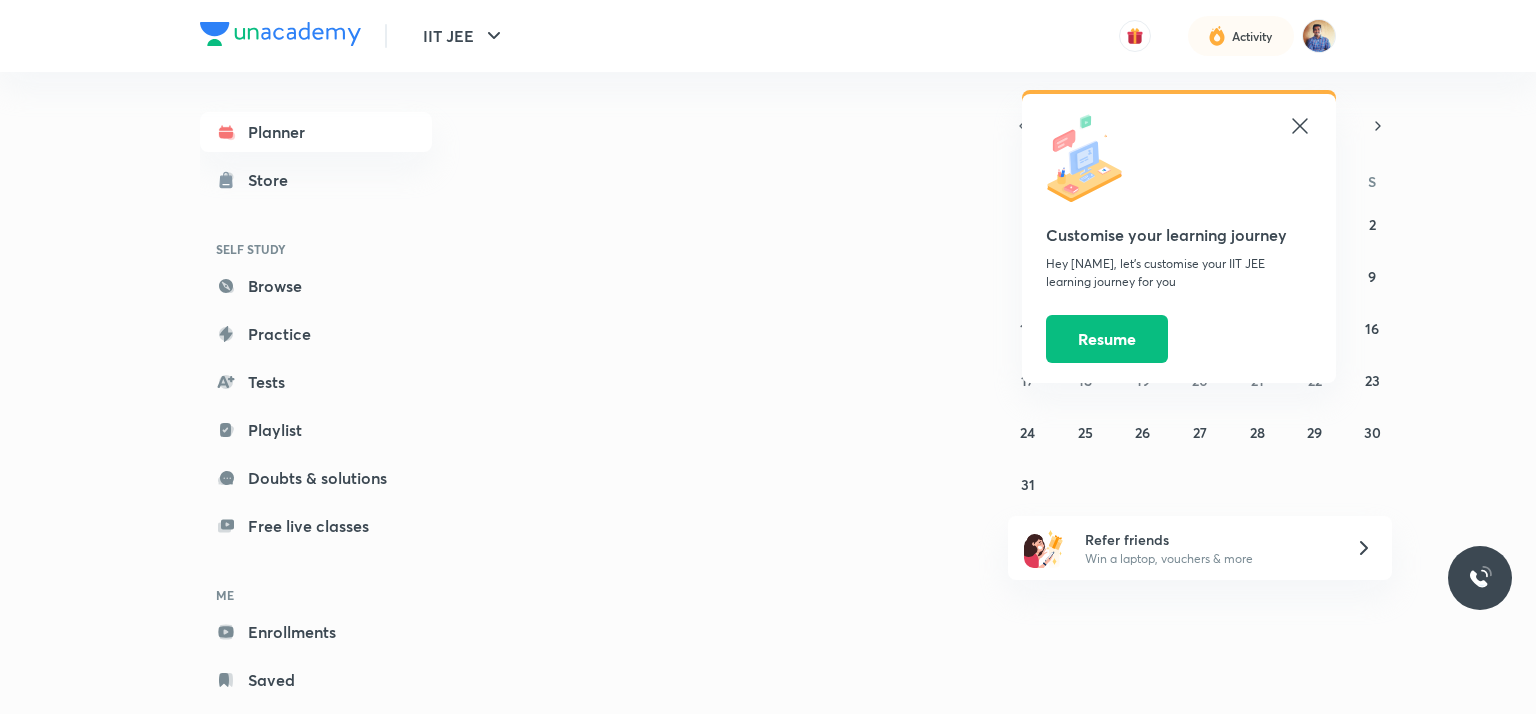 click 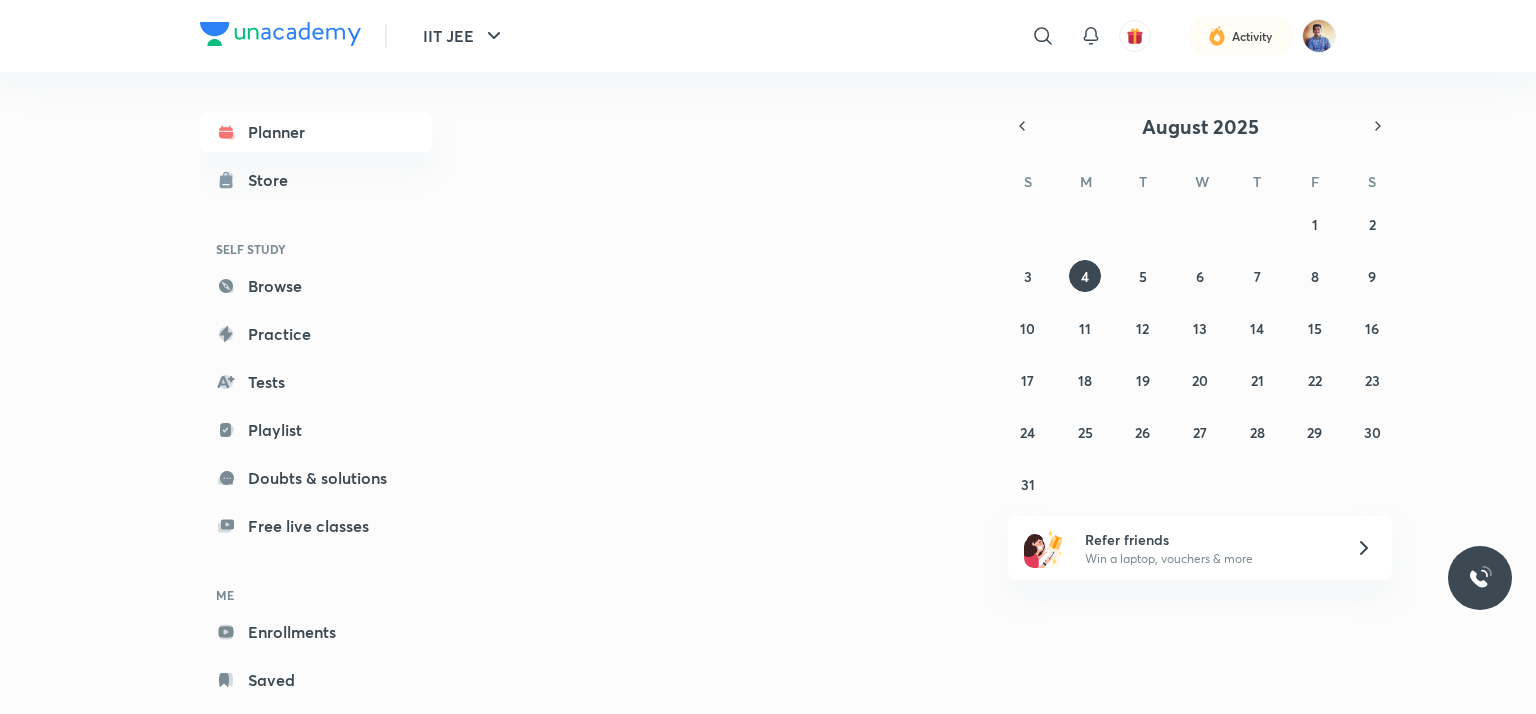 scroll, scrollTop: 0, scrollLeft: 0, axis: both 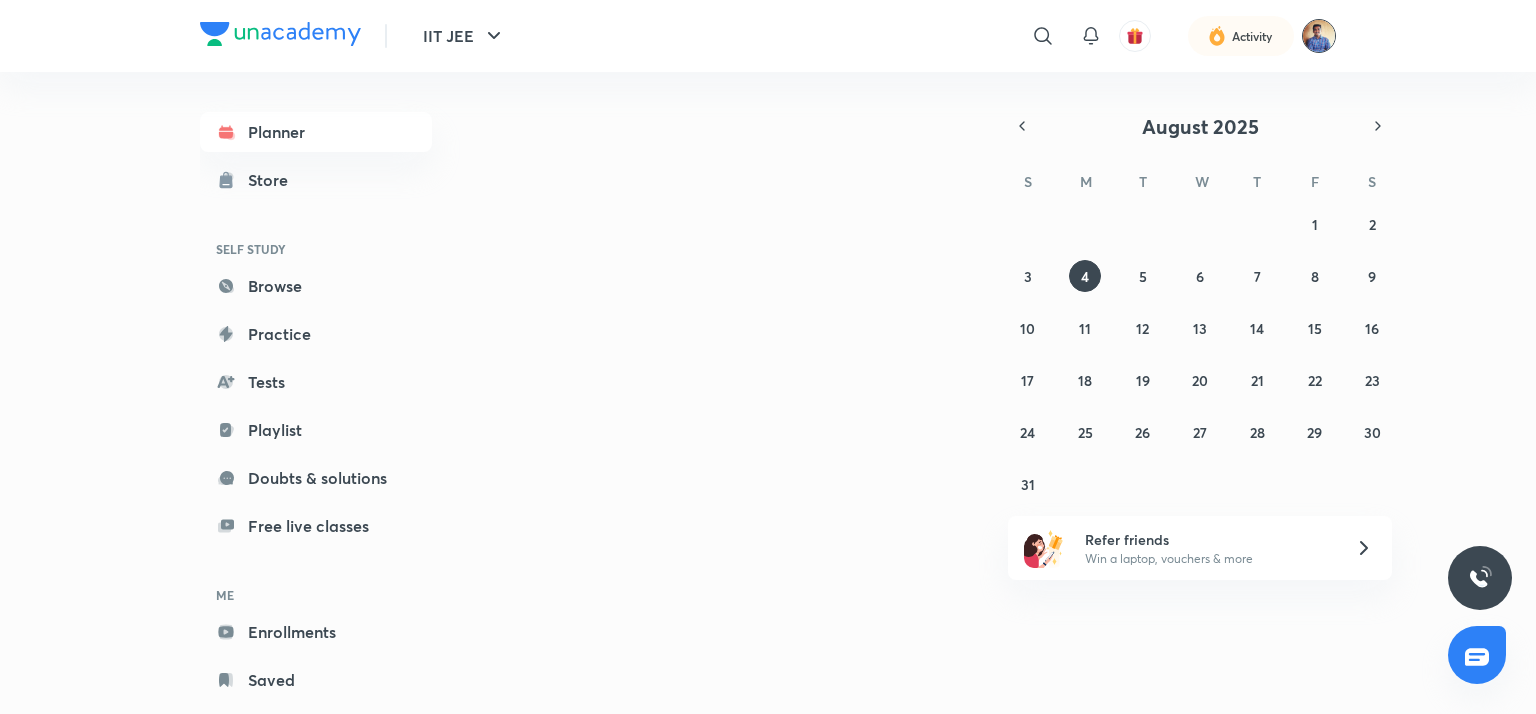click at bounding box center (1319, 36) 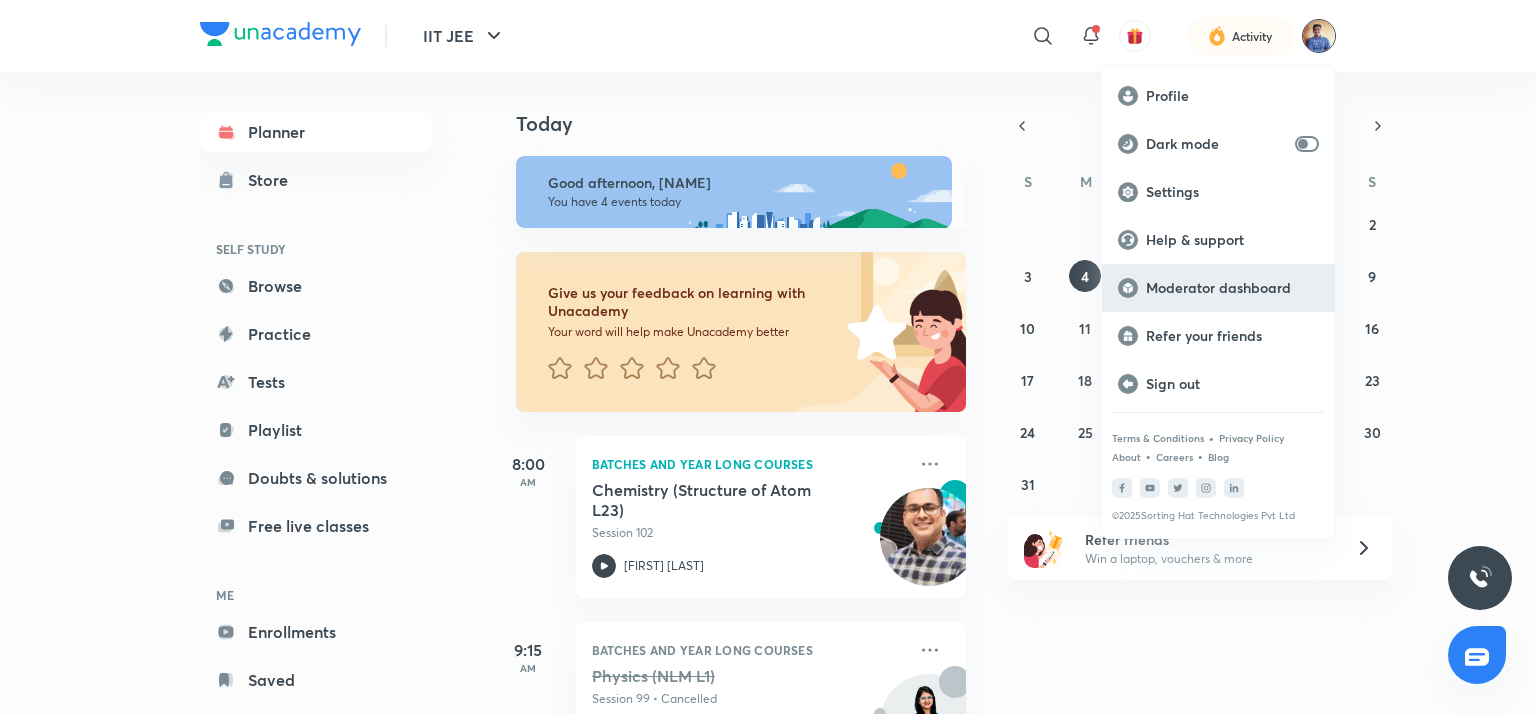click on "Moderator dashboard" at bounding box center [1232, 288] 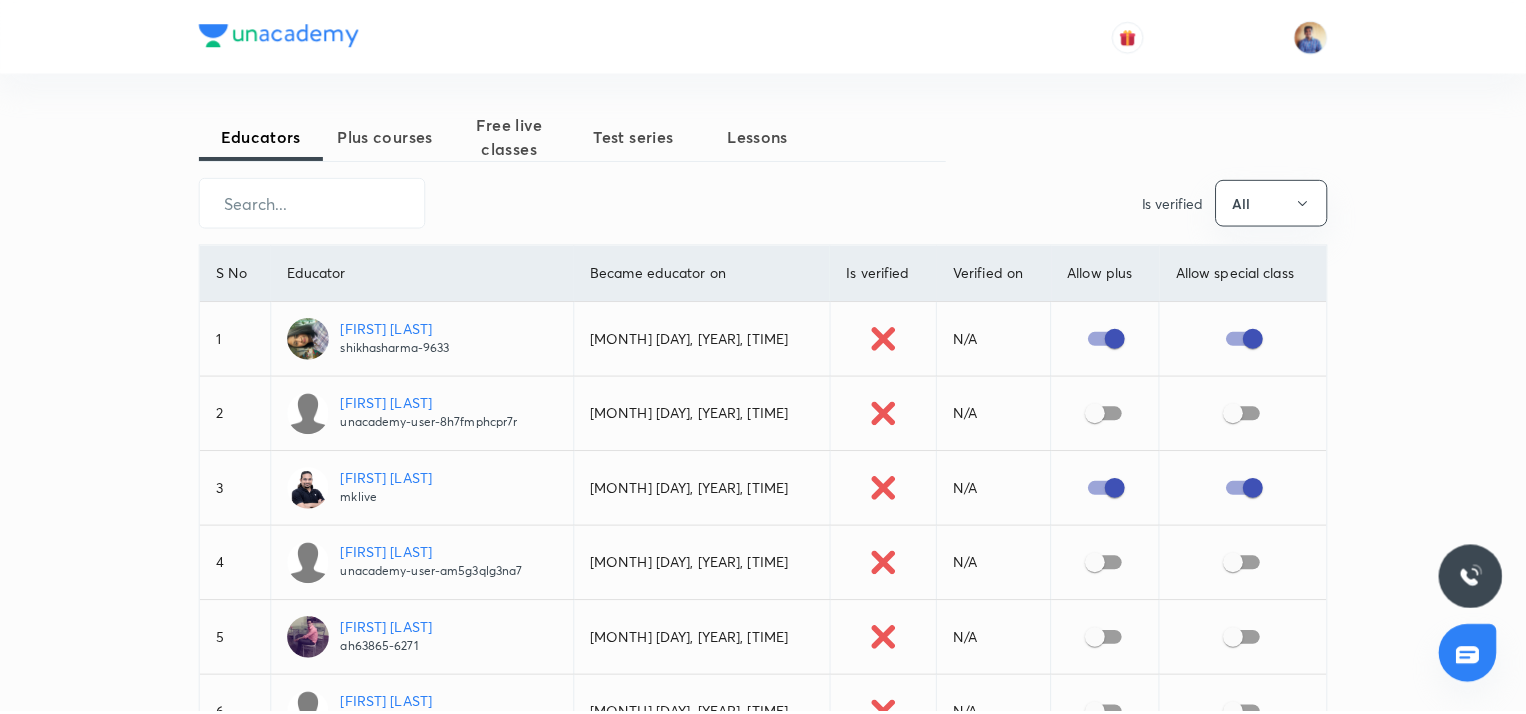 scroll, scrollTop: 0, scrollLeft: 0, axis: both 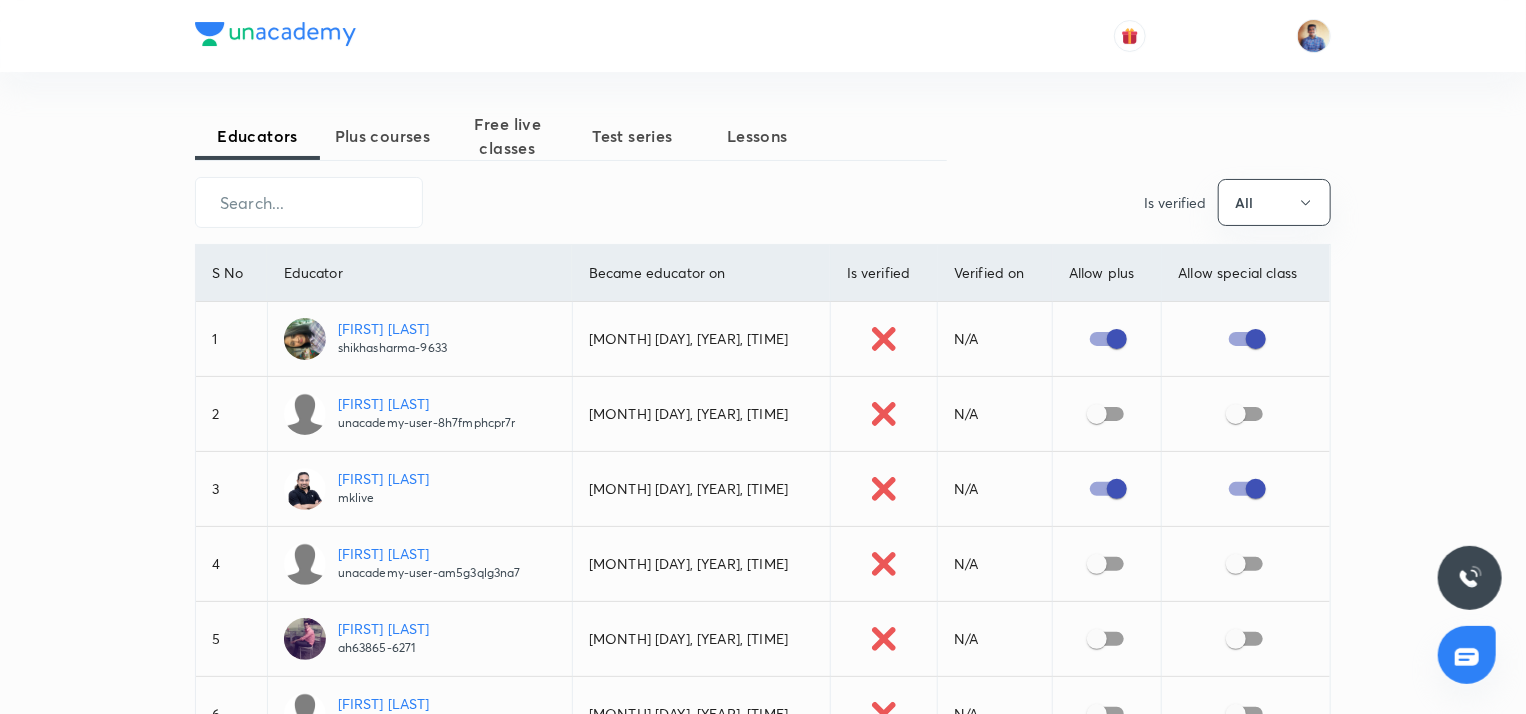 click on "Plus courses" at bounding box center [382, 136] 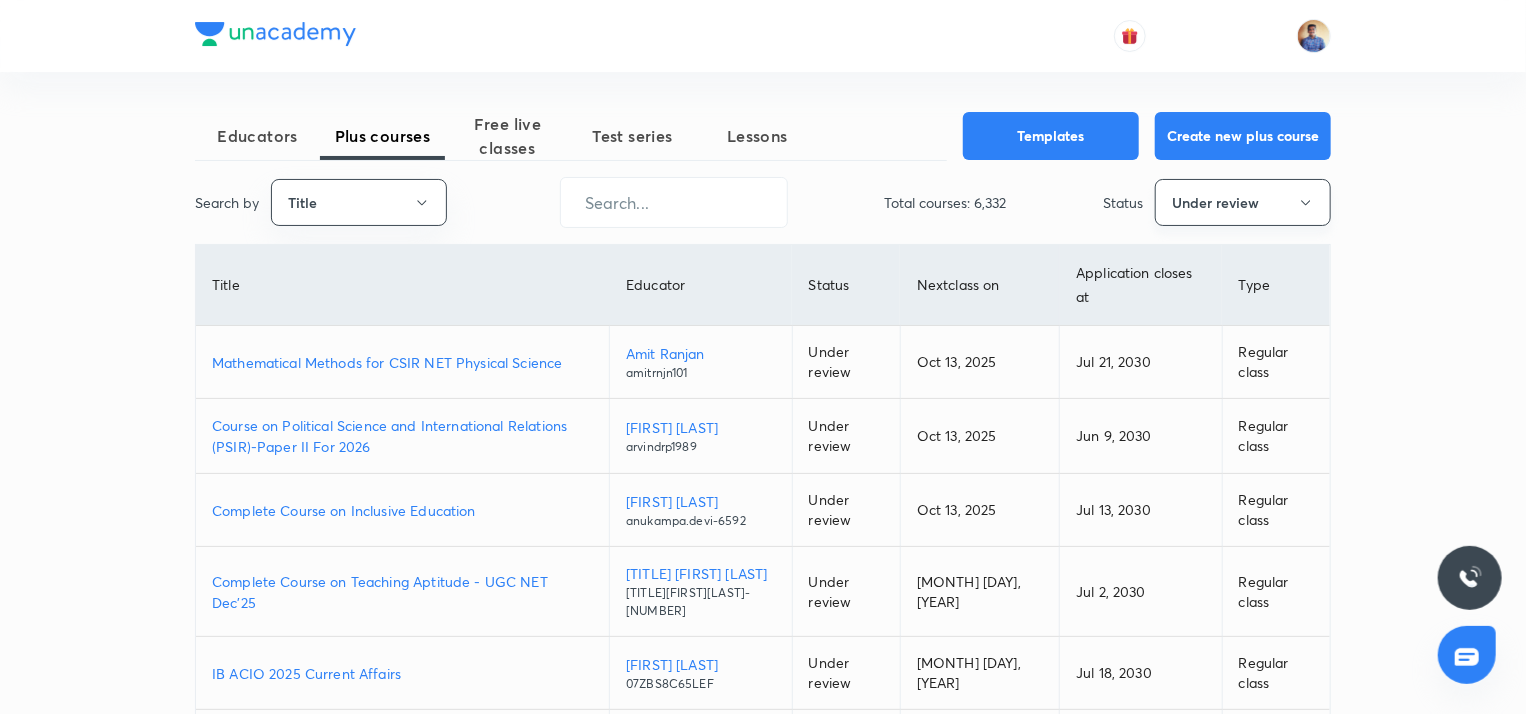 click on "Under review" at bounding box center (1243, 202) 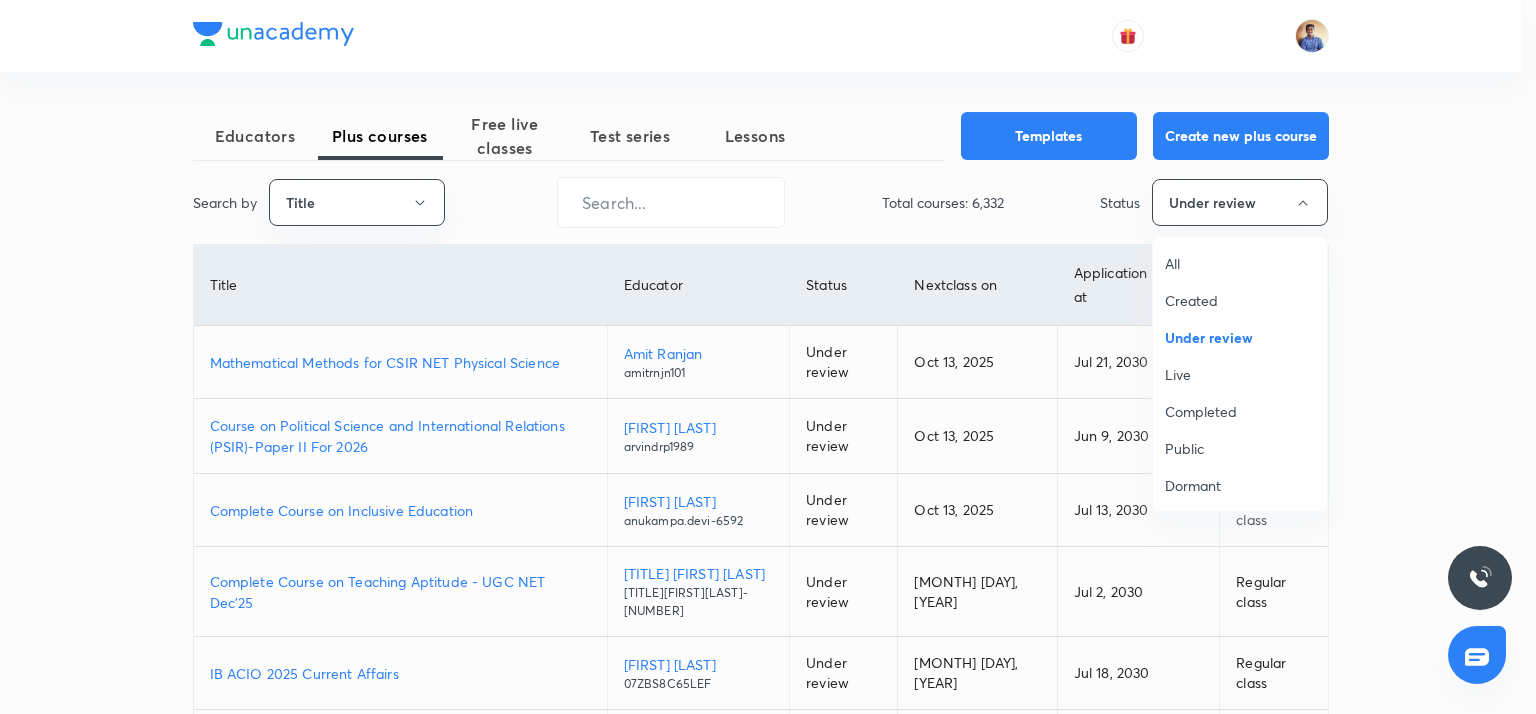 click on "All" at bounding box center (1240, 263) 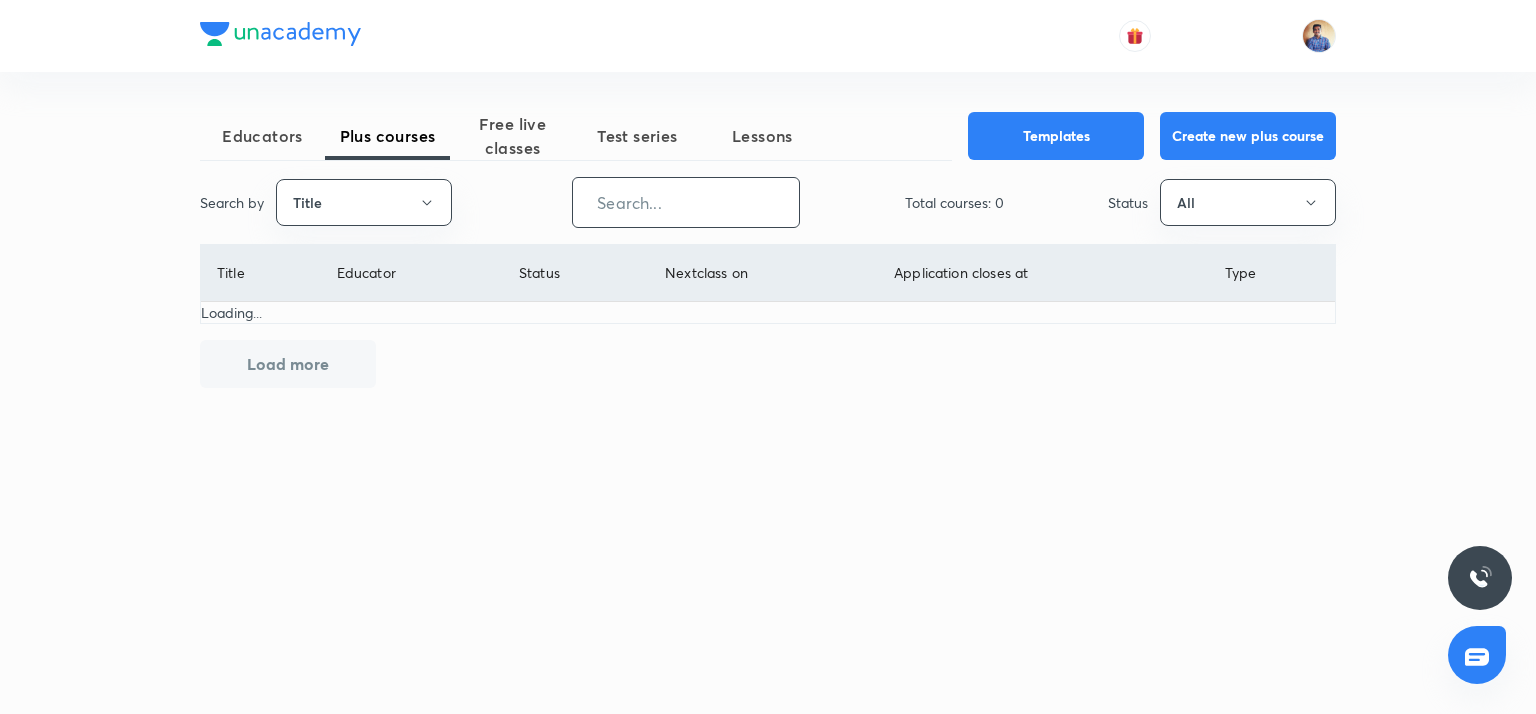 click at bounding box center (686, 202) 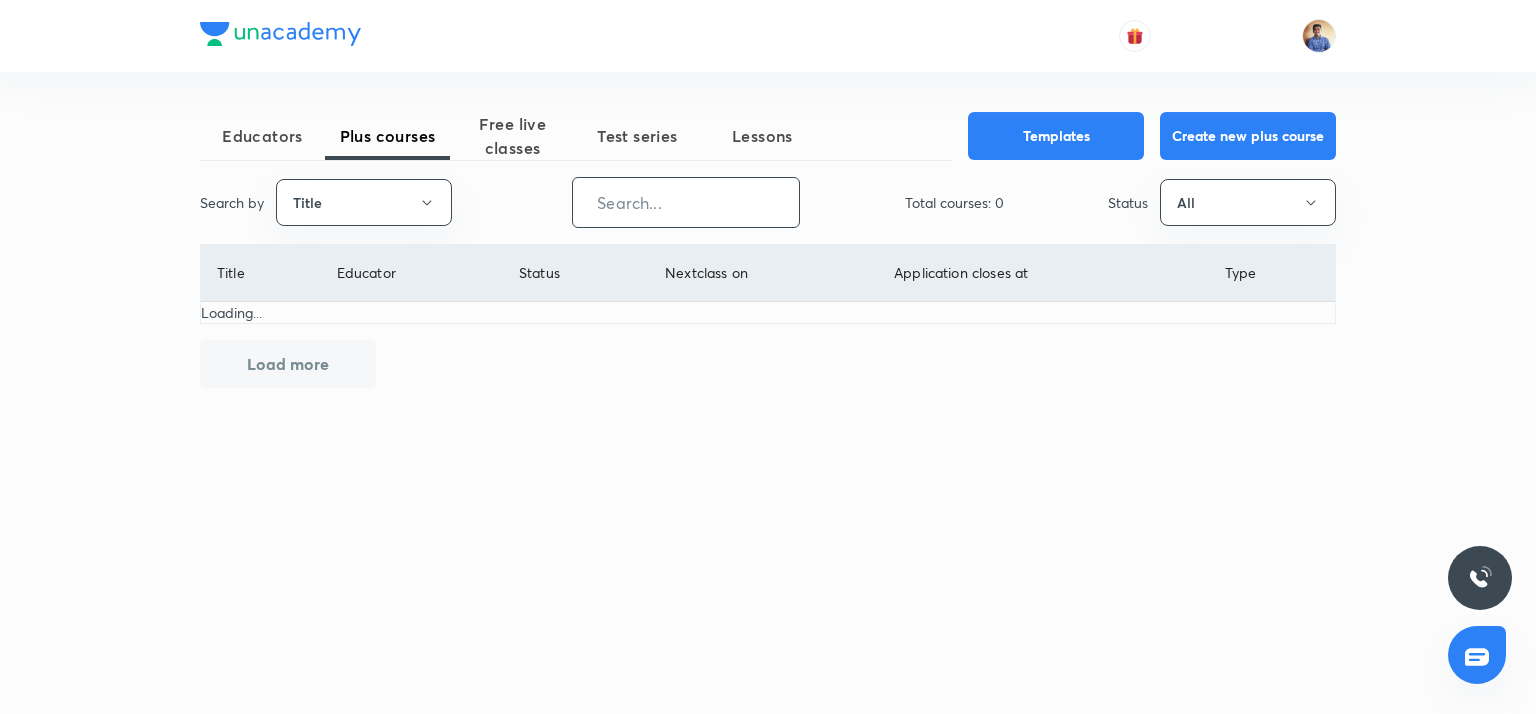 click at bounding box center (686, 202) 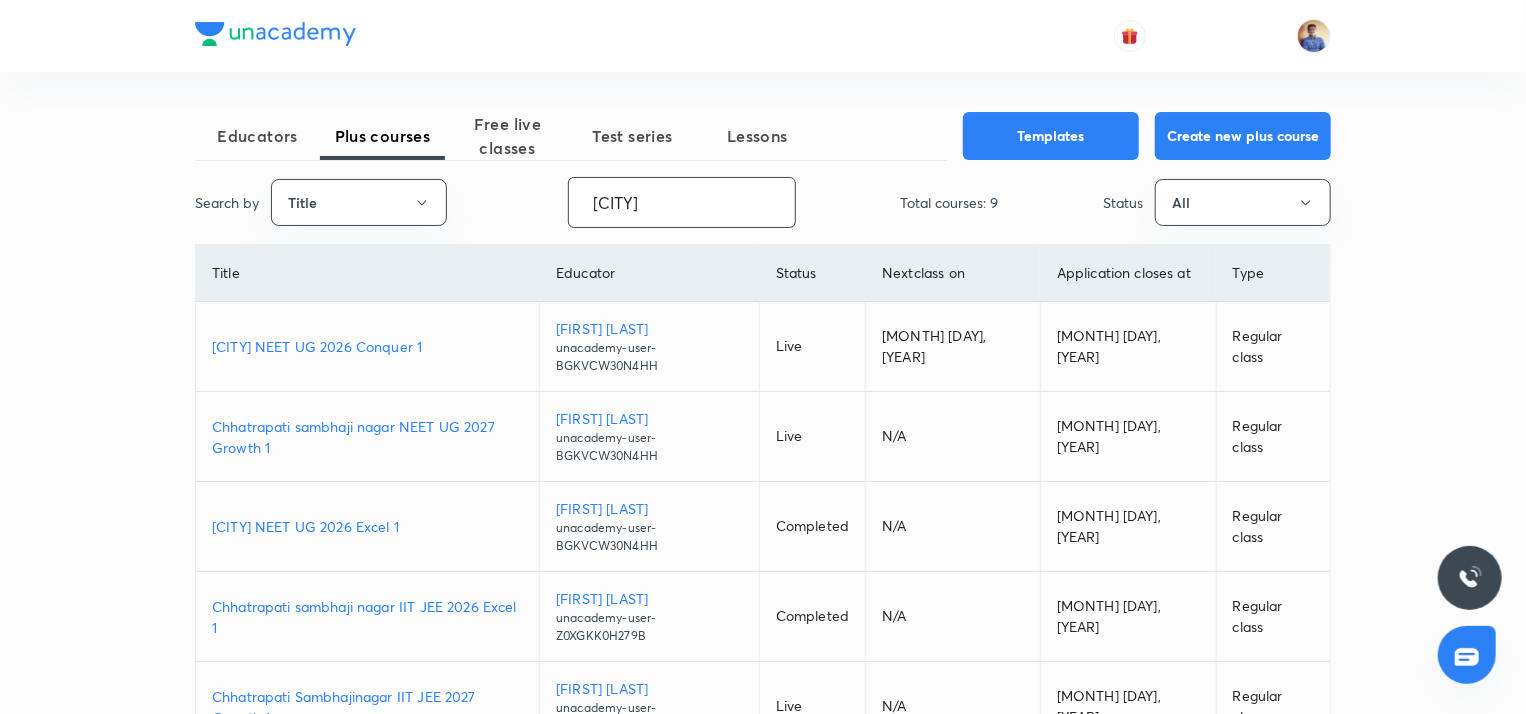 type on "chhatrapati" 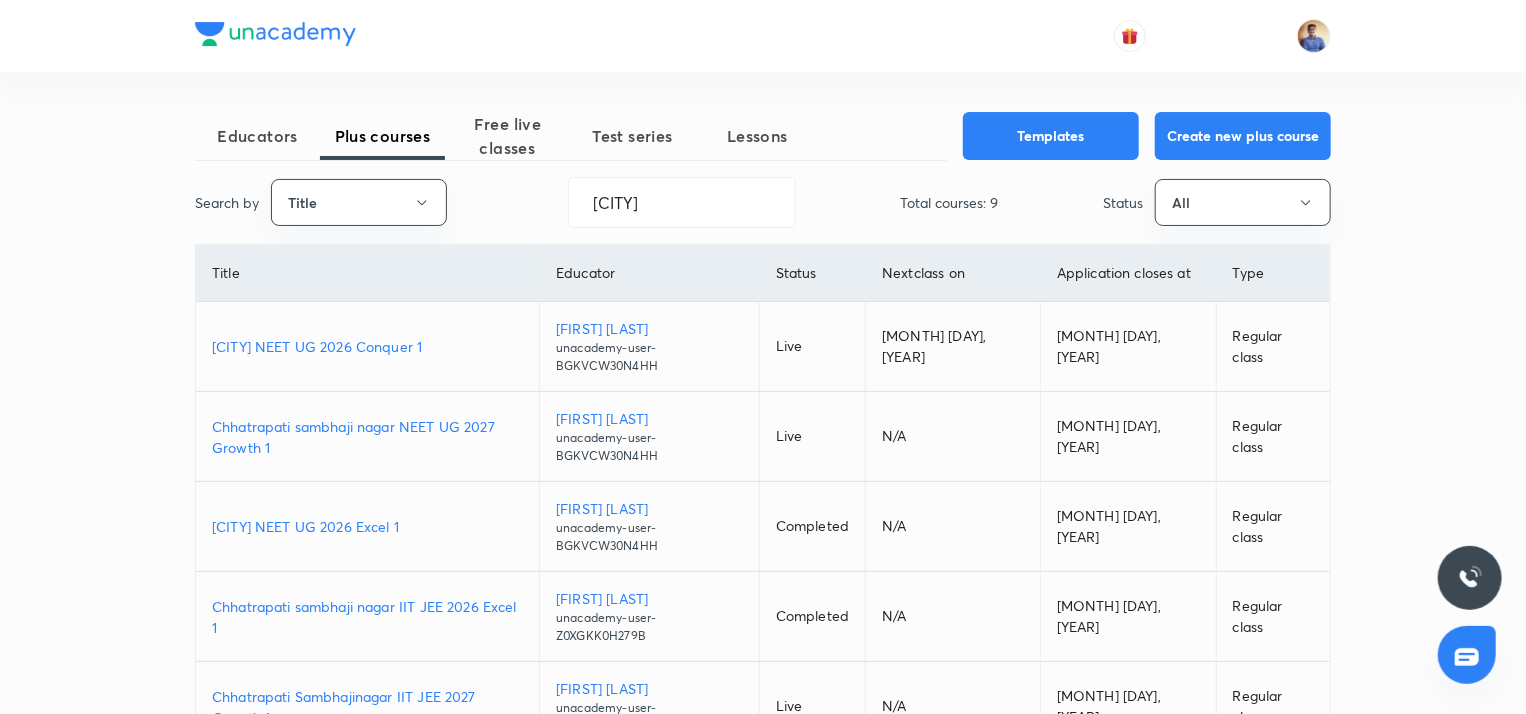 click on "[CITY] NEET UG 2026 Conquer 1" at bounding box center [367, 346] 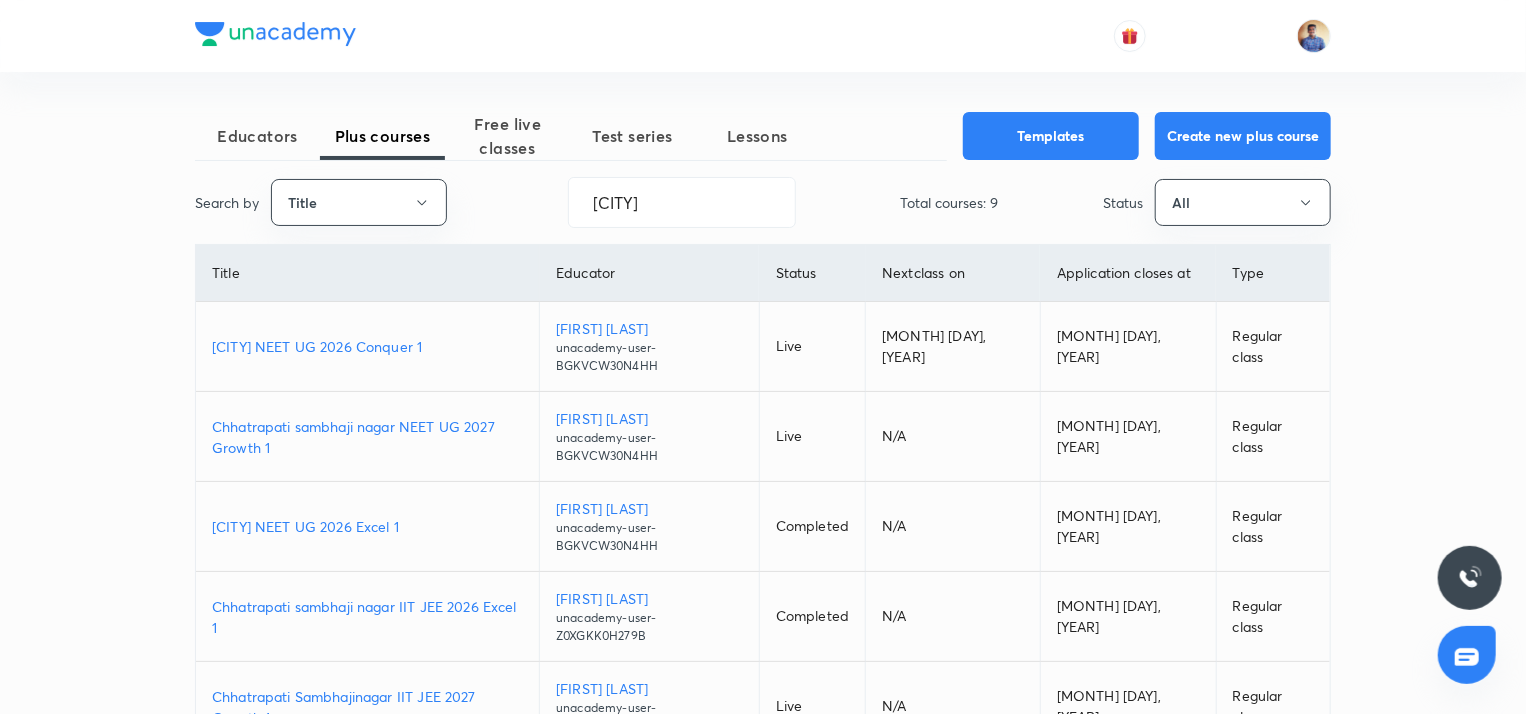 click on "Chhatrapati sambhaji nagar NEET UG 2027 Growth 1" at bounding box center (367, 437) 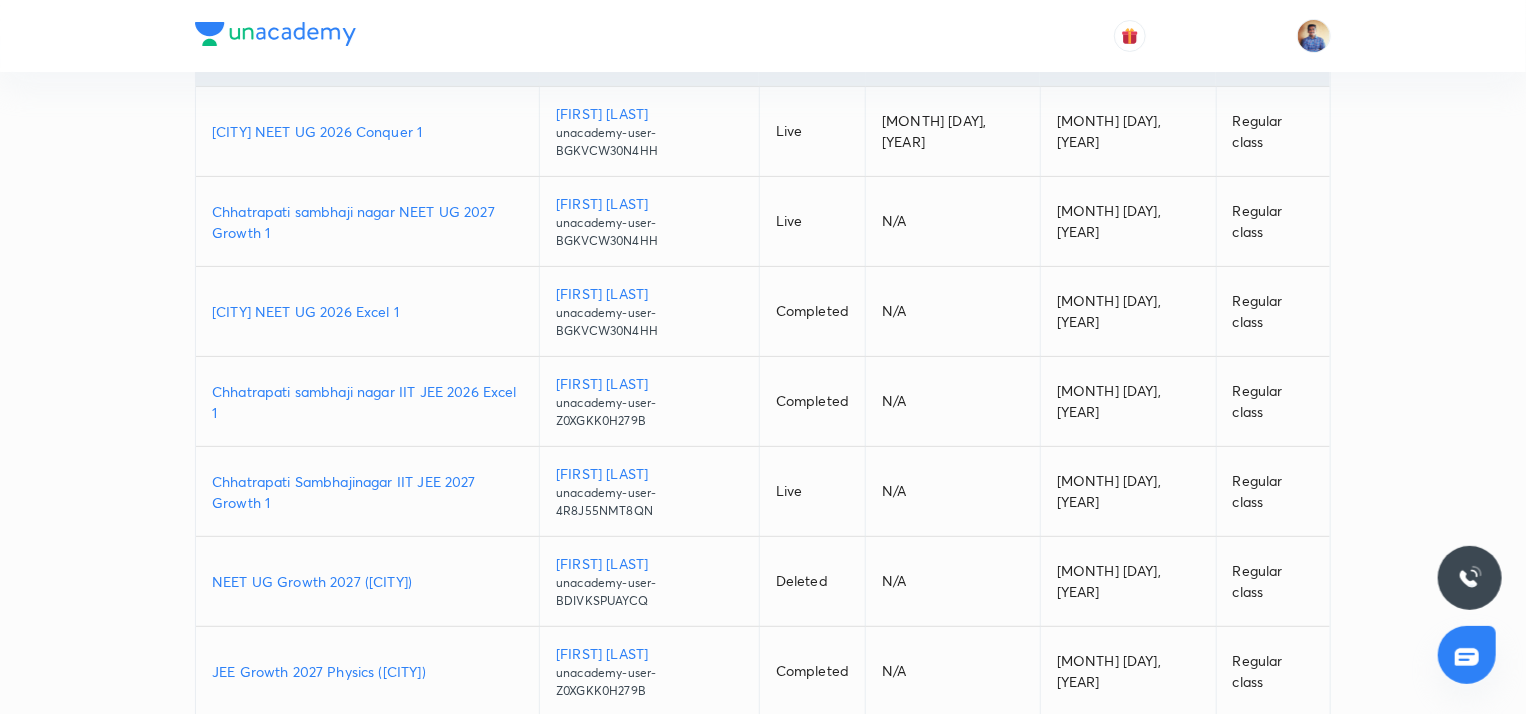 scroll, scrollTop: 224, scrollLeft: 0, axis: vertical 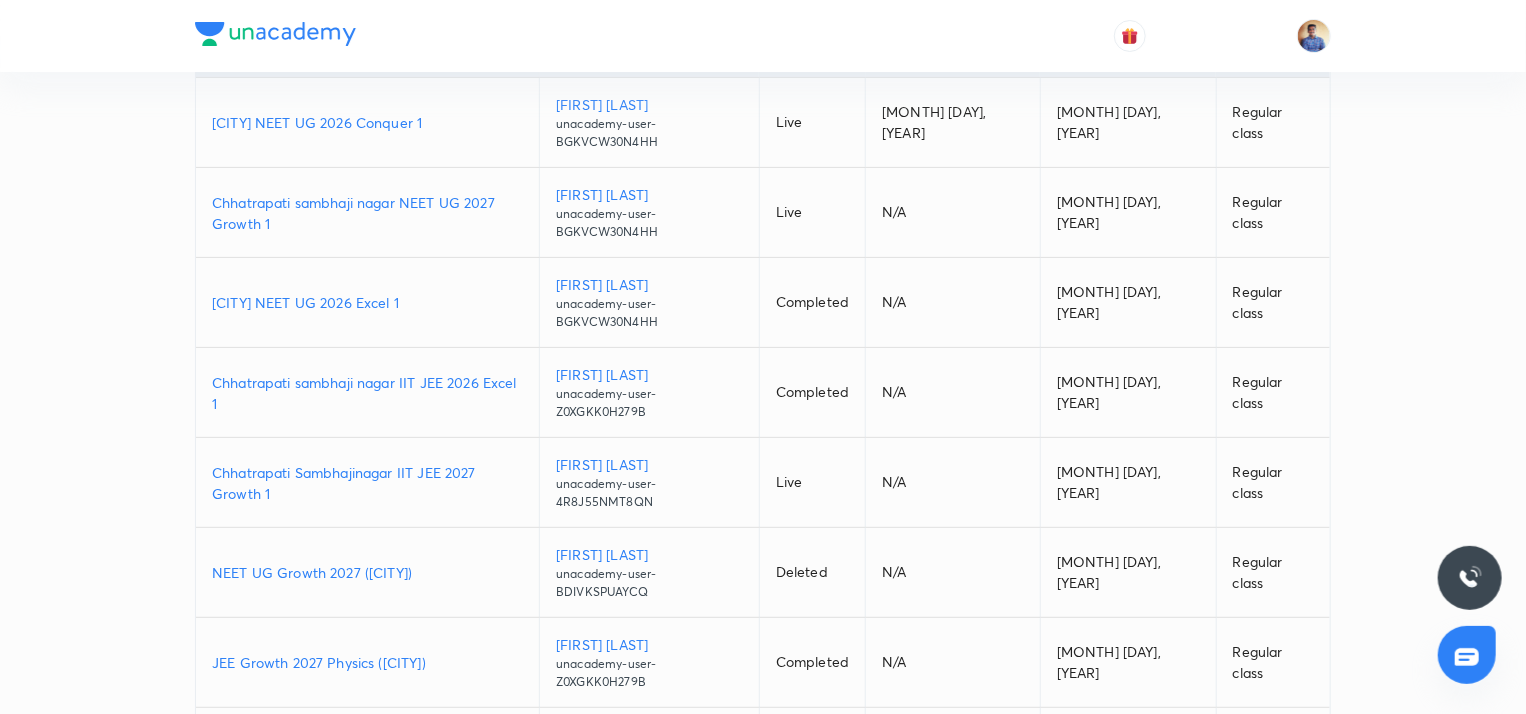 click on "Chhatrapati Sambhajinagar IIT JEE 2027 Growth 1" at bounding box center (367, 483) 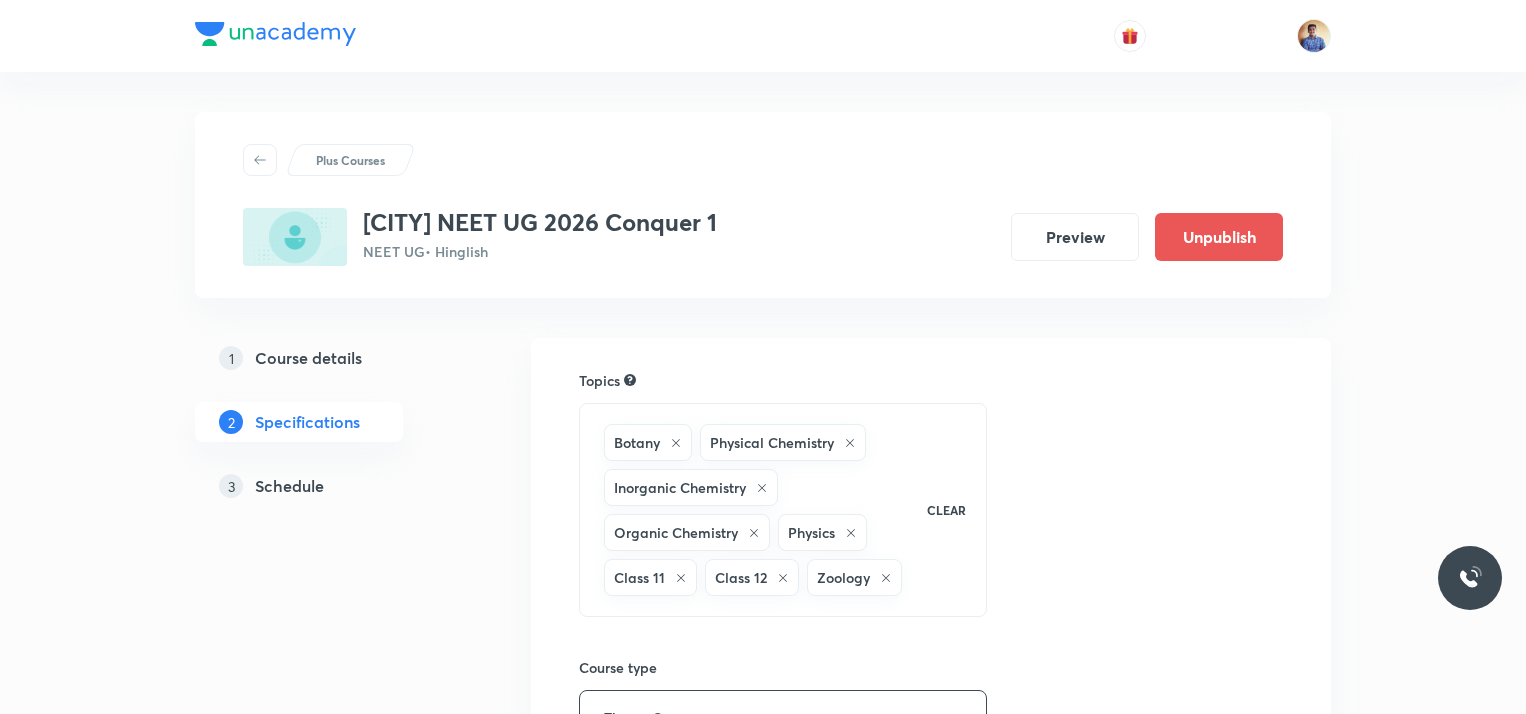 scroll, scrollTop: 0, scrollLeft: 0, axis: both 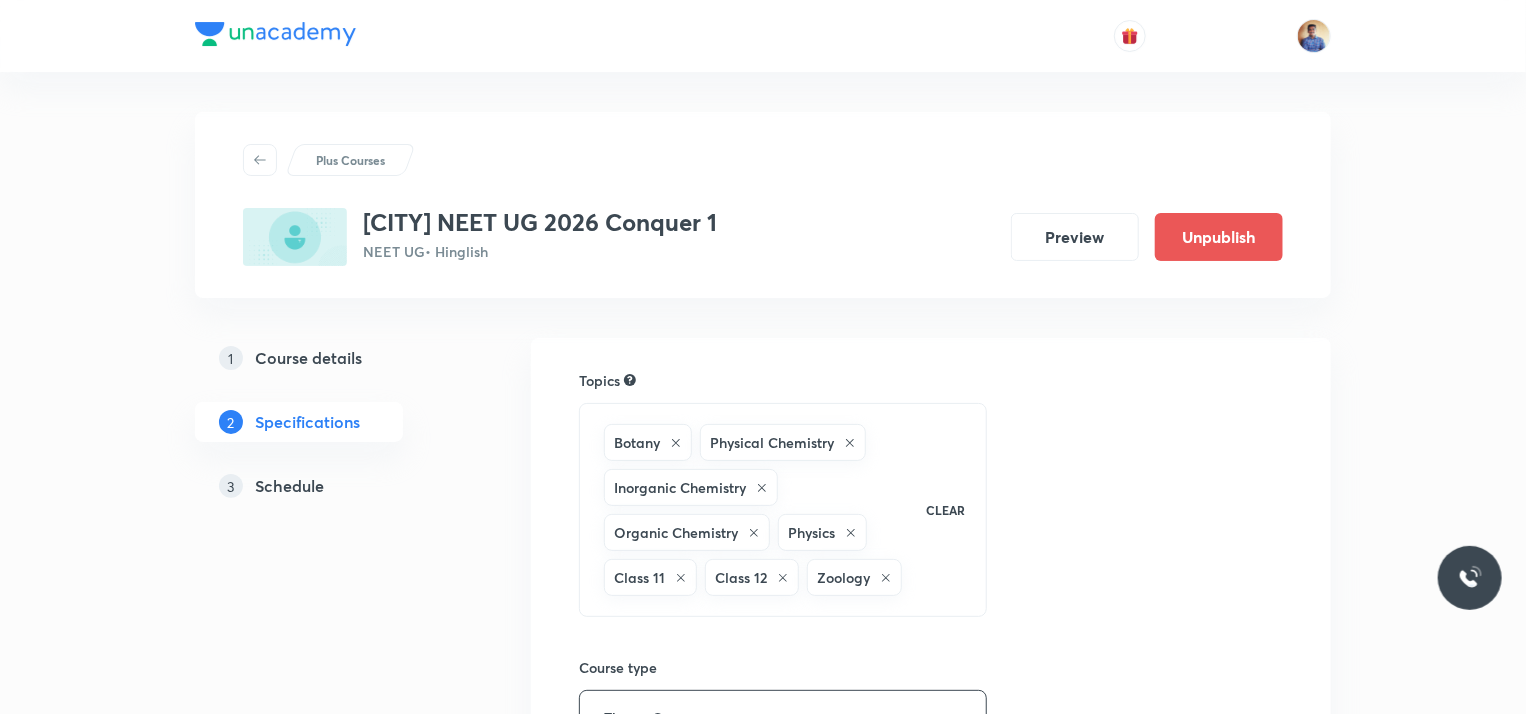 click on "Schedule" at bounding box center [289, 486] 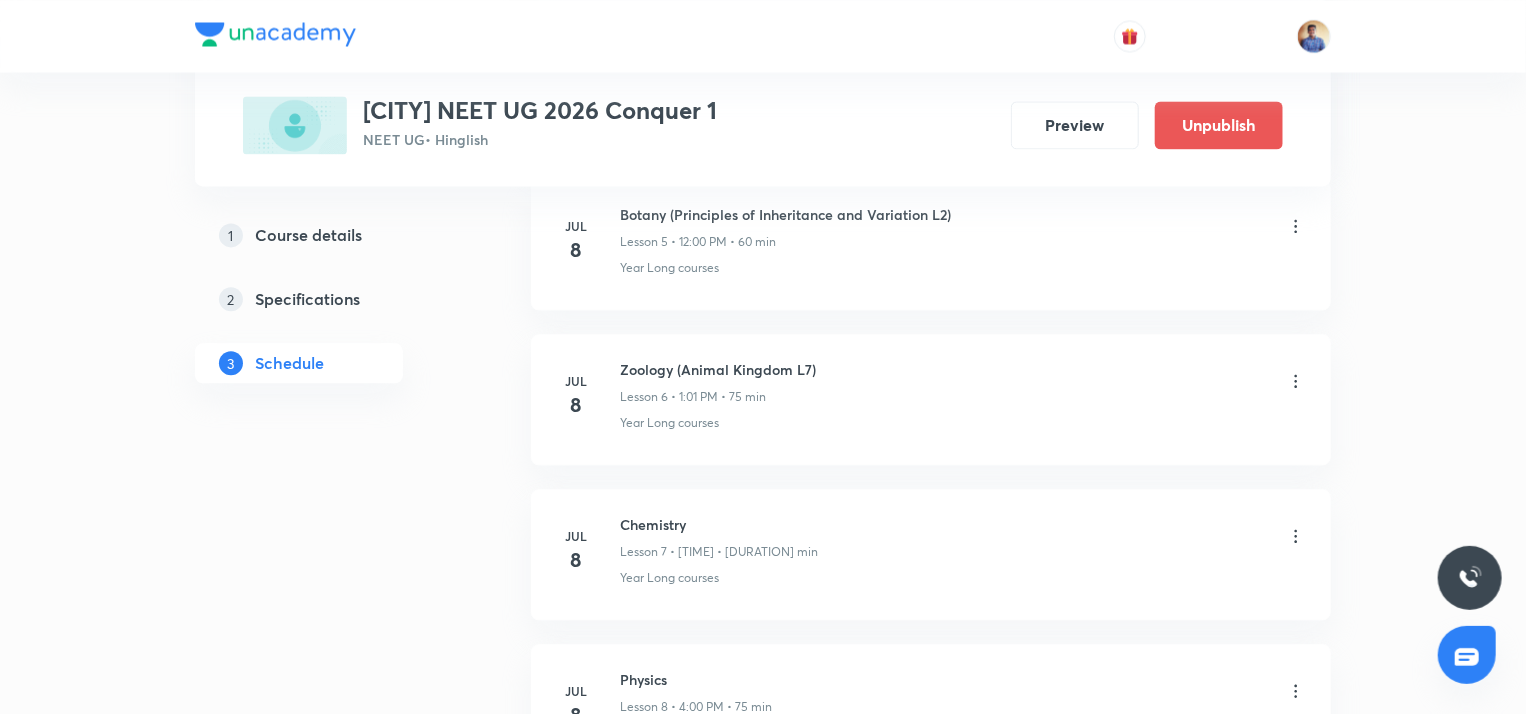 scroll, scrollTop: 2175, scrollLeft: 0, axis: vertical 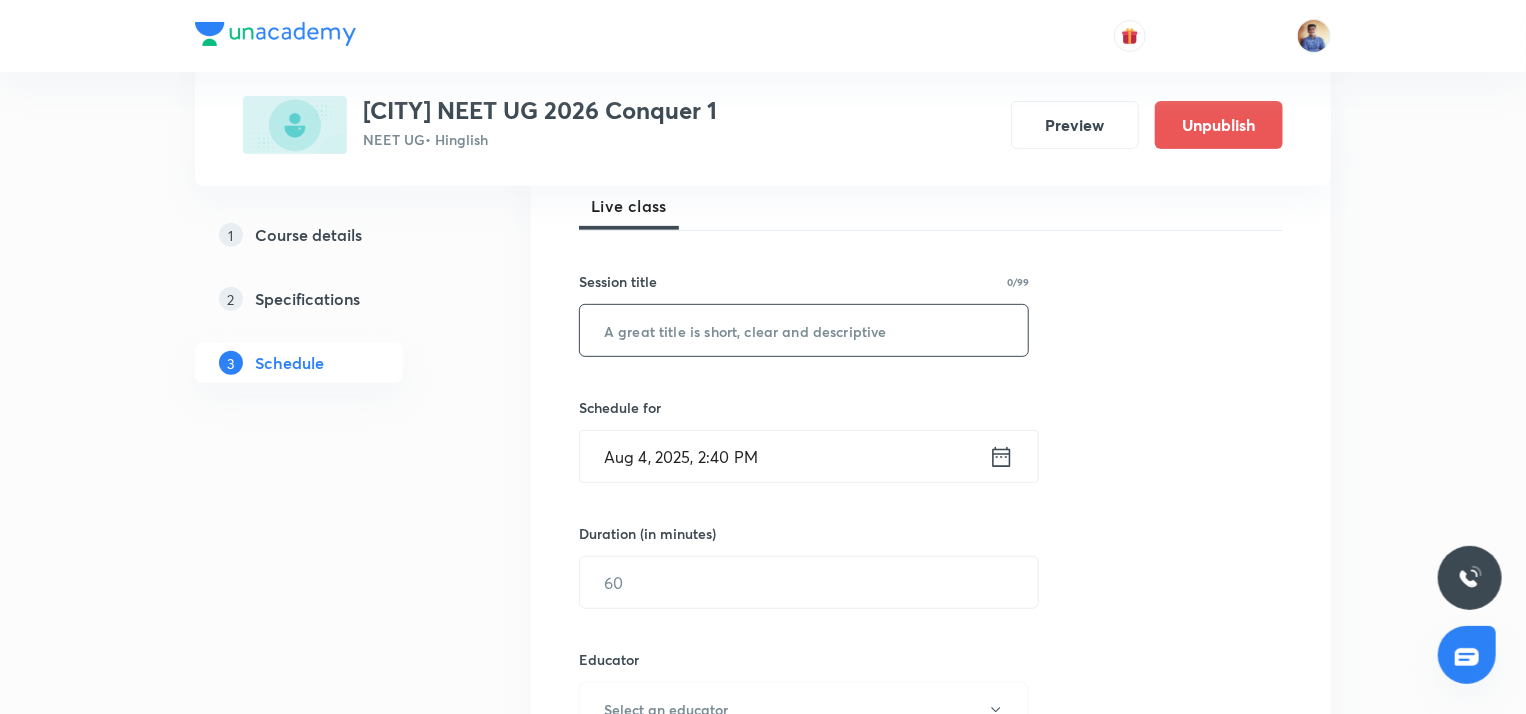 click at bounding box center [804, 330] 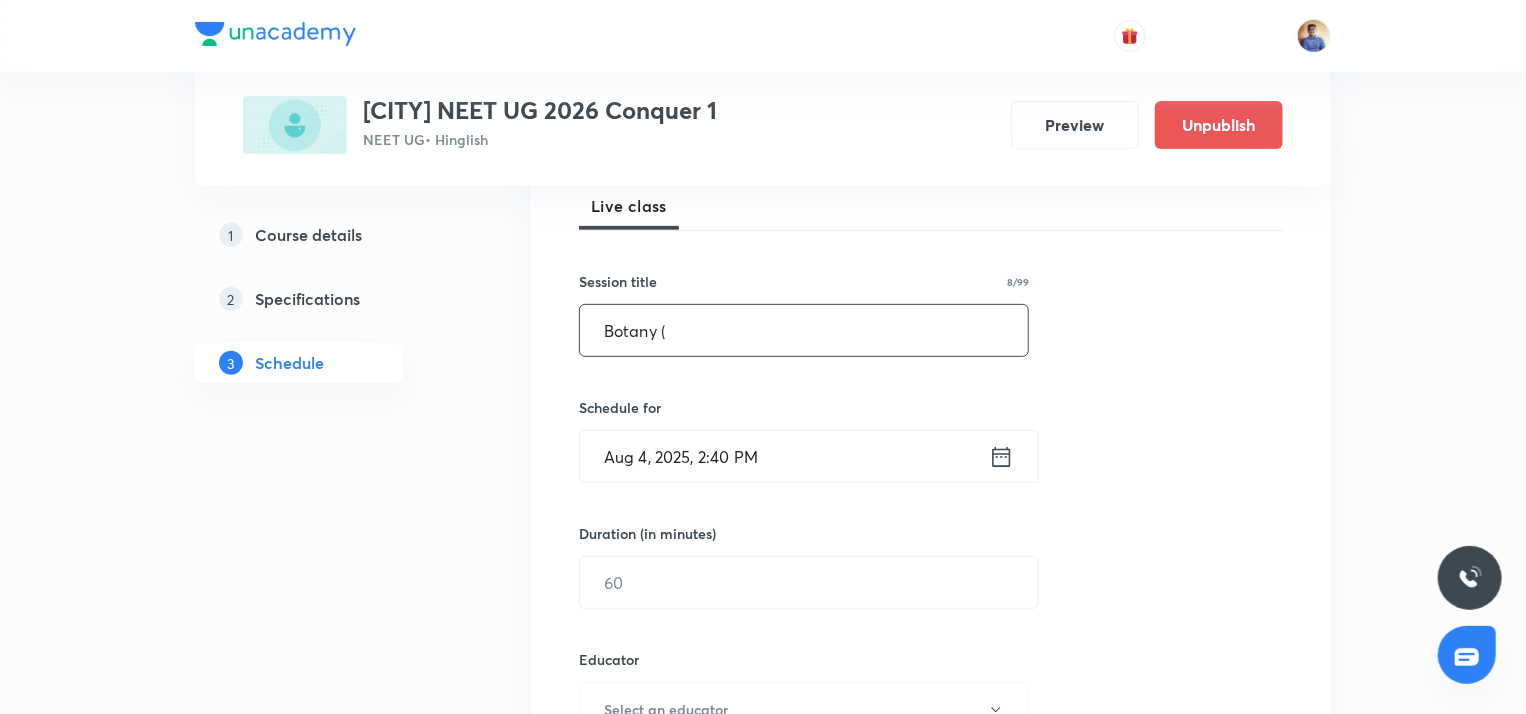 paste on "Cell - The Unit of Life" 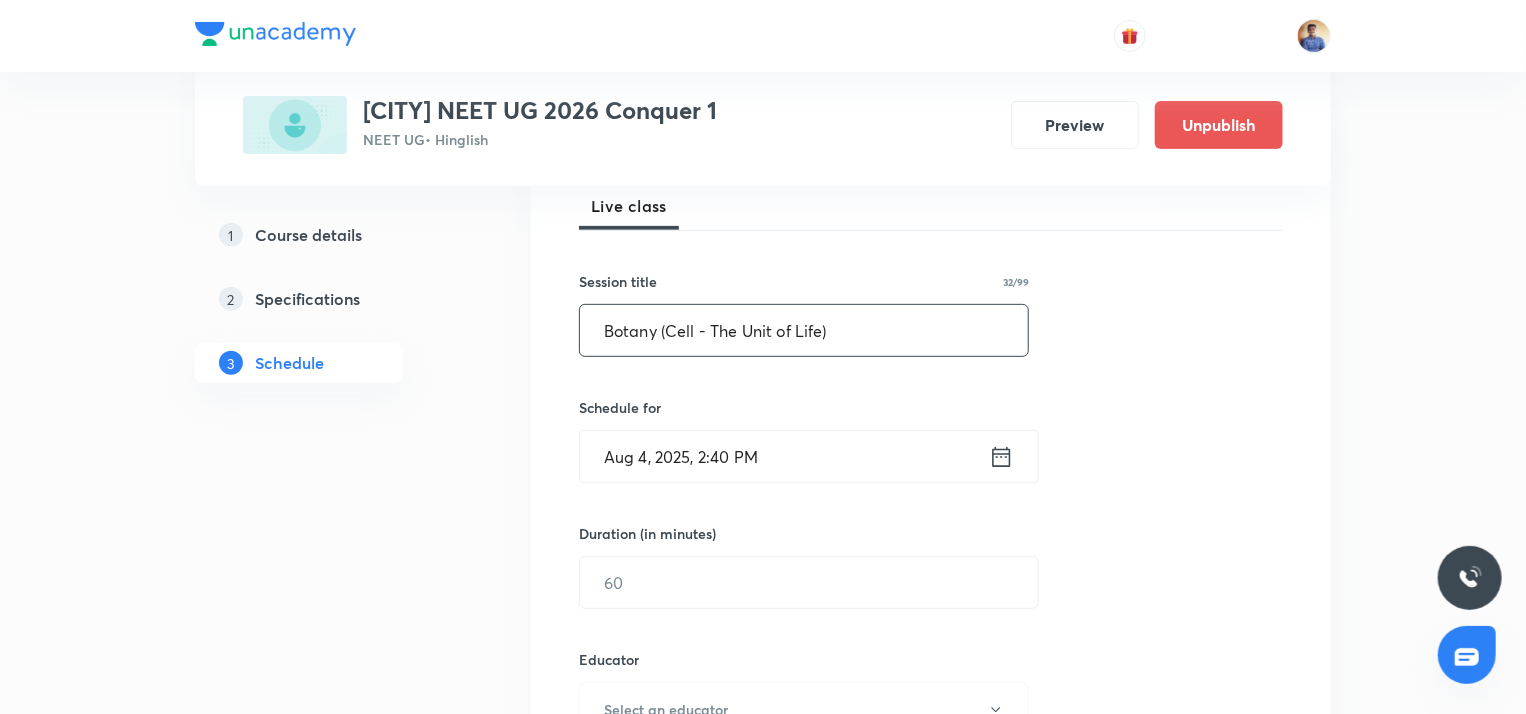 type on "Botany (Cell - The Unit of Life)" 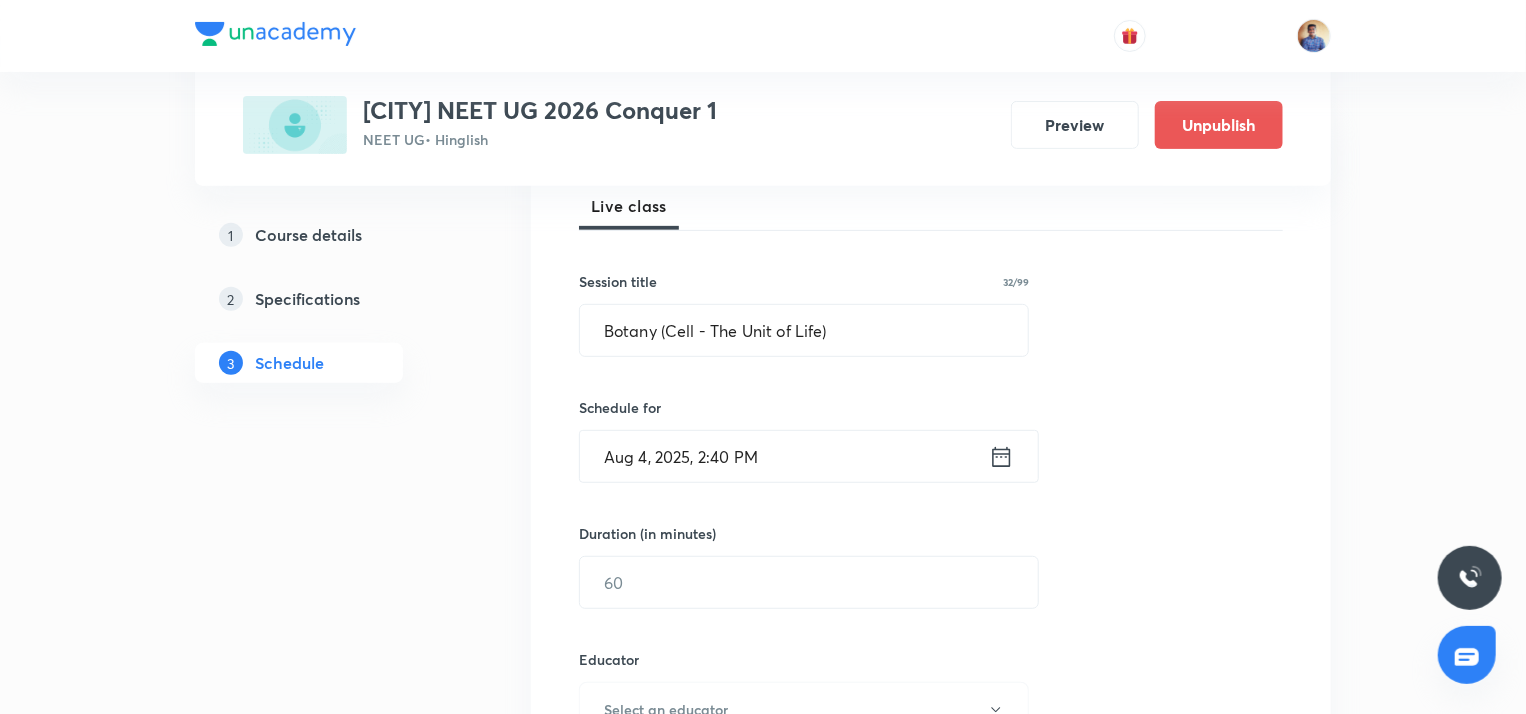 click on "Aug 4, 2025, 2:40 PM" at bounding box center [784, 456] 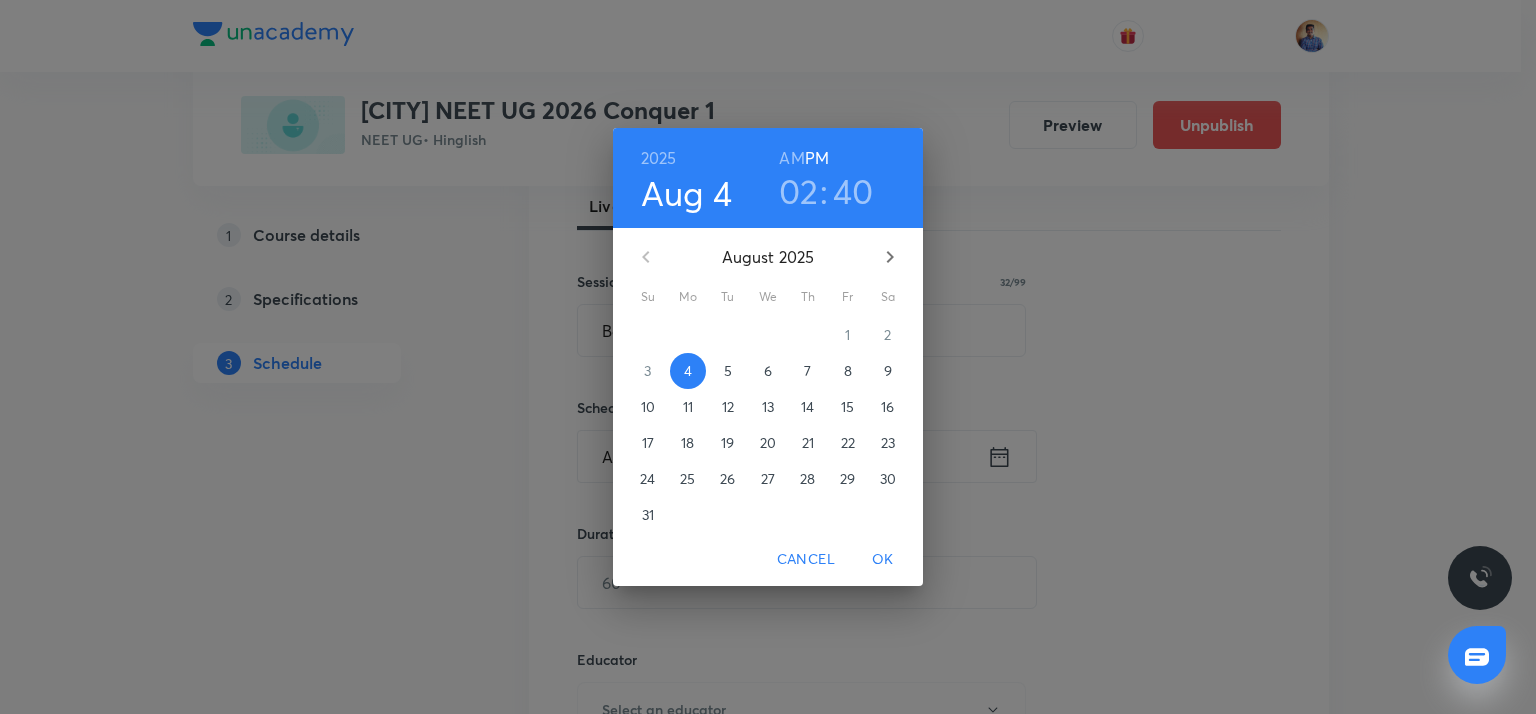 click on "5" at bounding box center (728, 371) 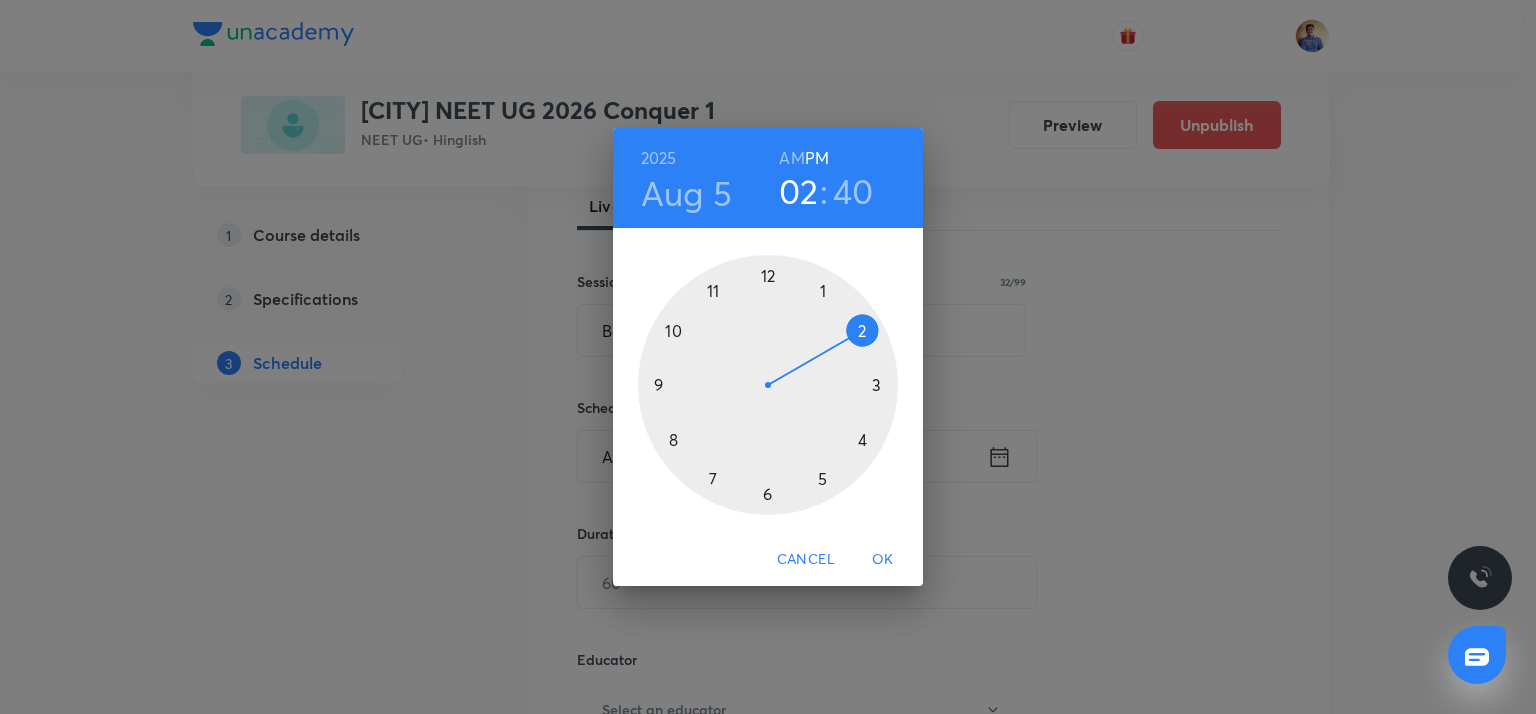 click at bounding box center [768, 385] 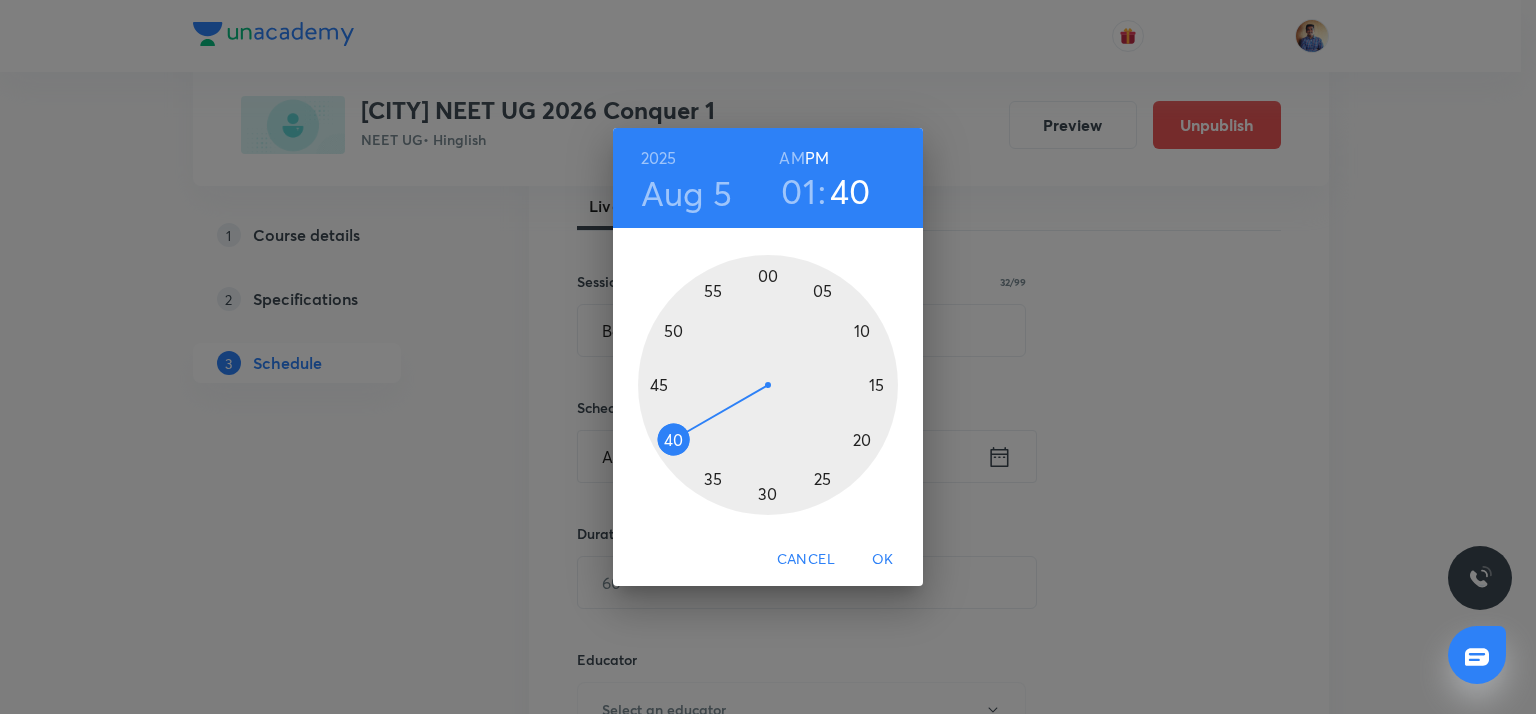 click at bounding box center (768, 385) 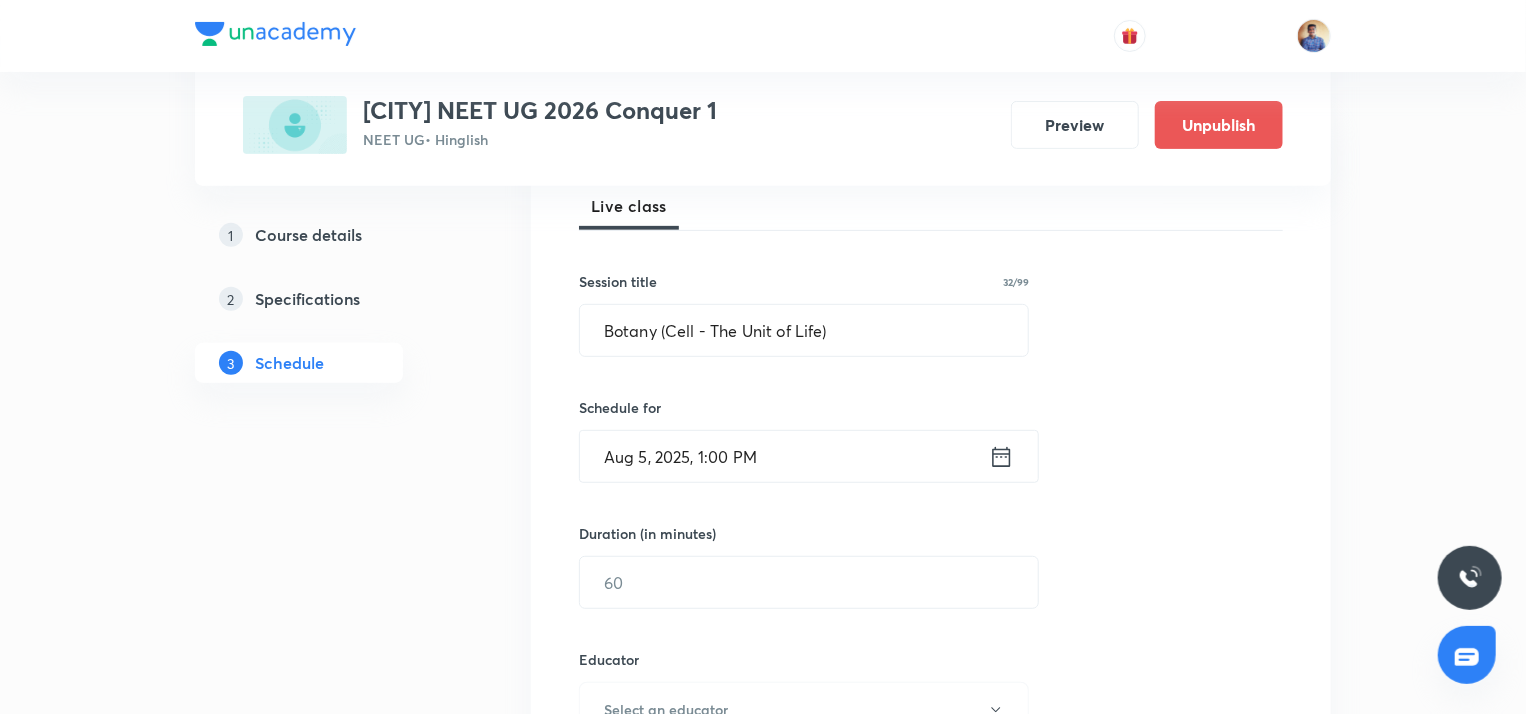 scroll, scrollTop: 428, scrollLeft: 0, axis: vertical 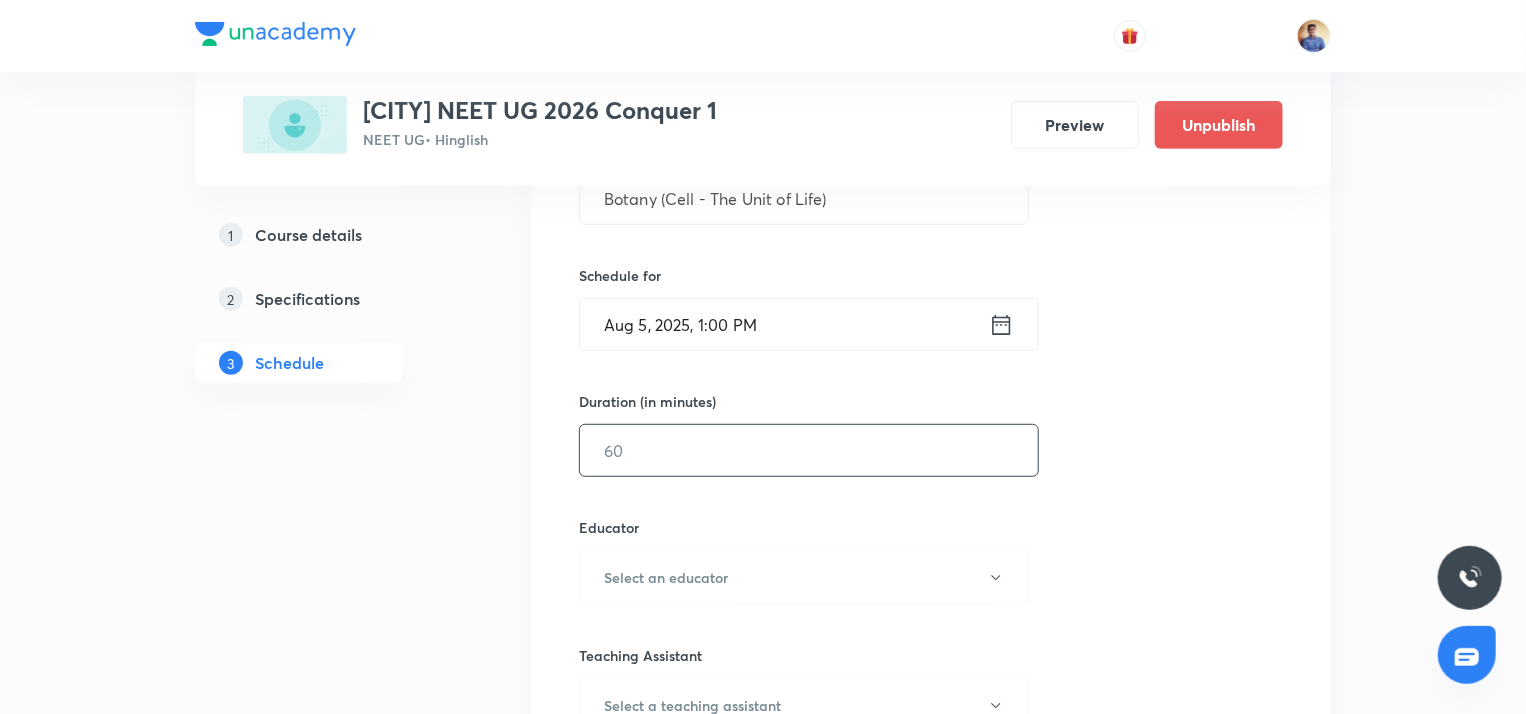click at bounding box center [809, 450] 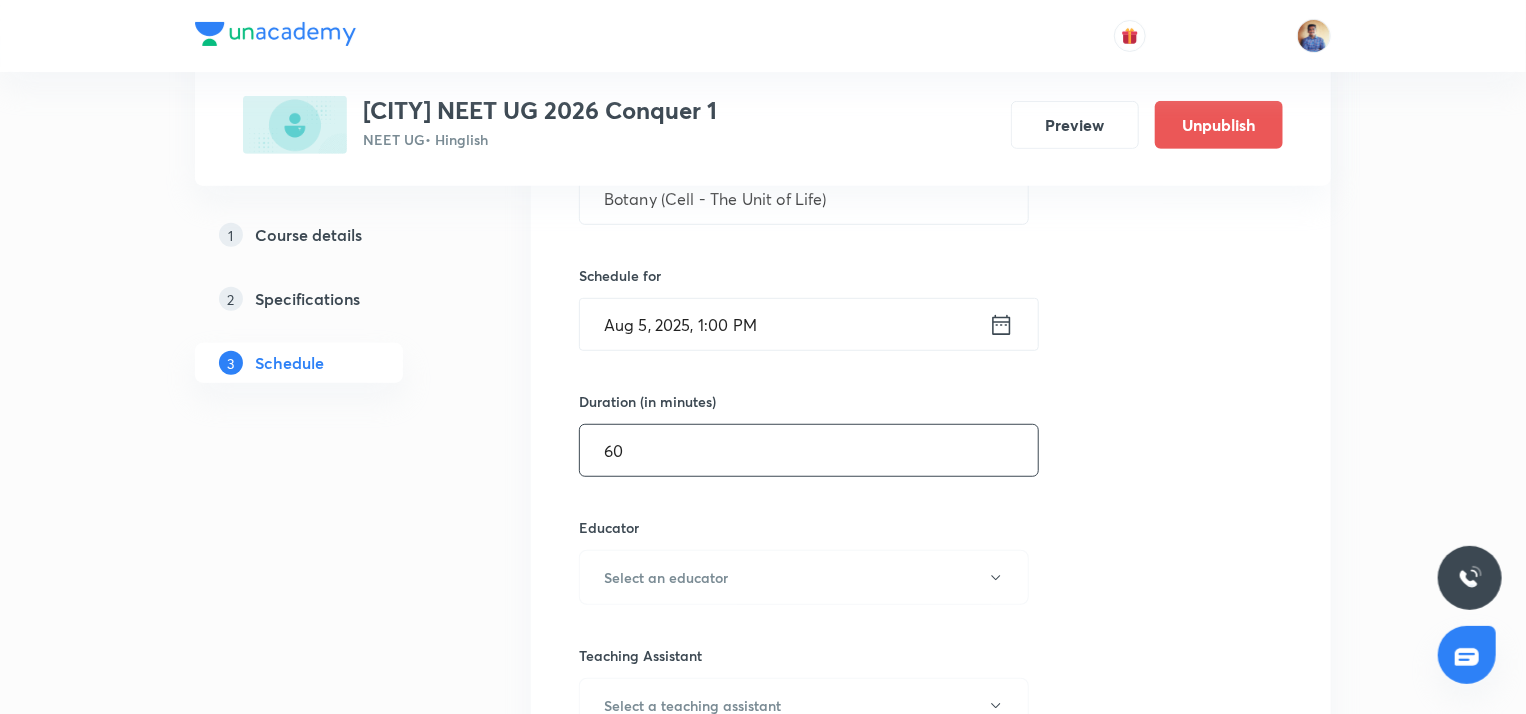 scroll, scrollTop: 590, scrollLeft: 0, axis: vertical 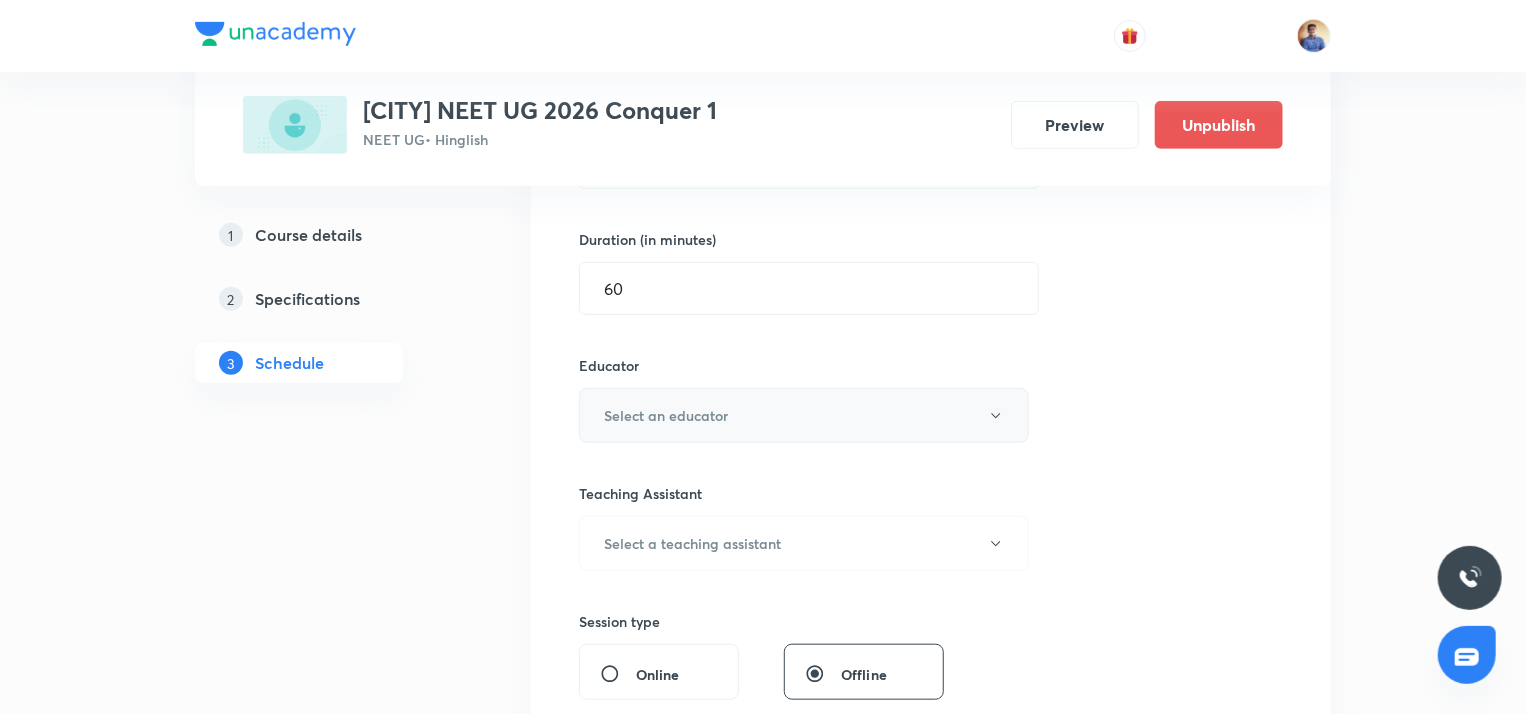 click on "Select an educator" at bounding box center (666, 415) 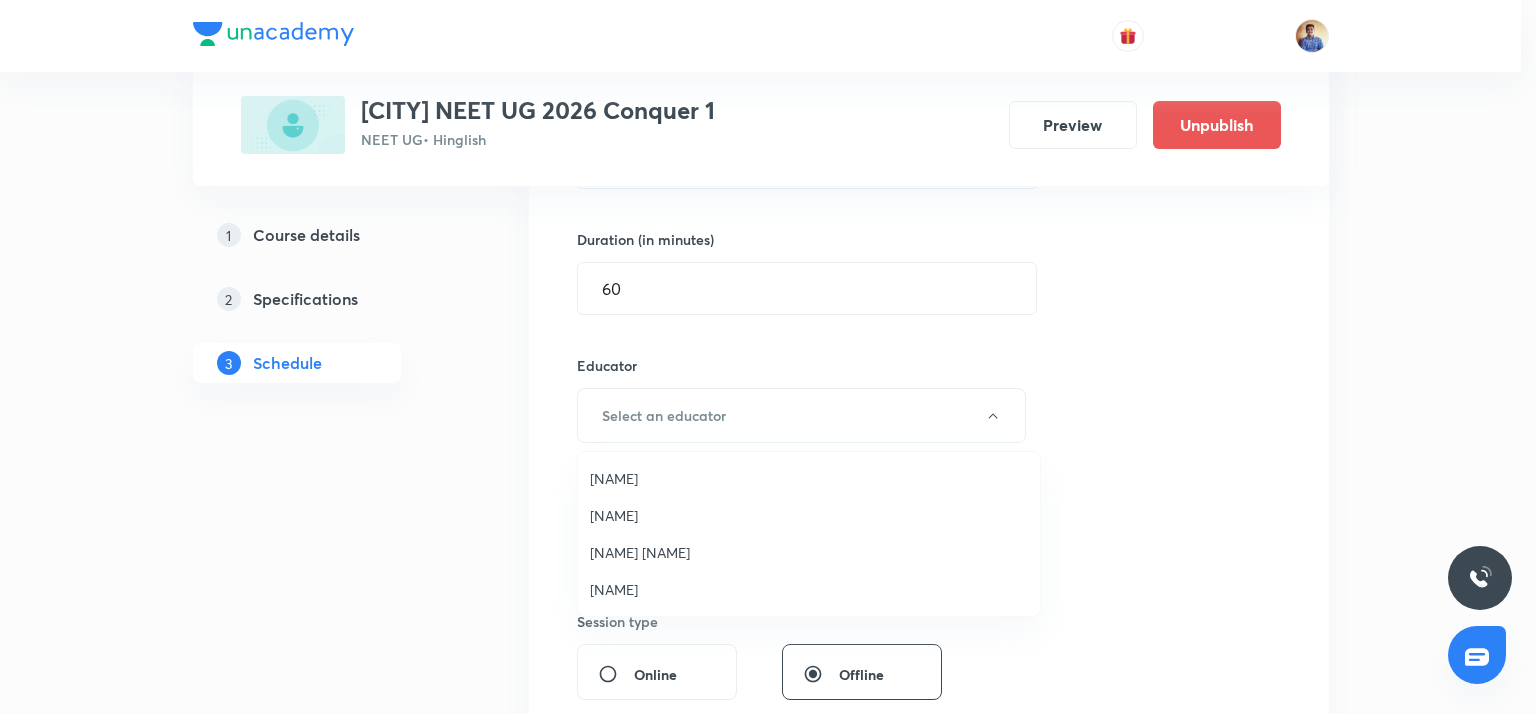 click on "Abhishek Tripathi" at bounding box center (809, 589) 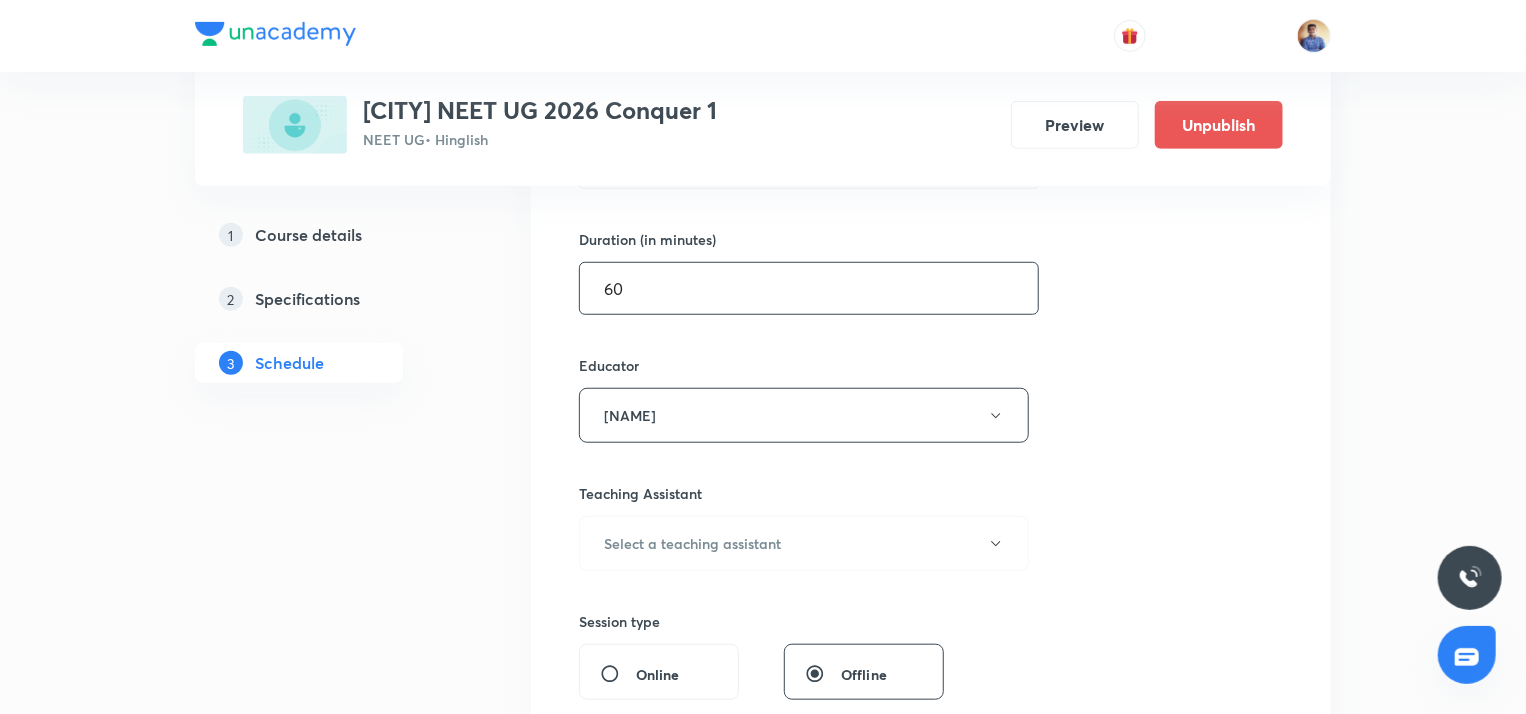 drag, startPoint x: 641, startPoint y: 294, endPoint x: 492, endPoint y: 255, distance: 154.01949 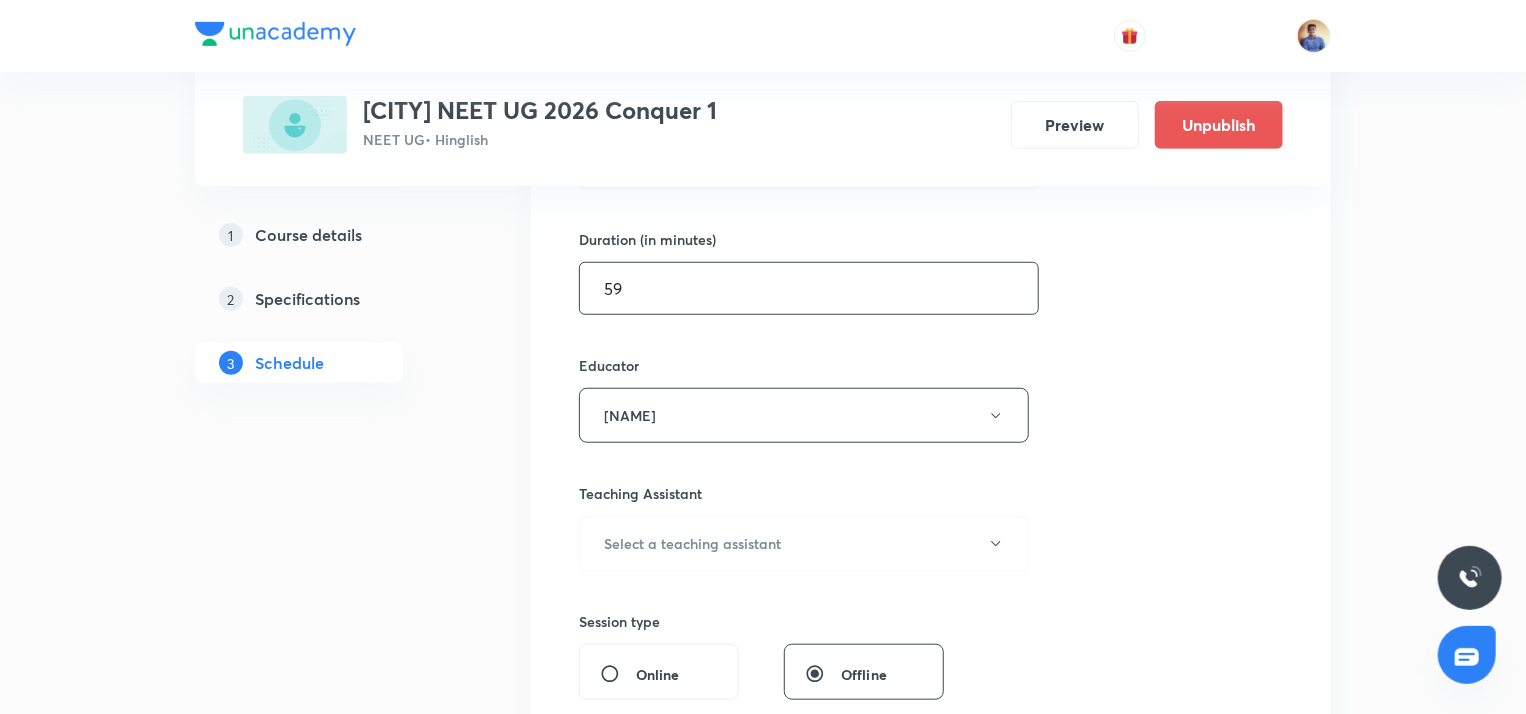 type on "59" 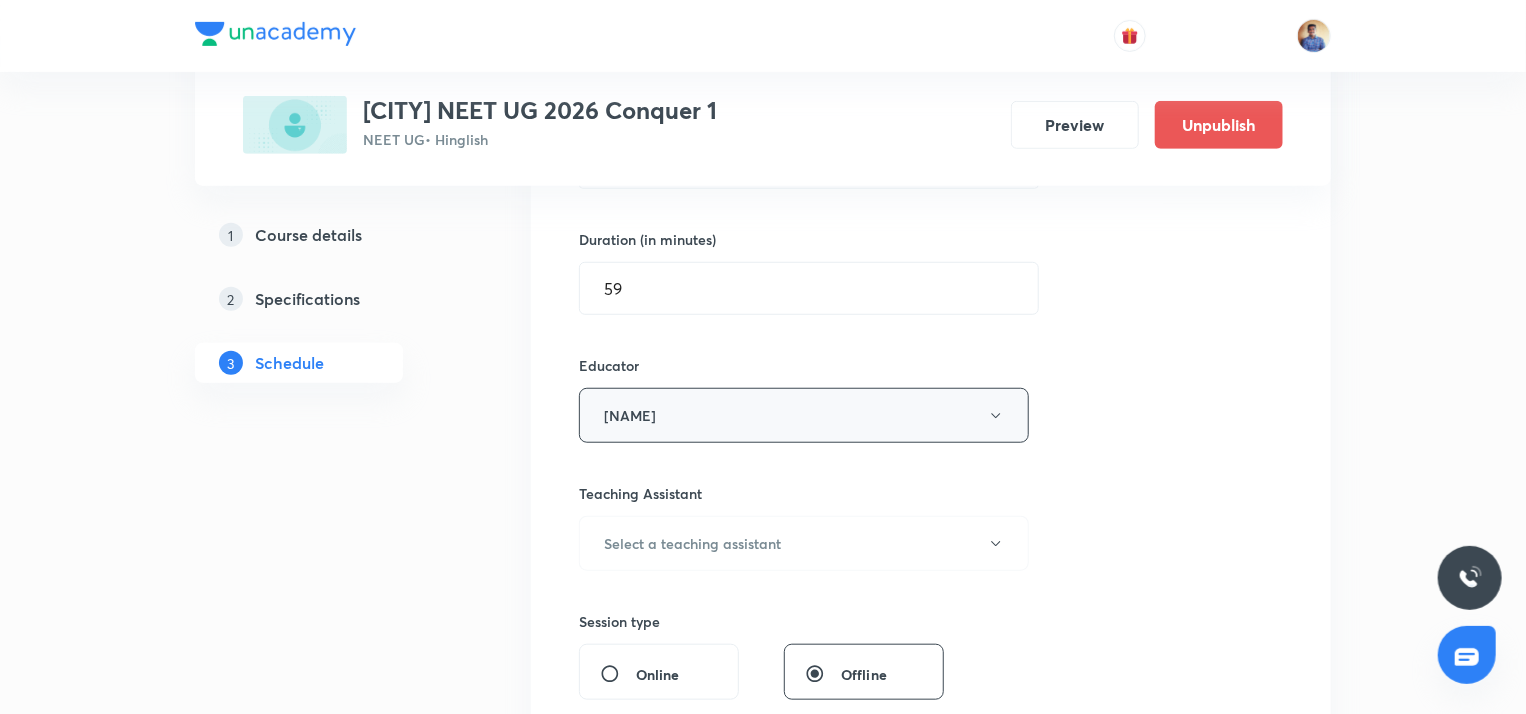 drag, startPoint x: 492, startPoint y: 255, endPoint x: 688, endPoint y: 437, distance: 267.46964 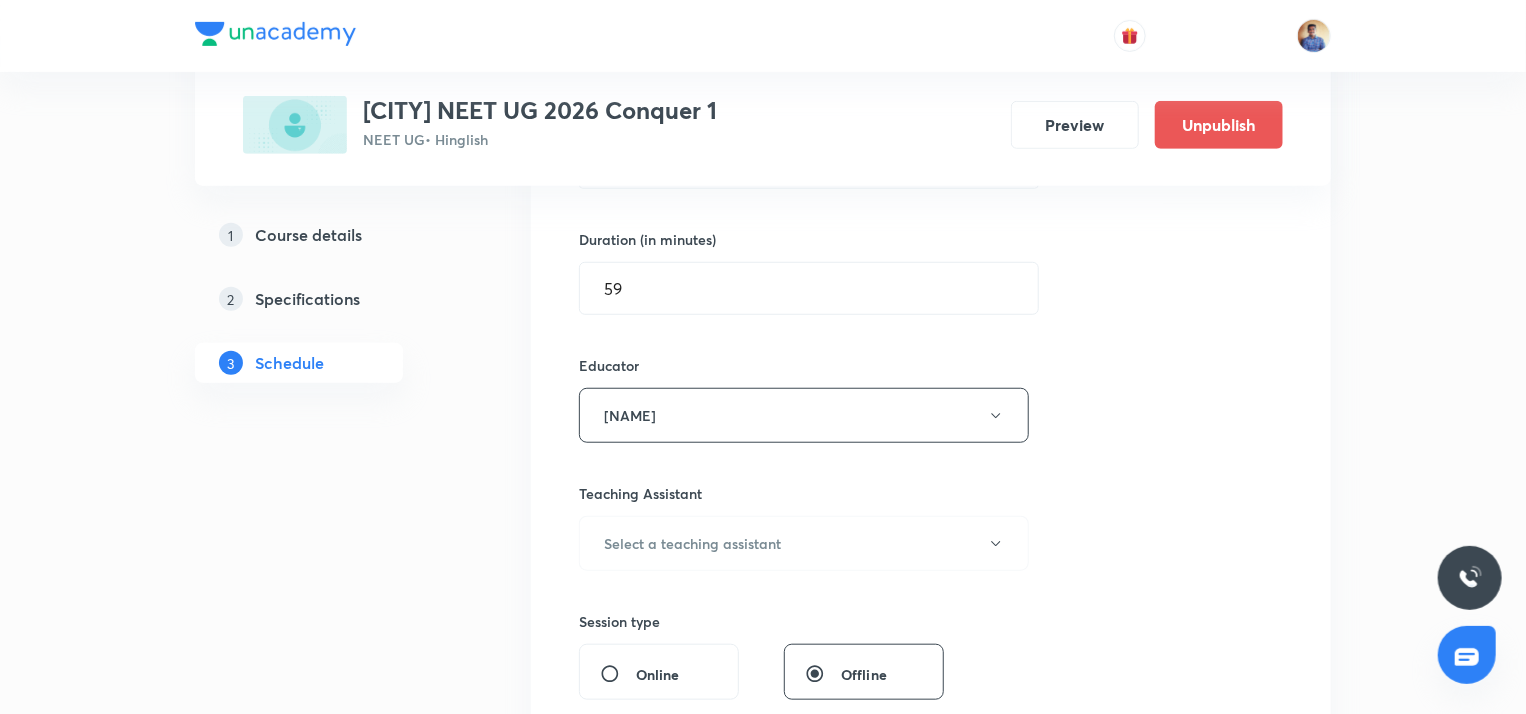 click on "Online" at bounding box center [618, 674] 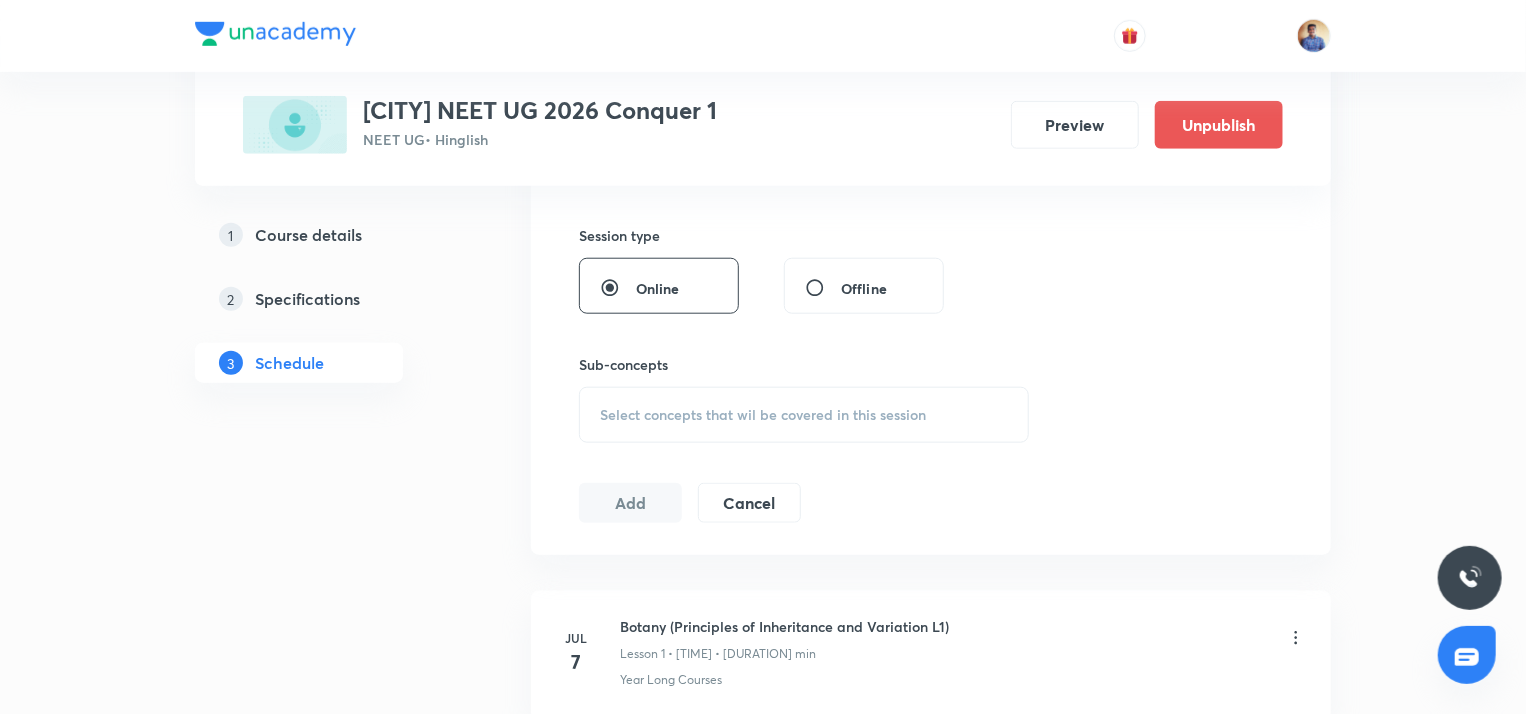 scroll, scrollTop: 848, scrollLeft: 0, axis: vertical 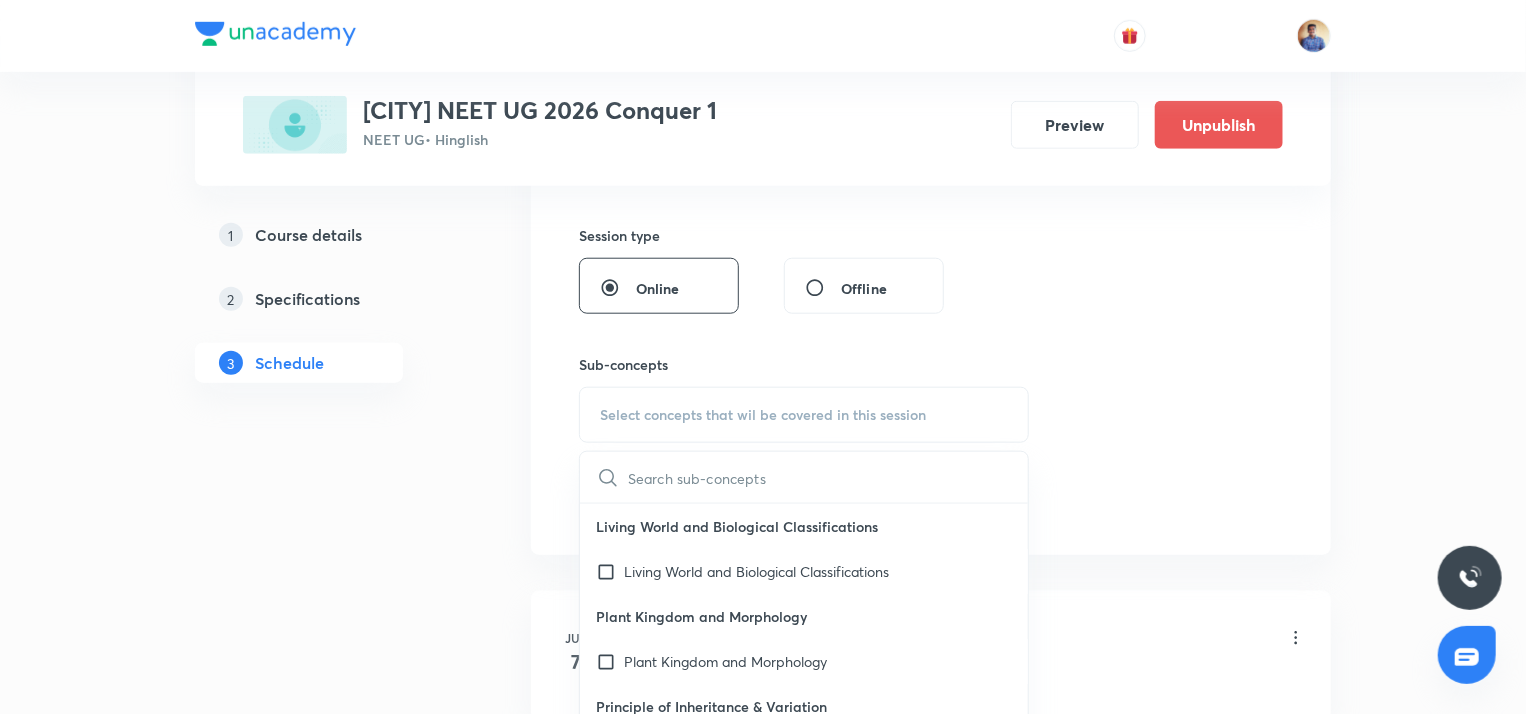 click on "Select concepts that wil be covered in this session" at bounding box center [763, 415] 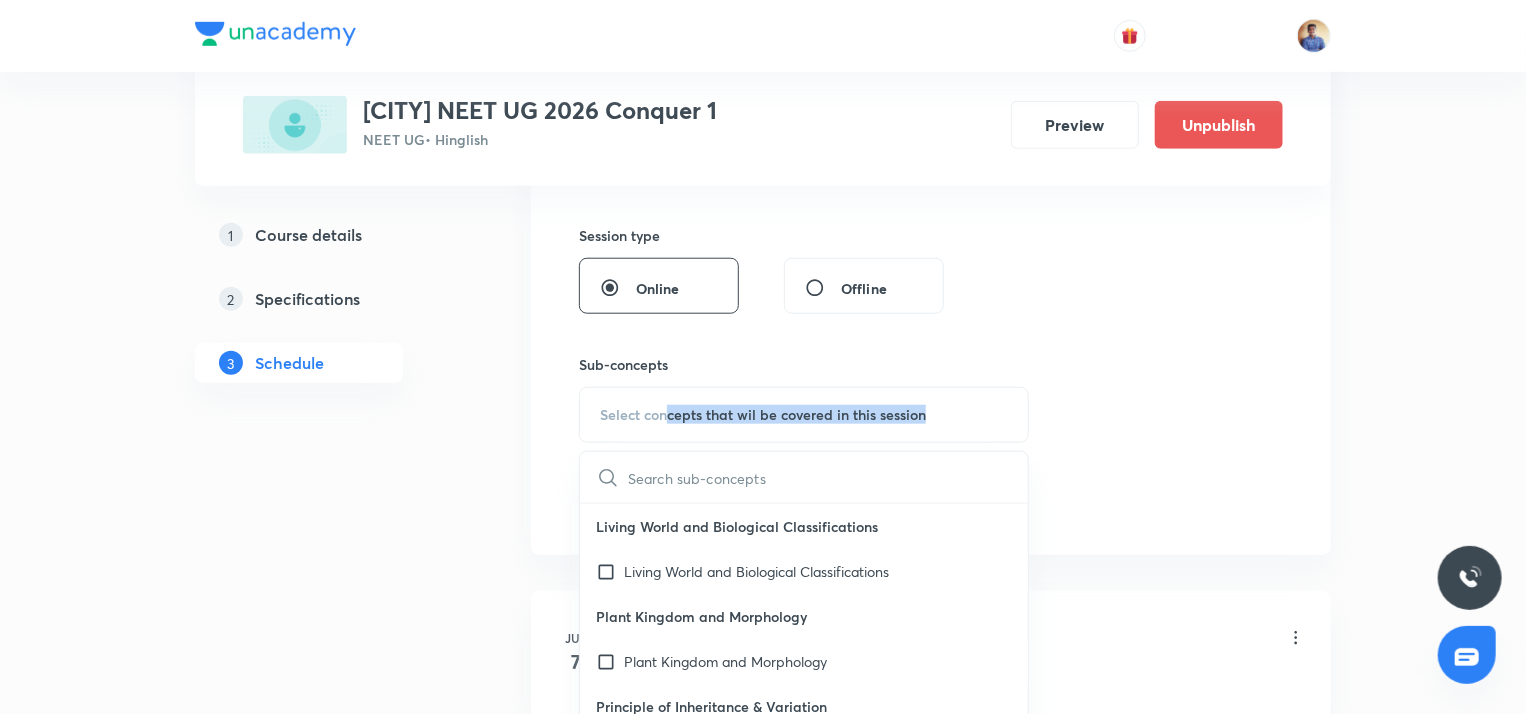 drag, startPoint x: 667, startPoint y: 415, endPoint x: 647, endPoint y: 485, distance: 72.8011 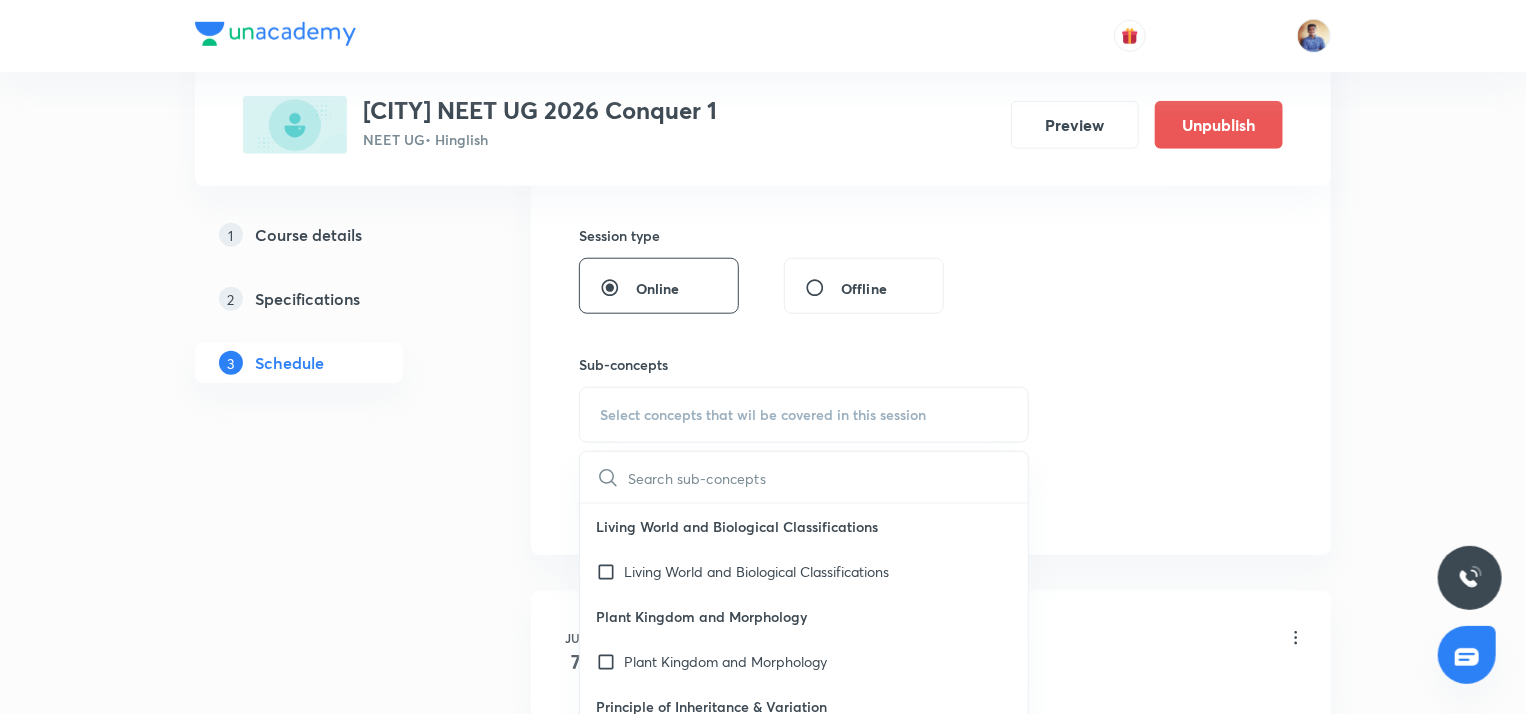 click at bounding box center (828, 477) 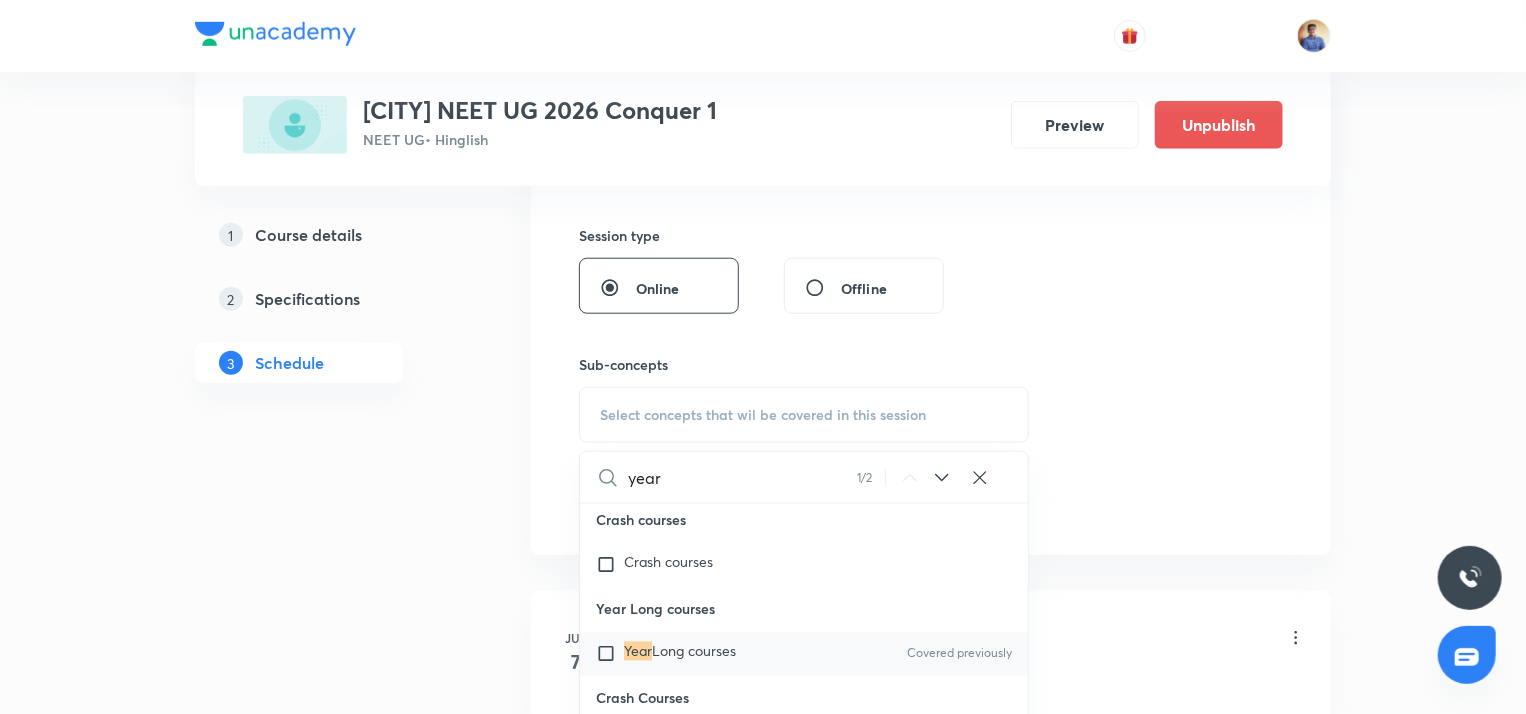 scroll, scrollTop: 59344, scrollLeft: 0, axis: vertical 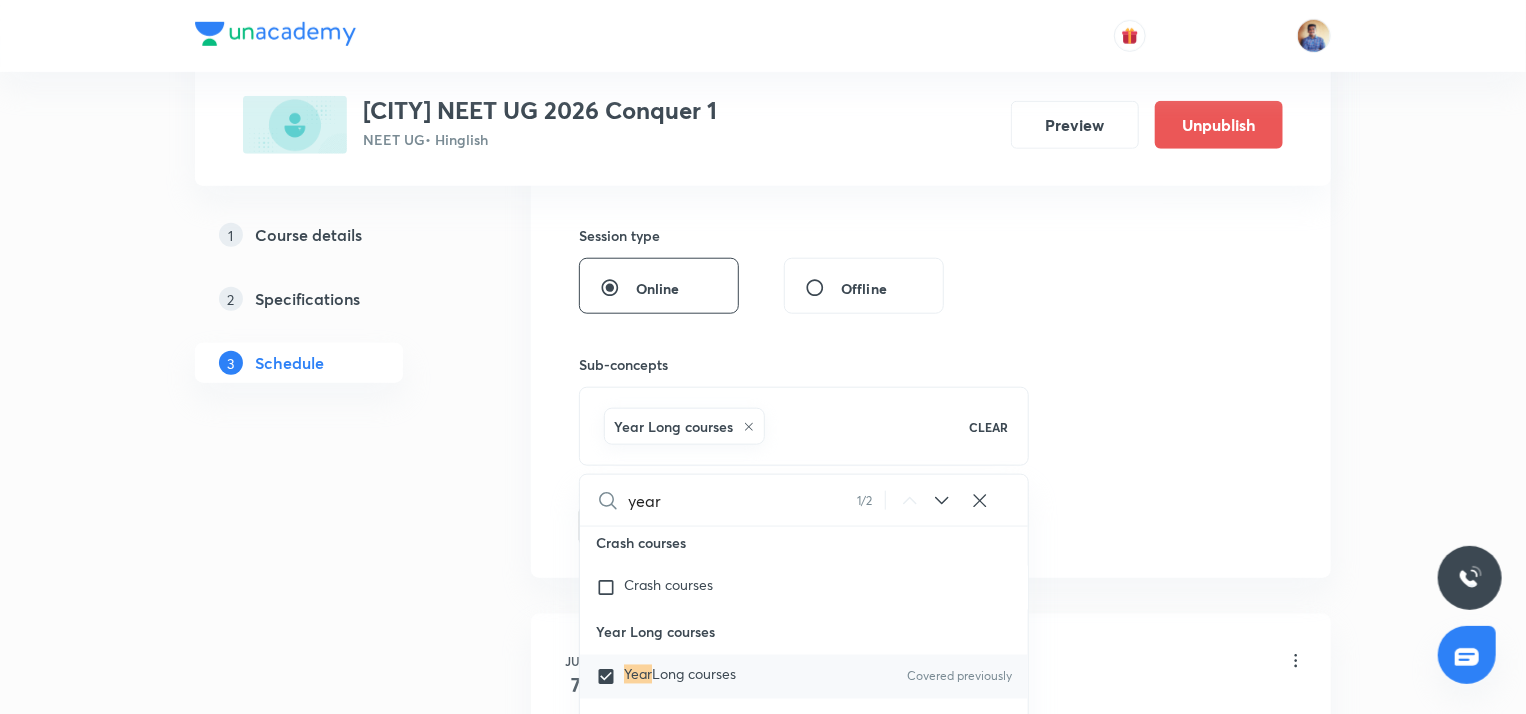 click on "Plus Courses Chhatrapati sambhaji nagar NEET UG 2026 Conquer 1 NEET UG  • Hinglish Preview Unpublish 1 Course details 2 Specifications 3 Schedule Schedule 83  classes Session  84 Live class Session title 32/99 Botany (Cell - The Unit of Life) ​ Schedule for Aug 5, 2025, 1:00 PM ​ Duration (in minutes) 59 ​ Educator Abhishek Tripathi   Session type Online Offline Sub-concepts Year Long courses CLEAR year 1 / 2 ​ Living World and Biological Classifications  Living World and Biological Classifications  Plant Kingdom and  Morphology Plant Kingdom and  Morphology Principle of Inheritance &  Variation Principle of Inheritance &  Variation Molecular Basis of Inheritance, Molecular Basis of Inheritance Anatomy of Flowering Plants, Photosynthesis, Anatomy of Flowering Plants, Photosynthesis, Respiration, Plant Growth & Development Respiration, Plant Growth & Development Biological Classification, Plant Kingdom, Morphology of Flowering Plants Organism & Populations,Ecosystem, Biodiversity & Conservation Wave" at bounding box center (763, 6435) 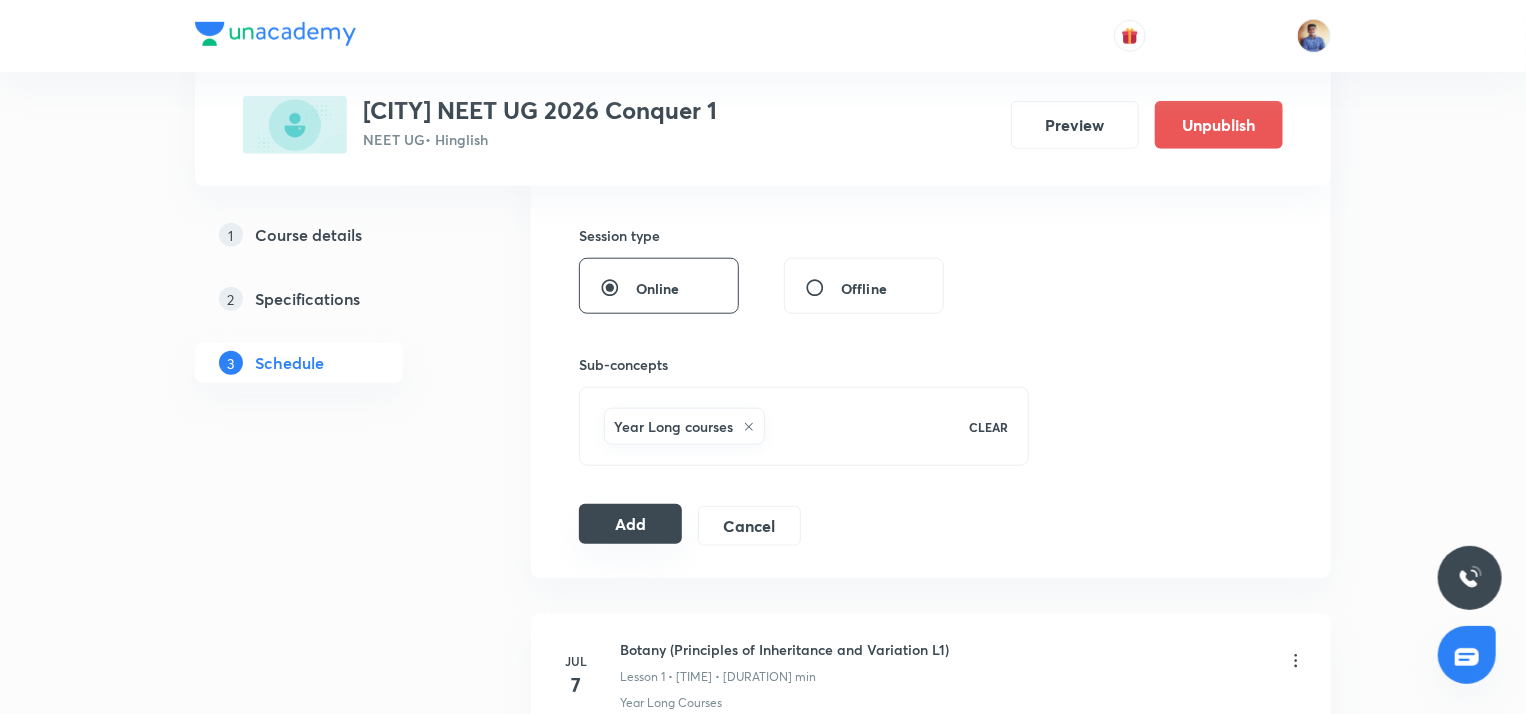 click on "Add" at bounding box center [630, 524] 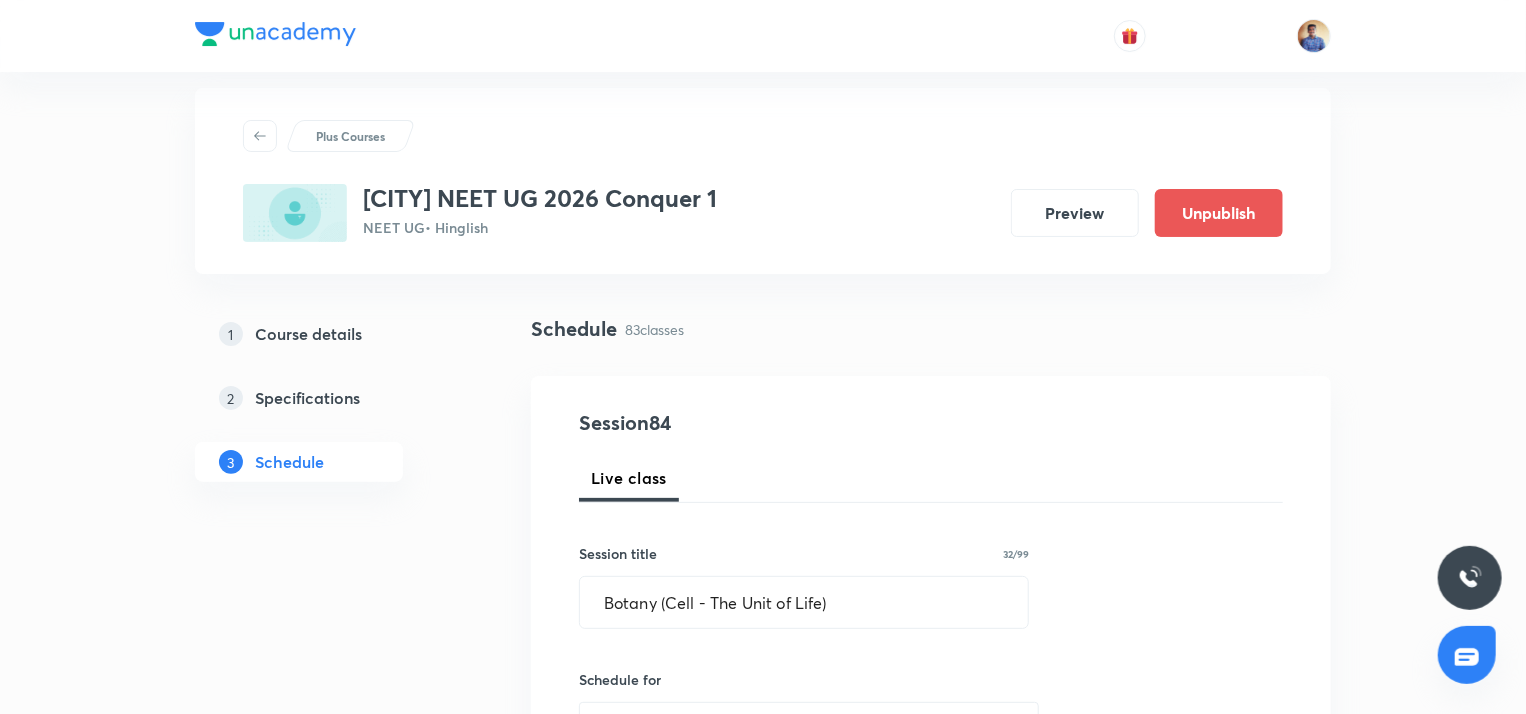 scroll, scrollTop: 0, scrollLeft: 0, axis: both 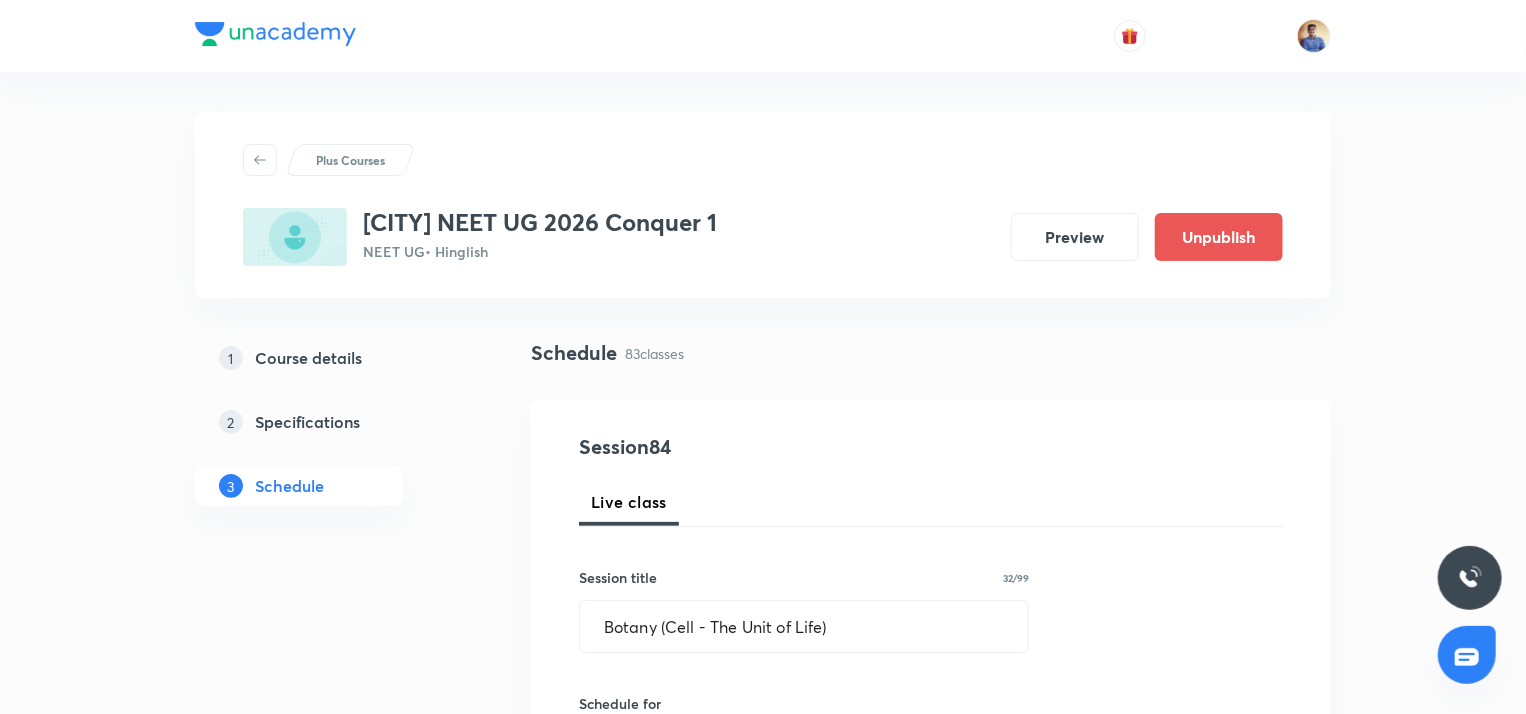 radio on "false" 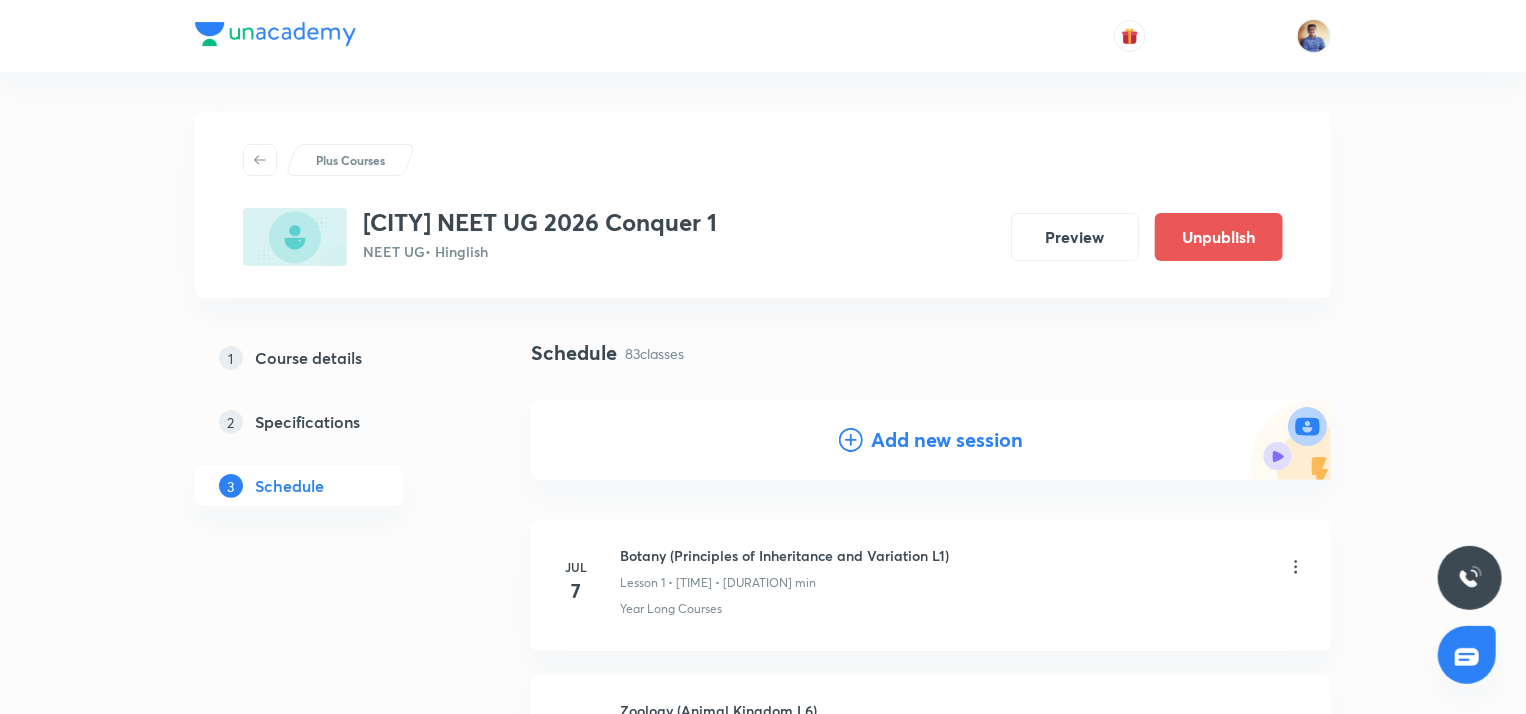 scroll, scrollTop: 143, scrollLeft: 0, axis: vertical 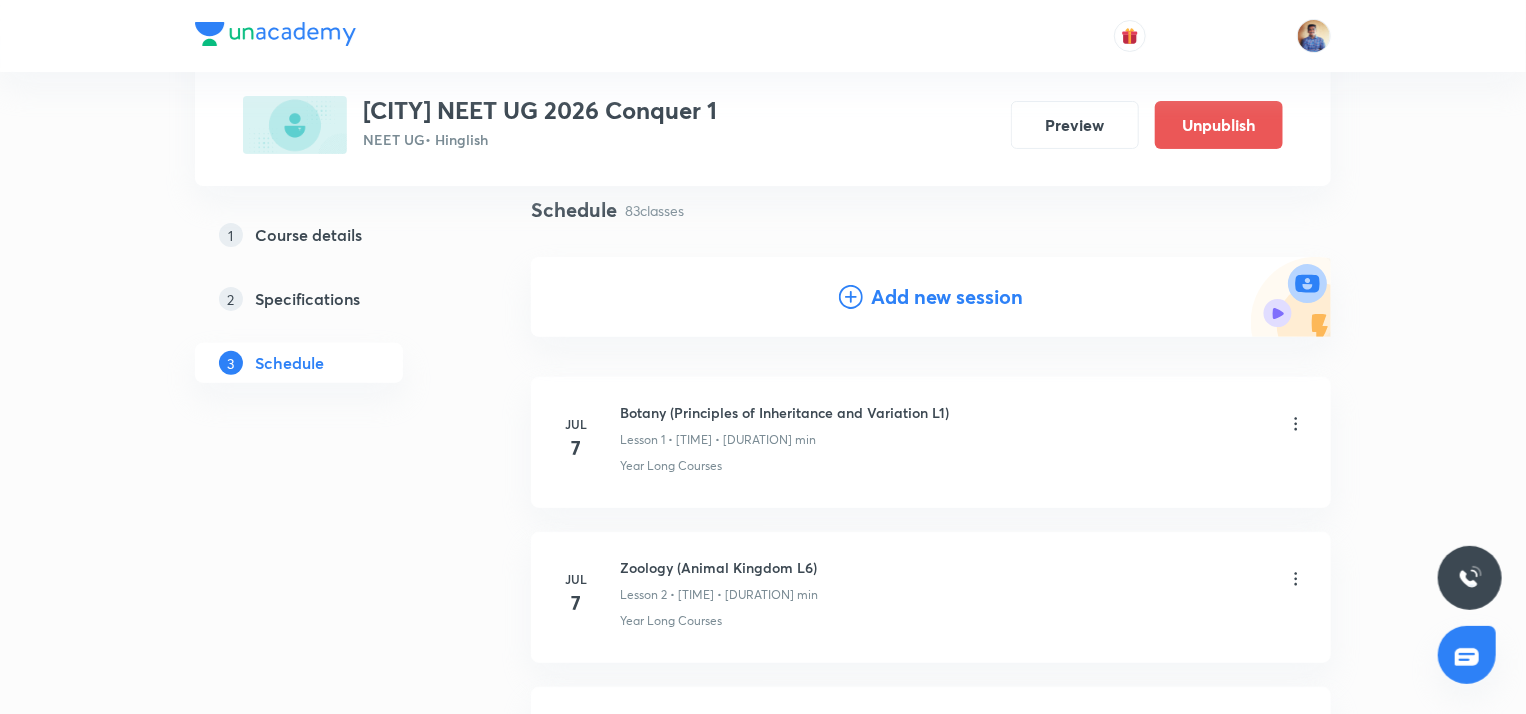 click 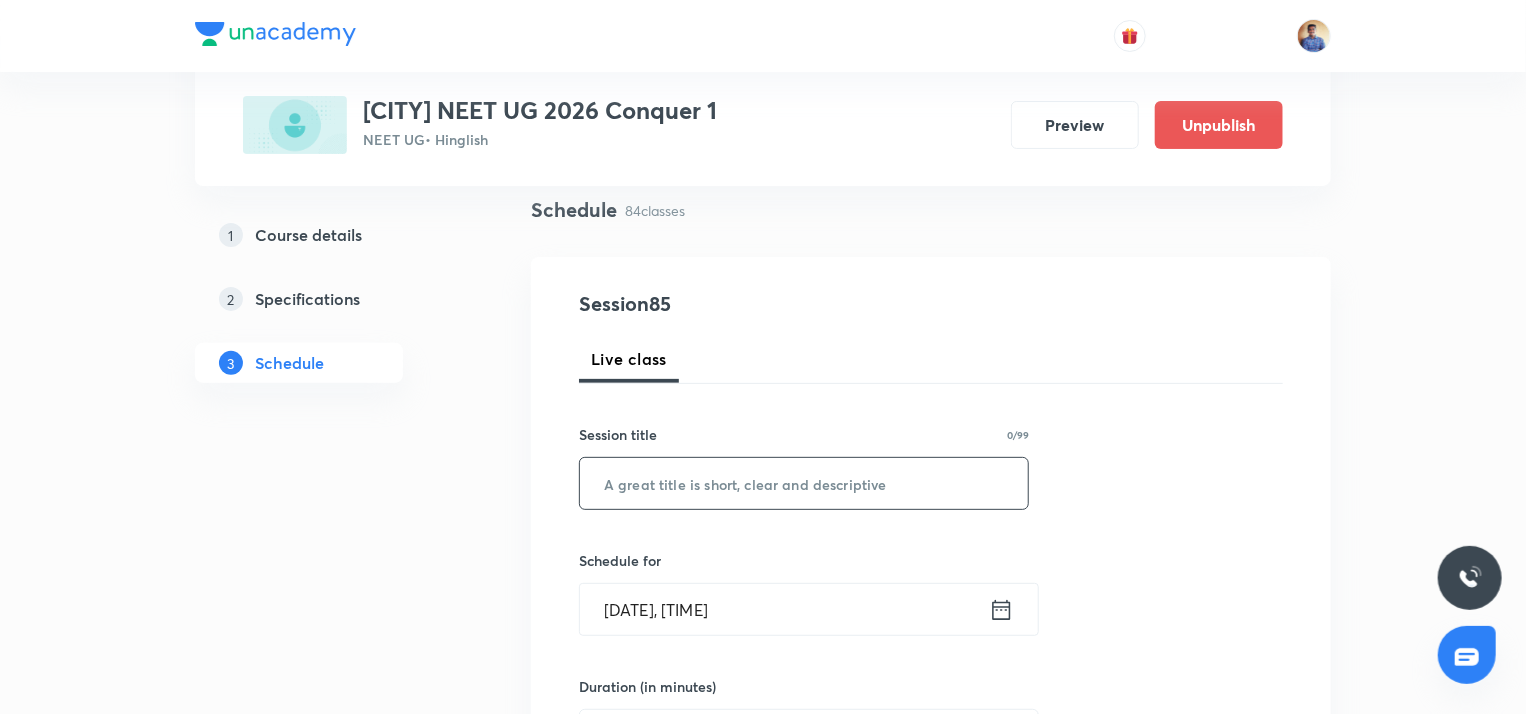 click at bounding box center (804, 483) 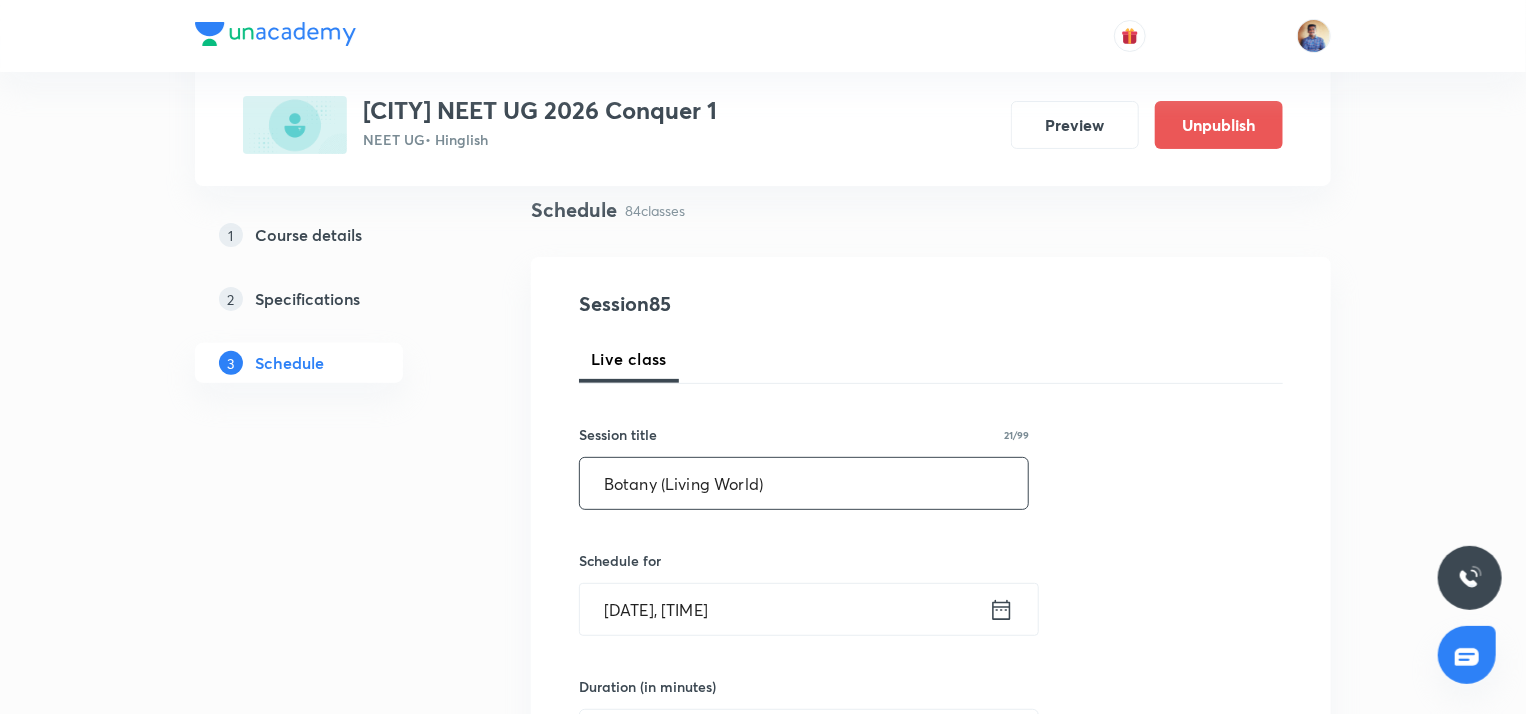 type on "Botany (Living World)" 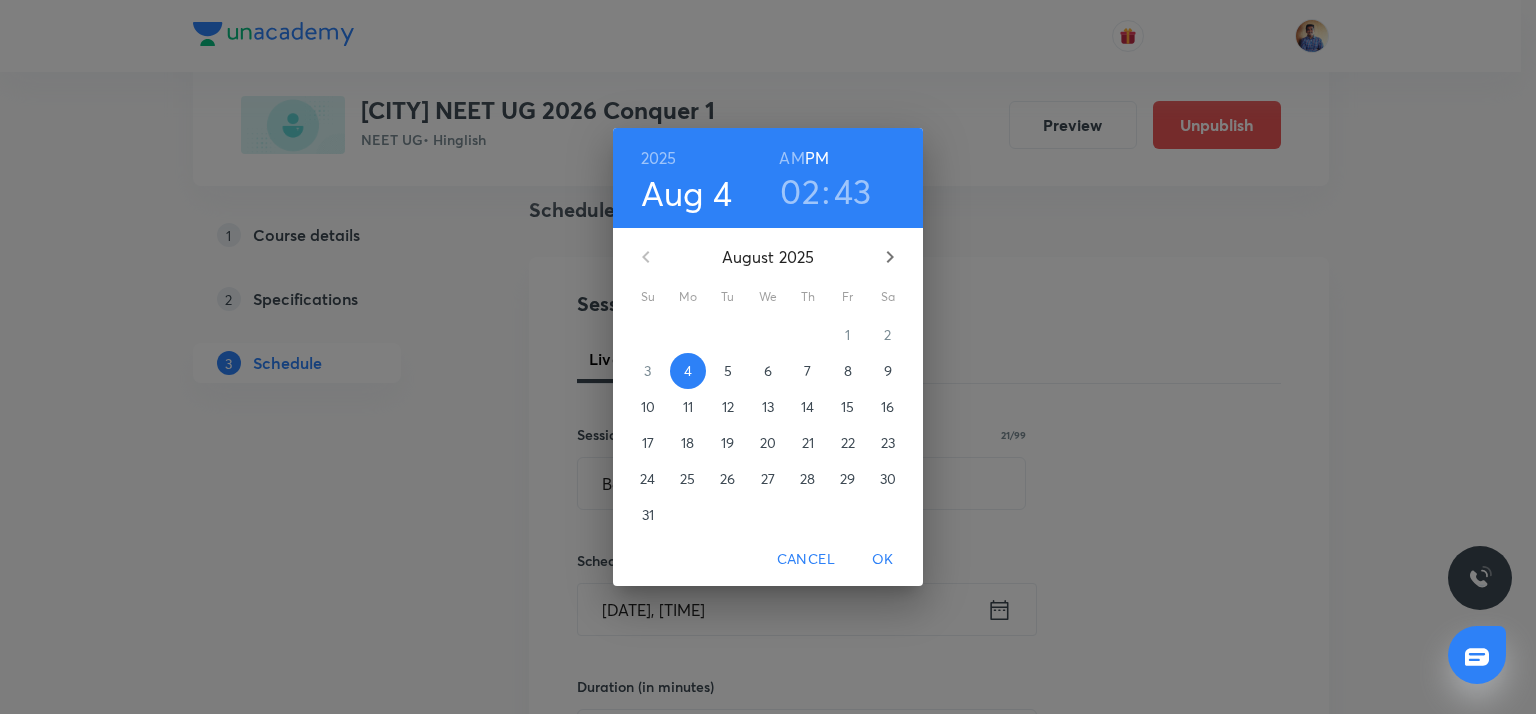 click on "5" at bounding box center (728, 371) 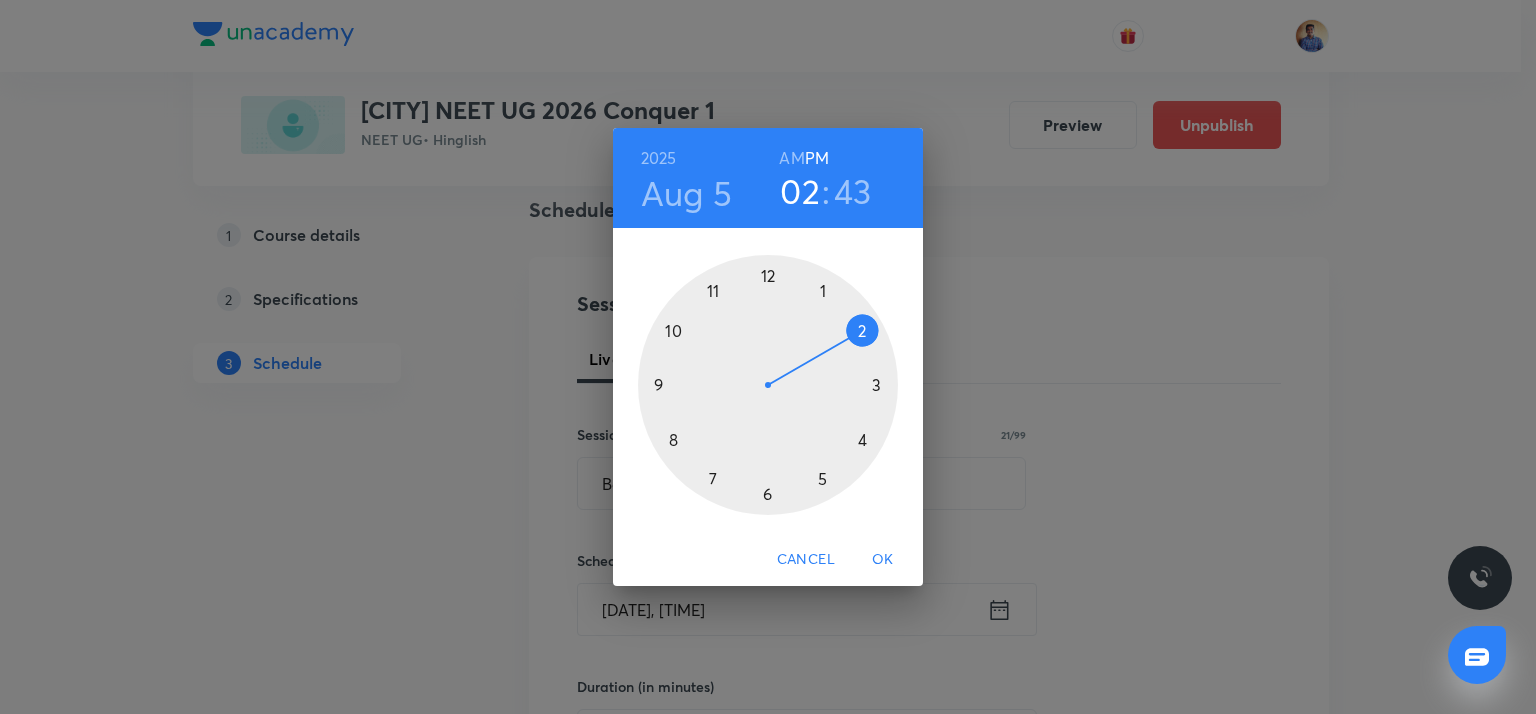 click at bounding box center [768, 385] 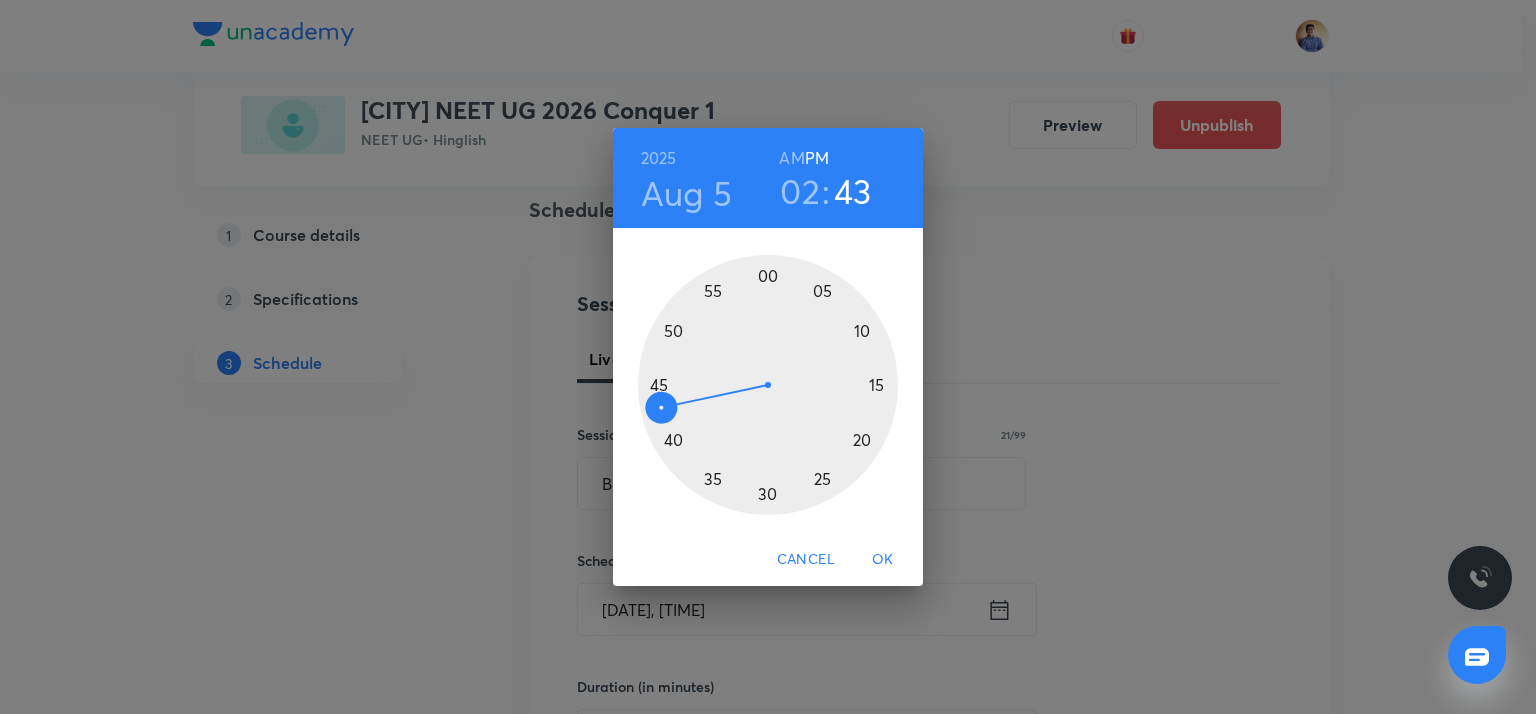 click at bounding box center (768, 385) 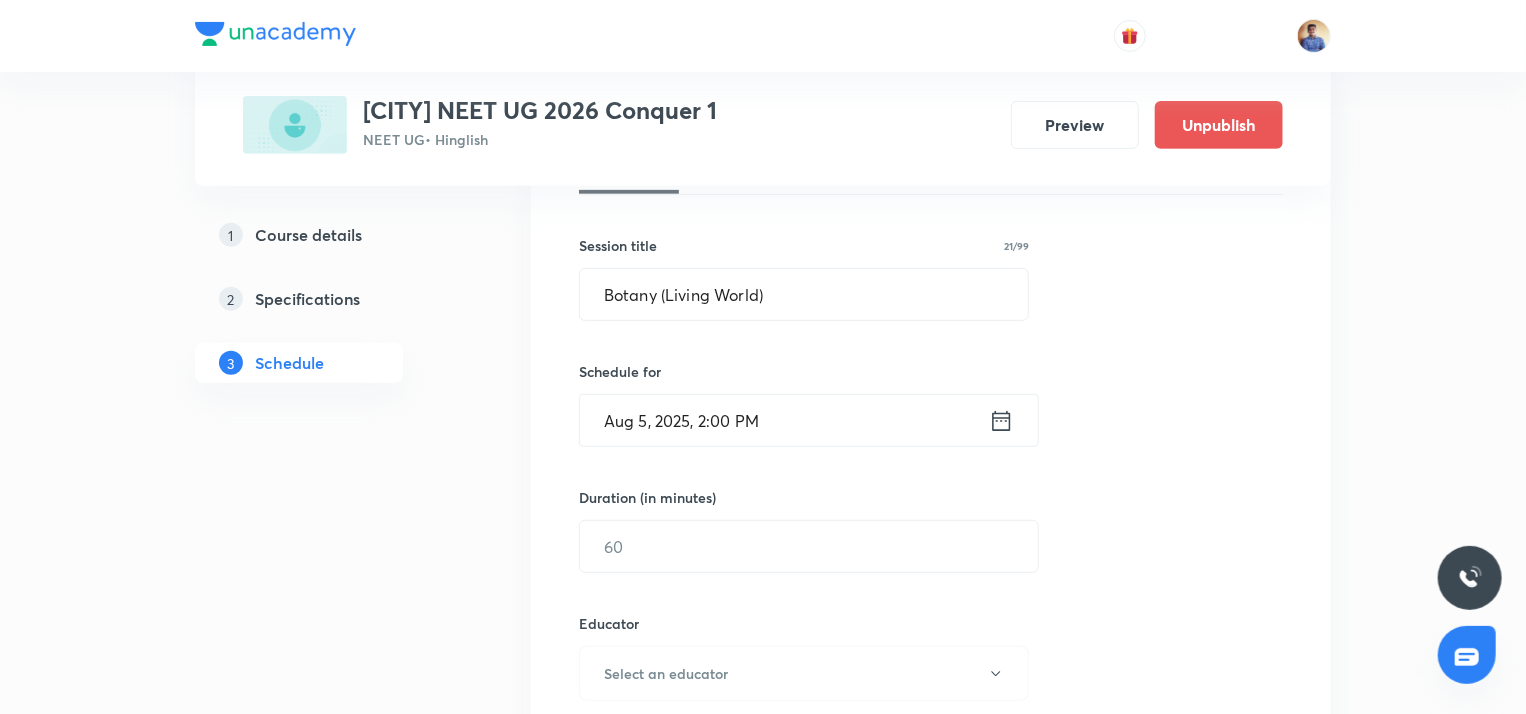 scroll, scrollTop: 344, scrollLeft: 0, axis: vertical 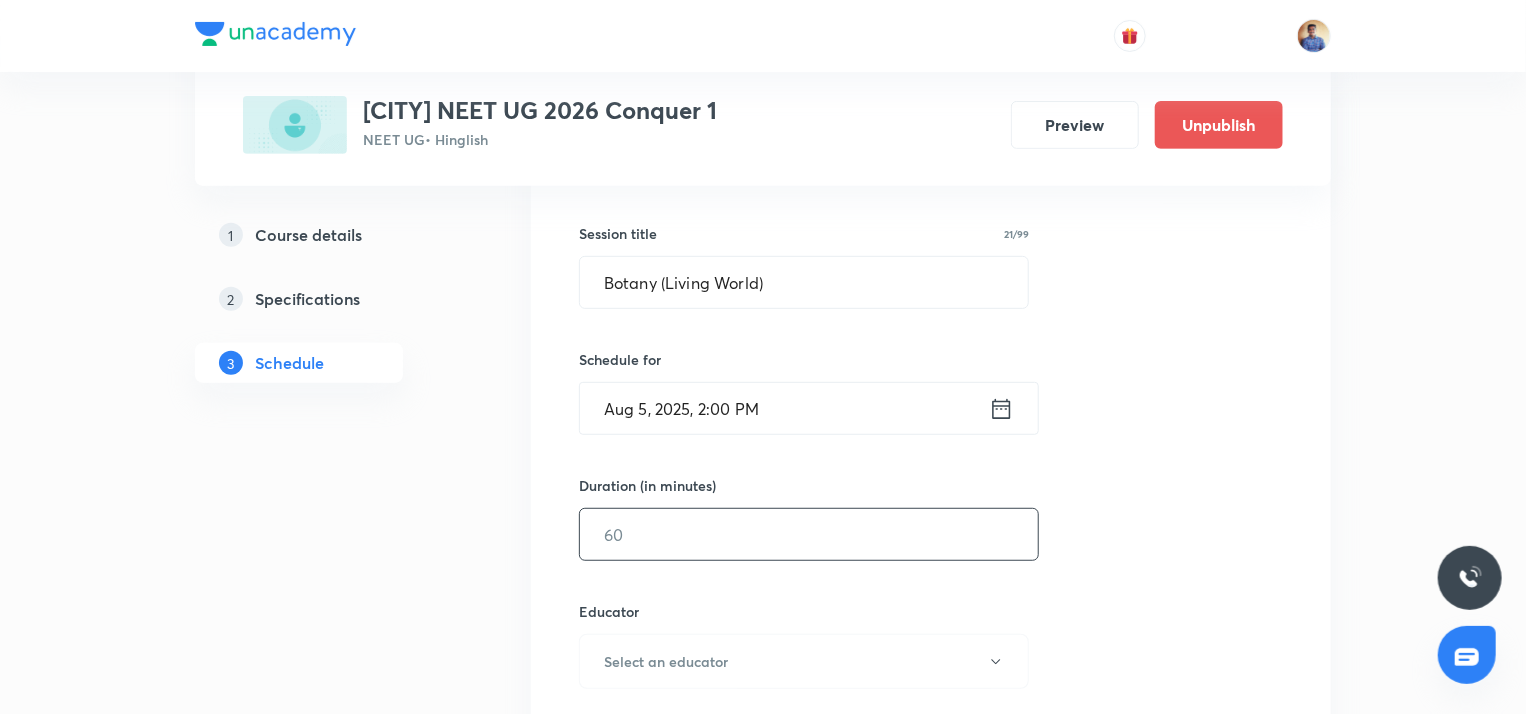 click at bounding box center (809, 534) 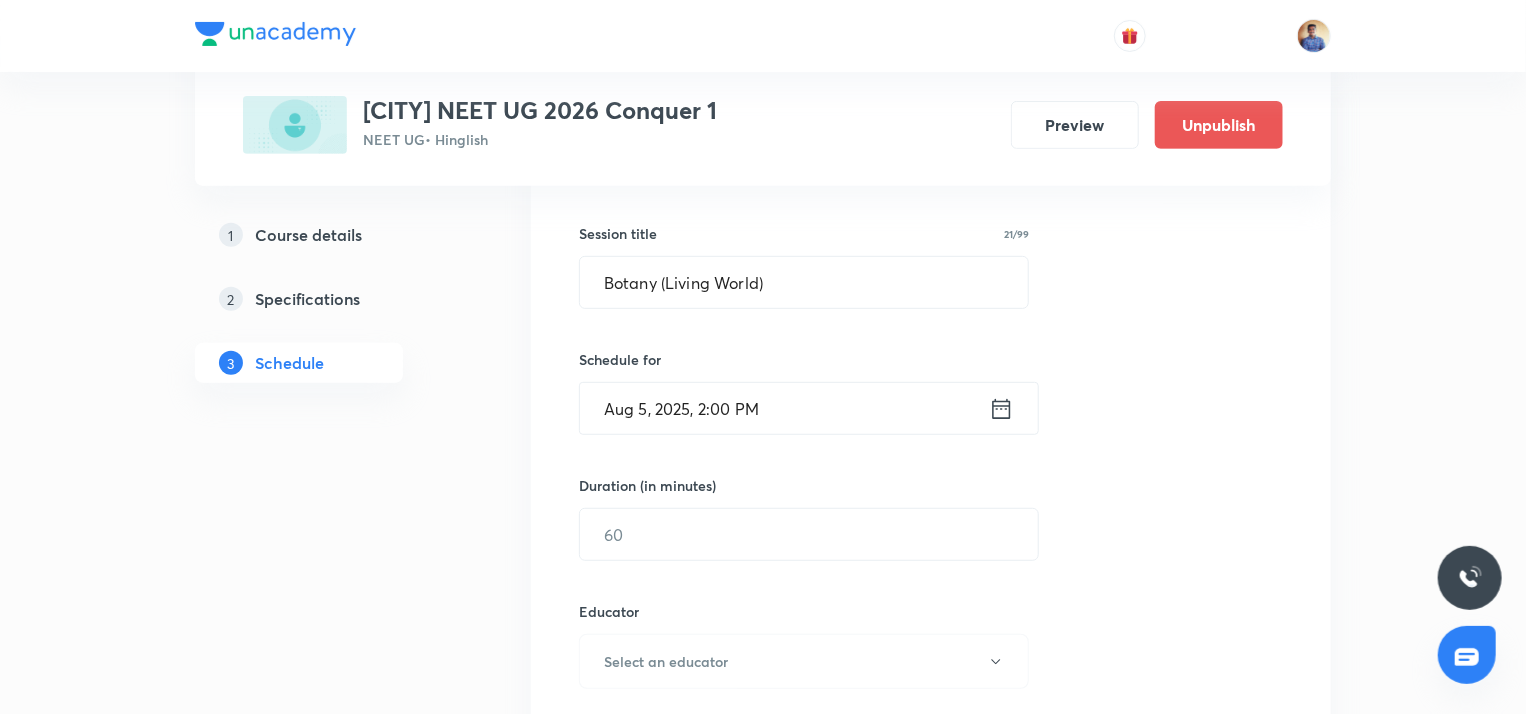click on "Aug 5, 2025, 2:00 PM" at bounding box center [784, 408] 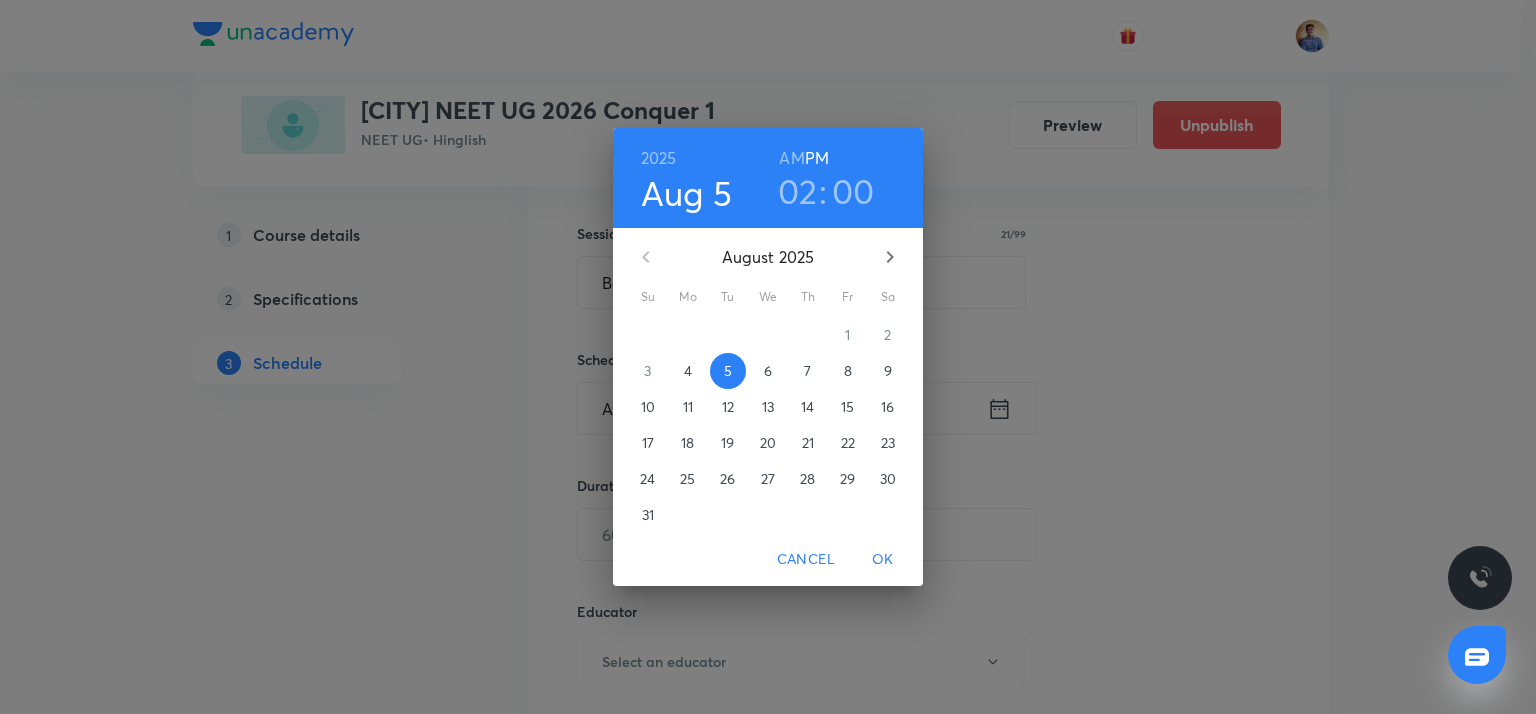 click on "00" at bounding box center [853, 191] 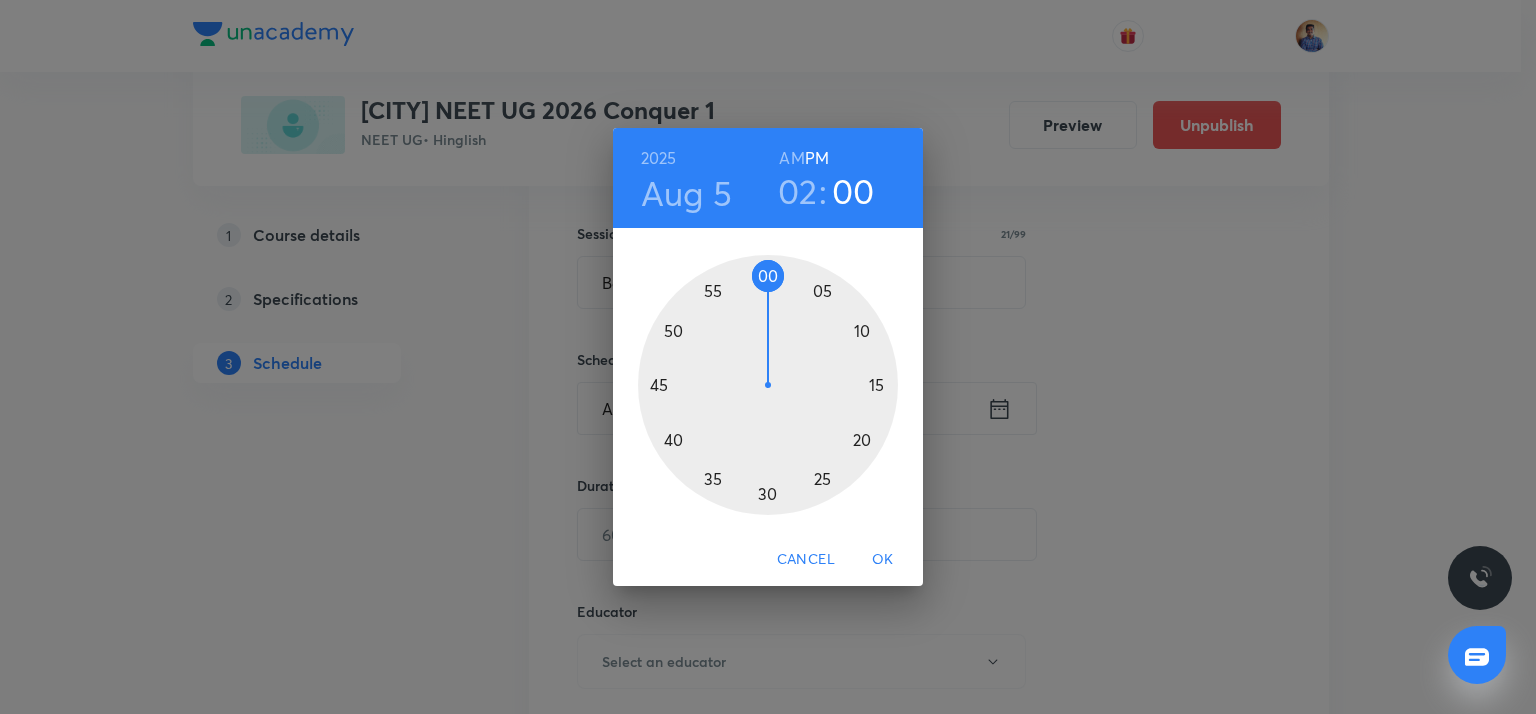 click at bounding box center [768, 385] 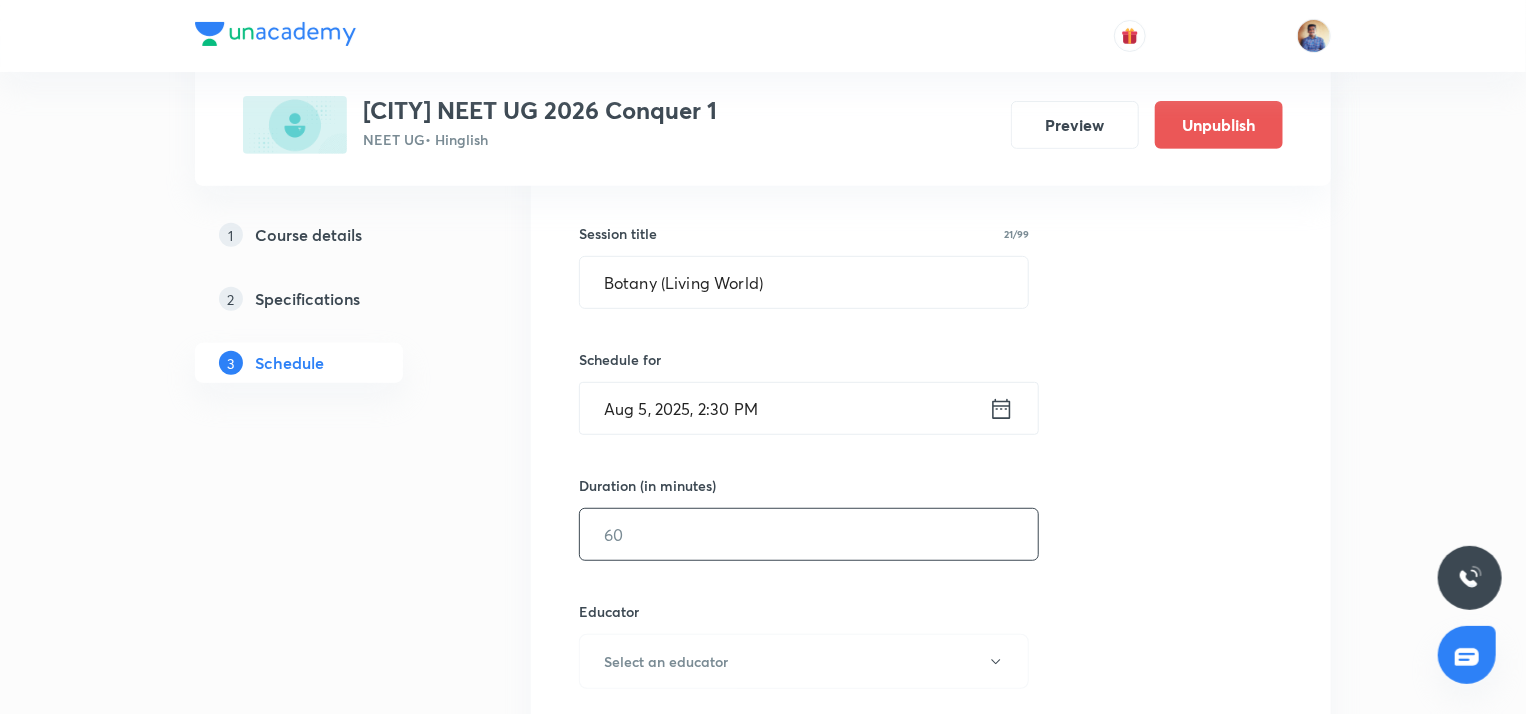click at bounding box center [809, 534] 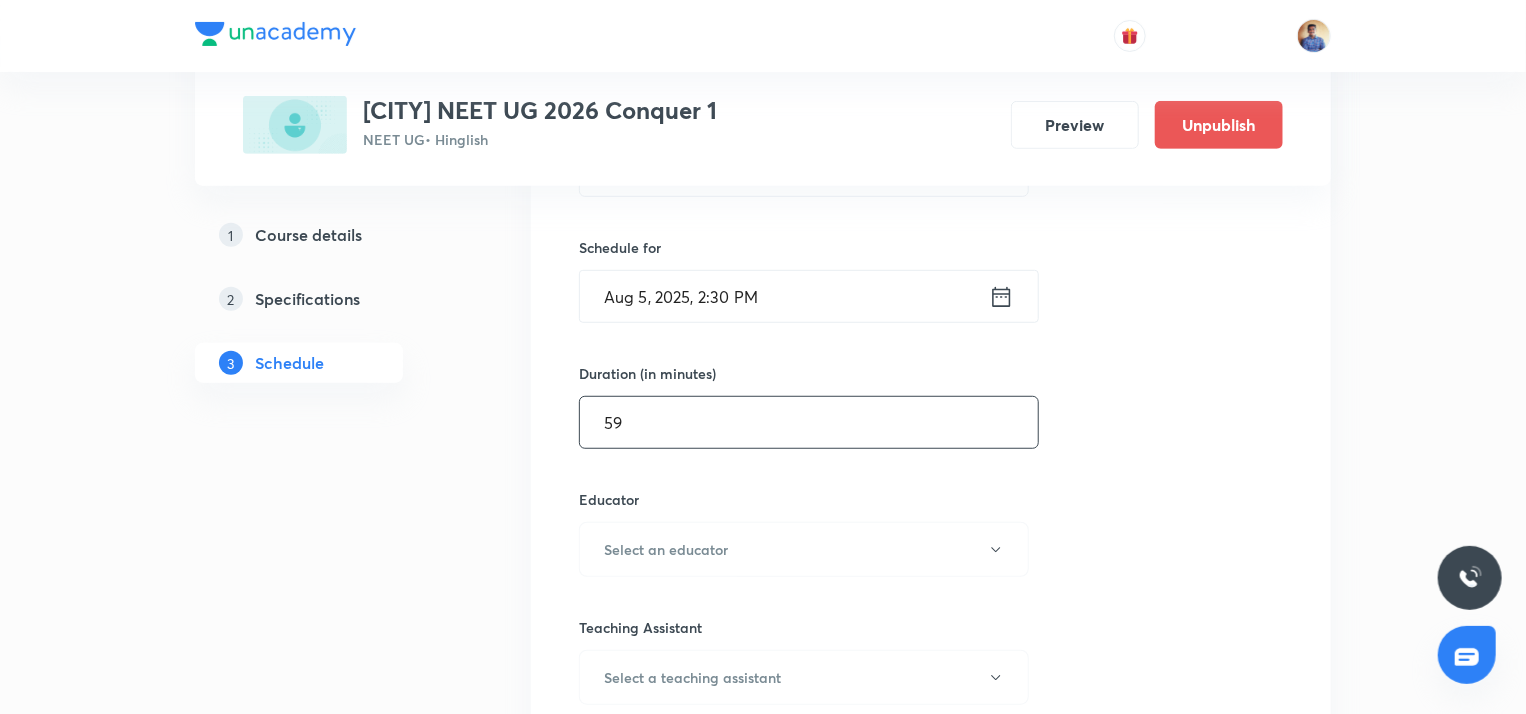 scroll, scrollTop: 464, scrollLeft: 0, axis: vertical 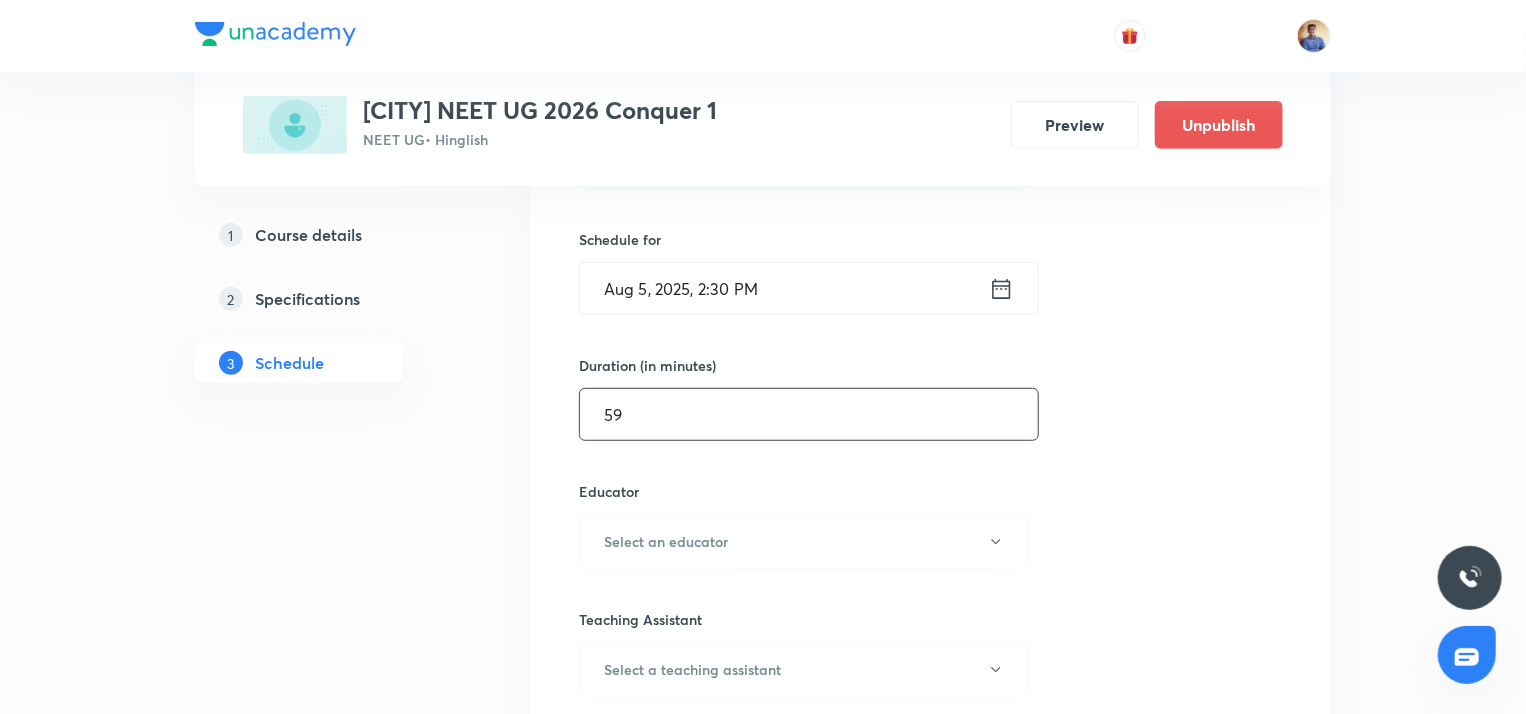 type on "59" 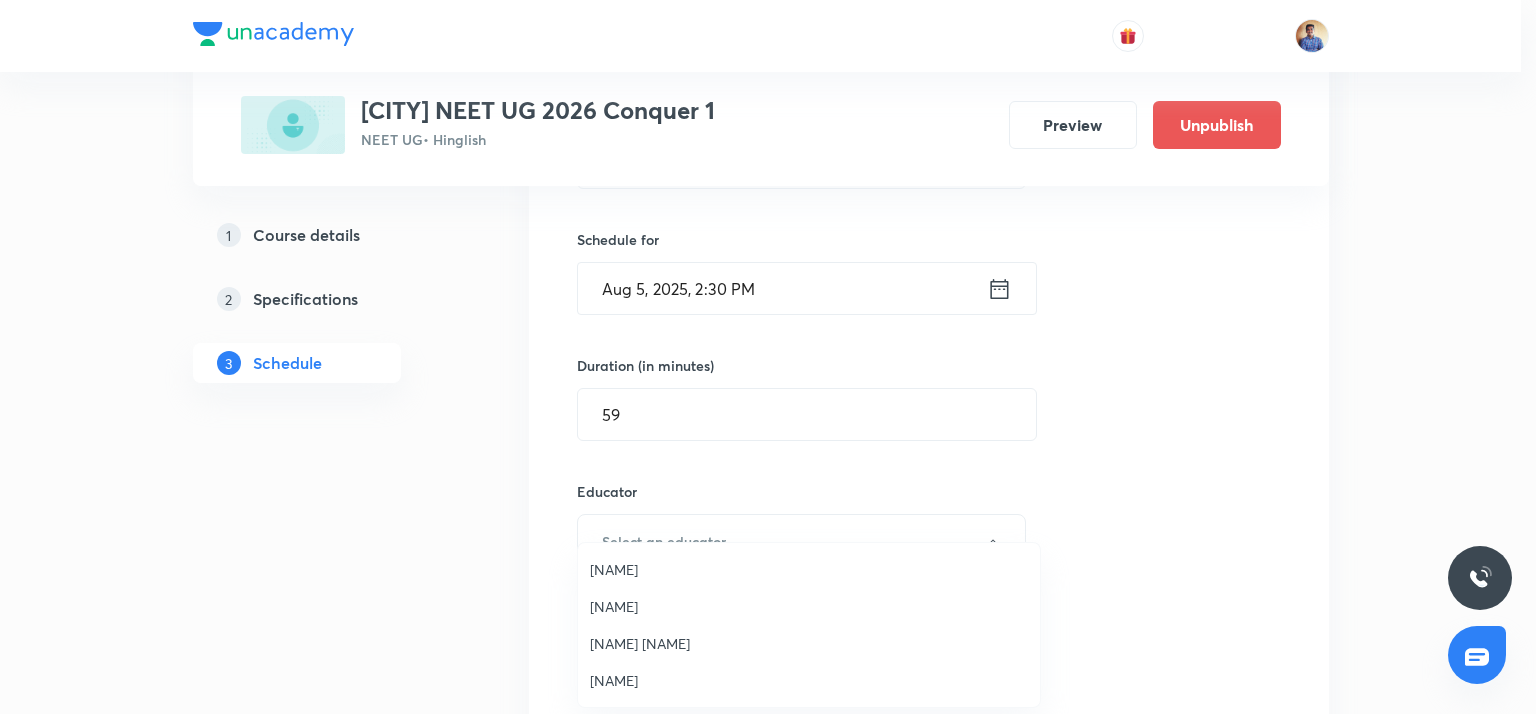 click on "Abhishek Tripathi" at bounding box center (809, 680) 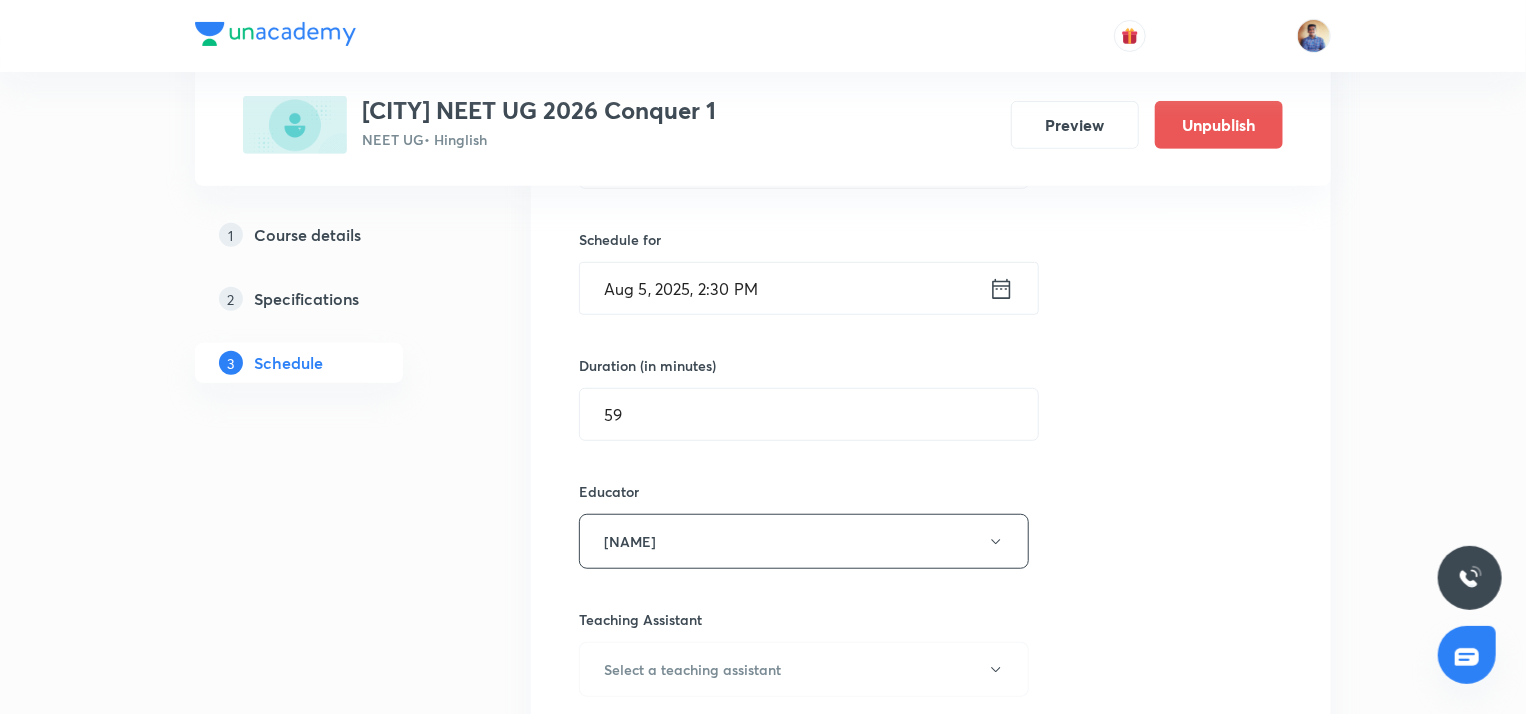 click on "1 Course details 2 Specifications 3 Schedule" at bounding box center [331, 7126] 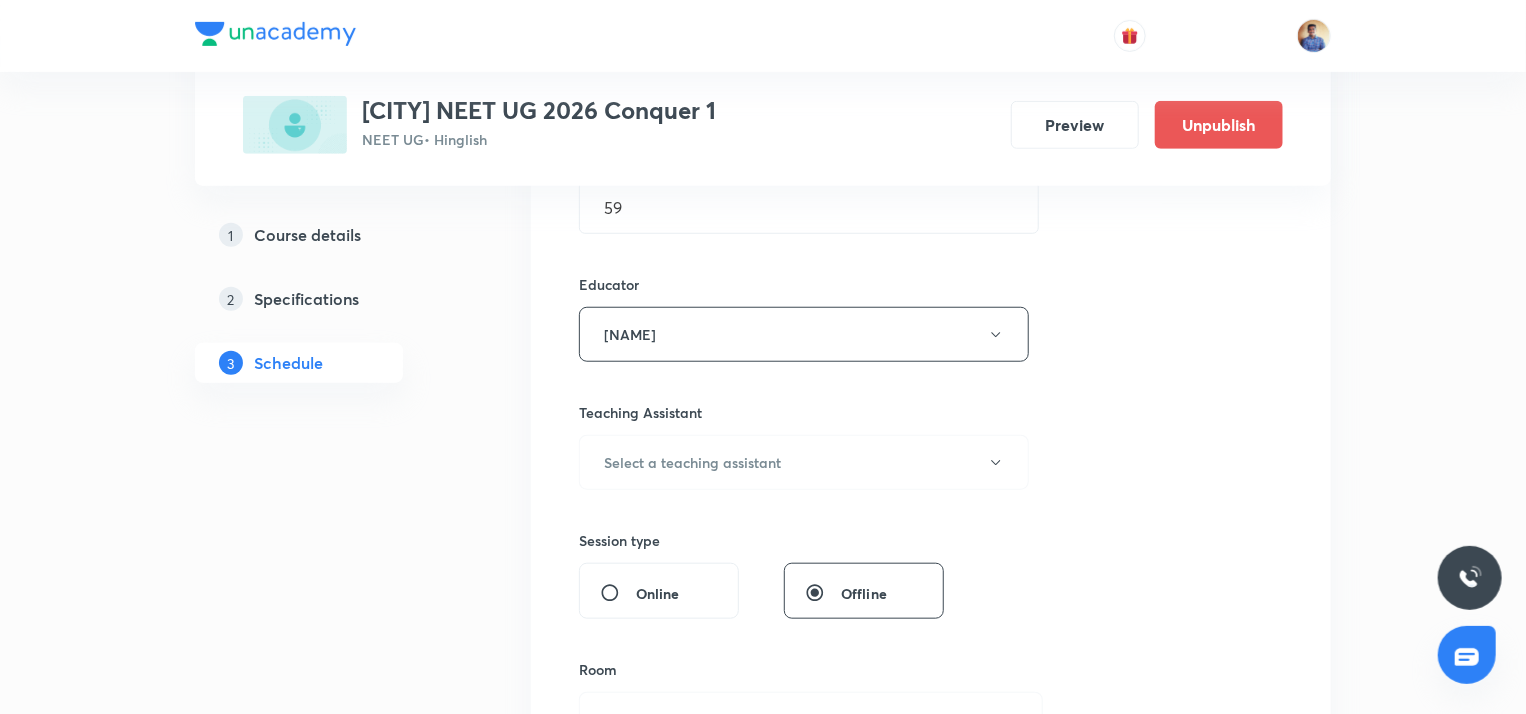 scroll, scrollTop: 674, scrollLeft: 0, axis: vertical 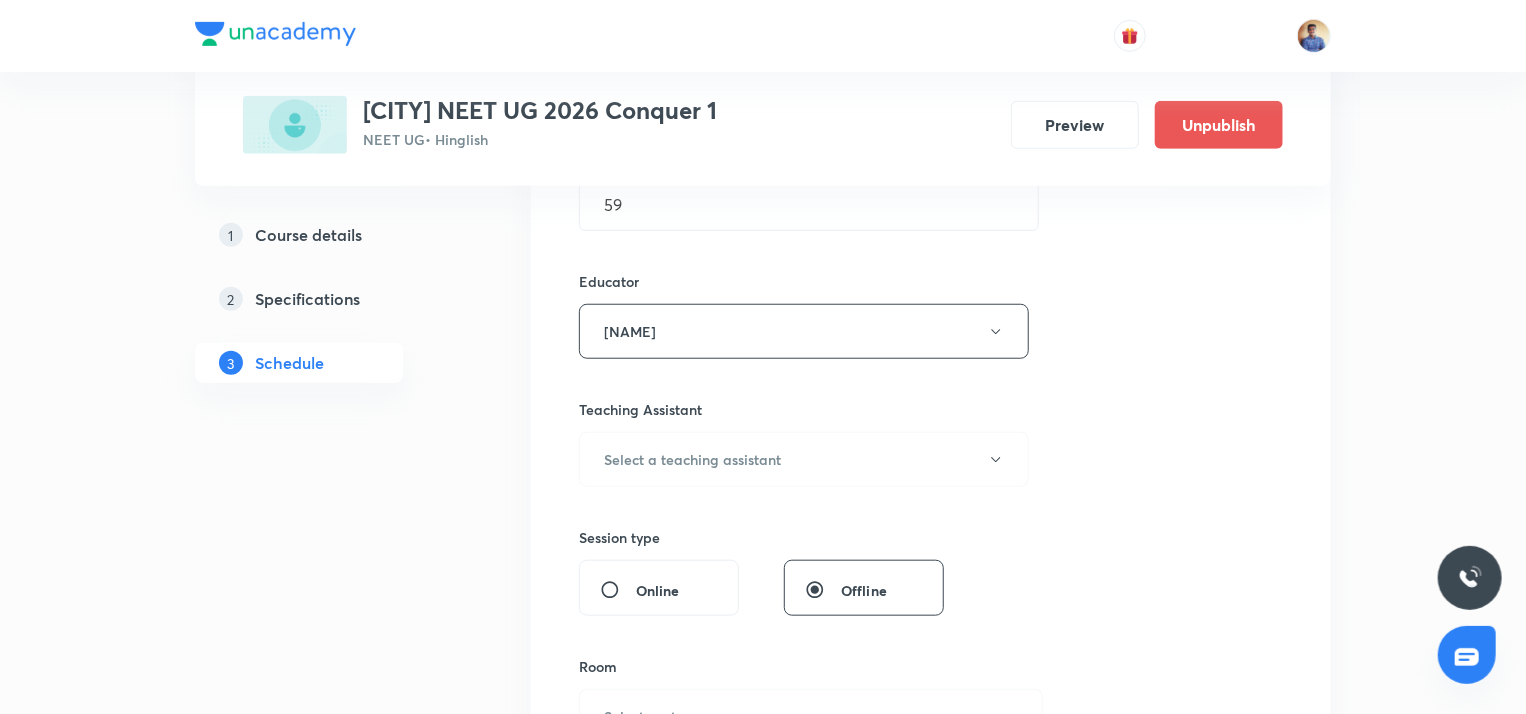 click on "Online" at bounding box center (618, 590) 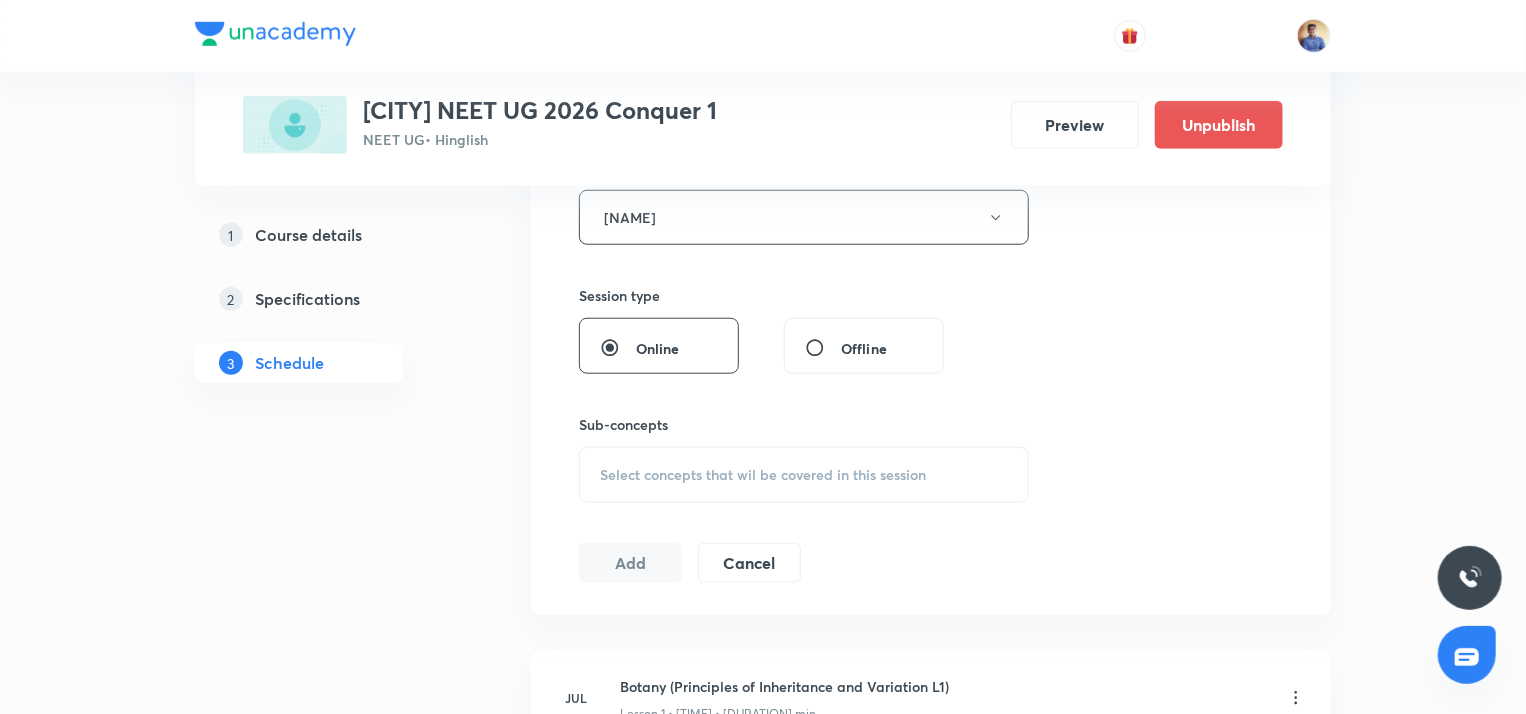 scroll, scrollTop: 790, scrollLeft: 0, axis: vertical 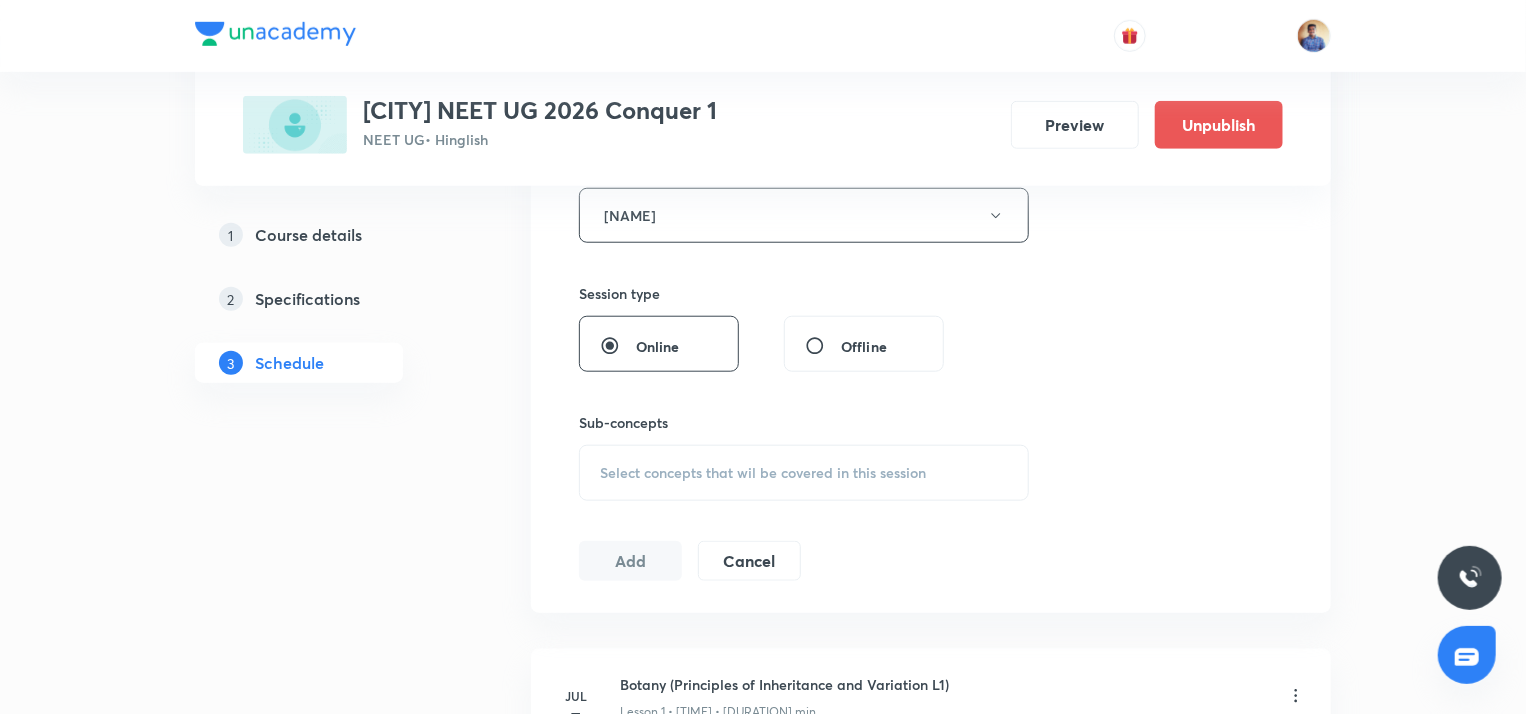 click on "Select concepts that wil be covered in this session" at bounding box center (804, 473) 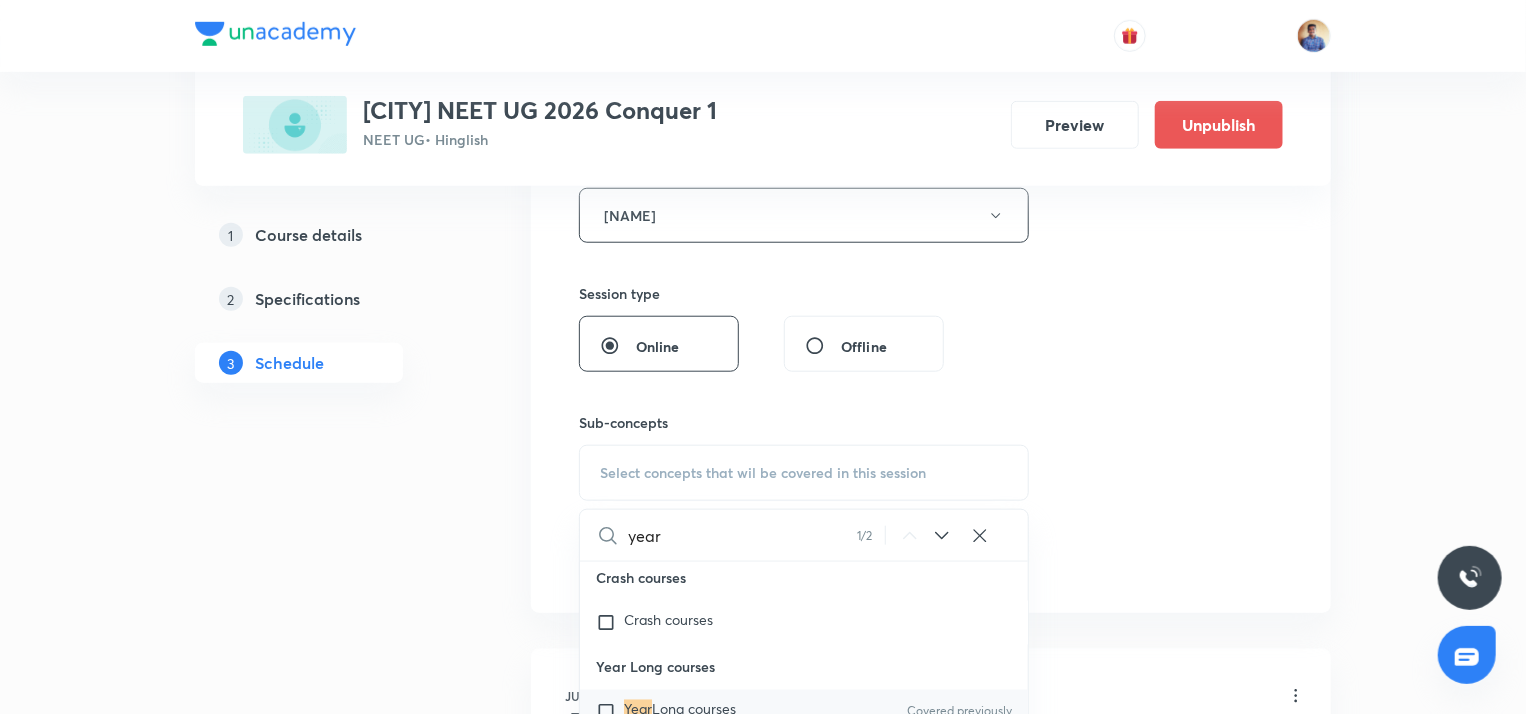 scroll, scrollTop: 59344, scrollLeft: 0, axis: vertical 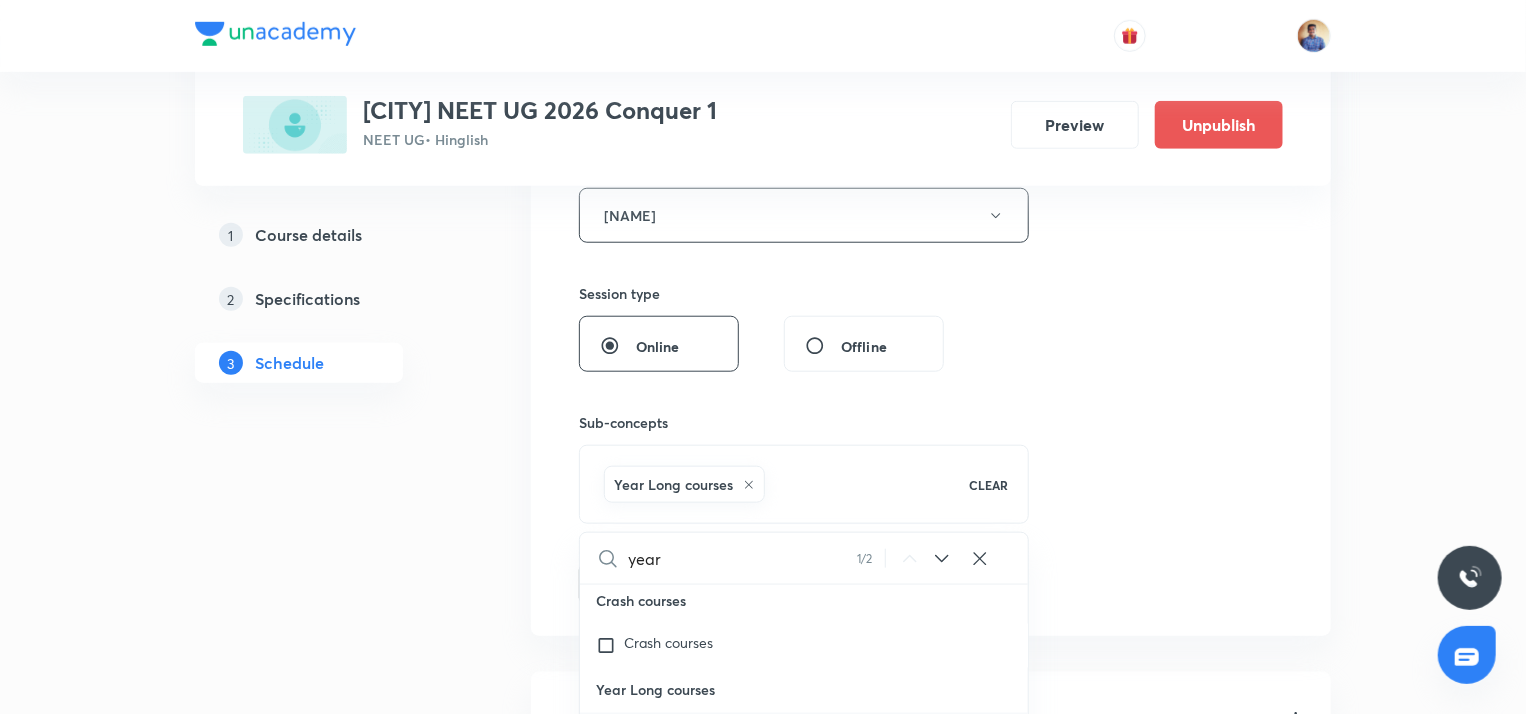 click on "1 Course details 2 Specifications 3 Schedule" at bounding box center (331, 6684) 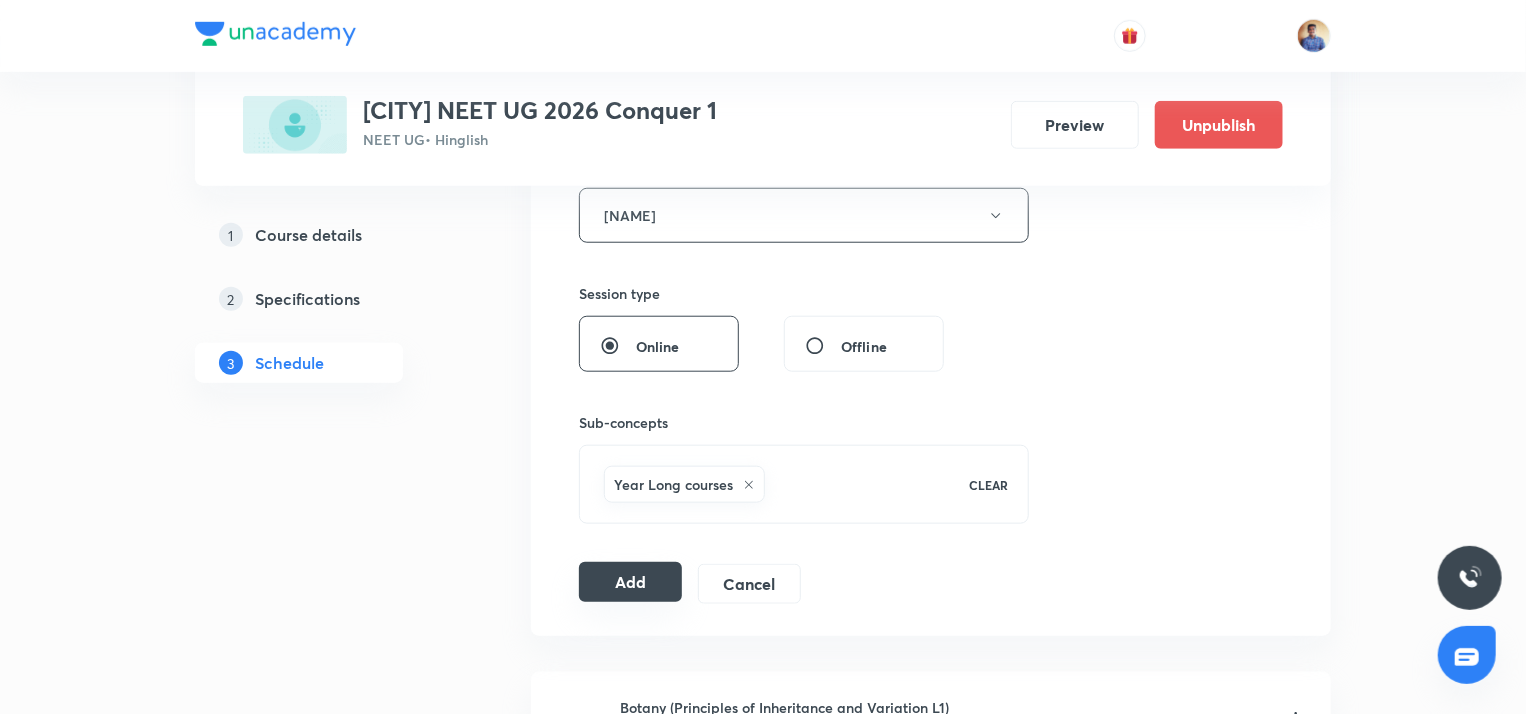 click on "Add" at bounding box center [630, 582] 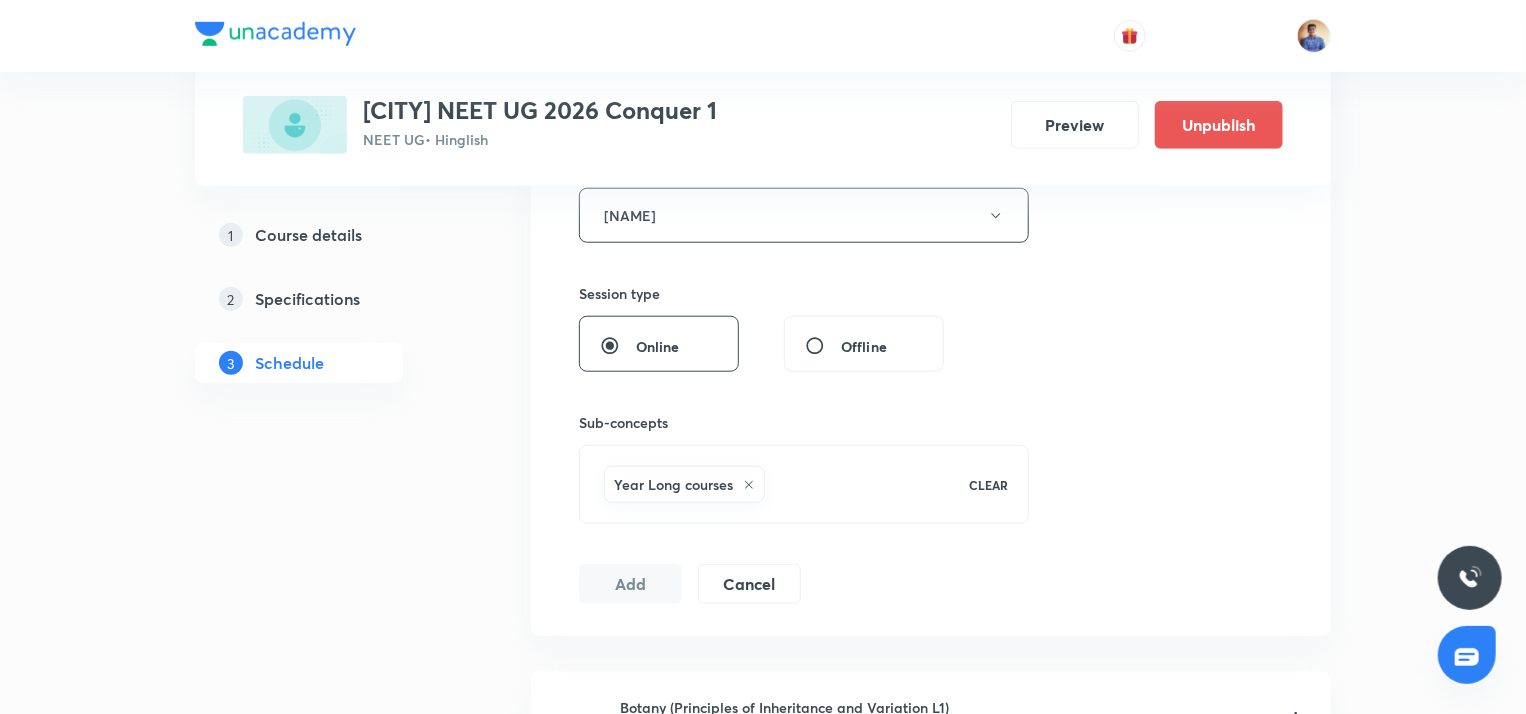 radio on "false" 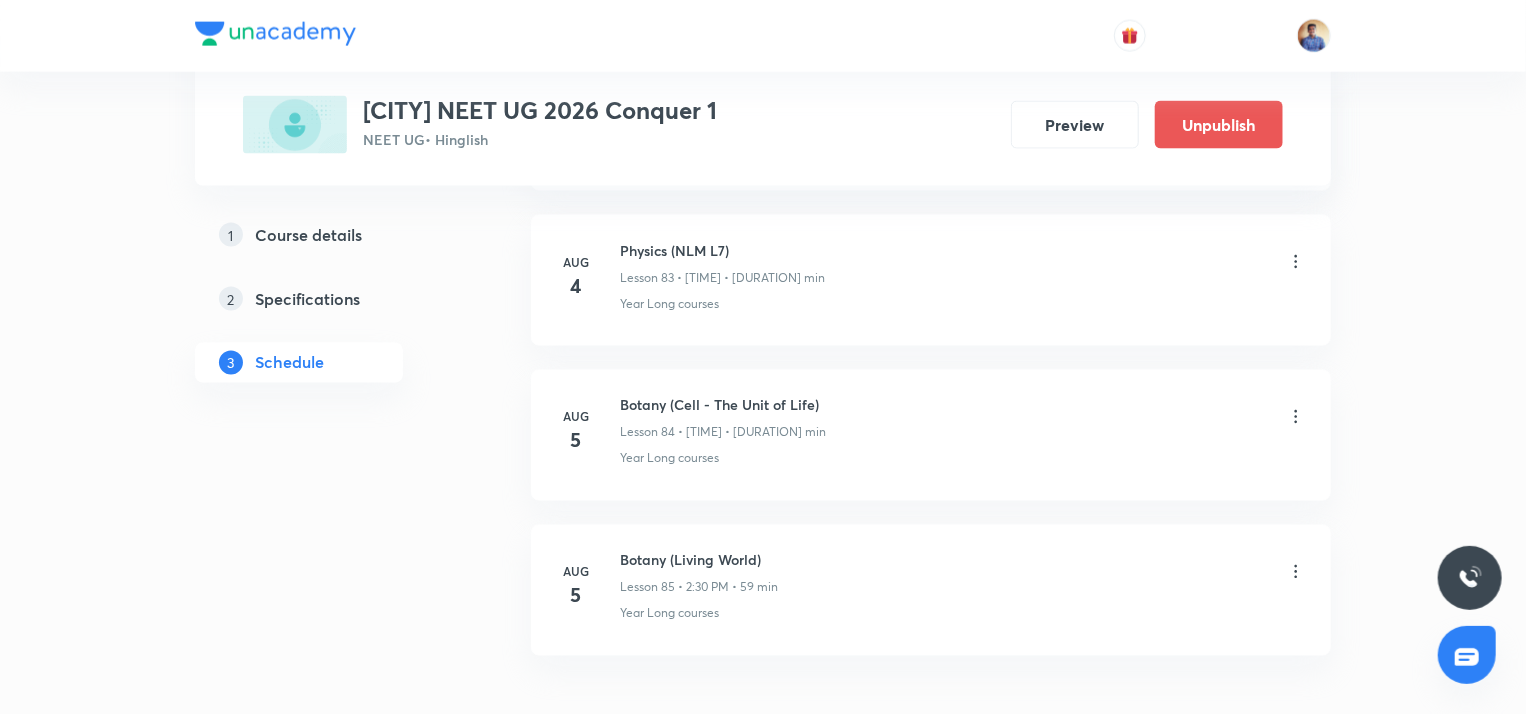 scroll, scrollTop: 13111, scrollLeft: 0, axis: vertical 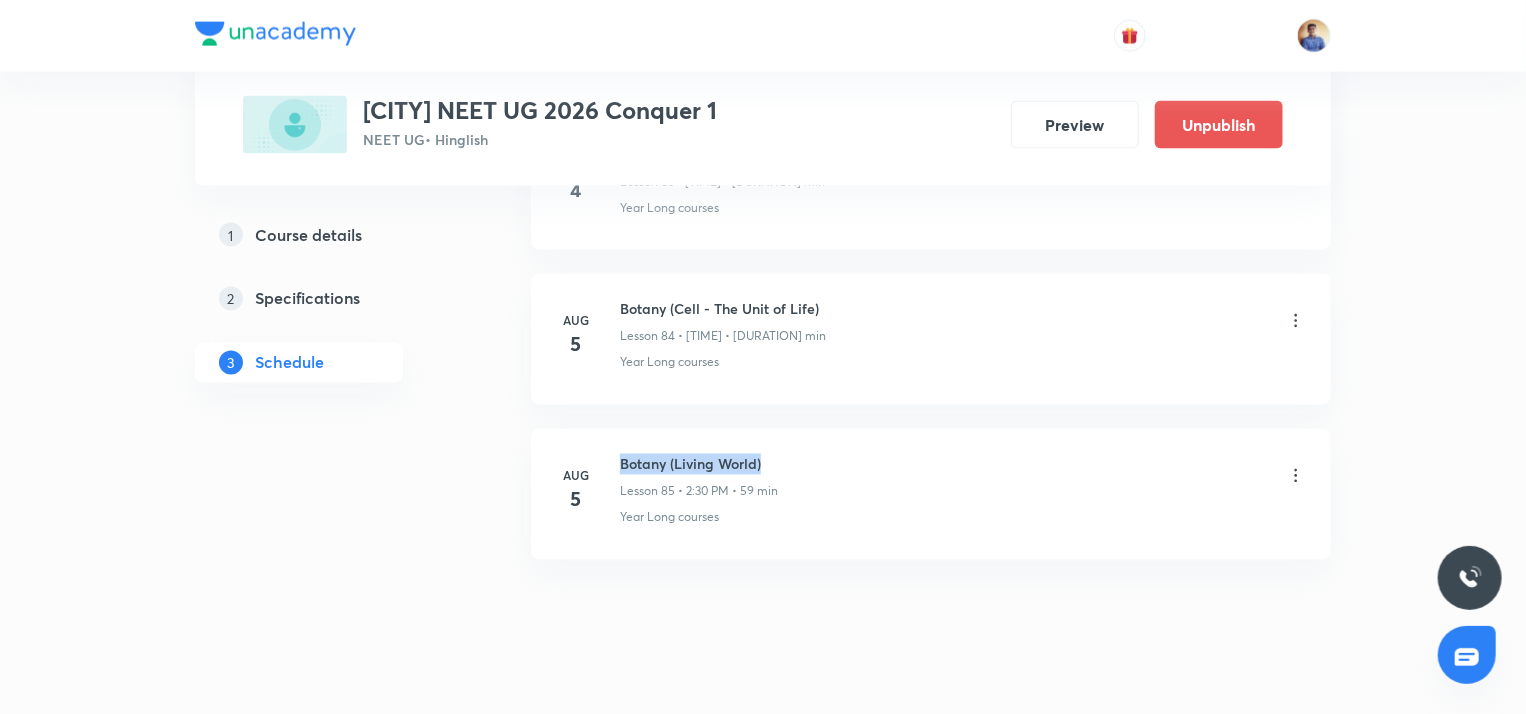 drag, startPoint x: 769, startPoint y: 431, endPoint x: 620, endPoint y: 427, distance: 149.05368 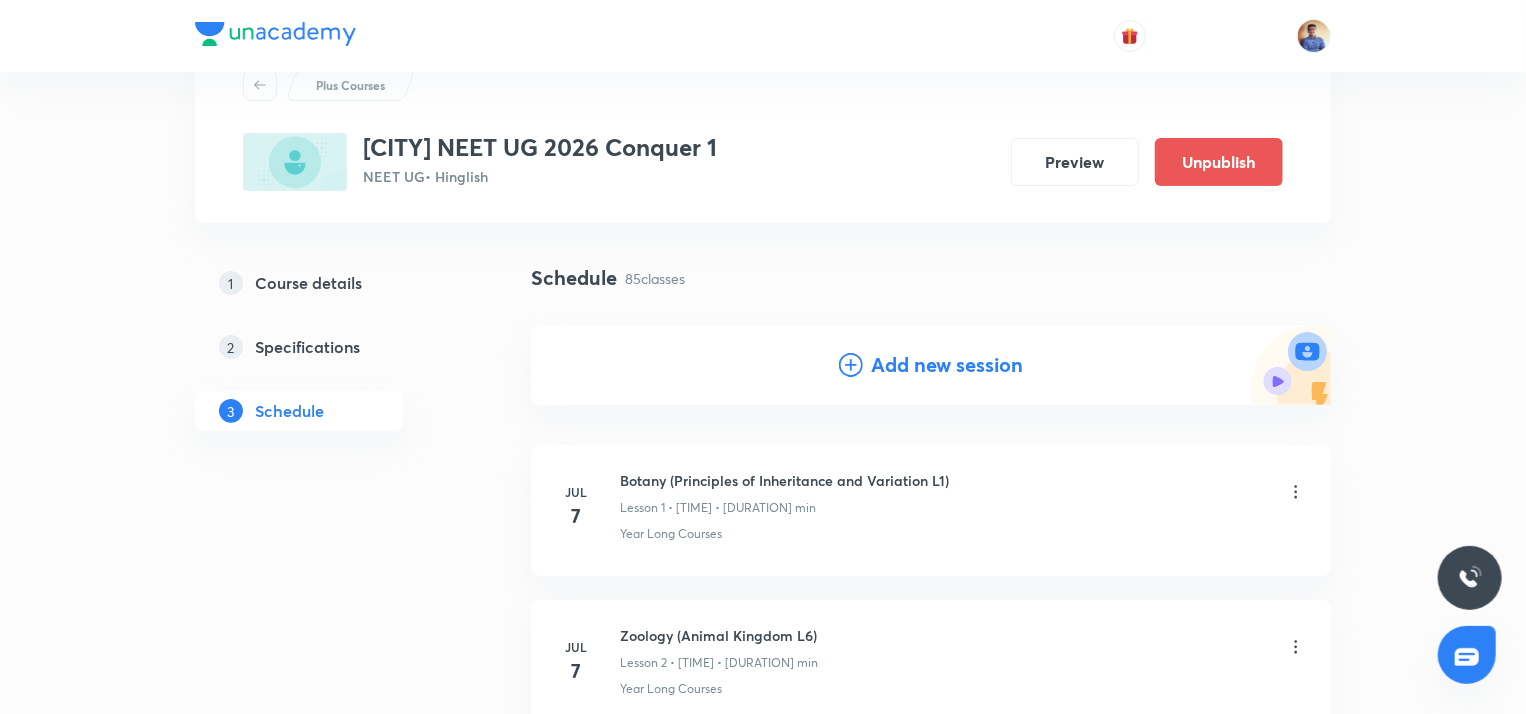scroll, scrollTop: 0, scrollLeft: 0, axis: both 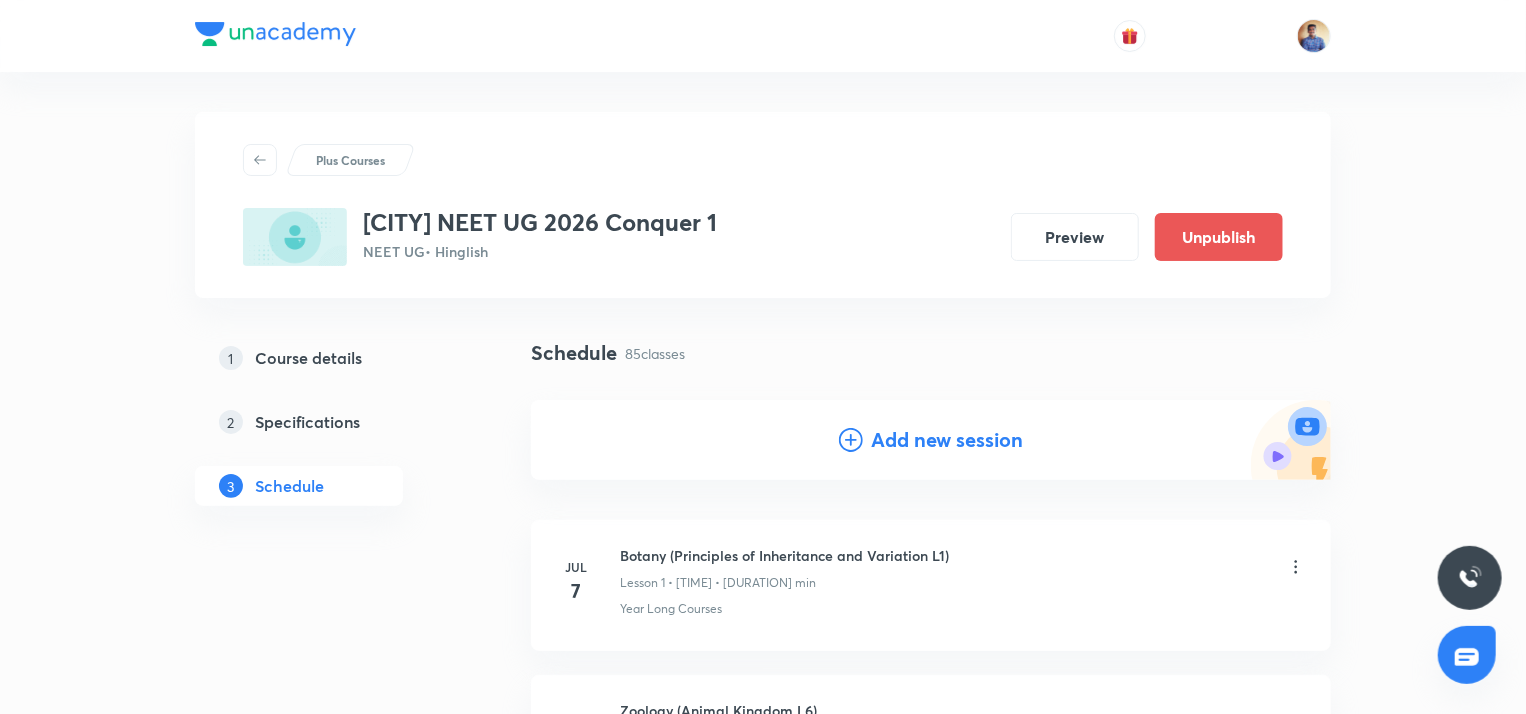 click on "Add new session" at bounding box center (947, 440) 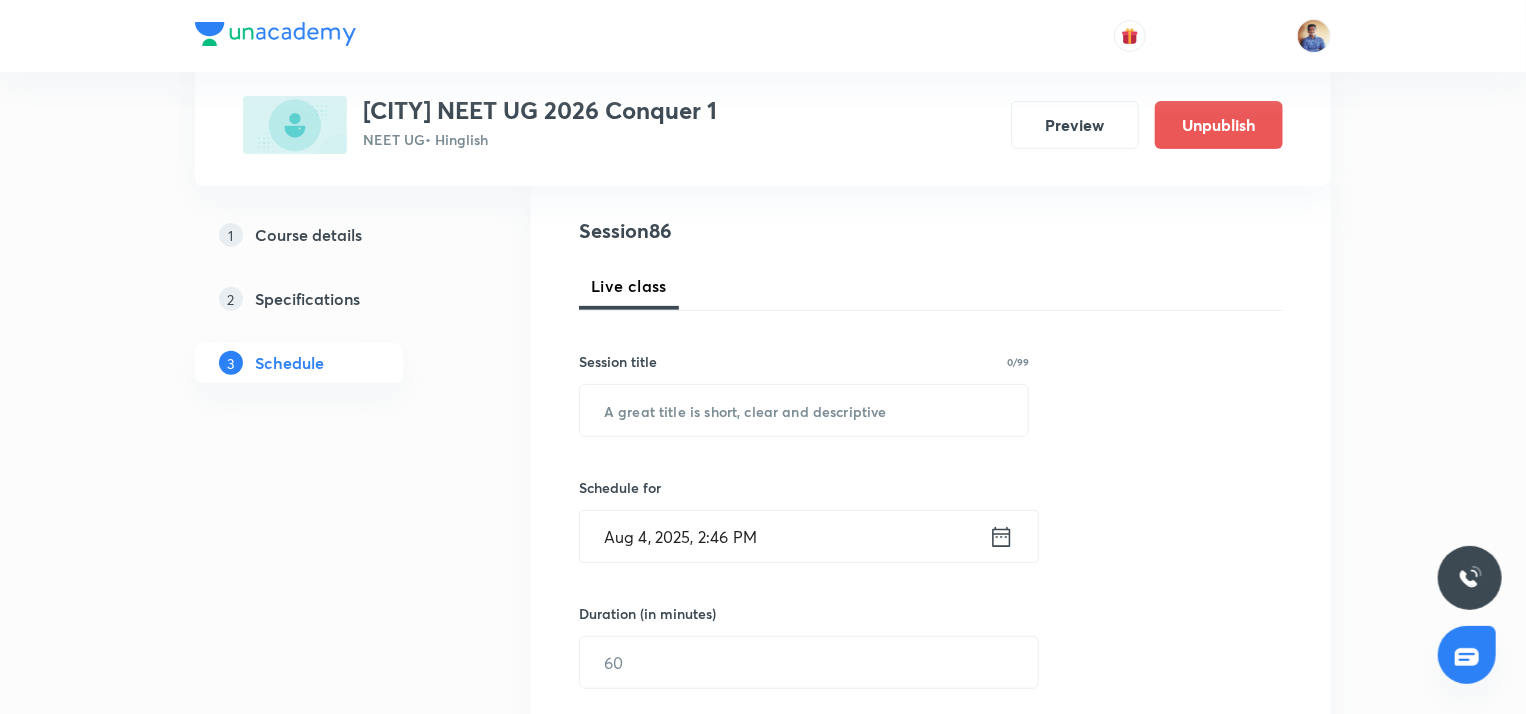 scroll, scrollTop: 220, scrollLeft: 0, axis: vertical 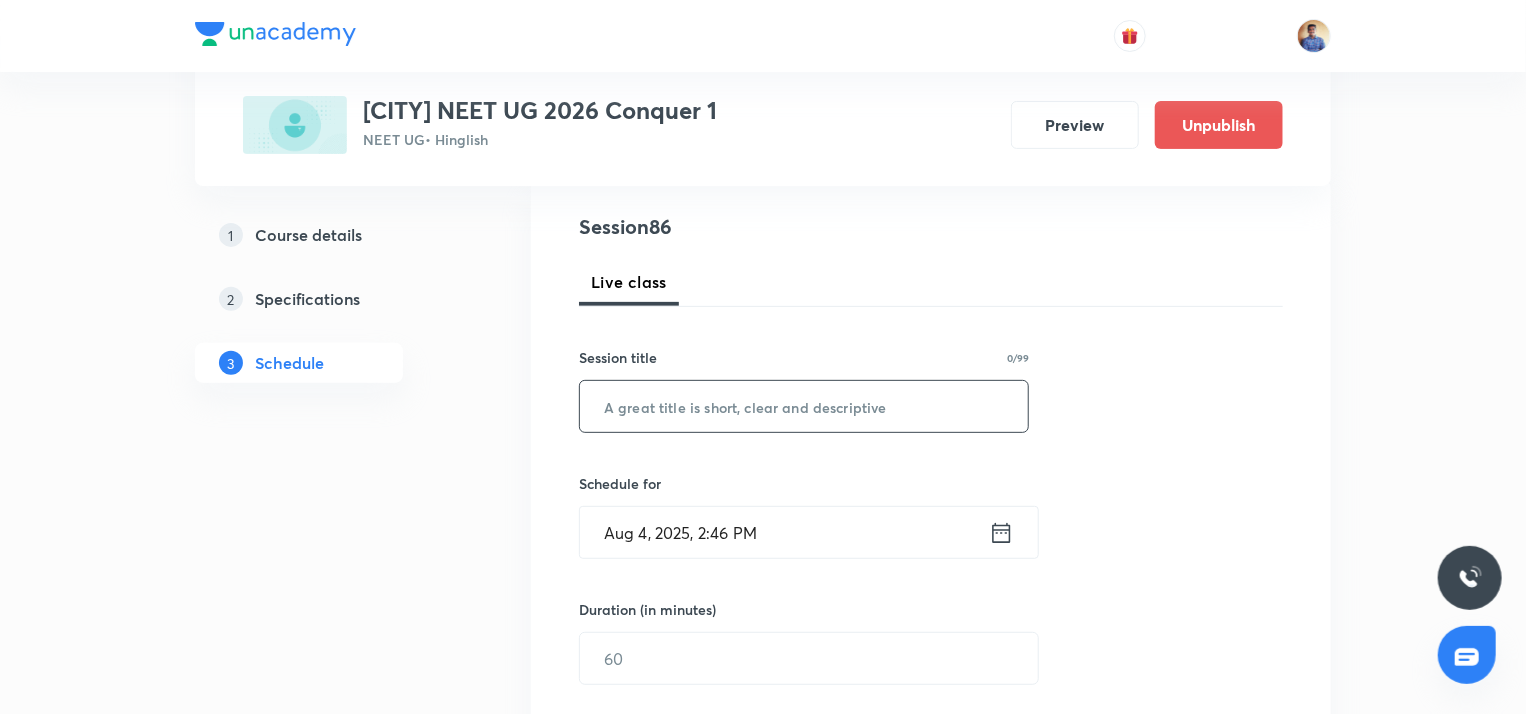 paste on "Botany (Living World)" 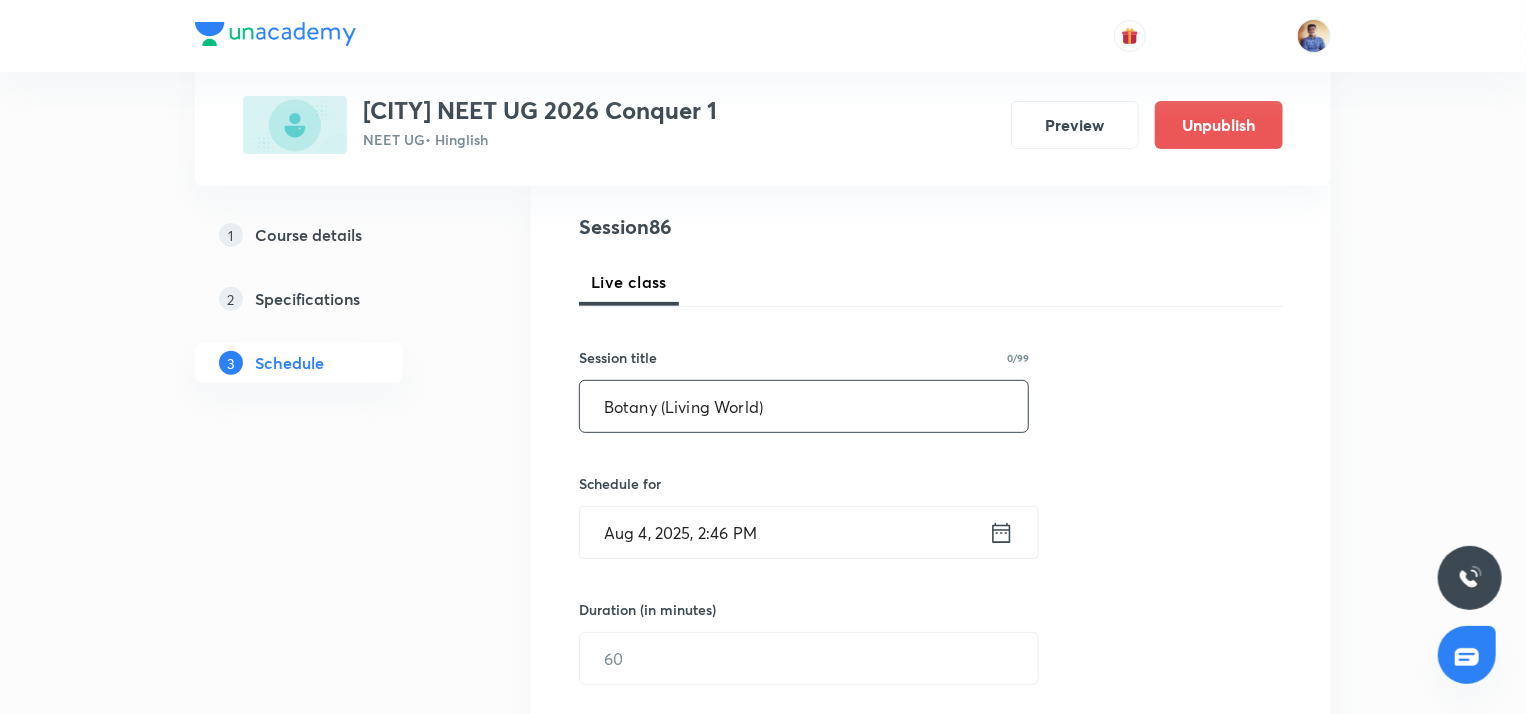 click on "Botany (Living World)" at bounding box center [804, 406] 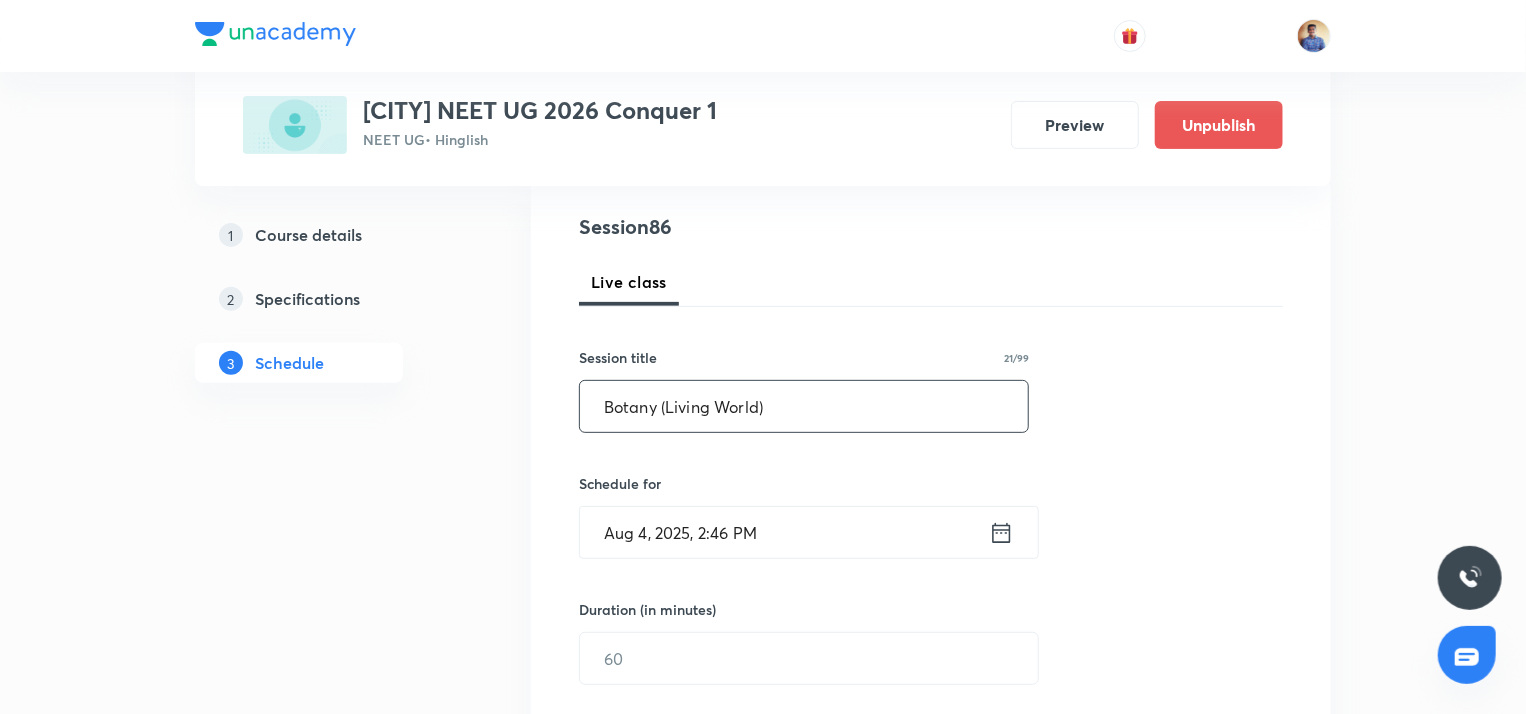 type on "Botany (Living World)" 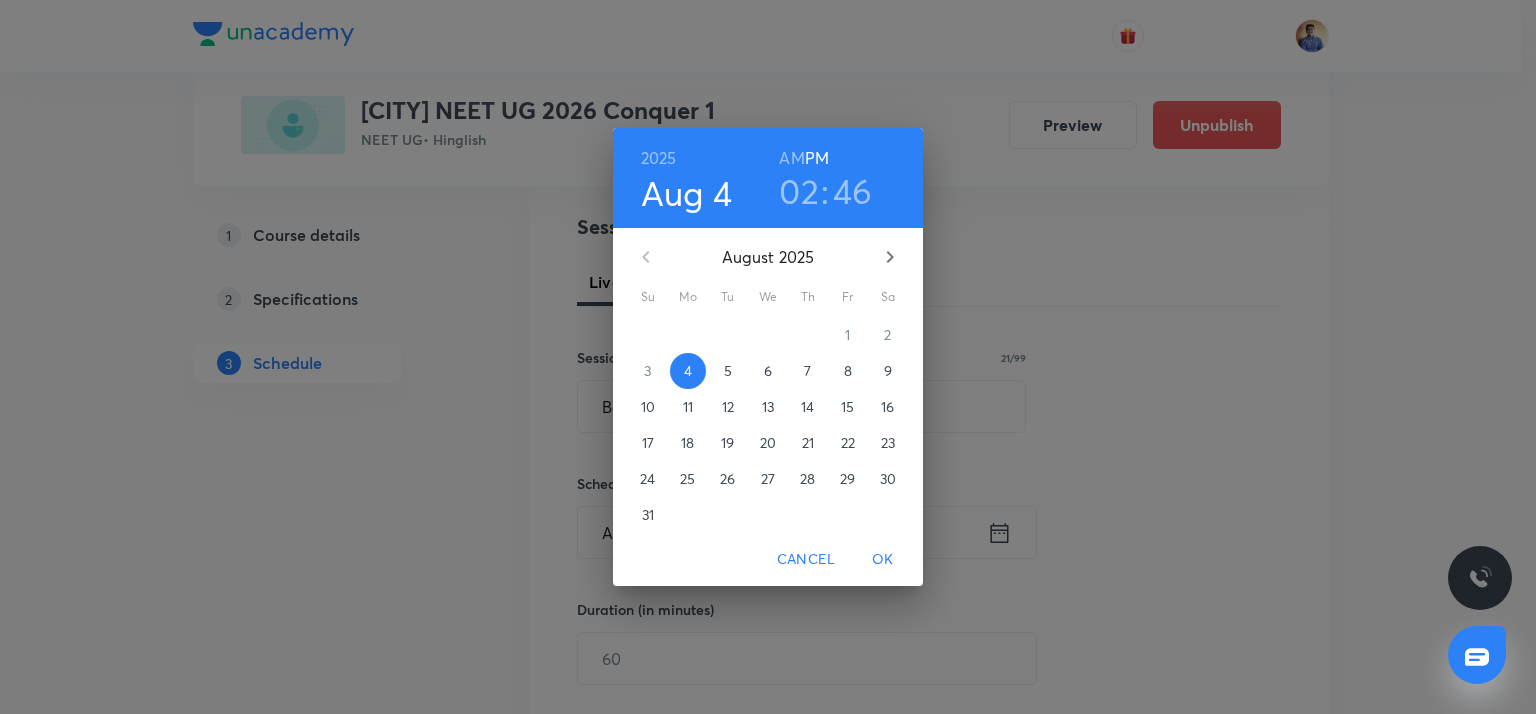 click on "6" at bounding box center (768, 371) 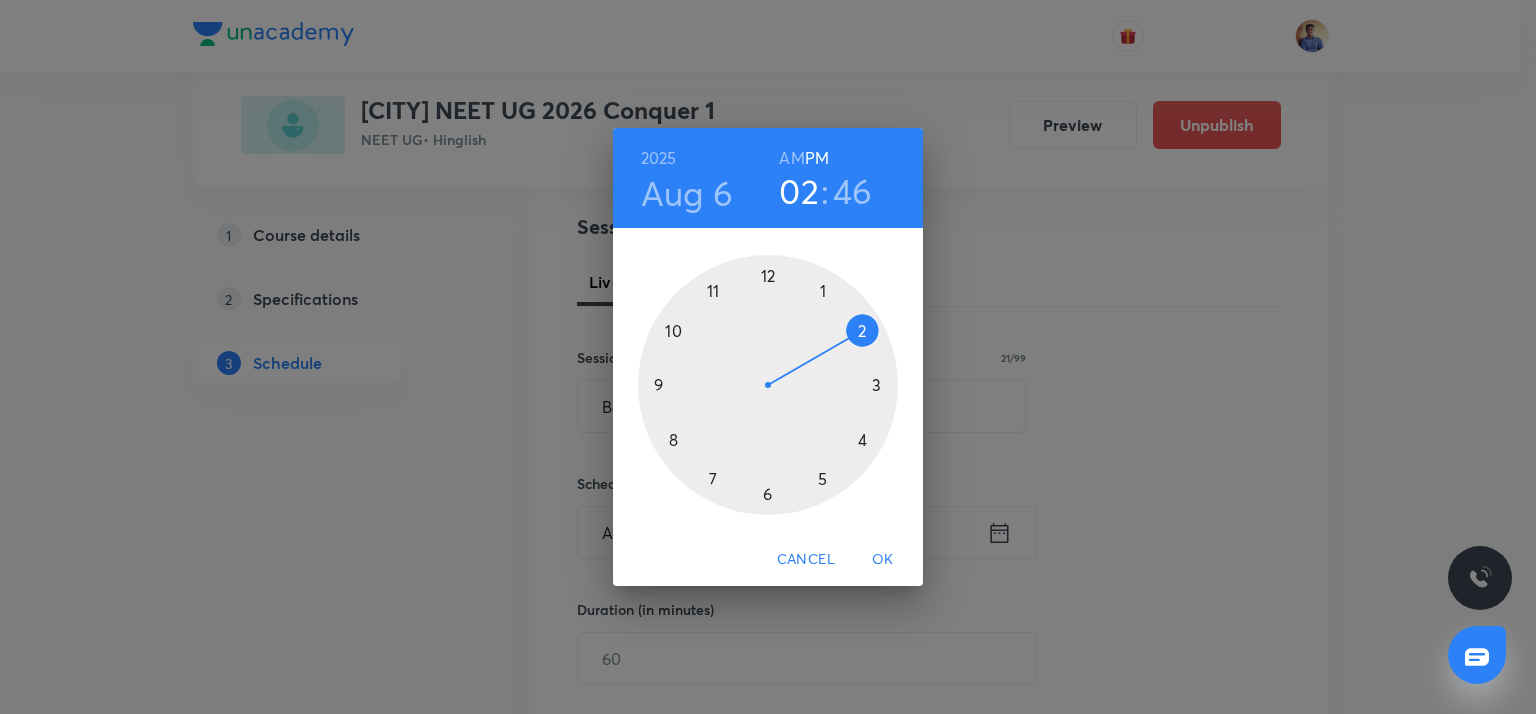 click at bounding box center [768, 385] 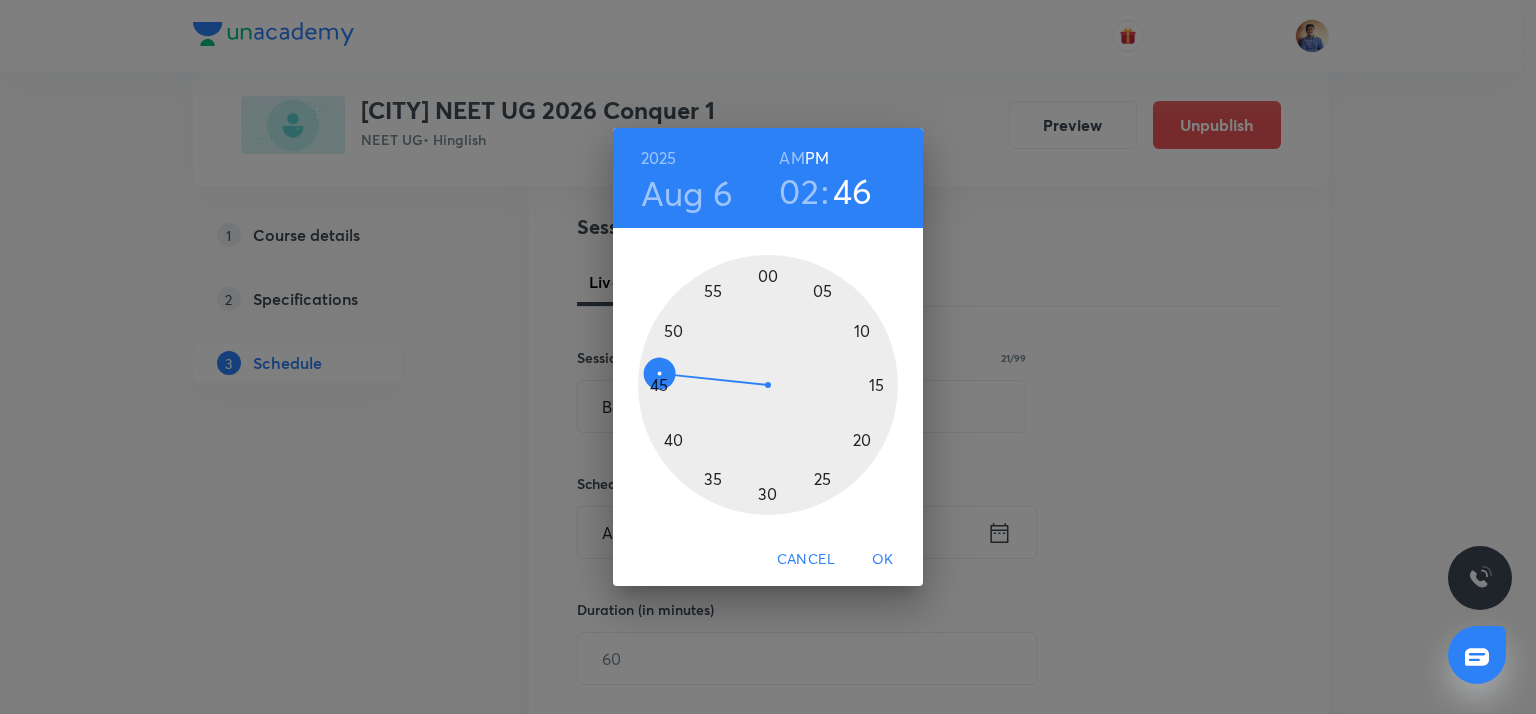 click at bounding box center [768, 385] 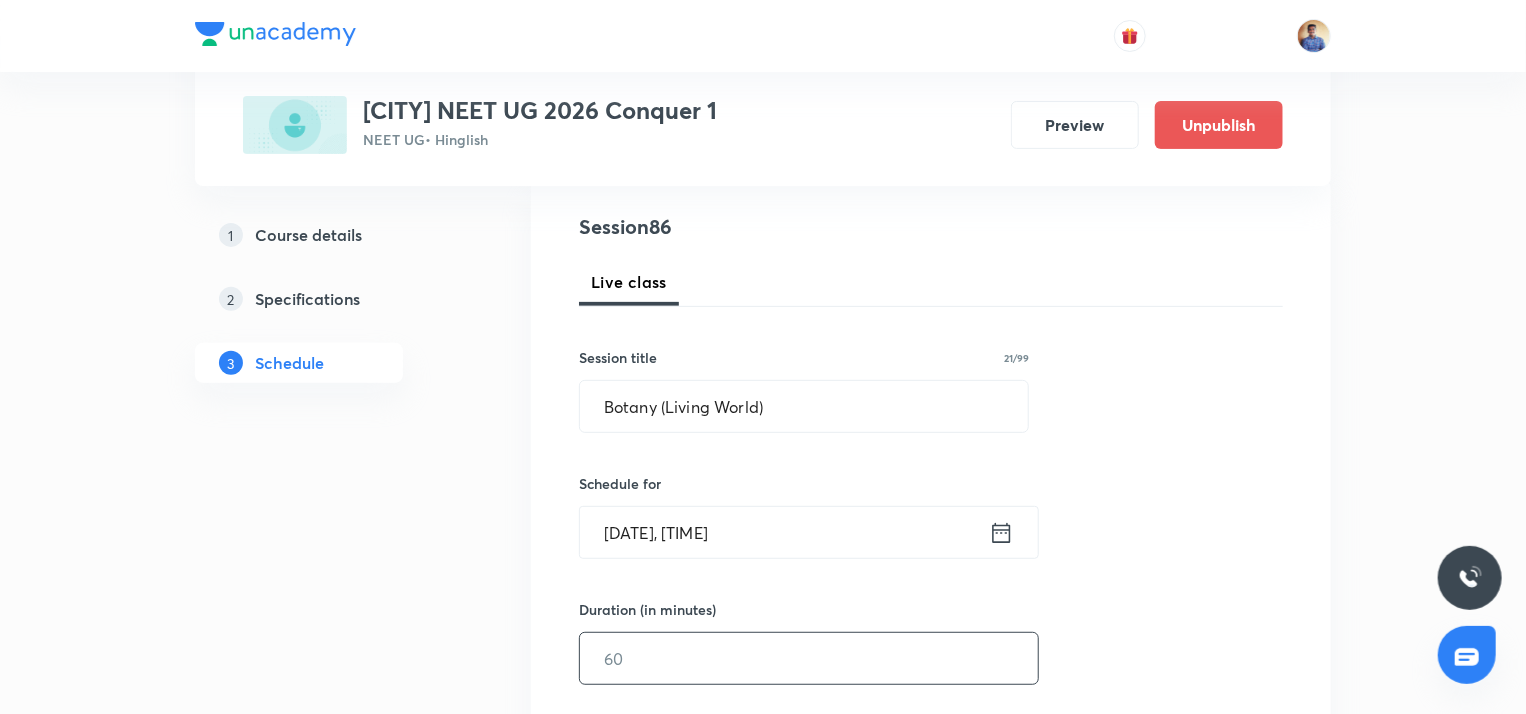 click at bounding box center [809, 658] 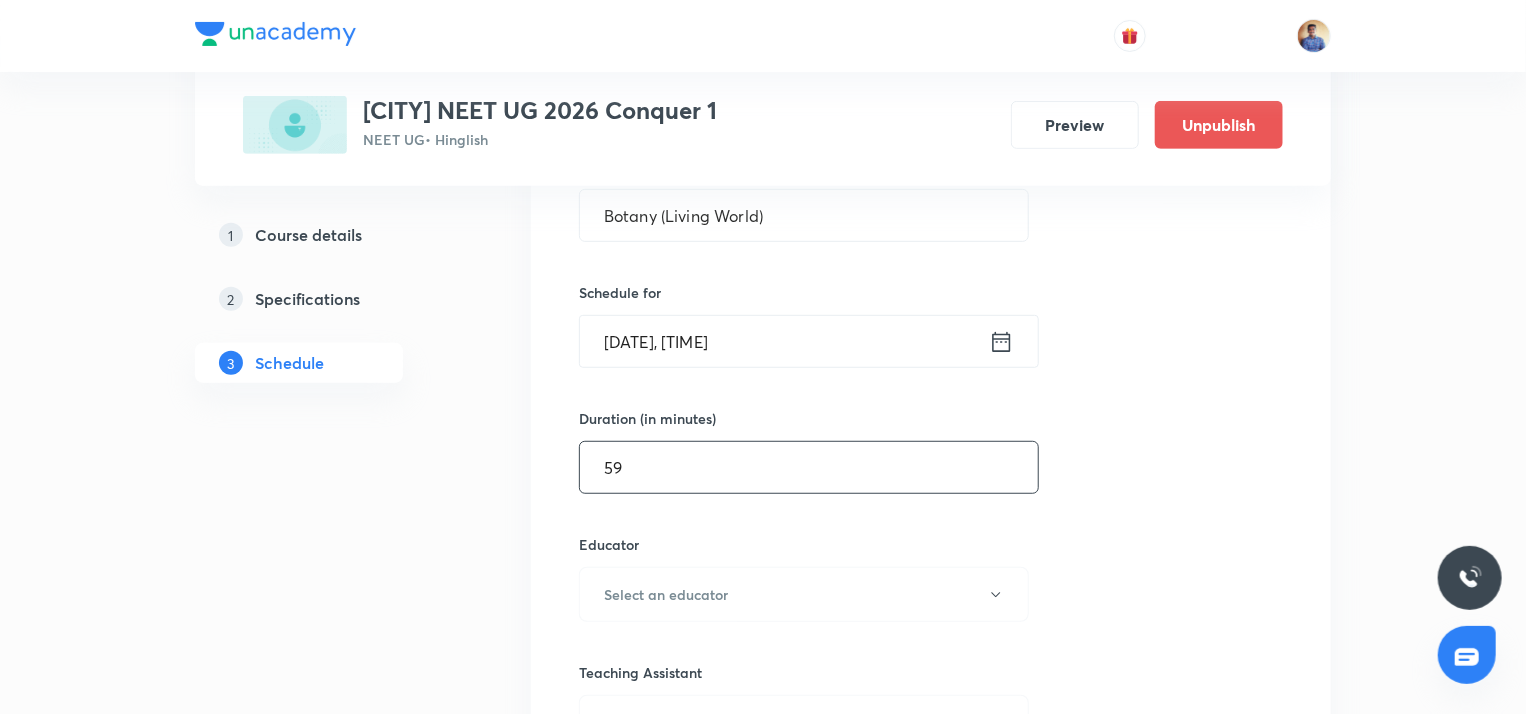 scroll, scrollTop: 412, scrollLeft: 0, axis: vertical 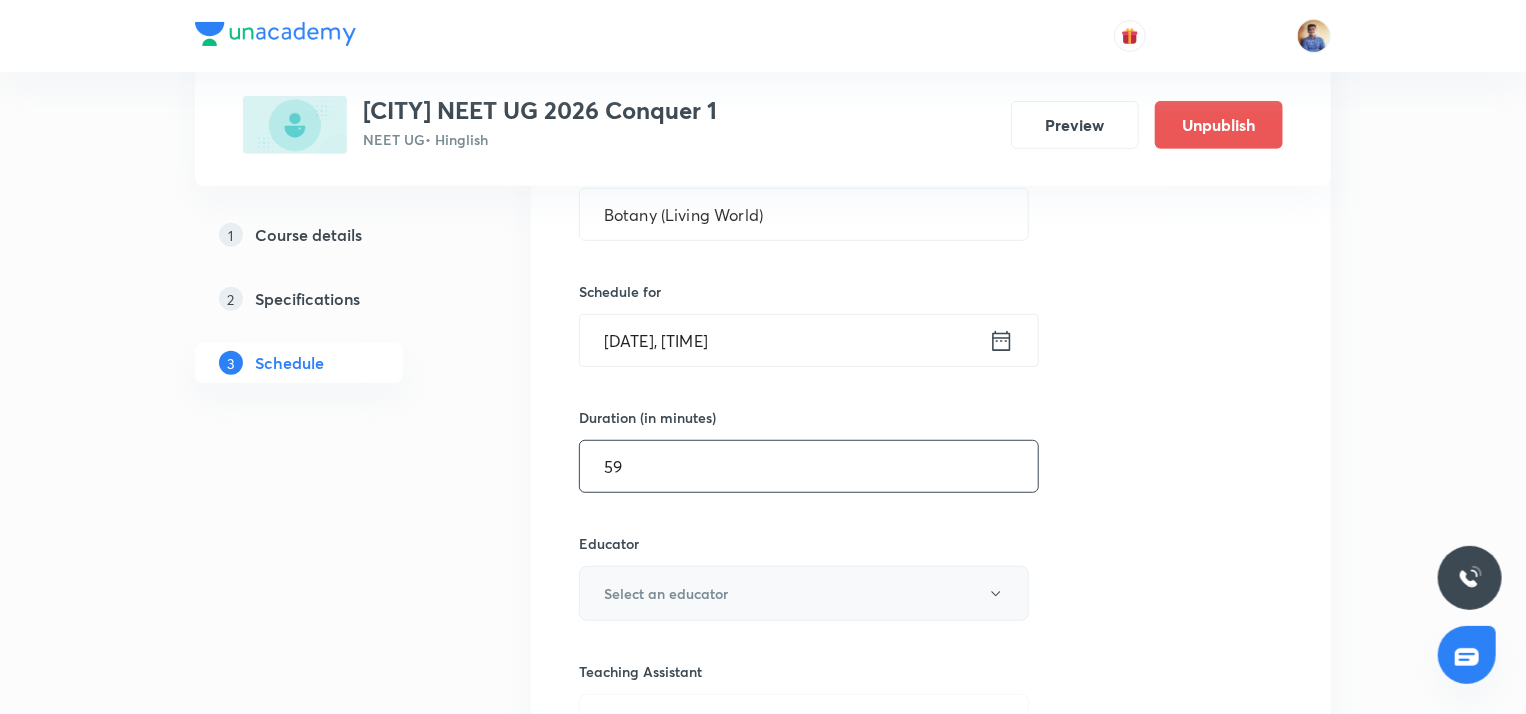 type on "59" 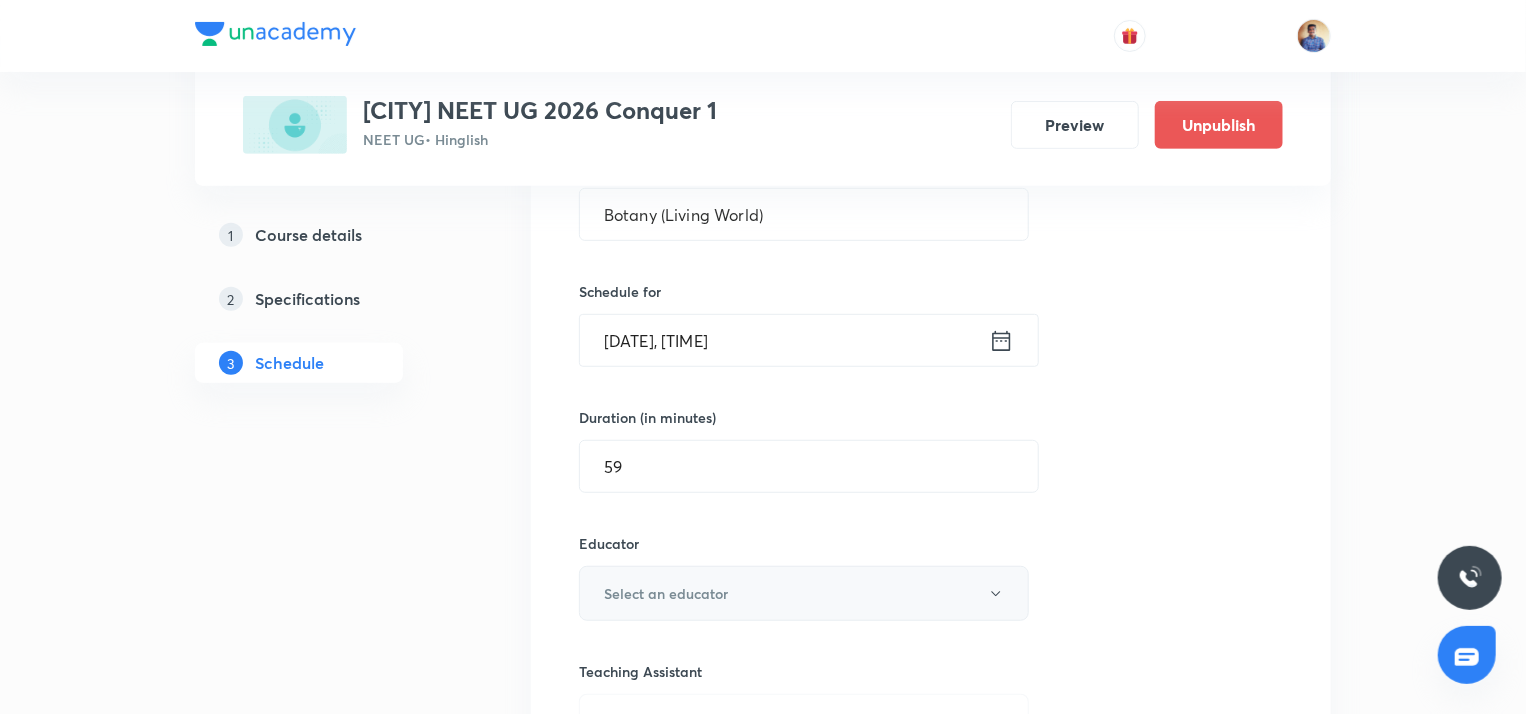 click on "Select an educator" at bounding box center (804, 593) 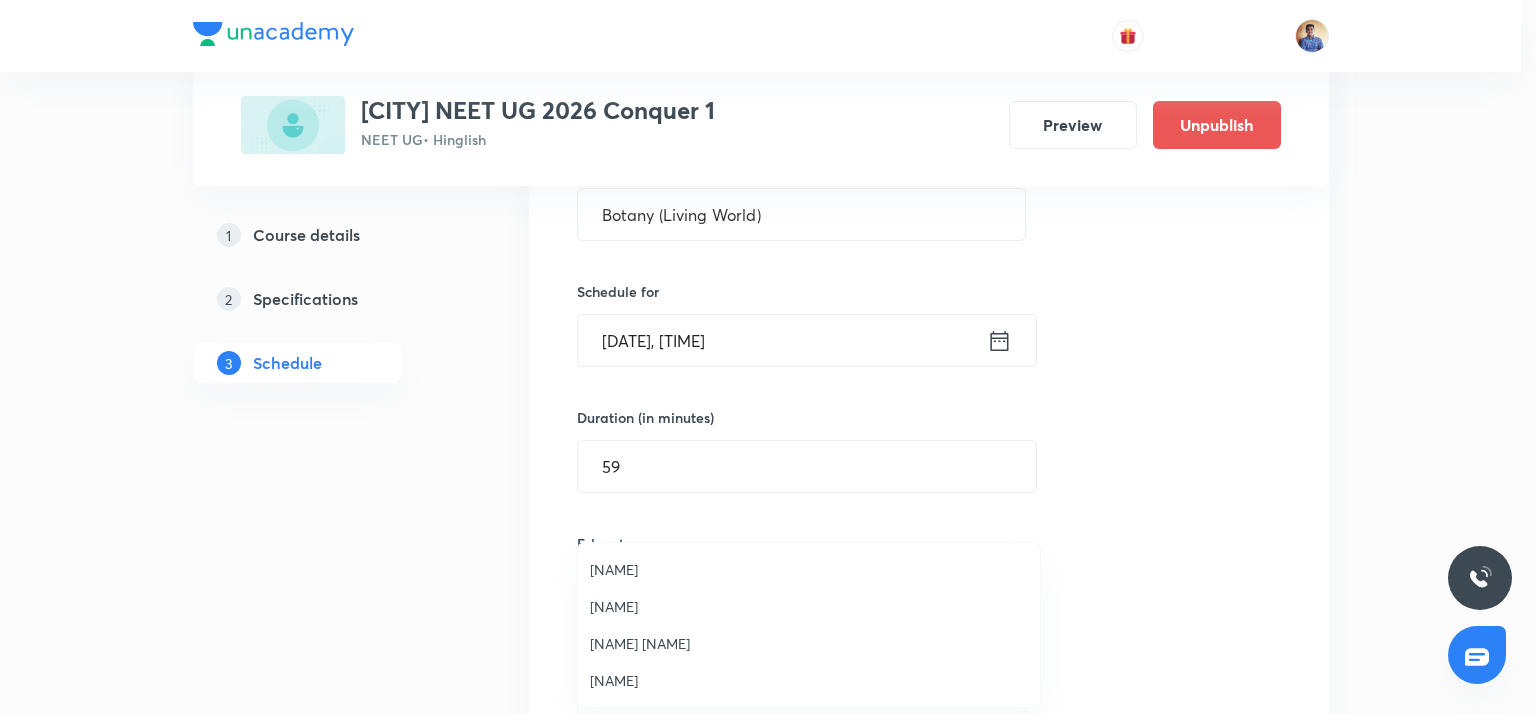 click on "Abhishek Tripathi" at bounding box center [809, 680] 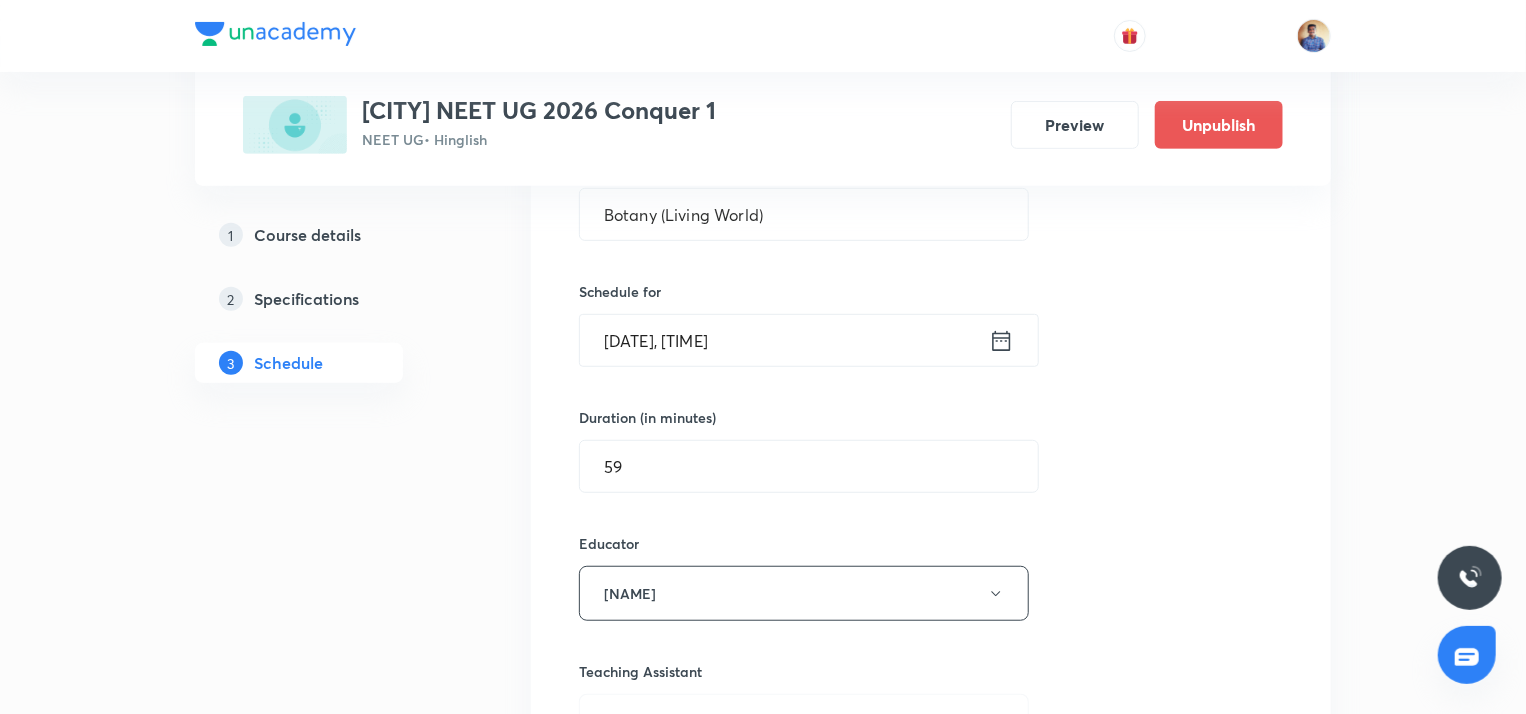 click on "1 Course details 2 Specifications 3 Schedule" at bounding box center [331, 7256] 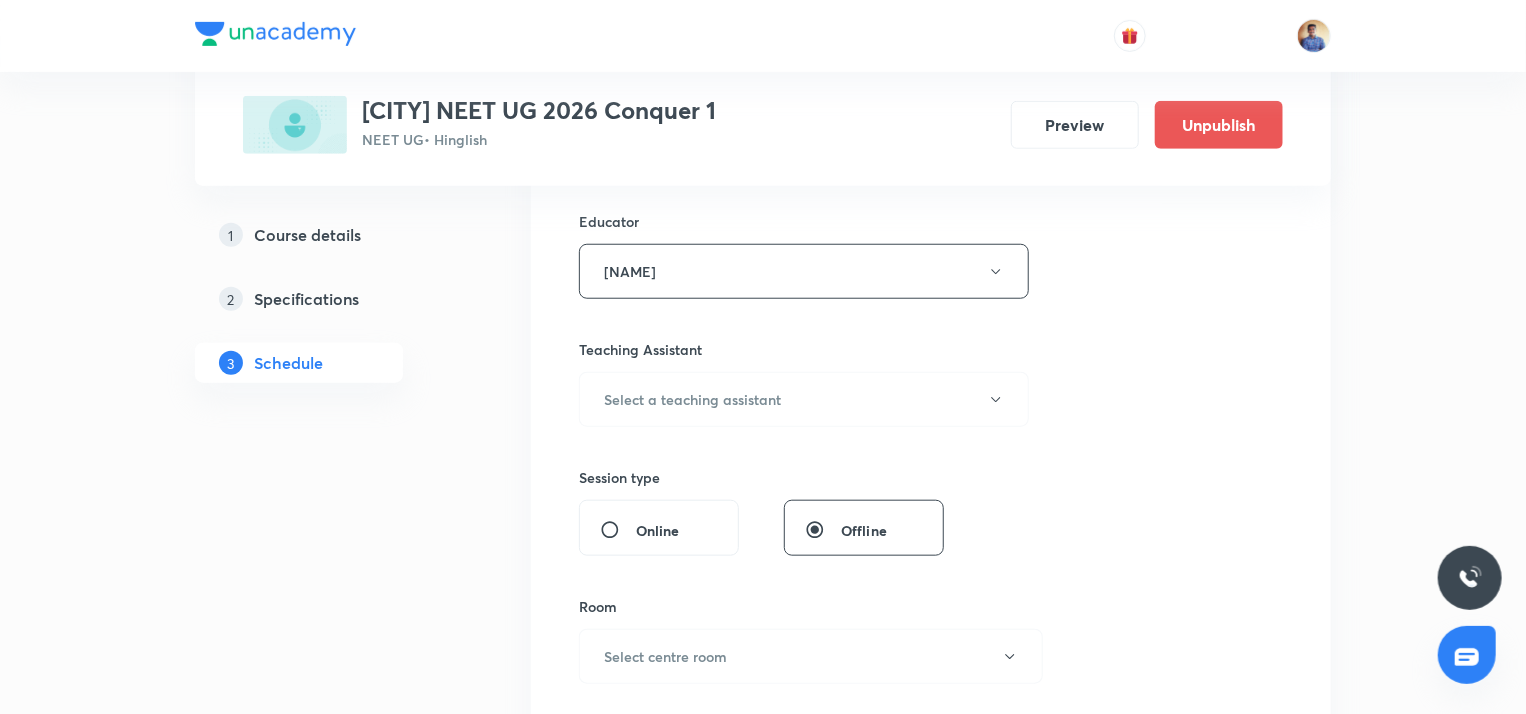 scroll, scrollTop: 740, scrollLeft: 0, axis: vertical 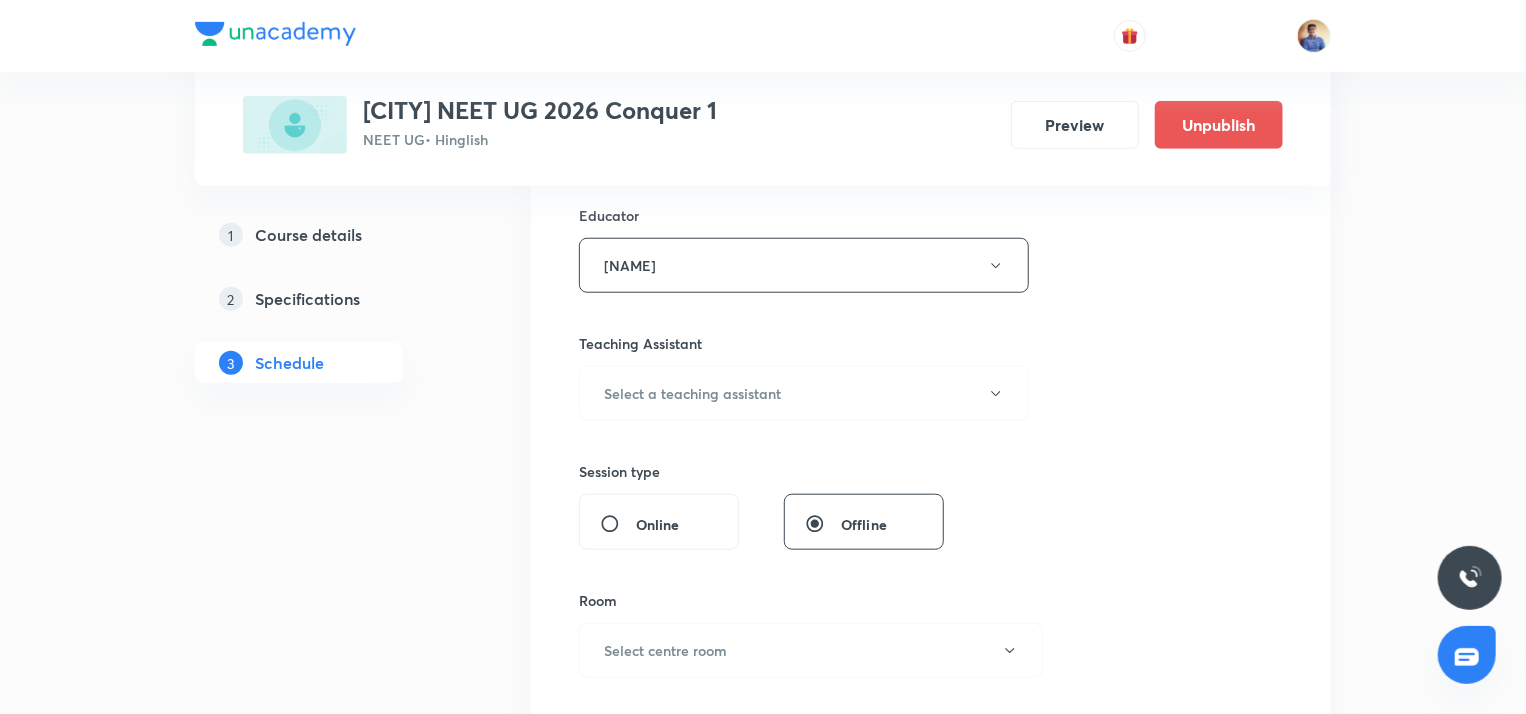 click on "Online" at bounding box center (618, 524) 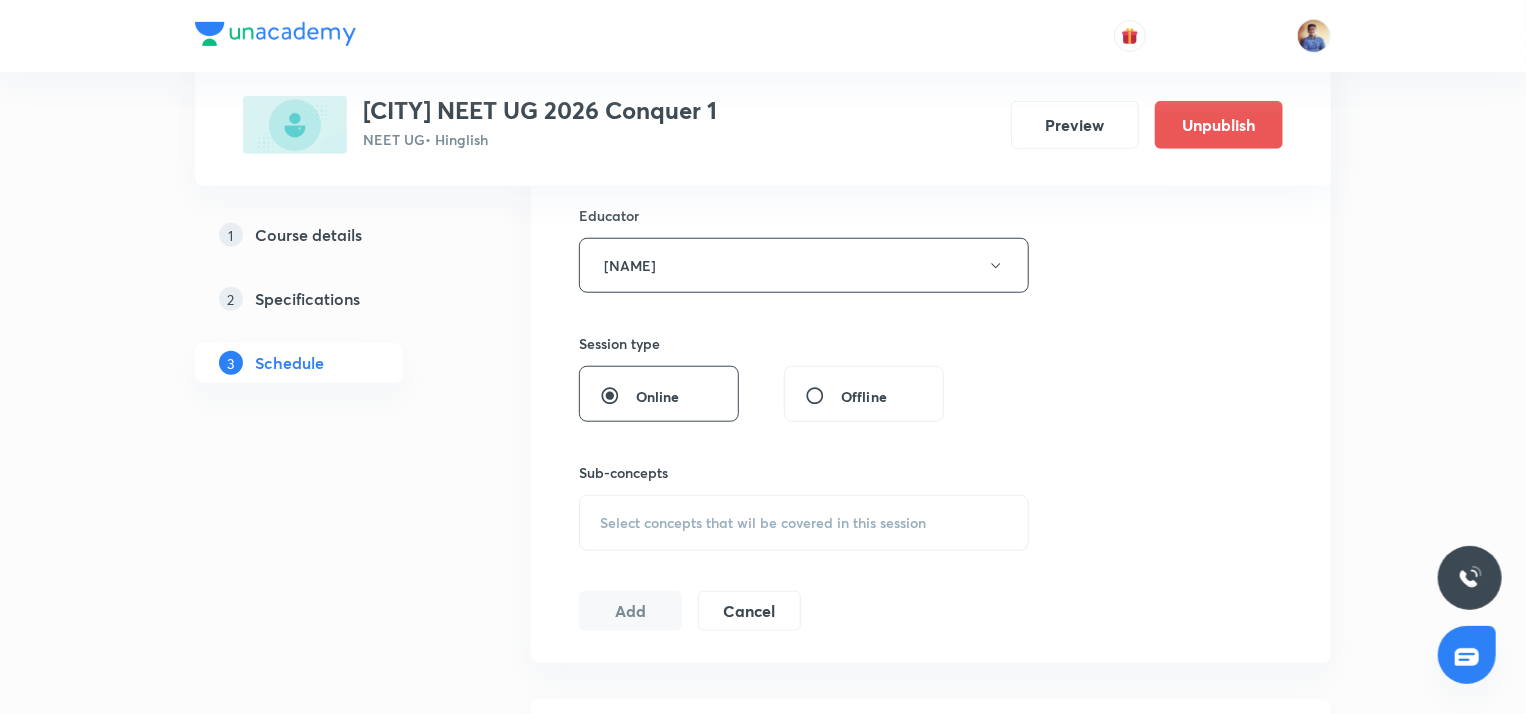 click on "Select concepts that wil be covered in this session" at bounding box center (763, 523) 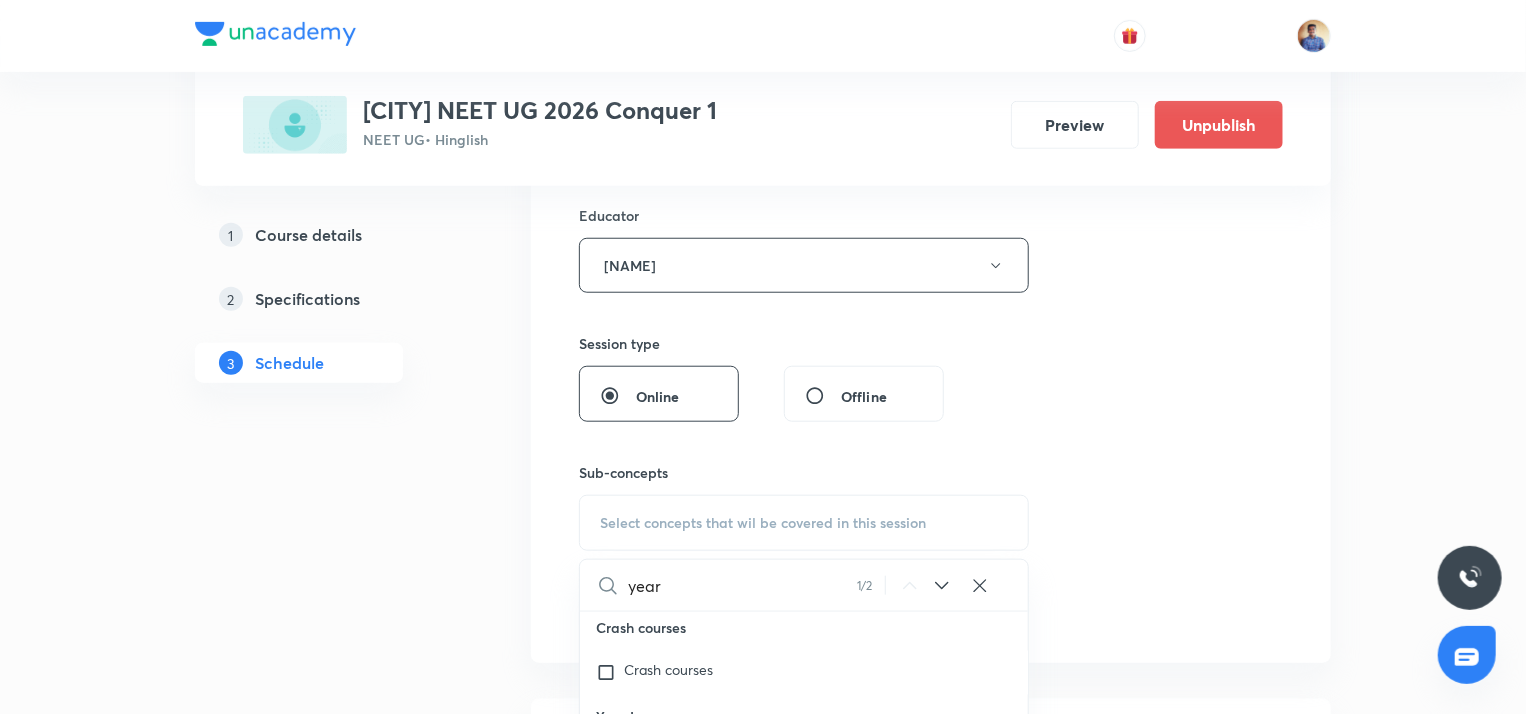 scroll, scrollTop: 59344, scrollLeft: 0, axis: vertical 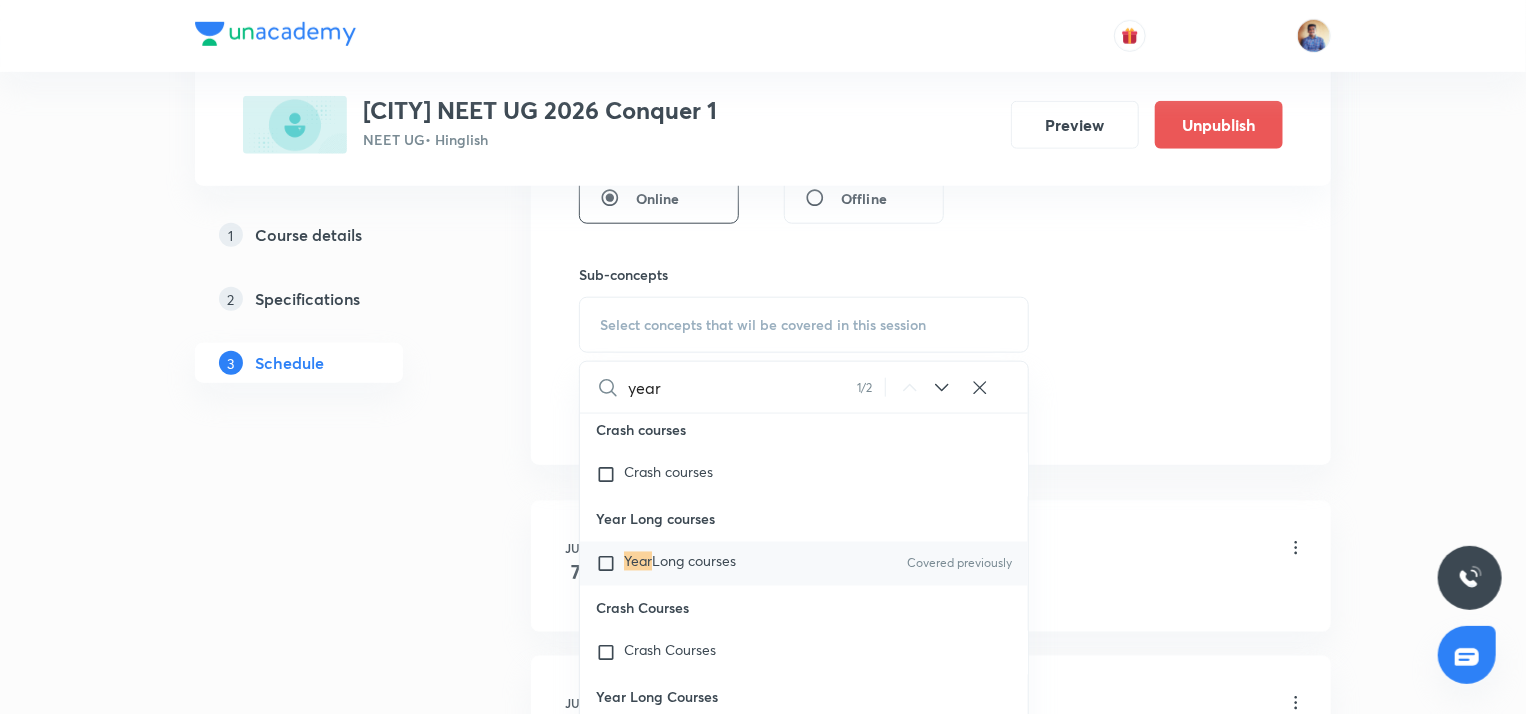 type on "year" 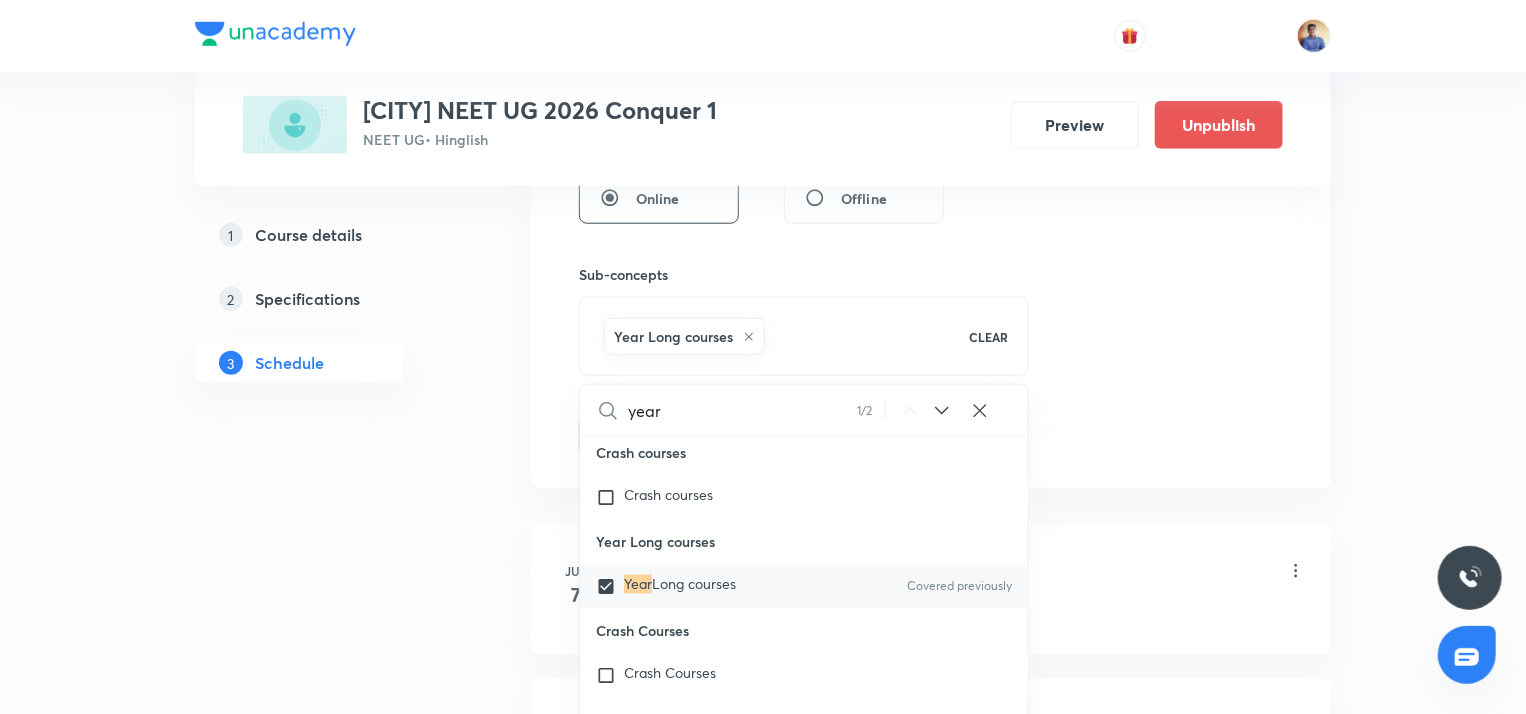 click on "Plus Courses Chhatrapati sambhaji nagar NEET UG 2026 Conquer 1 NEET UG  • Hinglish Preview Unpublish 1 Course details 2 Specifications 3 Schedule Schedule 85  classes Session  86 Live class Session title 21/99 Botany (Living World) ​ Schedule for Aug 6, 2025, 2:30 PM ​ Duration (in minutes) 59 ​ Educator Abhishek Tripathi   Session type Online Offline Sub-concepts Year Long courses CLEAR year 1 / 2 ​ Living World and Biological Classifications  Living World and Biological Classifications  Plant Kingdom and  Morphology Plant Kingdom and  Morphology Principle of Inheritance &  Variation Principle of Inheritance &  Variation Molecular Basis of Inheritance, Molecular Basis of Inheritance Anatomy of Flowering Plants, Photosynthesis, Anatomy of Flowering Plants, Photosynthesis, Respiration, Plant Growth & Development Respiration, Plant Growth & Development Biological Classification, Plant Kingdom, Morphology of Flowering Plants Biological Classification, Plant Kingdom, Morphology of Flowering Plants Wave" at bounding box center (763, 6500) 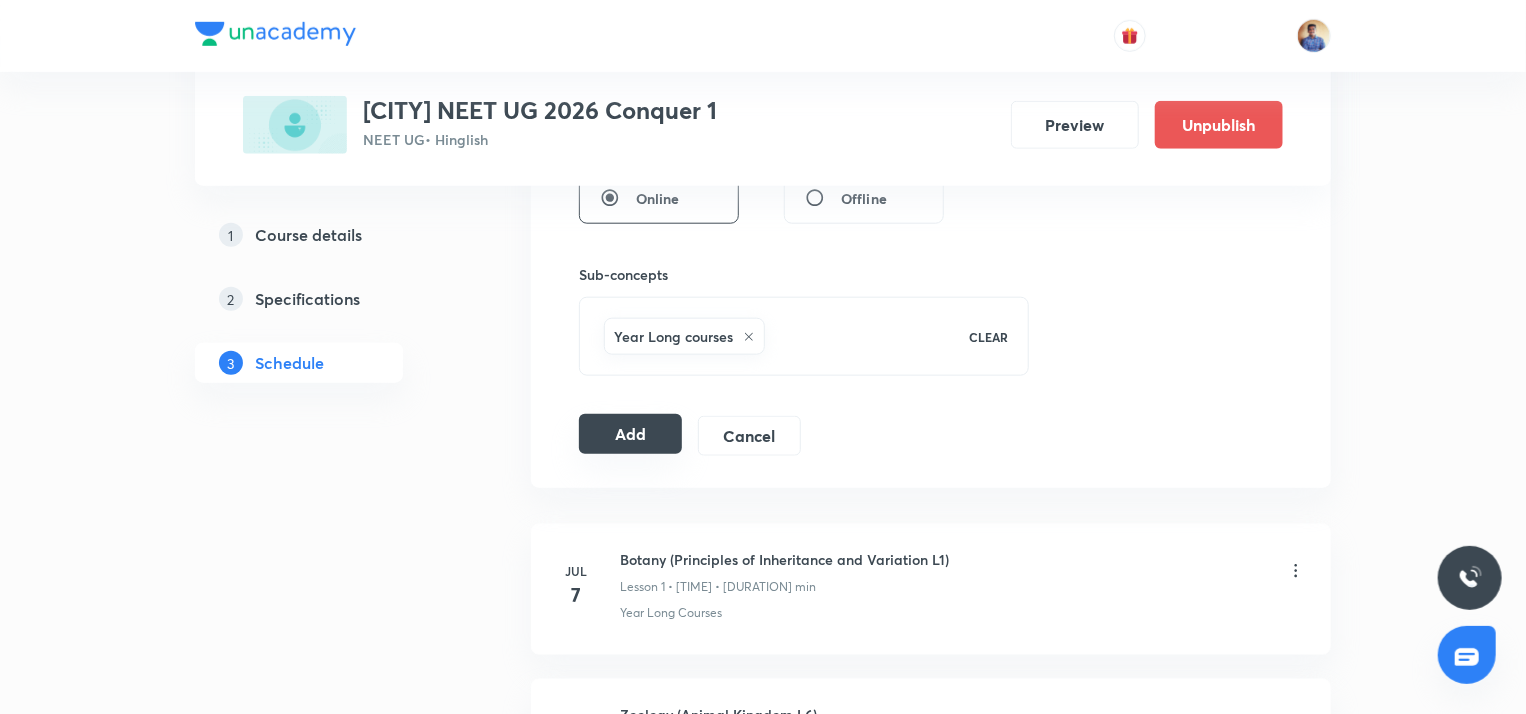 click on "Add" at bounding box center [630, 434] 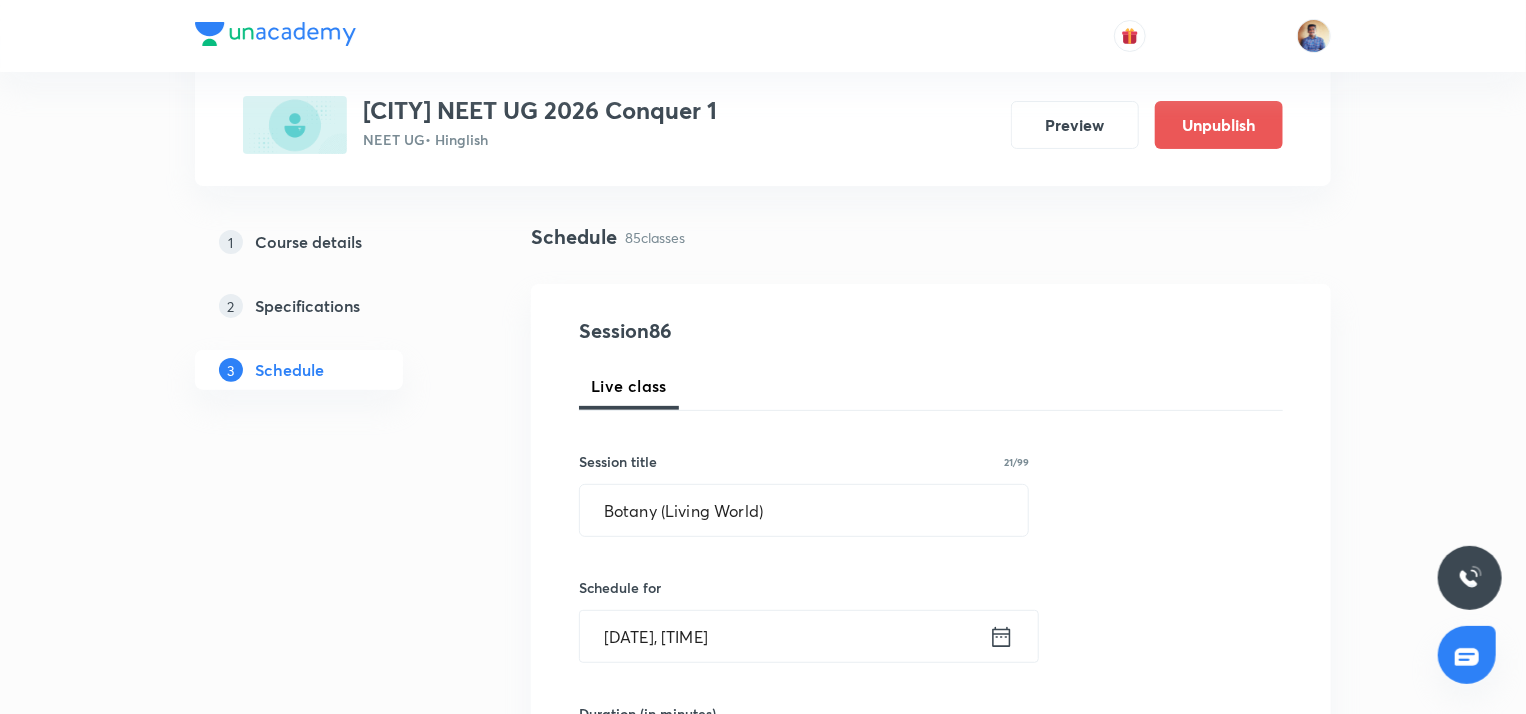 scroll, scrollTop: 115, scrollLeft: 0, axis: vertical 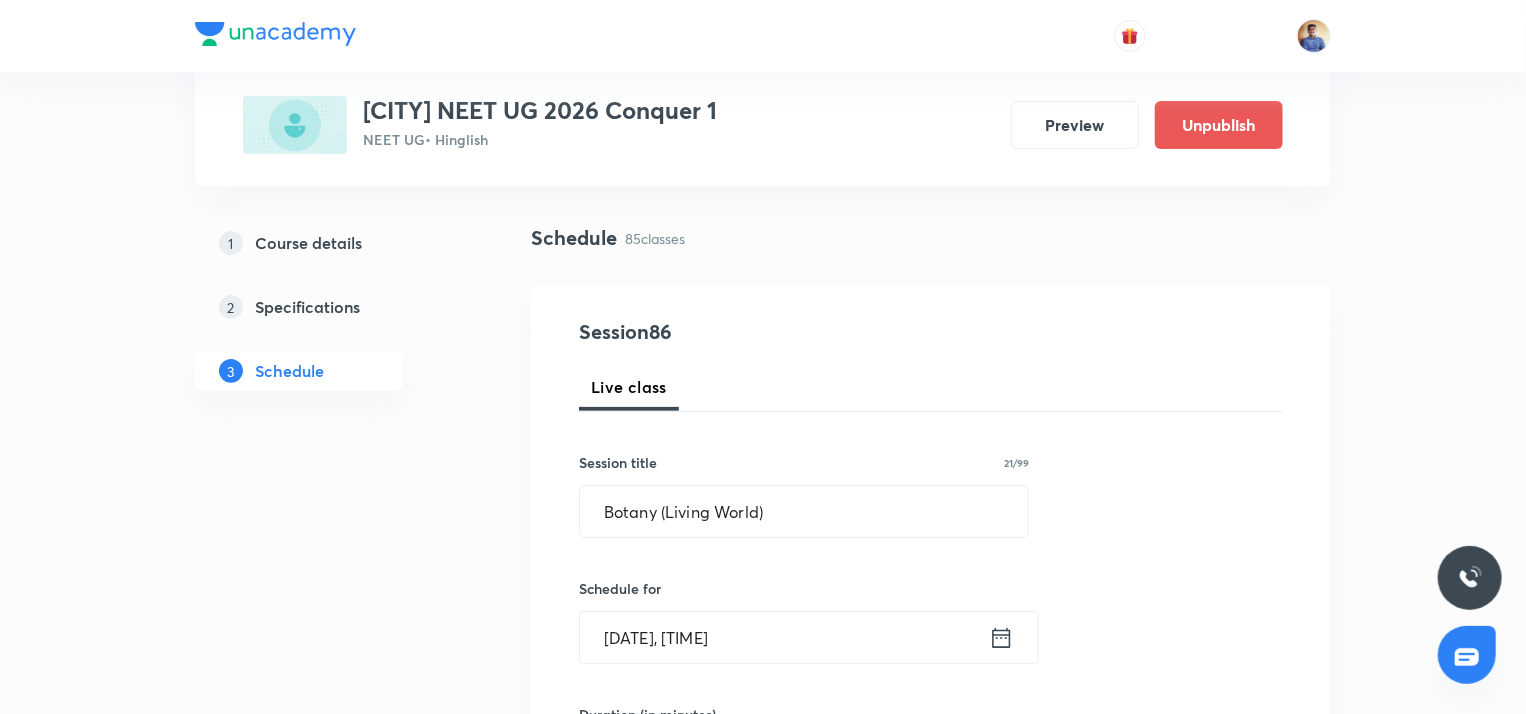 radio on "false" 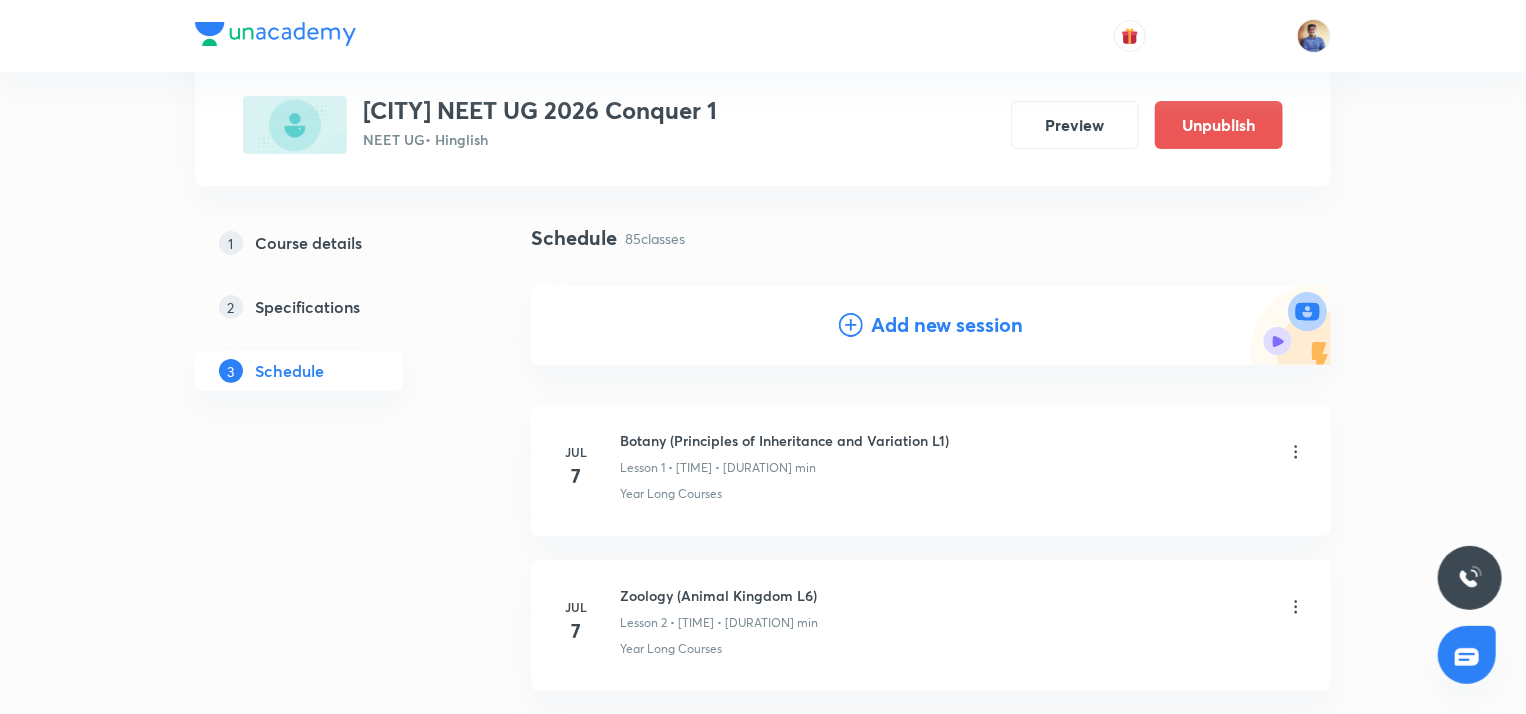 click on "Add new session" at bounding box center (947, 325) 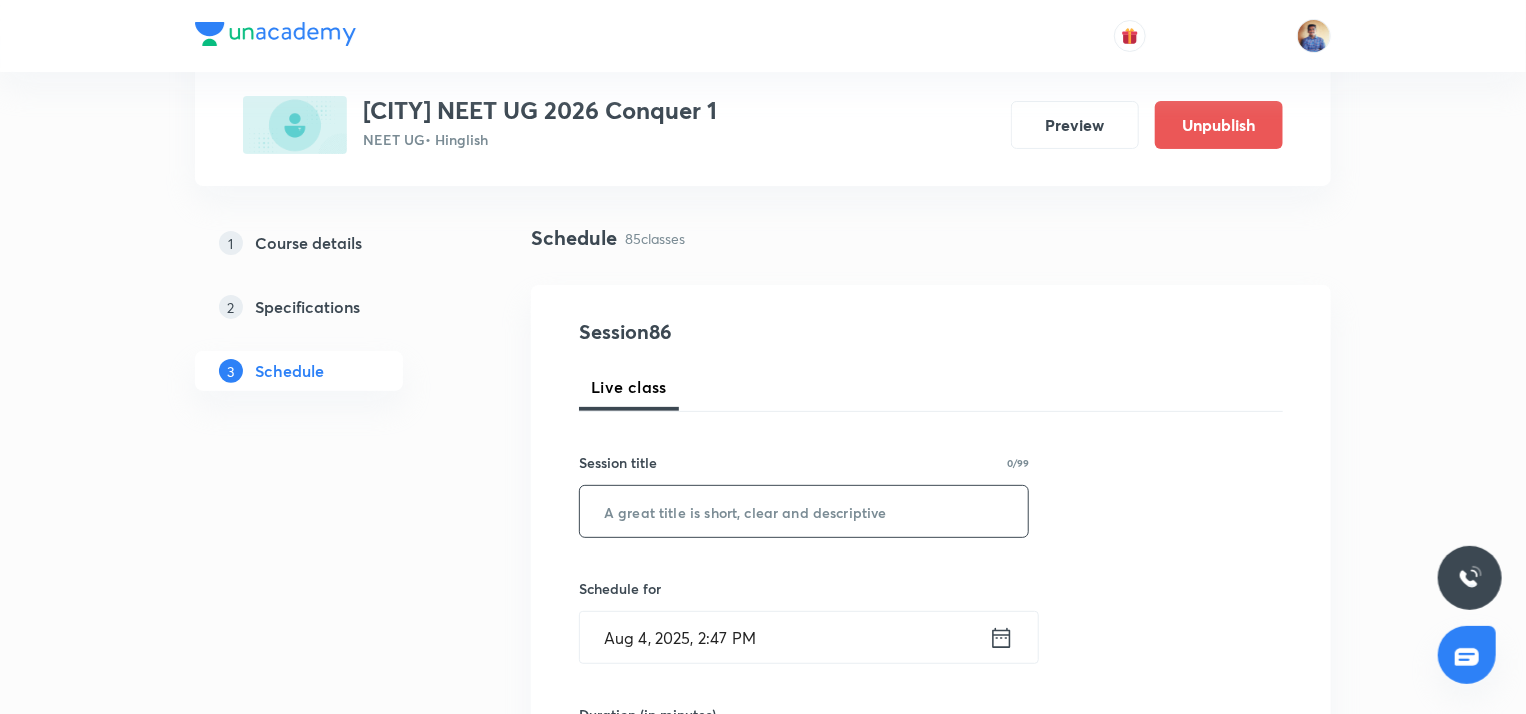 click at bounding box center [804, 511] 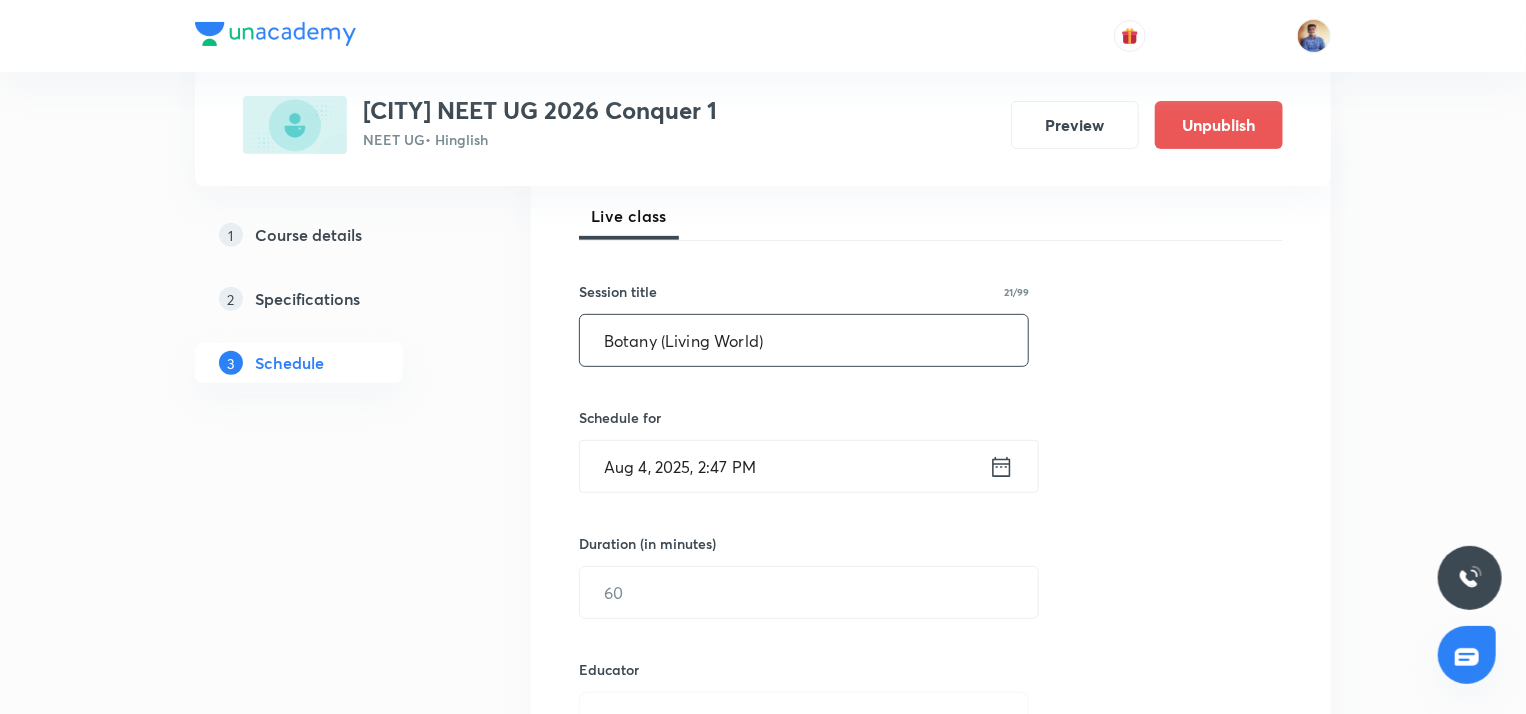 scroll, scrollTop: 287, scrollLeft: 0, axis: vertical 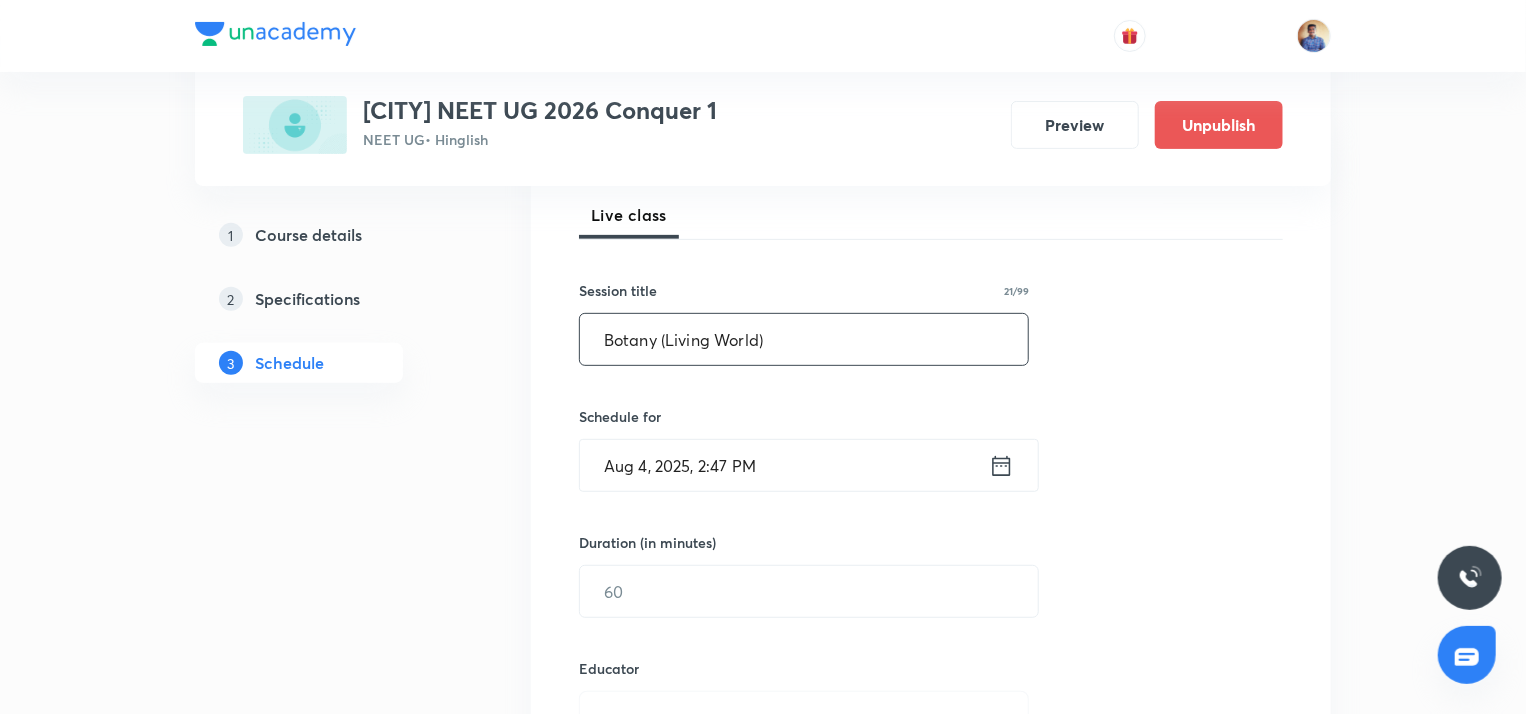 type on "Botany (Living World)" 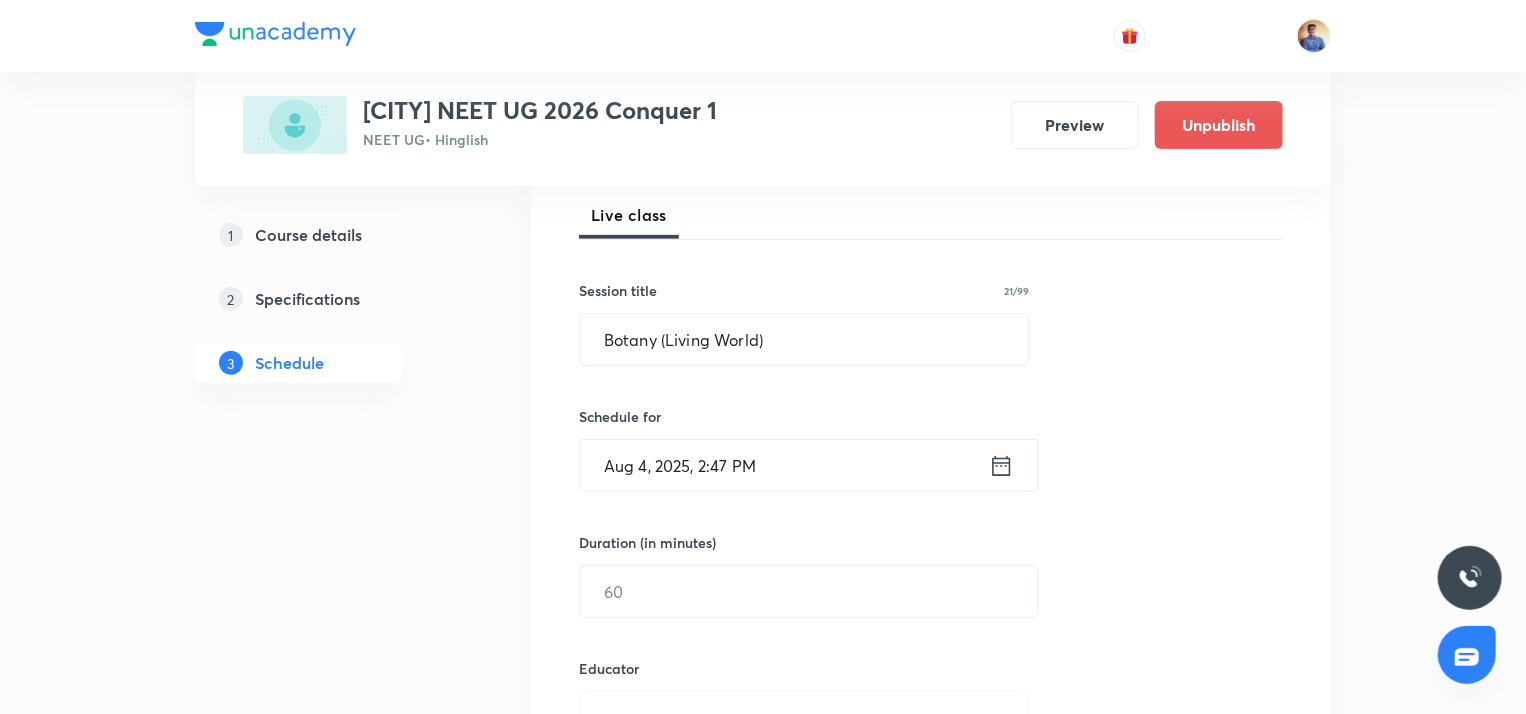 click on "Aug 4, 2025, 2:47 PM" at bounding box center [784, 465] 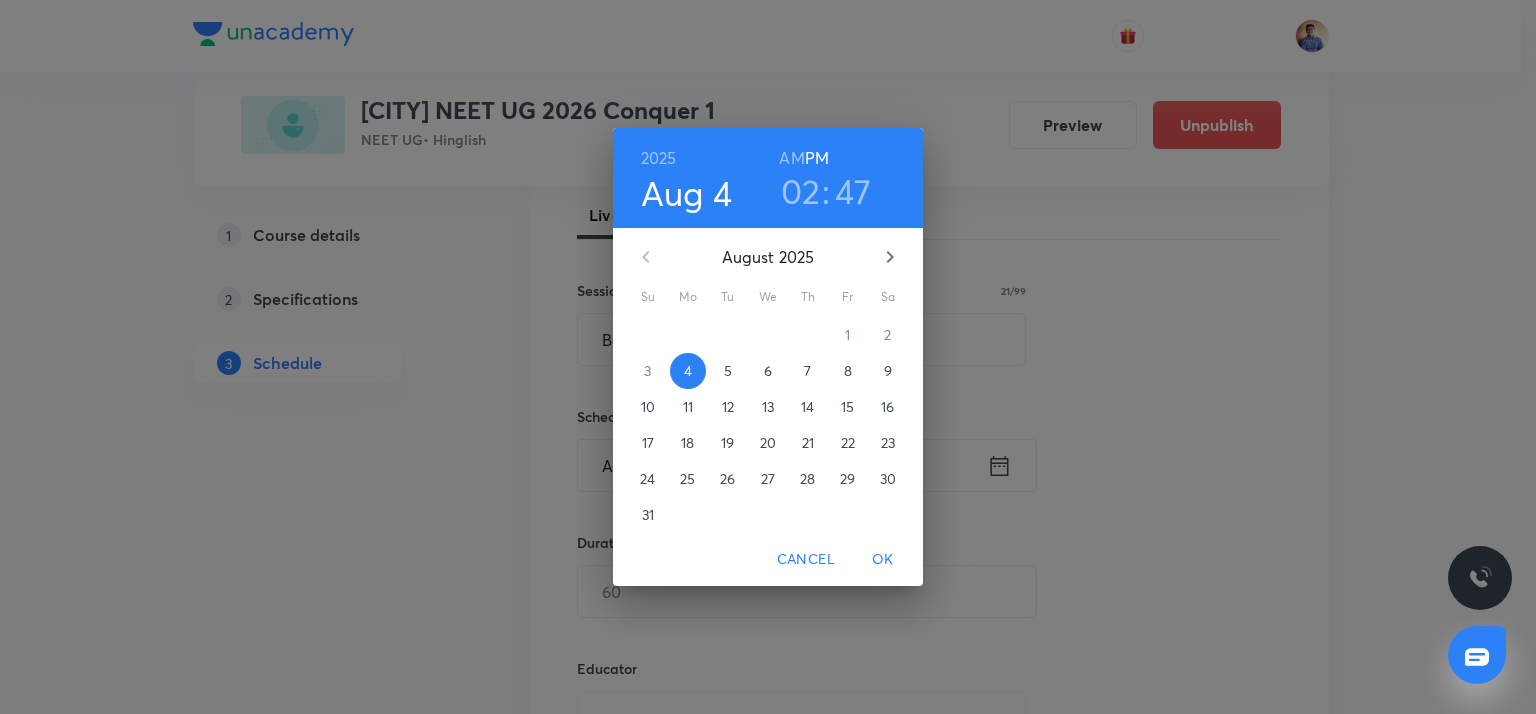 click on "7" at bounding box center [807, 371] 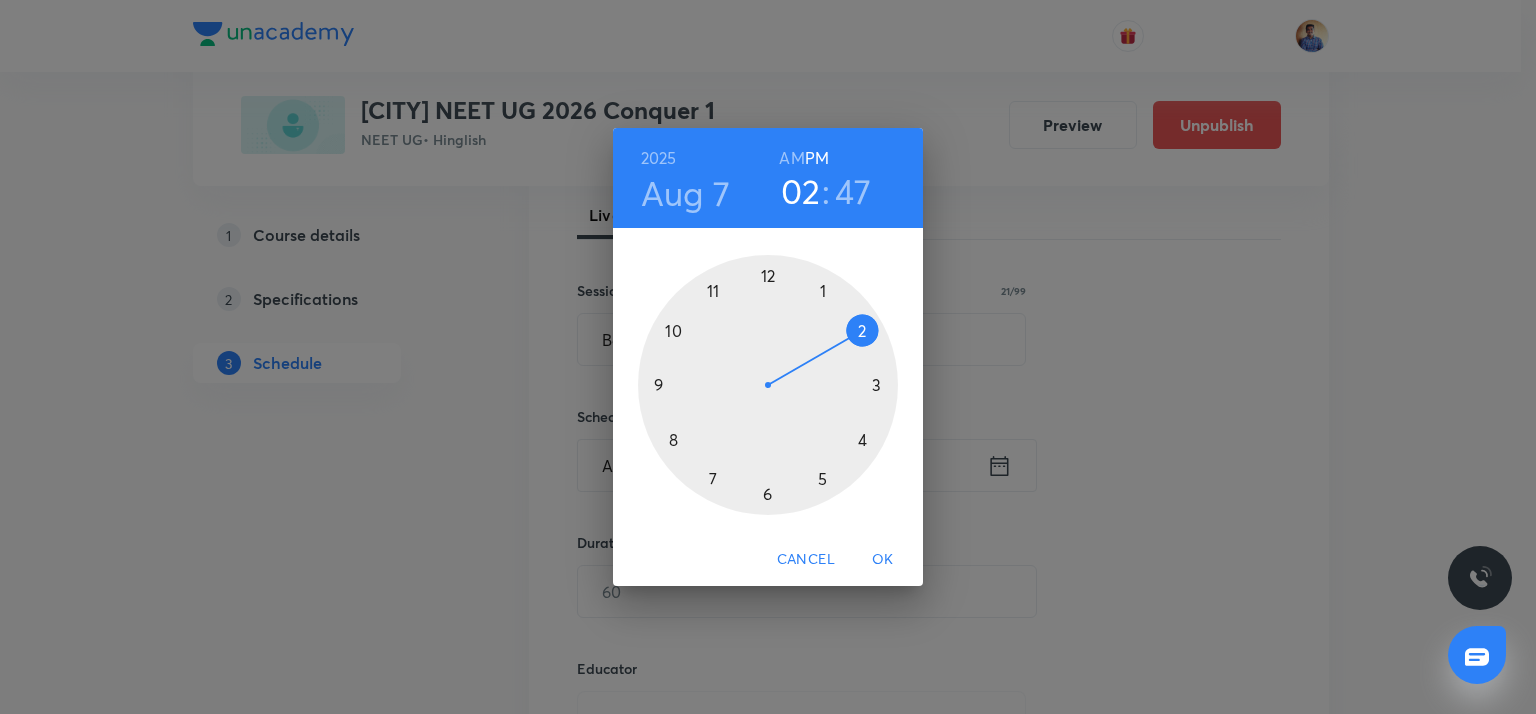 click at bounding box center (768, 385) 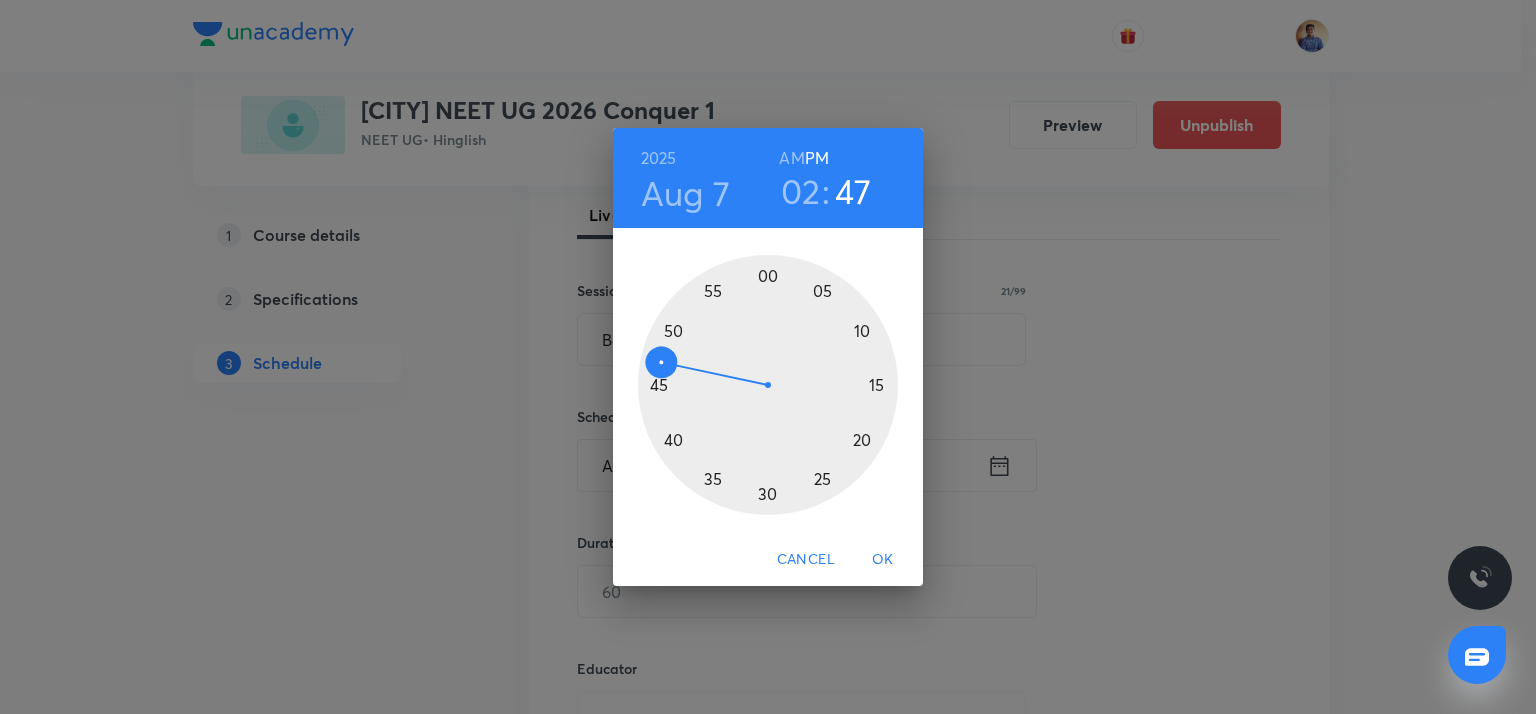 click at bounding box center (768, 385) 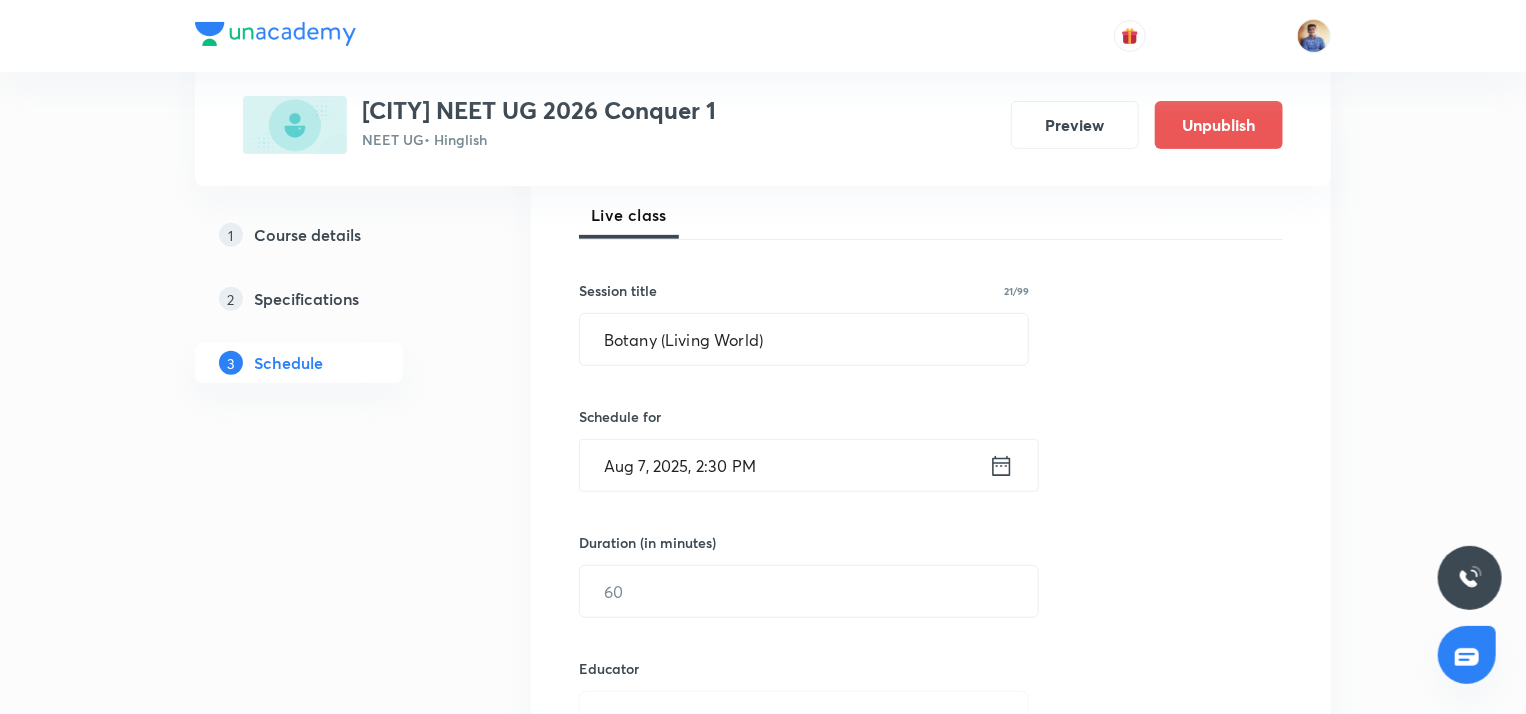 scroll, scrollTop: 422, scrollLeft: 0, axis: vertical 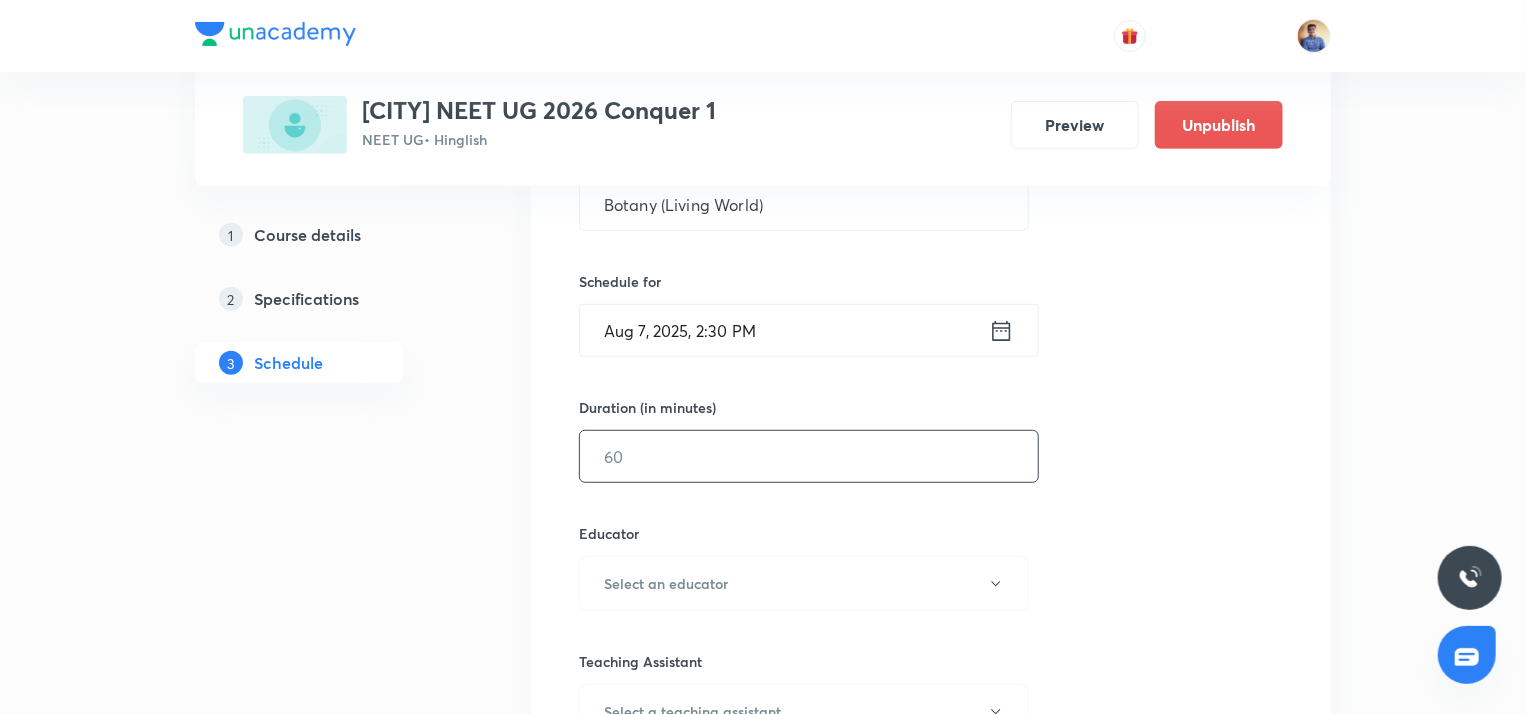 click at bounding box center (809, 456) 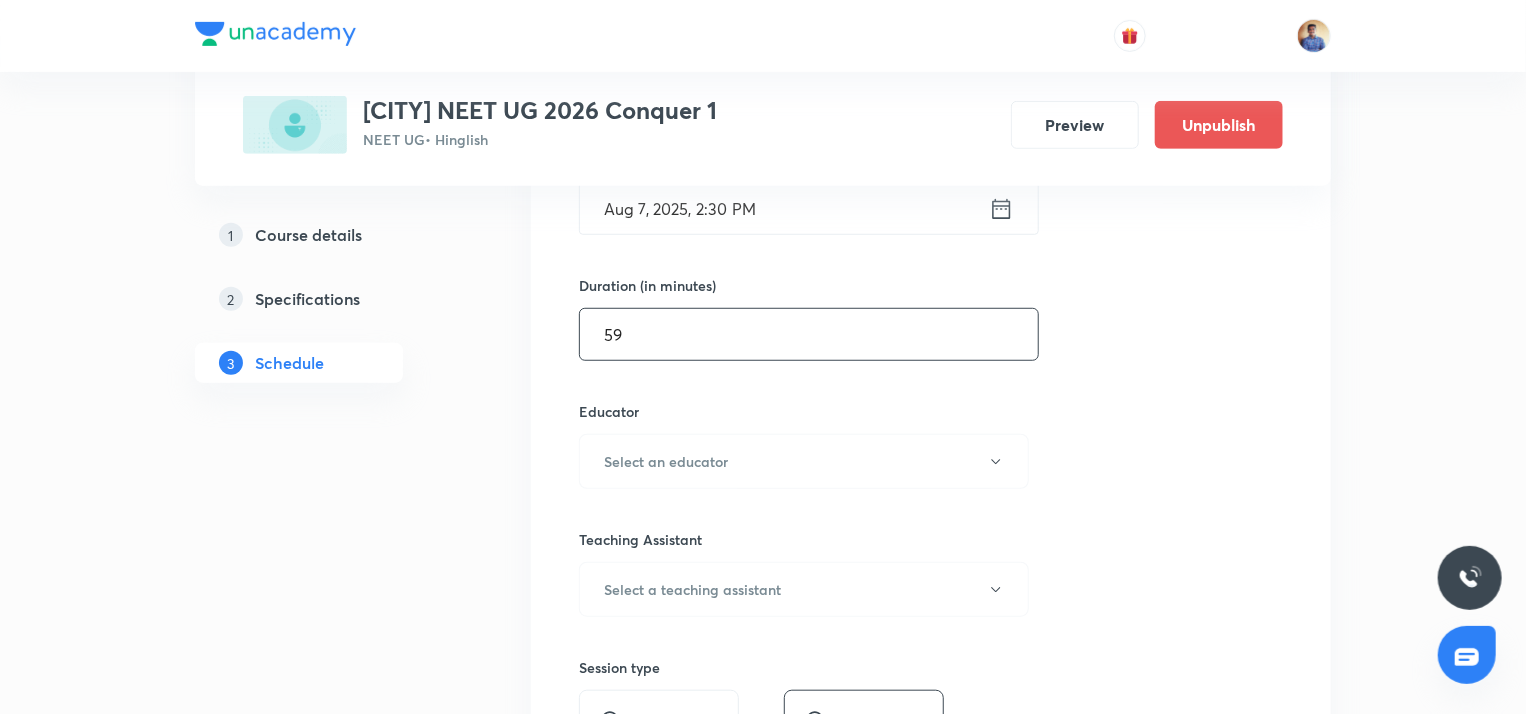 scroll, scrollTop: 546, scrollLeft: 0, axis: vertical 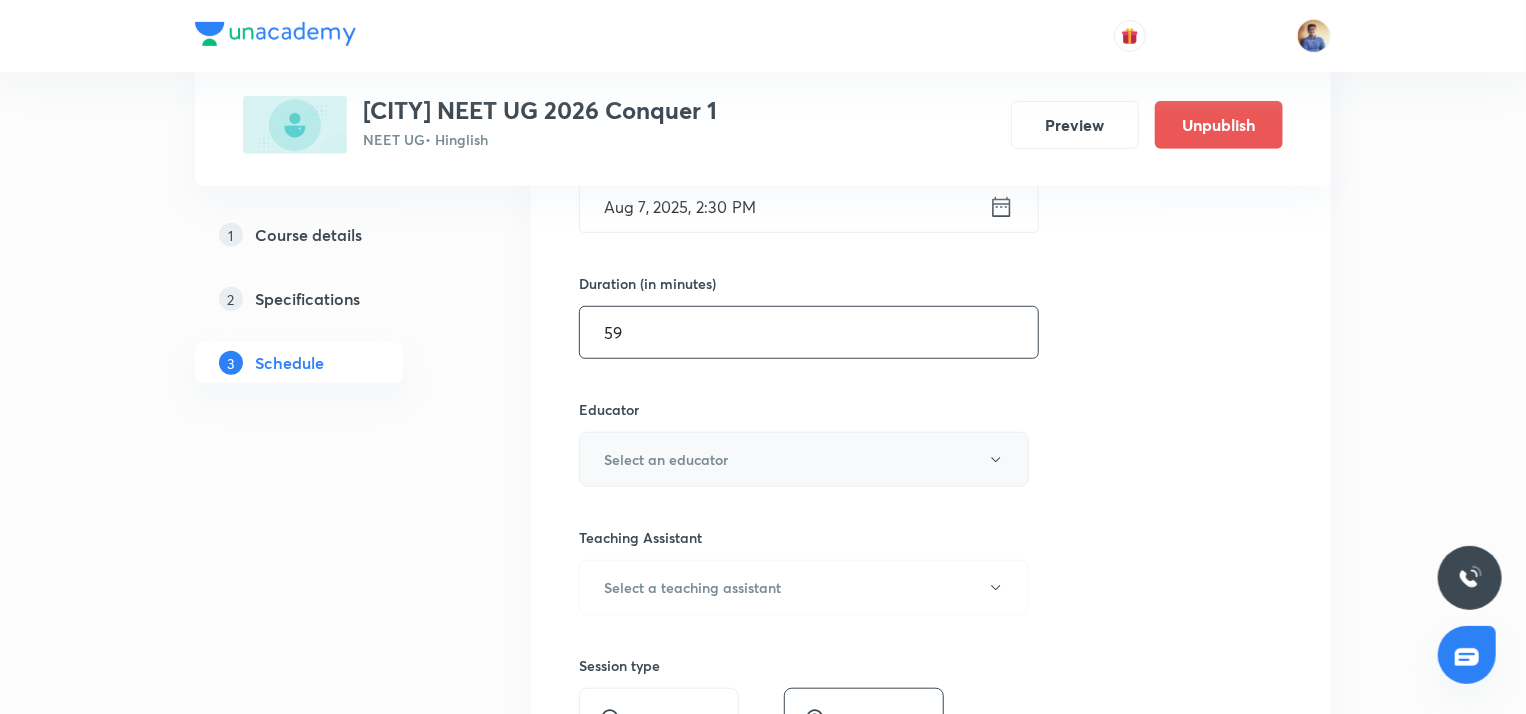 type on "59" 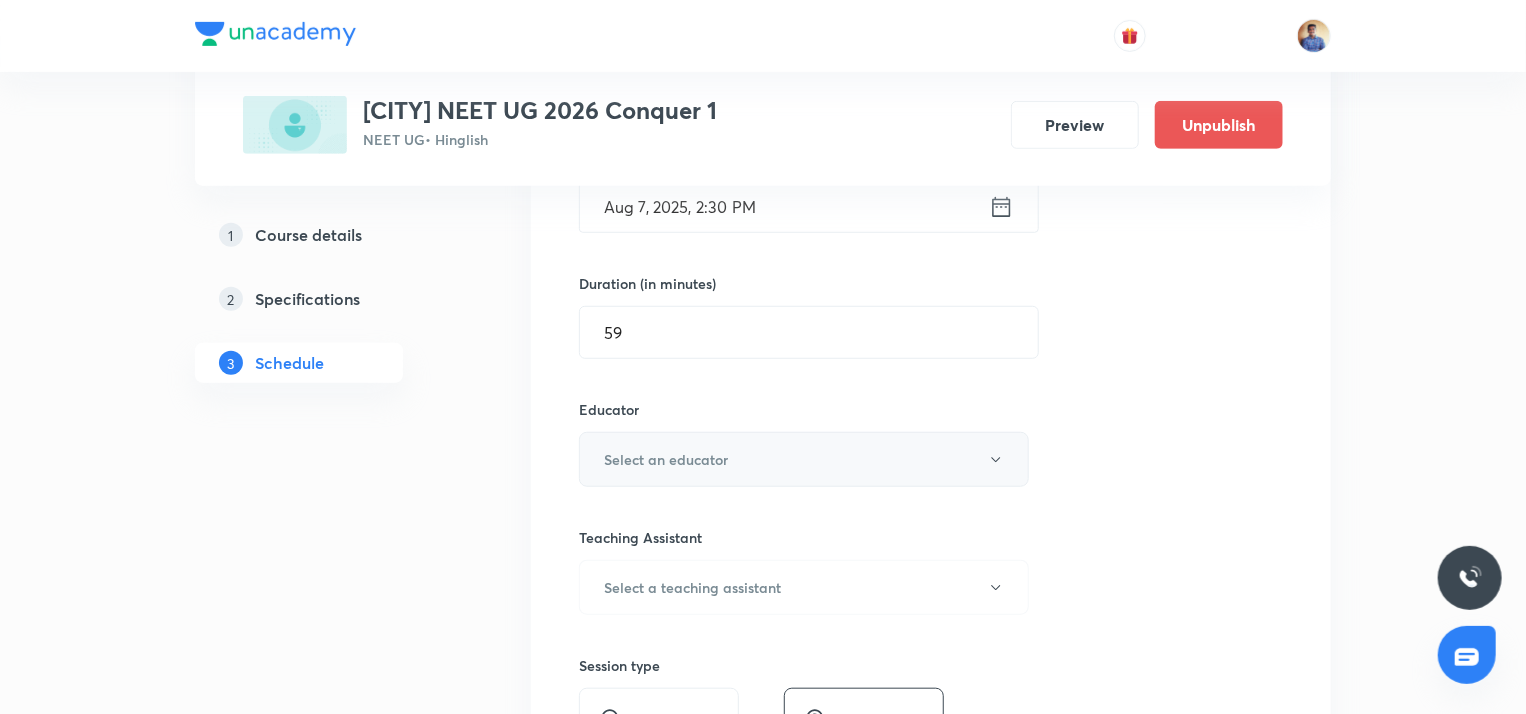 click on "Select an educator" at bounding box center [666, 459] 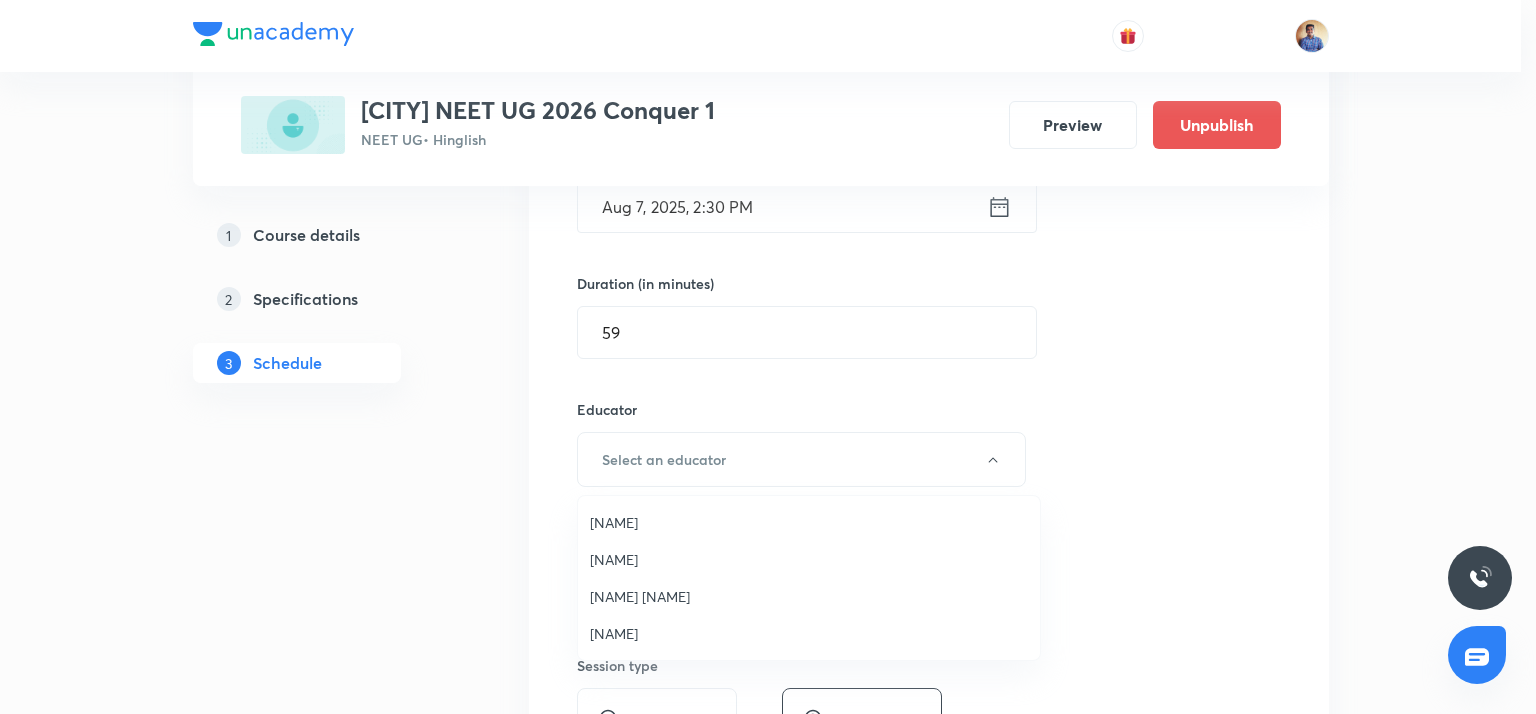 click on "Abhishek Tripathi" at bounding box center (809, 633) 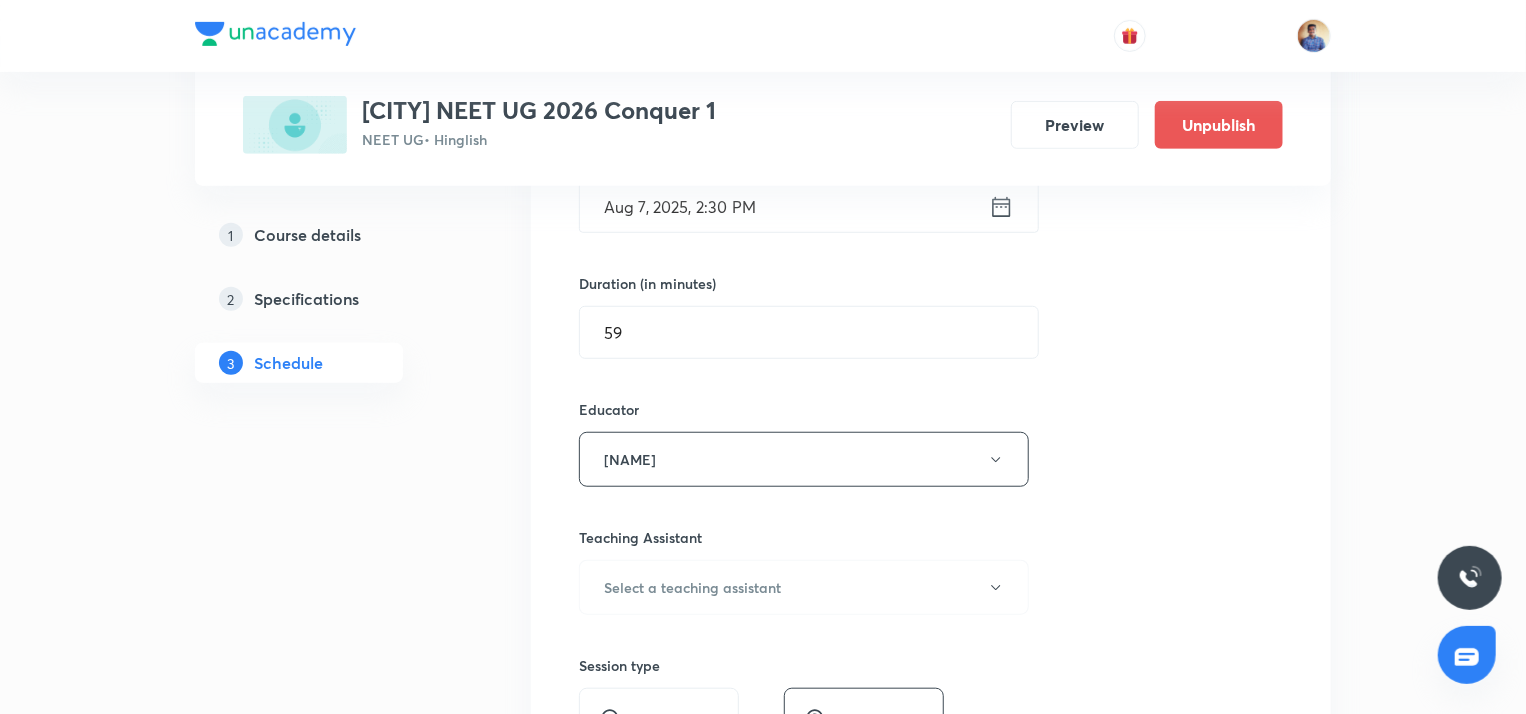 click on "1 Course details 2 Specifications 3 Schedule" at bounding box center (331, 7199) 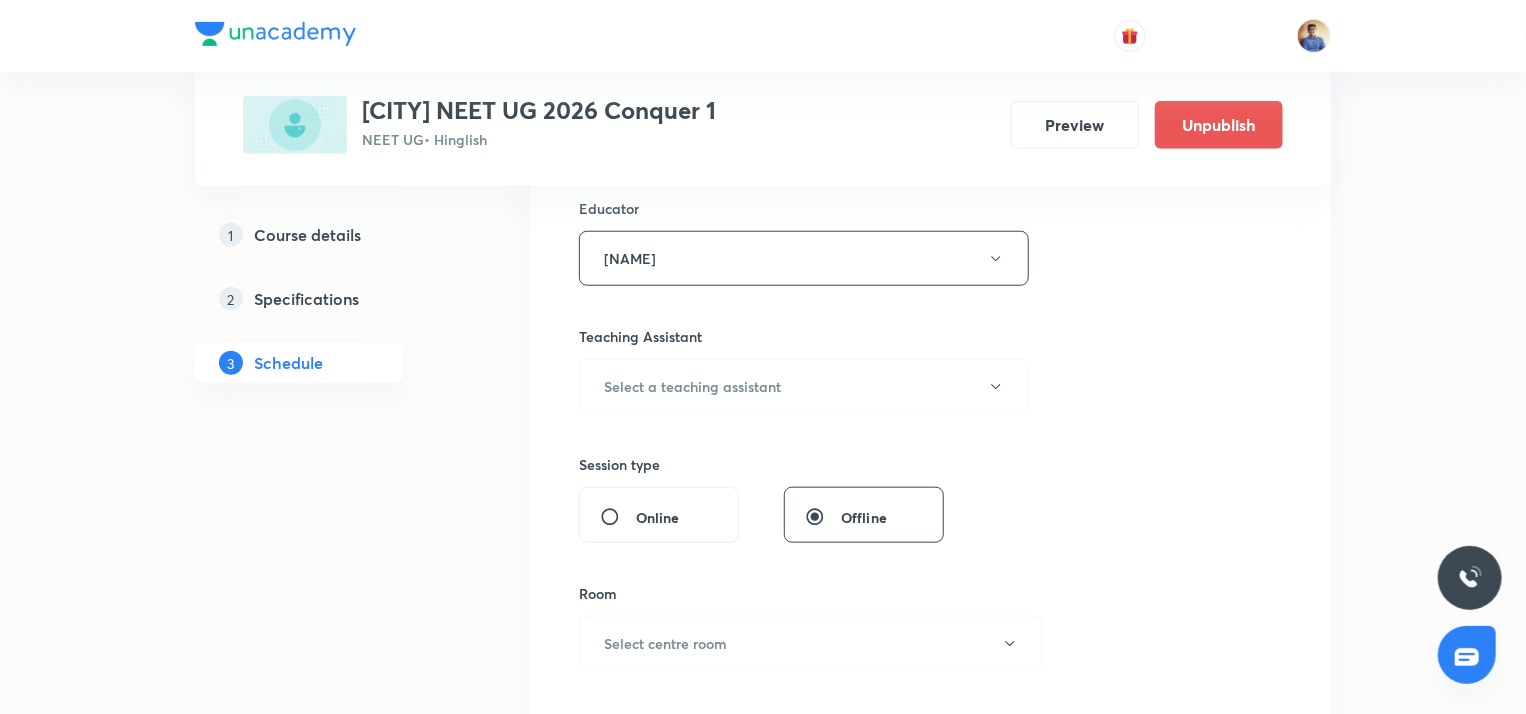 scroll, scrollTop: 748, scrollLeft: 0, axis: vertical 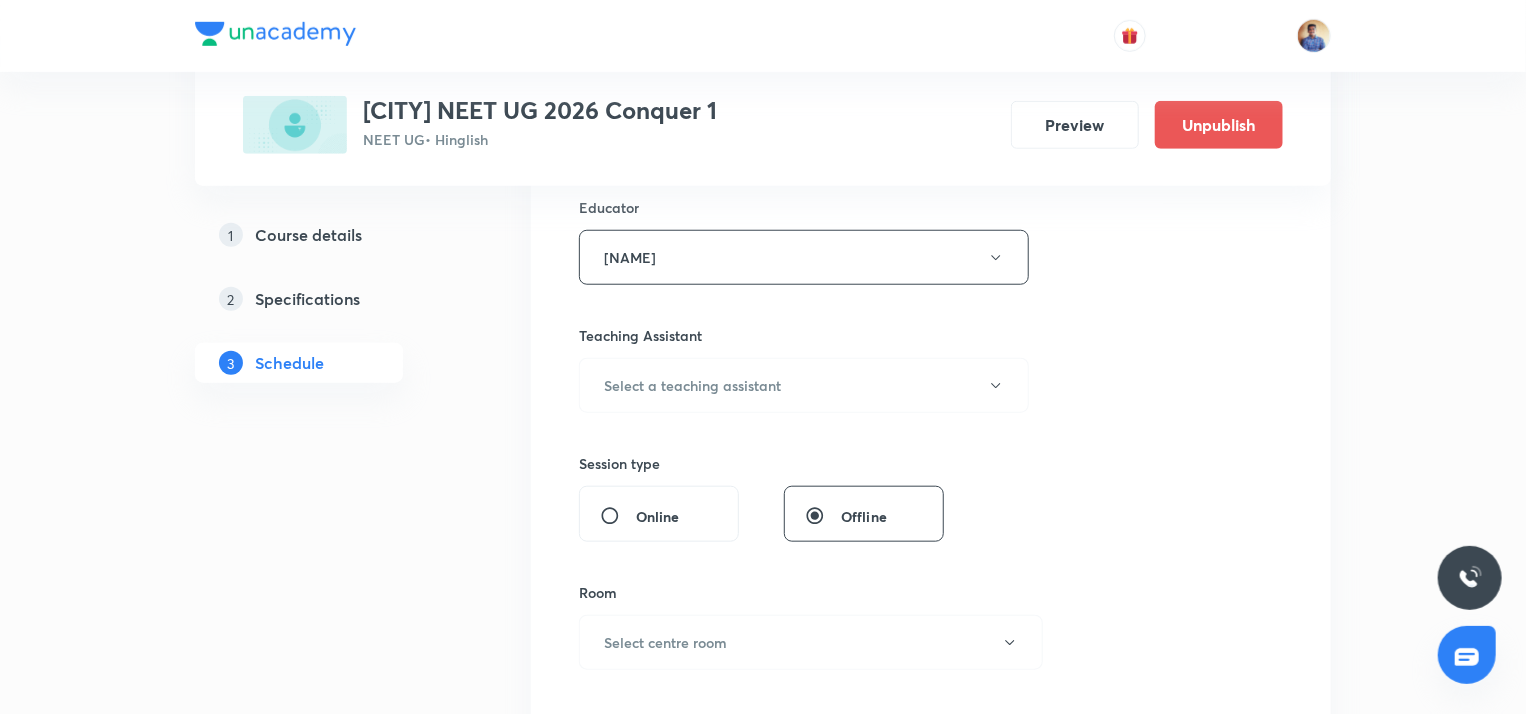 click on "Online" at bounding box center (618, 516) 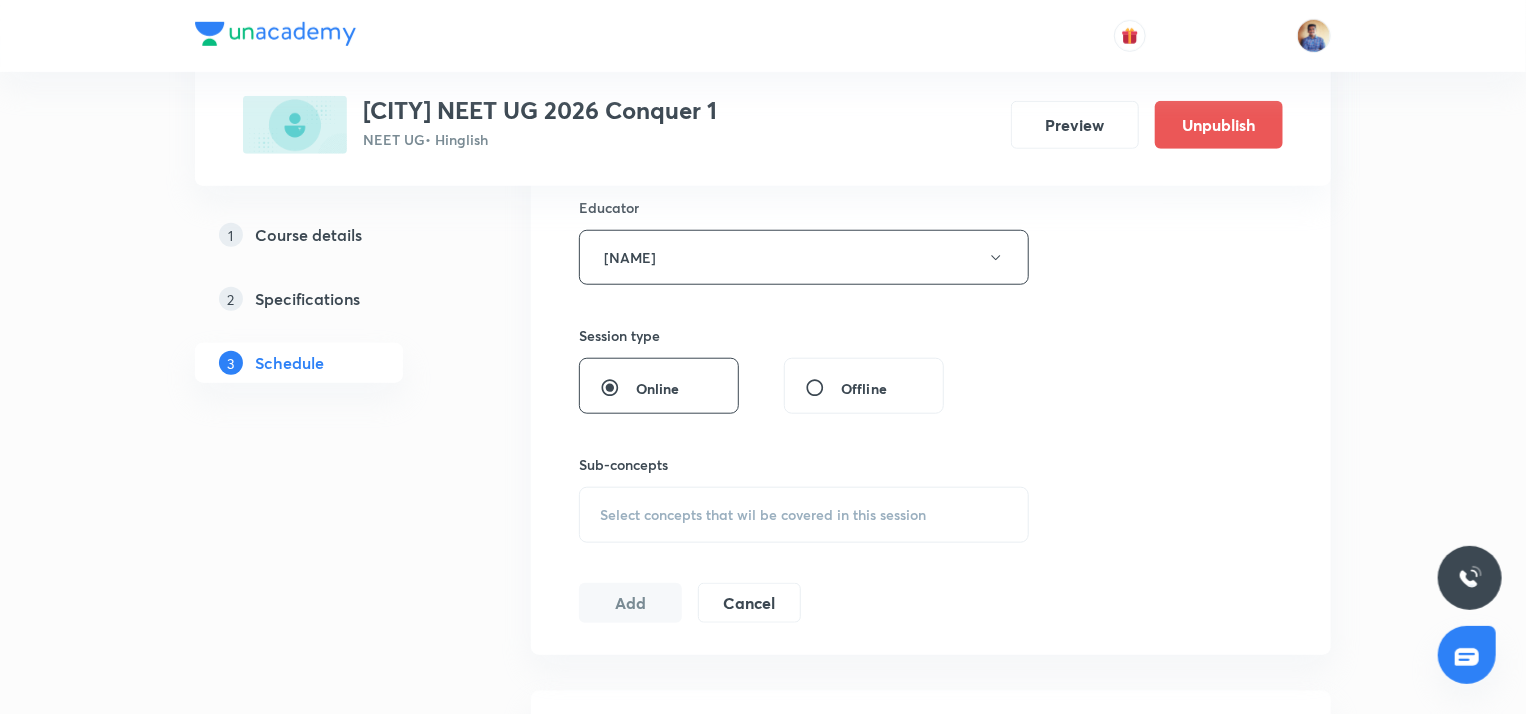 click on "Select concepts that wil be covered in this session" at bounding box center (763, 515) 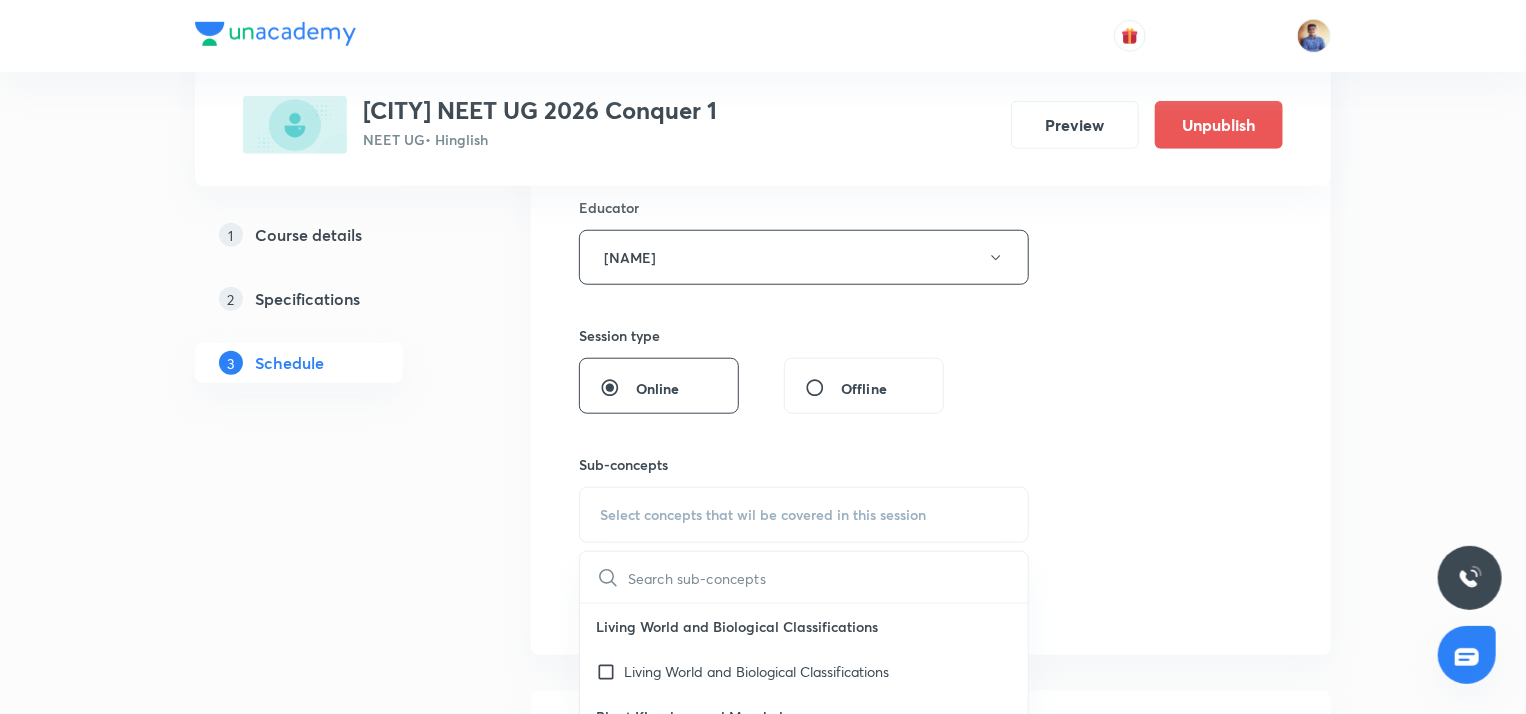 drag, startPoint x: 616, startPoint y: 512, endPoint x: 652, endPoint y: 582, distance: 78.714676 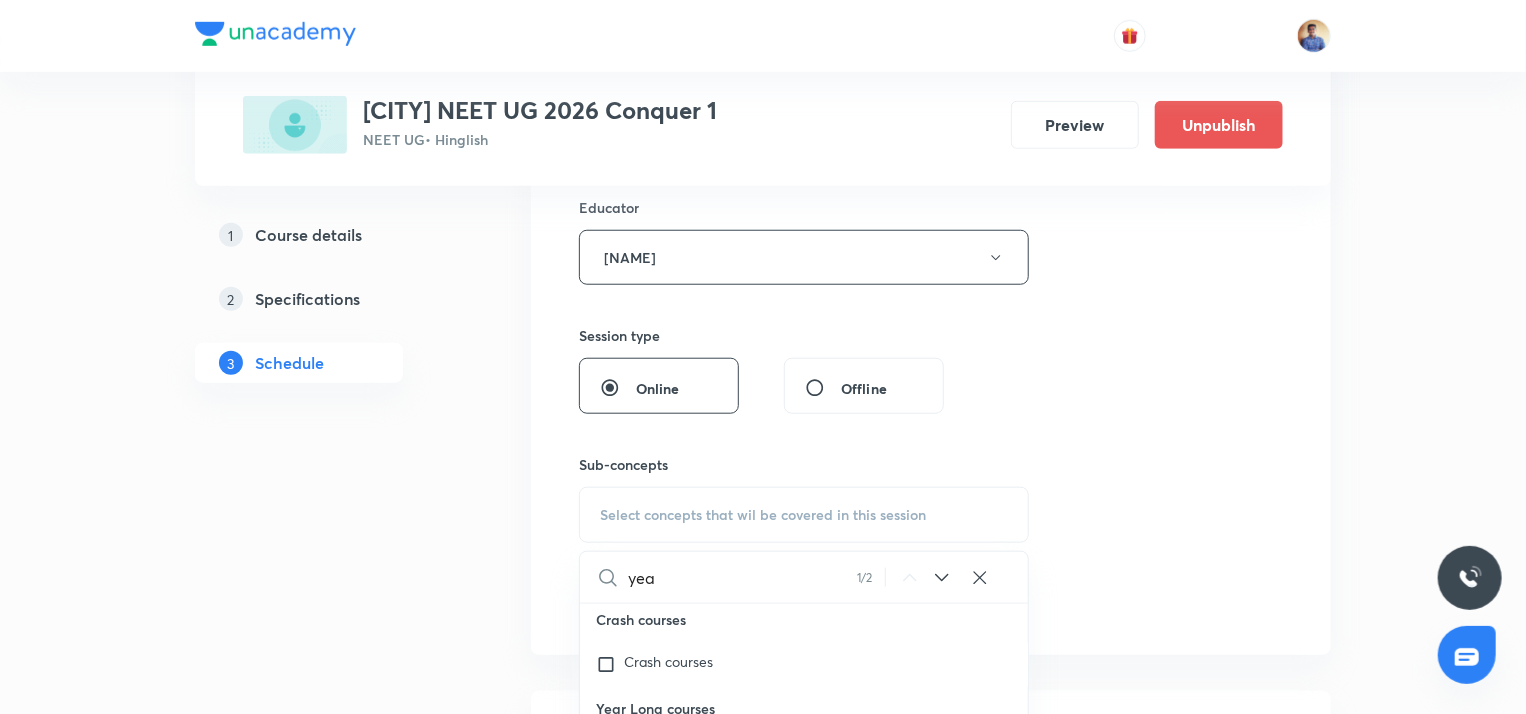 scroll, scrollTop: 59236, scrollLeft: 0, axis: vertical 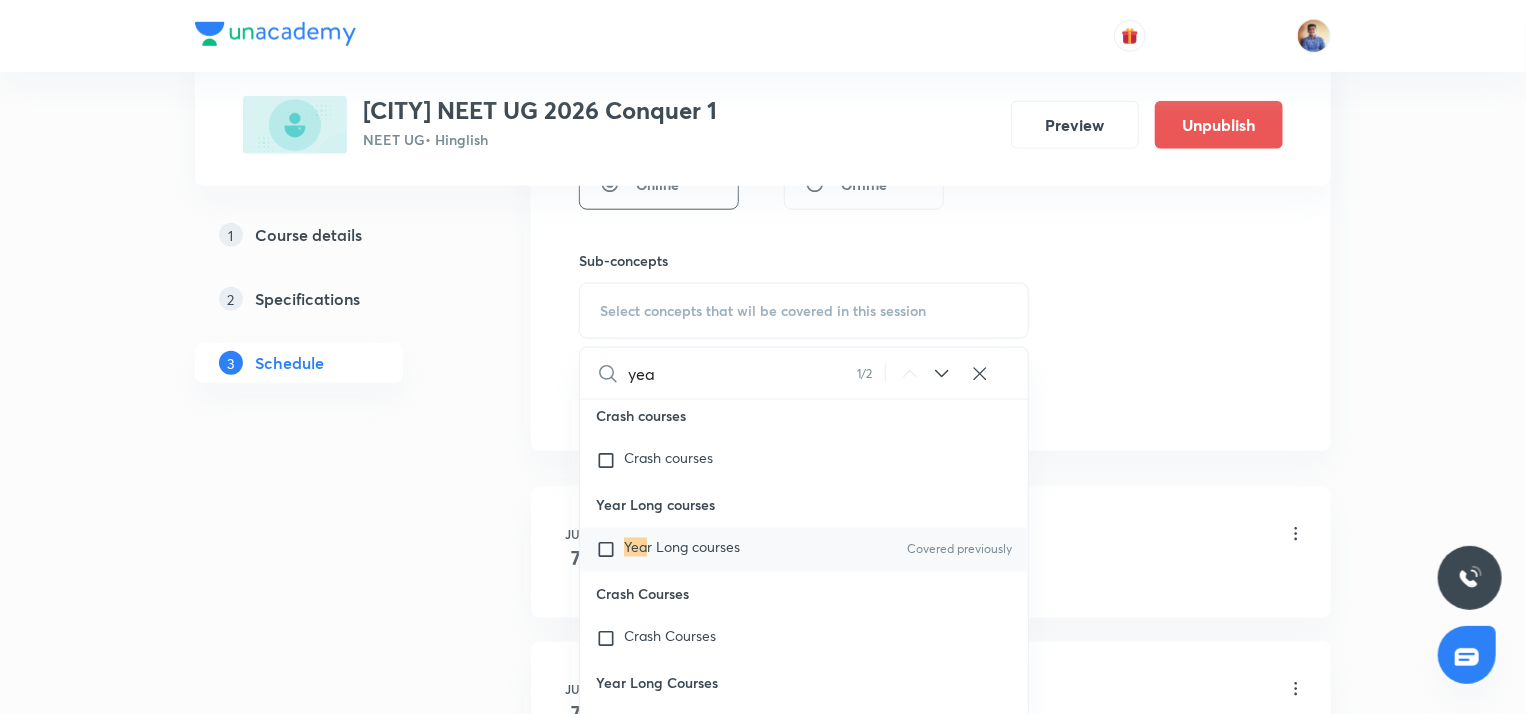 type on "yea" 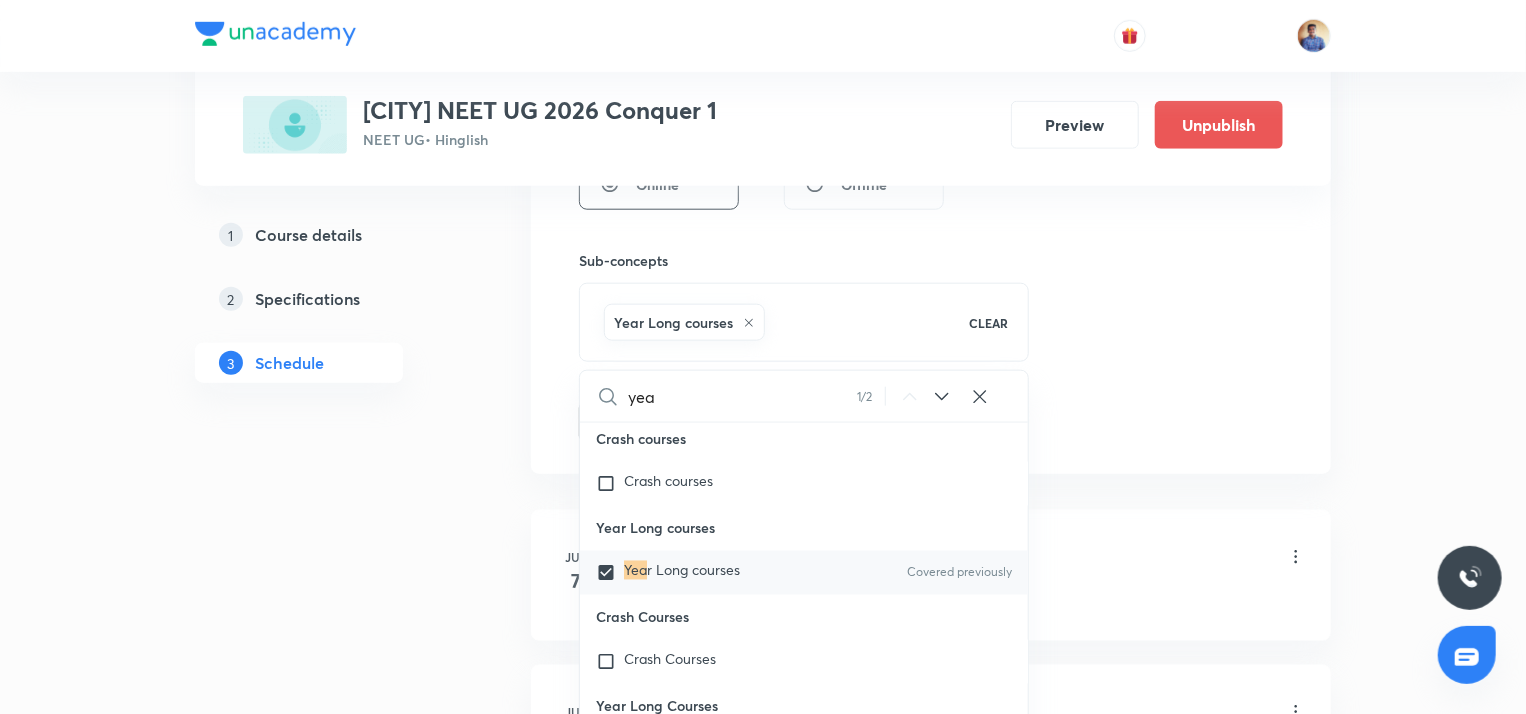 click on "1 Course details 2 Specifications 3 Schedule" at bounding box center (331, 6677) 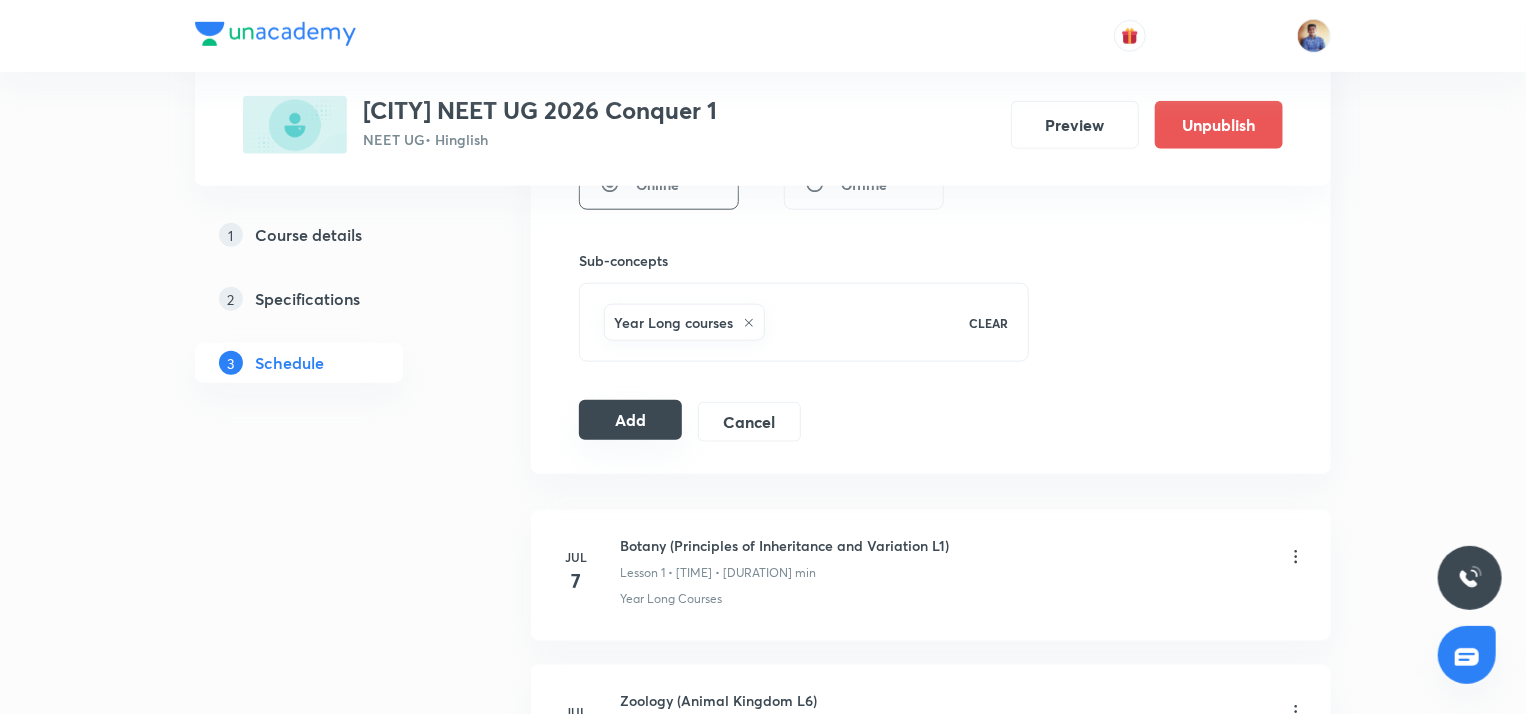 click on "Add" at bounding box center (630, 420) 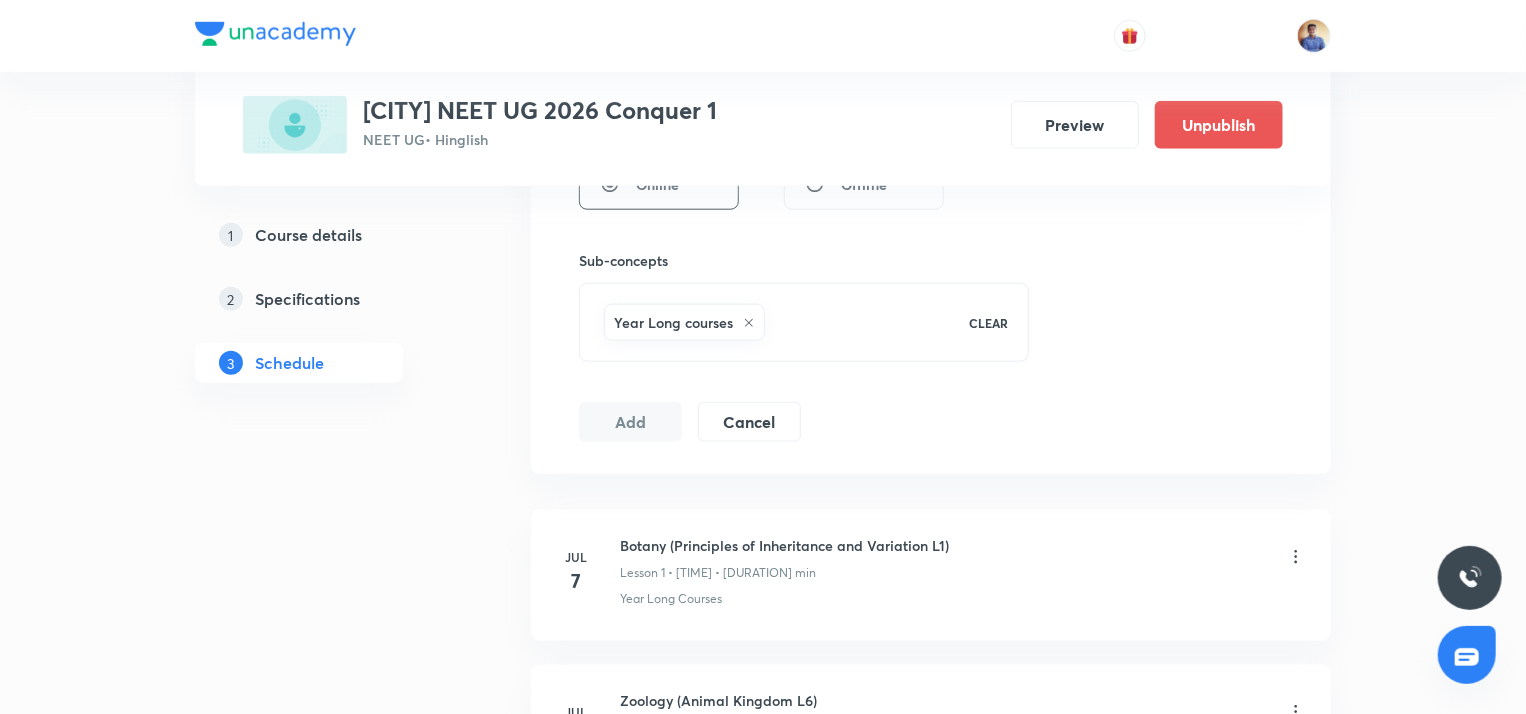 radio on "false" 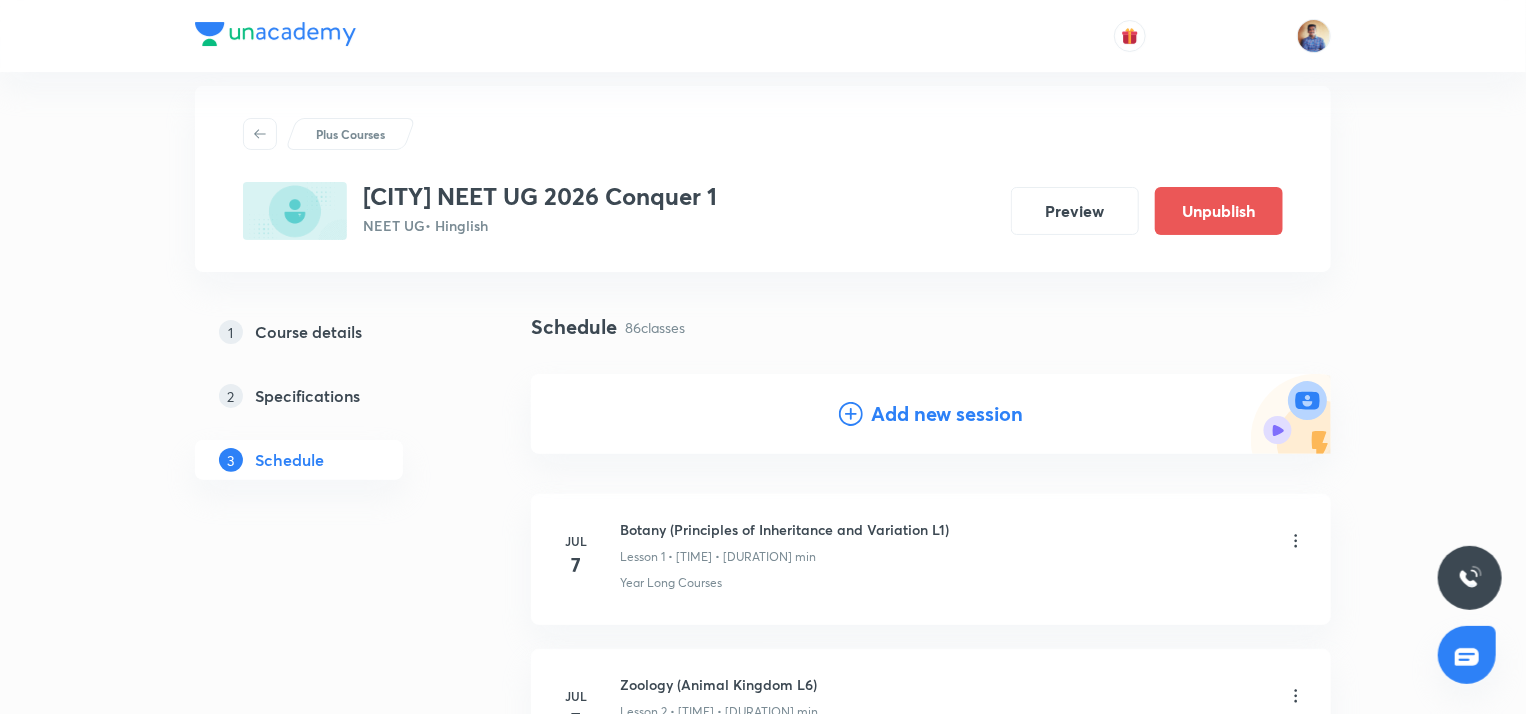 scroll, scrollTop: 0, scrollLeft: 0, axis: both 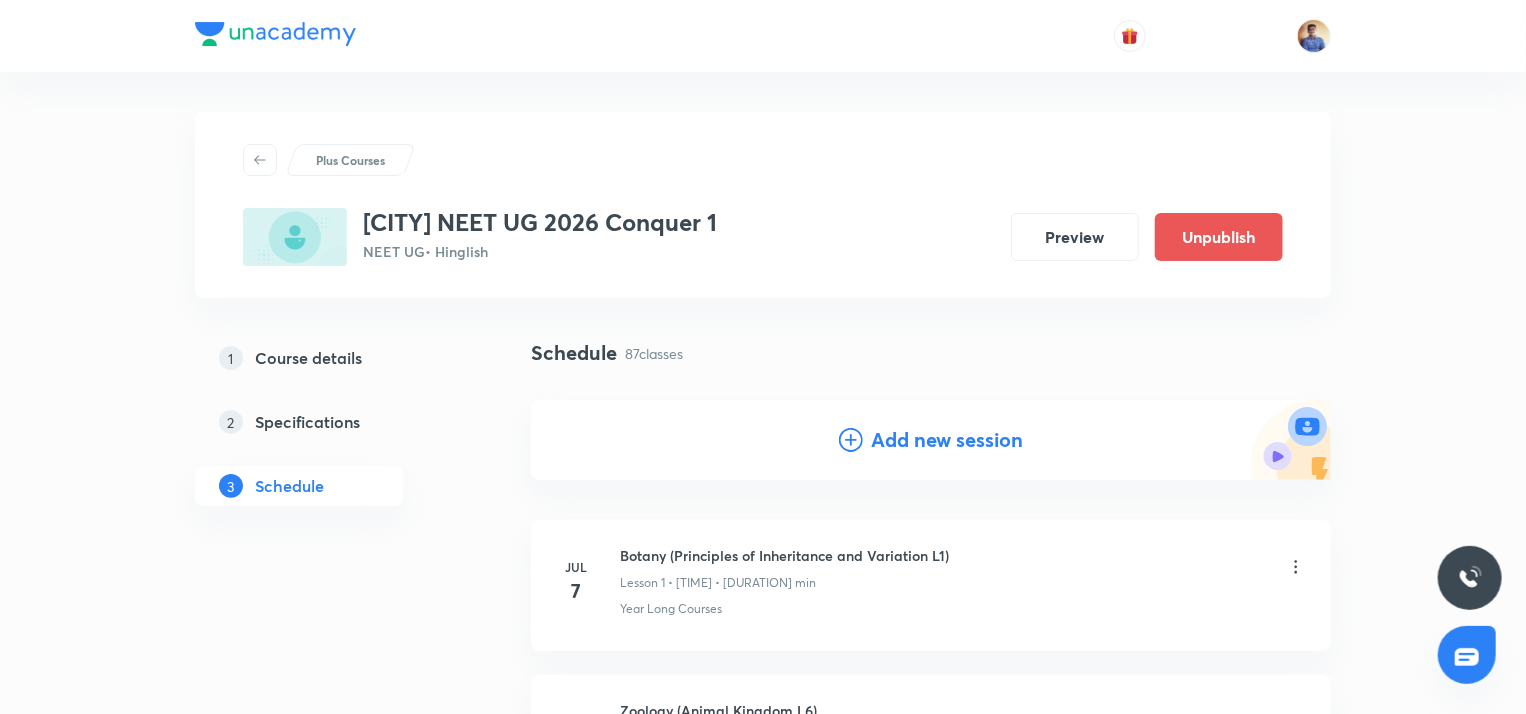 click 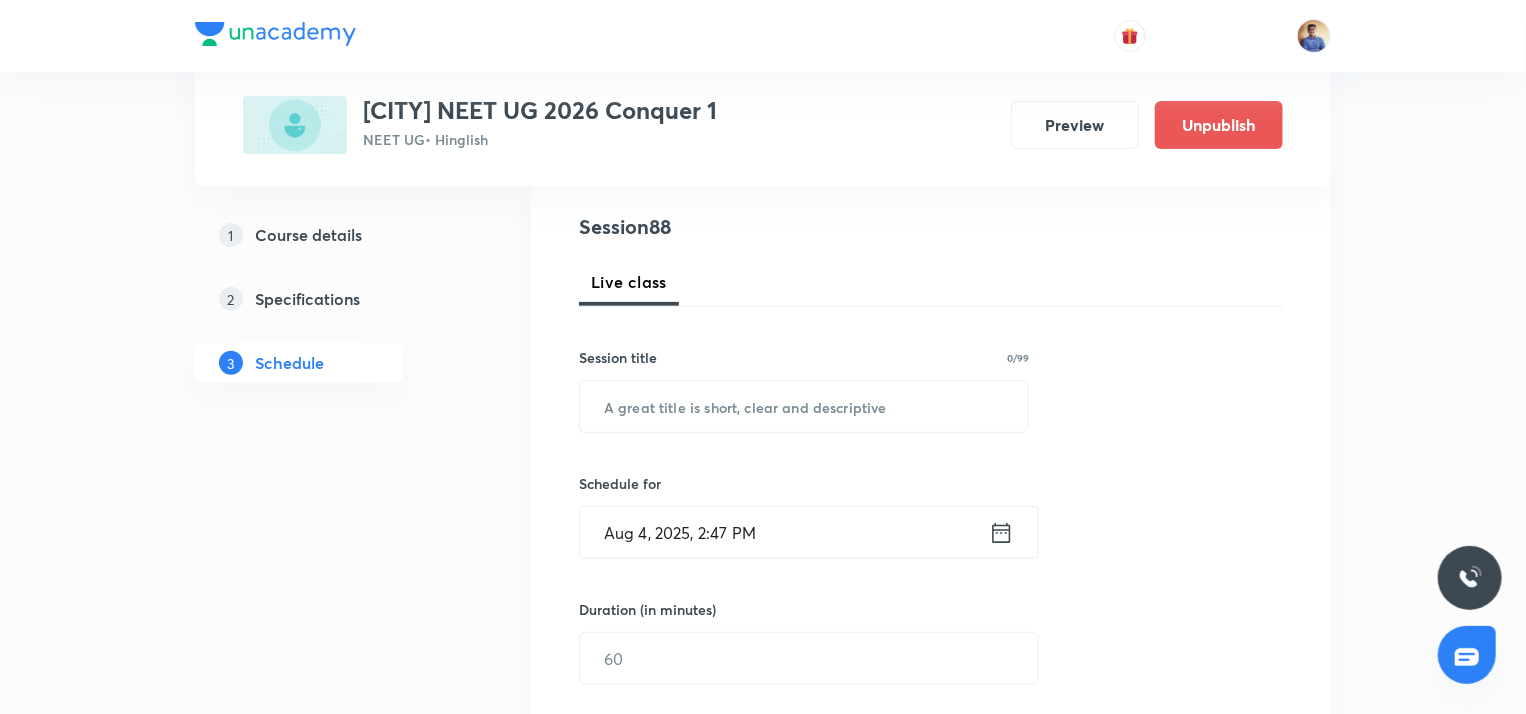 scroll, scrollTop: 231, scrollLeft: 0, axis: vertical 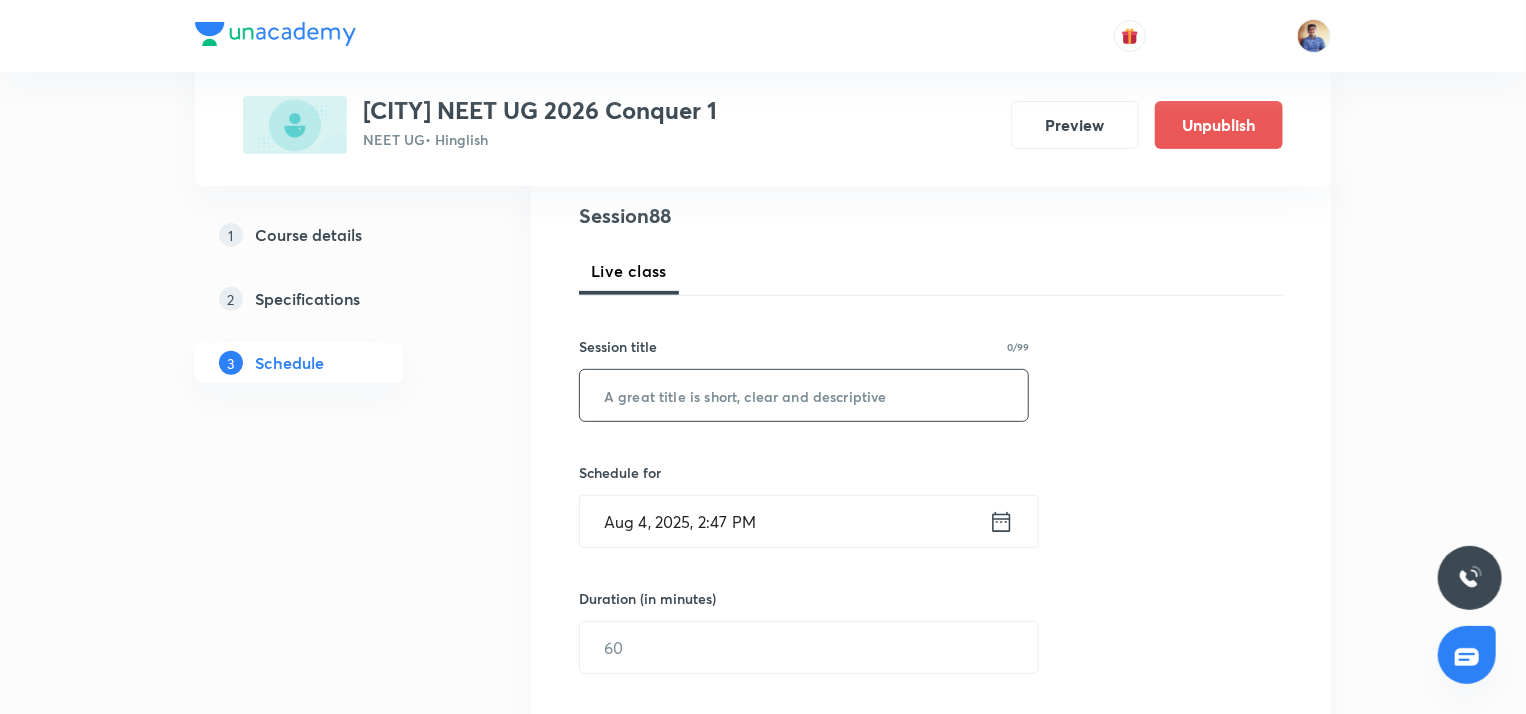 click at bounding box center [804, 395] 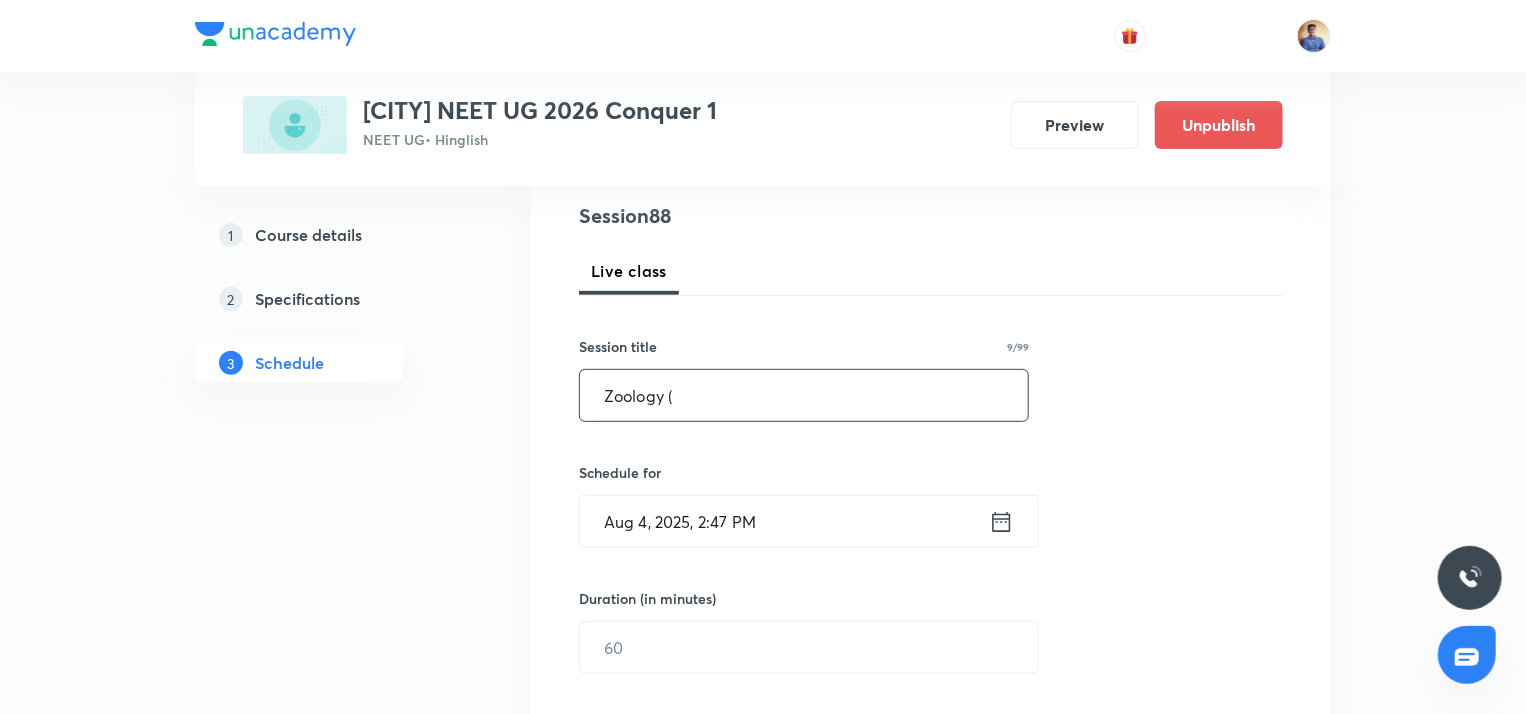 paste on "Biomolecules & Enzymes" 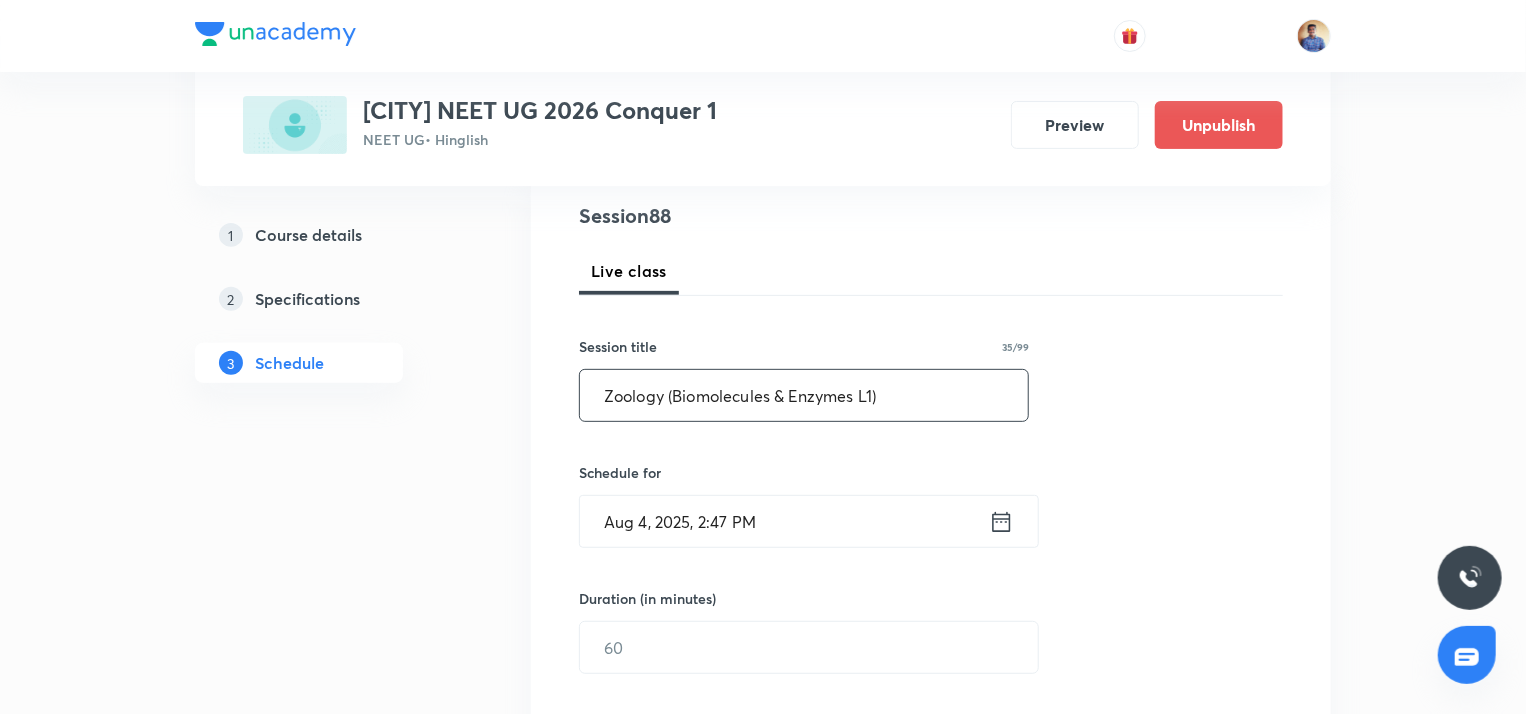 type on "Zoology (Biomolecules & Enzymes L1)" 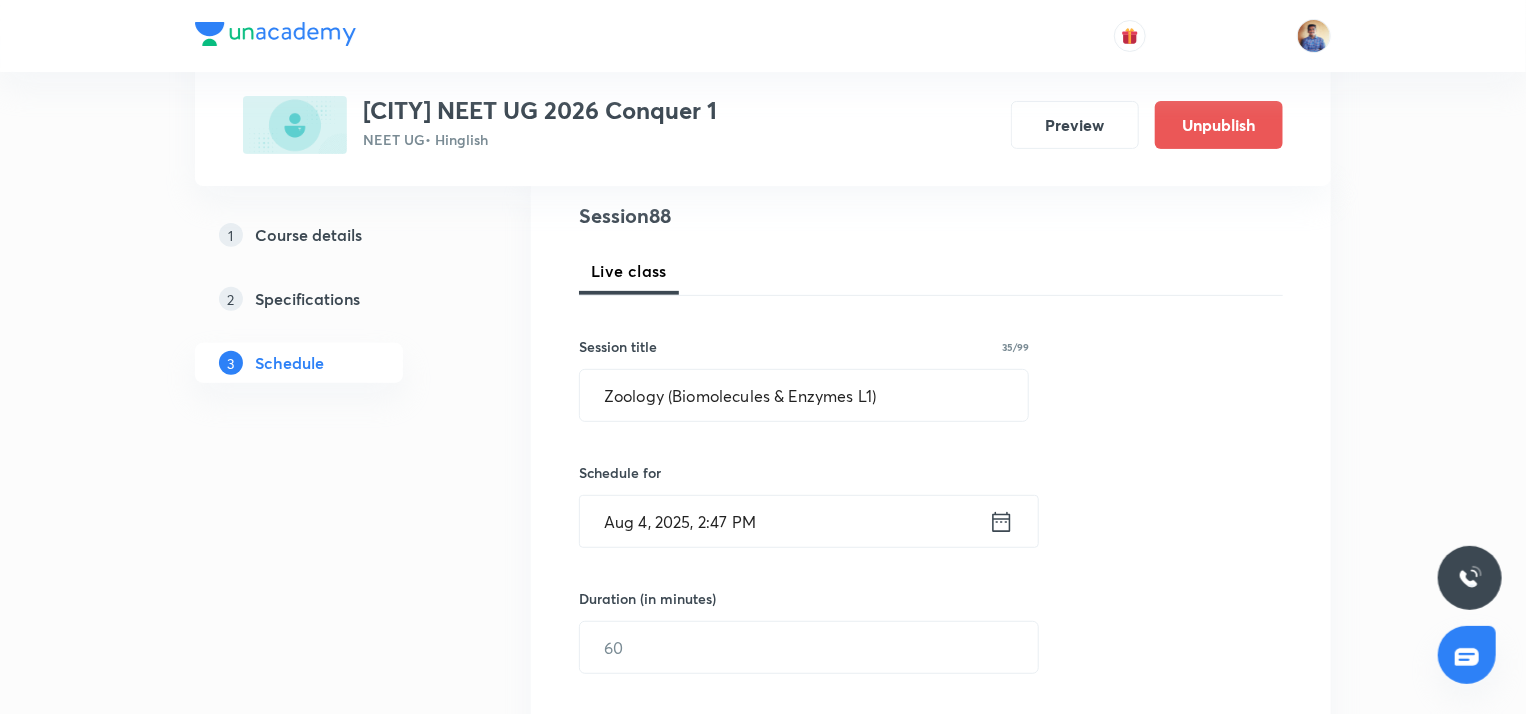 click on "Aug 4, 2025, 2:47 PM" at bounding box center [784, 521] 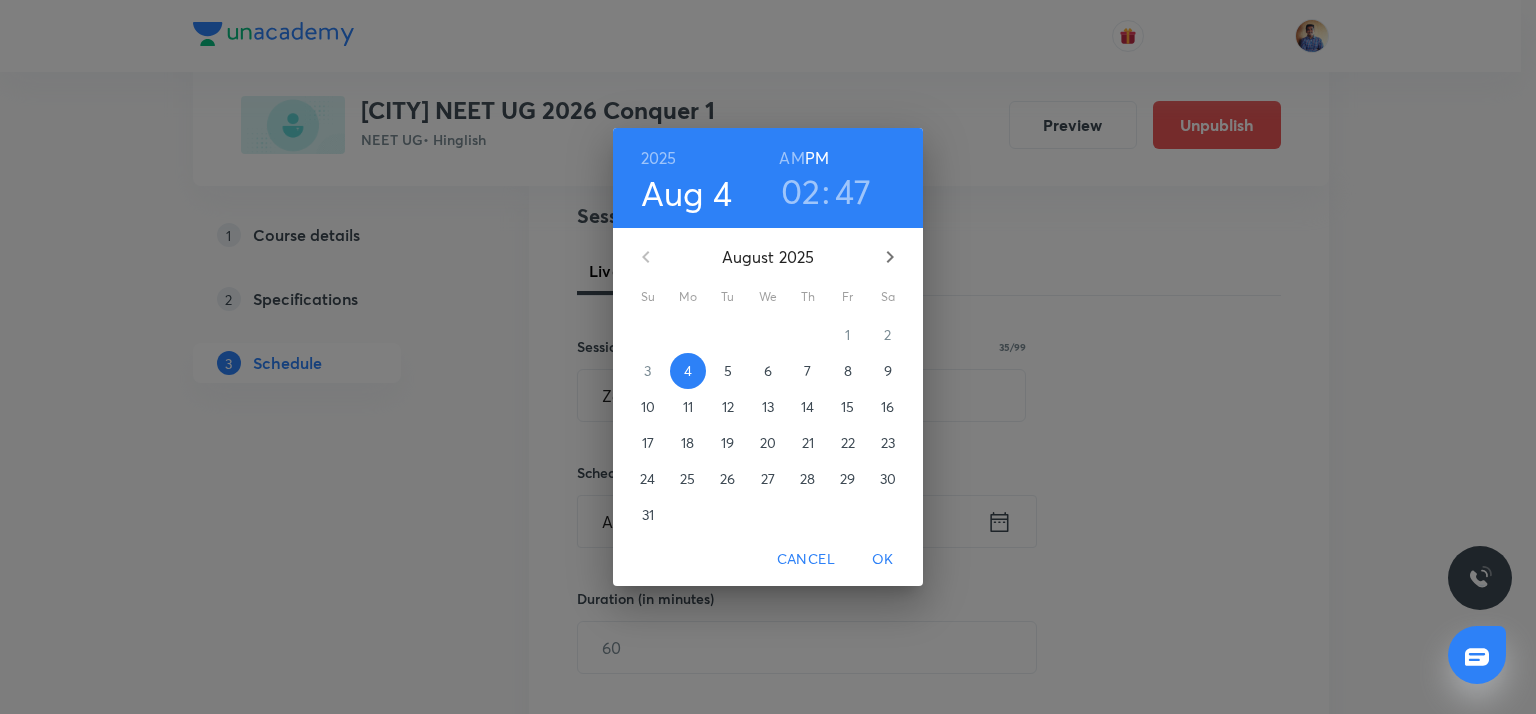 click on "8" at bounding box center (848, 371) 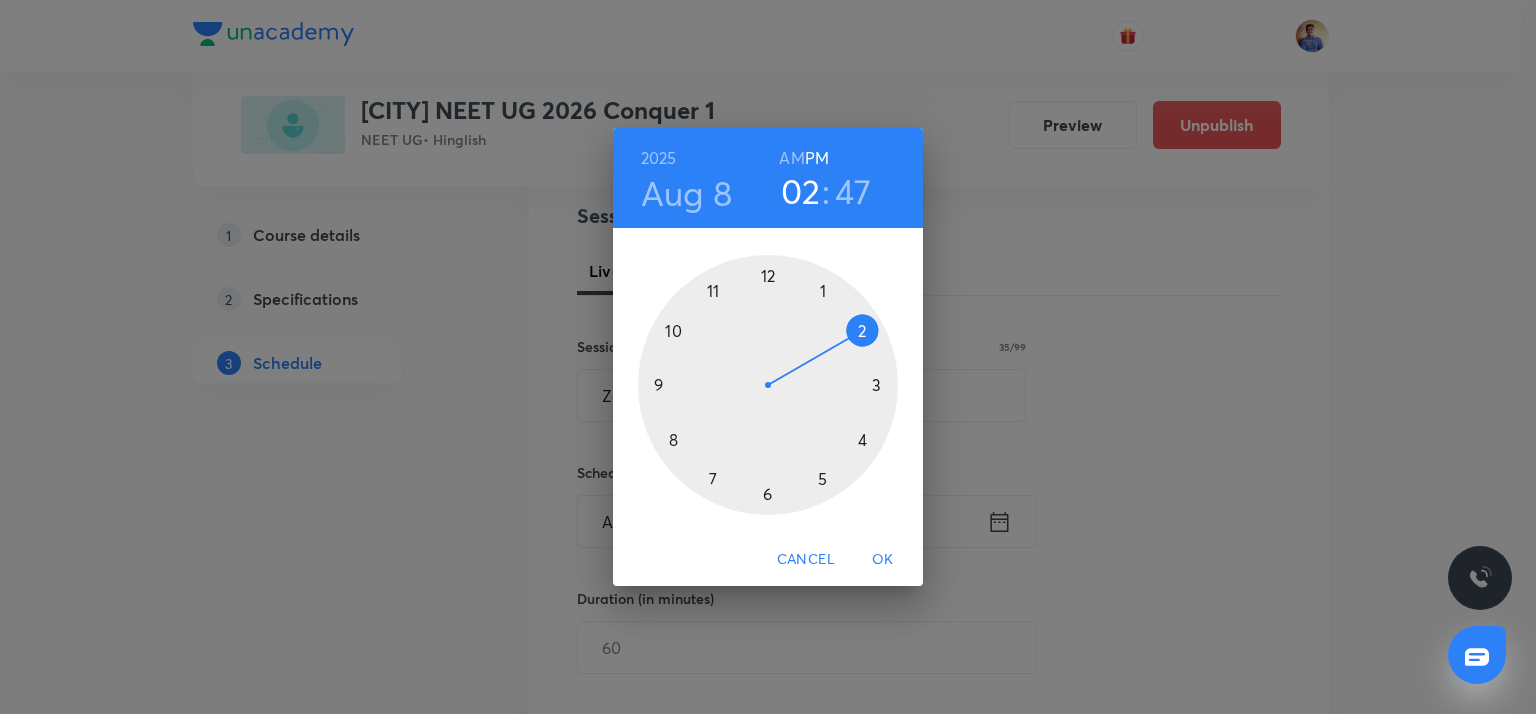 click at bounding box center [768, 385] 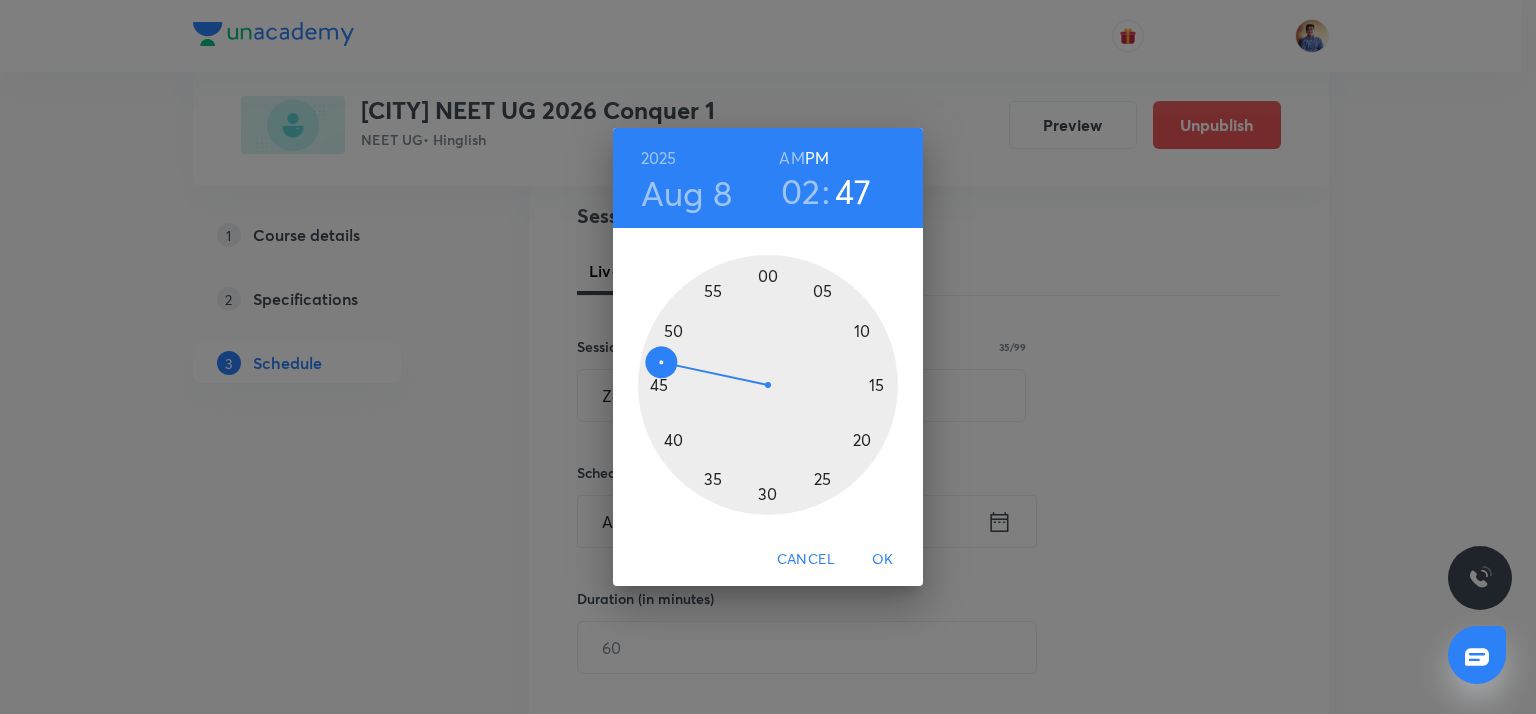 click at bounding box center (768, 385) 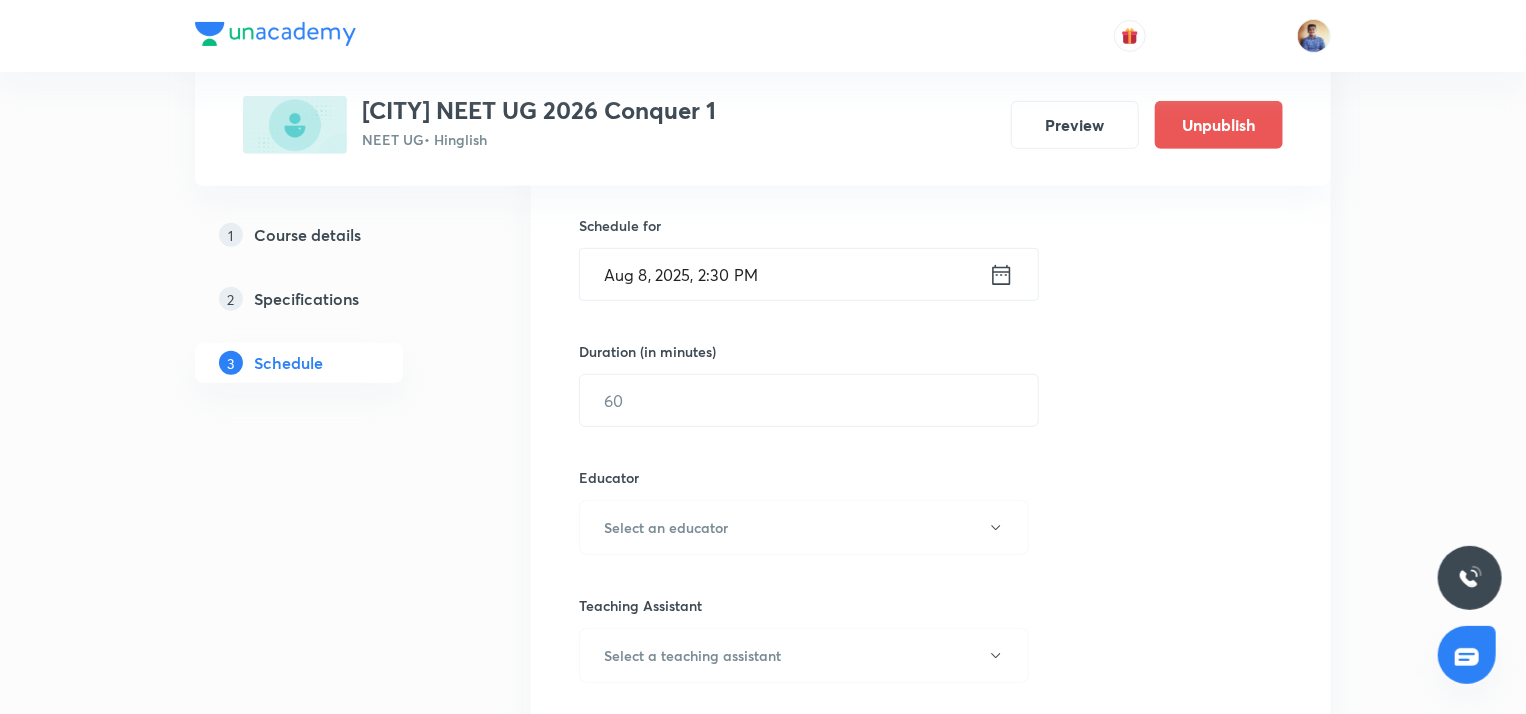 scroll, scrollTop: 479, scrollLeft: 0, axis: vertical 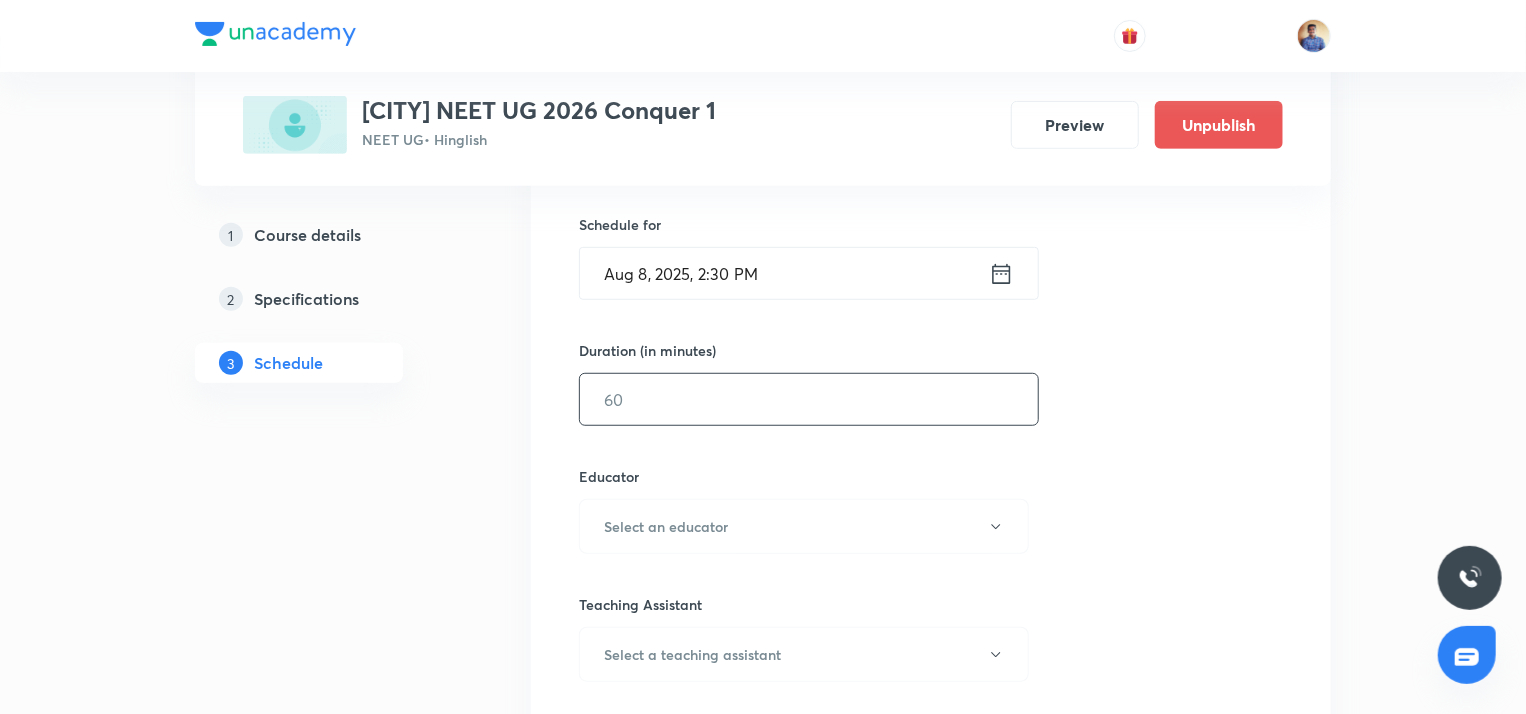 click at bounding box center [809, 399] 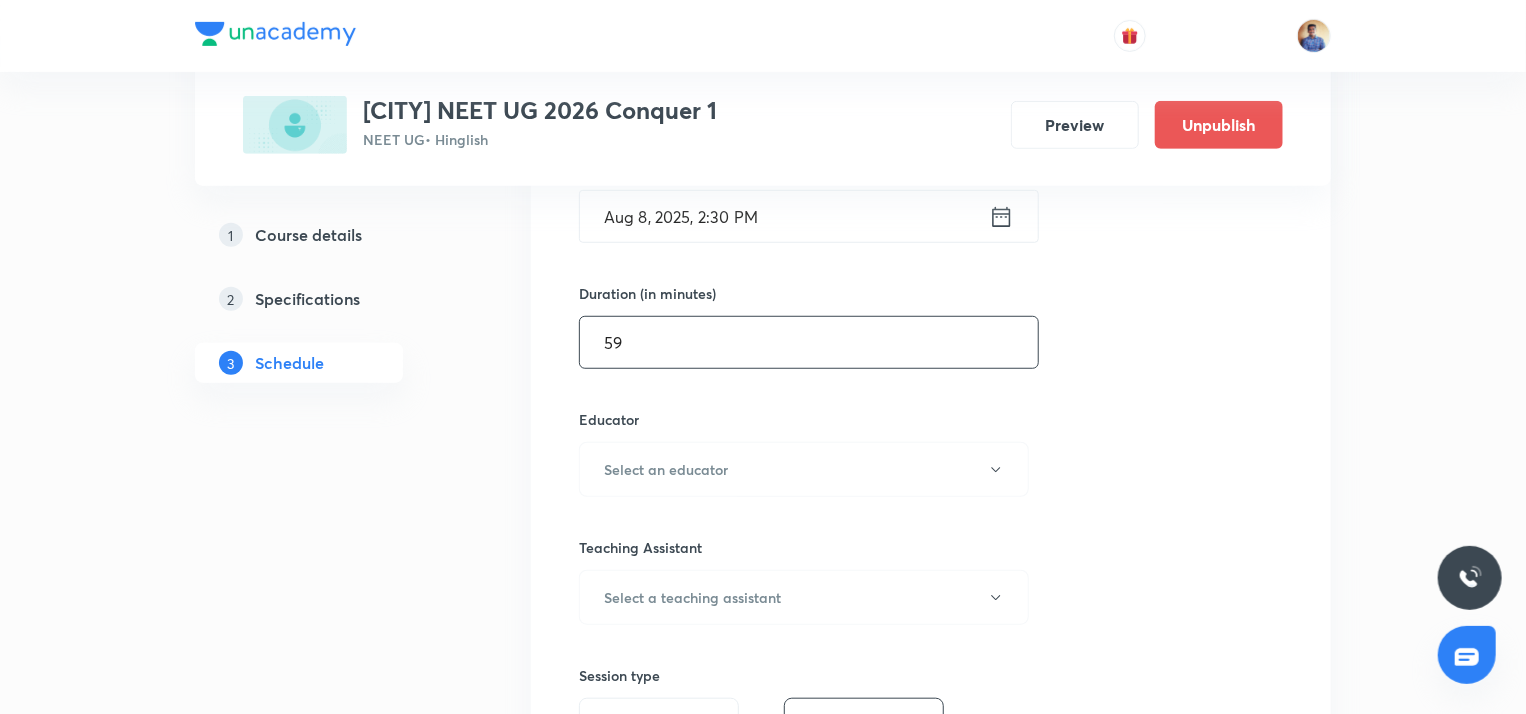 scroll, scrollTop: 543, scrollLeft: 0, axis: vertical 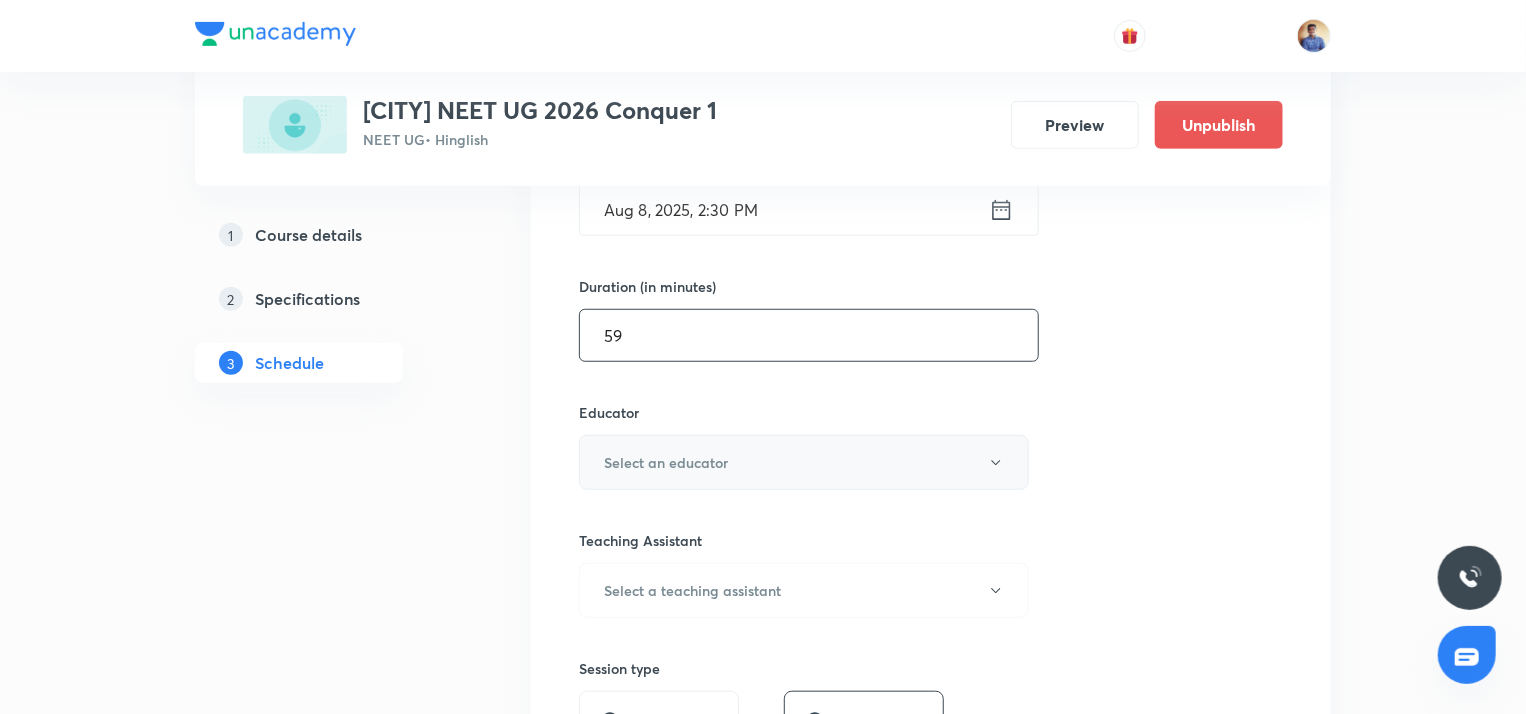 type on "59" 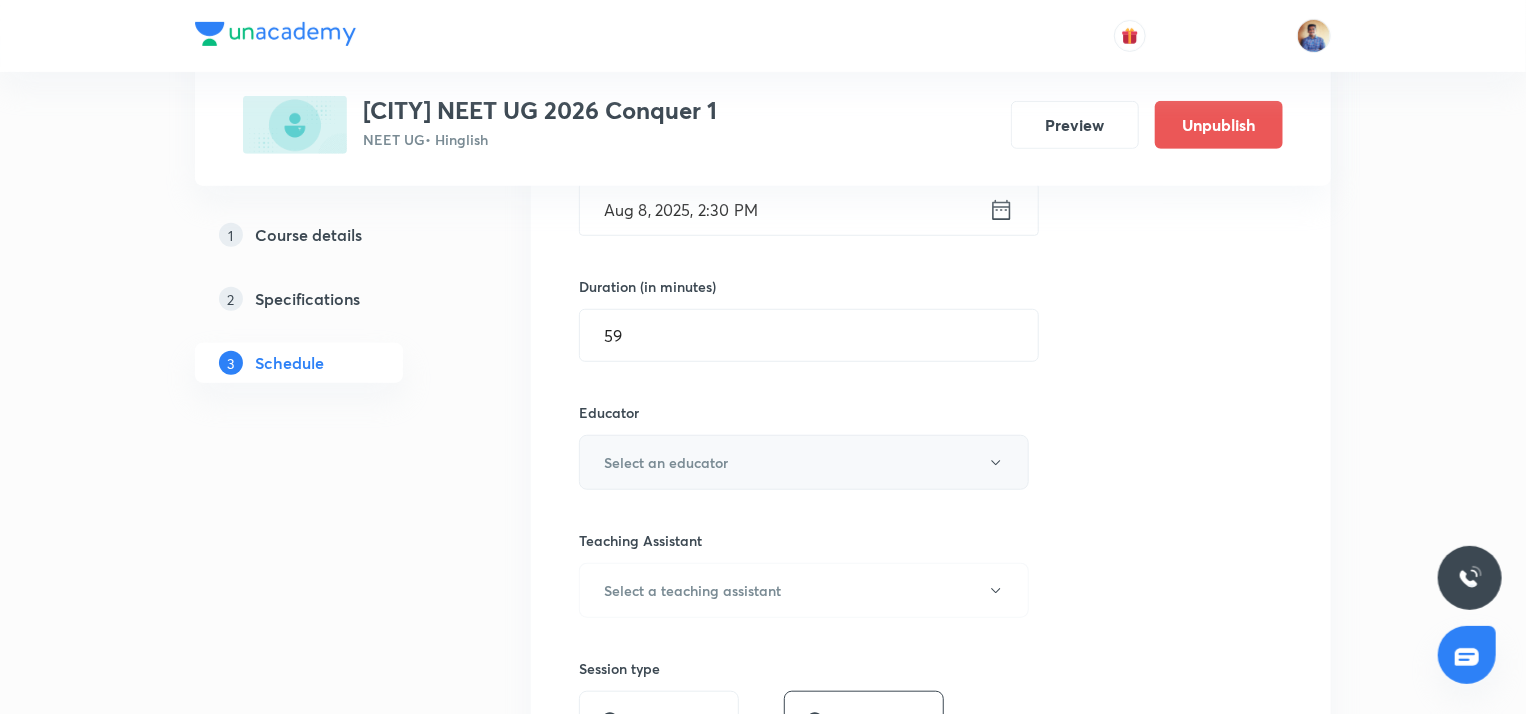 click on "Select an educator" at bounding box center [666, 462] 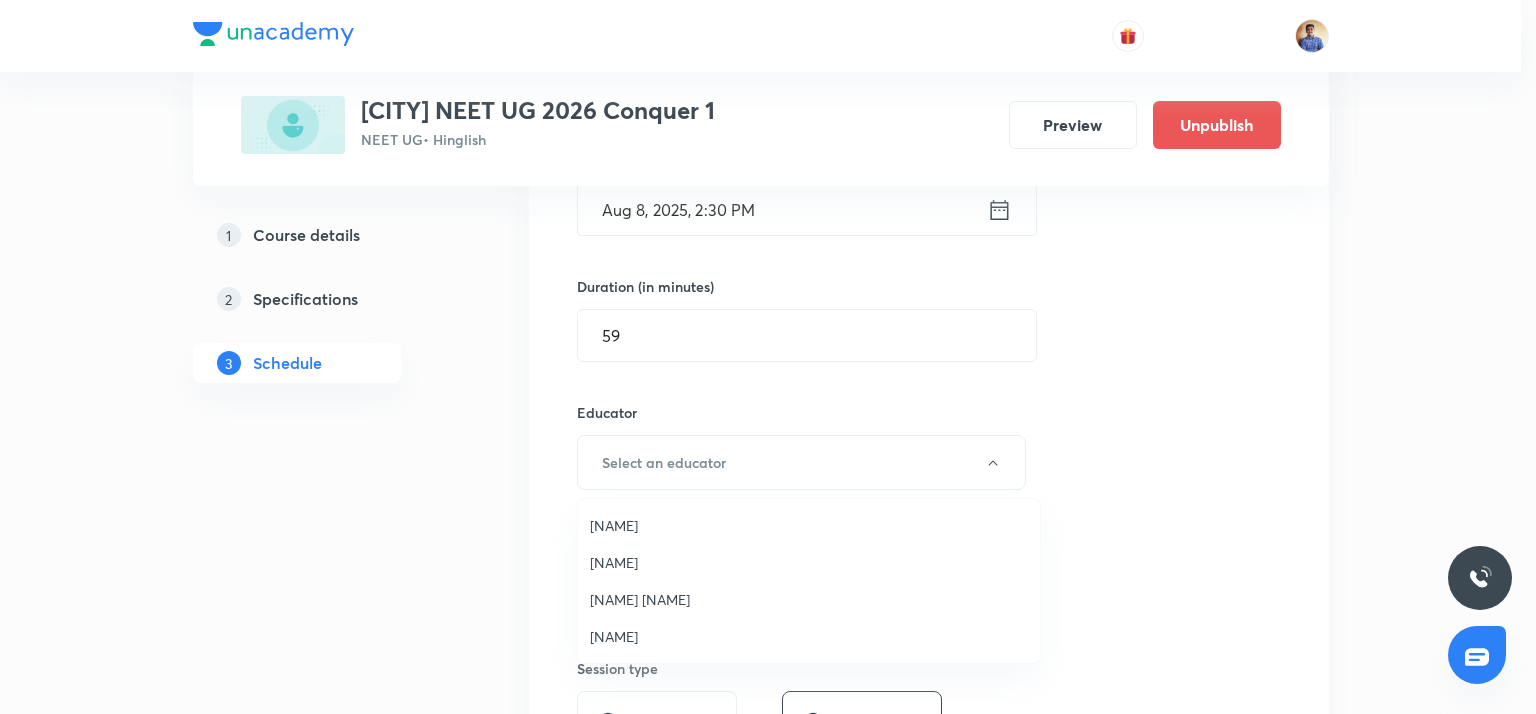 click on "Abhishek Tripathi" at bounding box center (809, 636) 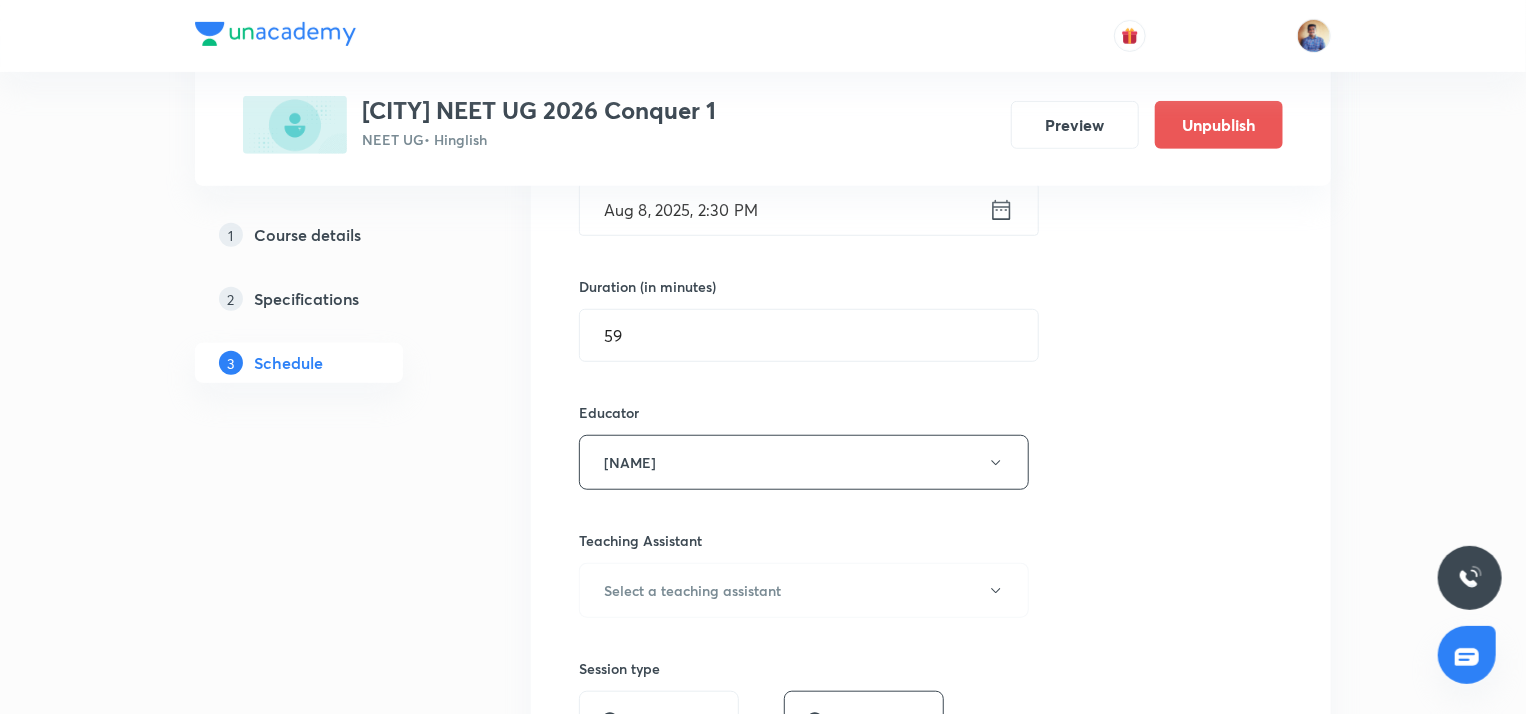 scroll, scrollTop: 690, scrollLeft: 0, axis: vertical 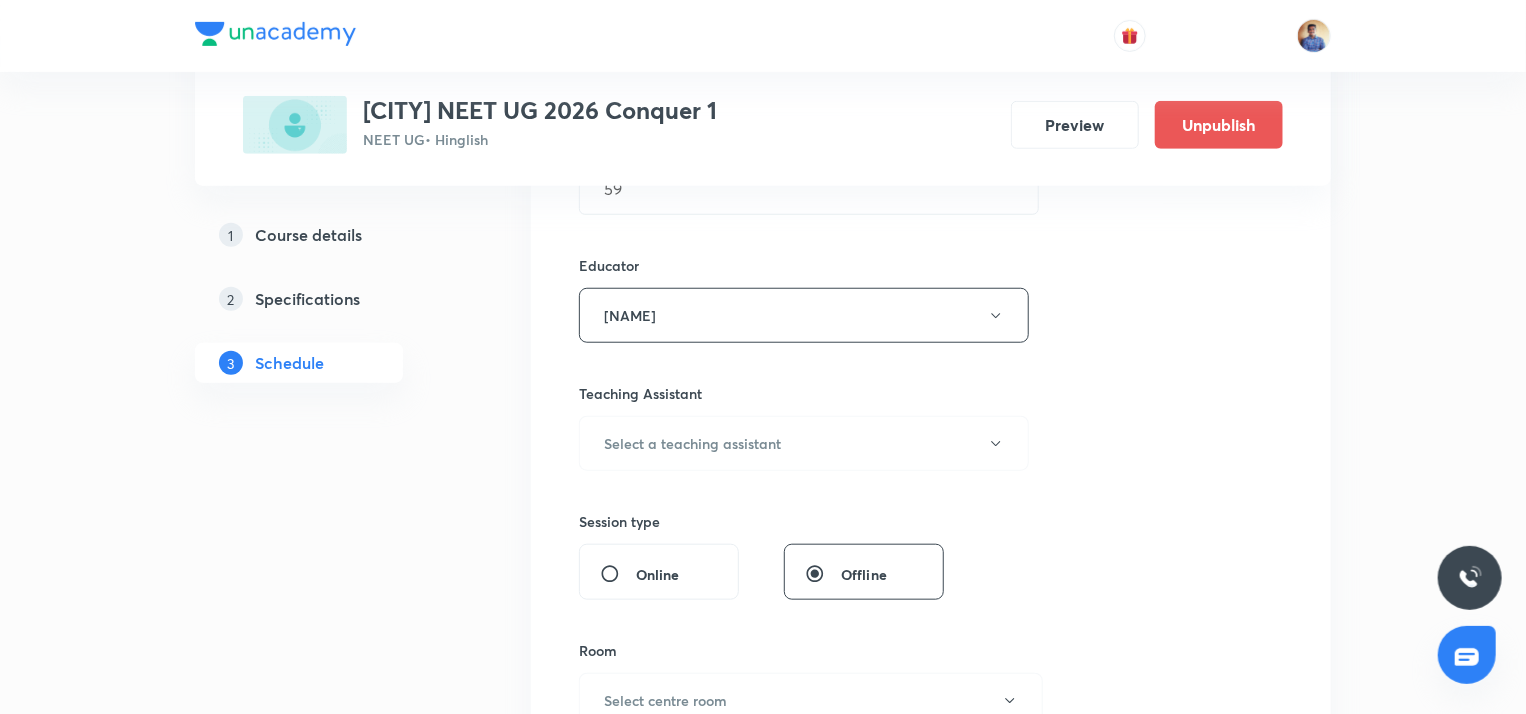 click on "Online" at bounding box center [618, 574] 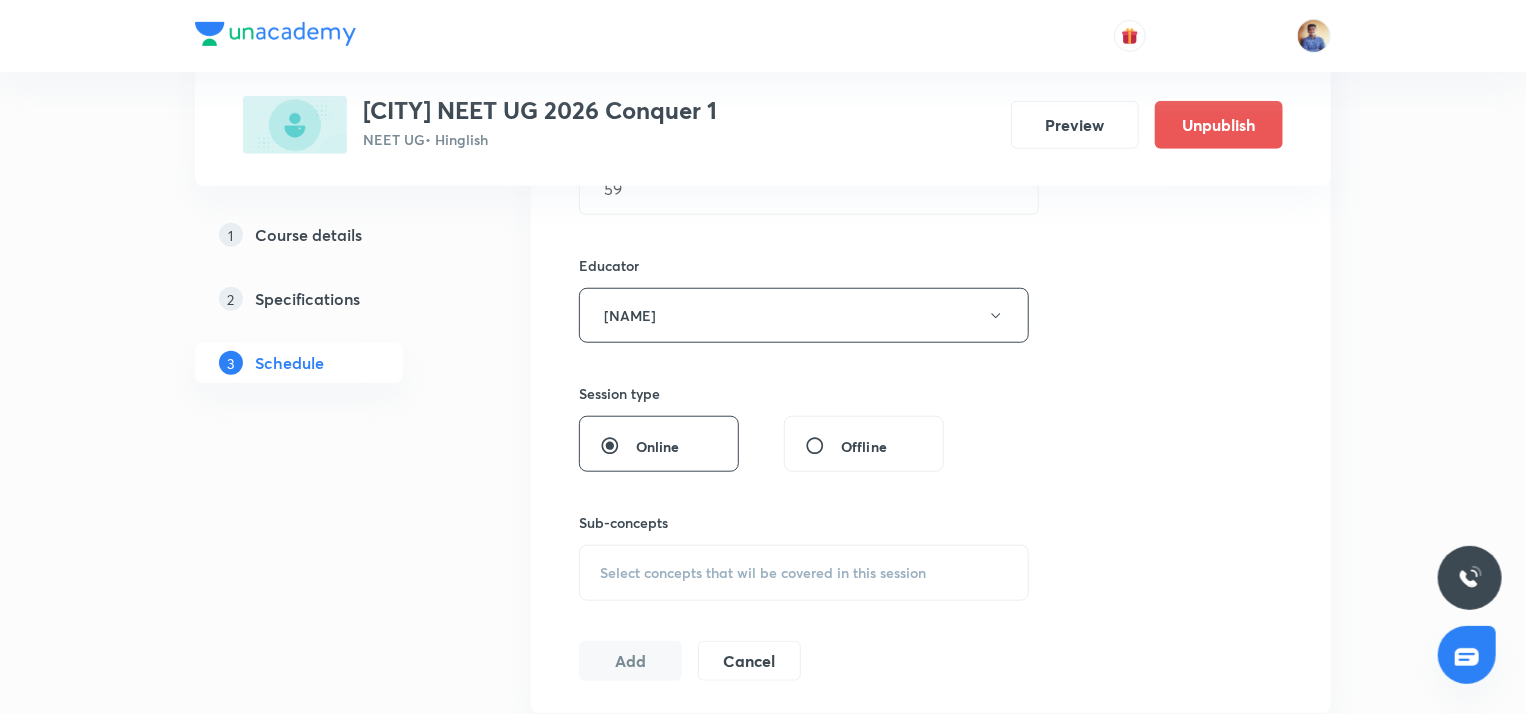 scroll, scrollTop: 838, scrollLeft: 0, axis: vertical 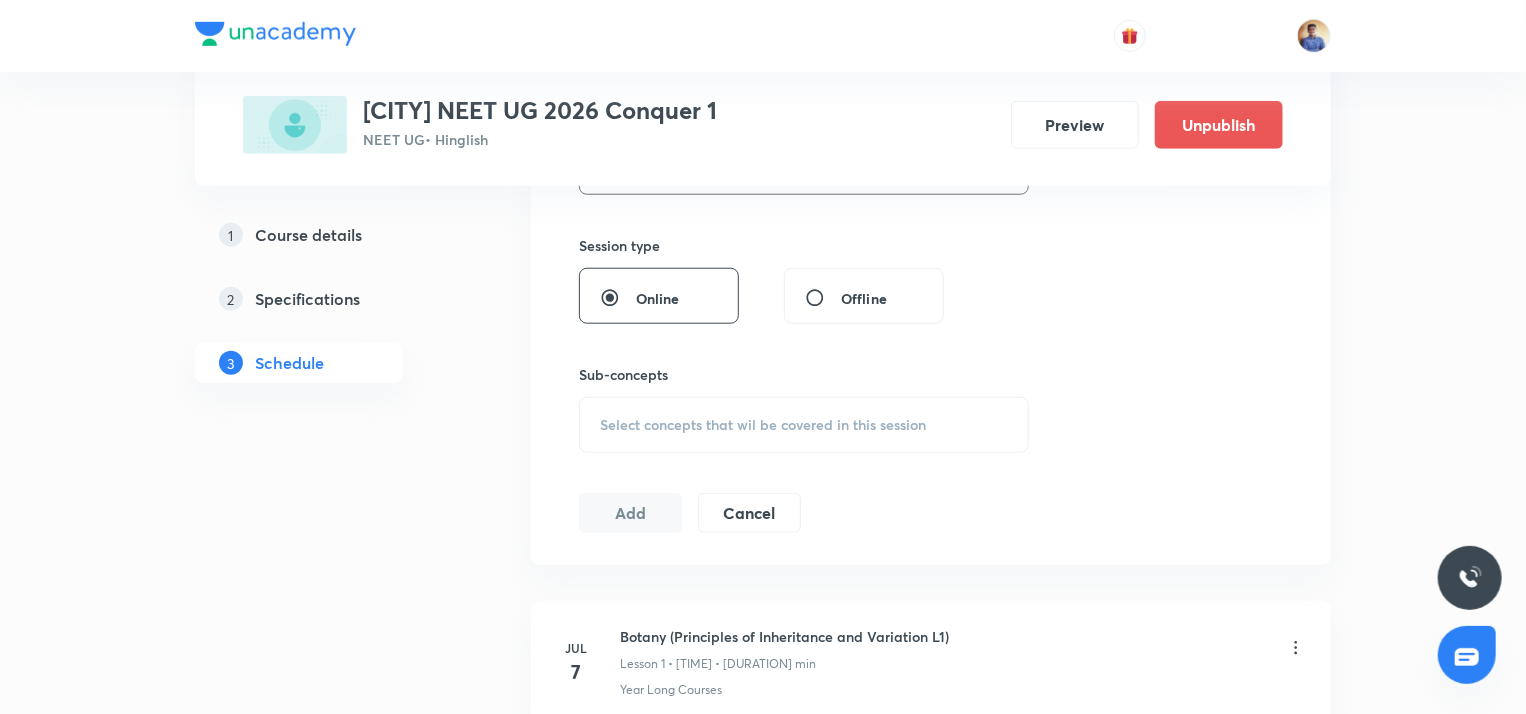 click on "Select concepts that wil be covered in this session" at bounding box center (763, 425) 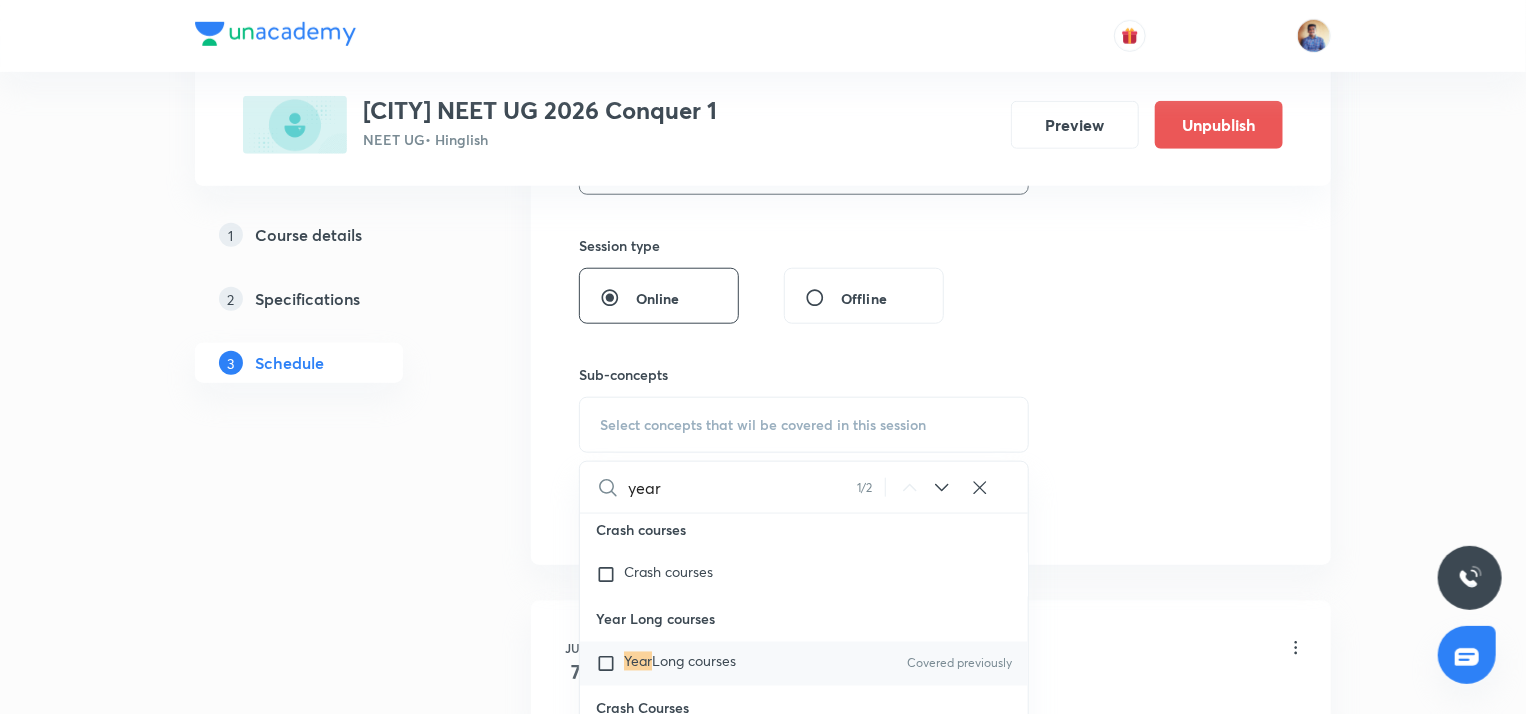 scroll, scrollTop: 59344, scrollLeft: 0, axis: vertical 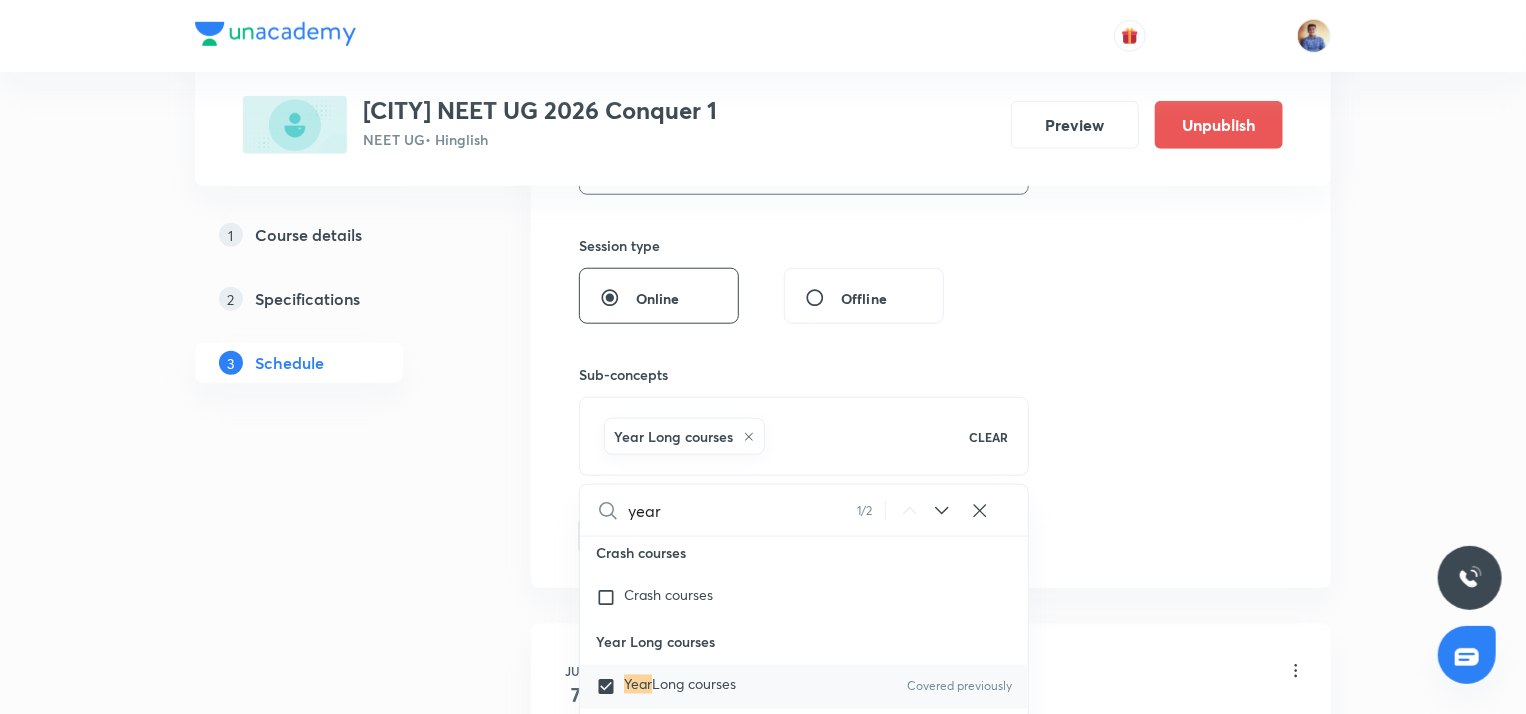 click on "1 Course details 2 Specifications 3 Schedule" at bounding box center (331, 6868) 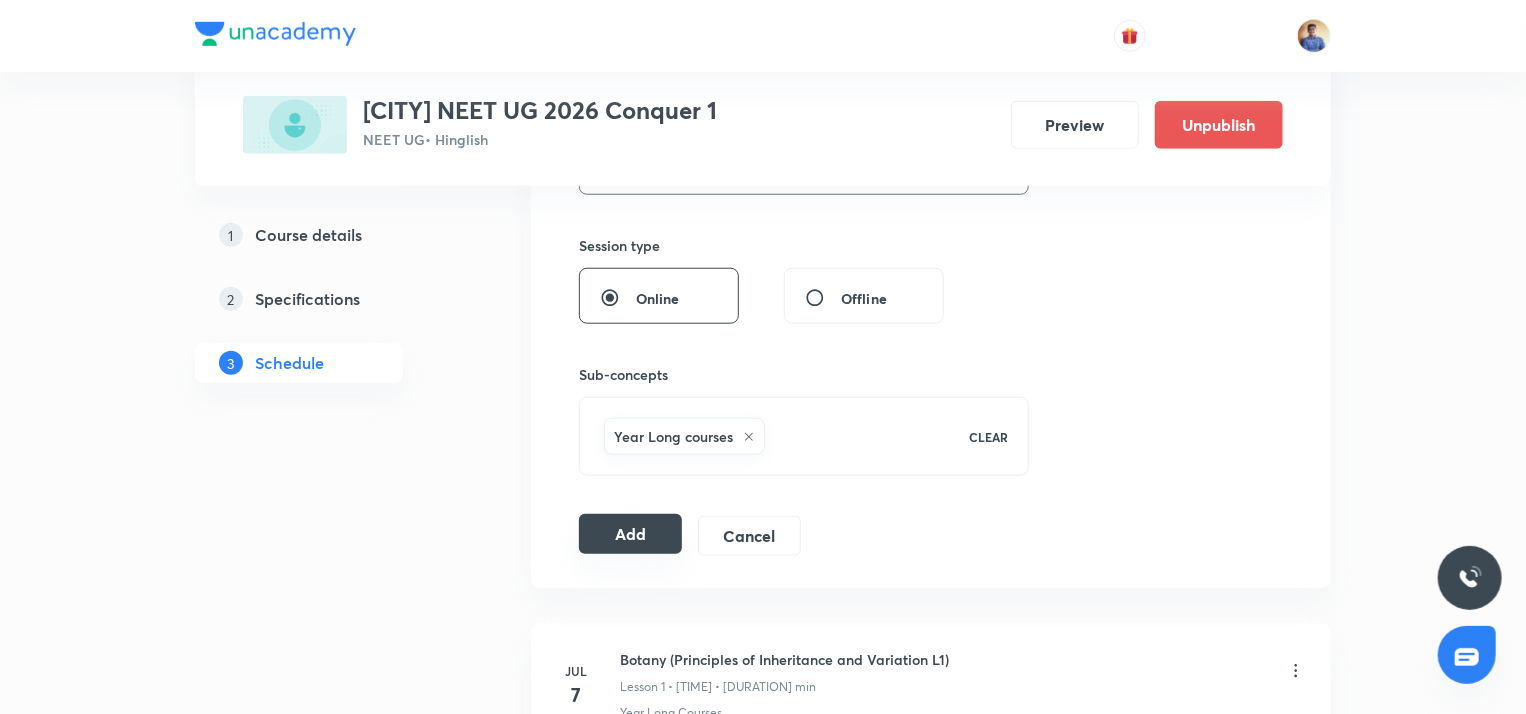 click on "Add" at bounding box center (630, 534) 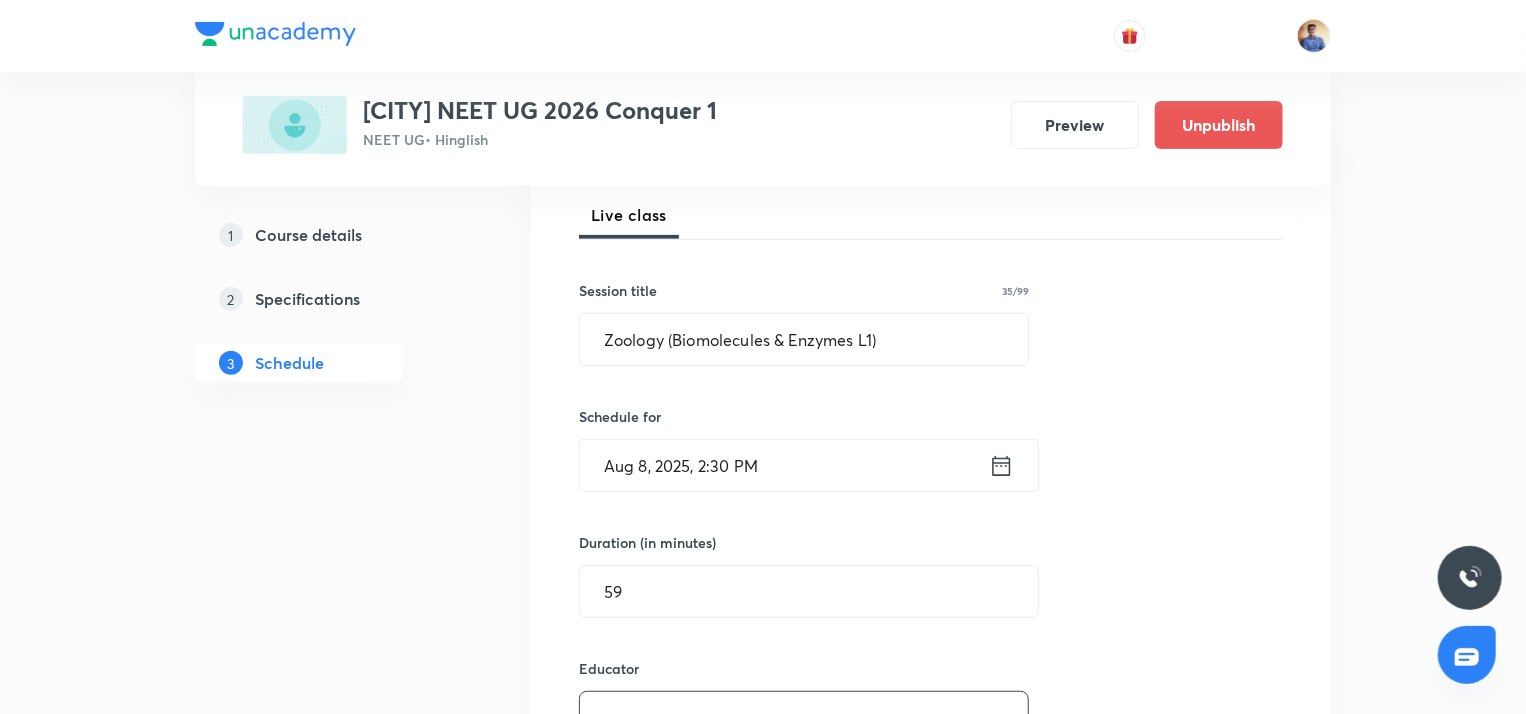radio on "false" 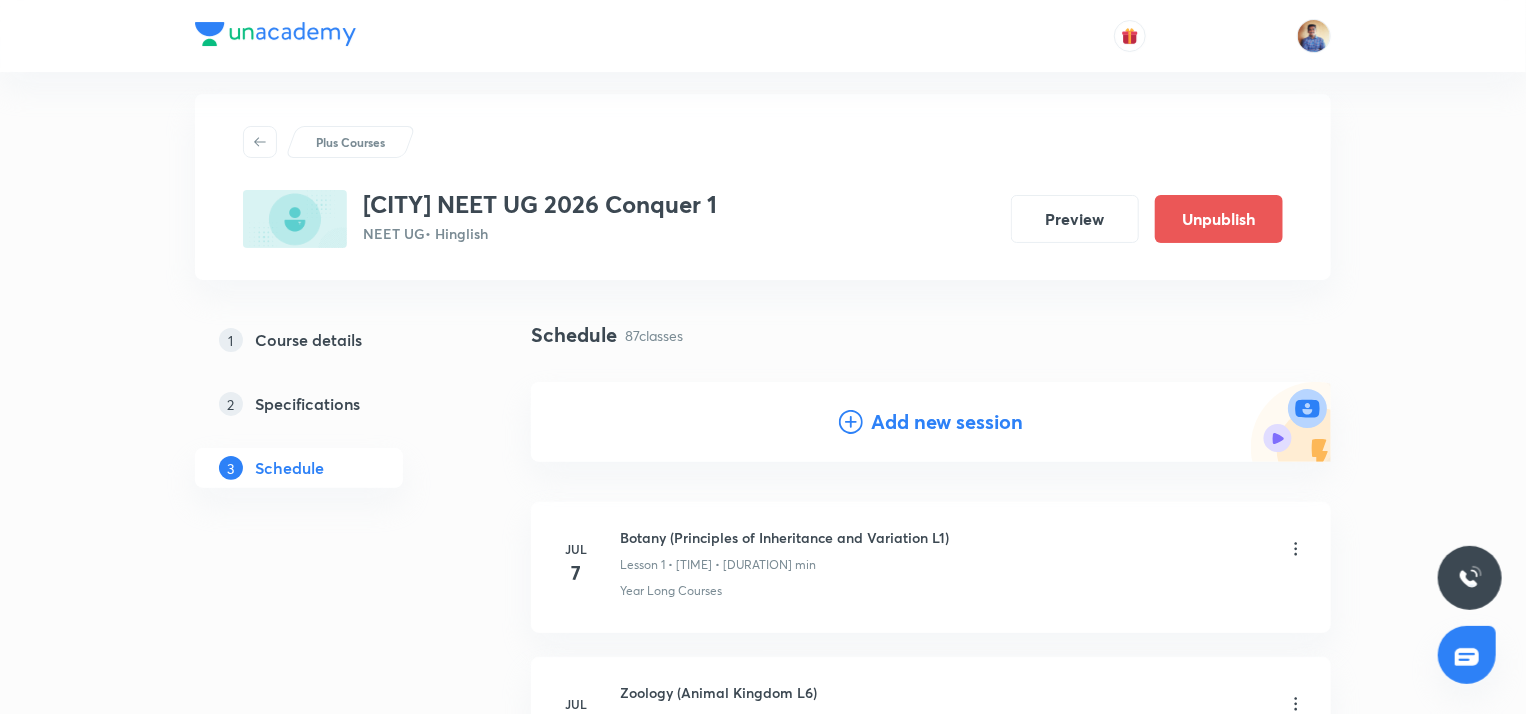 scroll, scrollTop: 16, scrollLeft: 0, axis: vertical 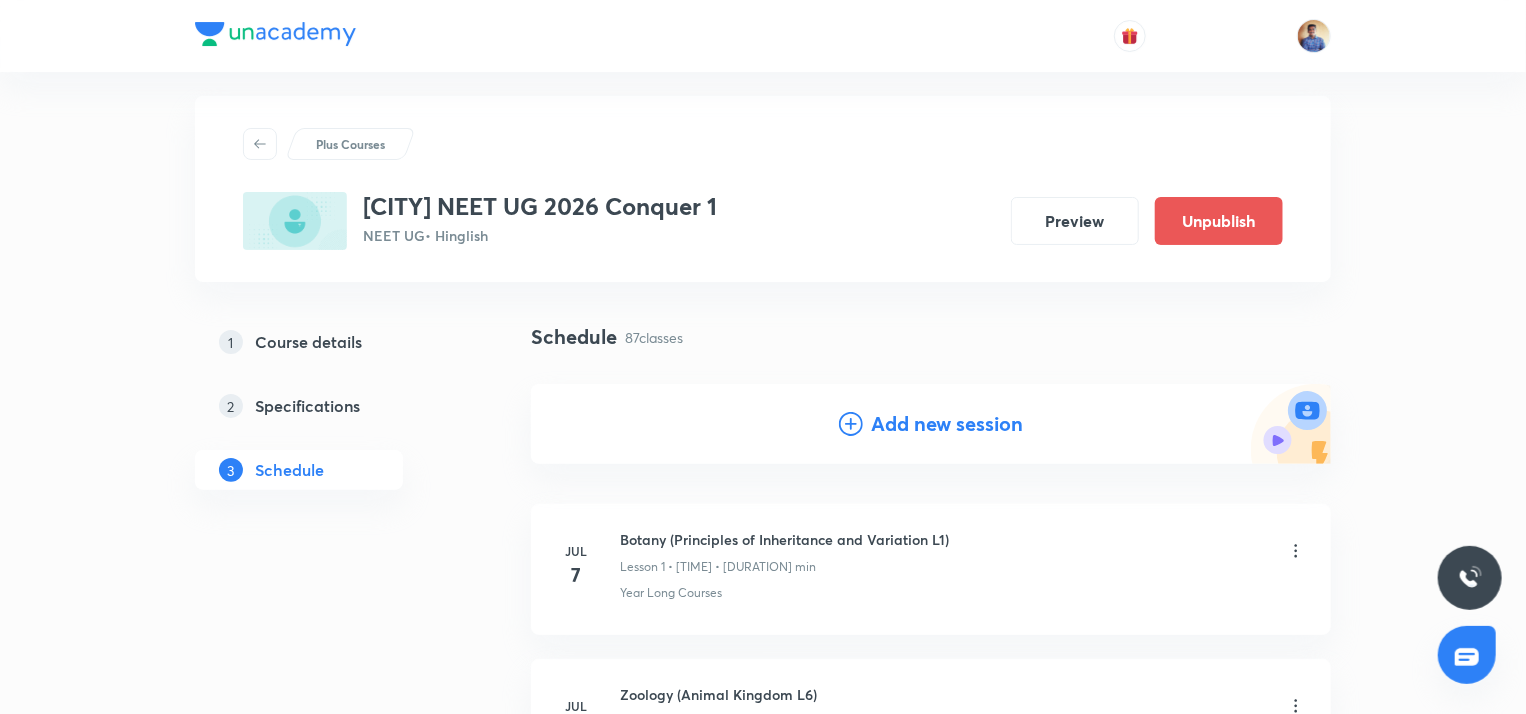 click 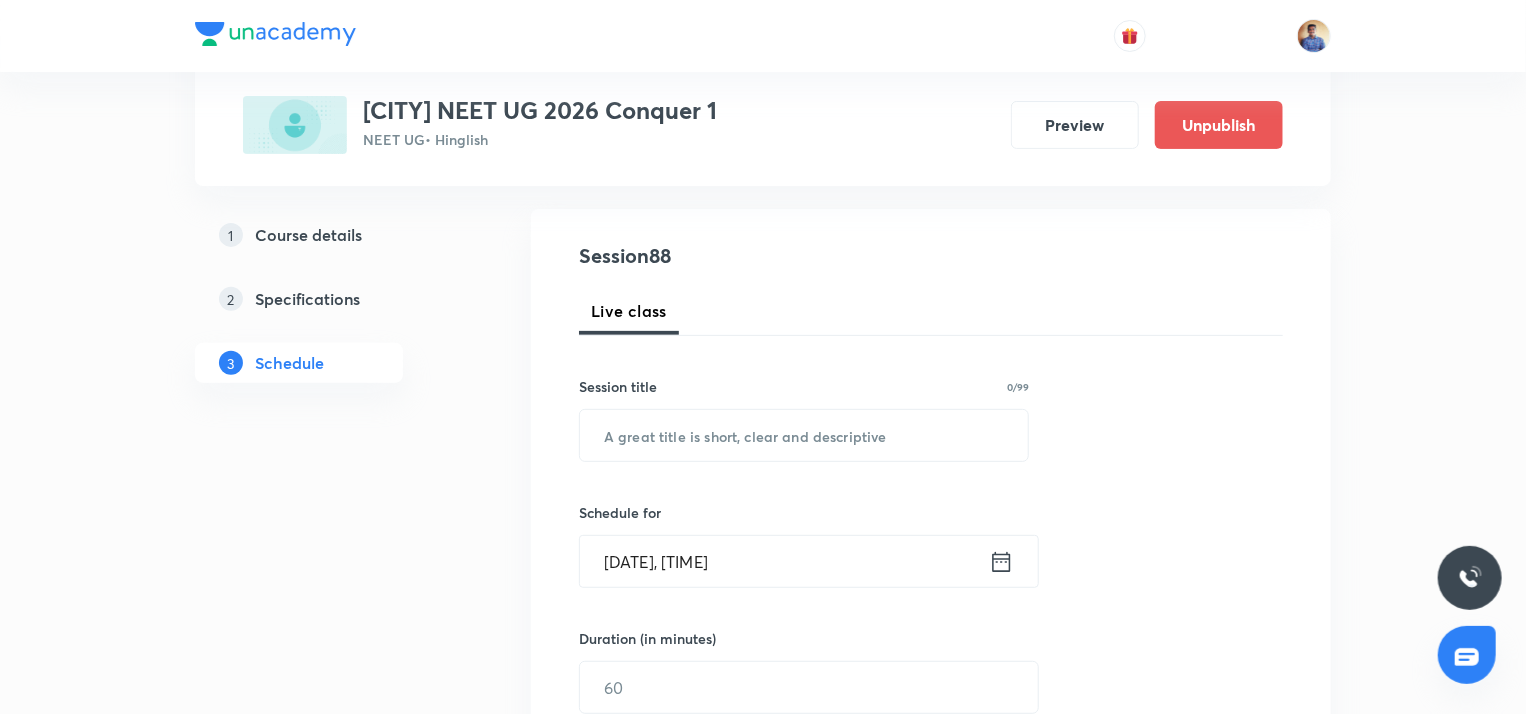 scroll, scrollTop: 192, scrollLeft: 0, axis: vertical 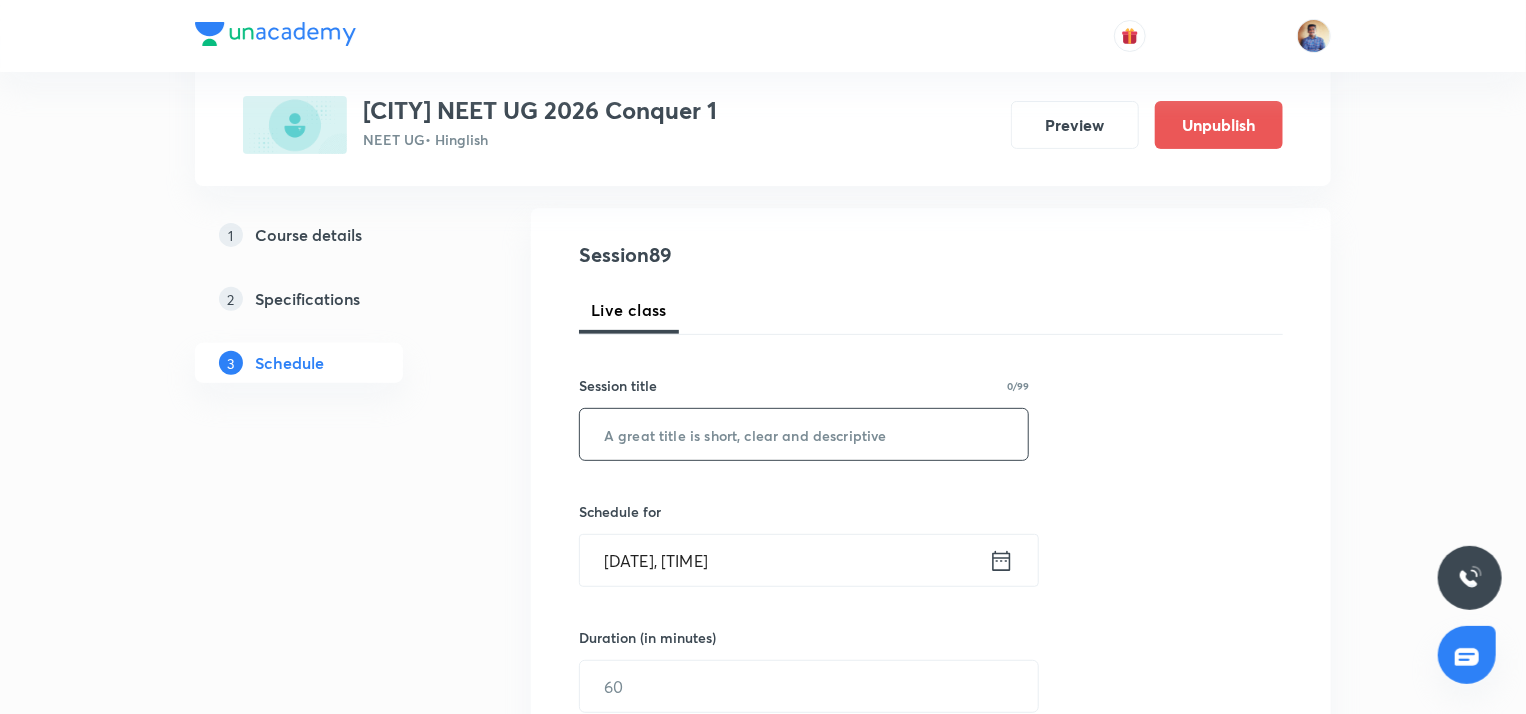 paste on "Zoology (Biomolecules & Enzymes L1)" 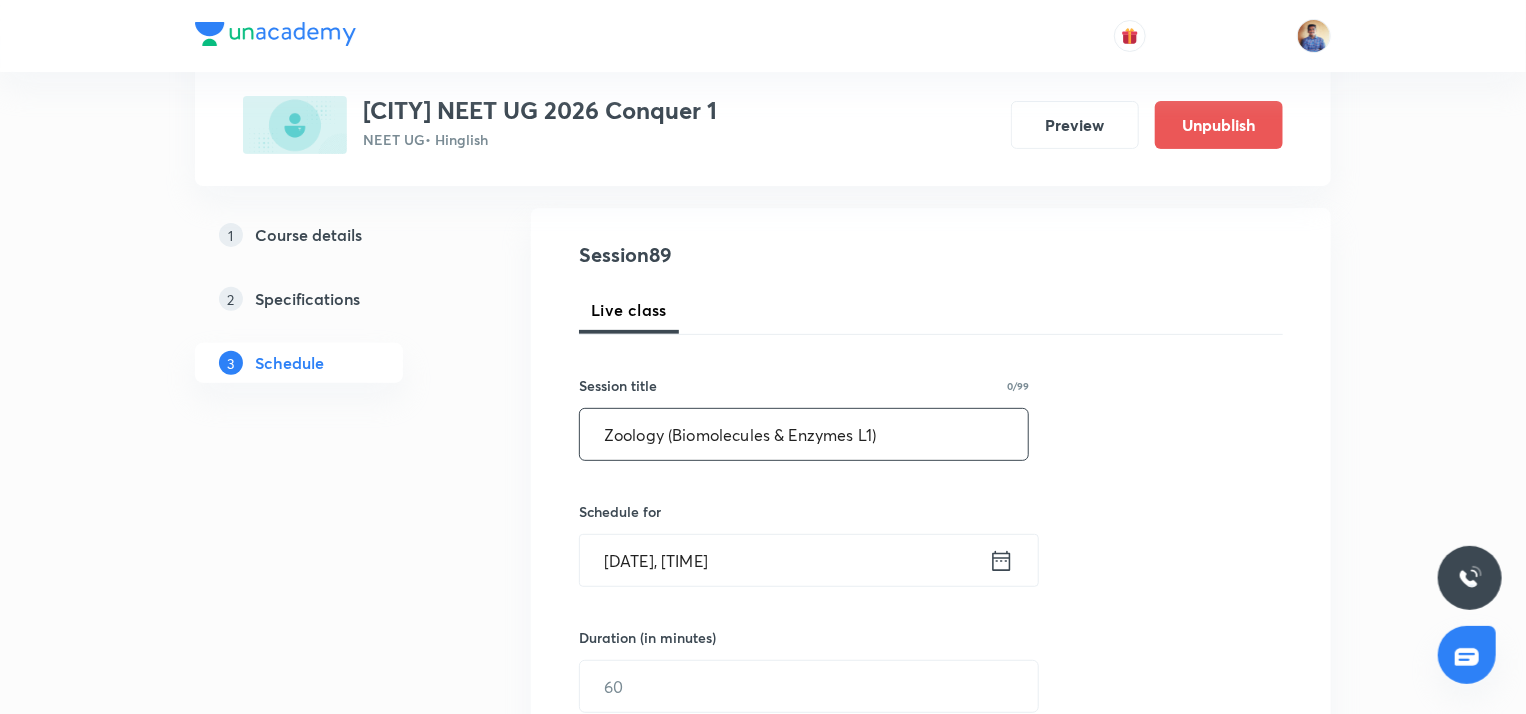 click on "Zoology (Biomolecules & Enzymes L1)" at bounding box center [804, 434] 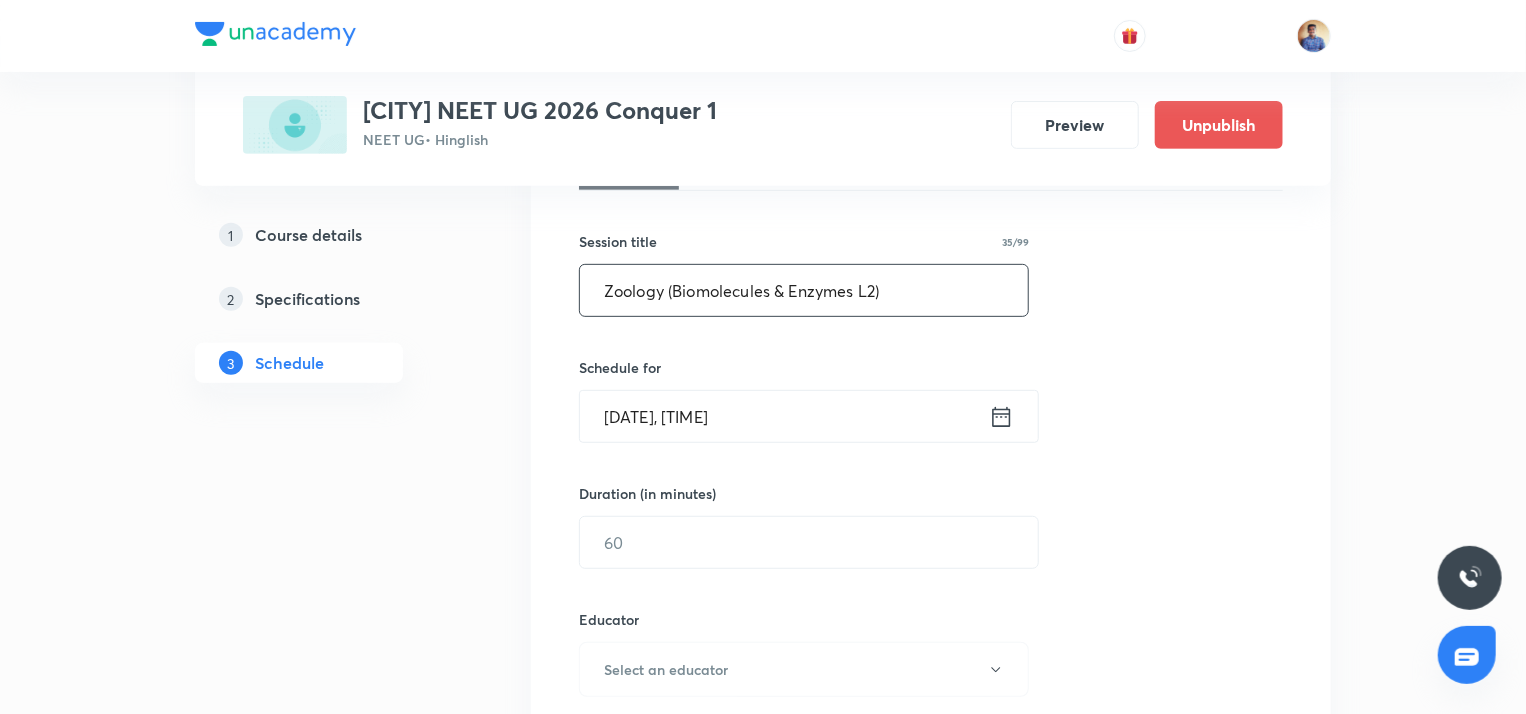 scroll, scrollTop: 340, scrollLeft: 0, axis: vertical 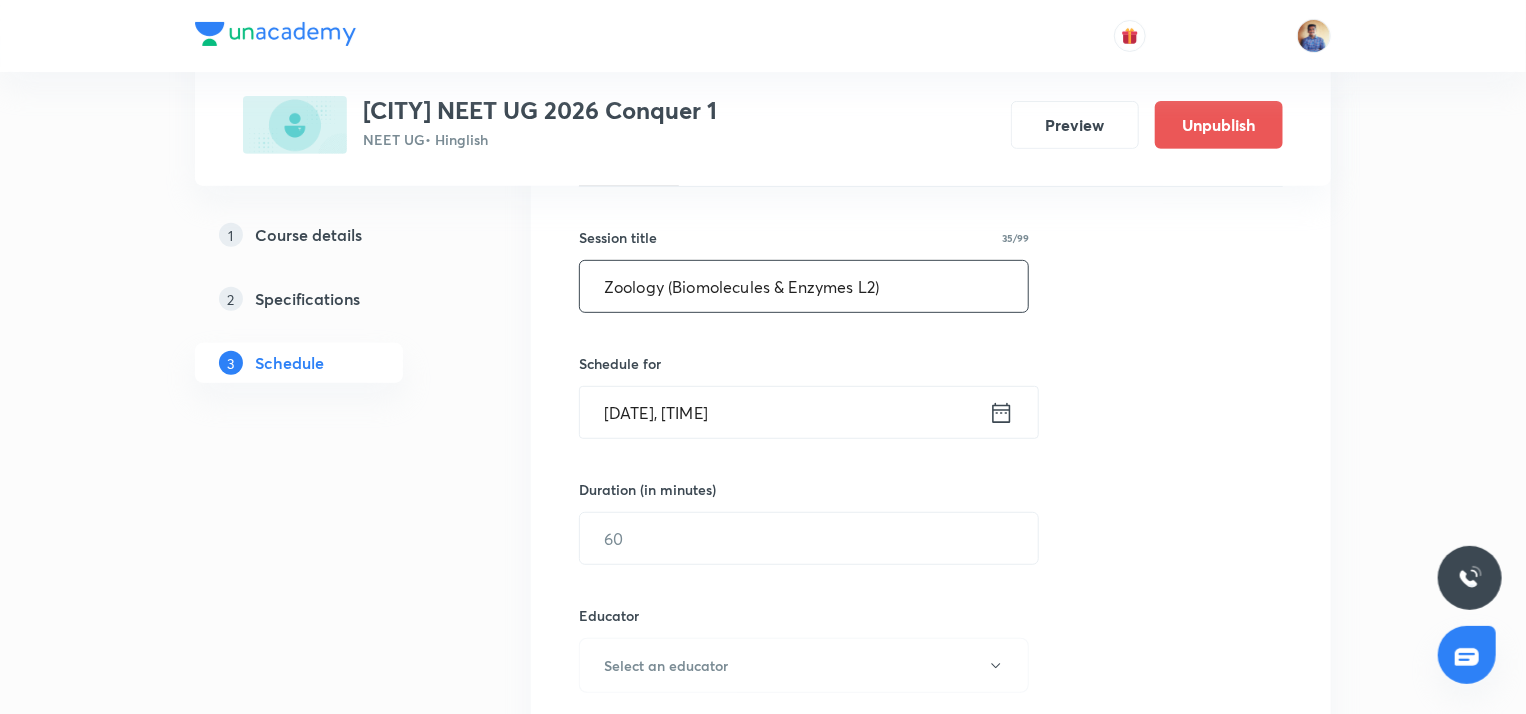 type on "Zoology (Biomolecules & Enzymes L2)" 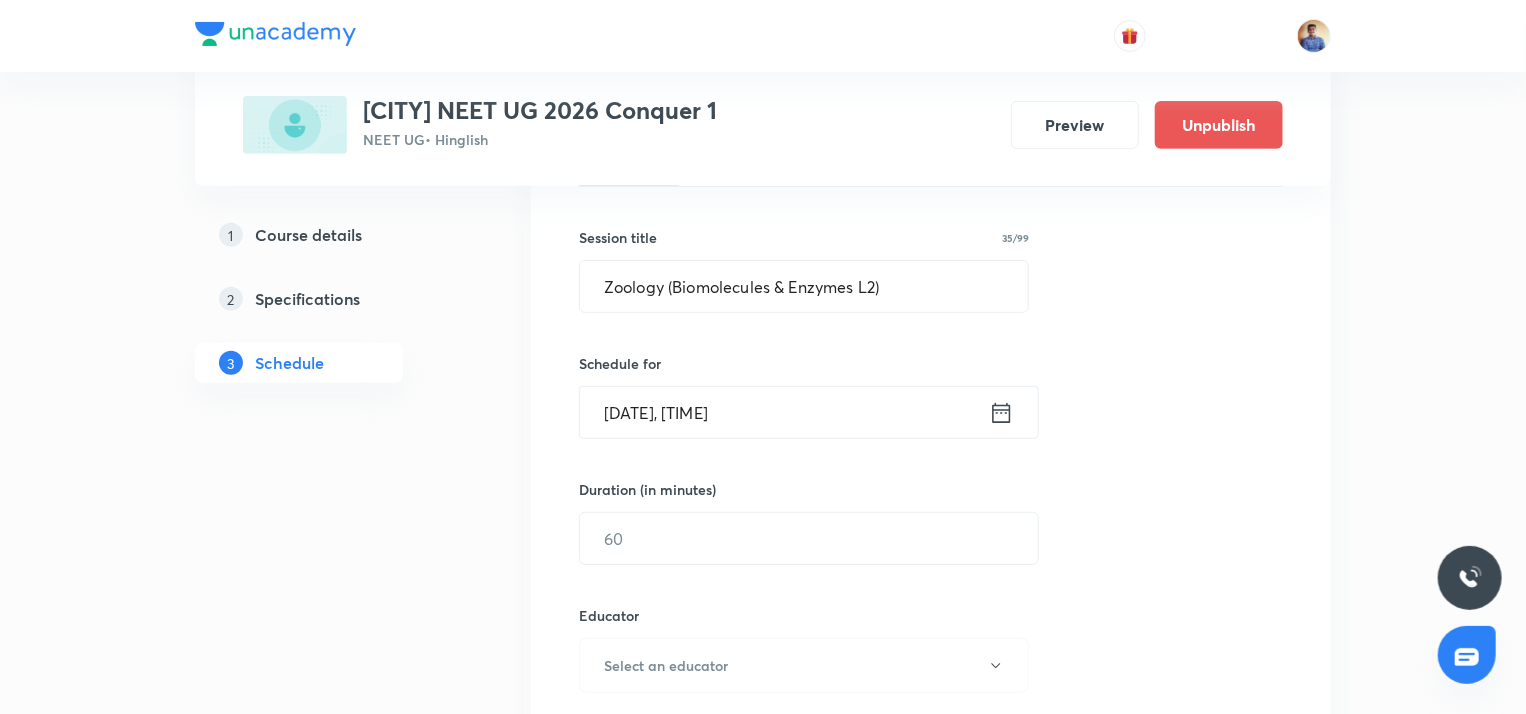 click on "Aug 4, 2025, 2:48 PM" at bounding box center [784, 412] 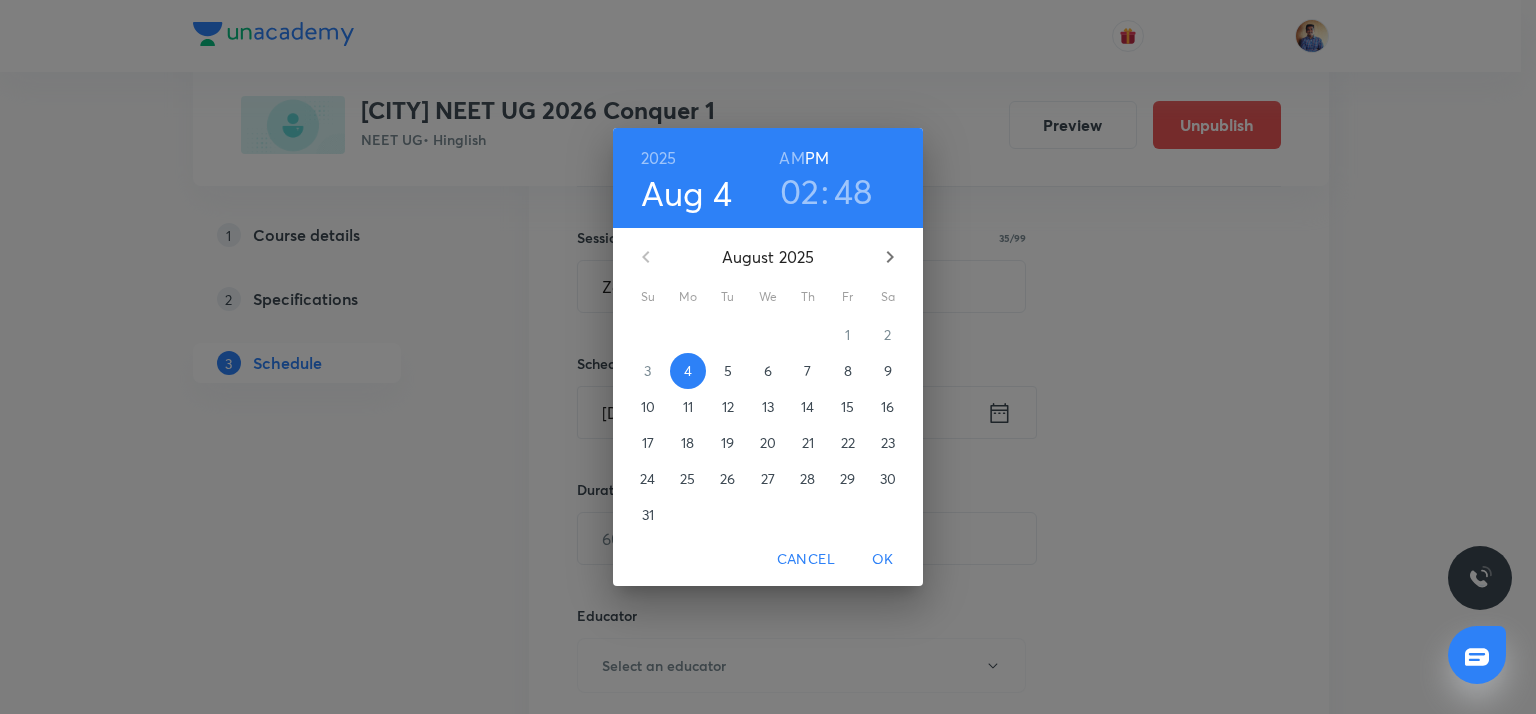 click on "11" at bounding box center [688, 407] 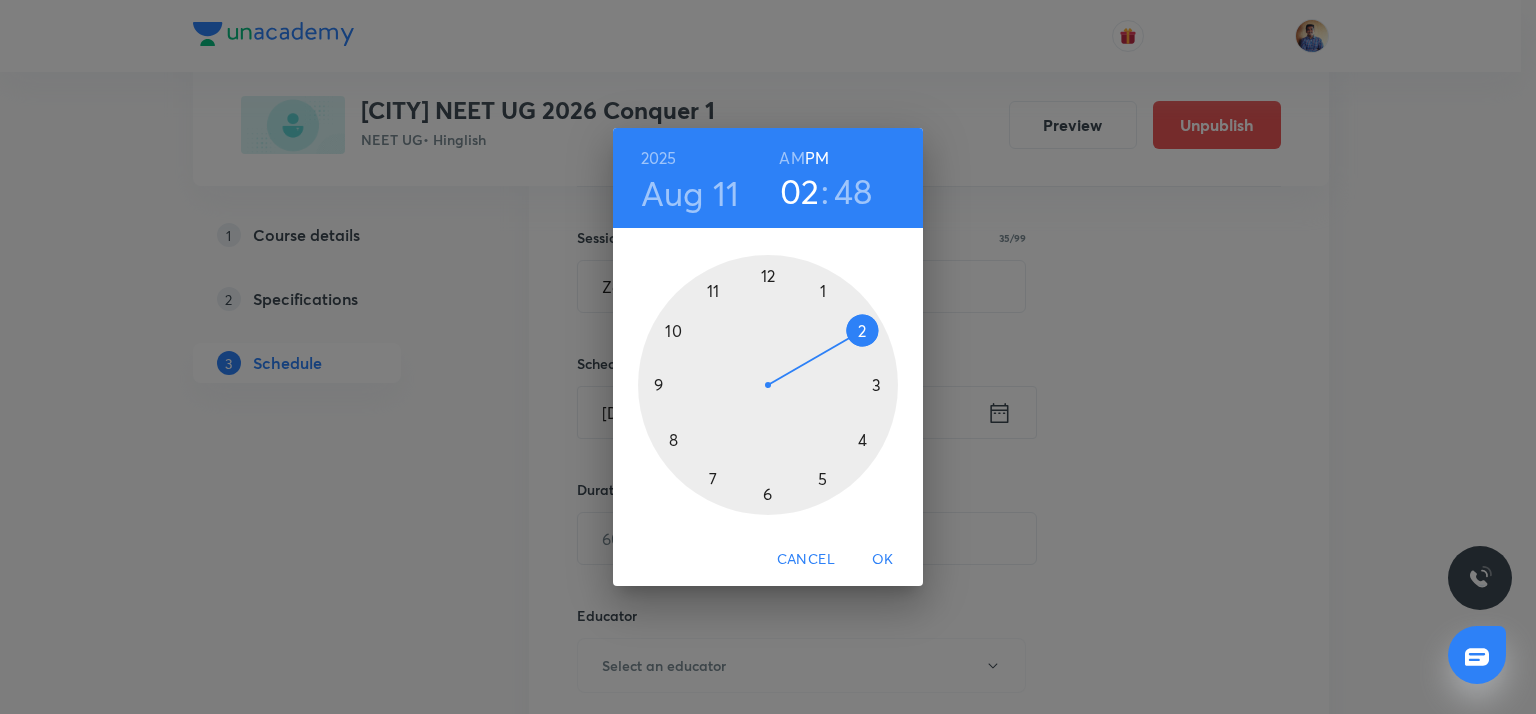 click at bounding box center (768, 385) 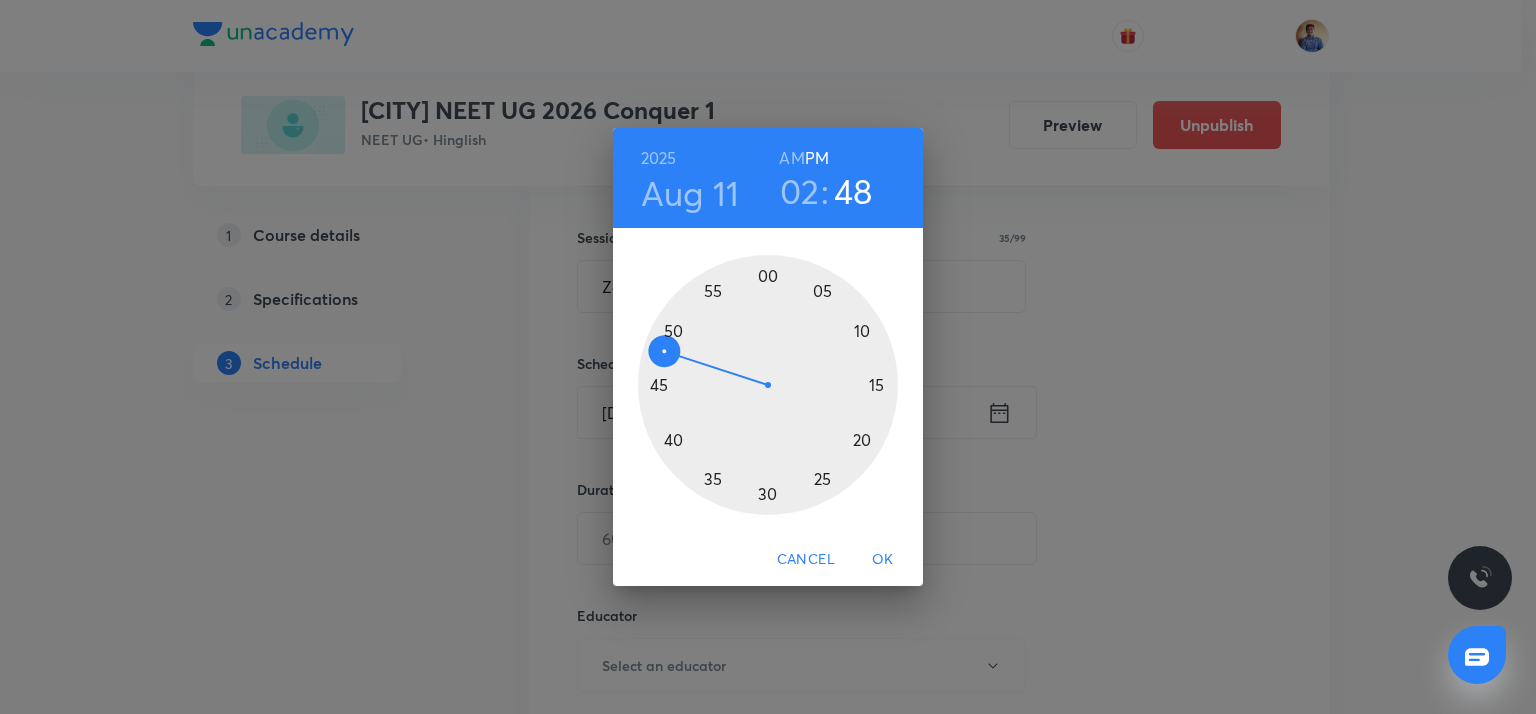 click at bounding box center [768, 385] 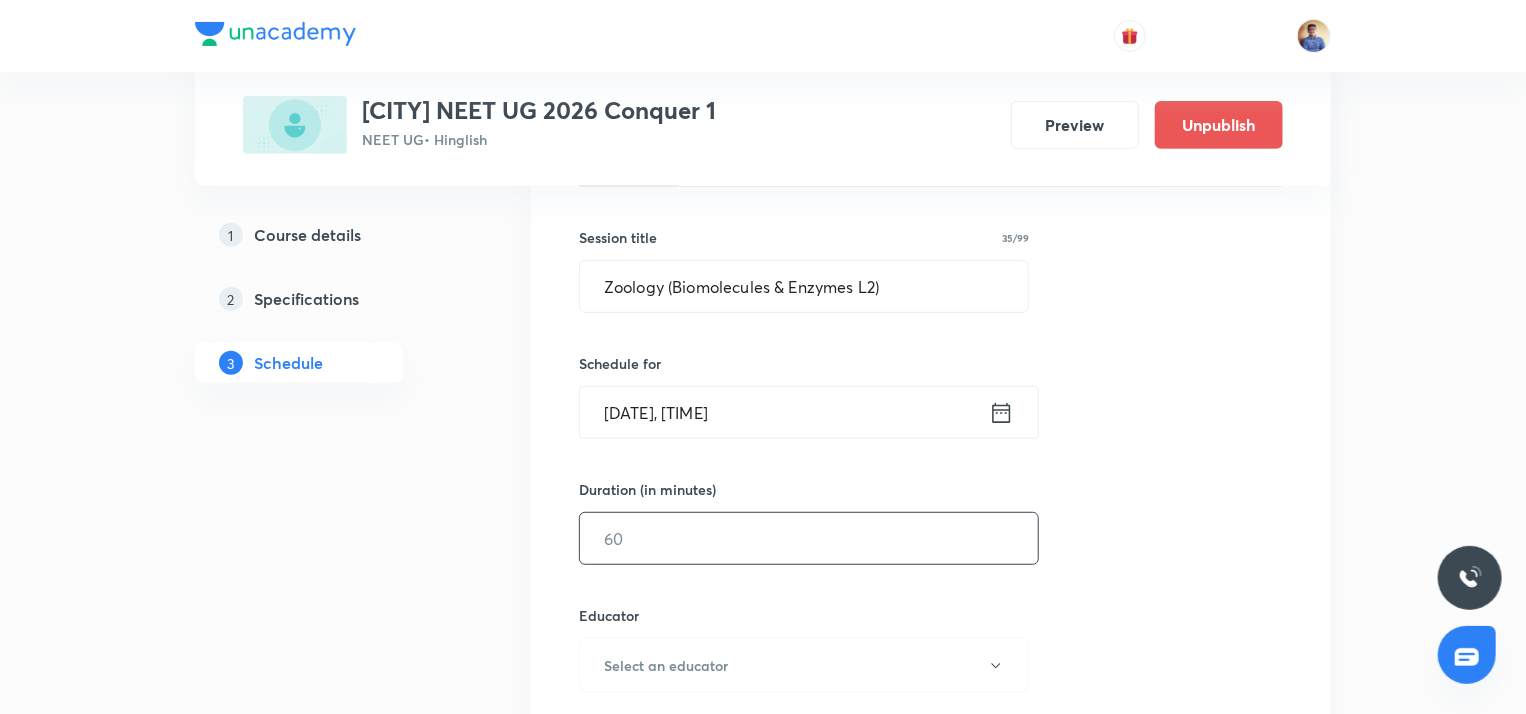 click at bounding box center [809, 538] 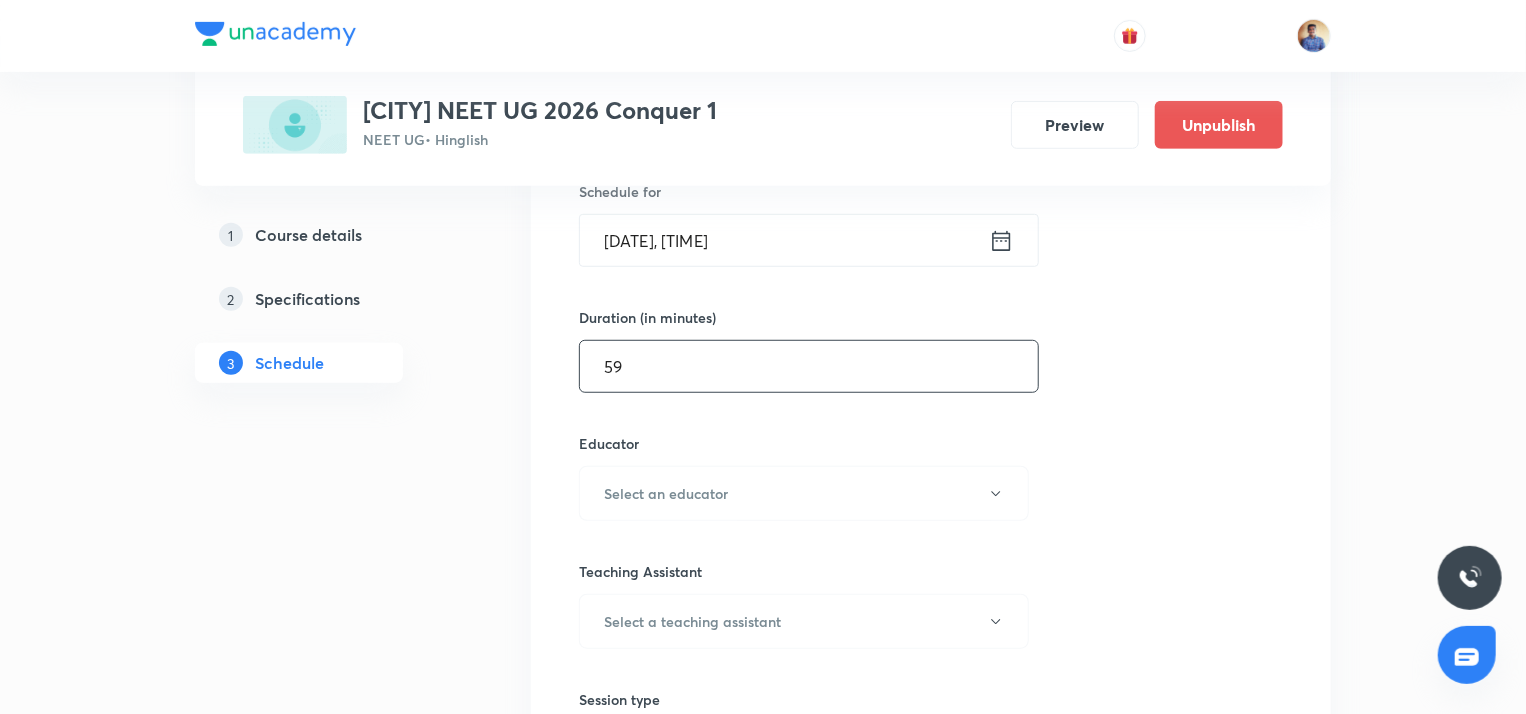scroll, scrollTop: 516, scrollLeft: 0, axis: vertical 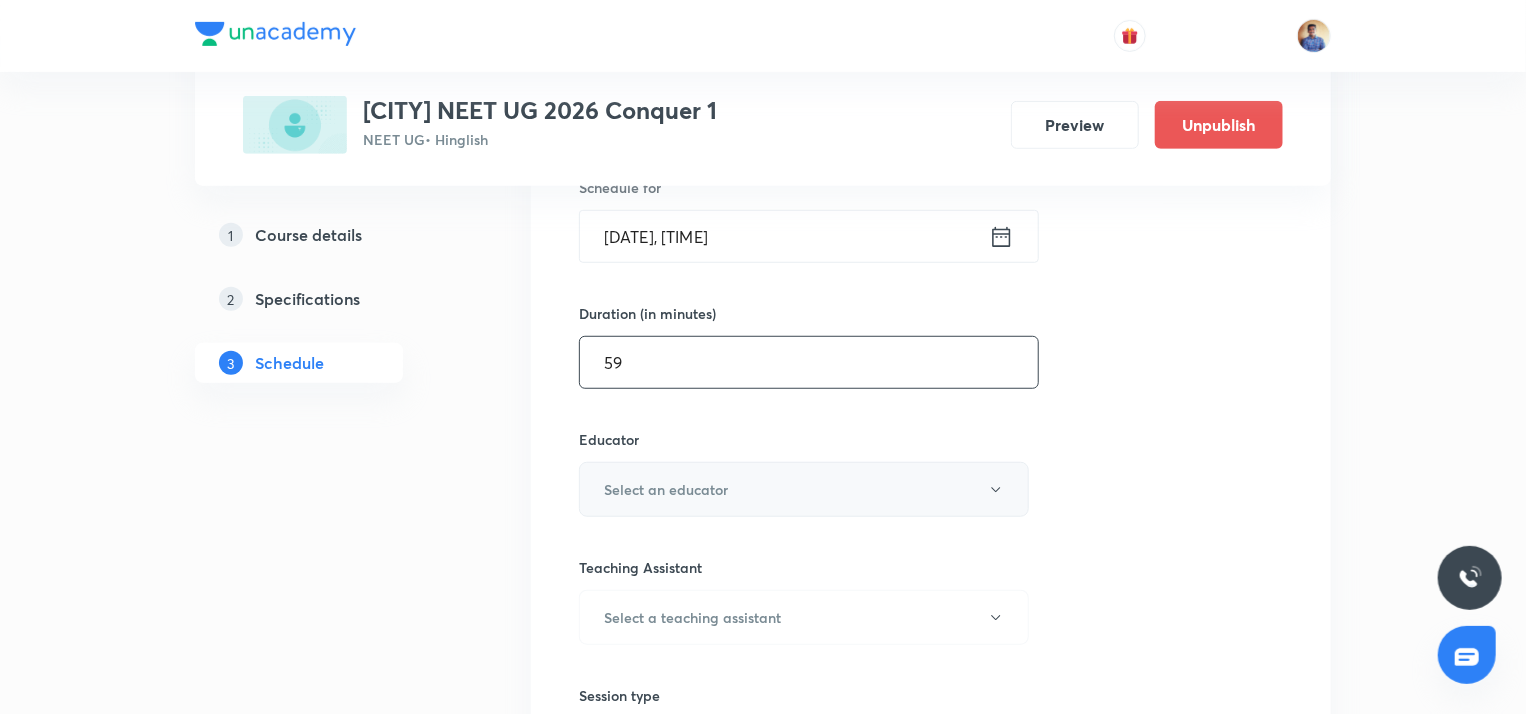 type on "59" 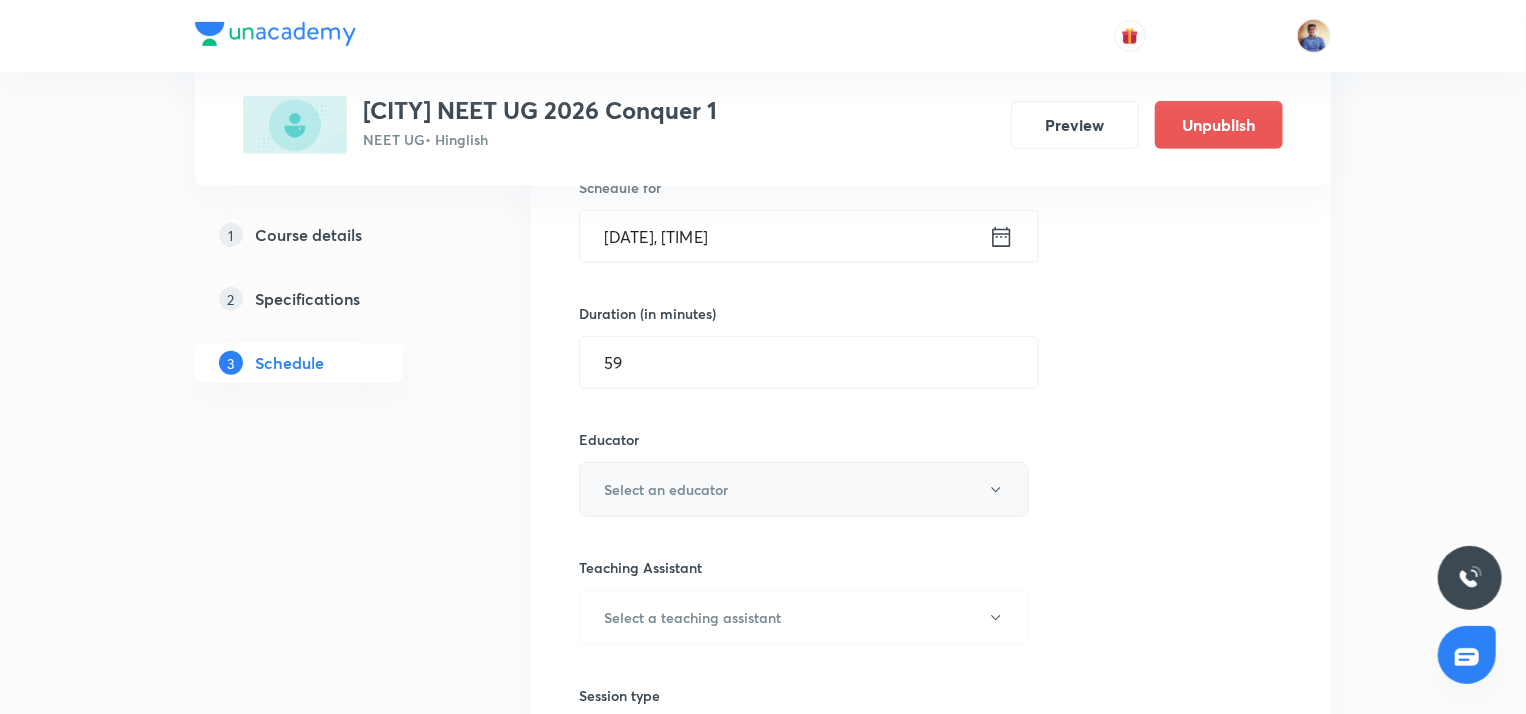 click on "Select an educator" at bounding box center (666, 489) 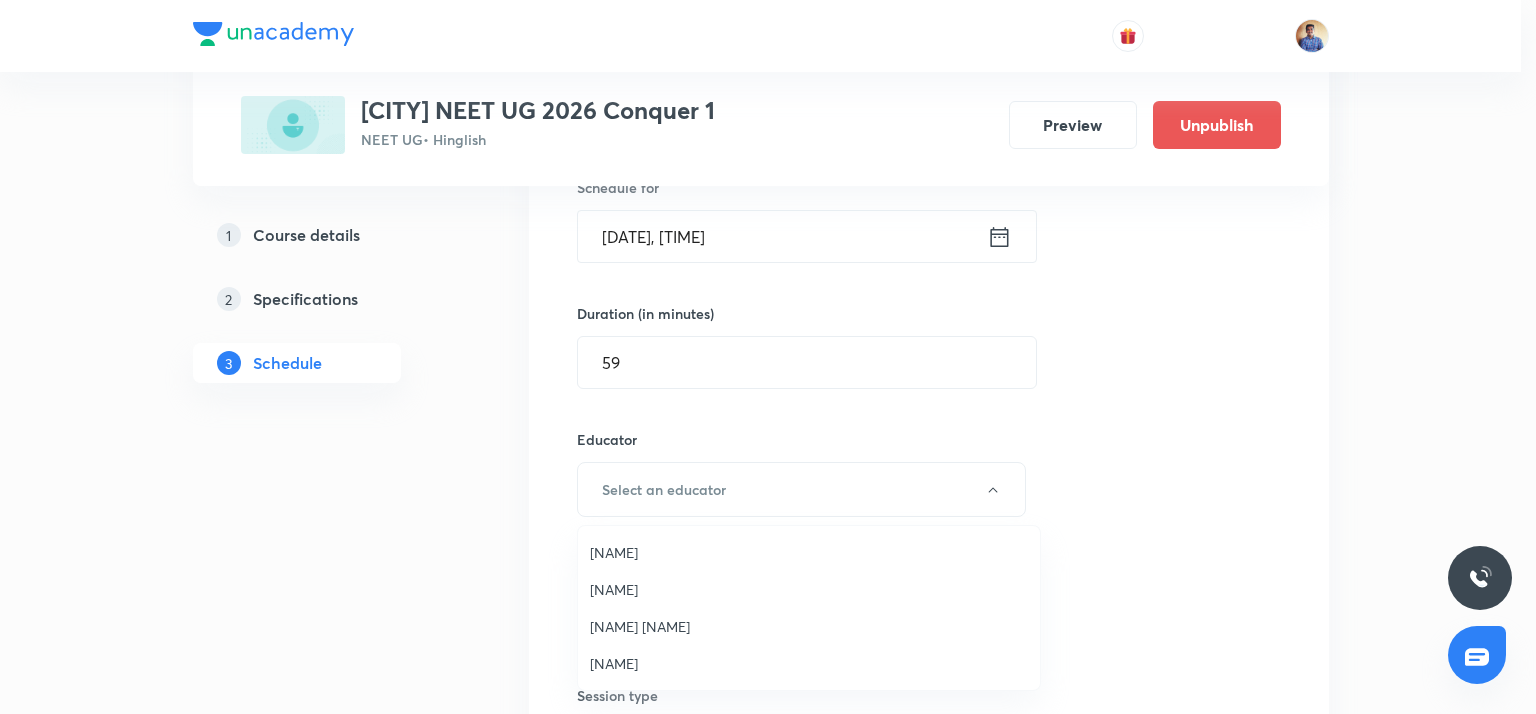 click on "Abhishek Tripathi" at bounding box center [809, 663] 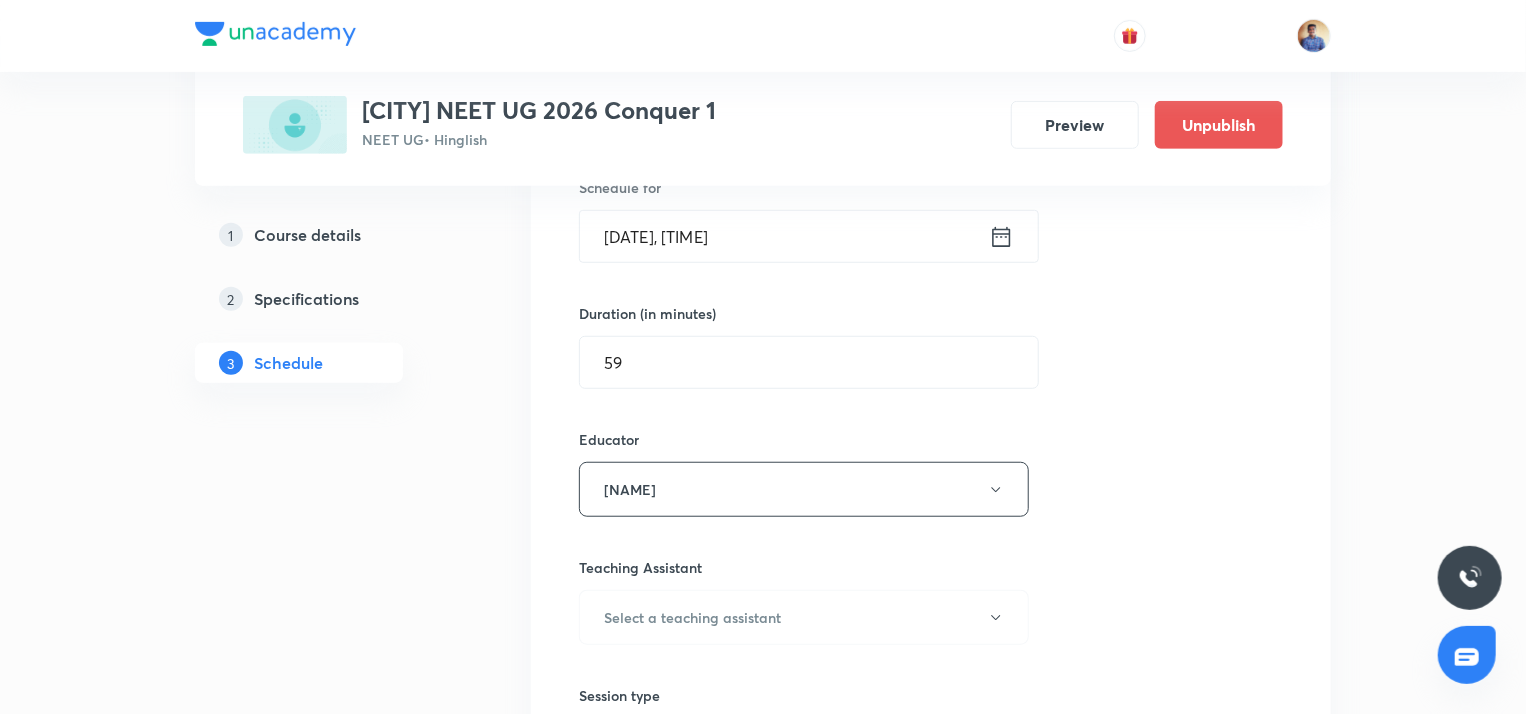 click on "1 Course details 2 Specifications 3 Schedule" at bounding box center (331, 7384) 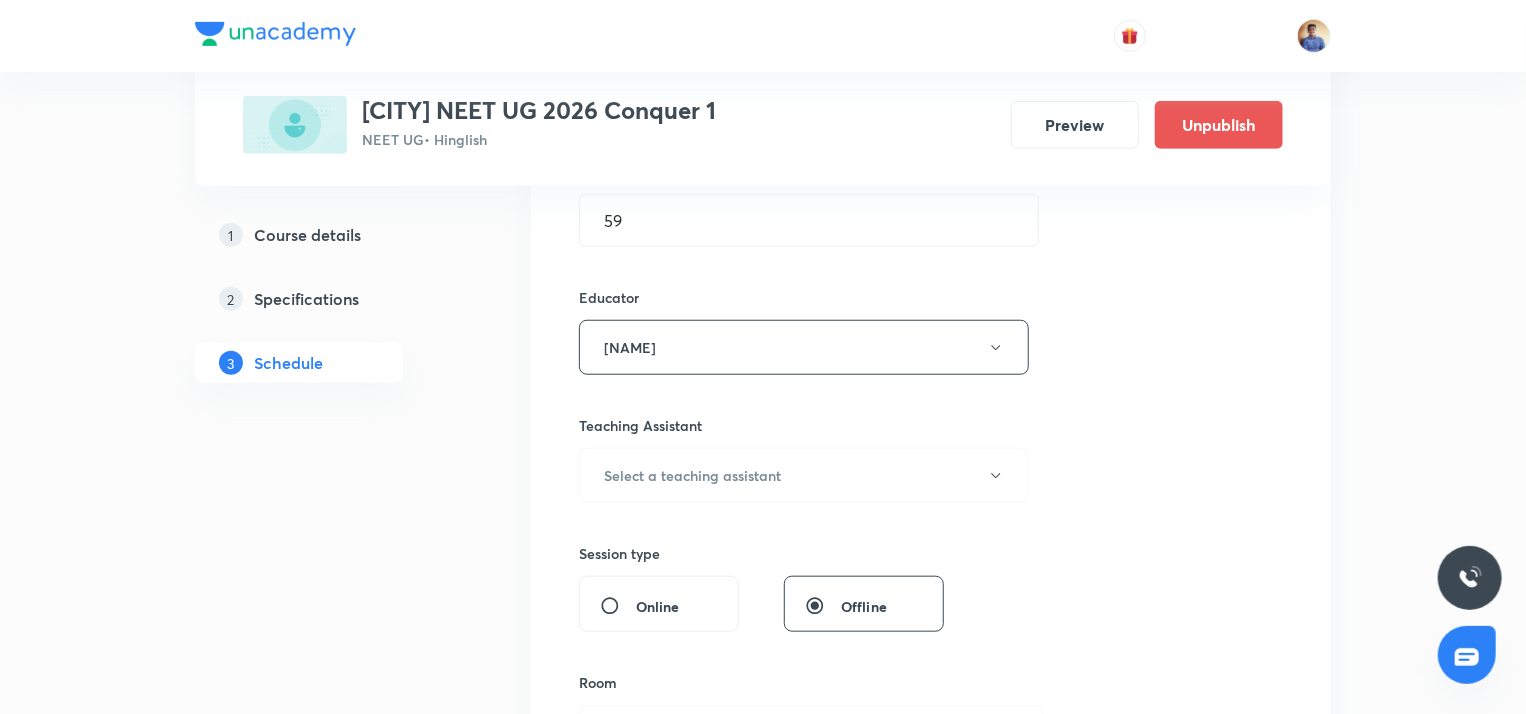 scroll, scrollTop: 660, scrollLeft: 0, axis: vertical 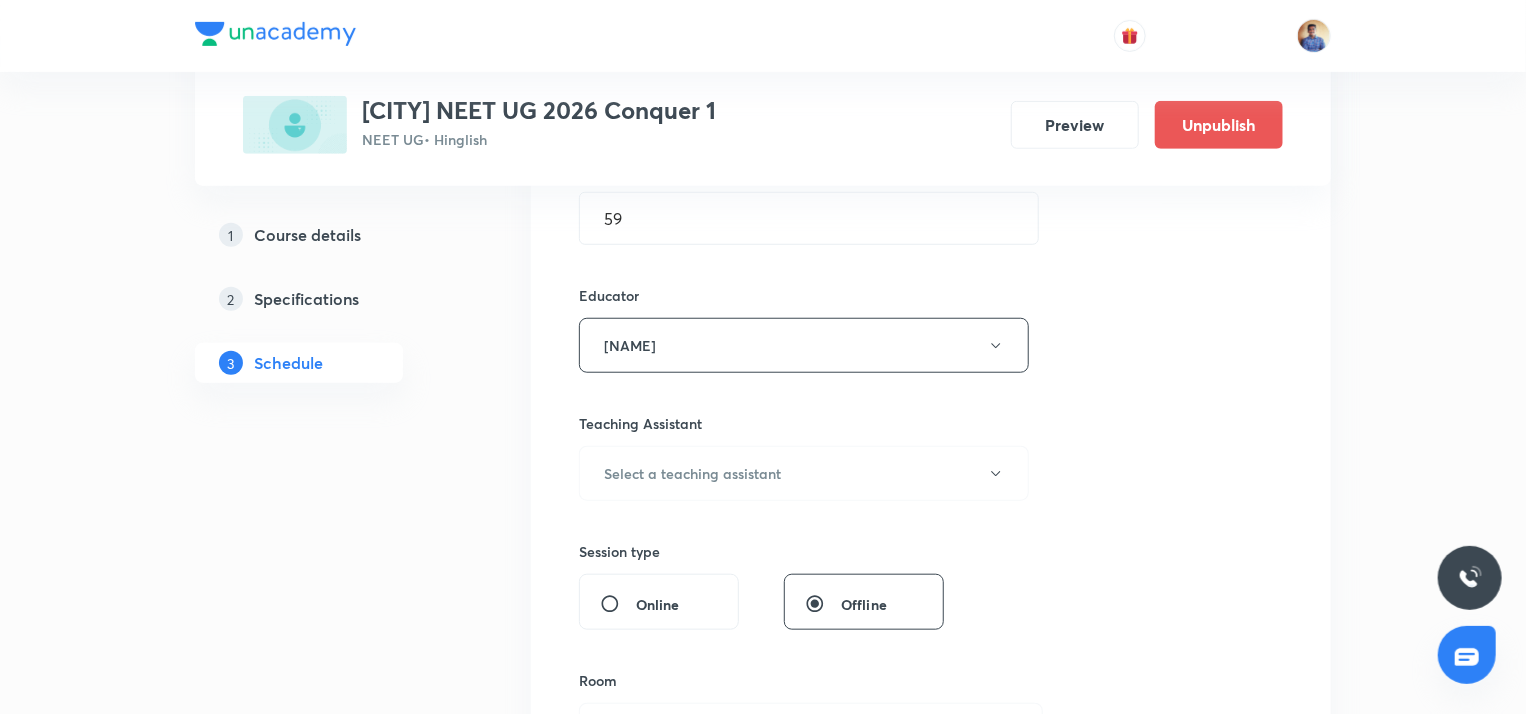click on "Online" at bounding box center [618, 604] 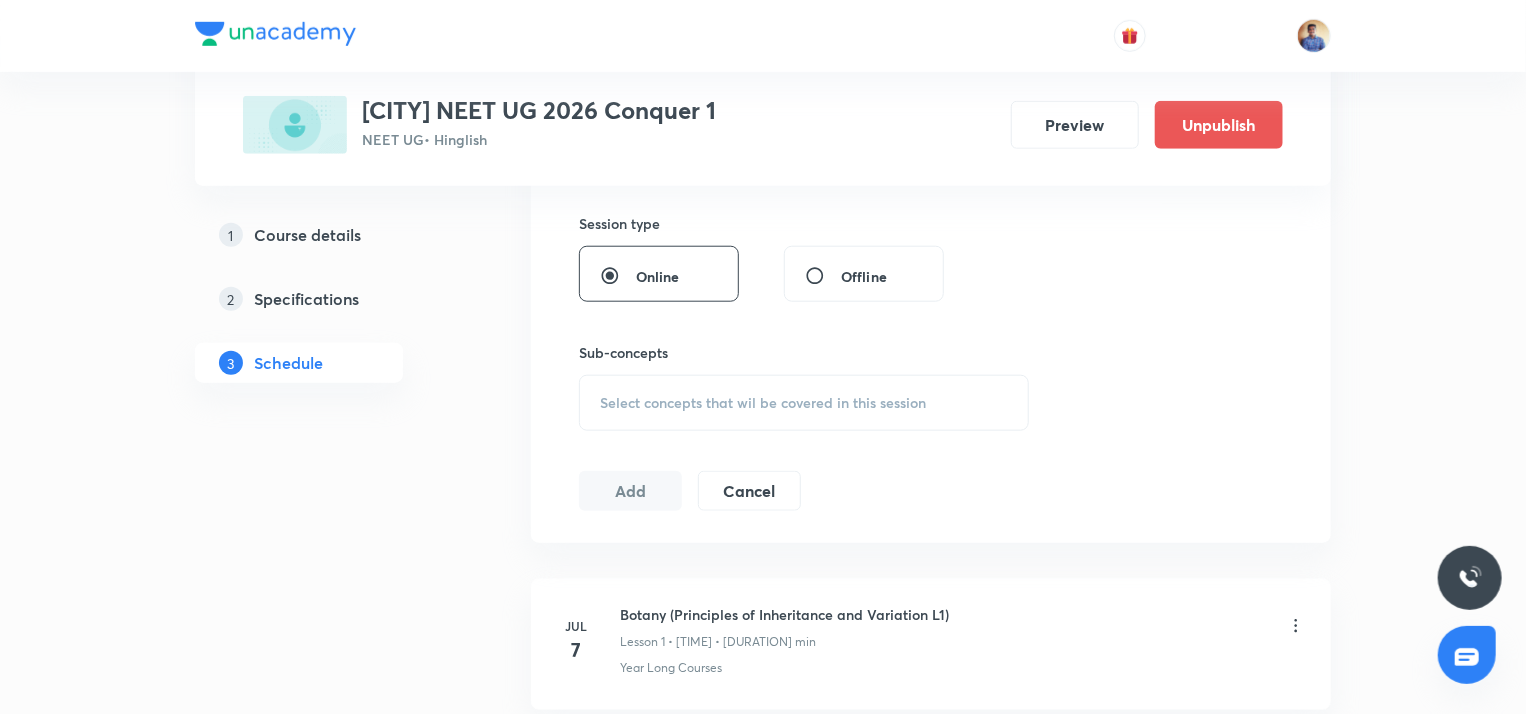 scroll, scrollTop: 868, scrollLeft: 0, axis: vertical 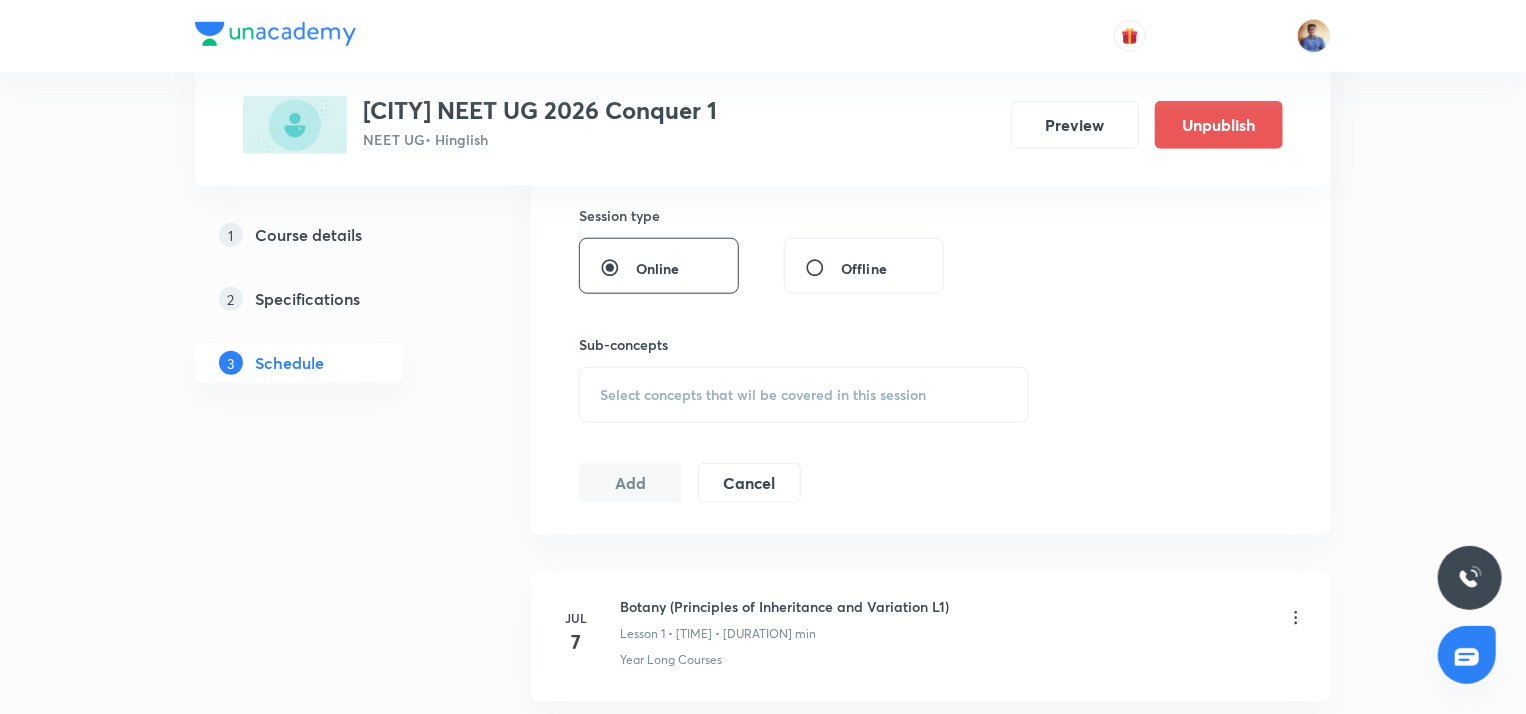 click on "Select concepts that wil be covered in this session" at bounding box center [763, 395] 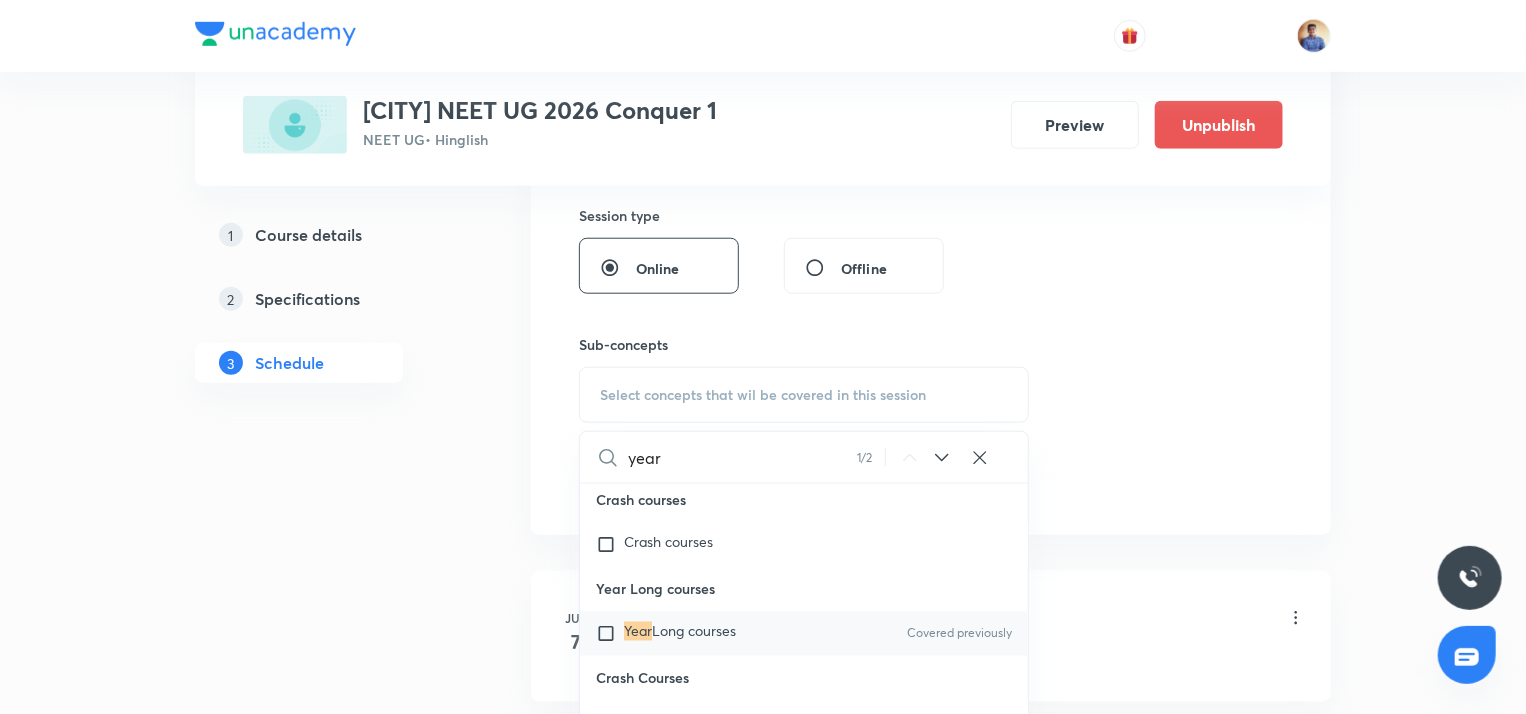 scroll, scrollTop: 59336, scrollLeft: 0, axis: vertical 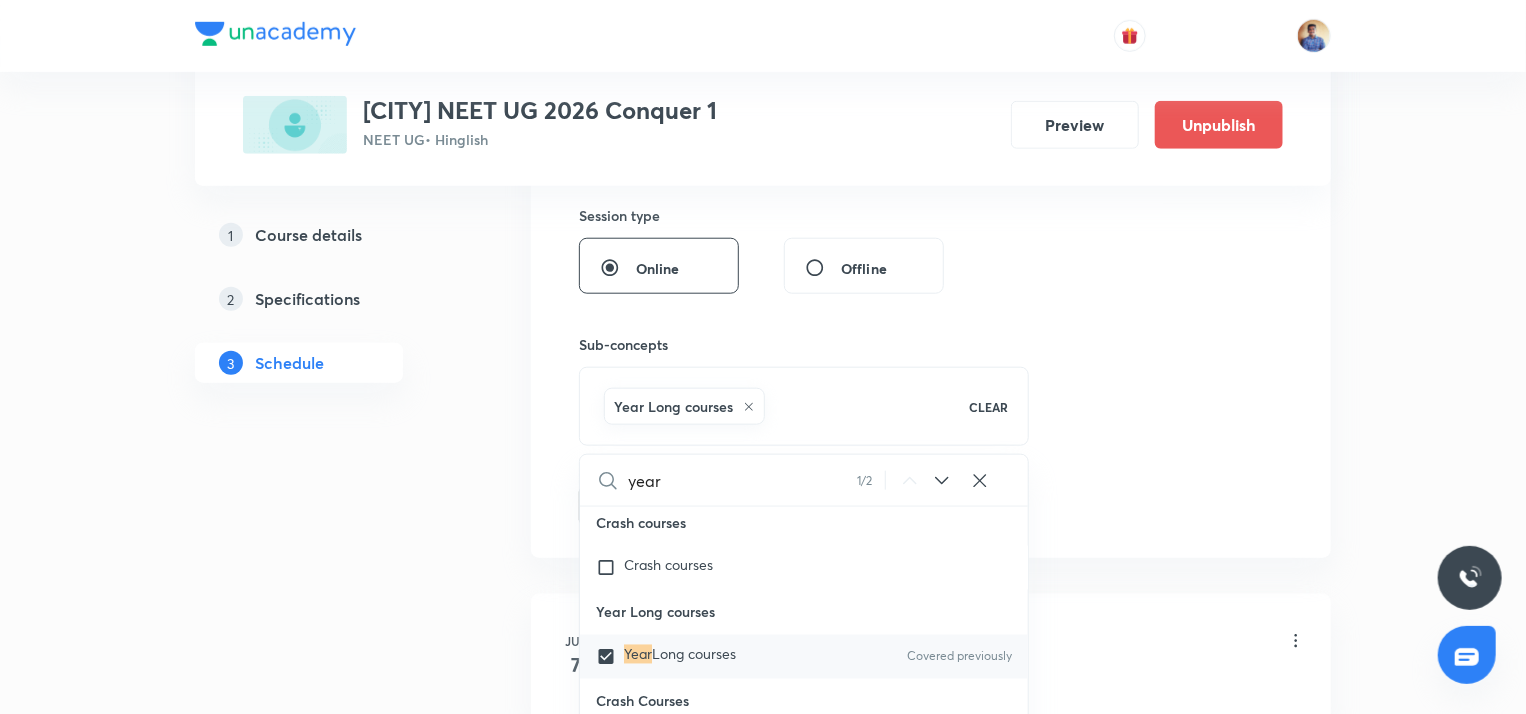 click on "1 Course details 2 Specifications 3 Schedule" at bounding box center (331, 6916) 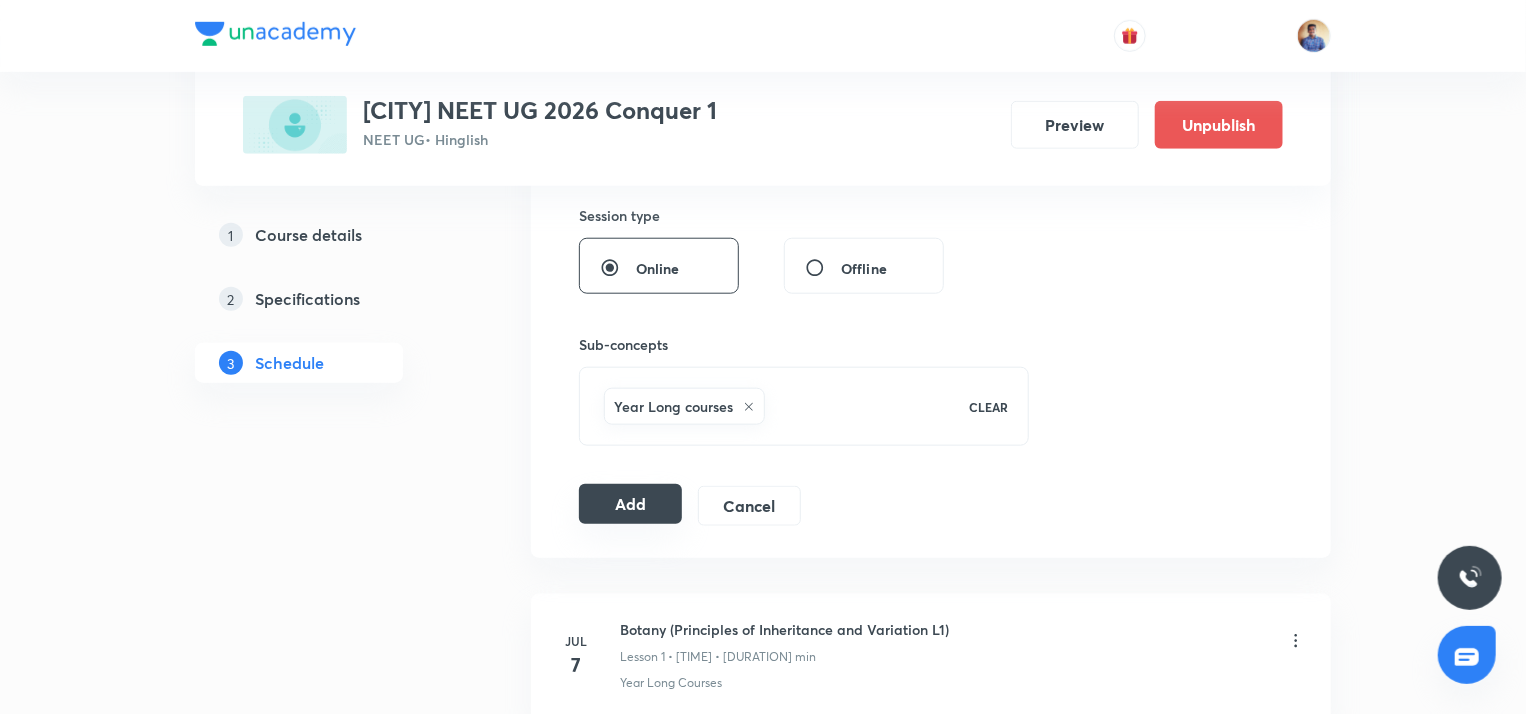 click on "Add" at bounding box center (630, 504) 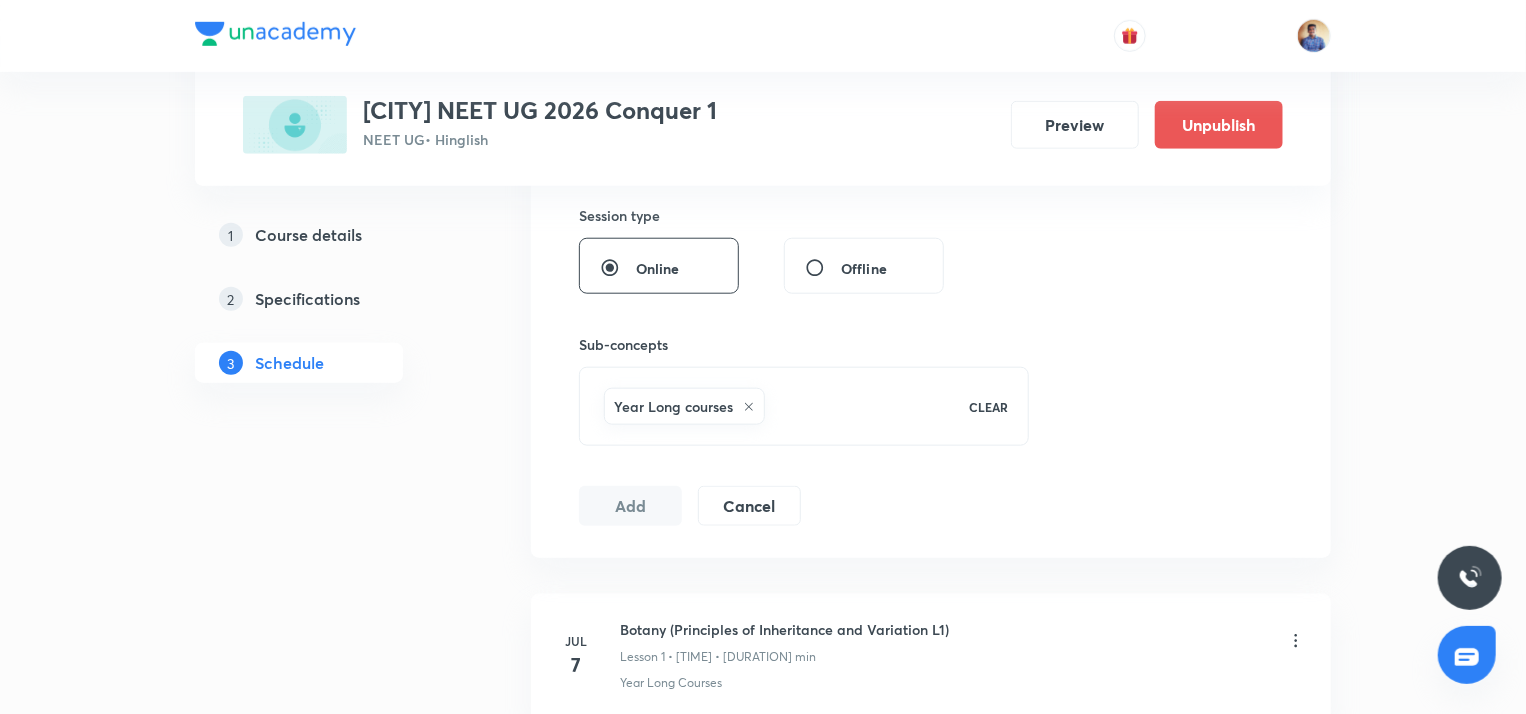 radio on "false" 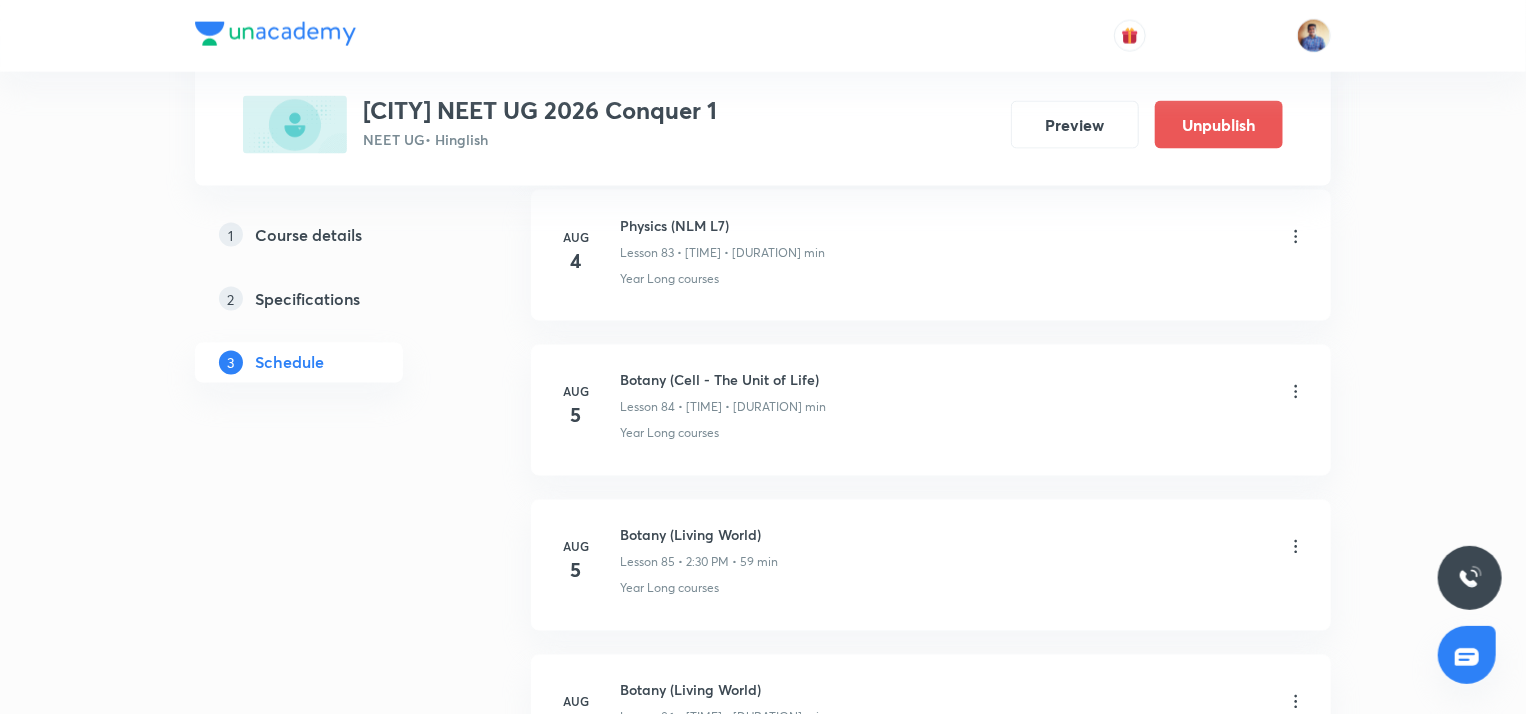 scroll, scrollTop: 13040, scrollLeft: 0, axis: vertical 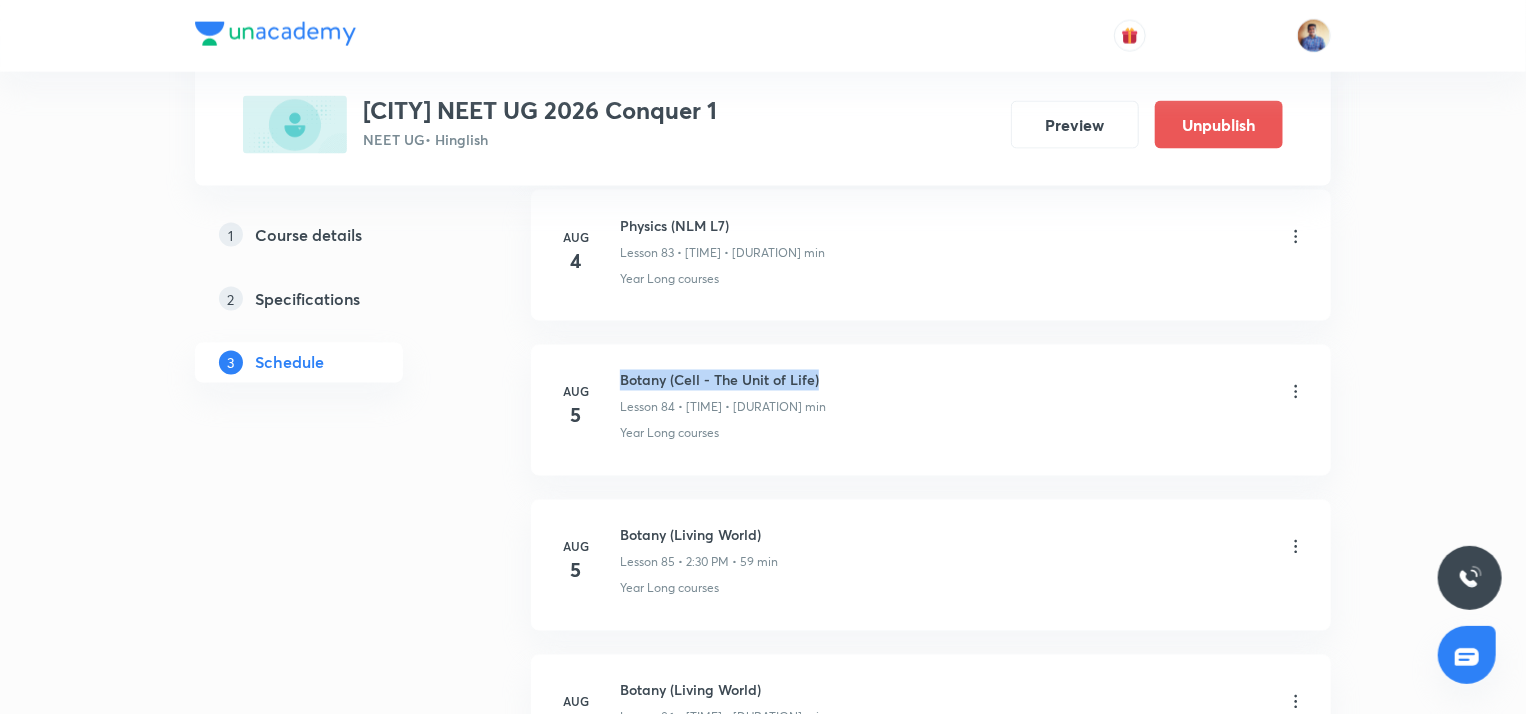 drag, startPoint x: 620, startPoint y: 348, endPoint x: 817, endPoint y: 340, distance: 197.16237 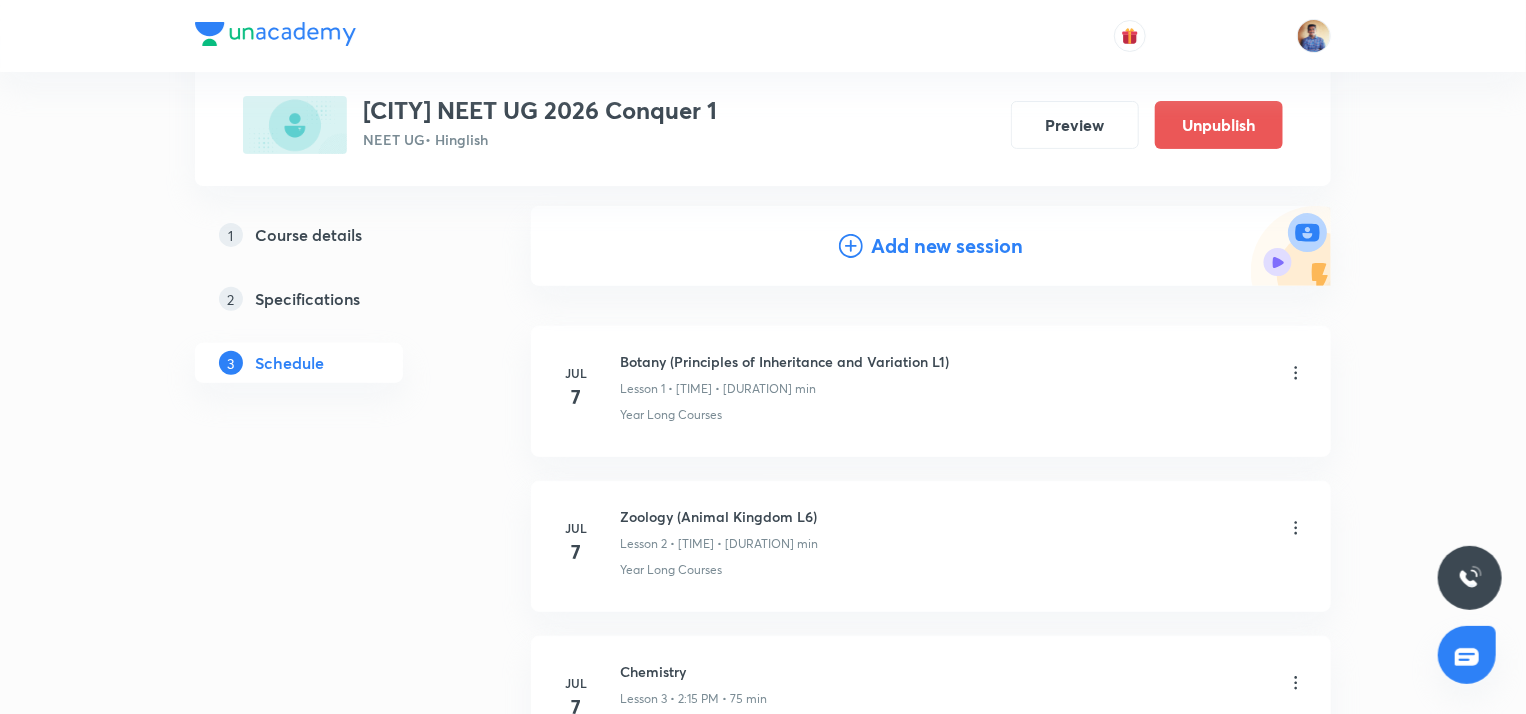scroll, scrollTop: 0, scrollLeft: 0, axis: both 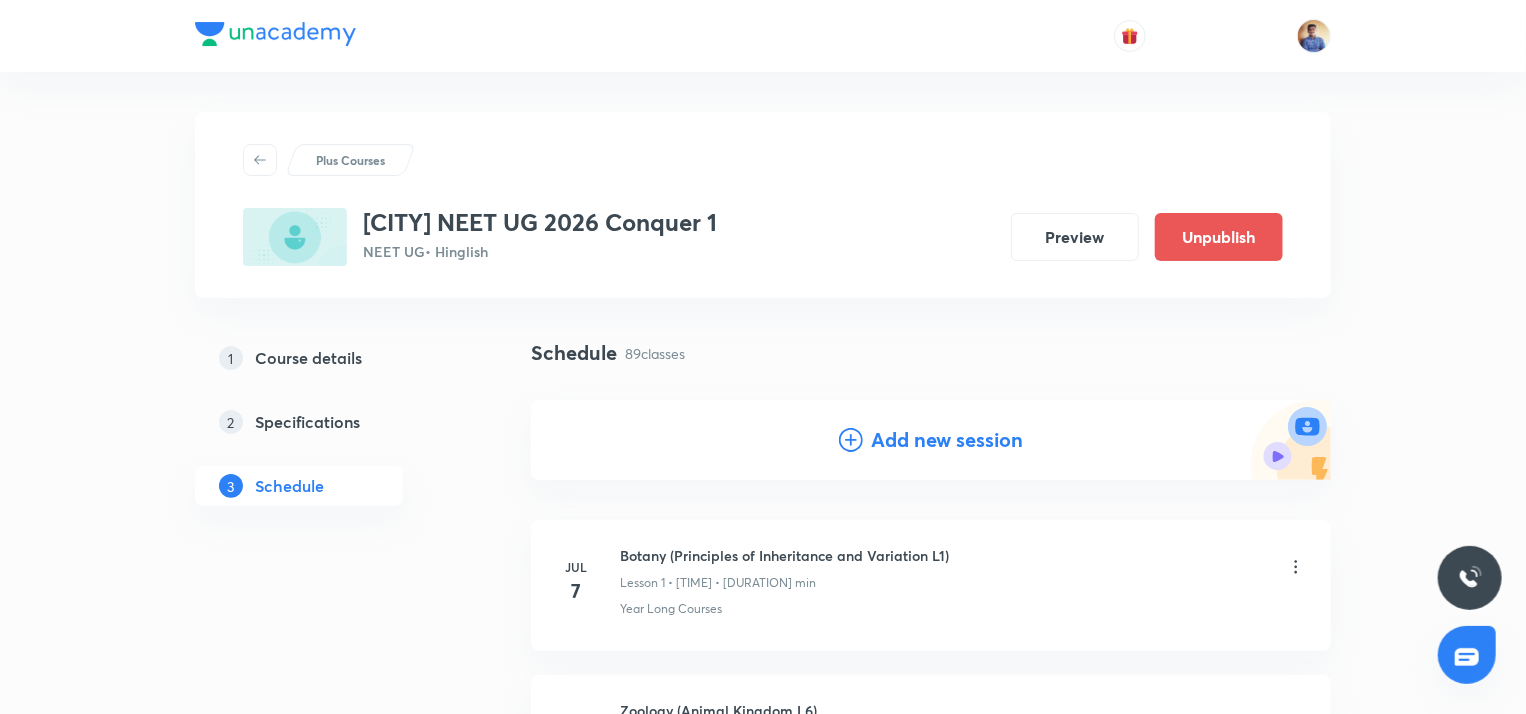 click on "Add new session" at bounding box center [947, 440] 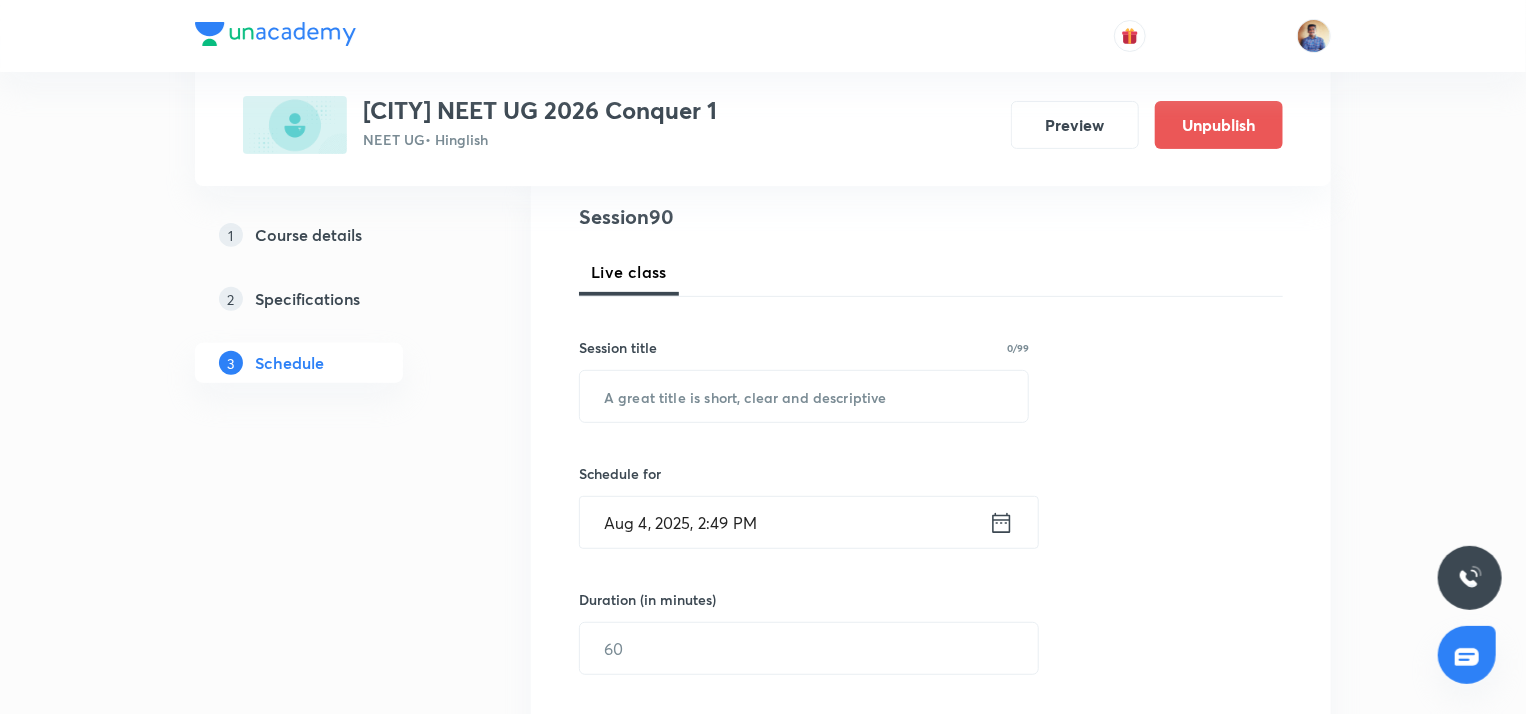 scroll, scrollTop: 231, scrollLeft: 0, axis: vertical 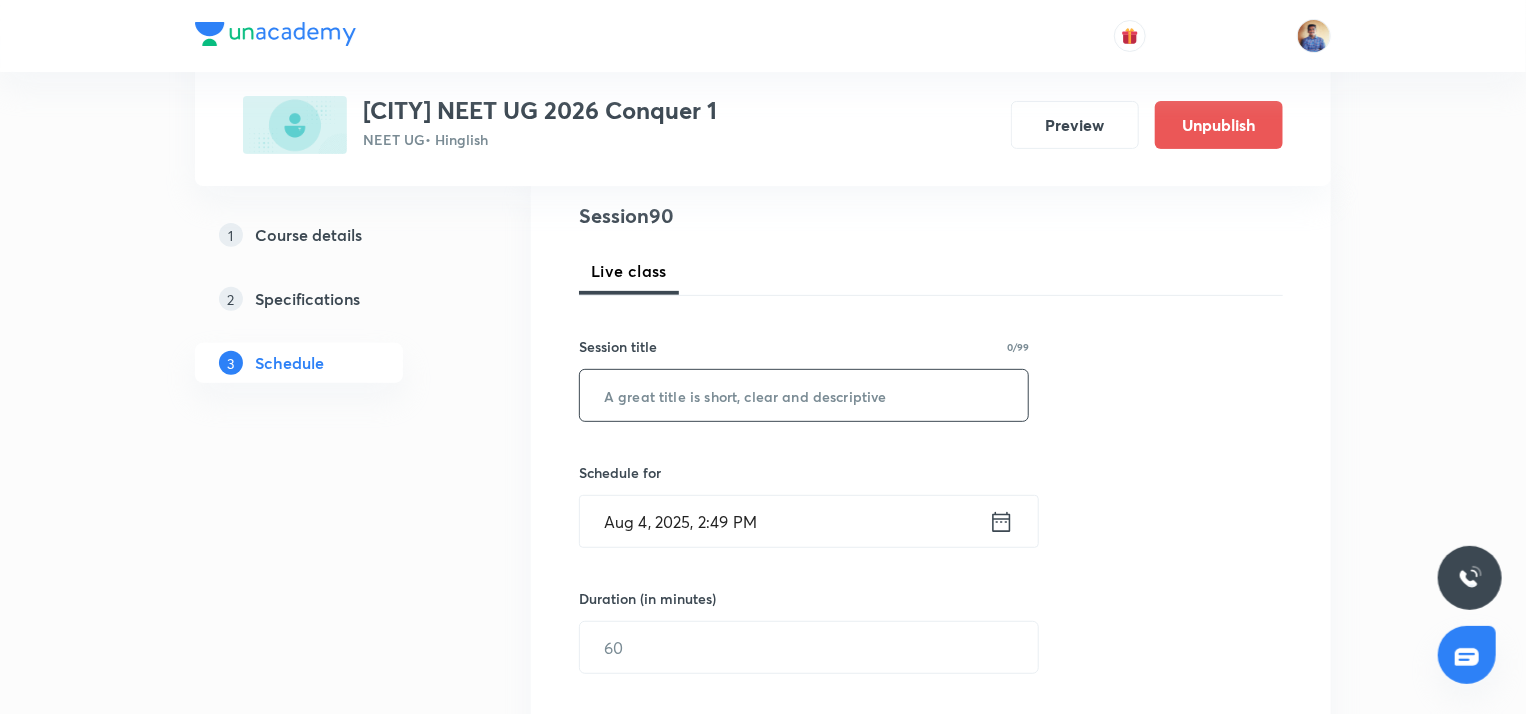 click at bounding box center (804, 395) 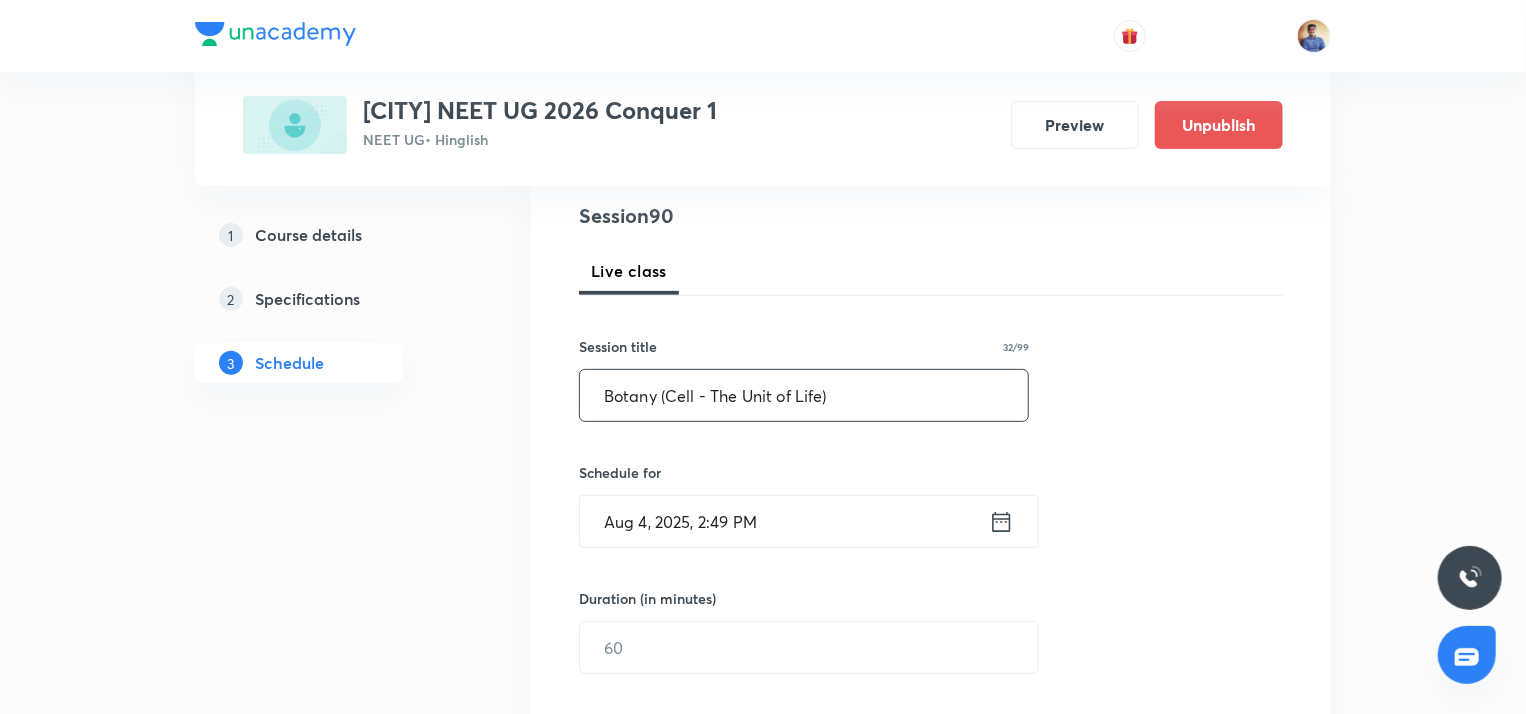 type on "Botany (Cell - The Unit of Life)" 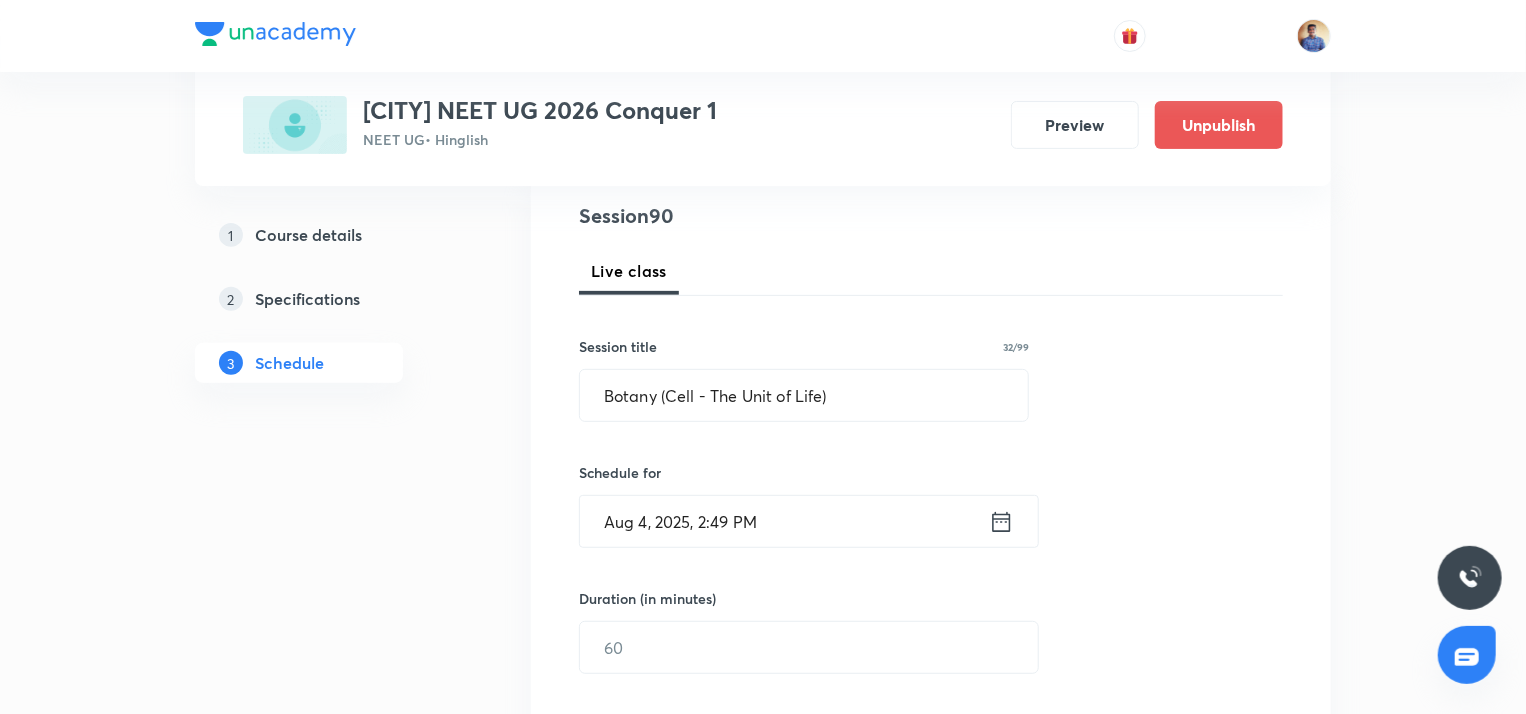click on "Aug 4, 2025, 2:49 PM" at bounding box center [784, 521] 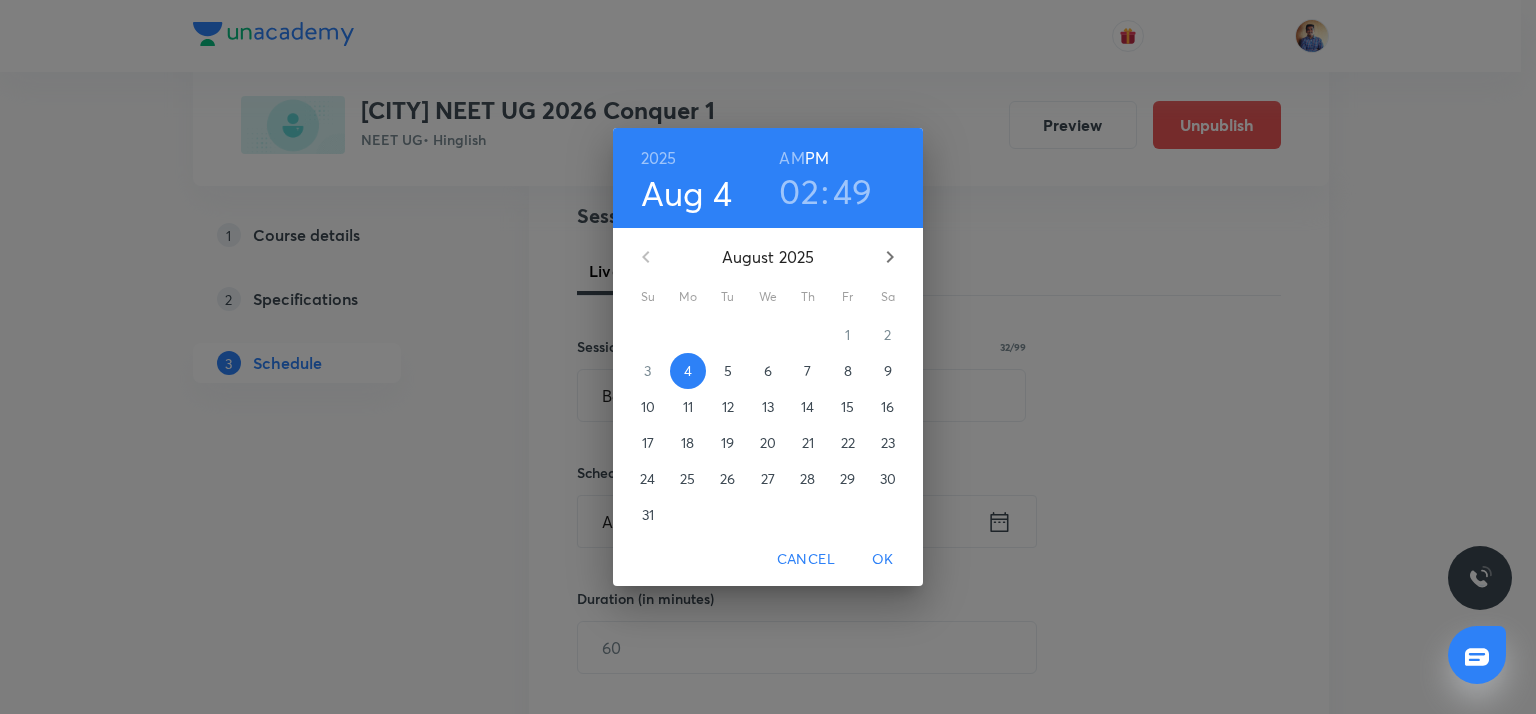 click on "6" at bounding box center (768, 371) 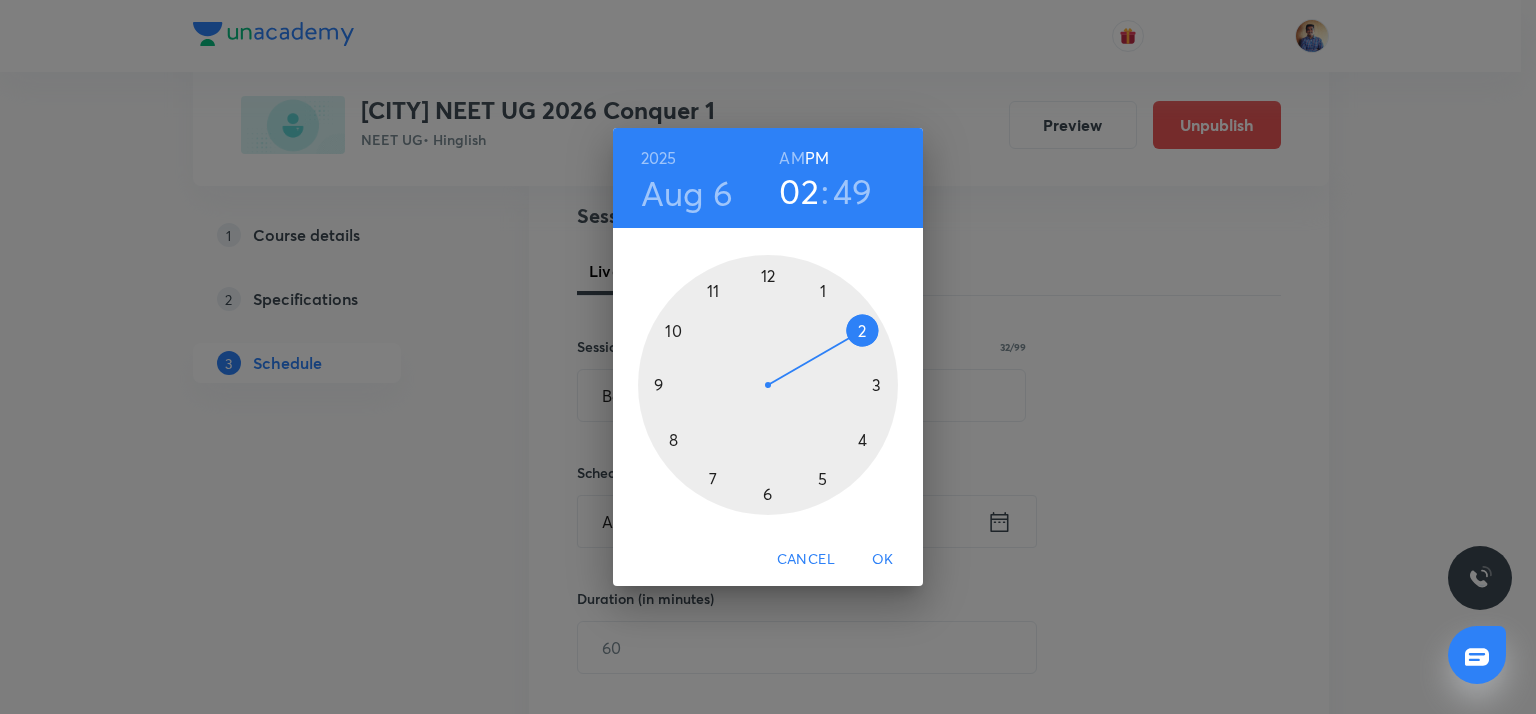 click at bounding box center (768, 385) 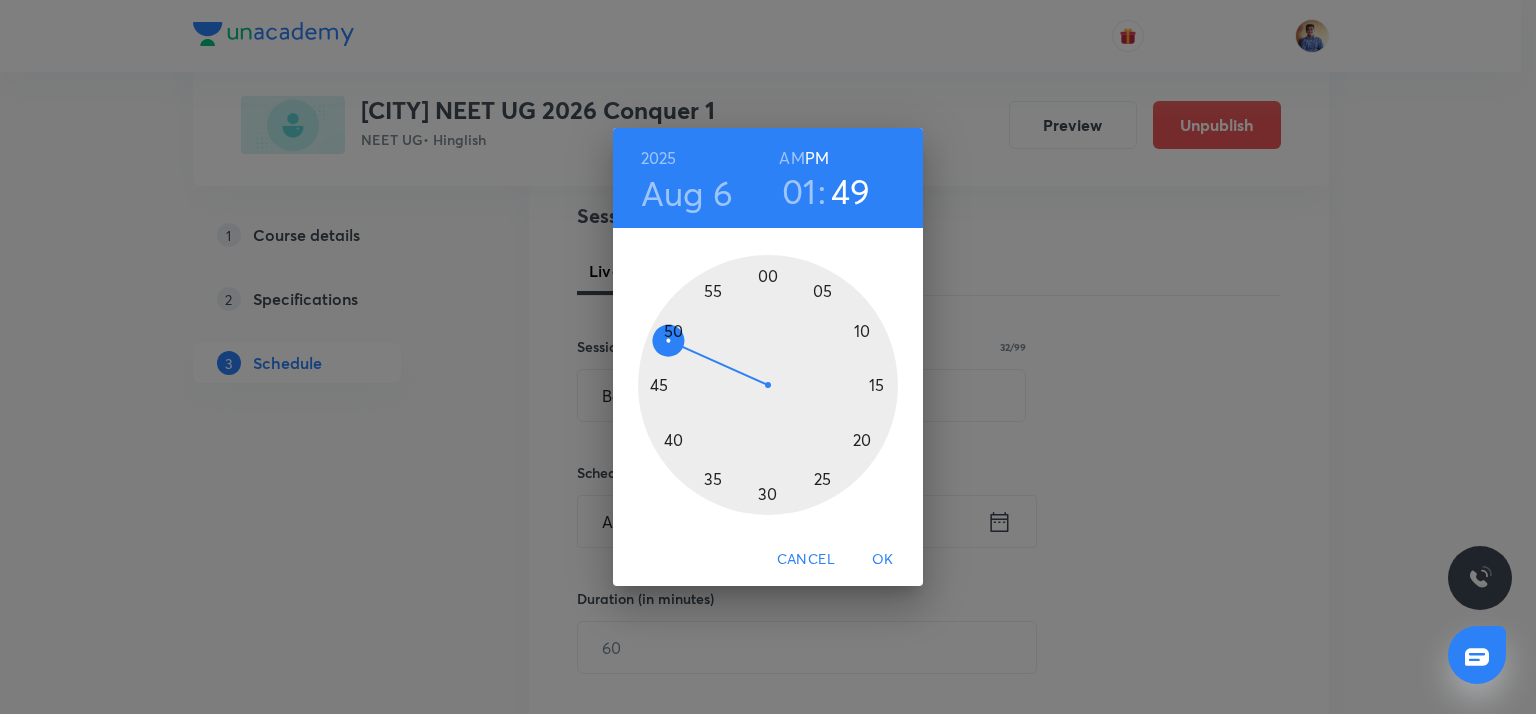 click at bounding box center (768, 385) 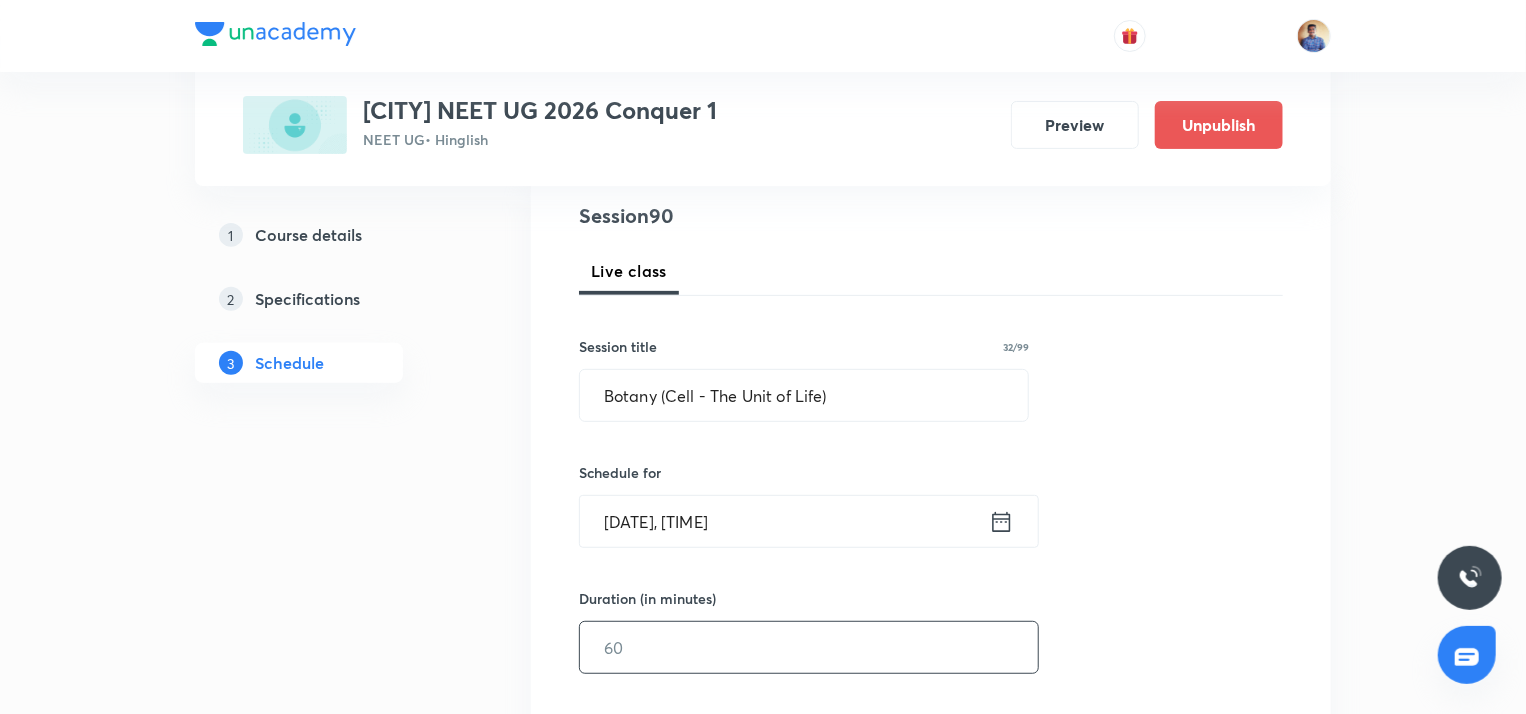 click at bounding box center (809, 647) 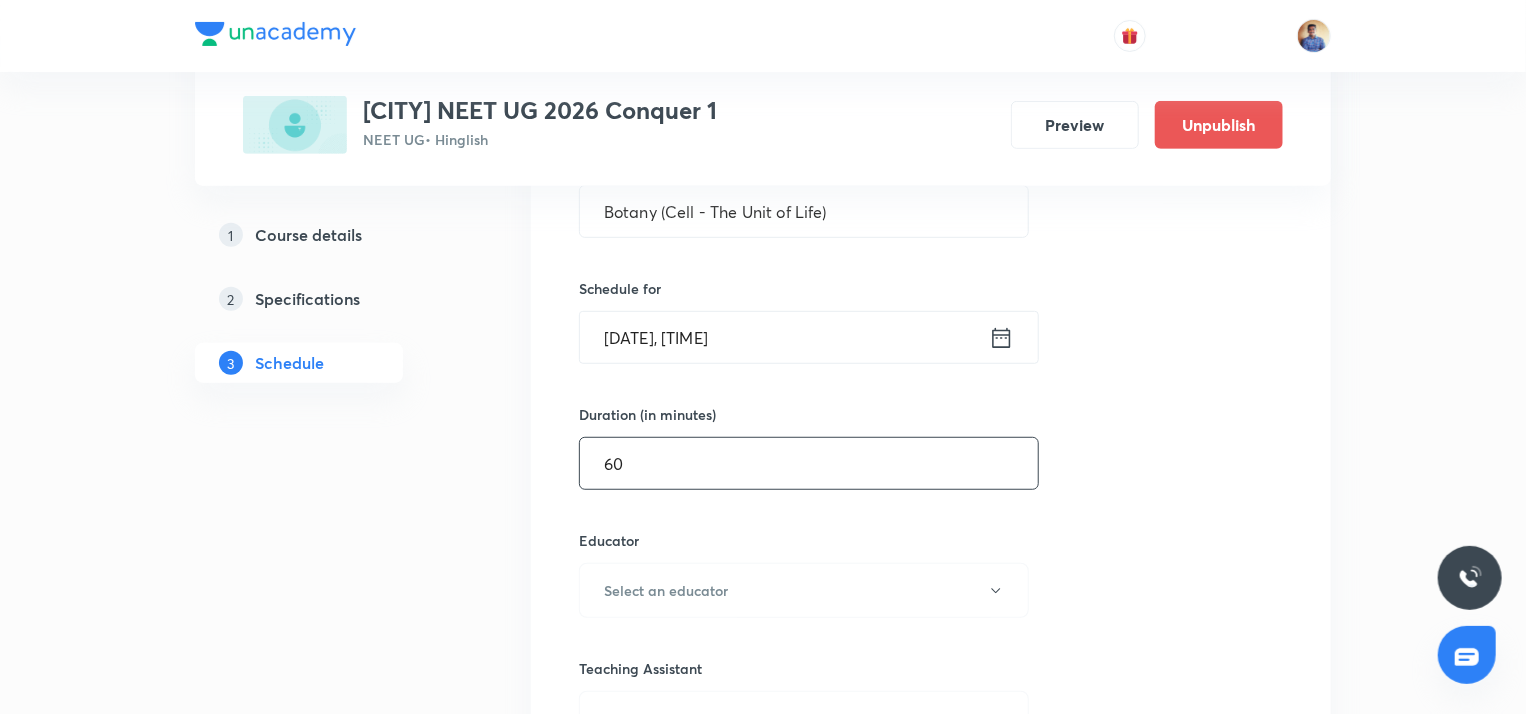 scroll, scrollTop: 424, scrollLeft: 0, axis: vertical 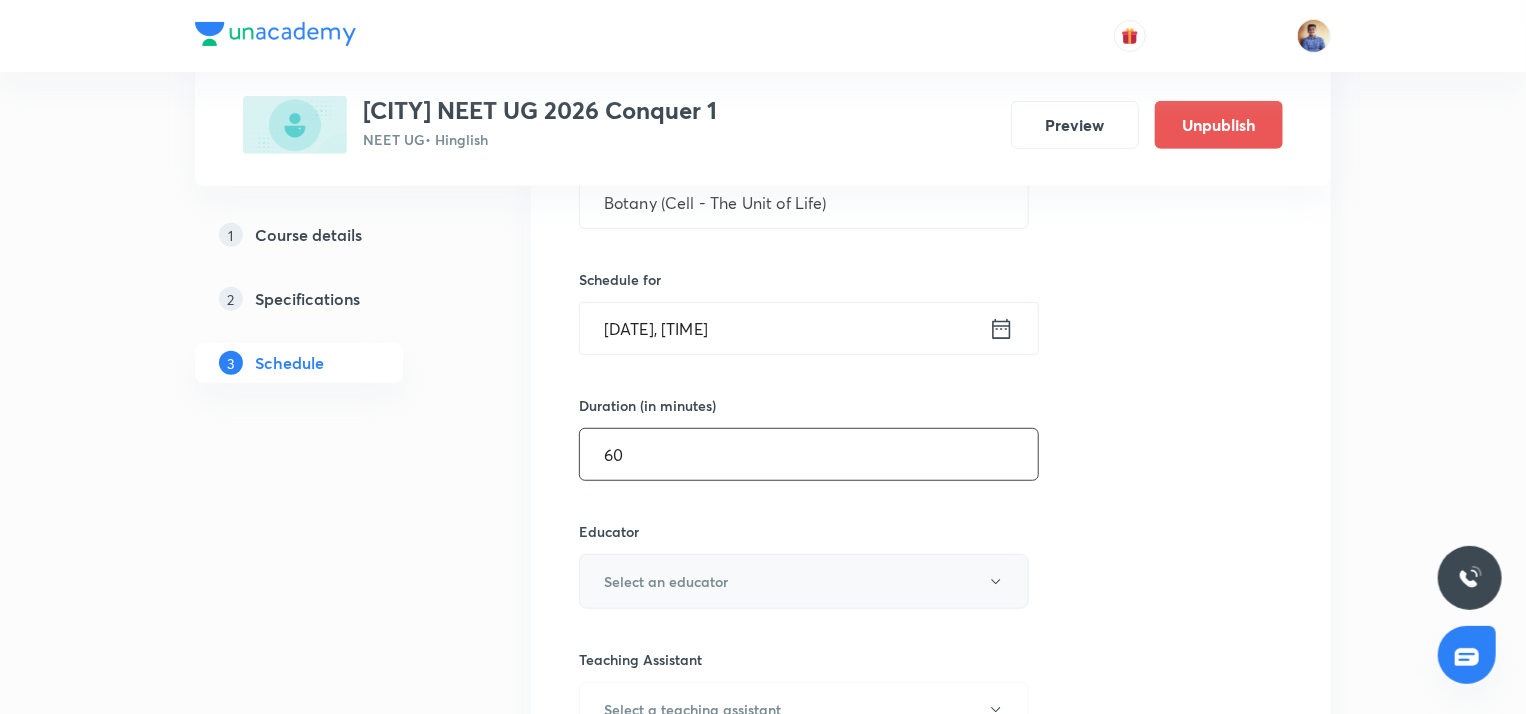 type on "60" 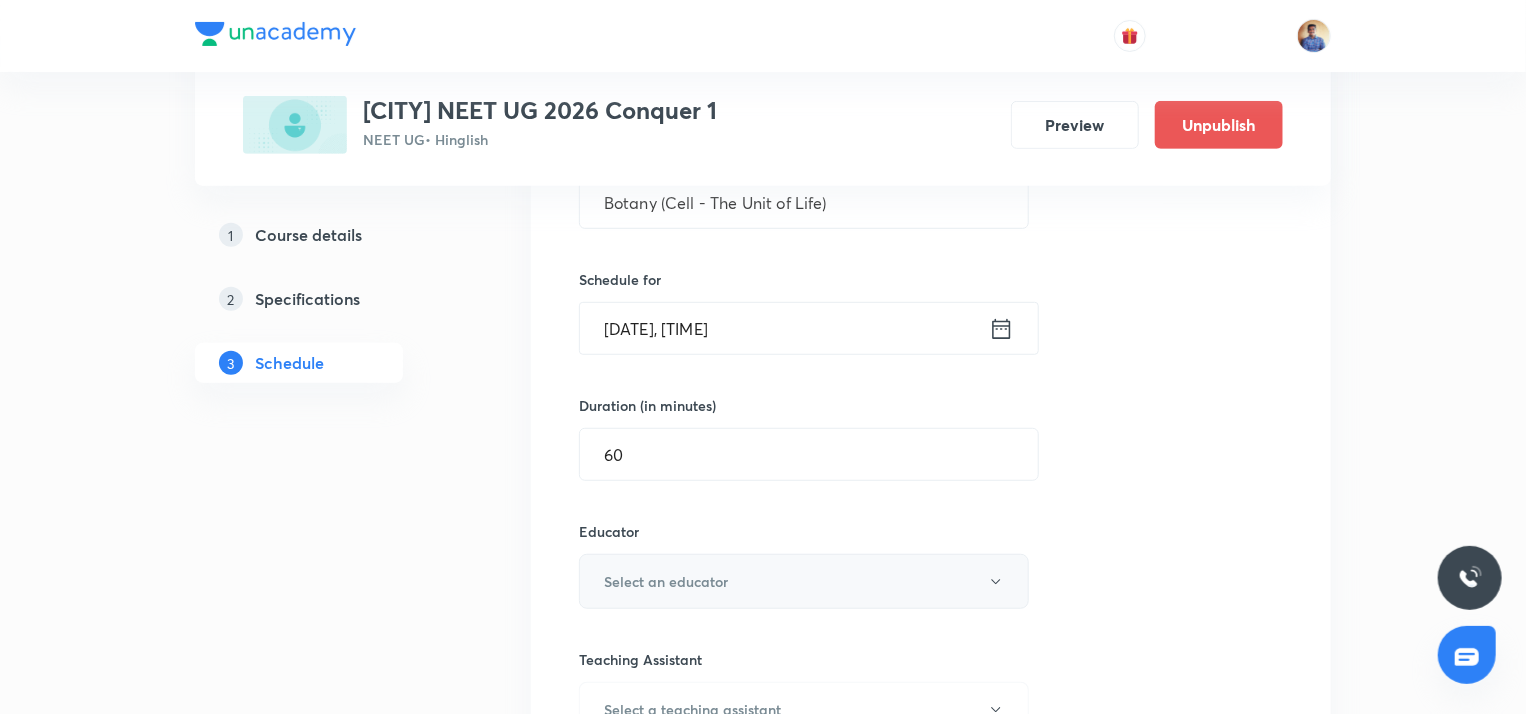 click on "Select an educator" at bounding box center (666, 581) 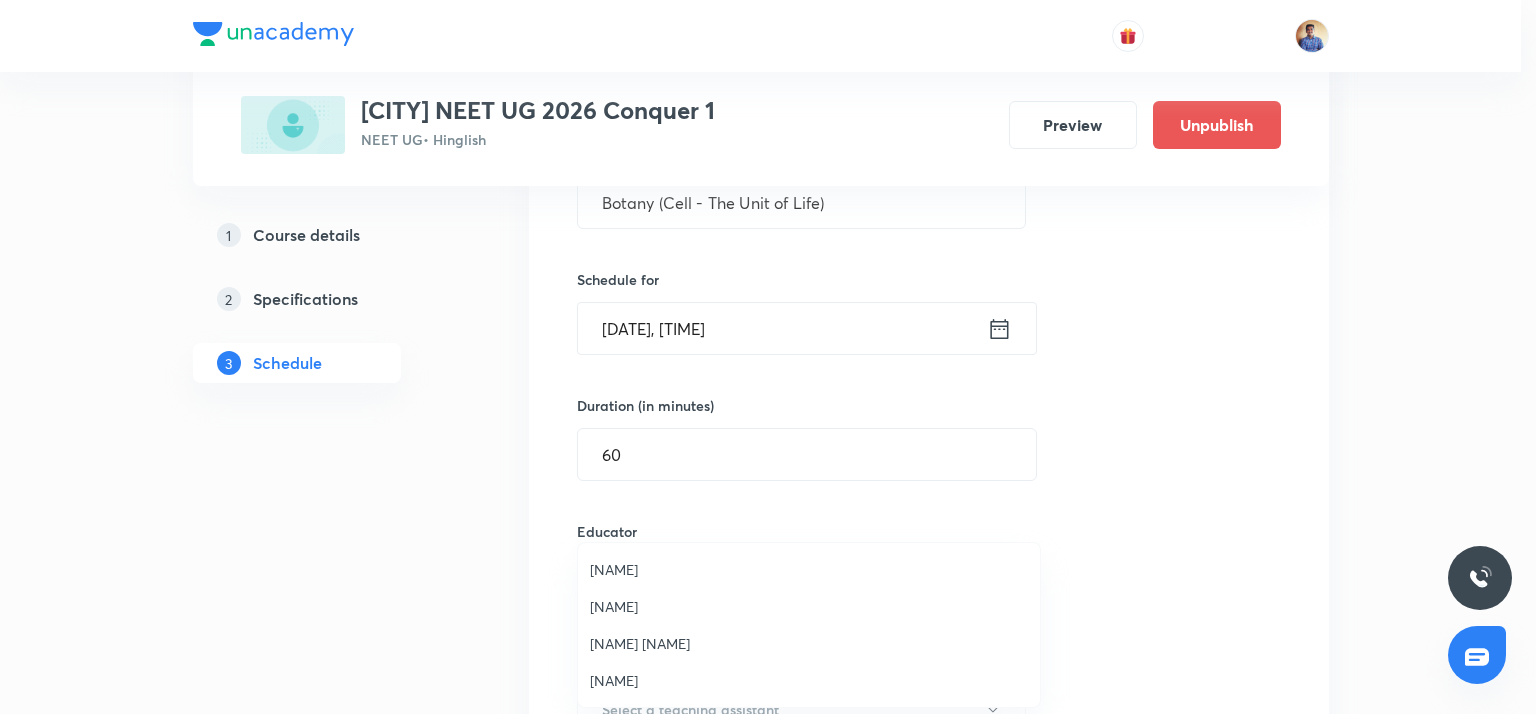 click on "Abhishek Tripathi" at bounding box center (809, 680) 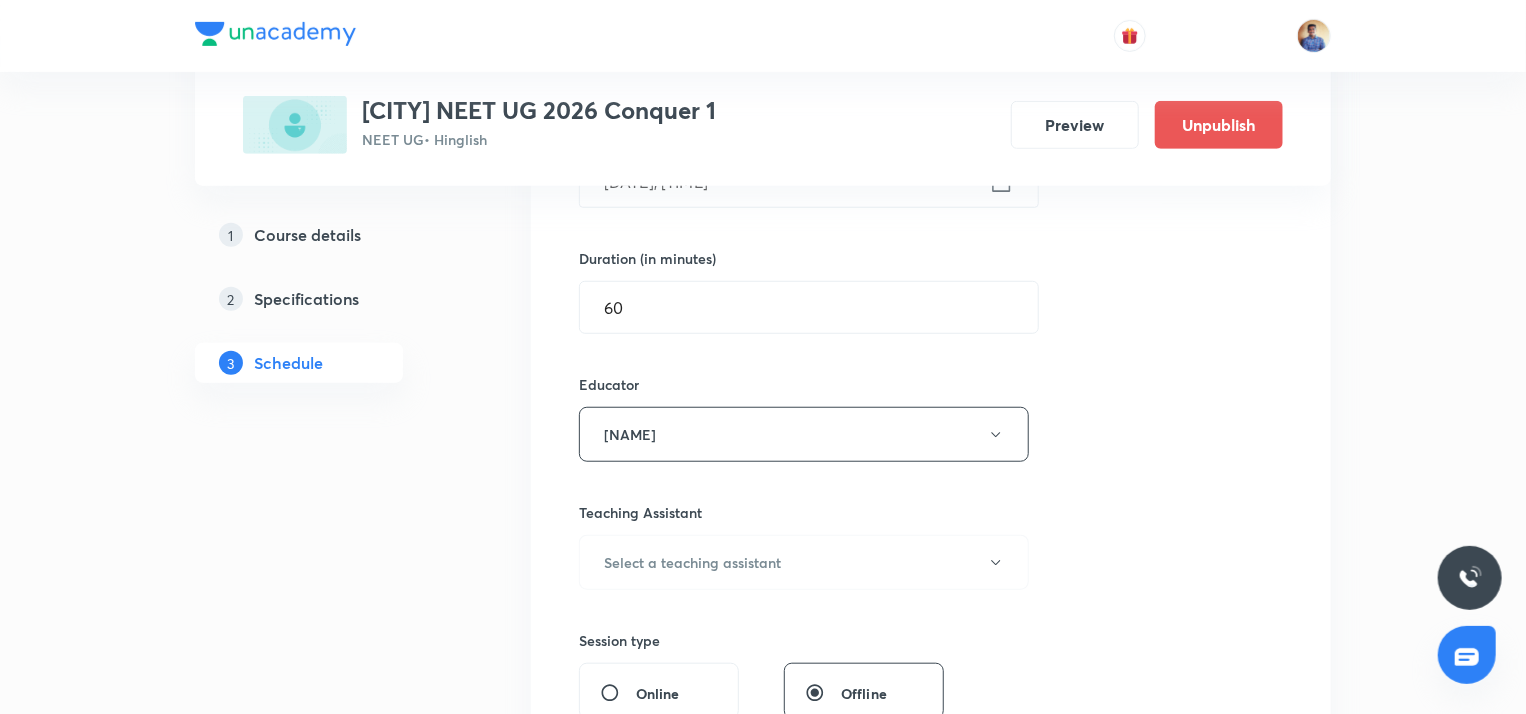 scroll, scrollTop: 572, scrollLeft: 0, axis: vertical 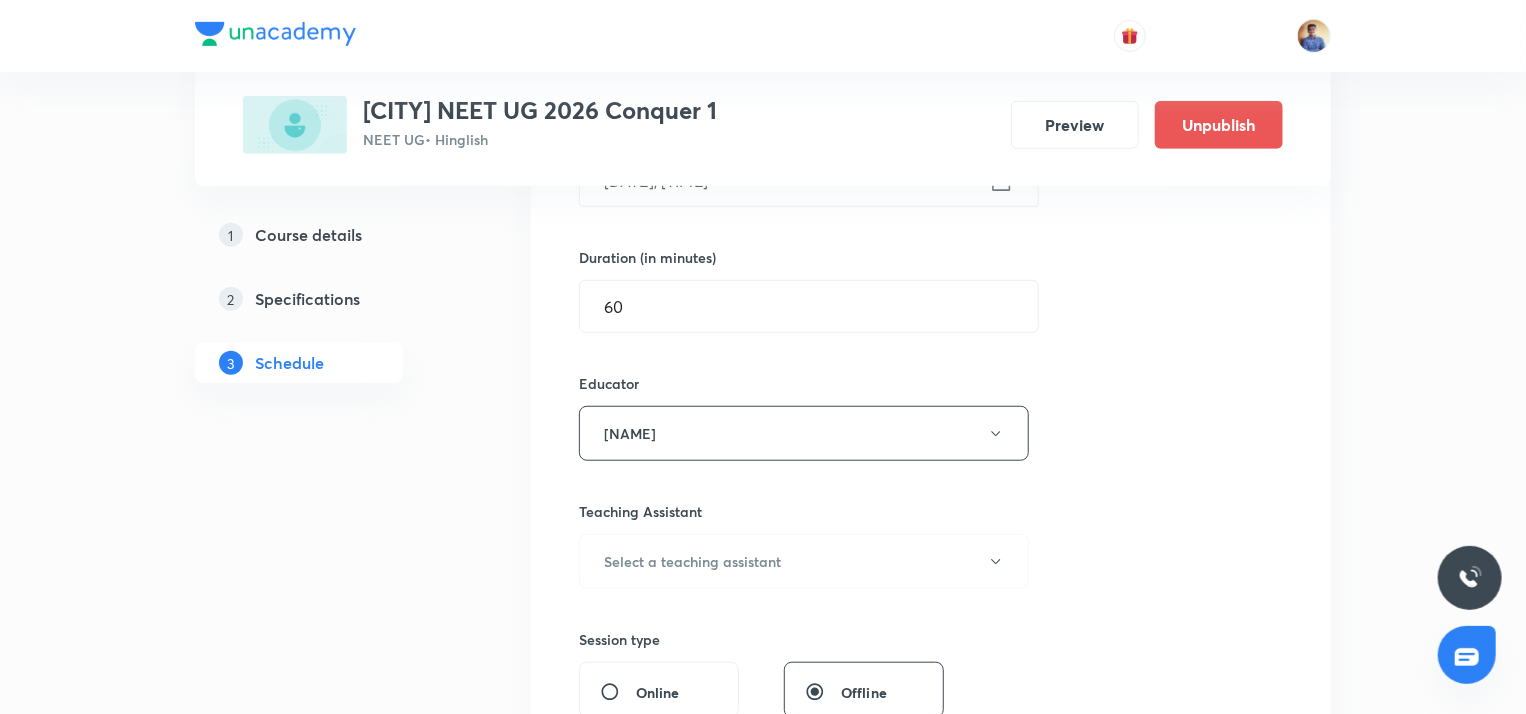 click on "Online" at bounding box center [618, 692] 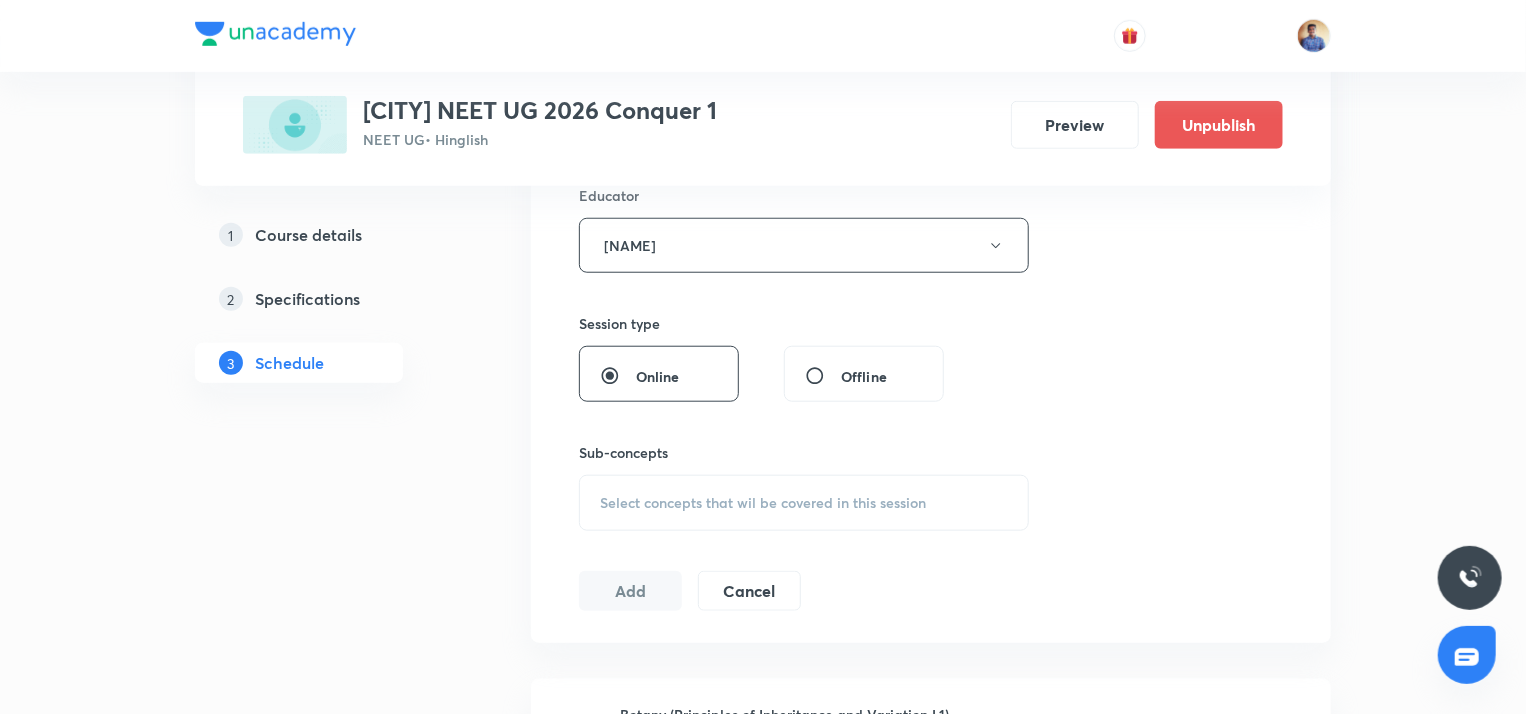 scroll, scrollTop: 760, scrollLeft: 0, axis: vertical 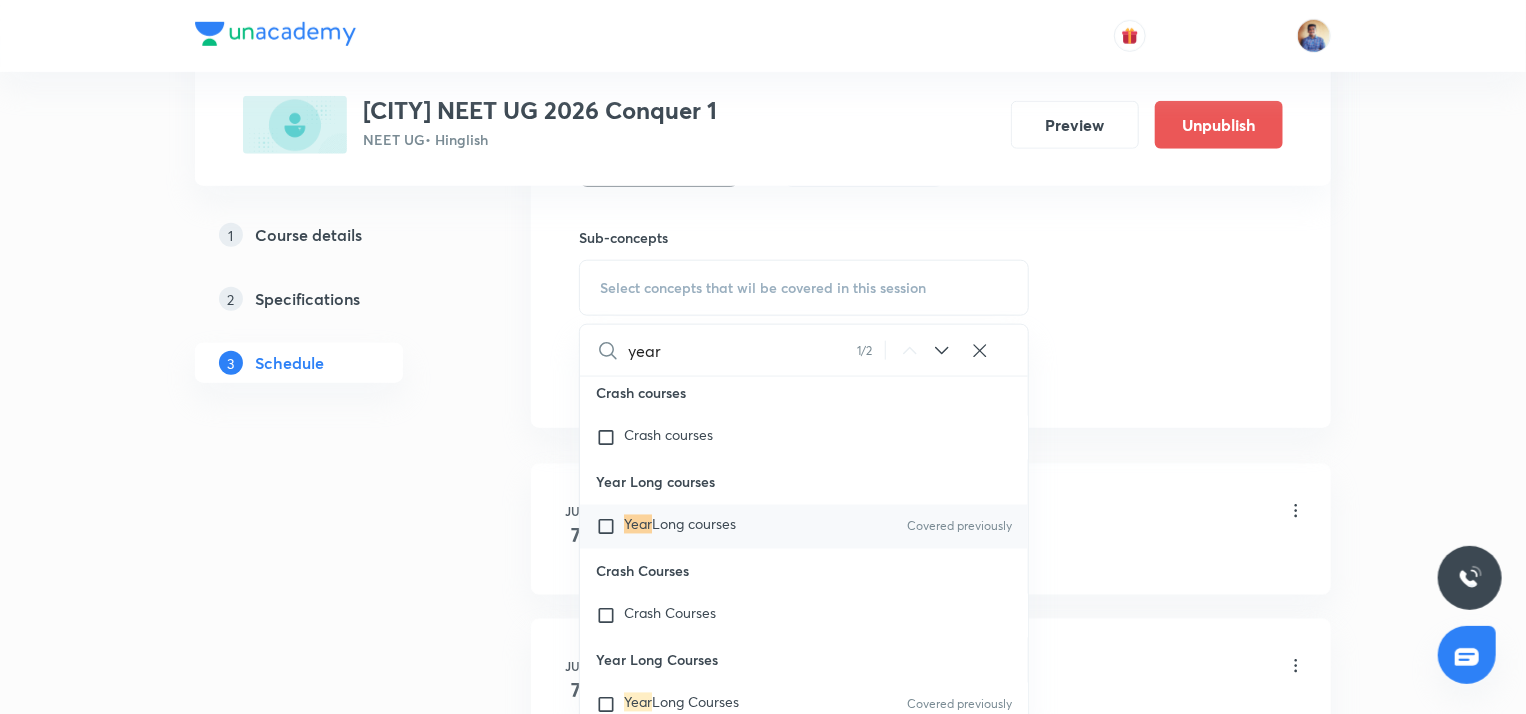 type on "year" 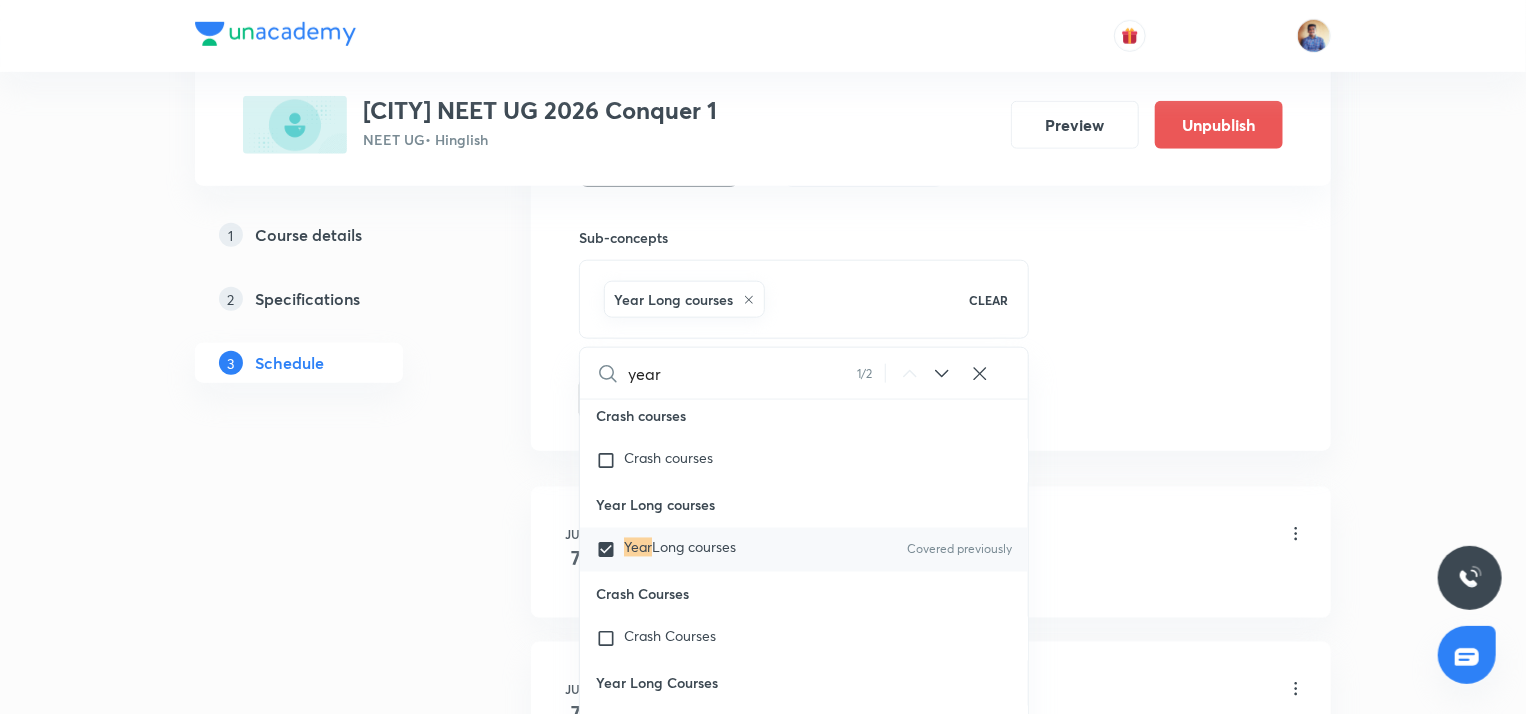 click on "Plus Courses Chhatrapati sambhaji nagar NEET UG 2026 Conquer 1 NEET UG  • Hinglish Preview Unpublish 1 Course details 2 Specifications 3 Schedule Schedule 89  classes Session  90 Live class Session title 32/99 Botany (Cell - The Unit of Life) ​ Schedule for Aug 6, 2025, 1:00 PM ​ Duration (in minutes) 60 ​ Educator Abhishek Tripathi   Session type Online Offline Sub-concepts Year Long courses CLEAR year 1 / 2 ​ Living World and Biological Classifications  Living World and Biological Classifications  Plant Kingdom and  Morphology Plant Kingdom and  Morphology Principle of Inheritance &  Variation Principle of Inheritance &  Variation Molecular Basis of Inheritance, Molecular Basis of Inheritance Anatomy of Flowering Plants, Photosynthesis, Anatomy of Flowering Plants, Photosynthesis, Respiration, Plant Growth & Development Respiration, Plant Growth & Development Biological Classification, Plant Kingdom, Morphology of Flowering Plants Organism & Populations,Ecosystem, Biodiversity & Conservation Wave" at bounding box center (763, 6773) 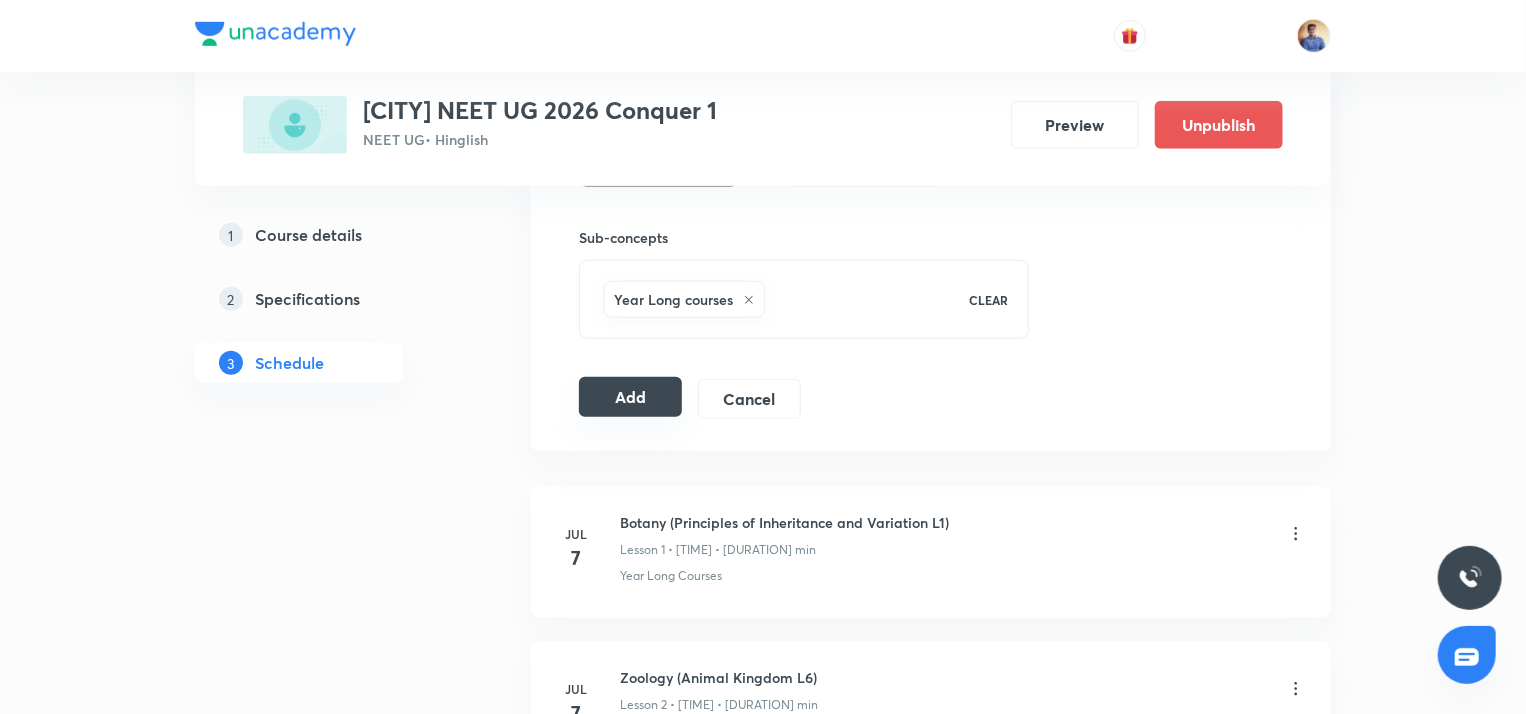 click on "Add" at bounding box center (630, 397) 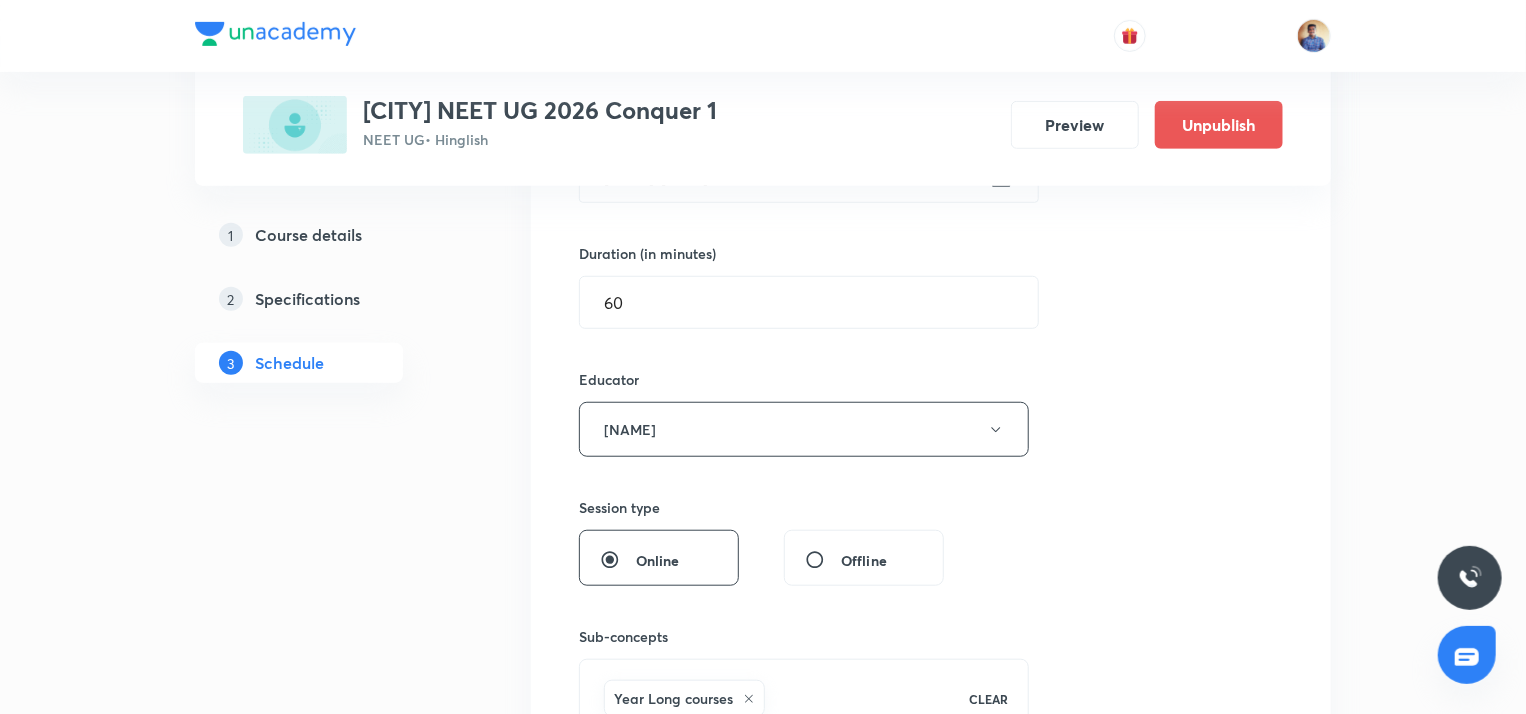 radio on "false" 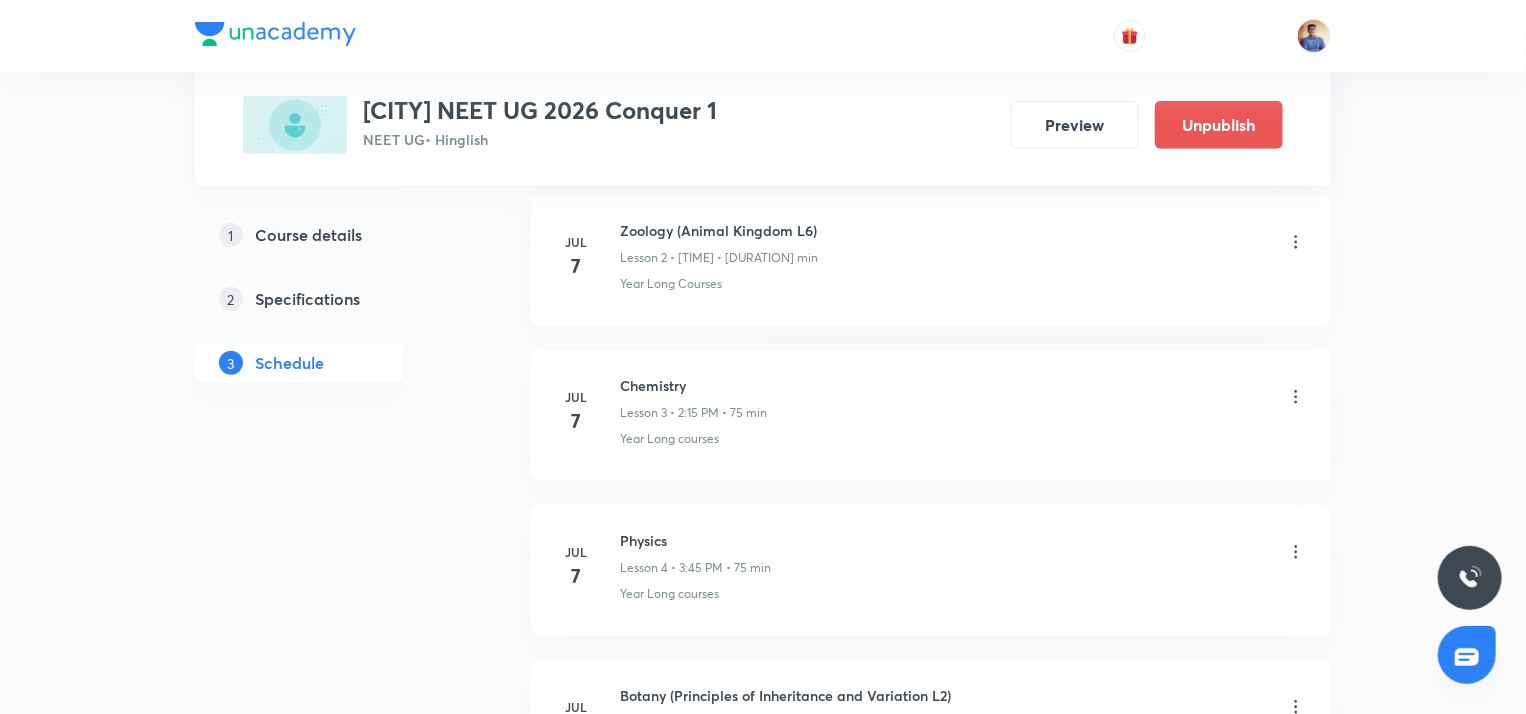 scroll, scrollTop: 0, scrollLeft: 0, axis: both 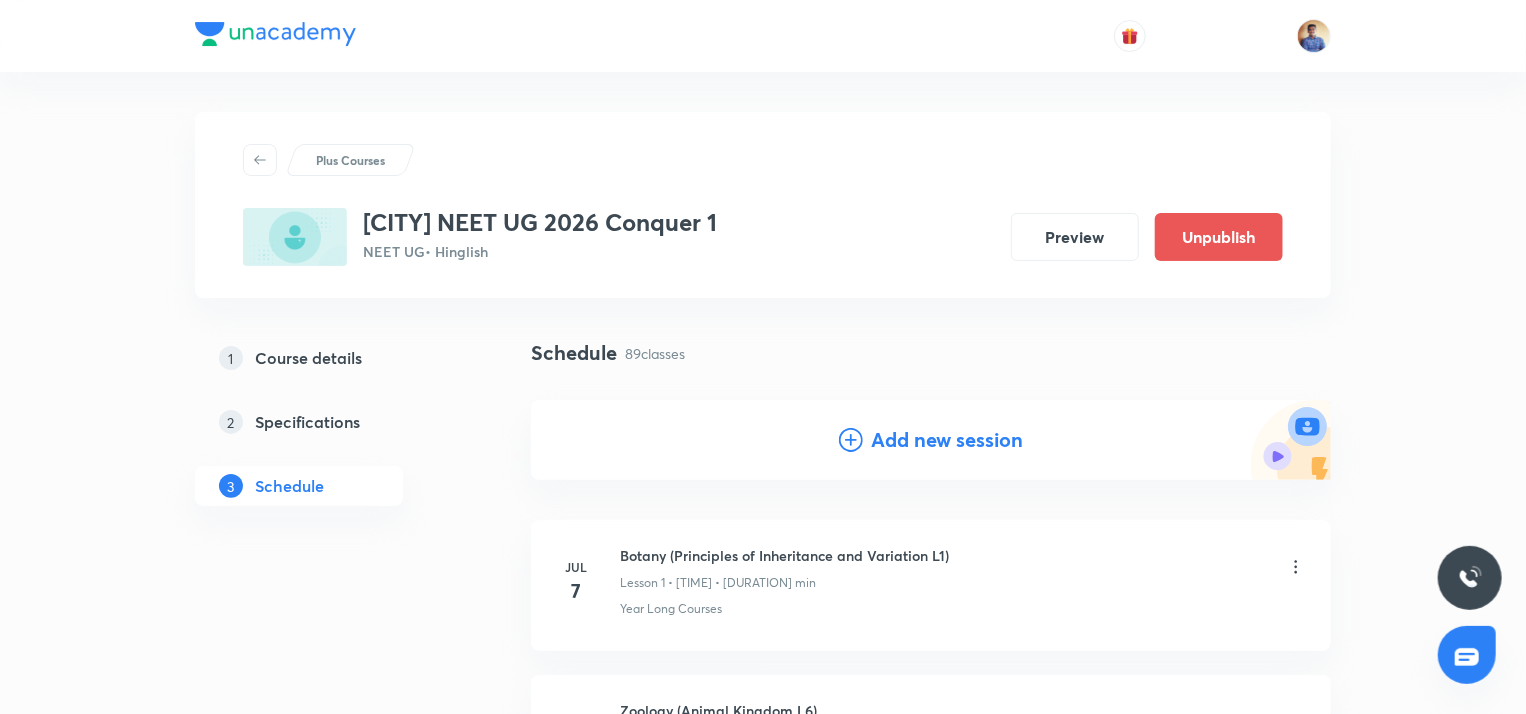 click 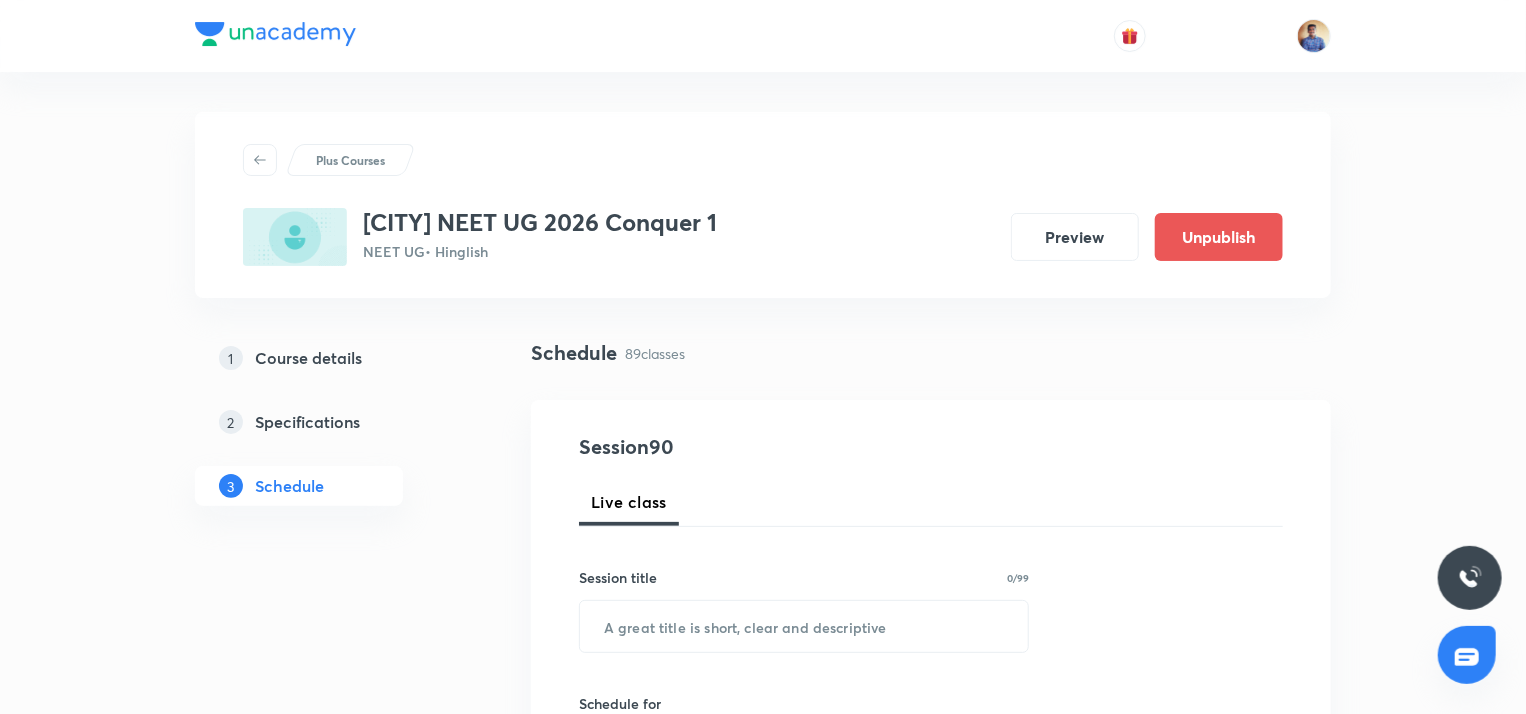 scroll, scrollTop: 240, scrollLeft: 0, axis: vertical 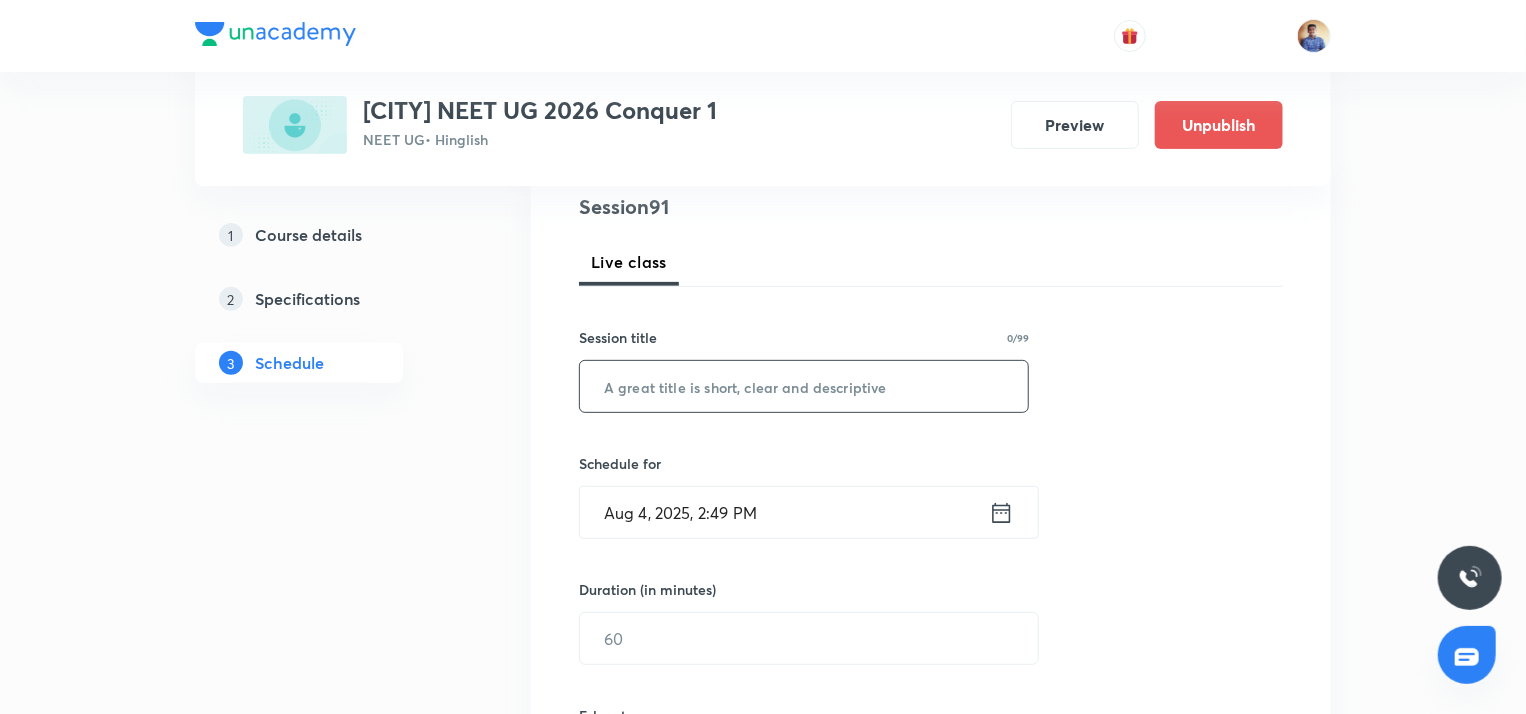click at bounding box center [804, 386] 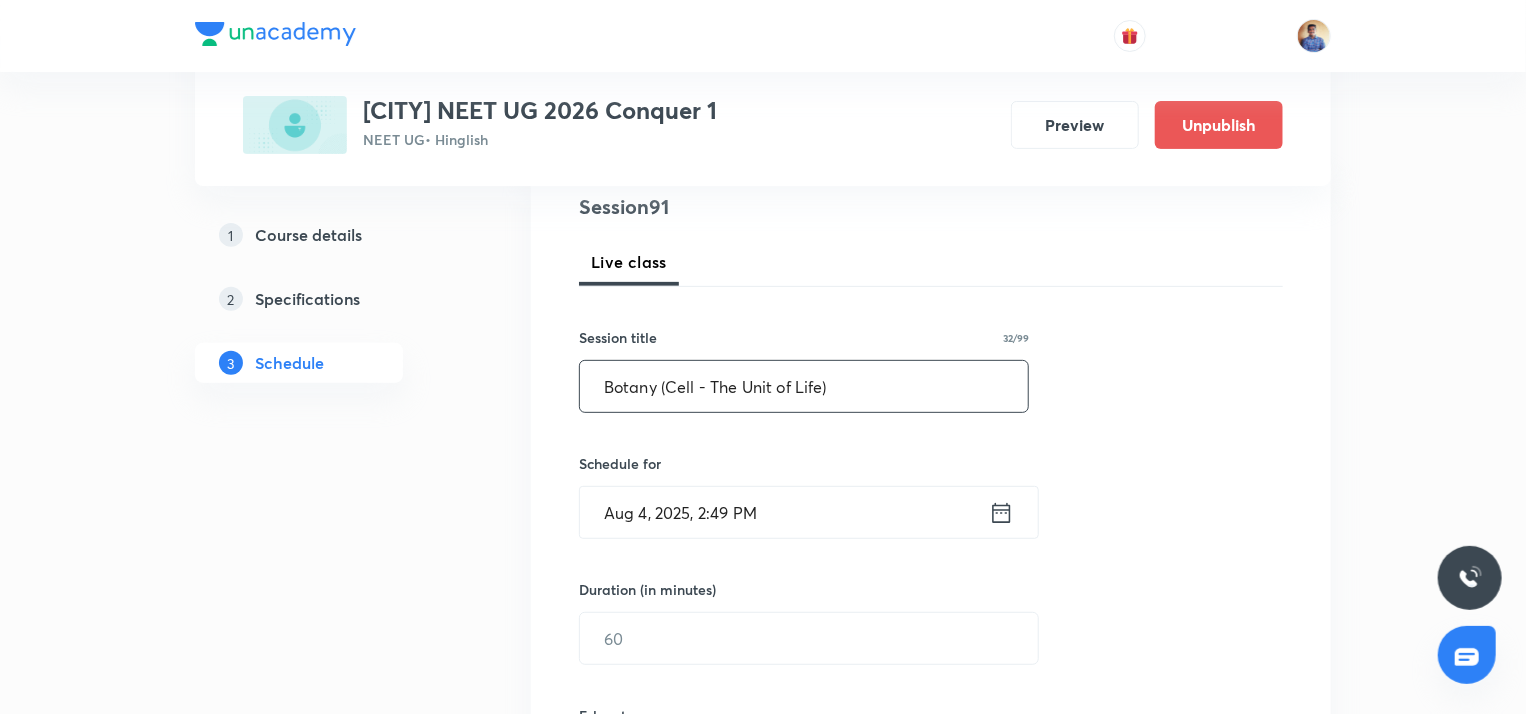 type on "Botany (Cell - The Unit of Life)" 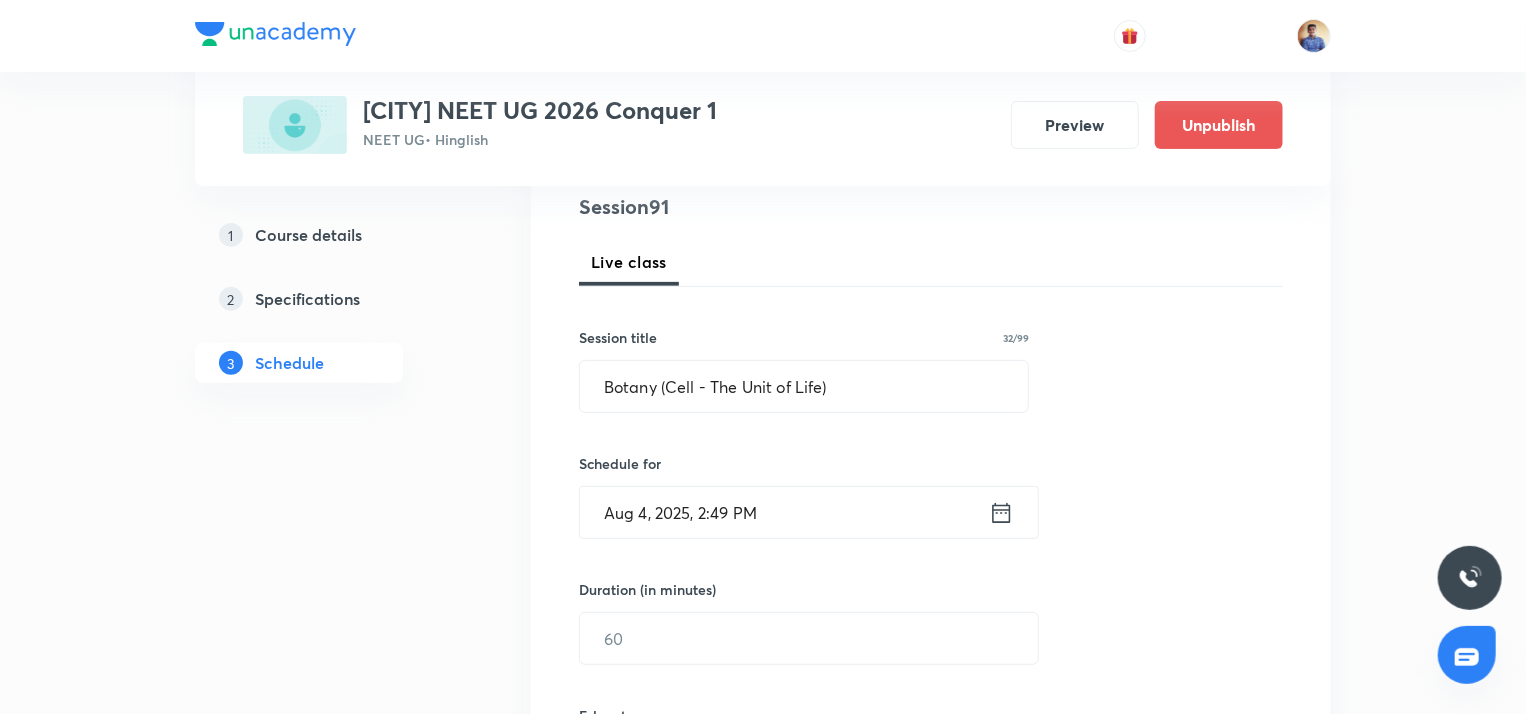 click on "Aug 4, 2025, 2:49 PM" at bounding box center (784, 512) 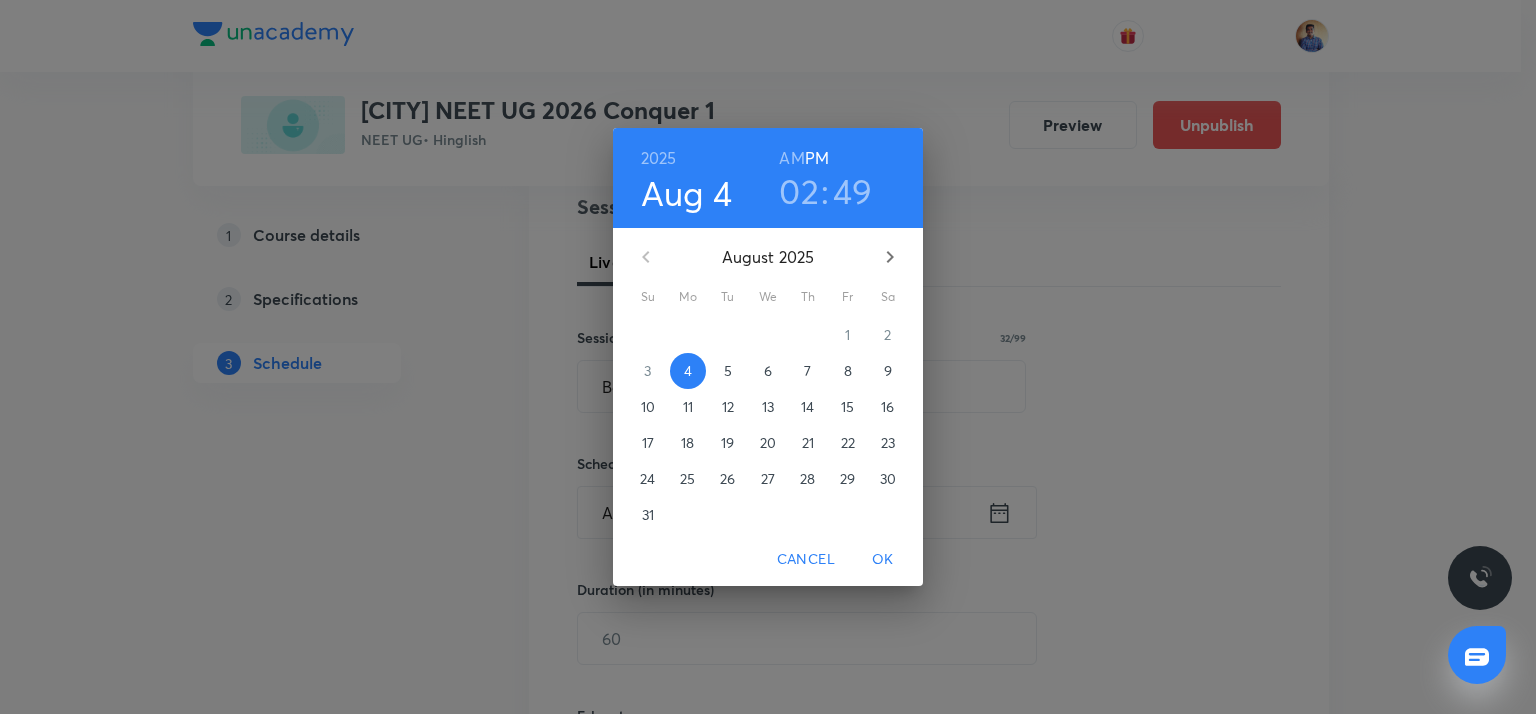 click on "7" at bounding box center [808, 371] 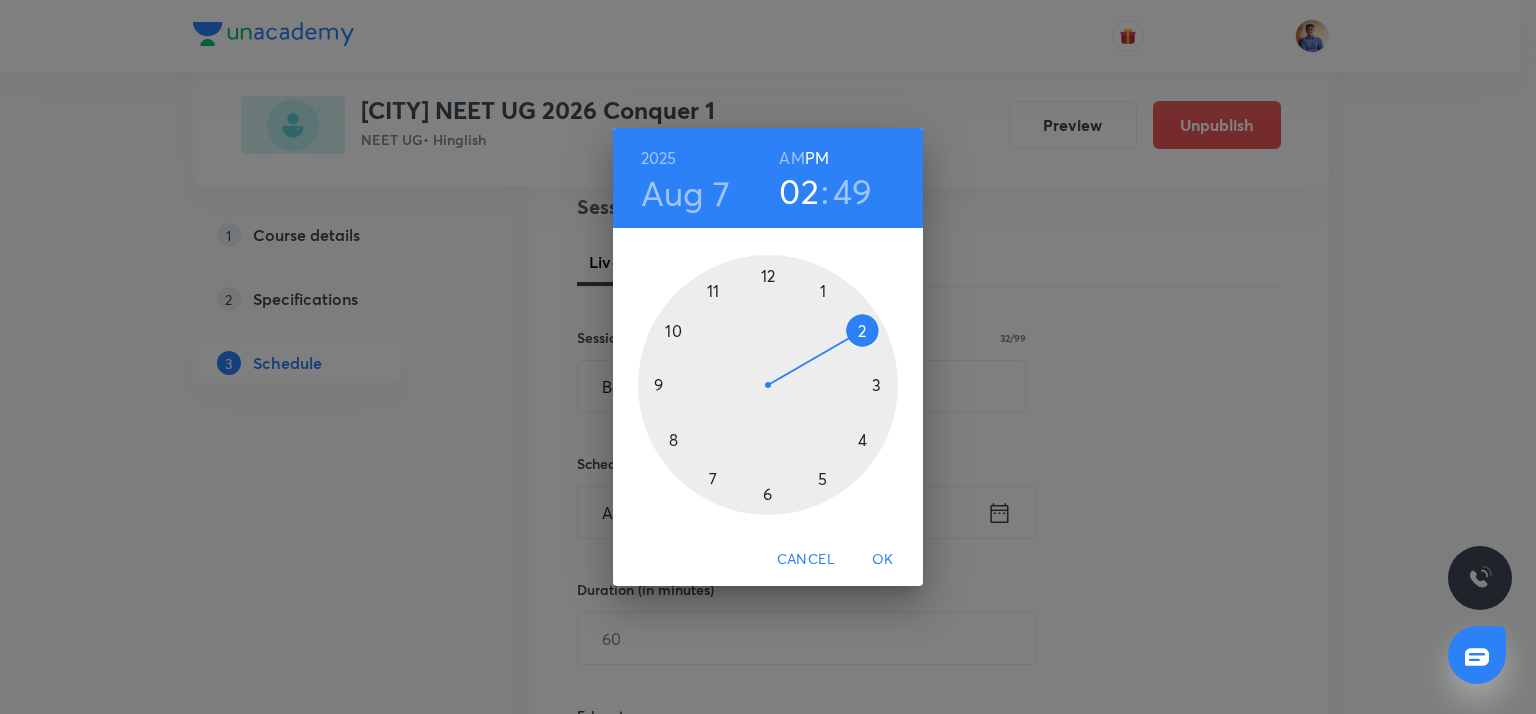 click at bounding box center [768, 385] 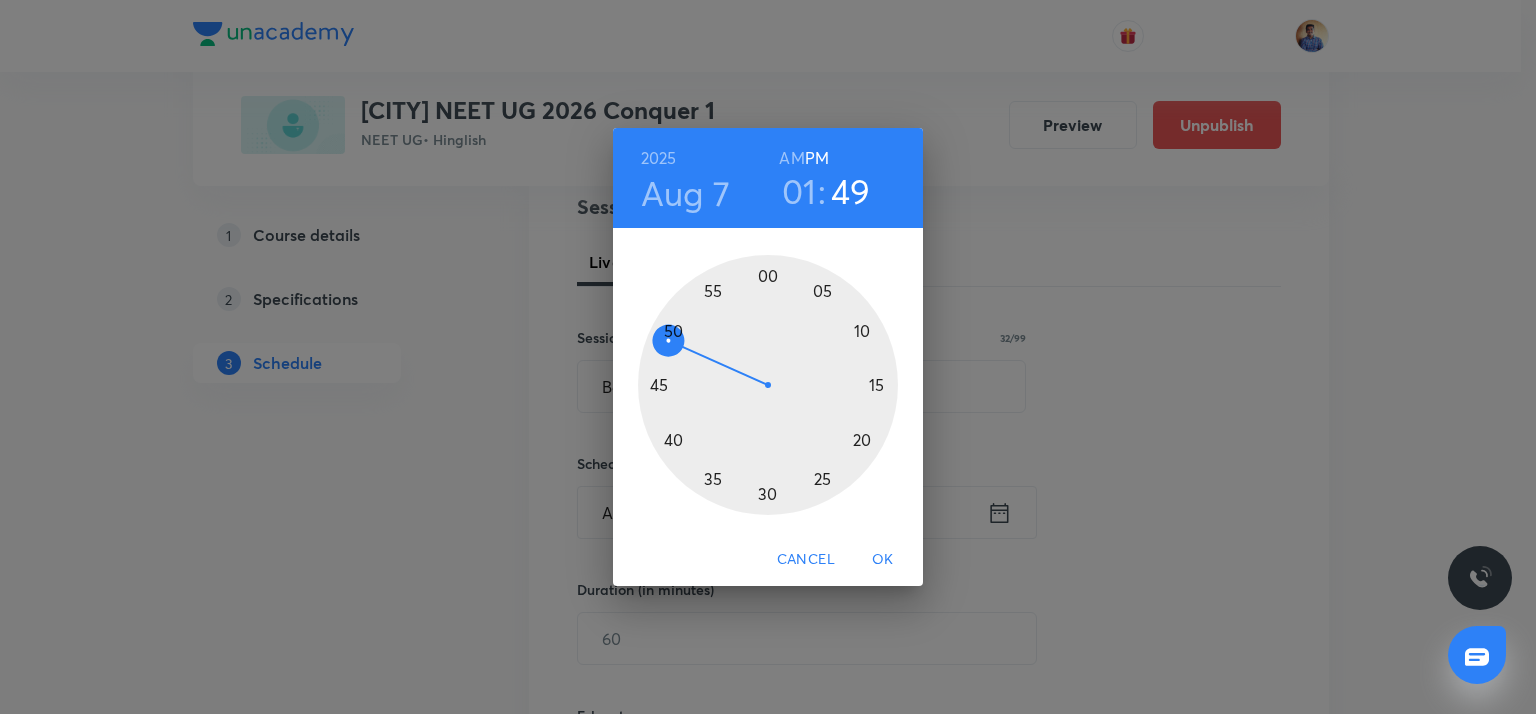 click at bounding box center (768, 385) 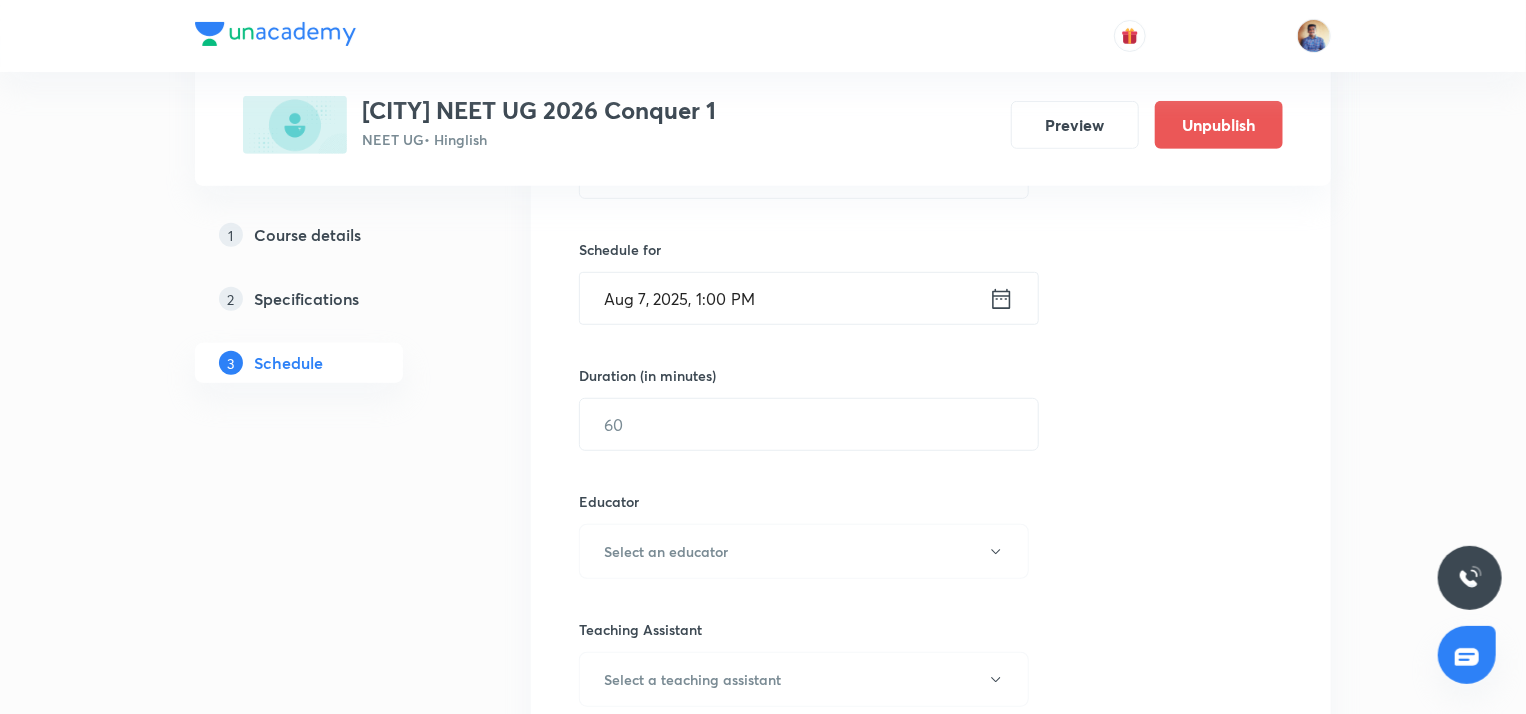 scroll, scrollTop: 458, scrollLeft: 0, axis: vertical 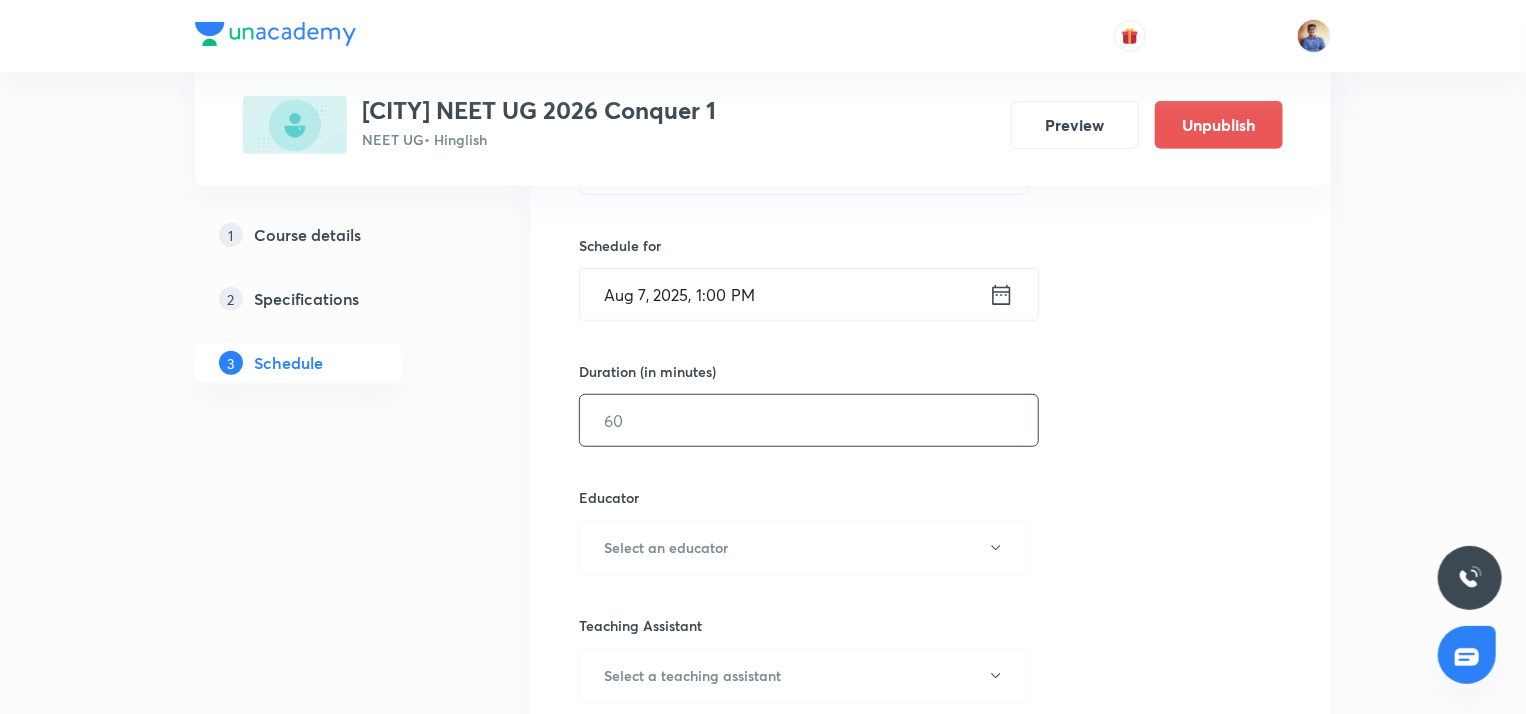 click at bounding box center (809, 420) 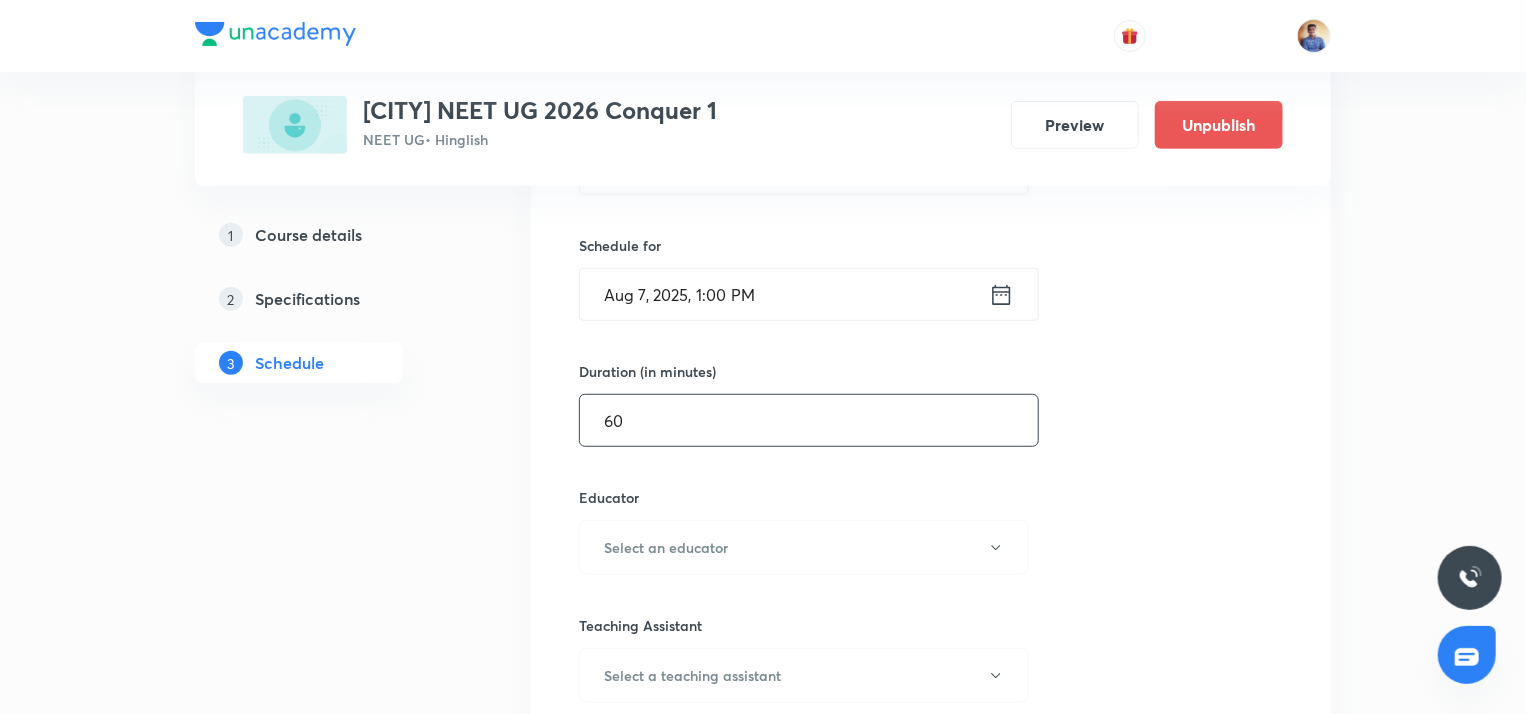scroll, scrollTop: 515, scrollLeft: 0, axis: vertical 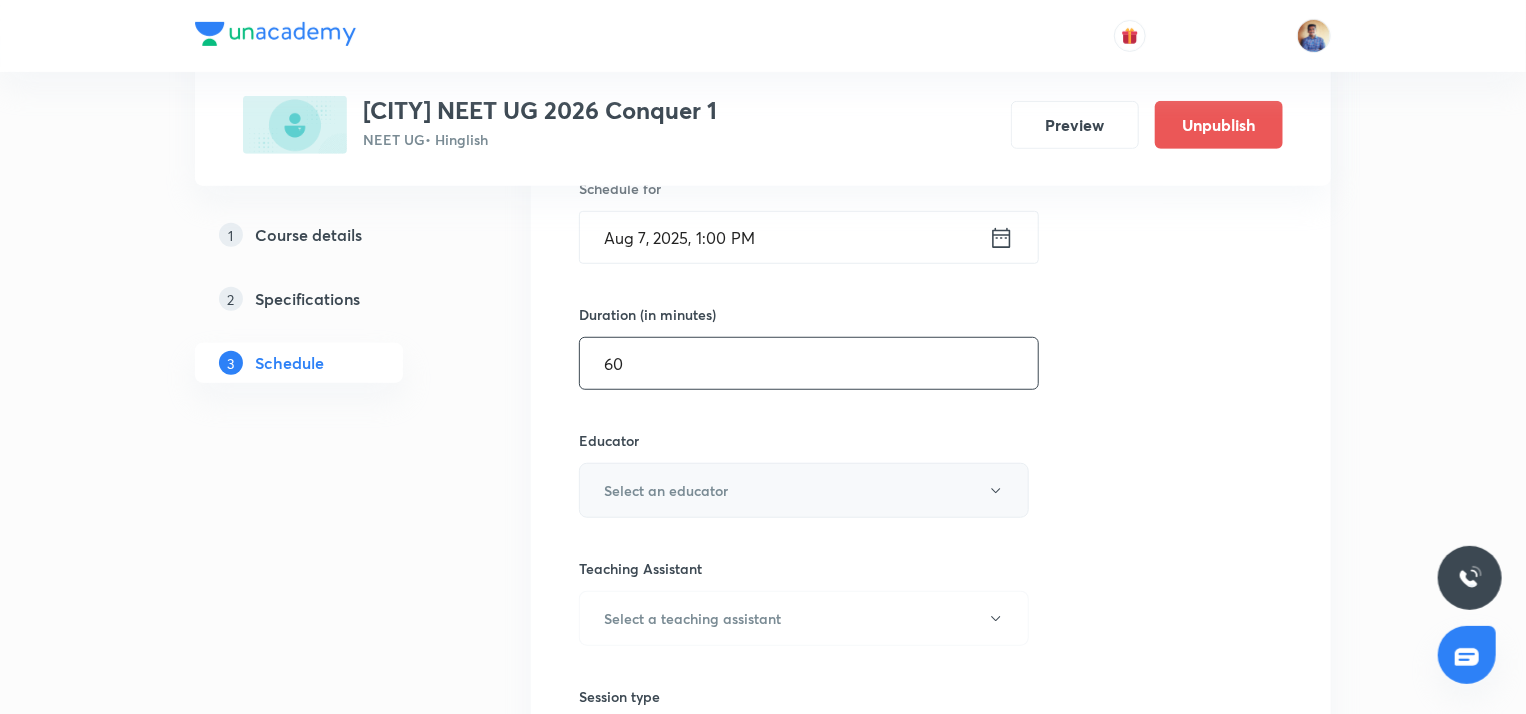 type on "60" 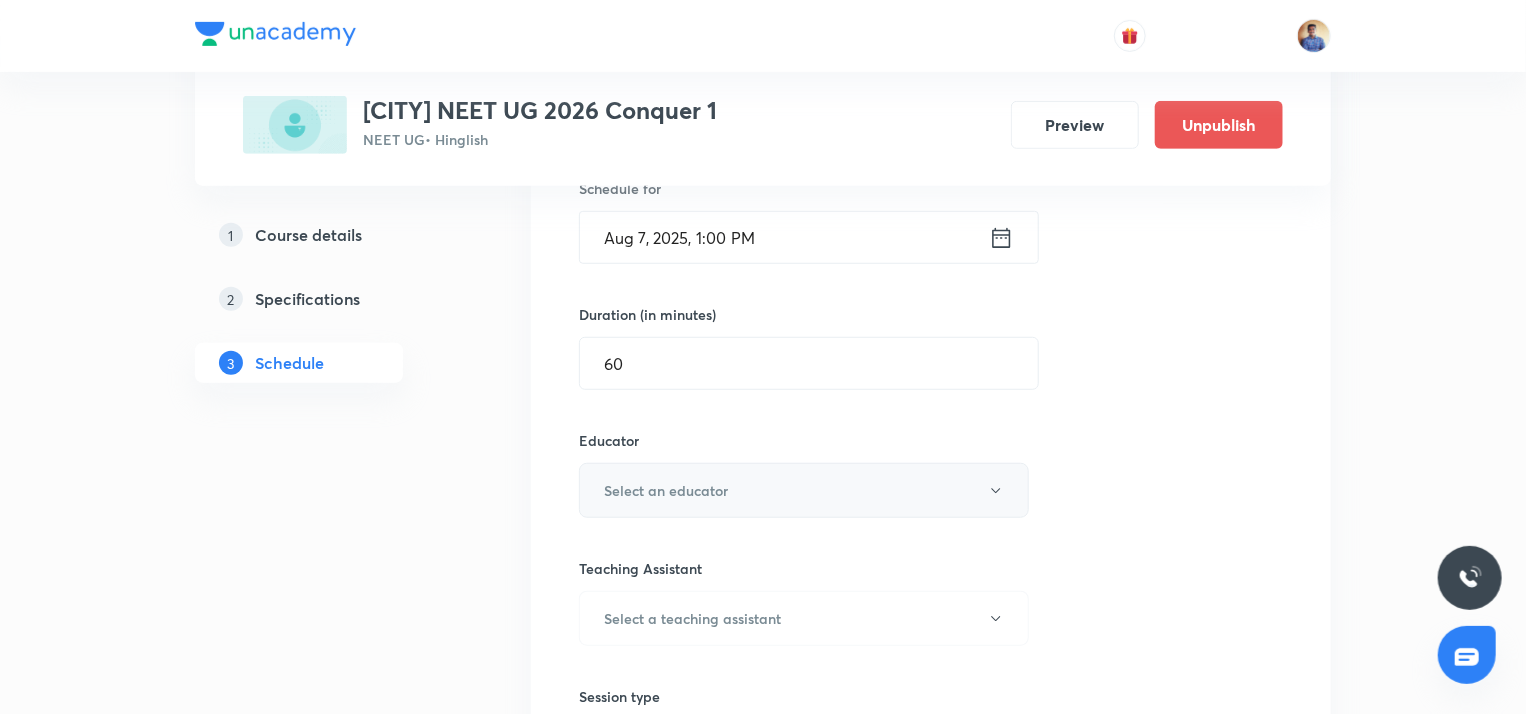 click on "Select an educator" at bounding box center (804, 490) 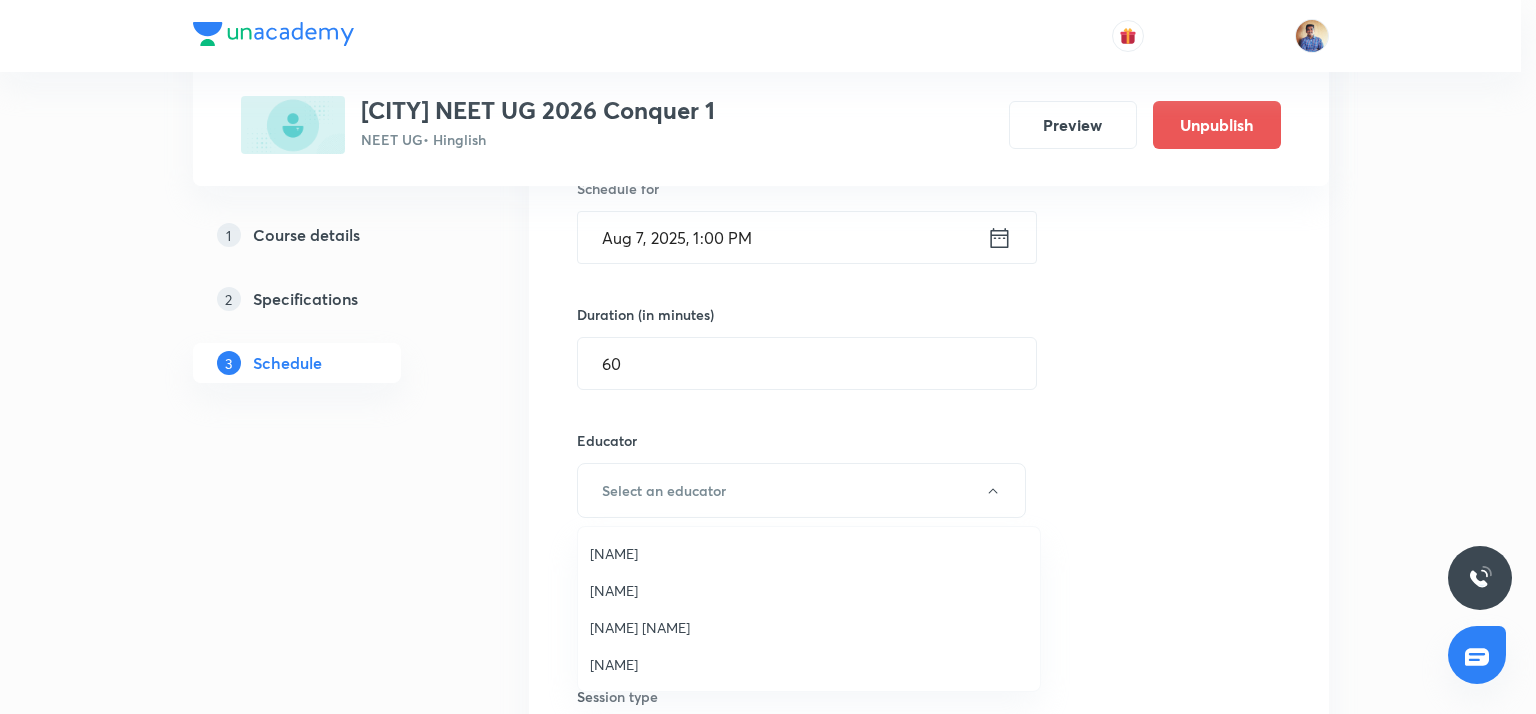click on "Abhishek Tripathi" at bounding box center (809, 664) 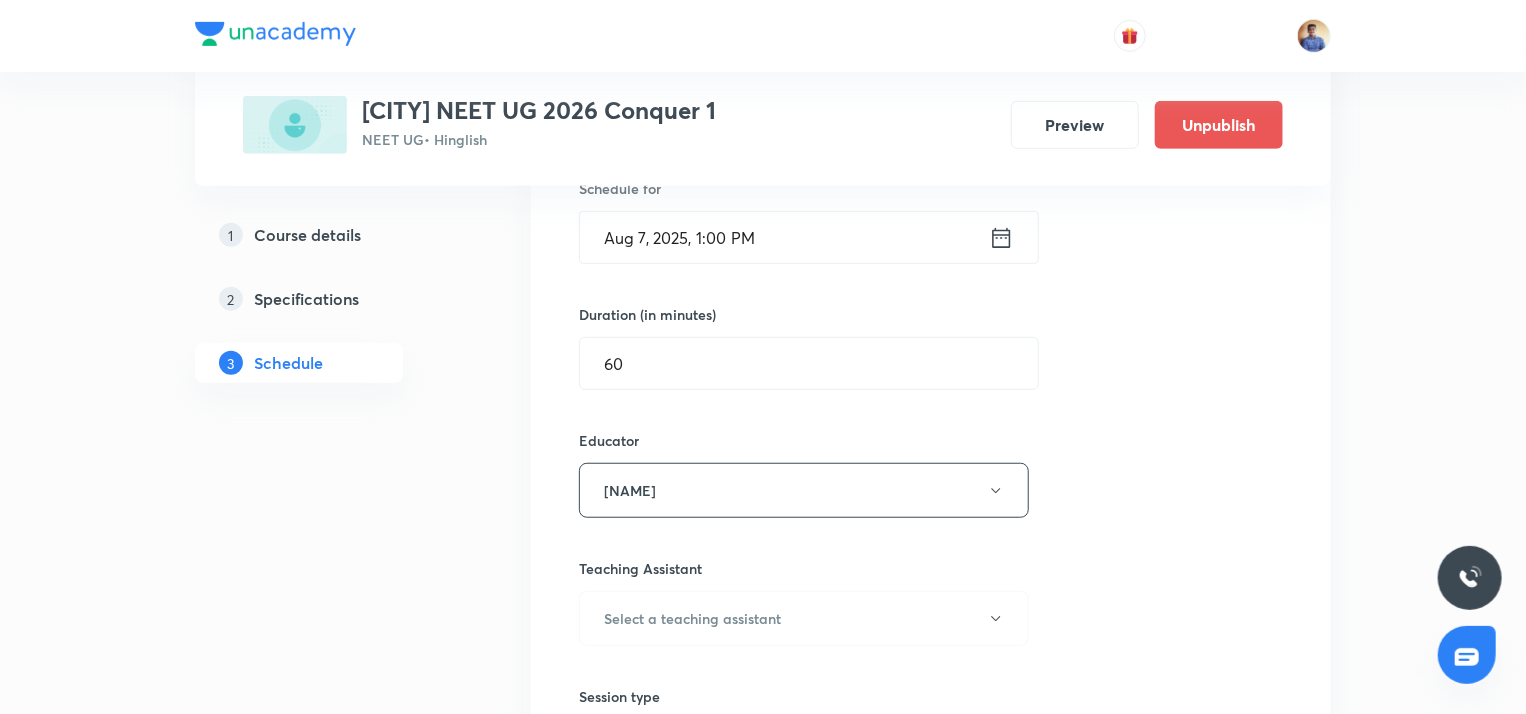 click on "Plus Courses Chhatrapati sambhaji nagar NEET UG 2026 Conquer 1 NEET UG  • Hinglish Preview Unpublish 1 Course details 2 Specifications 3 Schedule Schedule 90  classes Session  91 Live class Session title 32/99 Botany (Cell - The Unit of Life) ​ Schedule for Aug 7, 2025, 1:00 PM ​ Duration (in minutes) 60 ​ Educator Abhishek Tripathi Teaching Assistant Select a teaching assistant   Session type Online Offline Room Select centre room Sub-concepts Select concepts that wil be covered in this session Add Cancel Jul 7 Botany (Principles of Inheritance and Variation L1) Lesson 1 • 12:16 PM • 45 min Year Long Courses Jul 7 Zoology (Animal Kingdom L6) Lesson 2 • 1:05 PM • 70 min Year Long Courses Jul 7 Chemistry Lesson 3 • 2:15 PM • 75 min Year Long courses Jul 7 Physics Lesson 4 • 3:45 PM • 75 min Year Long courses Jul 8 Botany (Principles of Inheritance and Variation L2) Lesson 5 • 12:00 PM • 60 min Year Long courses Jul 8 Zoology (Animal Kingdom L7) Lesson 6 • 1:01 PM • 75 min Jul 8" at bounding box center (763, 7427) 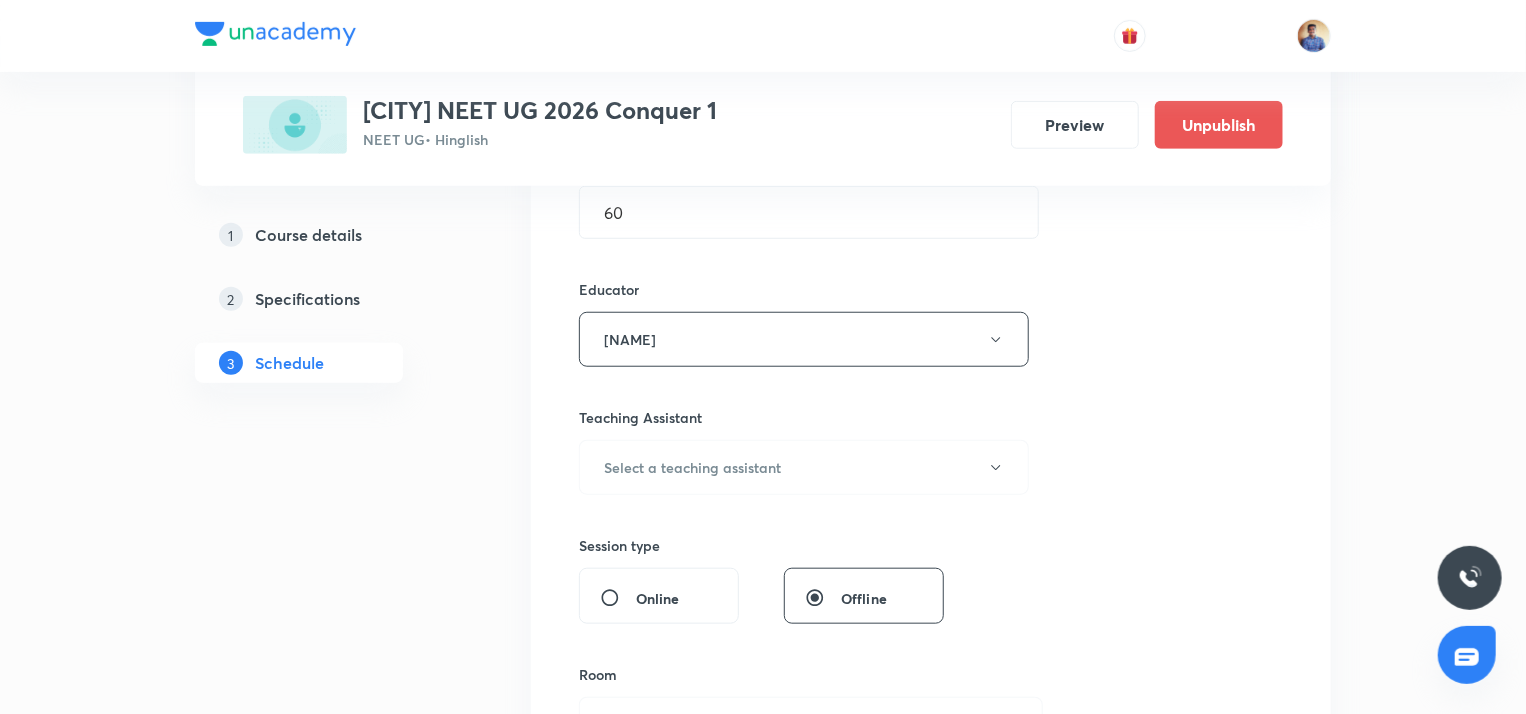 click on "Online" at bounding box center [618, 598] 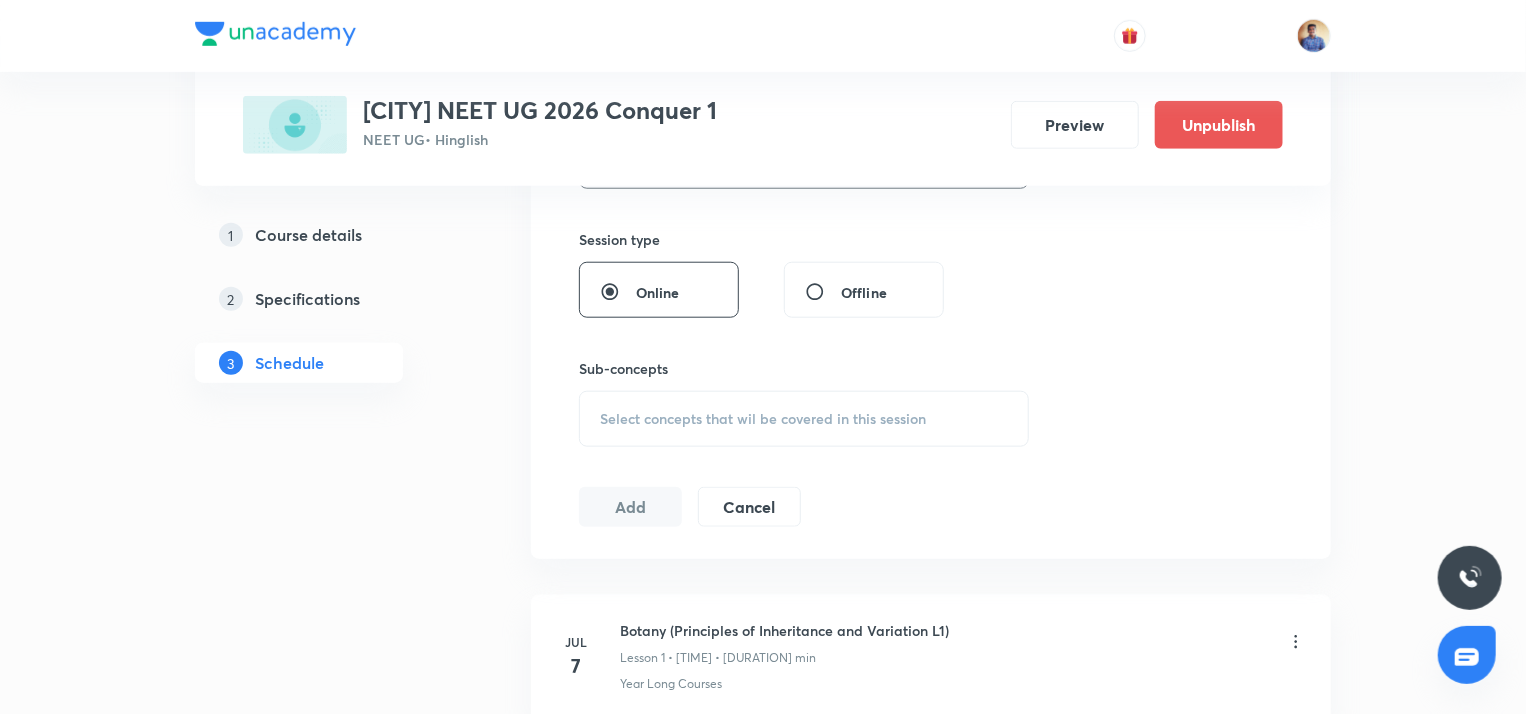 scroll, scrollTop: 846, scrollLeft: 0, axis: vertical 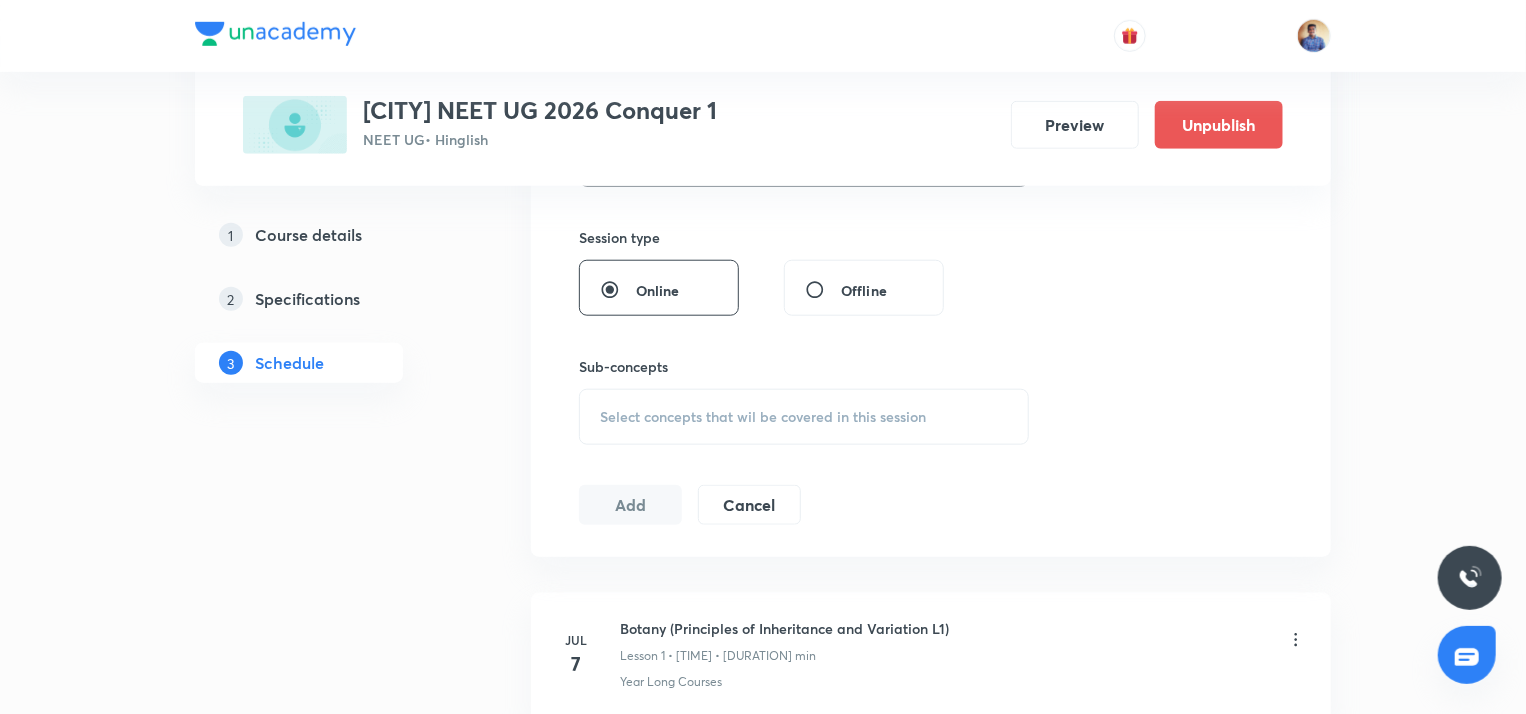 click on "Select concepts that wil be covered in this session" at bounding box center [763, 417] 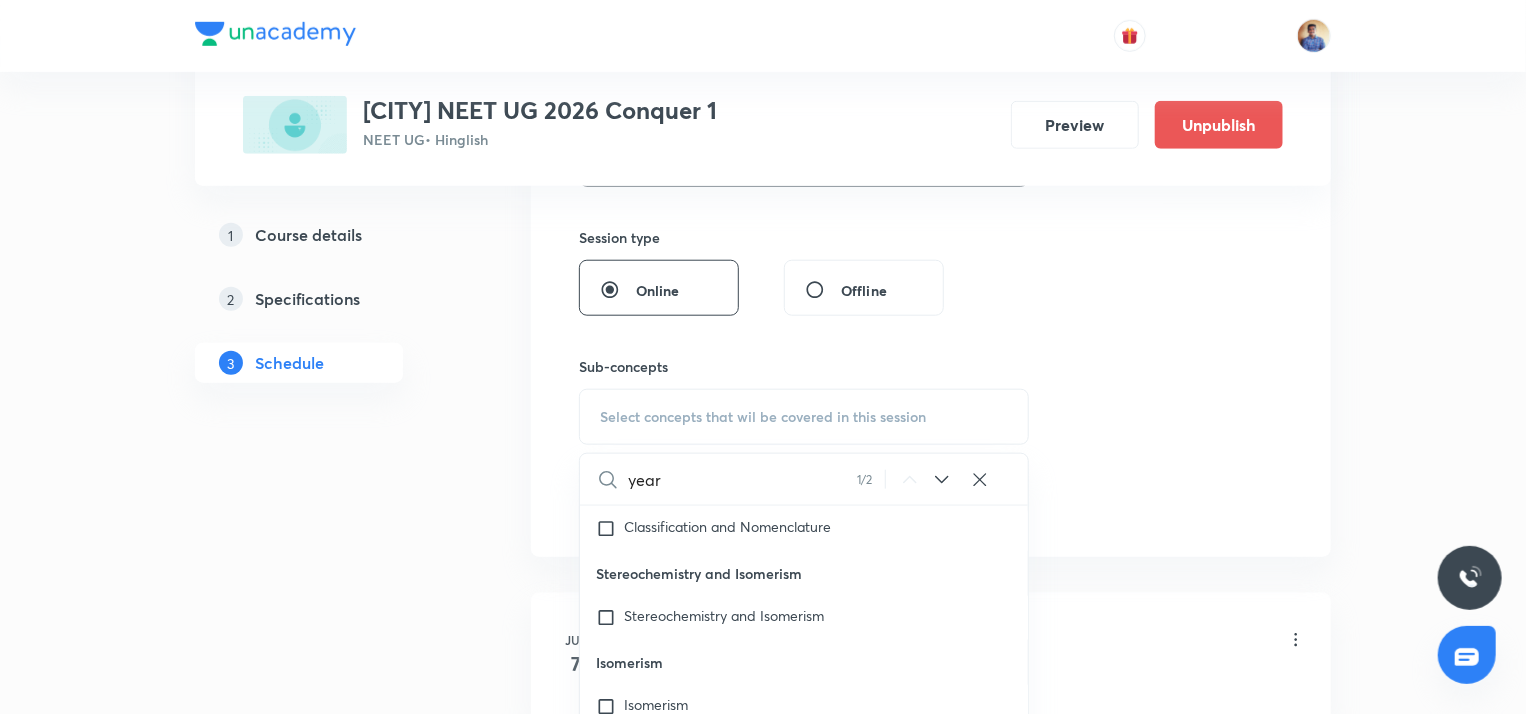 scroll, scrollTop: 59236, scrollLeft: 0, axis: vertical 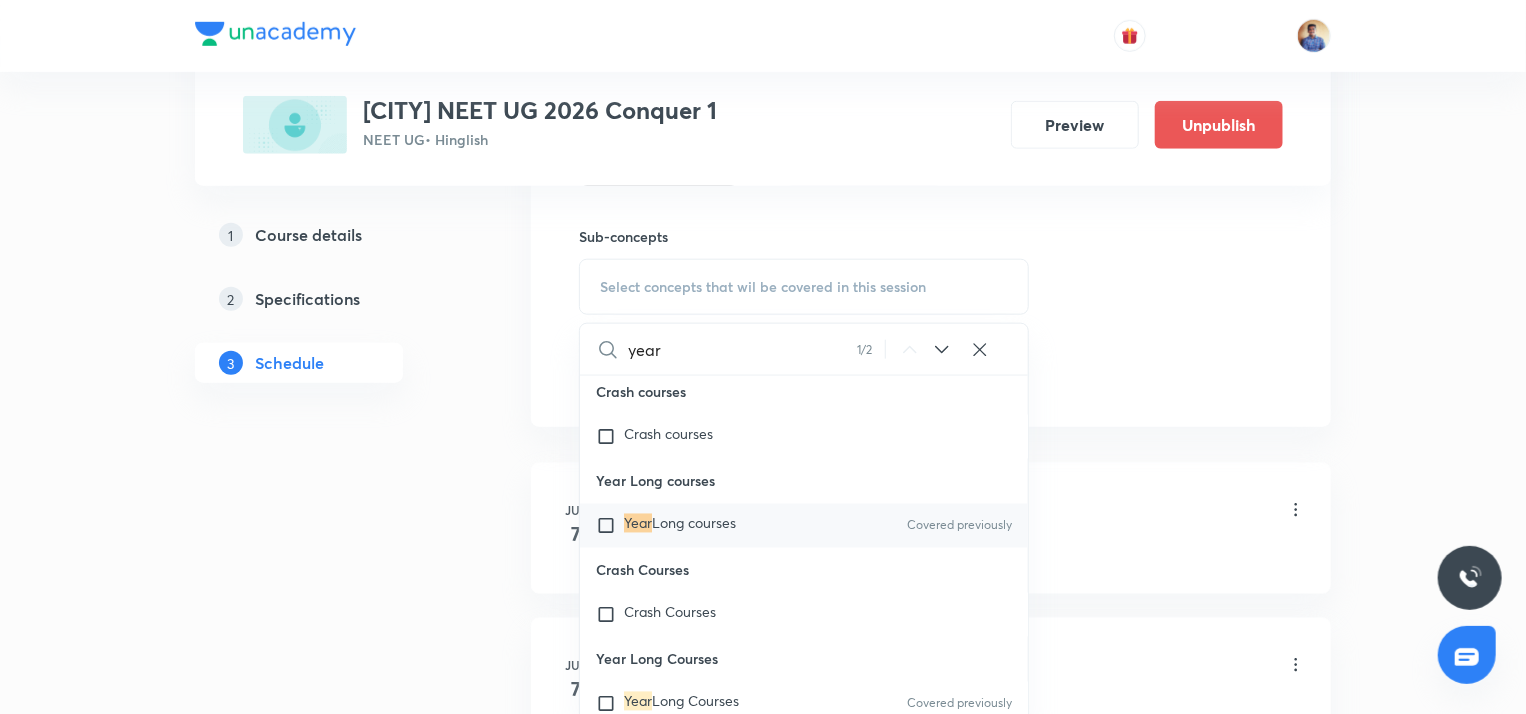 type on "year" 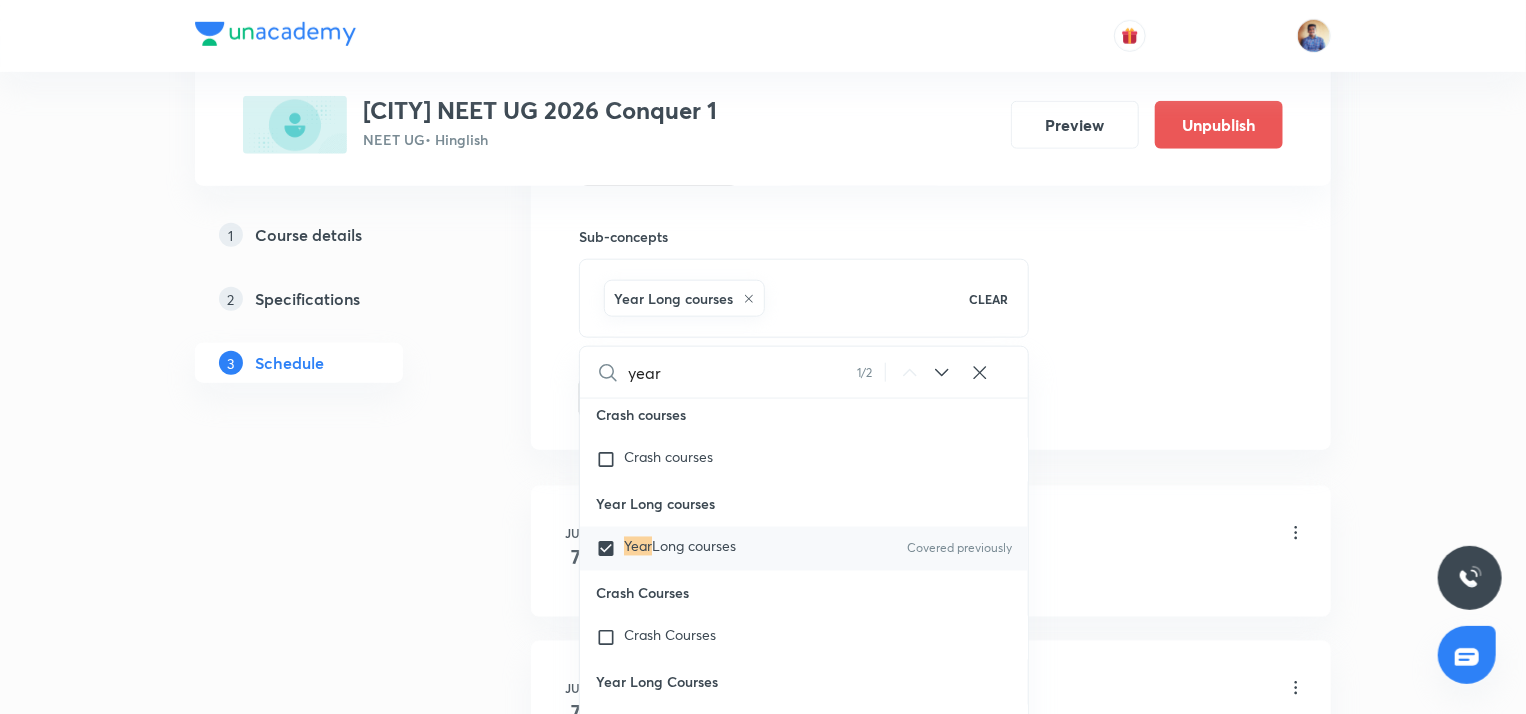 click on "Plus Courses Chhatrapati sambhaji nagar NEET UG 2026 Conquer 1 NEET UG  • Hinglish Preview Unpublish 1 Course details 2 Specifications 3 Schedule Schedule 90  classes Session  91 Live class Session title 32/99 Botany (Cell - The Unit of Life) ​ Schedule for Aug 7, 2025, 1:00 PM ​ Duration (in minutes) 60 ​ Educator Abhishek Tripathi   Session type Online Offline Sub-concepts Year Long courses CLEAR year 1 / 2 ​ Living World and Biological Classifications  Living World and Biological Classifications  Plant Kingdom and  Morphology Plant Kingdom and  Morphology Principle of Inheritance &  Variation Principle of Inheritance &  Variation Molecular Basis of Inheritance, Molecular Basis of Inheritance Anatomy of Flowering Plants, Photosynthesis, Anatomy of Flowering Plants, Photosynthesis, Respiration, Plant Growth & Development Respiration, Plant Growth & Development Biological Classification, Plant Kingdom, Morphology of Flowering Plants Organism & Populations,Ecosystem, Biodiversity & Conservation Wave" at bounding box center [763, 6850] 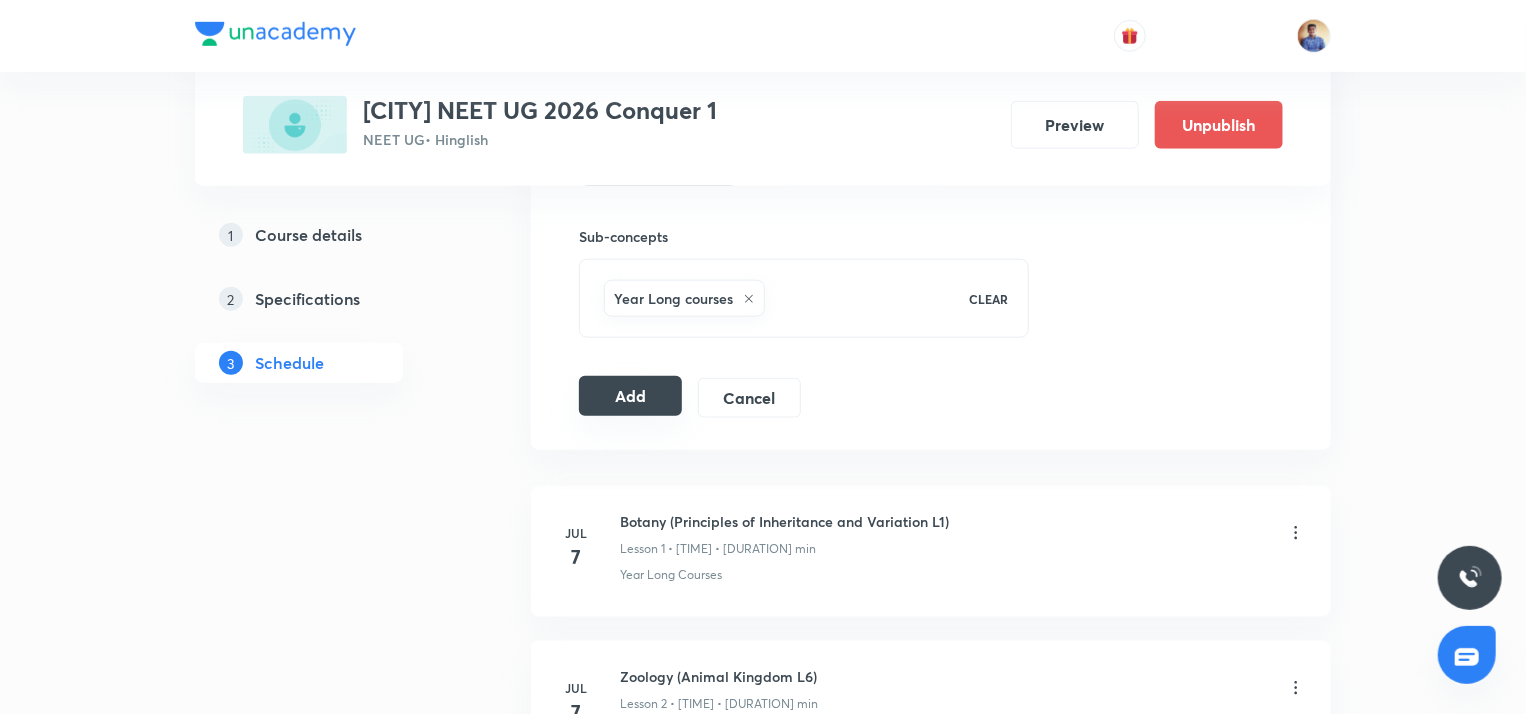 click on "Add" at bounding box center [630, 396] 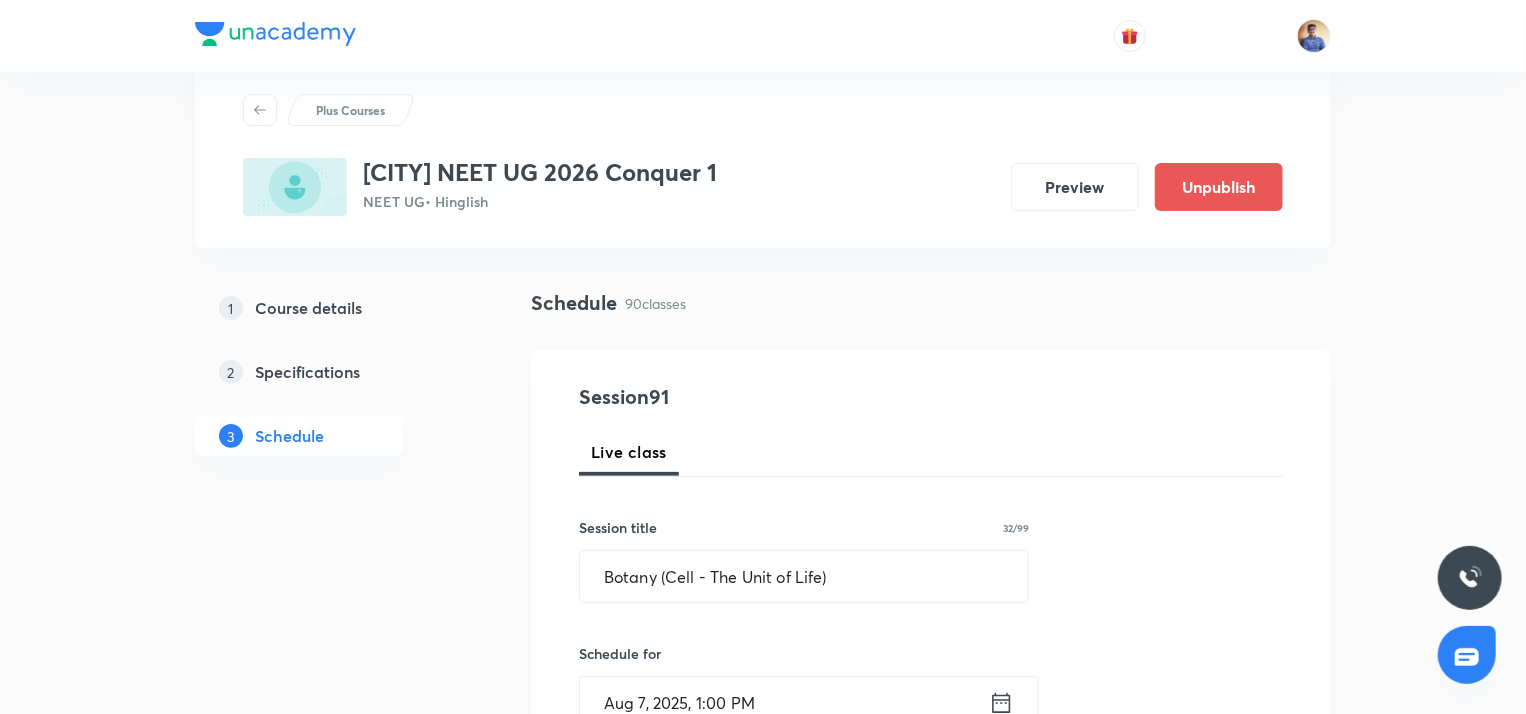 scroll, scrollTop: 0, scrollLeft: 0, axis: both 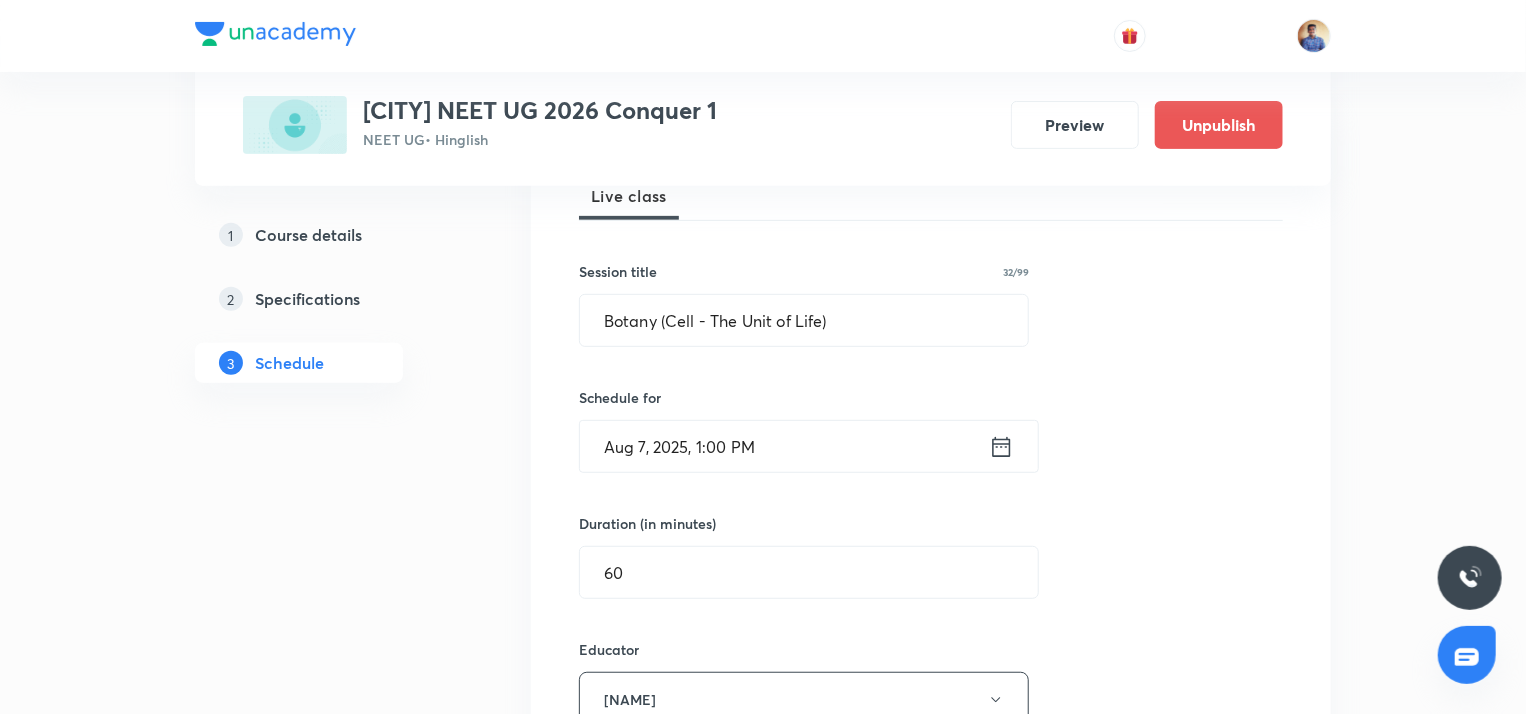 radio on "false" 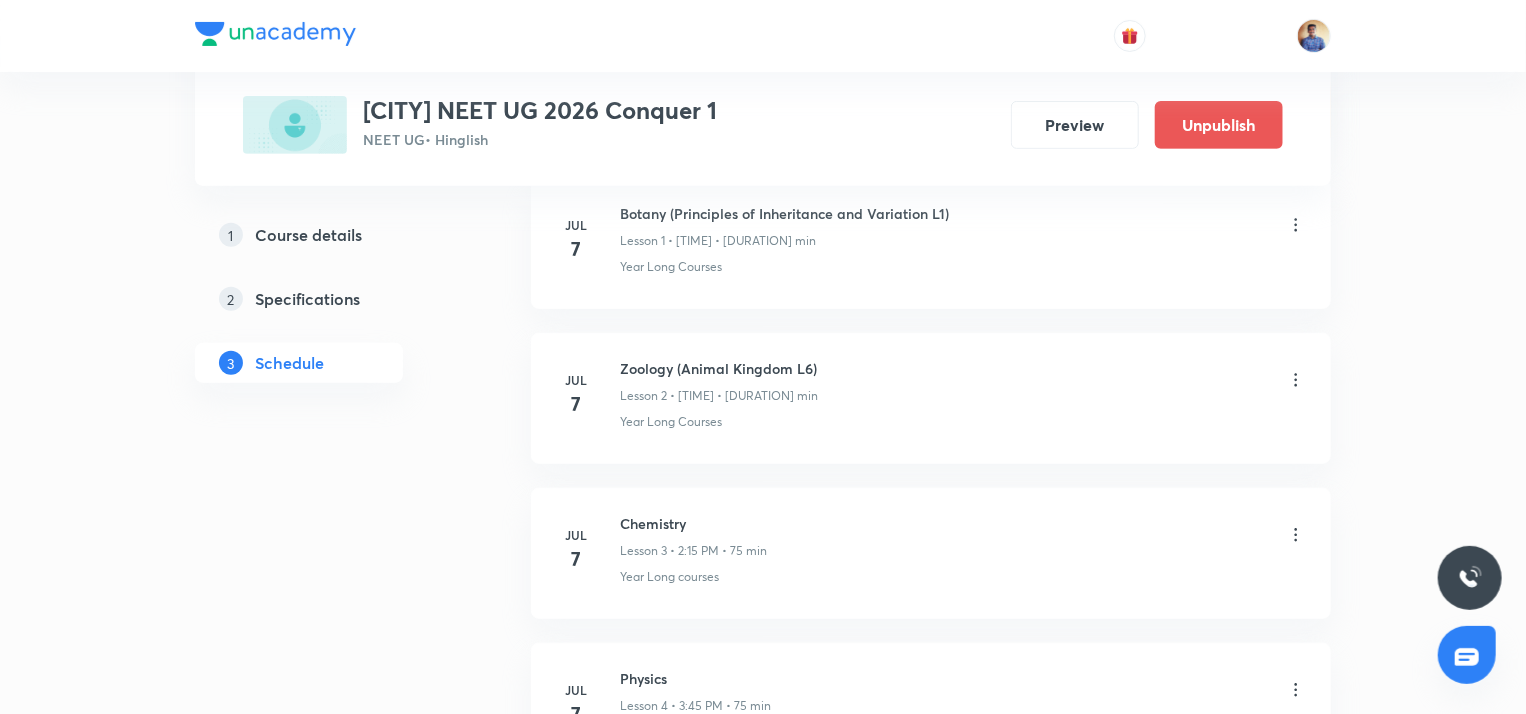 scroll, scrollTop: 0, scrollLeft: 0, axis: both 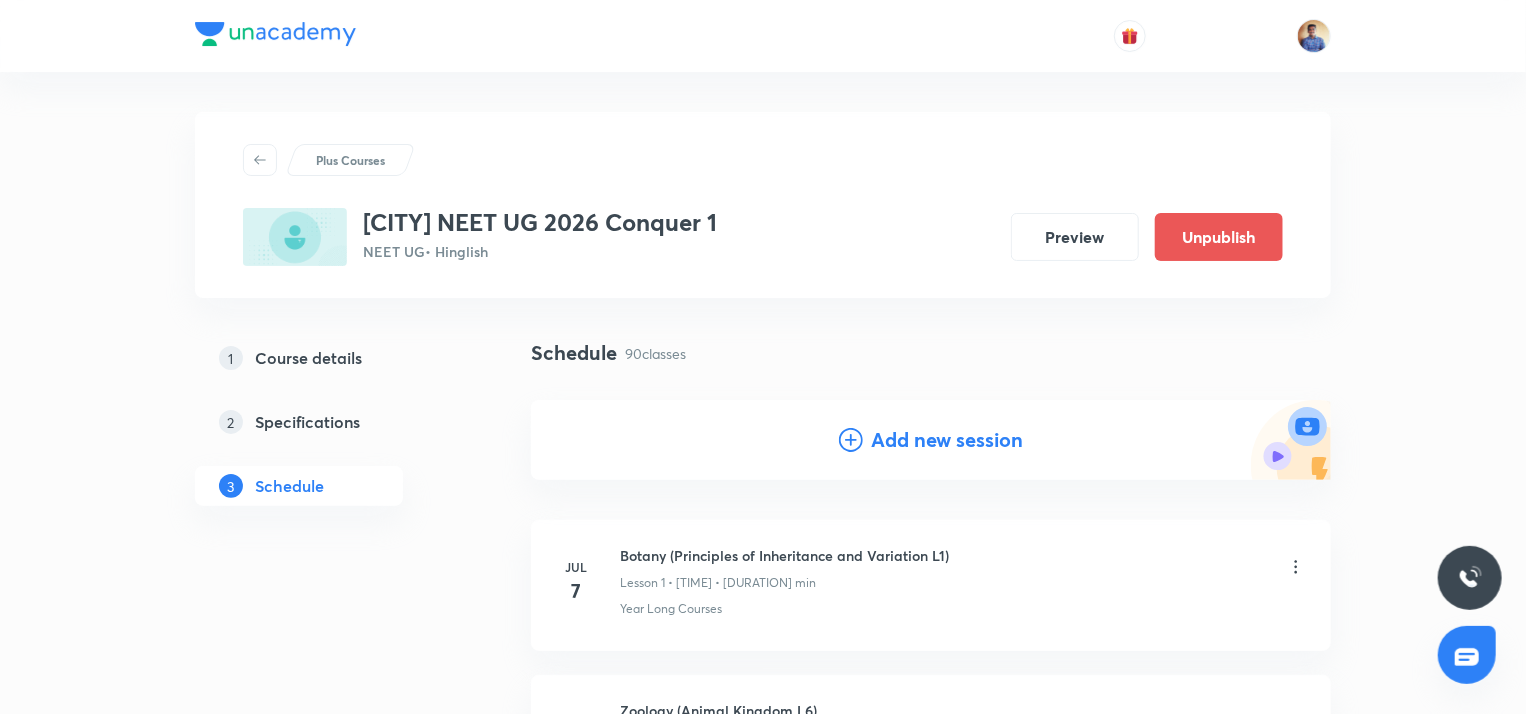 click 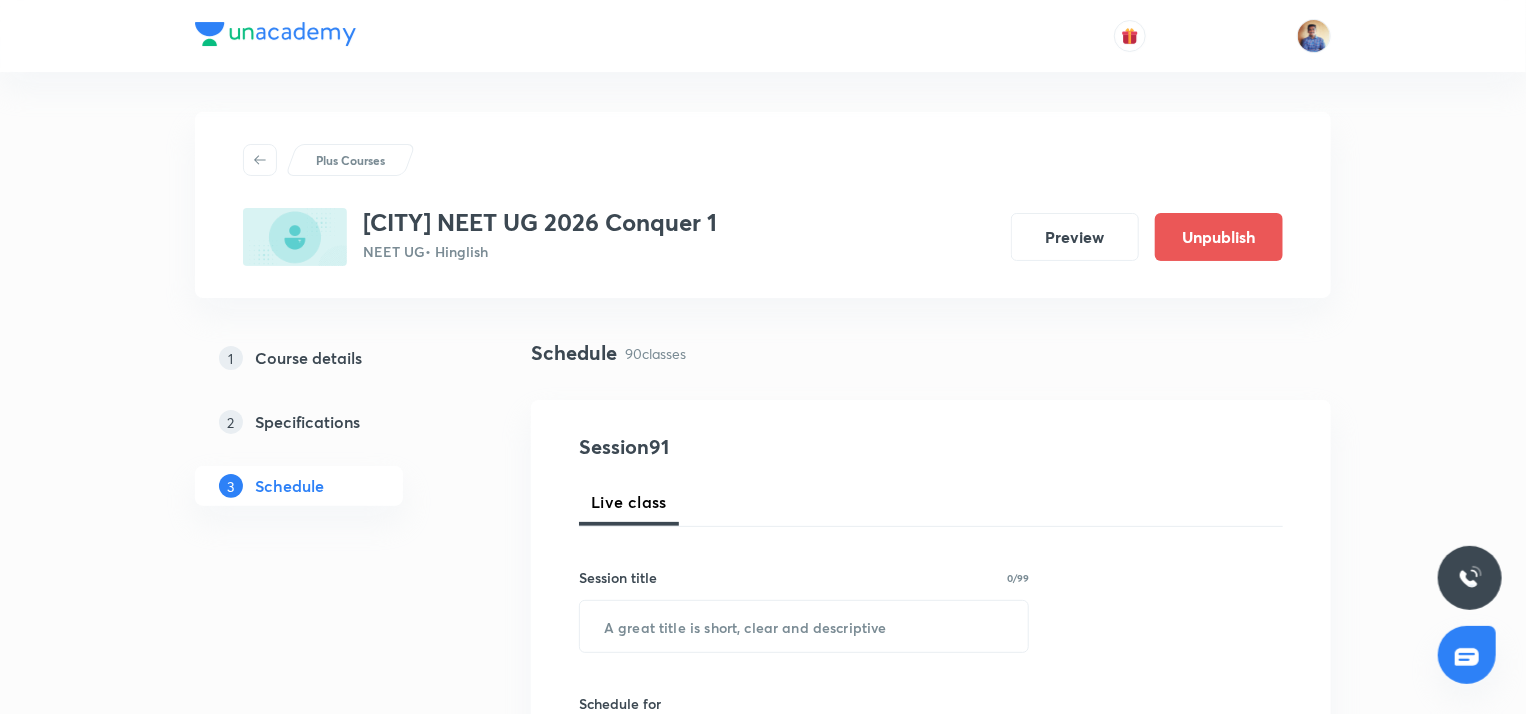 scroll, scrollTop: 178, scrollLeft: 0, axis: vertical 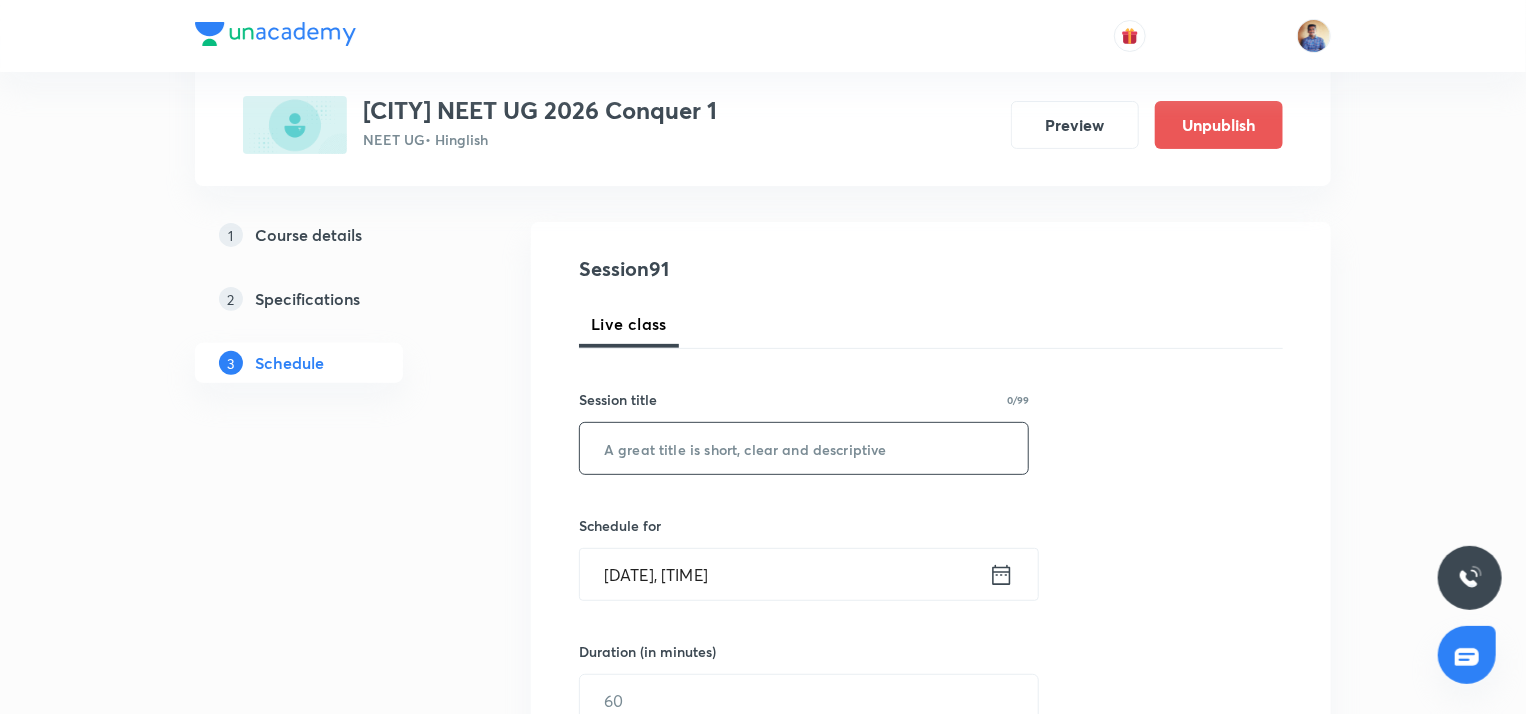 paste on "Botany (Cell - The Unit of Life)" 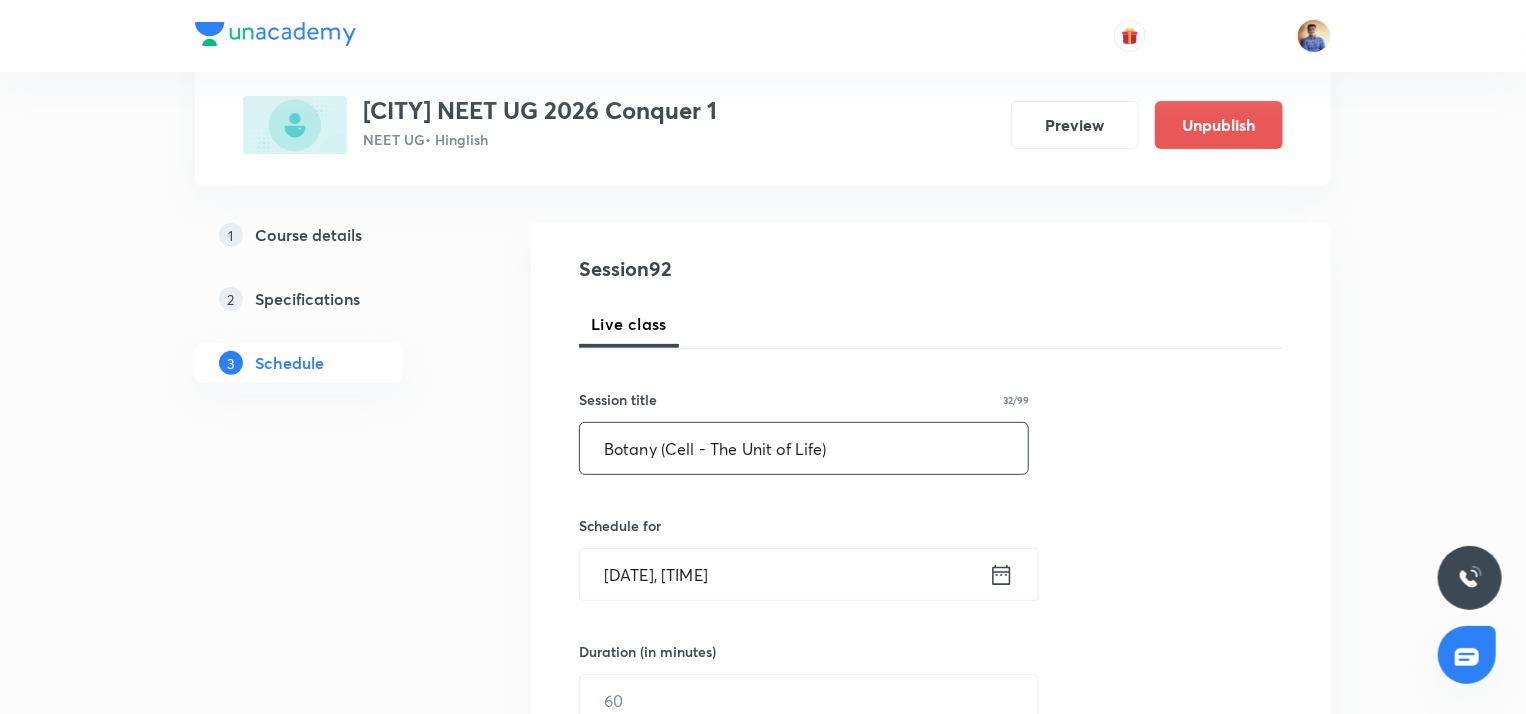 type on "Botany (Cell - The Unit of Life)" 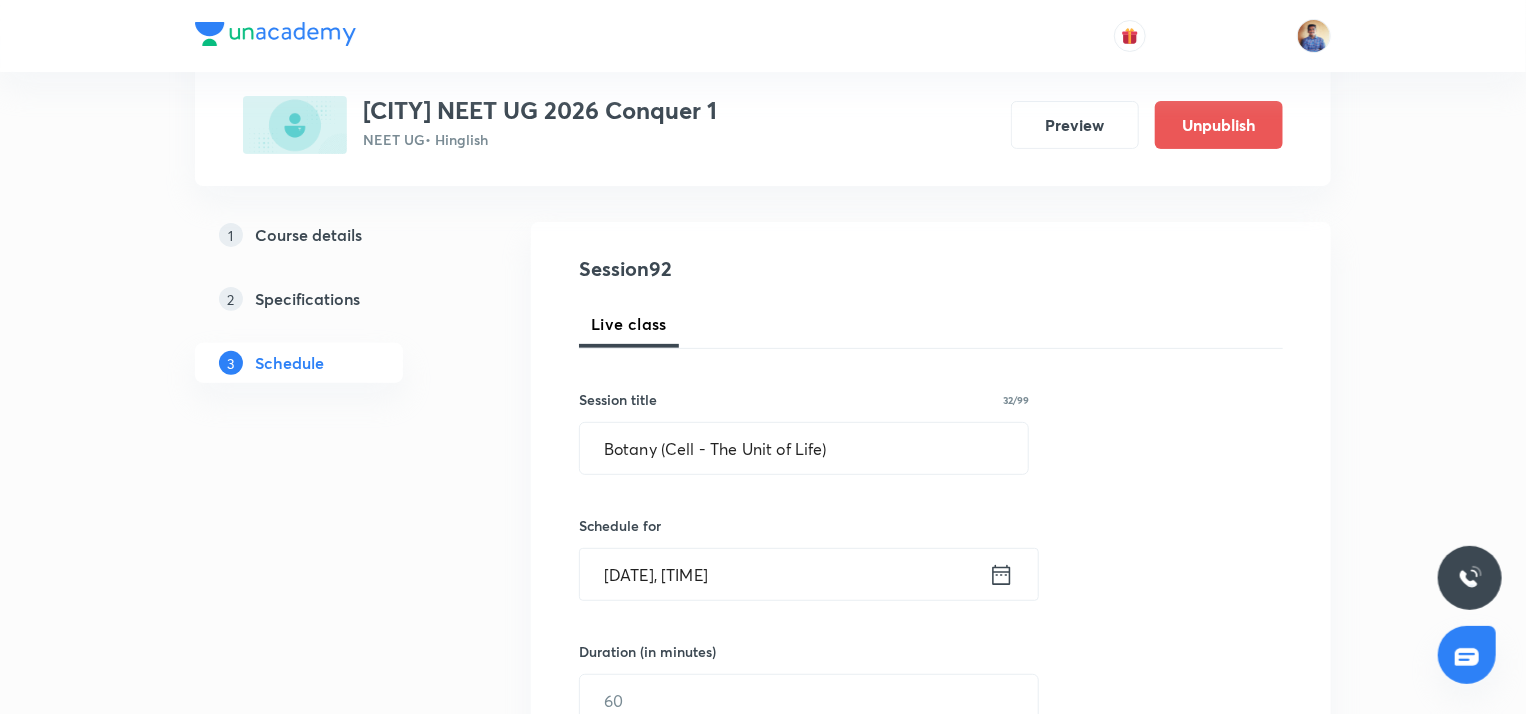 click on "Aug 4, 2025, 2:50 PM" at bounding box center (784, 574) 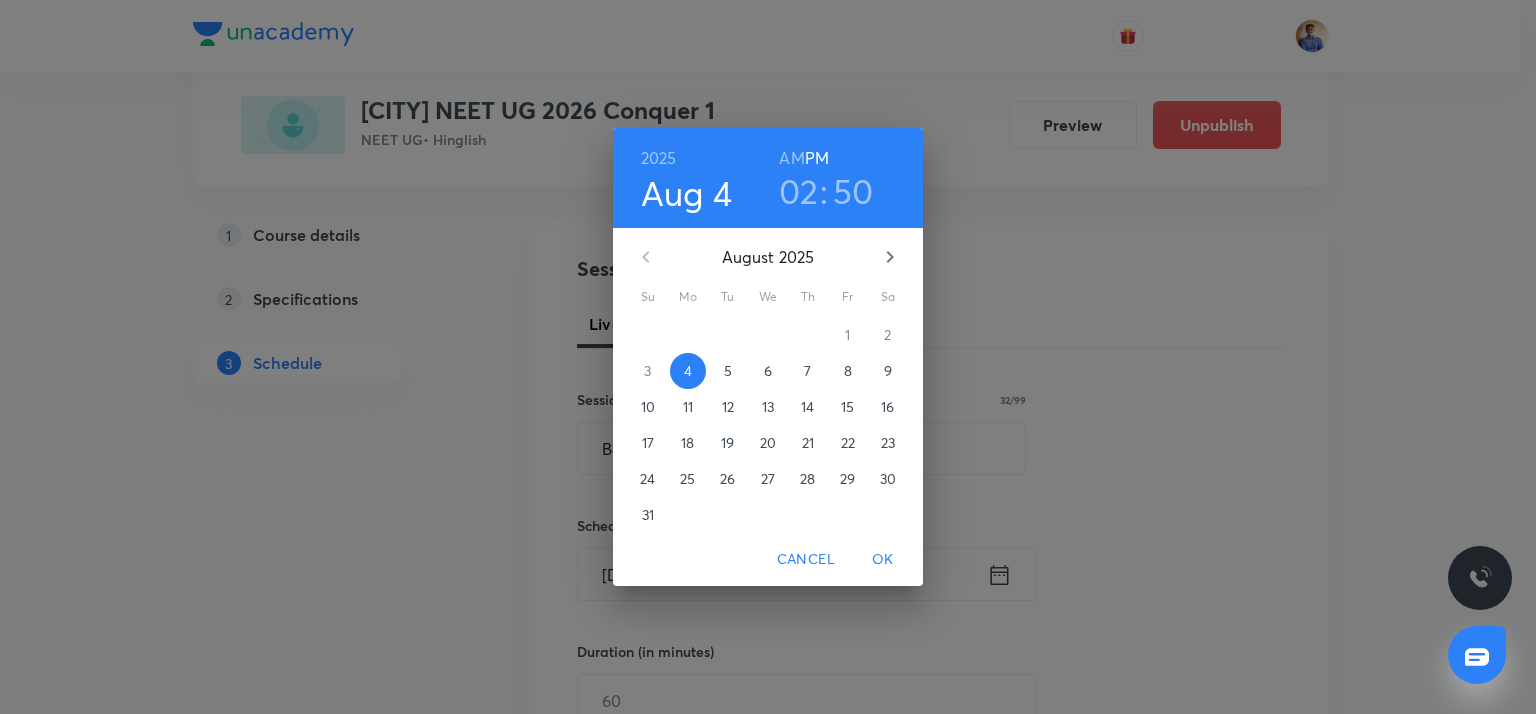 click on "8" at bounding box center [848, 371] 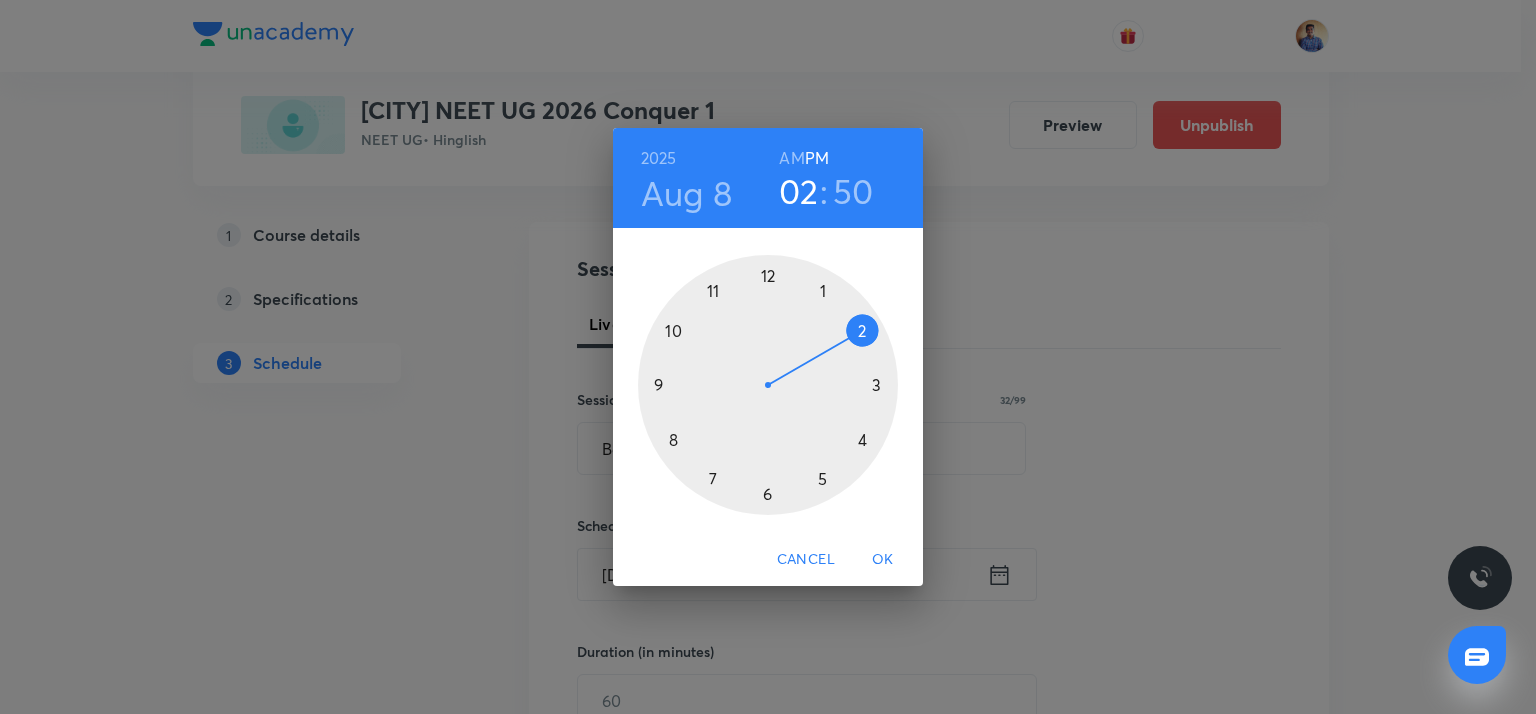 click at bounding box center (768, 385) 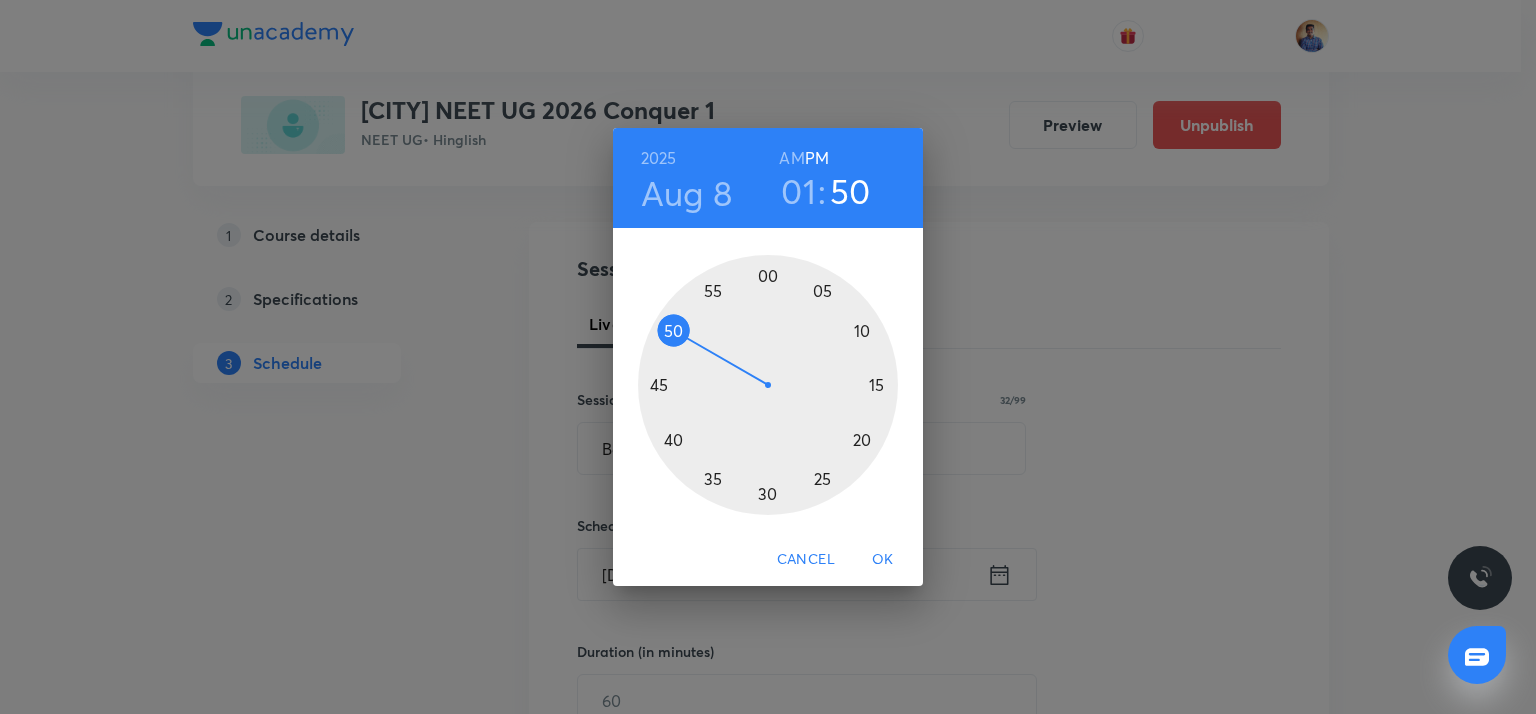 click at bounding box center [768, 385] 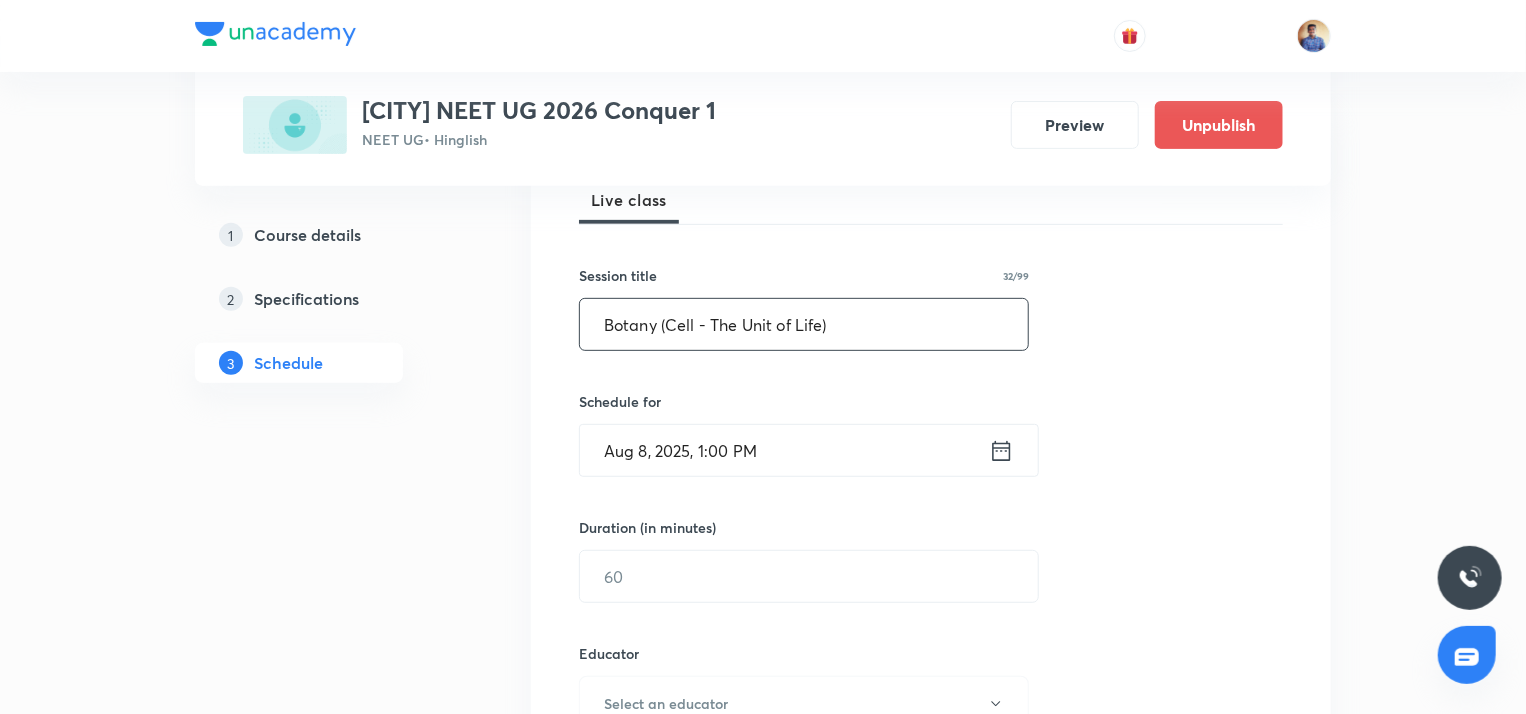 scroll, scrollTop: 304, scrollLeft: 0, axis: vertical 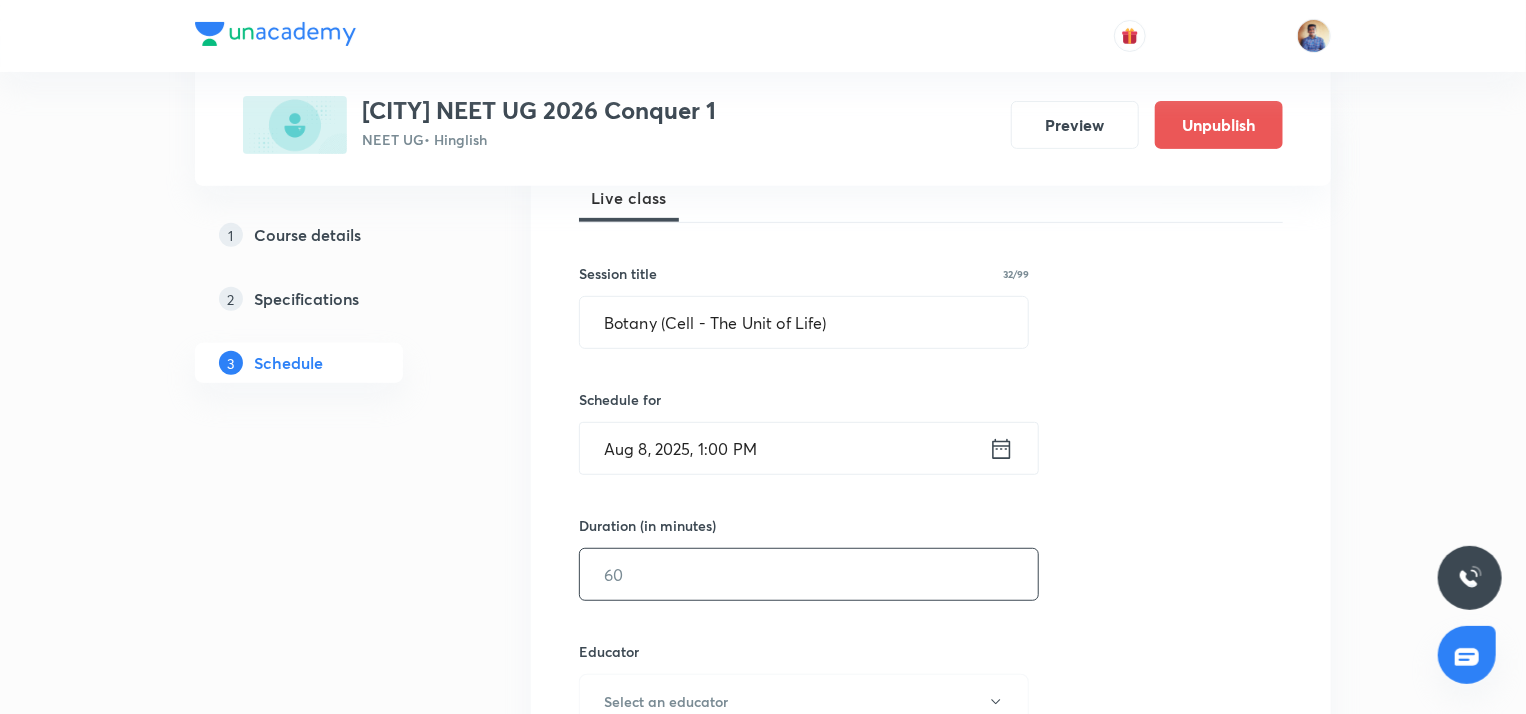 click at bounding box center [809, 574] 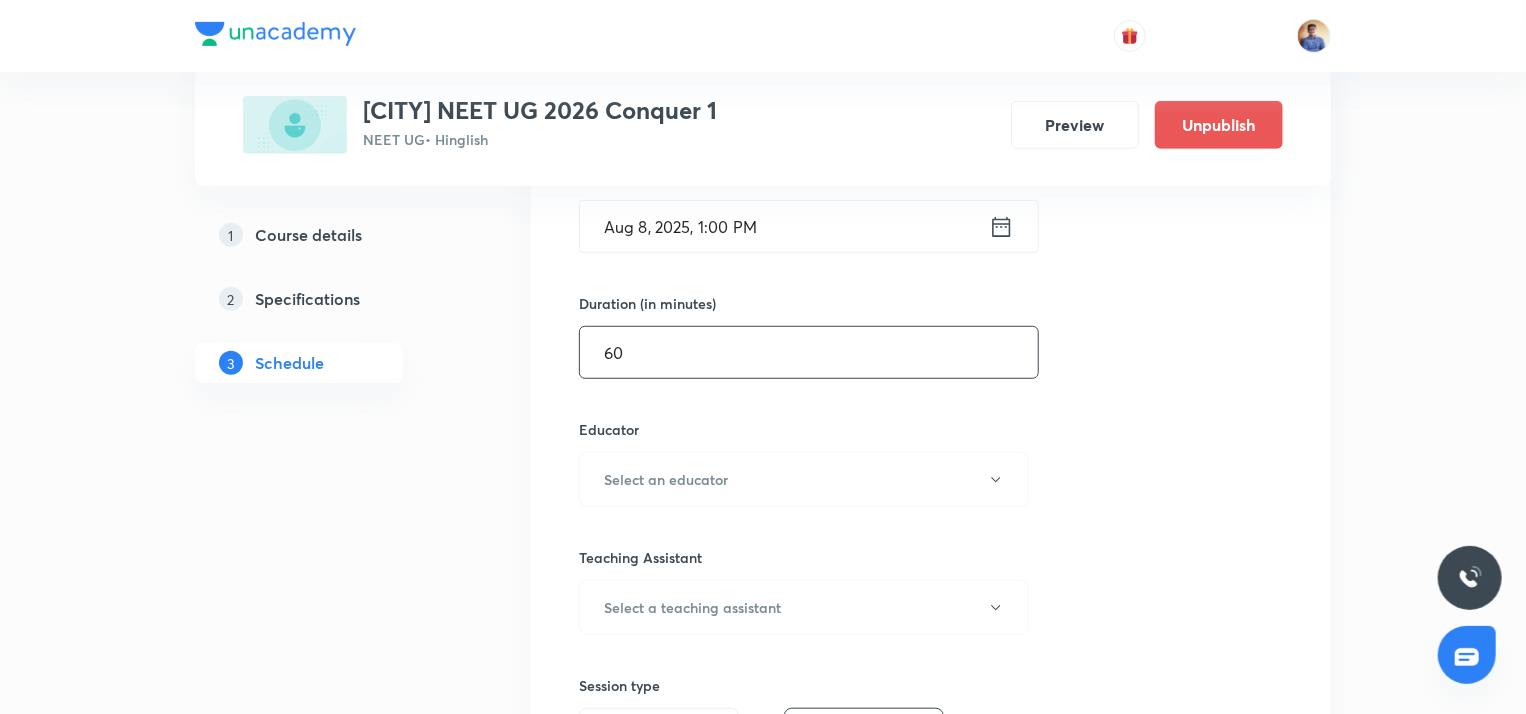 scroll, scrollTop: 528, scrollLeft: 0, axis: vertical 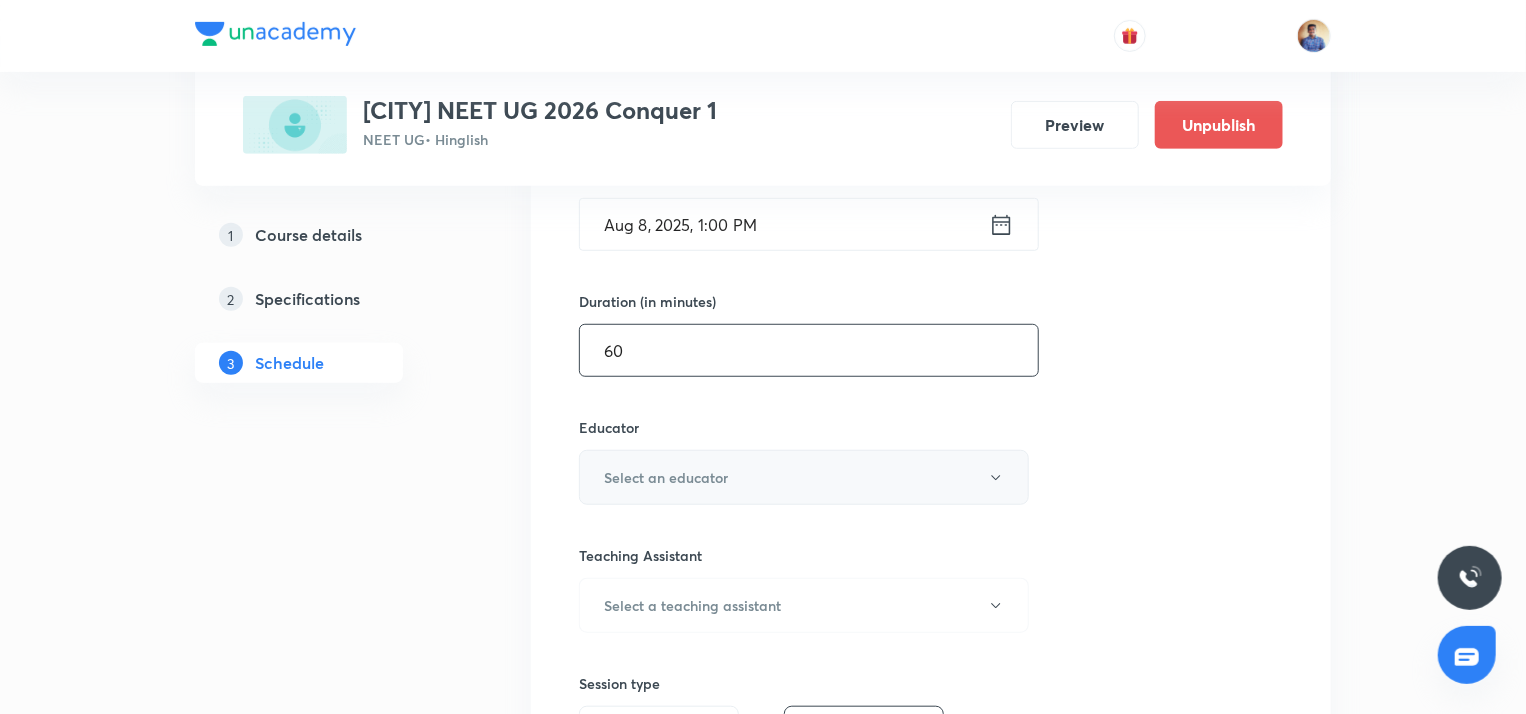 type on "60" 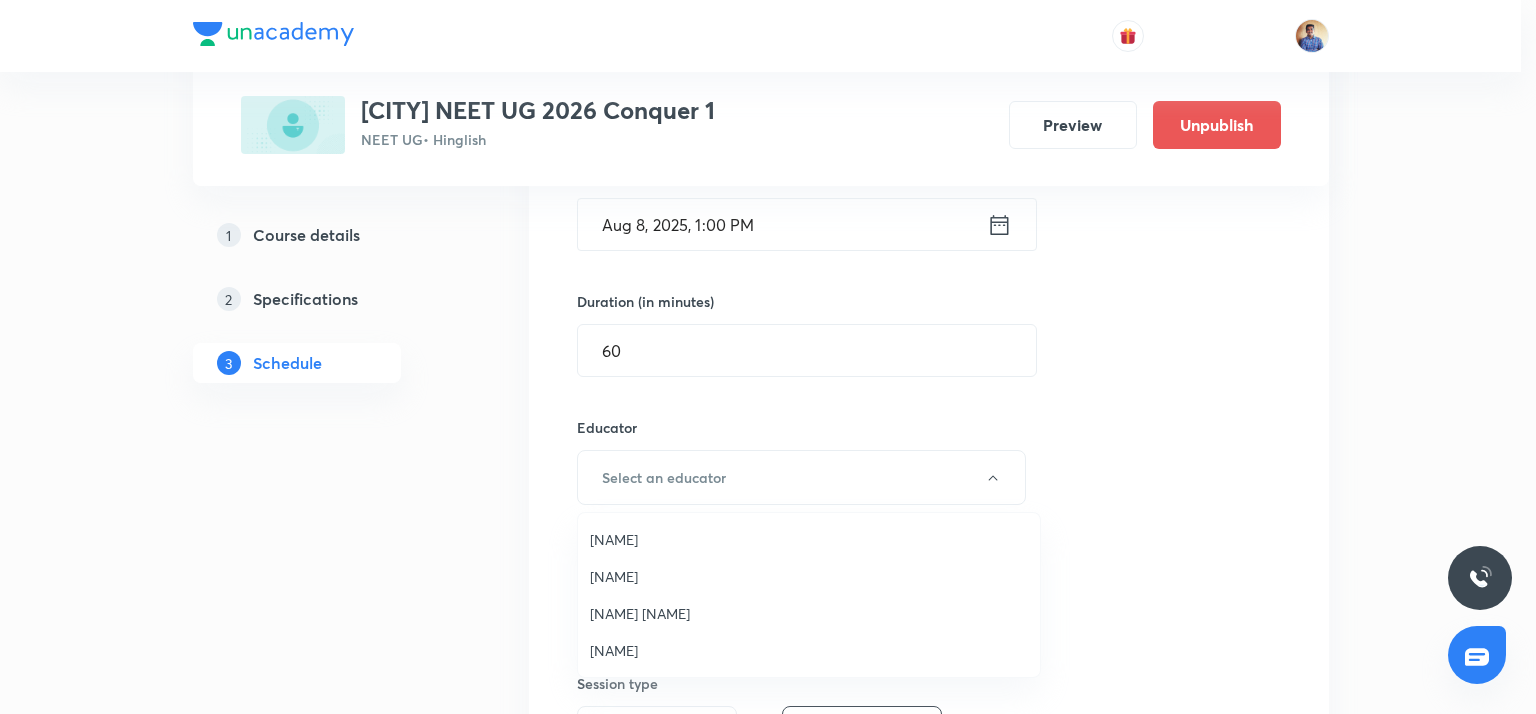click on "Abhishek Tripathi" at bounding box center [809, 650] 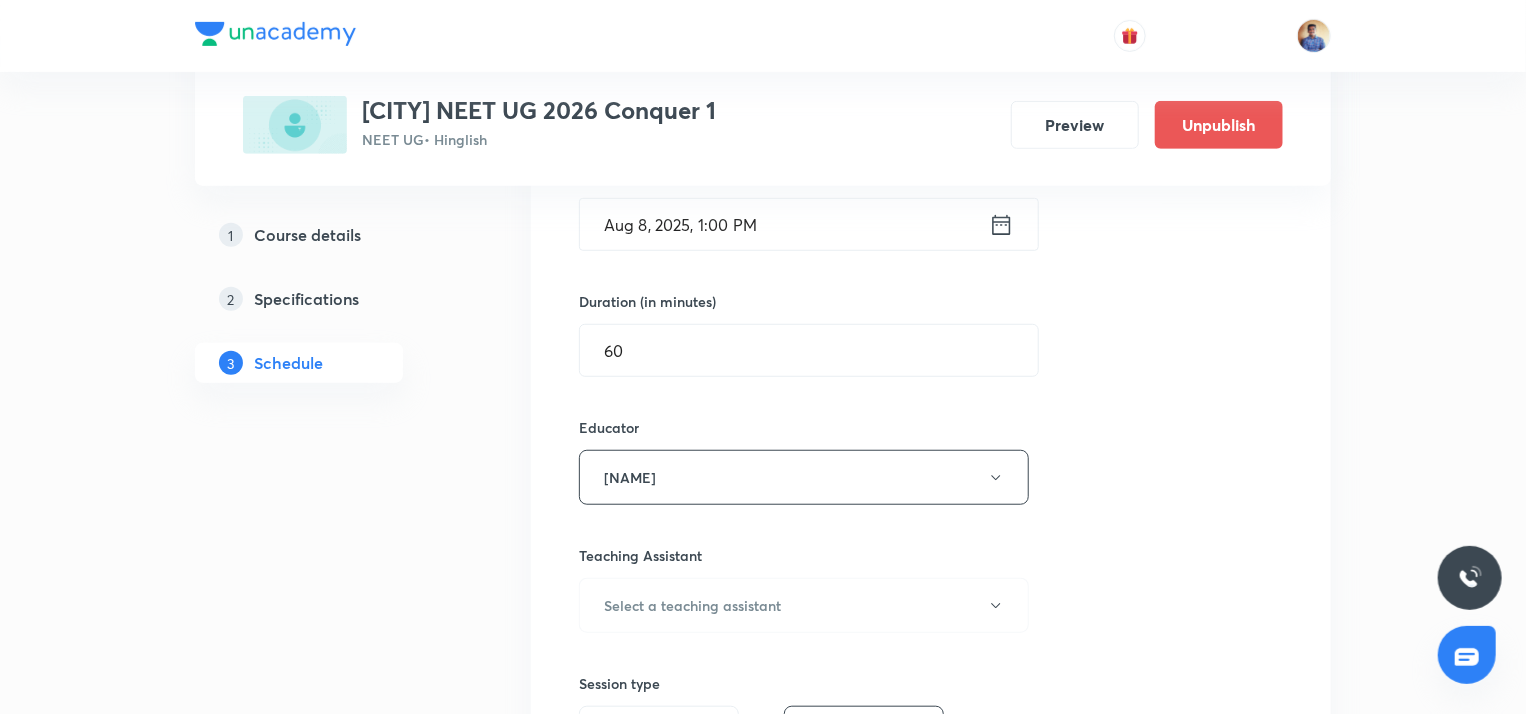 click on "Plus Courses Chhatrapati sambhaji nagar NEET UG 2026 Conquer 1 NEET UG  • Hinglish Preview Unpublish 1 Course details 2 Specifications 3 Schedule Schedule 91  classes Session  92 Live class Session title 32/99 Botany (Cell - The Unit of Life) ​ Schedule for Aug 8, 2025, 1:00 PM ​ Duration (in minutes) 60 ​ Educator Abhishek Tripathi Teaching Assistant Select a teaching assistant   Session type Online Offline Room Select centre room Sub-concepts Select concepts that wil be covered in this session Add Cancel Jul 7 Botany (Principles of Inheritance and Variation L1) Lesson 1 • 12:16 PM • 45 min Year Long Courses Jul 7 Zoology (Animal Kingdom L6) Lesson 2 • 1:05 PM • 70 min Year Long Courses Jul 7 Chemistry Lesson 3 • 2:15 PM • 75 min Year Long courses Jul 7 Physics Lesson 4 • 3:45 PM • 75 min Year Long courses Jul 8 Botany (Principles of Inheritance and Variation L2) Lesson 5 • 12:00 PM • 60 min Year Long courses Jul 8 Zoology (Animal Kingdom L7) Lesson 6 • 1:01 PM • 75 min Jul 8" at bounding box center (763, 7492) 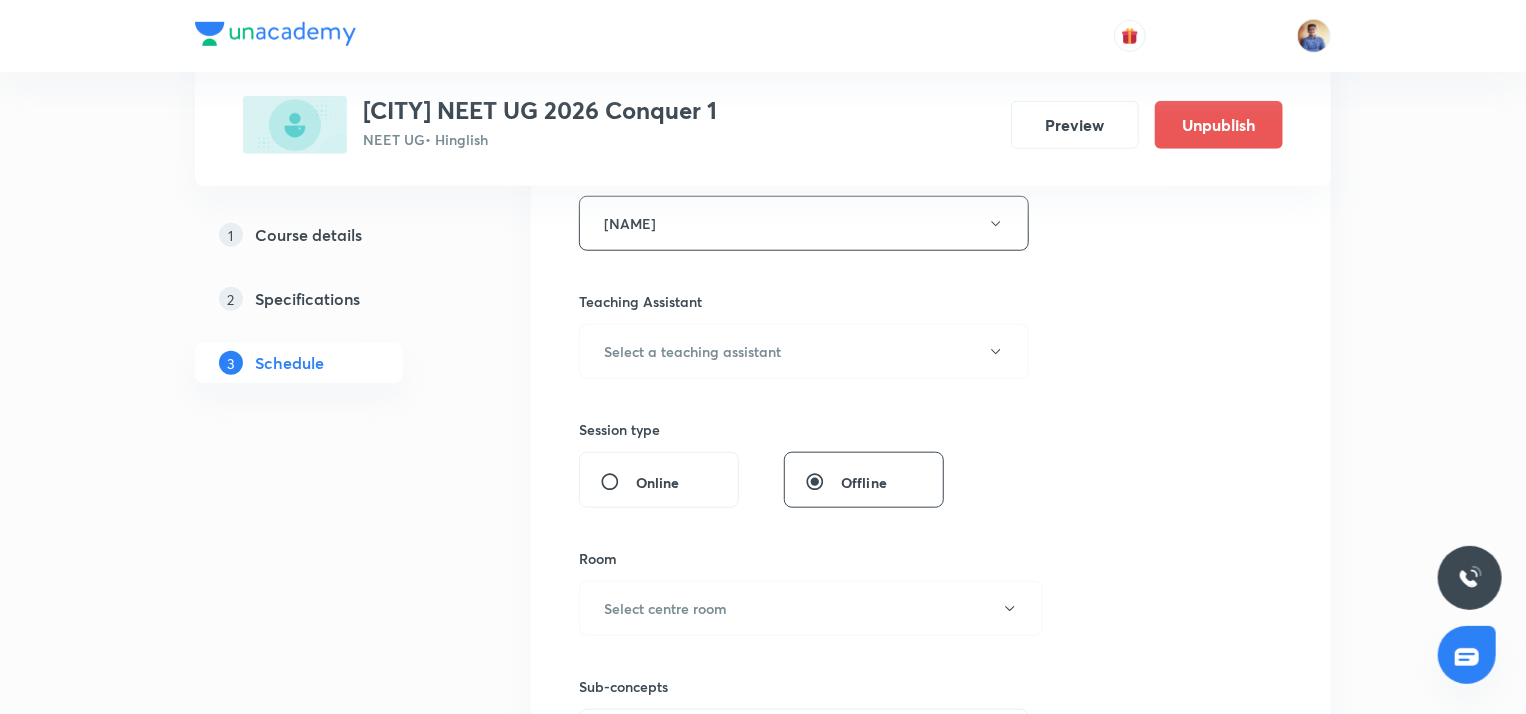click on "Online" at bounding box center (618, 482) 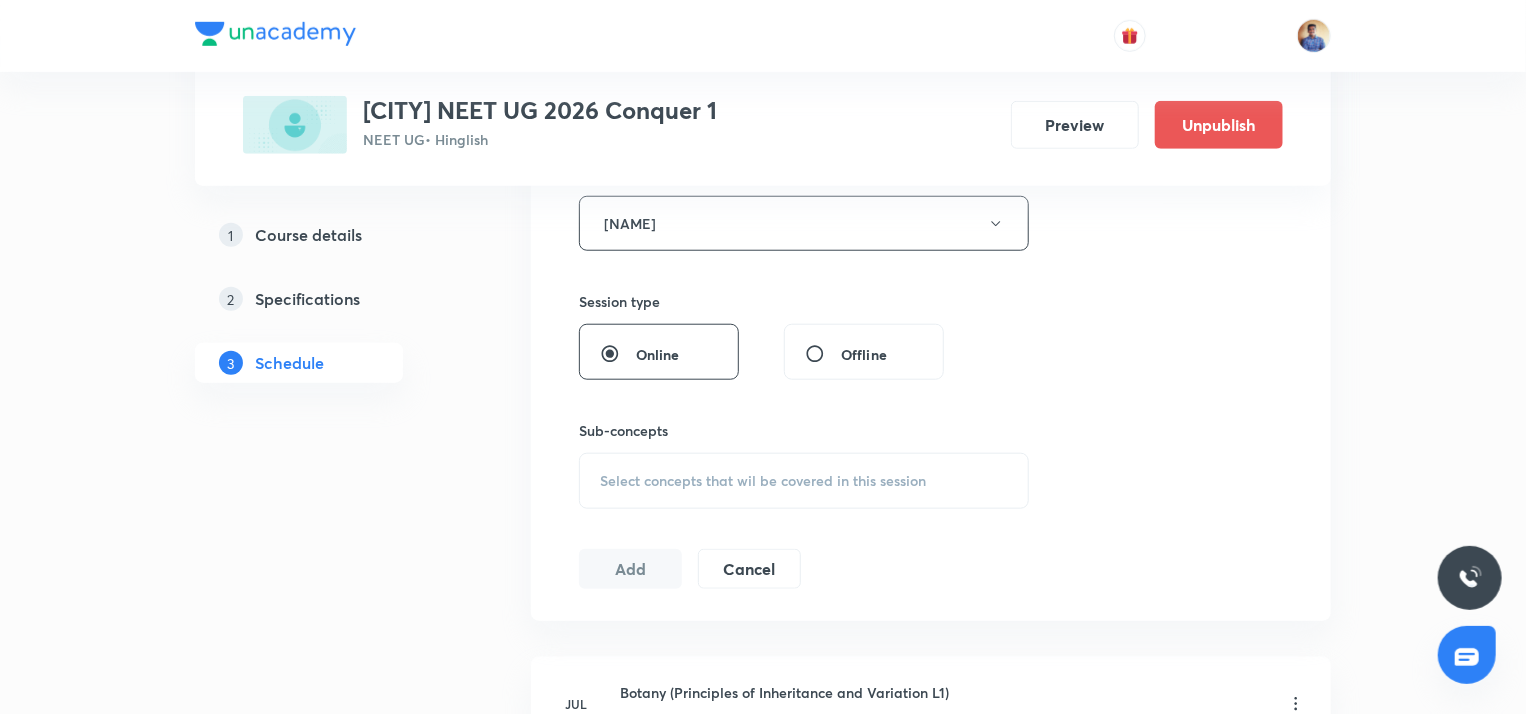 click on "Select concepts that wil be covered in this session" at bounding box center [804, 481] 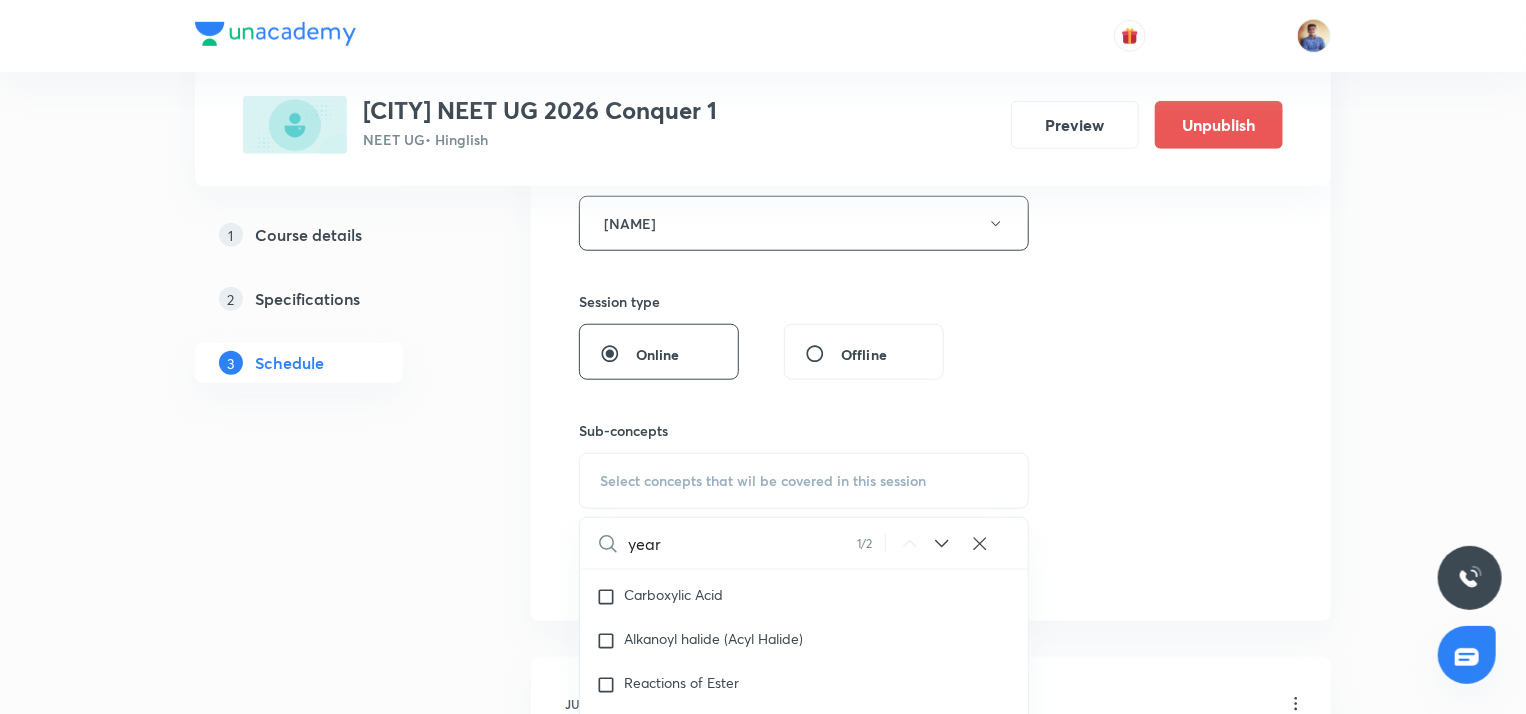 scroll, scrollTop: 59236, scrollLeft: 0, axis: vertical 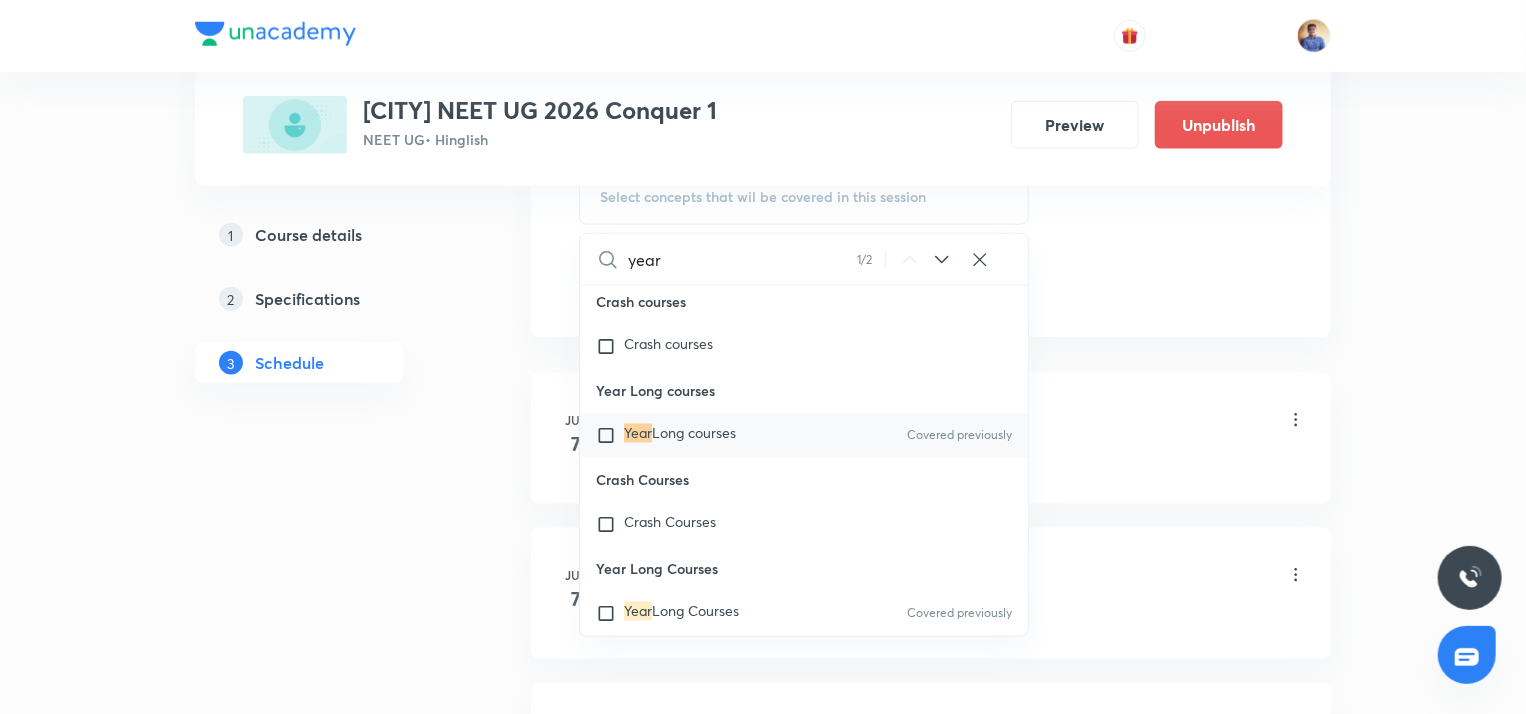 type on "year" 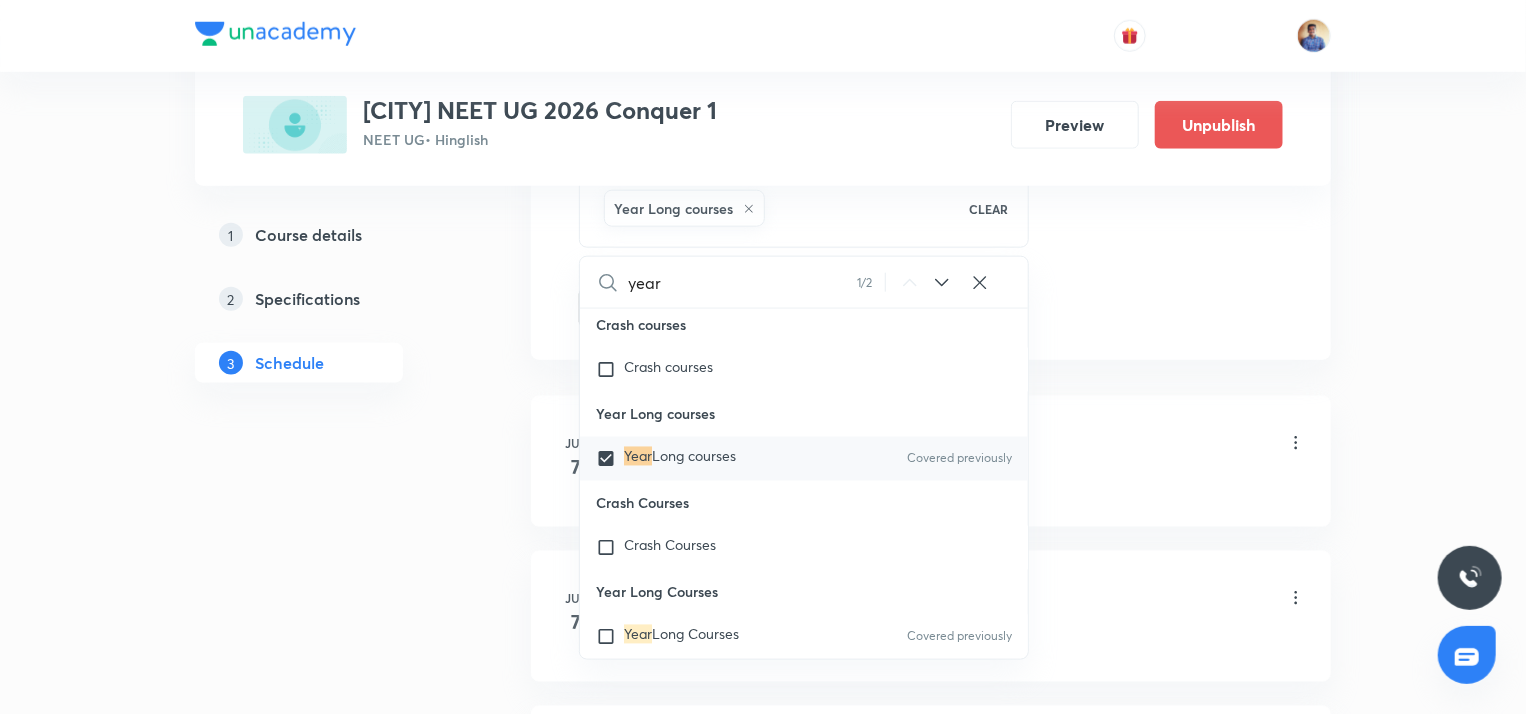 click on "Plus Courses Chhatrapati sambhaji nagar NEET UG 2026 Conquer 1 NEET UG  • Hinglish Preview Unpublish 1 Course details 2 Specifications 3 Schedule Schedule 91  classes Session  92 Live class Session title 32/99 Botany (Cell - The Unit of Life) ​ Schedule for Aug 8, 2025, 1:00 PM ​ Duration (in minutes) 60 ​ Educator Abhishek Tripathi   Session type Online Offline Sub-concepts Year Long courses CLEAR year 1 / 2 ​ Living World and Biological Classifications  Living World and Biological Classifications  Plant Kingdom and  Morphology Plant Kingdom and  Morphology Principle of Inheritance &  Variation Principle of Inheritance &  Variation Molecular Basis of Inheritance, Molecular Basis of Inheritance Anatomy of Flowering Plants, Photosynthesis, Anatomy of Flowering Plants, Photosynthesis, Respiration, Plant Growth & Development Respiration, Plant Growth & Development Biological Classification, Plant Kingdom, Morphology of Flowering Plants Organism & Populations,Ecosystem, Biodiversity & Conservation Wave" at bounding box center [763, 6837] 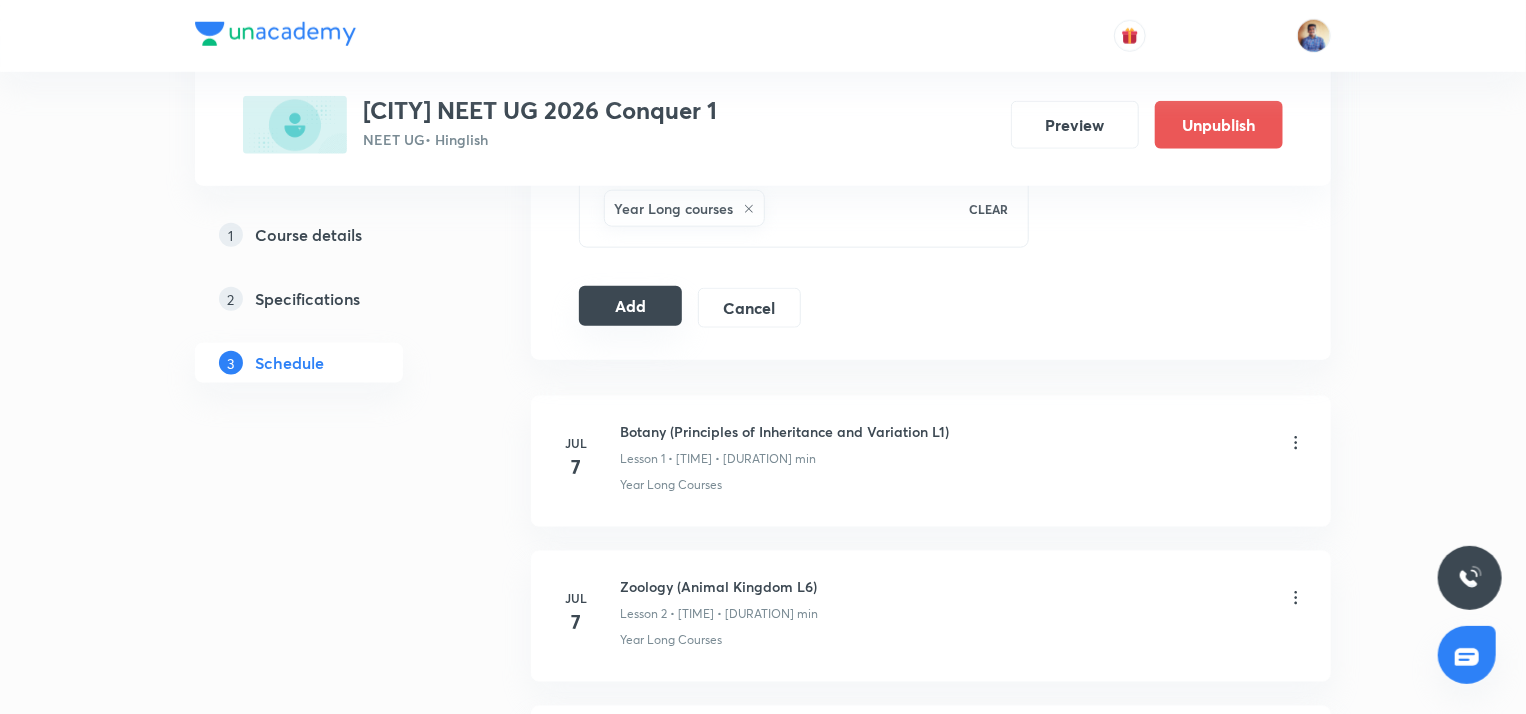 click on "Add" at bounding box center (630, 306) 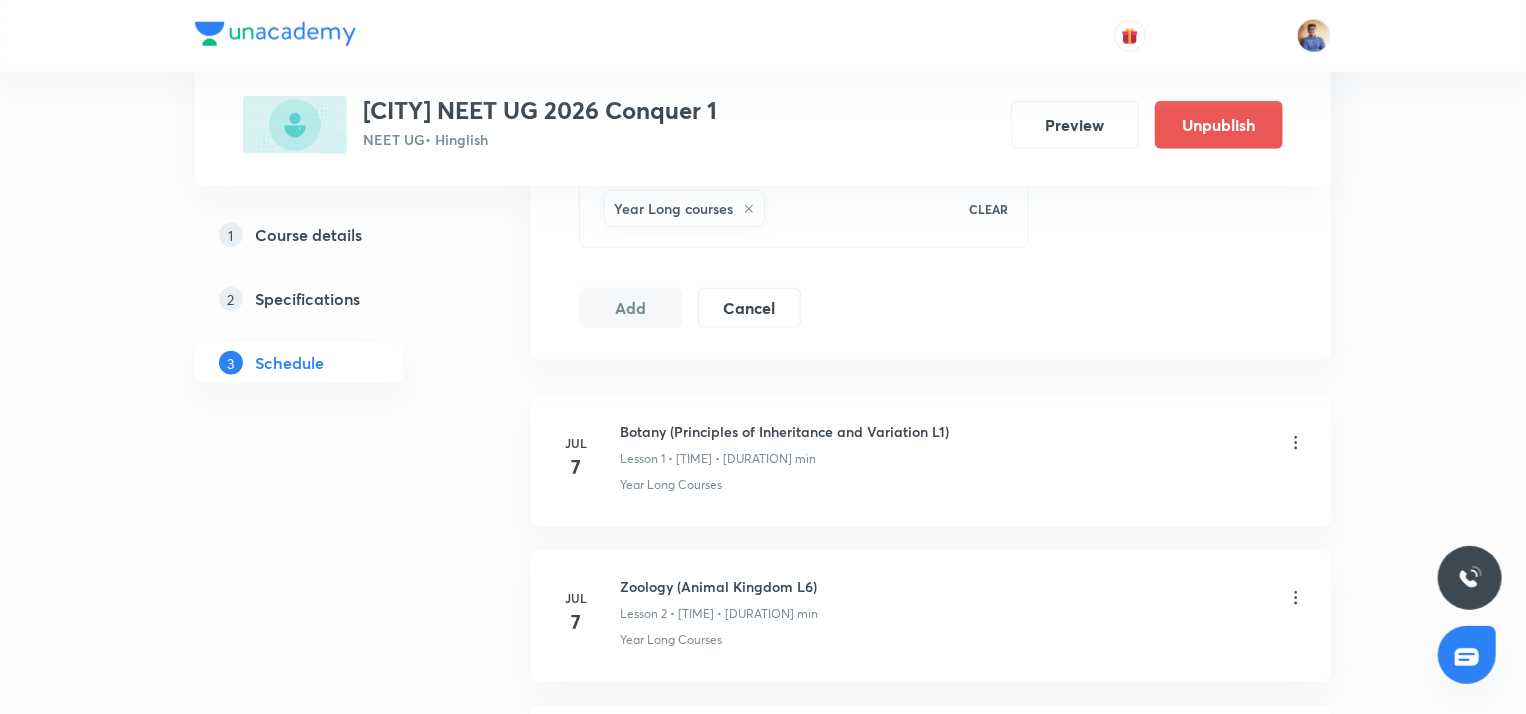 radio on "false" 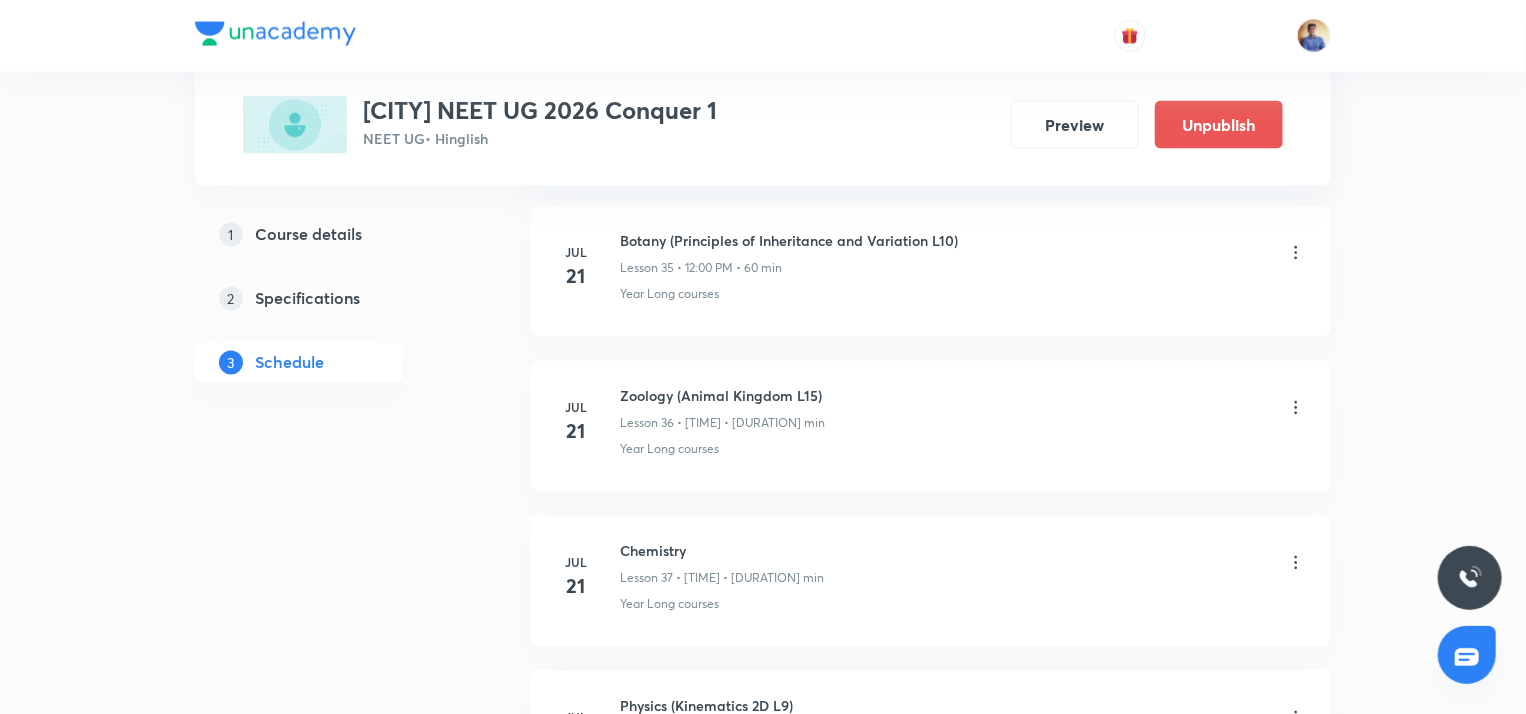 scroll, scrollTop: 0, scrollLeft: 0, axis: both 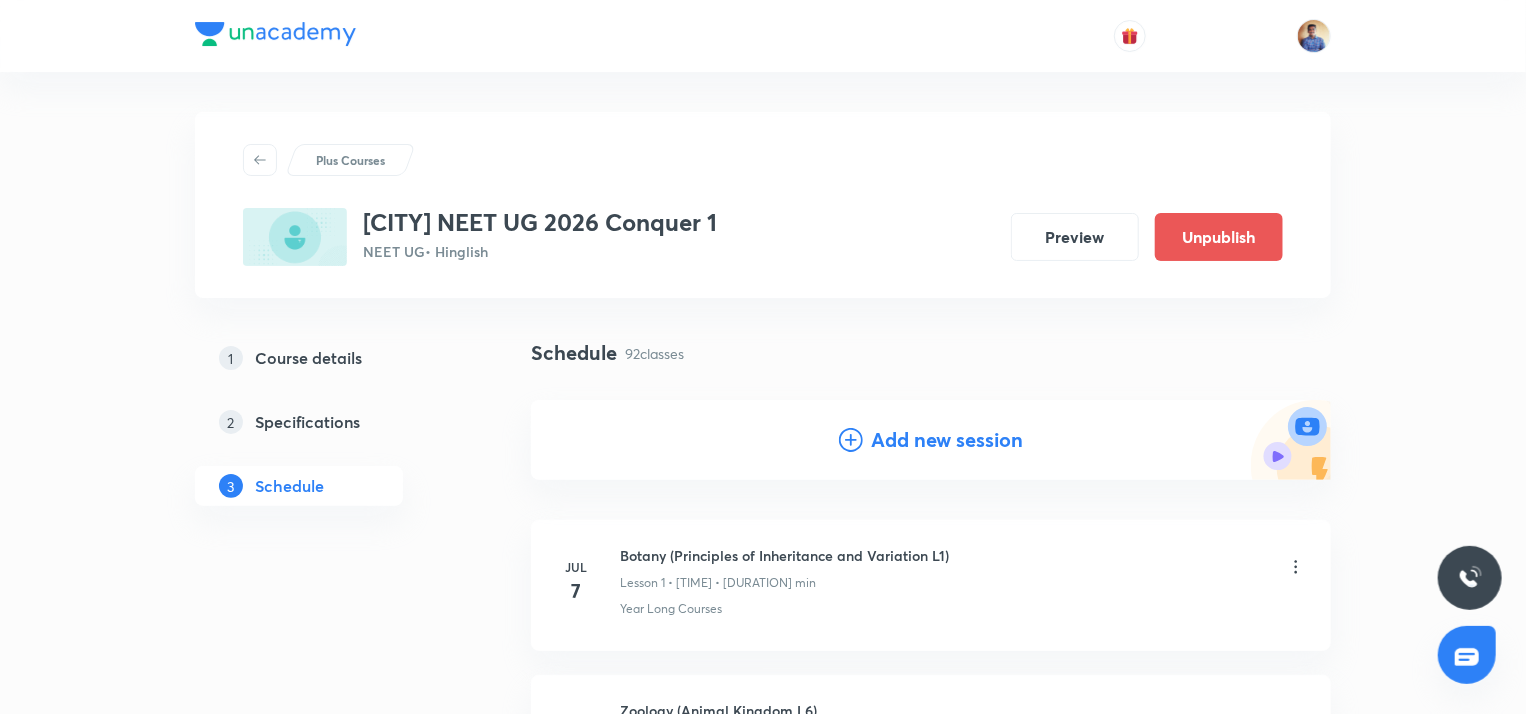 click on "Add new session" at bounding box center [947, 440] 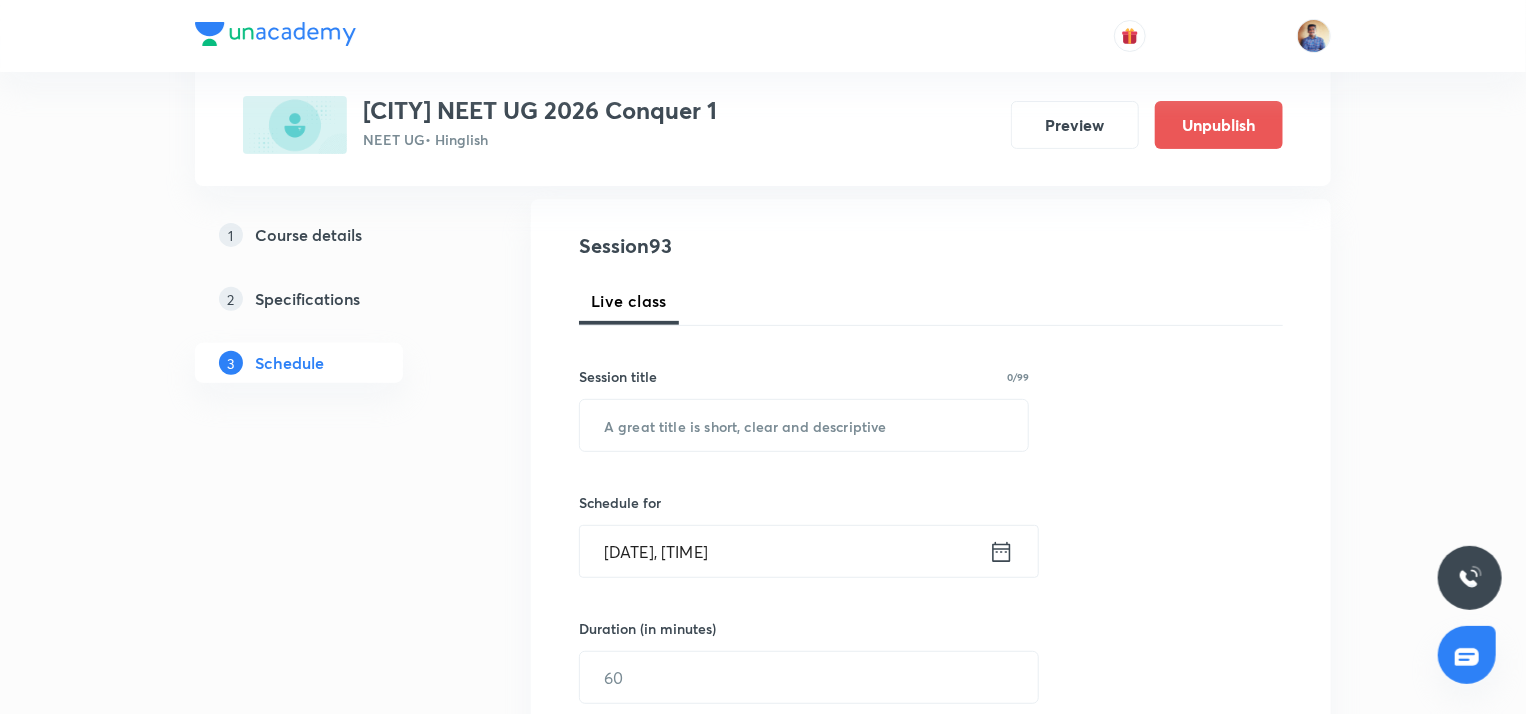 scroll, scrollTop: 208, scrollLeft: 0, axis: vertical 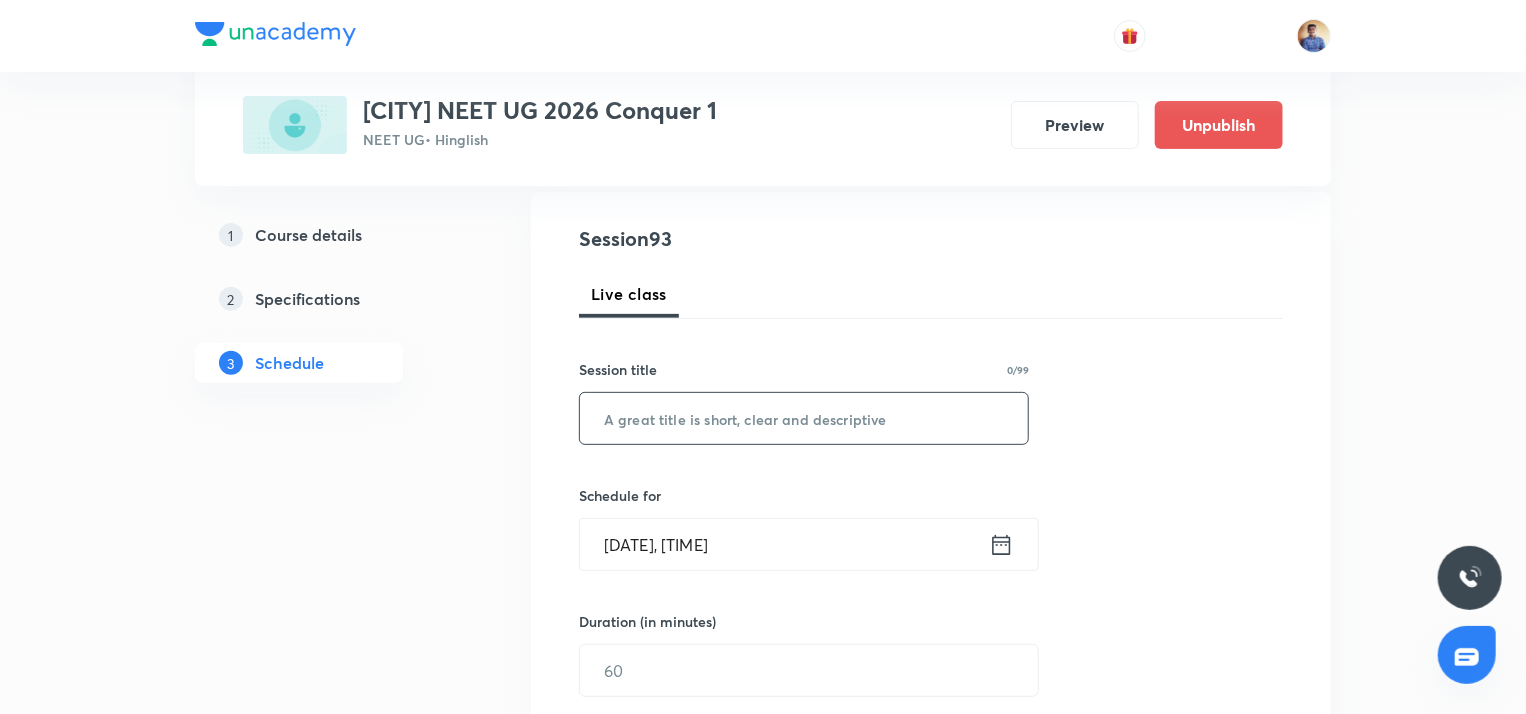 click at bounding box center (804, 418) 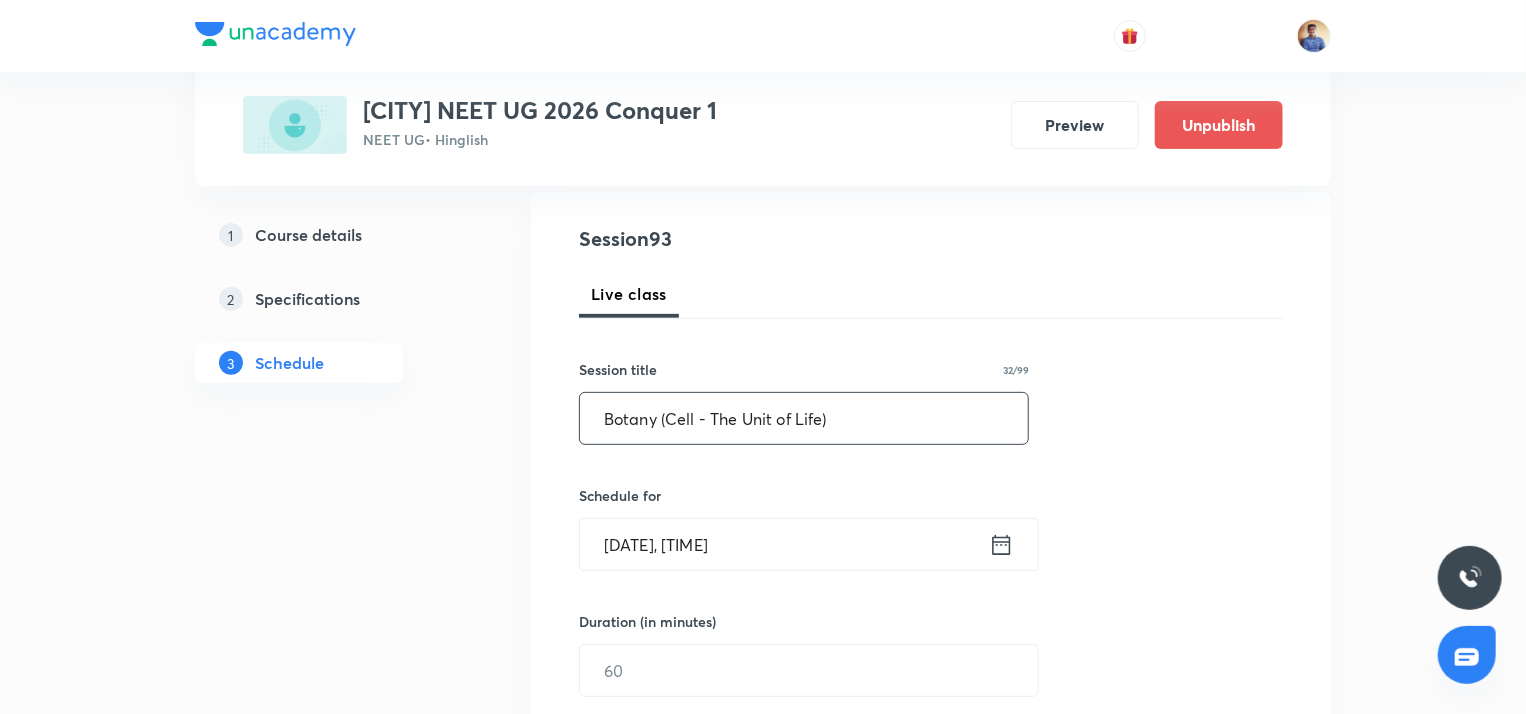 type on "Botany (Cell - The Unit of Life)" 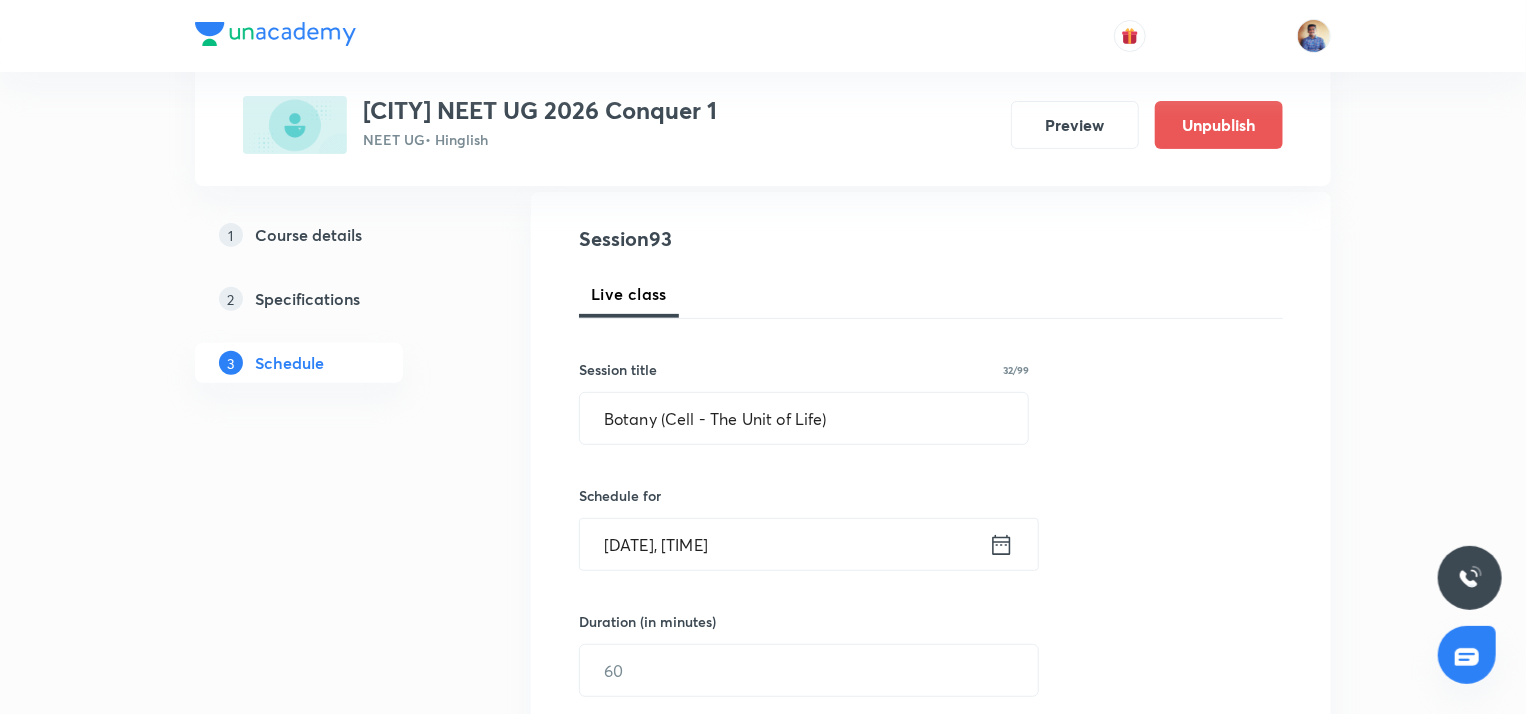 click on "Aug 4, 2025, 2:51 PM" at bounding box center (784, 544) 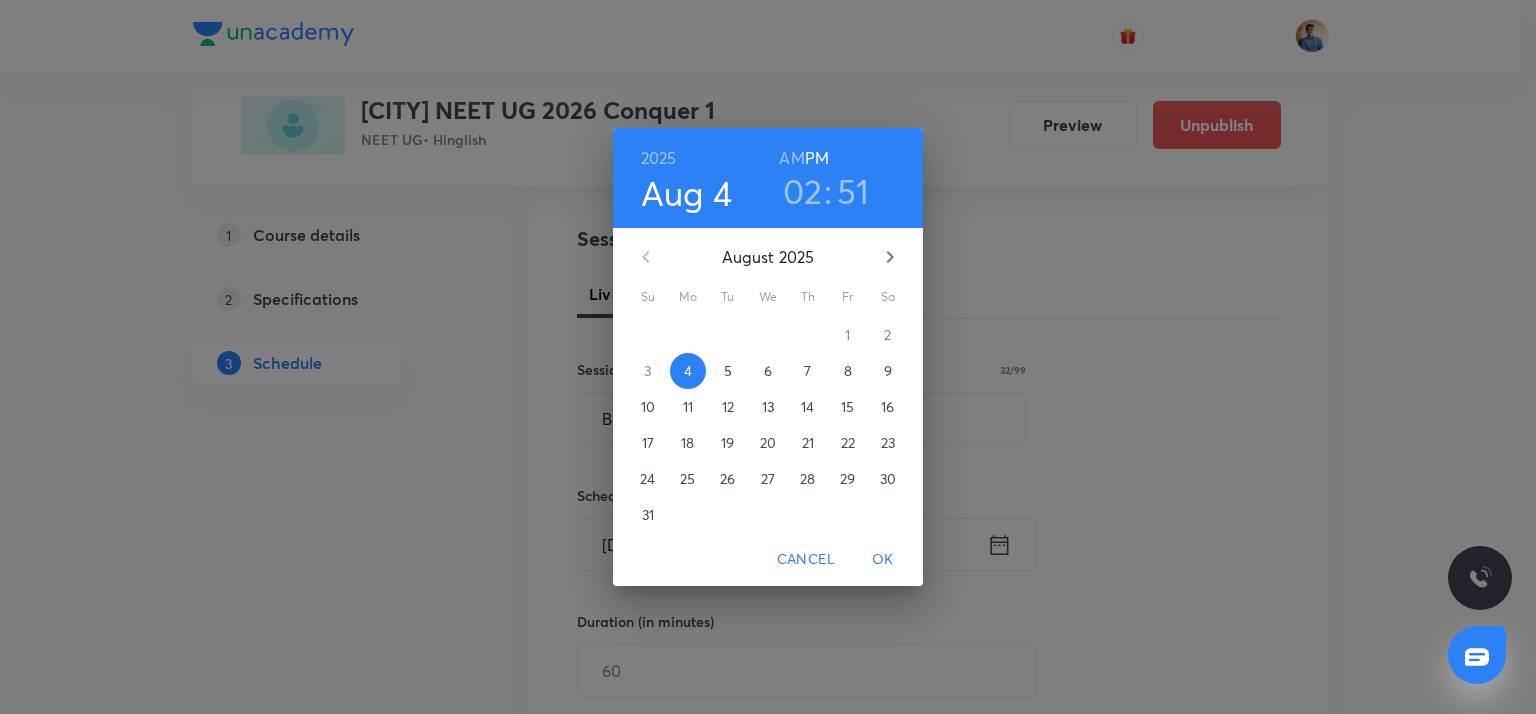 click on "11" at bounding box center (688, 407) 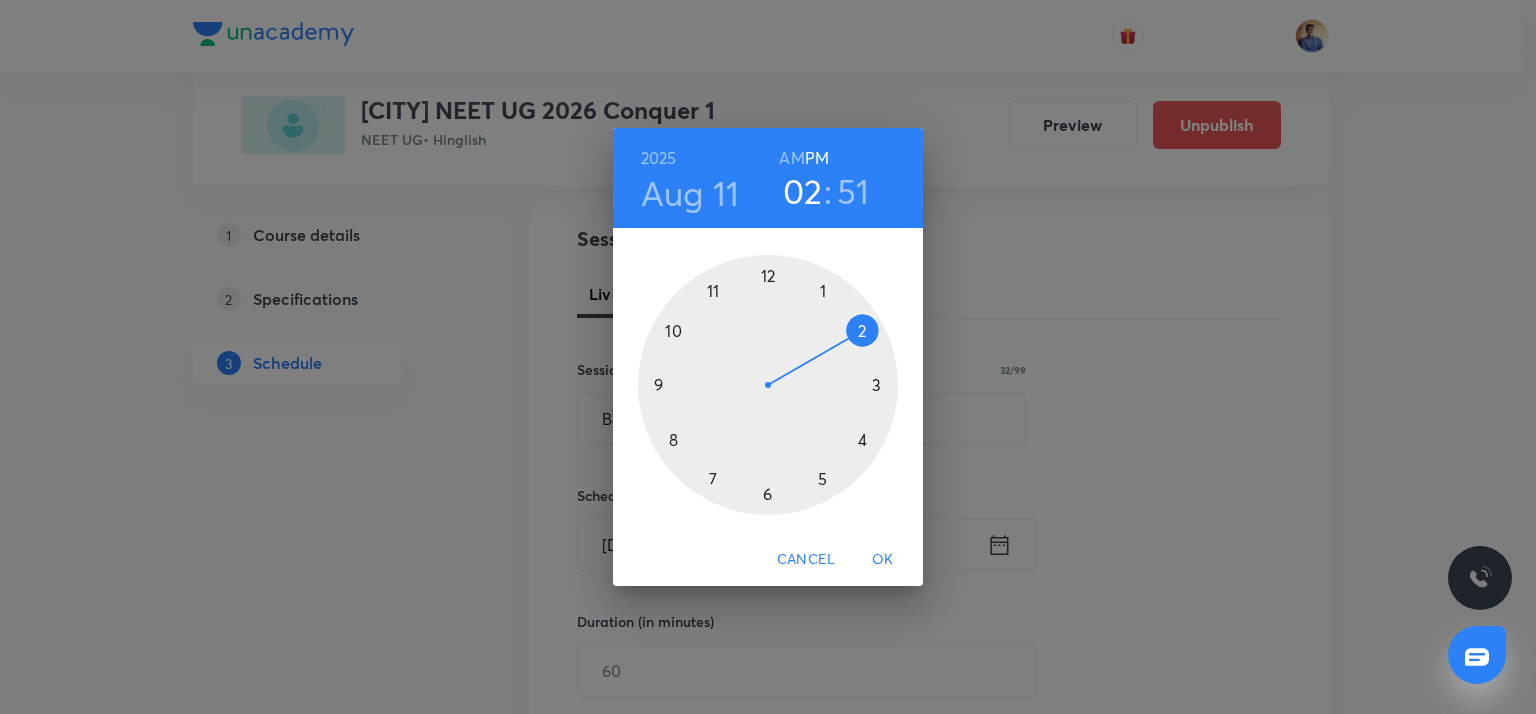 click at bounding box center [768, 385] 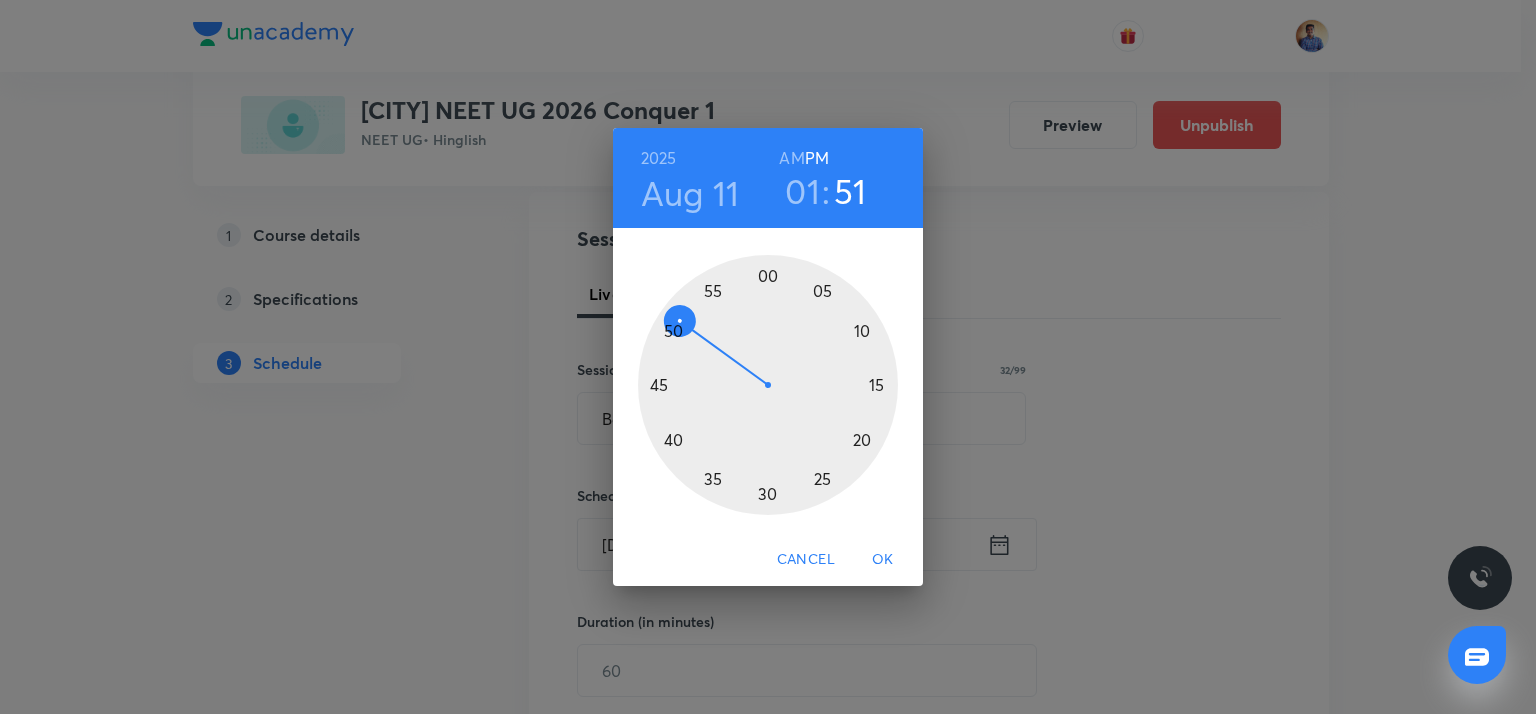 click at bounding box center [768, 385] 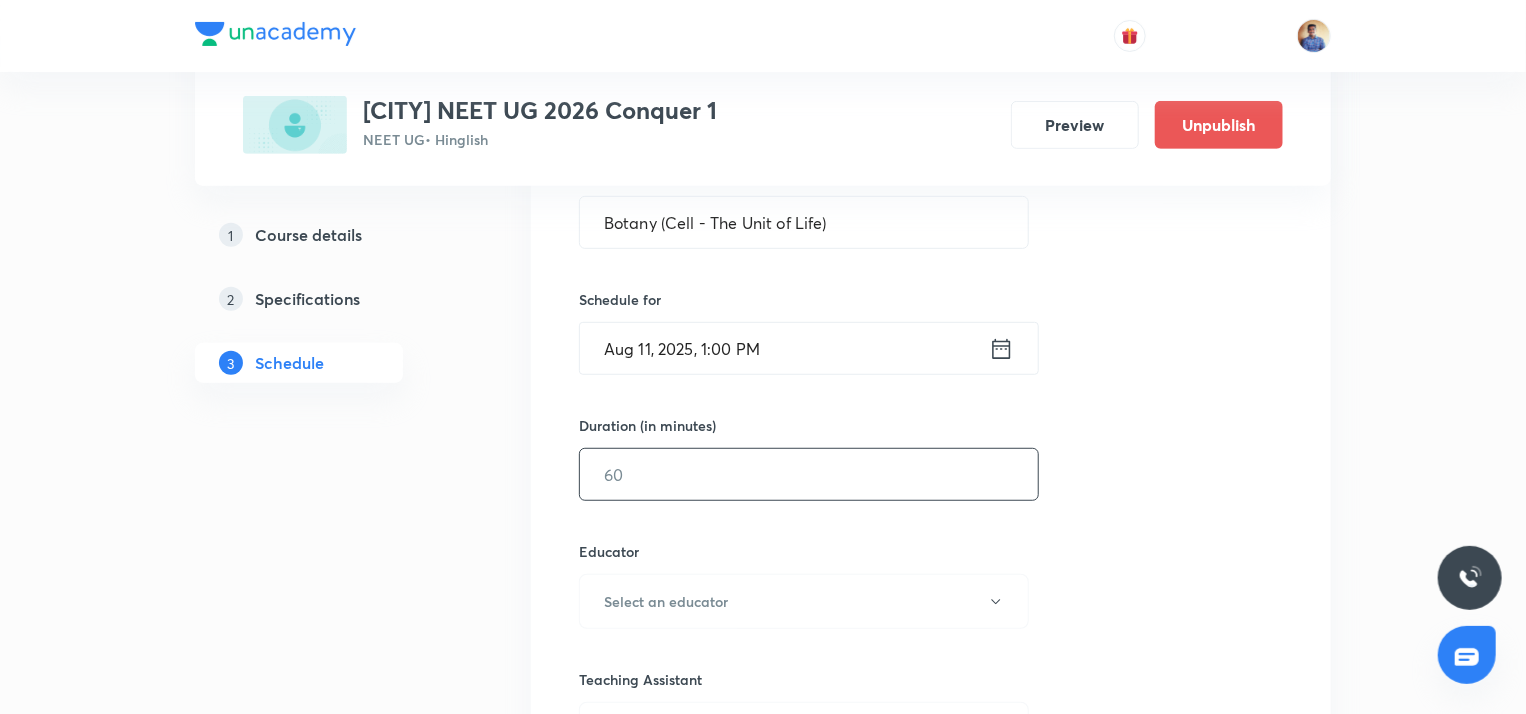 scroll, scrollTop: 406, scrollLeft: 0, axis: vertical 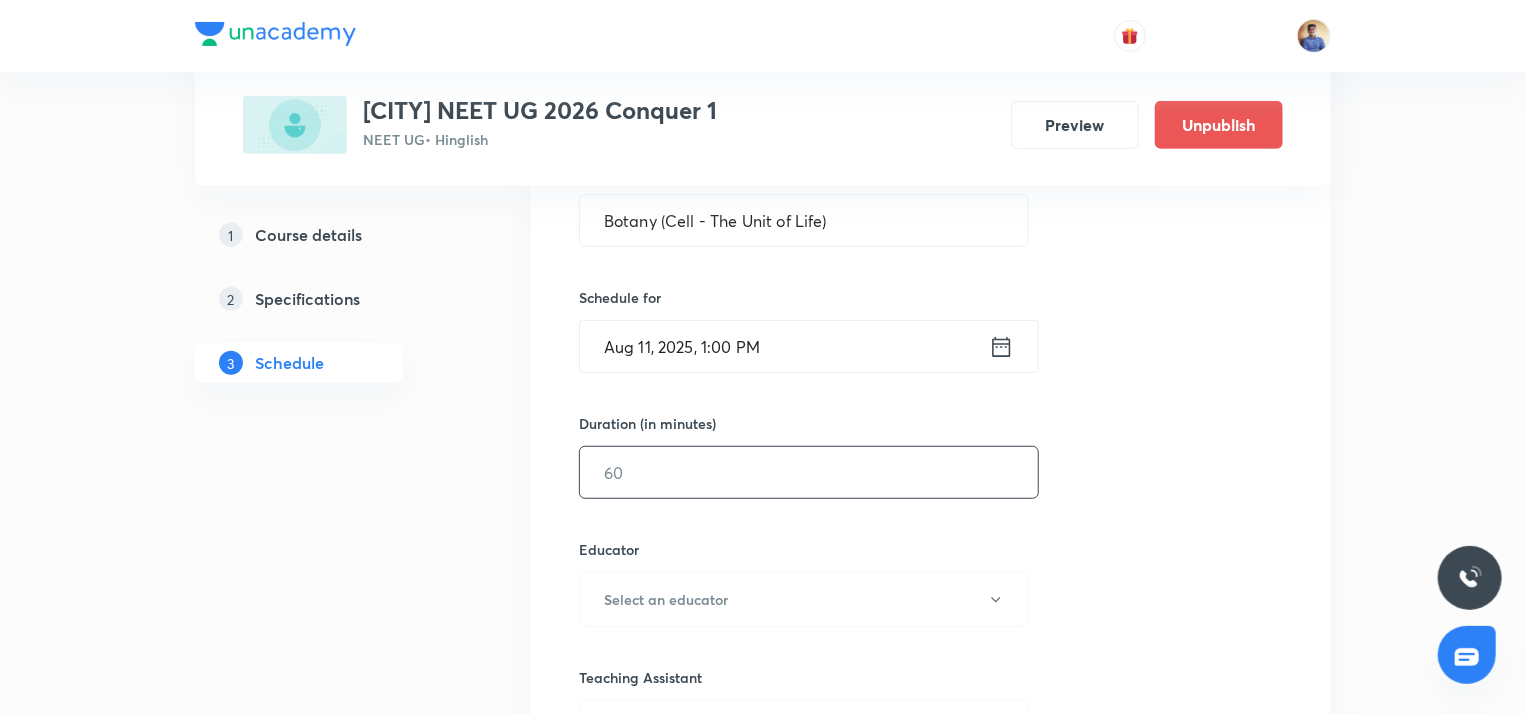 click at bounding box center [809, 472] 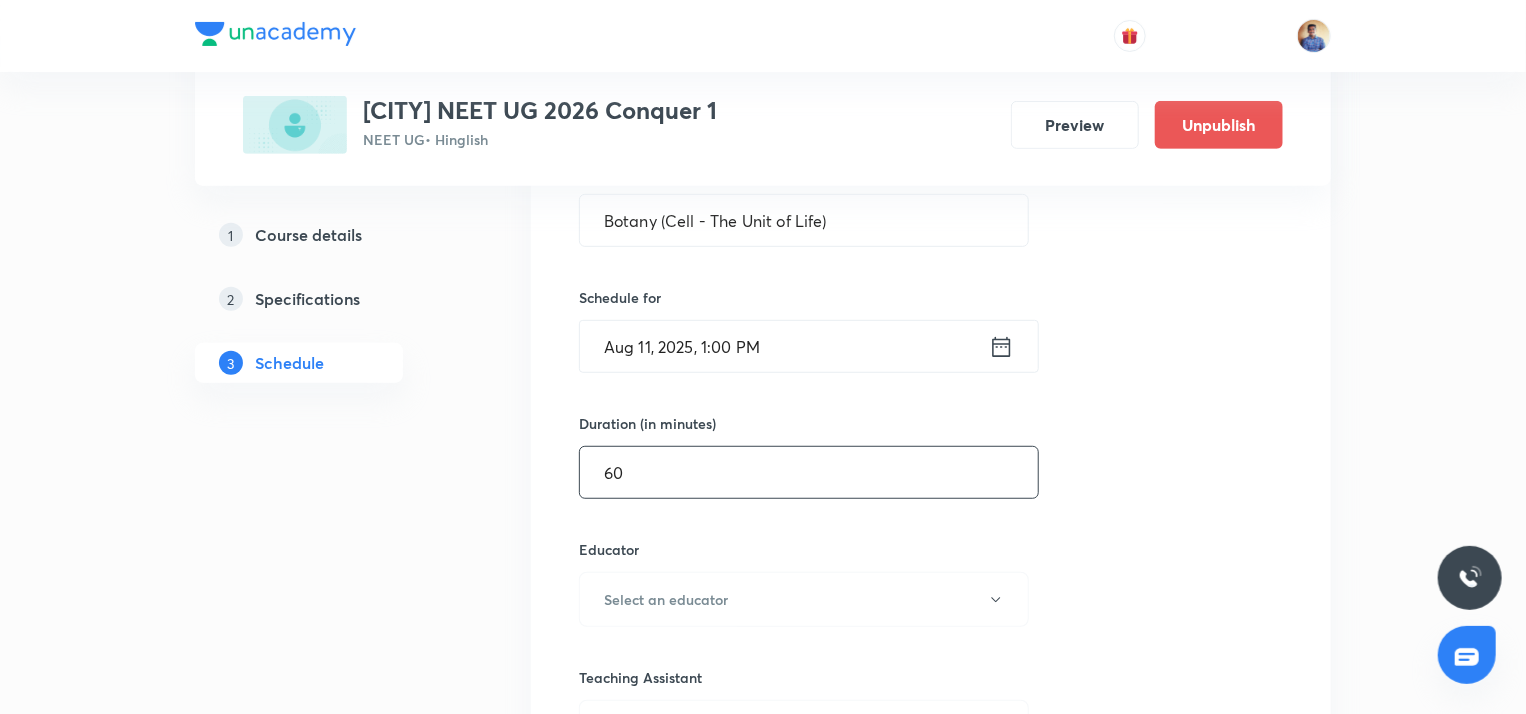 scroll, scrollTop: 544, scrollLeft: 0, axis: vertical 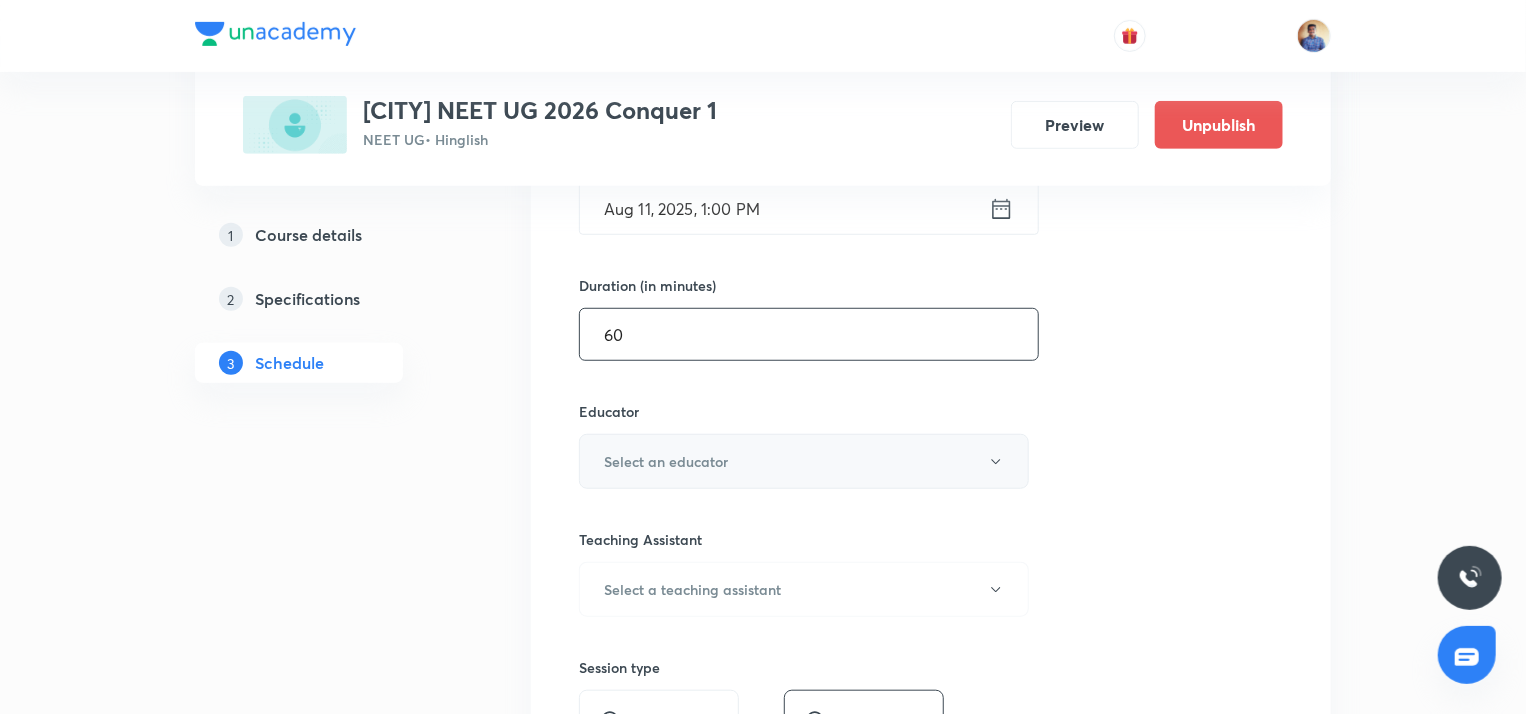 type on "60" 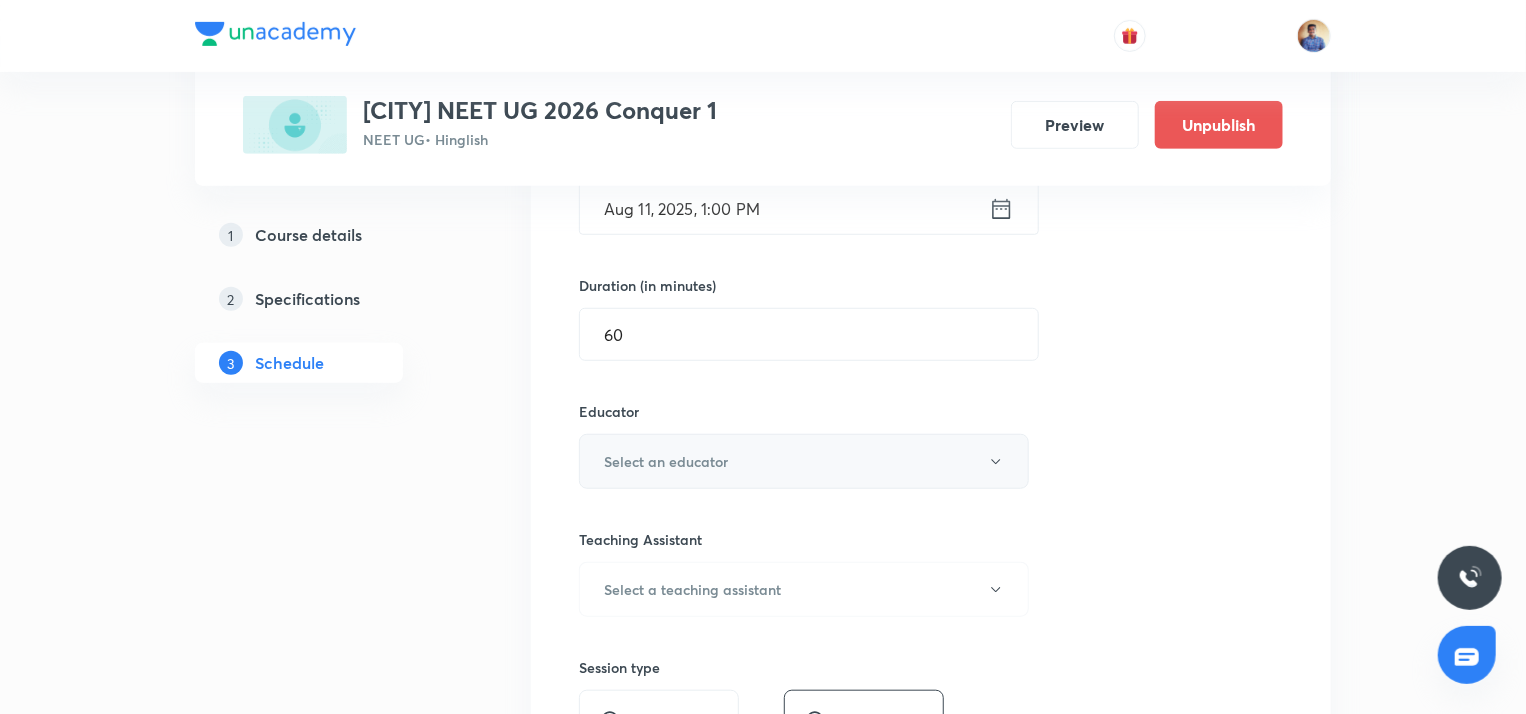 click on "Select an educator" at bounding box center (666, 461) 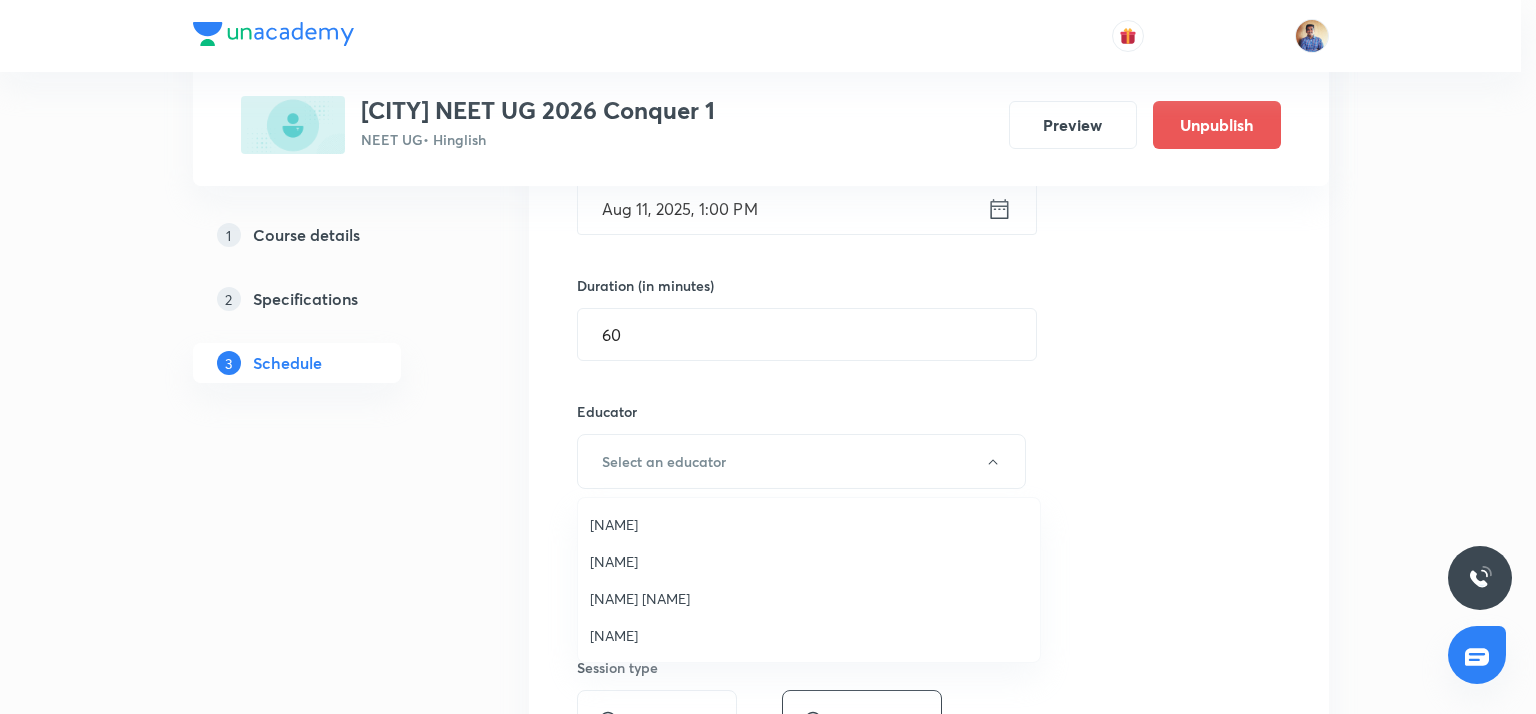click on "Abhishek Tripathi" at bounding box center (809, 635) 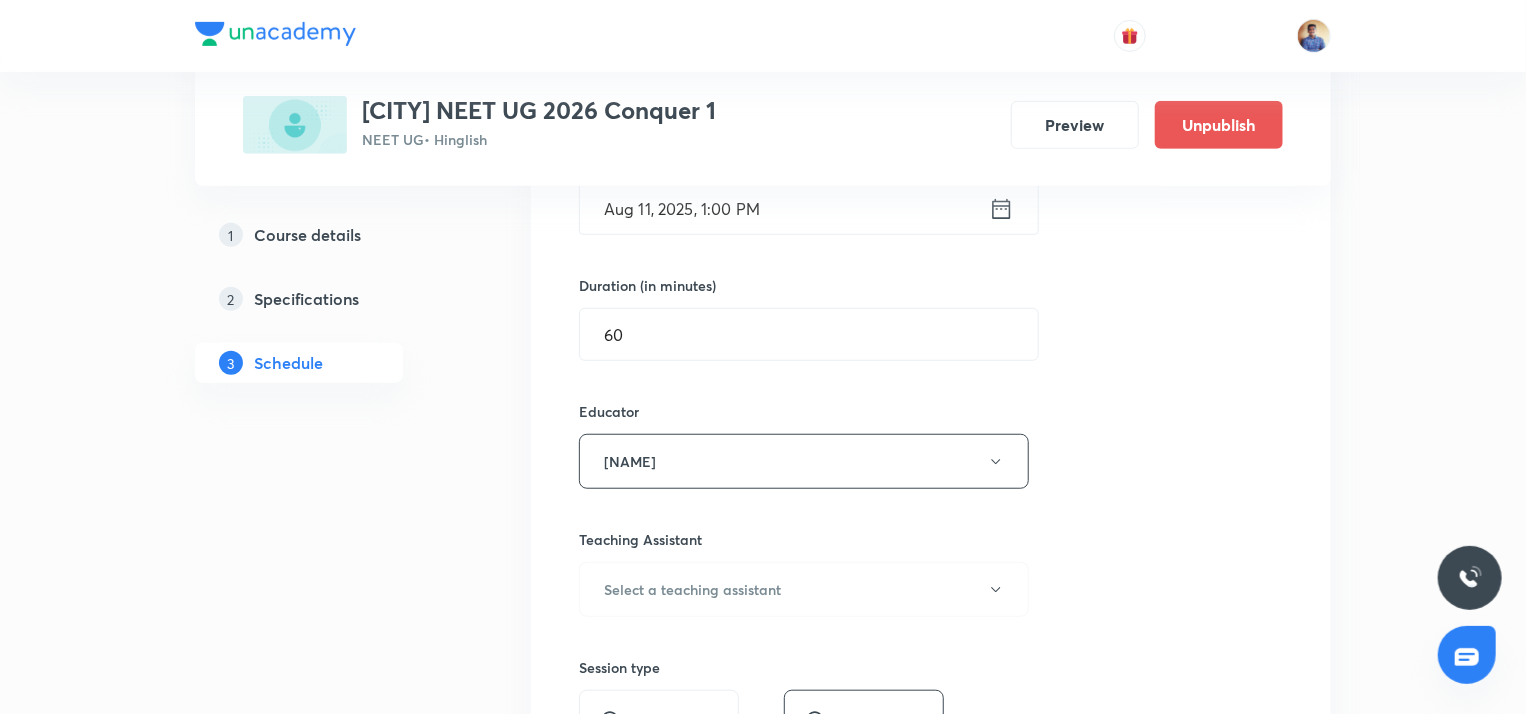 scroll, scrollTop: 688, scrollLeft: 0, axis: vertical 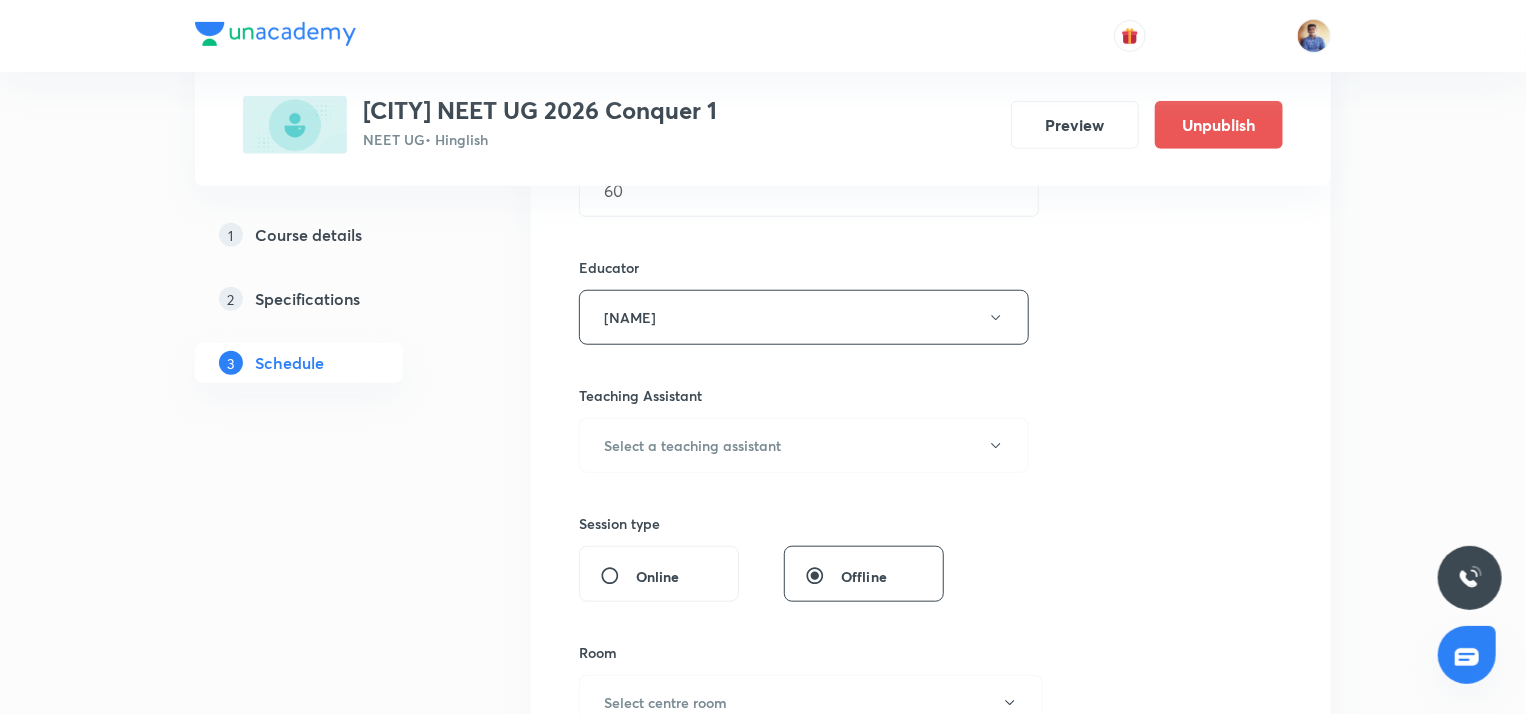 click on "Online" at bounding box center (618, 576) 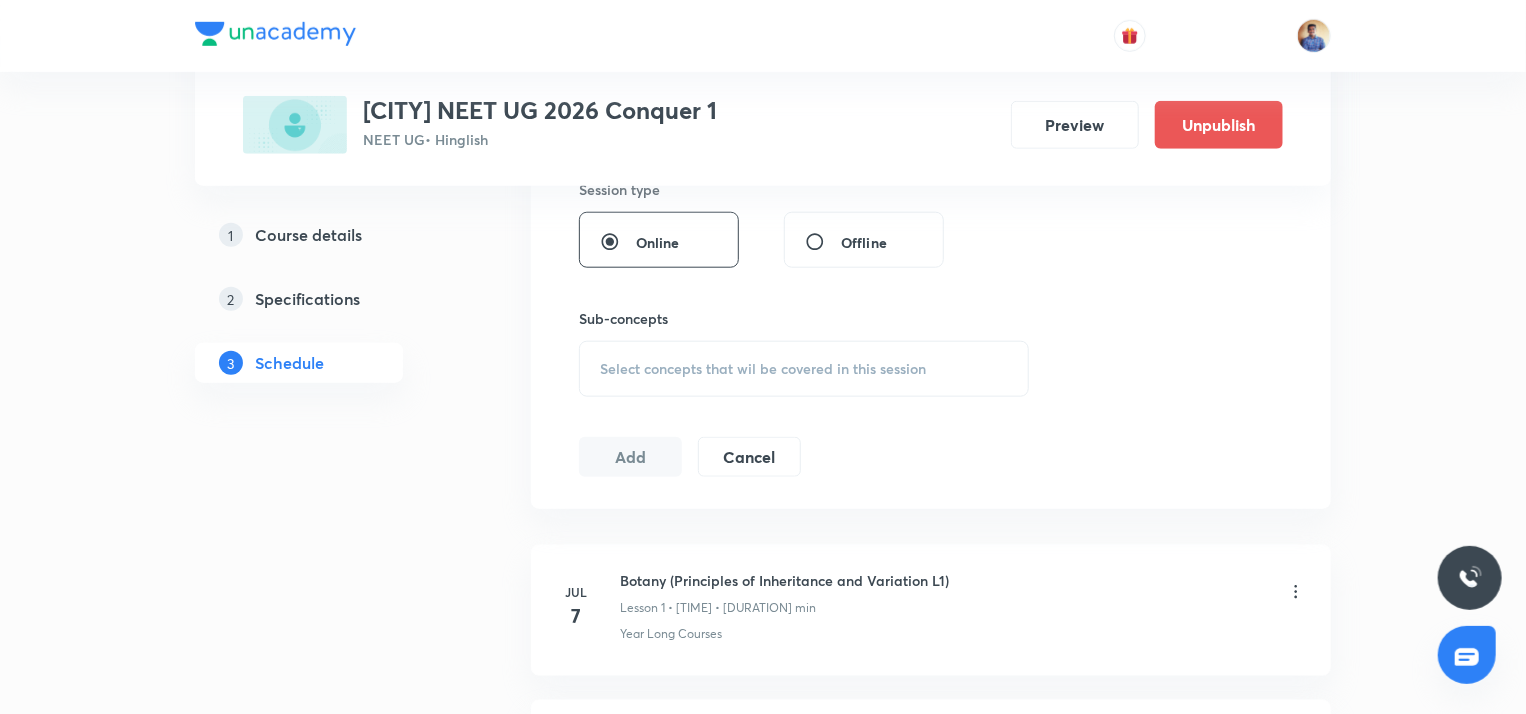 scroll, scrollTop: 893, scrollLeft: 0, axis: vertical 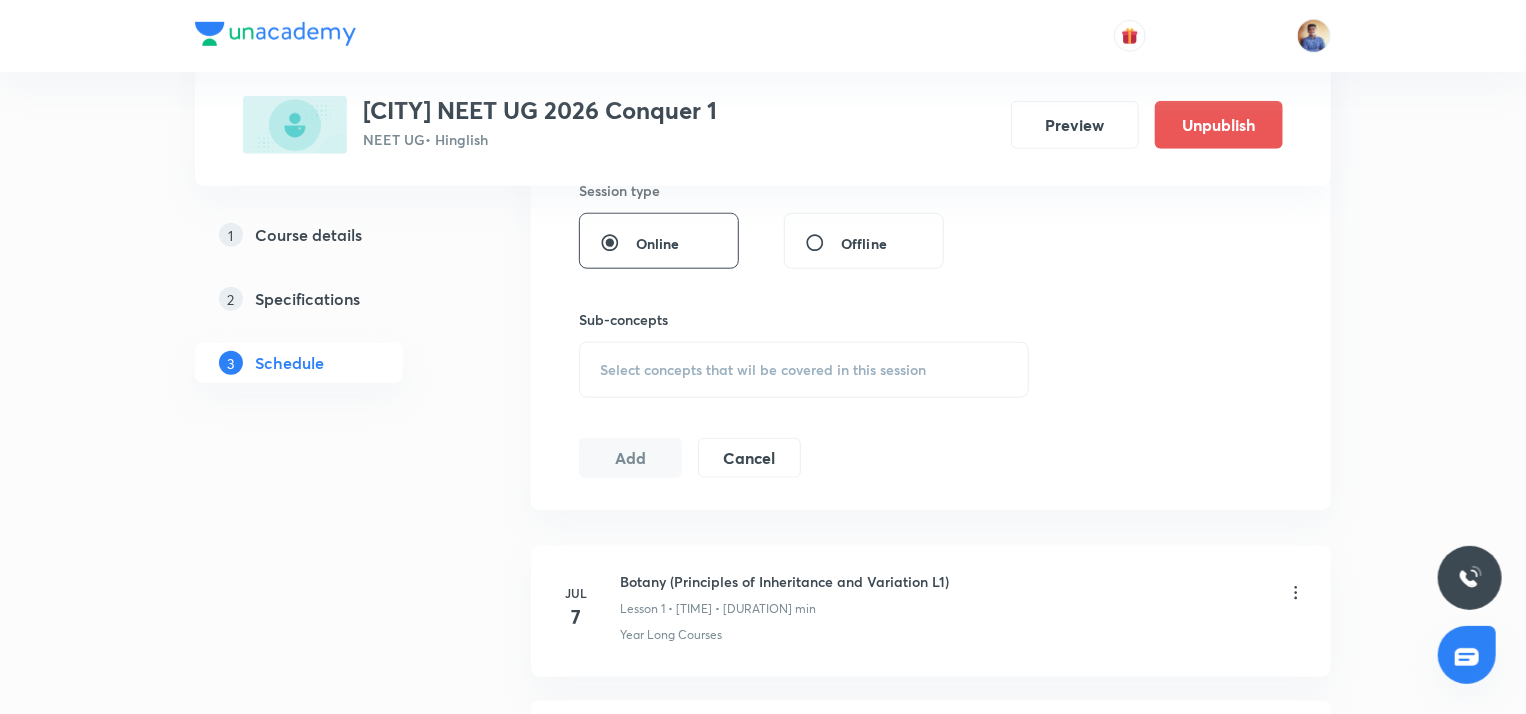 click on "Select concepts that wil be covered in this session" at bounding box center [763, 370] 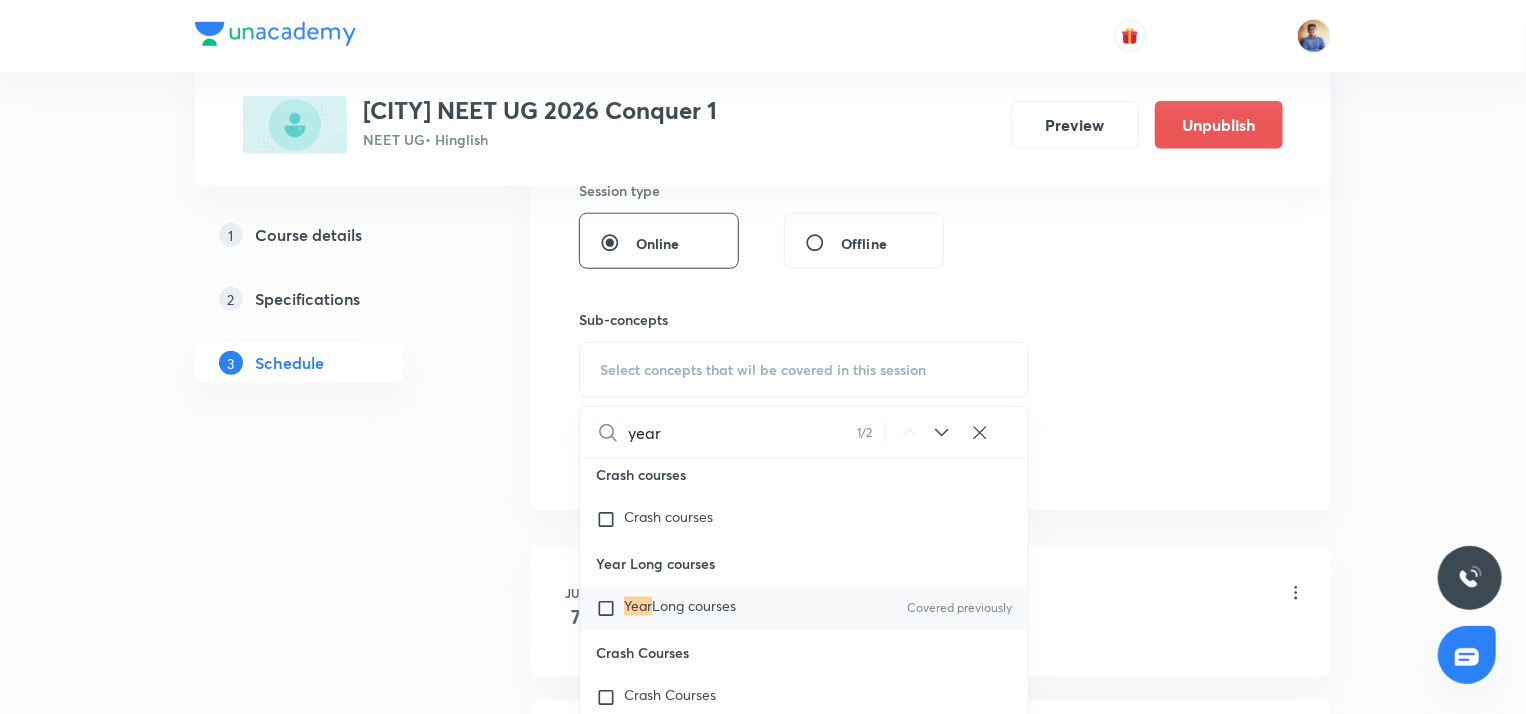 scroll, scrollTop: 59236, scrollLeft: 0, axis: vertical 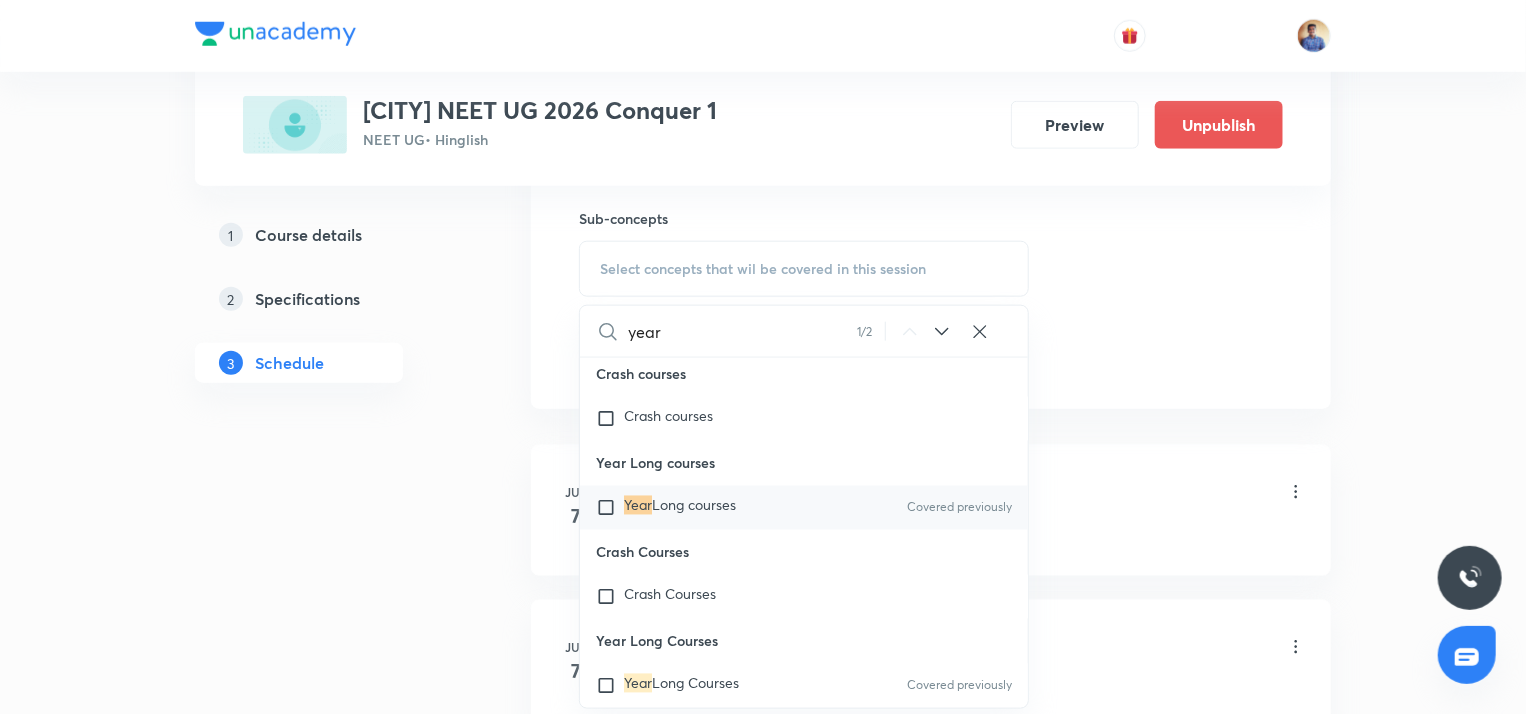 type on "year" 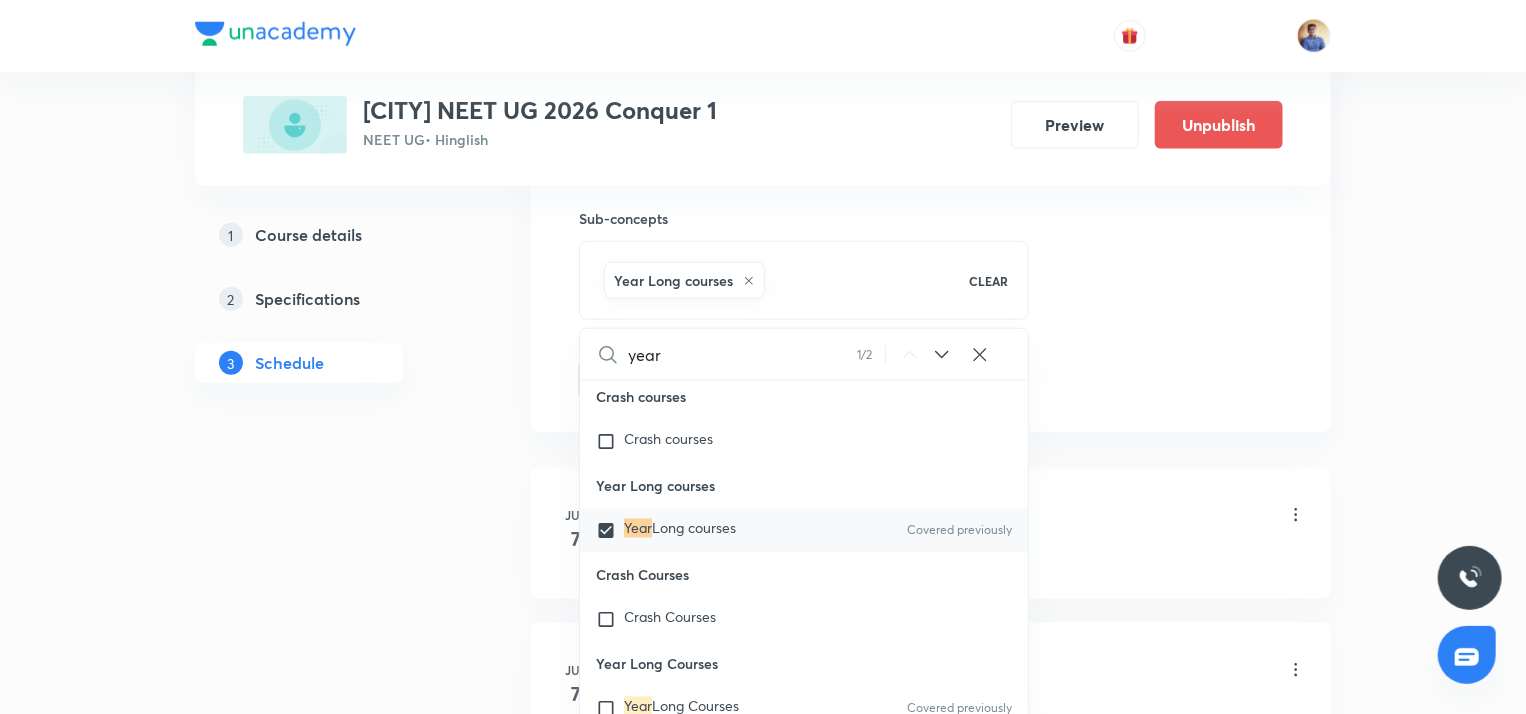 click on "1 Course details 2 Specifications 3 Schedule" at bounding box center (331, 7100) 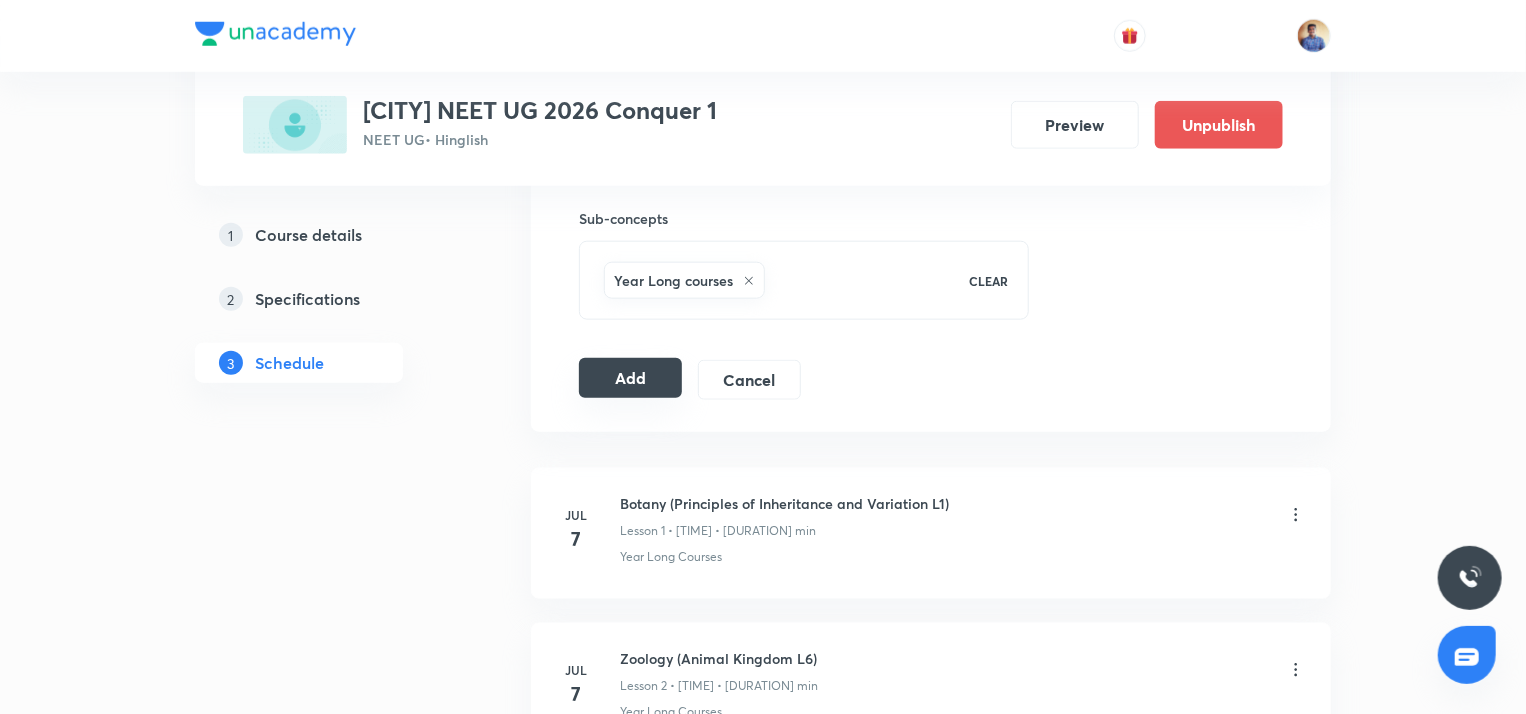 click on "Add" at bounding box center (630, 378) 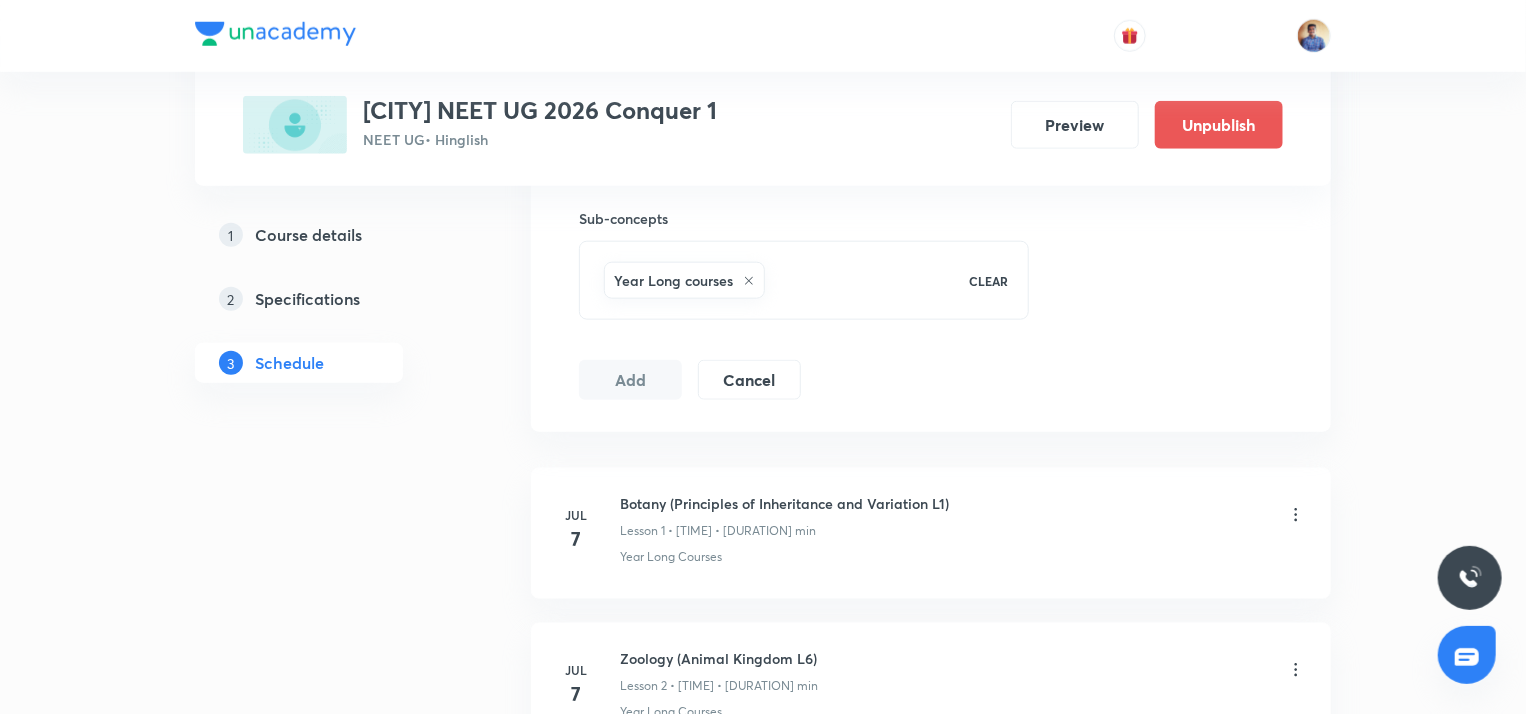 radio on "false" 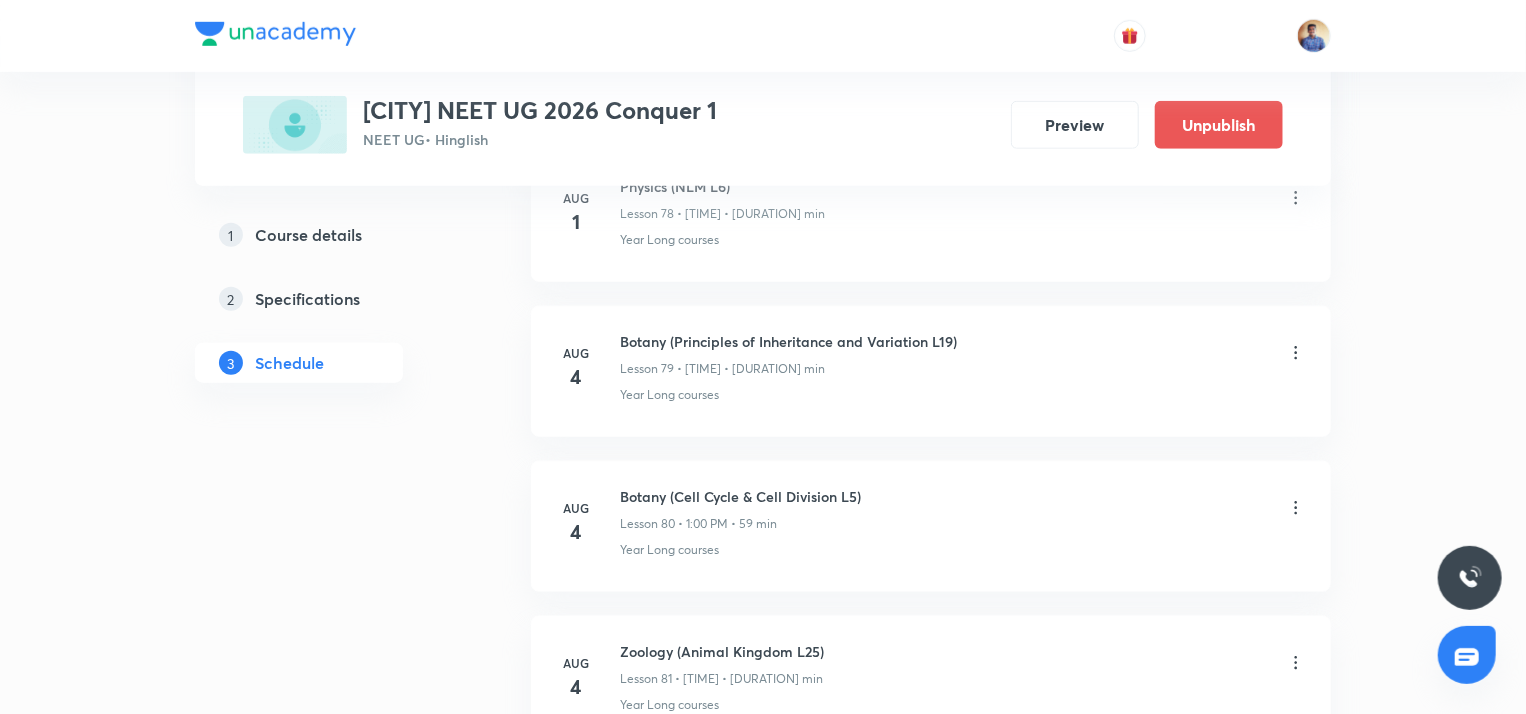 scroll, scrollTop: 12266, scrollLeft: 0, axis: vertical 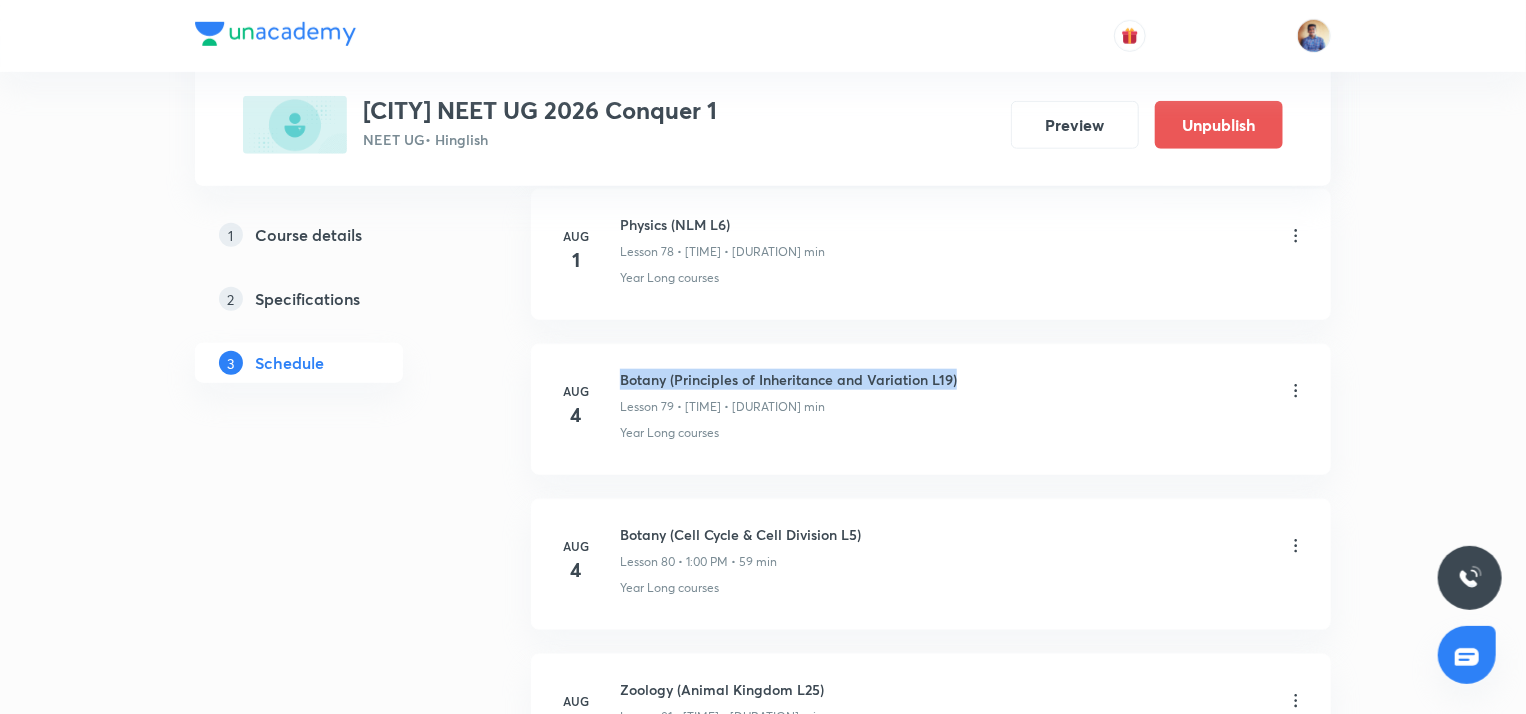 drag, startPoint x: 622, startPoint y: 350, endPoint x: 979, endPoint y: 317, distance: 358.52197 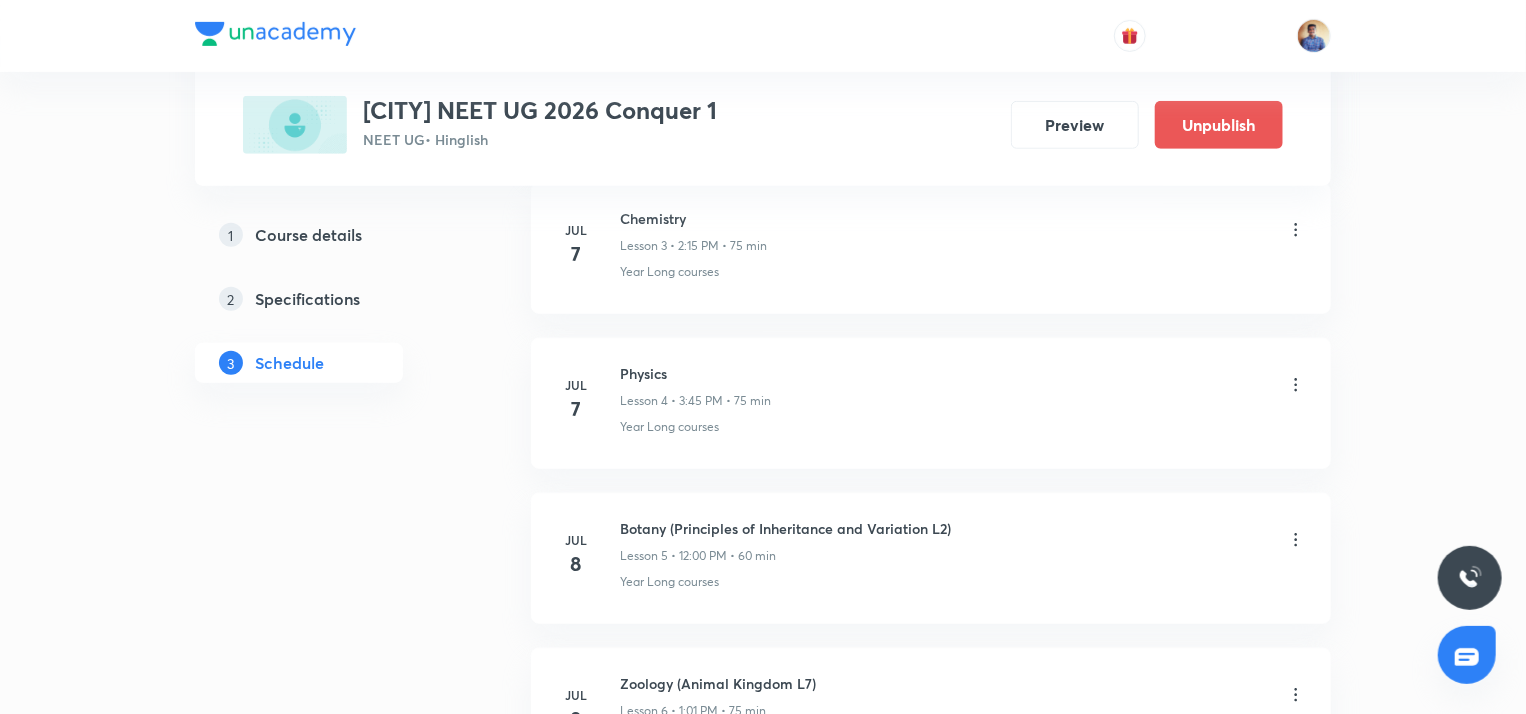 scroll, scrollTop: 0, scrollLeft: 0, axis: both 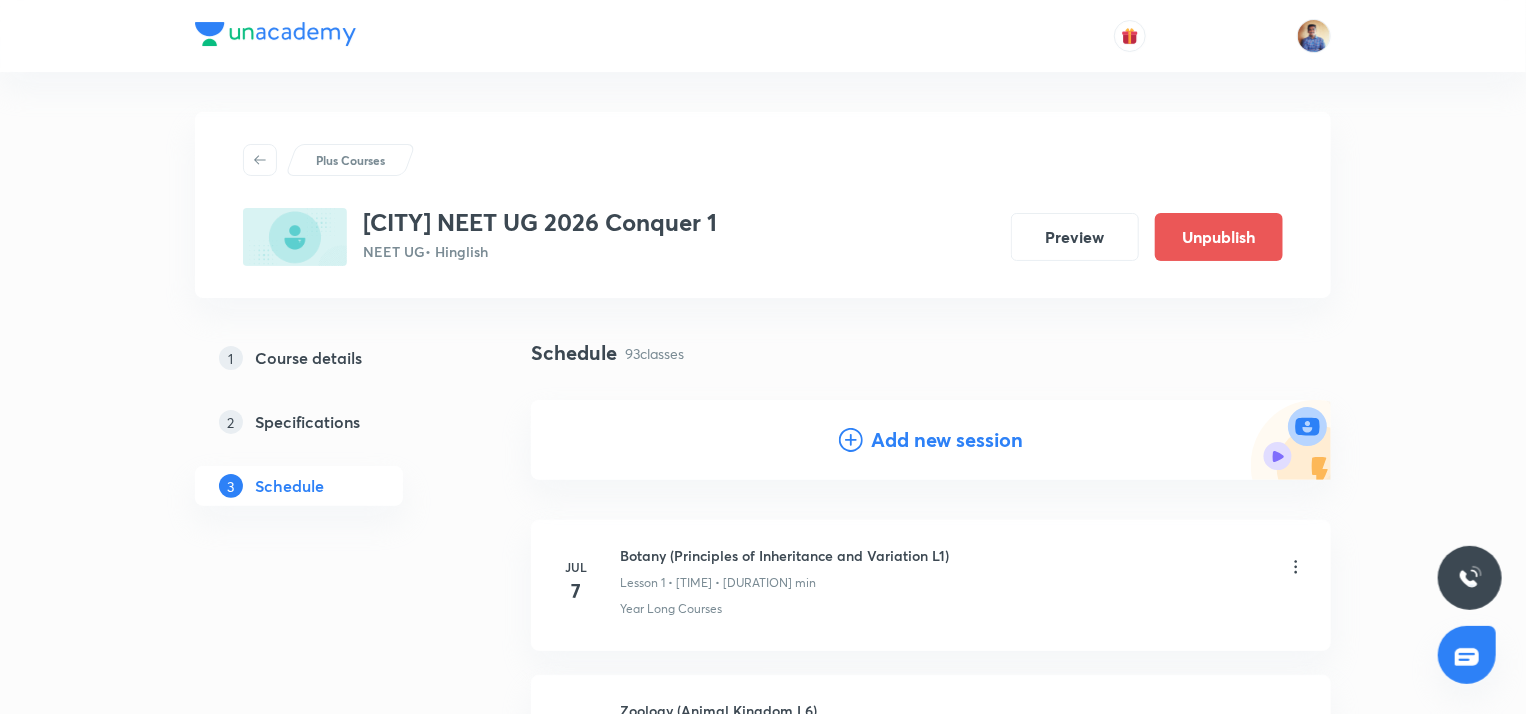 click on "Add new session" at bounding box center (947, 440) 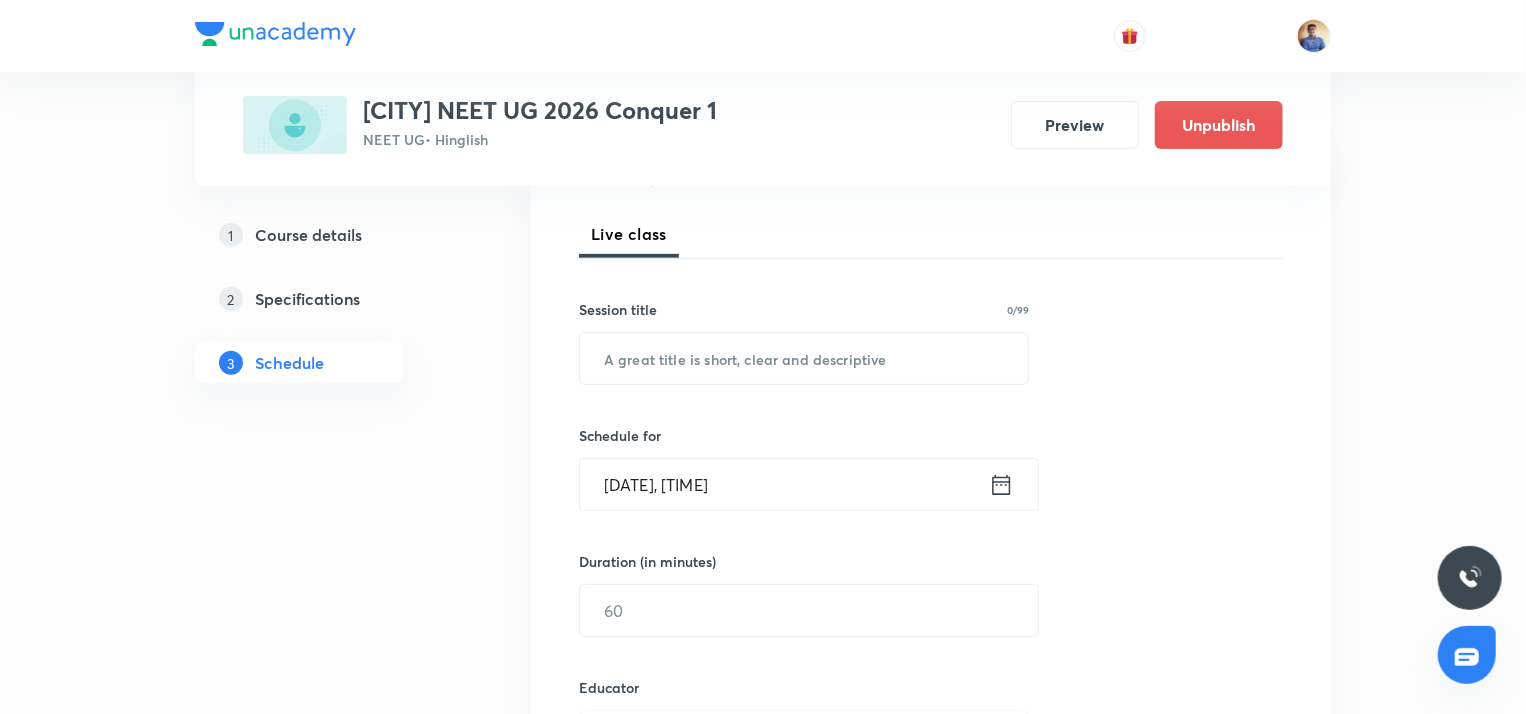 scroll, scrollTop: 276, scrollLeft: 0, axis: vertical 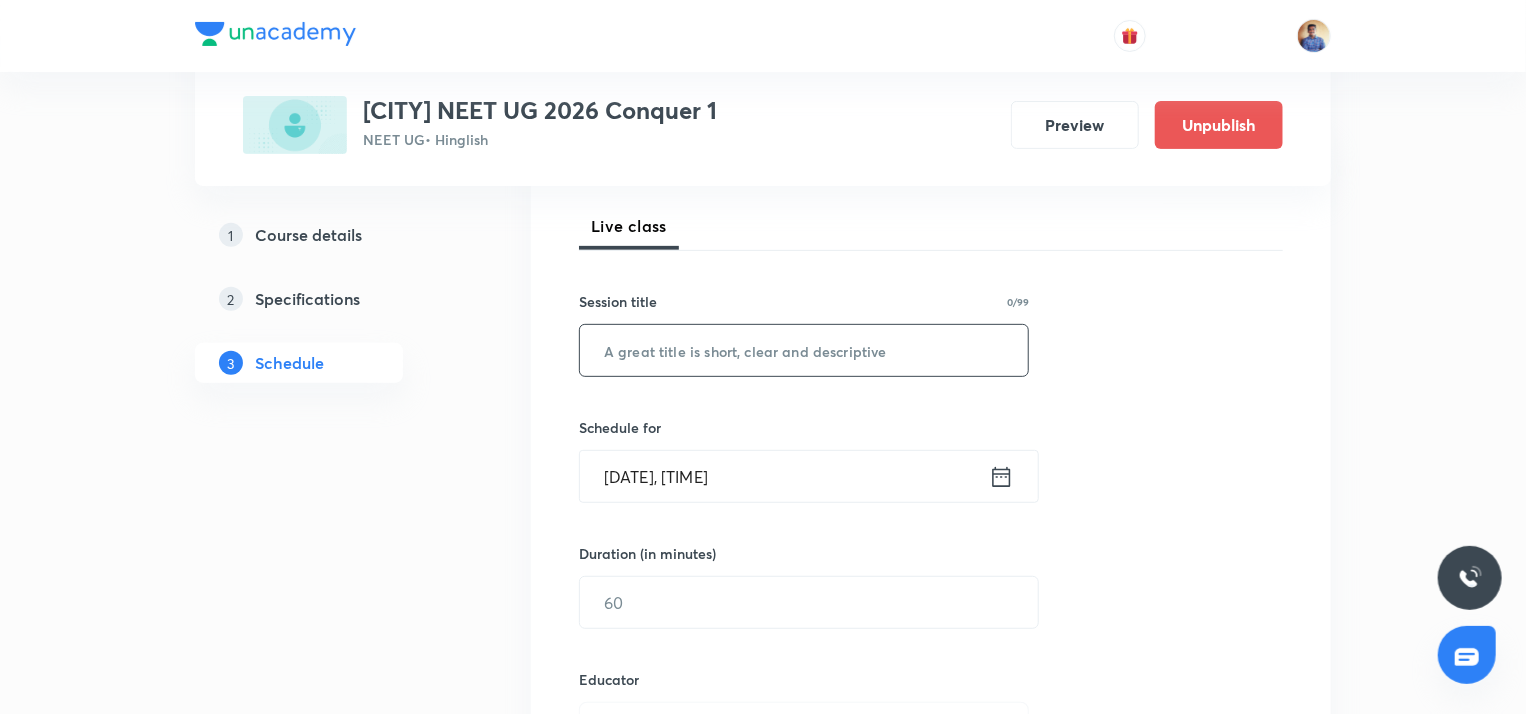 paste on "Botany (Principles of Inheritance and Variation L19)" 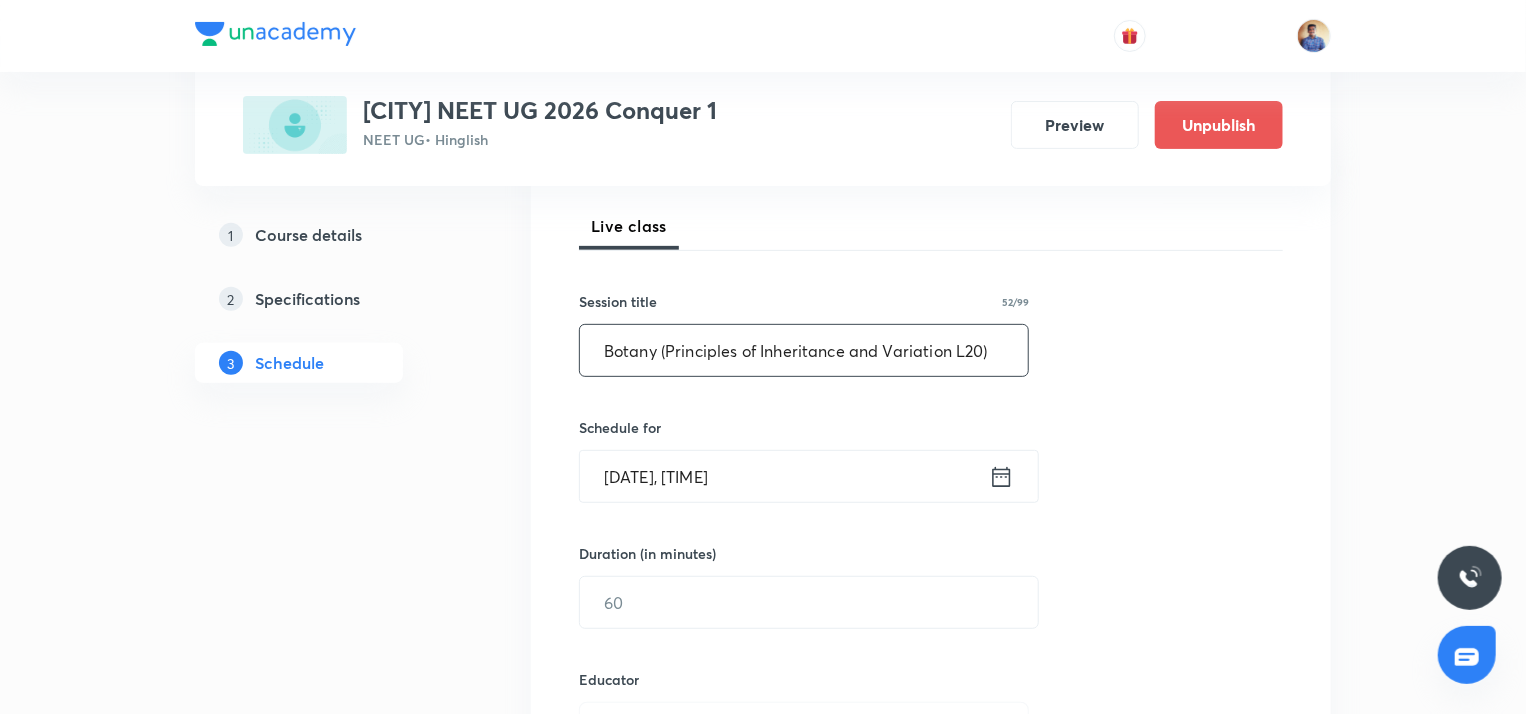 type on "Botany (Principles of Inheritance and Variation L20)" 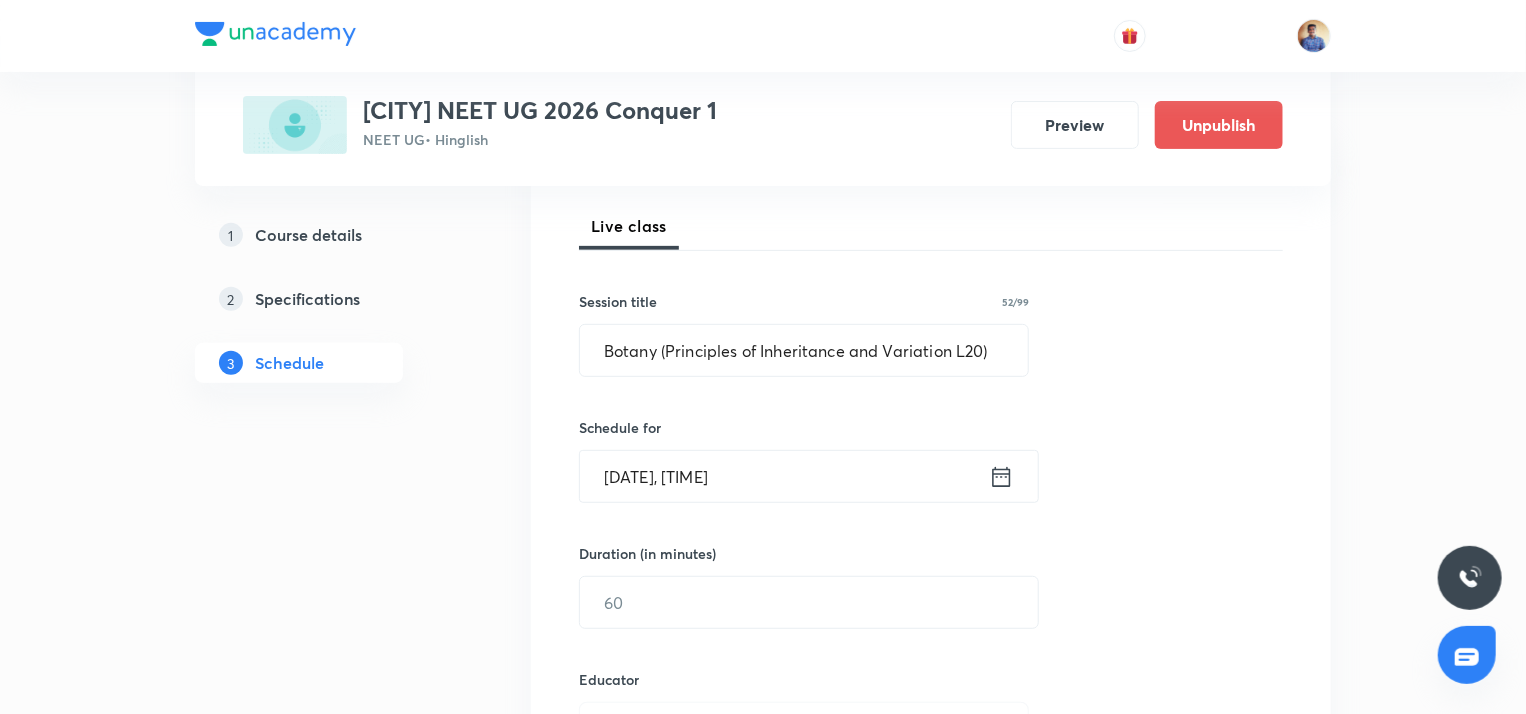 click on "Aug 4, 2025, 2:52 PM" at bounding box center [784, 476] 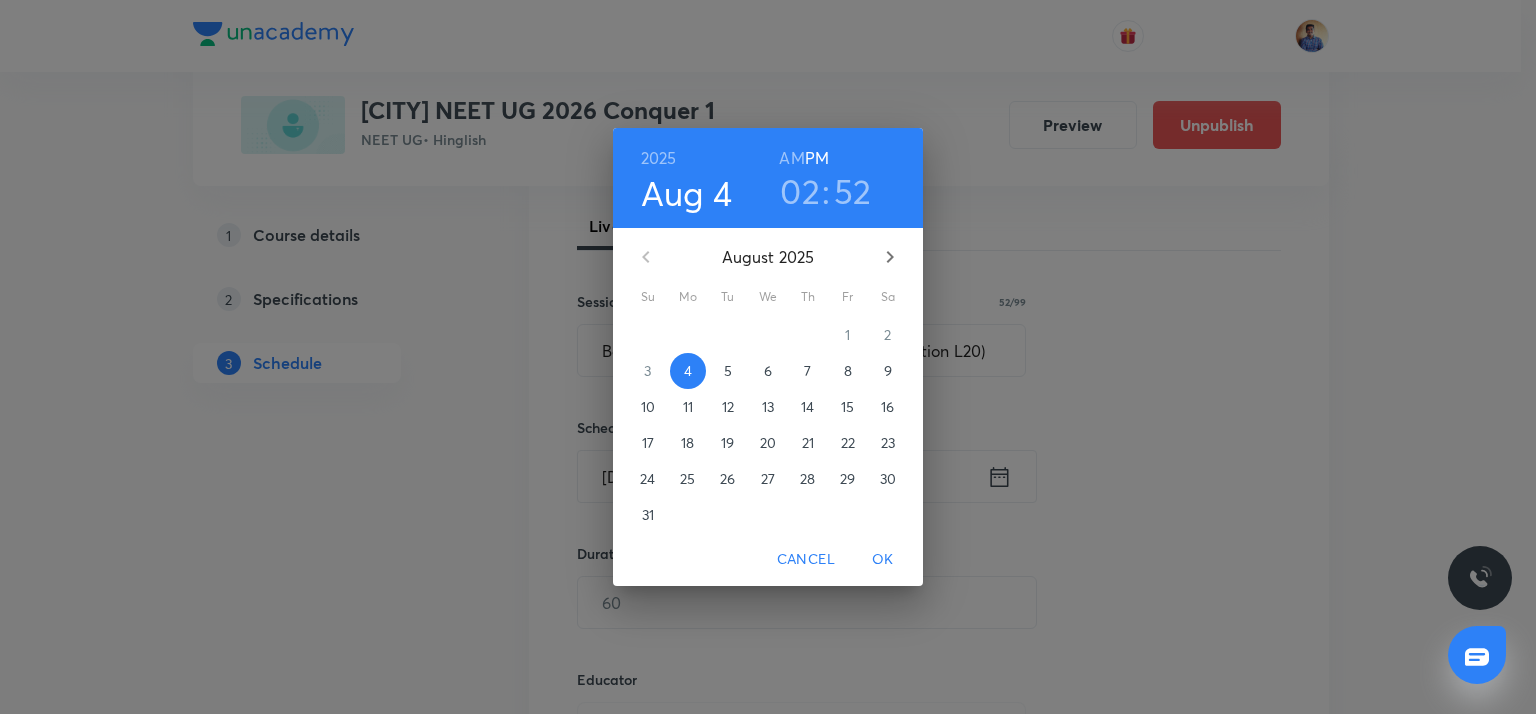click on "5" at bounding box center (728, 371) 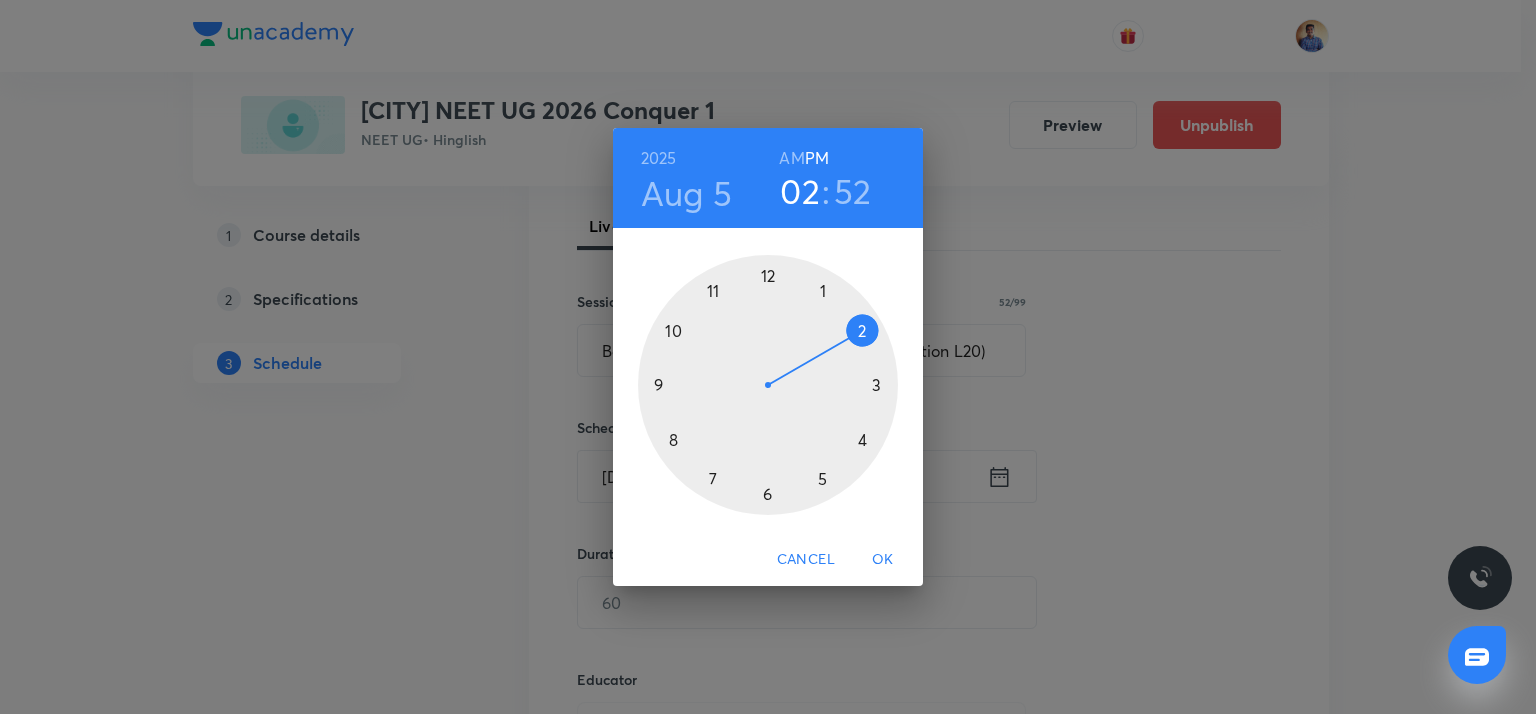 click at bounding box center (768, 385) 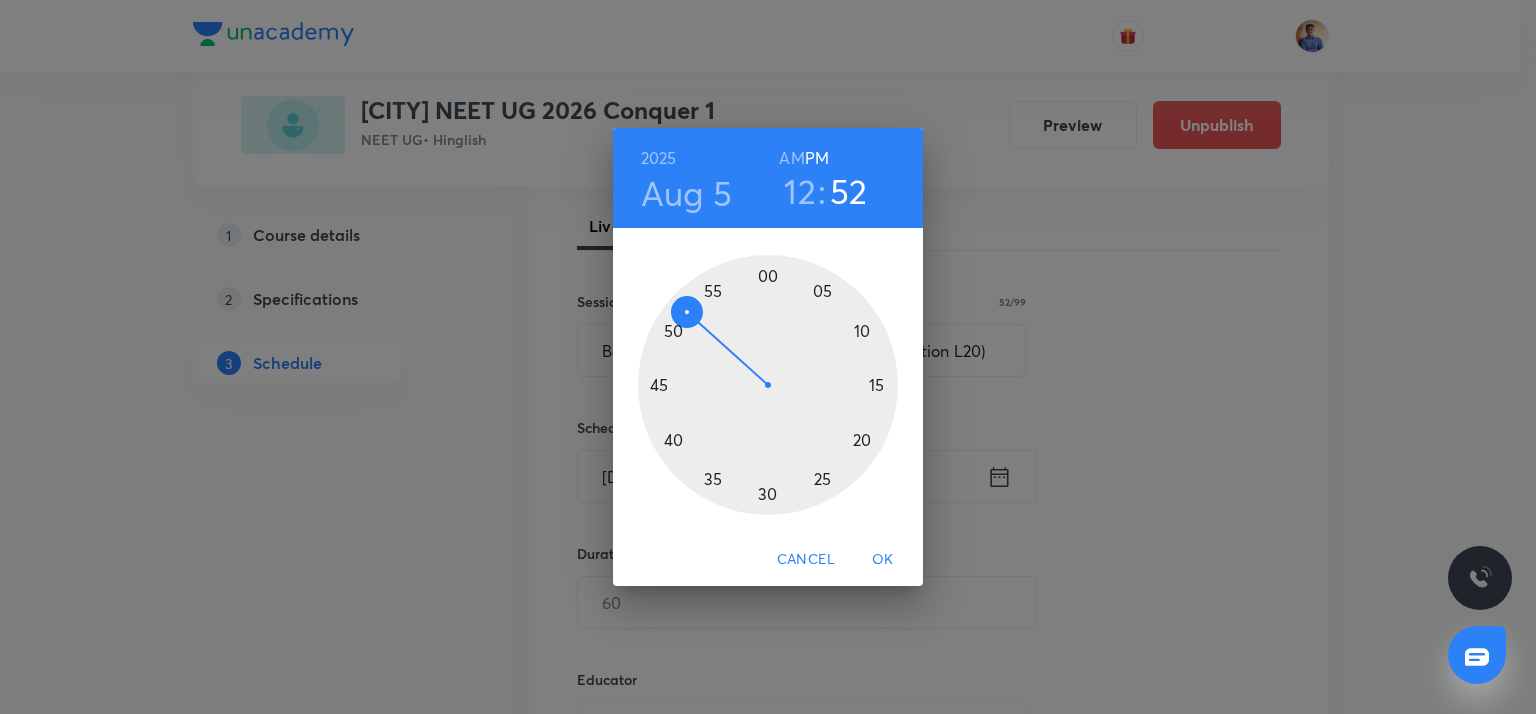 click at bounding box center (768, 385) 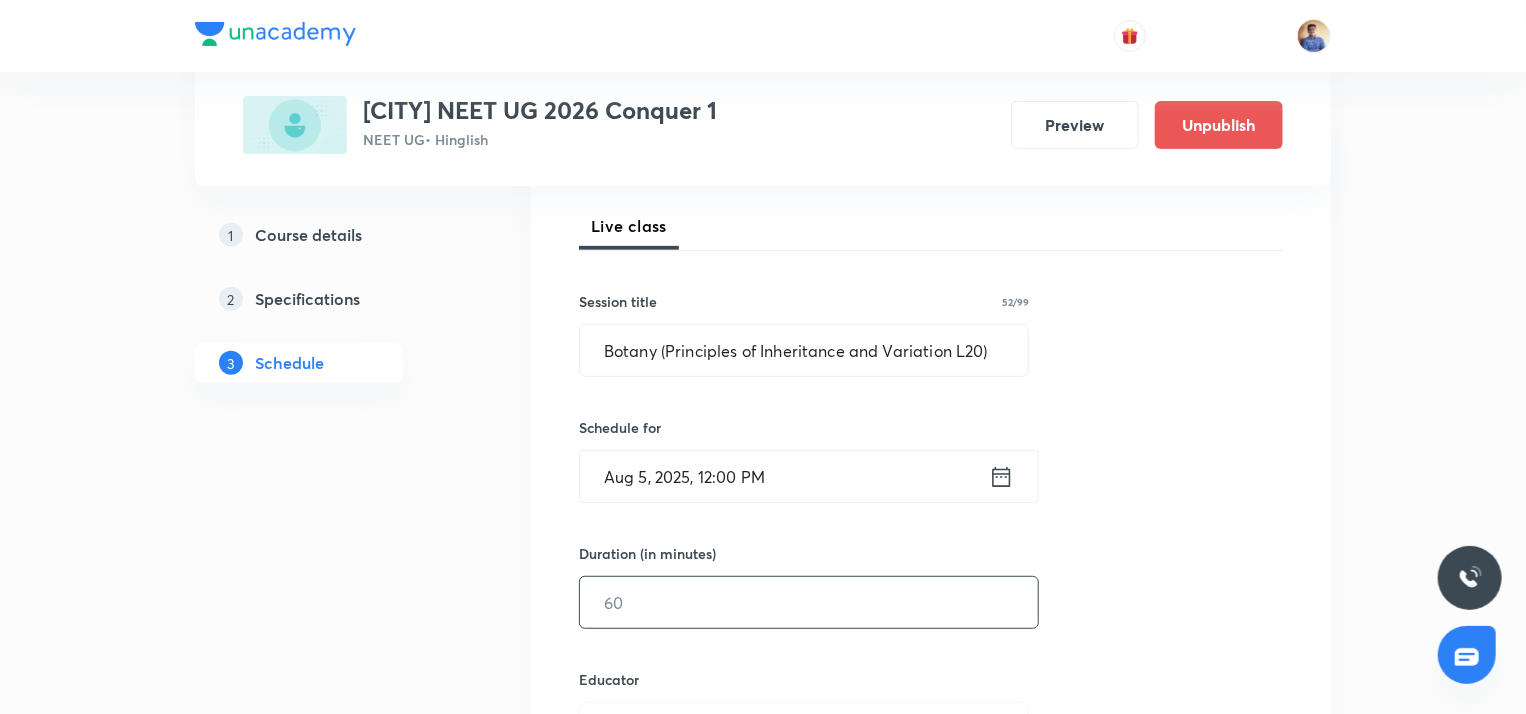click at bounding box center [809, 602] 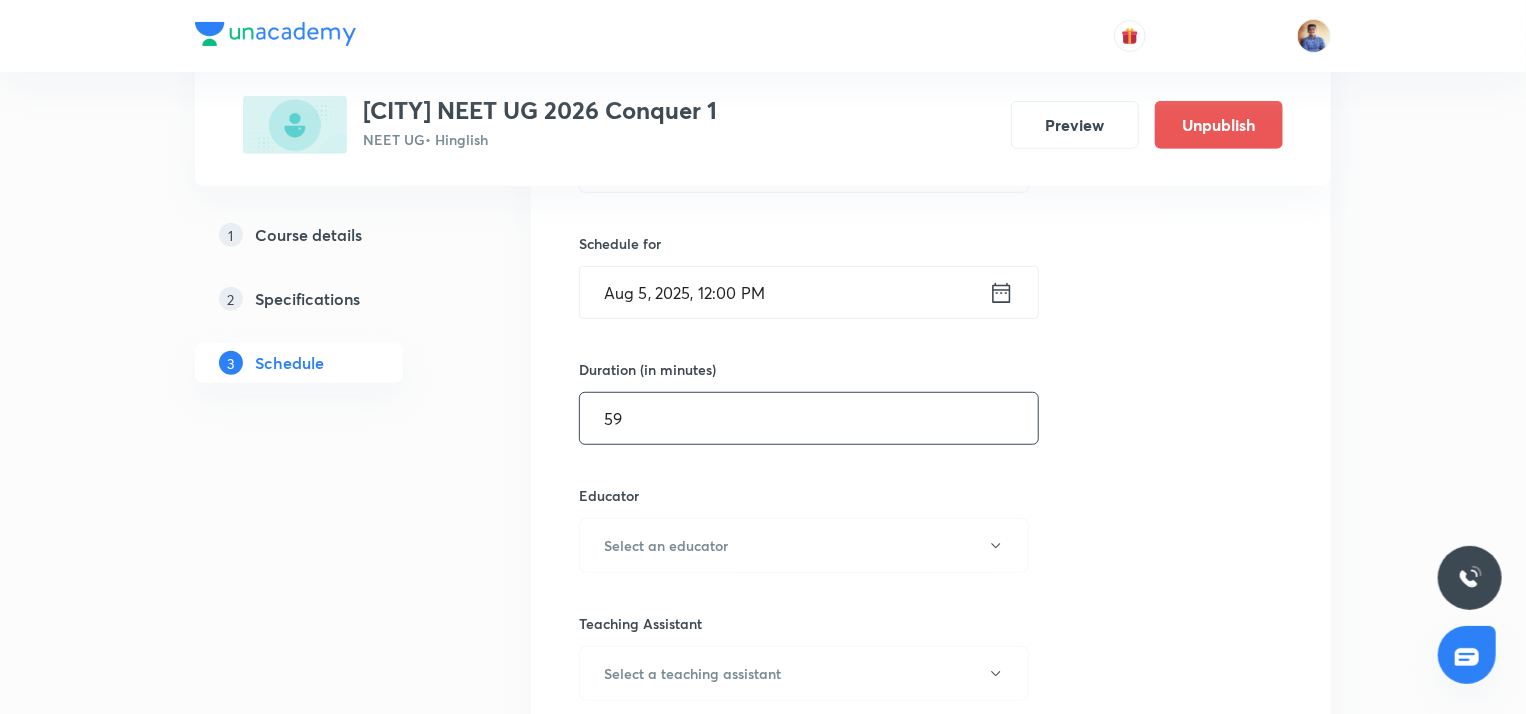 scroll, scrollTop: 487, scrollLeft: 0, axis: vertical 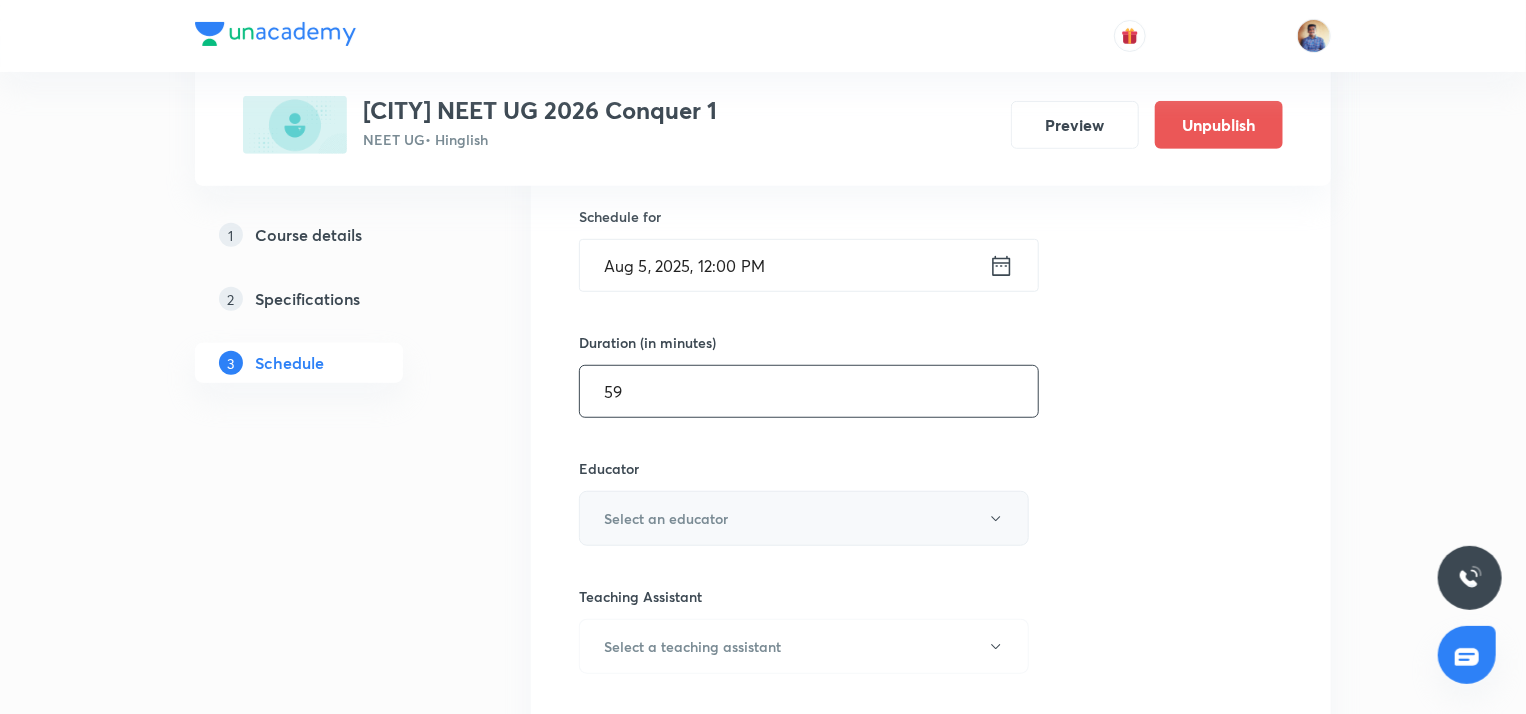 type on "59" 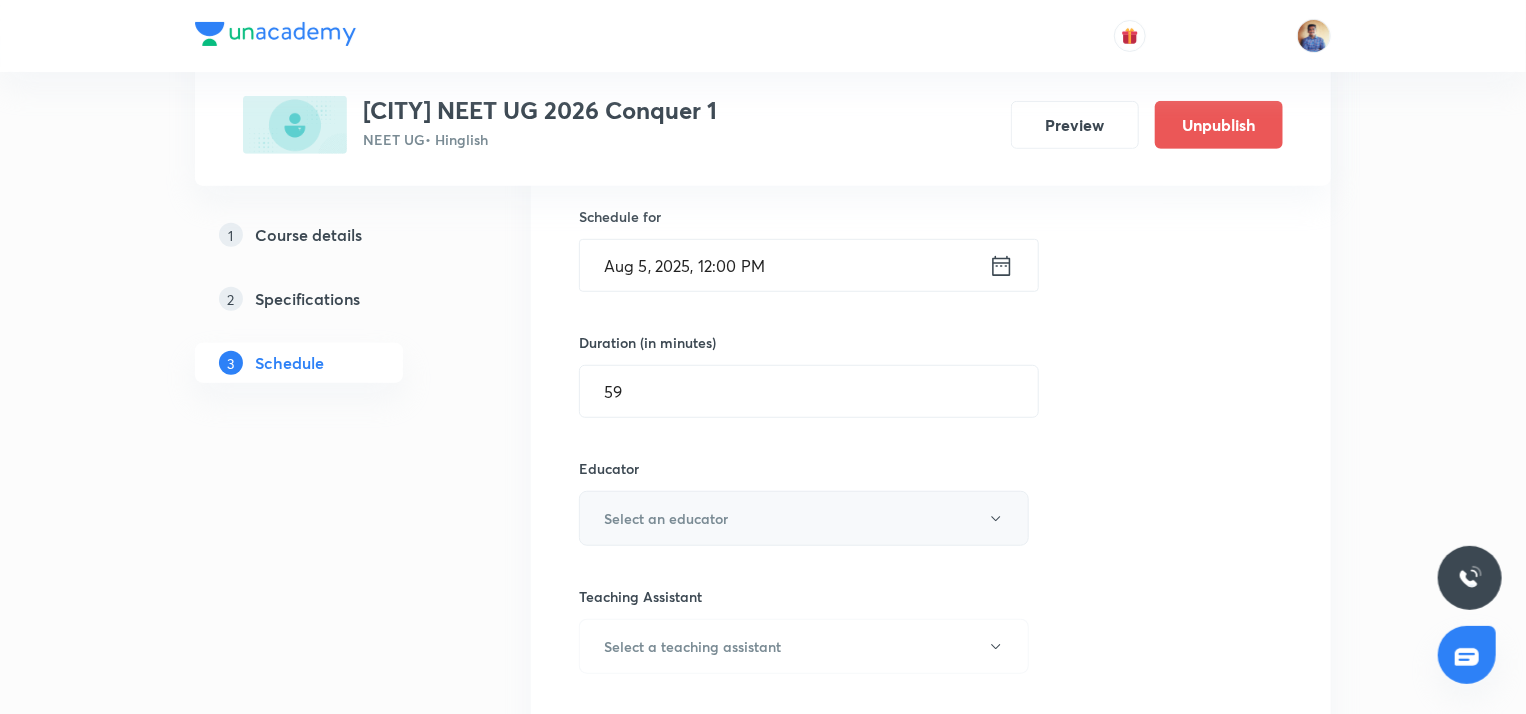 click on "Select an educator" at bounding box center (804, 518) 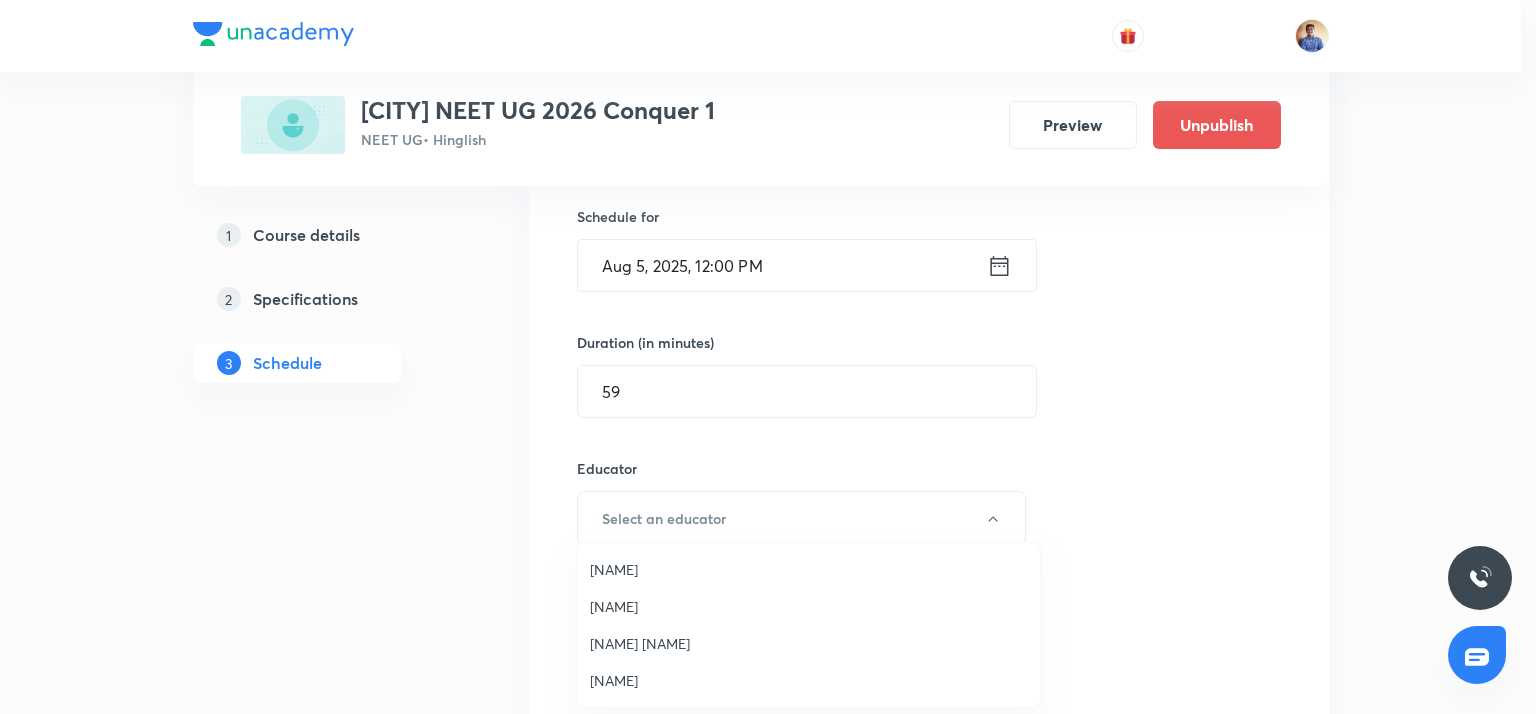 click on "Abhishek Tripathi" at bounding box center (809, 680) 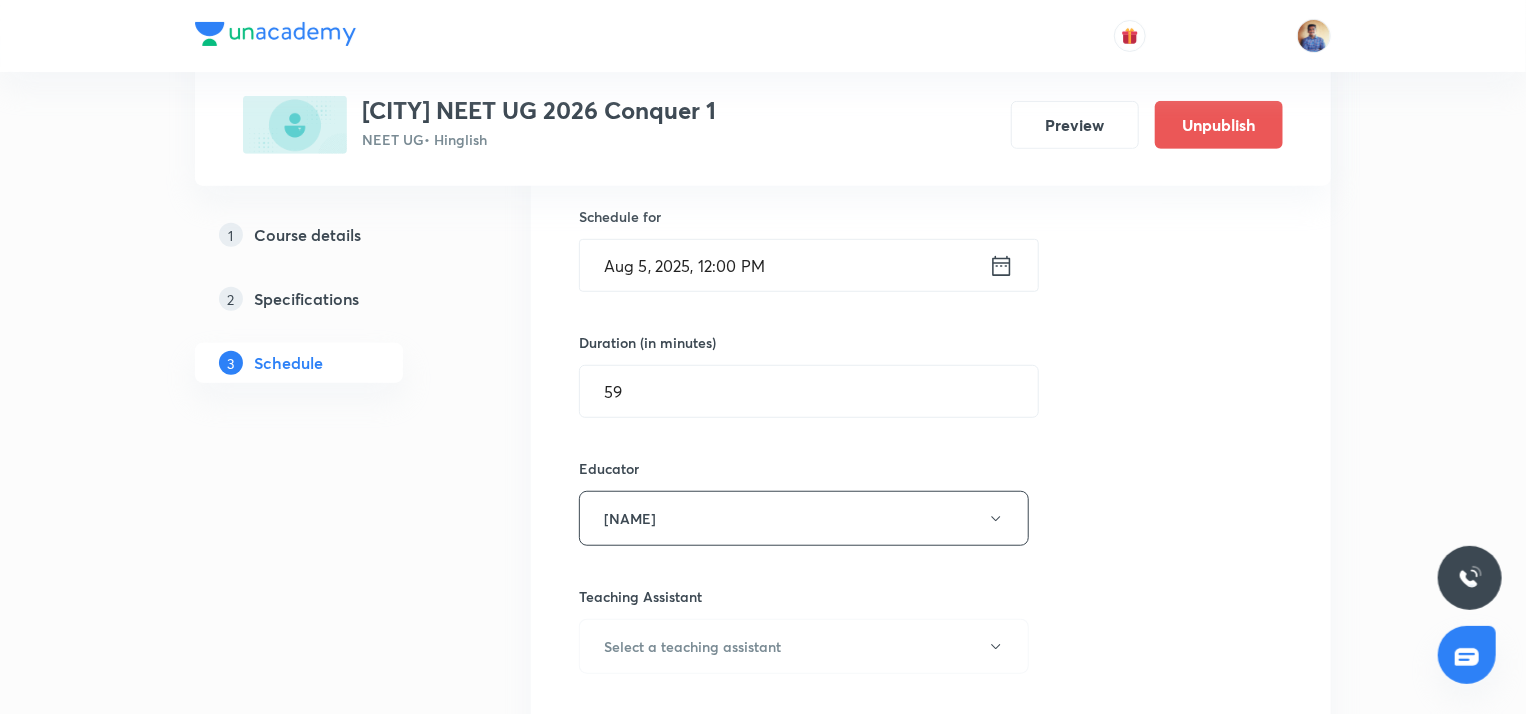 click on "1 Course details 2 Specifications 3 Schedule" at bounding box center (331, 7801) 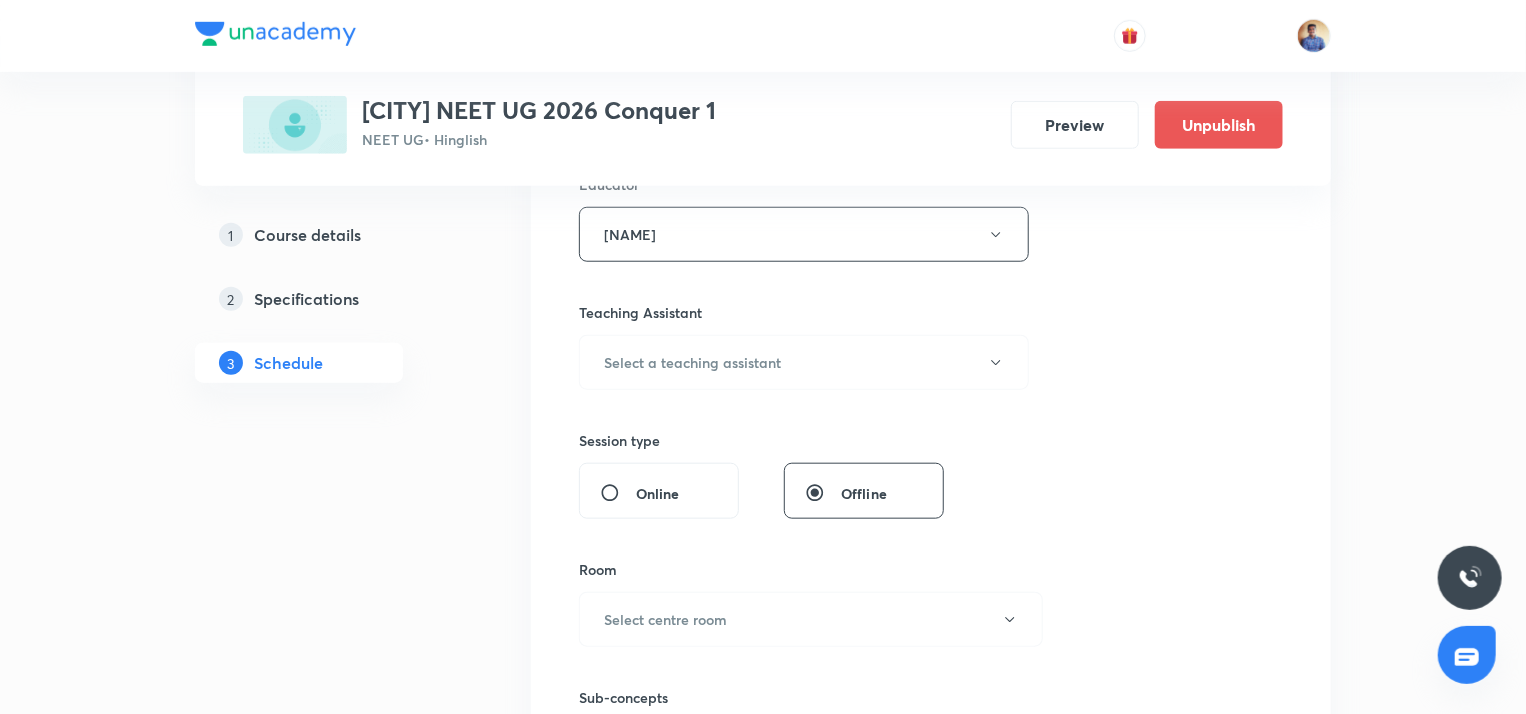 scroll, scrollTop: 772, scrollLeft: 0, axis: vertical 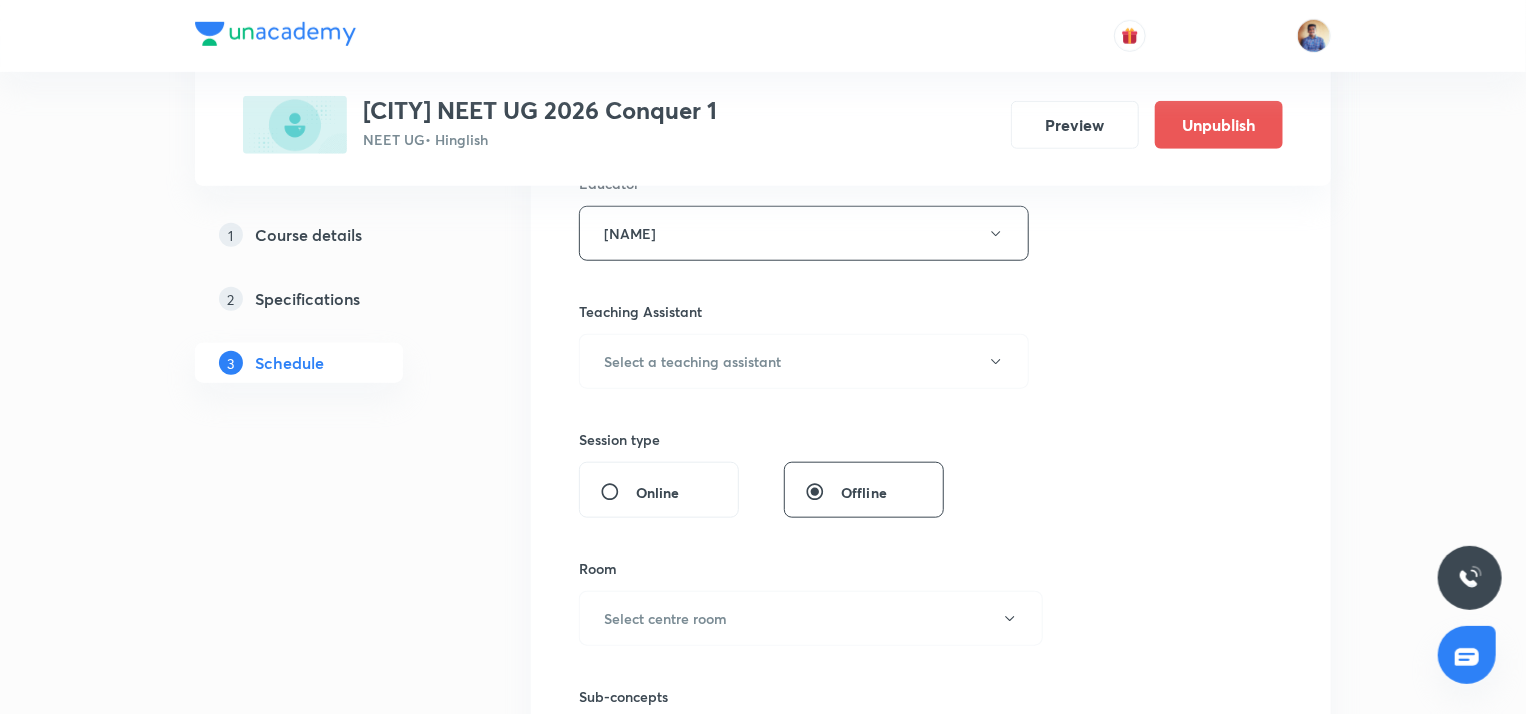 click on "Online" at bounding box center (618, 492) 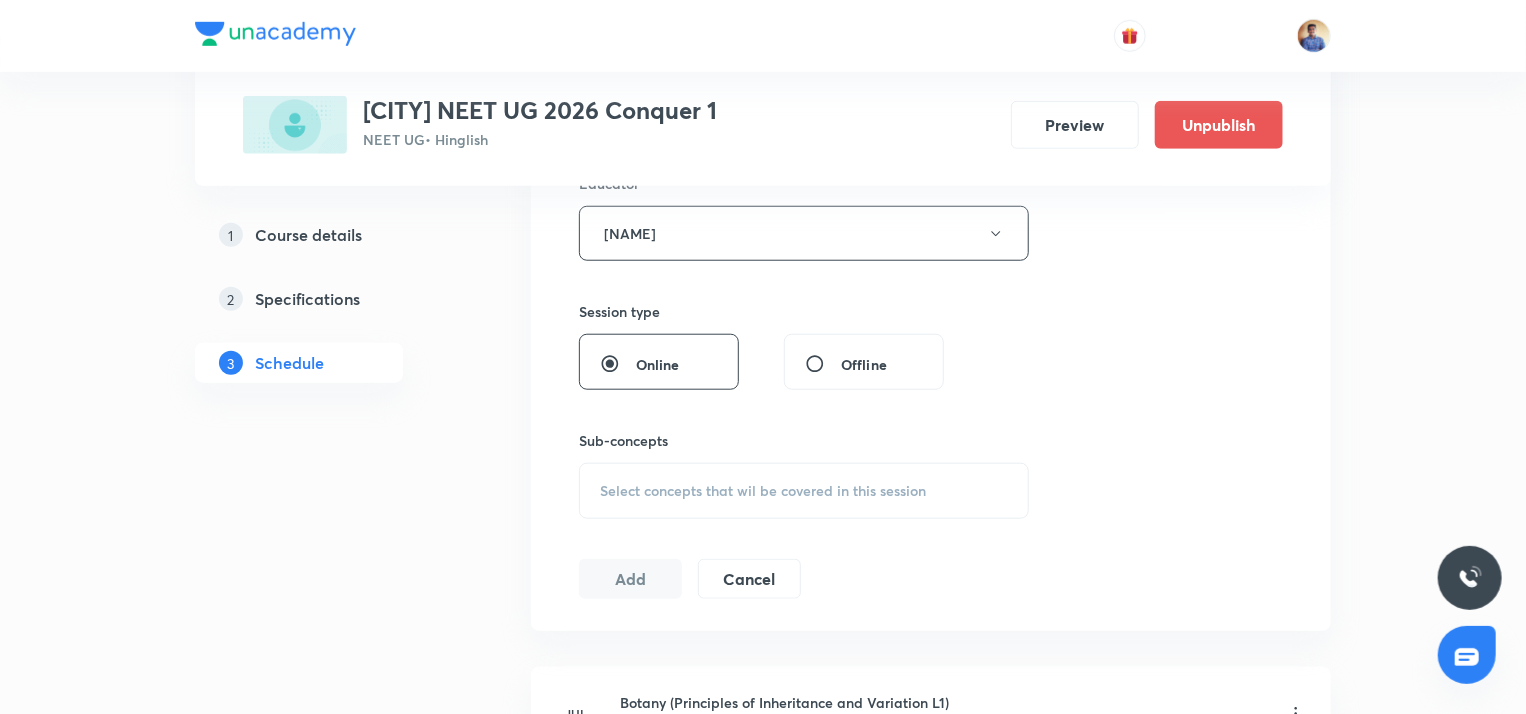 click on "Select concepts that wil be covered in this session" at bounding box center (763, 491) 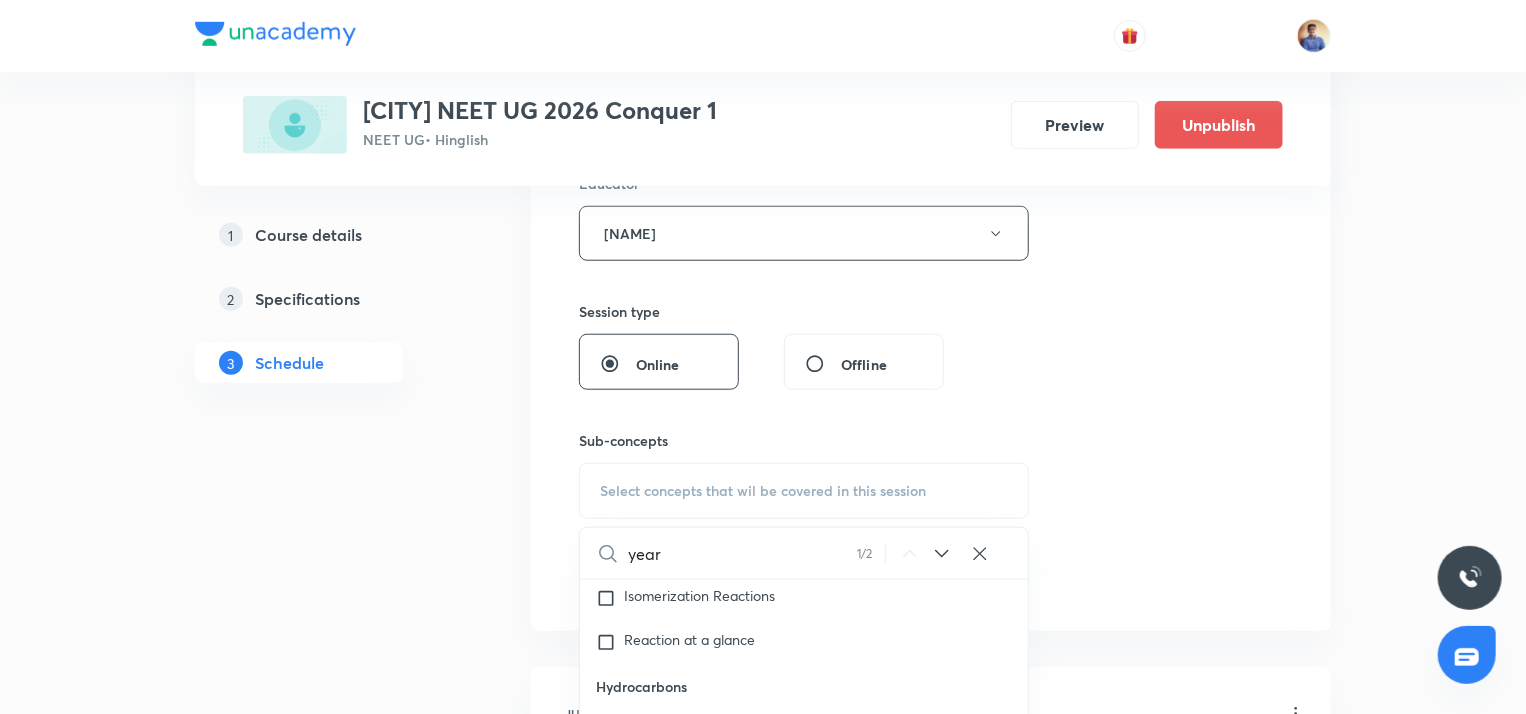 scroll, scrollTop: 59236, scrollLeft: 0, axis: vertical 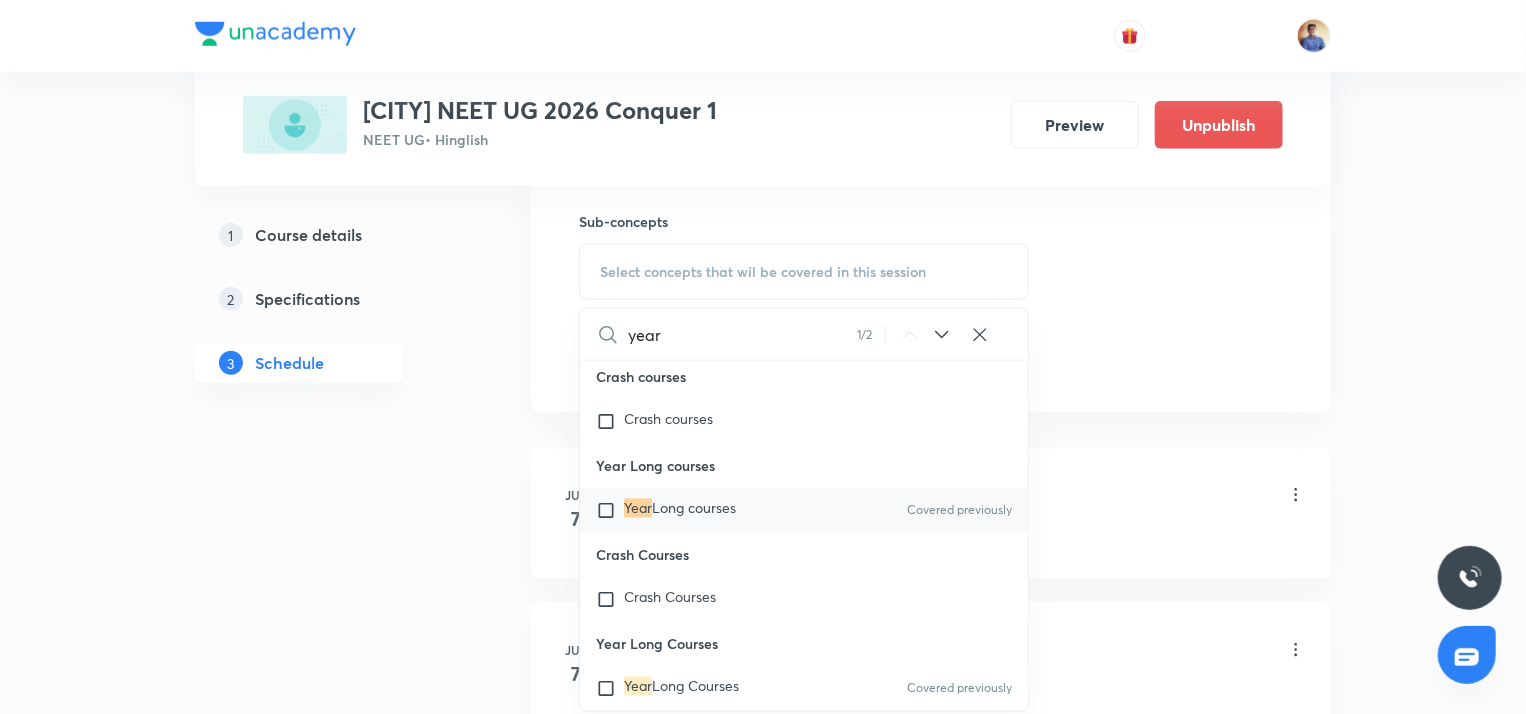 type on "year" 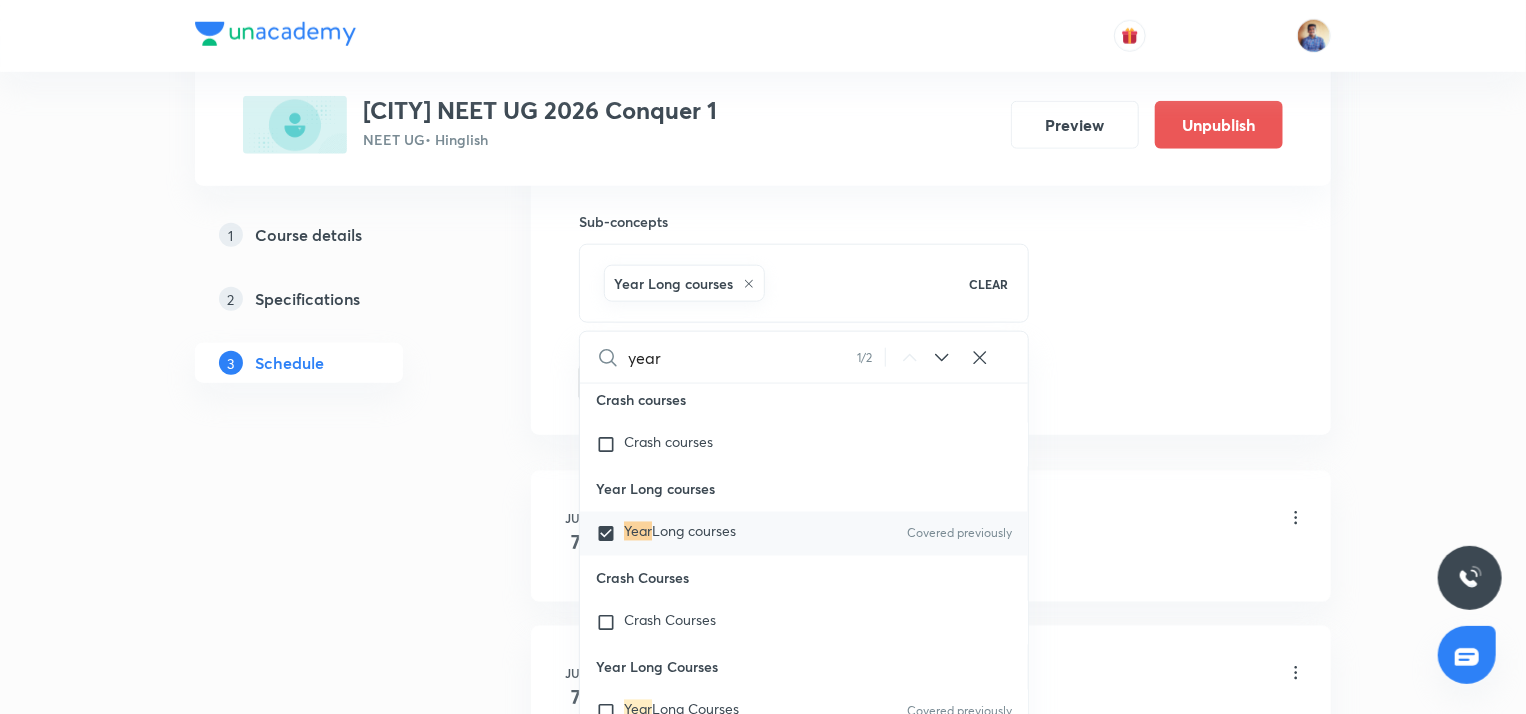 click on "Plus Courses Chhatrapati sambhaji nagar NEET UG 2026 Conquer 1 NEET UG  • Hinglish Preview Unpublish 1 Course details 2 Specifications 3 Schedule Schedule 93  classes Session  94 Live class Session title 52/99 Botany (Principles of Inheritance and Variation L20) ​ Schedule for Aug 5, 2025, 12:00 PM ​ Duration (in minutes) 59 ​ Educator Abhishek Tripathi   Session type Online Offline Sub-concepts Year Long courses CLEAR year 1 / 2 ​ Living World and Biological Classifications  Living World and Biological Classifications  Plant Kingdom and  Morphology Plant Kingdom and  Morphology Principle of Inheritance &  Variation Principle of Inheritance &  Variation Molecular Basis of Inheritance, Molecular Basis of Inheritance Anatomy of Flowering Plants, Photosynthesis, Anatomy of Flowering Plants, Photosynthesis, Respiration, Plant Growth & Development Respiration, Plant Growth & Development Biological Classification, Plant Kingdom, Morphology of Flowering Plants  Organism & Population Organism & Population 7" at bounding box center (763, 7067) 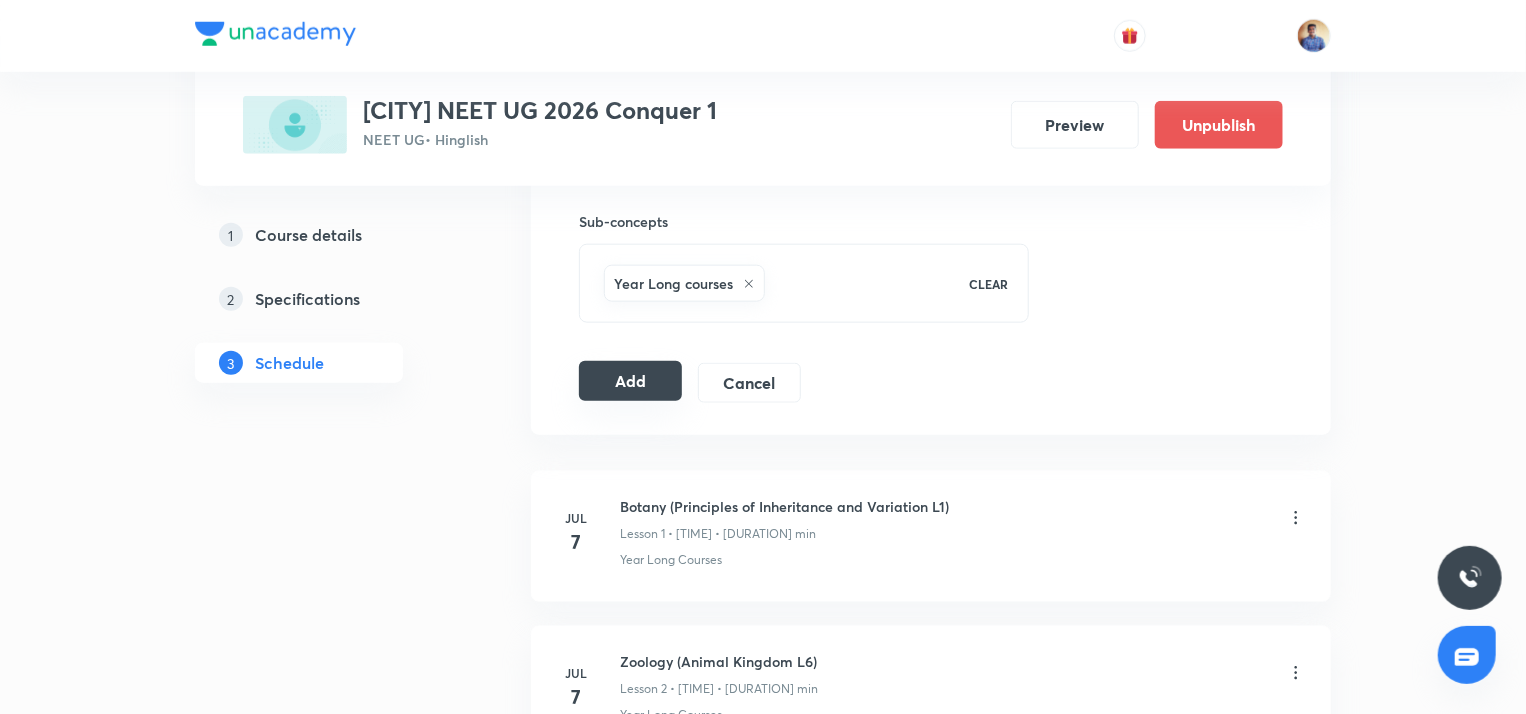 click on "Add" at bounding box center (630, 381) 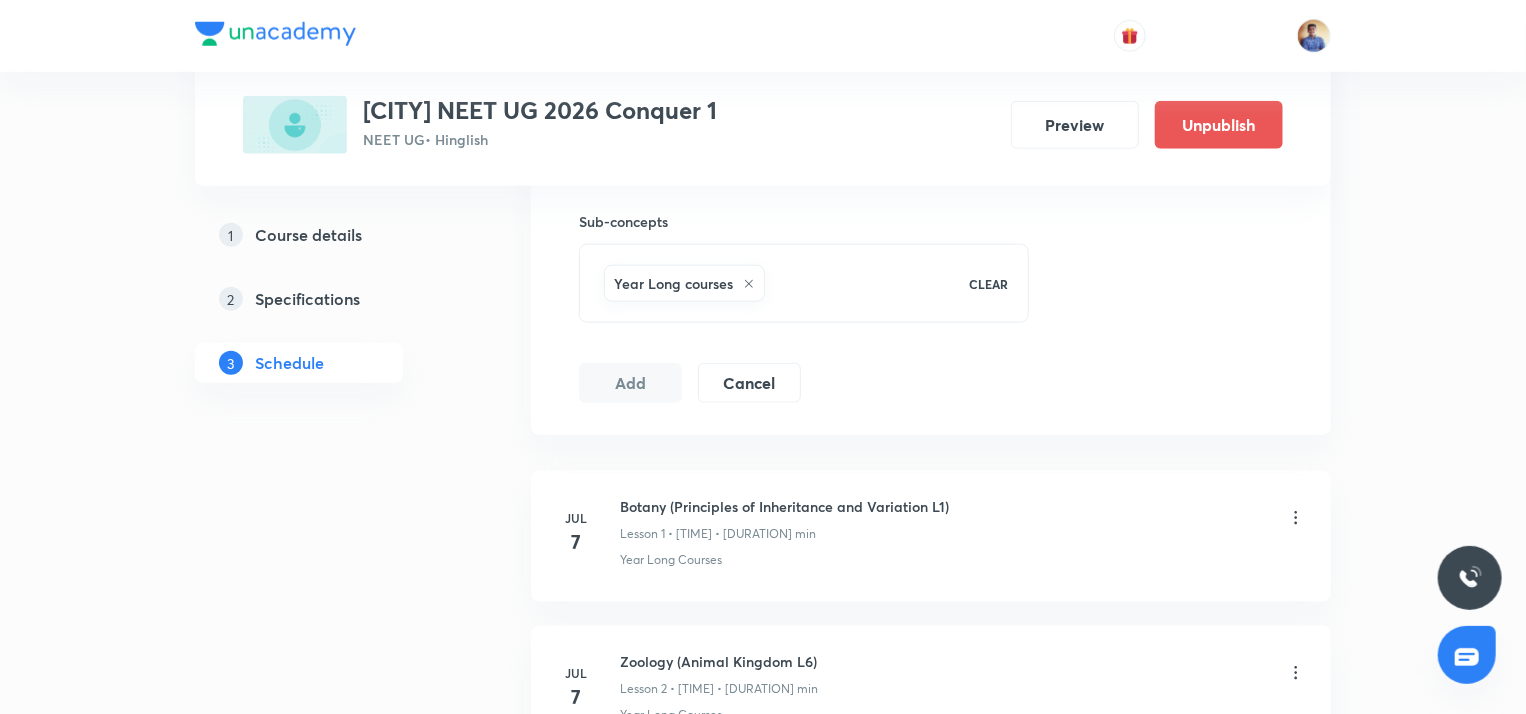 radio on "false" 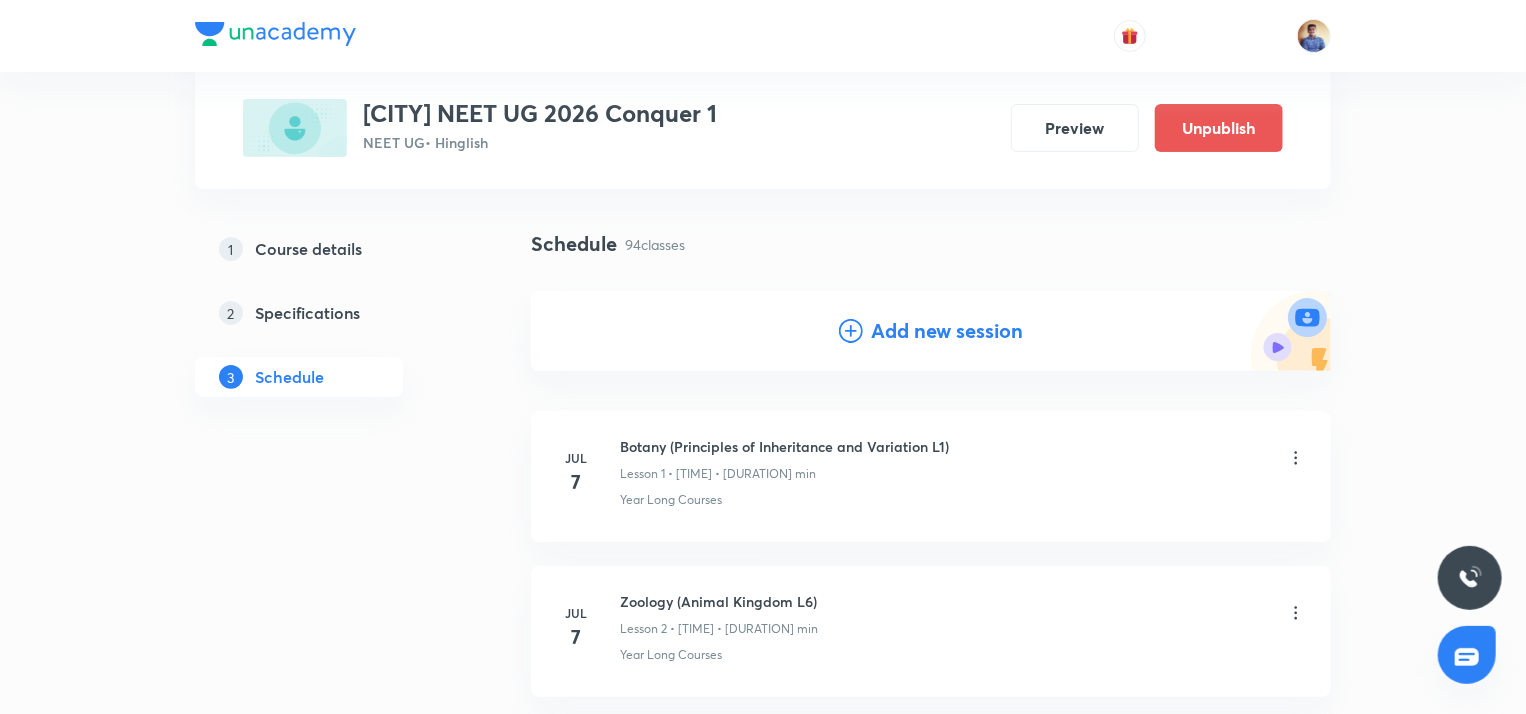 scroll, scrollTop: 0, scrollLeft: 0, axis: both 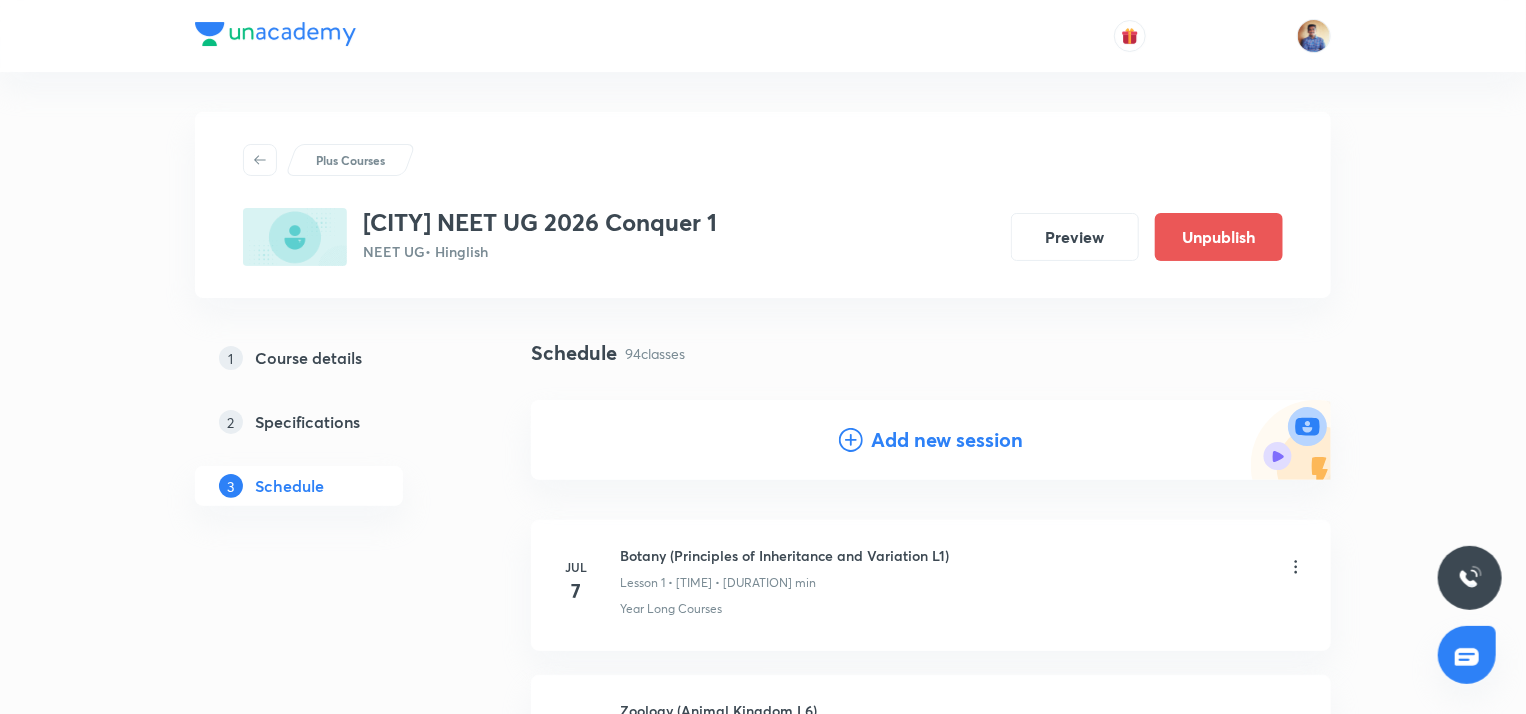 click 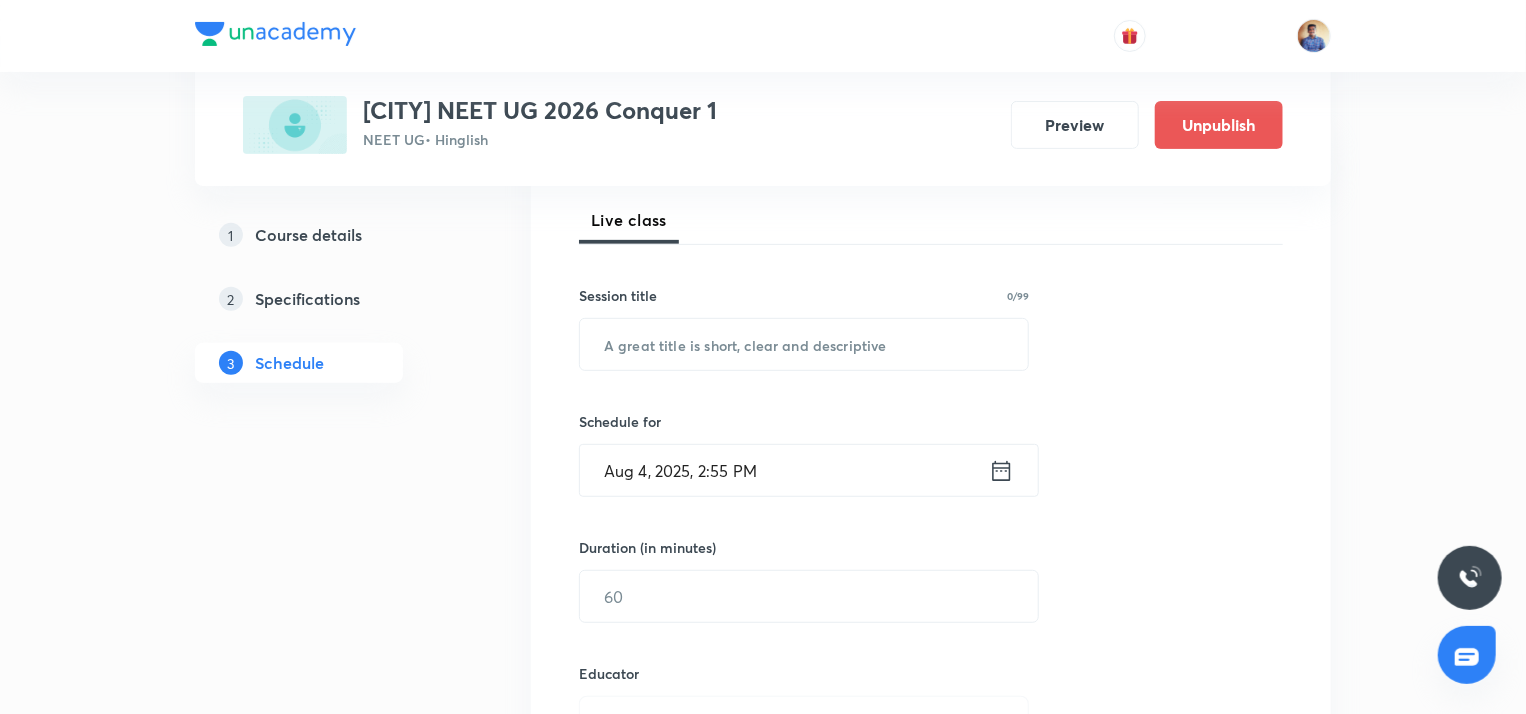scroll, scrollTop: 284, scrollLeft: 0, axis: vertical 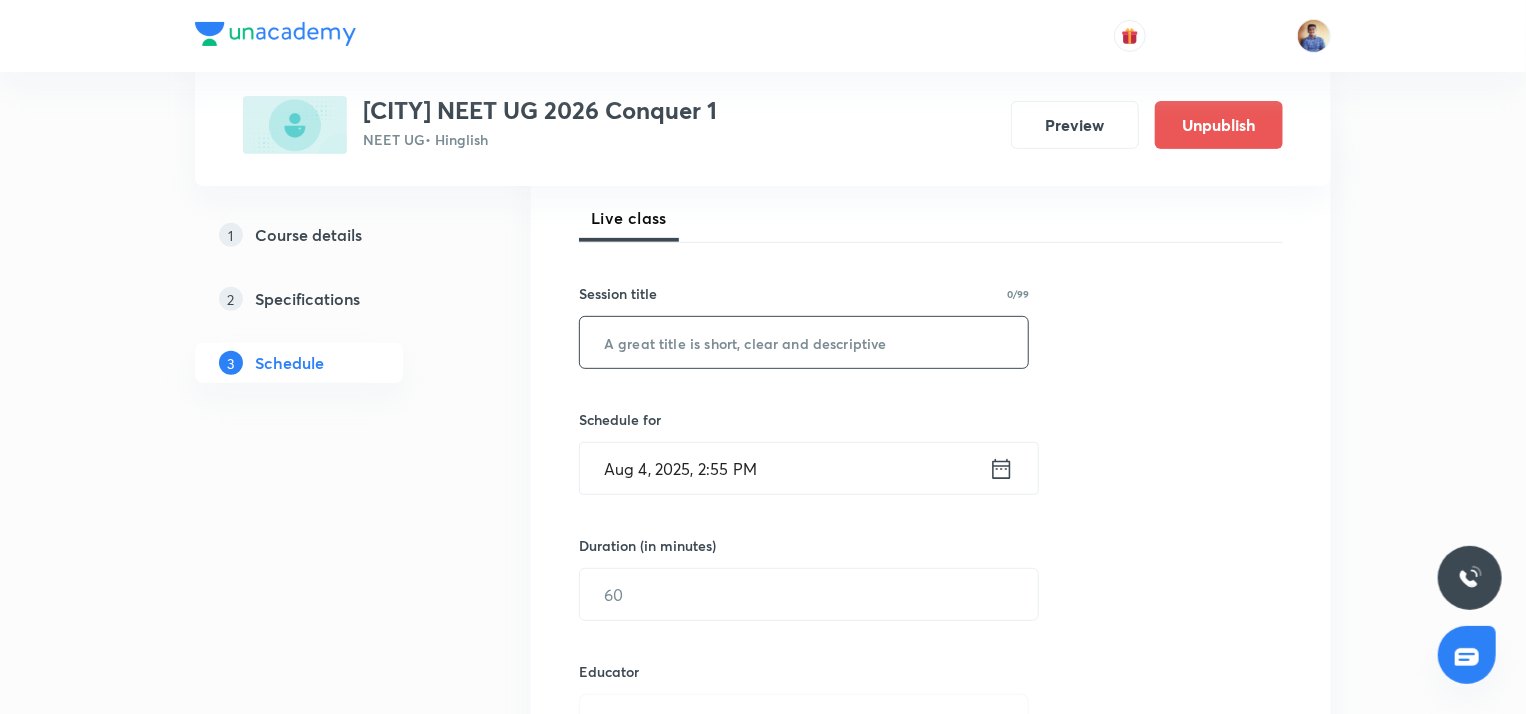 click at bounding box center [804, 342] 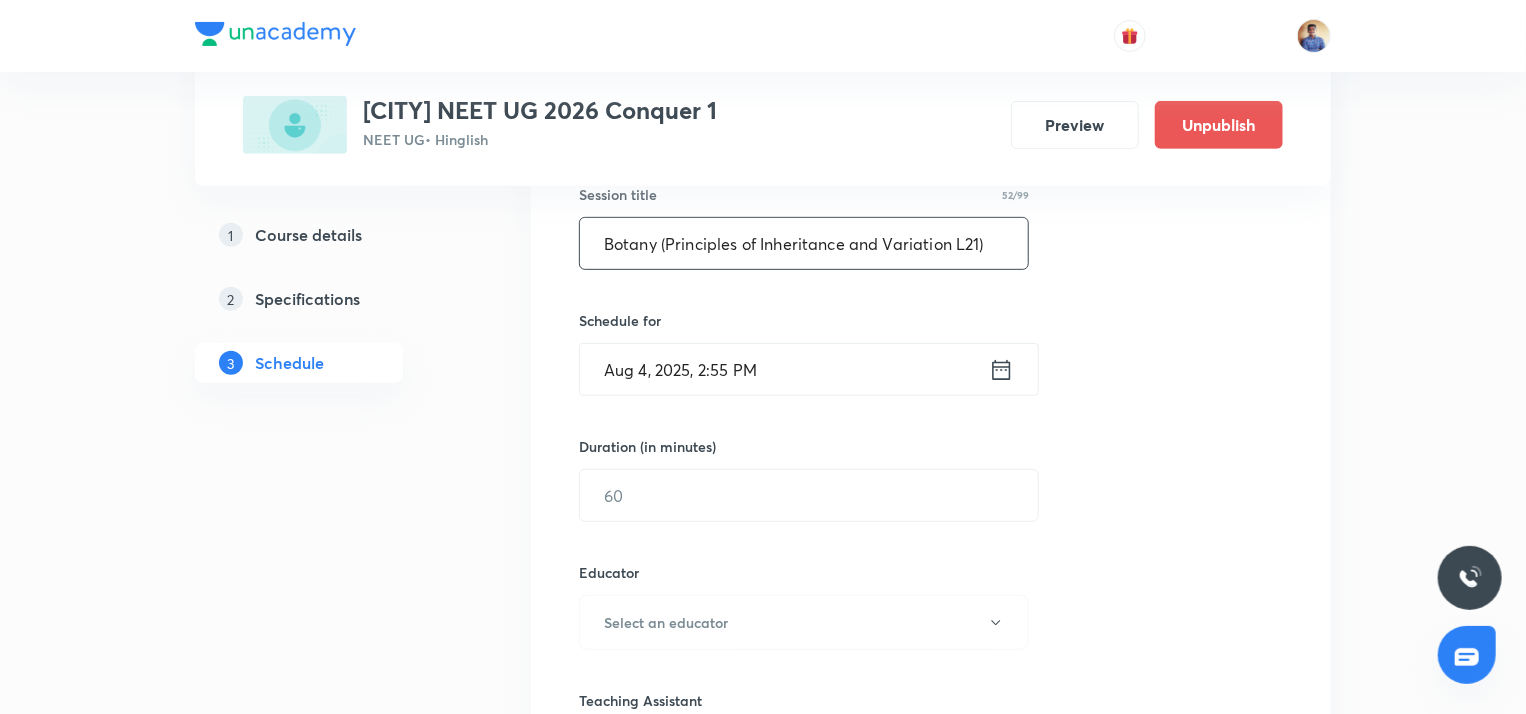 scroll, scrollTop: 384, scrollLeft: 0, axis: vertical 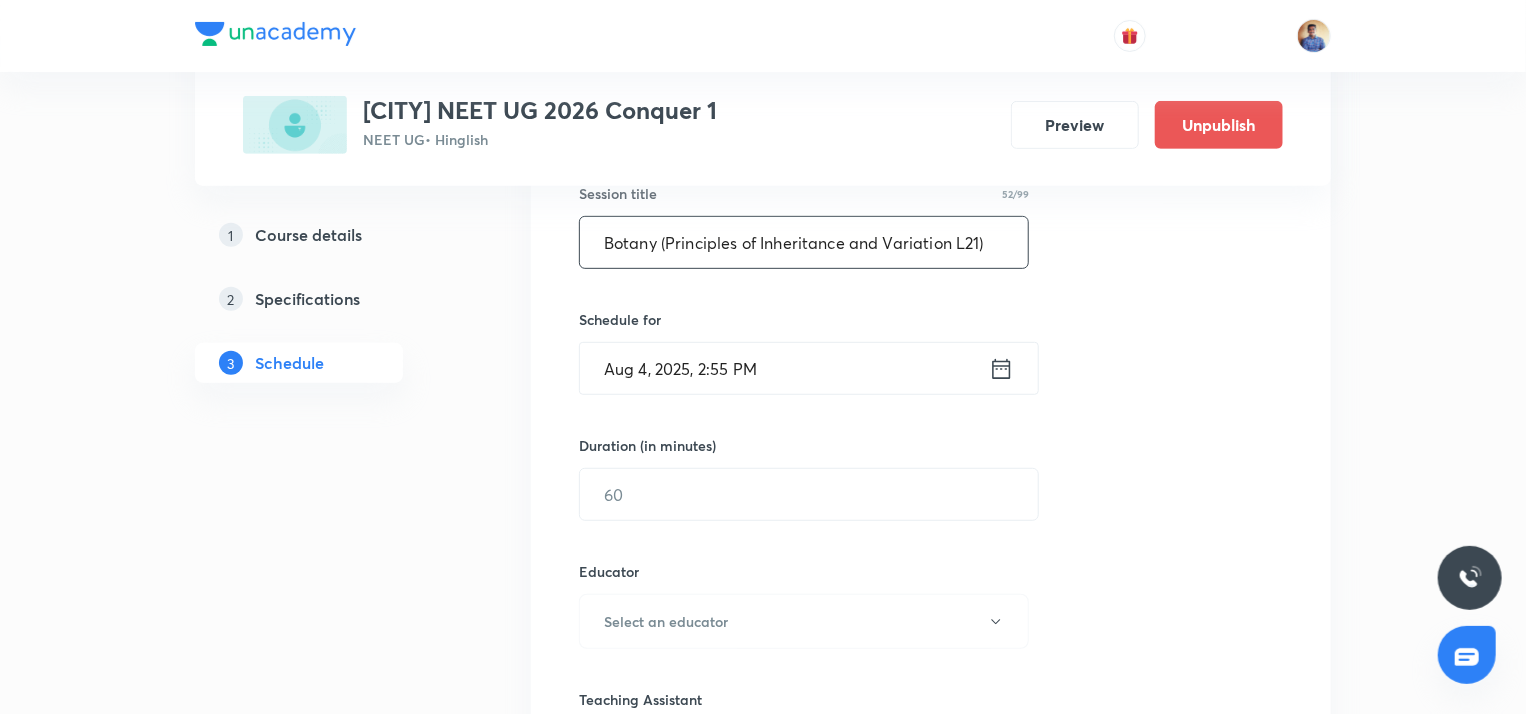 type on "Botany (Principles of Inheritance and Variation L21)" 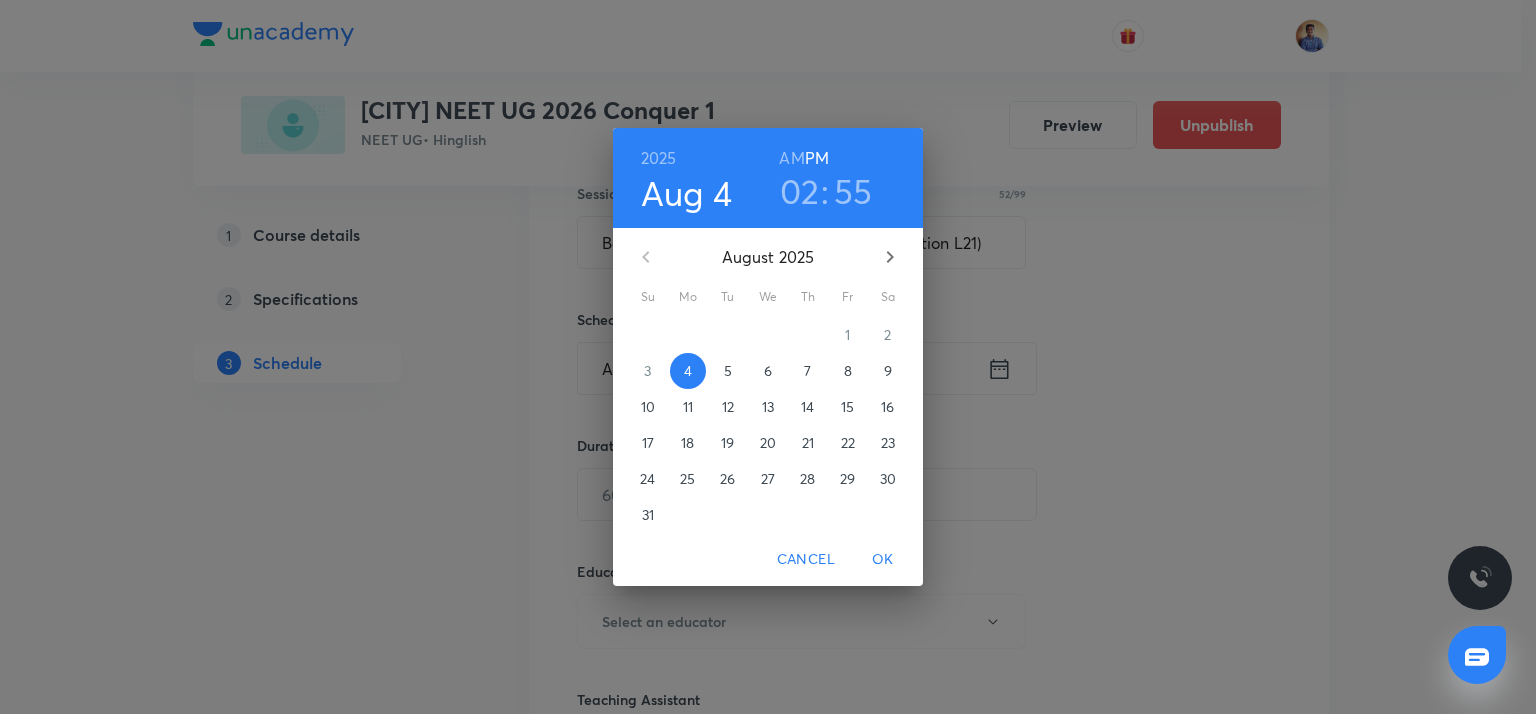 click on "6" at bounding box center [768, 371] 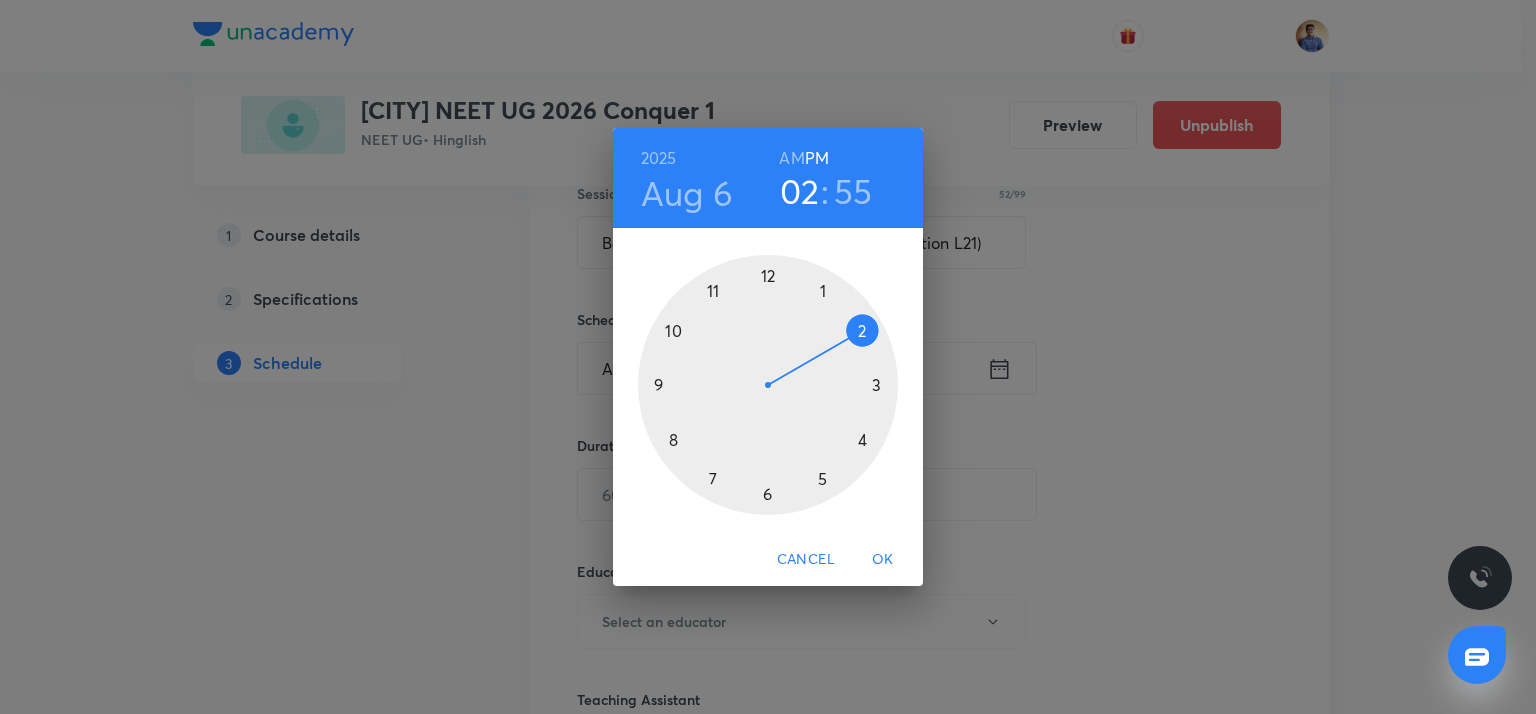 click at bounding box center (768, 385) 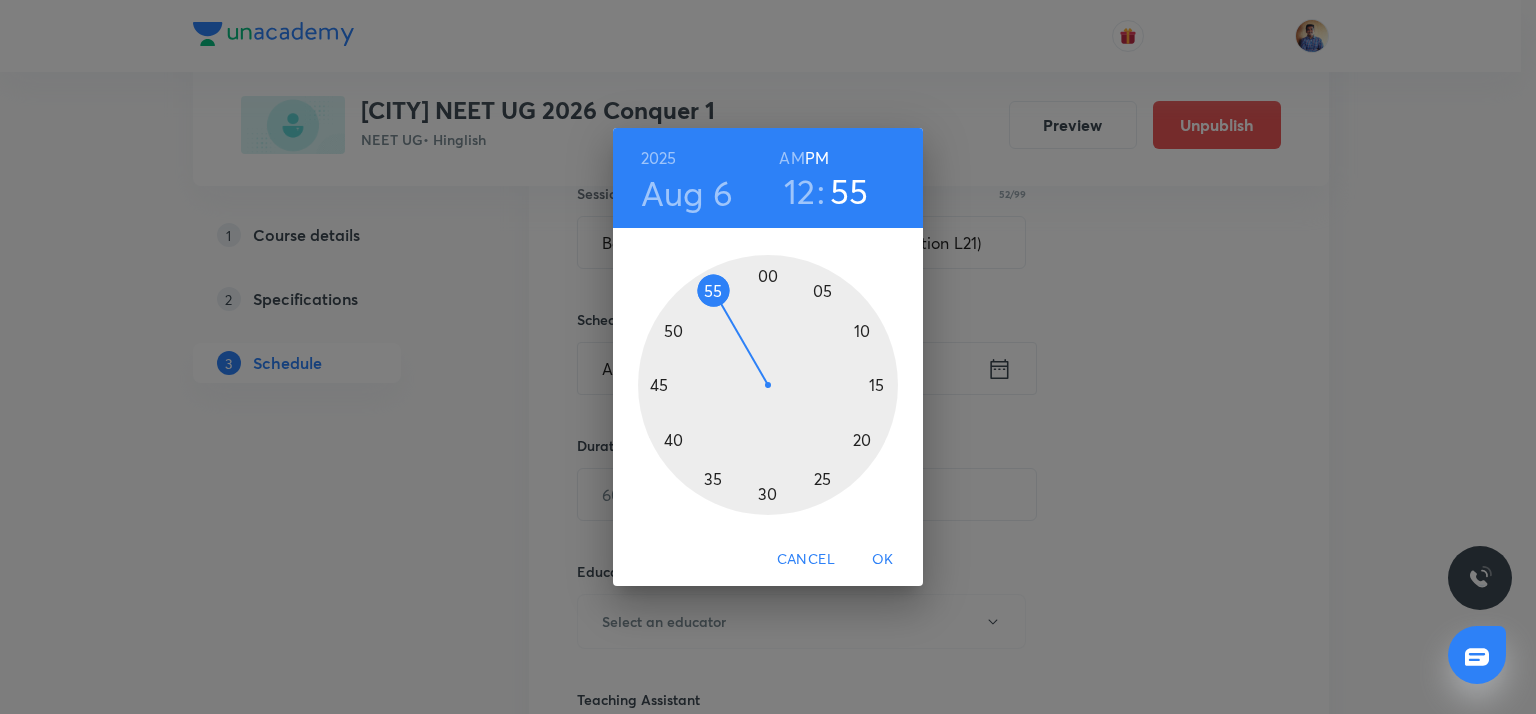 click at bounding box center (768, 385) 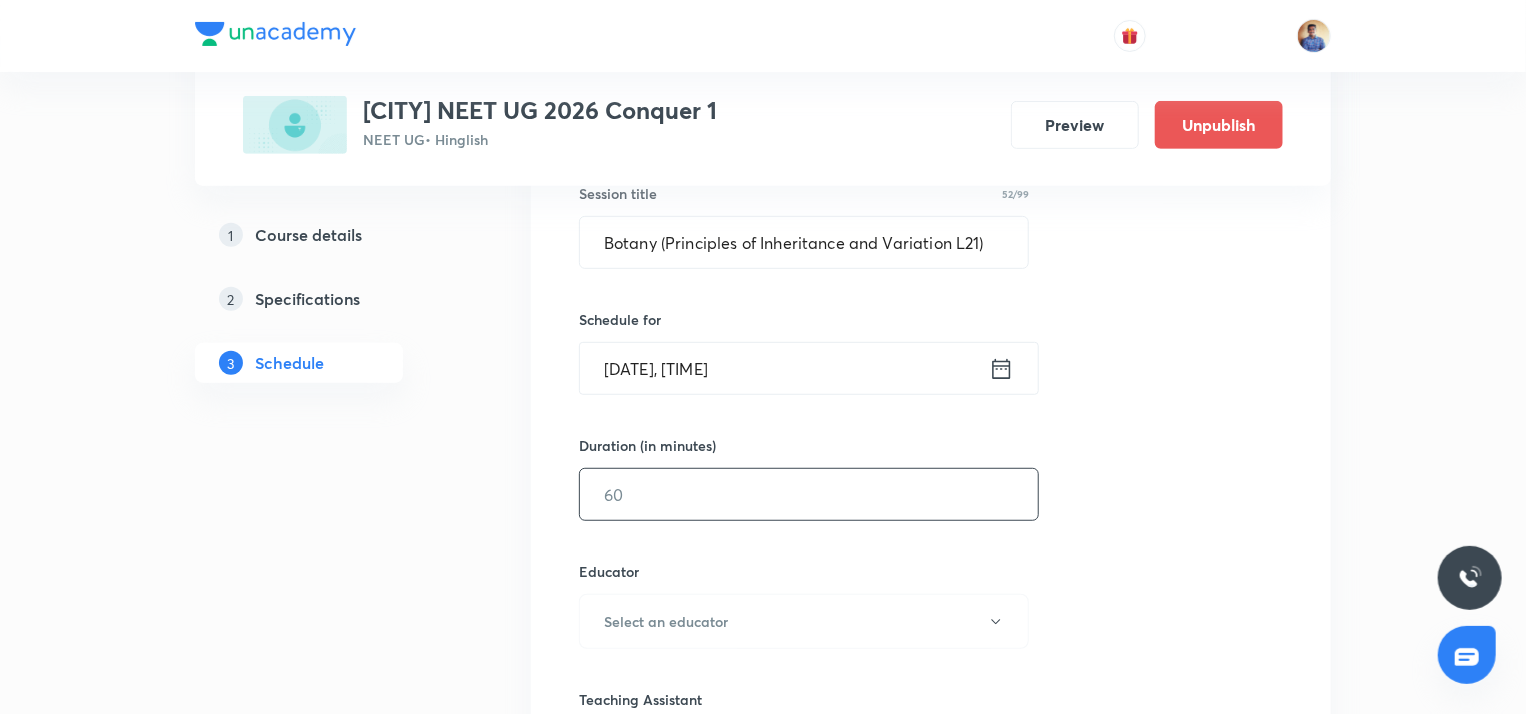 click at bounding box center [809, 494] 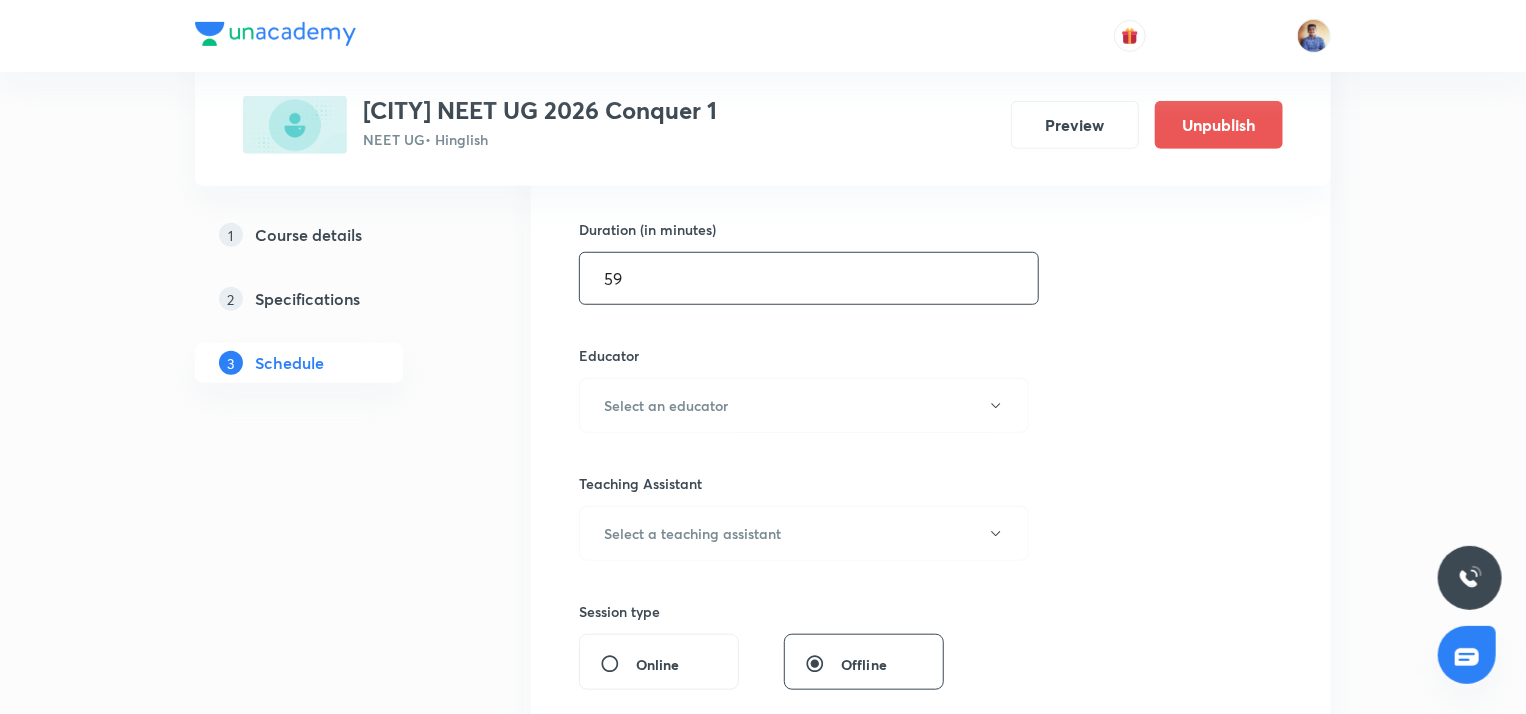 scroll, scrollTop: 606, scrollLeft: 0, axis: vertical 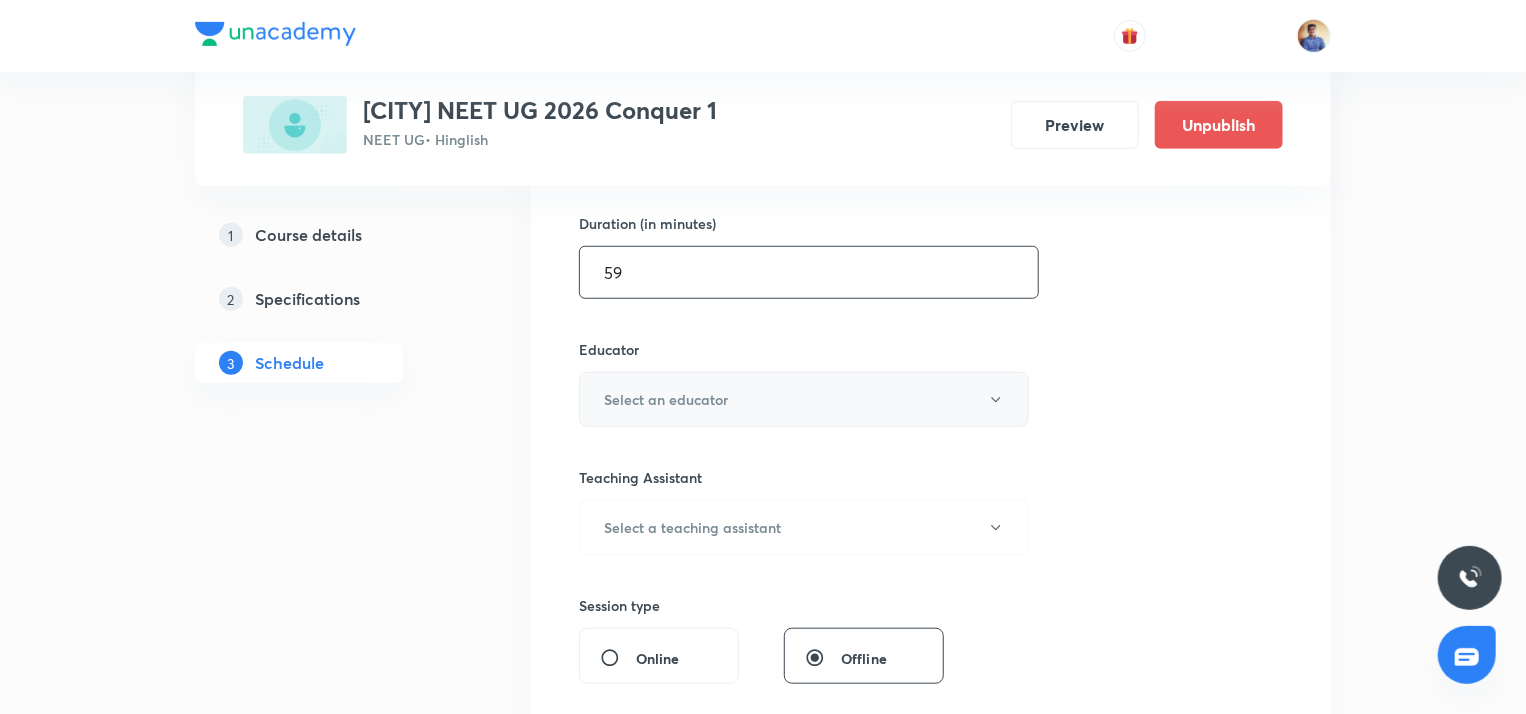 type on "59" 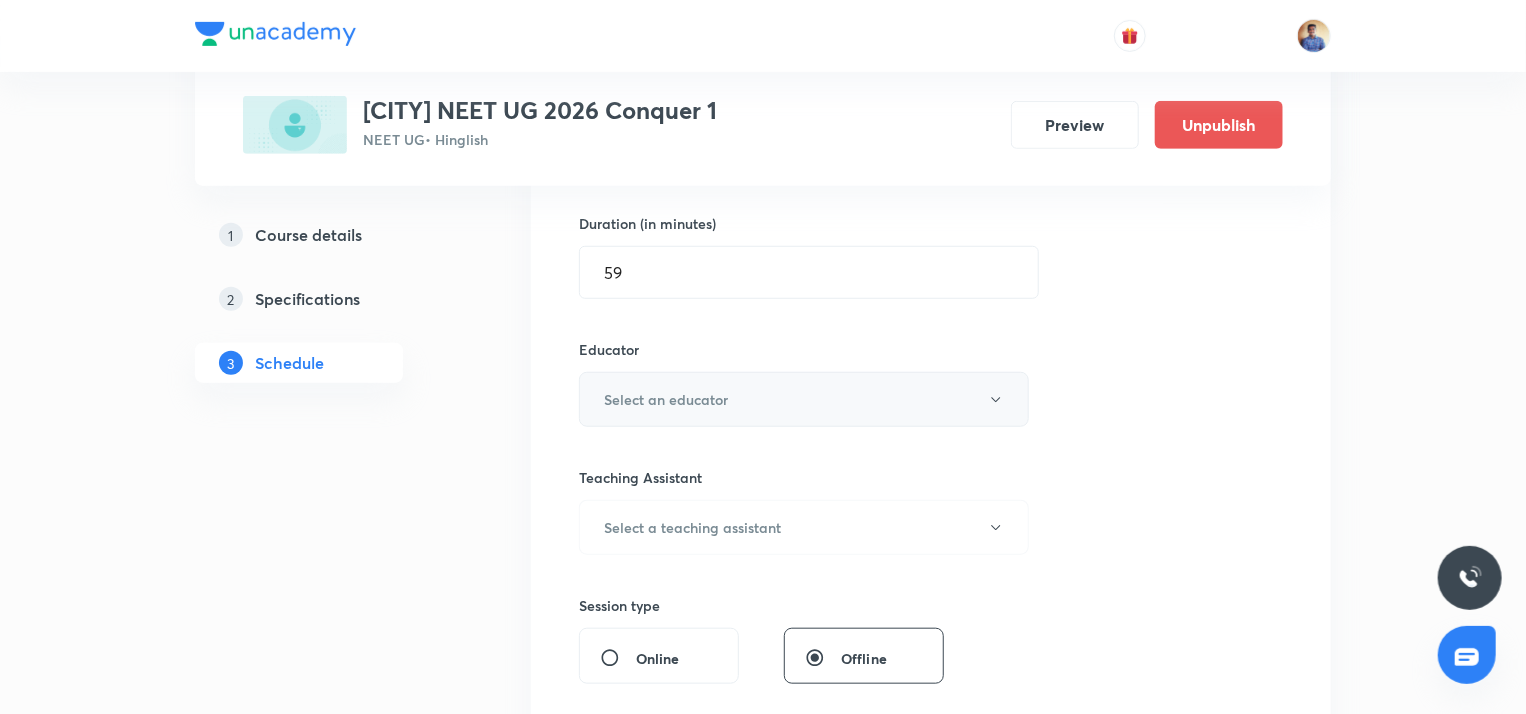 click on "Select an educator" at bounding box center [666, 399] 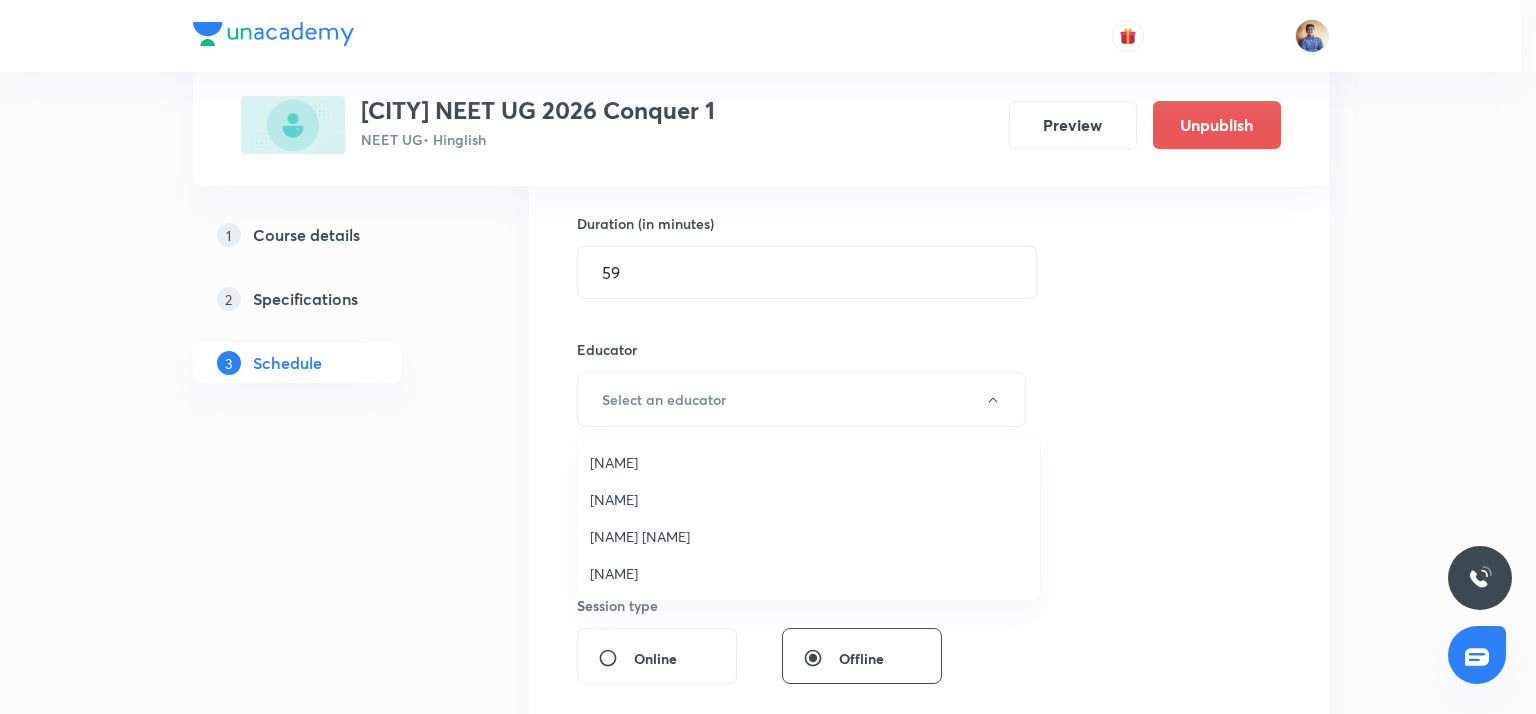 click on "Abhishek Tripathi" at bounding box center [809, 573] 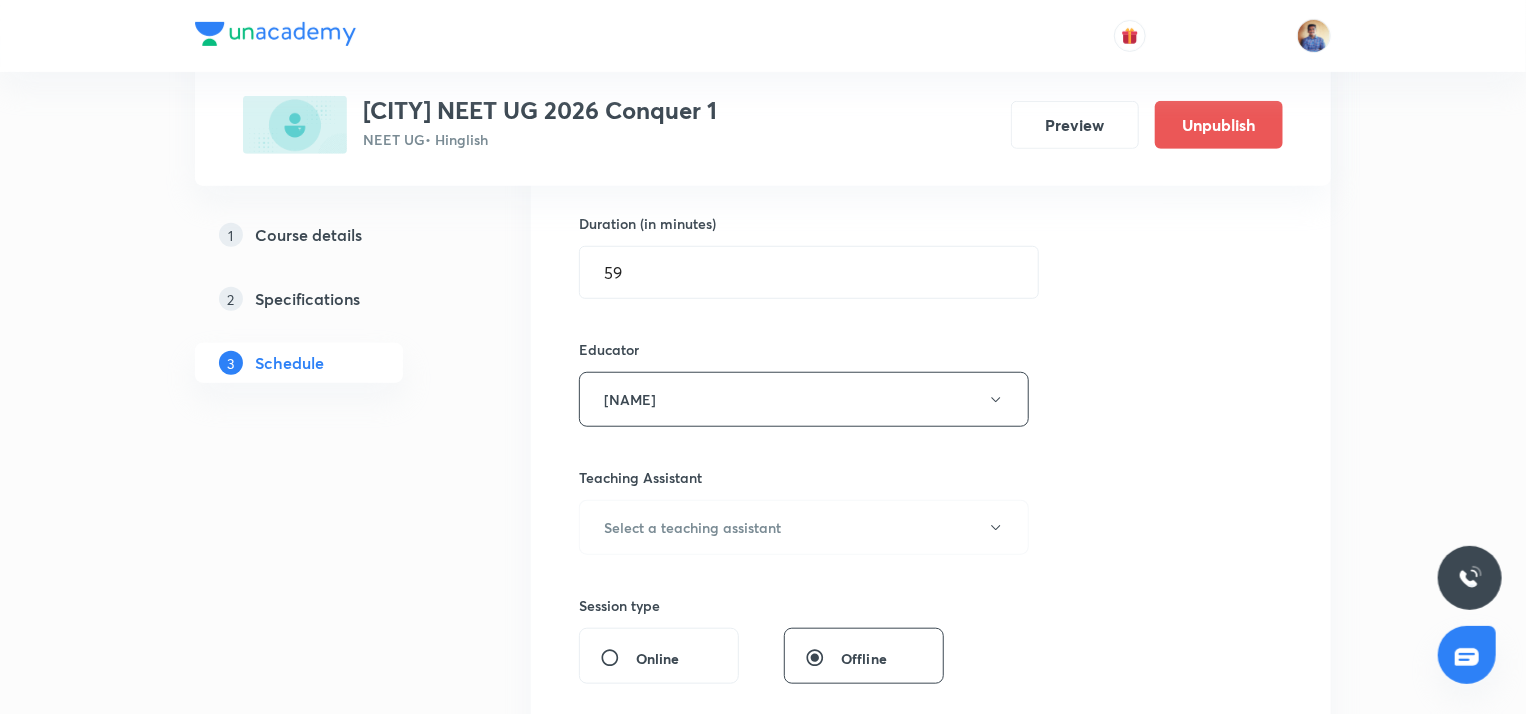 click on "Online" at bounding box center [618, 658] 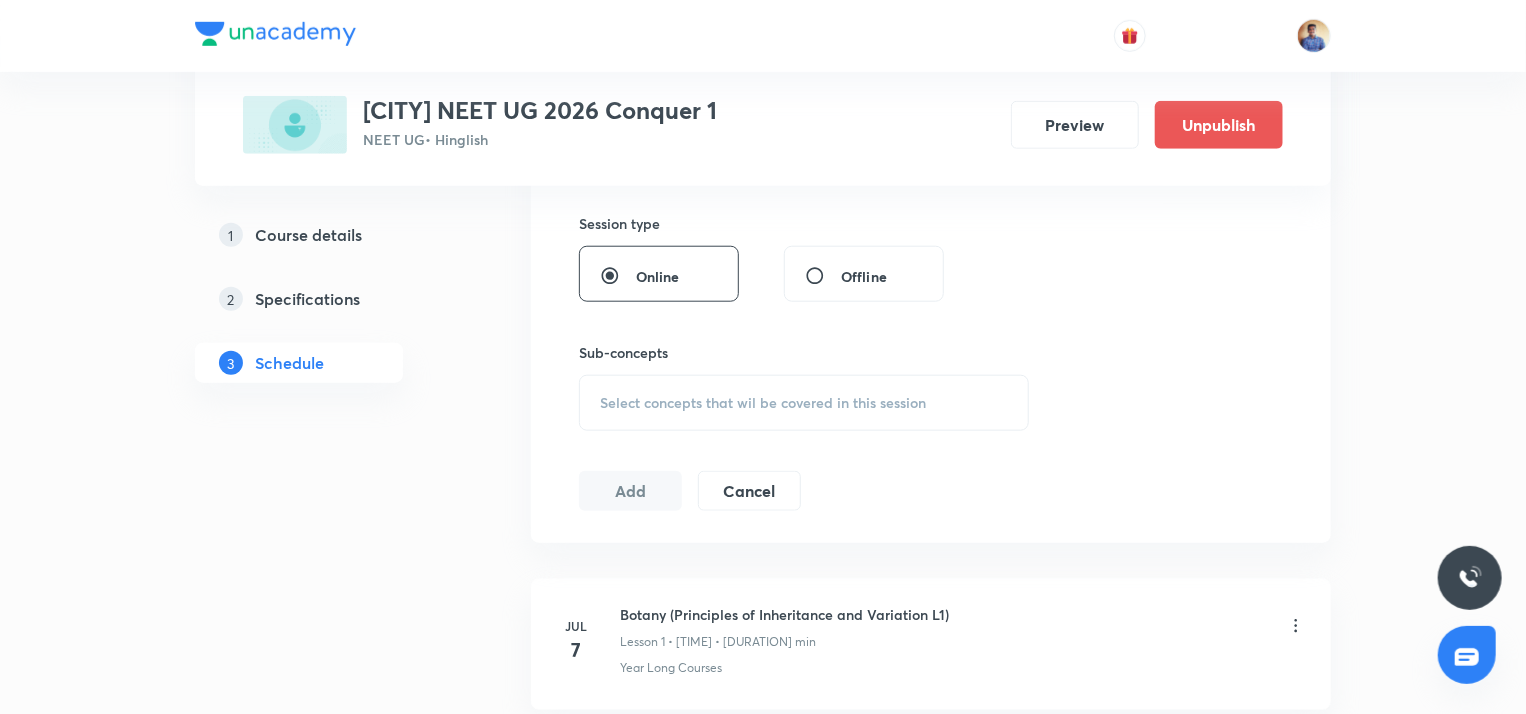 scroll, scrollTop: 892, scrollLeft: 0, axis: vertical 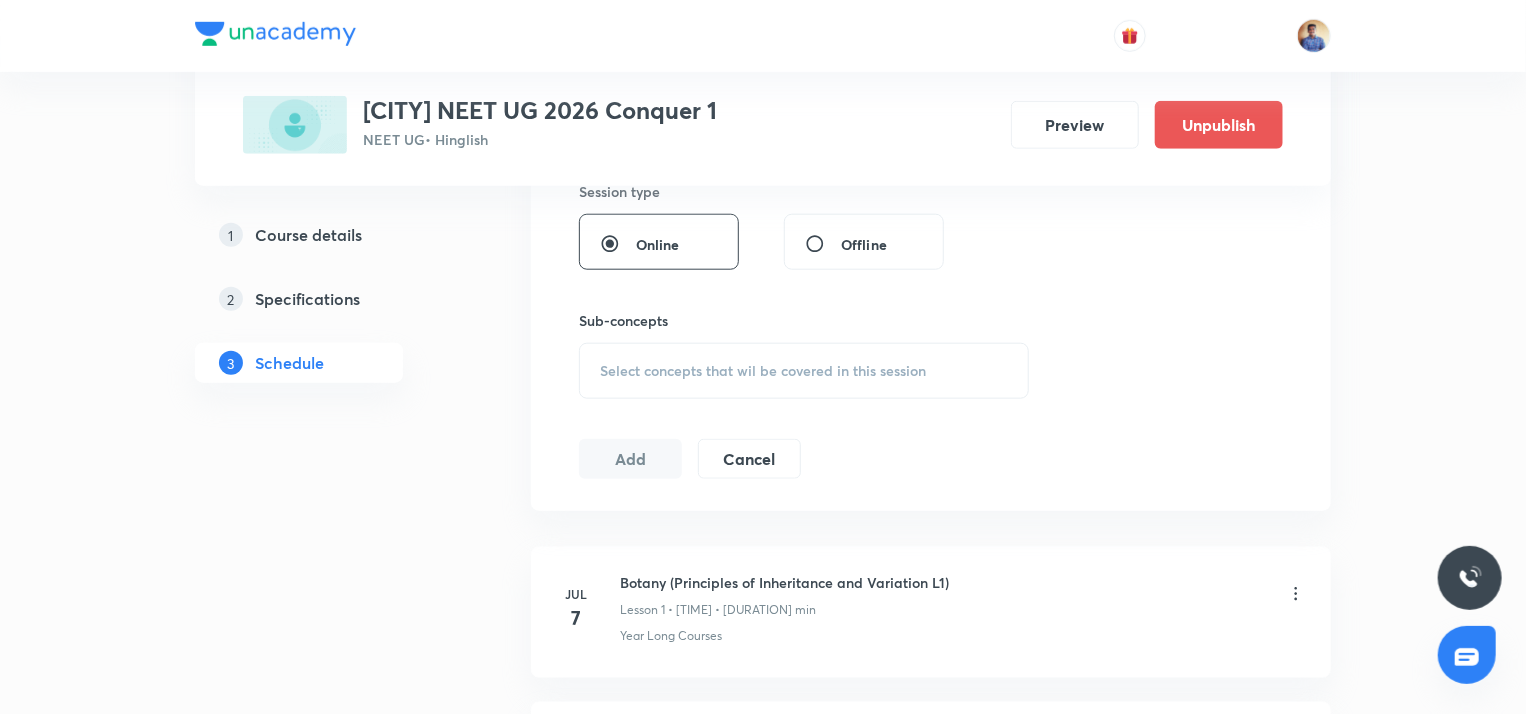 click on "Select concepts that wil be covered in this session" at bounding box center [763, 371] 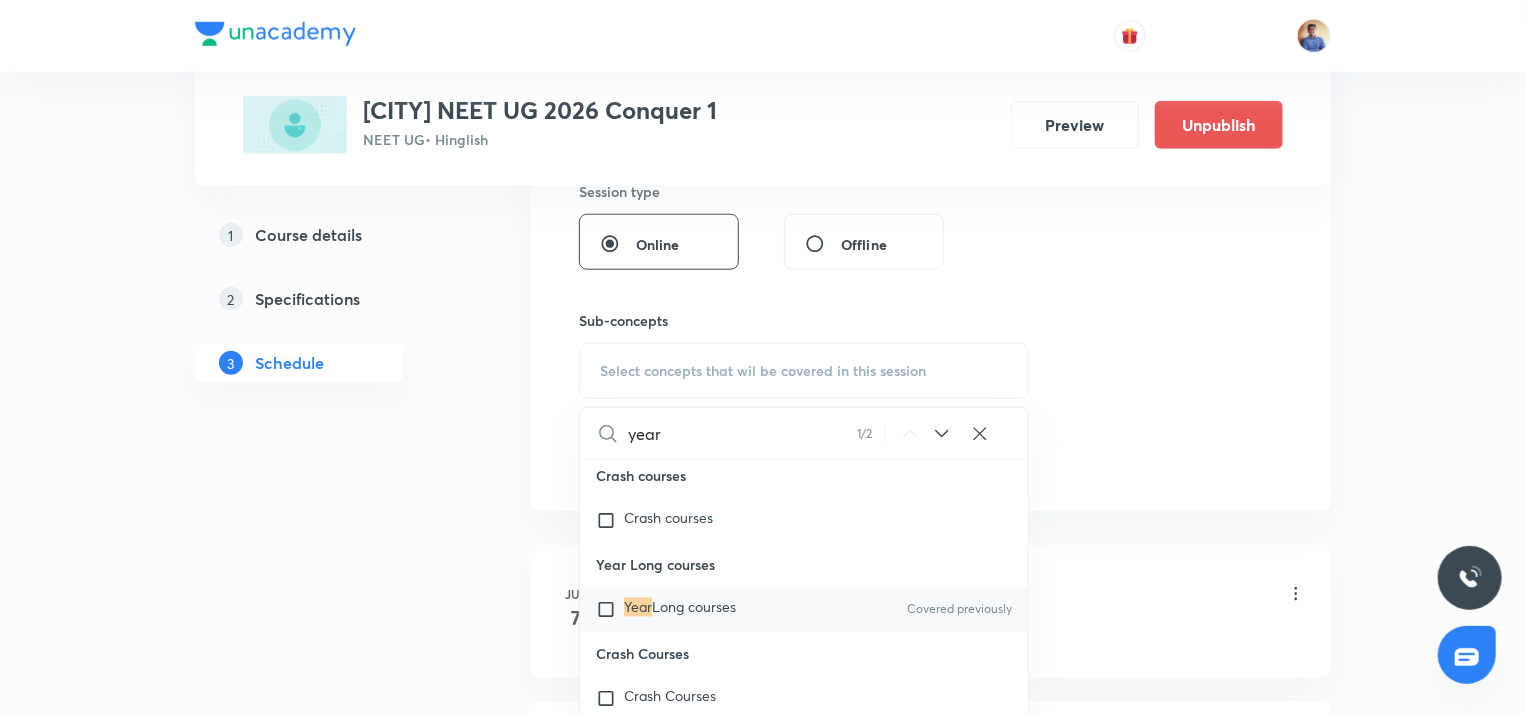 scroll, scrollTop: 59325, scrollLeft: 0, axis: vertical 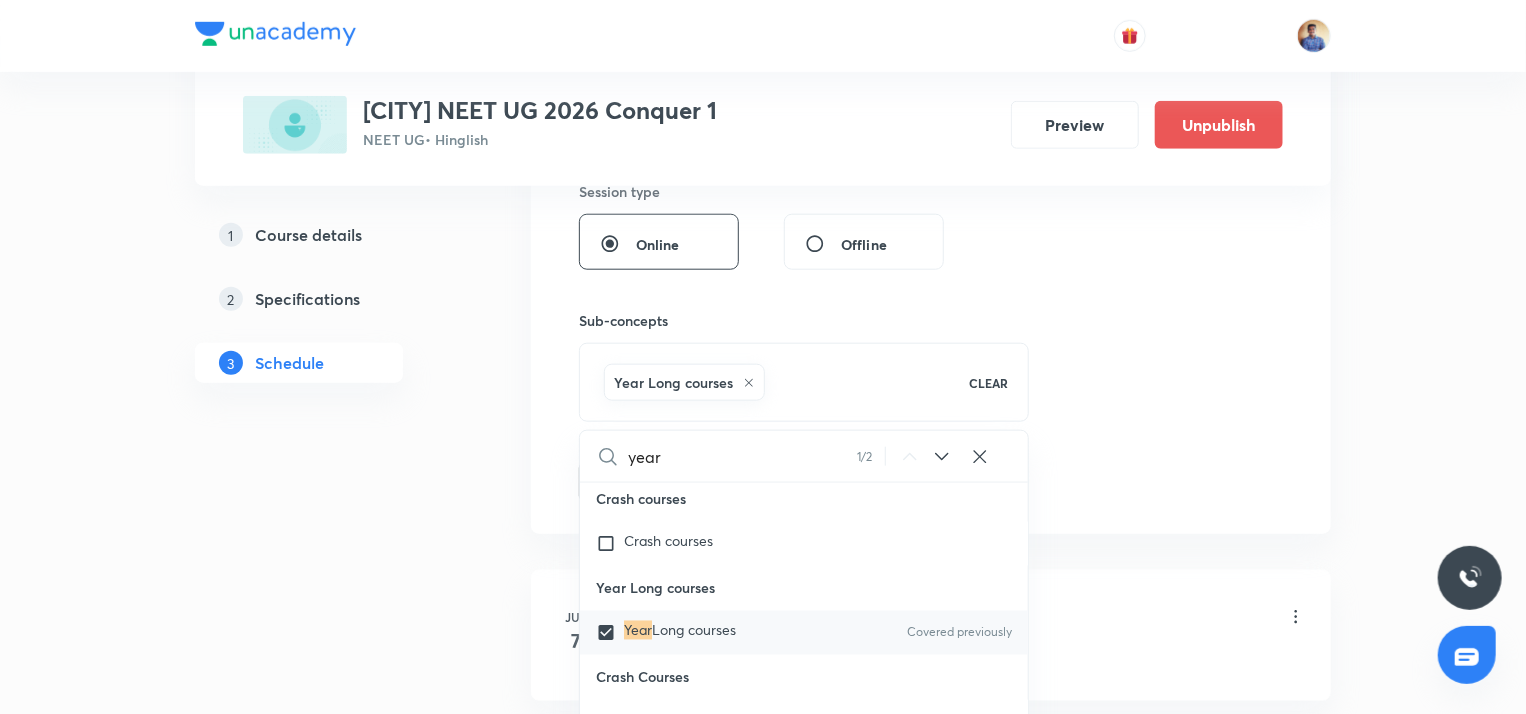 click on "Plus Courses Chhatrapati sambhaji nagar NEET UG 2026 Conquer 1 NEET UG  • Hinglish Preview Unpublish 1 Course details 2 Specifications 3 Schedule Schedule 94  classes Session  95 Live class Session title 52/99 Botany (Principles of Inheritance and Variation L21) ​ Schedule for Aug 6, 2025, 12:00 PM ​ Duration (in minutes) 59 ​ Educator Abhishek Tripathi   Session type Online Offline Sub-concepts Year Long courses CLEAR year 1 / 2 ​ Living World and Biological Classifications  Living World and Biological Classifications  Plant Kingdom and  Morphology Plant Kingdom and  Morphology Principle of Inheritance &  Variation Principle of Inheritance &  Variation Molecular Basis of Inheritance, Molecular Basis of Inheritance Anatomy of Flowering Plants, Photosynthesis, Anatomy of Flowering Plants, Photosynthesis, Respiration, Plant Growth & Development Respiration, Plant Growth & Development Biological Classification, Plant Kingdom, Morphology of Flowering Plants  Organism & Population Organism & Population 7" at bounding box center [763, 7244] 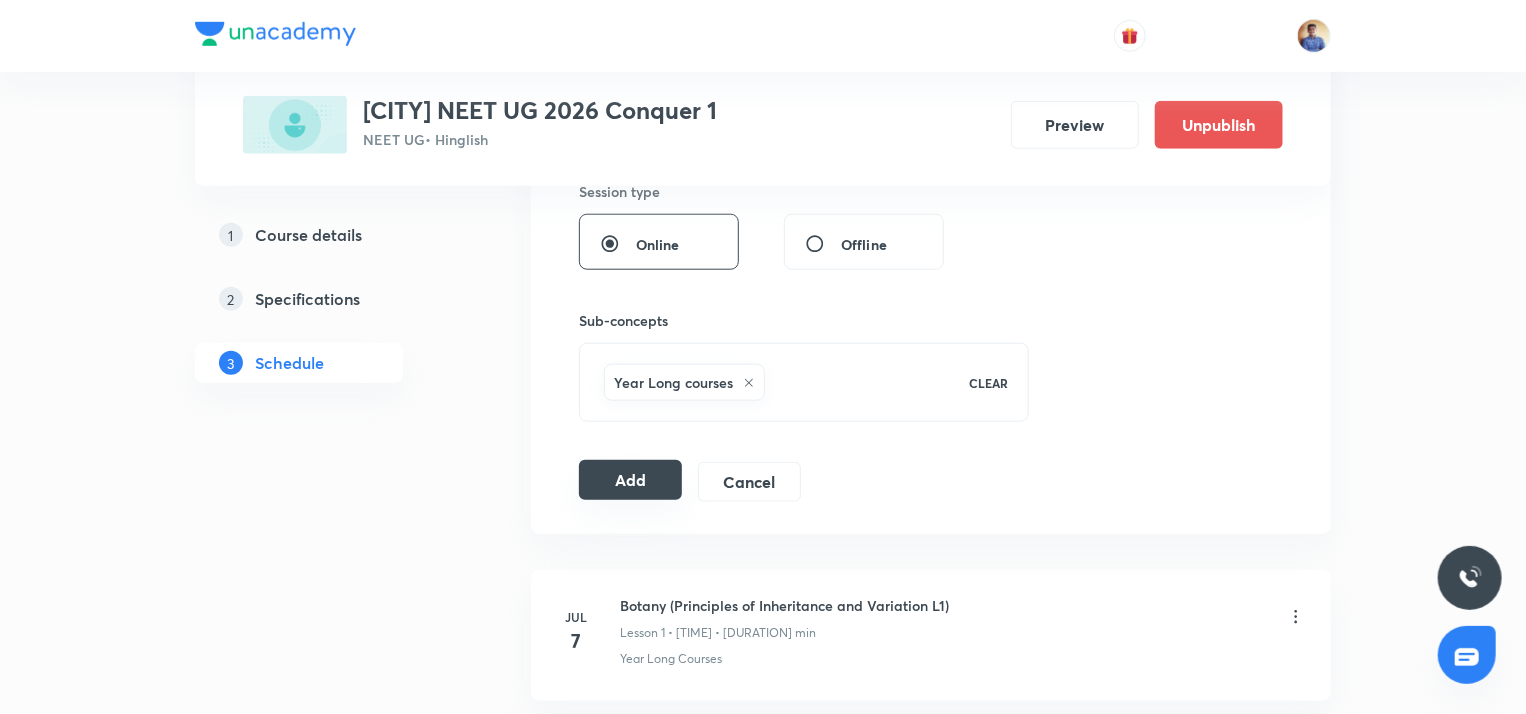 click on "Add" at bounding box center [630, 480] 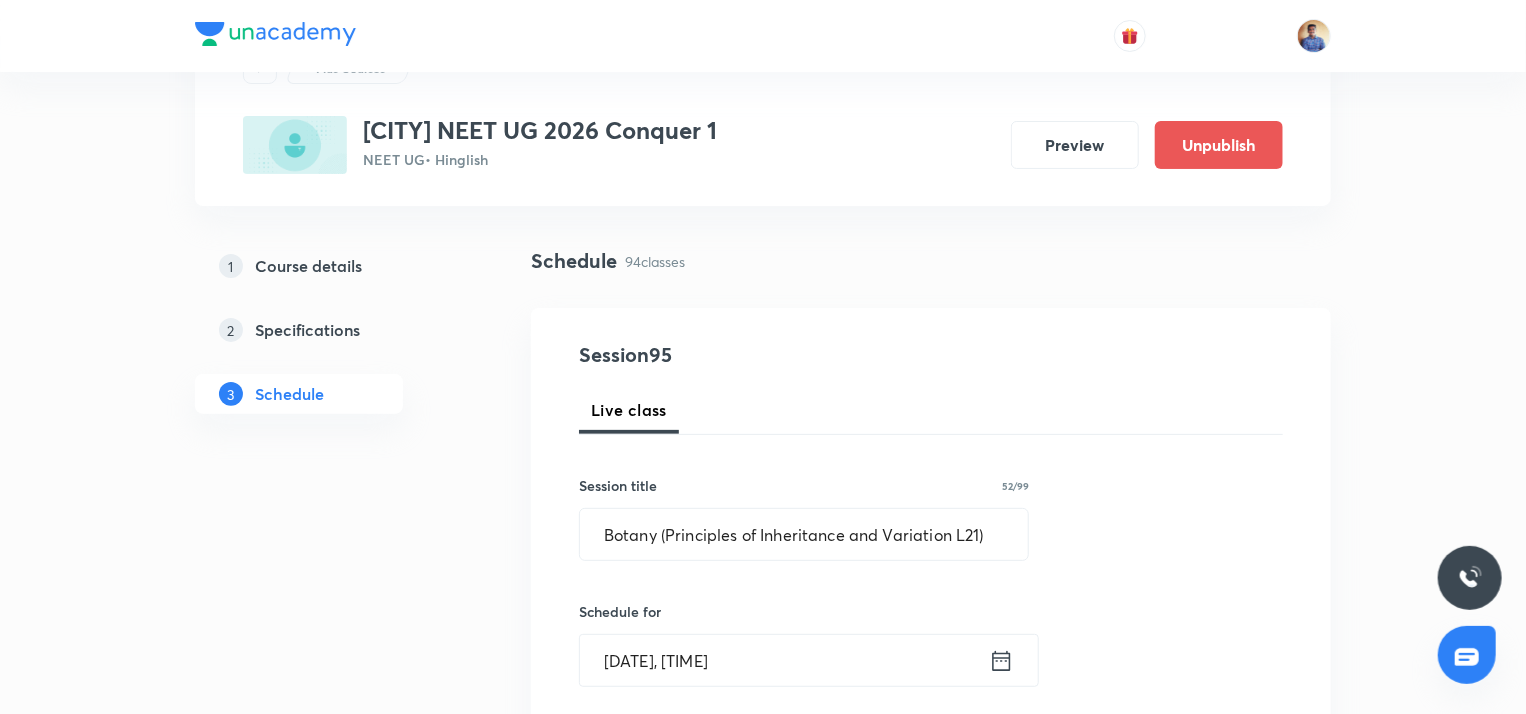 scroll, scrollTop: 95, scrollLeft: 0, axis: vertical 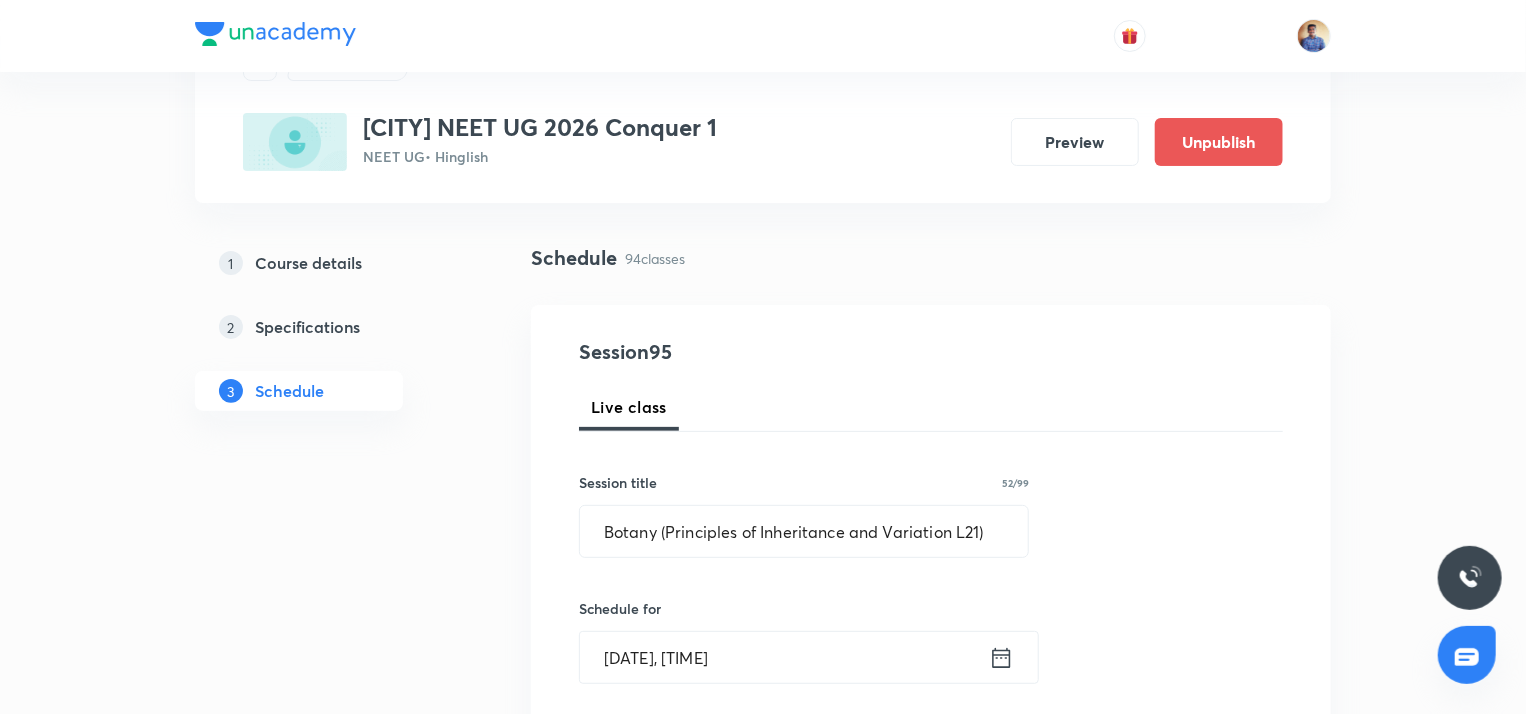 radio on "false" 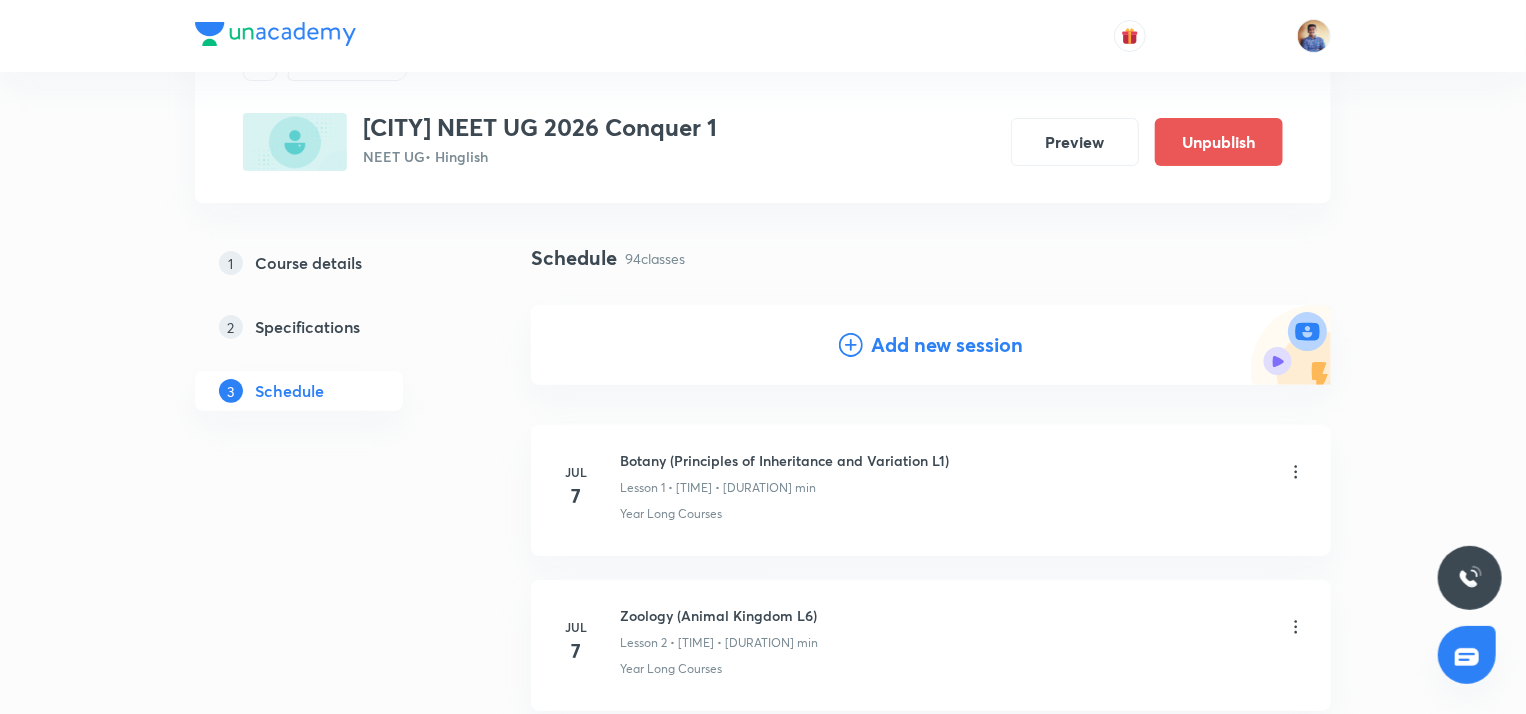 click on "Add new session" at bounding box center [947, 345] 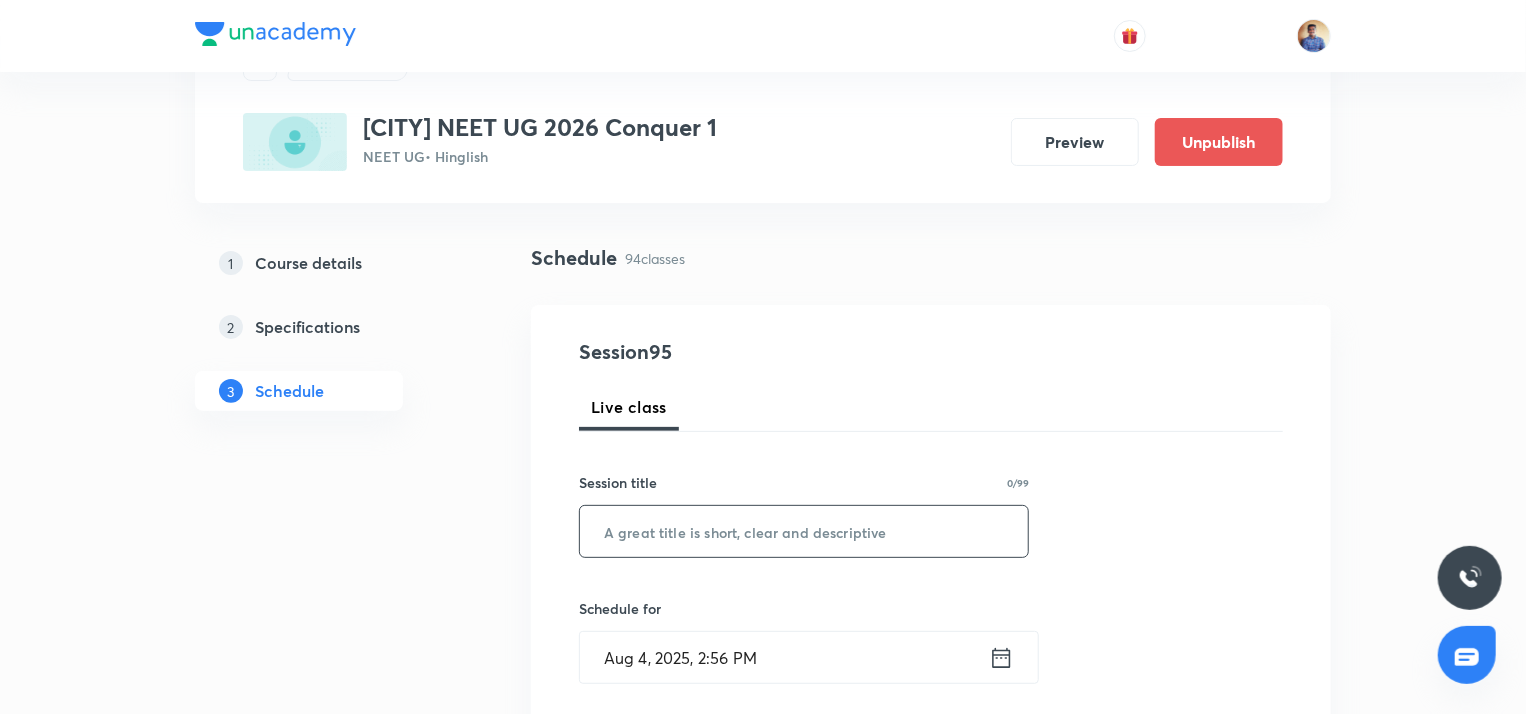 click at bounding box center [804, 531] 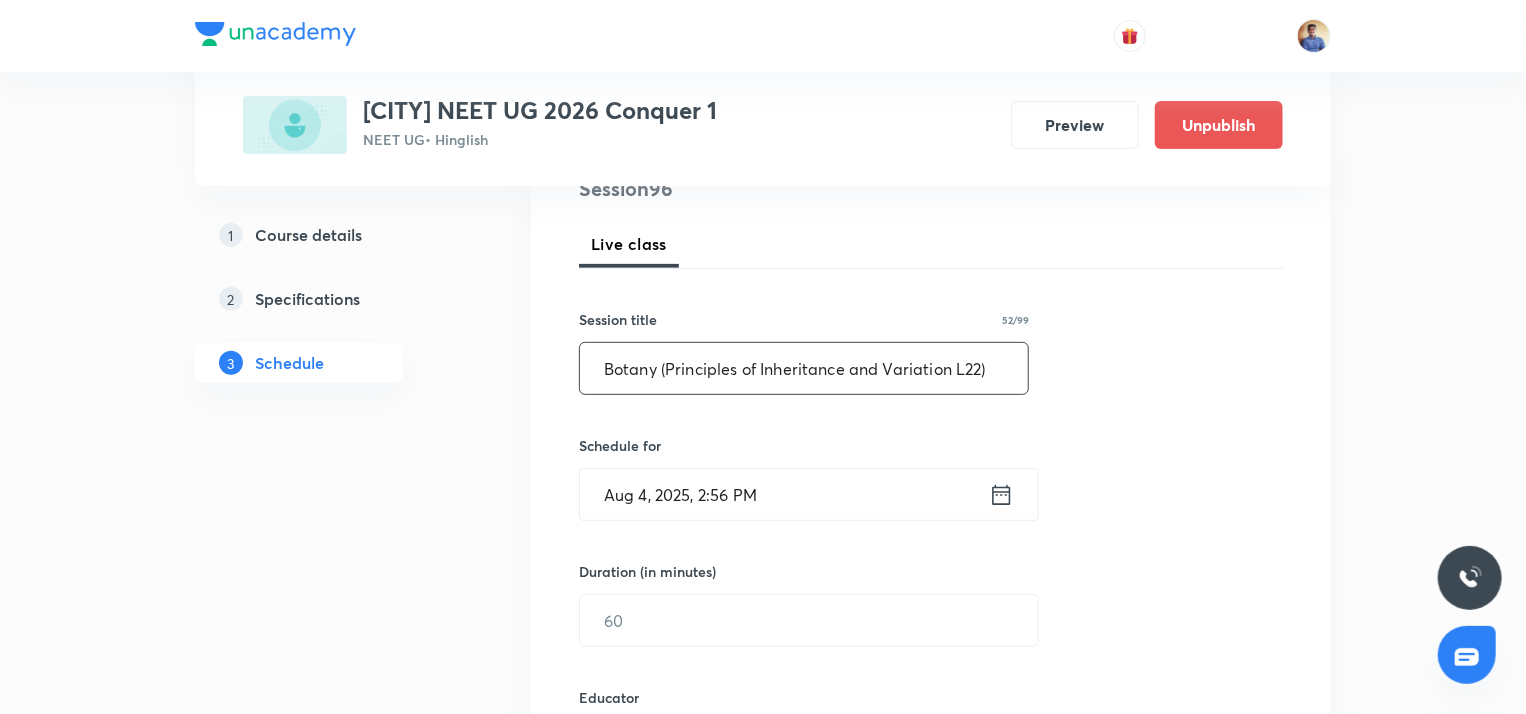 scroll, scrollTop: 259, scrollLeft: 0, axis: vertical 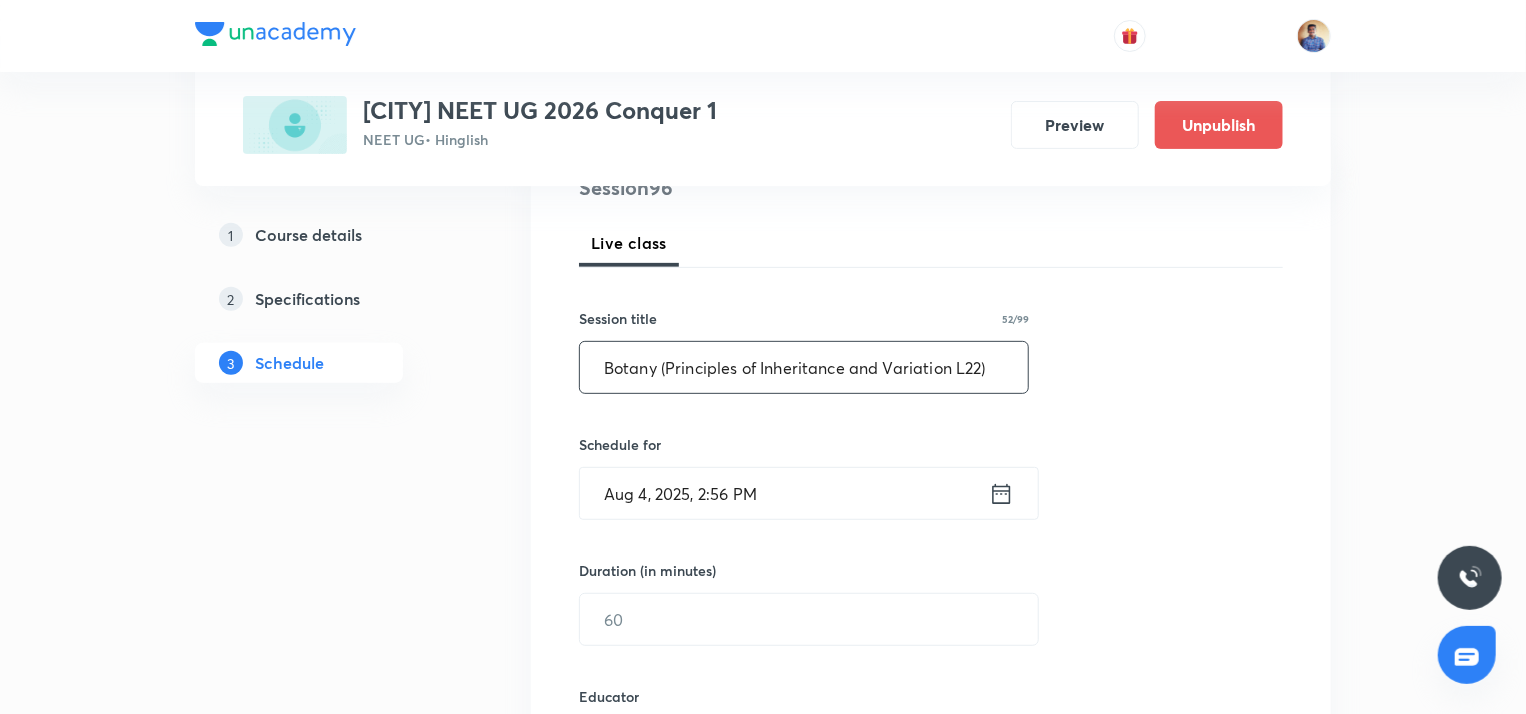type on "Botany (Principles of Inheritance and Variation L22)" 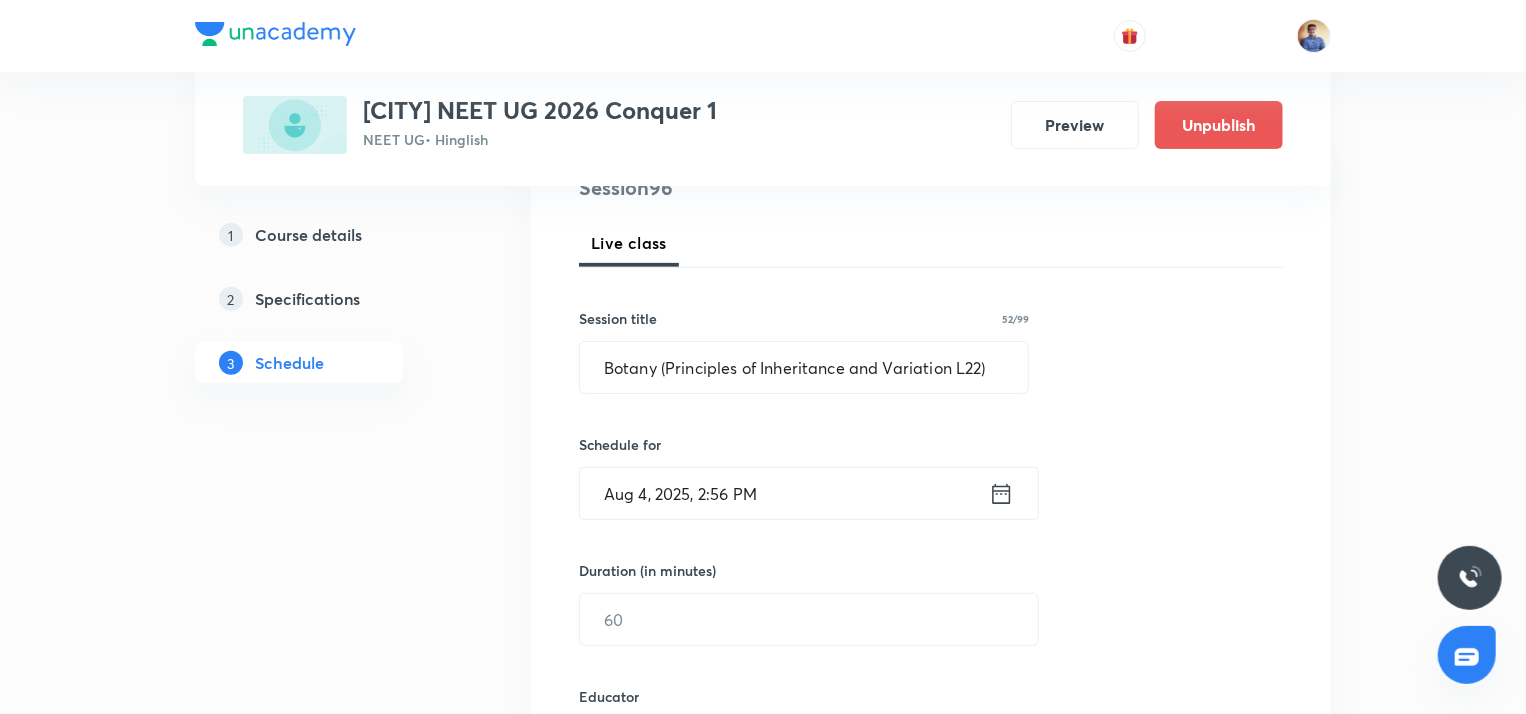 click on "Aug 4, 2025, 2:56 PM" at bounding box center [784, 493] 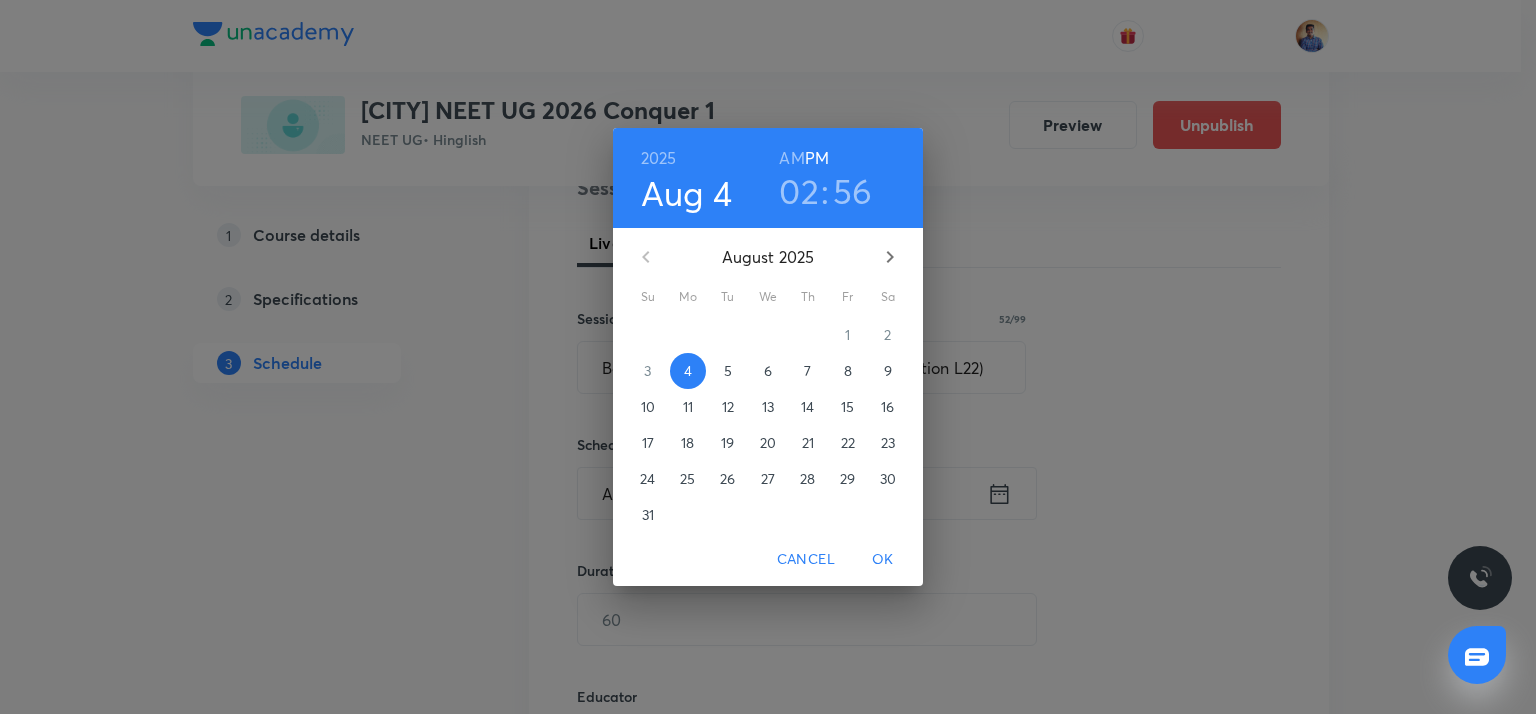 click on "7" at bounding box center [808, 371] 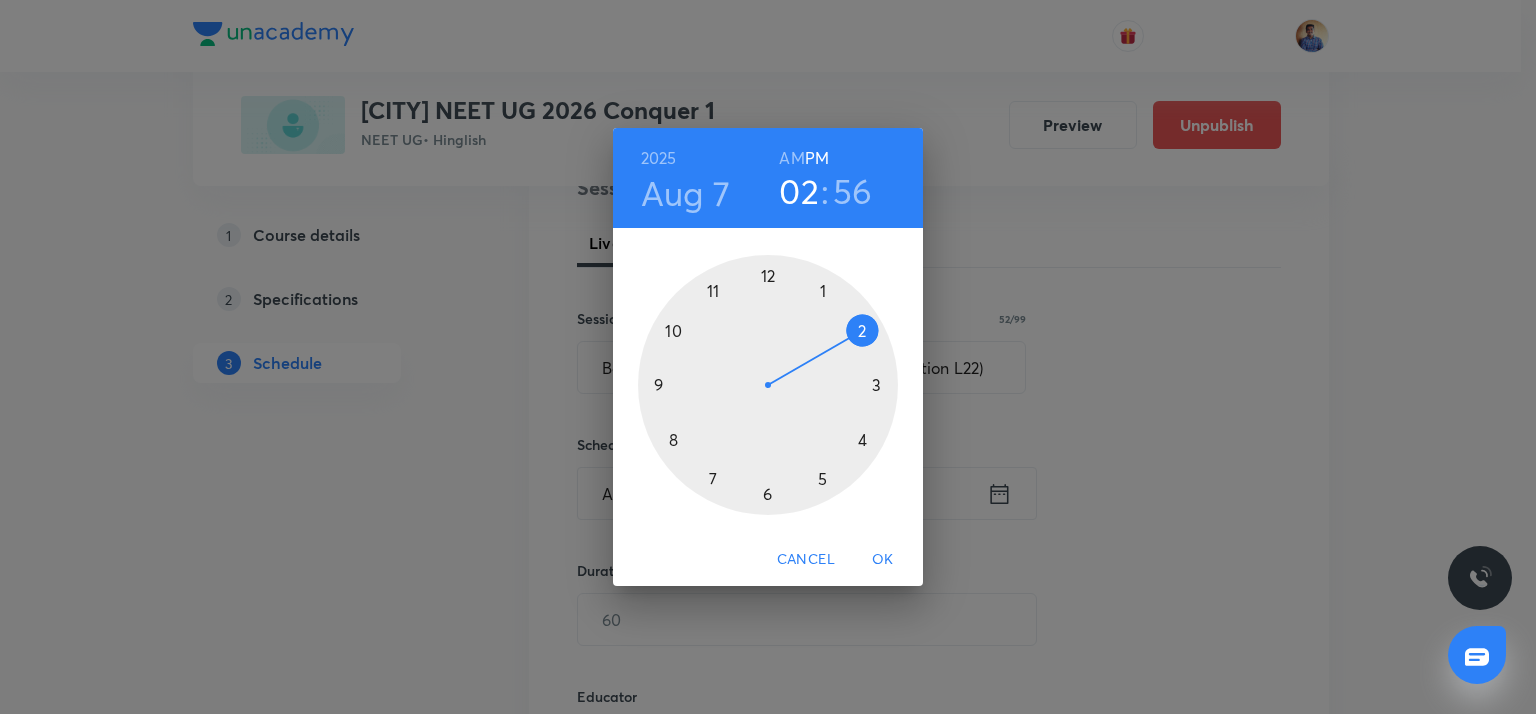 click at bounding box center (768, 385) 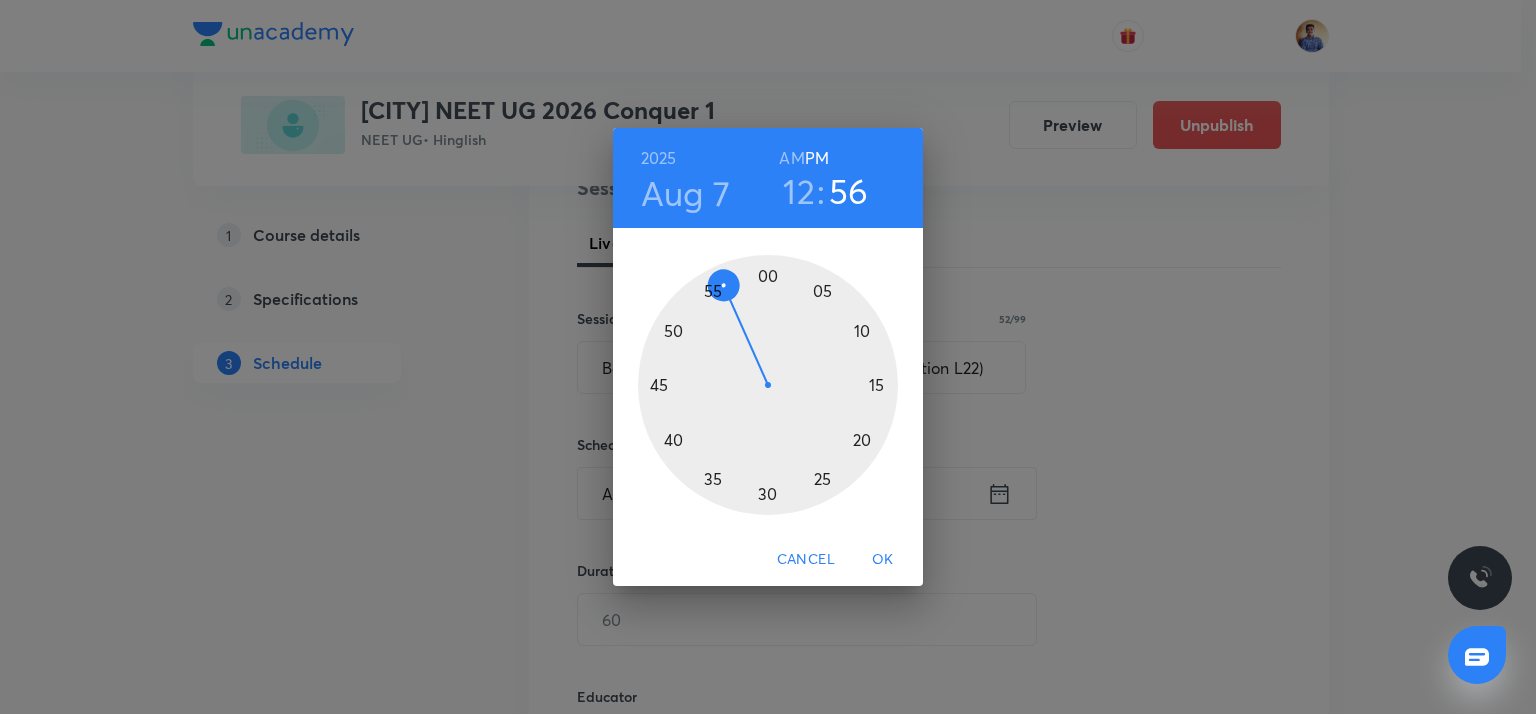 click at bounding box center [768, 385] 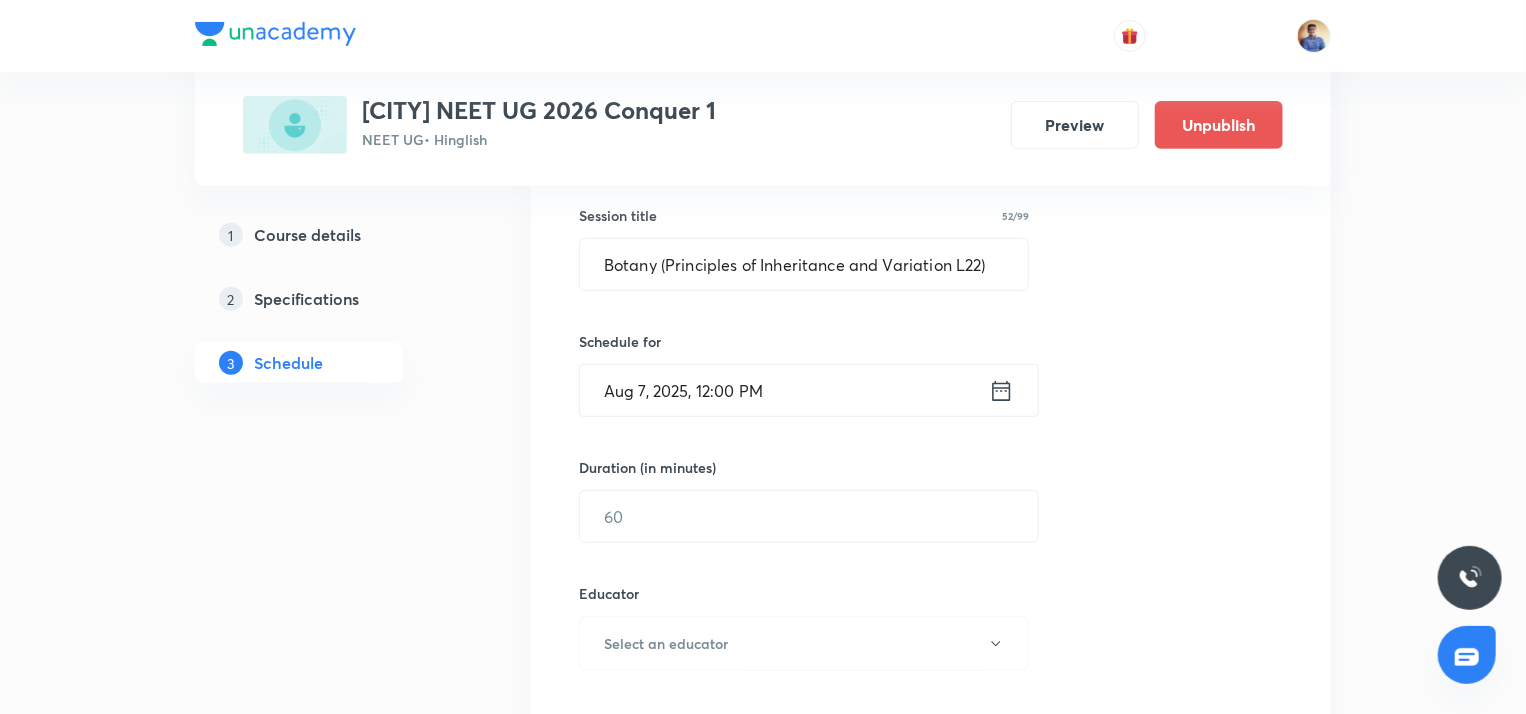 scroll, scrollTop: 364, scrollLeft: 0, axis: vertical 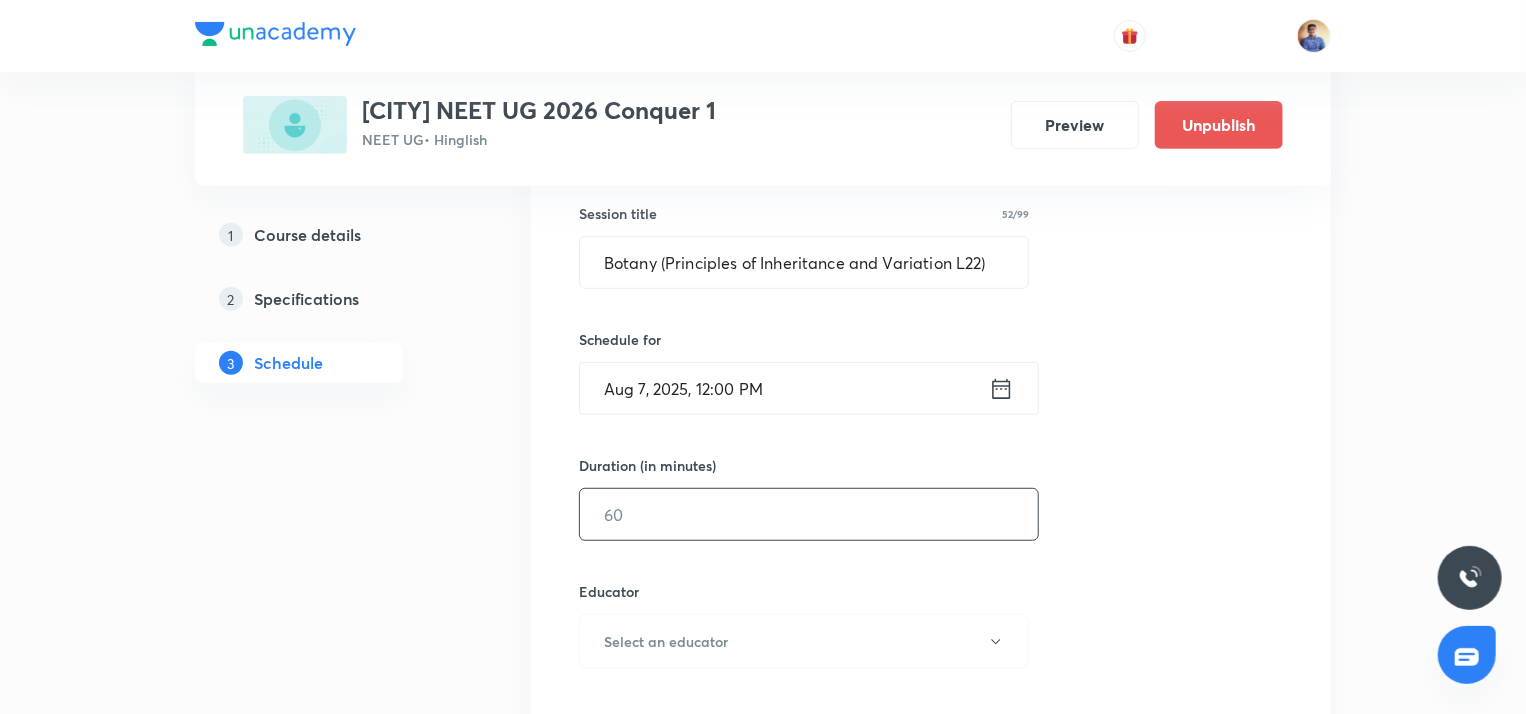 click at bounding box center [809, 514] 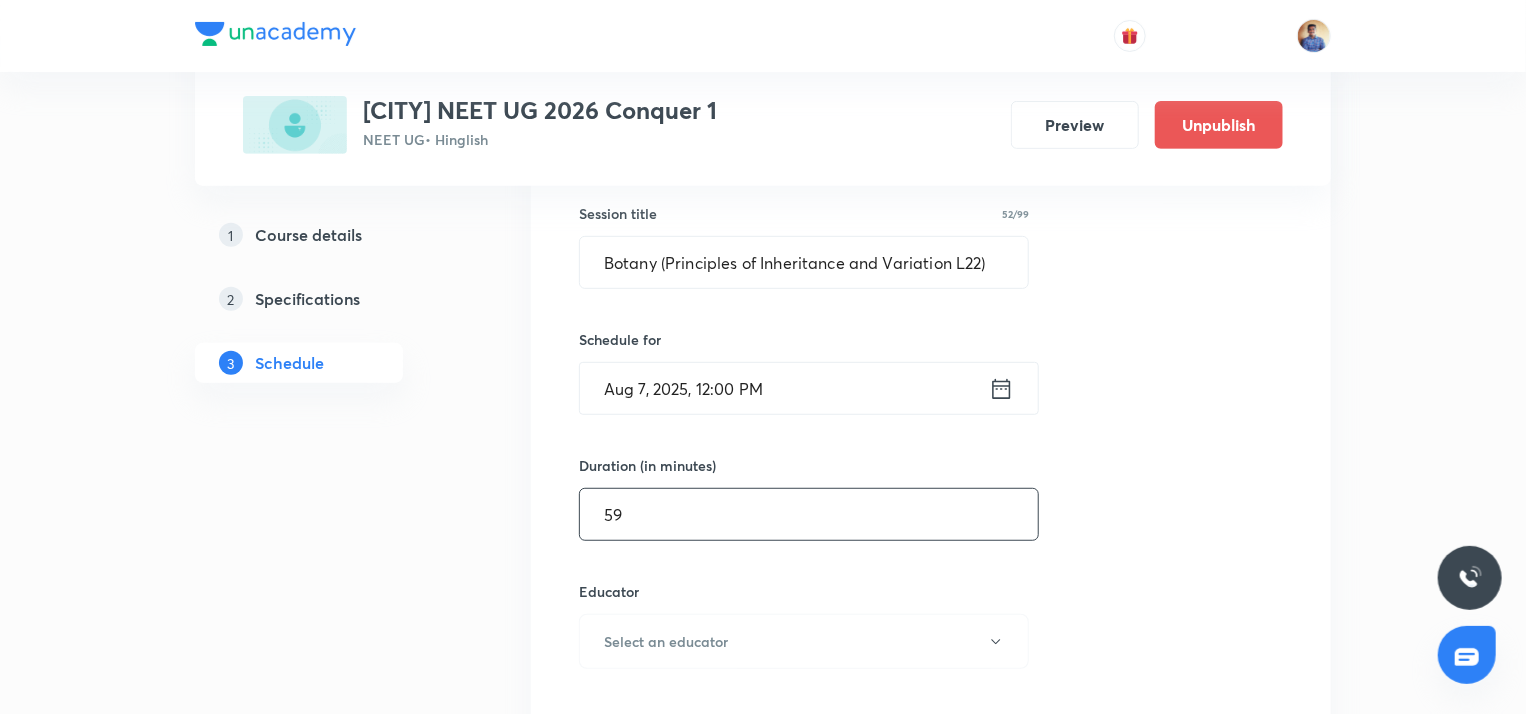 scroll, scrollTop: 492, scrollLeft: 0, axis: vertical 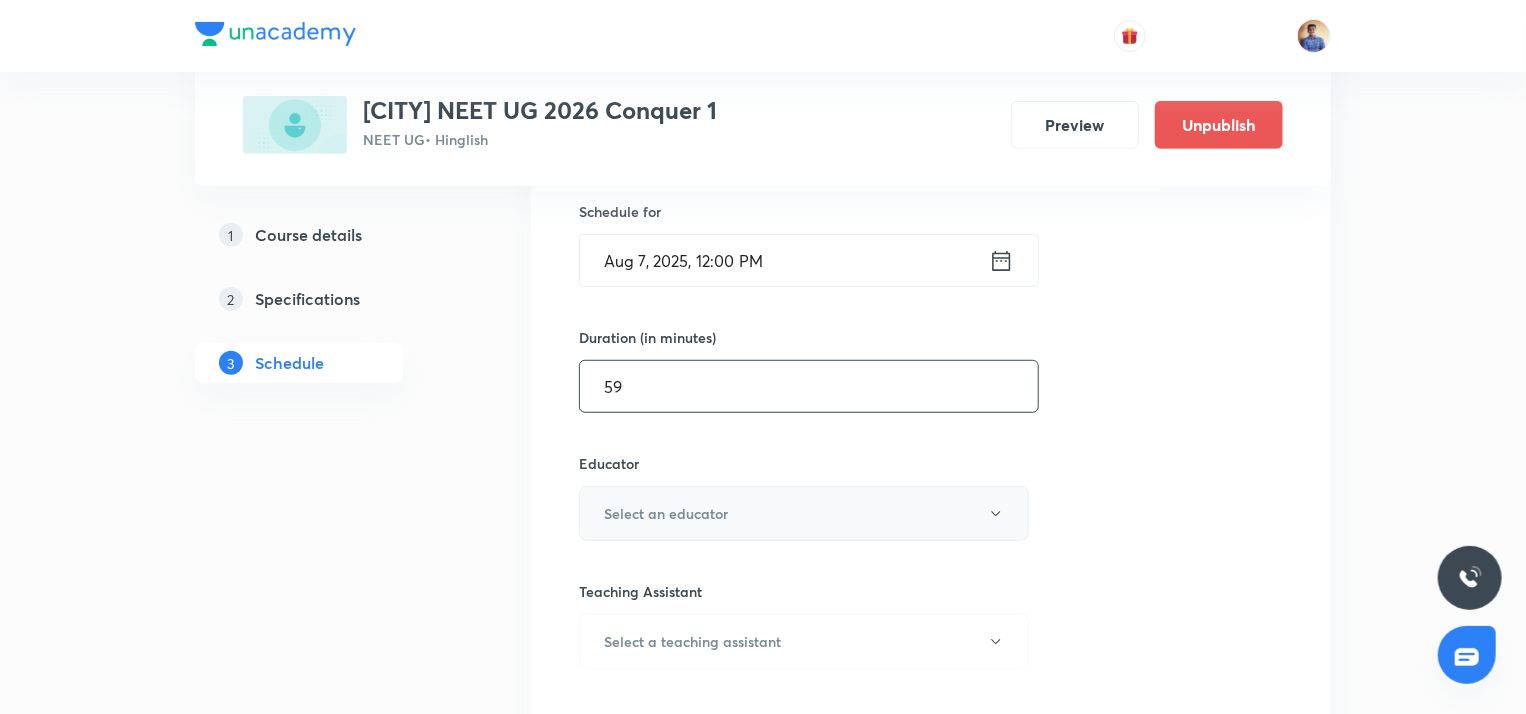 type on "59" 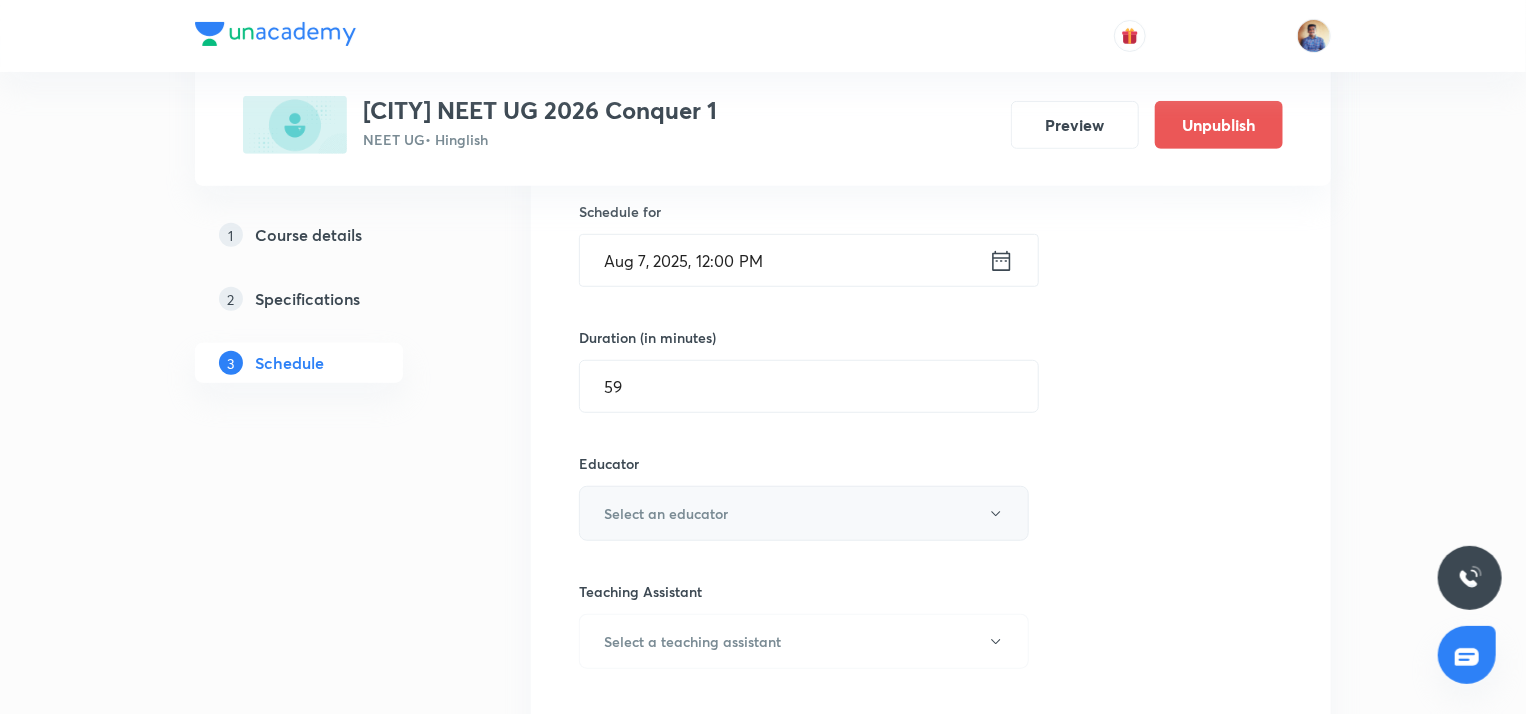 click on "Select an educator" at bounding box center [666, 513] 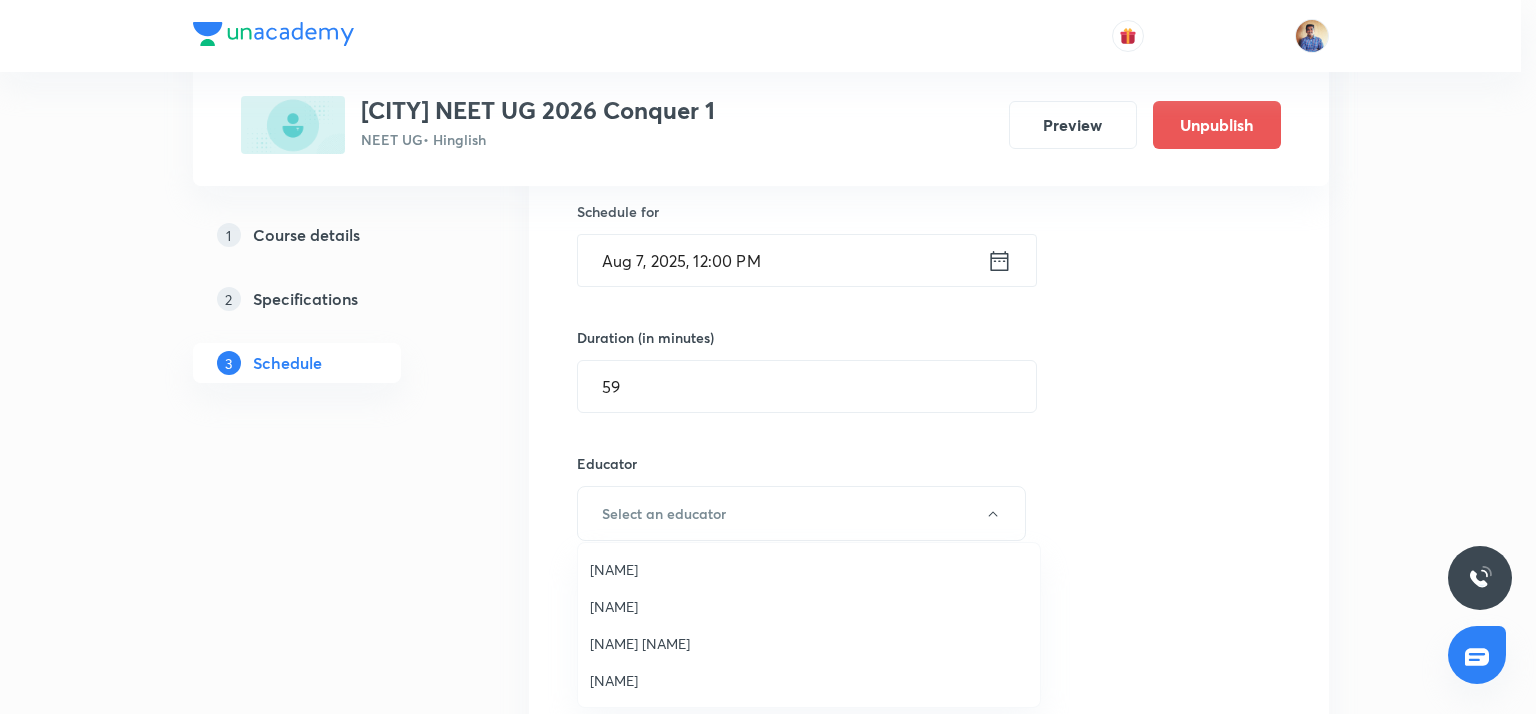 click on "Abhishek Tripathi" at bounding box center (809, 680) 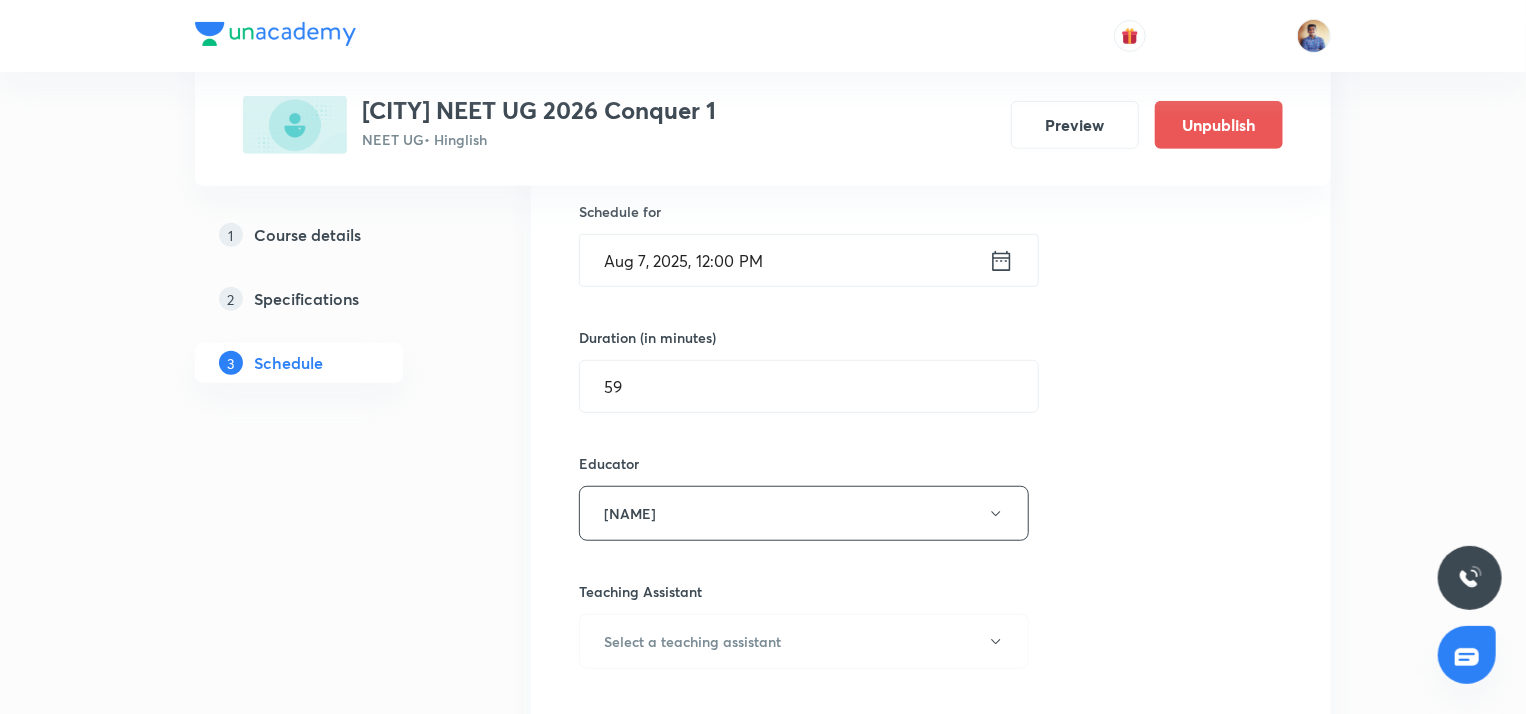 click on "Plus Courses Chhatrapati sambhaji nagar NEET UG 2026 Conquer 1 NEET UG  • Hinglish Preview Unpublish 1 Course details 2 Specifications 3 Schedule Schedule 95  classes Session  96 Live class Session title 52/99 Botany (Principles of Inheritance and Variation L22) ​ Schedule for Aug 7, 2025, 12:00 PM ​ Duration (in minutes) 59 ​ Educator Abhishek Tripathi Teaching Assistant Select a teaching assistant   Session type Online Offline Room Select centre room Sub-concepts Select concepts that wil be covered in this session Add Cancel Jul 7 Botany (Principles of Inheritance and Variation L1) Lesson 1 • 12:16 PM • 45 min Year Long Courses Jul 7 Zoology (Animal Kingdom L6) Lesson 2 • 1:05 PM • 70 min Year Long Courses Jul 7 Chemistry Lesson 3 • 2:15 PM • 75 min Year Long courses Jul 7 Physics Lesson 4 • 3:45 PM • 75 min Year Long courses Jul 8 Botany (Principles of Inheritance and Variation L2) Lesson 5 • 12:00 PM • 60 min Year Long courses Jul 8 Zoology (Animal Kingdom L7) Year Long courses" at bounding box center (763, 7838) 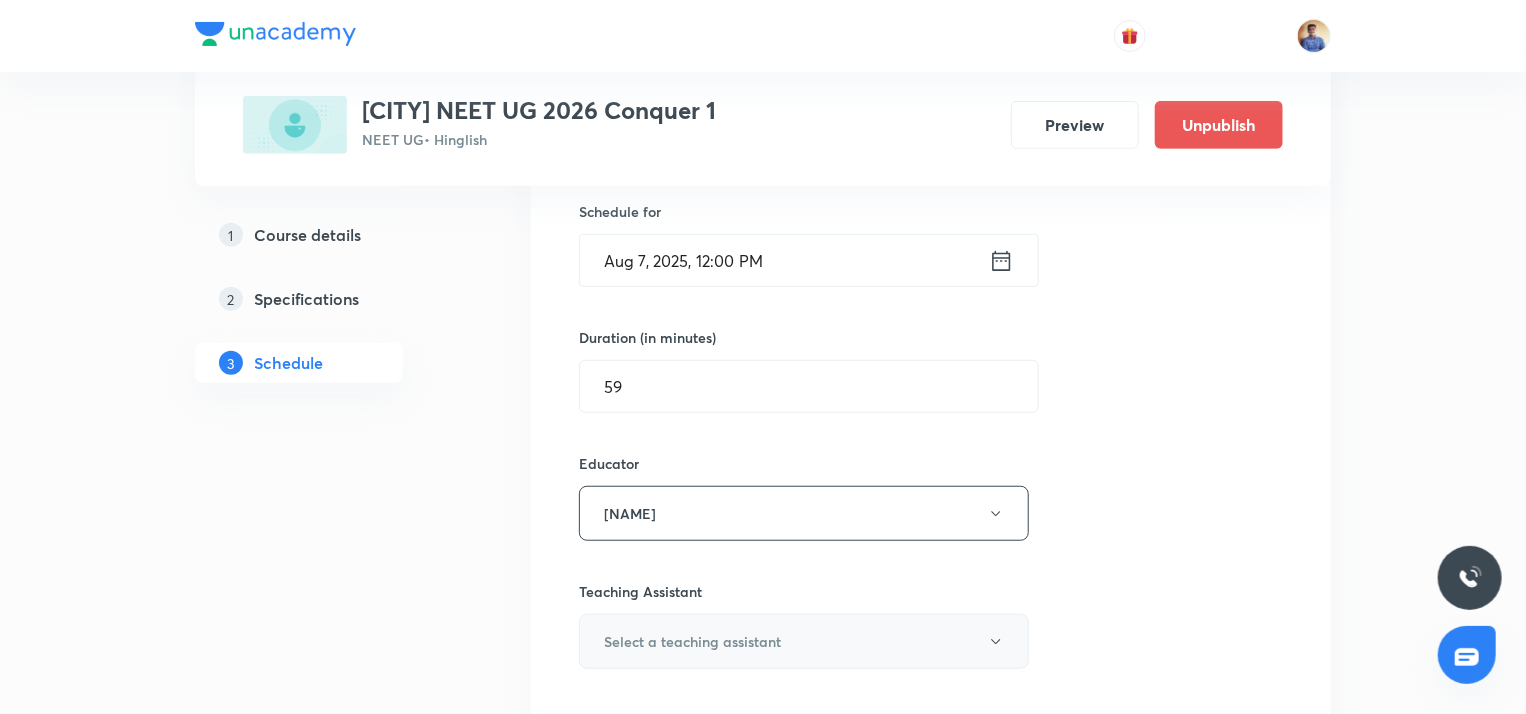 scroll, scrollTop: 675, scrollLeft: 0, axis: vertical 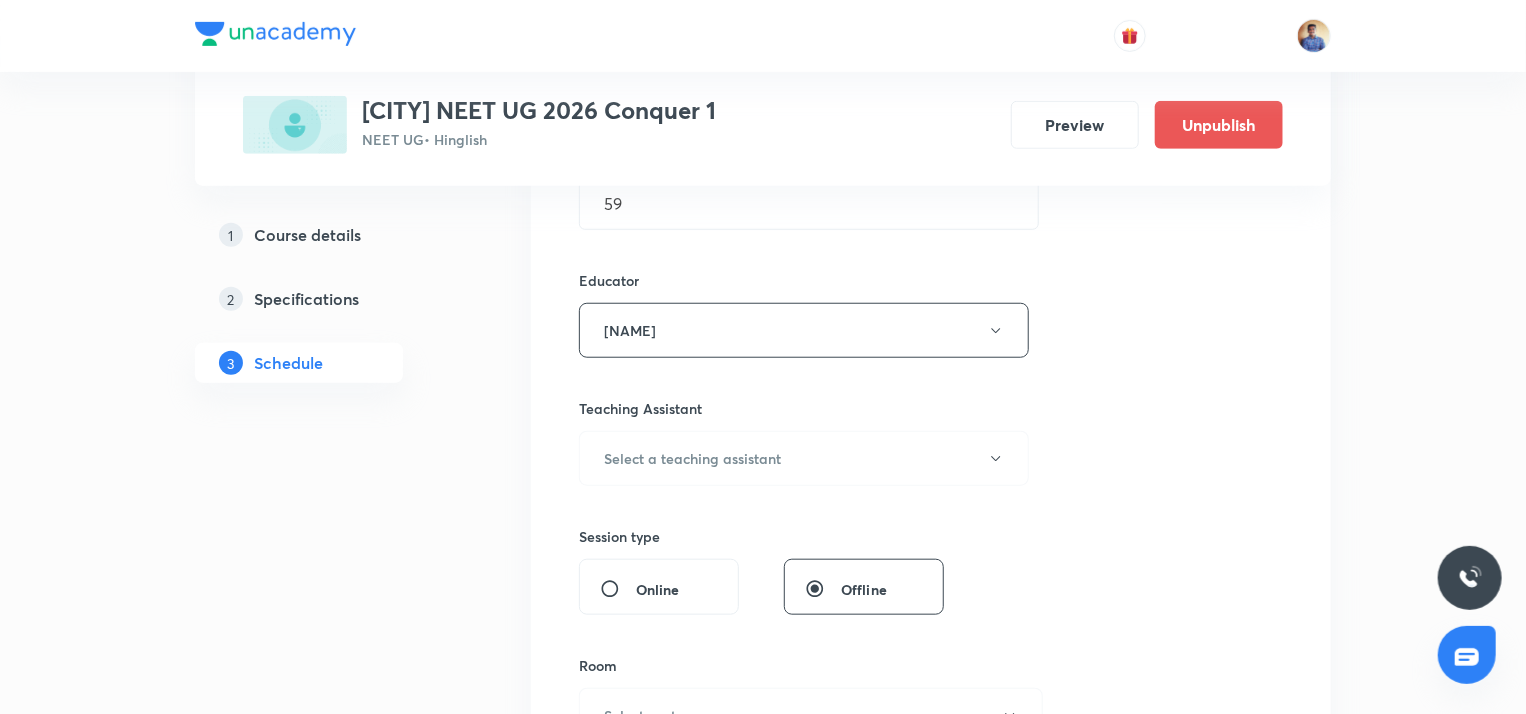 click on "Online" at bounding box center [618, 589] 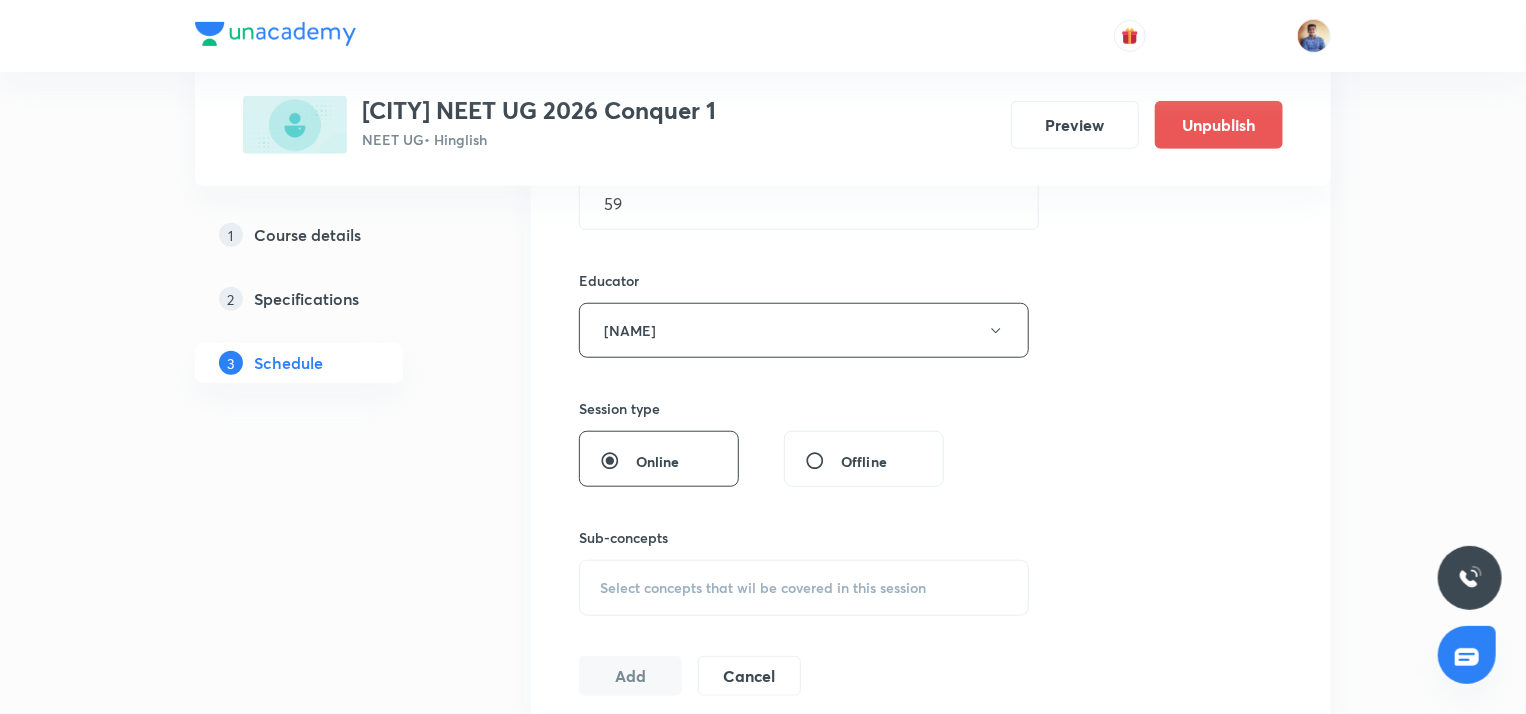 scroll, scrollTop: 804, scrollLeft: 0, axis: vertical 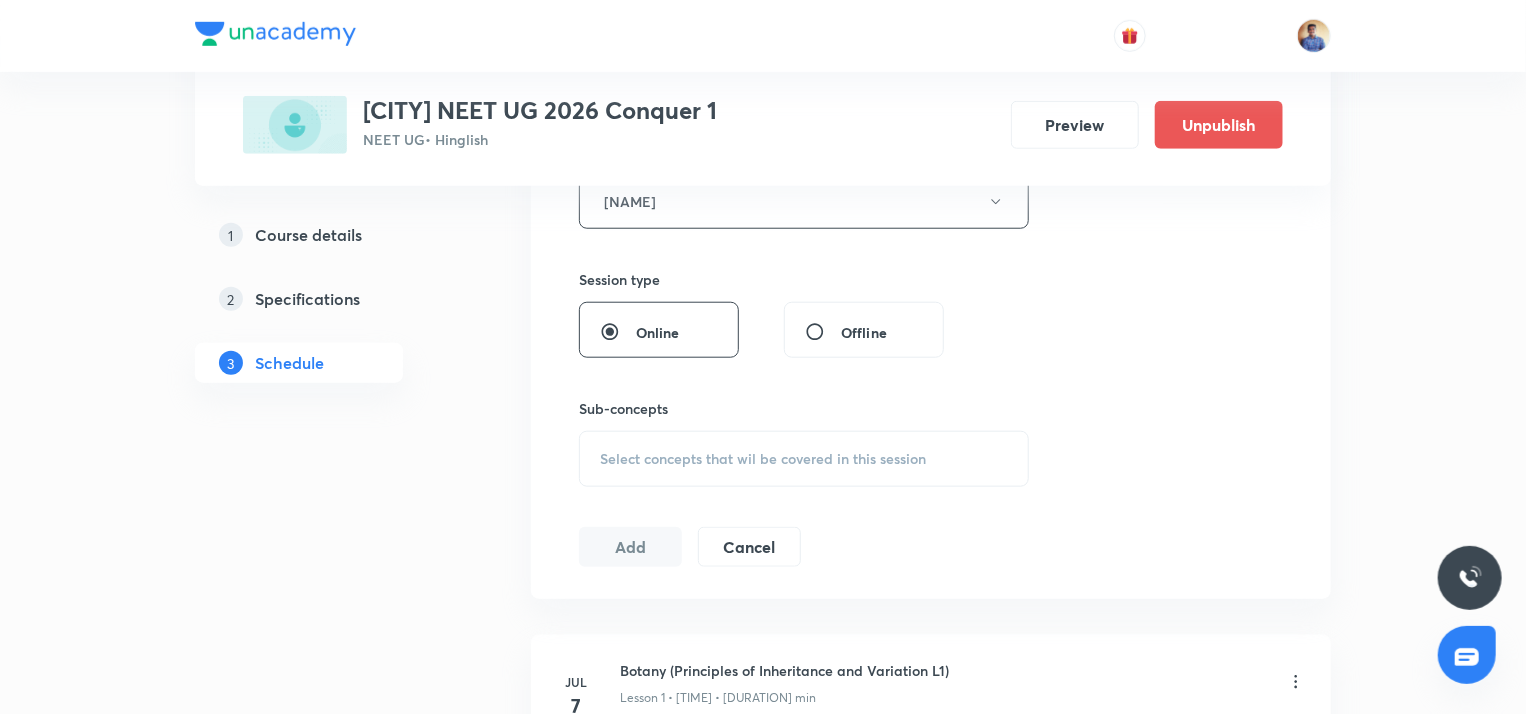 click on "Select concepts that wil be covered in this session" at bounding box center [763, 459] 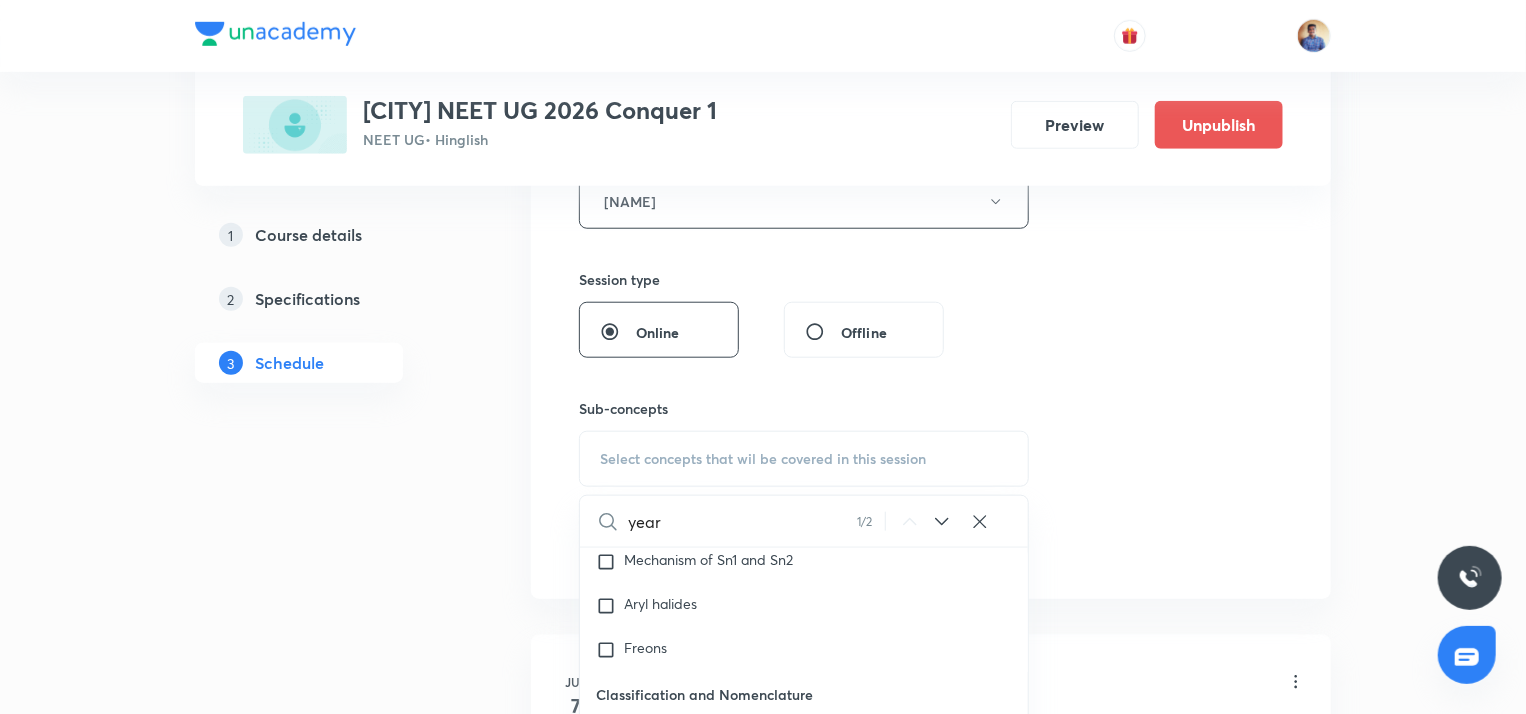 scroll, scrollTop: 59236, scrollLeft: 0, axis: vertical 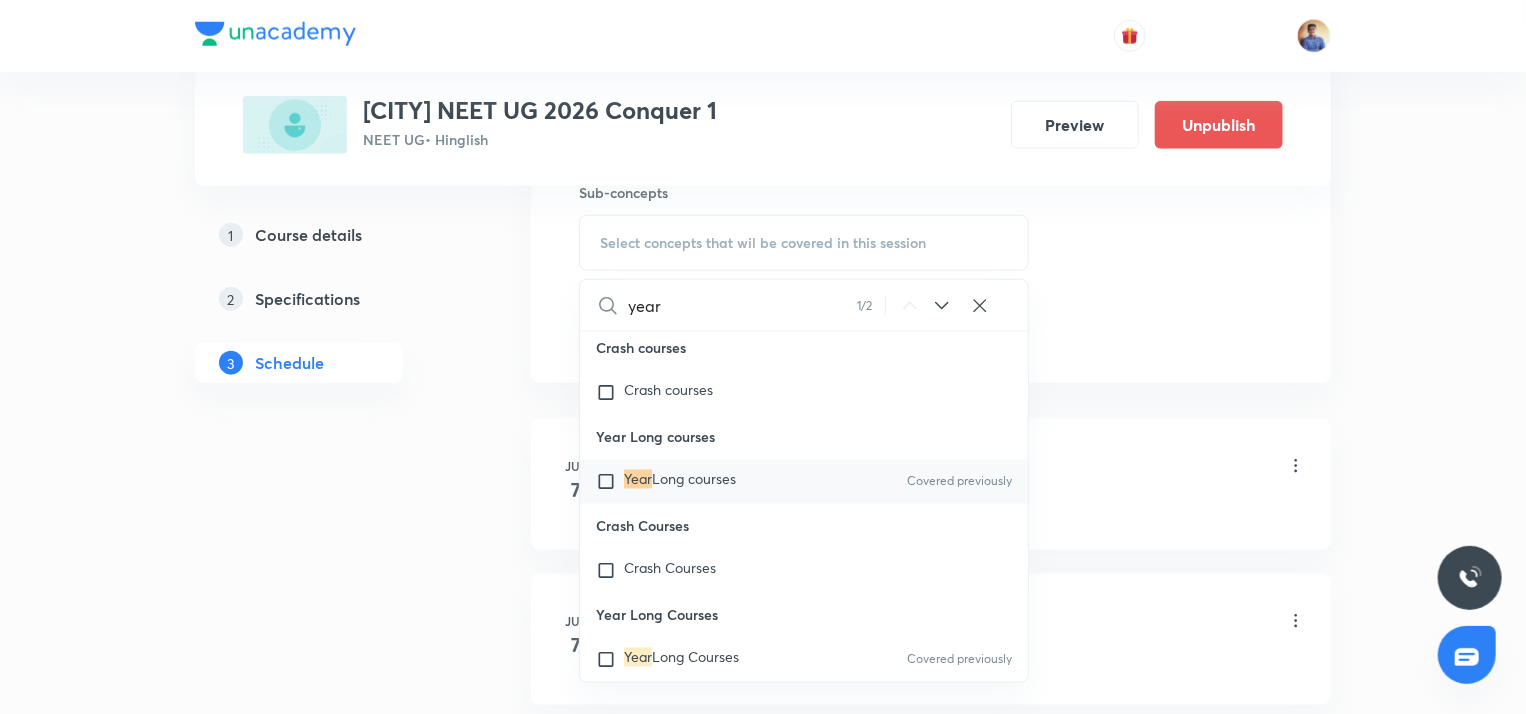 type on "year" 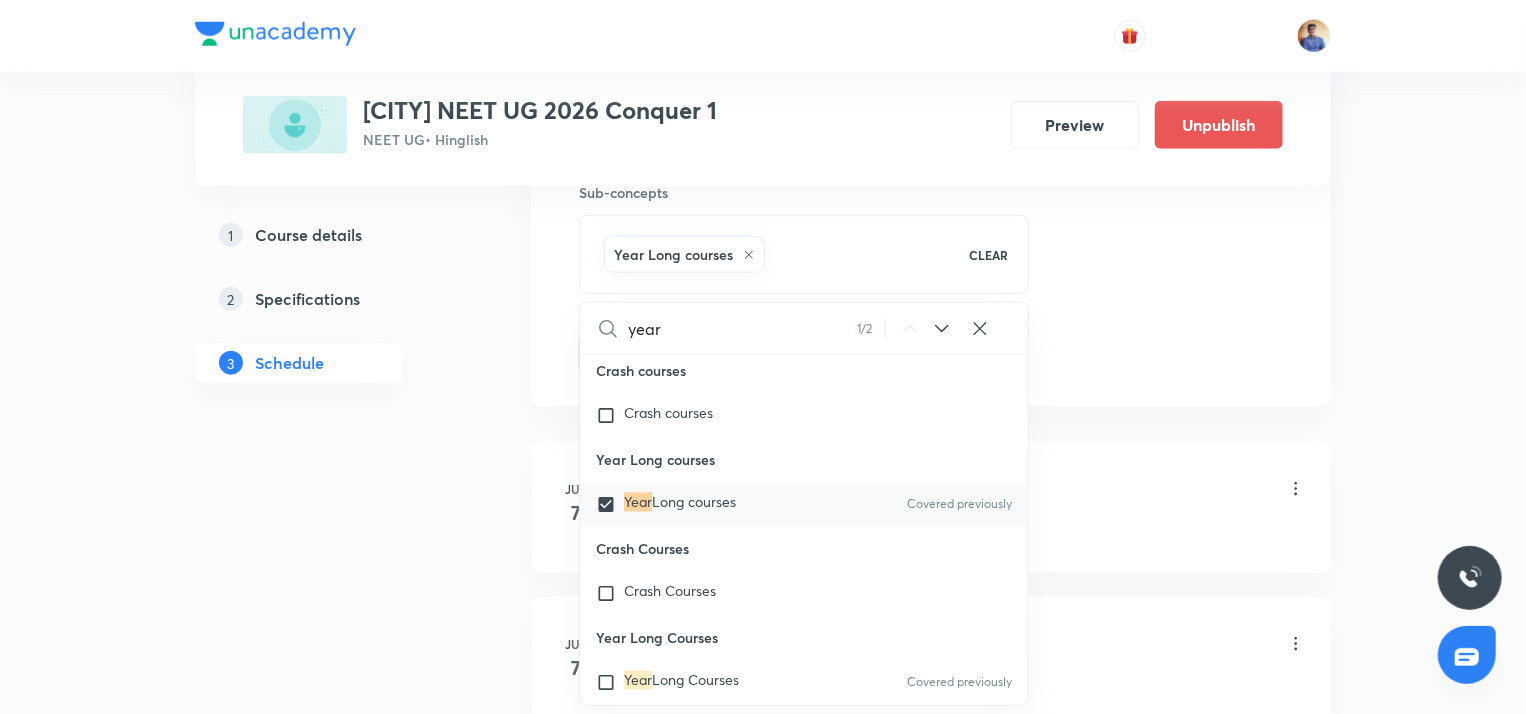 click on "Plus Courses Chhatrapati sambhaji nagar NEET UG 2026 Conquer 1 NEET UG  • Hinglish Preview Unpublish 1 Course details 2 Specifications 3 Schedule Schedule 95  classes Session  96 Live class Session title 52/99 Botany (Principles of Inheritance and Variation L22) ​ Schedule for Aug 7, 2025, 12:00 PM ​ Duration (in minutes) 59 ​ Educator Abhishek Tripathi   Session type Online Offline Sub-concepts Year Long courses CLEAR year 1 / 2 ​ Living World and Biological Classifications  Living World and Biological Classifications  Plant Kingdom and  Morphology Plant Kingdom and  Morphology Principle of Inheritance &  Variation Principle of Inheritance &  Variation Molecular Basis of Inheritance, Molecular Basis of Inheritance Anatomy of Flowering Plants, Photosynthesis, Anatomy of Flowering Plants, Photosynthesis, Respiration, Plant Growth & Development Respiration, Plant Growth & Development Biological Classification, Plant Kingdom, Morphology of Flowering Plants  Organism & Population Organism & Population 7" at bounding box center (763, 7193) 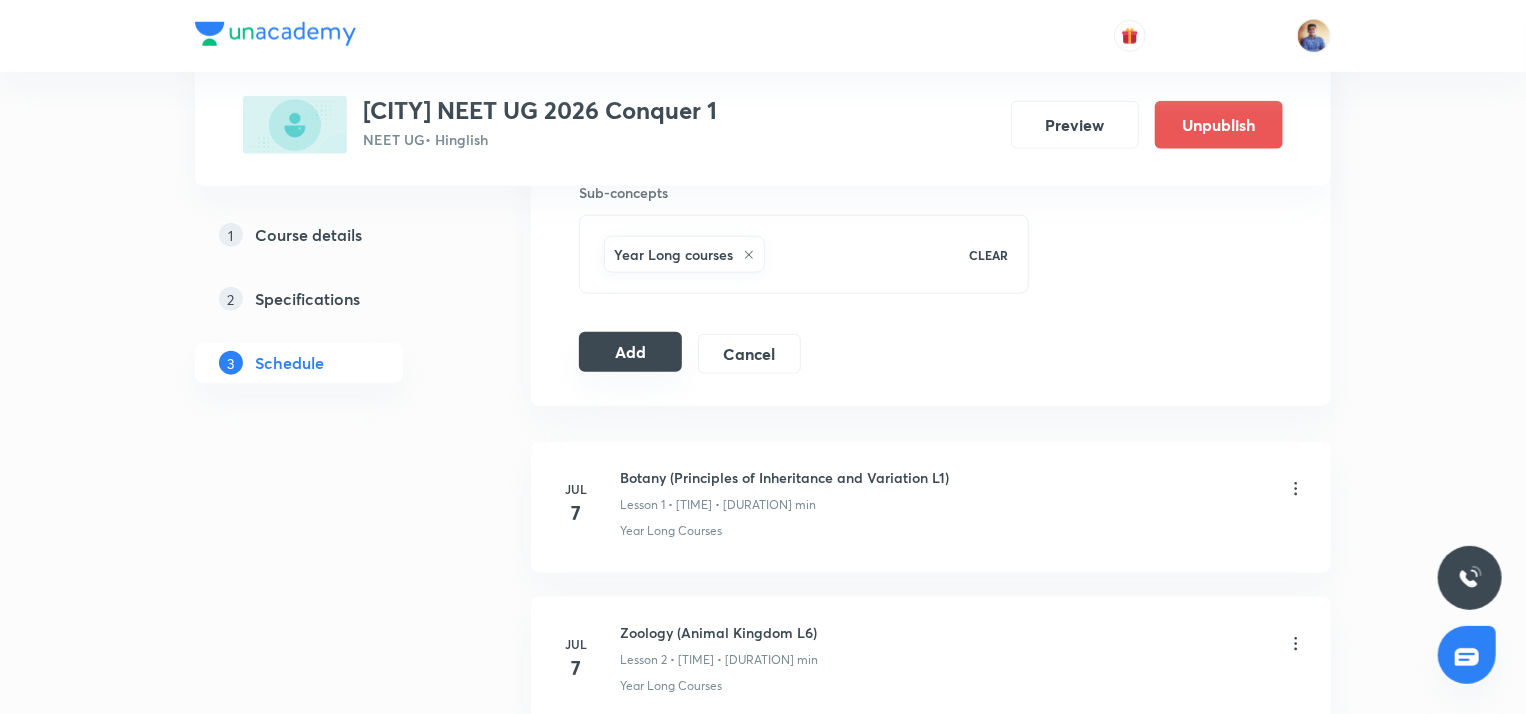 click on "Add" at bounding box center (630, 352) 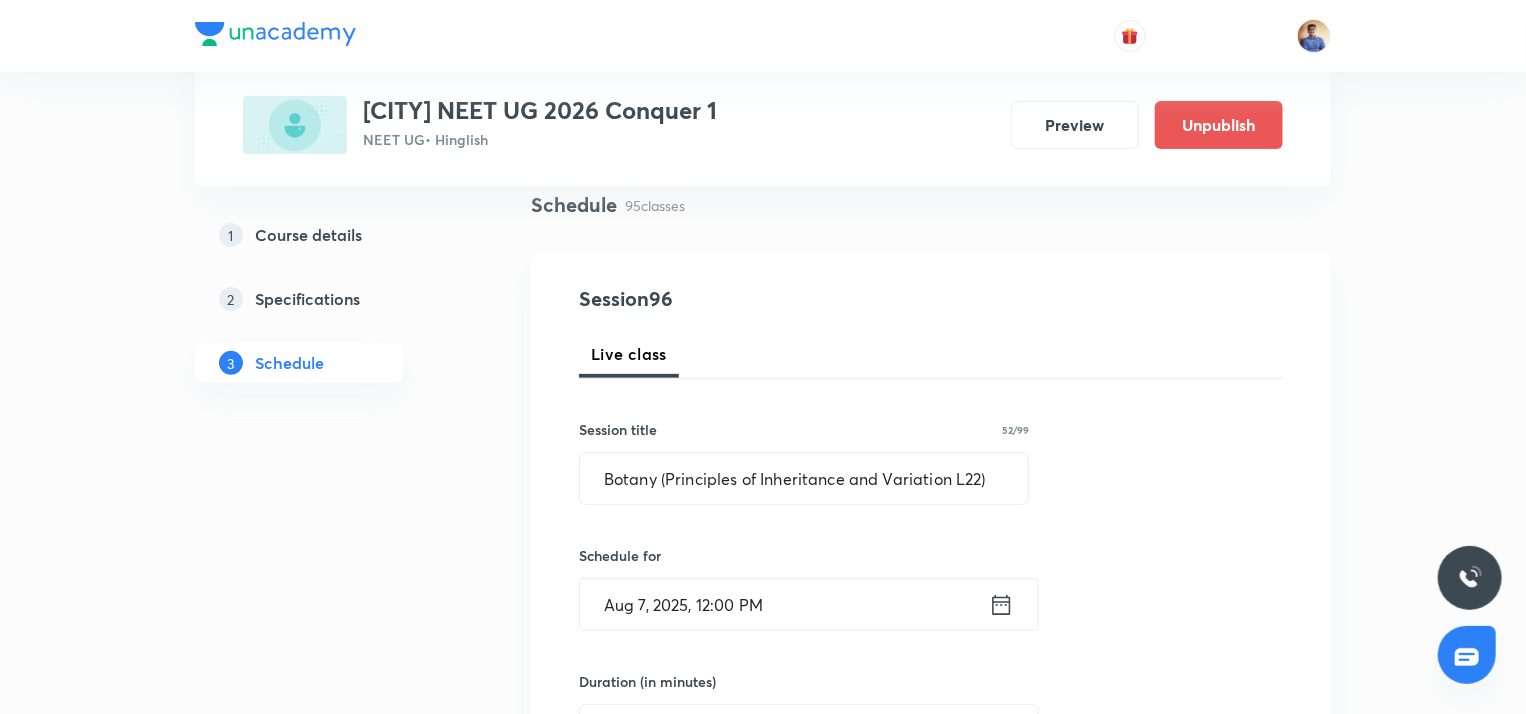 scroll, scrollTop: 148, scrollLeft: 0, axis: vertical 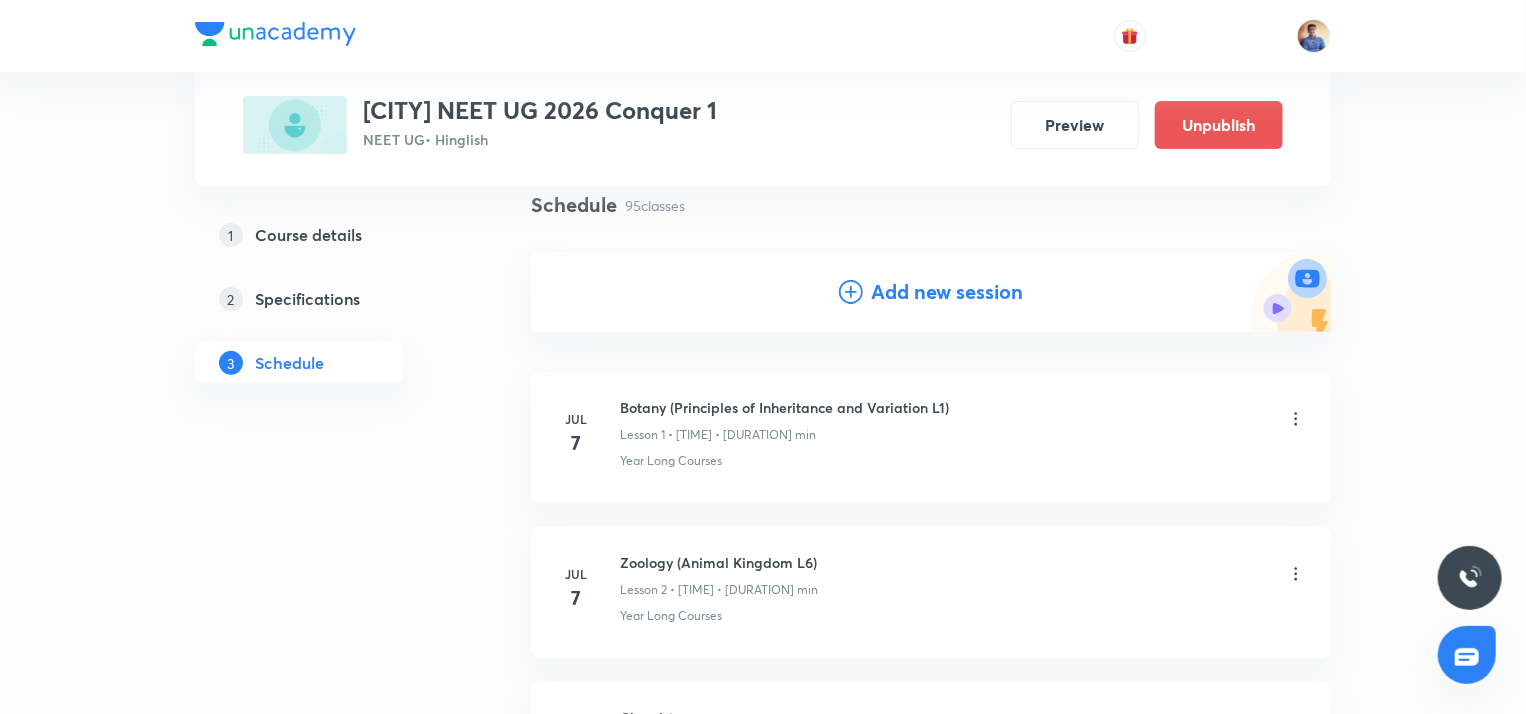 click on "Add new session" at bounding box center [931, 292] 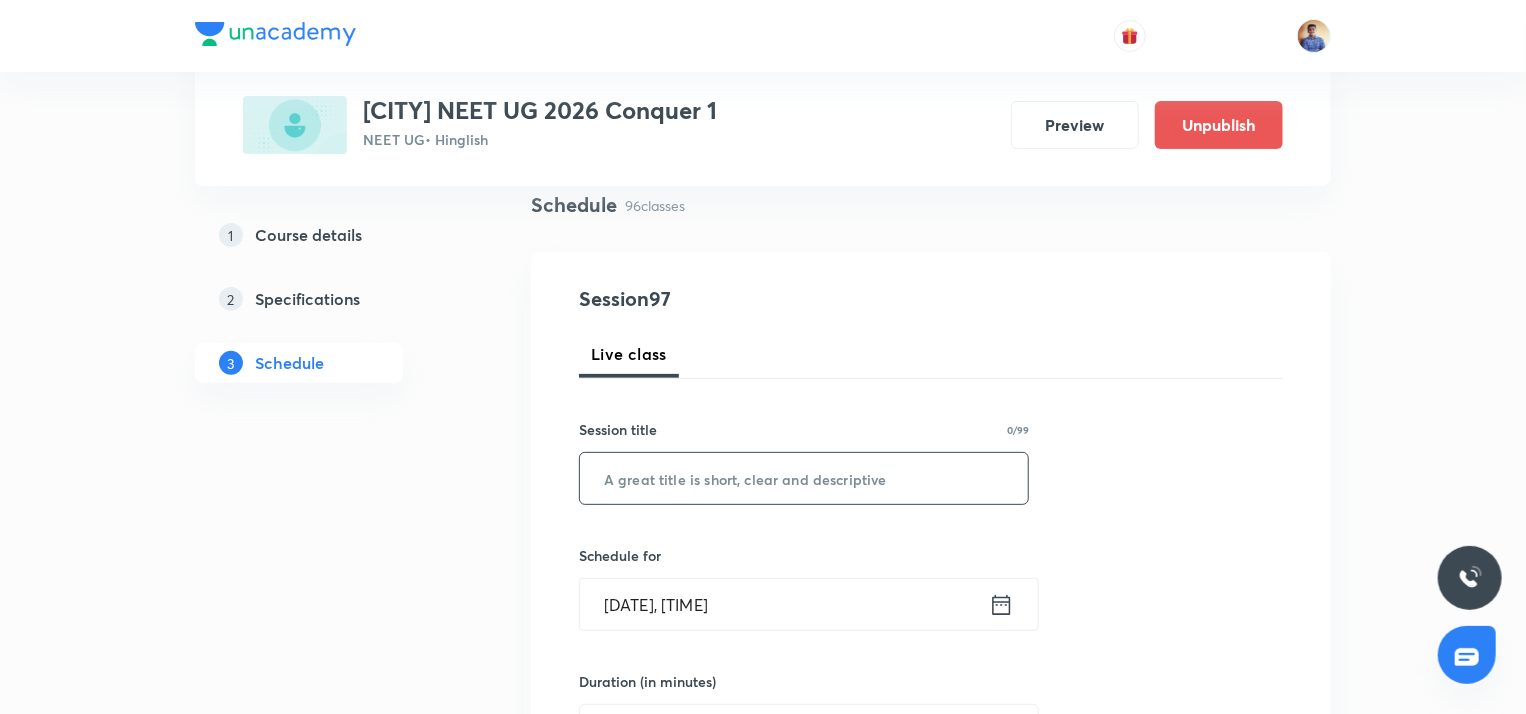 click at bounding box center (804, 478) 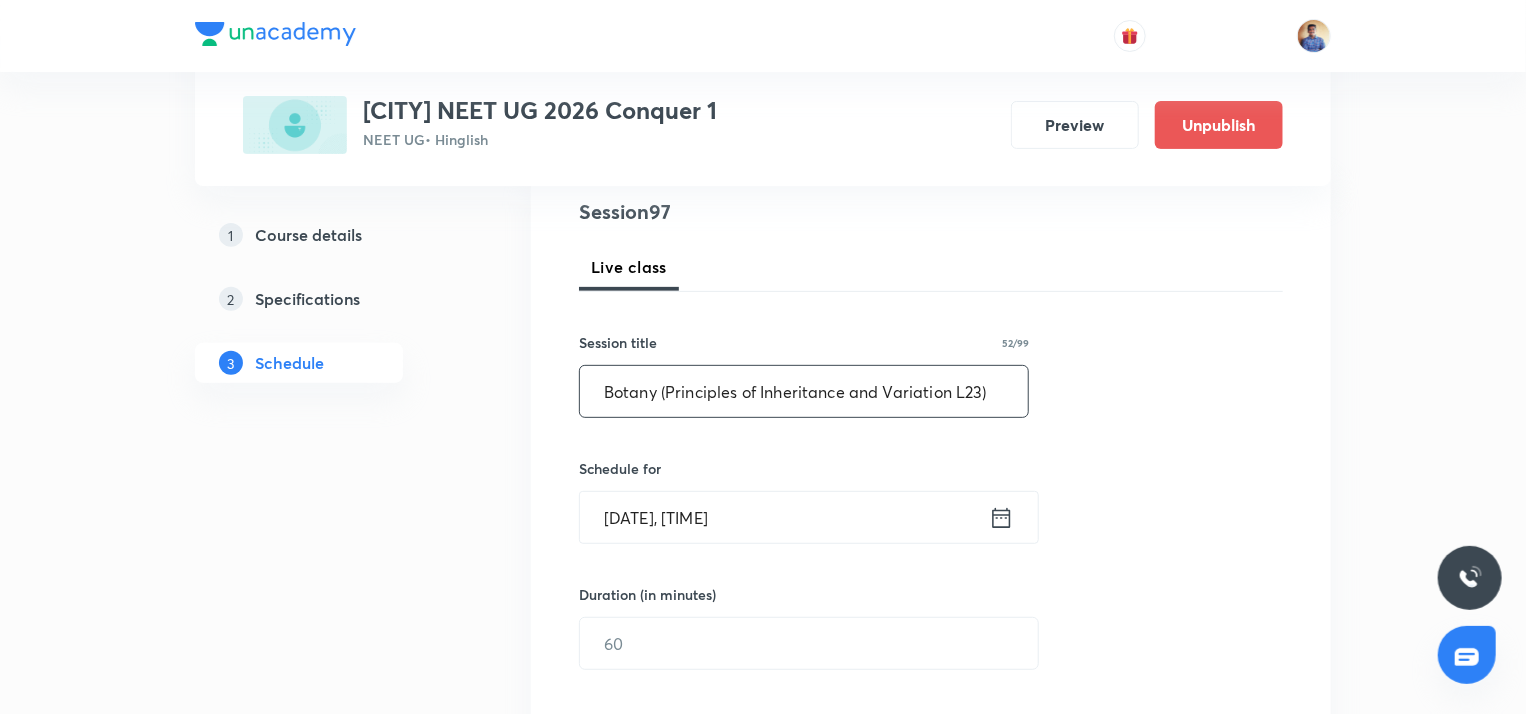 scroll, scrollTop: 238, scrollLeft: 0, axis: vertical 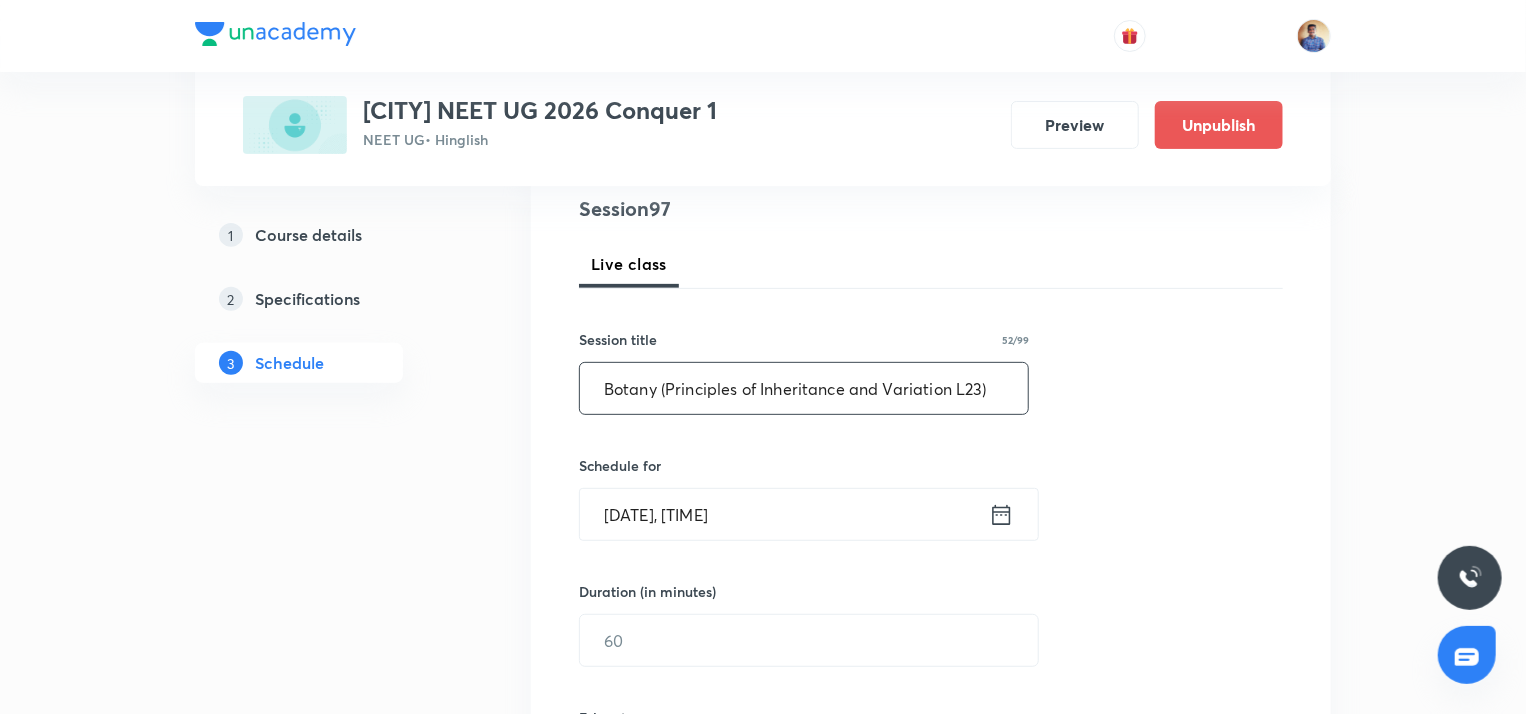 type on "Botany (Principles of Inheritance and Variation L23)" 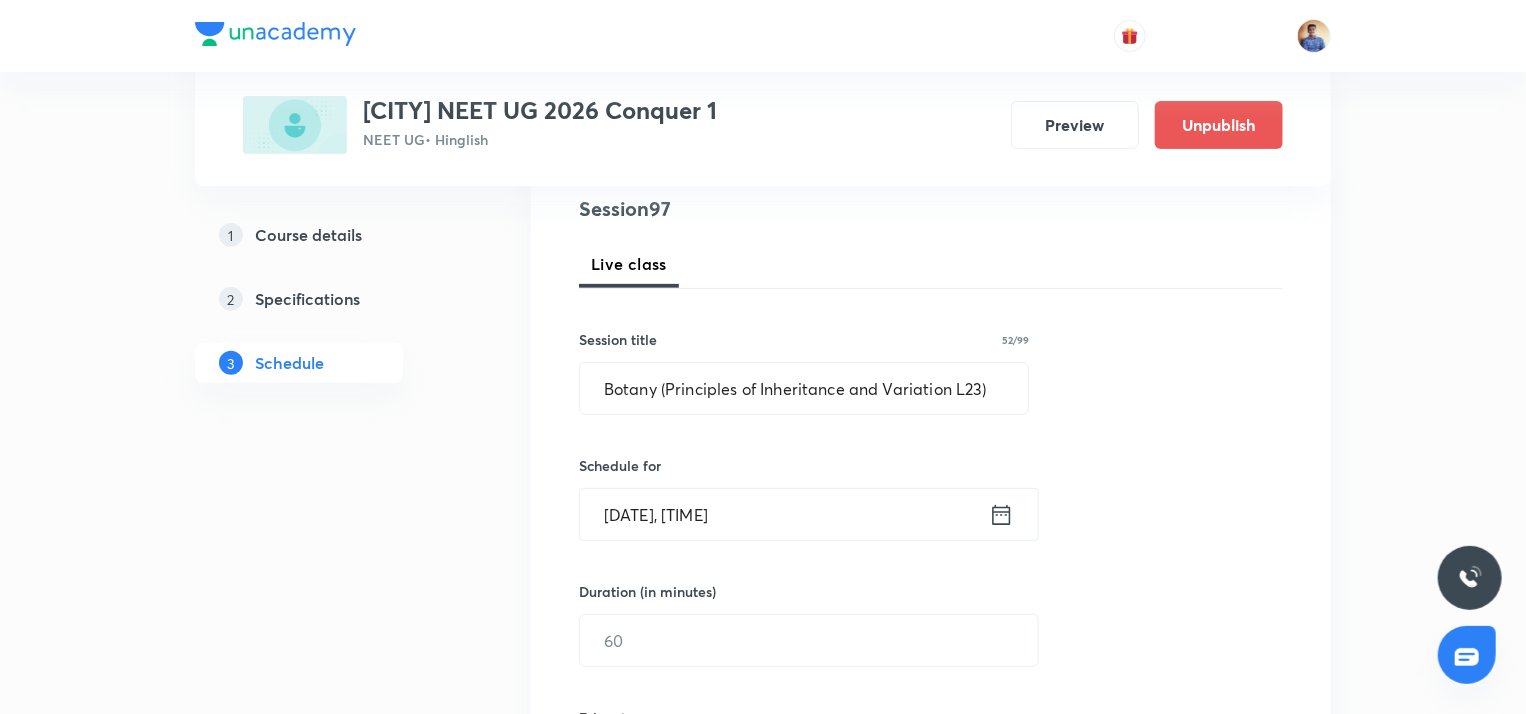 click on "Aug 4, 2025, 2:57 PM" at bounding box center (784, 514) 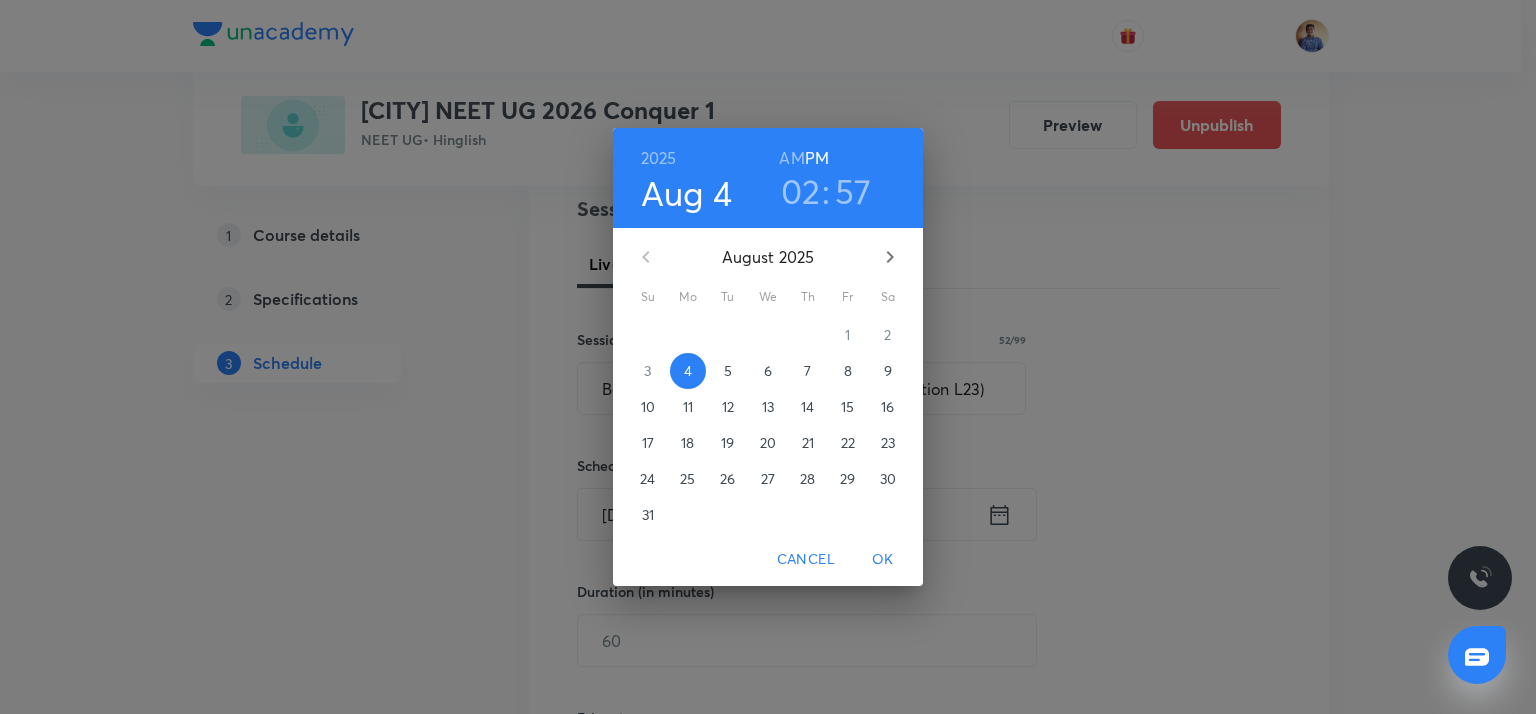 click on "8" at bounding box center [848, 371] 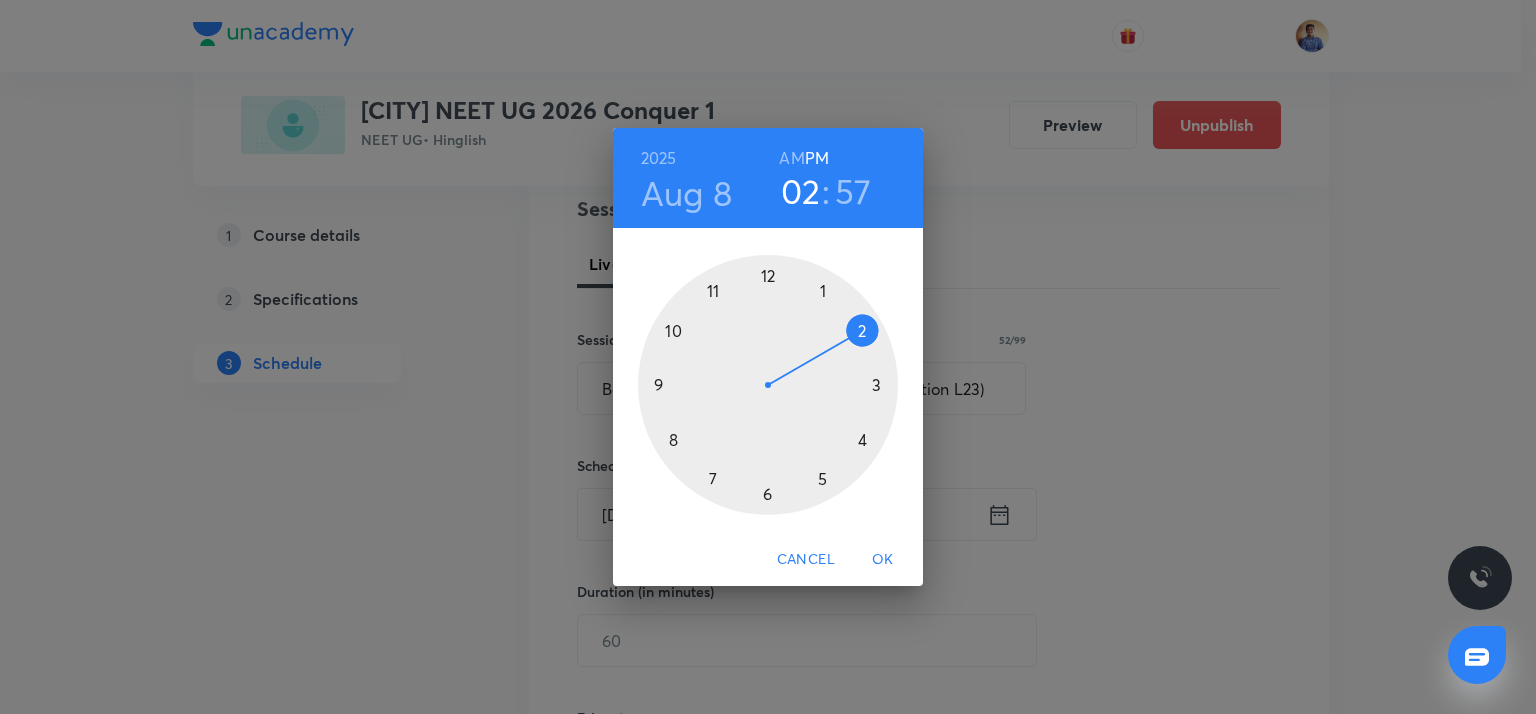 click at bounding box center [768, 385] 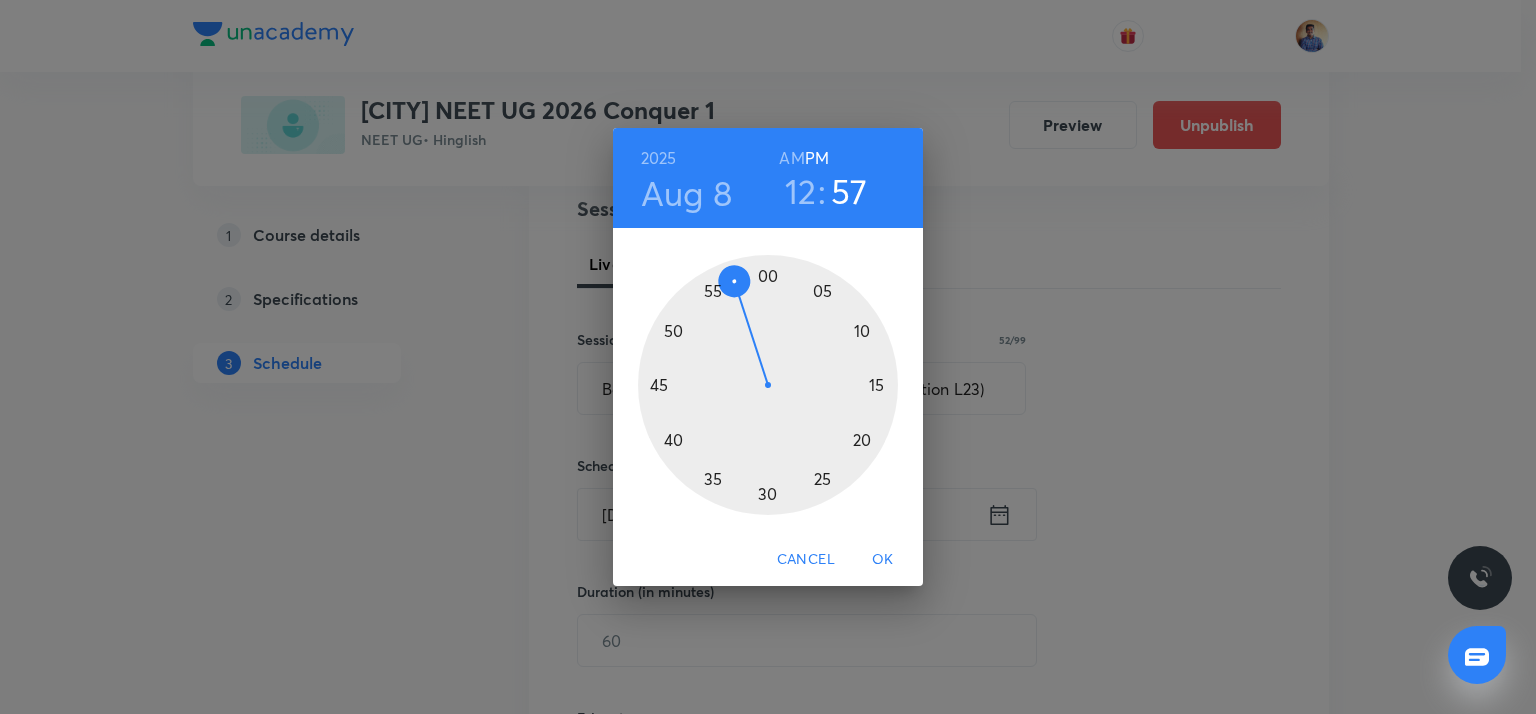 click at bounding box center (768, 385) 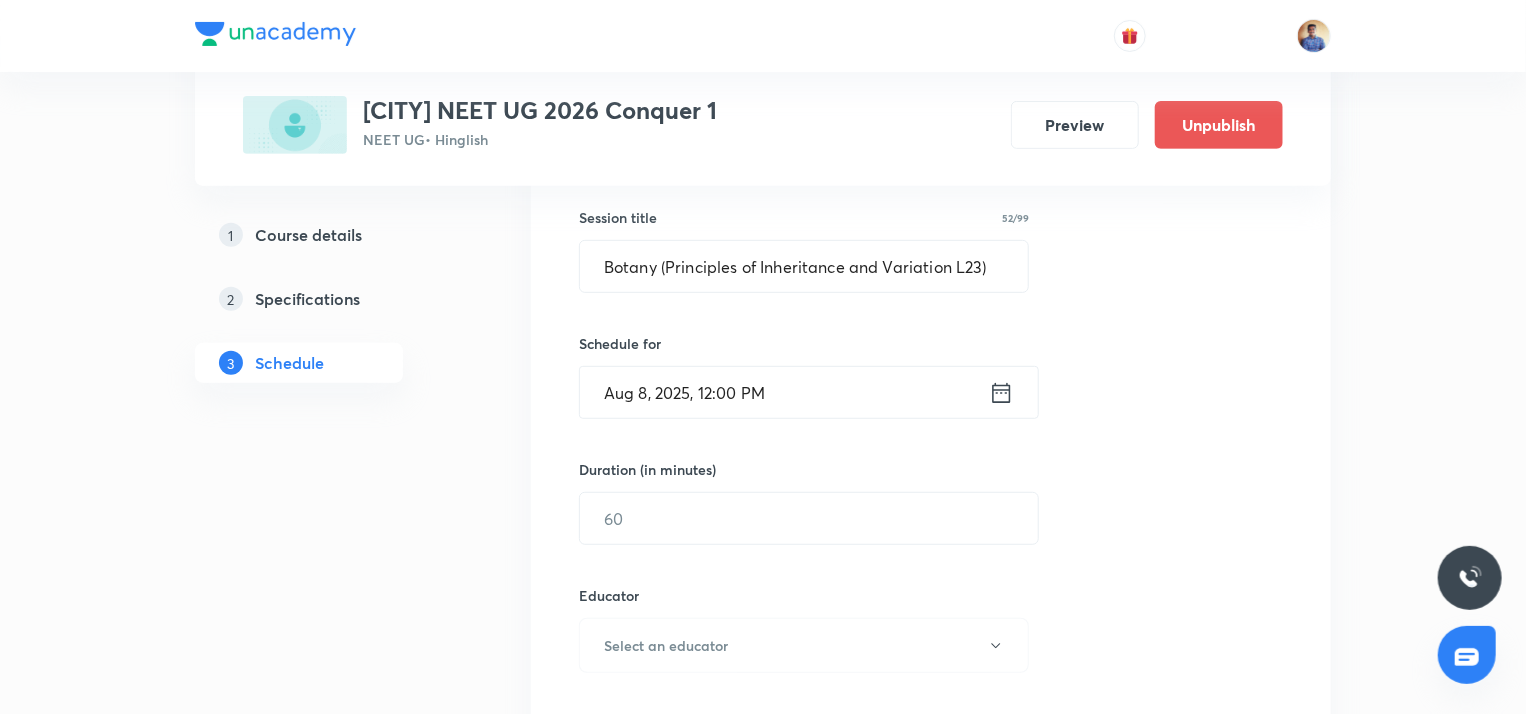 scroll, scrollTop: 360, scrollLeft: 0, axis: vertical 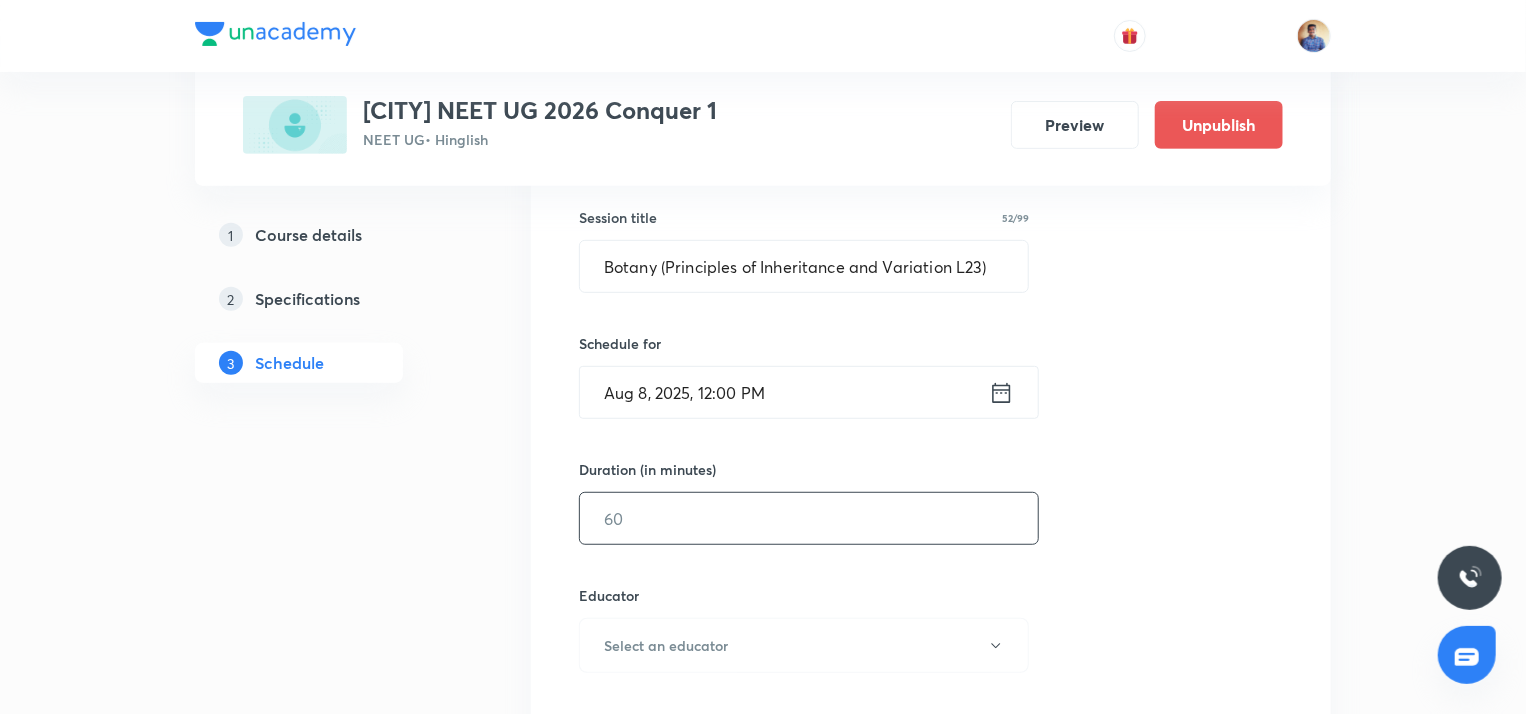 click at bounding box center [809, 518] 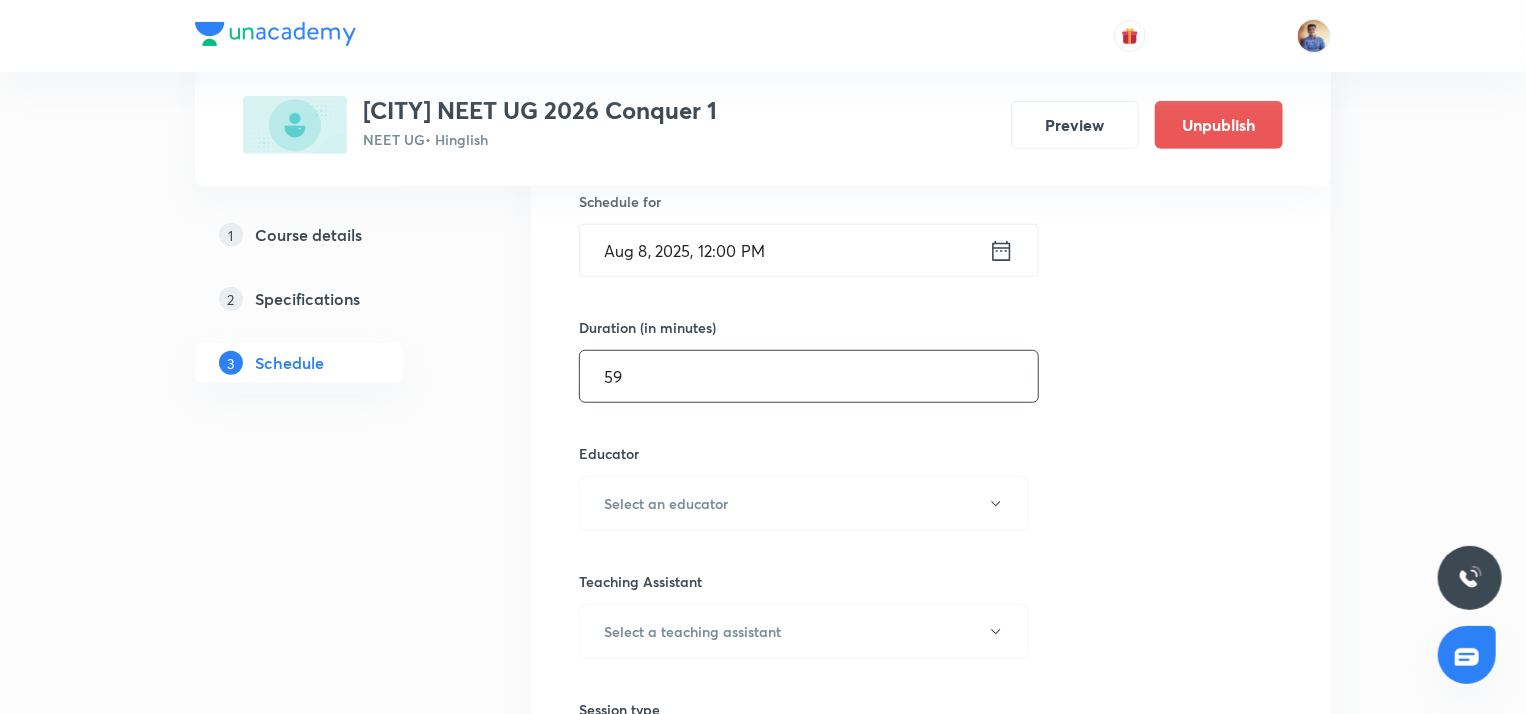 scroll, scrollTop: 504, scrollLeft: 0, axis: vertical 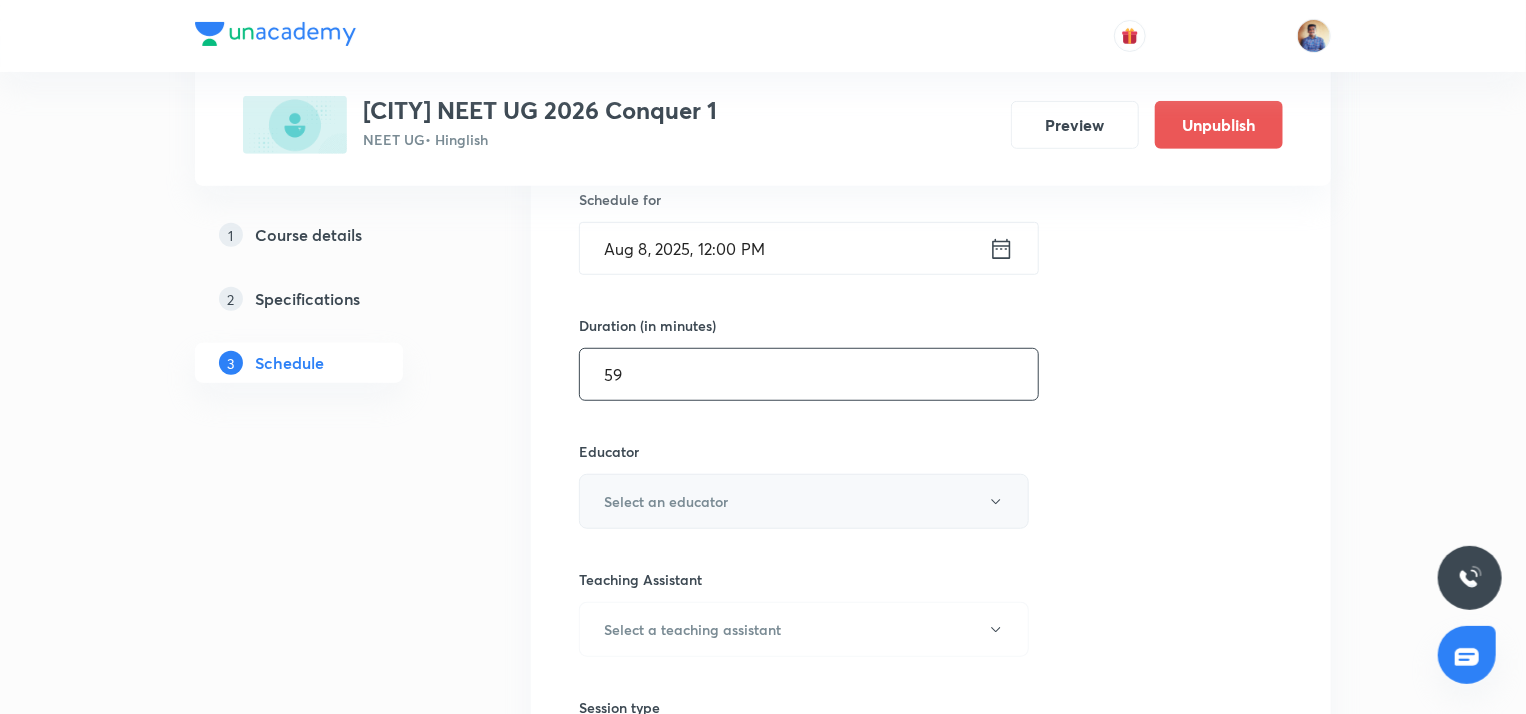 type on "59" 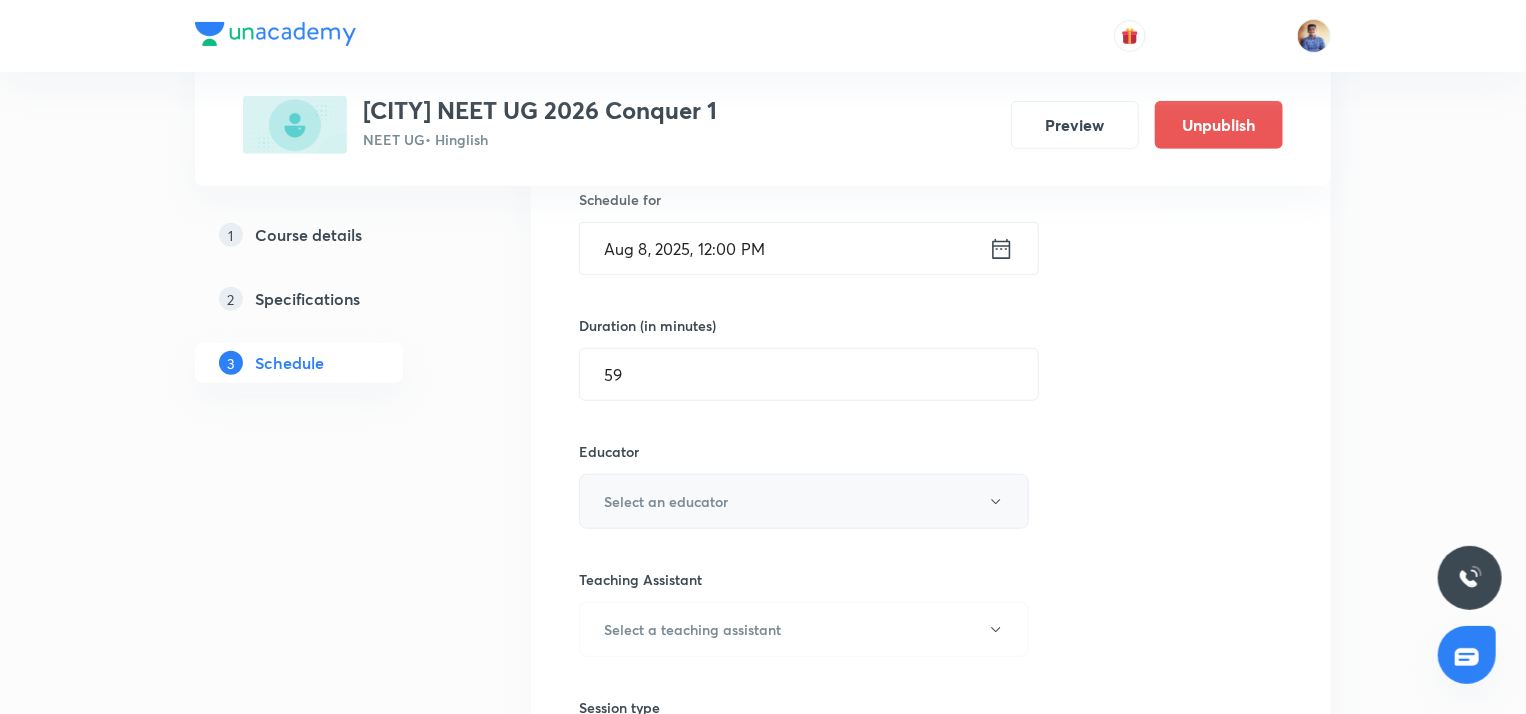 click on "Select an educator" at bounding box center (666, 501) 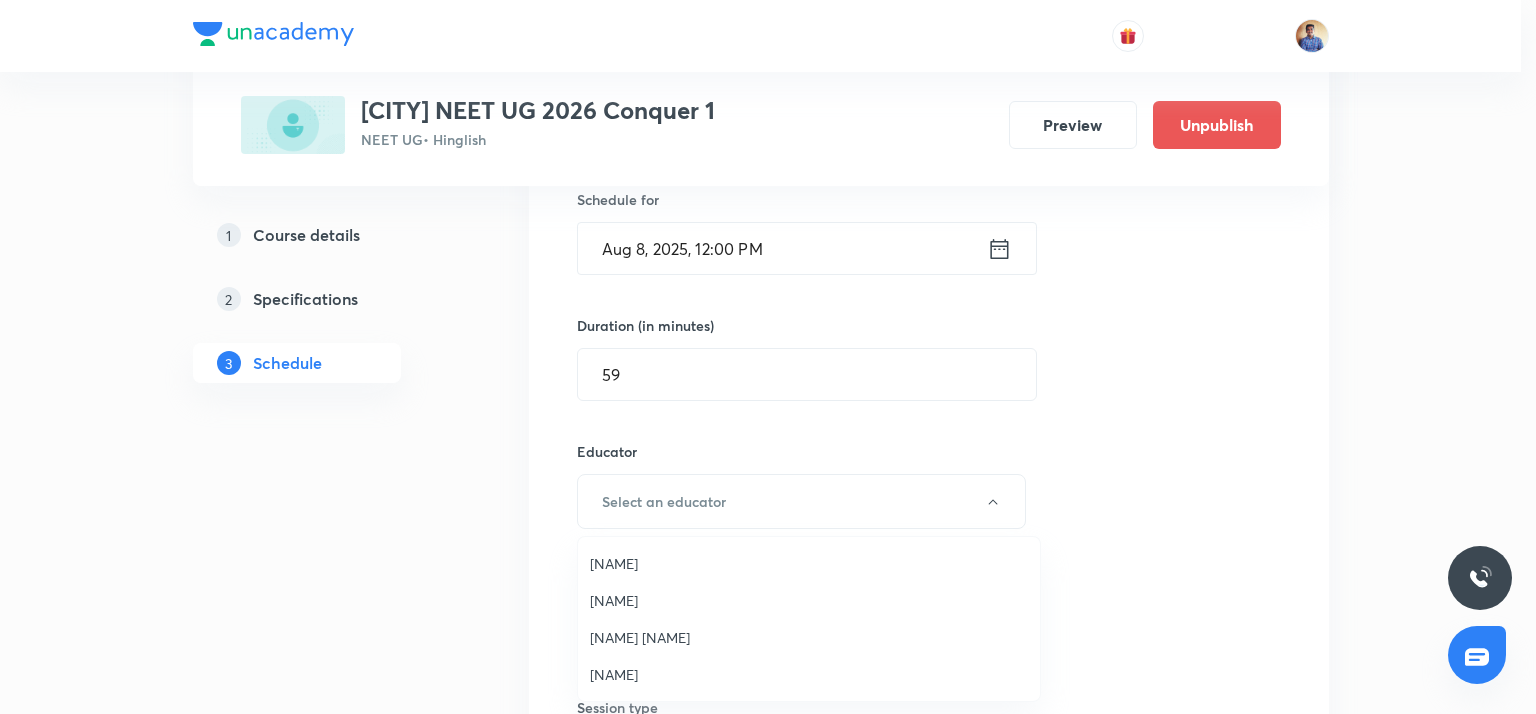 click on "Abhishek Tripathi" at bounding box center (809, 674) 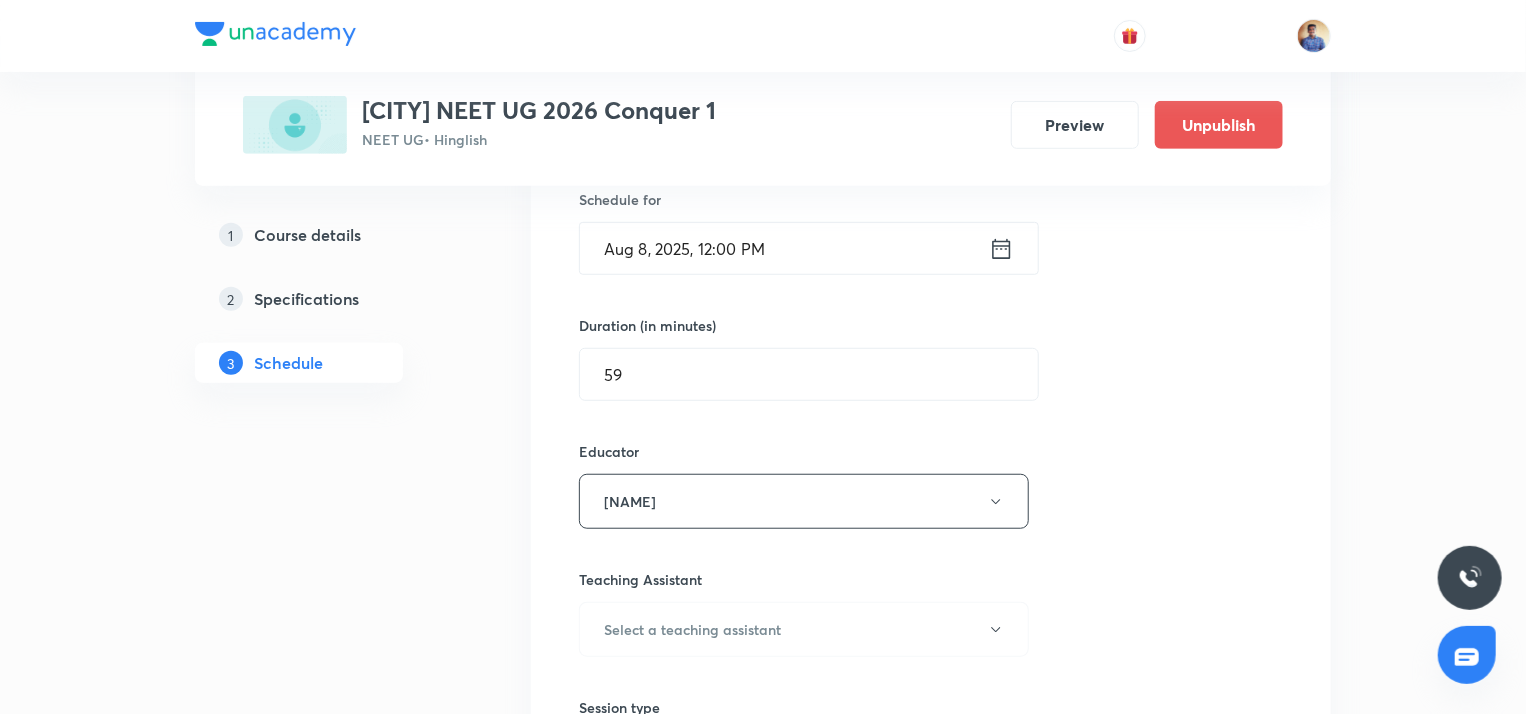 click on "1 Course details 2 Specifications 3 Schedule" at bounding box center (331, 8016) 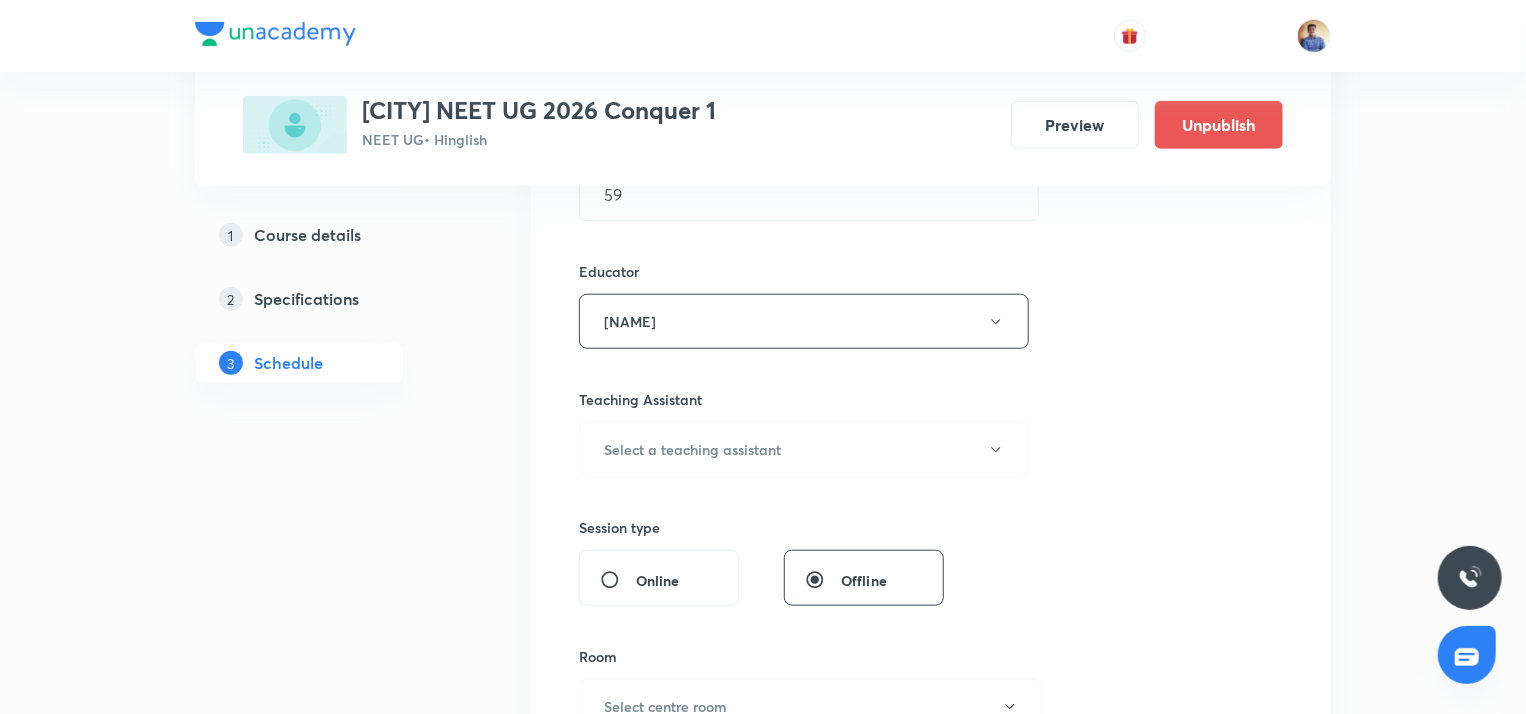 scroll, scrollTop: 691, scrollLeft: 0, axis: vertical 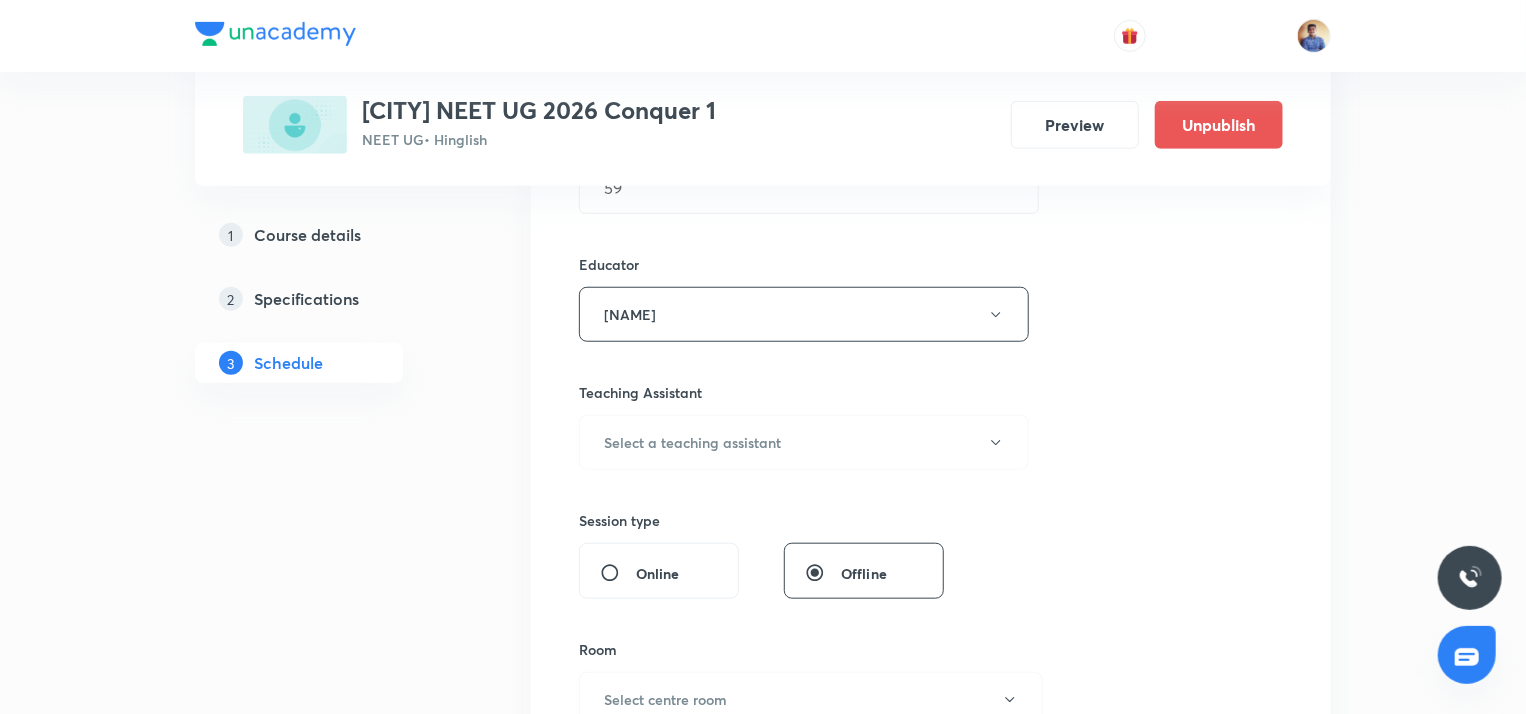 click on "Online" at bounding box center [618, 573] 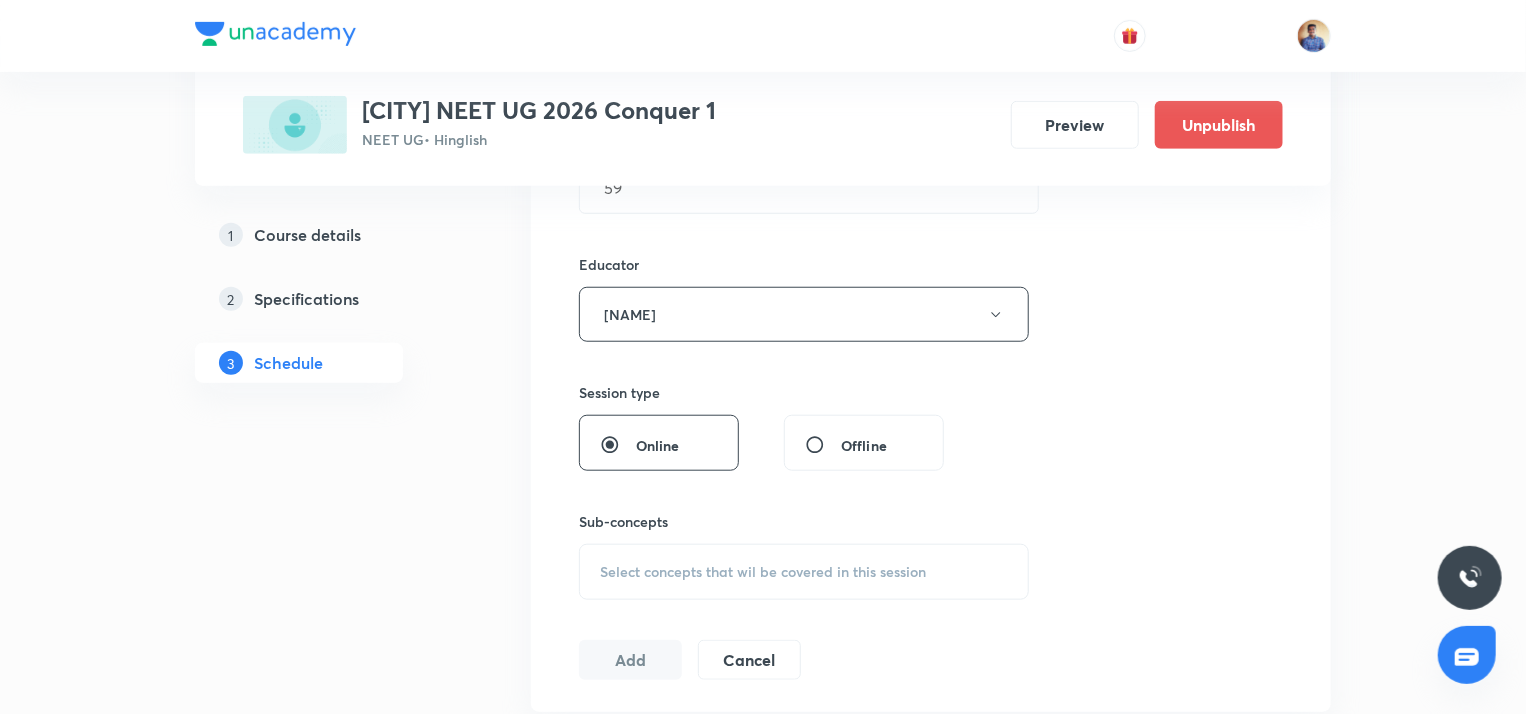 scroll, scrollTop: 831, scrollLeft: 0, axis: vertical 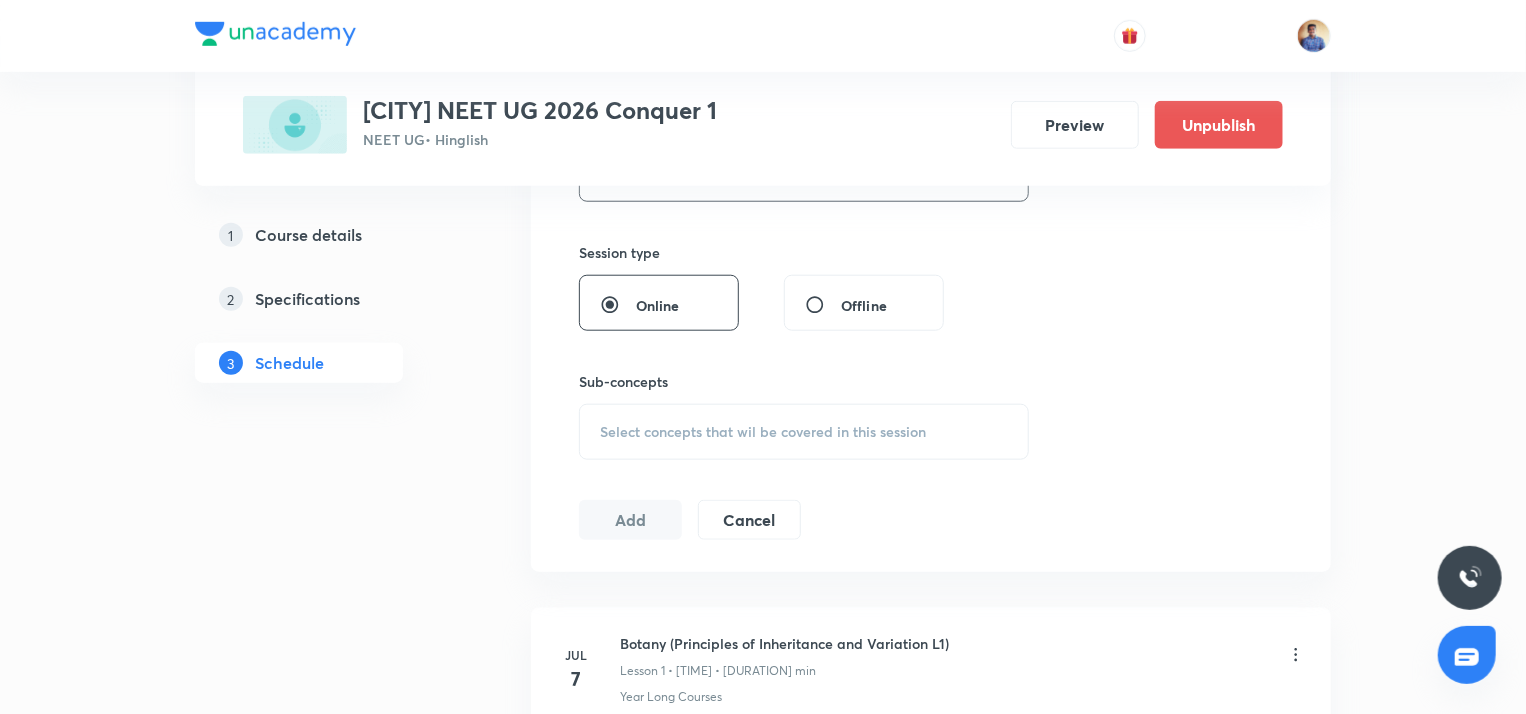 click on "Select concepts that wil be covered in this session" at bounding box center (804, 432) 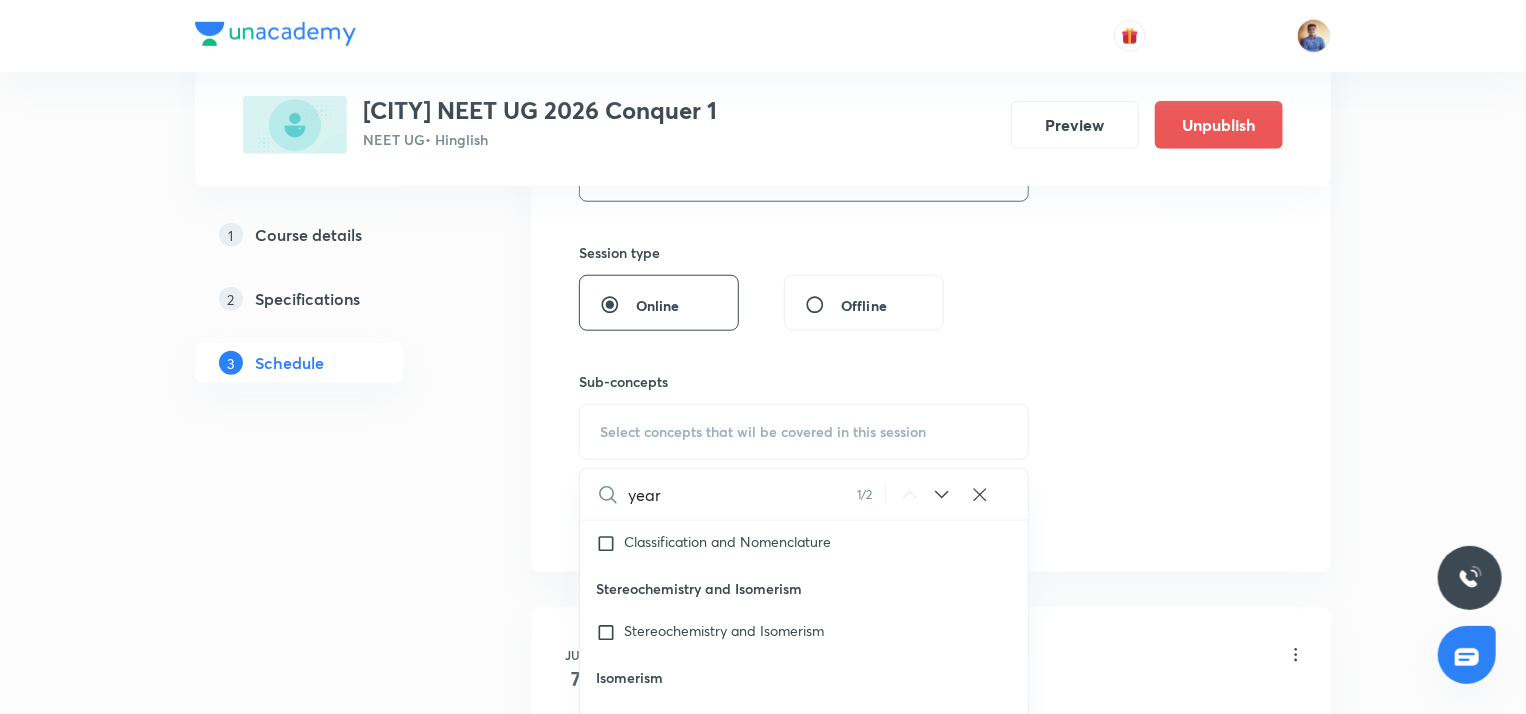 scroll, scrollTop: 59236, scrollLeft: 0, axis: vertical 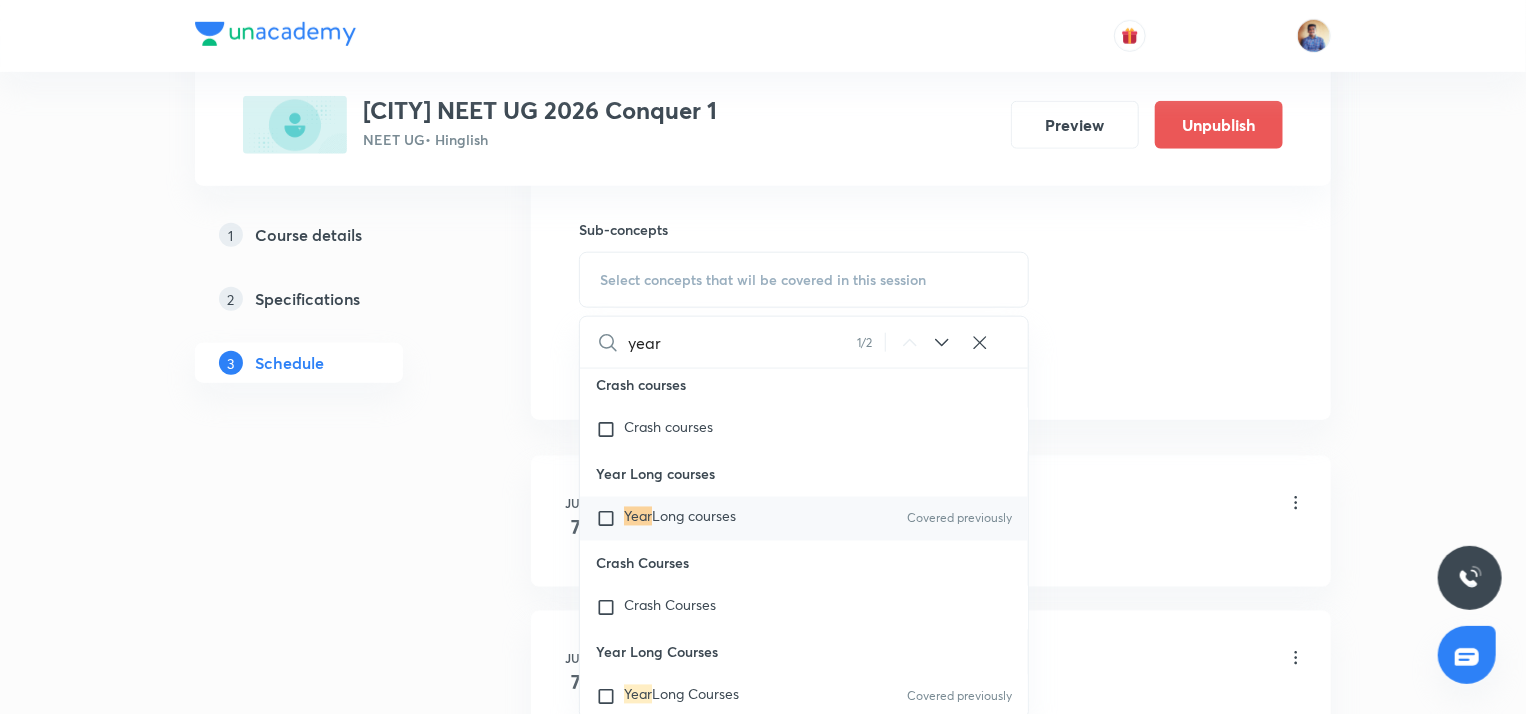 type on "year" 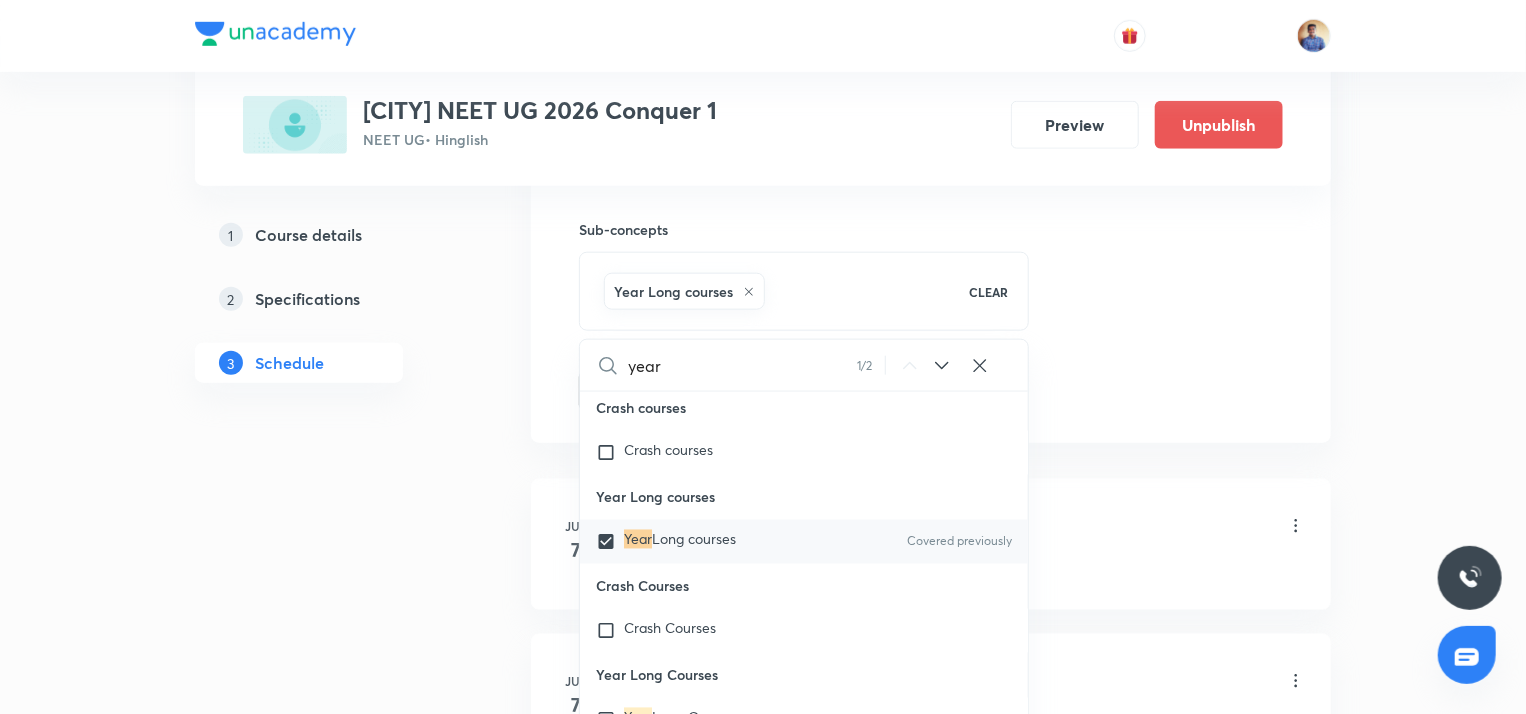 click on "Plus Courses Chhatrapati sambhaji nagar NEET UG 2026 Conquer 1 NEET UG  • Hinglish Preview Unpublish 1 Course details 2 Specifications 3 Schedule Schedule 96  classes Session  97 Live class Session title 52/99 Botany (Principles of Inheritance and Variation L23) ​ Schedule for Aug 8, 2025, 12:00 PM ​ Duration (in minutes) 59 ​ Educator Abhishek Tripathi   Session type Online Offline Sub-concepts Year Long courses CLEAR year 1 / 2 ​ Living World and Biological Classifications  Living World and Biological Classifications  Plant Kingdom and  Morphology Plant Kingdom and  Morphology Principle of Inheritance &  Variation Principle of Inheritance &  Variation Molecular Basis of Inheritance, Molecular Basis of Inheritance Anatomy of Flowering Plants, Photosynthesis, Anatomy of Flowering Plants, Photosynthesis, Respiration, Plant Growth & Development Respiration, Plant Growth & Development Biological Classification, Plant Kingdom, Morphology of Flowering Plants  Organism & Population Organism & Population 7" at bounding box center [763, 7308] 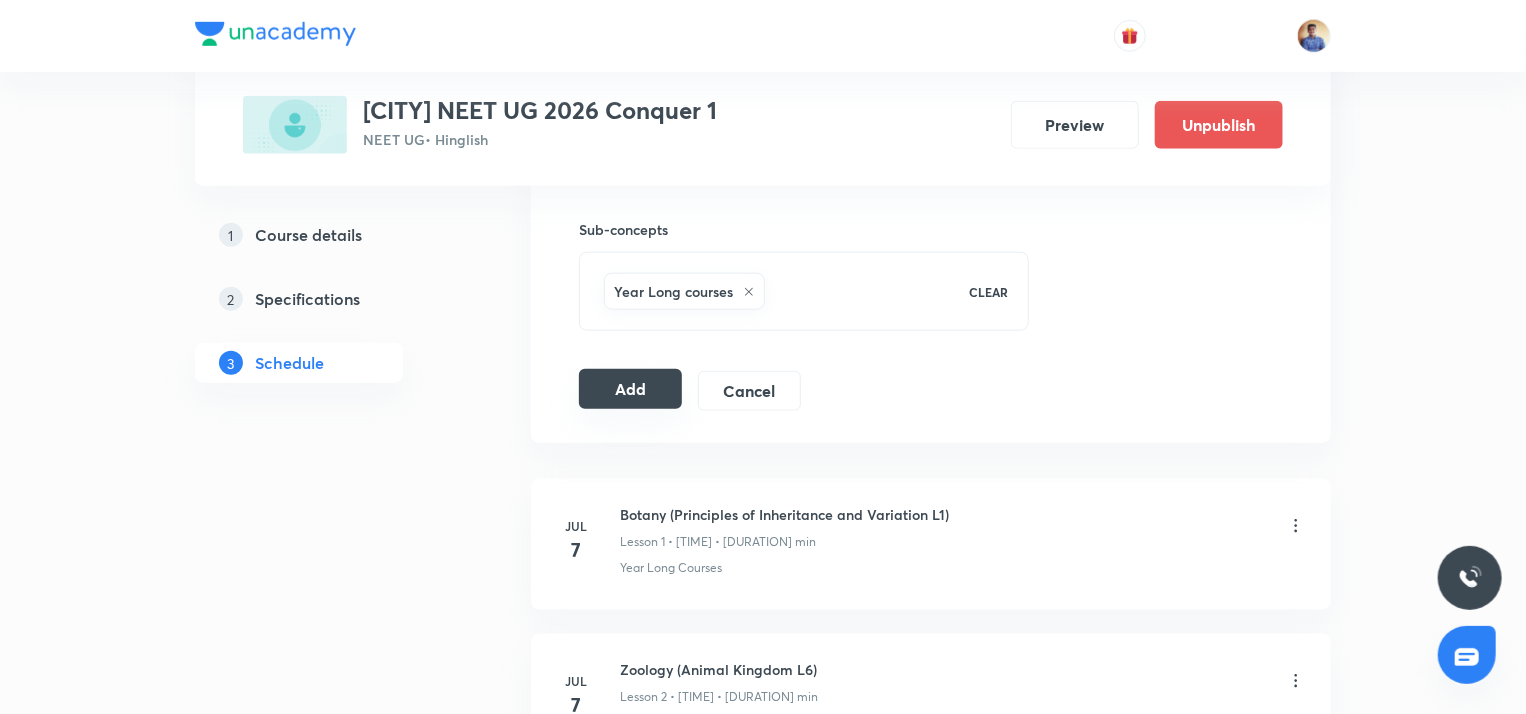 click on "Add" at bounding box center [630, 389] 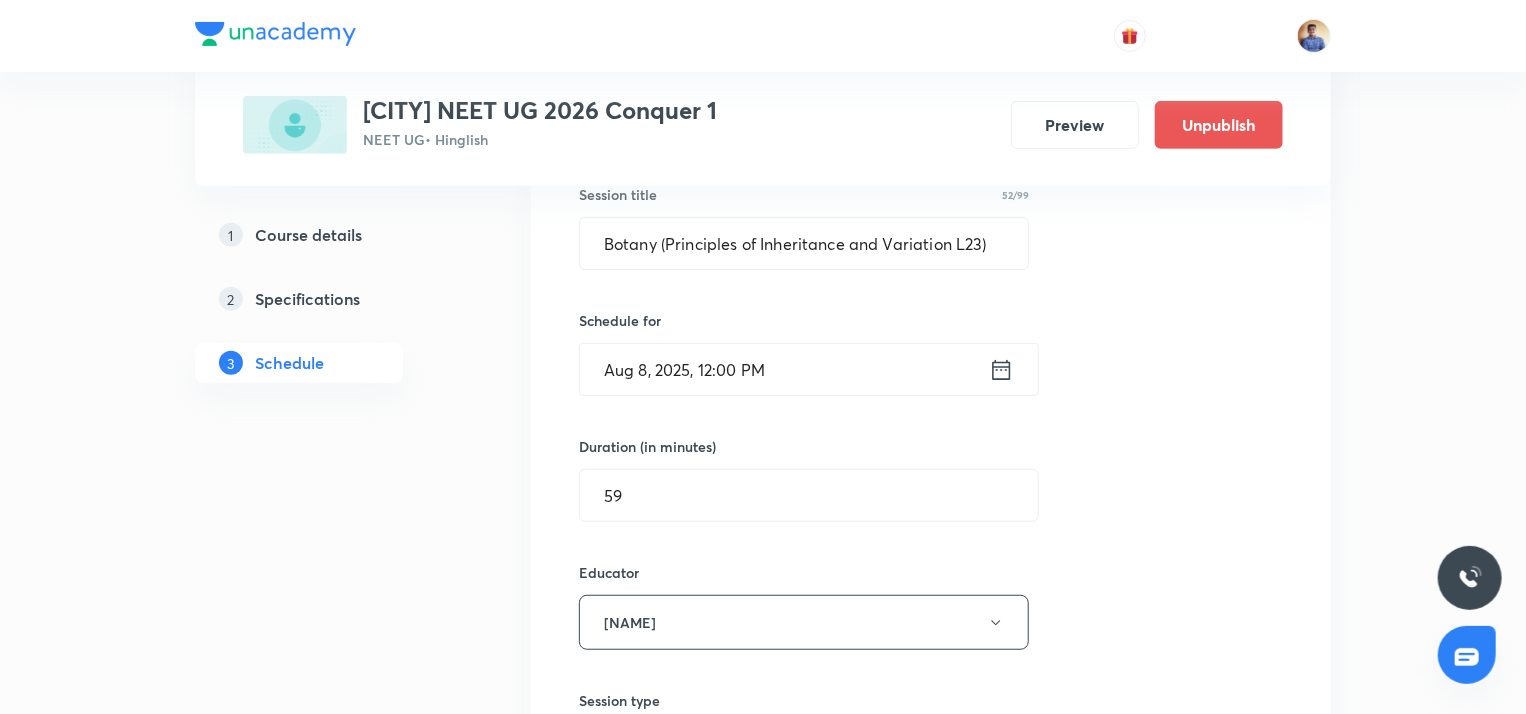 scroll, scrollTop: 0, scrollLeft: 0, axis: both 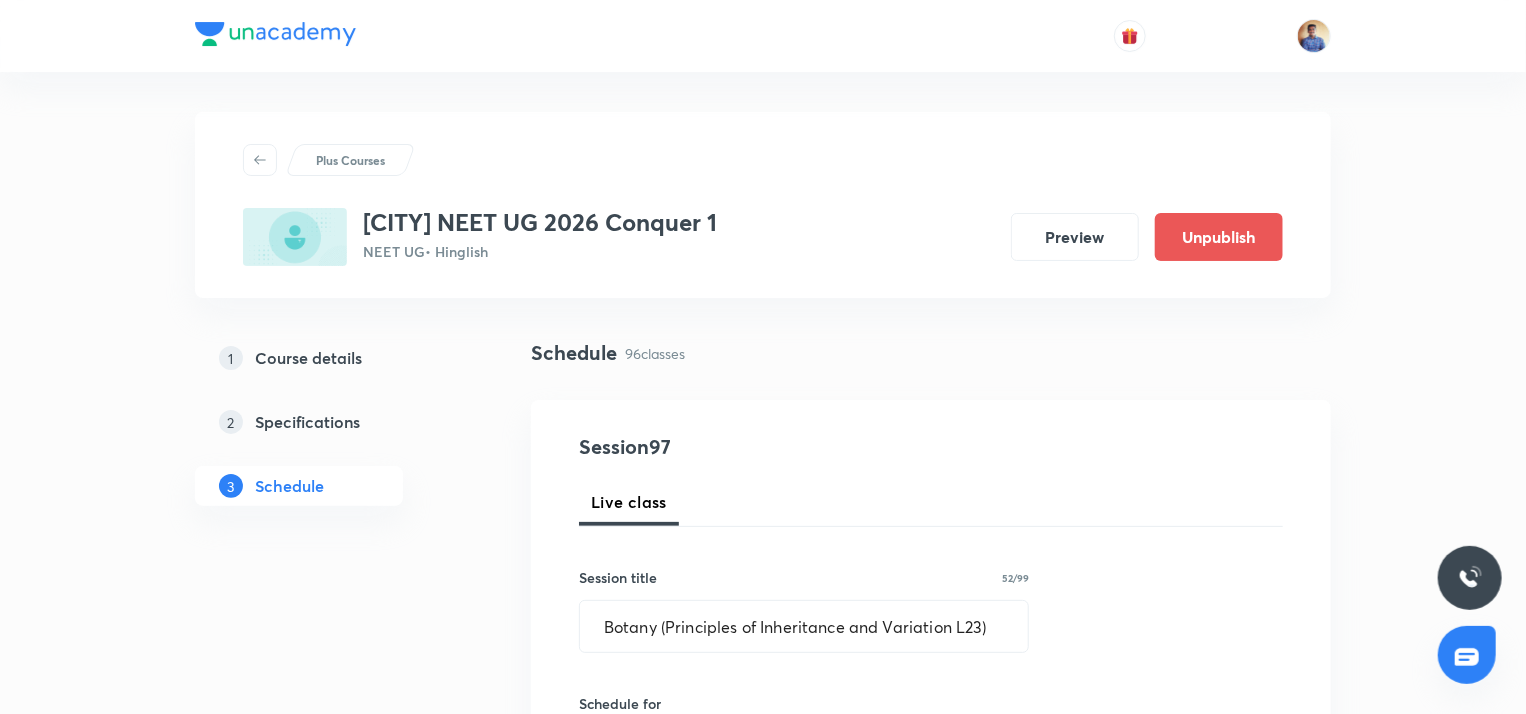 radio on "false" 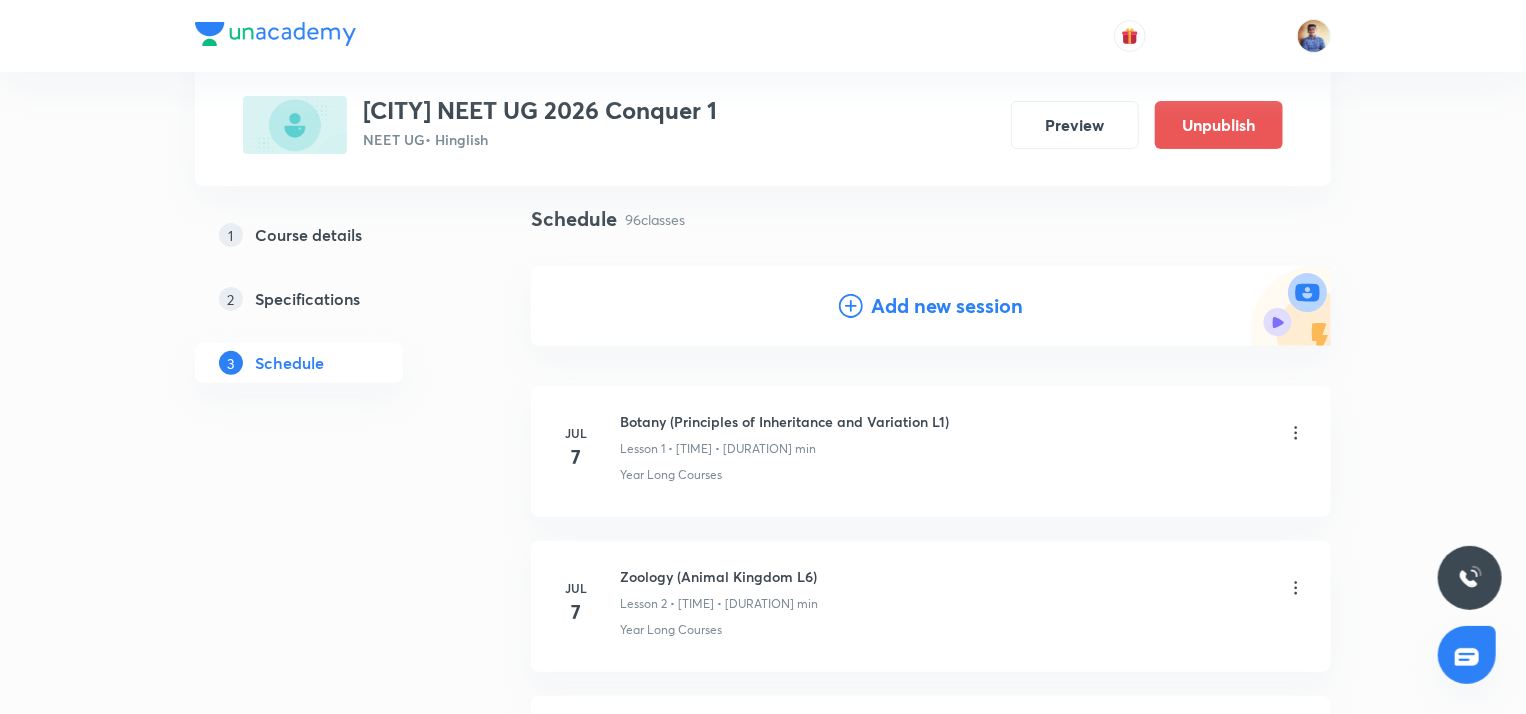 scroll, scrollTop: 132, scrollLeft: 0, axis: vertical 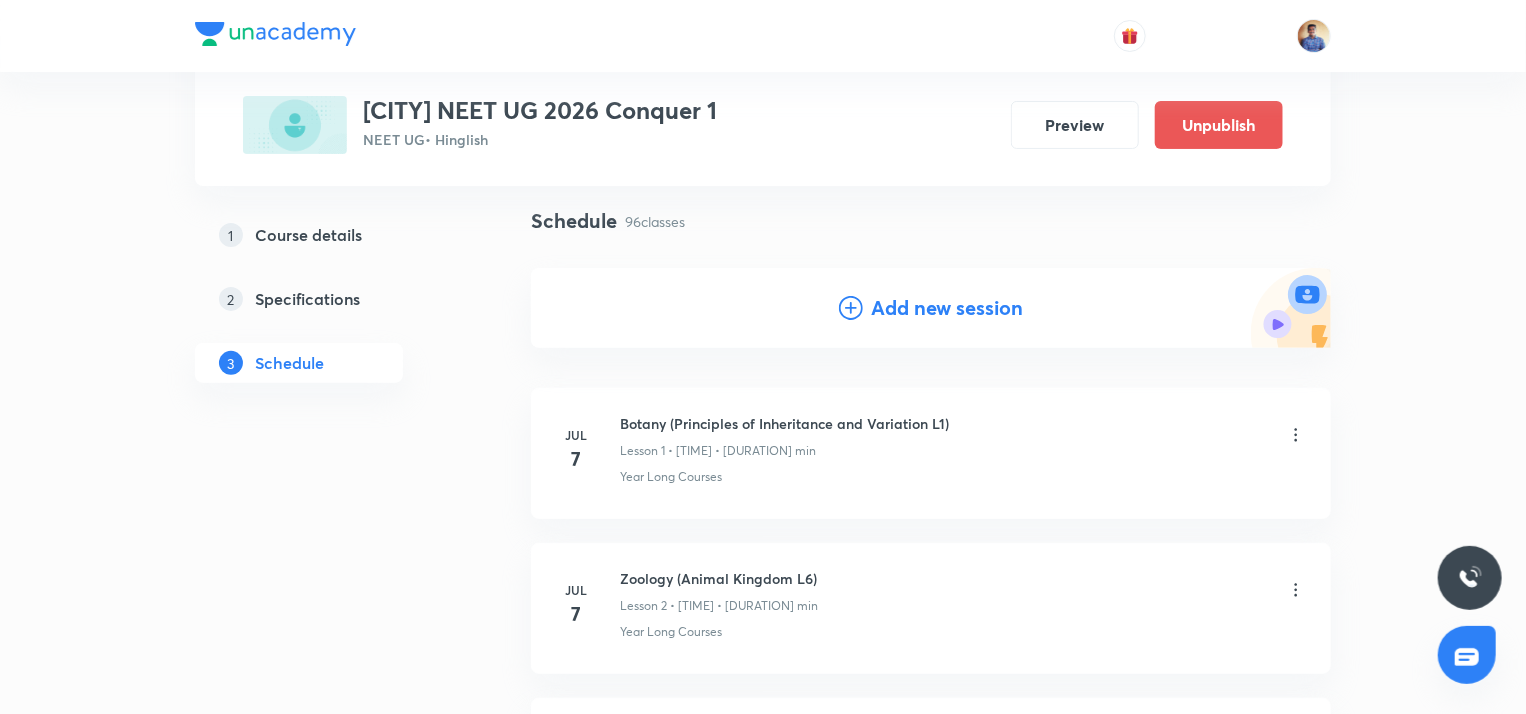 click on "Add new session" at bounding box center (931, 308) 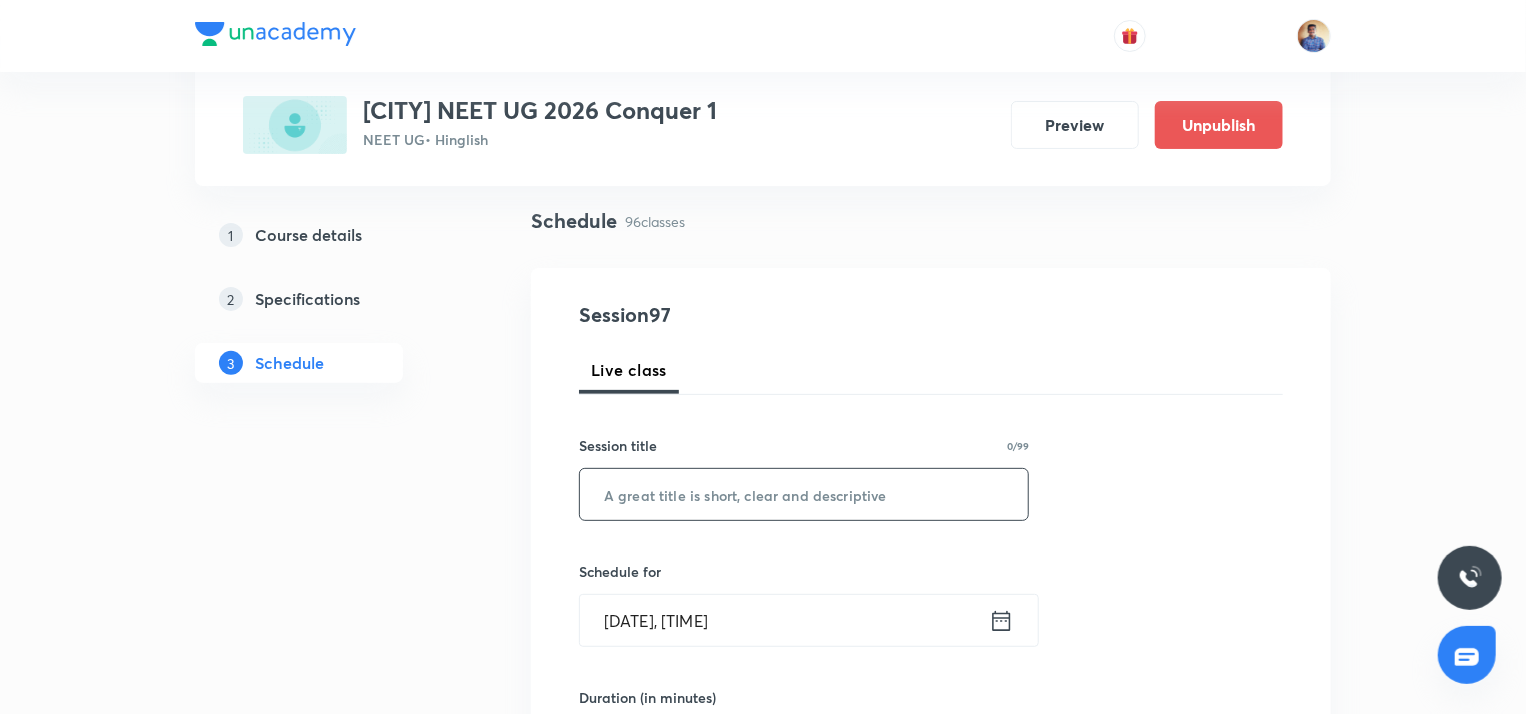 paste on "Botany (Principles of Inheritance and Variation L19)" 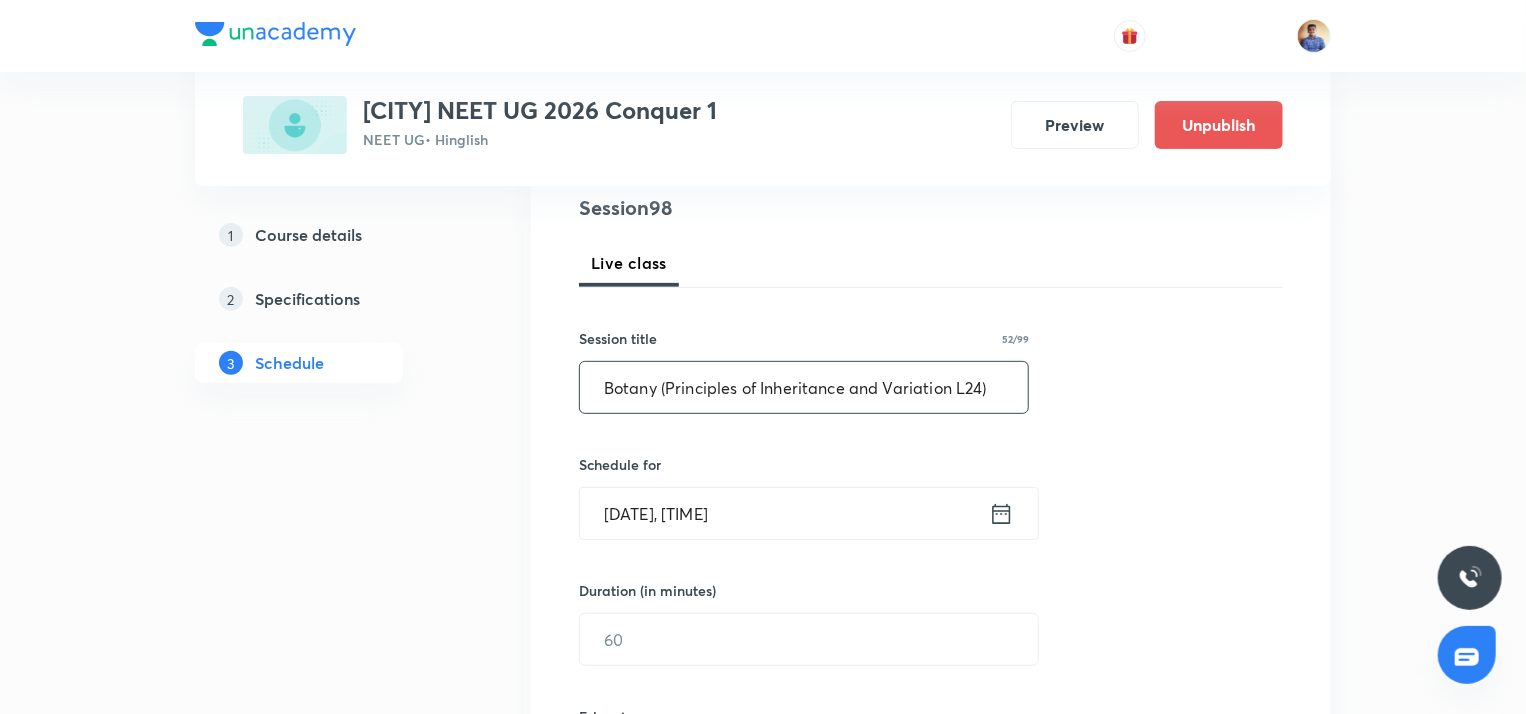 scroll, scrollTop: 243, scrollLeft: 0, axis: vertical 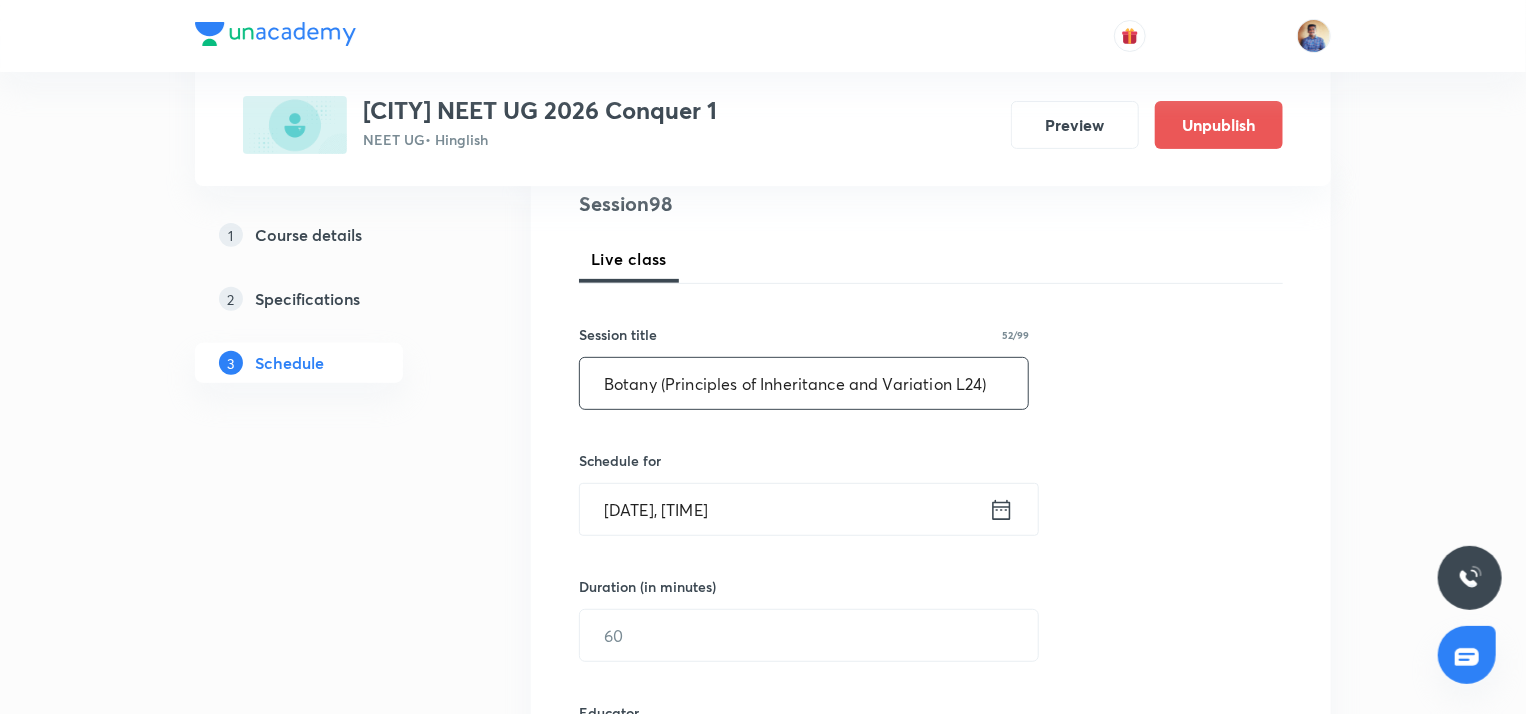 type on "Botany (Principles of Inheritance and Variation L24)" 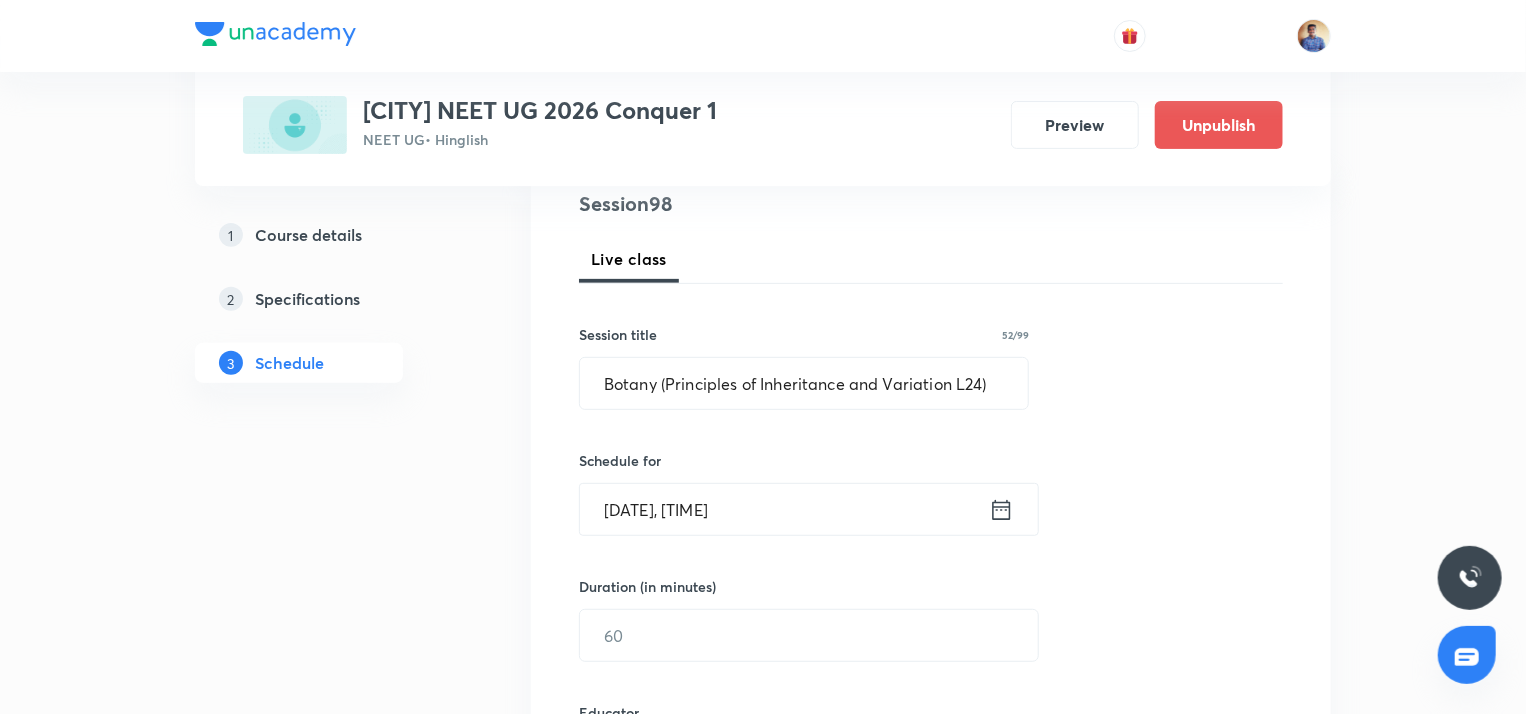 click on "Aug 4, 2025, 2:57 PM" at bounding box center (784, 509) 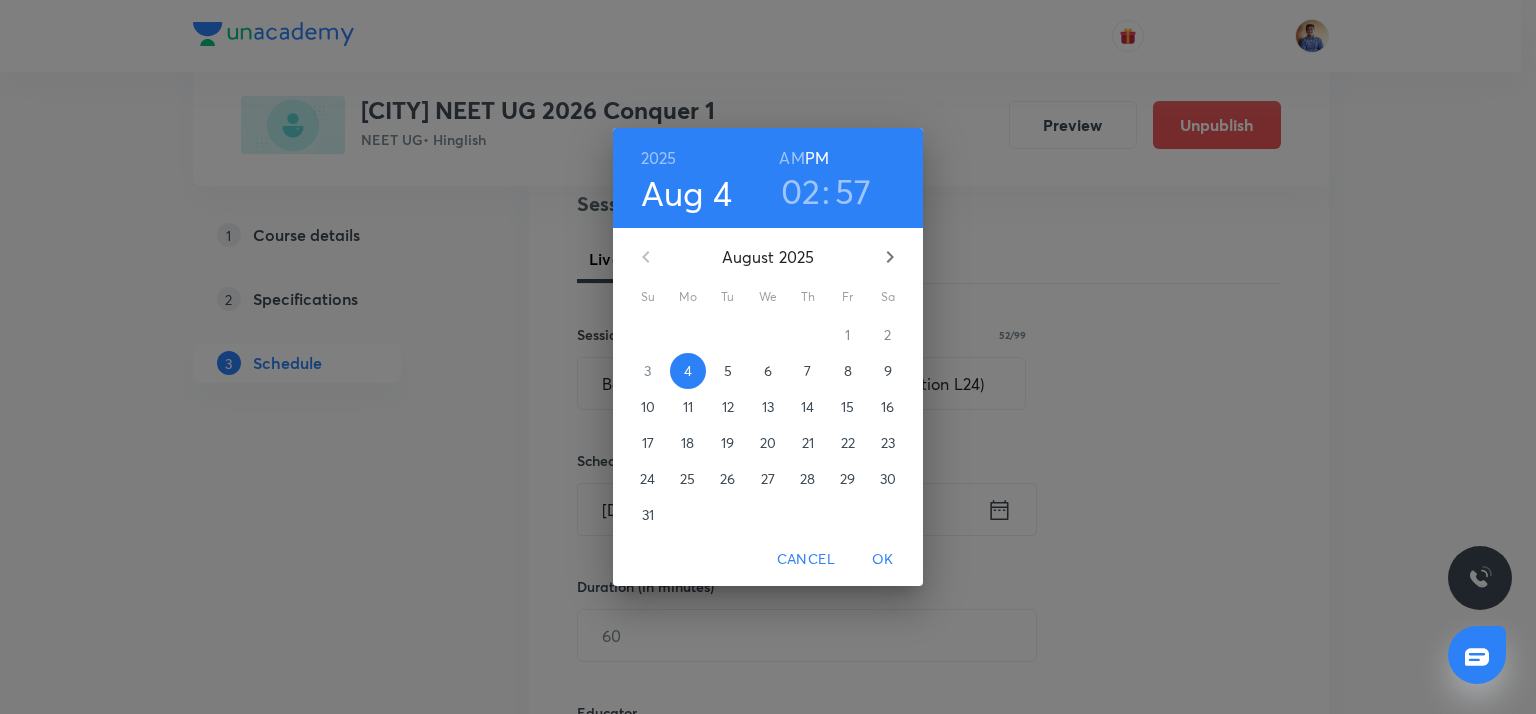 click on "11" at bounding box center (688, 407) 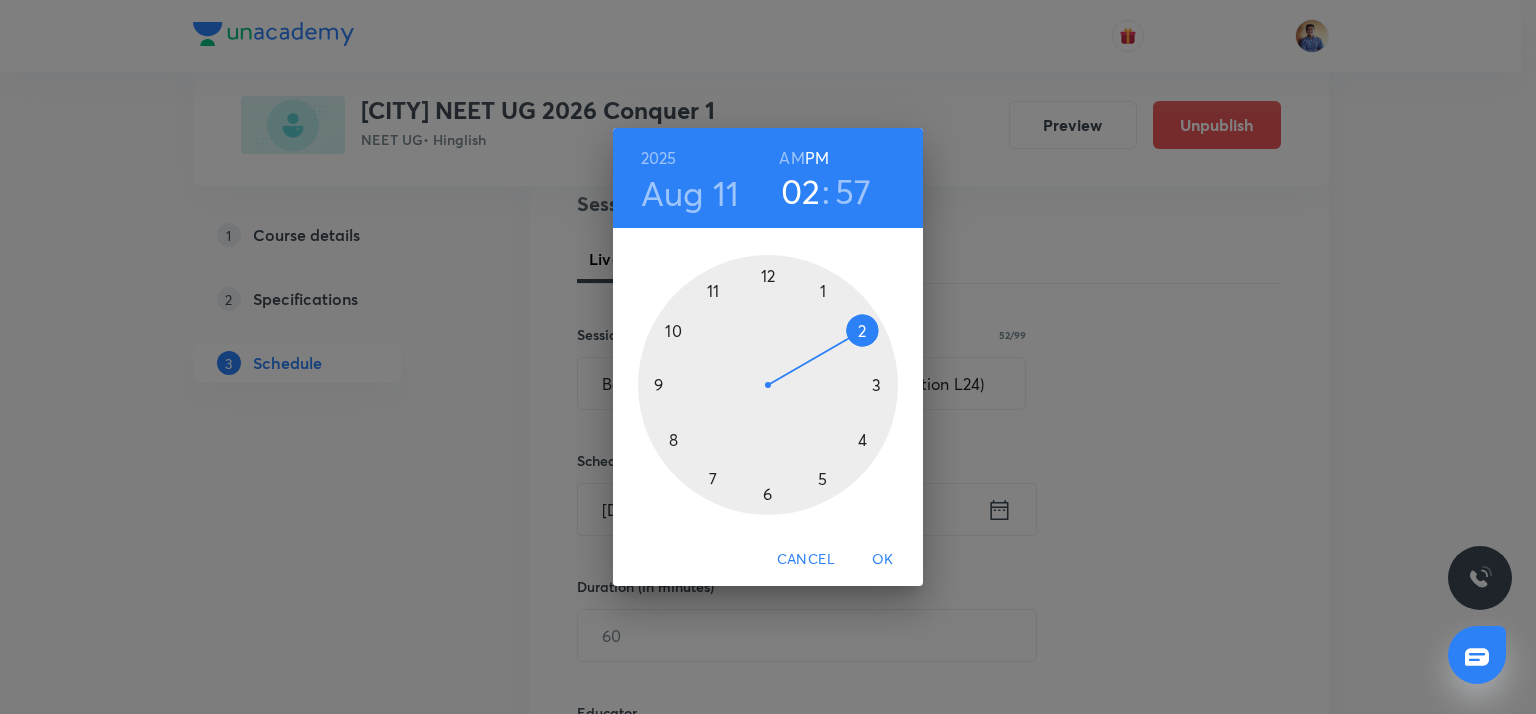 click at bounding box center (768, 385) 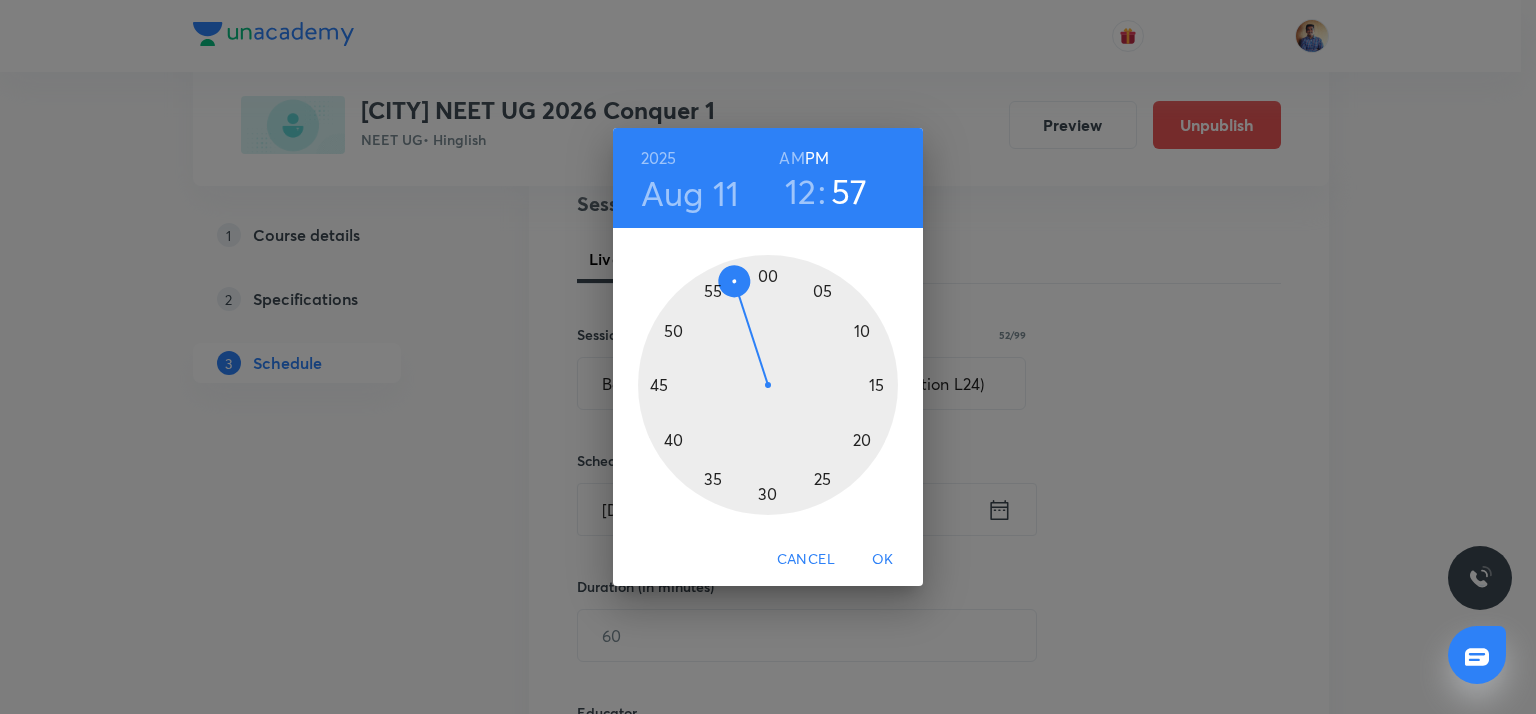 click at bounding box center [768, 385] 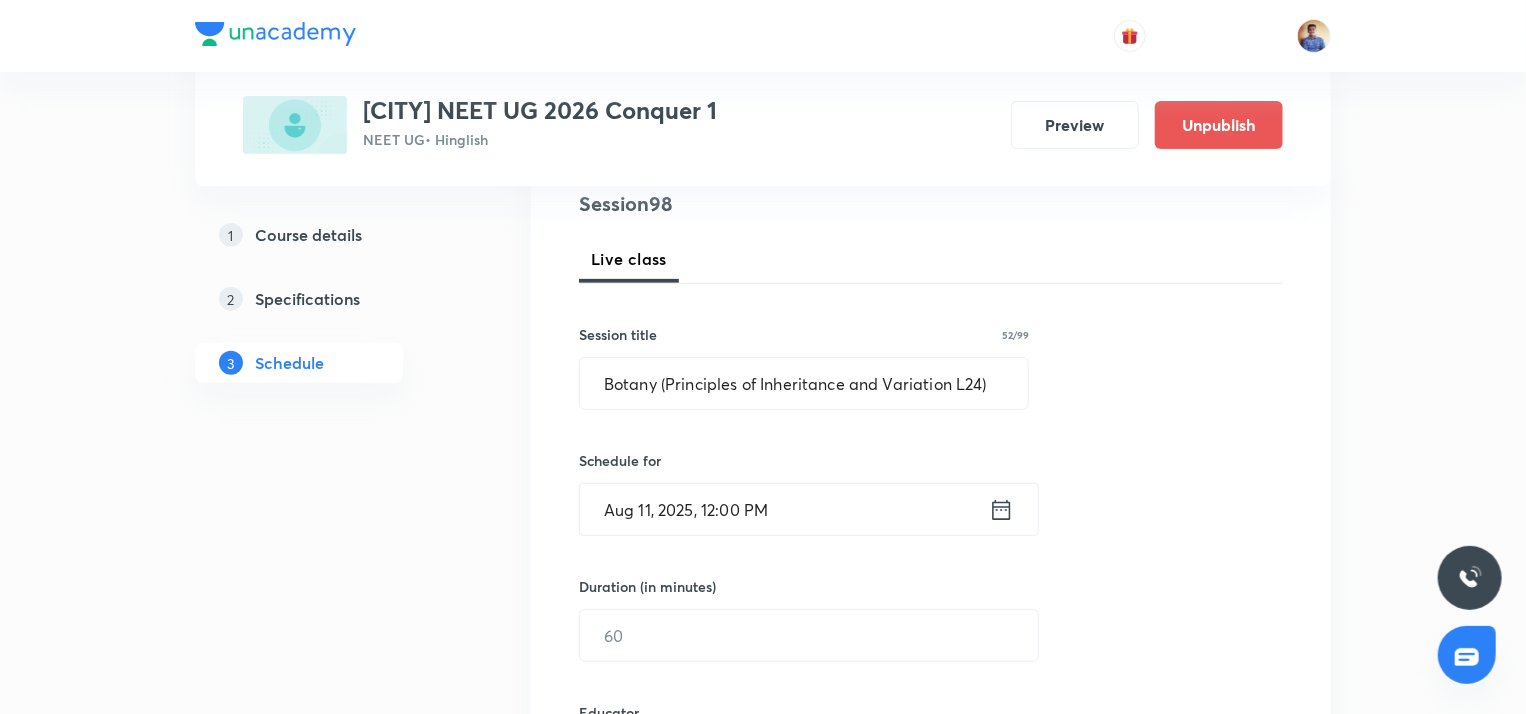 scroll, scrollTop: 392, scrollLeft: 0, axis: vertical 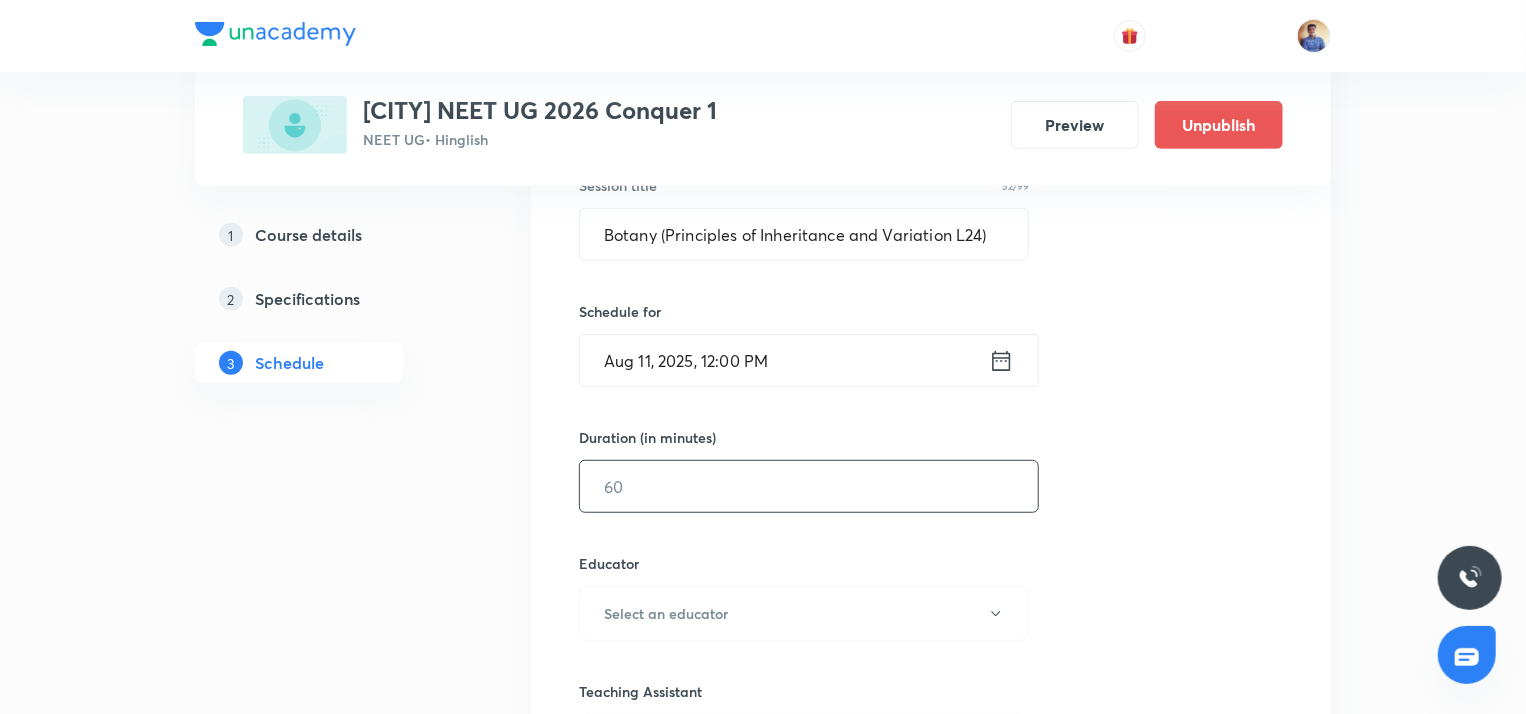click at bounding box center (809, 486) 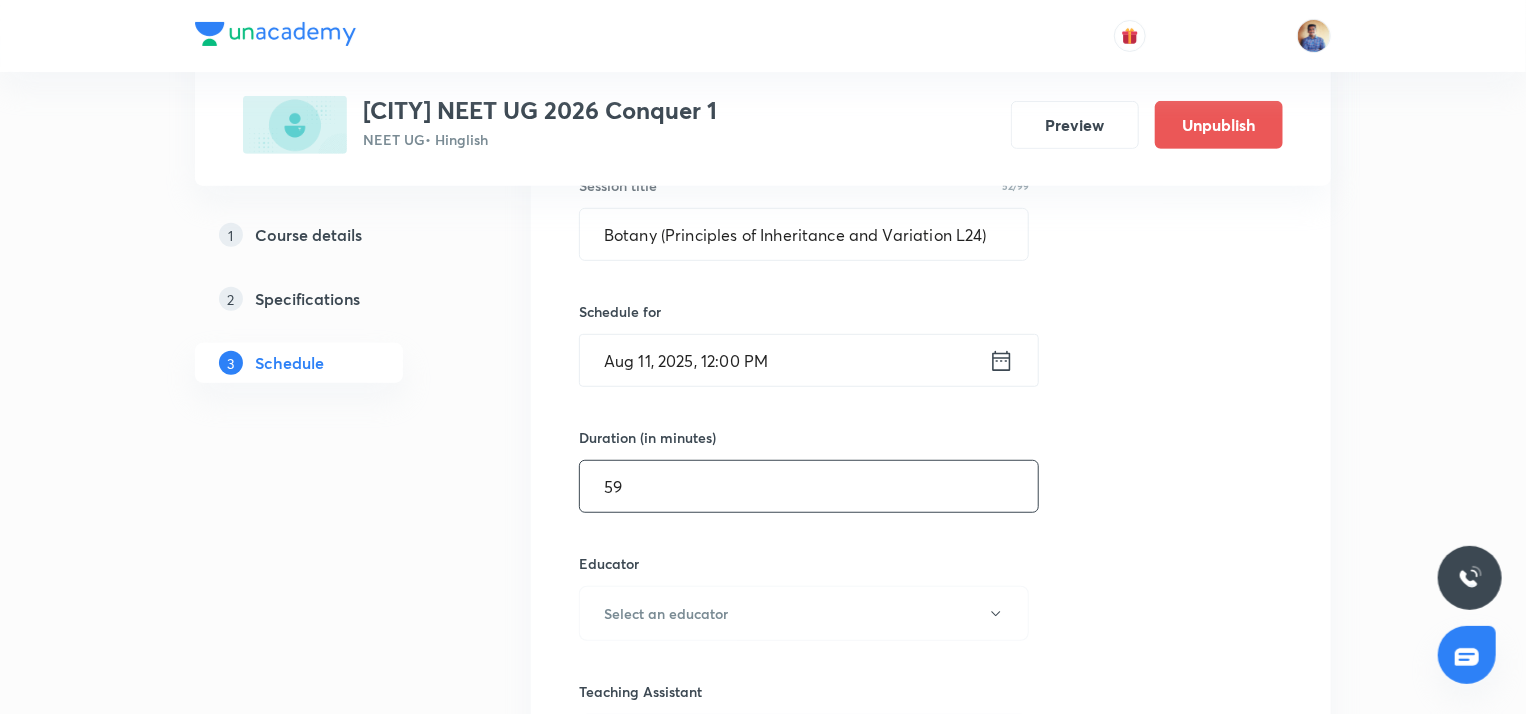 scroll, scrollTop: 567, scrollLeft: 0, axis: vertical 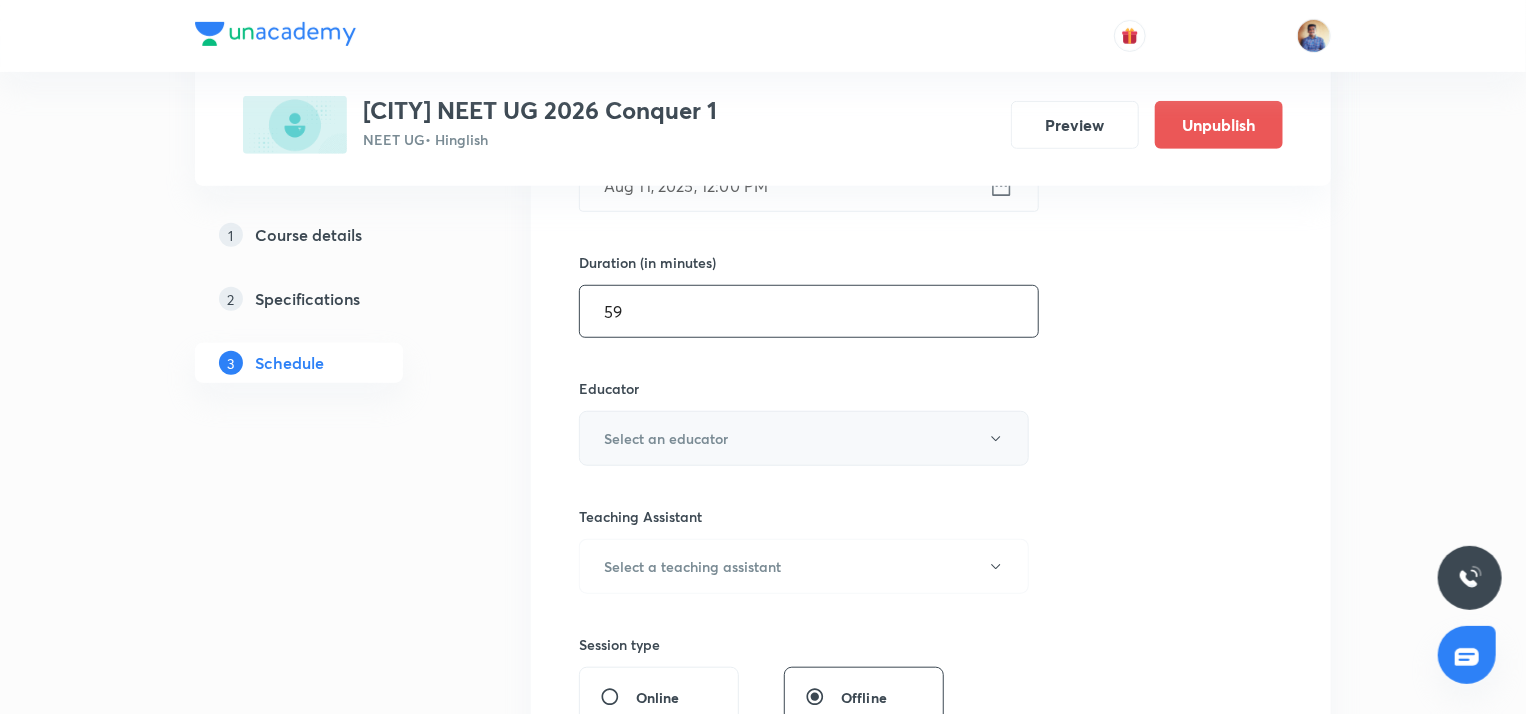 type on "59" 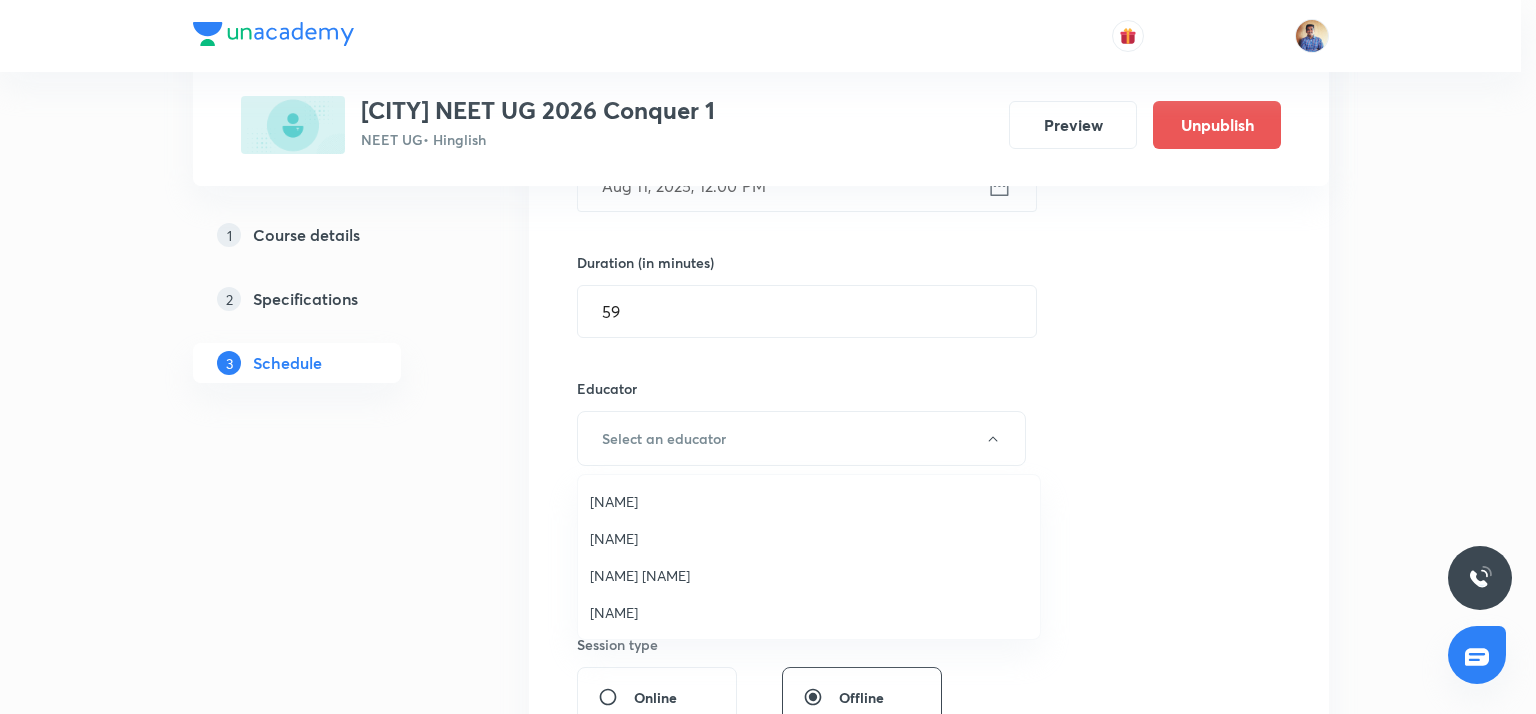 click on "Abhishek Tripathi" at bounding box center [809, 612] 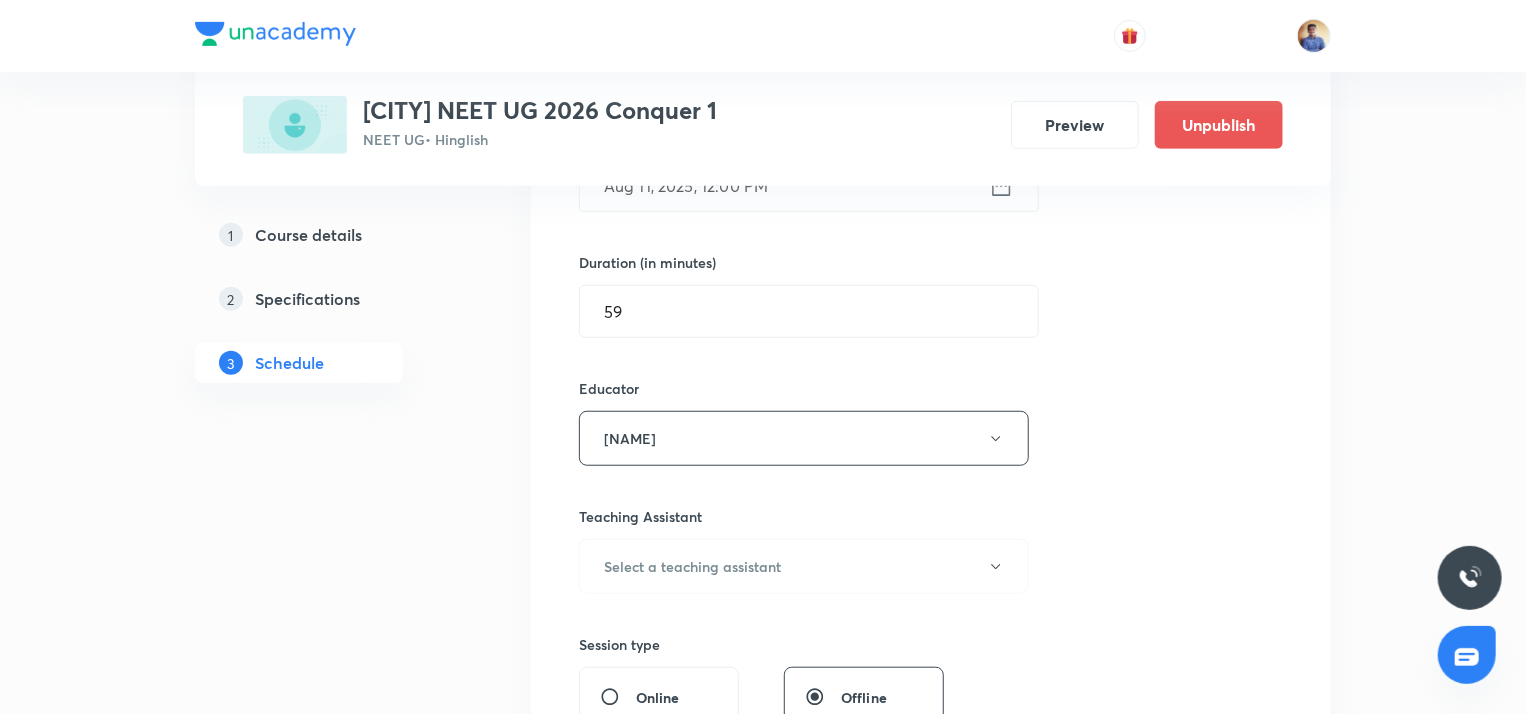 scroll, scrollTop: 691, scrollLeft: 0, axis: vertical 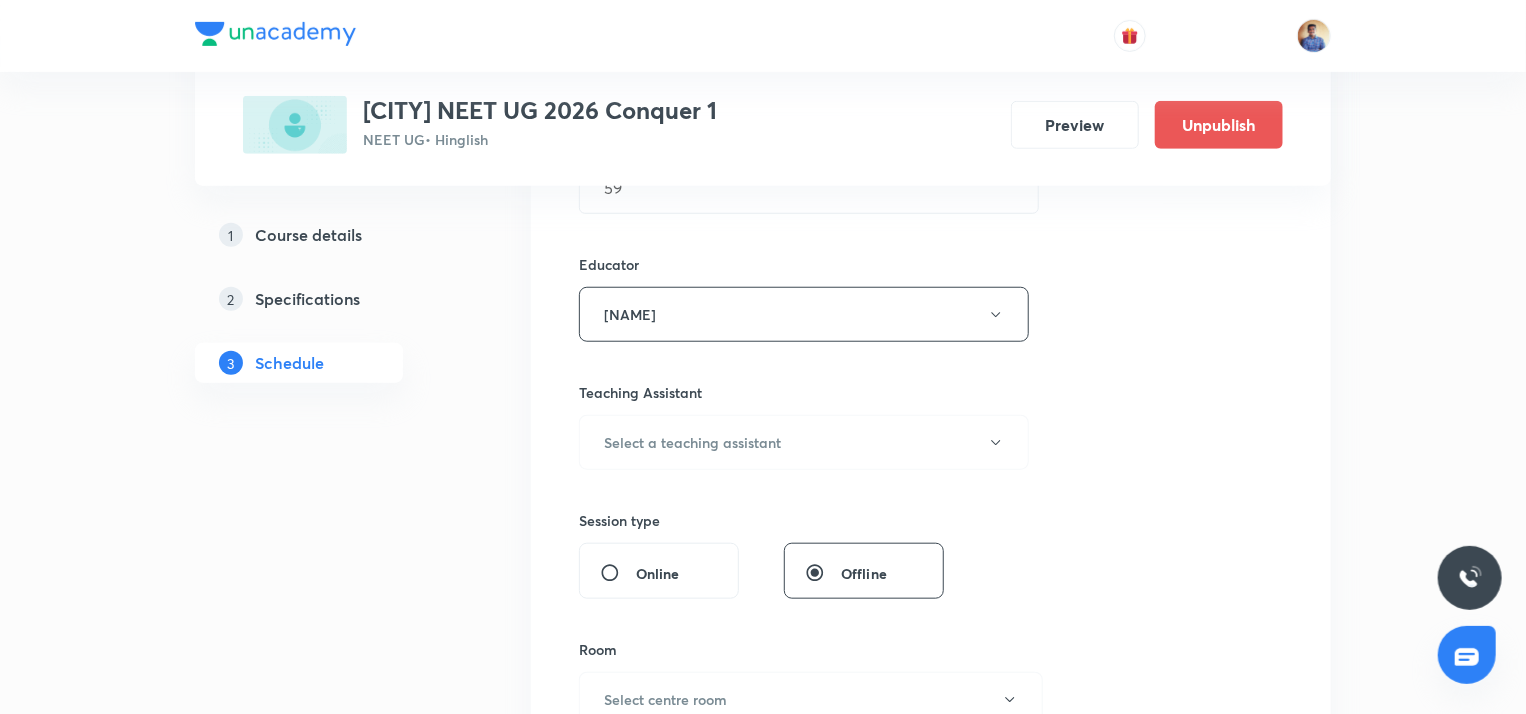 click on "Online" at bounding box center (618, 573) 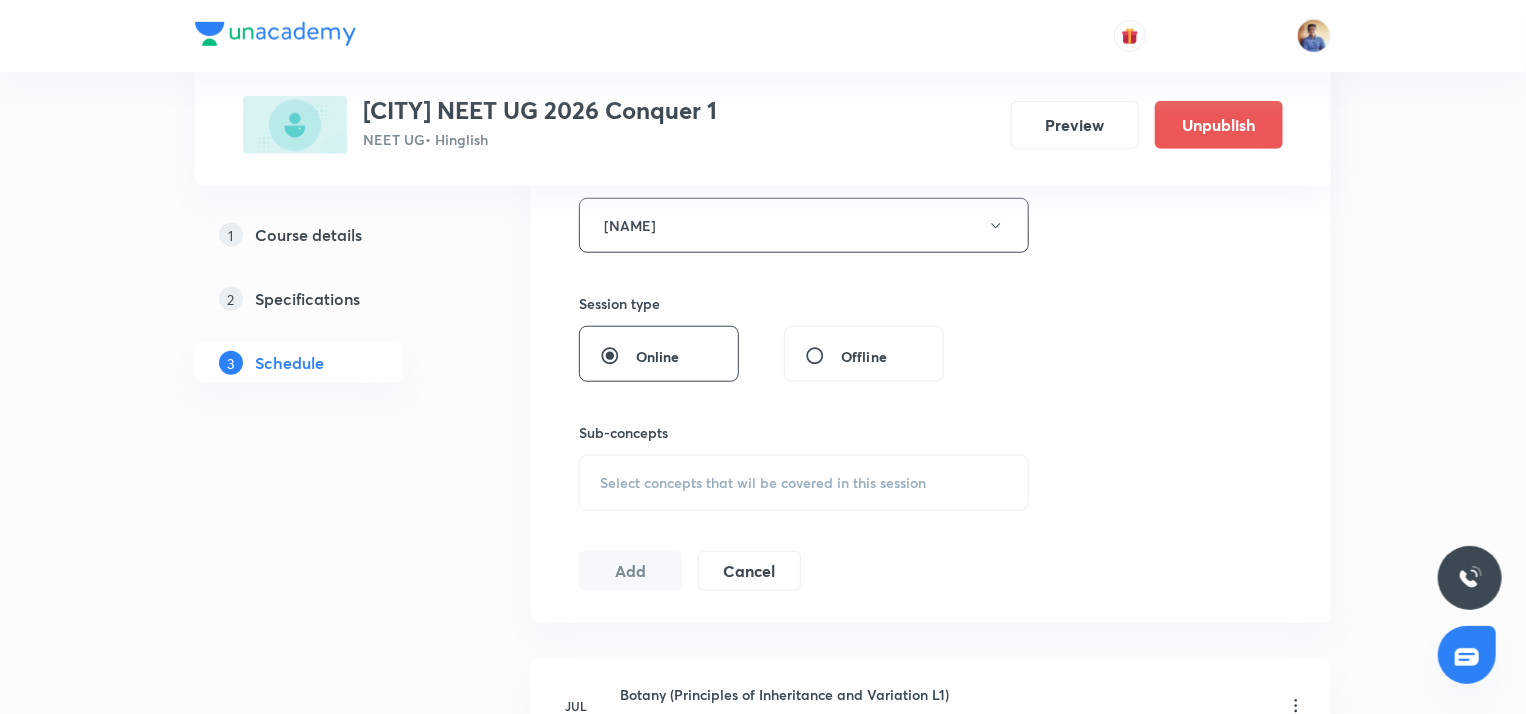 scroll, scrollTop: 792, scrollLeft: 0, axis: vertical 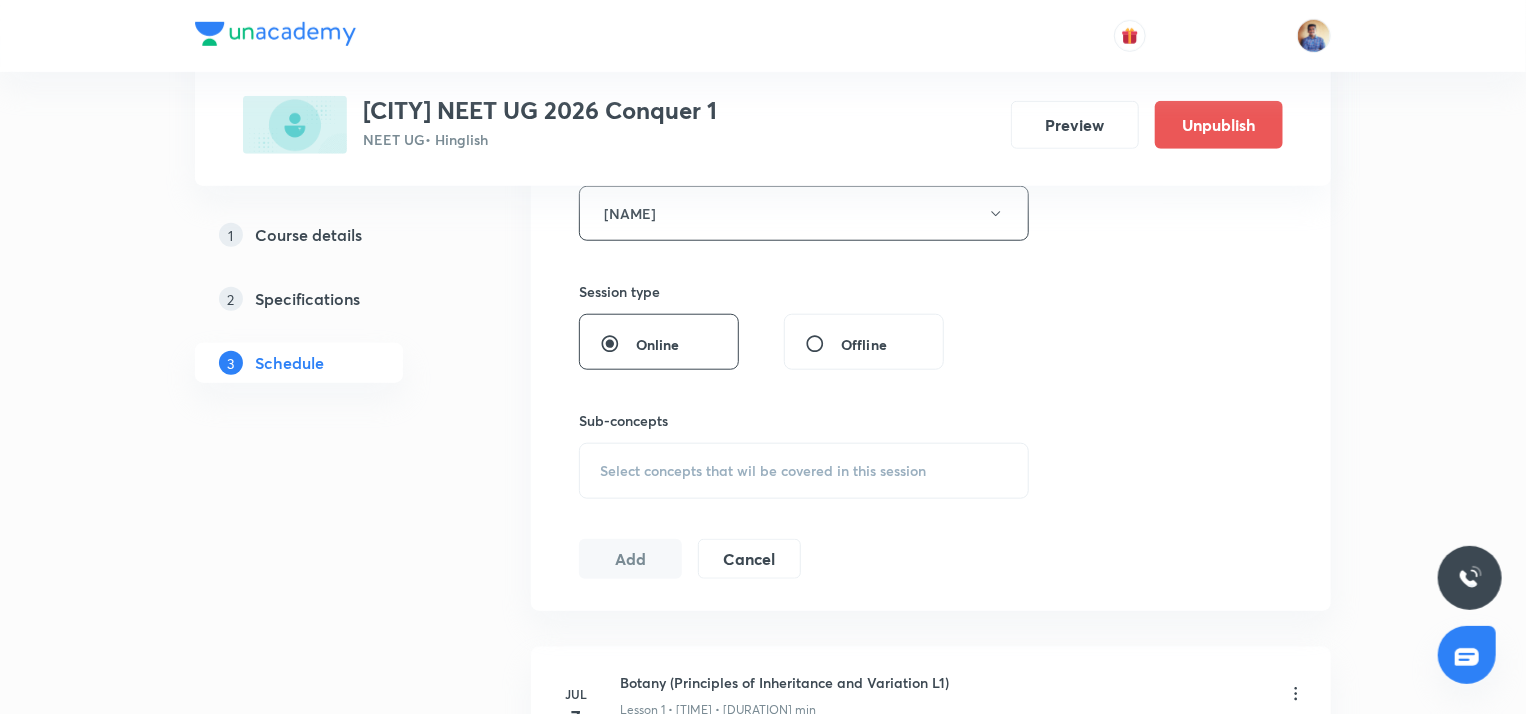 click on "Select concepts that wil be covered in this session" at bounding box center (804, 471) 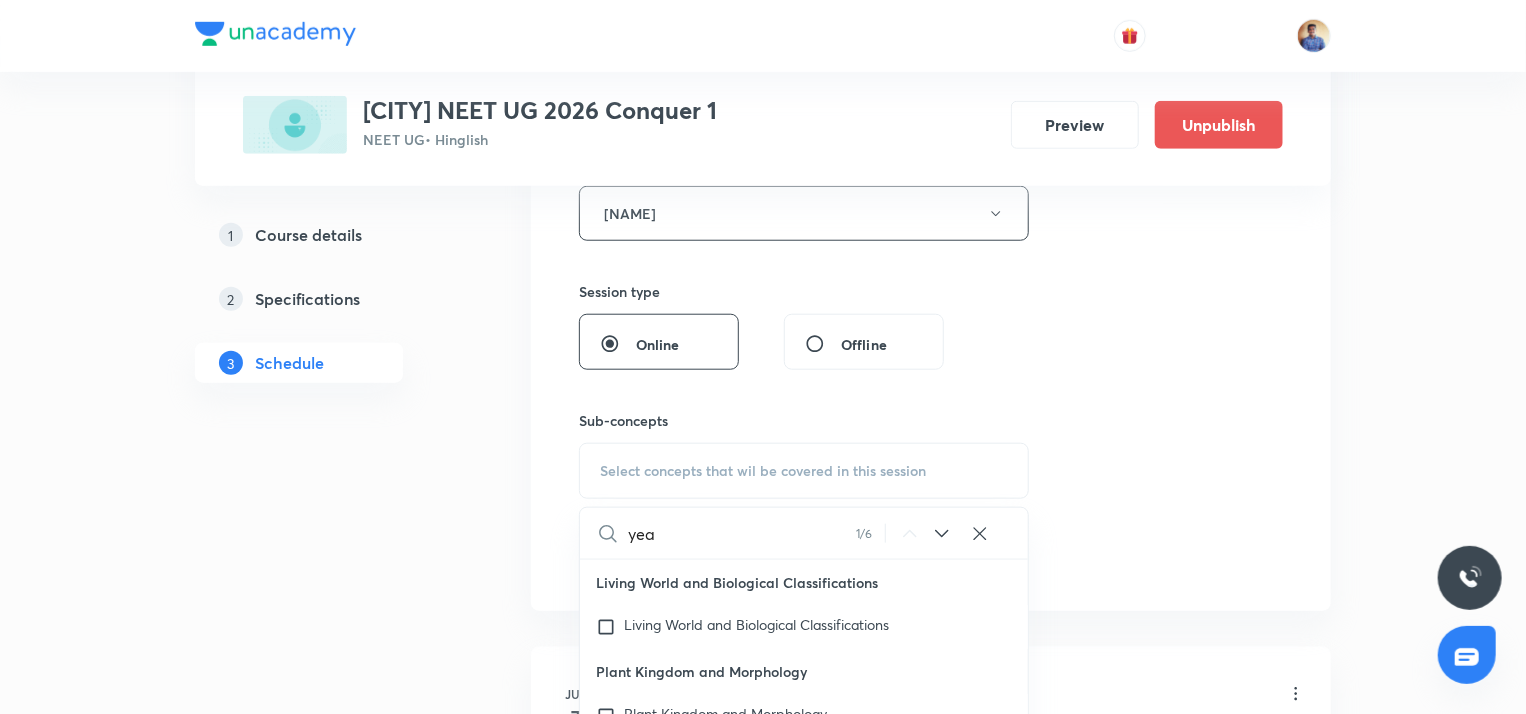 type on "year" 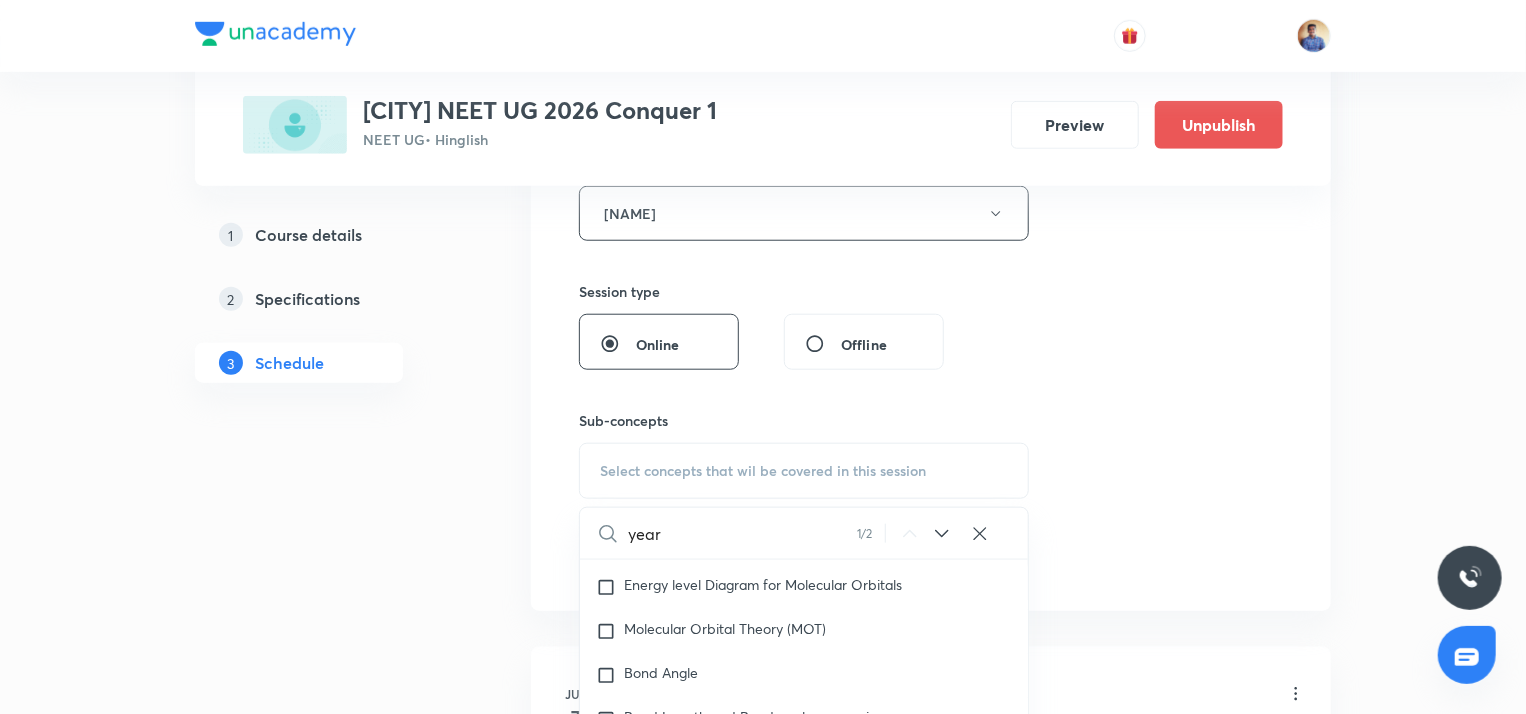 scroll, scrollTop: 50815, scrollLeft: 0, axis: vertical 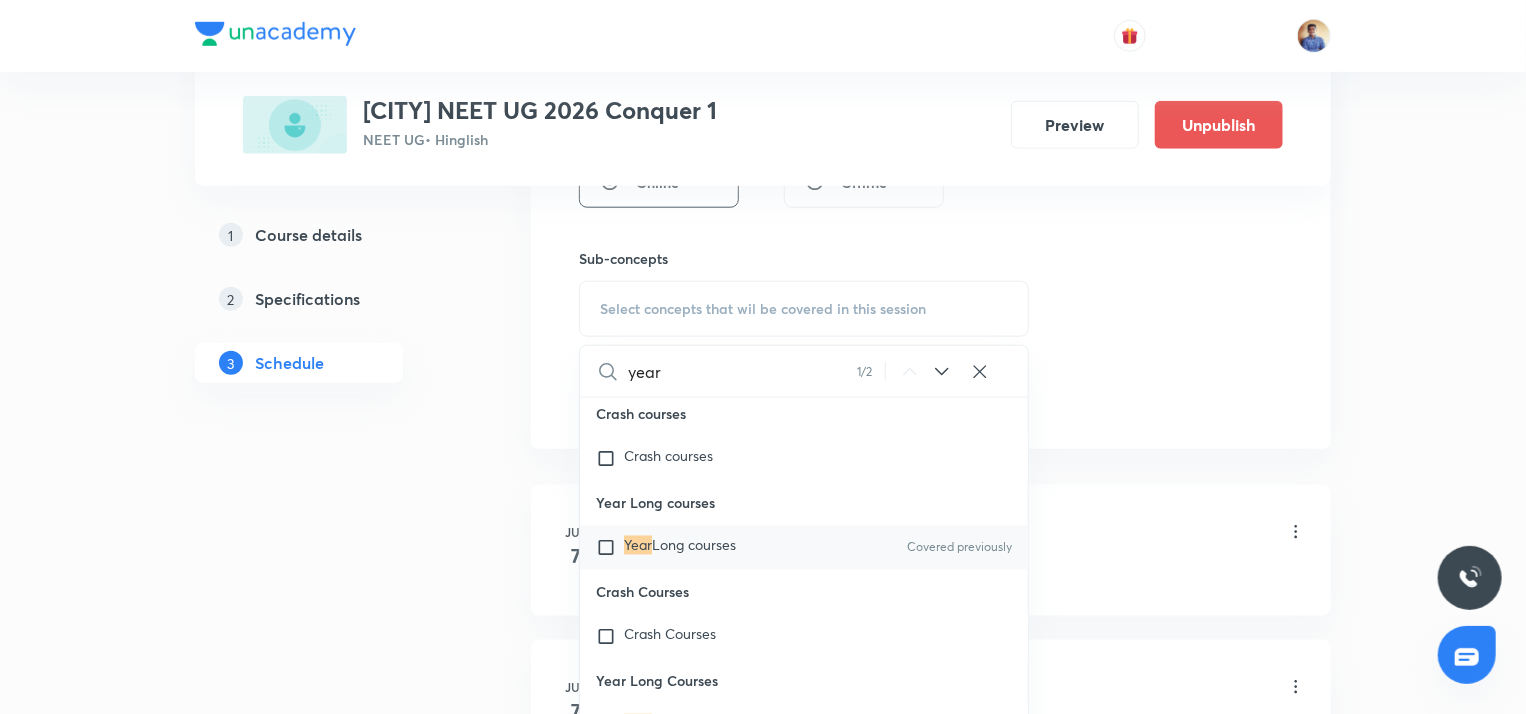 type on "year" 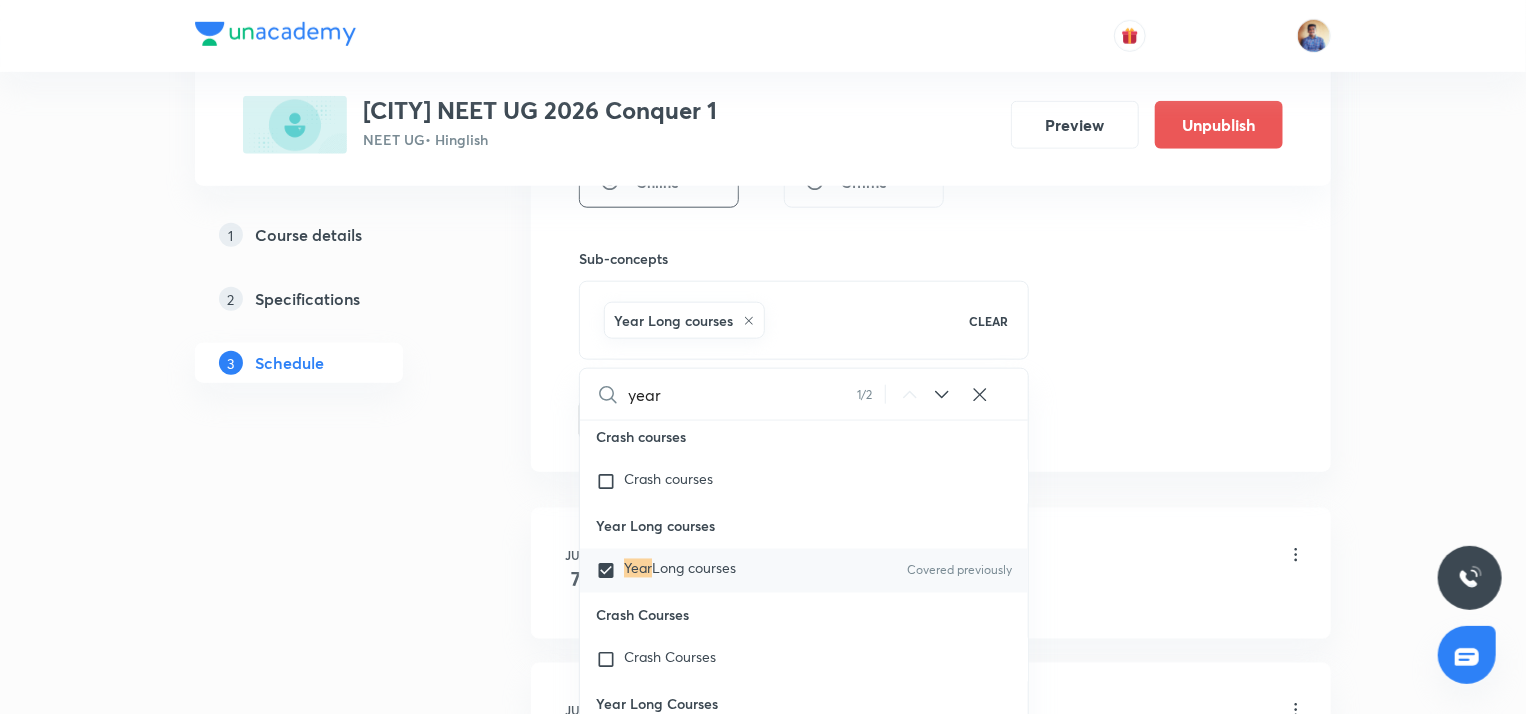 click on "Plus Courses Chhatrapati sambhaji nagar NEET UG 2026 Conquer 1 NEET UG  • Hinglish Preview Unpublish 1 Course details 2 Specifications 3 Schedule Schedule 97  classes Session  98 Live class Session title 52/99 Botany (Principles of Inheritance and Variation L24) ​ Schedule for Aug 11, 2025, 12:00 PM ​ Duration (in minutes) 59 ​ Educator Abhishek Tripathi   Session type Online Offline Sub-concepts Year Long courses CLEAR year 1 / 2 ​ Living World and Biological Classifications  Living World and Biological Classifications  Plant Kingdom and  Morphology Plant Kingdom and  Morphology Principle of Inheritance &  Variation Principle of Inheritance &  Variation Molecular Basis of Inheritance, Molecular Basis of Inheritance Anatomy of Flowering Plants, Photosynthesis, Anatomy of Flowering Plants, Photosynthesis, Respiration, Plant Growth & Development Respiration, Plant Growth & Development Biological Classification, Plant Kingdom, Morphology of Flowering Plants  Organism & Population Organism & Population" at bounding box center (763, 7414) 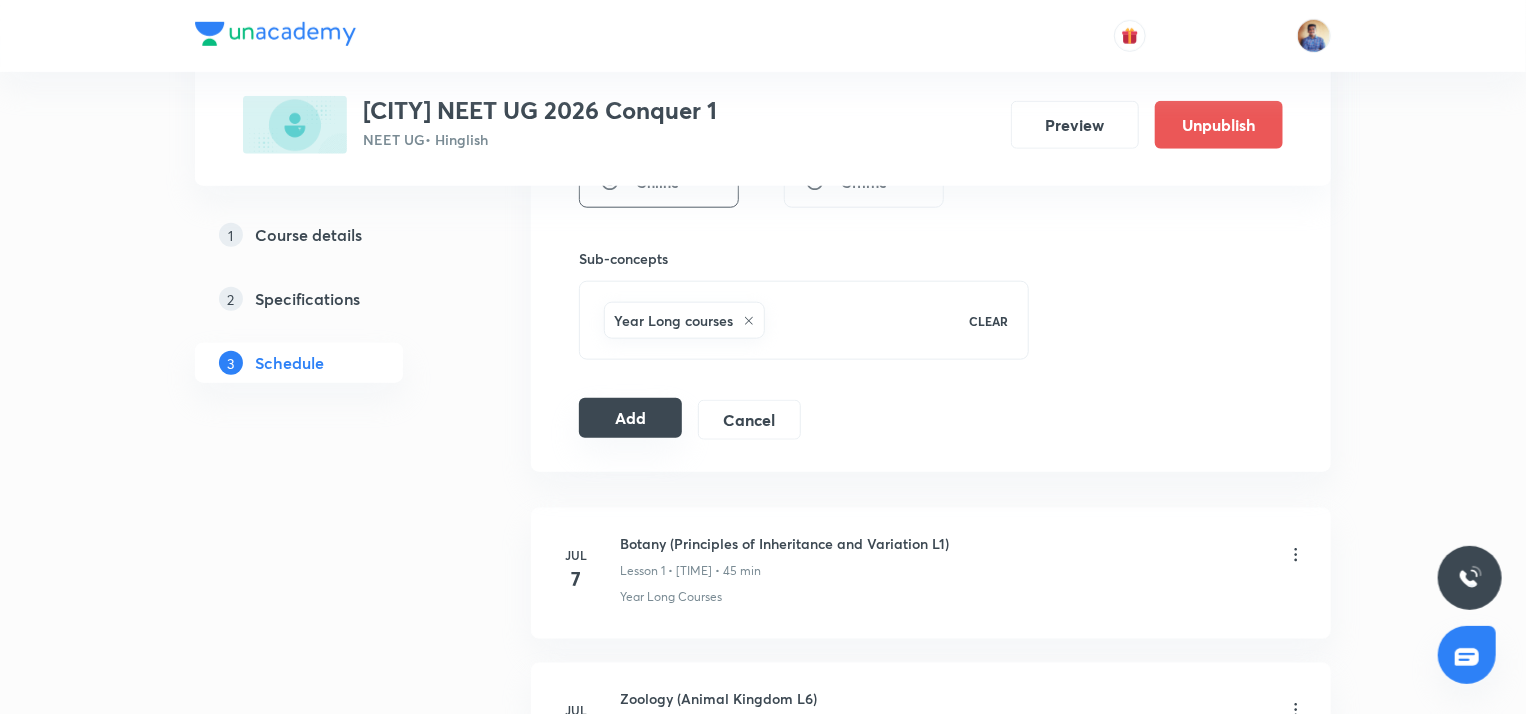 click on "Add" at bounding box center [630, 418] 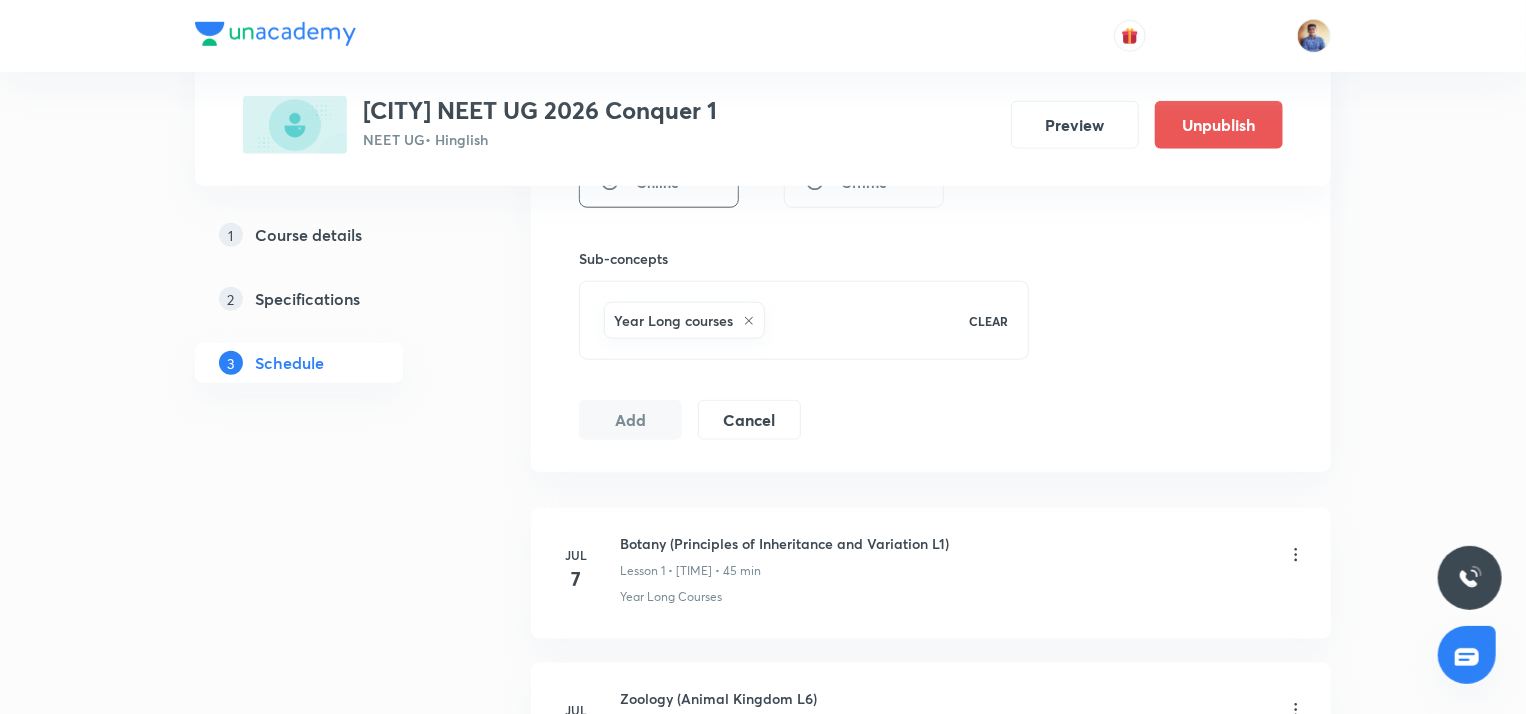 radio on "false" 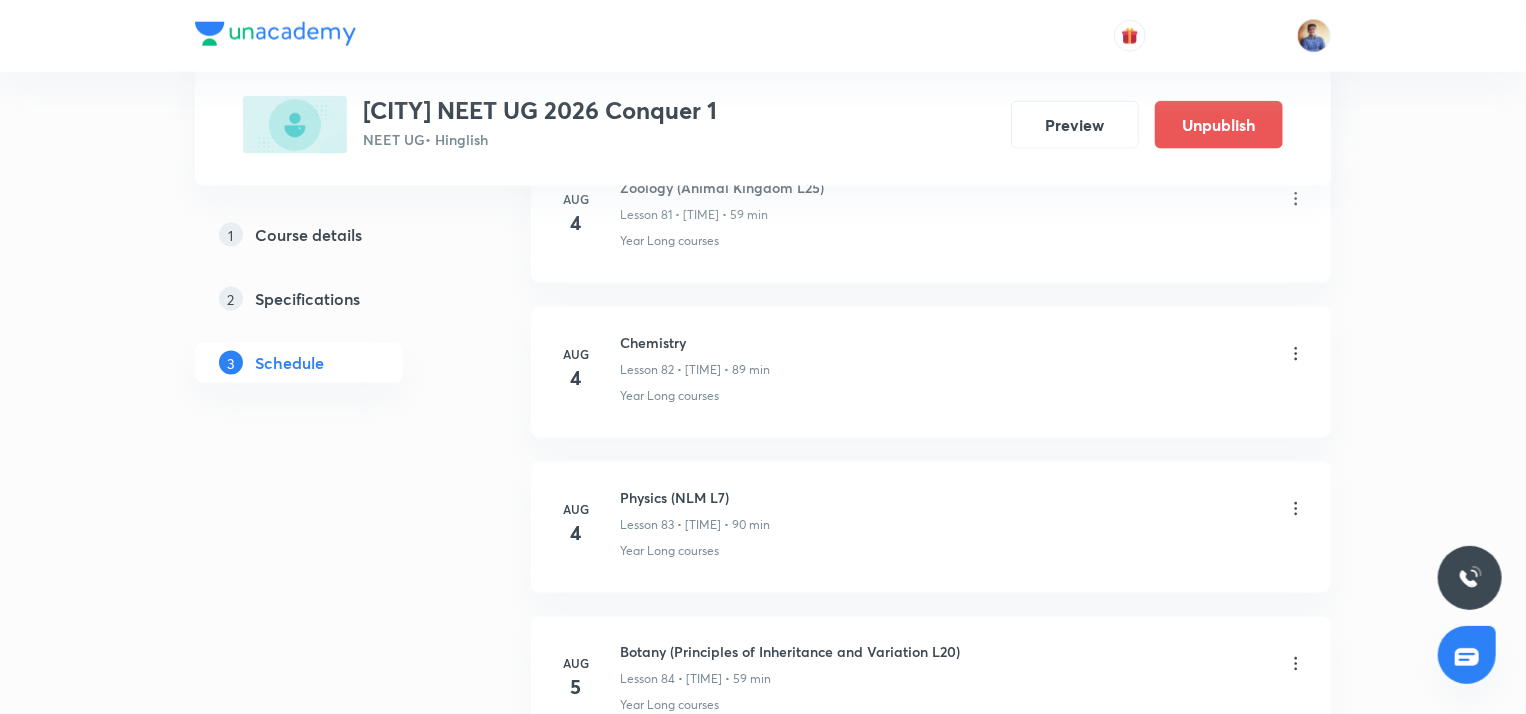 scroll, scrollTop: 12770, scrollLeft: 0, axis: vertical 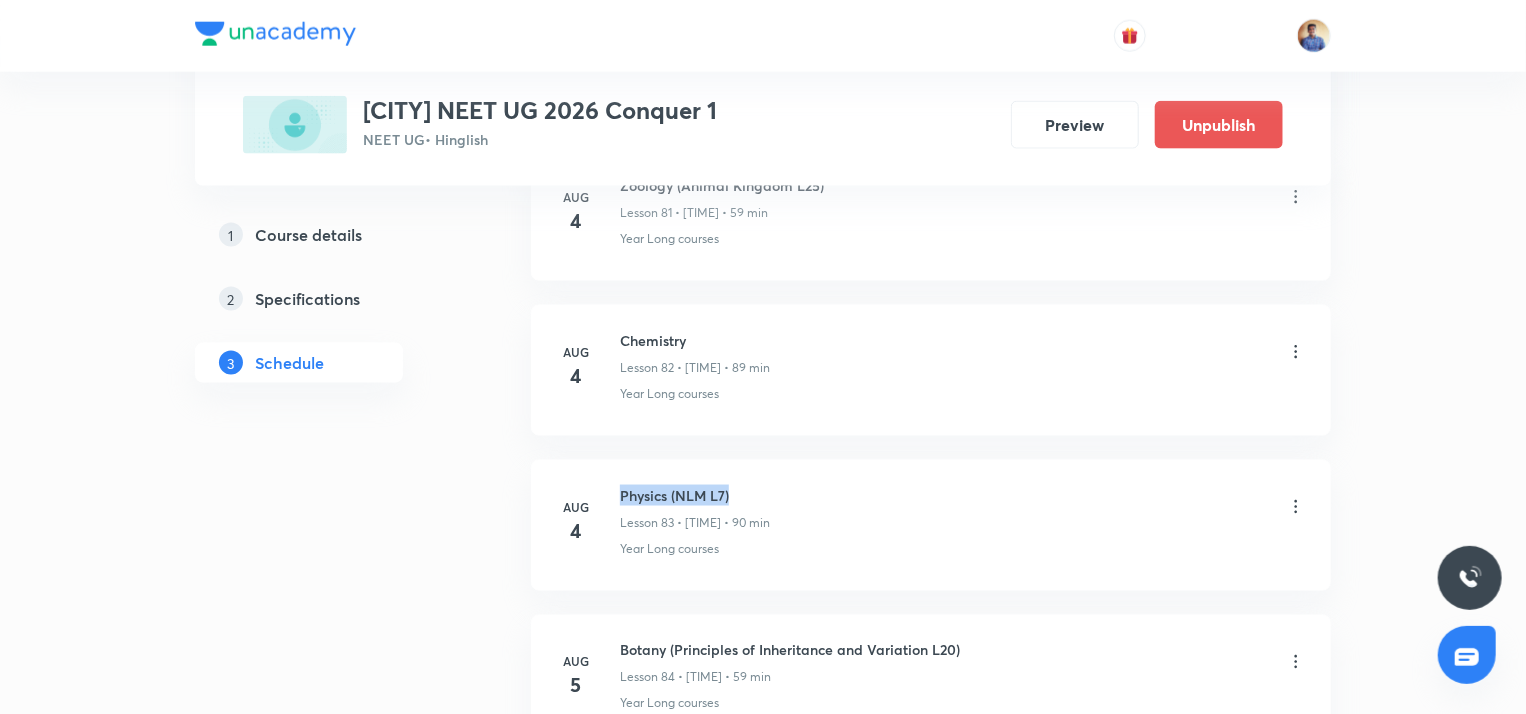drag, startPoint x: 622, startPoint y: 460, endPoint x: 728, endPoint y: 457, distance: 106.04244 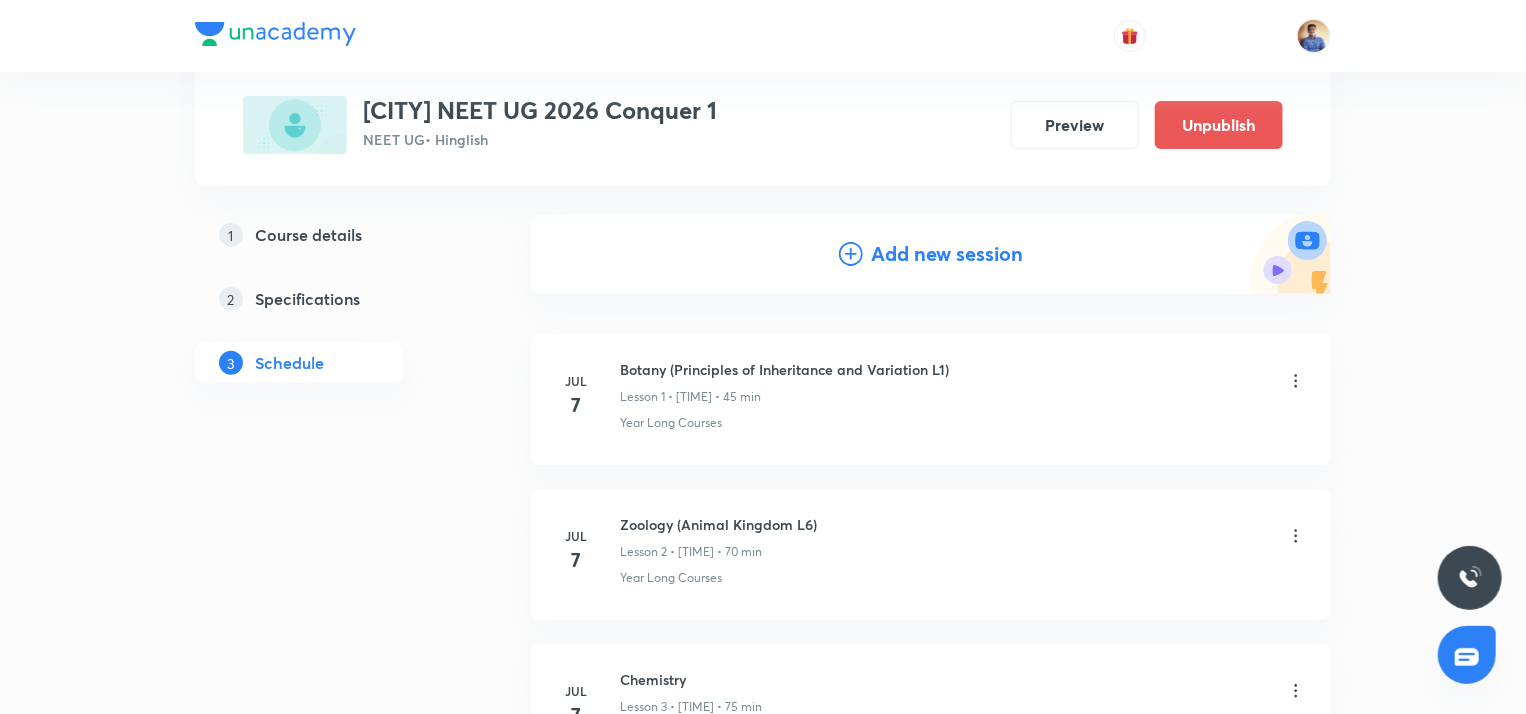 scroll, scrollTop: 0, scrollLeft: 0, axis: both 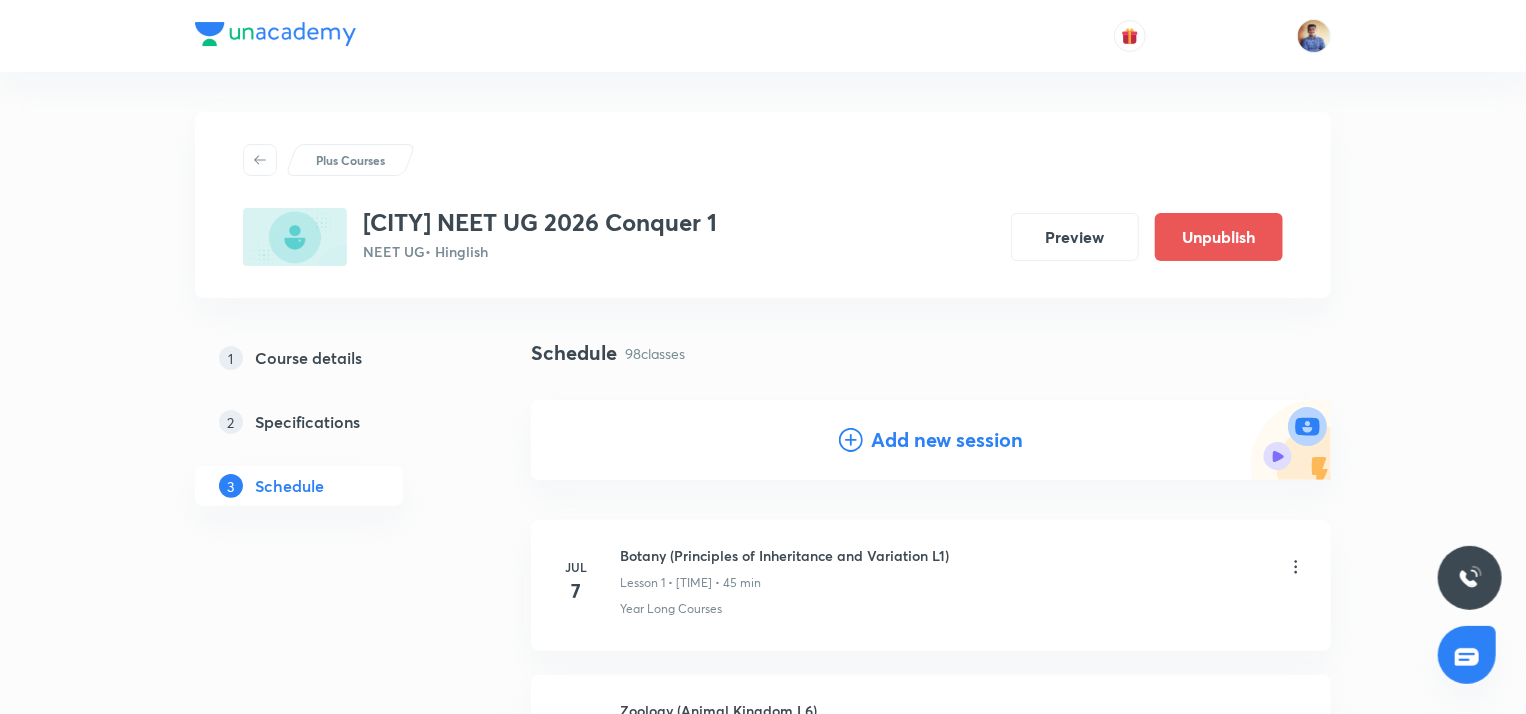 click on "Add new session" at bounding box center (931, 440) 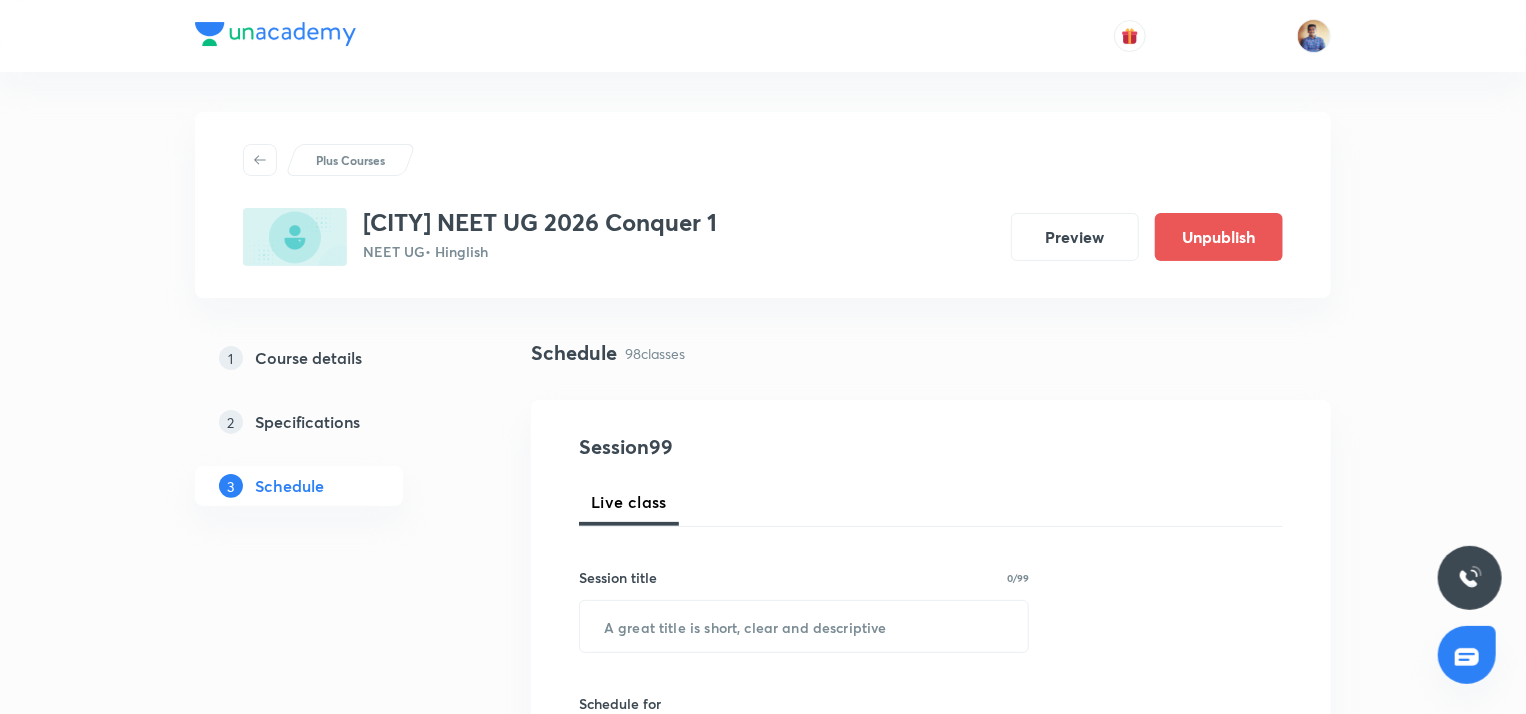 scroll, scrollTop: 280, scrollLeft: 0, axis: vertical 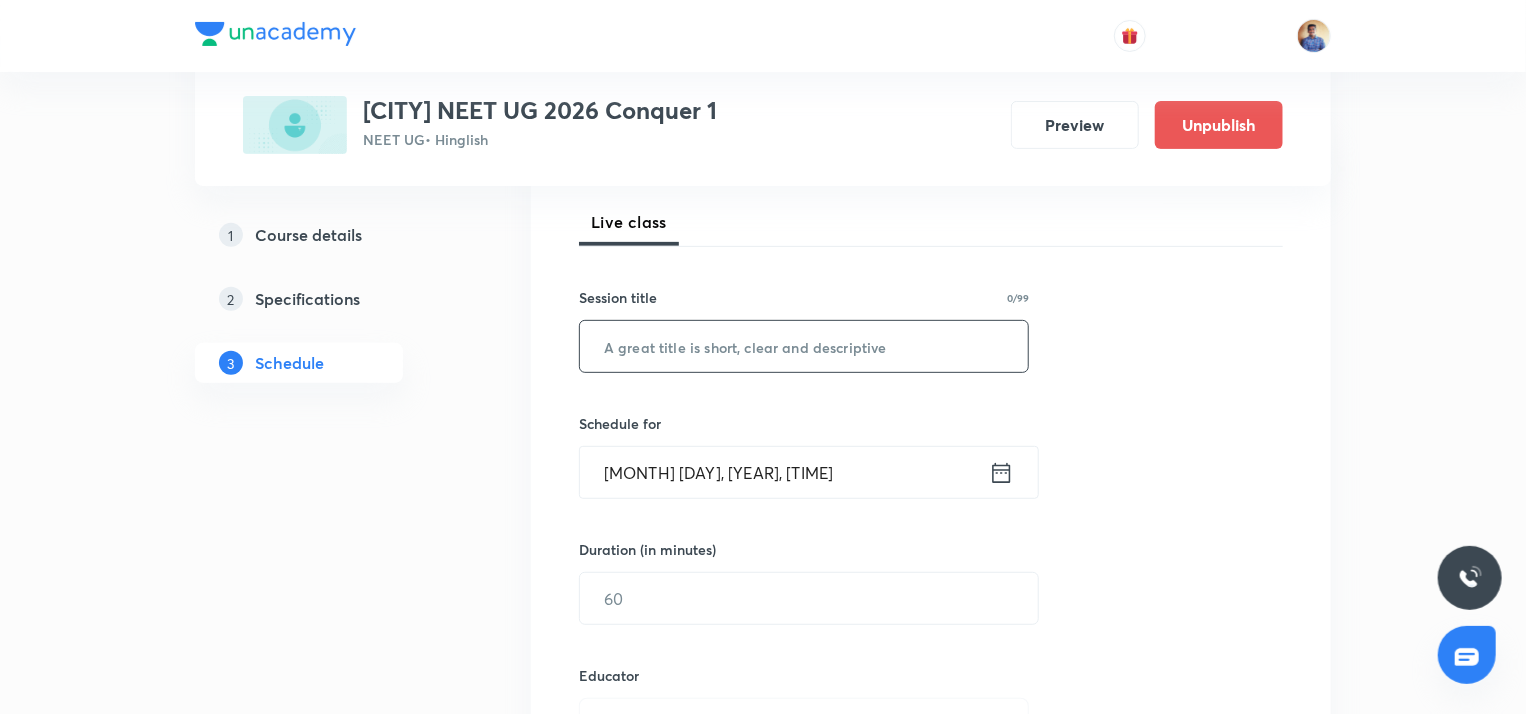 click at bounding box center (804, 346) 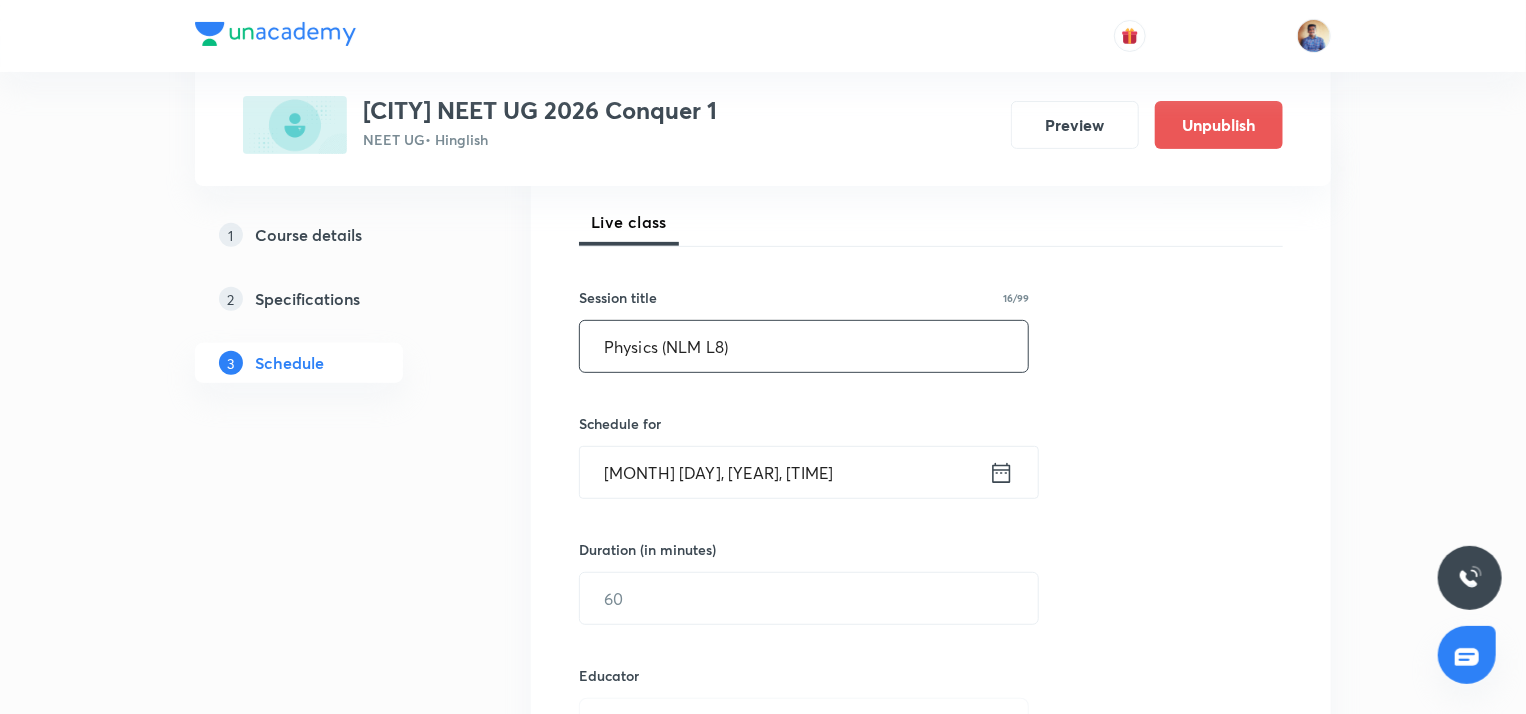 type on "Physics (NLM L8)" 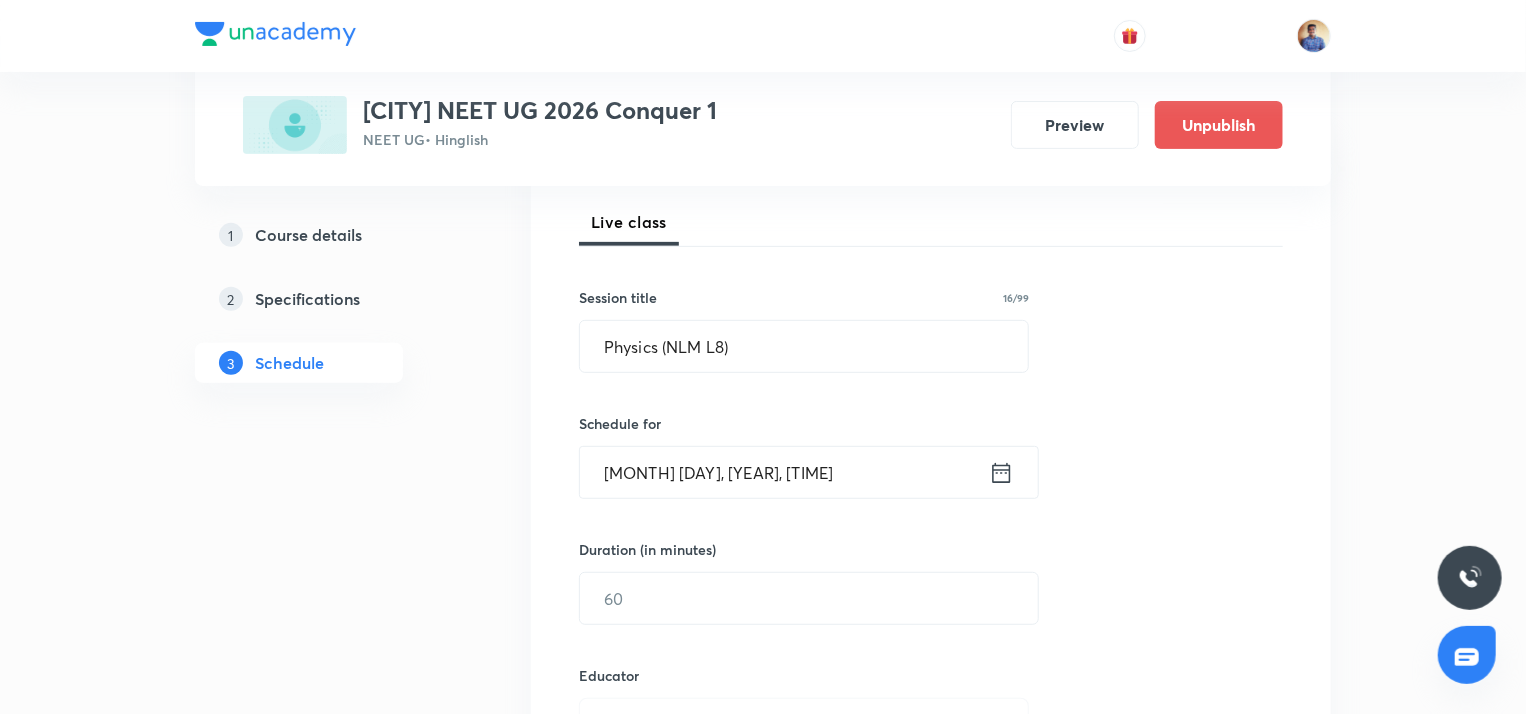click on "Aug 4, 2025, 2:59 PM" at bounding box center (784, 472) 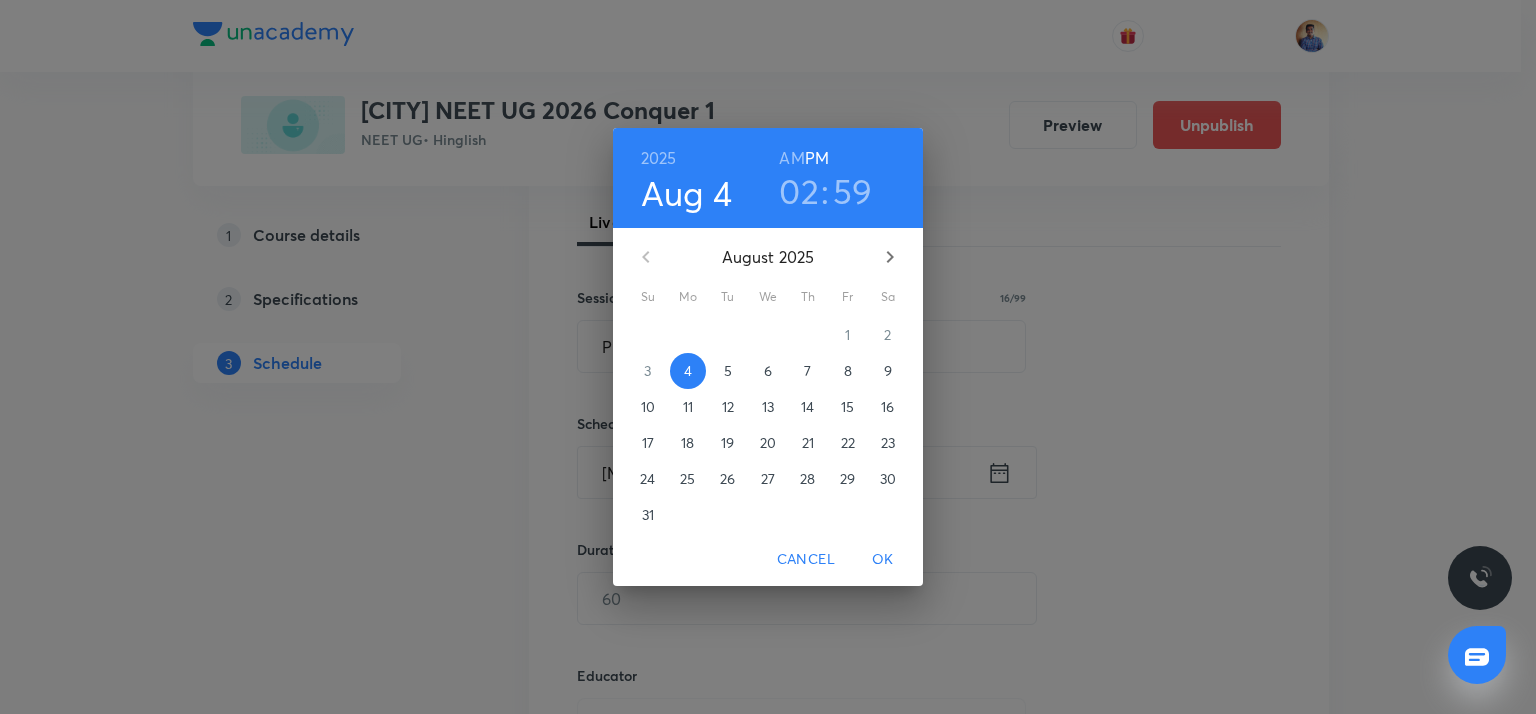 click on "5" at bounding box center [728, 371] 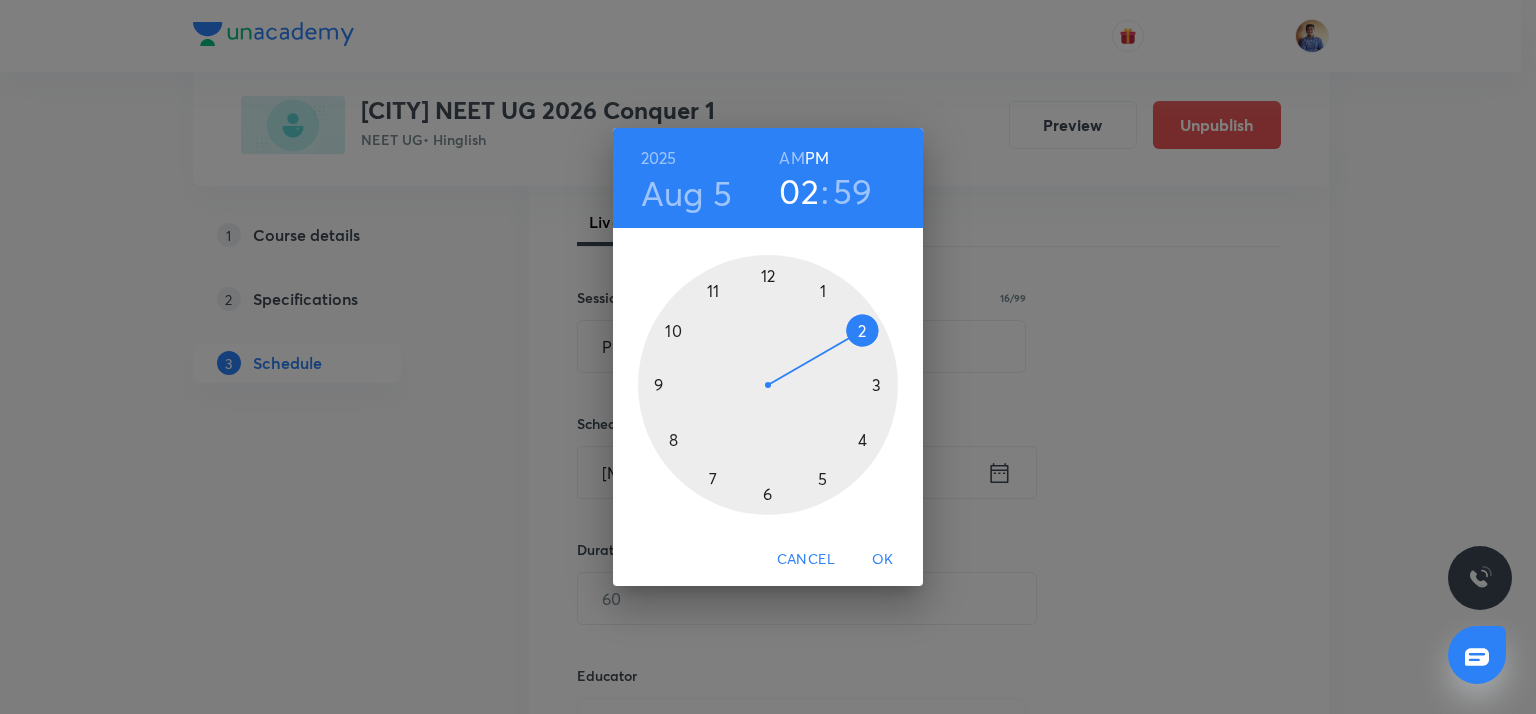 click at bounding box center (768, 385) 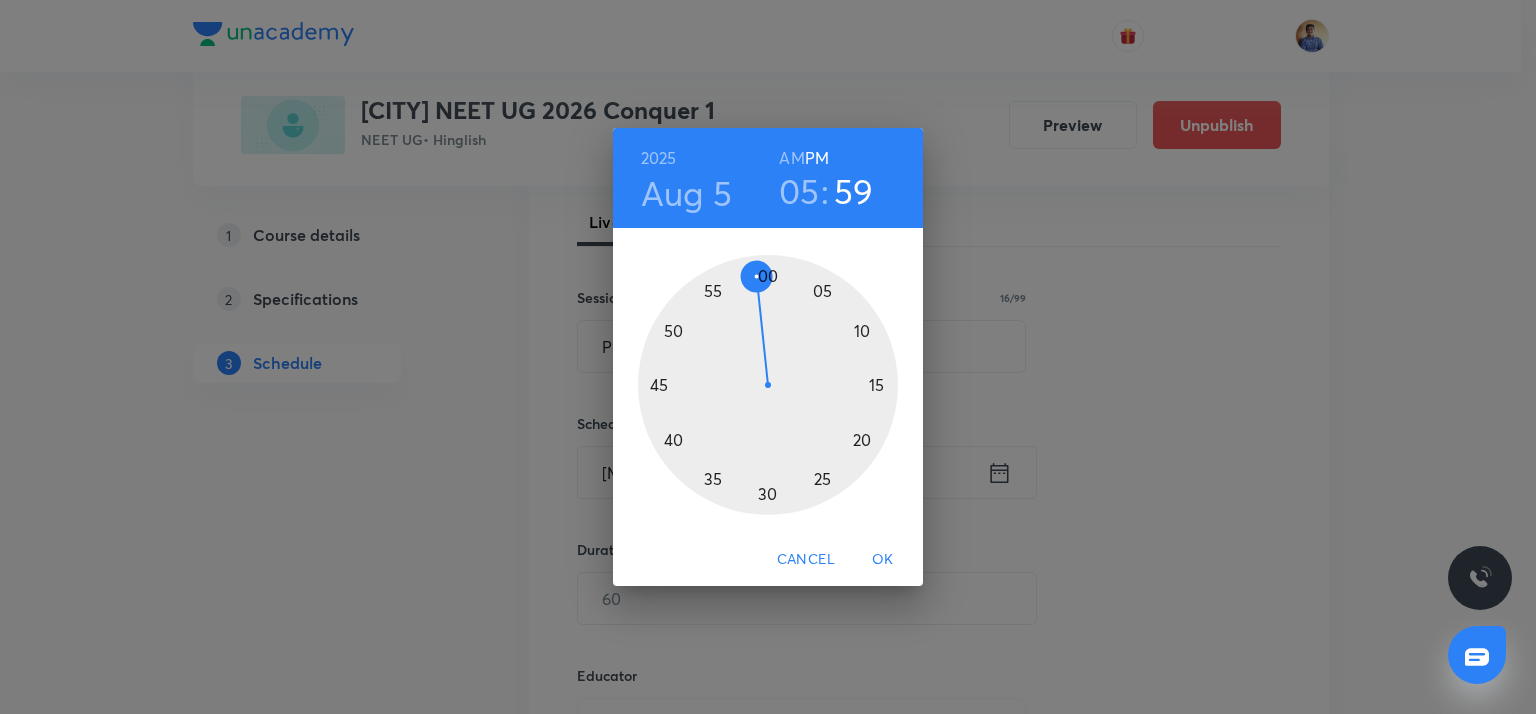click at bounding box center (768, 385) 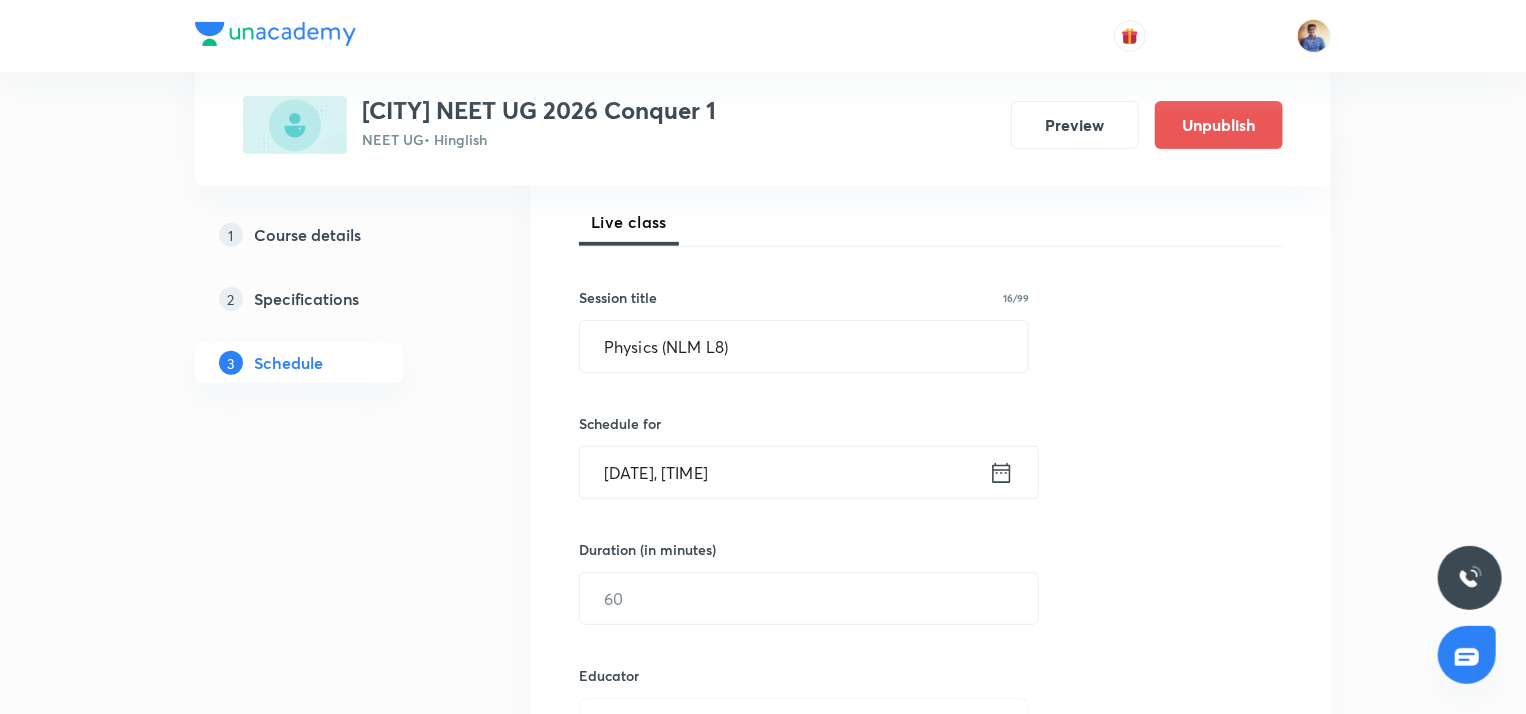 scroll, scrollTop: 428, scrollLeft: 0, axis: vertical 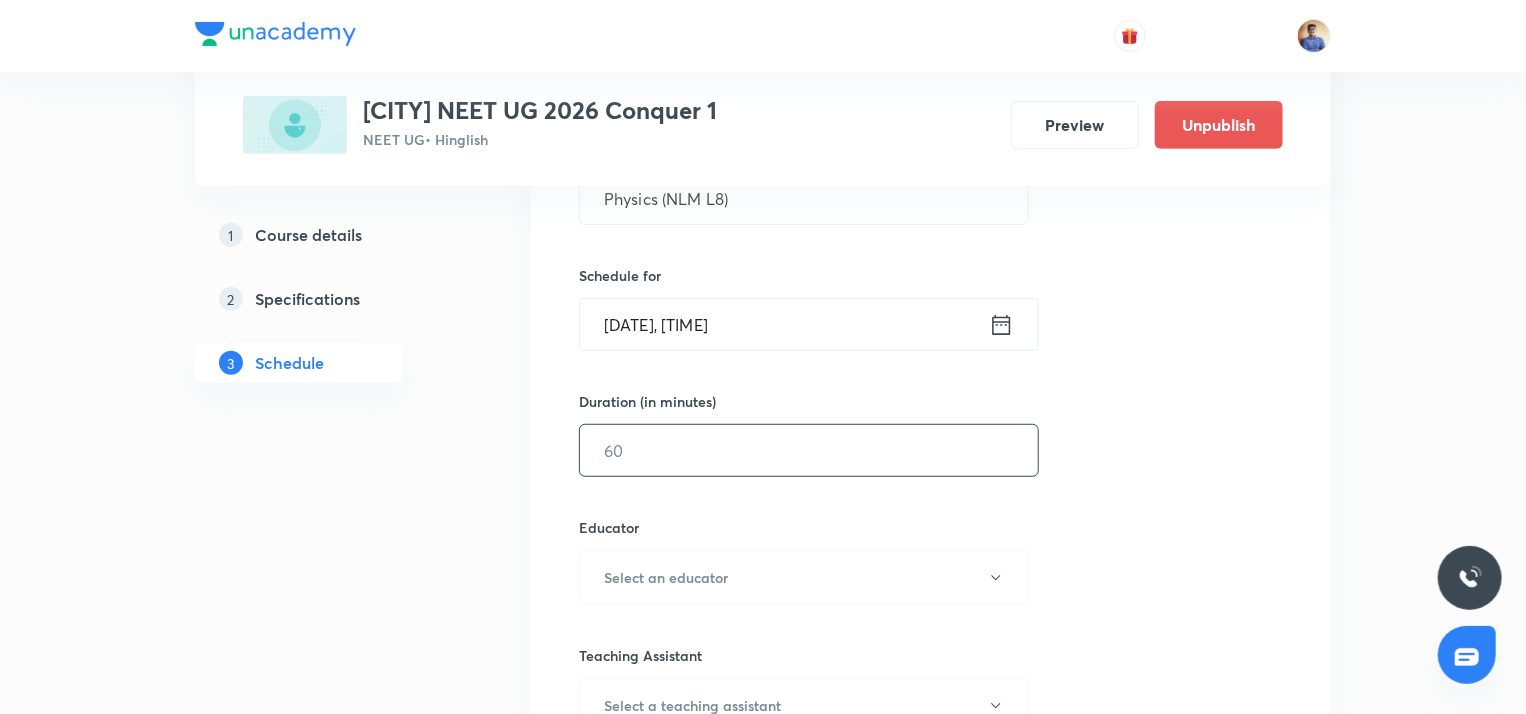 click at bounding box center (809, 450) 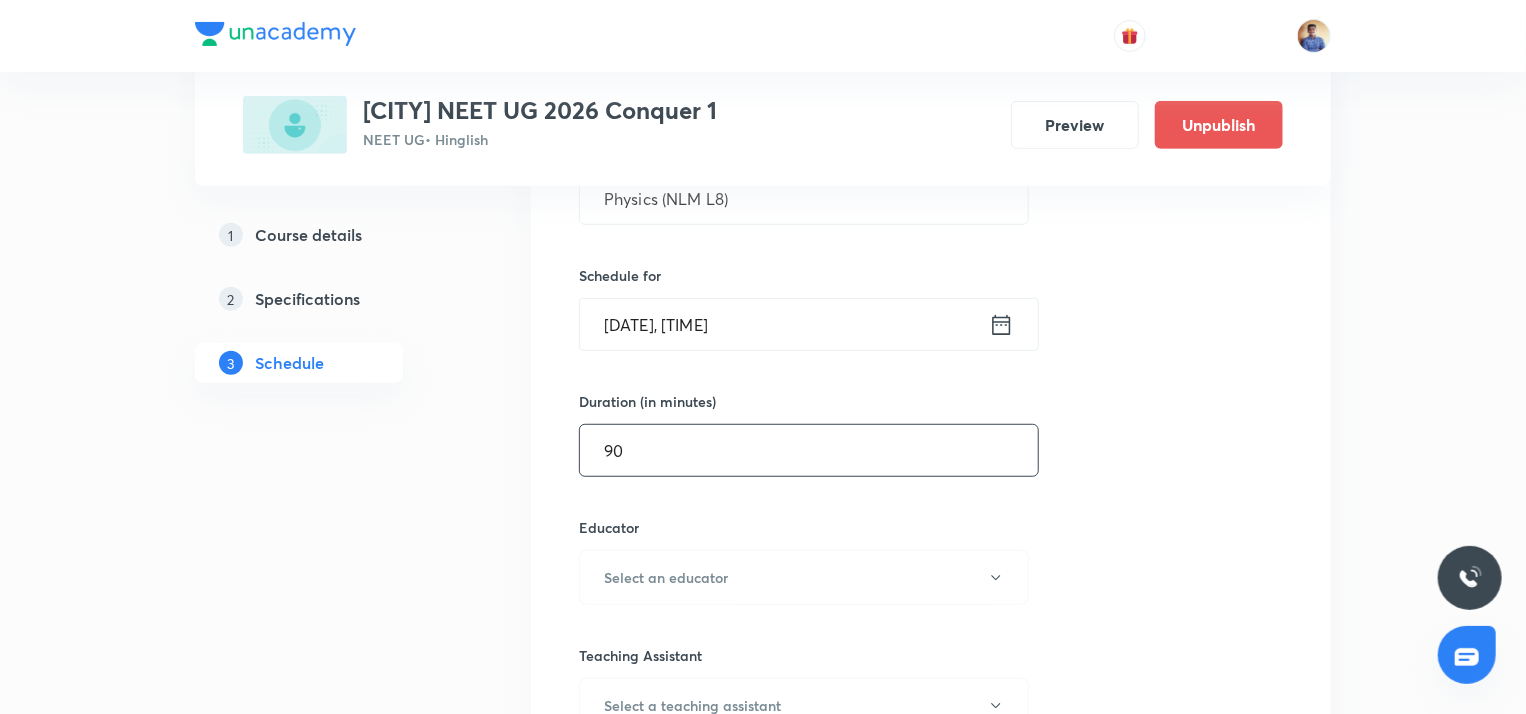 scroll, scrollTop: 548, scrollLeft: 0, axis: vertical 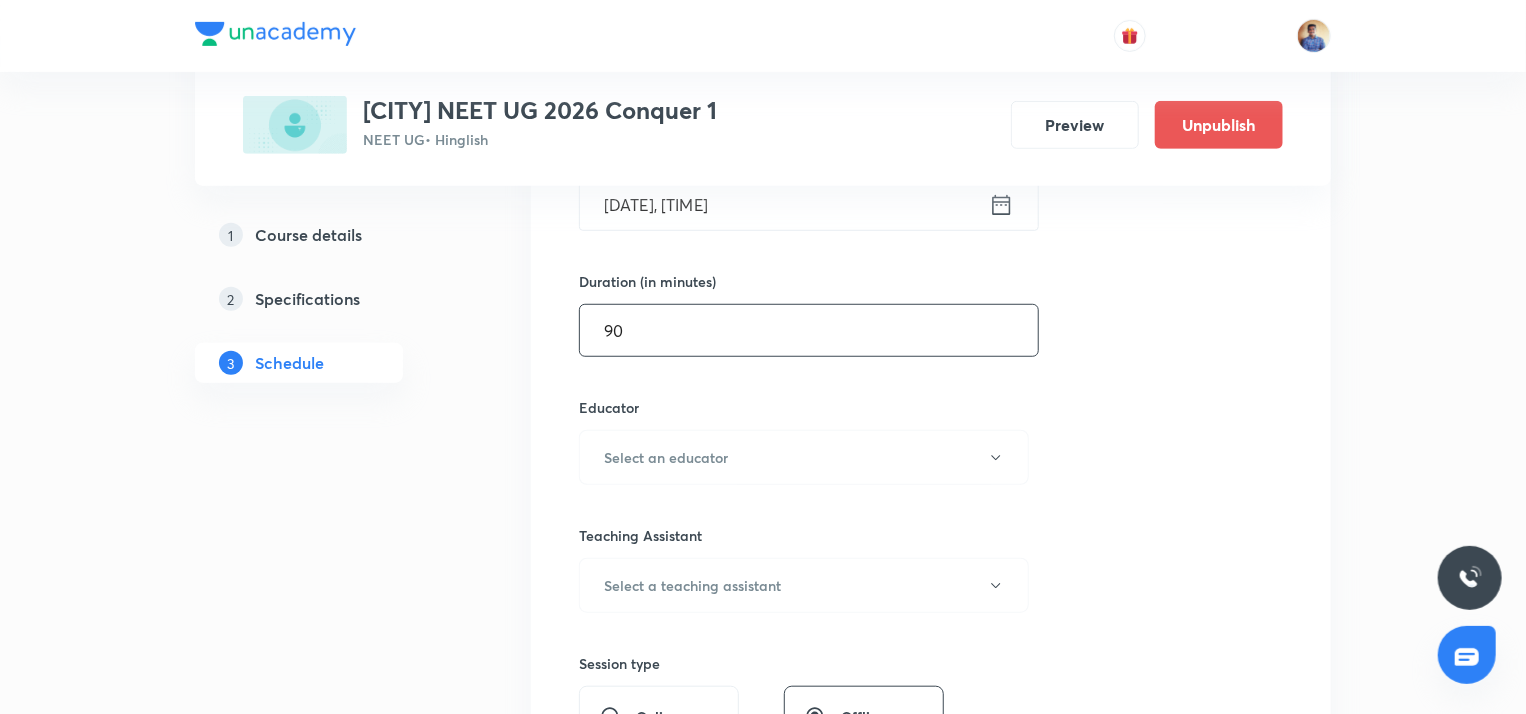 type on "90" 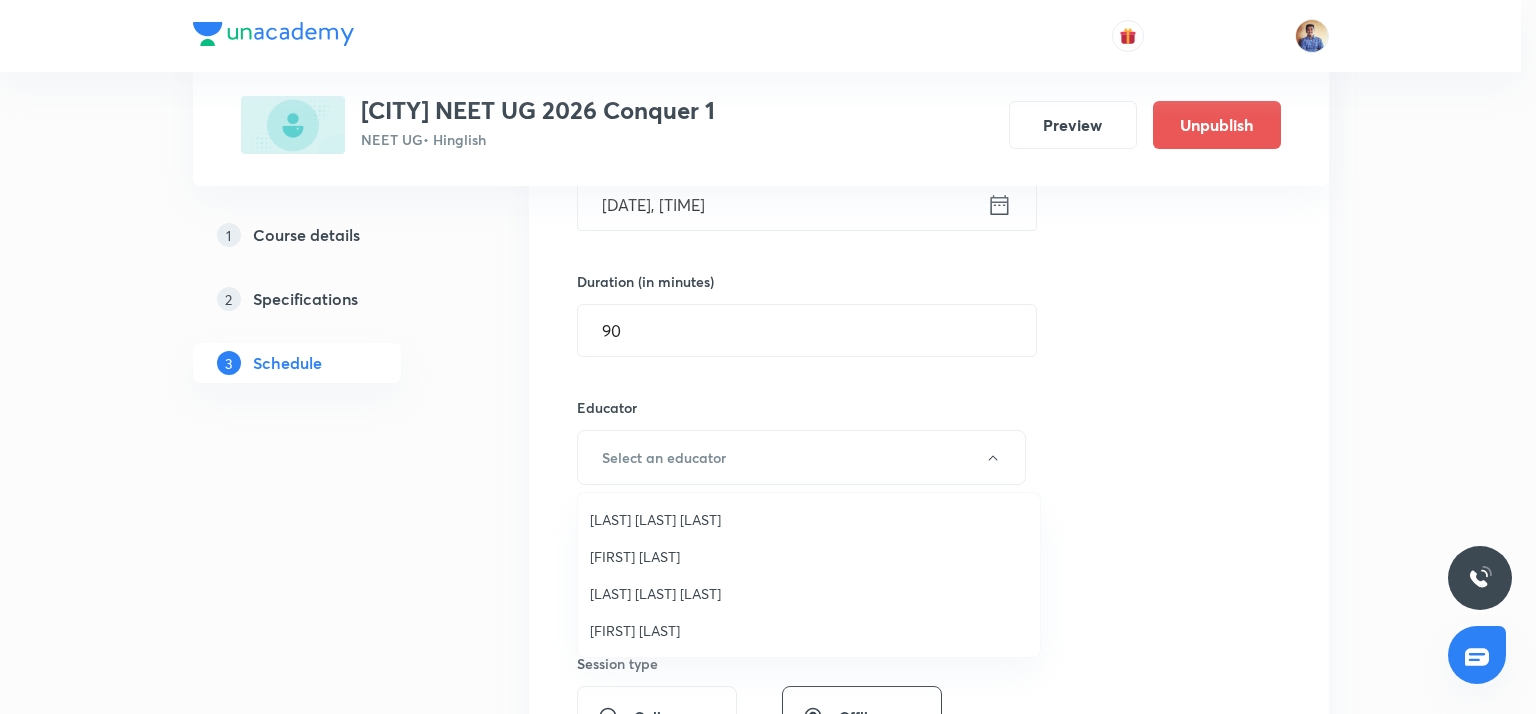 click on "[NAME]" at bounding box center (809, 593) 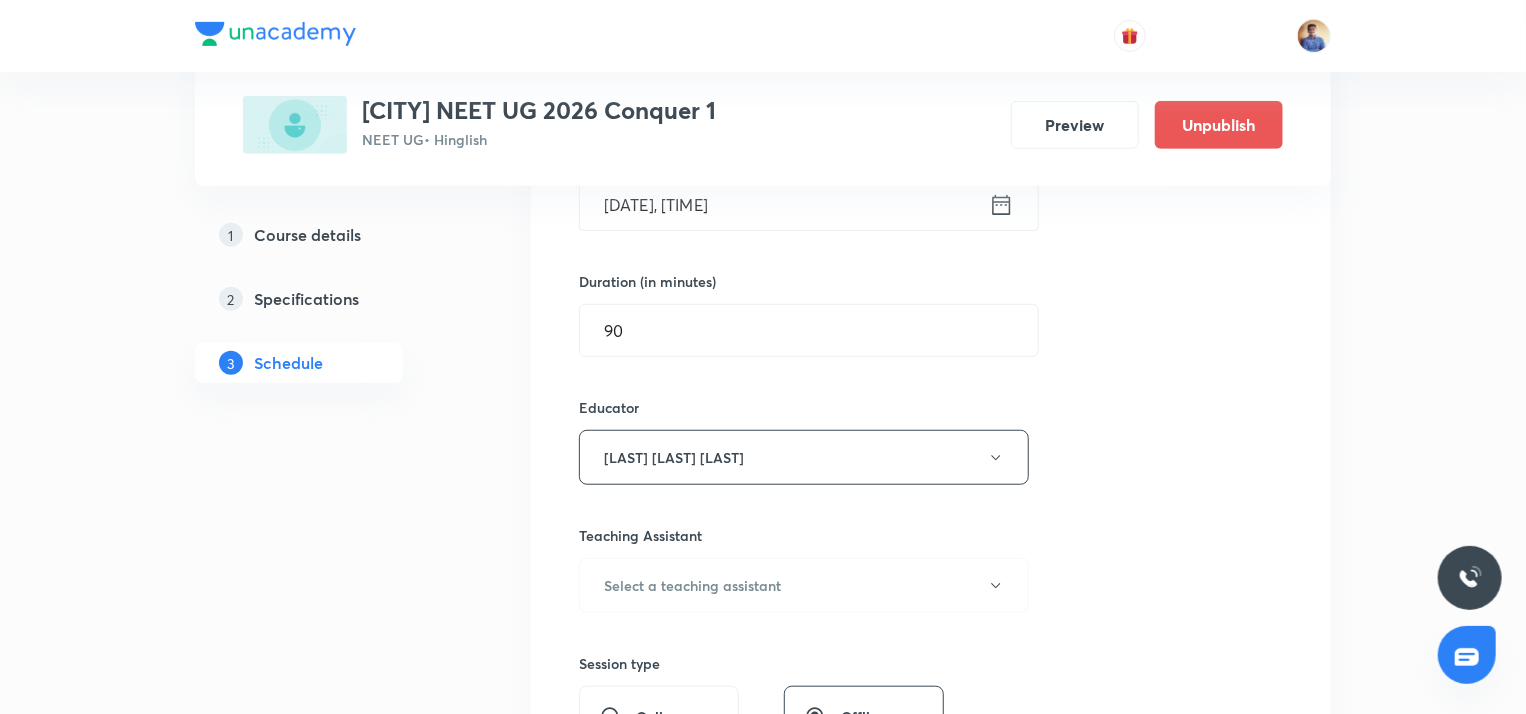 scroll, scrollTop: 688, scrollLeft: 0, axis: vertical 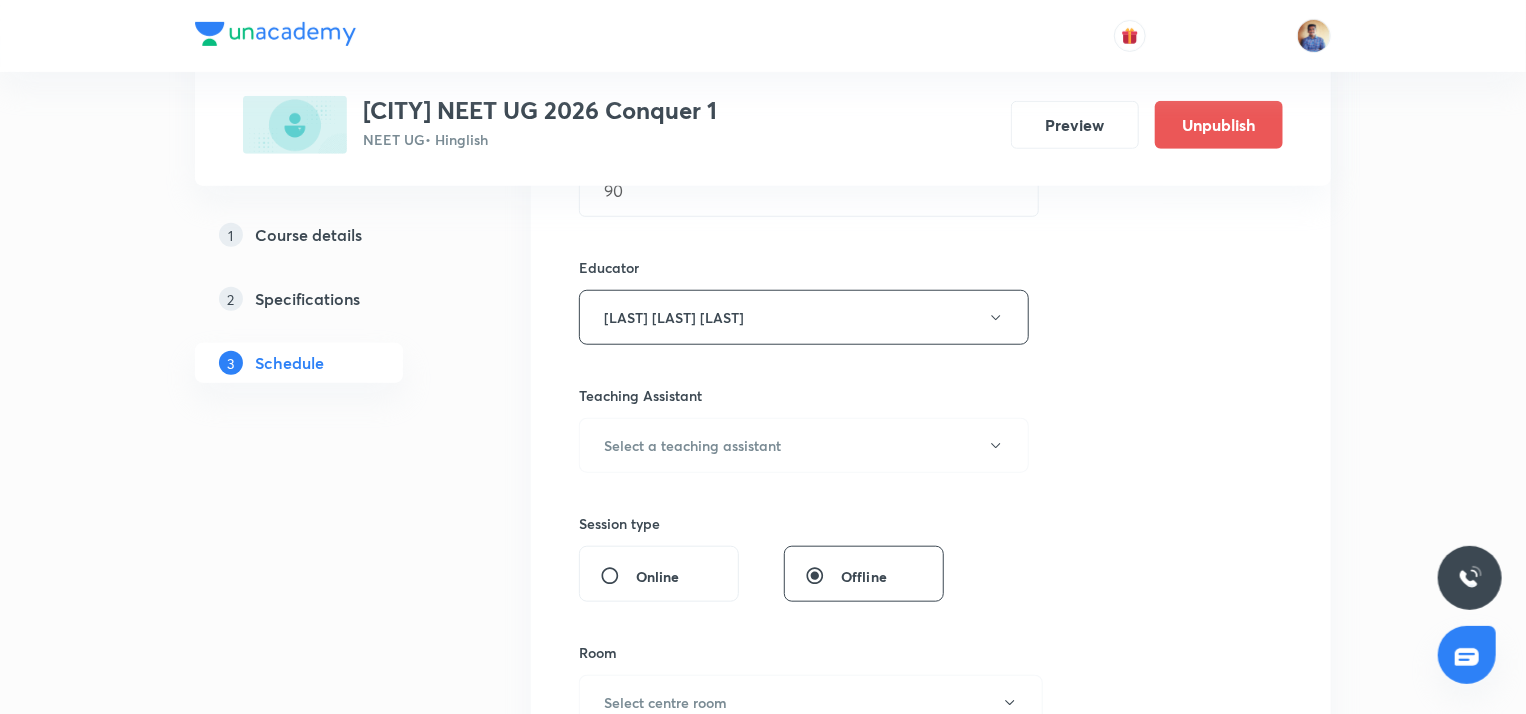 click on "Online" at bounding box center (618, 576) 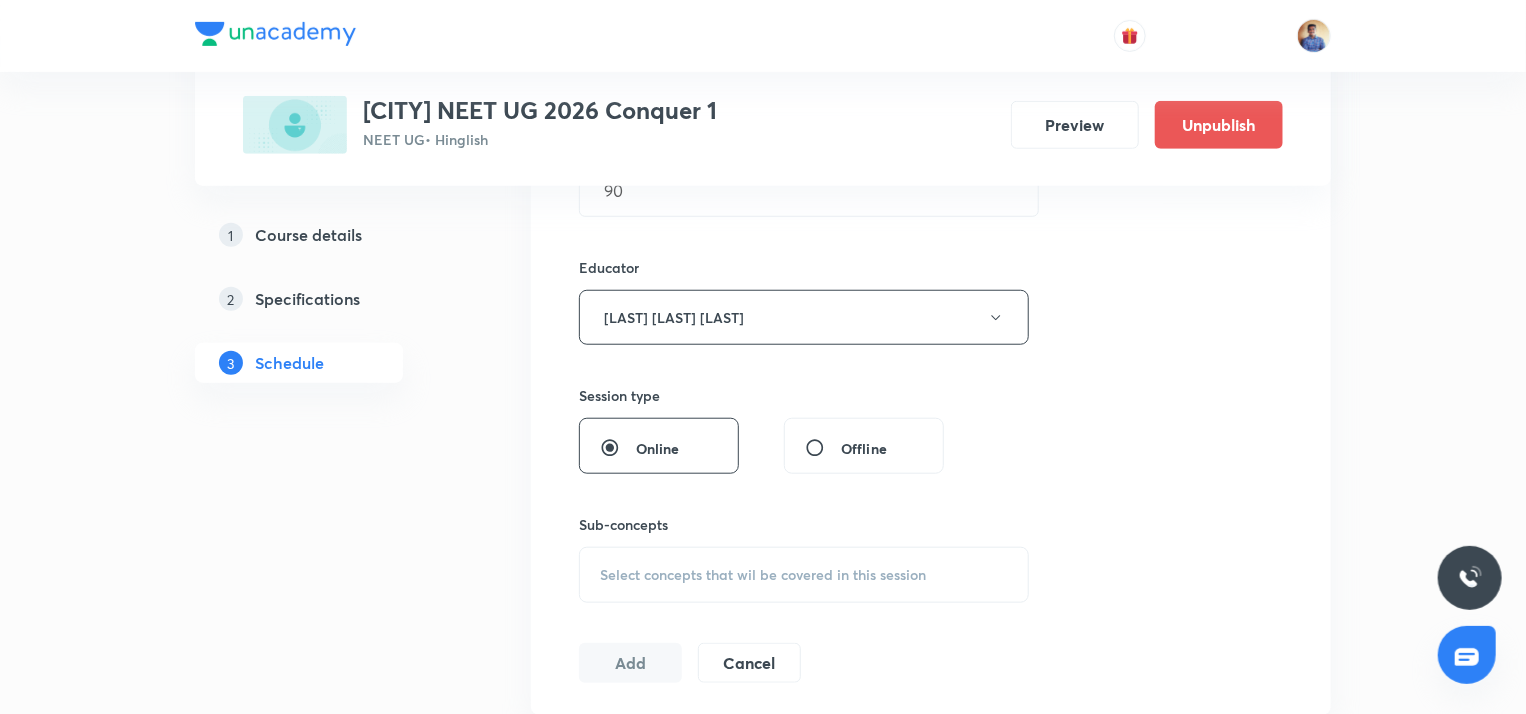 scroll, scrollTop: 848, scrollLeft: 0, axis: vertical 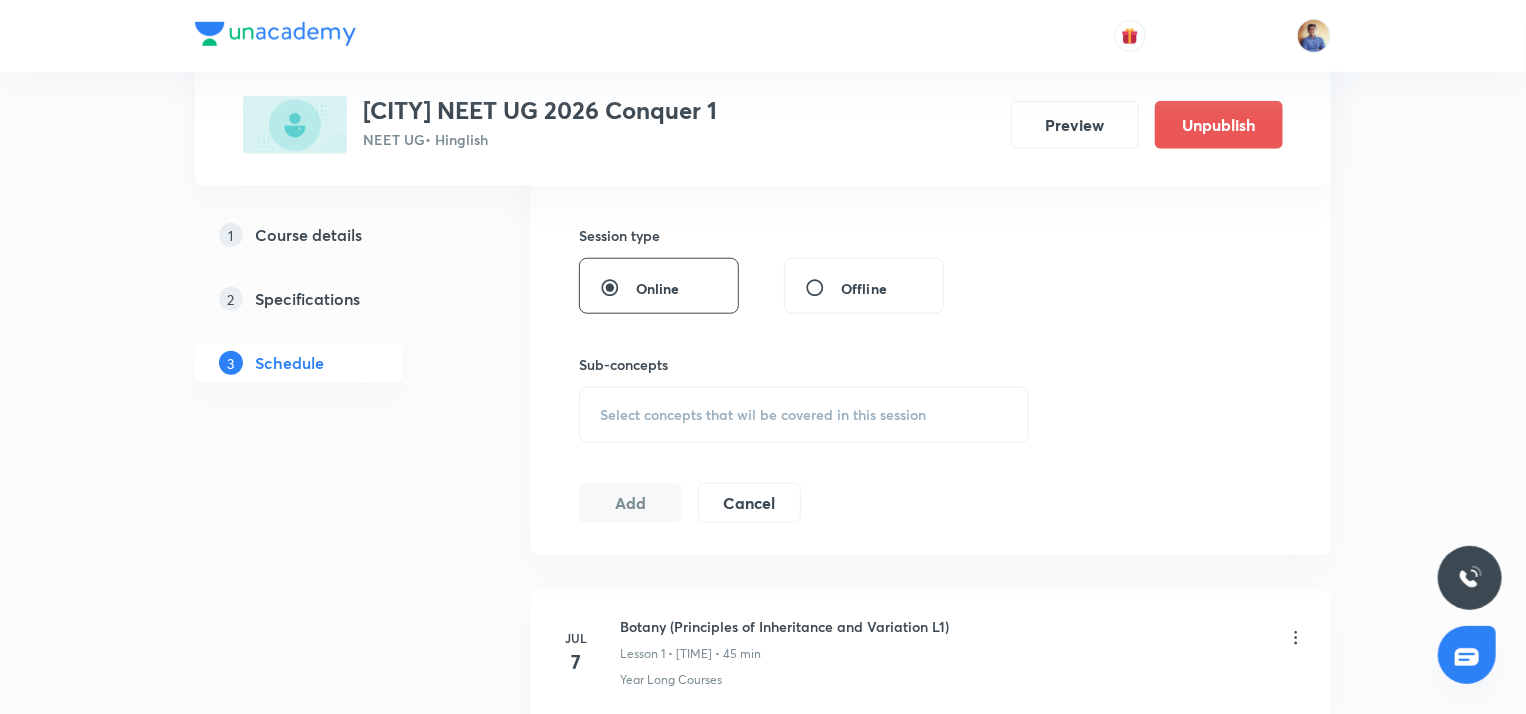 click on "Select concepts that wil be covered in this session" at bounding box center (763, 415) 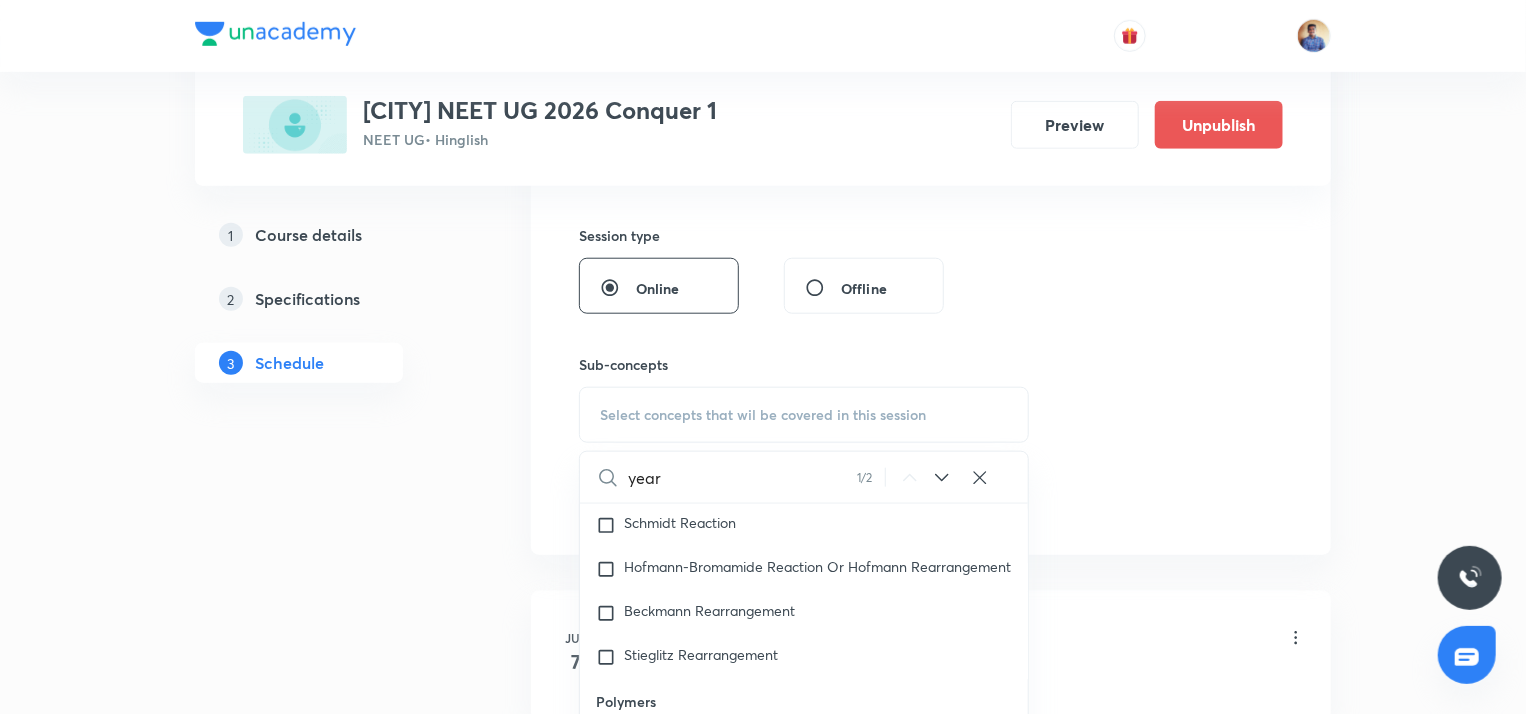 scroll, scrollTop: 59236, scrollLeft: 0, axis: vertical 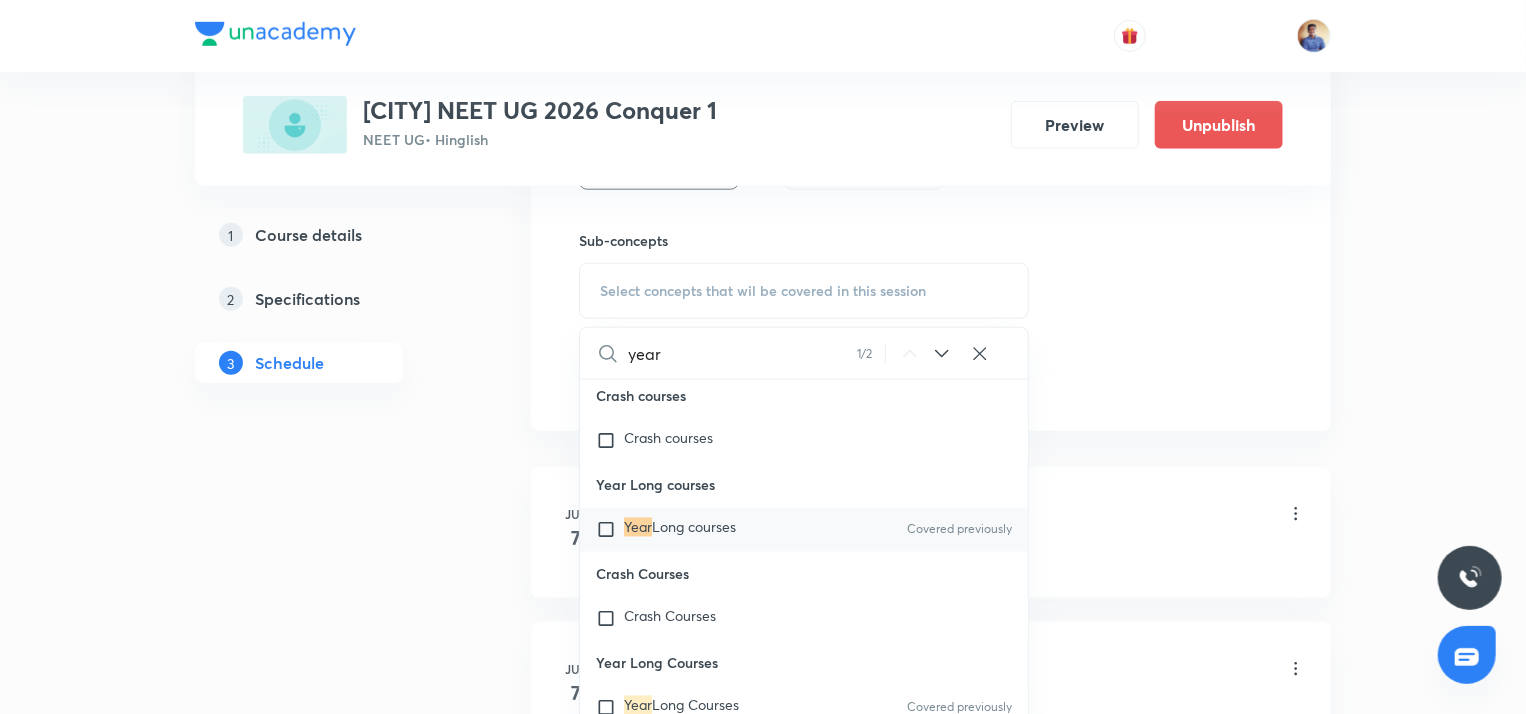 type on "year" 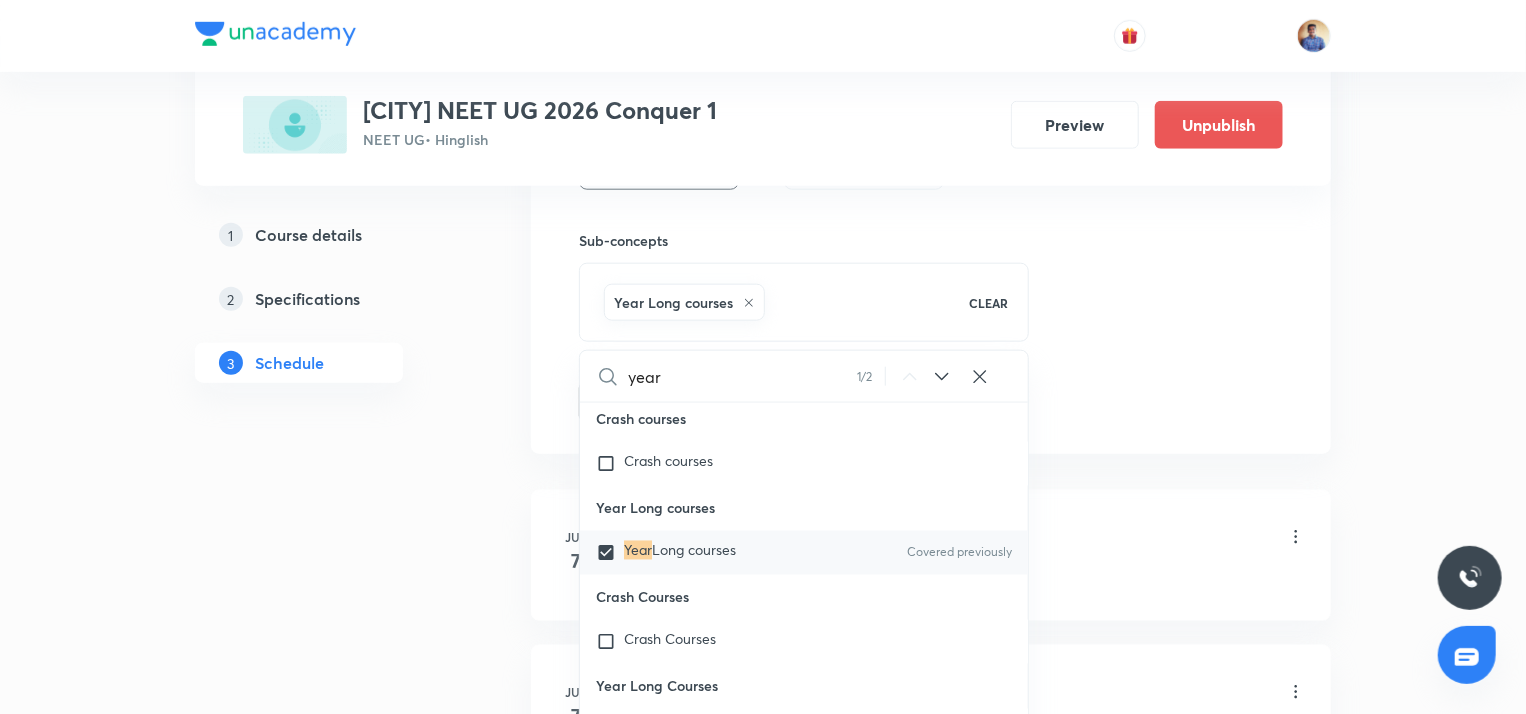 click on "1 Course details 2 Specifications 3 Schedule" at bounding box center [331, 7587] 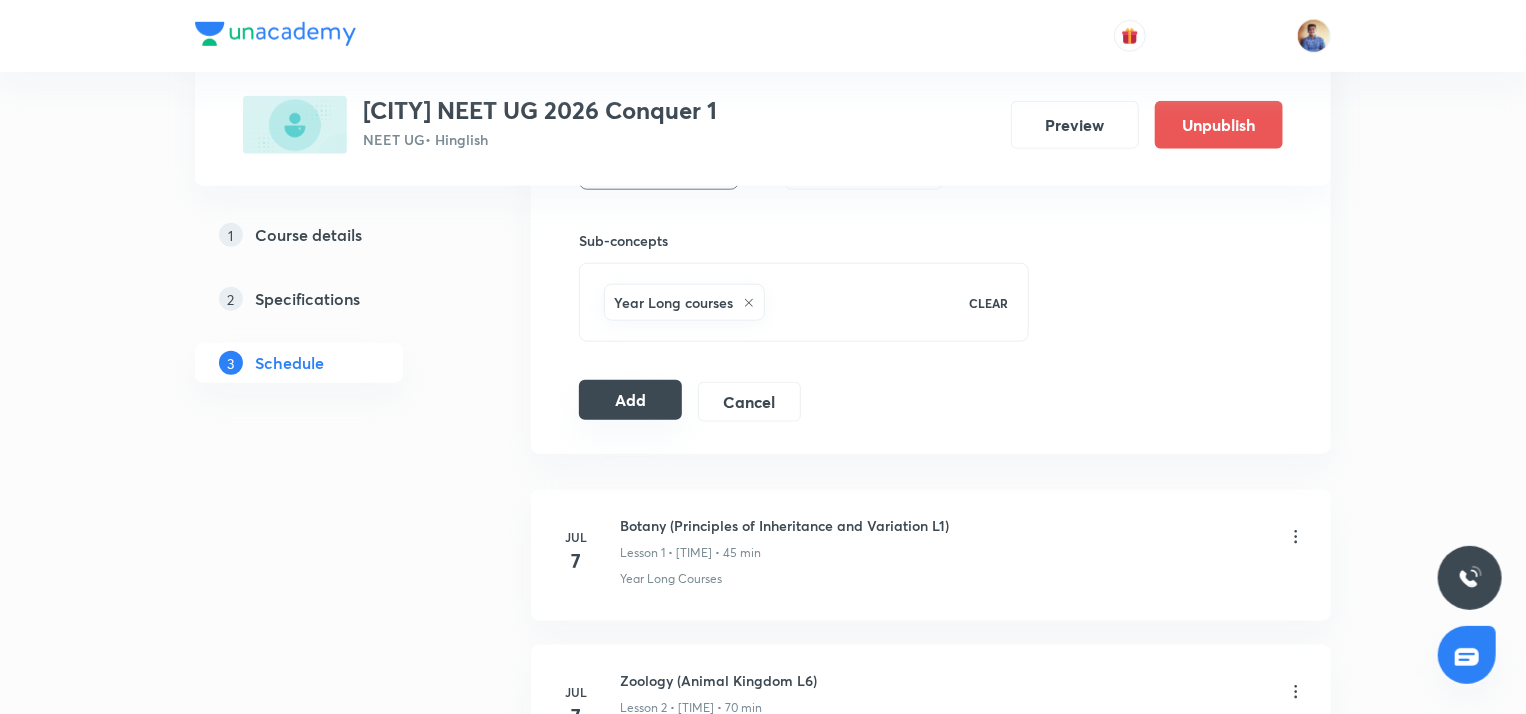 click on "Add" at bounding box center [630, 400] 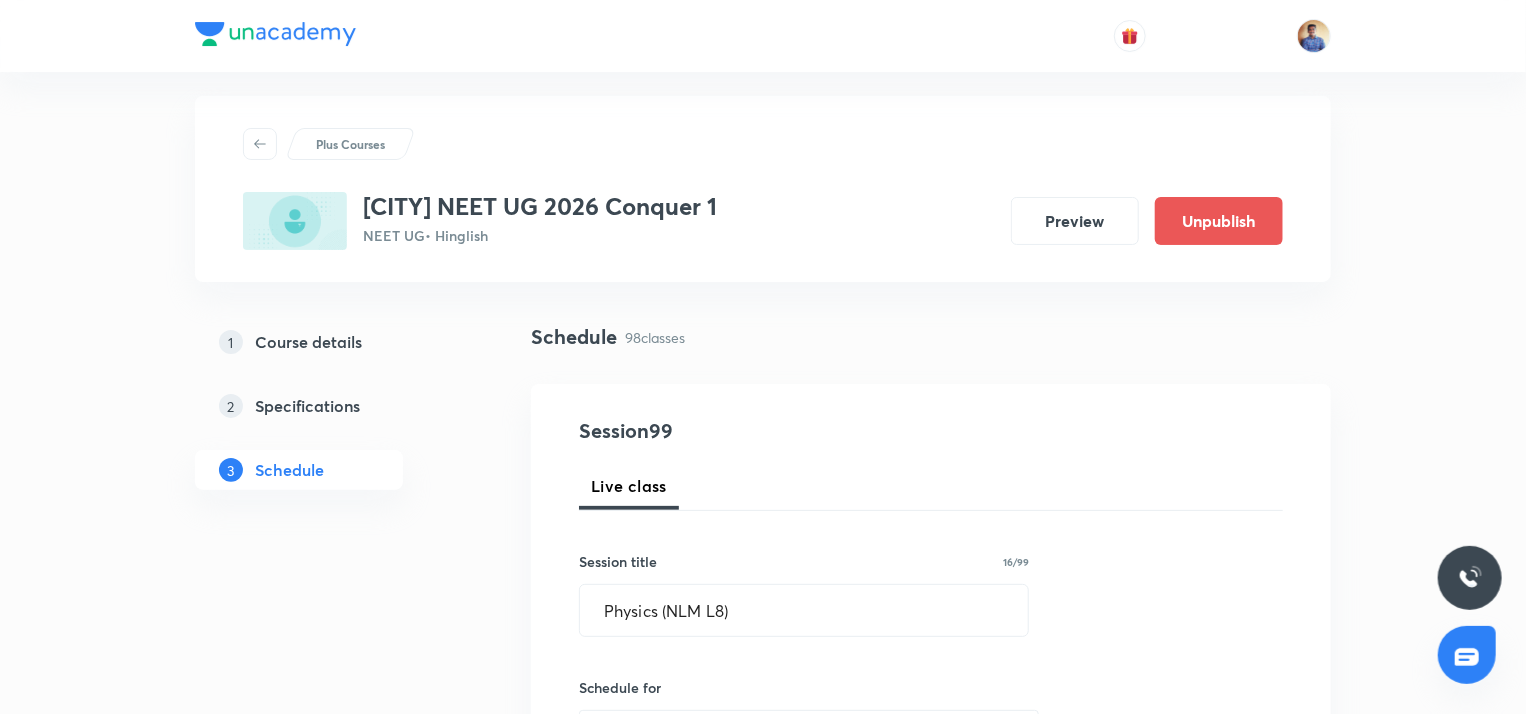 radio on "false" 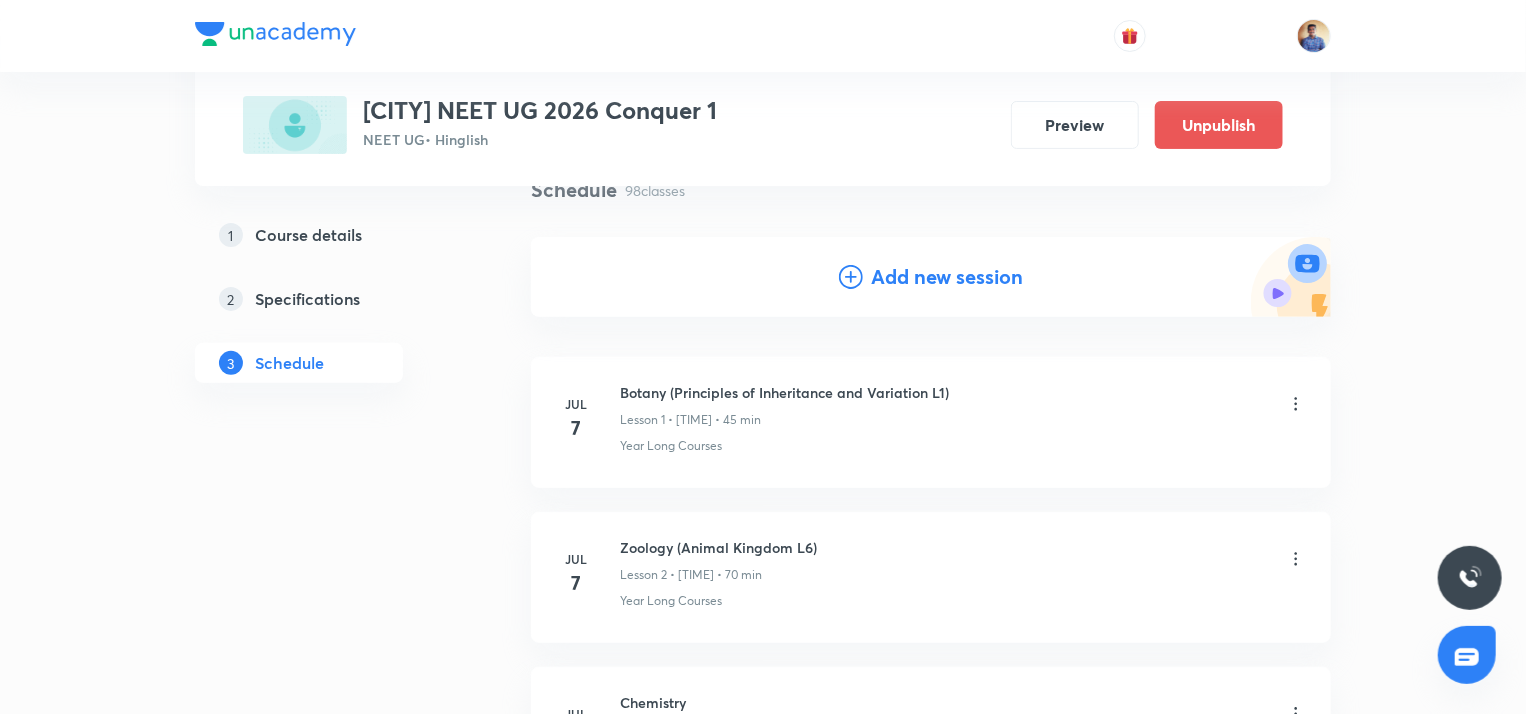 scroll, scrollTop: 166, scrollLeft: 0, axis: vertical 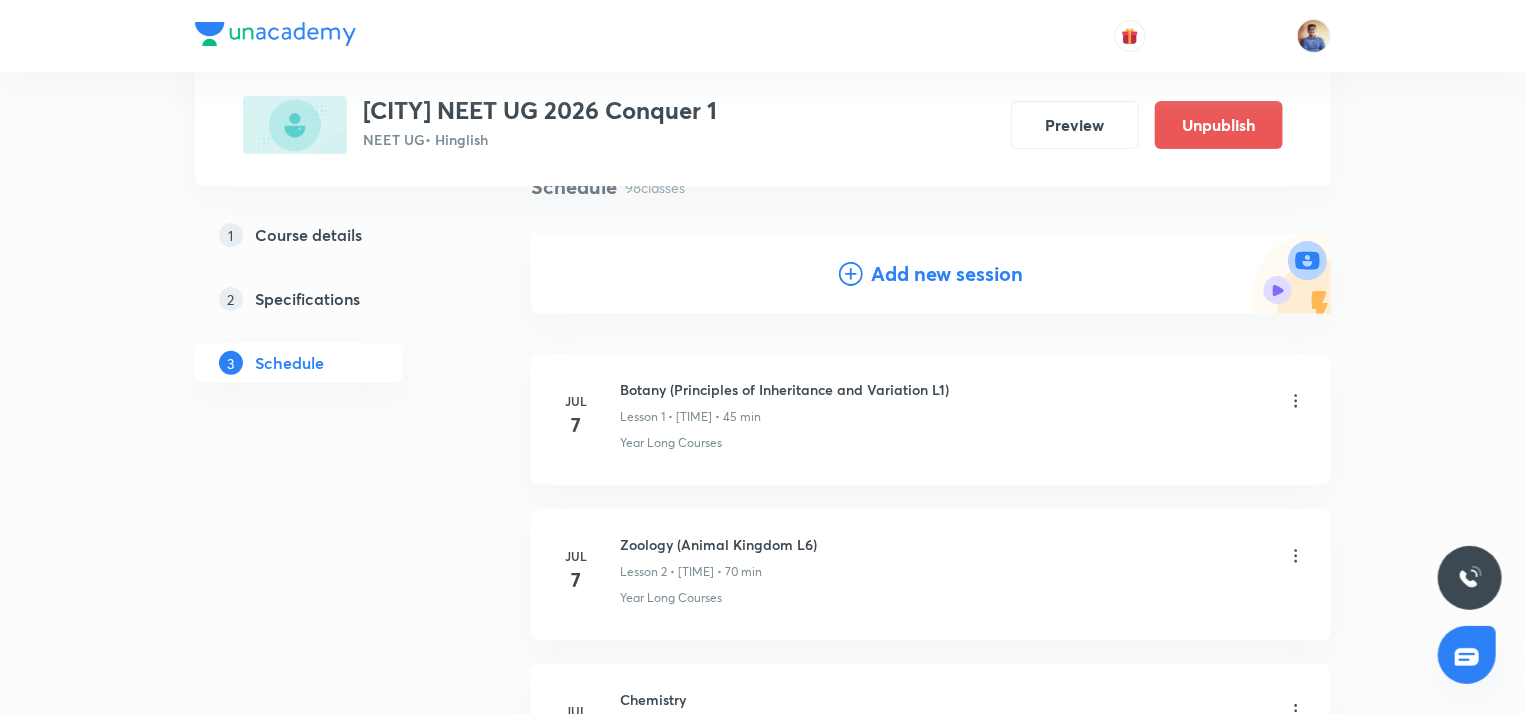 click on "Add new session" at bounding box center [947, 274] 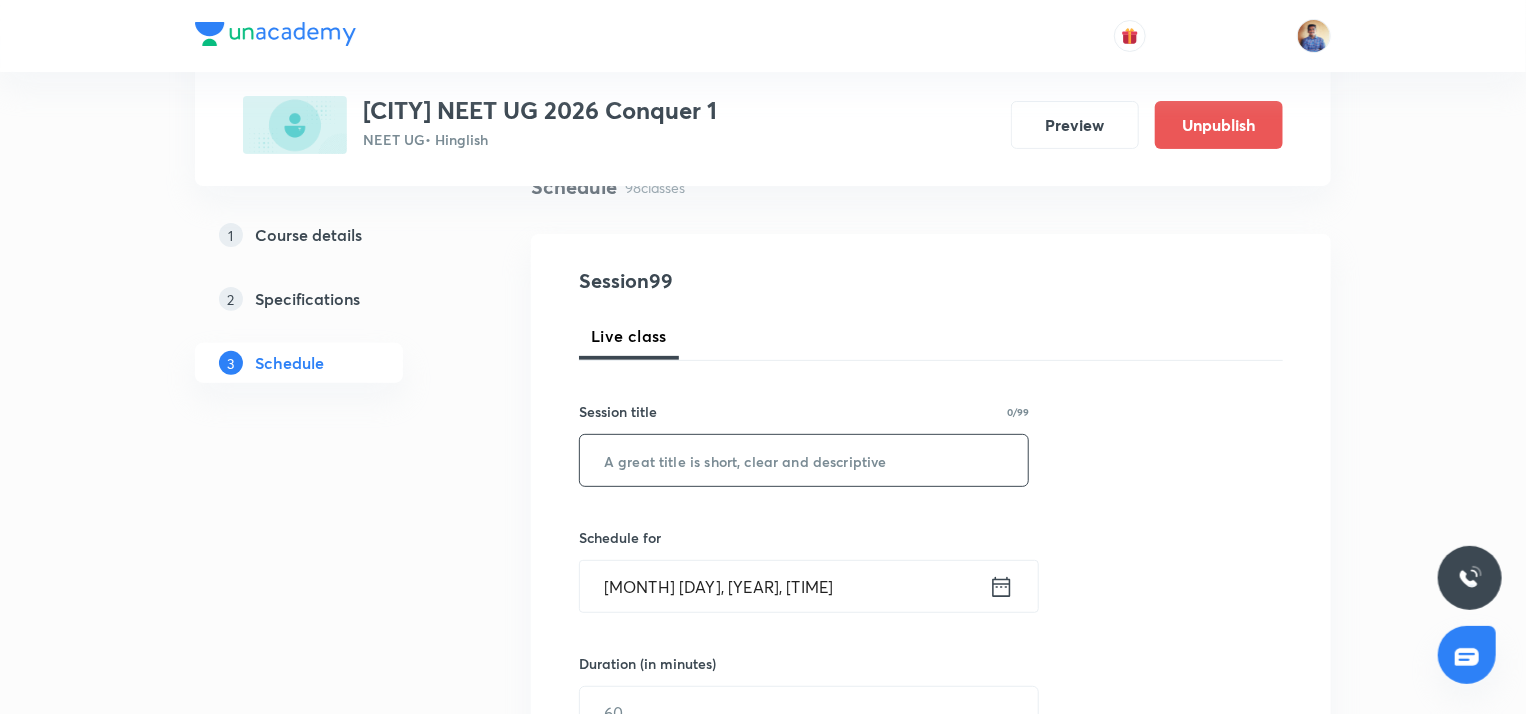 click at bounding box center (804, 460) 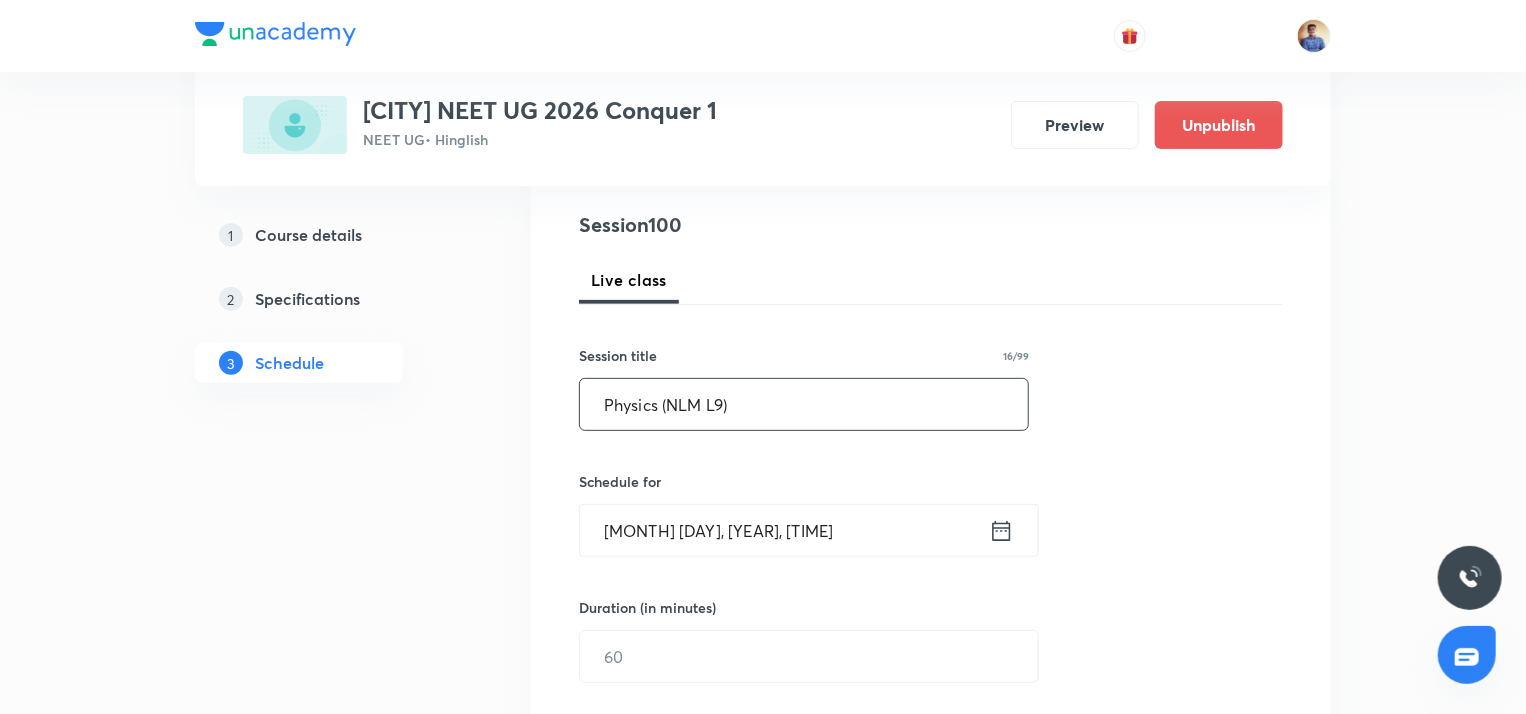 scroll, scrollTop: 226, scrollLeft: 0, axis: vertical 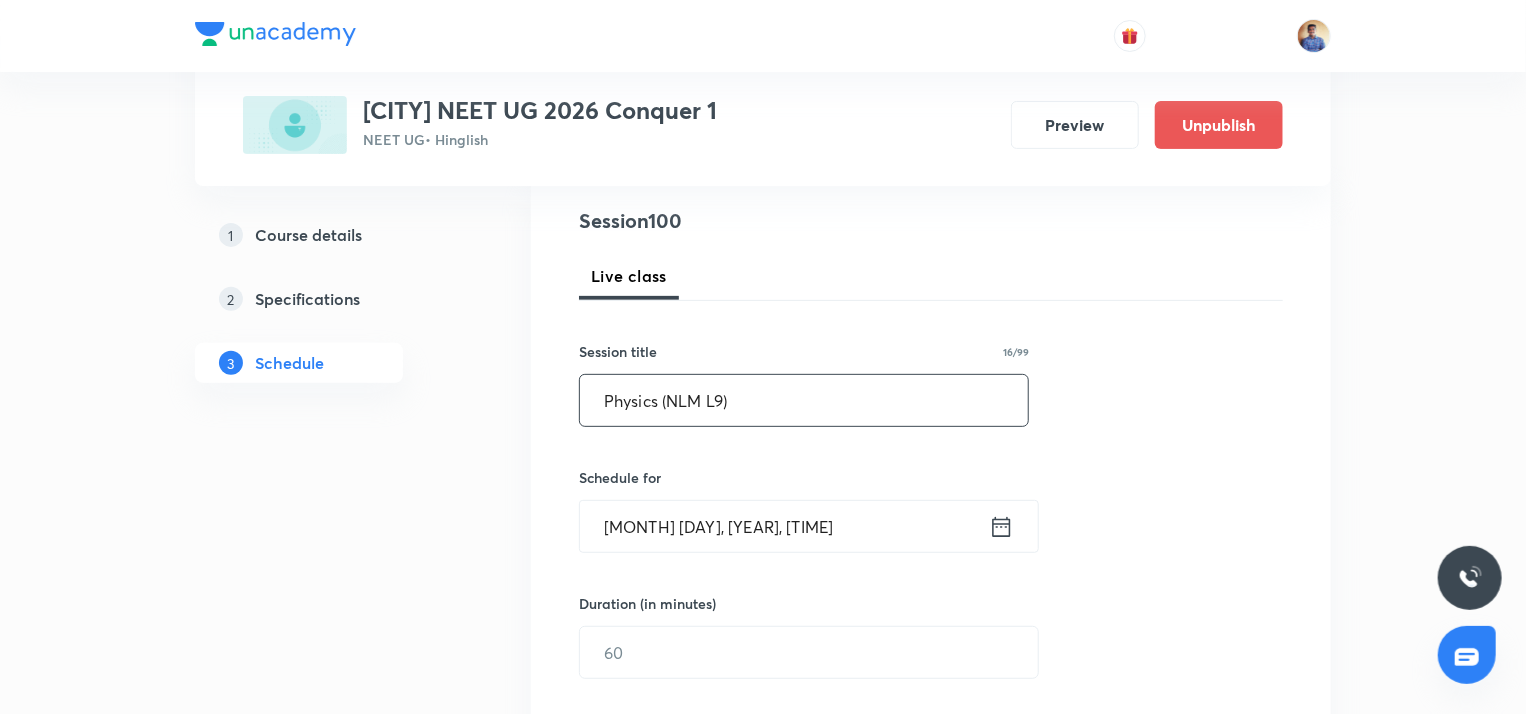 type on "Physics (NLM L9)" 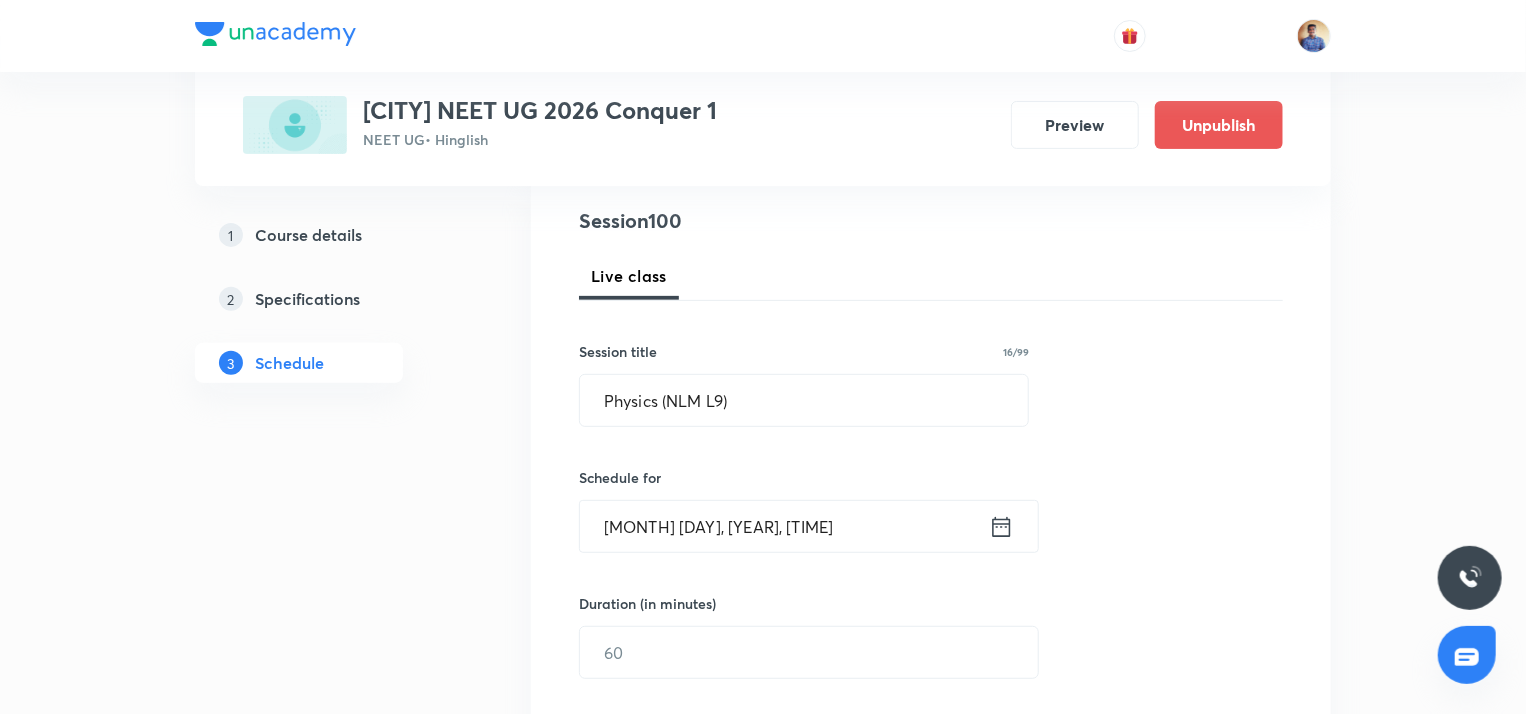 click on "Aug 4, 2025, 3:00 PM" at bounding box center (784, 526) 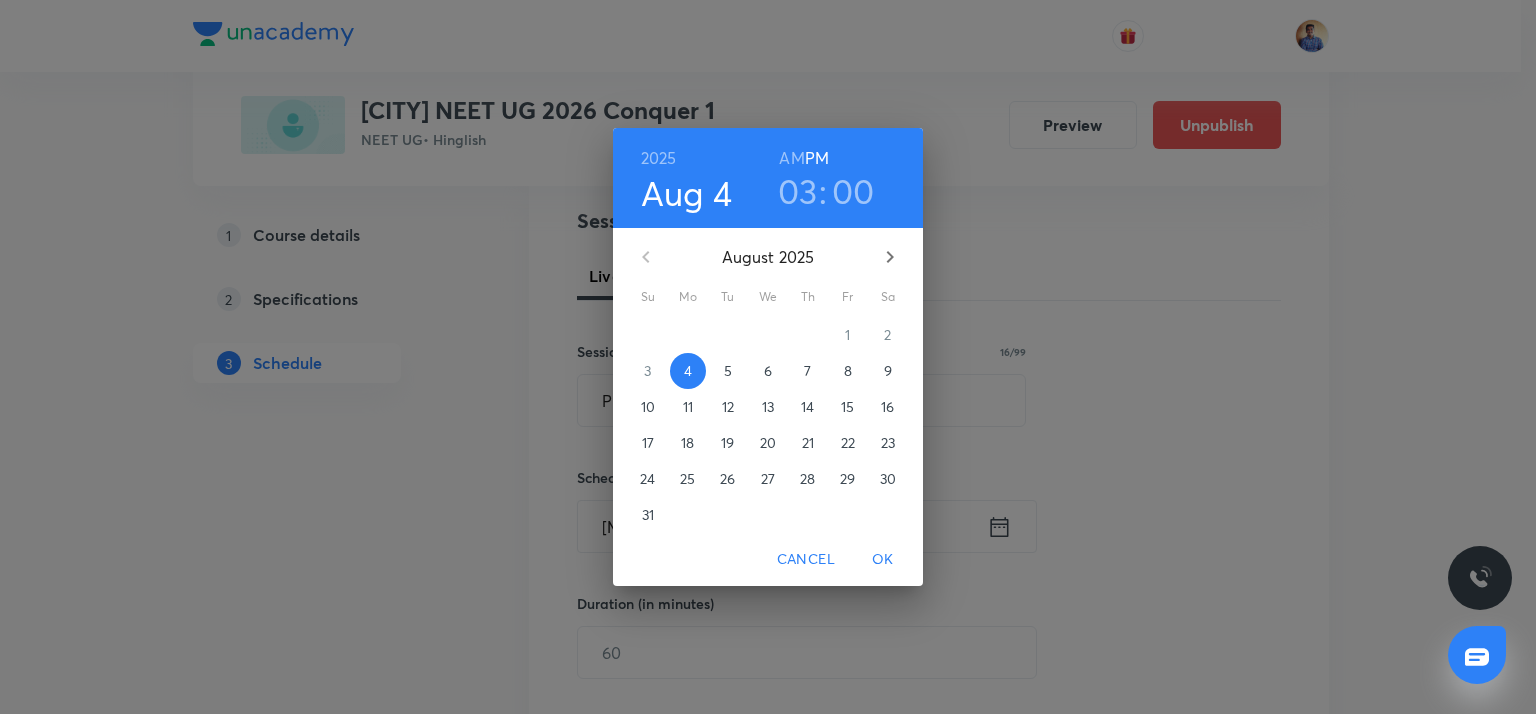 click on "6" at bounding box center (768, 371) 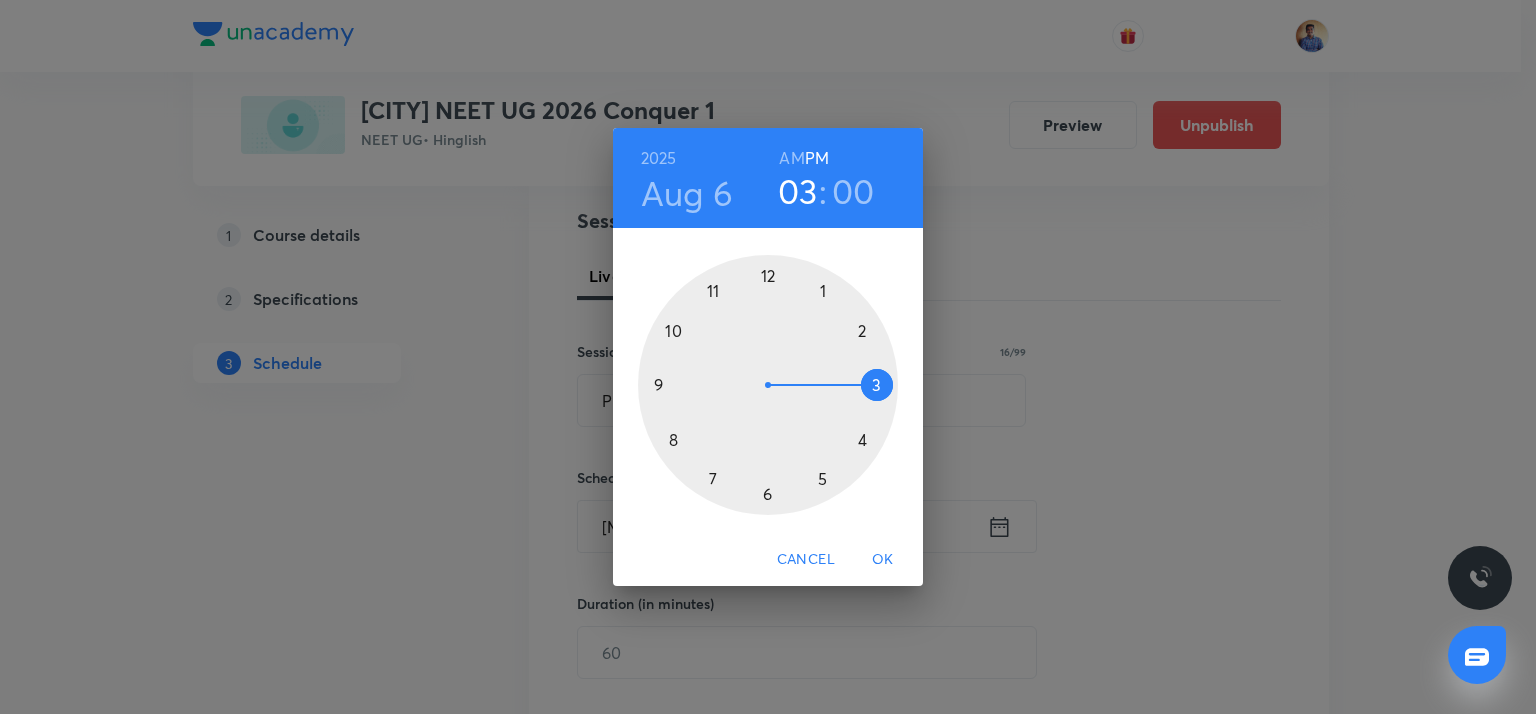 click at bounding box center [768, 385] 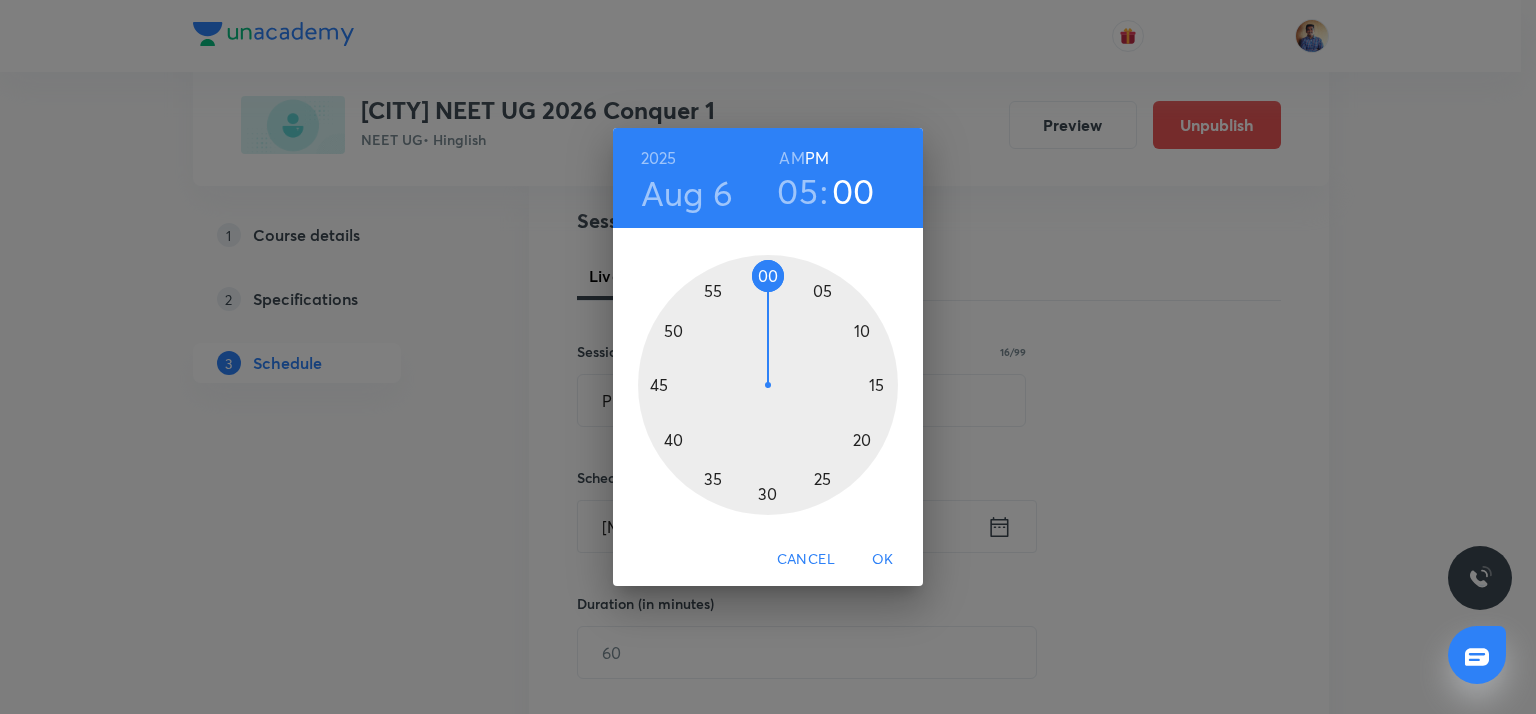 click on "OK" at bounding box center (883, 559) 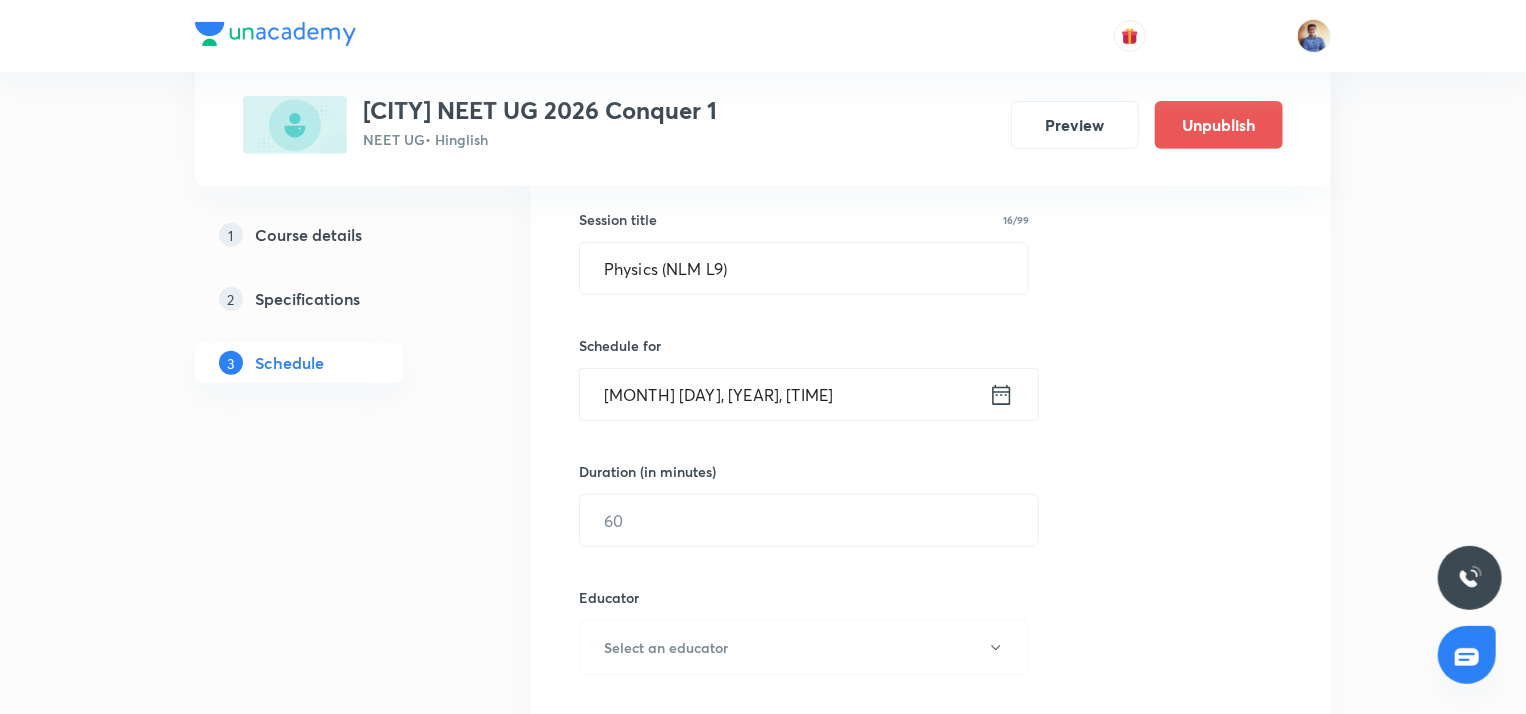 scroll, scrollTop: 359, scrollLeft: 0, axis: vertical 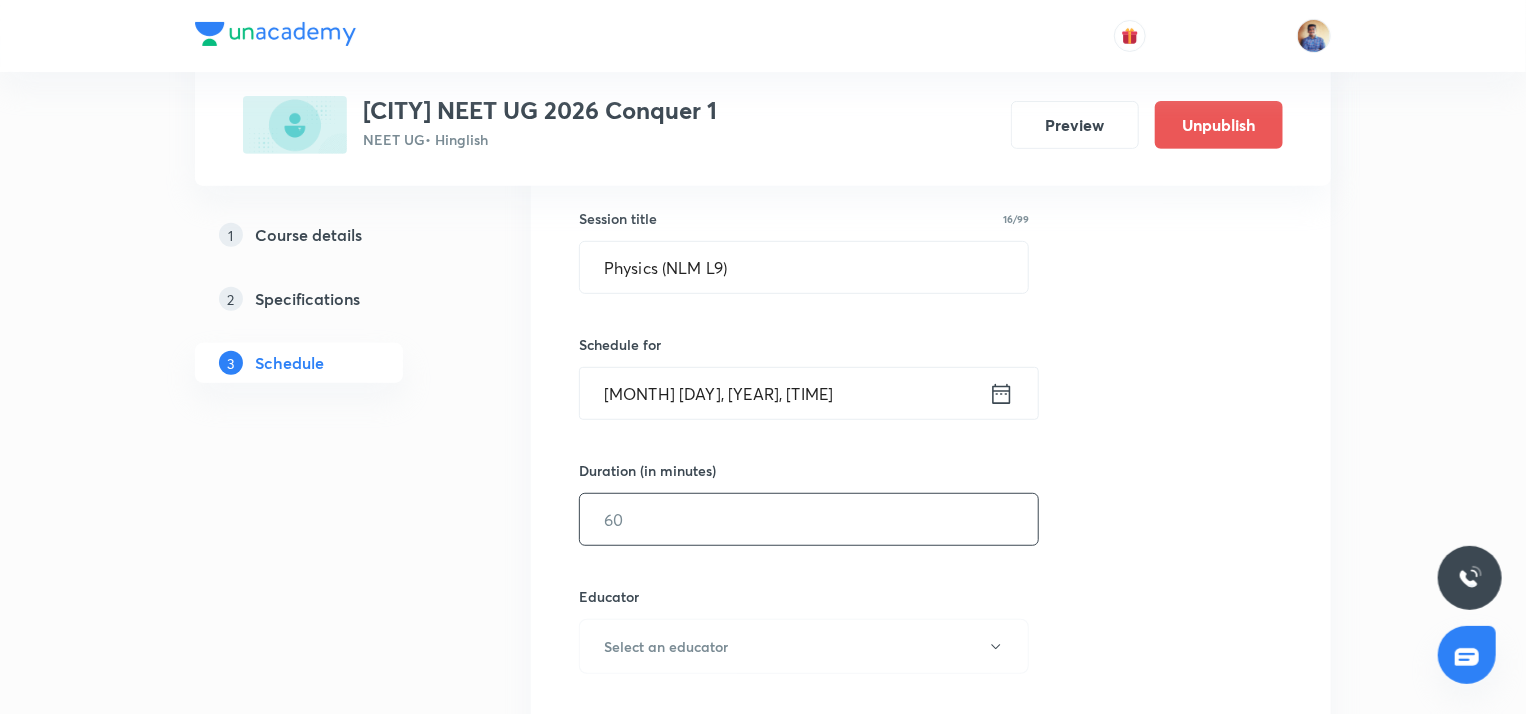 click at bounding box center (809, 519) 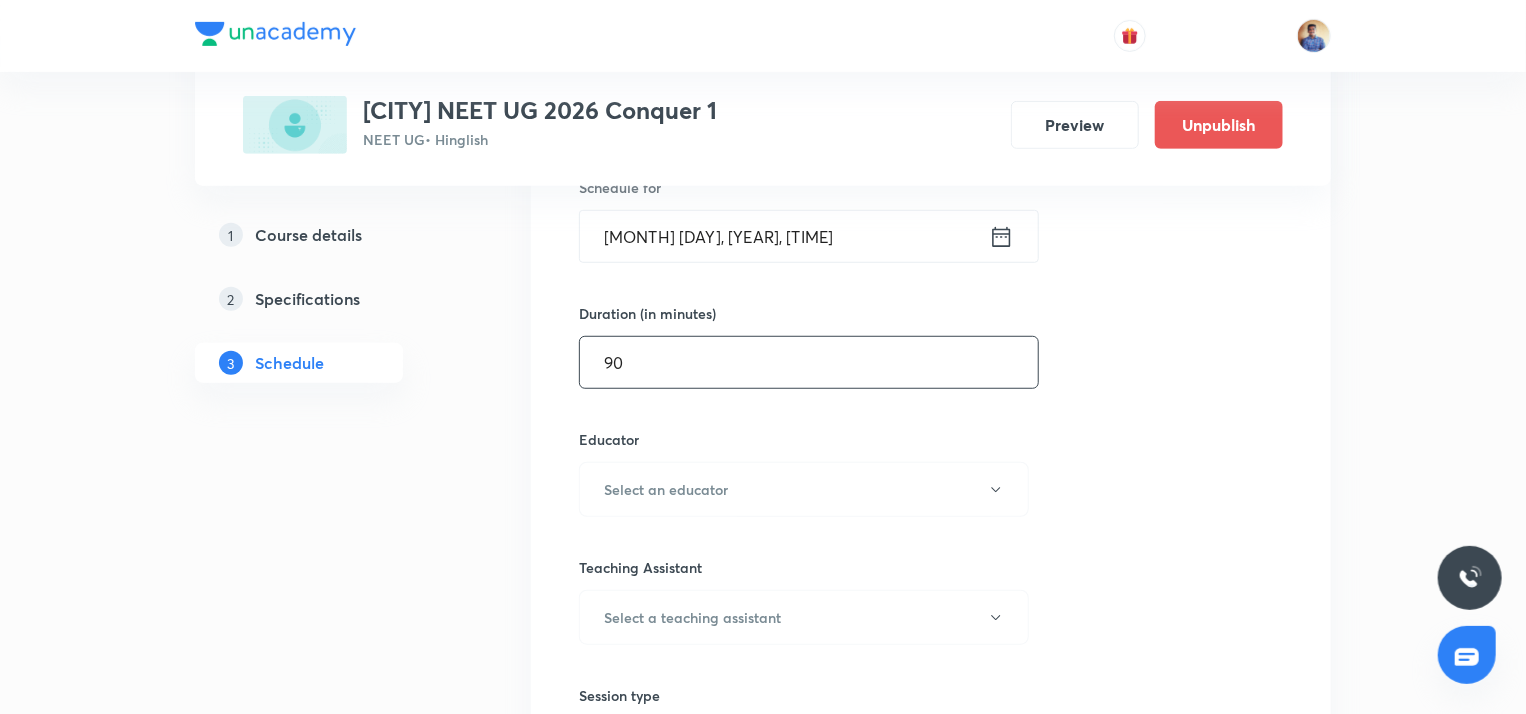 scroll, scrollTop: 518, scrollLeft: 0, axis: vertical 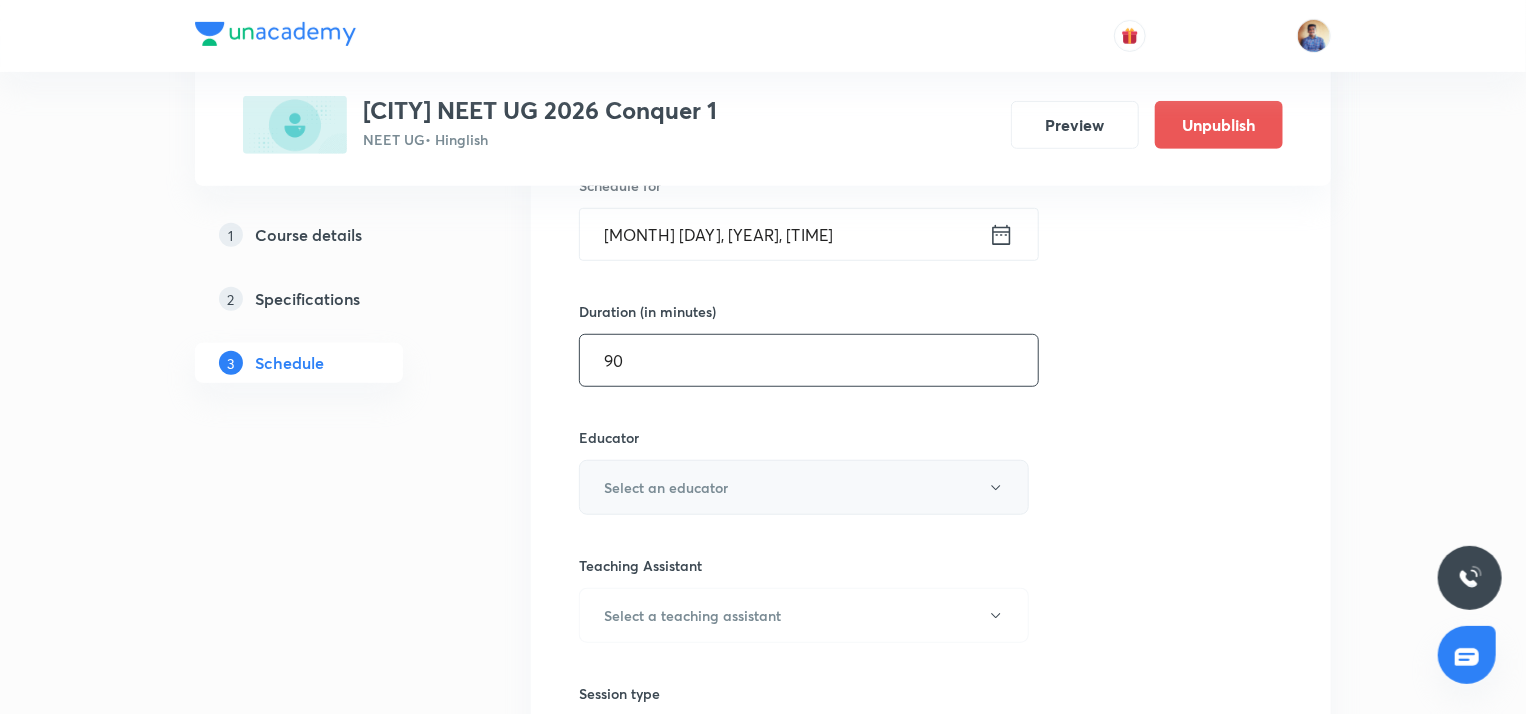 type on "90" 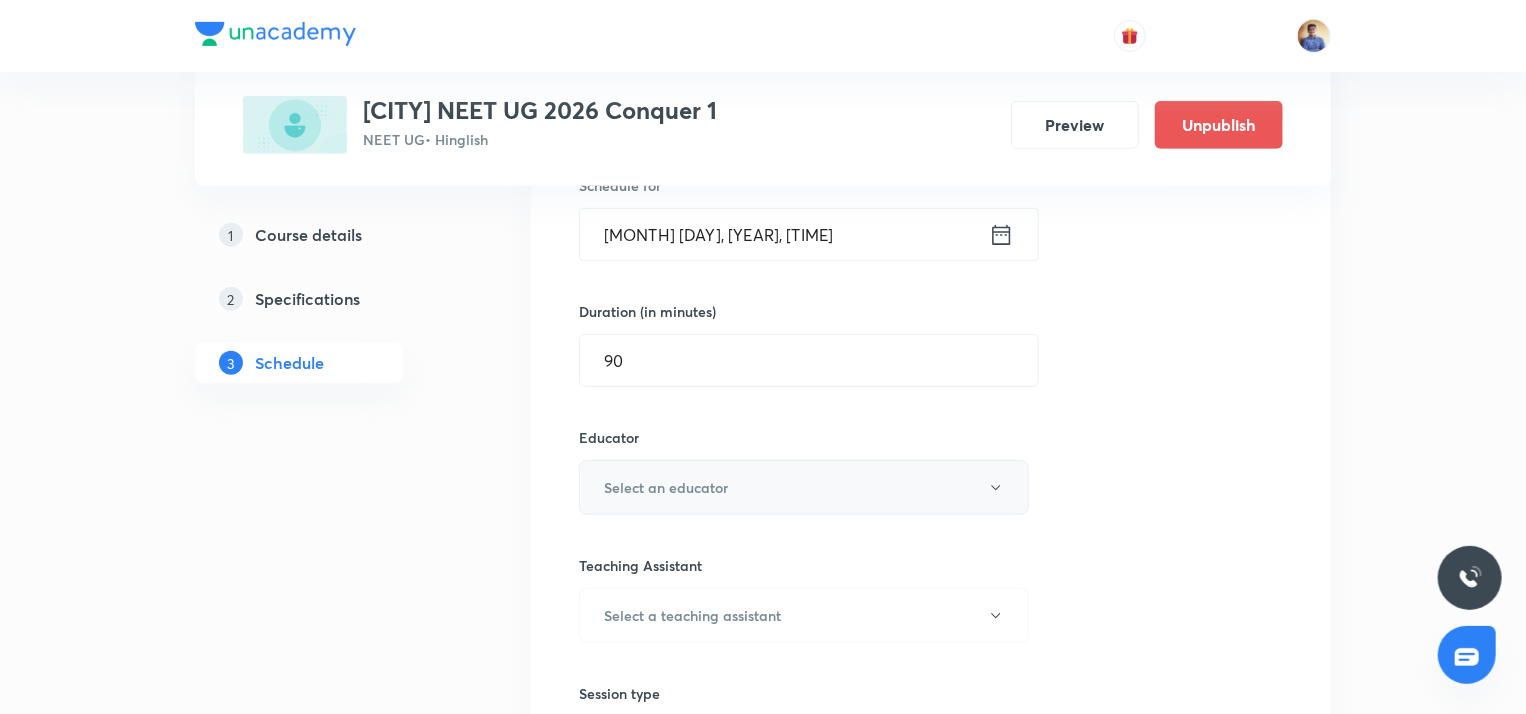 click on "Select an educator" at bounding box center (804, 487) 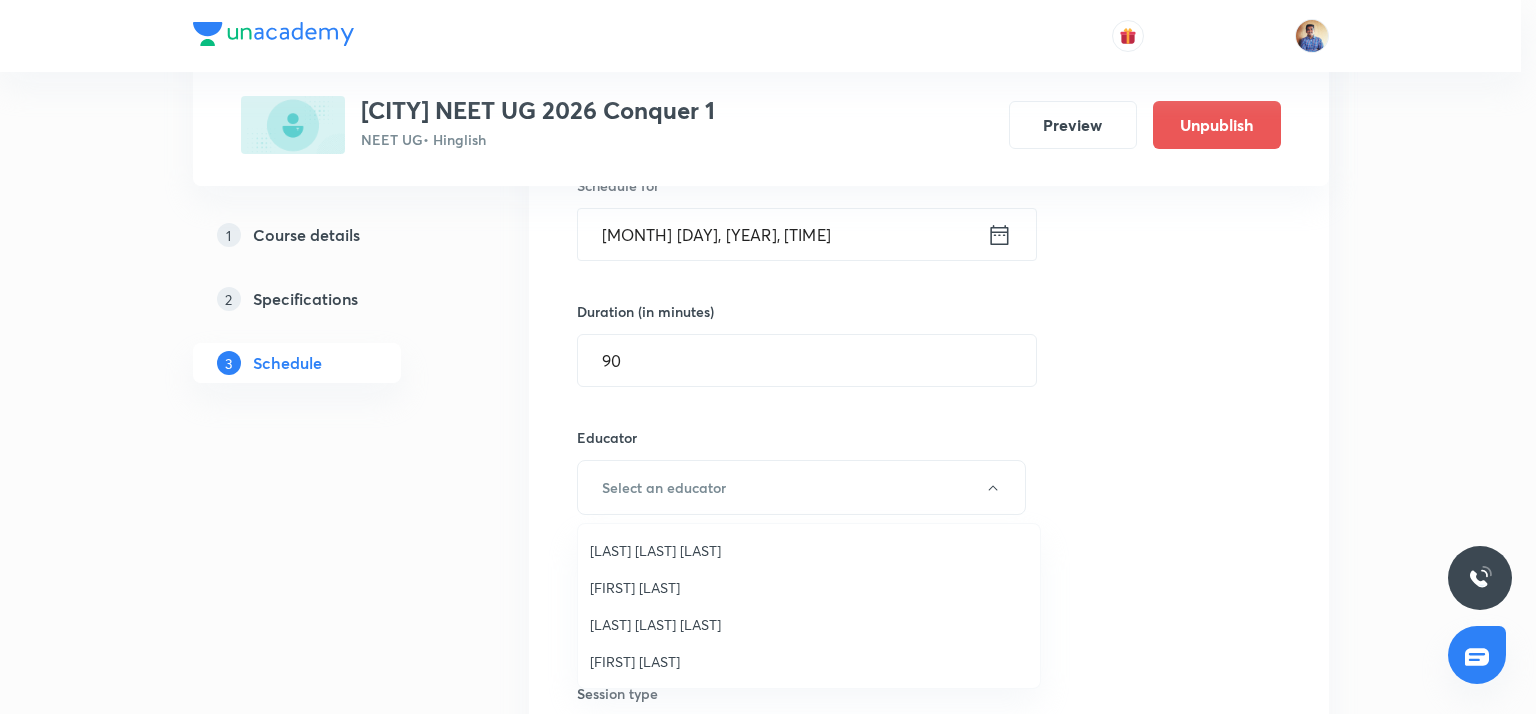 click on "[NAME]" at bounding box center [809, 624] 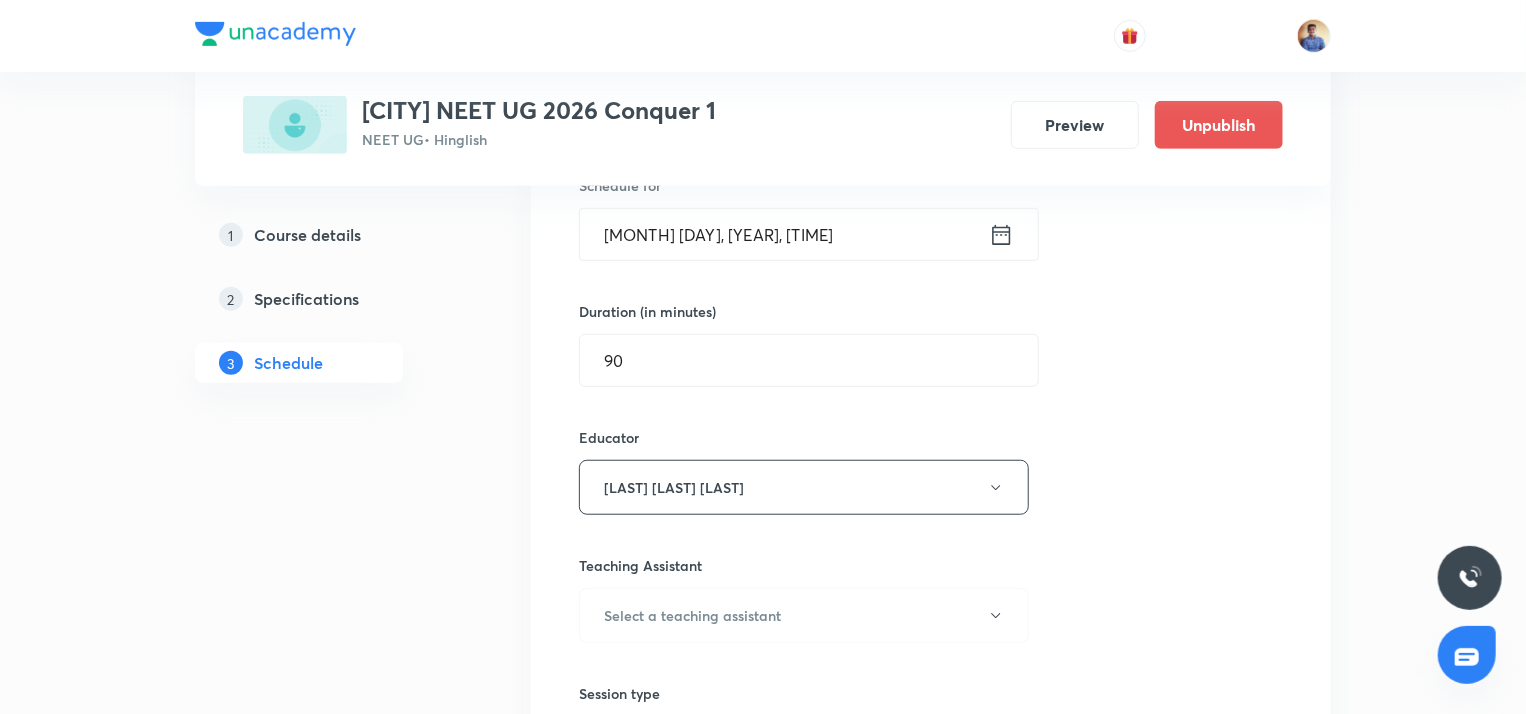 click on "Plus Courses Chhatrapati sambhaji nagar NEET UG 2026 Conquer 1 NEET UG  • Hinglish Preview Unpublish 1 Course details 2 Specifications 3 Schedule Schedule 99  classes Session  100 Live class Session title 16/99 Physics (NLM L9) ​ Schedule for Aug 6, 2025, 5:00 PM ​ Duration (in minutes) 90 ​ Educator Honde Ashok Gorakshanath Teaching Assistant Select a teaching assistant   Session type Online Offline Room Select centre room Sub-concepts Select concepts that wil be covered in this session Add Cancel Jul 7 Botany (Principles of Inheritance and Variation L1) Lesson 1 • 12:16 PM • 45 min Year Long Courses Jul 7 Zoology (Animal Kingdom L6) Lesson 2 • 1:05 PM • 70 min Year Long Courses Jul 7 Chemistry Lesson 3 • 2:15 PM • 75 min Year Long courses Jul 7 Physics Lesson 4 • 3:45 PM • 75 min Year Long courses Jul 8 Botany (Principles of Inheritance and Variation L2) Lesson 5 • 12:00 PM • 60 min Year Long courses Jul 8 Zoology (Animal Kingdom L7) Lesson 6 • 1:01 PM • 75 min Jul 8 Jul 8 9" at bounding box center [763, 8122] 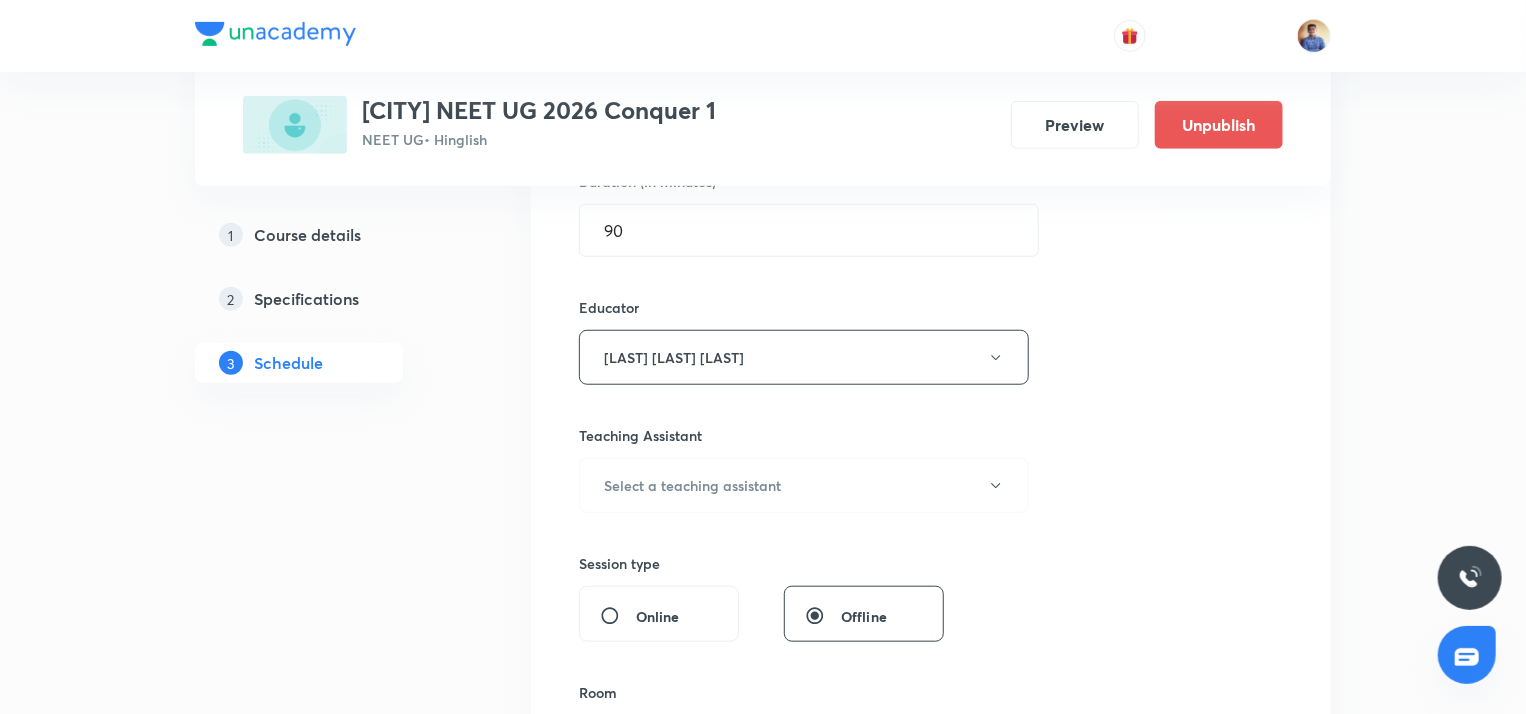 scroll, scrollTop: 648, scrollLeft: 0, axis: vertical 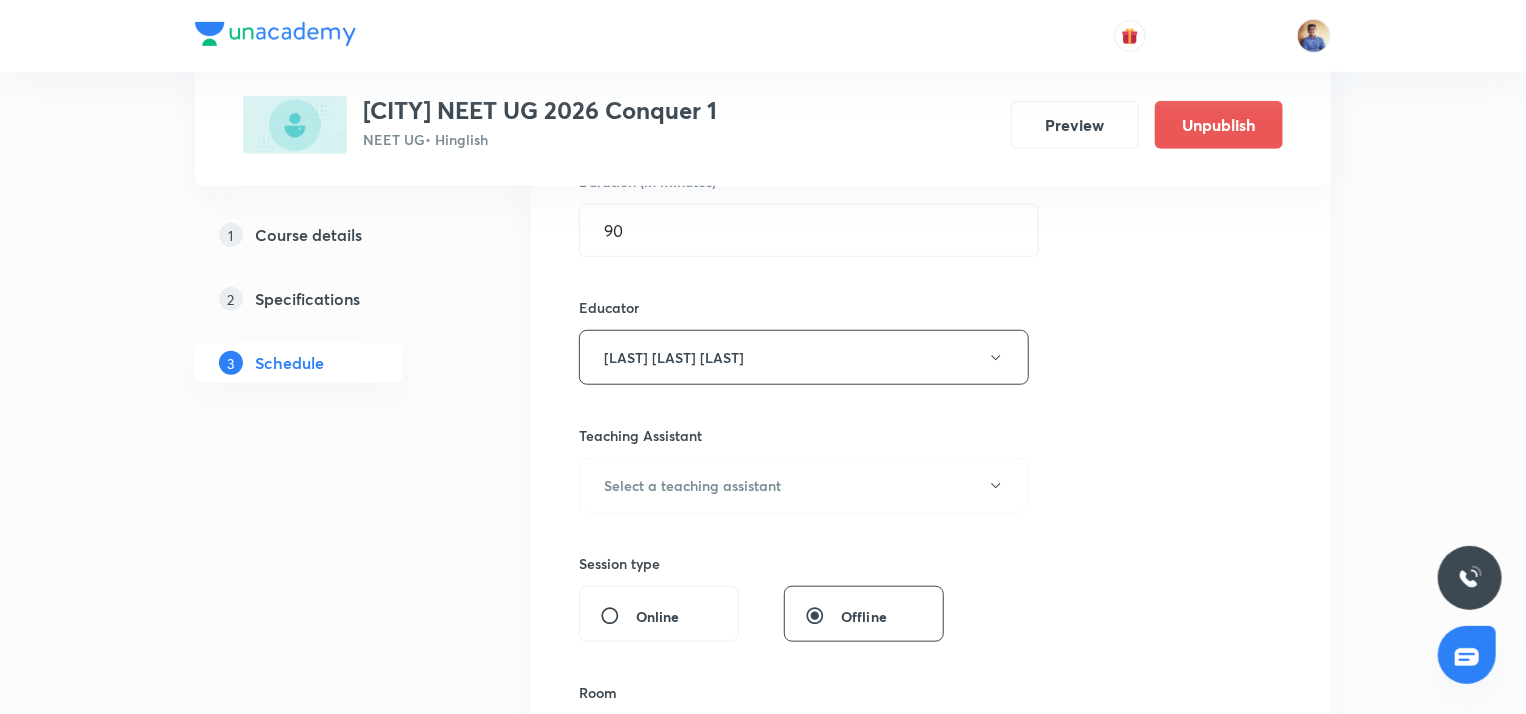 click on "Online" at bounding box center [618, 616] 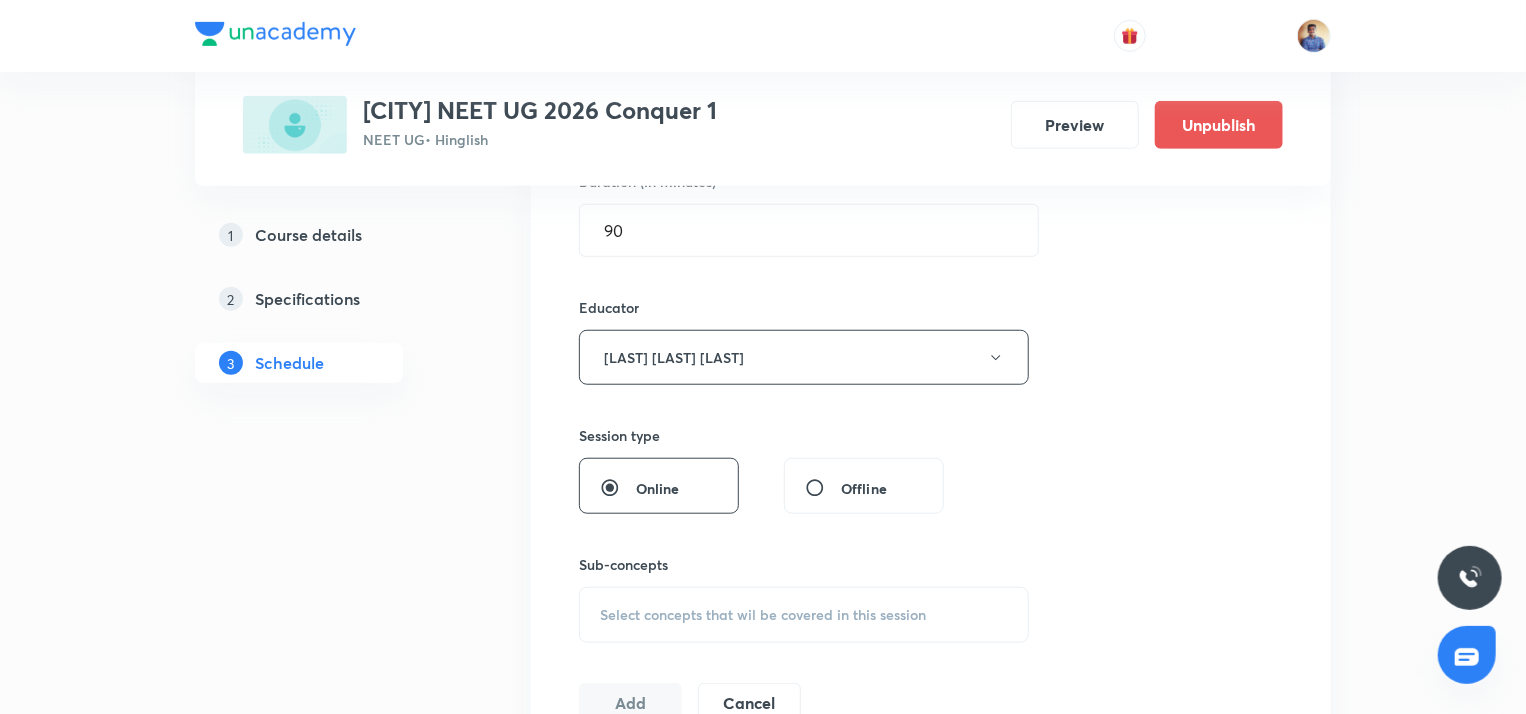scroll, scrollTop: 814, scrollLeft: 0, axis: vertical 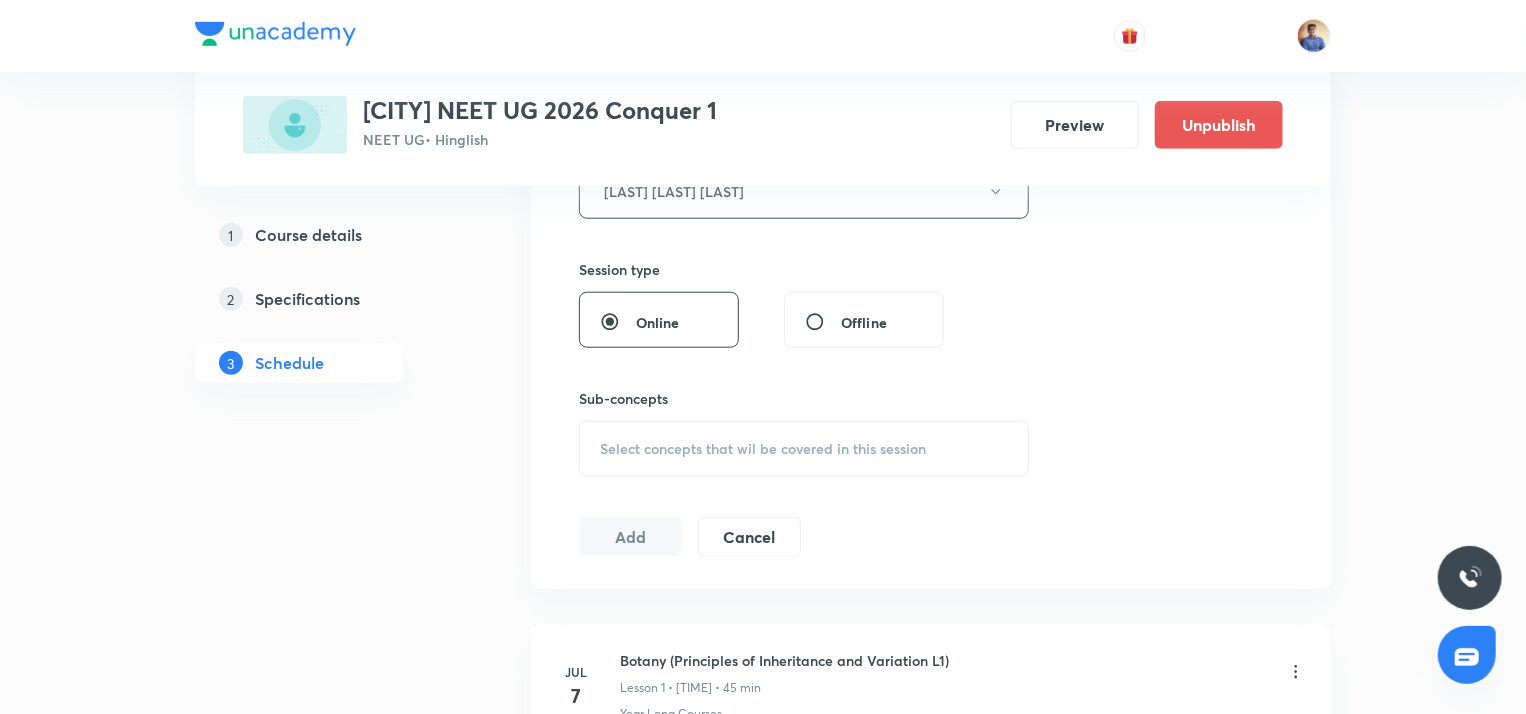 click on "Select concepts that wil be covered in this session" at bounding box center [763, 449] 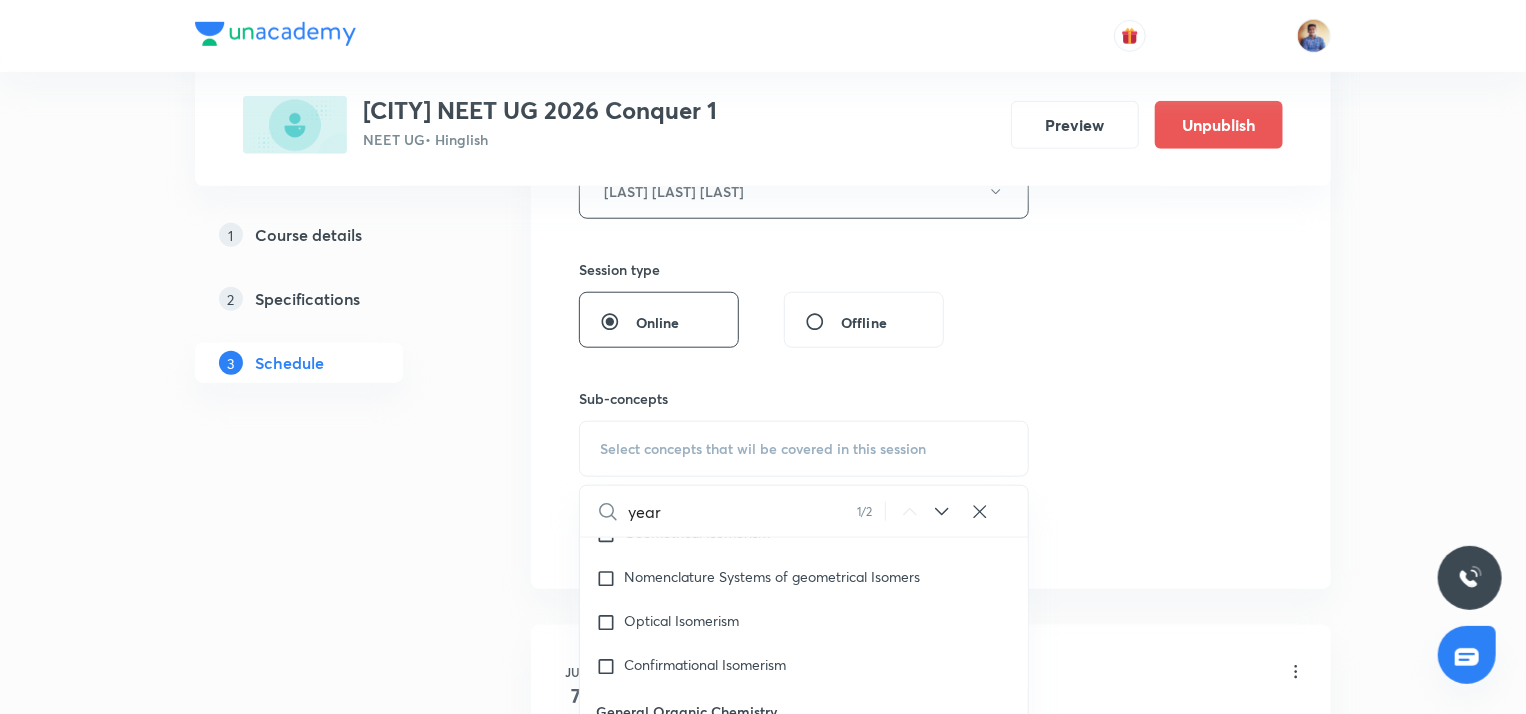 scroll, scrollTop: 59236, scrollLeft: 0, axis: vertical 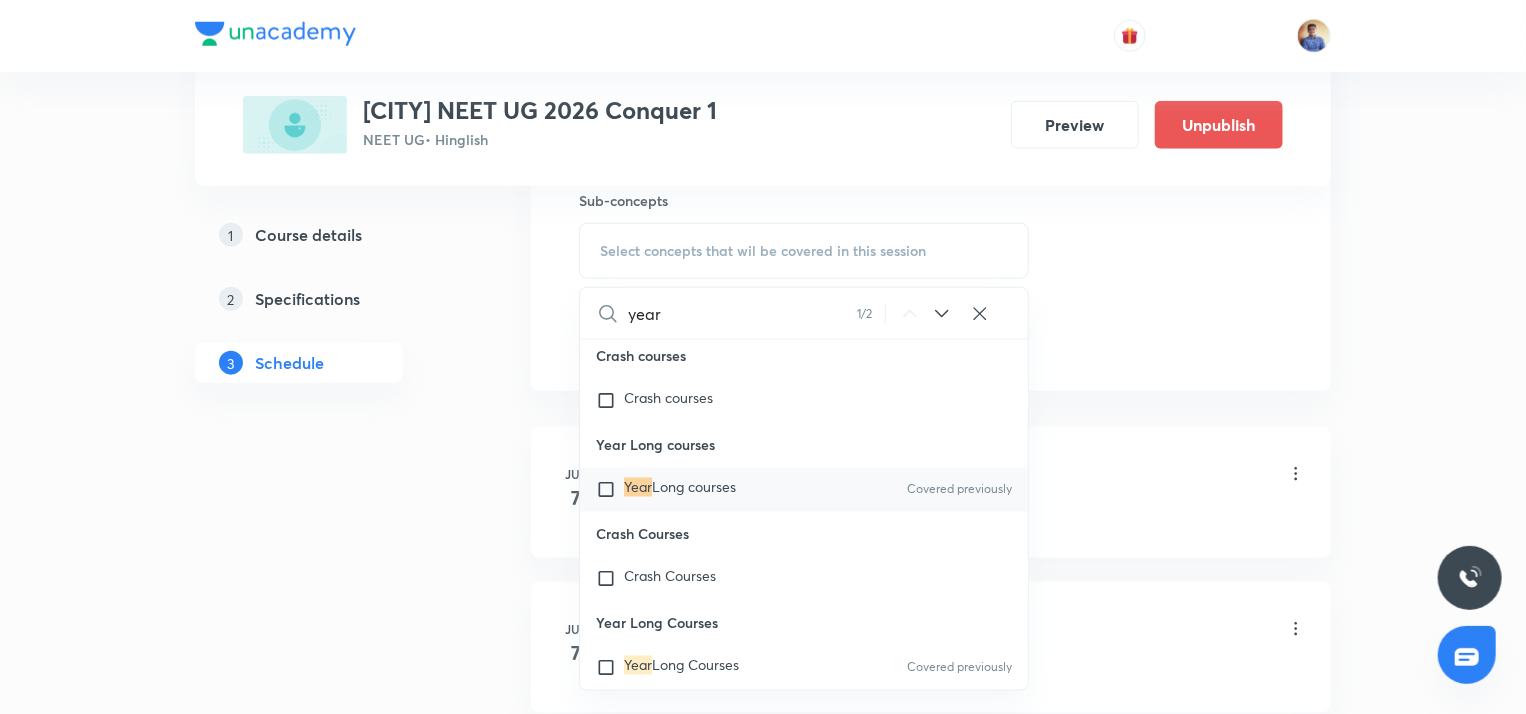 type on "year" 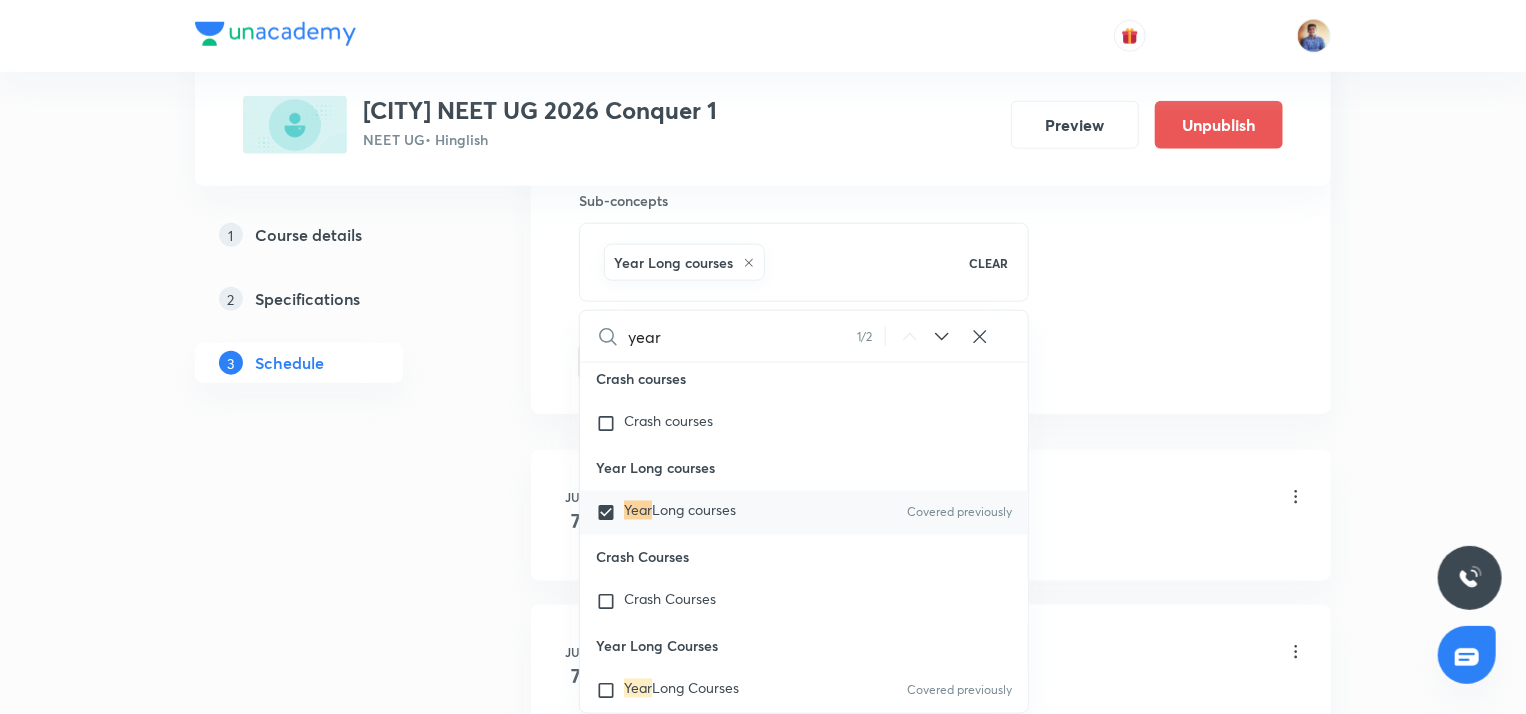 click on "Schedule 99  classes Session  100 Live class Session title 16/99 Physics (NLM L9) ​ Schedule for Aug 6, 2025, 5:00 PM ​ Duration (in minutes) 90 ​ Educator Honde Ashok Gorakshanath   Session type Online Offline Sub-concepts Year Long courses CLEAR year 1 / 2 ​ Living World and Biological Classifications  Living World and Biological Classifications  Plant Kingdom and  Morphology Plant Kingdom and  Morphology Principle of Inheritance &  Variation Principle of Inheritance &  Variation Molecular Basis of Inheritance, Molecular Basis of Inheritance Anatomy of Flowering Plants, Photosynthesis, Anatomy of Flowering Plants, Photosynthesis, Respiration, Plant Growth & Development Respiration, Plant Growth & Development Biological Classification, Plant Kingdom, Morphology of Flowering Plants Biological Classification, Plant Kingdom, Morphology of Flowering Plants Organism & Populations,Ecosystem, Biodiversity & Conservation Organism & Populations, Ecosystem, Biodiversity & Conservation  Organism & Population pH" at bounding box center (931, 7624) 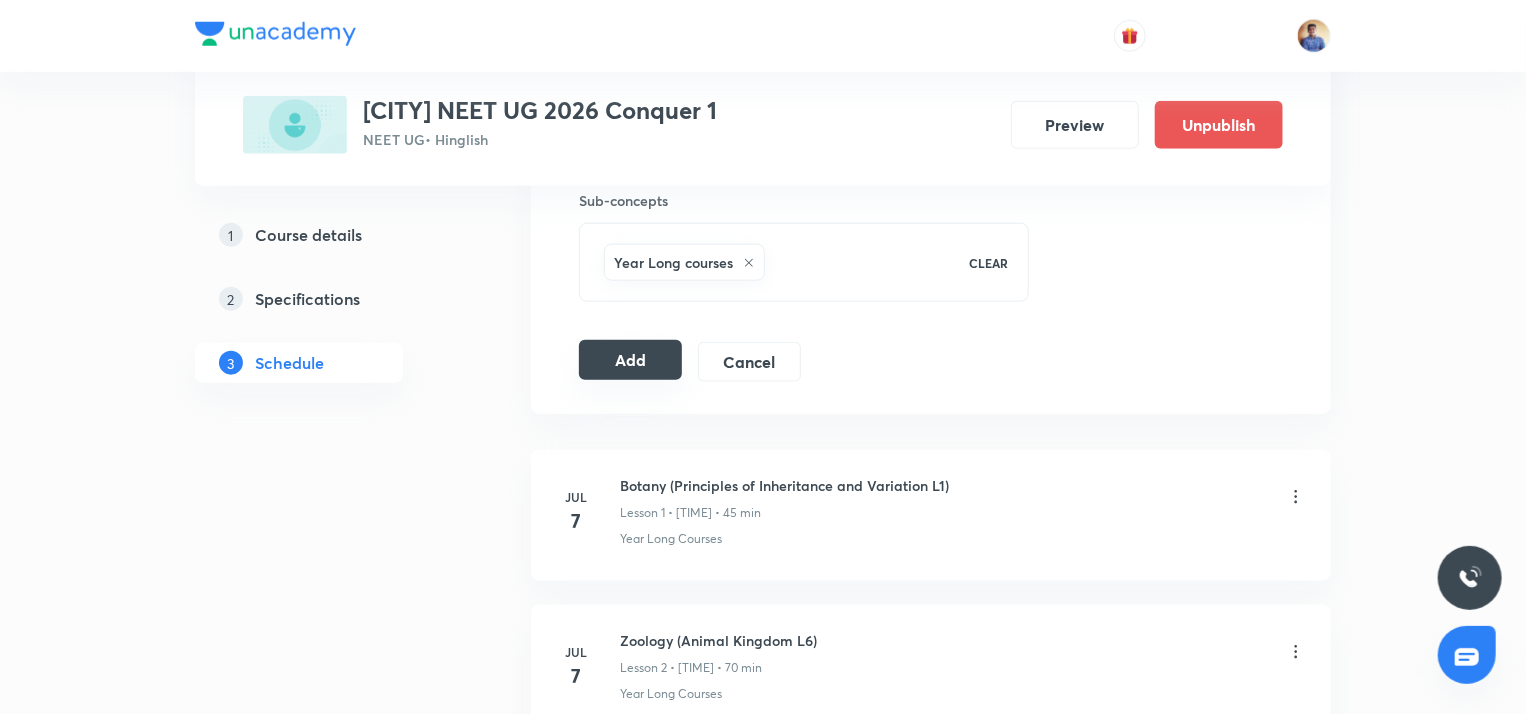 click on "Add" at bounding box center (630, 360) 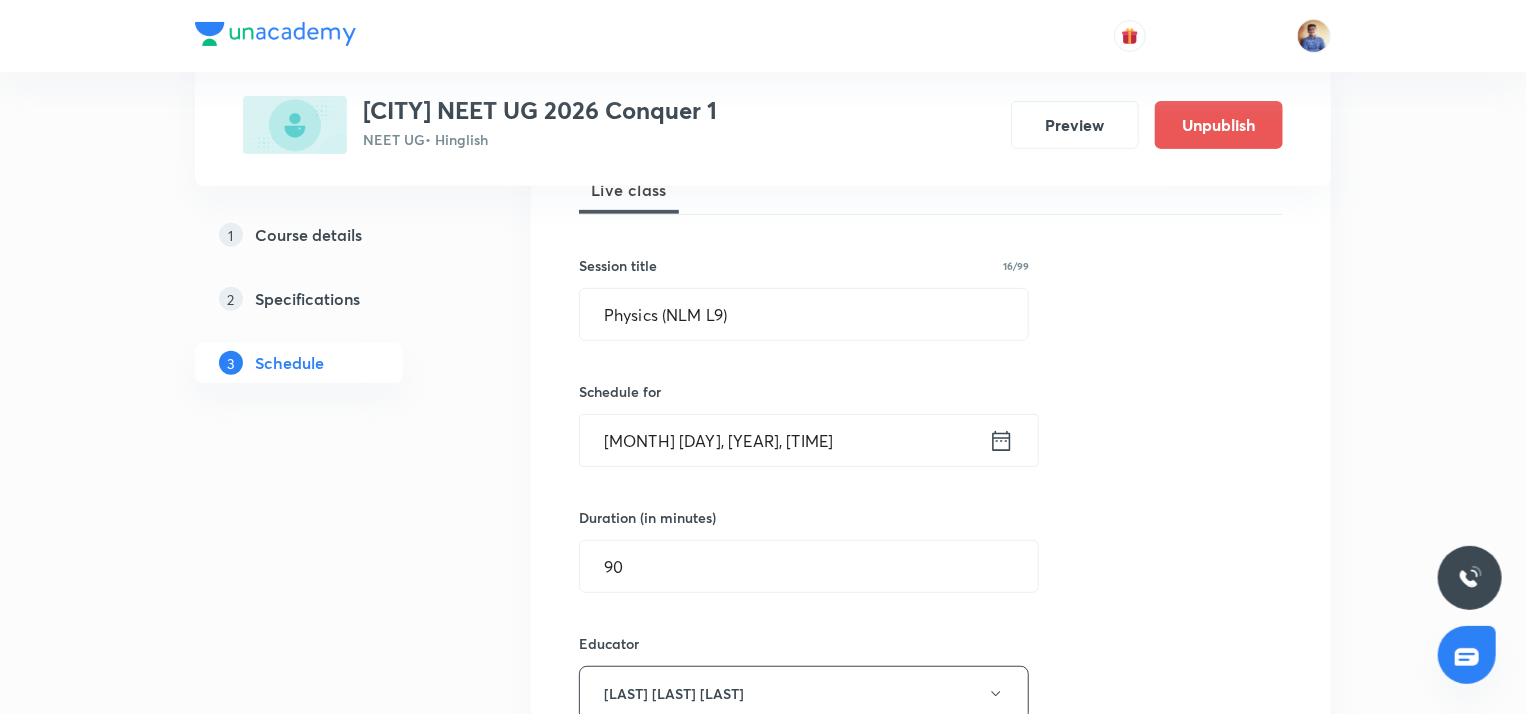 scroll, scrollTop: 310, scrollLeft: 0, axis: vertical 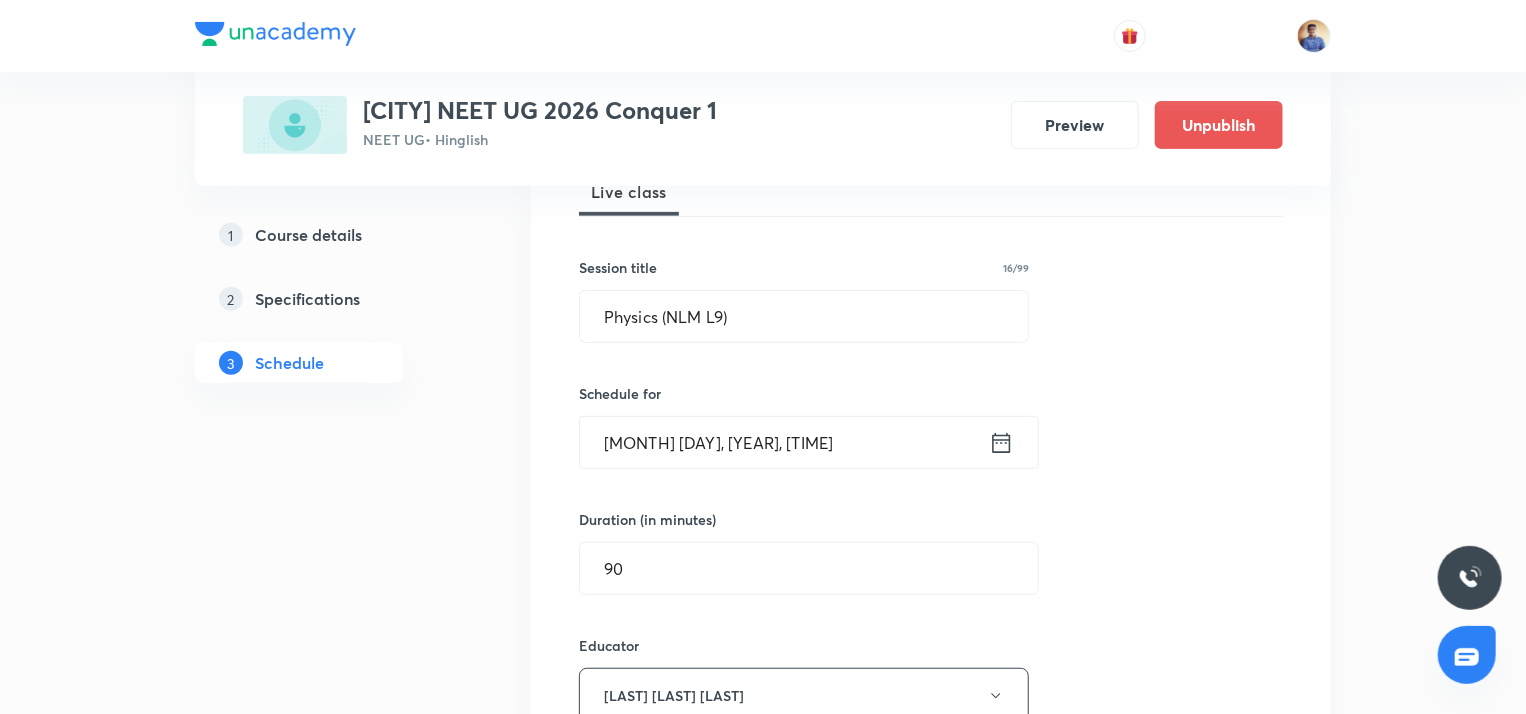 radio on "false" 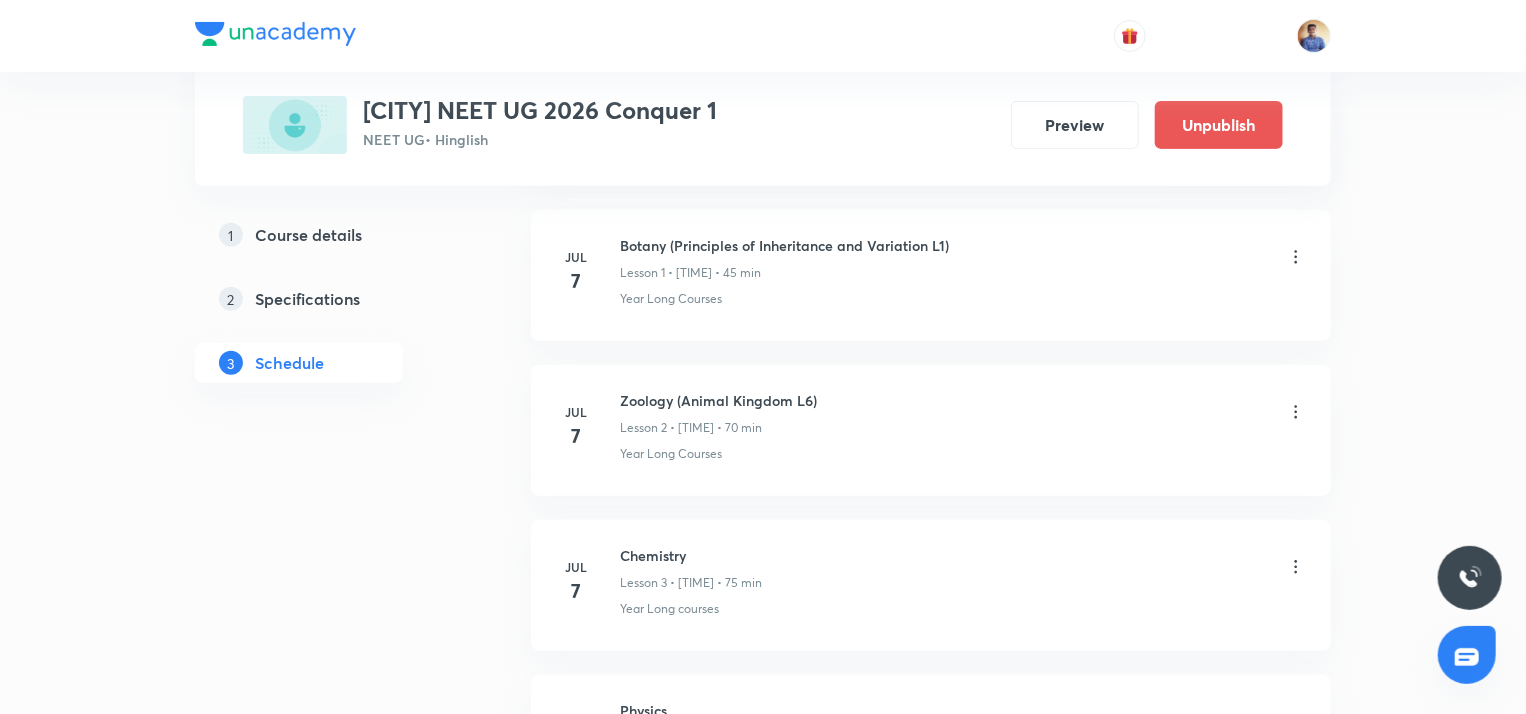 scroll, scrollTop: 0, scrollLeft: 0, axis: both 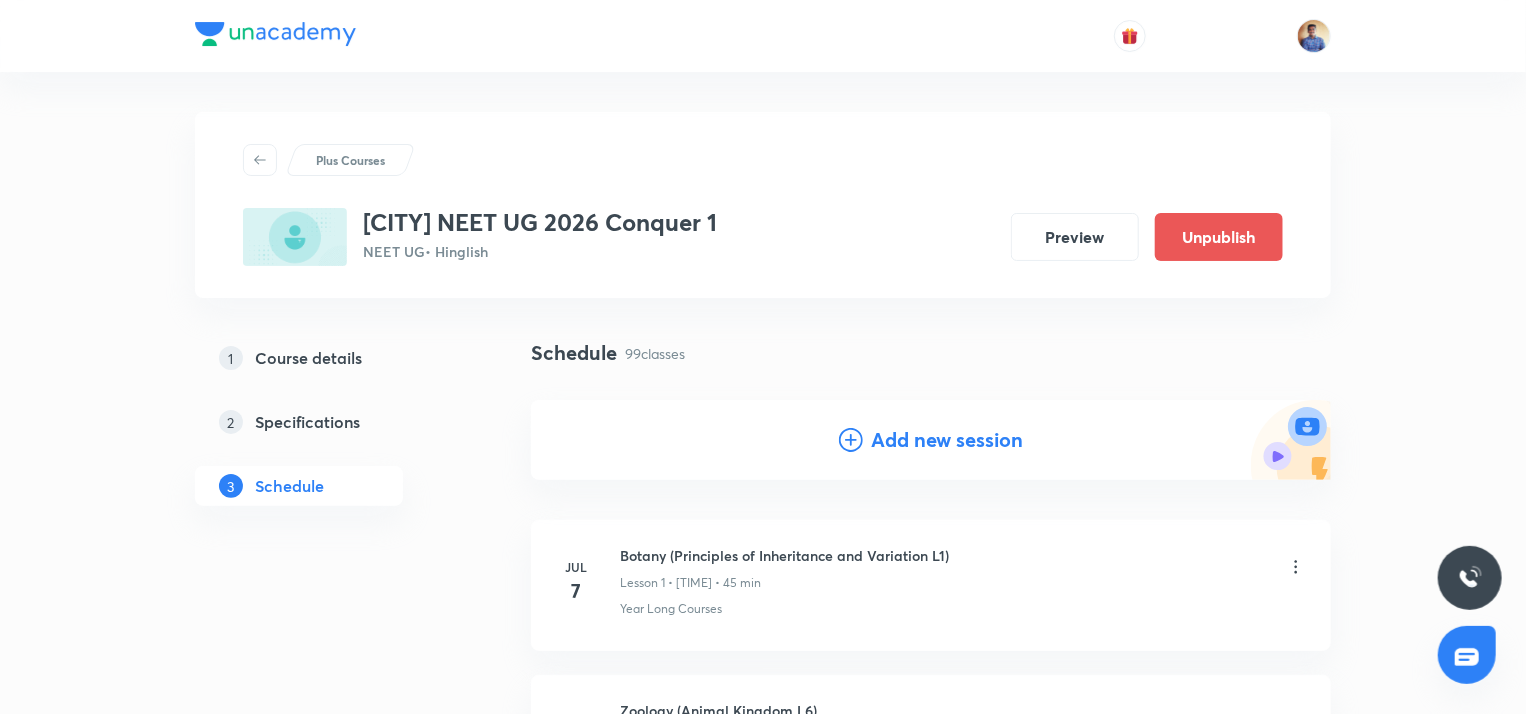 click 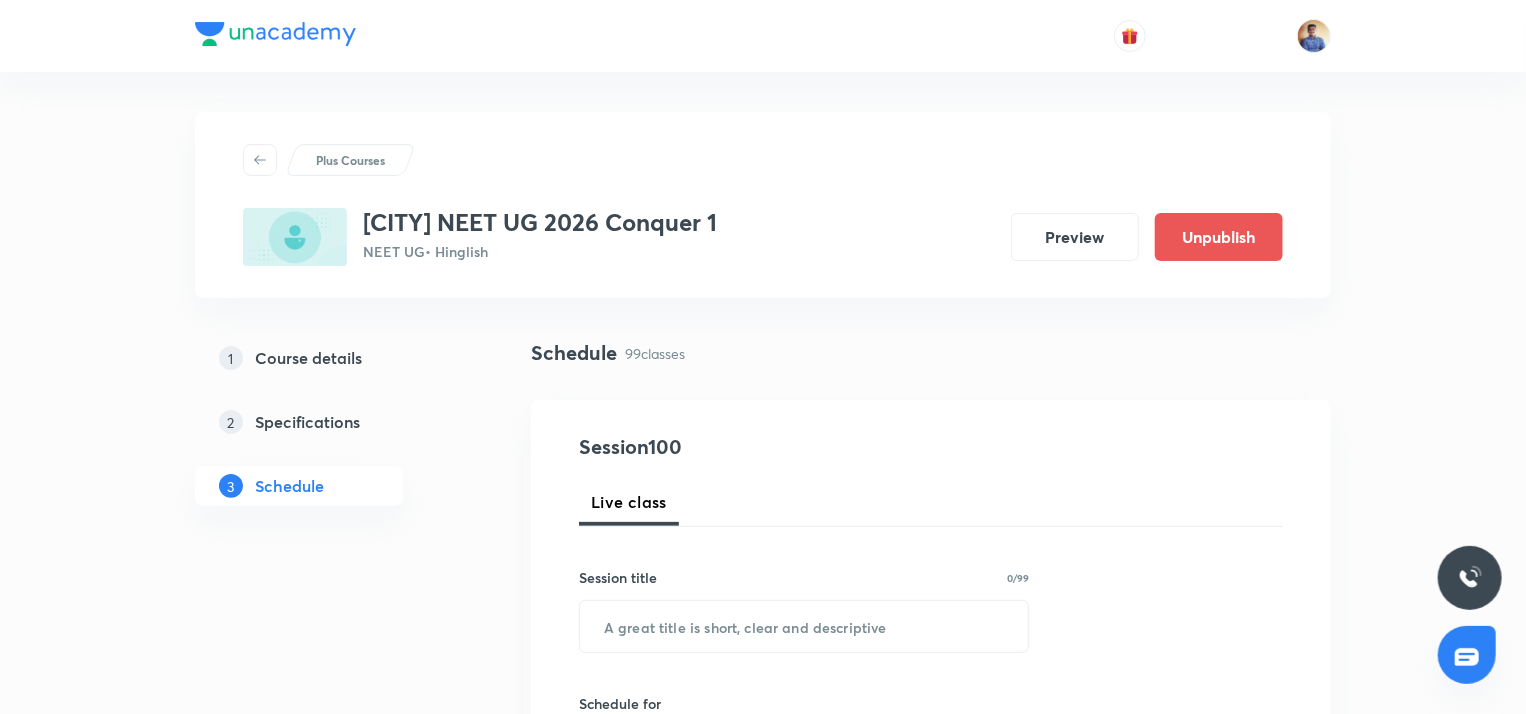 scroll, scrollTop: 228, scrollLeft: 0, axis: vertical 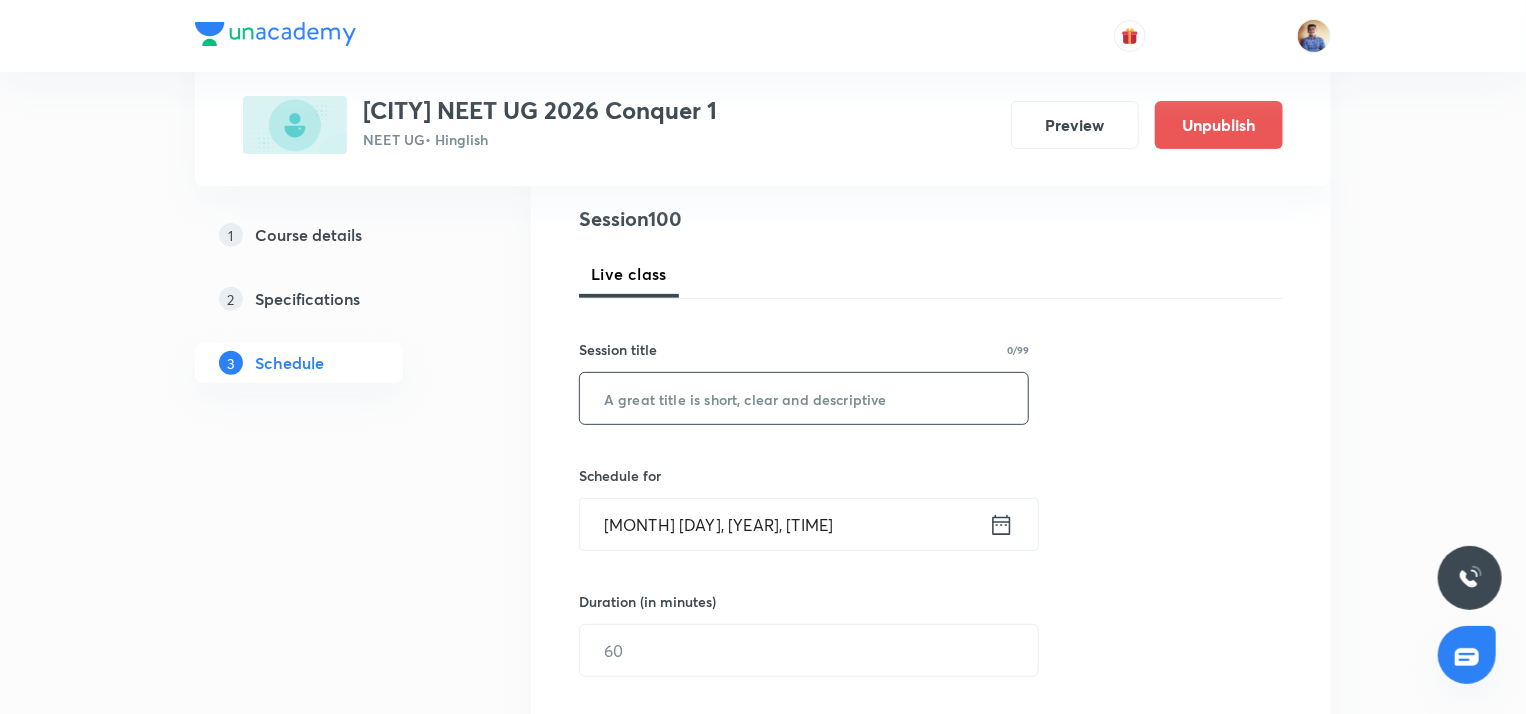click at bounding box center [804, 398] 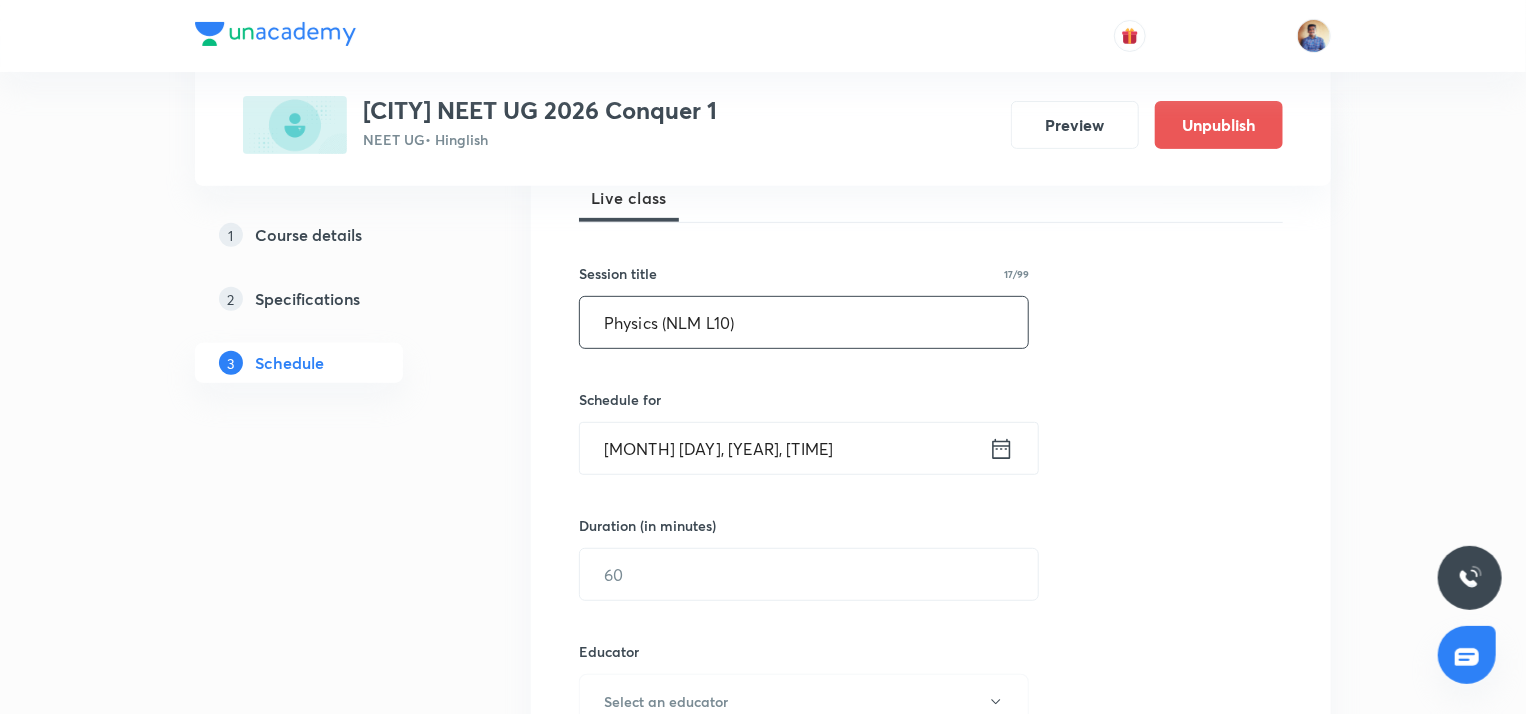 scroll, scrollTop: 304, scrollLeft: 0, axis: vertical 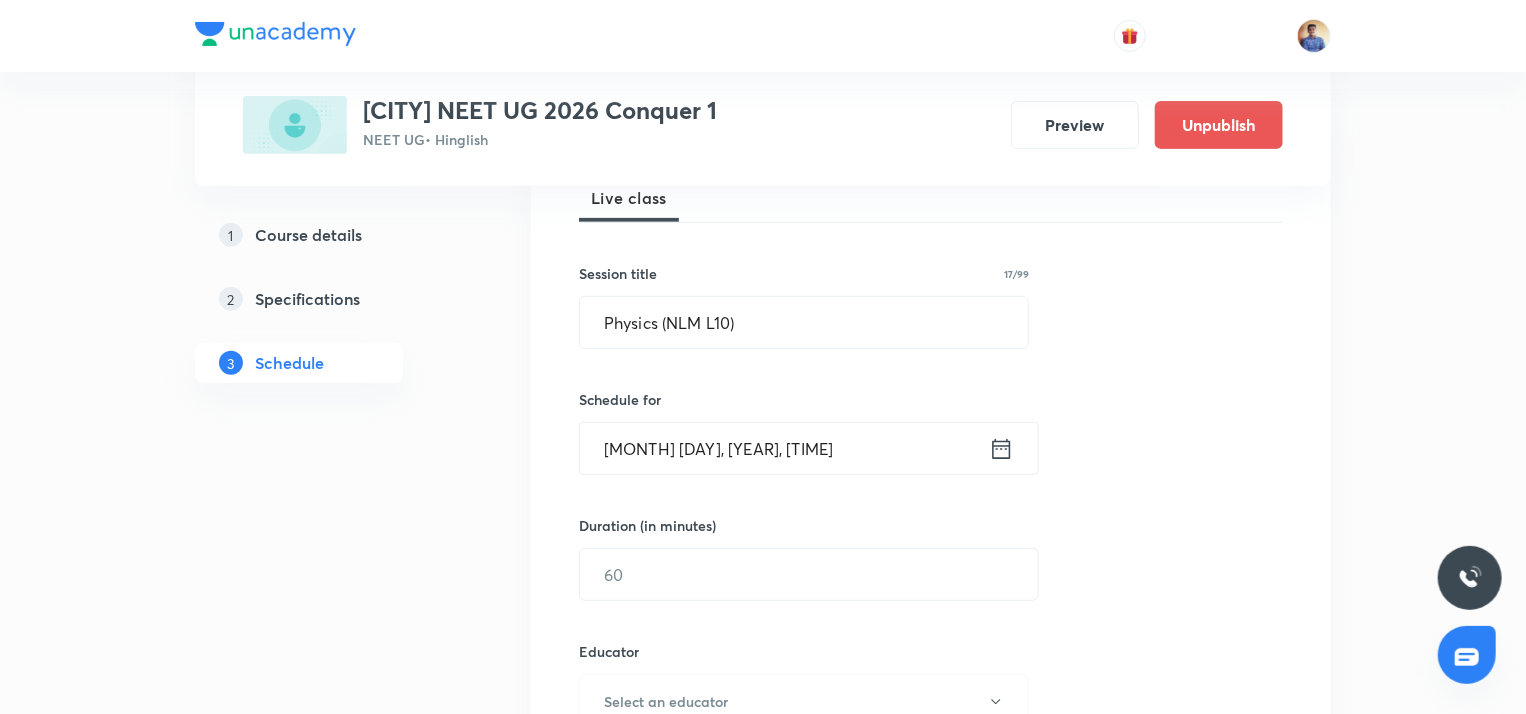 click on "Aug 4, 2025, 3:00 PM" at bounding box center (784, 448) 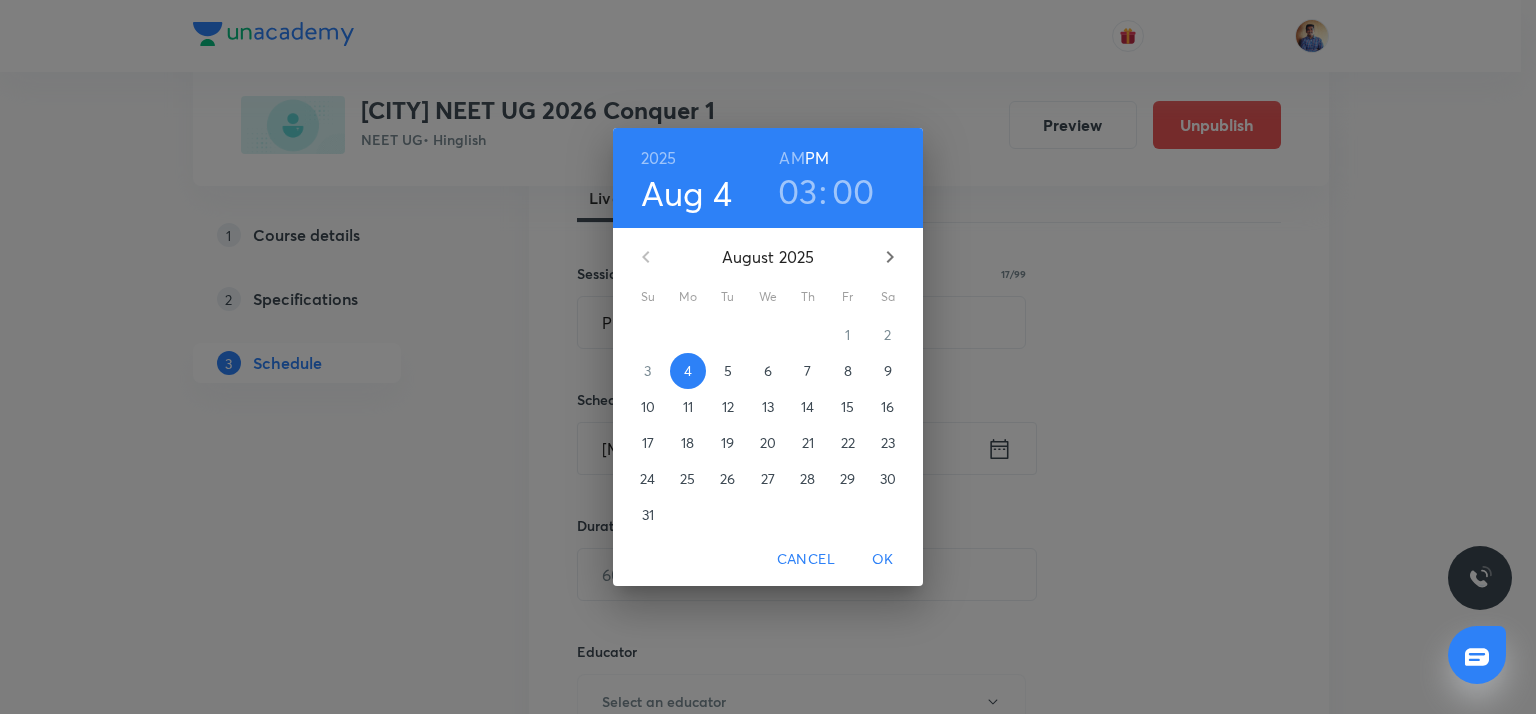 click on "7" at bounding box center [807, 371] 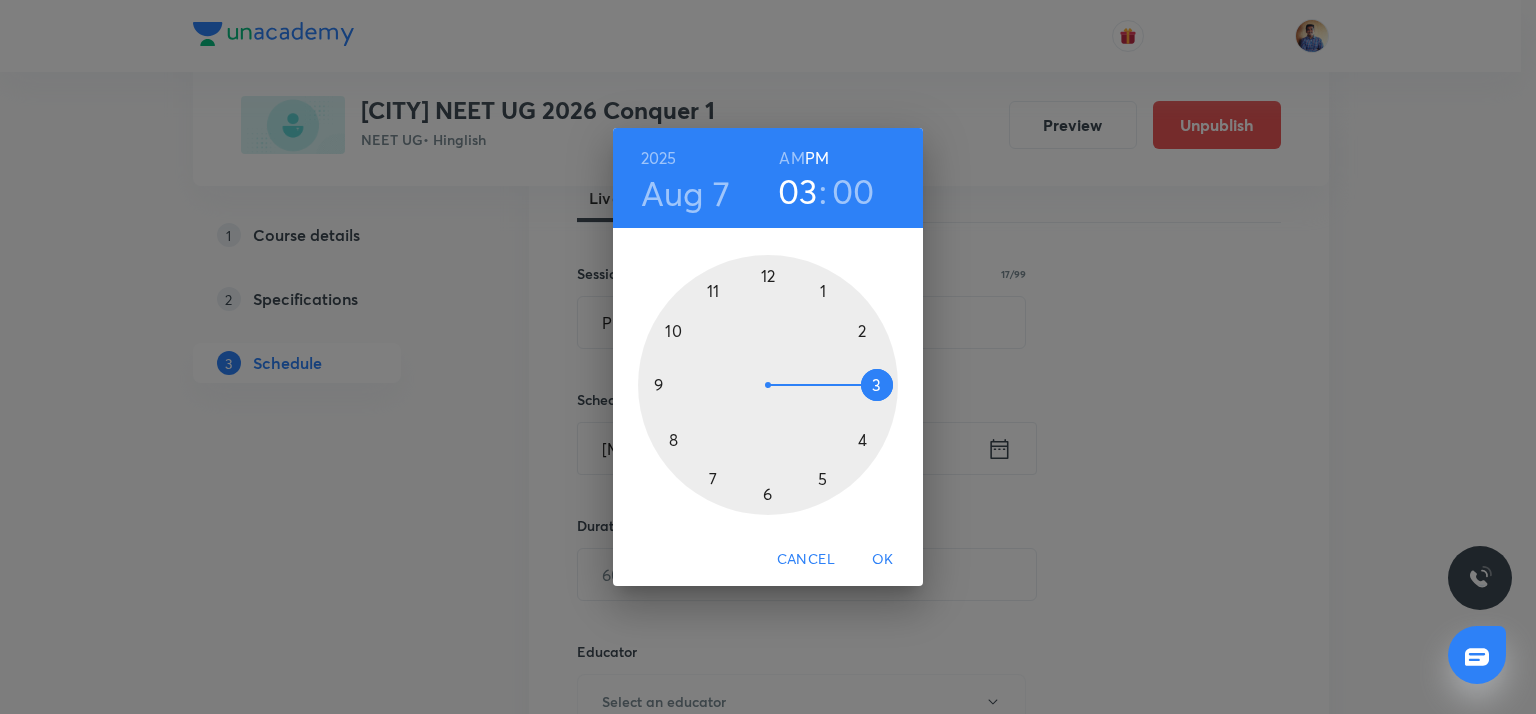 click at bounding box center (768, 385) 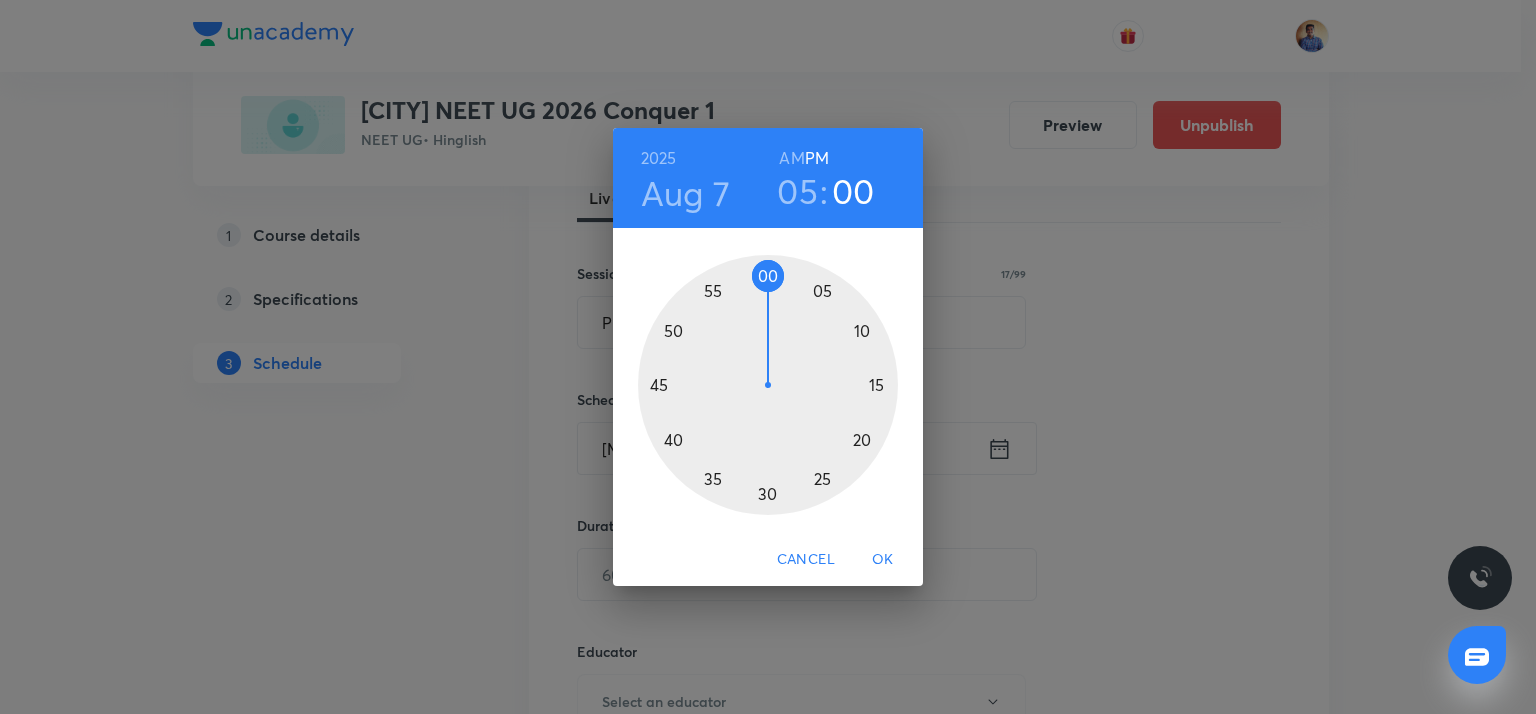 click on "OK" at bounding box center (883, 559) 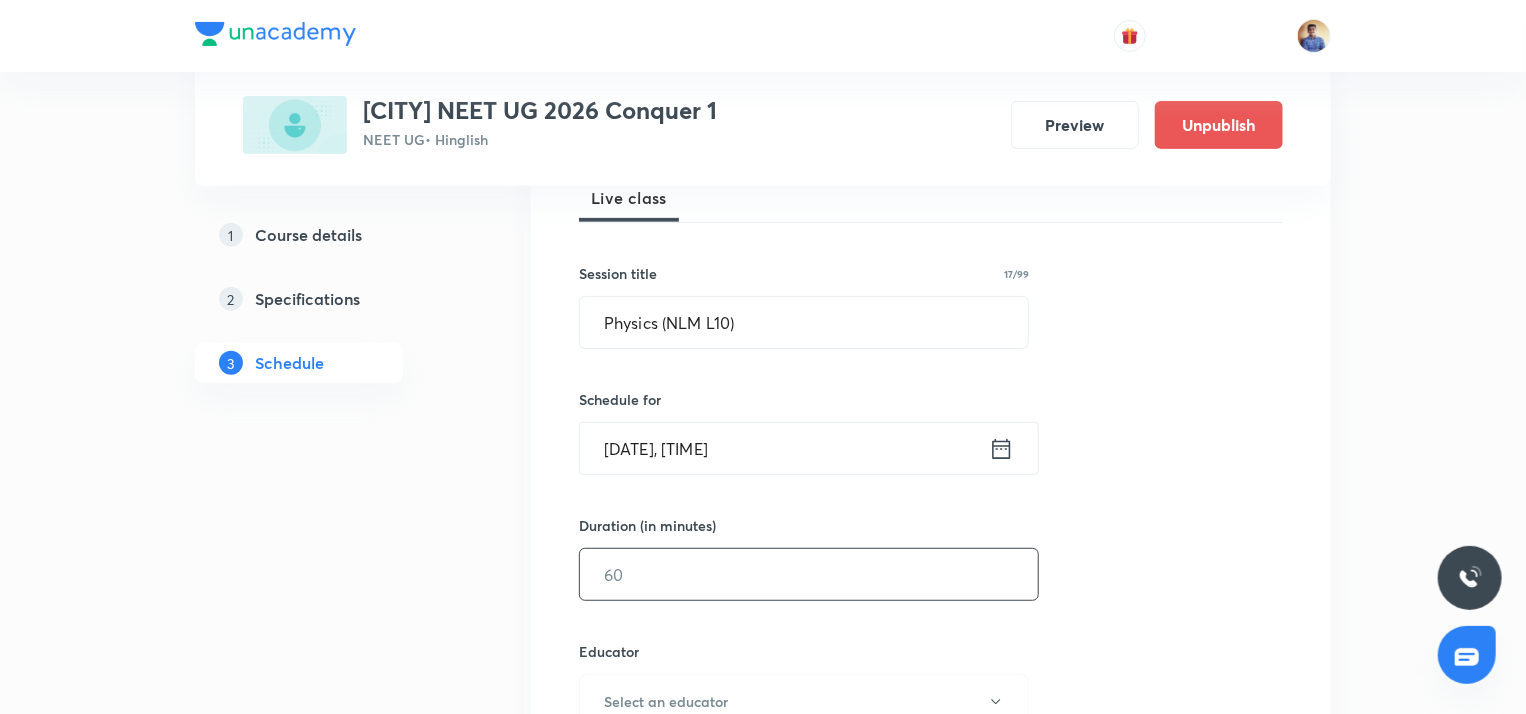 click on "​" at bounding box center (809, 574) 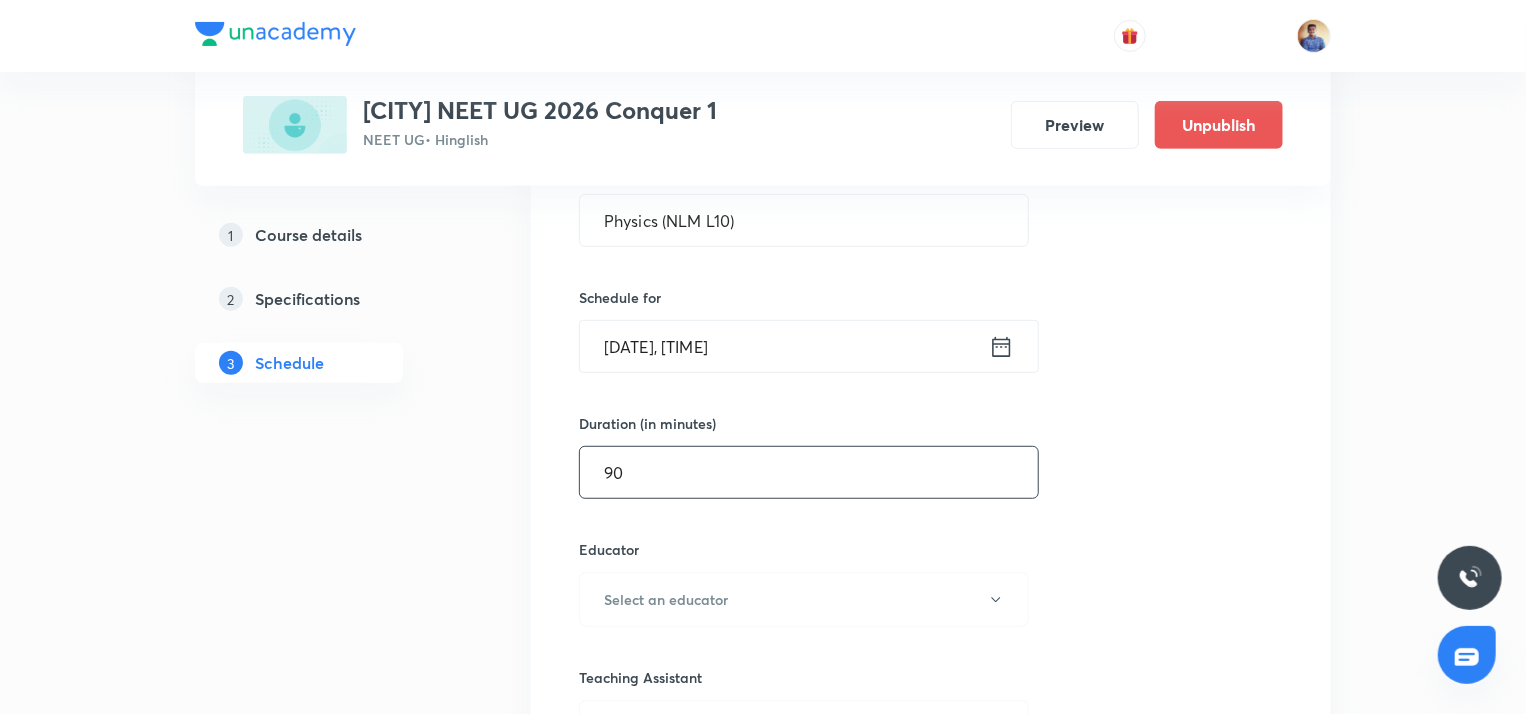 scroll, scrollTop: 408, scrollLeft: 0, axis: vertical 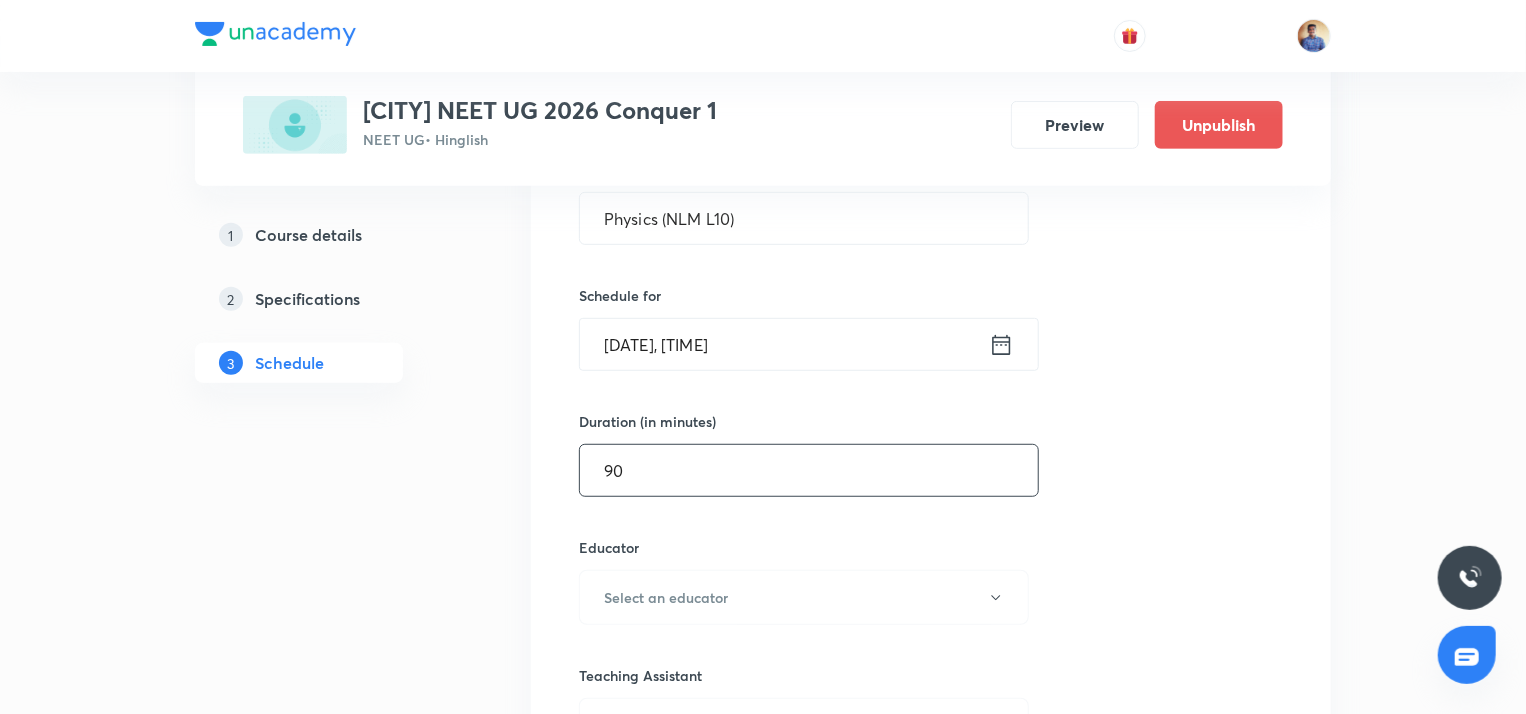 type on "90" 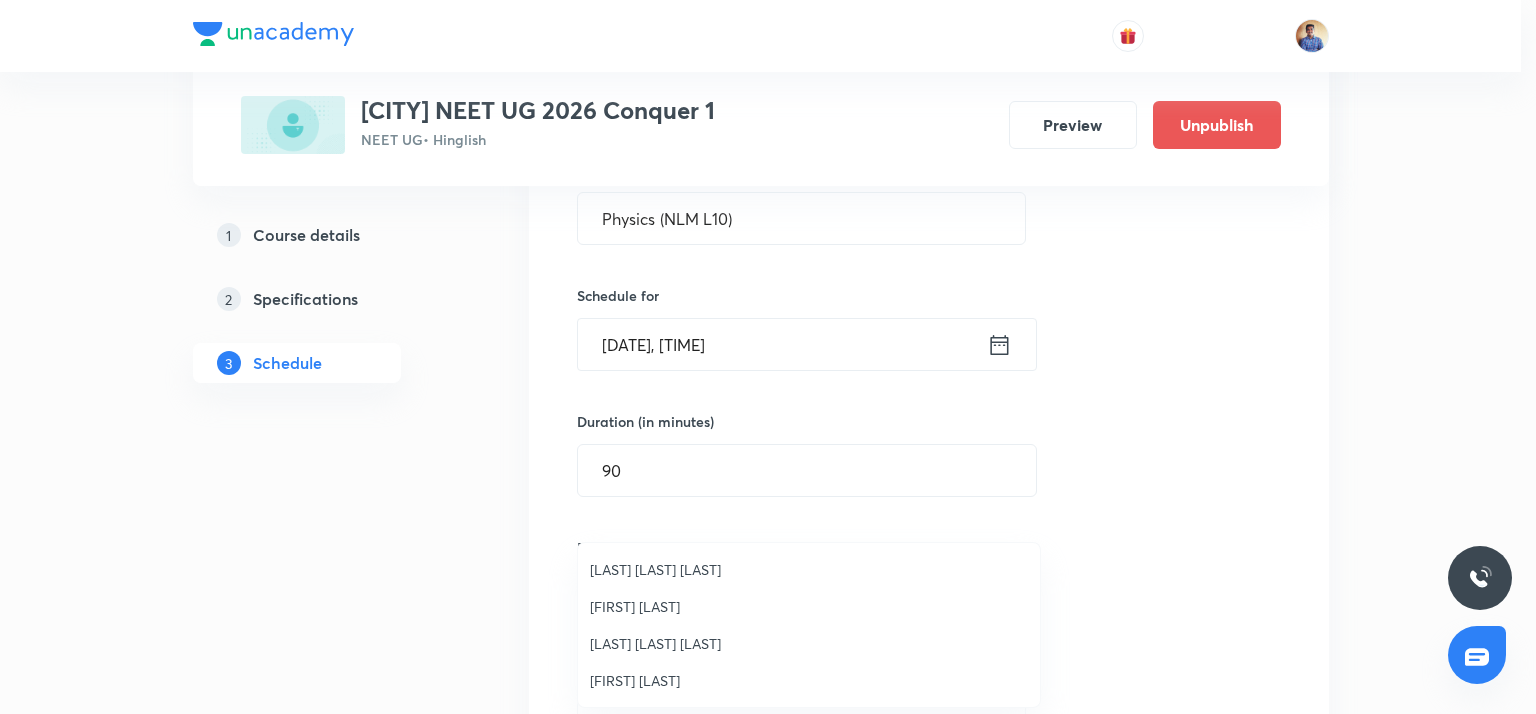 click on "[NAME]" at bounding box center (809, 643) 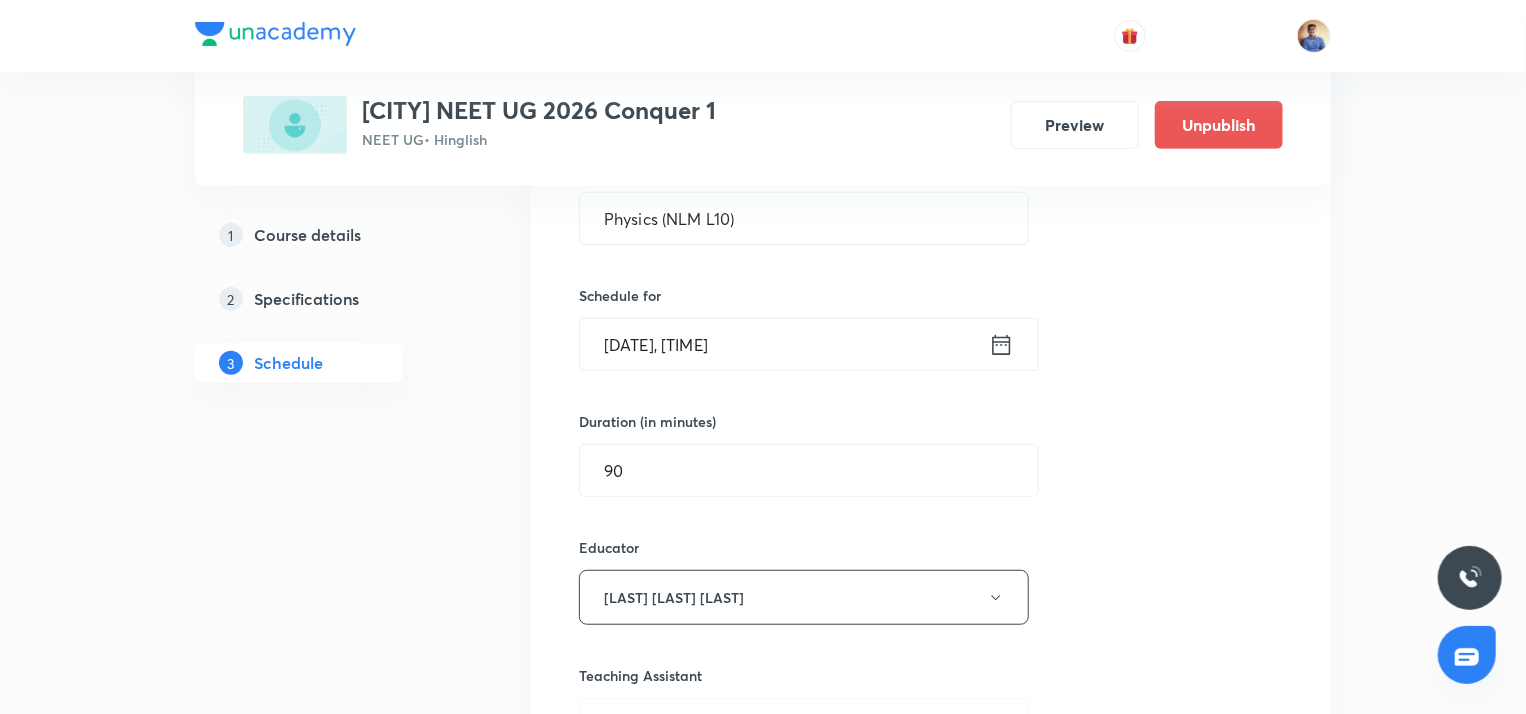 scroll, scrollTop: 664, scrollLeft: 0, axis: vertical 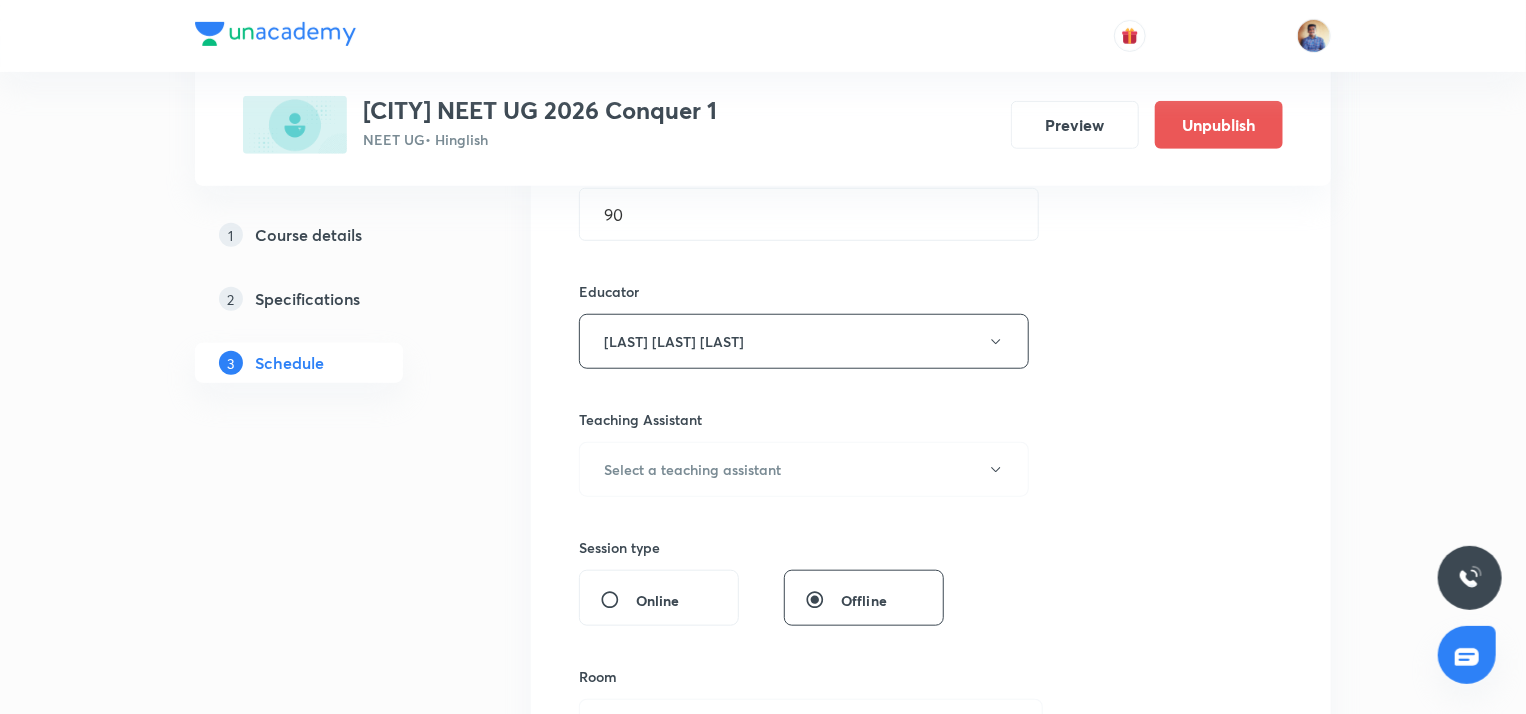 click on "Online" at bounding box center (618, 600) 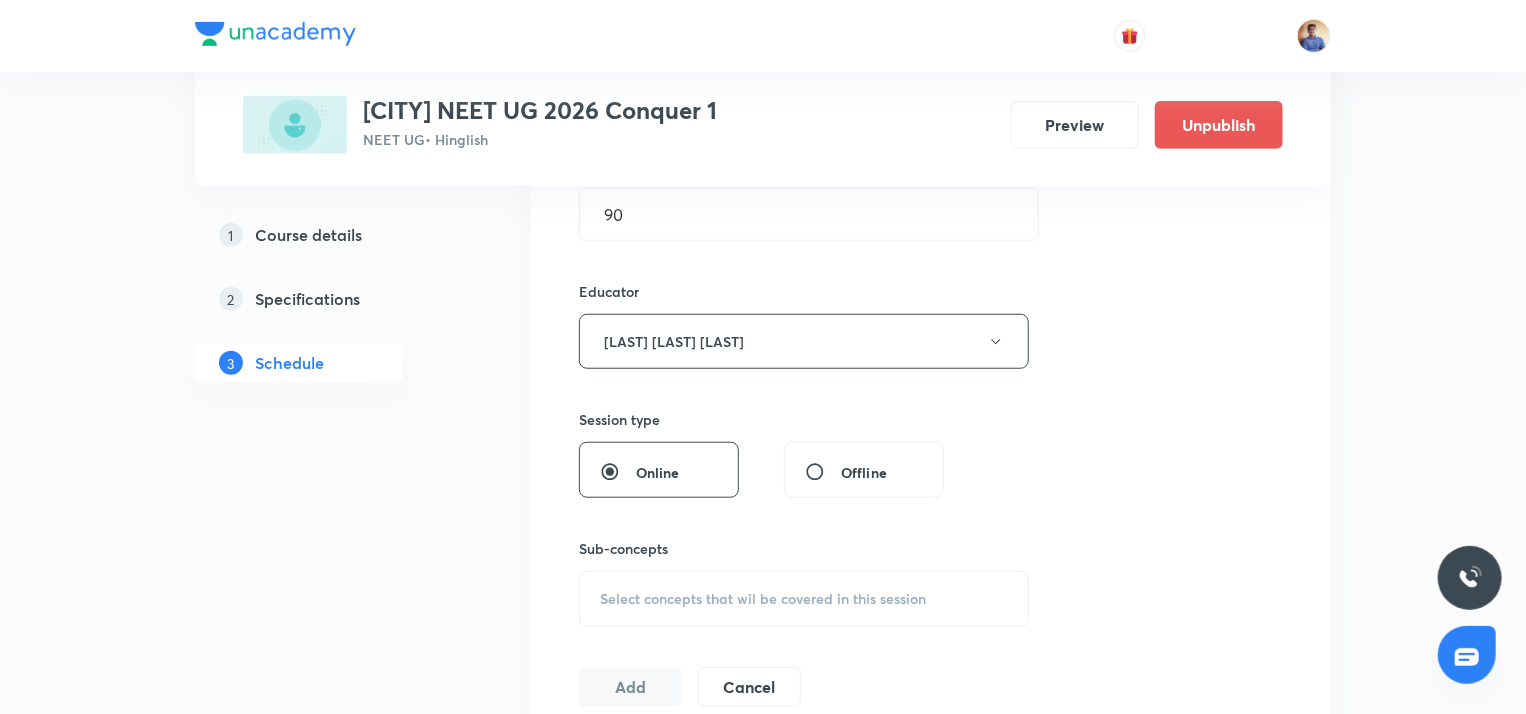 scroll, scrollTop: 815, scrollLeft: 0, axis: vertical 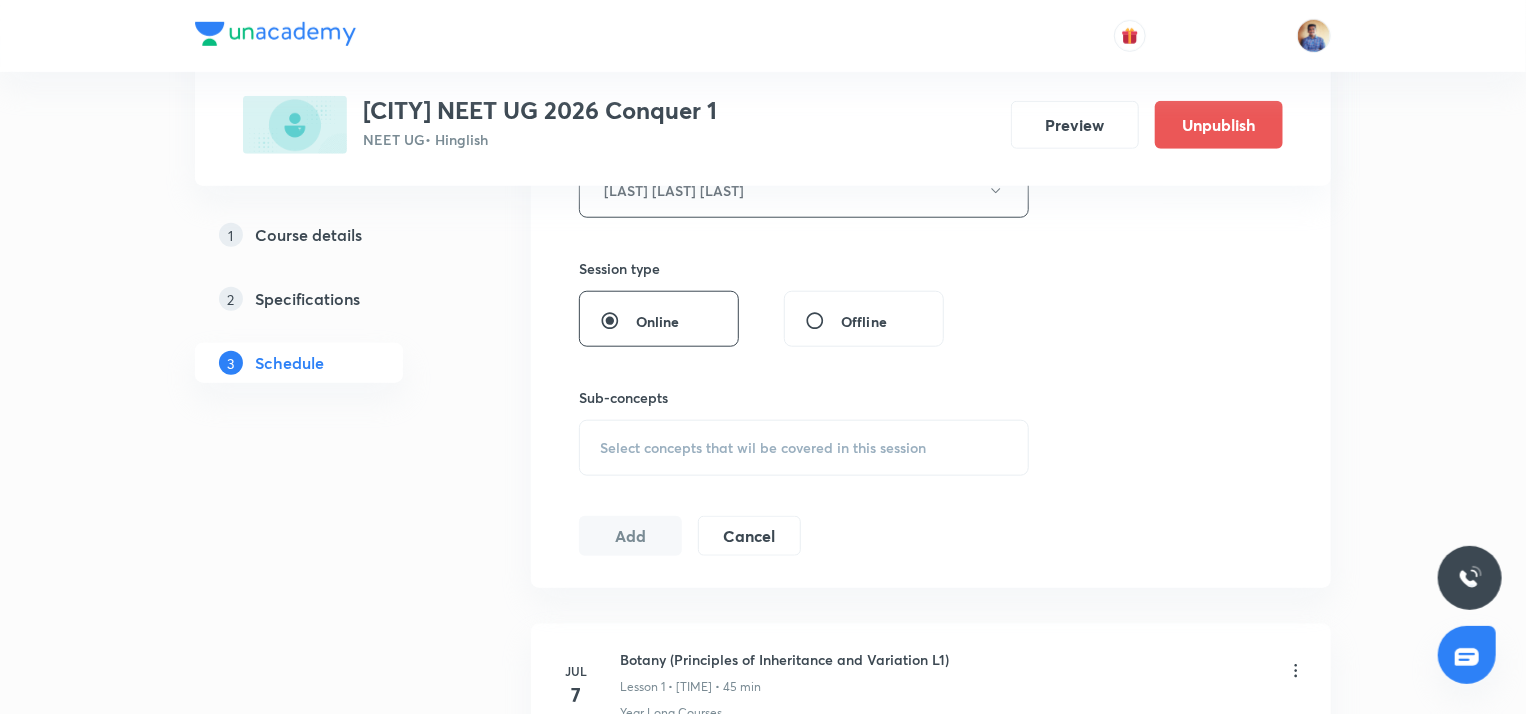 click on "Select concepts that wil be covered in this session" at bounding box center [763, 448] 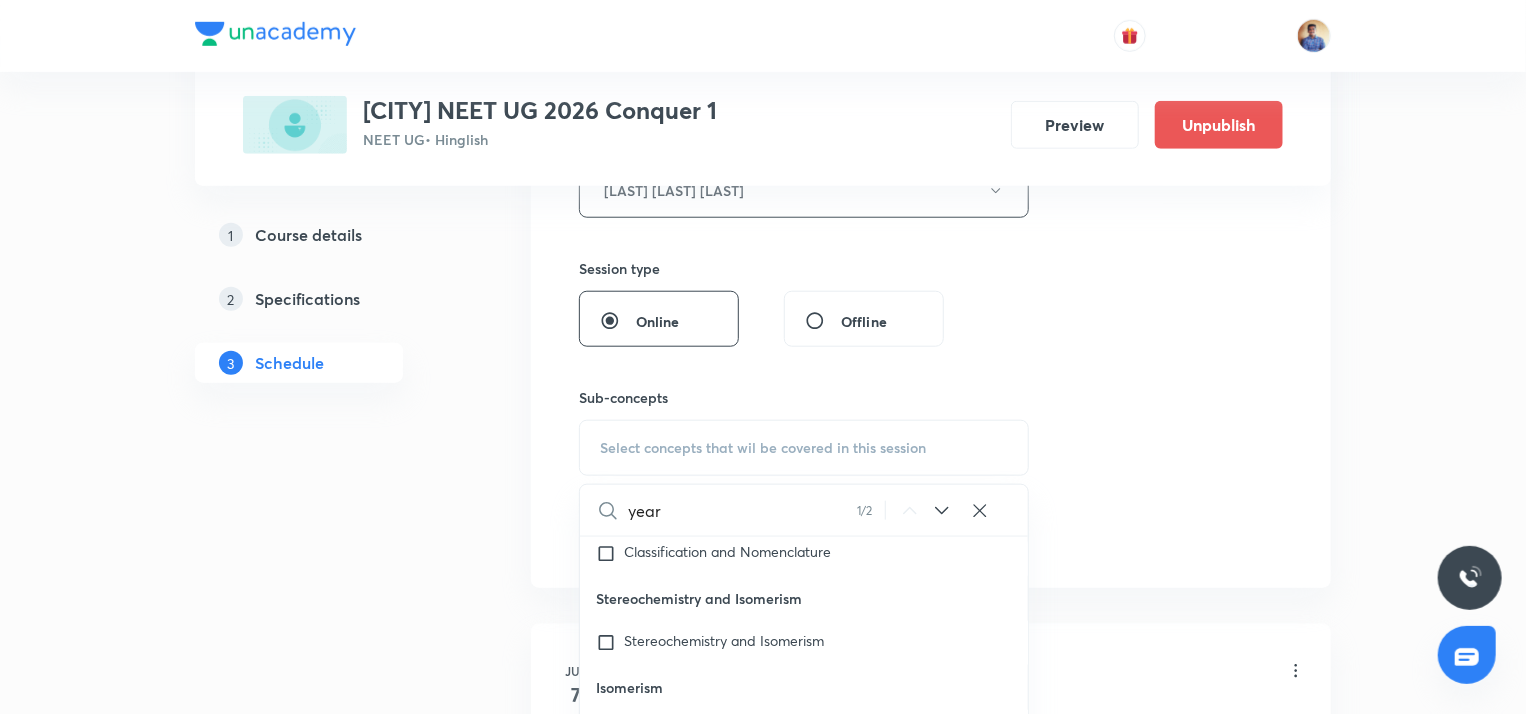 scroll, scrollTop: 59236, scrollLeft: 0, axis: vertical 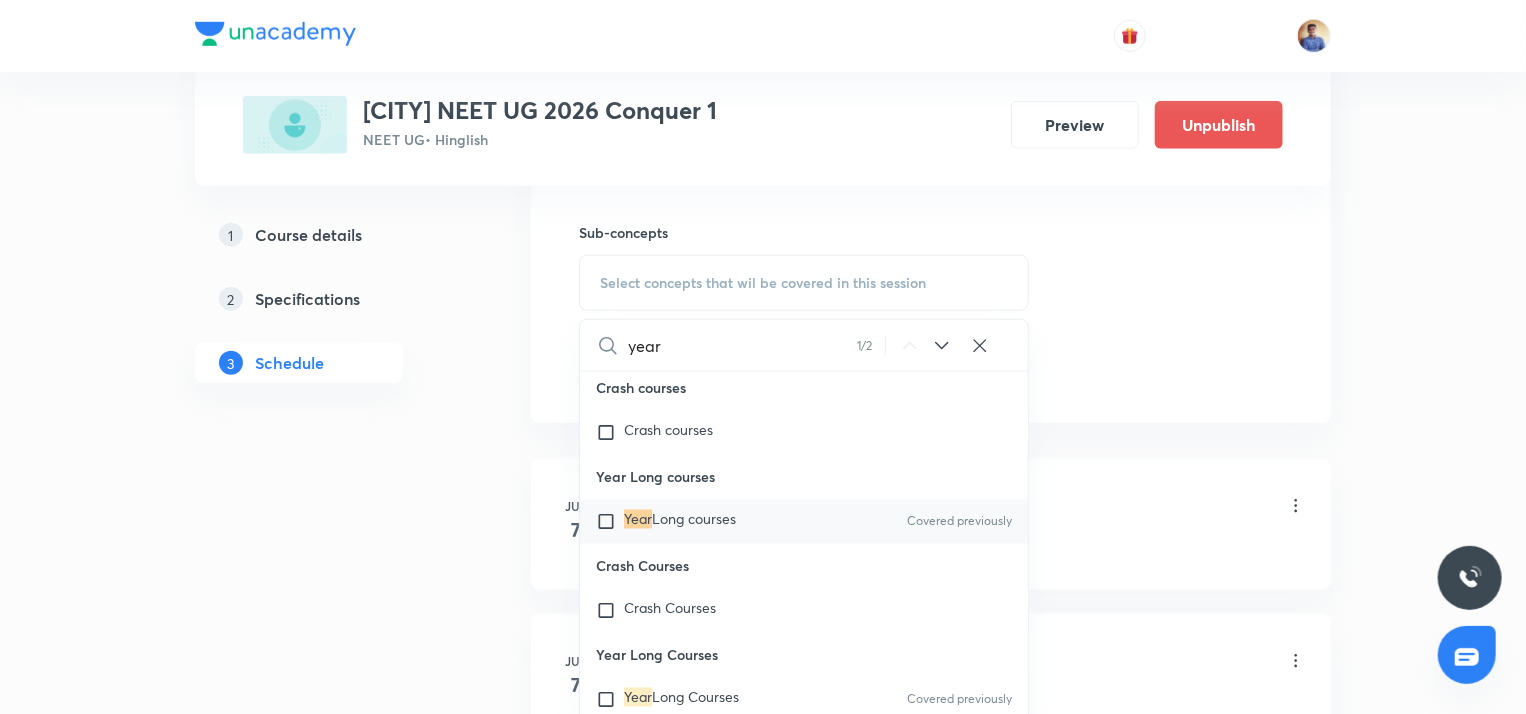 type on "year" 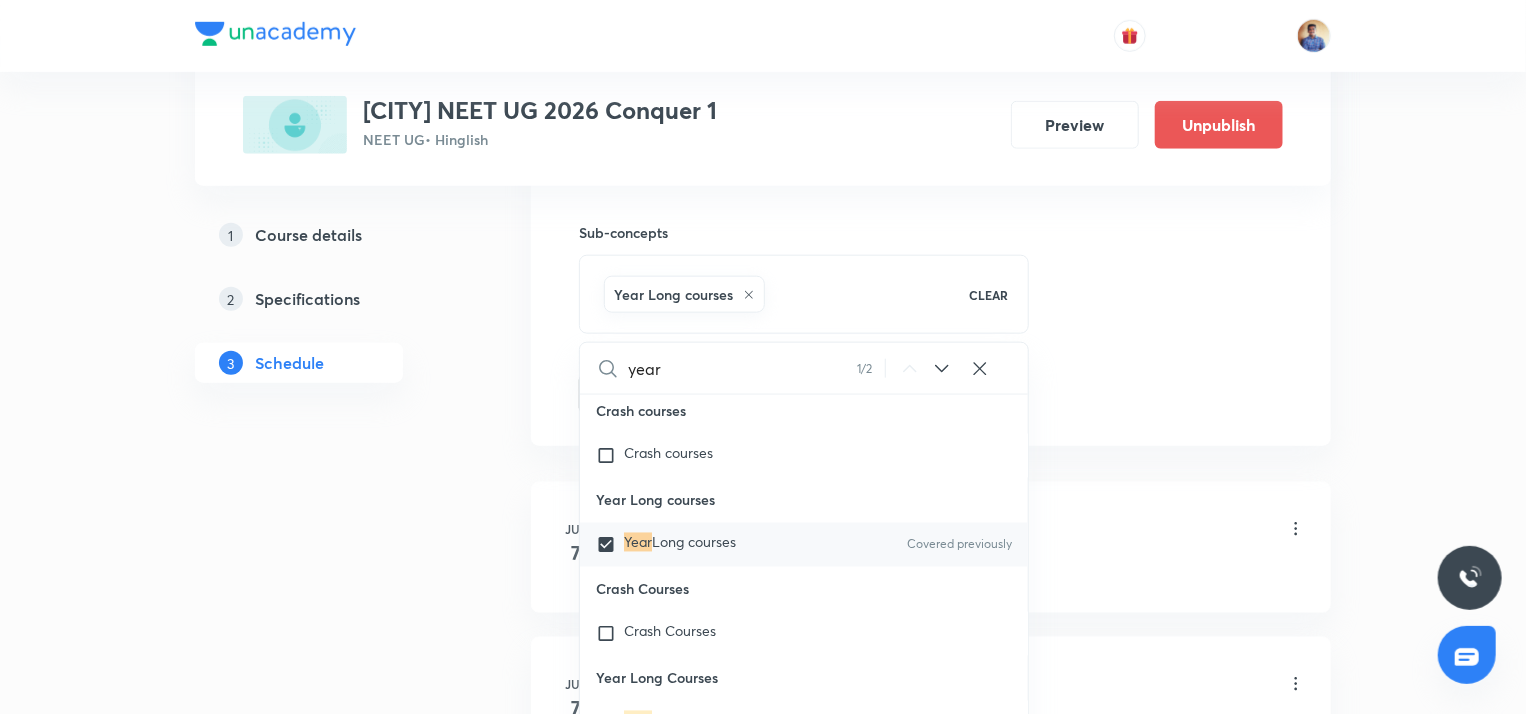click on "1 Course details 2 Specifications 3 Schedule" at bounding box center [331, 7734] 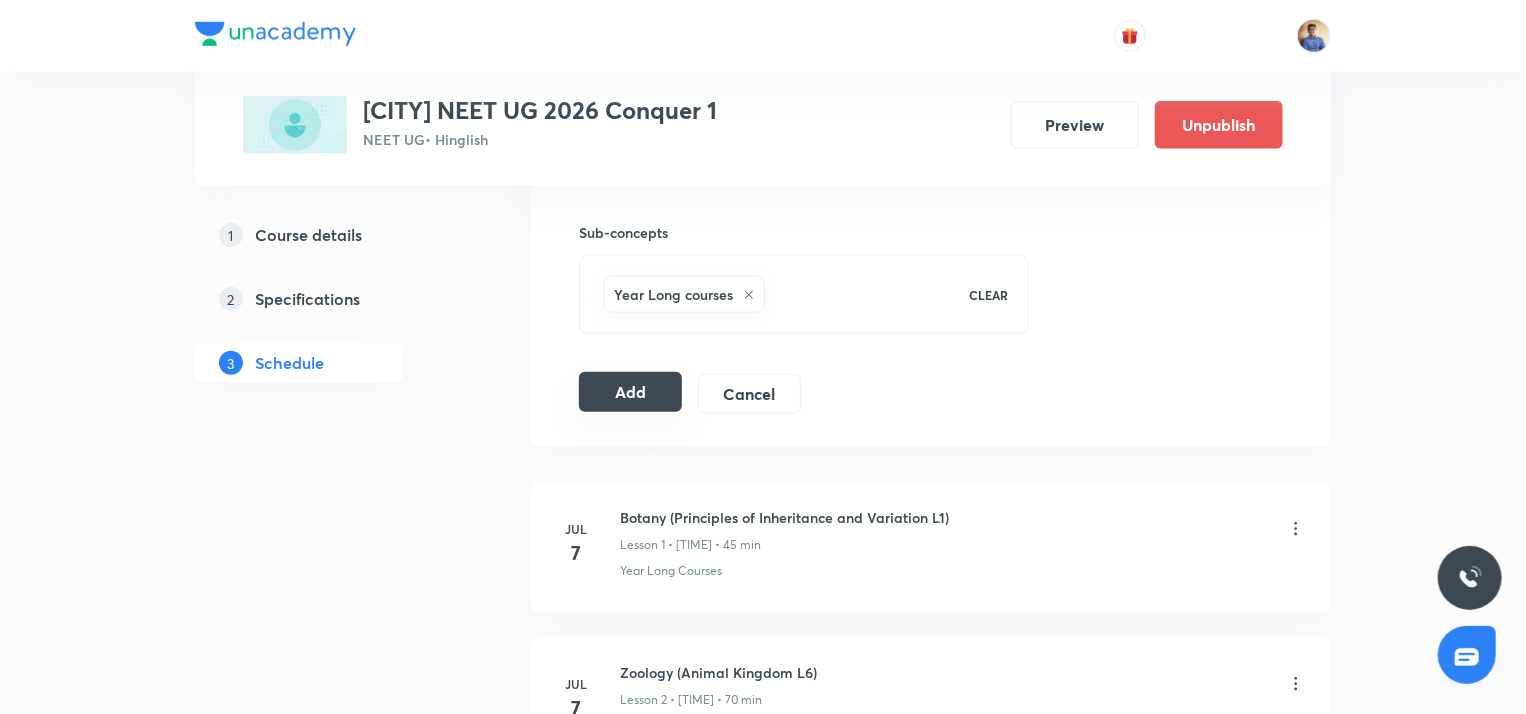 click on "Add" at bounding box center (630, 392) 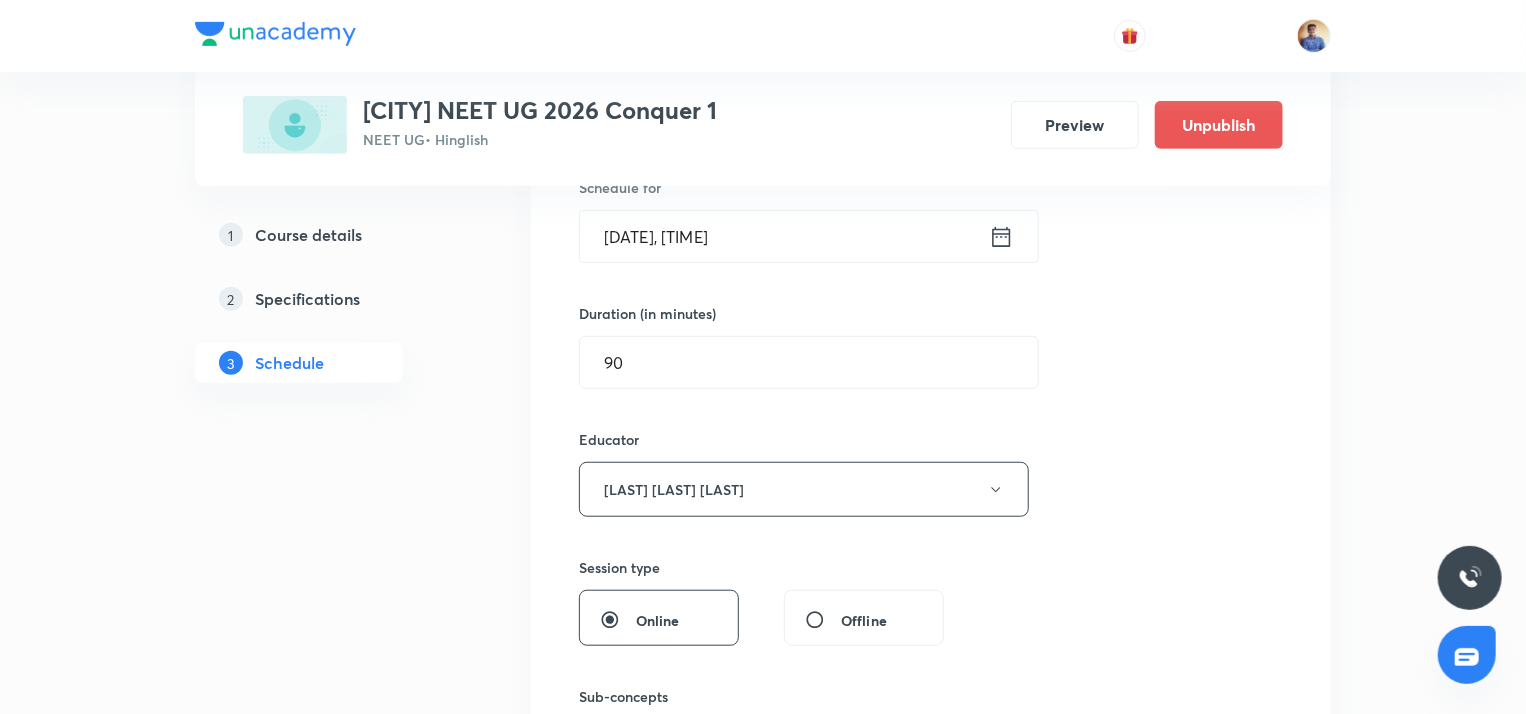 scroll, scrollTop: 512, scrollLeft: 0, axis: vertical 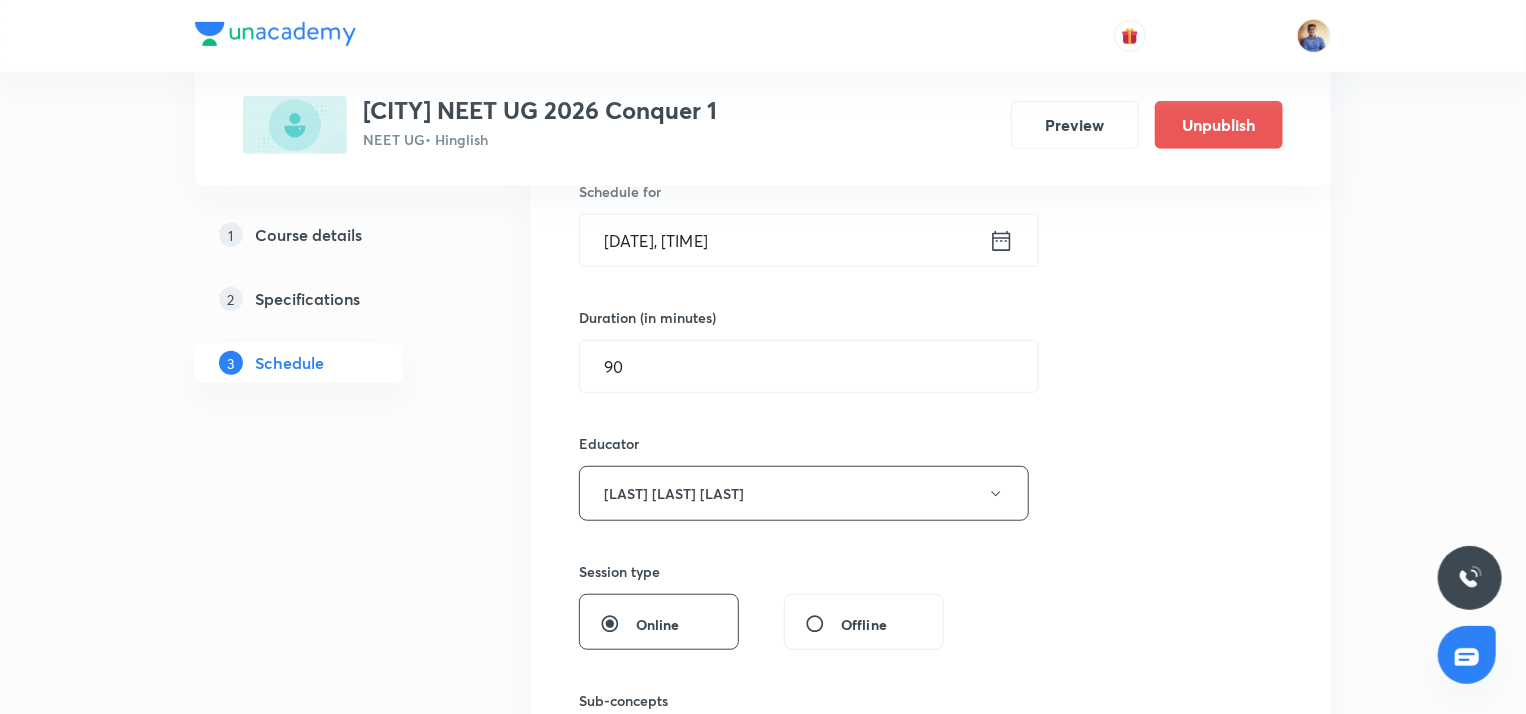 radio on "false" 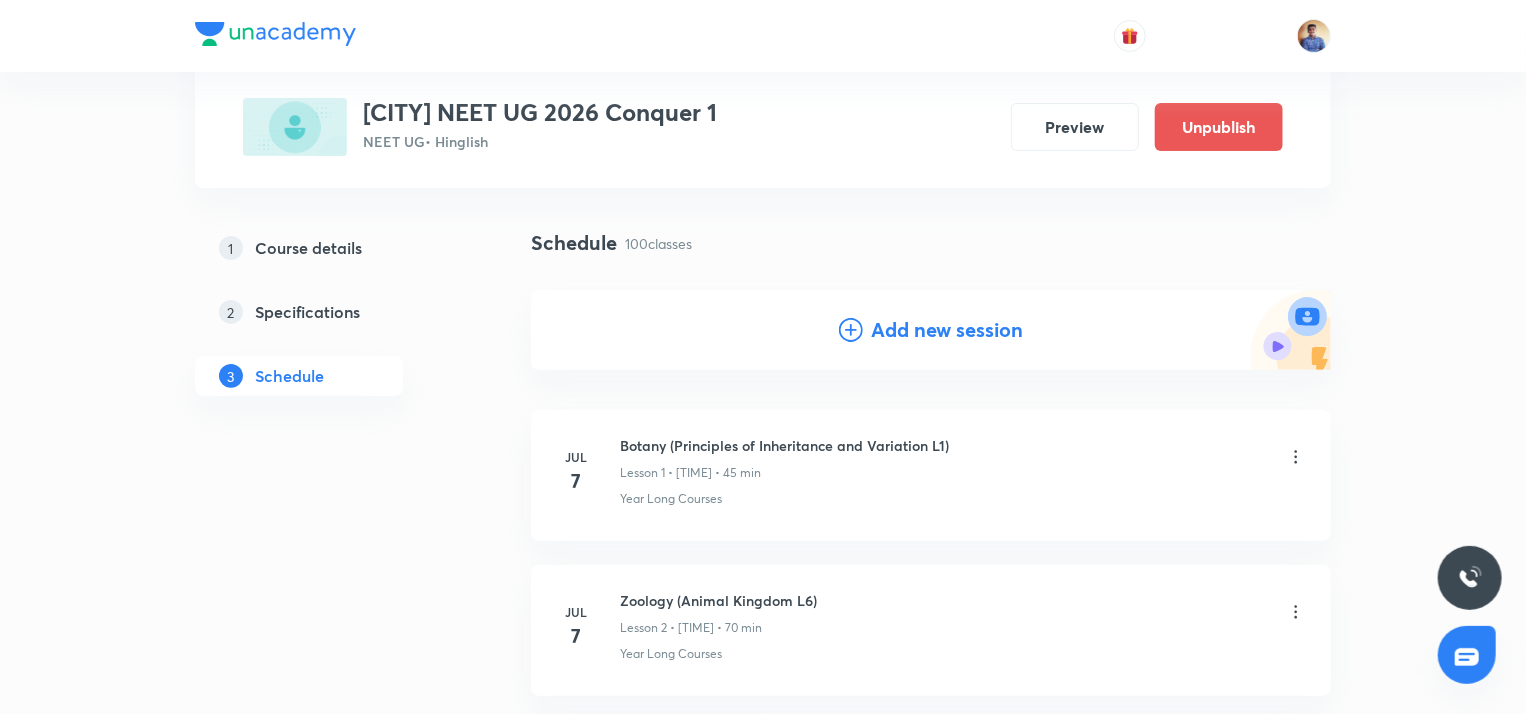 scroll, scrollTop: 108, scrollLeft: 0, axis: vertical 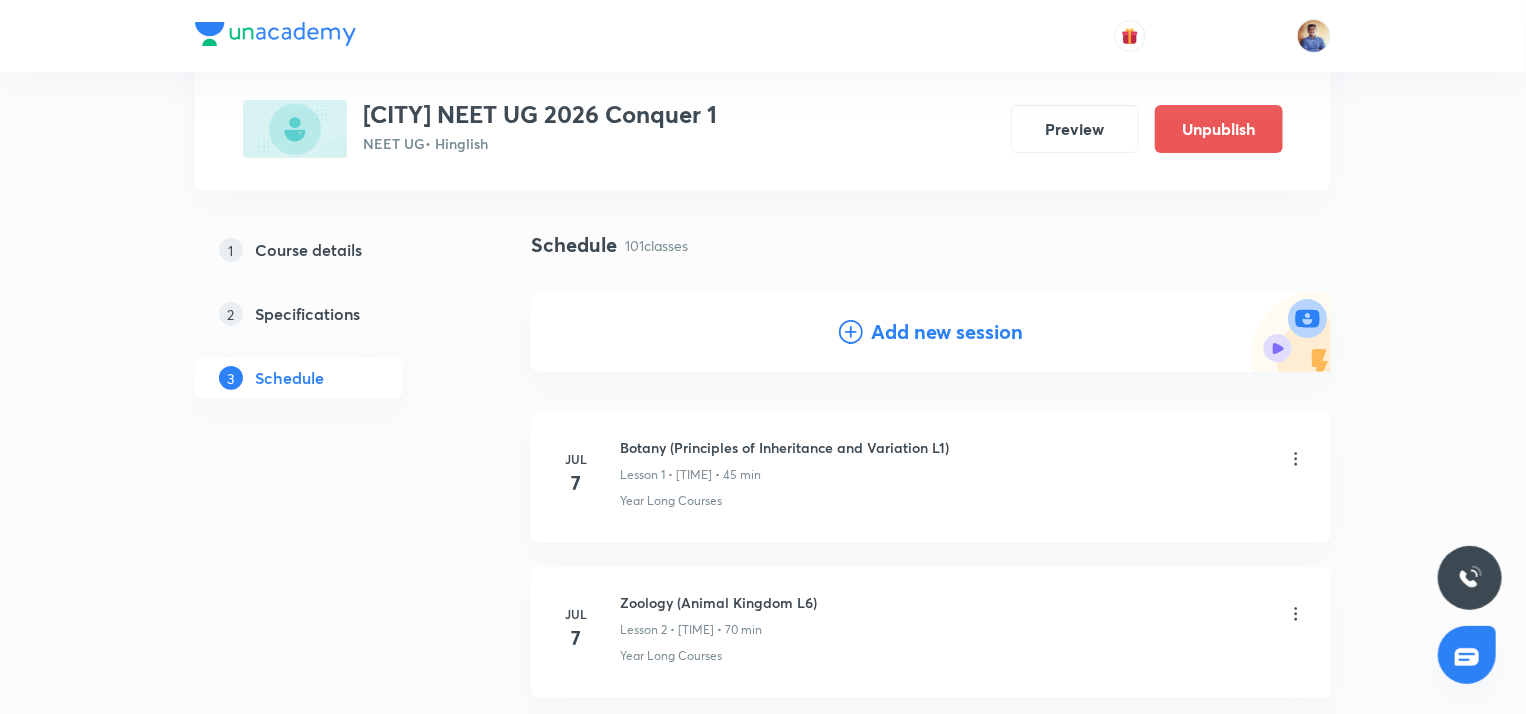 click on "Add new session" at bounding box center [947, 332] 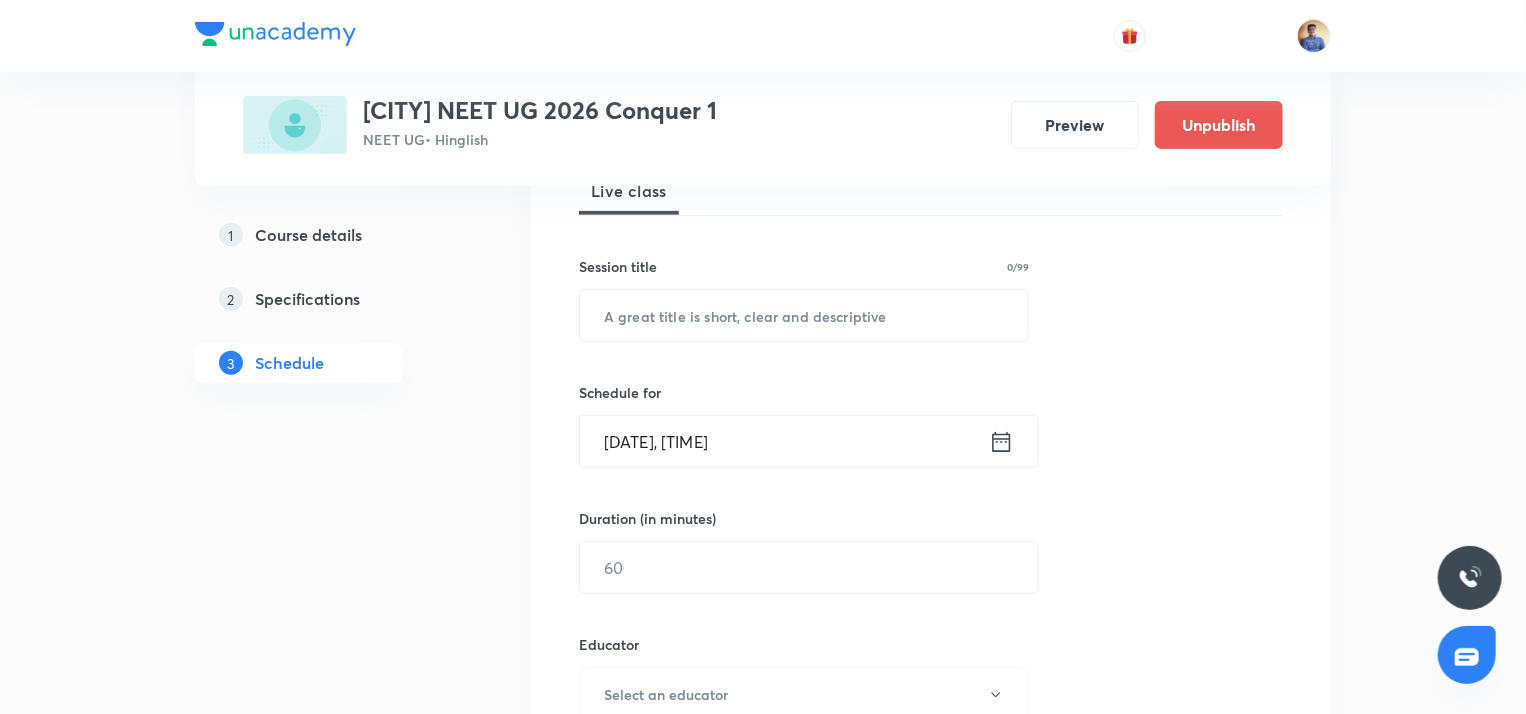scroll, scrollTop: 312, scrollLeft: 0, axis: vertical 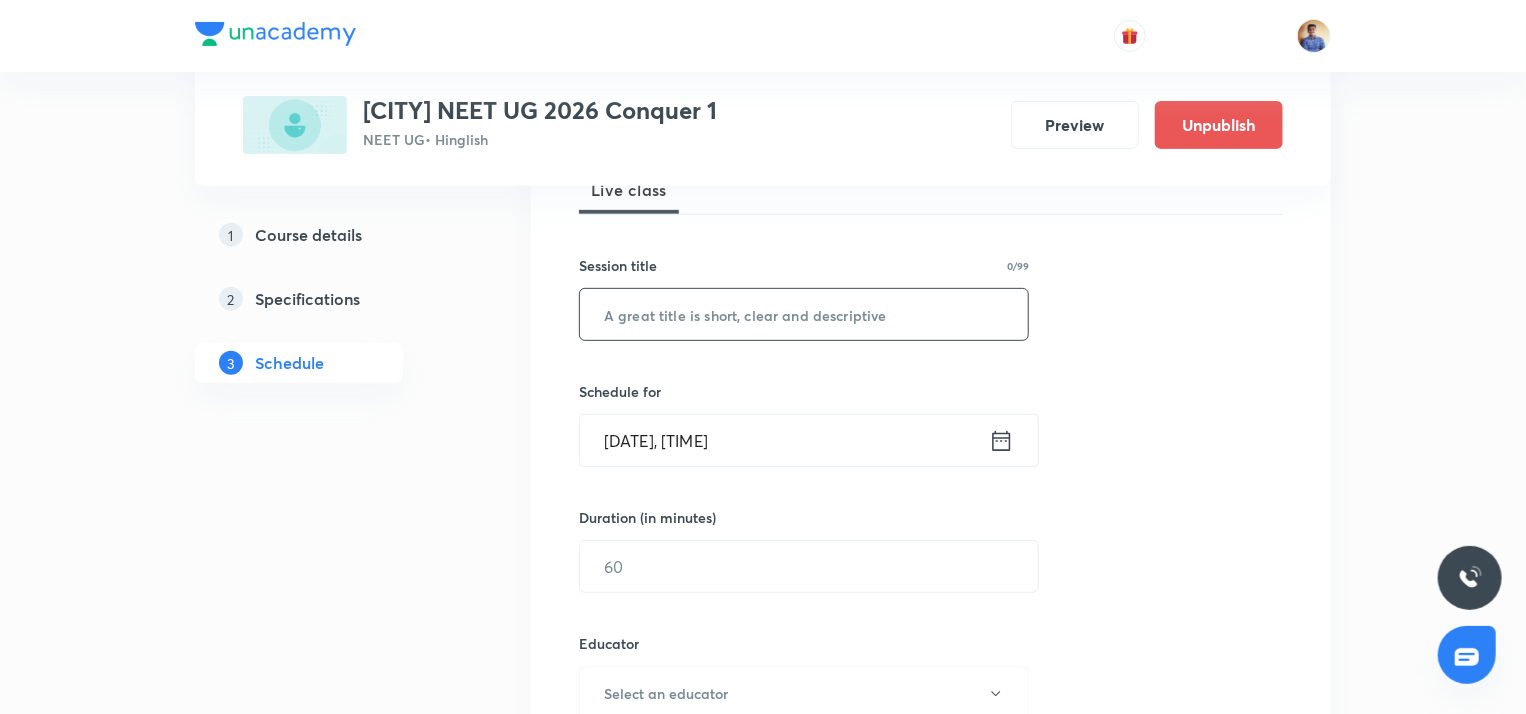 click at bounding box center (804, 314) 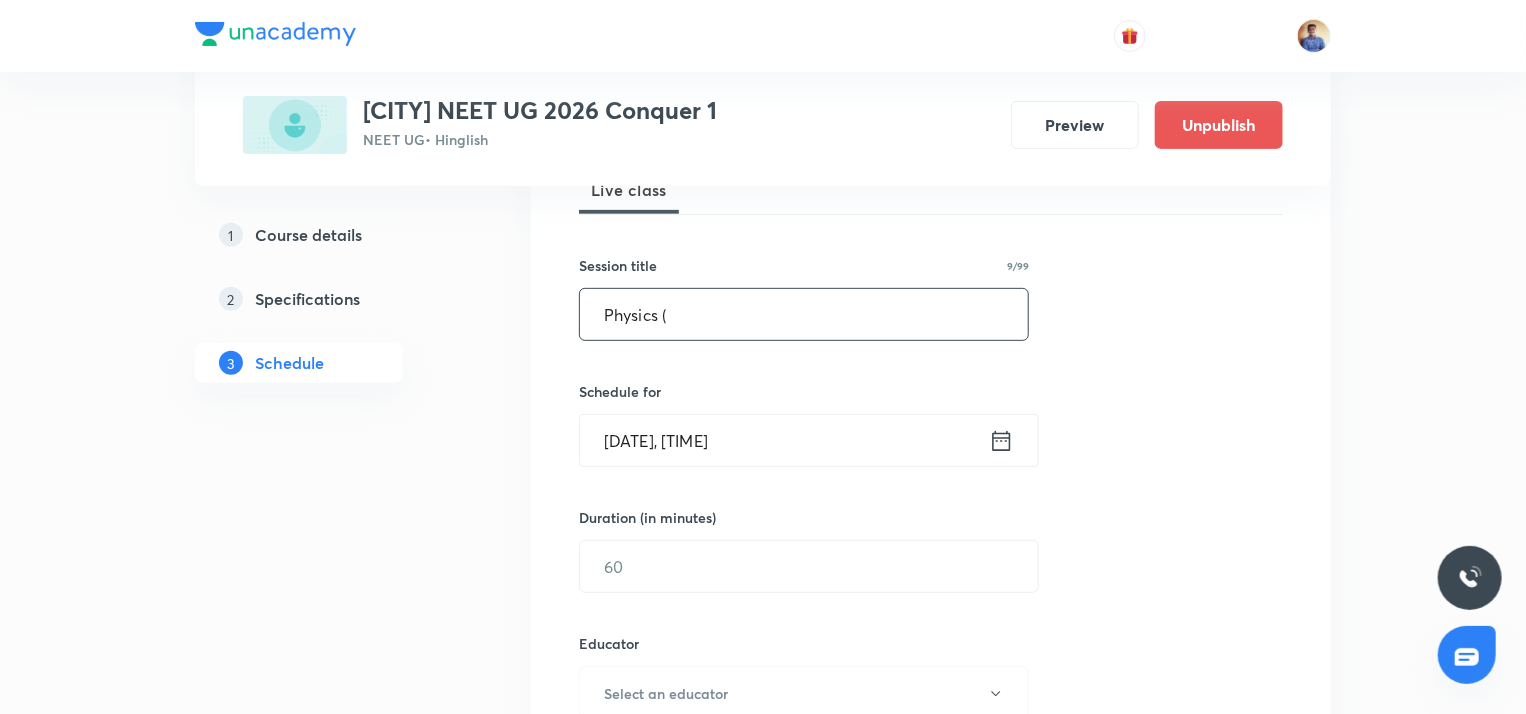 paste on "WEP," 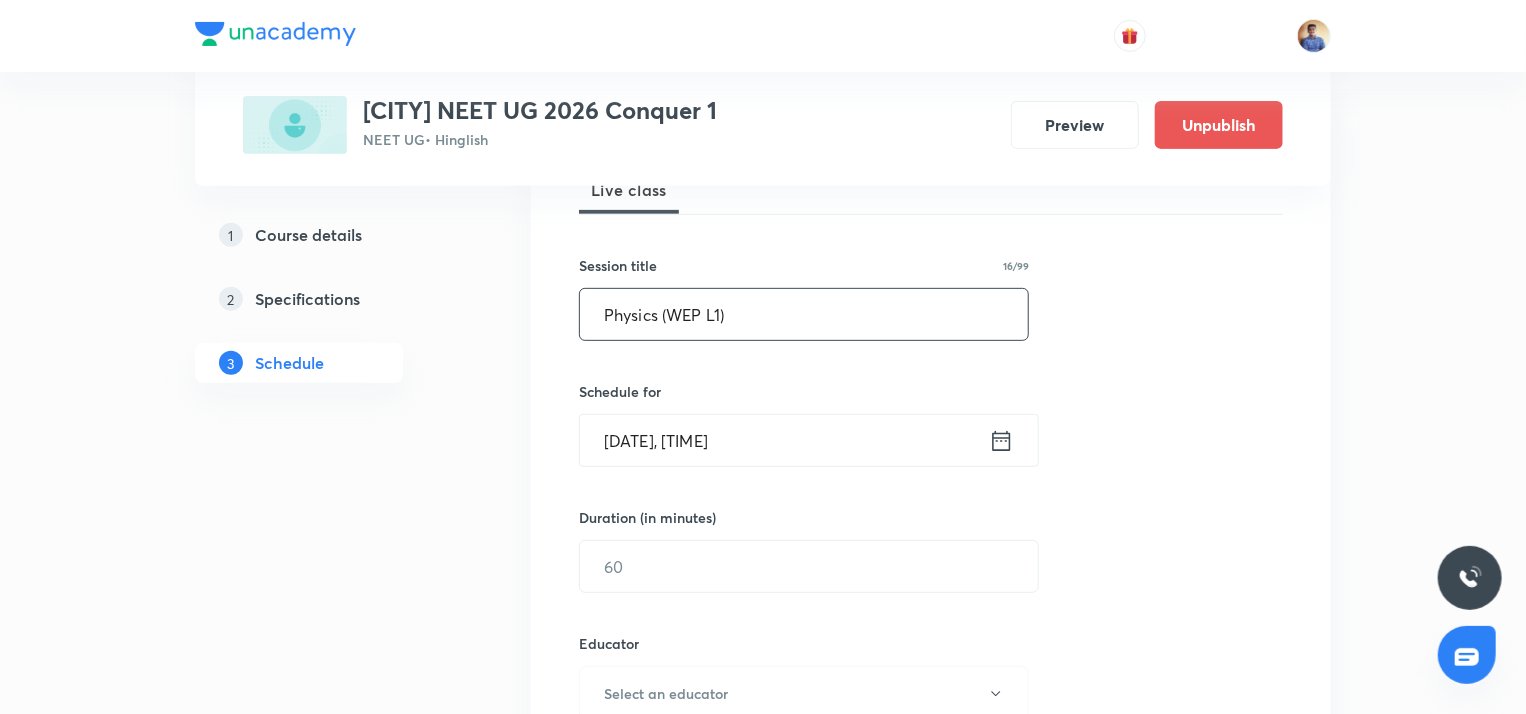 type on "Physics (WEP L1)" 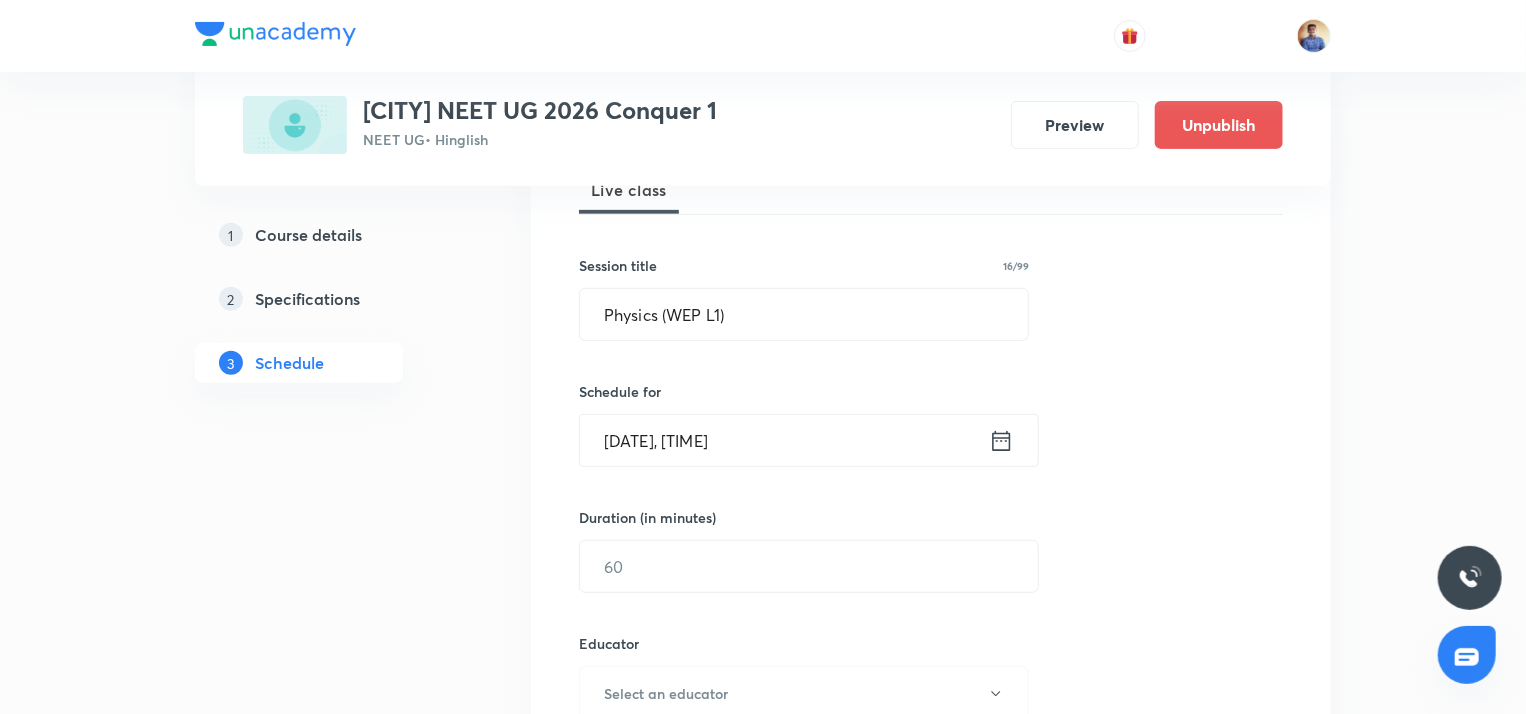click on "Aug 4, 2025, 3:01 PM" at bounding box center [784, 440] 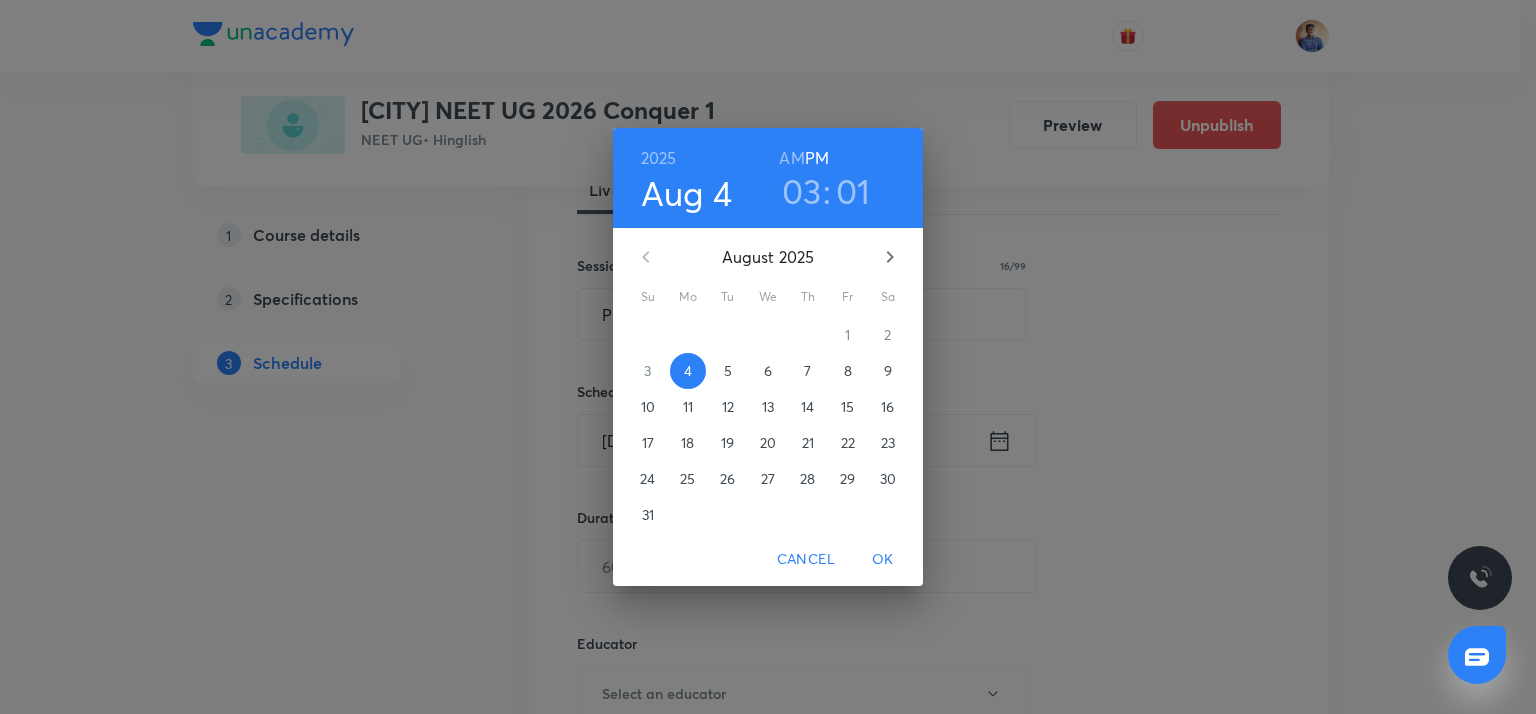 click on "8" at bounding box center (848, 371) 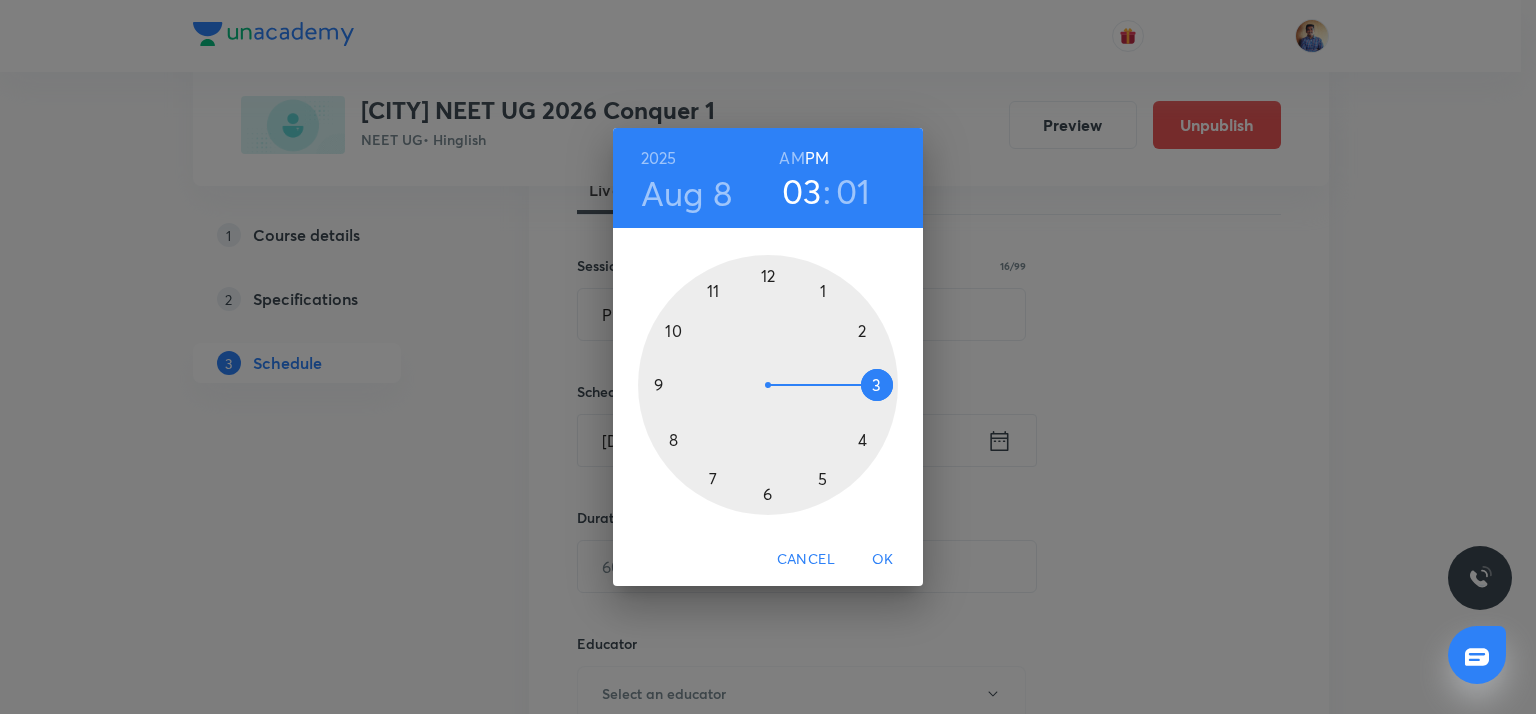 click at bounding box center (768, 385) 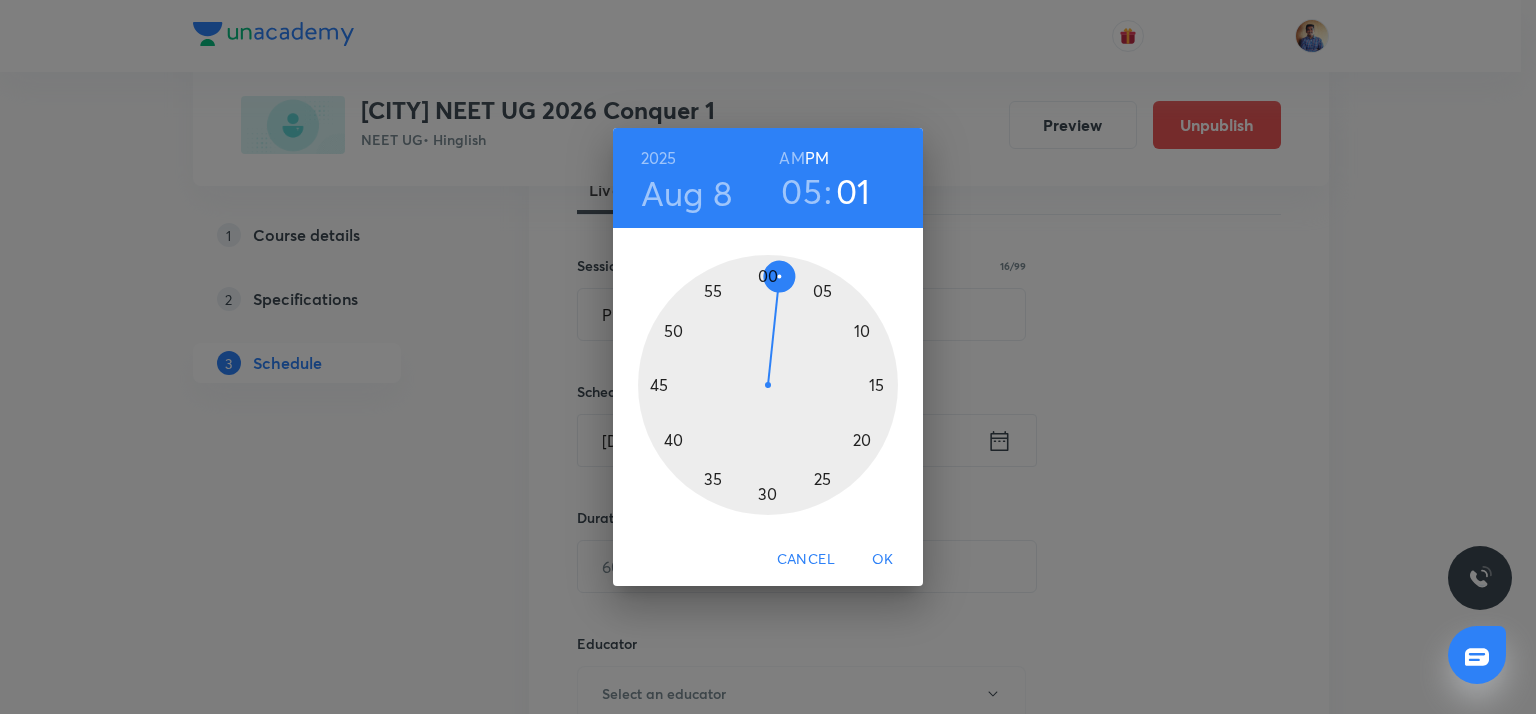 click at bounding box center [768, 385] 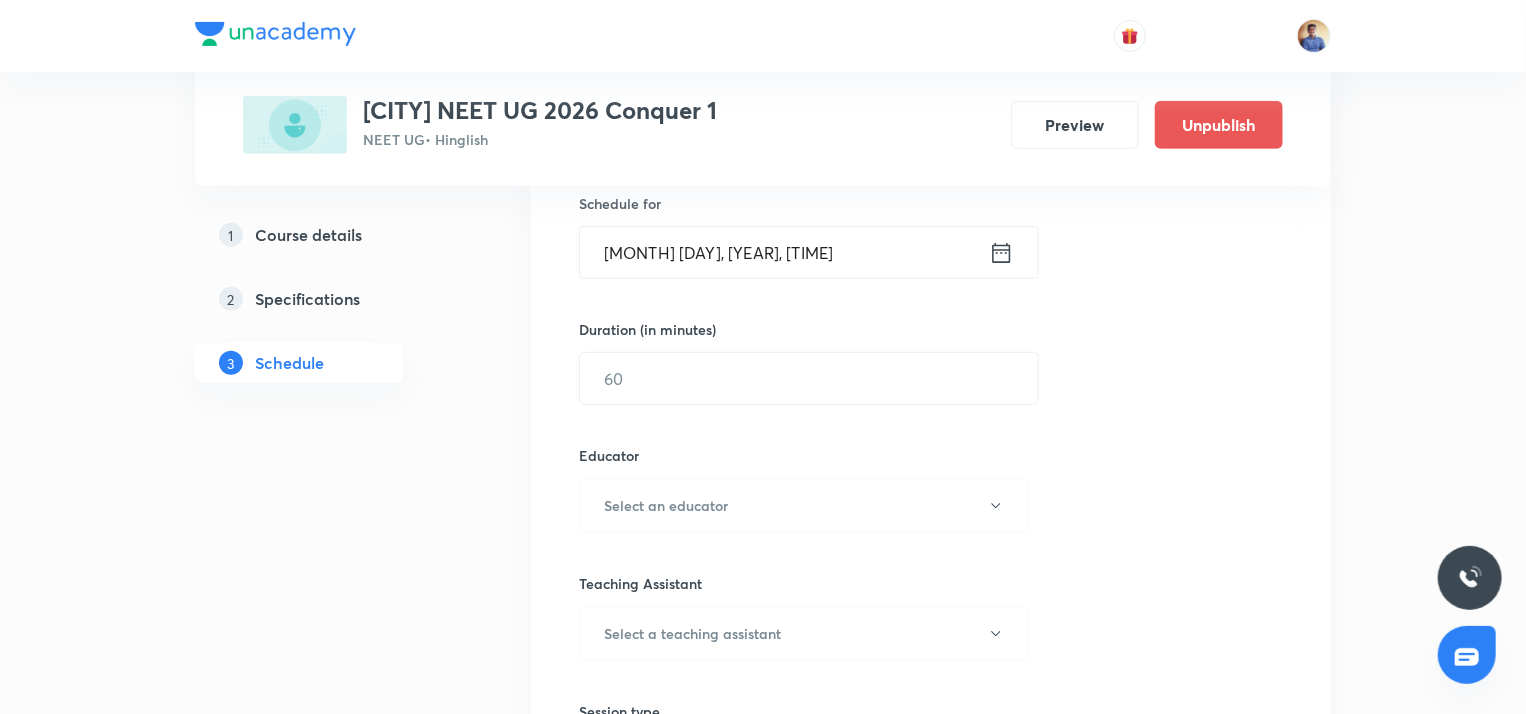 scroll, scrollTop: 500, scrollLeft: 0, axis: vertical 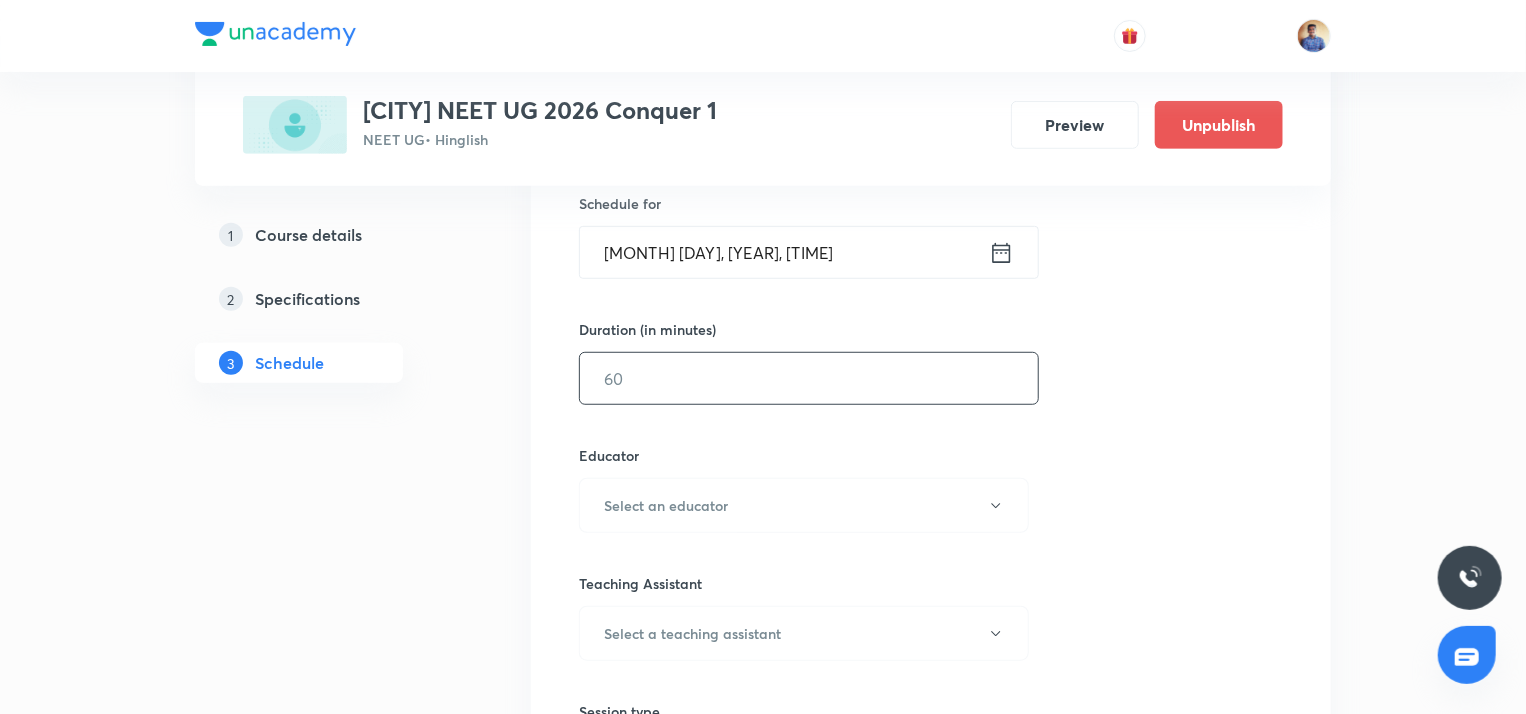 click at bounding box center (809, 378) 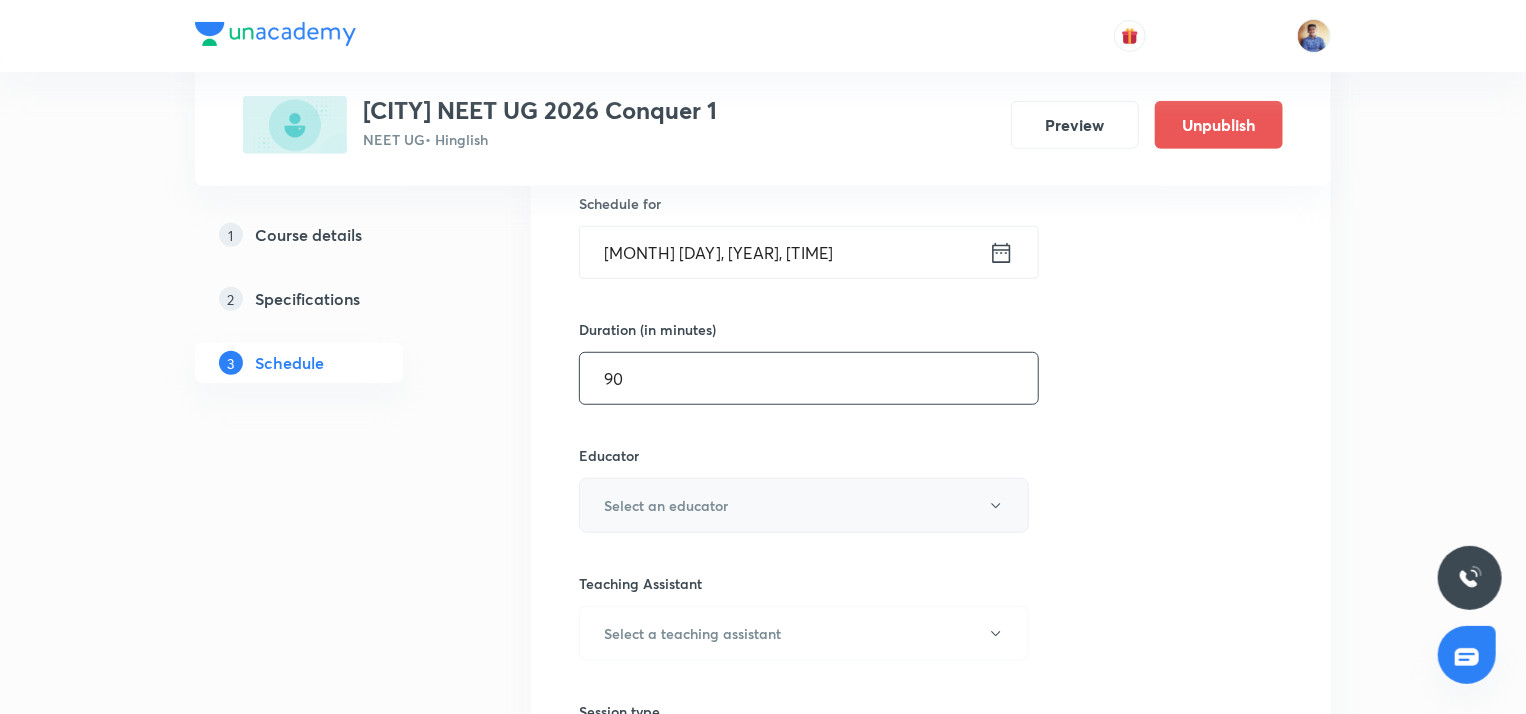 type on "90" 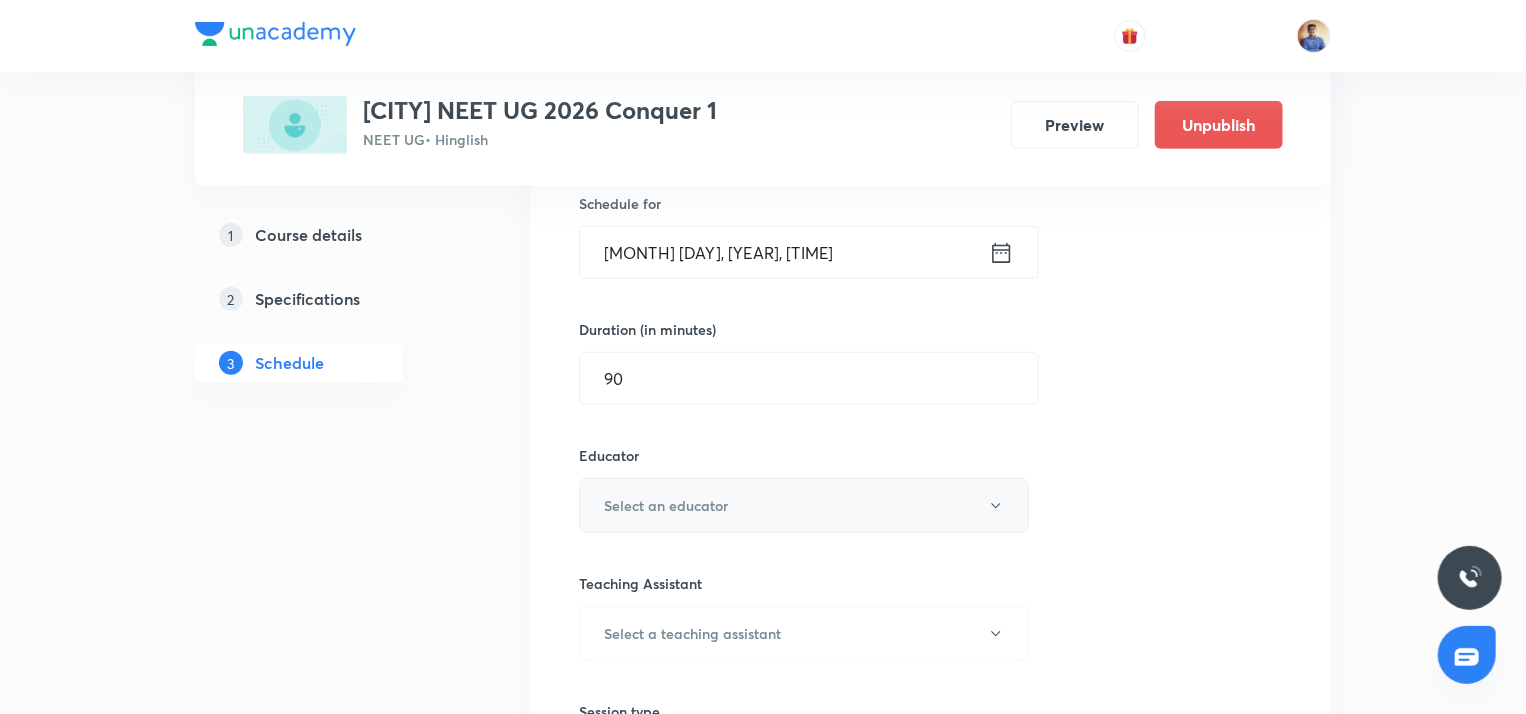 click on "Select an educator" at bounding box center (666, 505) 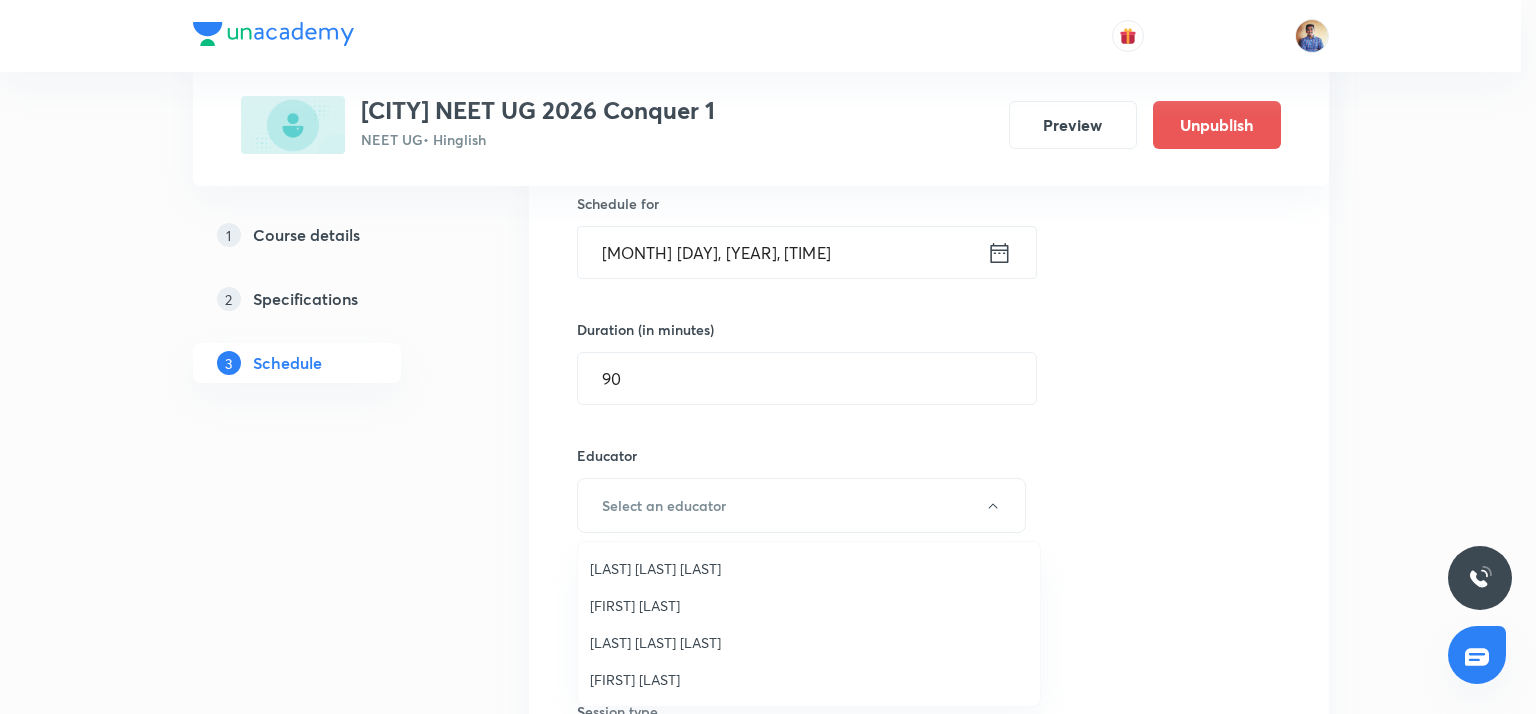 click on "[NAME]" at bounding box center (809, 642) 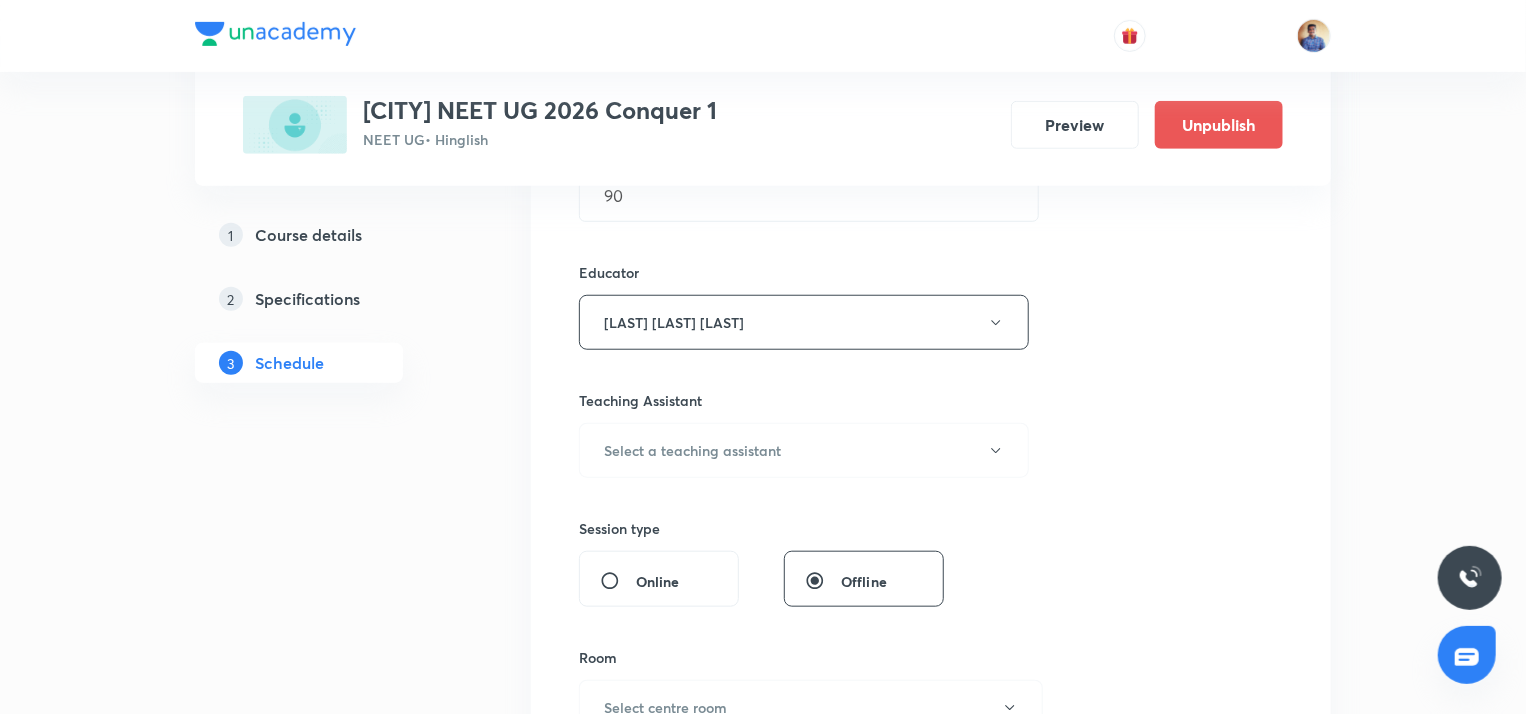 scroll, scrollTop: 684, scrollLeft: 0, axis: vertical 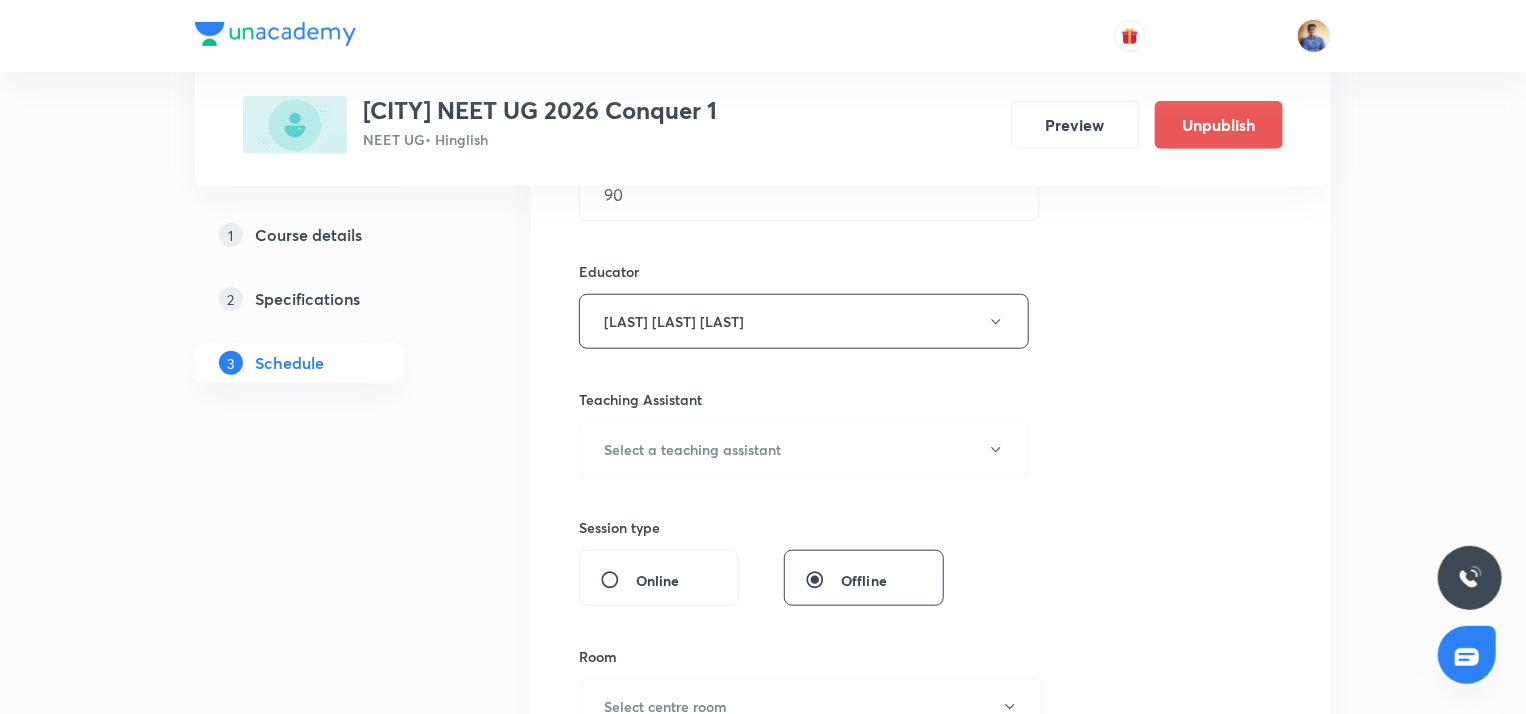 click on "Online" at bounding box center [618, 580] 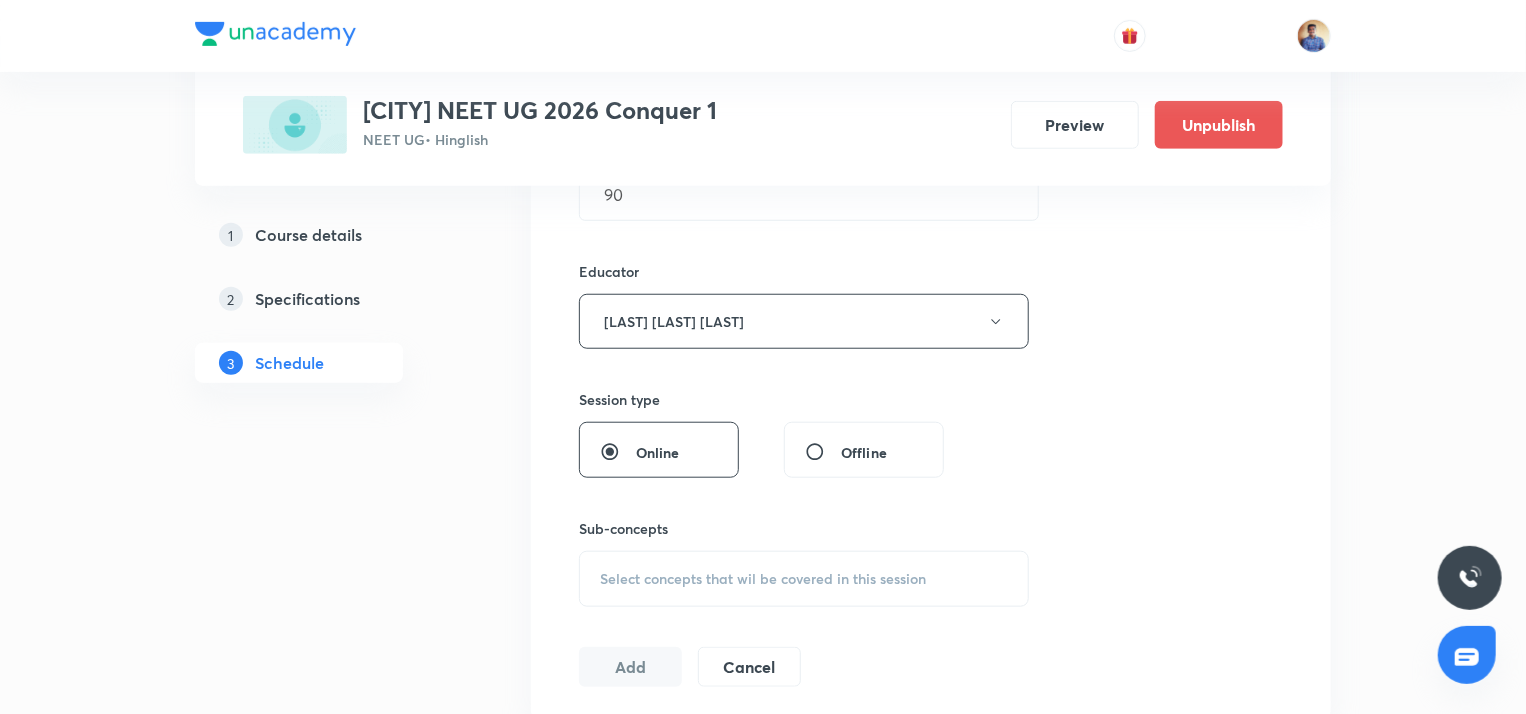 click on "Select concepts that wil be covered in this session" at bounding box center [804, 579] 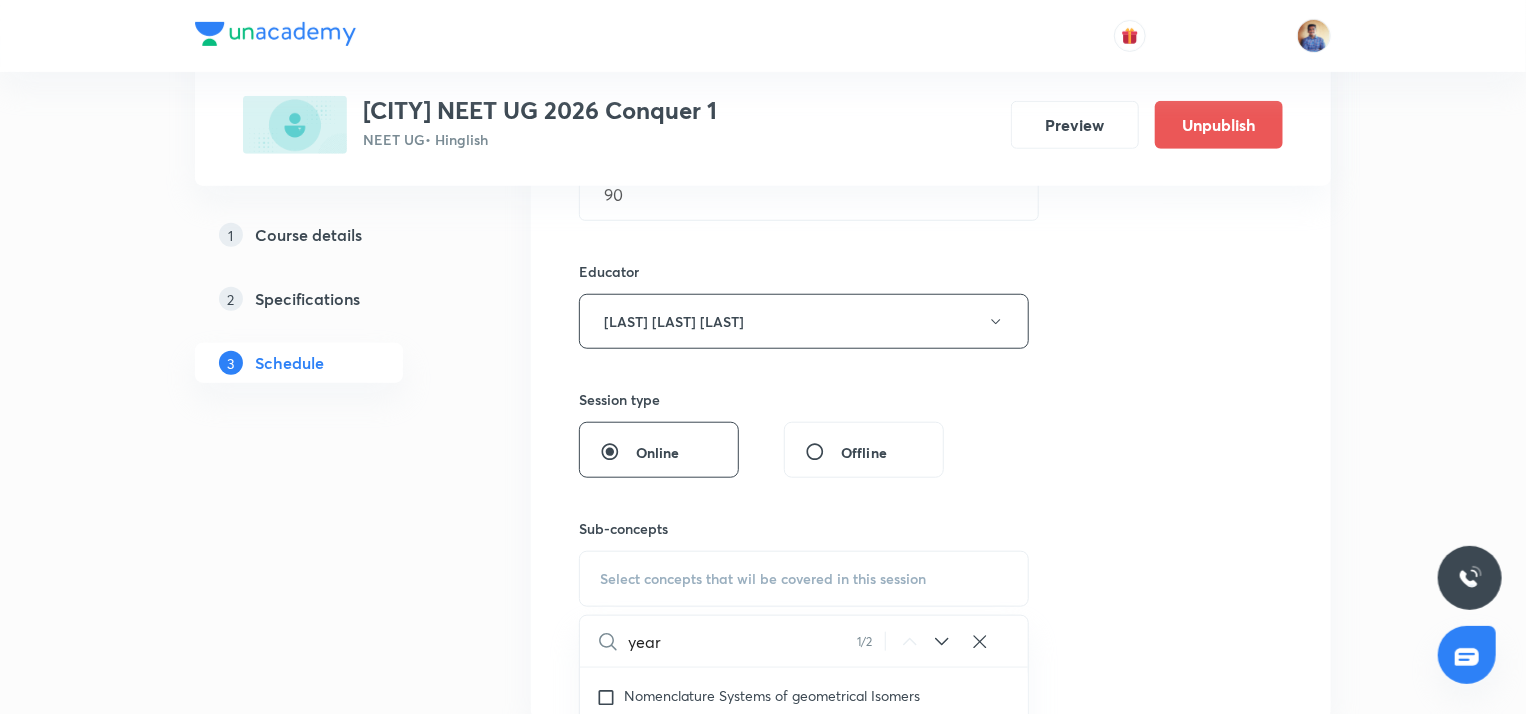 scroll, scrollTop: 59236, scrollLeft: 0, axis: vertical 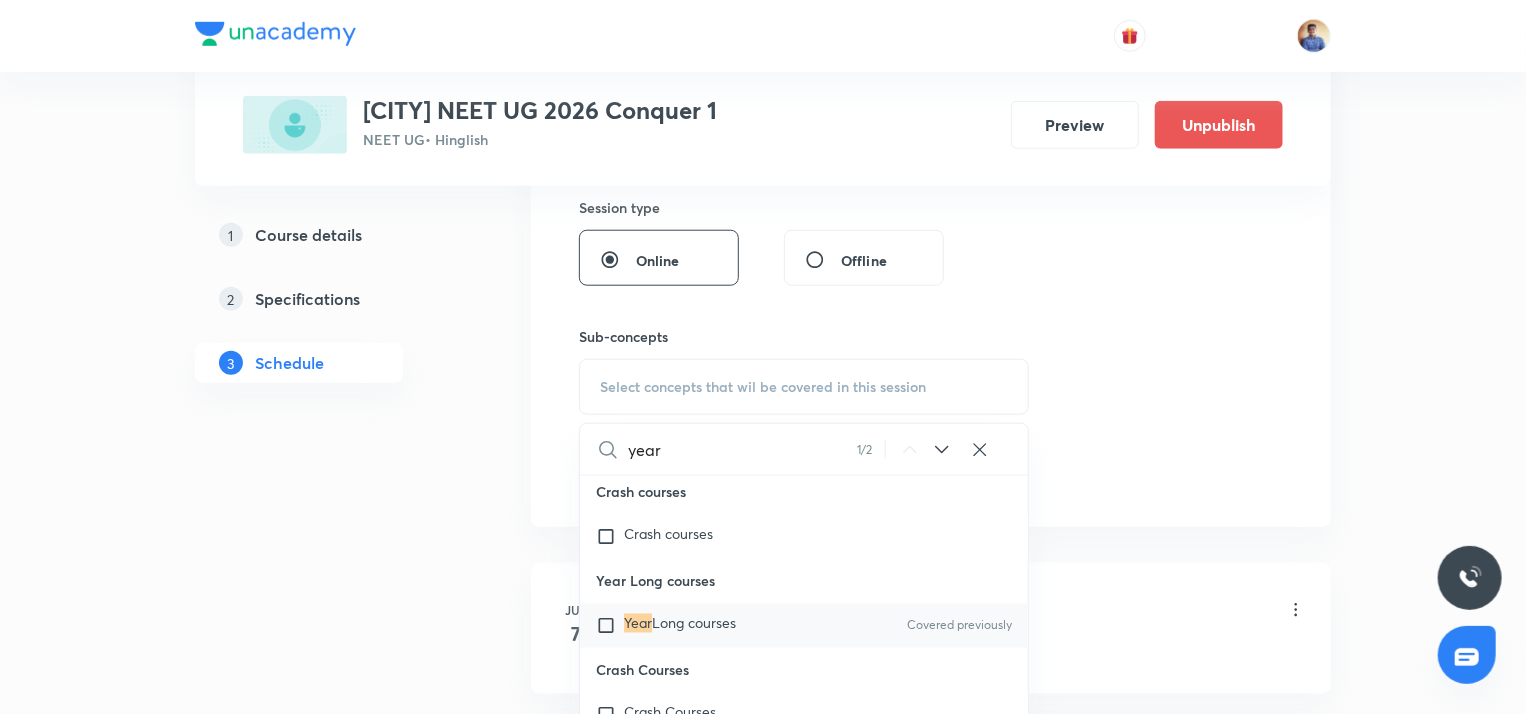 type on "year" 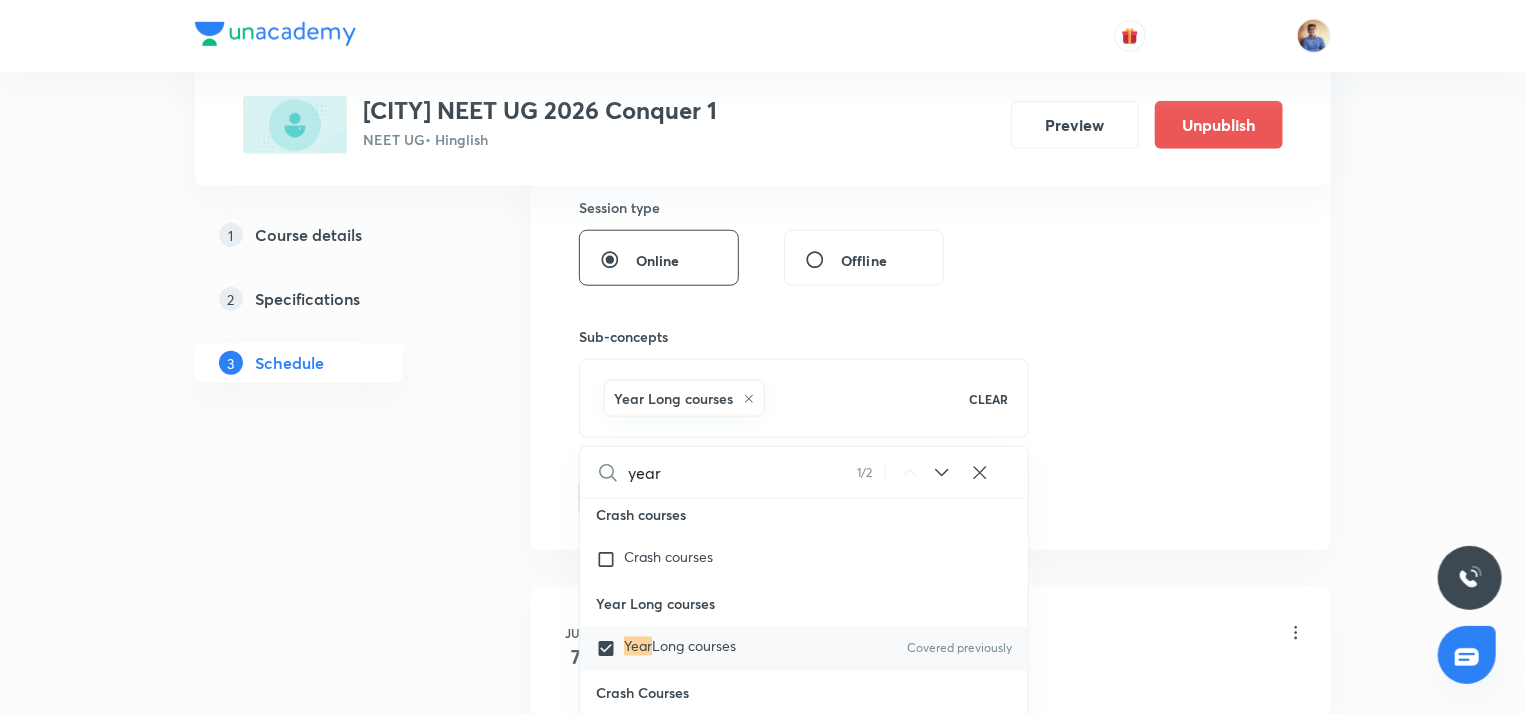click on "1 Course details 2 Specifications 3 Schedule" at bounding box center [331, 7915] 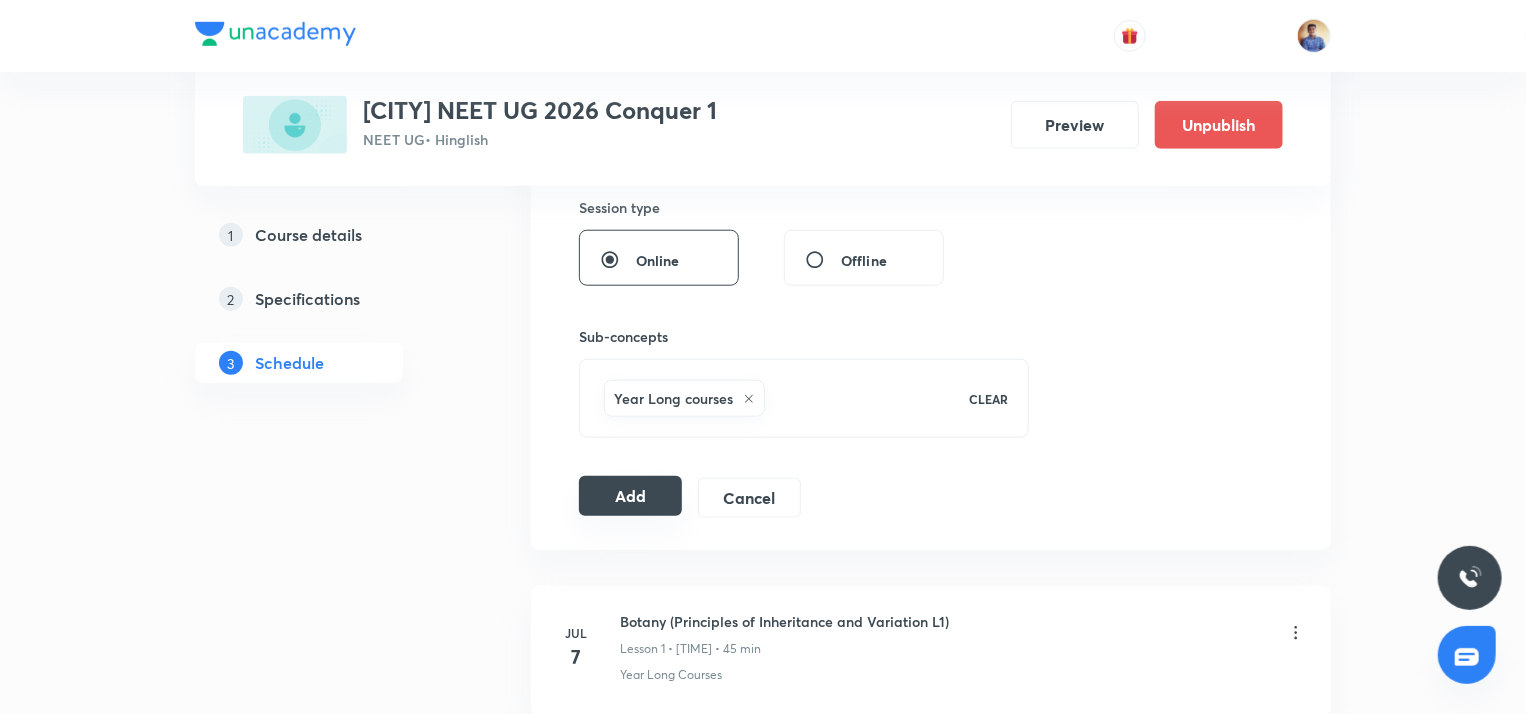 click on "Add" at bounding box center [630, 496] 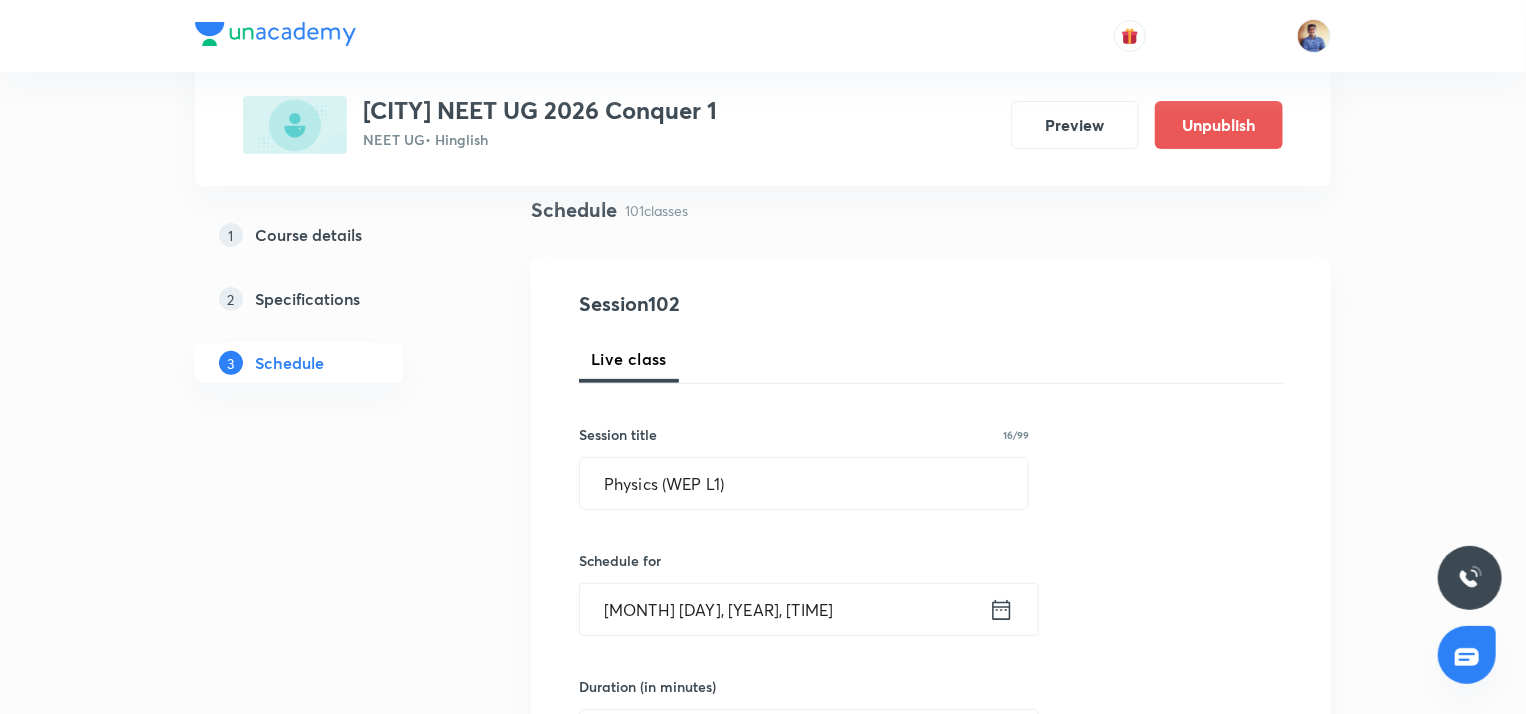 scroll, scrollTop: 142, scrollLeft: 0, axis: vertical 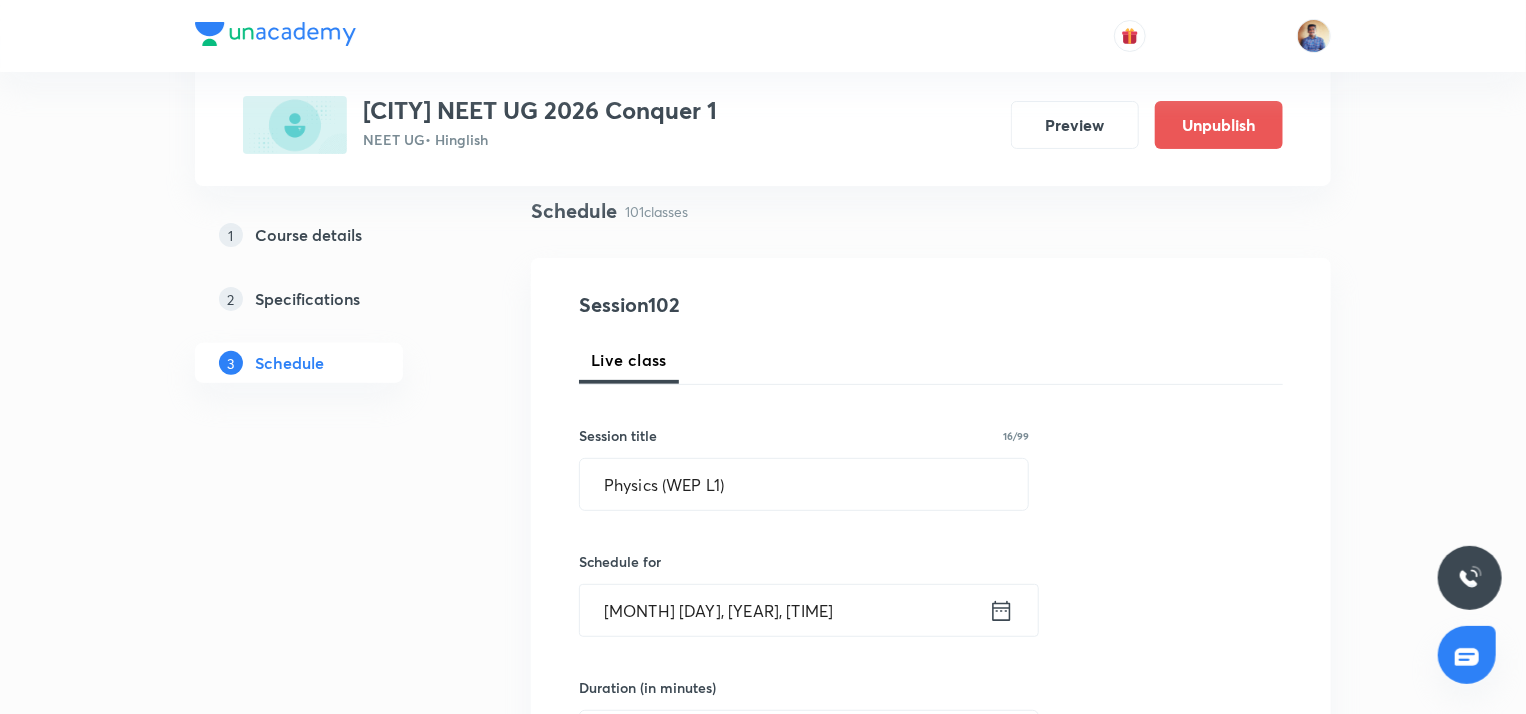 radio on "false" 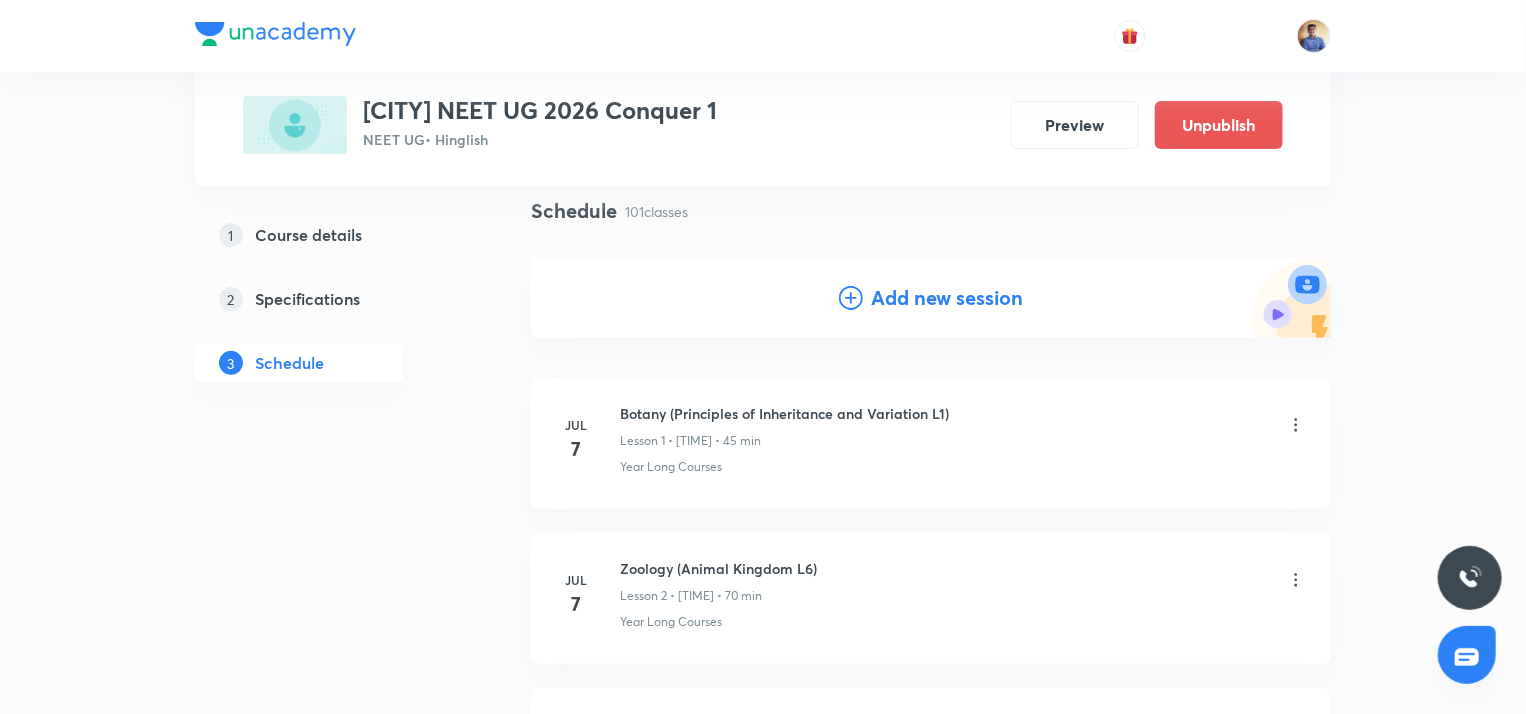 click on "Add new session" at bounding box center (947, 298) 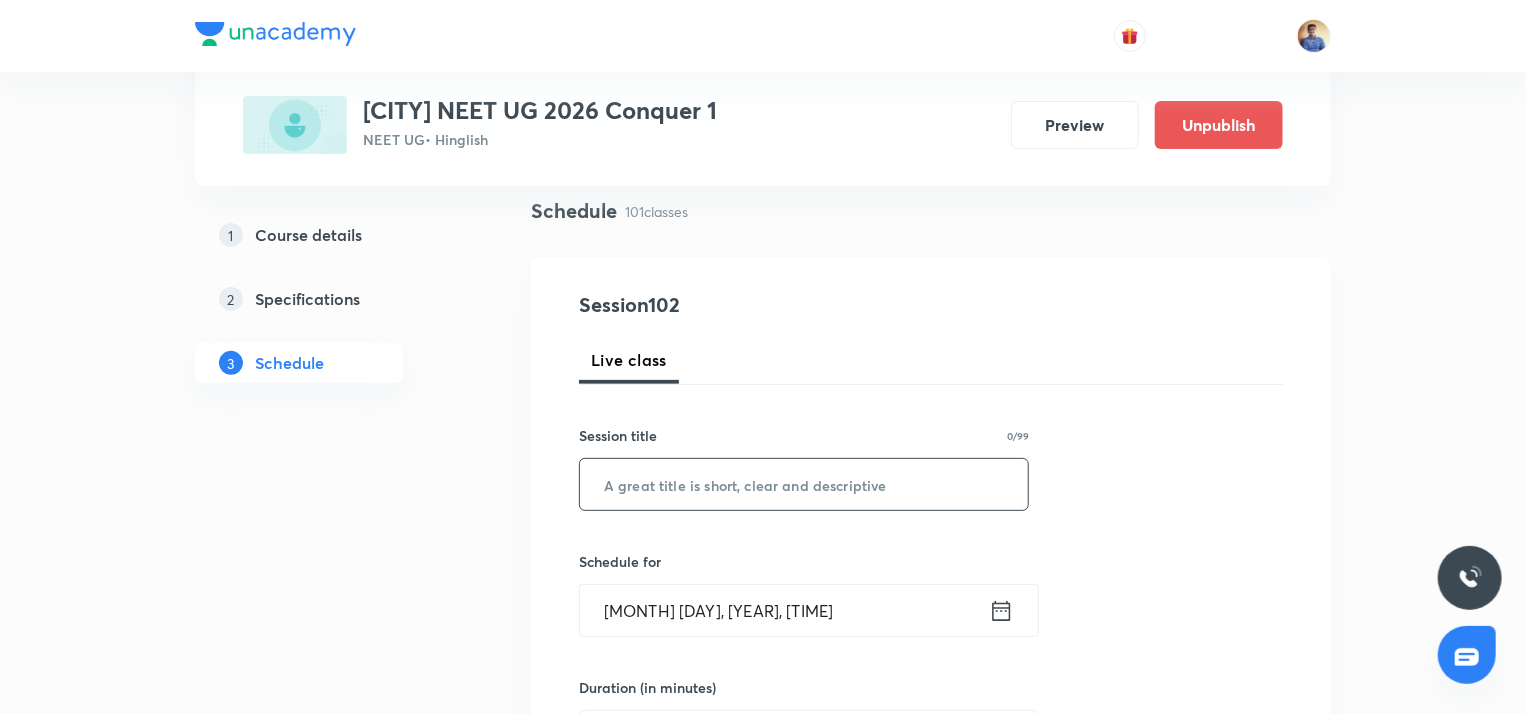 paste on "Physics (WEP L1)" 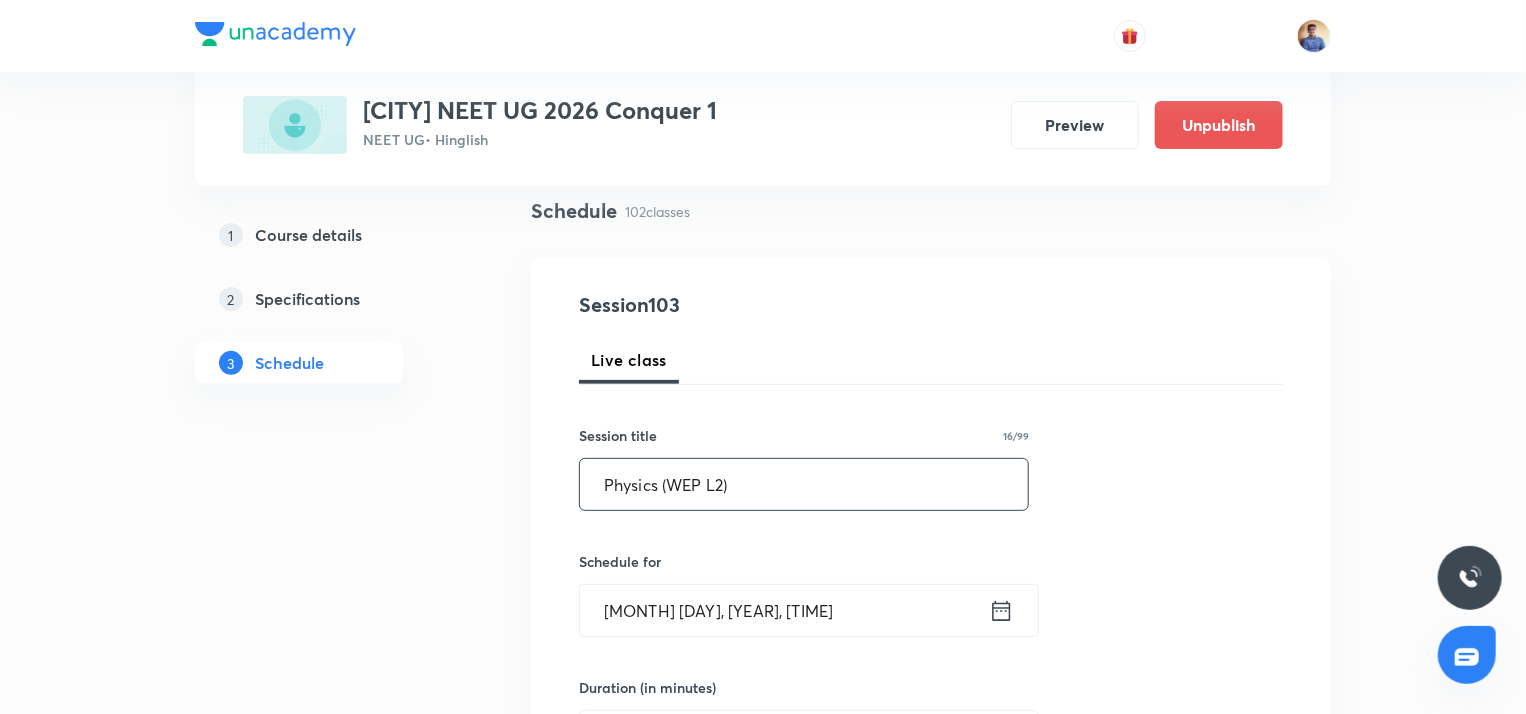 scroll, scrollTop: 374, scrollLeft: 0, axis: vertical 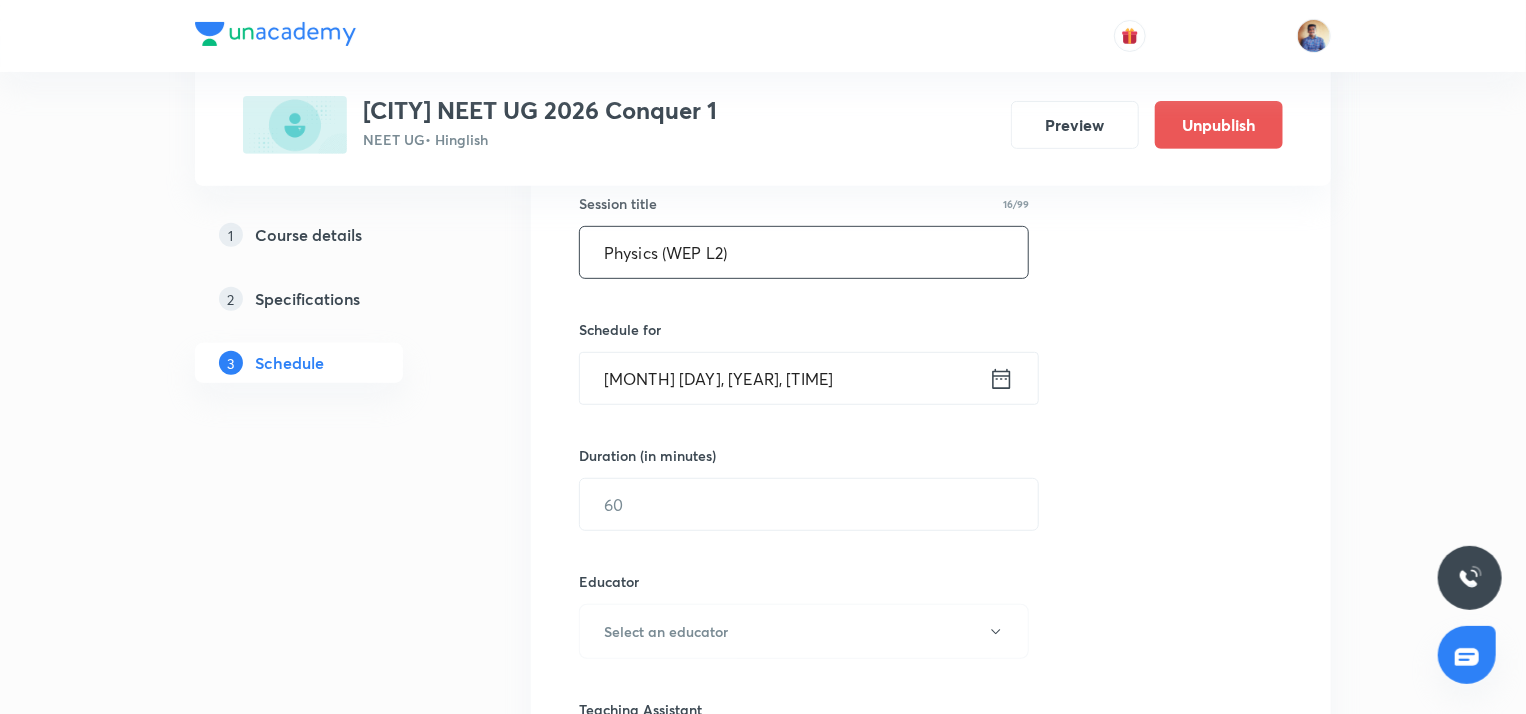type on "Physics (WEP L2)" 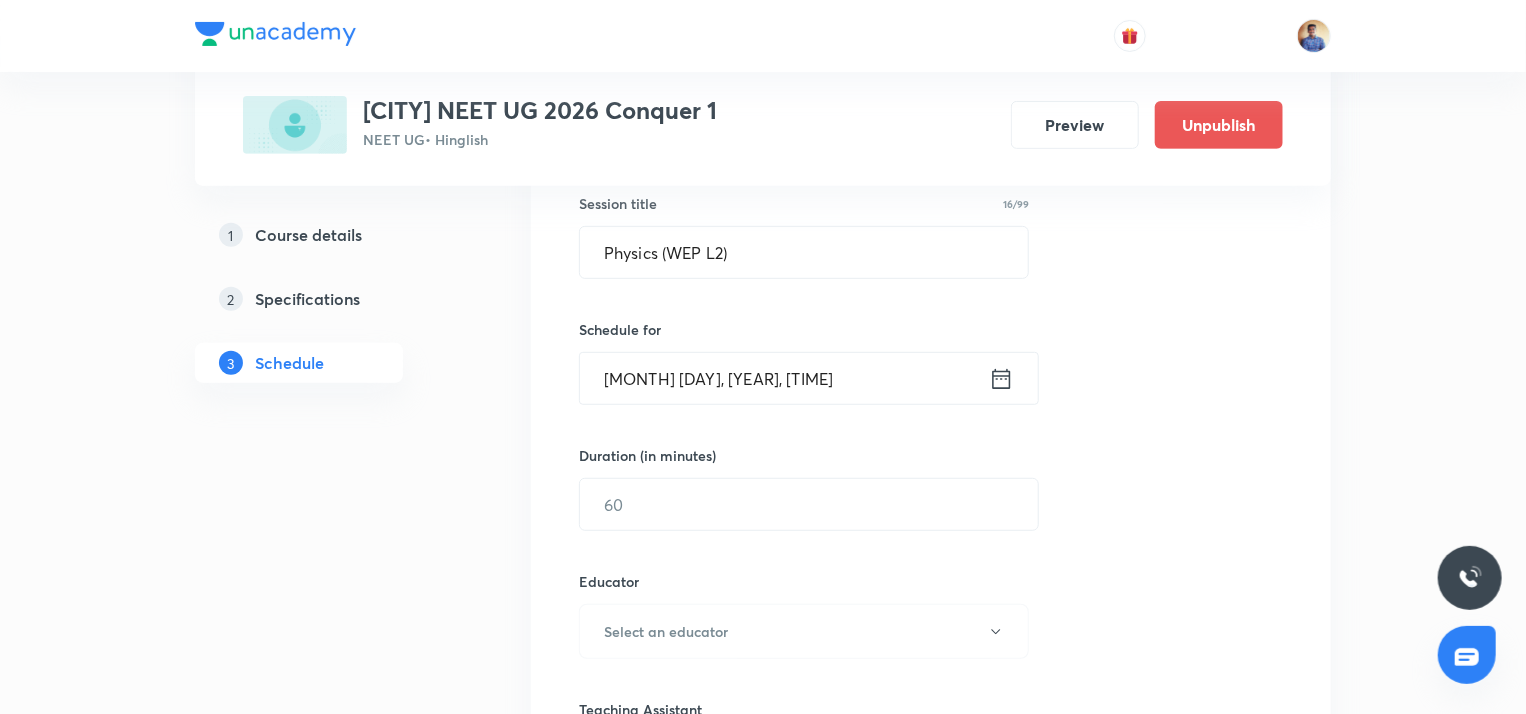 click on "Aug 4, 2025, 3:02 PM" at bounding box center (784, 378) 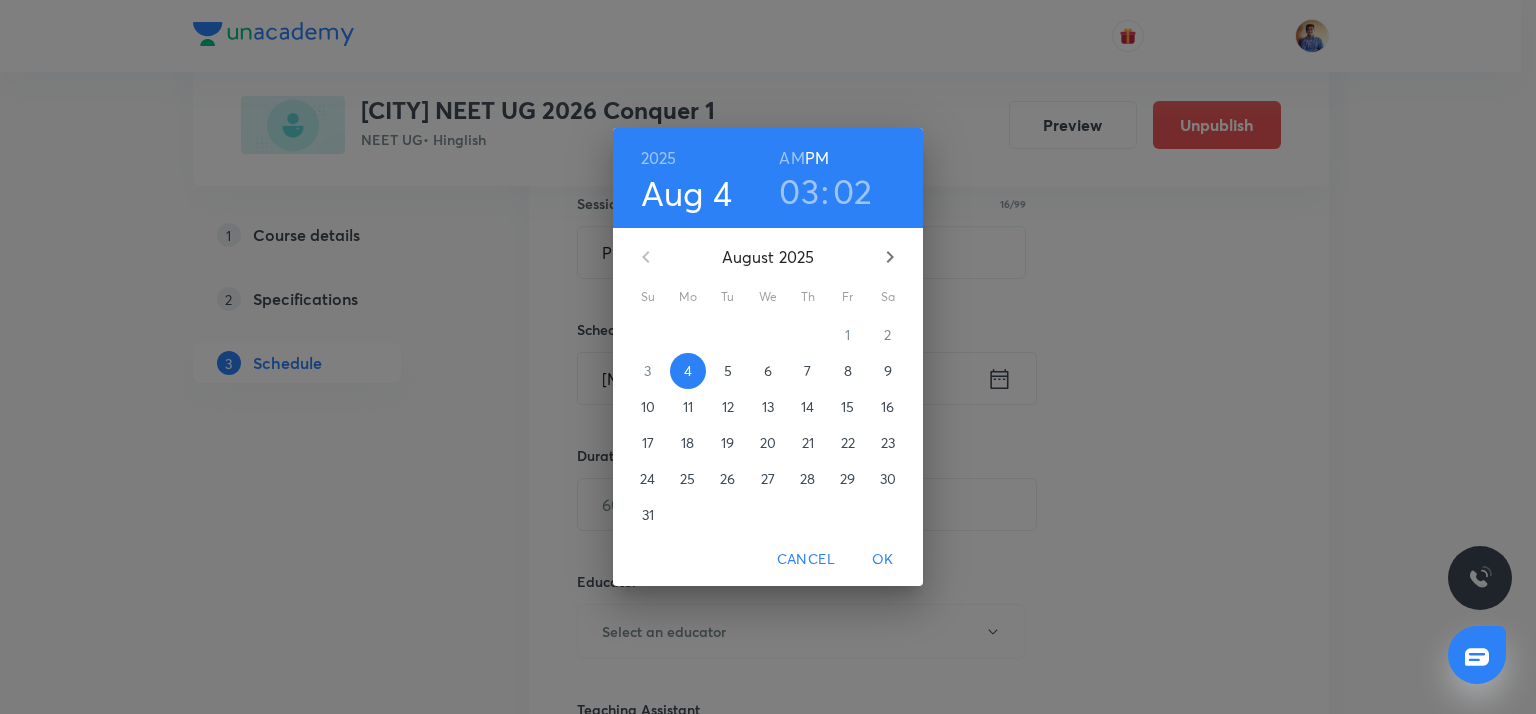 click on "11" at bounding box center [688, 407] 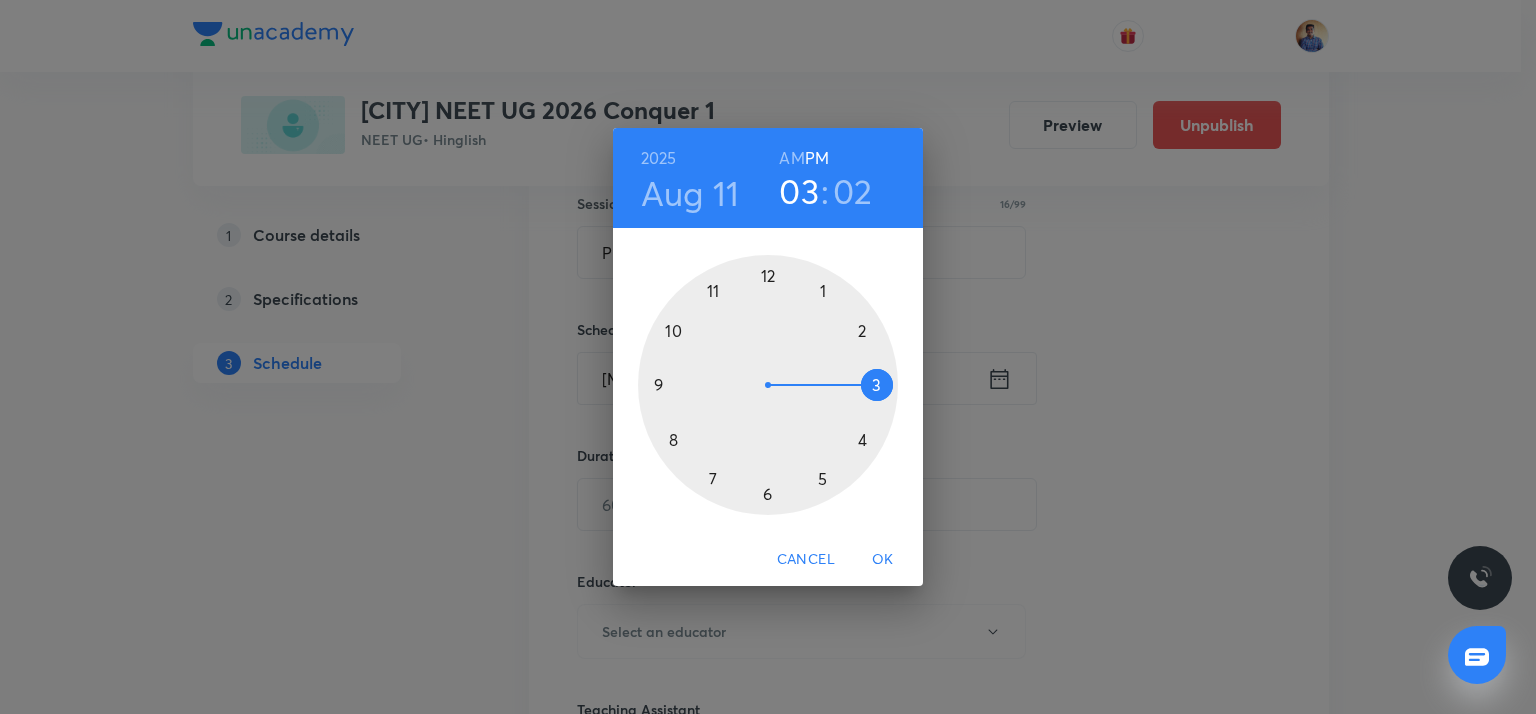 click at bounding box center (768, 385) 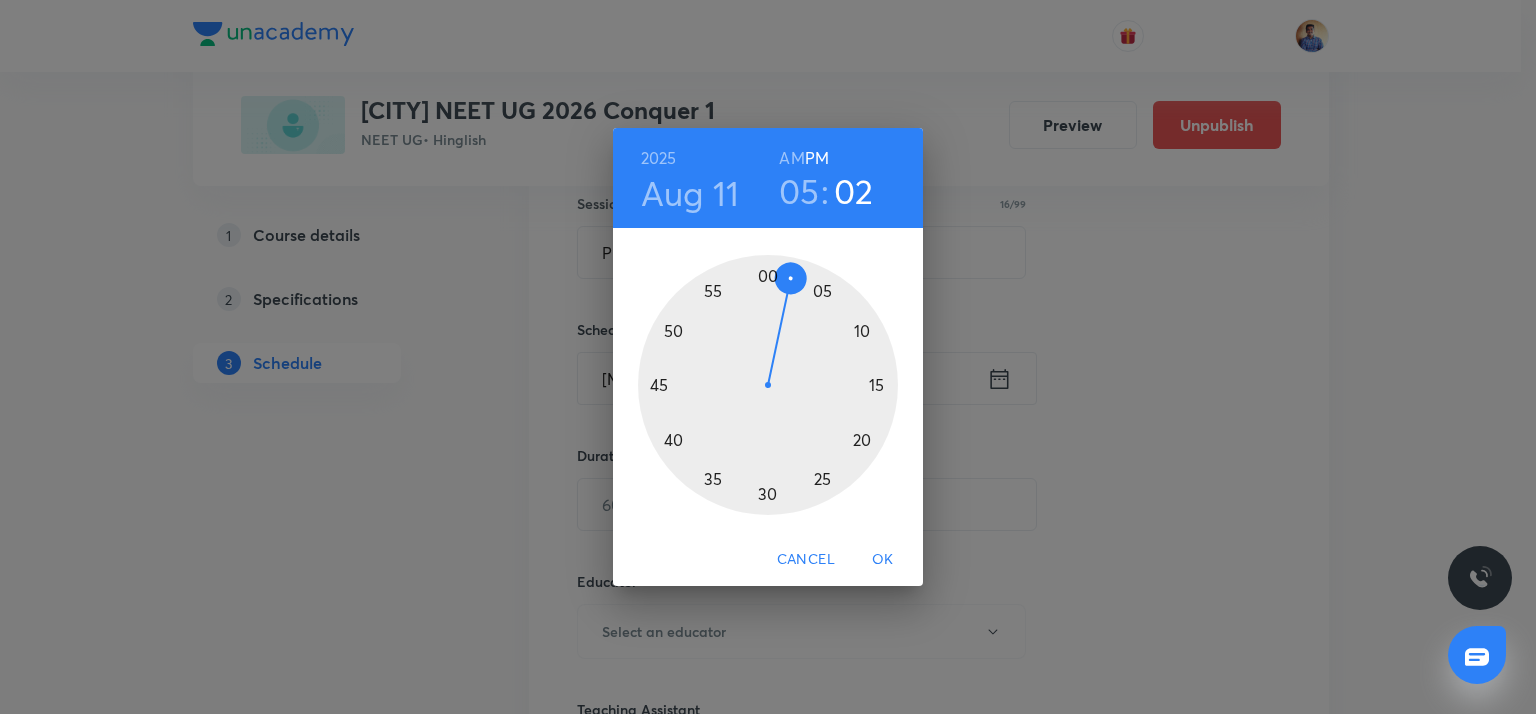 click at bounding box center [768, 385] 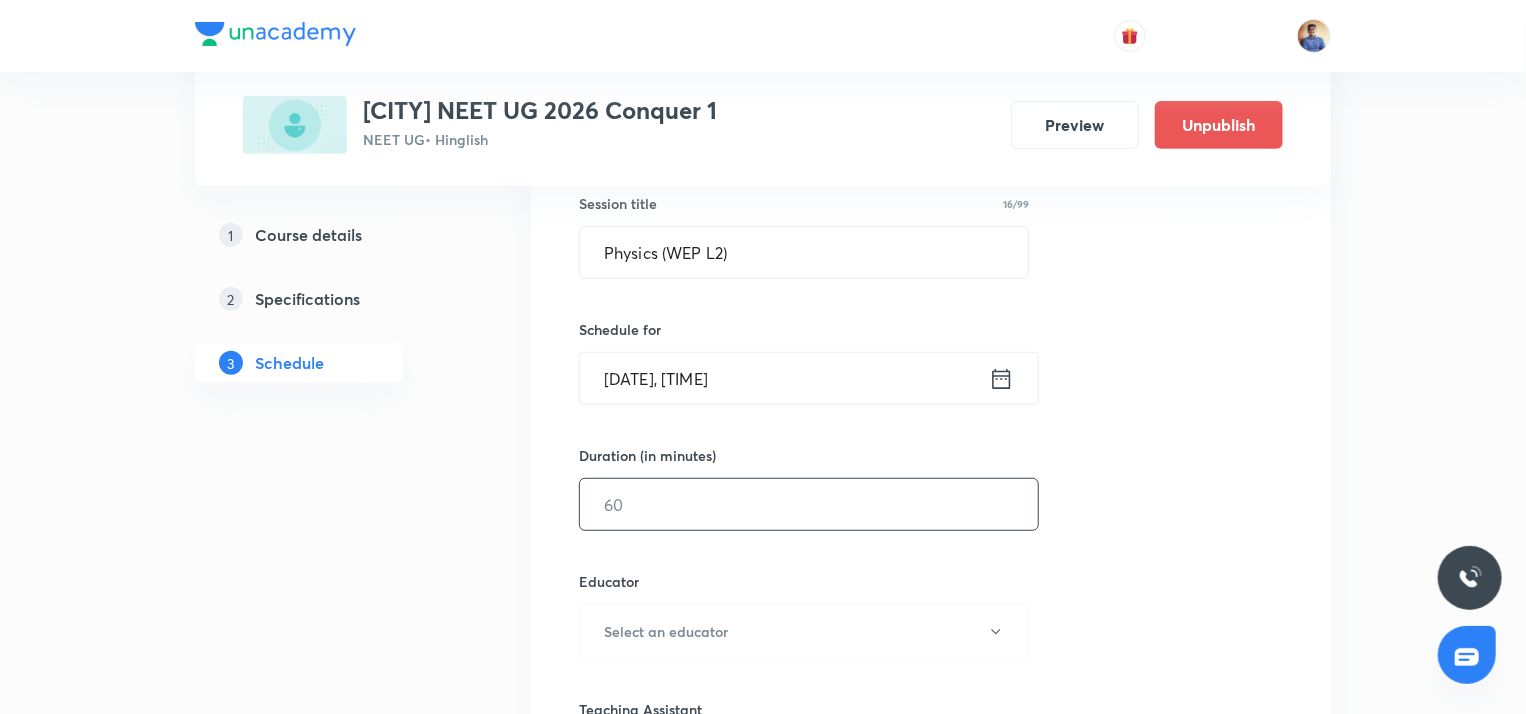 click at bounding box center [809, 504] 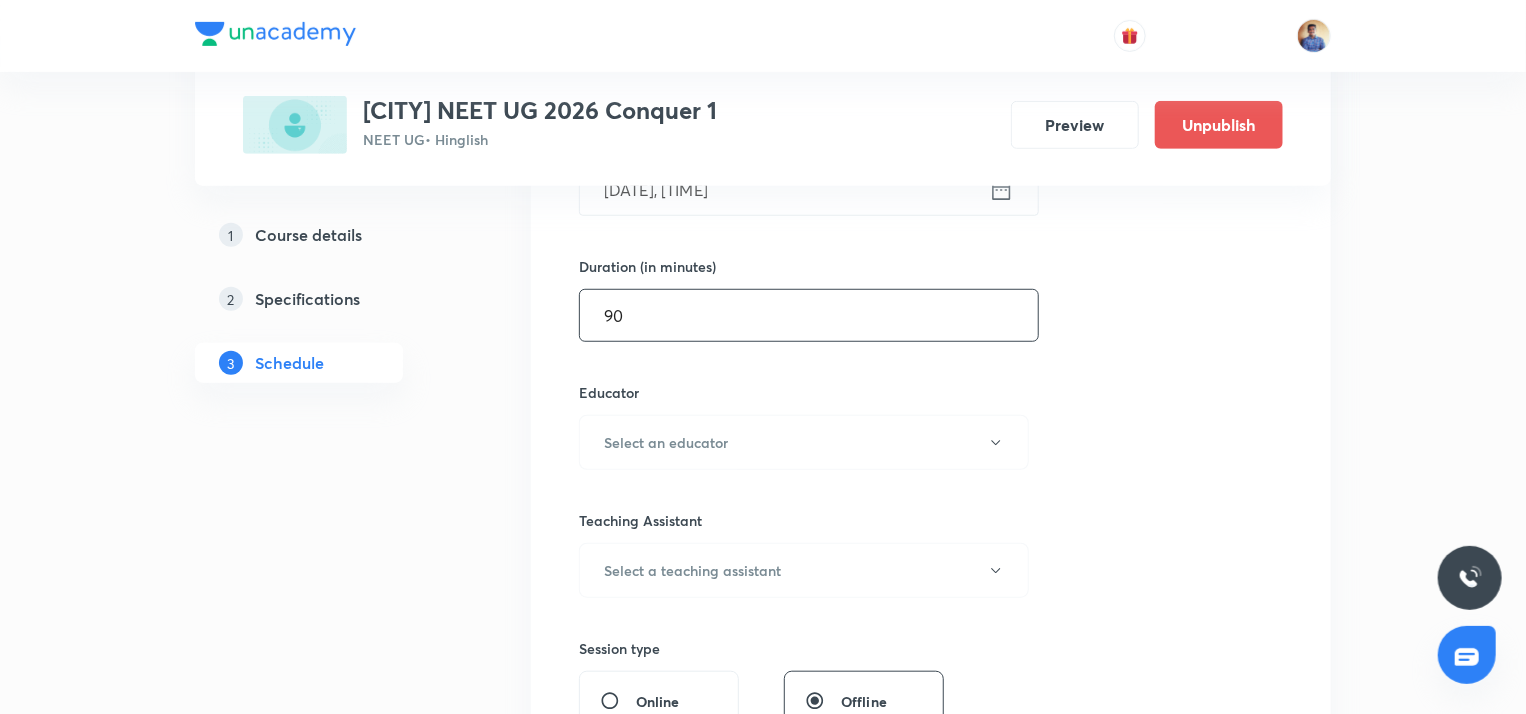 scroll, scrollTop: 572, scrollLeft: 0, axis: vertical 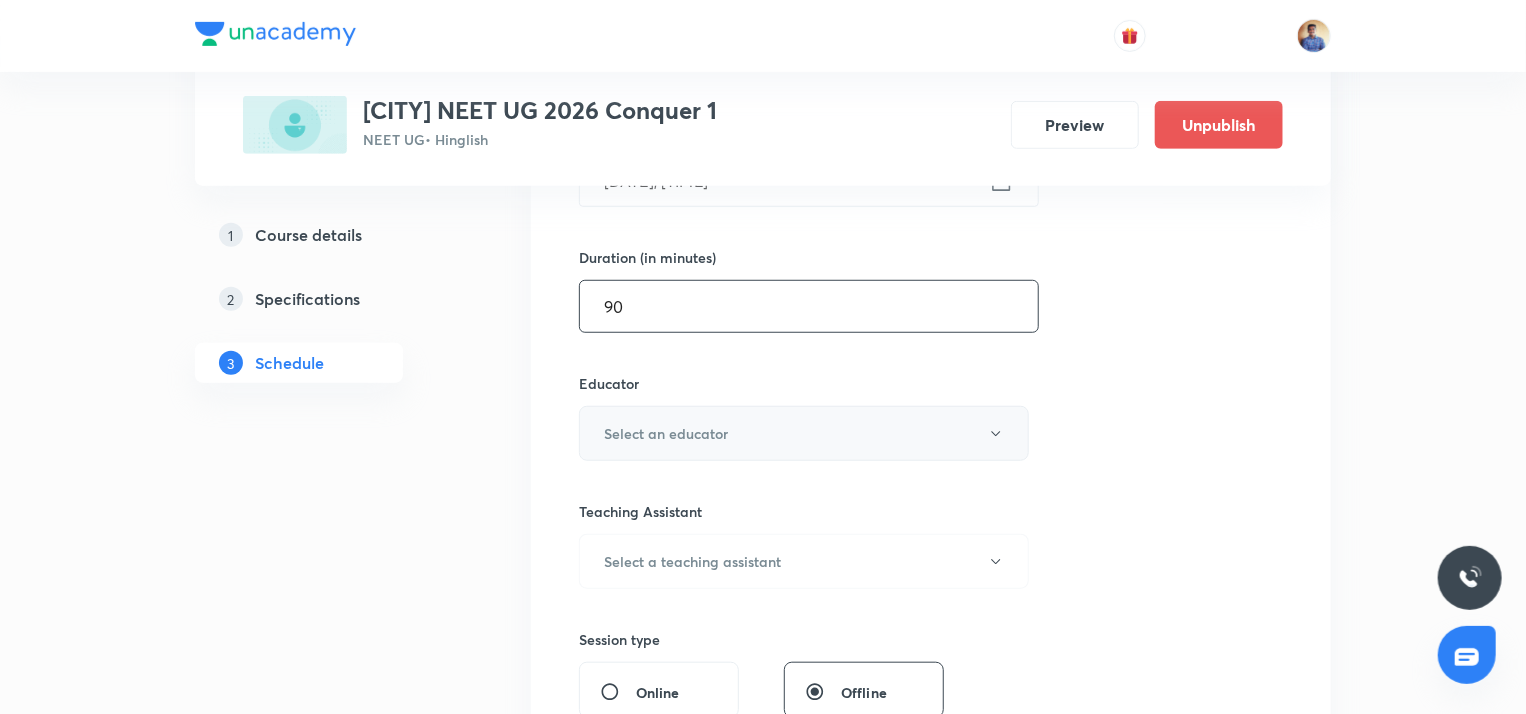 type on "90" 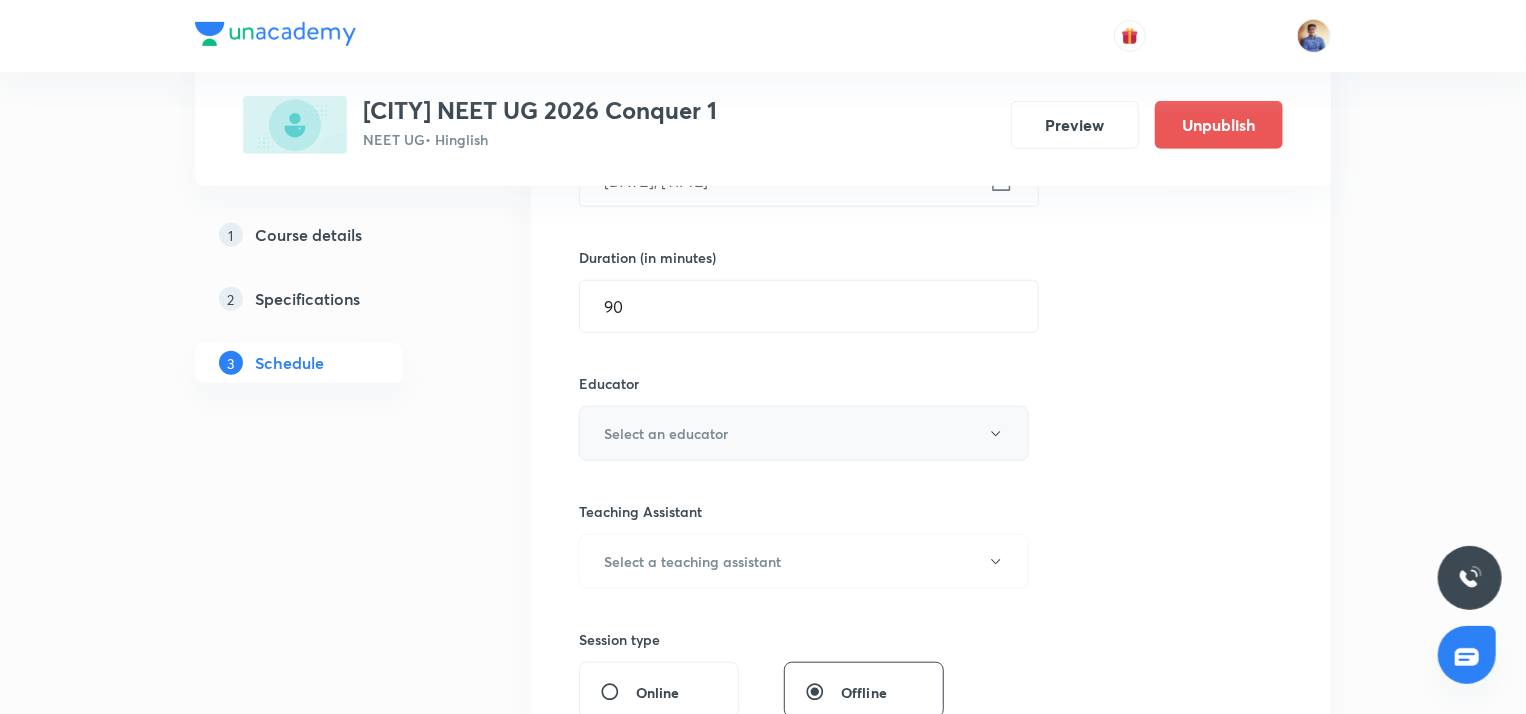 click on "Select an educator" at bounding box center (666, 433) 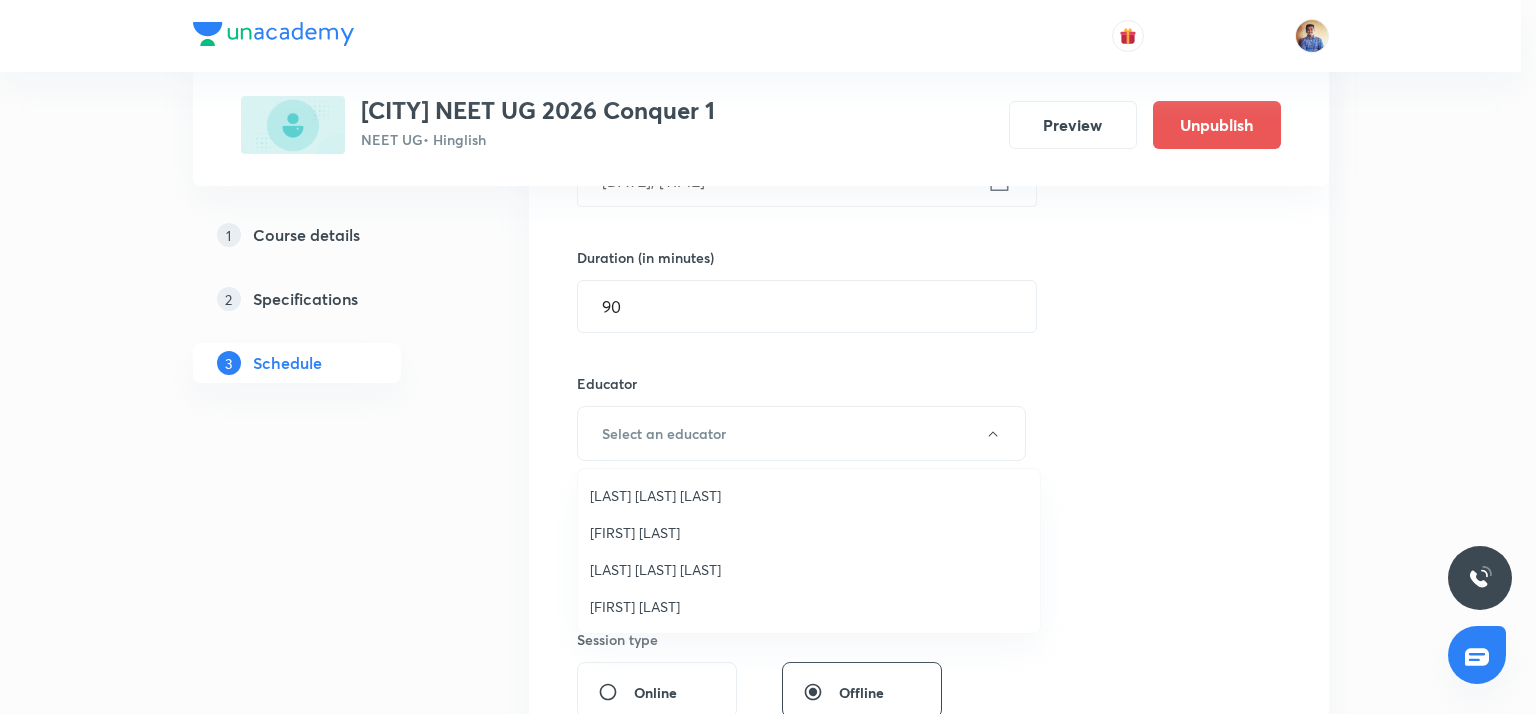 click on "[NAME]" at bounding box center [809, 569] 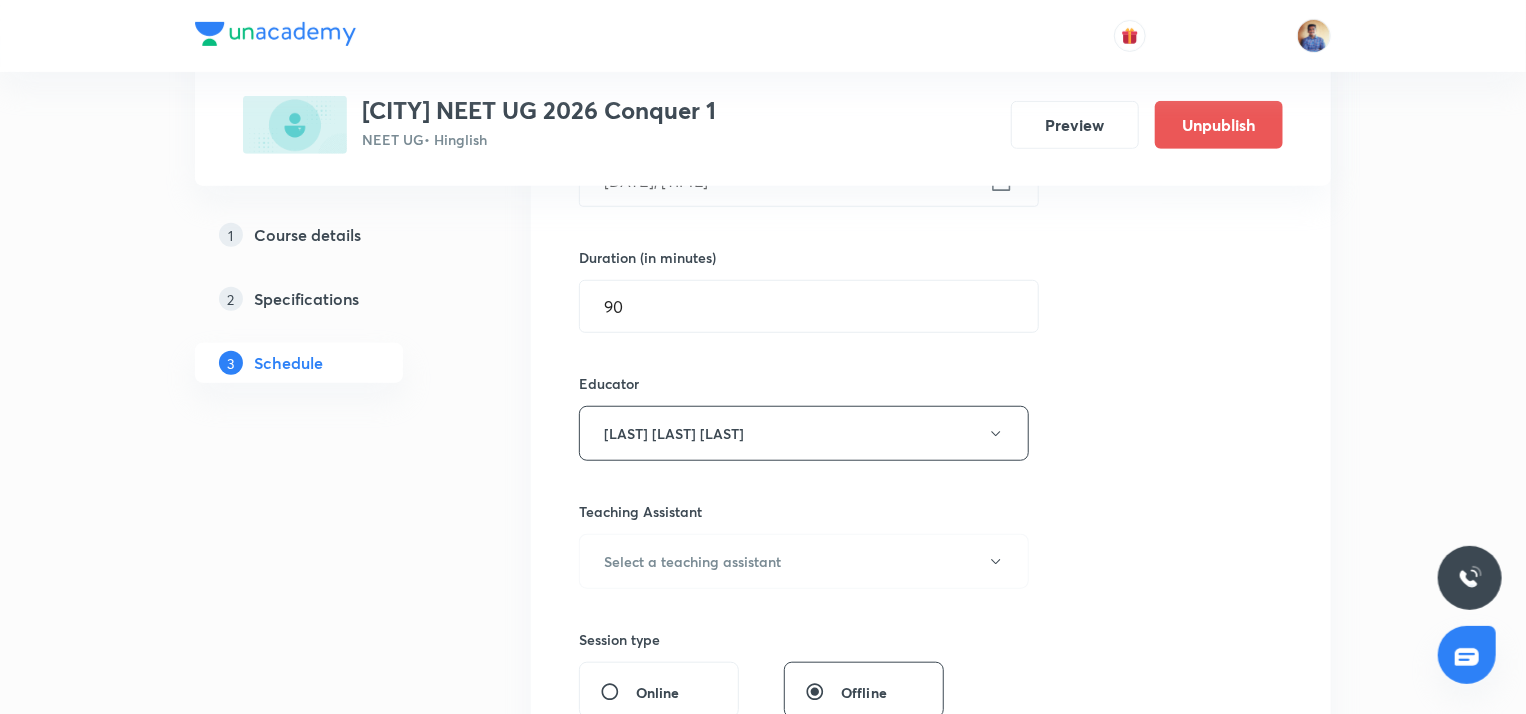 click on "1 Course details 2 Specifications 3 Schedule" at bounding box center (331, 8413) 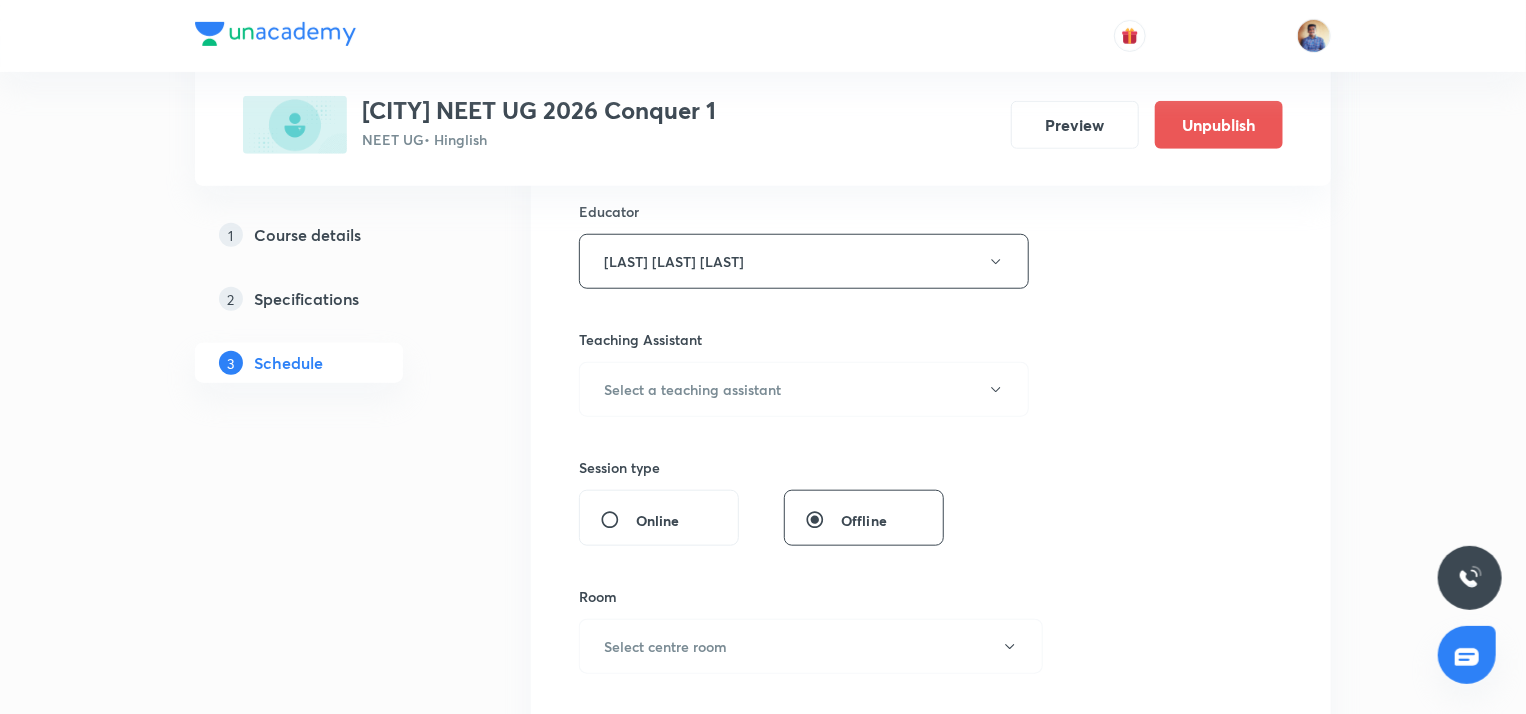 scroll, scrollTop: 750, scrollLeft: 0, axis: vertical 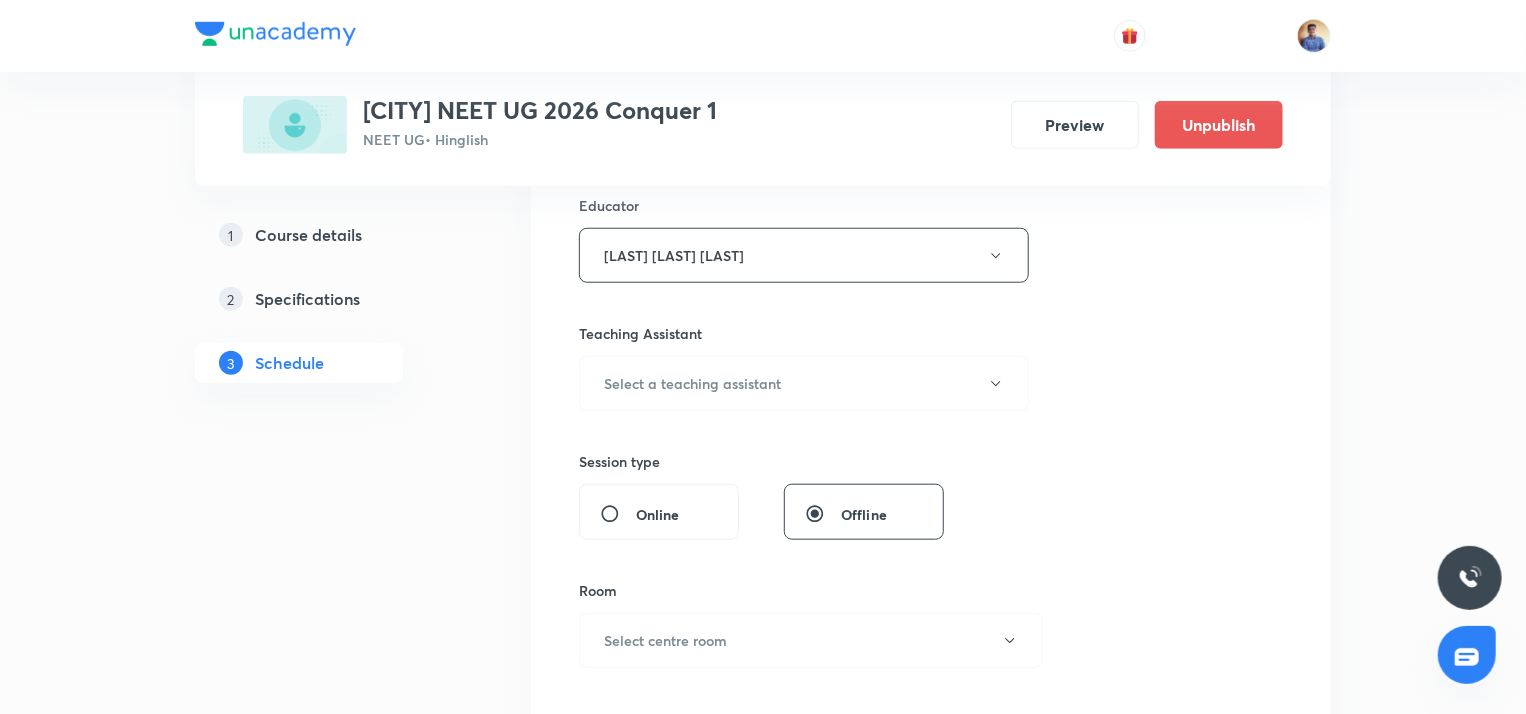 click on "Online" at bounding box center [618, 514] 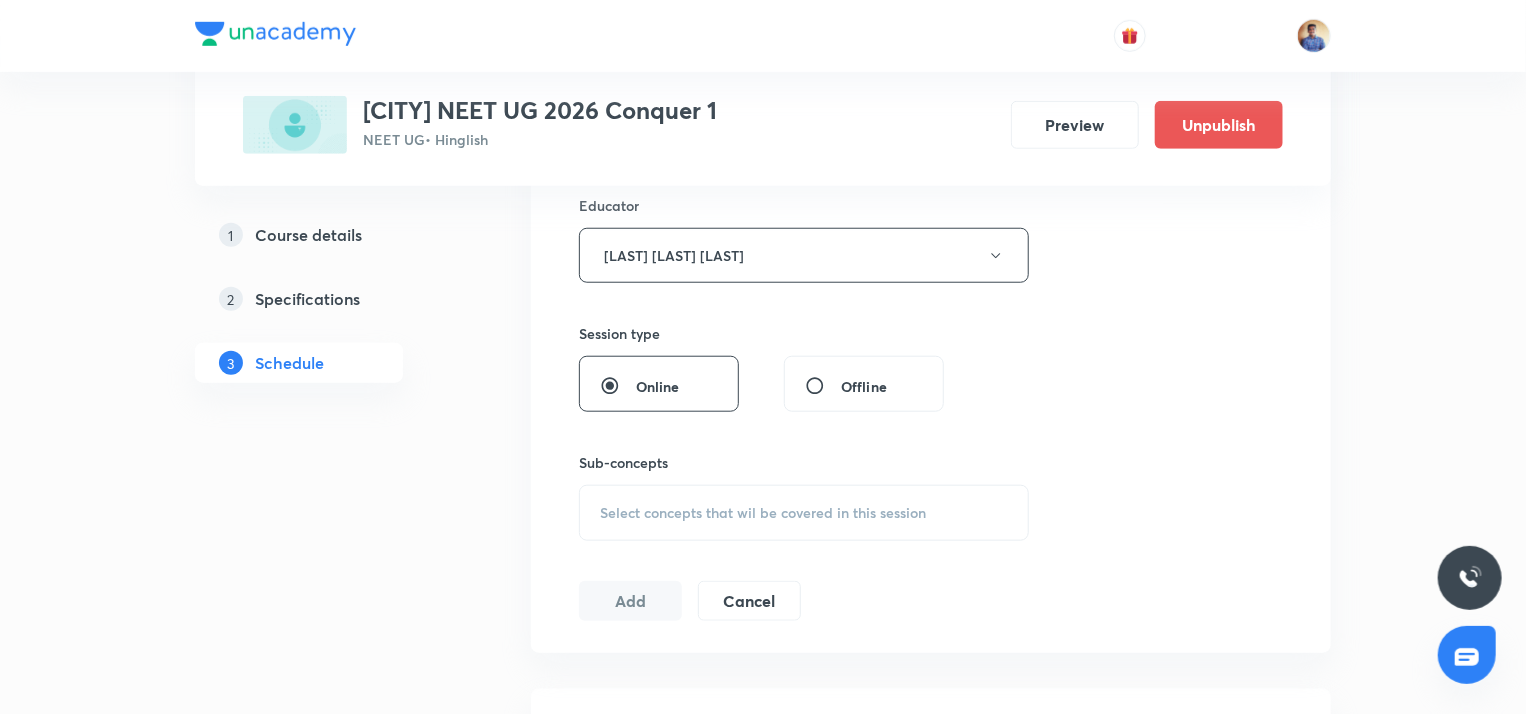 click on "Select concepts that wil be covered in this session" at bounding box center (763, 513) 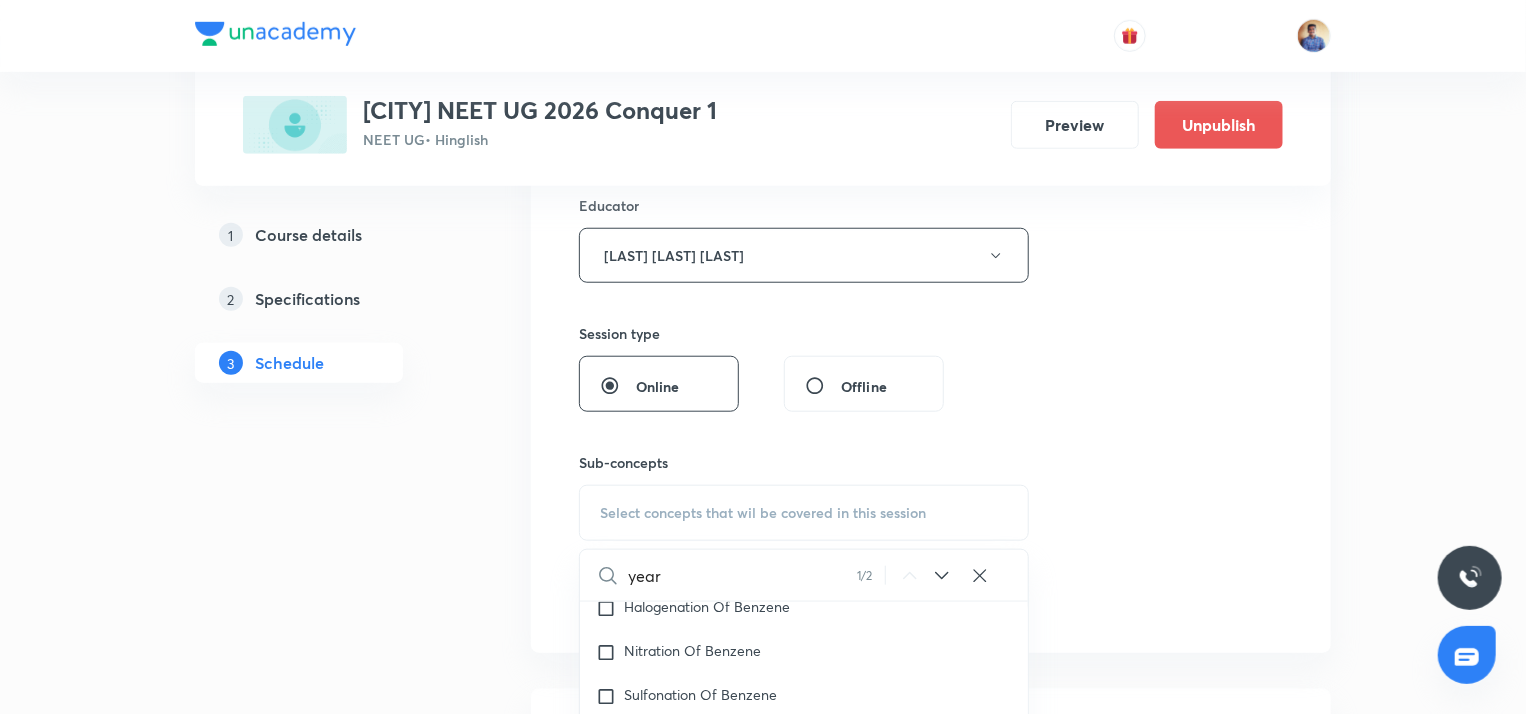scroll, scrollTop: 59236, scrollLeft: 0, axis: vertical 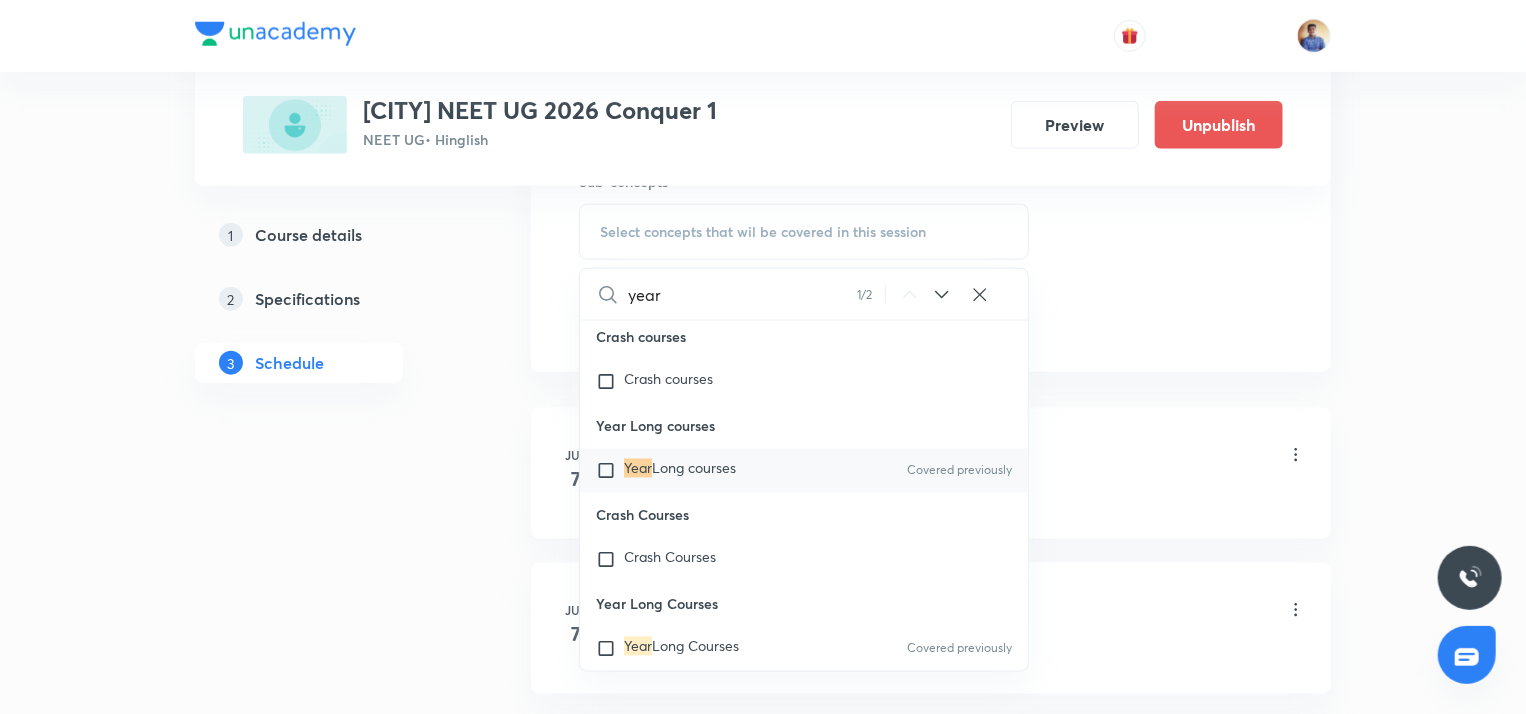 type on "year" 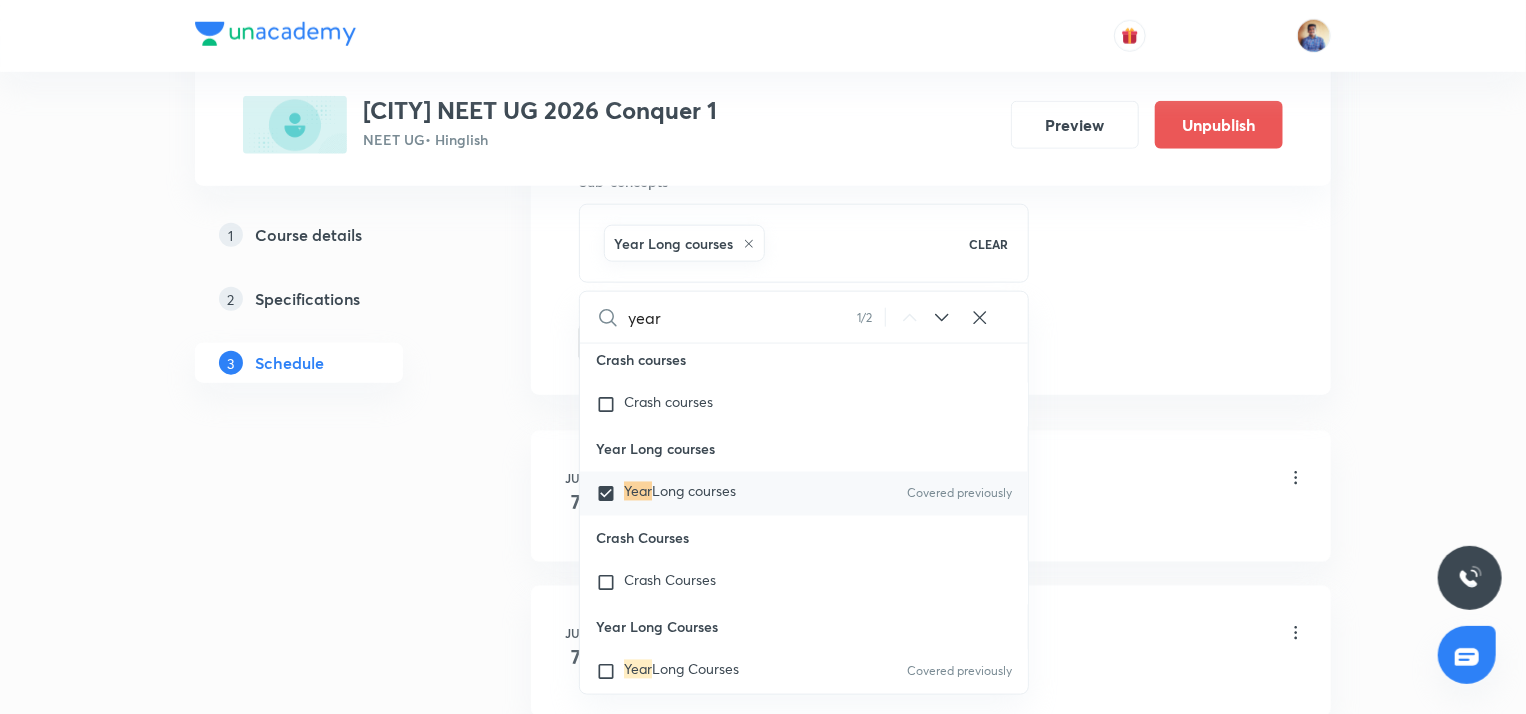 click on "1 Course details 2 Specifications 3 Schedule" at bounding box center [331, 311] 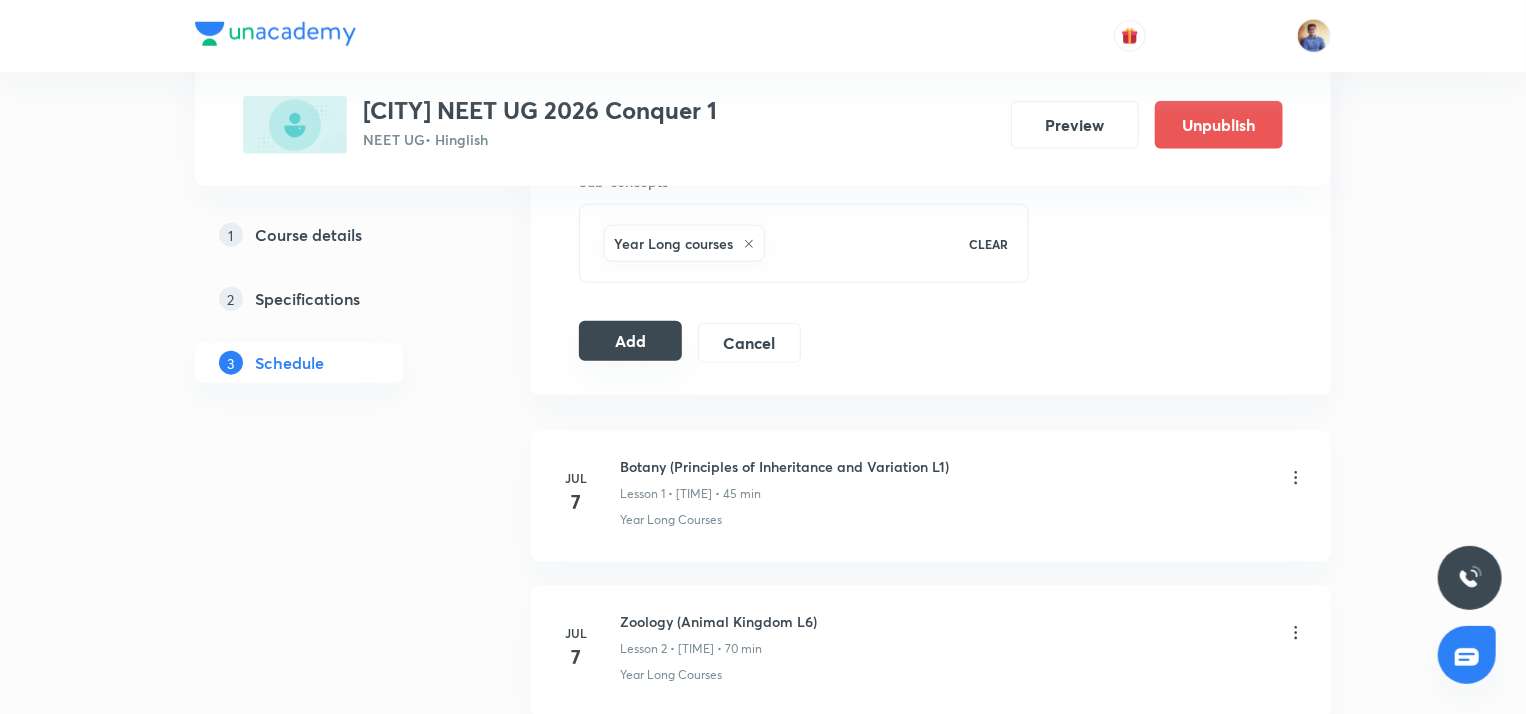 click on "Add" at bounding box center (630, 341) 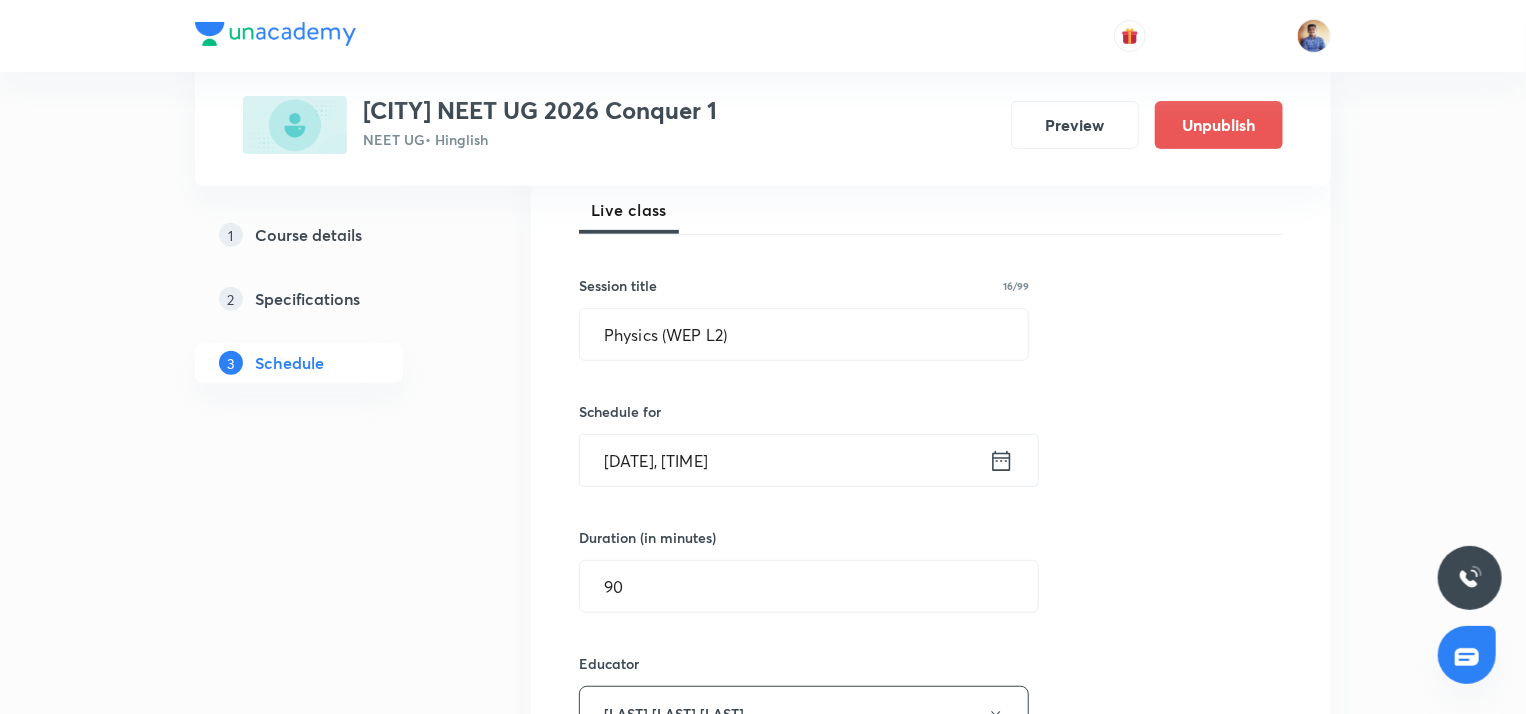 scroll, scrollTop: 0, scrollLeft: 0, axis: both 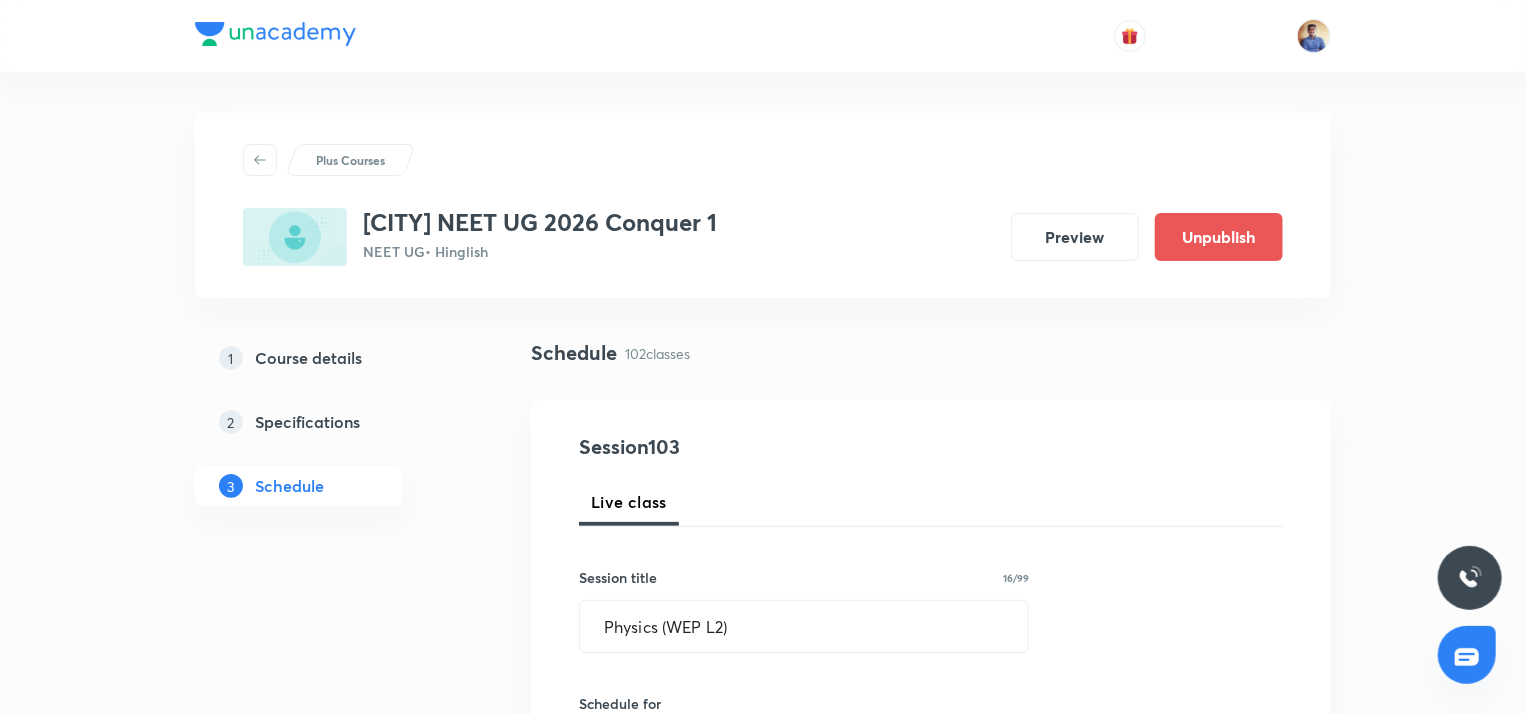 radio on "false" 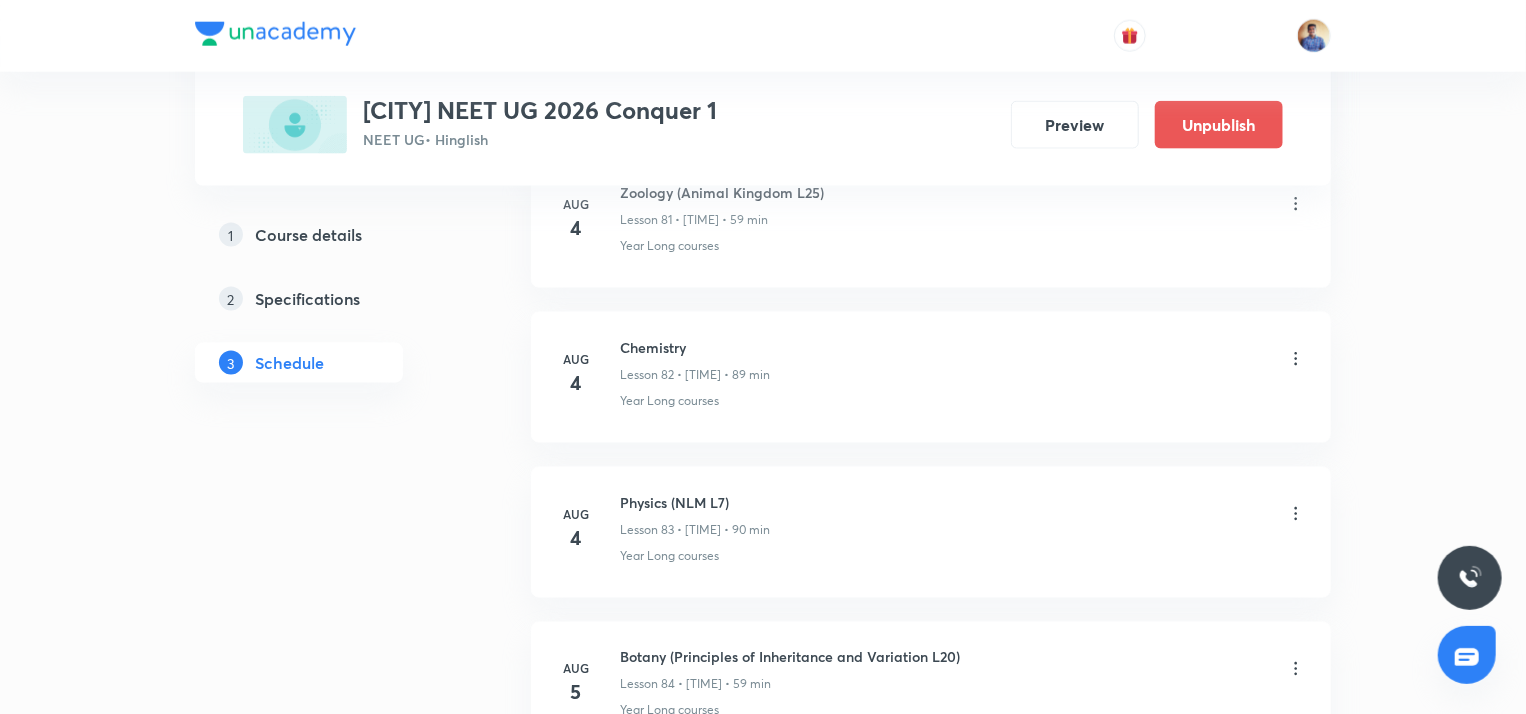 scroll, scrollTop: 12752, scrollLeft: 0, axis: vertical 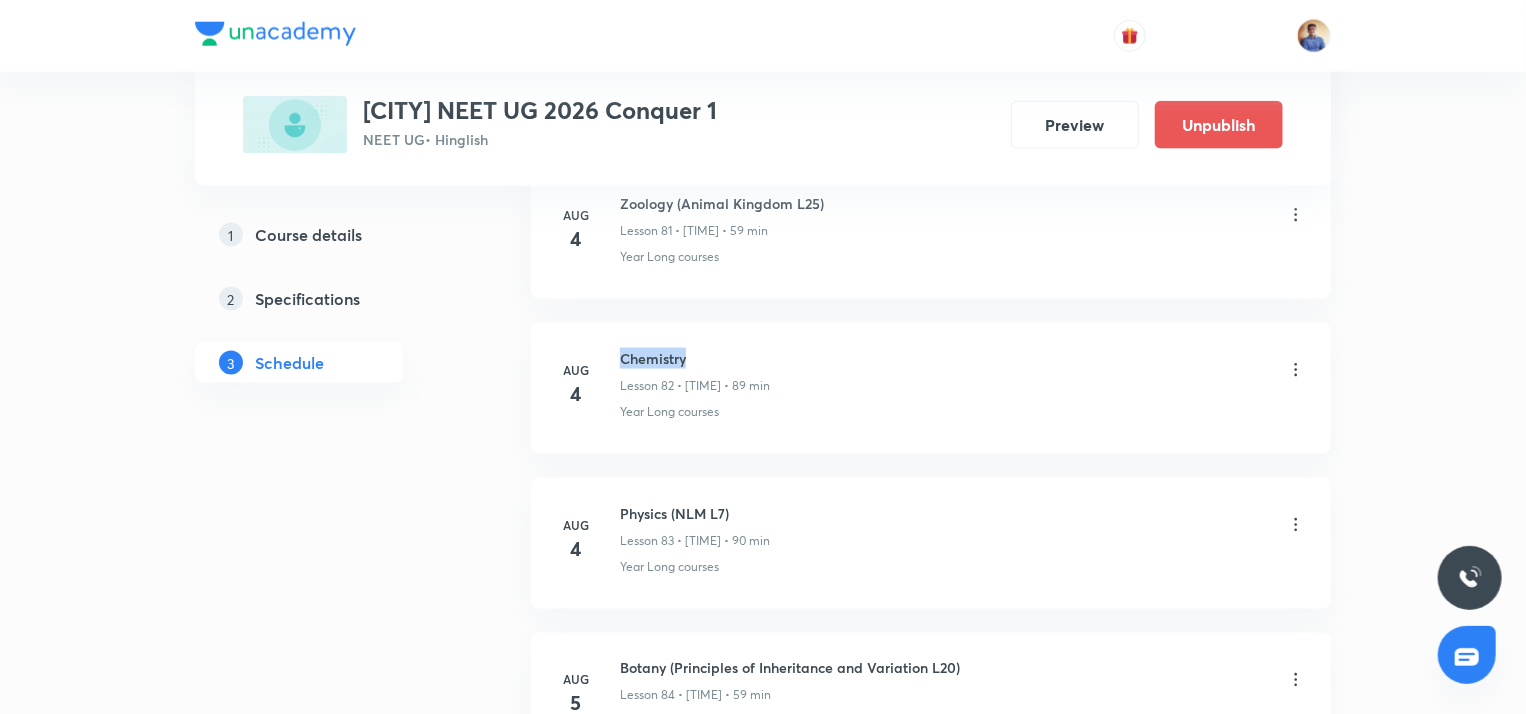 drag, startPoint x: 621, startPoint y: 325, endPoint x: 695, endPoint y: 321, distance: 74.10803 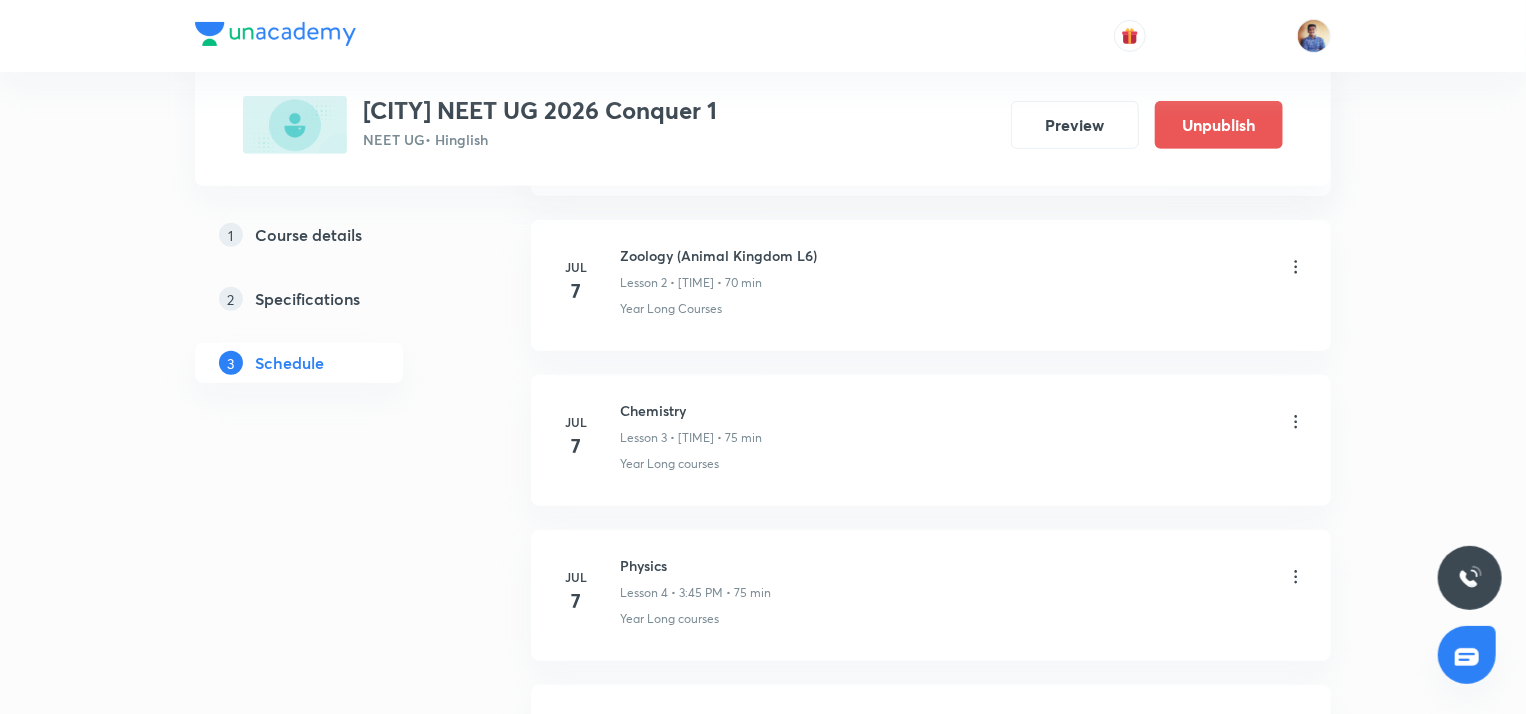 scroll, scrollTop: 0, scrollLeft: 0, axis: both 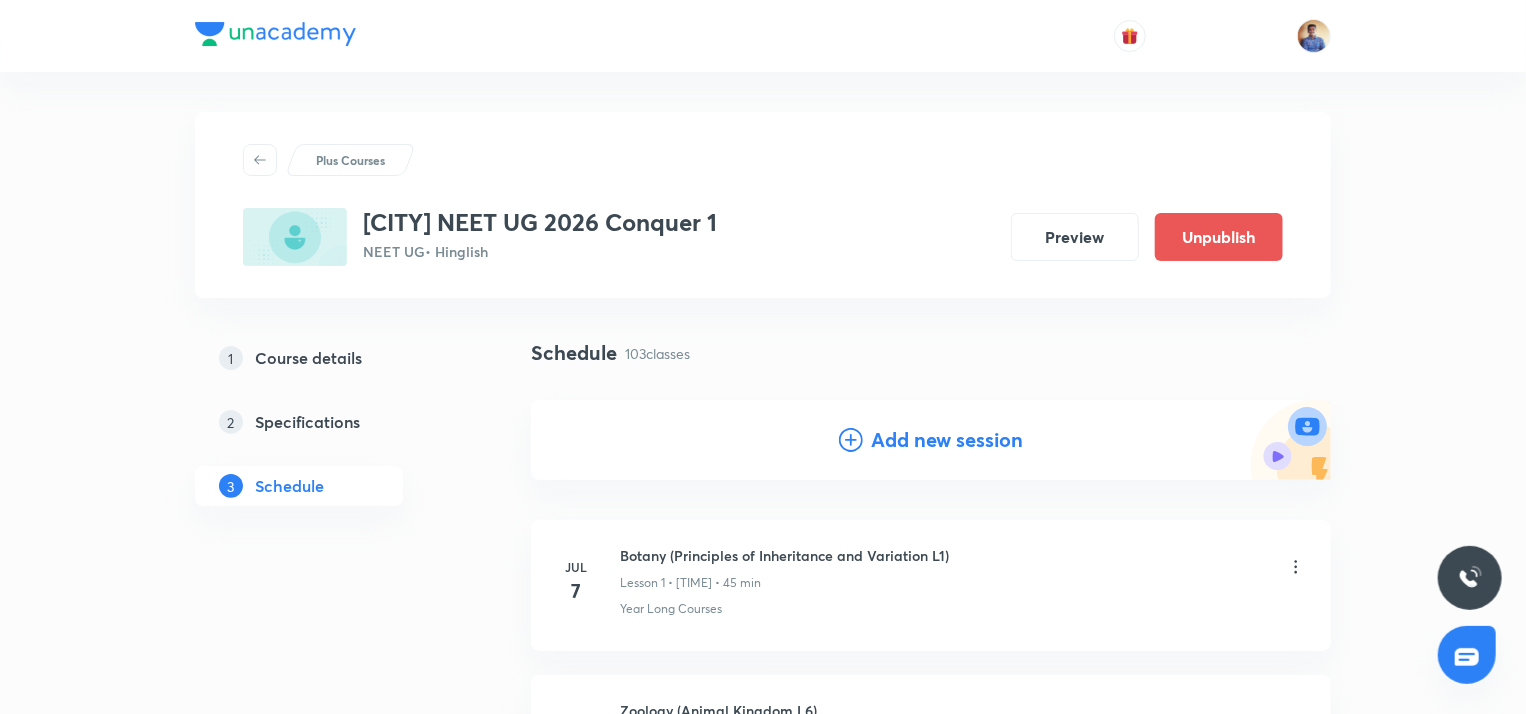 click on "Add new session" at bounding box center (947, 440) 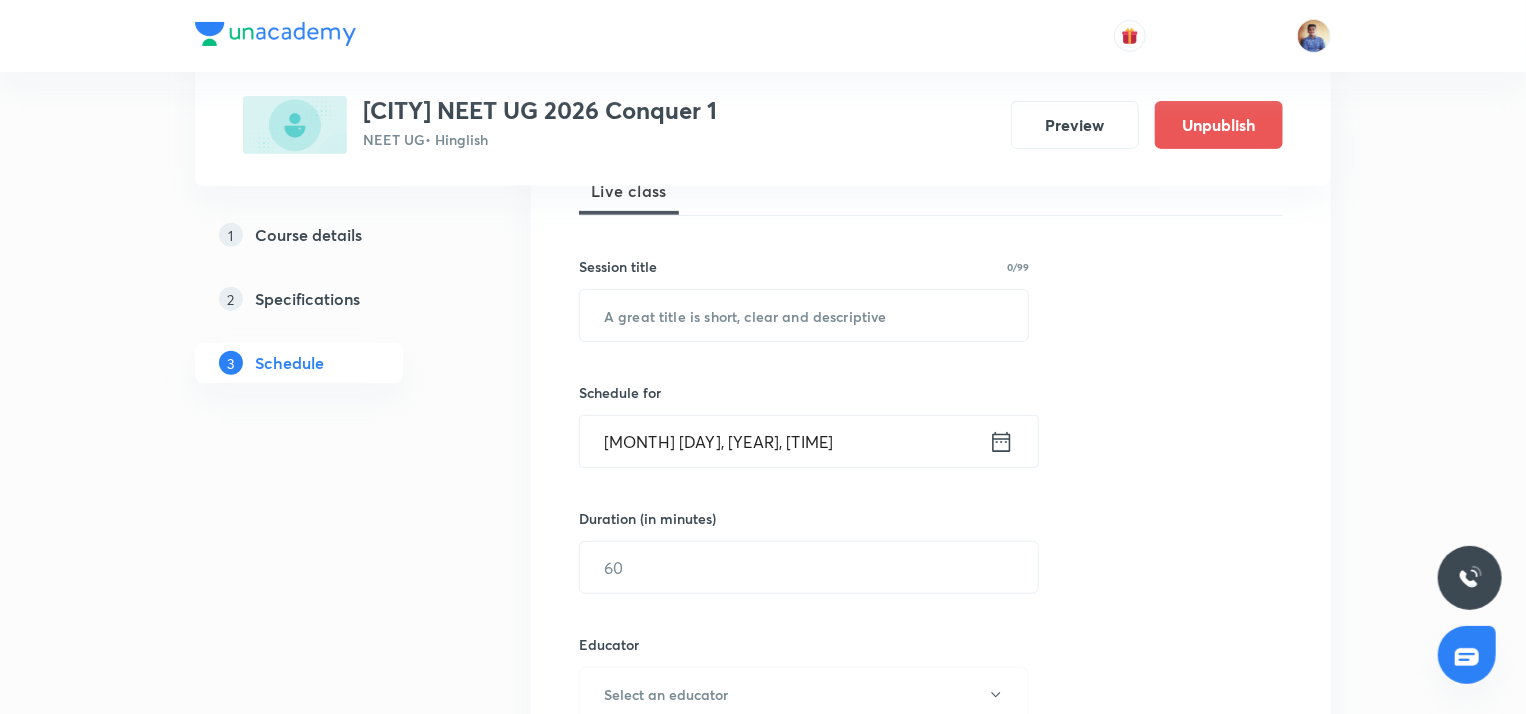 scroll, scrollTop: 315, scrollLeft: 0, axis: vertical 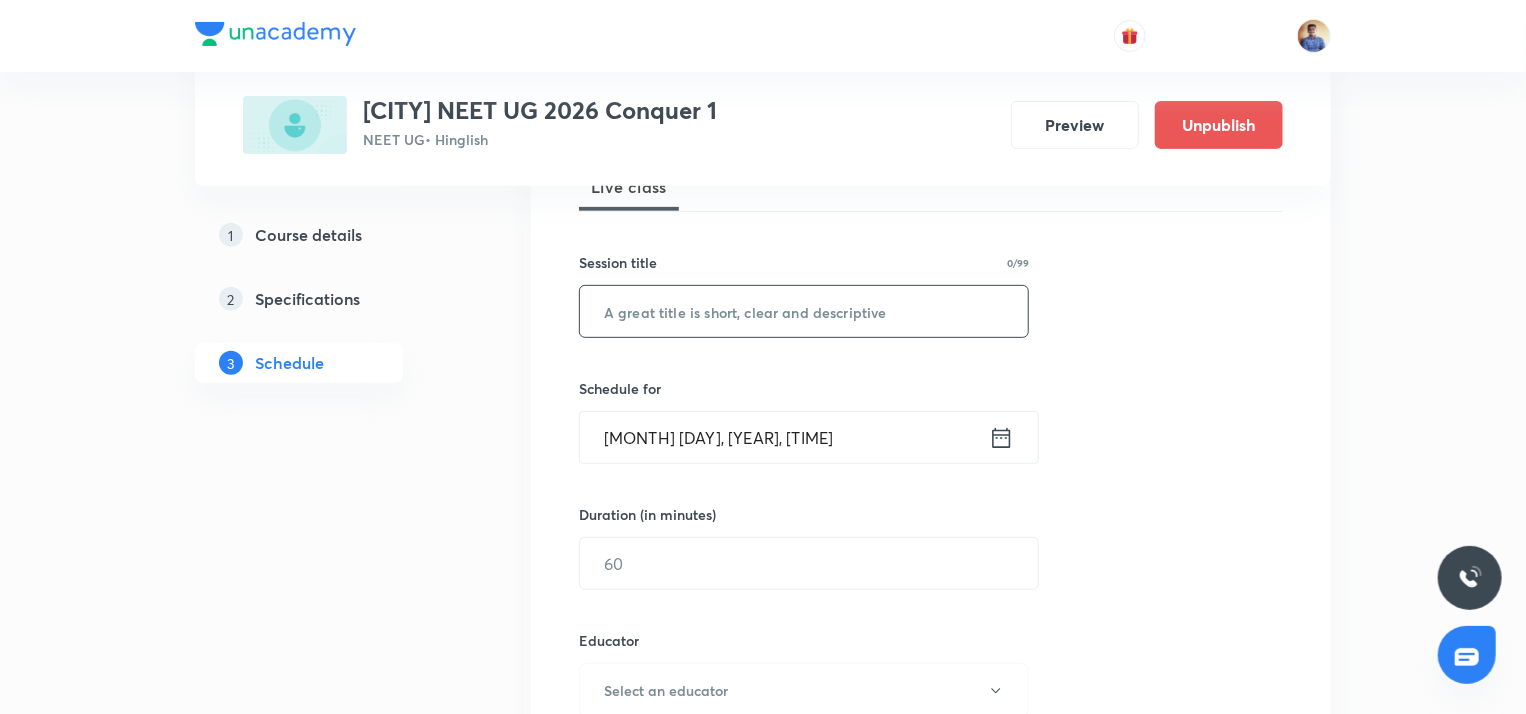 click at bounding box center (804, 311) 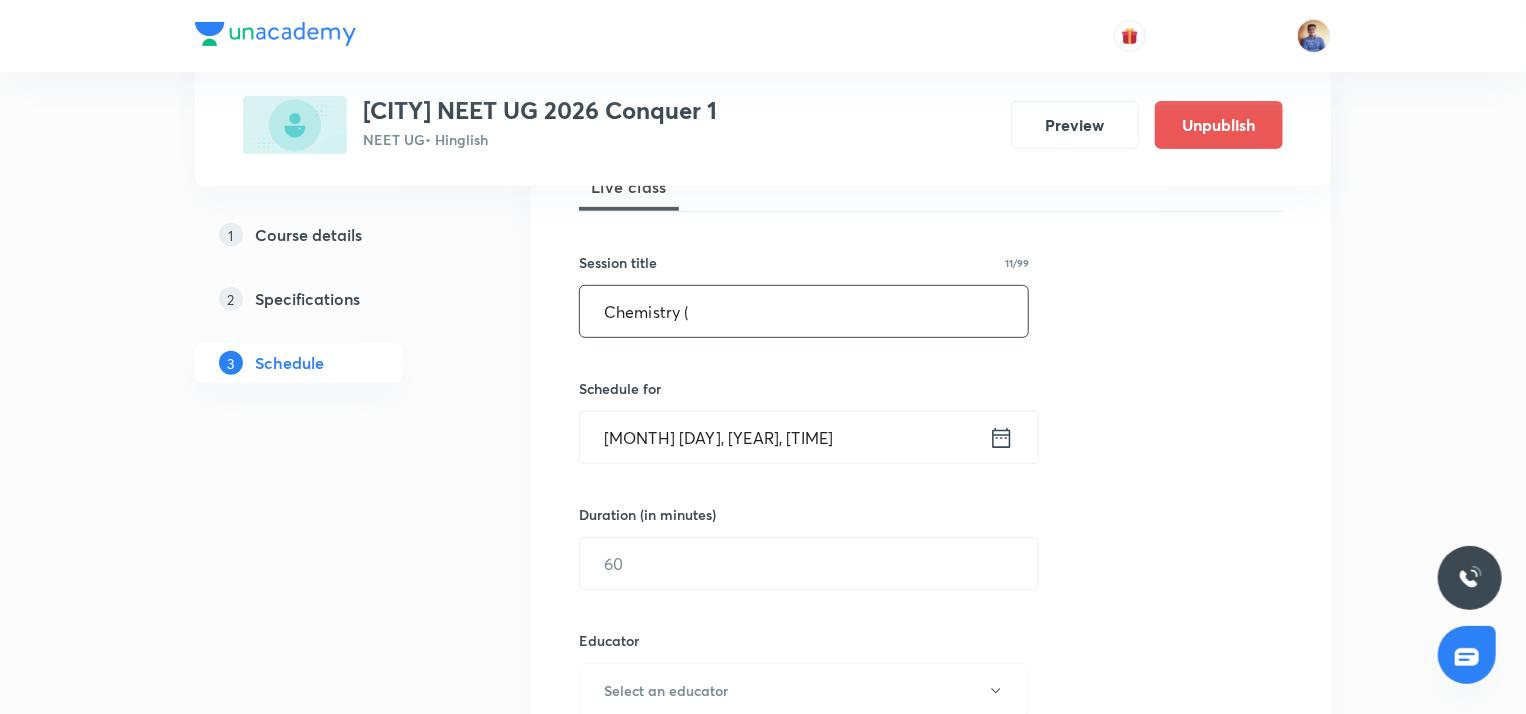 paste on "Periodic classification and their properties" 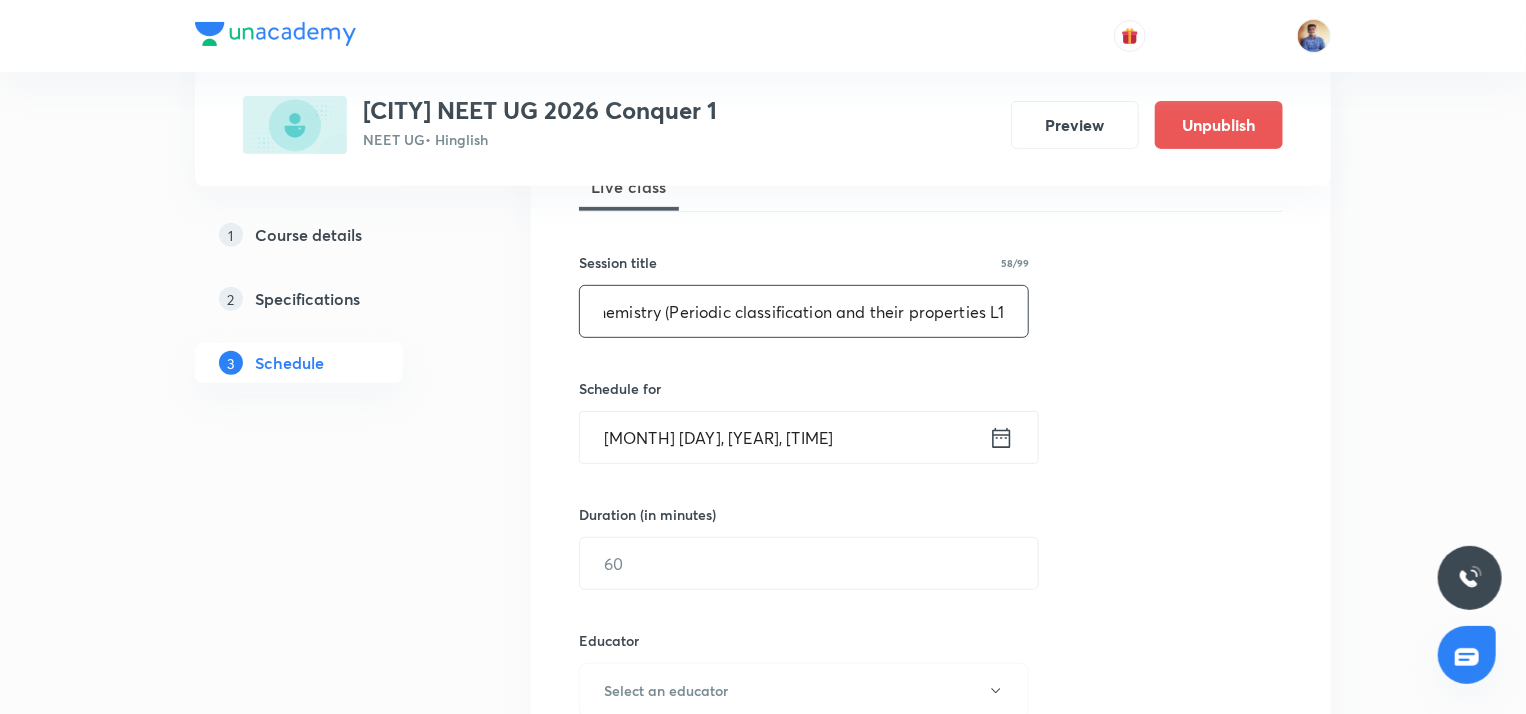 scroll, scrollTop: 0, scrollLeft: 24, axis: horizontal 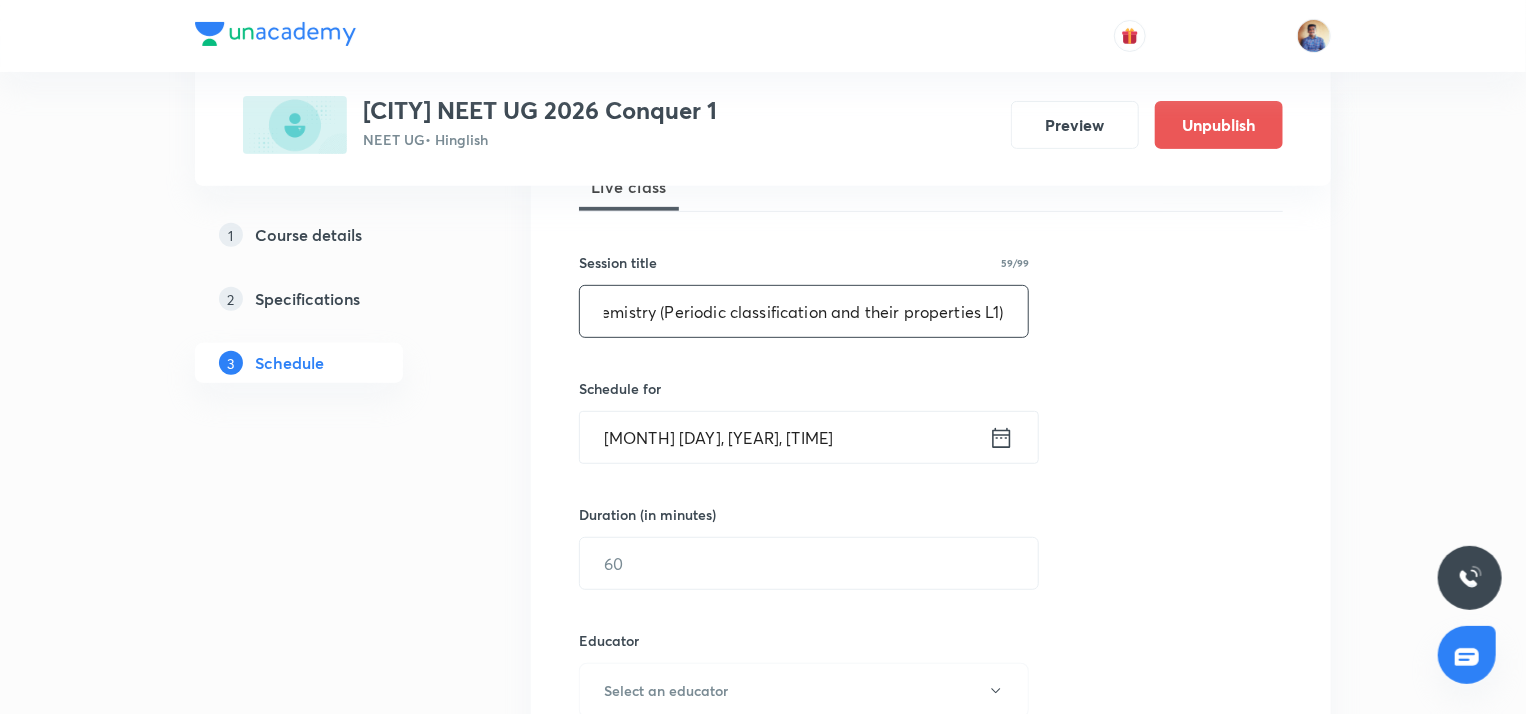 type on "Chemistry (Periodic classification and their properties L1)" 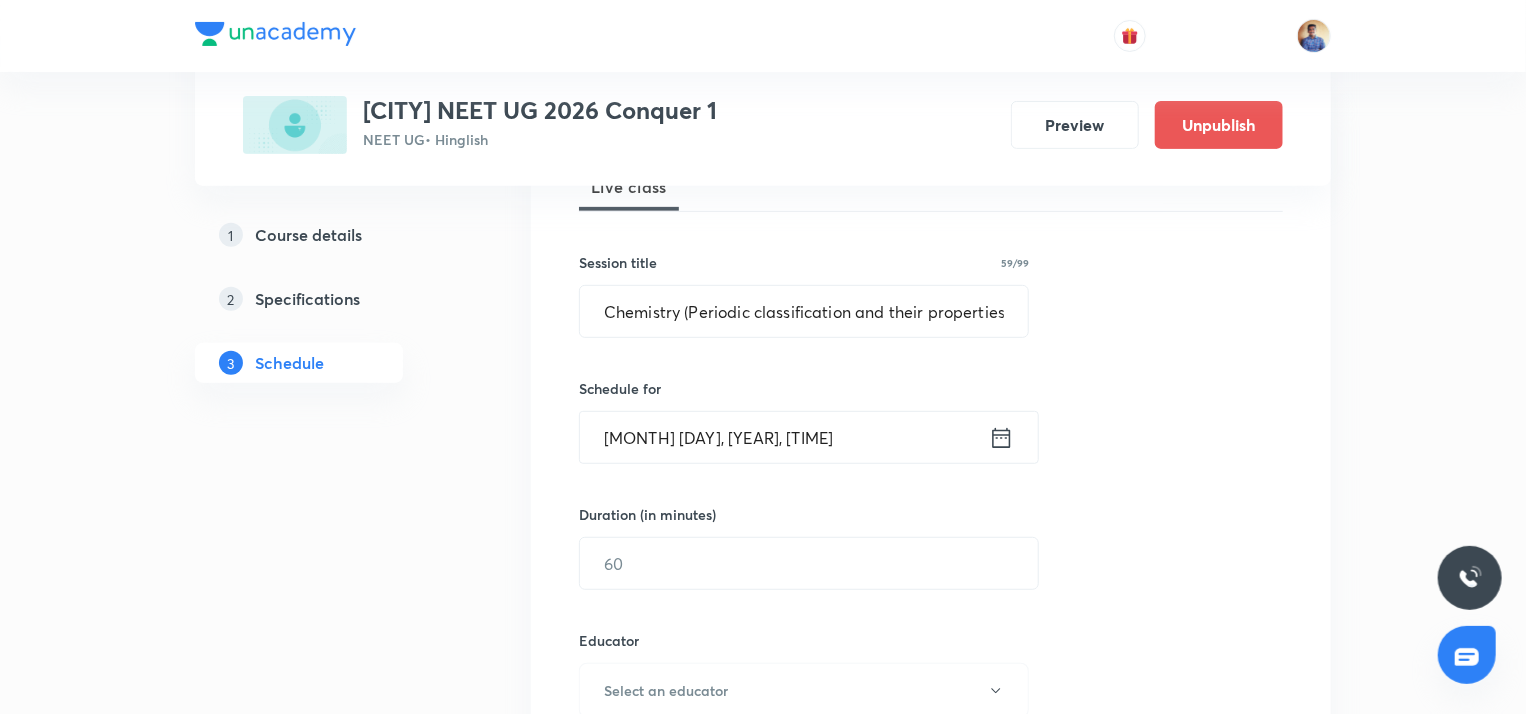 click on "Aug 4, 2025, 3:03 PM" at bounding box center [784, 437] 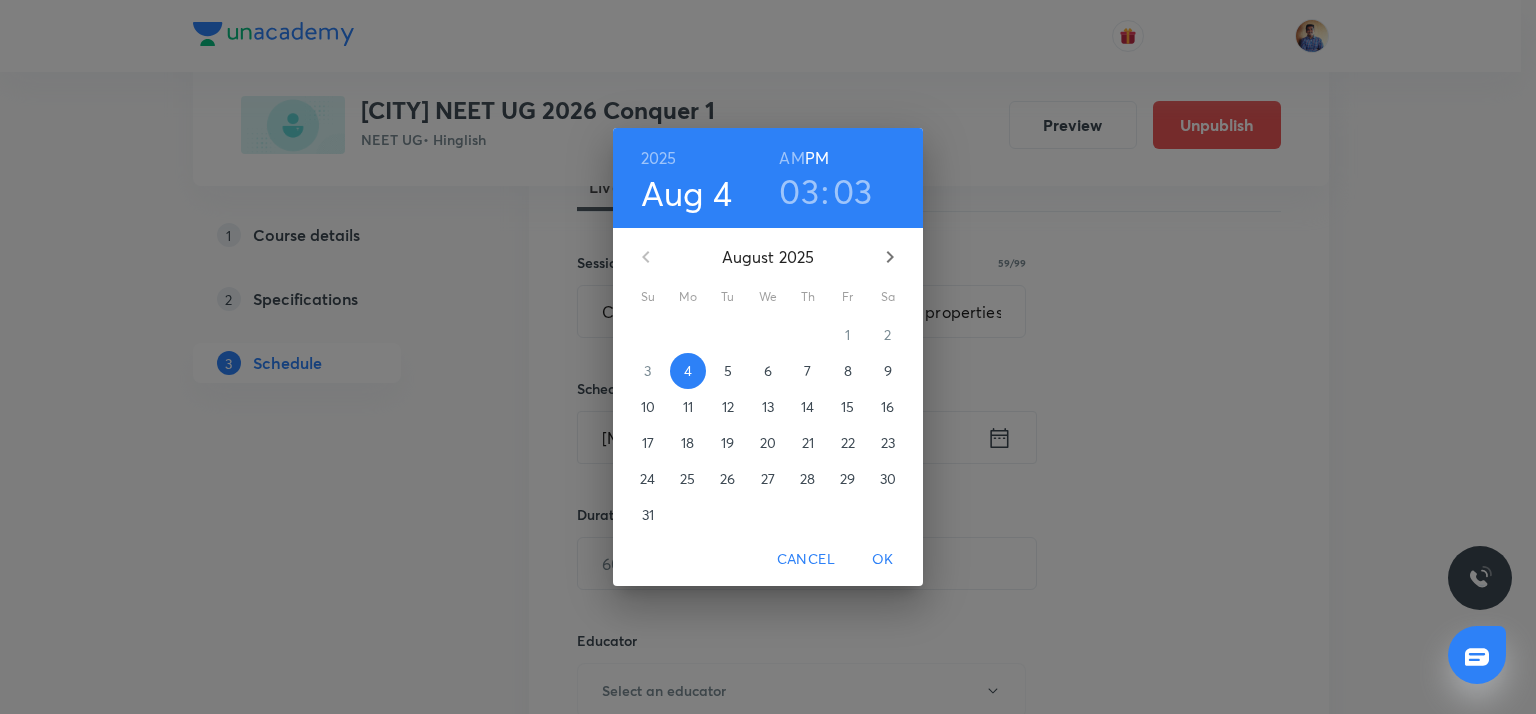 click on "5" at bounding box center (728, 371) 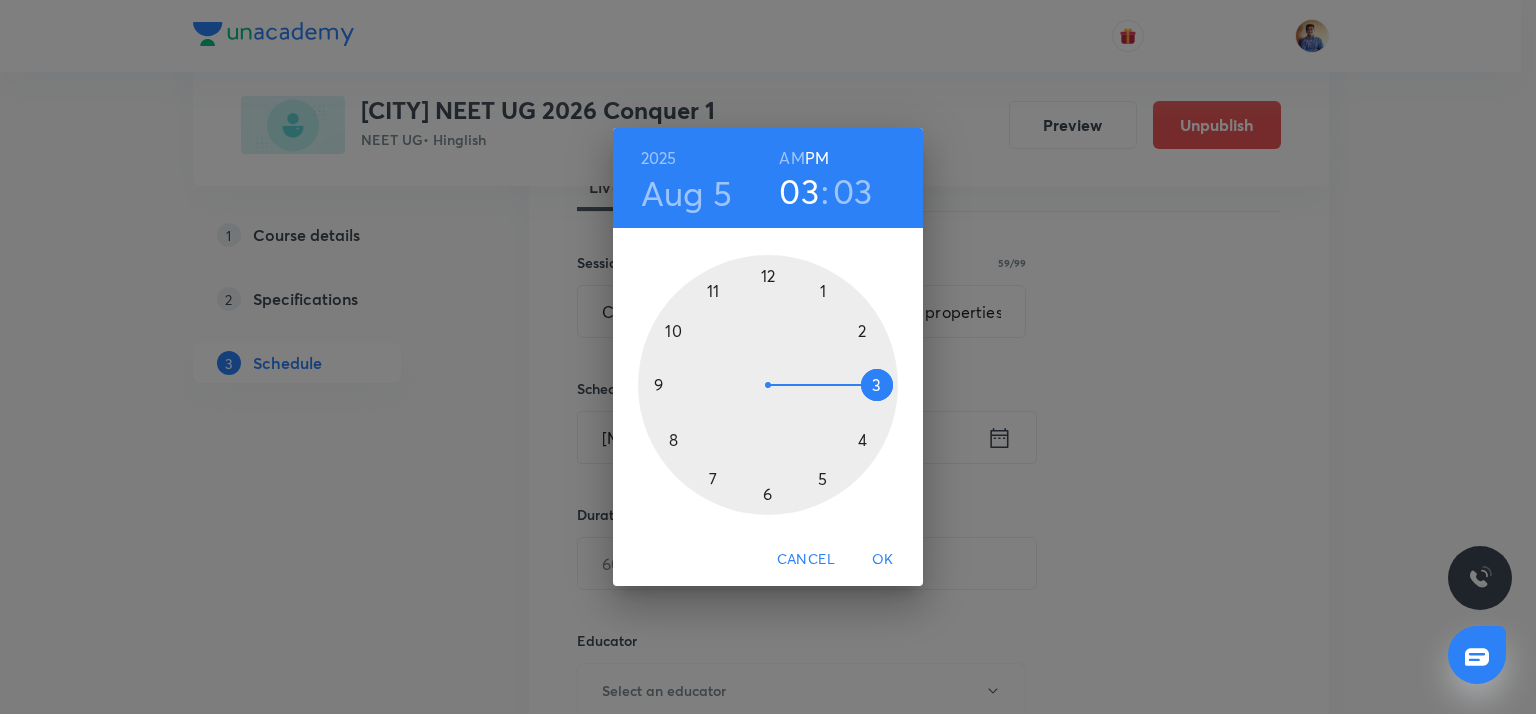 click at bounding box center [768, 385] 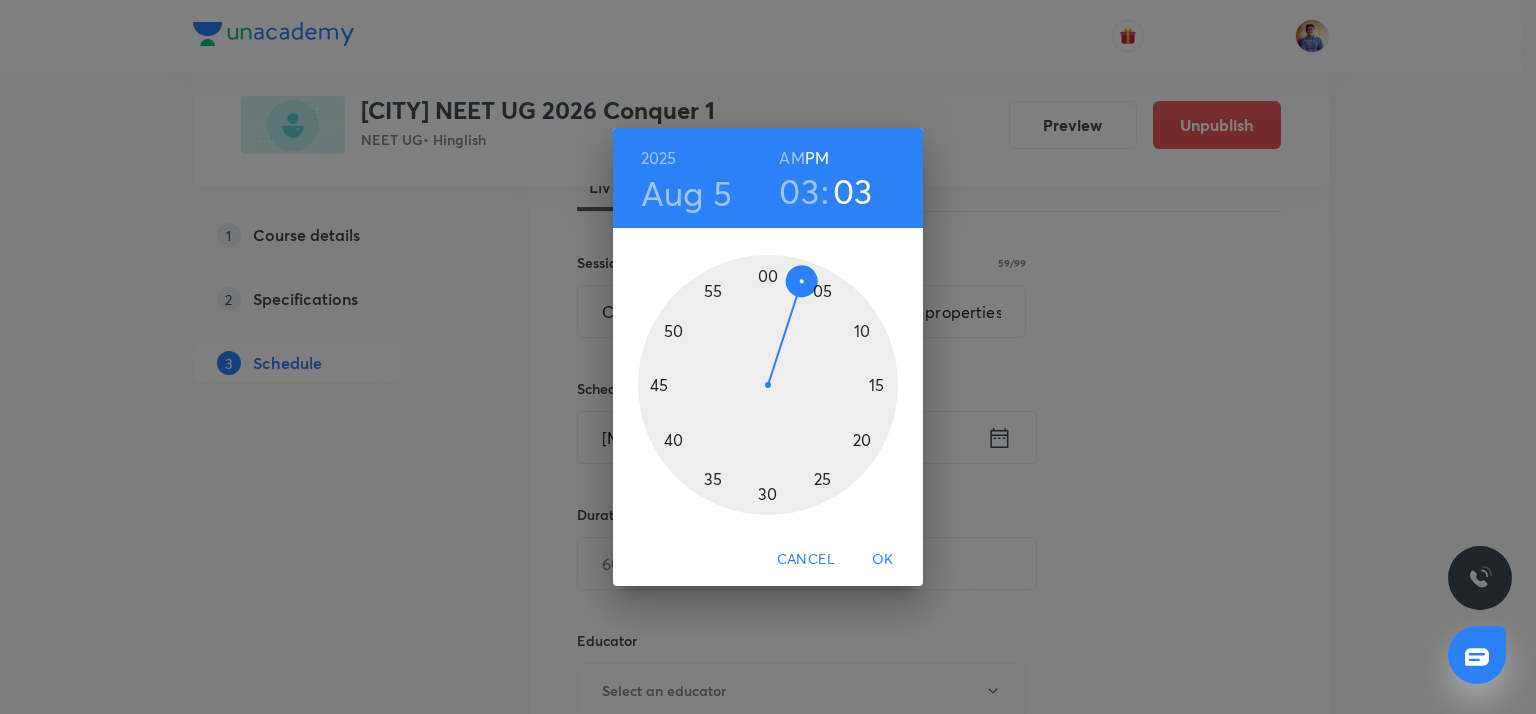 click at bounding box center [768, 385] 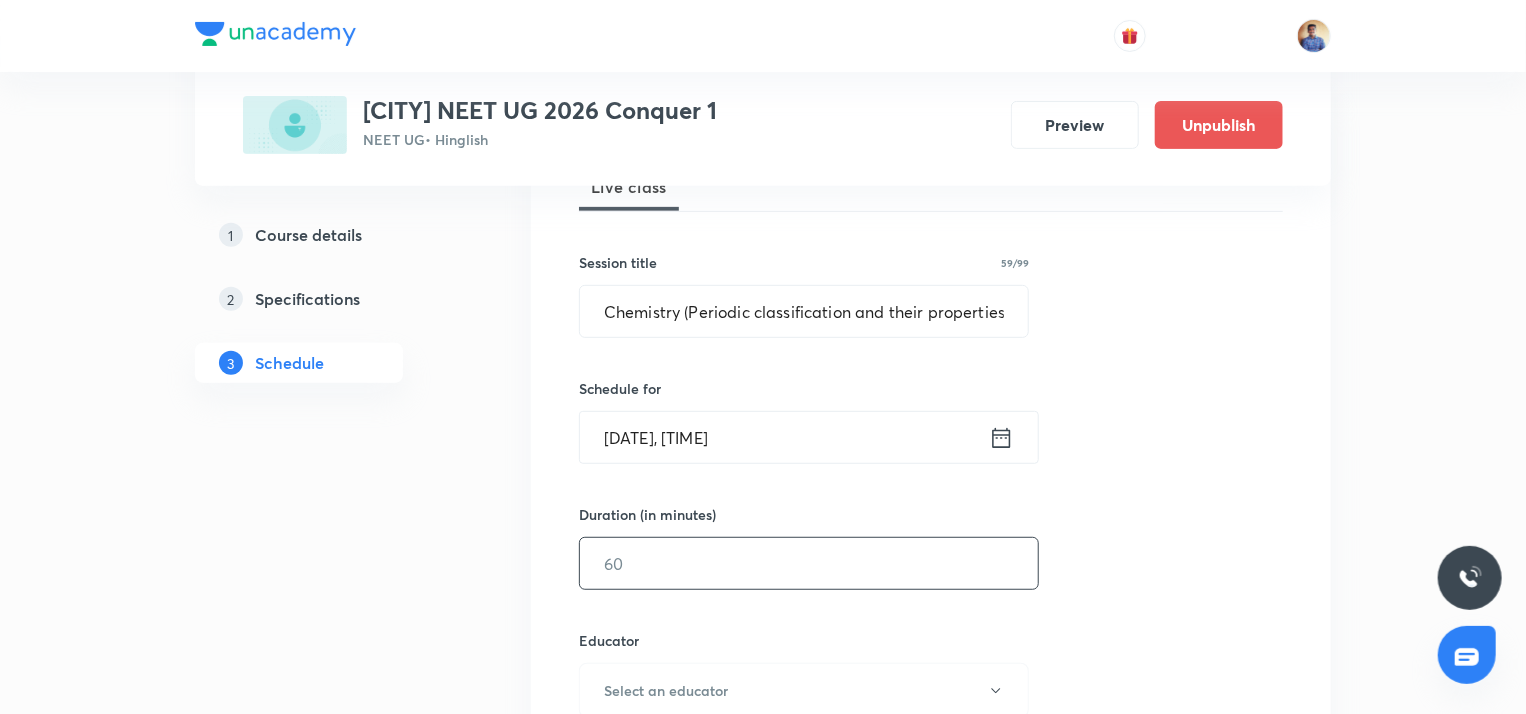 click at bounding box center [809, 563] 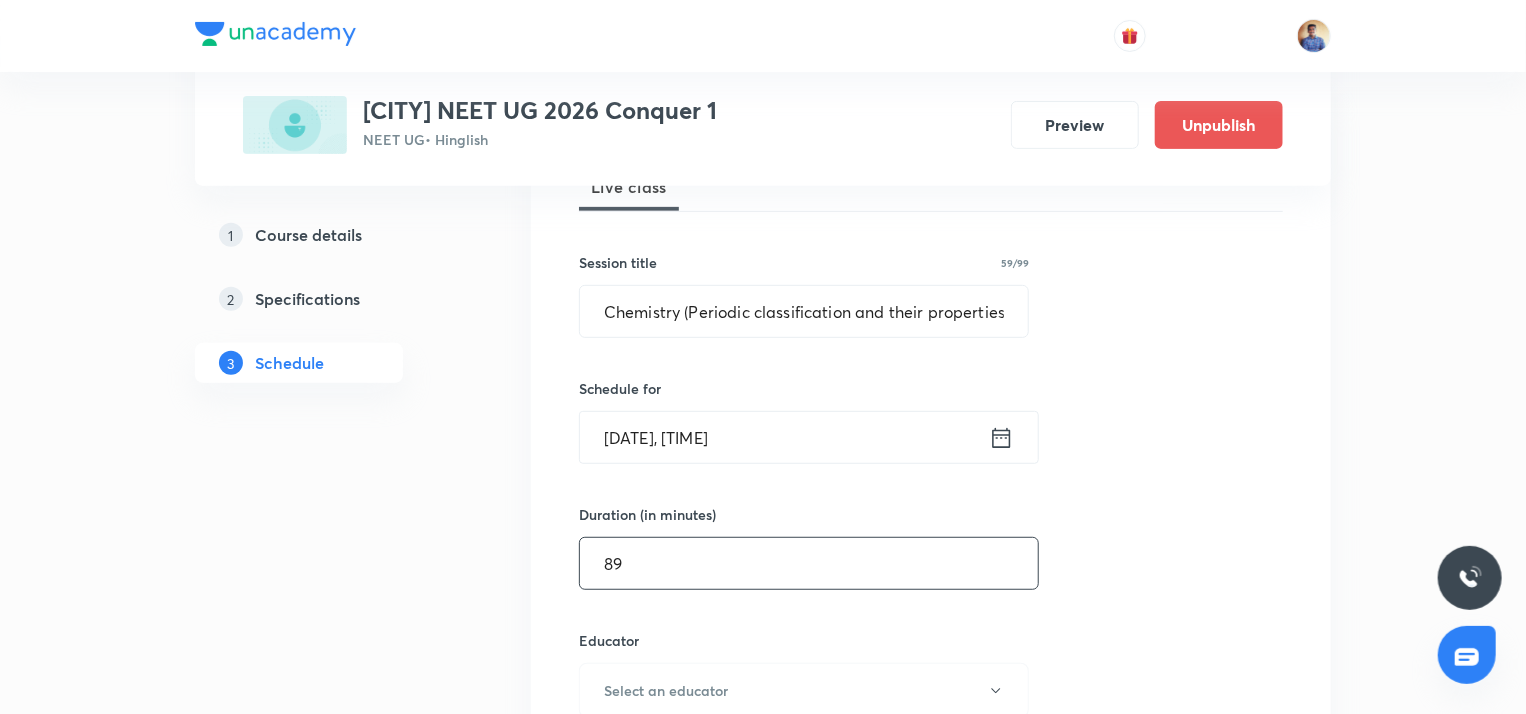 scroll, scrollTop: 512, scrollLeft: 0, axis: vertical 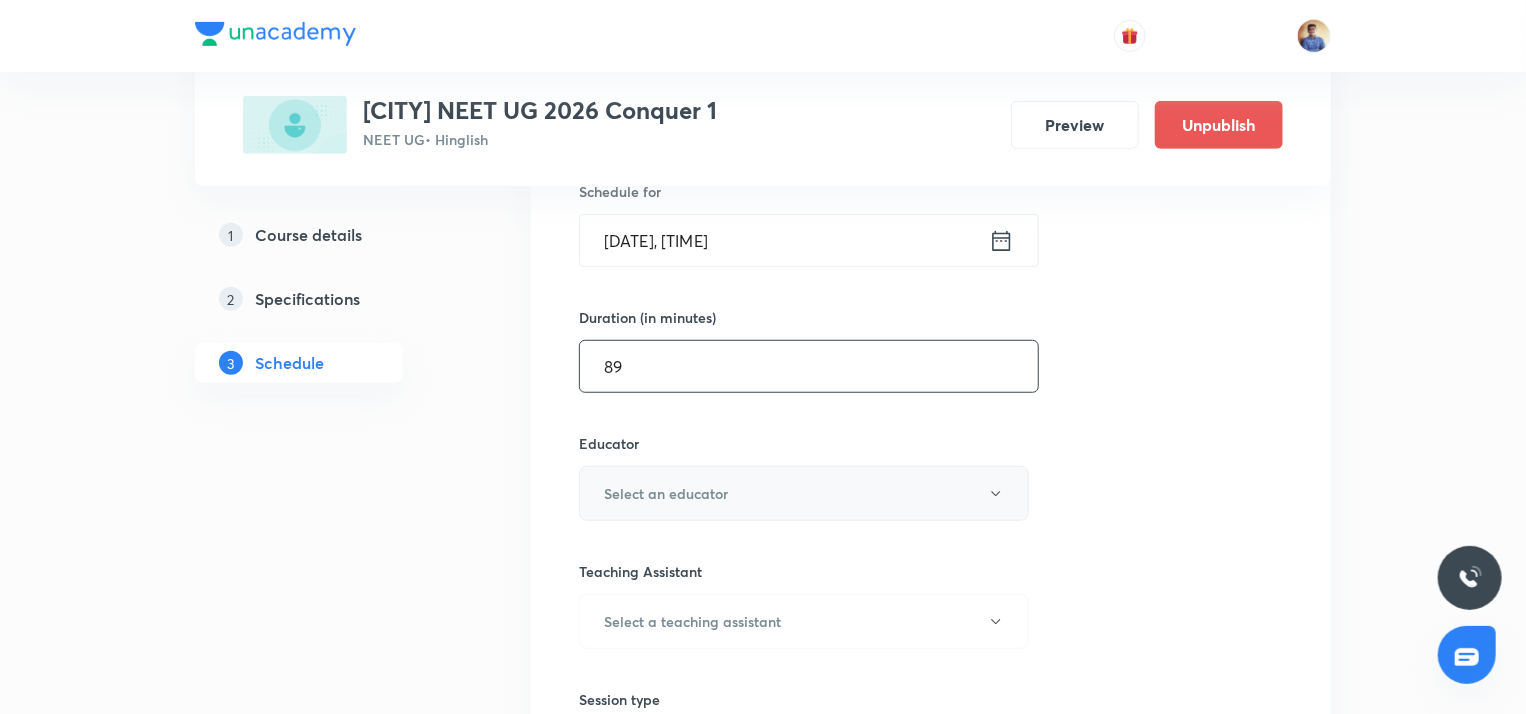 type on "89" 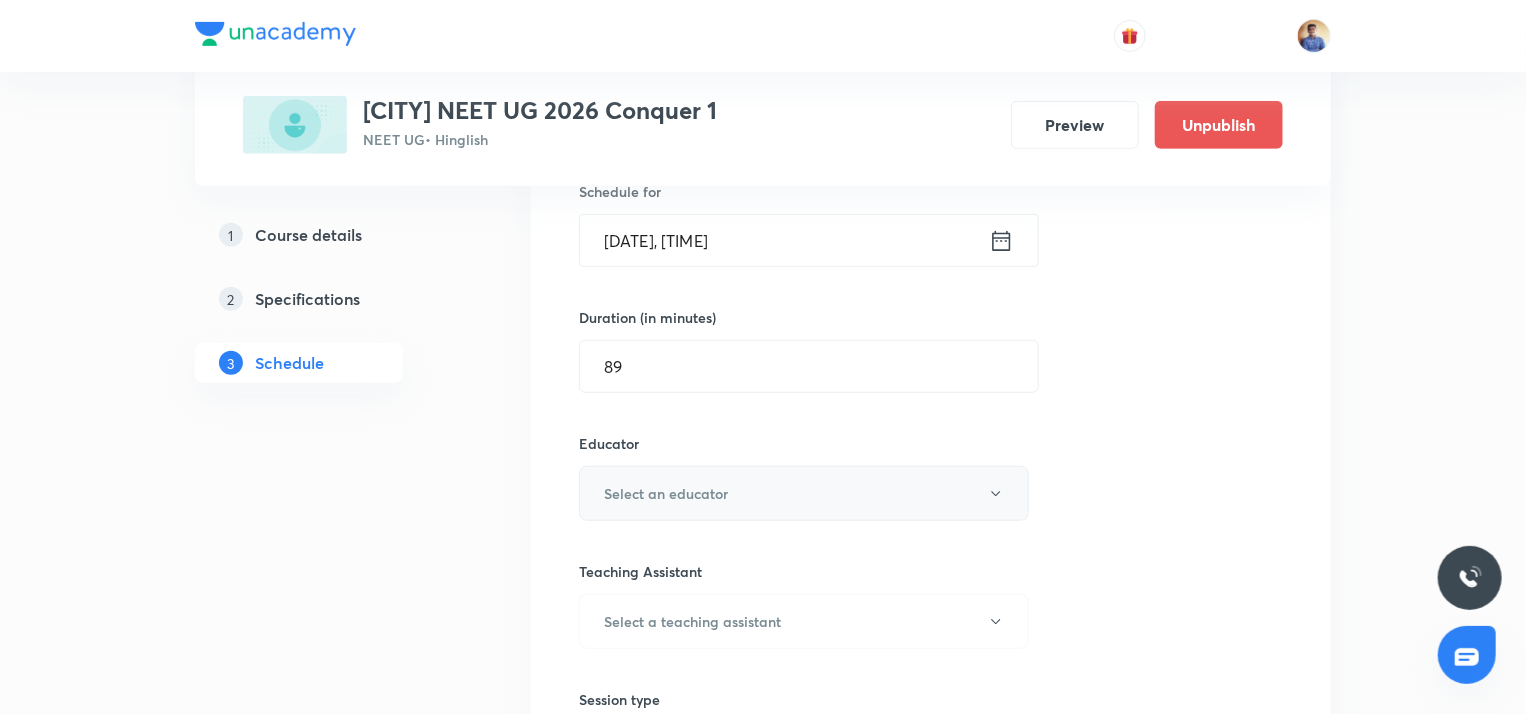 click on "Select an educator" at bounding box center (666, 493) 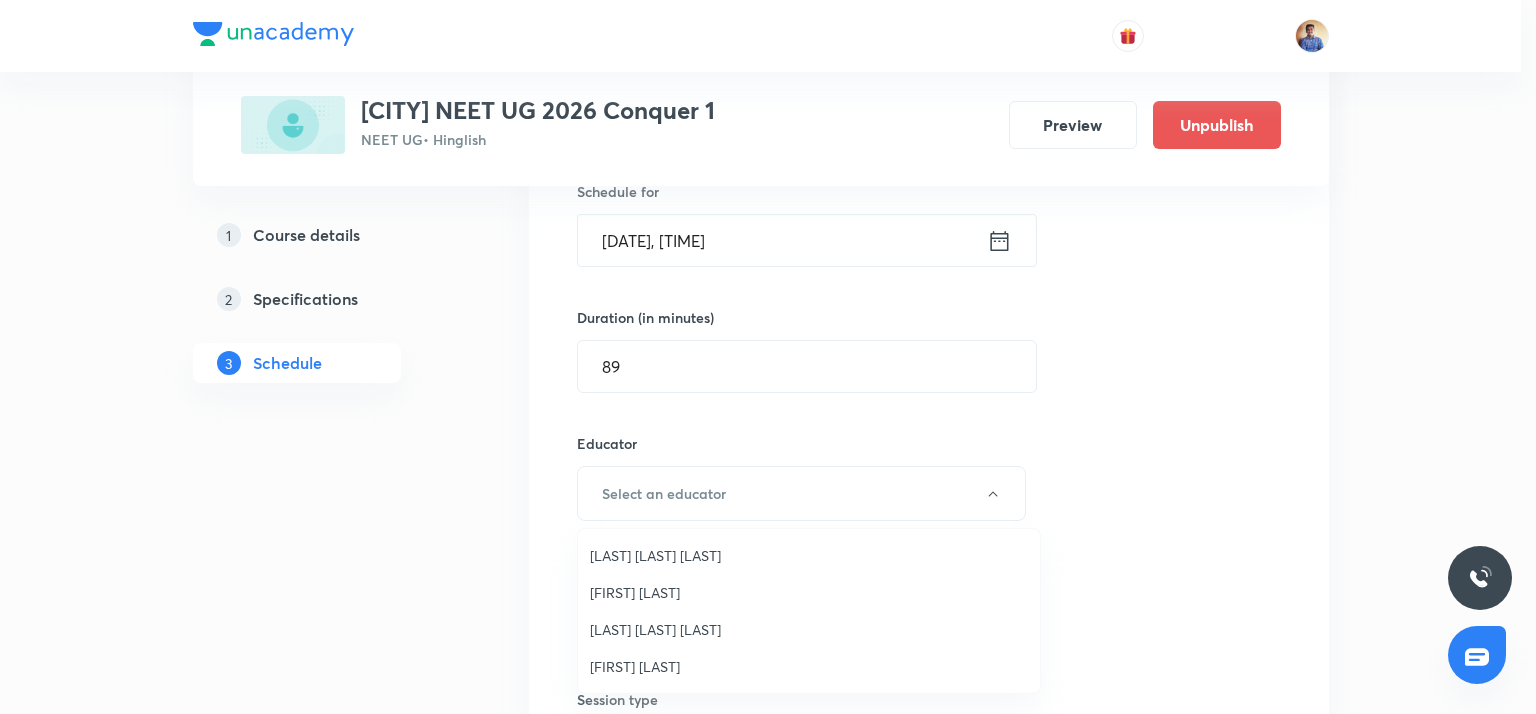 click on "Mukesh Kumar Mishra" at bounding box center [809, 555] 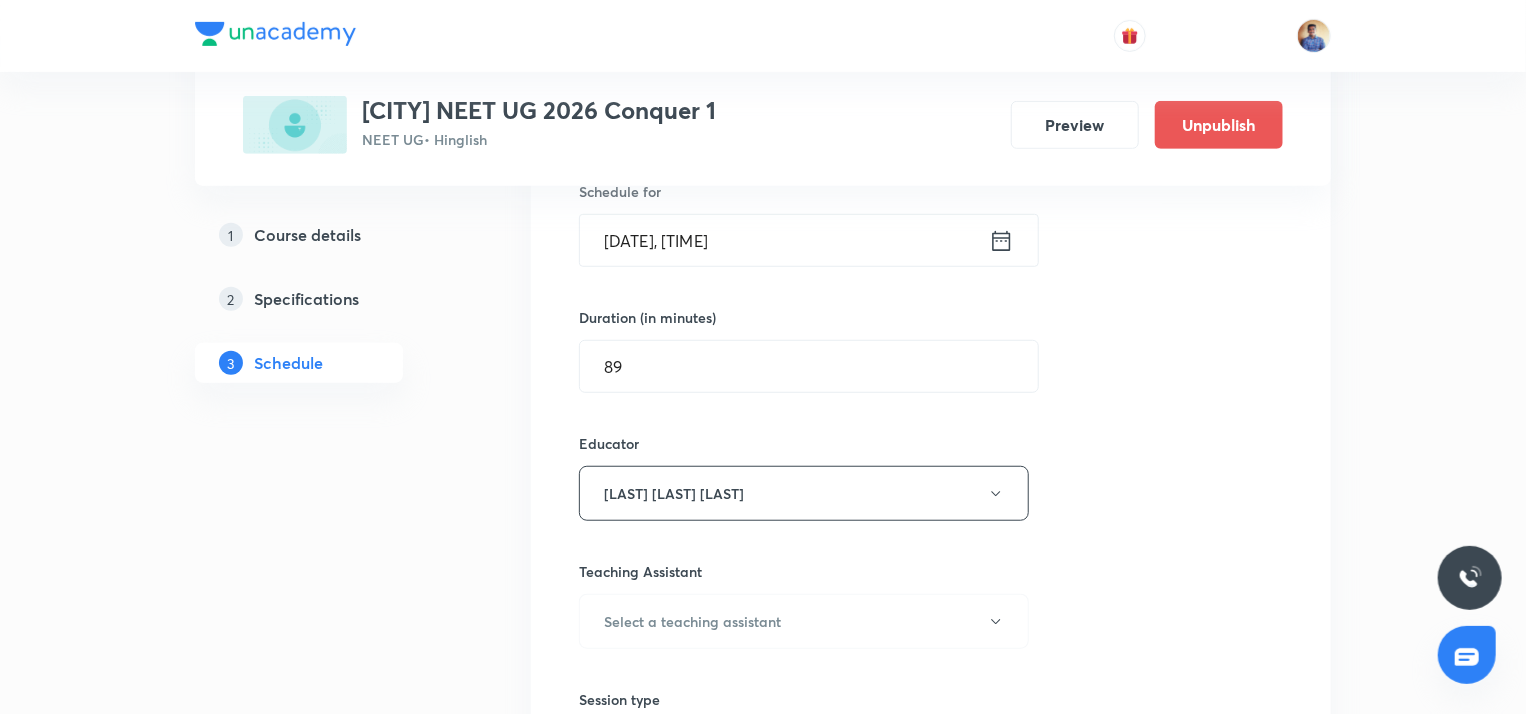 click on "Plus Courses Chhatrapati sambhaji nagar NEET UG 2026 Conquer 1 NEET UG  • Hinglish Preview Unpublish 1 Course details 2 Specifications 3 Schedule Schedule 103  classes Session  104 Live class Session title 59/99 Chemistry (Periodic classification and their properties L1) ​ Schedule for Aug 5, 2025, 3:30 PM ​ Duration (in minutes) 89 ​ Educator Mukesh Kumar Mishra Teaching Assistant Select a teaching assistant   Session type Online Offline Room Select centre room Sub-concepts Select concepts that wil be covered in this session Add Cancel Jul 7 Botany (Principles of Inheritance and Variation L1) Lesson 1 • 12:16 PM • 45 min Year Long Courses Jul 7 Zoology (Animal Kingdom L6) Lesson 2 • 1:05 PM • 70 min Year Long Courses Jul 7 Chemistry Lesson 3 • 2:15 PM • 75 min Year Long courses Jul 7 Physics Lesson 4 • 3:45 PM • 75 min Year Long courses Jul 8 Botany (Principles of Inheritance and Variation L2) Lesson 5 • 12:00 PM • 60 min Year Long courses Jul 8 Zoology (Animal Kingdom L7) Jul 8 8" at bounding box center [763, 8438] 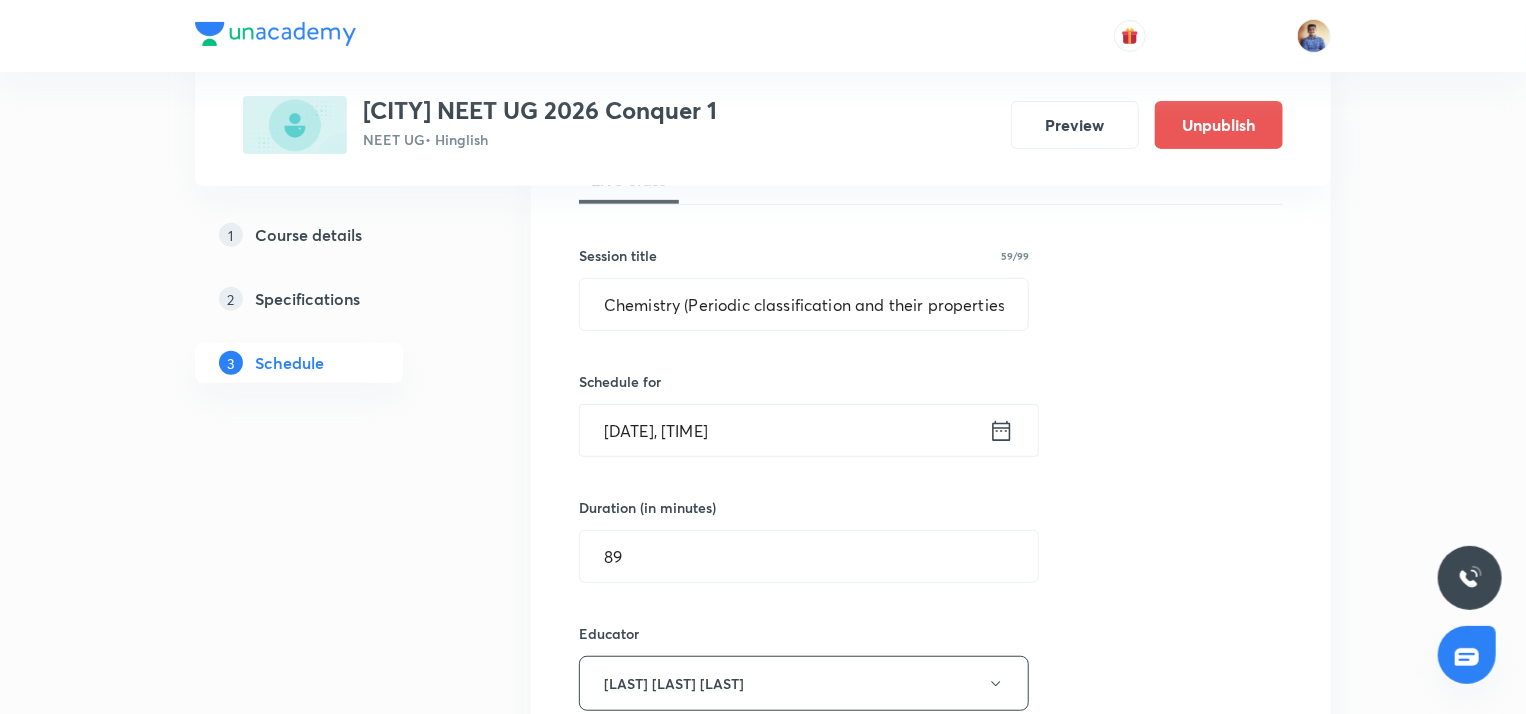 scroll, scrollTop: 320, scrollLeft: 0, axis: vertical 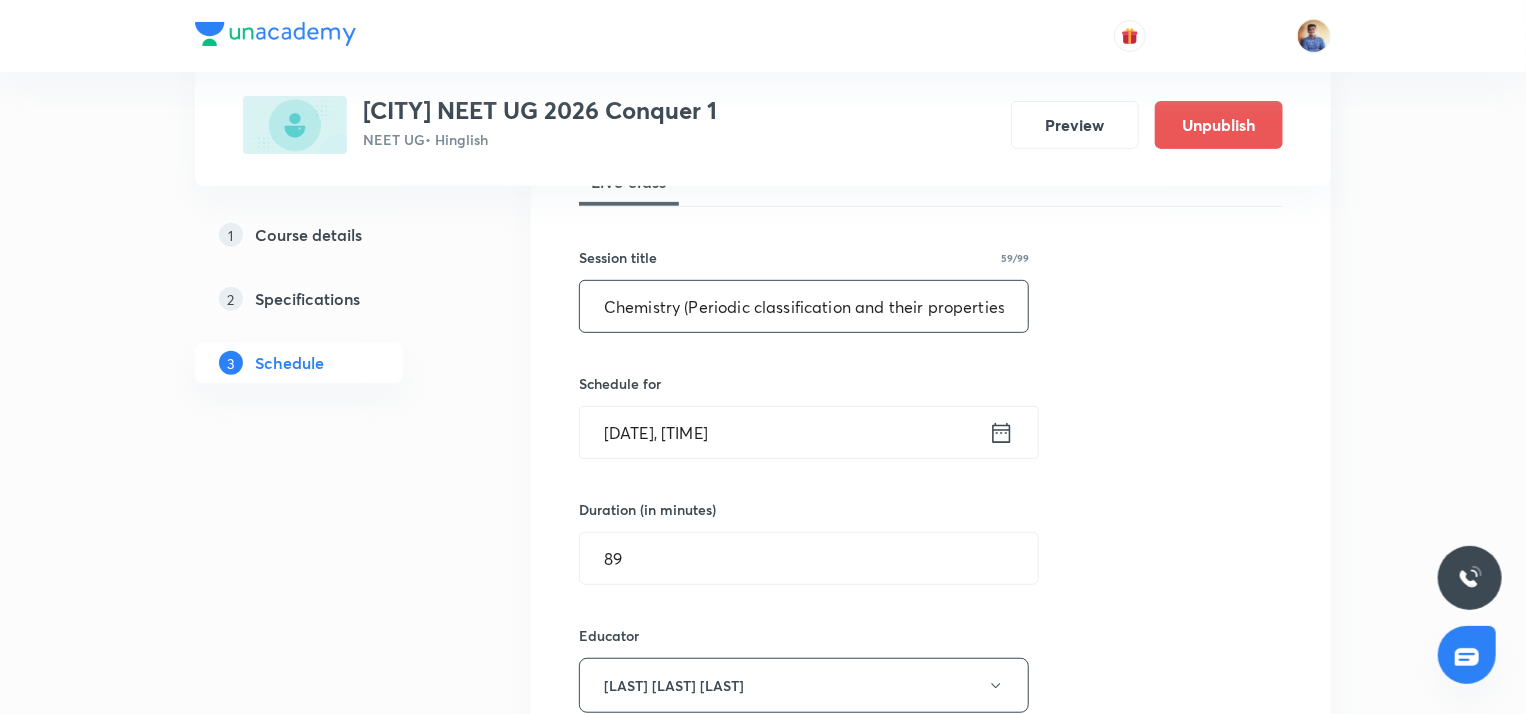click on "Chemistry (Periodic classification and their properties L1)" at bounding box center [804, 306] 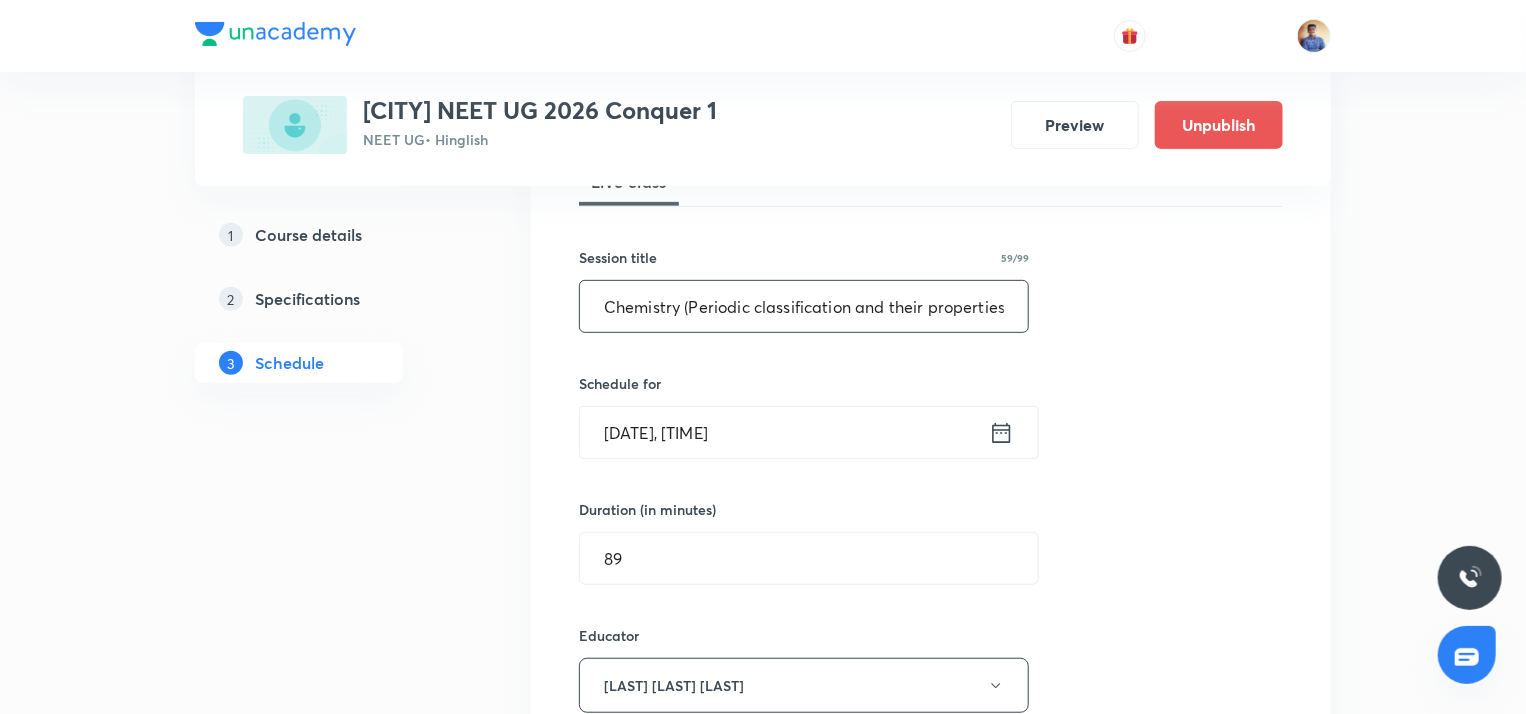 scroll, scrollTop: 0, scrollLeft: 24, axis: horizontal 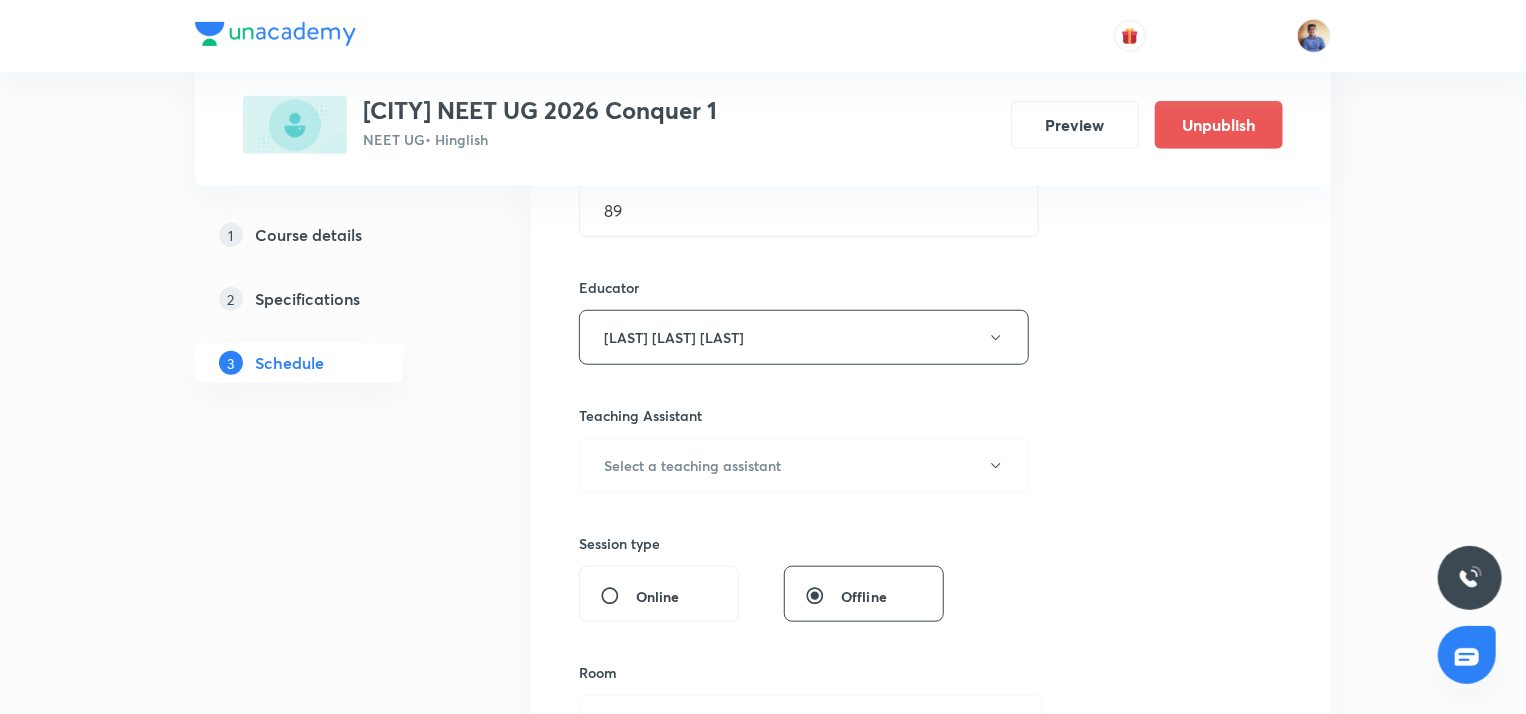 click on "Online" at bounding box center (618, 596) 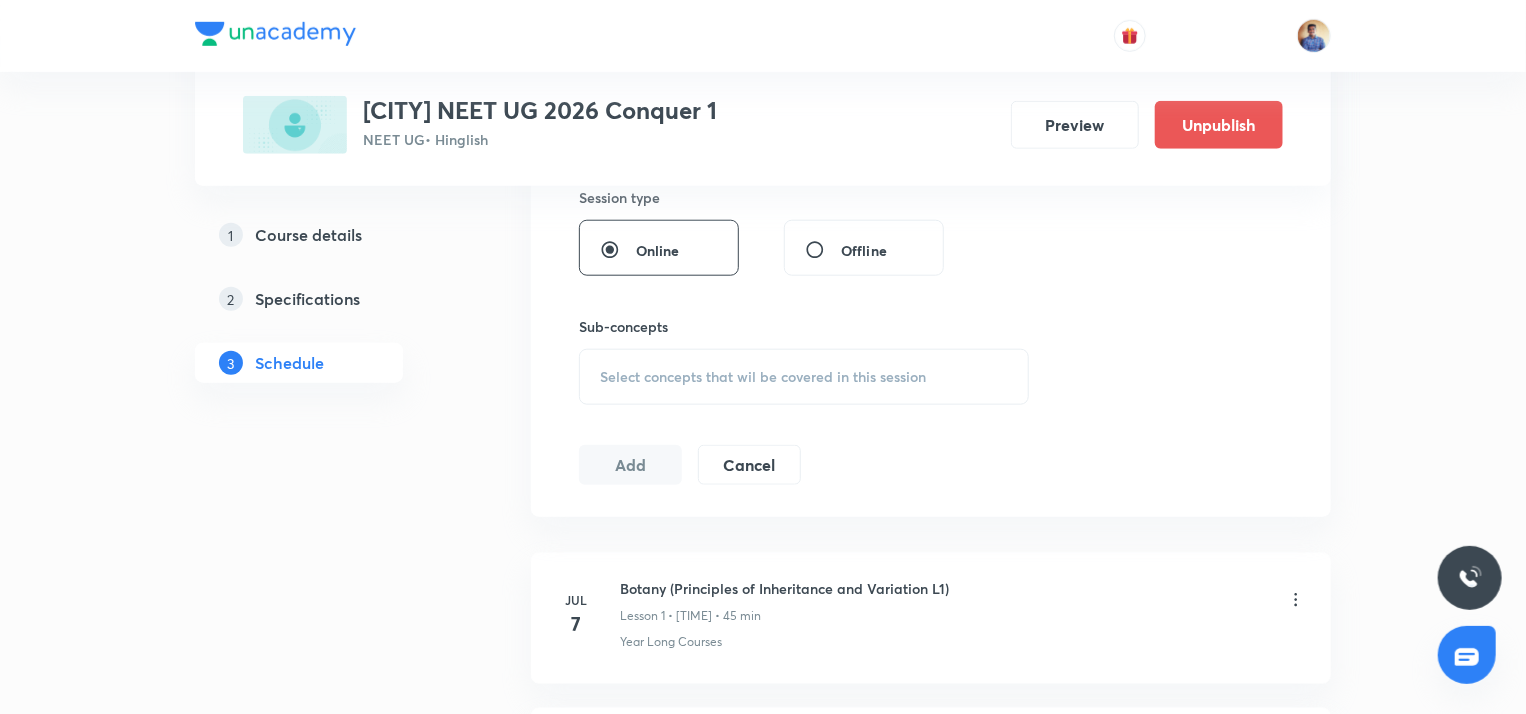 scroll, scrollTop: 892, scrollLeft: 0, axis: vertical 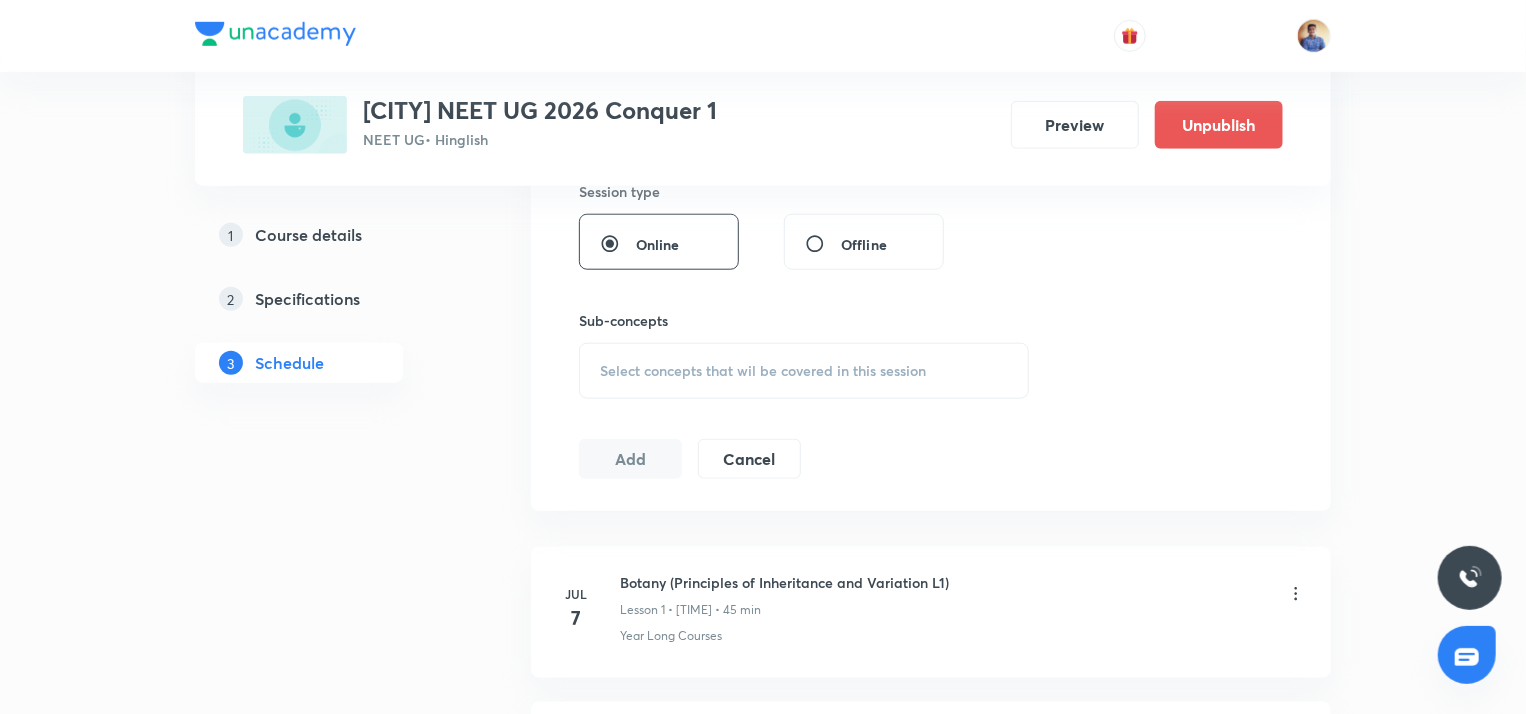 click on "Select concepts that wil be covered in this session" at bounding box center (804, 371) 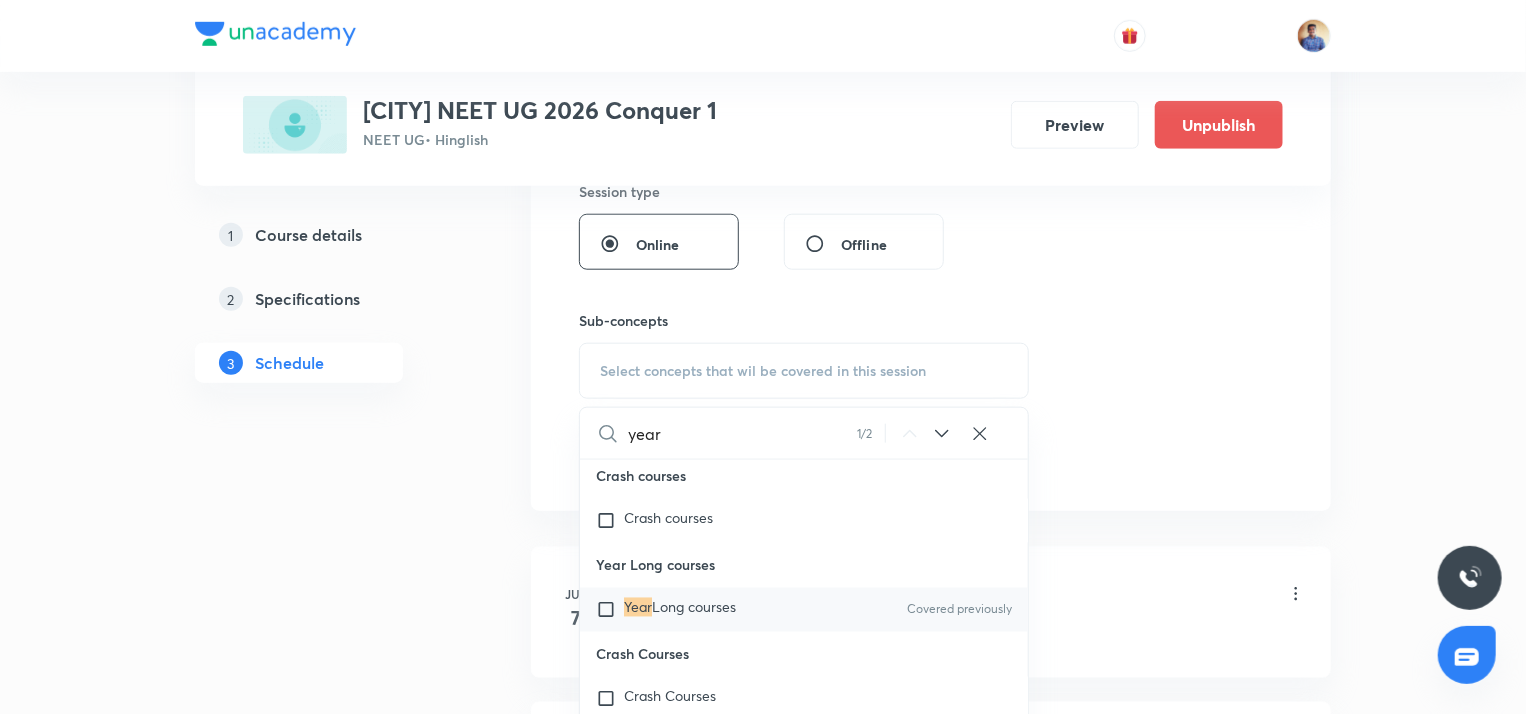 scroll, scrollTop: 59304, scrollLeft: 0, axis: vertical 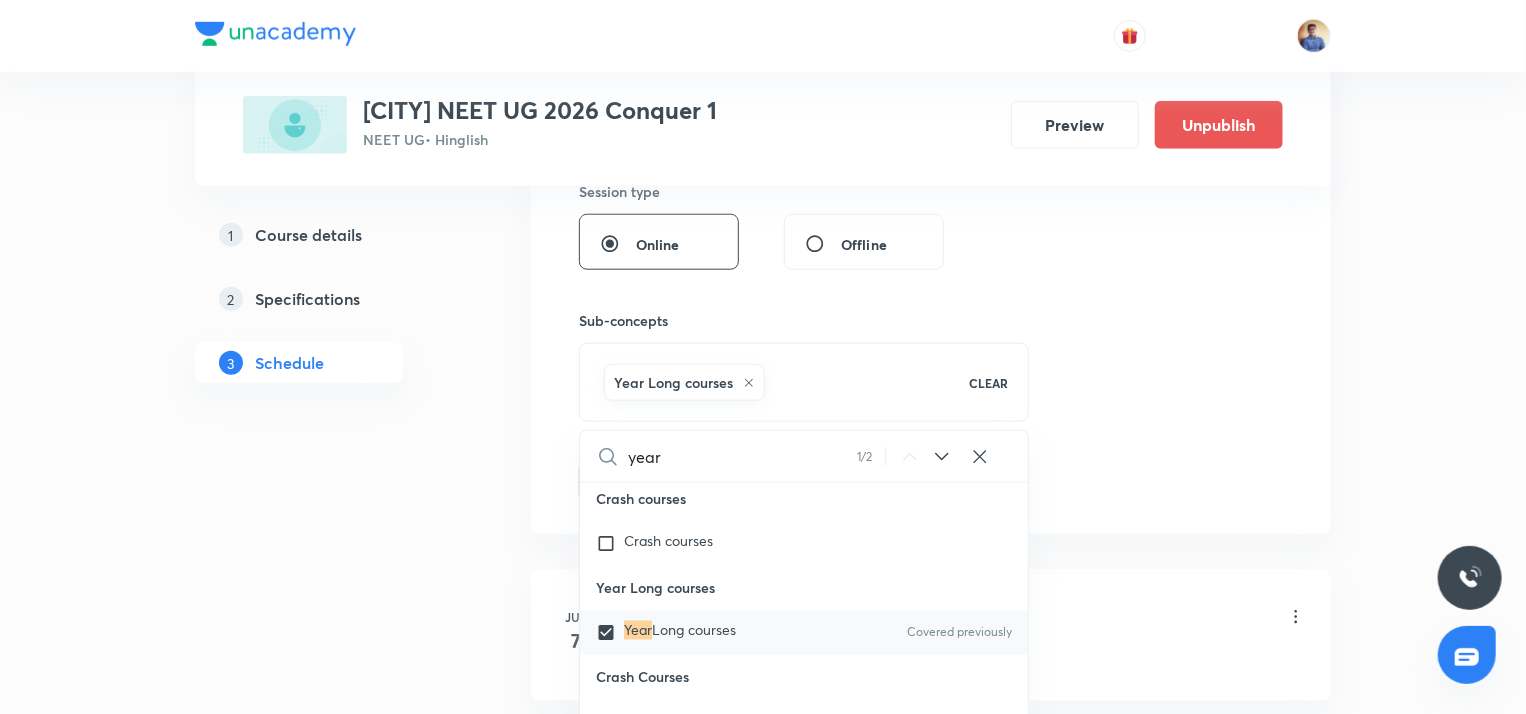 click on "Plus Courses Chhatrapati sambhaji nagar NEET UG 2026 Conquer 1 NEET UG  • Hinglish Preview Unpublish 1 Course details 2 Specifications 3 Schedule Schedule 103  classes Session  104 Live class Session title 59/99 Chemistry (Periodic classification and their properties L1) ​ Schedule for Aug 5, 2025, 3:30 PM ​ Duration (in minutes) 89 ​ Educator Mukesh Kumar Mishra   Session type Online Offline Sub-concepts Year Long courses CLEAR year 1 / 2 ​ Living World and Biological Classifications  Living World and Biological Classifications  Plant Kingdom and  Morphology Plant Kingdom and  Morphology Principle of Inheritance &  Variation Principle of Inheritance &  Variation Molecular Basis of Inheritance, Molecular Basis of Inheritance Anatomy of Flowering Plants, Photosynthesis, Anatomy of Flowering Plants, Photosynthesis, Respiration, Plant Growth & Development Respiration, Plant Growth & Development Biological Classification, Plant Kingdom, Morphology of Flowering Plants  Organism & Population Stoichiometry" at bounding box center (763, 7941) 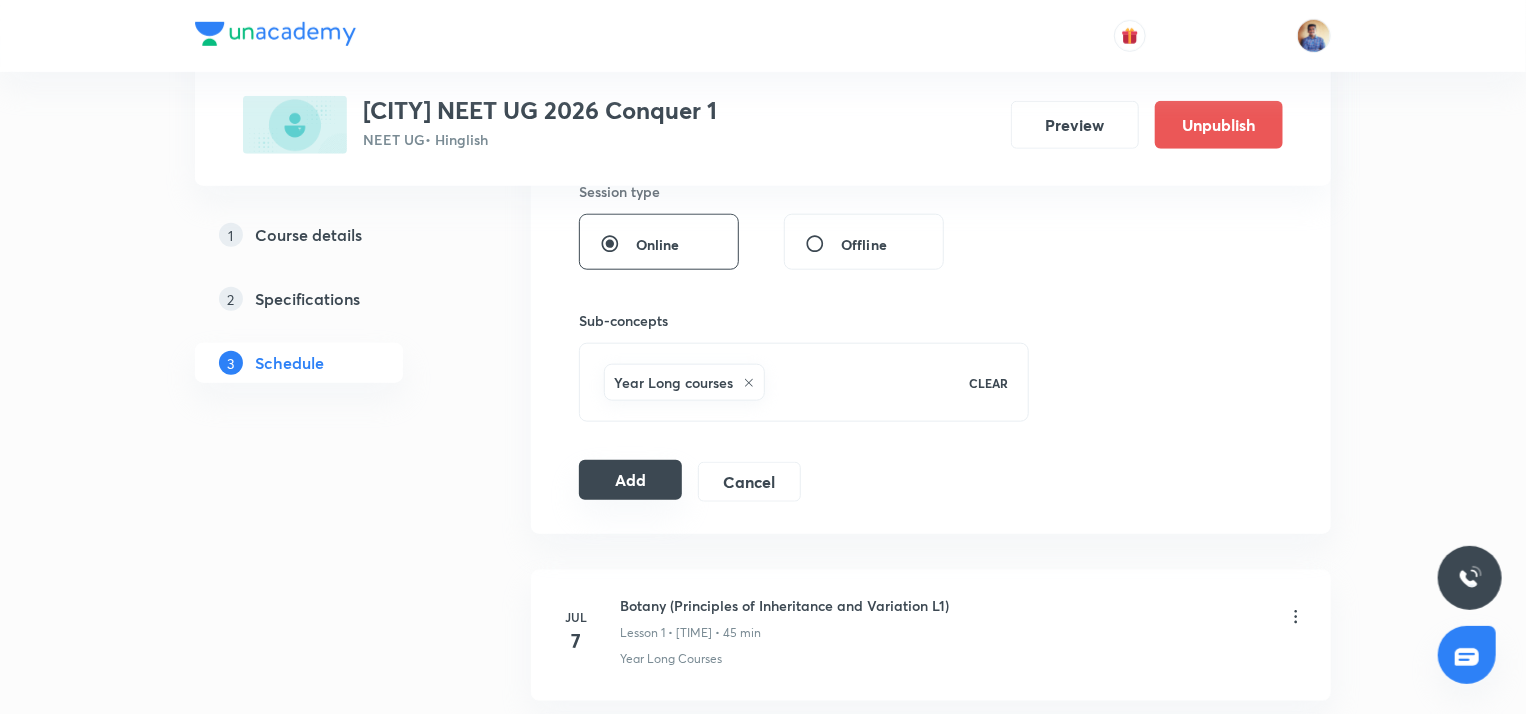 click on "Add" at bounding box center (630, 480) 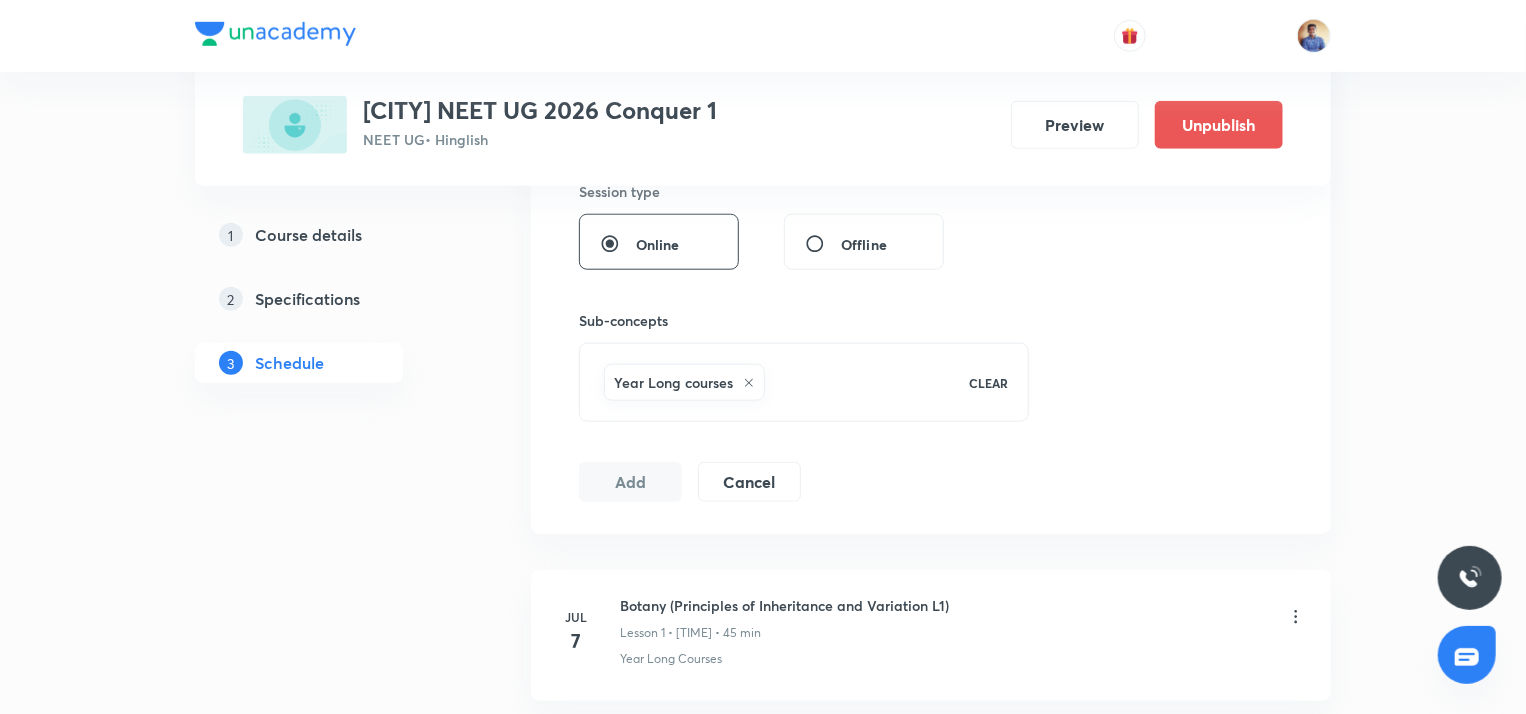 radio on "false" 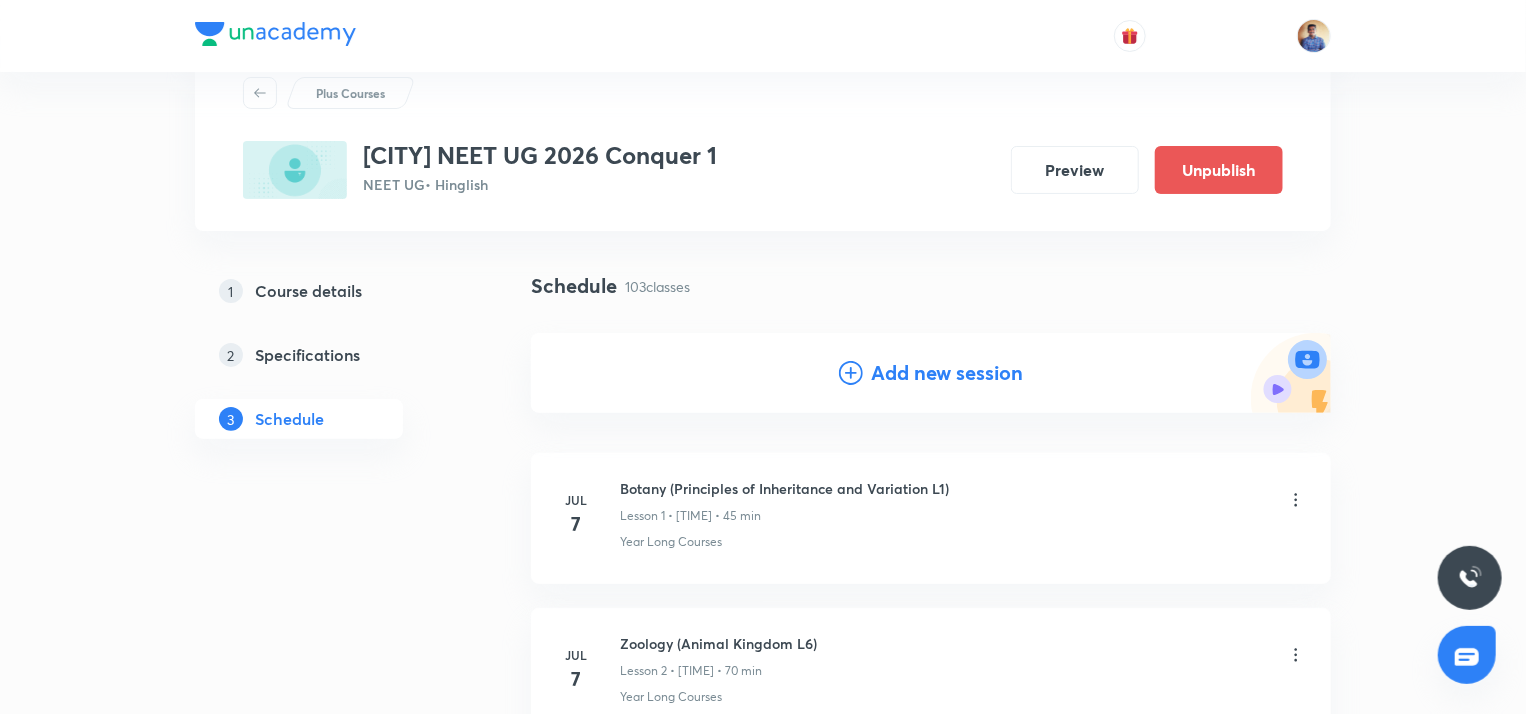 scroll, scrollTop: 0, scrollLeft: 0, axis: both 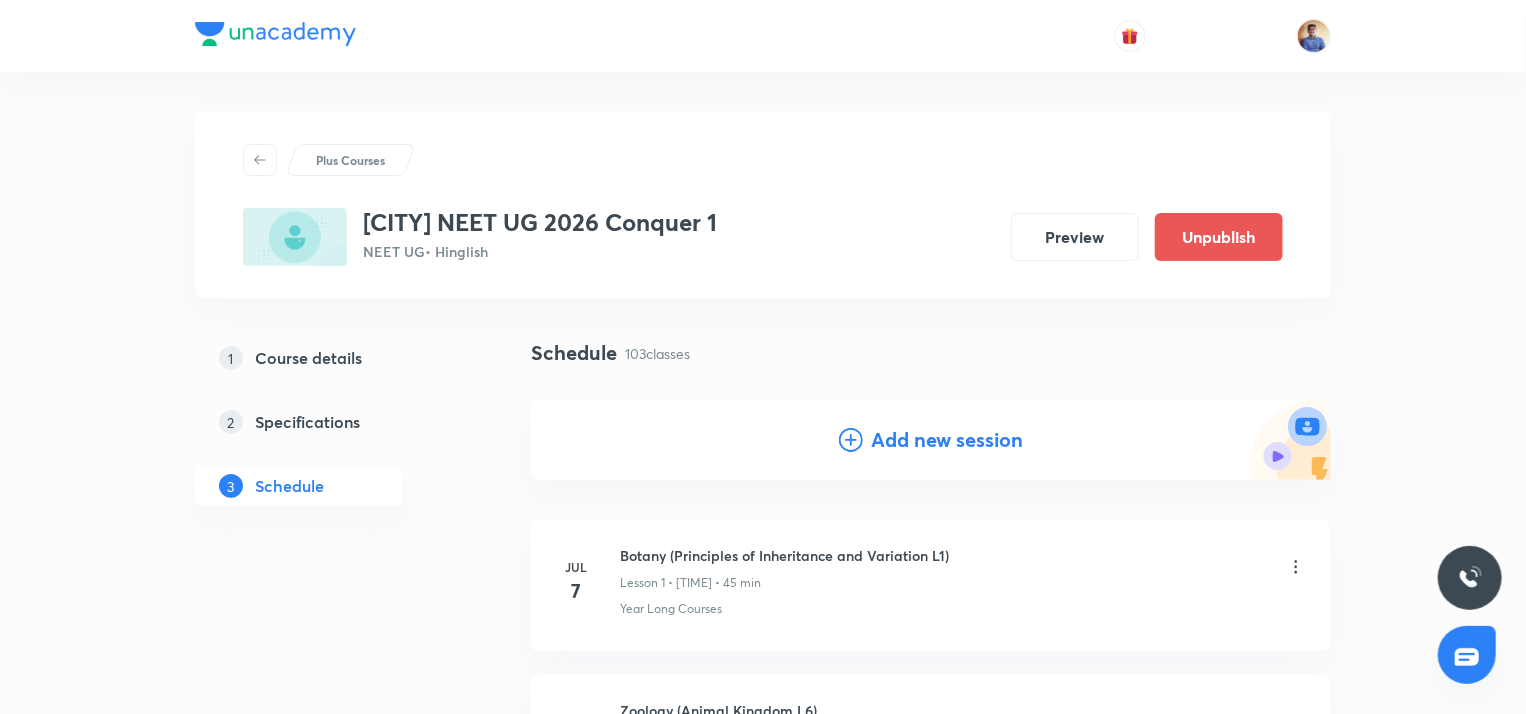 click on "Add new session" at bounding box center [947, 440] 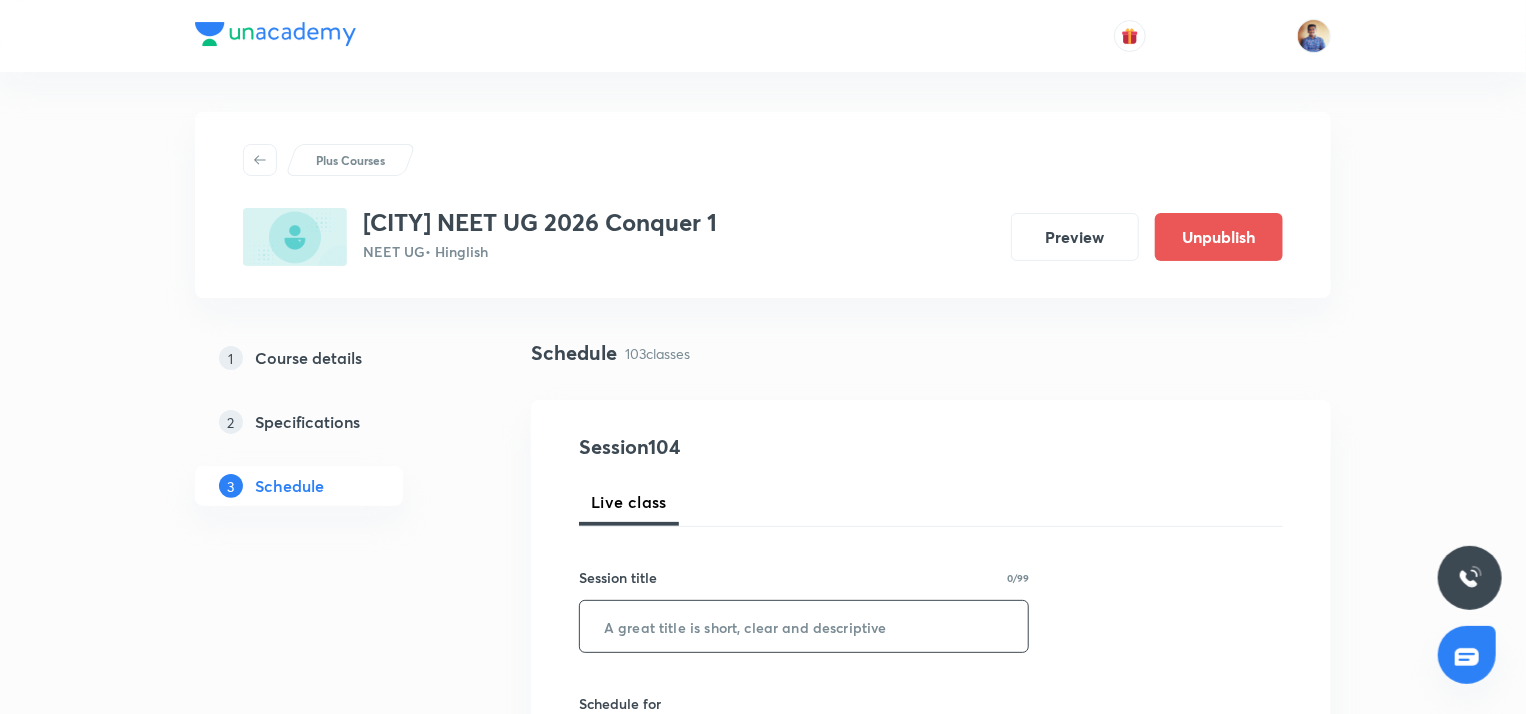 click at bounding box center [804, 626] 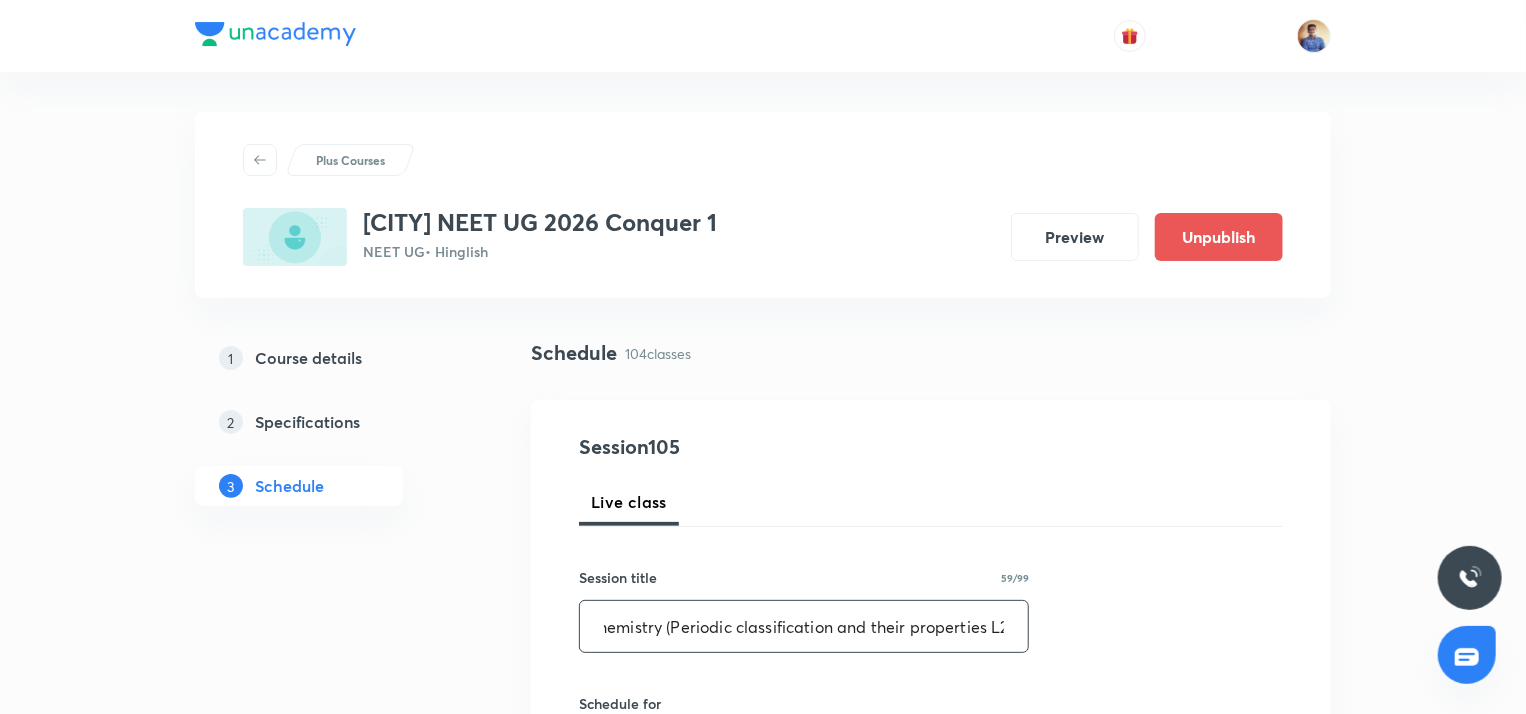 scroll, scrollTop: 0, scrollLeft: 23, axis: horizontal 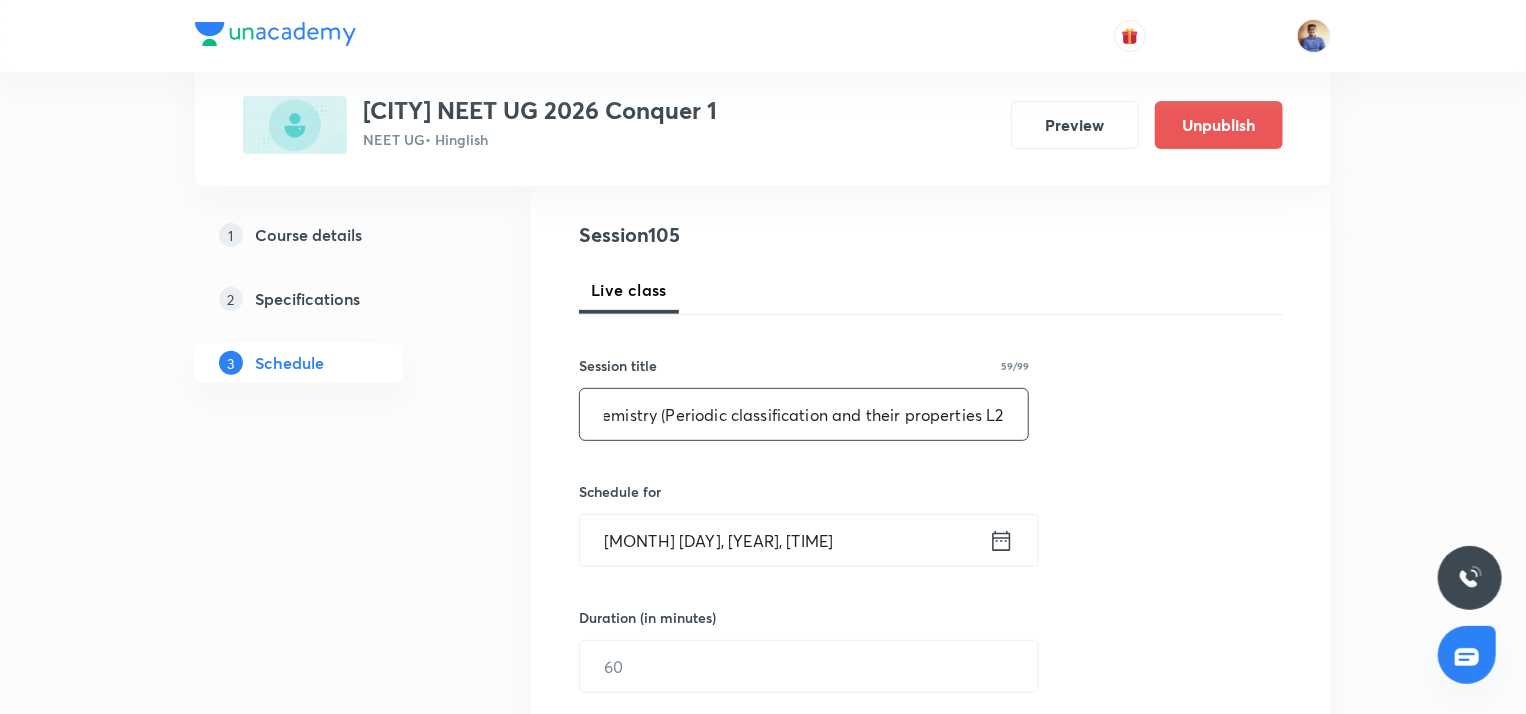 type on "Chemistry (Periodic classification and their properties L2)" 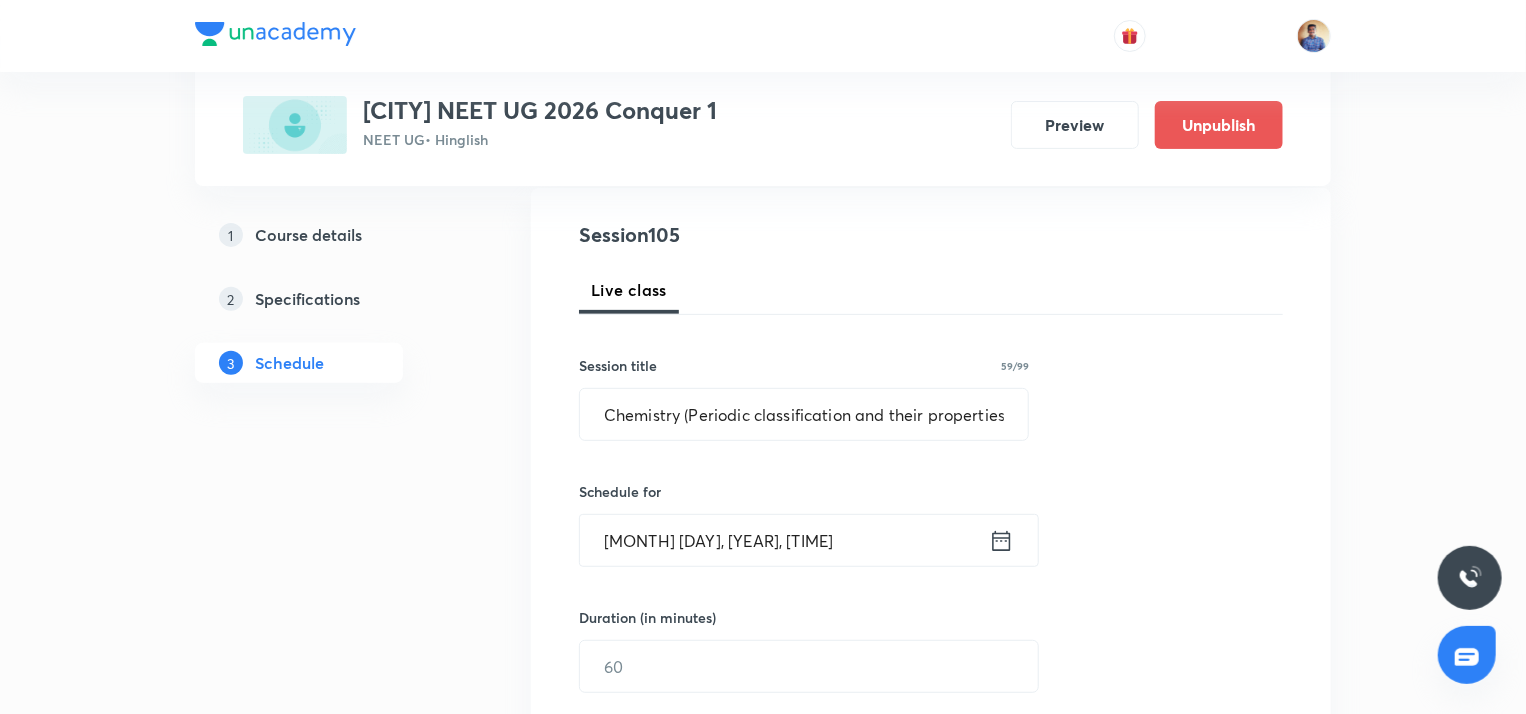 click on "Aug 4, 2025, 3:05 PM" at bounding box center [784, 540] 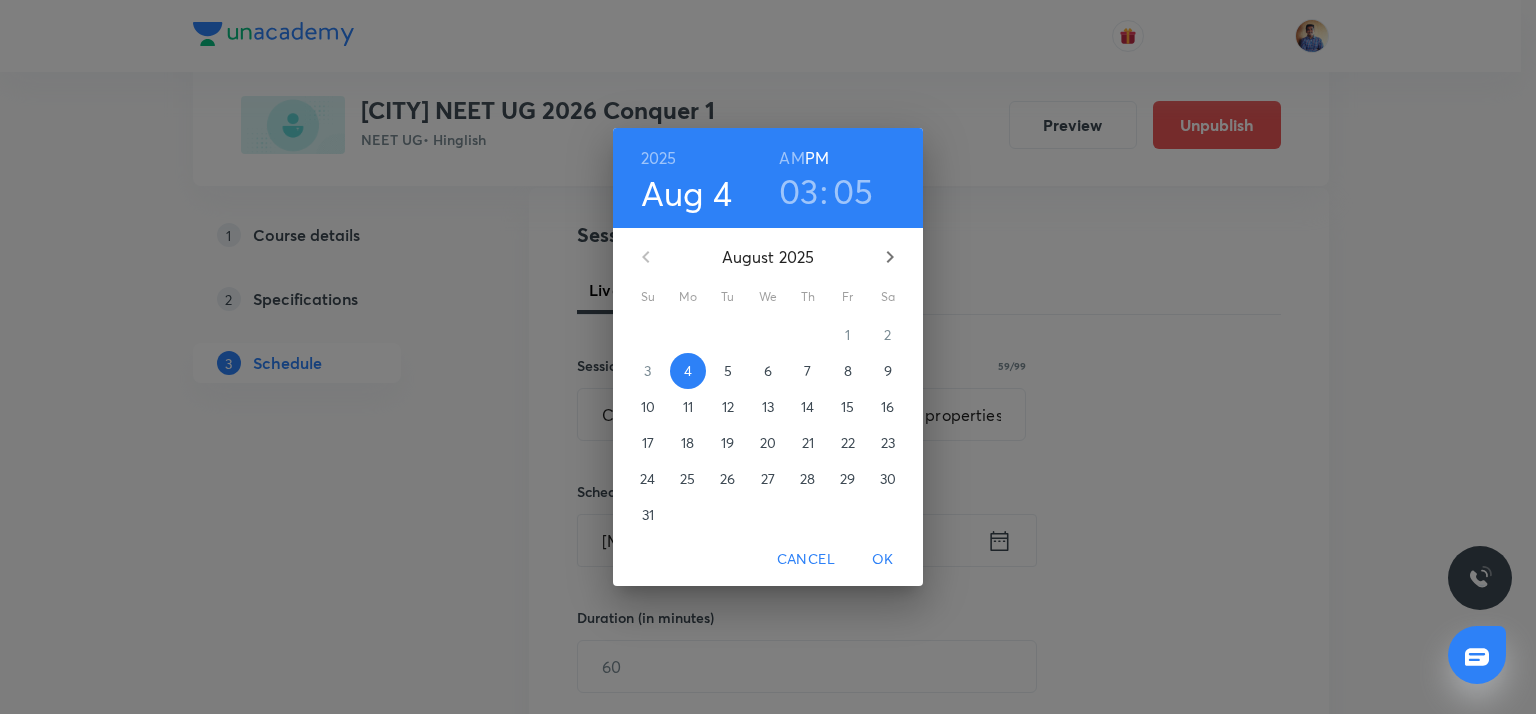 click on "6" at bounding box center [768, 371] 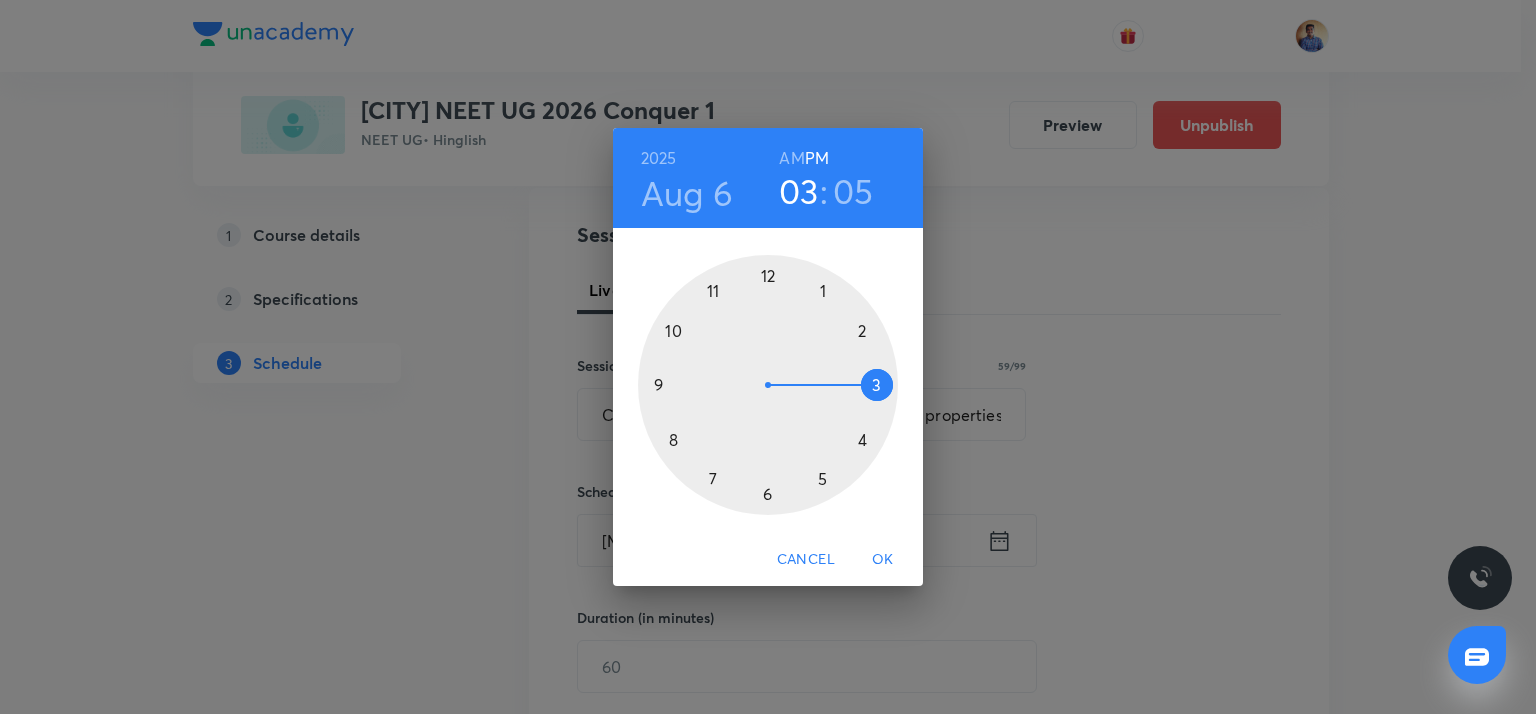 click at bounding box center [768, 385] 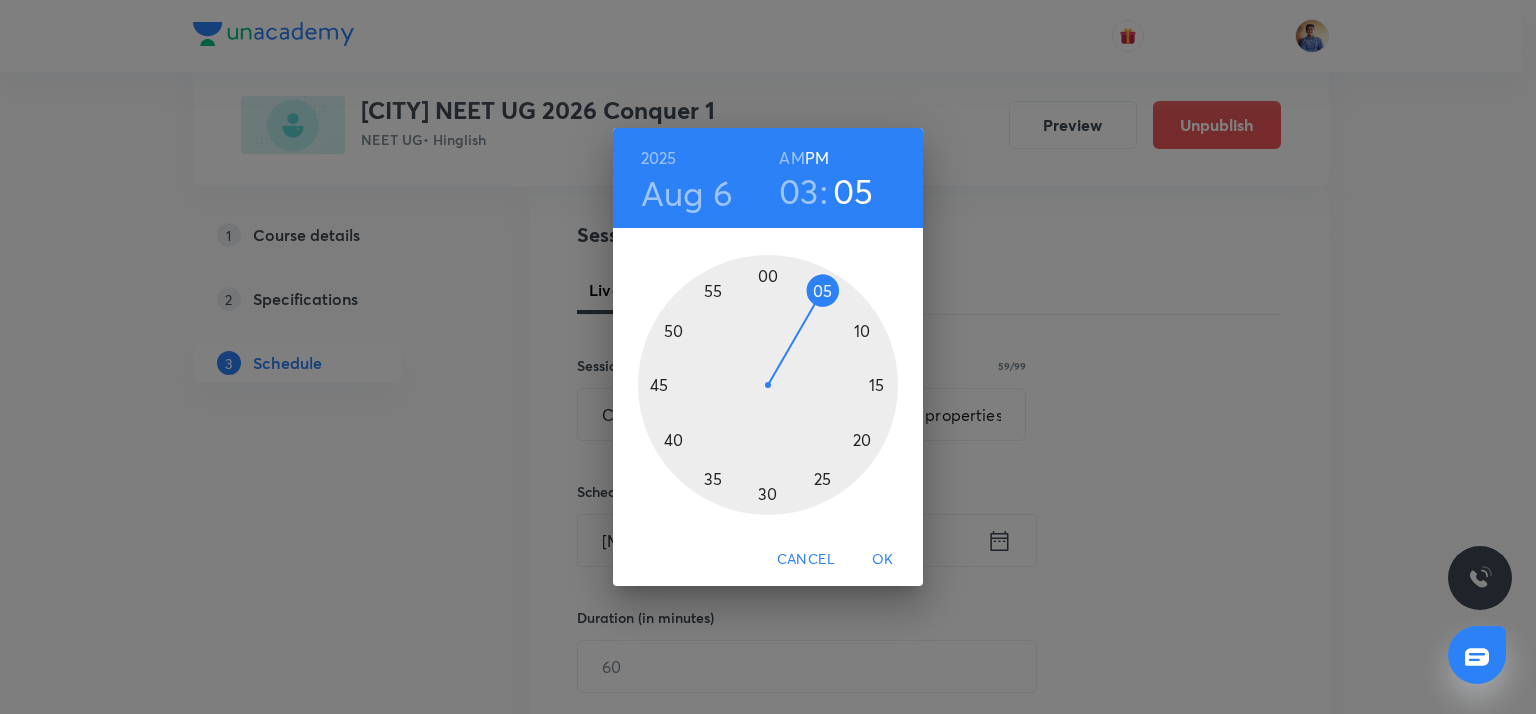 click at bounding box center (768, 385) 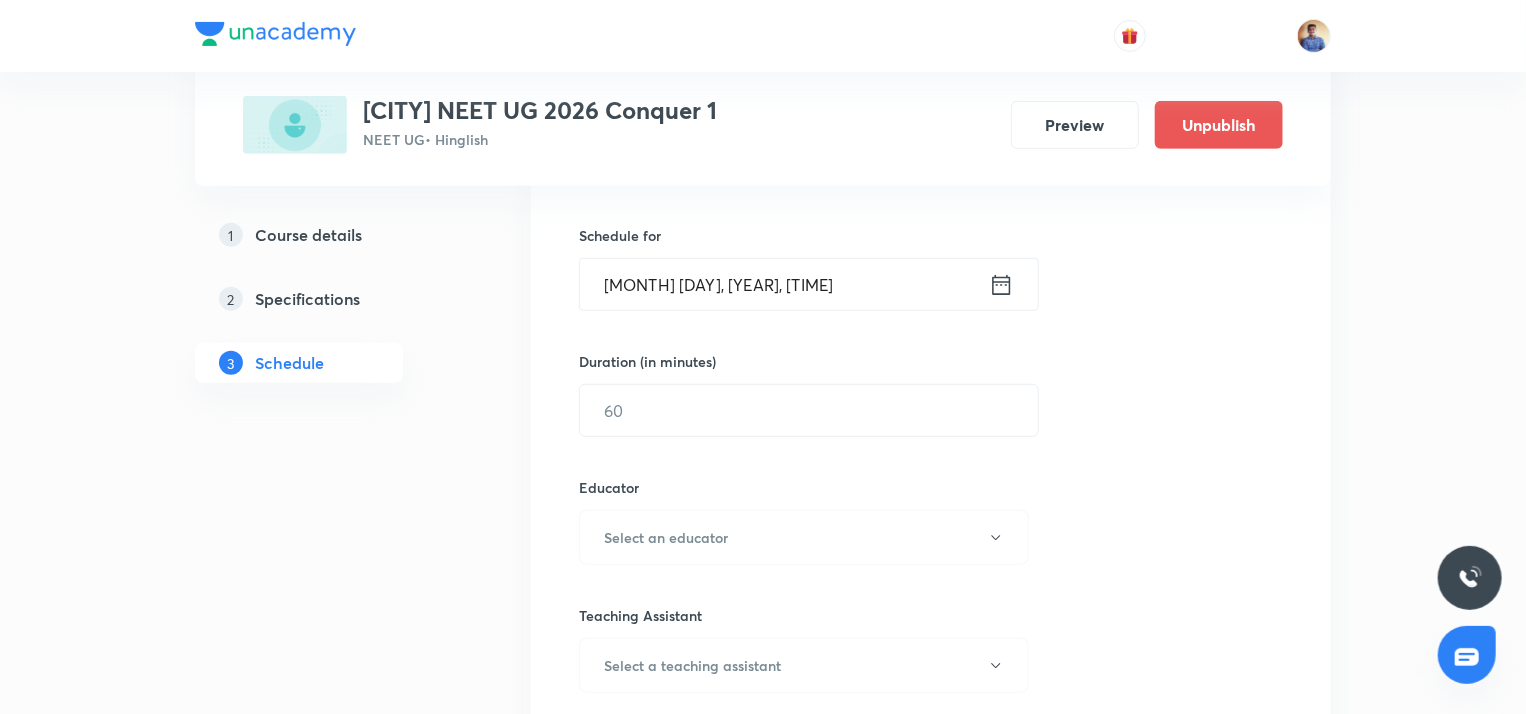 scroll, scrollTop: 475, scrollLeft: 0, axis: vertical 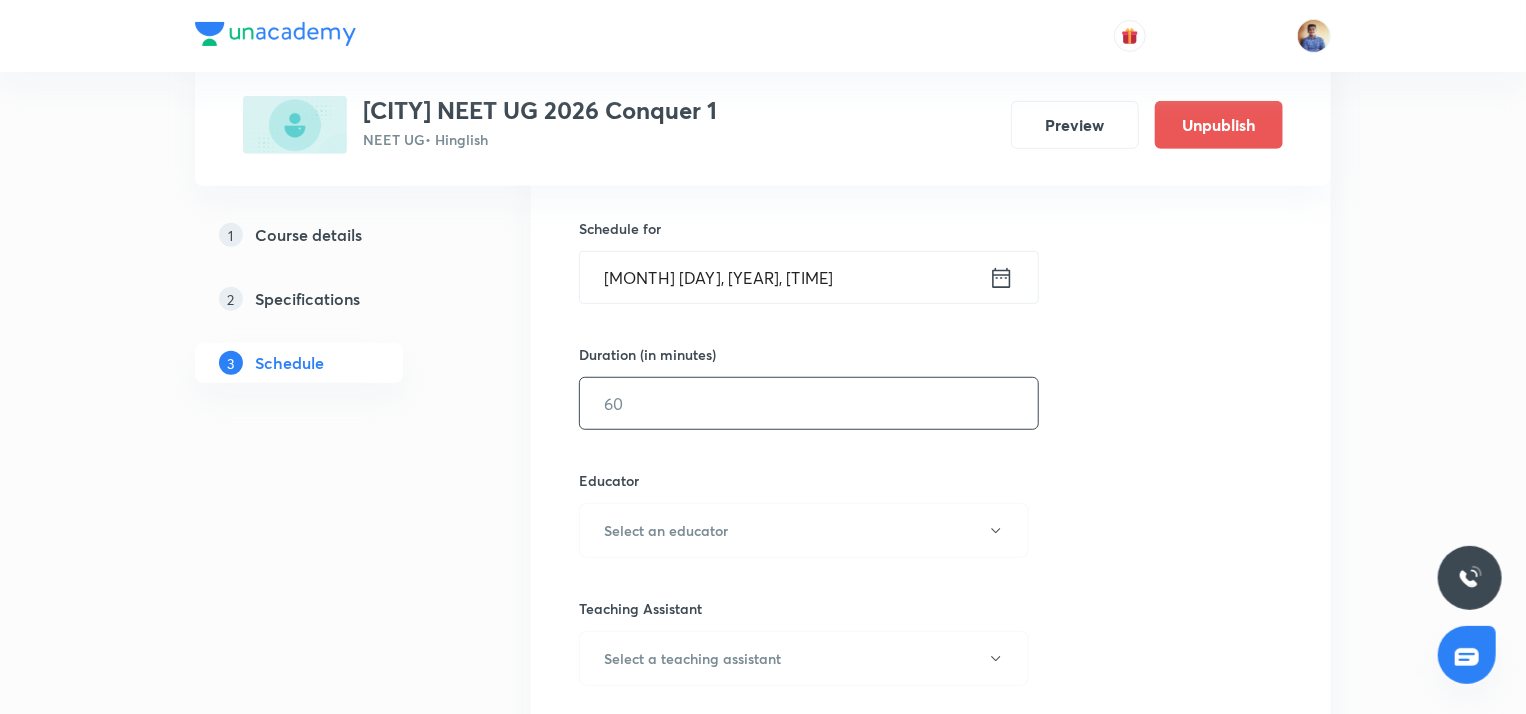 click at bounding box center (809, 403) 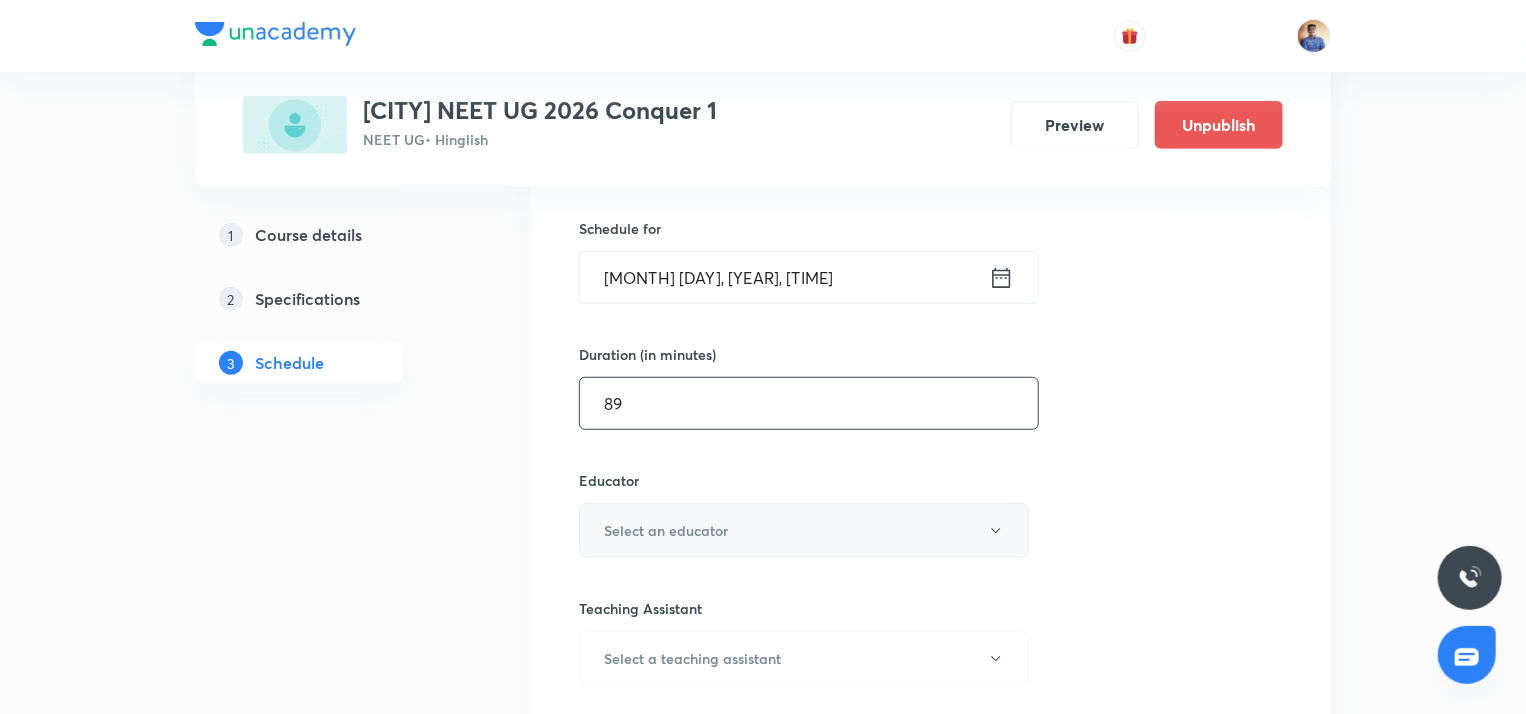 type on "89" 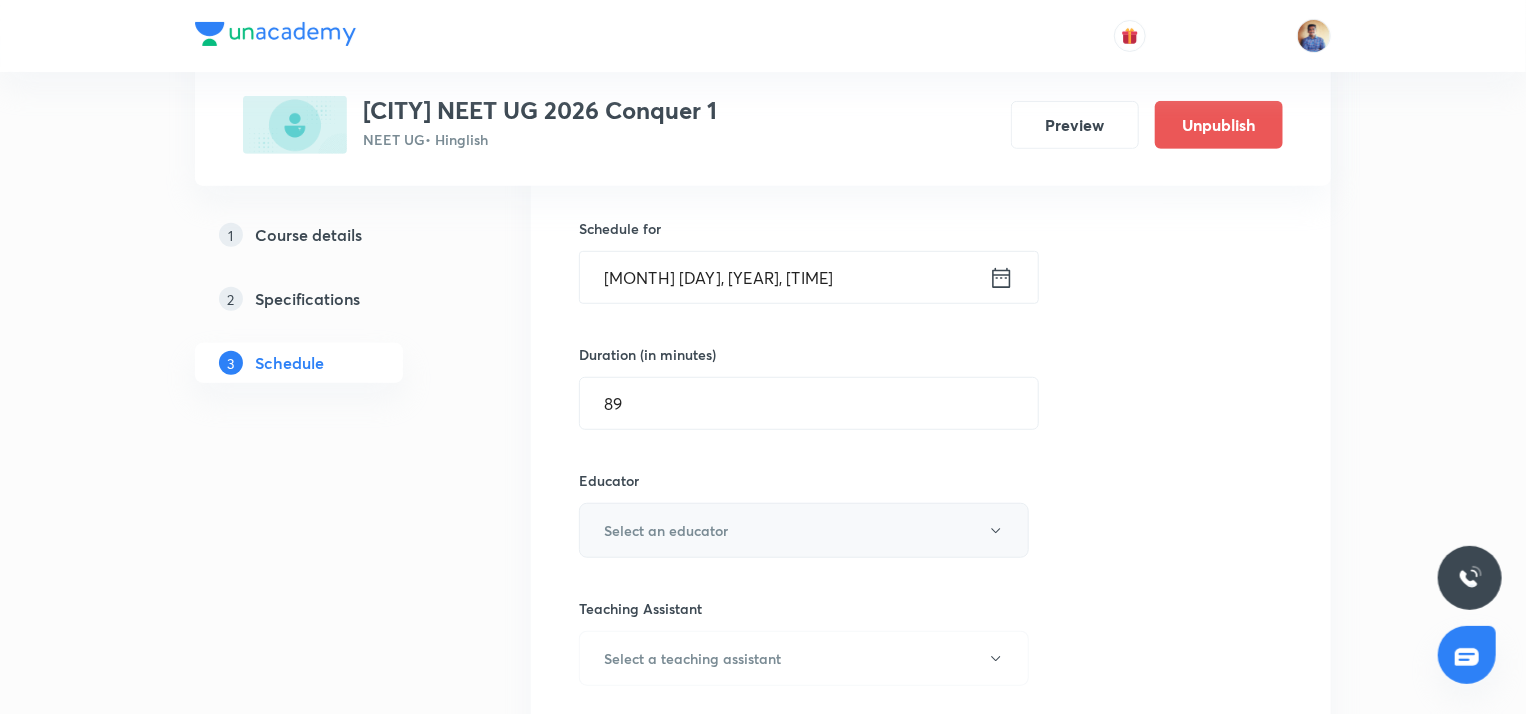 click on "Select an educator" at bounding box center (804, 530) 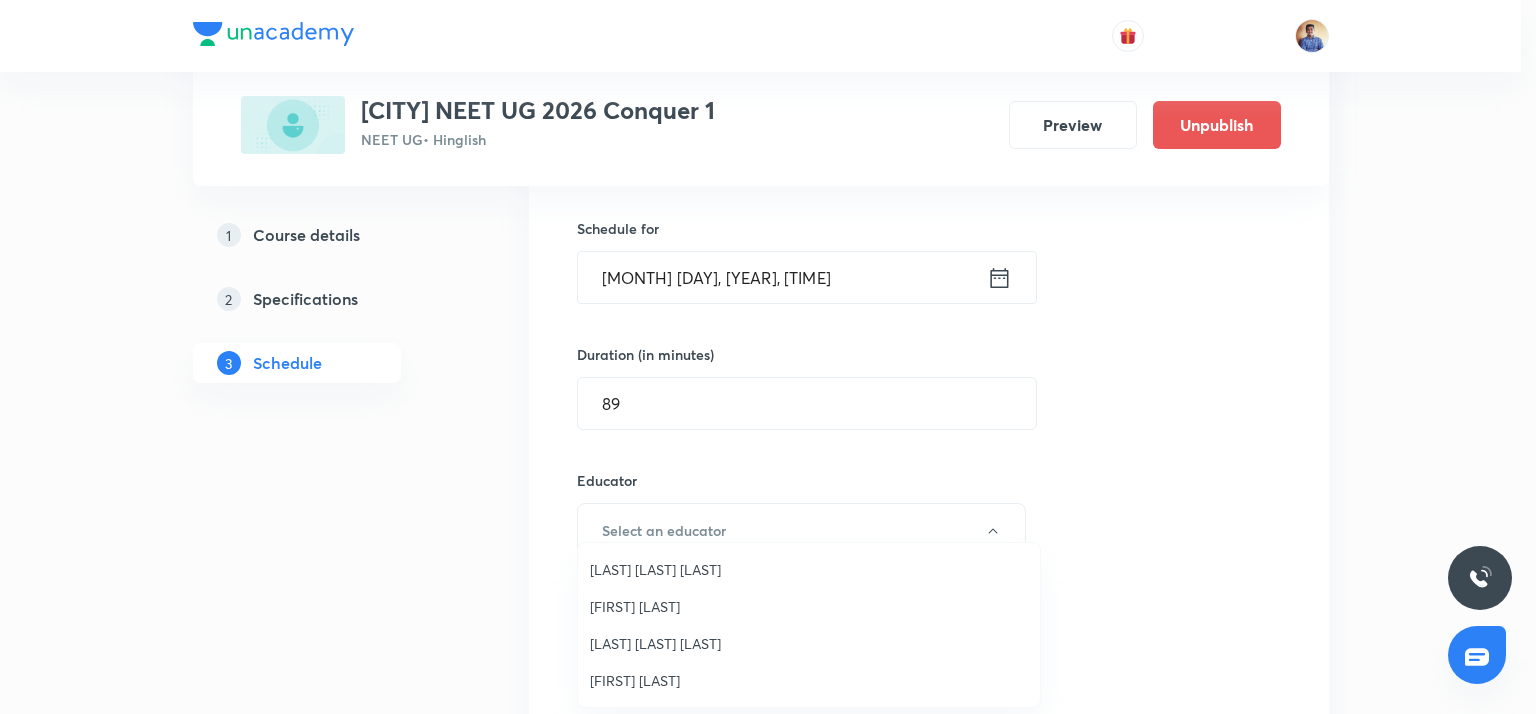 click on "Mukesh Kumar Mishra" at bounding box center [809, 569] 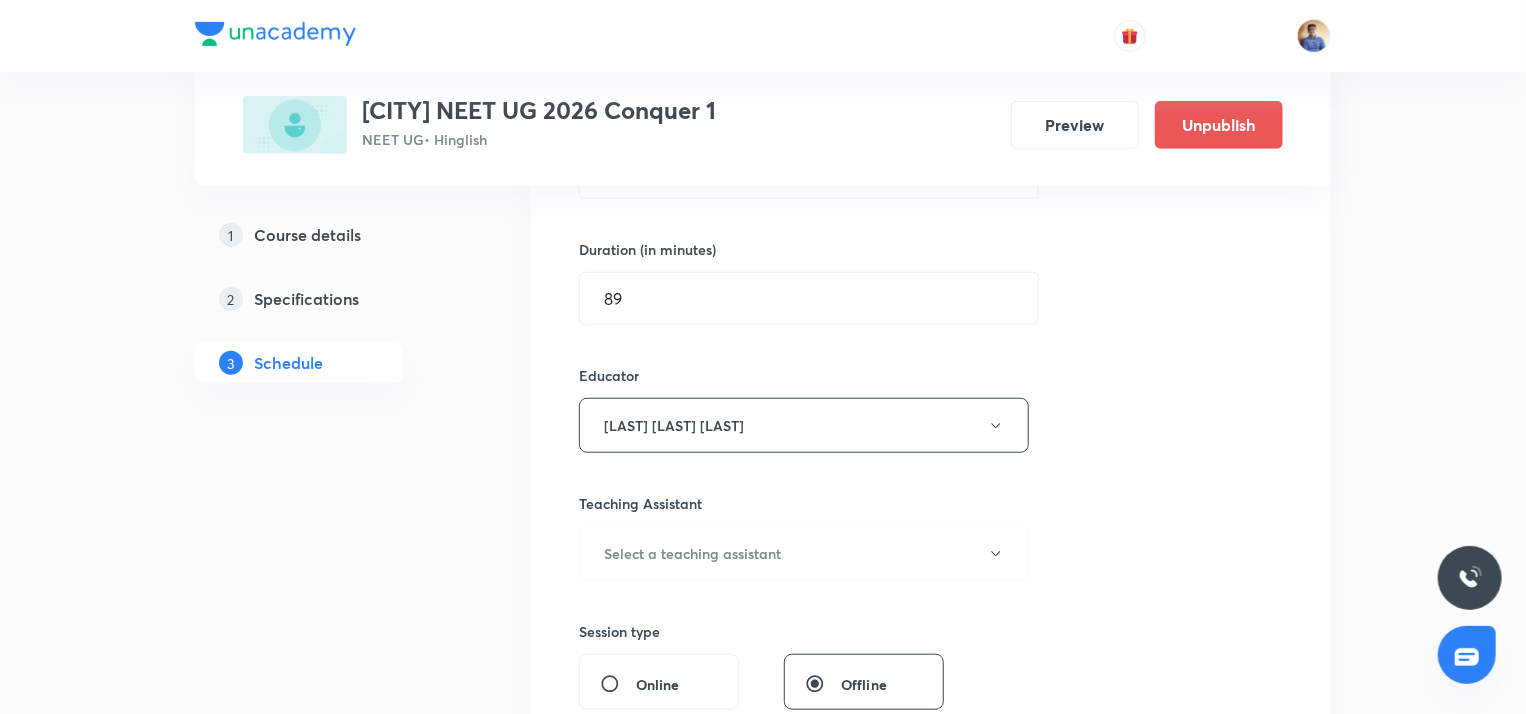 scroll, scrollTop: 587, scrollLeft: 0, axis: vertical 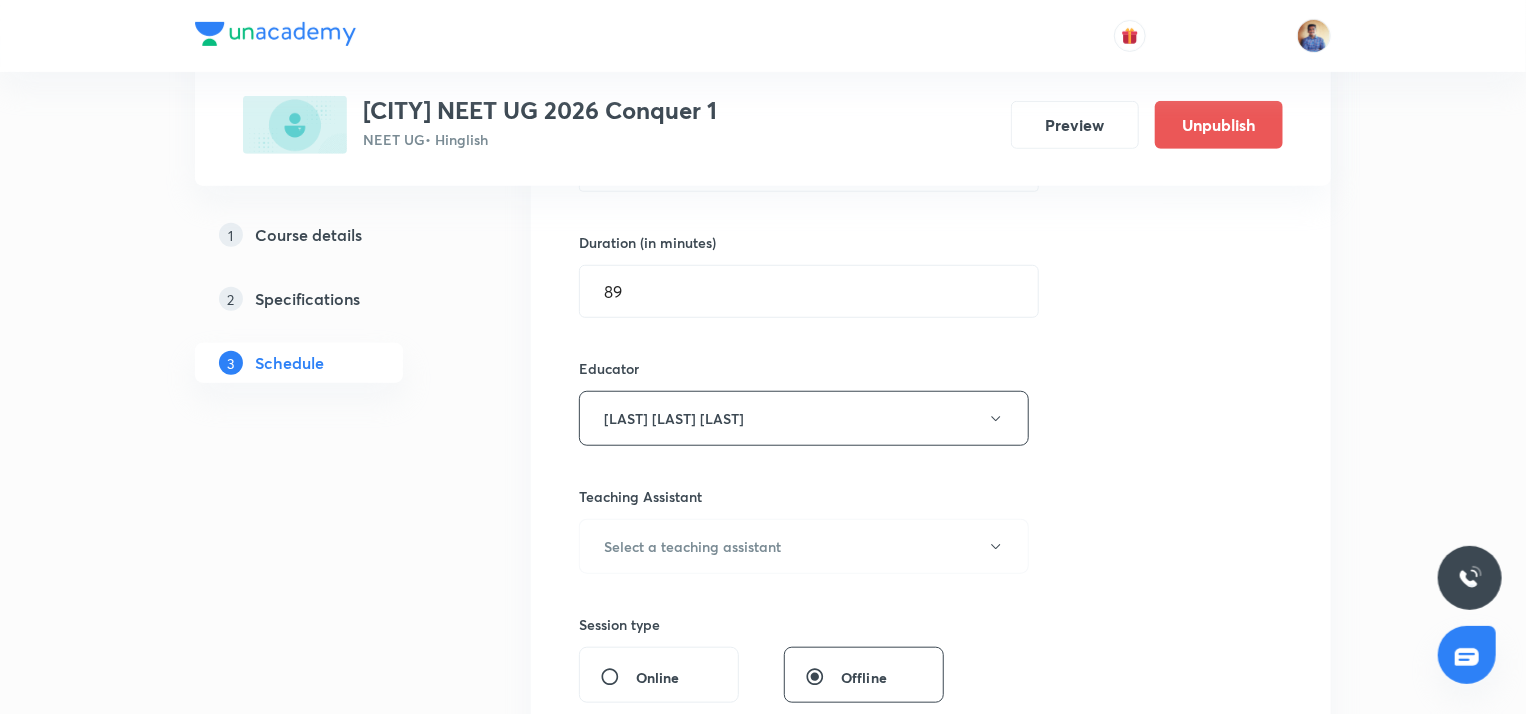 click on "Online" at bounding box center [618, 677] 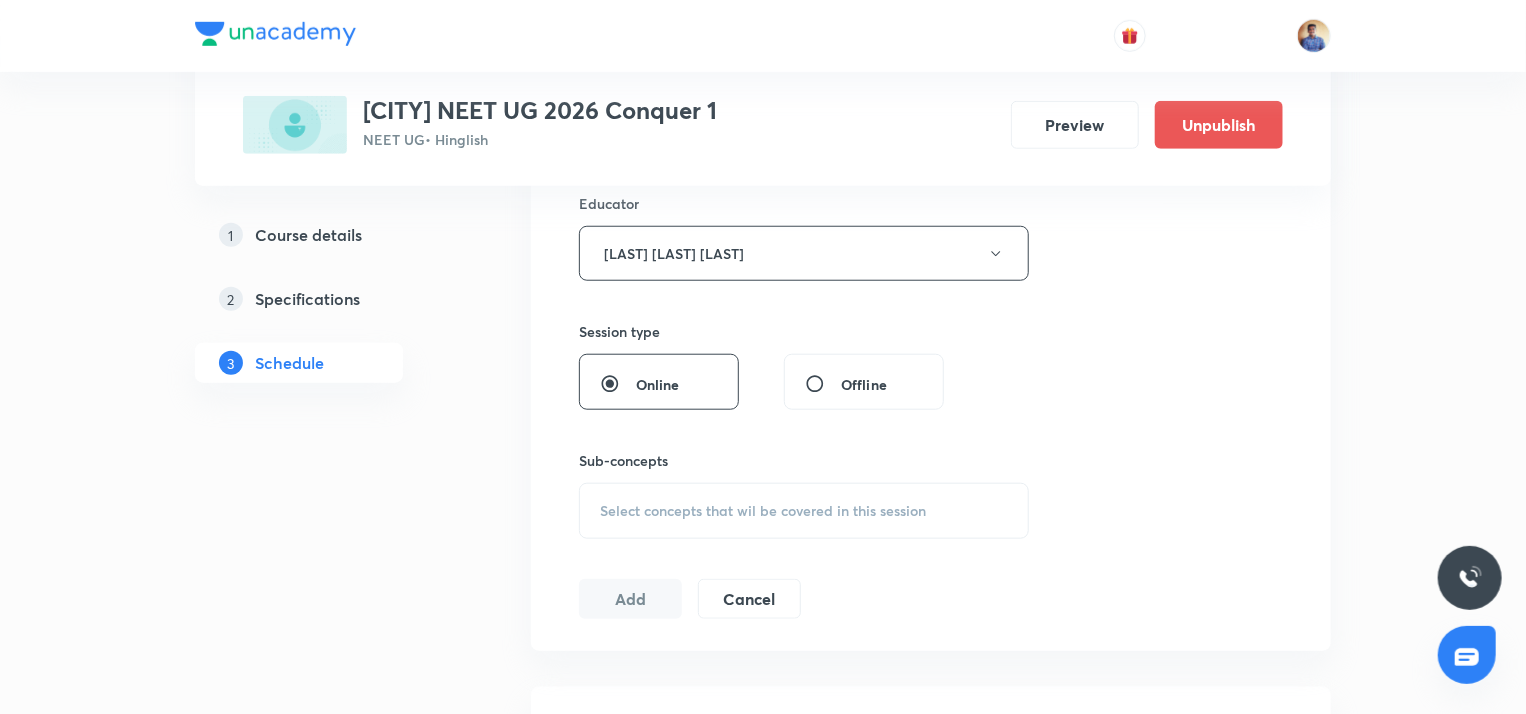 scroll, scrollTop: 752, scrollLeft: 0, axis: vertical 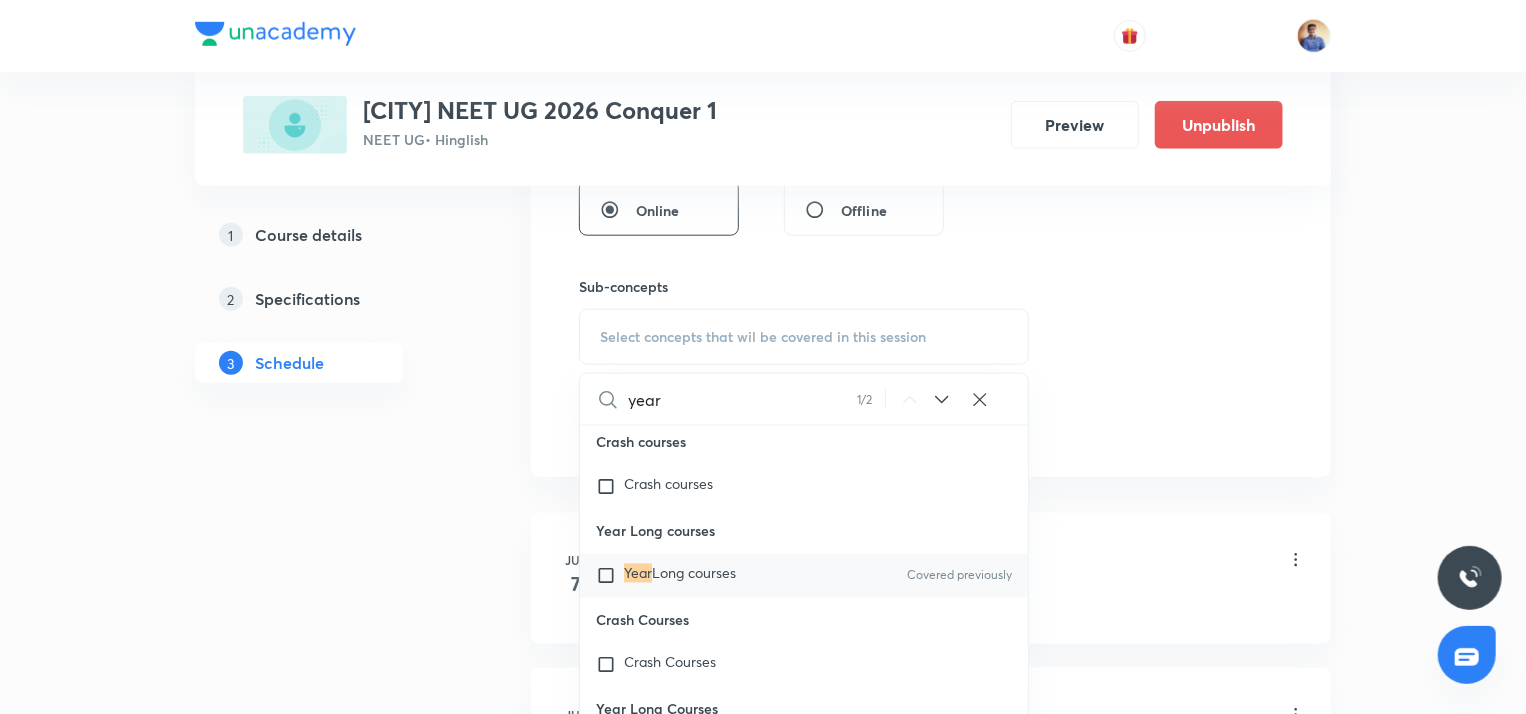 type on "year" 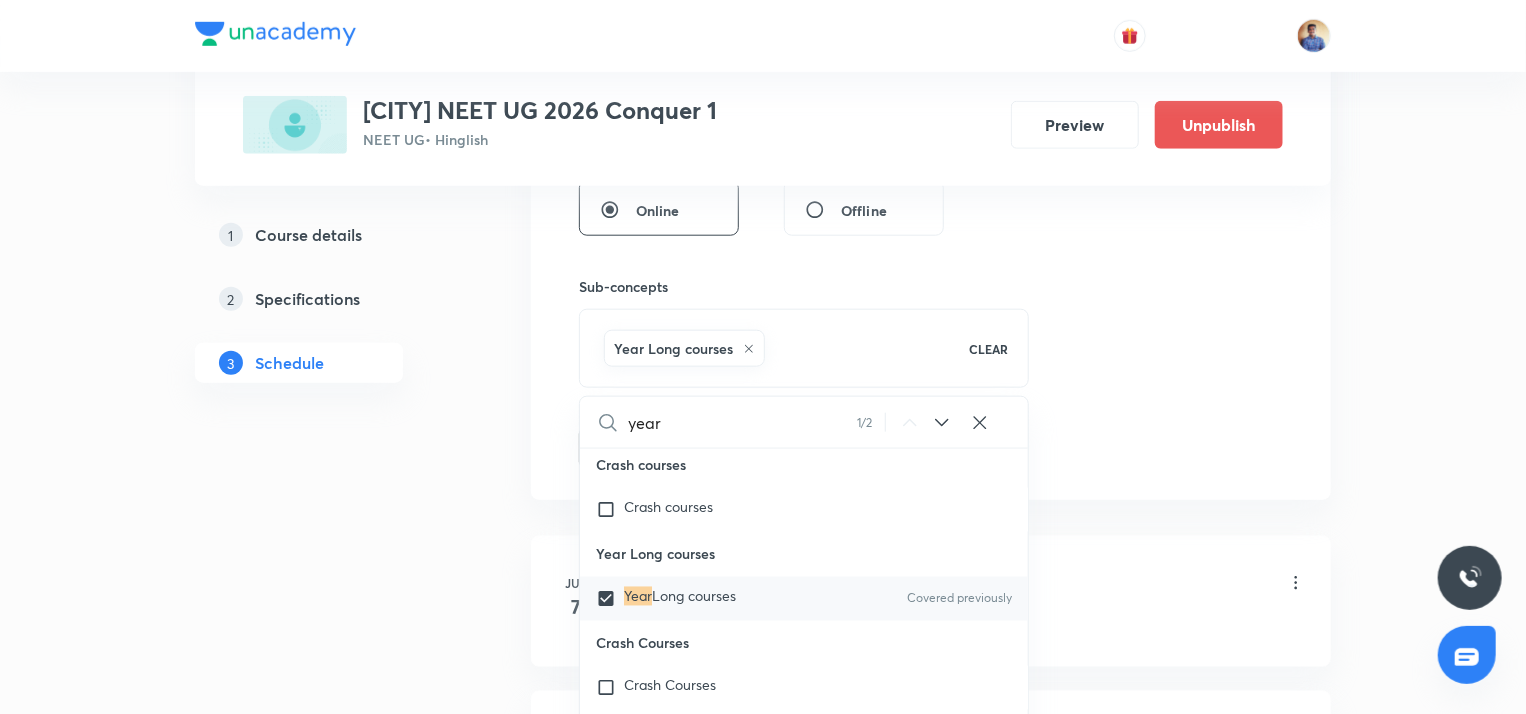 click on "Plus Courses Chhatrapati sambhaji nagar NEET UG 2026 Conquer 1 NEET UG  • Hinglish Preview Unpublish 1 Course details 2 Specifications 3 Schedule Schedule 104  classes Session  105 Live class Session title 59/99 Chemistry (Periodic classification and their properties L2) ​ Schedule for Aug 6, 2025, 3:30 PM ​ Duration (in minutes) 89 ​ Educator Mukesh Kumar Mishra   Session type Online Offline Sub-concepts Year Long courses CLEAR year 1 / 2 ​ Living World and Biological Classifications  Living World and Biological Classifications  Plant Kingdom and  Morphology Plant Kingdom and  Morphology Principle of Inheritance &  Variation Principle of Inheritance &  Variation Molecular Basis of Inheritance, Molecular Basis of Inheritance Anatomy of Flowering Plants, Photosynthesis, Anatomy of Flowering Plants, Photosynthesis, Respiration, Plant Growth & Development Respiration, Plant Growth & Development Biological Classification, Plant Kingdom, Morphology of Flowering Plants  Organism & Population Stoichiometry" at bounding box center [763, 7985] 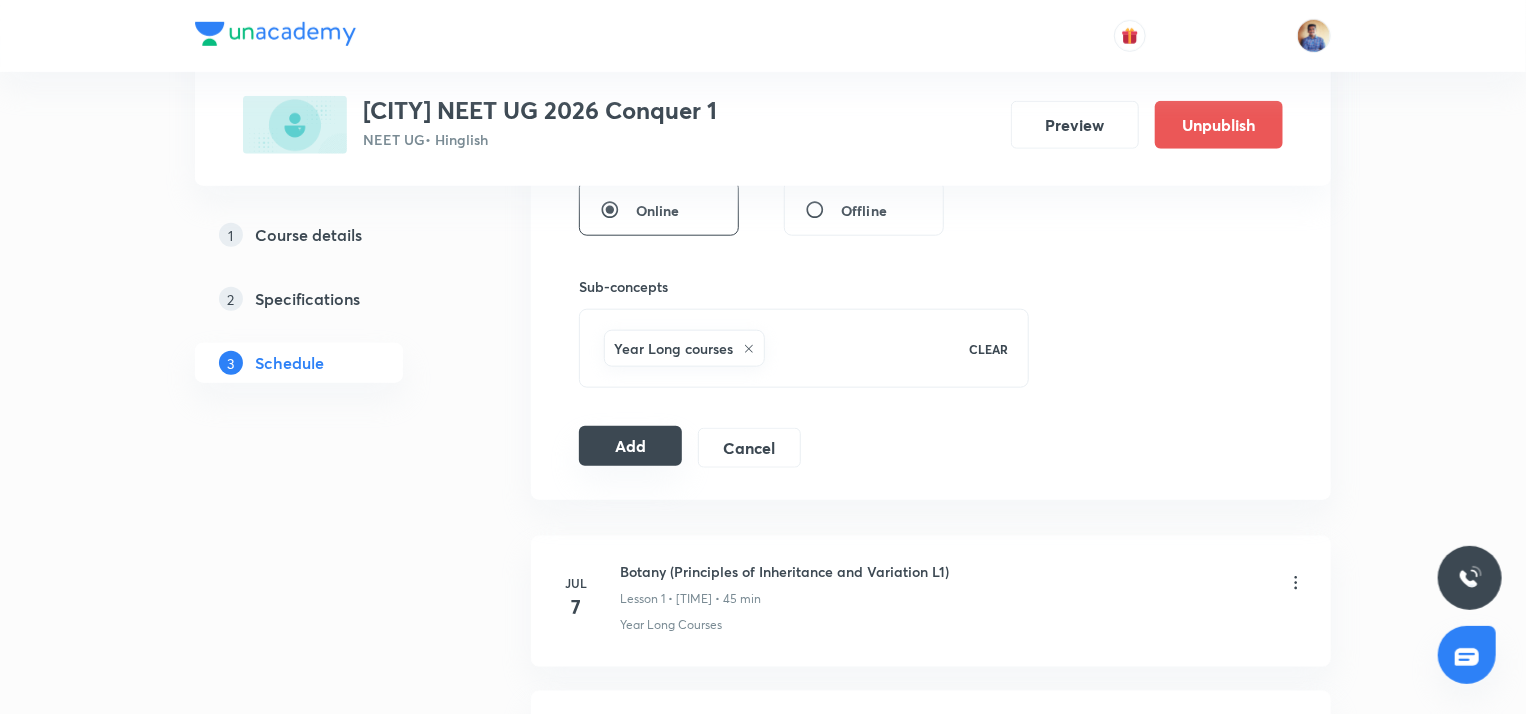 click on "Add" at bounding box center [630, 446] 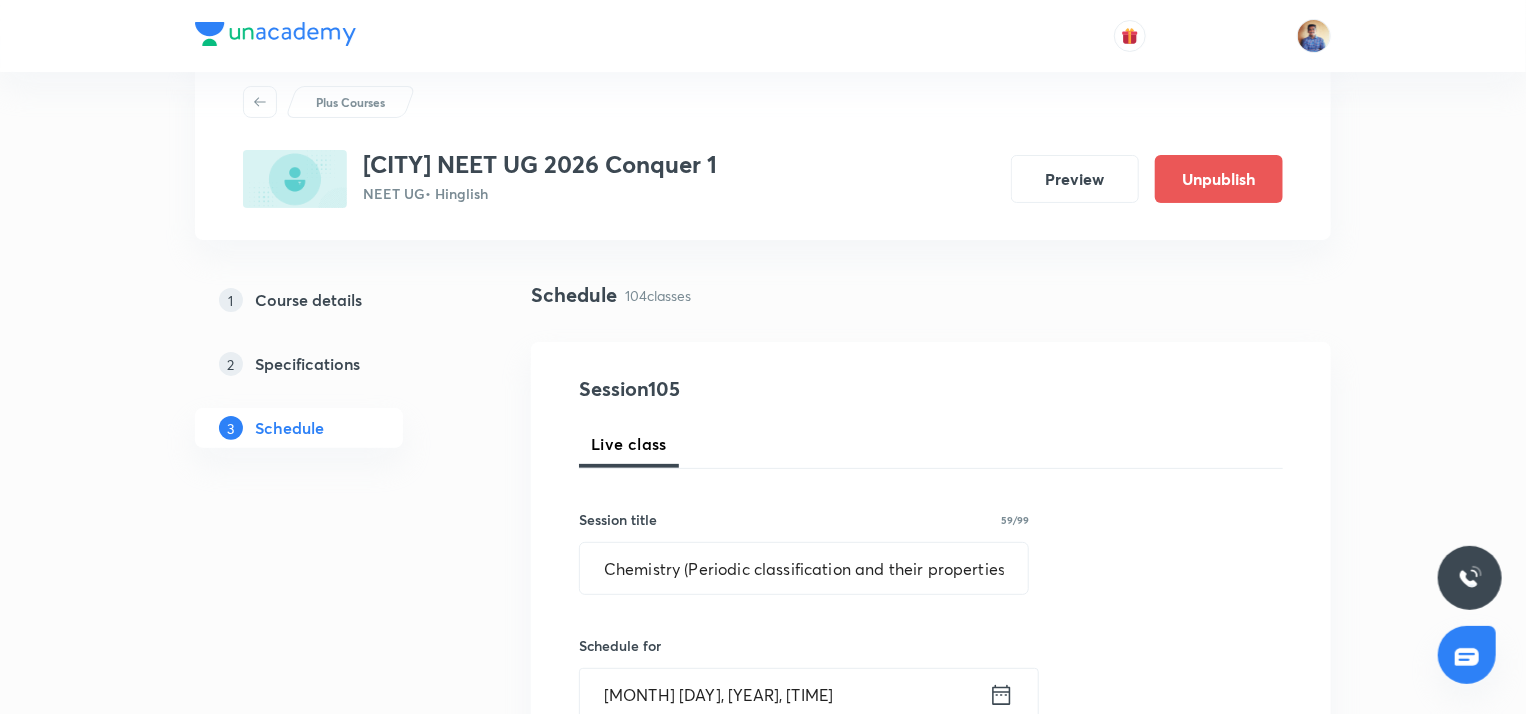 scroll, scrollTop: 0, scrollLeft: 0, axis: both 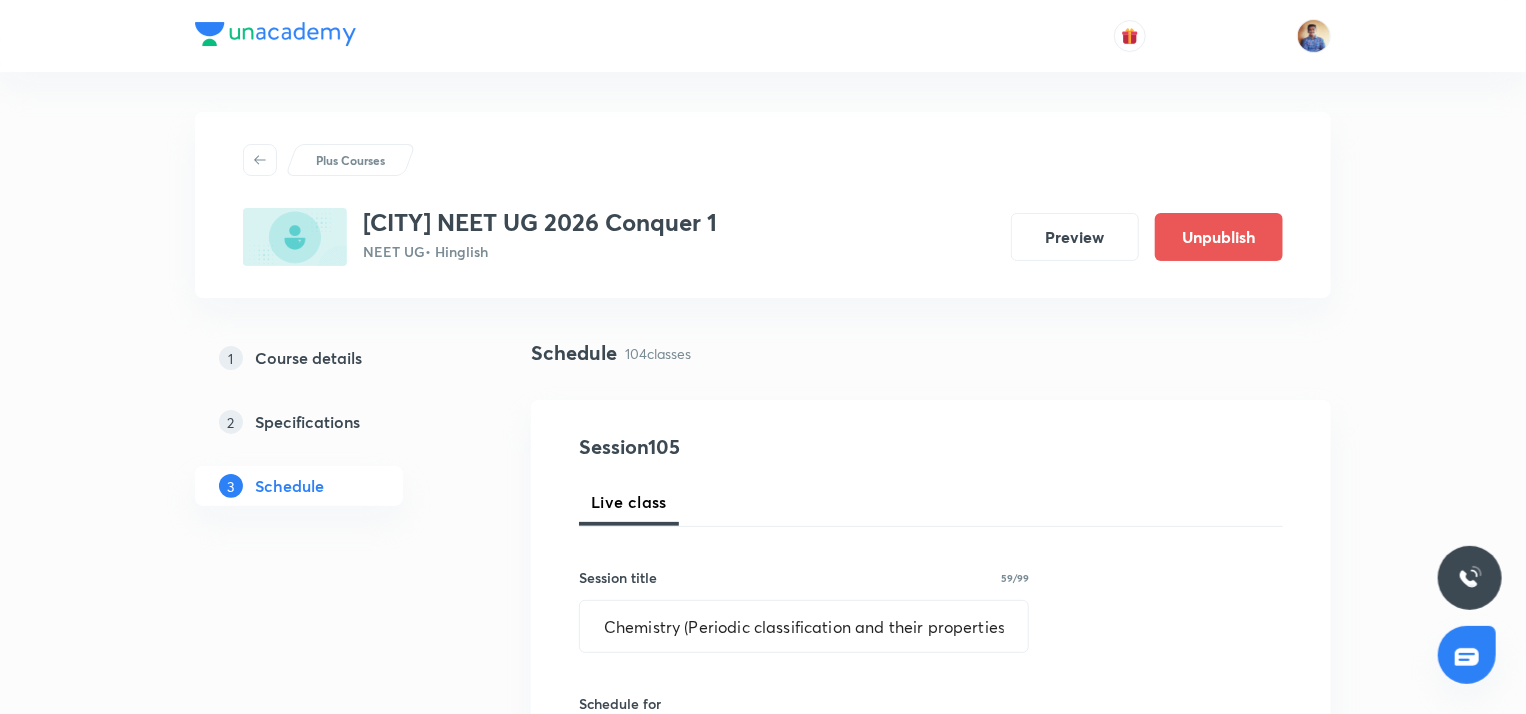 radio on "false" 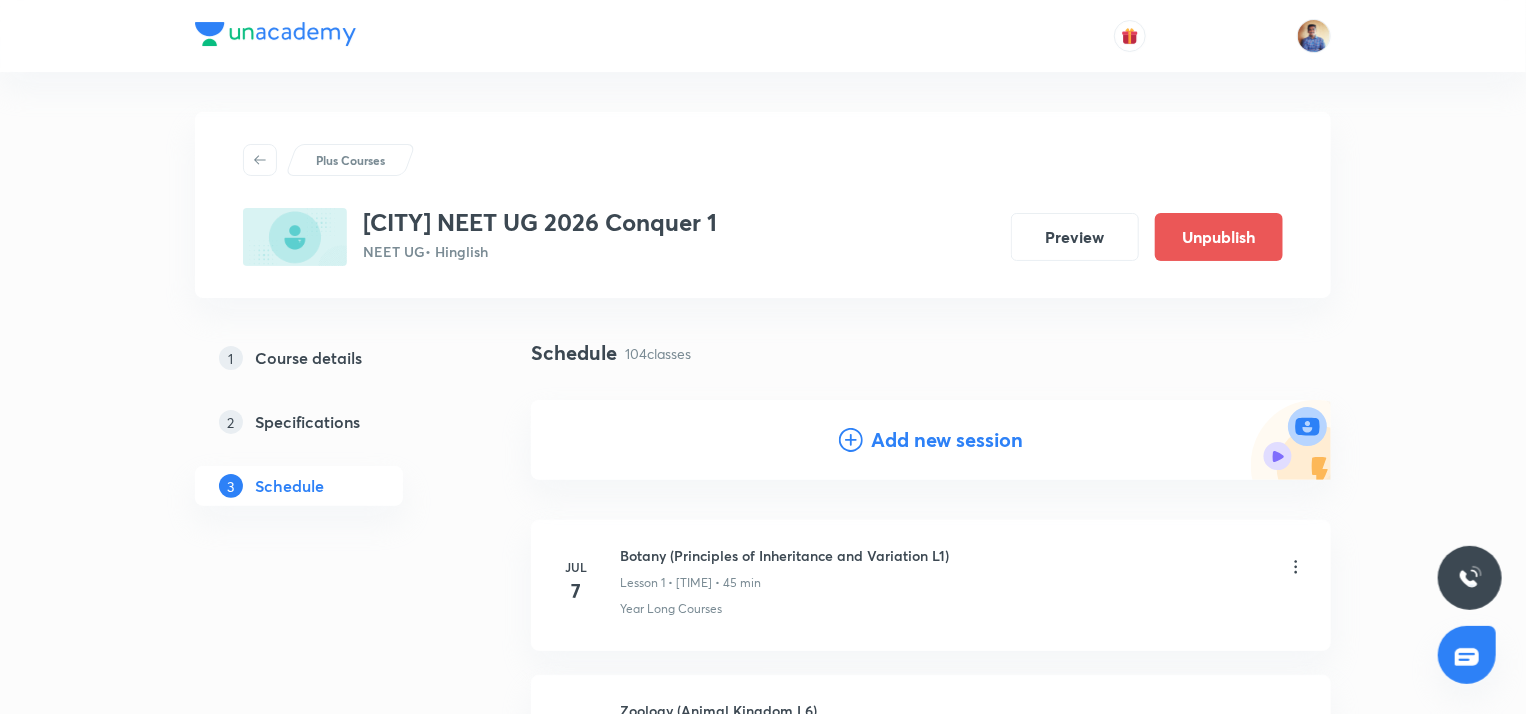 click on "Add new session" at bounding box center (931, 440) 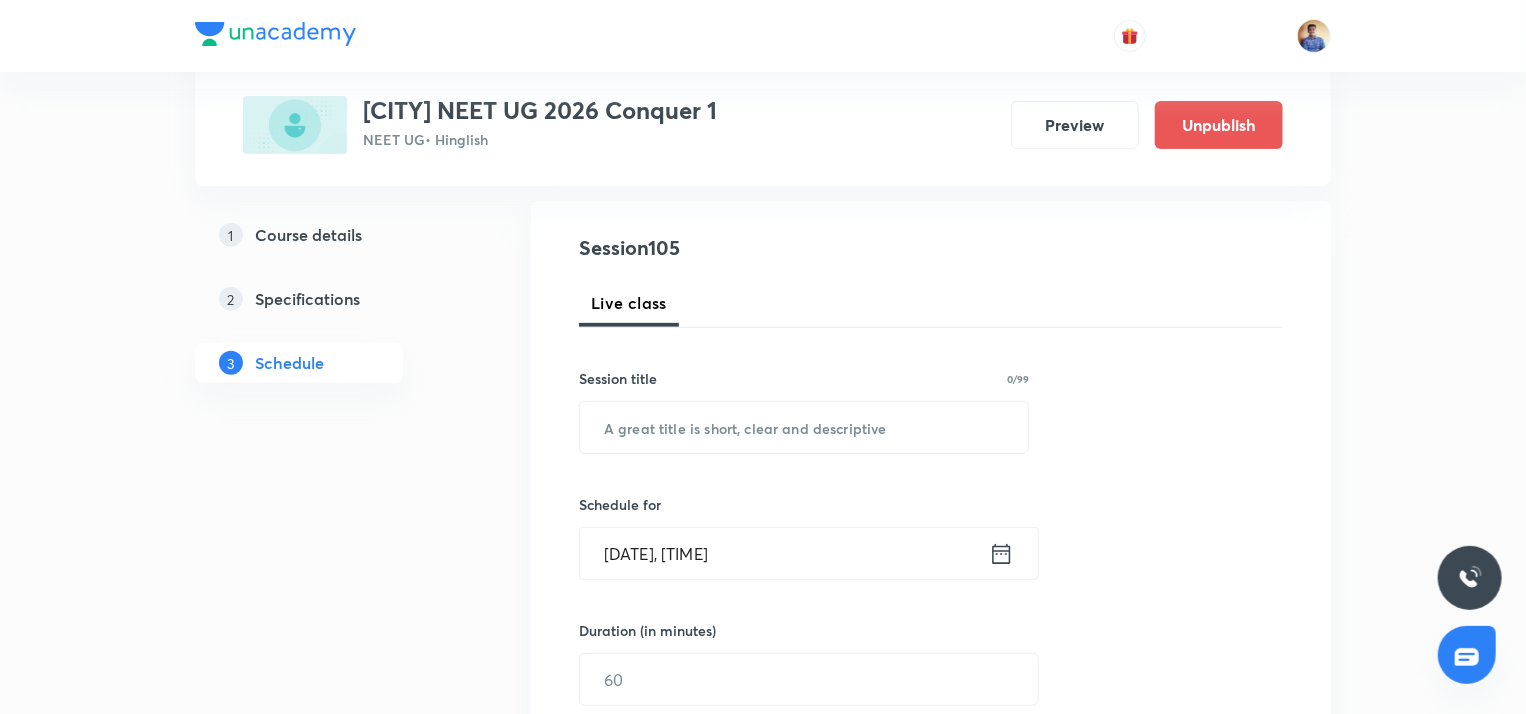 scroll, scrollTop: 200, scrollLeft: 0, axis: vertical 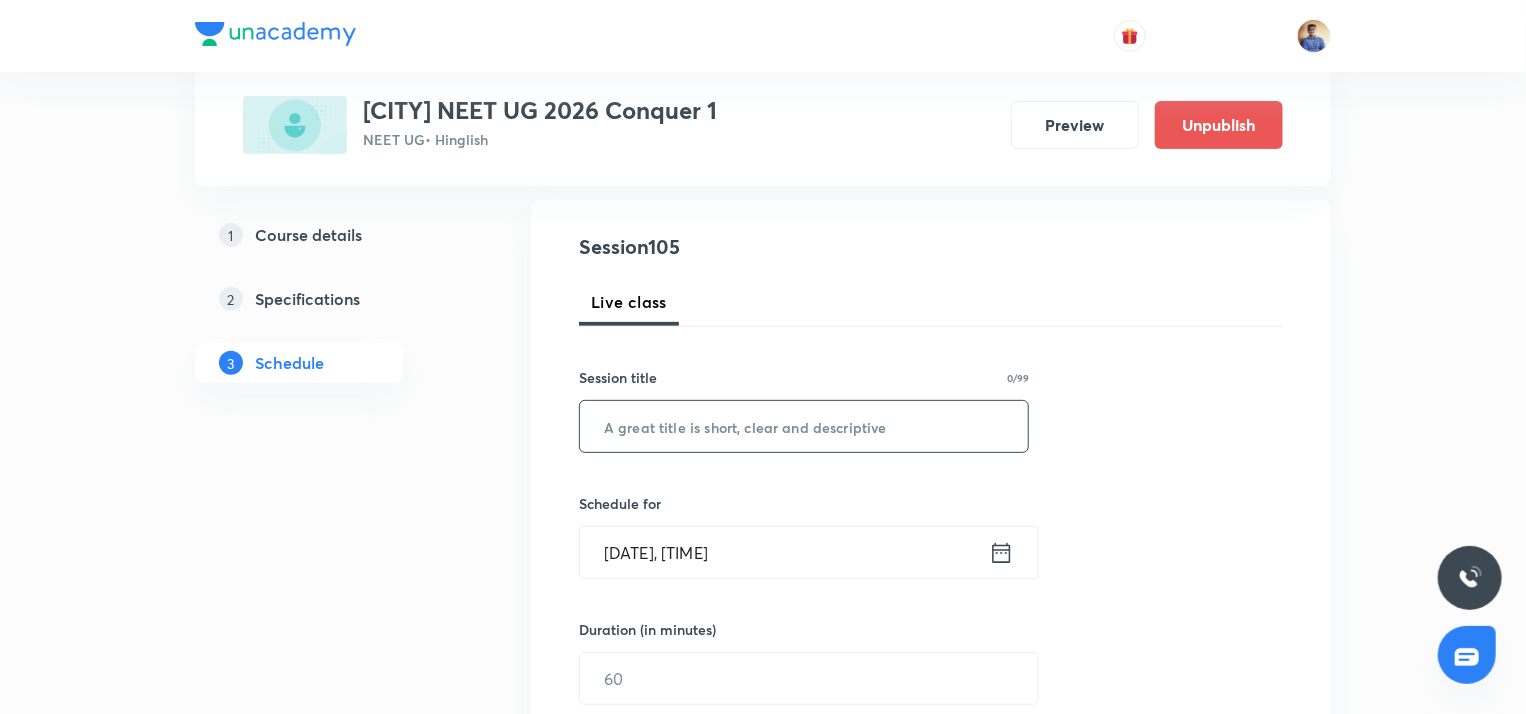 click at bounding box center [804, 426] 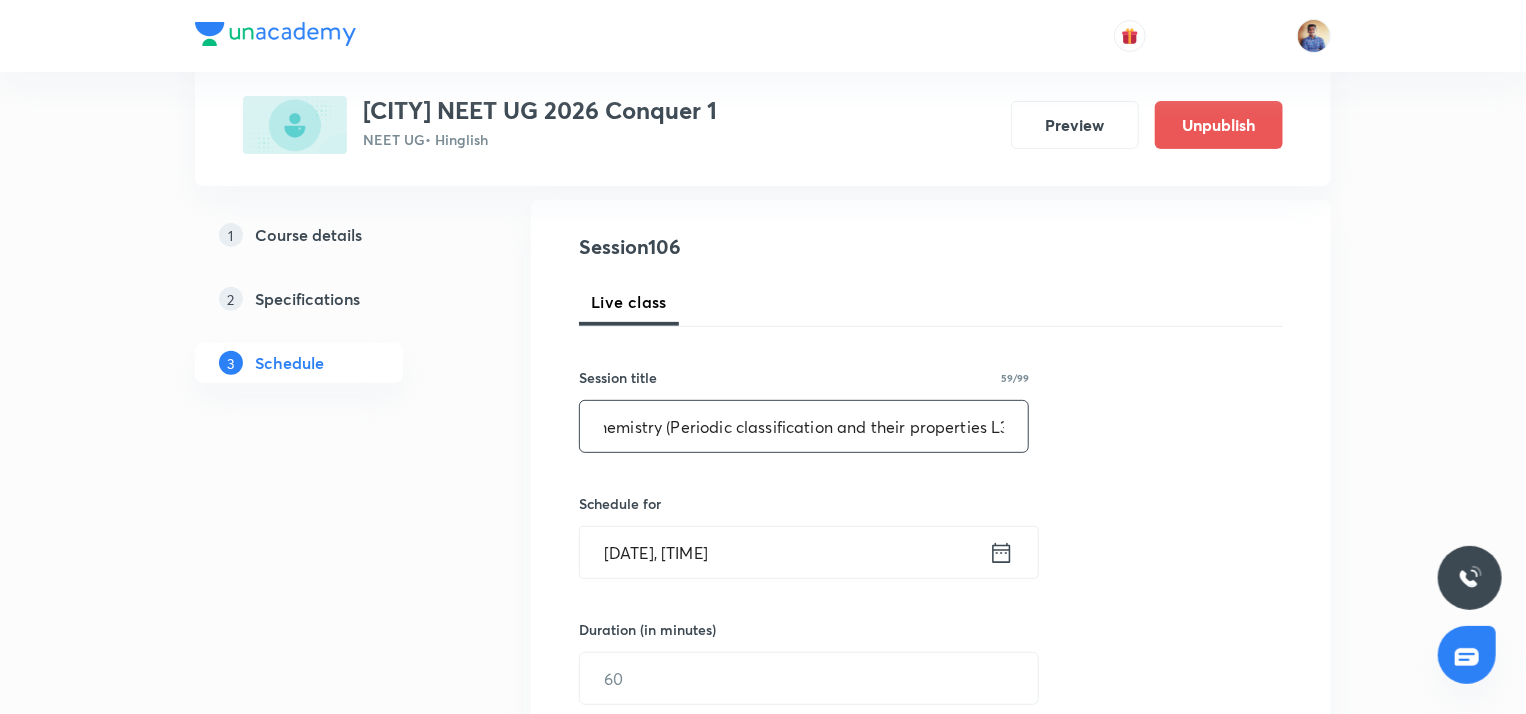 scroll, scrollTop: 0, scrollLeft: 24, axis: horizontal 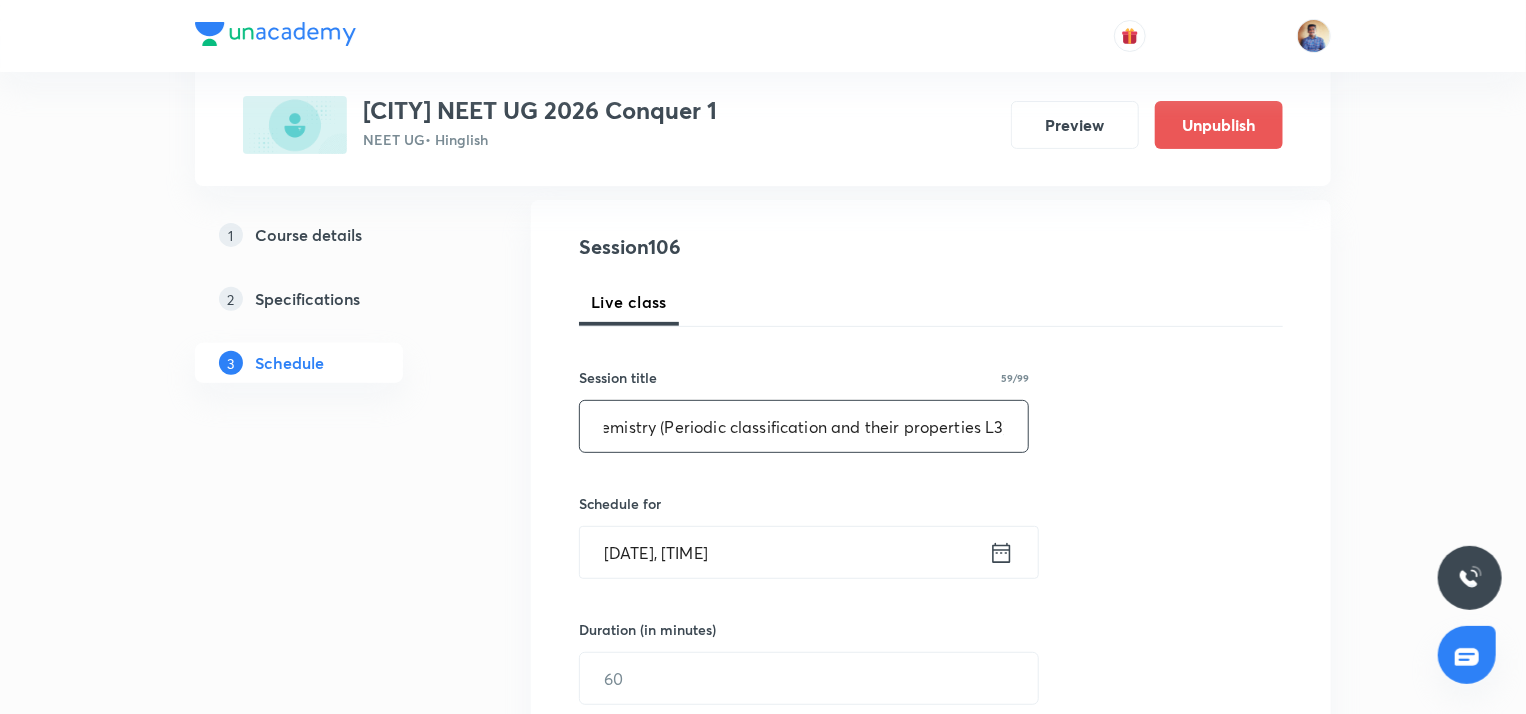 type on "Chemistry (Periodic classification and their properties L3)" 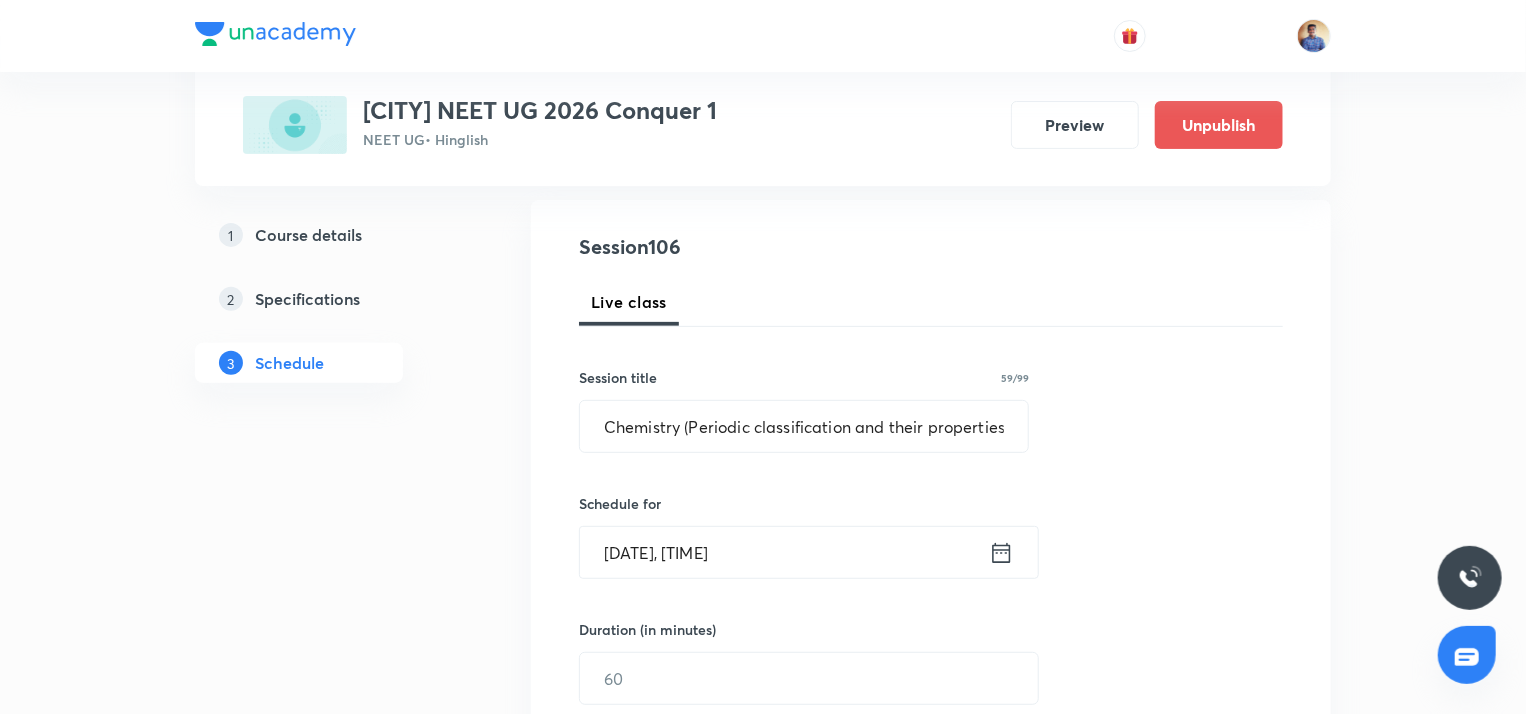 click on "Aug 4, 2025, 3:06 PM" at bounding box center (784, 552) 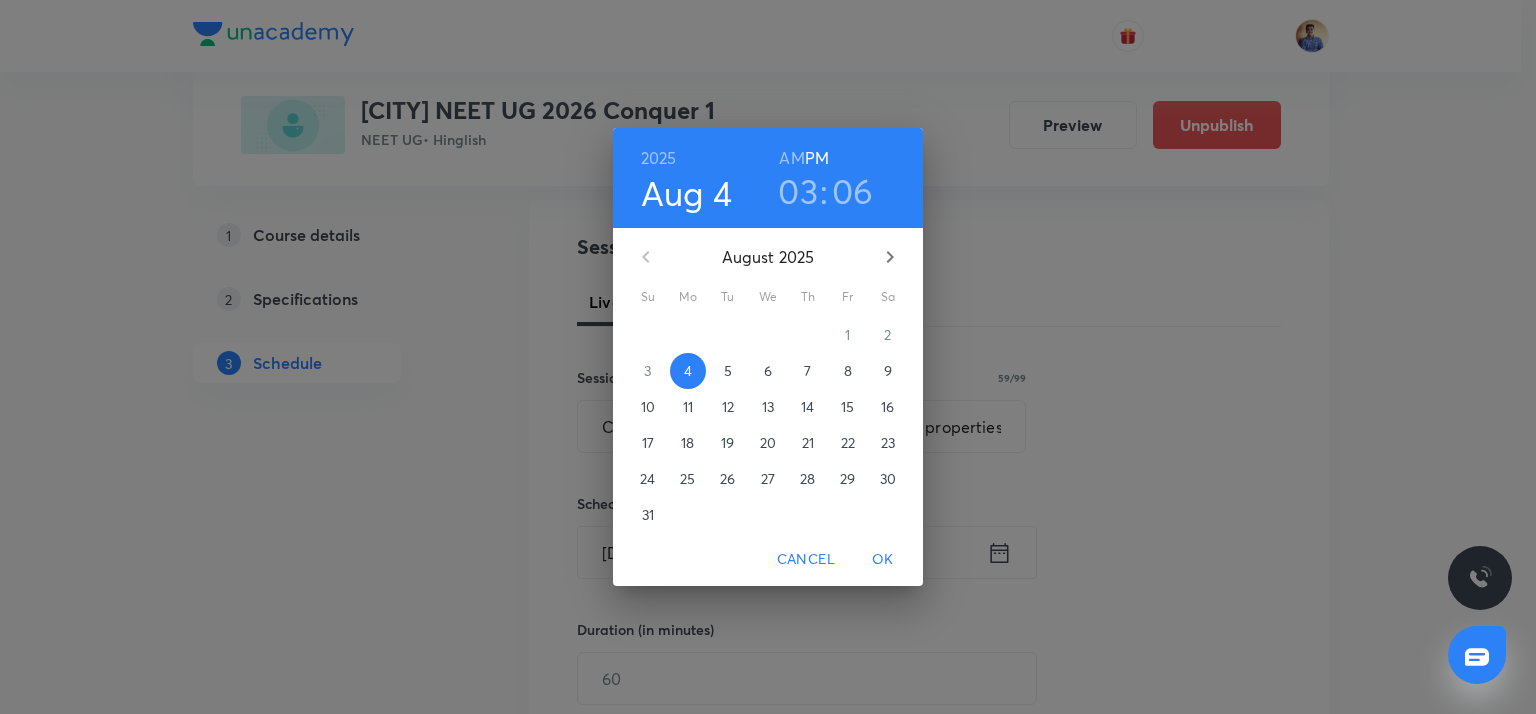 click on "7" at bounding box center (808, 371) 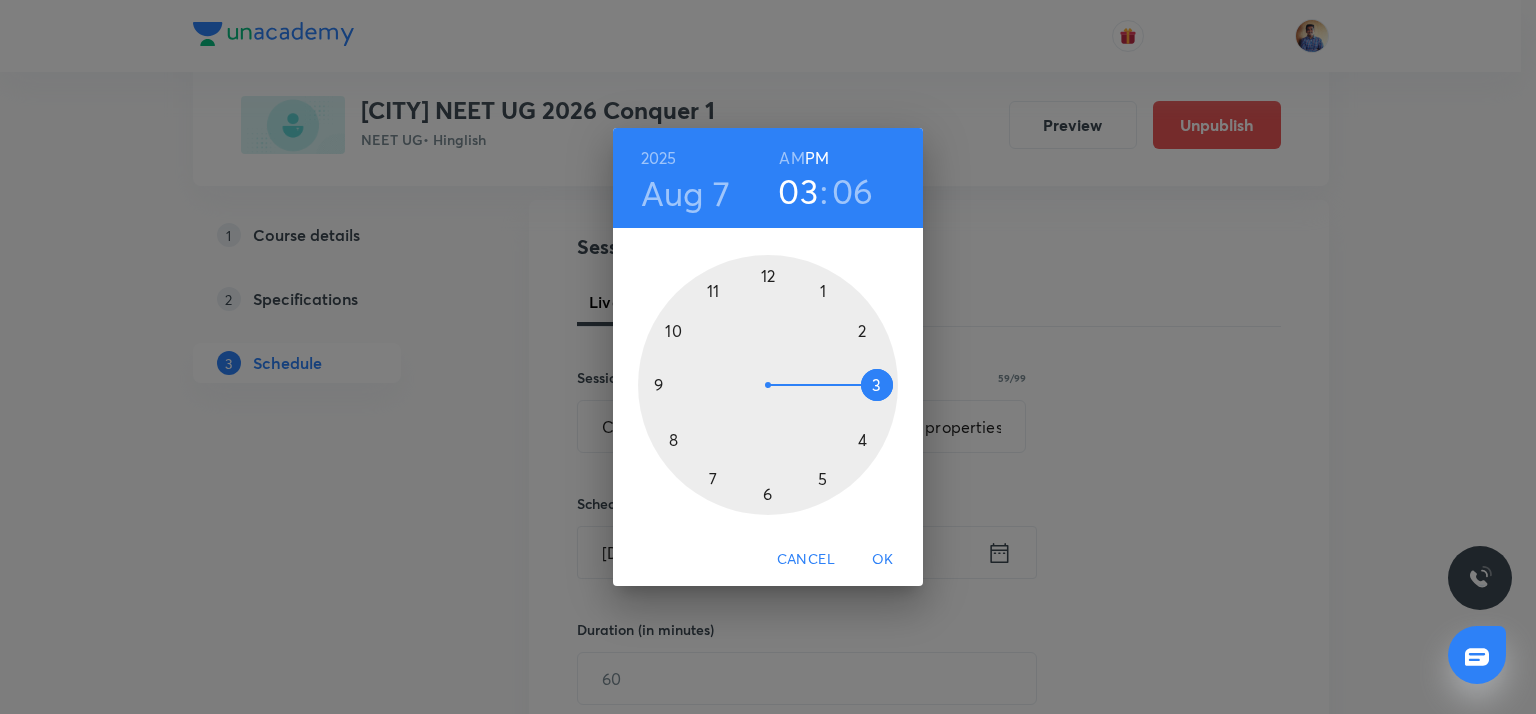 click at bounding box center [768, 385] 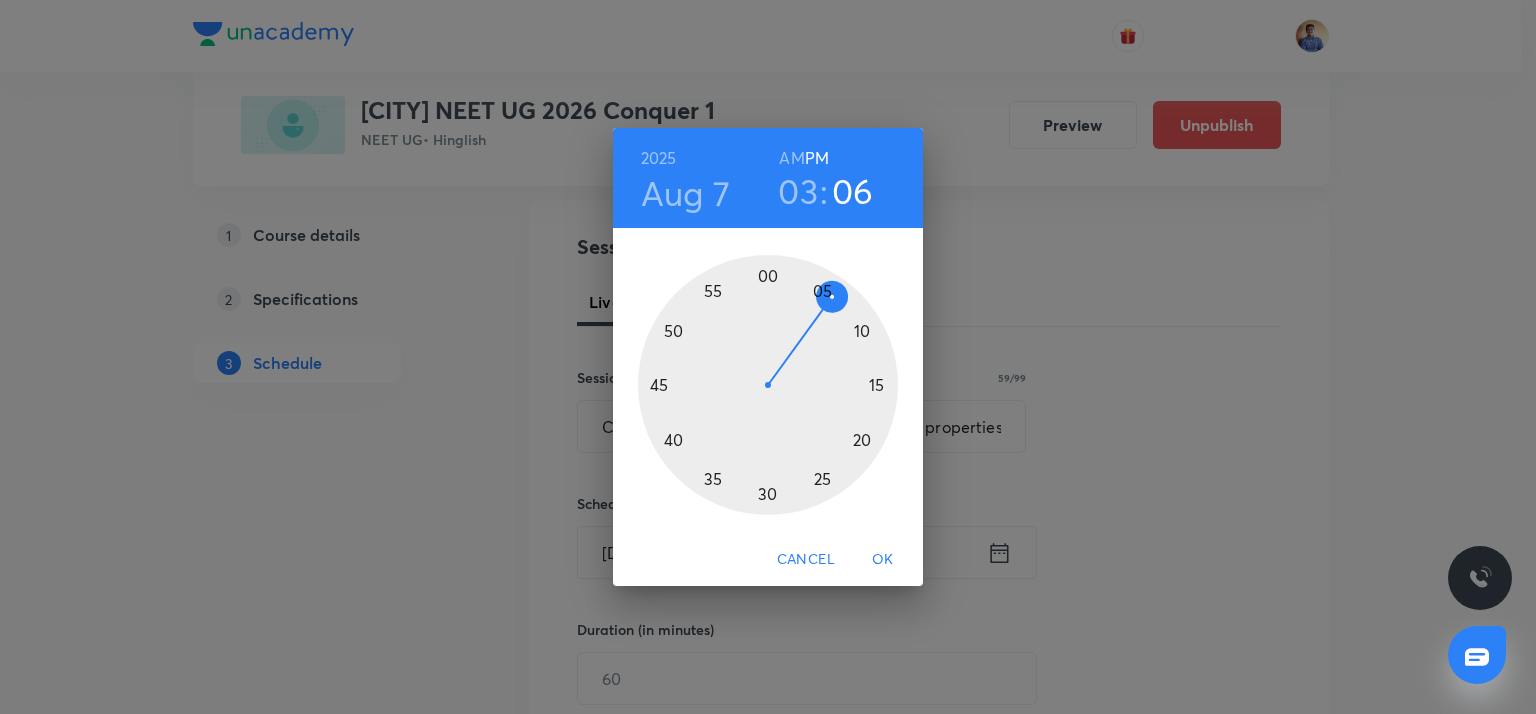 click at bounding box center [768, 385] 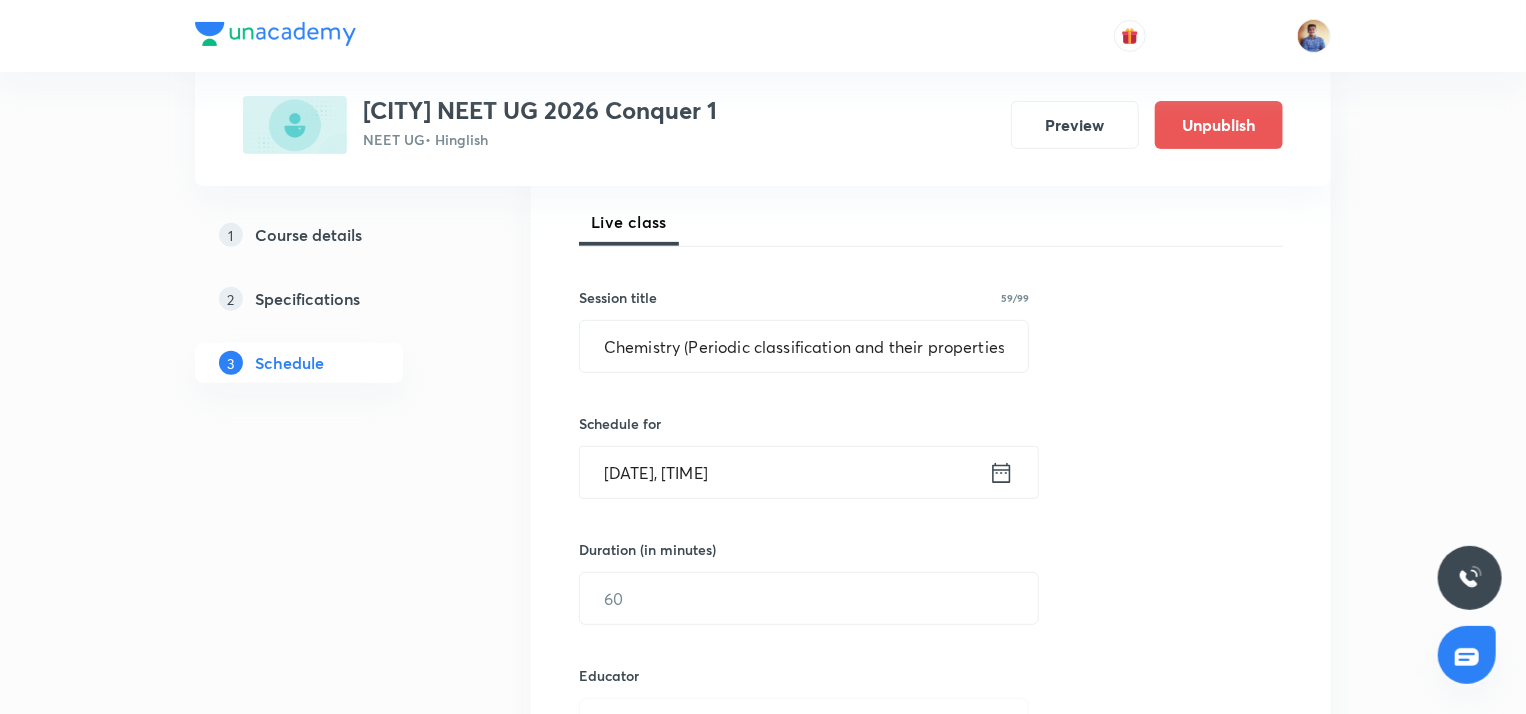 scroll, scrollTop: 280, scrollLeft: 0, axis: vertical 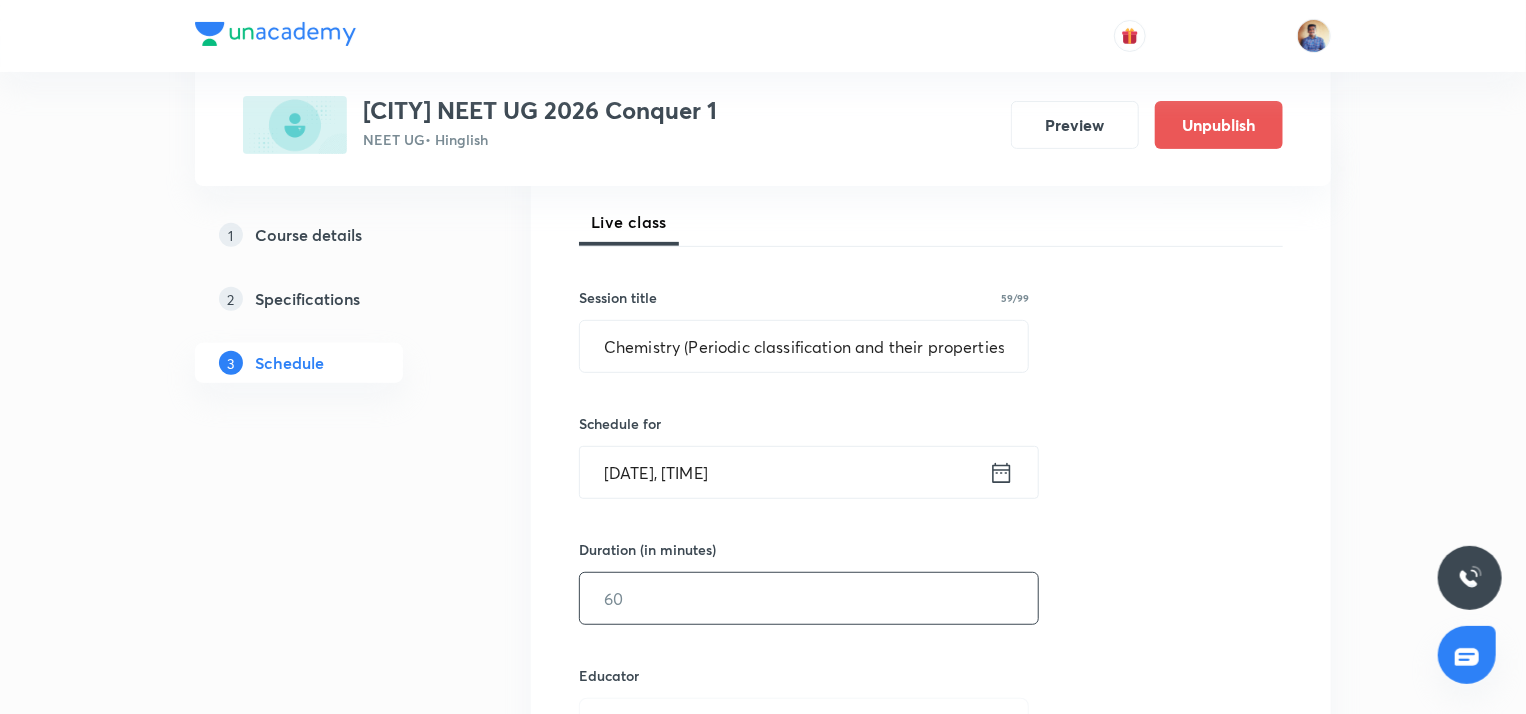 click at bounding box center (809, 598) 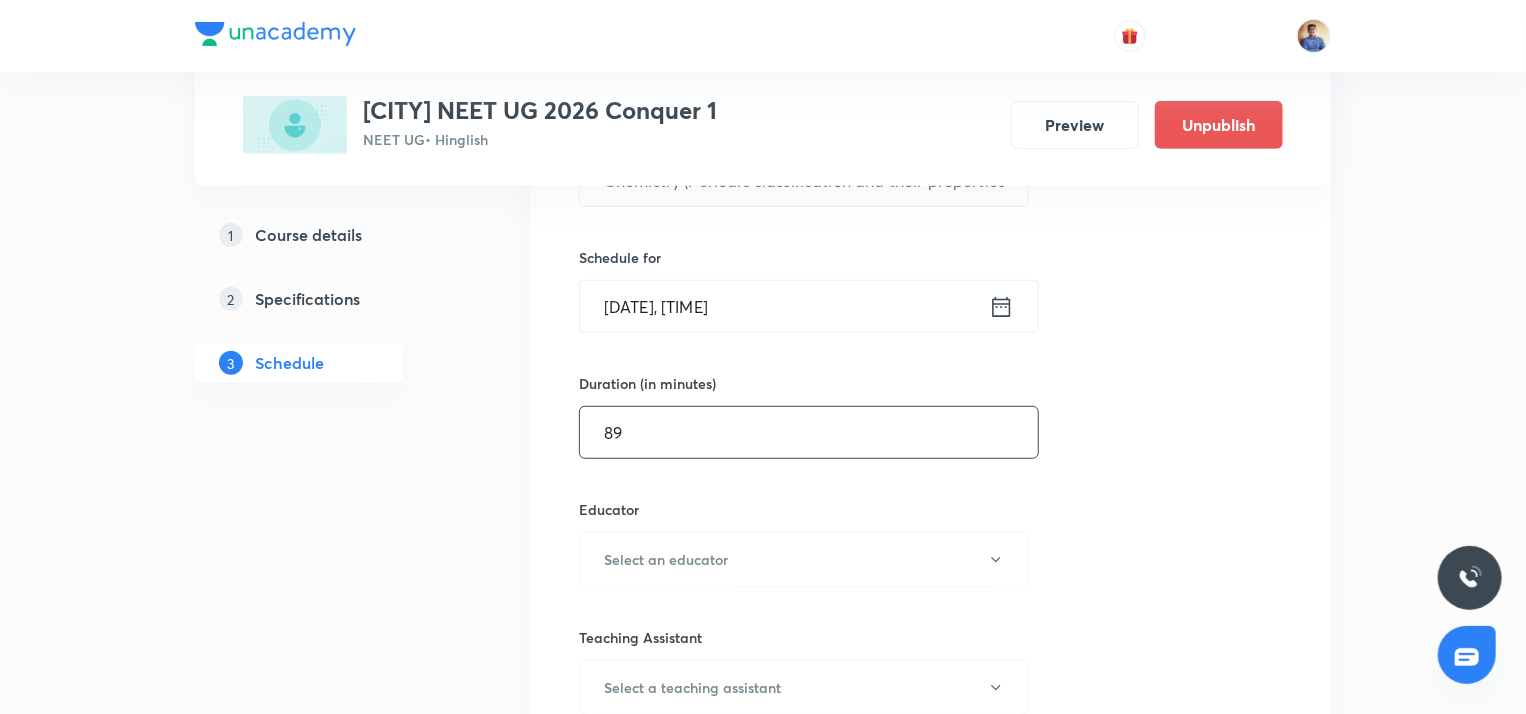 scroll, scrollTop: 478, scrollLeft: 0, axis: vertical 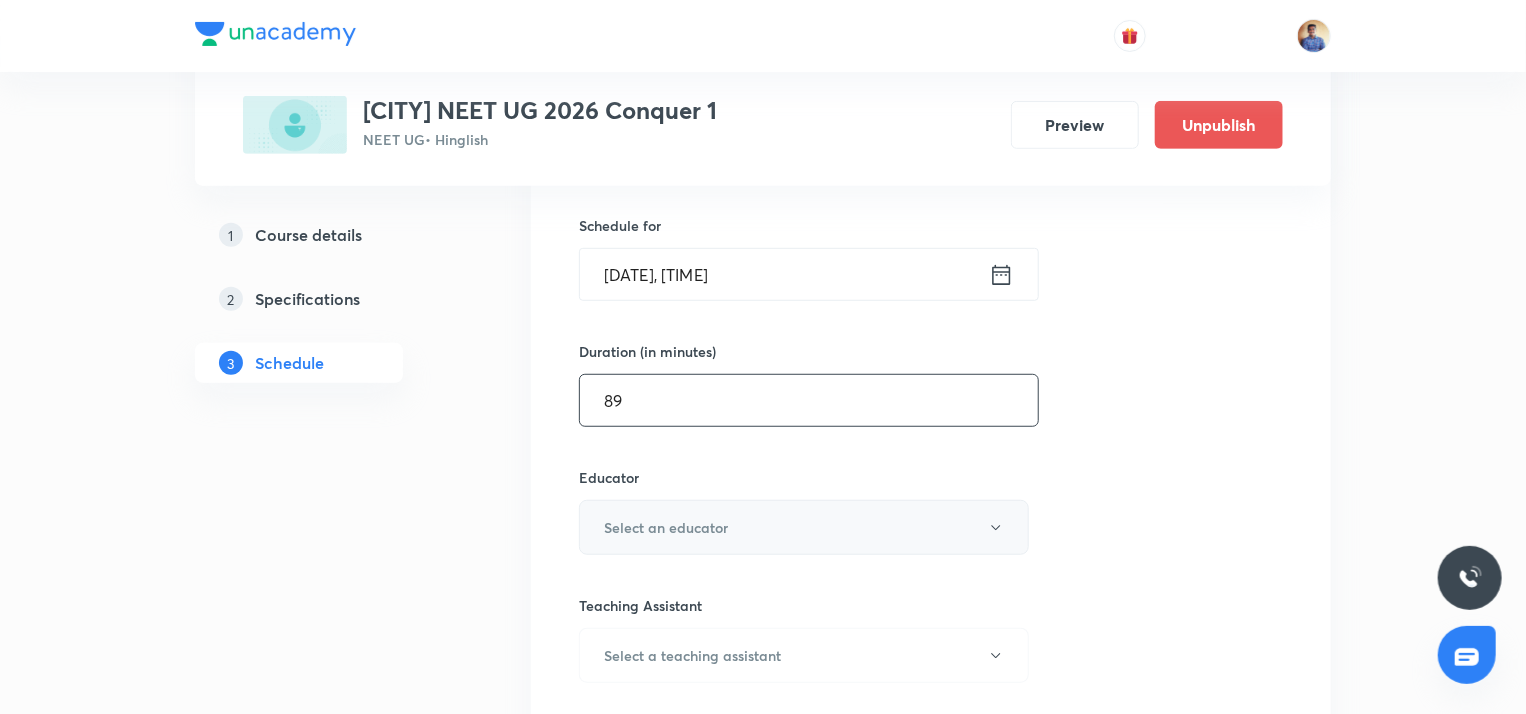 type on "89" 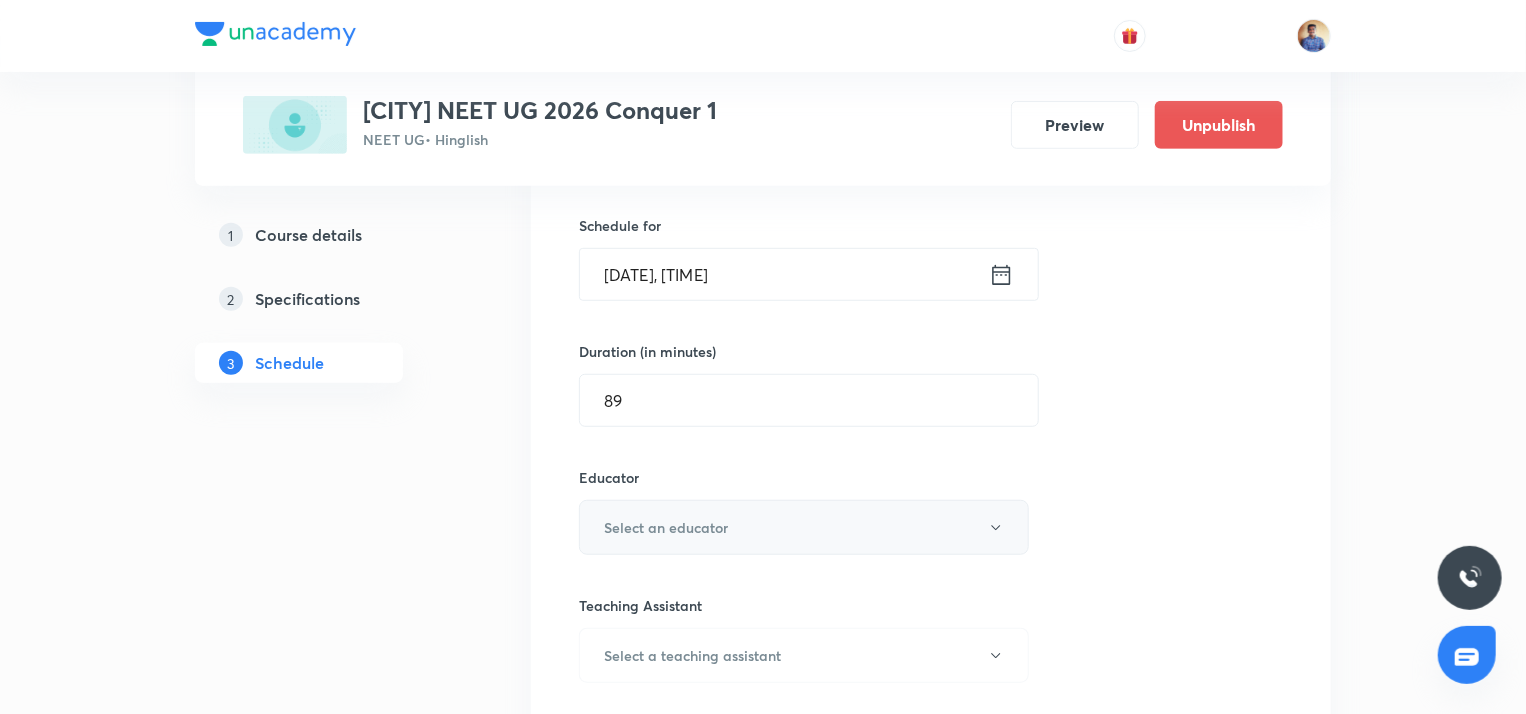 click on "Select an educator" at bounding box center [666, 527] 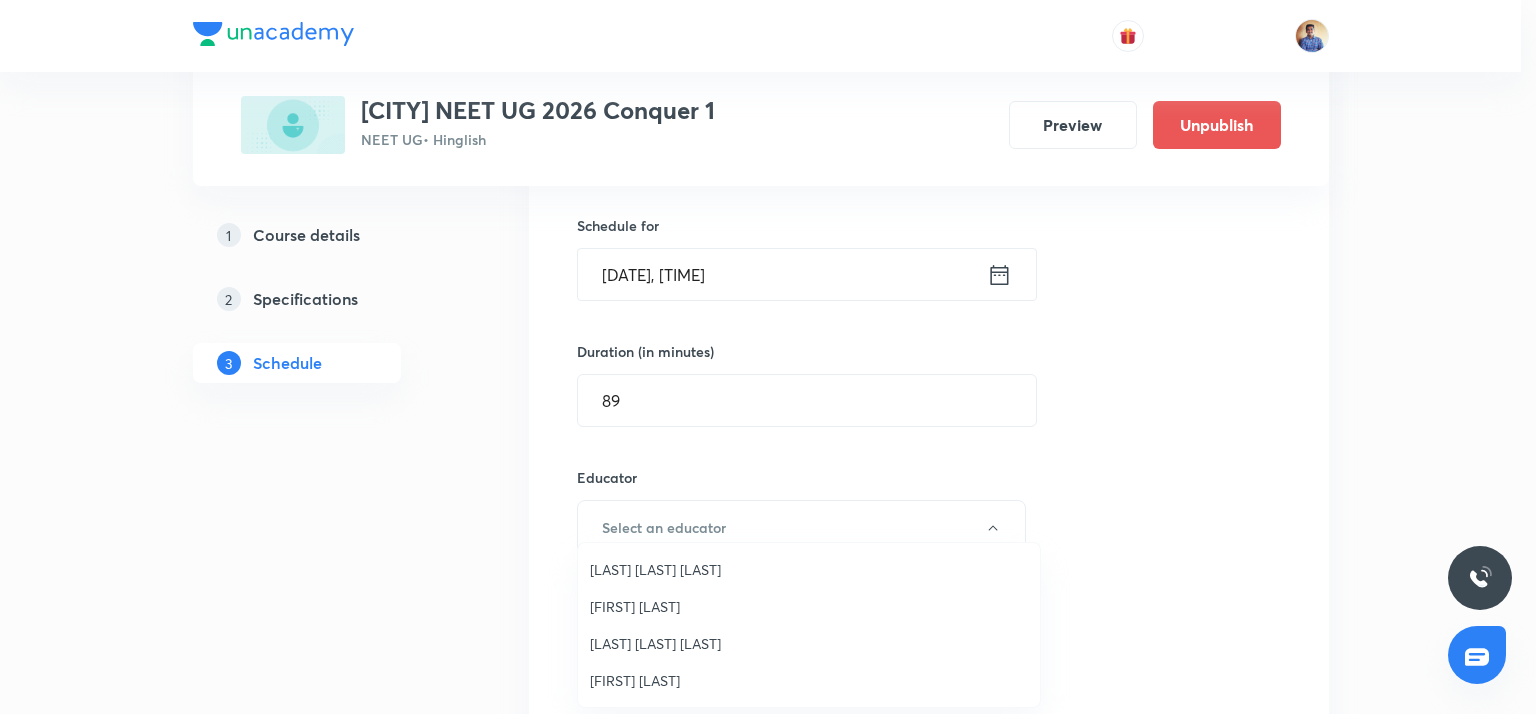 click on "Mukesh Kumar Mishra" at bounding box center [809, 569] 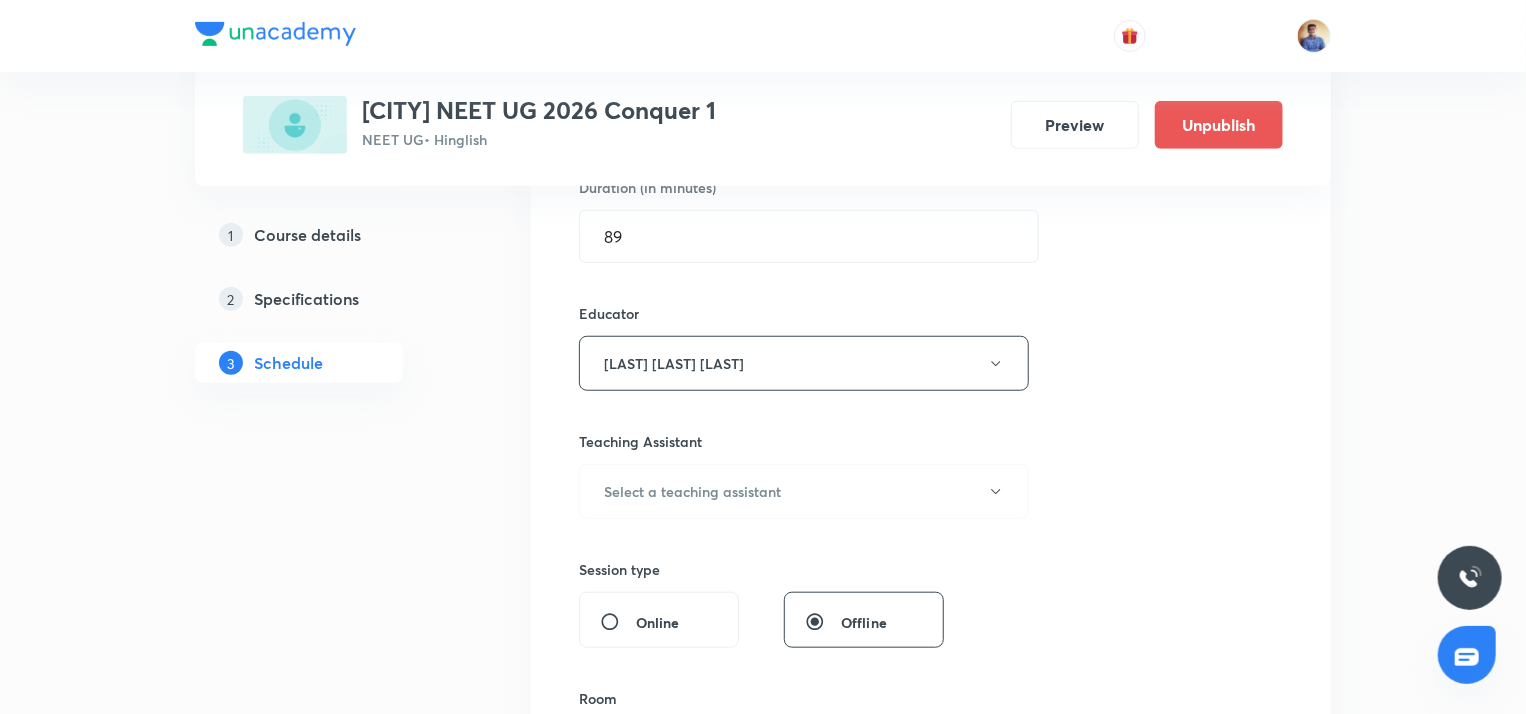 scroll, scrollTop: 643, scrollLeft: 0, axis: vertical 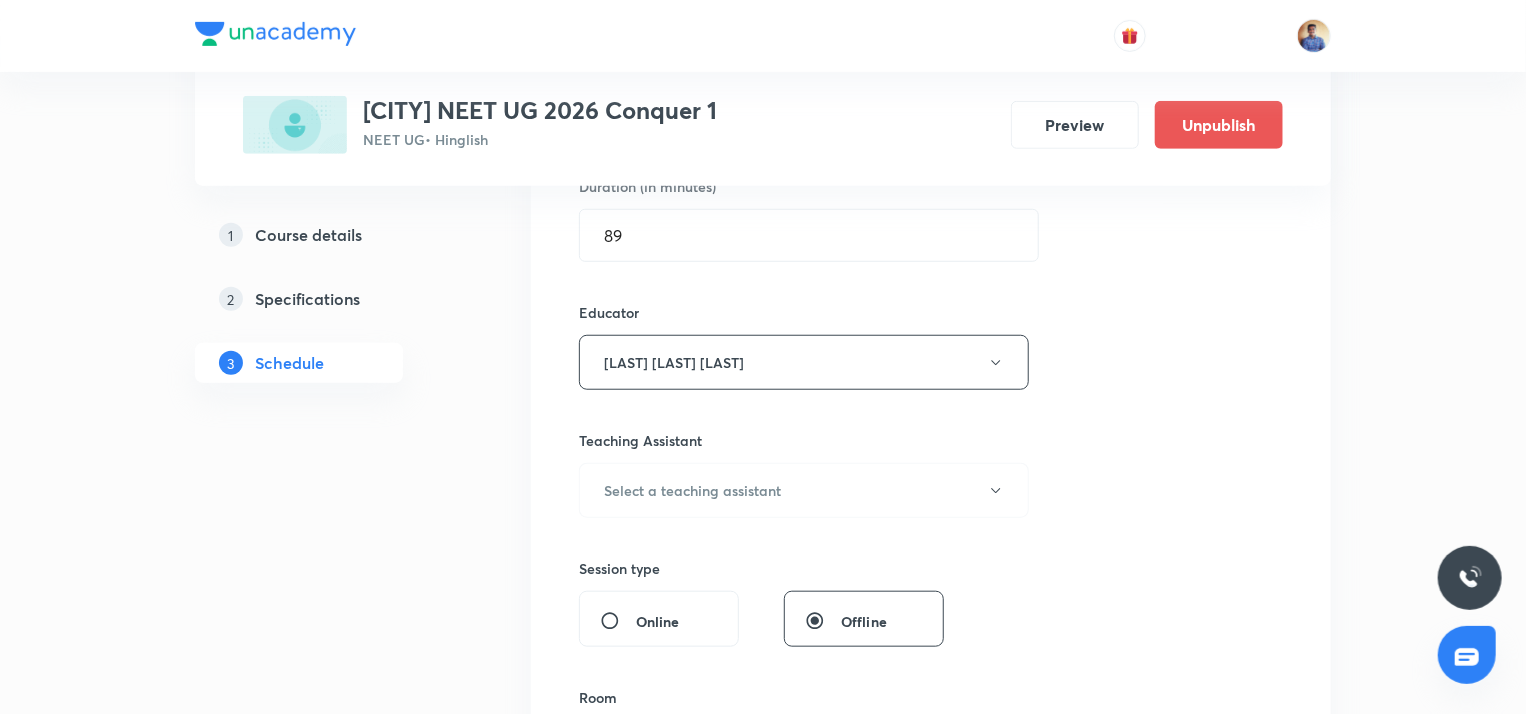 click on "Online" at bounding box center [618, 621] 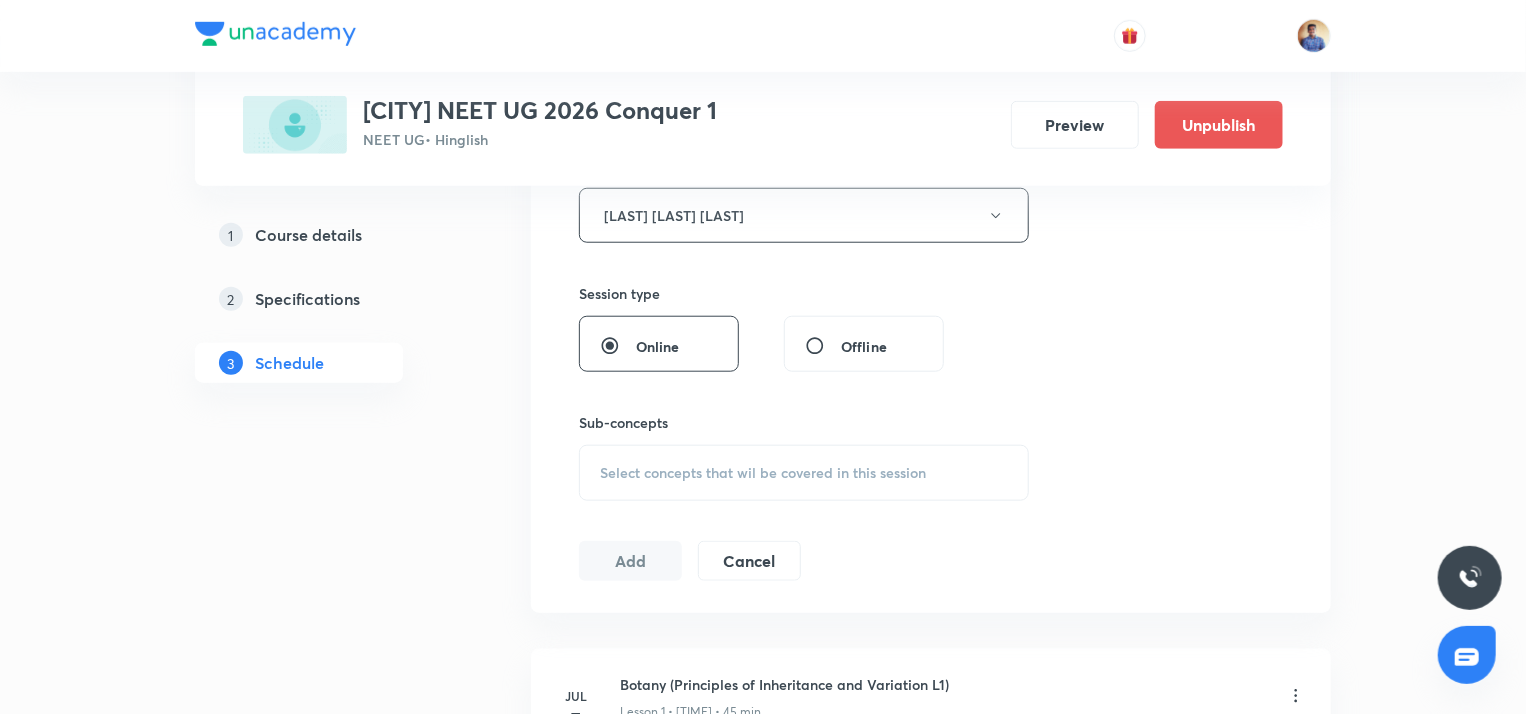 scroll, scrollTop: 795, scrollLeft: 0, axis: vertical 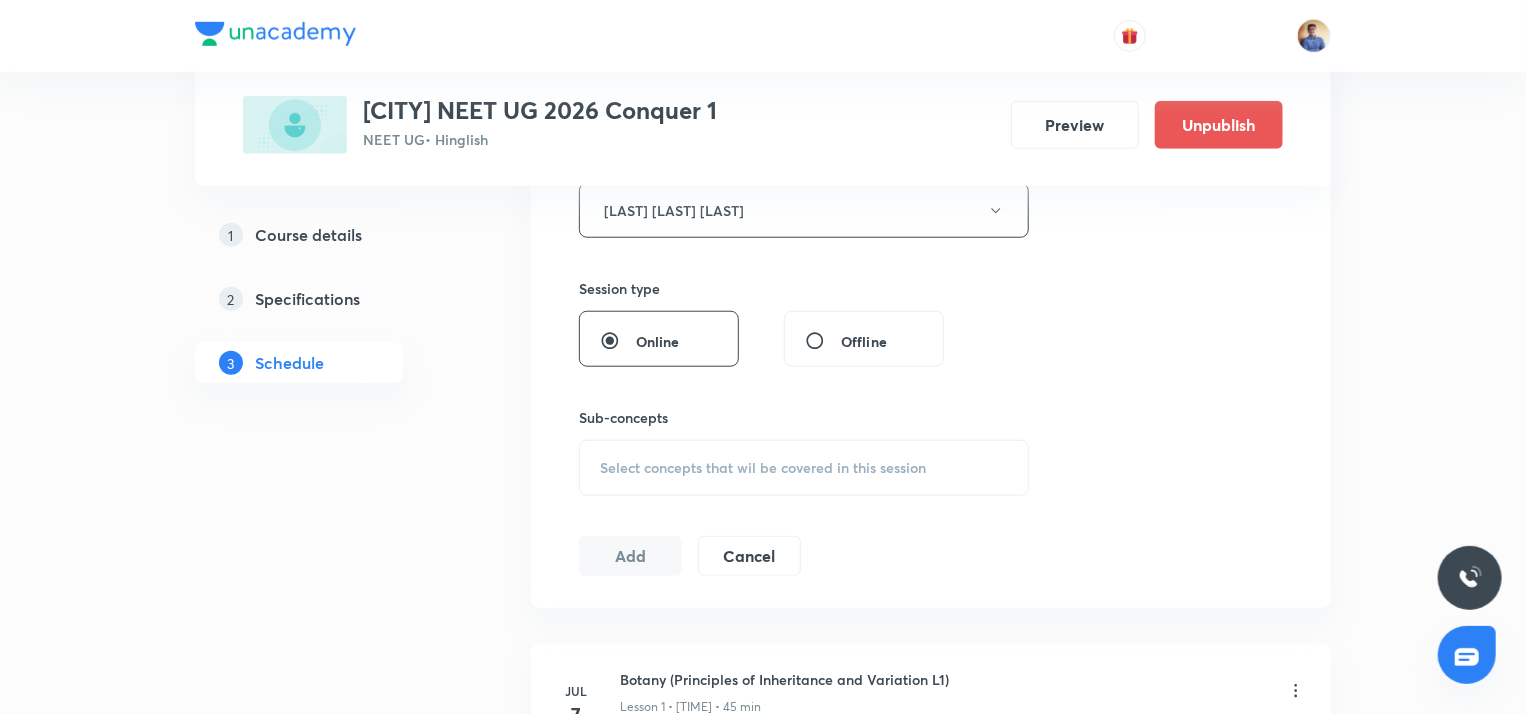 click on "Select concepts that wil be covered in this session" at bounding box center (763, 468) 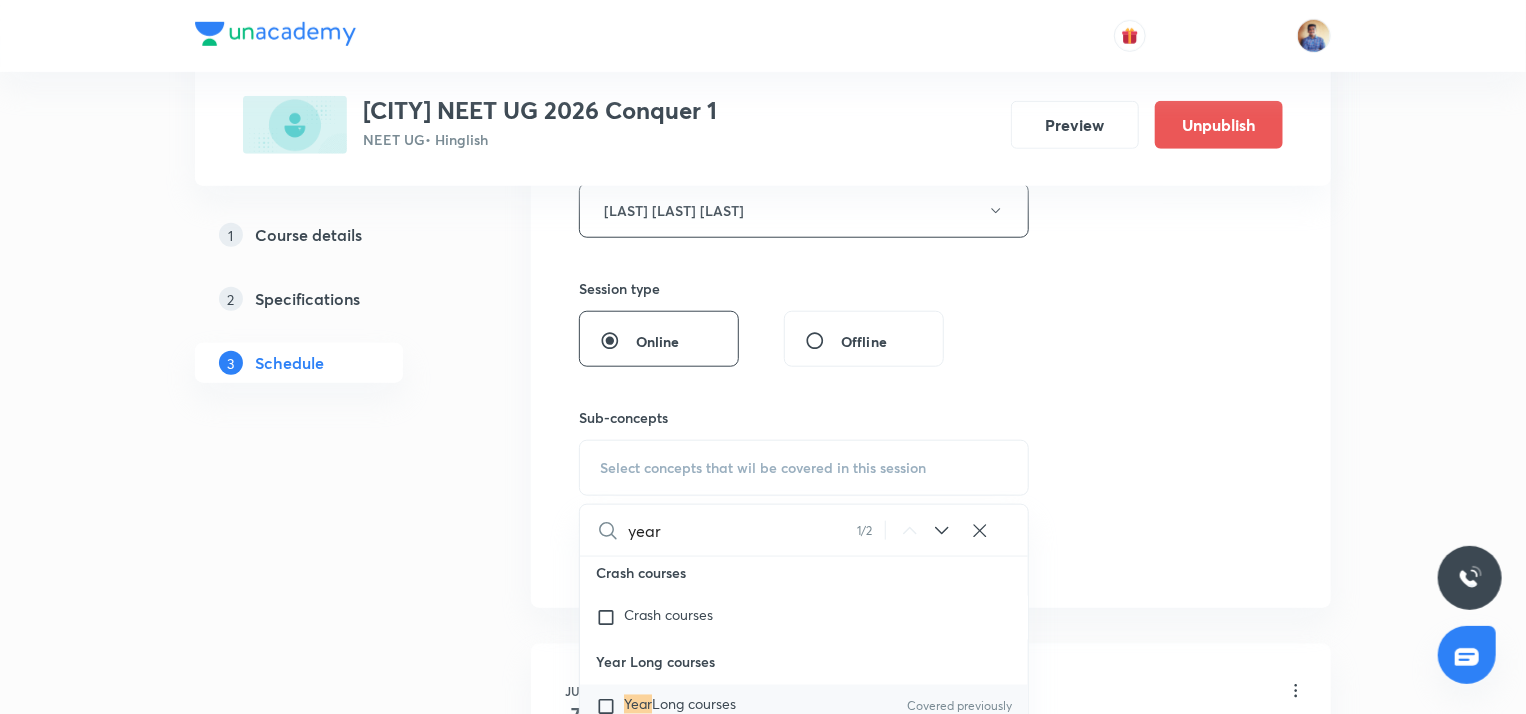 scroll, scrollTop: 59236, scrollLeft: 0, axis: vertical 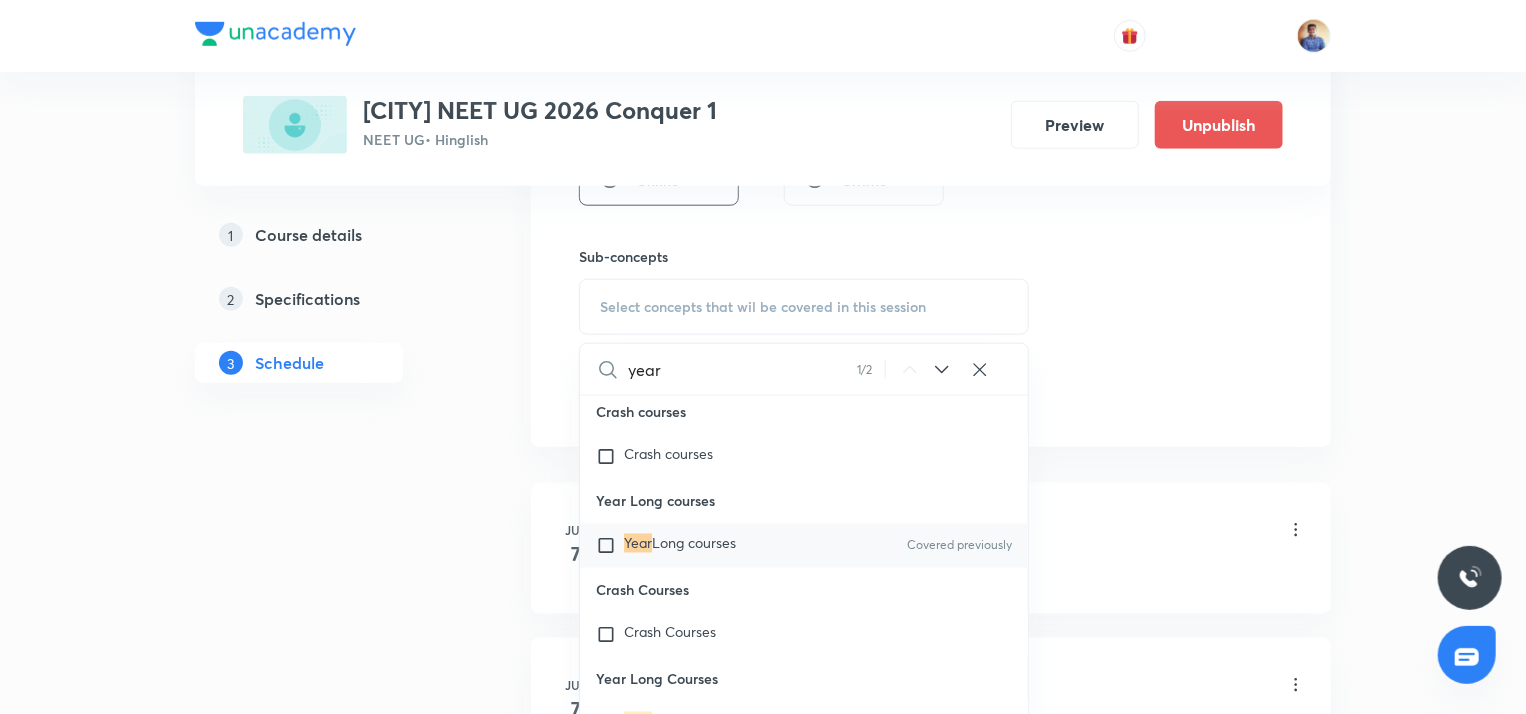 type on "year" 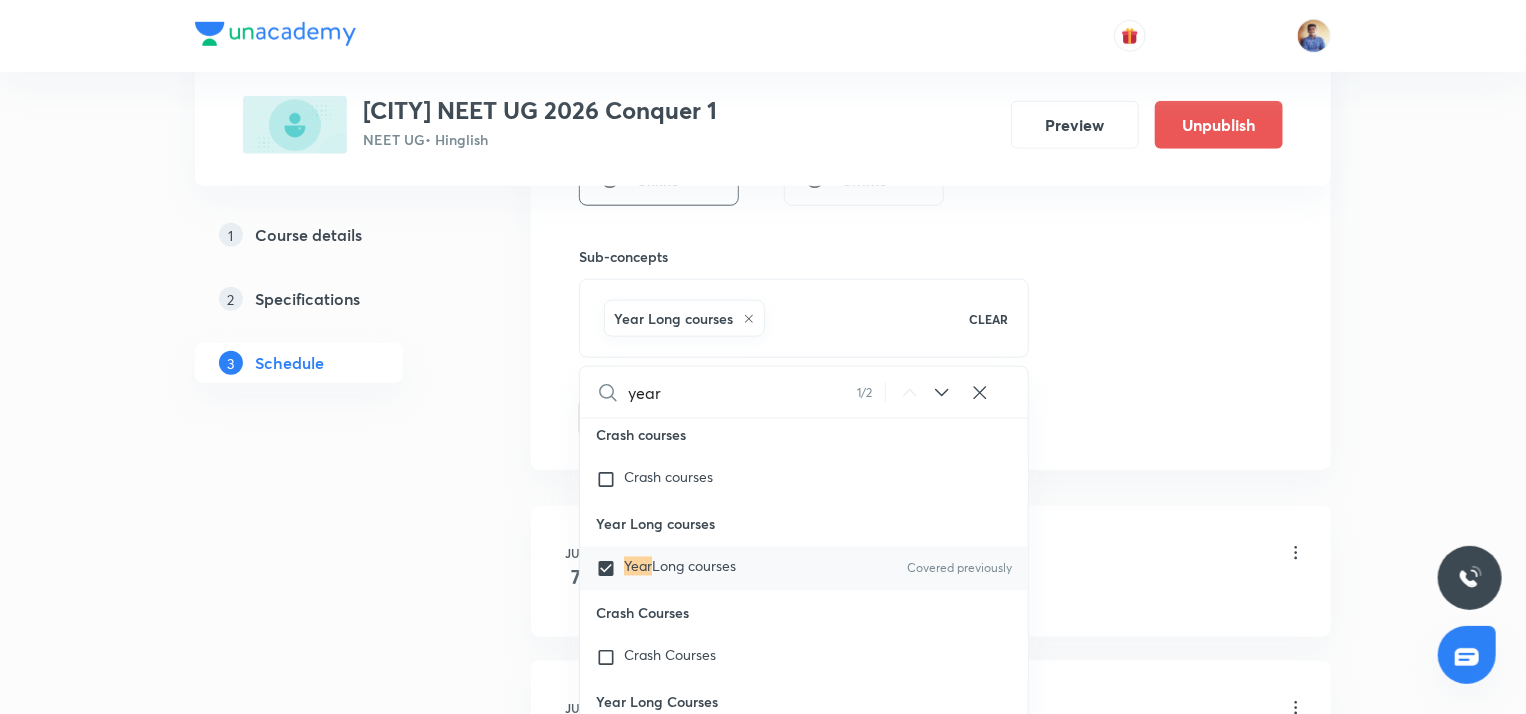 click on "Plus Courses Chhatrapati sambhaji nagar NEET UG 2026 Conquer 1 NEET UG  • Hinglish Preview Unpublish 1 Course details 2 Specifications 3 Schedule Schedule 105  classes Session  106 Live class Session title 59/99 Chemistry (Periodic classification and their properties L3) ​ Schedule for Aug 7, 2025, 3:30 PM ​ Duration (in minutes) 89 ​ Educator Mukesh Kumar Mishra   Session type Online Offline Sub-concepts Year Long courses CLEAR year 1 / 2 ​ Living World and Biological Classifications  Living World and Biological Classifications  Plant Kingdom and  Morphology Plant Kingdom and  Morphology Principle of Inheritance &  Variation Principle of Inheritance &  Variation Molecular Basis of Inheritance, Molecular Basis of Inheritance Anatomy of Flowering Plants, Photosynthesis, Anatomy of Flowering Plants, Photosynthesis, Respiration, Plant Growth & Development Respiration, Plant Growth & Development Biological Classification, Plant Kingdom, Morphology of Flowering Plants  Organism & Population Stoichiometry" at bounding box center (763, 8032) 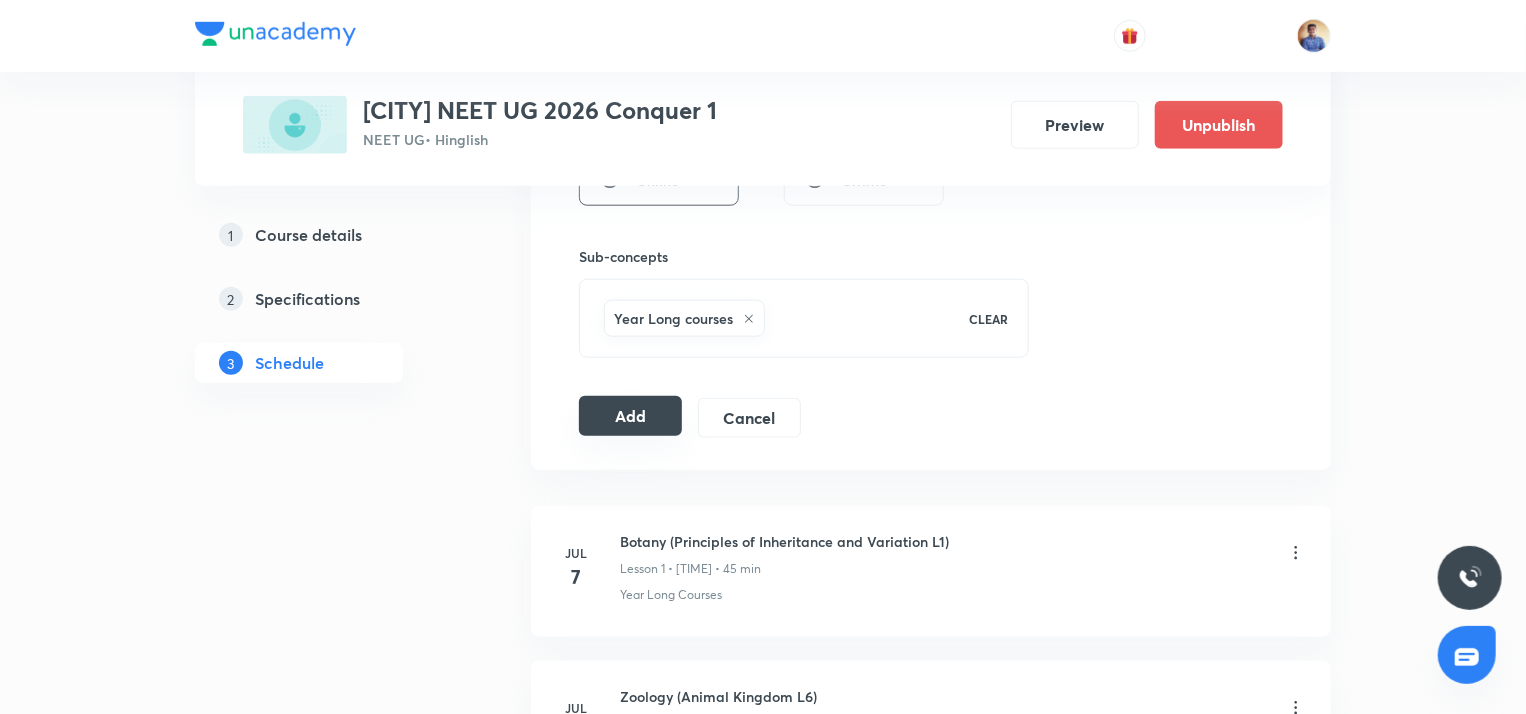 click on "Add" at bounding box center [630, 416] 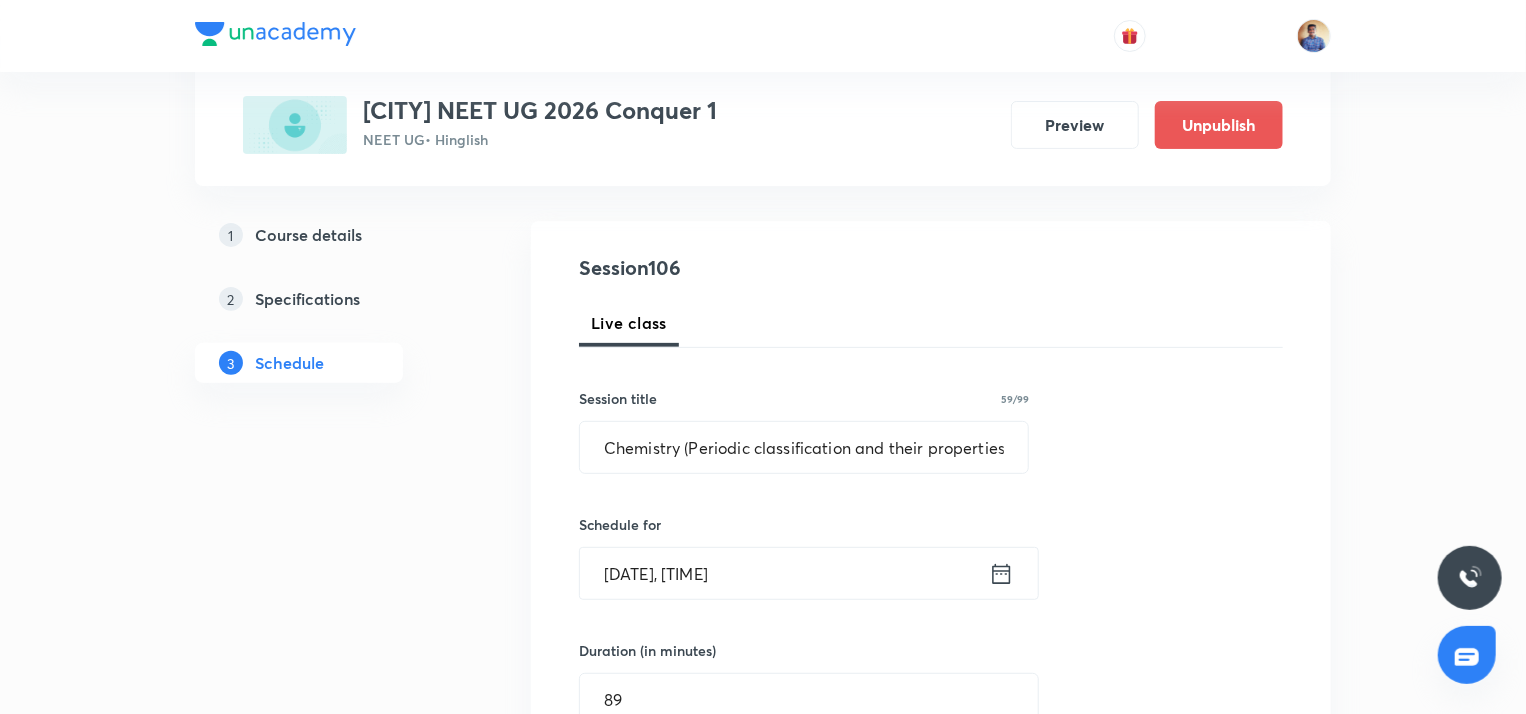 scroll, scrollTop: 175, scrollLeft: 0, axis: vertical 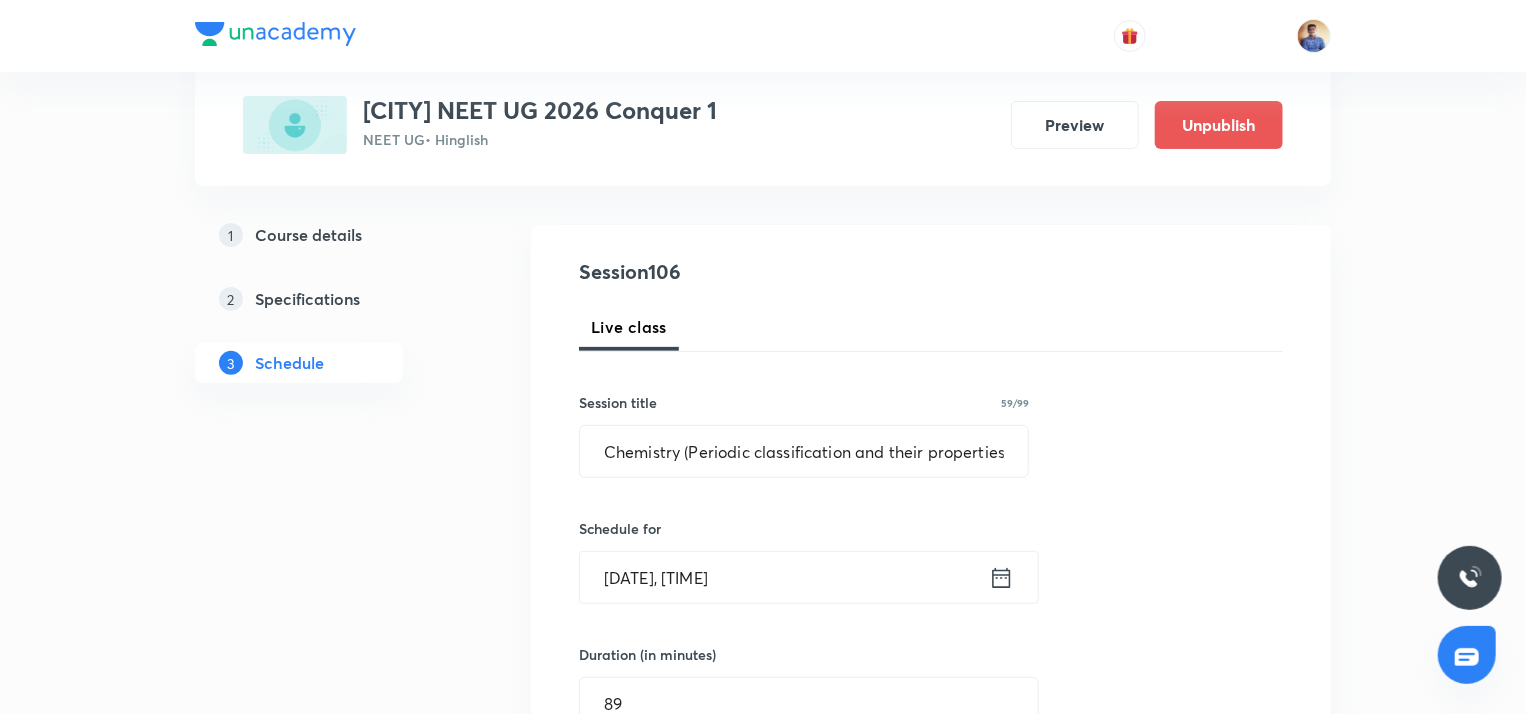 radio on "false" 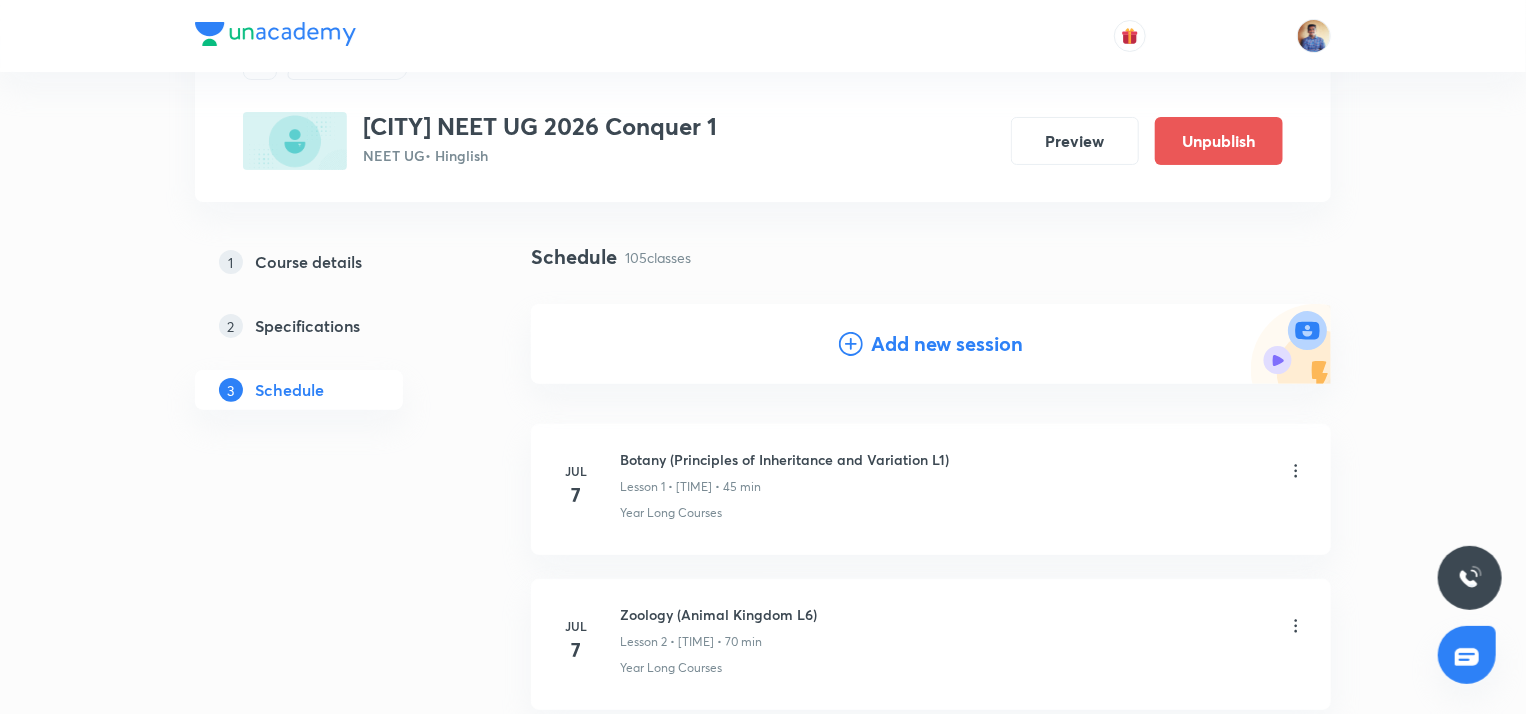 scroll, scrollTop: 91, scrollLeft: 0, axis: vertical 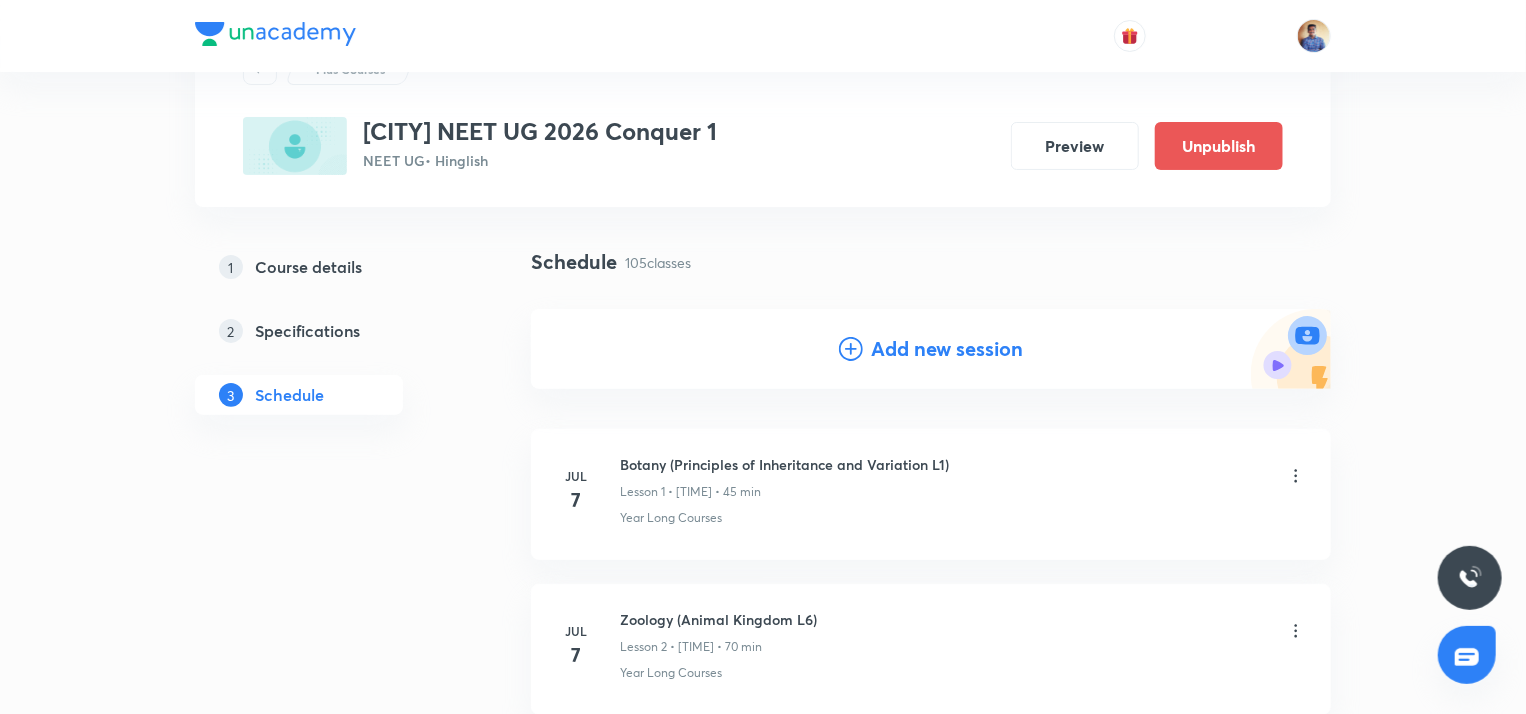 click on "Add new session" at bounding box center (947, 349) 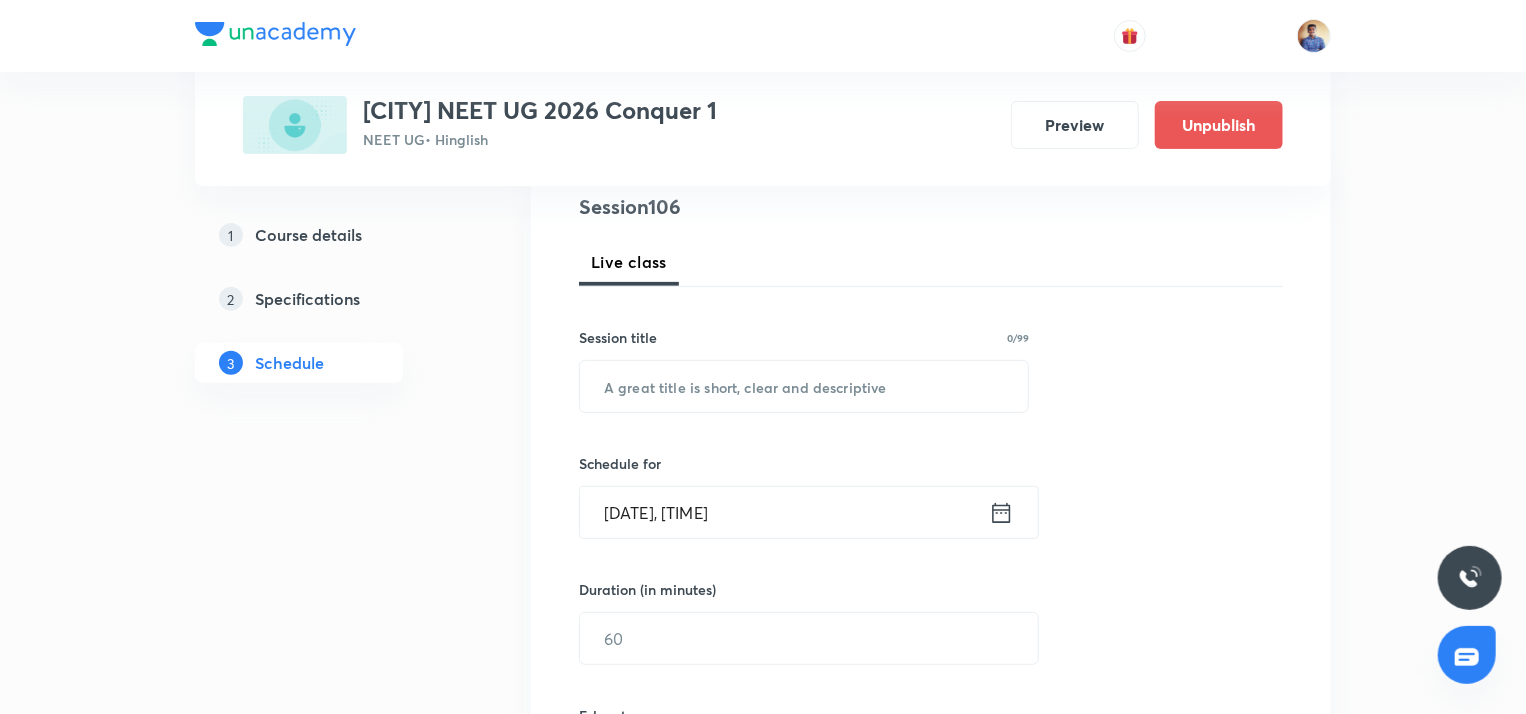 scroll, scrollTop: 242, scrollLeft: 0, axis: vertical 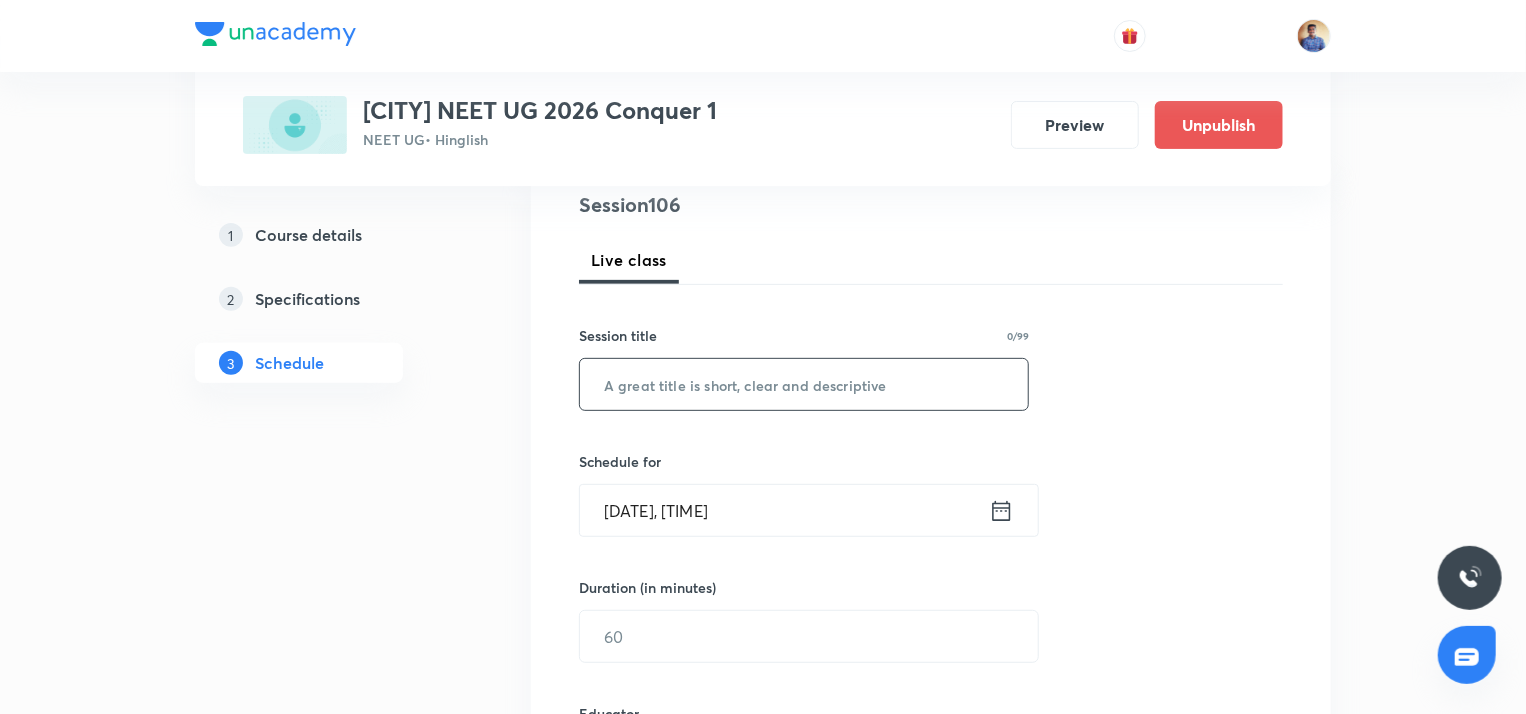 paste on "Chemistry (Periodic classification and their properties L1)" 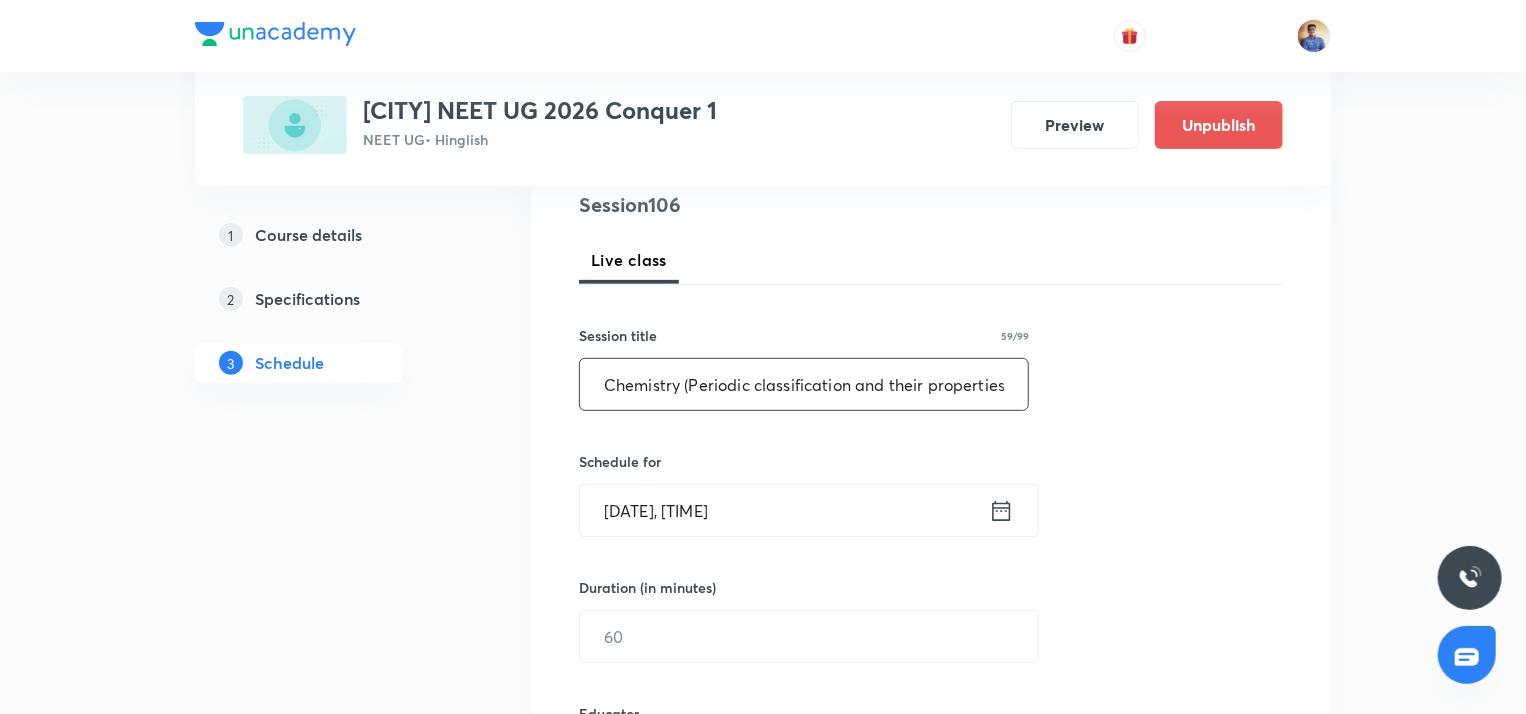 click on "Chemistry (Periodic classification and their properties L1)" at bounding box center [804, 384] 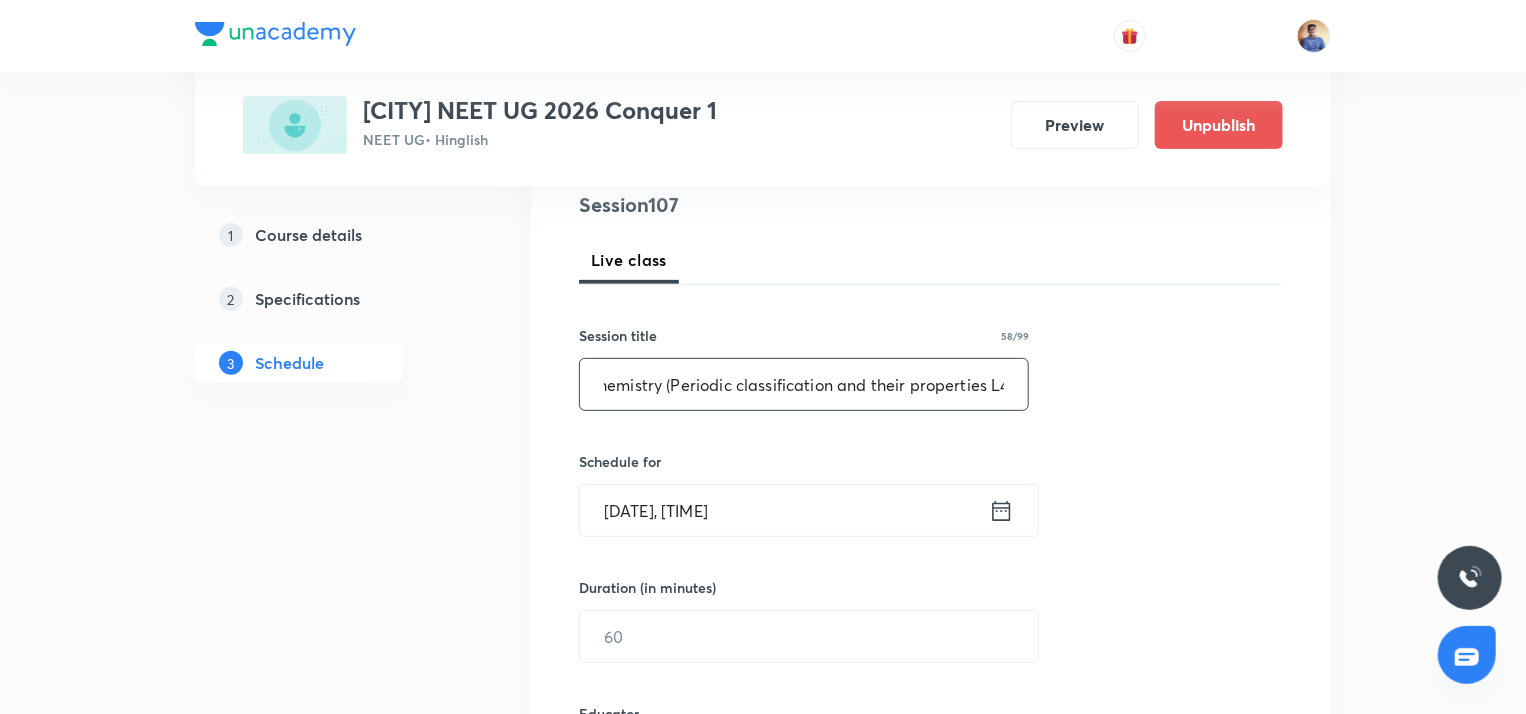scroll, scrollTop: 0, scrollLeft: 24, axis: horizontal 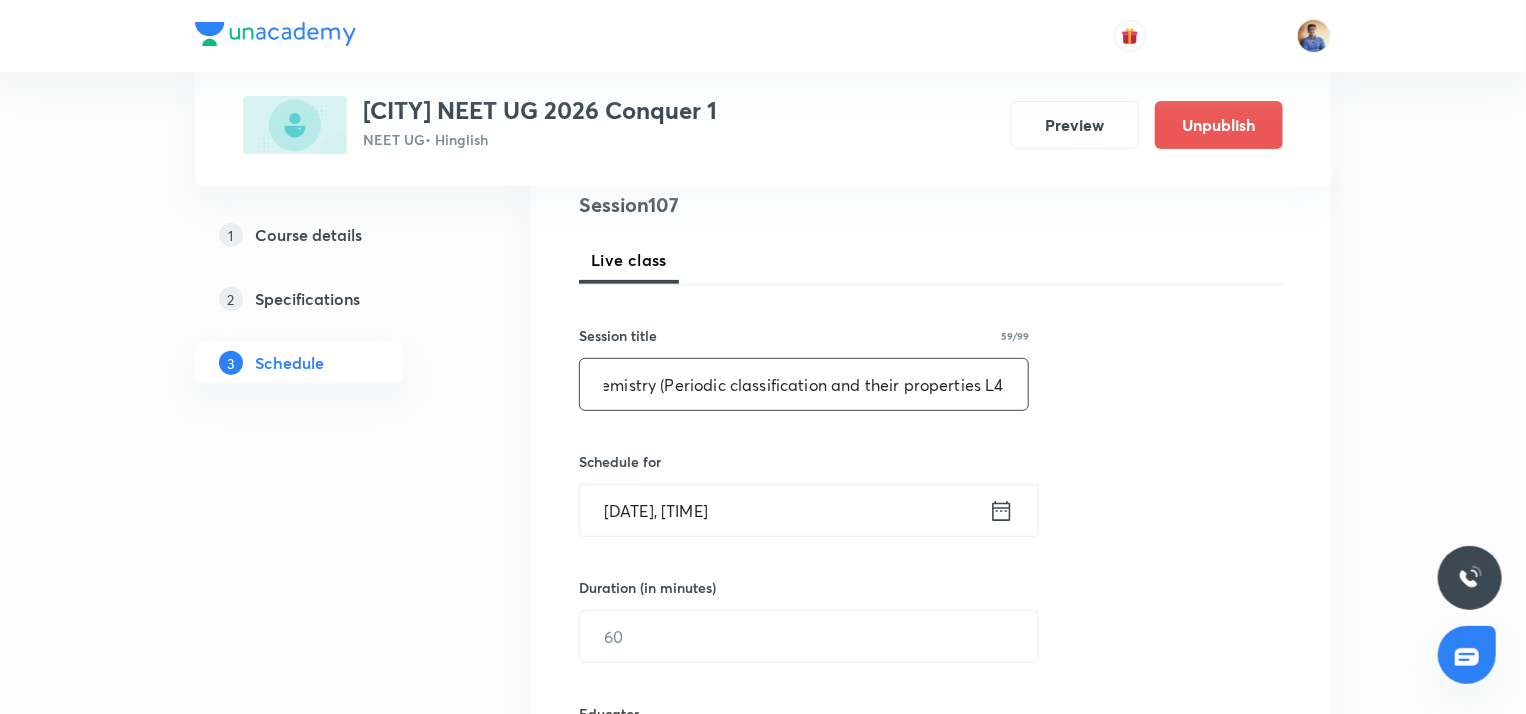 type on "Chemistry (Periodic classification and their properties L4)" 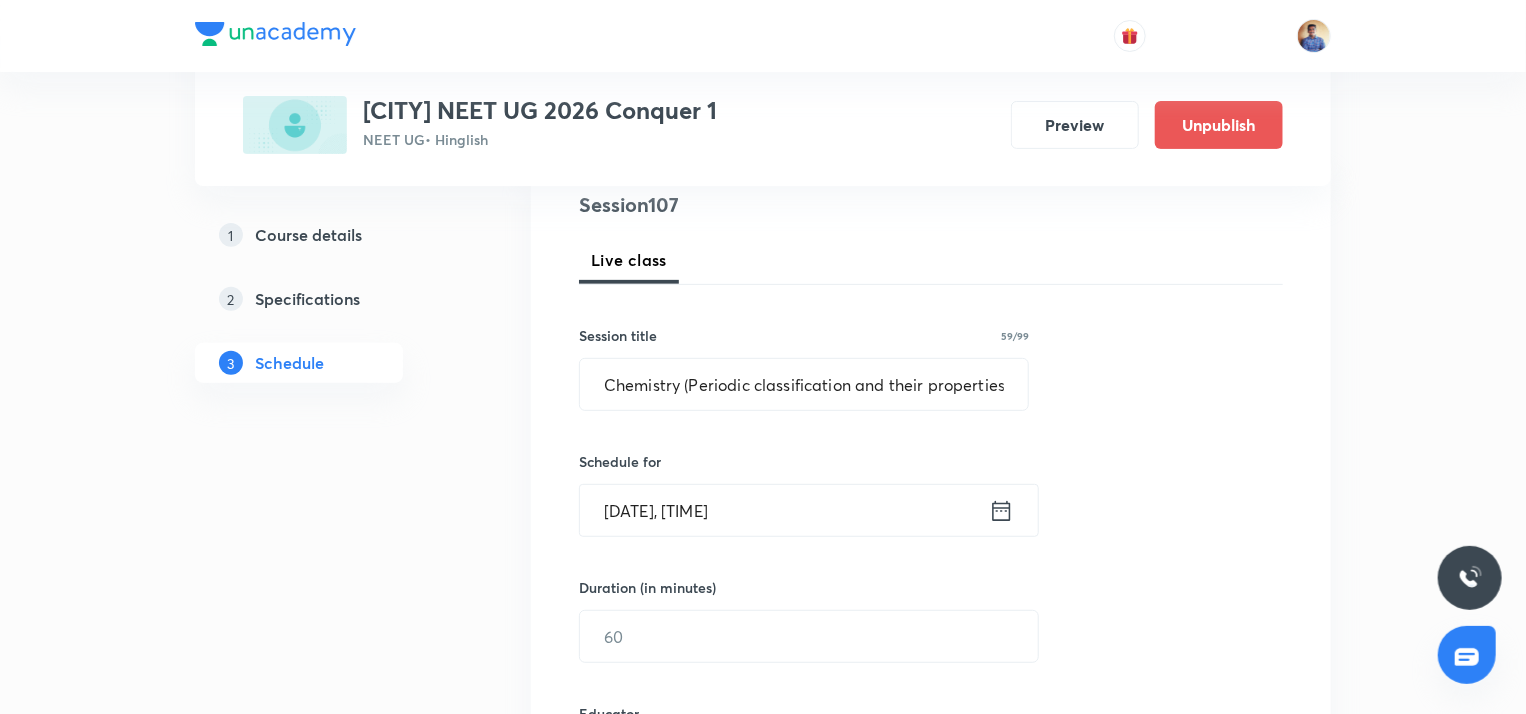 click on "Aug 4, 2025, 3:07 PM" at bounding box center (784, 510) 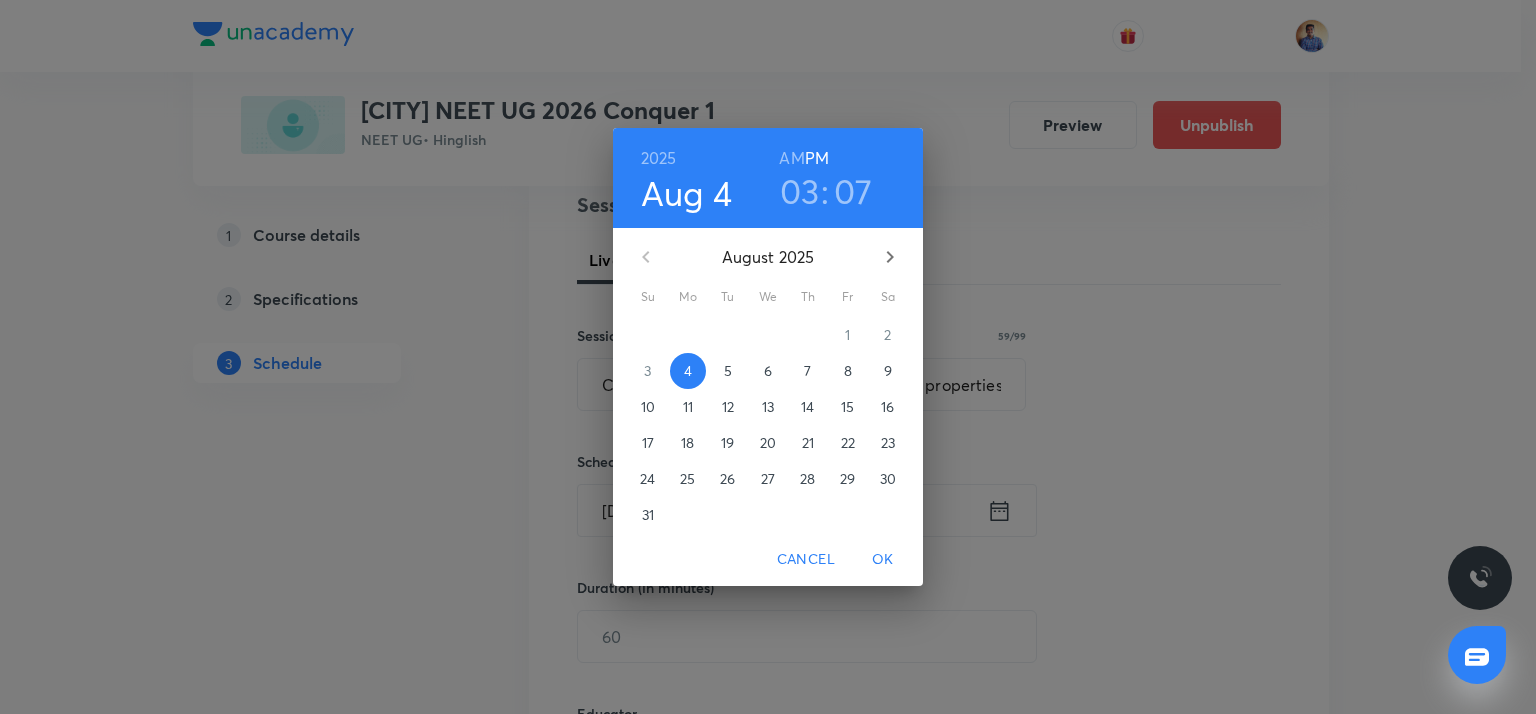 click on "8" at bounding box center (848, 371) 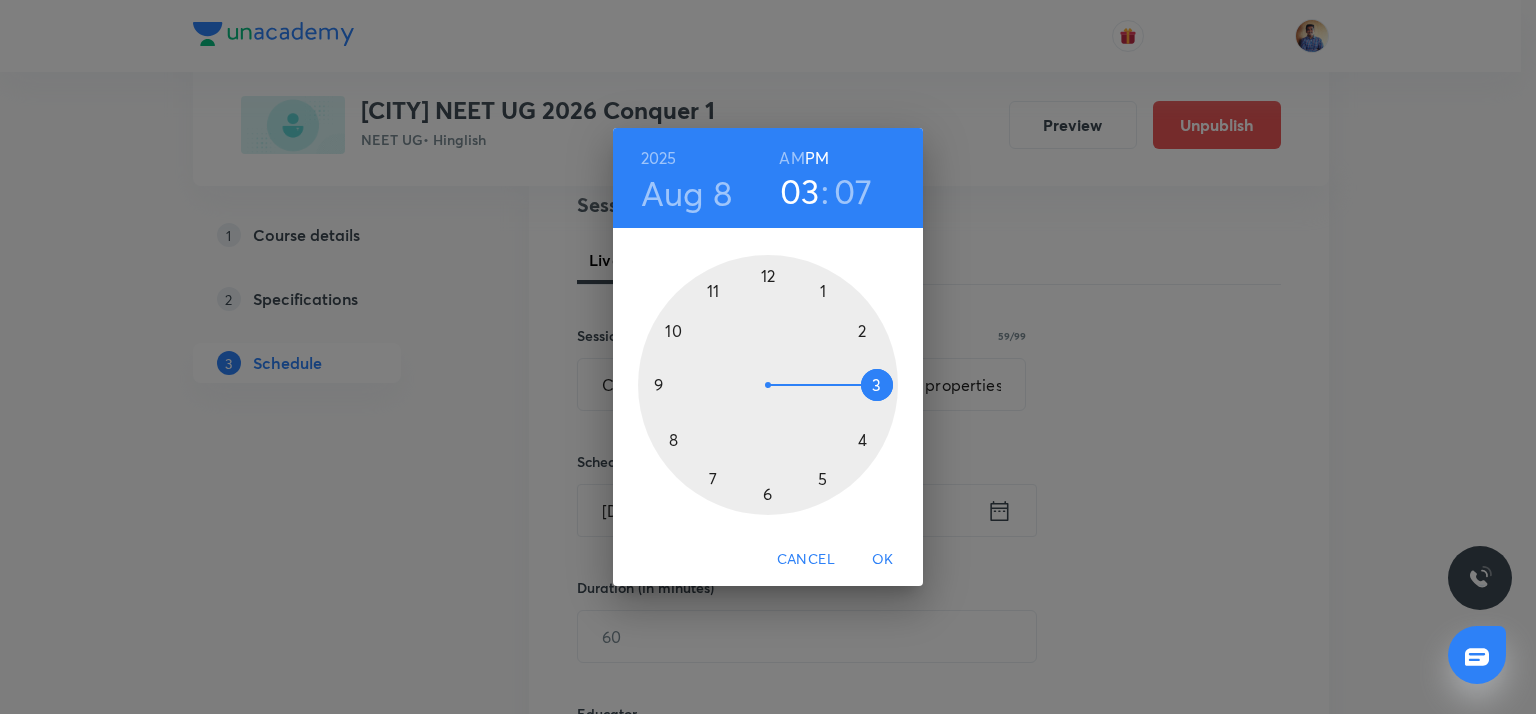 click at bounding box center [768, 385] 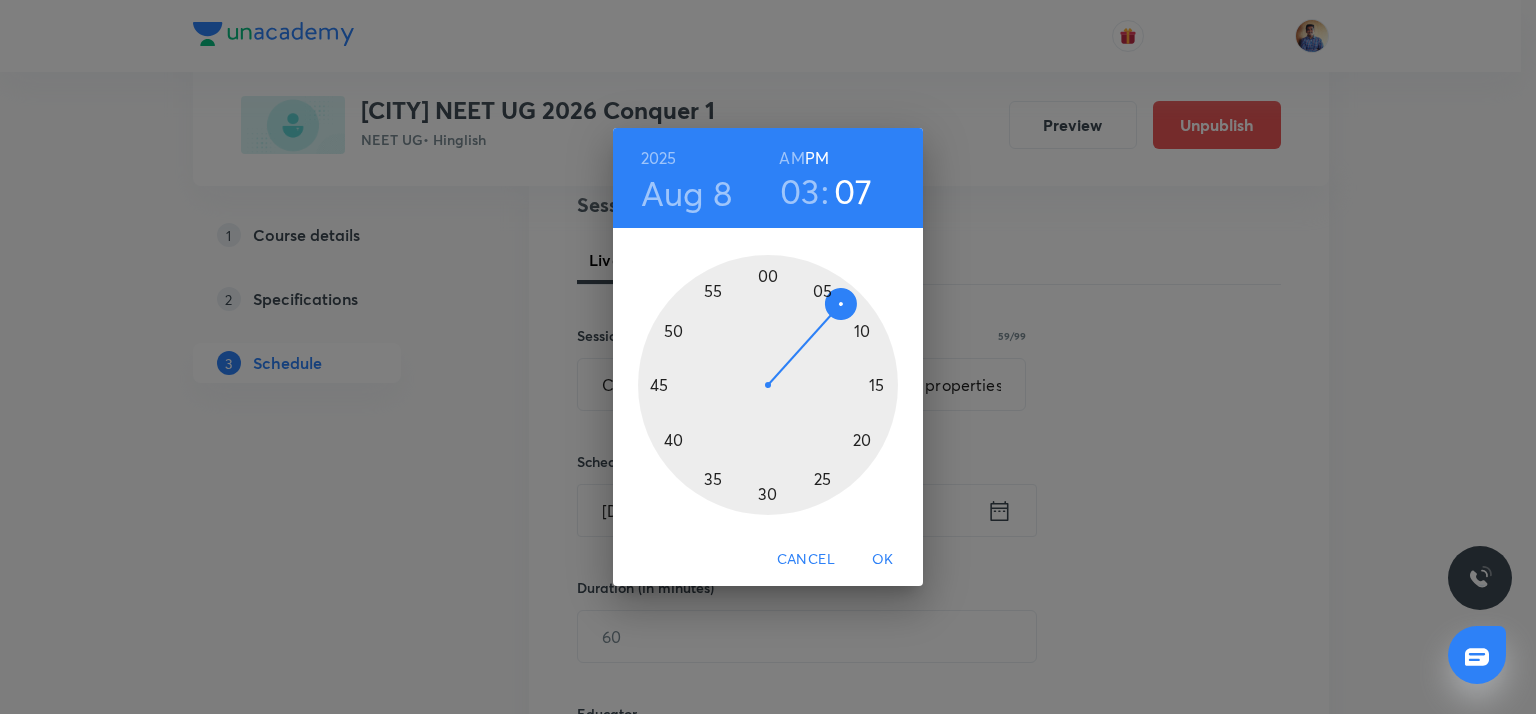 click at bounding box center (768, 385) 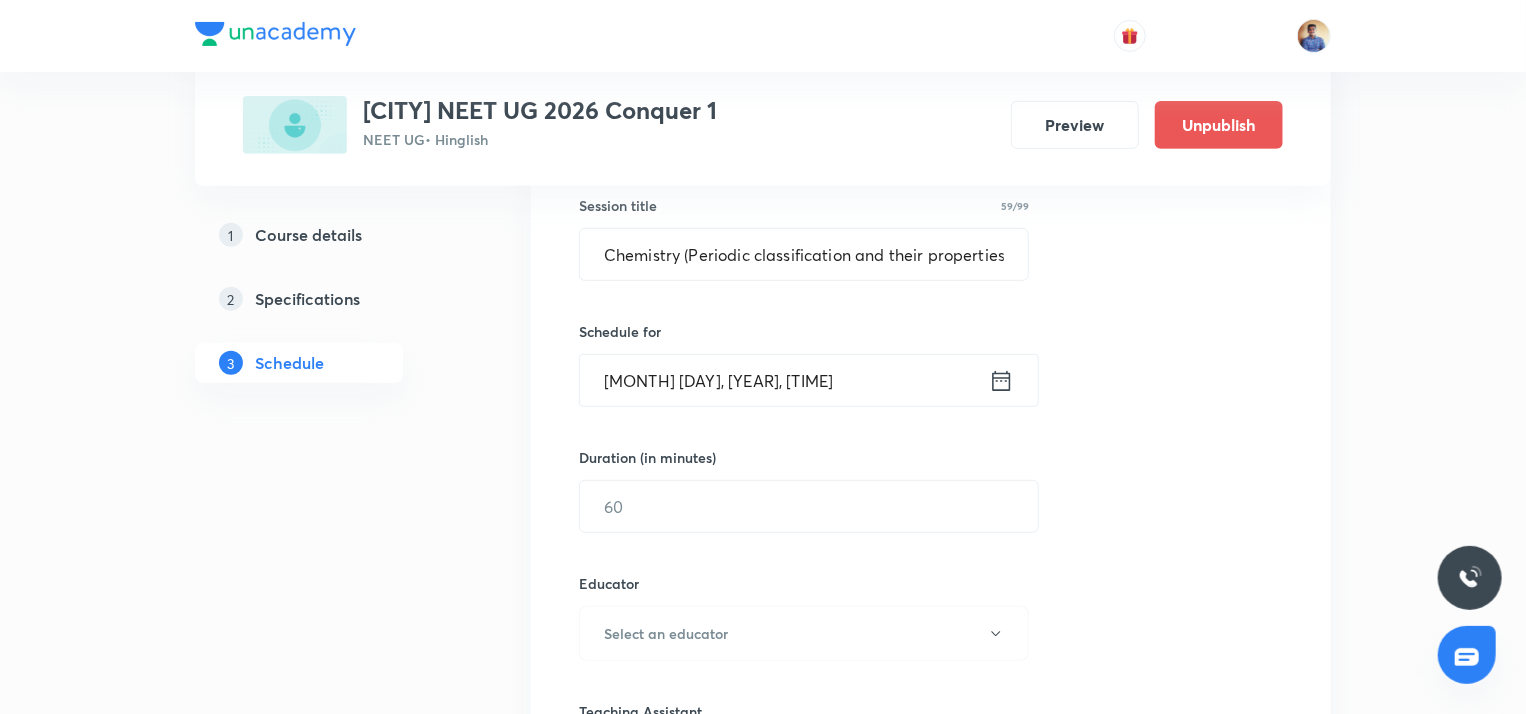 scroll, scrollTop: 372, scrollLeft: 0, axis: vertical 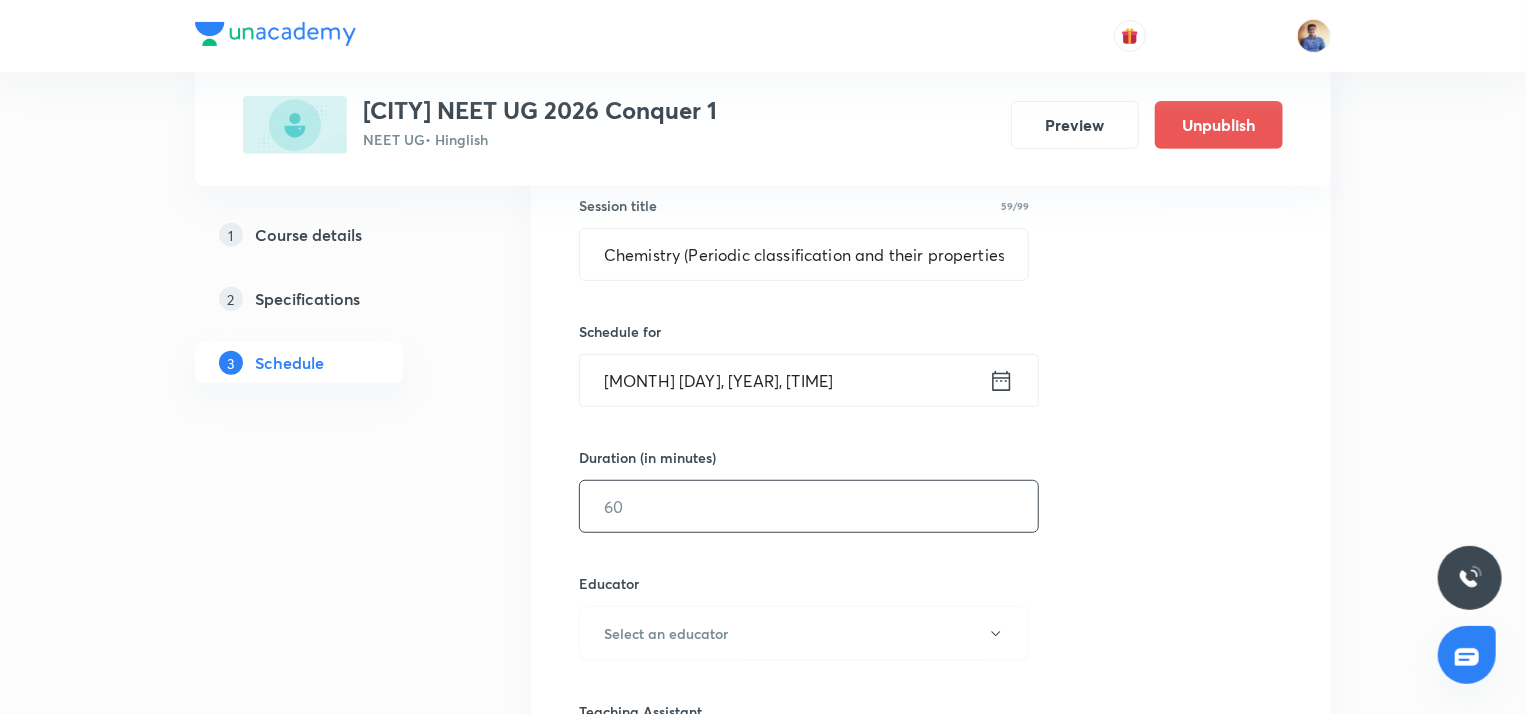 click at bounding box center (809, 506) 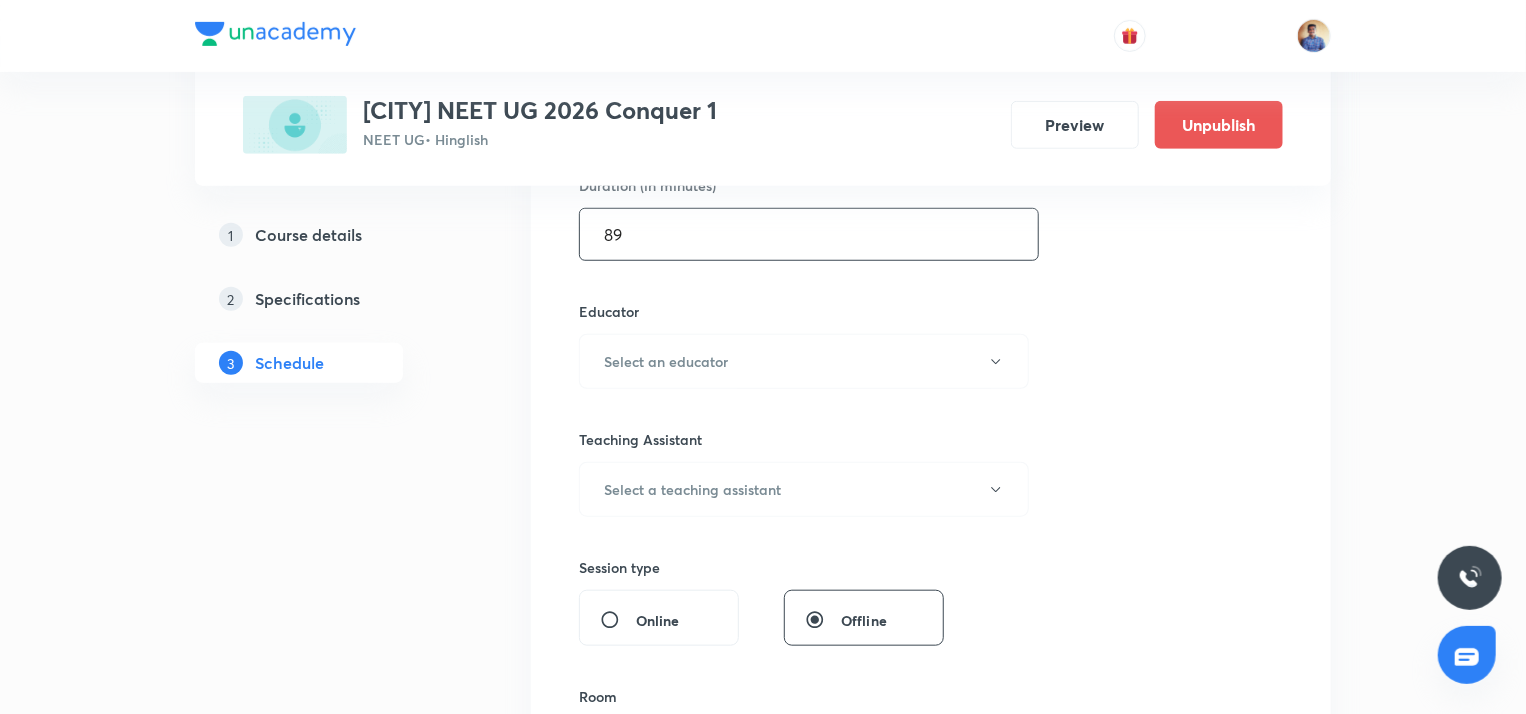 scroll, scrollTop: 644, scrollLeft: 0, axis: vertical 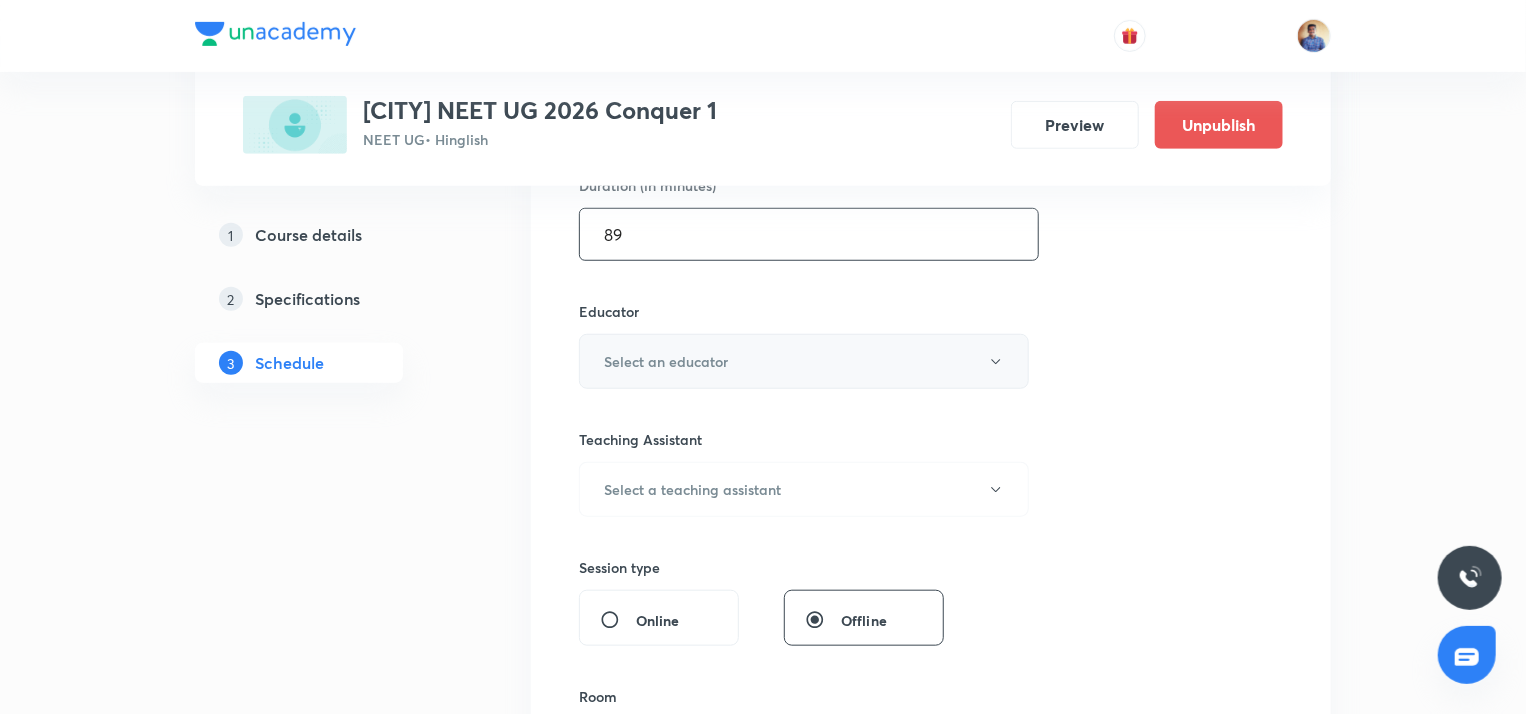 type on "89" 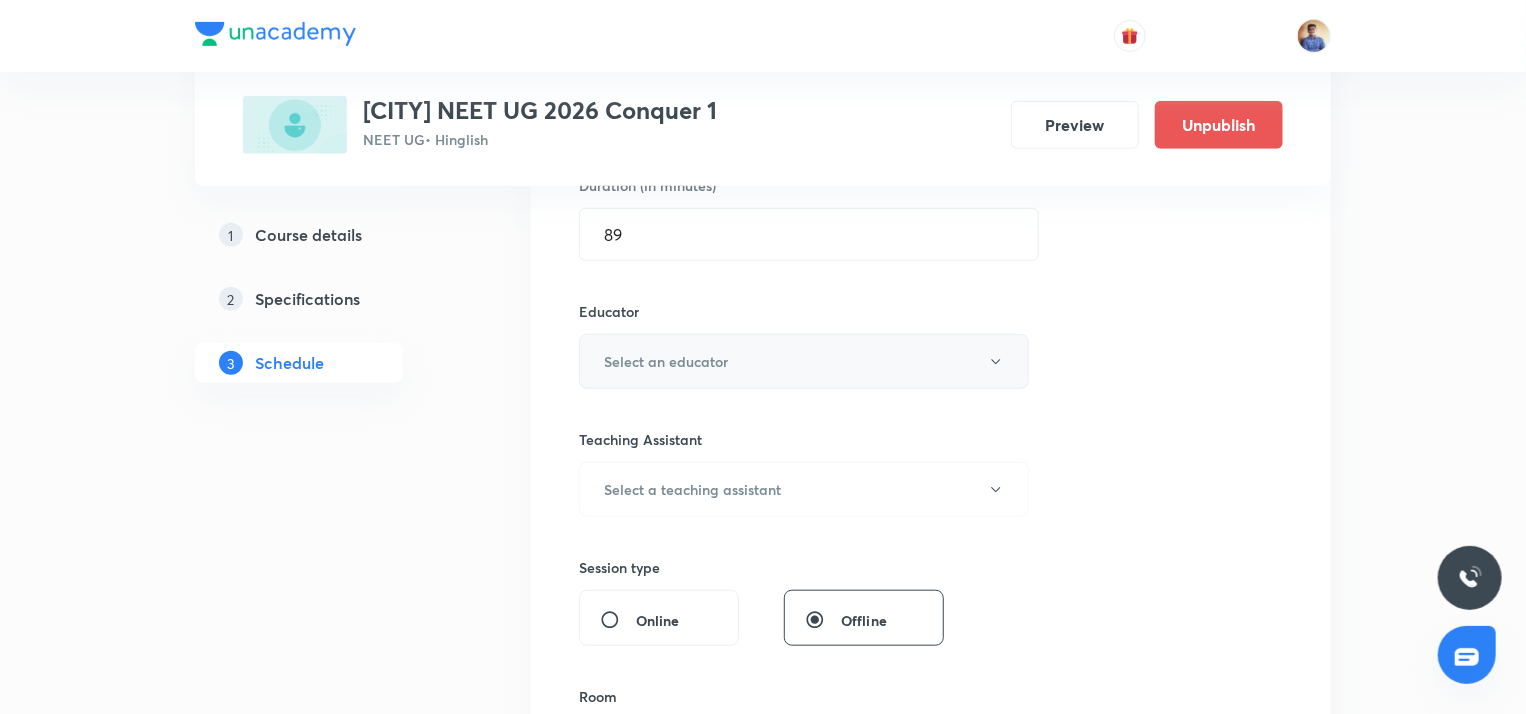 click on "Select an educator" at bounding box center (666, 361) 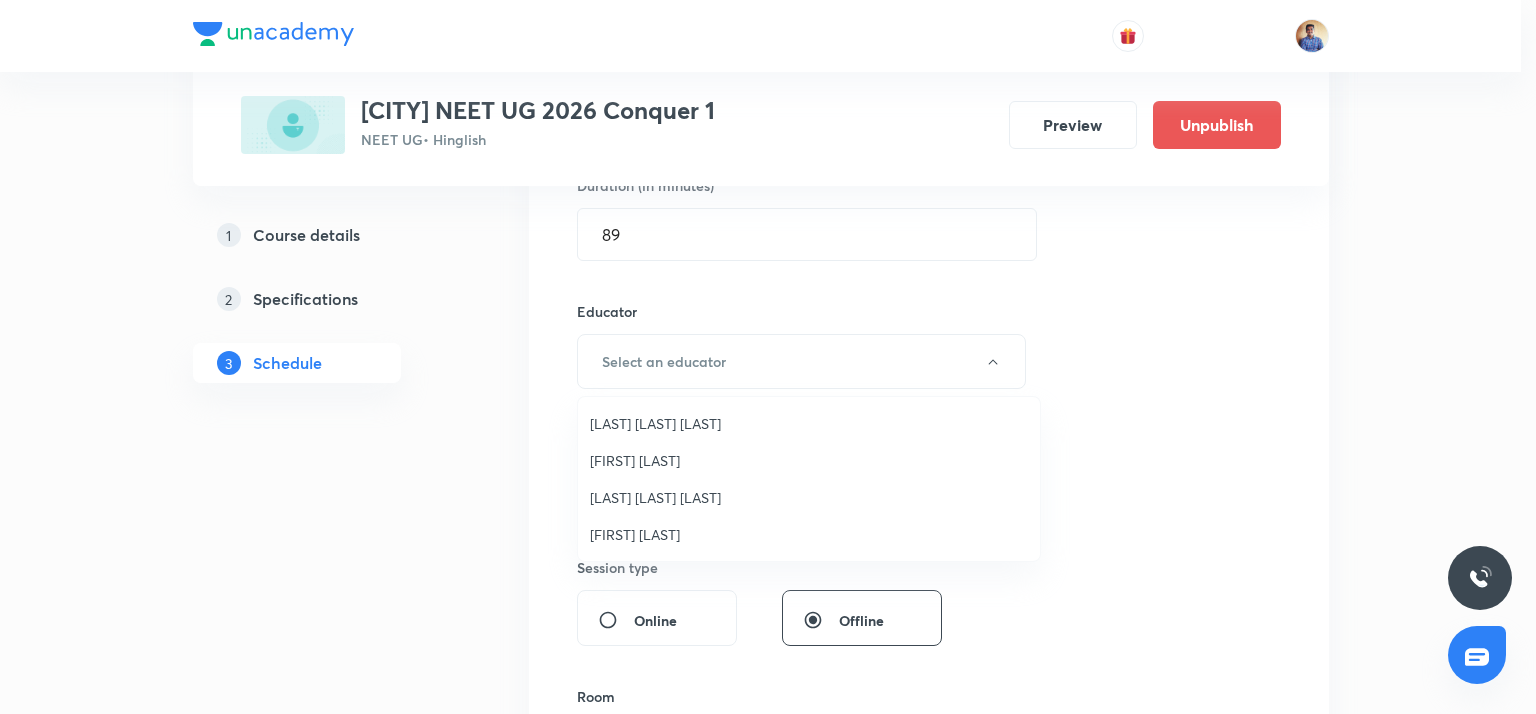 click on "Mukesh Kumar Mishra" at bounding box center (809, 423) 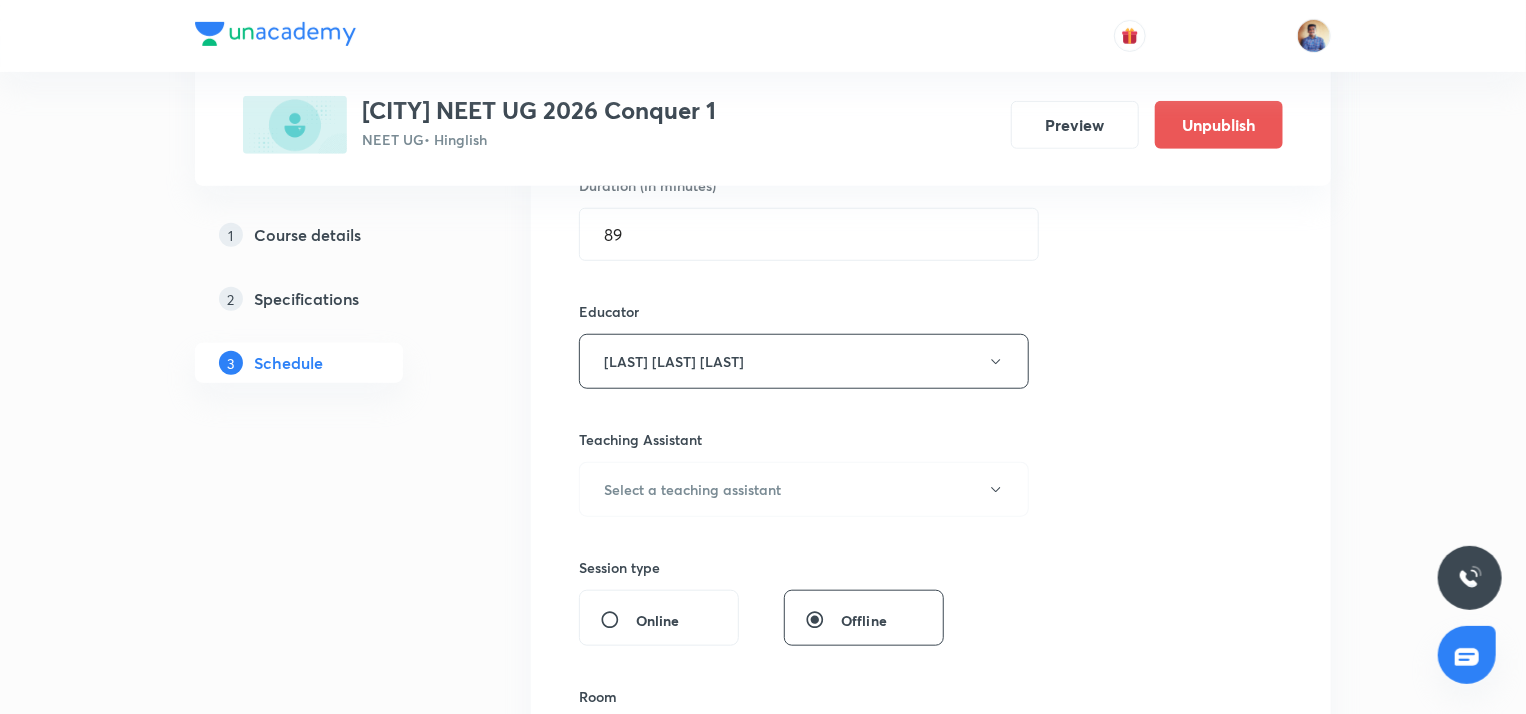 click on "Plus Courses Chhatrapati sambhaji nagar NEET UG 2026 Conquer 1 NEET UG  • Hinglish Preview Unpublish 1 Course details 2 Specifications 3 Schedule Schedule 106  classes Session  107 Live class Session title 59/99 Chemistry (Periodic classification and their properties L4) ​ Schedule for Aug 8, 2025, 3:30 PM ​ Duration (in minutes) 89 ​ Educator Mukesh Kumar Mishra Teaching Assistant Select a teaching assistant   Session type Online Offline Room Select centre room Sub-concepts Select concepts that wil be covered in this session Add Cancel Jul 7 Botany (Principles of Inheritance and Variation L1) Lesson 1 • 12:16 PM • 45 min Year Long Courses Jul 7 Zoology (Animal Kingdom L6) Lesson 2 • 1:05 PM • 70 min Year Long Courses Jul 7 Chemistry Lesson 3 • 2:15 PM • 75 min Year Long courses Jul 7 Physics Lesson 4 • 3:45 PM • 75 min Year Long courses Jul 8 Botany (Principles of Inheritance and Variation L2) Lesson 5 • 12:00 PM • 60 min Year Long courses Jul 8 Zoology (Animal Kingdom L7) Jul 8 8" at bounding box center [763, 8538] 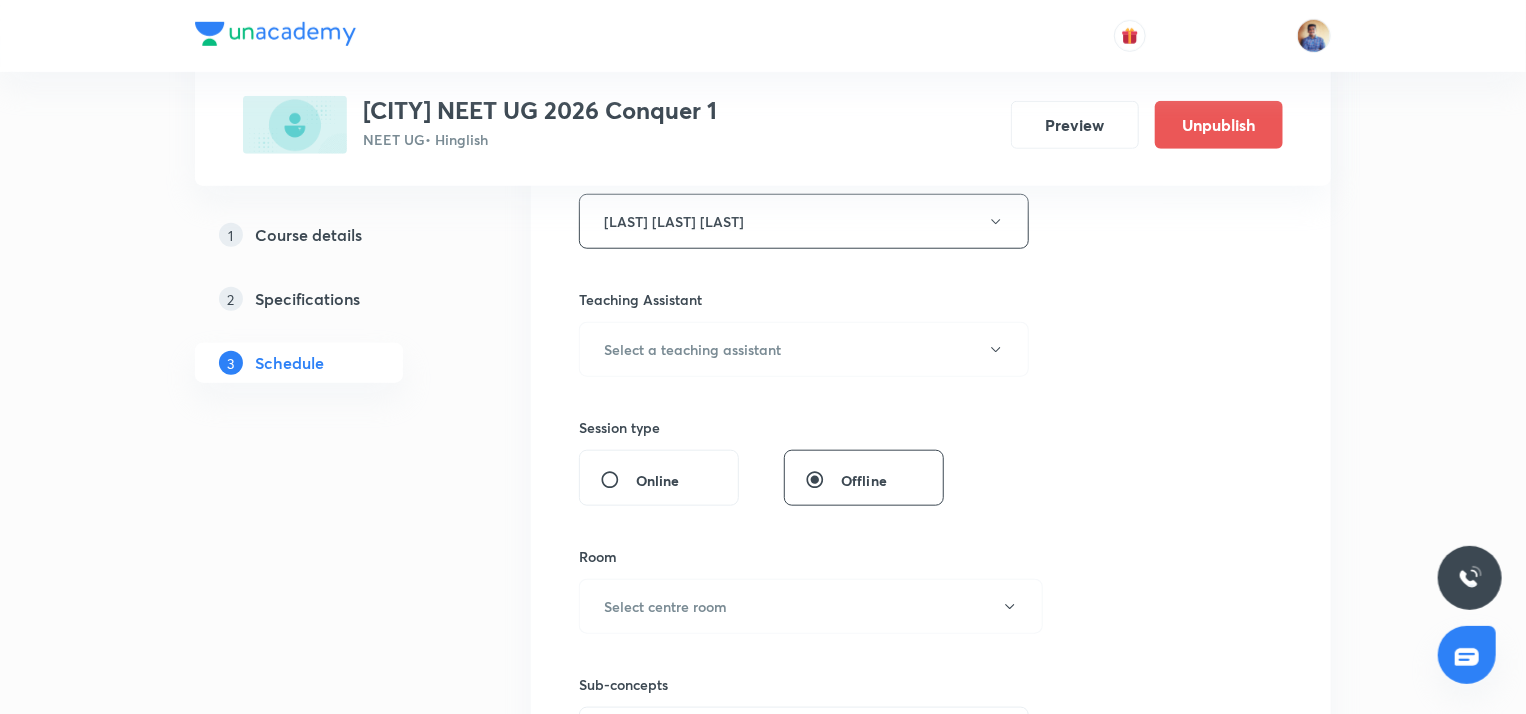 click on "Online" at bounding box center (618, 480) 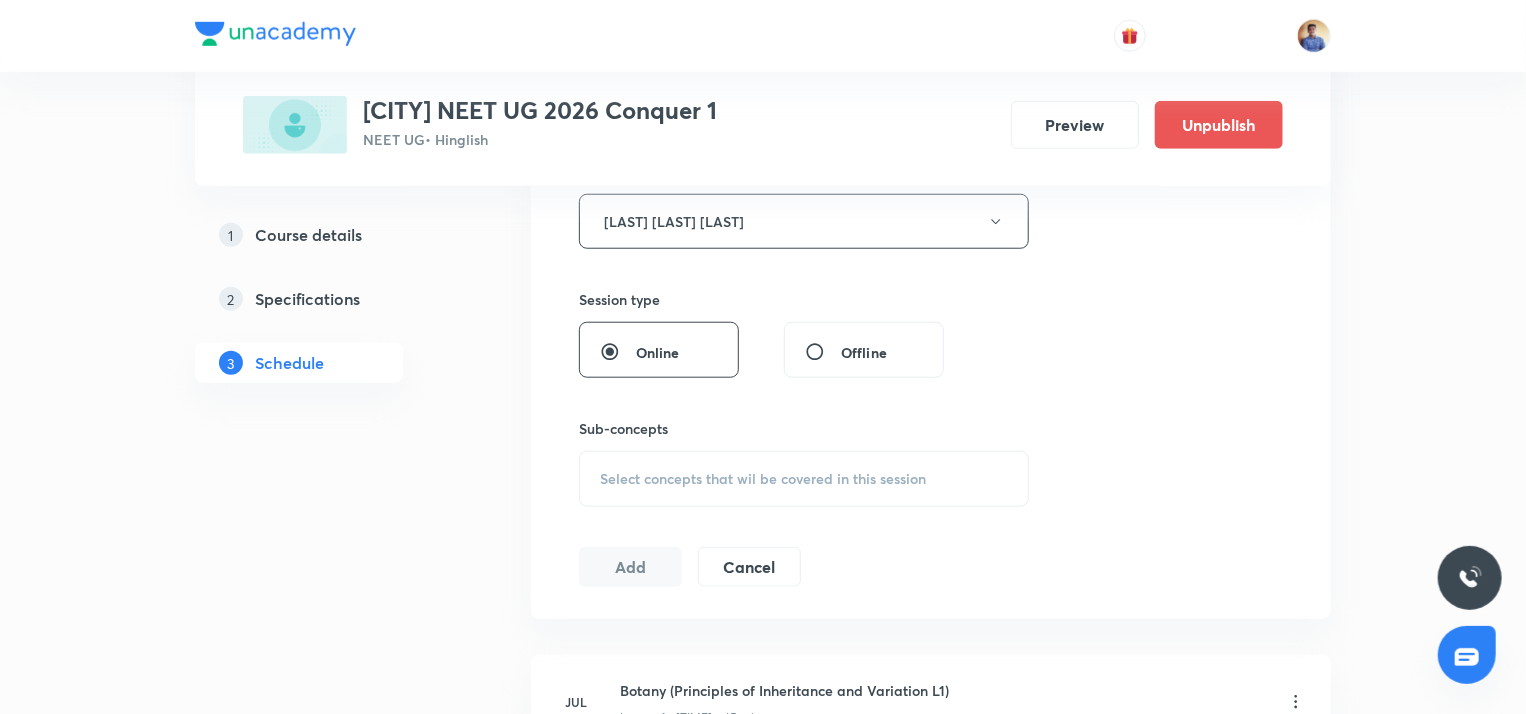 click on "Select concepts that wil be covered in this session" at bounding box center [763, 479] 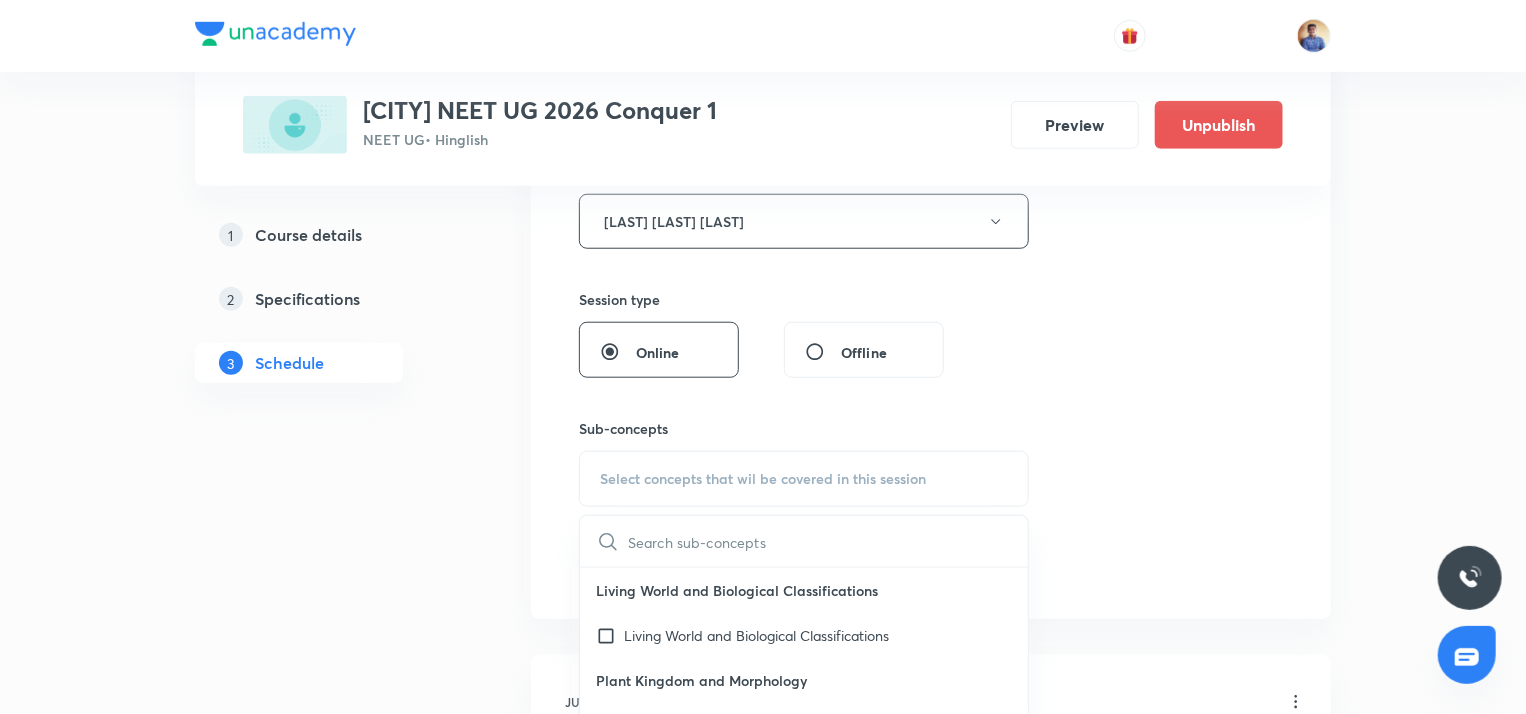 click on "Select concepts that wil be covered in this session" at bounding box center (763, 479) 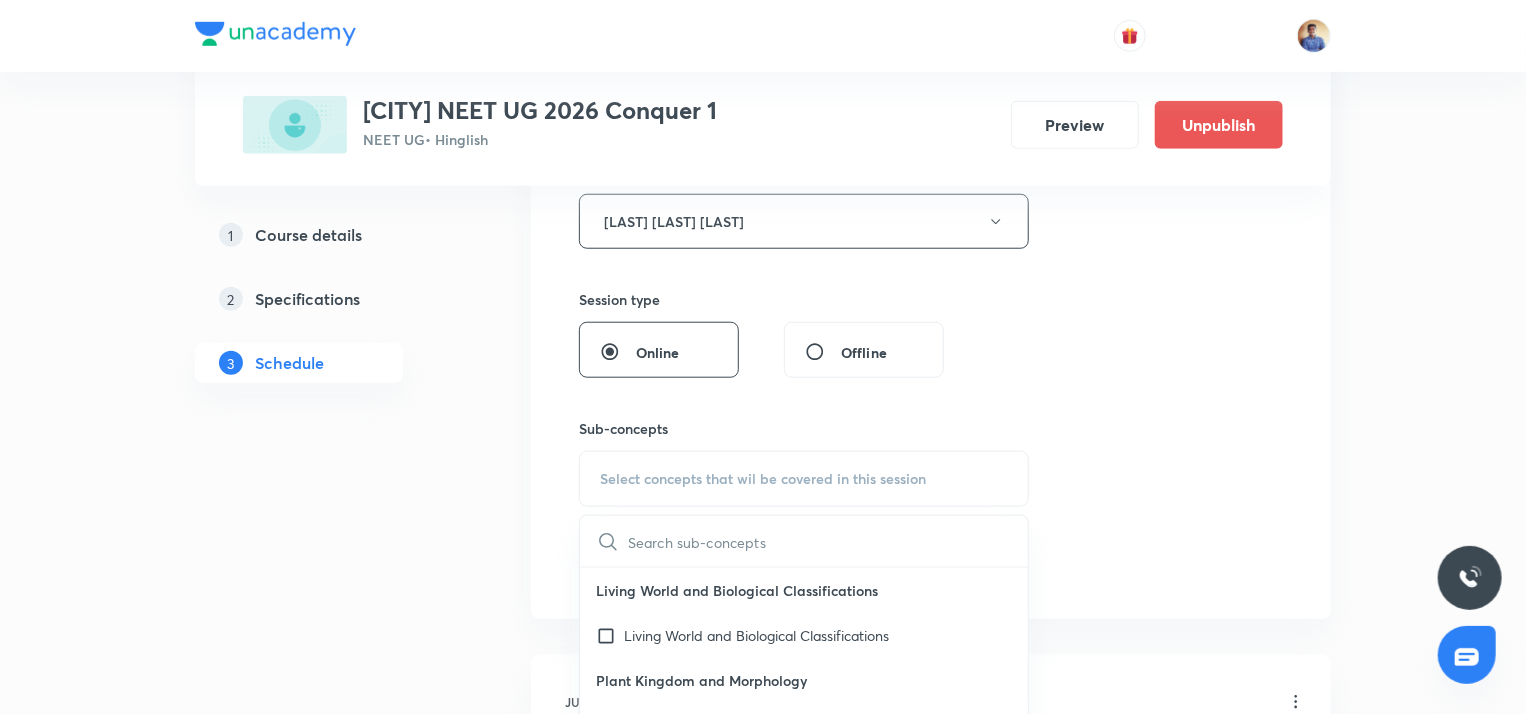 click at bounding box center (828, 541) 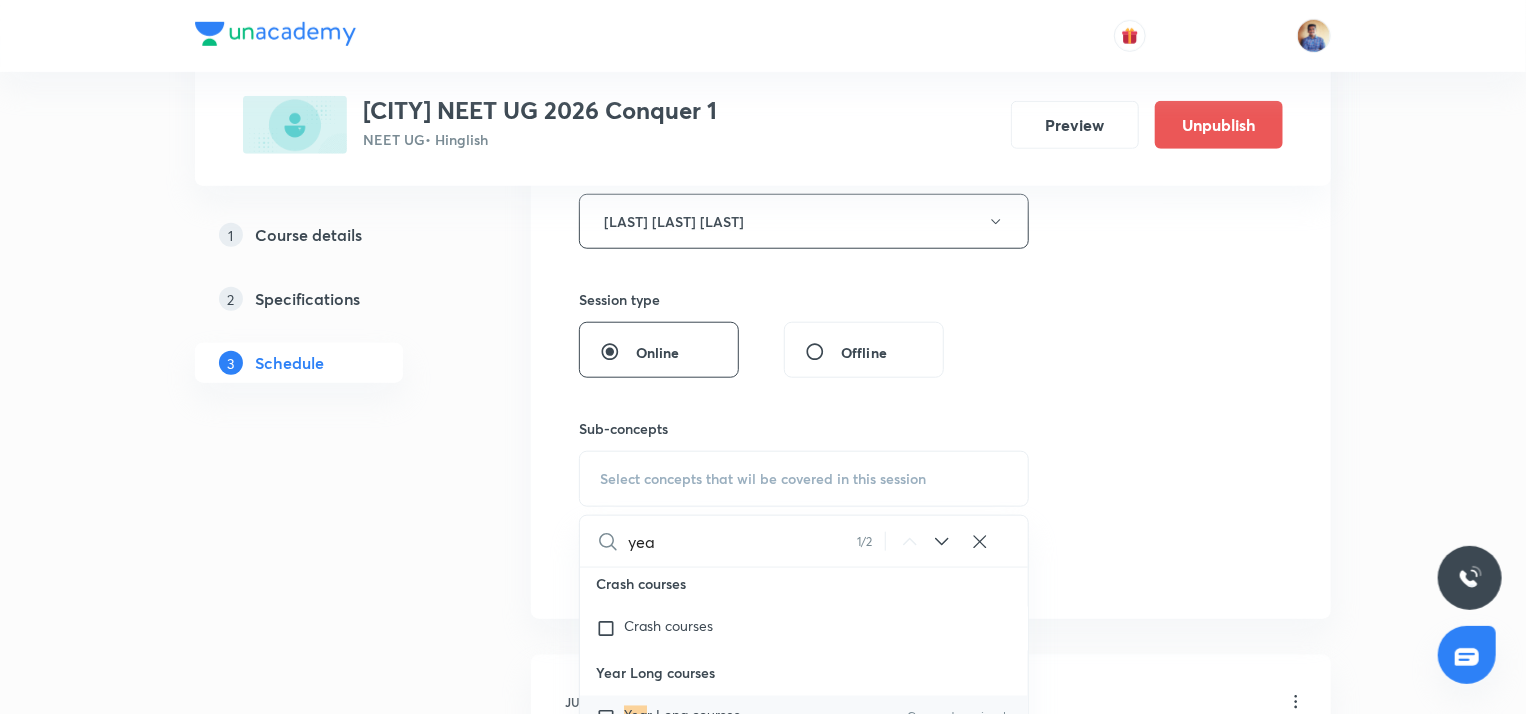 scroll, scrollTop: 59236, scrollLeft: 0, axis: vertical 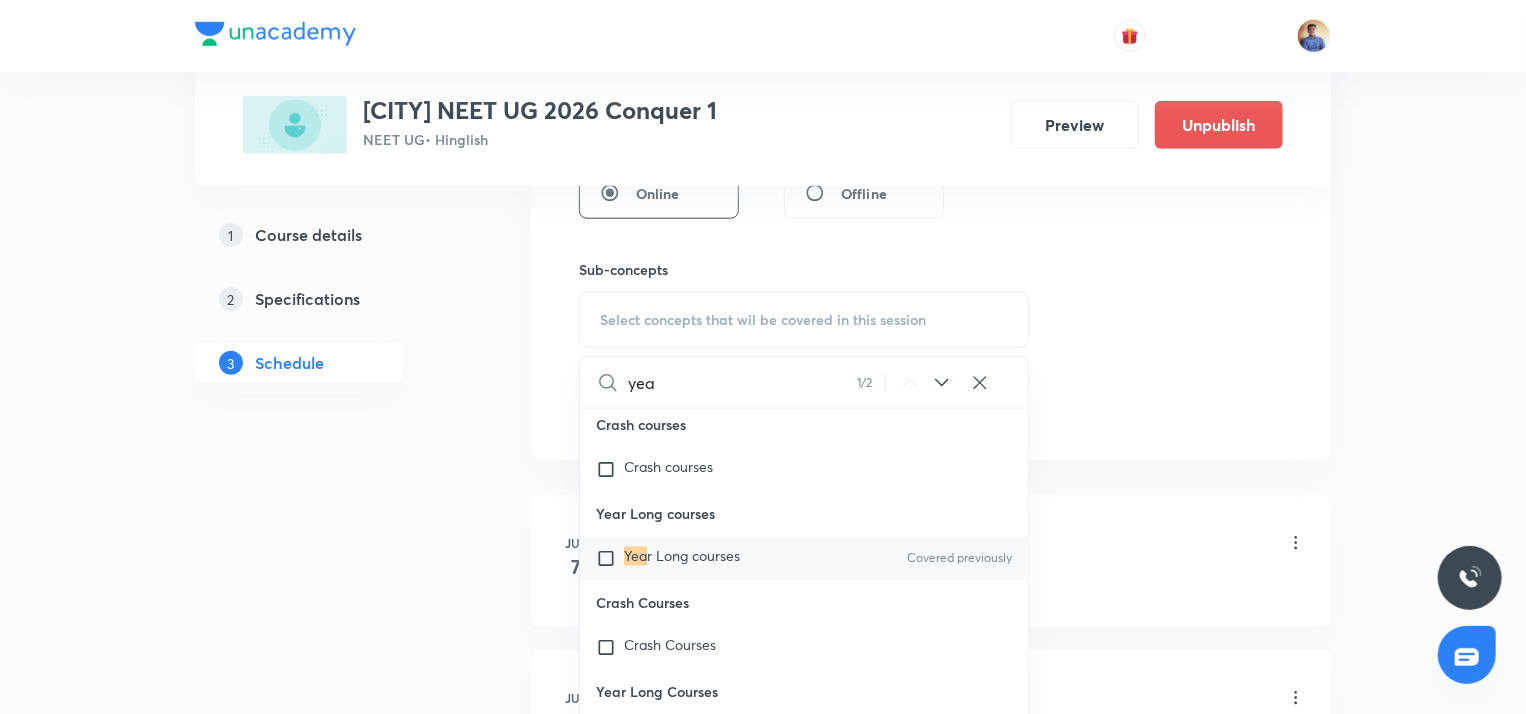 type on "yea" 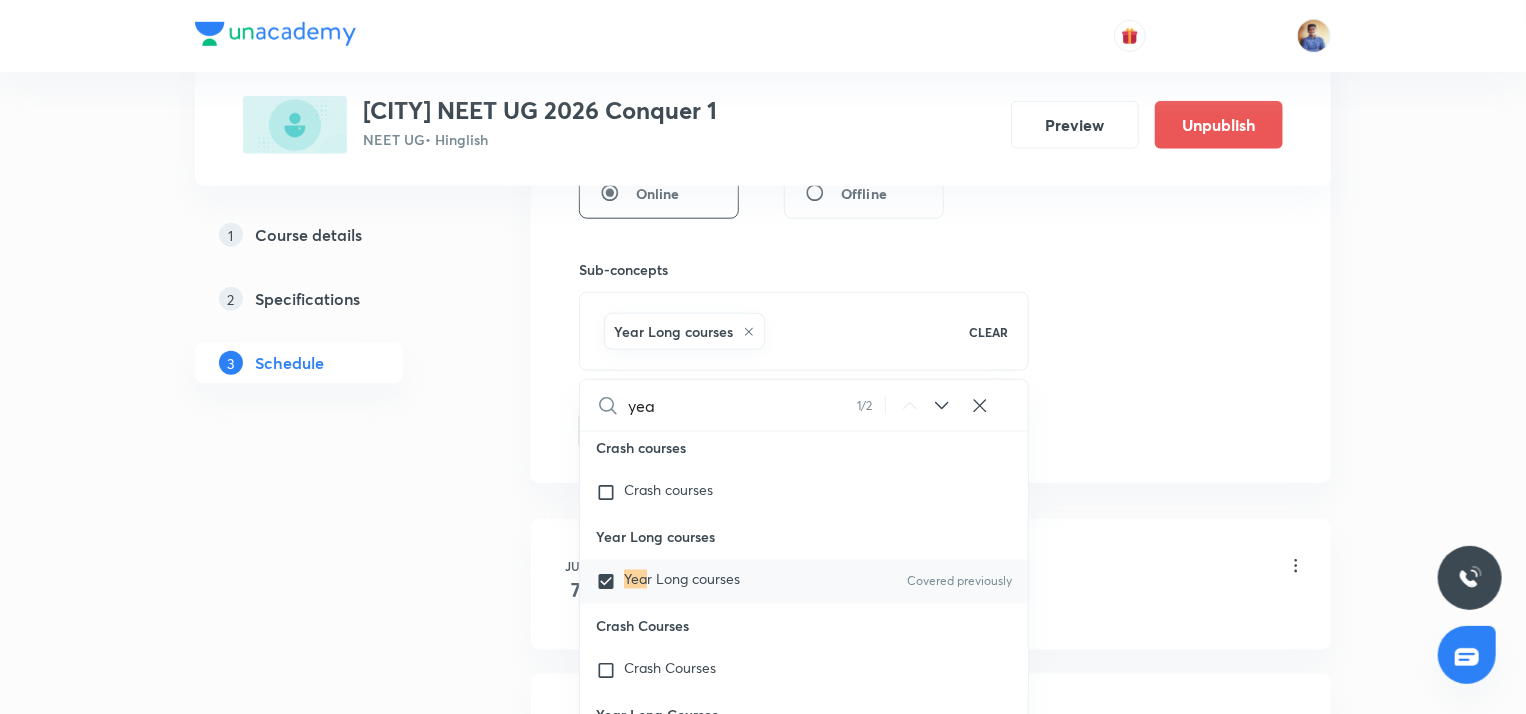 click on "1 Course details 2 Specifications 3 Schedule" at bounding box center [331, 8236] 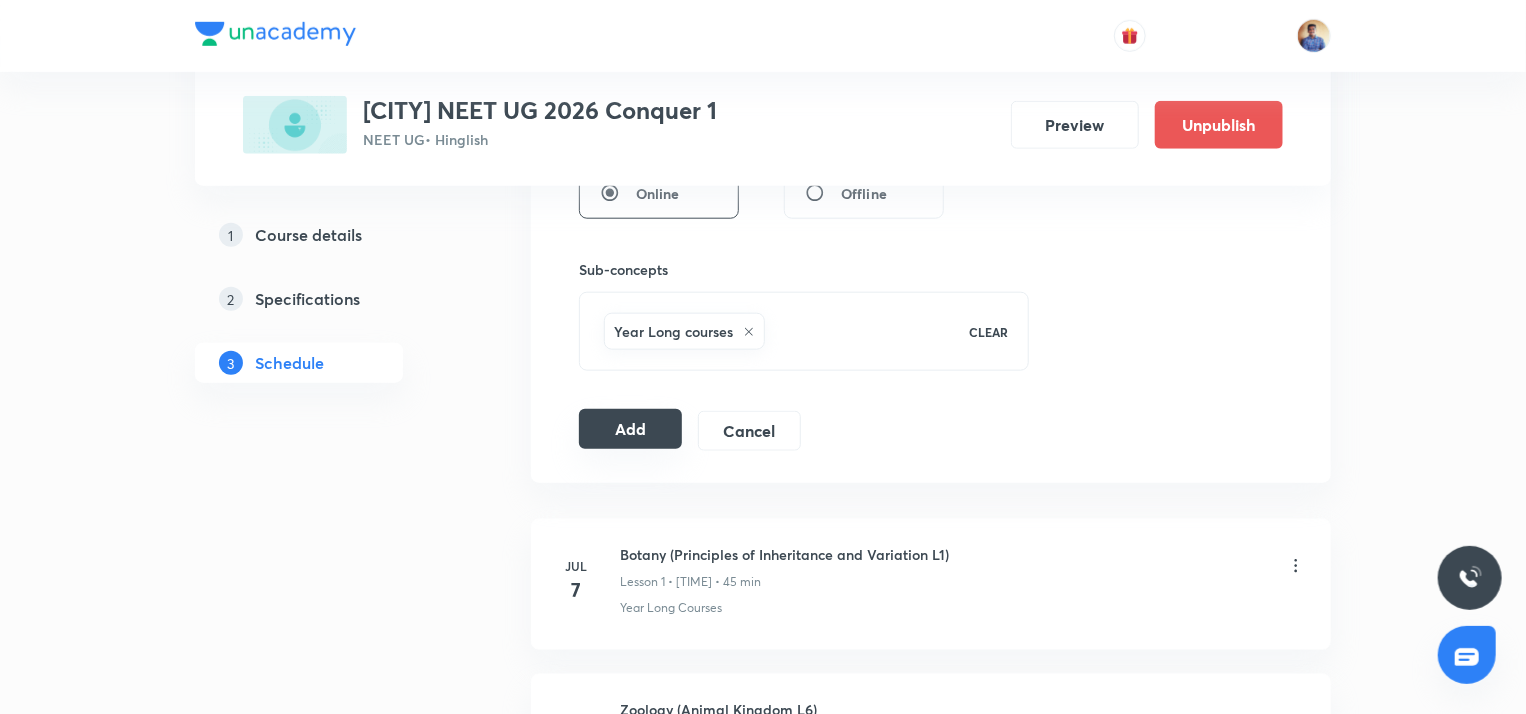 click on "Add" at bounding box center [630, 429] 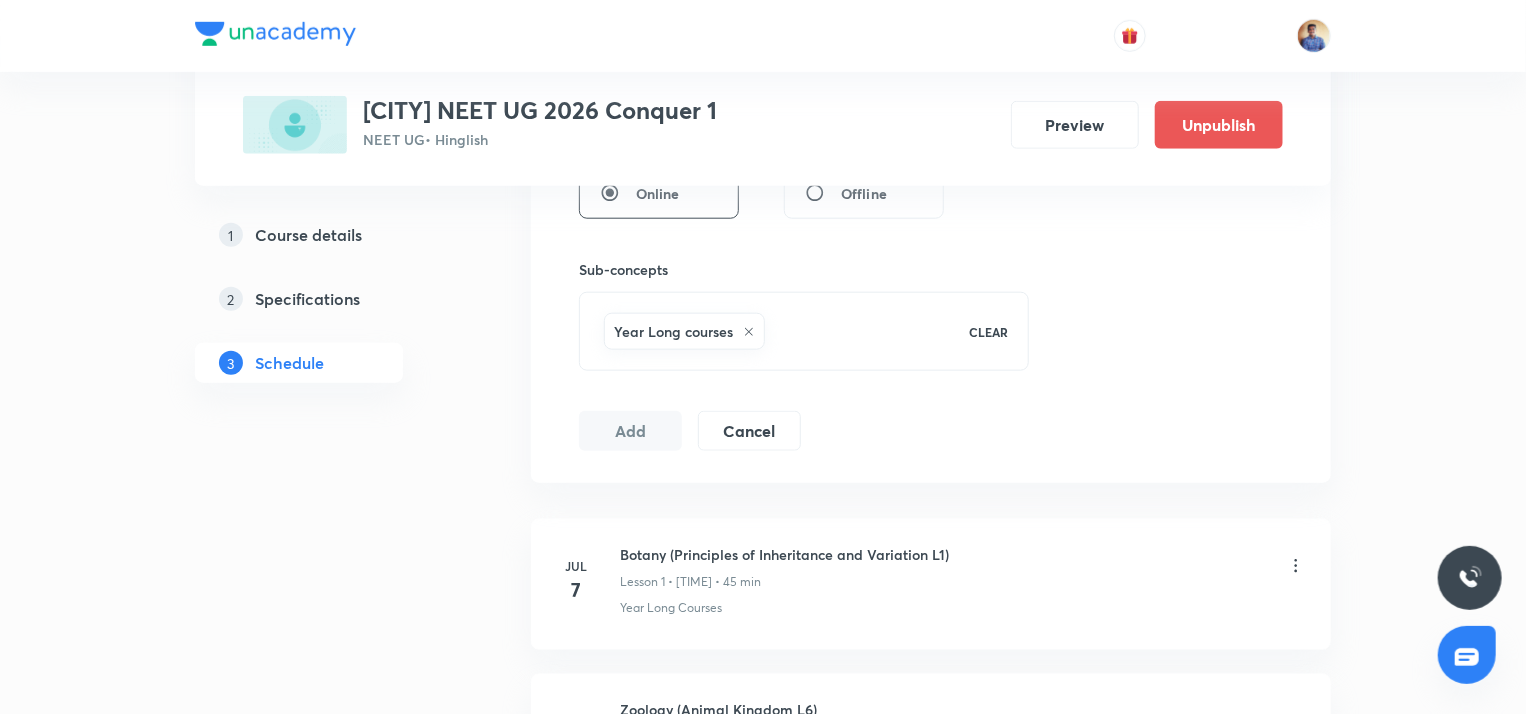 radio on "false" 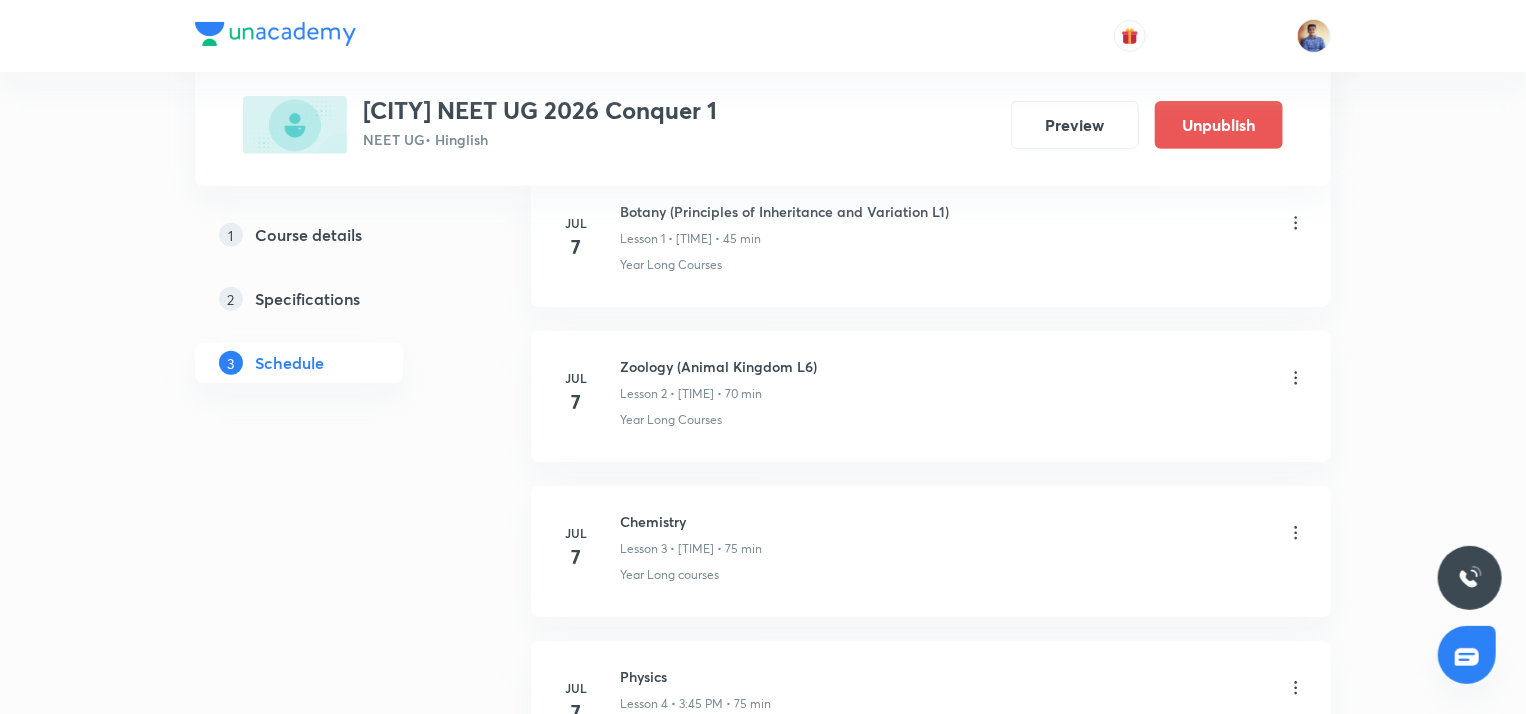scroll, scrollTop: 0, scrollLeft: 0, axis: both 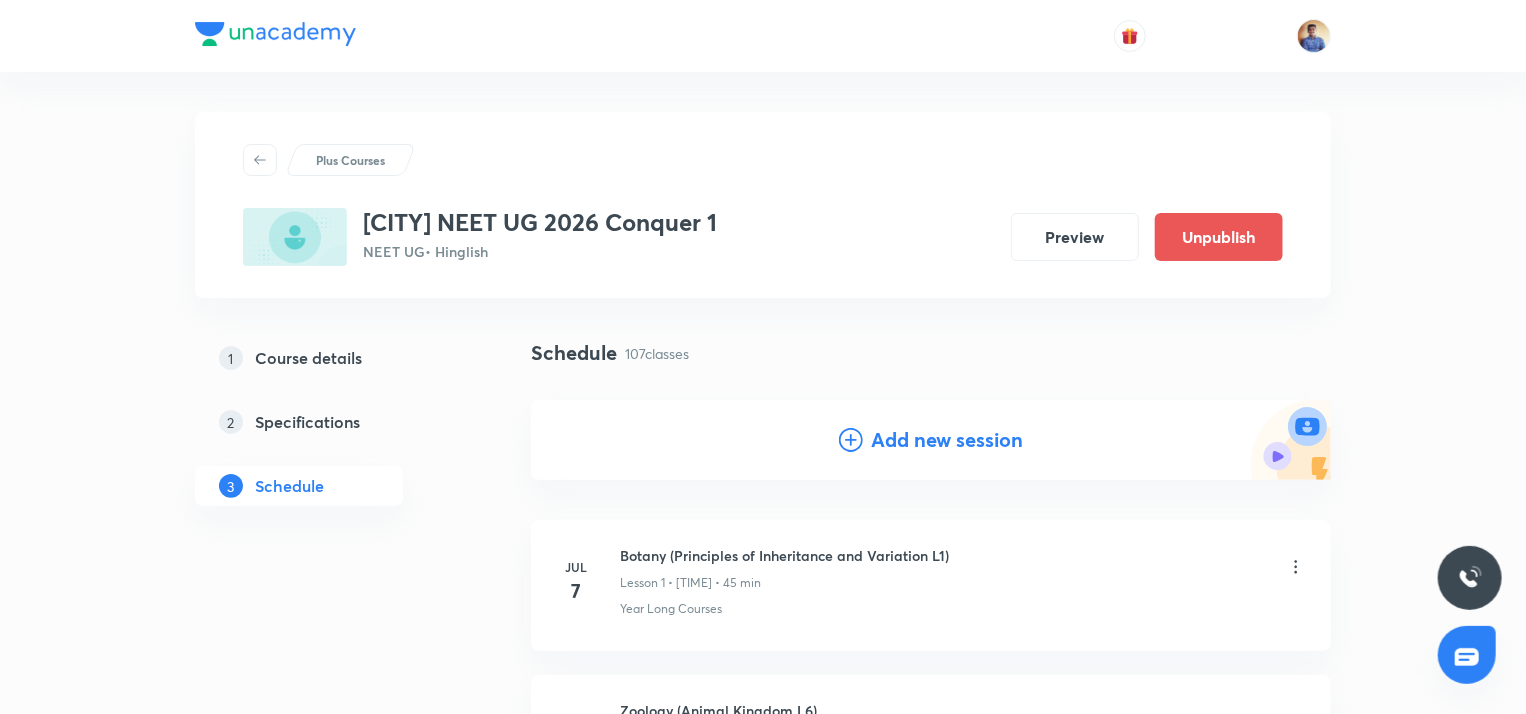click on "Add new session" at bounding box center (947, 440) 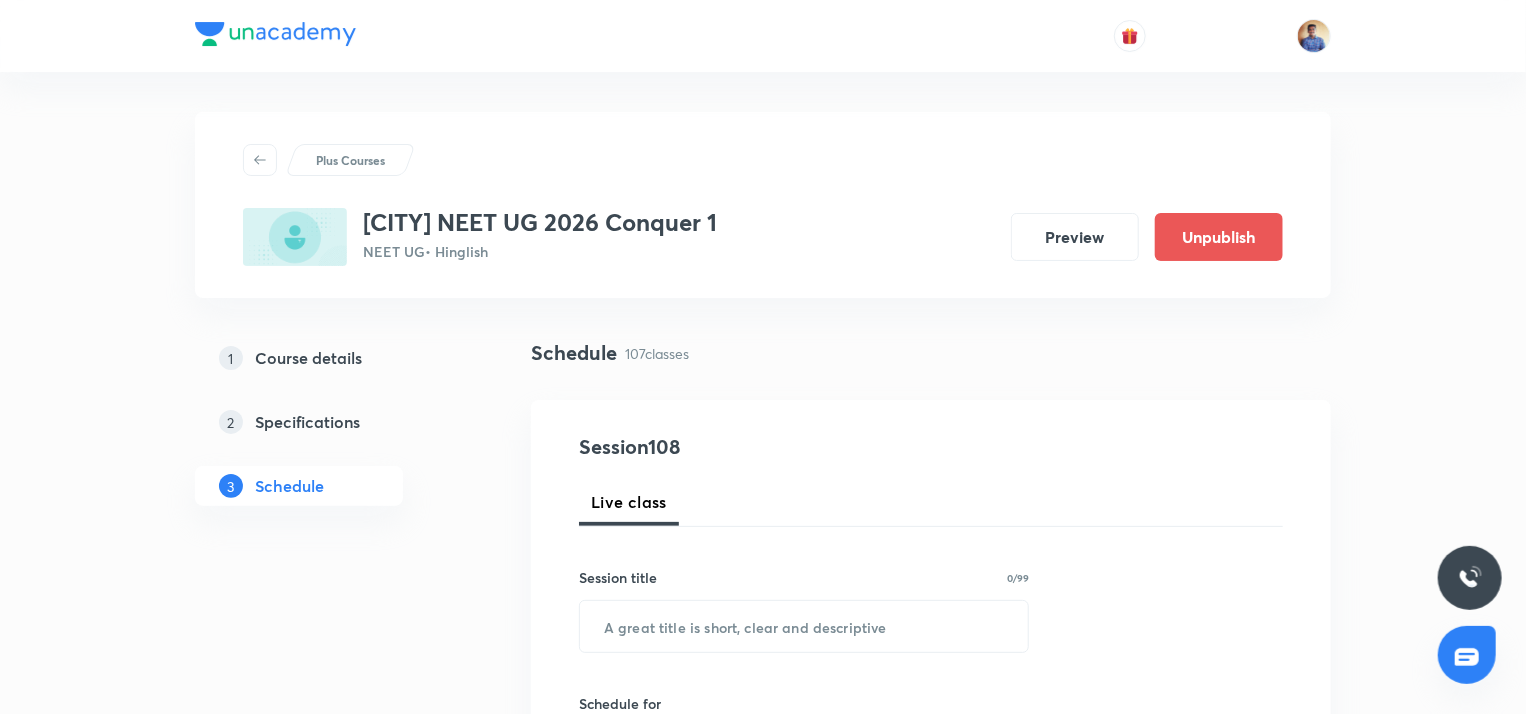 scroll, scrollTop: 144, scrollLeft: 0, axis: vertical 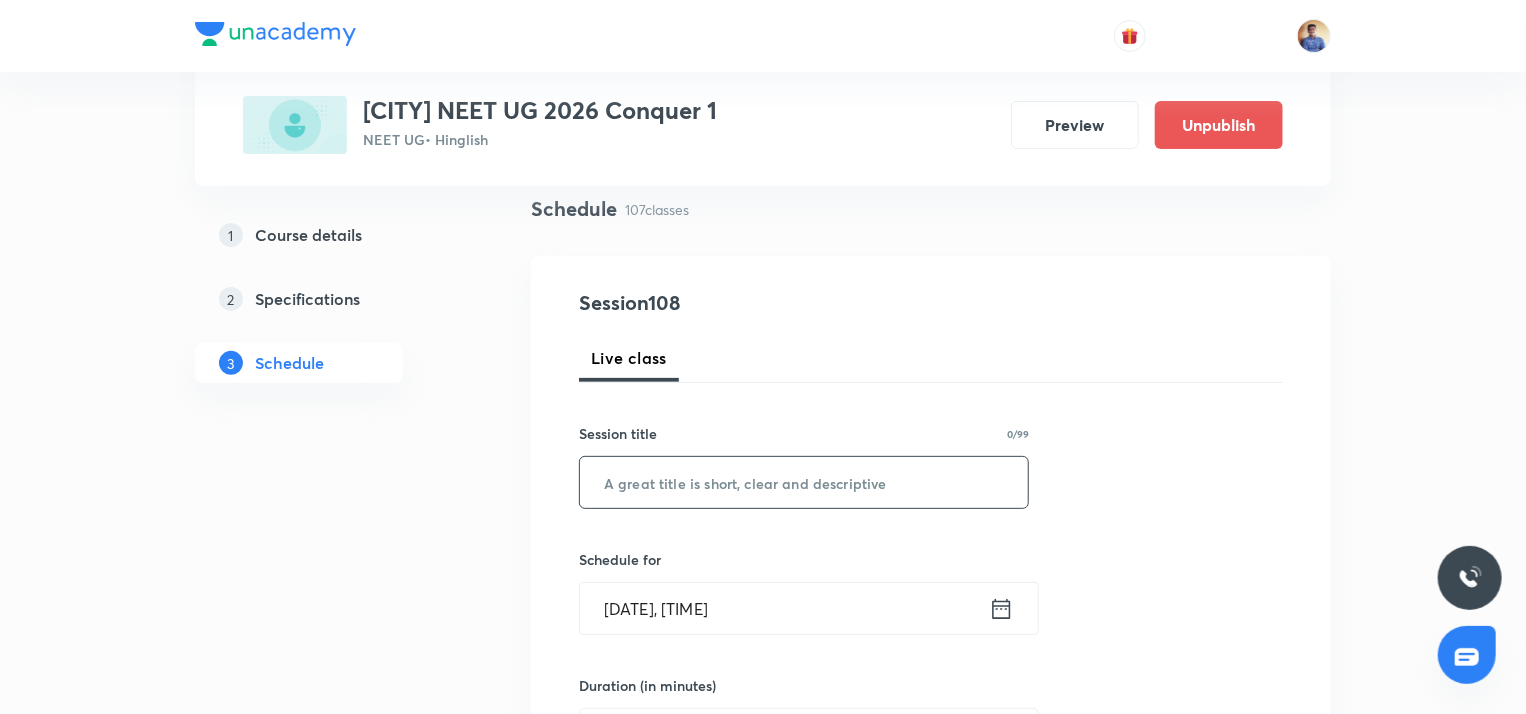 click at bounding box center [804, 482] 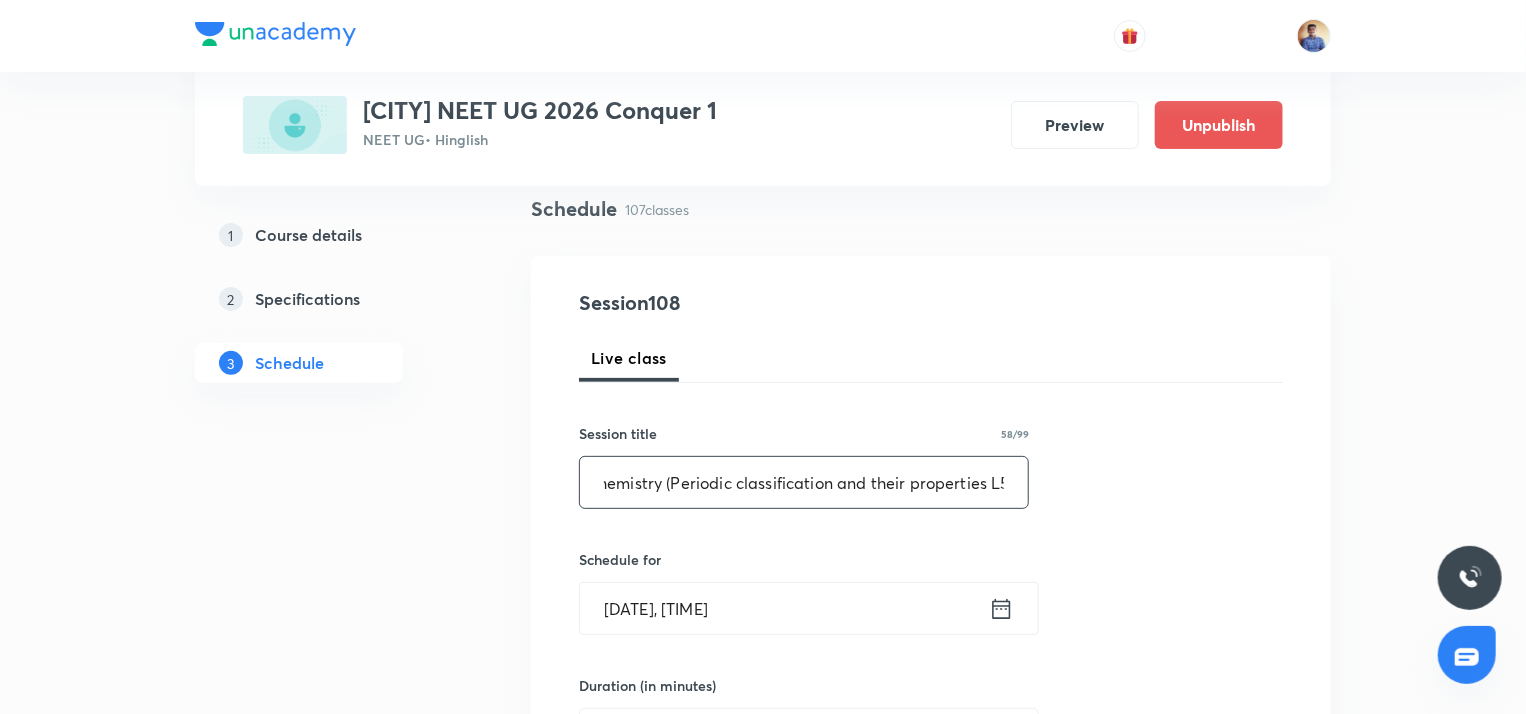 scroll, scrollTop: 0, scrollLeft: 24, axis: horizontal 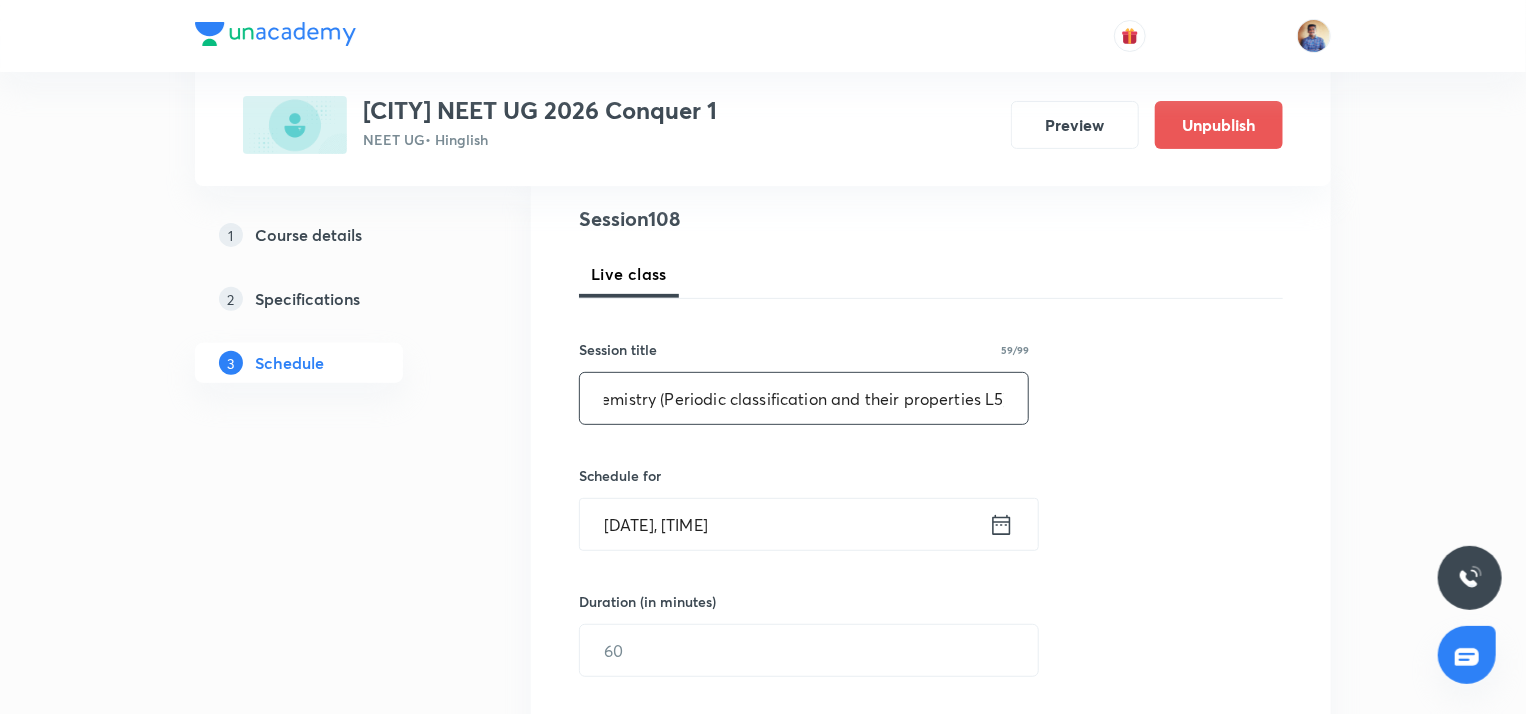 type on "Chemistry (Periodic classification and their properties L5)" 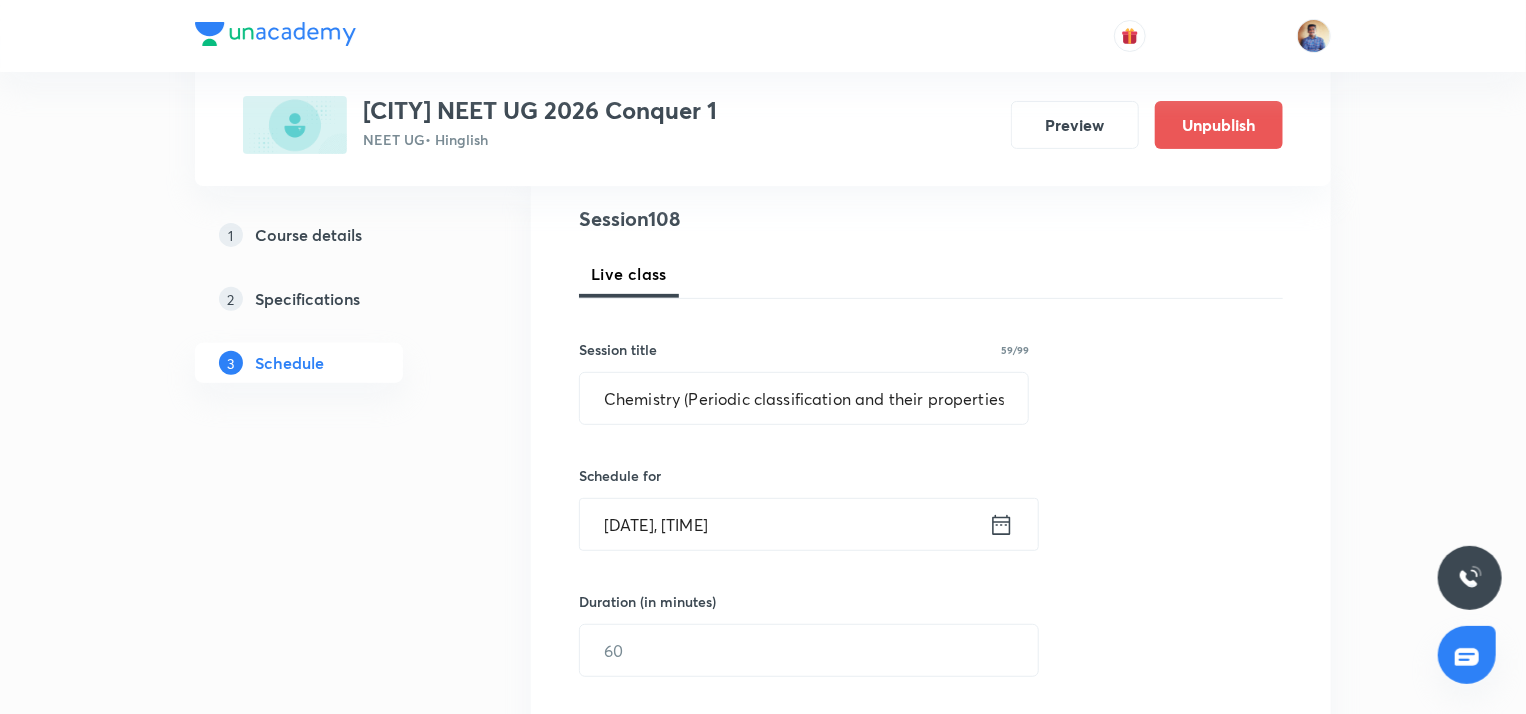 click on "Aug 4, 2025, 3:08 PM" at bounding box center (784, 524) 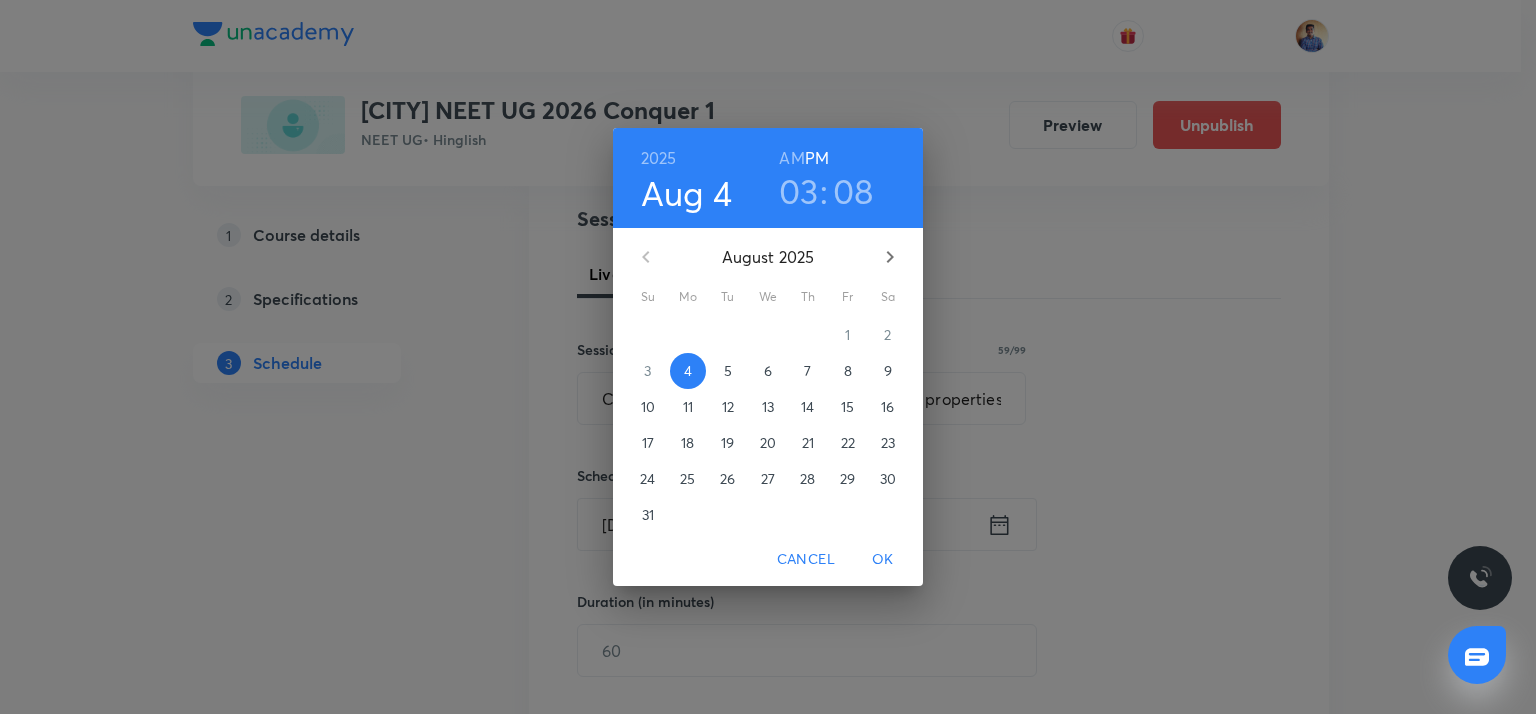 click on "11" at bounding box center [688, 407] 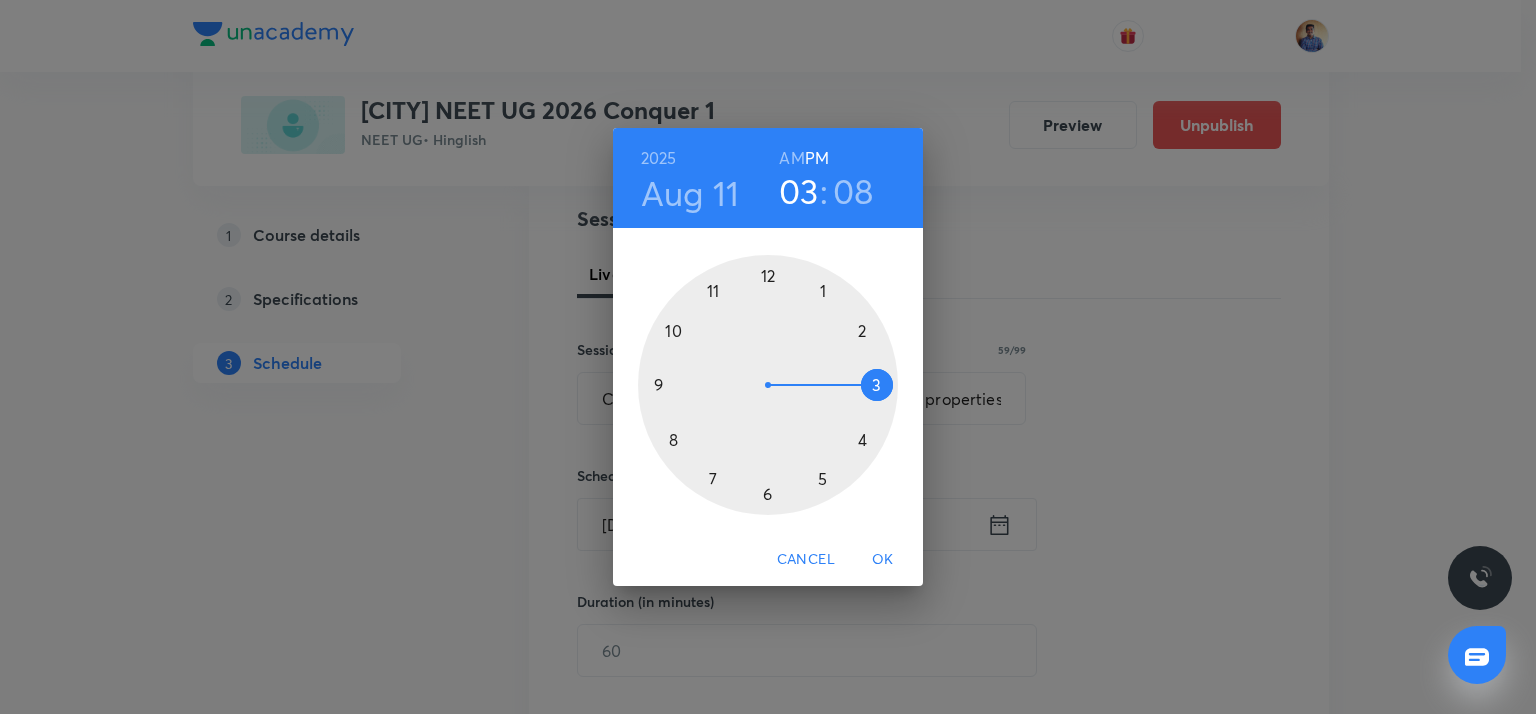 click at bounding box center [768, 385] 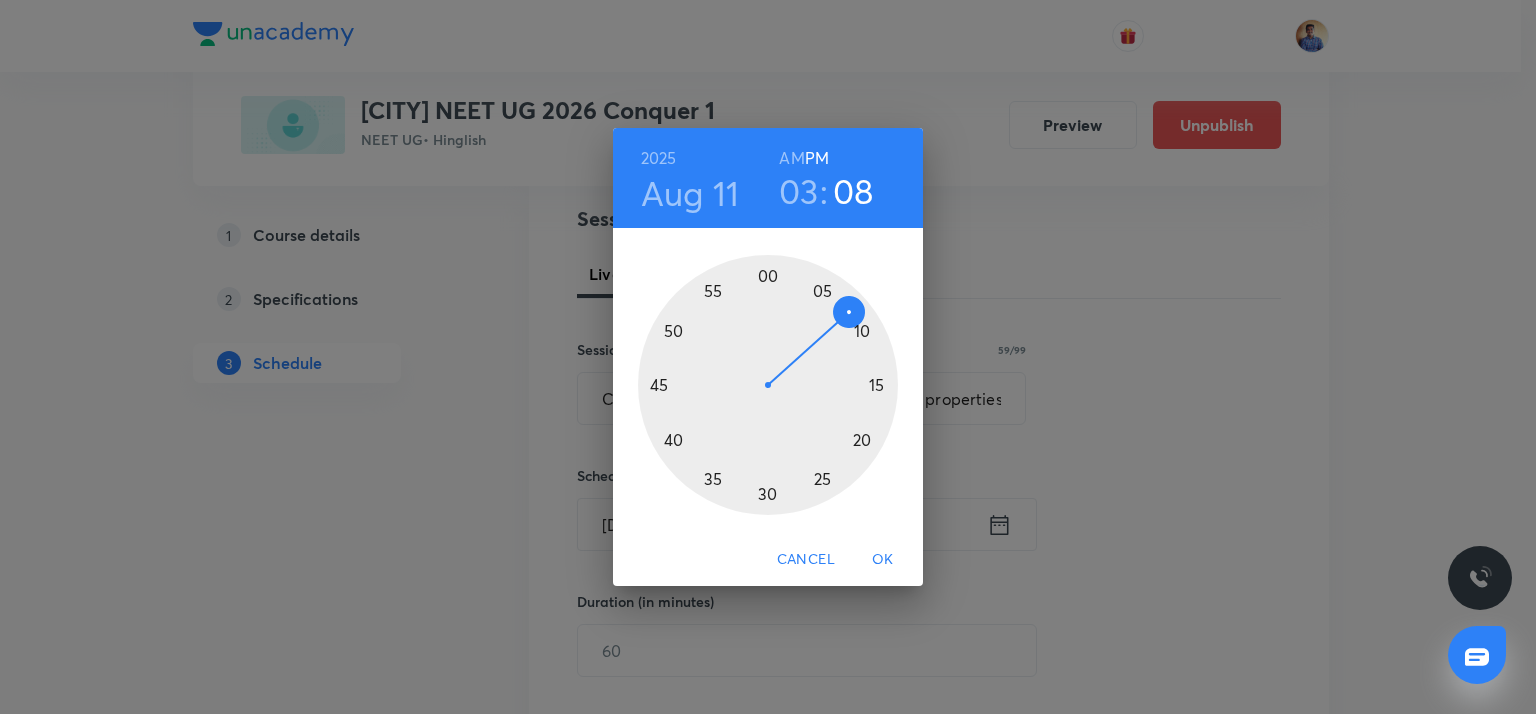 click at bounding box center (768, 385) 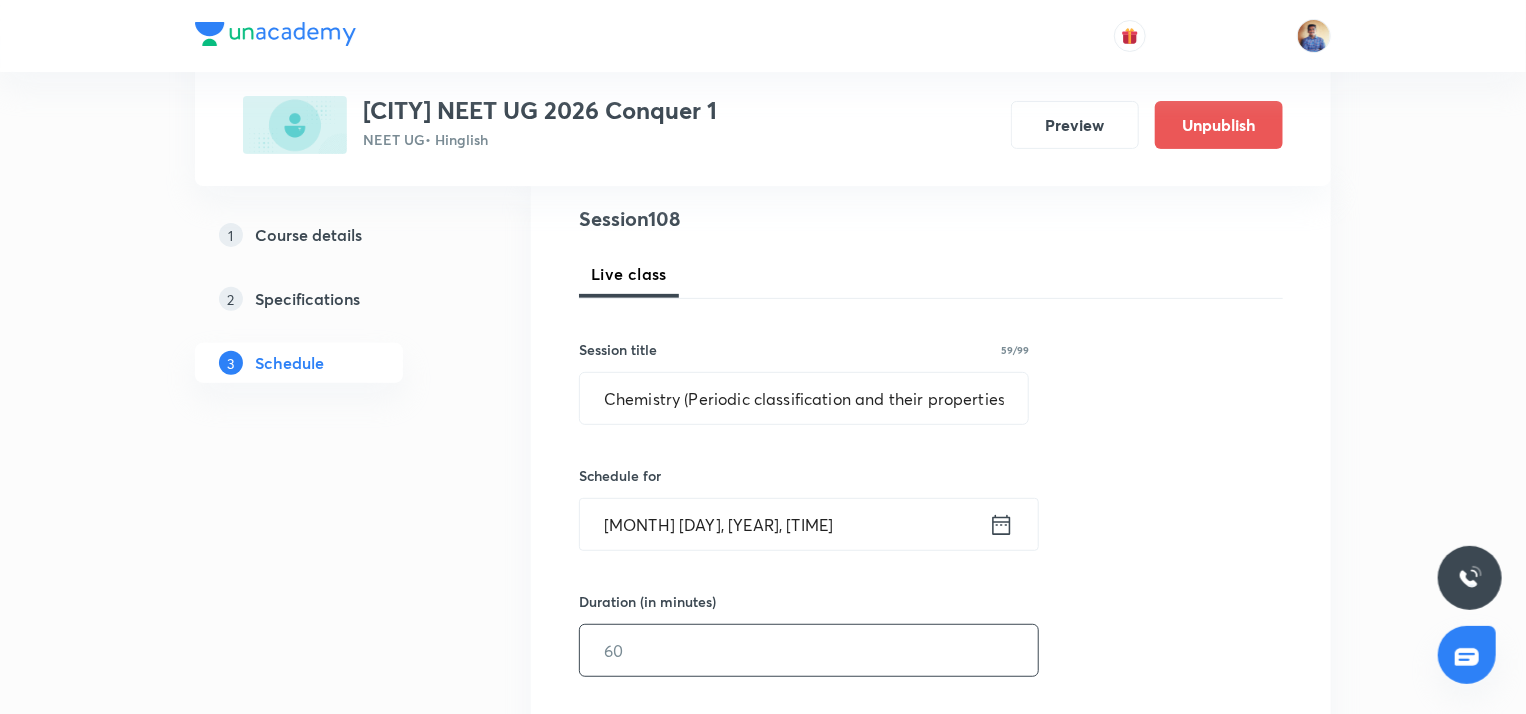 click at bounding box center (809, 650) 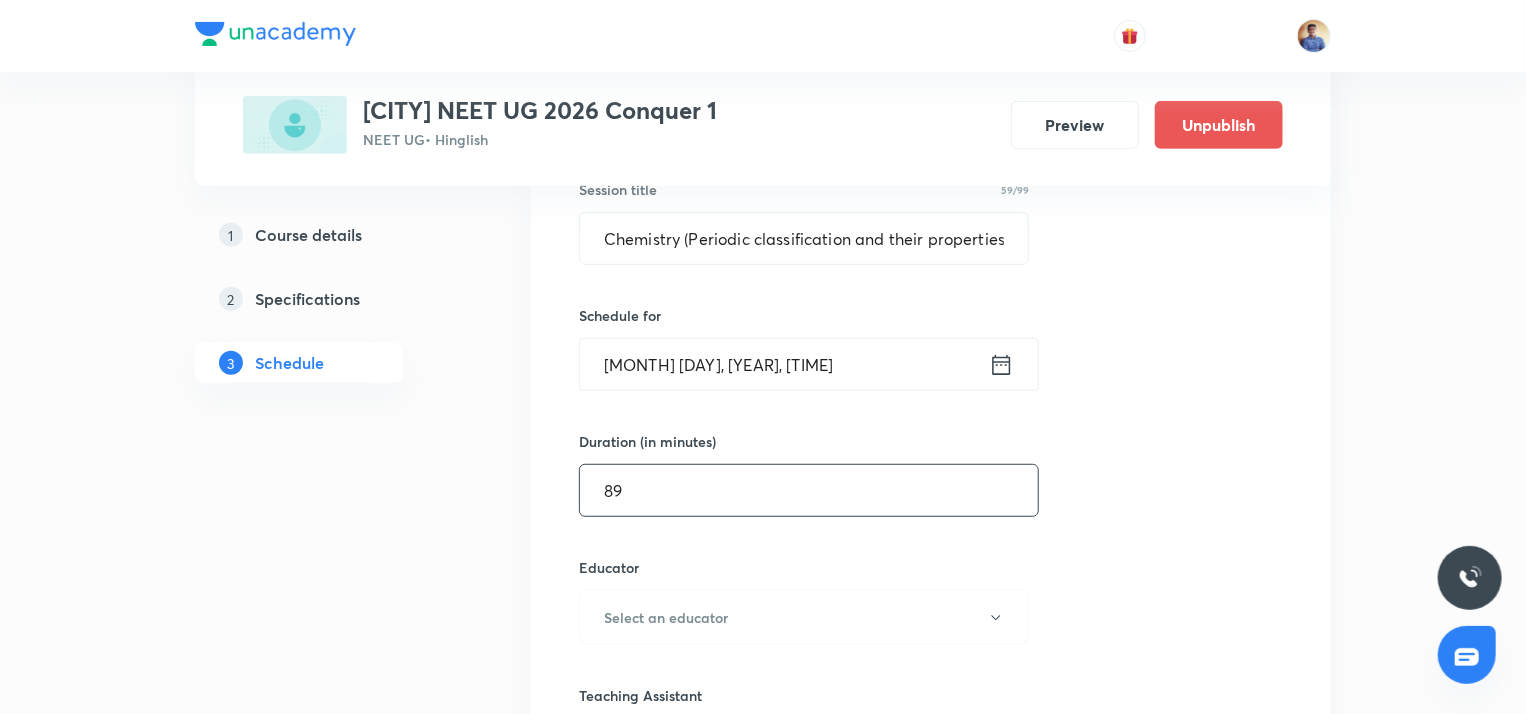 scroll, scrollTop: 391, scrollLeft: 0, axis: vertical 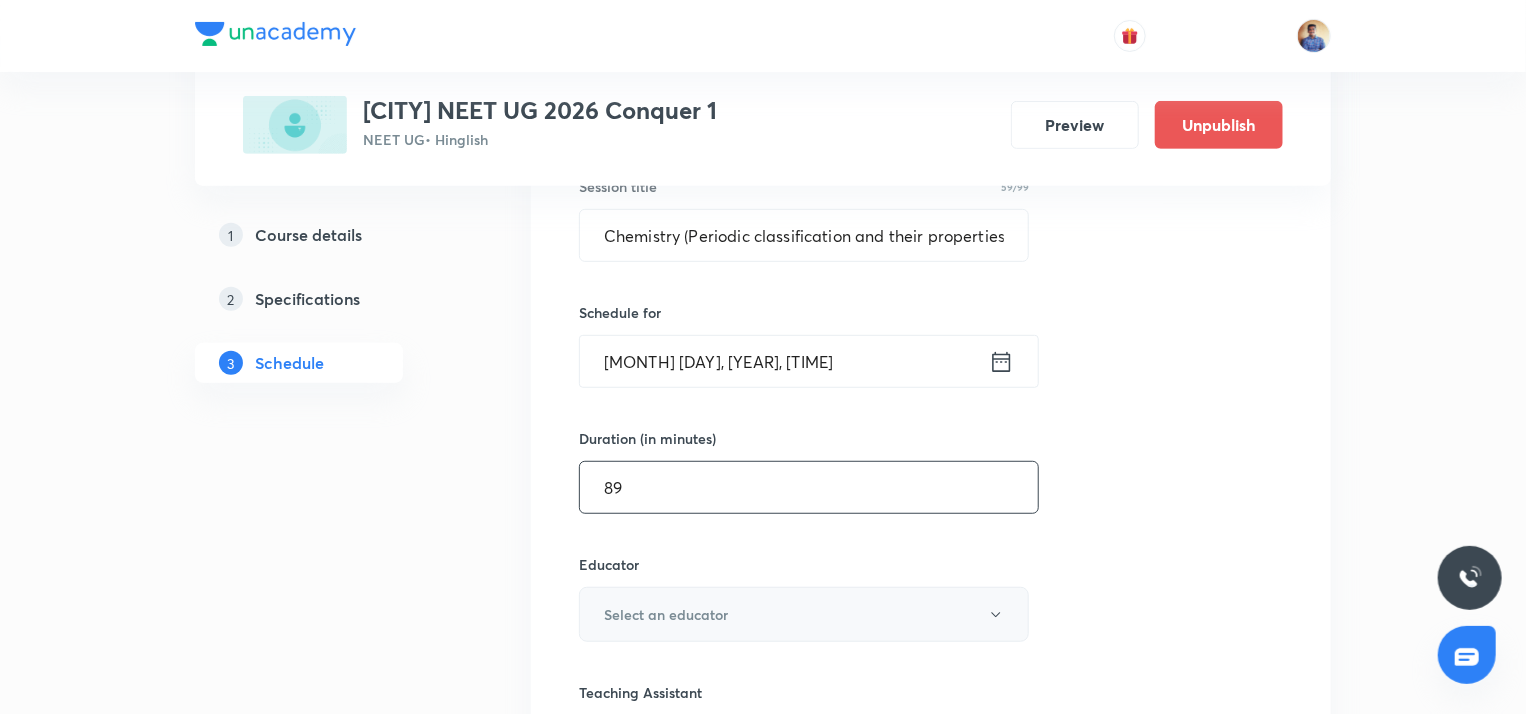 type on "89" 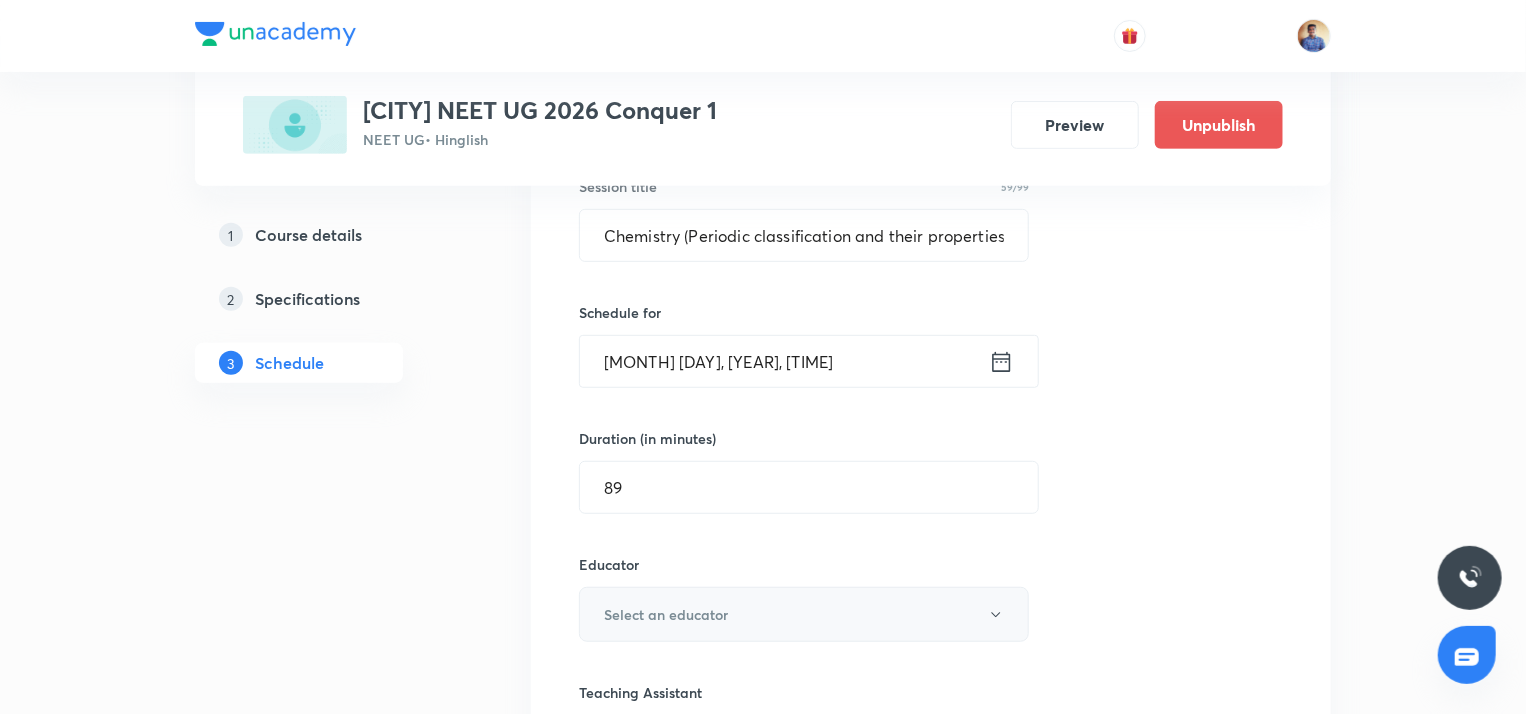 click on "Select an educator" at bounding box center [804, 614] 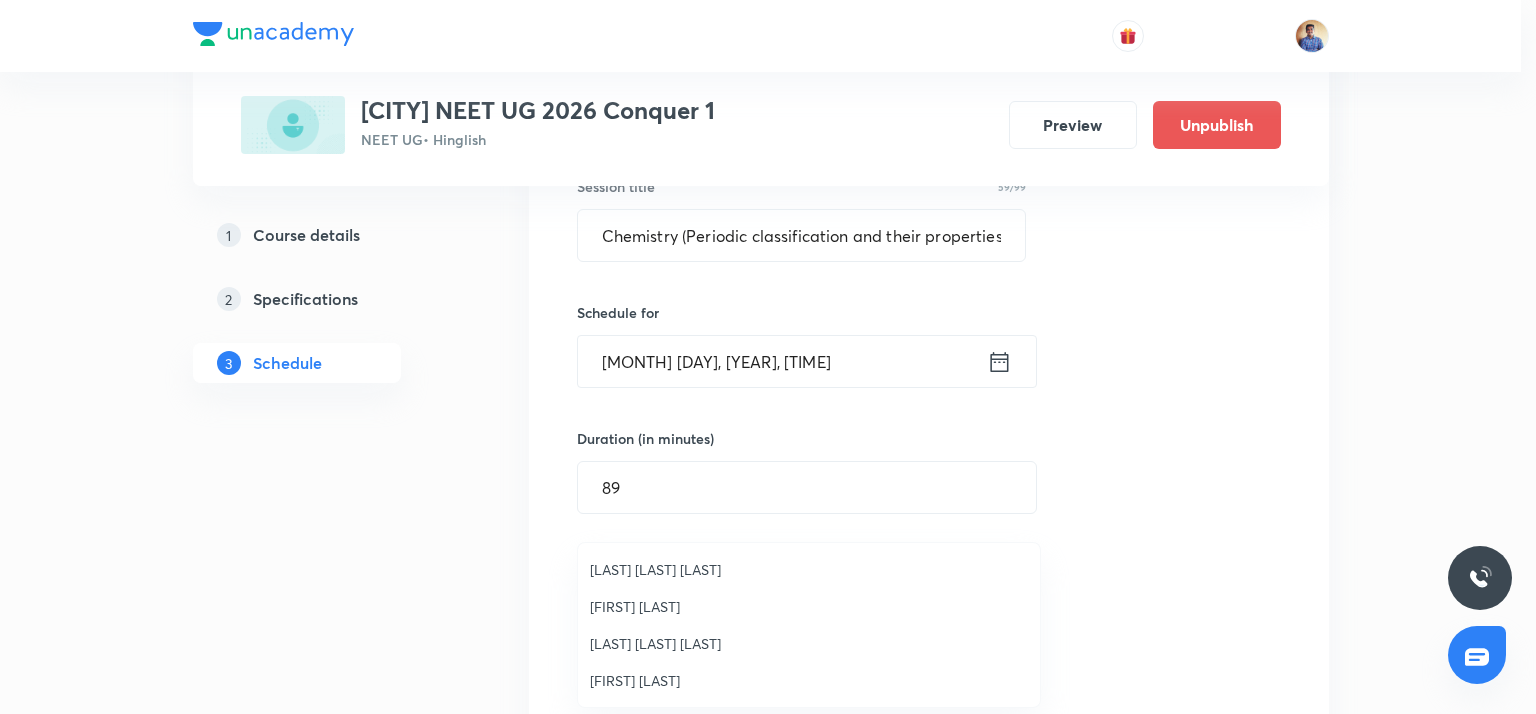 click on "Mukesh Kumar Mishra" at bounding box center (809, 569) 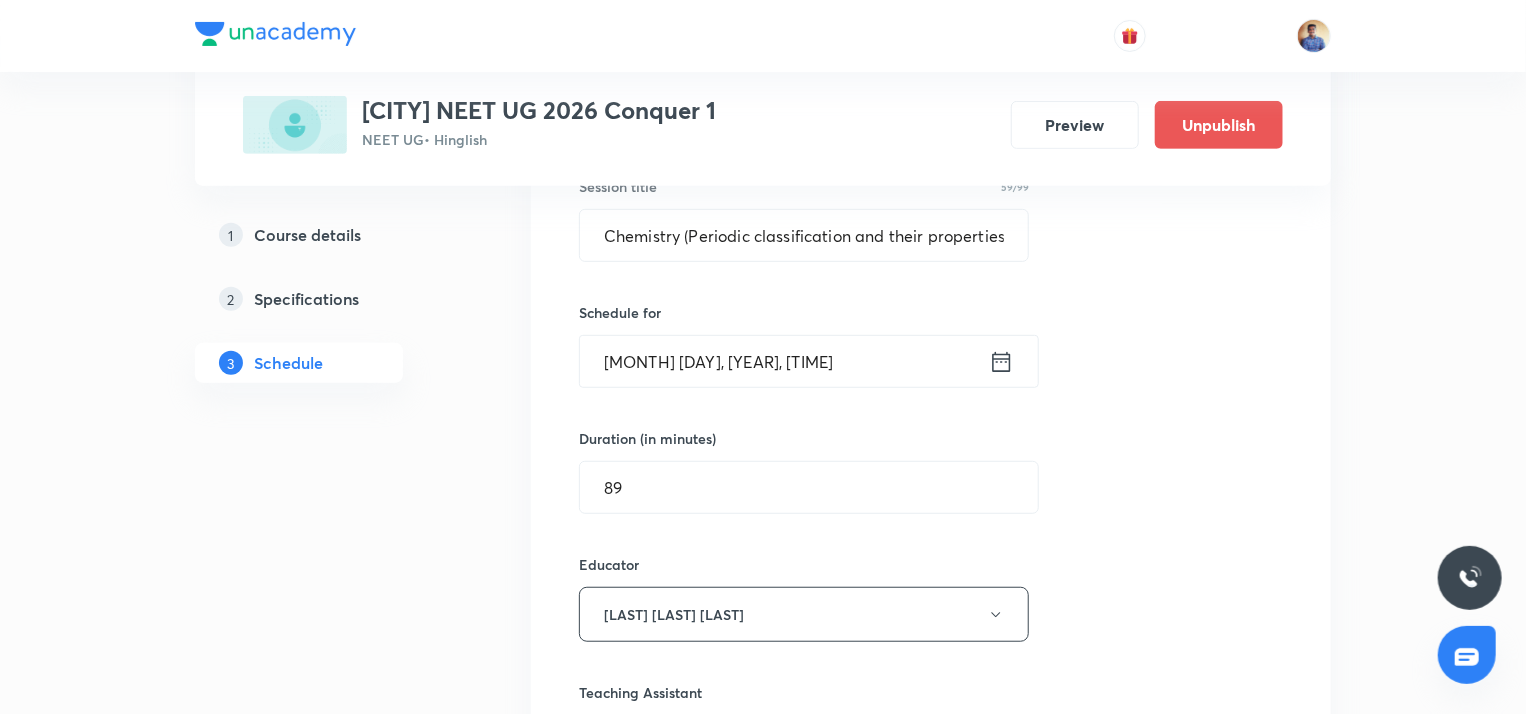scroll, scrollTop: 600, scrollLeft: 0, axis: vertical 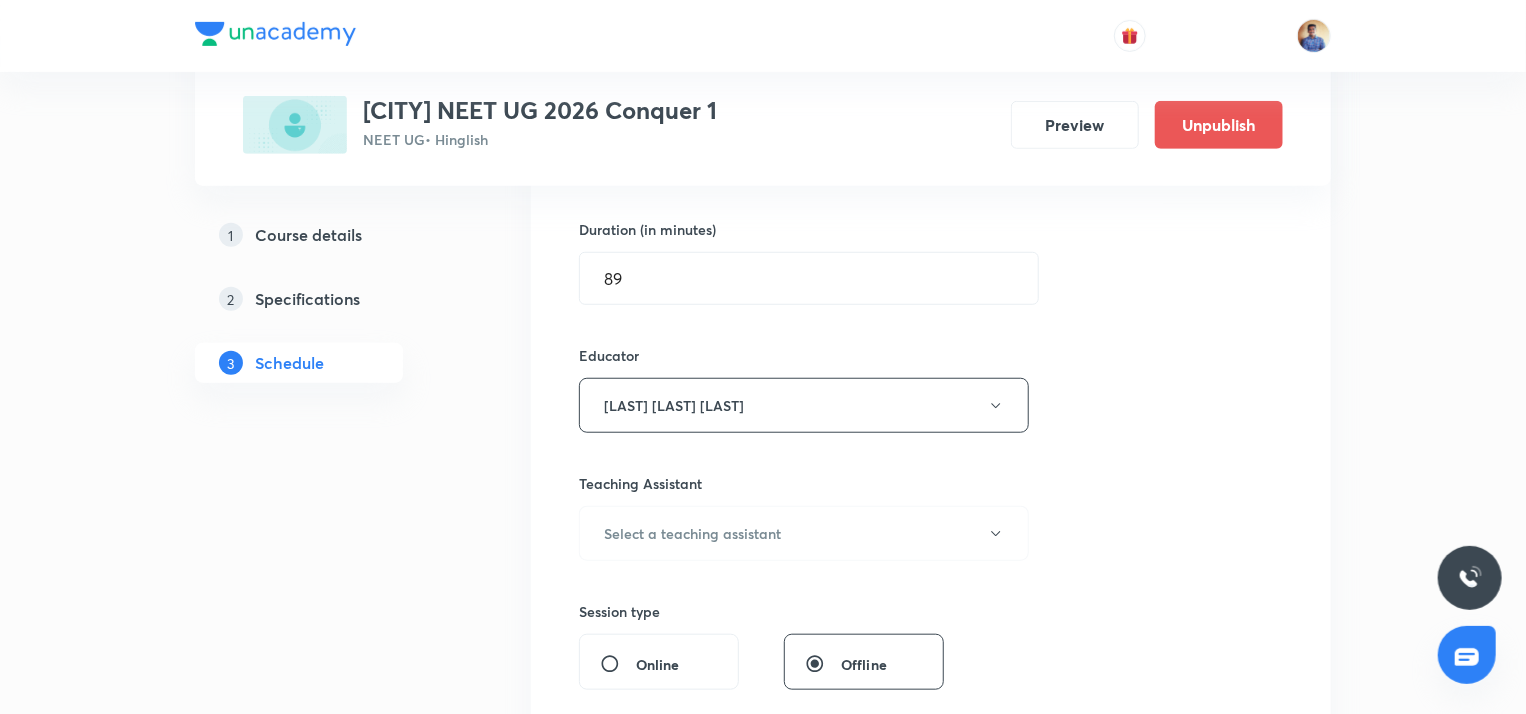 click on "Online" at bounding box center (618, 664) 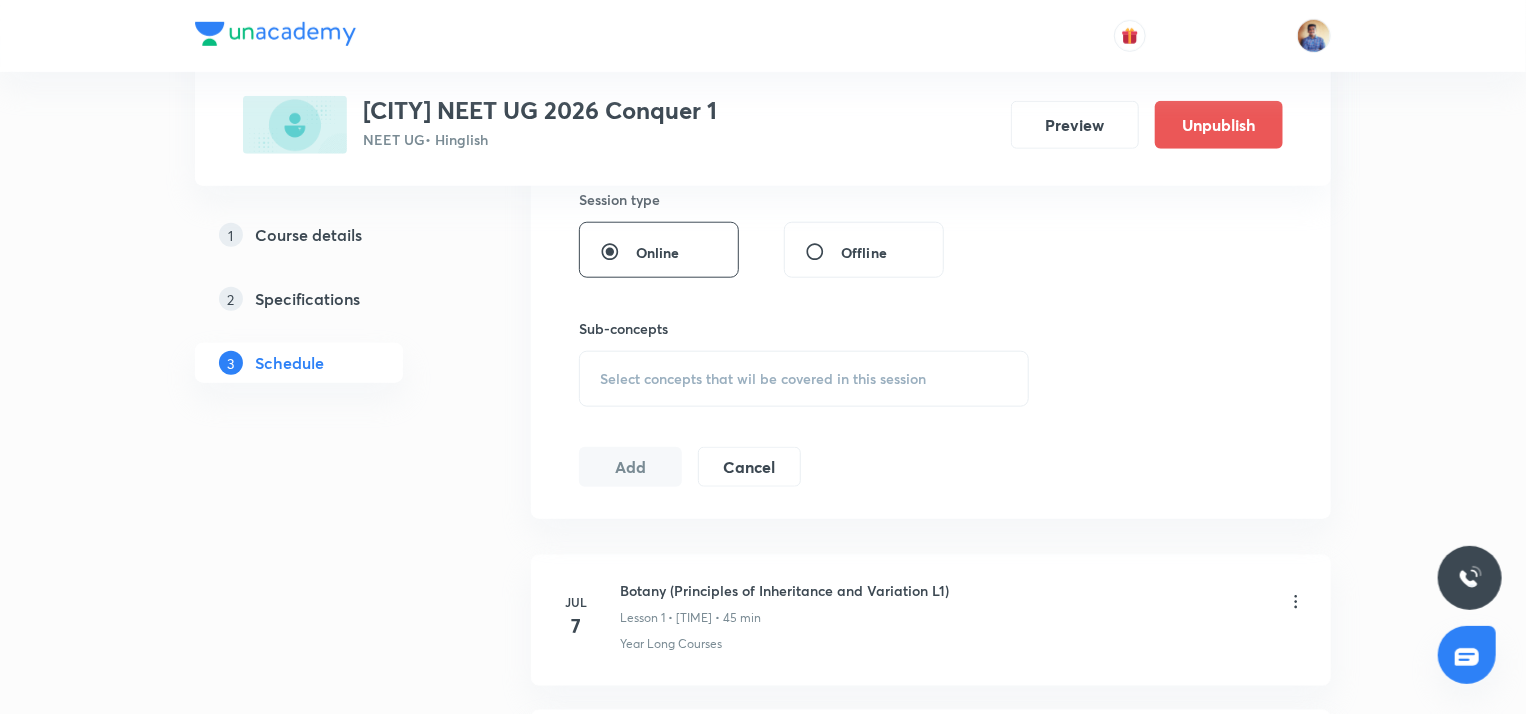 scroll, scrollTop: 887, scrollLeft: 0, axis: vertical 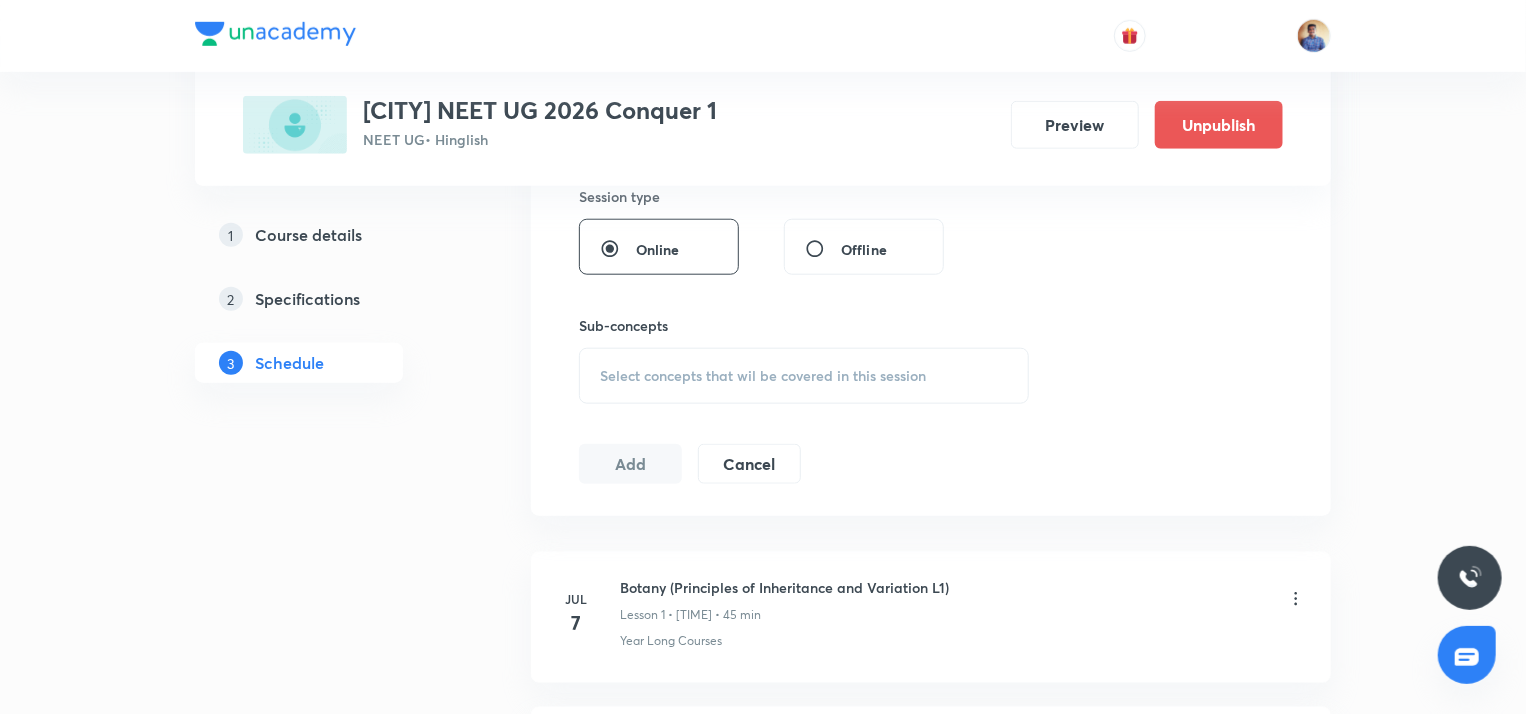 click on "Select concepts that wil be covered in this session" at bounding box center [763, 376] 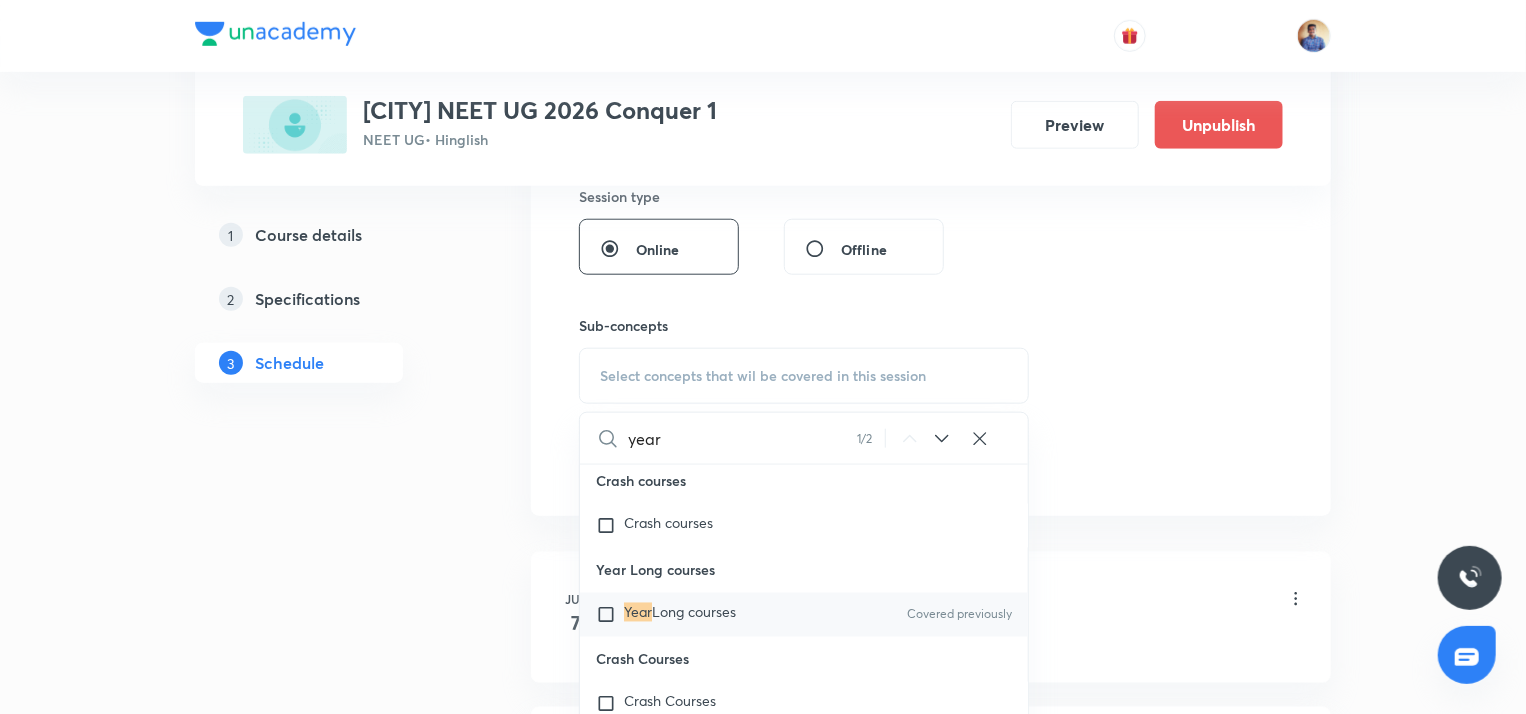 scroll, scrollTop: 59335, scrollLeft: 0, axis: vertical 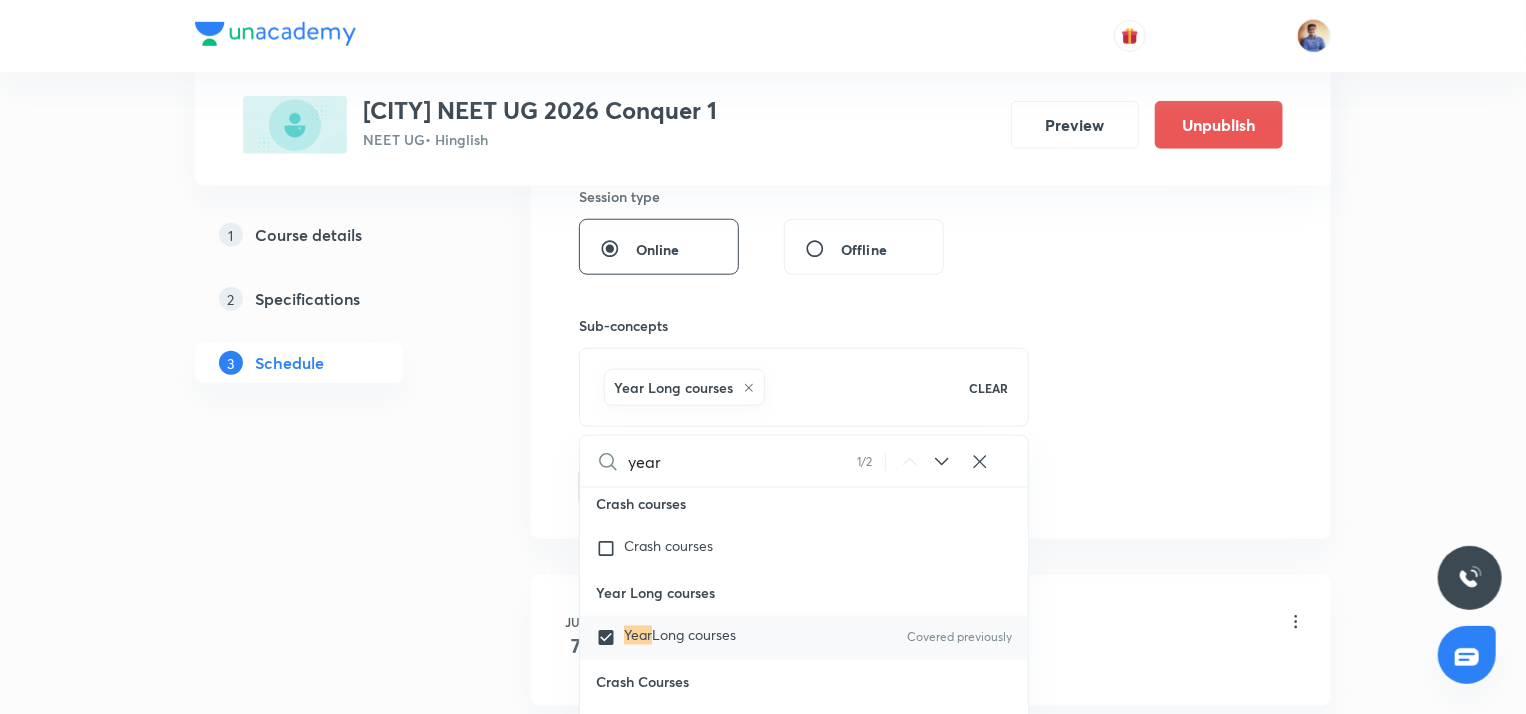 click on "1 Course details 2 Specifications 3 Schedule" at bounding box center [331, 8369] 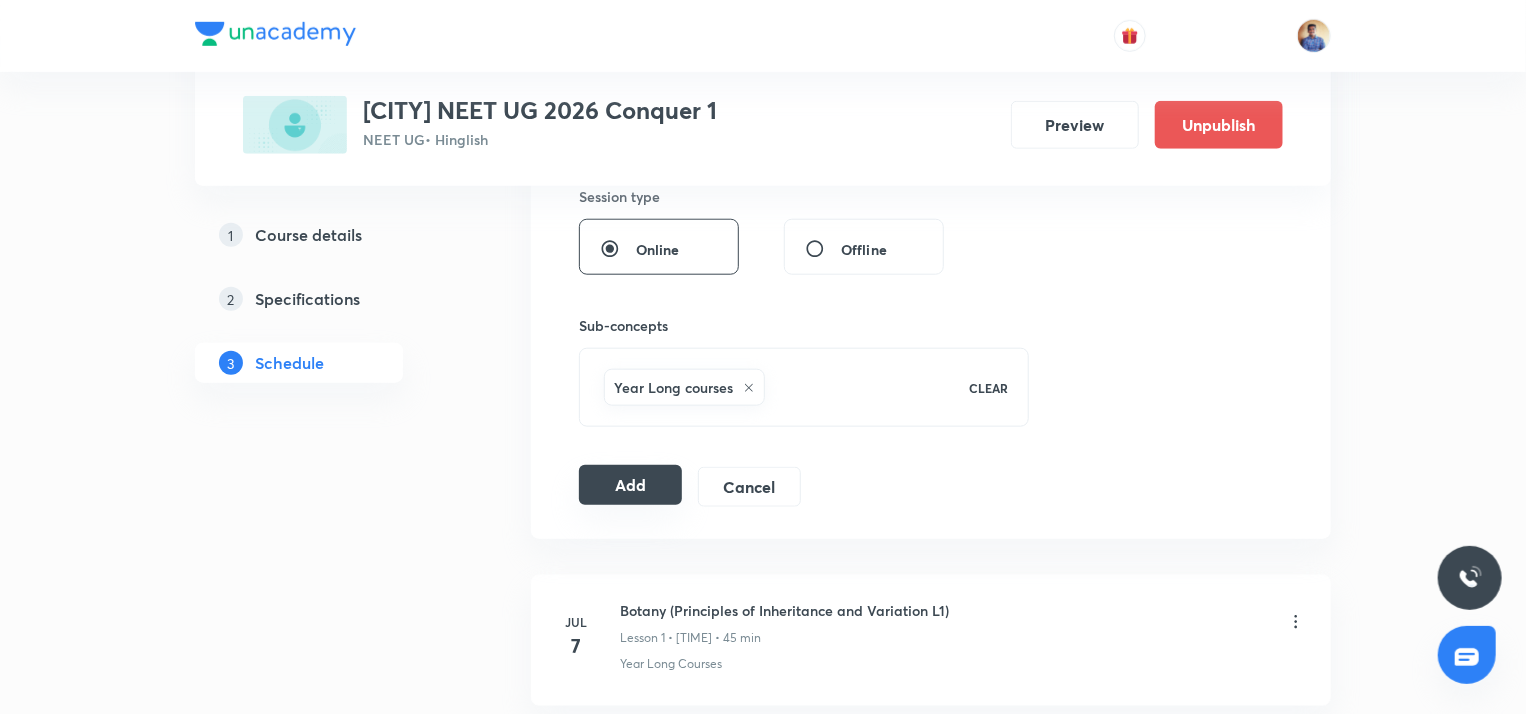 click on "Add" at bounding box center [630, 485] 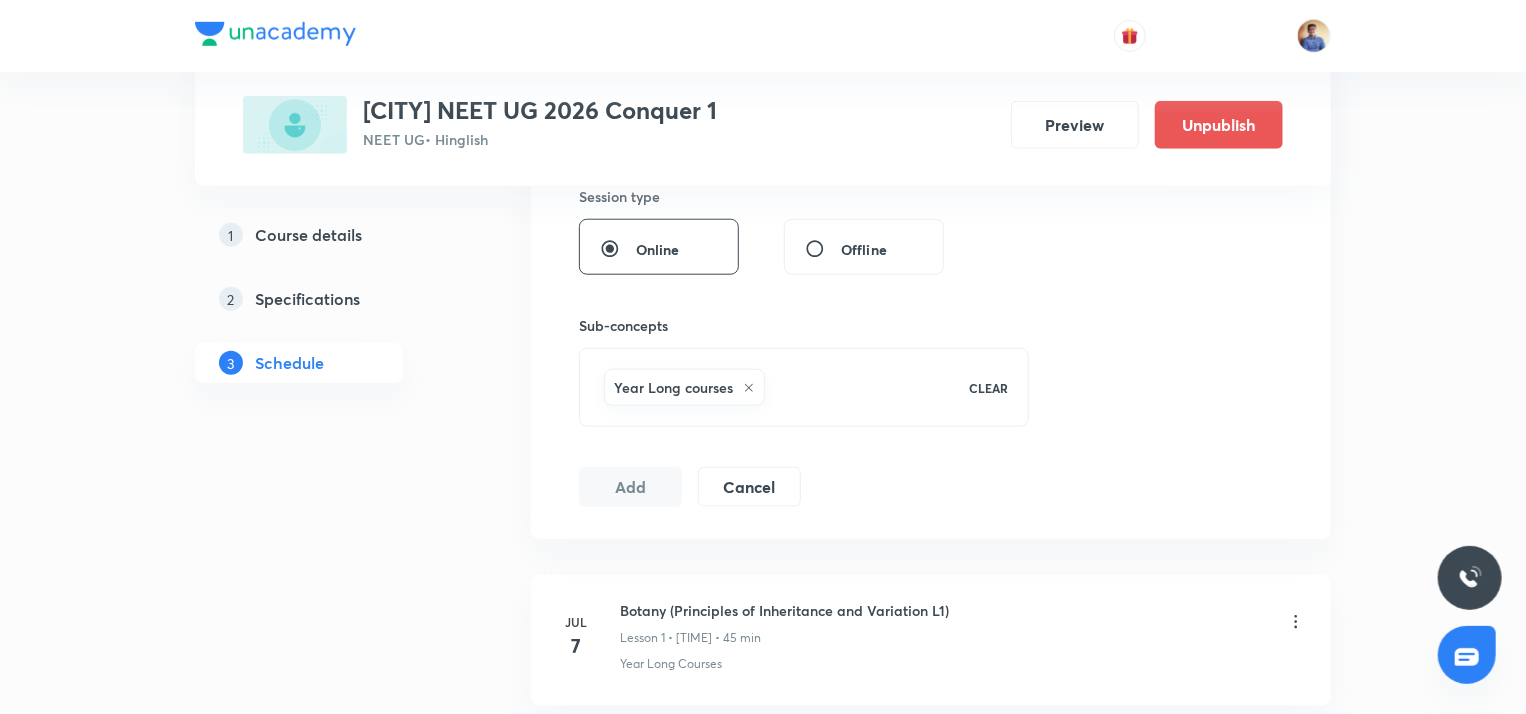 radio on "false" 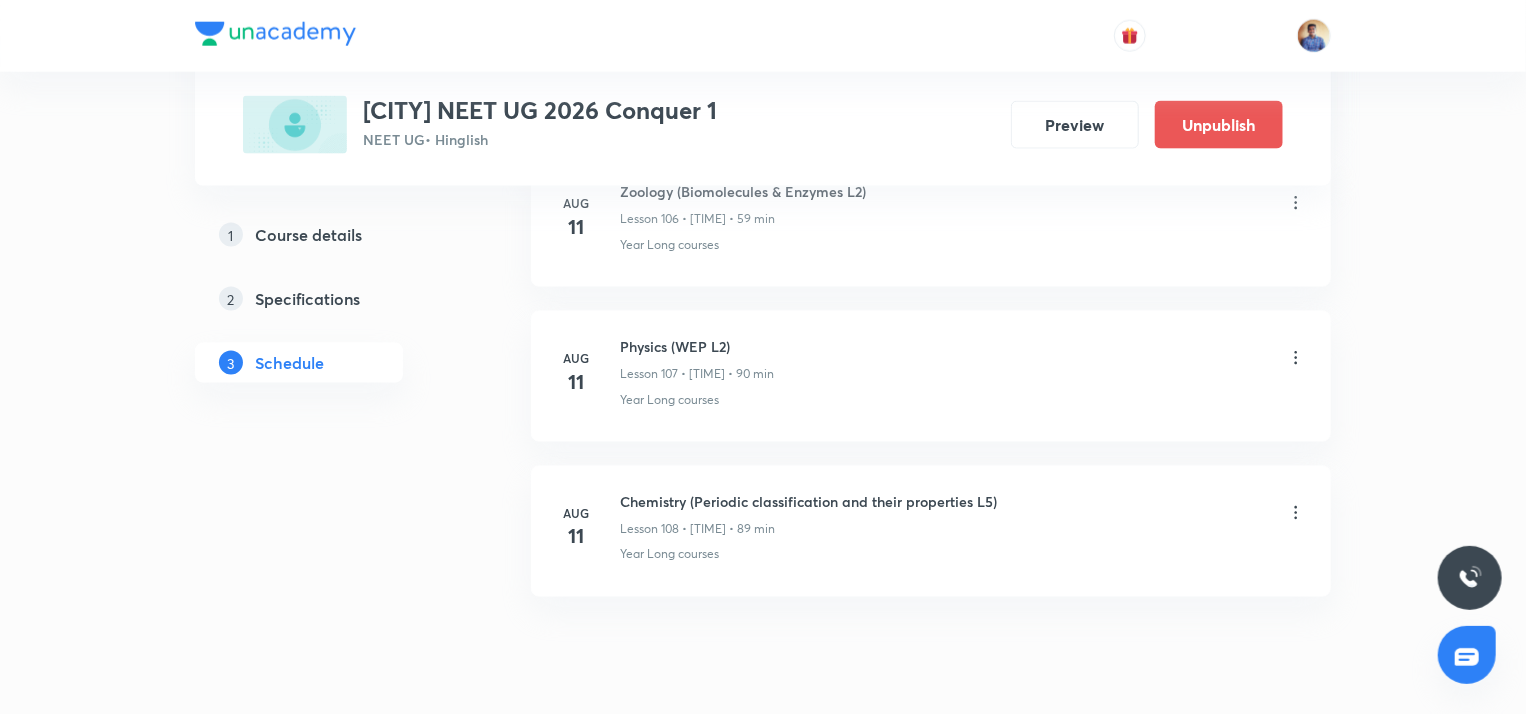 scroll, scrollTop: 16667, scrollLeft: 0, axis: vertical 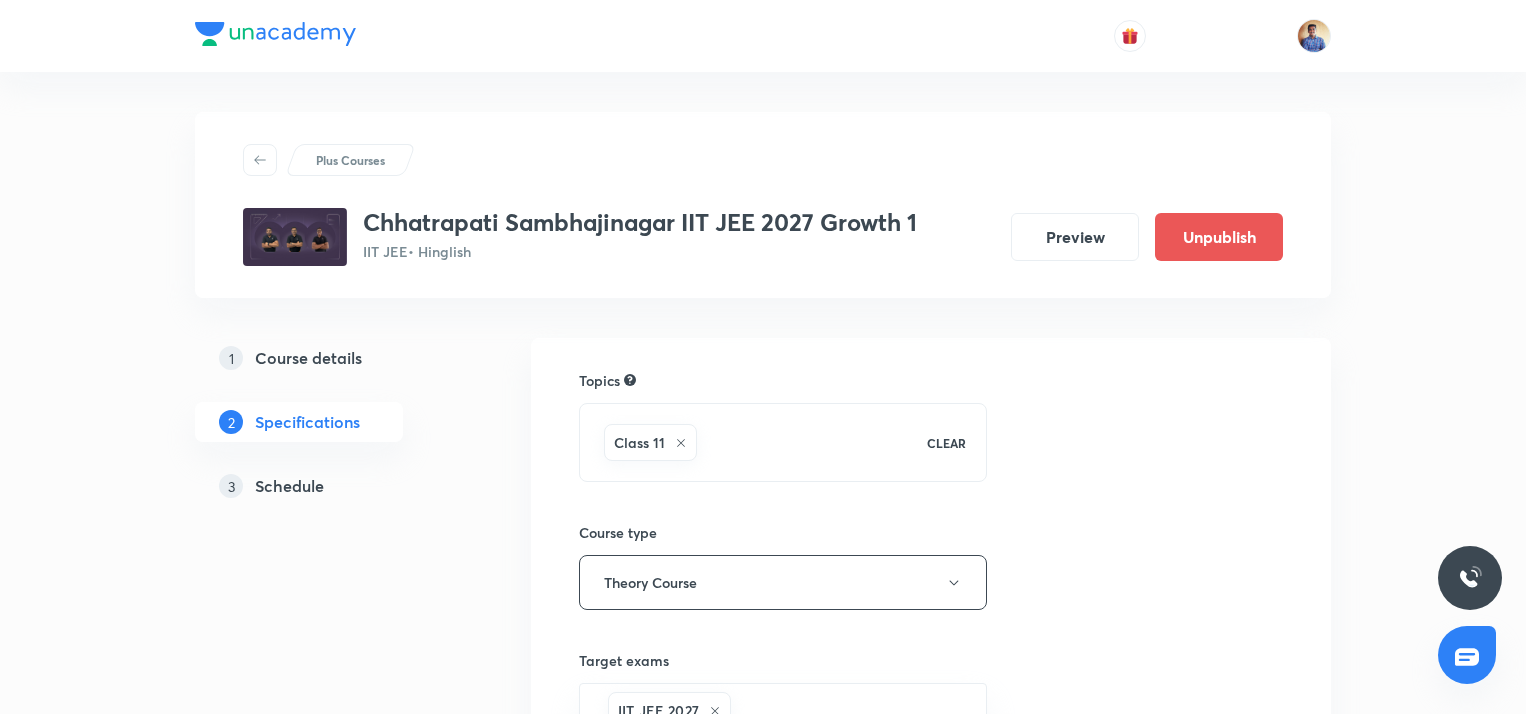 click on "Schedule" at bounding box center (289, 486) 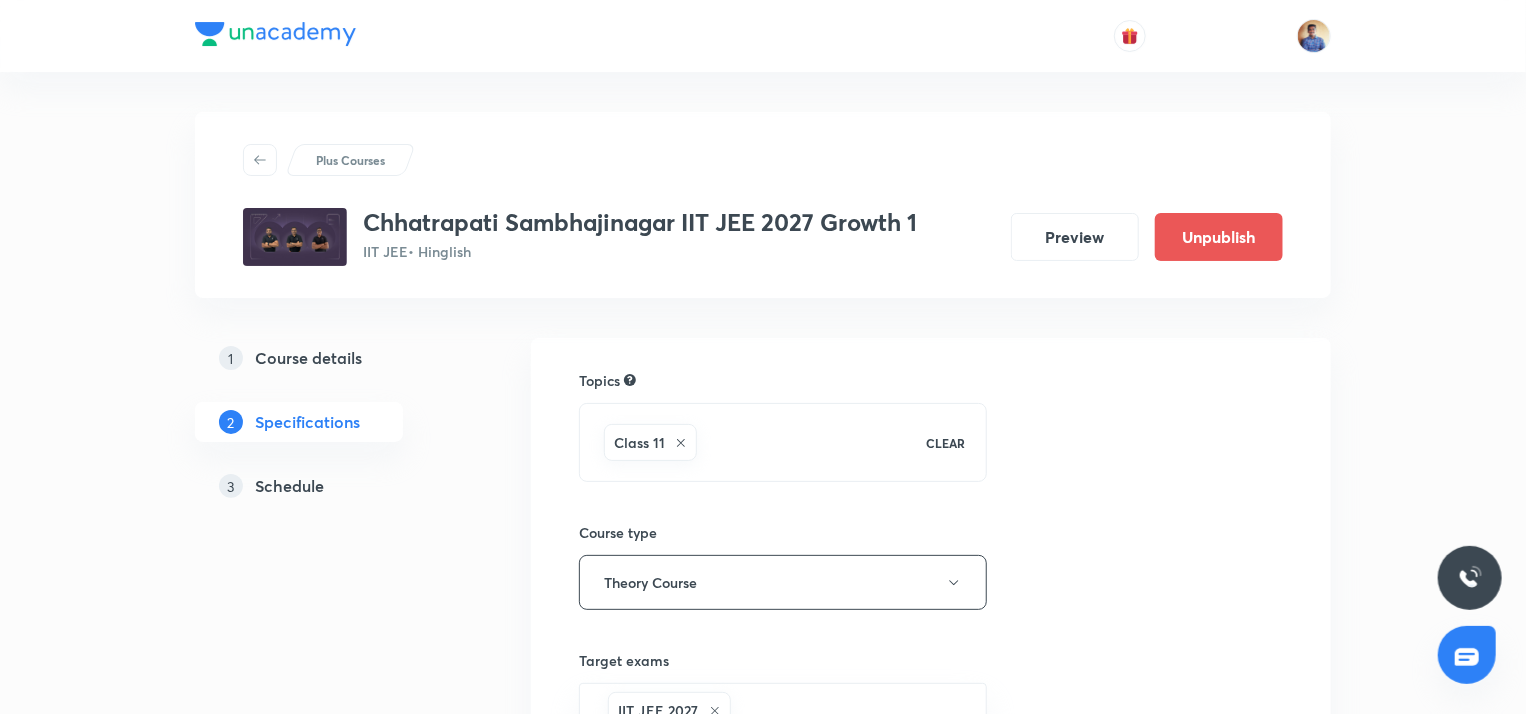 scroll, scrollTop: 0, scrollLeft: 0, axis: both 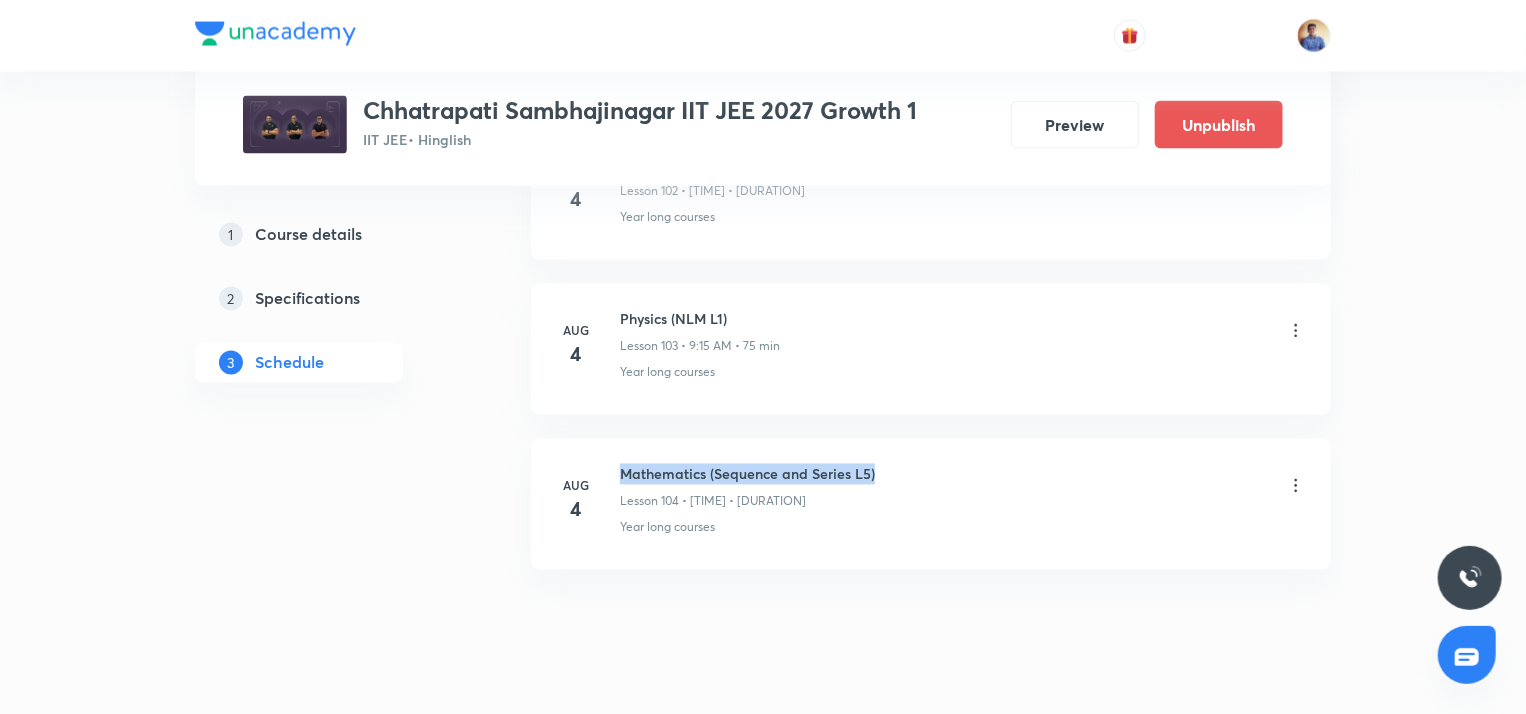 drag, startPoint x: 620, startPoint y: 425, endPoint x: 874, endPoint y: 429, distance: 254.0315 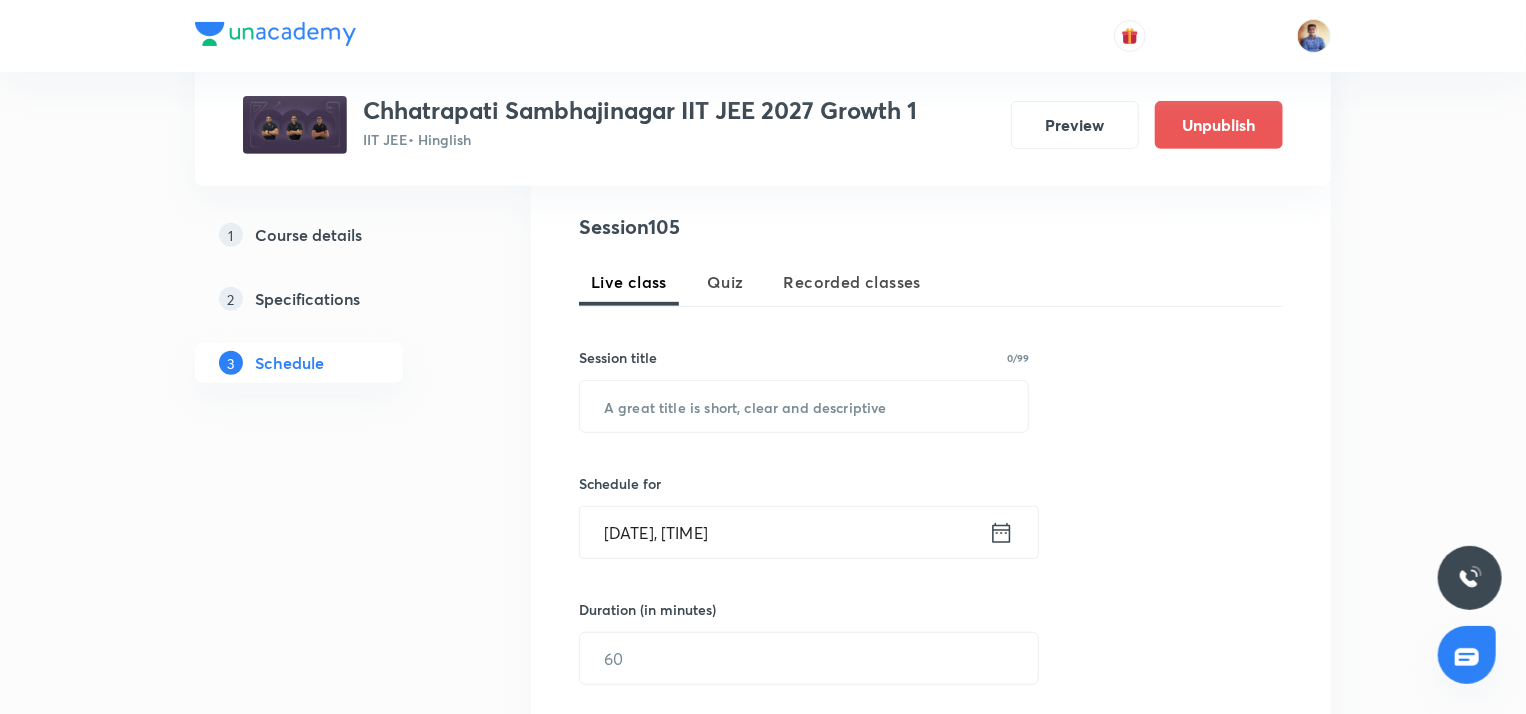 scroll, scrollTop: 384, scrollLeft: 0, axis: vertical 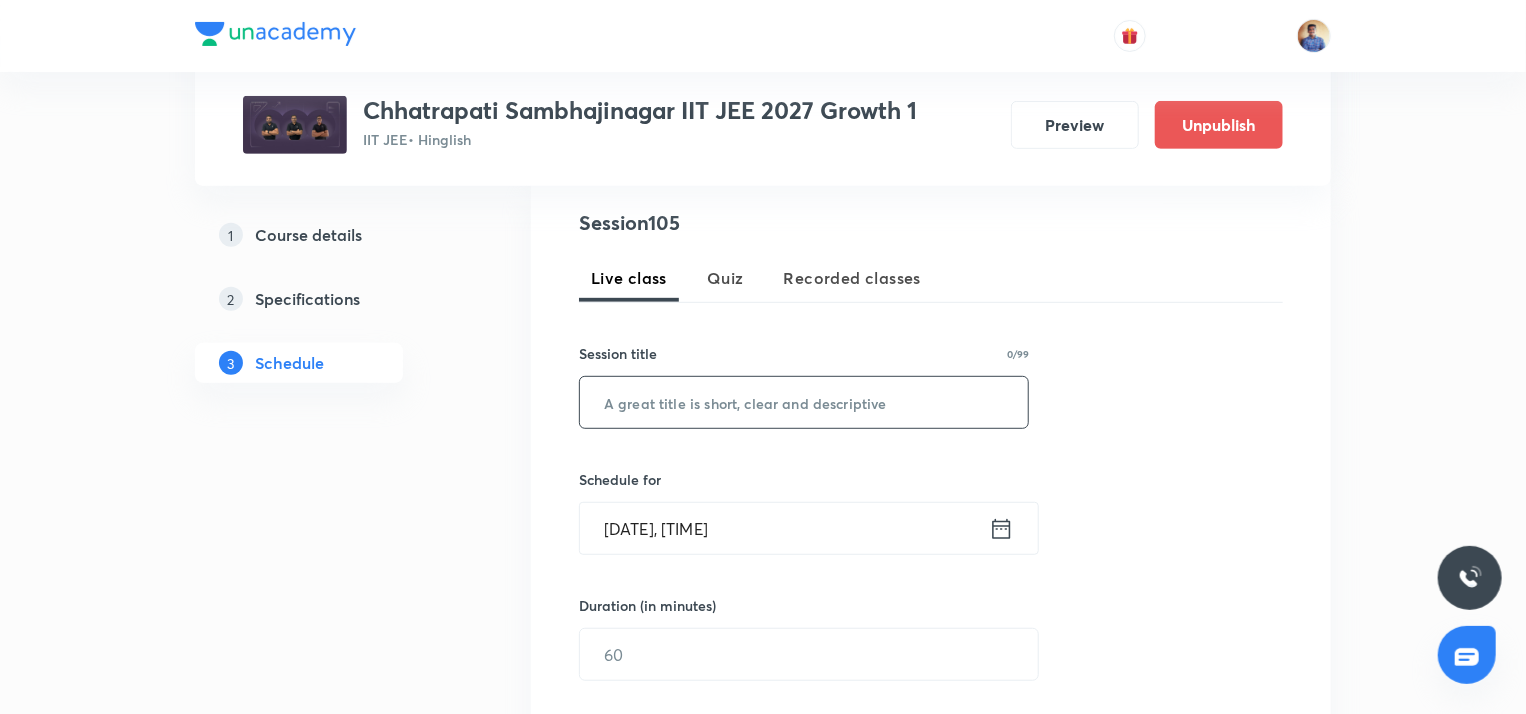 click at bounding box center (804, 402) 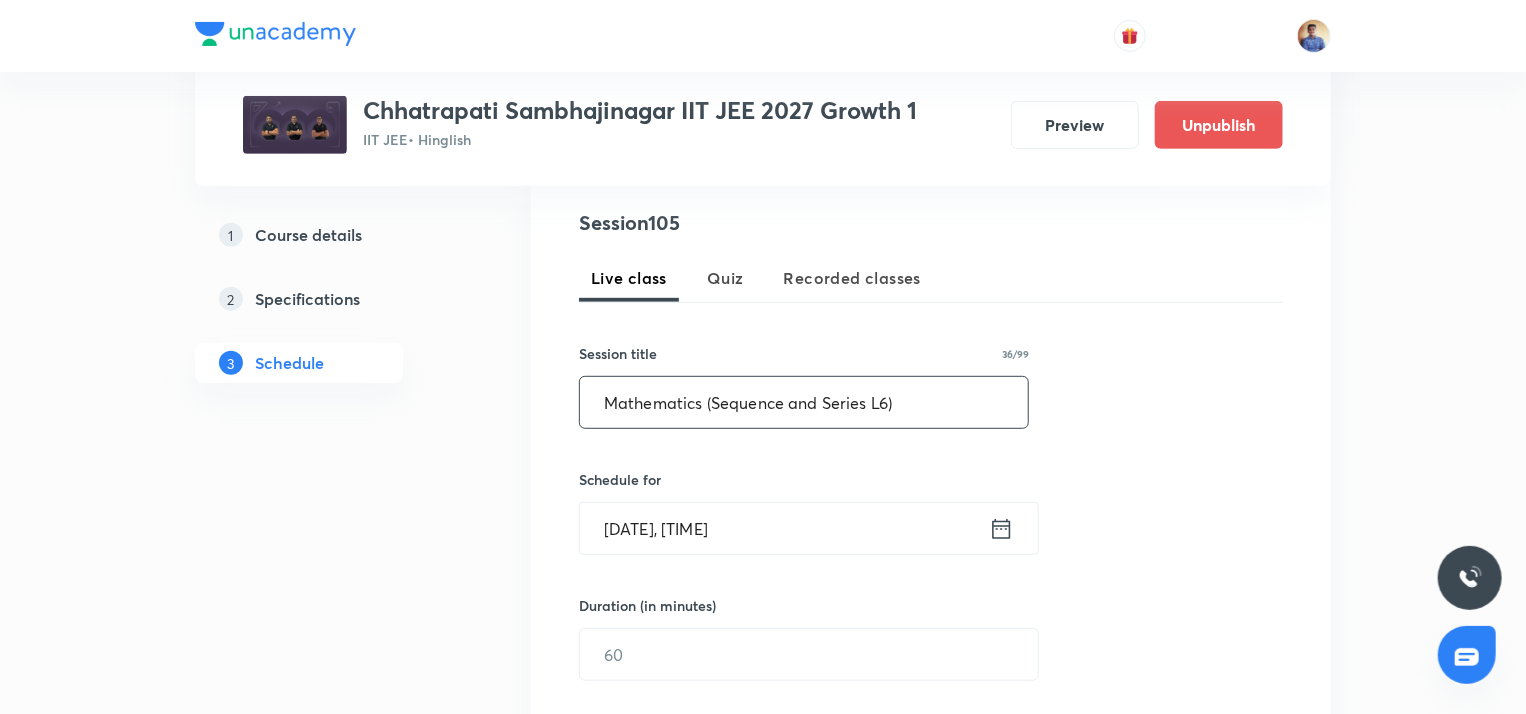 type on "Mathematics (Sequence and Series L6)" 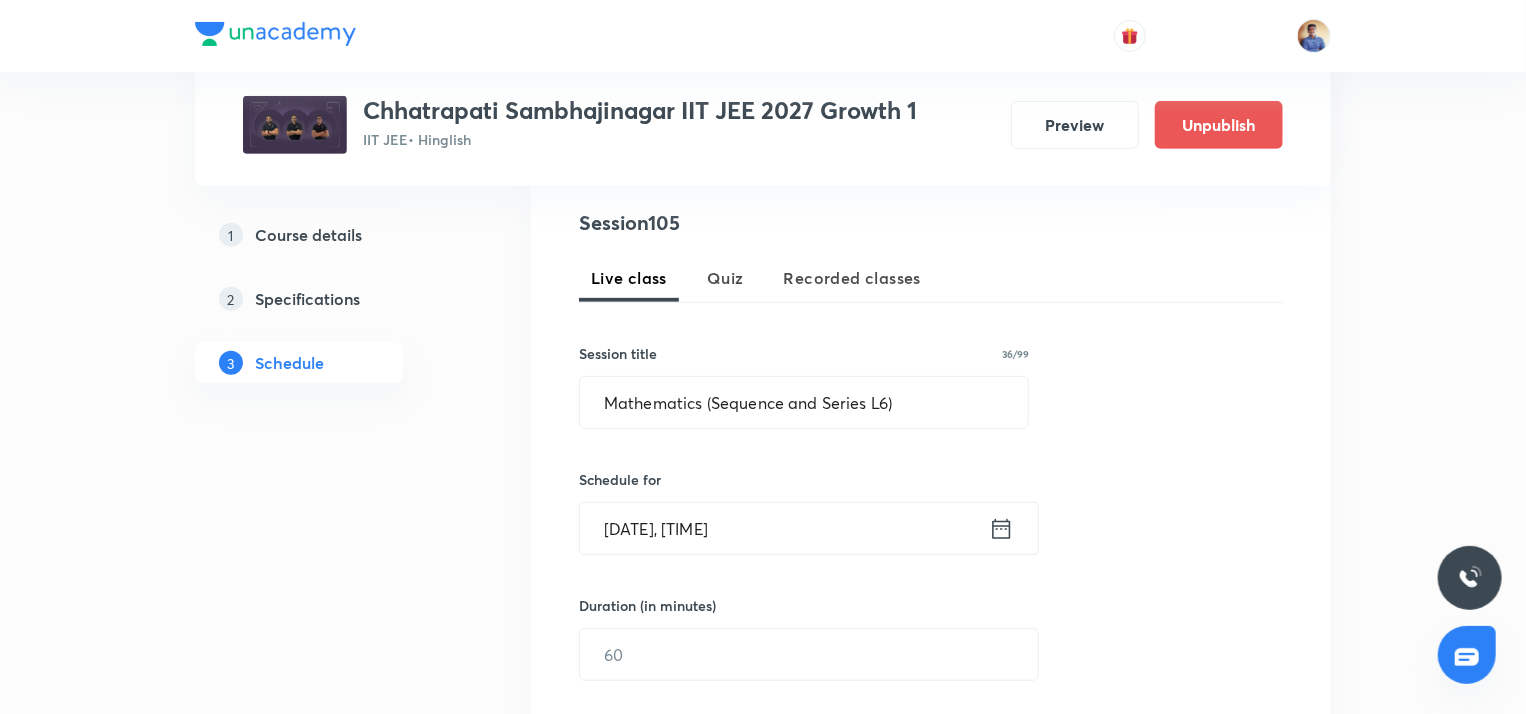 click on "Aug 4, 2025, 3:09 PM" at bounding box center [784, 528] 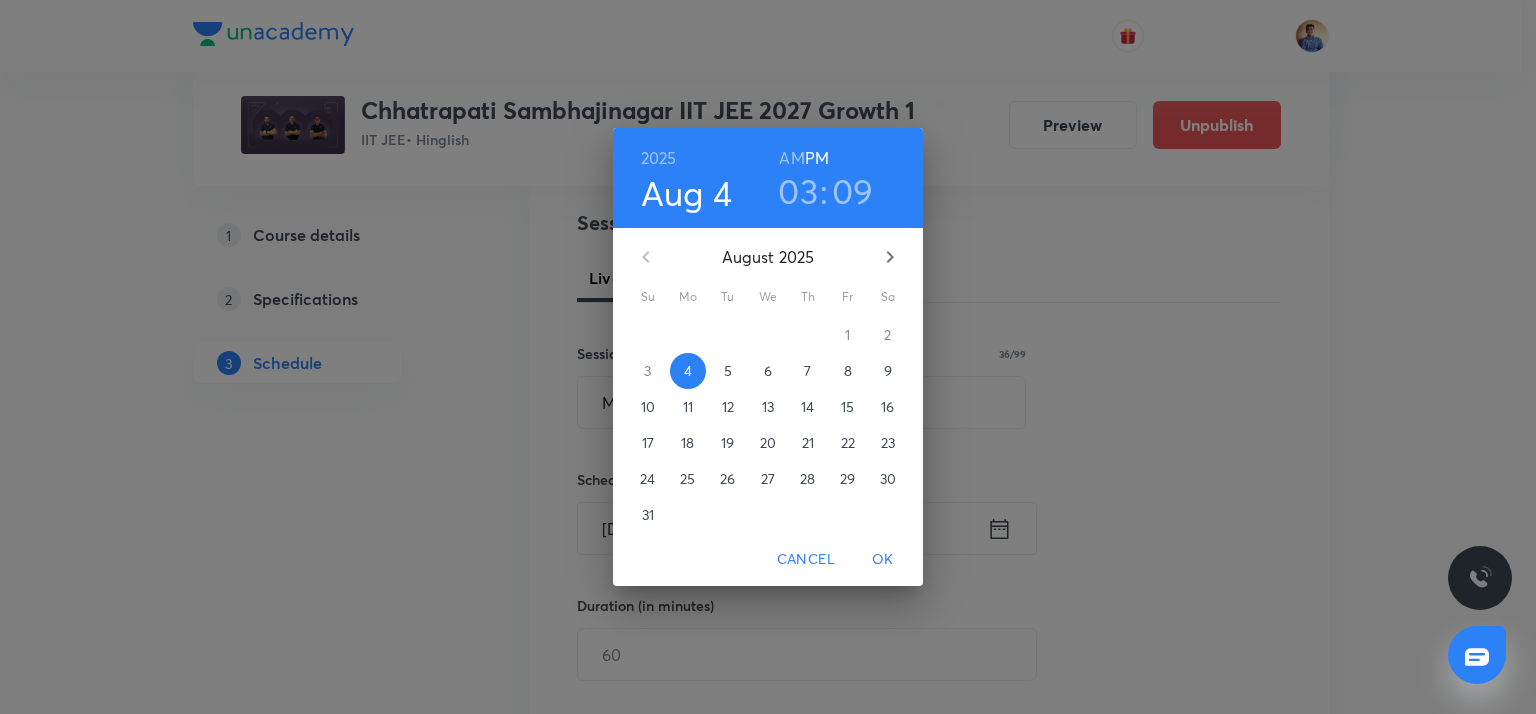 click on "5" at bounding box center [728, 371] 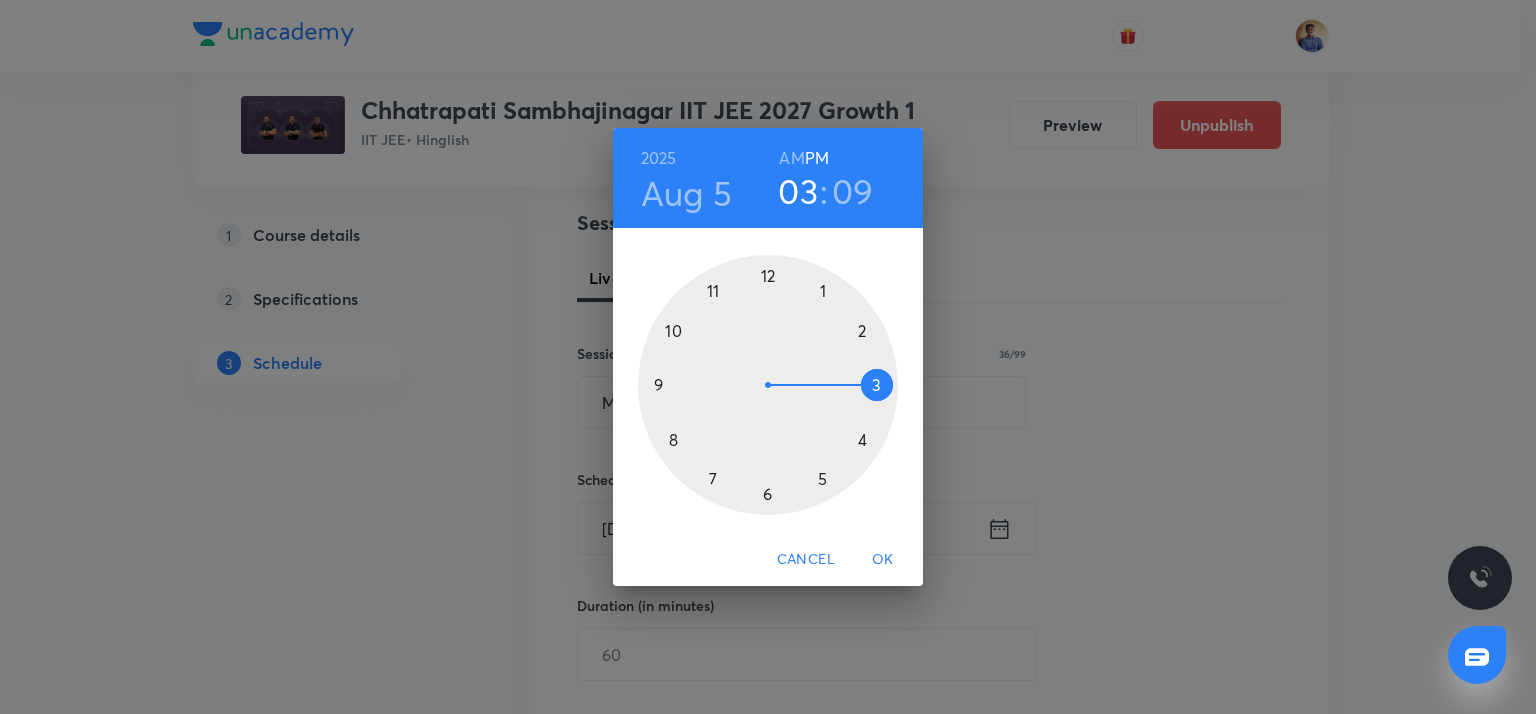 click on "AM" at bounding box center (791, 158) 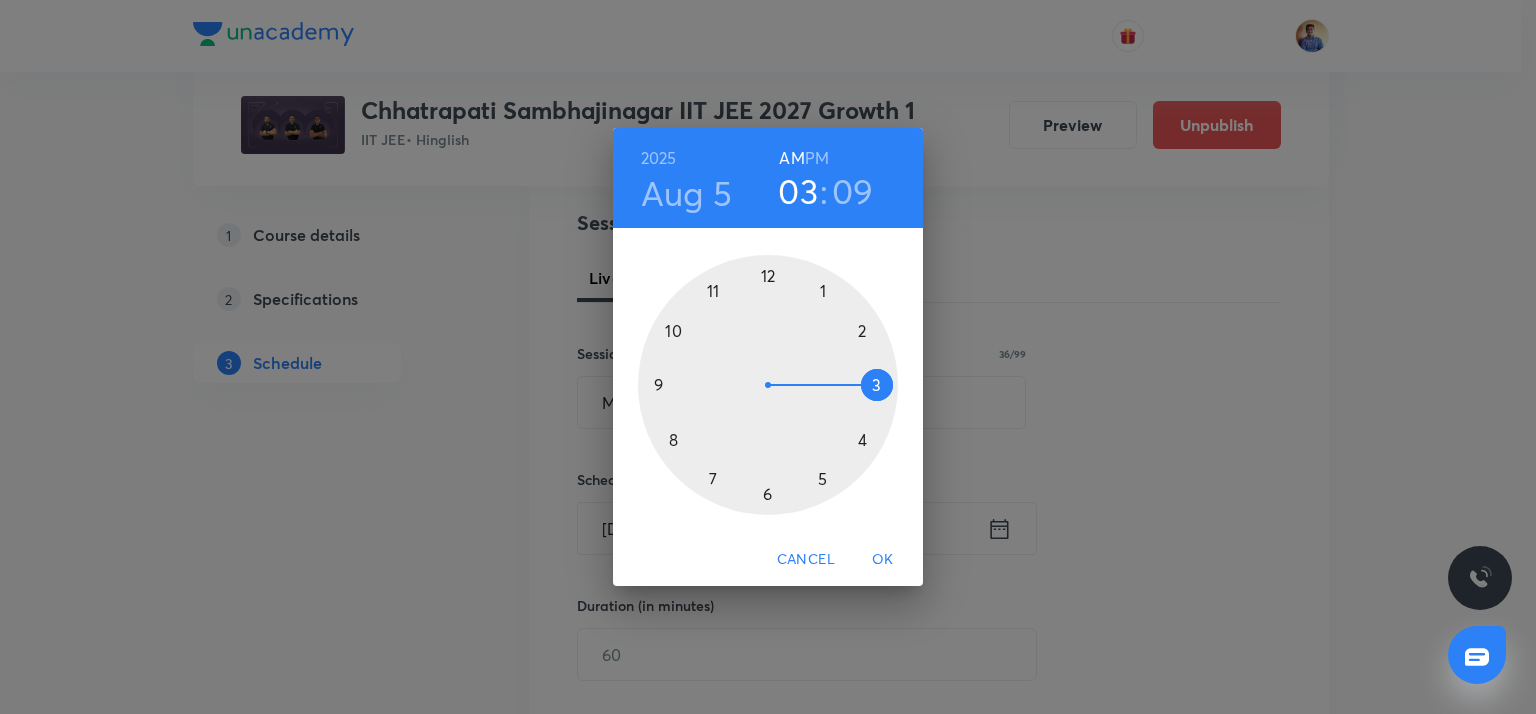 click at bounding box center (768, 385) 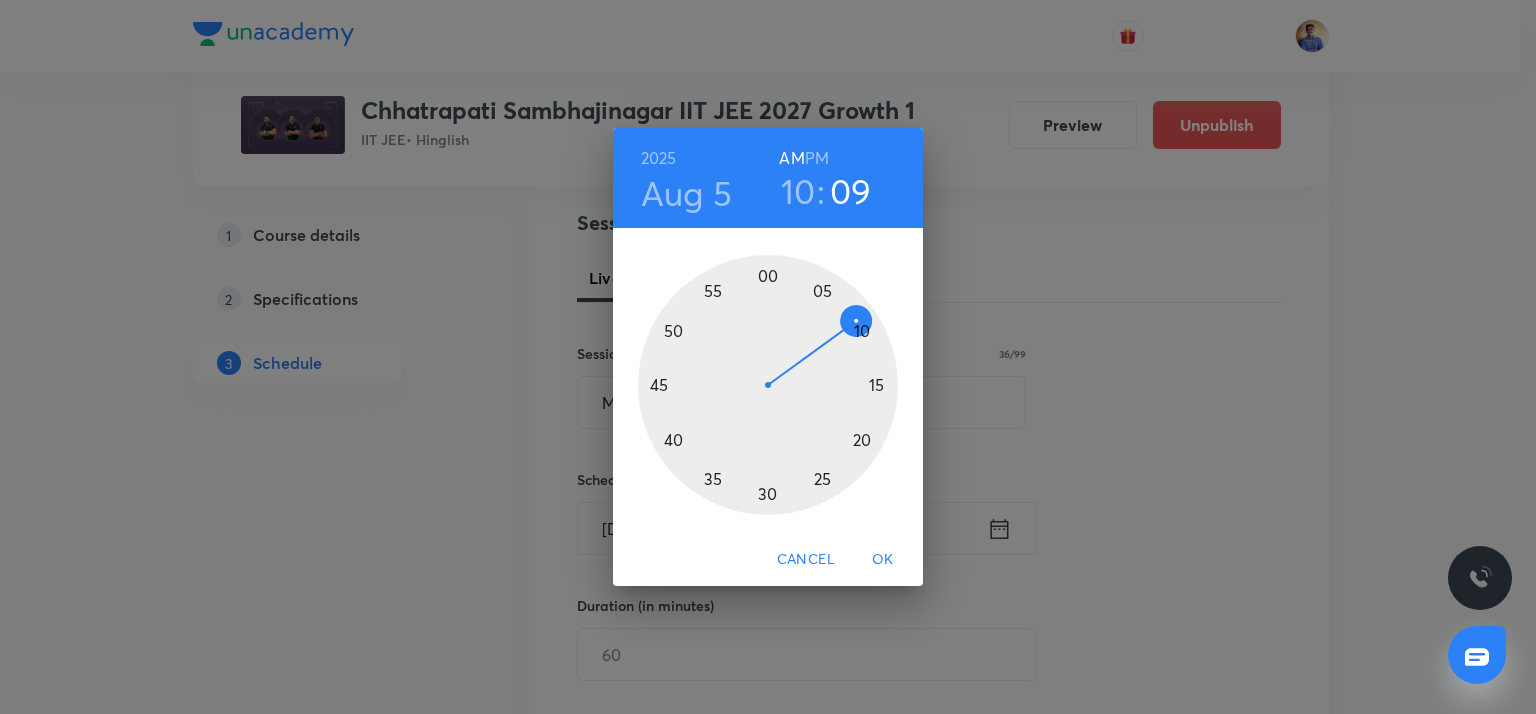 click at bounding box center (768, 385) 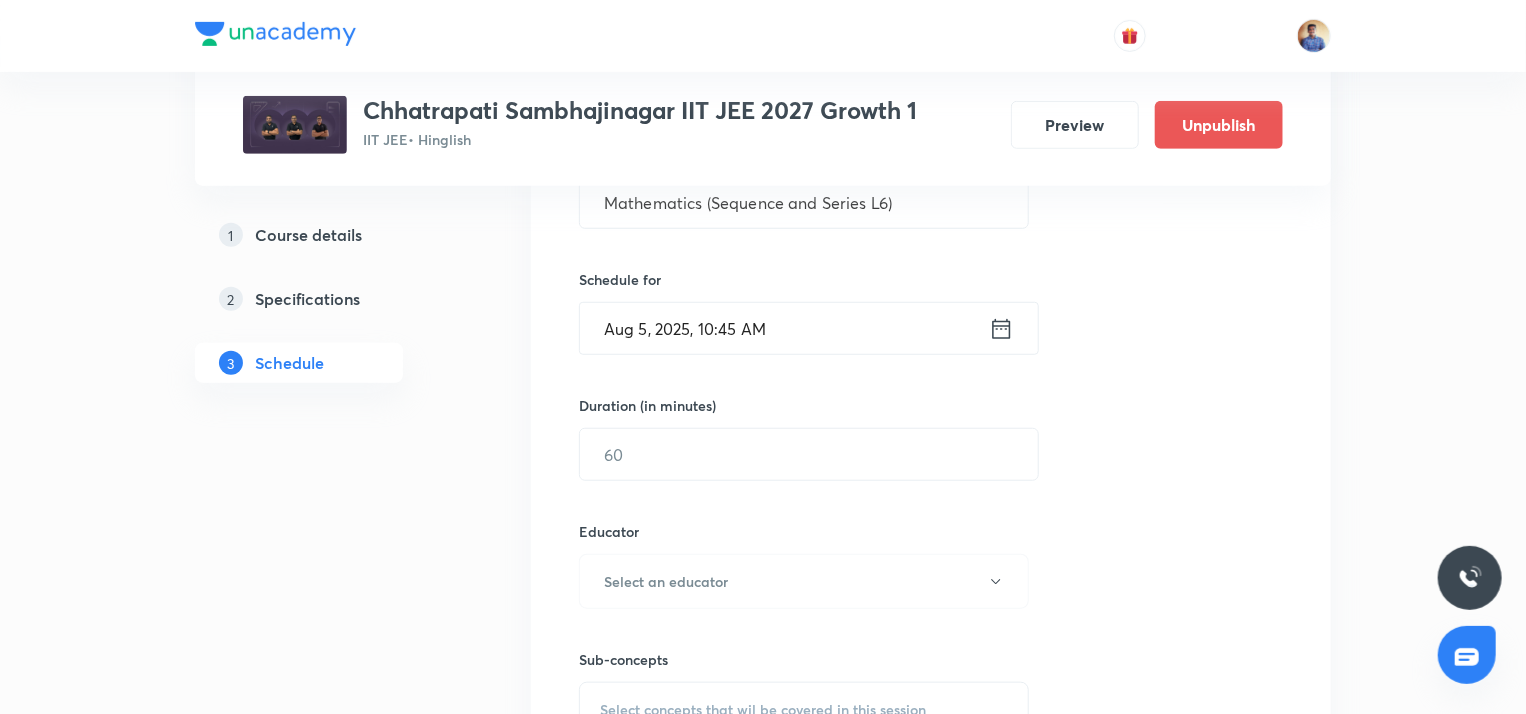 scroll, scrollTop: 587, scrollLeft: 0, axis: vertical 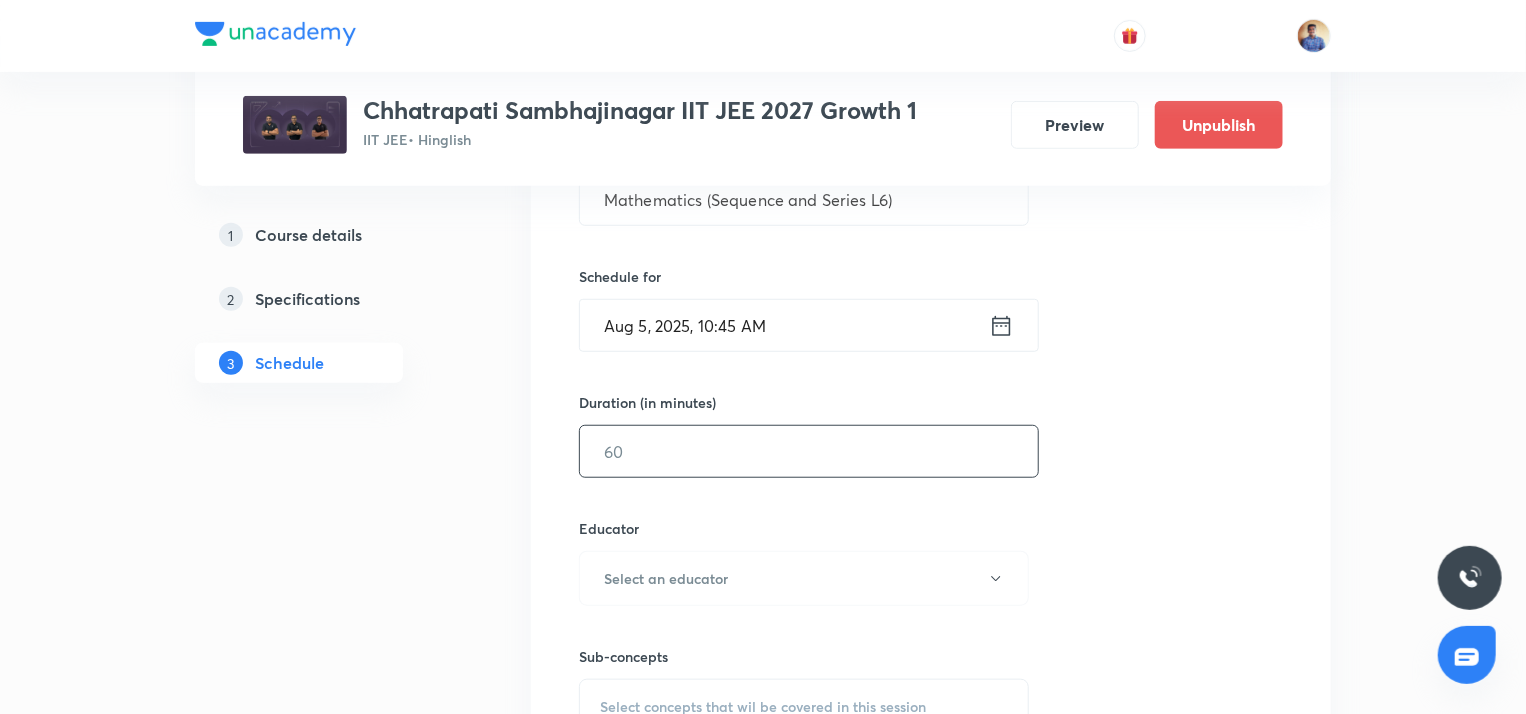 click at bounding box center [809, 451] 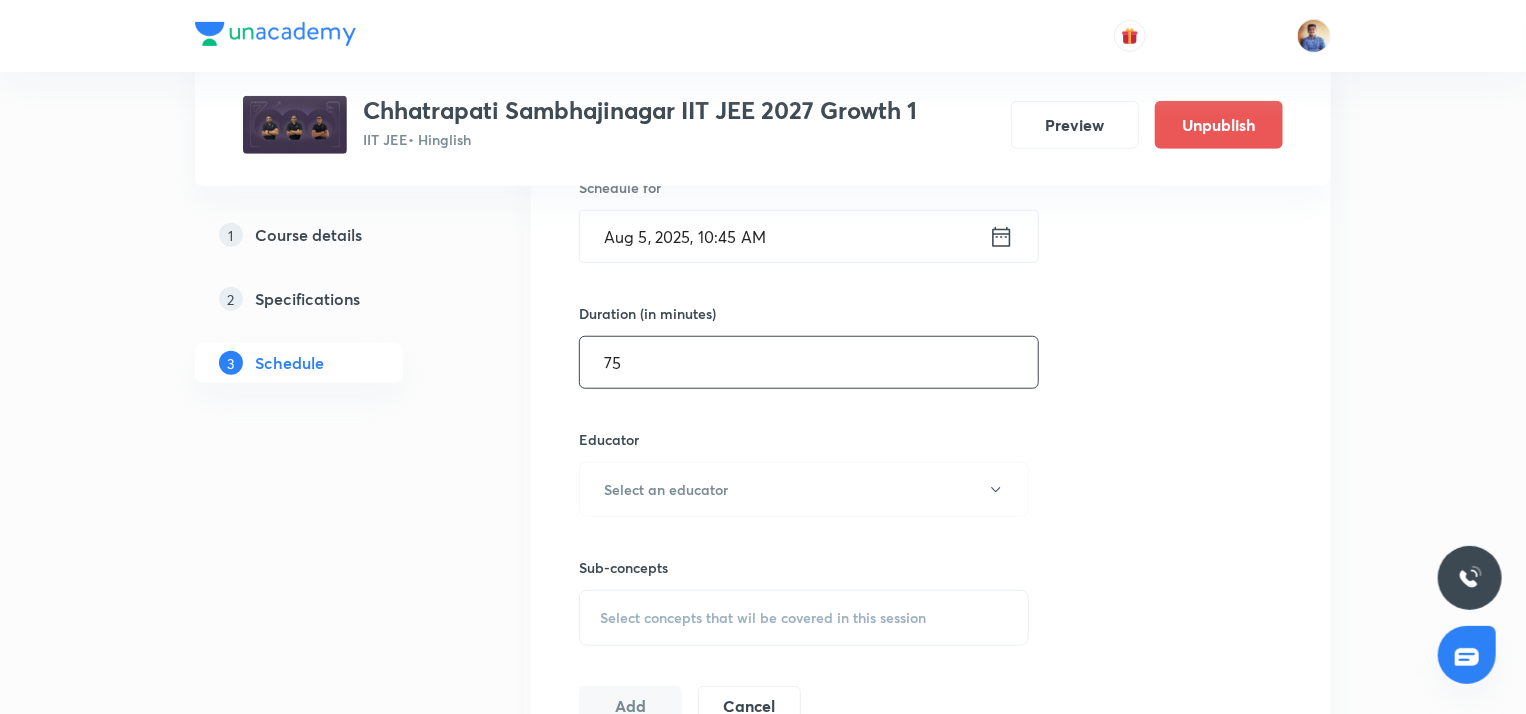 scroll, scrollTop: 679, scrollLeft: 0, axis: vertical 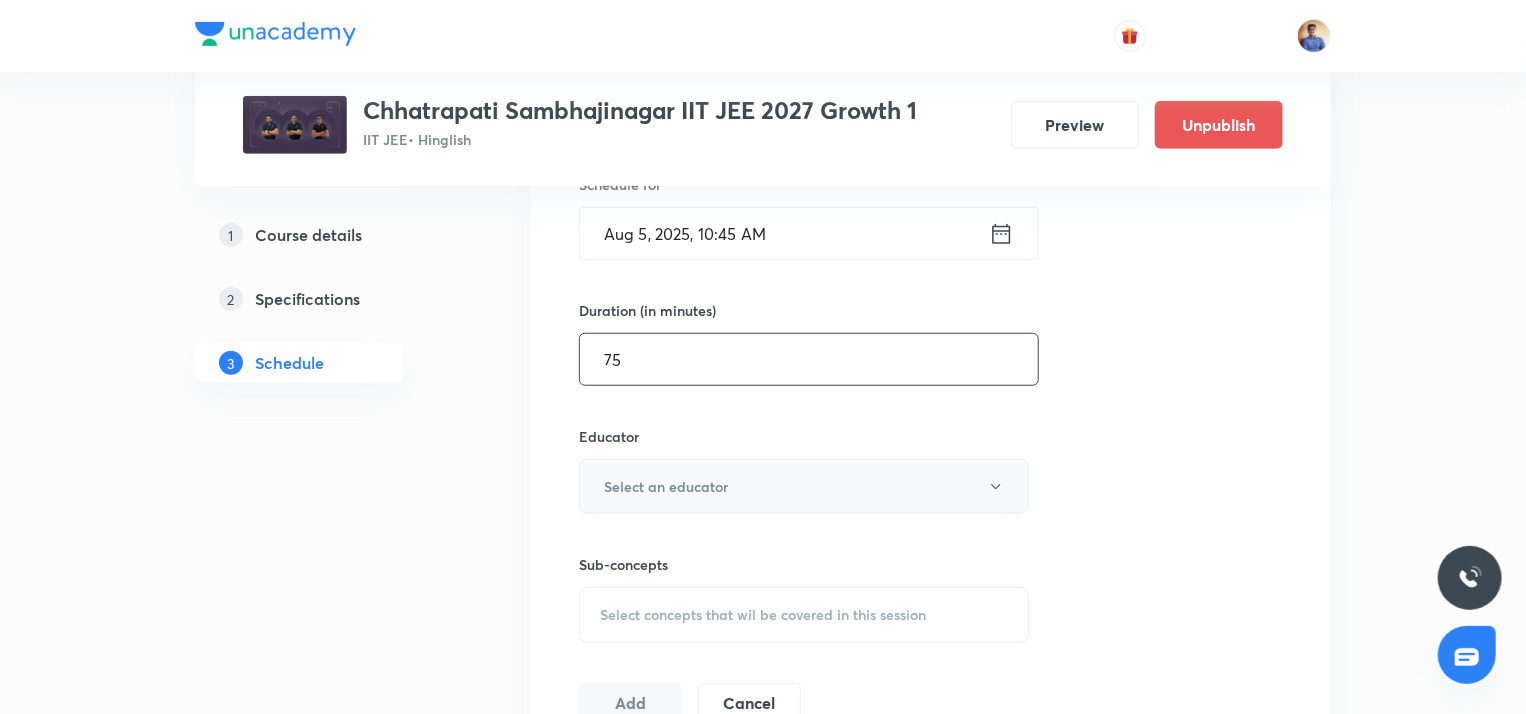 type on "75" 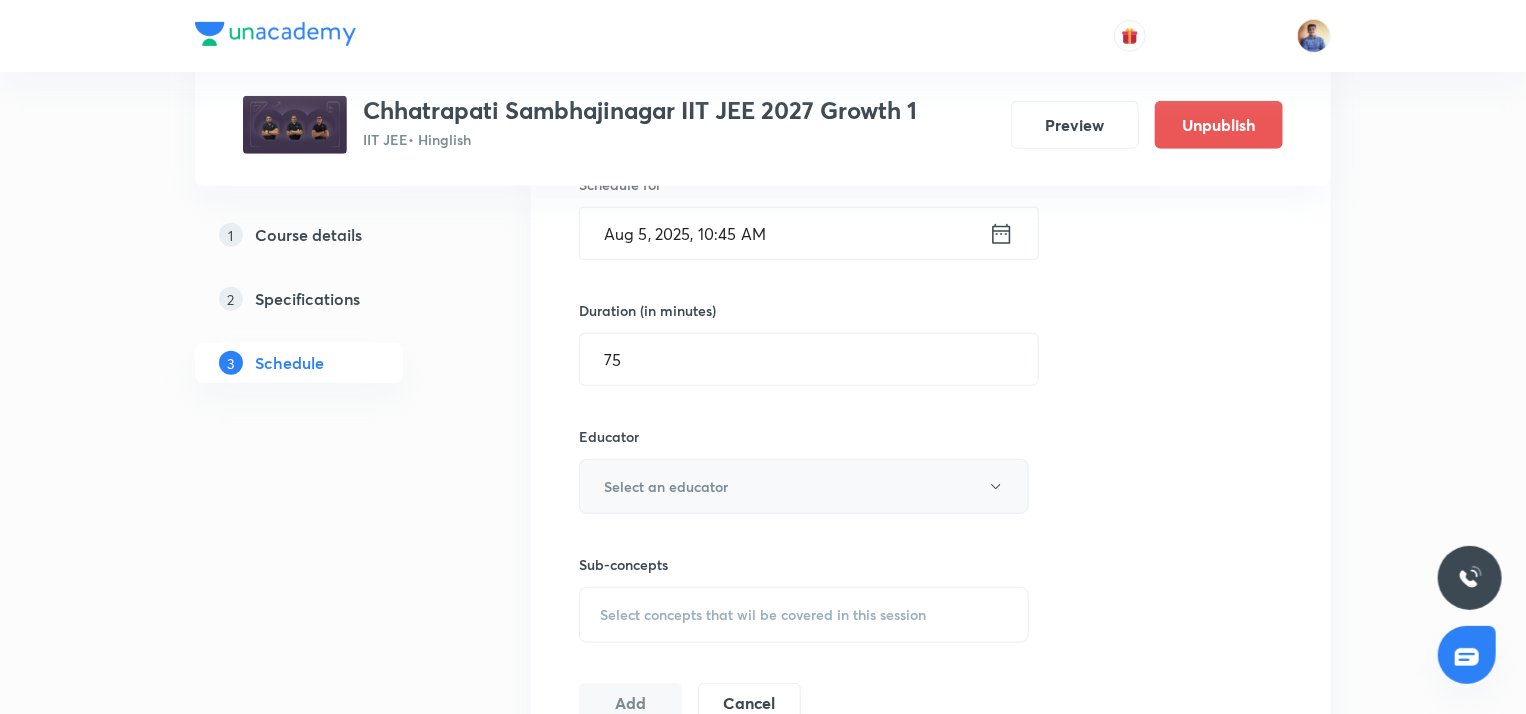 click on "Select an educator" at bounding box center (804, 486) 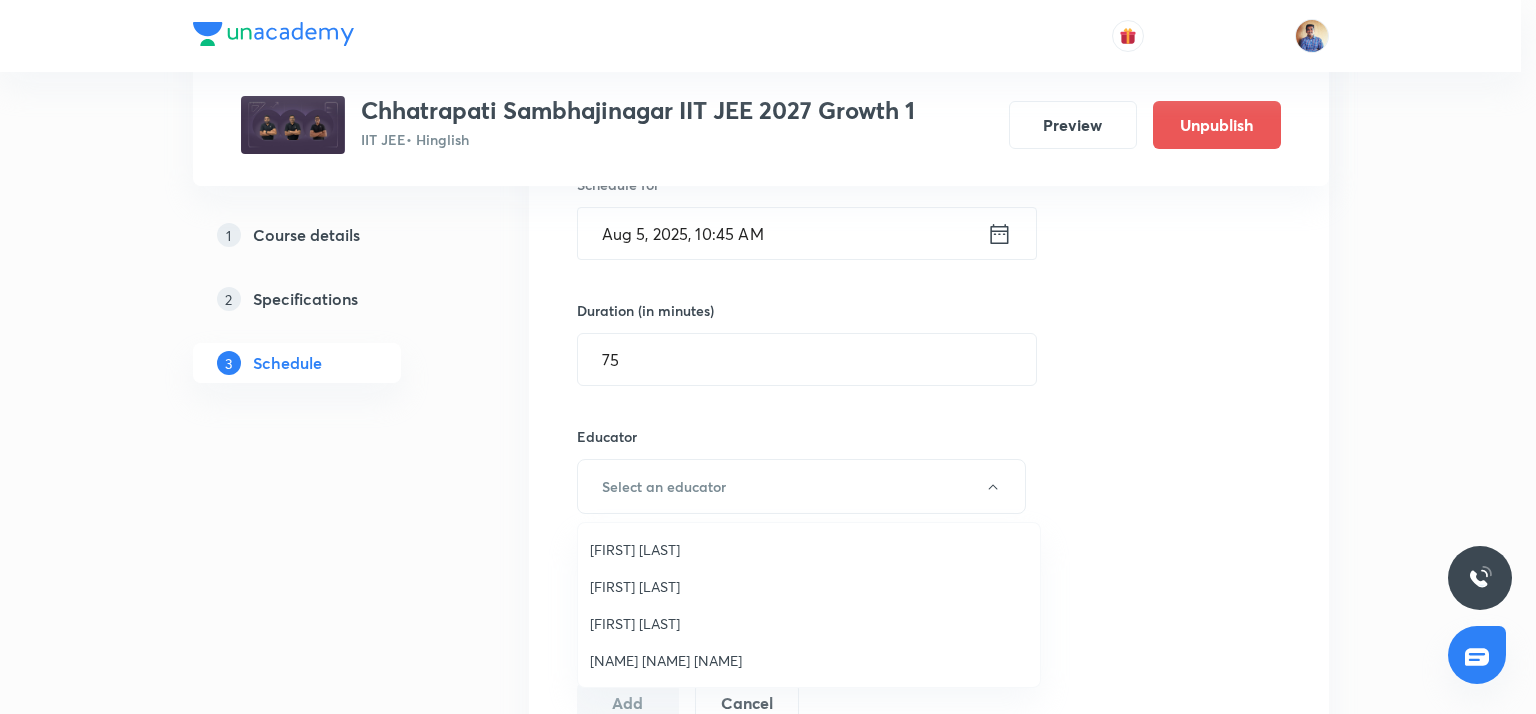 click on "Bhushan Ravindra Magar" at bounding box center (809, 549) 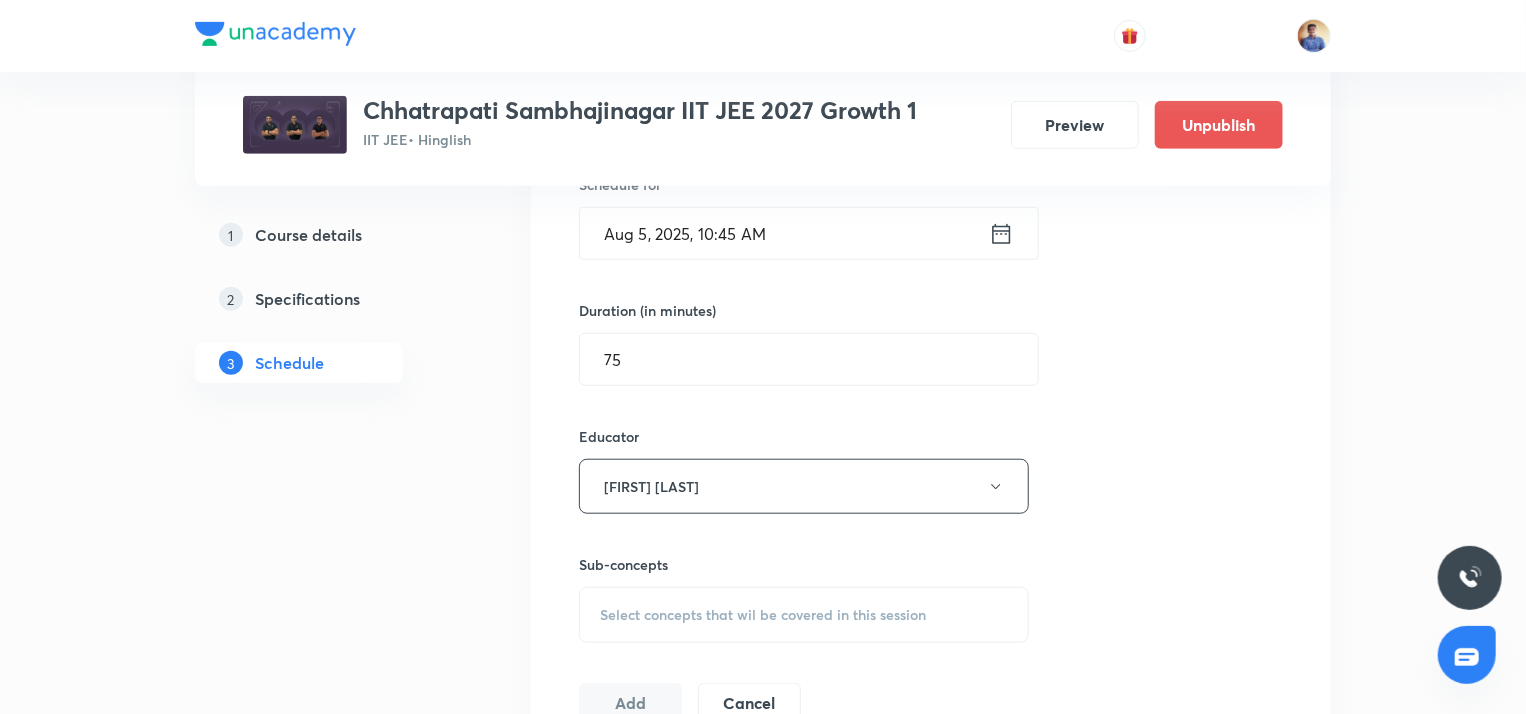 click on "Select concepts that wil be covered in this session" at bounding box center (763, 615) 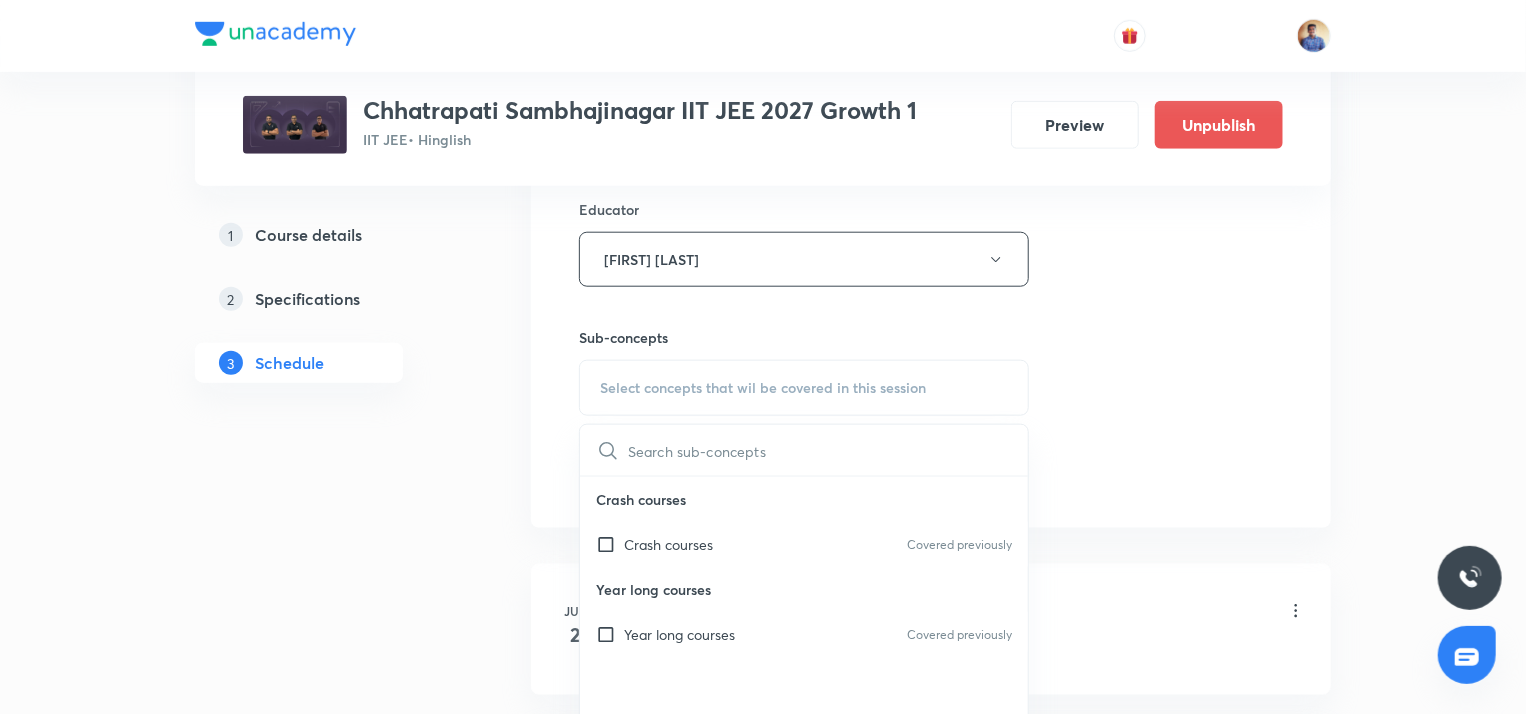 scroll, scrollTop: 910, scrollLeft: 0, axis: vertical 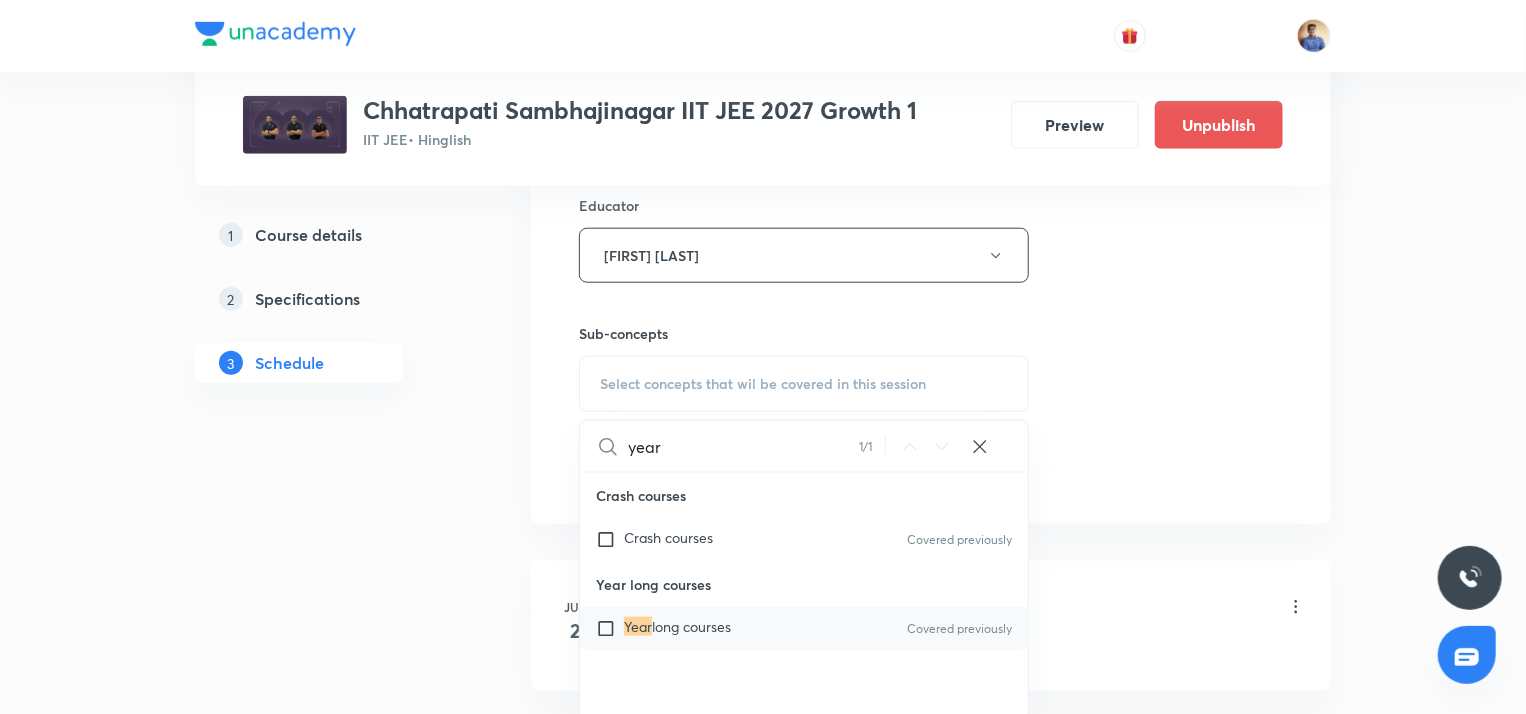 type on "year" 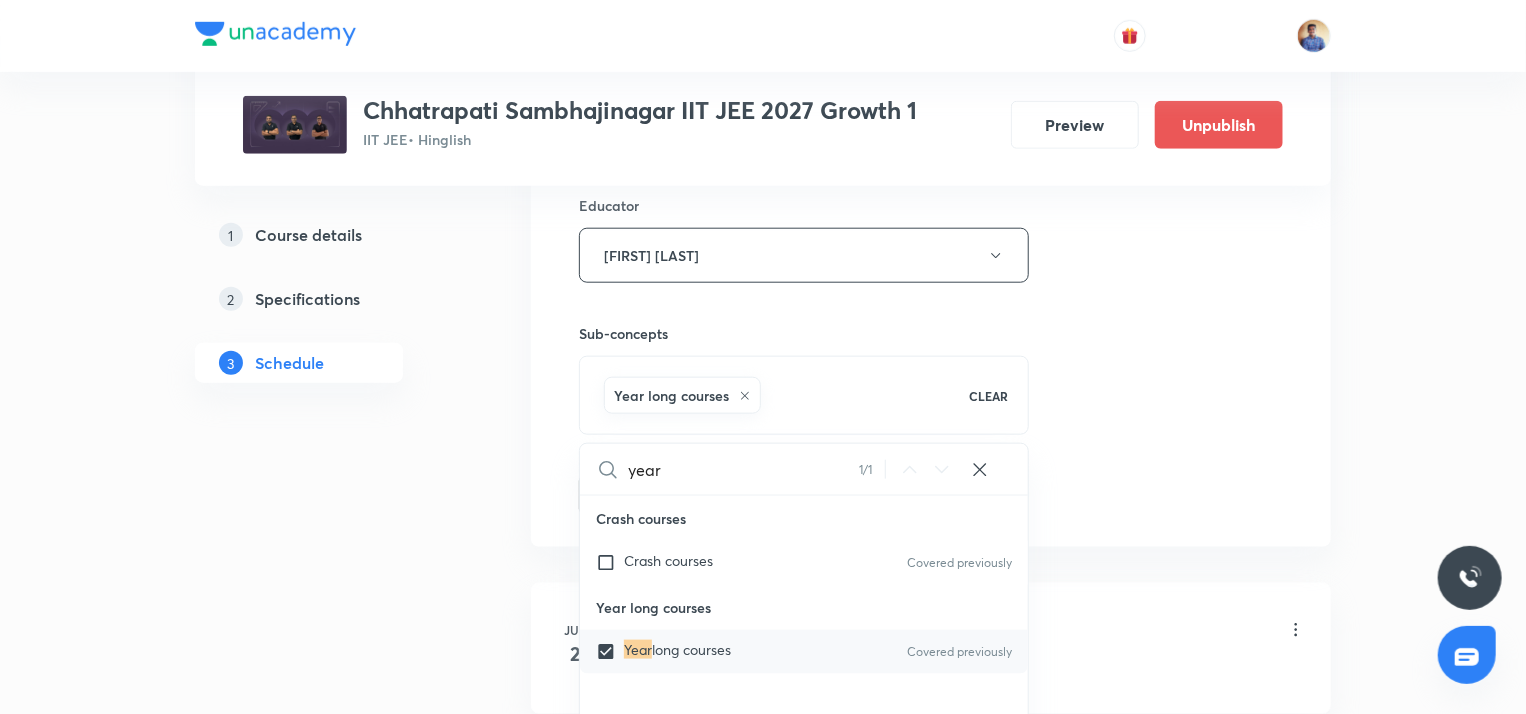 click on "1 Course details 2 Specifications 3 Schedule" at bounding box center [331, 8129] 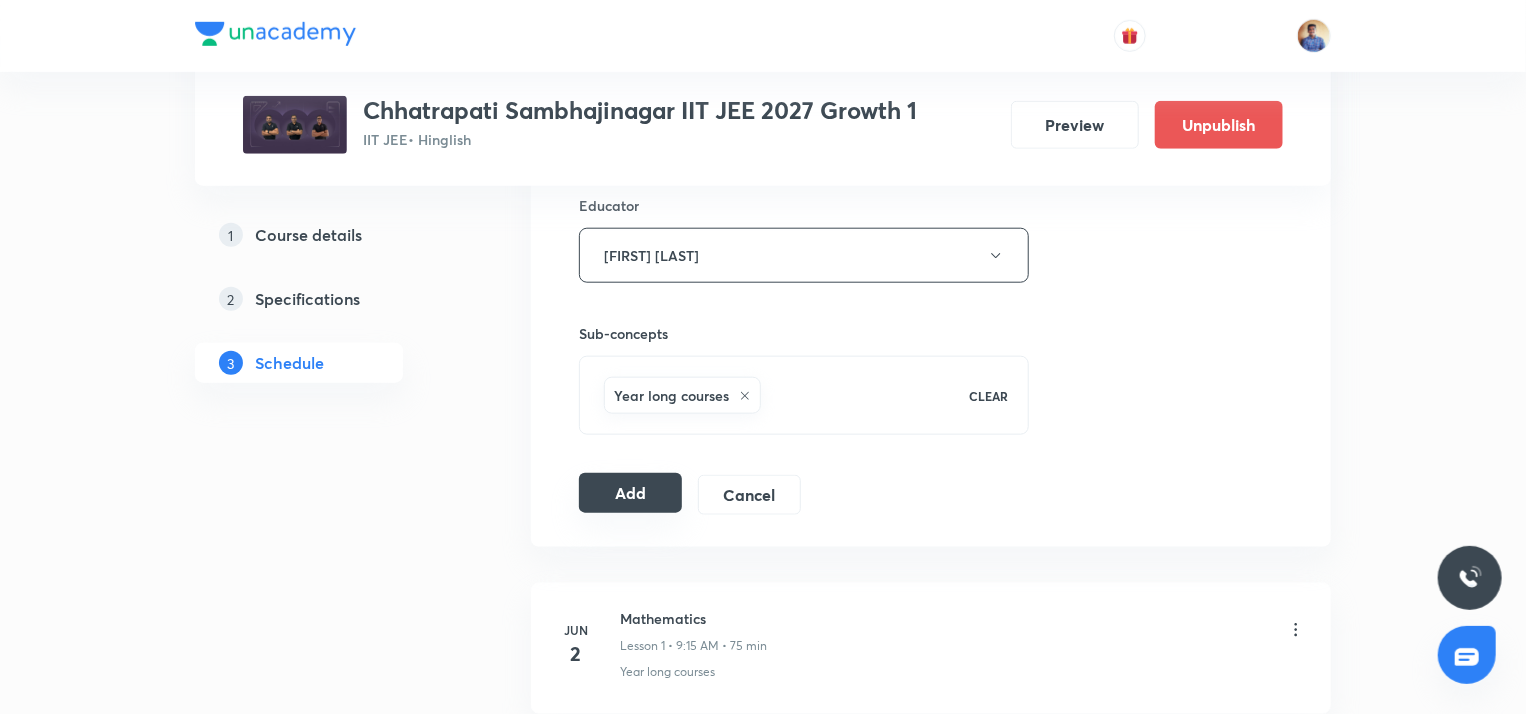 click on "Add" at bounding box center [630, 493] 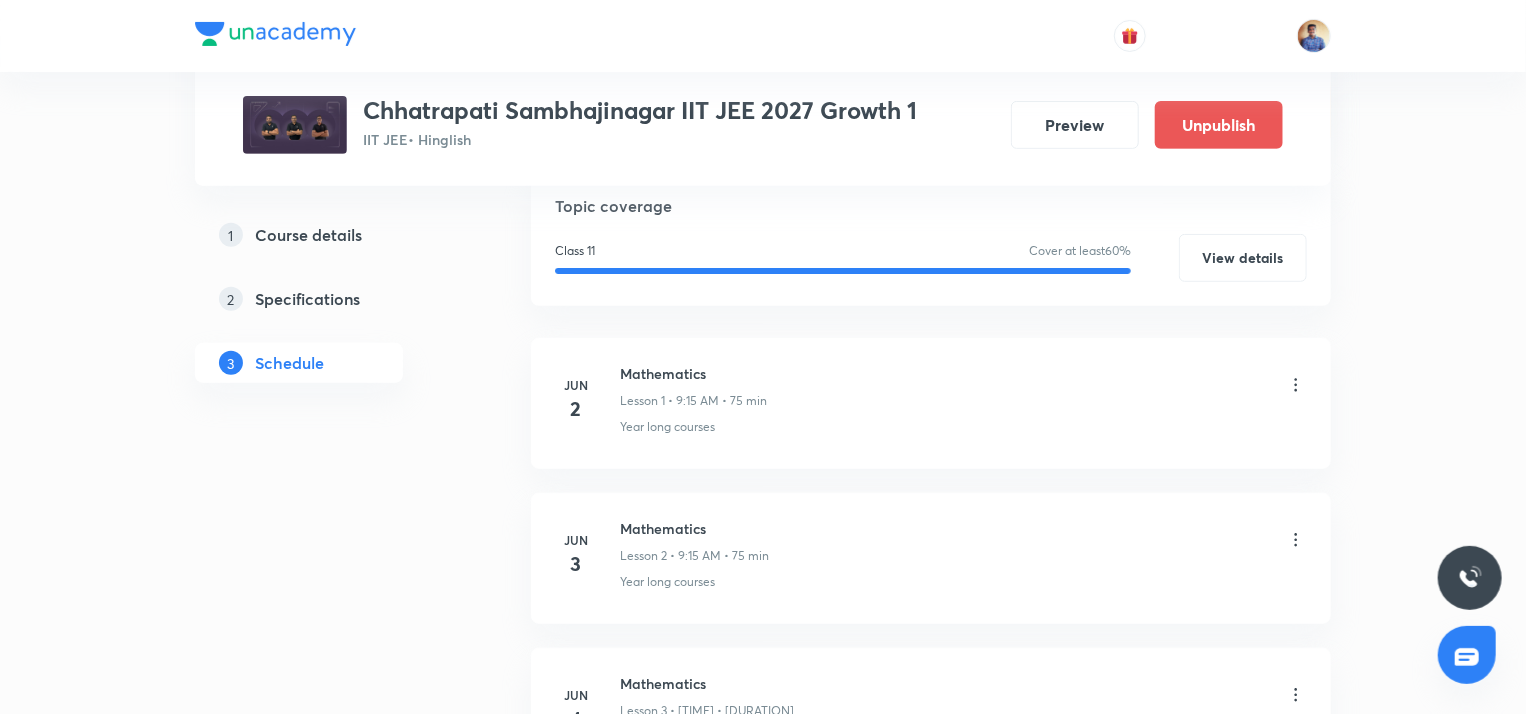 scroll, scrollTop: 0, scrollLeft: 0, axis: both 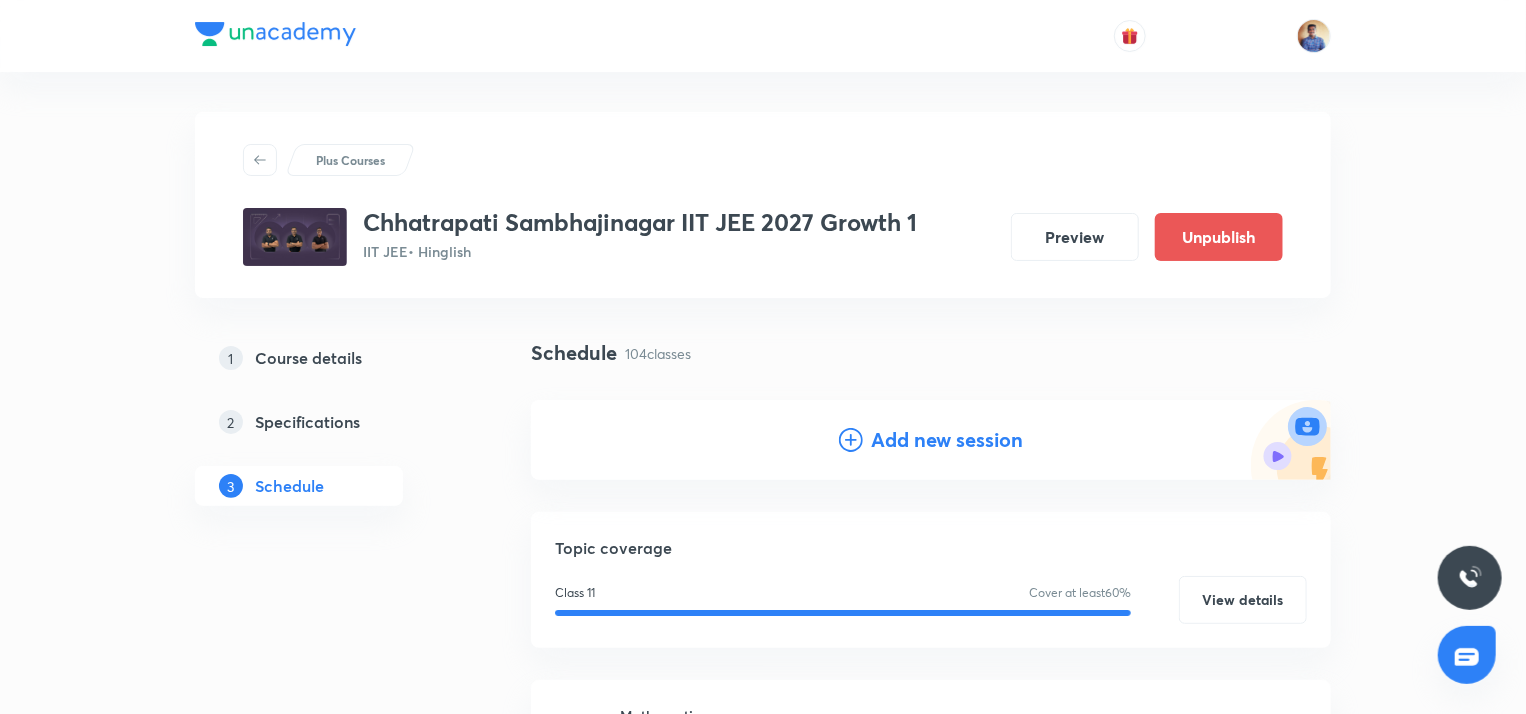 click on "Add new session" at bounding box center (947, 440) 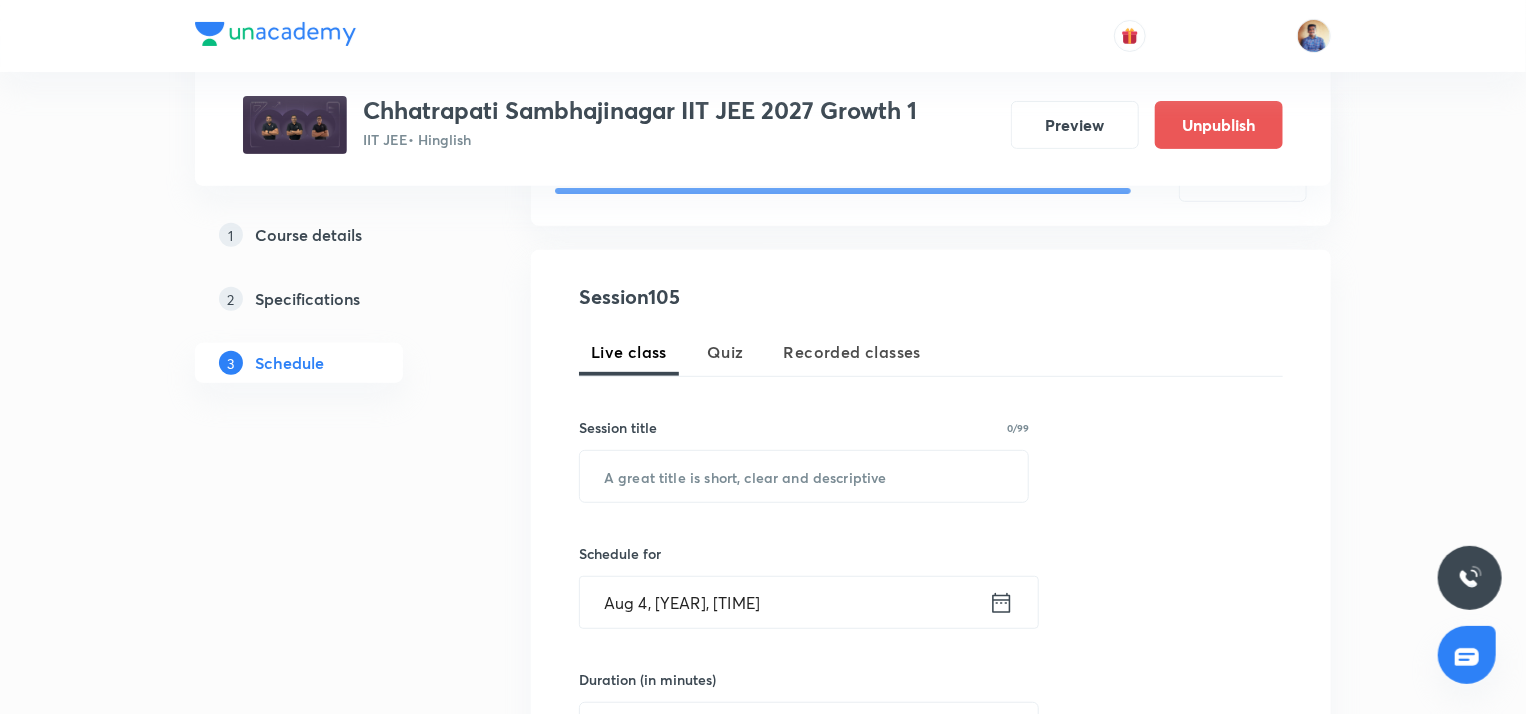 scroll, scrollTop: 311, scrollLeft: 0, axis: vertical 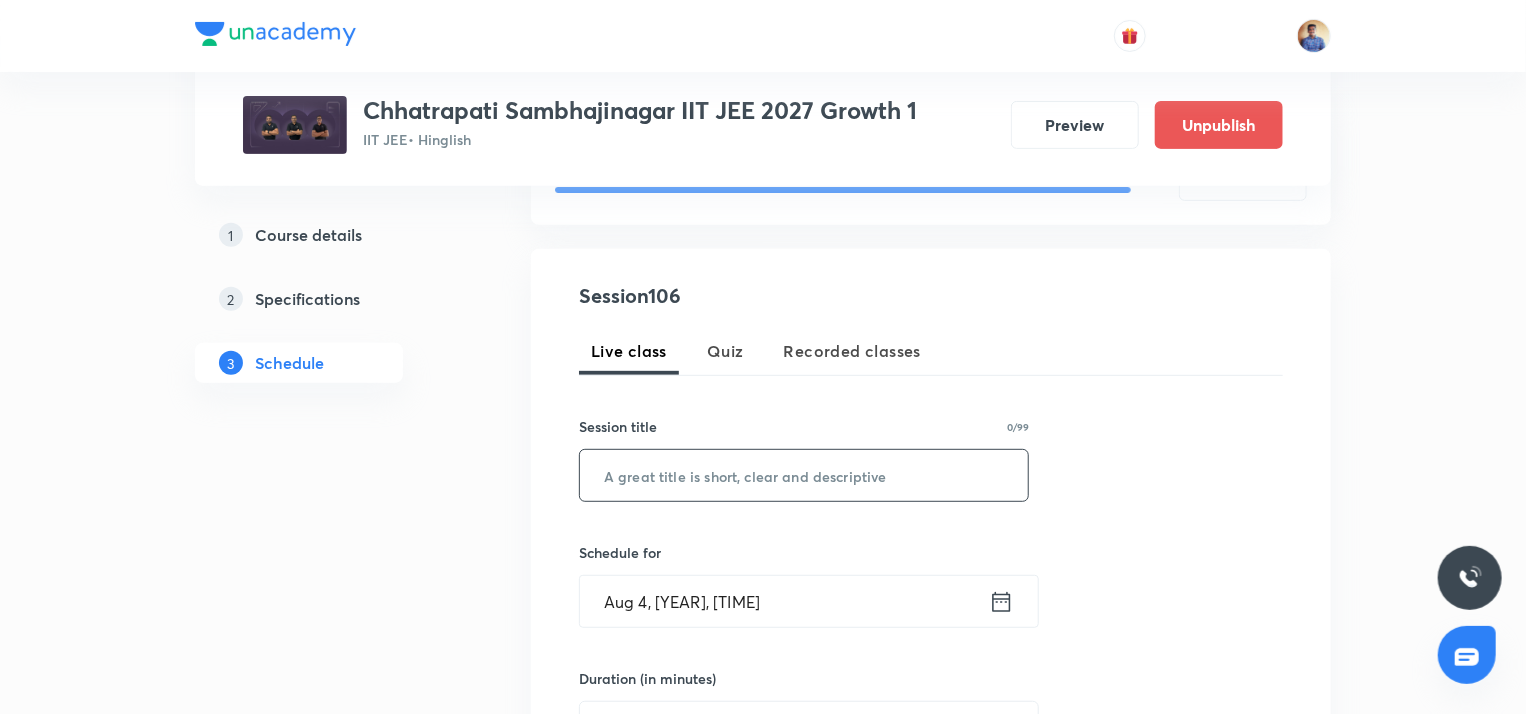 click at bounding box center [804, 475] 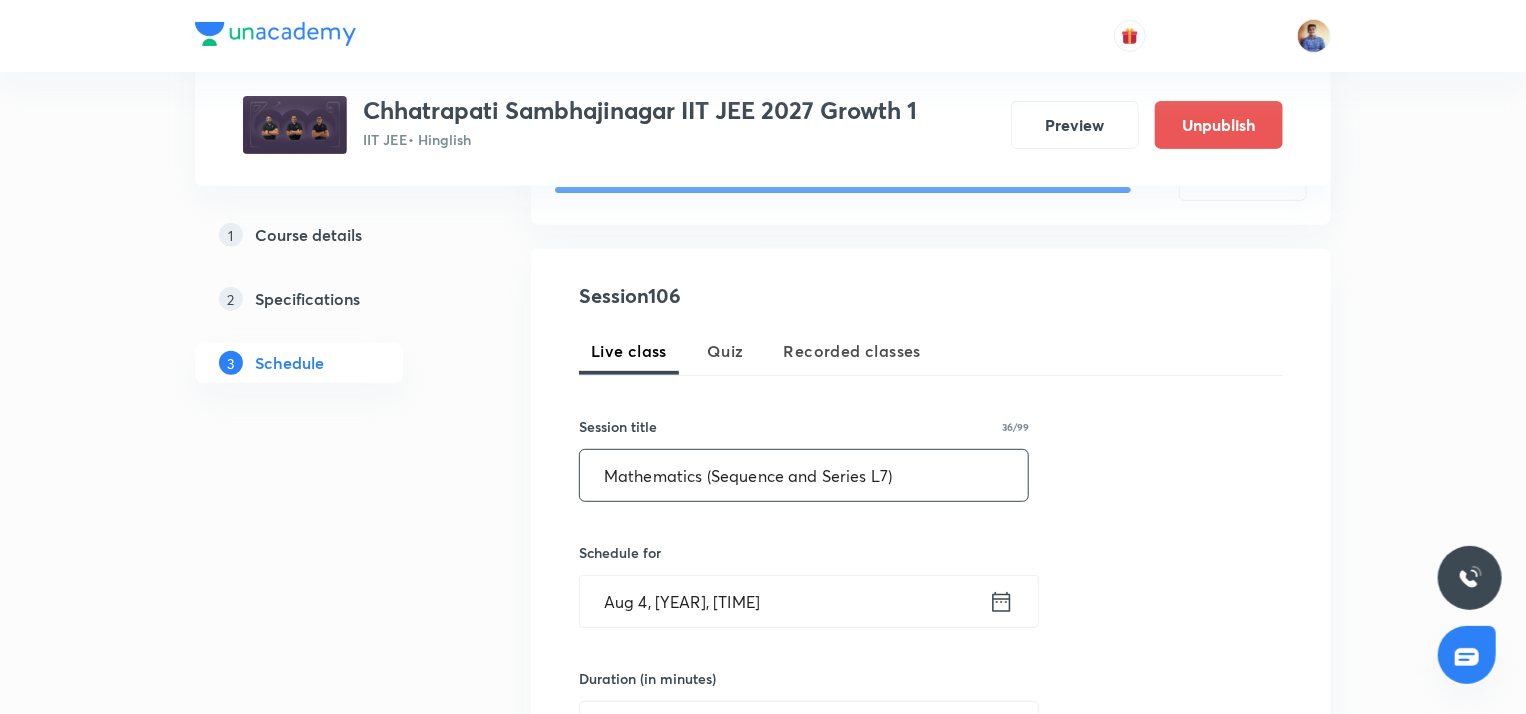 type on "Mathematics (Sequence and Series L7)" 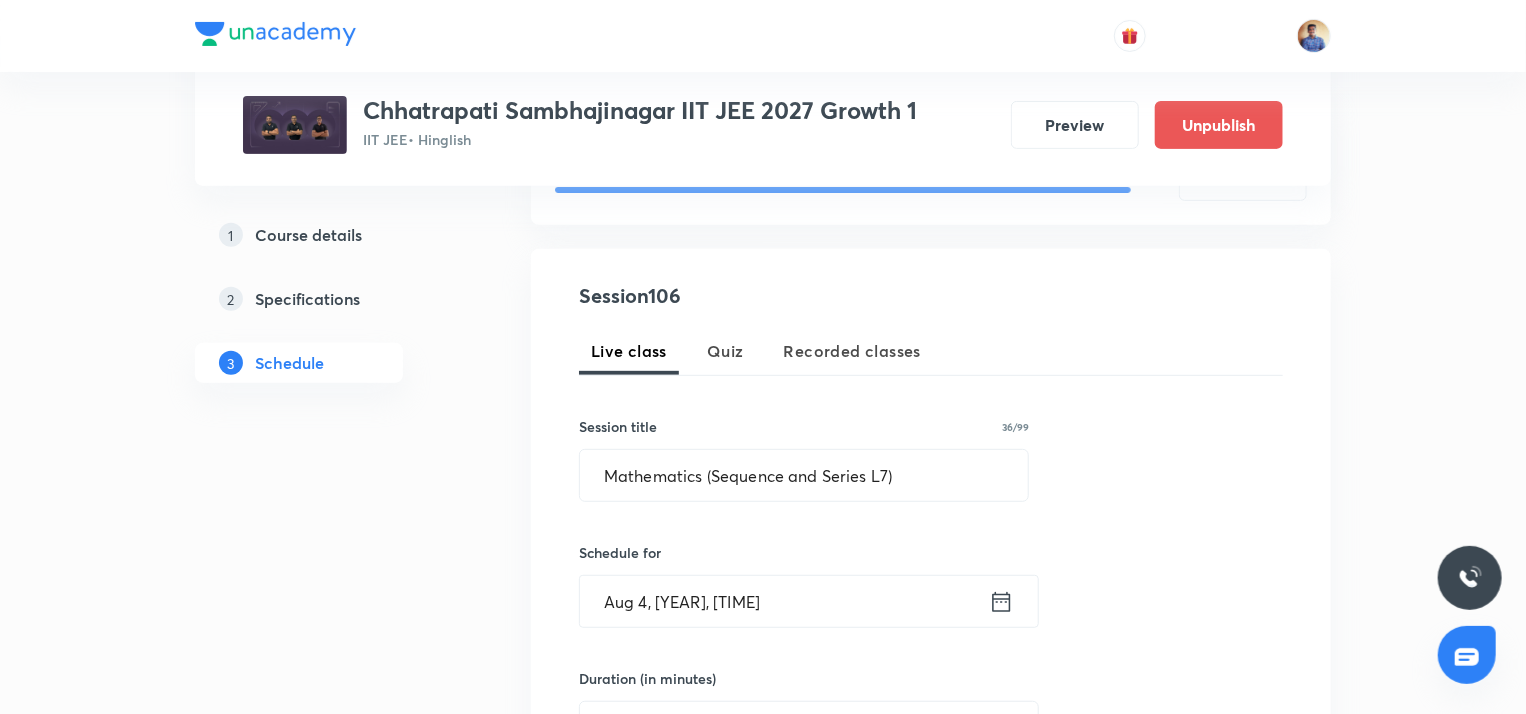 click on "Aug 4, 2025, 3:10 PM" at bounding box center [784, 601] 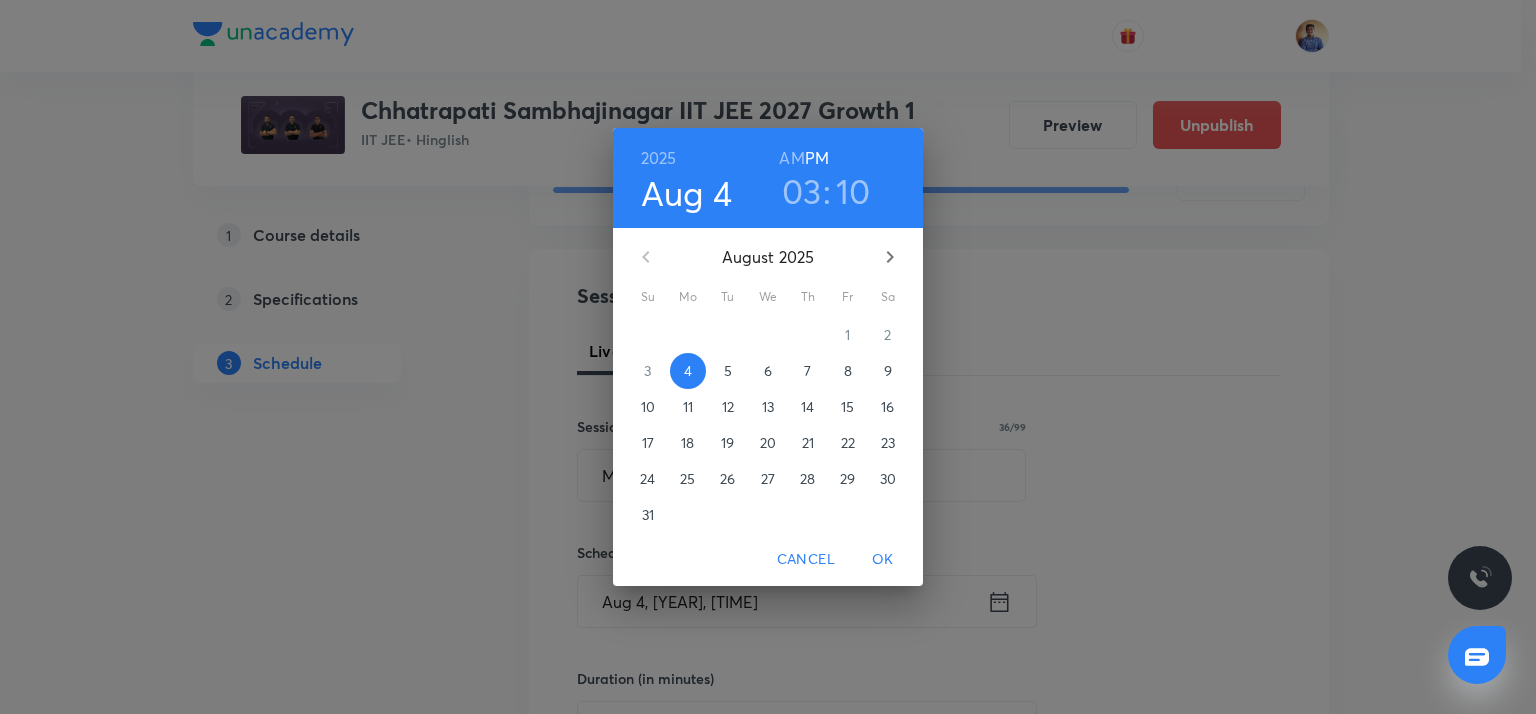 click on "6" at bounding box center [768, 371] 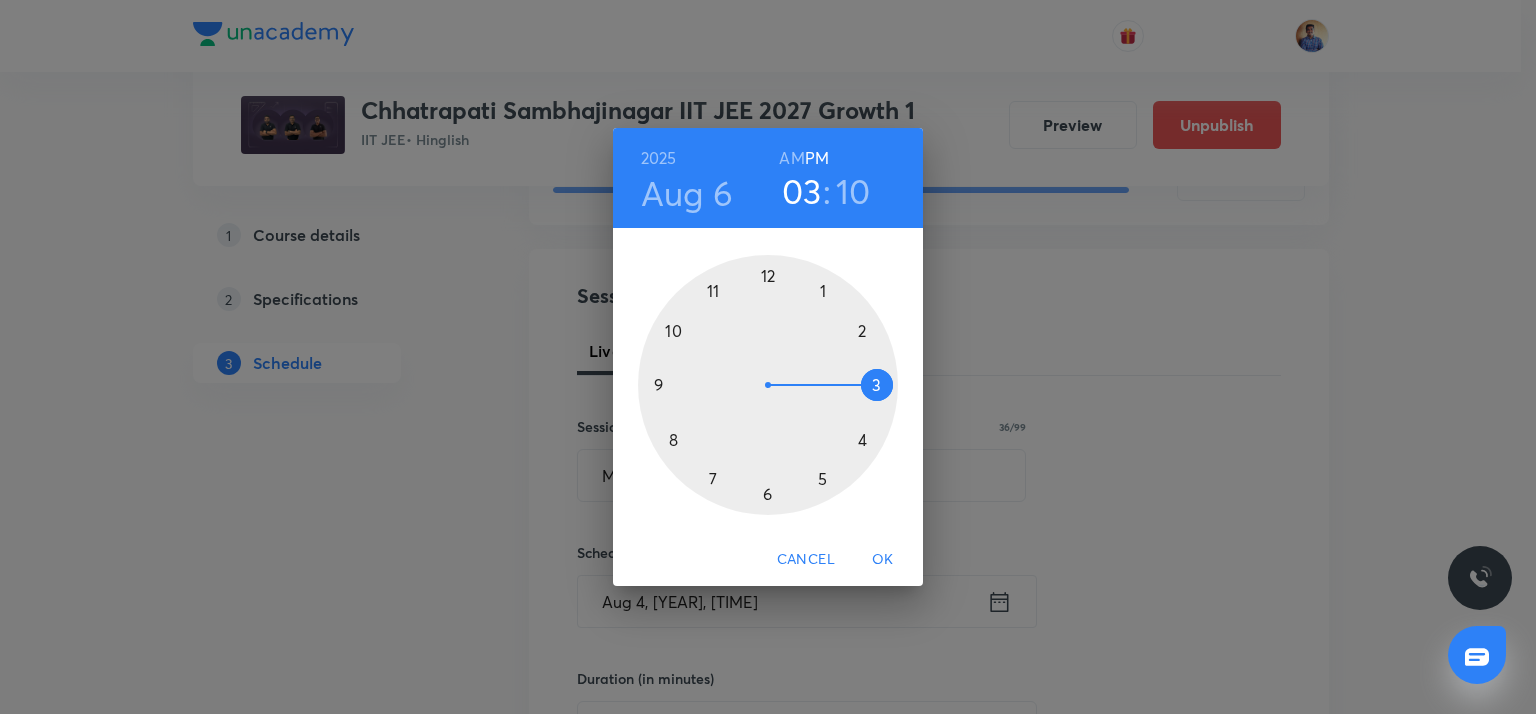 click on "AM" at bounding box center (791, 158) 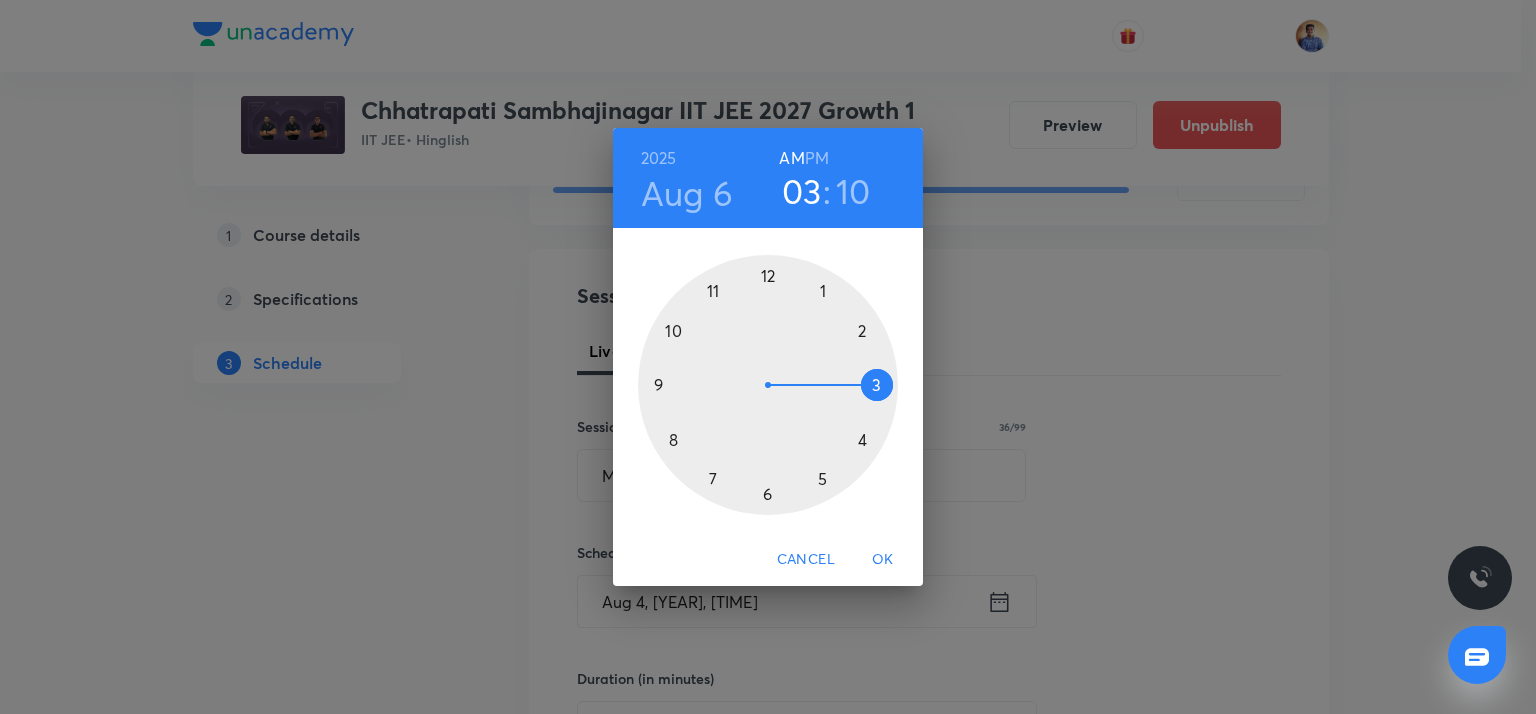 click at bounding box center [768, 385] 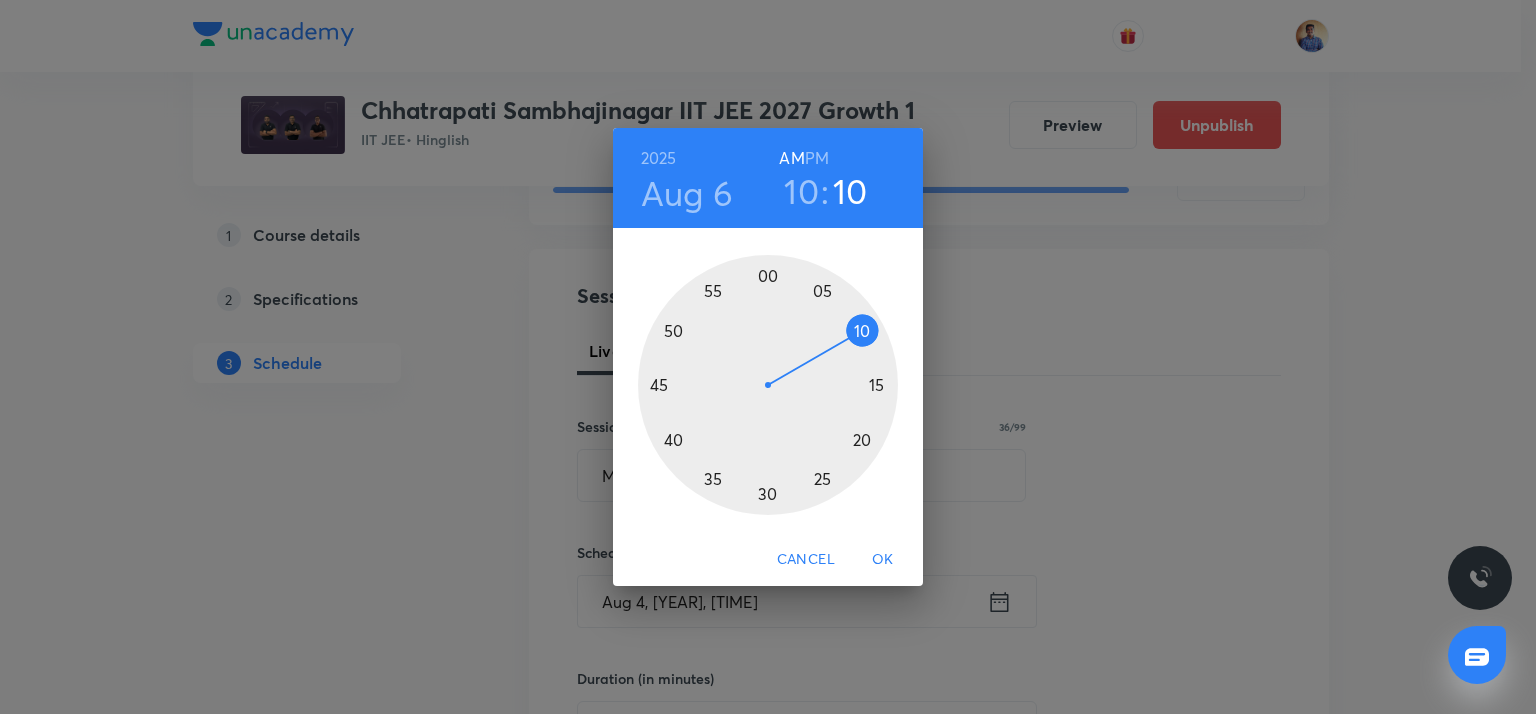 click at bounding box center [768, 385] 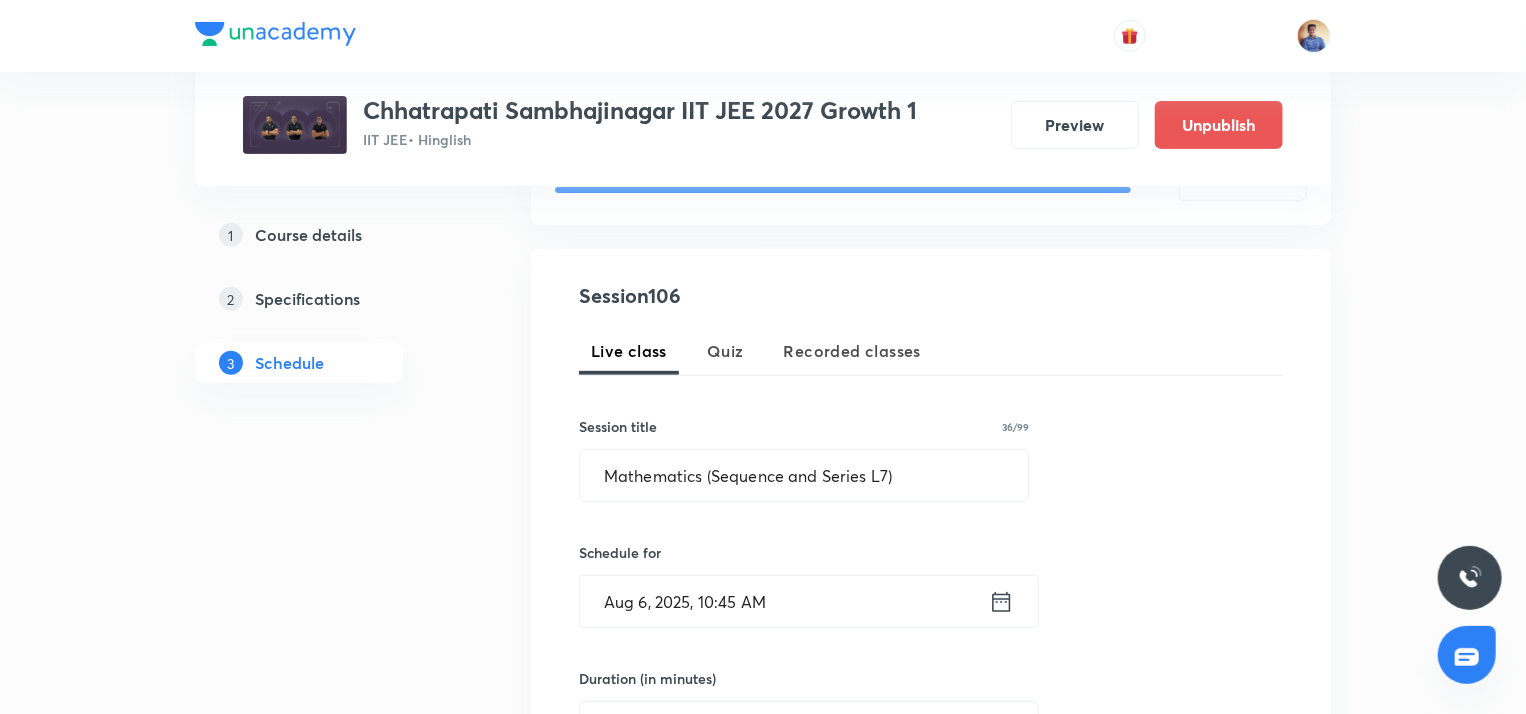 scroll, scrollTop: 448, scrollLeft: 0, axis: vertical 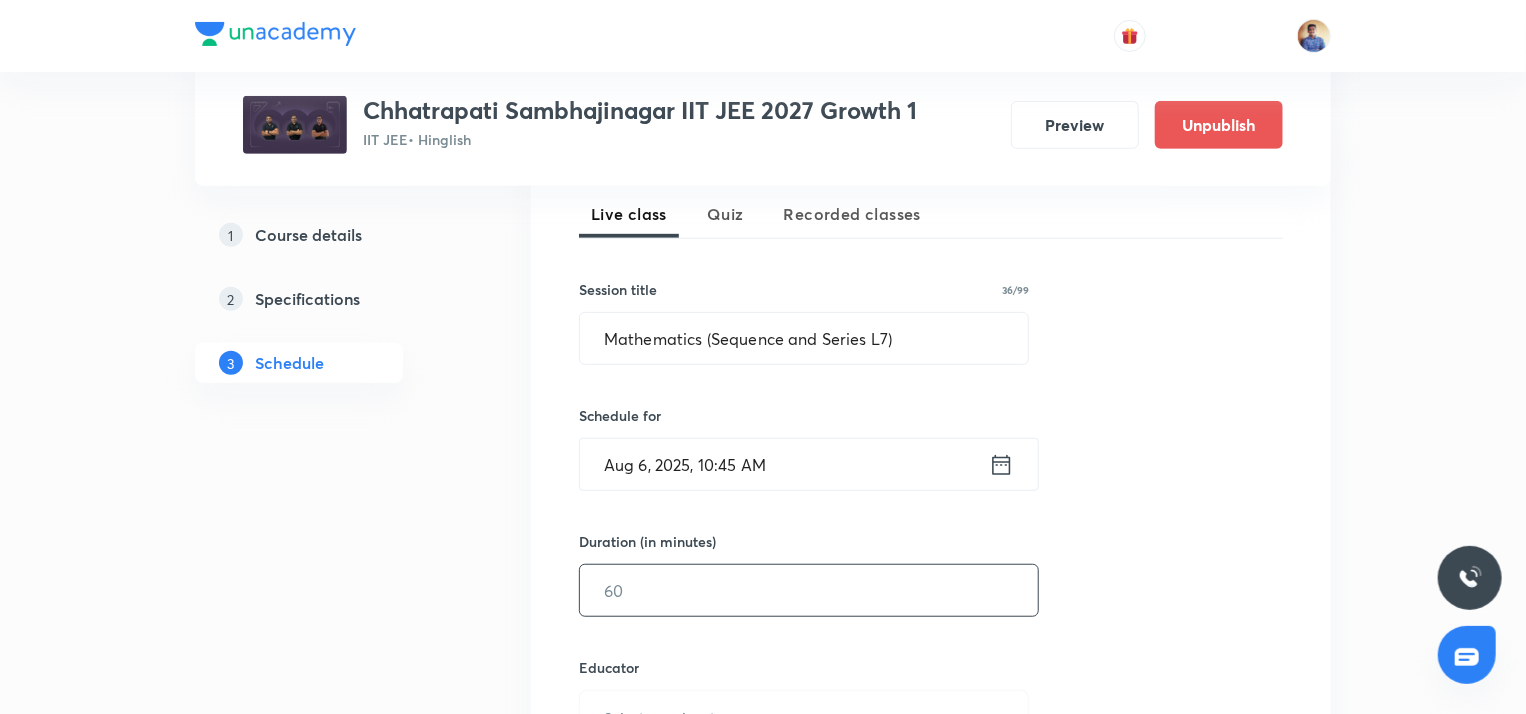 click at bounding box center [809, 590] 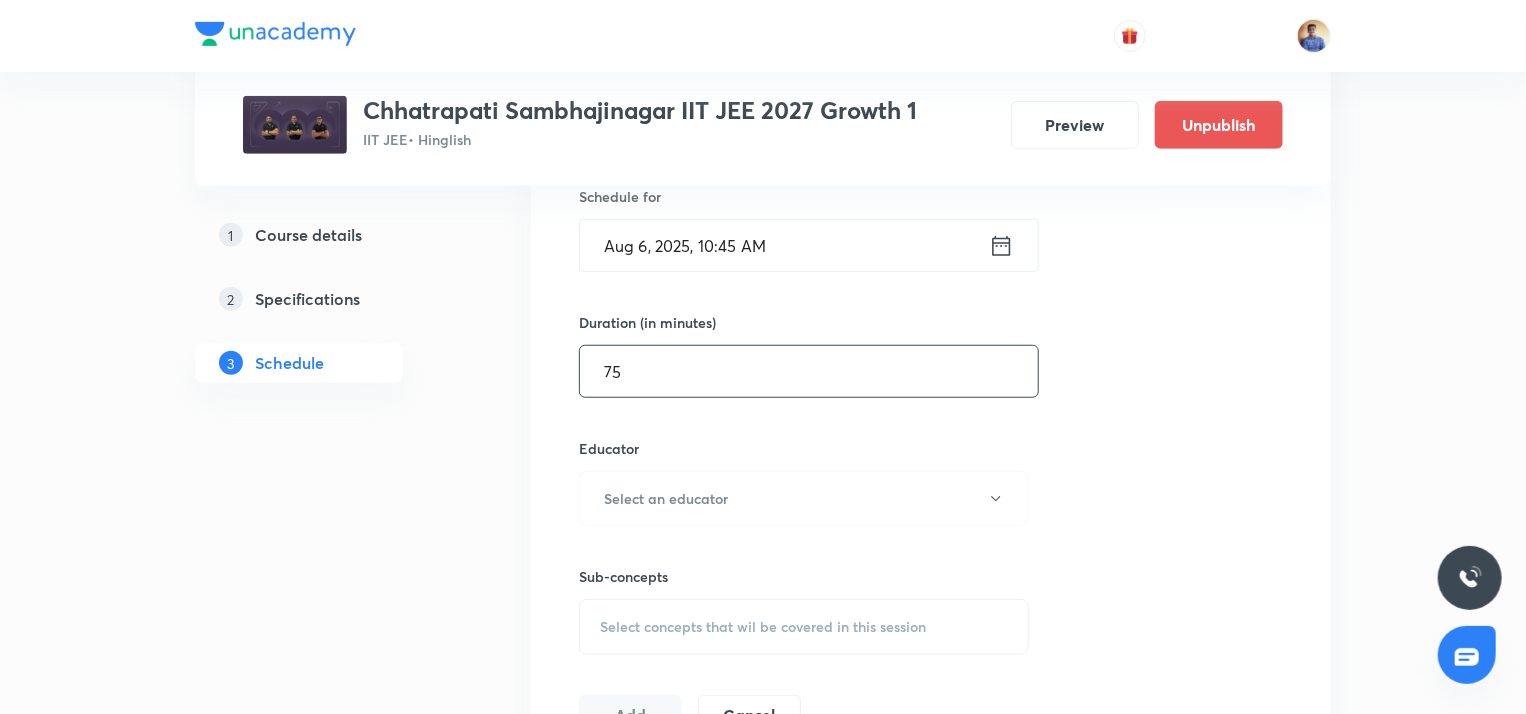 scroll, scrollTop: 668, scrollLeft: 0, axis: vertical 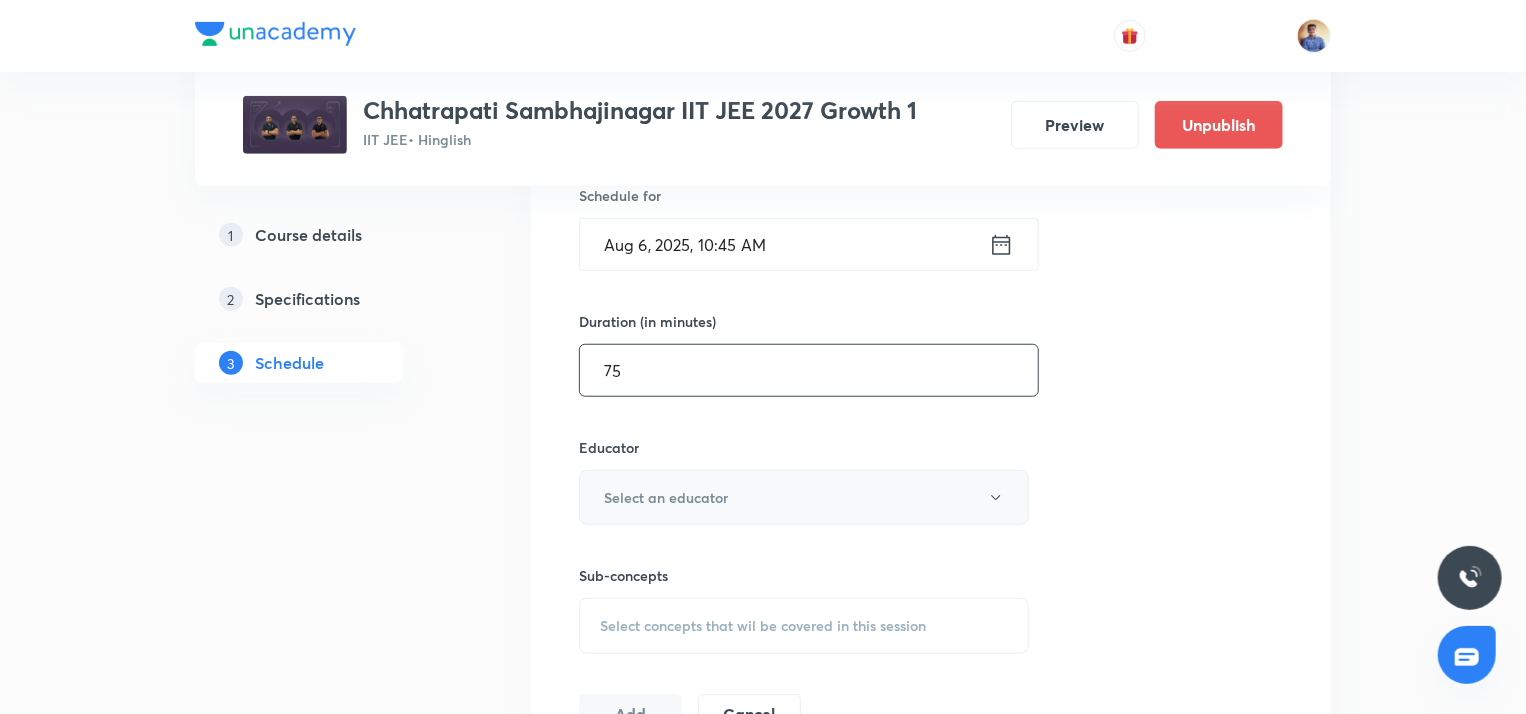 type on "75" 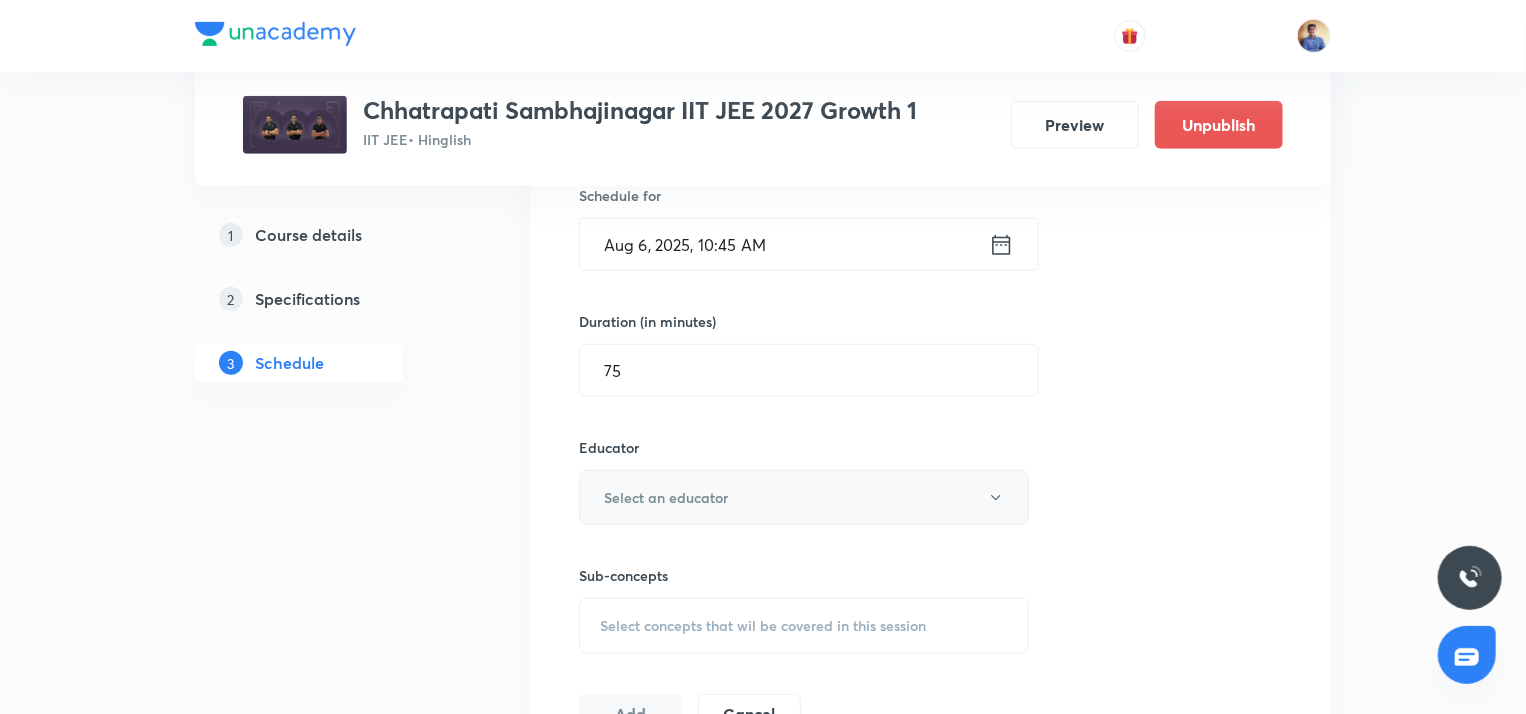 click on "Select an educator" at bounding box center [666, 497] 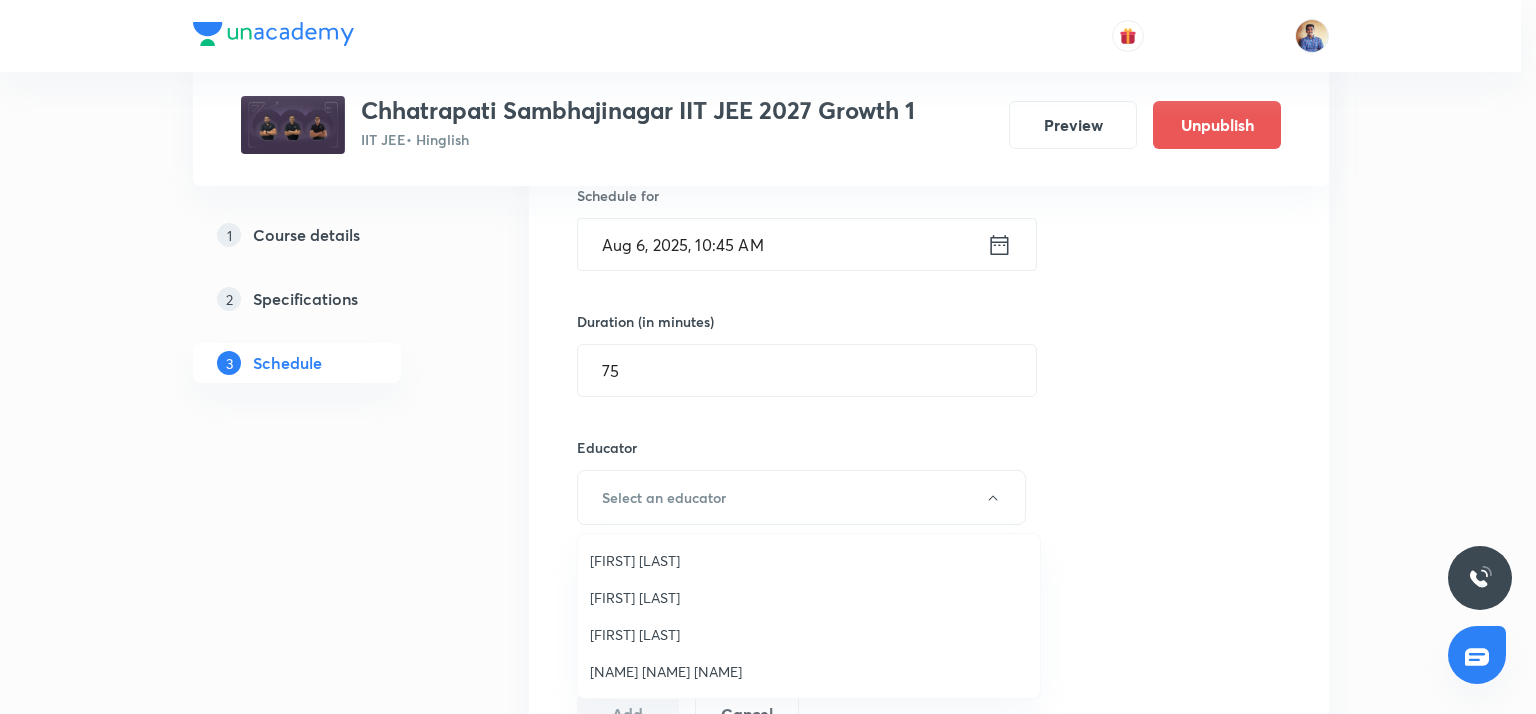 click on "Bhushan Ravindra Magar" at bounding box center (809, 560) 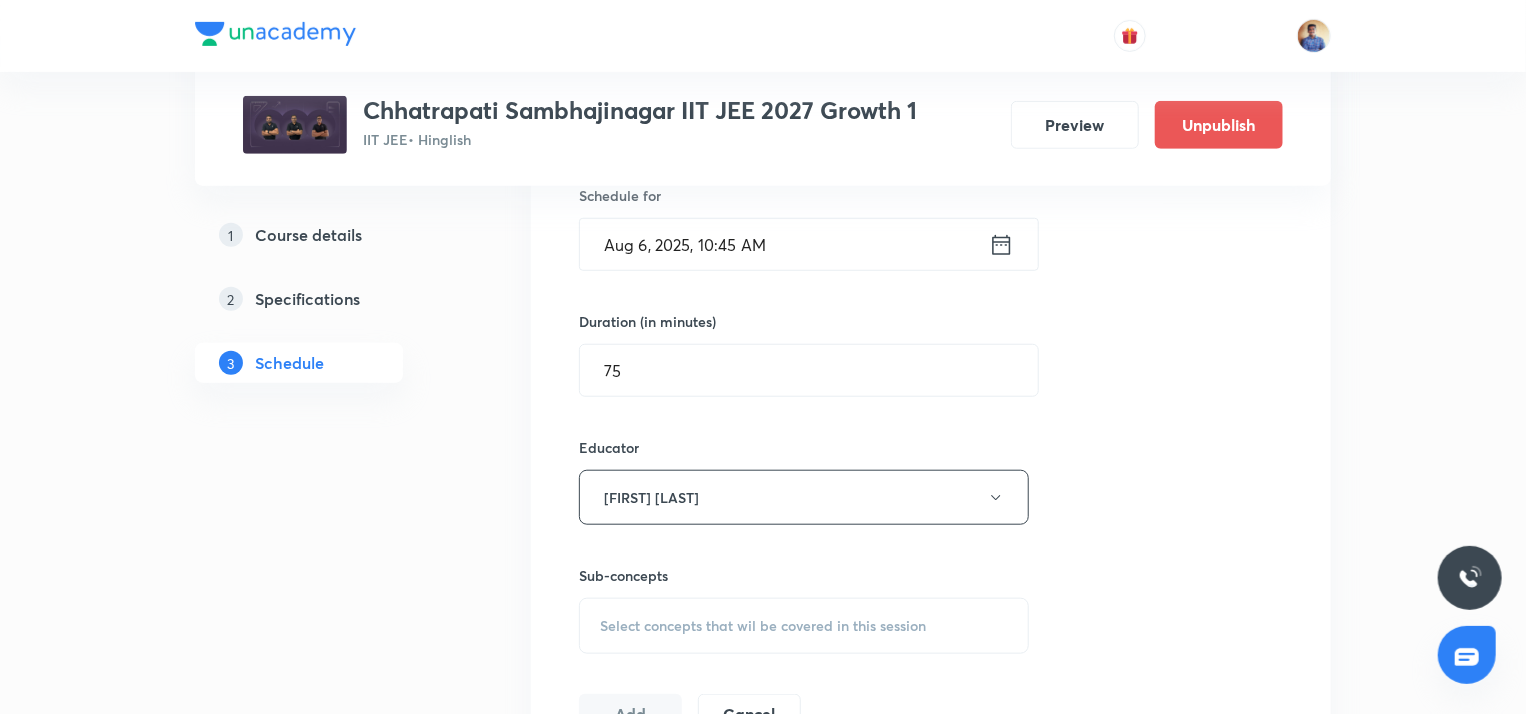 scroll, scrollTop: 840, scrollLeft: 0, axis: vertical 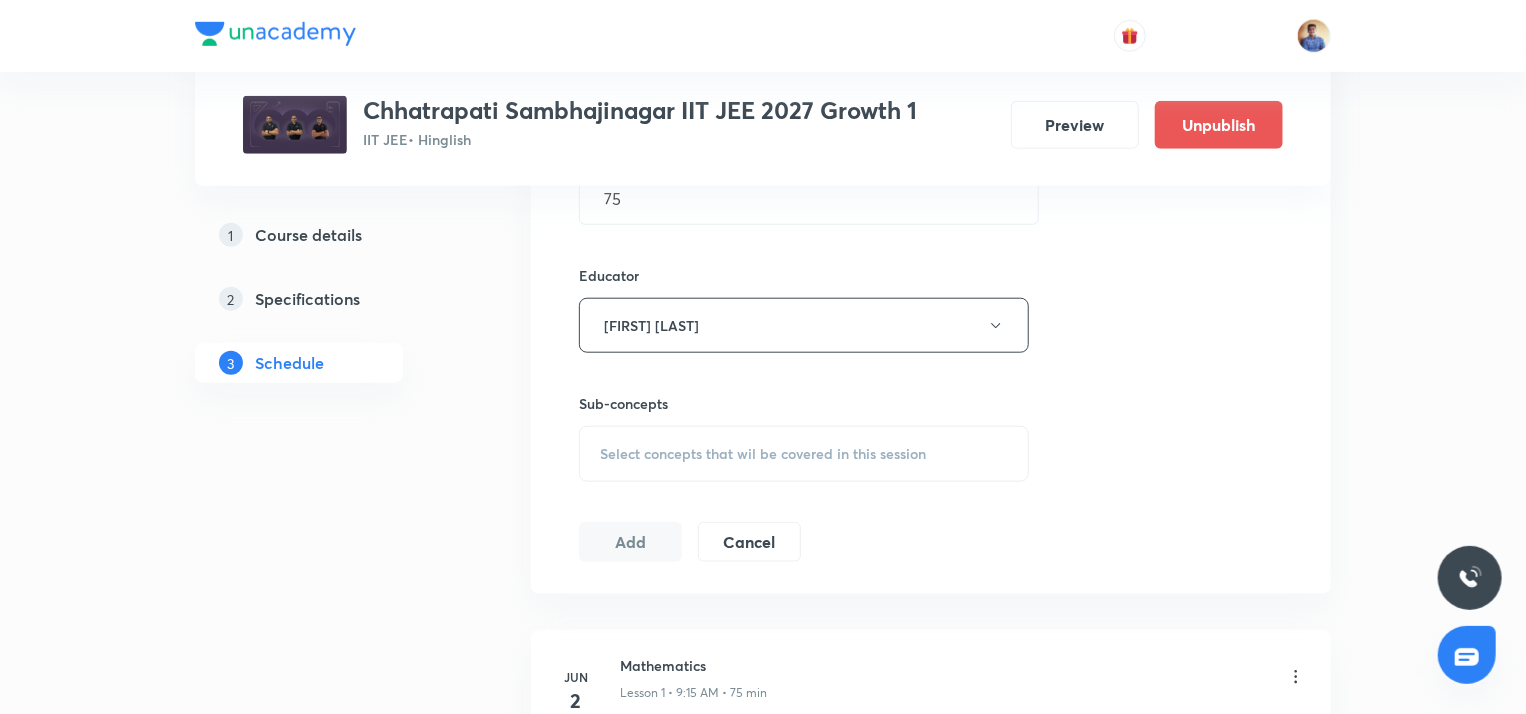 click on "Select concepts that wil be covered in this session" at bounding box center [763, 454] 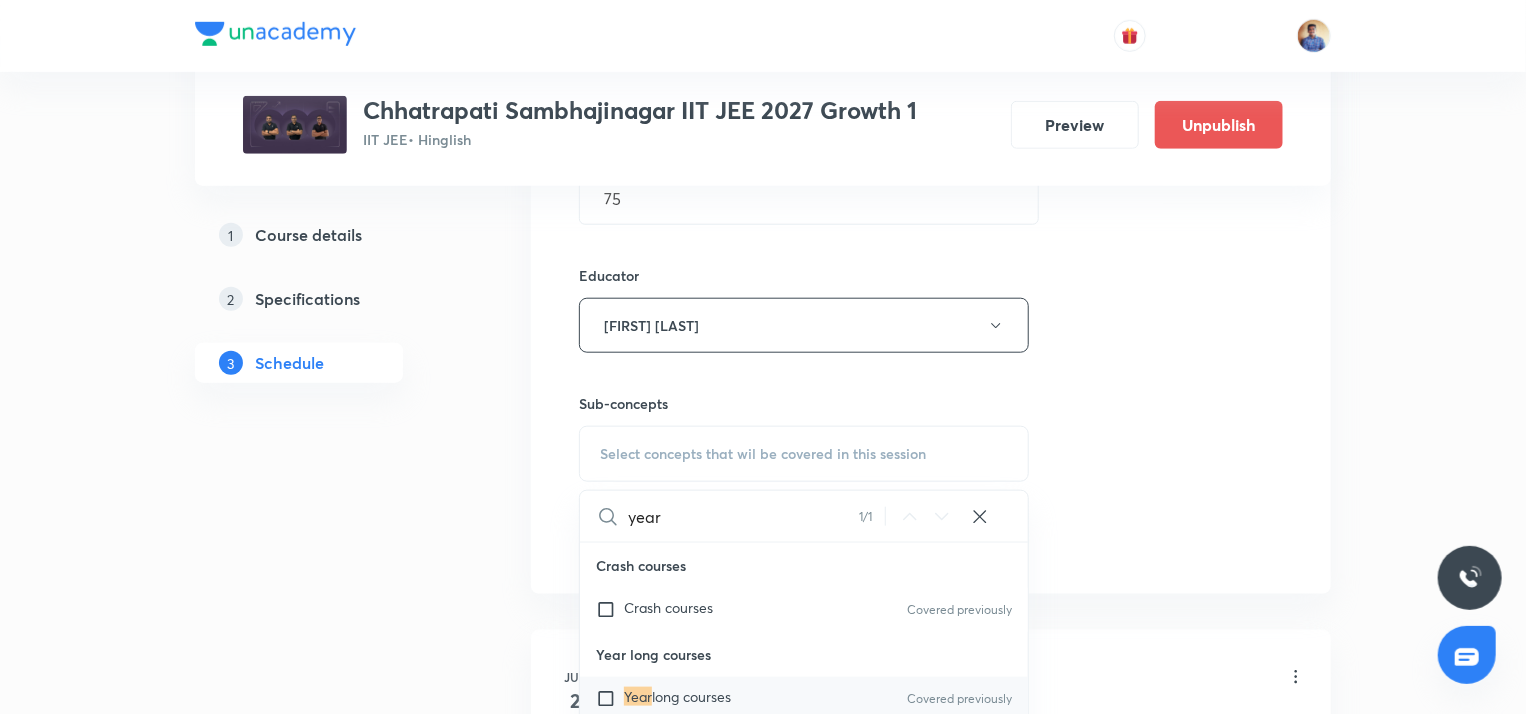 type on "year" 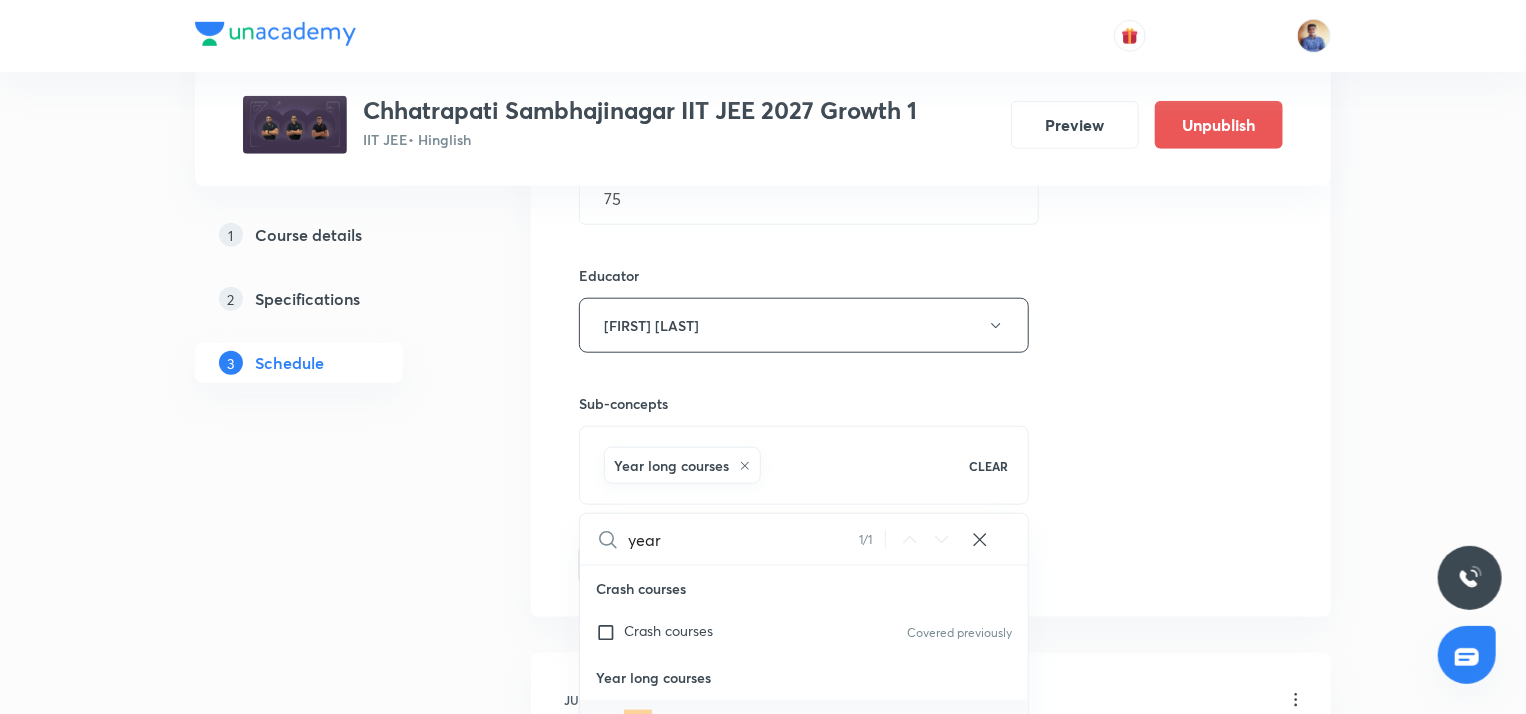 click on "1 Course details 2 Specifications 3 Schedule" at bounding box center (331, 8277) 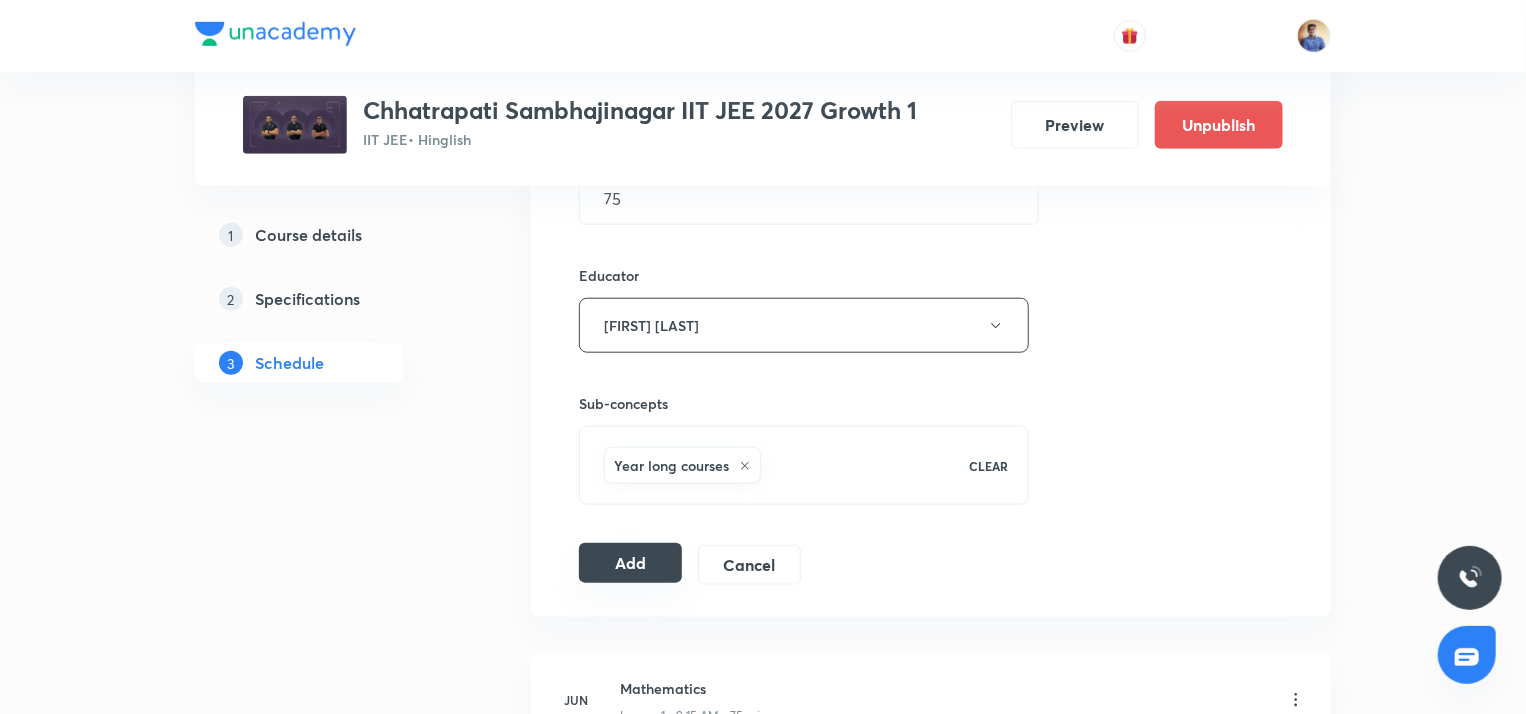 click on "Add" at bounding box center [630, 563] 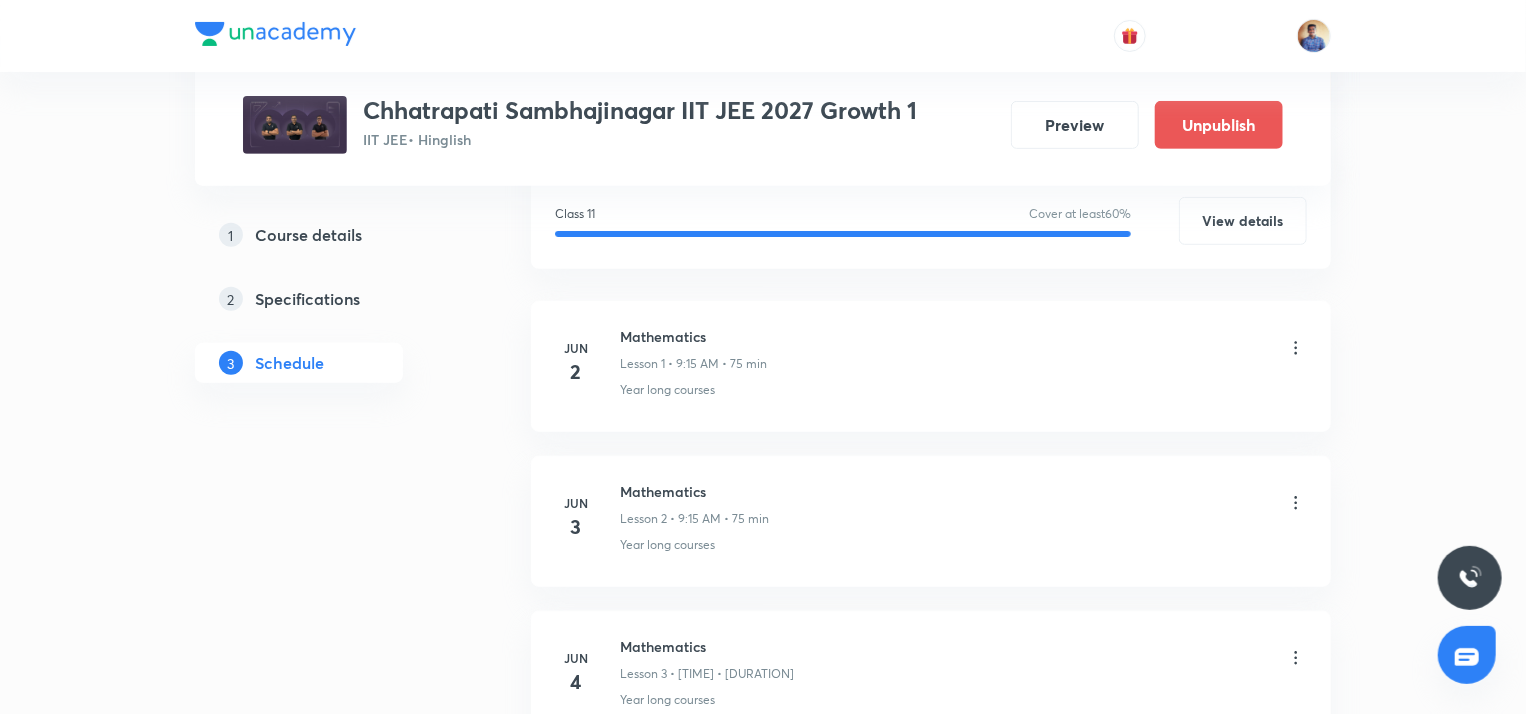 scroll, scrollTop: 0, scrollLeft: 0, axis: both 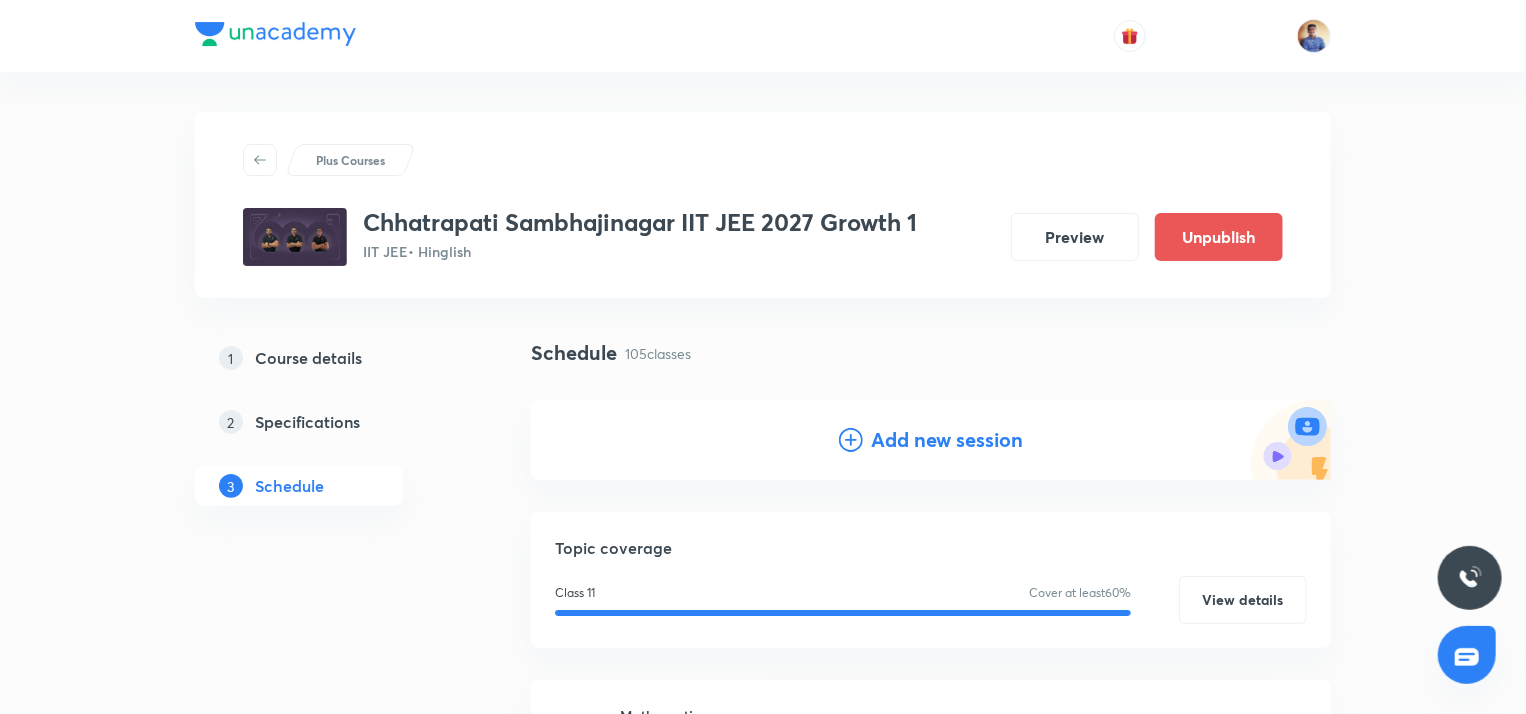 click on "Add new session" at bounding box center [947, 440] 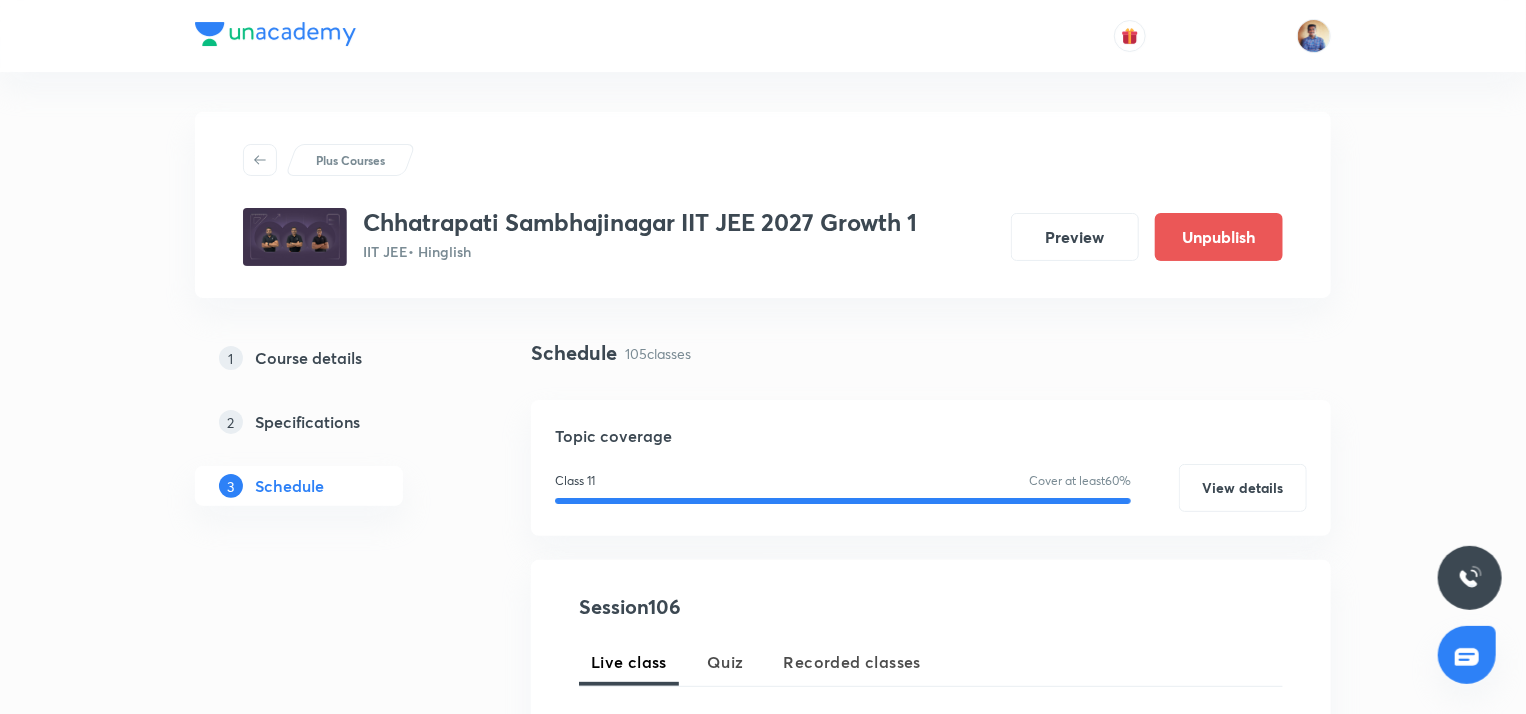scroll, scrollTop: 224, scrollLeft: 0, axis: vertical 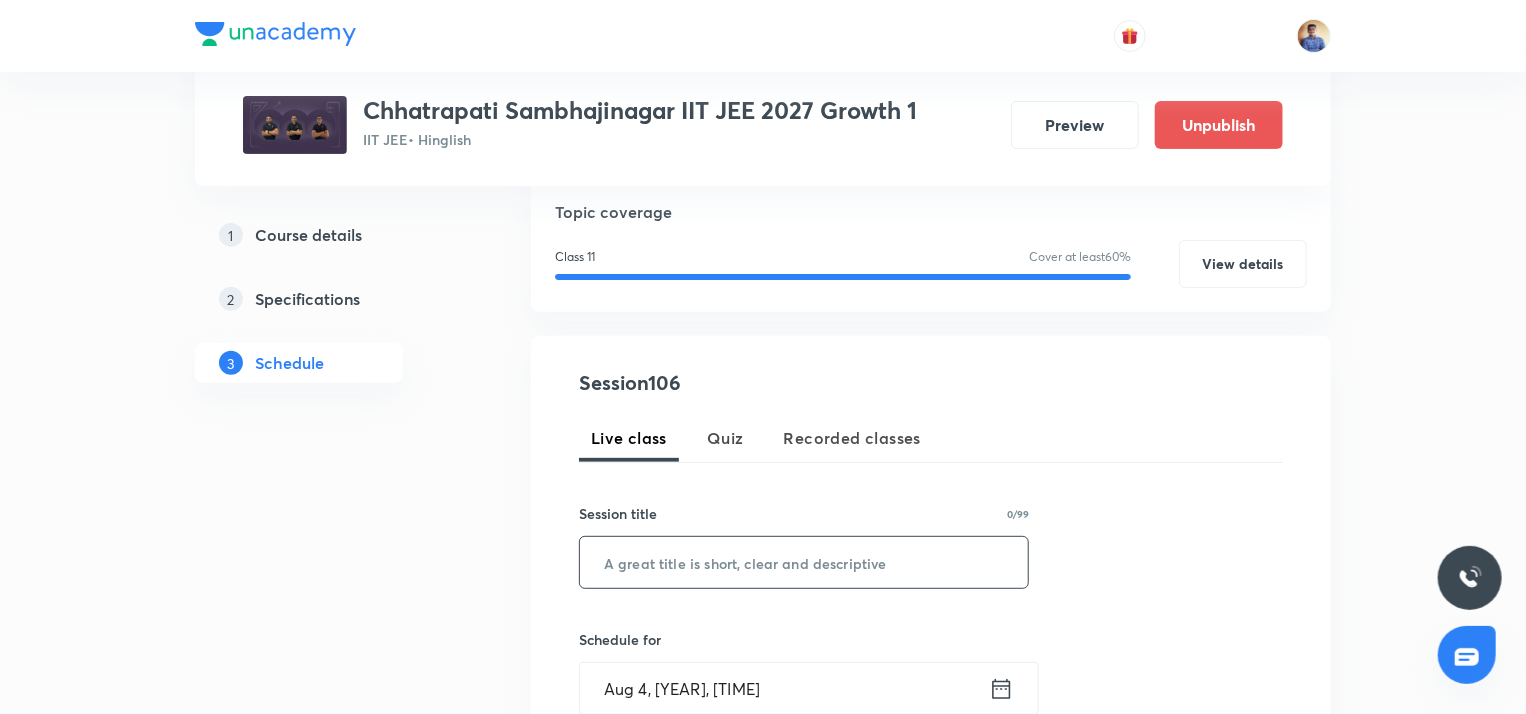paste on "Mathematics (Sequence and Series L5)" 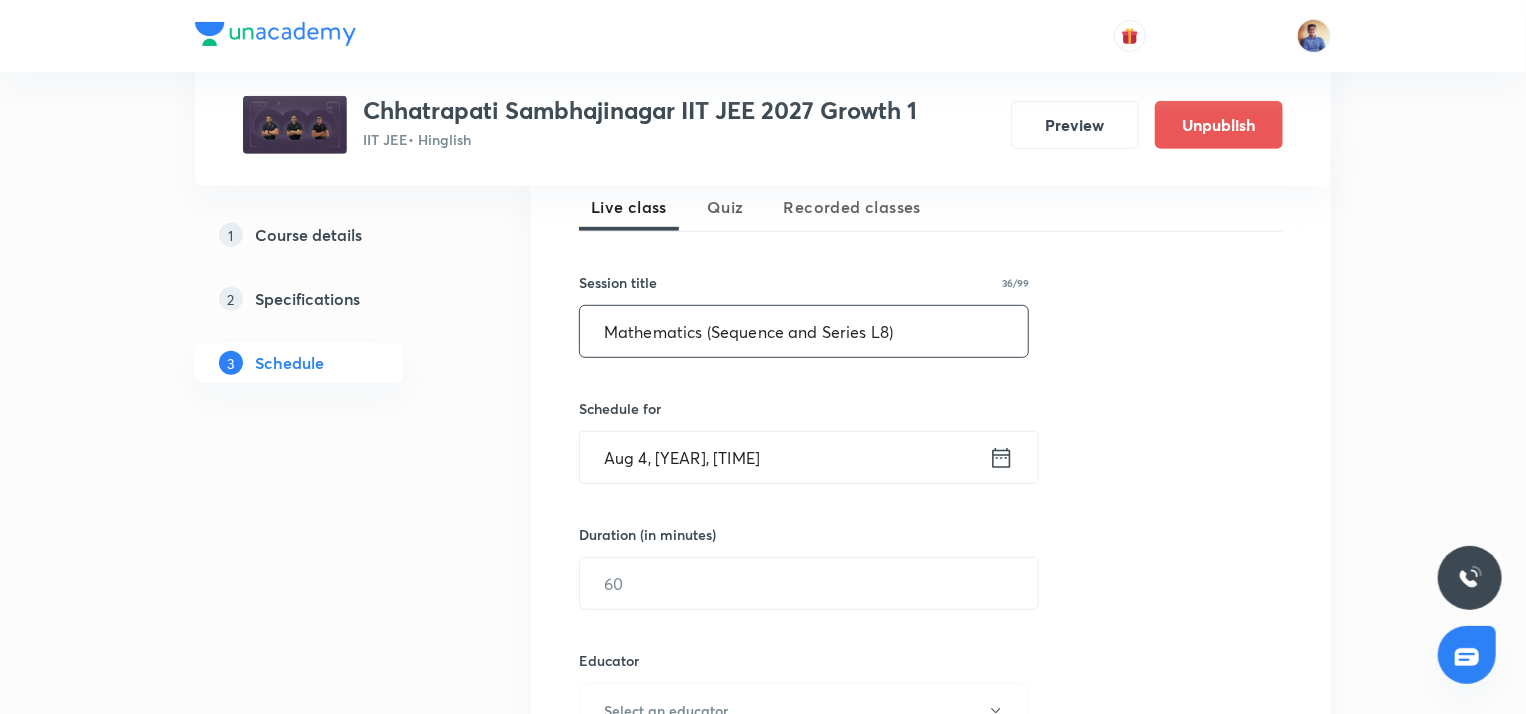 scroll, scrollTop: 460, scrollLeft: 0, axis: vertical 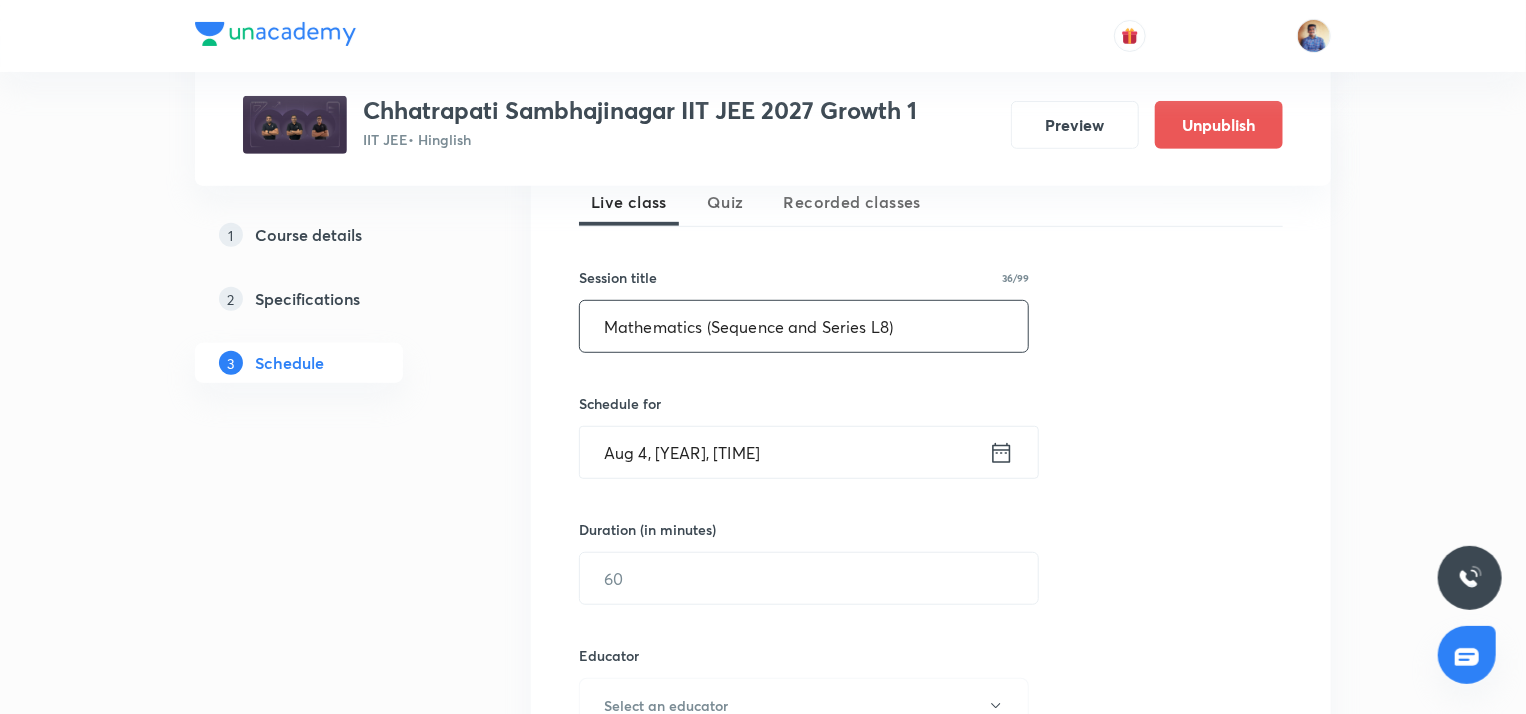 type on "Mathematics (Sequence and Series L8)" 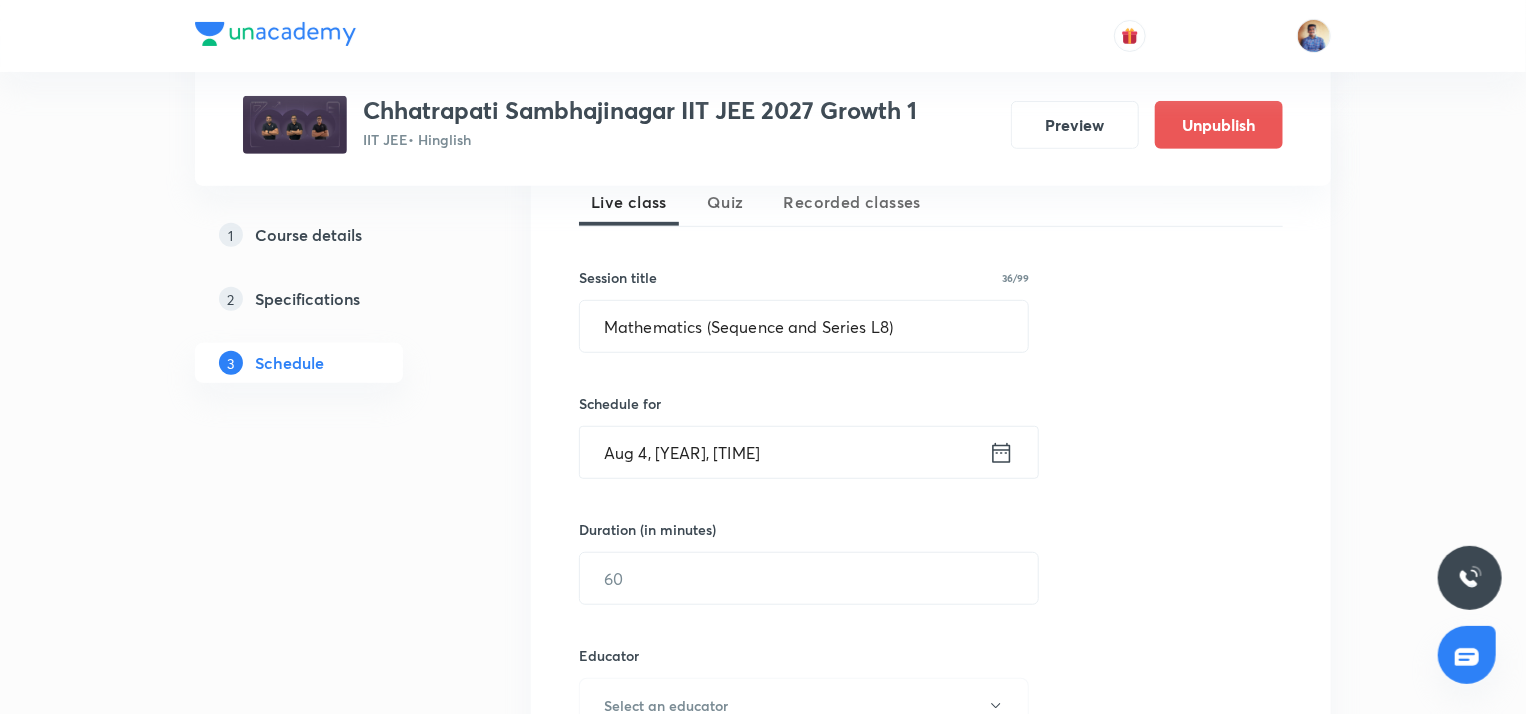 click on "Aug 4, 2025, 3:11 PM" at bounding box center [784, 452] 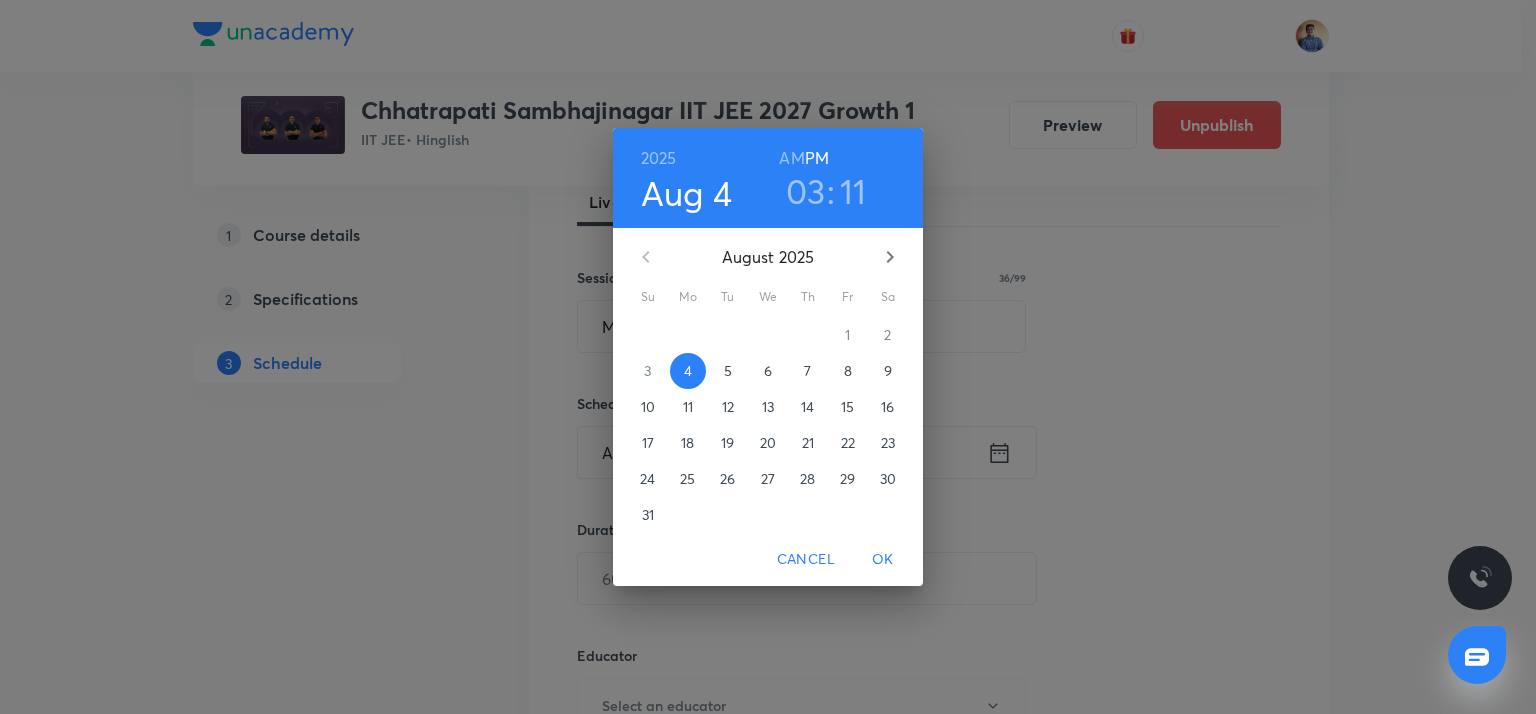 click on "7" at bounding box center (808, 371) 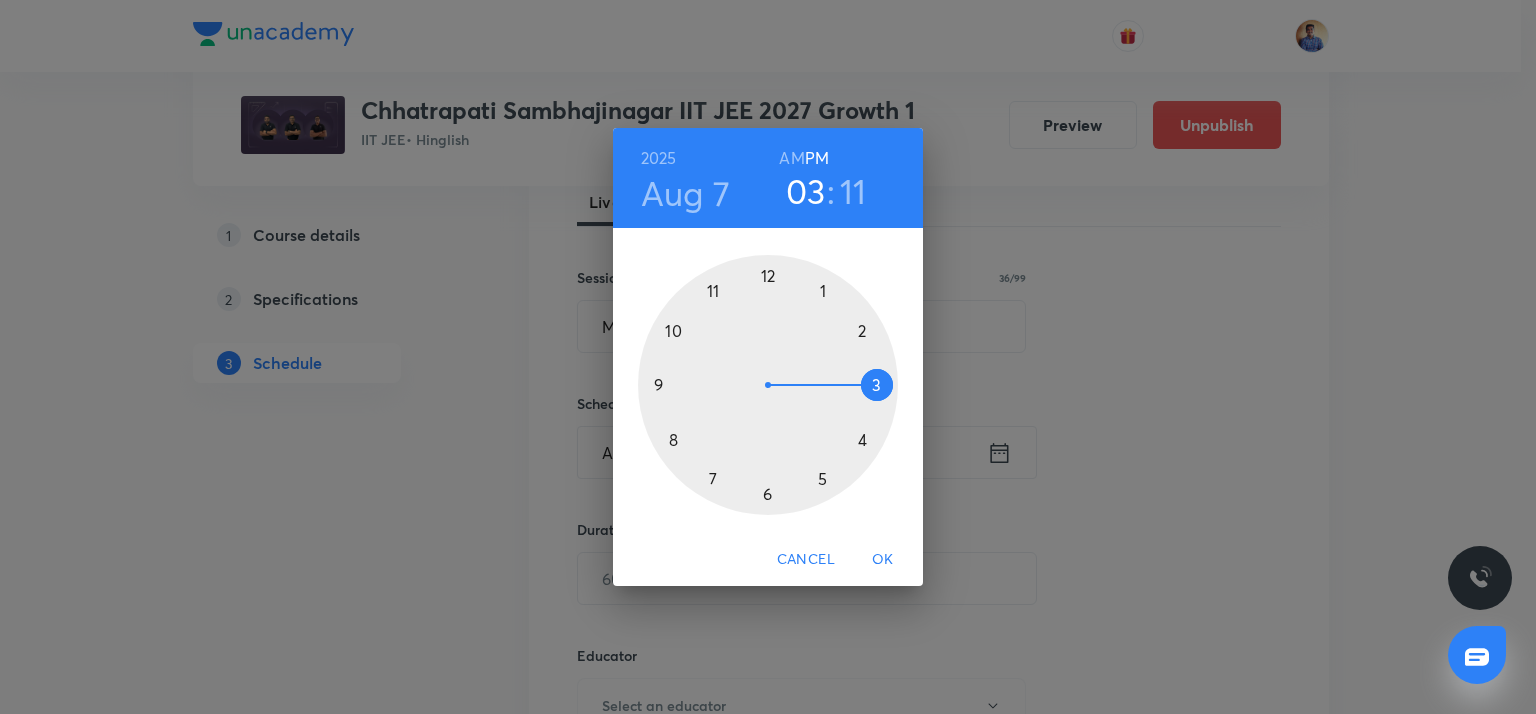 click on "AM" at bounding box center [791, 158] 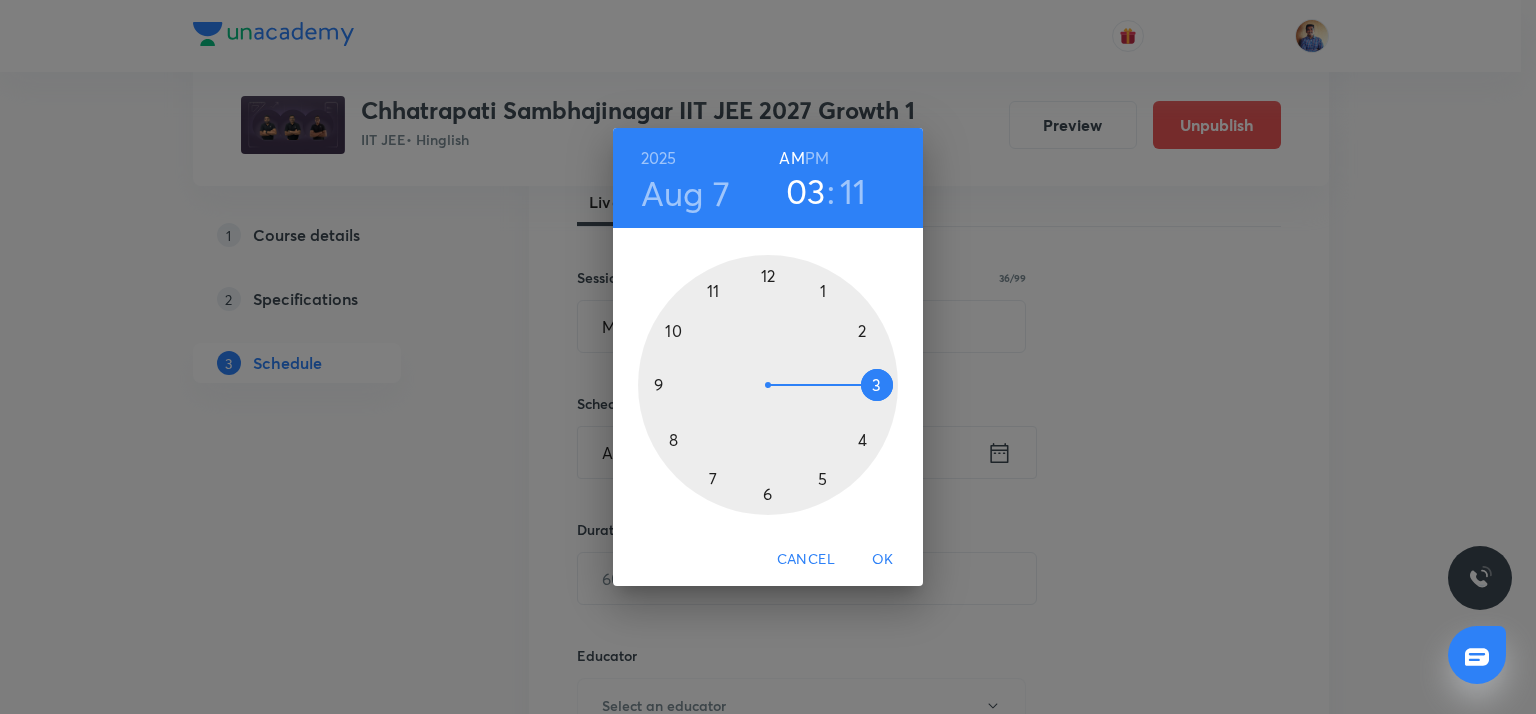 click at bounding box center [768, 385] 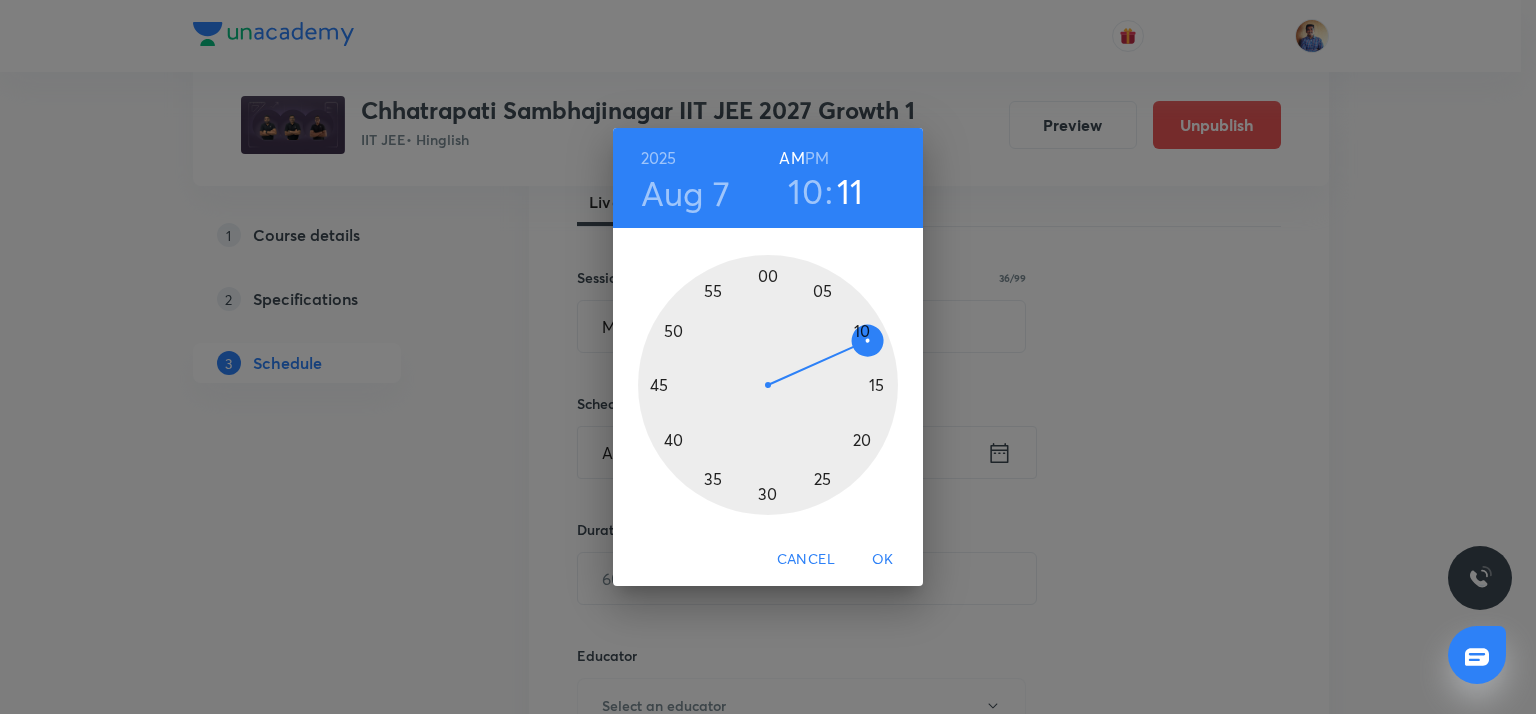 click at bounding box center (768, 385) 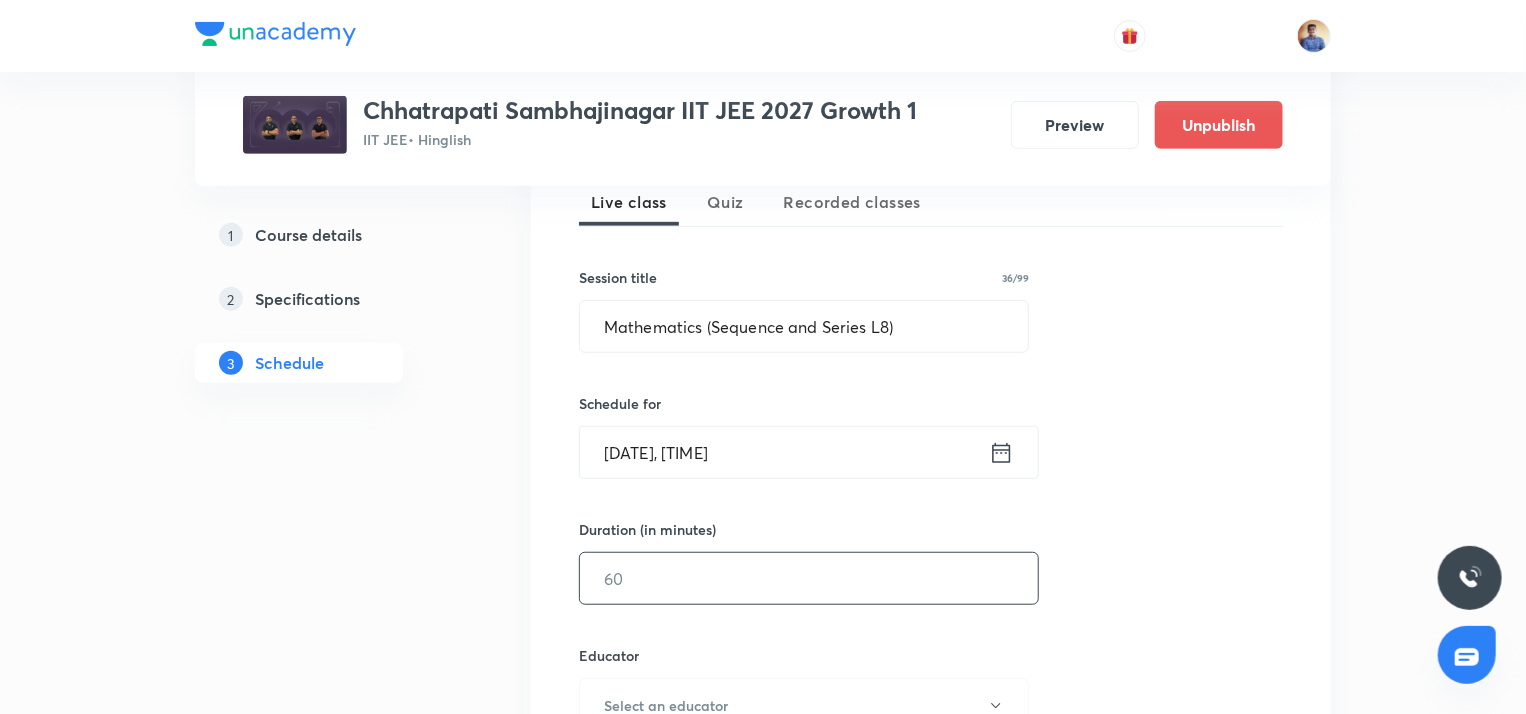 click at bounding box center [809, 578] 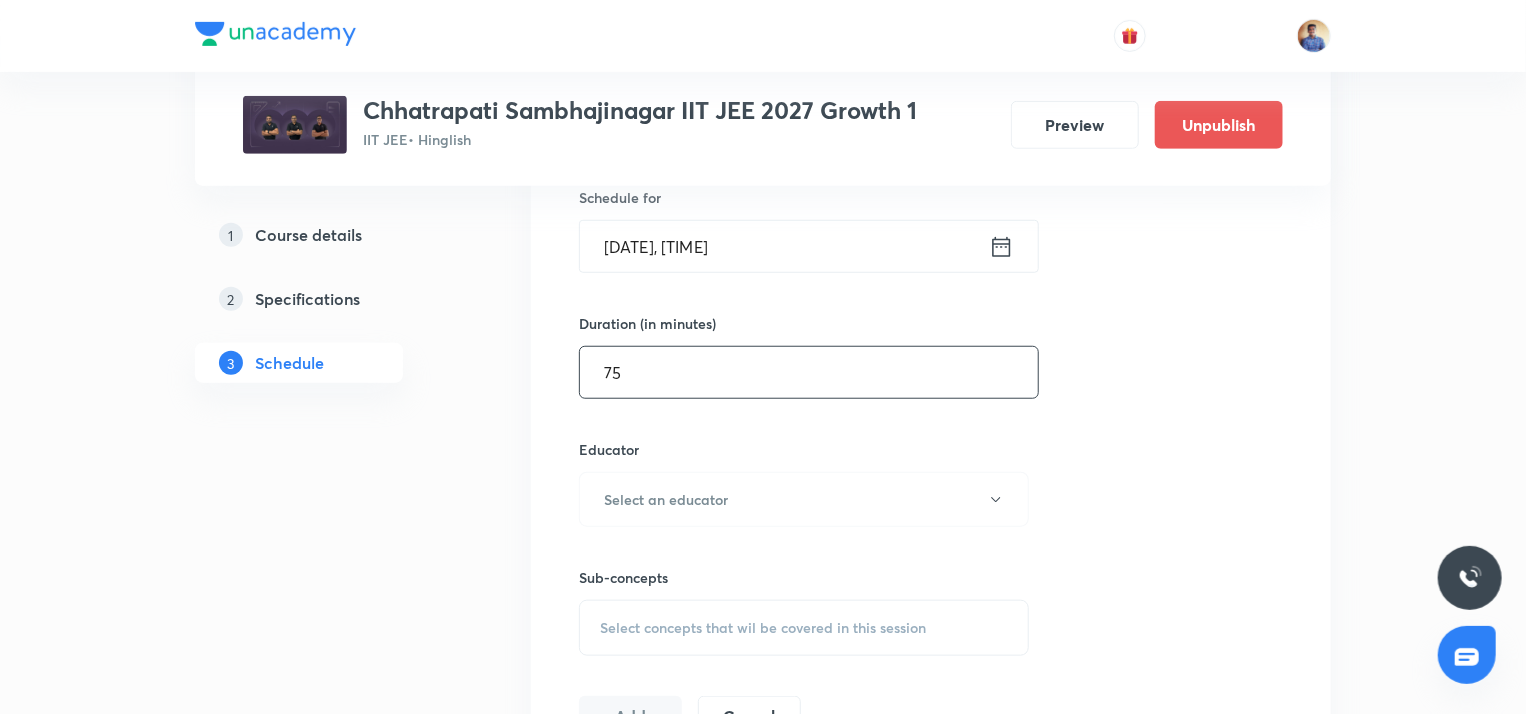 scroll, scrollTop: 668, scrollLeft: 0, axis: vertical 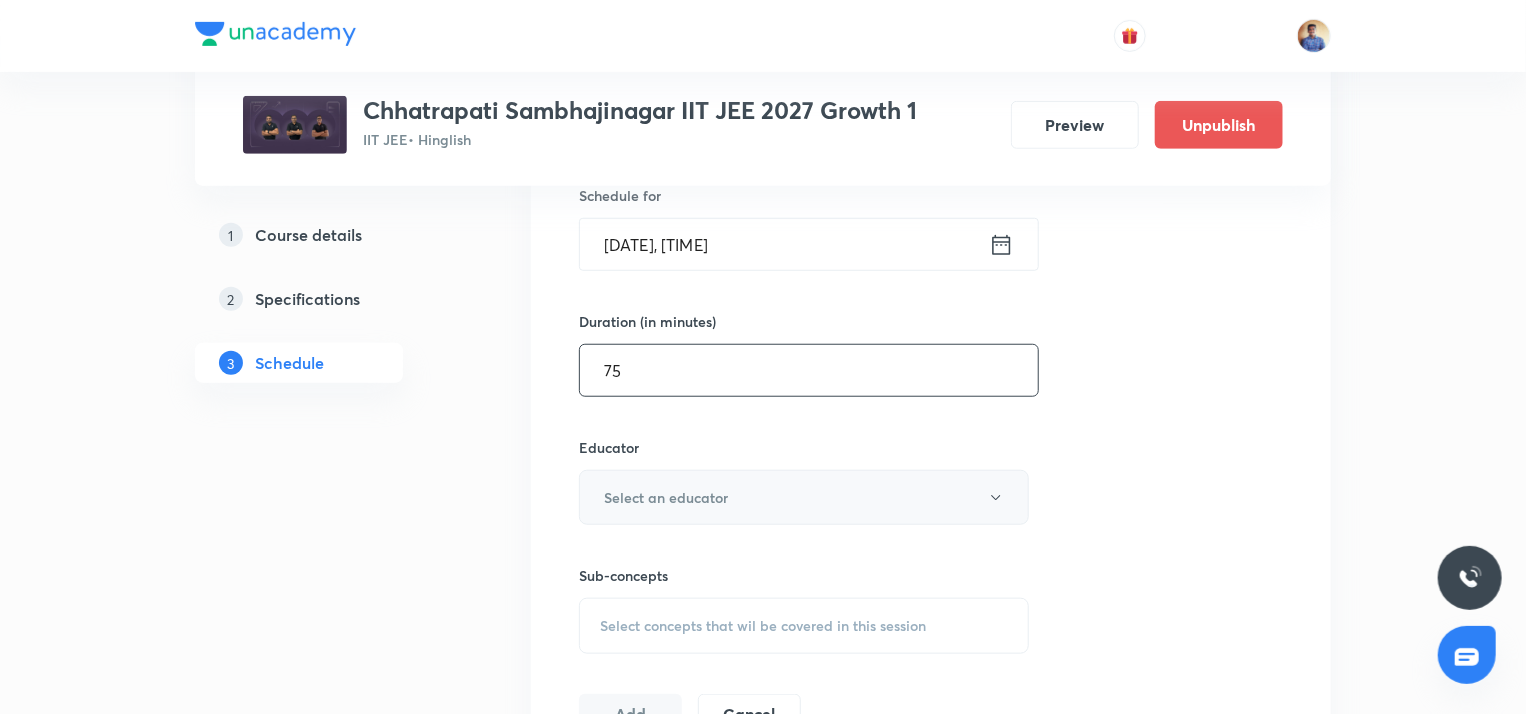 type on "75" 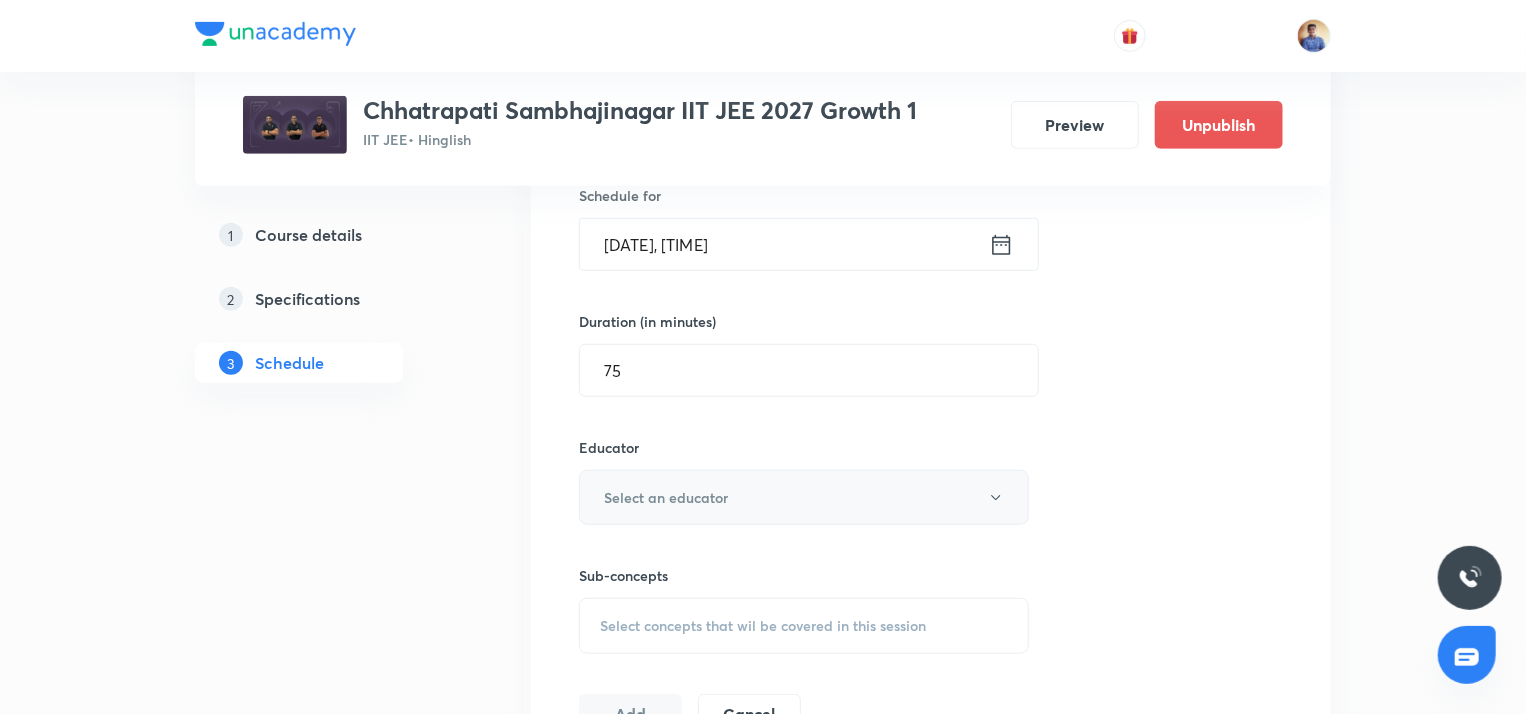 click on "Select an educator" at bounding box center (666, 497) 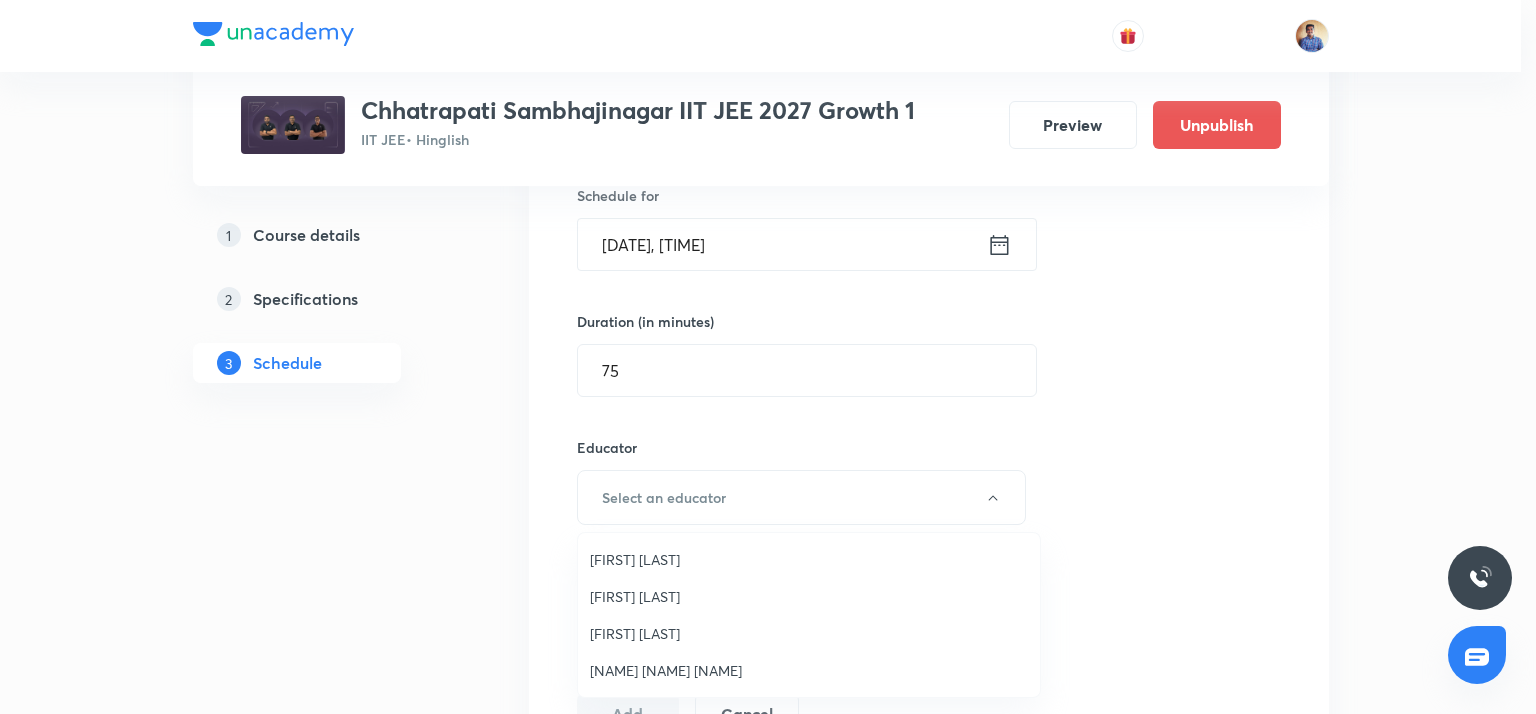 click on "Bhushan Ravindra Magar" at bounding box center [809, 559] 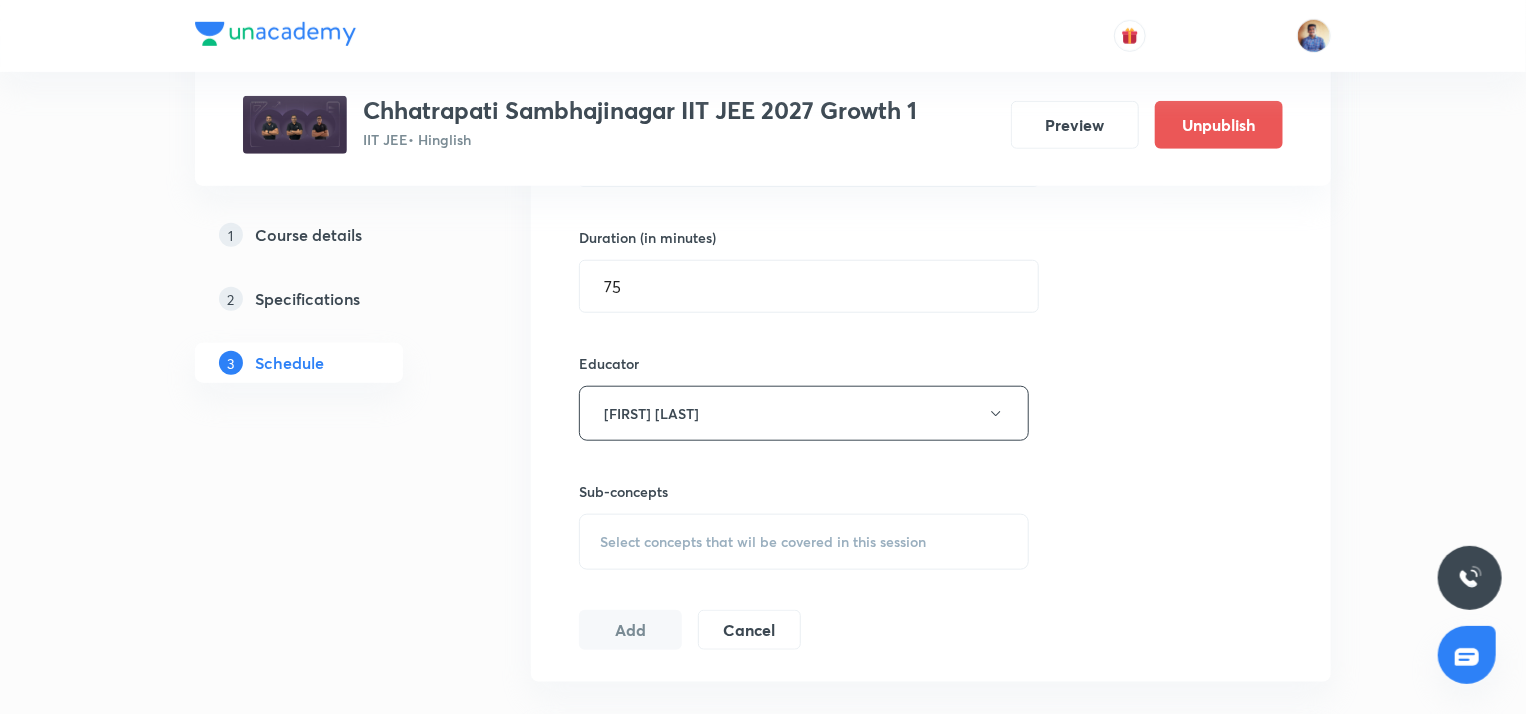 scroll, scrollTop: 752, scrollLeft: 0, axis: vertical 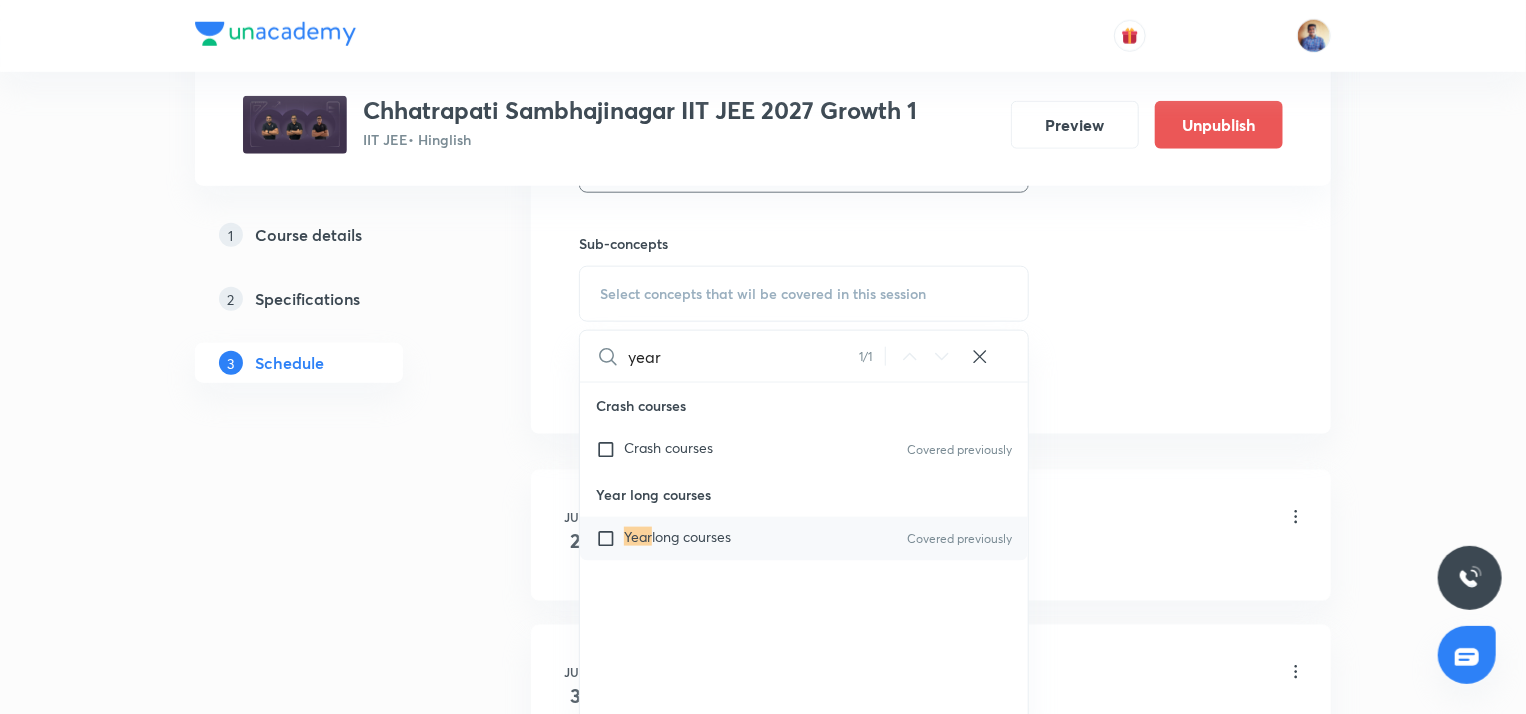 type on "year" 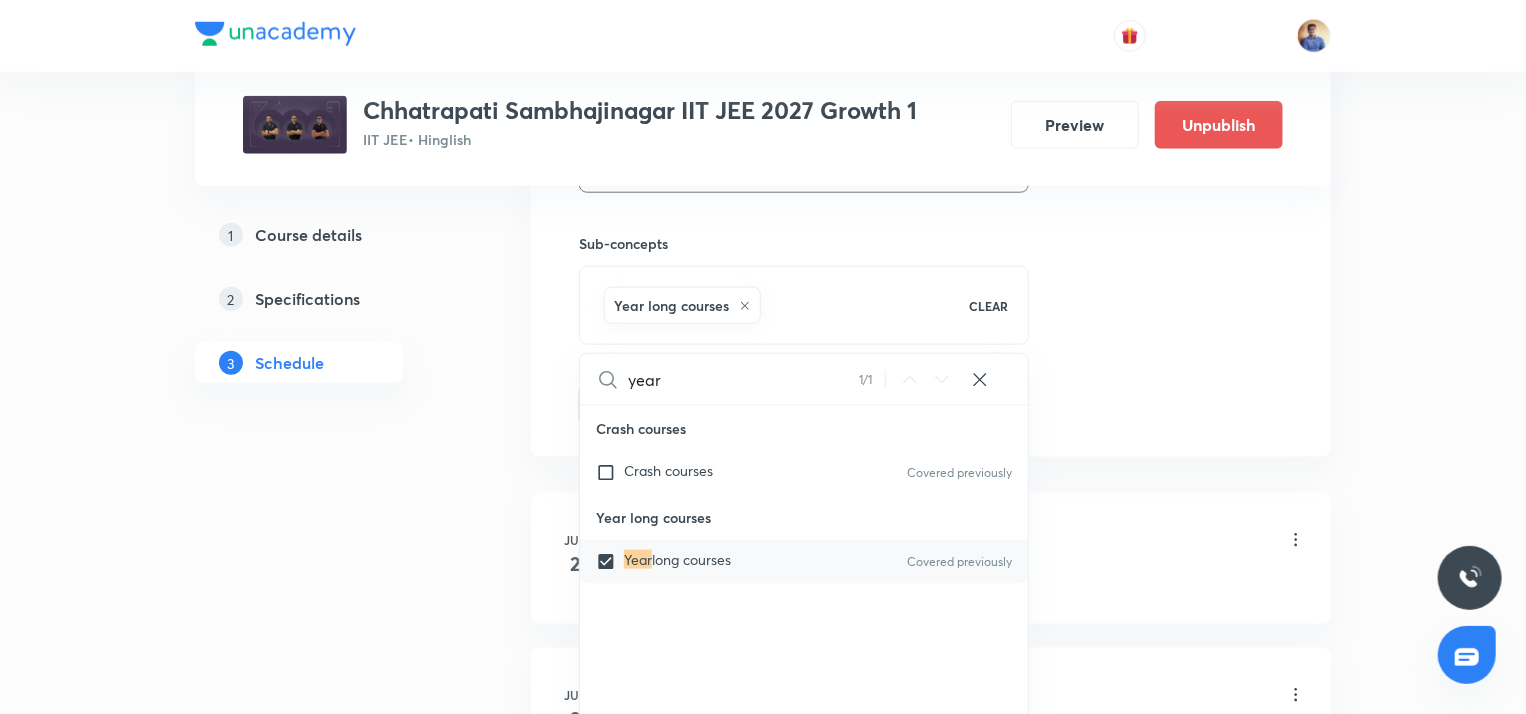 click on "Plus Courses Chhatrapati Sambhajinagar IIT JEE 2027 Growth 1 IIT JEE  • Hinglish Preview Unpublish 1 Course details 2 Specifications 3 Schedule Schedule 106  classes Topic coverage Class 11 Cover at least  60 % View details Session  107 Live class Quiz Recorded classes Session title 36/99 Mathematics (Sequence and Series L8) ​ Schedule for Aug 7, 2025, 10:45 AM ​ Duration (in minutes) 75 ​ Educator Bhushan Ravindra Magar Sub-concepts Year long courses CLEAR year 1 / 1 ​ Crash courses Crash courses Covered previously Year long courses Year  long courses Covered previously Add Cancel Jun 2 Mathematics Lesson 1 • 9:15 AM • 75 min Year long courses Jun 3 Mathematics Lesson 2 • 9:15 AM • 75 min Year long courses Jun 4 Mathematics Lesson 3 • 9:15 AM • 75 min Year long courses Jun 5 Mathematics Lesson 4 • 9:15 AM • 75 min Year long courses Jun 6 Mathematics Lesson 5 • 9:15 AM • 75 min Year long courses Jun 10 Mathematics (Logarithm L2) Lesson 6 • 9:20 AM • 75 min Year long courses 1" at bounding box center (763, 8081) 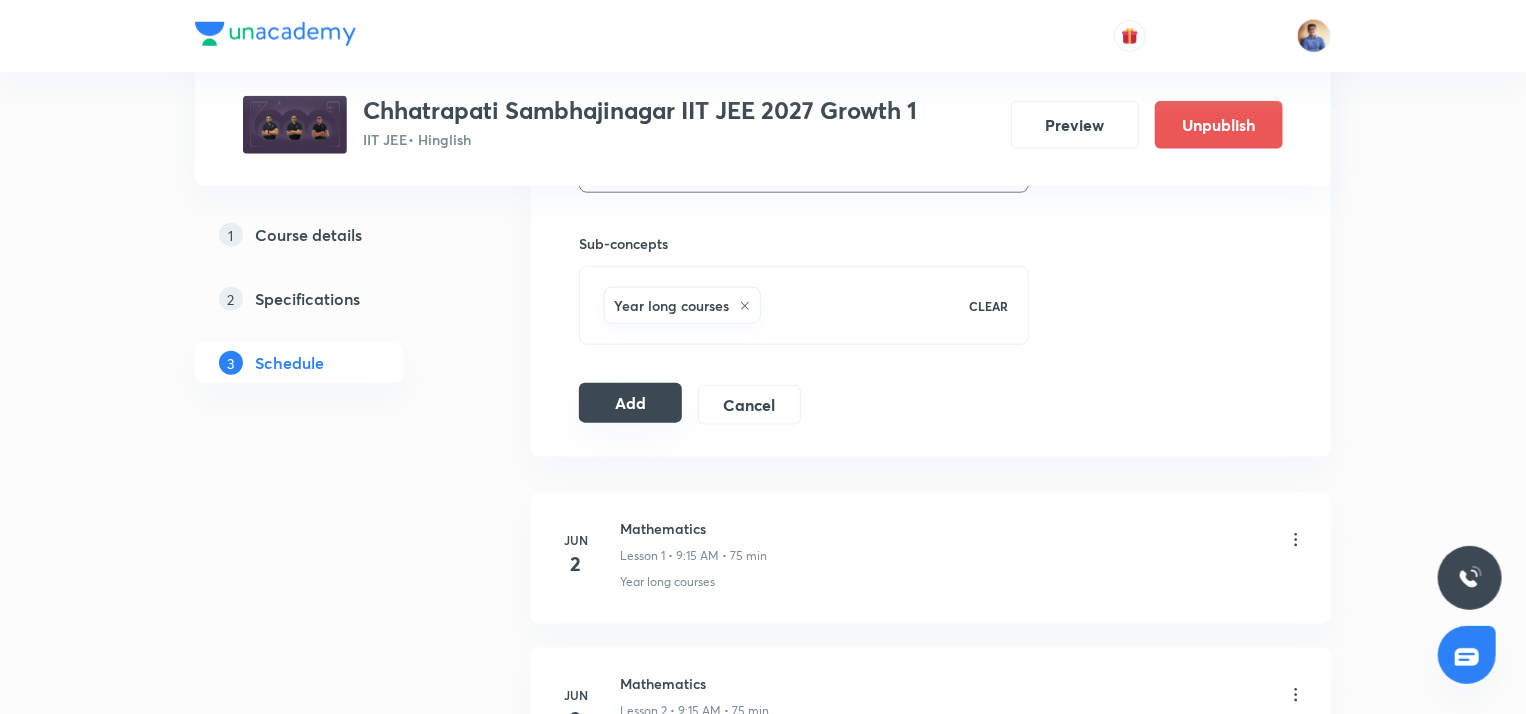 click on "Add" at bounding box center (630, 403) 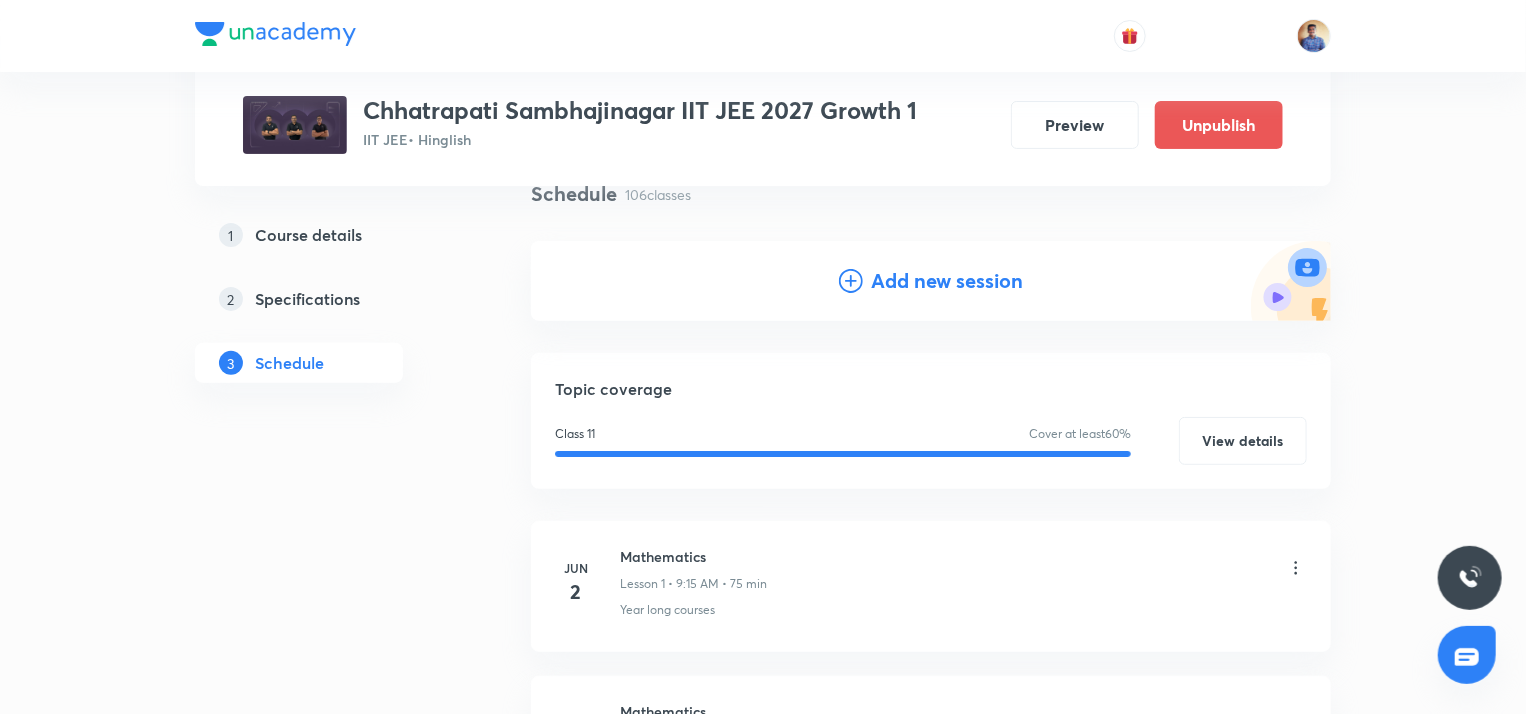 scroll, scrollTop: 156, scrollLeft: 0, axis: vertical 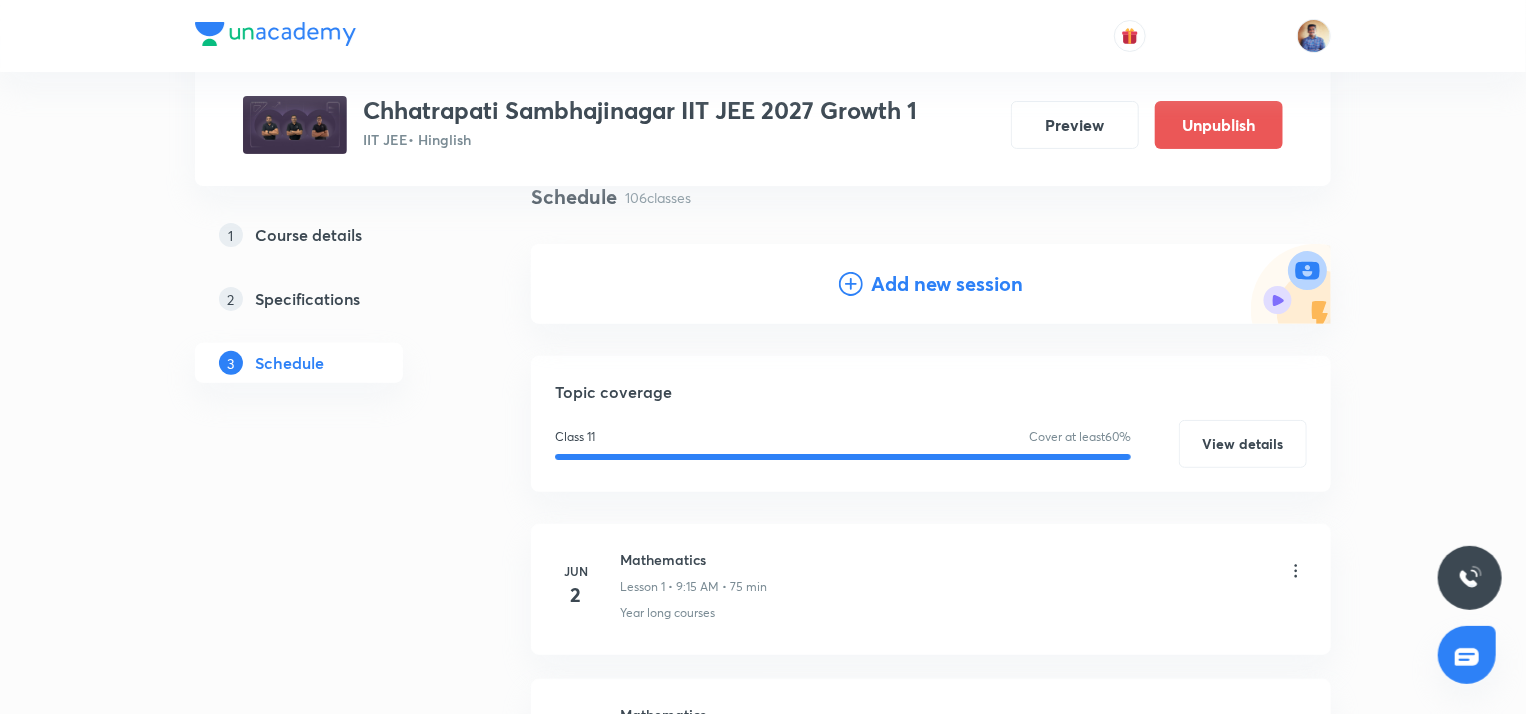 click 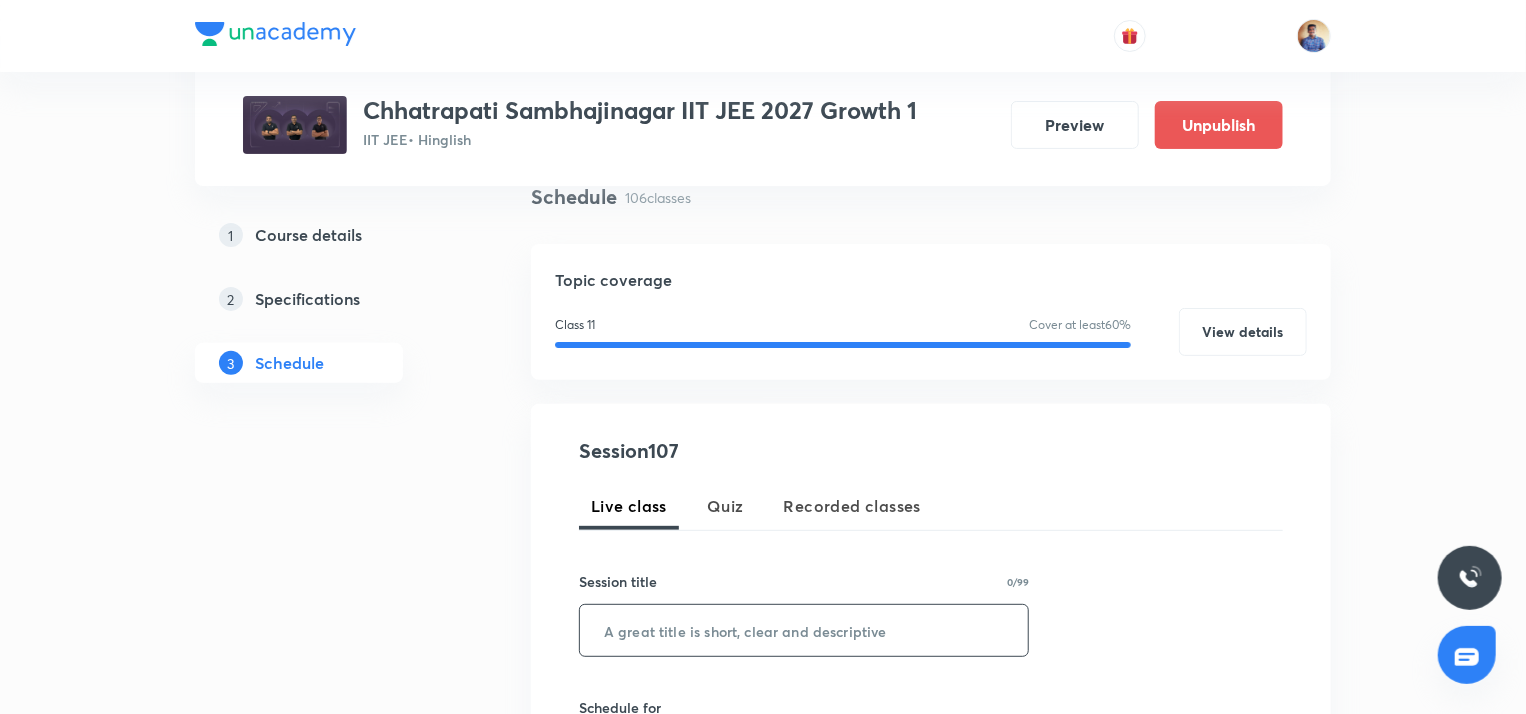 paste on "Mathematics (Sequence and Series L5)" 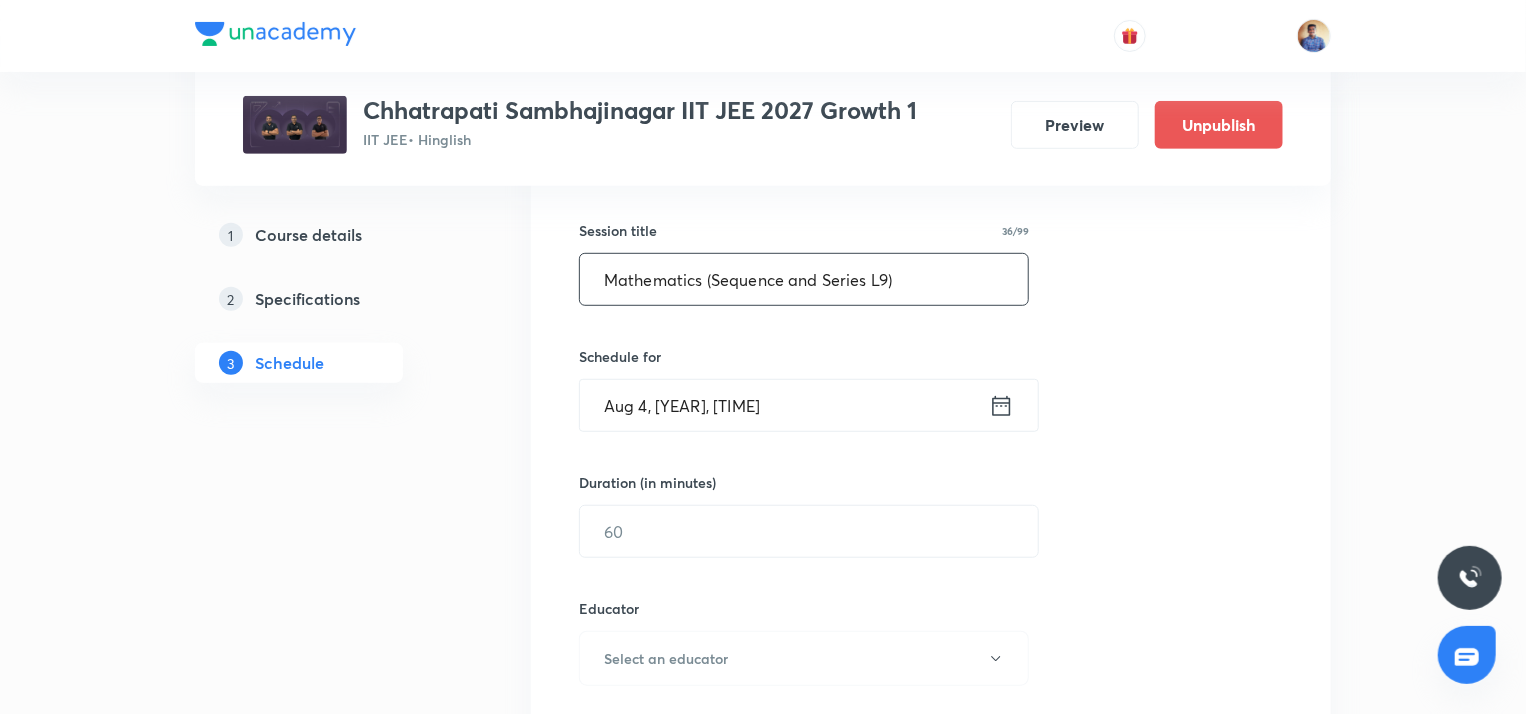 scroll, scrollTop: 511, scrollLeft: 0, axis: vertical 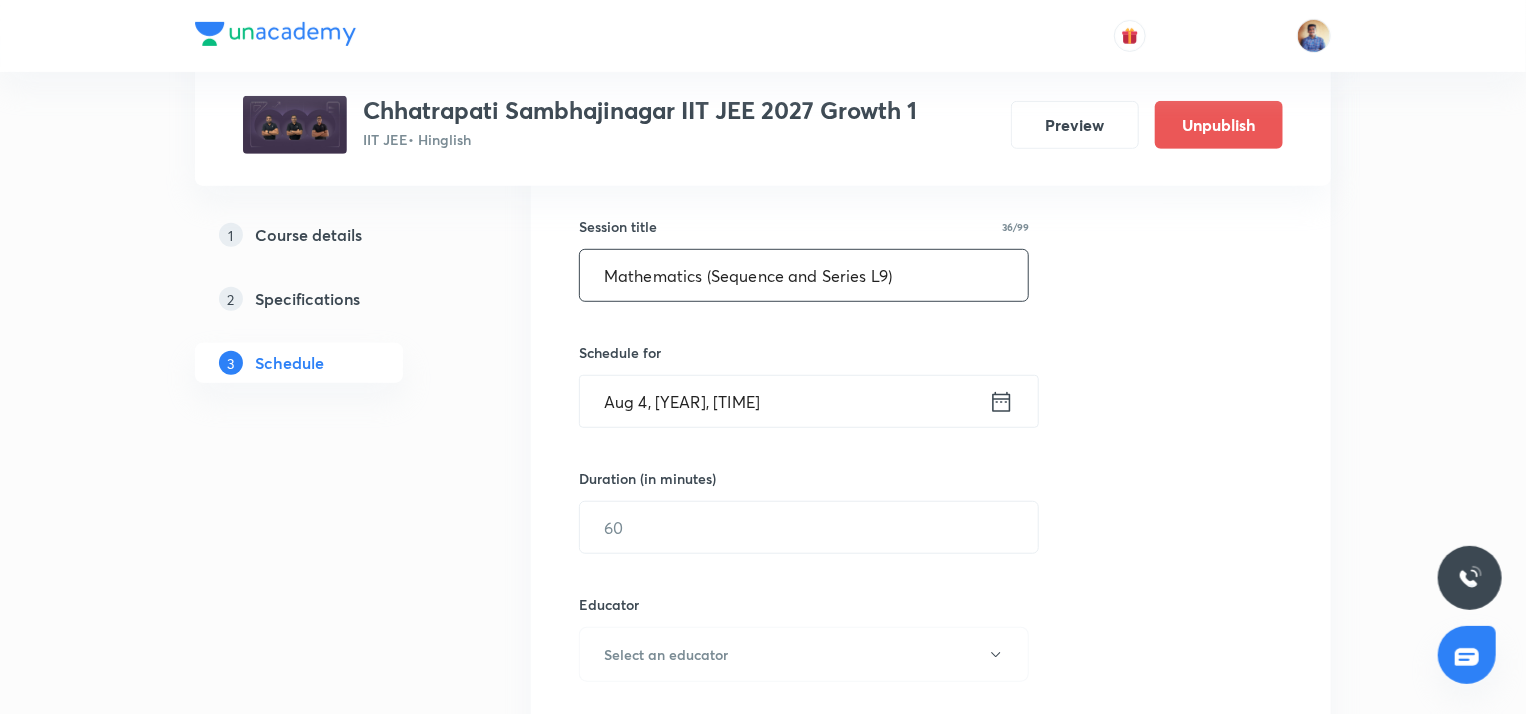 type on "Mathematics (Sequence and Series L9)" 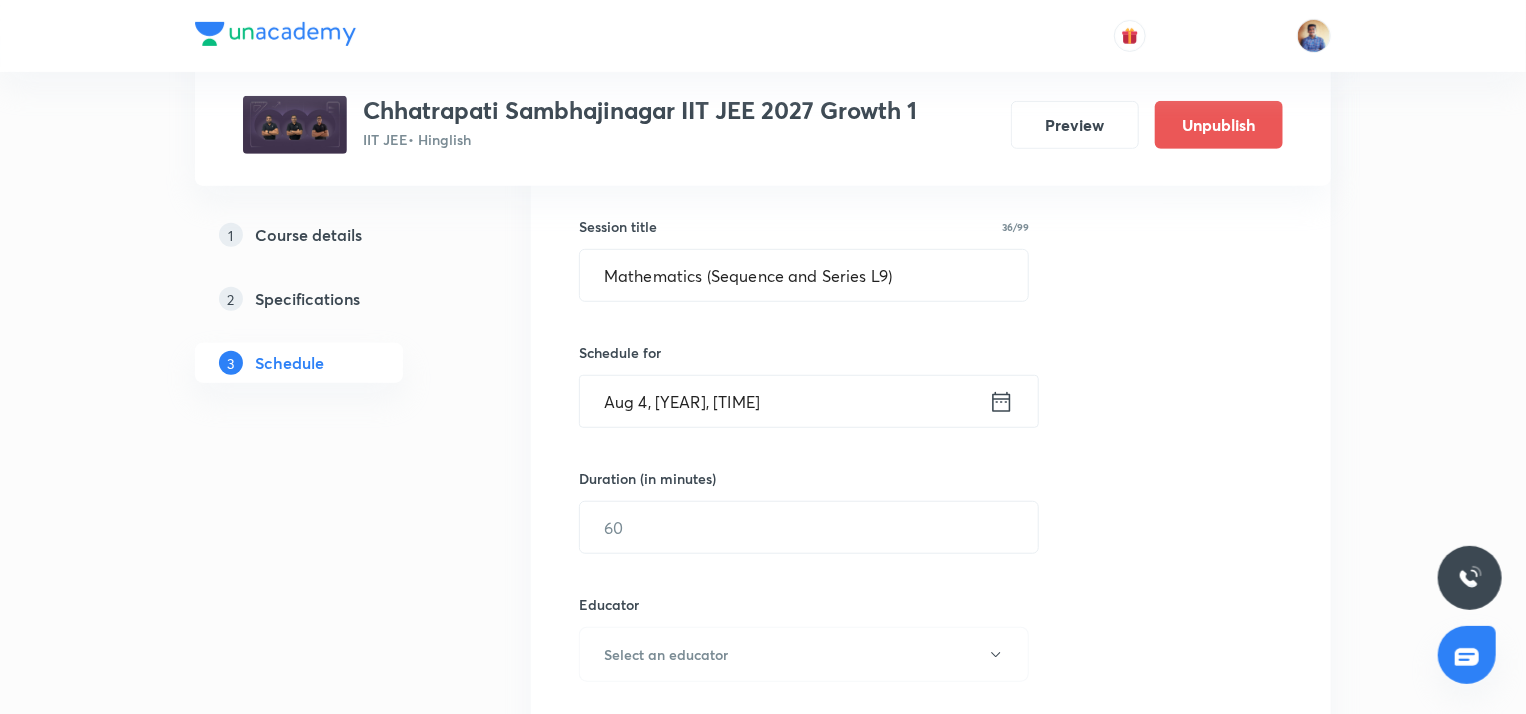 click on "Aug 4, 2025, 3:11 PM" at bounding box center [784, 401] 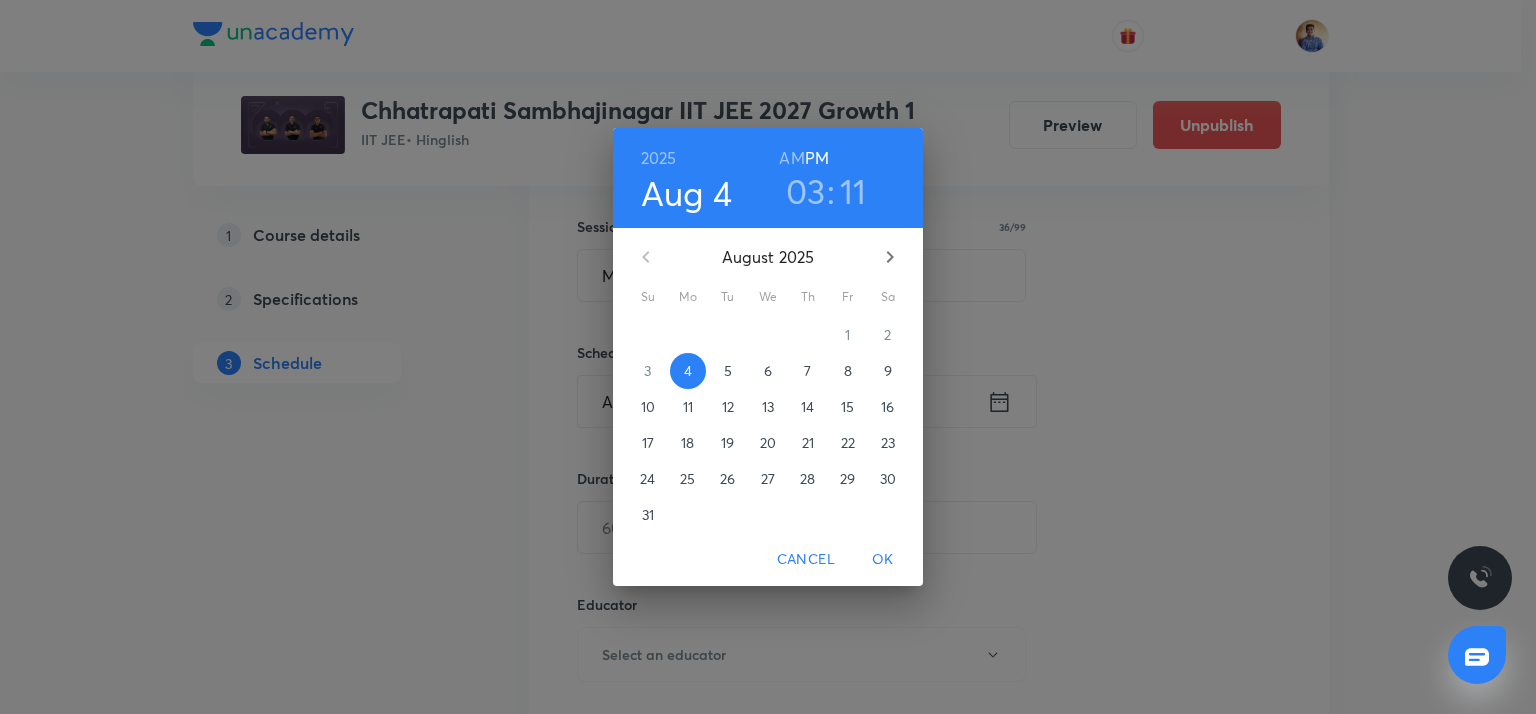 click on "8" at bounding box center (848, 371) 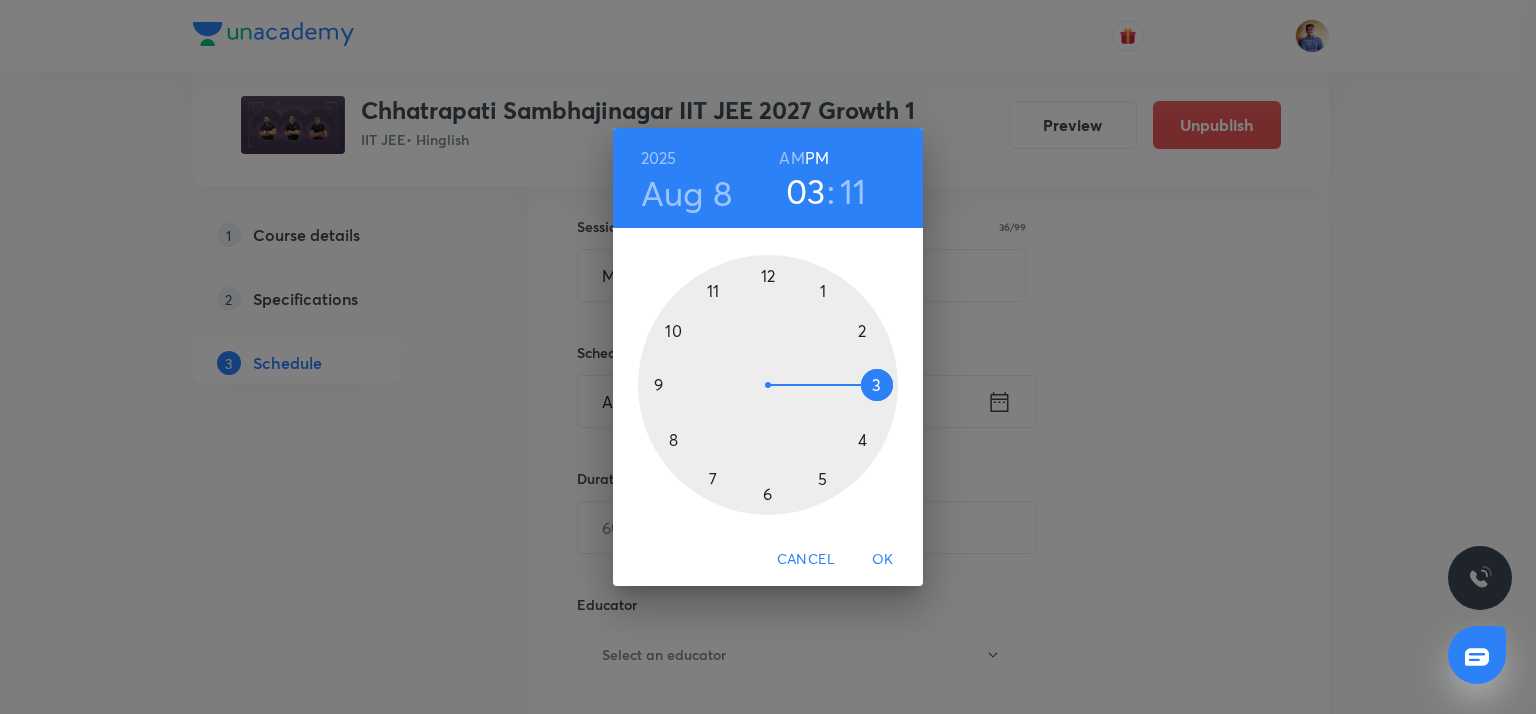 click on "AM" at bounding box center [791, 158] 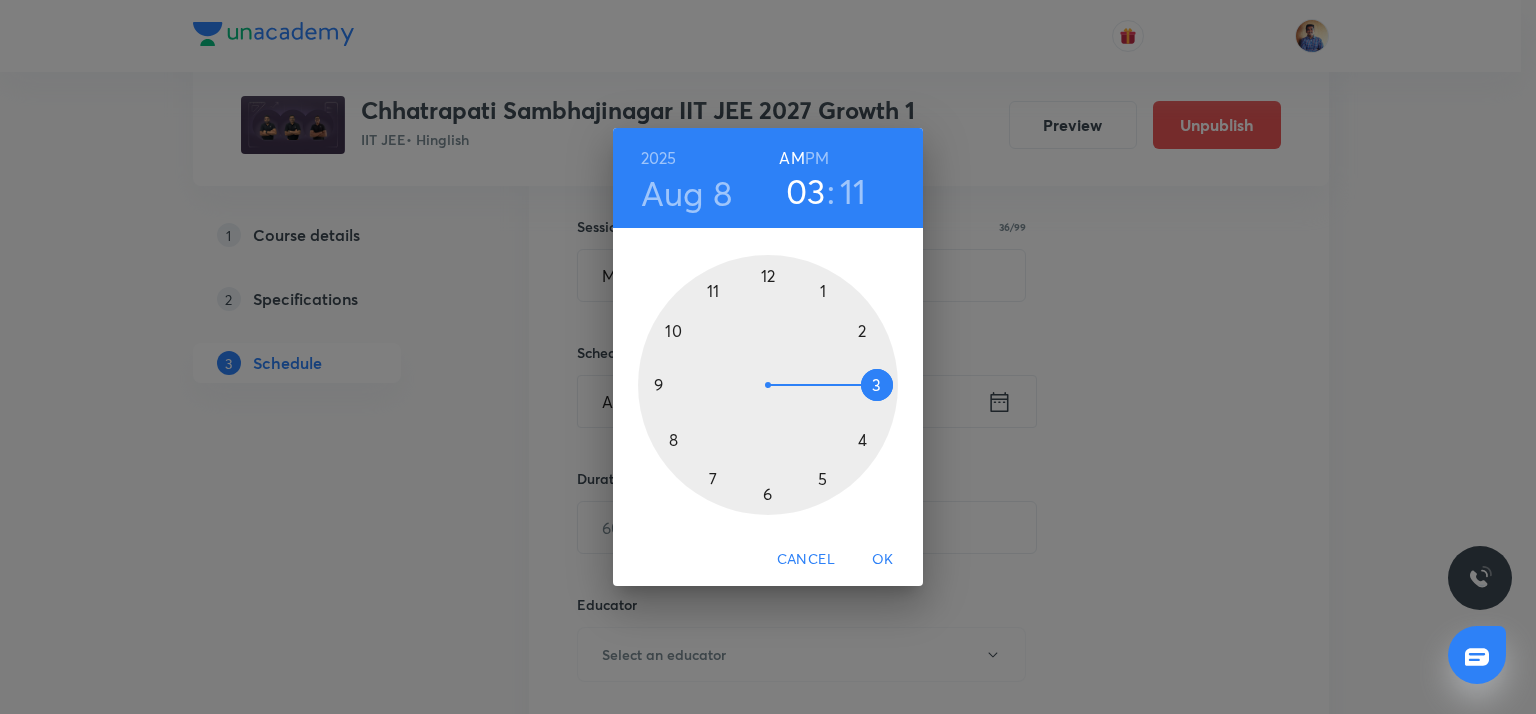 click at bounding box center [768, 385] 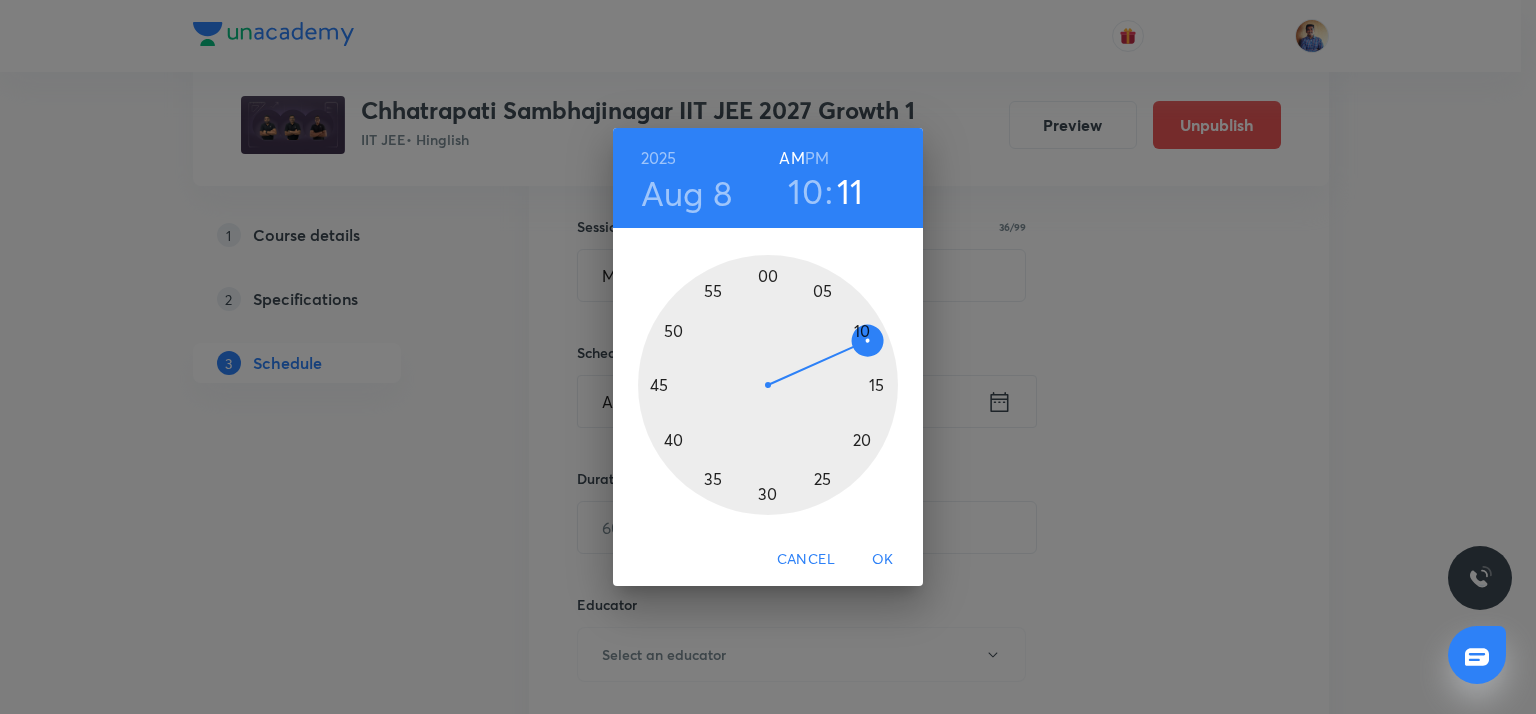 click at bounding box center [768, 385] 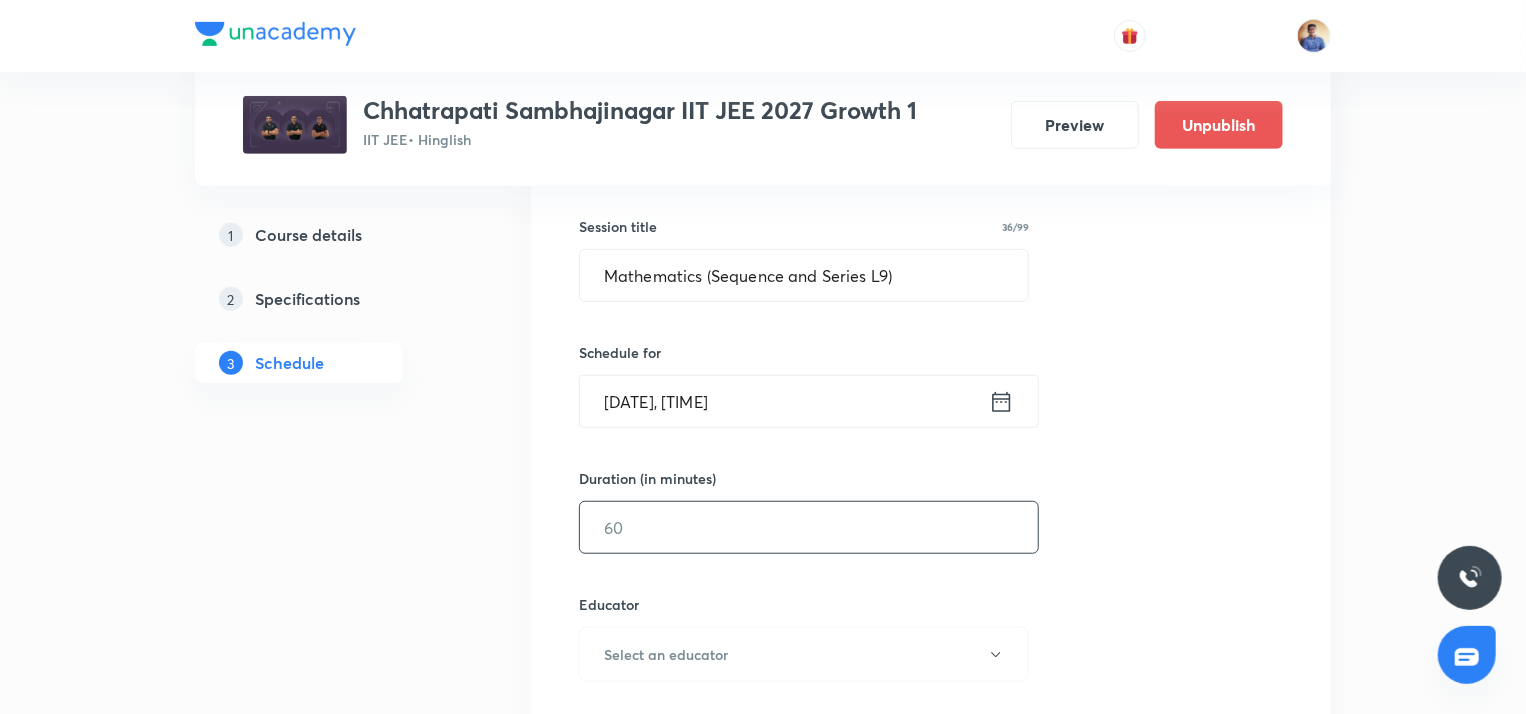 click at bounding box center [809, 527] 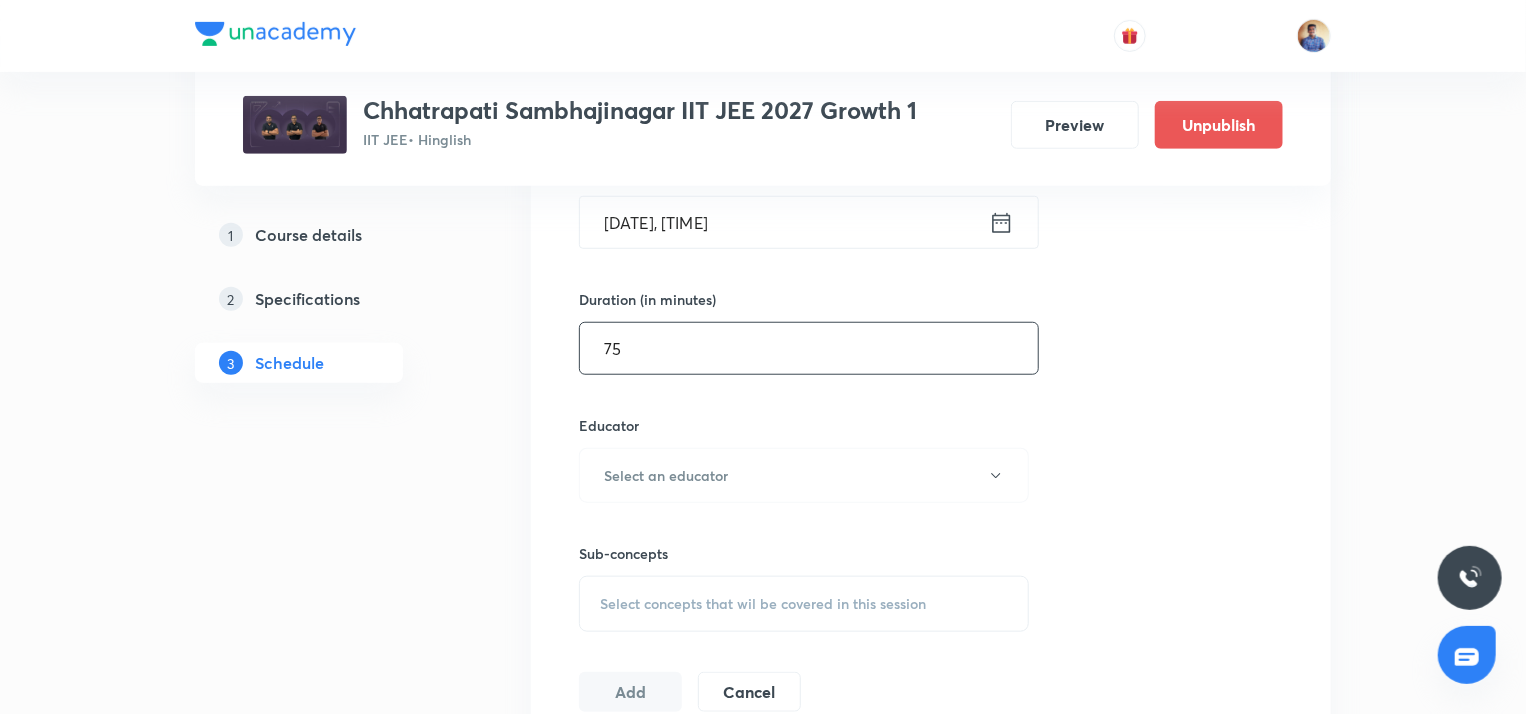 scroll, scrollTop: 691, scrollLeft: 0, axis: vertical 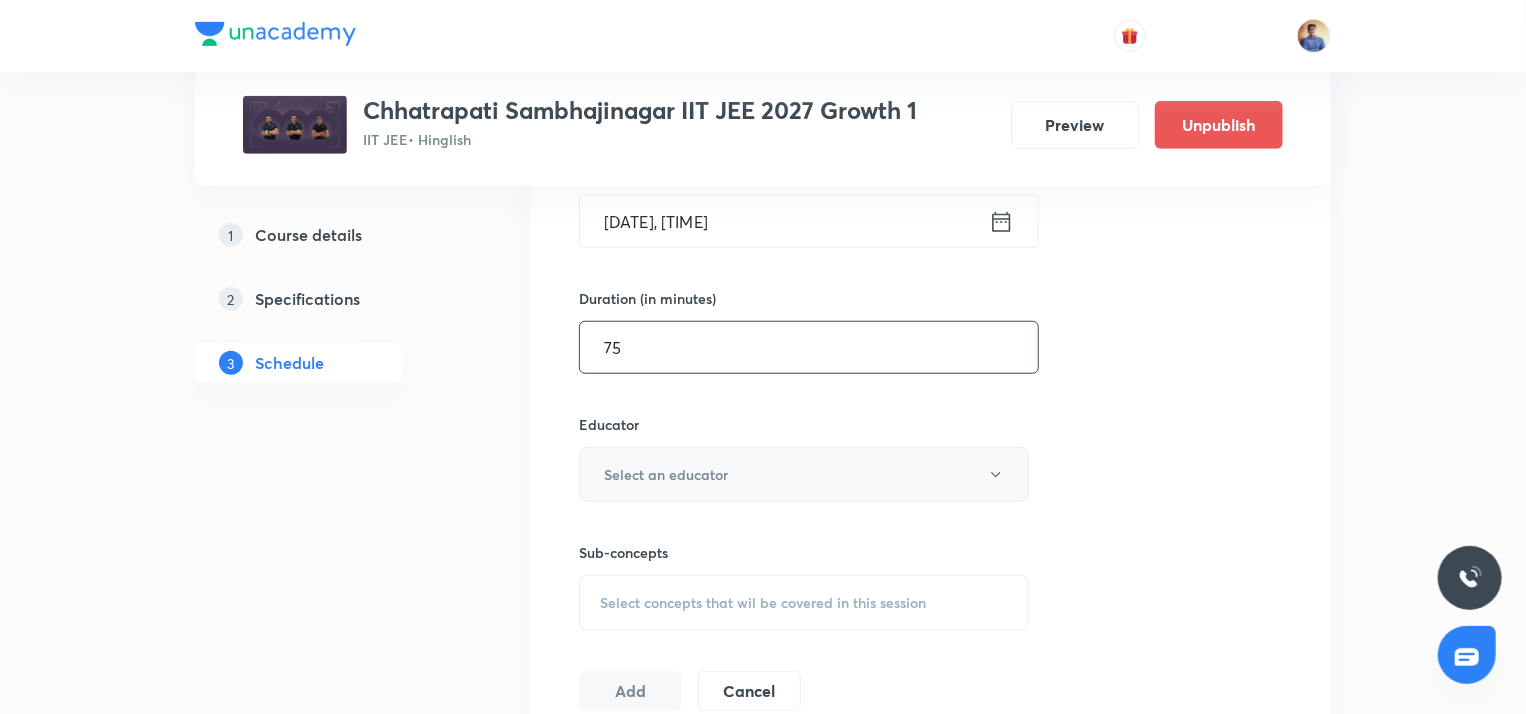 type on "75" 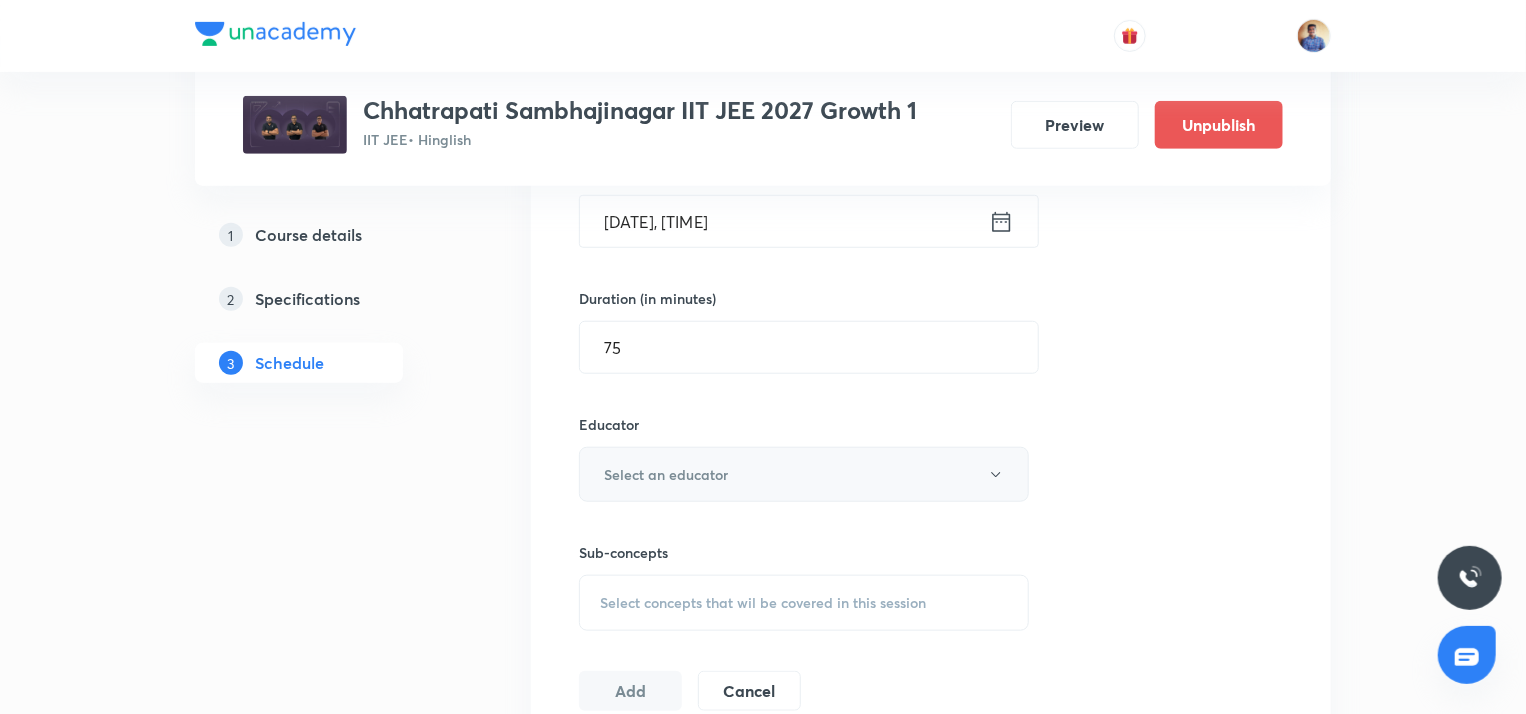 click on "Select an educator" at bounding box center [666, 474] 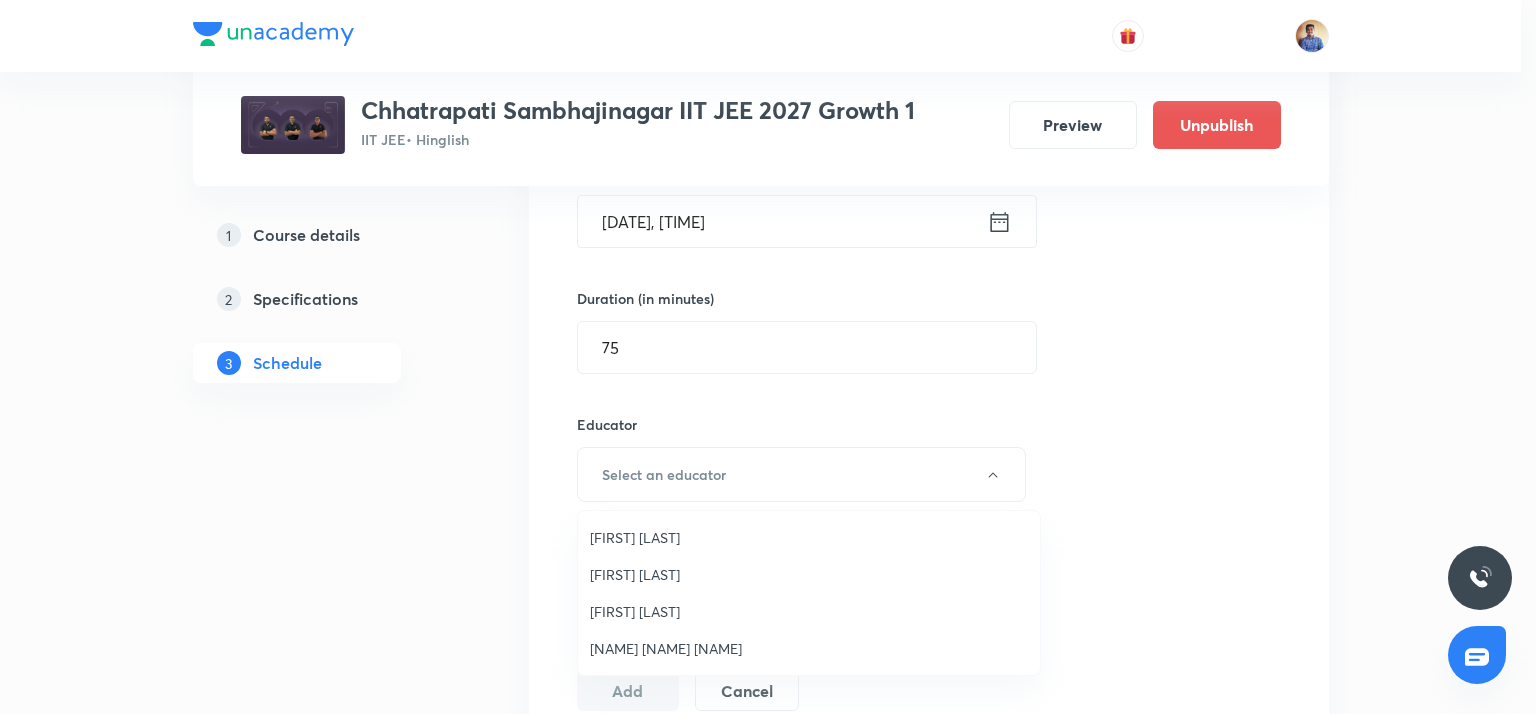 click on "Bhushan Ravindra Magar" at bounding box center (809, 537) 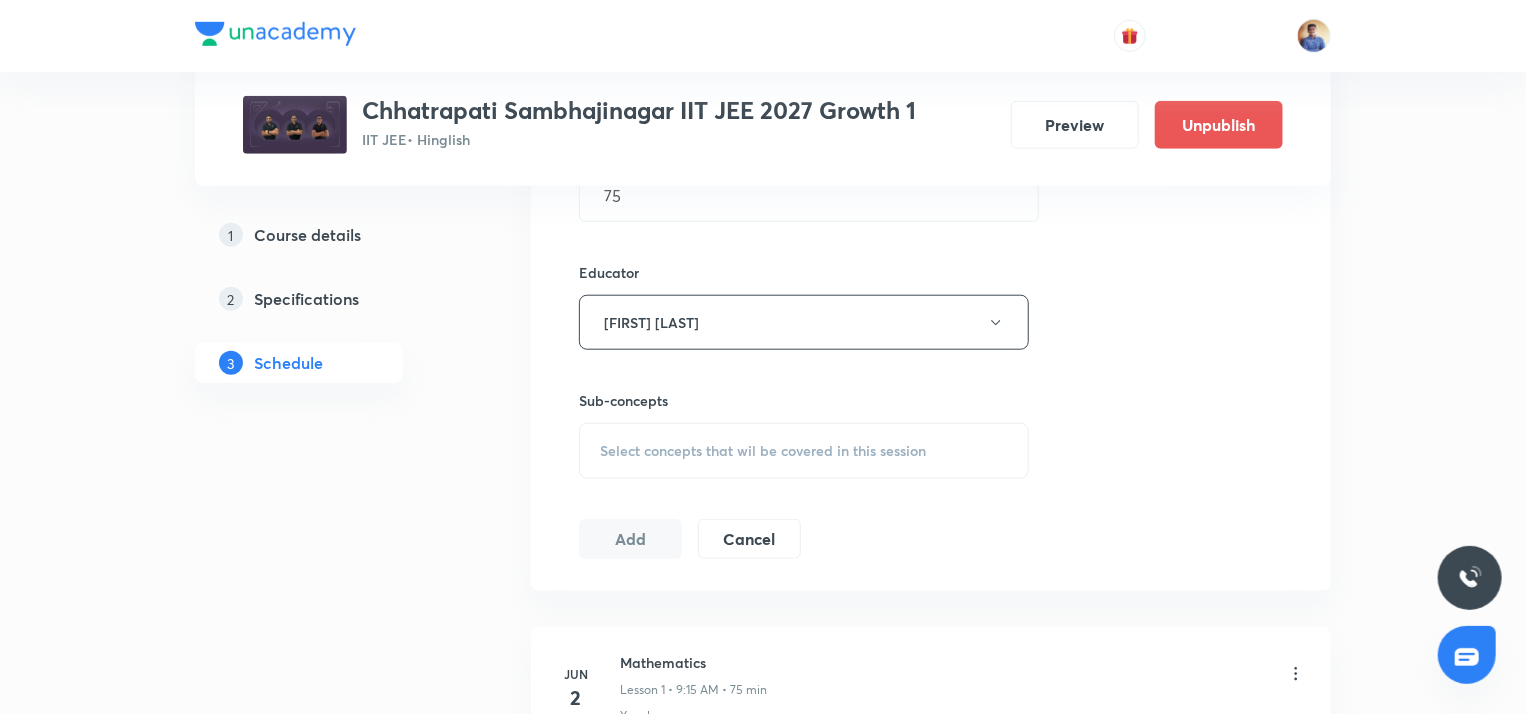 scroll, scrollTop: 844, scrollLeft: 0, axis: vertical 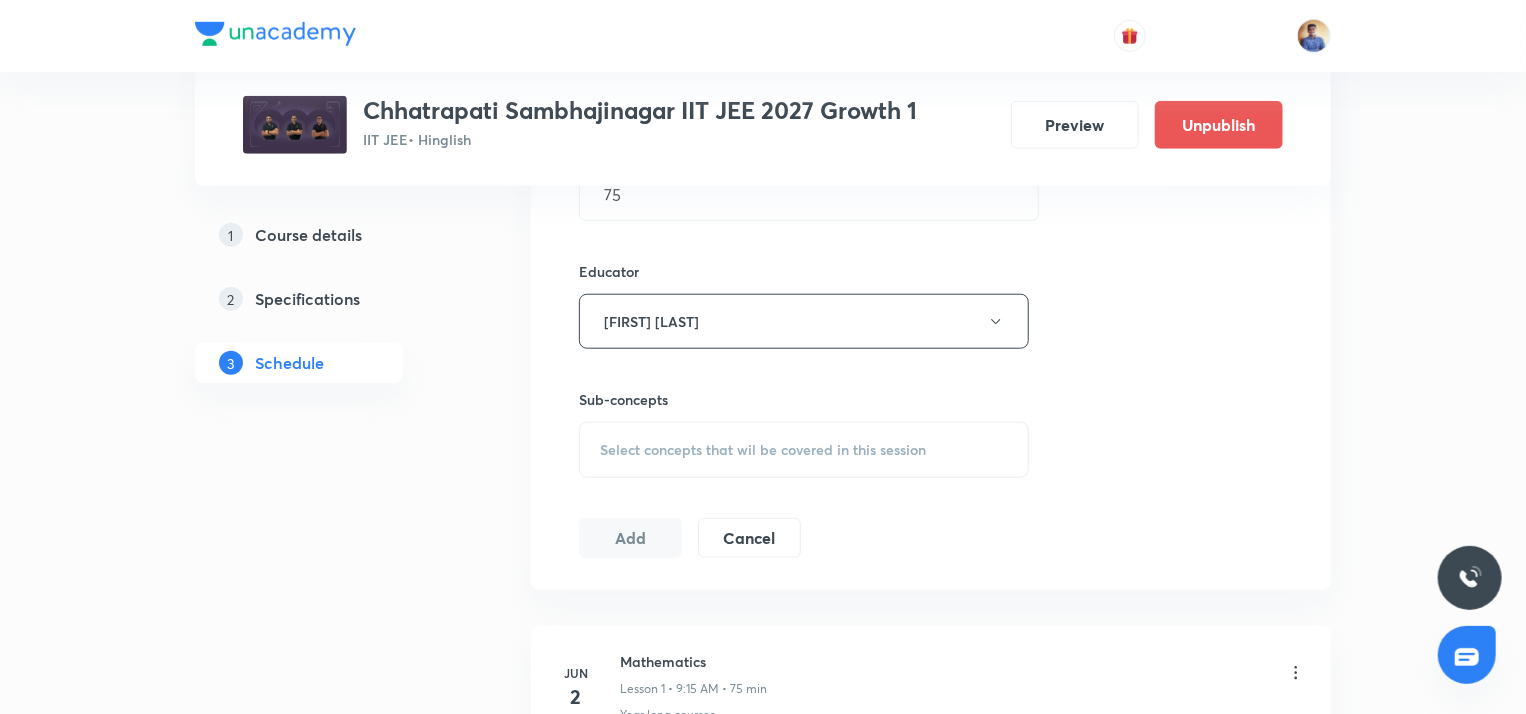 click on "Select concepts that wil be covered in this session" at bounding box center [804, 450] 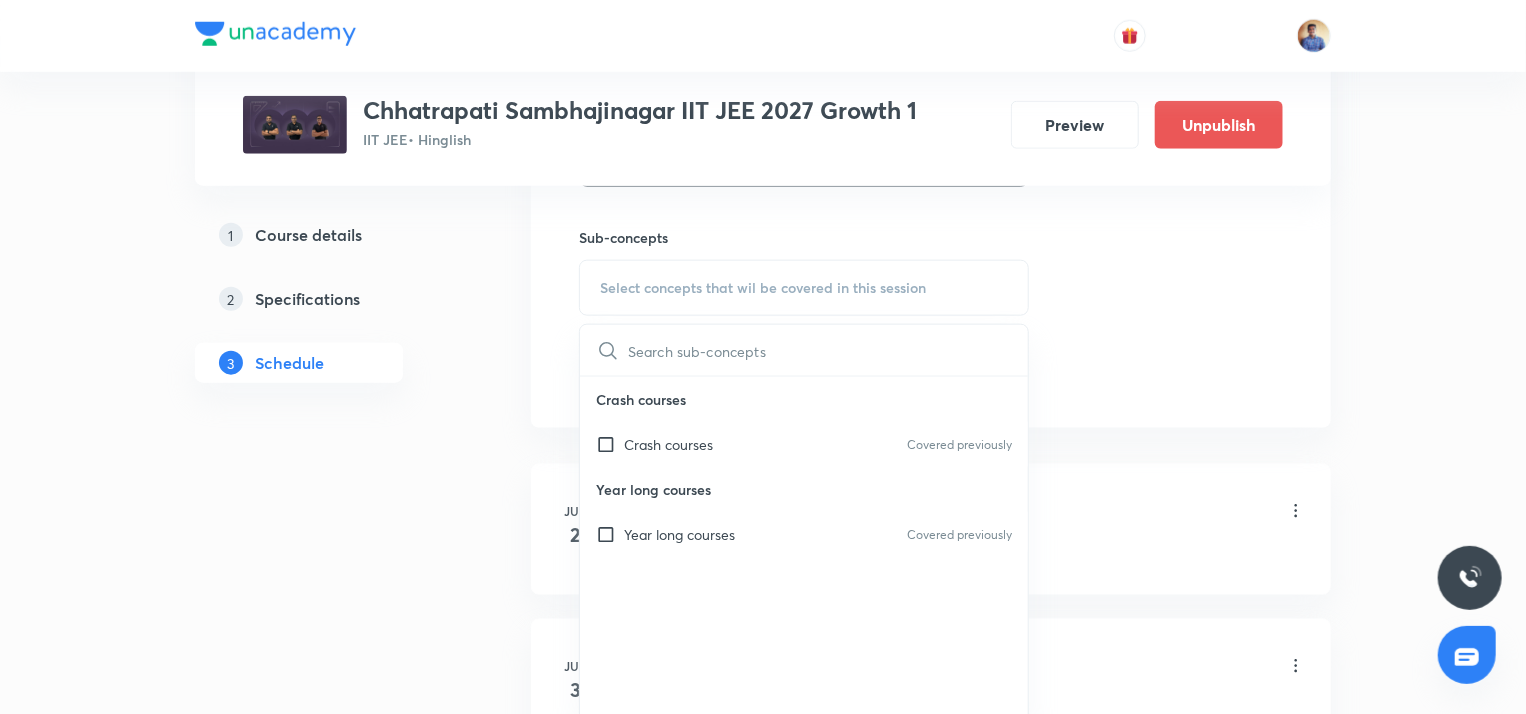 scroll, scrollTop: 1008, scrollLeft: 0, axis: vertical 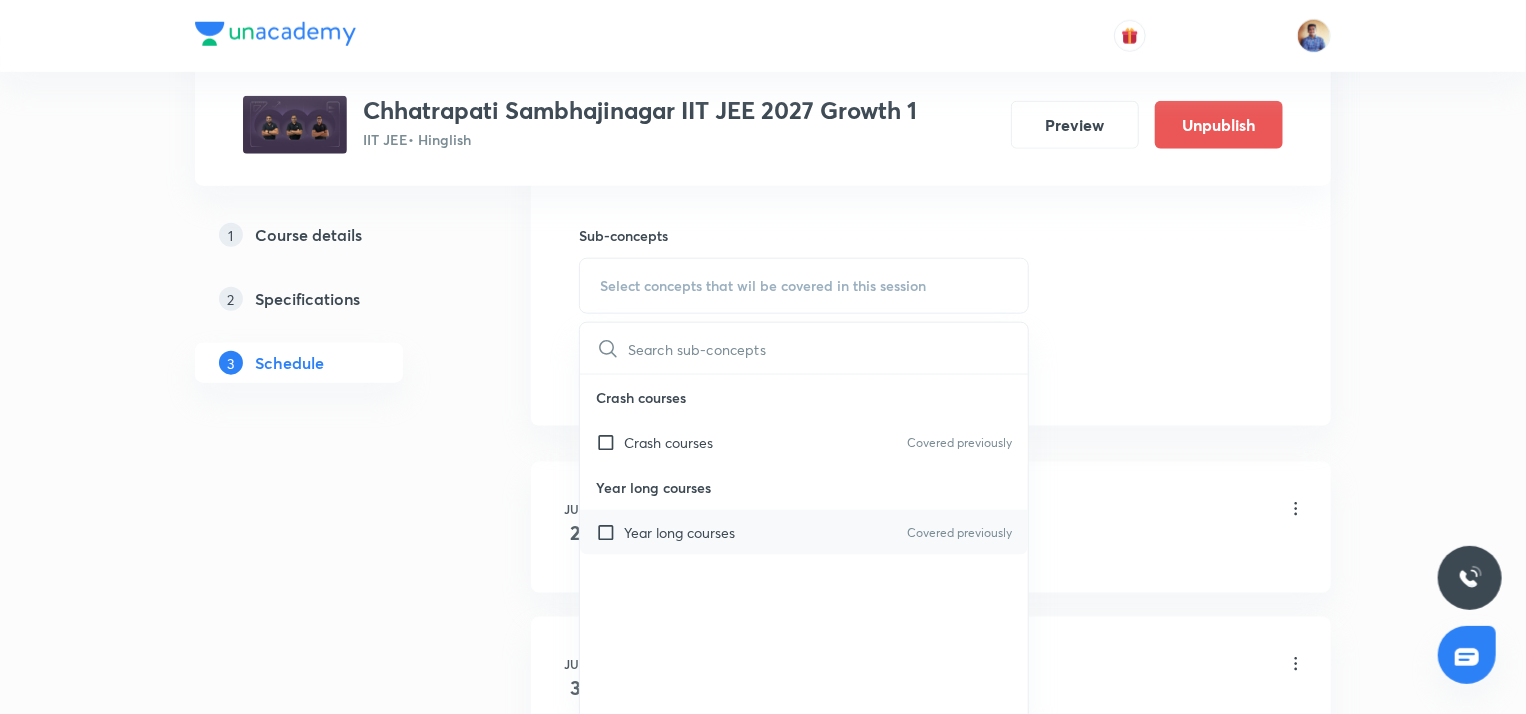 click at bounding box center (610, 532) 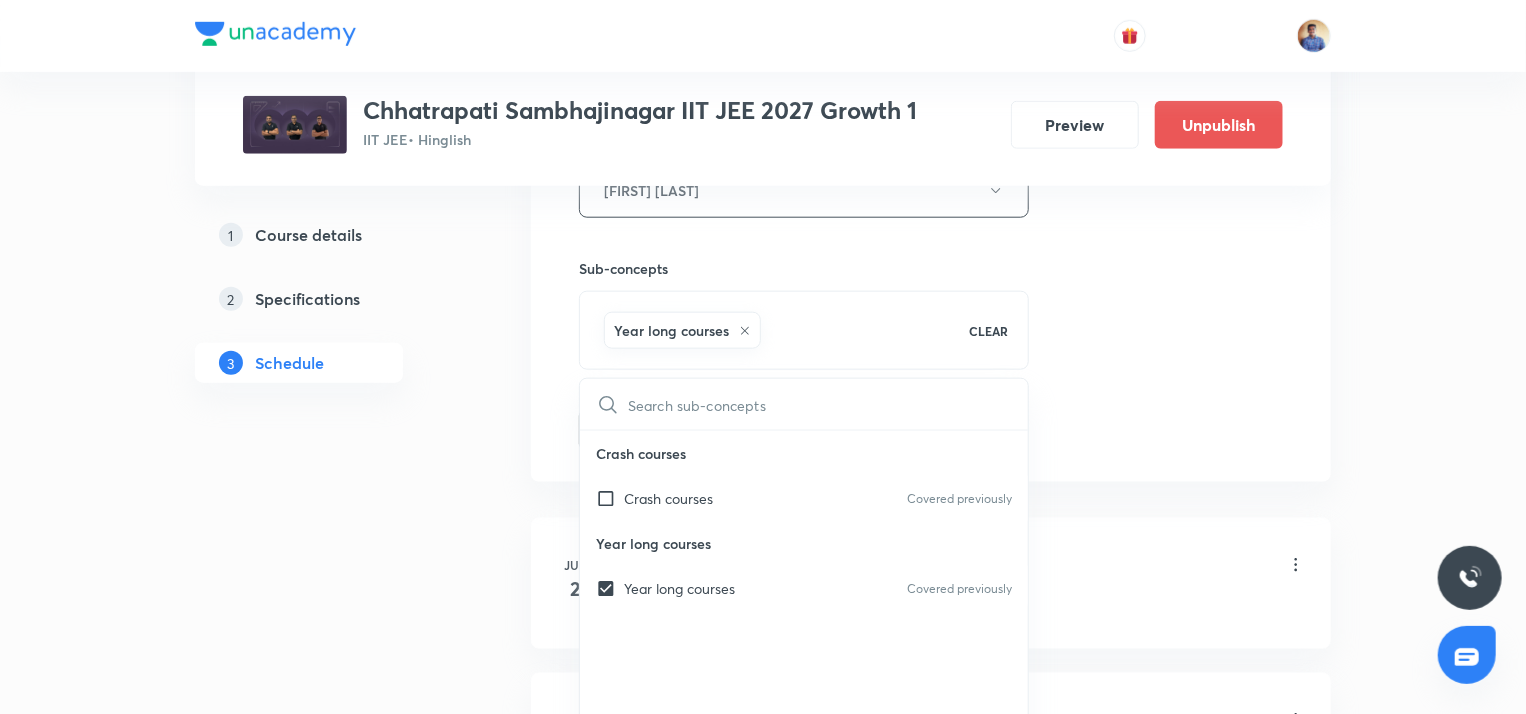 scroll, scrollTop: 976, scrollLeft: 0, axis: vertical 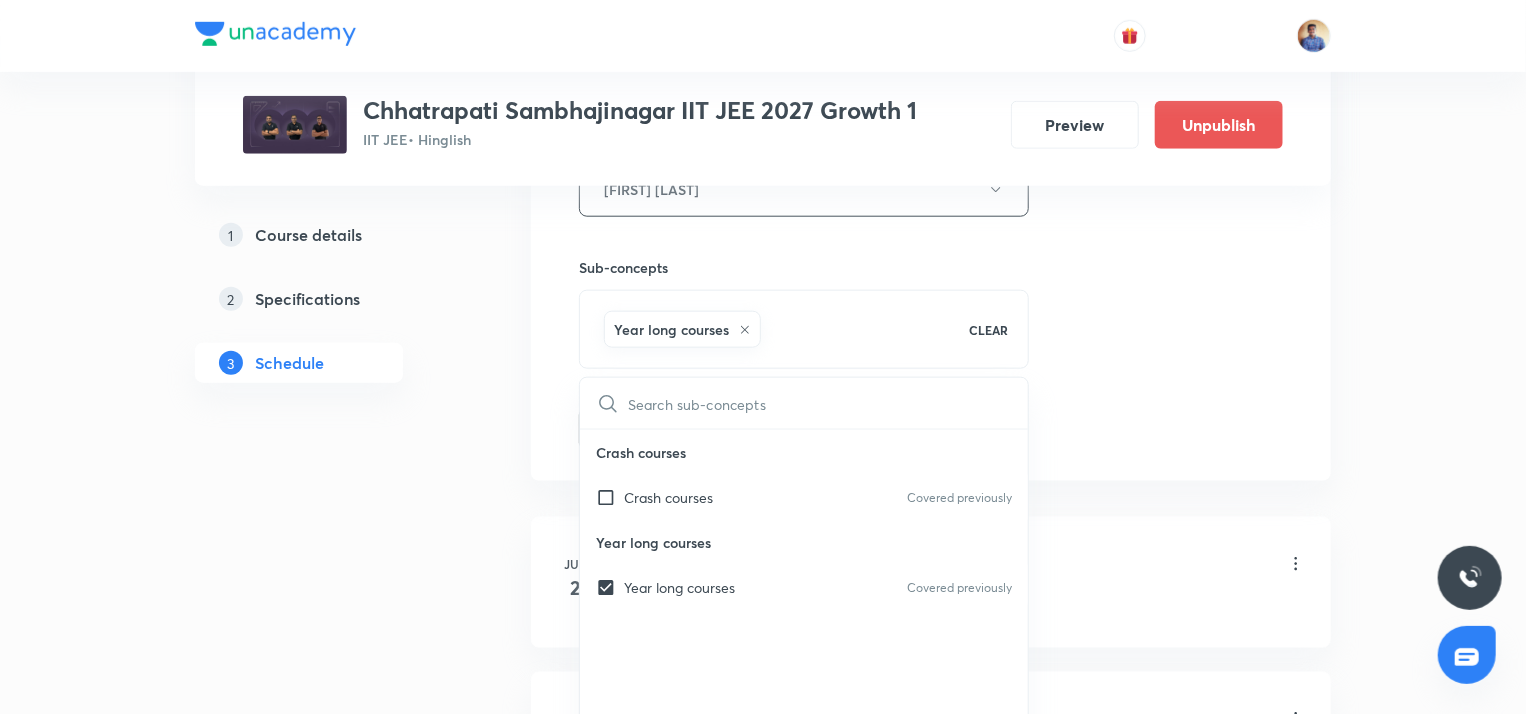 click on "Plus Courses Chhatrapati Sambhajinagar IIT JEE 2027 Growth 1 IIT JEE  • Hinglish Preview Unpublish 1 Course details 2 Specifications 3 Schedule Schedule 107  classes Topic coverage Class 11 Cover at least  60 % View details Session  108 Live class Quiz Recorded classes Session title 36/99 Mathematics (Sequence and Series L9) ​ Schedule for Aug 8, 2025, 10:45 AM ​ Duration (in minutes) 75 ​ Educator Bhushan Ravindra Magar Sub-concepts Year long courses CLEAR ​ Crash courses Crash courses Covered previously Year long courses Year long courses Covered previously Add Cancel Jun 2 Mathematics Lesson 1 • 9:15 AM • 75 min Year long courses Jun 3 Mathematics Lesson 2 • 9:15 AM • 75 min Year long courses Jun 4 Mathematics Lesson 3 • 9:15 AM • 75 min Year long courses Jun 5 Mathematics Lesson 4 • 9:15 AM • 75 min Year long courses Jun 6 Mathematics Lesson 5 • 9:15 AM • 75 min Year long courses Jun 10 Mathematics (Logarithm L2) Lesson 6 • 9:20 AM • 75 min Year long courses Jun 11 Jun 12" at bounding box center (763, 8183) 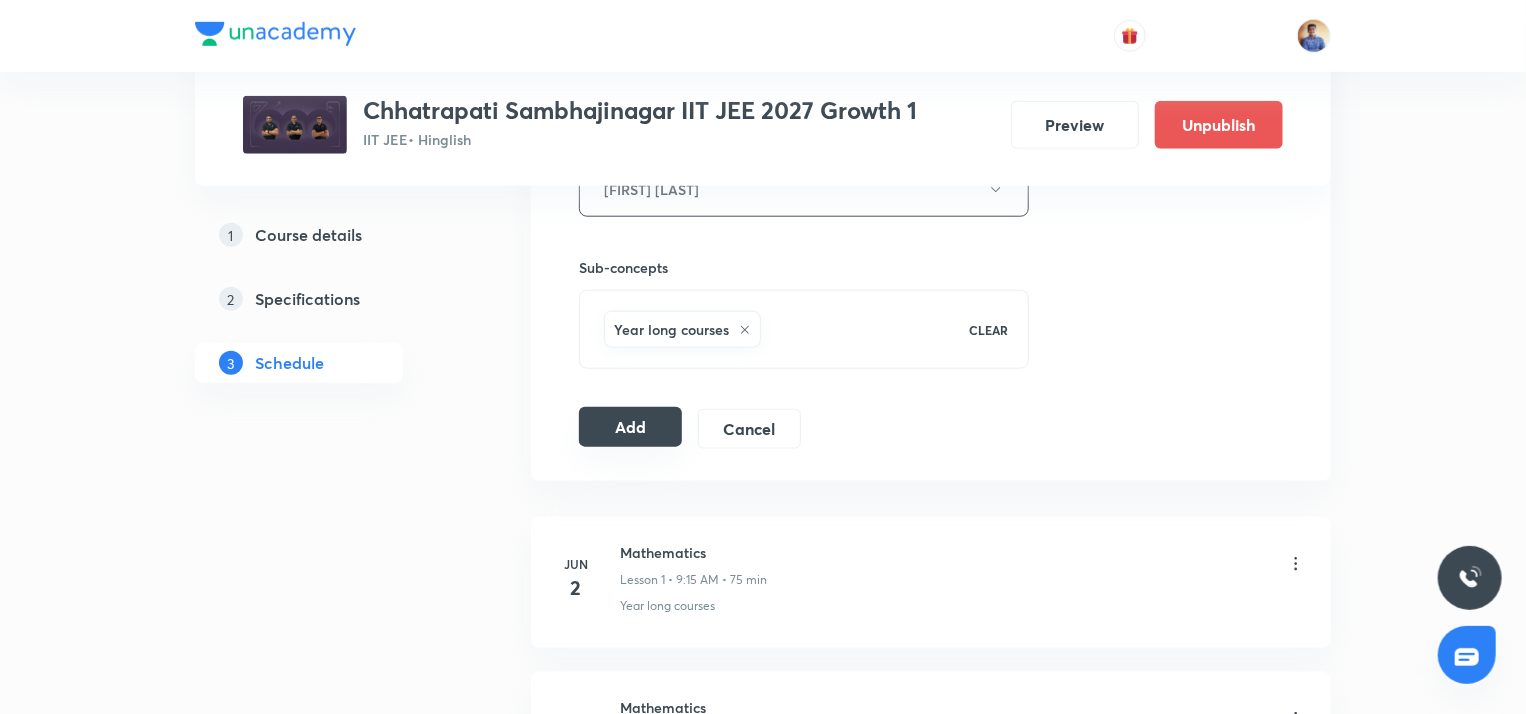 click on "Add" at bounding box center (630, 427) 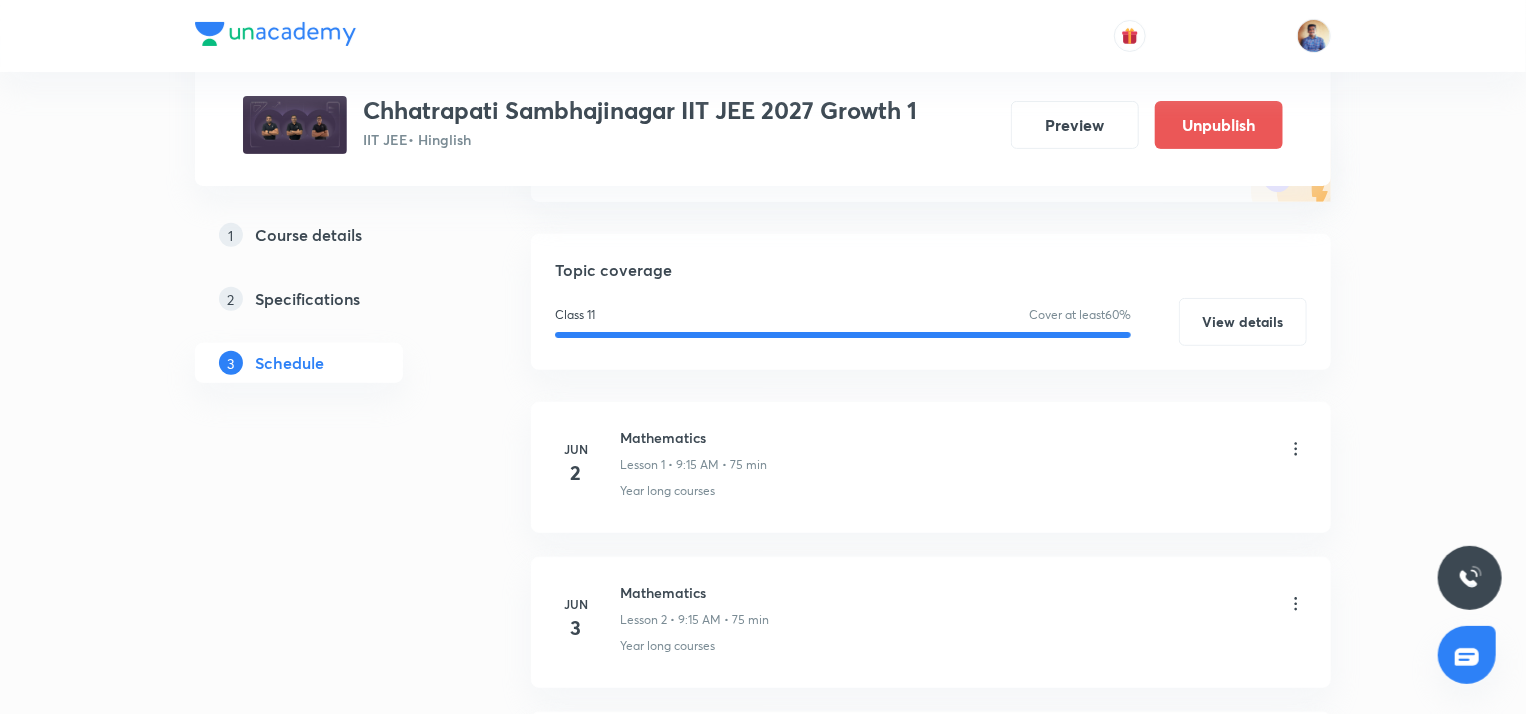 scroll, scrollTop: 118, scrollLeft: 0, axis: vertical 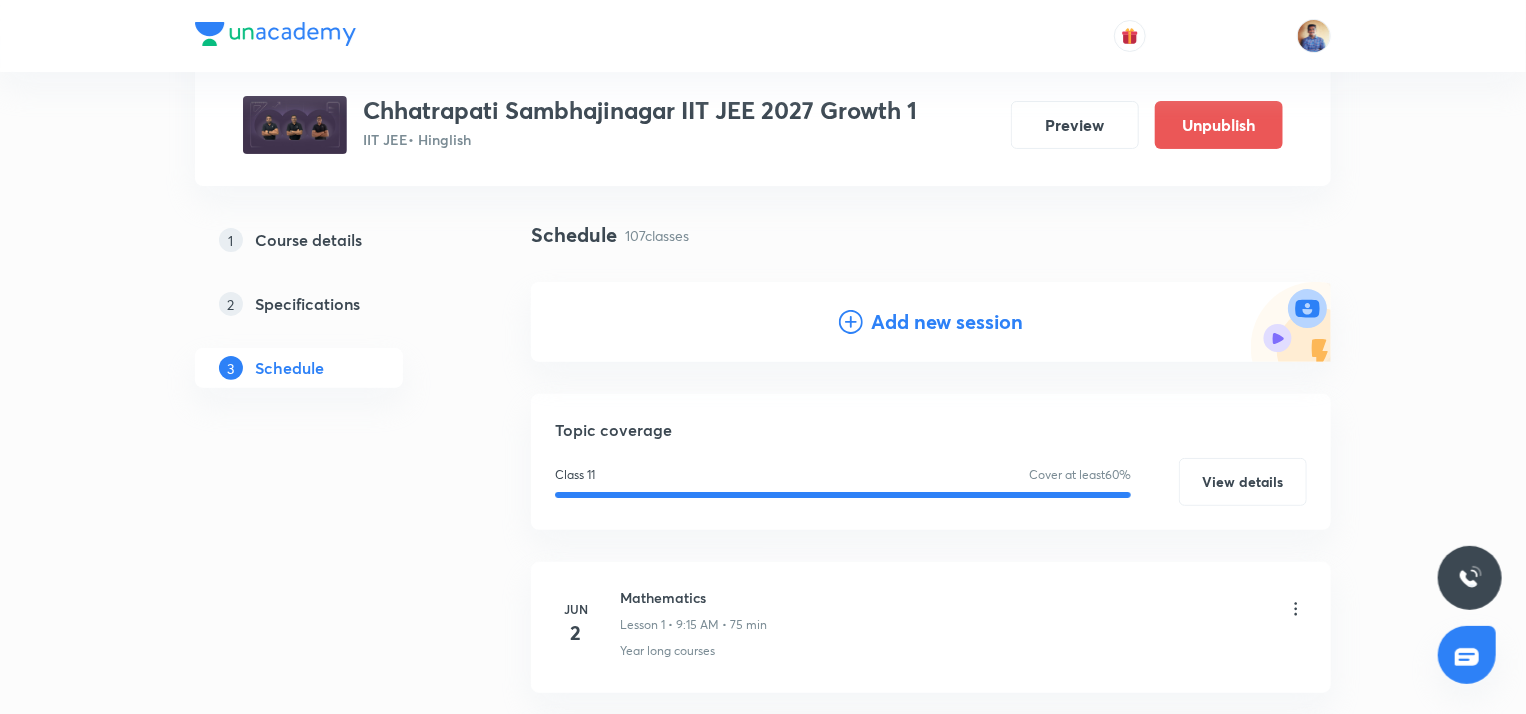 click on "Add new session" at bounding box center (931, 322) 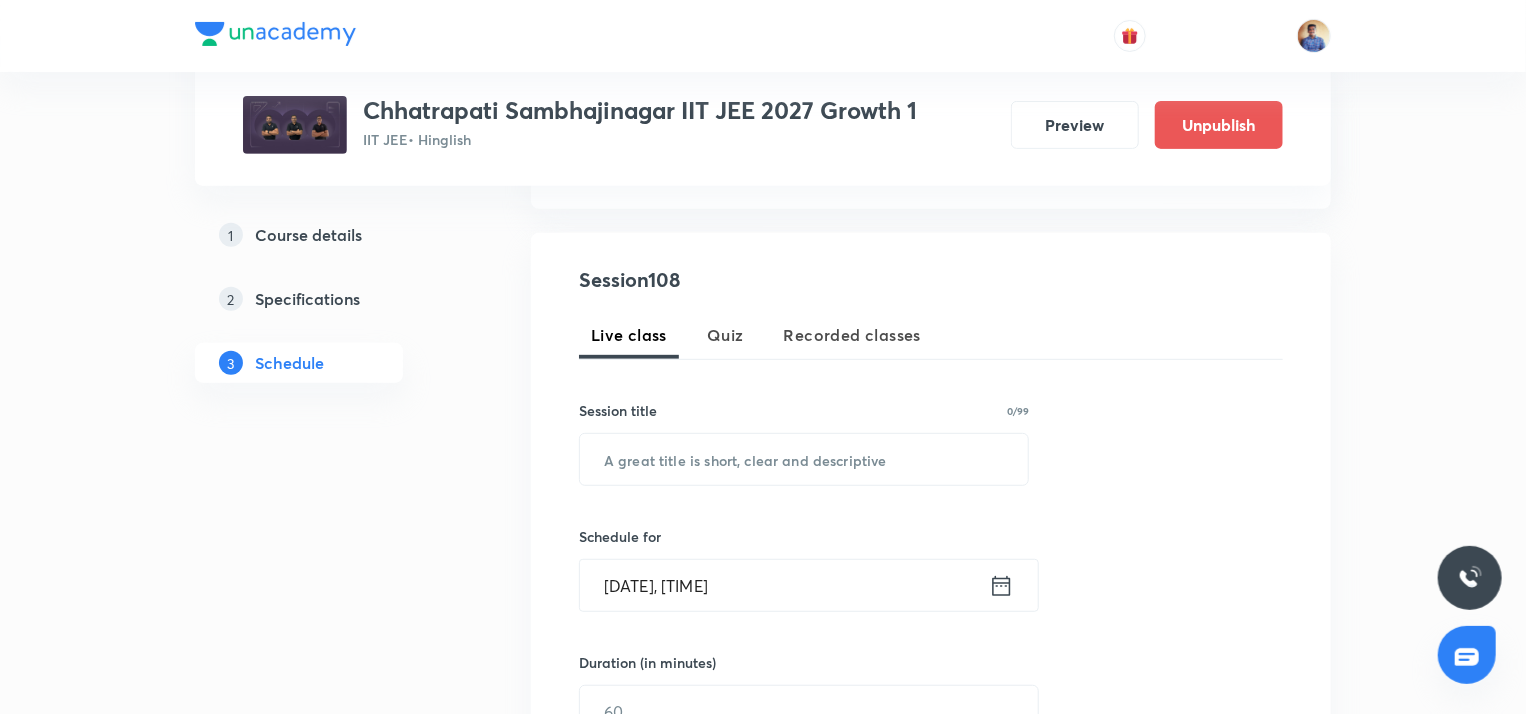 scroll, scrollTop: 328, scrollLeft: 0, axis: vertical 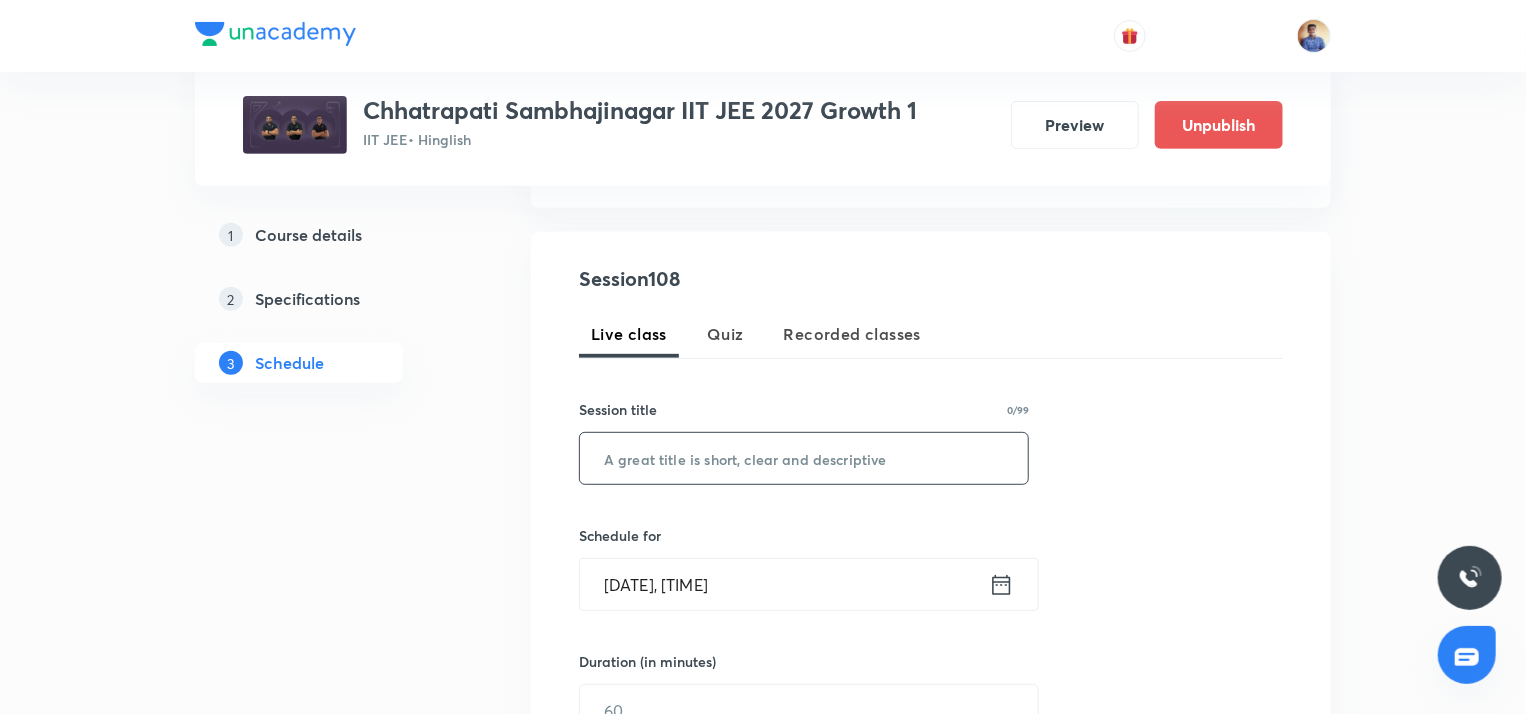 click at bounding box center [804, 458] 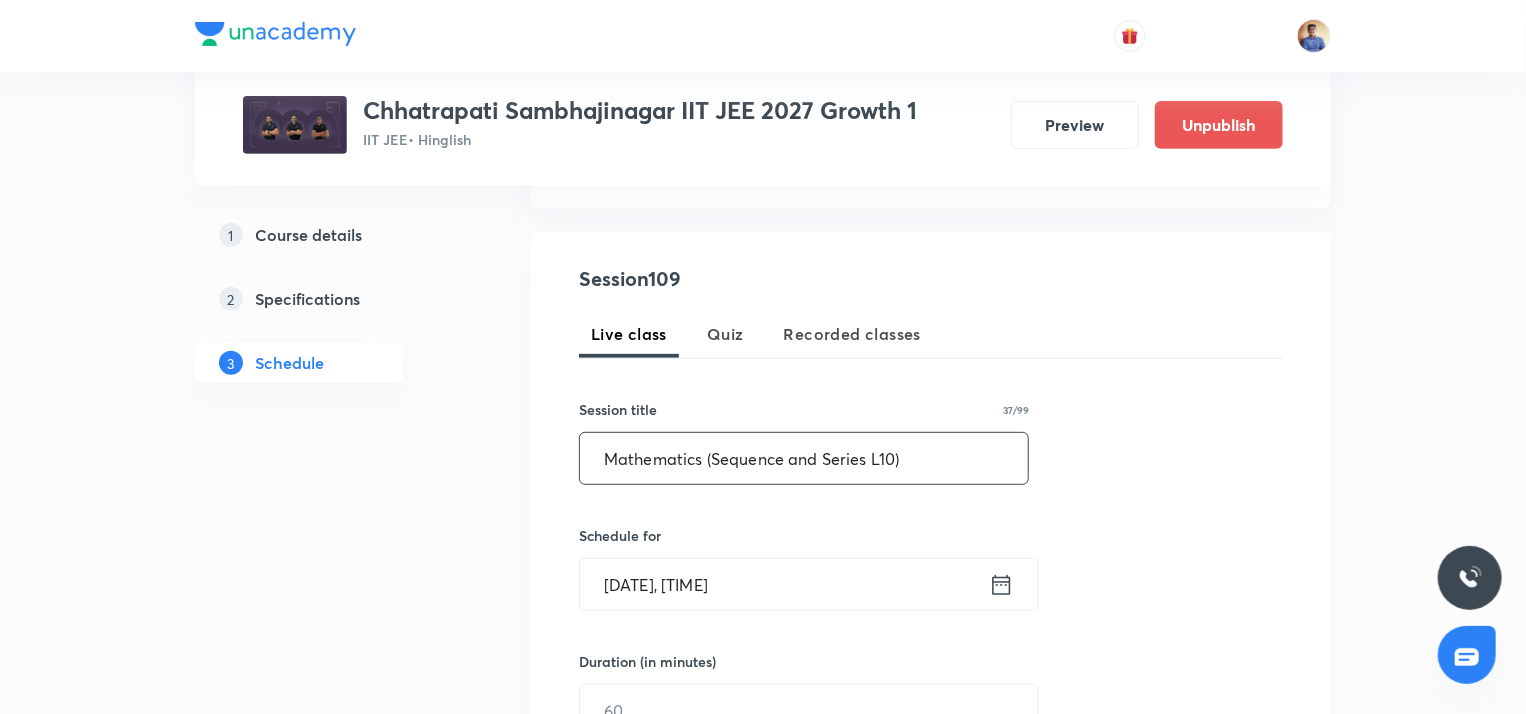 scroll, scrollTop: 404, scrollLeft: 0, axis: vertical 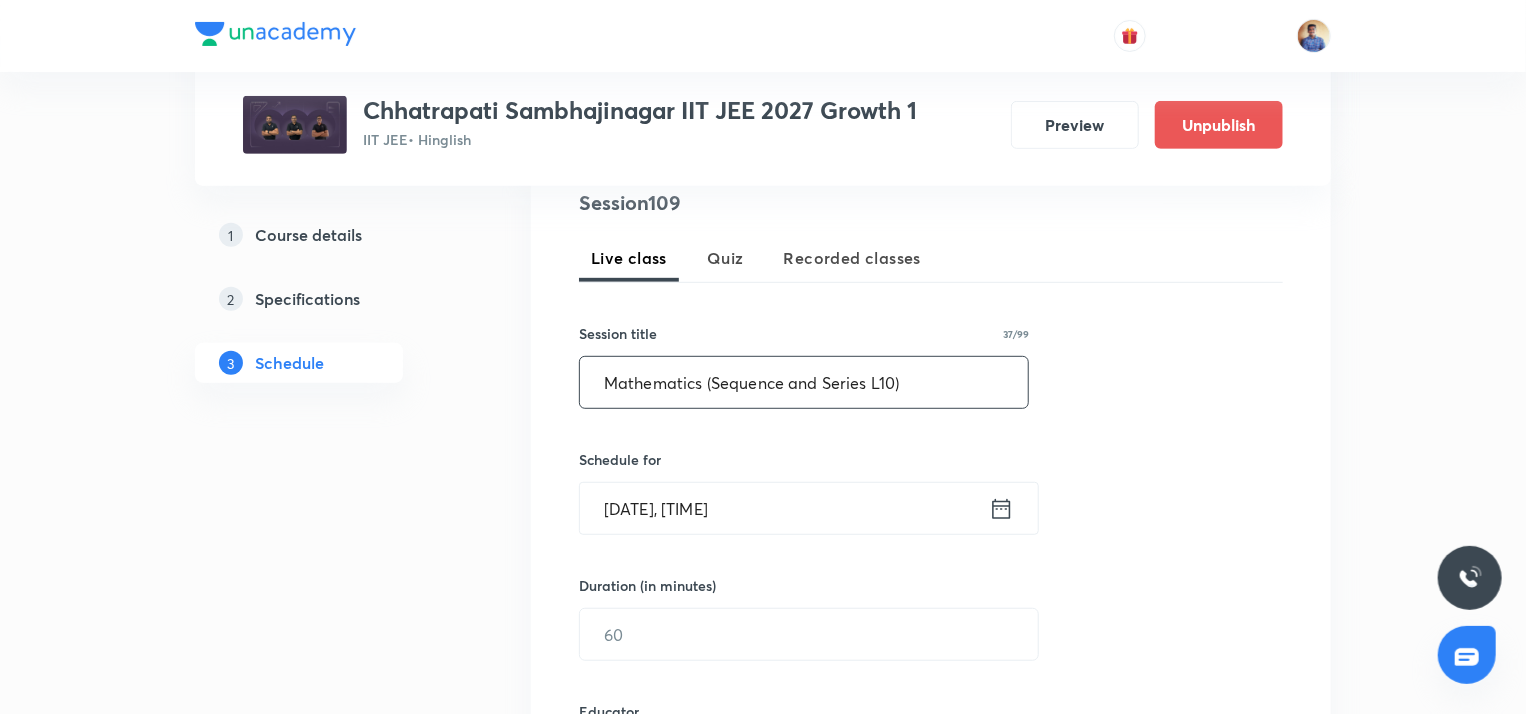 type on "Mathematics (Sequence and Series L10)" 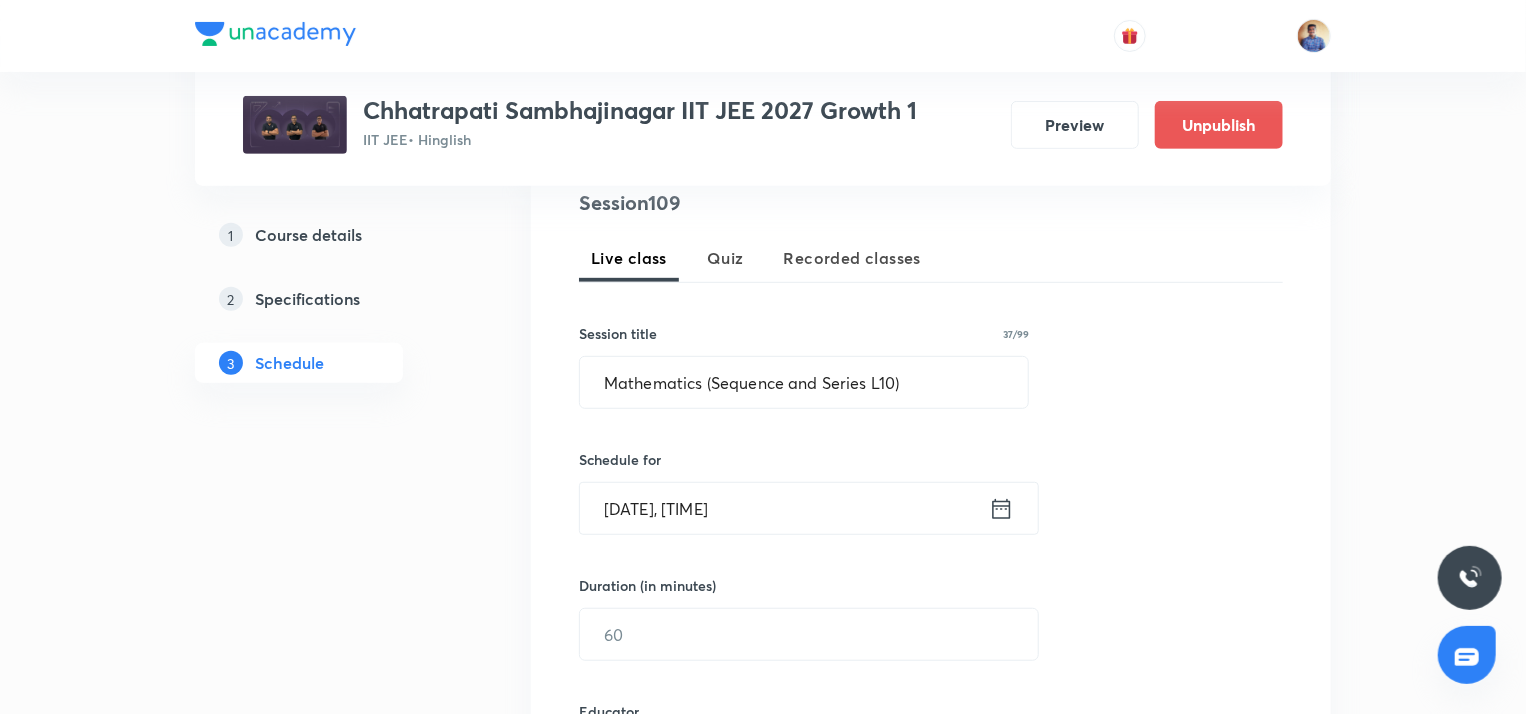 click on "Aug 4, 2025, 3:12 PM" at bounding box center [784, 508] 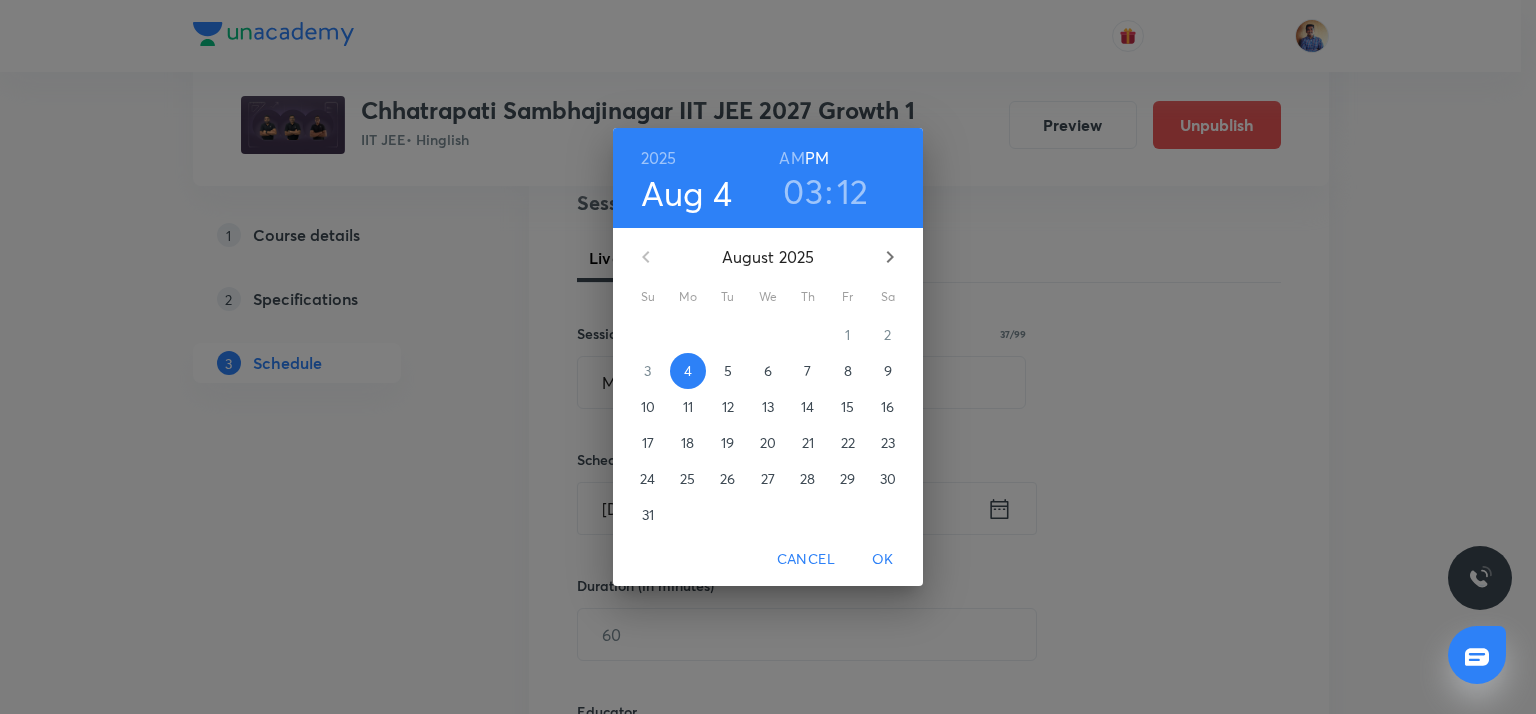click on "11" at bounding box center (688, 407) 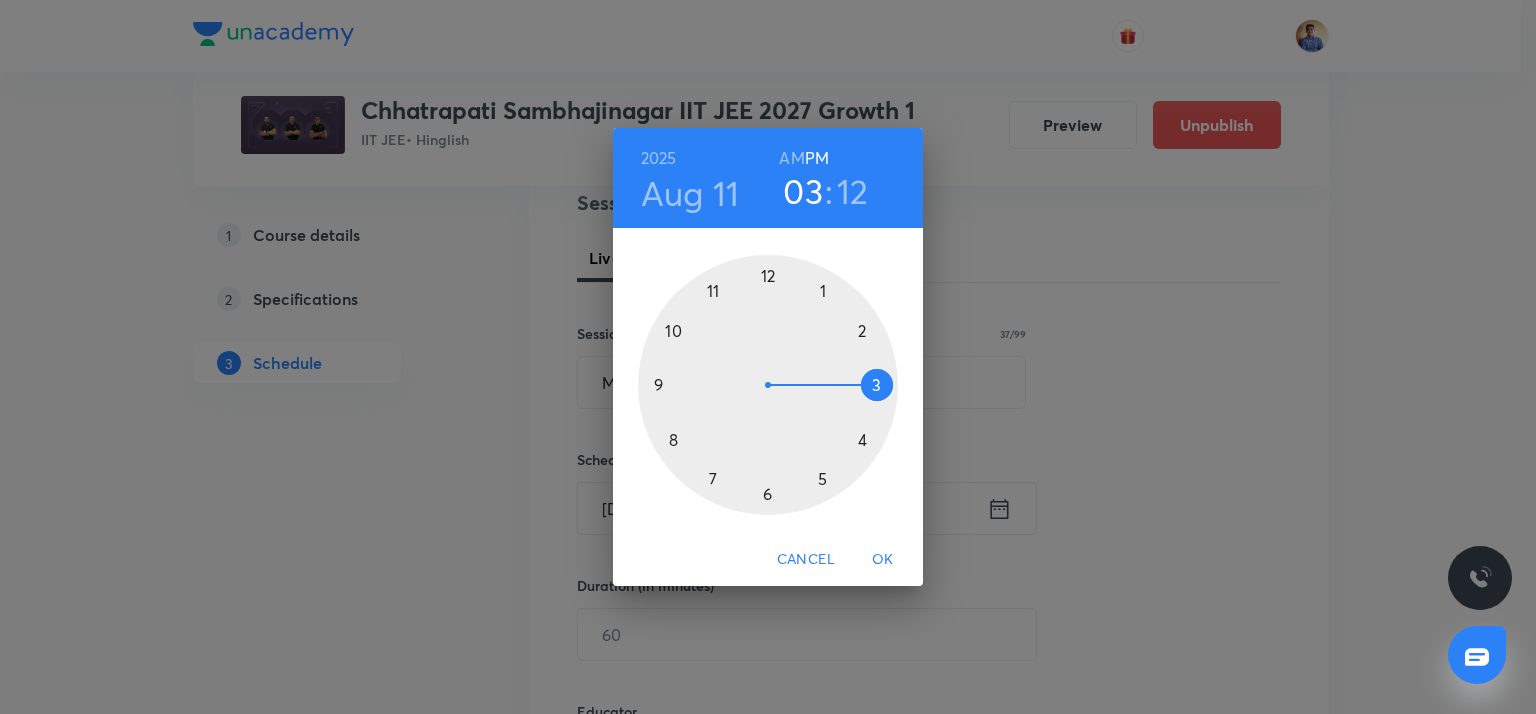click on "AM" at bounding box center [791, 158] 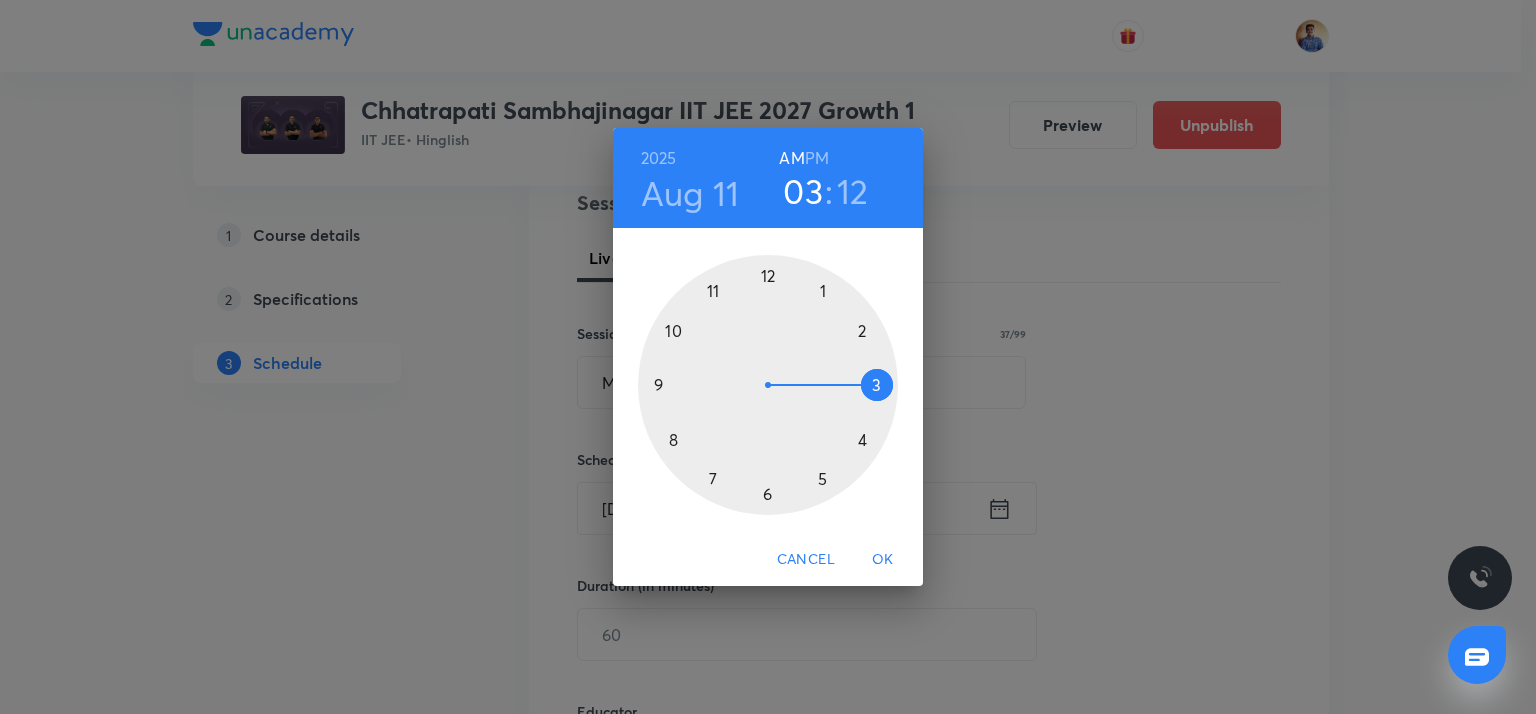 click at bounding box center [768, 385] 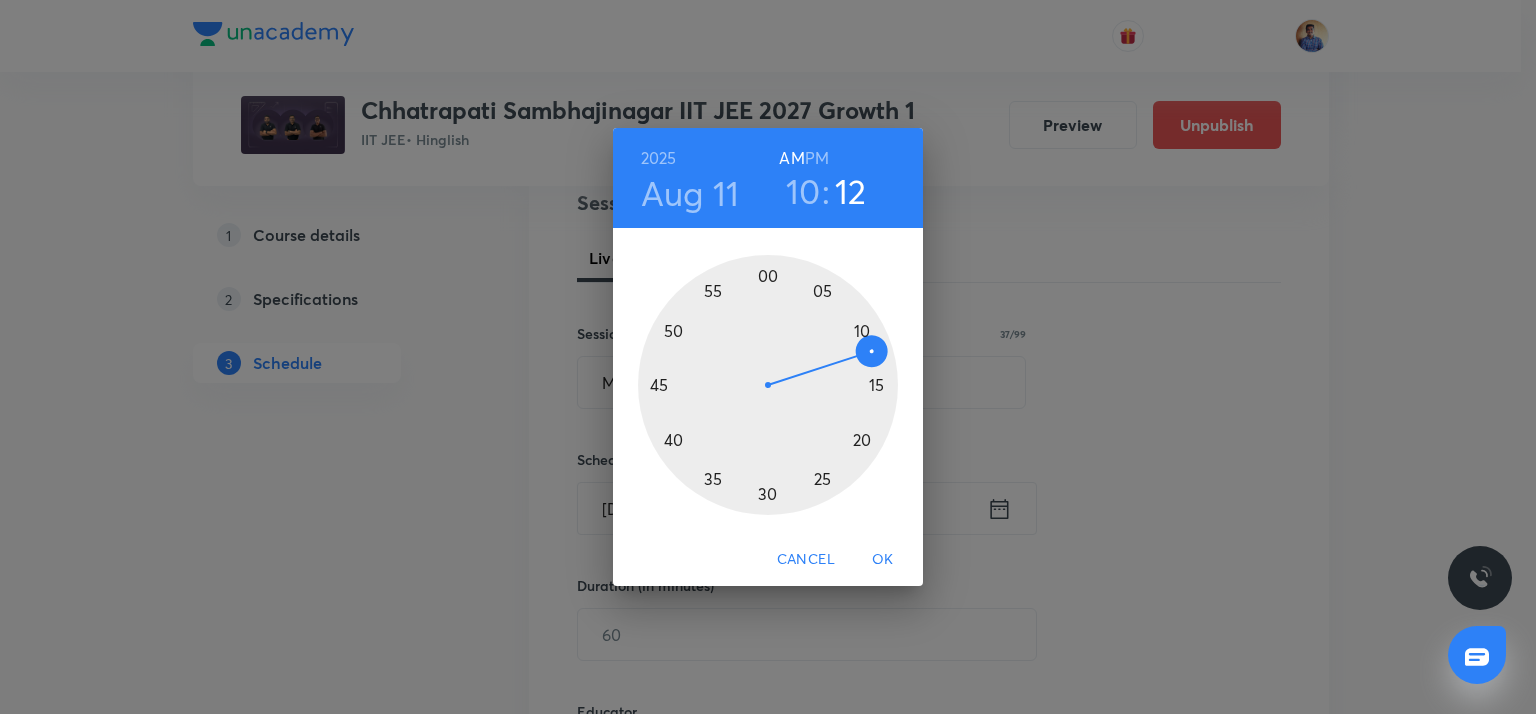 click at bounding box center (768, 385) 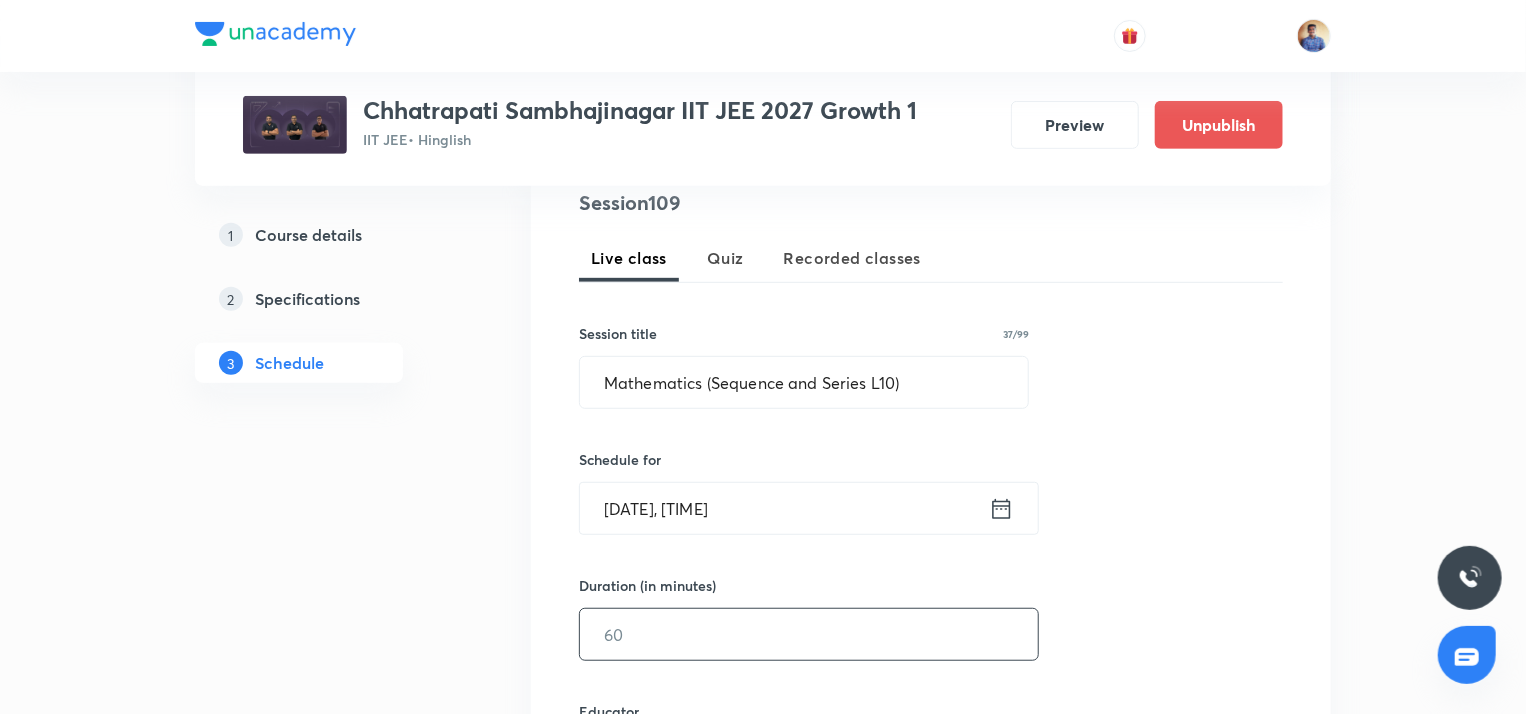 click at bounding box center (809, 634) 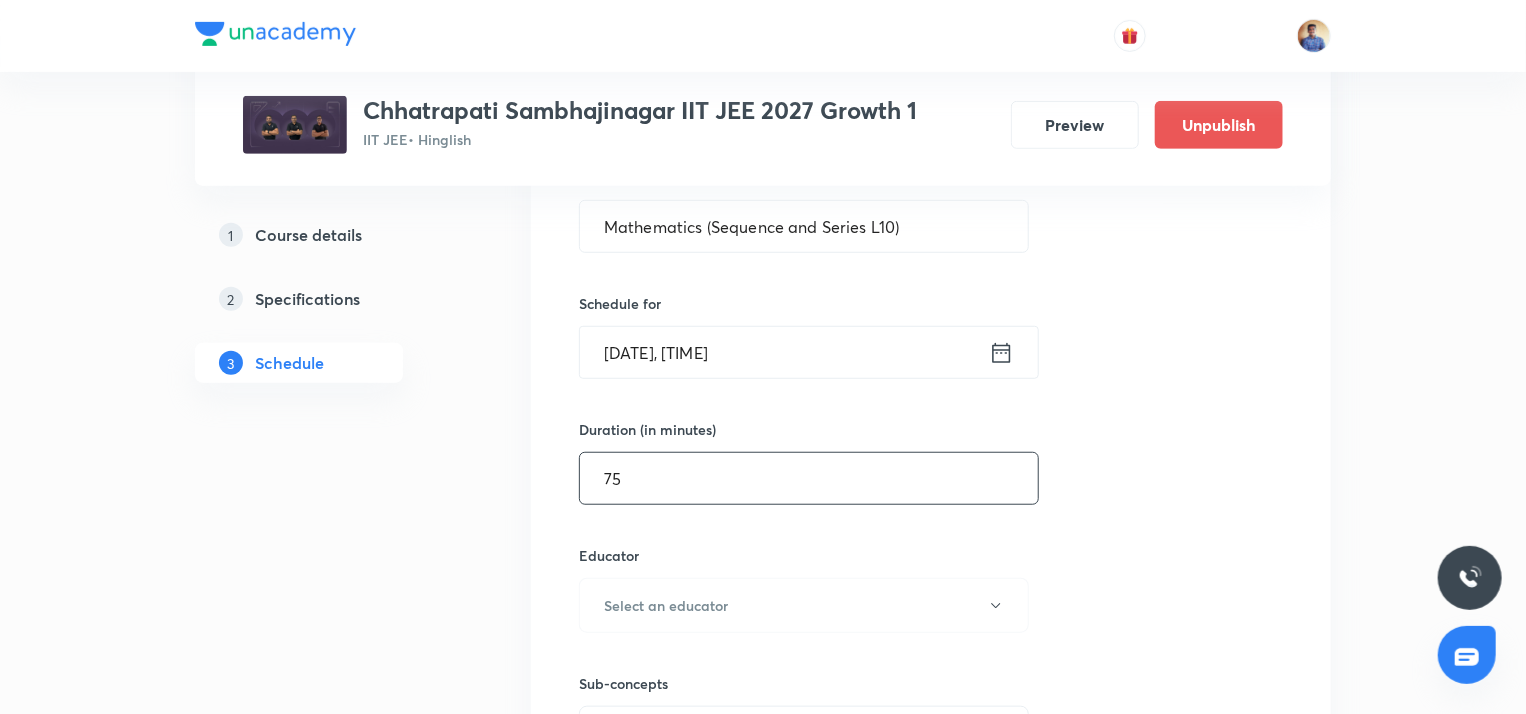 scroll, scrollTop: 564, scrollLeft: 0, axis: vertical 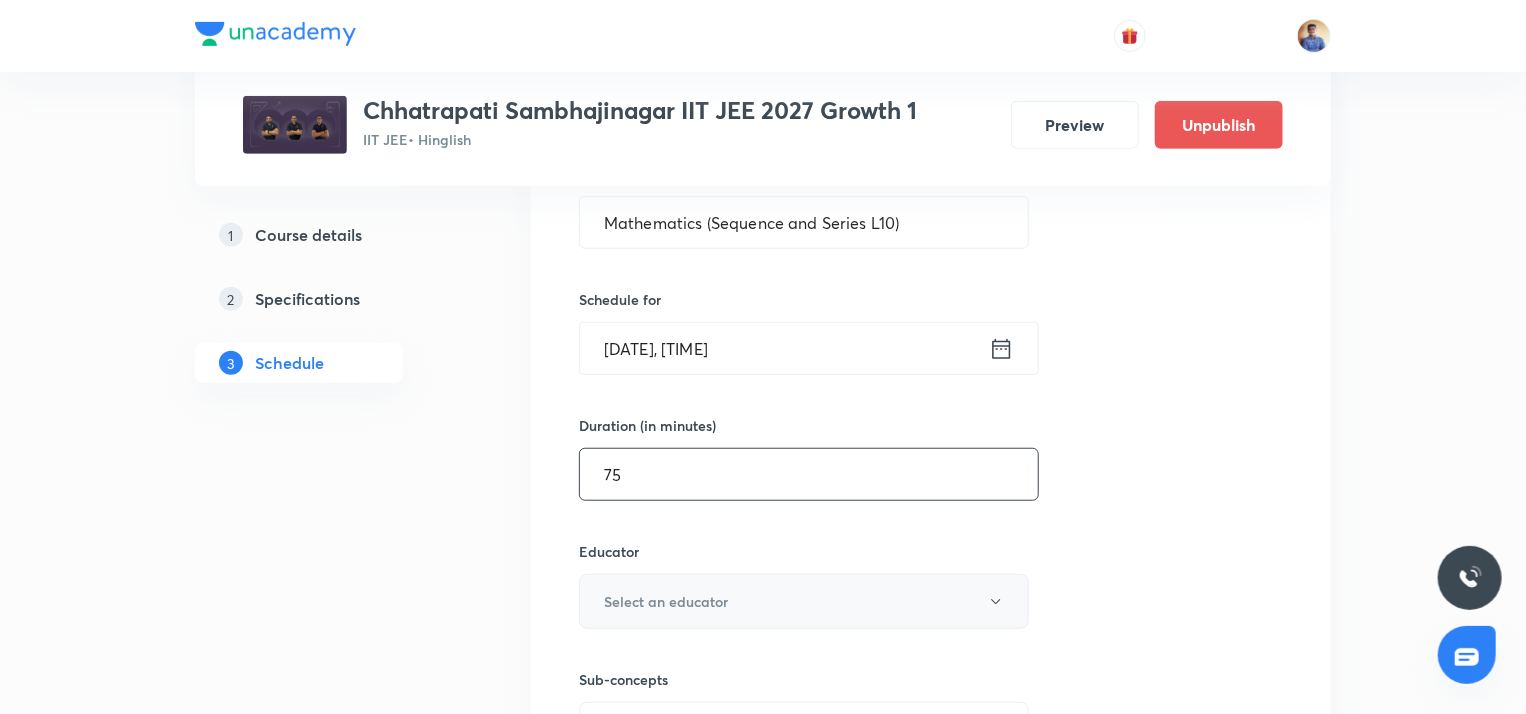 type on "75" 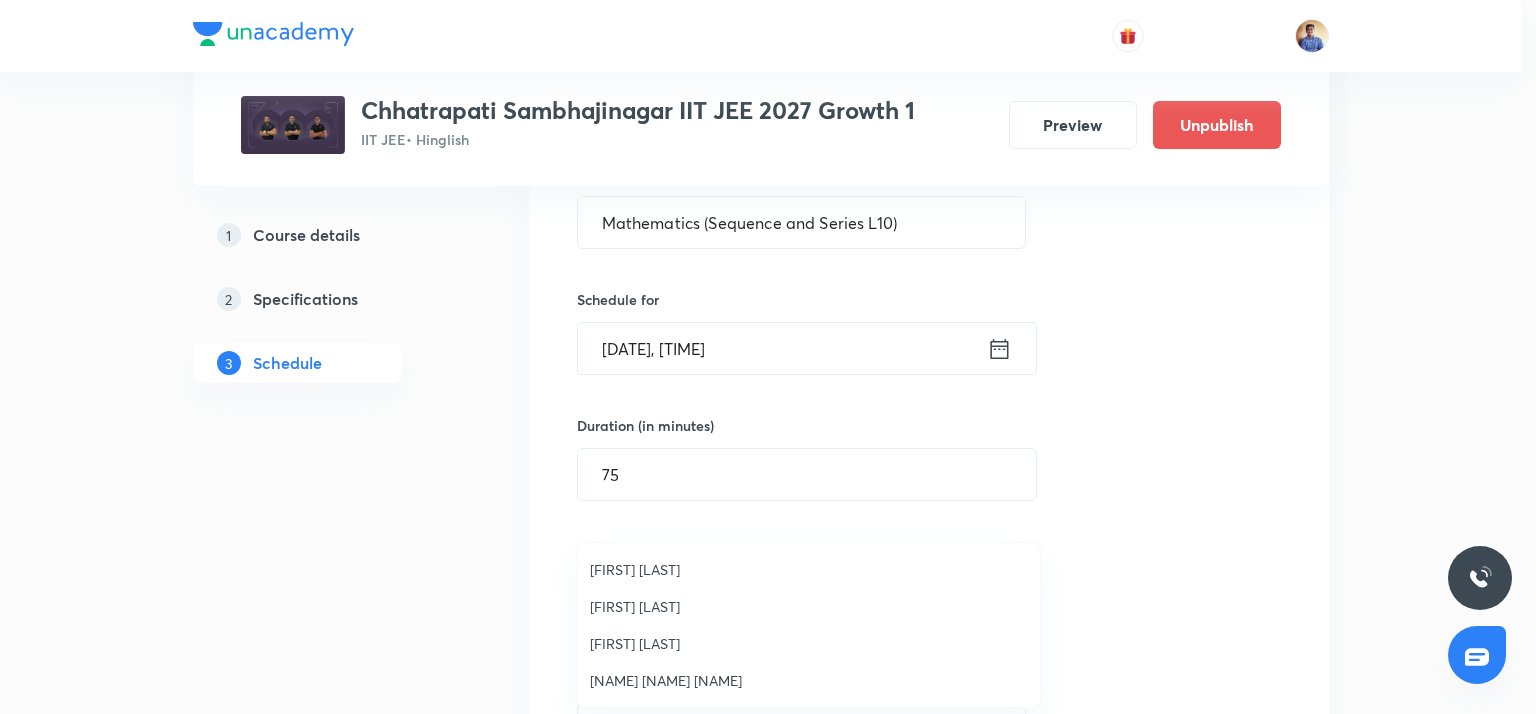 click on "Bhushan Ravindra Magar" at bounding box center (809, 569) 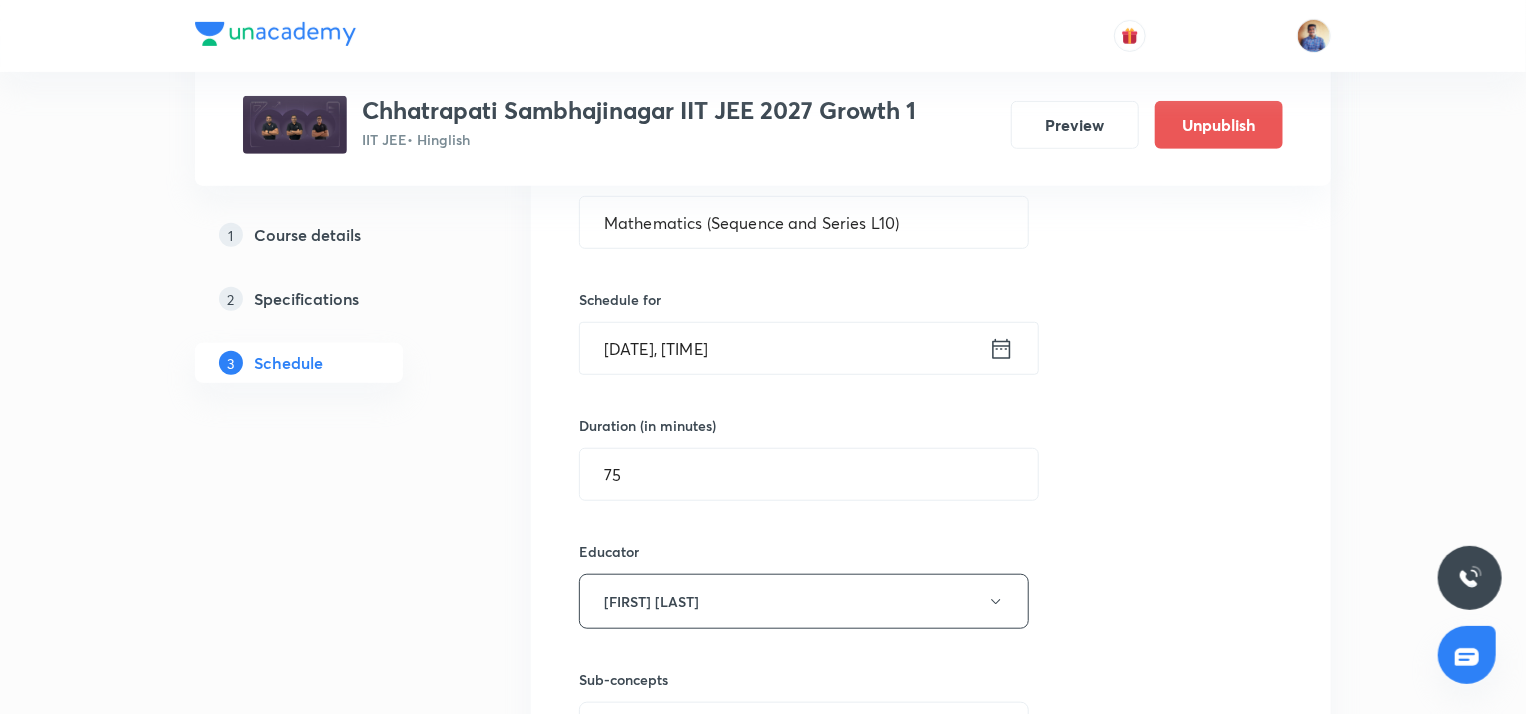 scroll, scrollTop: 775, scrollLeft: 0, axis: vertical 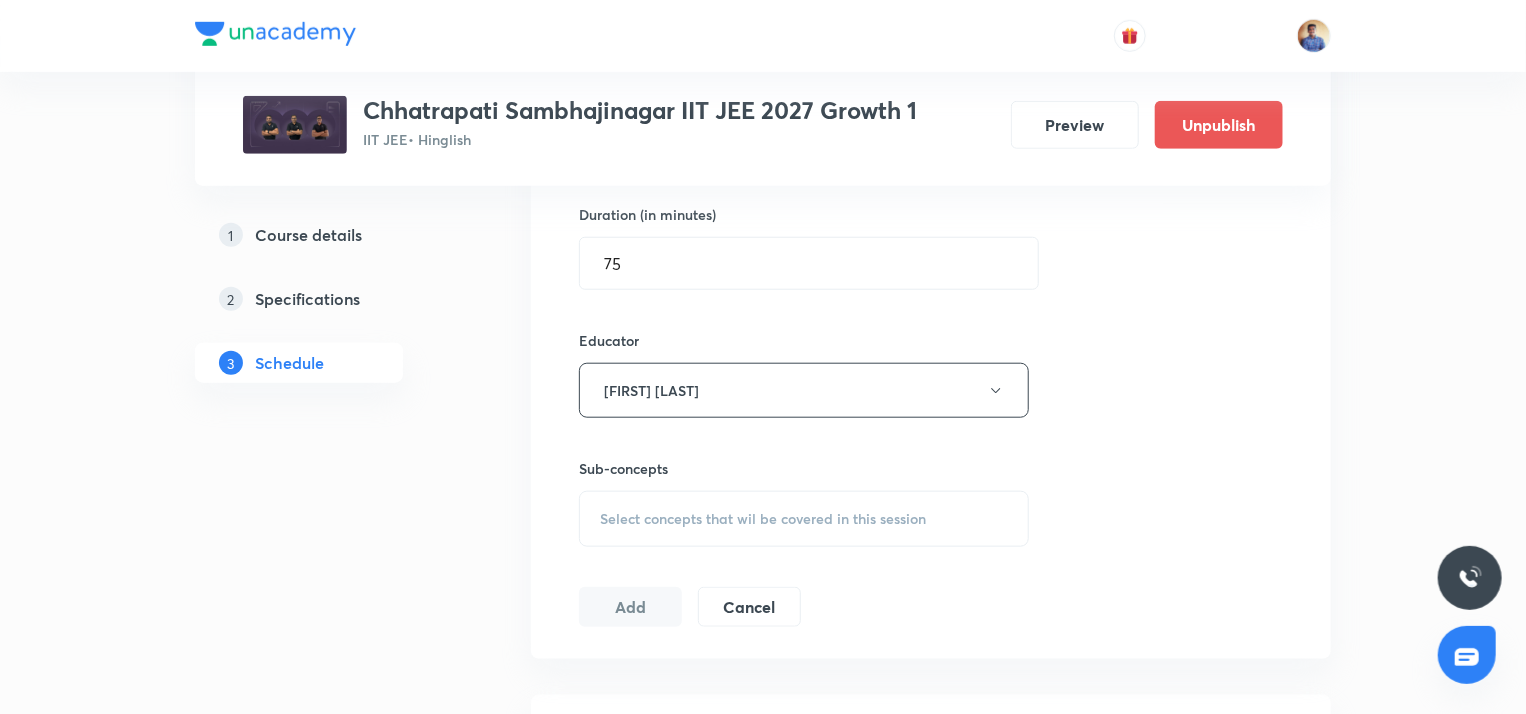 click on "Select concepts that wil be covered in this session" at bounding box center [763, 519] 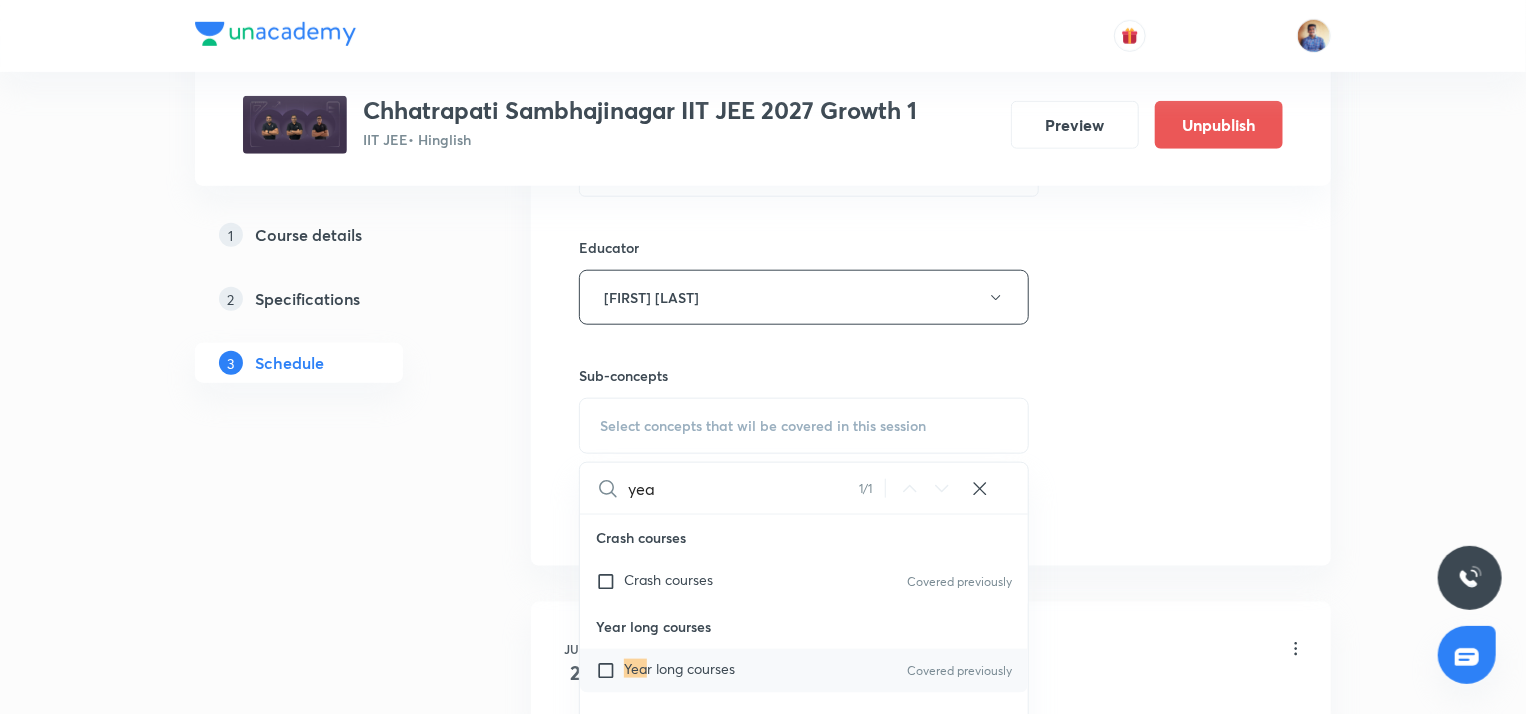 scroll, scrollTop: 868, scrollLeft: 0, axis: vertical 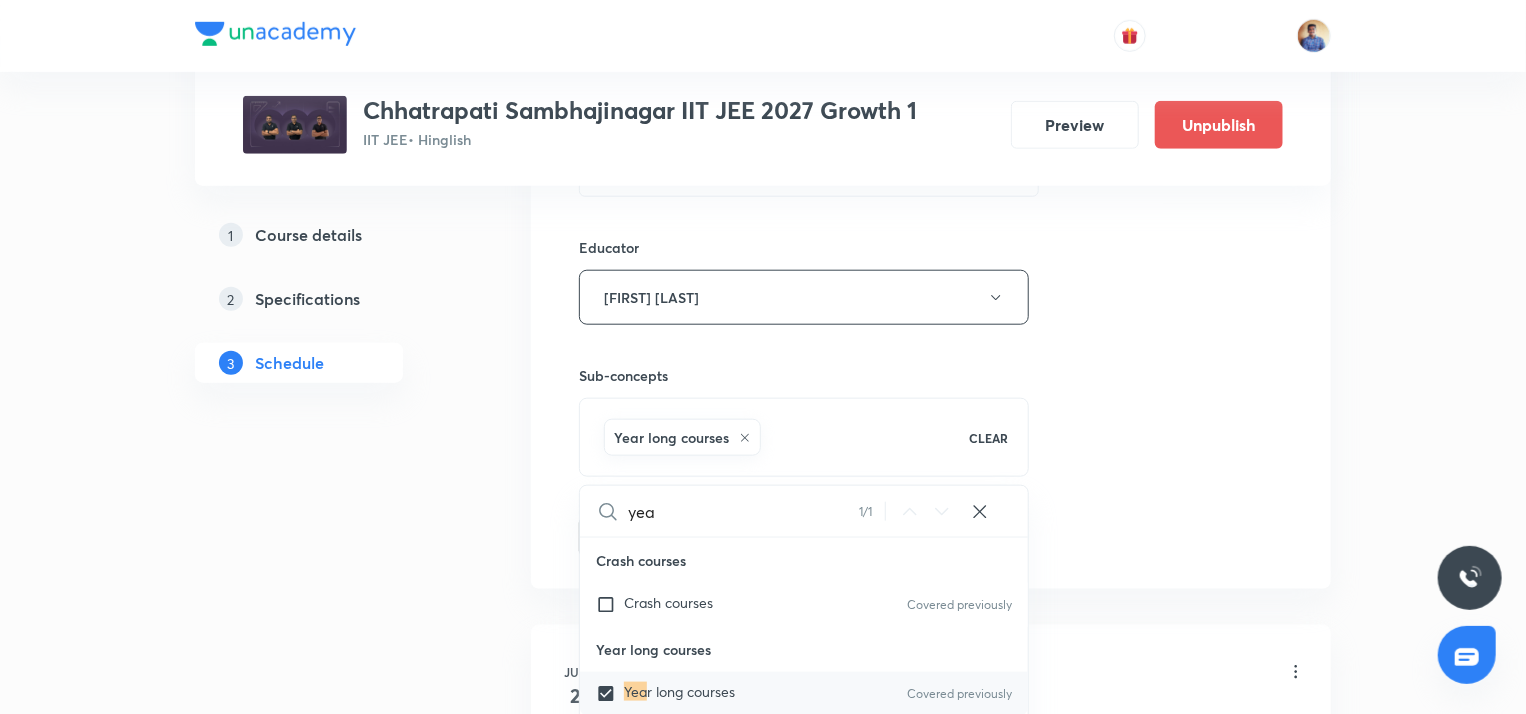 click on "Plus Courses Chhatrapati Sambhajinagar IIT JEE 2027 Growth 1 IIT JEE  • Hinglish Preview Unpublish 1 Course details 2 Specifications 3 Schedule Schedule 108  classes Topic coverage Class 11 Cover at least  60 % View details Session  109 Live class Quiz Recorded classes Session title 37/99 Mathematics (Sequence and Series L10) ​ Schedule for Aug 11, 2025, 10:45 AM ​ Duration (in minutes) 75 ​ Educator Bhushan Ravindra Magar Sub-concepts Year long courses CLEAR yea 1 / 1 ​ Crash courses Crash courses Covered previously Year long courses Yea r long courses Covered previously Add Cancel Jun 2 Mathematics Lesson 1 • 9:15 AM • 75 min Year long courses Jun 3 Mathematics Lesson 2 • 9:15 AM • 75 min Year long courses Jun 4 Mathematics Lesson 3 • 9:15 AM • 75 min Year long courses Jun 5 Mathematics Lesson 4 • 9:15 AM • 75 min Year long courses Jun 6 Mathematics Lesson 5 • 9:15 AM • 75 min Year long courses Jun 10 Mathematics (Logarithm L2) Lesson 6 • 9:20 AM • 75 min Year long courses" at bounding box center (763, 8368) 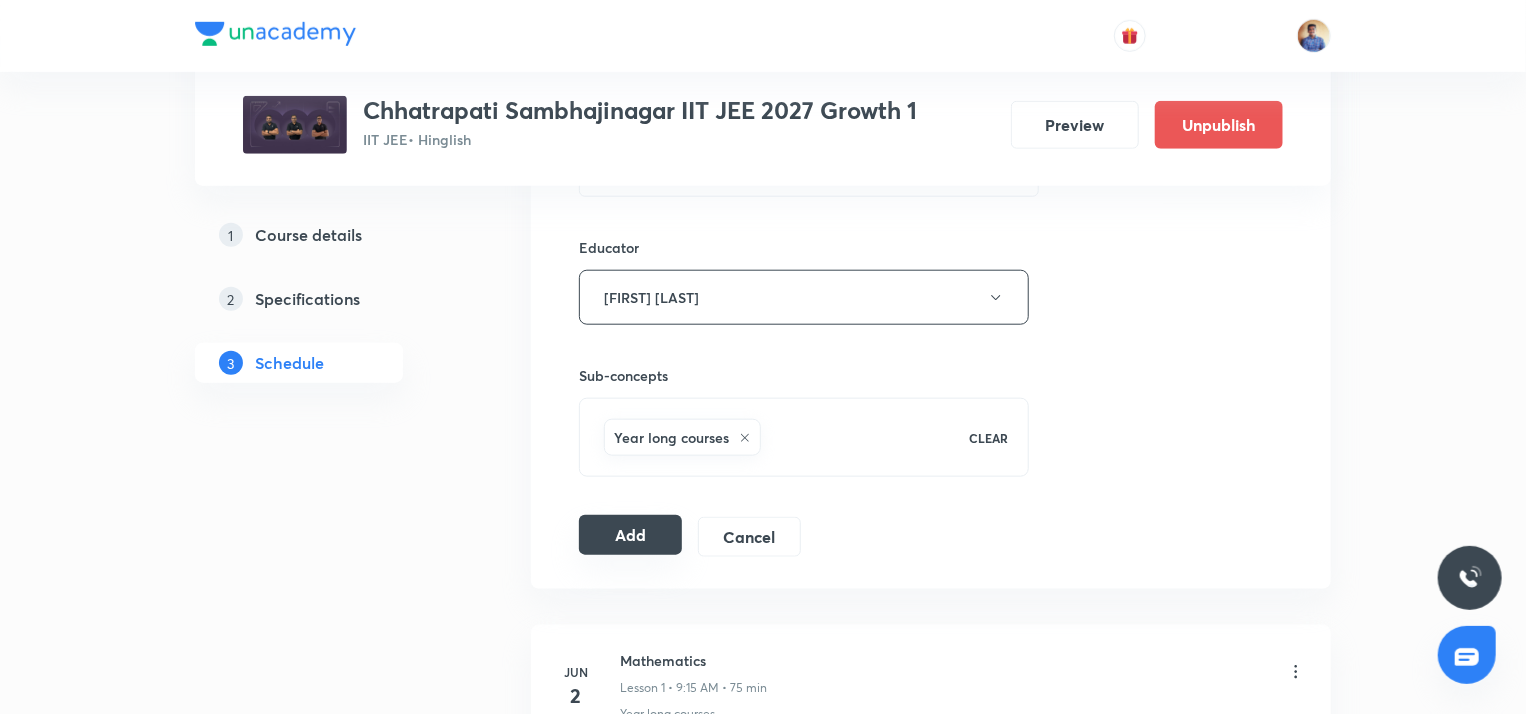 click on "Add" at bounding box center (630, 535) 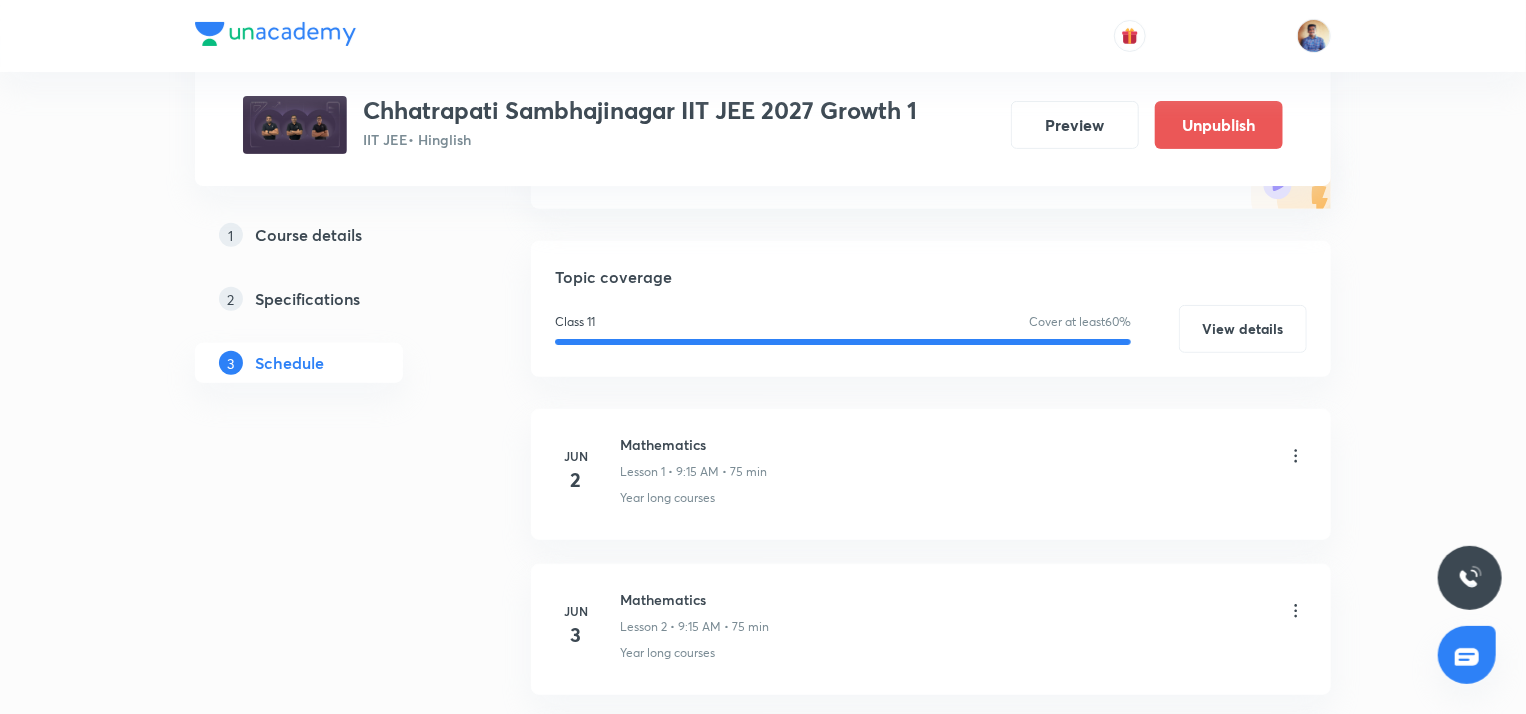 scroll, scrollTop: 0, scrollLeft: 0, axis: both 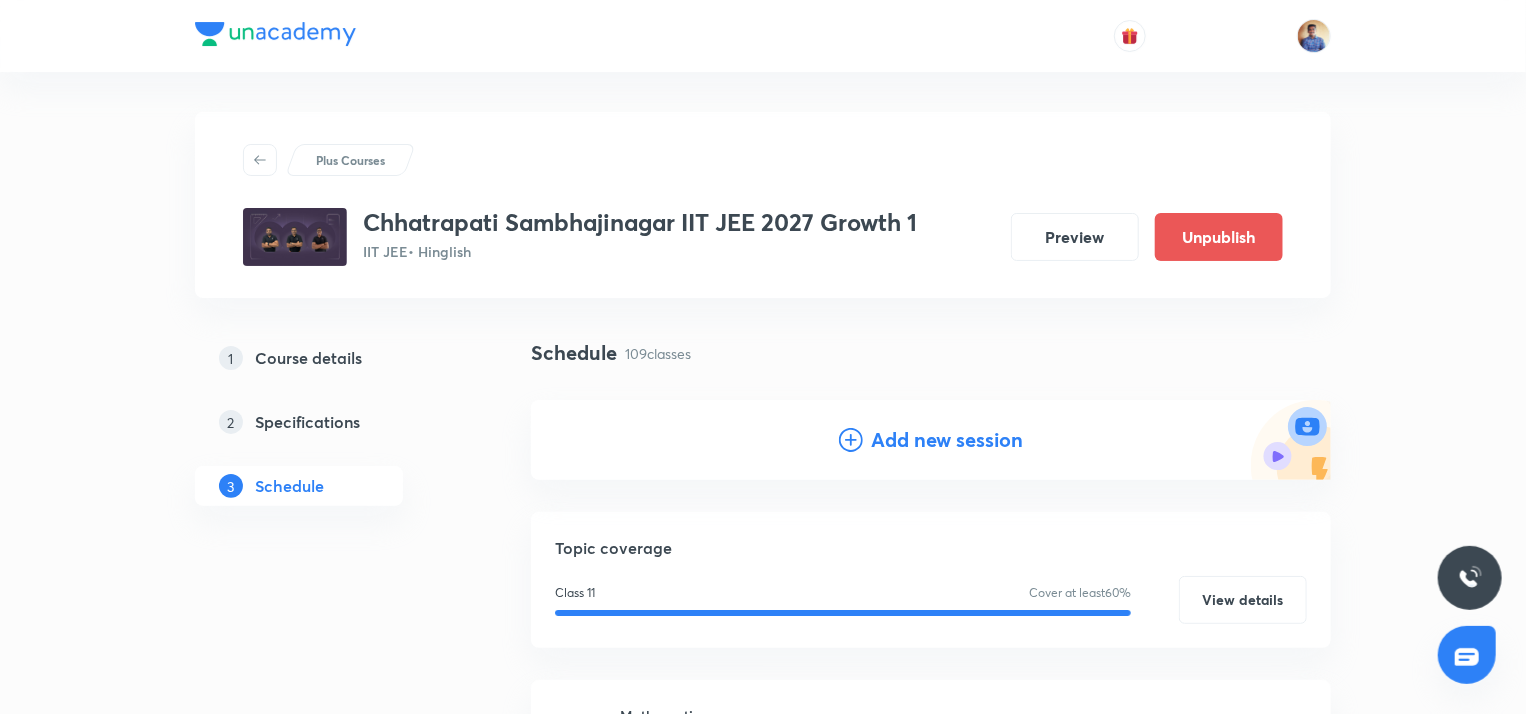 click on "Add new session" at bounding box center [931, 440] 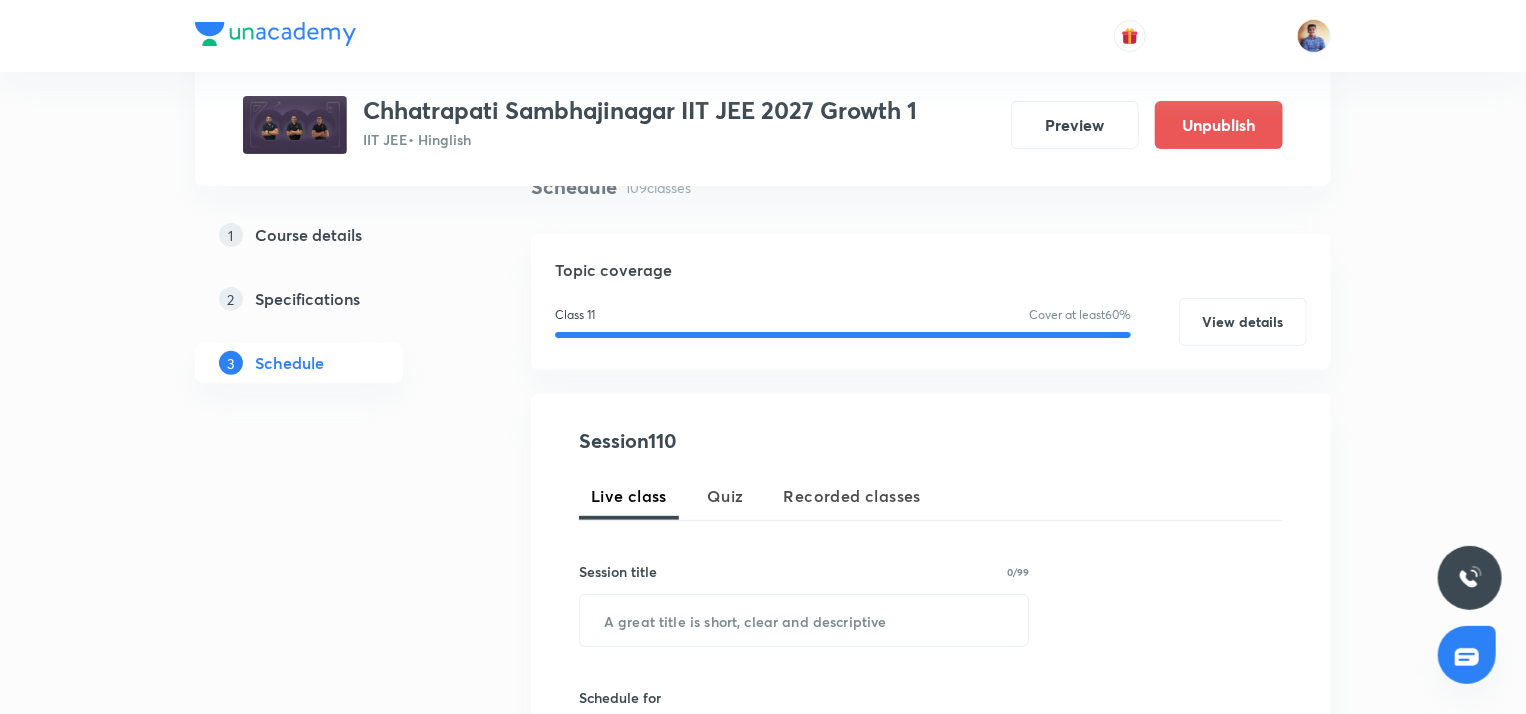 scroll, scrollTop: 183, scrollLeft: 0, axis: vertical 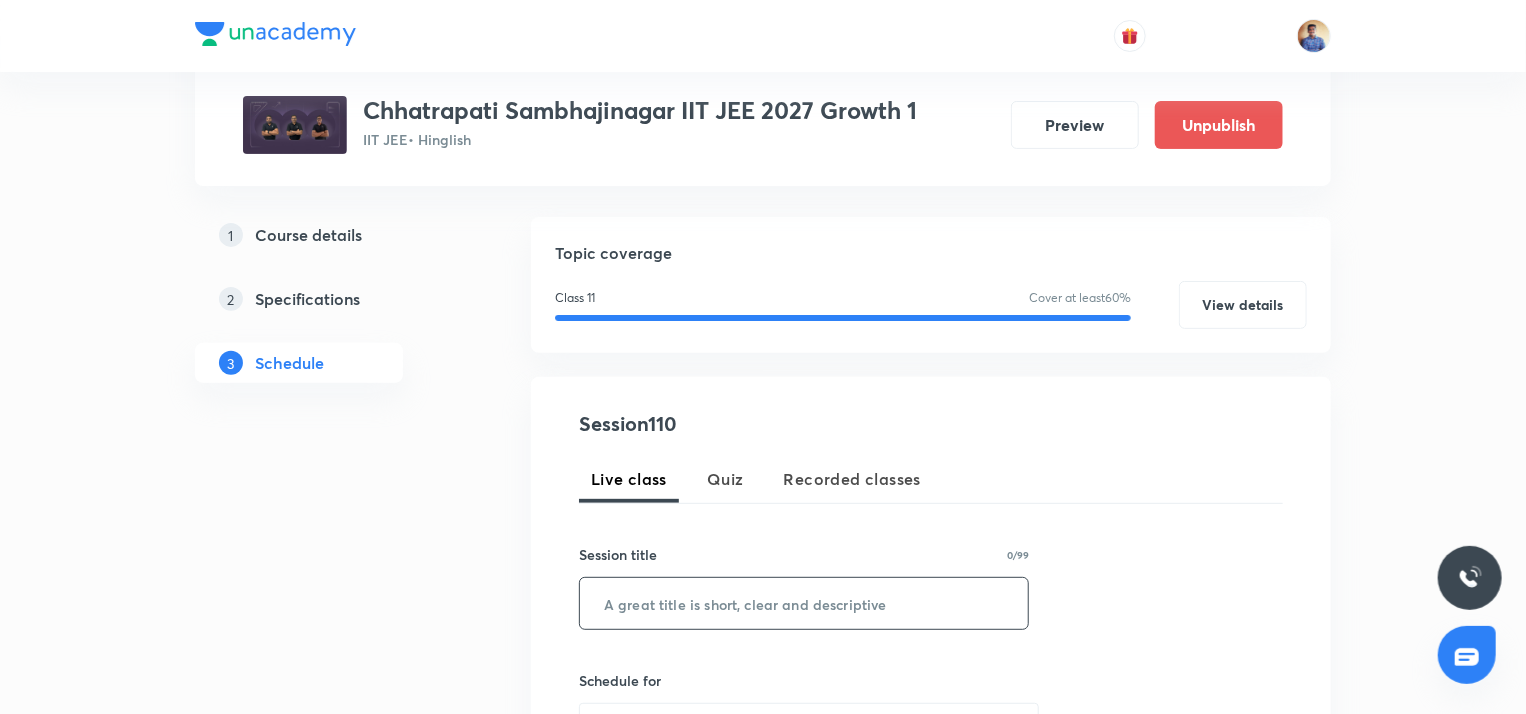 click at bounding box center [804, 603] 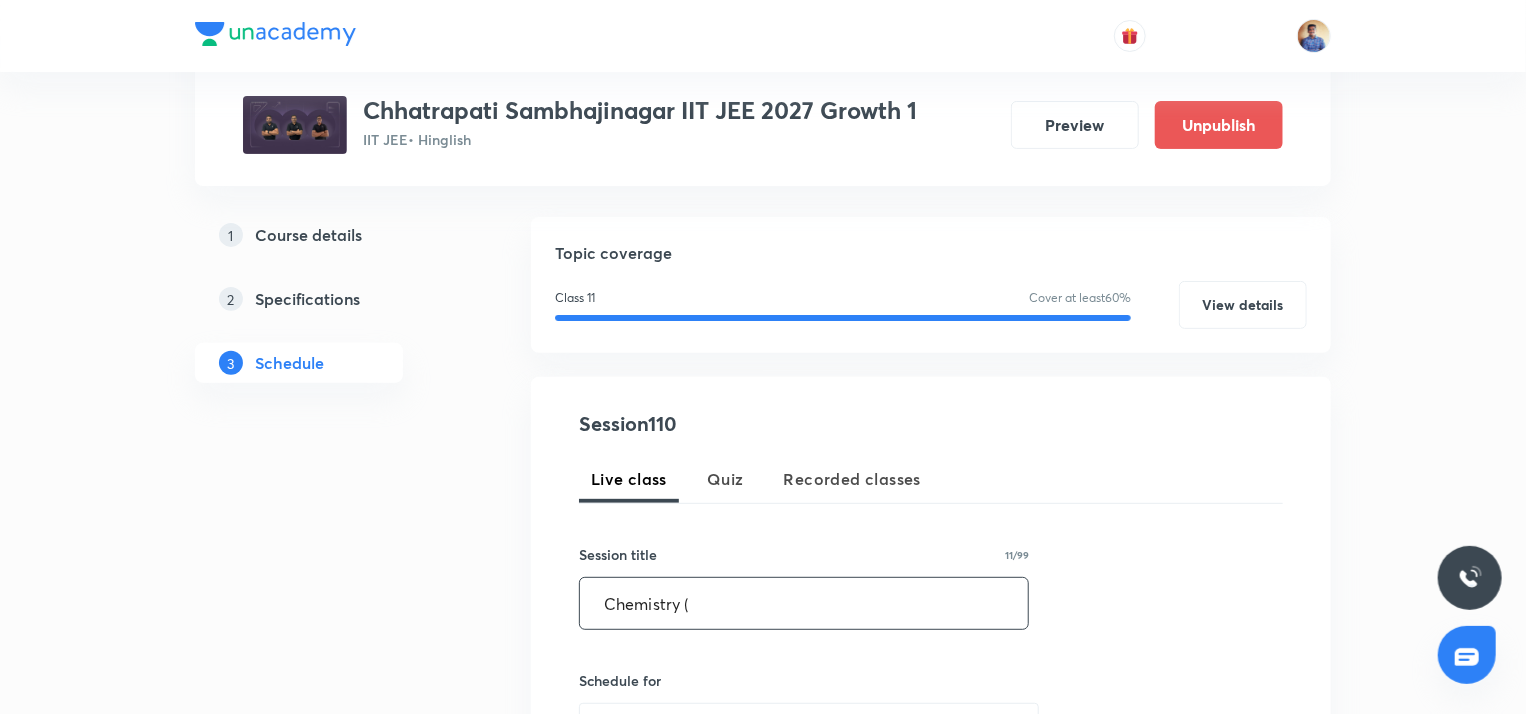 paste on "Periodic classification and their properties" 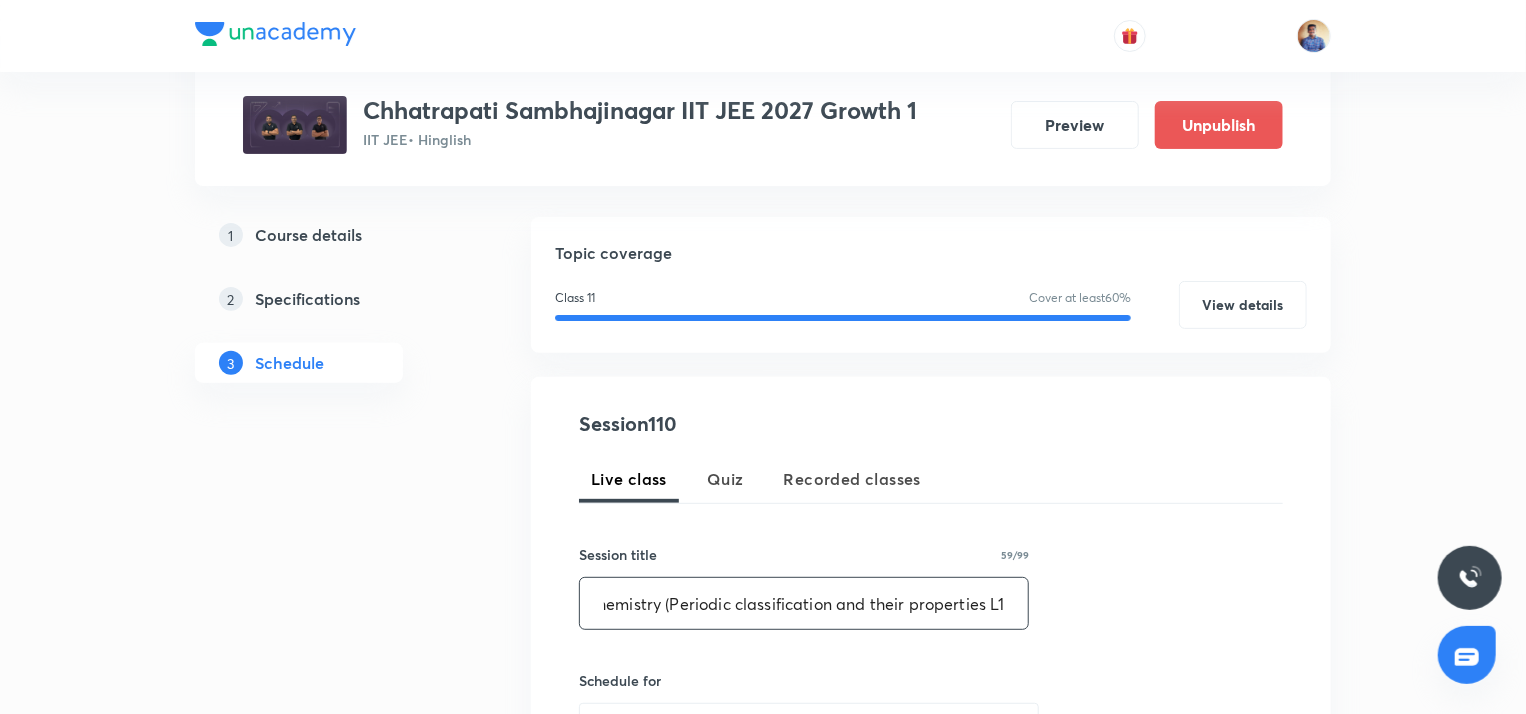 scroll, scrollTop: 0, scrollLeft: 24, axis: horizontal 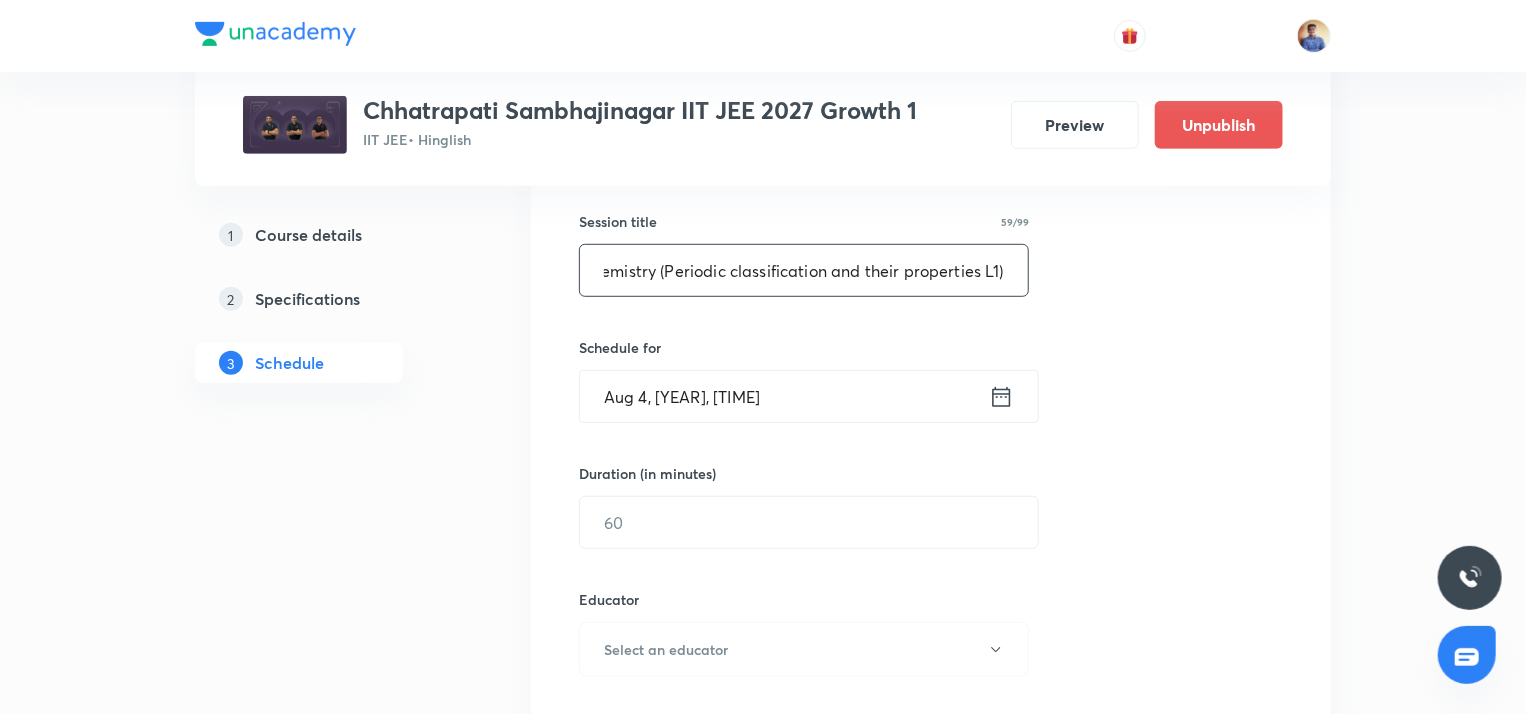 type on "Chemistry (Periodic classification and their properties L1)" 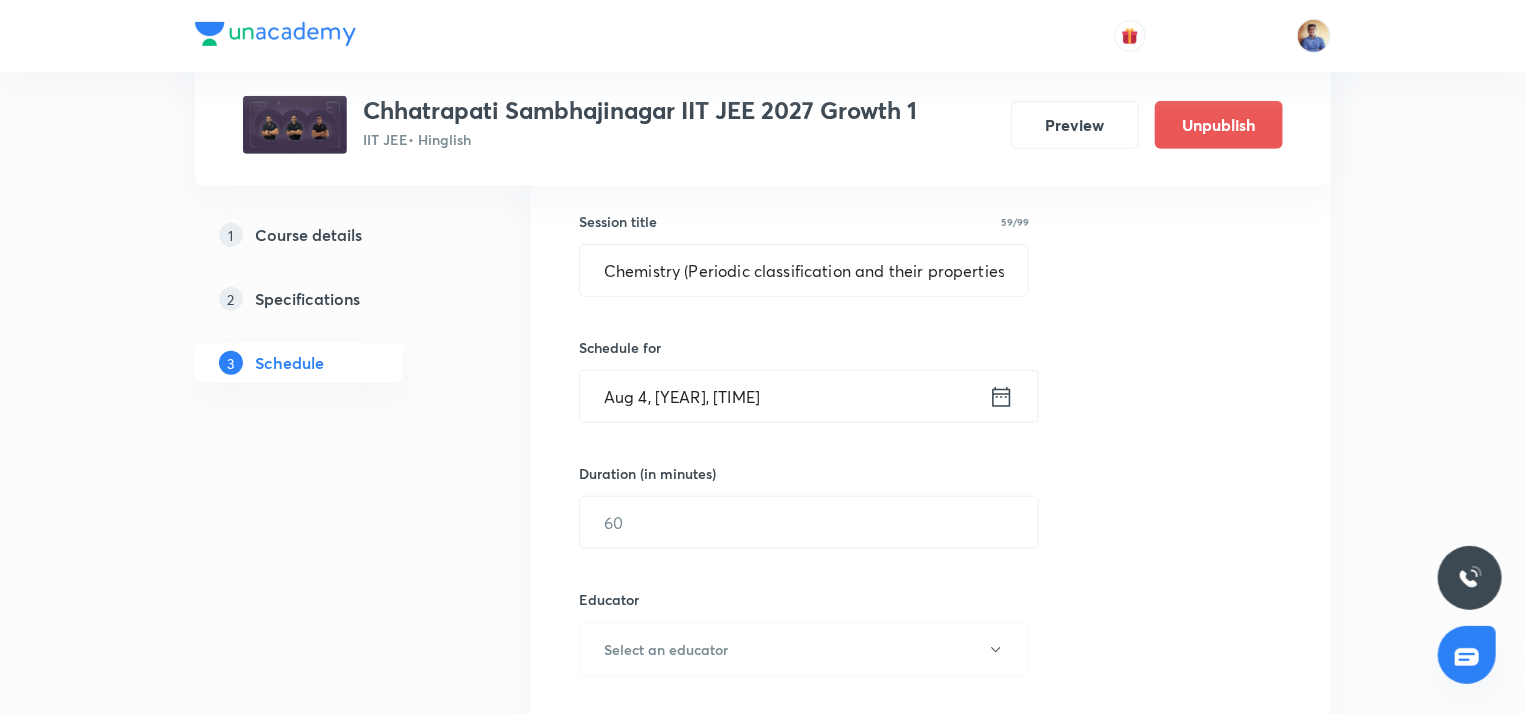 click on "Aug 4, 2025, 3:13 PM" at bounding box center (784, 396) 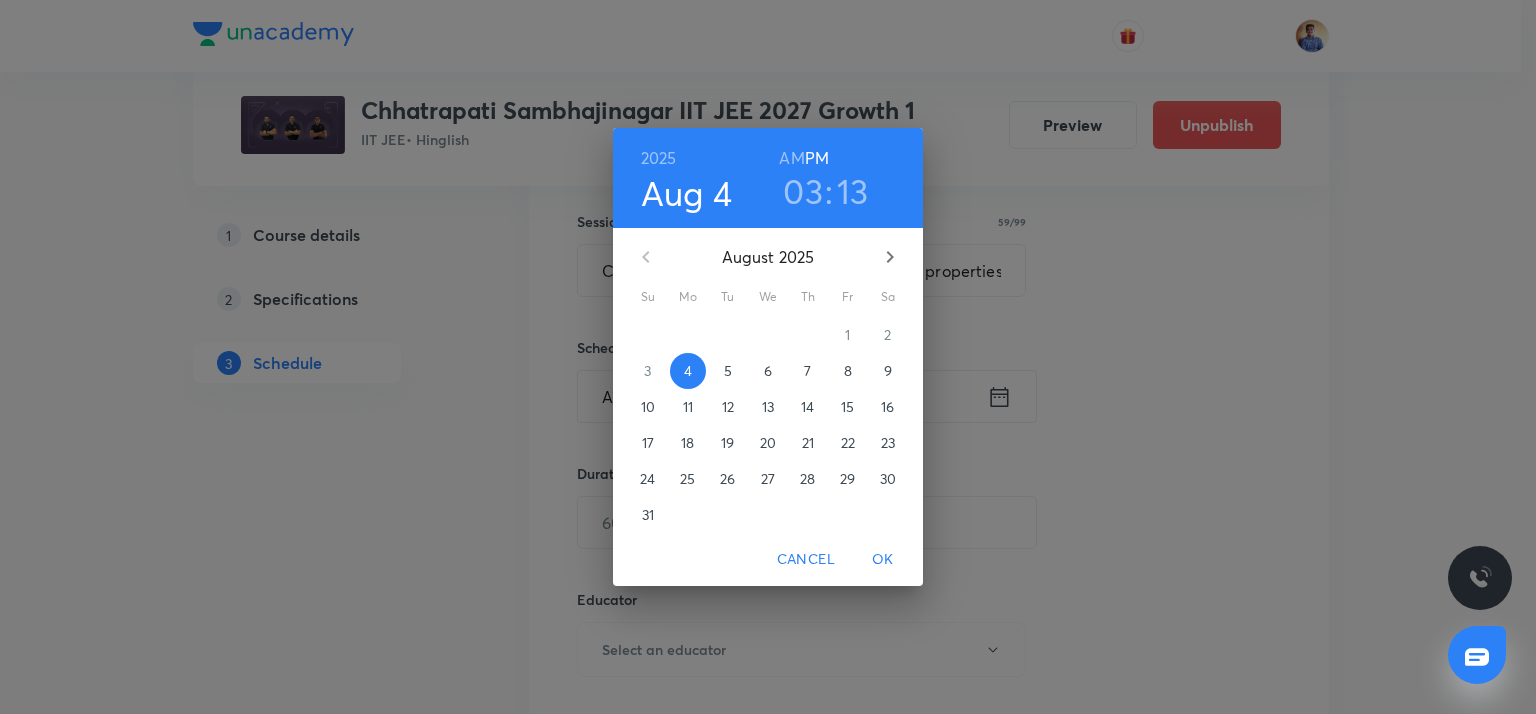 click on "5" at bounding box center [728, 371] 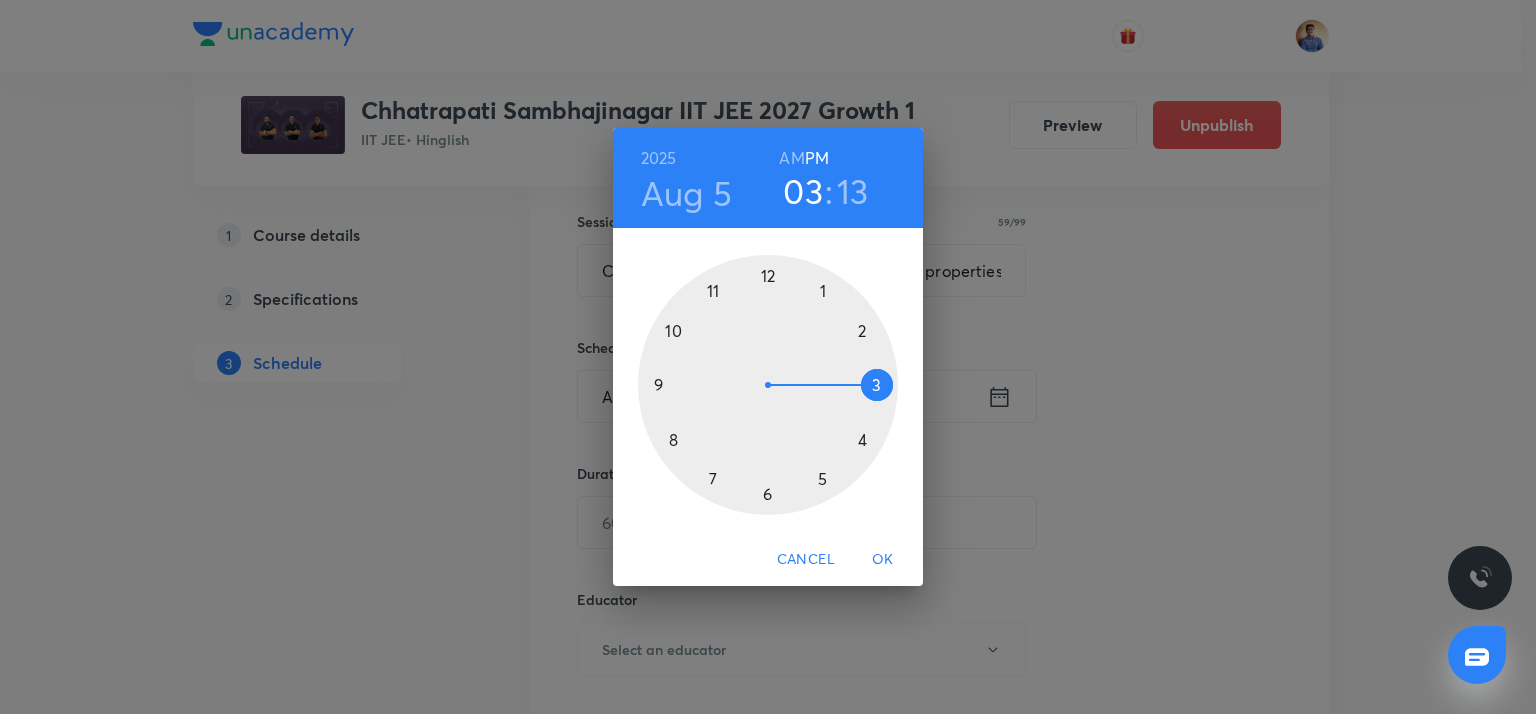 click at bounding box center [768, 385] 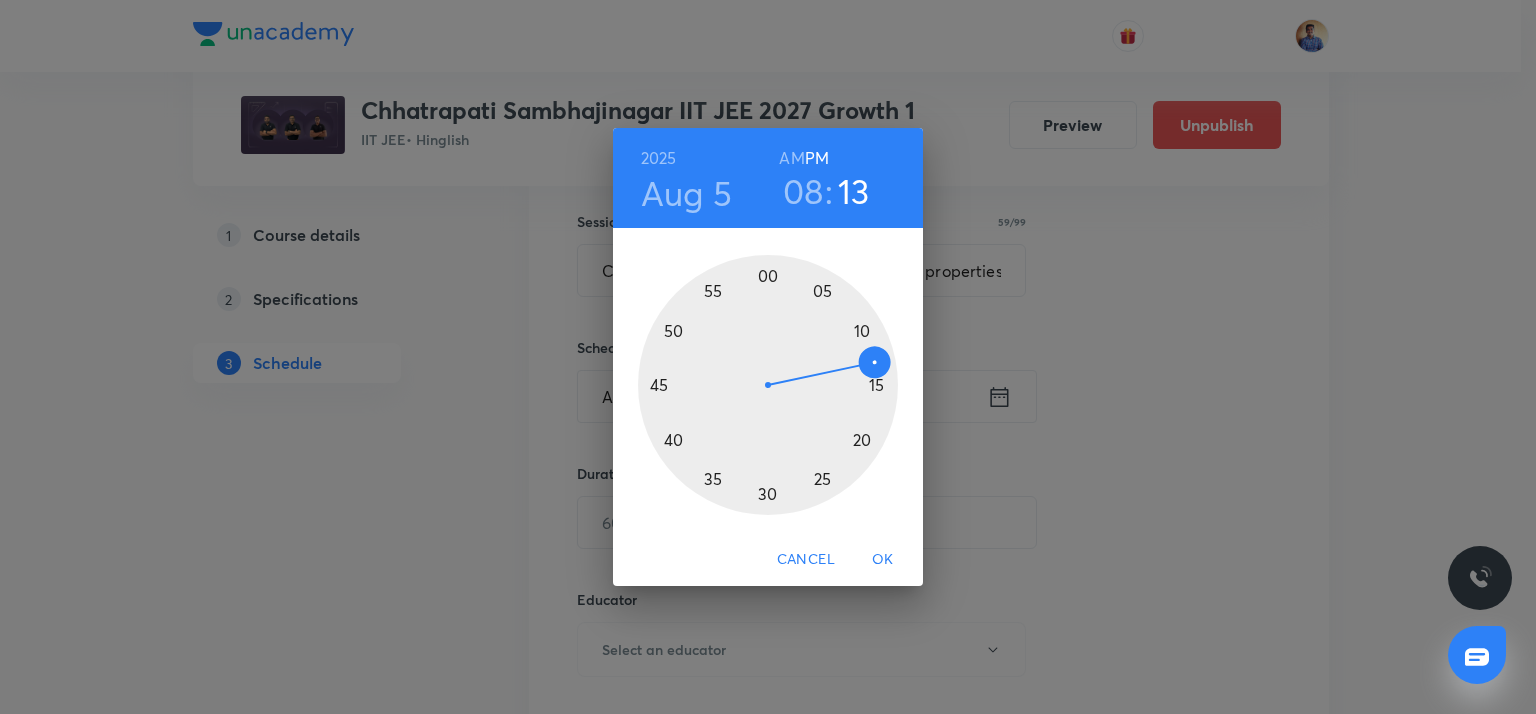 click on "AM" at bounding box center (791, 158) 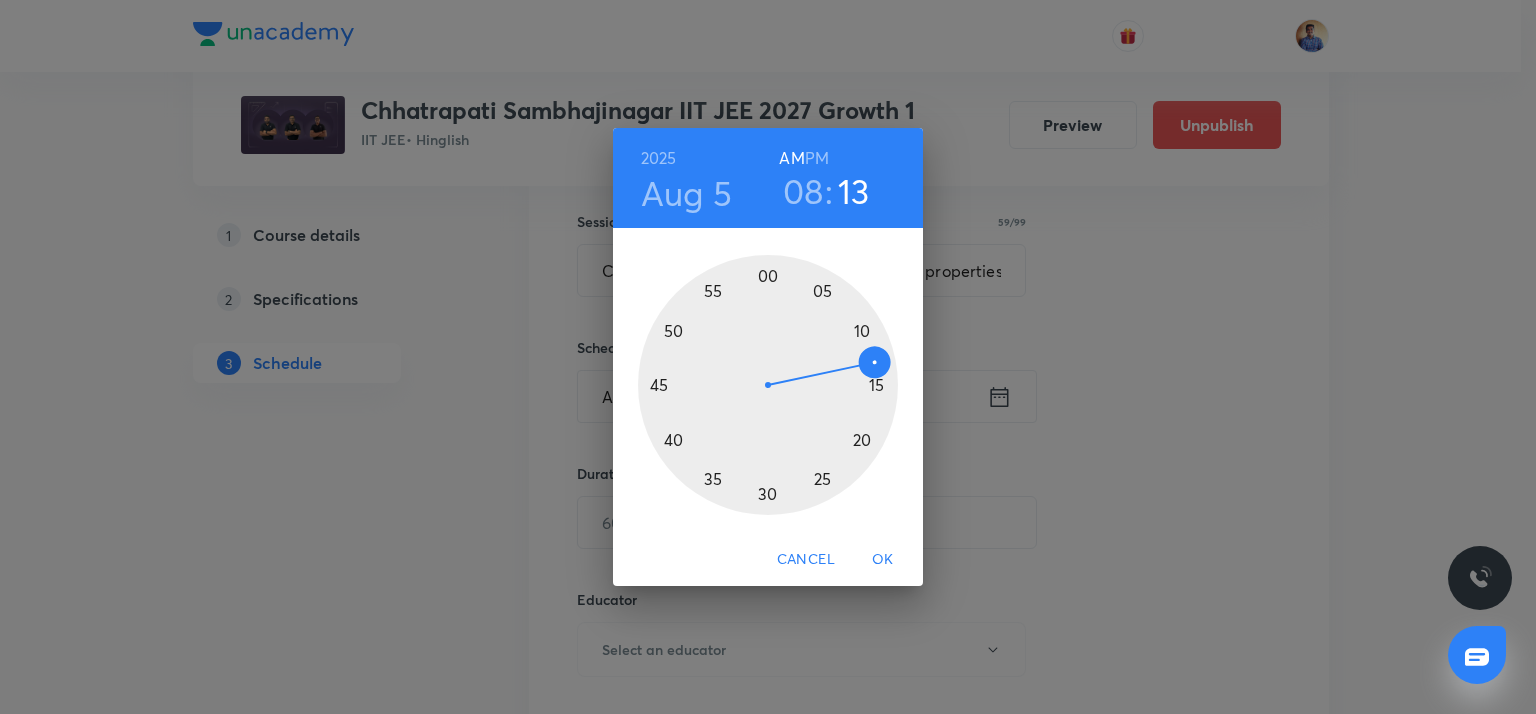 click at bounding box center [768, 385] 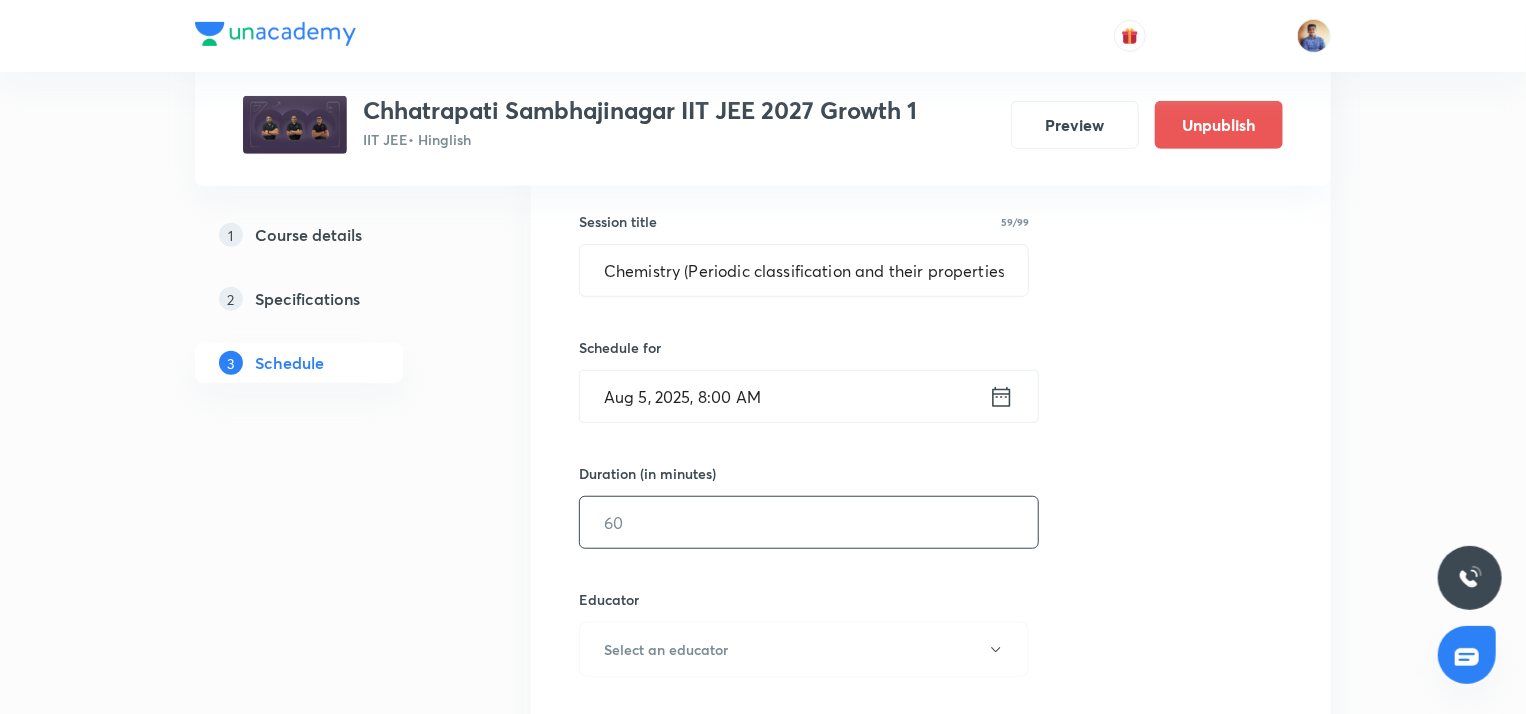 click at bounding box center [809, 522] 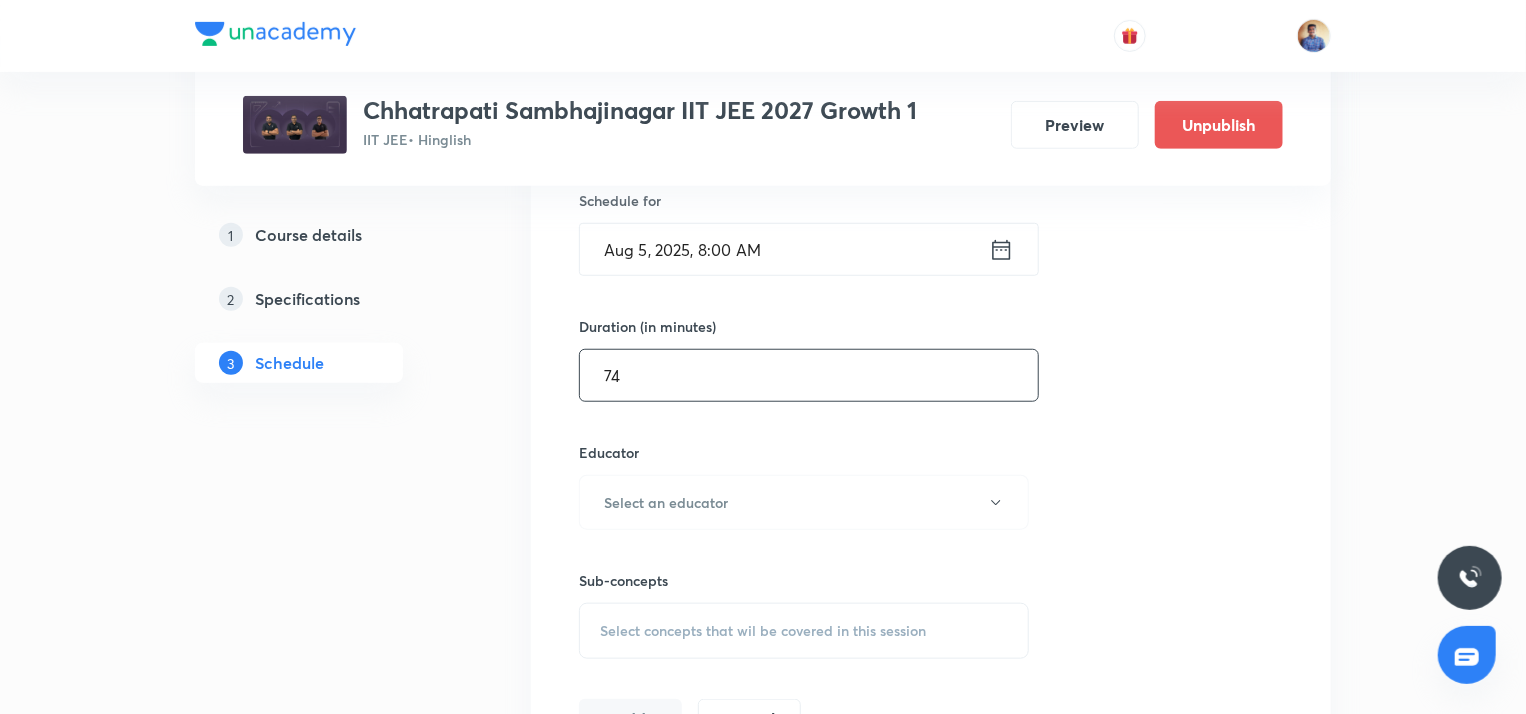 scroll, scrollTop: 664, scrollLeft: 0, axis: vertical 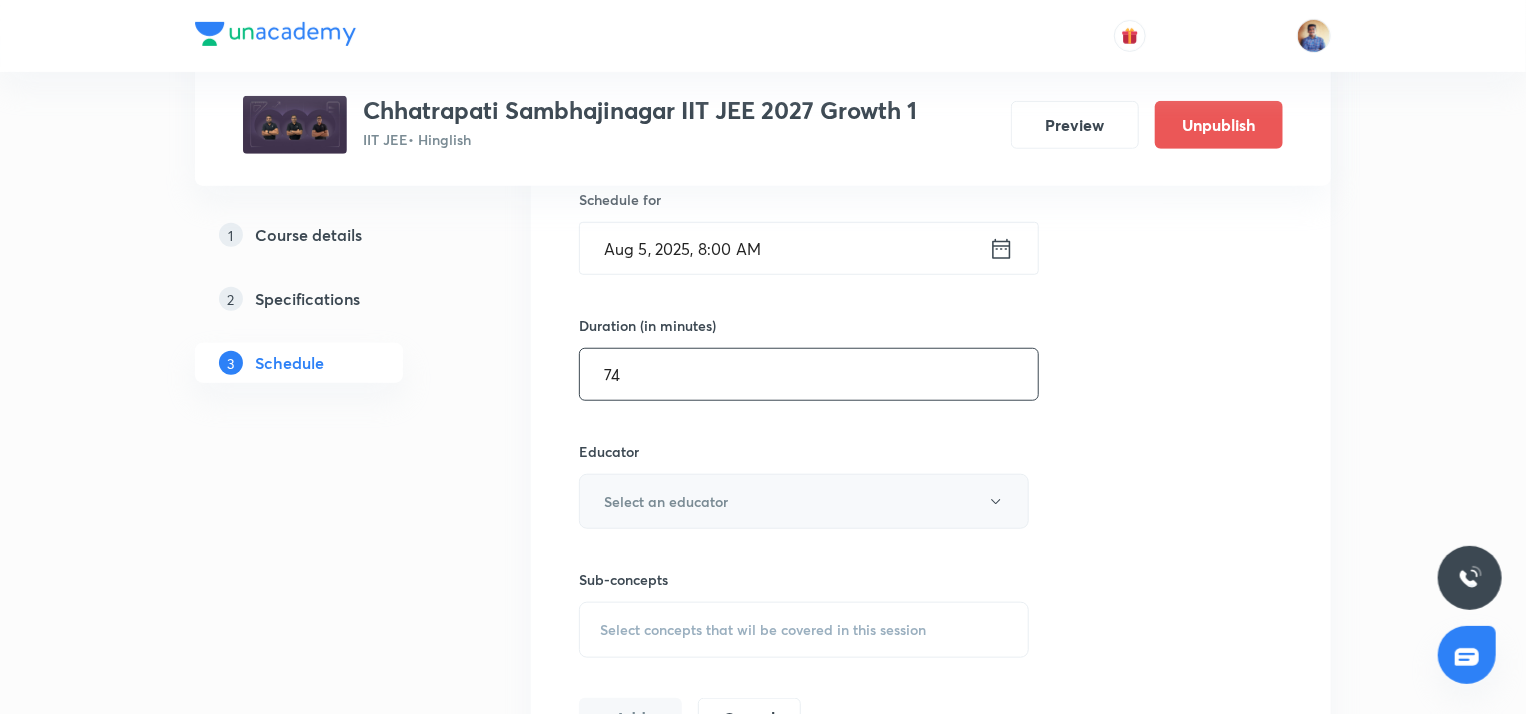 type on "74" 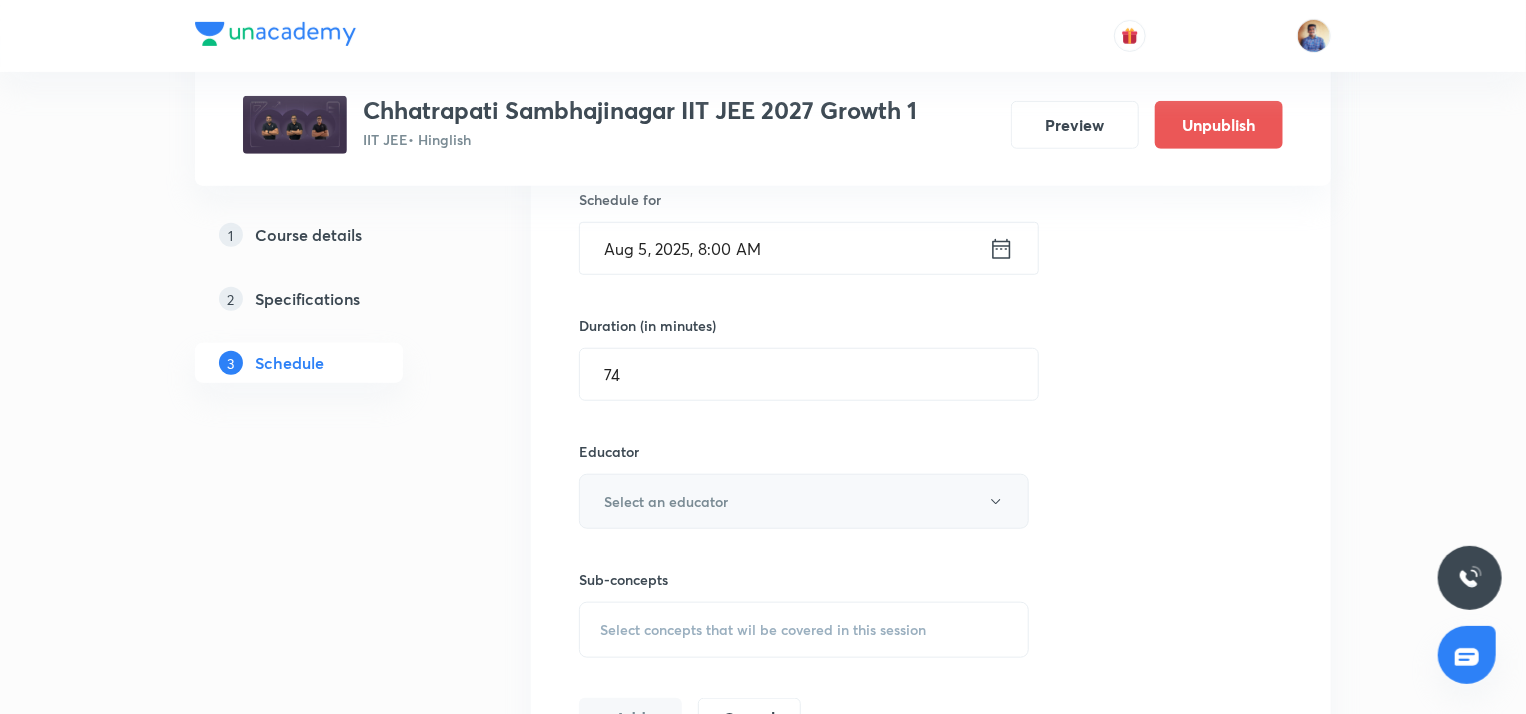 click on "Select an educator" at bounding box center (666, 501) 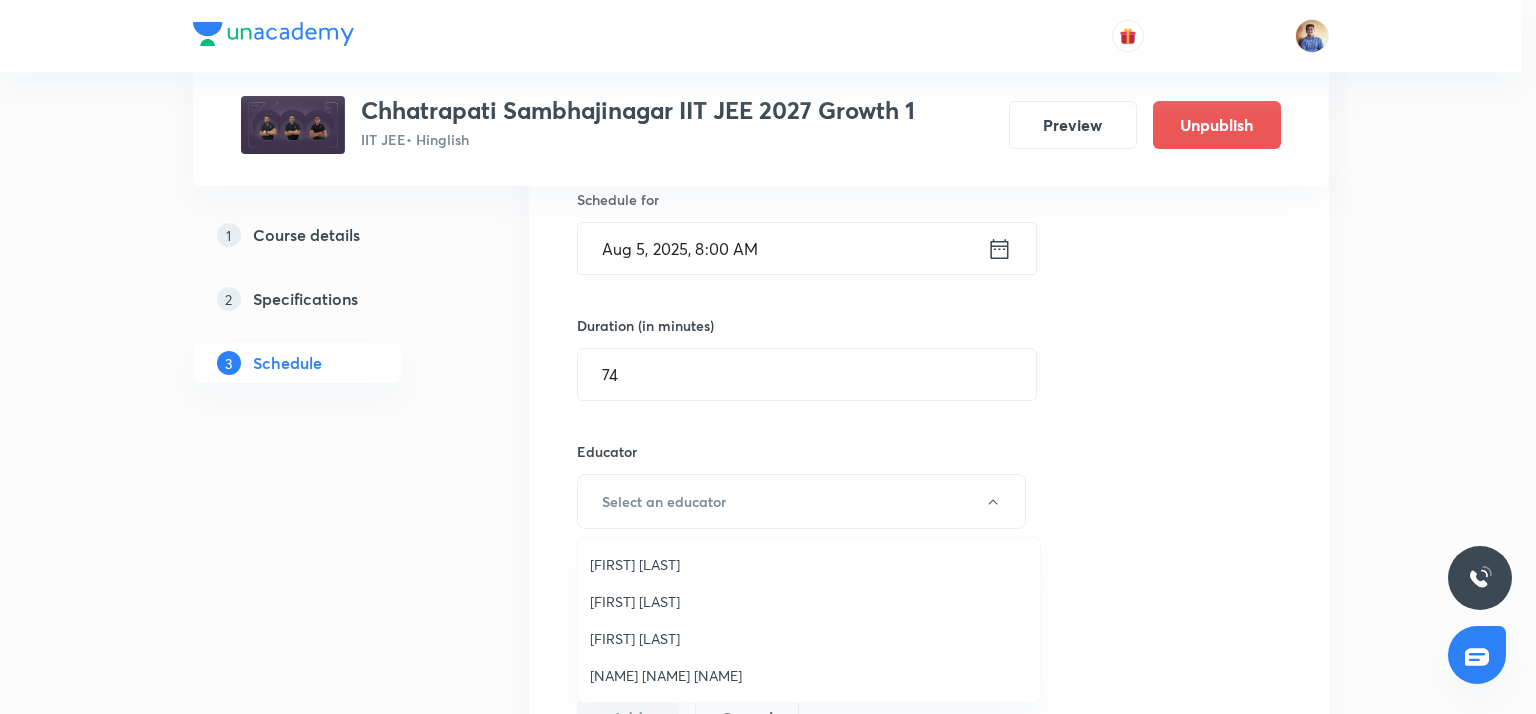 click on "Mukesh Kumar Mishra" at bounding box center [809, 601] 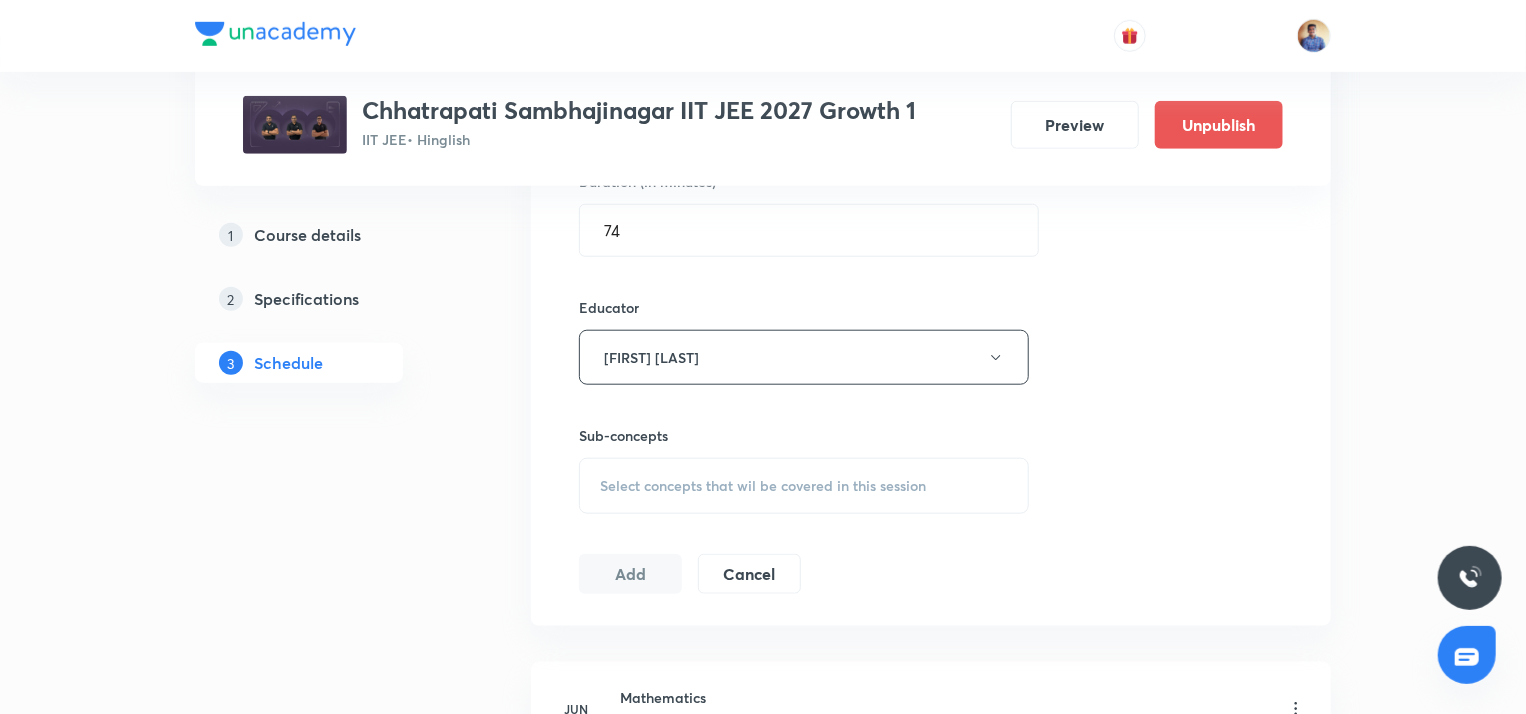 scroll, scrollTop: 810, scrollLeft: 0, axis: vertical 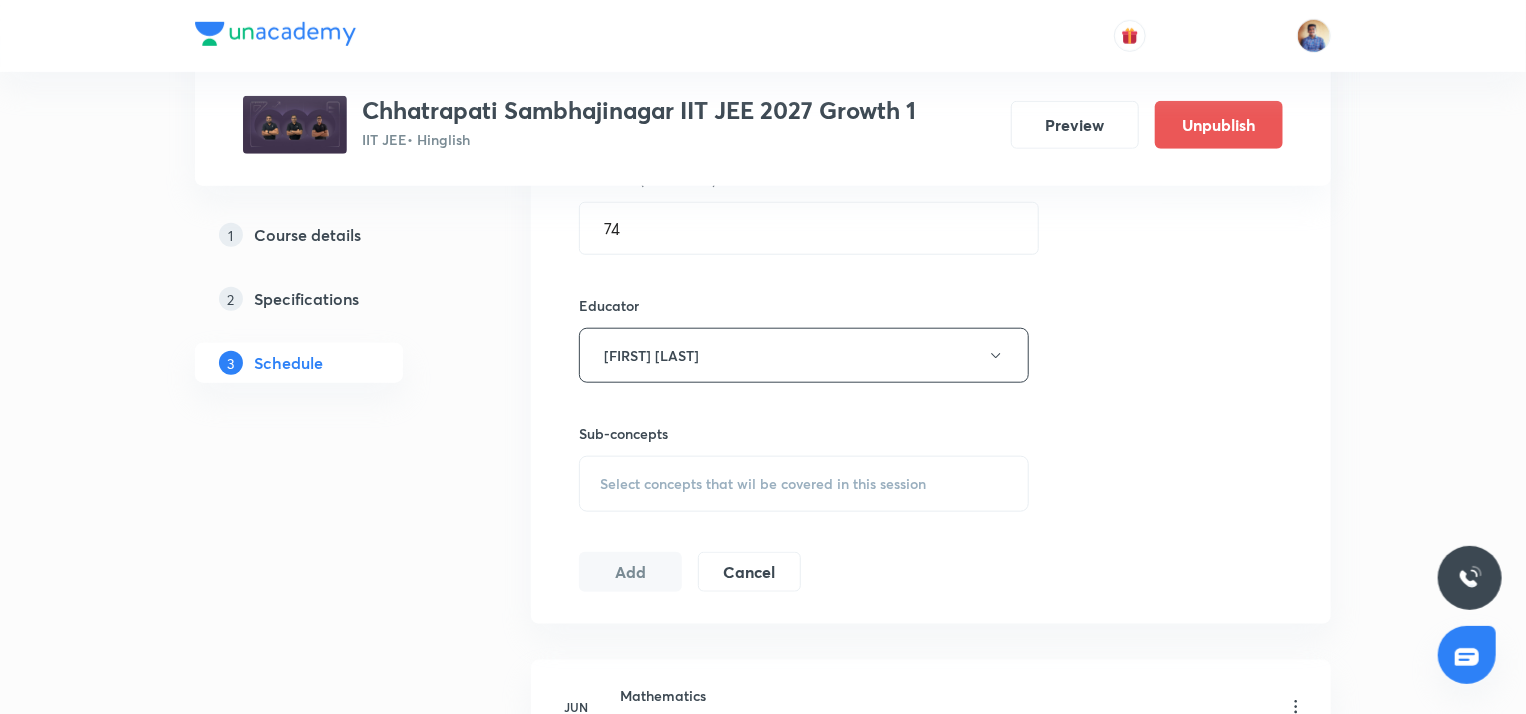 click on "Select concepts that wil be covered in this session" at bounding box center (763, 484) 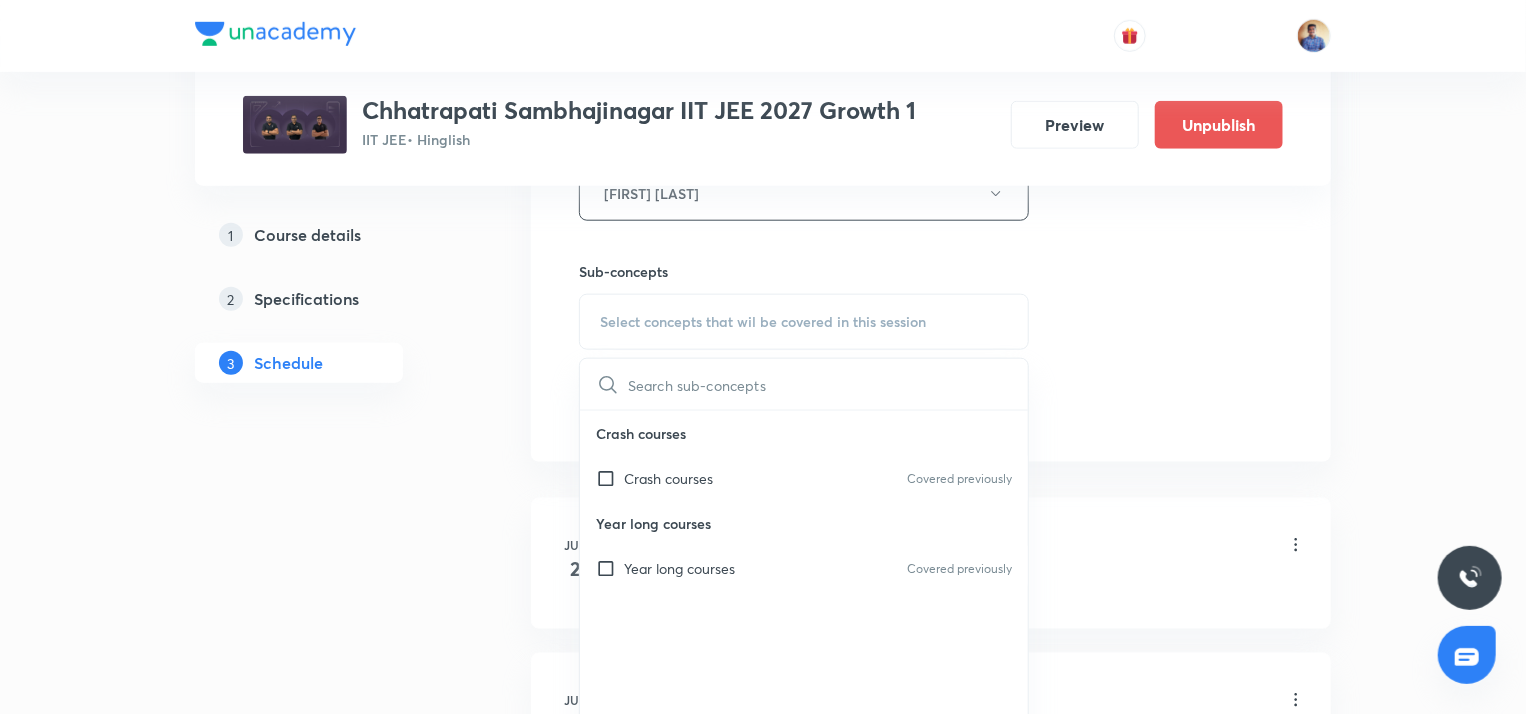 scroll, scrollTop: 972, scrollLeft: 0, axis: vertical 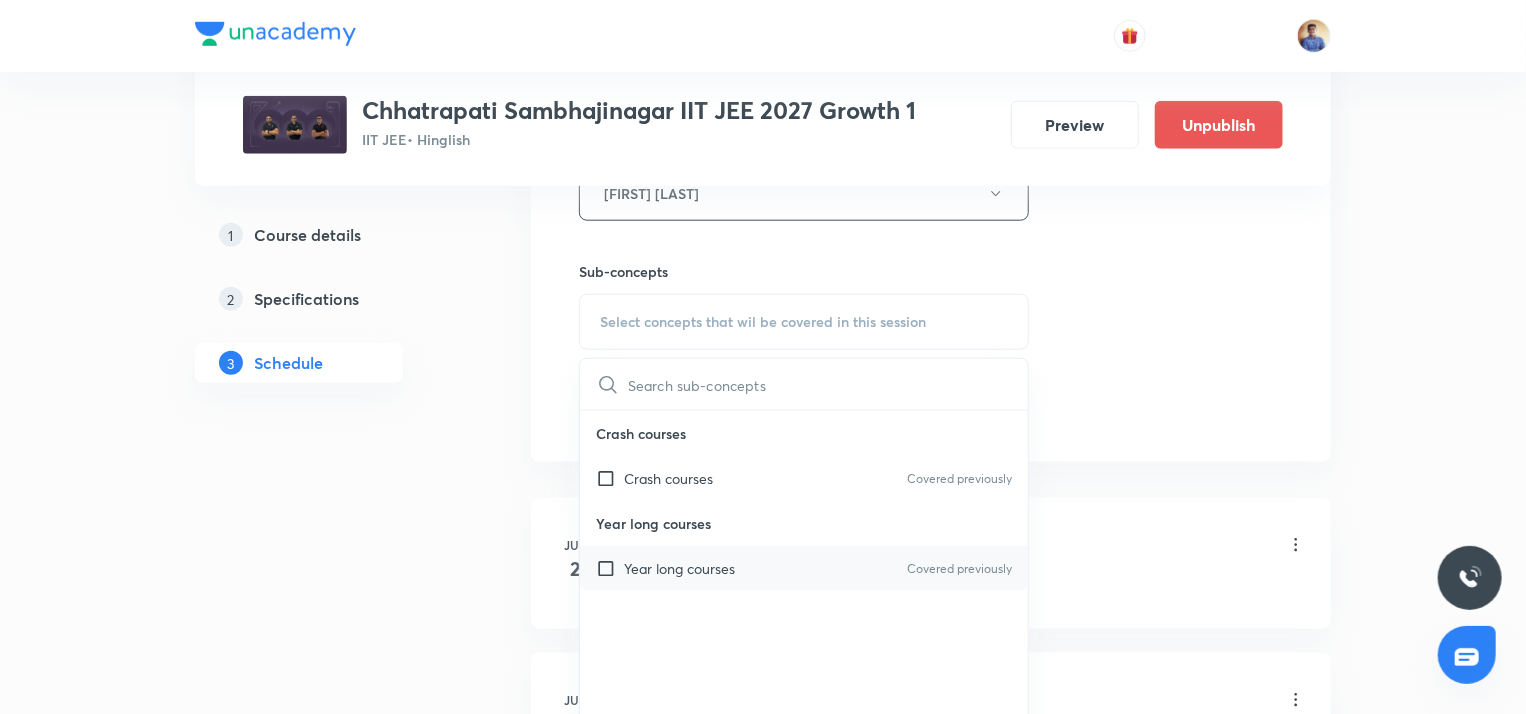 click at bounding box center (610, 568) 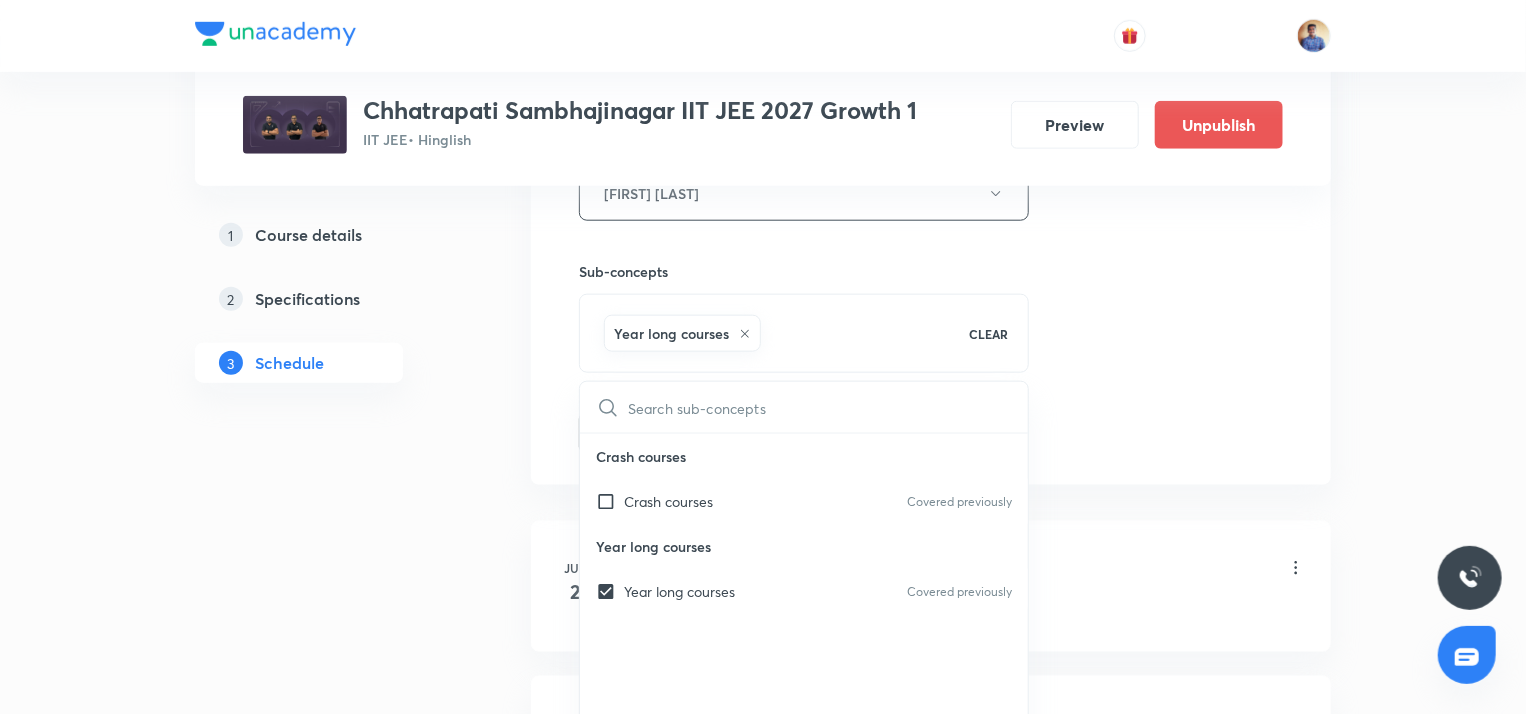 click on "Session  110 Live class Quiz Recorded classes Session title 59/99 Chemistry (Periodic classification and their properties L1) ​ Schedule for Aug 5, 2025, 8:00 AM ​ Duration (in minutes) 74 ​ Educator Mukesh Kumar Mishra Sub-concepts Year long courses CLEAR ​ Crash courses Crash courses Covered previously Year long courses Year long courses Covered previously Add Cancel" at bounding box center [931, 36] 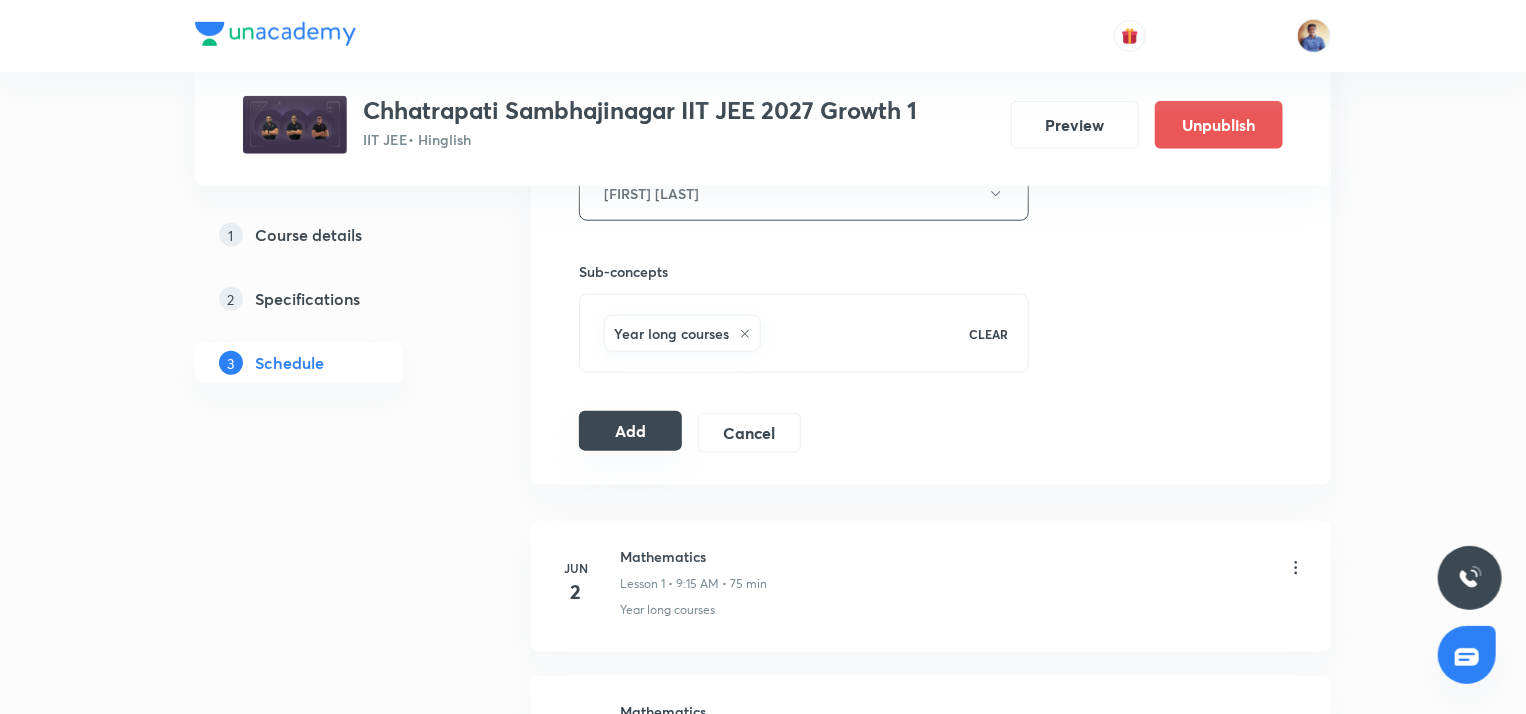 click on "Add" at bounding box center (630, 431) 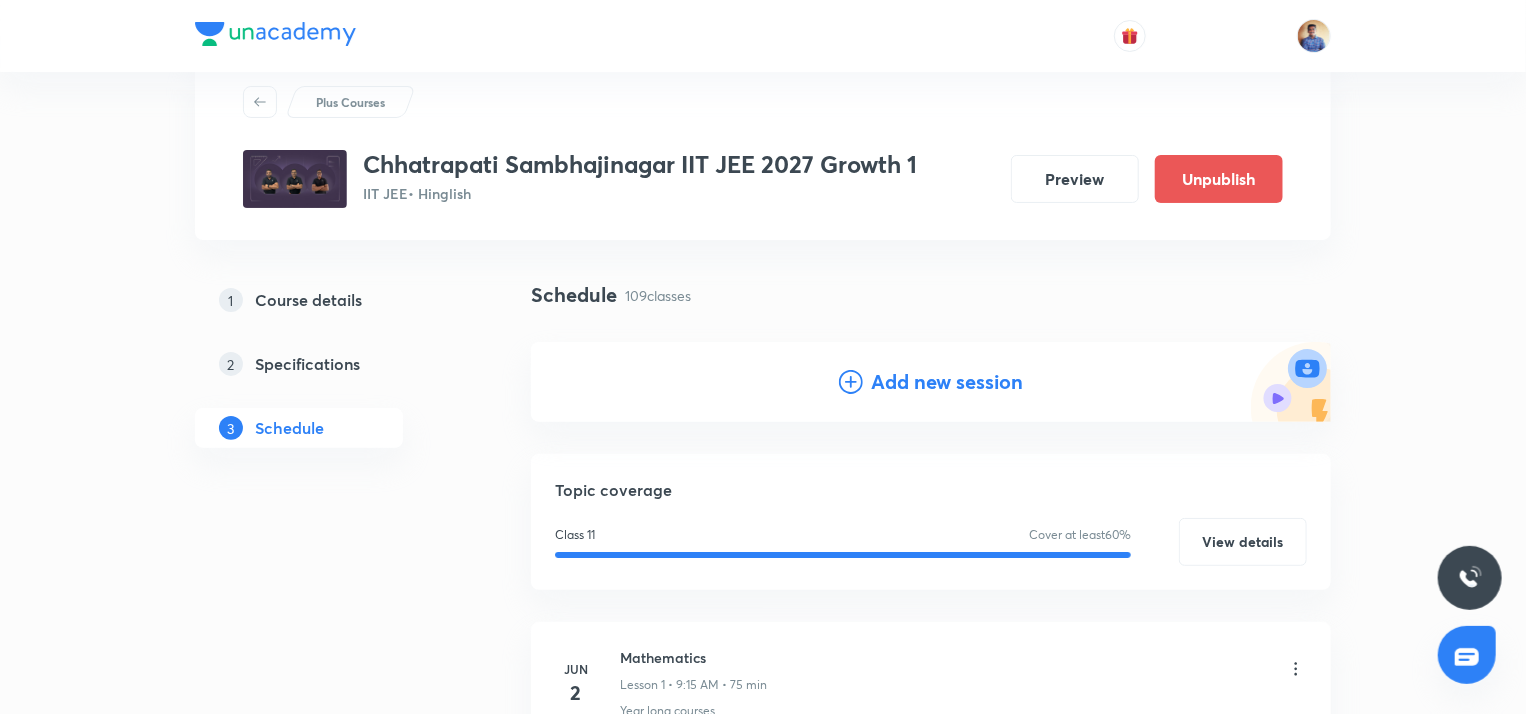 scroll, scrollTop: 56, scrollLeft: 0, axis: vertical 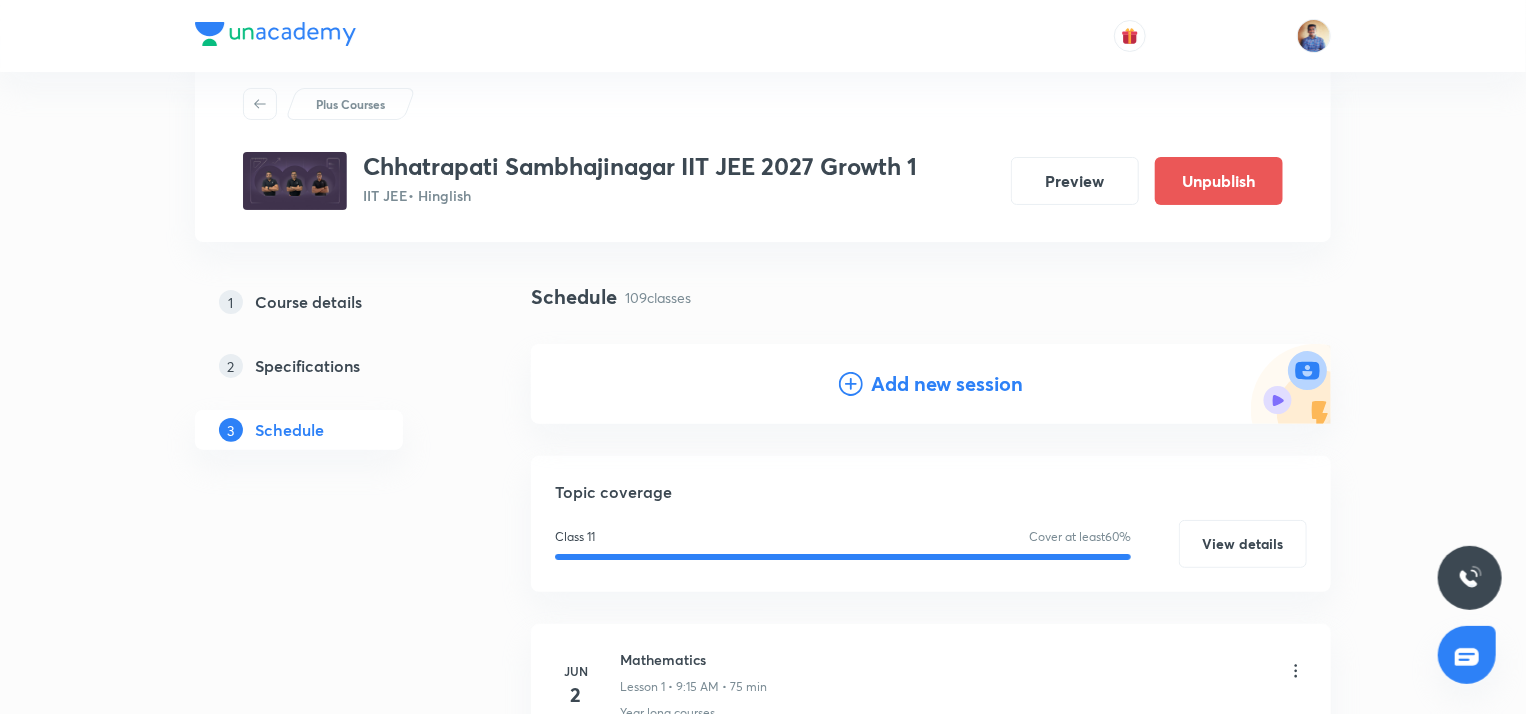 click 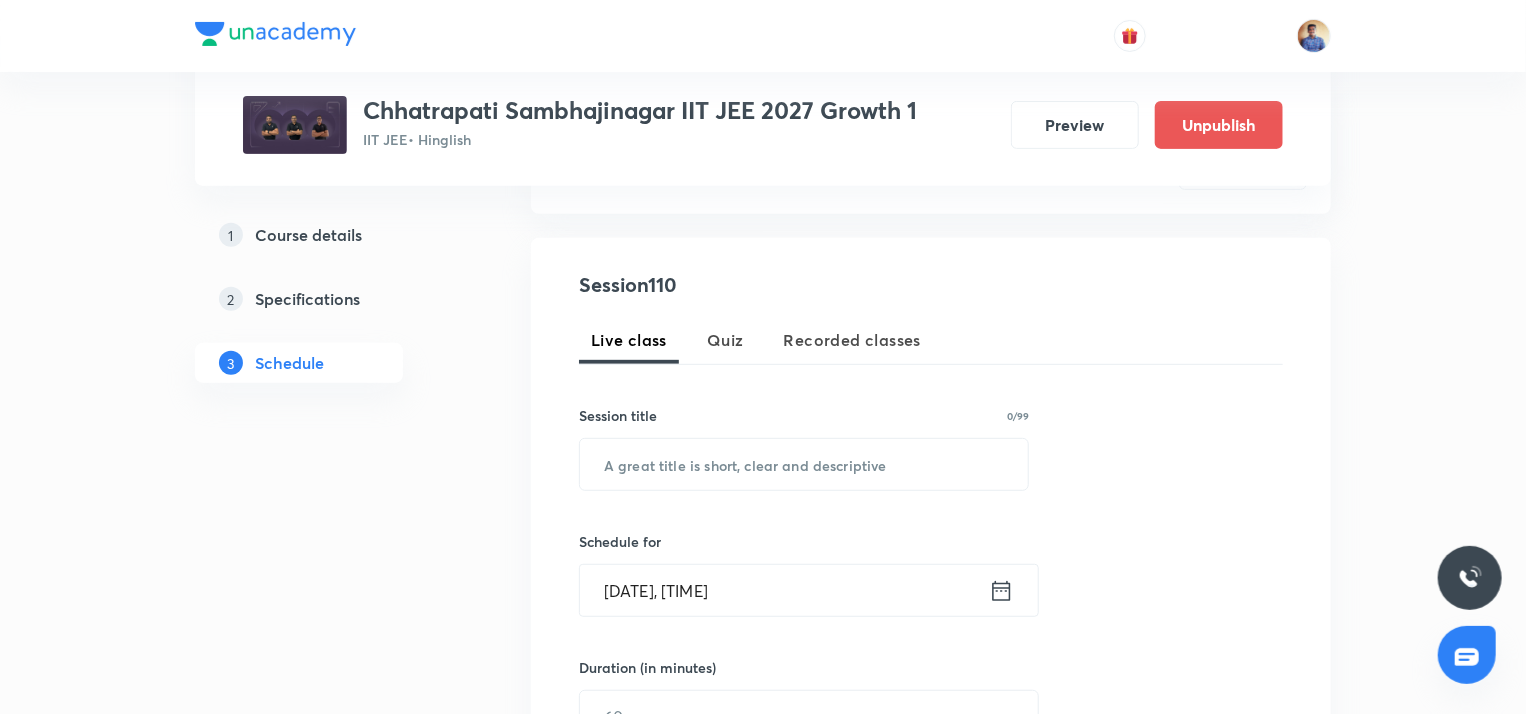 scroll, scrollTop: 336, scrollLeft: 0, axis: vertical 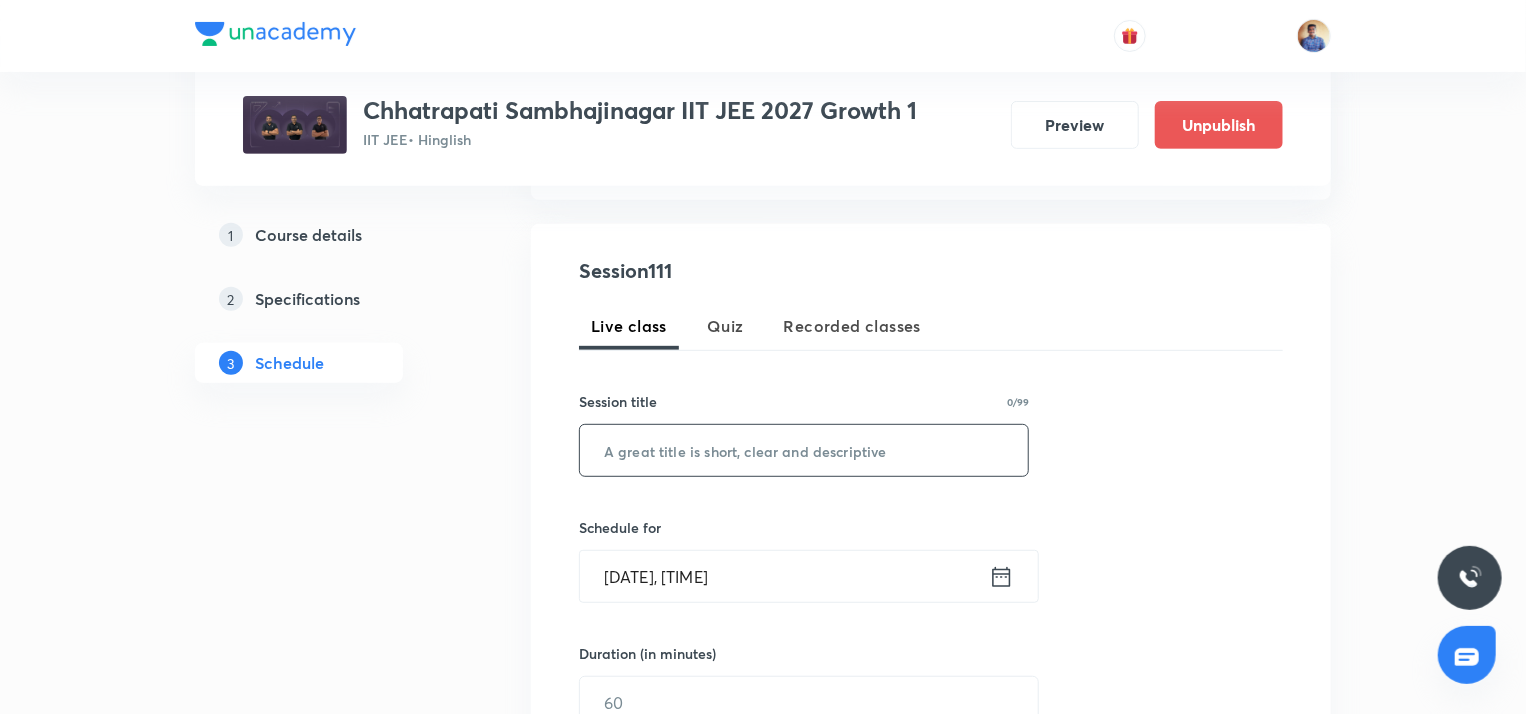 click at bounding box center (804, 450) 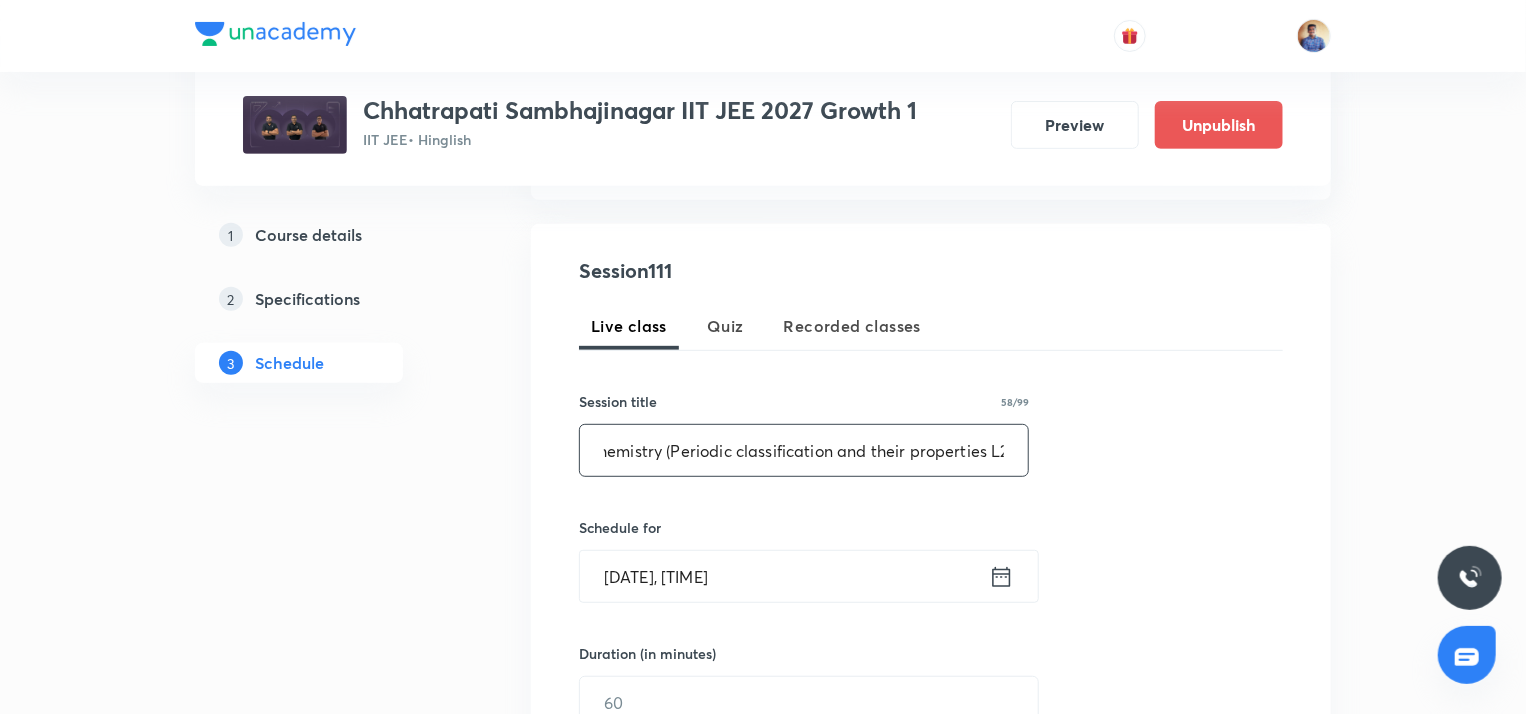 scroll, scrollTop: 0, scrollLeft: 23, axis: horizontal 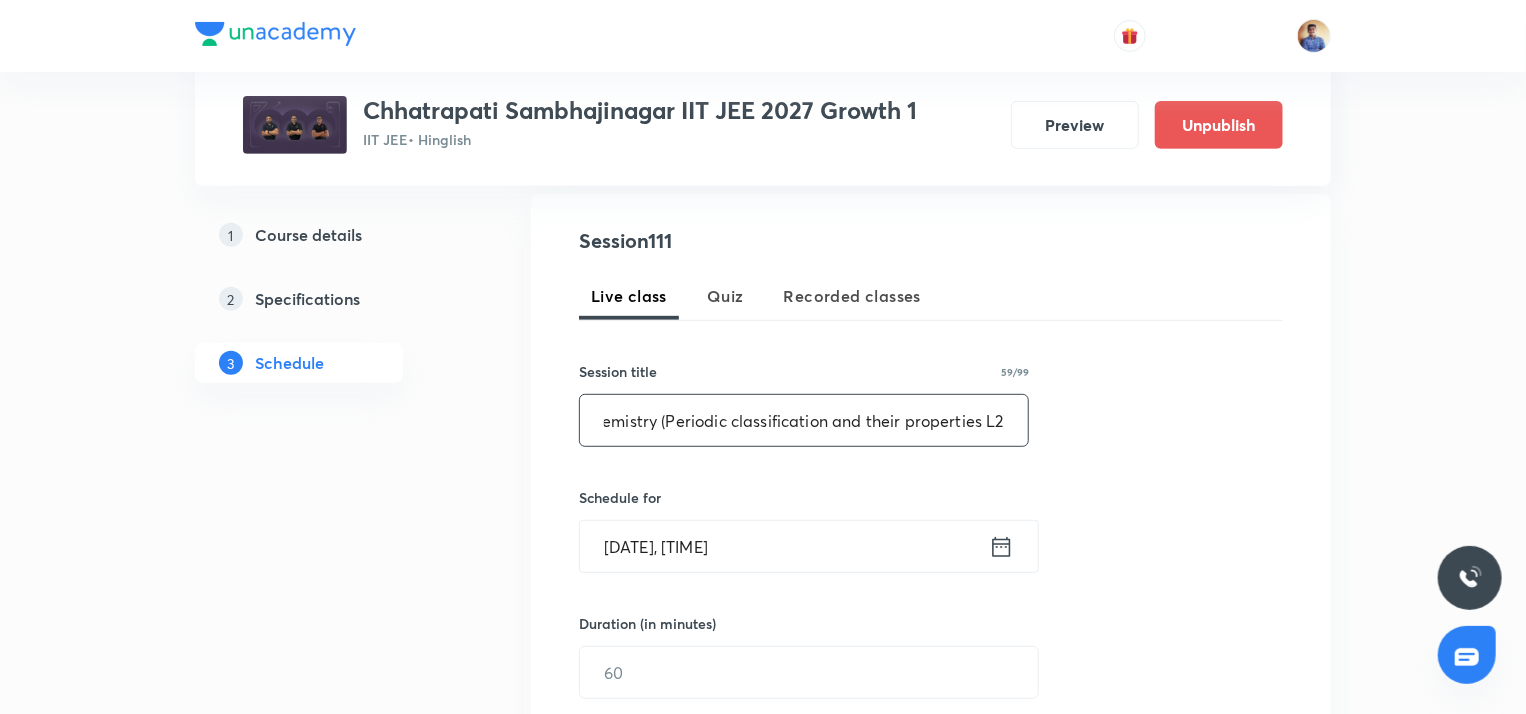 type on "Chemistry (Periodic classification and their properties L2)" 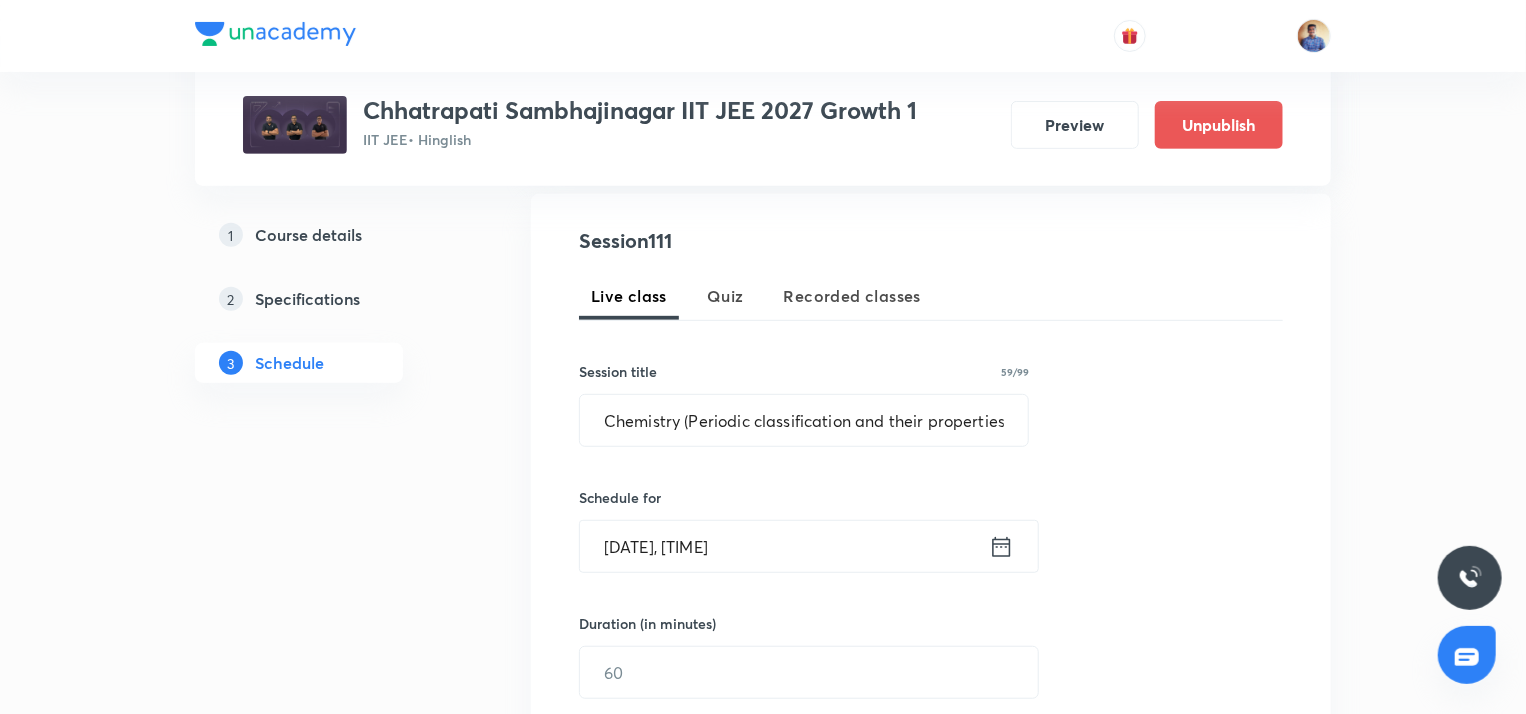 click on "Aug 4, 2025, 3:14 PM" at bounding box center [784, 546] 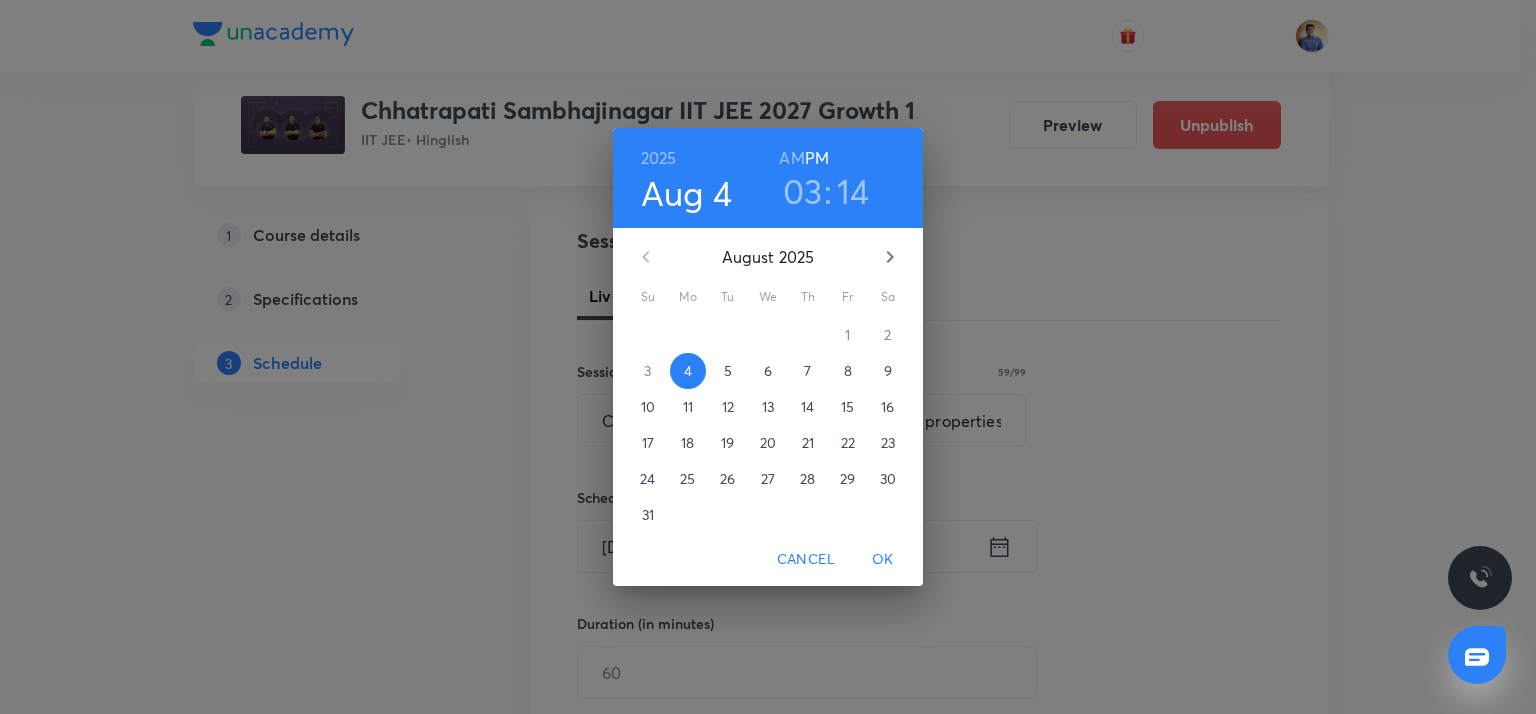 click on "6" at bounding box center (768, 371) 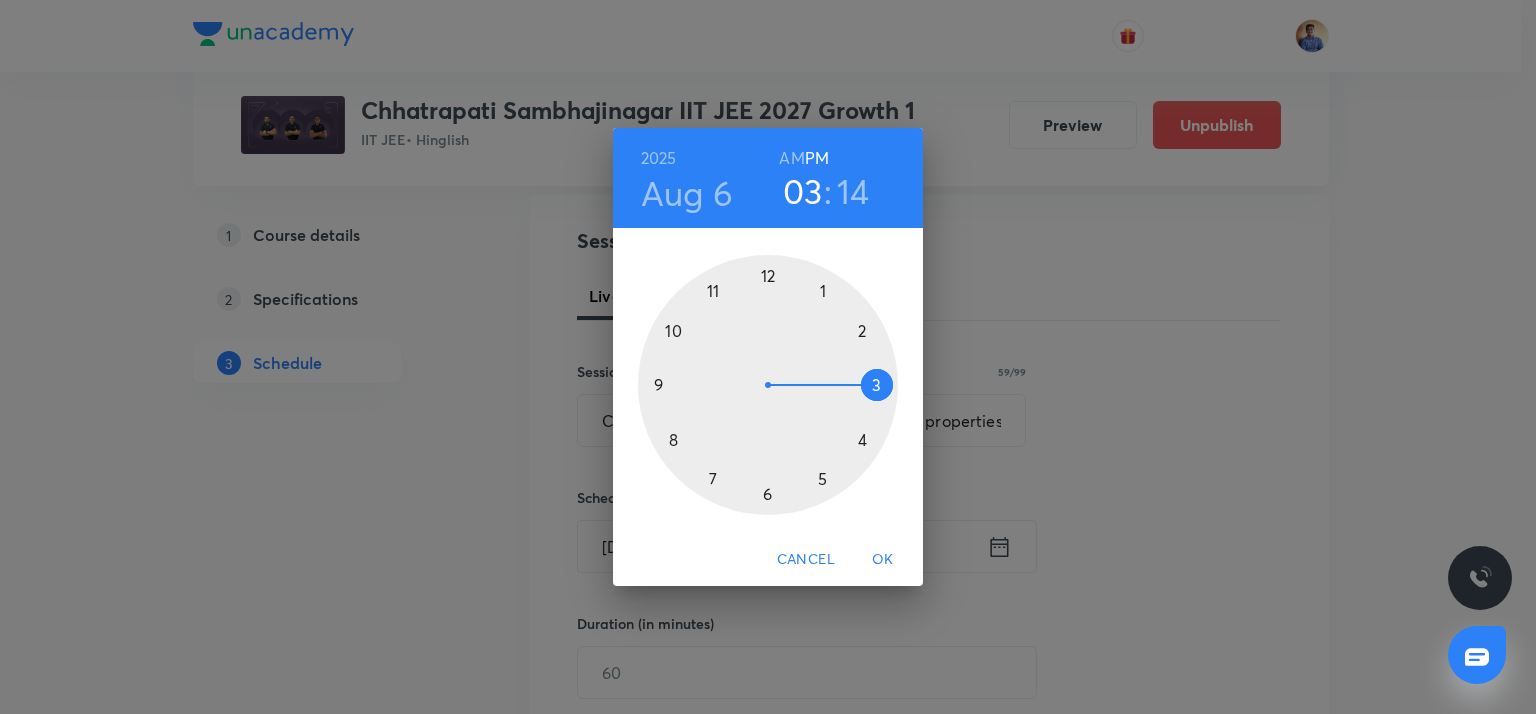 click on "AM" at bounding box center [791, 158] 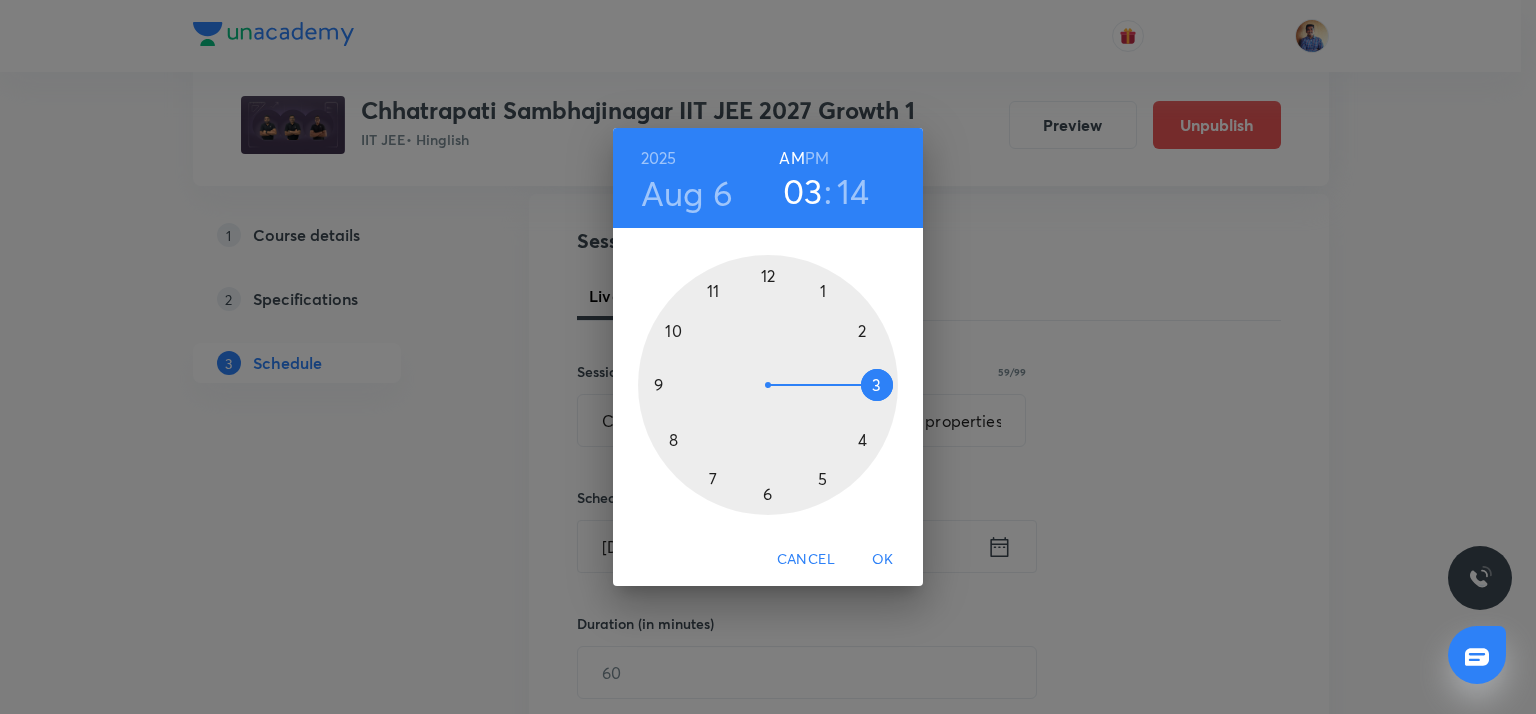 click at bounding box center [768, 385] 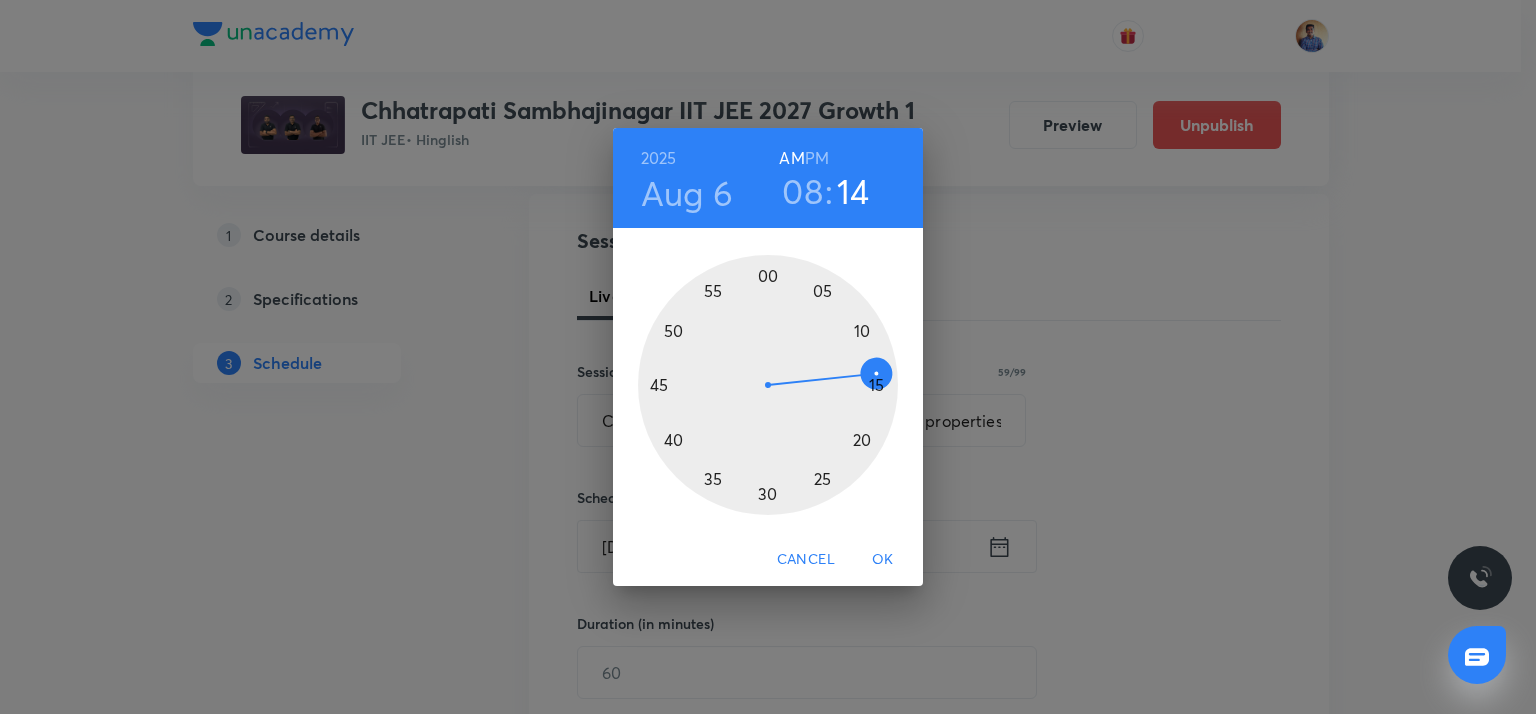click at bounding box center [768, 385] 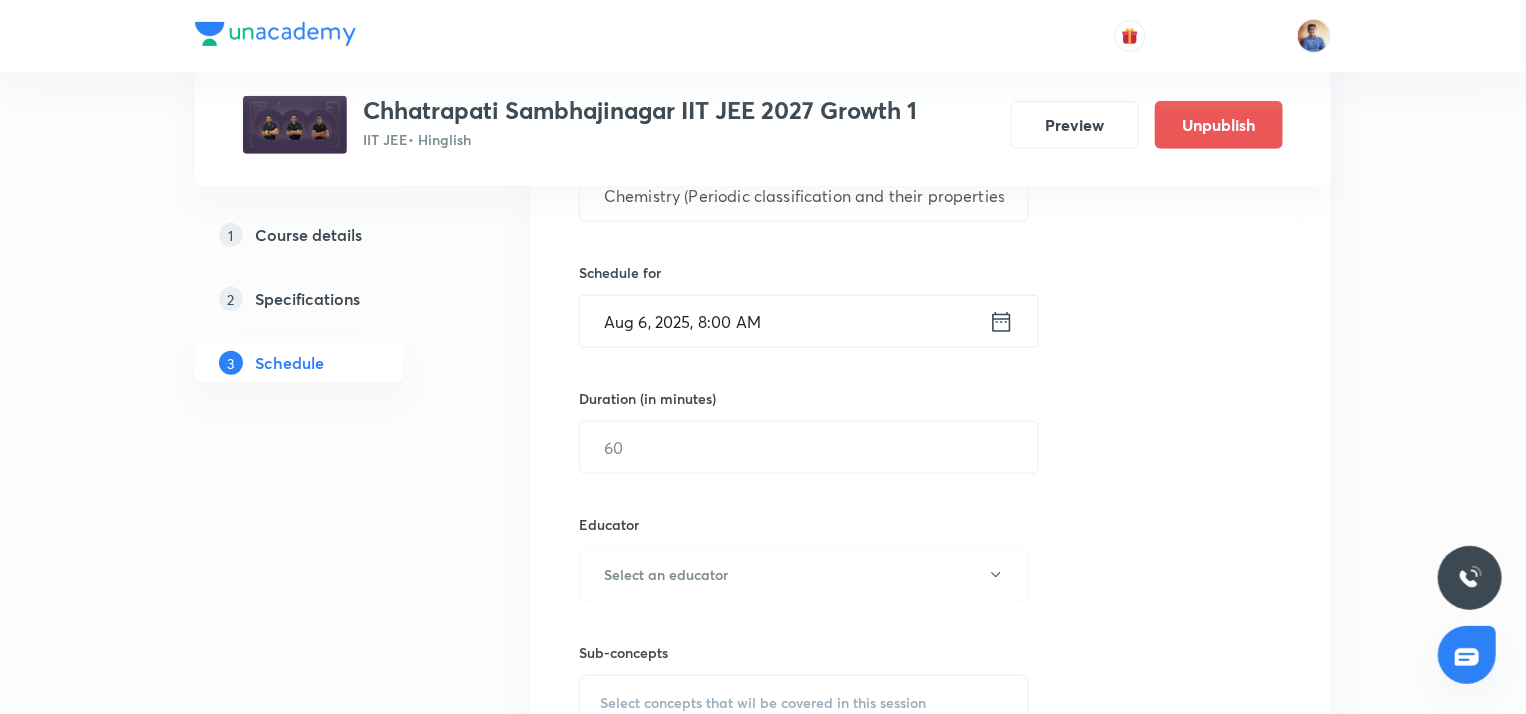 scroll, scrollTop: 592, scrollLeft: 0, axis: vertical 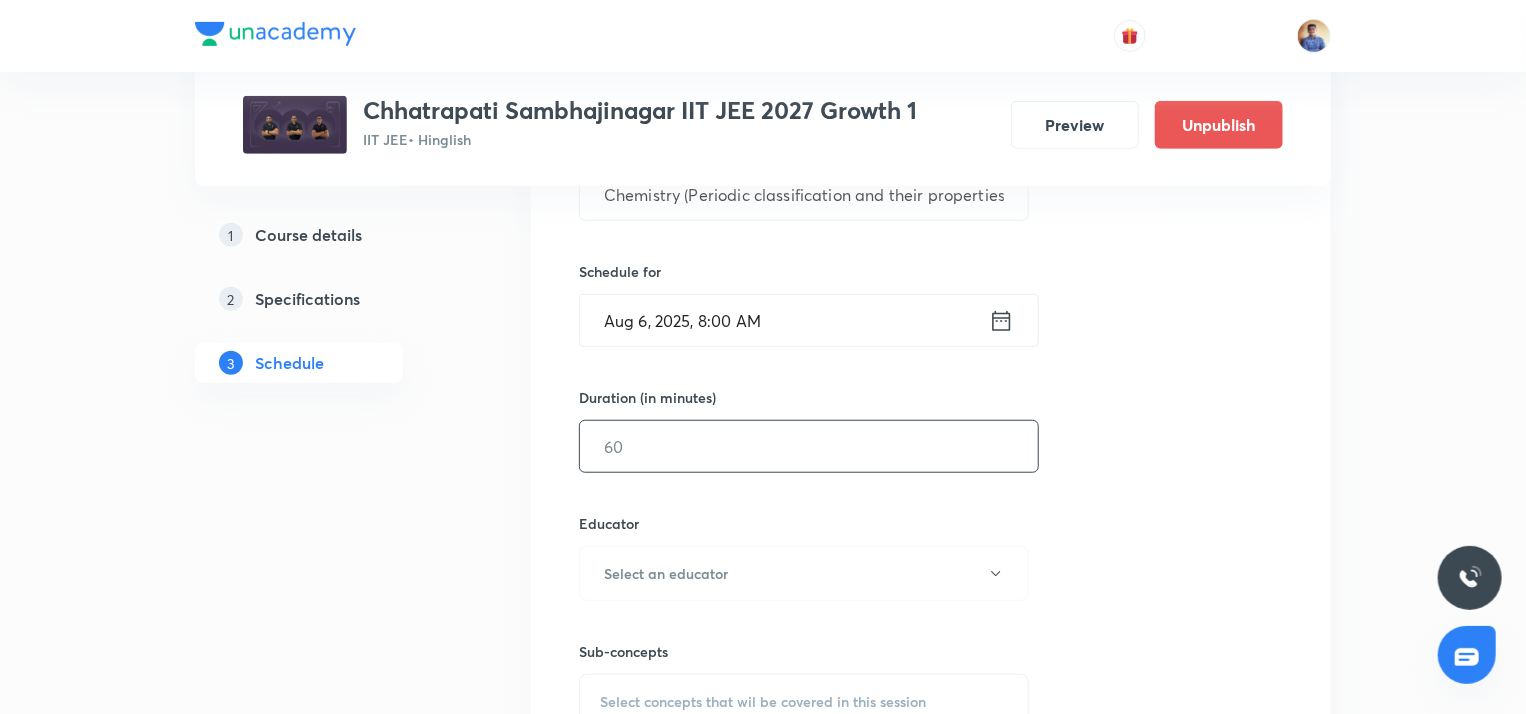 click at bounding box center [809, 446] 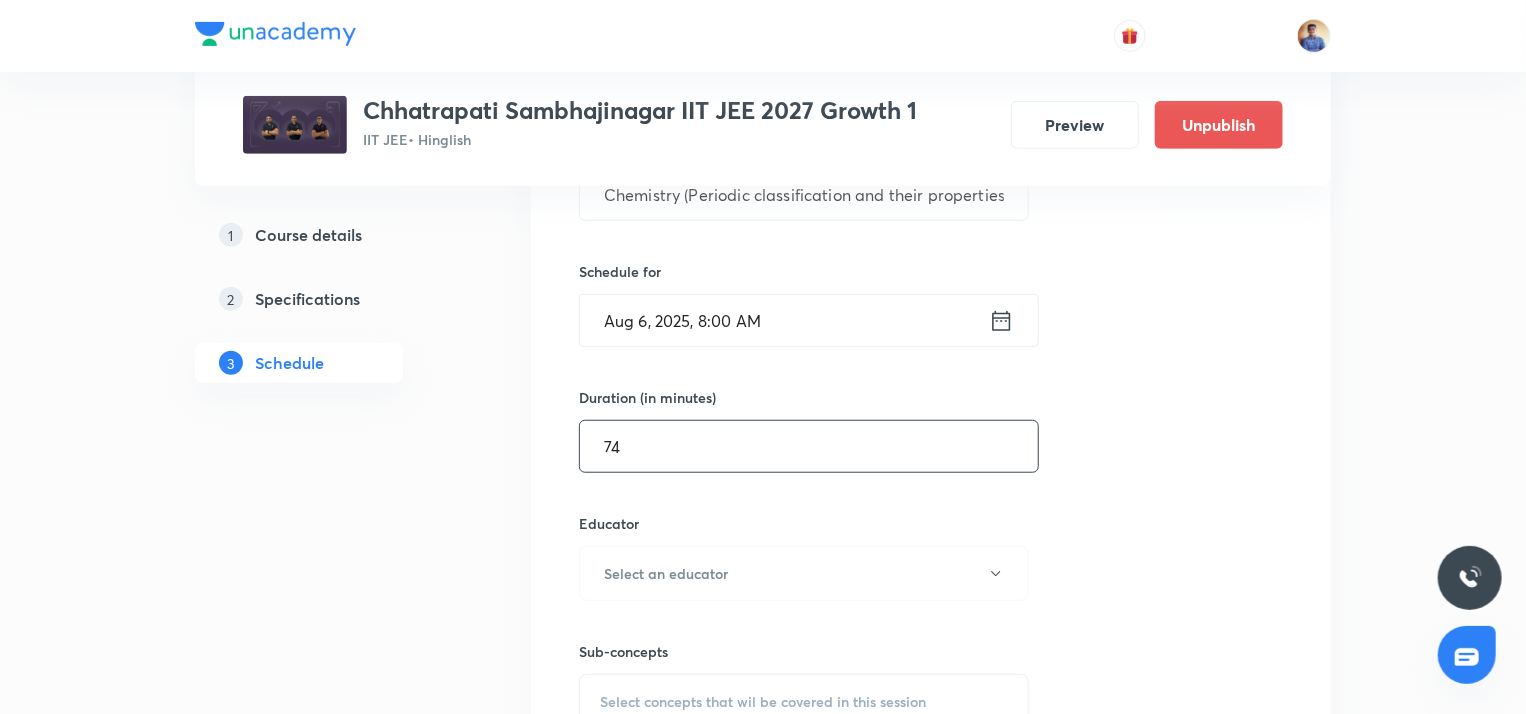 scroll, scrollTop: 698, scrollLeft: 0, axis: vertical 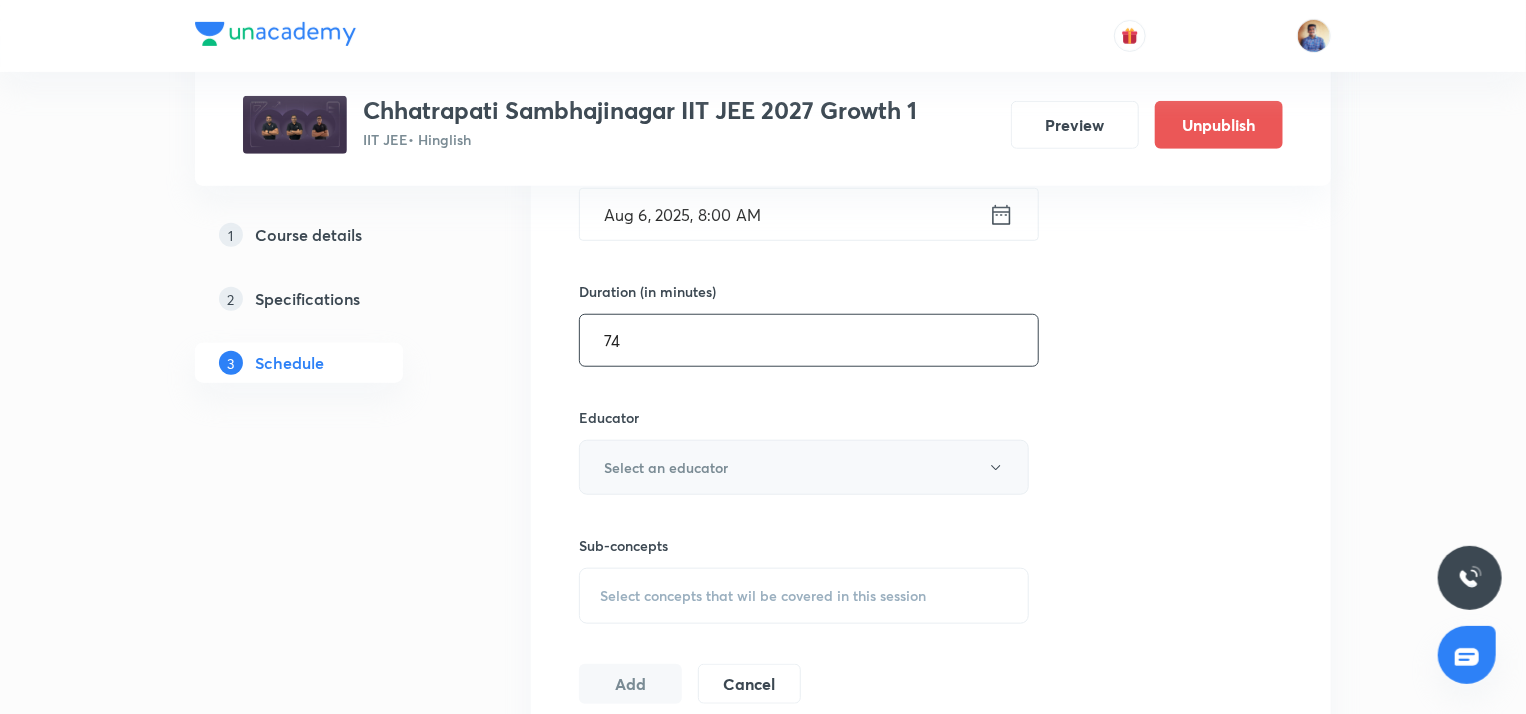 type on "74" 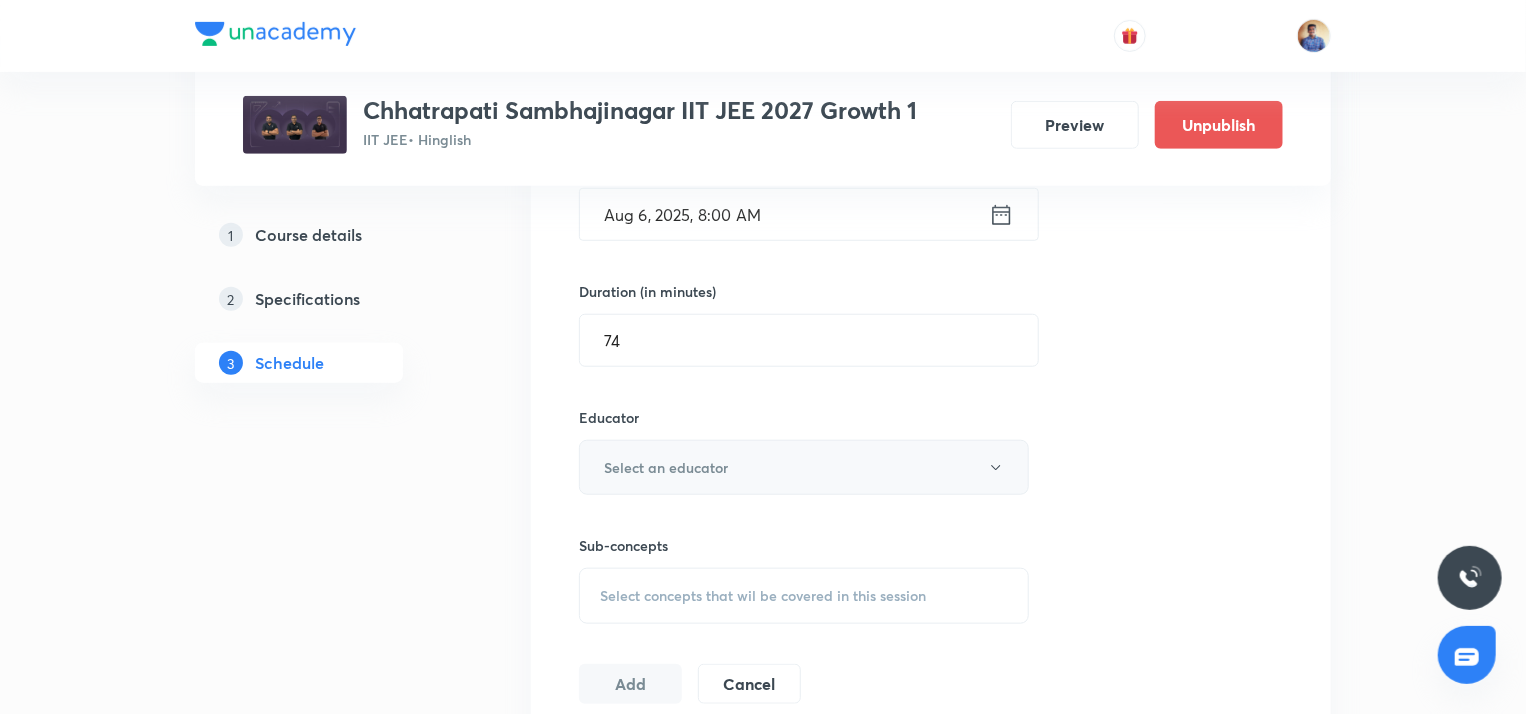 click on "Select an educator" at bounding box center (804, 467) 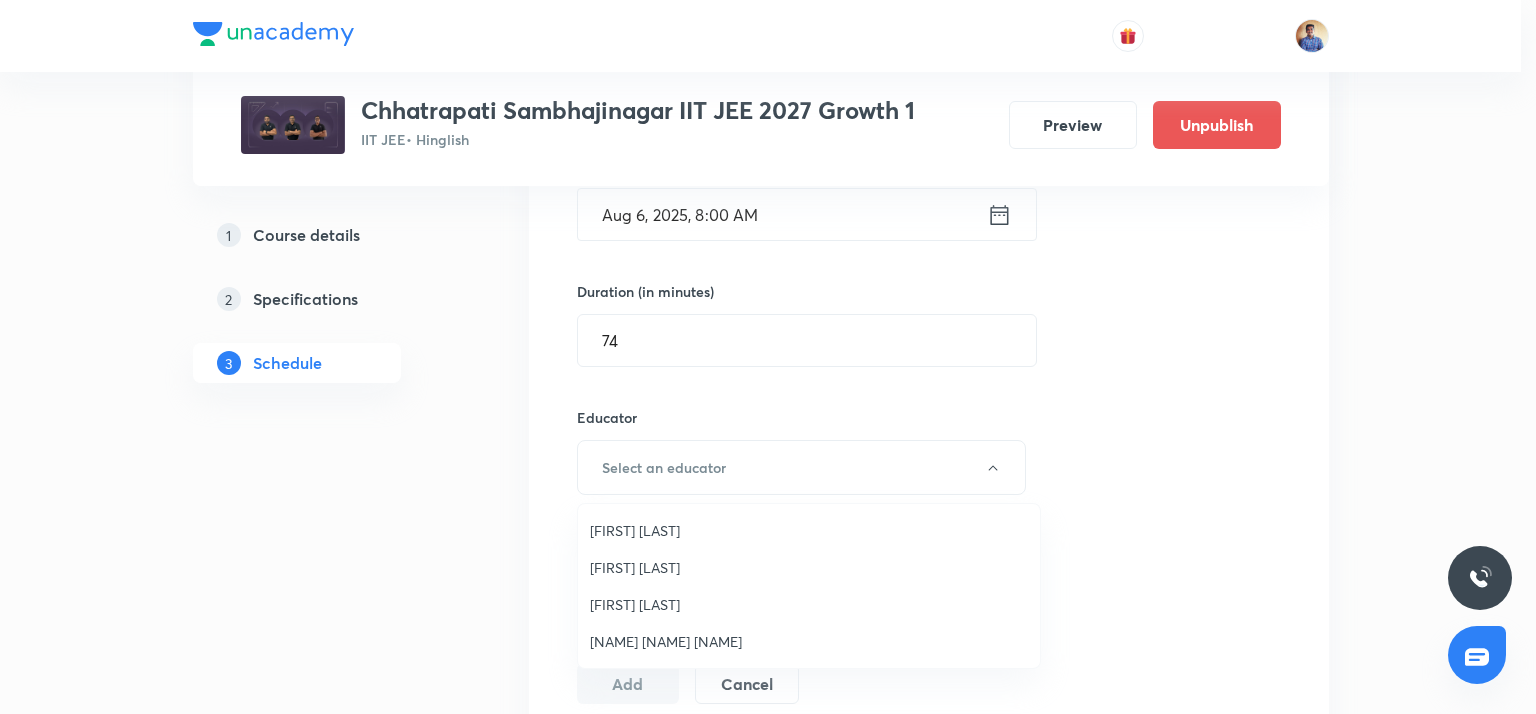 click on "Mukesh Kumar Mishra" at bounding box center (809, 567) 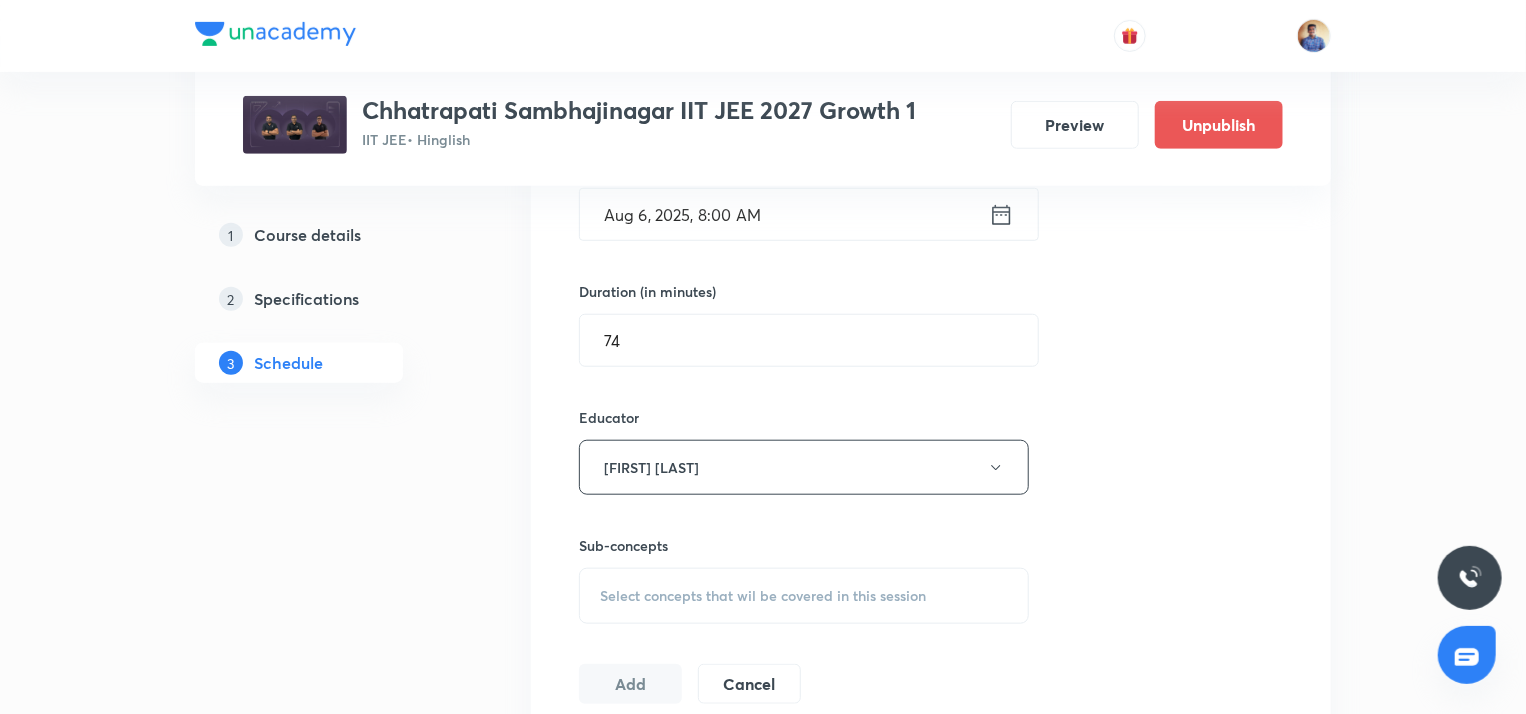 scroll, scrollTop: 842, scrollLeft: 0, axis: vertical 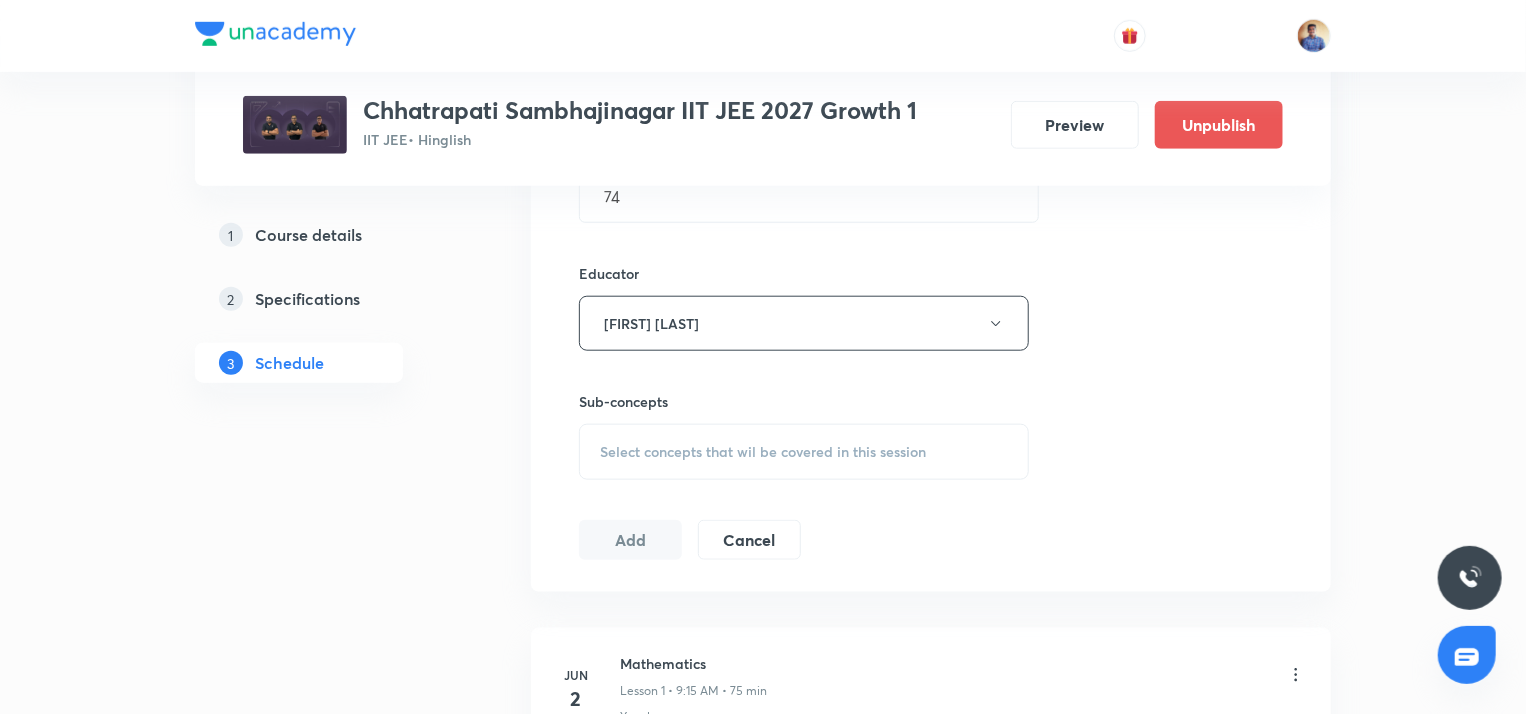 click on "Select concepts that wil be covered in this session" at bounding box center (763, 452) 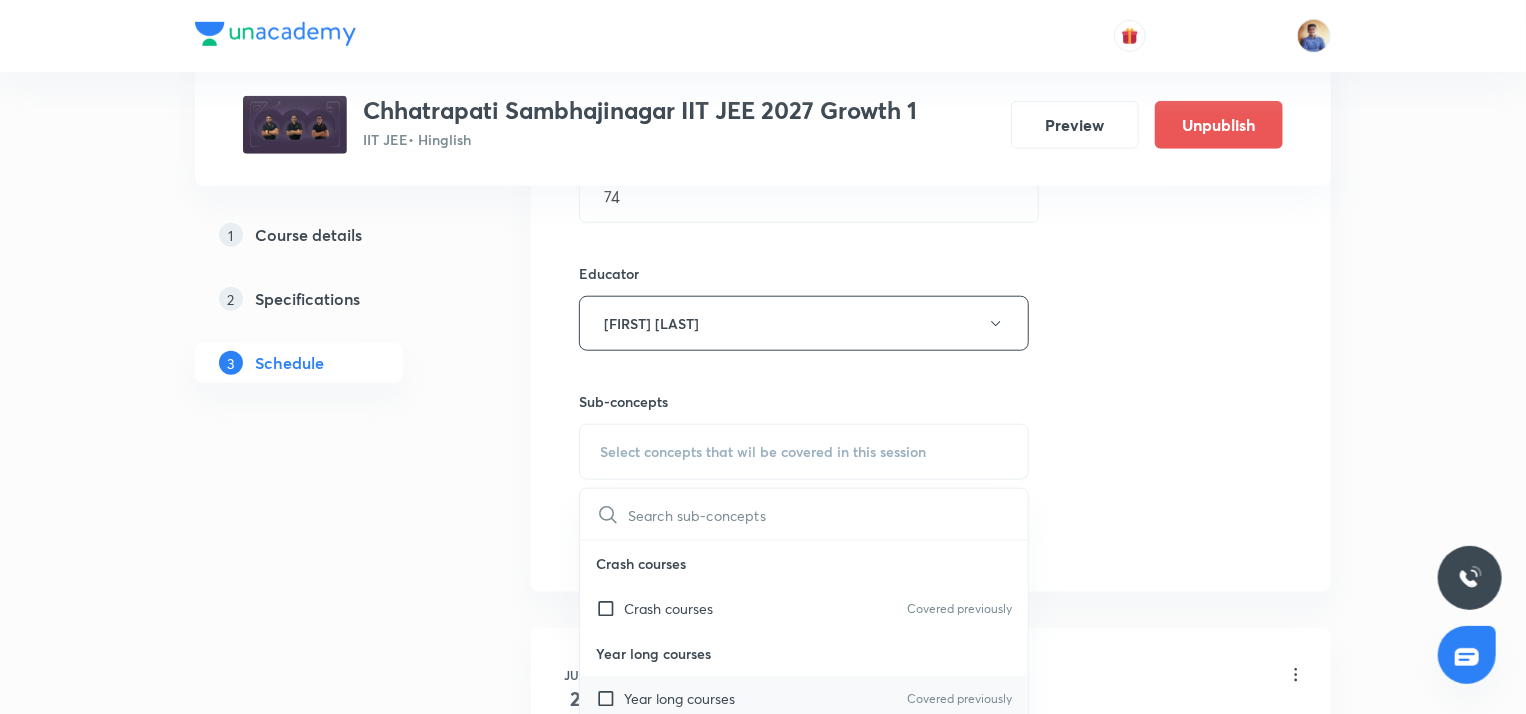 click at bounding box center (610, 698) 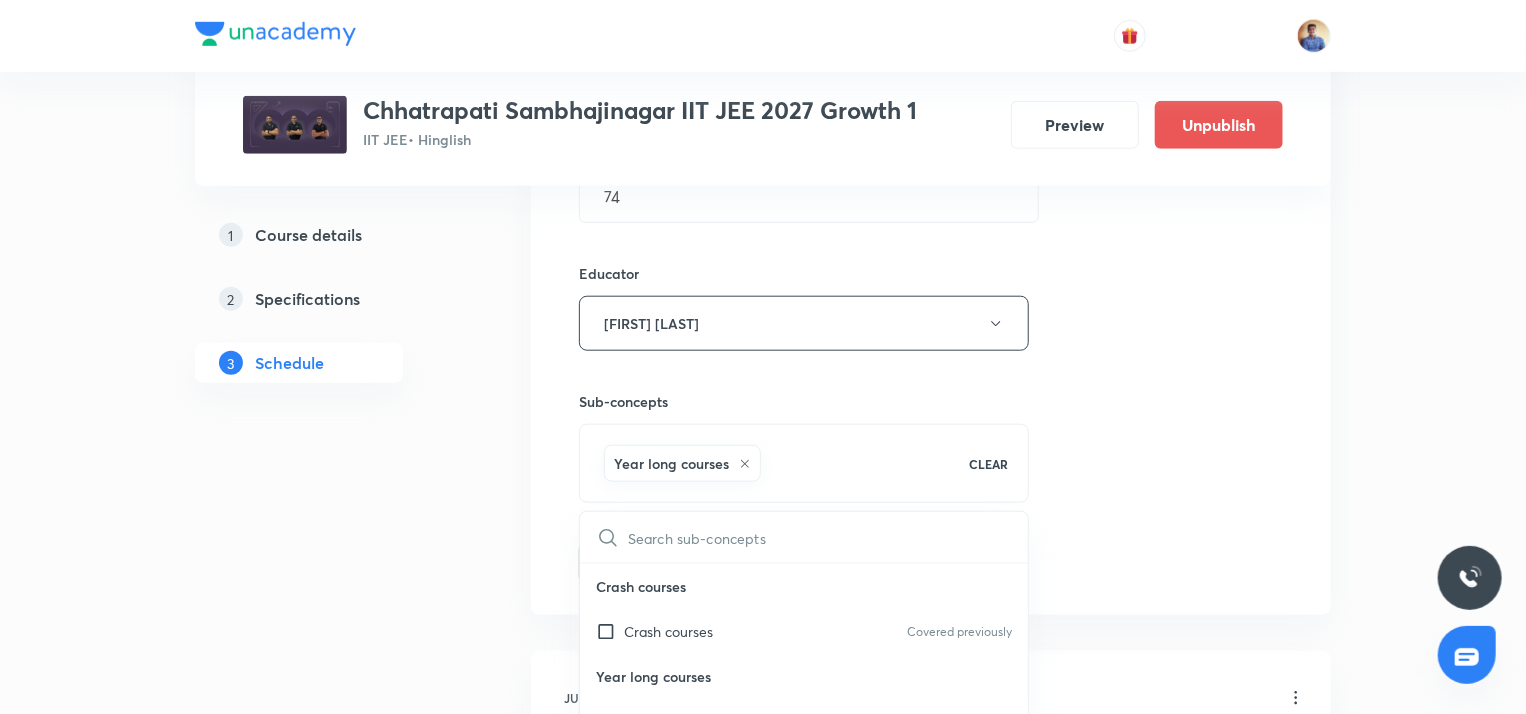 click on "Plus Courses Chhatrapati Sambhajinagar IIT JEE 2027 Growth 1 IIT JEE  • Hinglish Preview Unpublish 1 Course details 2 Specifications 3 Schedule Schedule 110  classes Topic coverage Class 11 Cover at least  60 % View details Session  111 Live class Quiz Recorded classes Session title 59/99 Chemistry (Periodic classification and their properties L2) ​ Schedule for Aug 6, 2025, 8:00 AM ​ Duration (in minutes) 74 ​ Educator Mukesh Kumar Mishra Sub-concepts Year long courses CLEAR ​ Crash courses Crash courses Covered previously Year long courses Year long courses Covered previously Add Cancel Jun 2 Mathematics Lesson 1 • 9:15 AM • 75 min Year long courses Jun 3 Mathematics Lesson 2 • 9:15 AM • 75 min Year long courses Jun 4 Mathematics Lesson 3 • 9:15 AM • 75 min Year long courses Jun 5 Mathematics Lesson 4 • 9:15 AM • 75 min Year long courses Jun 6 Mathematics Lesson 5 • 9:15 AM • 75 min Year long courses Jun 10 Mathematics (Logarithm L2) Lesson 6 • 9:20 AM • 75 min Jun 11 Jun 1" at bounding box center [763, 8549] 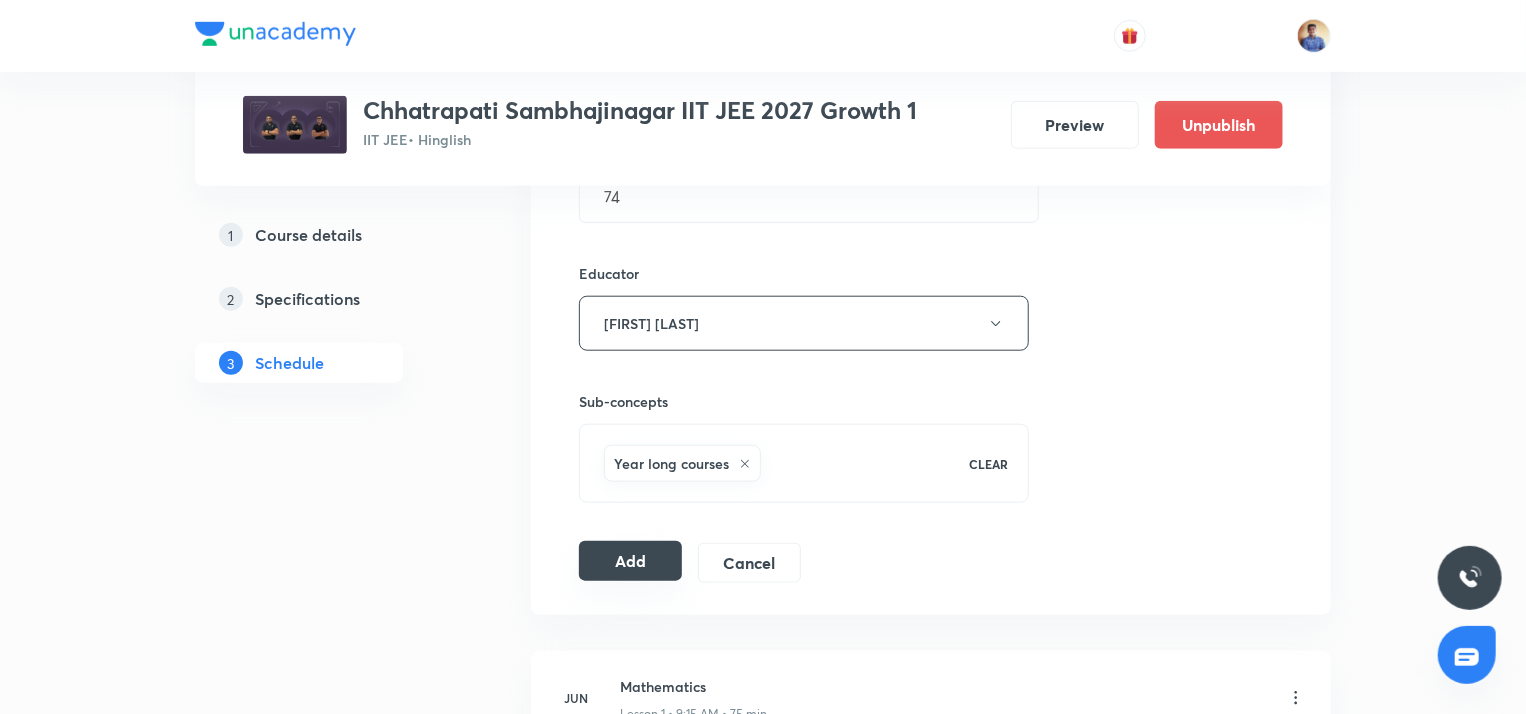 click on "Add" at bounding box center (630, 561) 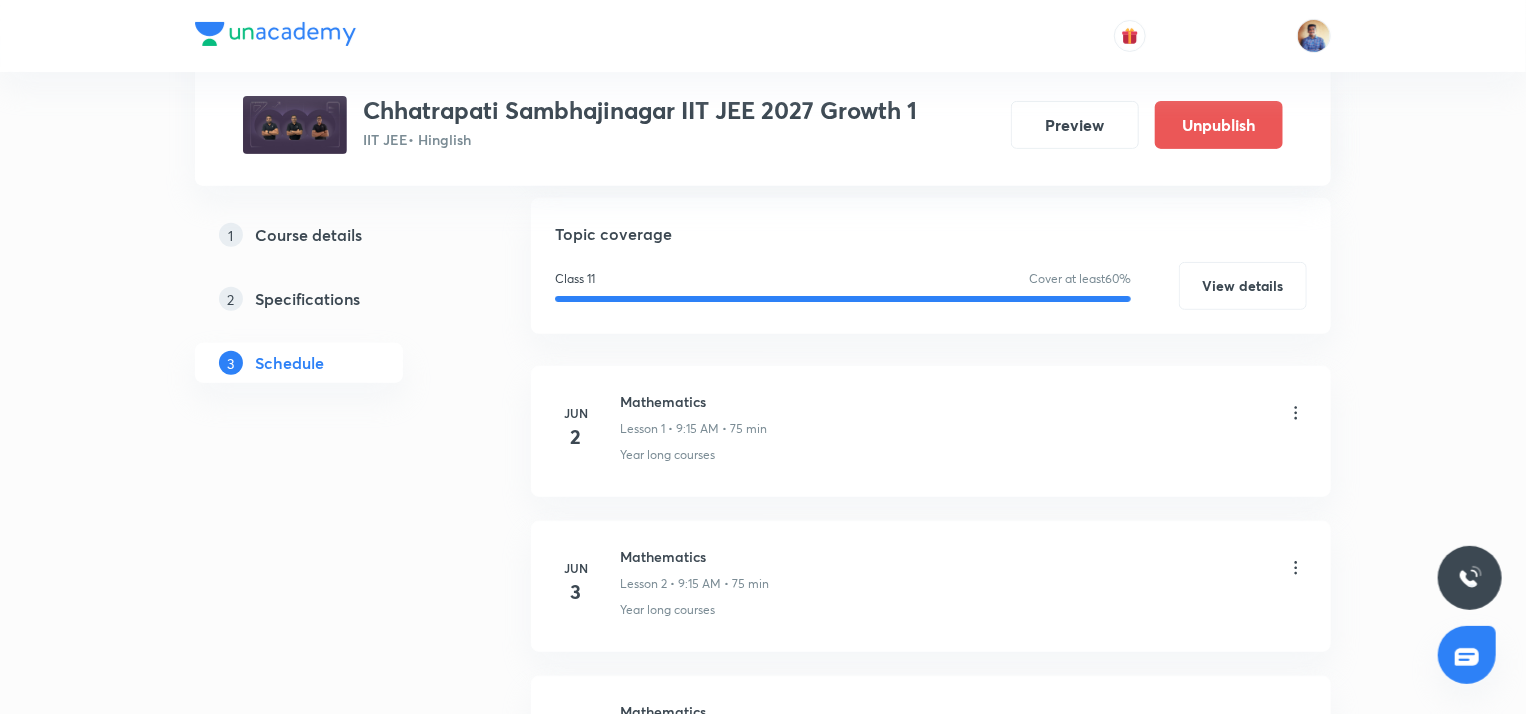 scroll, scrollTop: 96, scrollLeft: 0, axis: vertical 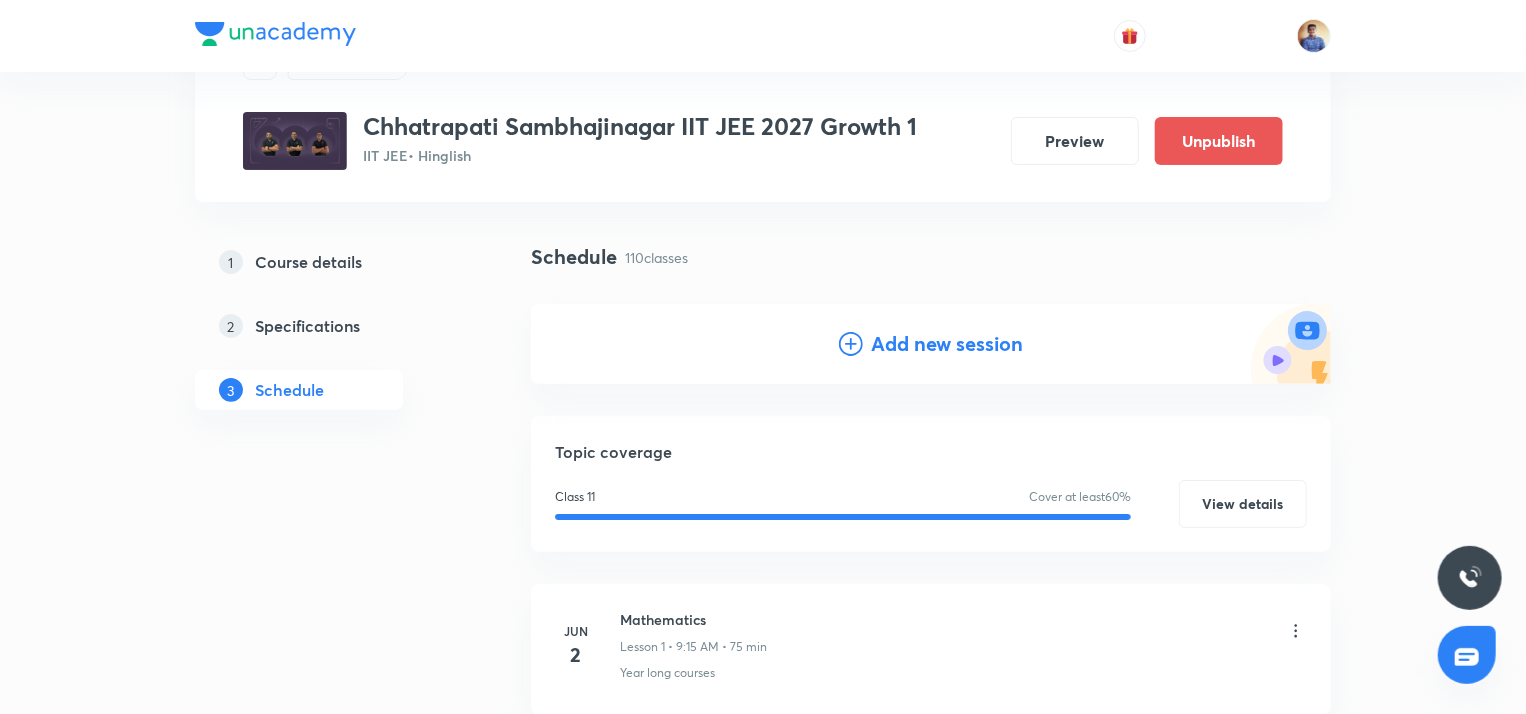 click 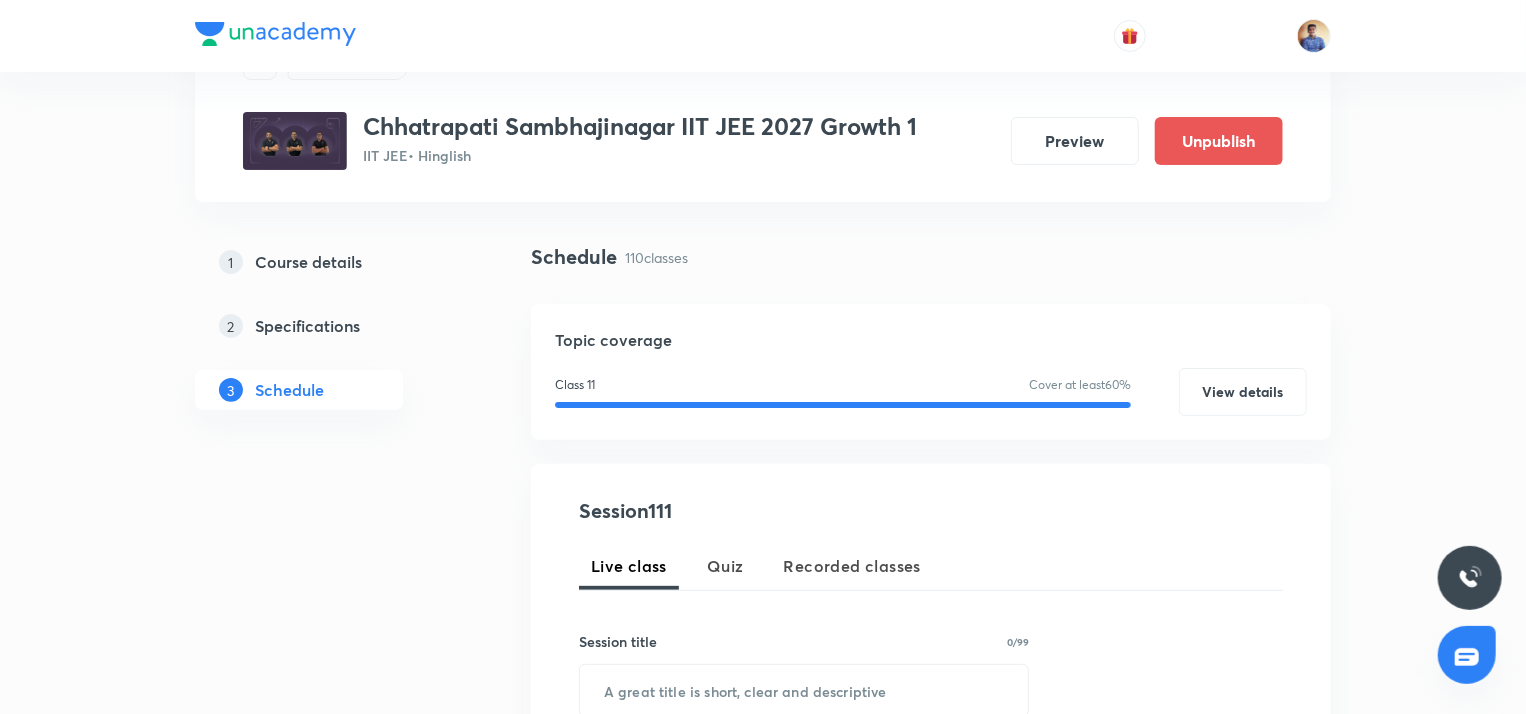 scroll, scrollTop: 464, scrollLeft: 0, axis: vertical 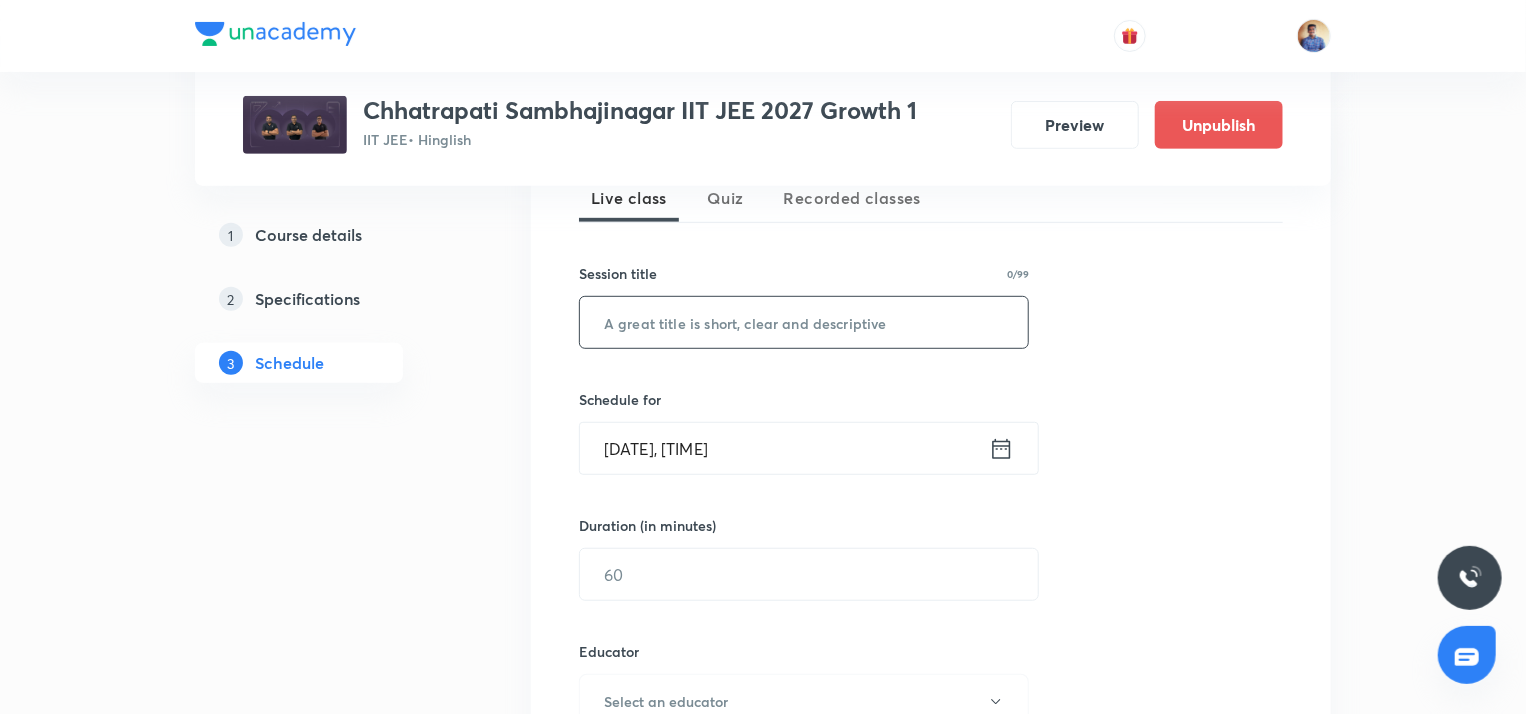 click at bounding box center [804, 322] 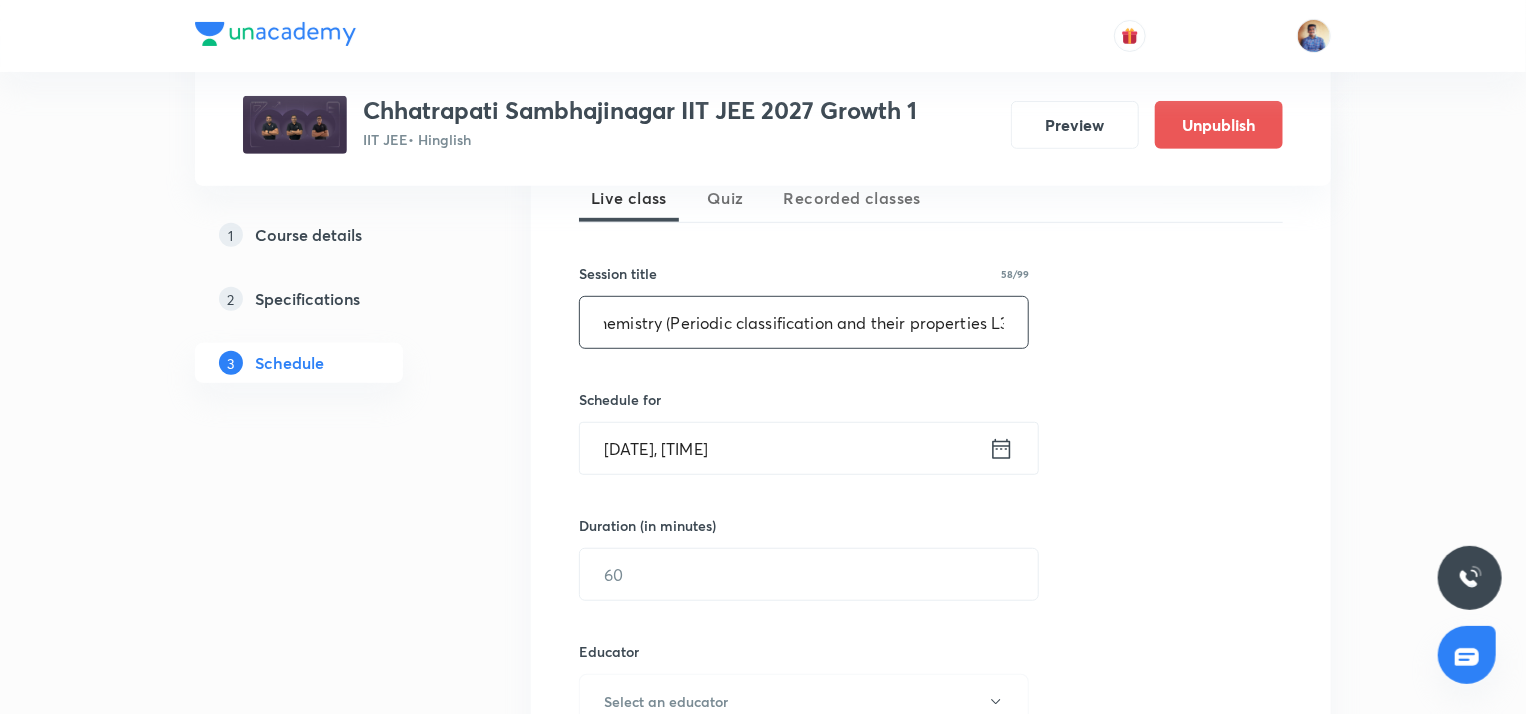scroll, scrollTop: 0, scrollLeft: 24, axis: horizontal 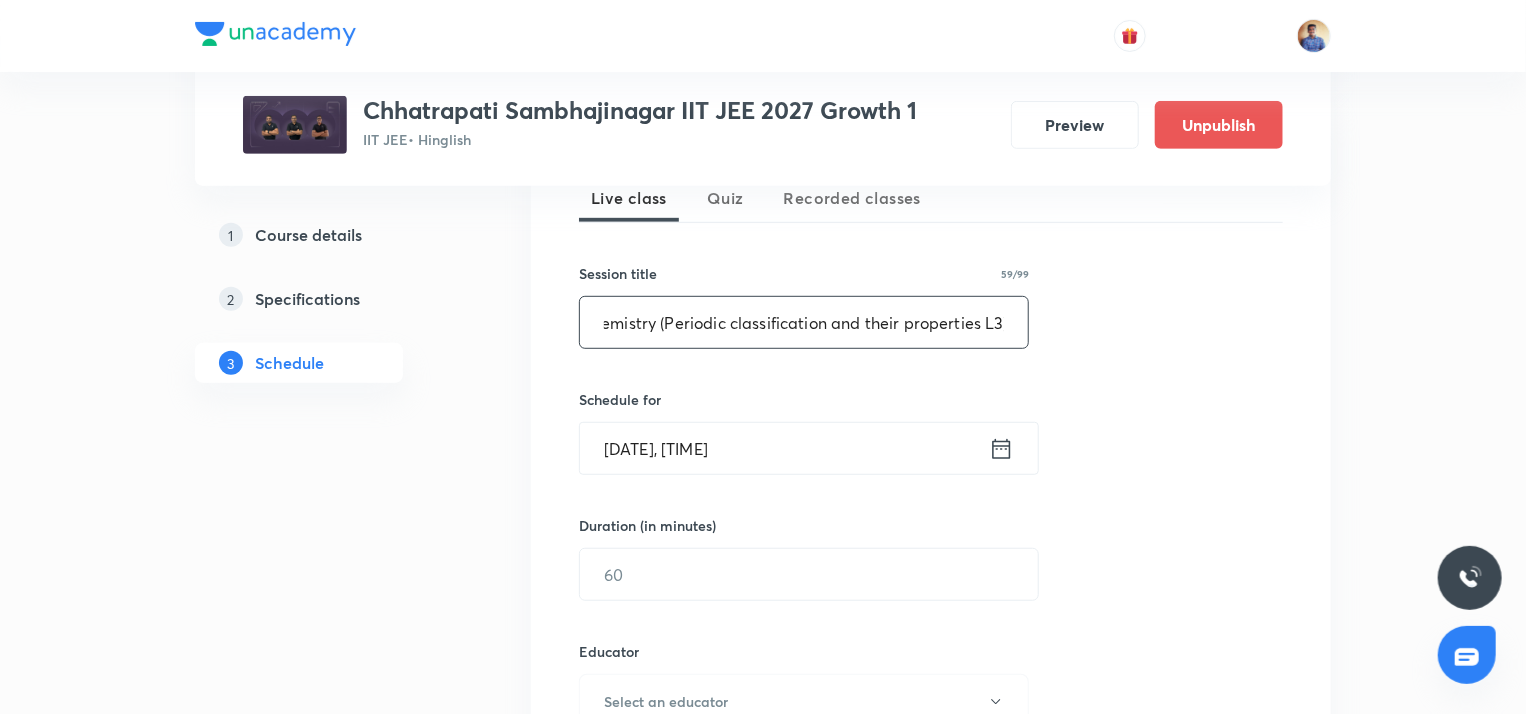 type on "Chemistry (Periodic classification and their properties L3)" 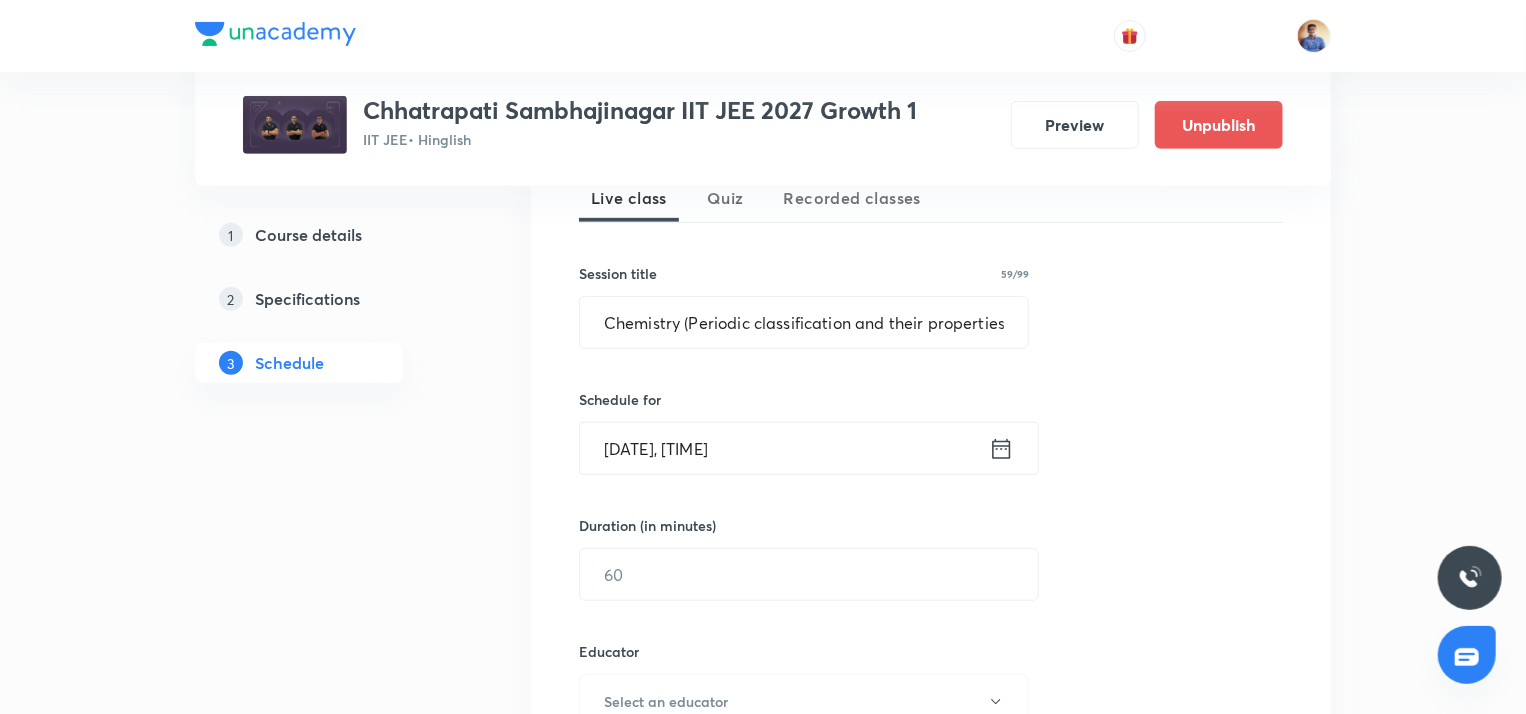 click on "Aug 4, 2025, 3:14 PM" at bounding box center (784, 448) 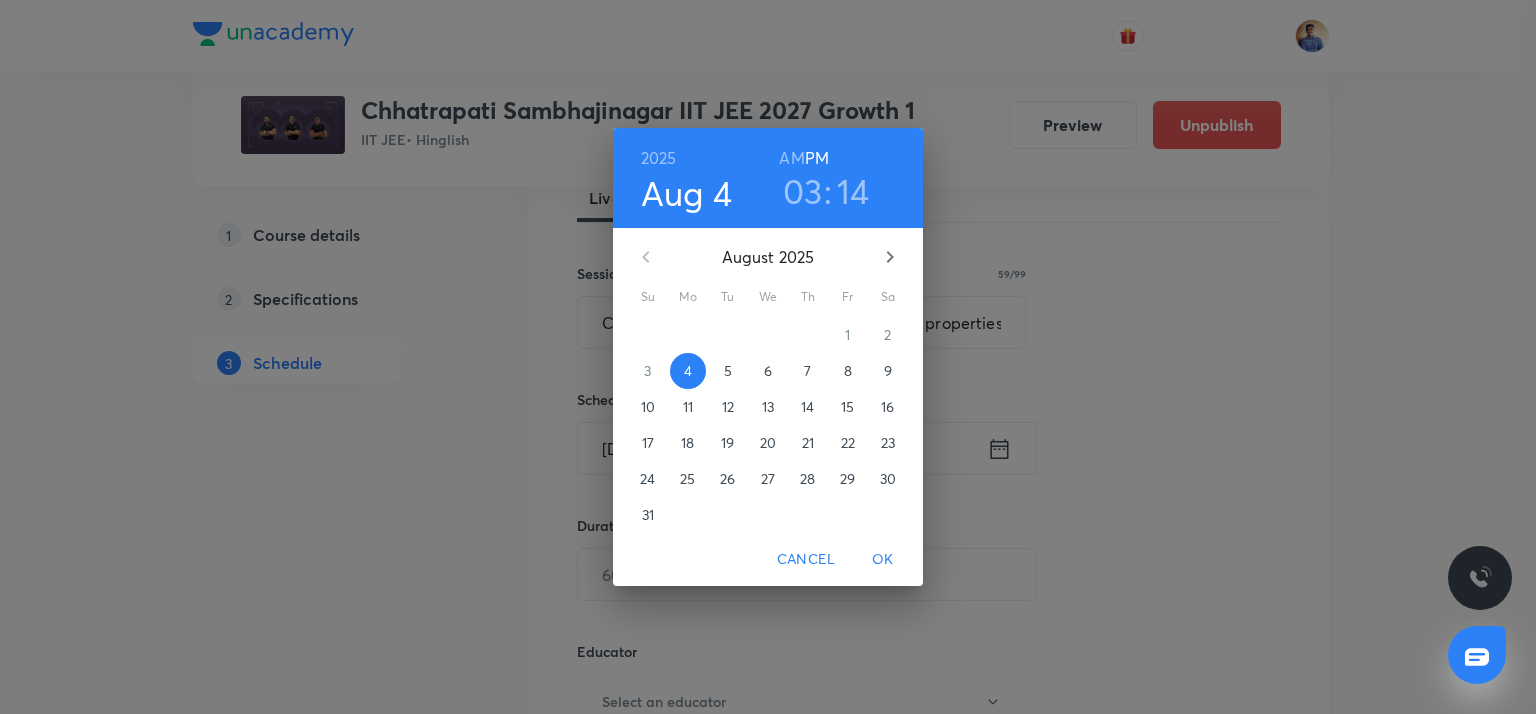 click on "7" at bounding box center (807, 371) 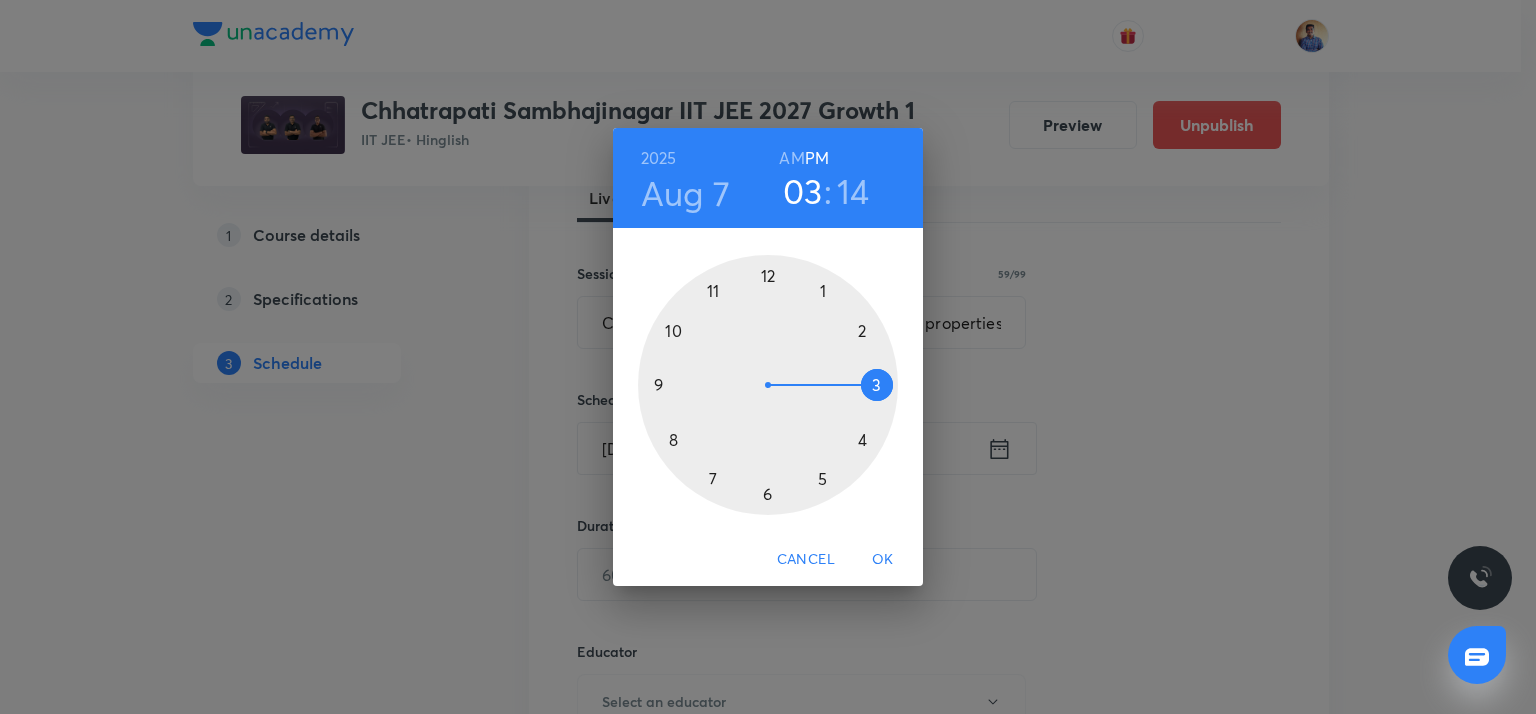 click on "AM" at bounding box center (791, 158) 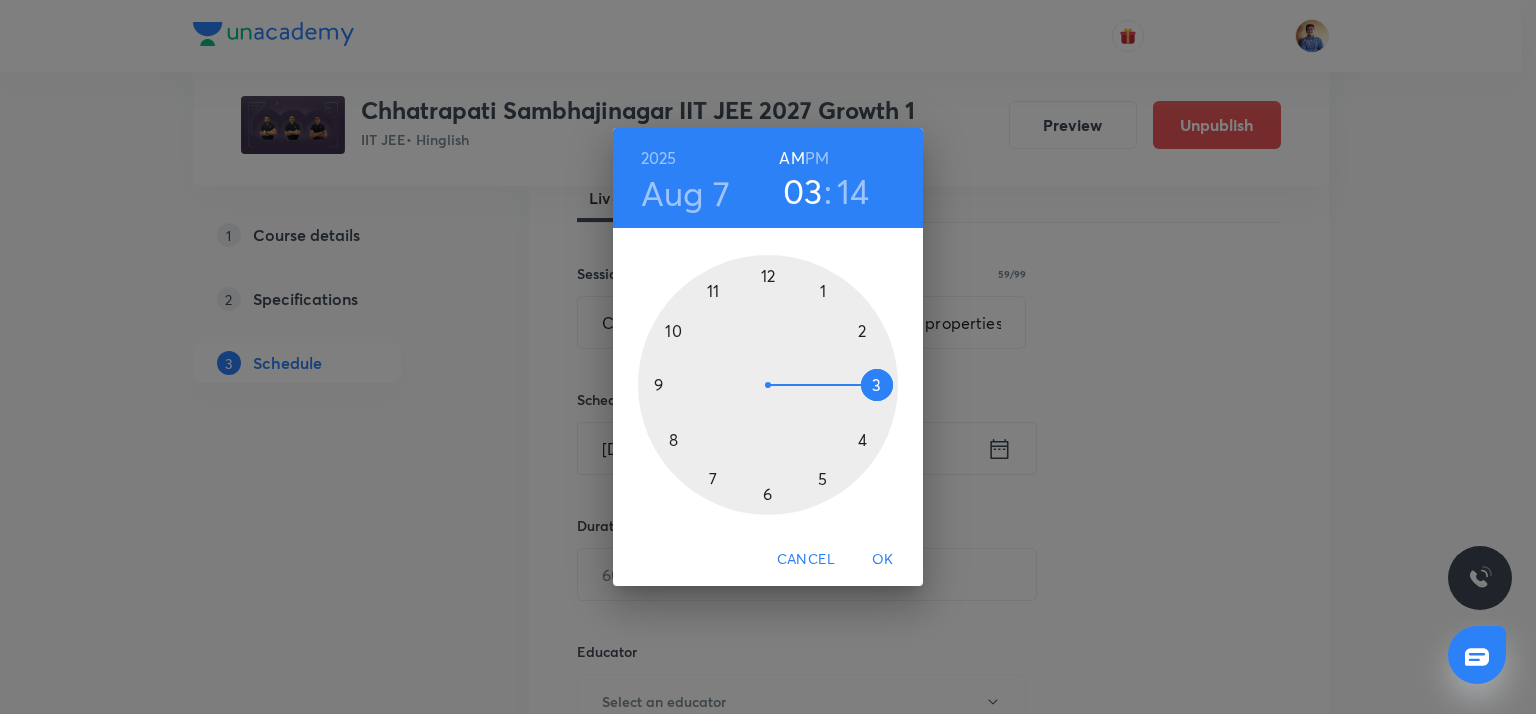 click at bounding box center [768, 385] 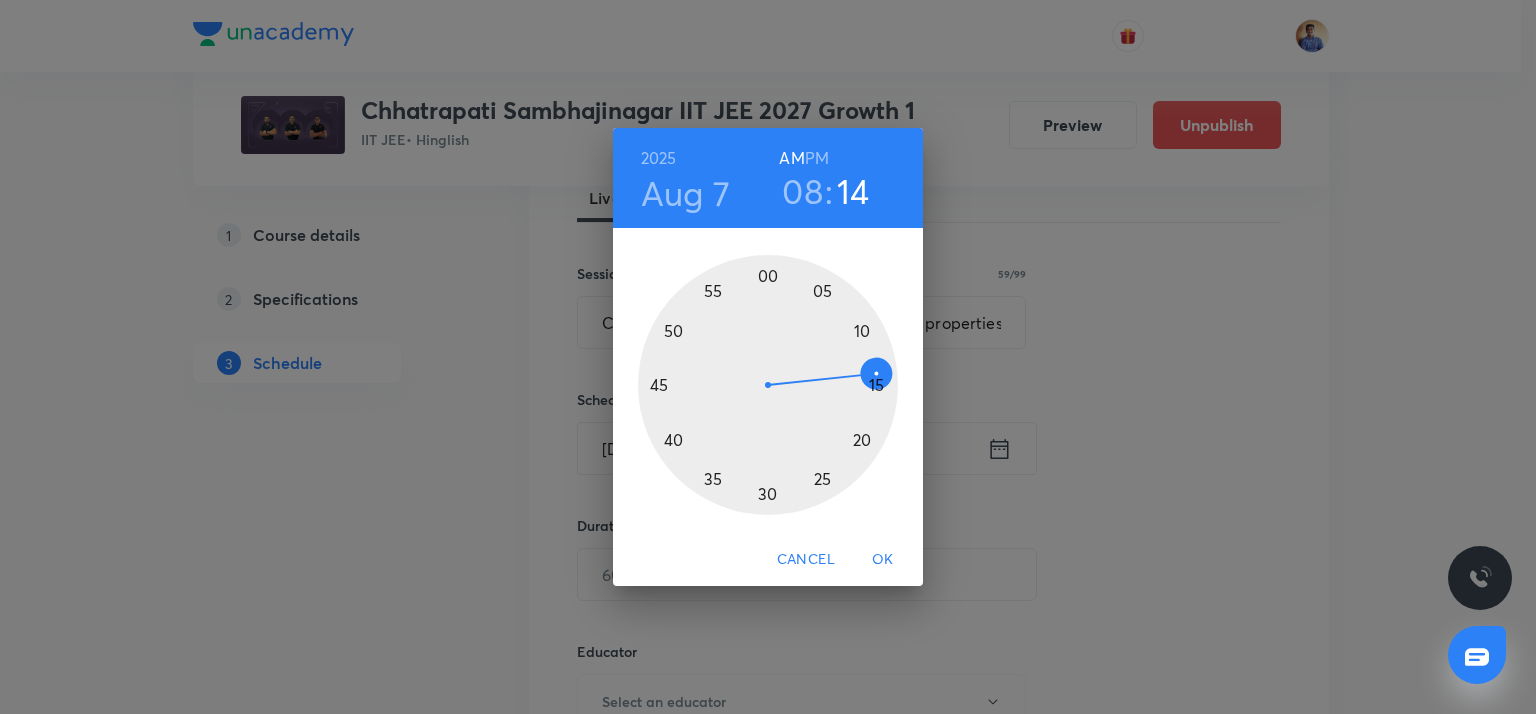 click at bounding box center (768, 385) 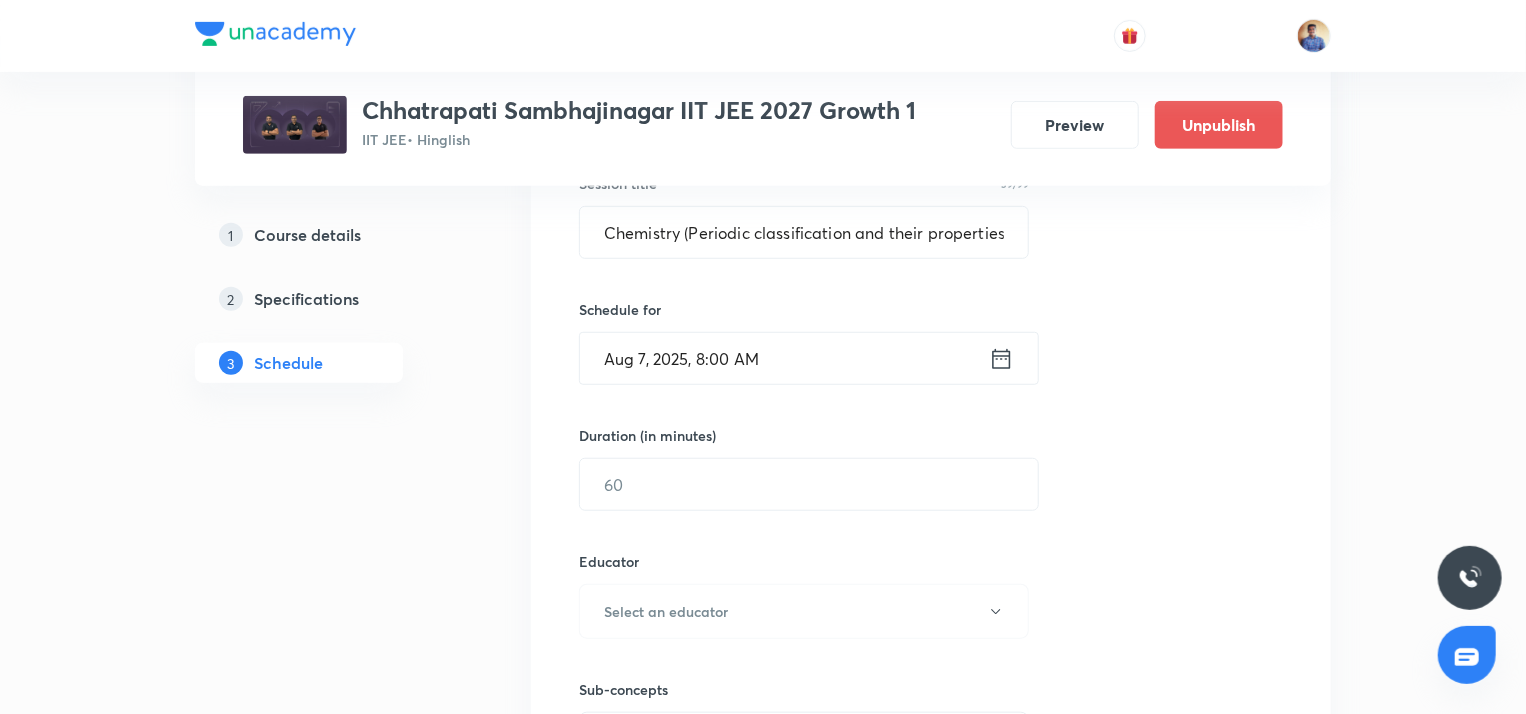 scroll, scrollTop: 552, scrollLeft: 0, axis: vertical 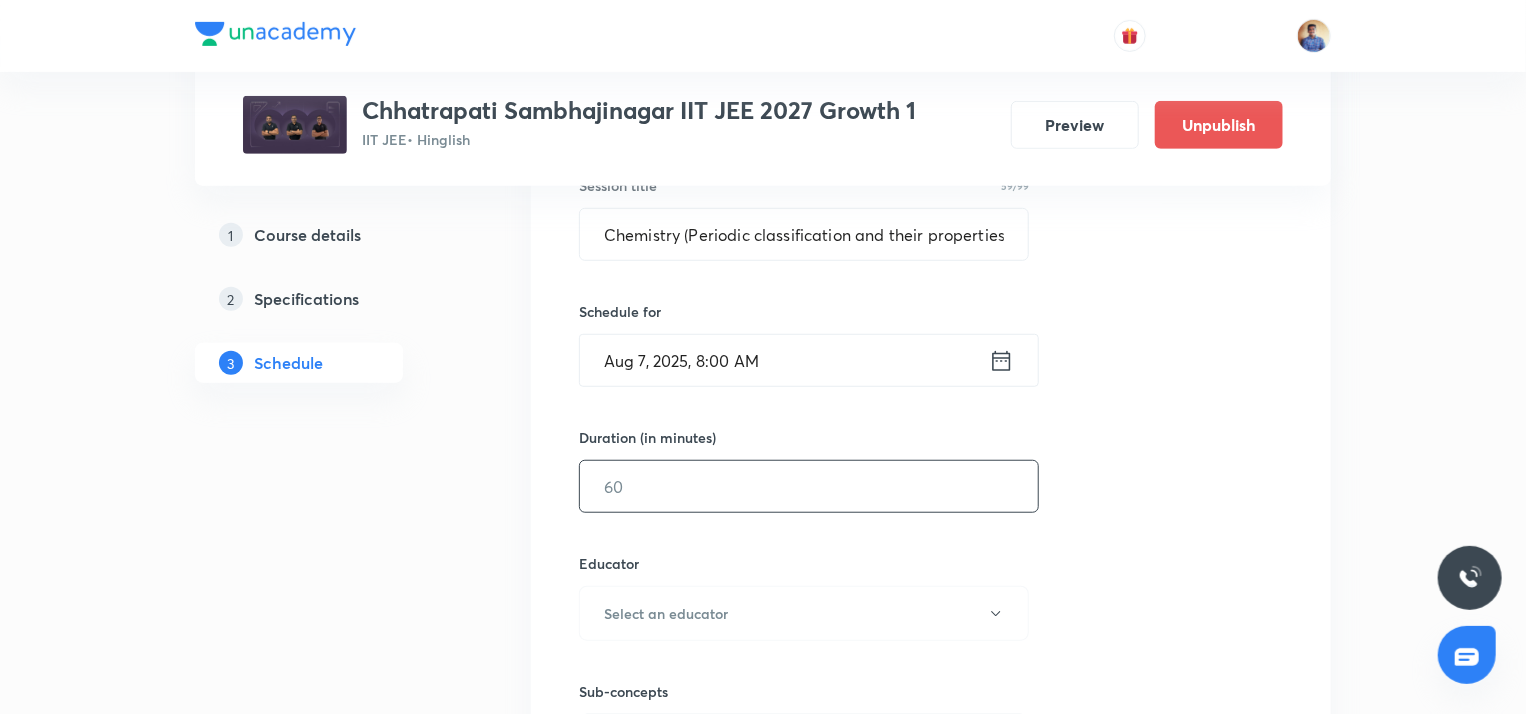 click at bounding box center [809, 486] 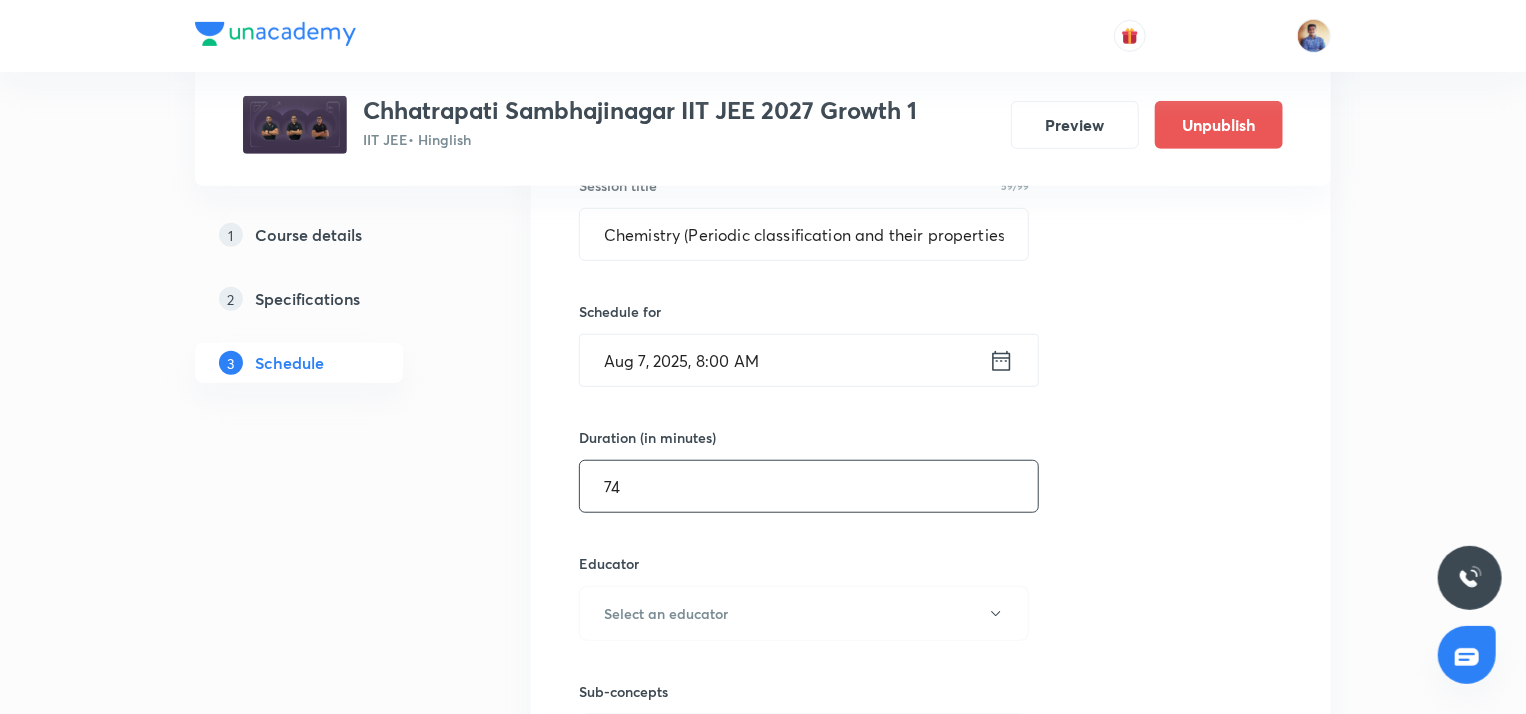 scroll, scrollTop: 680, scrollLeft: 0, axis: vertical 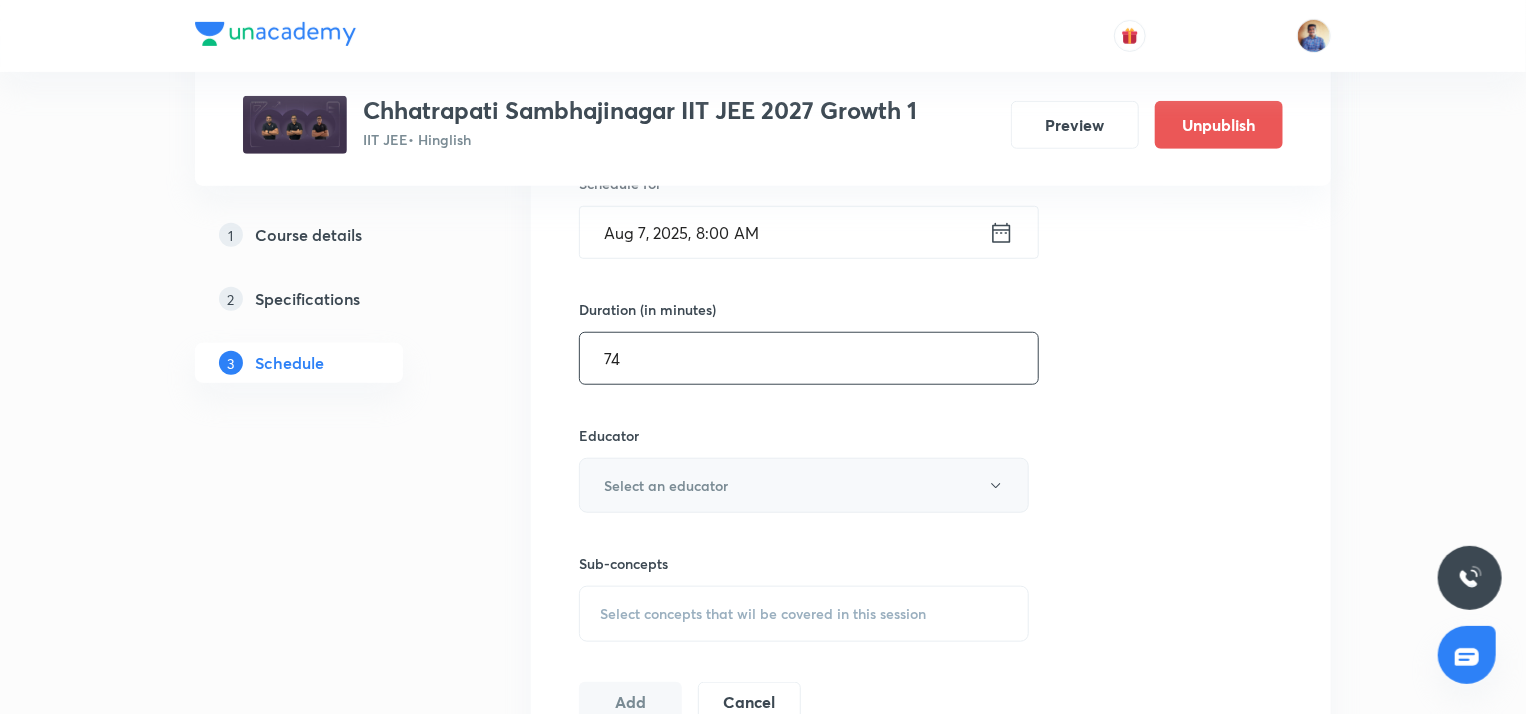 type on "74" 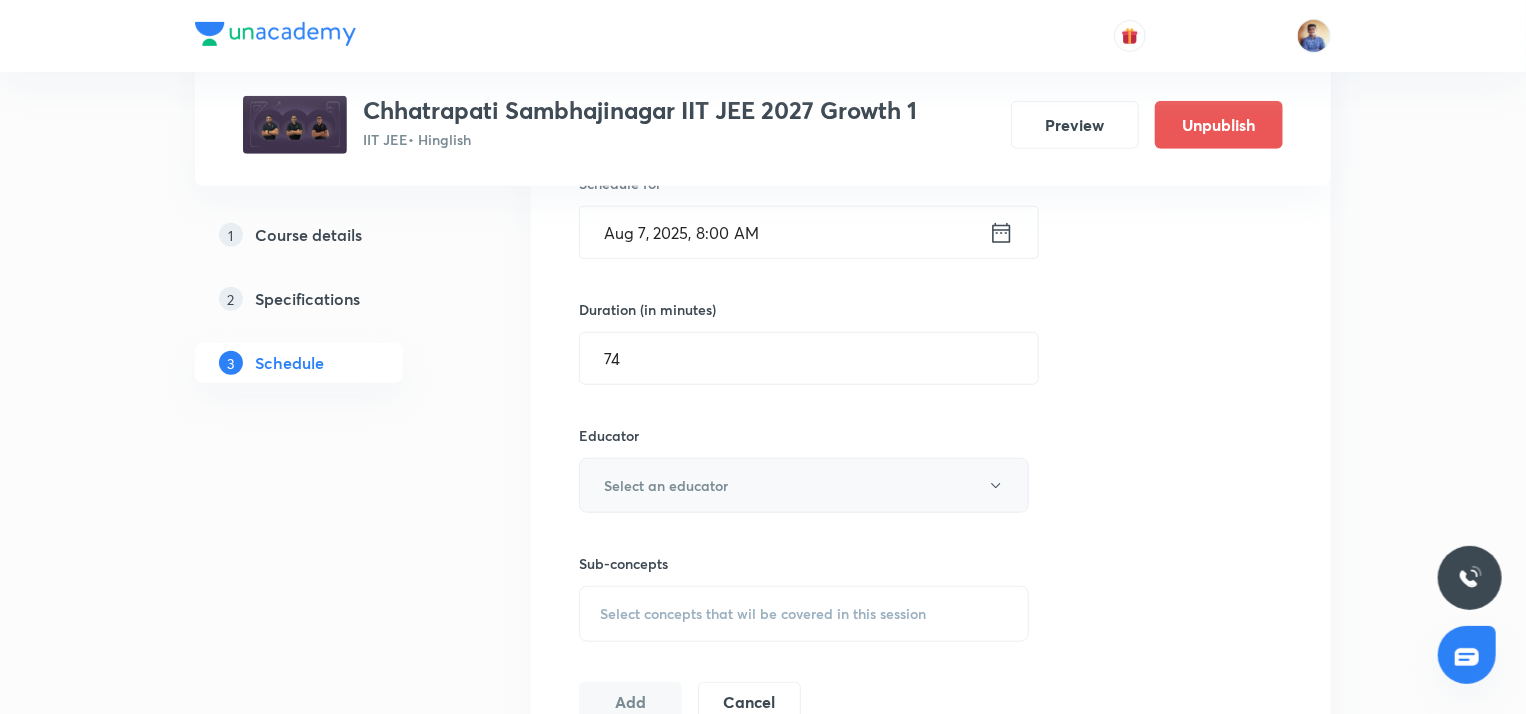 click on "Select an educator" at bounding box center [666, 485] 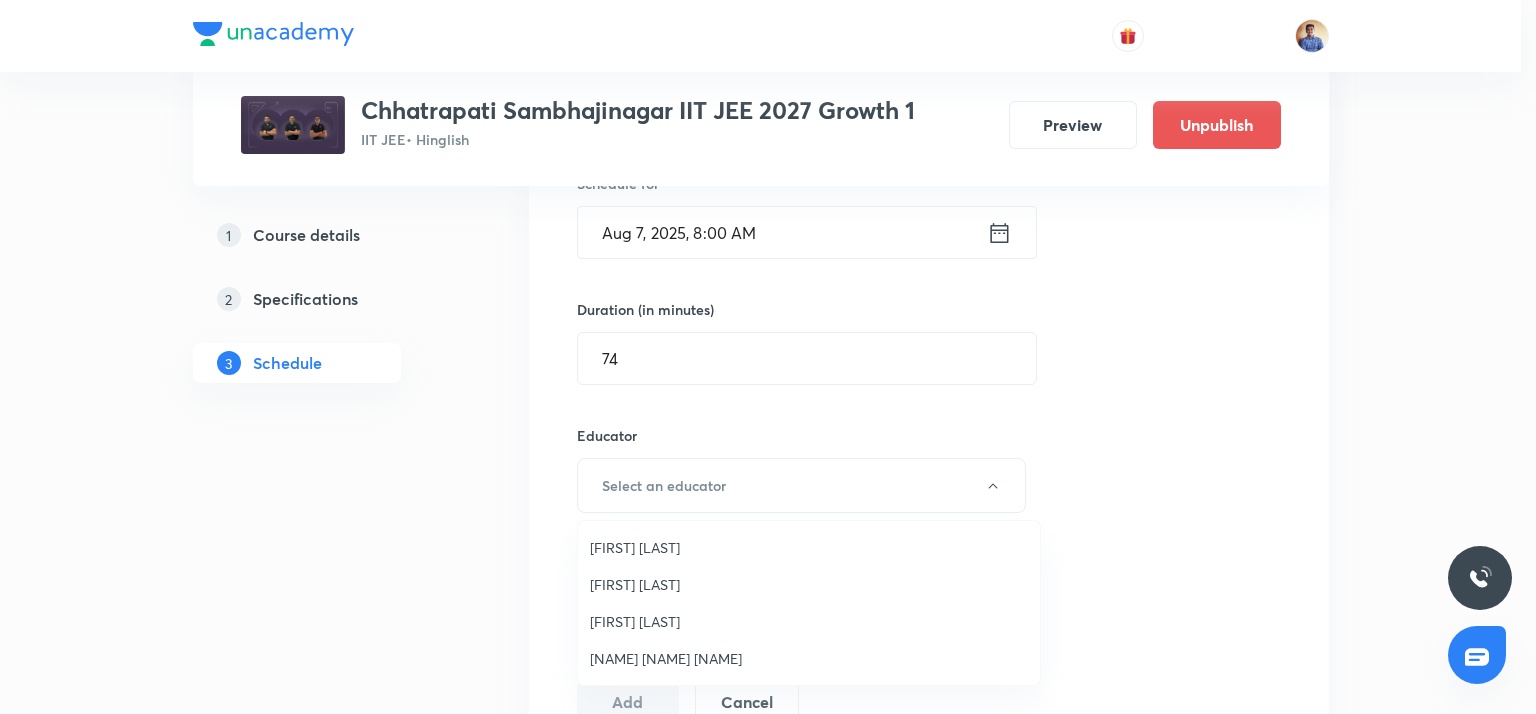 click on "Mukesh Kumar Mishra" at bounding box center [809, 584] 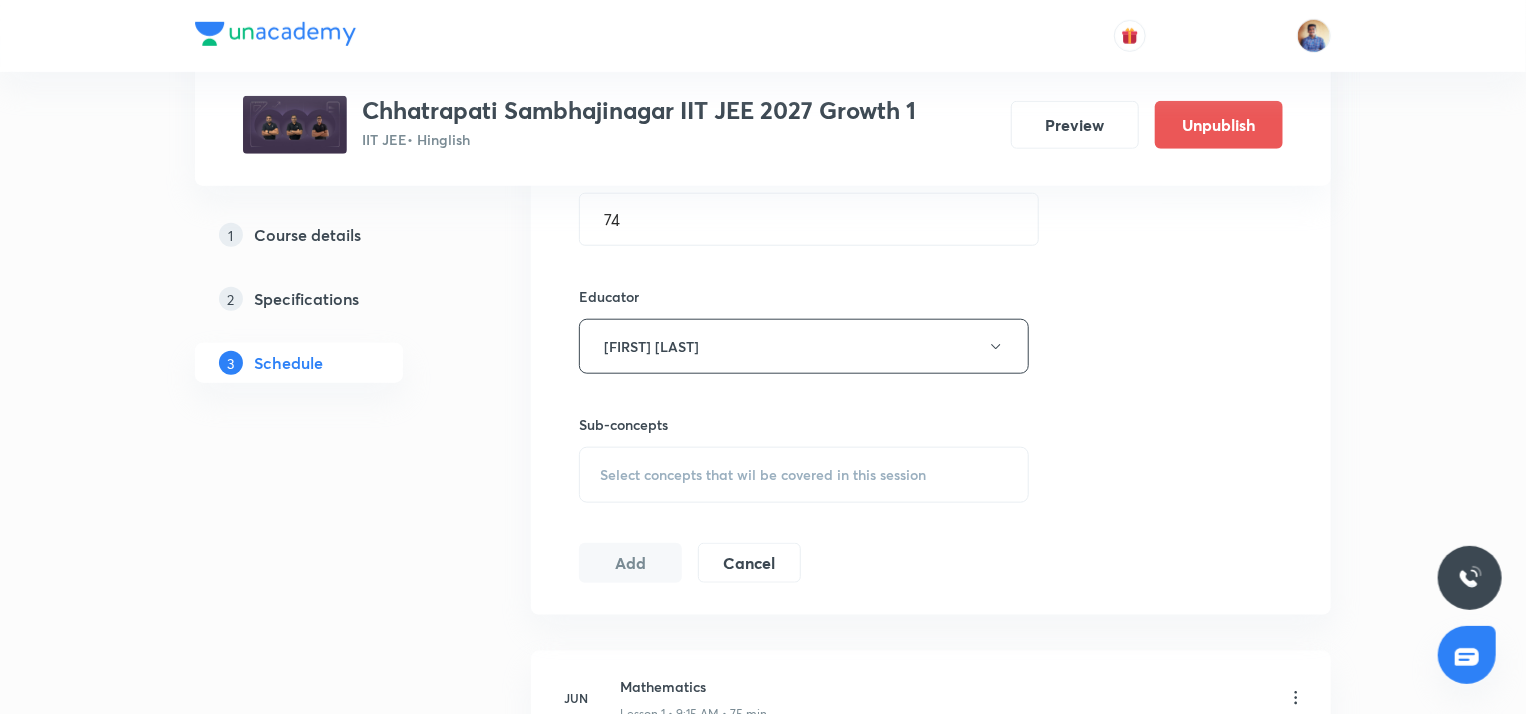 scroll, scrollTop: 820, scrollLeft: 0, axis: vertical 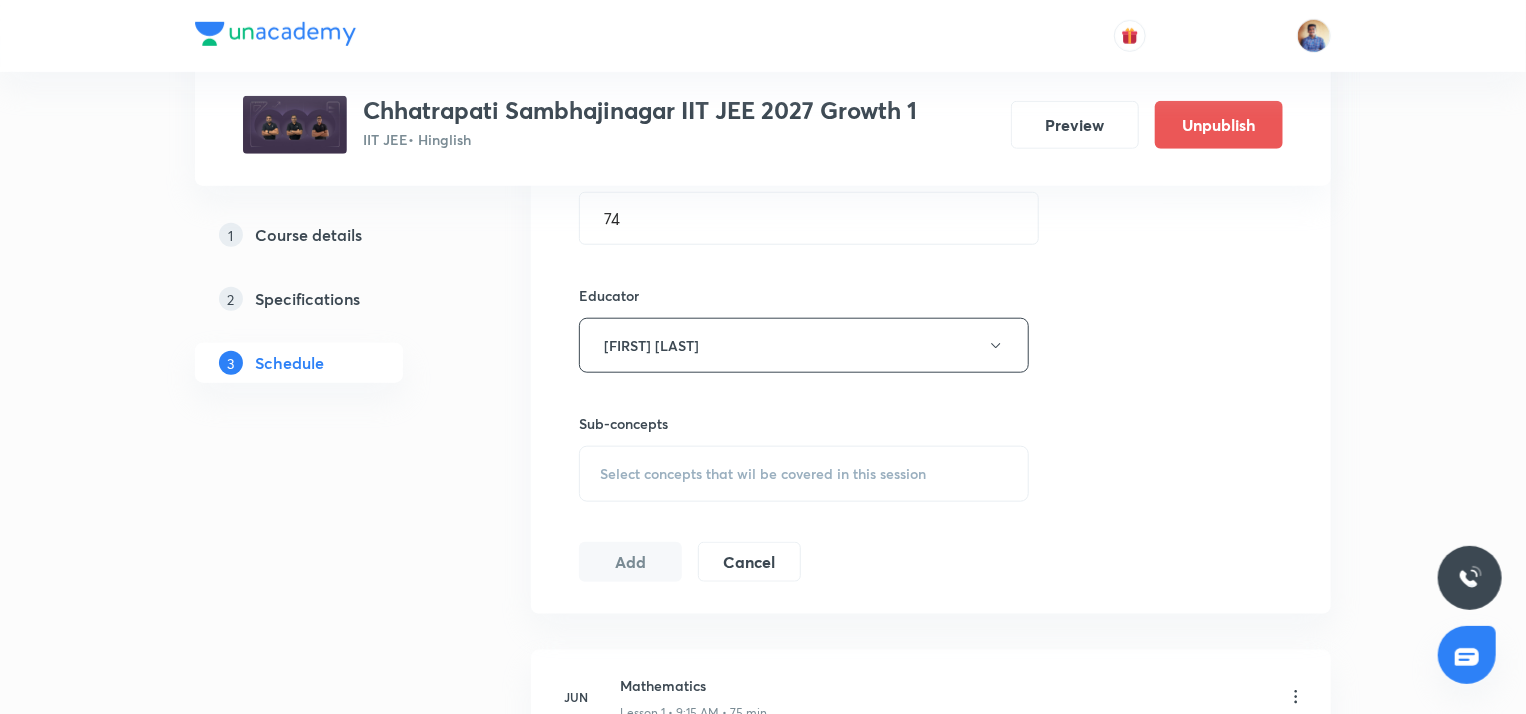 click on "Select concepts that wil be covered in this session" at bounding box center [763, 474] 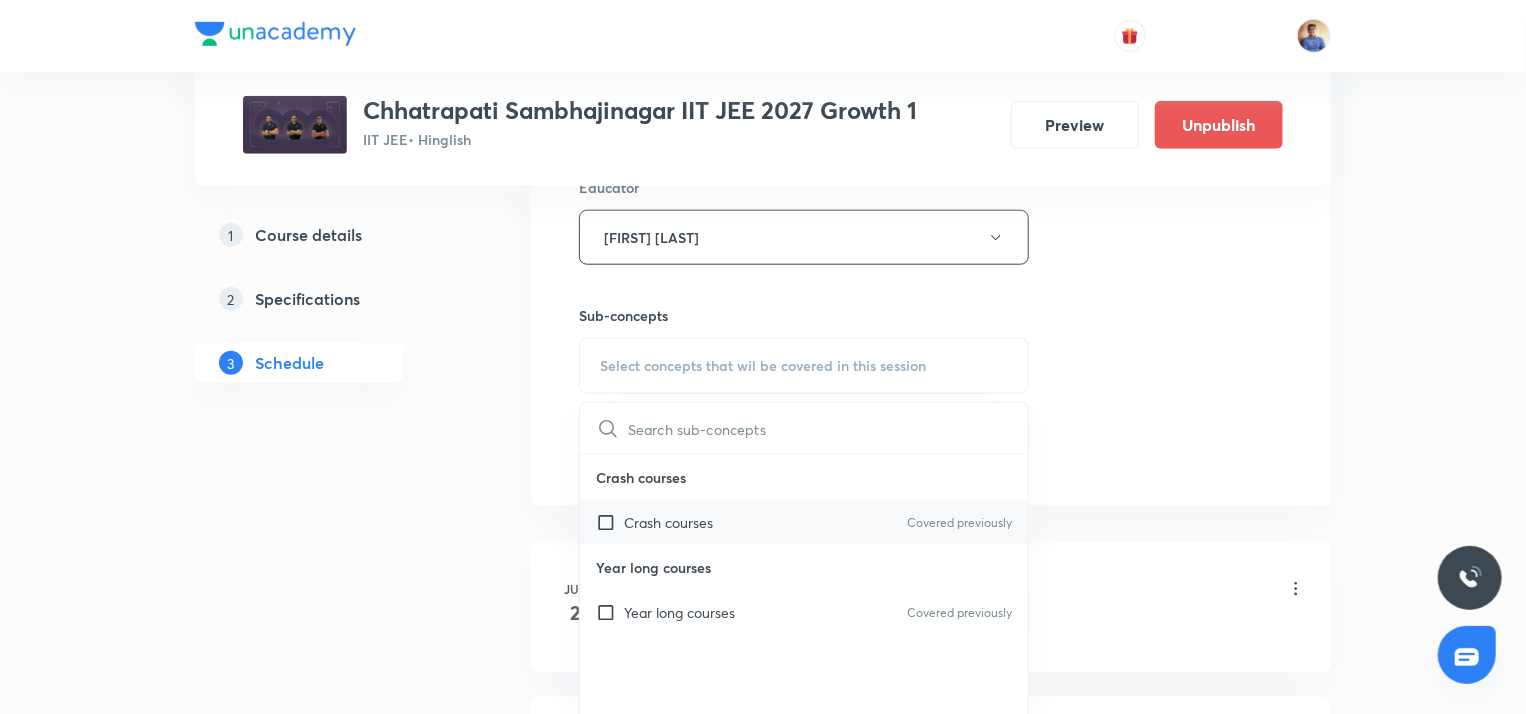 scroll, scrollTop: 927, scrollLeft: 0, axis: vertical 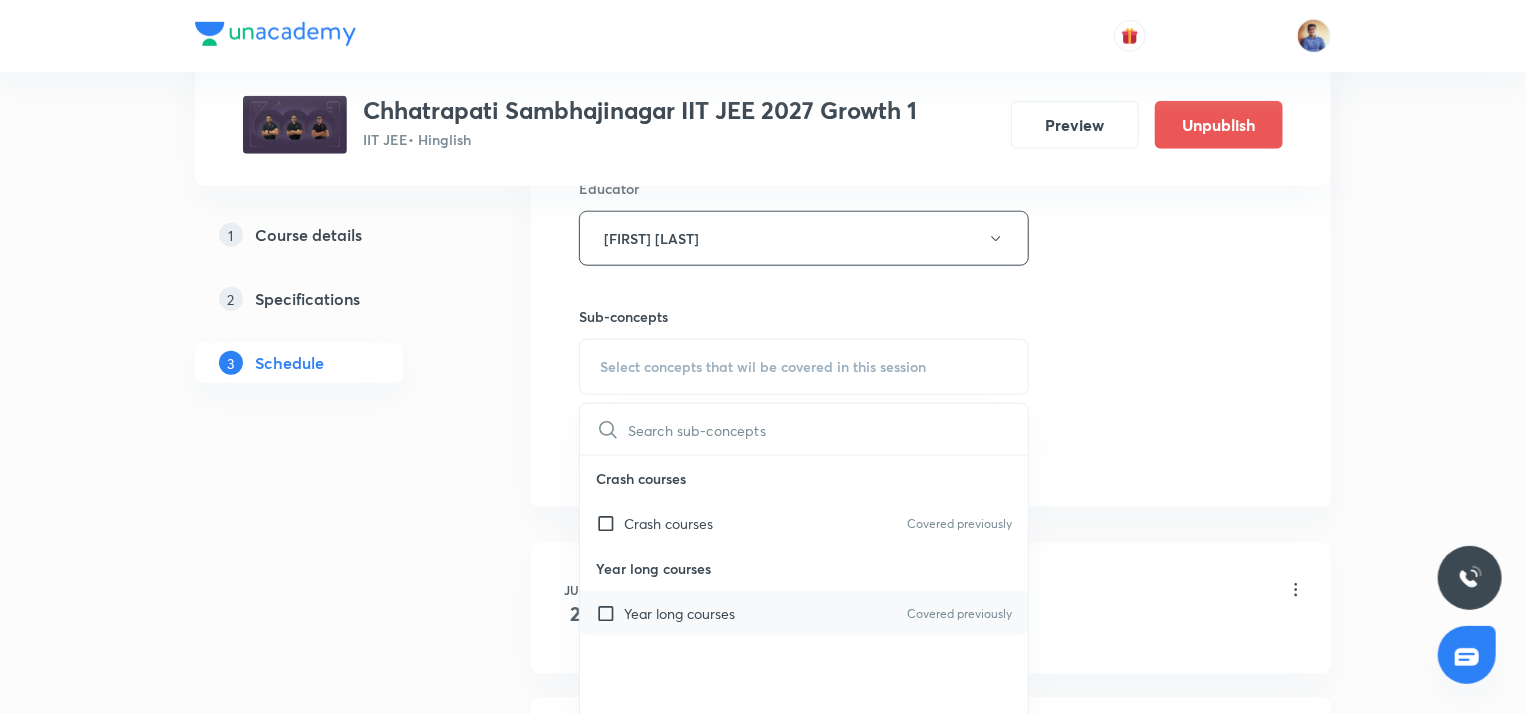 click at bounding box center (610, 613) 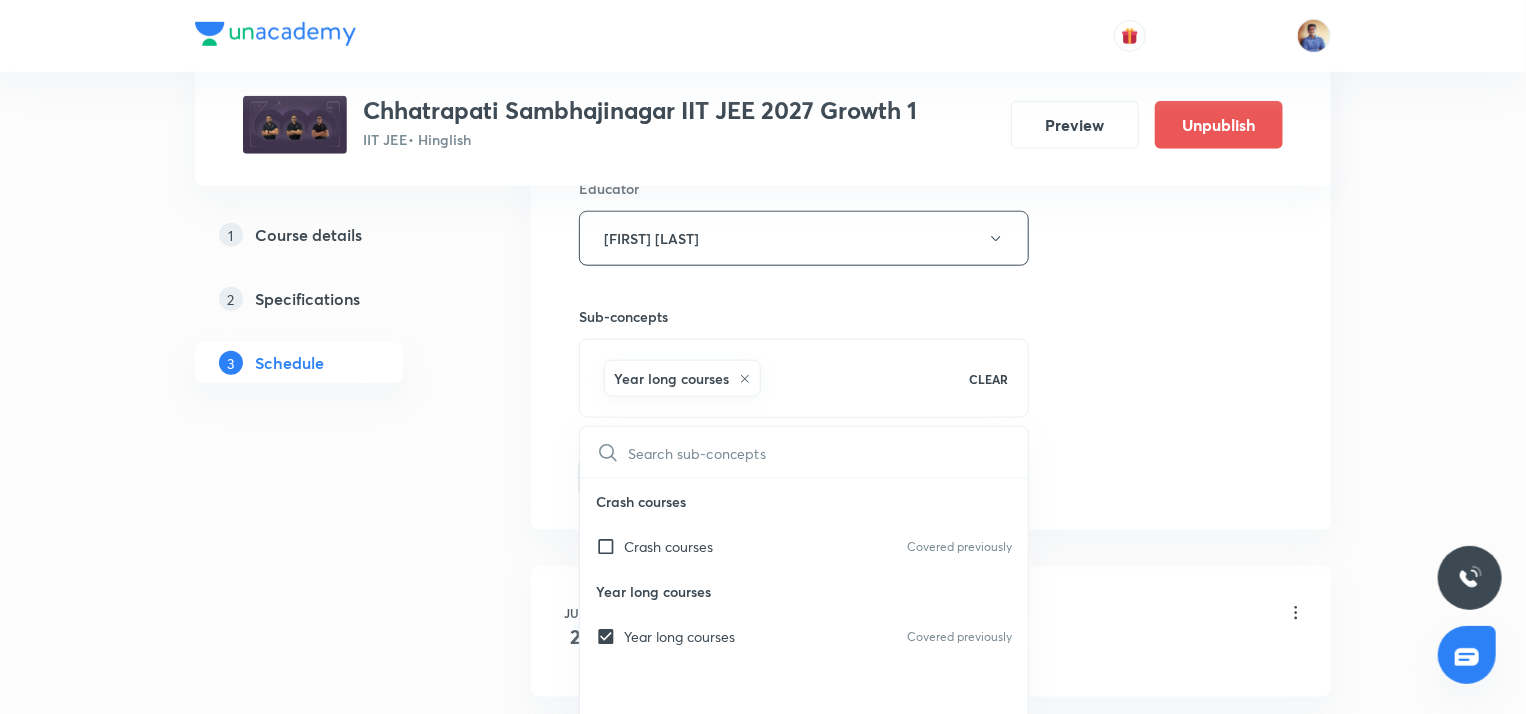 click on "Plus Courses Chhatrapati Sambhajinagar IIT JEE 2027 Growth 1 IIT JEE  • Hinglish Preview Unpublish 1 Course details 2 Specifications 3 Schedule Schedule 111  classes Topic coverage Class 11 Cover at least  60 % View details Session  112 Live class Quiz Recorded classes Session title 59/99 Chemistry (Periodic classification and their properties L3) ​ Schedule for Aug 7, 2025, 8:00 AM ​ Duration (in minutes) 74 ​ Educator Mukesh Kumar Mishra Sub-concepts Year long courses CLEAR ​ Crash courses Crash courses Covered previously Year long courses Year long courses Covered previously Add Cancel Jun 2 Mathematics Lesson 1 • 9:15 AM • 75 min Year long courses Jun 3 Mathematics Lesson 2 • 9:15 AM • 75 min Year long courses Jun 4 Mathematics Lesson 3 • 9:15 AM • 75 min Year long courses Jun 5 Mathematics Lesson 4 • 9:15 AM • 75 min Year long courses Jun 6 Mathematics Lesson 5 • 9:15 AM • 75 min Year long courses Jun 10 Mathematics (Logarithm L2) Lesson 6 • 9:20 AM • 75 min Jun 11 Jun 1" at bounding box center (763, 8542) 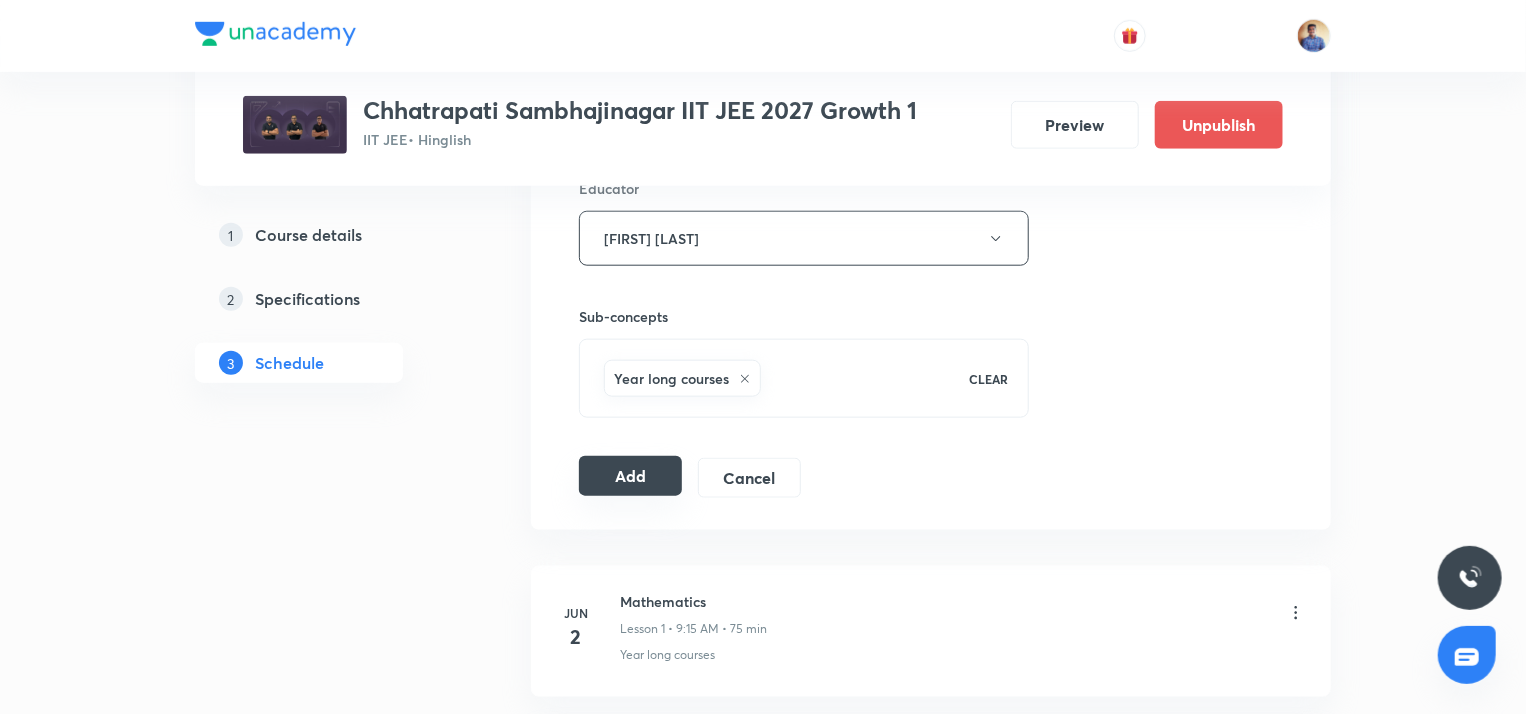 click on "Add" at bounding box center (630, 476) 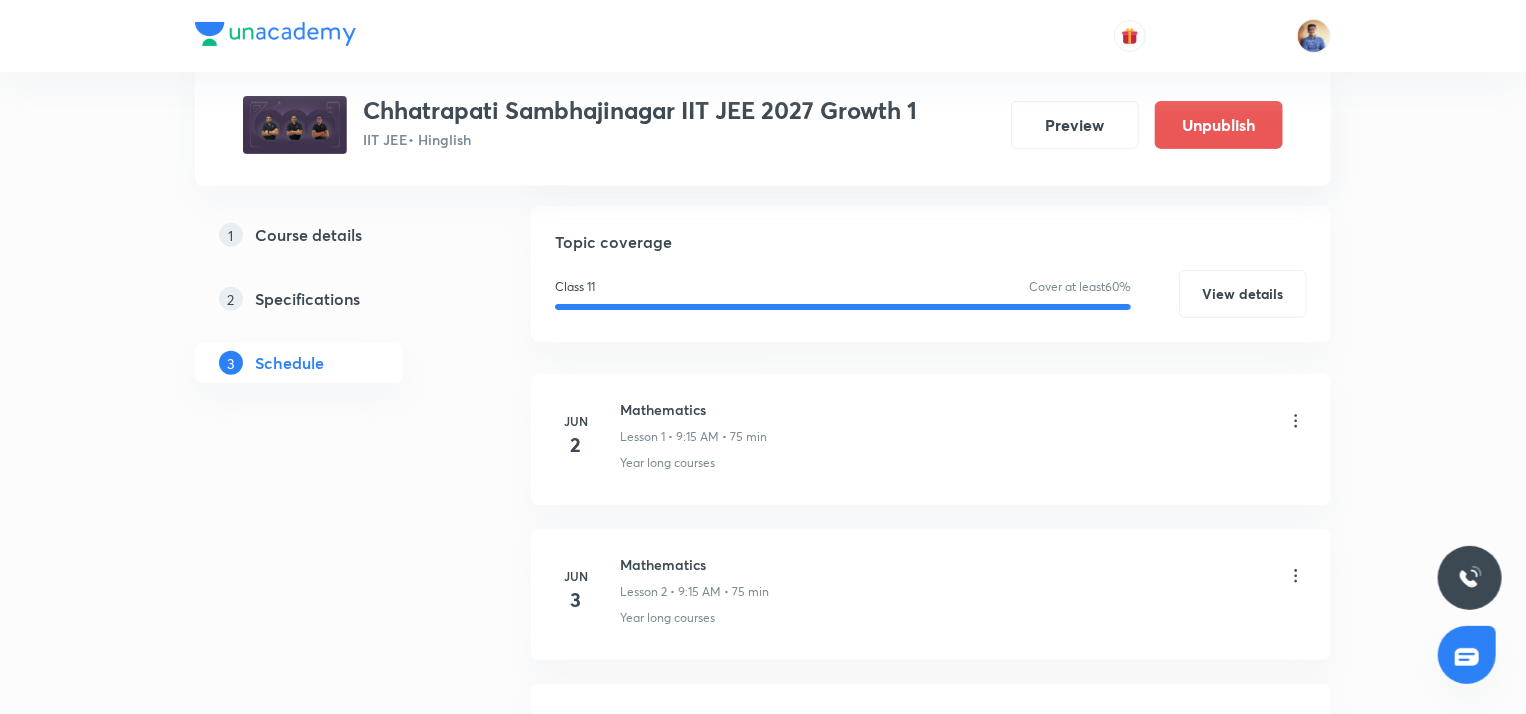 scroll, scrollTop: 0, scrollLeft: 0, axis: both 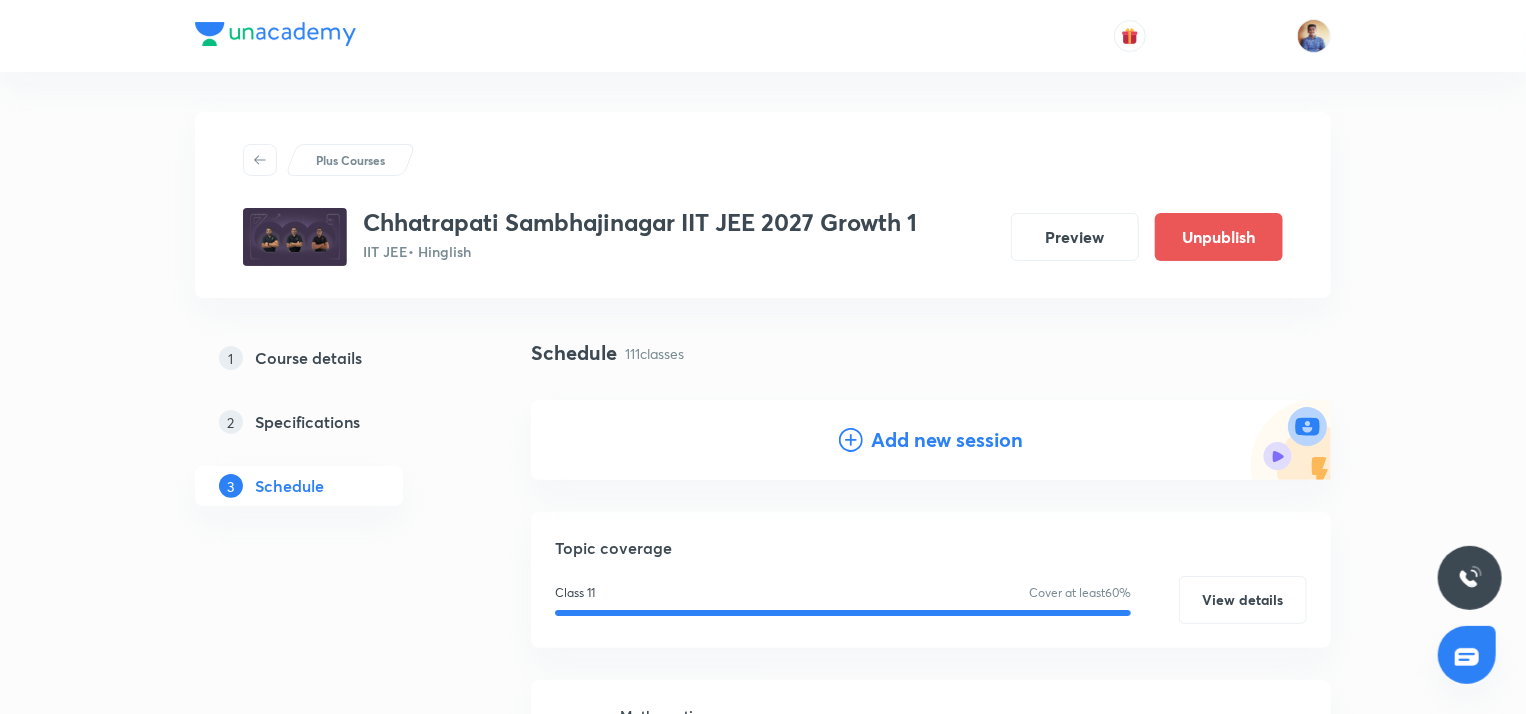 click on "Add new session" at bounding box center [947, 440] 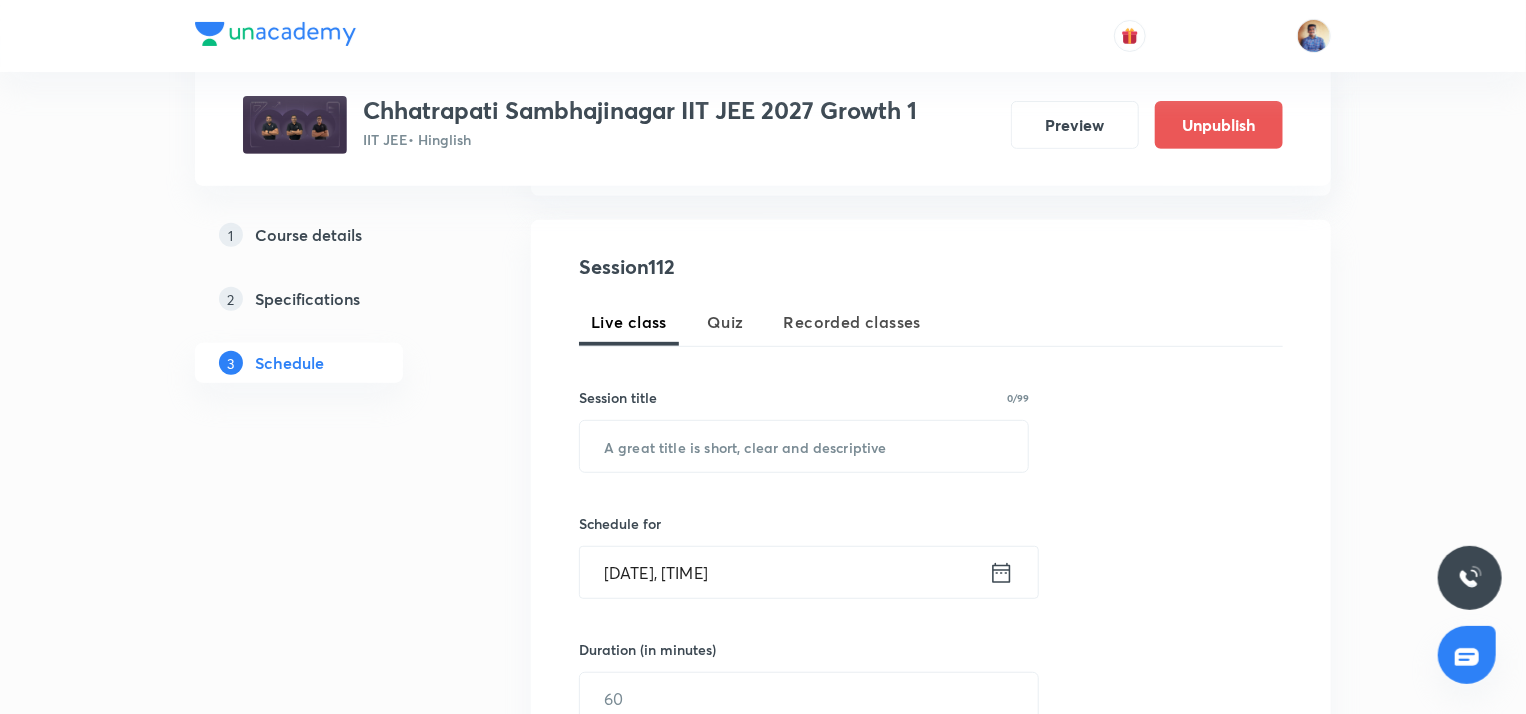 scroll, scrollTop: 344, scrollLeft: 0, axis: vertical 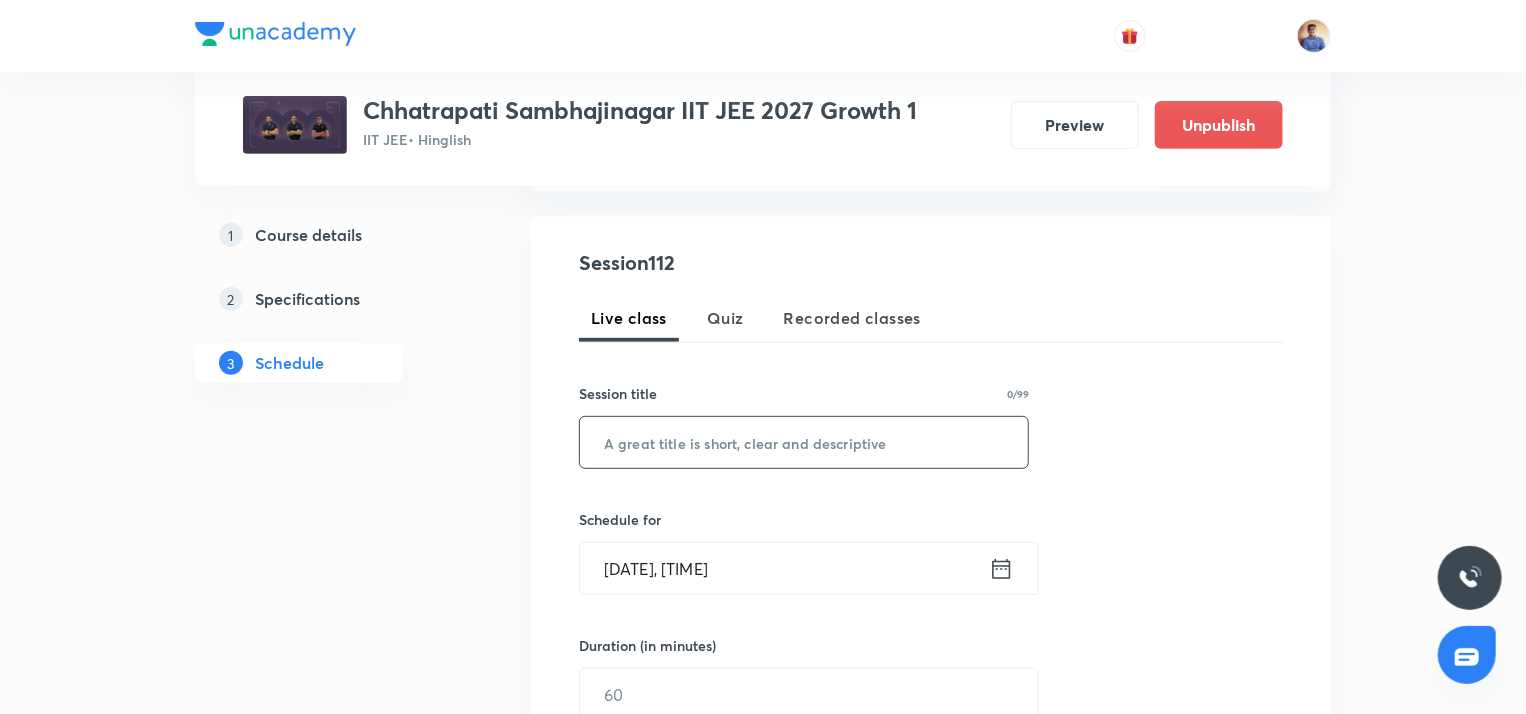 click at bounding box center [804, 442] 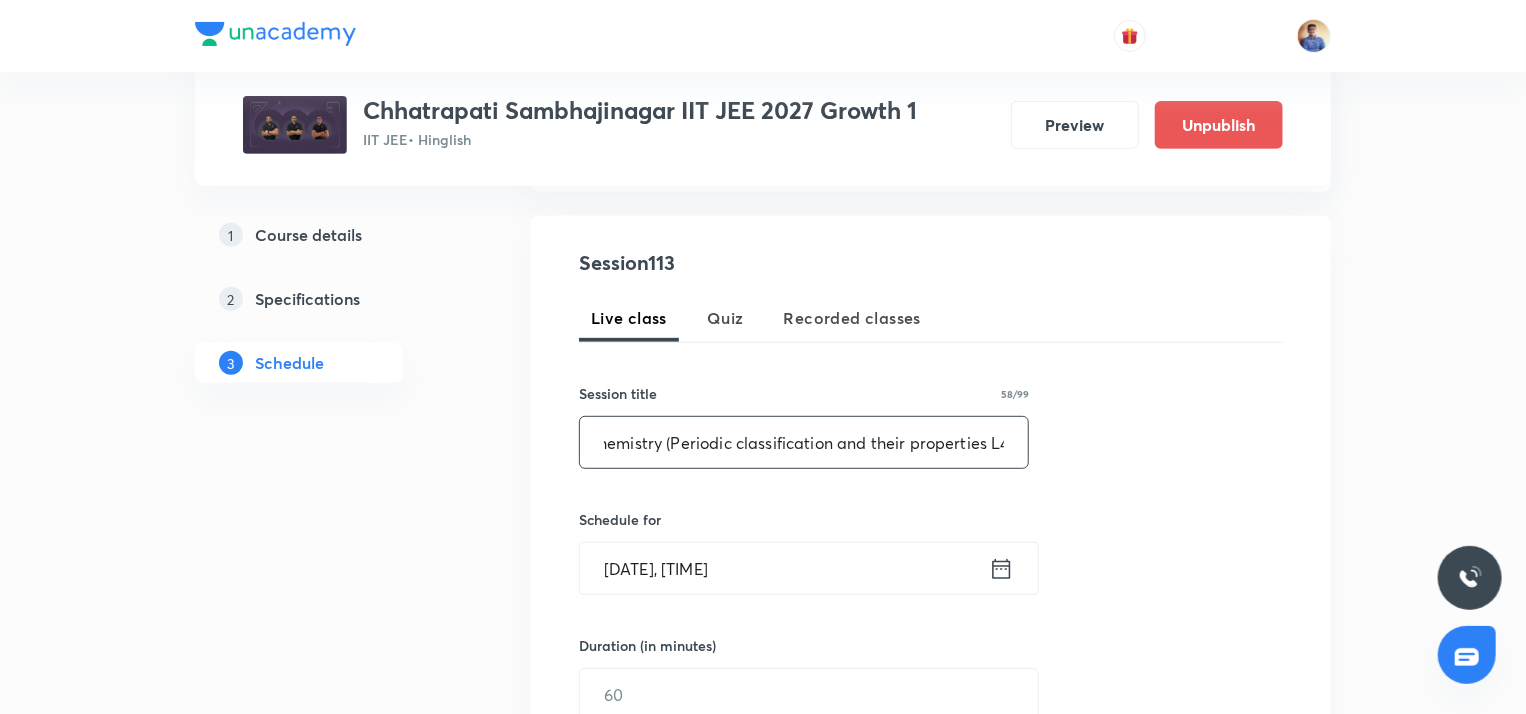 scroll, scrollTop: 0, scrollLeft: 24, axis: horizontal 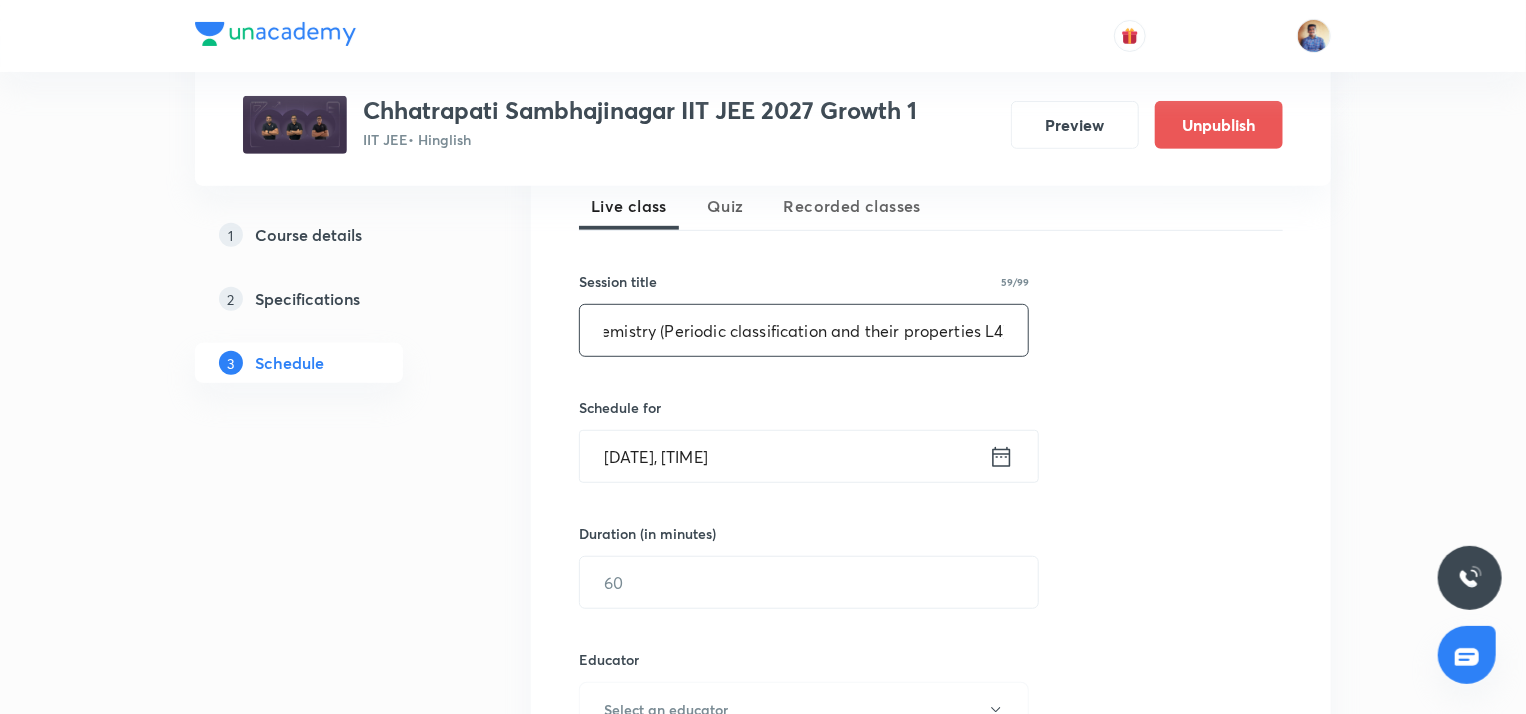 type on "Chemistry (Periodic classification and their properties L4)" 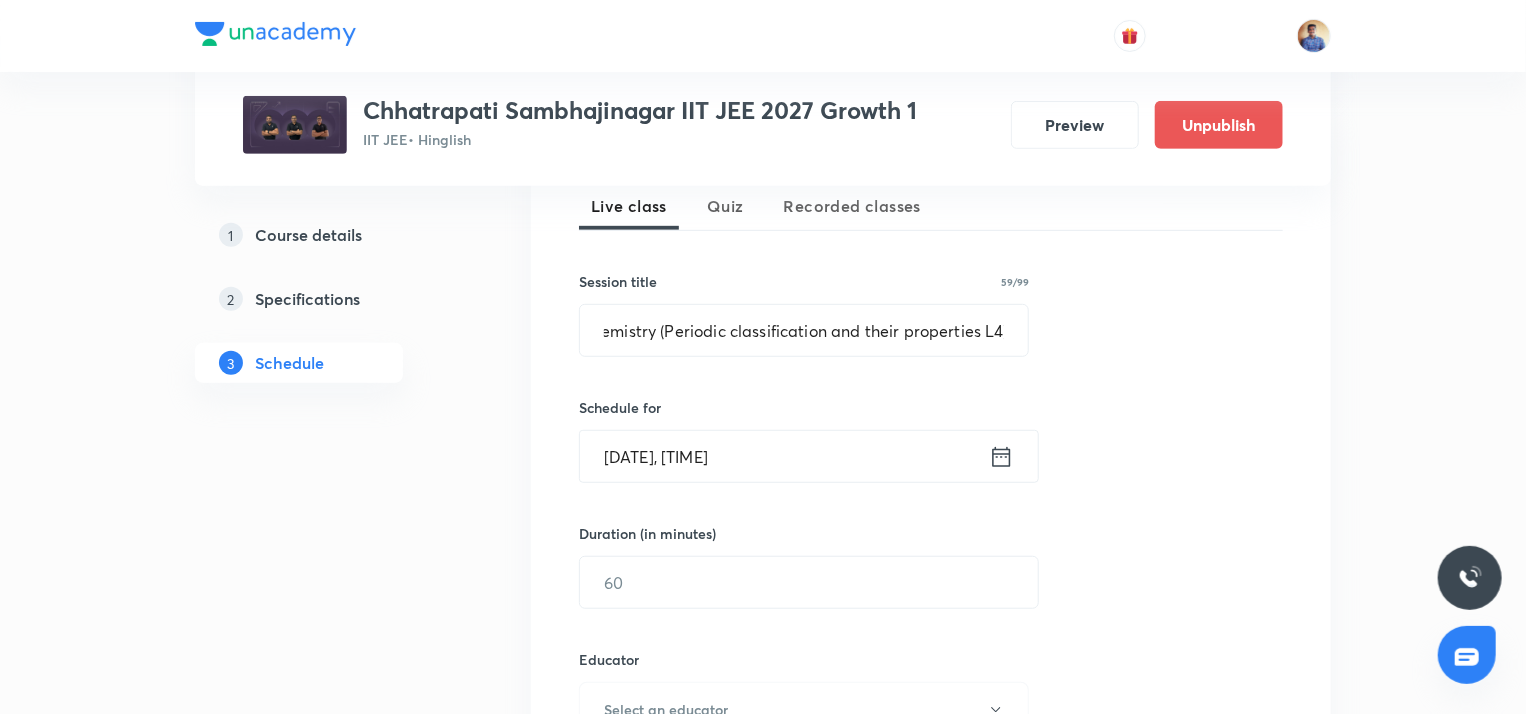 scroll, scrollTop: 0, scrollLeft: 0, axis: both 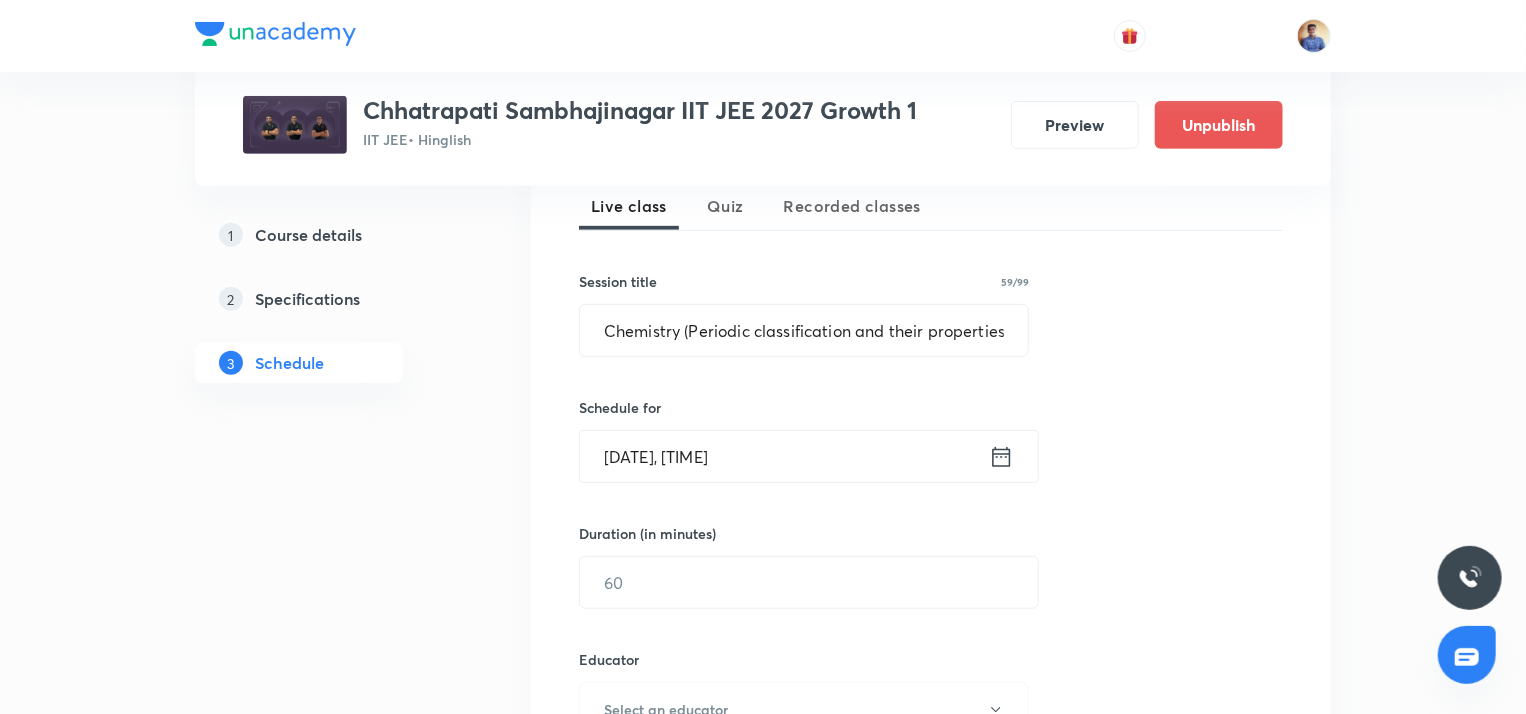 click on "Aug 4, 2025, 3:15 PM" at bounding box center [784, 456] 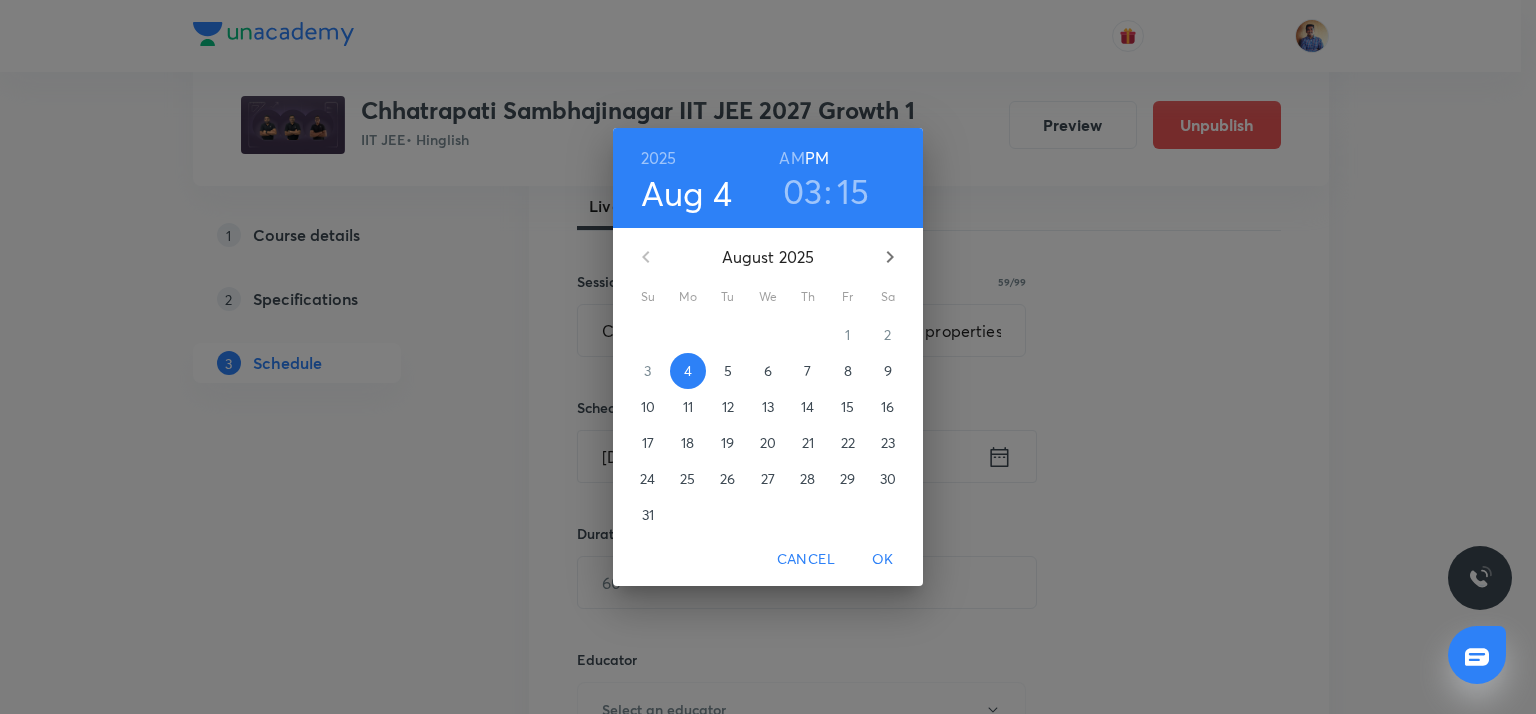 click on "8" at bounding box center (848, 371) 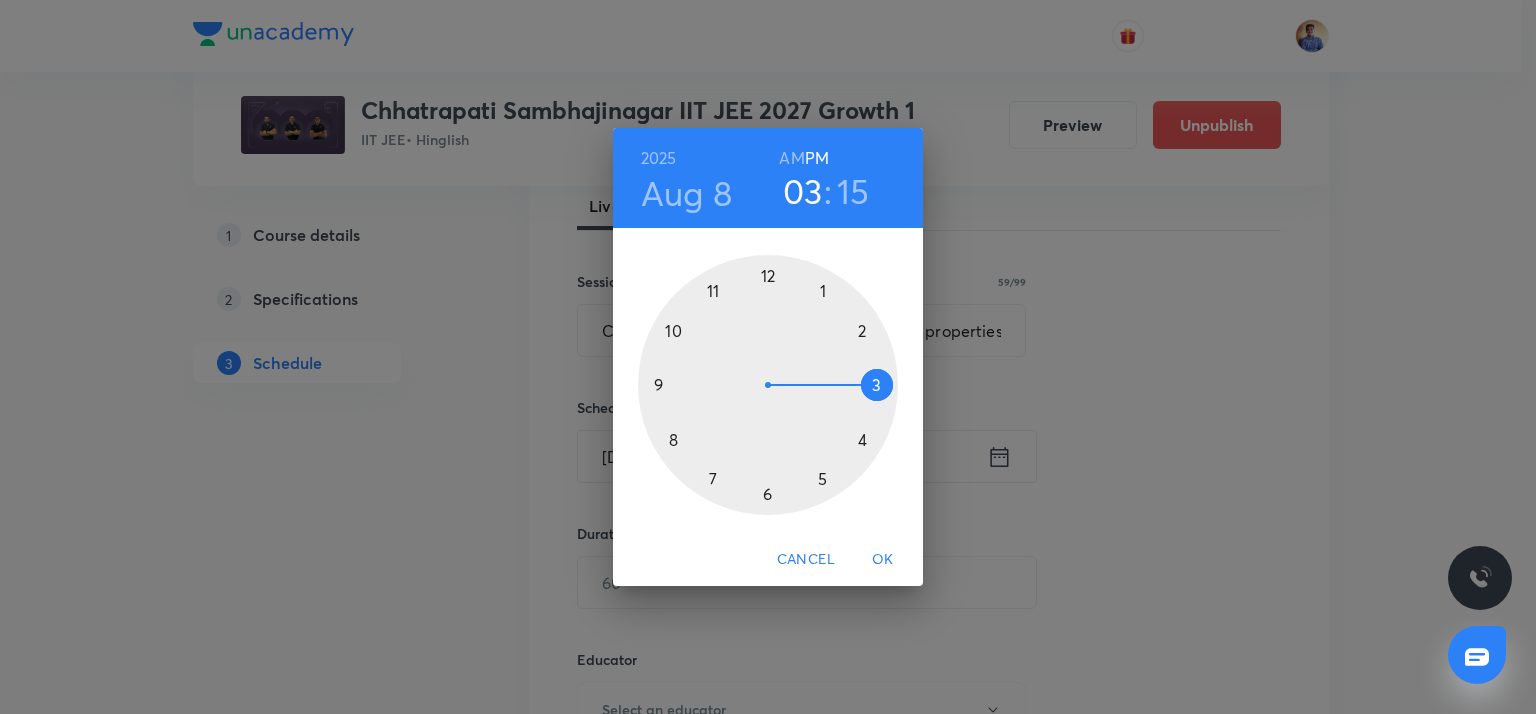click on "AM" at bounding box center (791, 158) 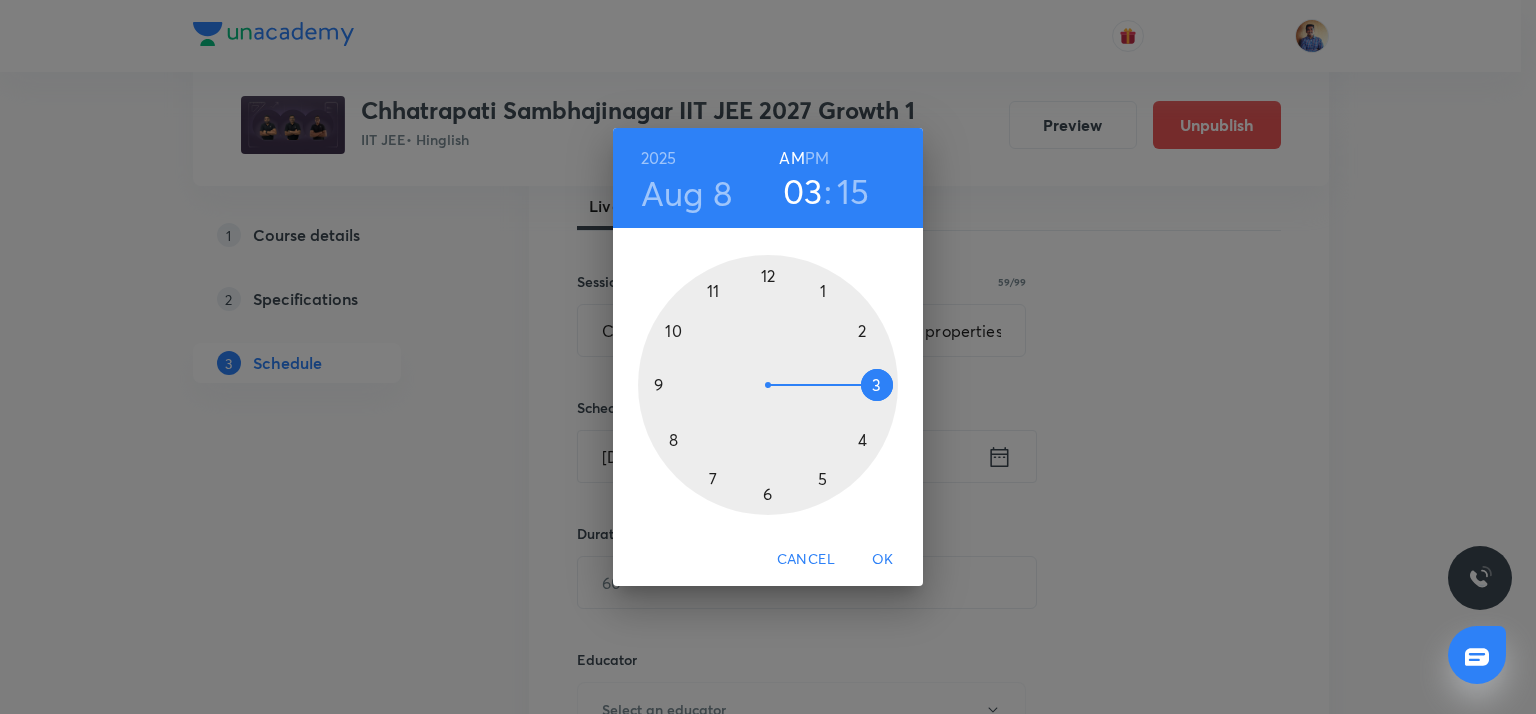 click at bounding box center (768, 385) 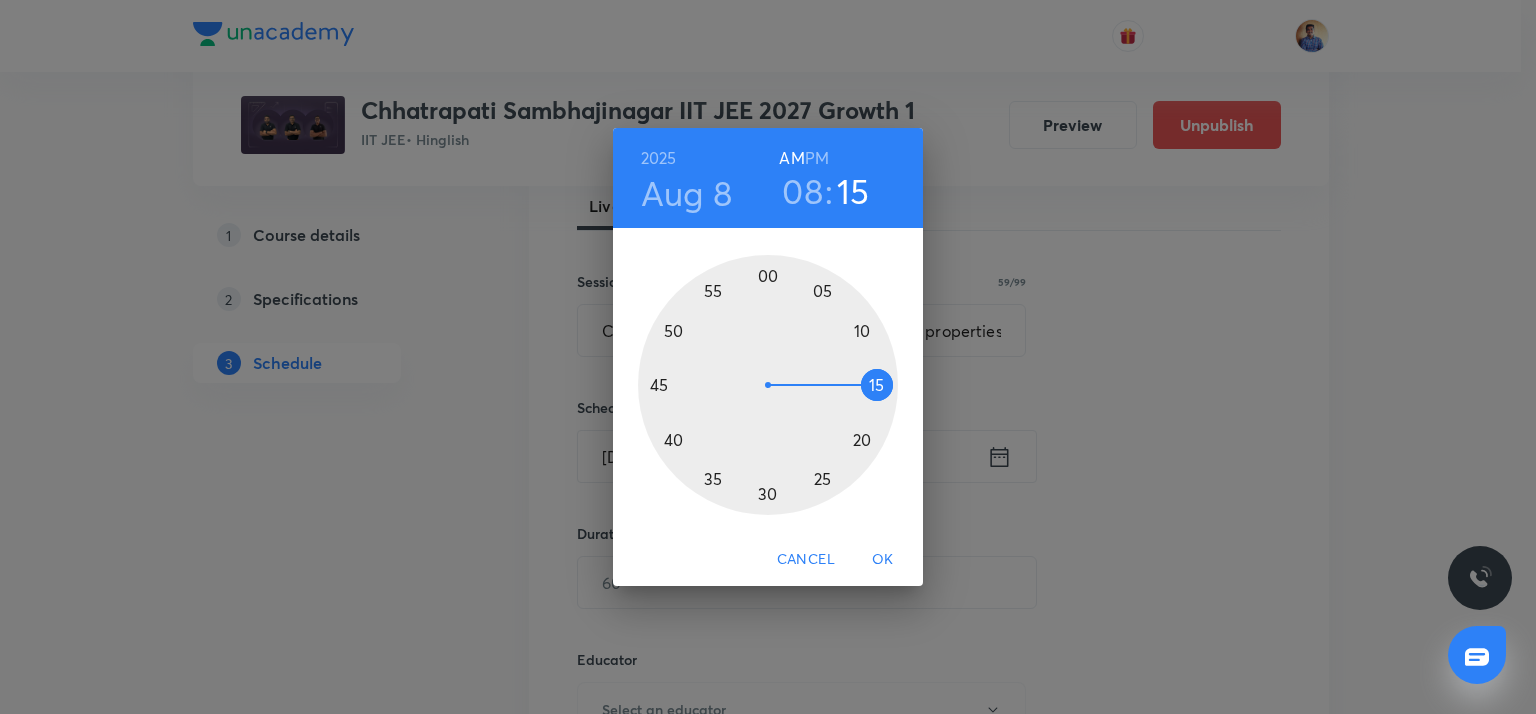 click at bounding box center (768, 385) 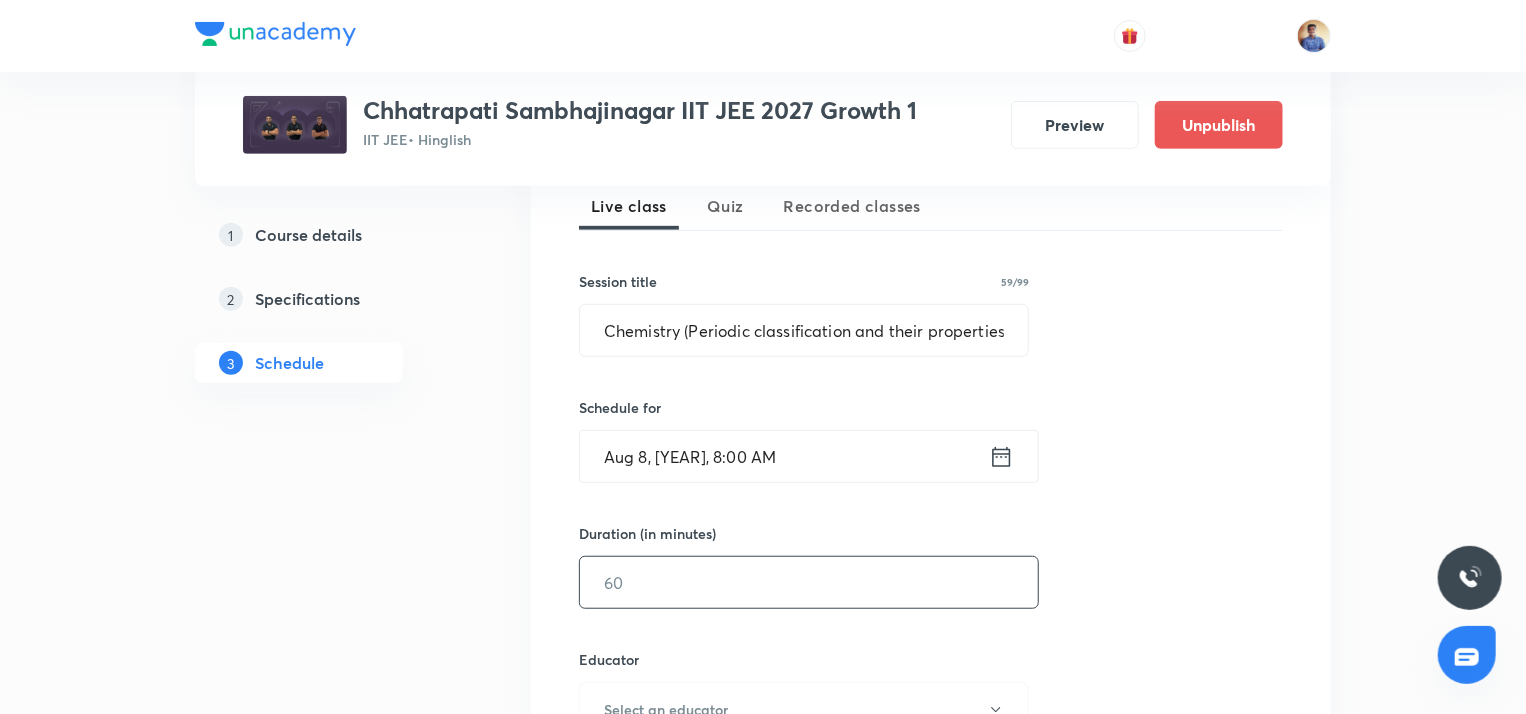 click at bounding box center [809, 582] 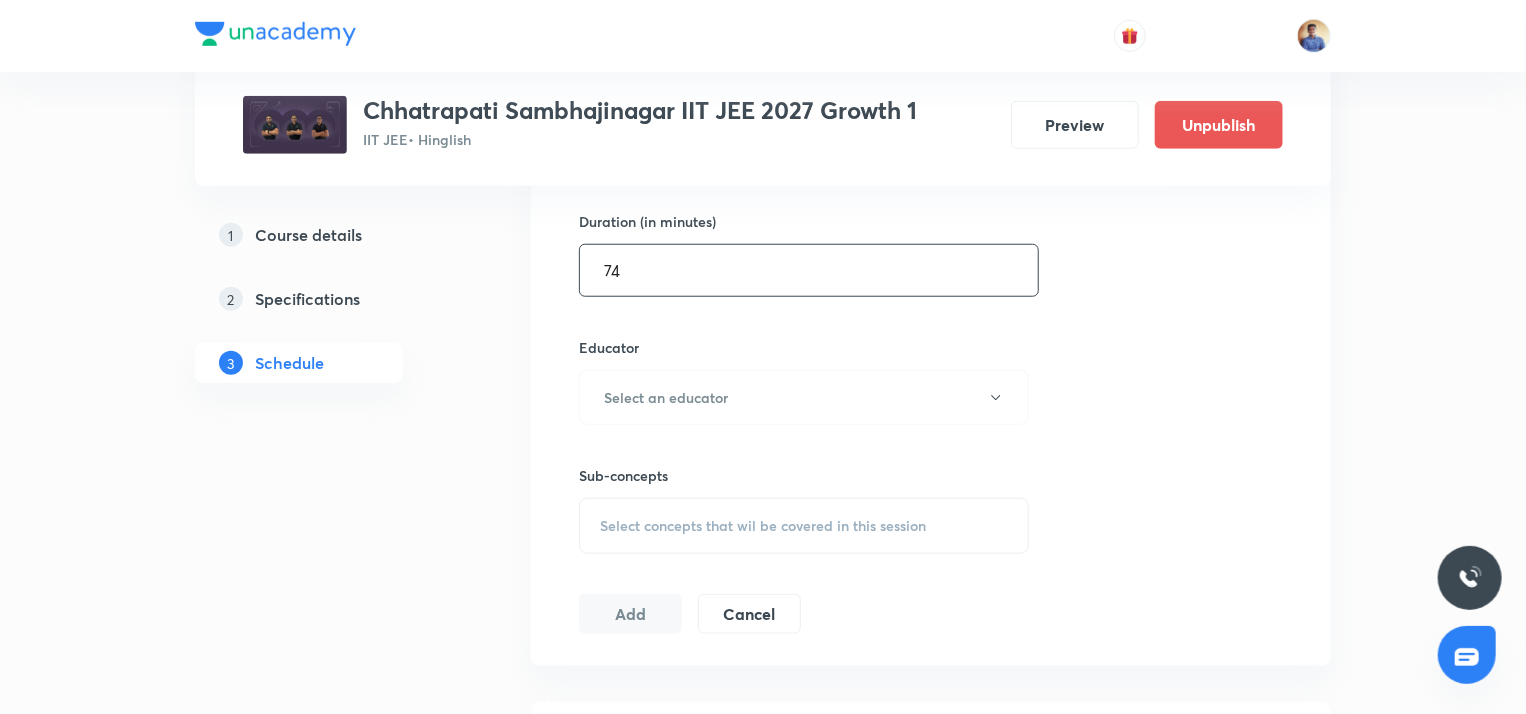 scroll, scrollTop: 772, scrollLeft: 0, axis: vertical 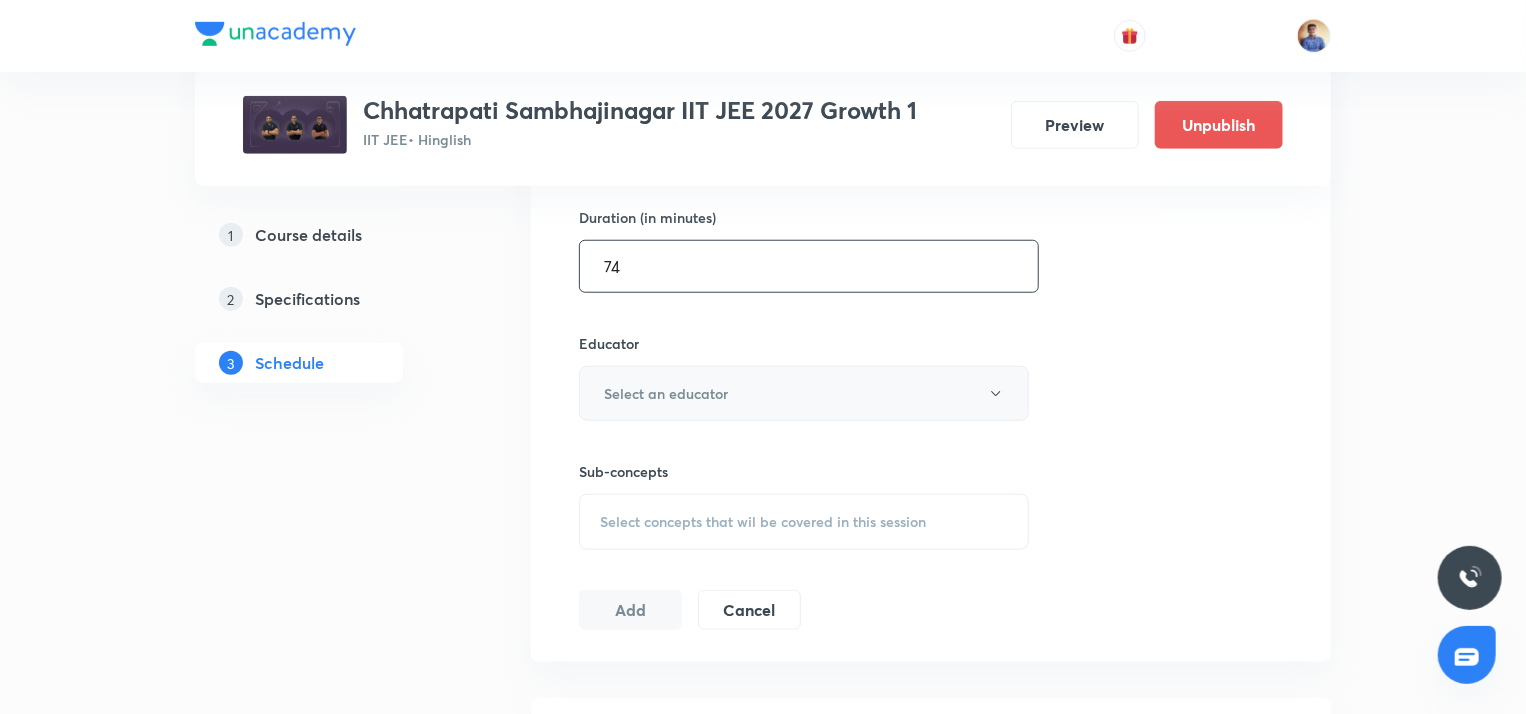 type on "74" 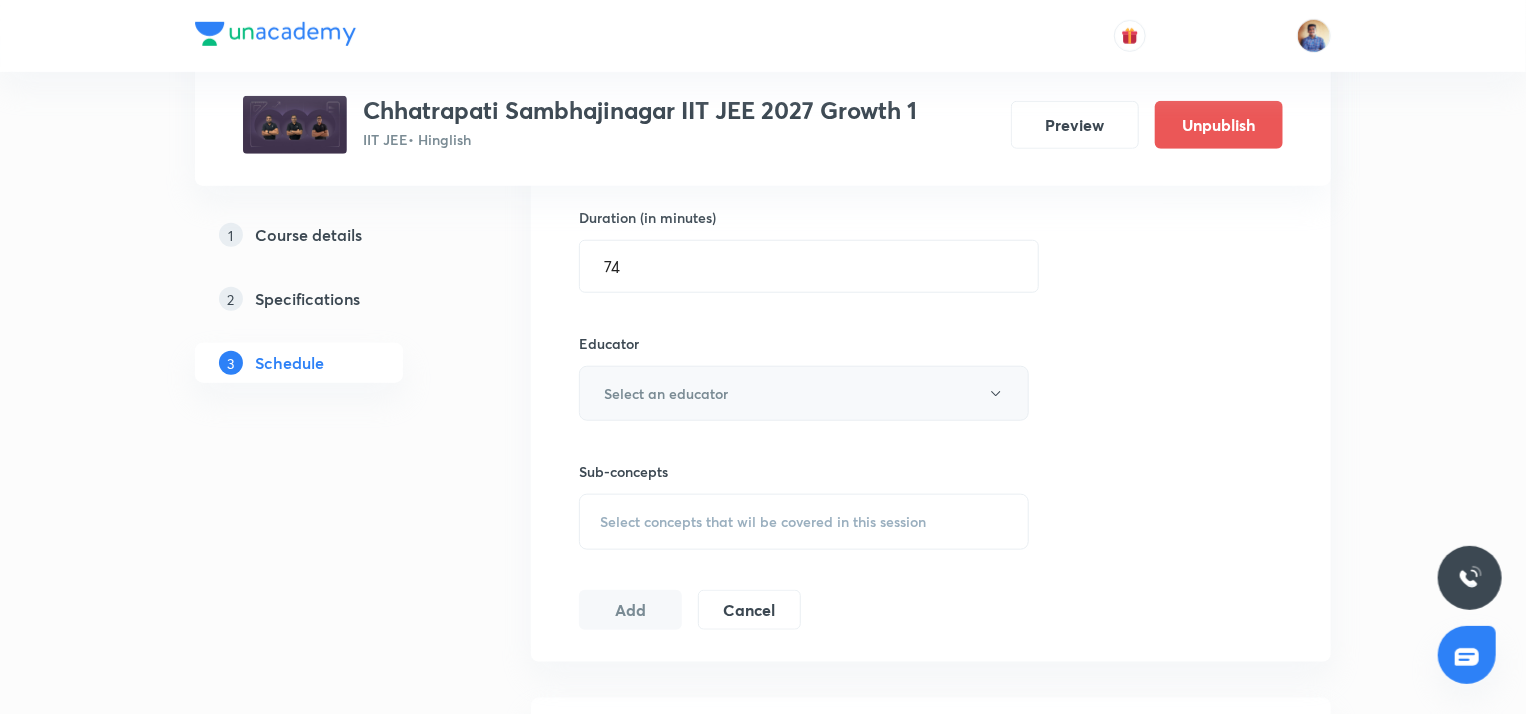 click on "Select an educator" at bounding box center [804, 393] 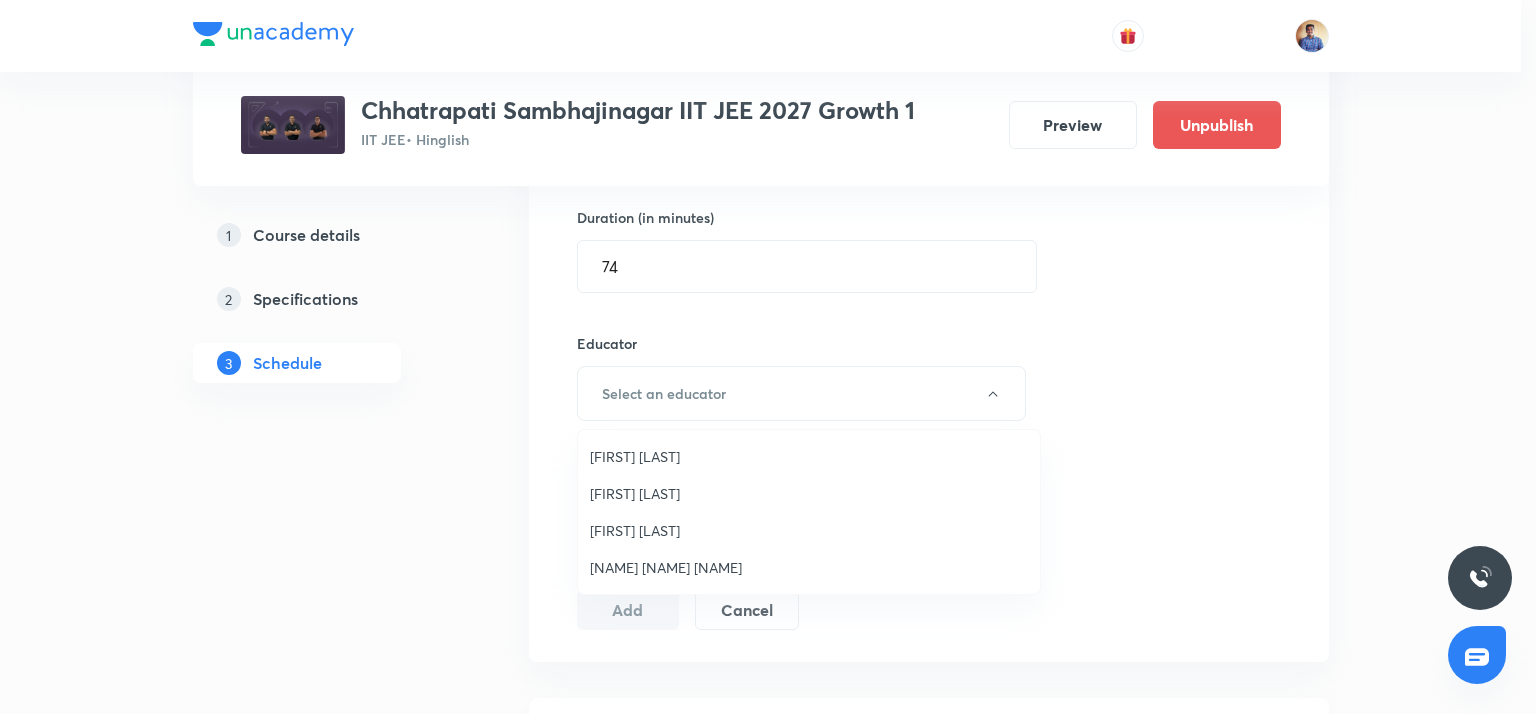 click on "Mukesh Kumar Mishra" at bounding box center (809, 493) 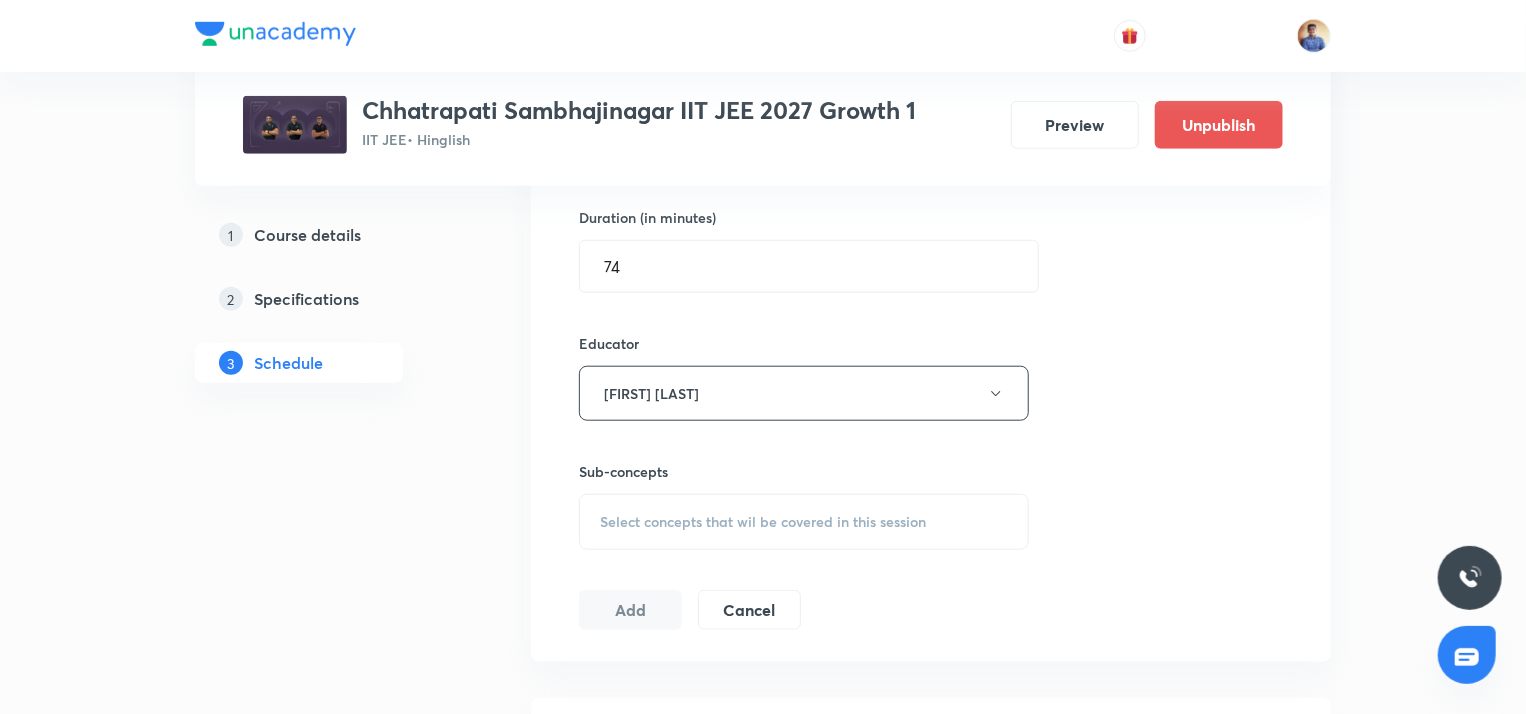 click on "Plus Courses Chhatrapati Sambhajinagar IIT JEE 2027 Growth 1 IIT JEE  • Hinglish Preview Unpublish 1 Course details 2 Specifications 3 Schedule Schedule 112  classes Topic coverage Class 11 Cover at least  60 % View details Session  113 Live class Quiz Recorded classes Session title 59/99 Chemistry (Periodic classification and their properties L4) ​ Schedule for Aug 8, 2025, 8:00 AM ​ Duration (in minutes) 74 ​ Educator Mukesh Kumar Mishra Sub-concepts Select concepts that wil be covered in this session Add Cancel Jun 2 Mathematics Lesson 1 • 9:15 AM • 75 min Year long courses Jun 3 Mathematics Lesson 2 • 9:15 AM • 75 min Year long courses Jun 4 Mathematics Lesson 3 • 9:15 AM • 75 min Year long courses Jun 5 Mathematics Lesson 4 • 9:15 AM • 75 min Year long courses Jun 6 Mathematics Lesson 5 • 9:15 AM • 75 min Year long courses Jun 10 Mathematics (Logarithm L2) Lesson 6 • 9:20 AM • 75 min Year long courses Jun 11 Mathematics (Logarithm L3) Lesson 7 • 9:15 AM • 75 min Jun 12" at bounding box center (763, 8763) 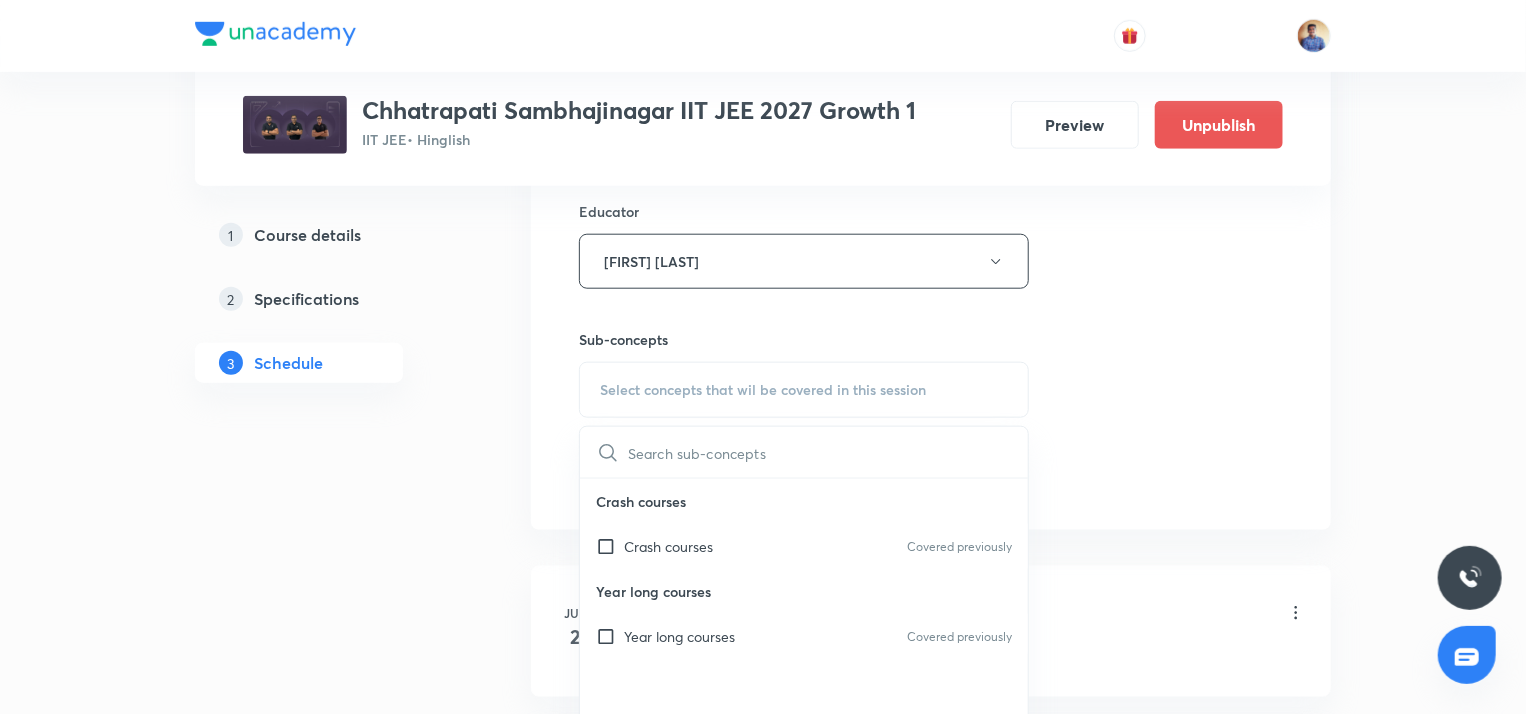 scroll, scrollTop: 906, scrollLeft: 0, axis: vertical 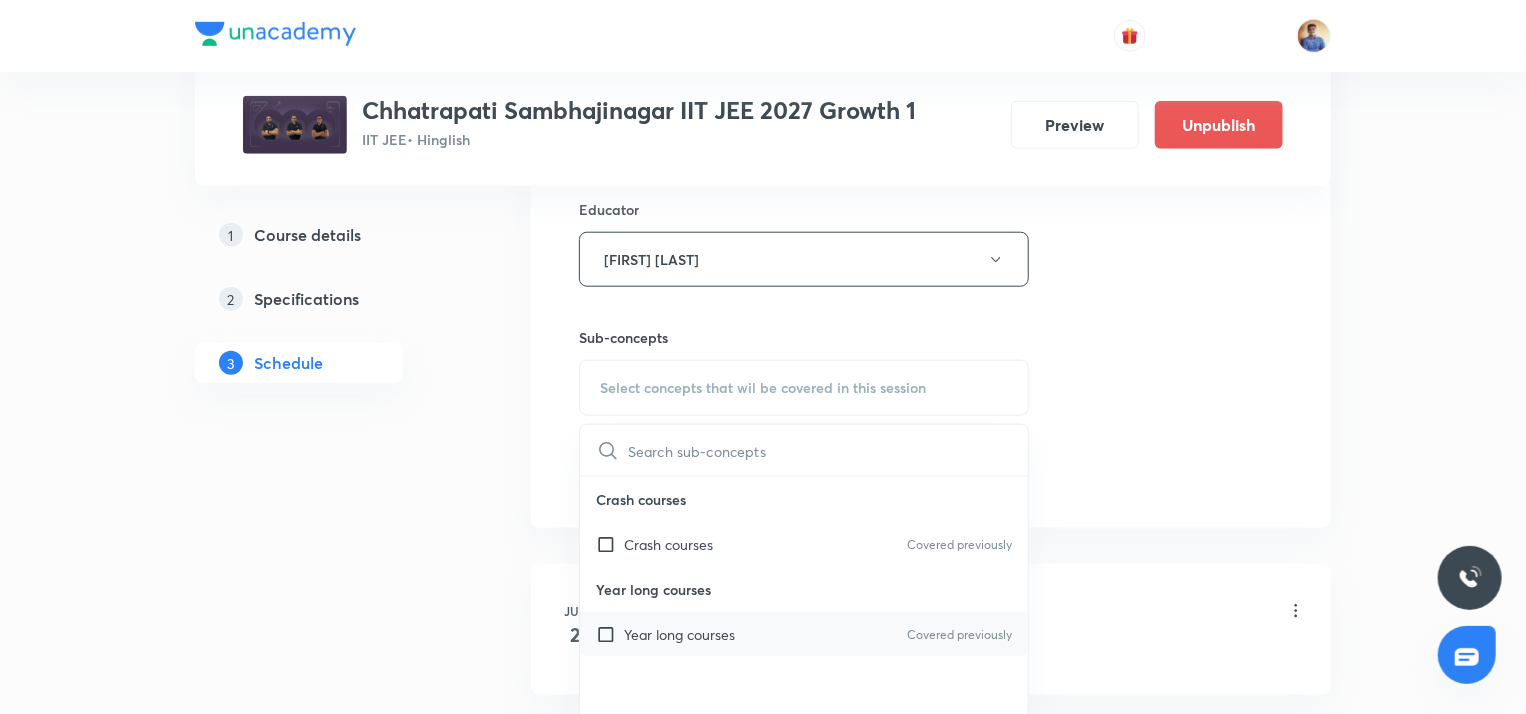 click at bounding box center [610, 634] 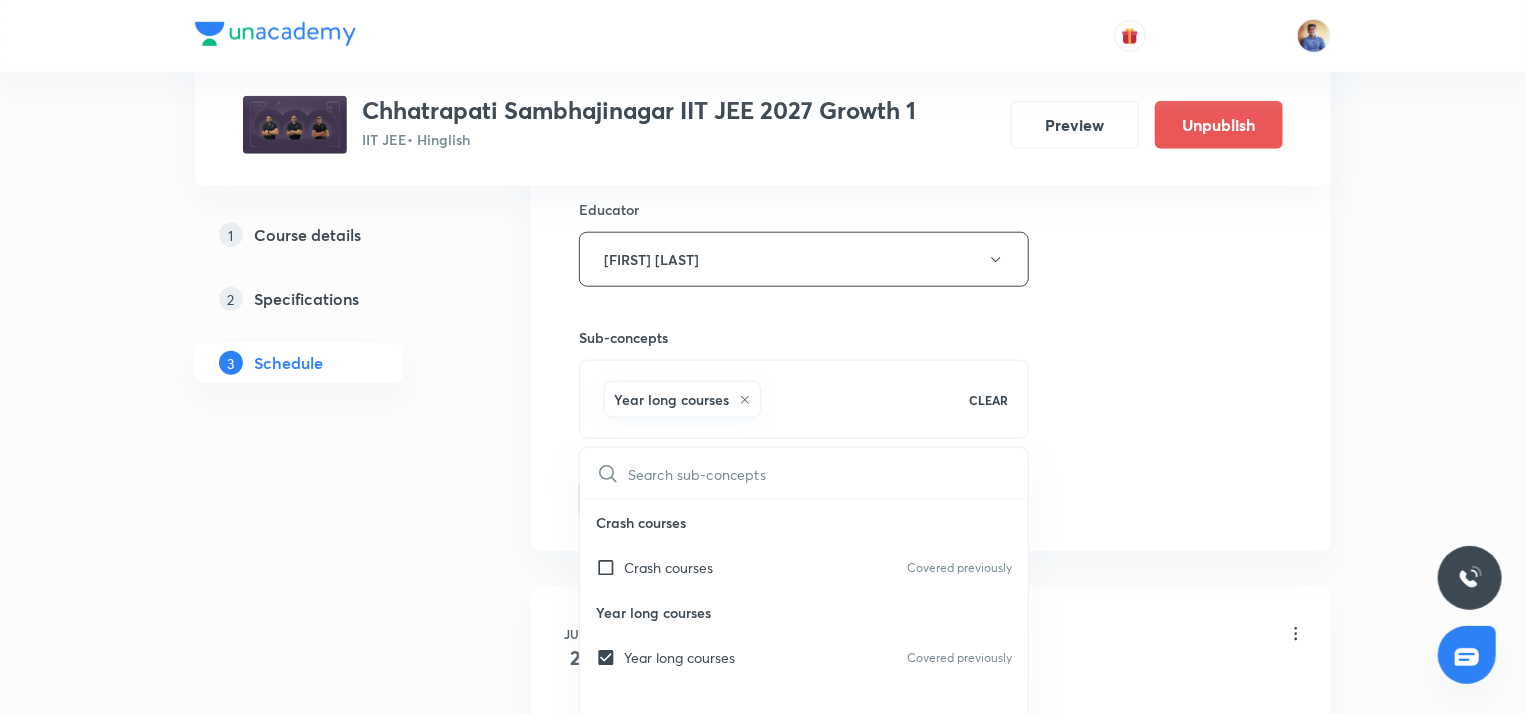 click on "Plus Courses Chhatrapati Sambhajinagar IIT JEE 2027 Growth 1 IIT JEE  • Hinglish Preview Unpublish 1 Course details 2 Specifications 3 Schedule Schedule 112  classes Topic coverage Class 11 Cover at least  60 % View details Session  113 Live class Quiz Recorded classes Session title 59/99 Chemistry (Periodic classification and their properties L4) ​ Schedule for Aug 8, 2025, 8:00 AM ​ Duration (in minutes) 74 ​ Educator Mukesh Kumar Mishra Sub-concepts Year long courses CLEAR ​ Crash courses Crash courses Covered previously Year long courses Year long courses Covered previously Add Cancel Jun 2 Mathematics Lesson 1 • 9:15 AM • 75 min Year long courses Jun 3 Mathematics Lesson 2 • 9:15 AM • 75 min Year long courses Jun 4 Mathematics Lesson 3 • 9:15 AM • 75 min Year long courses Jun 5 Mathematics Lesson 4 • 9:15 AM • 75 min Year long courses Jun 6 Mathematics Lesson 5 • 9:15 AM • 75 min Year long courses Jun 10 Mathematics (Logarithm L2) Lesson 6 • 9:20 AM • 75 min Jun 11 Jun 1" at bounding box center [763, 8640] 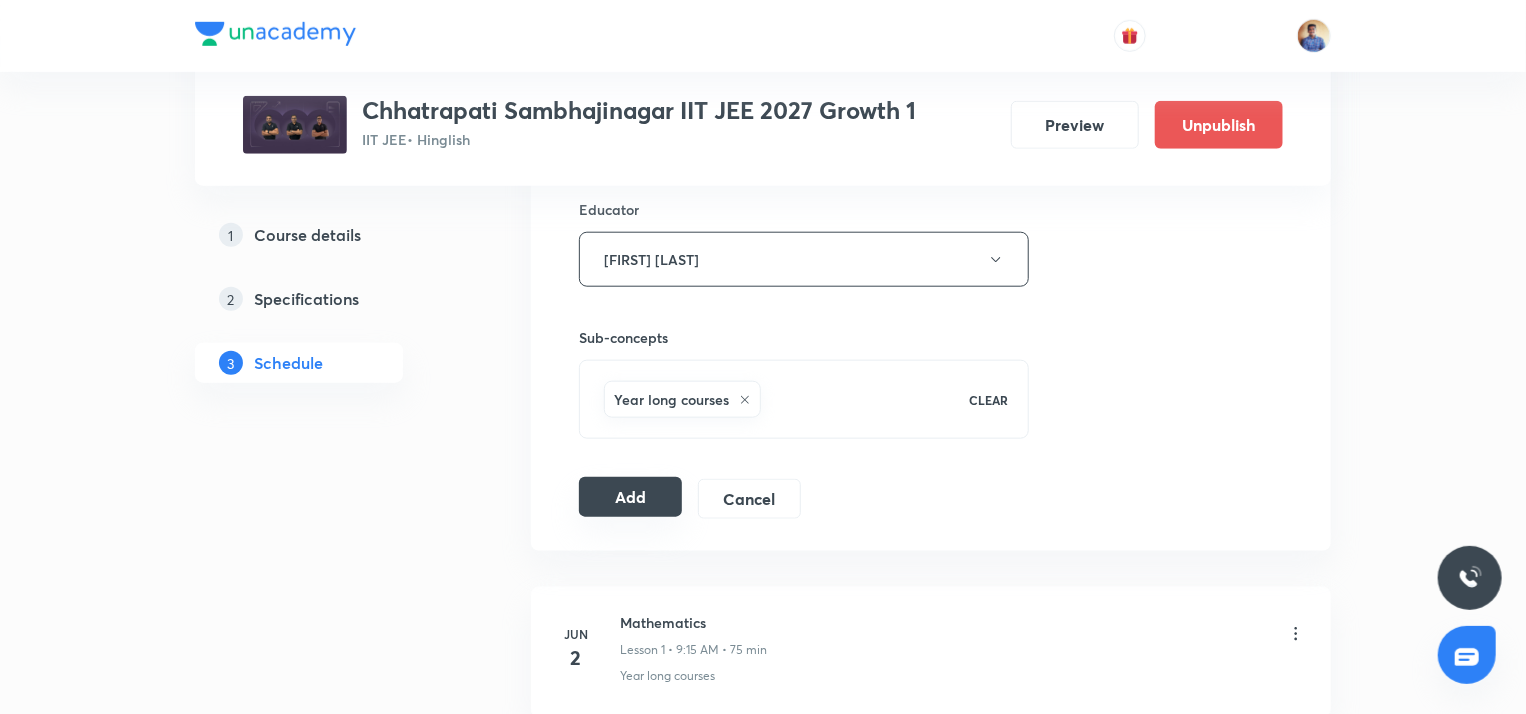 click on "Add" at bounding box center [630, 497] 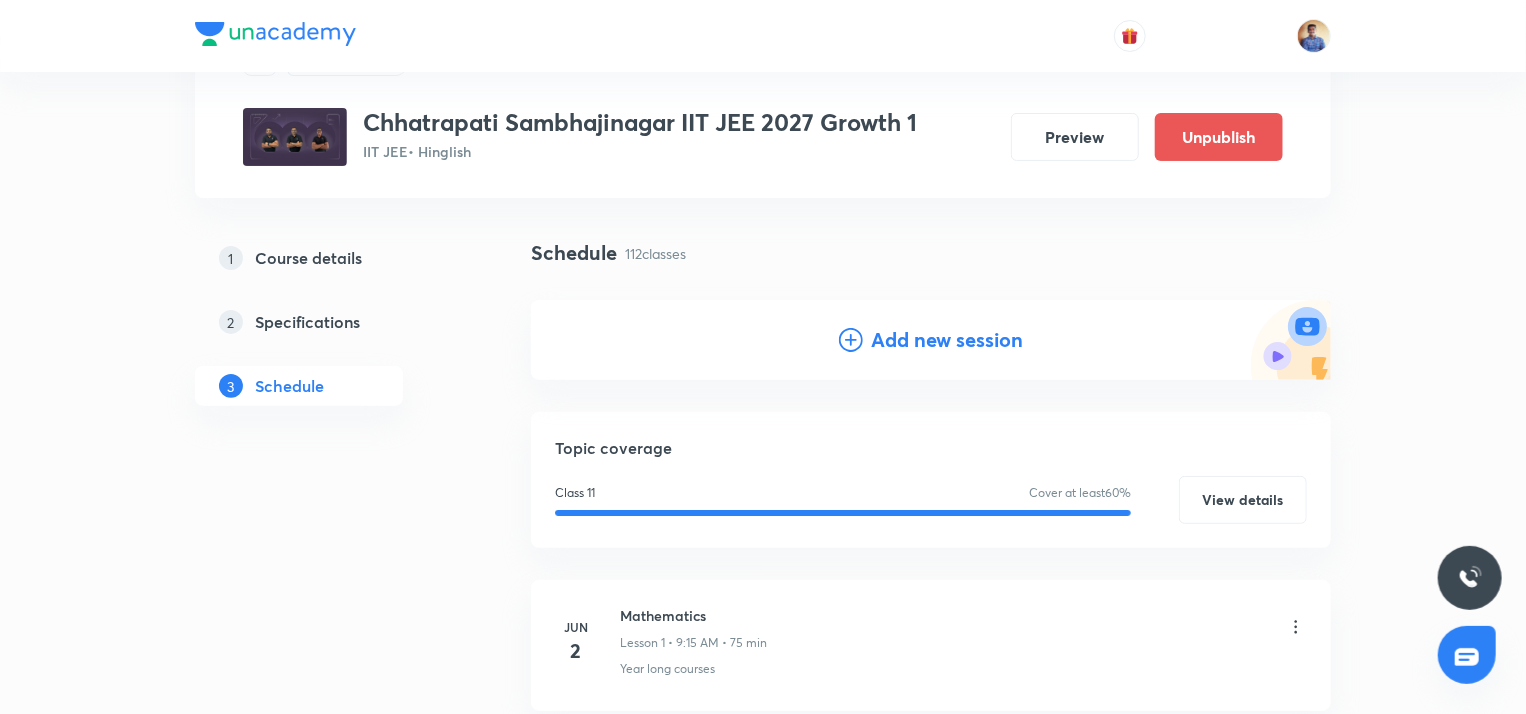 scroll, scrollTop: 99, scrollLeft: 0, axis: vertical 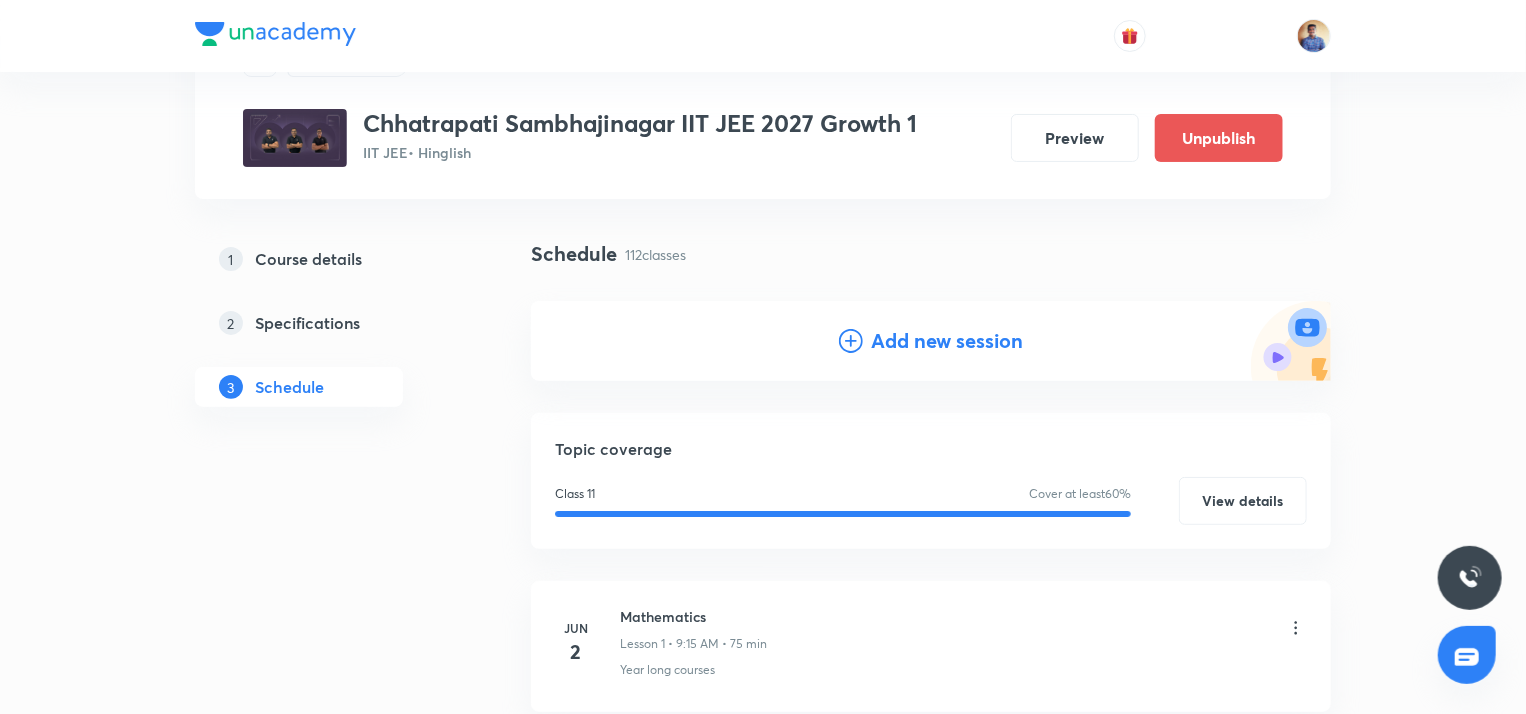 click on "Add new session" at bounding box center [947, 341] 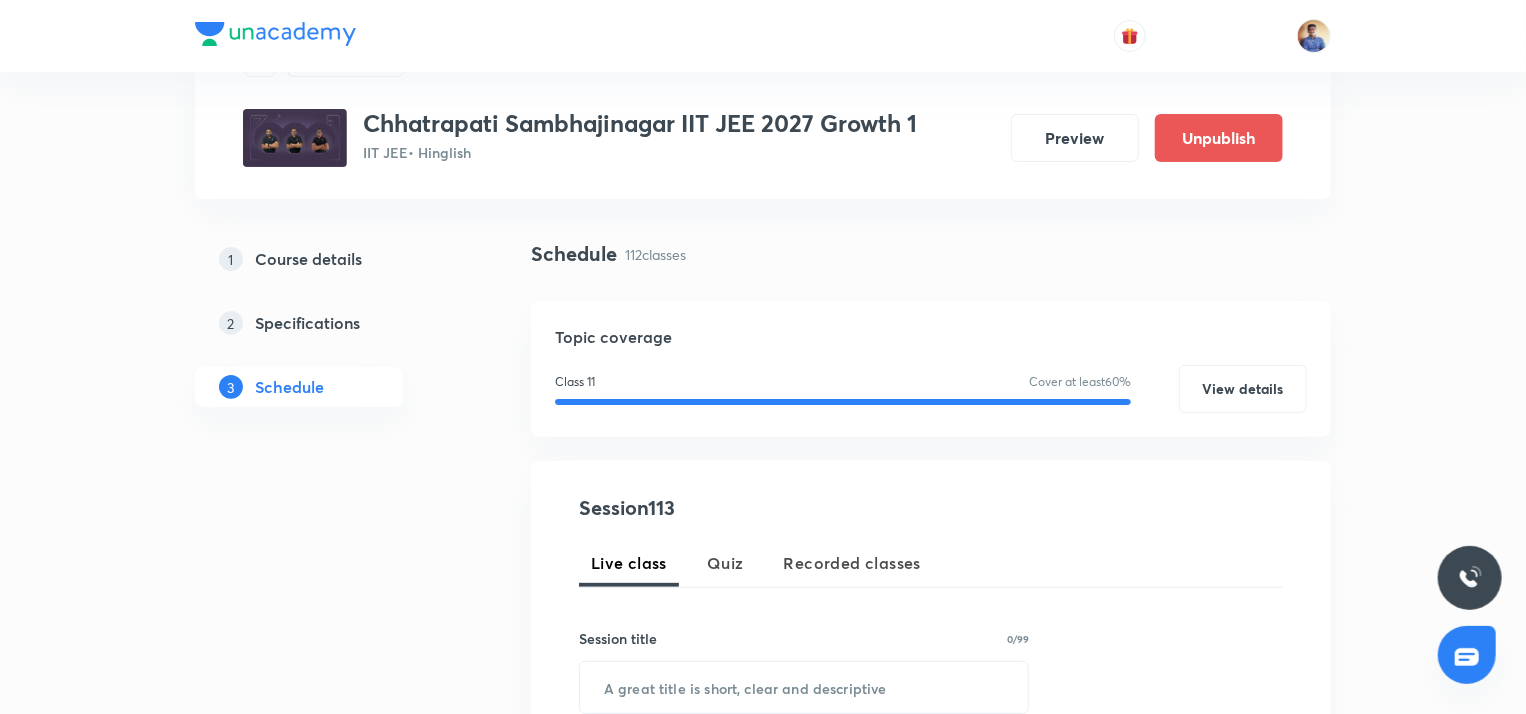 scroll, scrollTop: 307, scrollLeft: 0, axis: vertical 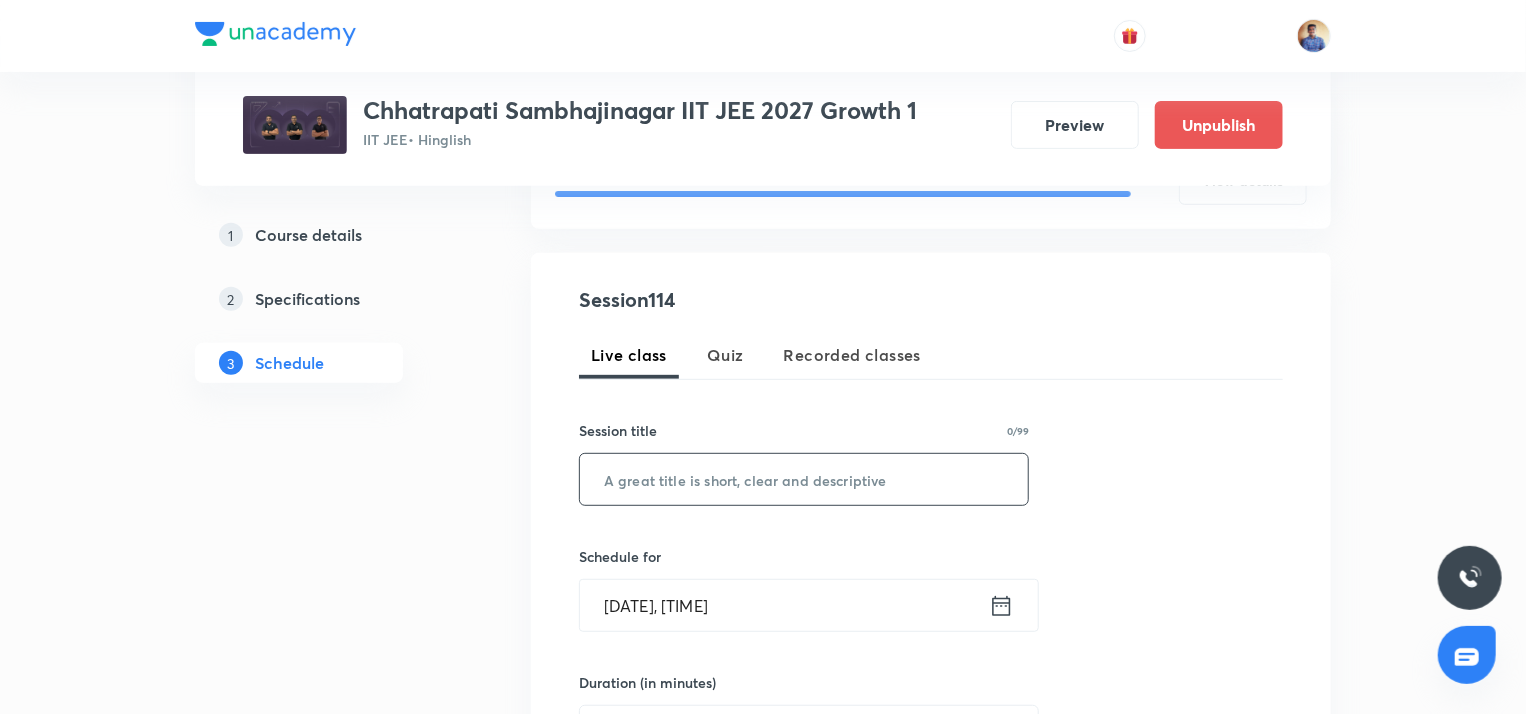 click at bounding box center (804, 479) 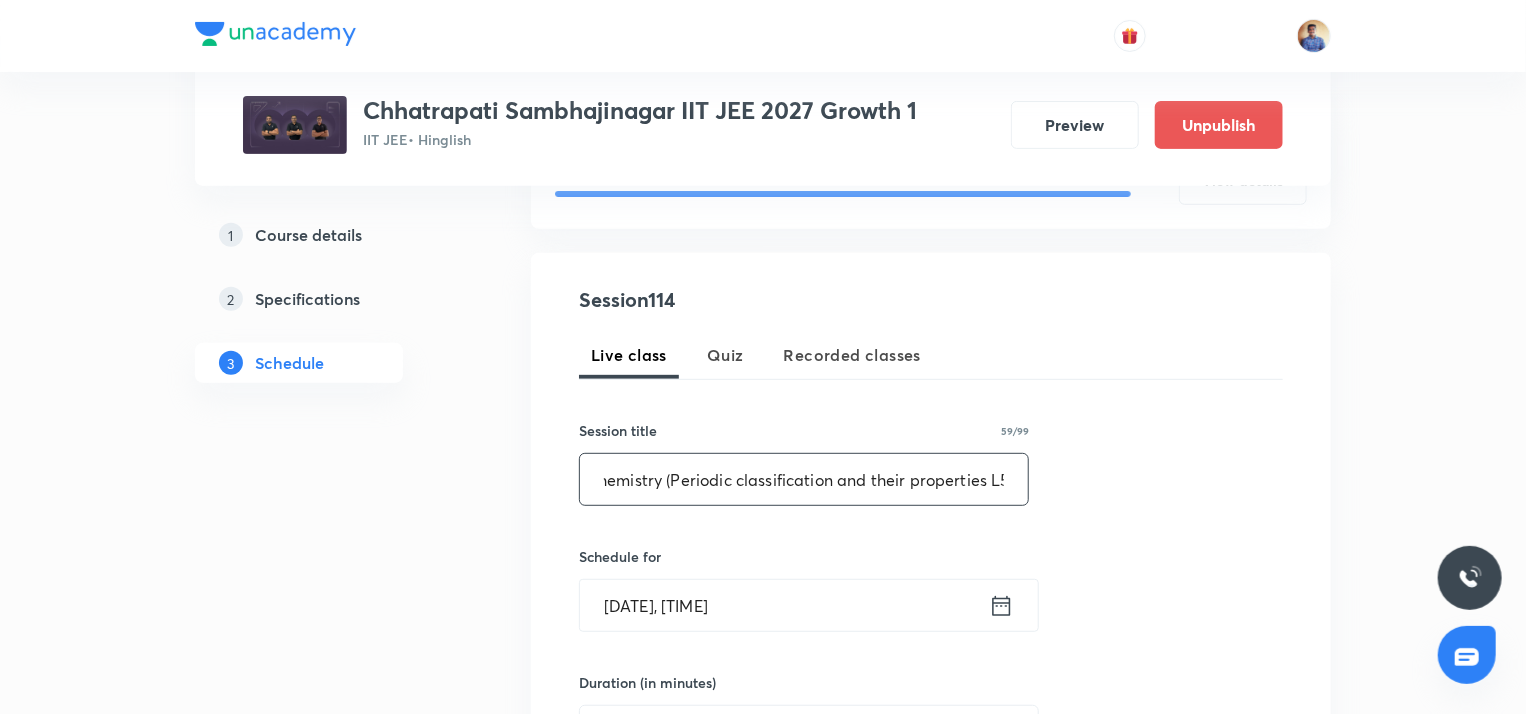 scroll, scrollTop: 0, scrollLeft: 24, axis: horizontal 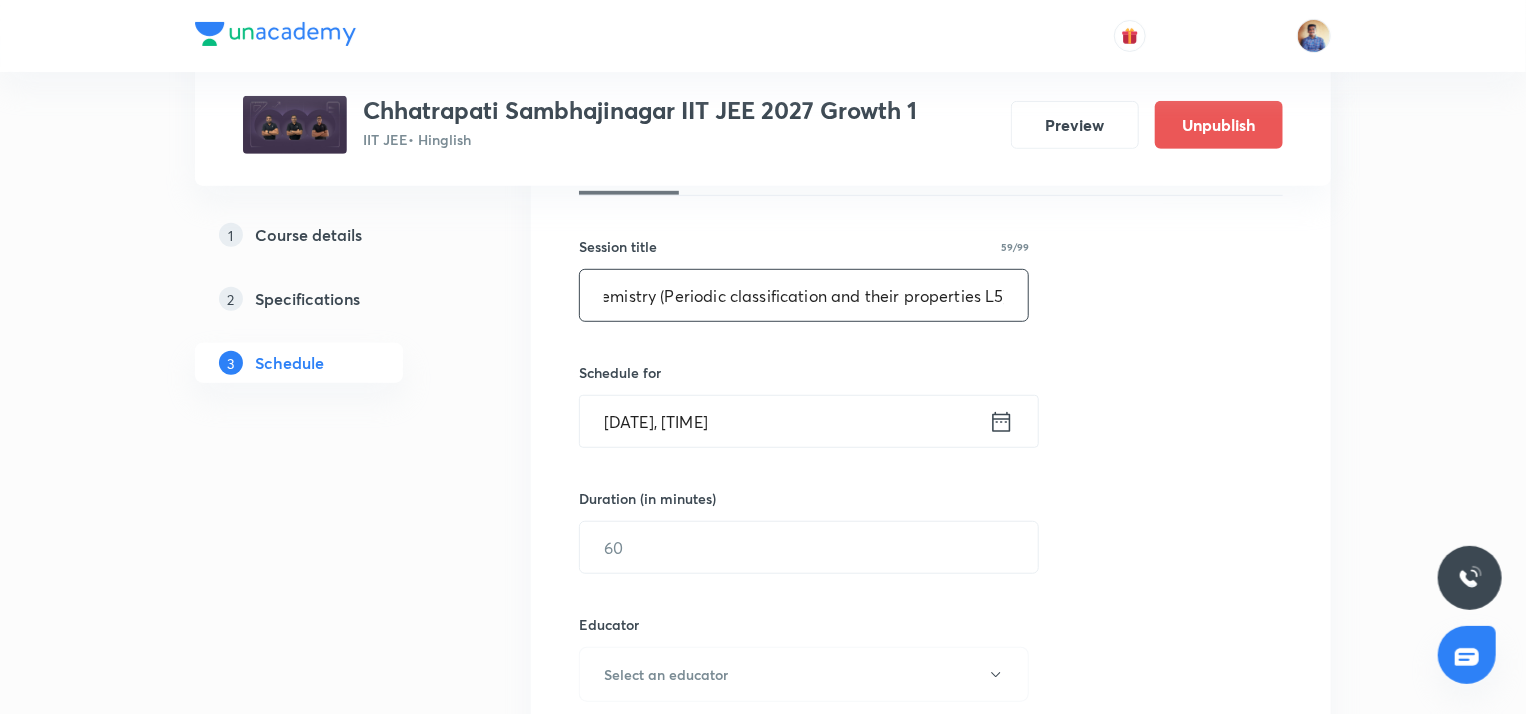 type on "Chemistry (Periodic classification and their properties L5)" 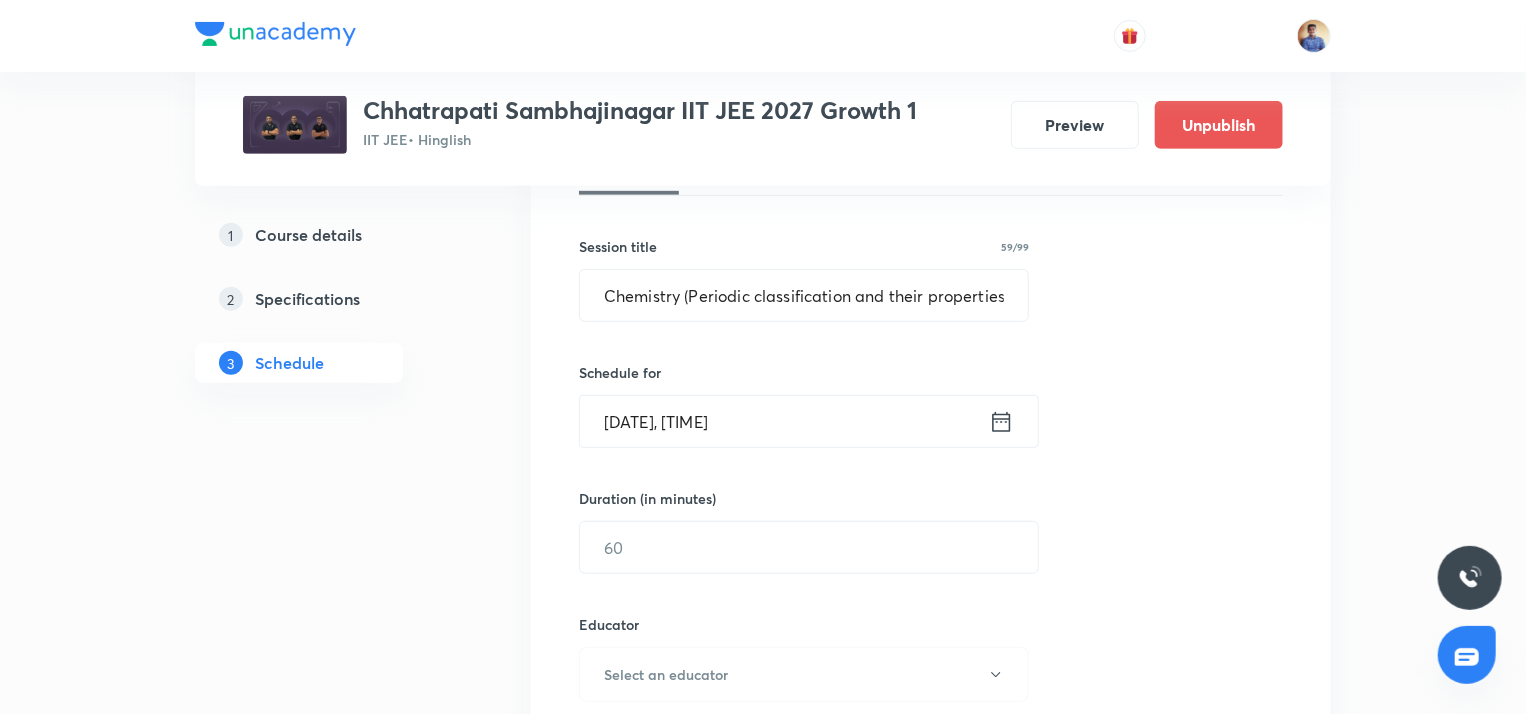 click on "Aug 4, 2025, 3:15 PM" at bounding box center [784, 421] 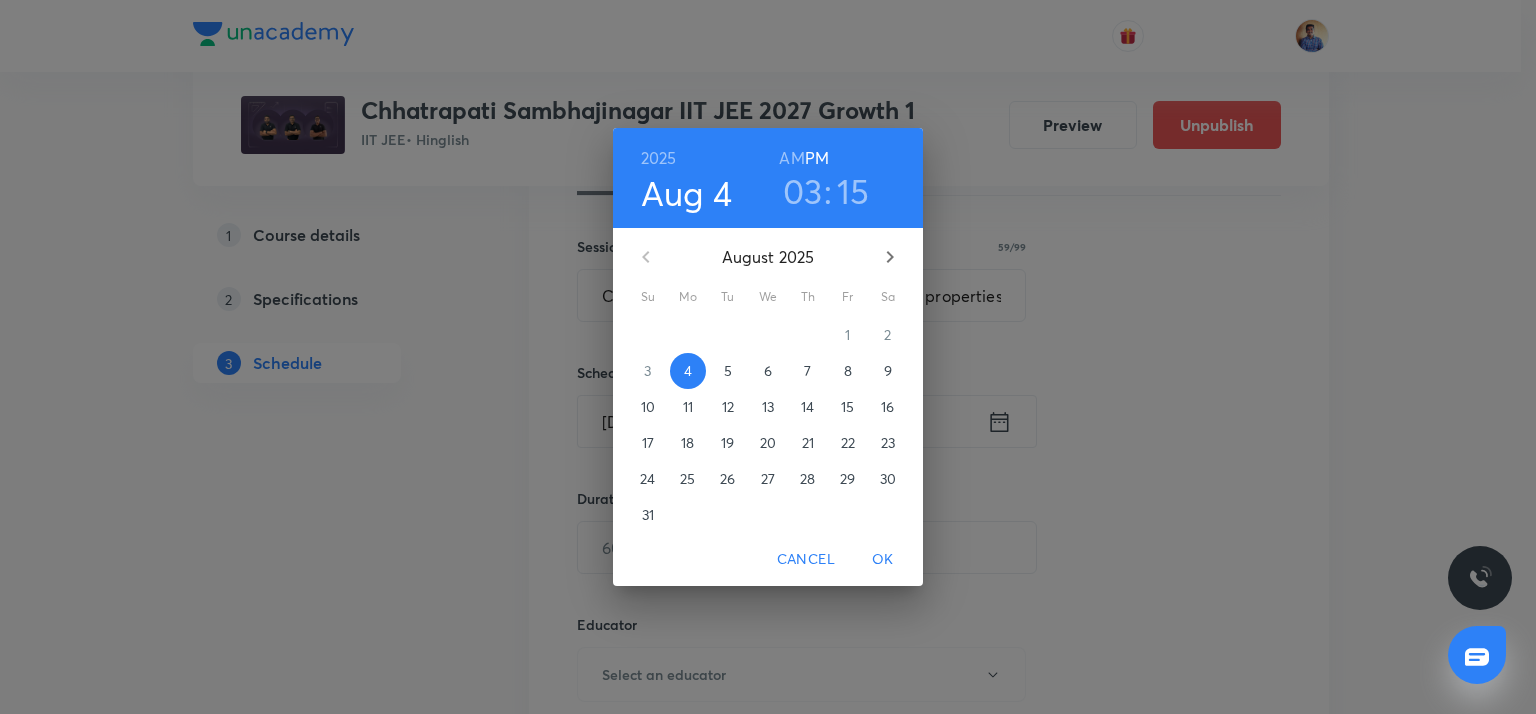 click on "11" at bounding box center [688, 407] 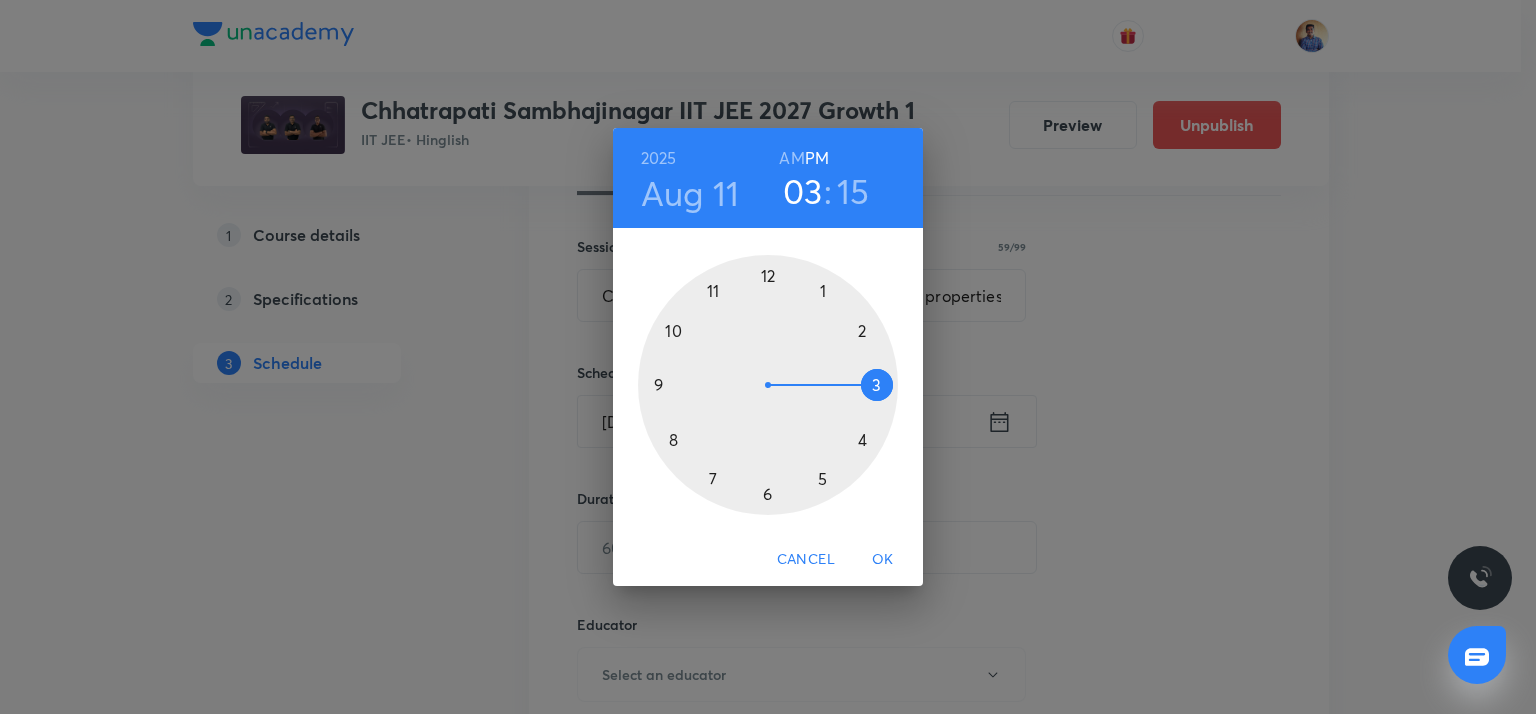 click on "AM" at bounding box center [791, 158] 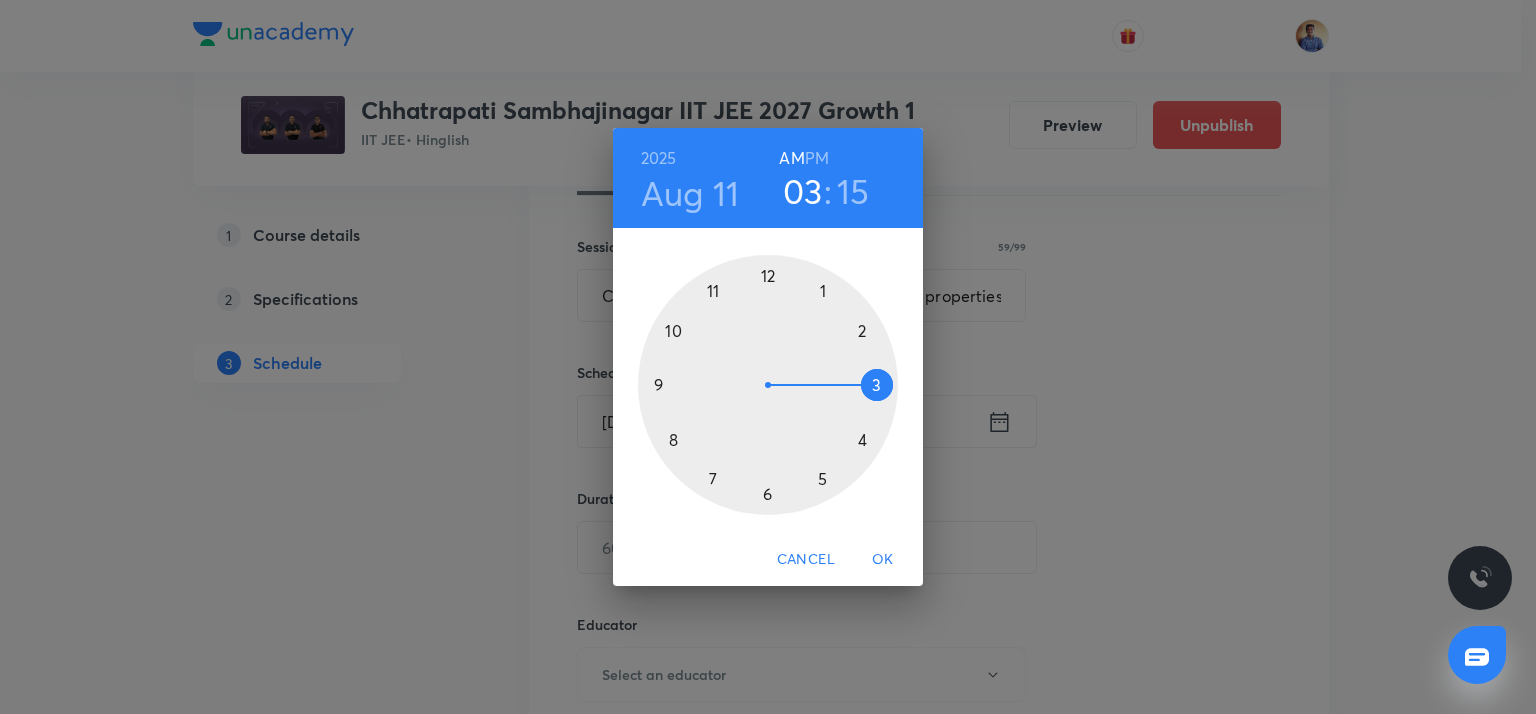 click at bounding box center [768, 385] 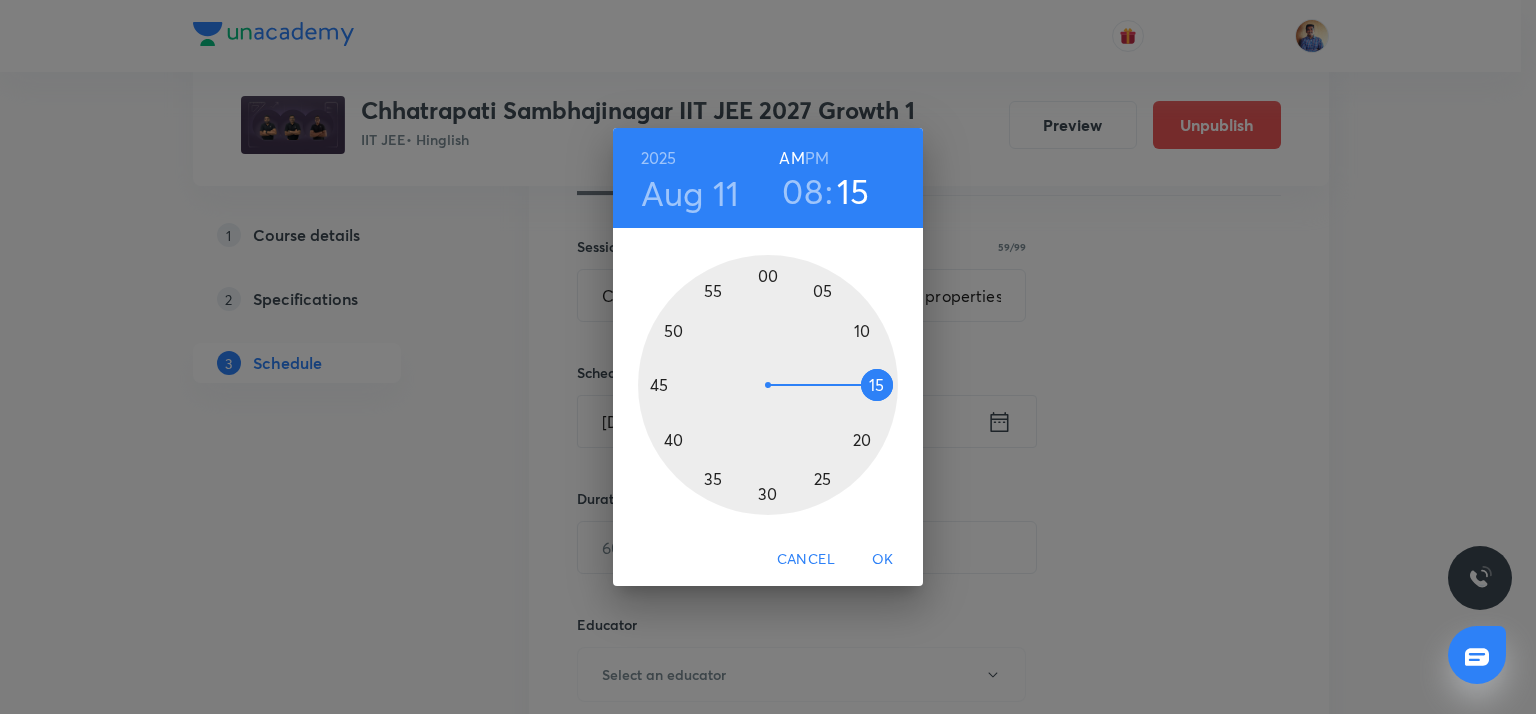 click at bounding box center (768, 385) 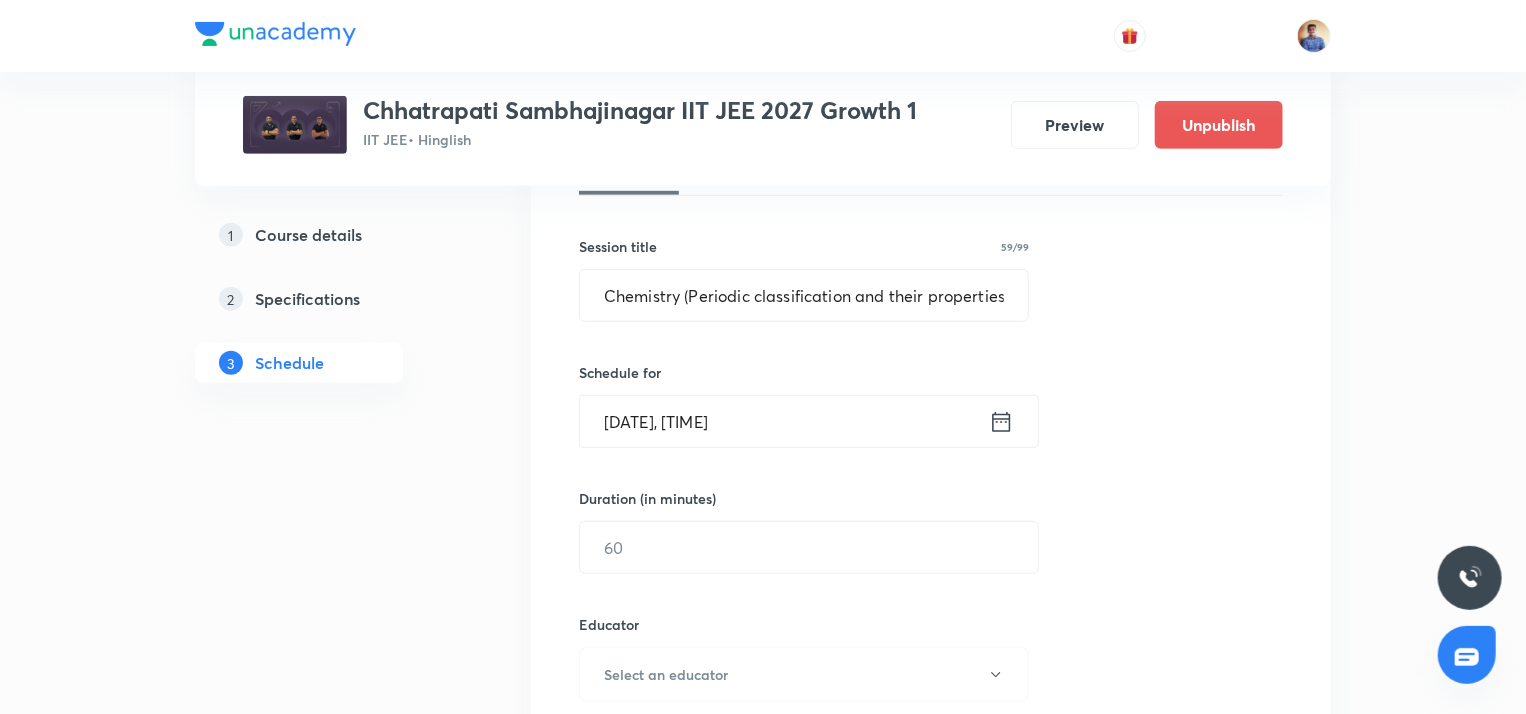 click on "Aug 11, 2025, 8:01 AM" at bounding box center [784, 421] 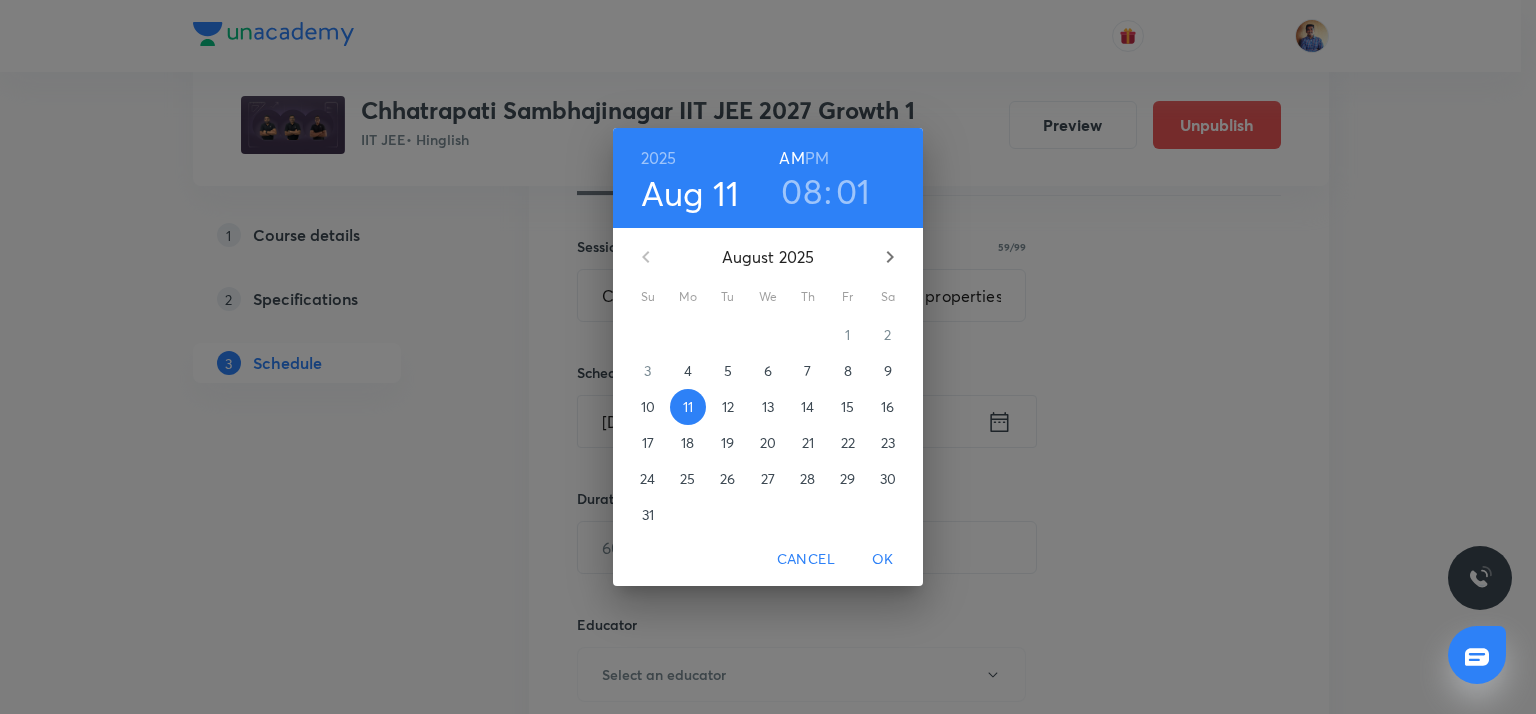 click on "01" at bounding box center [853, 191] 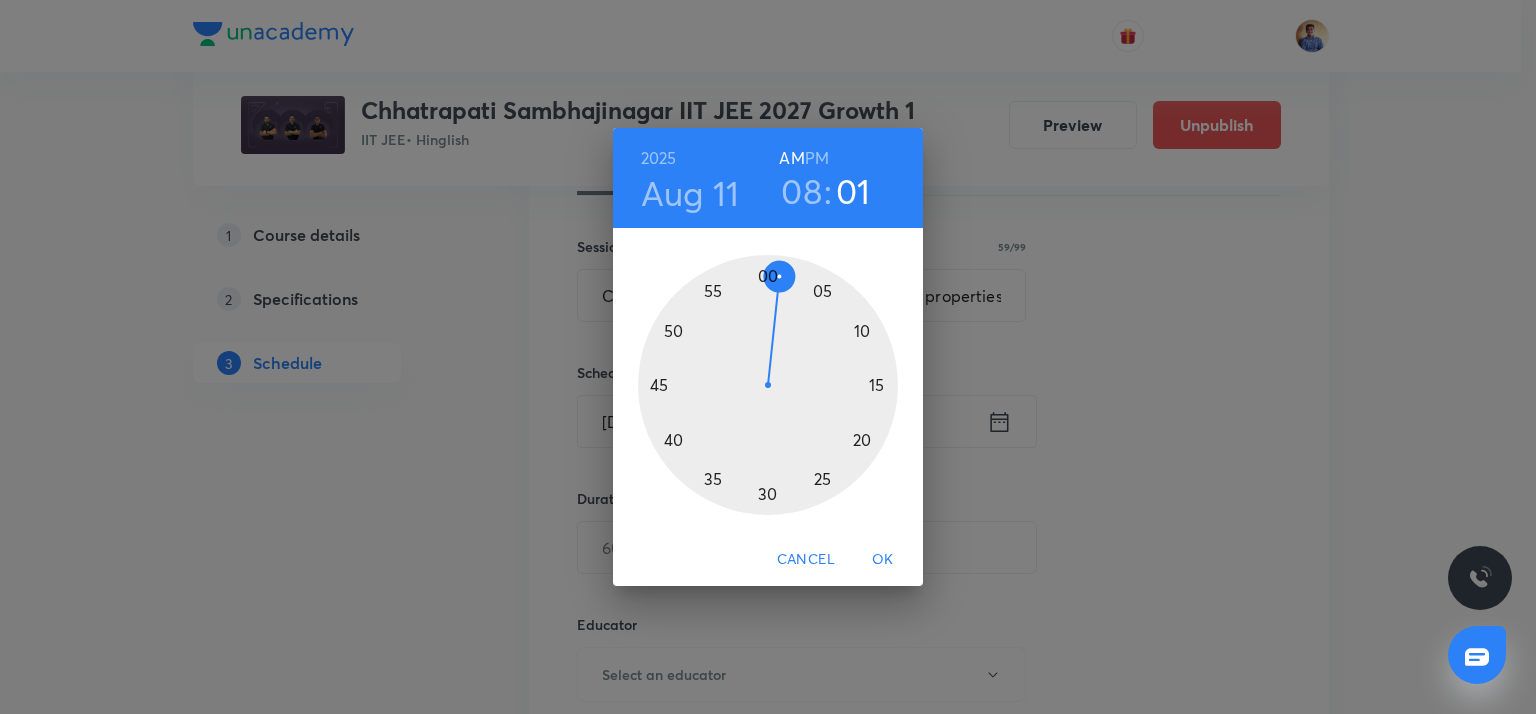 click at bounding box center [768, 385] 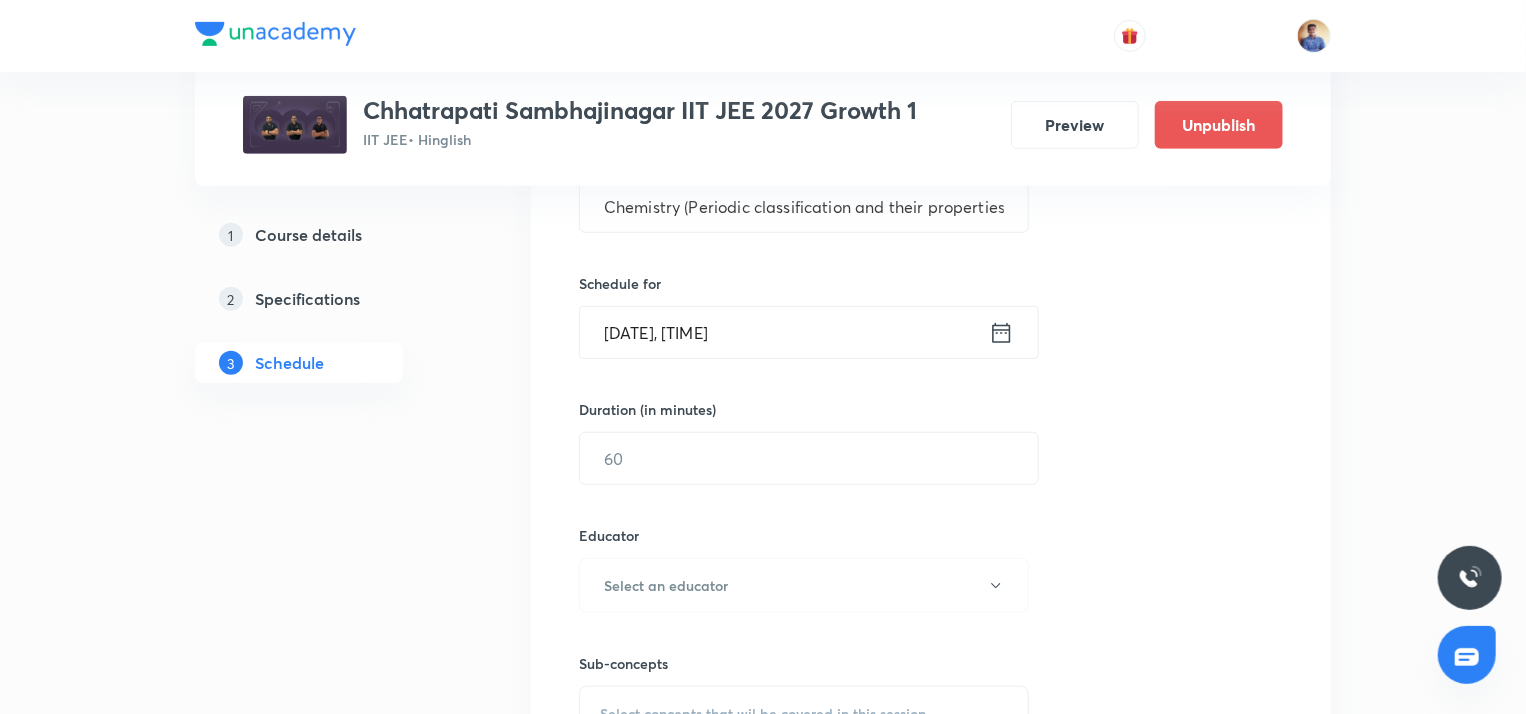 scroll, scrollTop: 579, scrollLeft: 0, axis: vertical 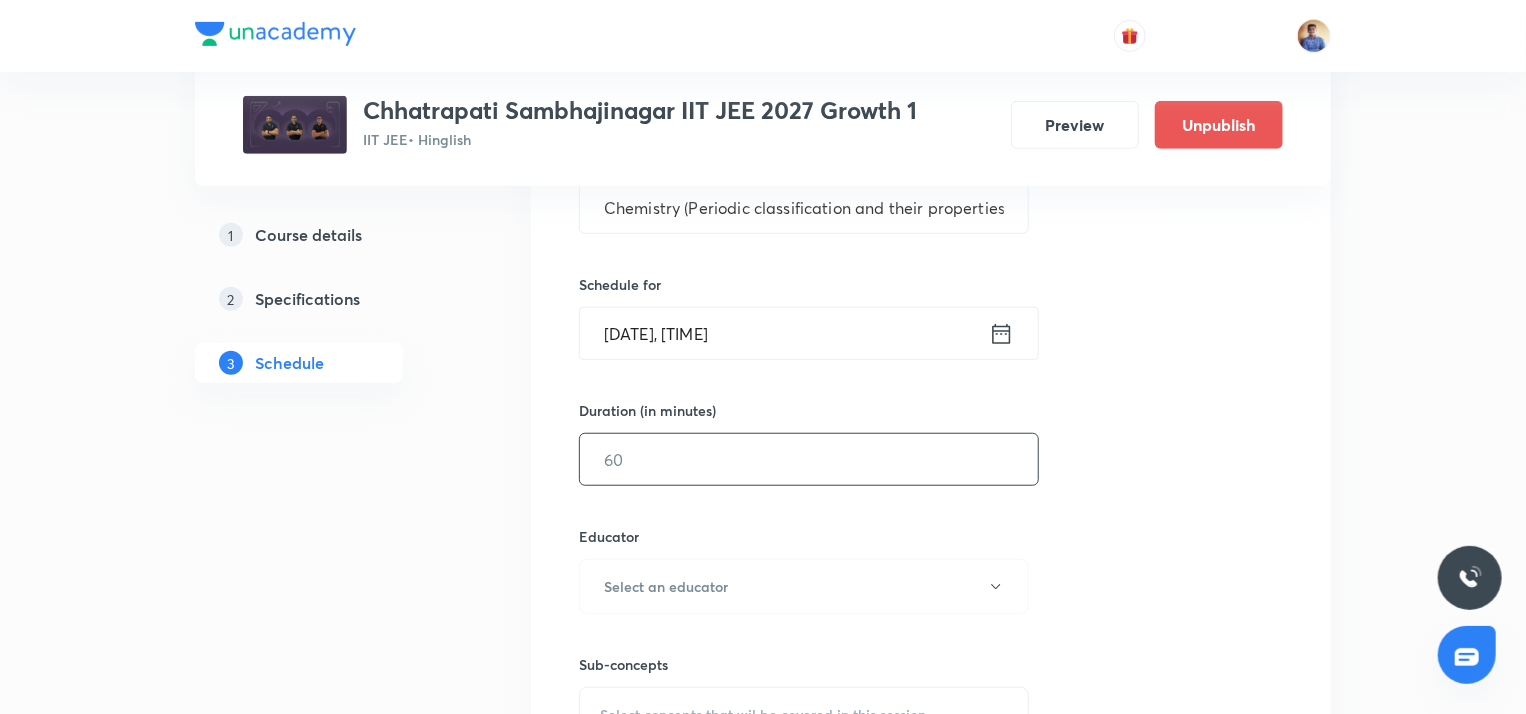 click at bounding box center [809, 459] 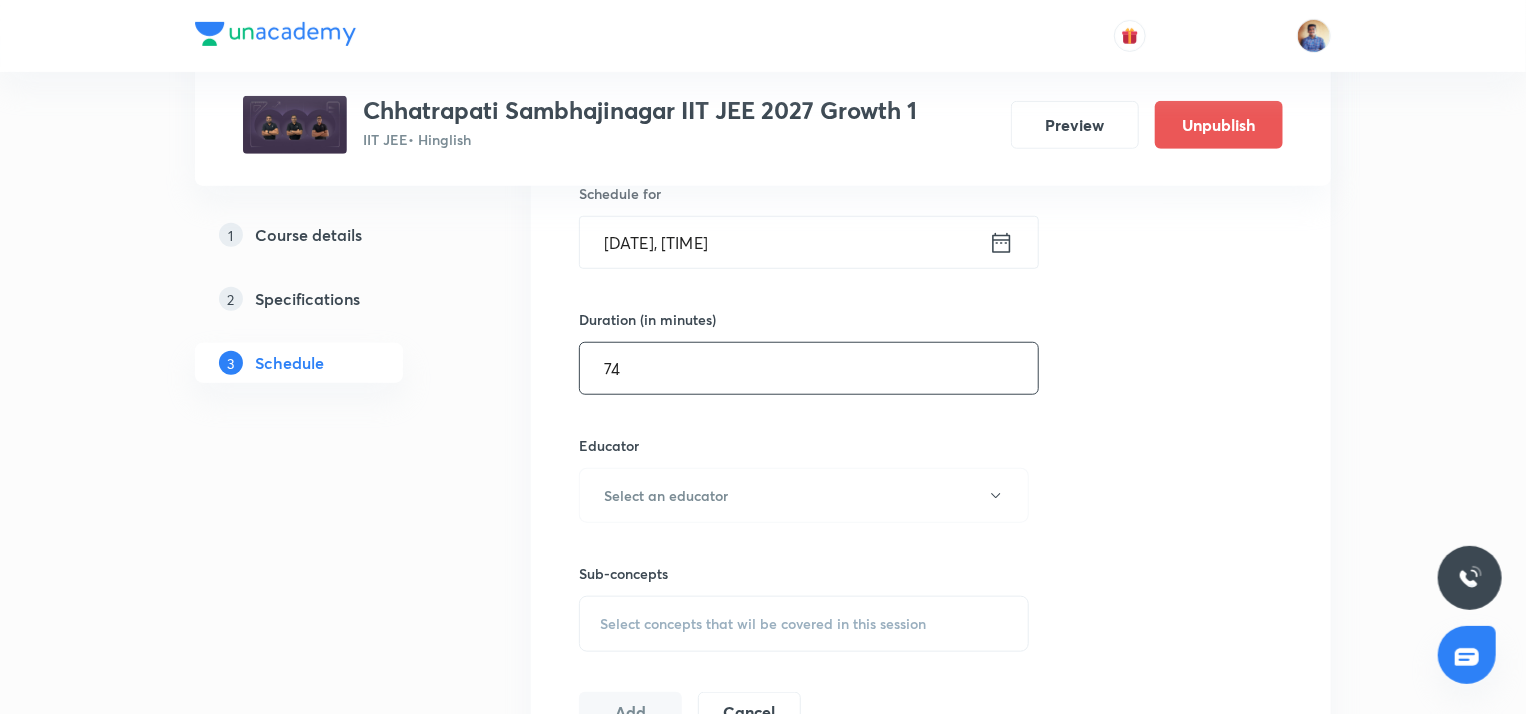 scroll, scrollTop: 672, scrollLeft: 0, axis: vertical 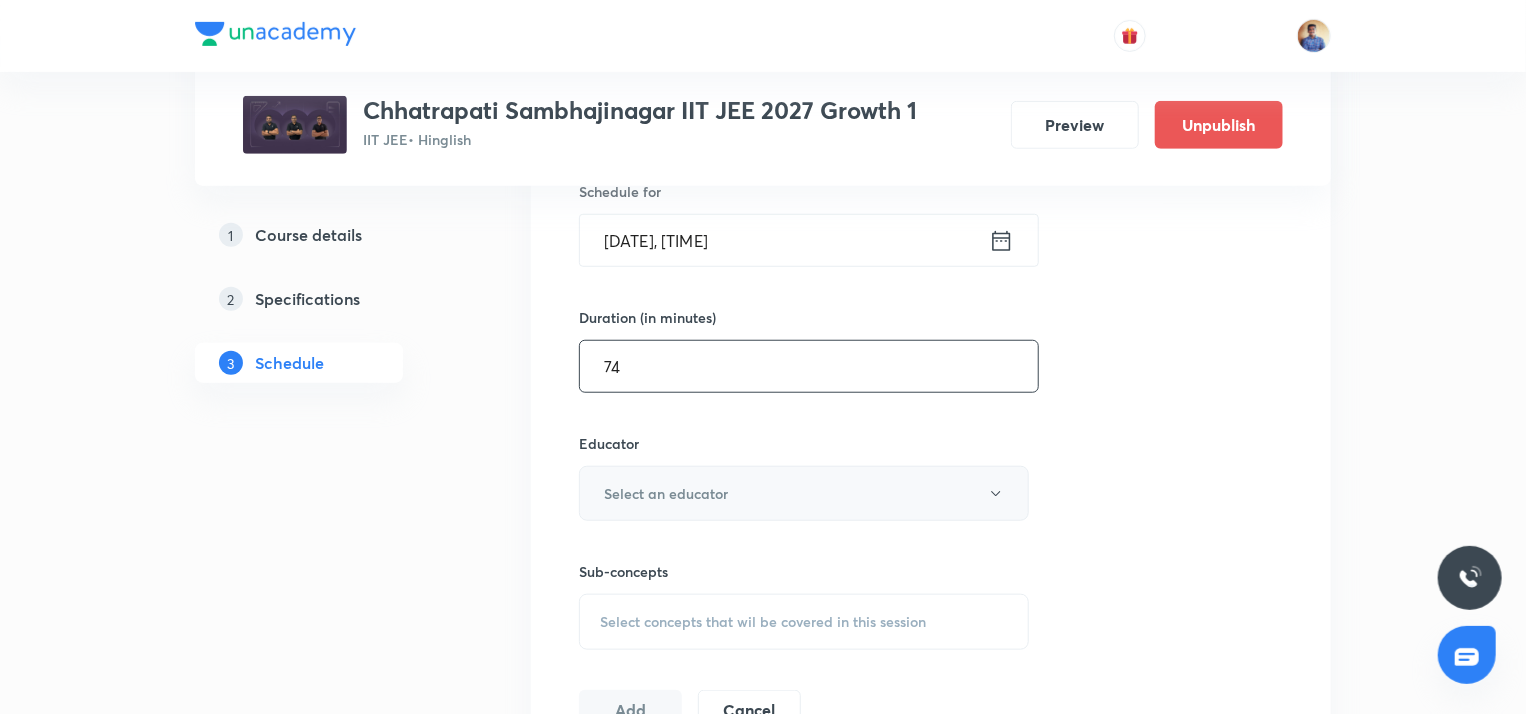 type on "74" 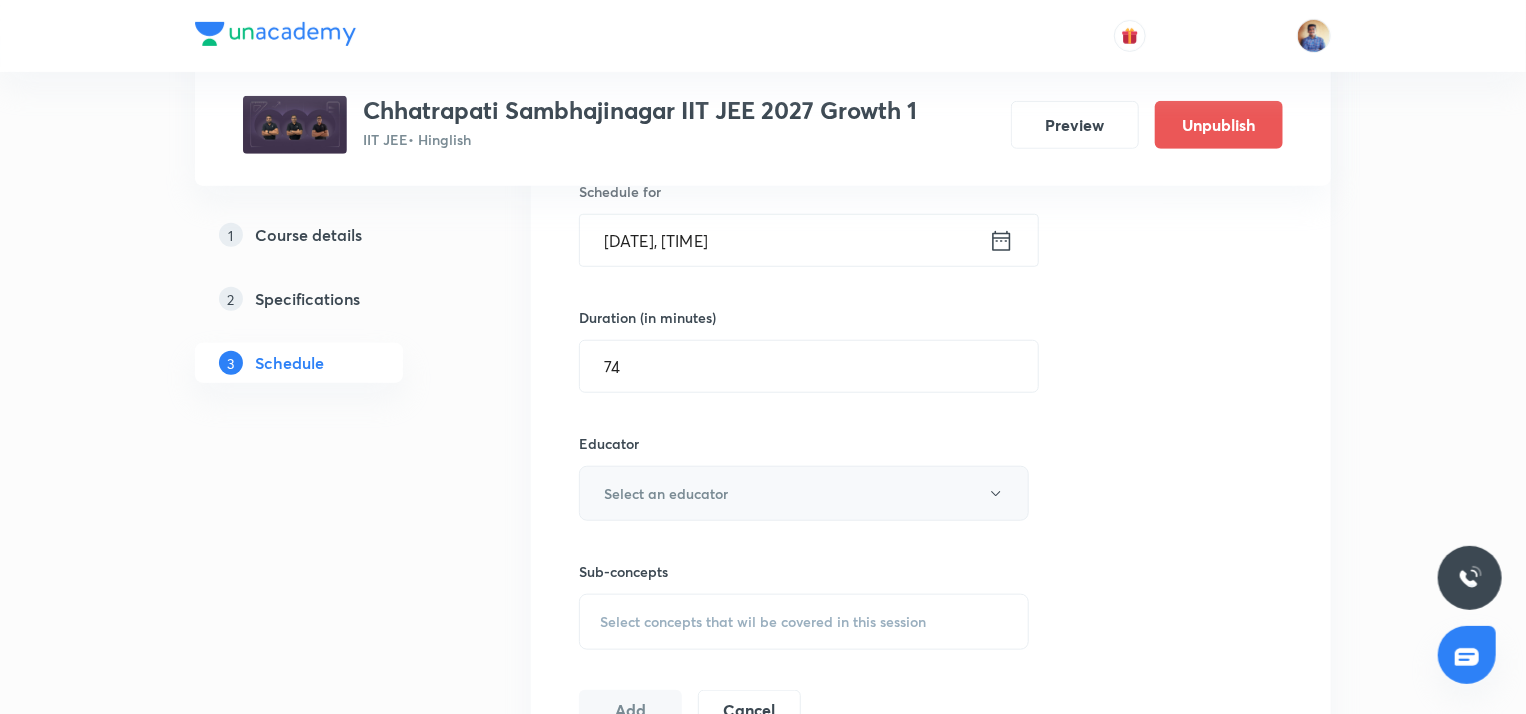 click on "Select an educator" at bounding box center (666, 493) 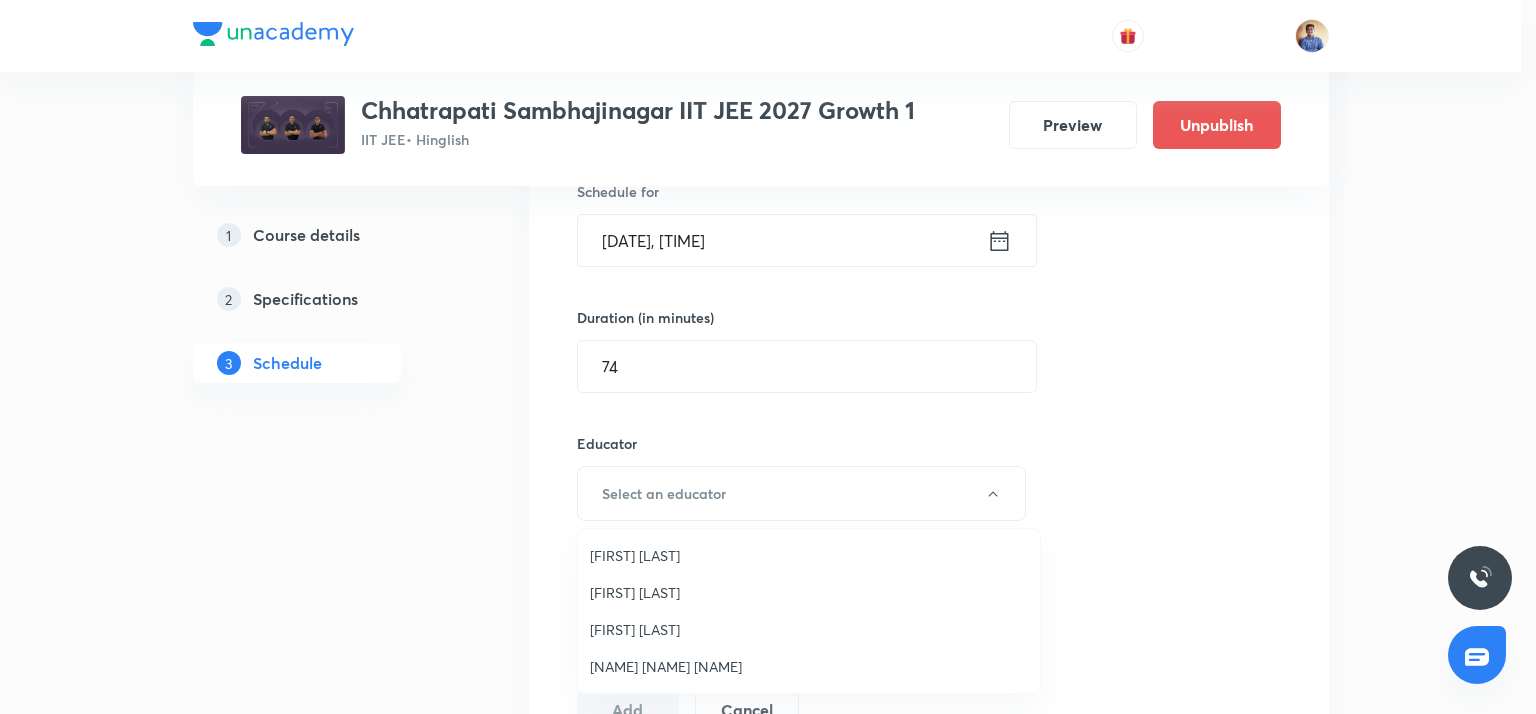 click on "Mukesh Kumar Mishra" at bounding box center [809, 592] 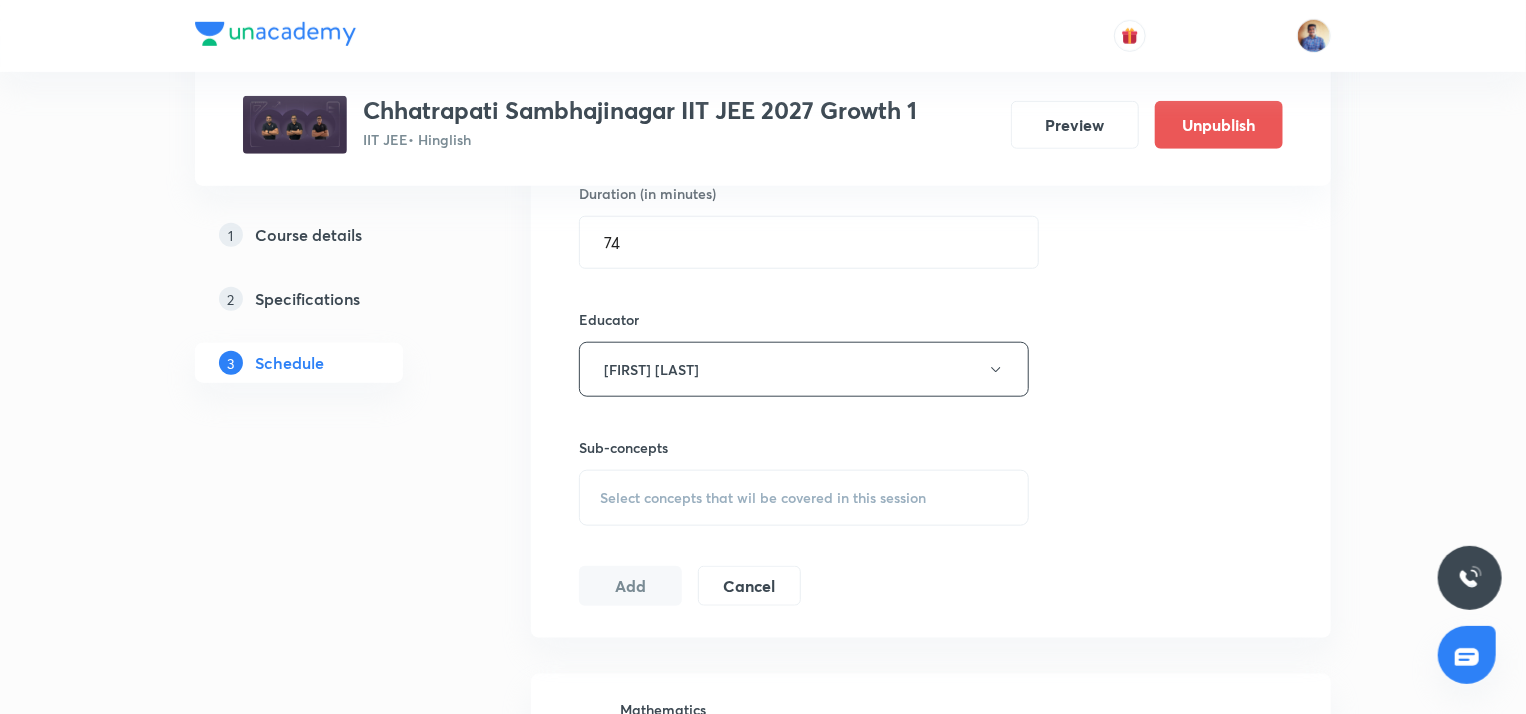 scroll, scrollTop: 796, scrollLeft: 0, axis: vertical 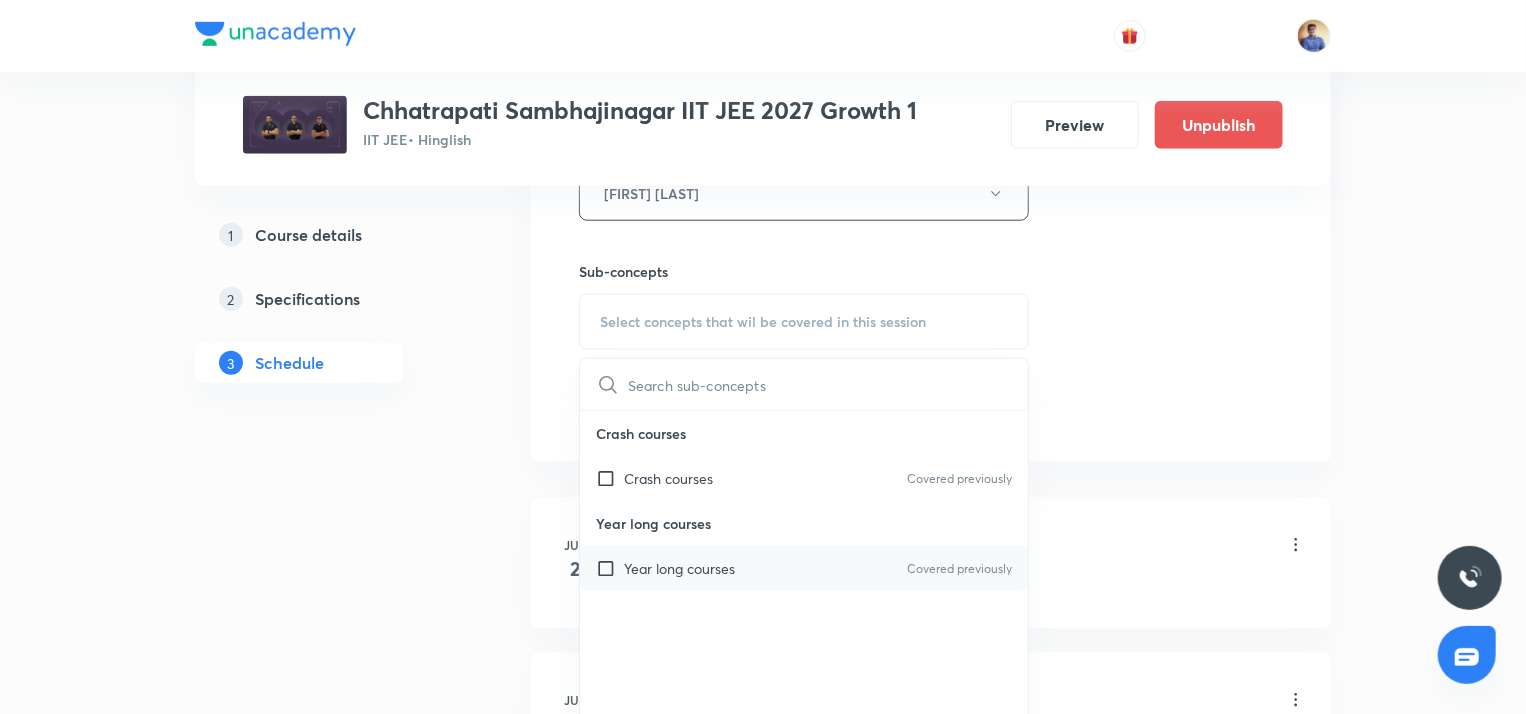 click at bounding box center (610, 568) 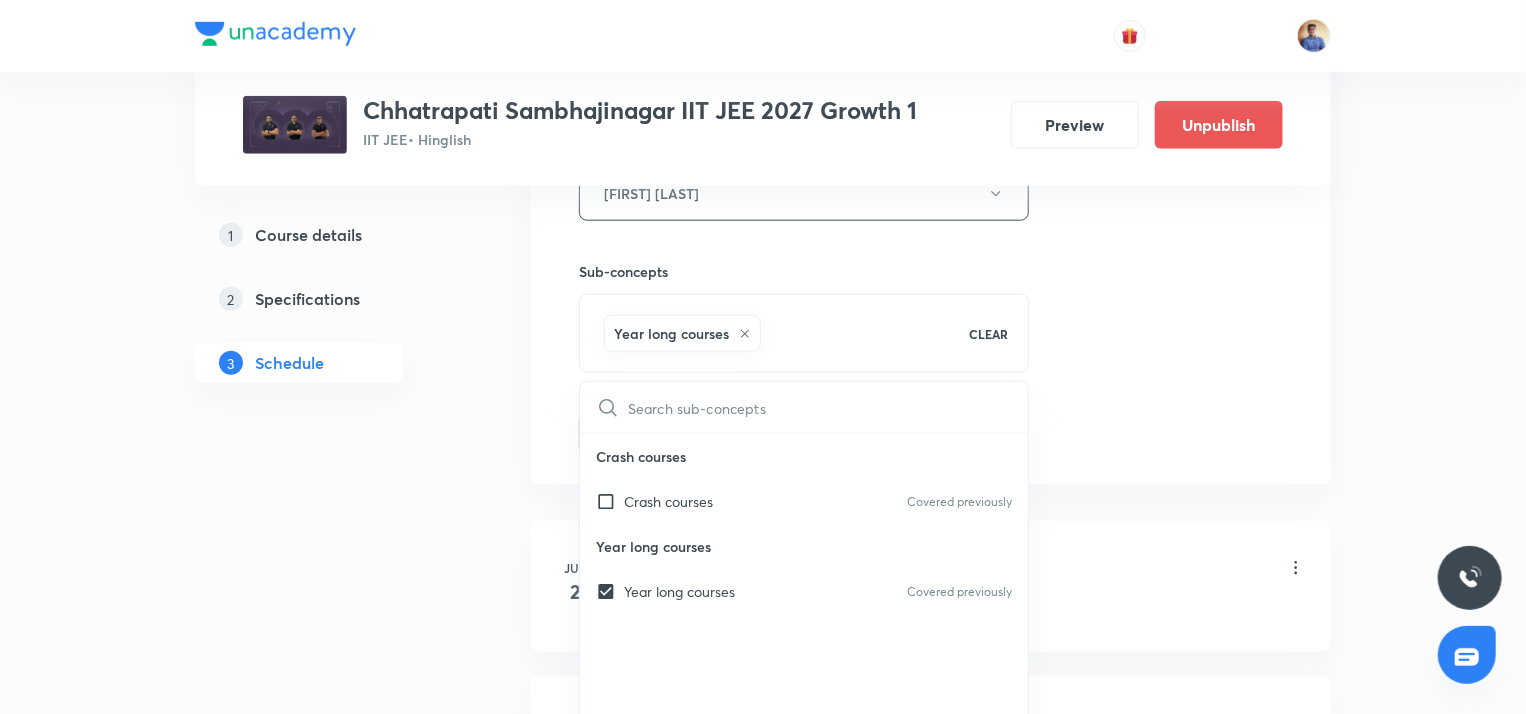 click on "1 Course details 2 Specifications 3 Schedule" at bounding box center (331, 8765) 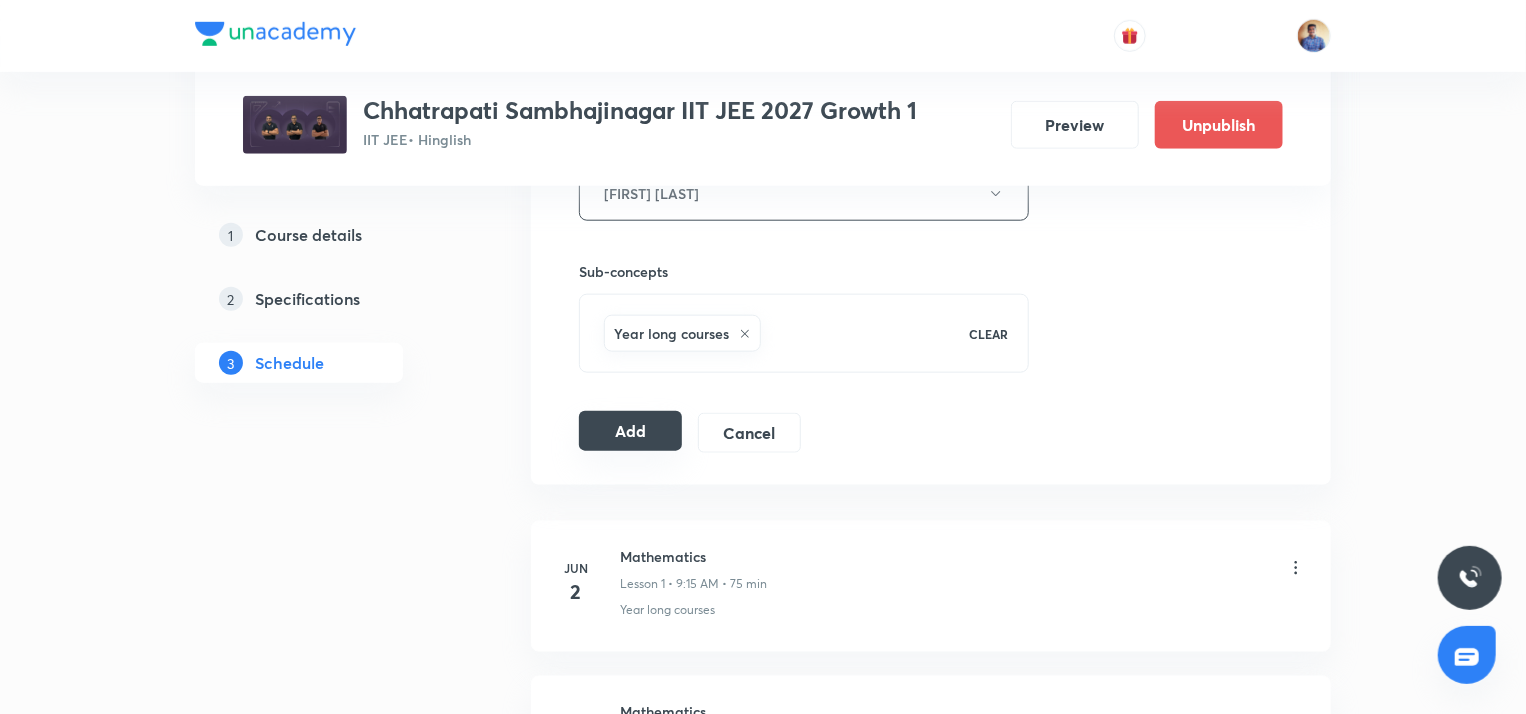 click on "Add" at bounding box center [630, 431] 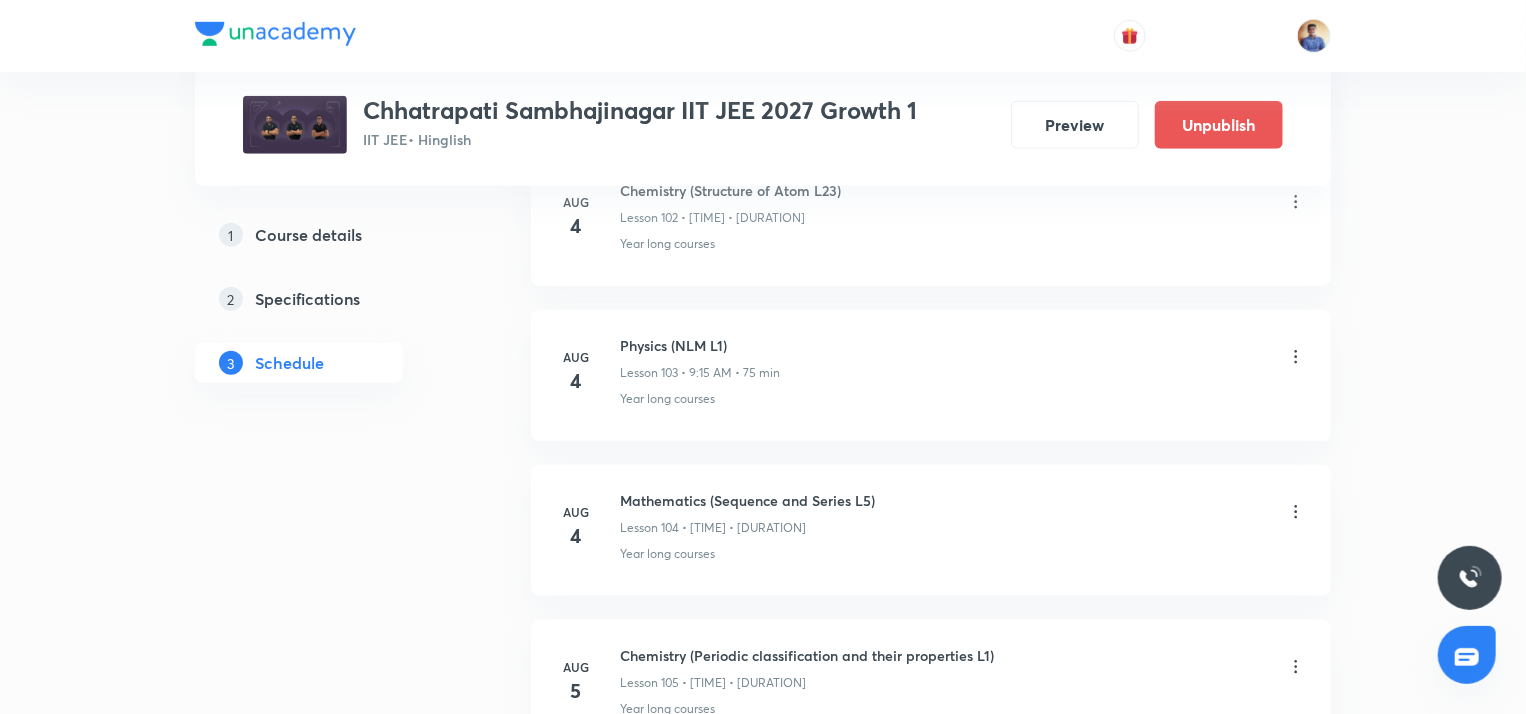 scroll, scrollTop: 16179, scrollLeft: 0, axis: vertical 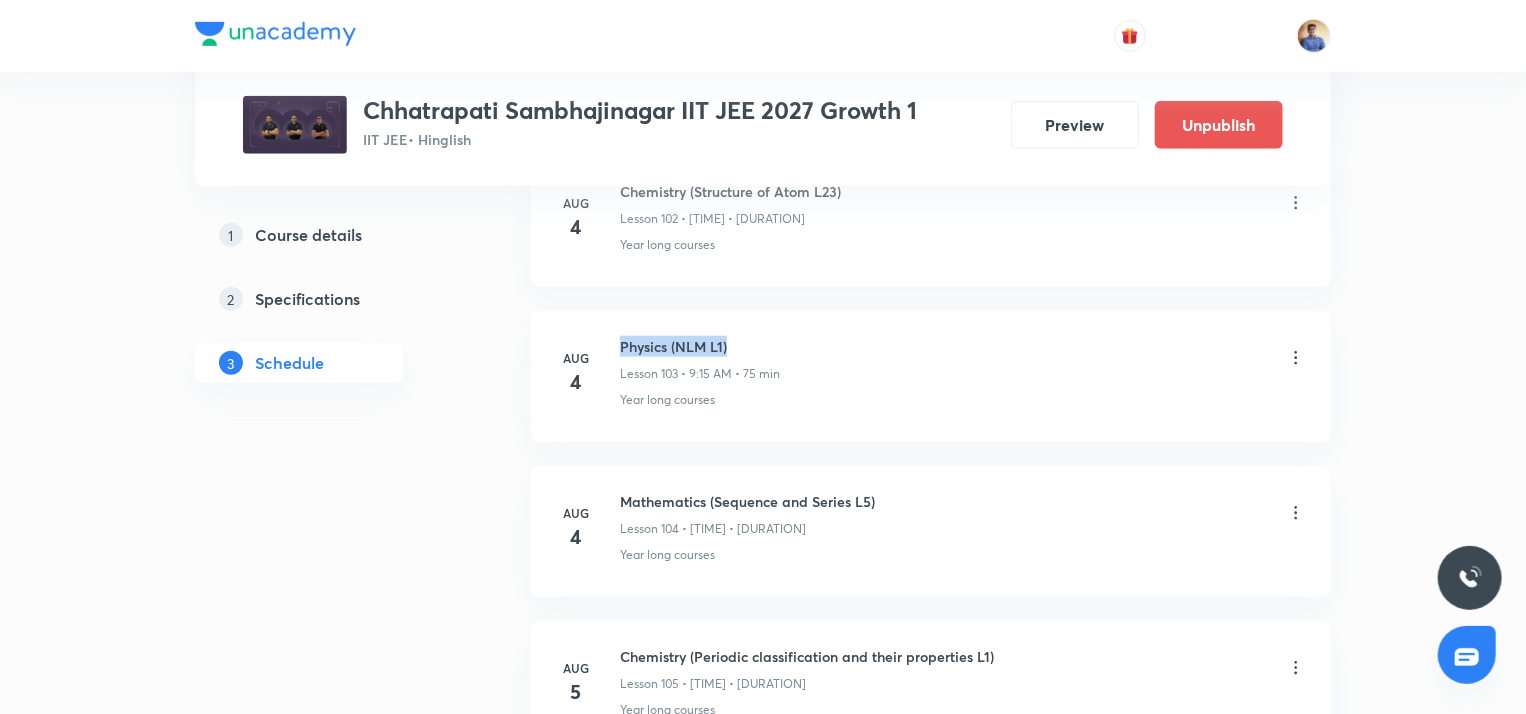 drag, startPoint x: 731, startPoint y: 305, endPoint x: 612, endPoint y: 297, distance: 119.26861 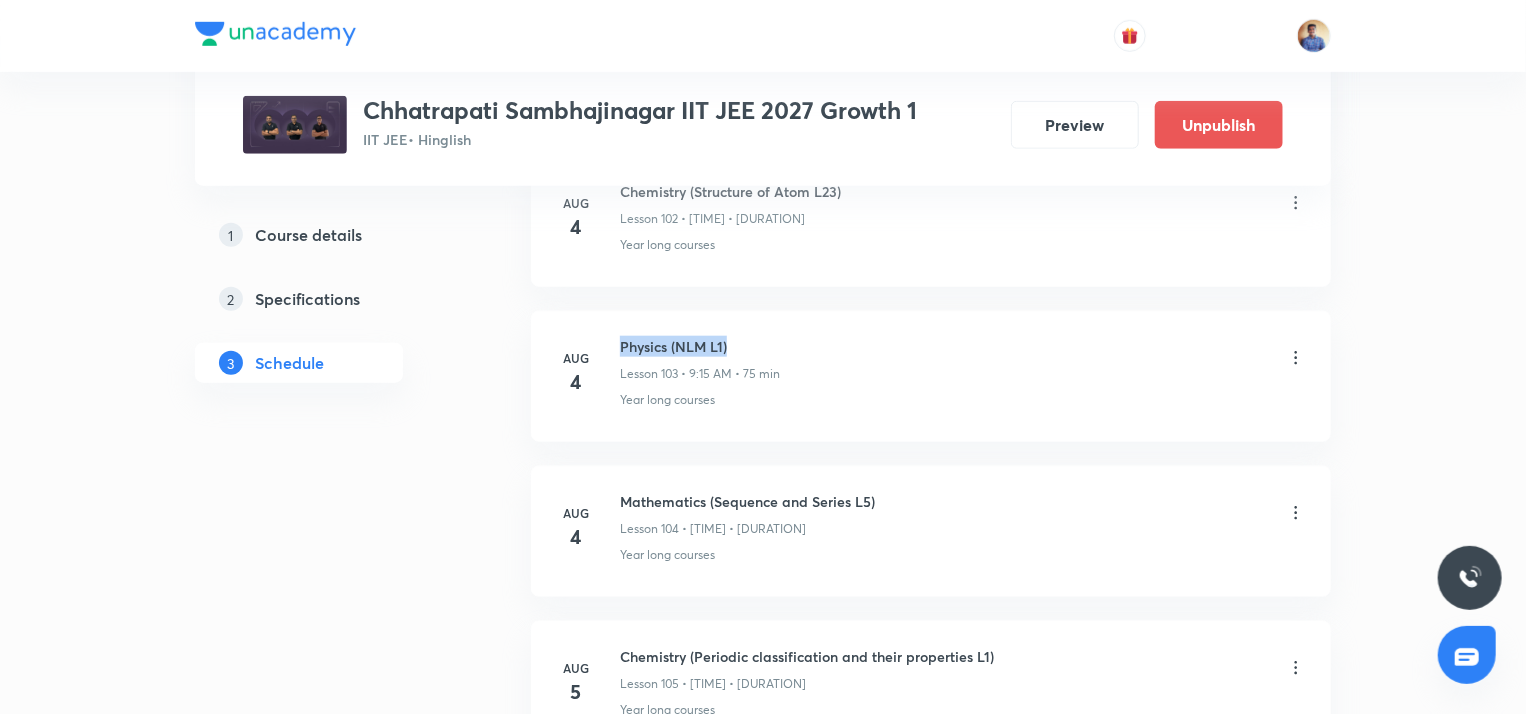 click on "Physics (NLM L1)" at bounding box center (700, 346) 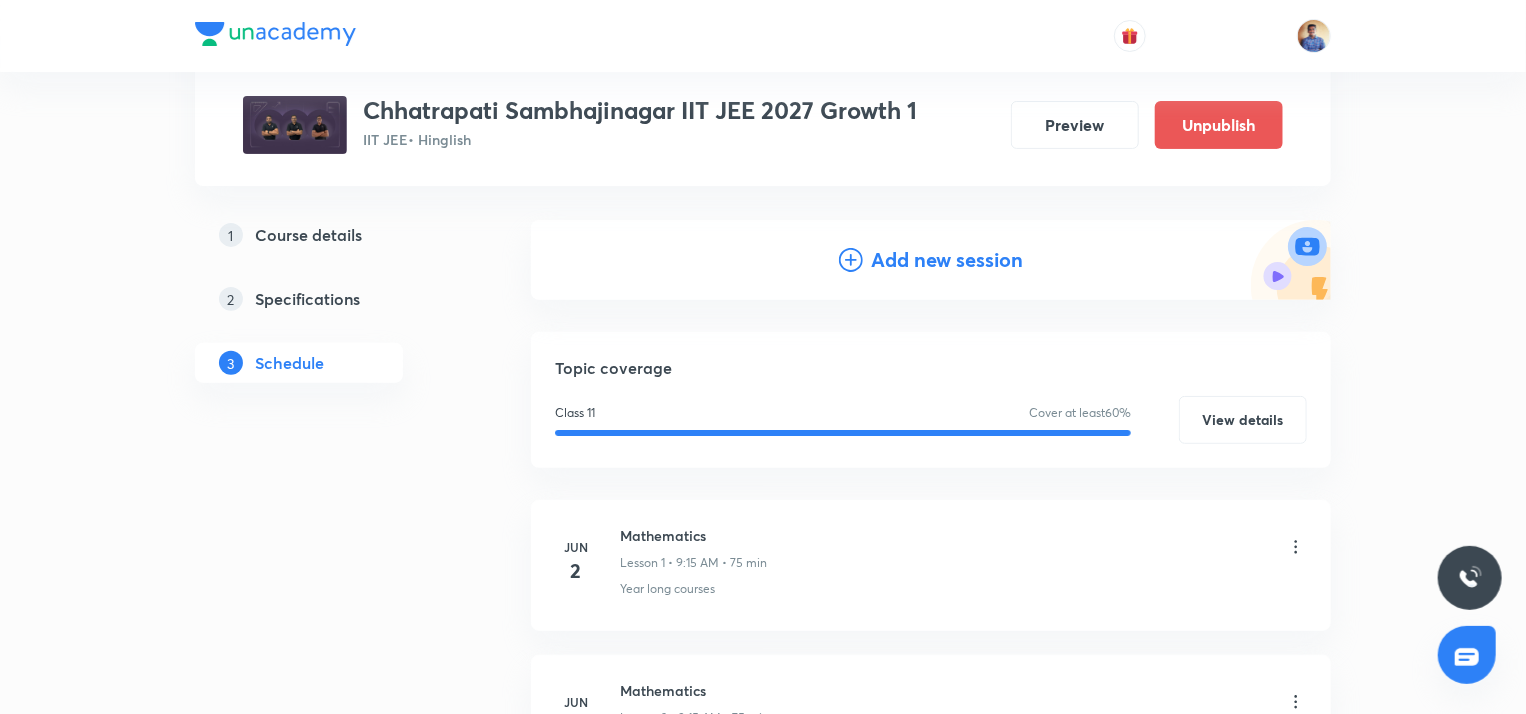 scroll, scrollTop: 0, scrollLeft: 0, axis: both 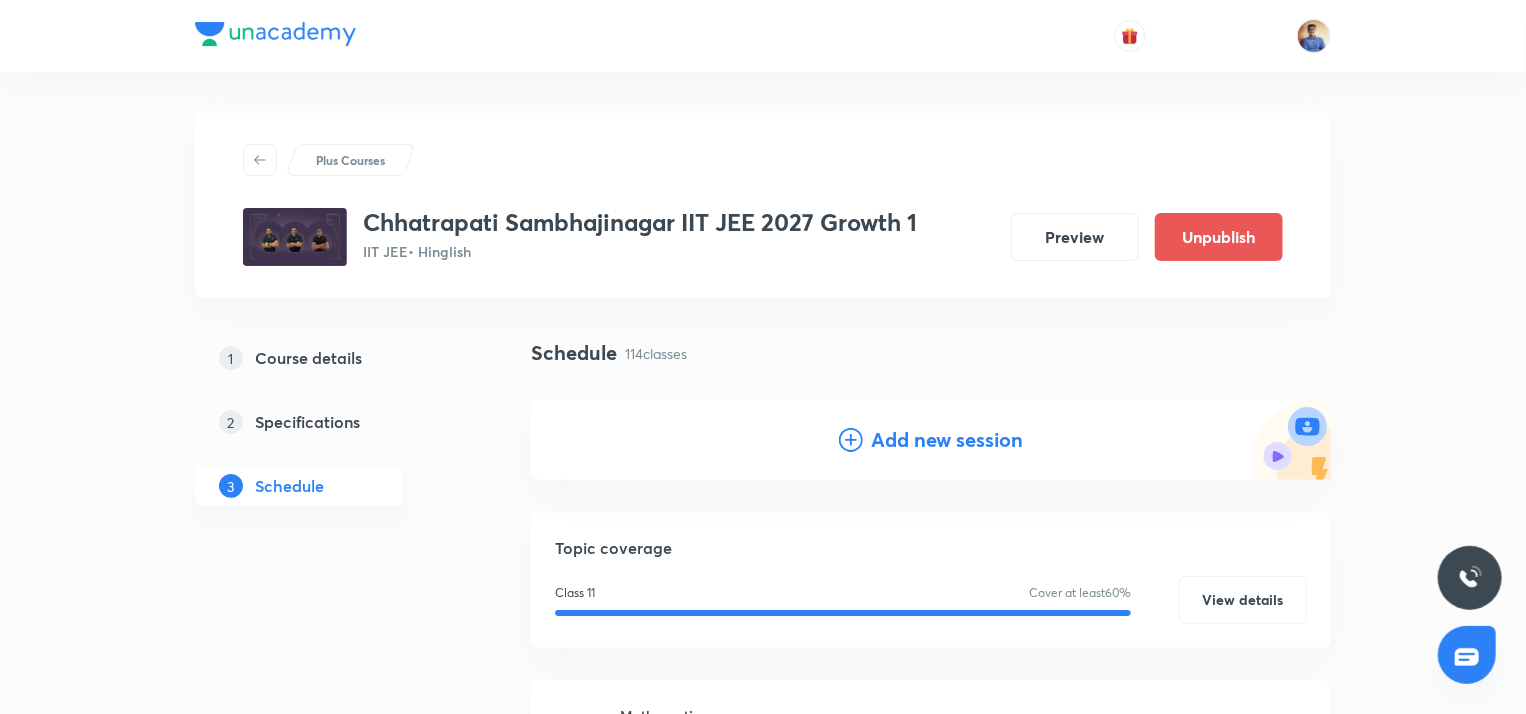 click 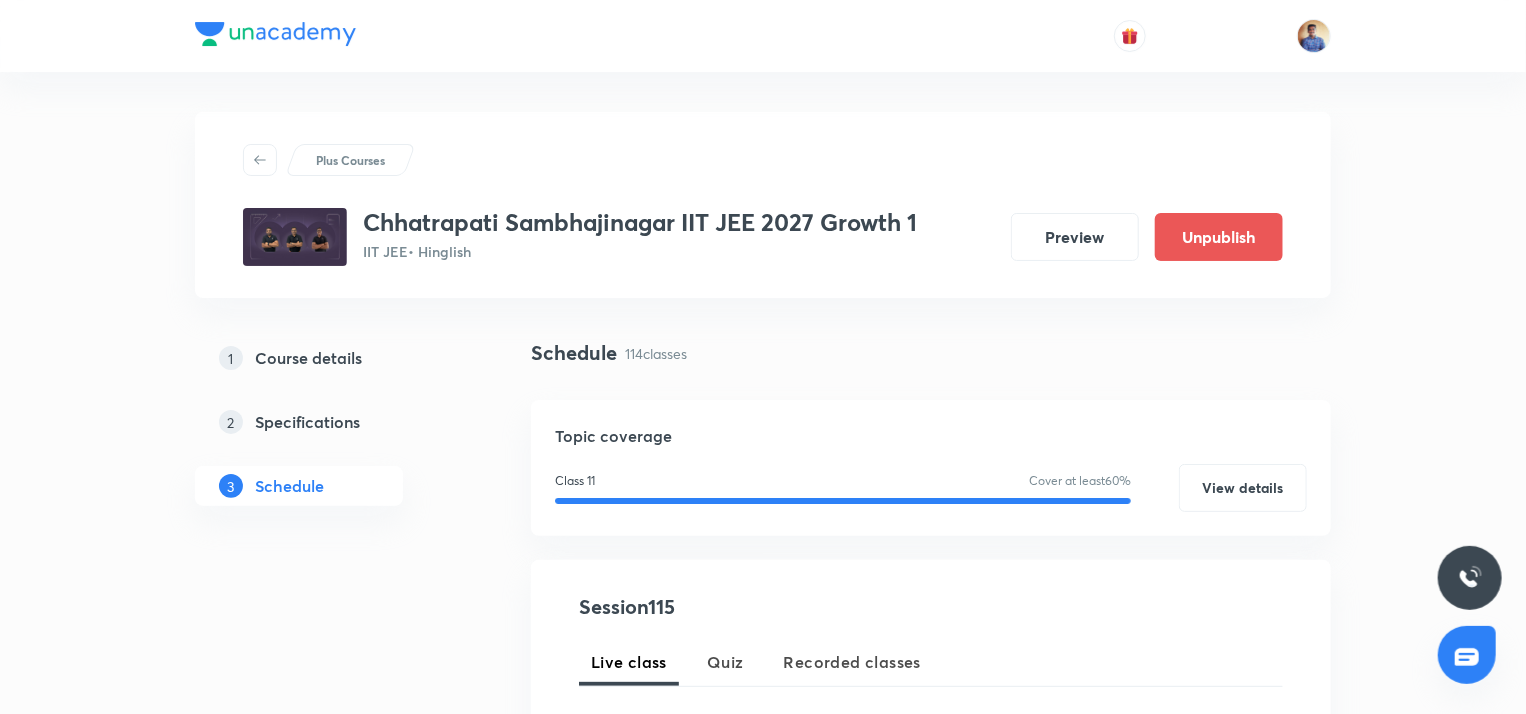 scroll, scrollTop: 272, scrollLeft: 0, axis: vertical 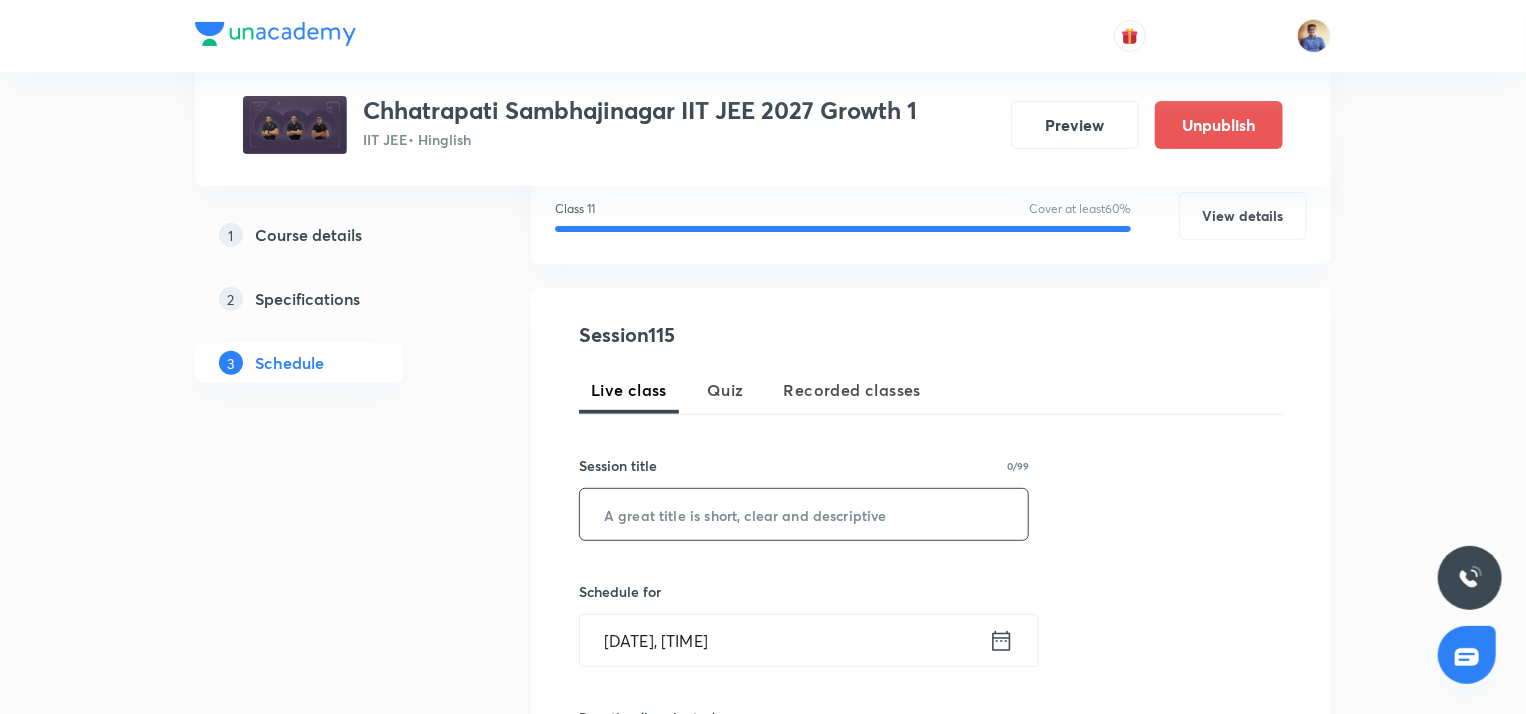 click at bounding box center (804, 514) 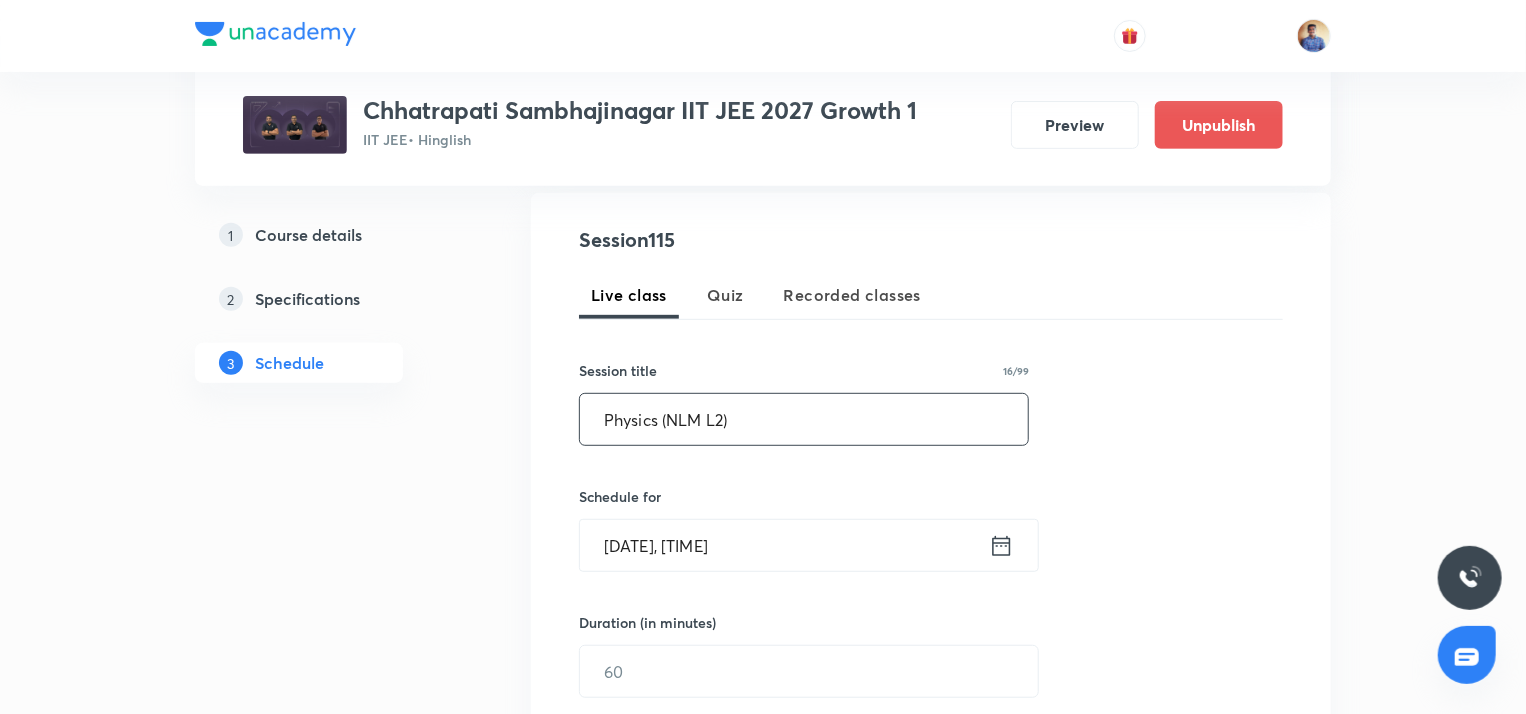 scroll, scrollTop: 368, scrollLeft: 0, axis: vertical 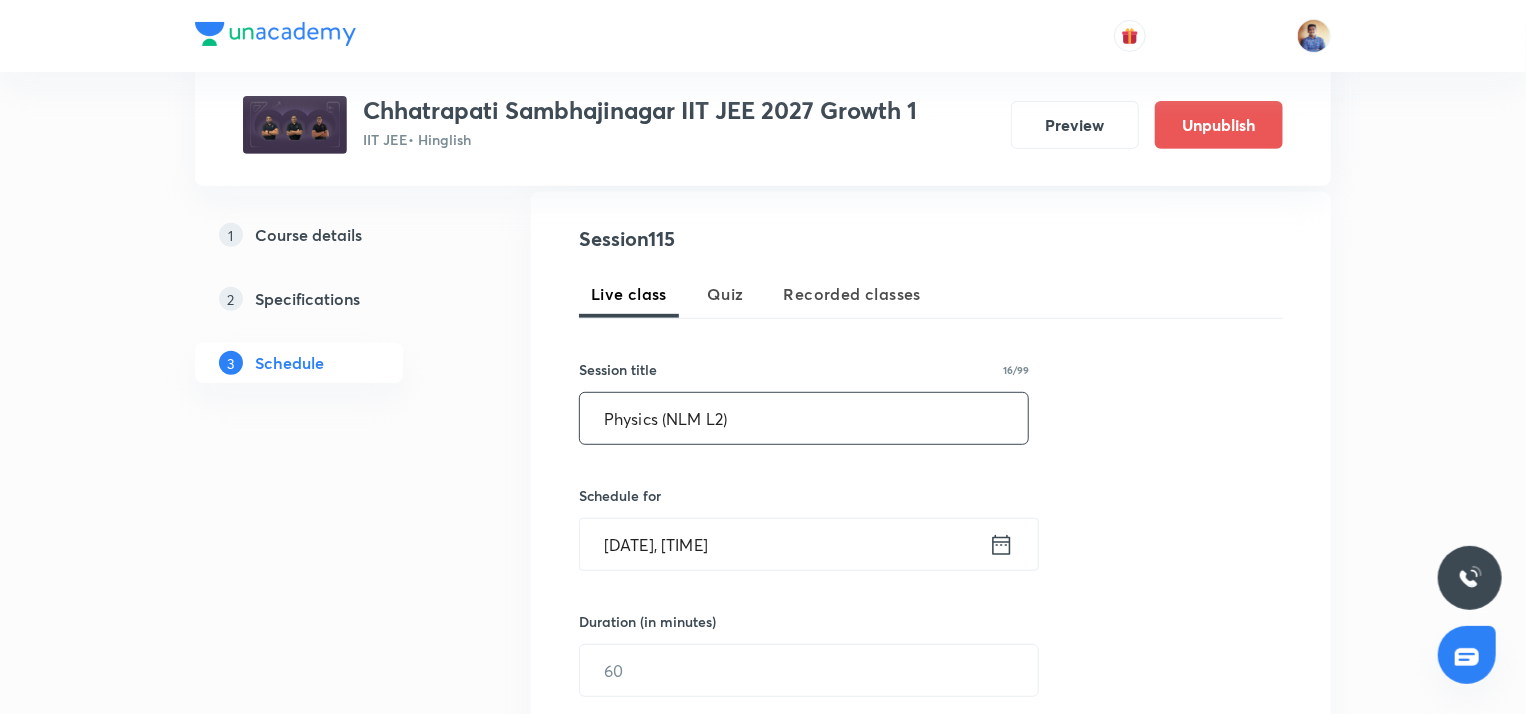 type on "Physics (NLM L2)" 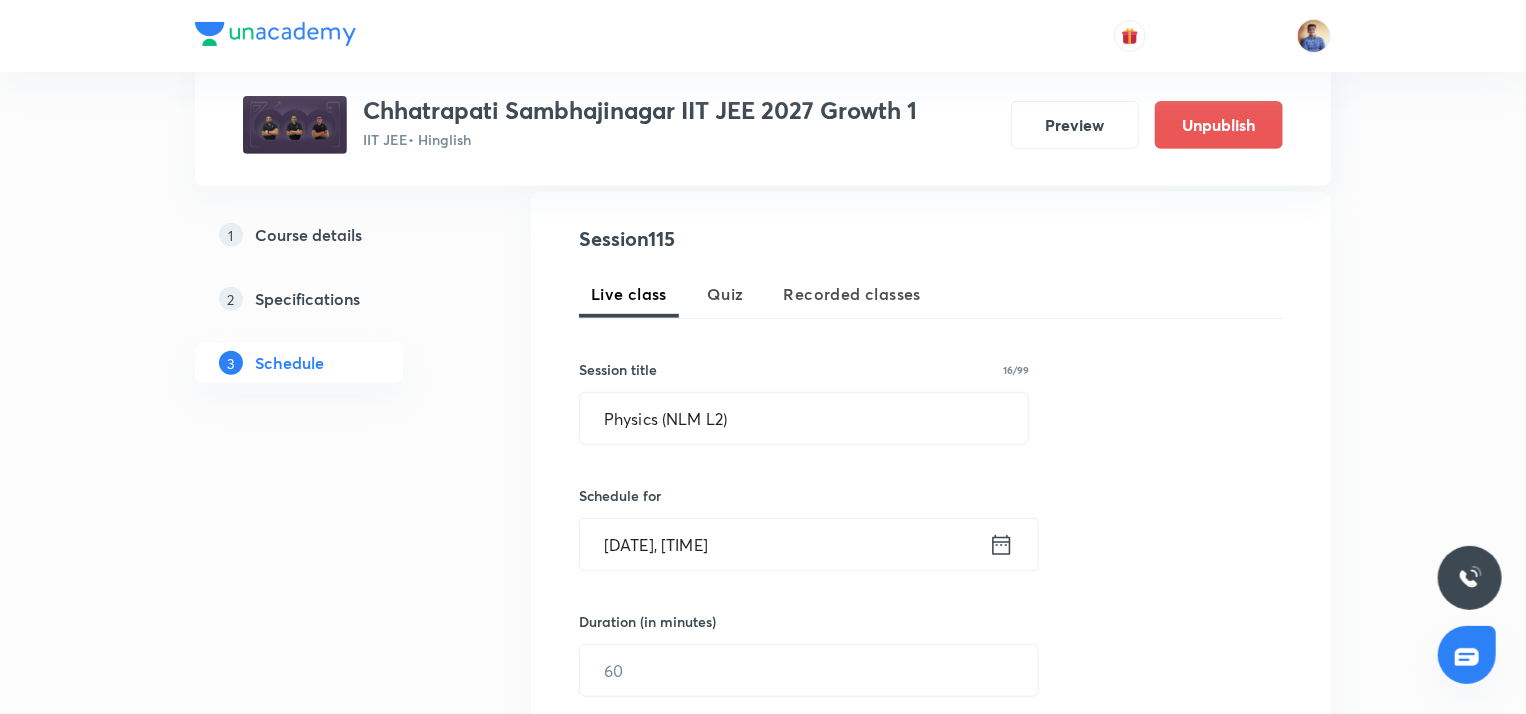 click on "Aug 4, 2025, 3:19 PM" at bounding box center [784, 544] 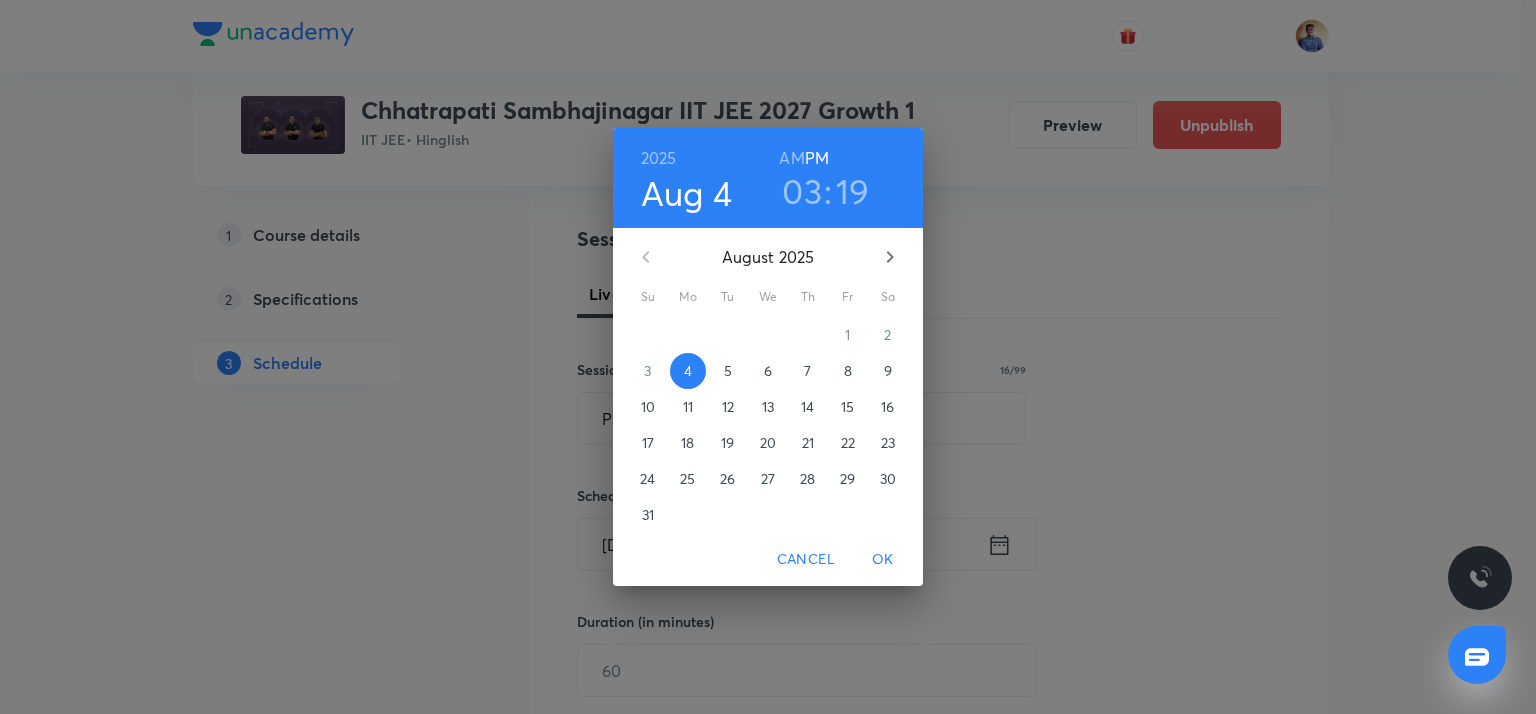 click on "5" at bounding box center [728, 371] 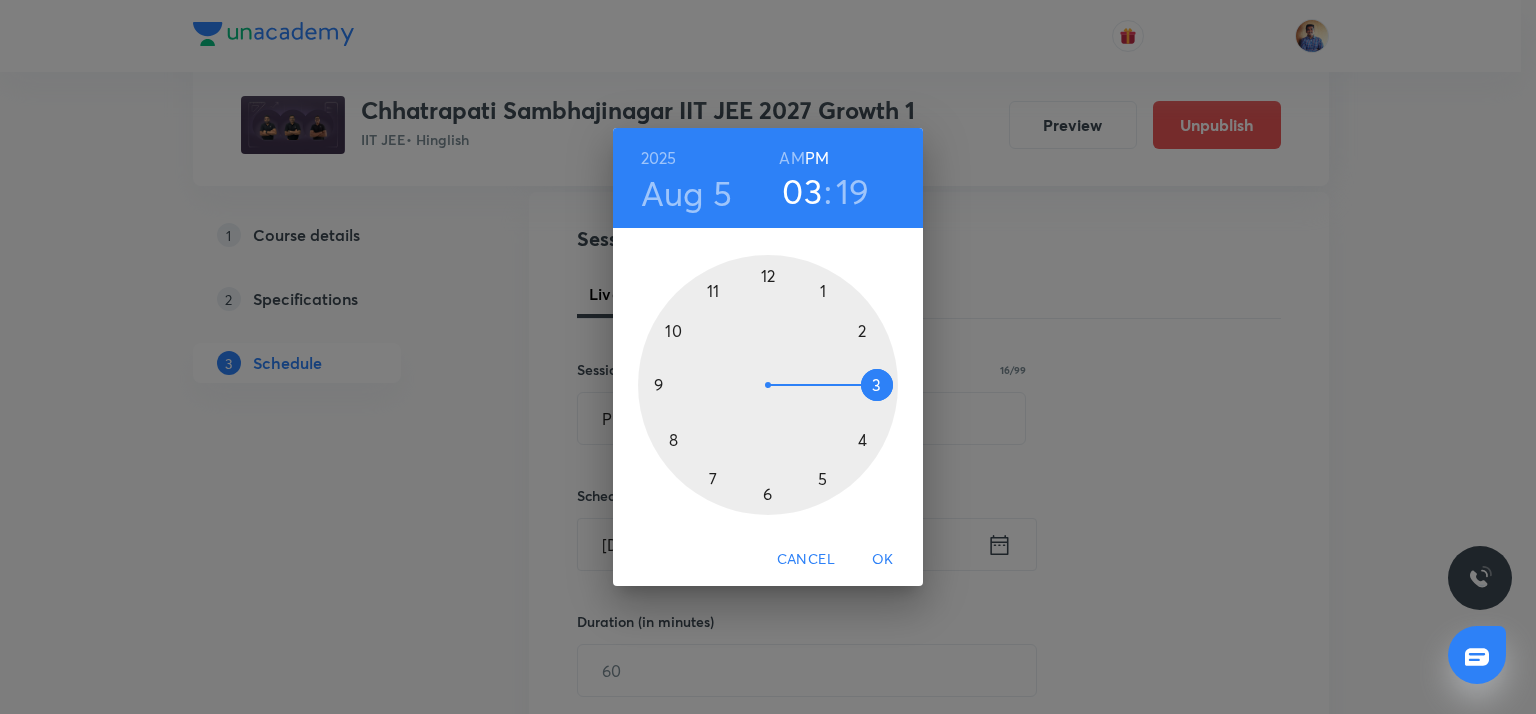 click on "AM" at bounding box center (791, 158) 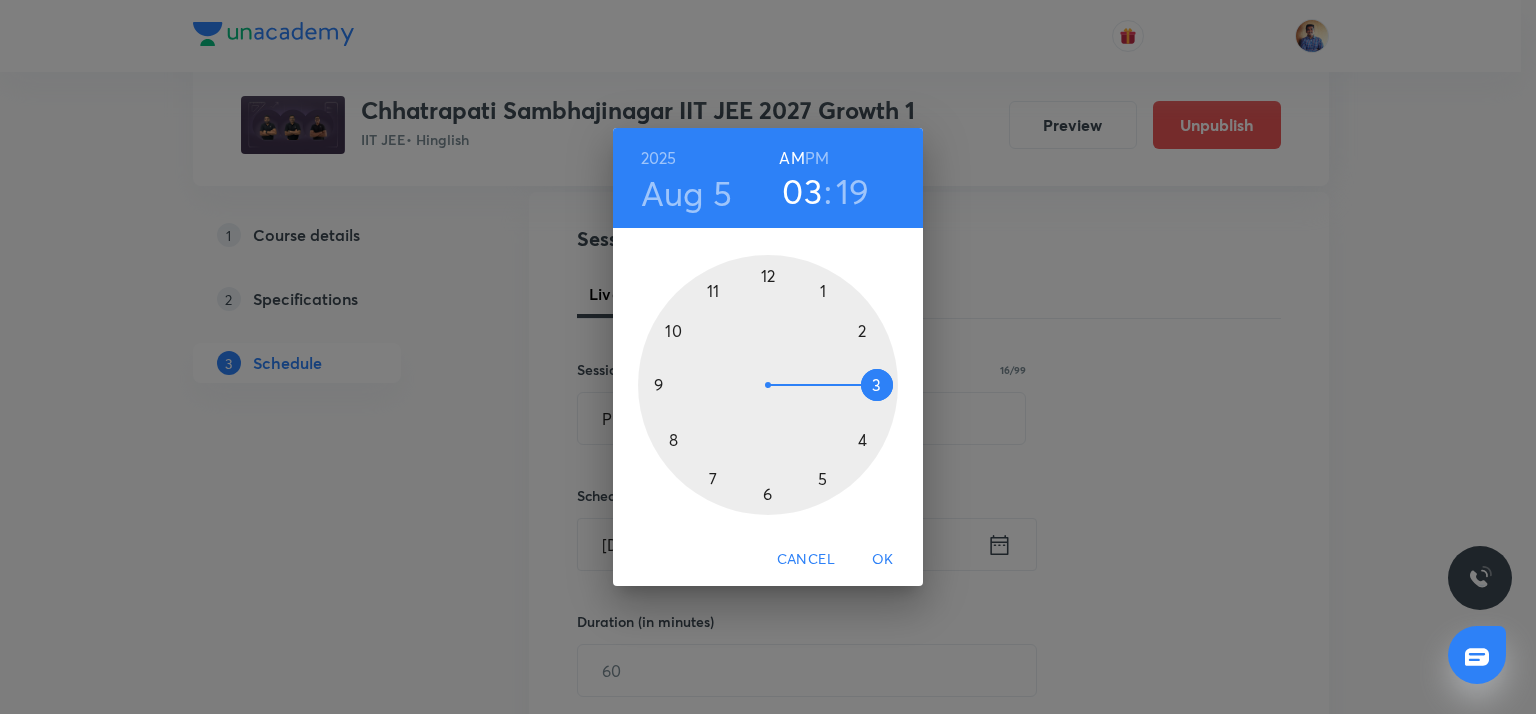 click at bounding box center (768, 385) 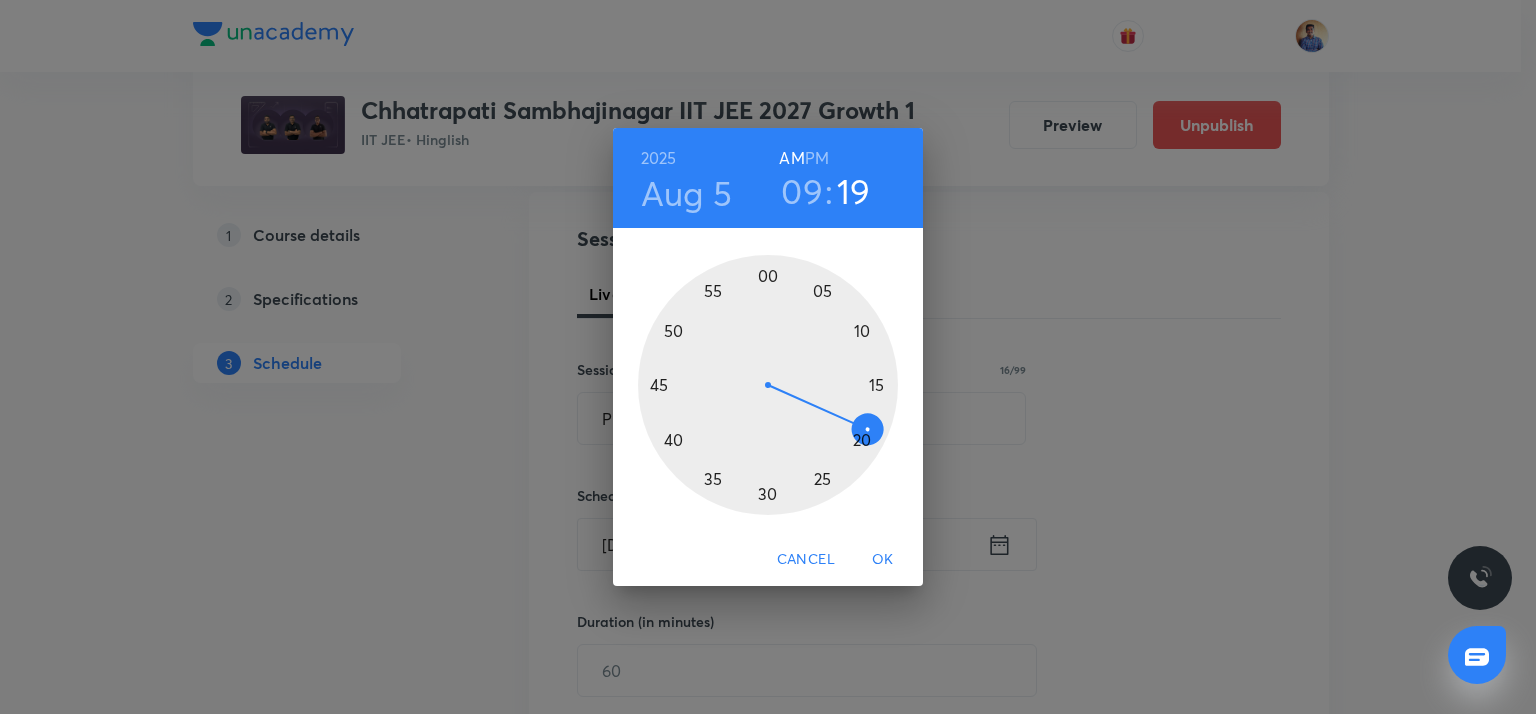 click at bounding box center (768, 385) 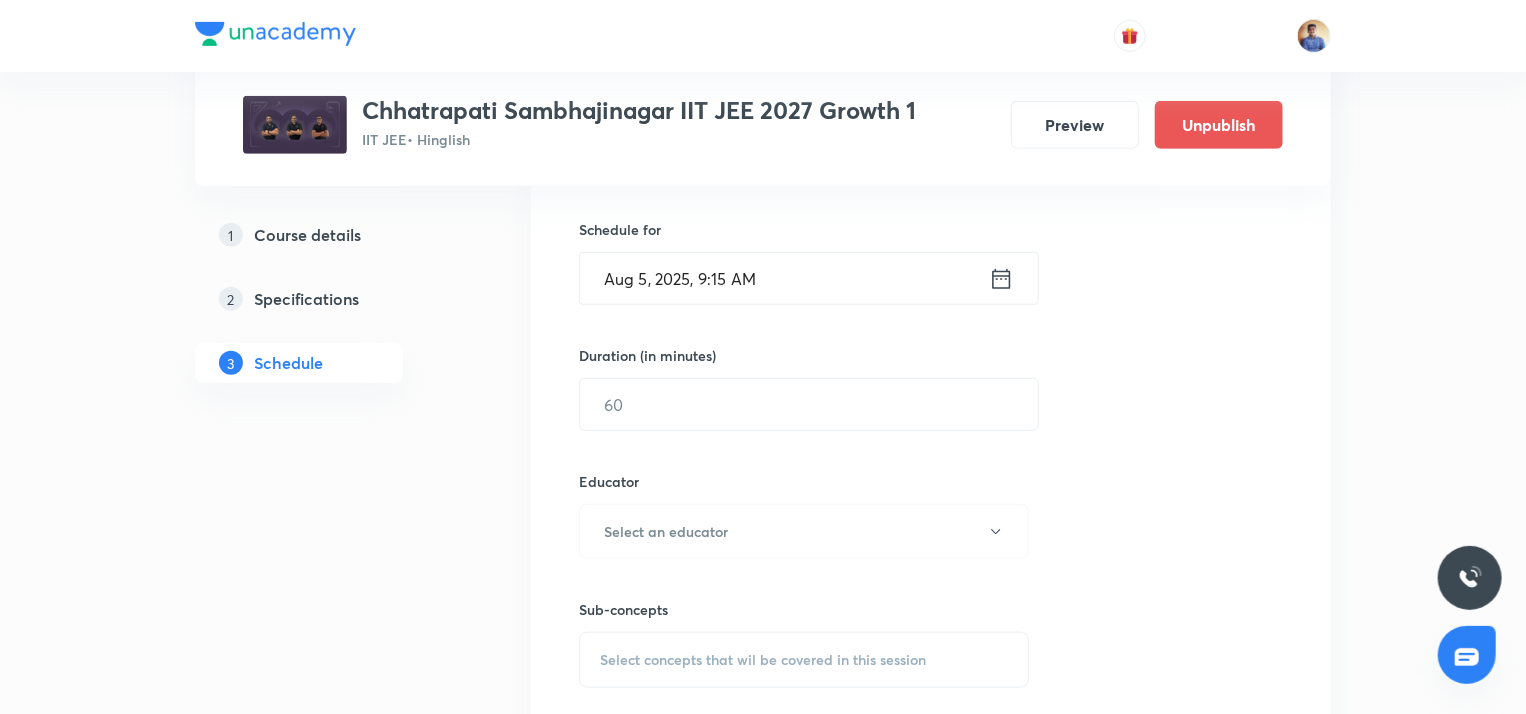 scroll, scrollTop: 640, scrollLeft: 0, axis: vertical 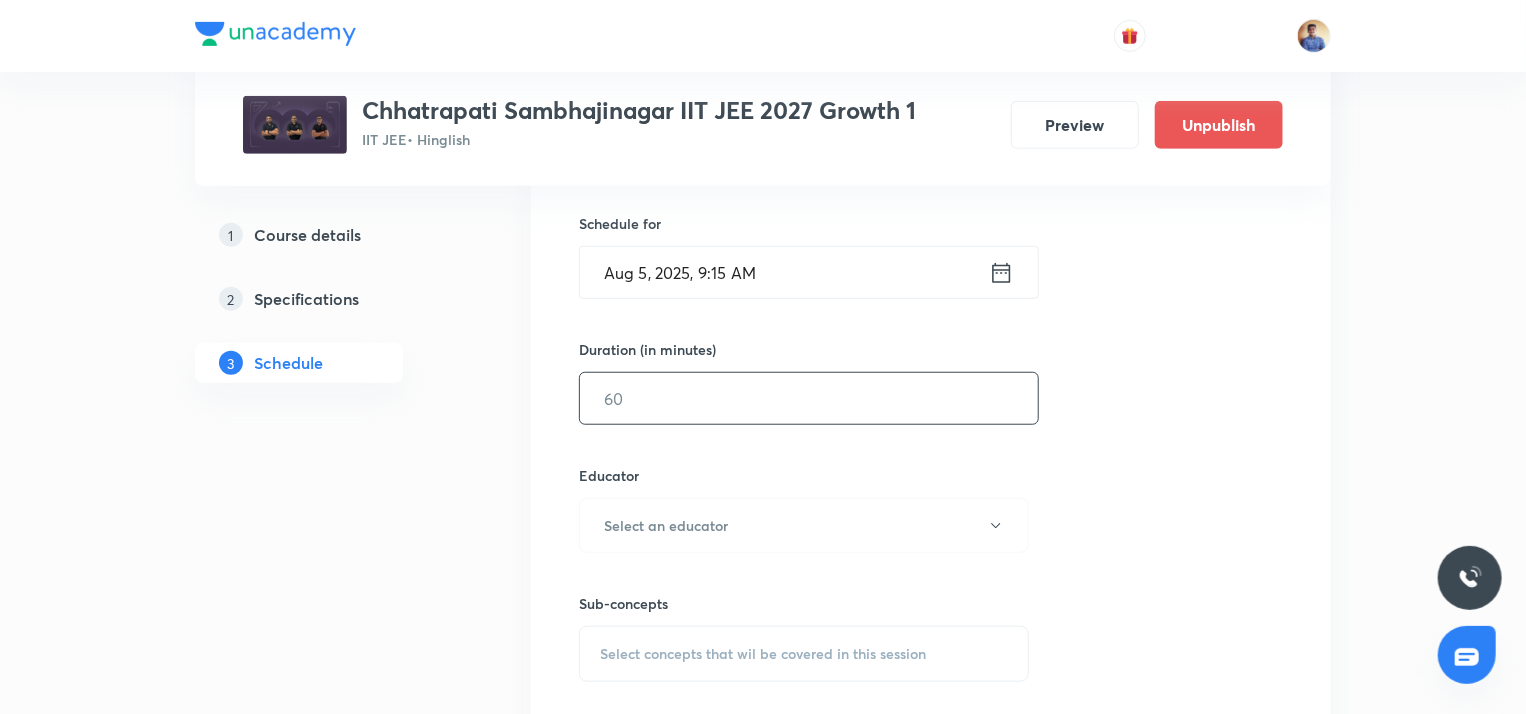 click at bounding box center (809, 398) 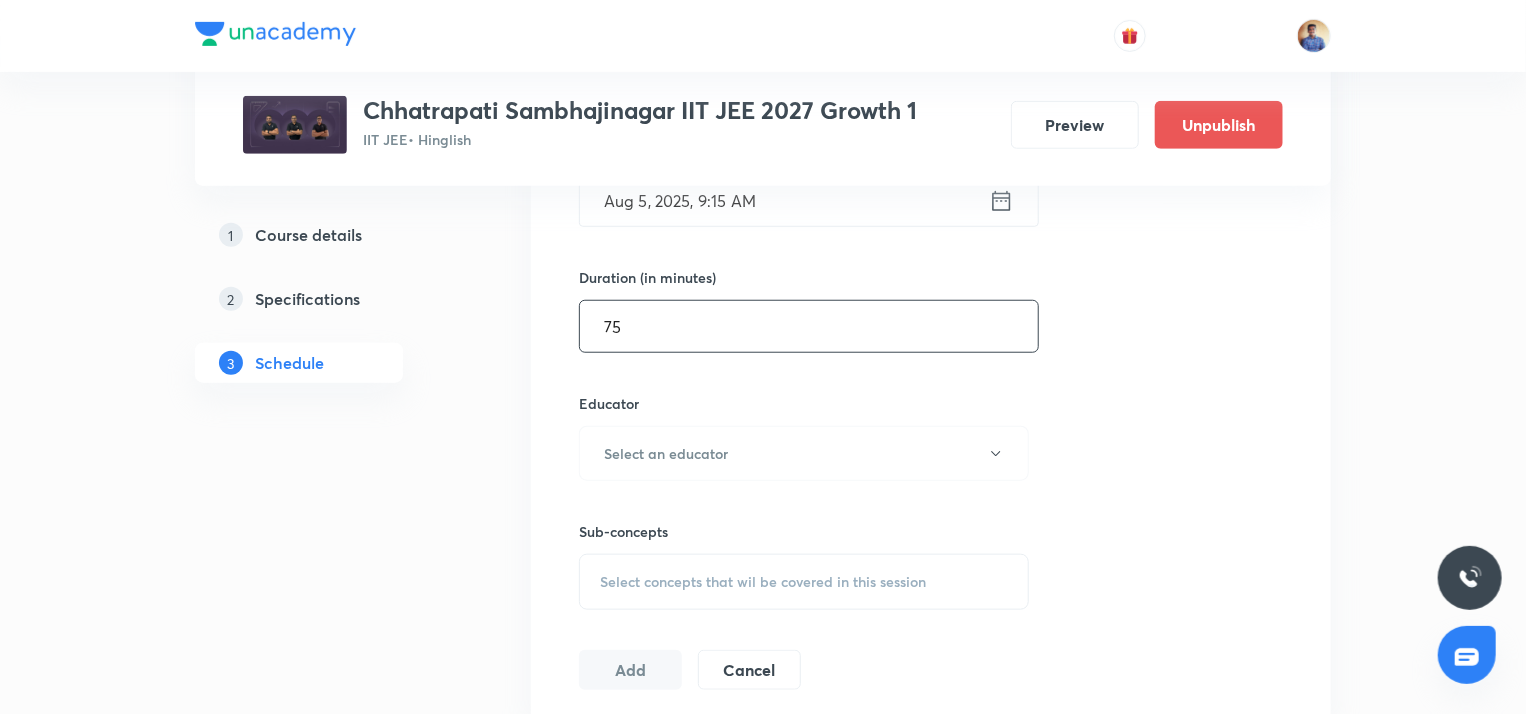 scroll, scrollTop: 712, scrollLeft: 0, axis: vertical 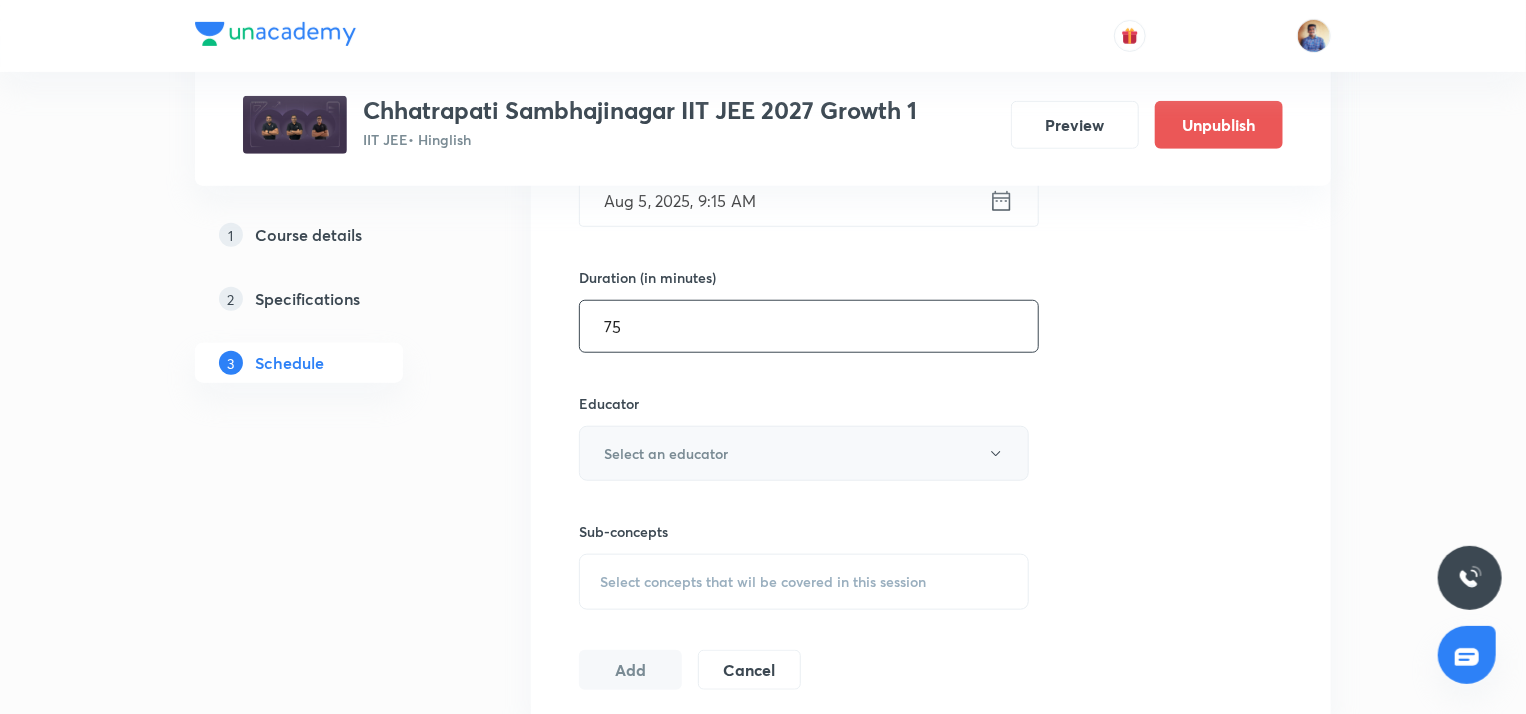 type on "75" 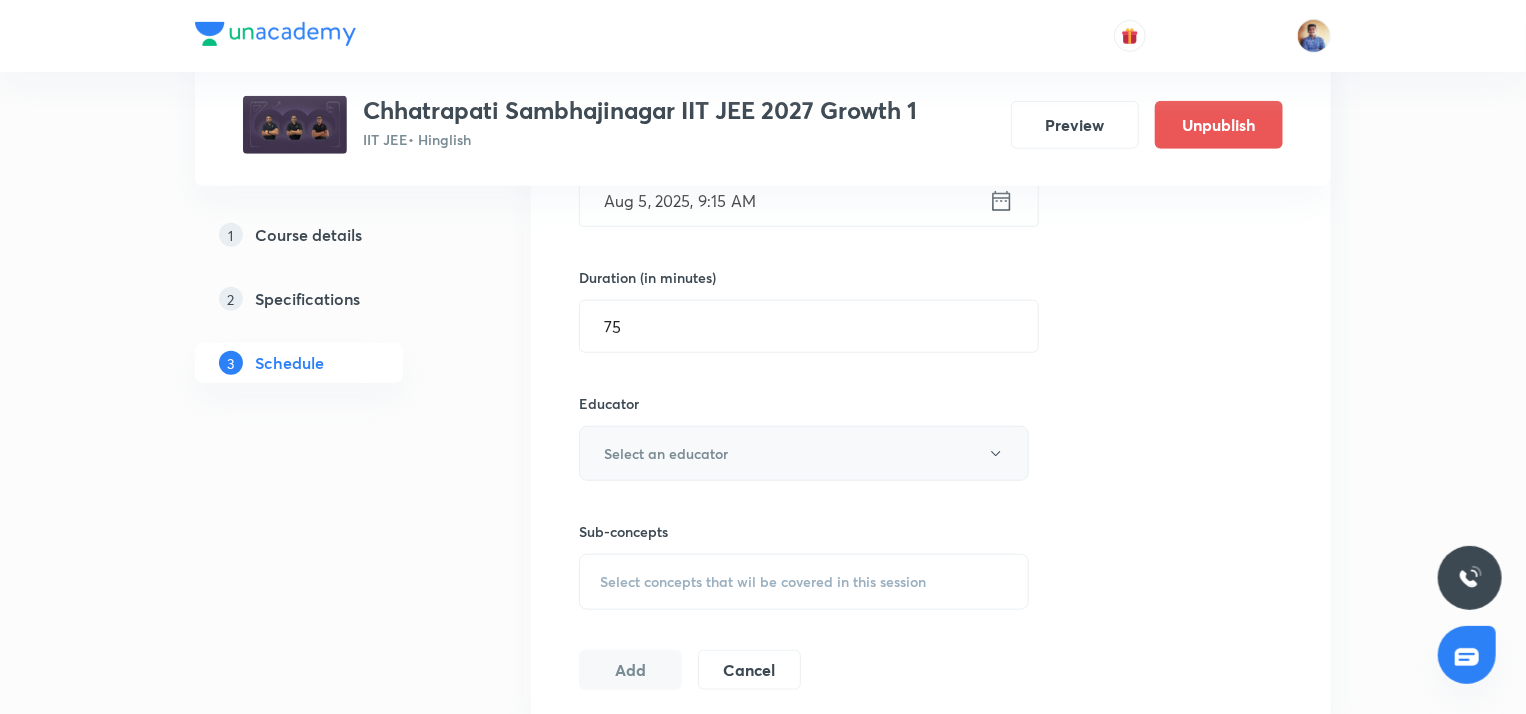 click on "Select an educator" at bounding box center (666, 453) 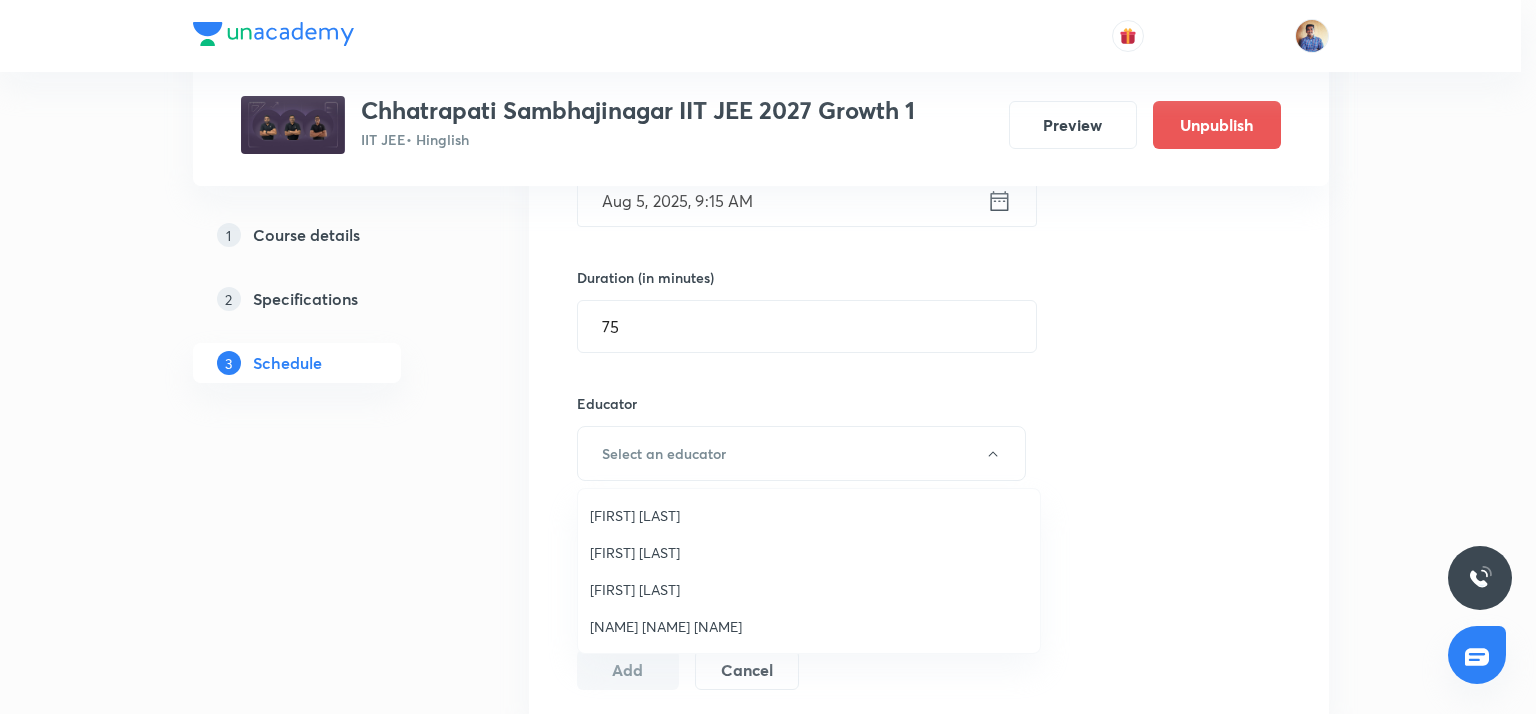 click on "[NAME]" at bounding box center [809, 589] 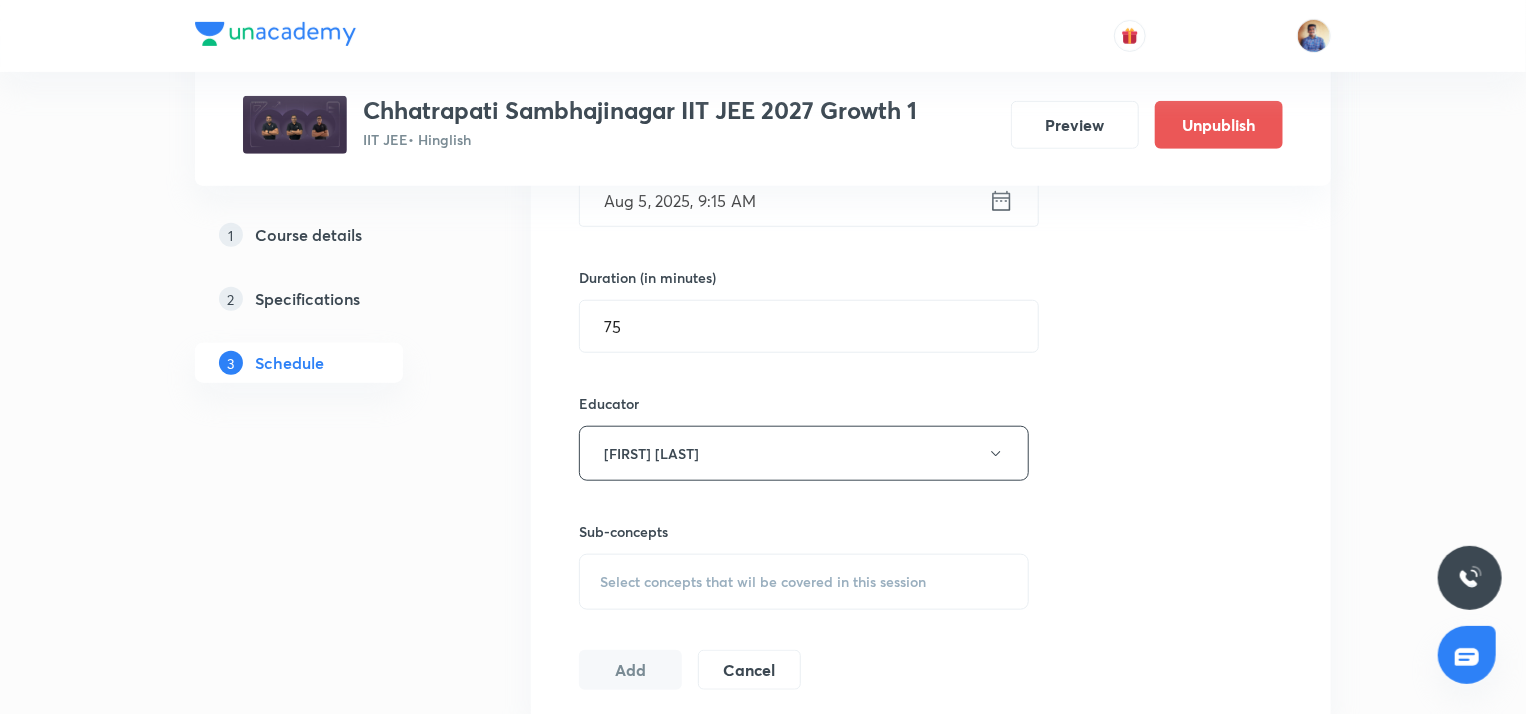 scroll, scrollTop: 802, scrollLeft: 0, axis: vertical 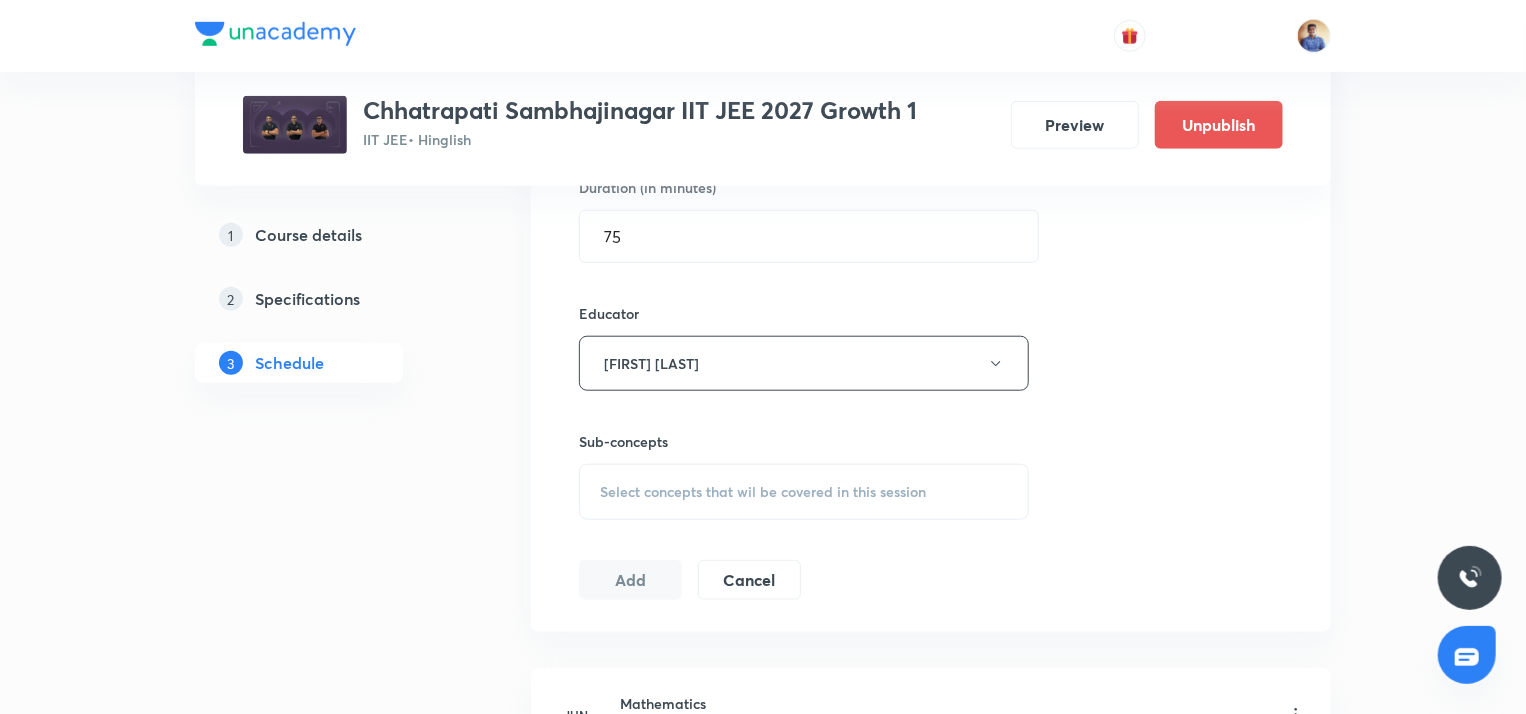 click on "Select concepts that wil be covered in this session" at bounding box center [763, 492] 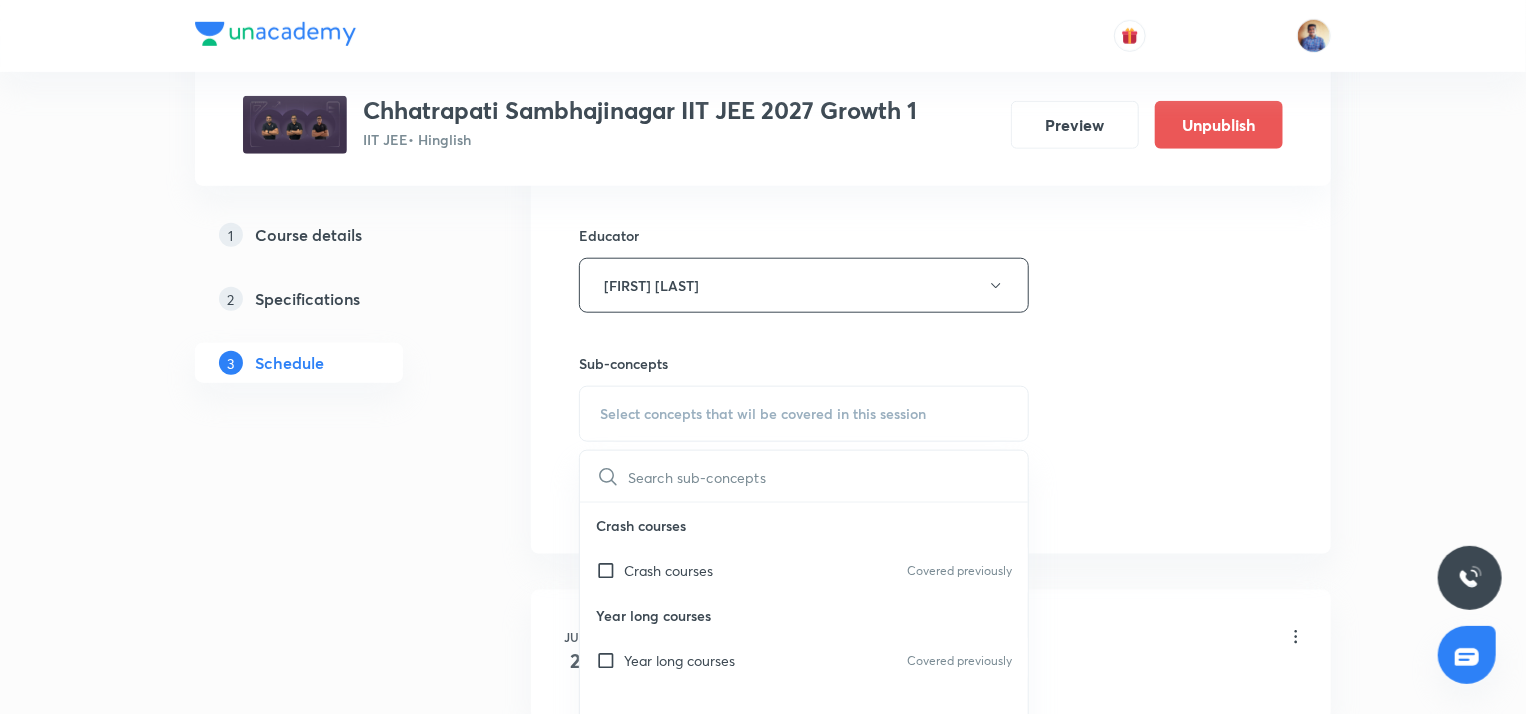 scroll, scrollTop: 882, scrollLeft: 0, axis: vertical 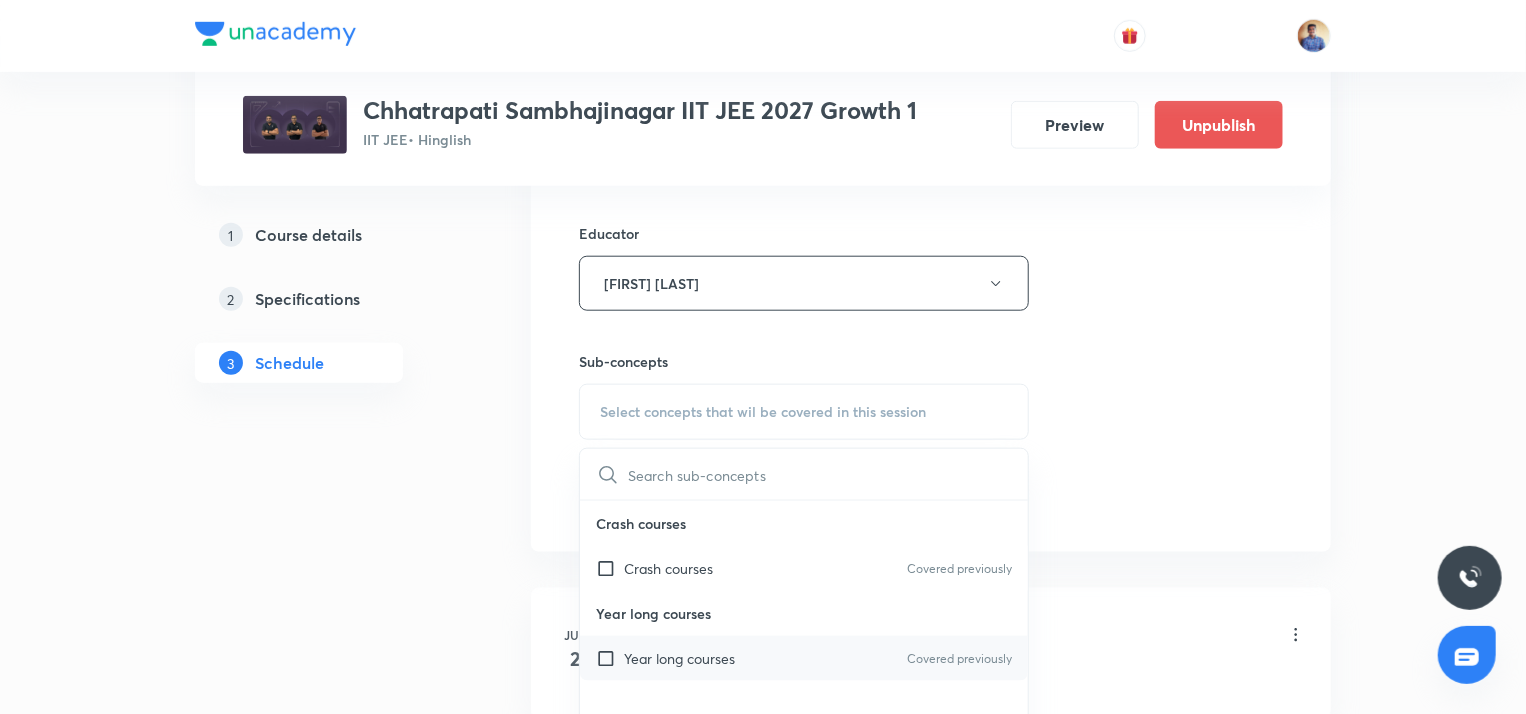 click at bounding box center (610, 658) 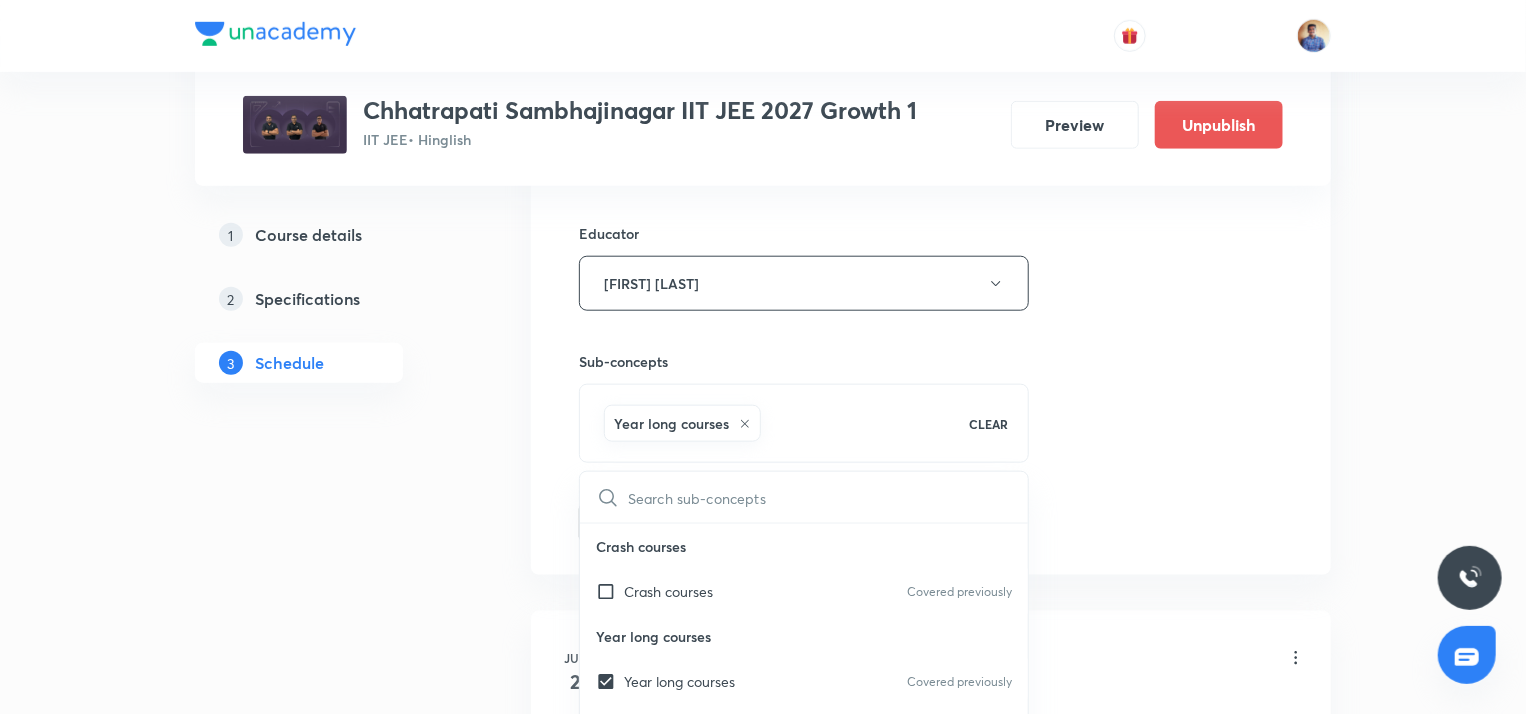 click on "Plus Courses Chhatrapati Sambhajinagar IIT JEE 2027 Growth 1 IIT JEE  • Hinglish Preview Unpublish 1 Course details 2 Specifications 3 Schedule Schedule 114  classes Topic coverage Class 11 Cover at least  60 % View details Session  115 Live class Quiz Recorded classes Session title 16/99 Physics (NLM L2) ​ Schedule for Aug 5, 2025, 9:15 AM ​ Duration (in minutes) 75 ​ Educator Nikita Jain Sub-concepts Year long courses CLEAR ​ Crash courses Crash courses Covered previously Year long courses Year long courses Covered previously Add Cancel Jun 2 Mathematics Lesson 1 • 9:15 AM • 75 min Year long courses Jun 3 Mathematics Lesson 2 • 9:15 AM • 75 min Year long courses Jun 4 Mathematics Lesson 3 • 9:15 AM • 75 min Year long courses Jun 5 Mathematics Lesson 4 • 9:15 AM • 75 min Year long courses Jun 6 Mathematics Lesson 5 • 9:15 AM • 75 min Year long courses Jun 10 Mathematics (Logarithm L2) Lesson 6 • 9:20 AM • 75 min Year long courses Jun 11 Mathematics (Logarithm L3) Jun 12 Jun" at bounding box center [763, 8819] 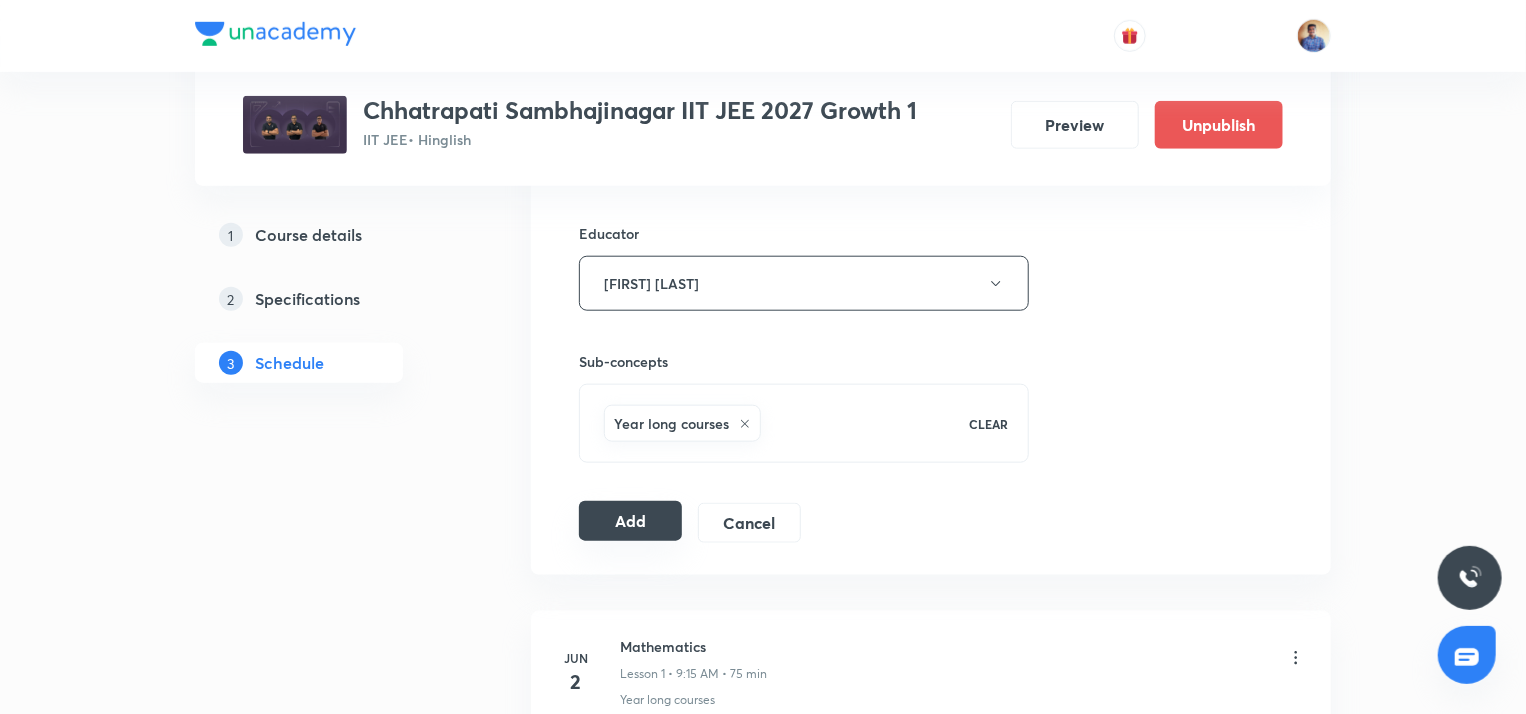 click on "Add" at bounding box center (630, 521) 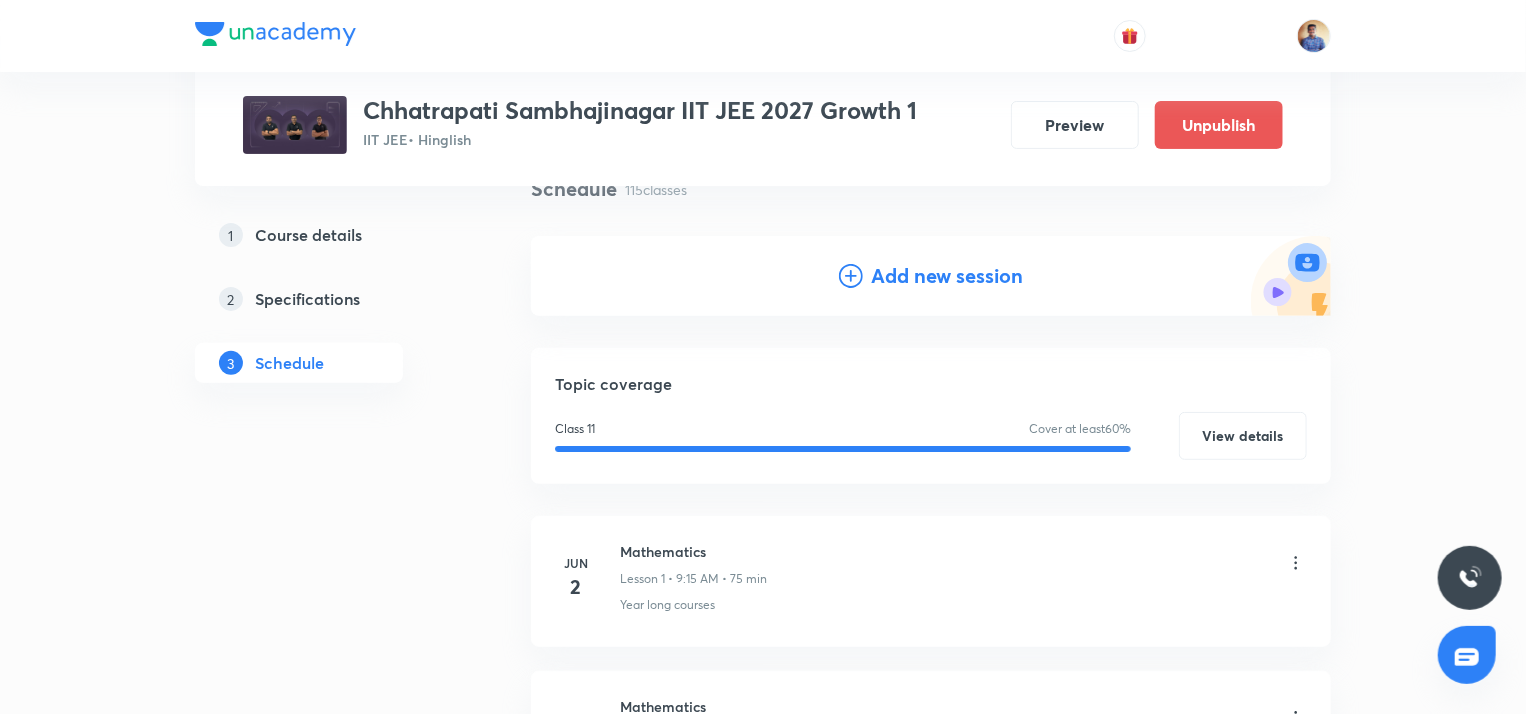 scroll, scrollTop: 0, scrollLeft: 0, axis: both 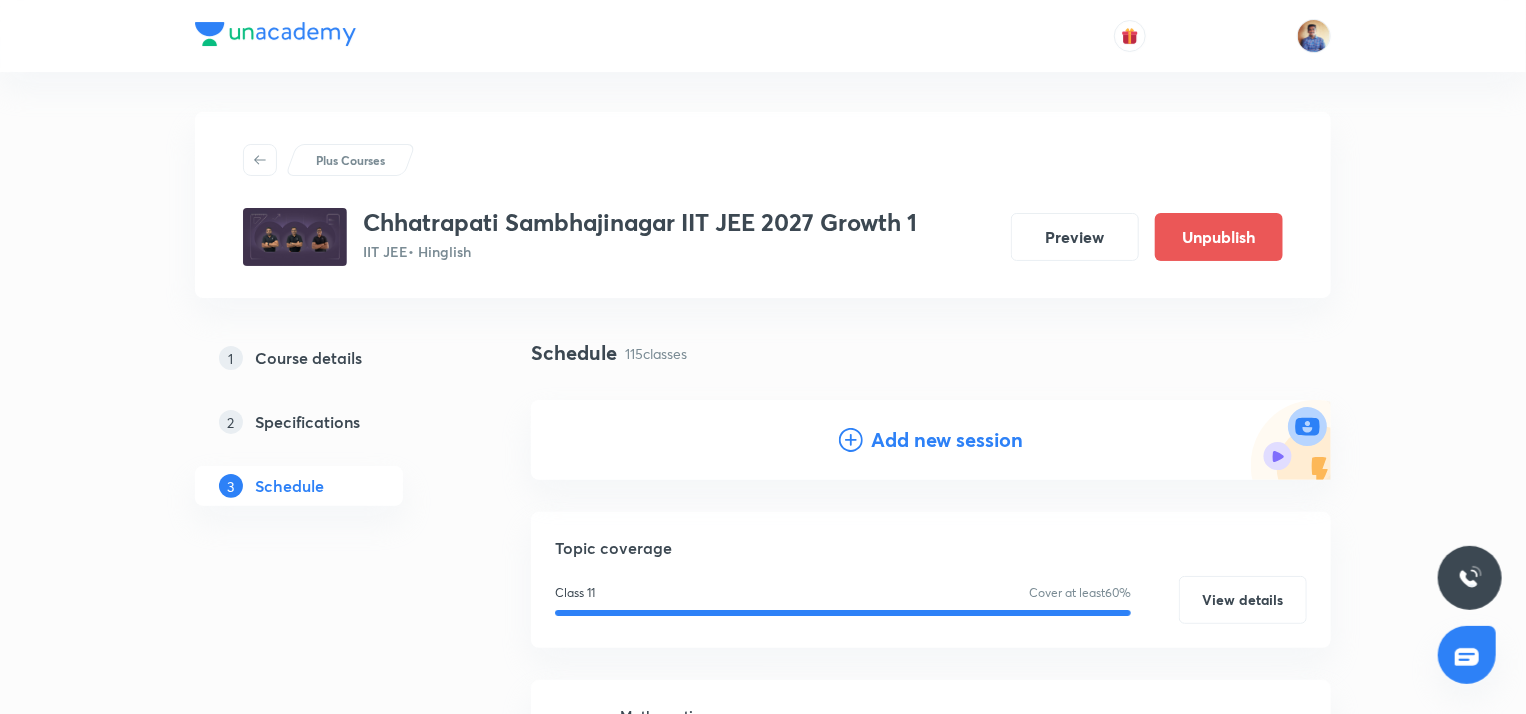 click on "Add new session" at bounding box center (931, 440) 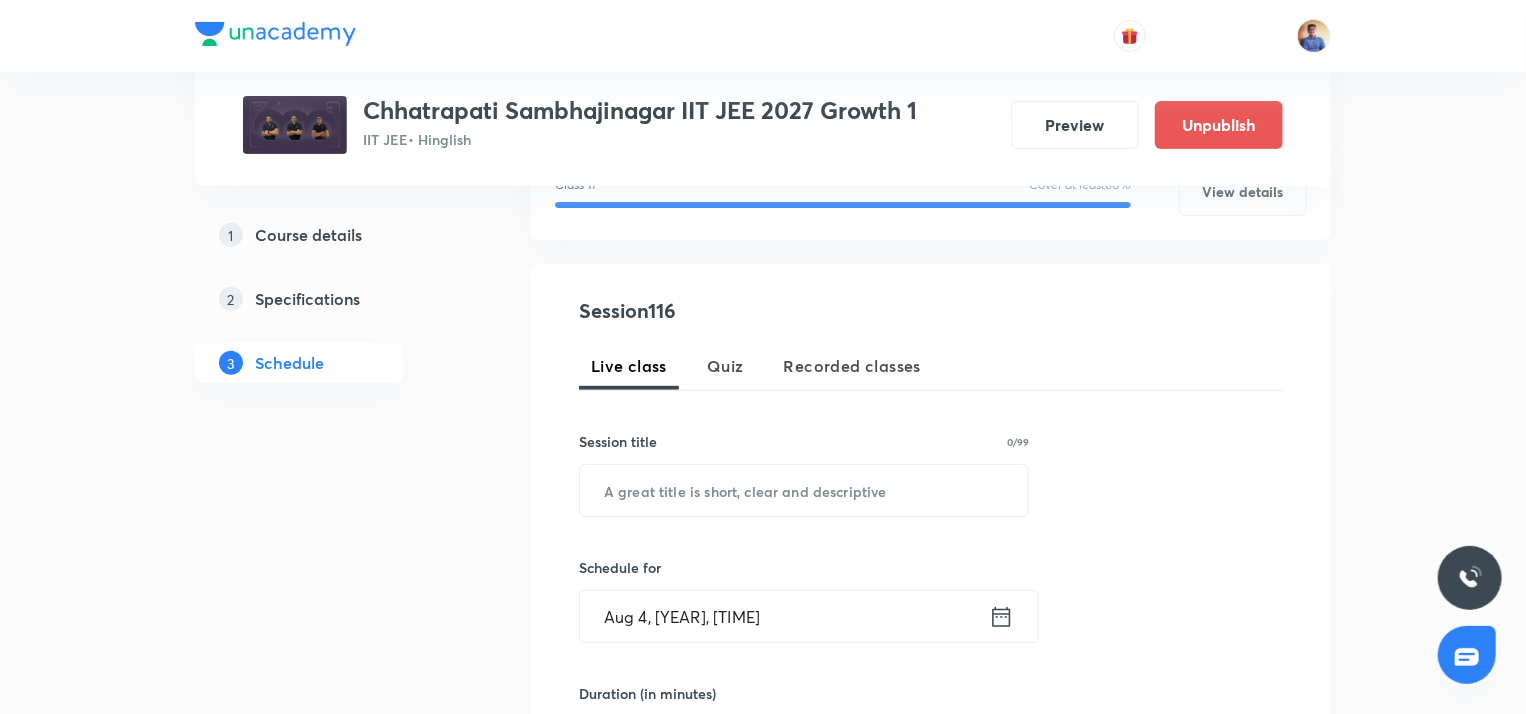 scroll, scrollTop: 300, scrollLeft: 0, axis: vertical 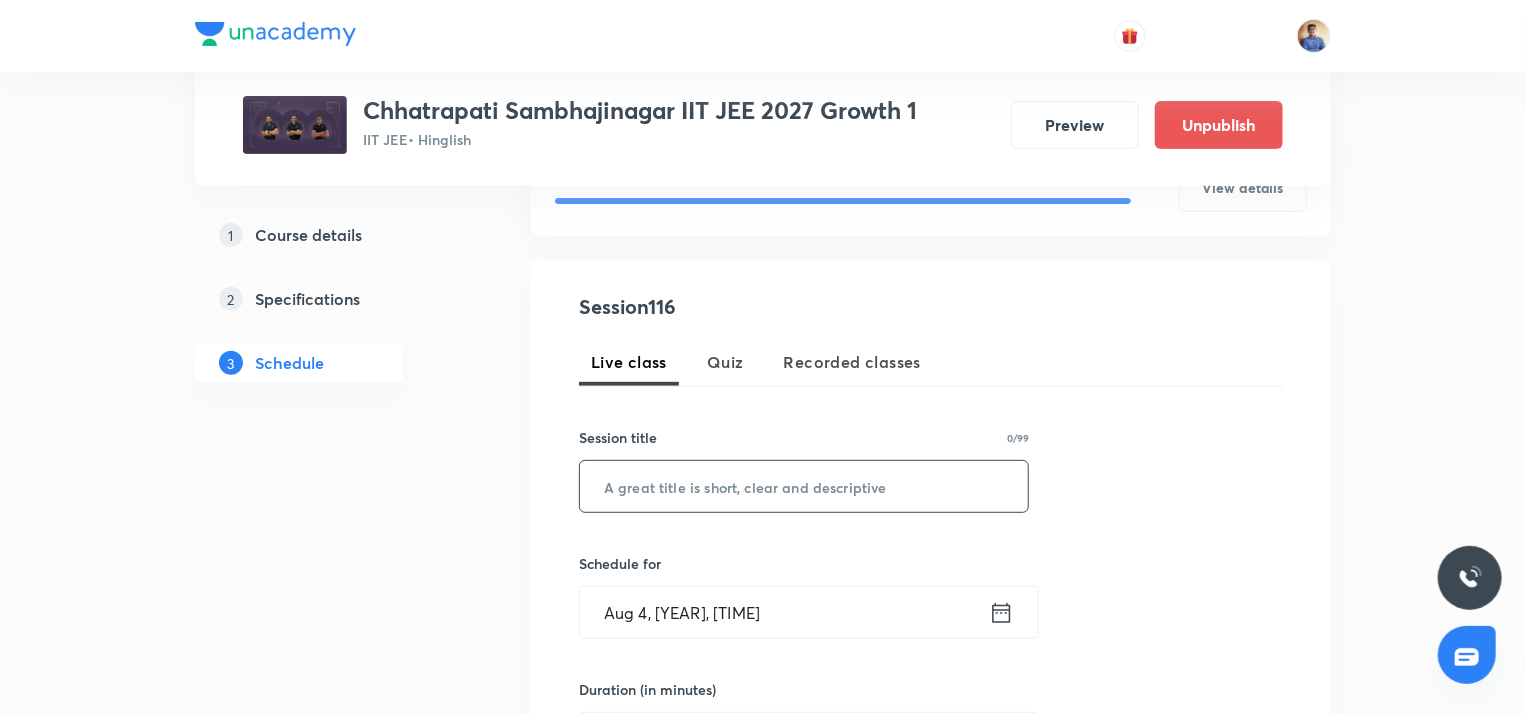 click at bounding box center (804, 486) 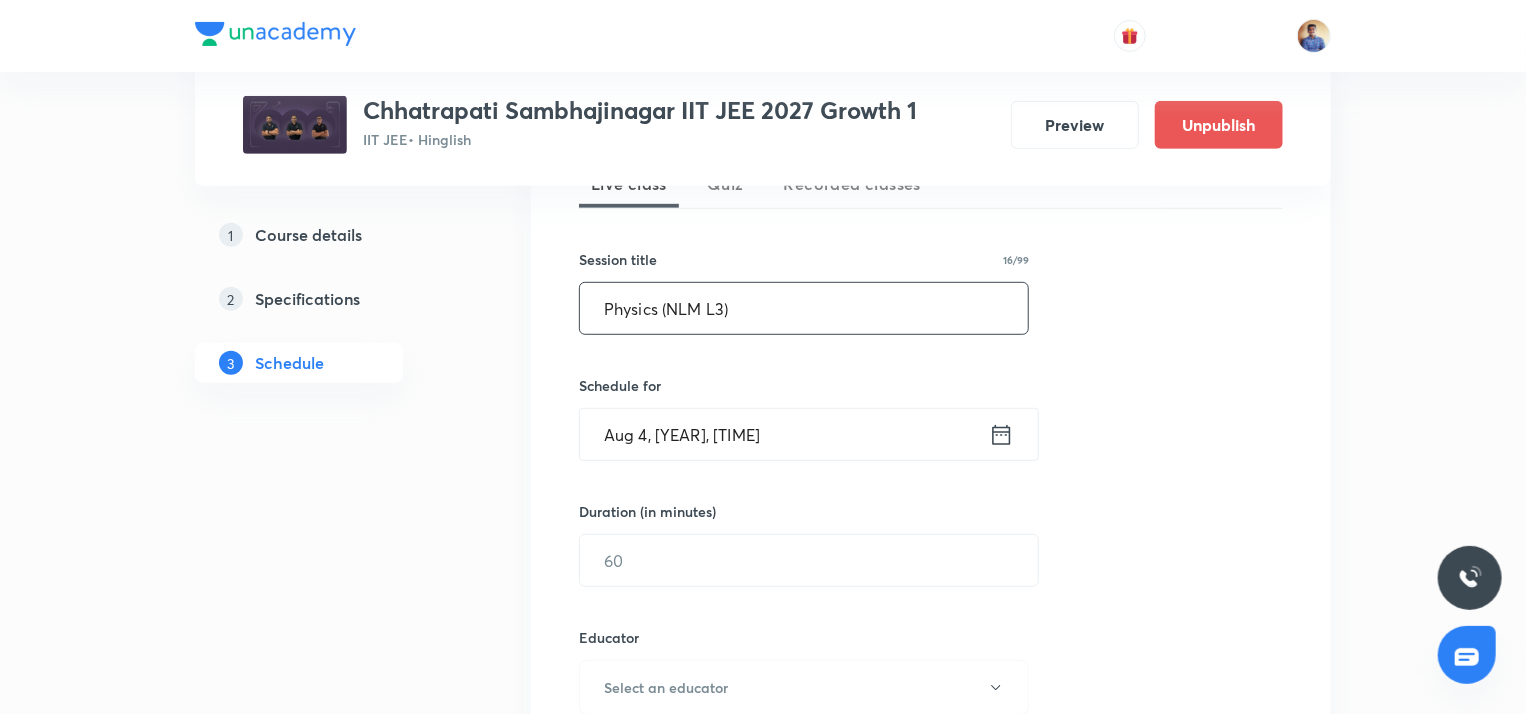 scroll, scrollTop: 483, scrollLeft: 0, axis: vertical 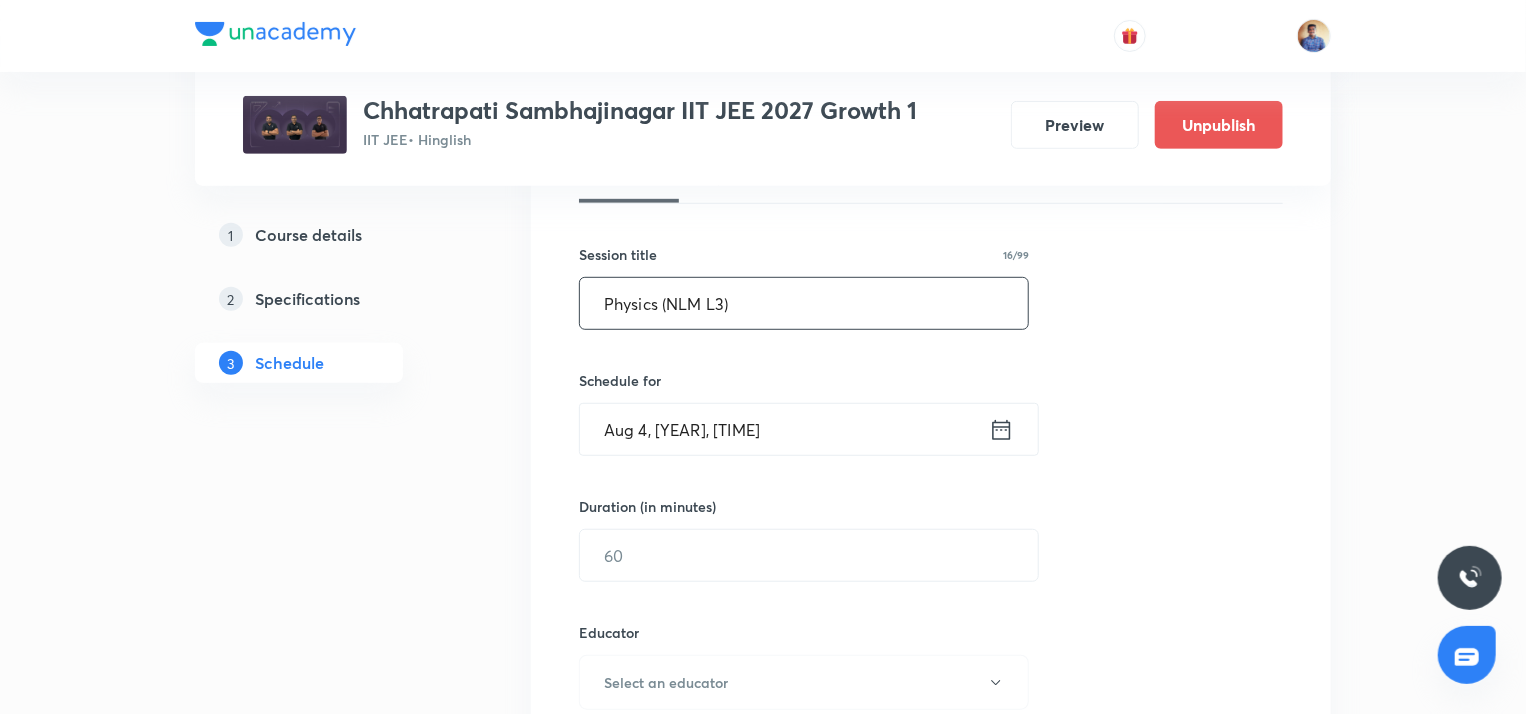 type on "Physics (NLM L3)" 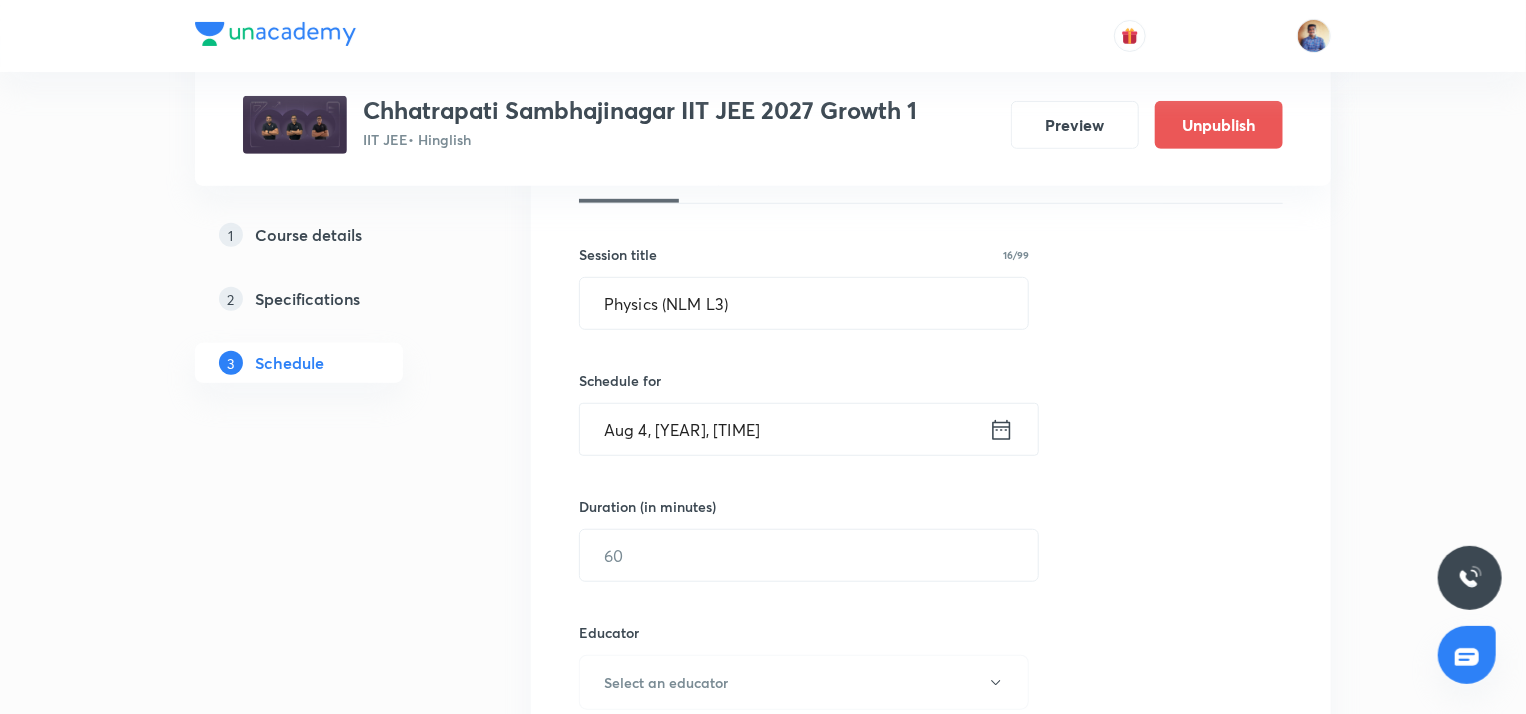 click on "Aug 4, 2025, 3:21 PM" at bounding box center [784, 429] 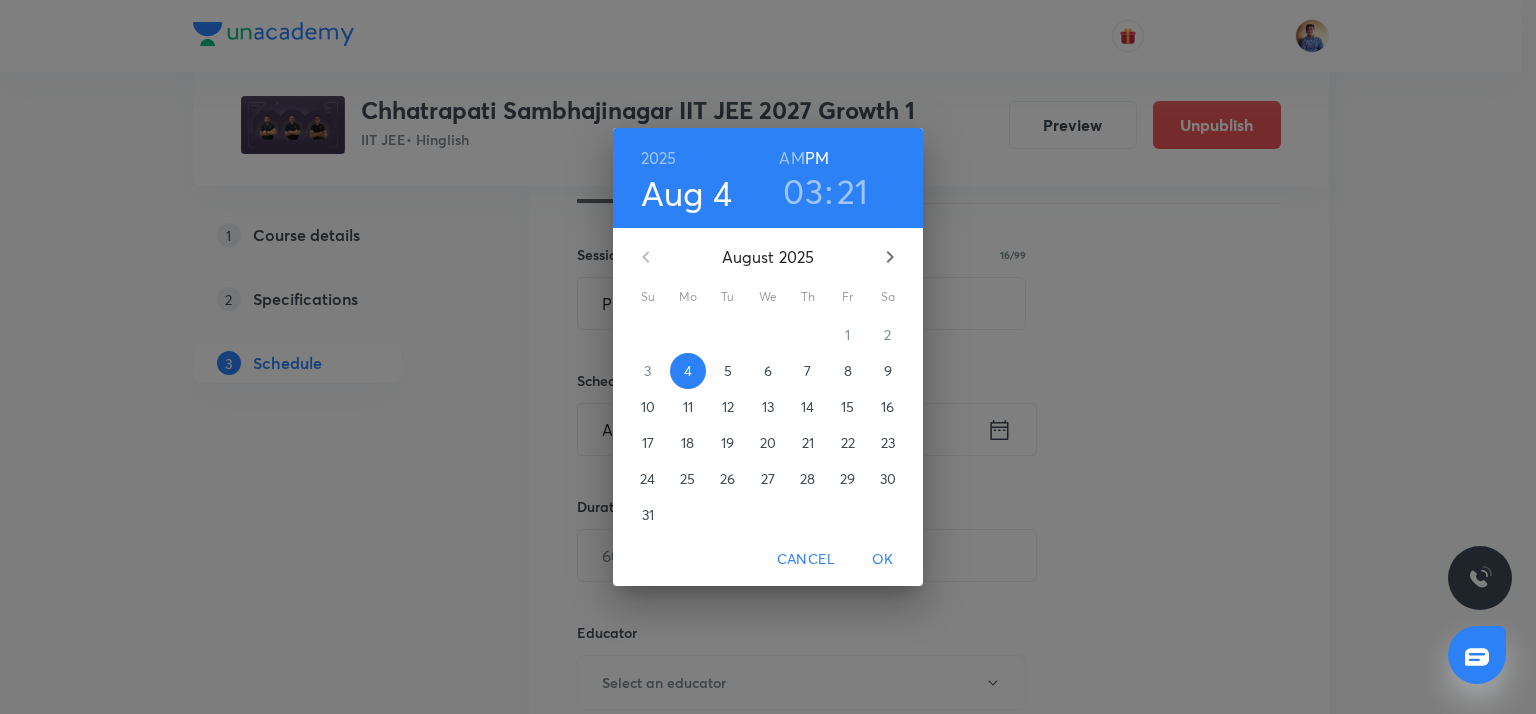 click on "6" at bounding box center [768, 371] 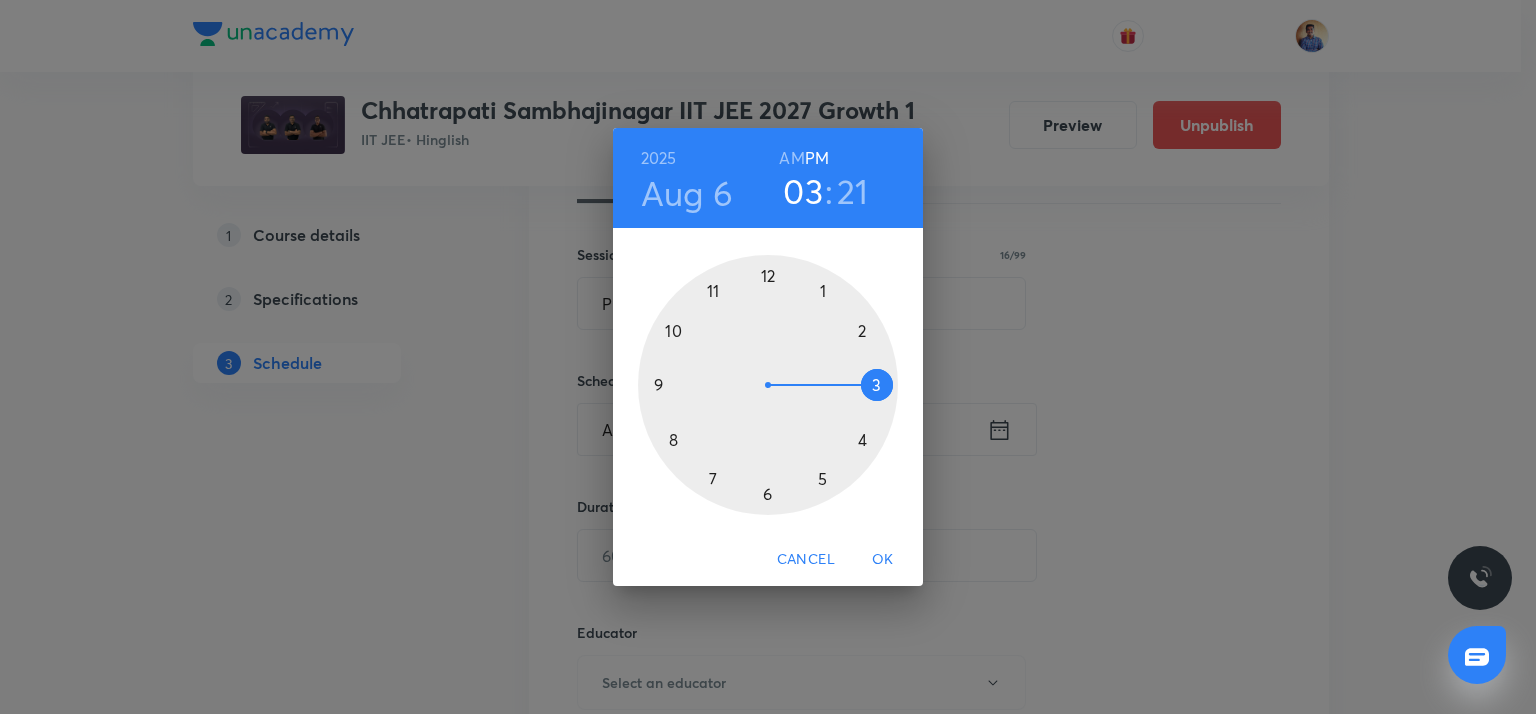 click on "AM" at bounding box center (791, 158) 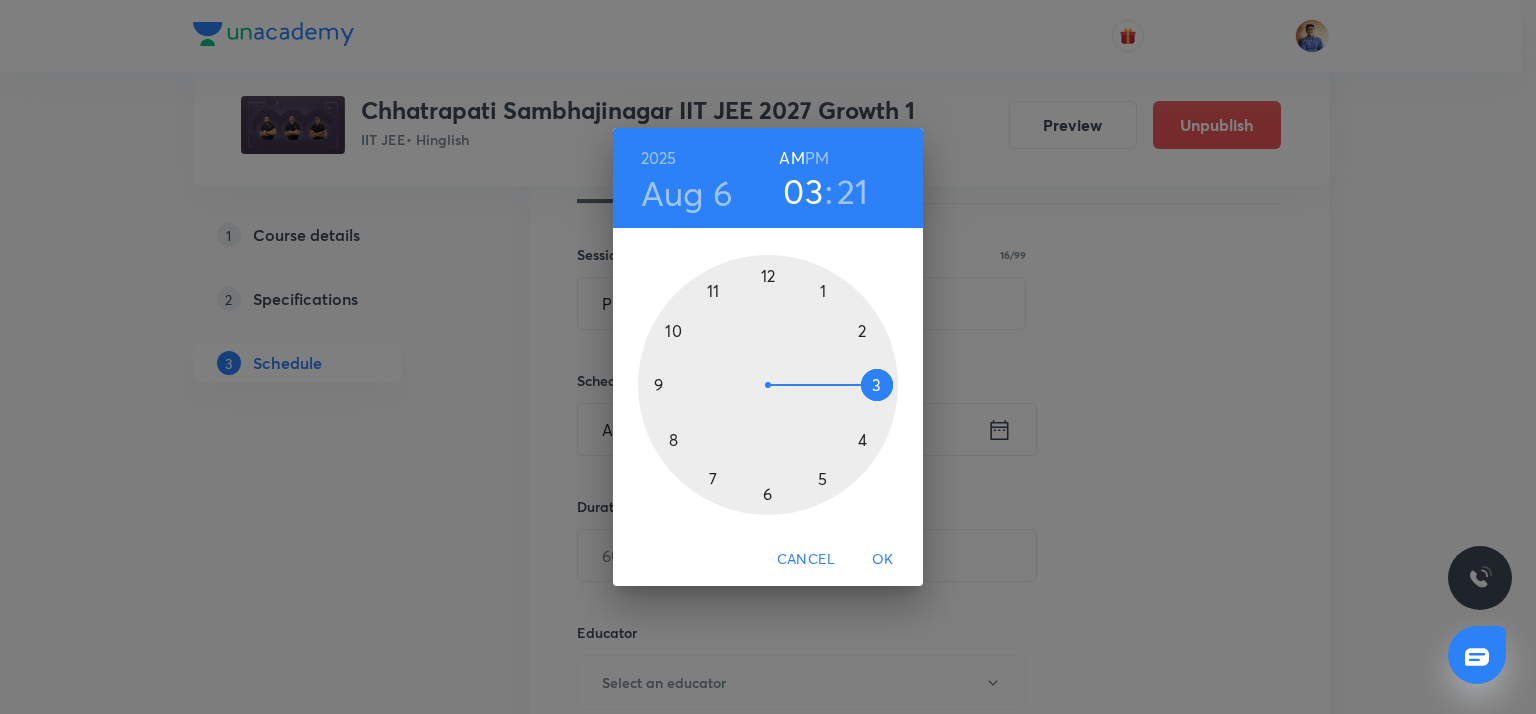 click at bounding box center [768, 385] 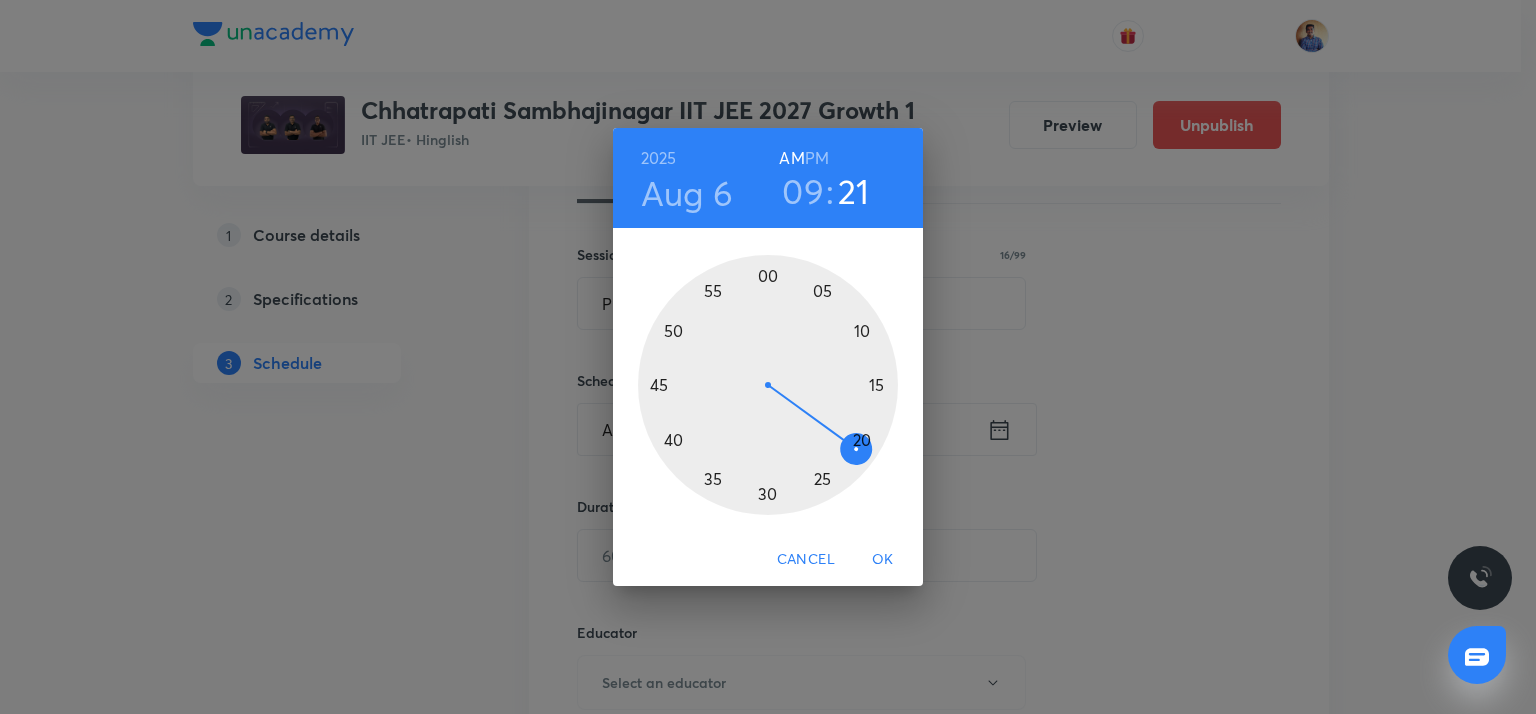 click at bounding box center (768, 385) 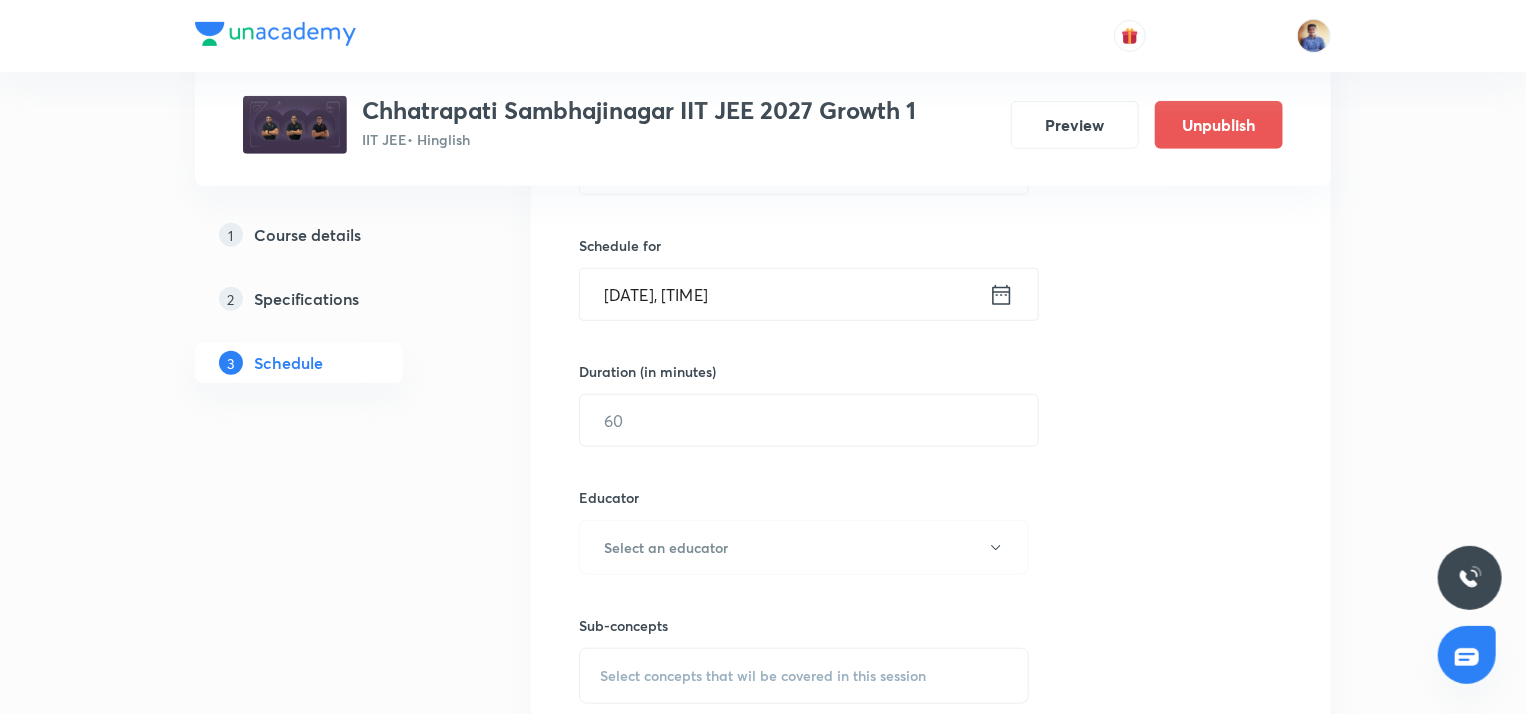 scroll, scrollTop: 620, scrollLeft: 0, axis: vertical 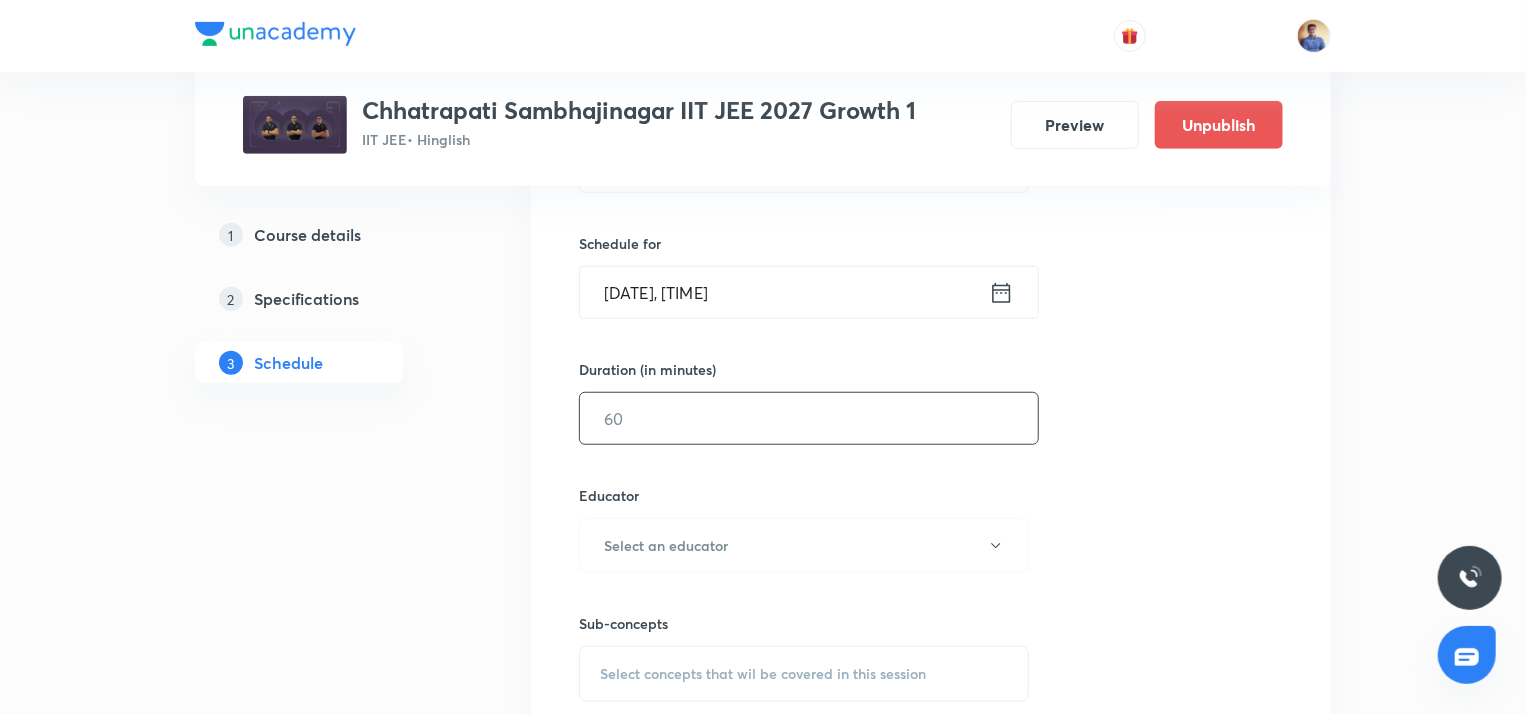 click at bounding box center [809, 418] 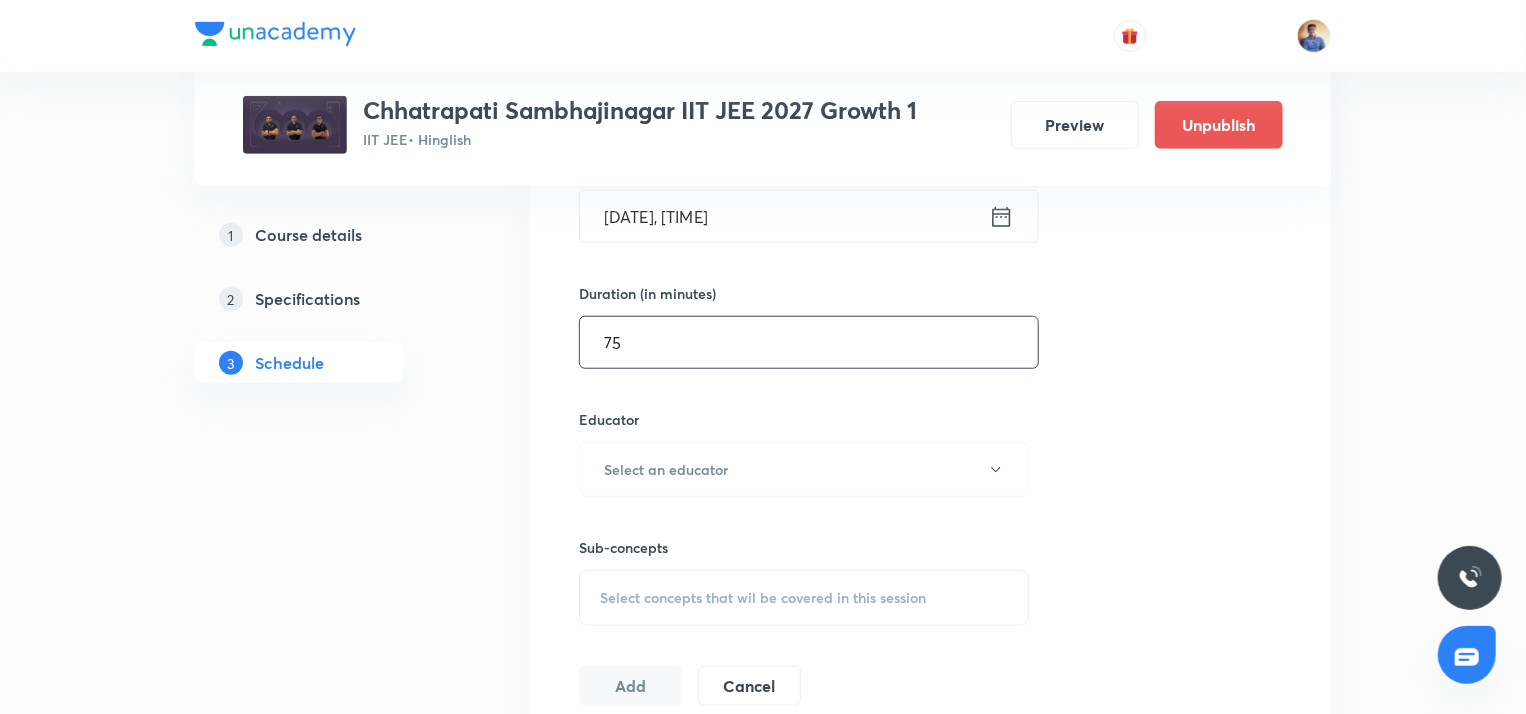 scroll, scrollTop: 699, scrollLeft: 0, axis: vertical 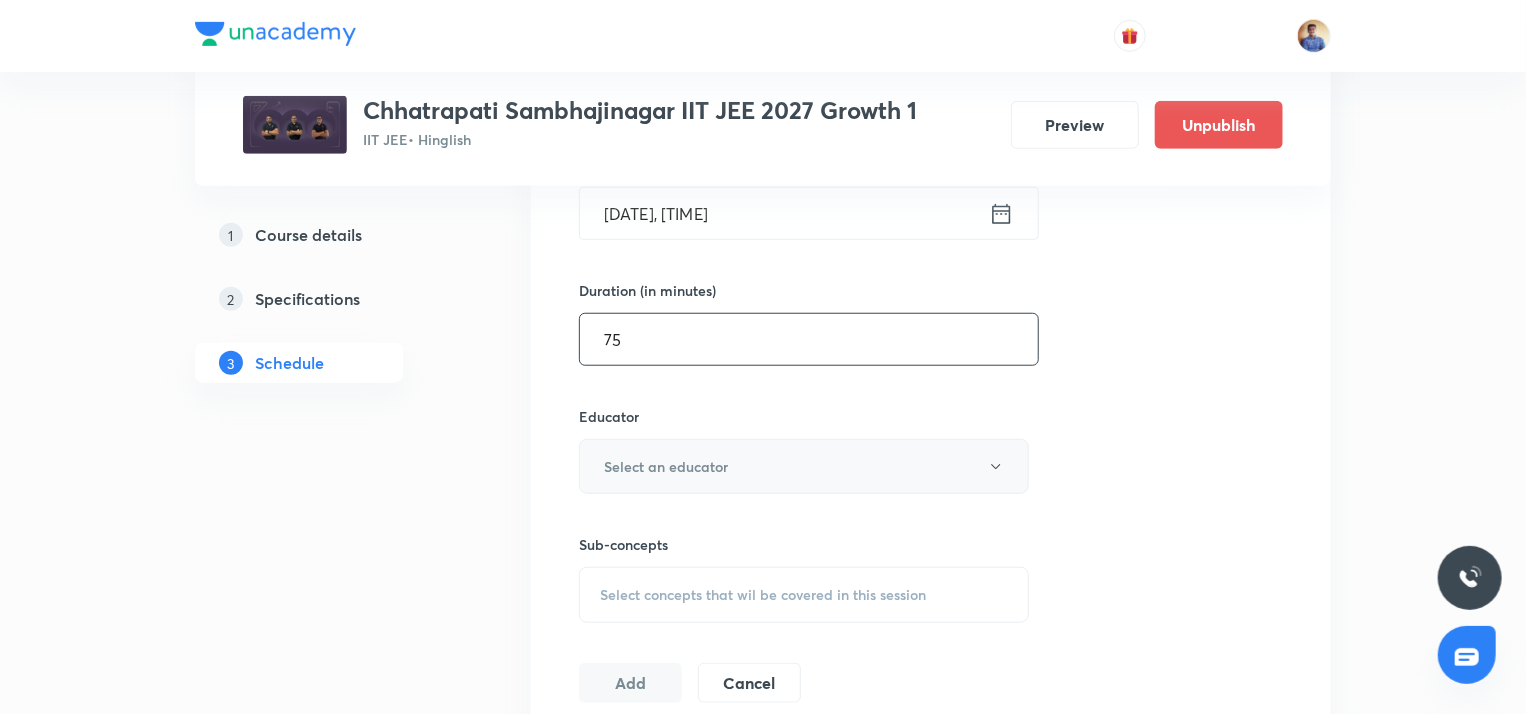type on "75" 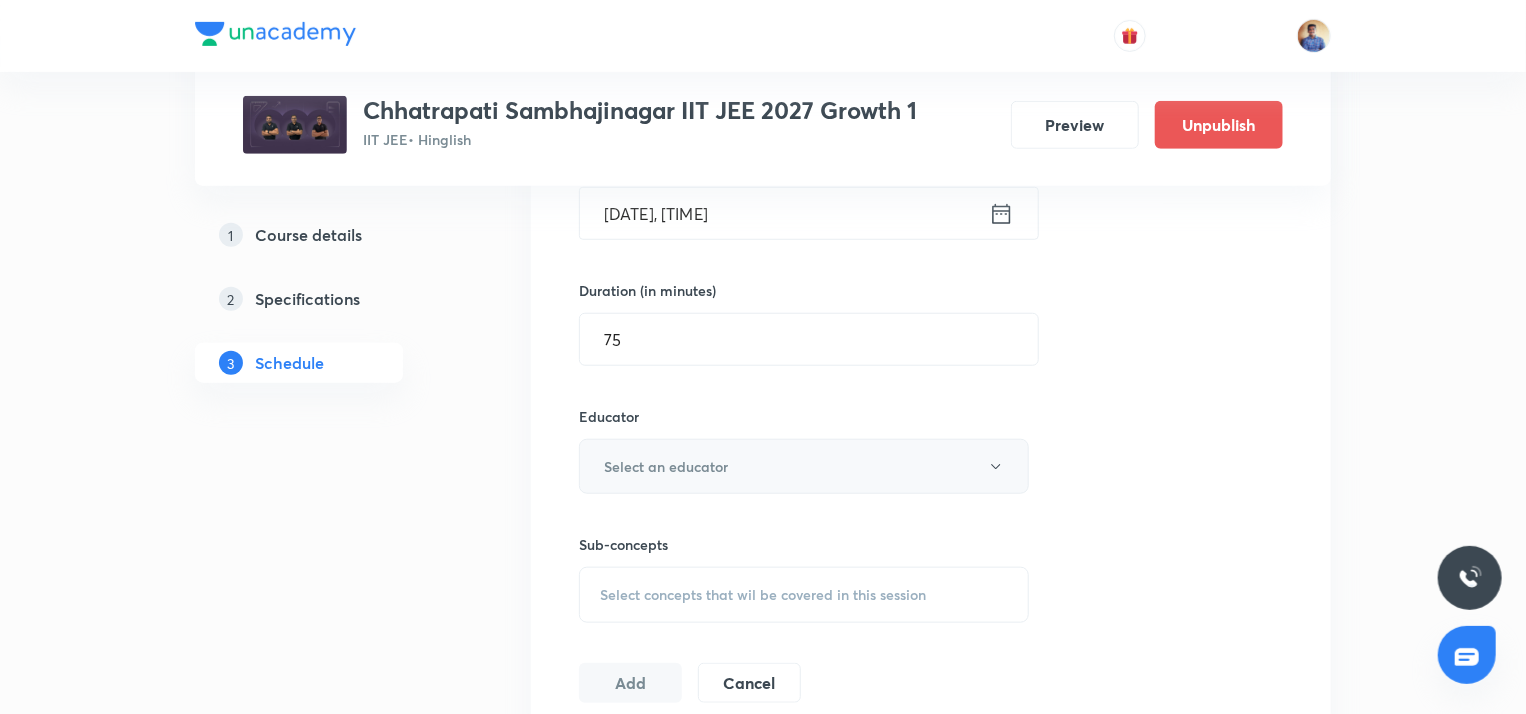 click on "Select an educator" at bounding box center [804, 466] 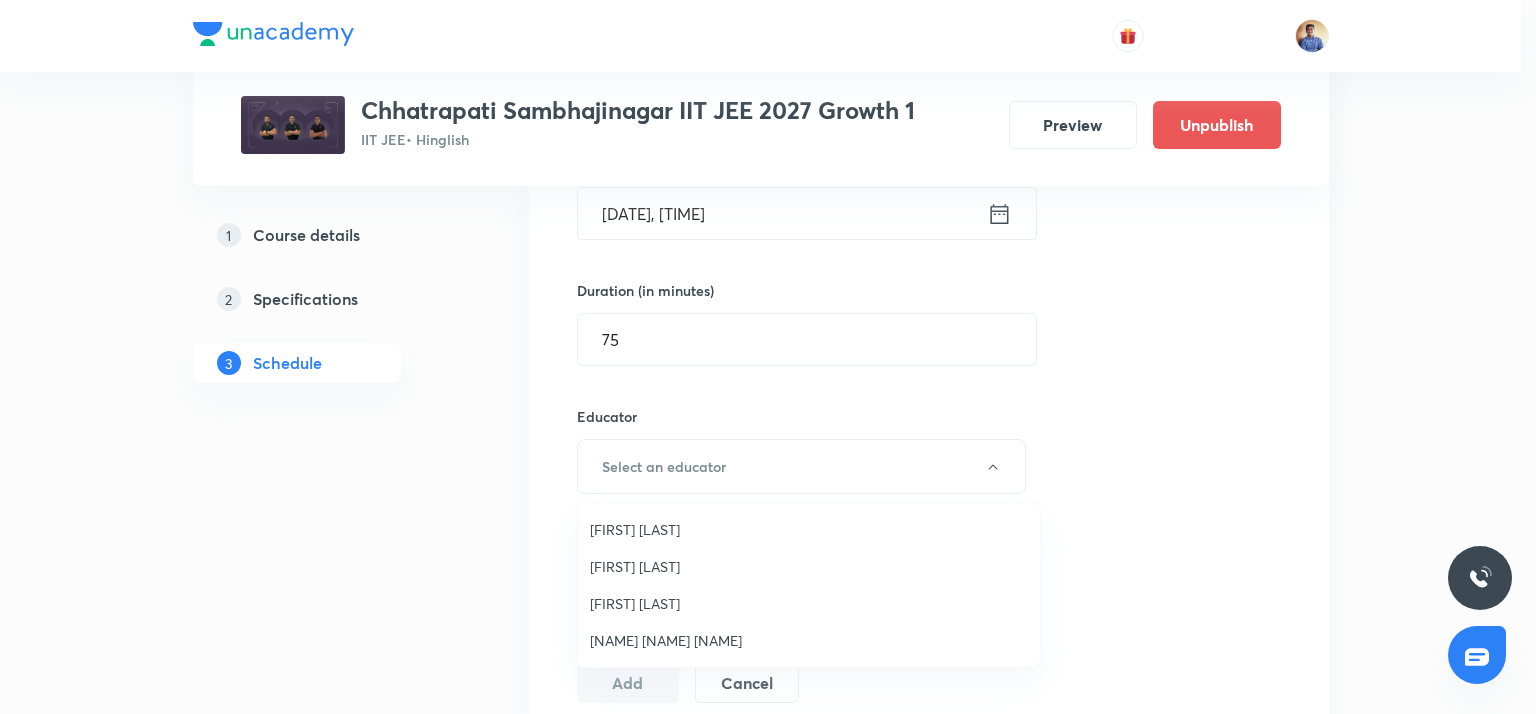 click on "[NAME]" at bounding box center (809, 603) 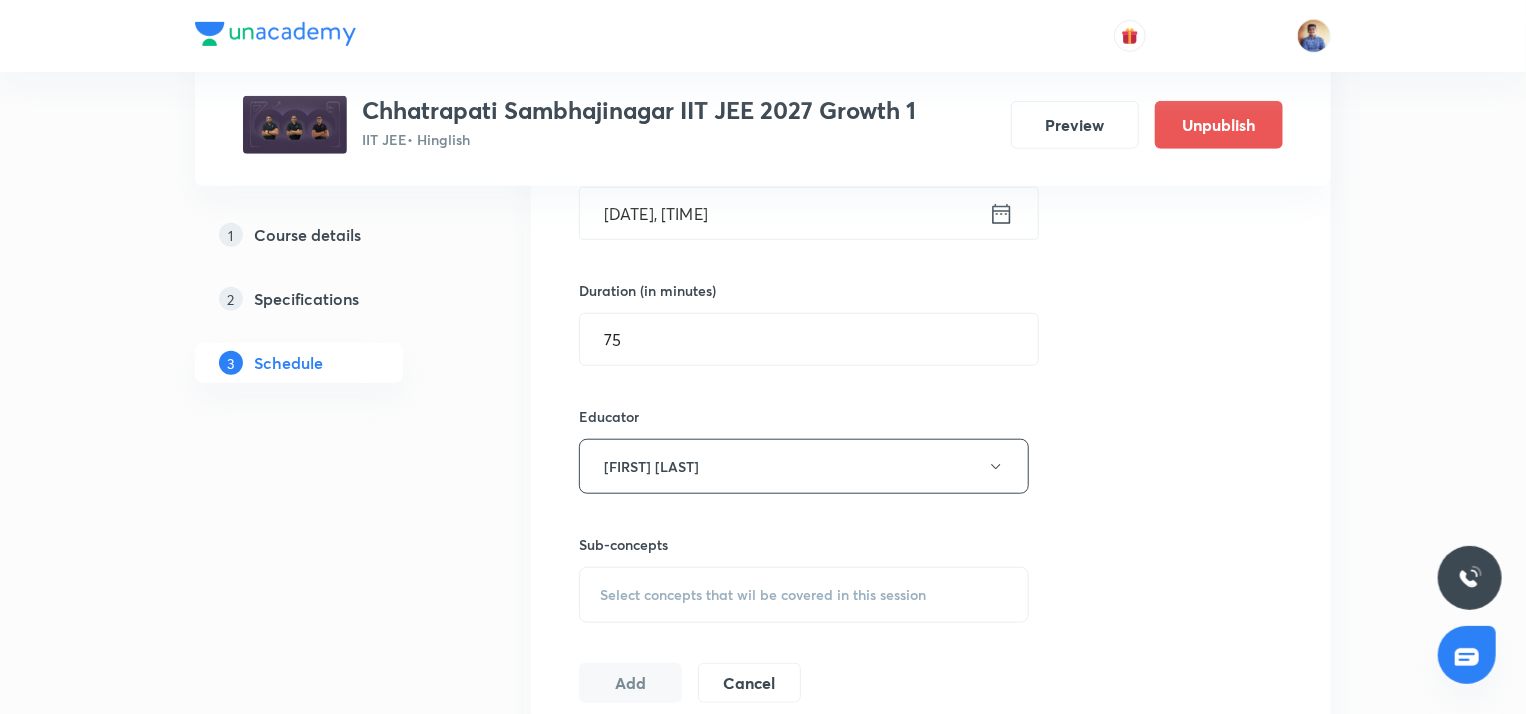 scroll, scrollTop: 784, scrollLeft: 0, axis: vertical 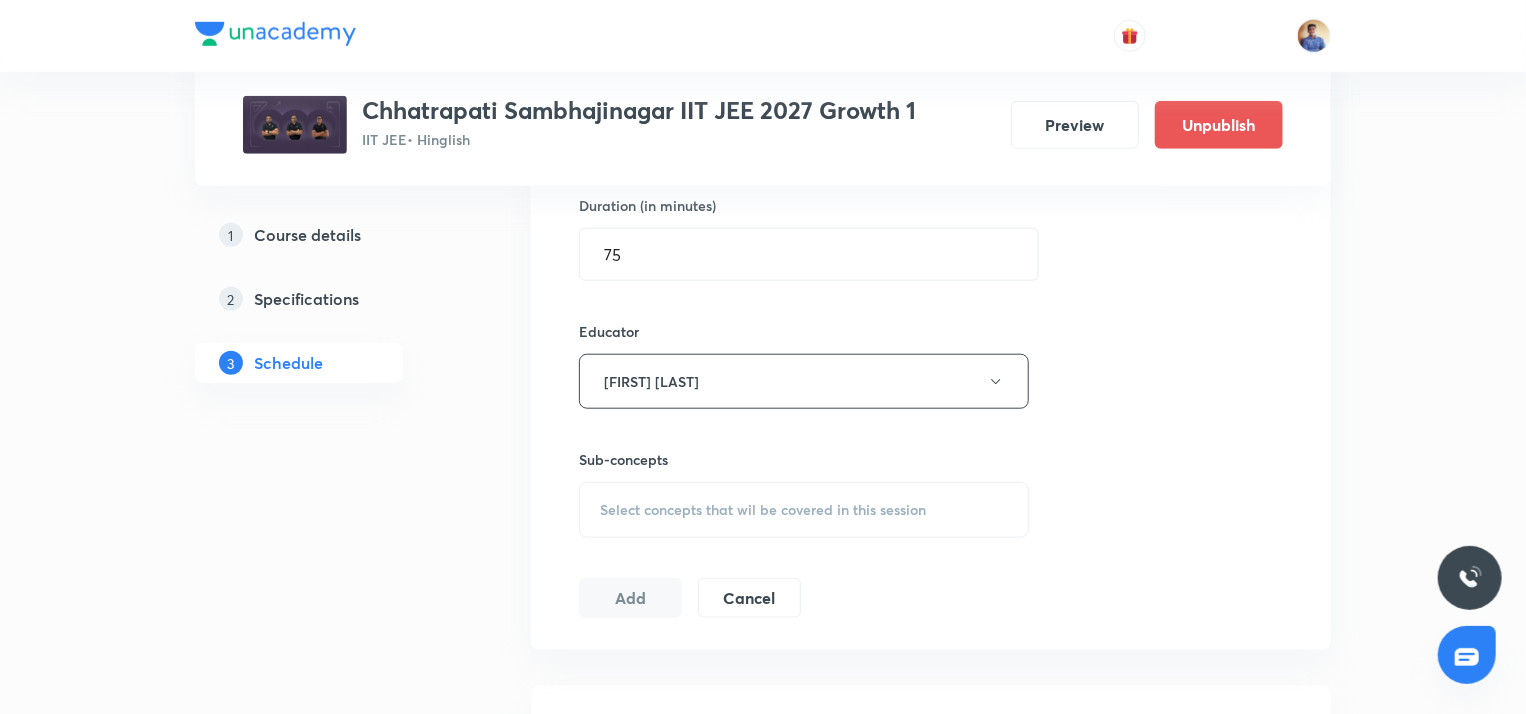click on "Select concepts that wil be covered in this session" at bounding box center (763, 510) 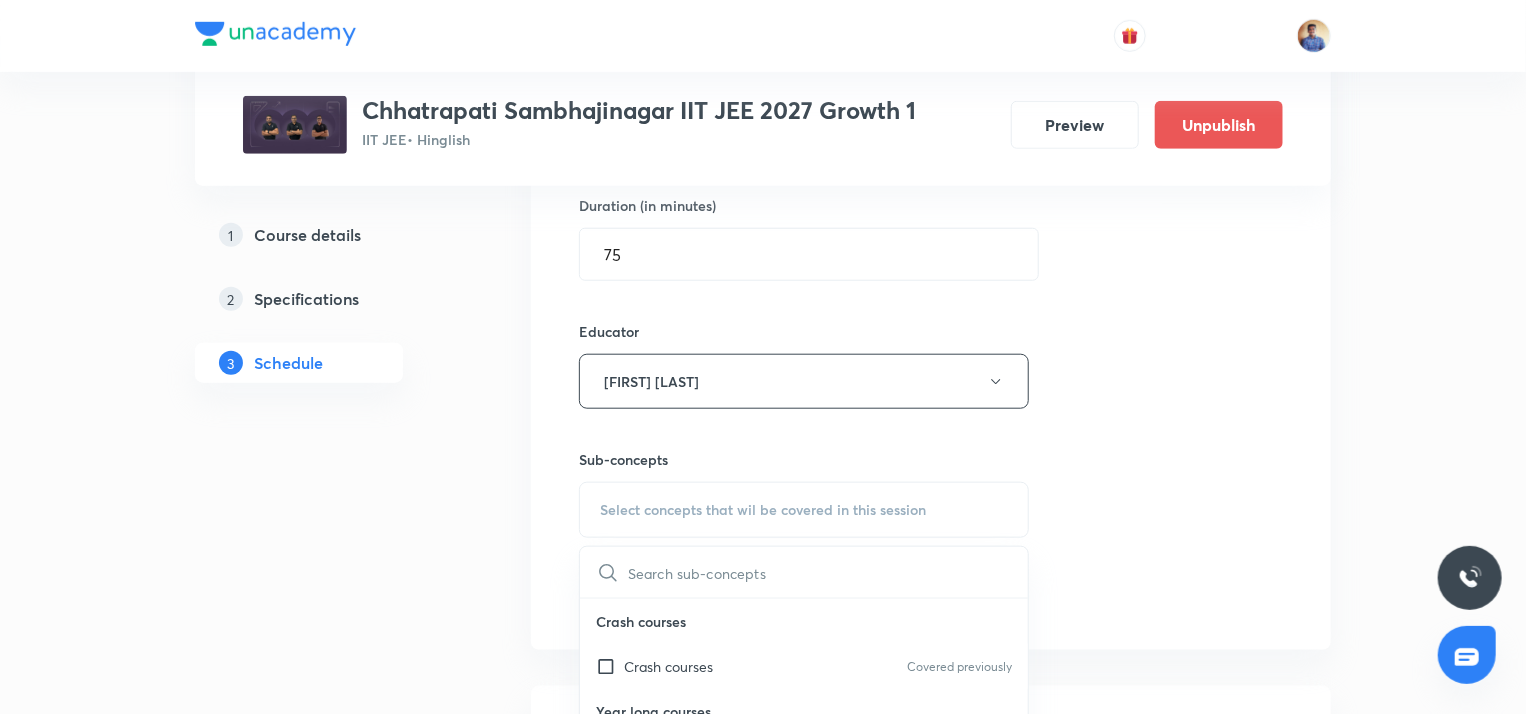 scroll, scrollTop: 944, scrollLeft: 0, axis: vertical 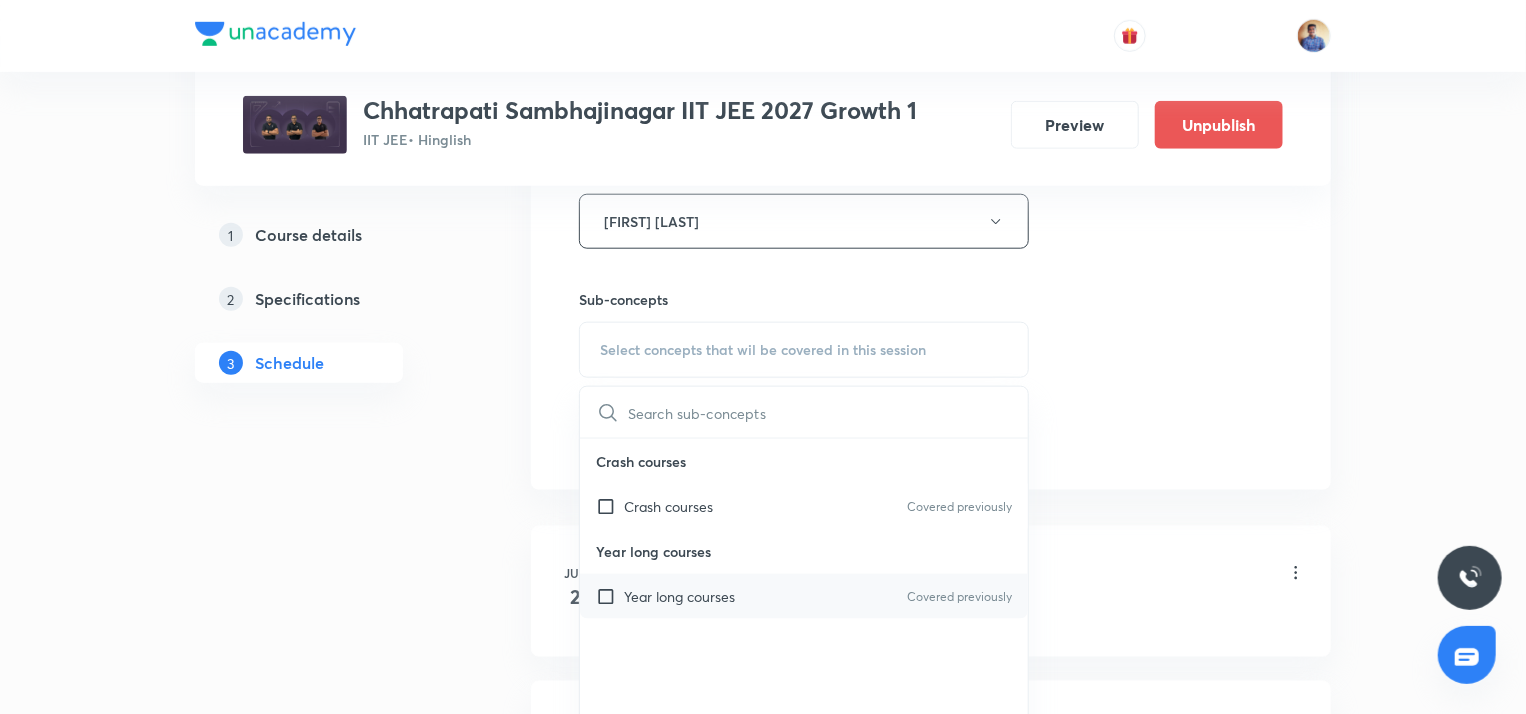 click at bounding box center (610, 596) 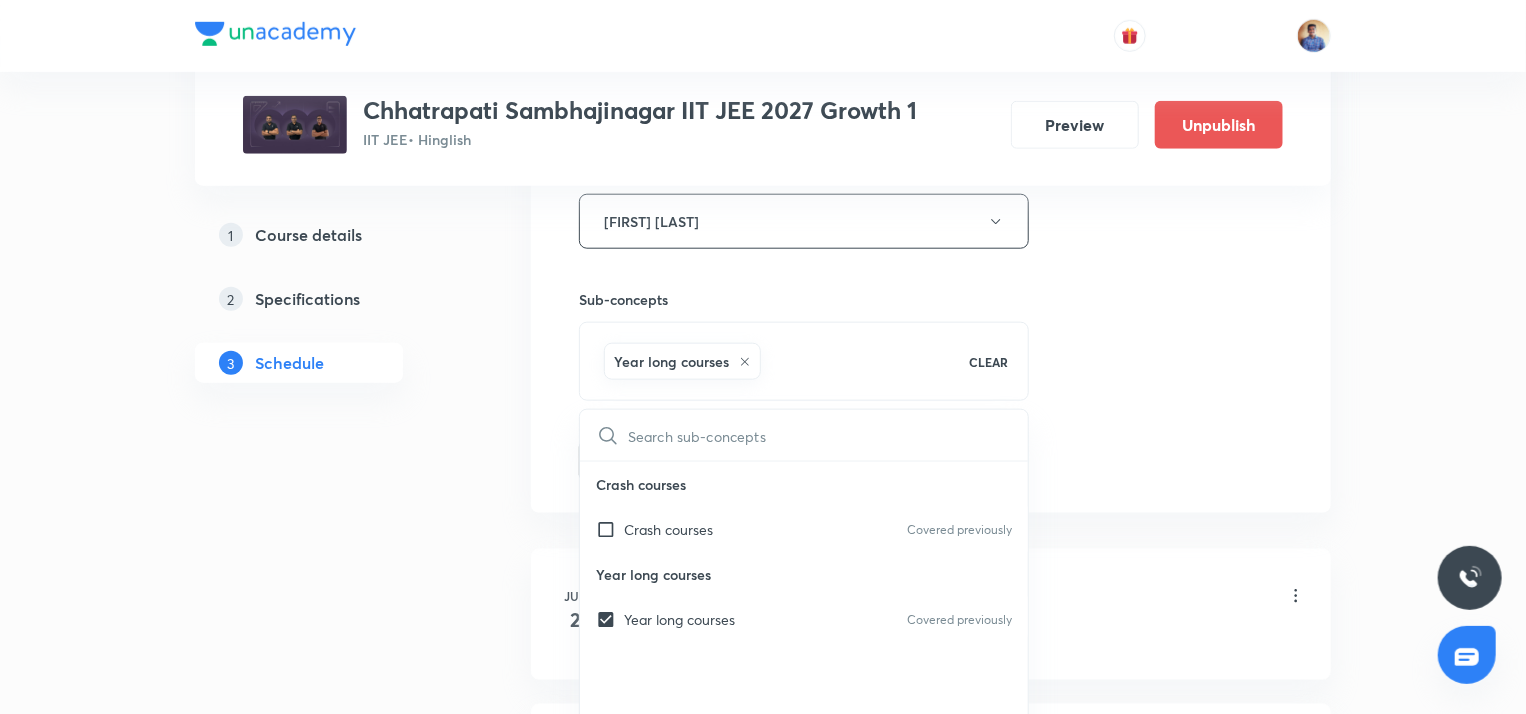 click on "Plus Courses Chhatrapati Sambhajinagar IIT JEE 2027 Growth 1 IIT JEE  • Hinglish Preview Unpublish 1 Course details 2 Specifications 3 Schedule Schedule 115  classes Topic coverage Class 11 Cover at least  60 % View details Session  116 Live class Quiz Recorded classes Session title 16/99 Physics (NLM L3) ​ Schedule for Aug 6, 2025, 9:15 AM ​ Duration (in minutes) 75 ​ Educator Nikita Jain Sub-concepts Year long courses CLEAR ​ Crash courses Crash courses Covered previously Year long courses Year long courses Covered previously Add Cancel Jun 2 Mathematics Lesson 1 • 9:15 AM • 75 min Year long courses Jun 3 Mathematics Lesson 2 • 9:15 AM • 75 min Year long courses Jun 4 Mathematics Lesson 3 • 9:15 AM • 75 min Year long courses Jun 5 Mathematics Lesson 4 • 9:15 AM • 75 min Year long courses Jun 6 Mathematics Lesson 5 • 9:15 AM • 75 min Year long courses Jun 10 Mathematics (Logarithm L2) Lesson 6 • 9:20 AM • 75 min Year long courses Jun 11 Mathematics (Logarithm L3) Jun 12 Jun" at bounding box center (763, 8835) 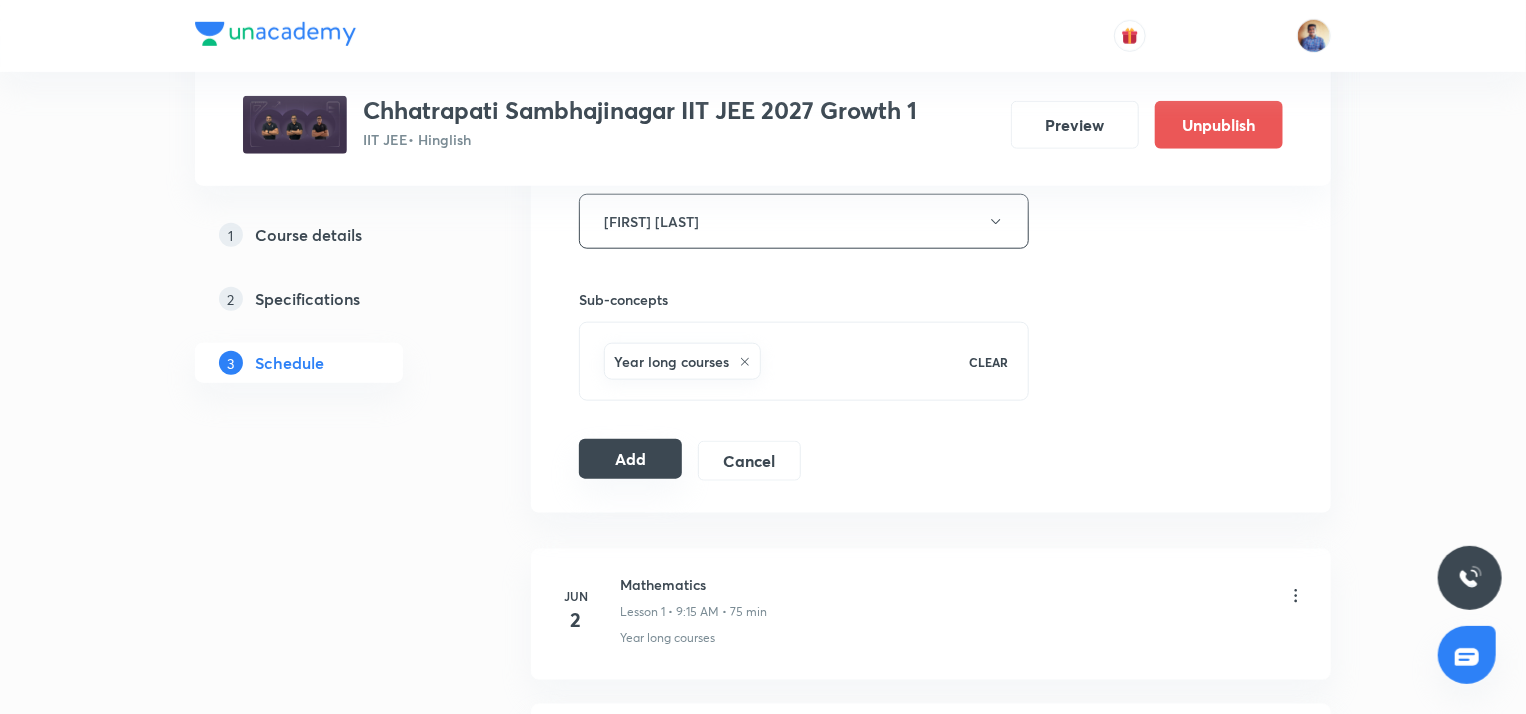 click on "Add" at bounding box center (630, 459) 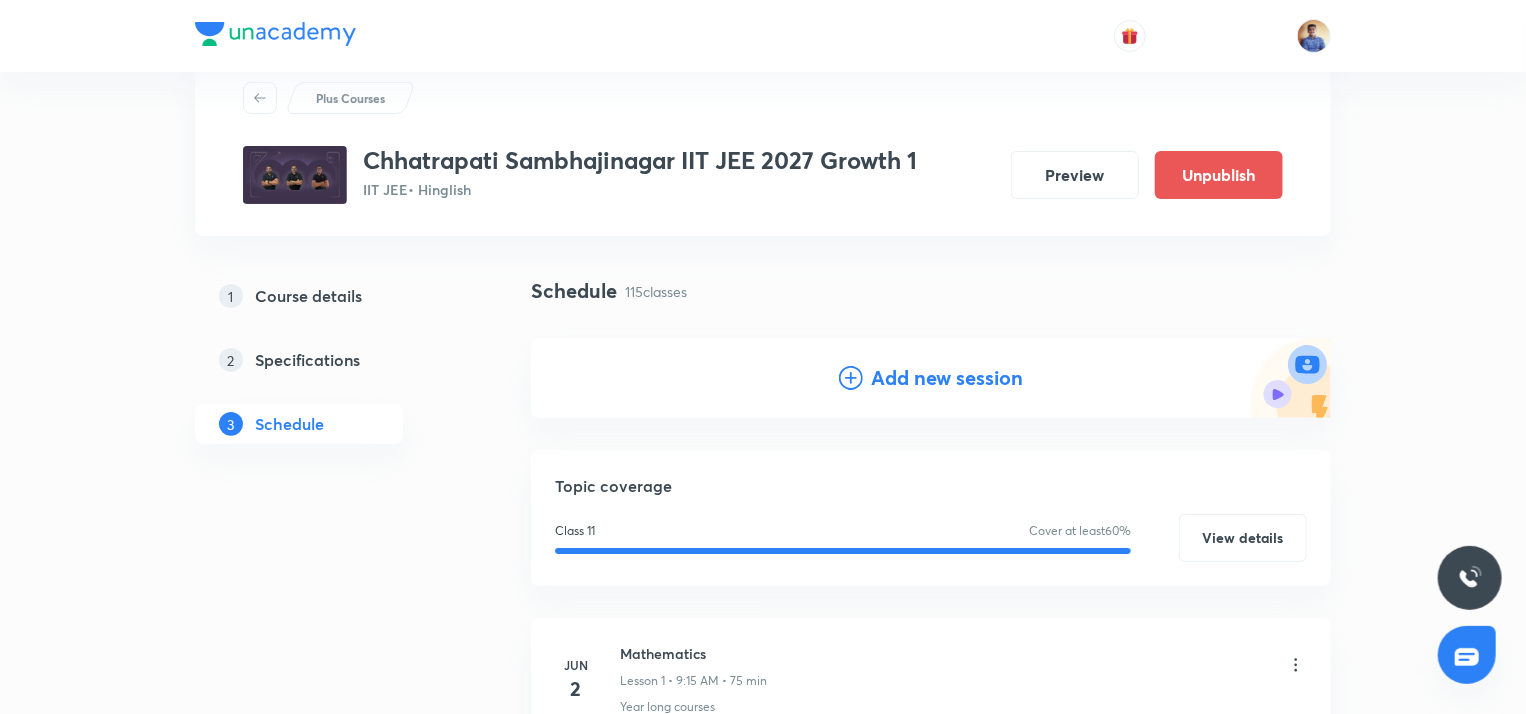 scroll, scrollTop: 46, scrollLeft: 0, axis: vertical 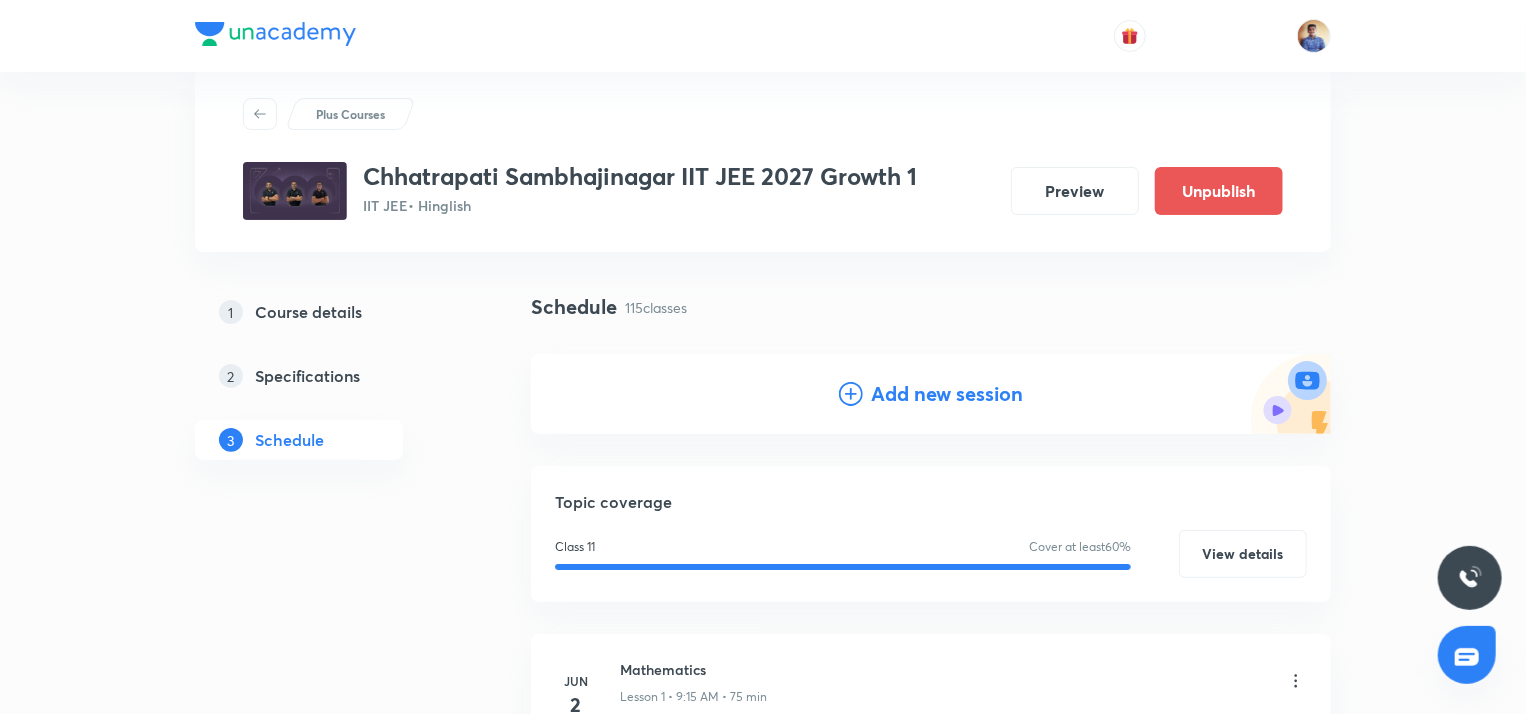 click 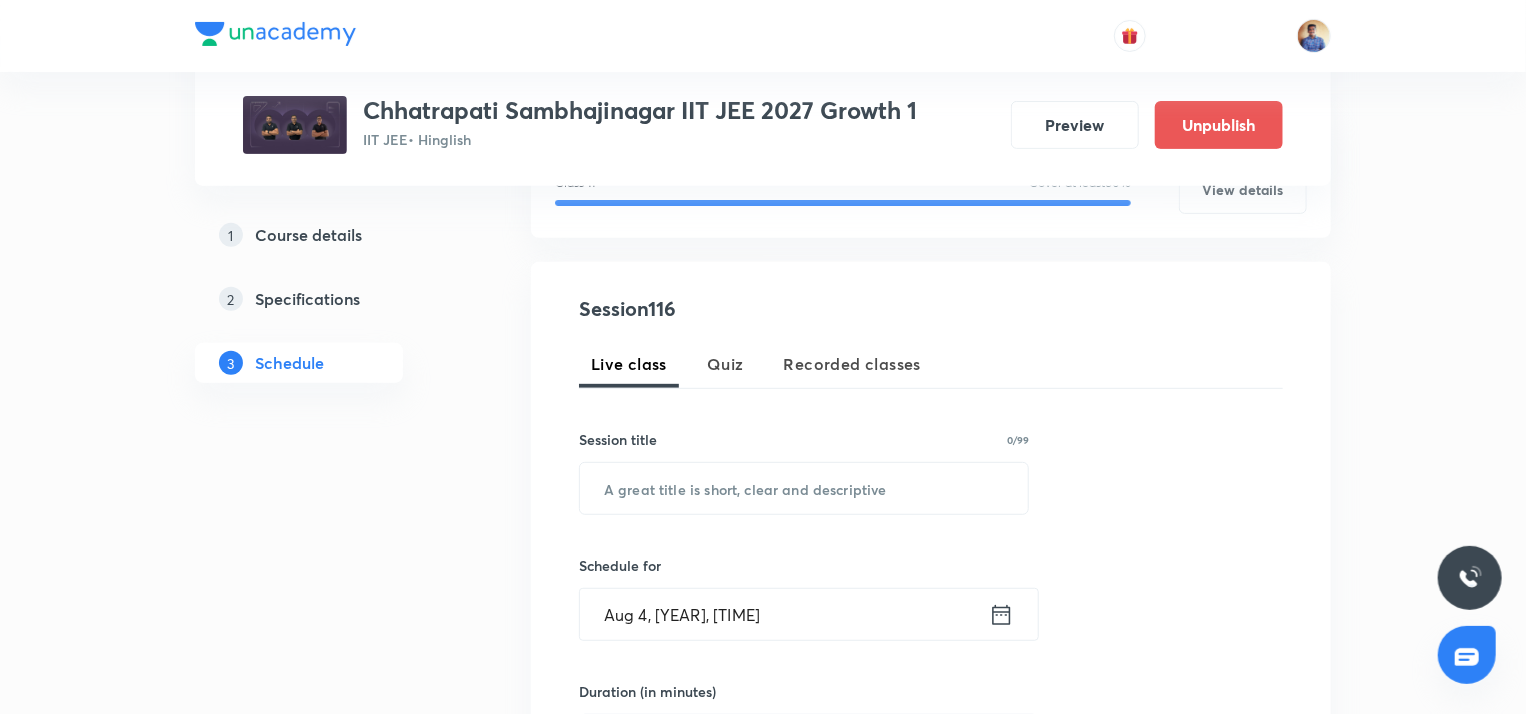 scroll, scrollTop: 300, scrollLeft: 0, axis: vertical 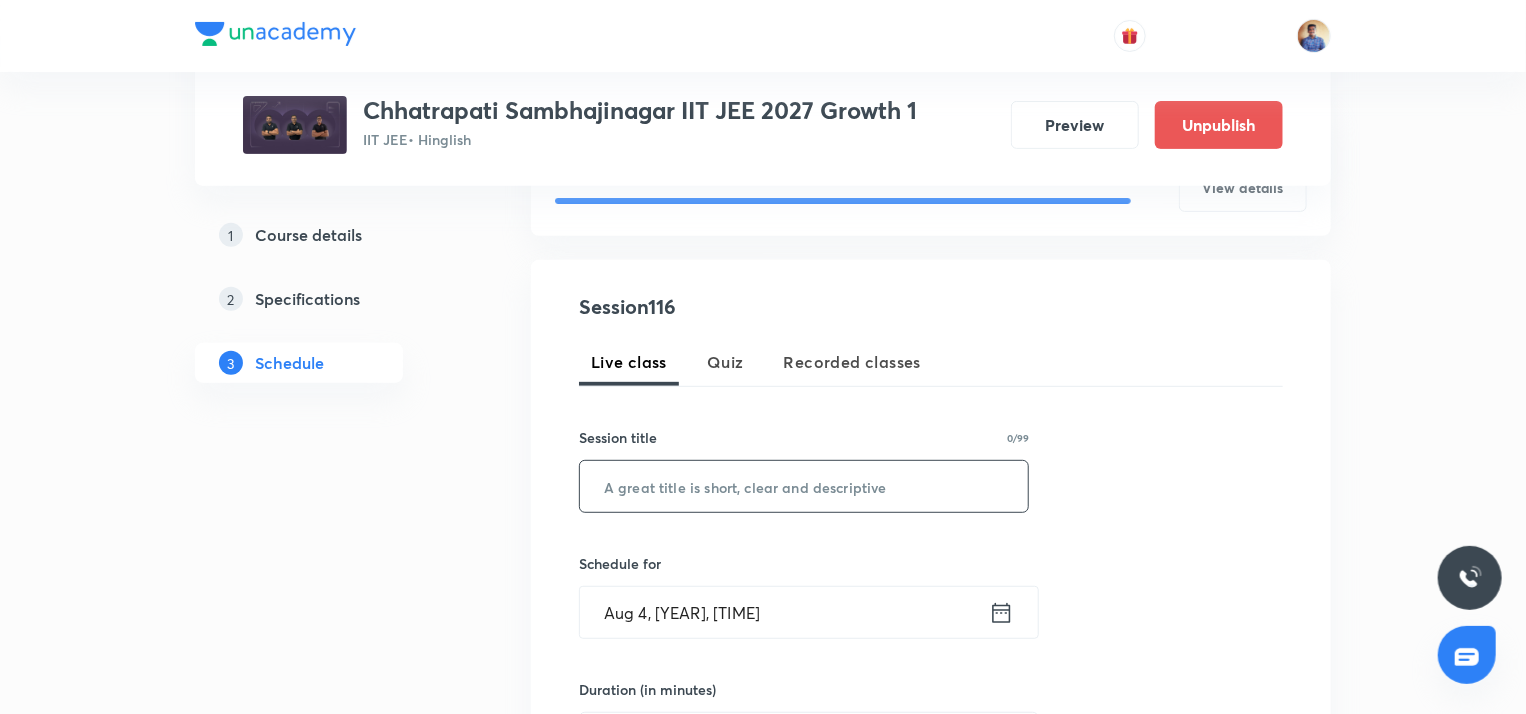 click at bounding box center [804, 486] 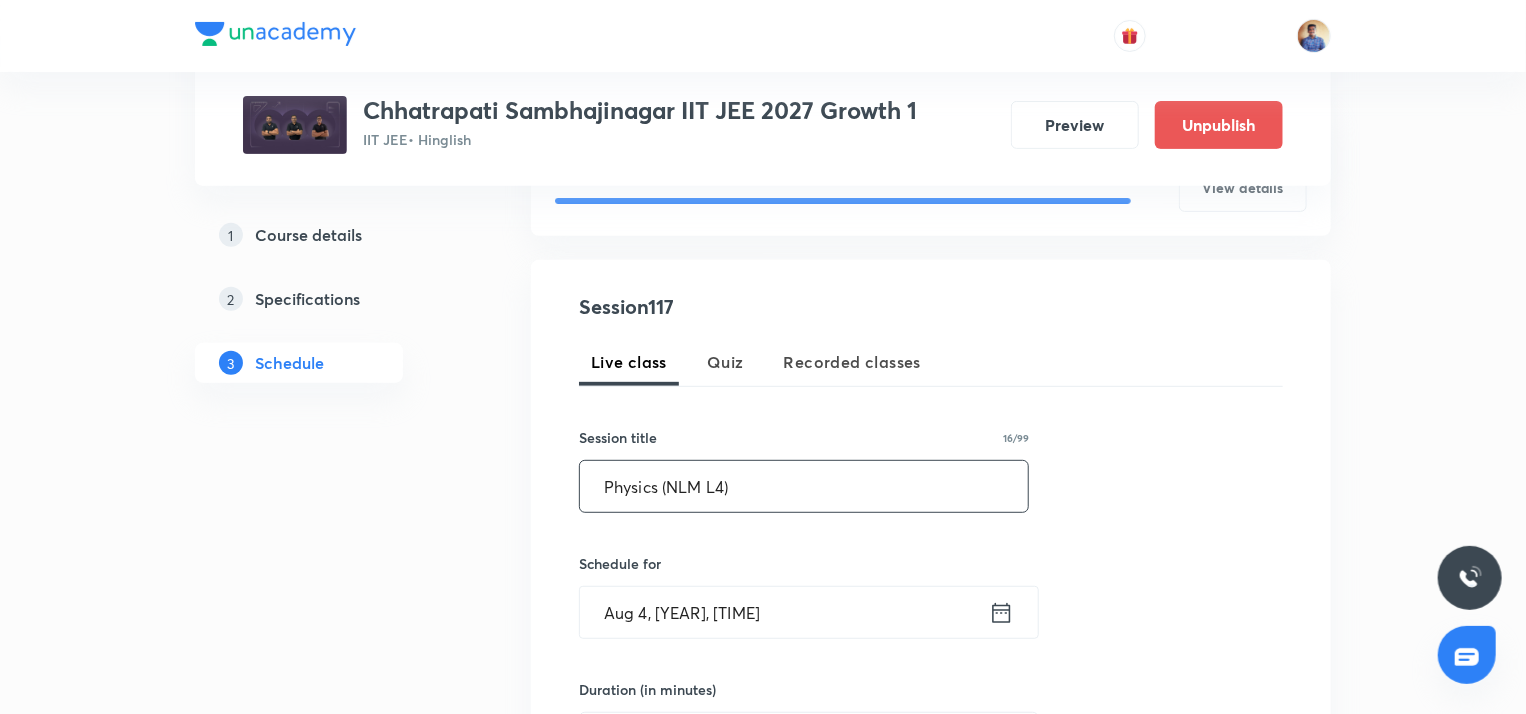 scroll, scrollTop: 364, scrollLeft: 0, axis: vertical 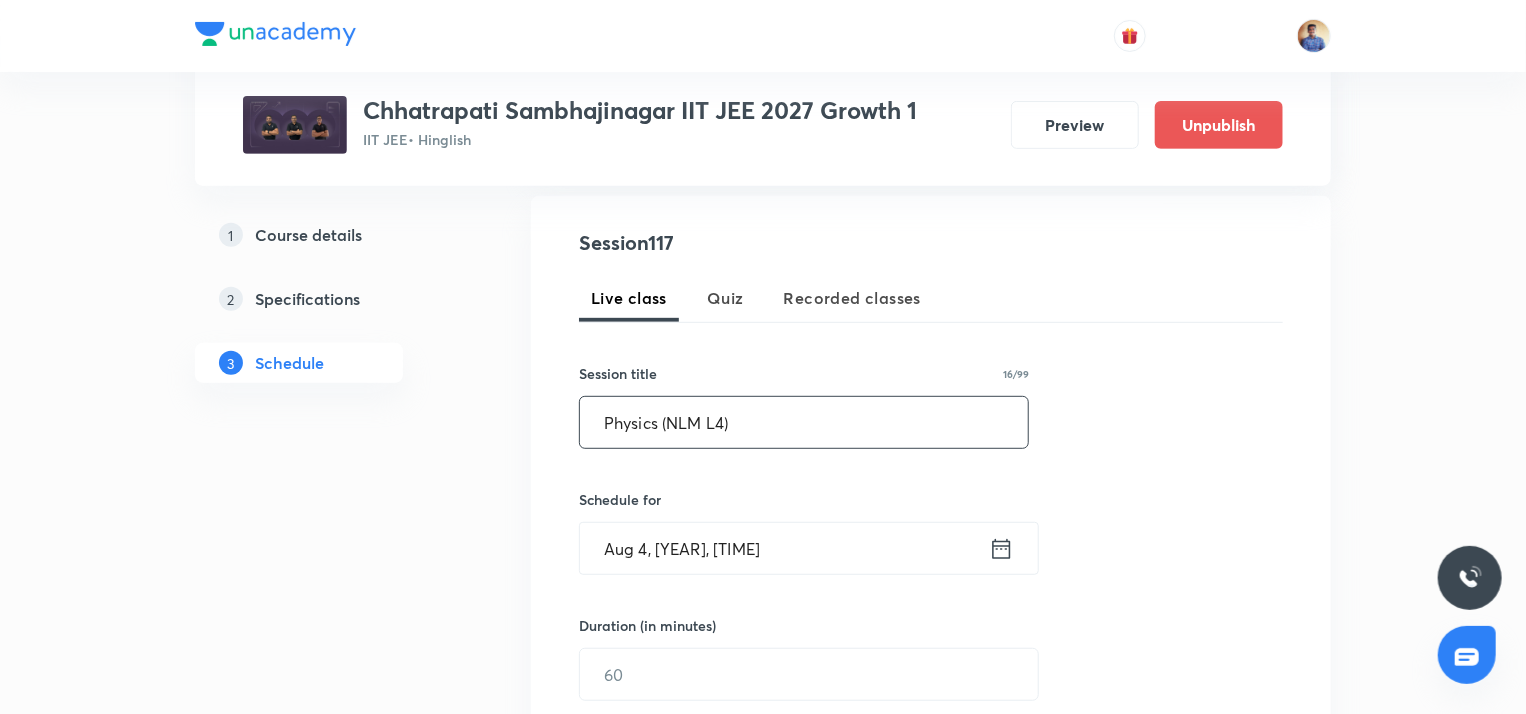 type on "Physics (NLM L4)" 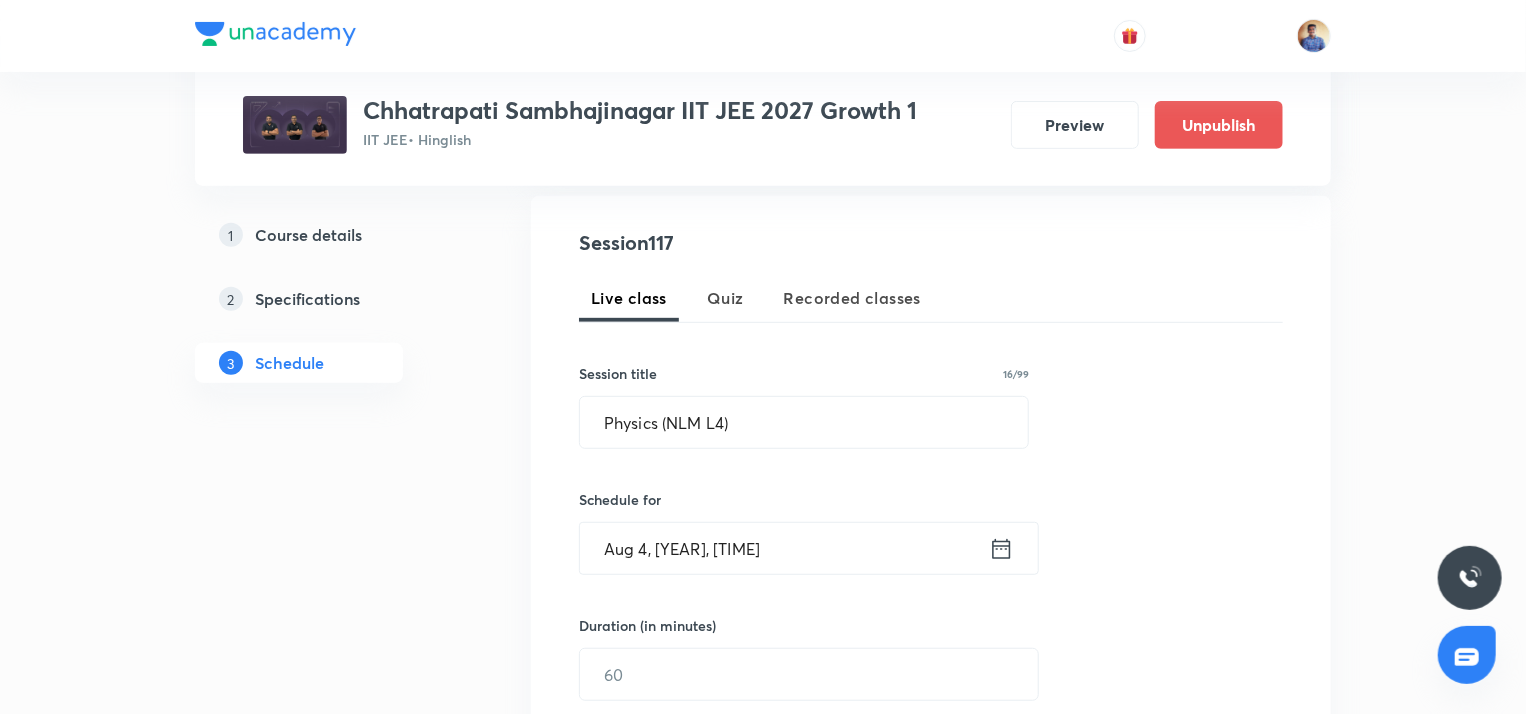 click on "Aug 4, 2025, 3:21 PM" at bounding box center (784, 548) 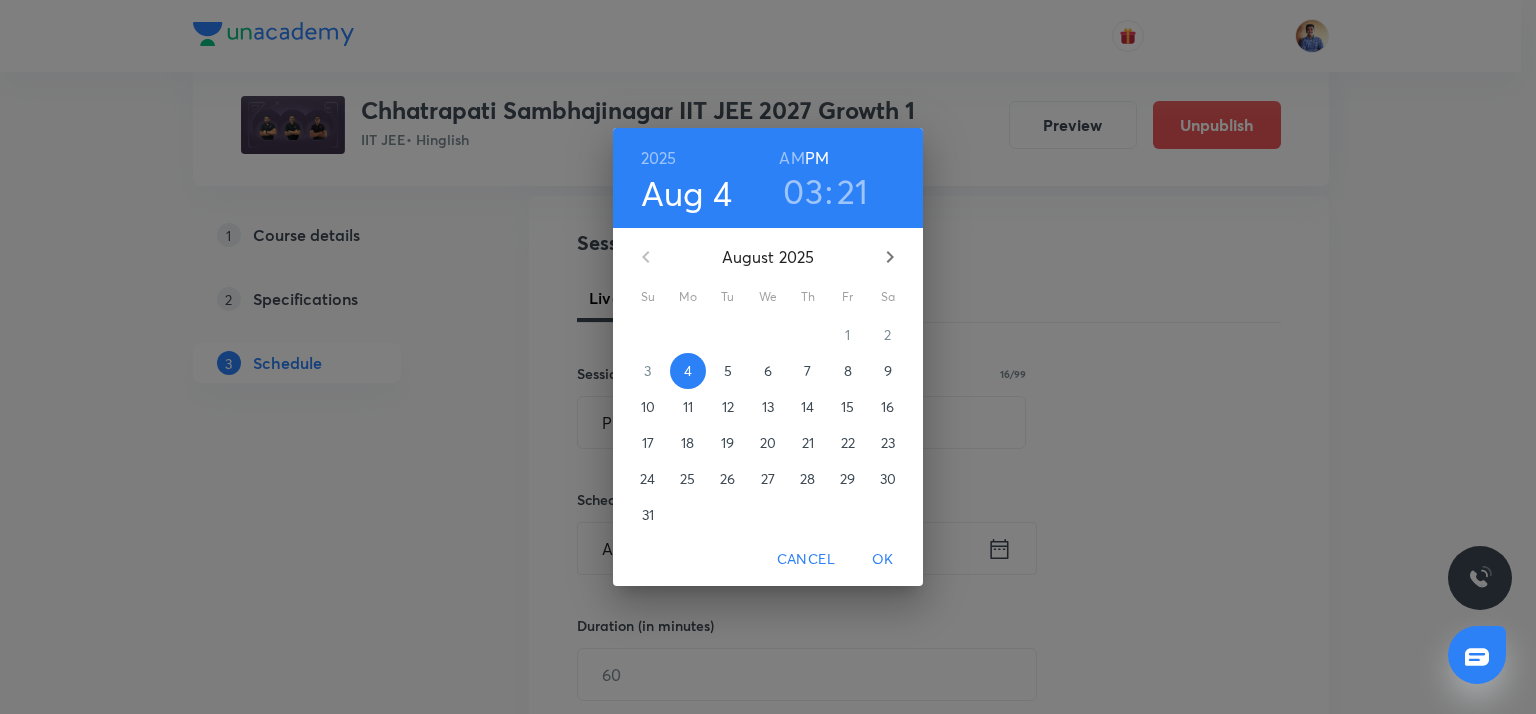 click on "8" at bounding box center (848, 371) 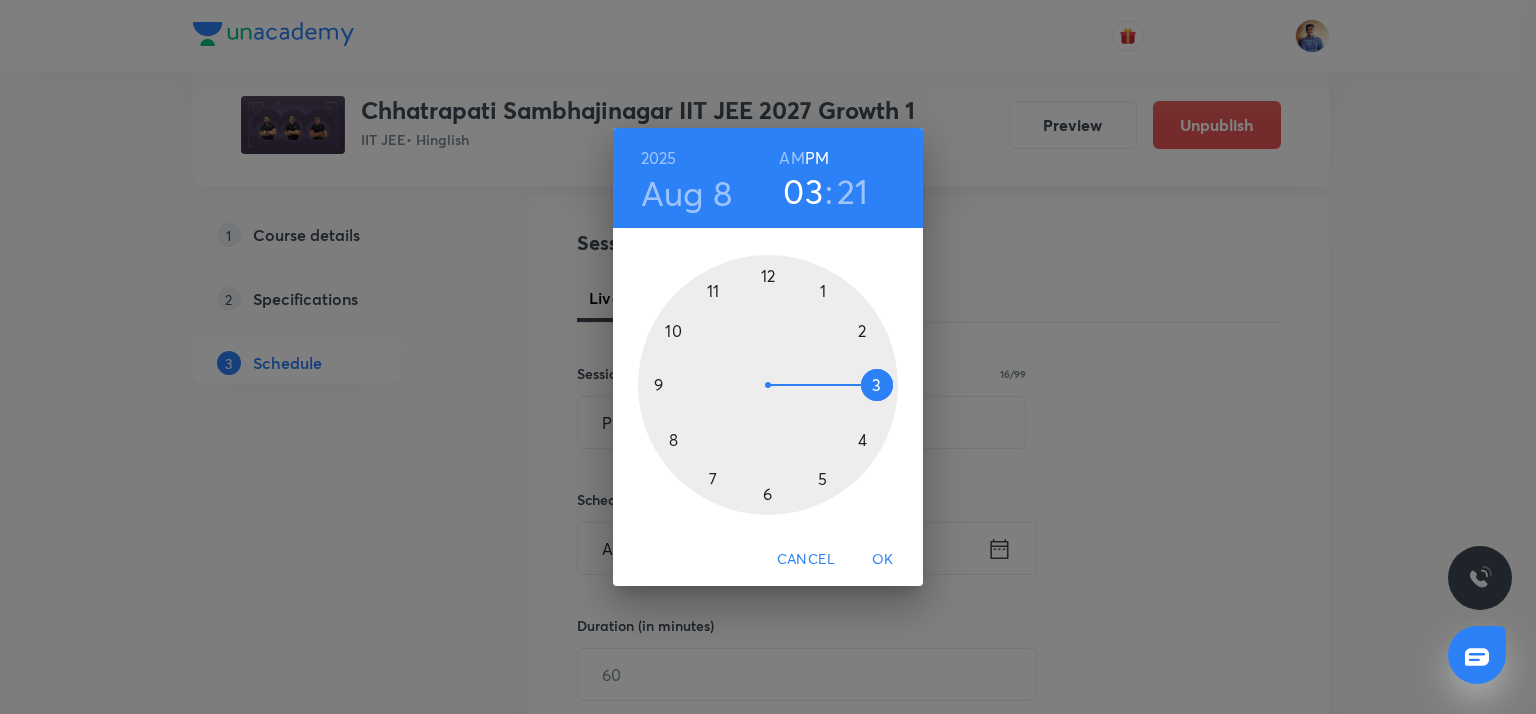 click on "AM" at bounding box center [791, 158] 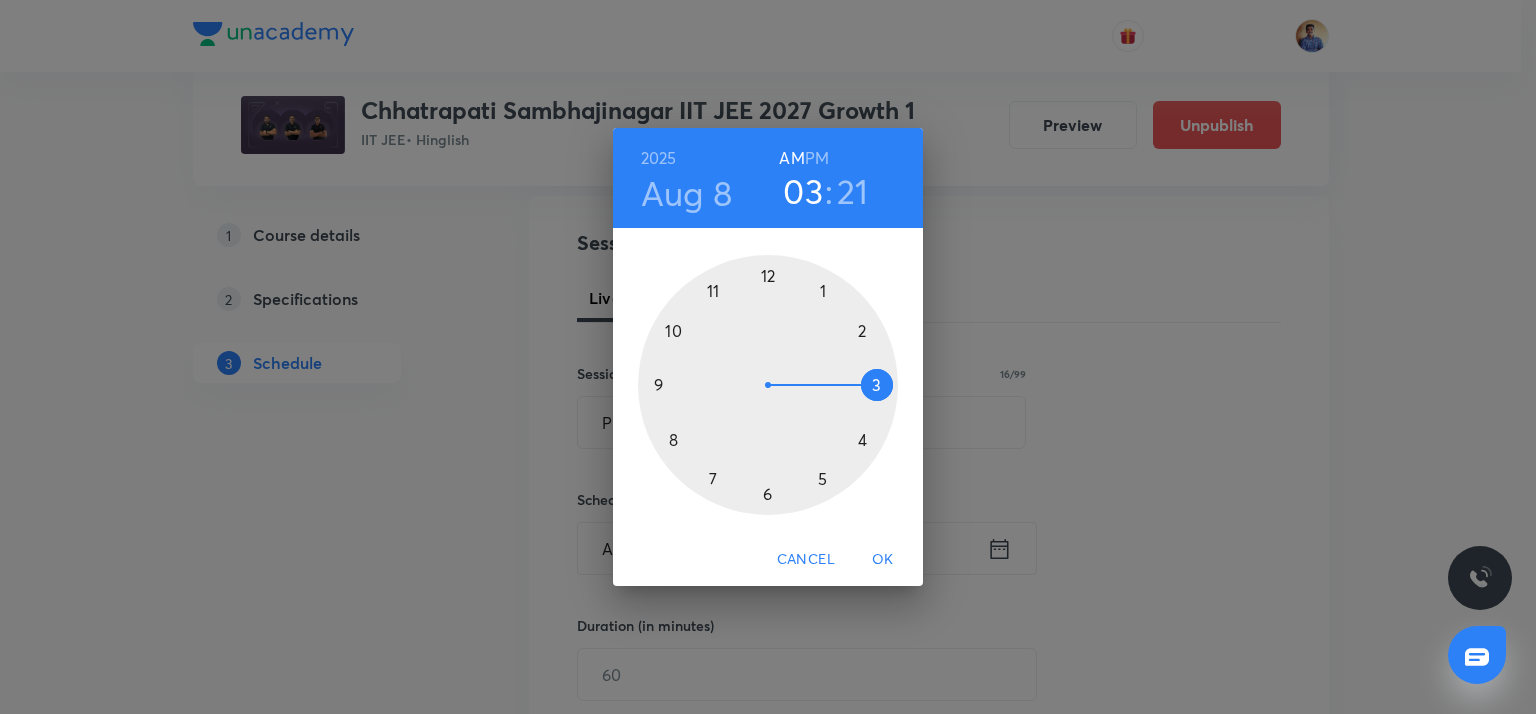 click at bounding box center [768, 385] 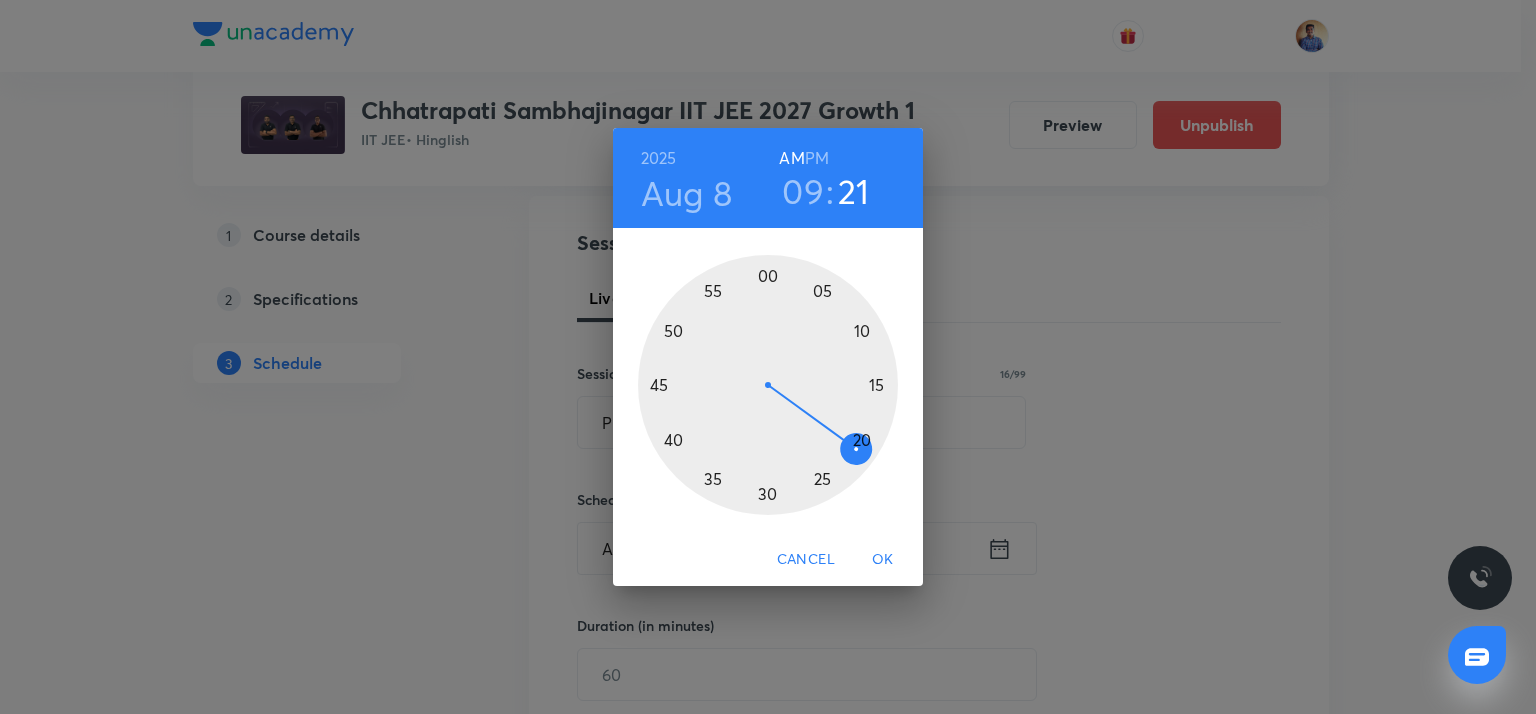 click at bounding box center (768, 385) 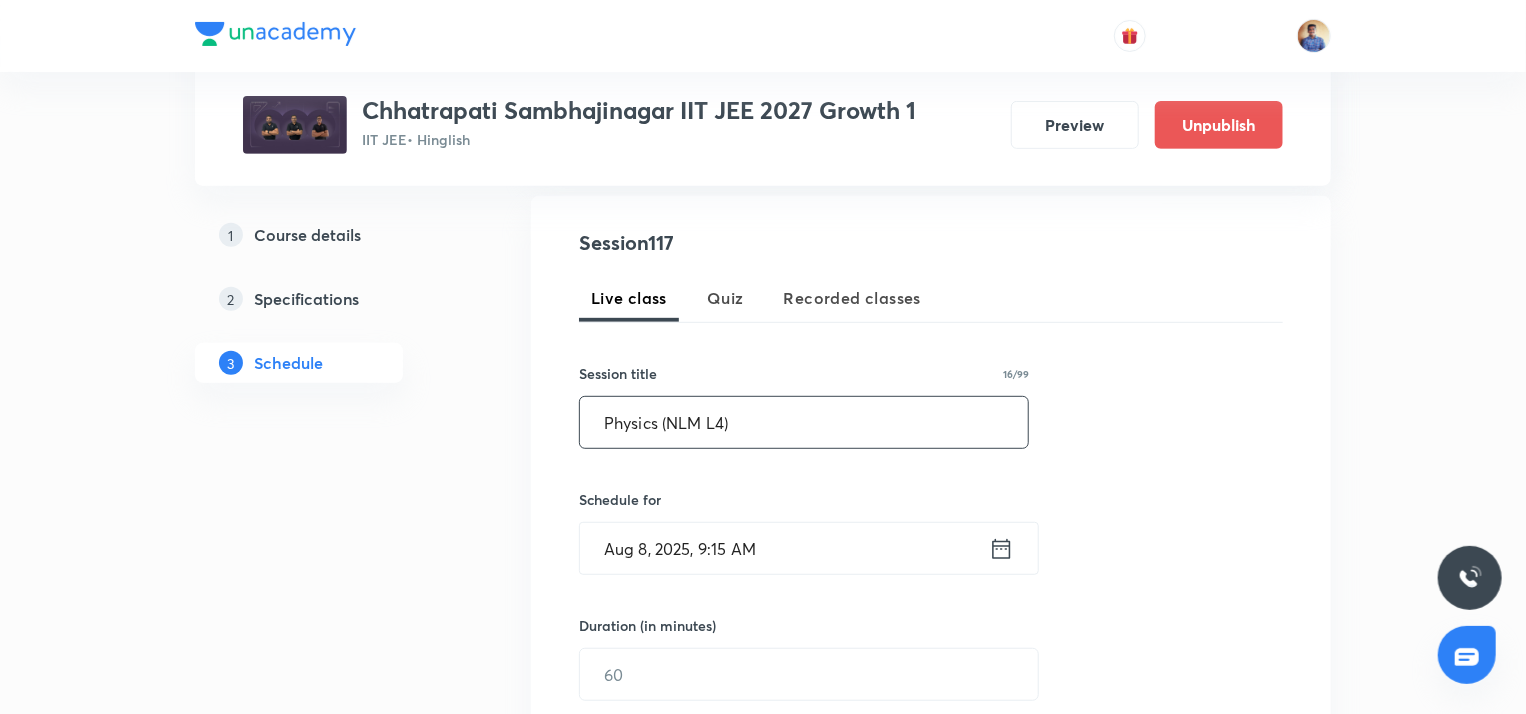 scroll, scrollTop: 616, scrollLeft: 0, axis: vertical 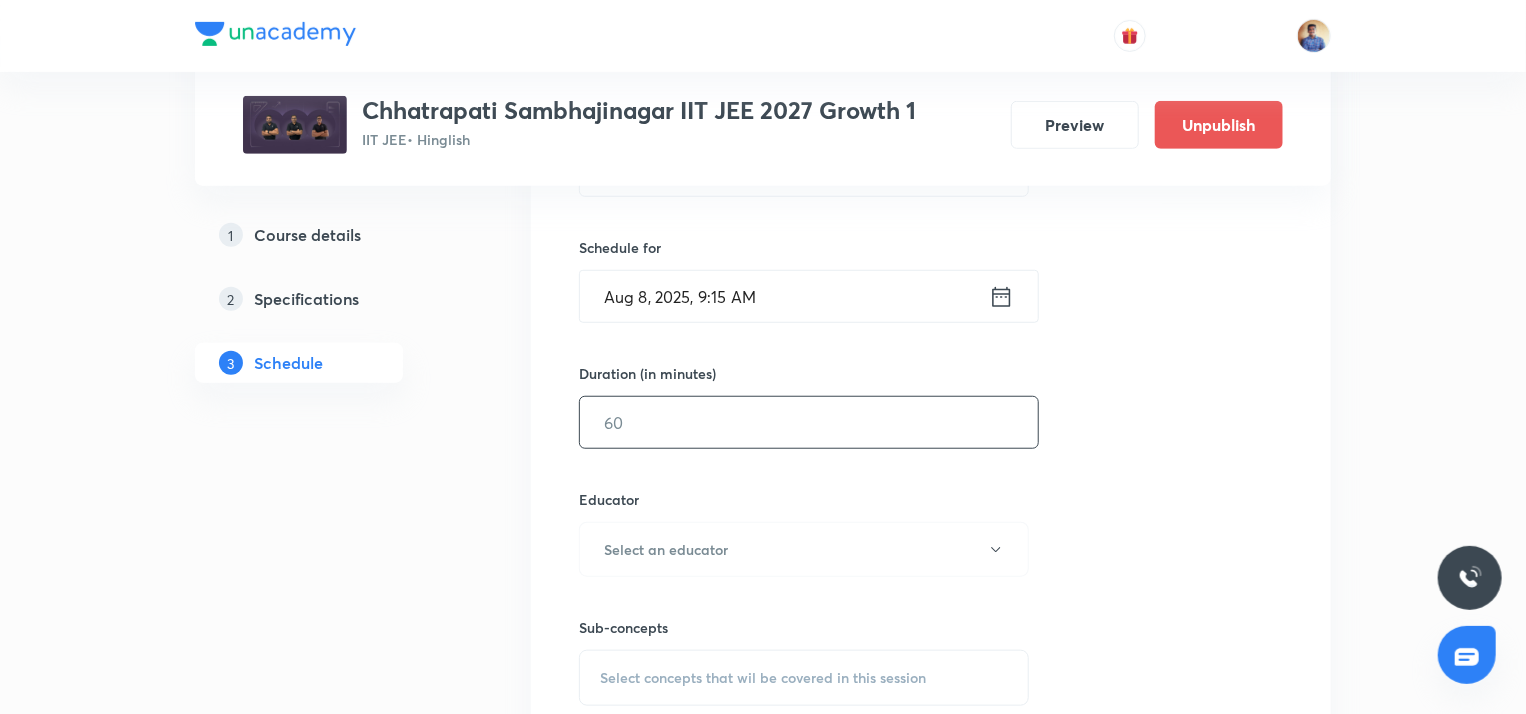 click at bounding box center (809, 422) 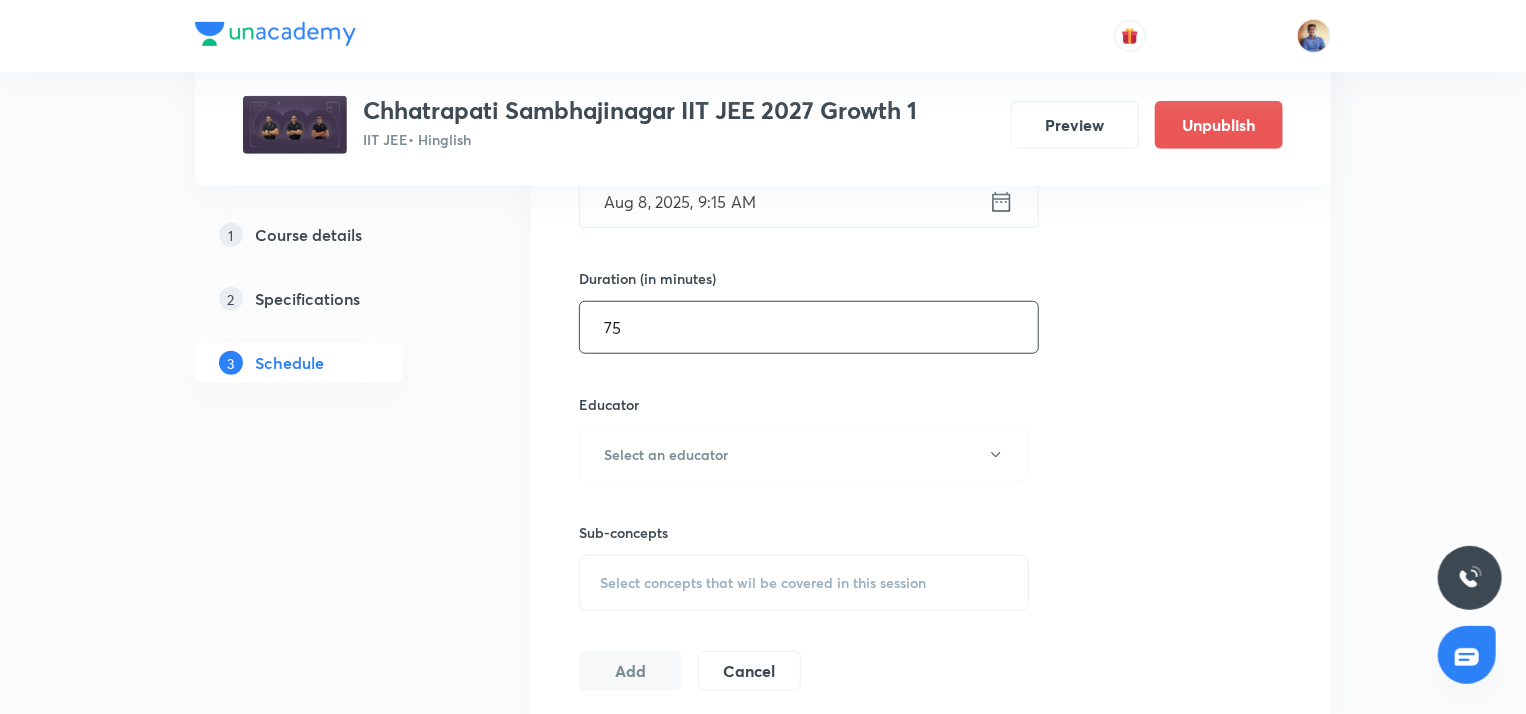 scroll, scrollTop: 712, scrollLeft: 0, axis: vertical 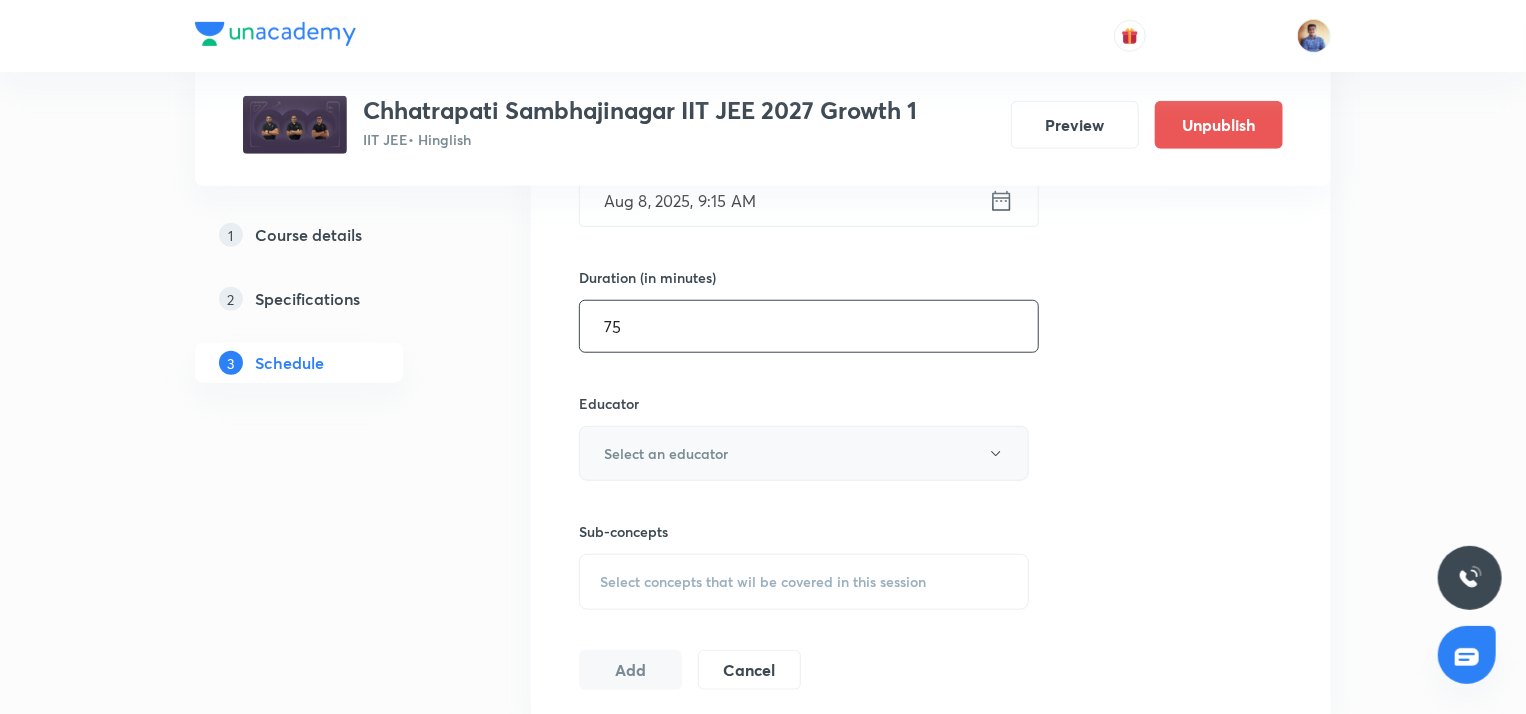 type on "75" 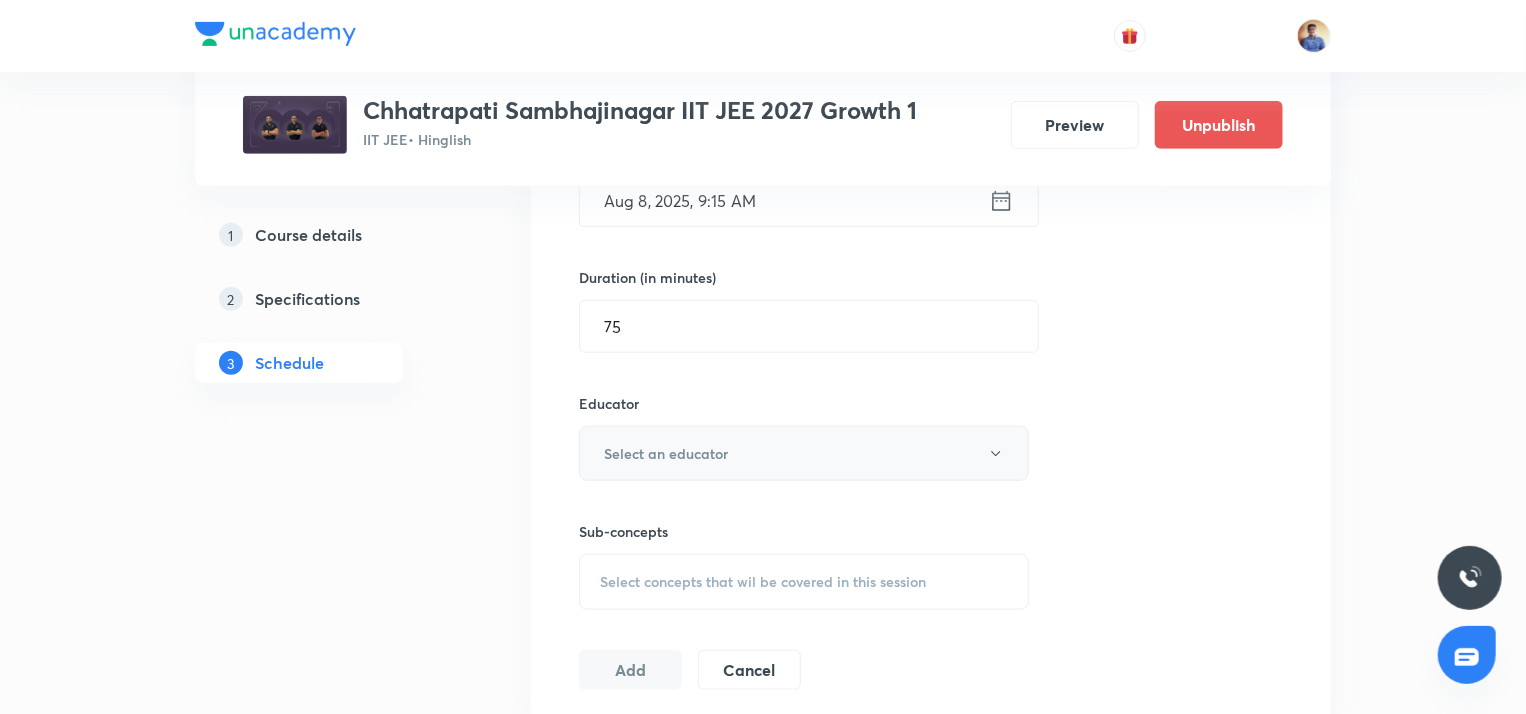 click on "Select an educator" at bounding box center [666, 453] 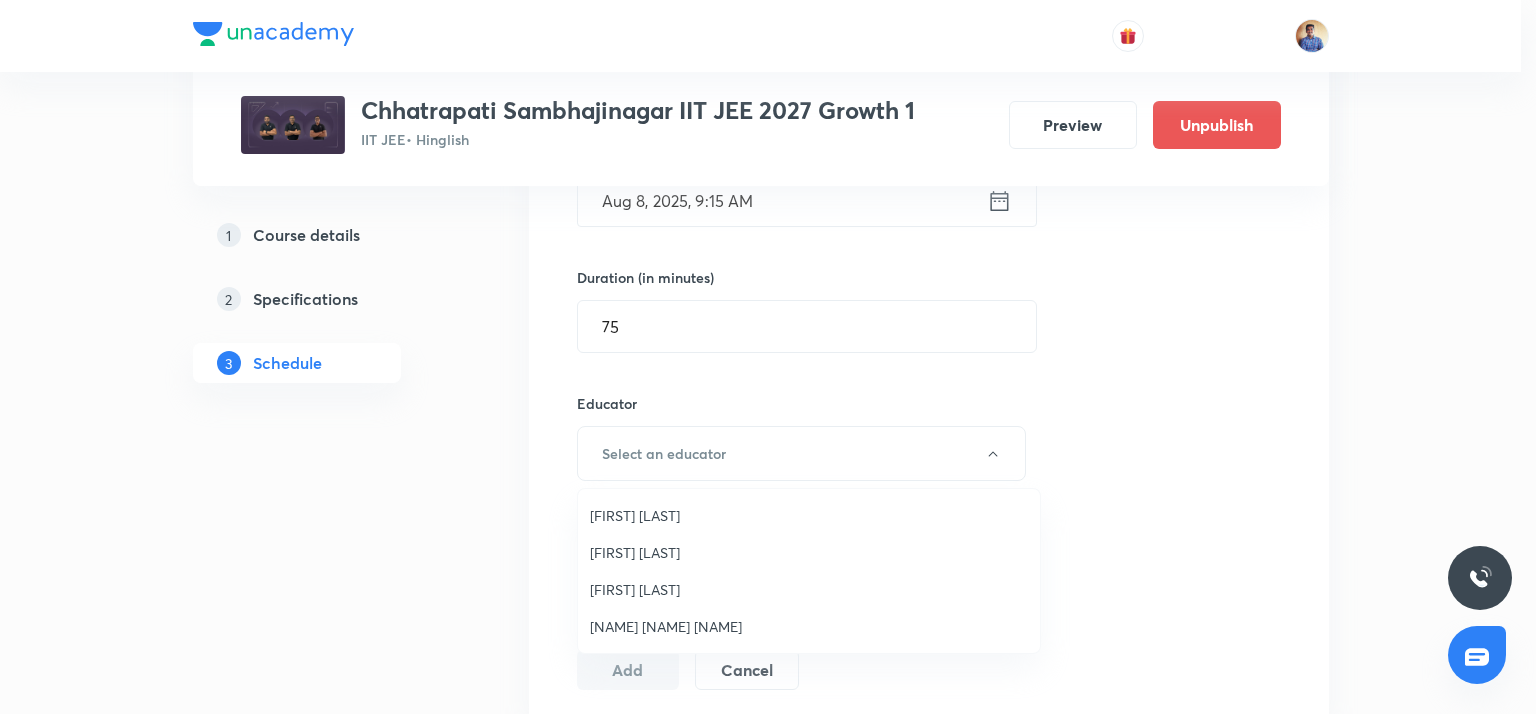 click on "[NAME]" at bounding box center (809, 589) 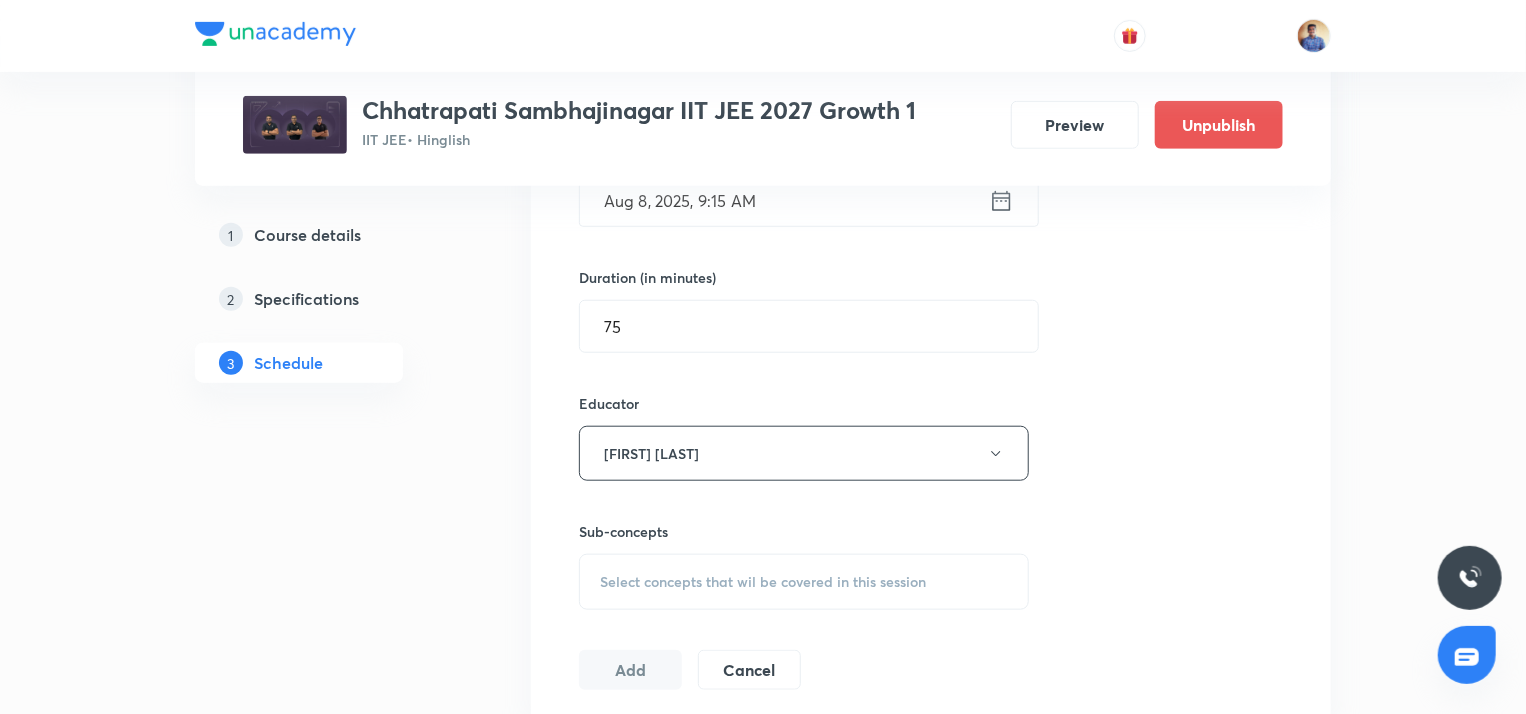 scroll, scrollTop: 878, scrollLeft: 0, axis: vertical 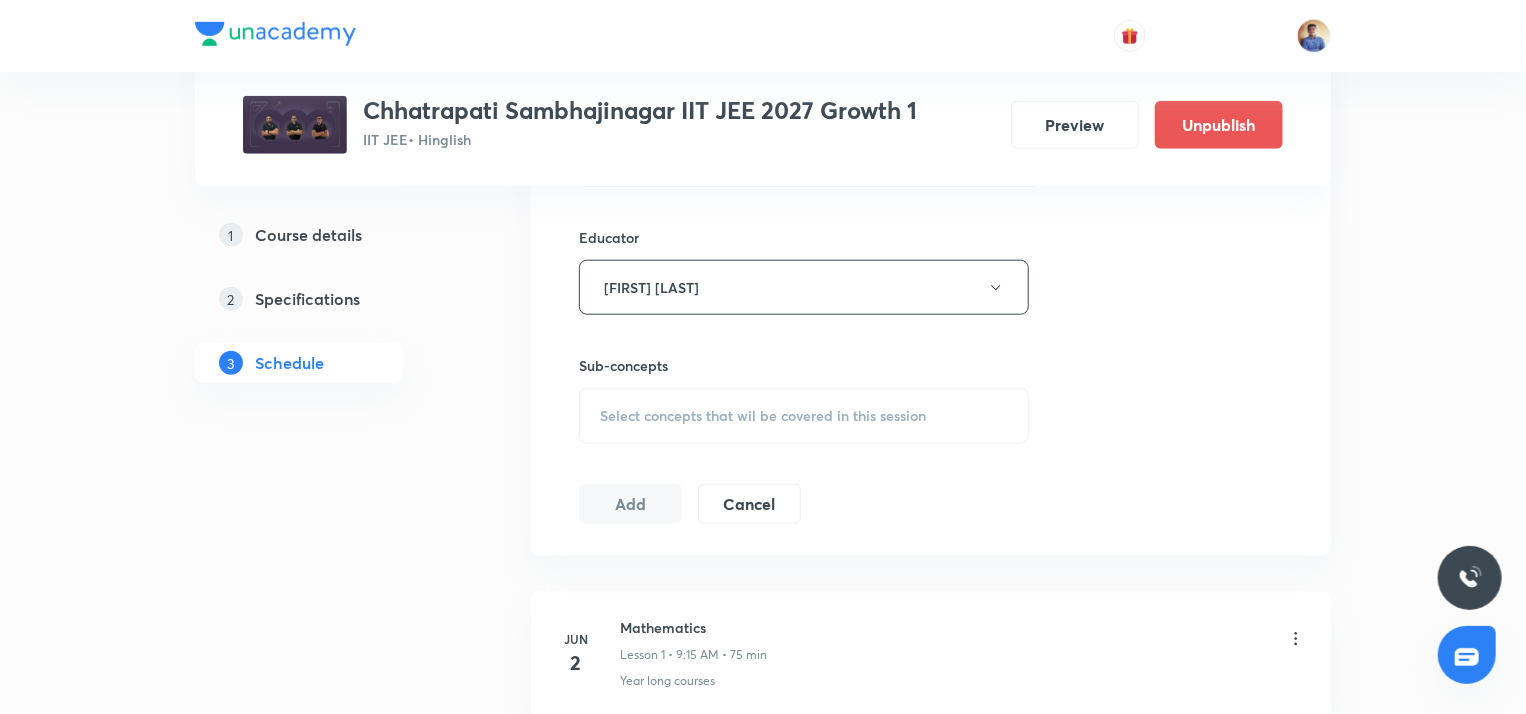click on "Select concepts that wil be covered in this session" at bounding box center [804, 416] 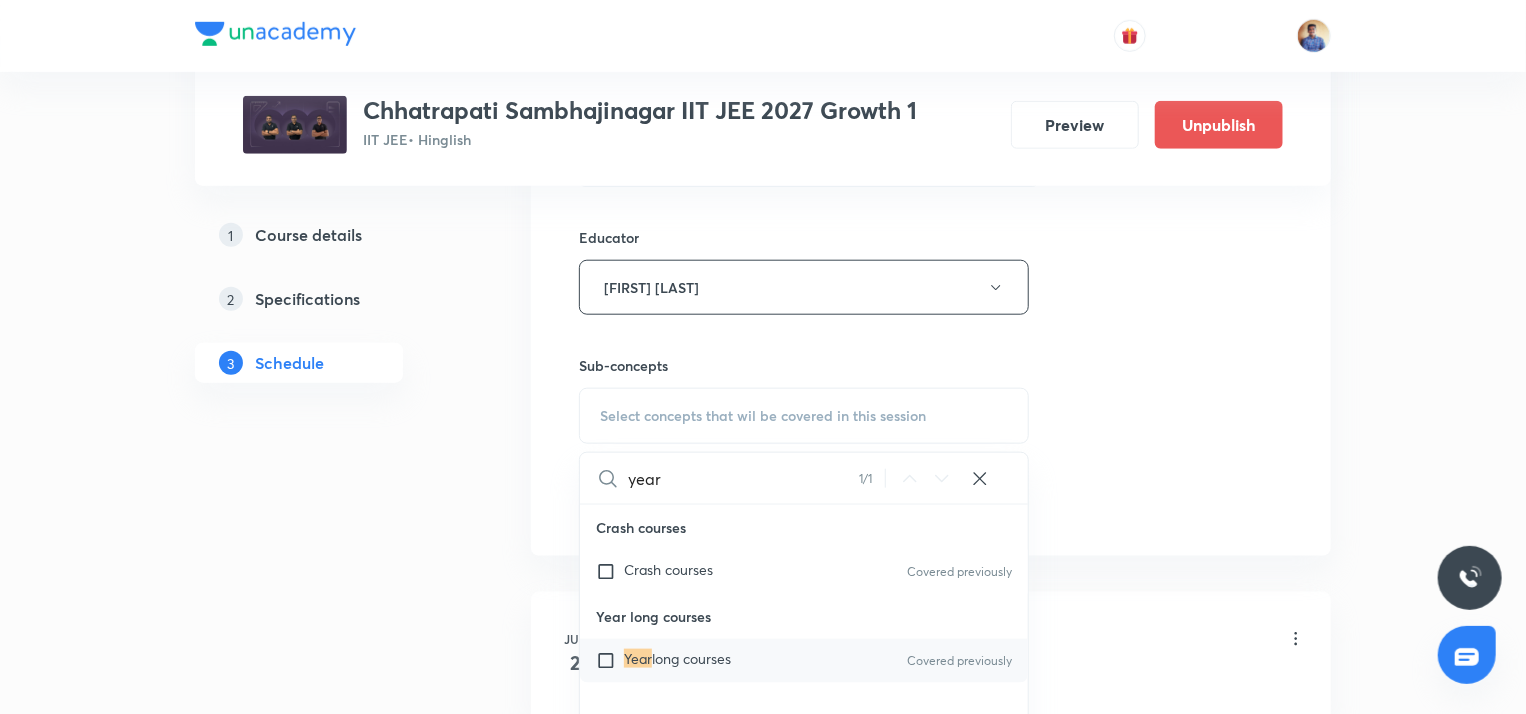 type on "year" 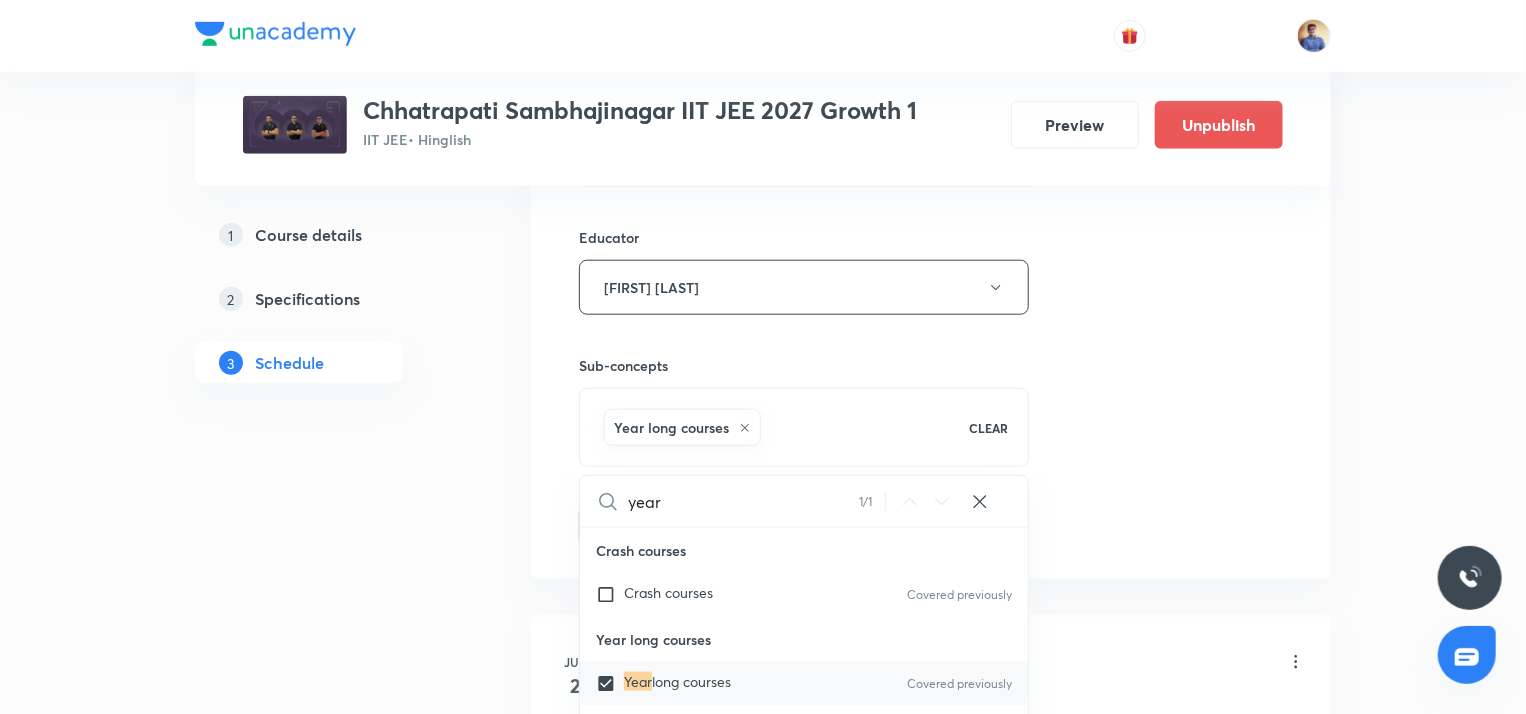 click on "1 Course details 2 Specifications 3 Schedule" at bounding box center [331, 9091] 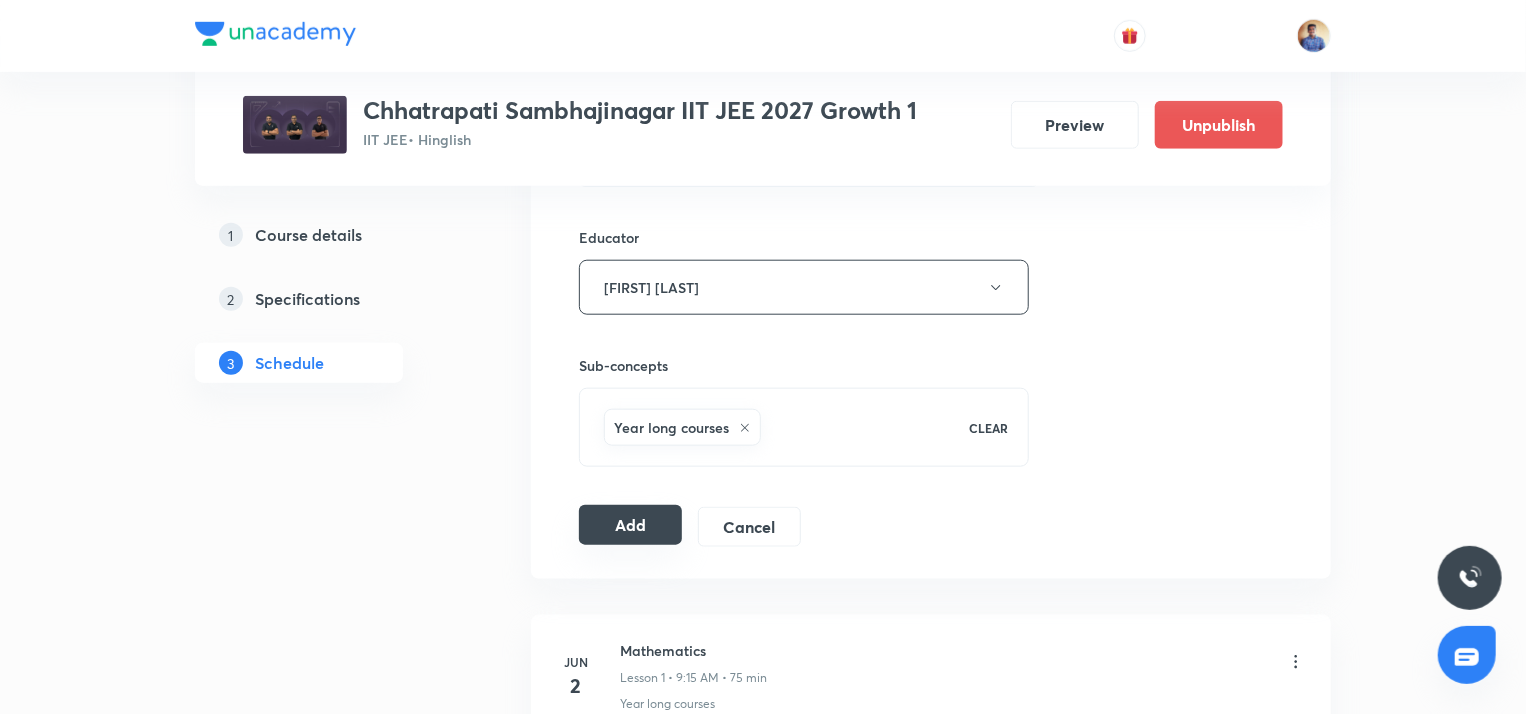 click on "Add" at bounding box center (630, 525) 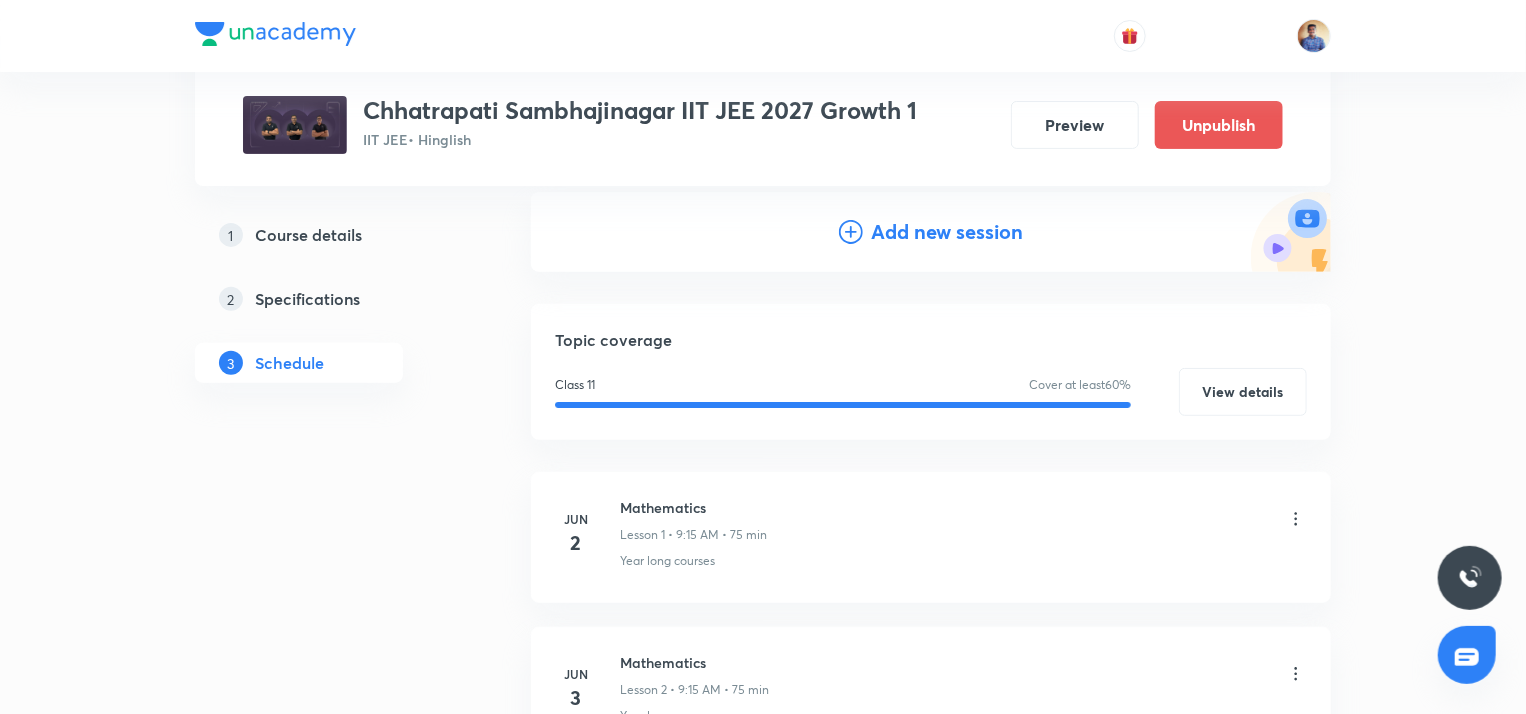 scroll, scrollTop: 200, scrollLeft: 0, axis: vertical 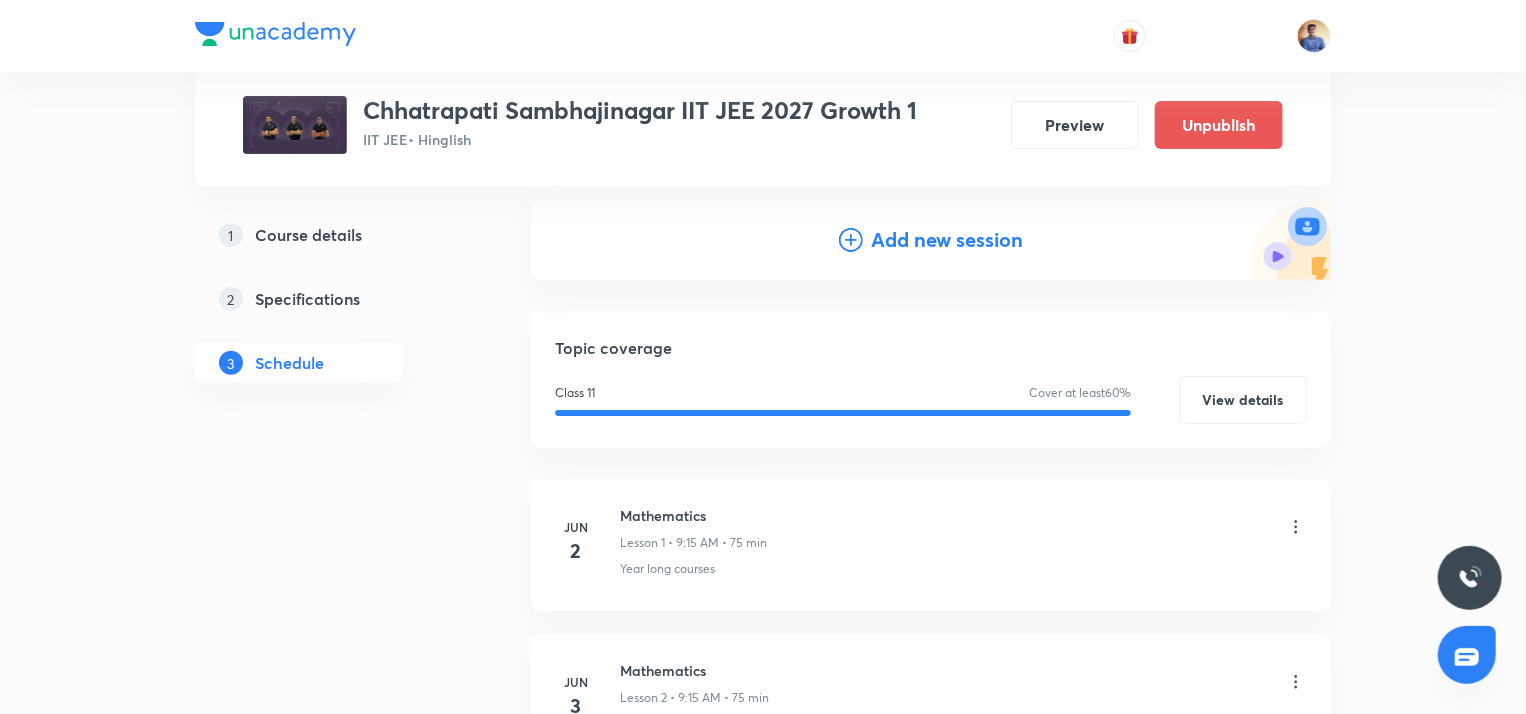 click on "Add new session" at bounding box center [947, 240] 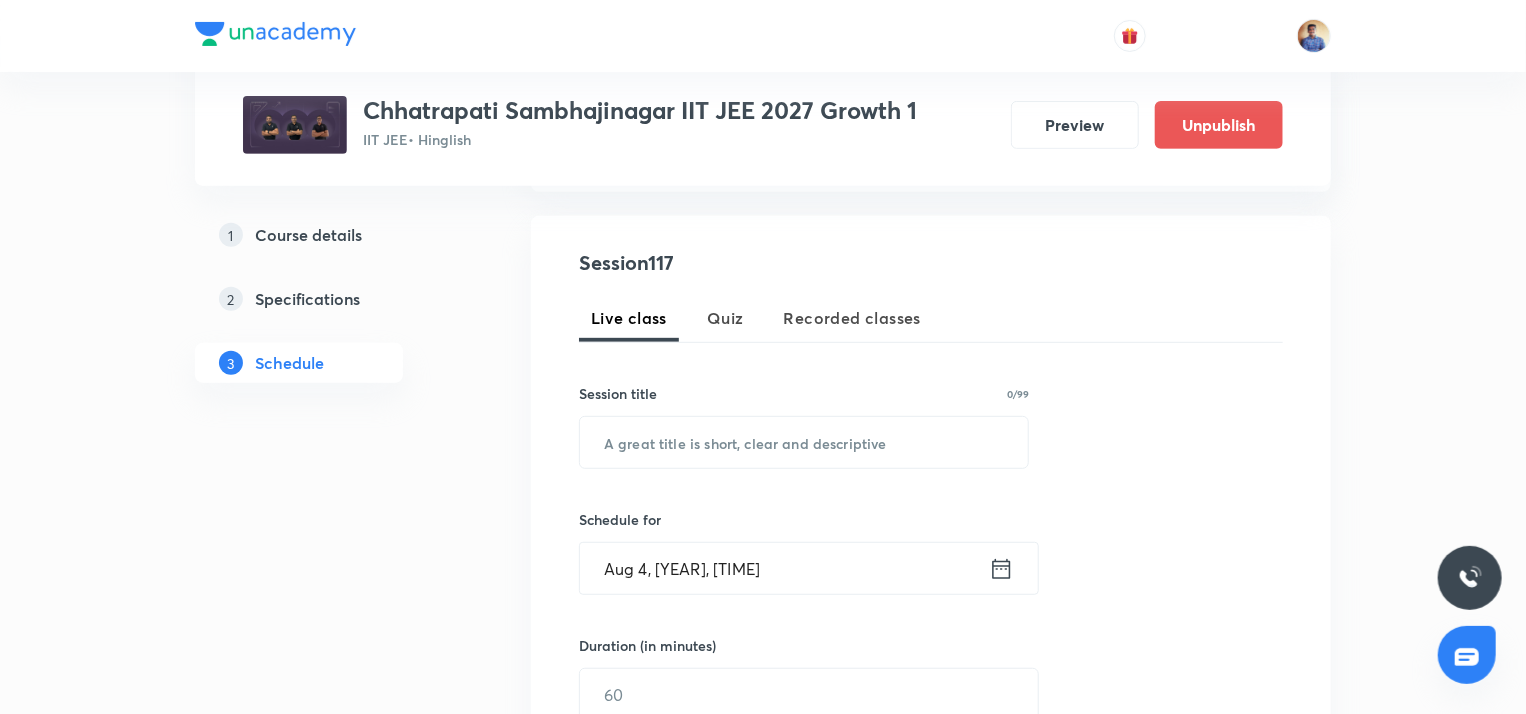 scroll, scrollTop: 344, scrollLeft: 0, axis: vertical 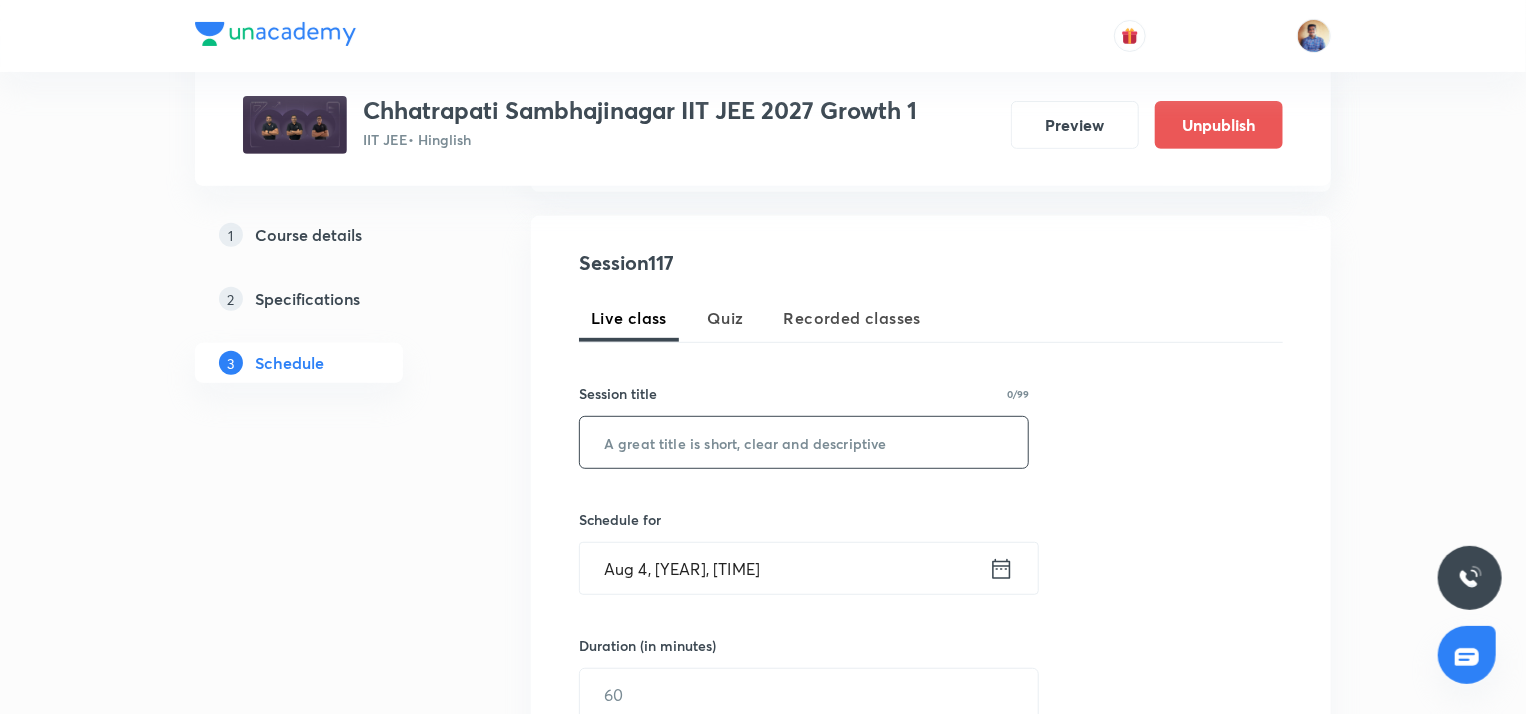 paste on "Physics (NLM L1)" 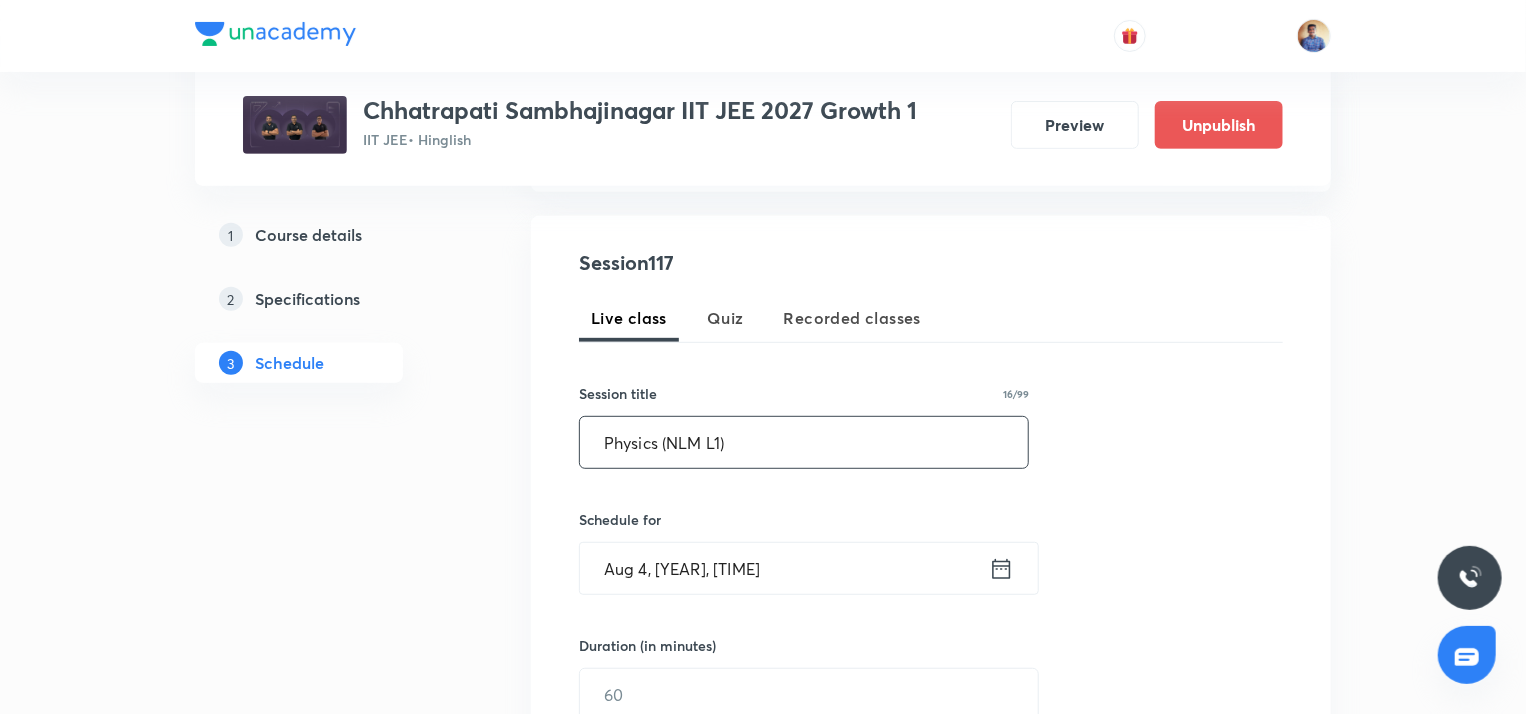 click on "Physics (NLM L1)" at bounding box center [804, 442] 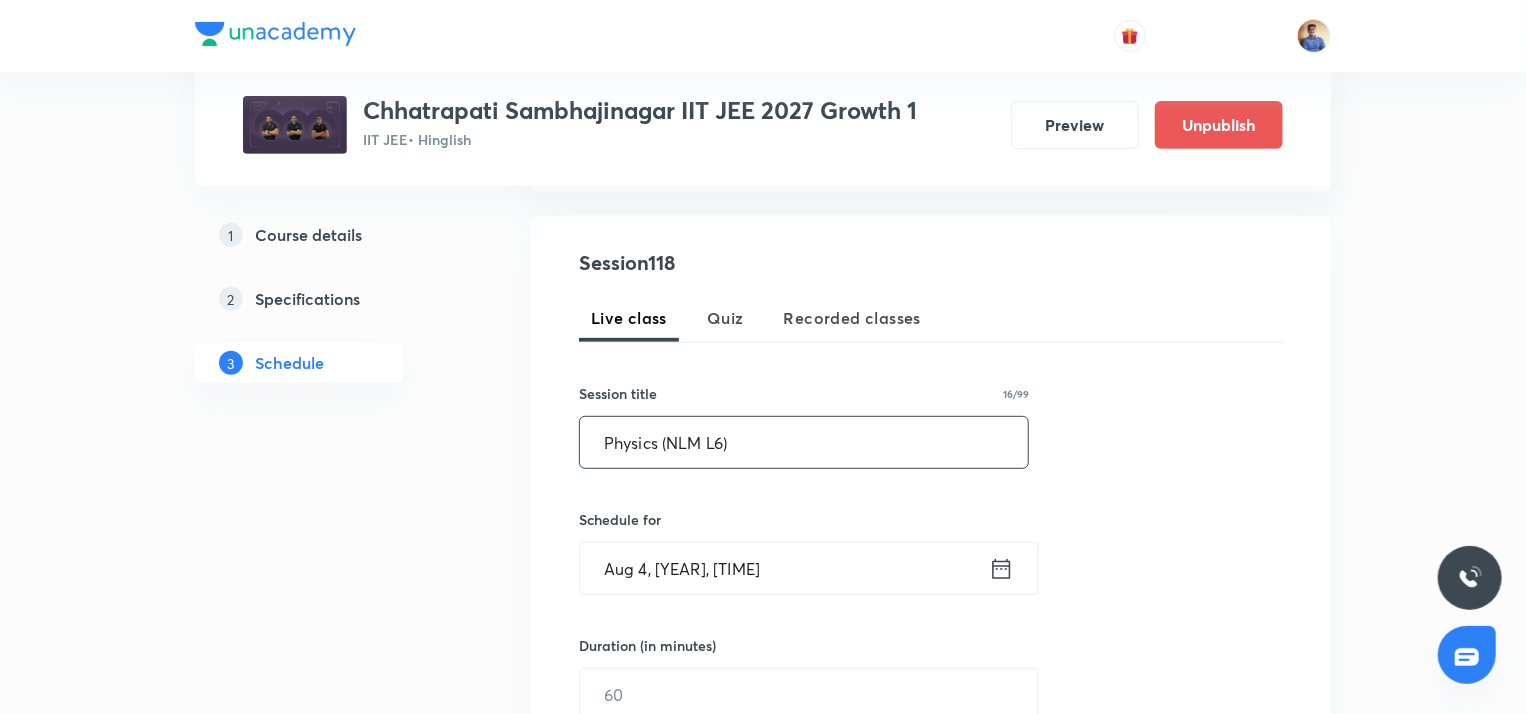 type on "Physics (NLM L6)" 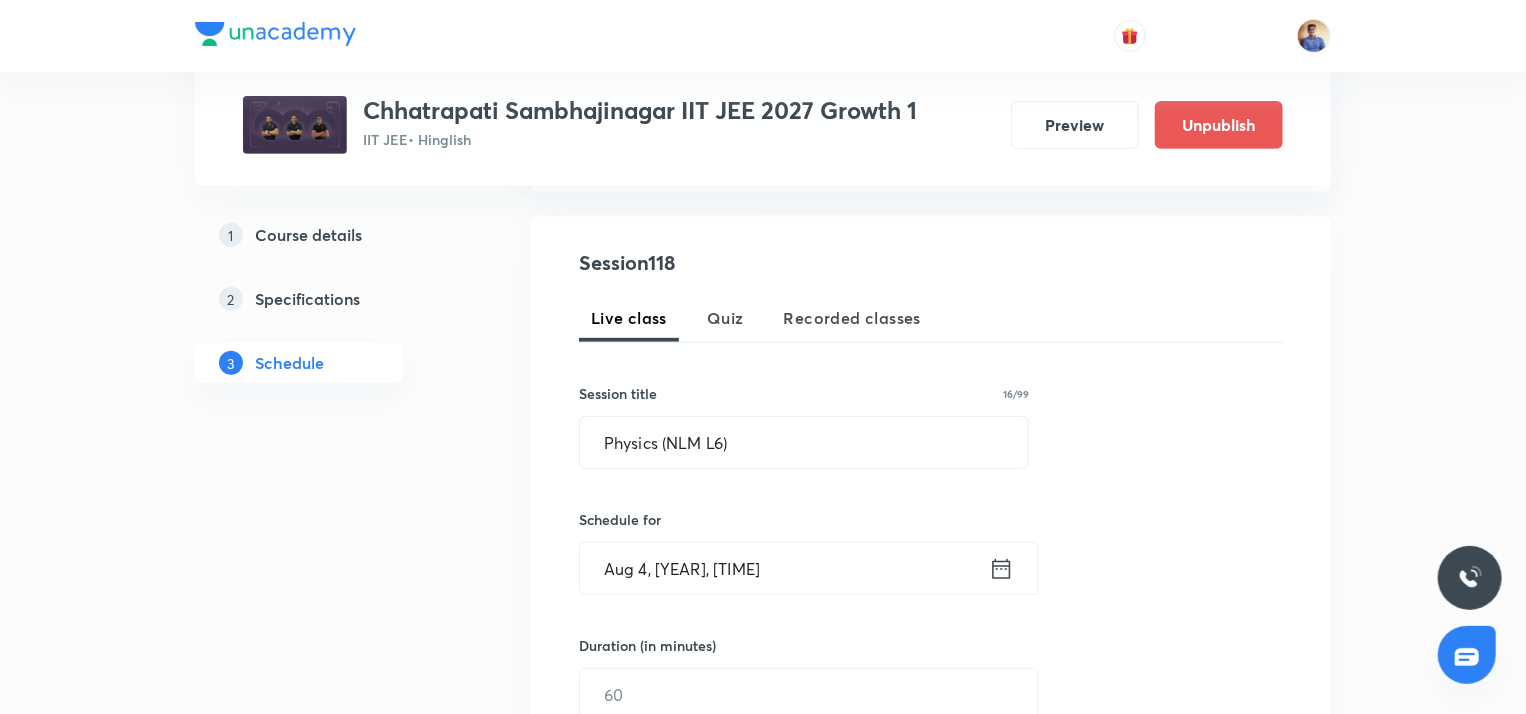 click on "Aug 4, 2025, 3:22 PM" at bounding box center (784, 568) 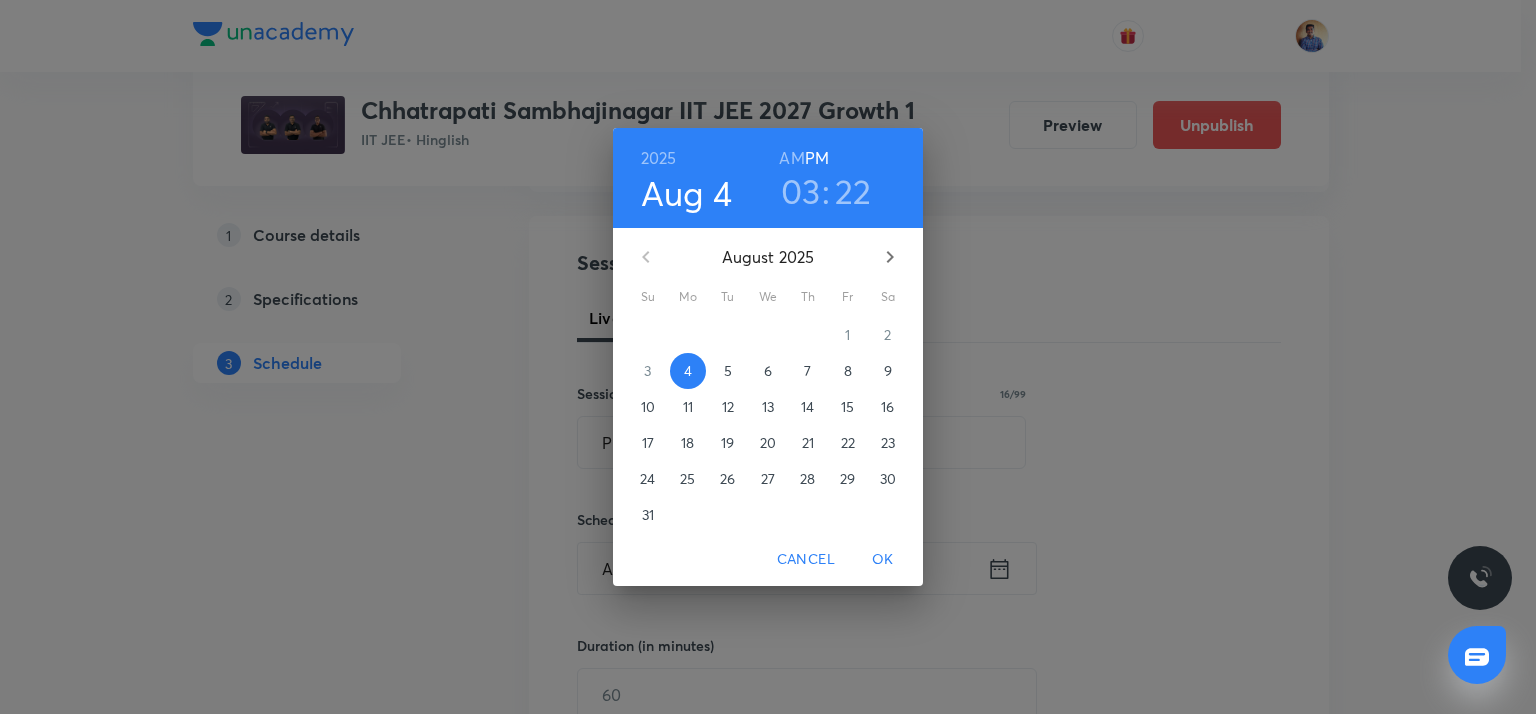 click on "11" at bounding box center [688, 407] 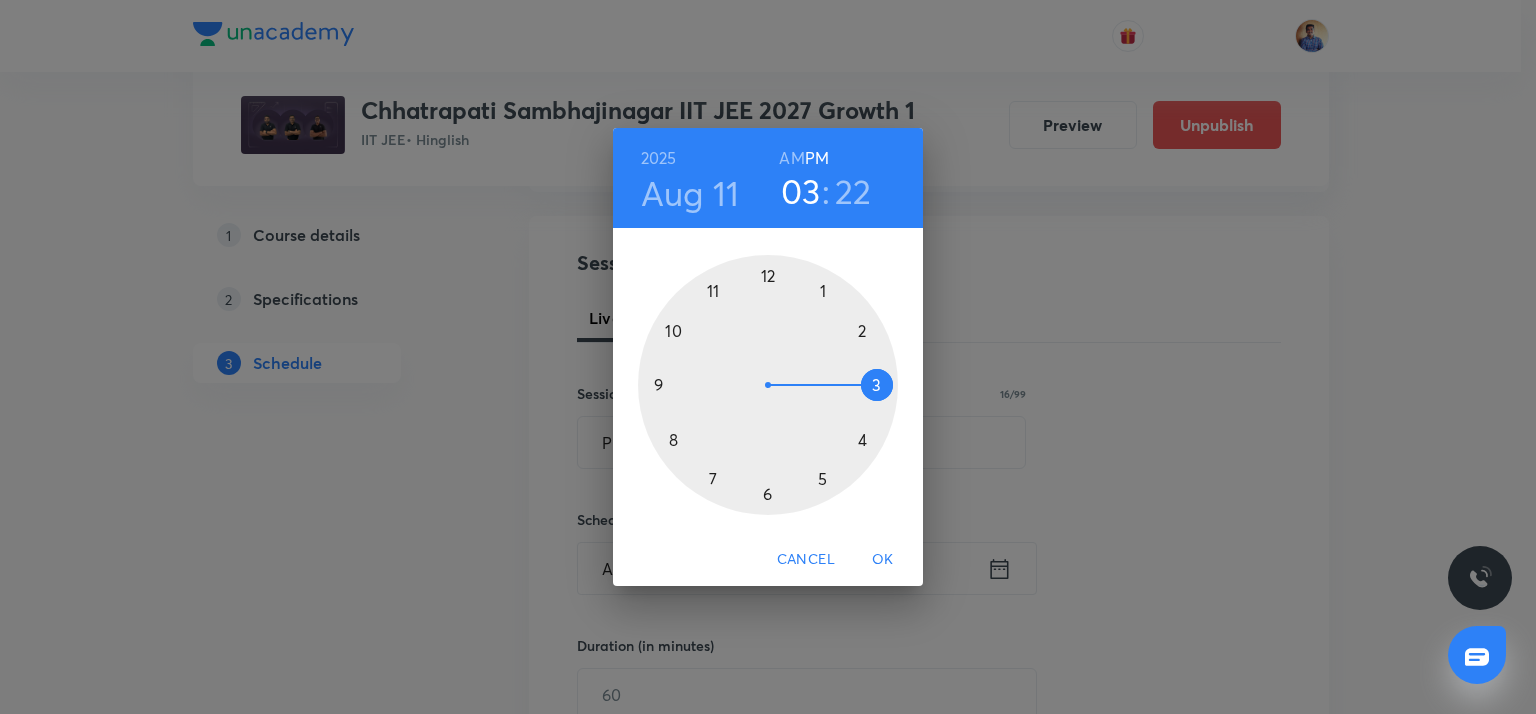 click on "AM" at bounding box center [791, 158] 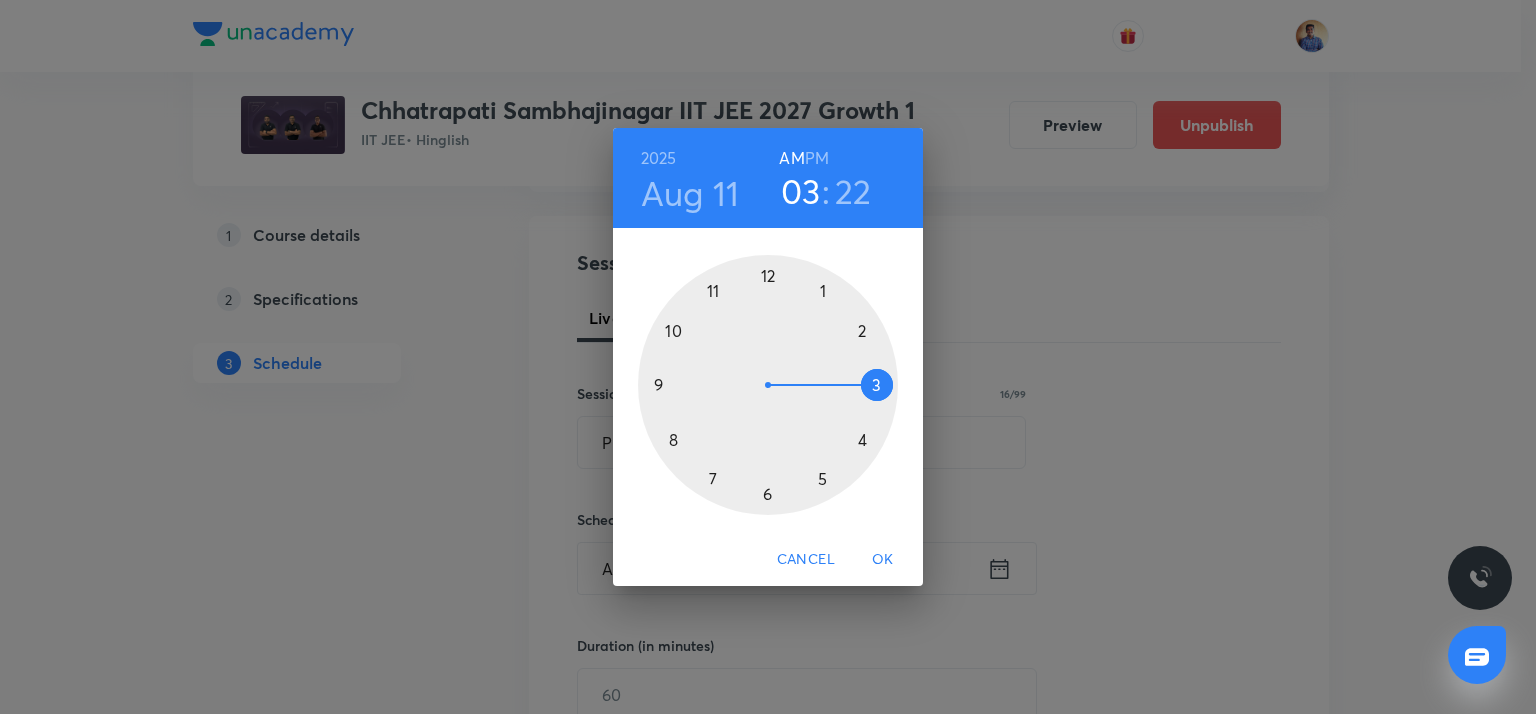 click at bounding box center [768, 385] 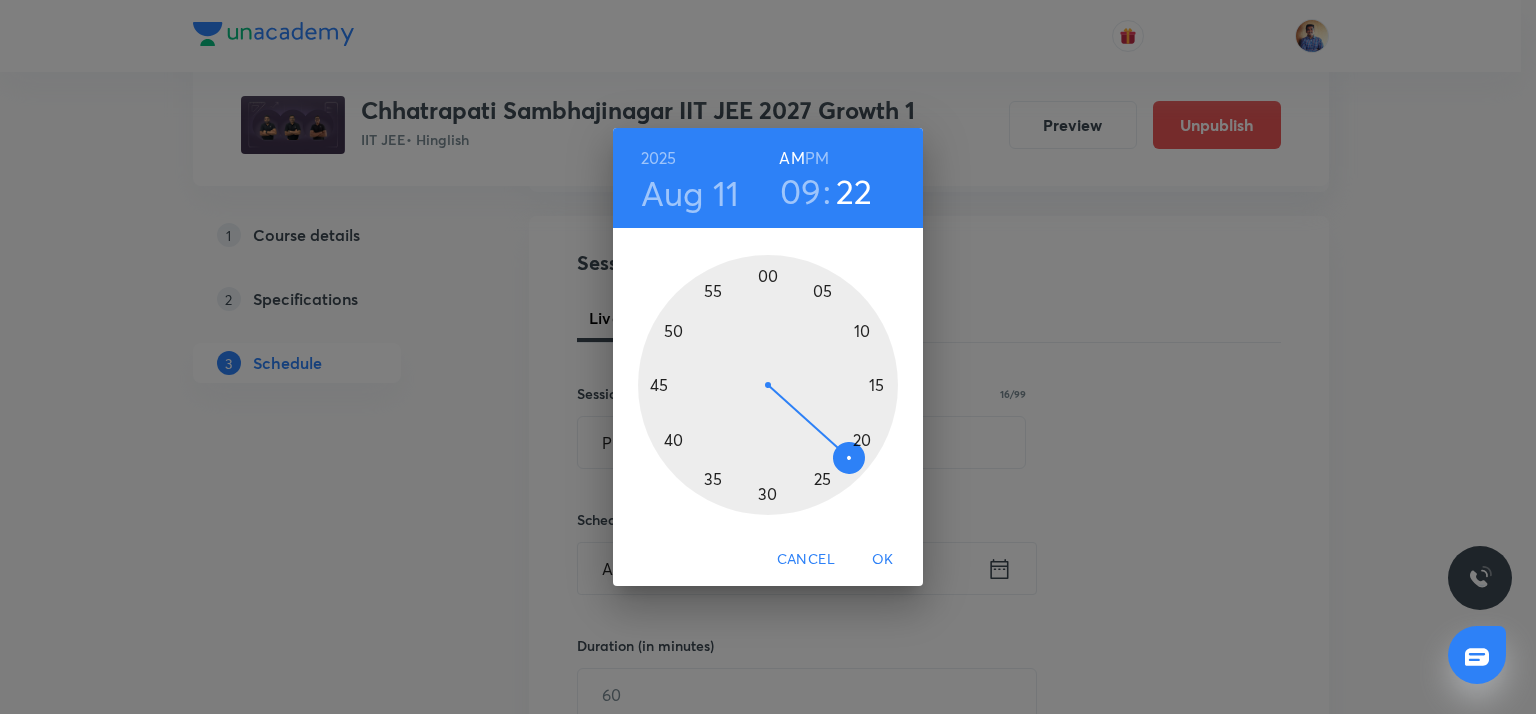 click at bounding box center [768, 385] 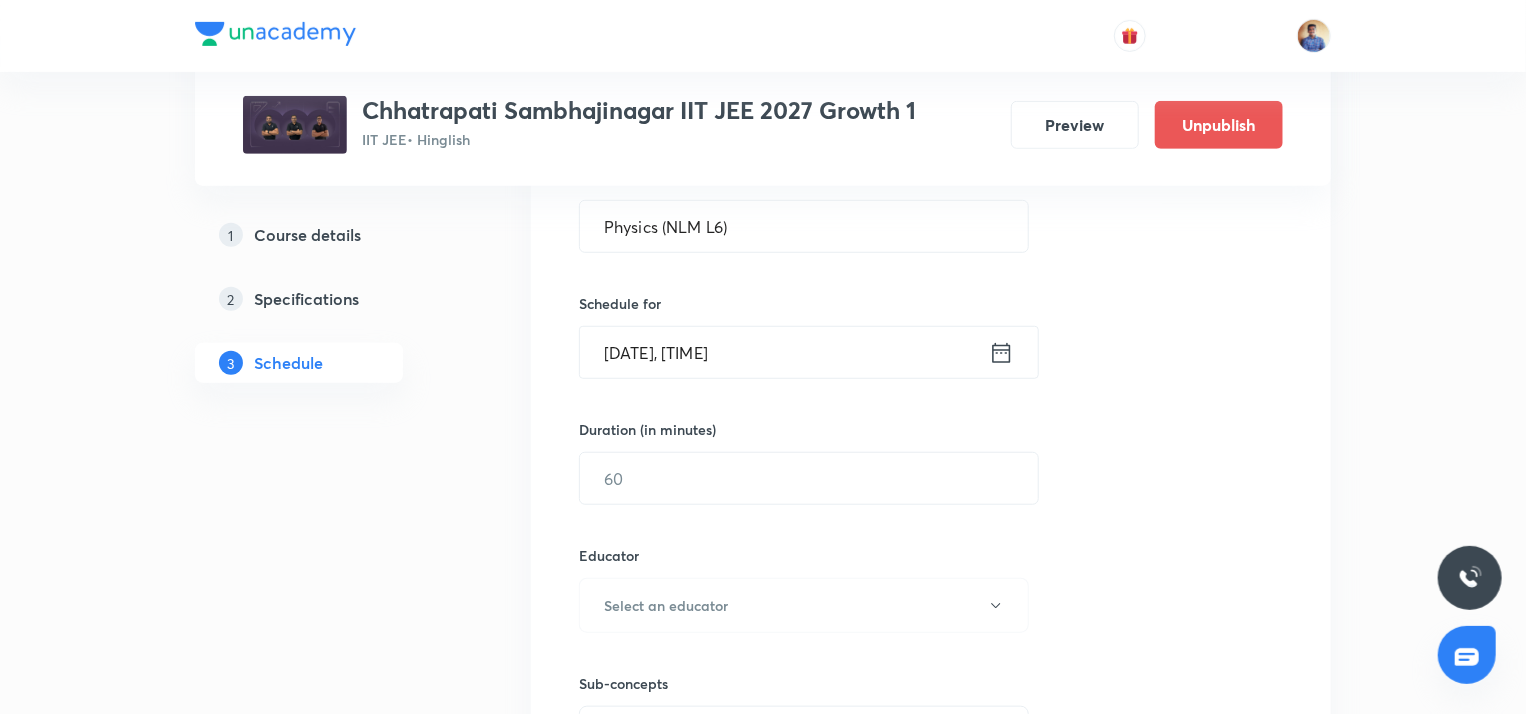 scroll, scrollTop: 570, scrollLeft: 0, axis: vertical 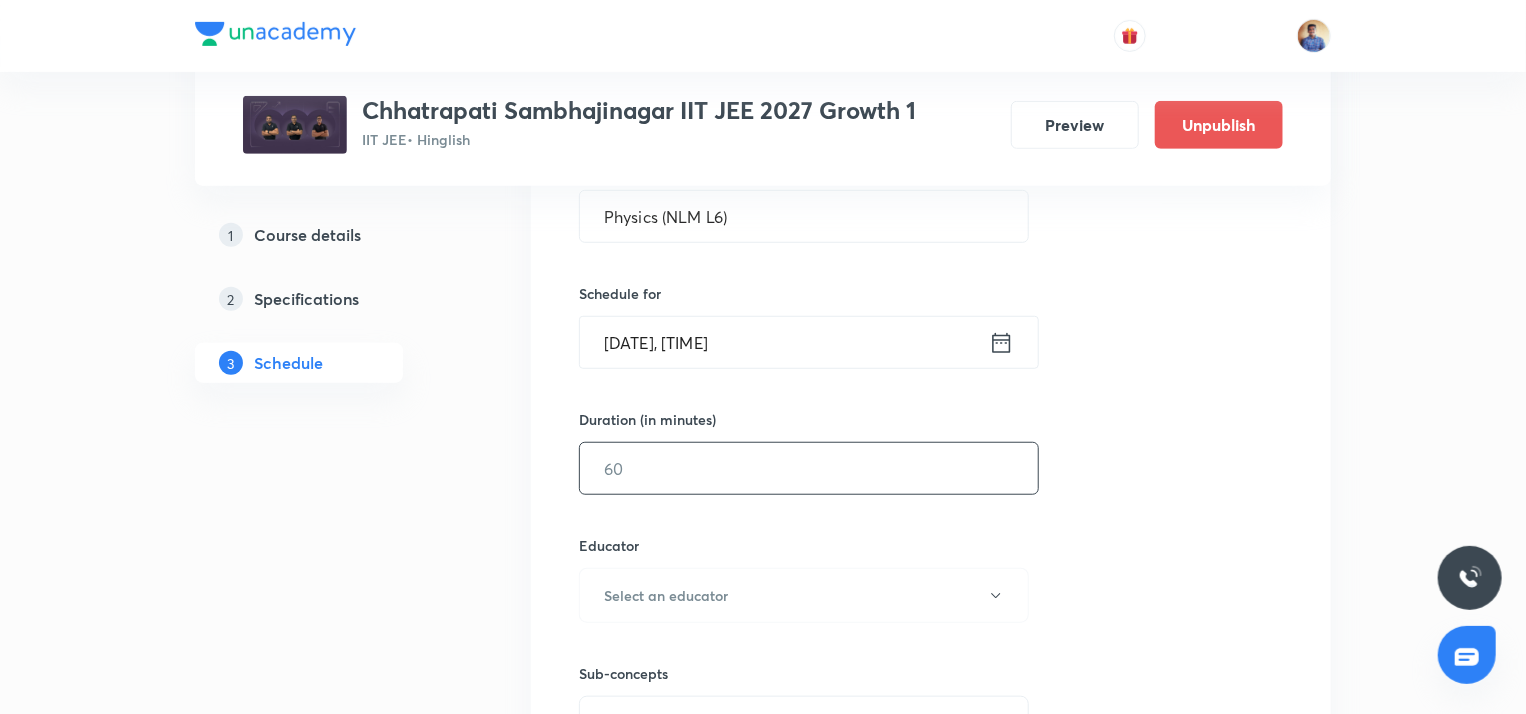 click at bounding box center [809, 468] 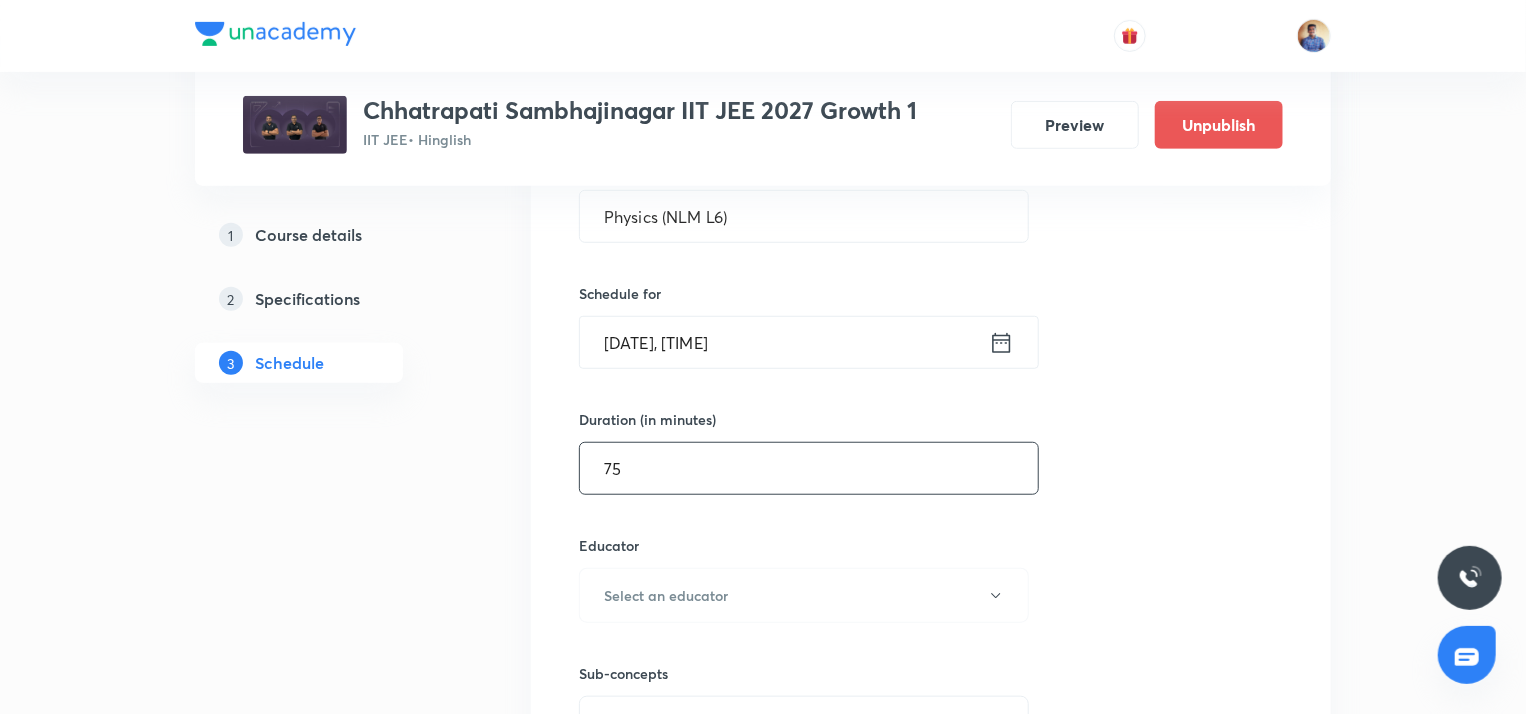 scroll, scrollTop: 752, scrollLeft: 0, axis: vertical 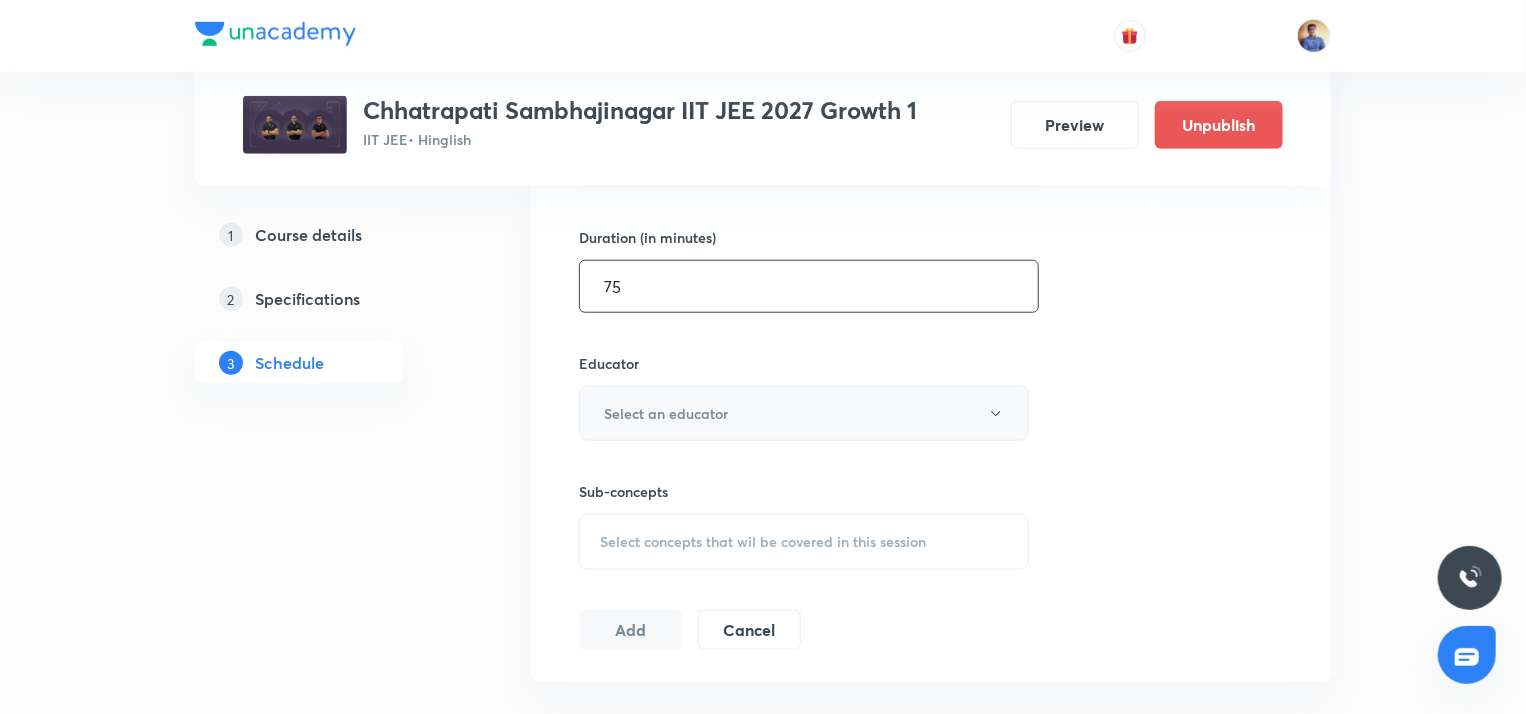 type on "75" 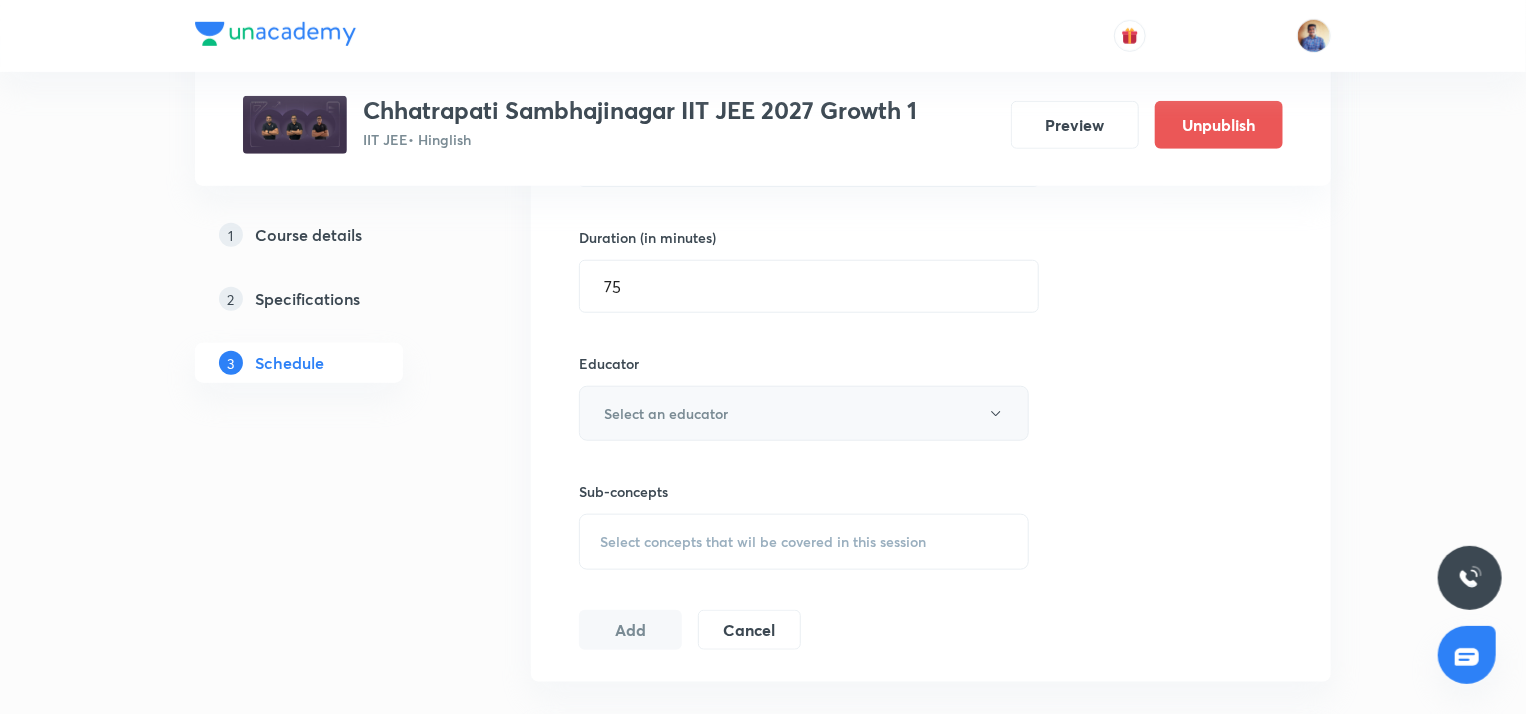 click on "Select an educator" at bounding box center (666, 413) 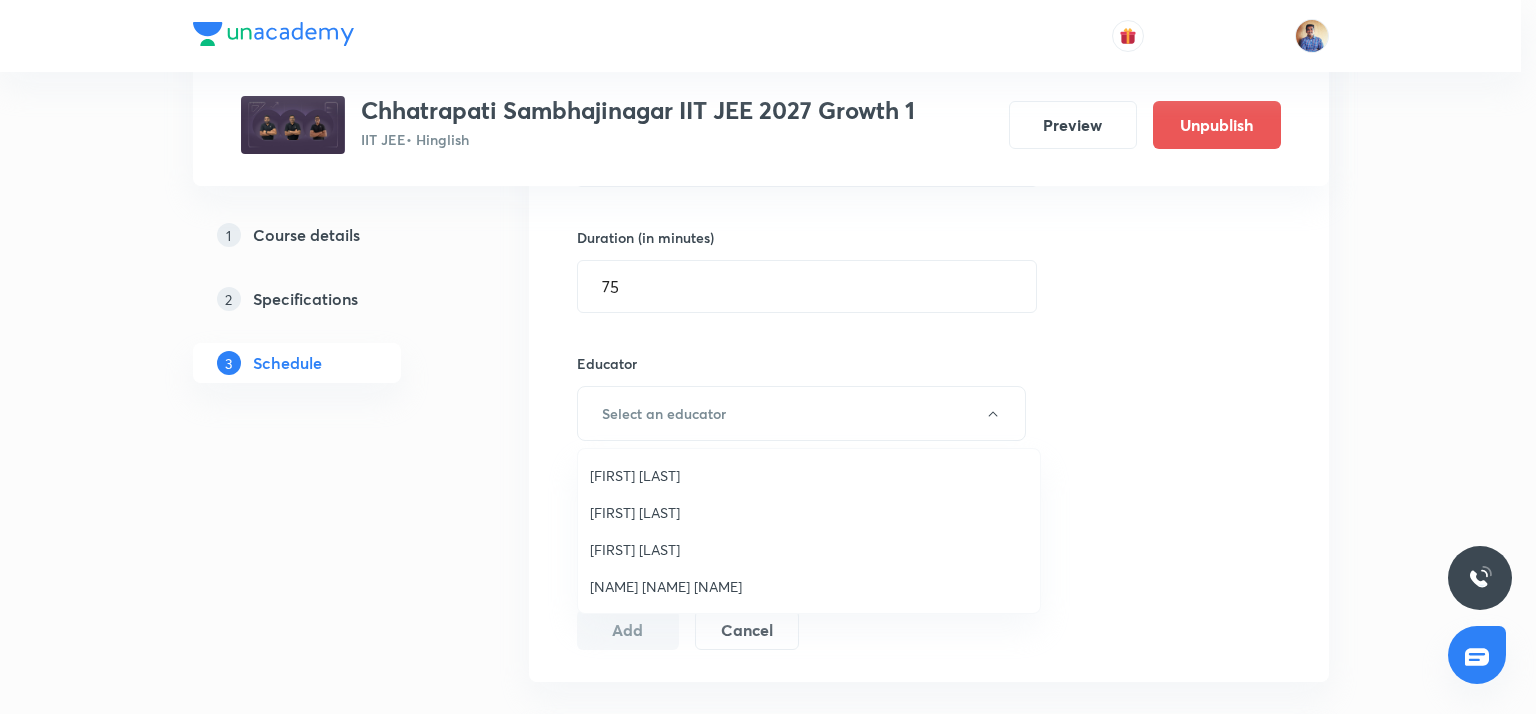 click on "[NAME]" at bounding box center (809, 549) 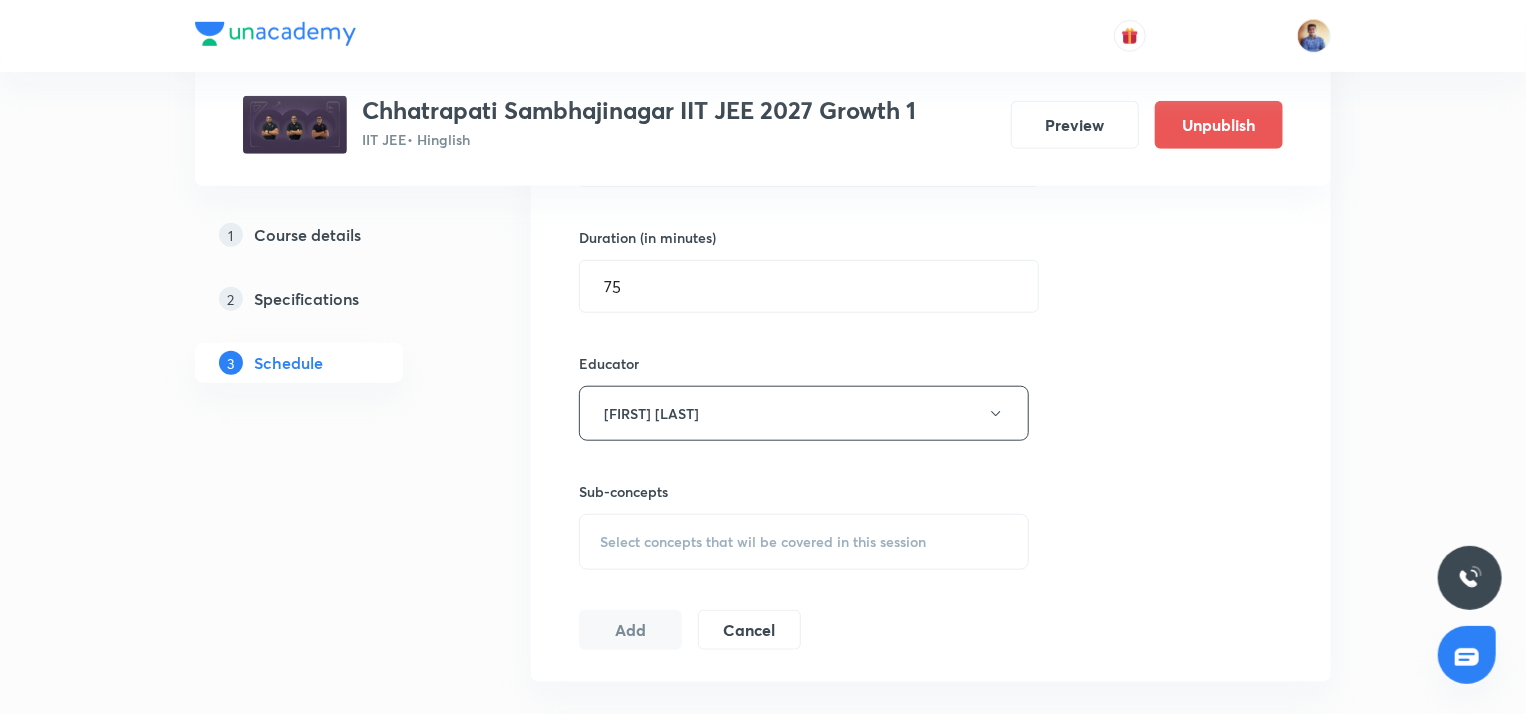 click on "Plus Courses Chhatrapati Sambhajinagar IIT JEE 2027 Growth 1 IIT JEE  • Hinglish Preview Unpublish 1 Course details 2 Specifications 3 Schedule Schedule 117  classes Topic coverage Class 11 Cover at least  60 % View details Session  118 Live class Quiz Recorded classes Session title 16/99 Physics (NLM L6) ​ Schedule for Aug 11, 2025, 9:15 AM ​ Duration (in minutes) 75 ​ Educator Nikita Jain Sub-concepts Select concepts that wil be covered in this session Add Cancel Jun 2 Mathematics Lesson 1 • 9:15 AM • 75 min Year long courses Jun 3 Mathematics Lesson 2 • 9:15 AM • 75 min Year long courses Jun 4 Mathematics Lesson 3 • 9:15 AM • 75 min Year long courses Jun 5 Mathematics Lesson 4 • 9:15 AM • 75 min Year long courses Jun 6 Mathematics Lesson 5 • 9:15 AM • 75 min Year long courses Jun 10 Mathematics (Logarithm L2) Lesson 6 • 9:20 AM • 75 min Year long courses Jun 11 Mathematics (Logarithm L3) Lesson 7 • 9:15 AM • 75 min Year long courses Jun 12 Mathematics (Logarithm L4) Jun" at bounding box center [763, 9170] 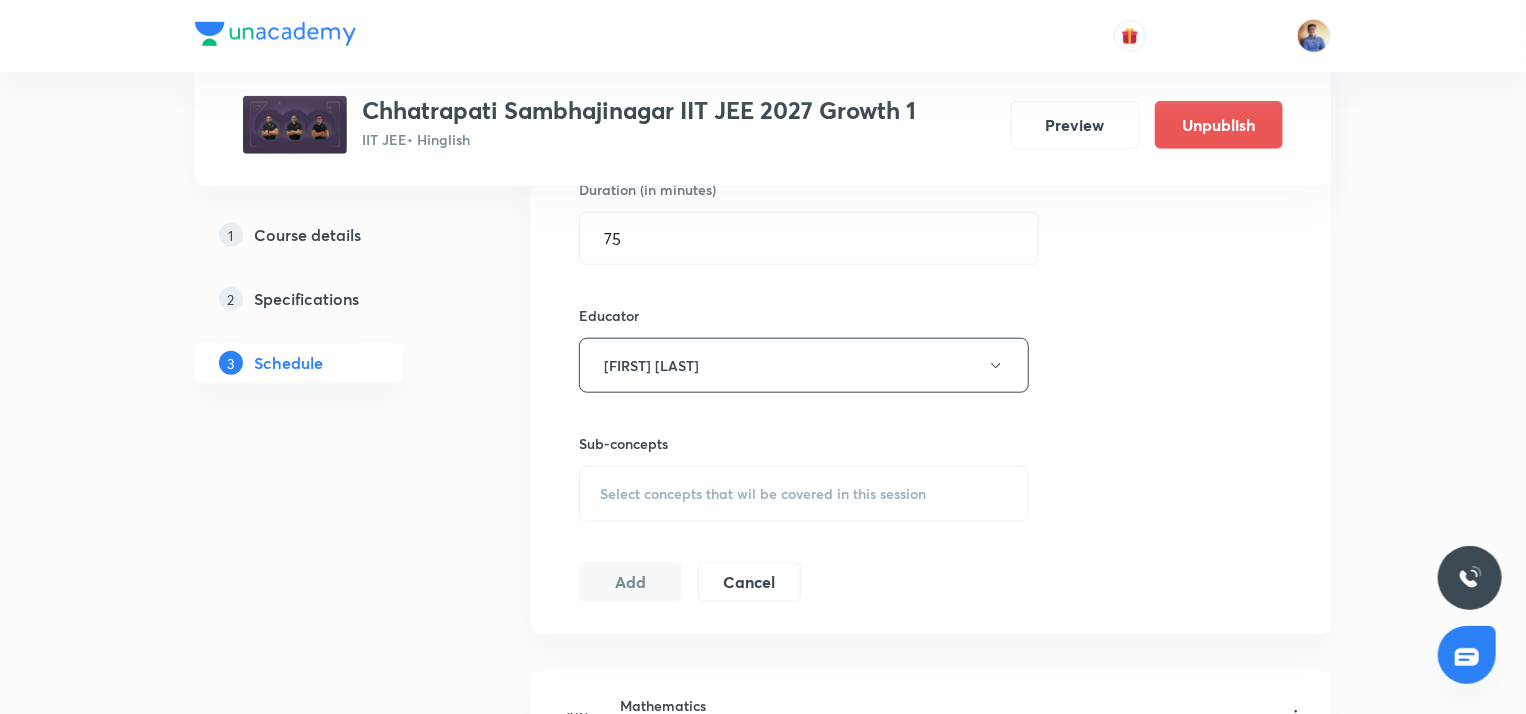 scroll, scrollTop: 802, scrollLeft: 0, axis: vertical 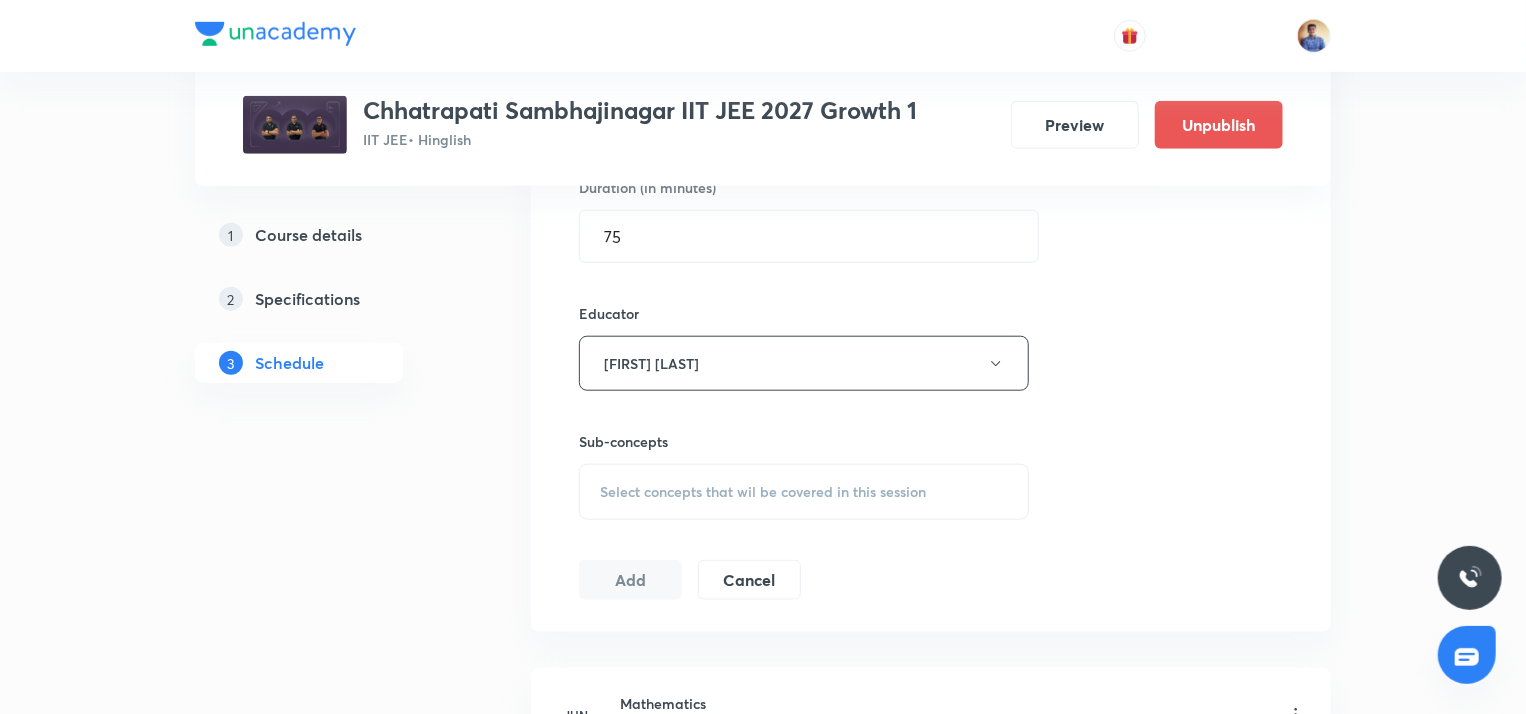 click on "Select concepts that wil be covered in this session" at bounding box center [804, 492] 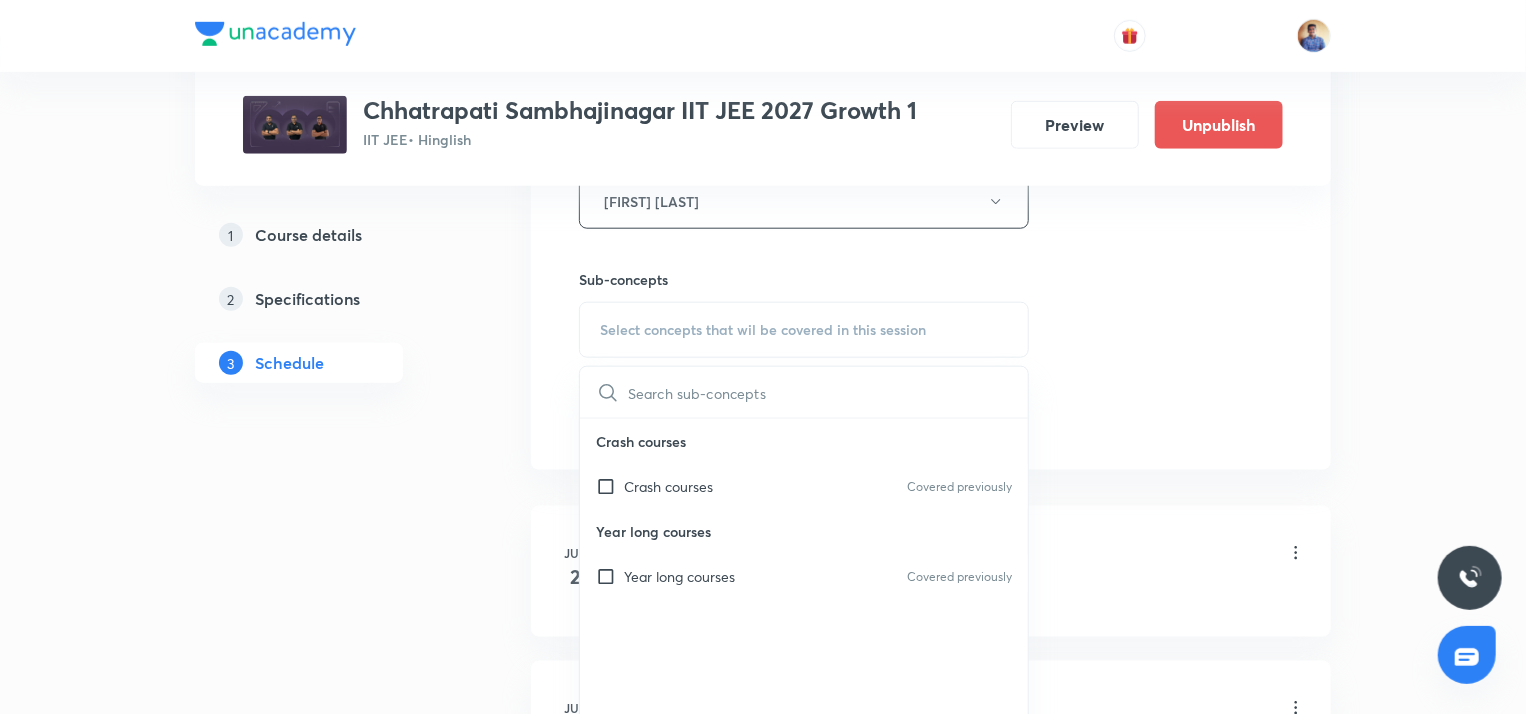 scroll, scrollTop: 964, scrollLeft: 0, axis: vertical 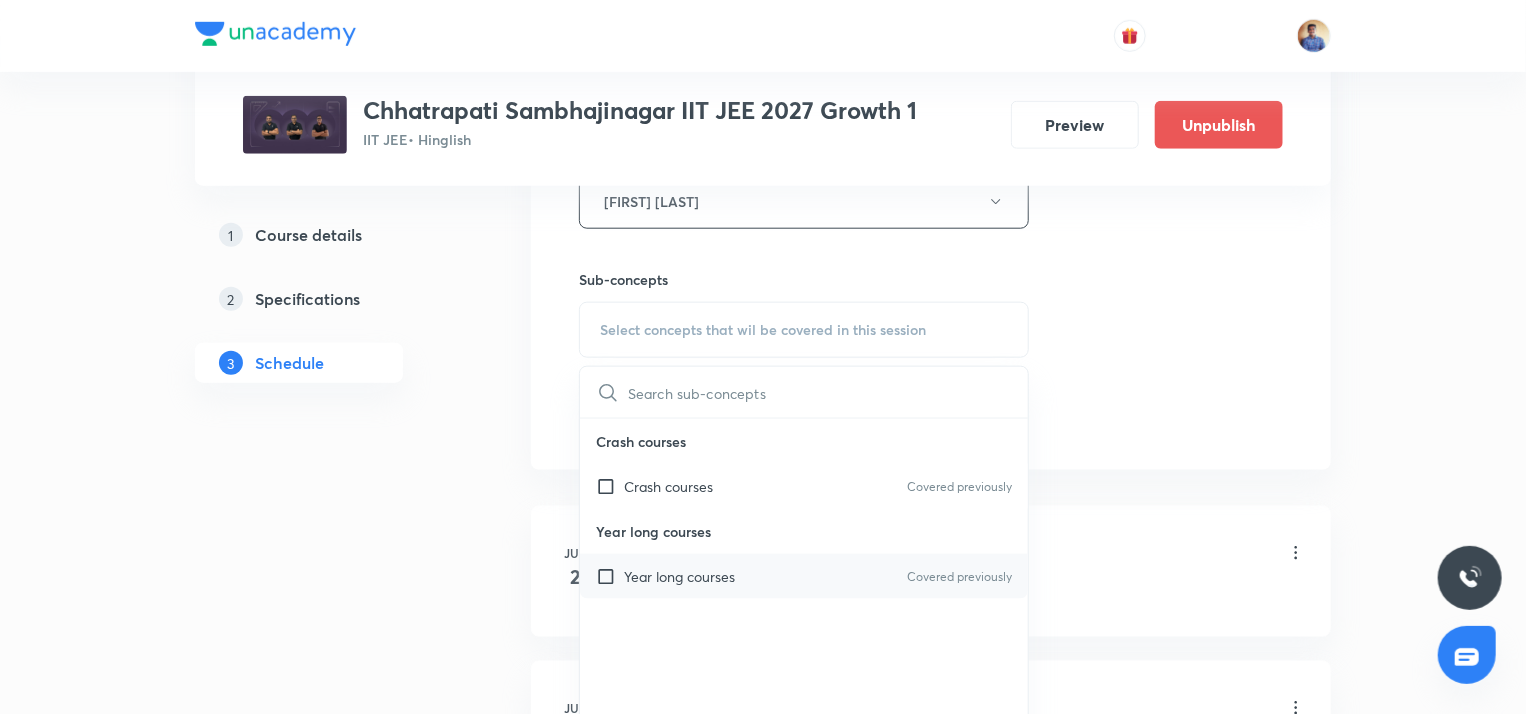 click at bounding box center (610, 576) 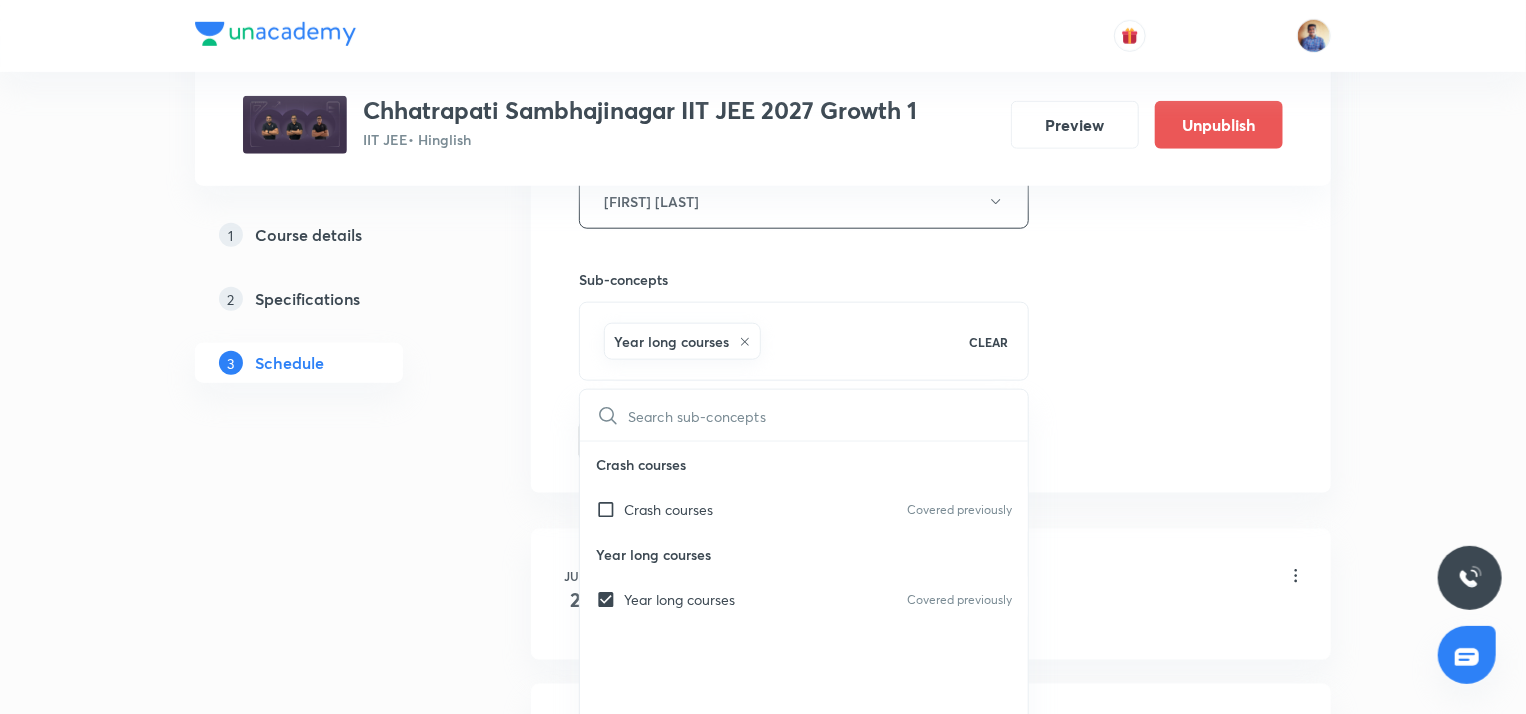 click on "Plus Courses Chhatrapati Sambhajinagar IIT JEE 2027 Growth 1 IIT JEE  • Hinglish Preview Unpublish 1 Course details 2 Specifications 3 Schedule Schedule 117  classes Topic coverage Class 11 Cover at least  60 % View details Session  118 Live class Quiz Recorded classes Session title 16/99 Physics (NLM L6) ​ Schedule for Aug 11, 2025, 9:15 AM ​ Duration (in minutes) 75 ​ Educator Nikita Jain Sub-concepts Year long courses CLEAR ​ Crash courses Crash courses Covered previously Year long courses Year long courses Covered previously Add Cancel Jun 2 Mathematics Lesson 1 • 9:15 AM • 75 min Year long courses Jun 3 Mathematics Lesson 2 • 9:15 AM • 75 min Year long courses Jun 4 Mathematics Lesson 3 • 9:15 AM • 75 min Year long courses Jun 5 Mathematics Lesson 4 • 9:15 AM • 75 min Year long courses Jun 6 Mathematics Lesson 5 • 9:15 AM • 75 min Year long courses Jun 10 Mathematics (Logarithm L2) Lesson 6 • 9:20 AM • 75 min Year long courses Jun 11 Mathematics (Logarithm L3) Jun 12 Jun" at bounding box center (763, 8970) 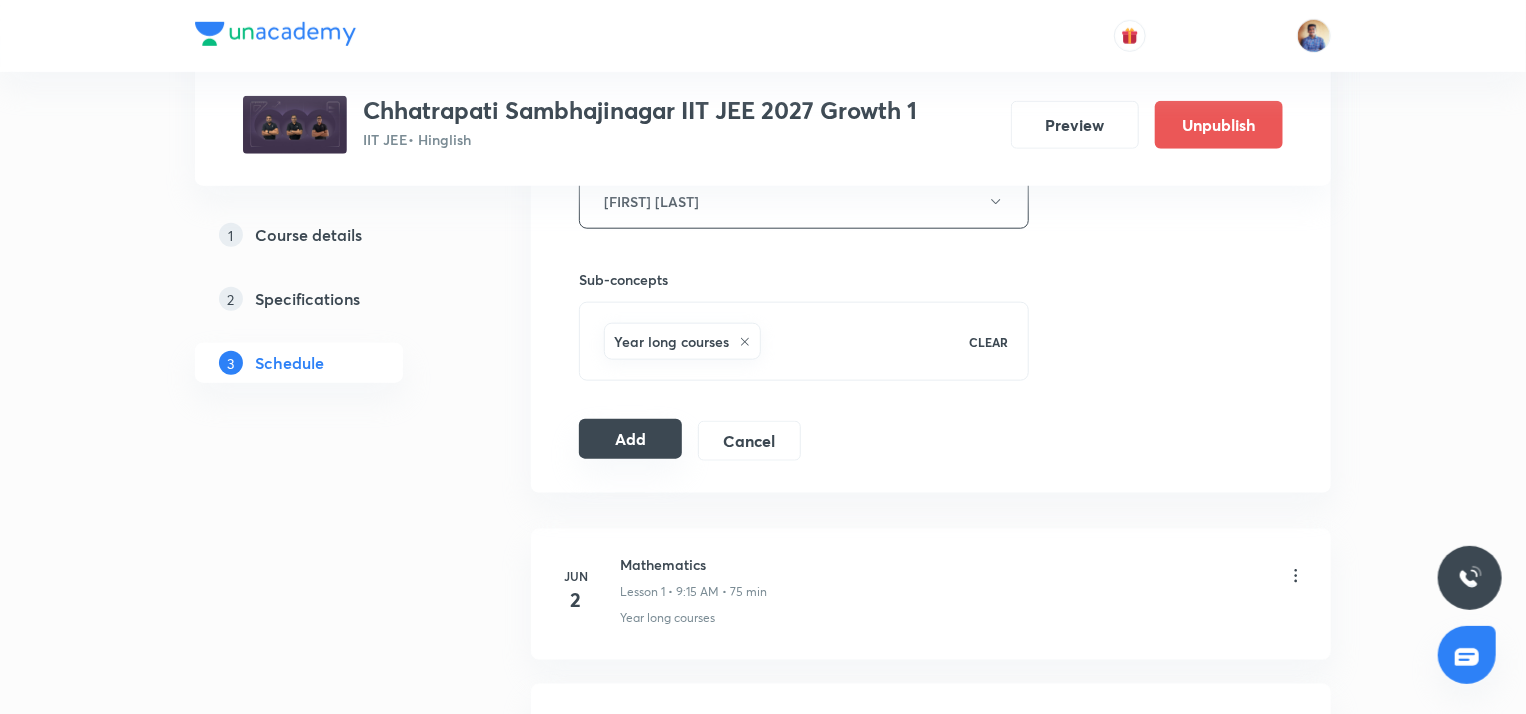 click on "Add" at bounding box center (630, 439) 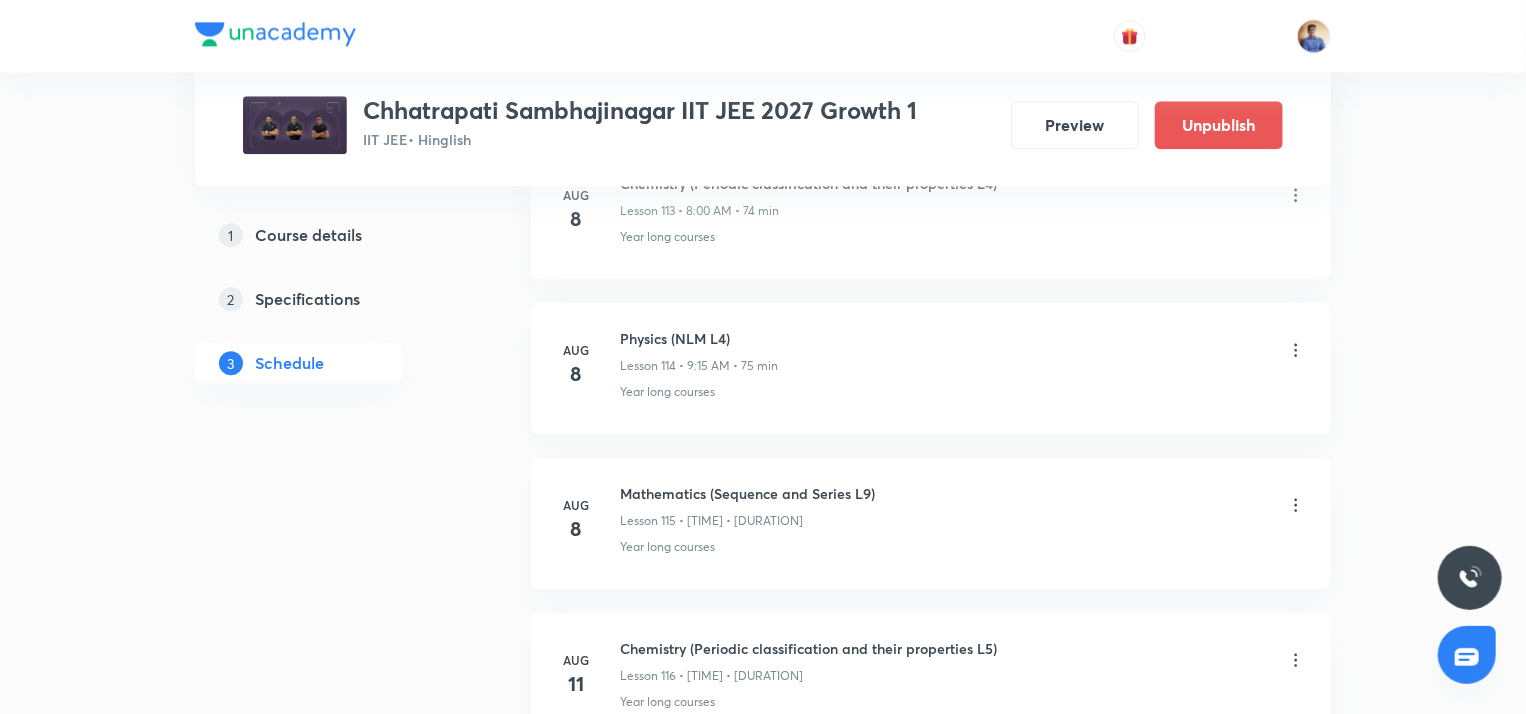 scroll, scrollTop: 17890, scrollLeft: 0, axis: vertical 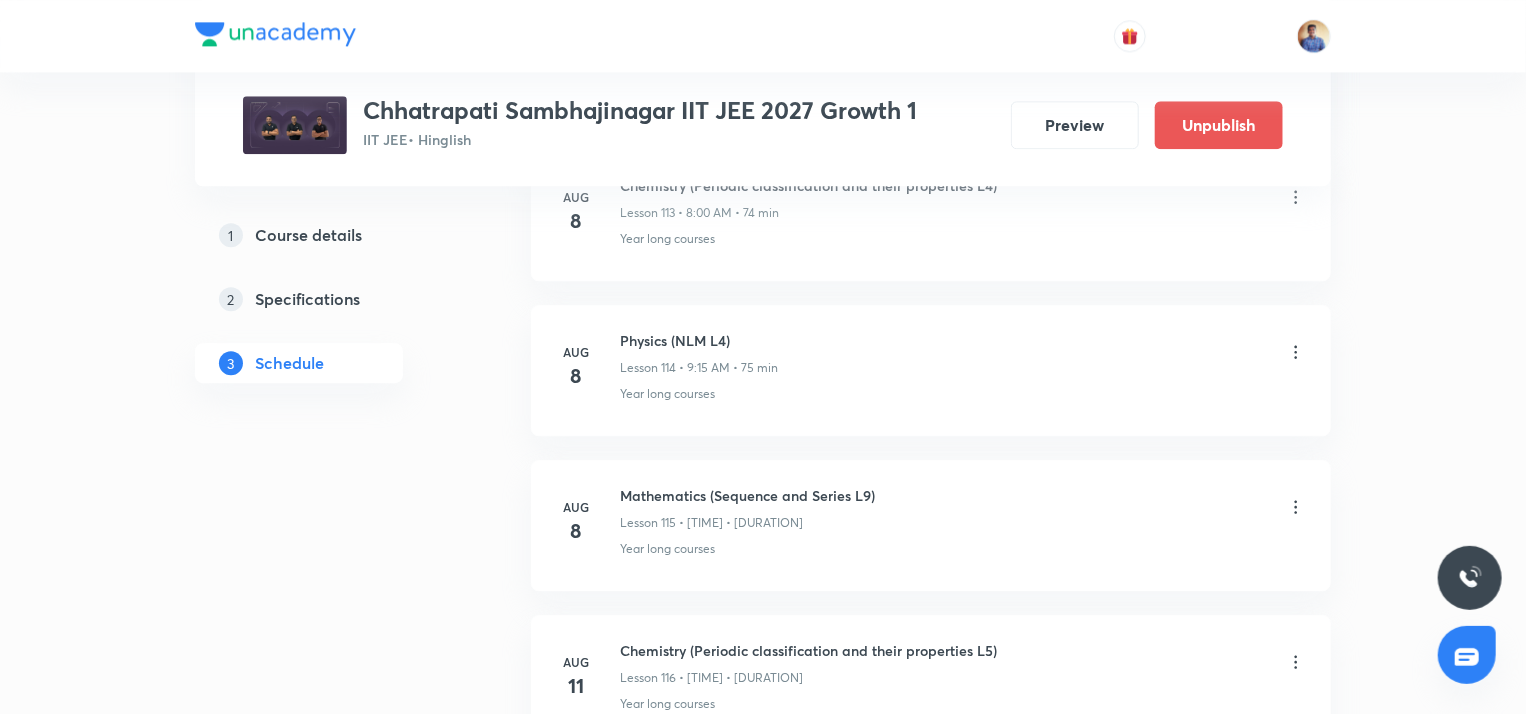 click 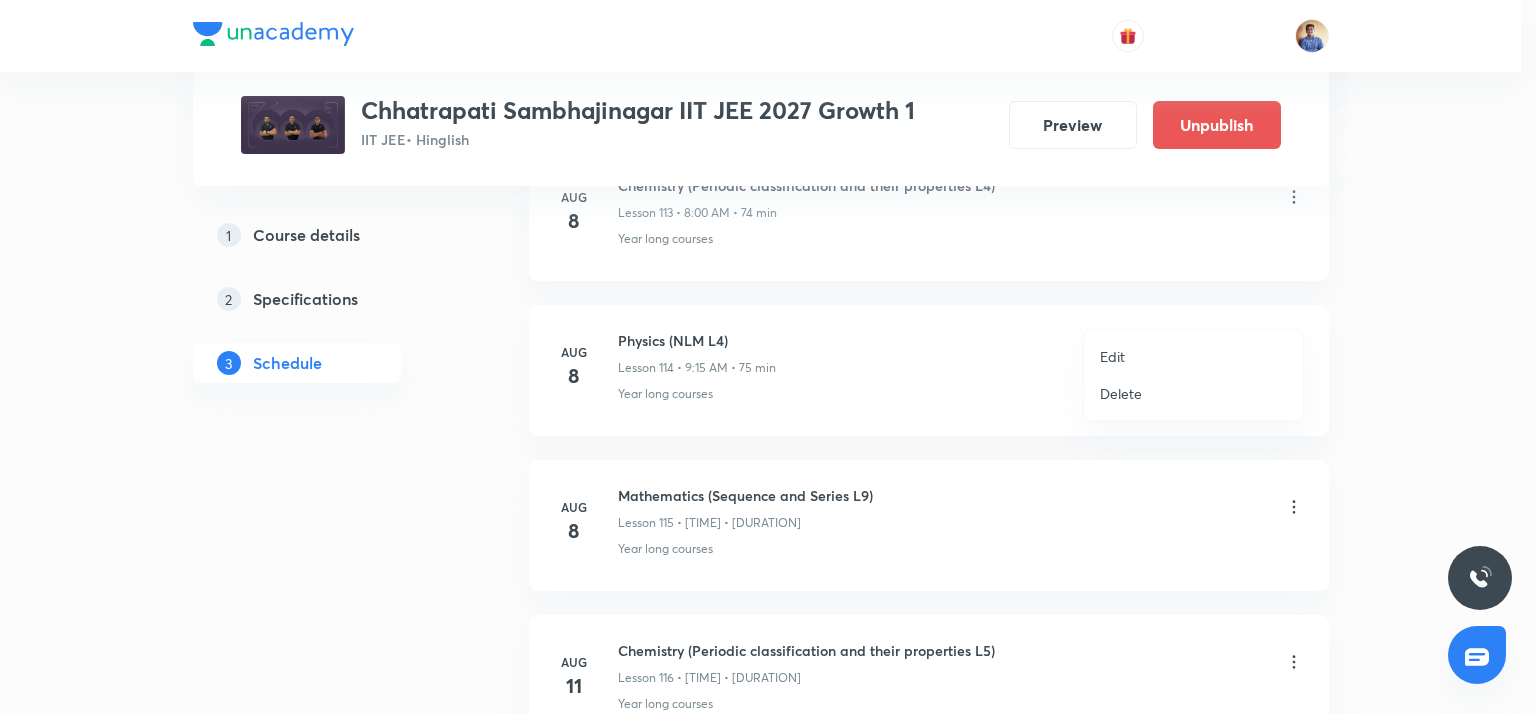 click on "Edit" at bounding box center (1112, 356) 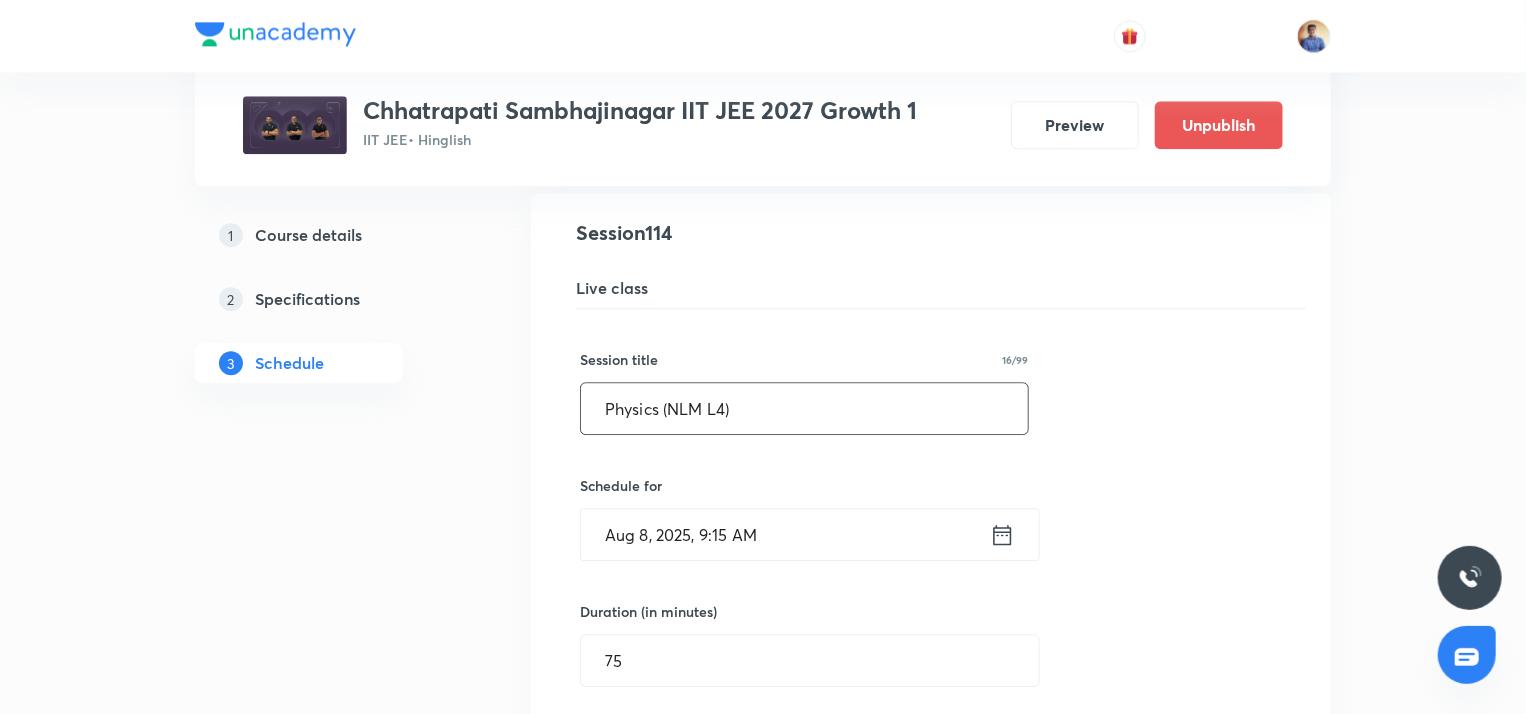 click on "Physics (NLM L4)" at bounding box center (804, 408) 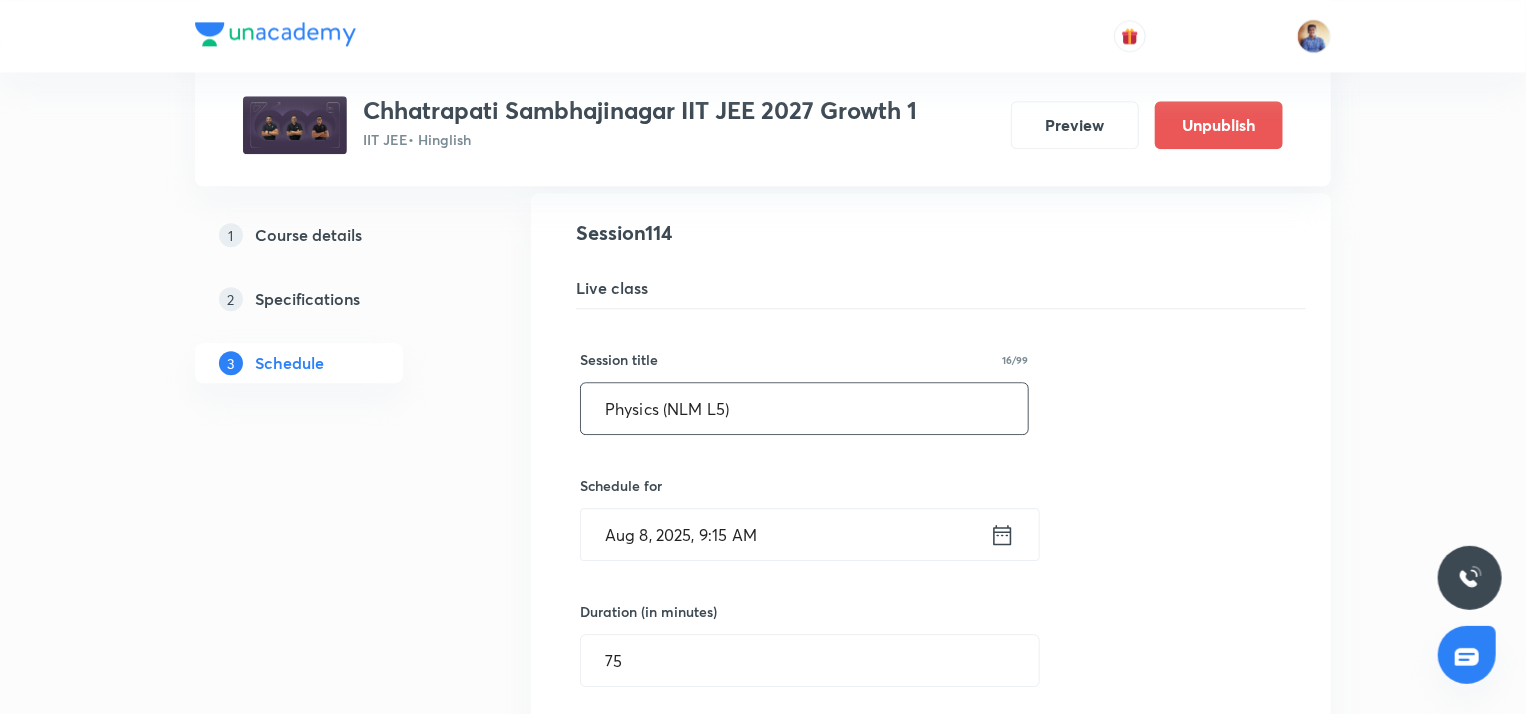 scroll, scrollTop: 18160, scrollLeft: 0, axis: vertical 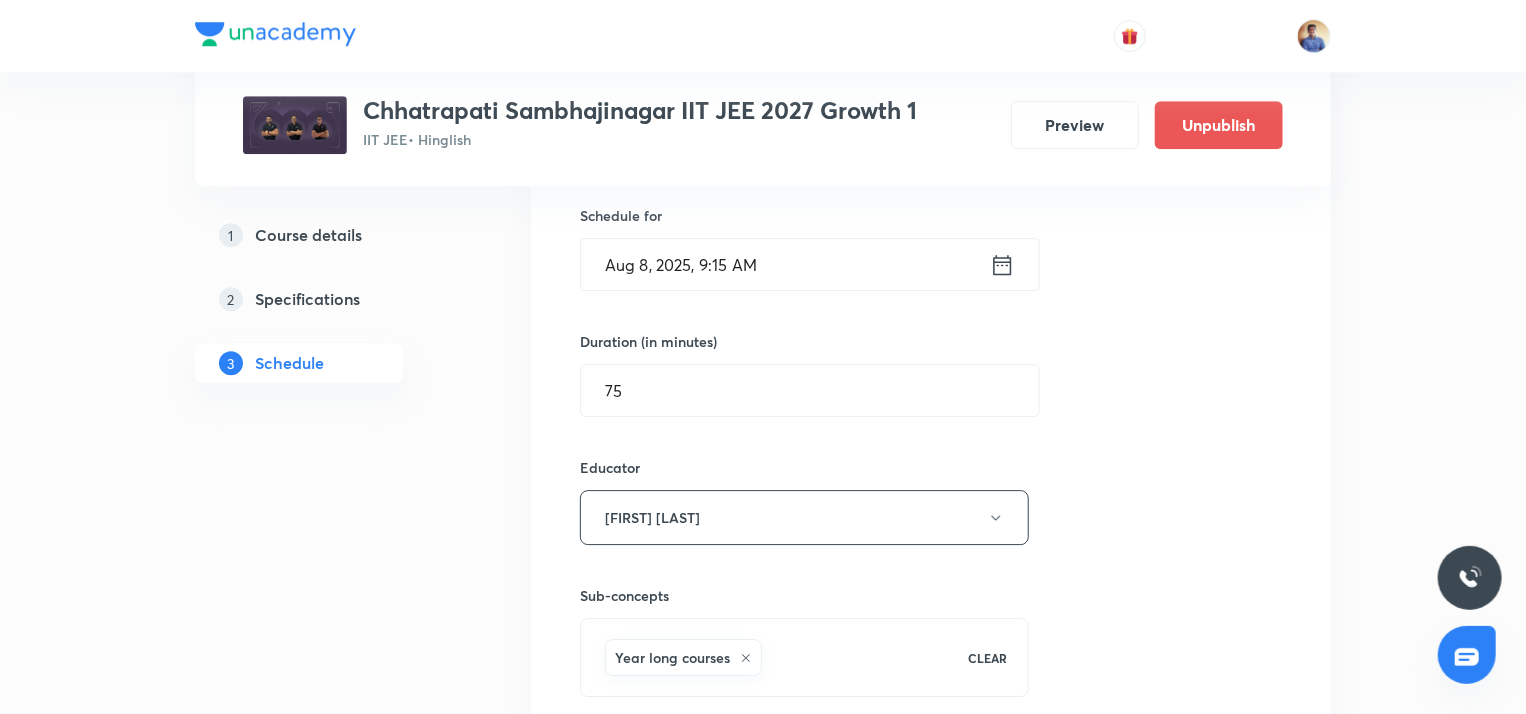 type on "Physics (NLM L5)" 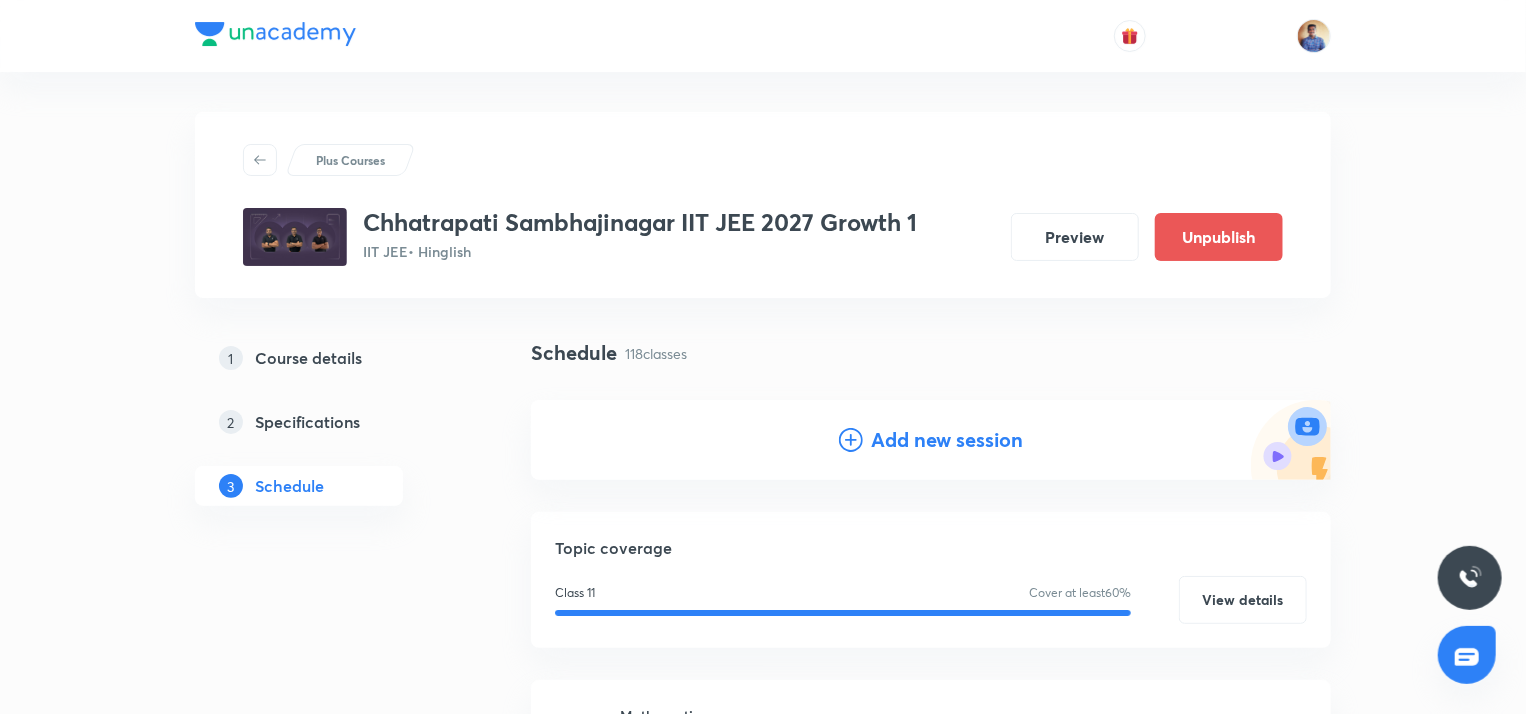 scroll, scrollTop: 175, scrollLeft: 0, axis: vertical 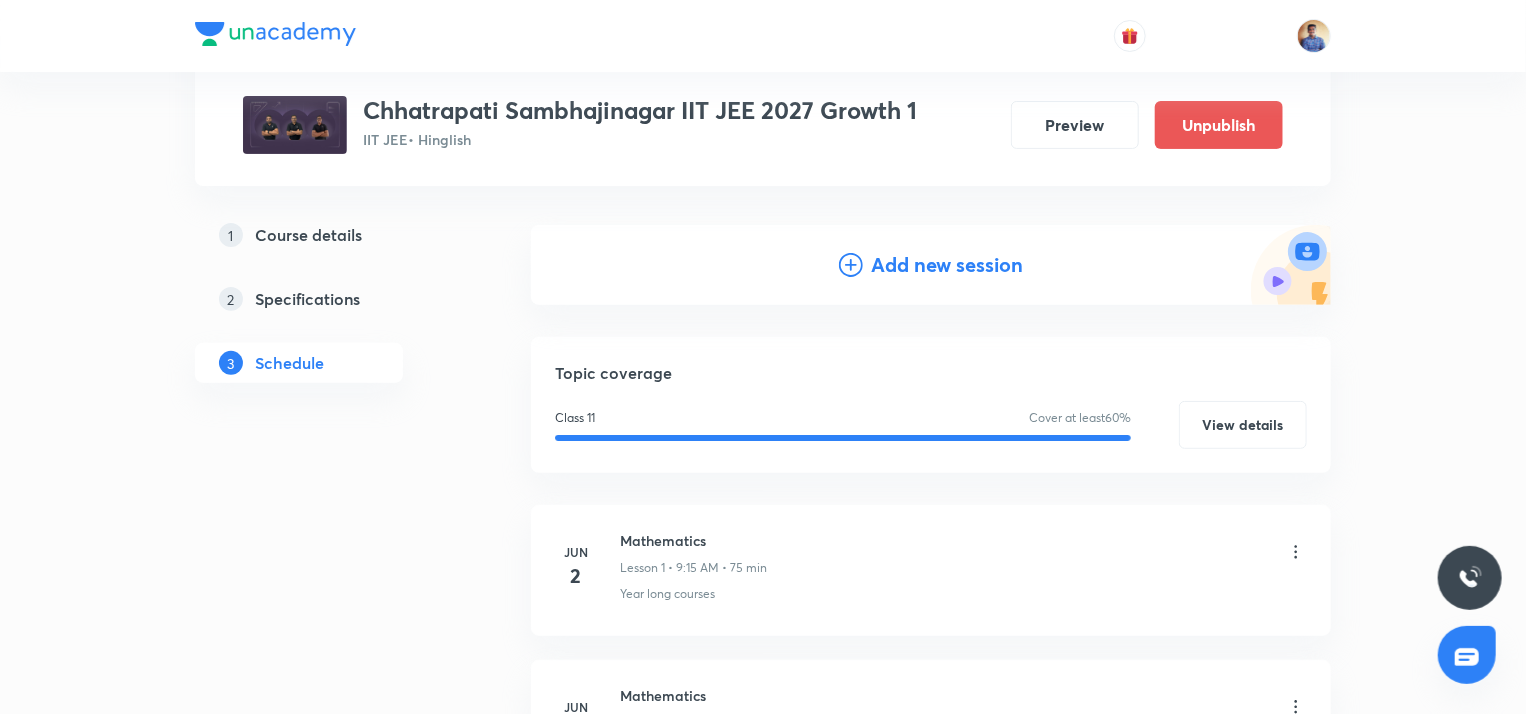 click on "Add new session" at bounding box center (947, 265) 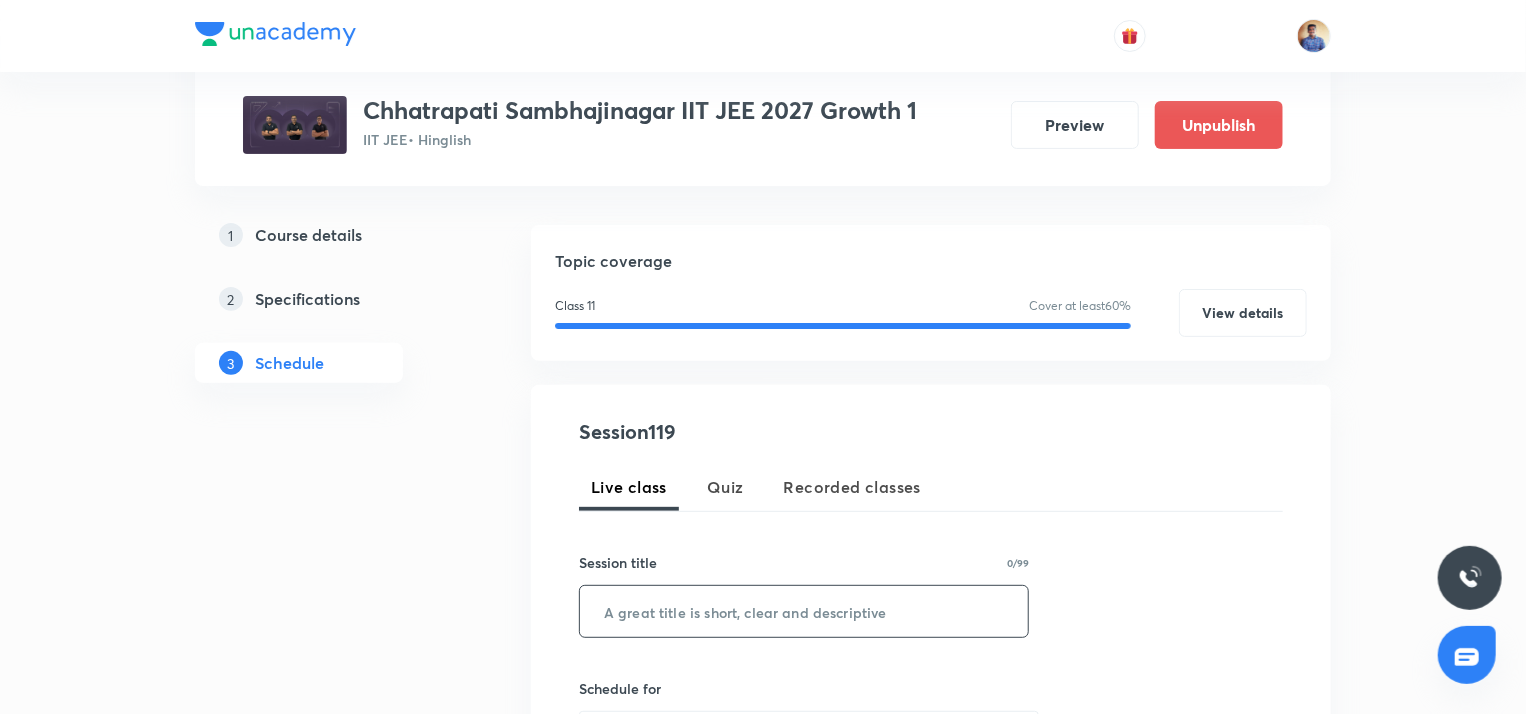 click at bounding box center [804, 611] 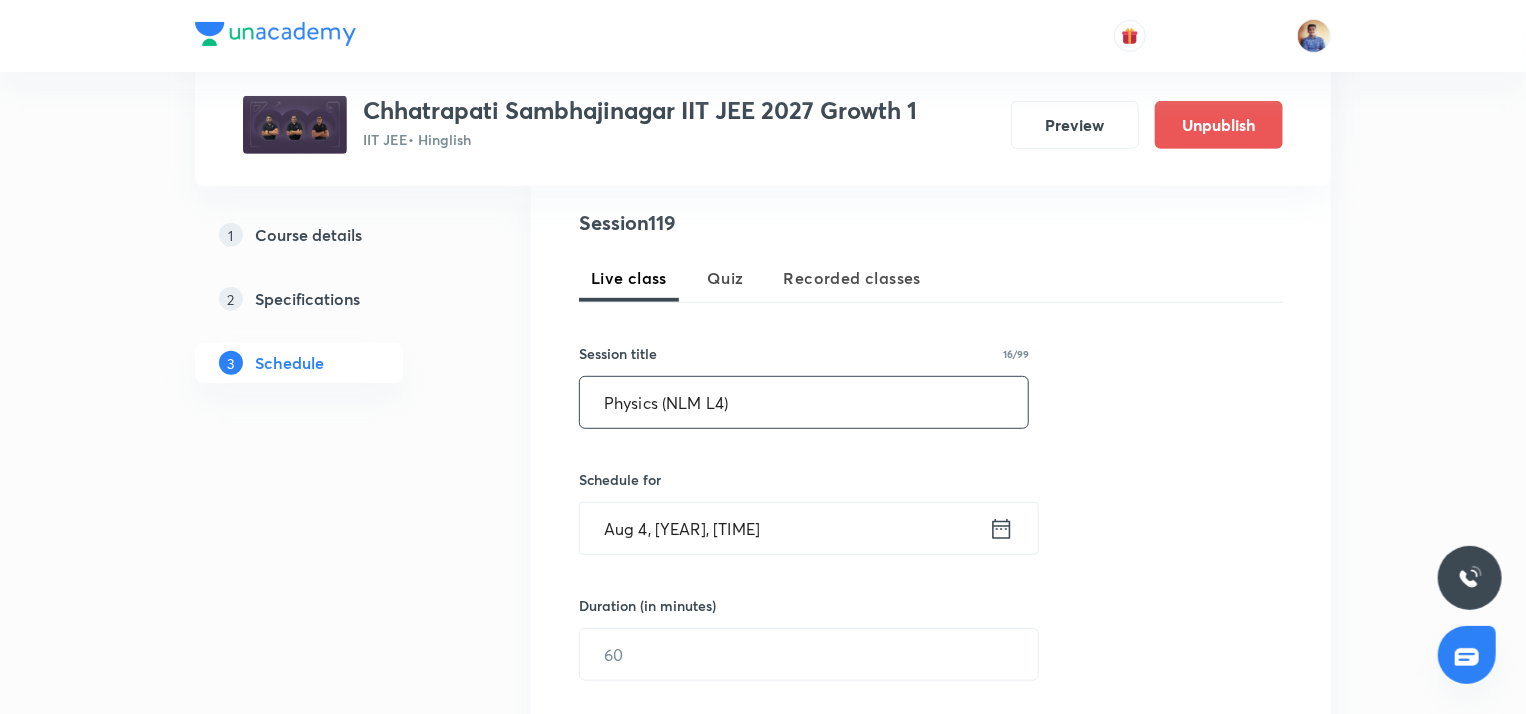 scroll, scrollTop: 388, scrollLeft: 0, axis: vertical 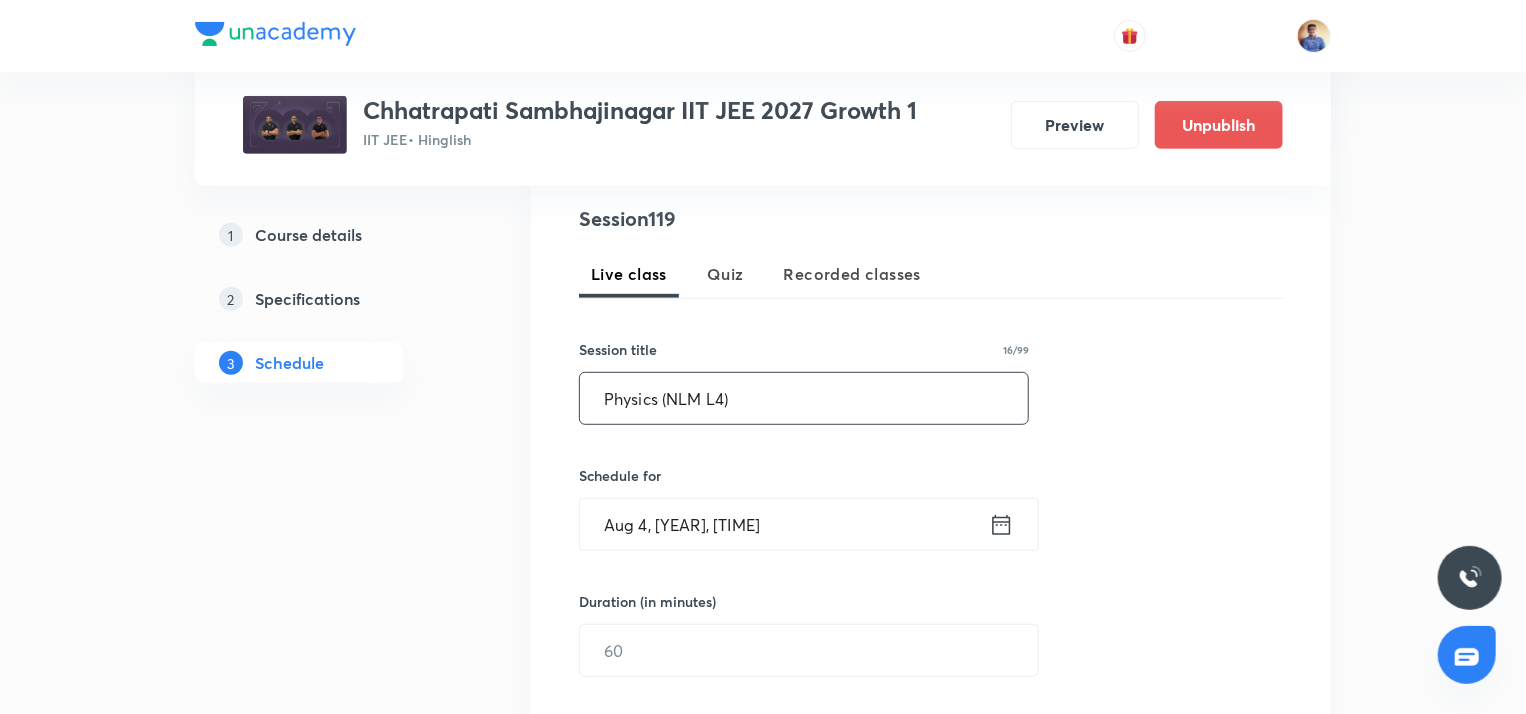 type on "Physics (NLM L4)" 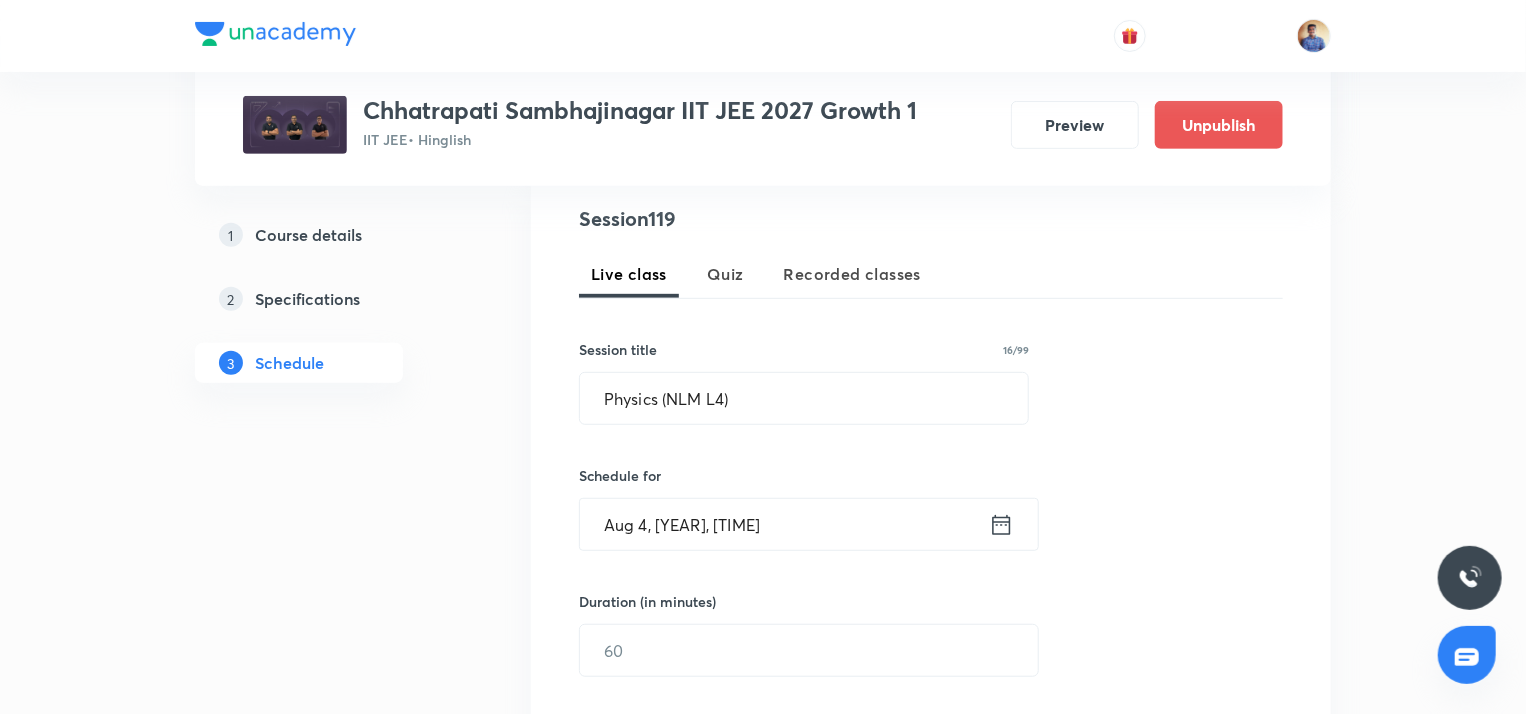 click on "Aug 4, 2025, 3:23 PM" at bounding box center (784, 524) 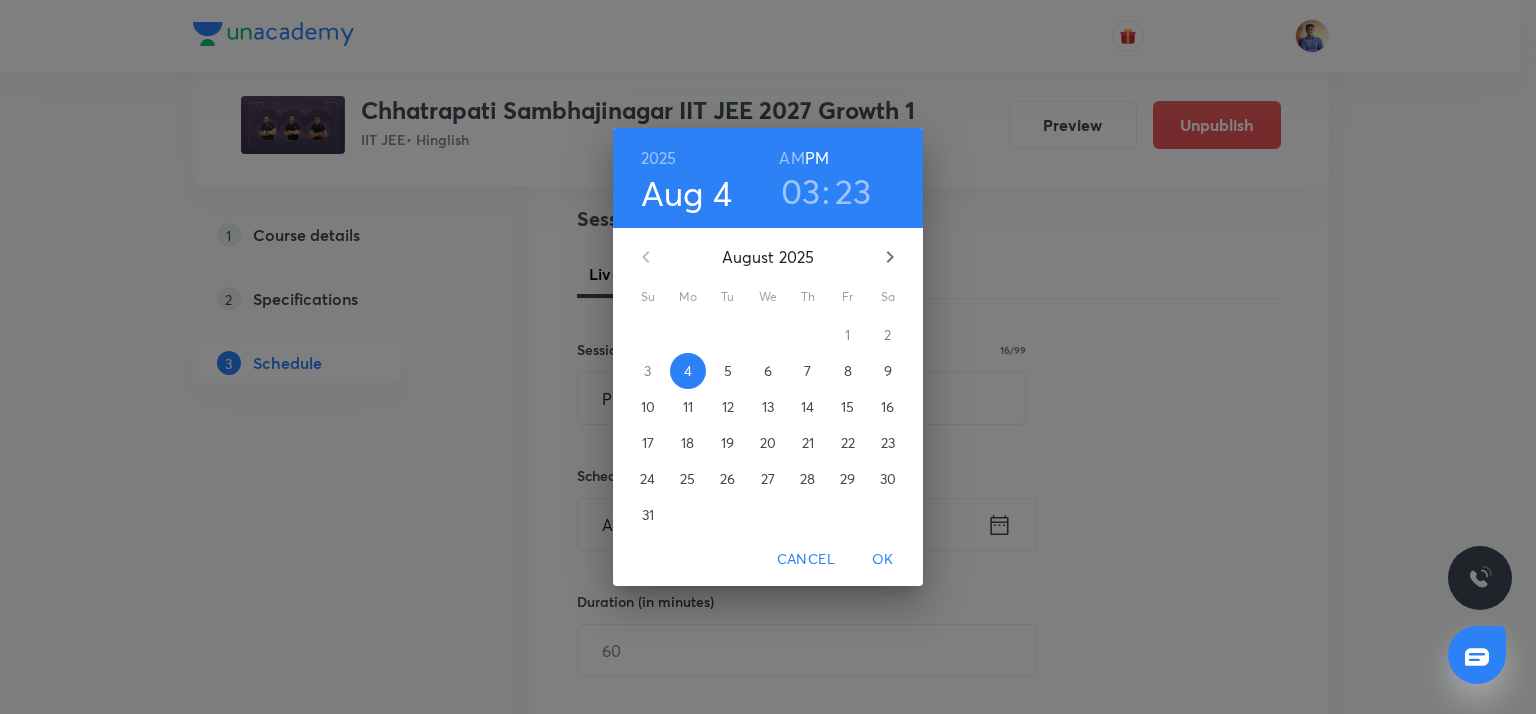 click on "7" at bounding box center [808, 371] 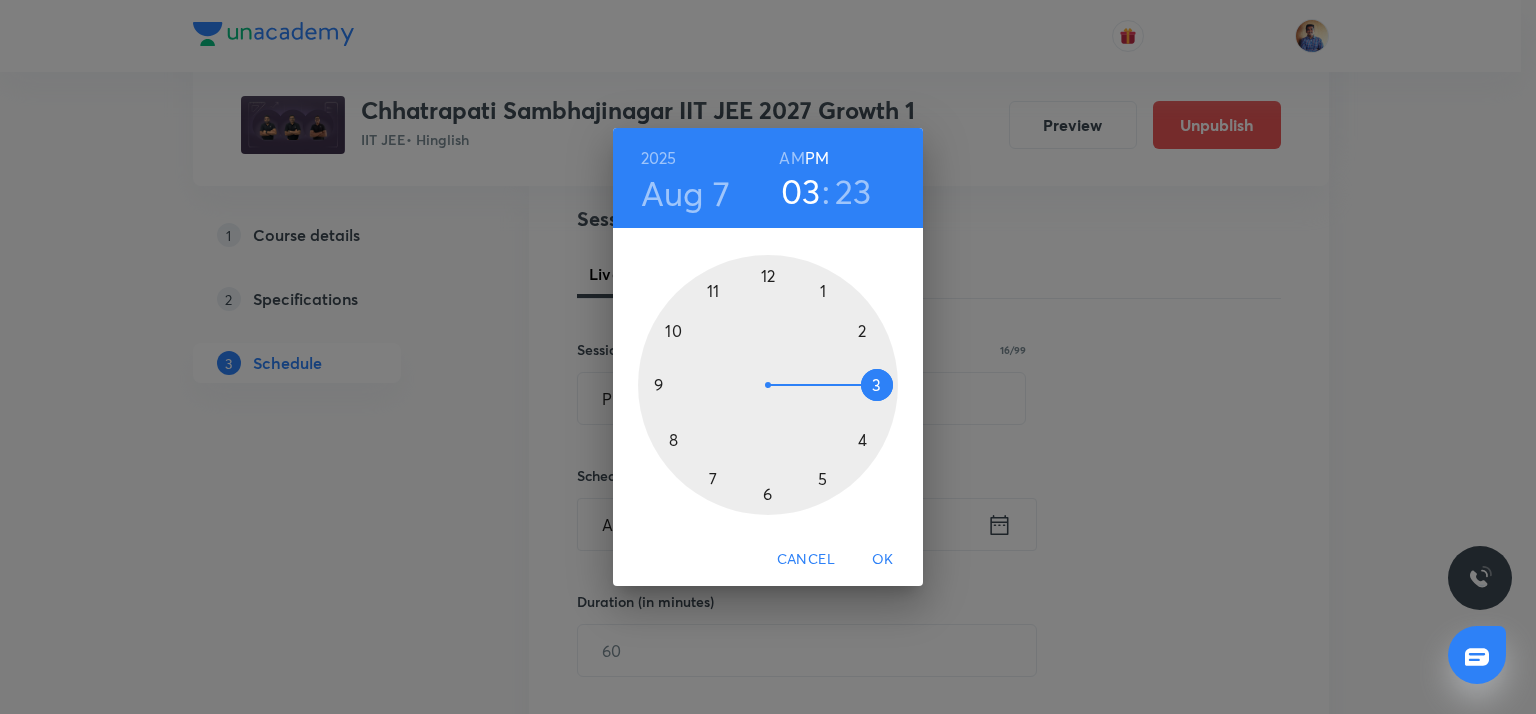 click on "AM" at bounding box center [791, 158] 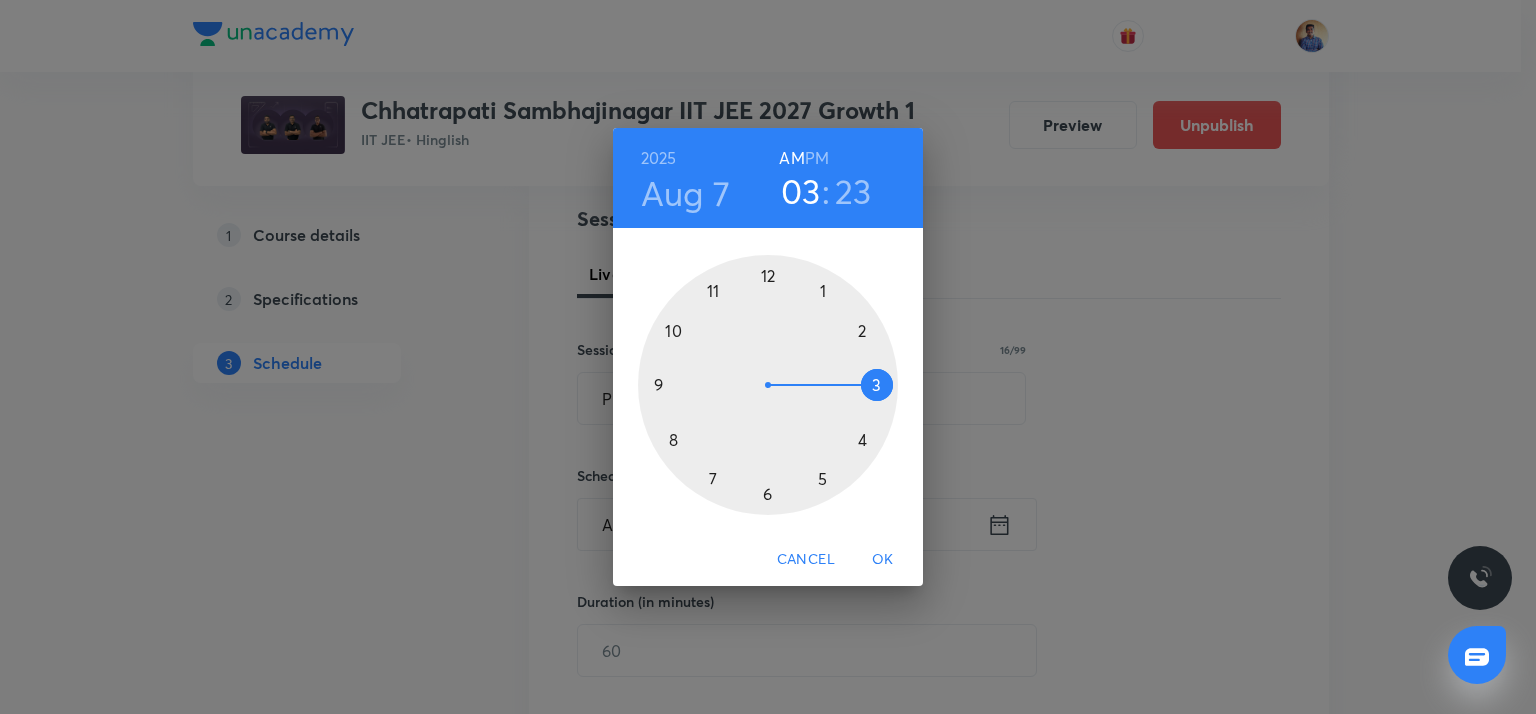 click at bounding box center [768, 385] 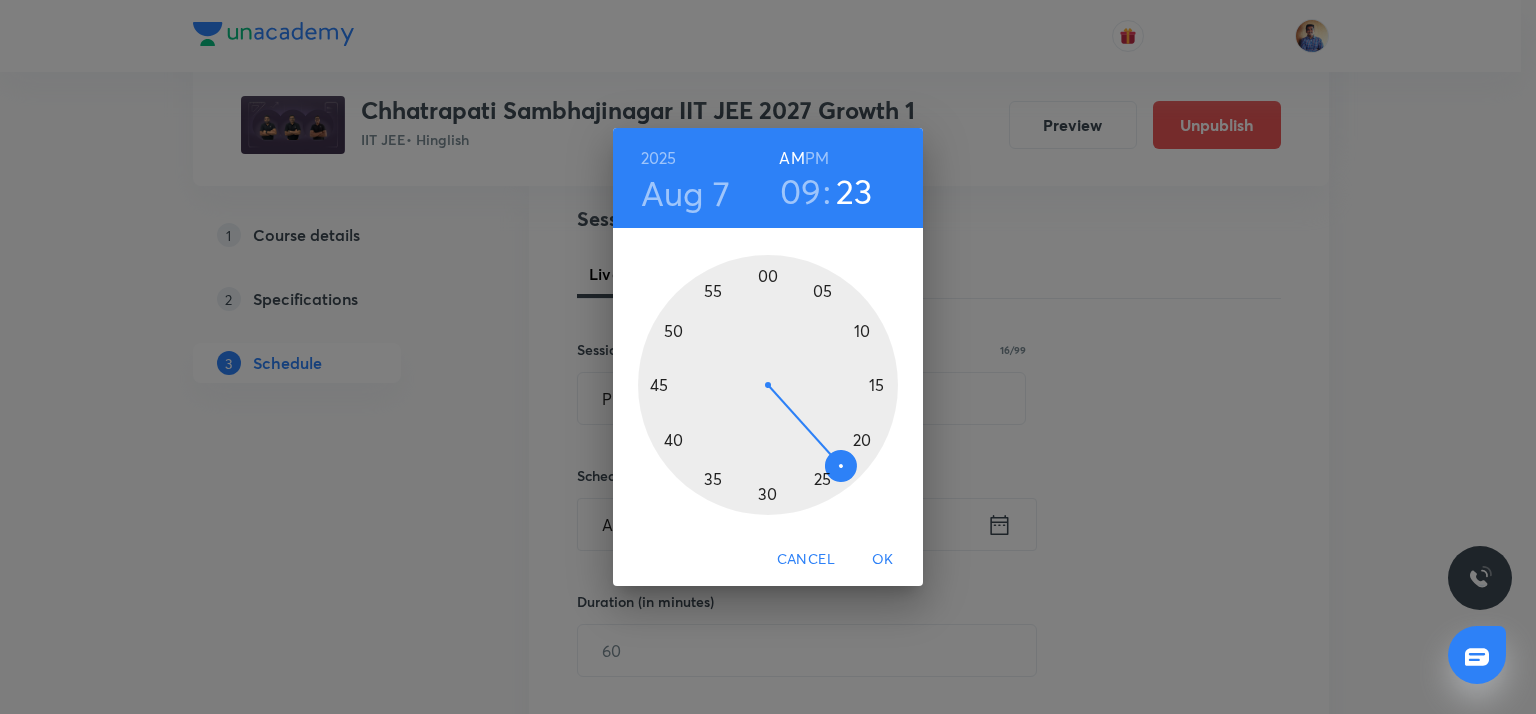 click at bounding box center [768, 385] 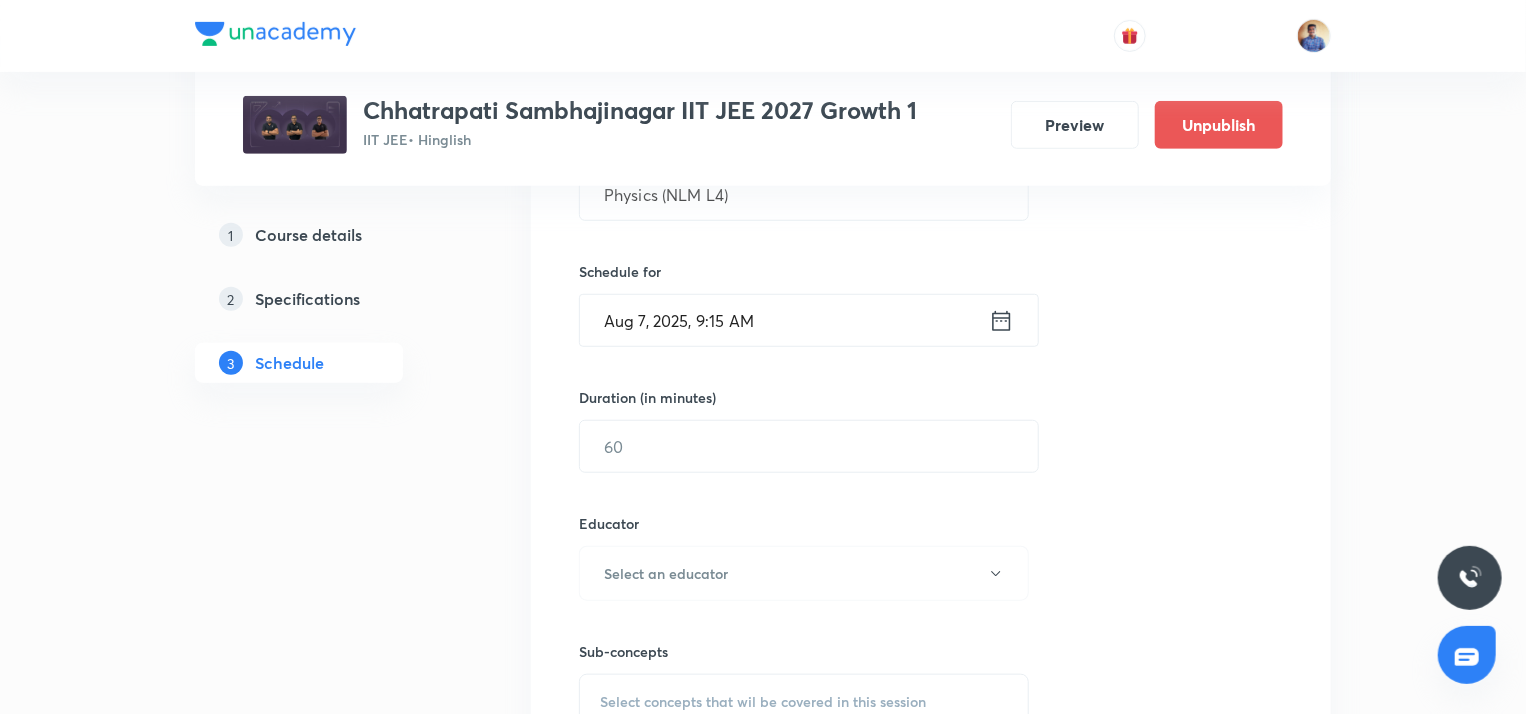 scroll, scrollTop: 592, scrollLeft: 0, axis: vertical 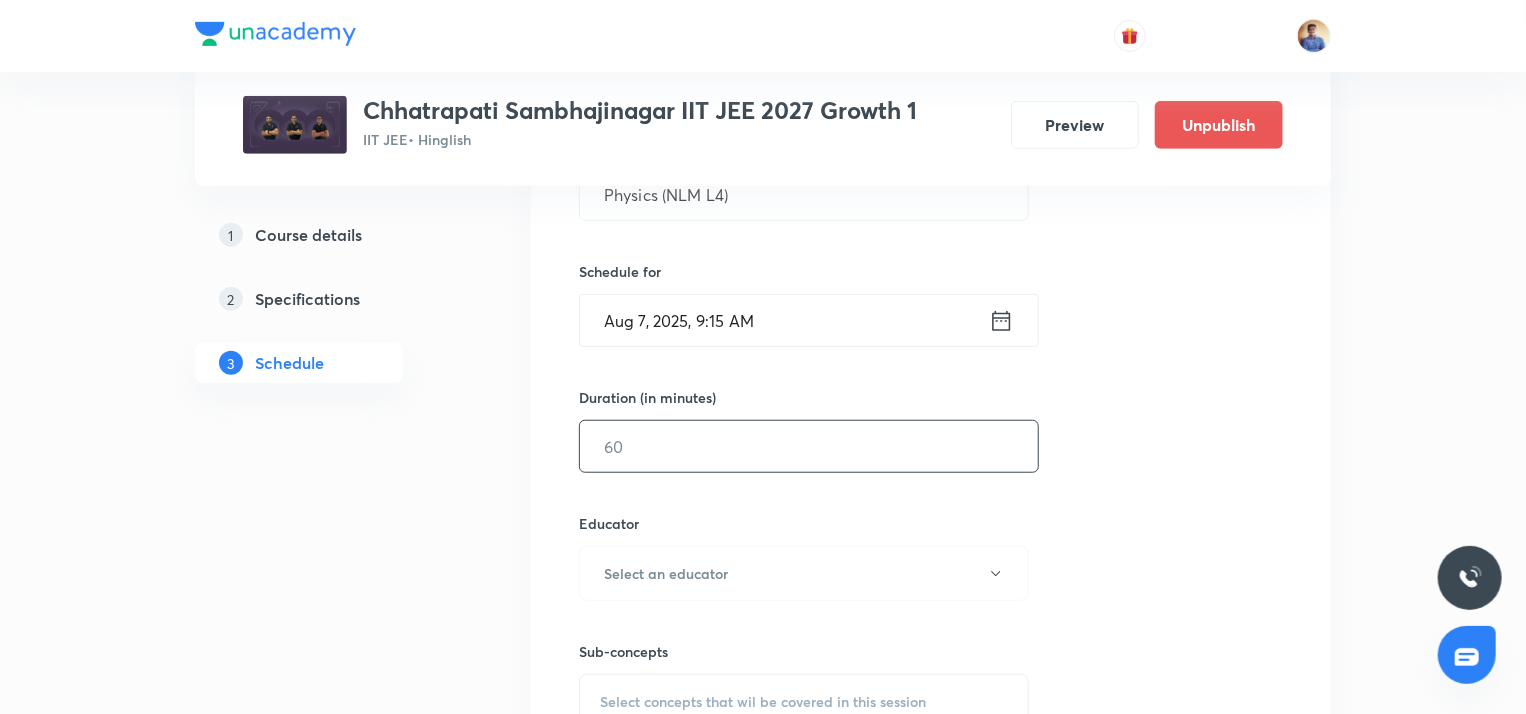 click at bounding box center [809, 446] 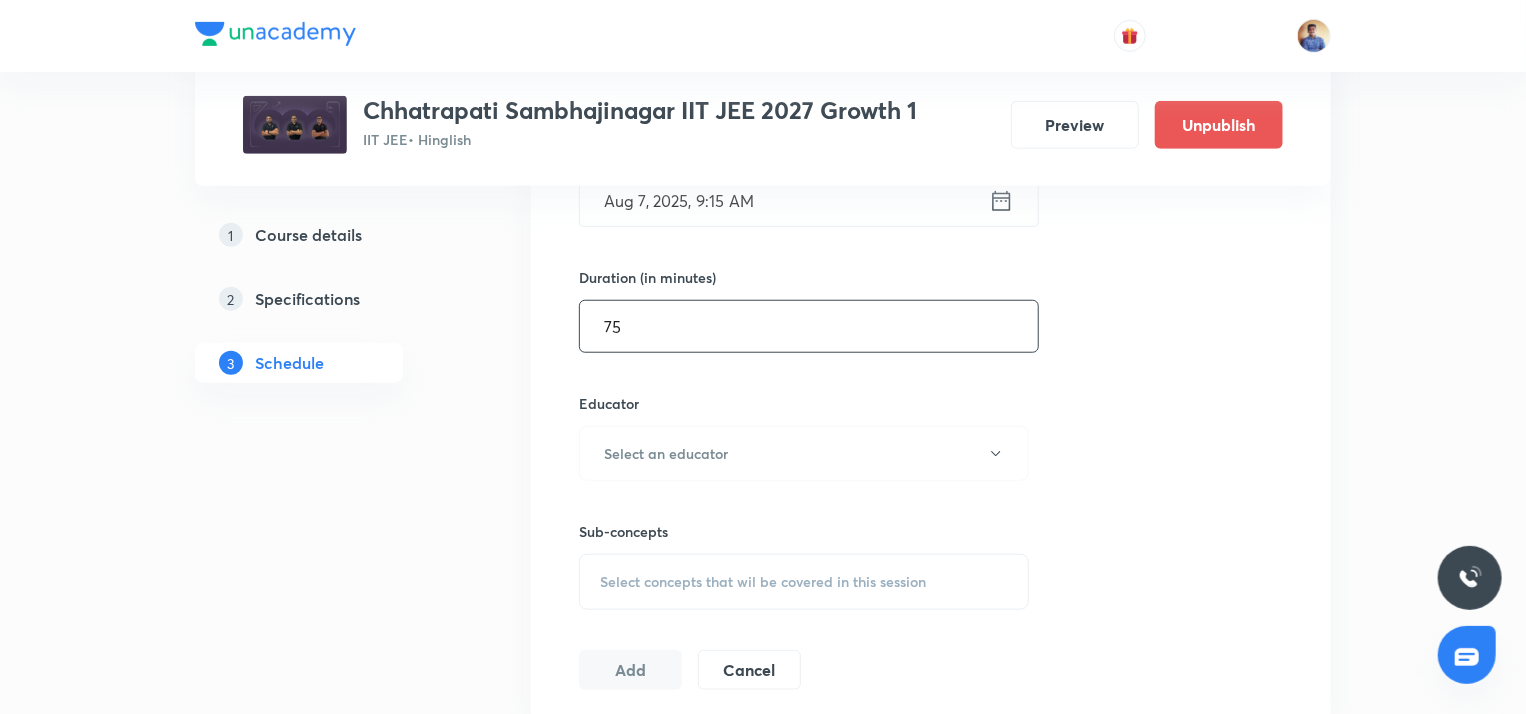scroll, scrollTop: 712, scrollLeft: 0, axis: vertical 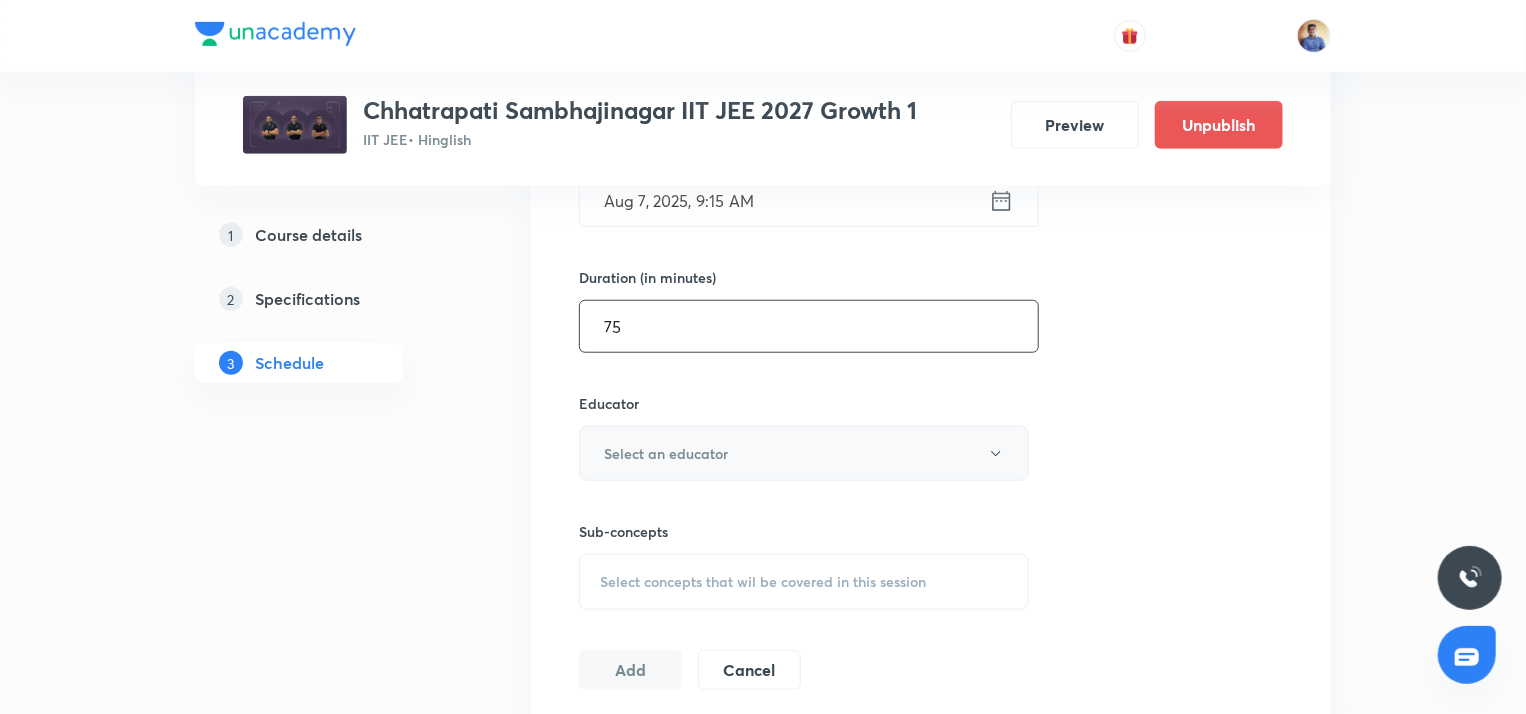 type on "75" 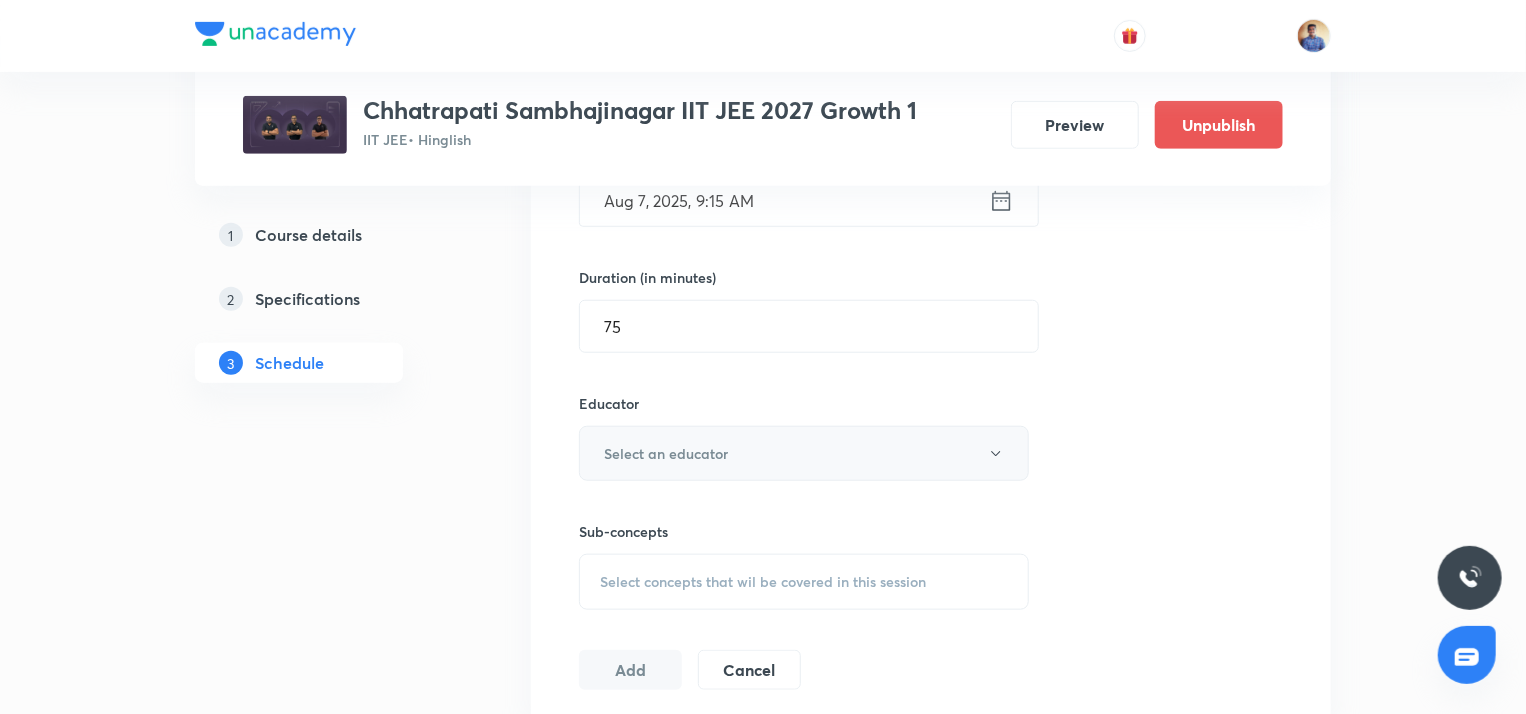 click on "Select an educator" at bounding box center (666, 453) 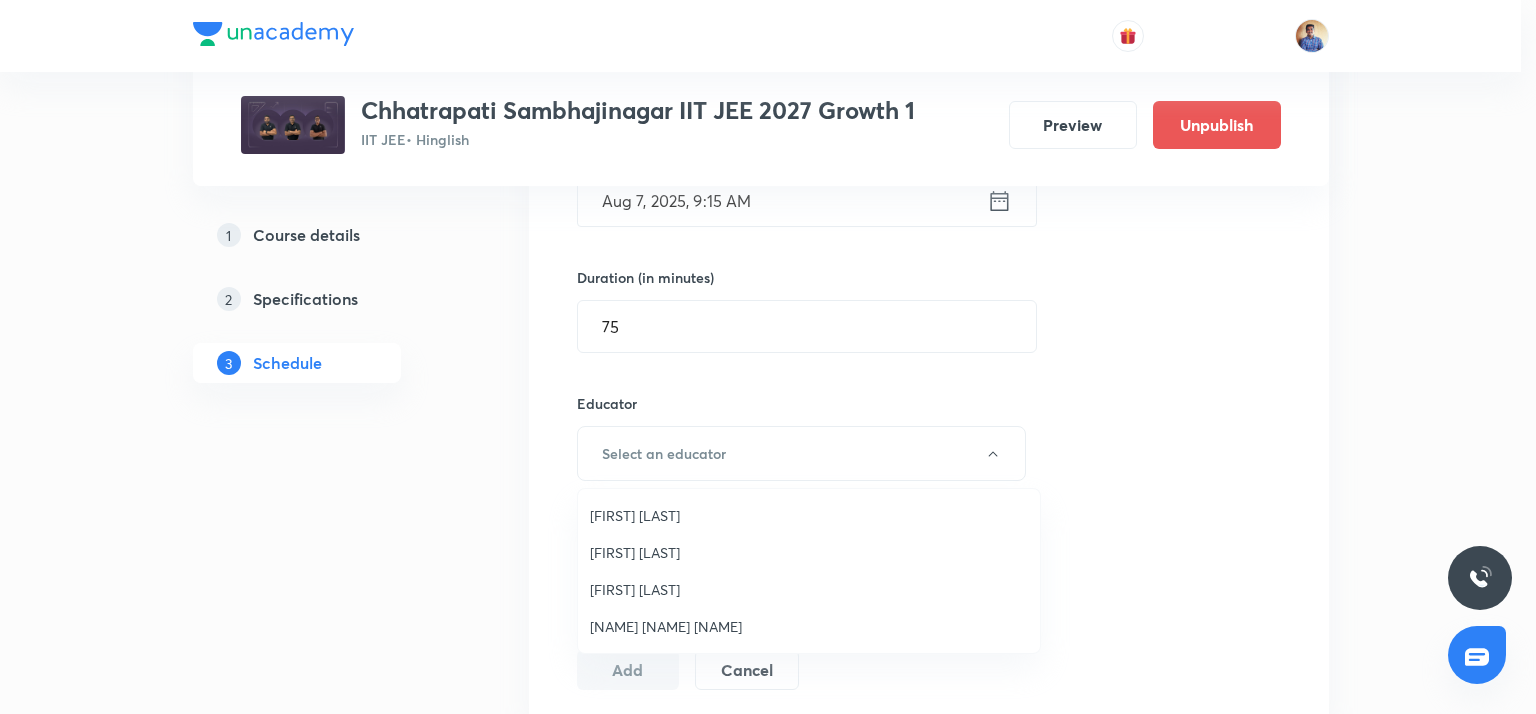 click on "[NAME]" at bounding box center [809, 589] 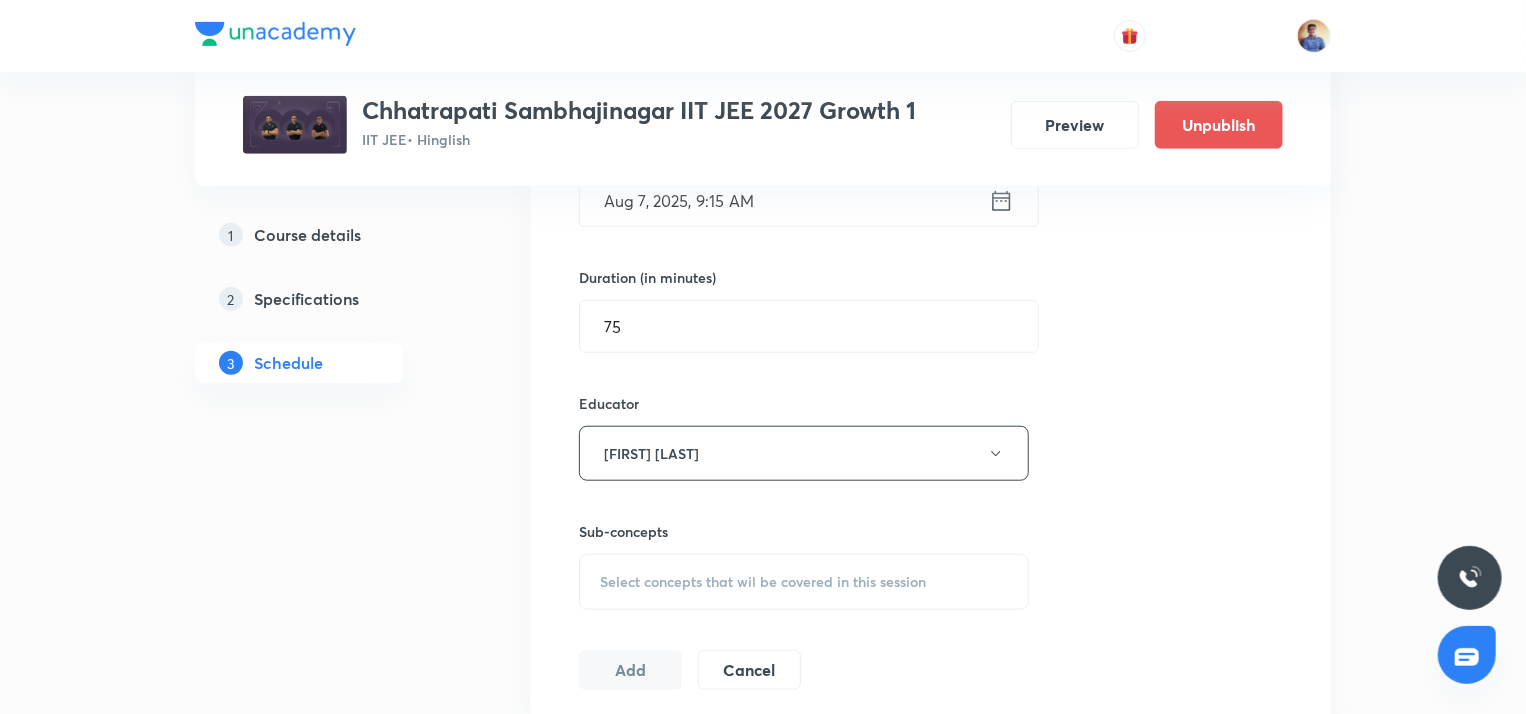 click on "Select concepts that wil be covered in this session" at bounding box center [804, 582] 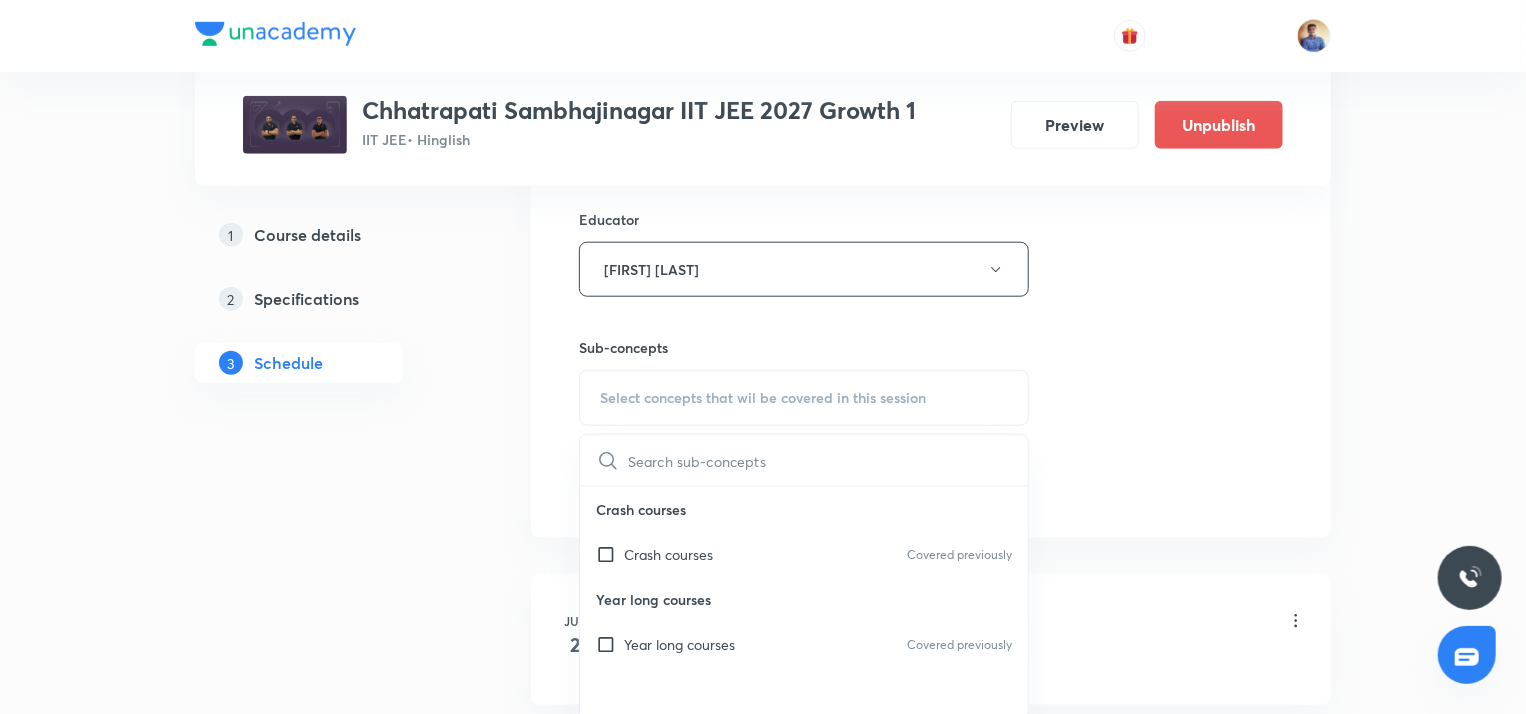 scroll, scrollTop: 900, scrollLeft: 0, axis: vertical 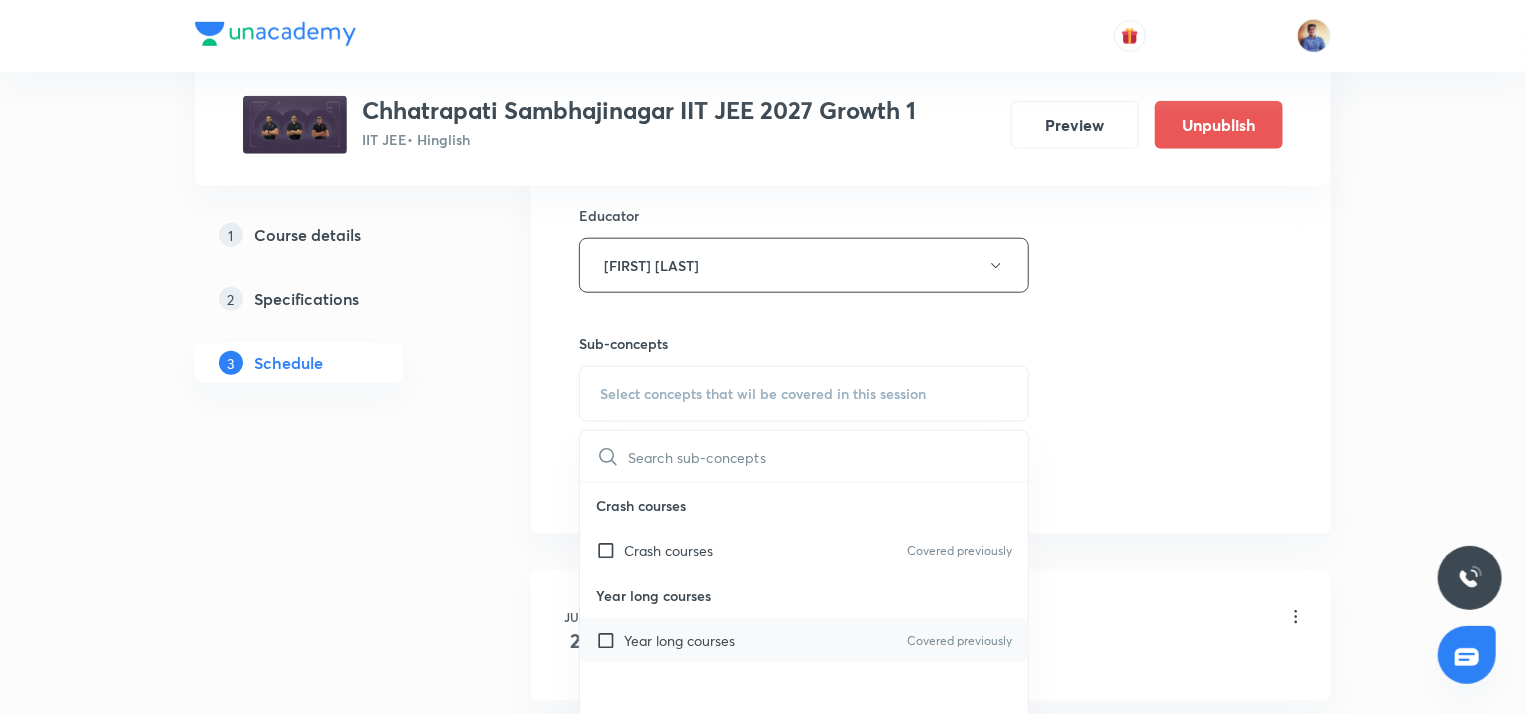 click at bounding box center (610, 640) 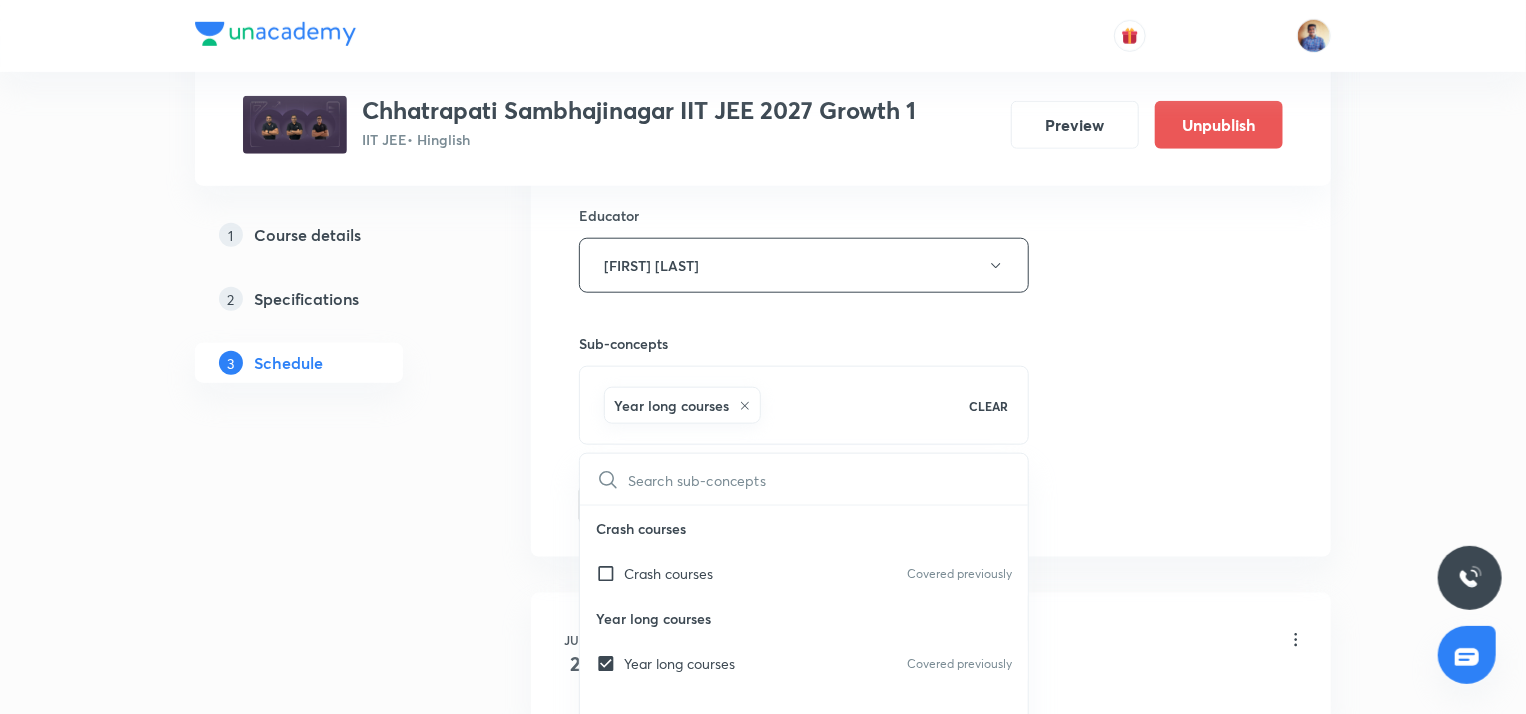 click on "1 Course details 2 Specifications 3 Schedule" at bounding box center [331, 9224] 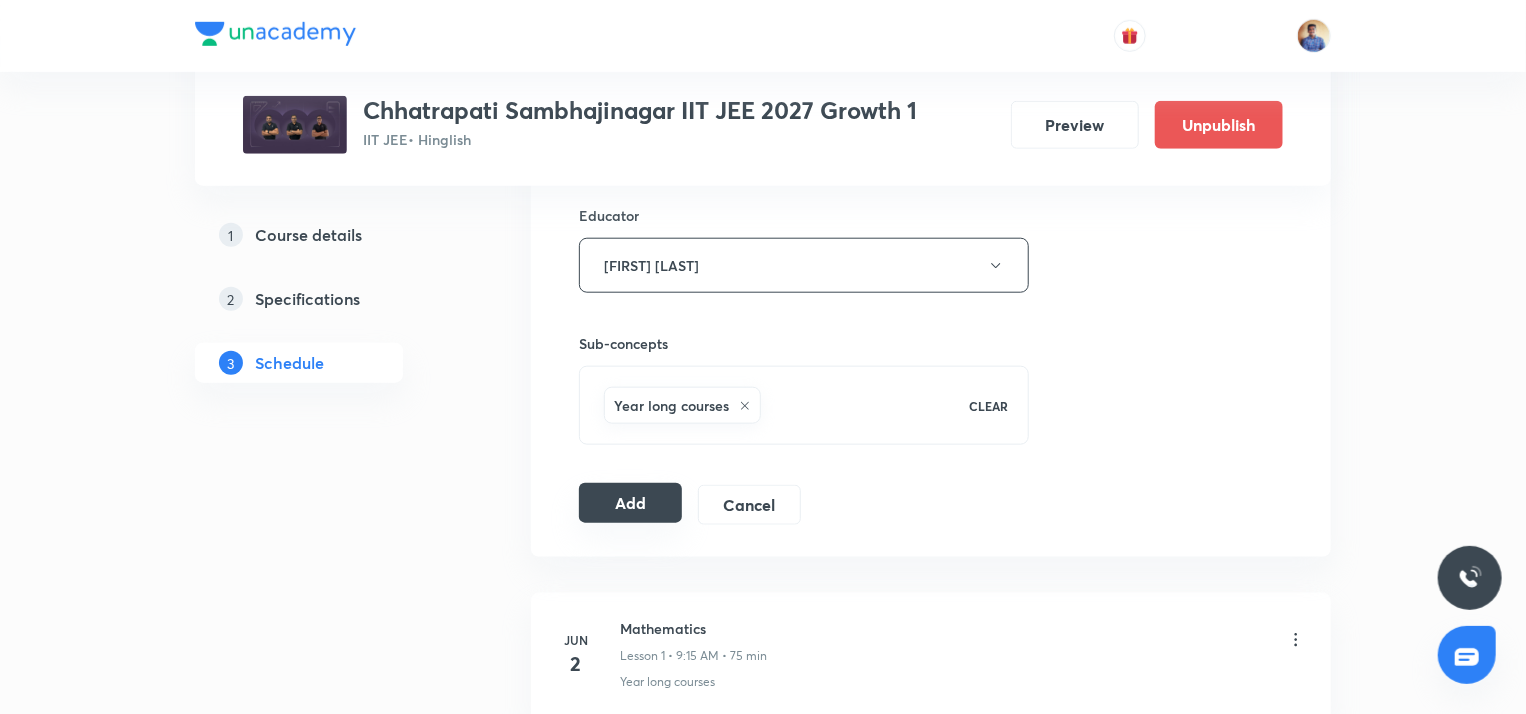 click on "Add" at bounding box center (630, 503) 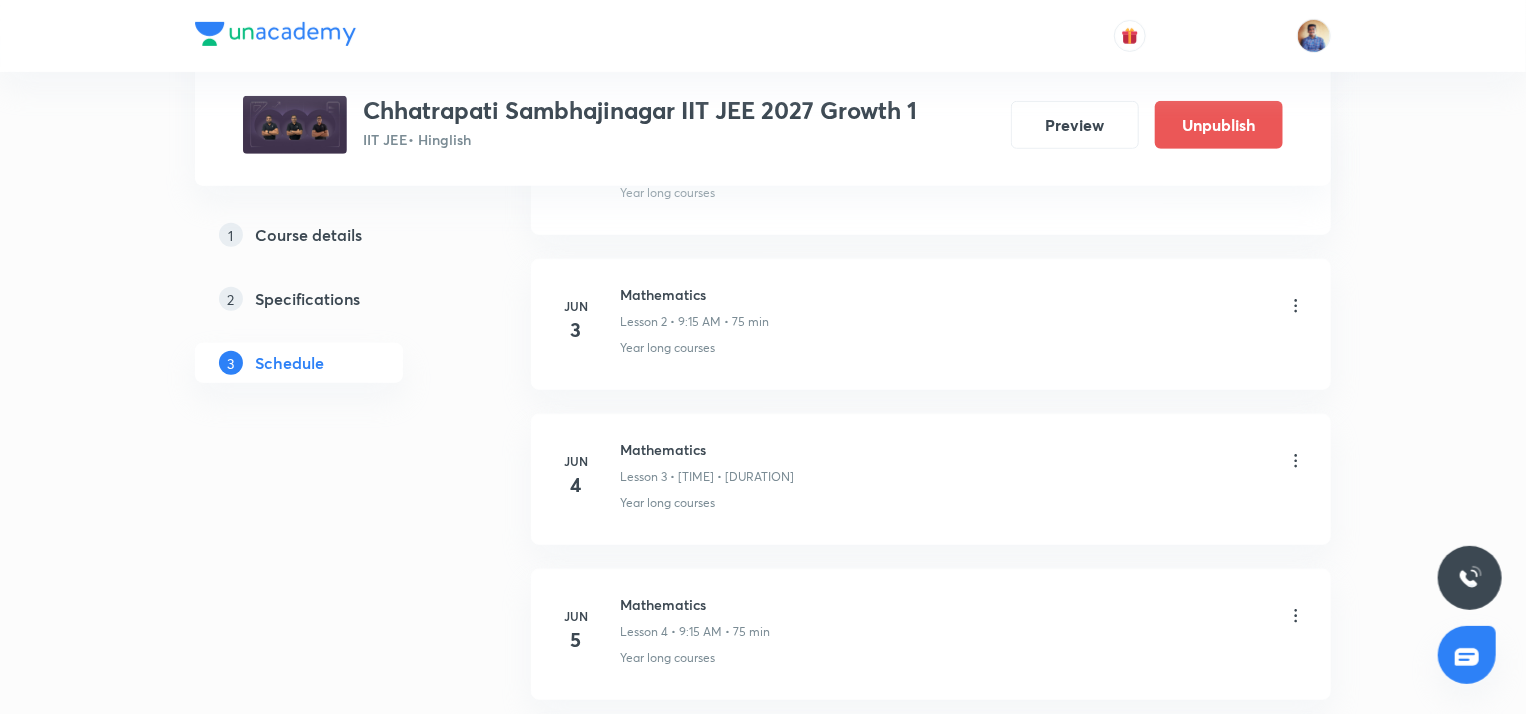 scroll, scrollTop: 560, scrollLeft: 0, axis: vertical 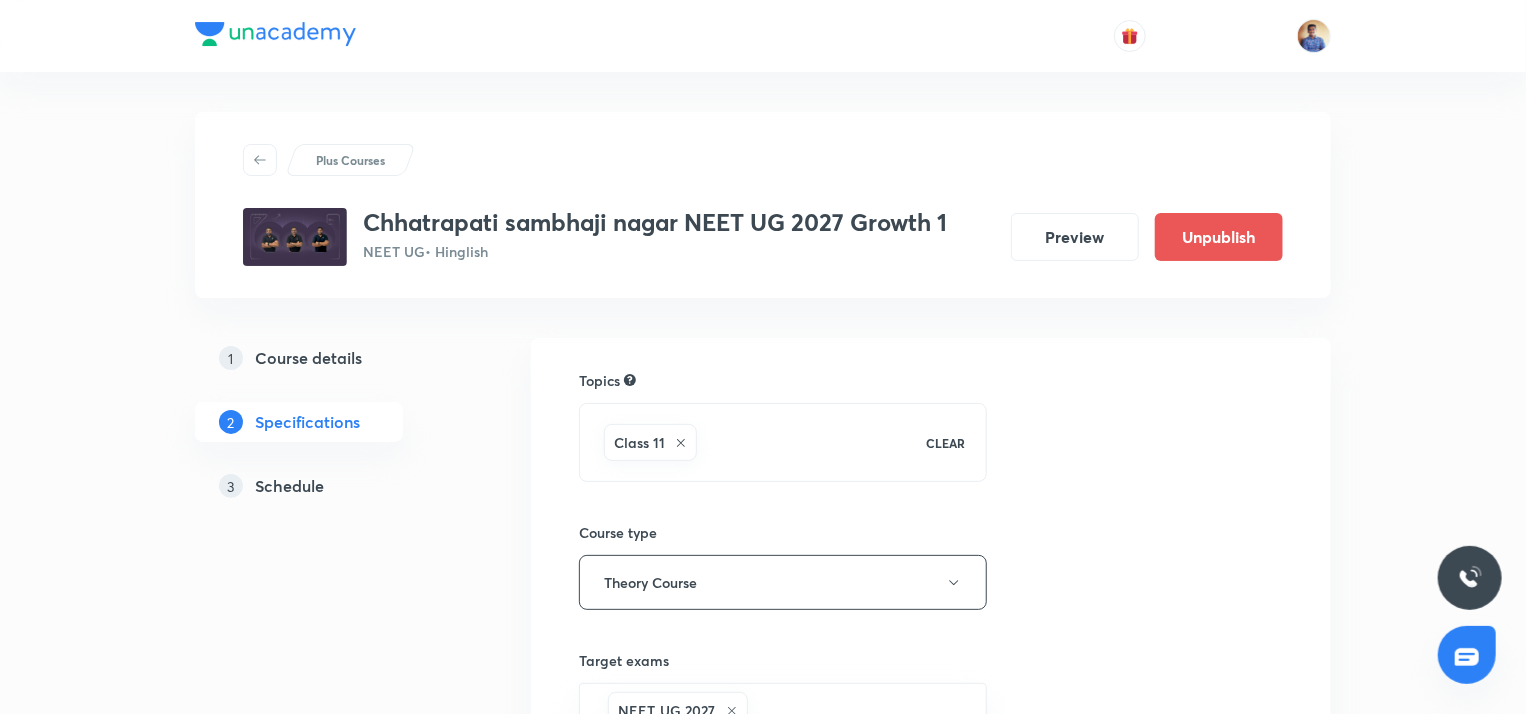 click on "Schedule" at bounding box center (289, 486) 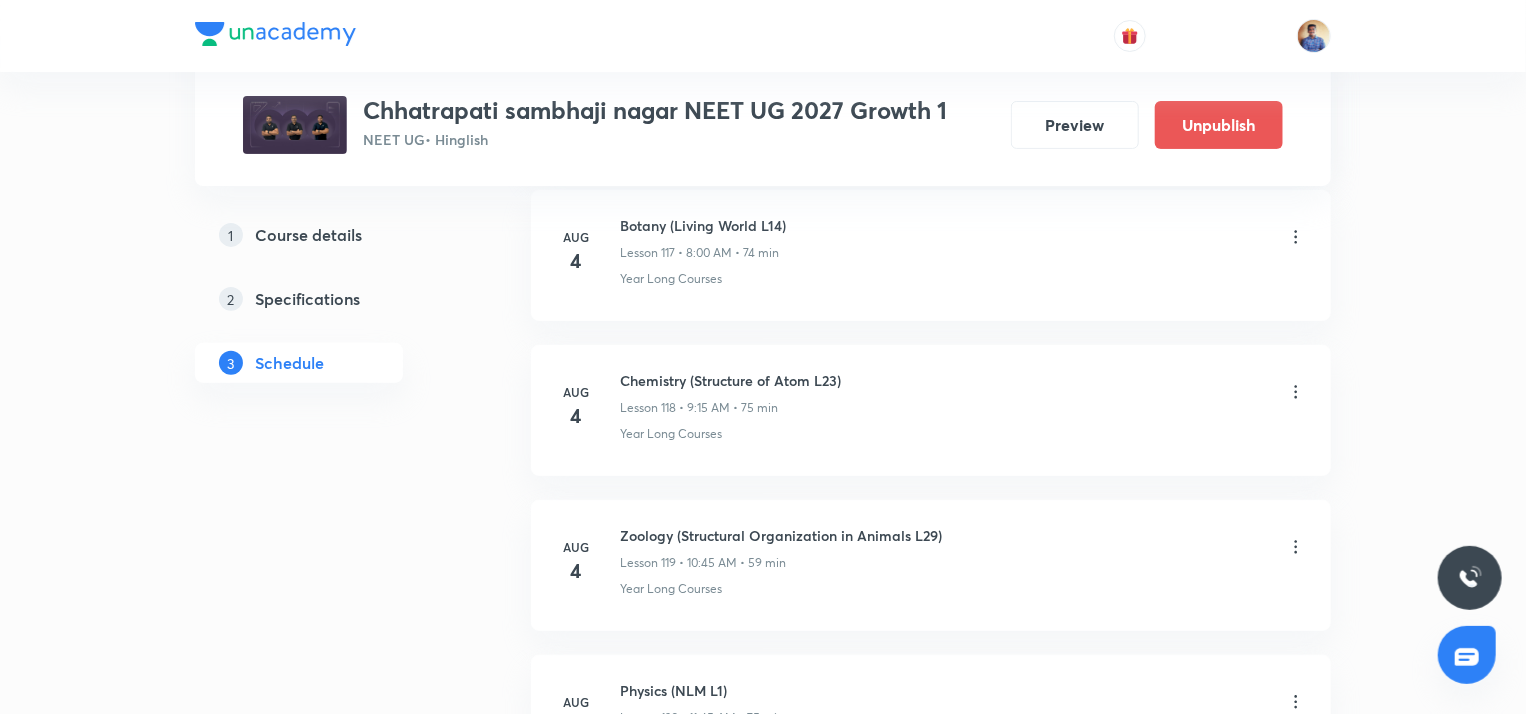 scroll, scrollTop: 19470, scrollLeft: 0, axis: vertical 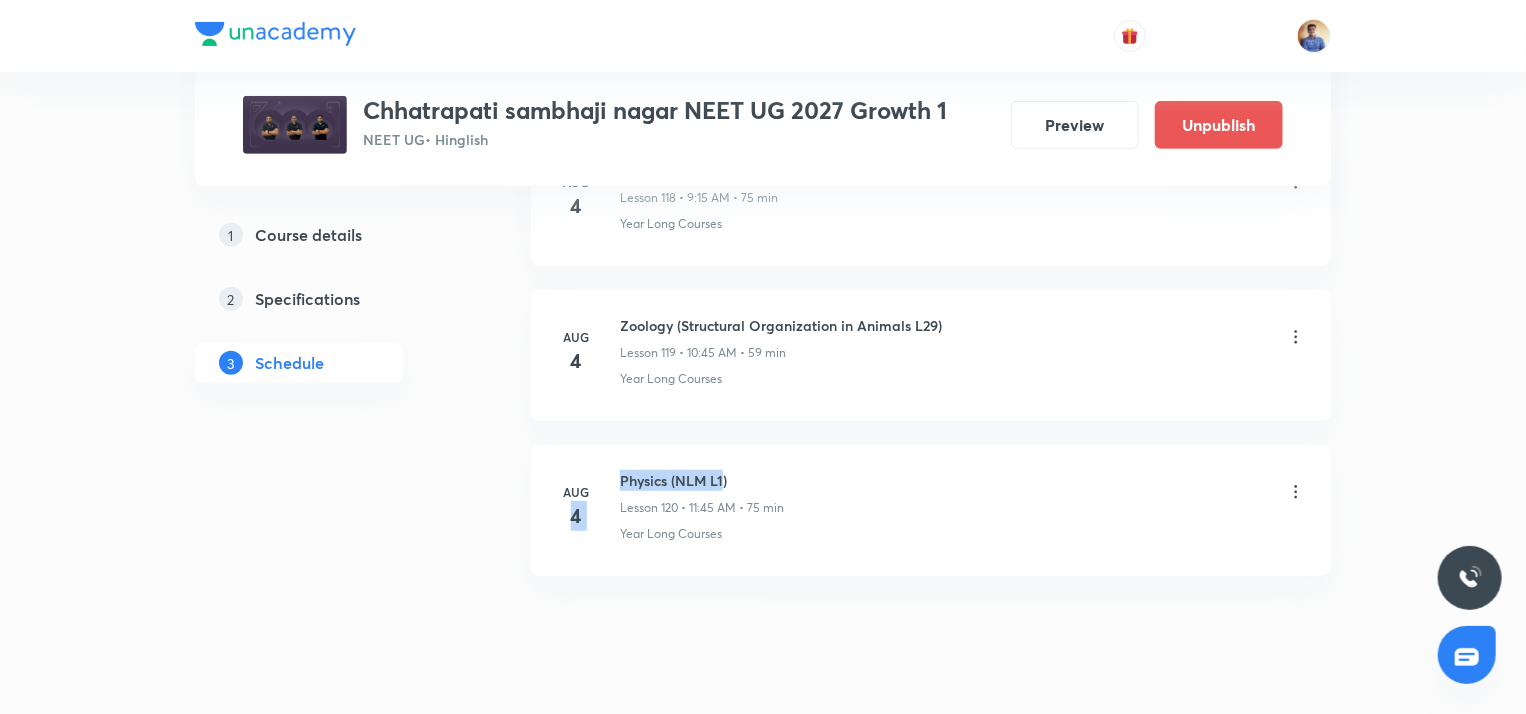 drag, startPoint x: 619, startPoint y: 433, endPoint x: 725, endPoint y: 437, distance: 106.07545 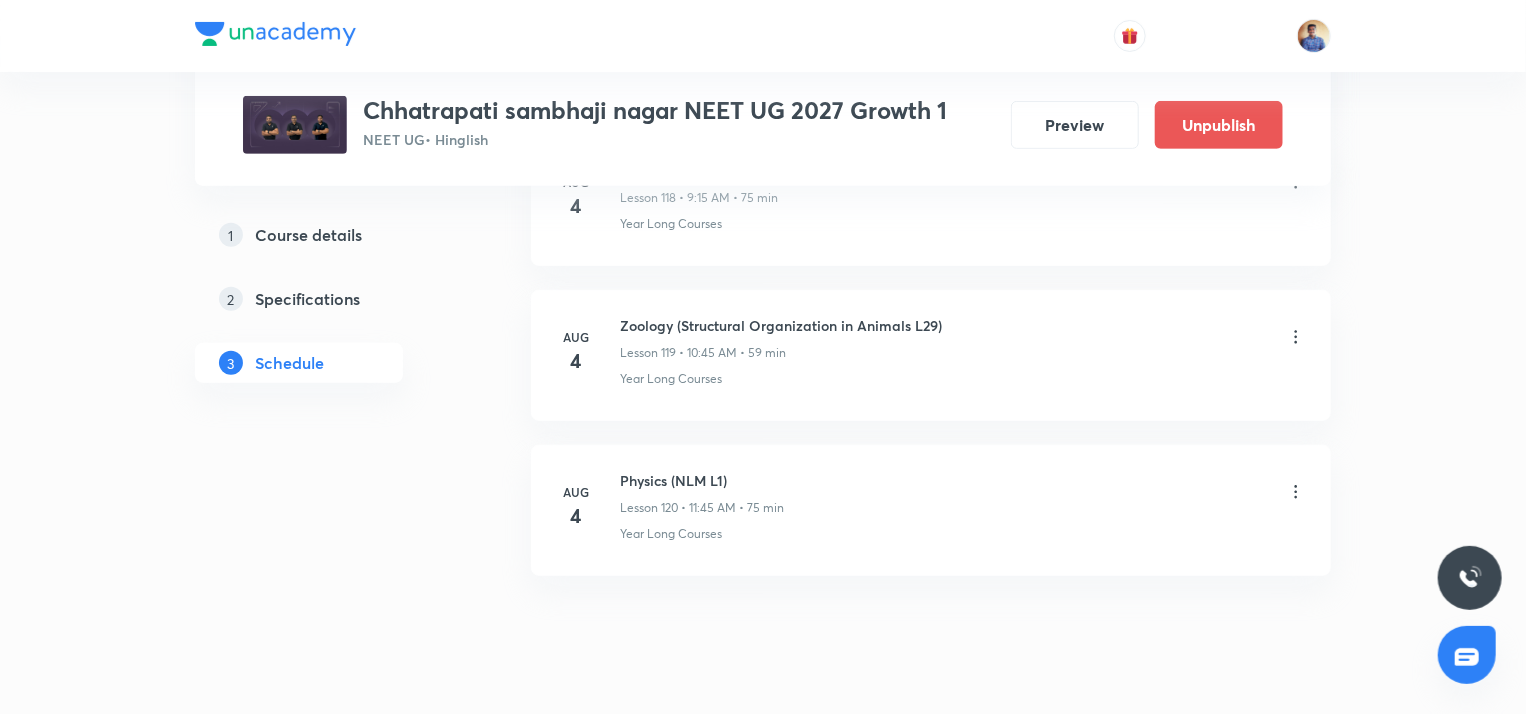 click on "Physics (NLM L1)" at bounding box center (702, 480) 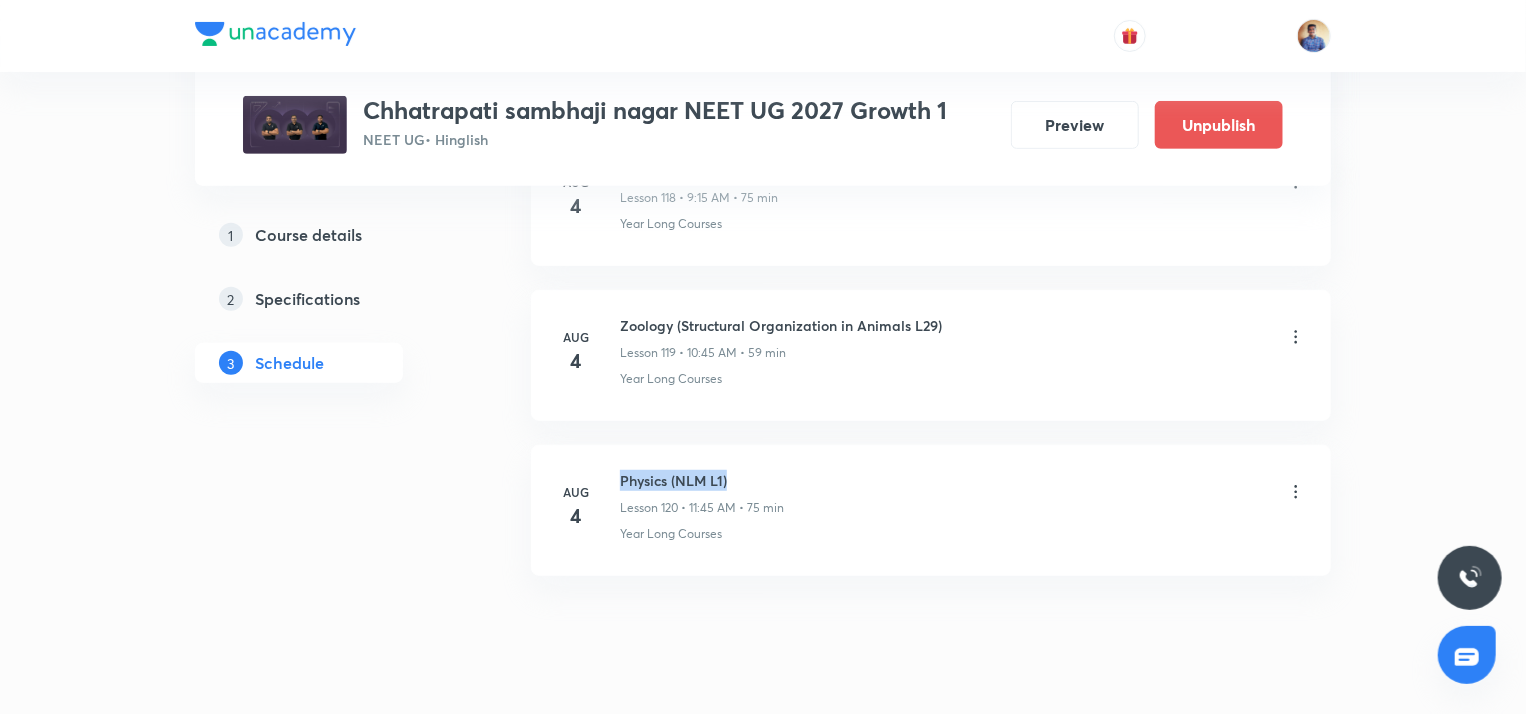 drag, startPoint x: 734, startPoint y: 429, endPoint x: 612, endPoint y: 422, distance: 122.20065 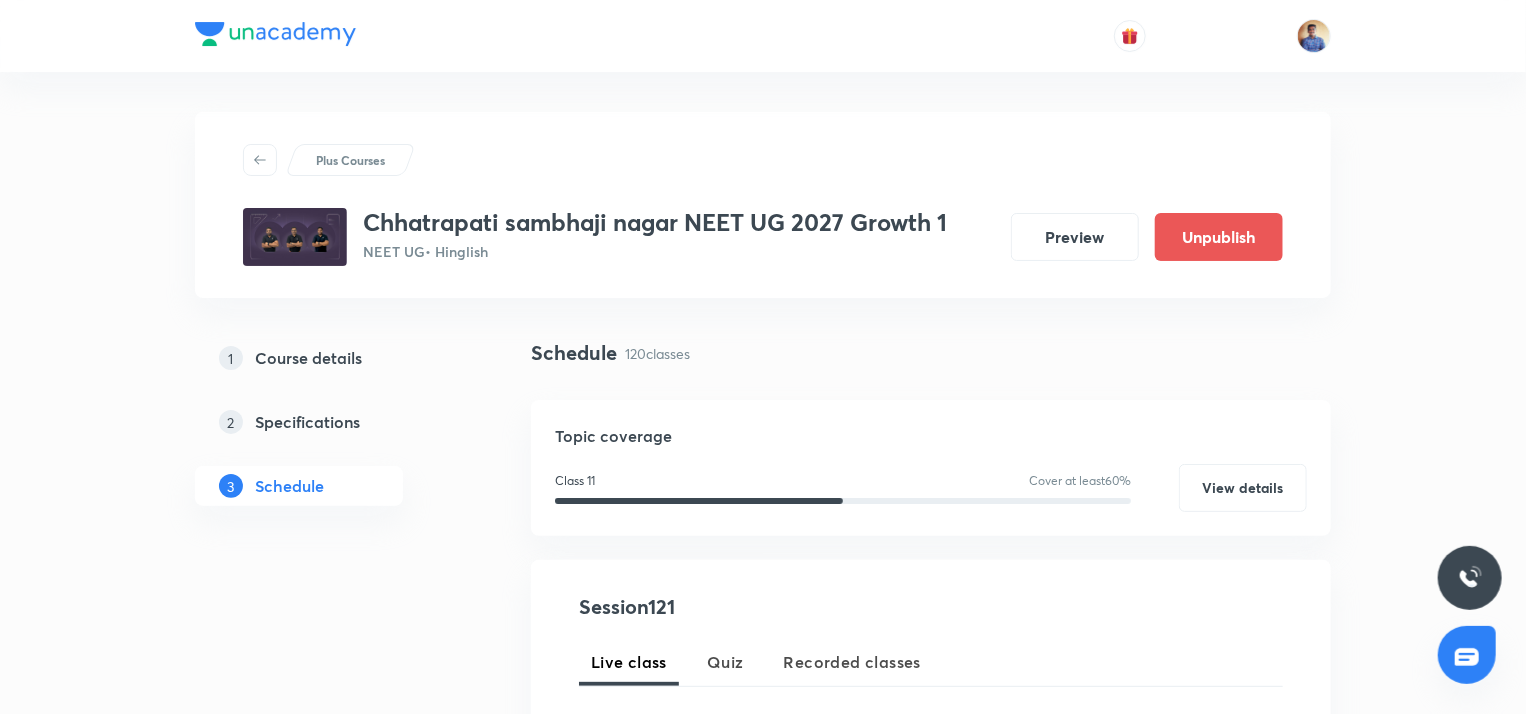 scroll, scrollTop: 332, scrollLeft: 0, axis: vertical 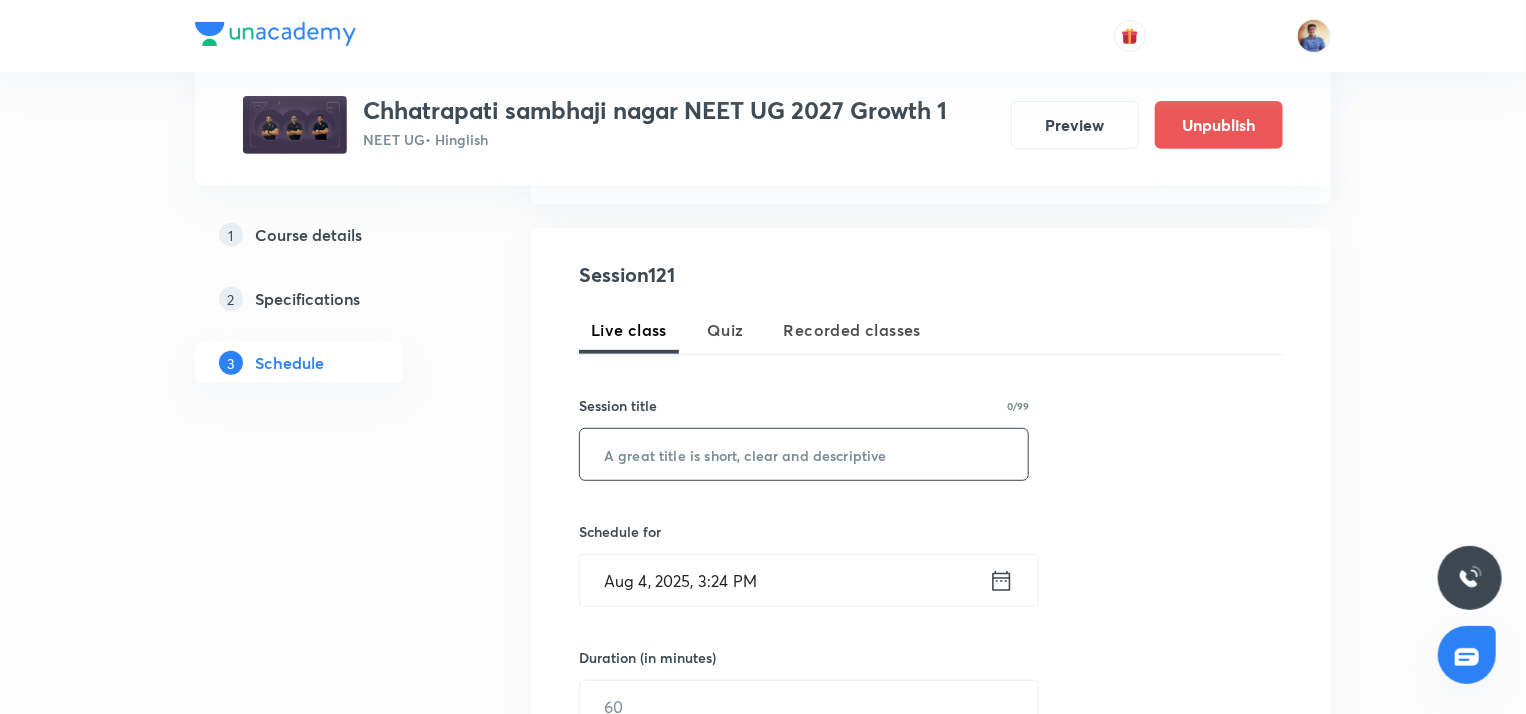 click at bounding box center [804, 454] 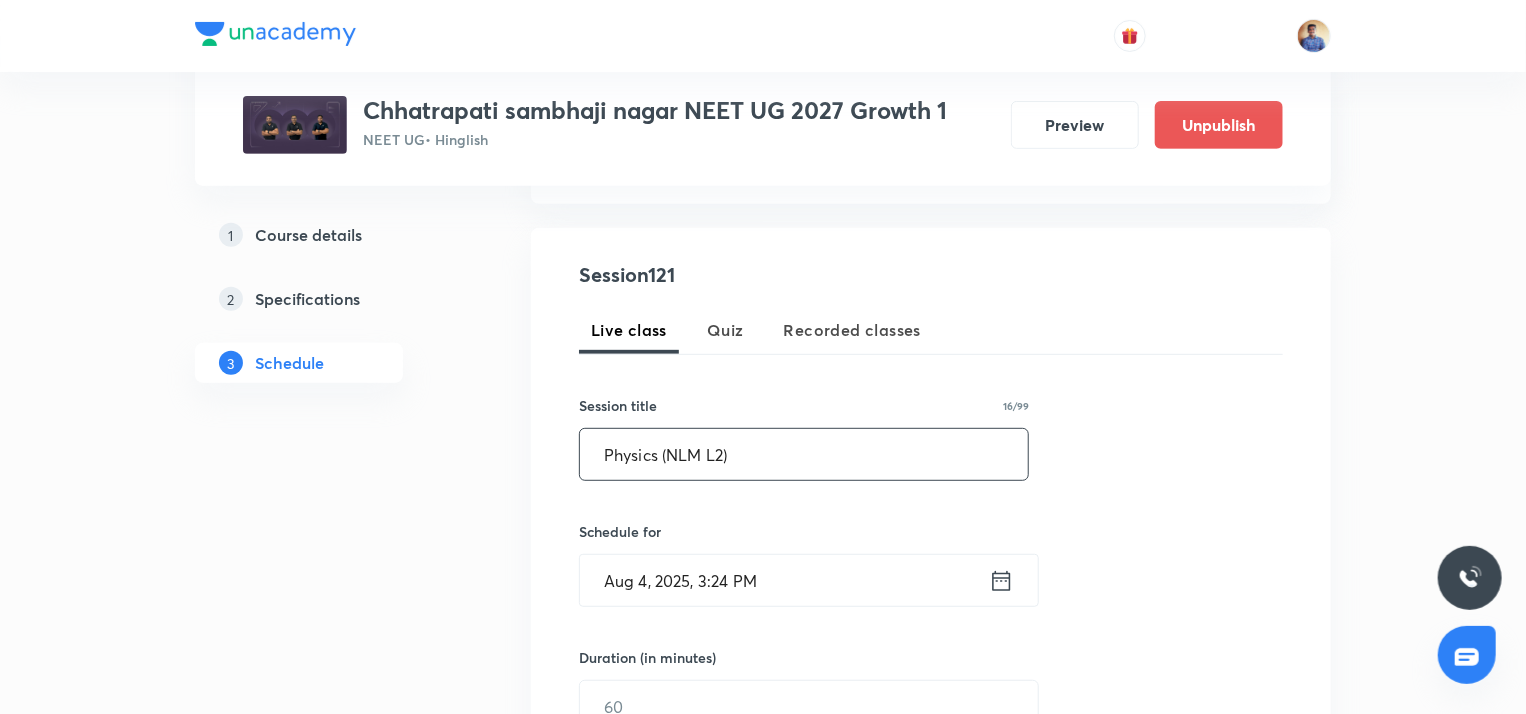 type on "Physics (NLM L2)" 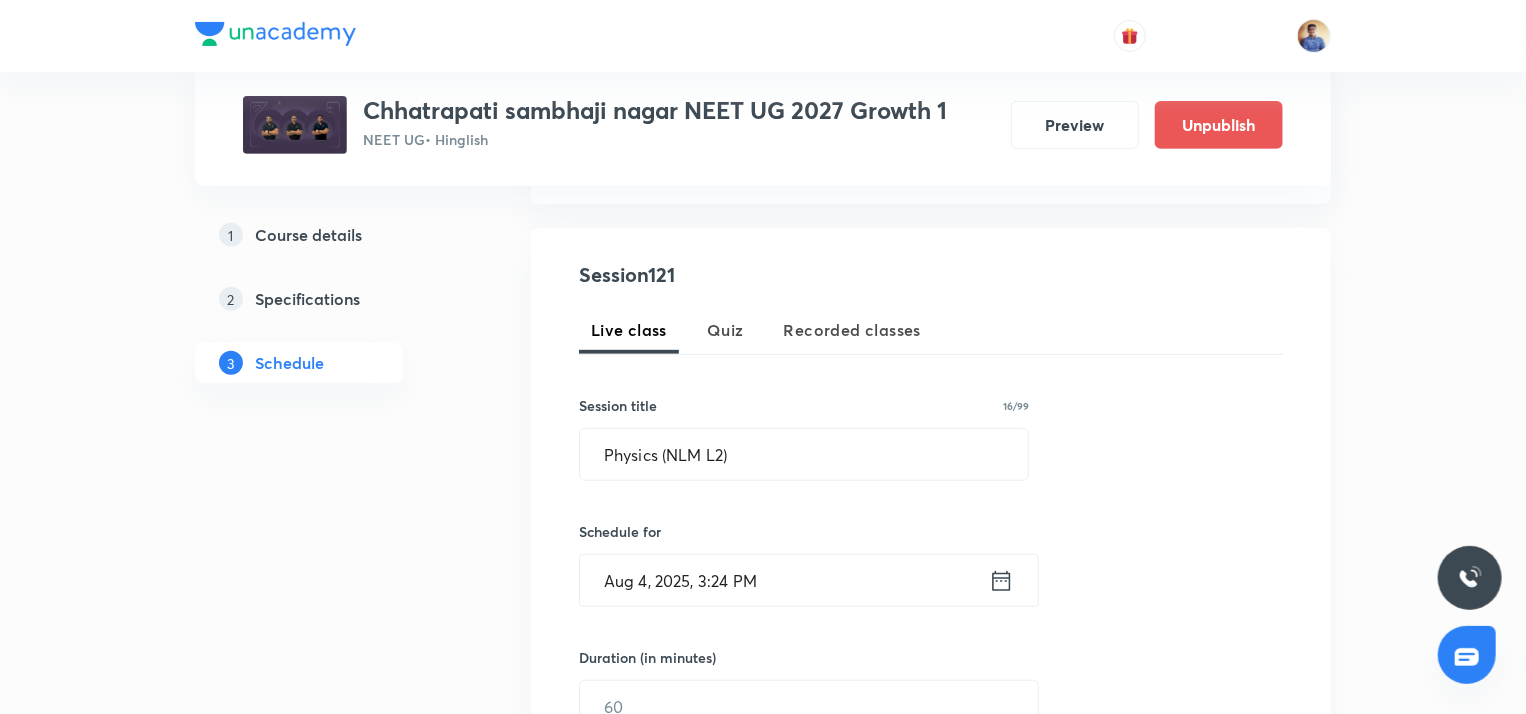 click on "Aug 4, 2025, 3:24 PM" at bounding box center [784, 580] 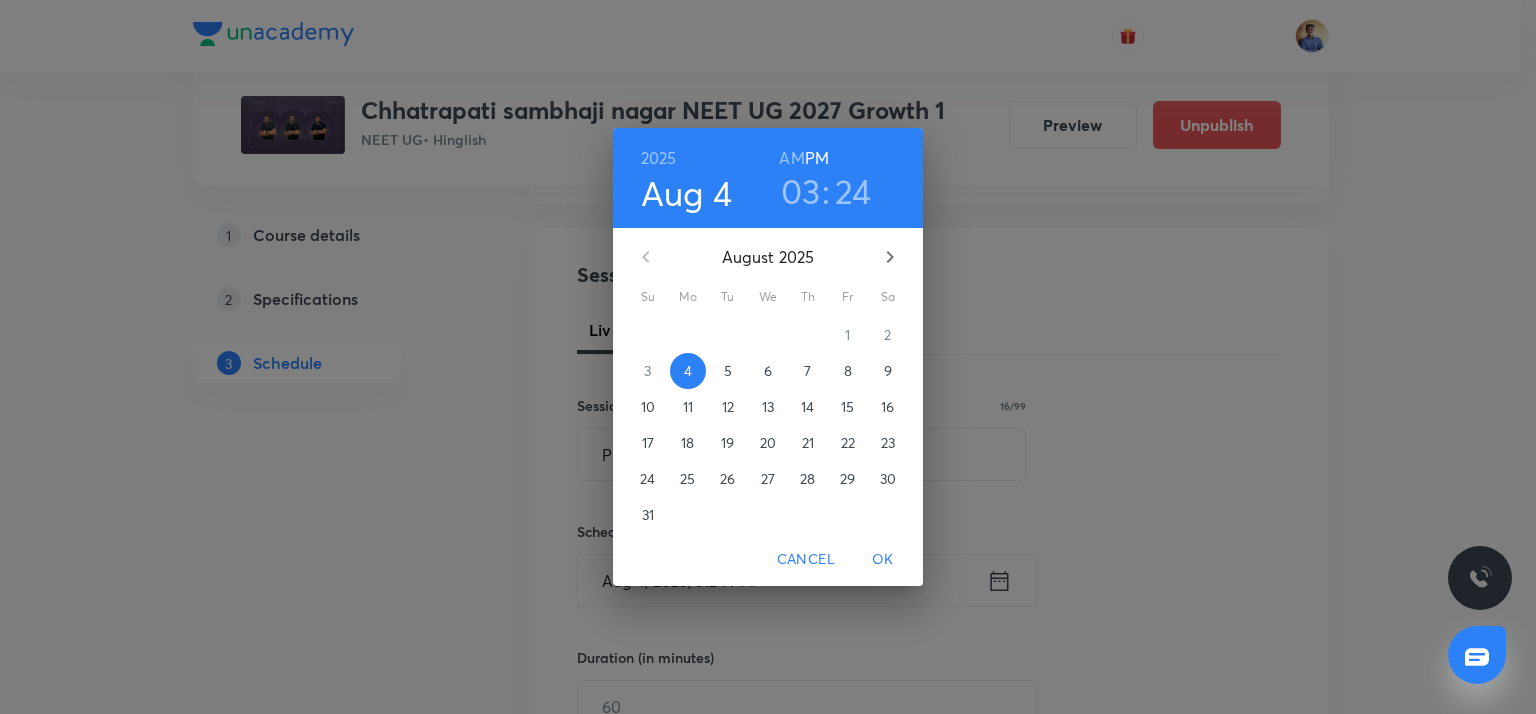 click on "5" at bounding box center [728, 371] 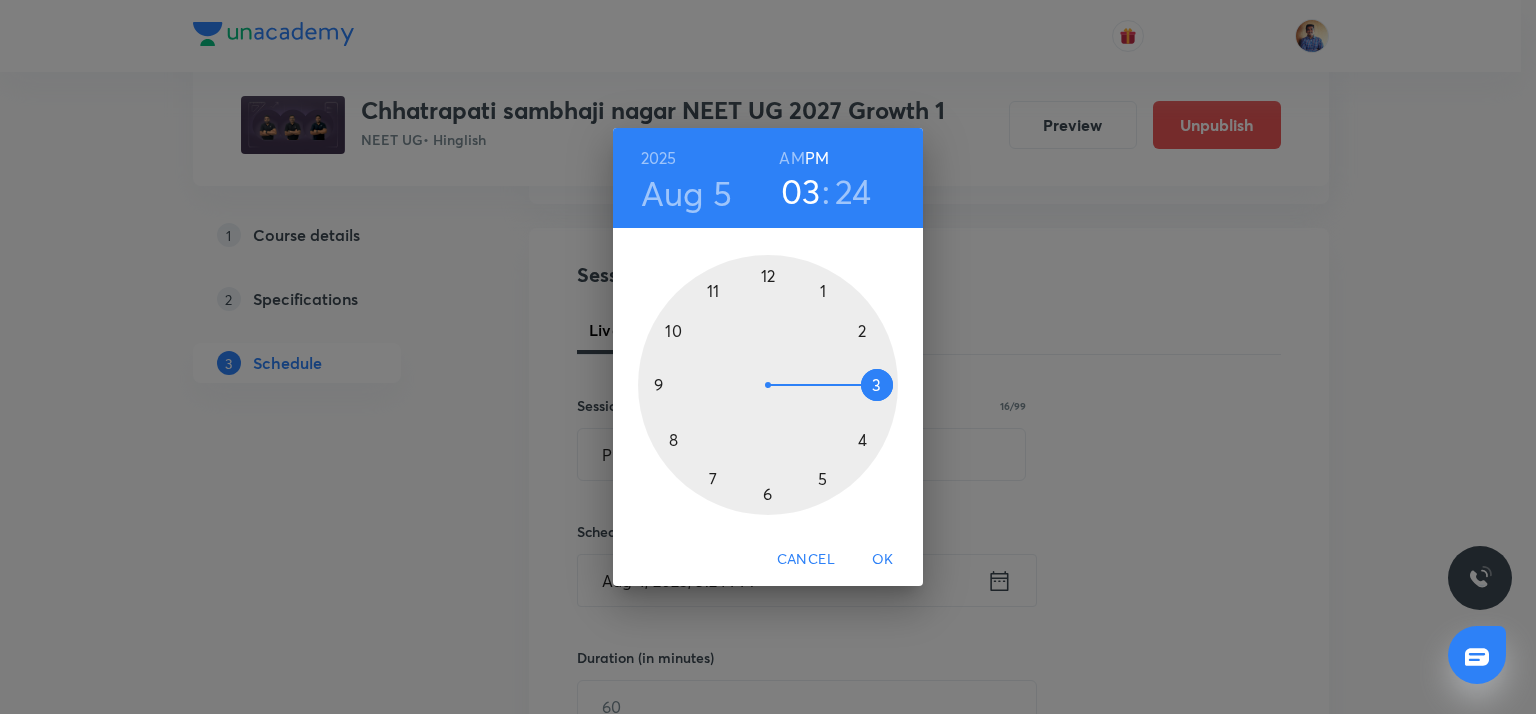 click on "AM" at bounding box center (791, 158) 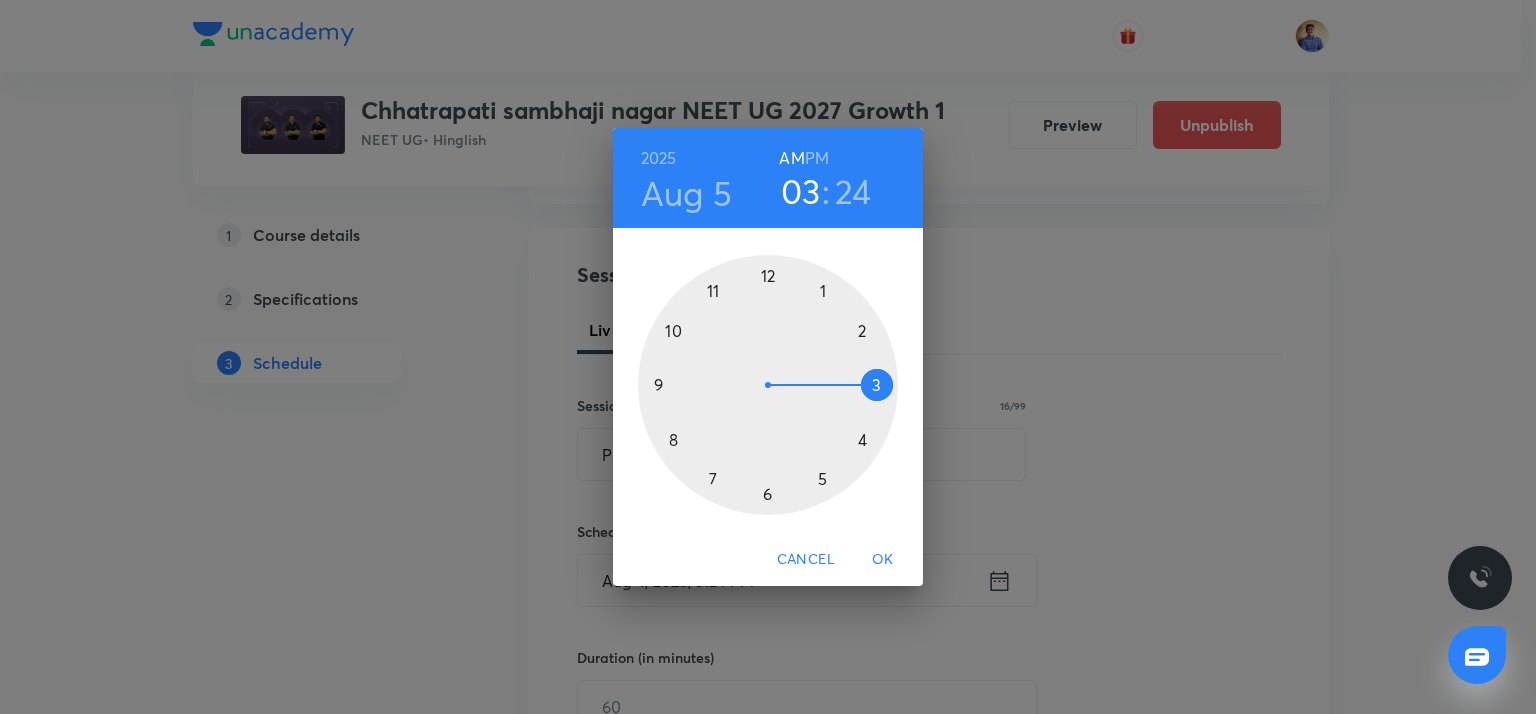 click at bounding box center [768, 385] 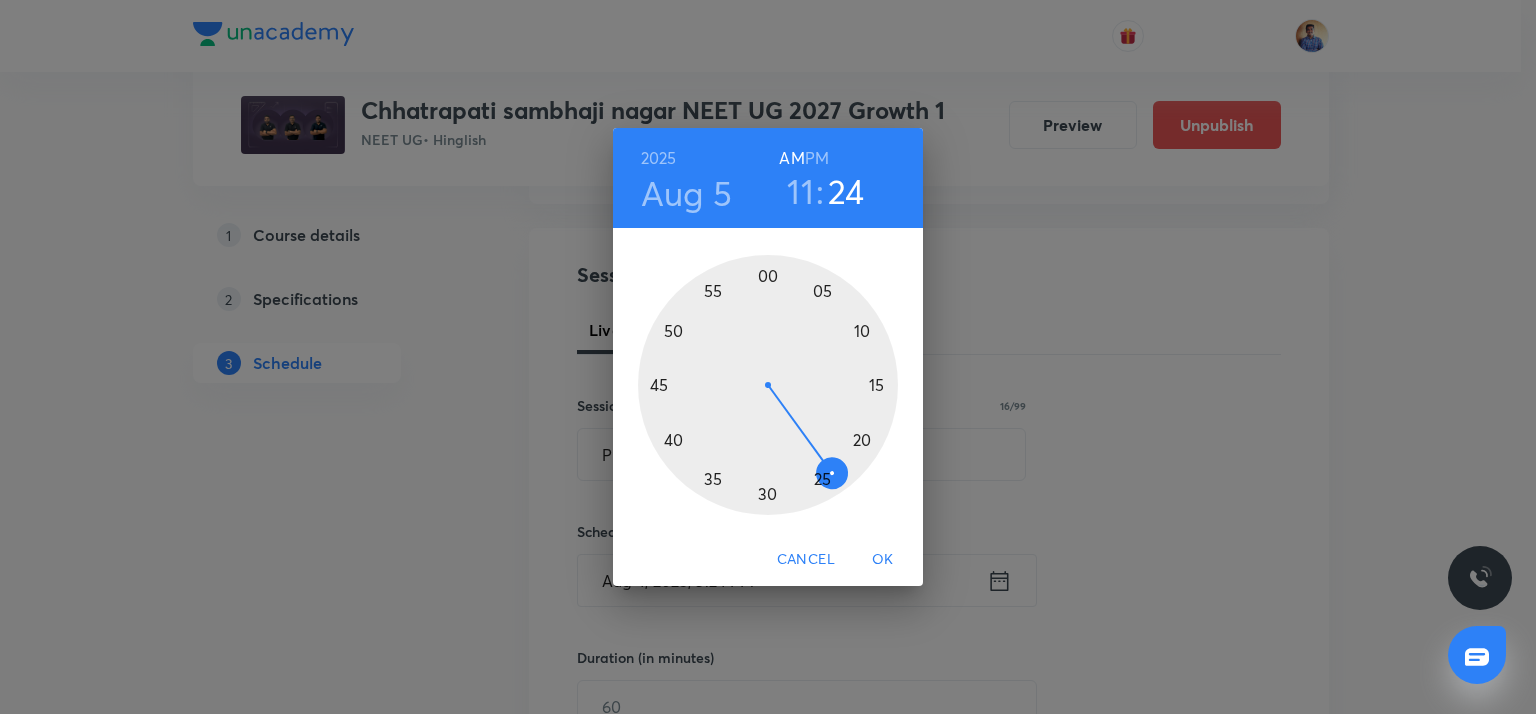 click at bounding box center [768, 385] 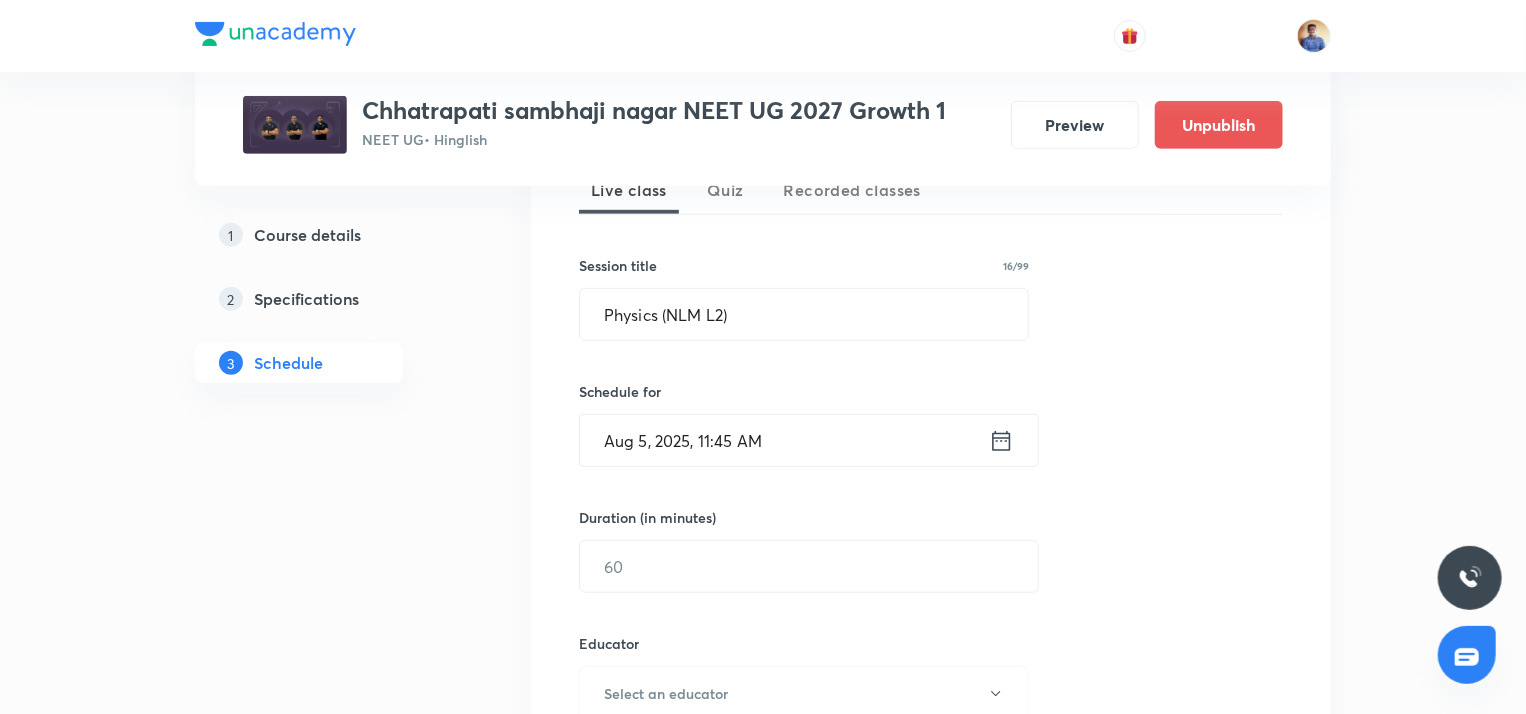 scroll, scrollTop: 494, scrollLeft: 0, axis: vertical 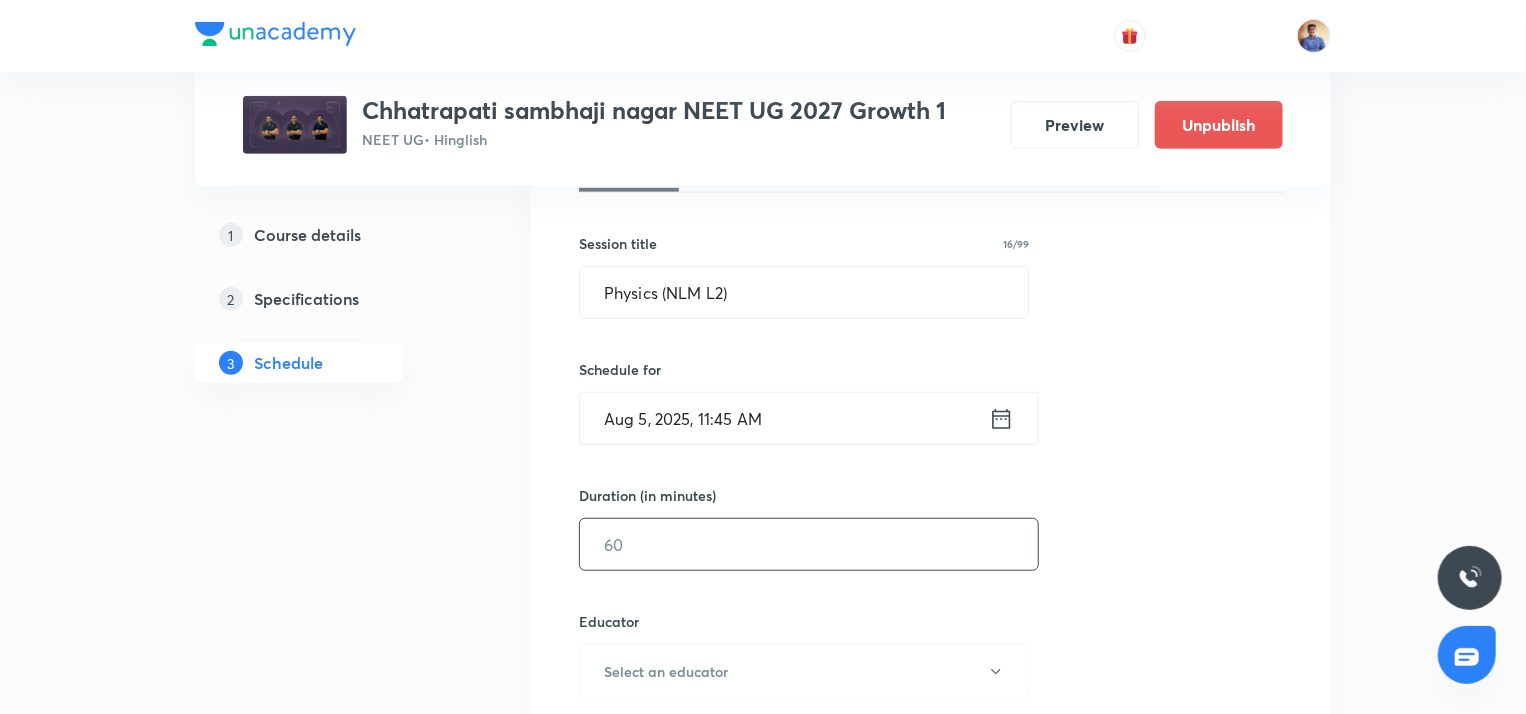 click at bounding box center (809, 544) 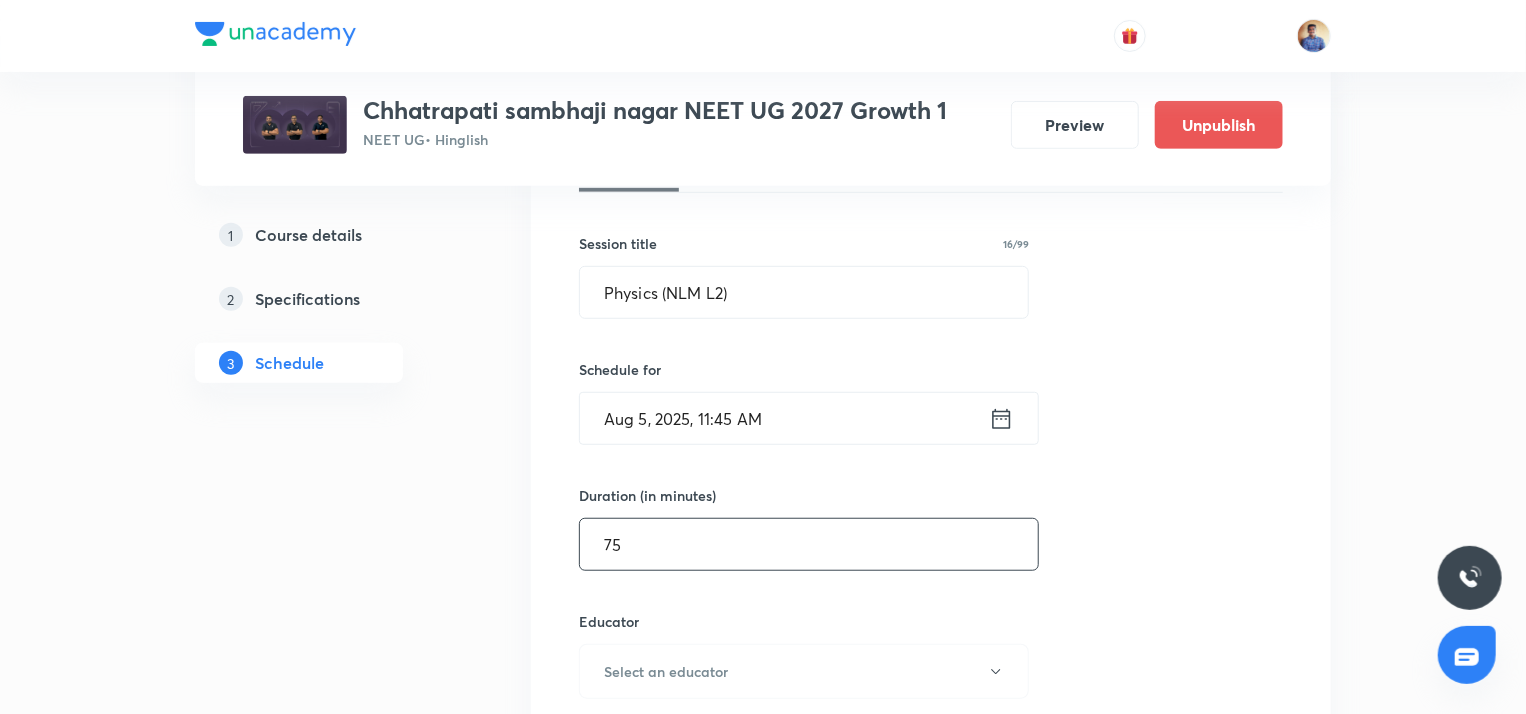 scroll, scrollTop: 648, scrollLeft: 0, axis: vertical 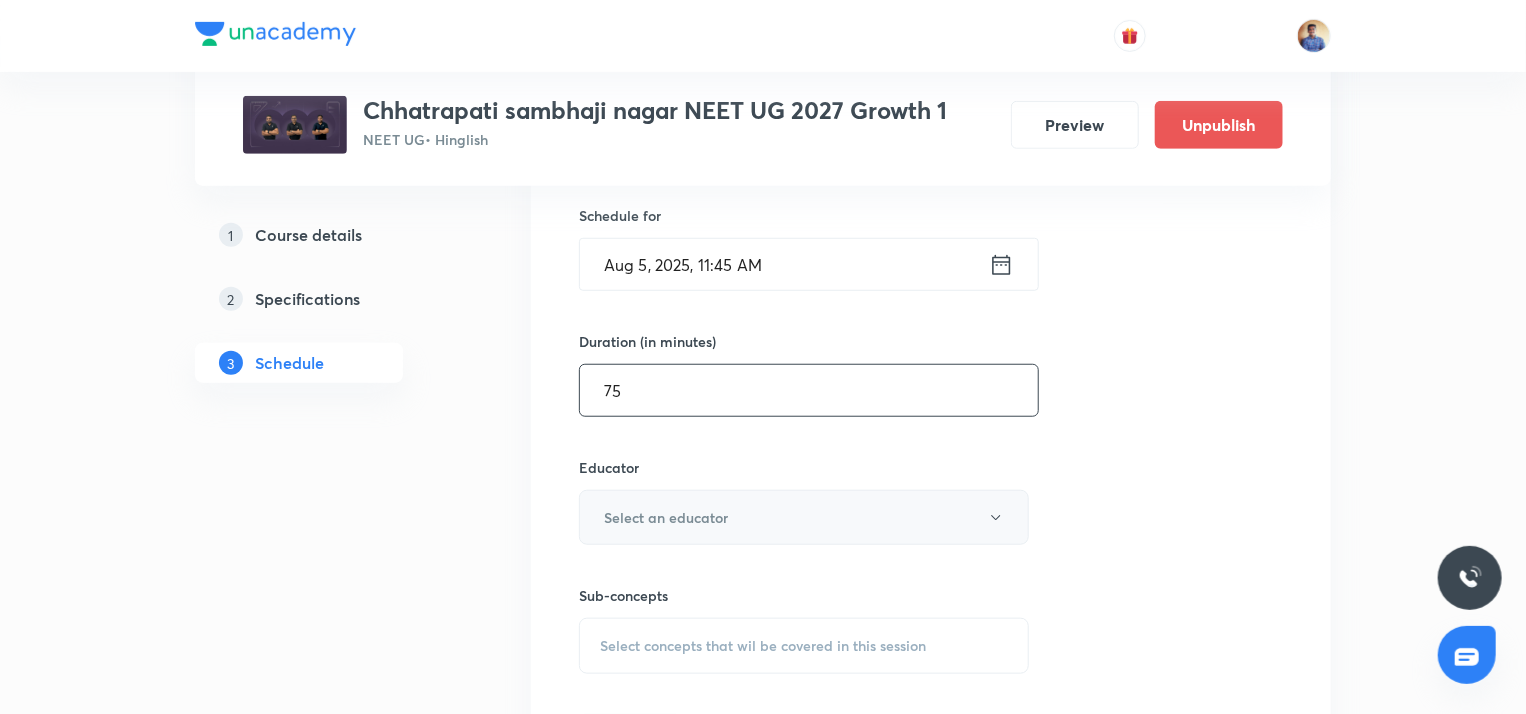 type on "75" 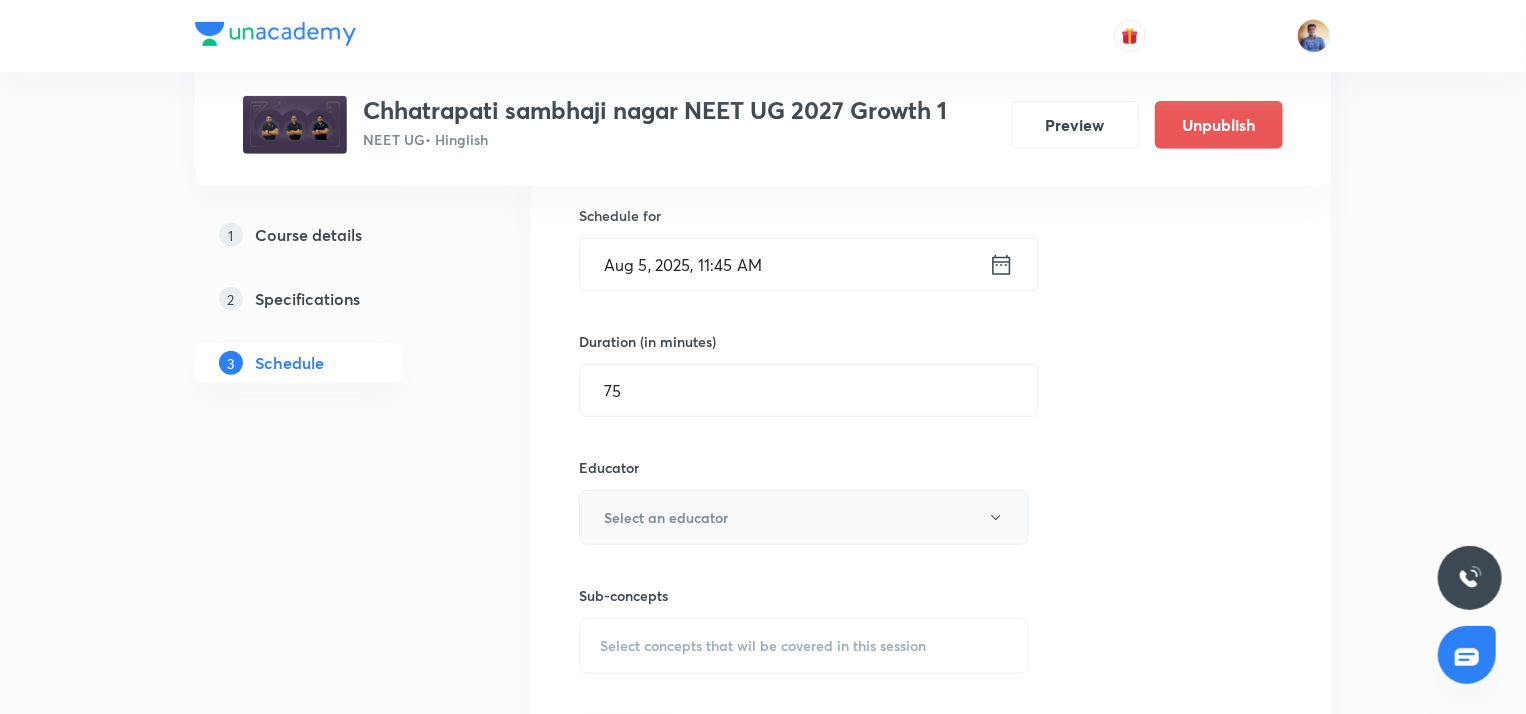 click on "Select an educator" at bounding box center (804, 517) 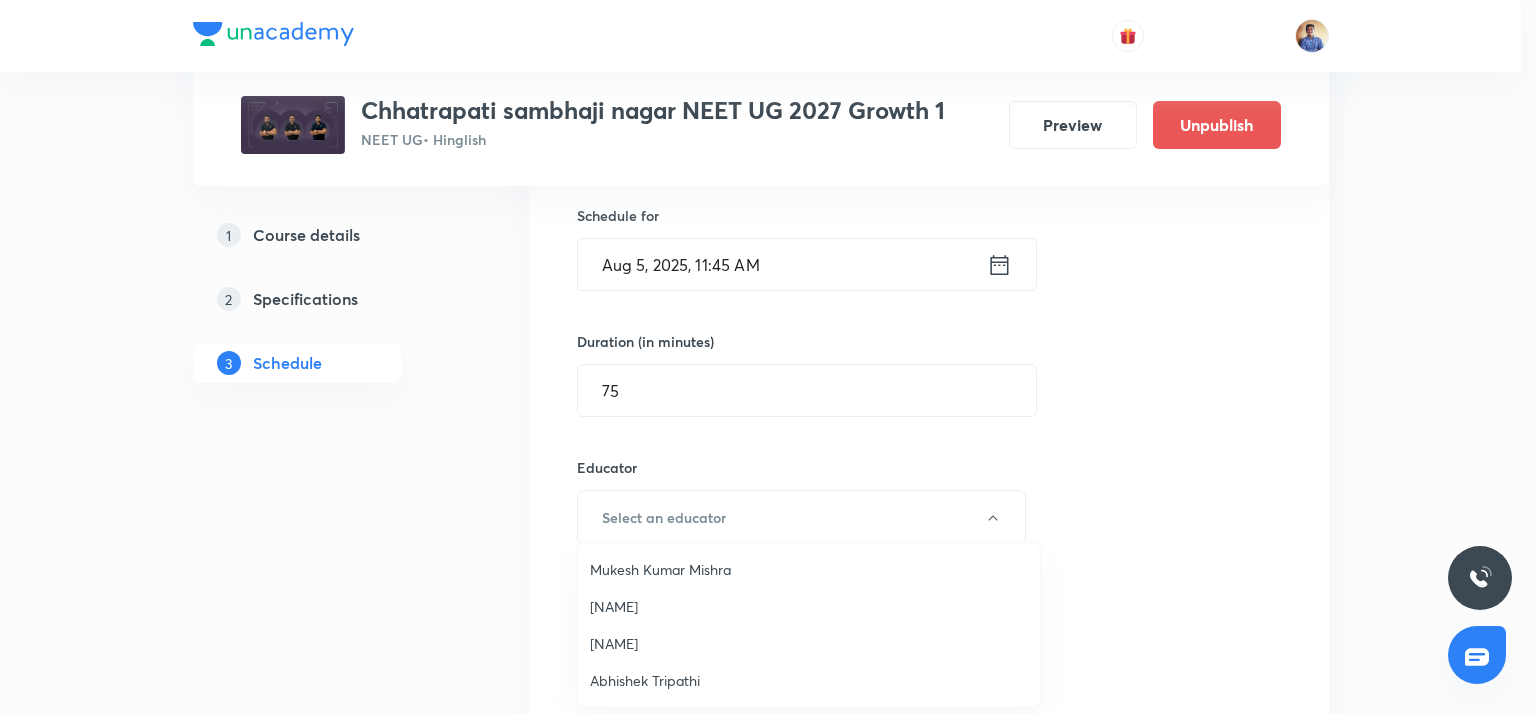 click on "[NAME]" at bounding box center (809, 606) 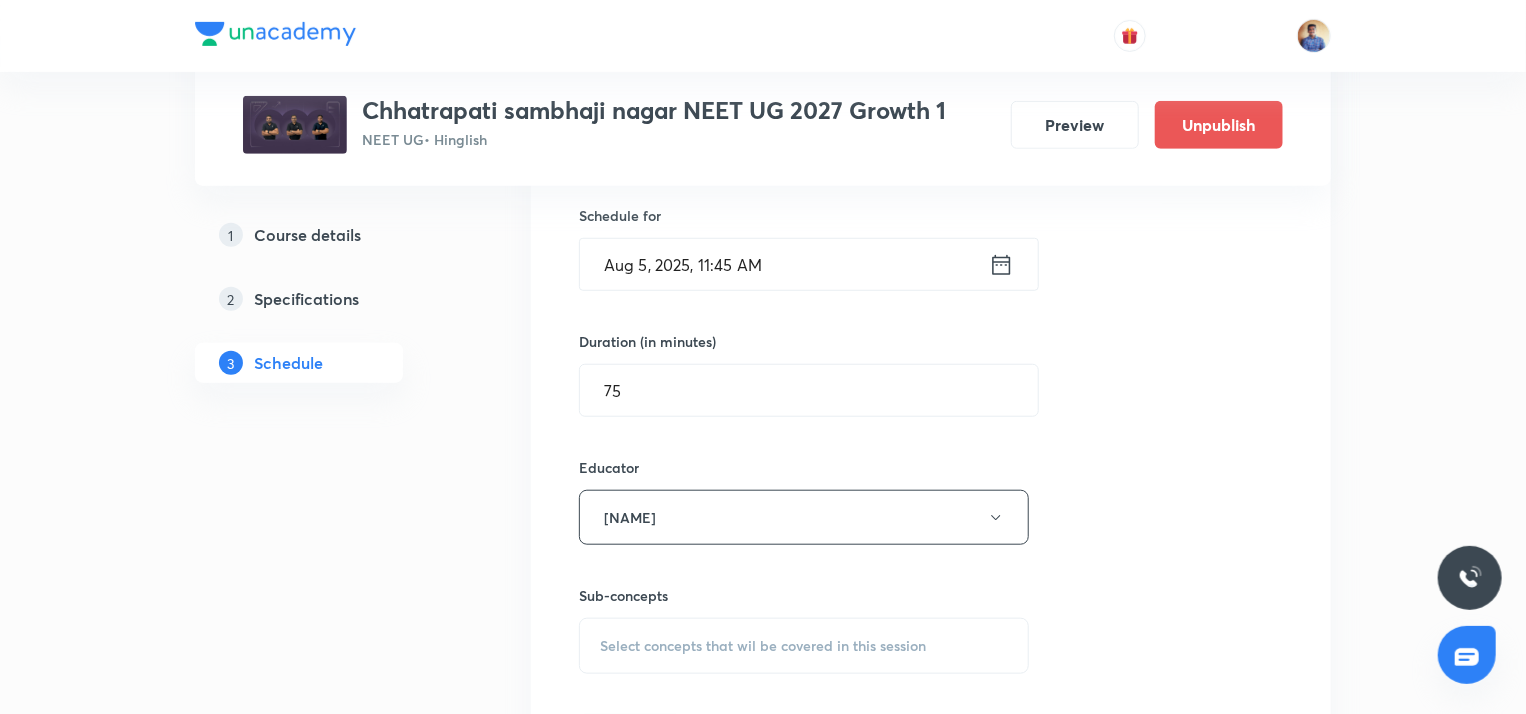 click on "1 Course details 2 Specifications 3 Schedule" at bounding box center (331, 9620) 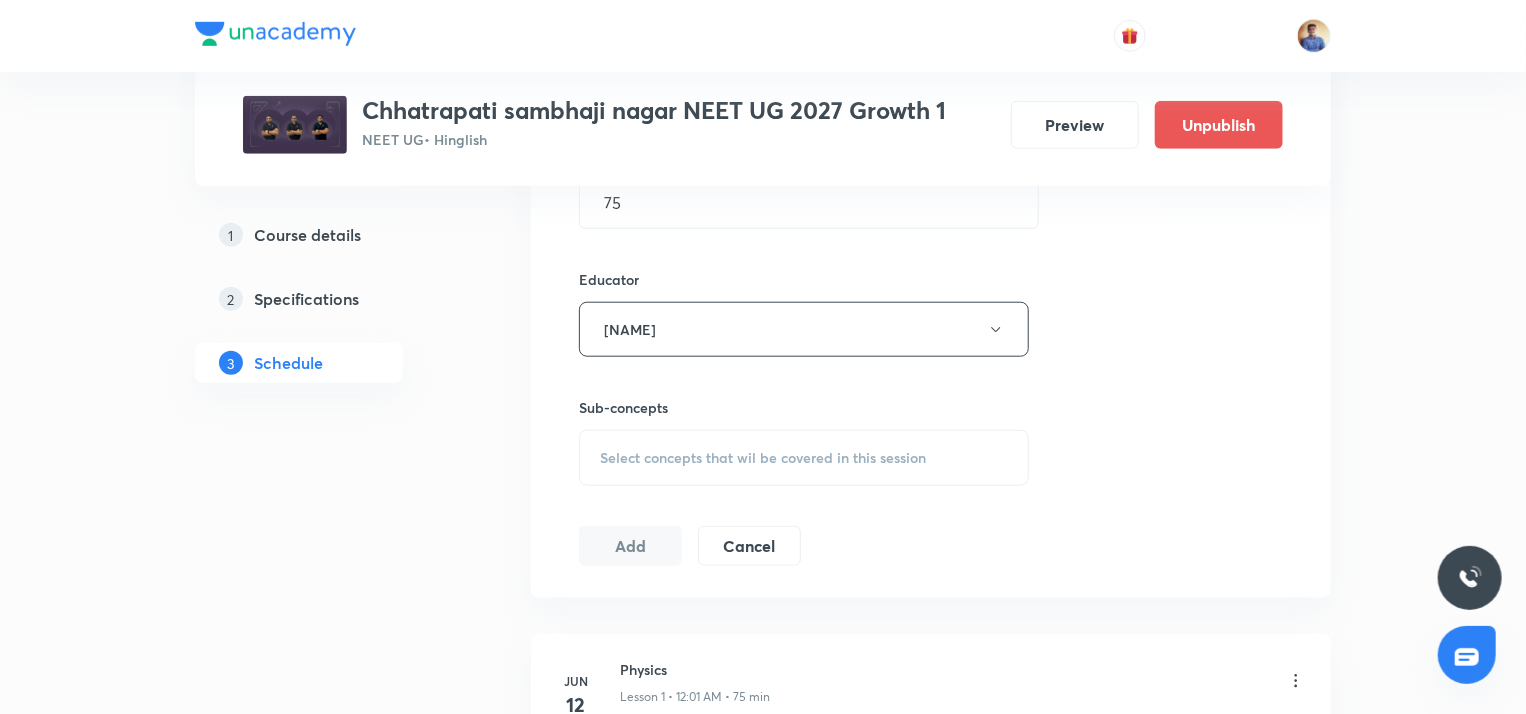 click on "Select concepts that wil be covered in this session" at bounding box center (763, 458) 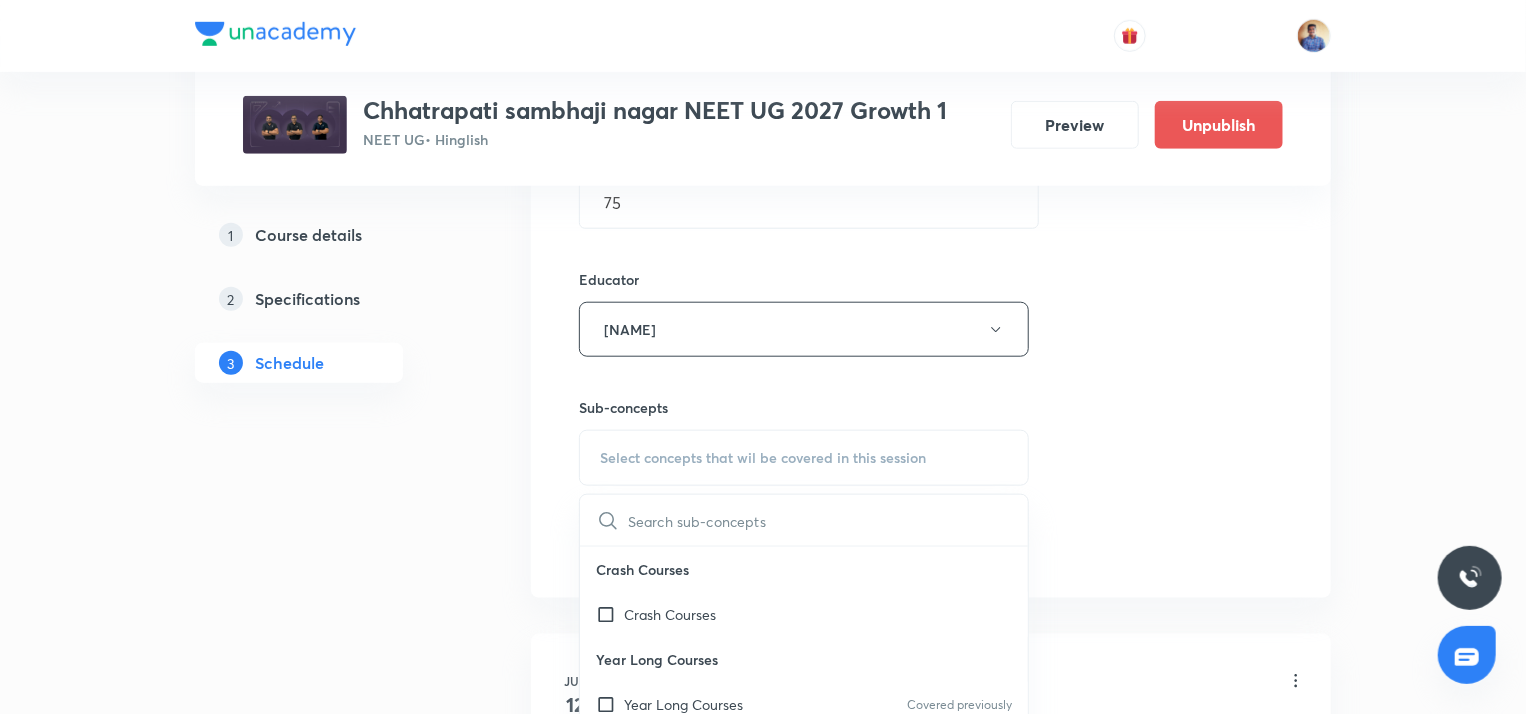 scroll, scrollTop: 910, scrollLeft: 0, axis: vertical 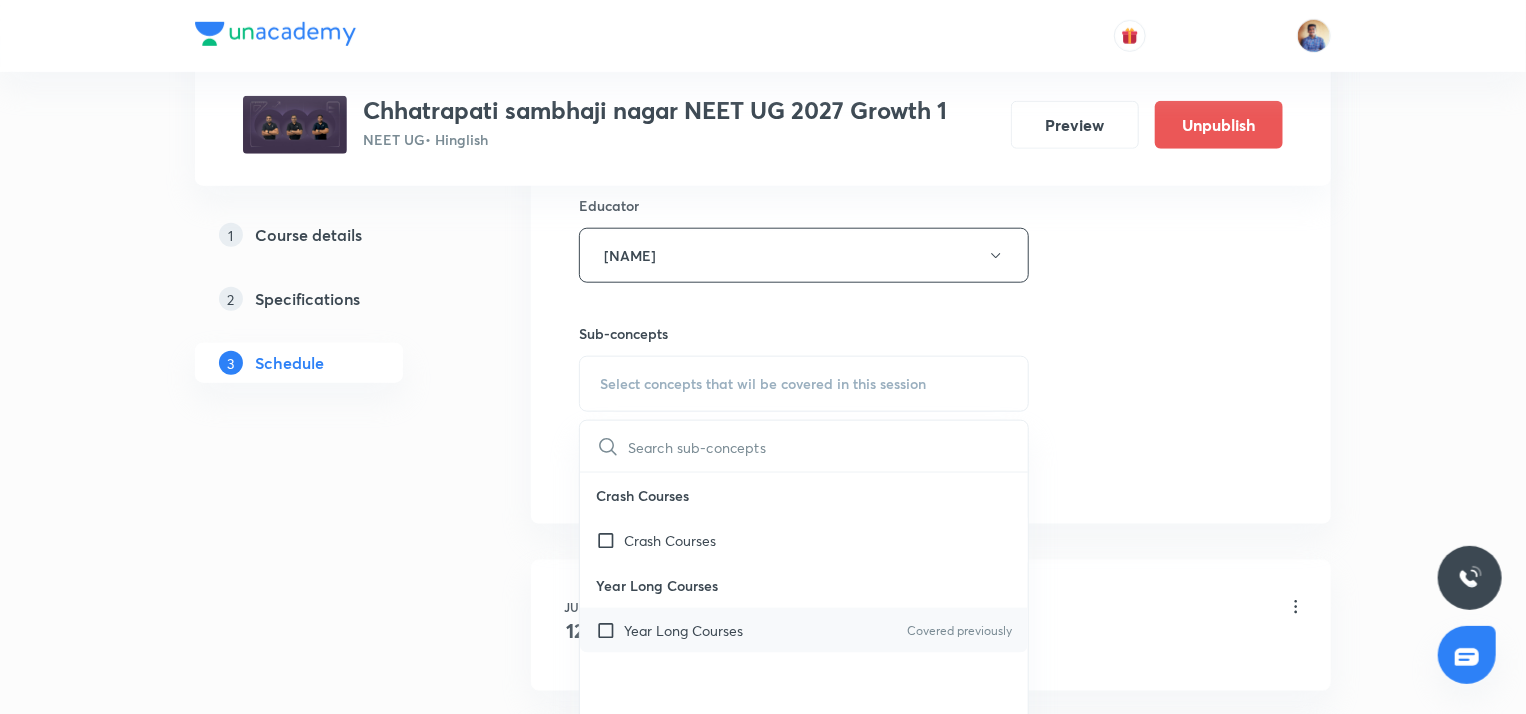 click at bounding box center (610, 630) 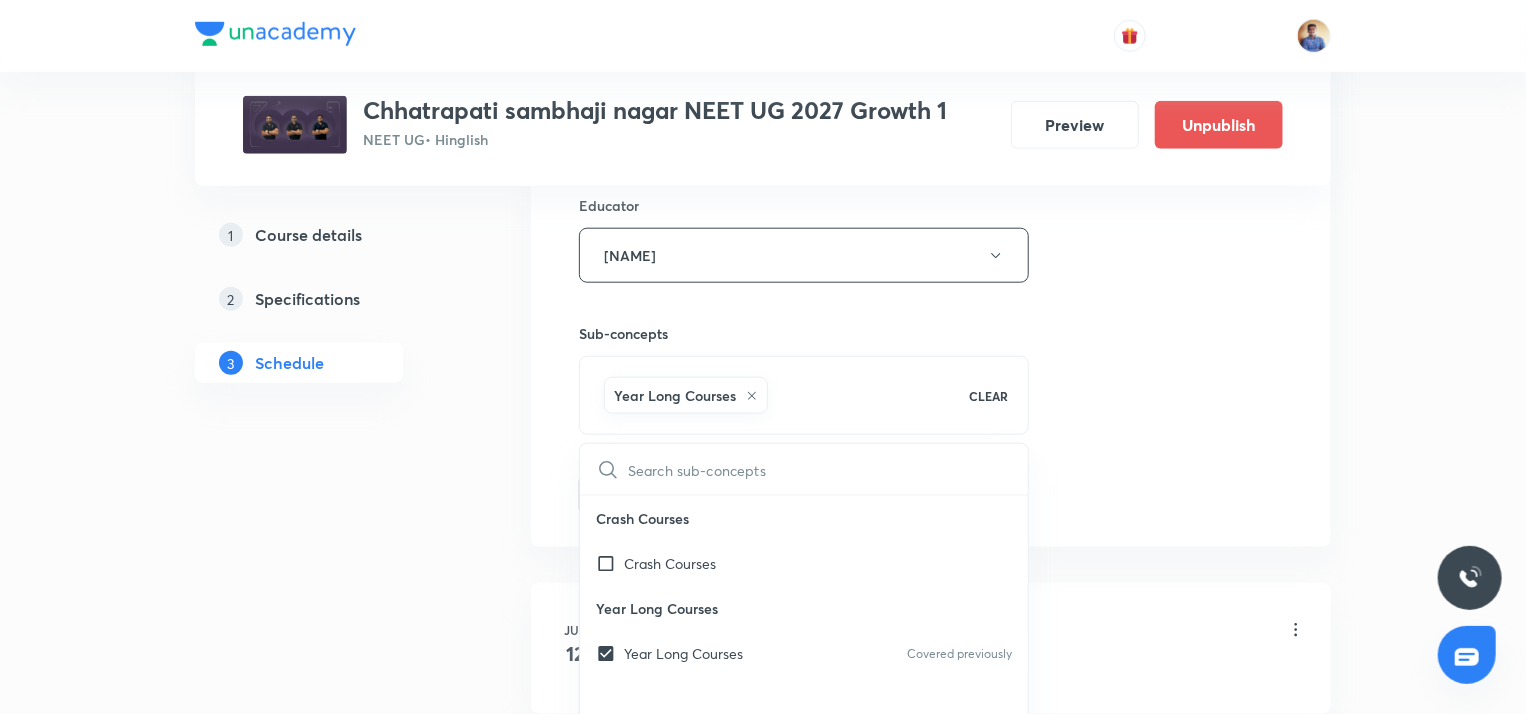 click on "1 Course details 2 Specifications 3 Schedule" at bounding box center (331, 9369) 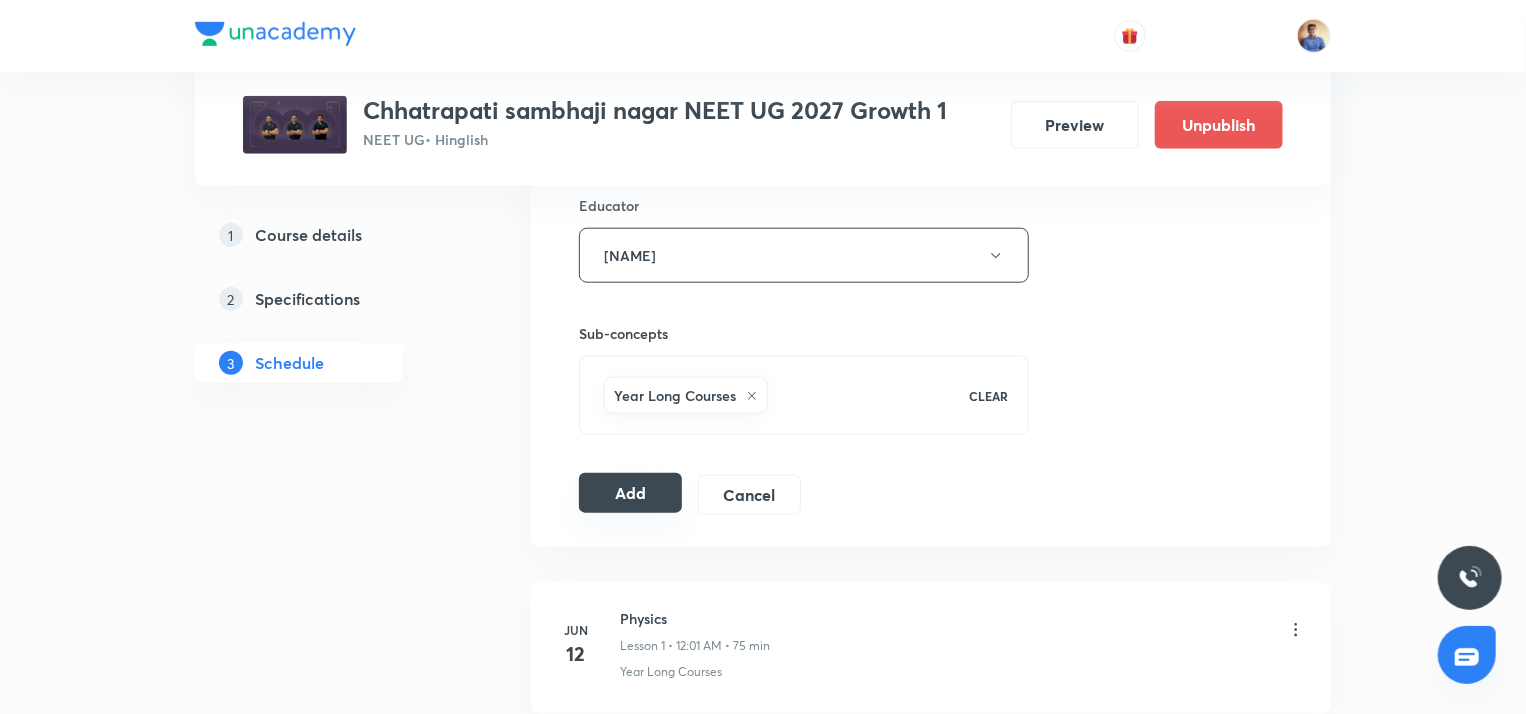 click on "Add" at bounding box center [630, 493] 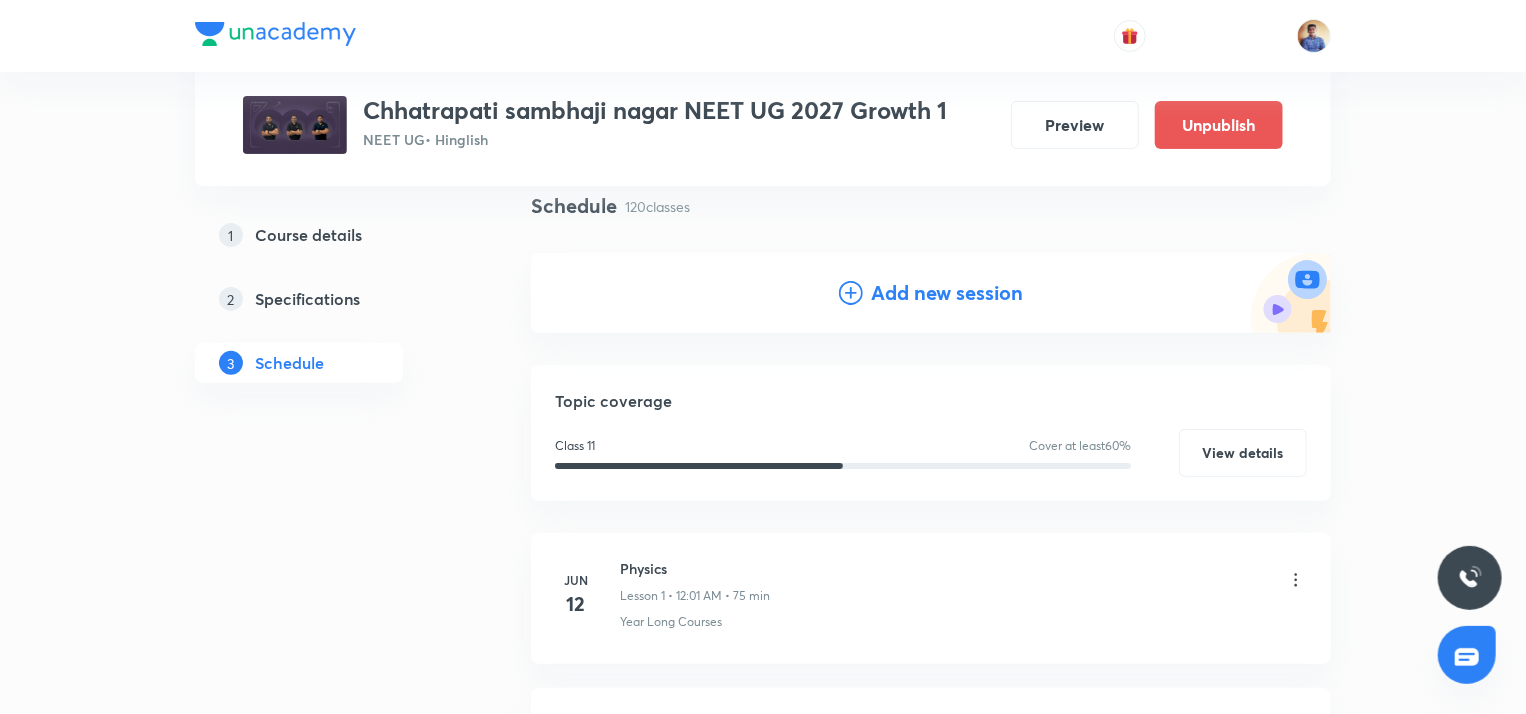 scroll, scrollTop: 11, scrollLeft: 0, axis: vertical 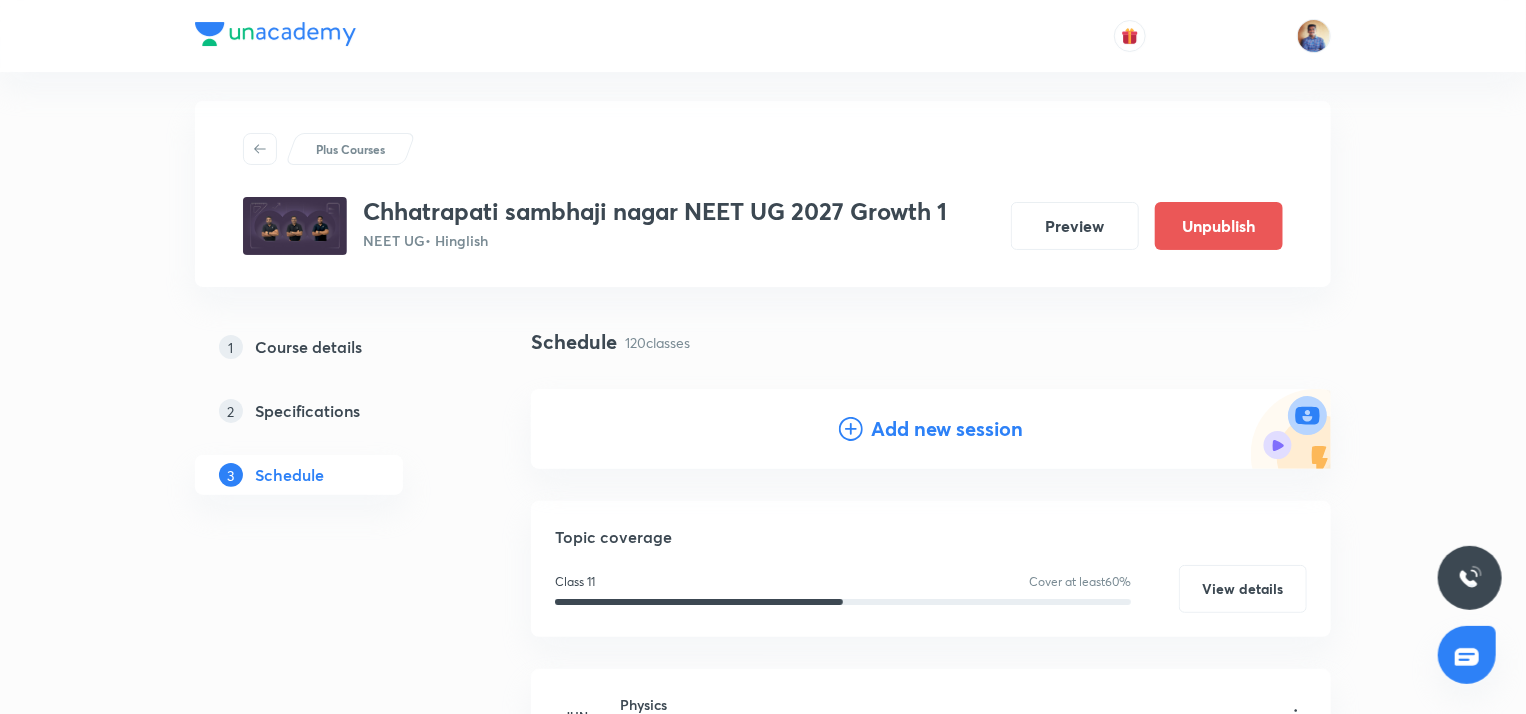 click on "Add new session" at bounding box center (931, 429) 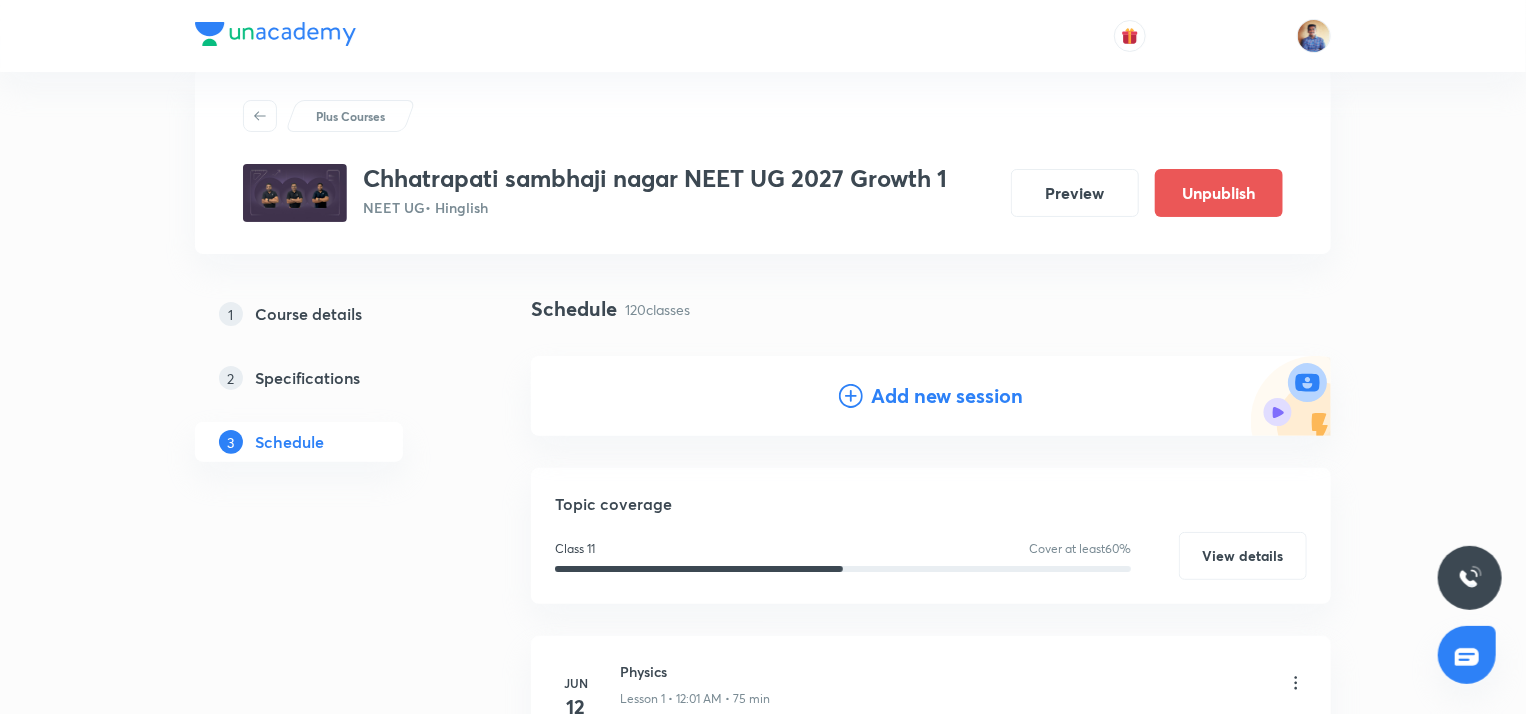 scroll, scrollTop: 43, scrollLeft: 0, axis: vertical 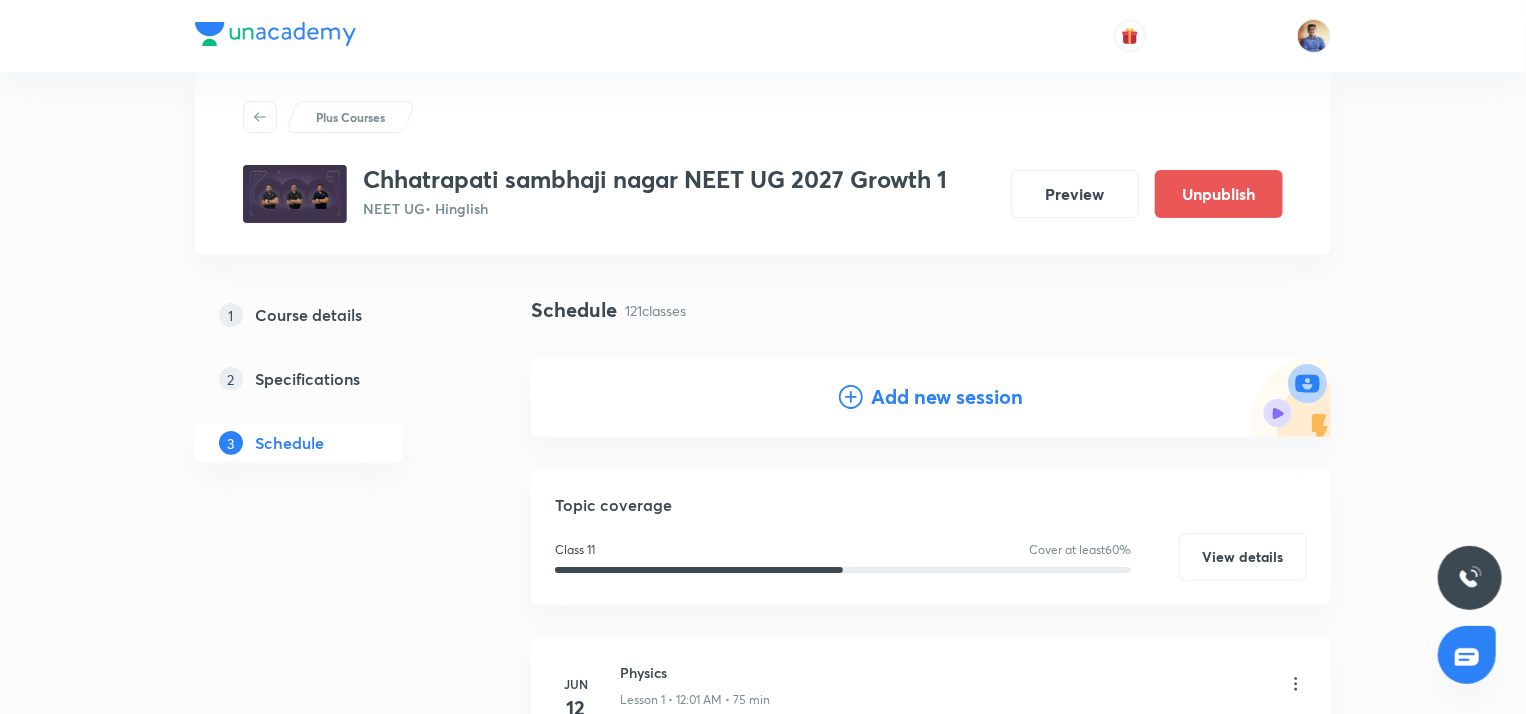 click 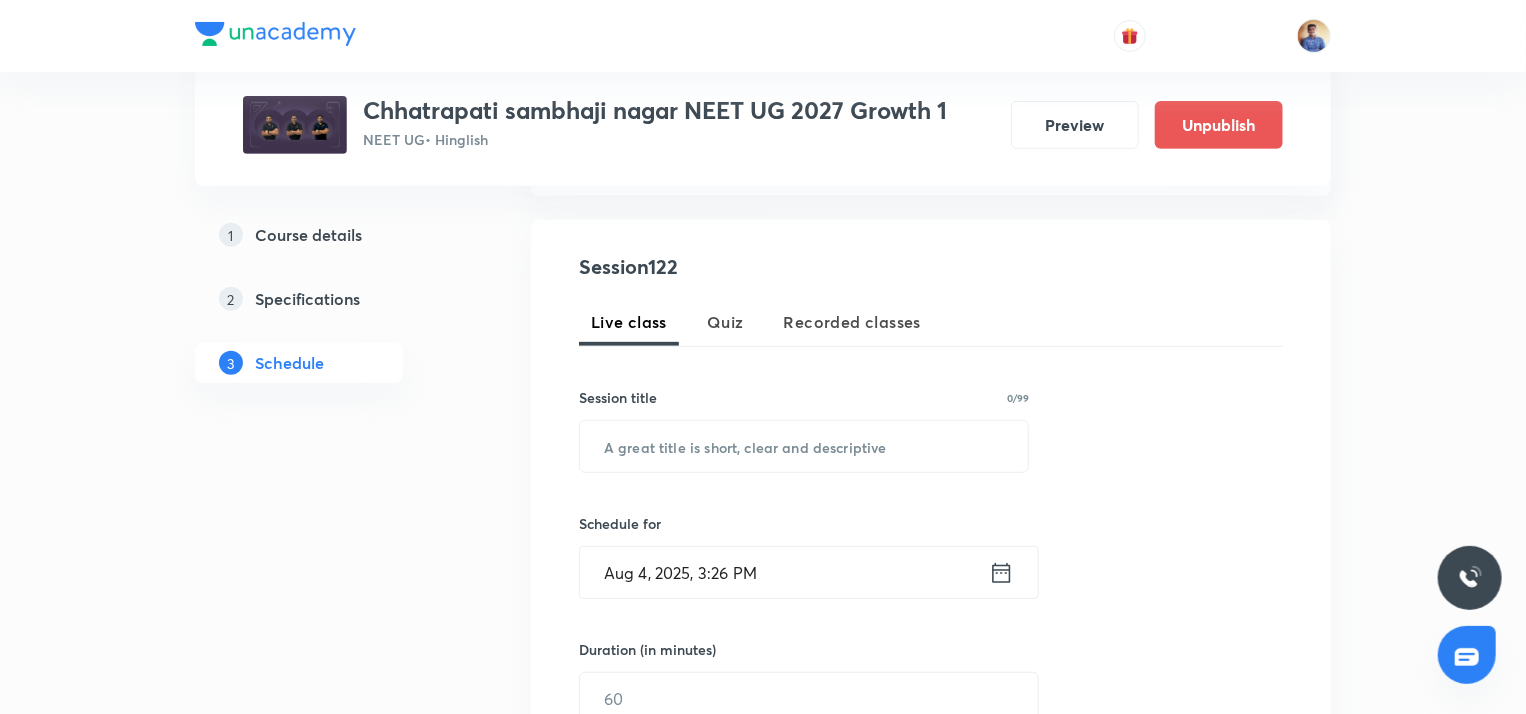 scroll, scrollTop: 347, scrollLeft: 0, axis: vertical 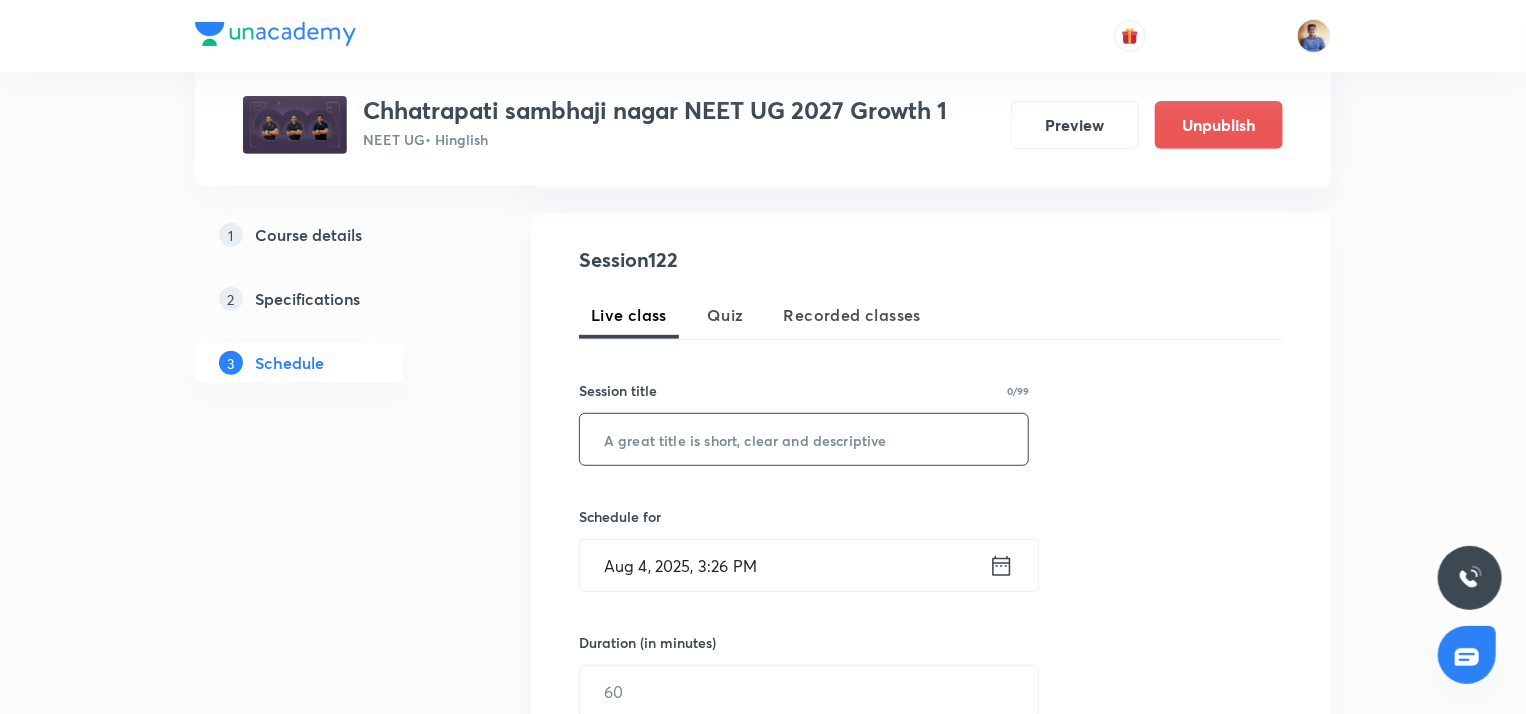 click at bounding box center (804, 439) 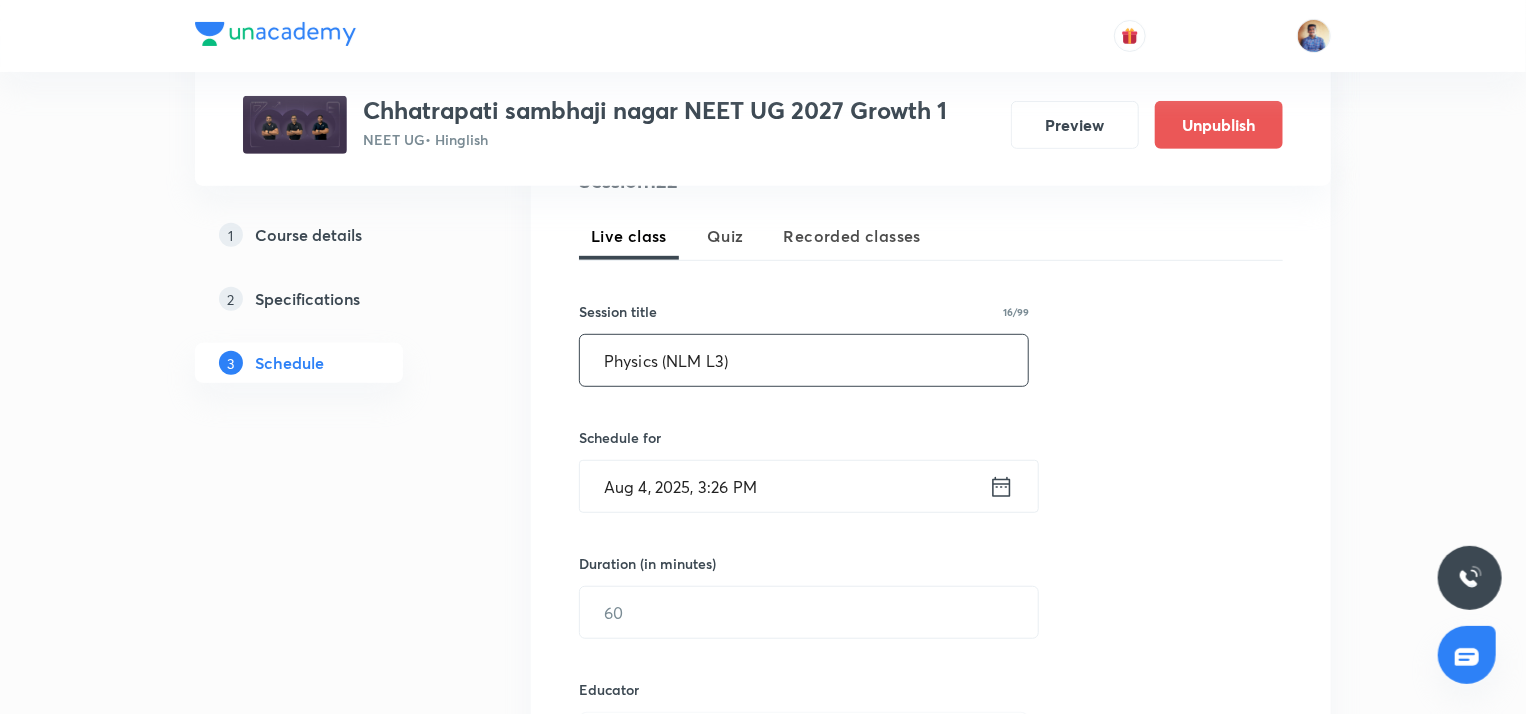 scroll, scrollTop: 427, scrollLeft: 0, axis: vertical 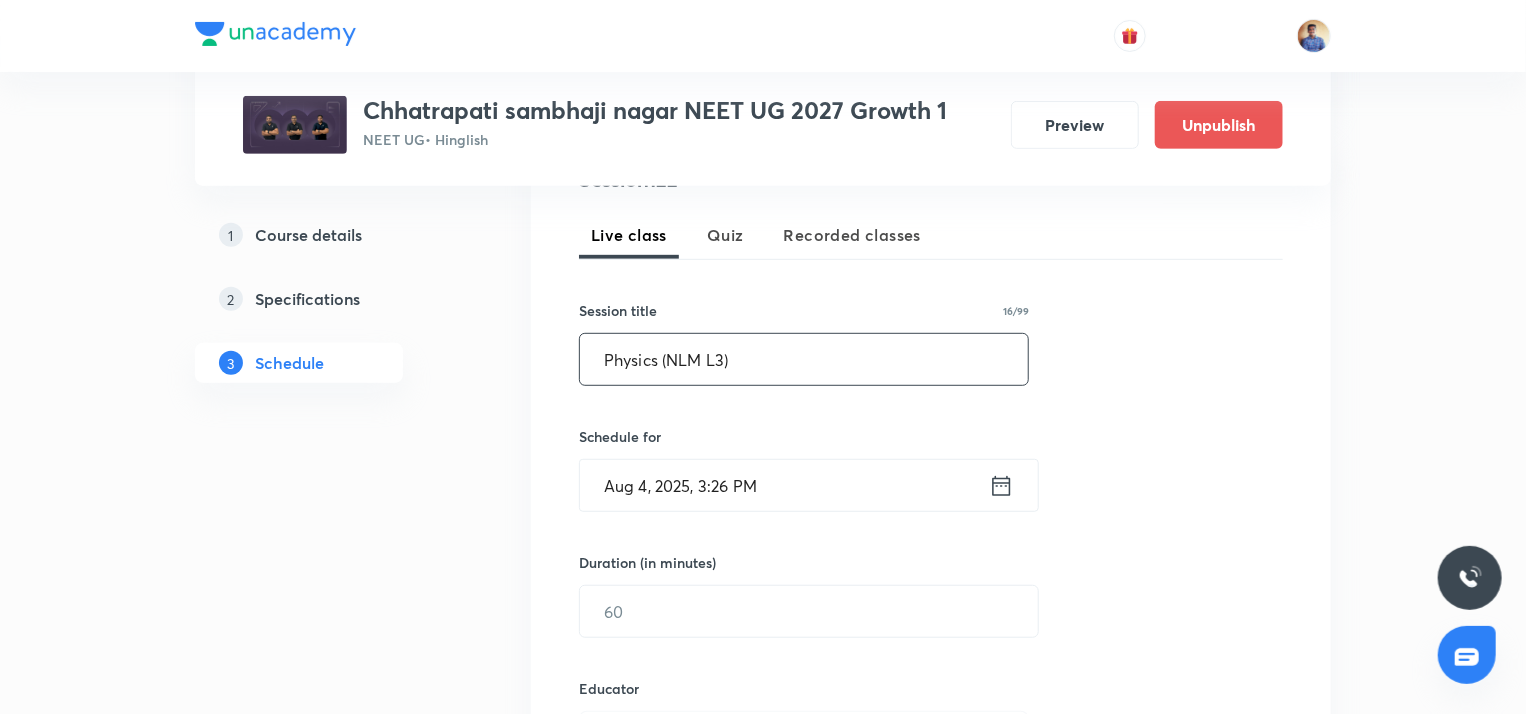 type on "Physics (NLM L3)" 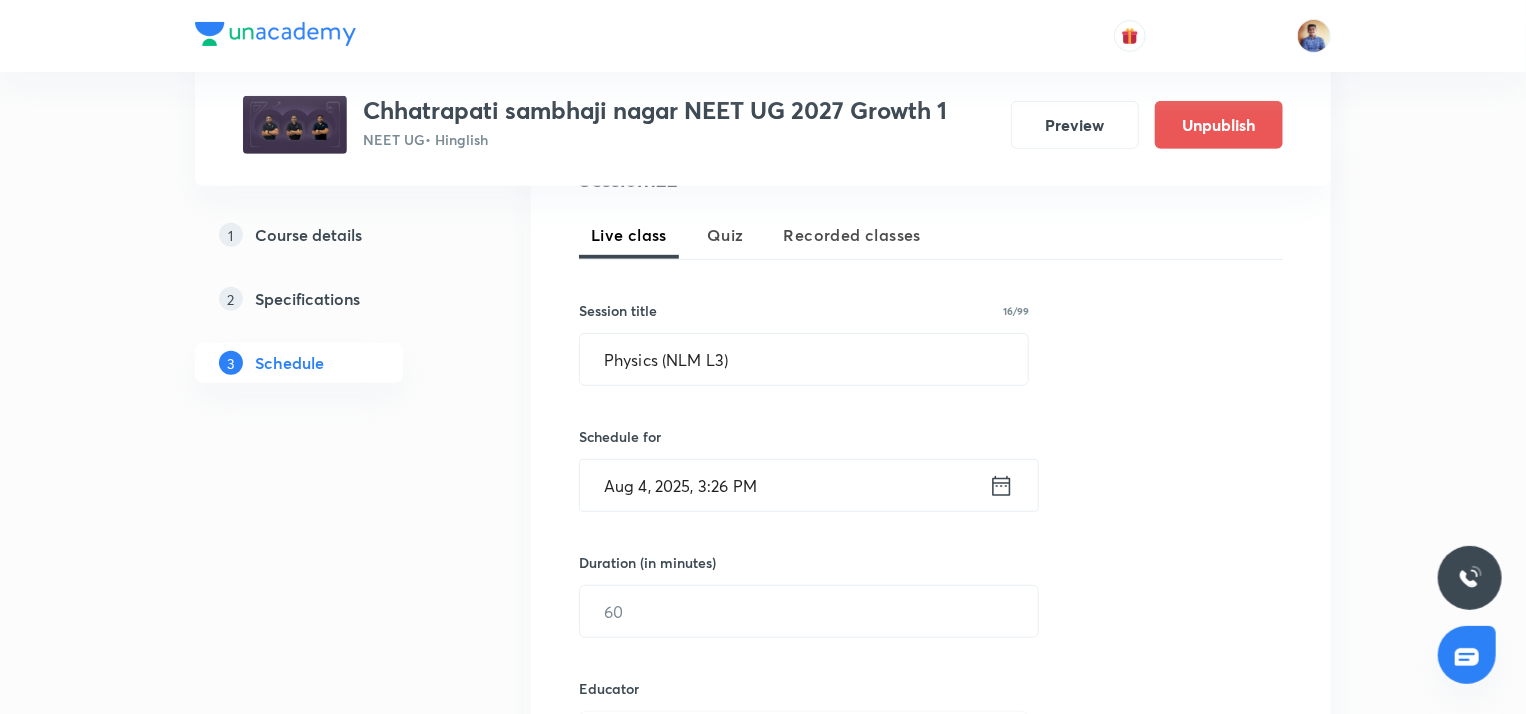 click on "Aug 4, 2025, 3:26 PM" at bounding box center [784, 485] 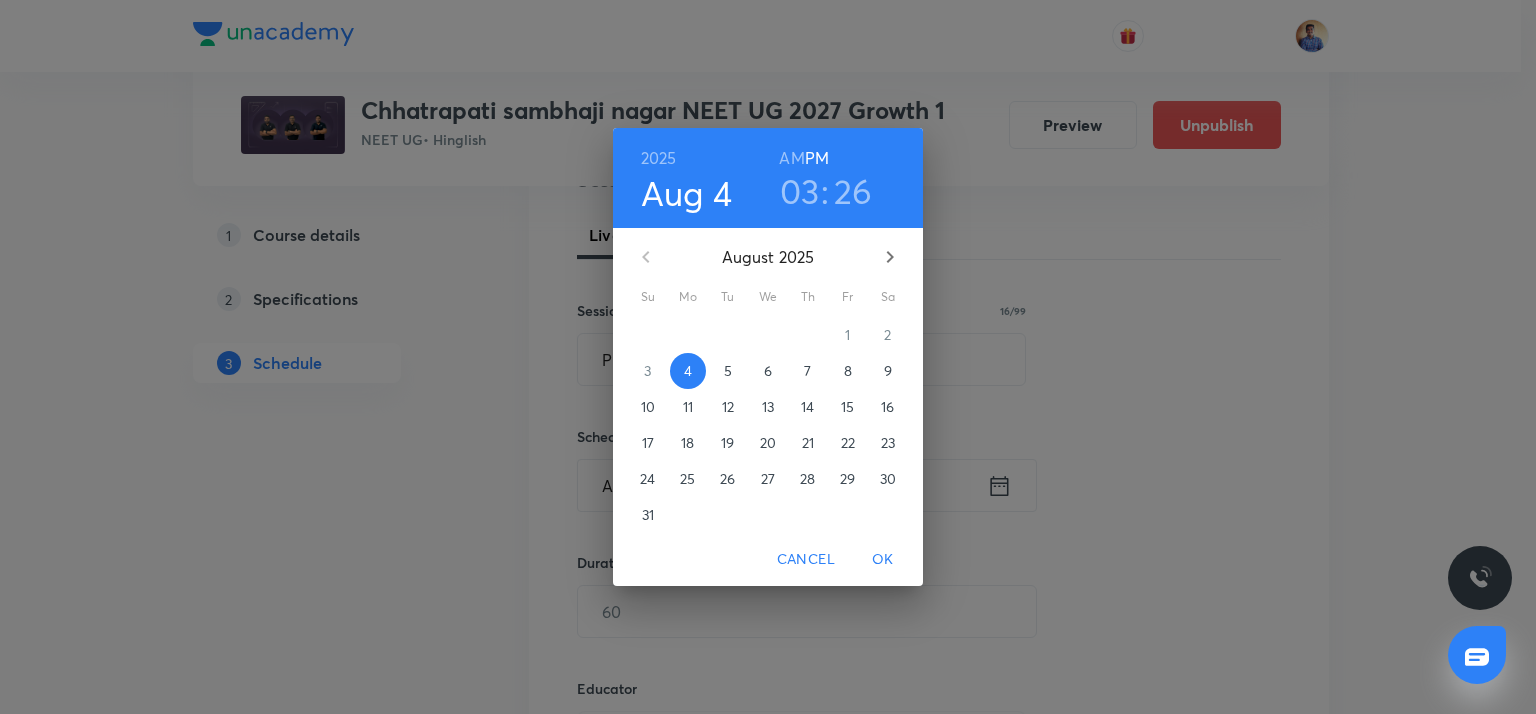 click on "6" at bounding box center (768, 371) 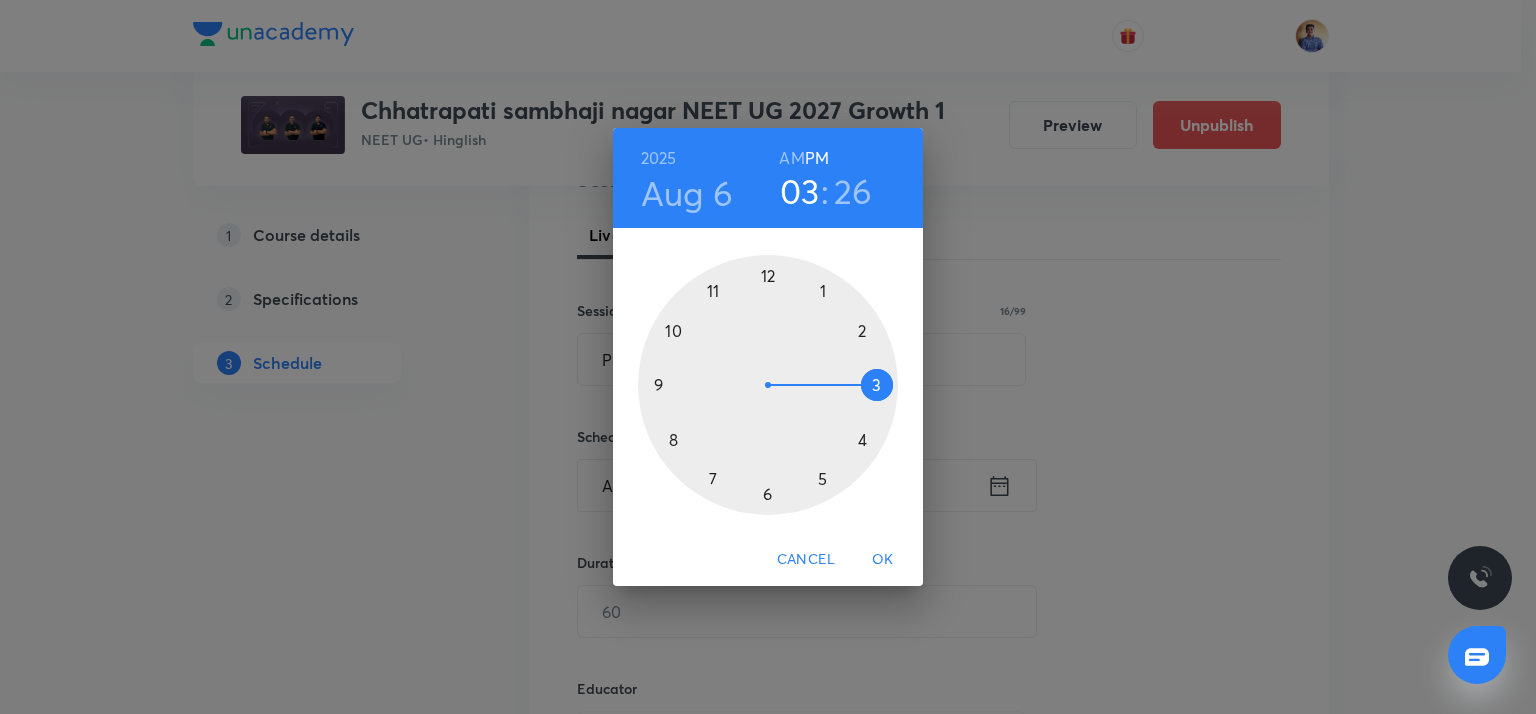 click on "AM" at bounding box center (791, 158) 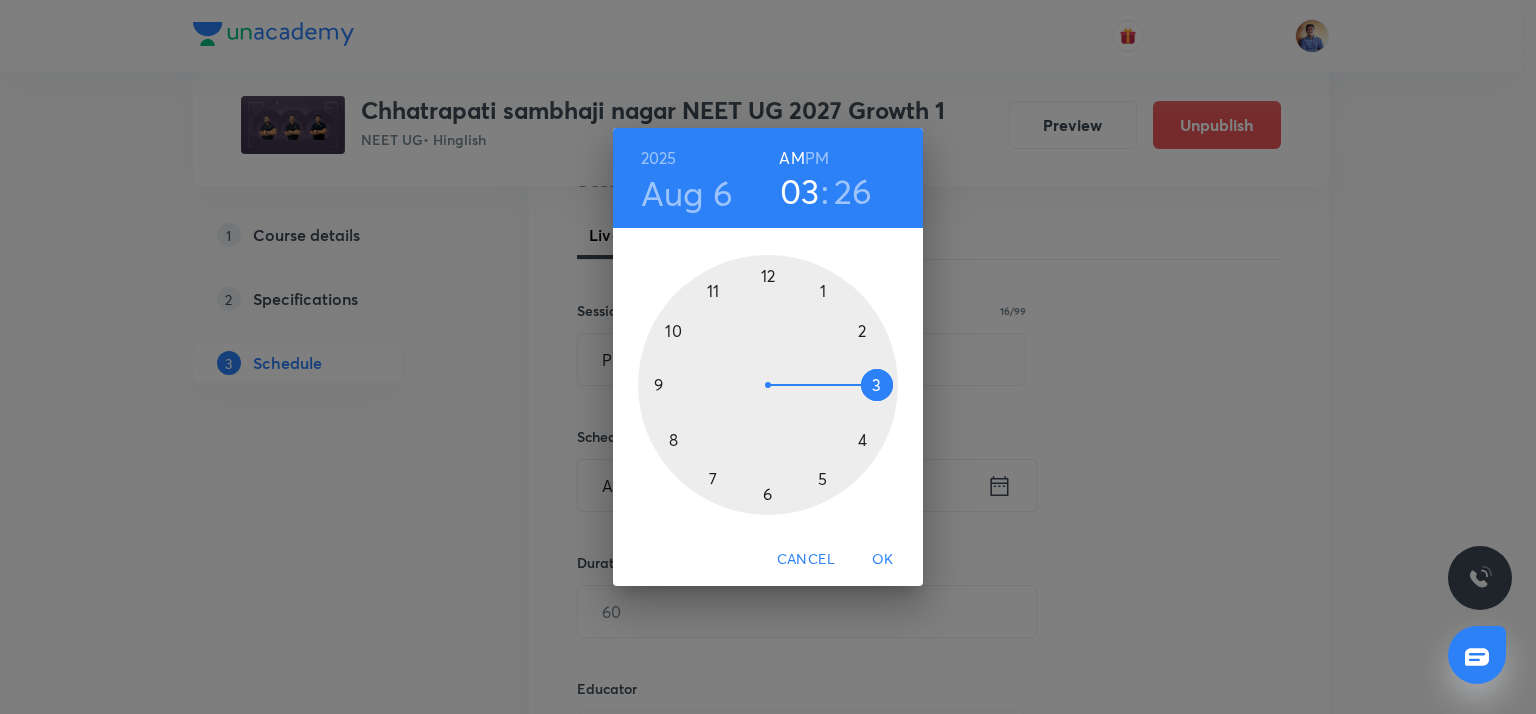 click at bounding box center (768, 385) 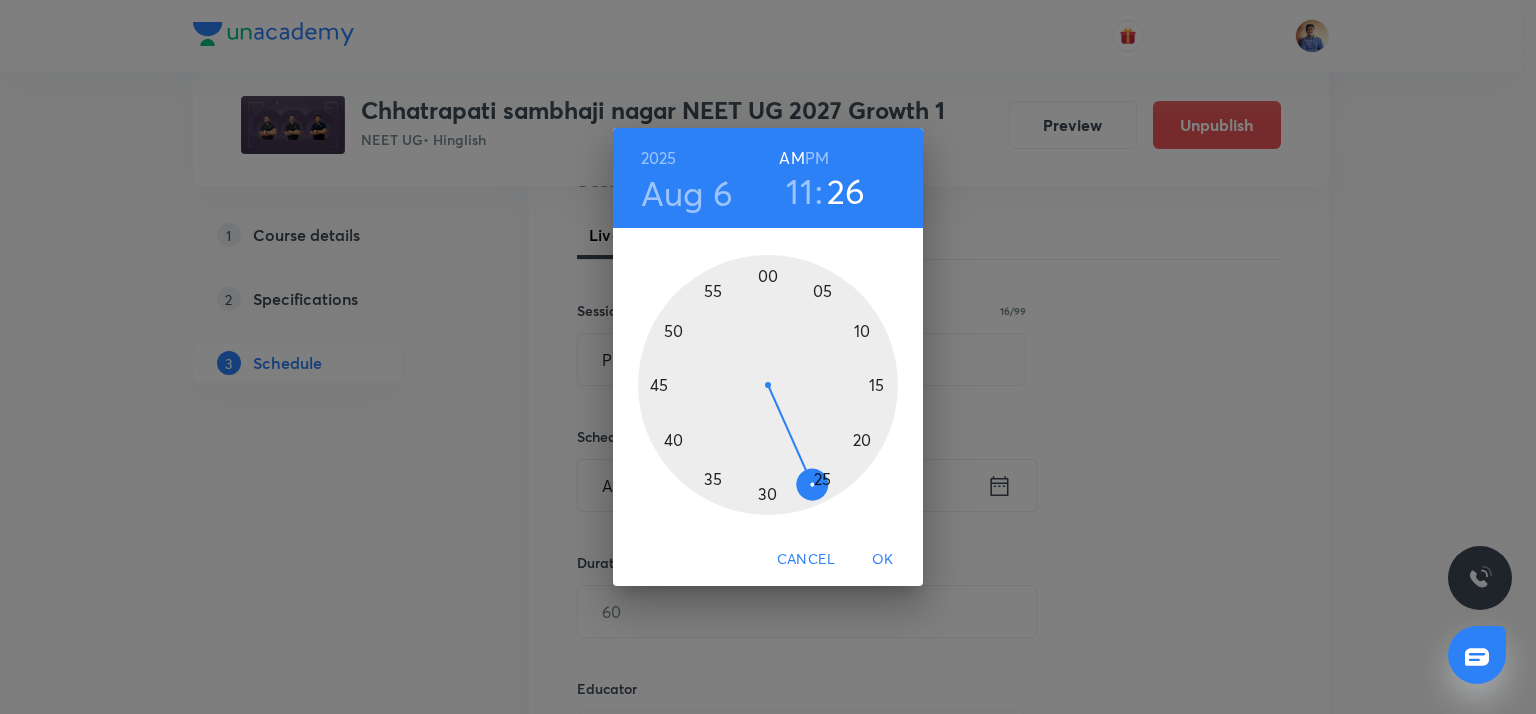 click at bounding box center [768, 385] 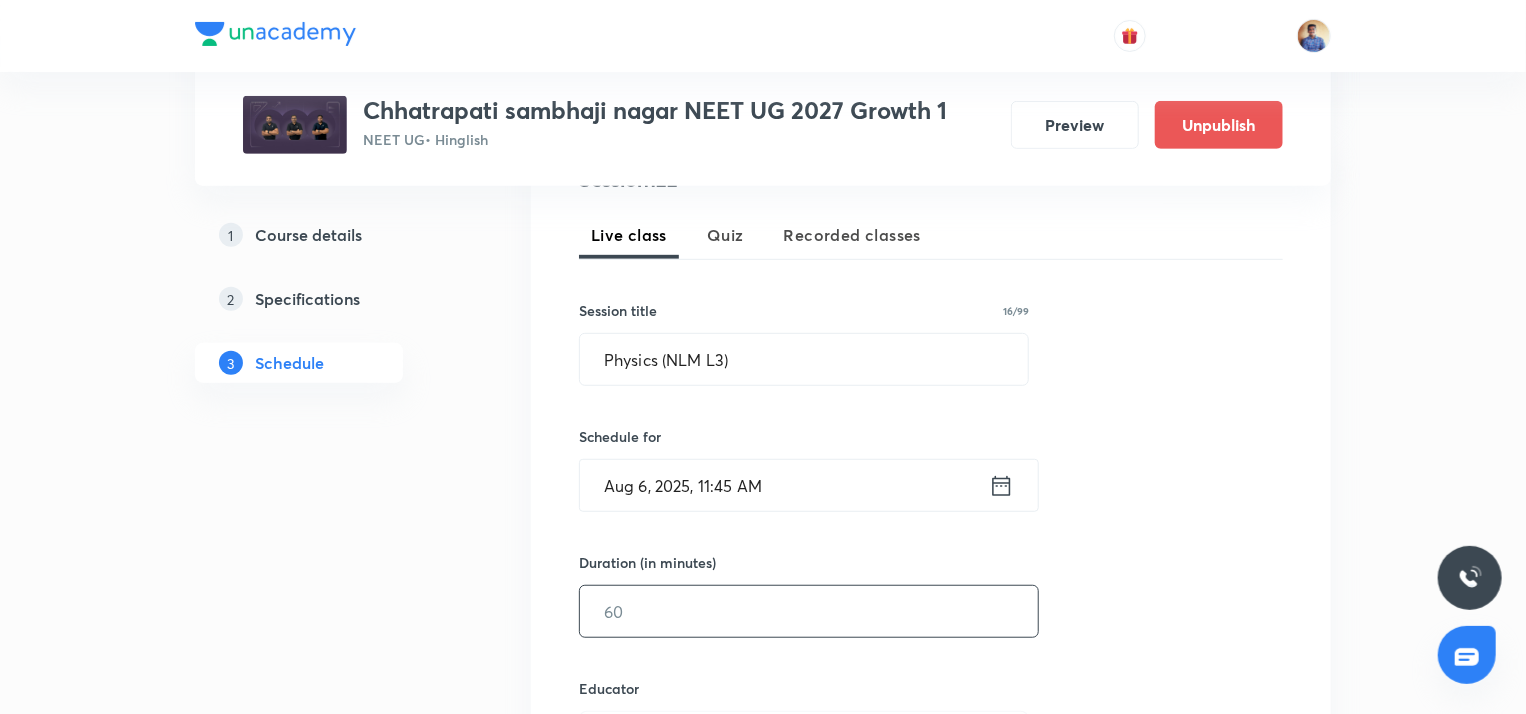 click at bounding box center [809, 611] 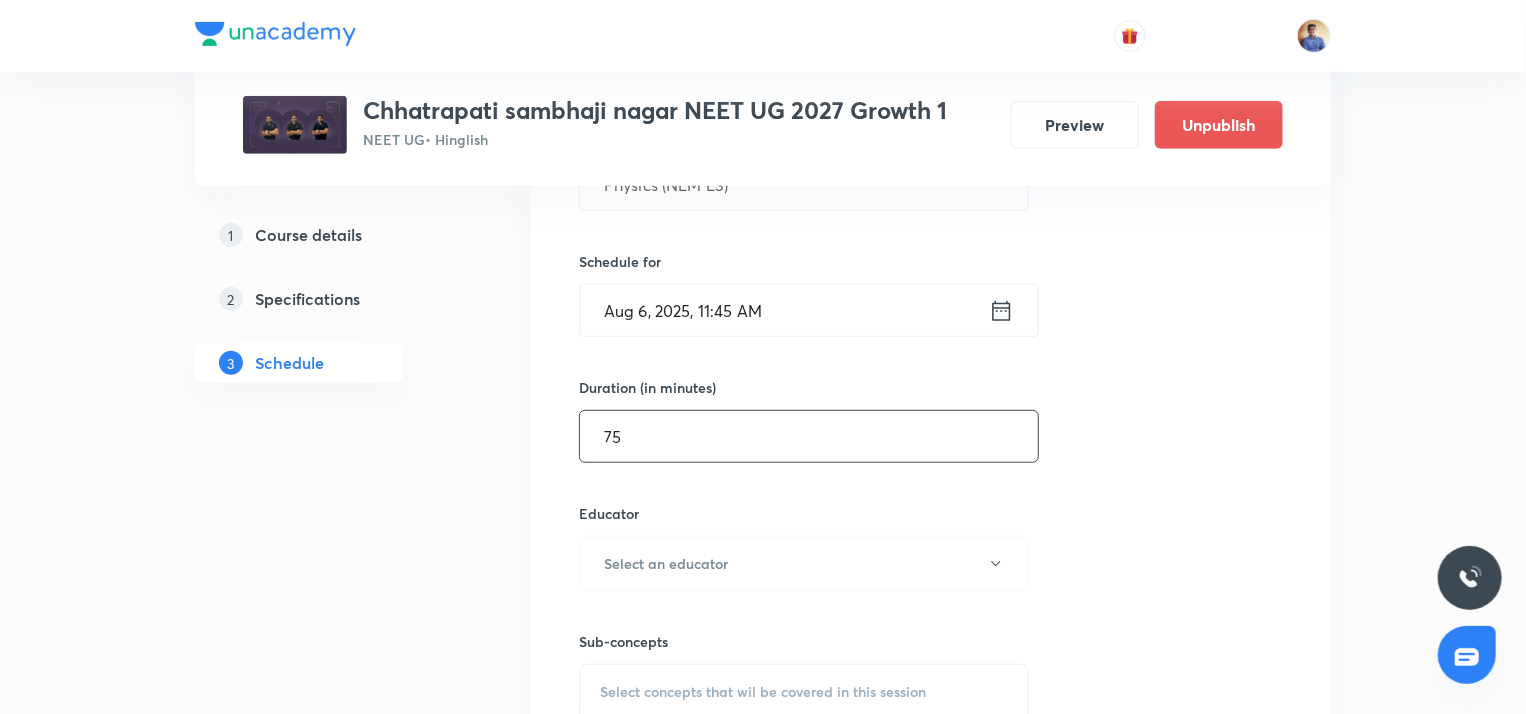 scroll, scrollTop: 603, scrollLeft: 0, axis: vertical 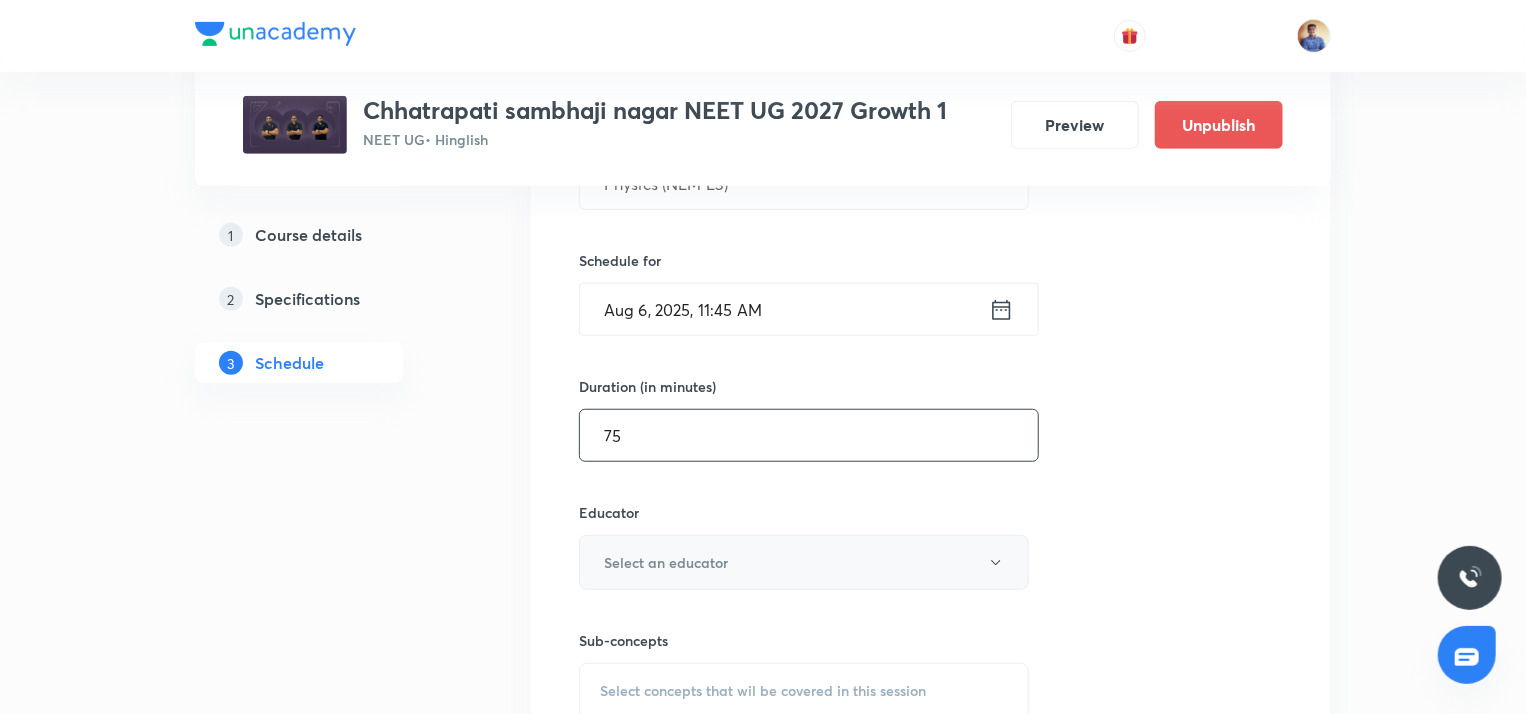 type on "75" 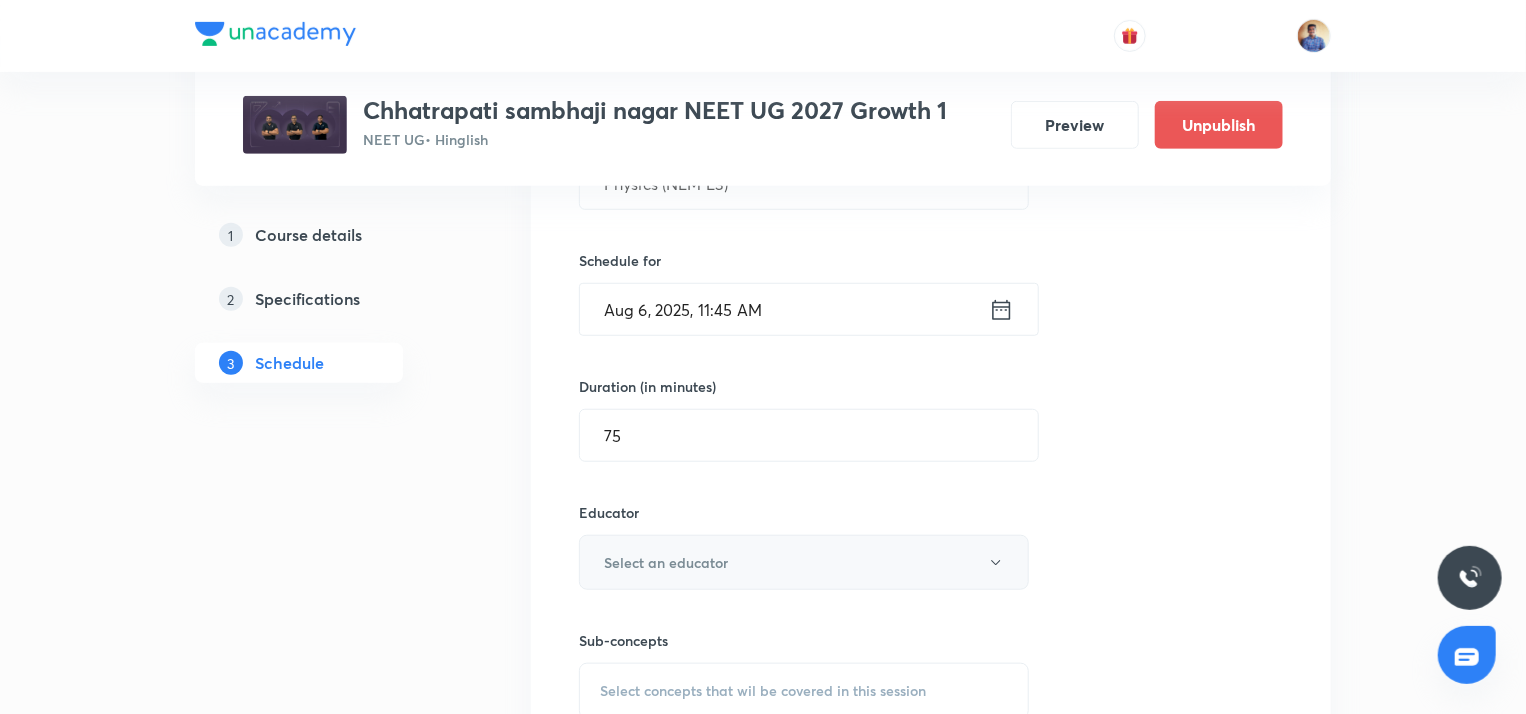 click on "Select an educator" at bounding box center (804, 562) 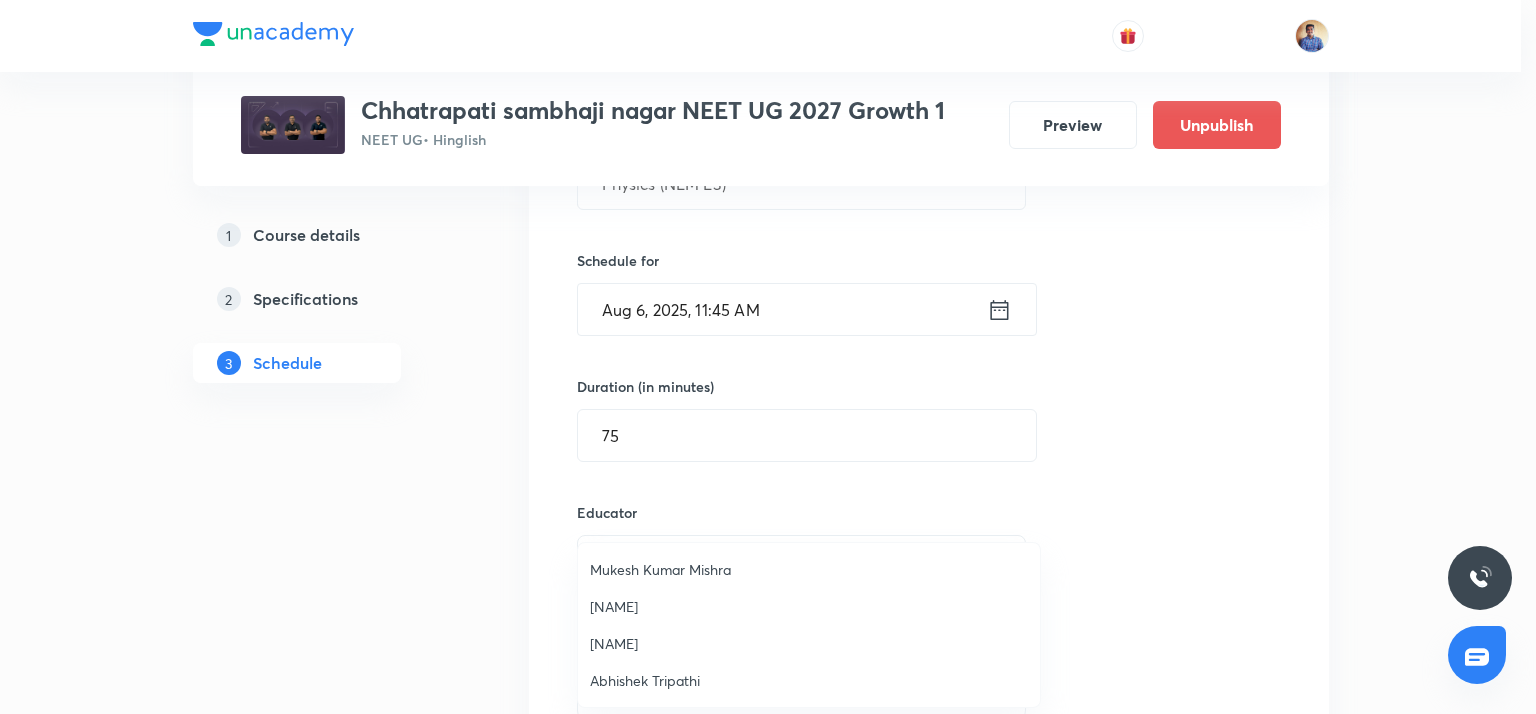 click on "[NAME]" at bounding box center (809, 606) 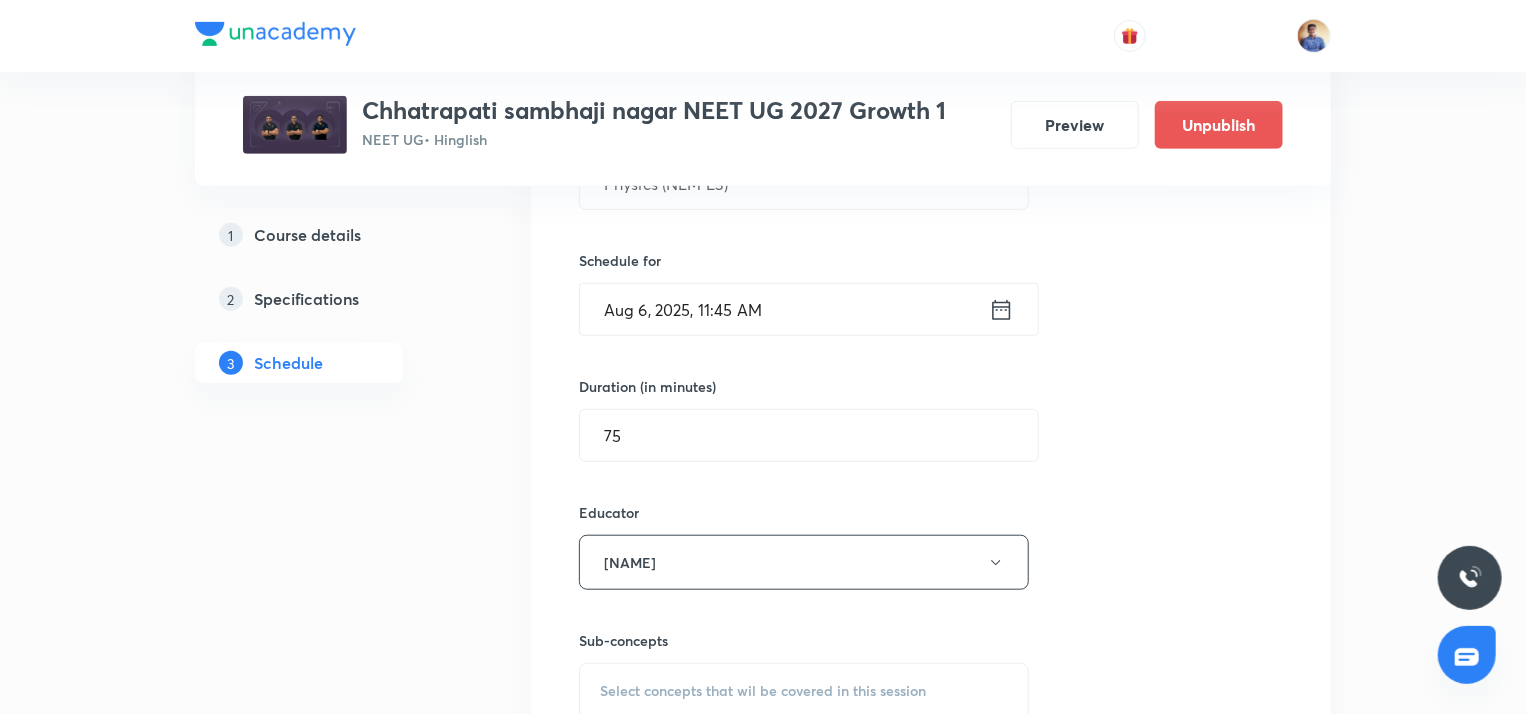 click on "Plus Courses [CITY] NEET UG 2027 Growth 1 NEET UG  • Hinglish Preview Unpublish 1 Course details 2 Specifications 3 Schedule Schedule 121  classes Topic coverage Class 11 Cover at least  60 % View details Session  122 Live class Quiz Recorded classes Session title 16/99 Physics (NLM L3) ​ Schedule for Aug 6, 2025, 11:45 AM ​ Duration (in minutes) 75 ​ Educator [NAME] Sub-concepts Select concepts that wil be covered in this session Add Cancel Jun 12 Physics Lesson 1 • 12:01 AM • 75 min Year Long Courses Jun 16 Physics Lesson 2 • 12:00 PM • 75 min Year Long Courses Jun 18 Botany Lesson 3 • 8:00 AM • 74 min Year Long Courses Jun 18 Chemistry Lesson 4 • 9:15 AM • 74 min Year Long Courses Jun 18 Zoology Lesson 5 • 10:45 AM • 60 min Year Long Courses Jun 18 Physics Lesson 6 • 11:46 AM • 74 min Year Long Courses Jun 19 Botany (Cell The Unit of Life) Lesson 7 • 8:00 AM • 74 min Year Long Courses Jun 19 Chemistry Lesson 8 • 9:15 AM • 75 min Jun 19 Jun 20" at bounding box center [763, 9629] 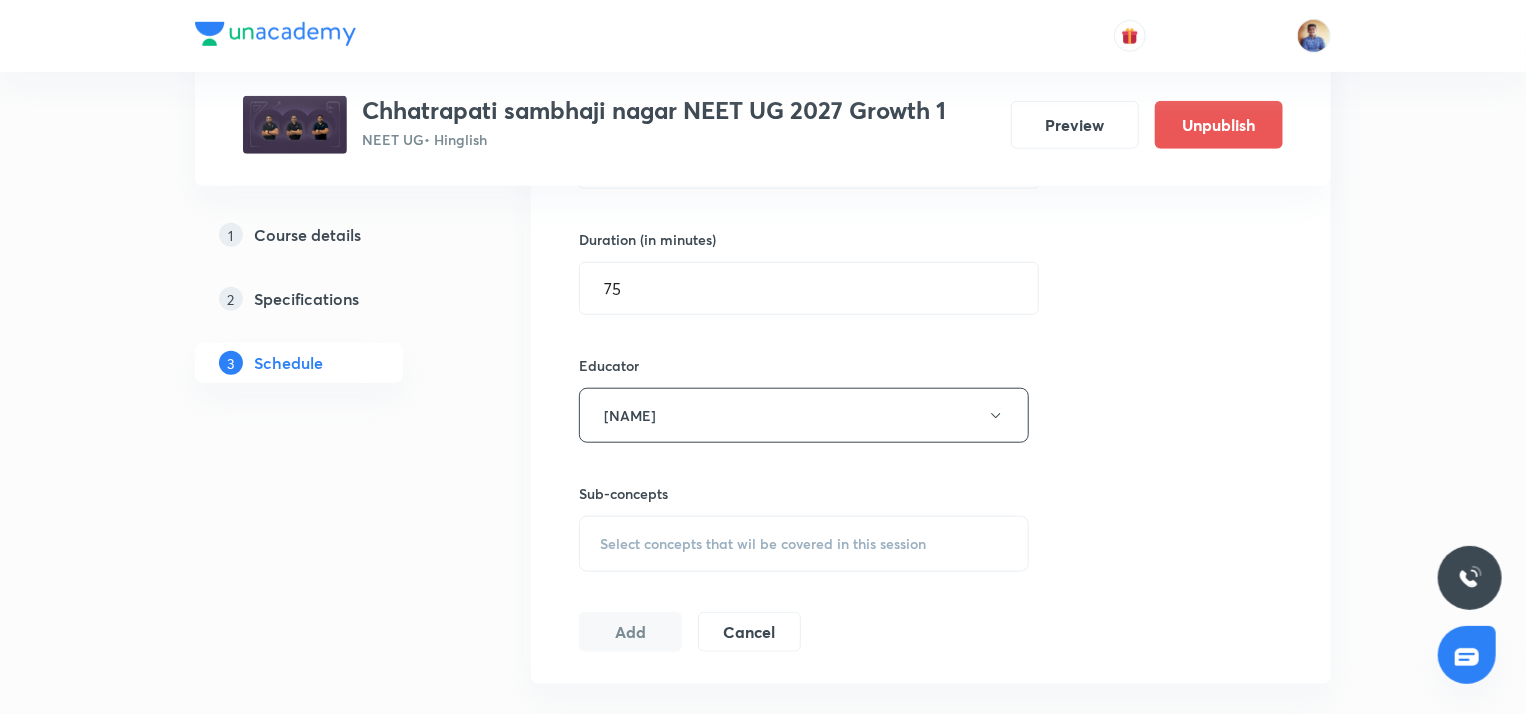 scroll, scrollTop: 754, scrollLeft: 0, axis: vertical 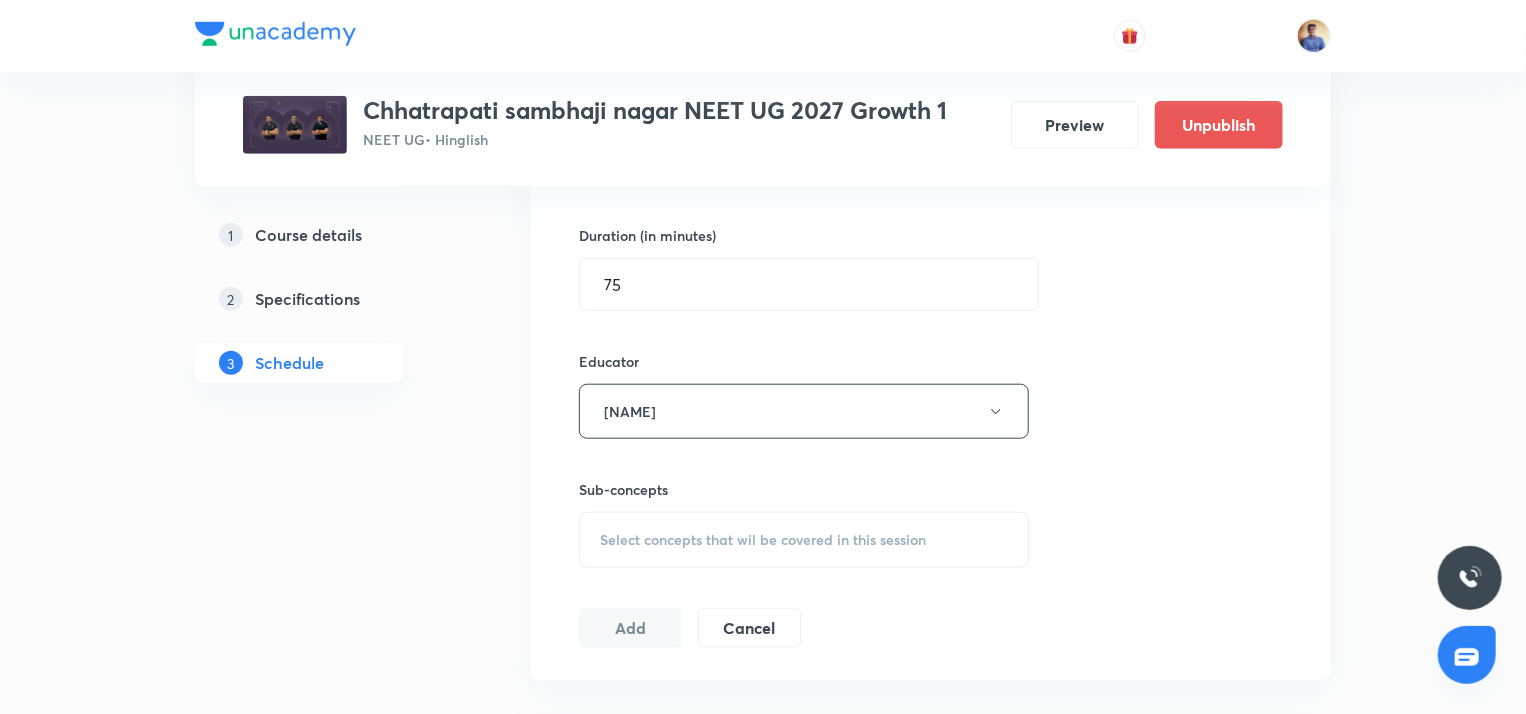 click on "Select concepts that wil be covered in this session" at bounding box center [804, 540] 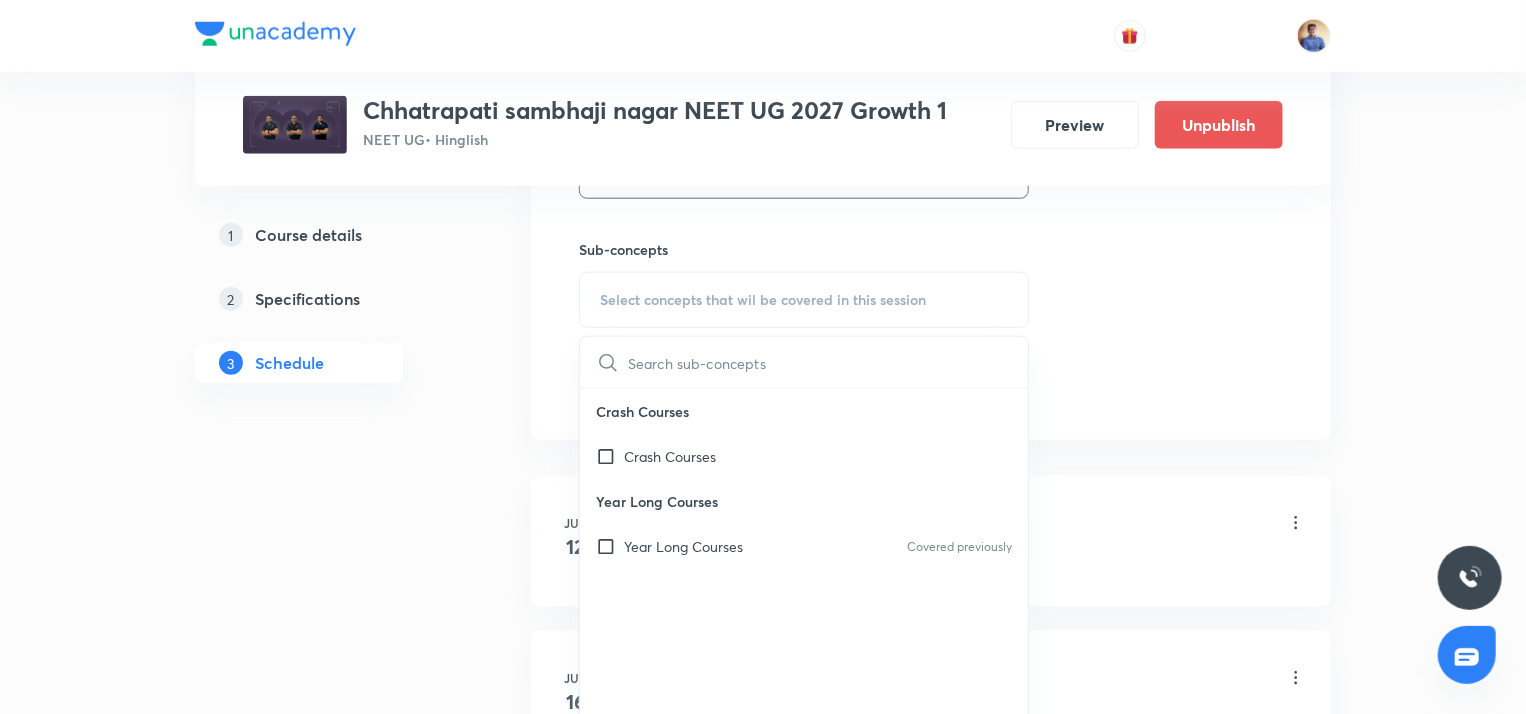 scroll, scrollTop: 998, scrollLeft: 0, axis: vertical 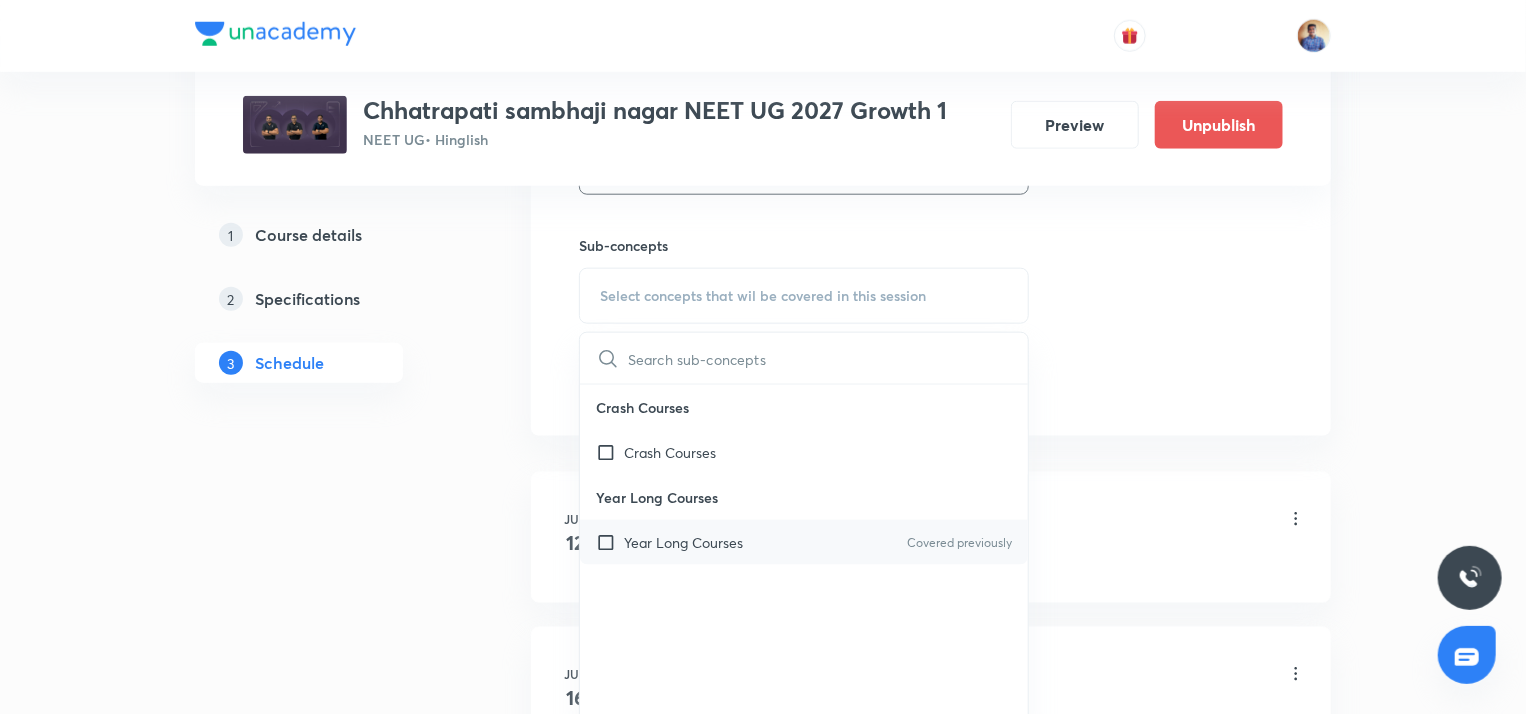 click on "Year Long Courses" at bounding box center [683, 542] 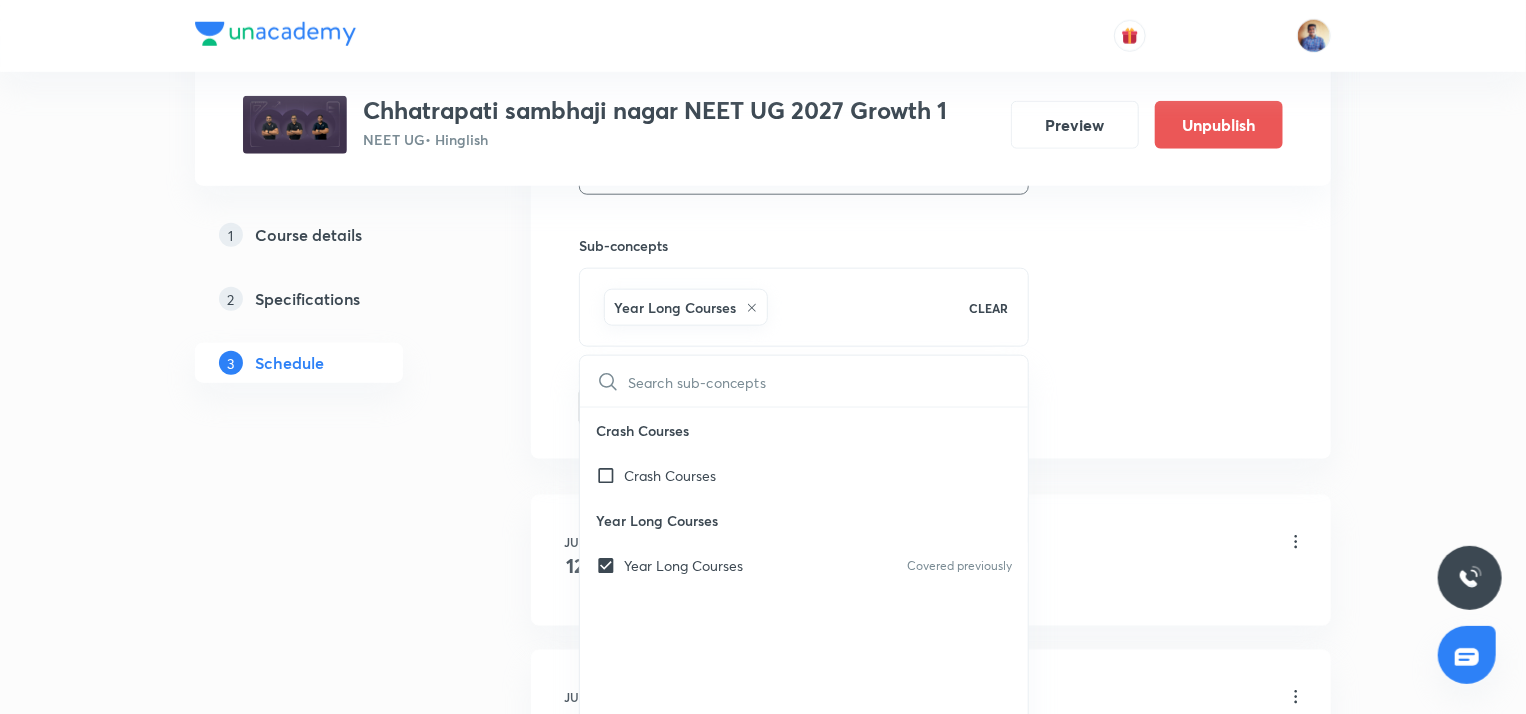 click on "Plus Courses Chhatrapati sambhaji nagar NEET UG 2027 Growth 1 NEET UG  • Hinglish Preview Unpublish 1 Course details 2 Specifications 3 Schedule Schedule 121  classes Topic coverage Class 11 Cover at least  60 % View details Session  122 Live class Quiz Recorded classes Session title 16/99 Physics (NLM L3) ​ Schedule for Aug 6, 2025, 11:45 AM ​ Duration (in minutes) 75 ​ Educator Nikita Jain Sub-concepts Year Long Courses CLEAR ​ Crash Courses Crash Courses Year Long Courses Year Long Courses Covered previously Add Cancel Jun 12 Physics Lesson 1 • 12:01 AM • 75 min Year Long Courses Jun 16 Physics Lesson 2 • 12:00 PM • 75 min Year Long Courses Jun 18 Botany Lesson 3 • 8:00 AM • 74 min Year Long Courses Jun 18 Chemistry Lesson 4 • 9:15 AM • 74 min Year Long Courses Jun 18 Zoology Lesson 5 • 10:45 AM • 60 min Year Long Courses Jun 18 Physics Lesson 6 • 11:46 AM • 74 min Year Long Courses Jun 19 Botany (Cell The Unit of Life) Lesson 7 • 8:00 AM • 74 min Year Long Courses Jun 19 Chemistry Lesson 8 • 9:15 AM • 75 min Year Long Courses Jun 19 Jun" at bounding box center [763, 9246] 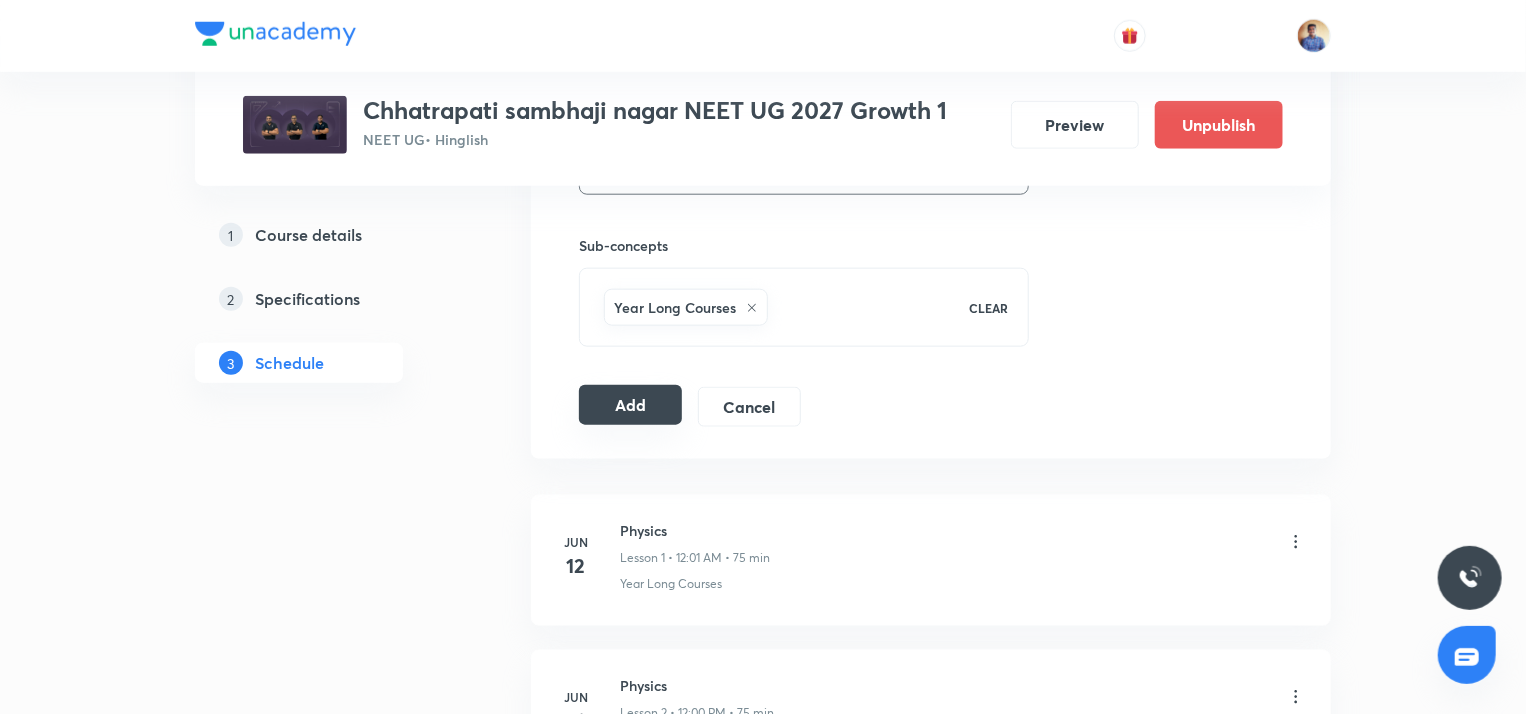 click on "Add" at bounding box center (630, 405) 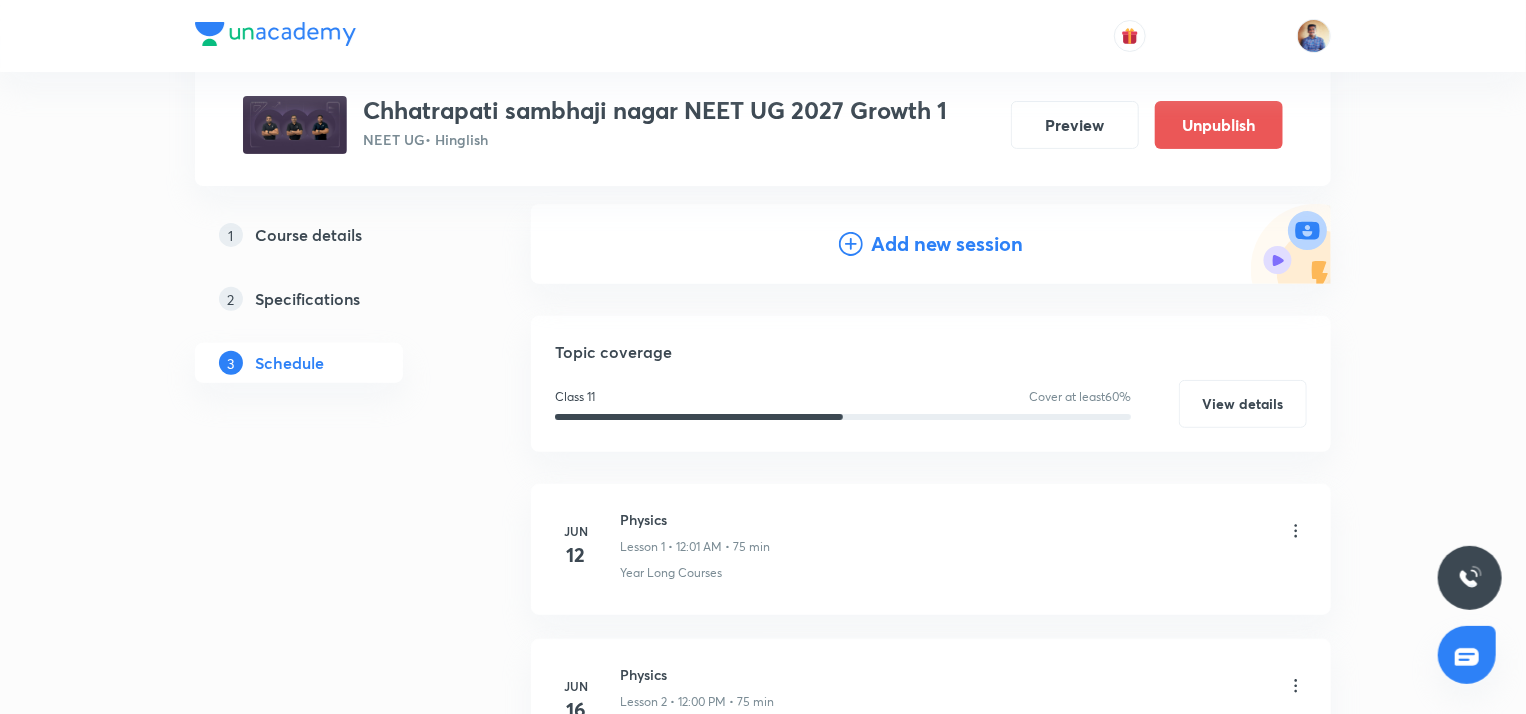 scroll, scrollTop: 127, scrollLeft: 0, axis: vertical 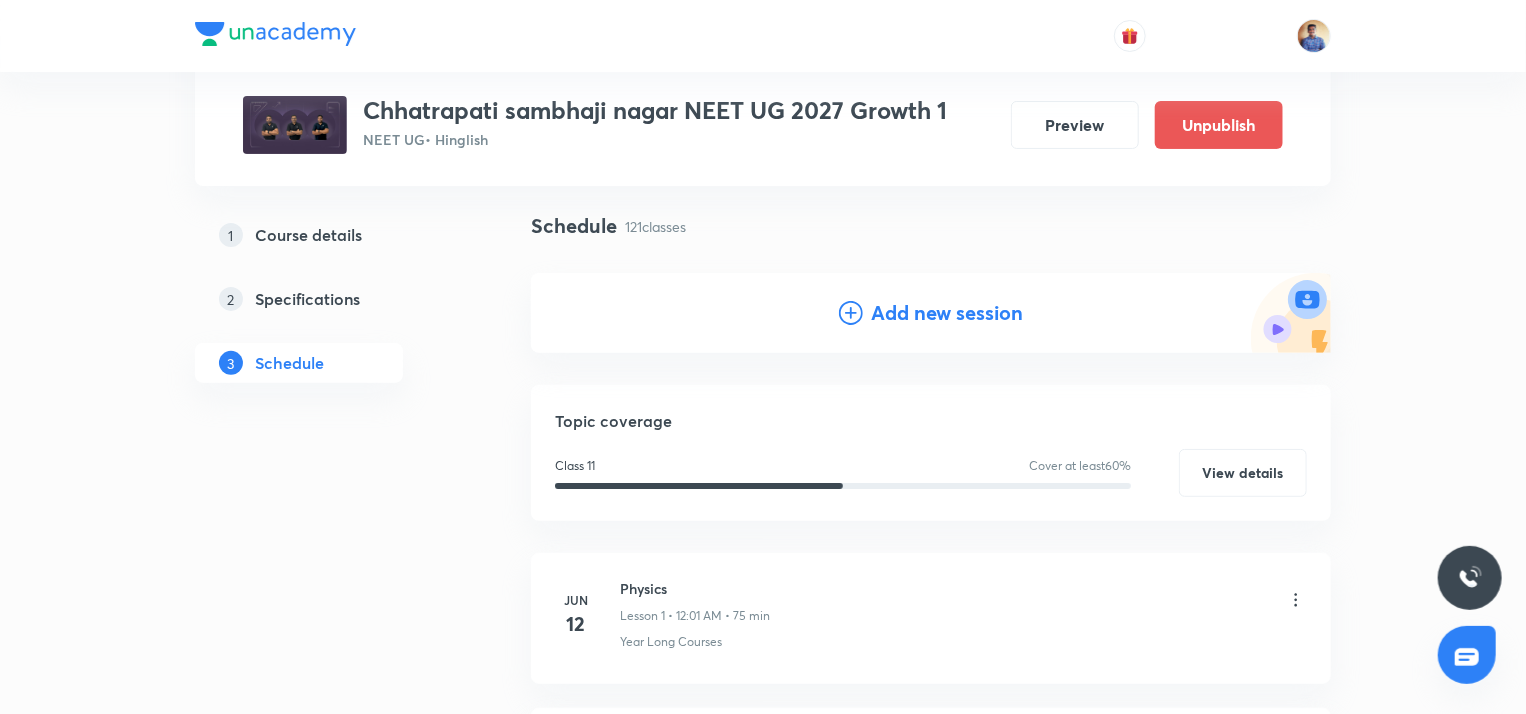 click on "Add new session" at bounding box center [931, 313] 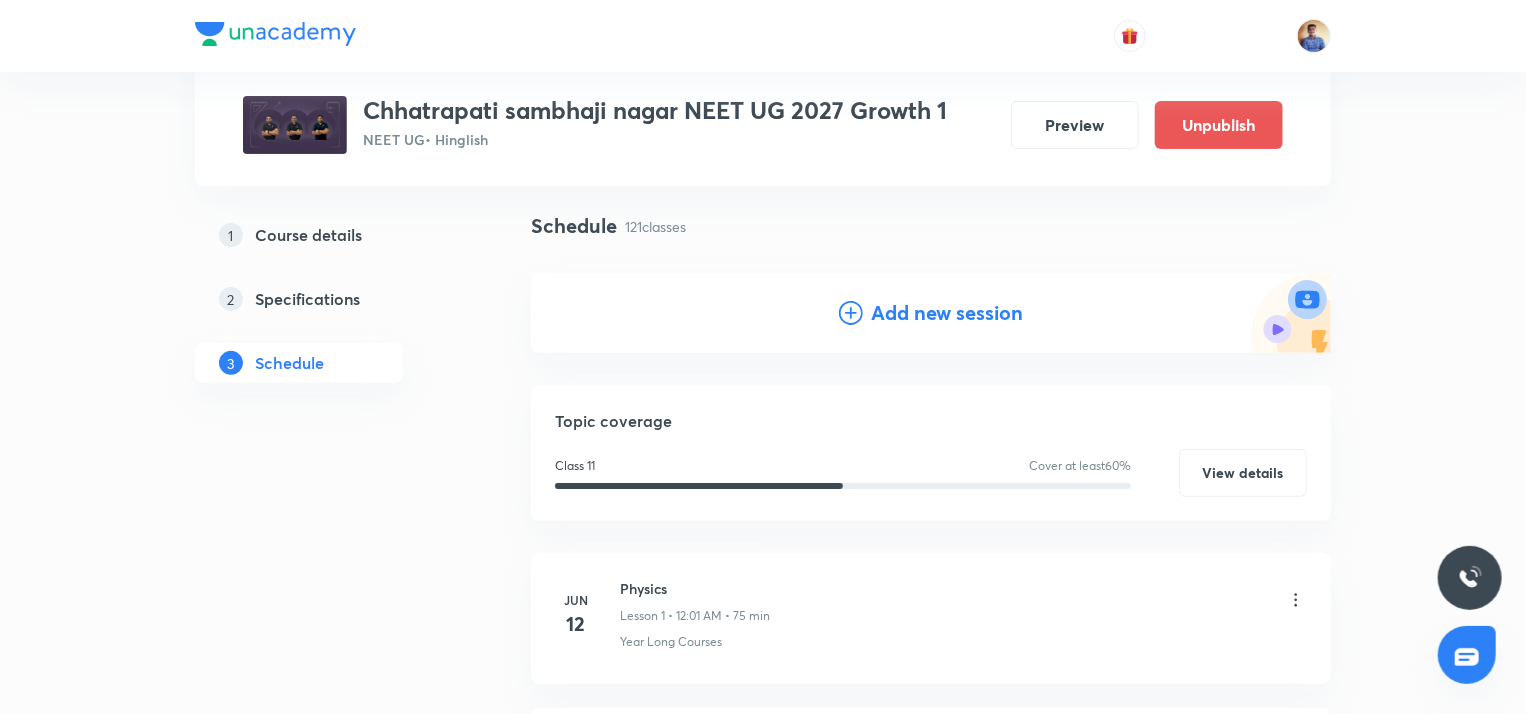 click 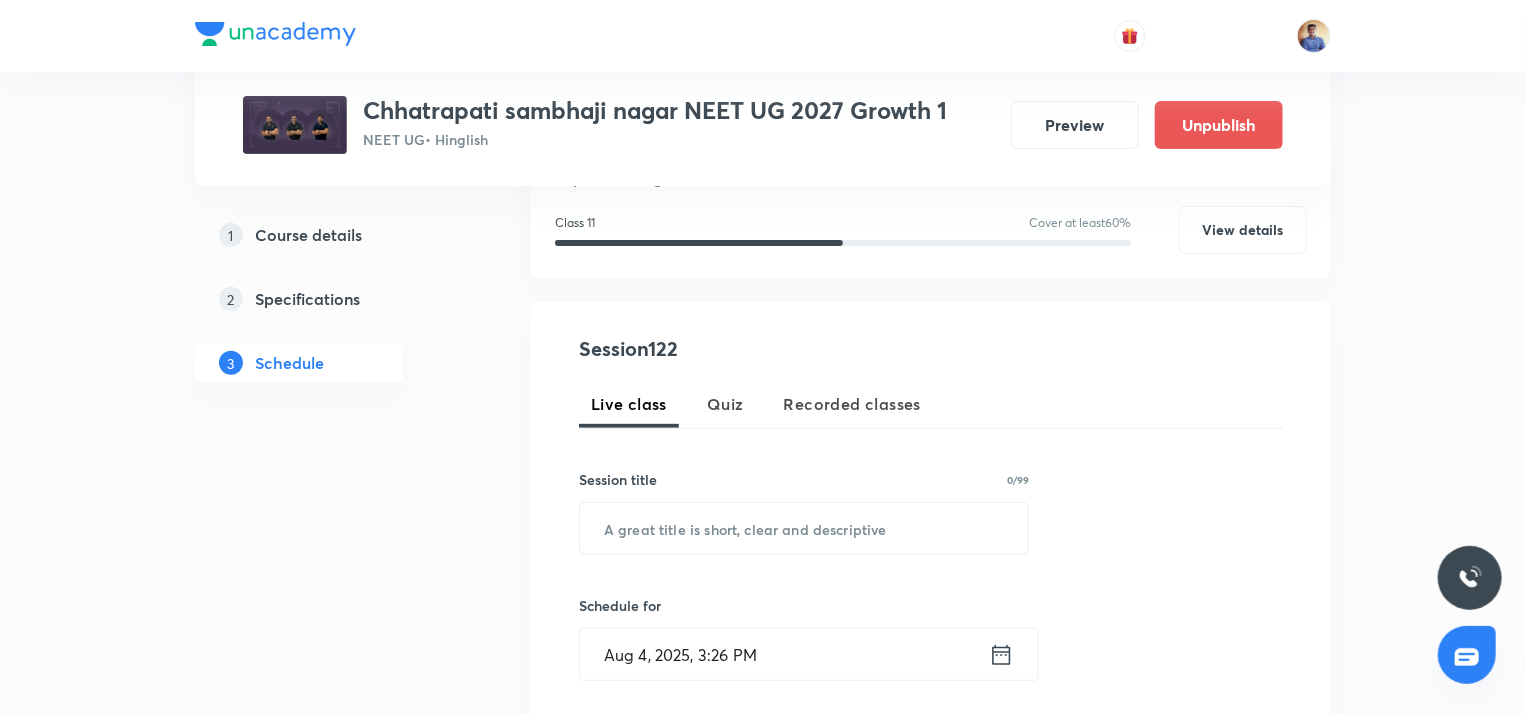 scroll, scrollTop: 259, scrollLeft: 0, axis: vertical 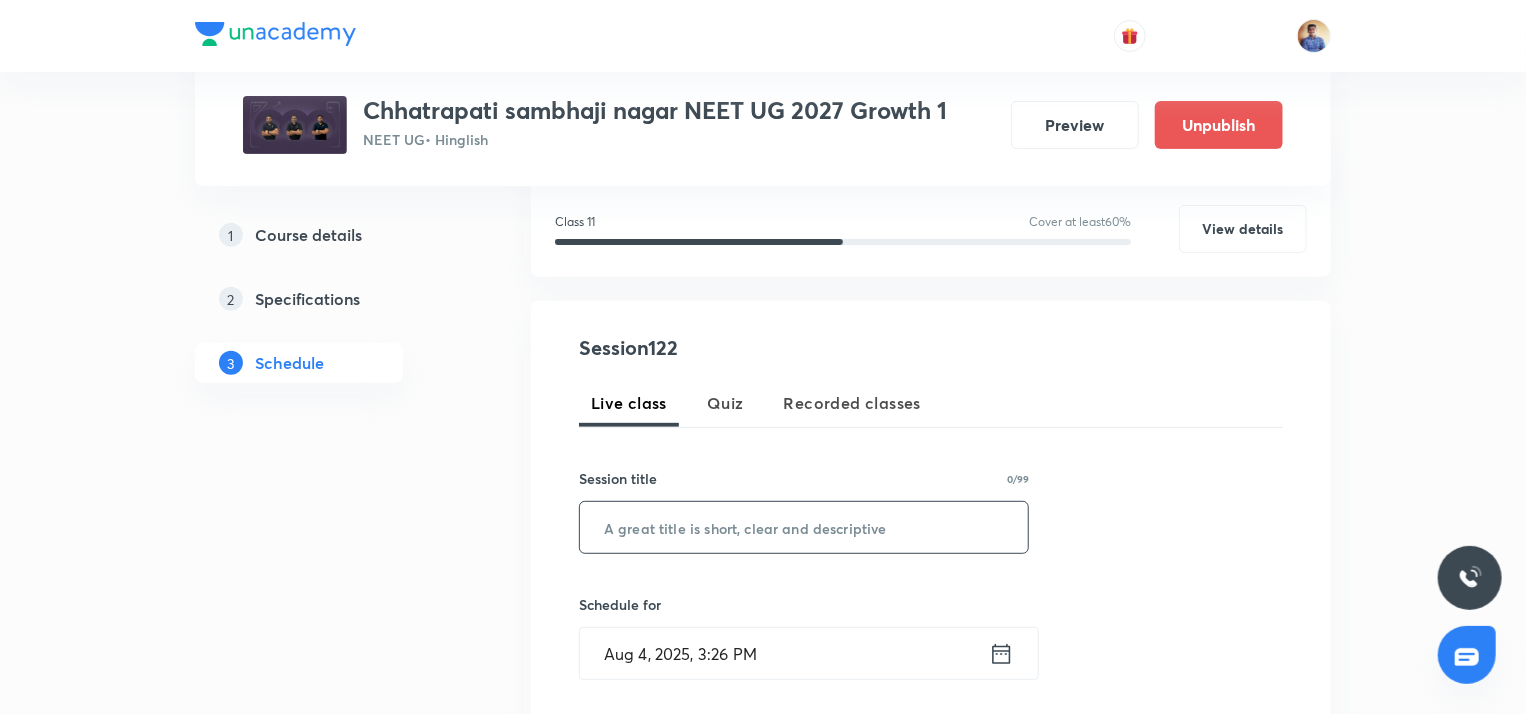 click at bounding box center (804, 527) 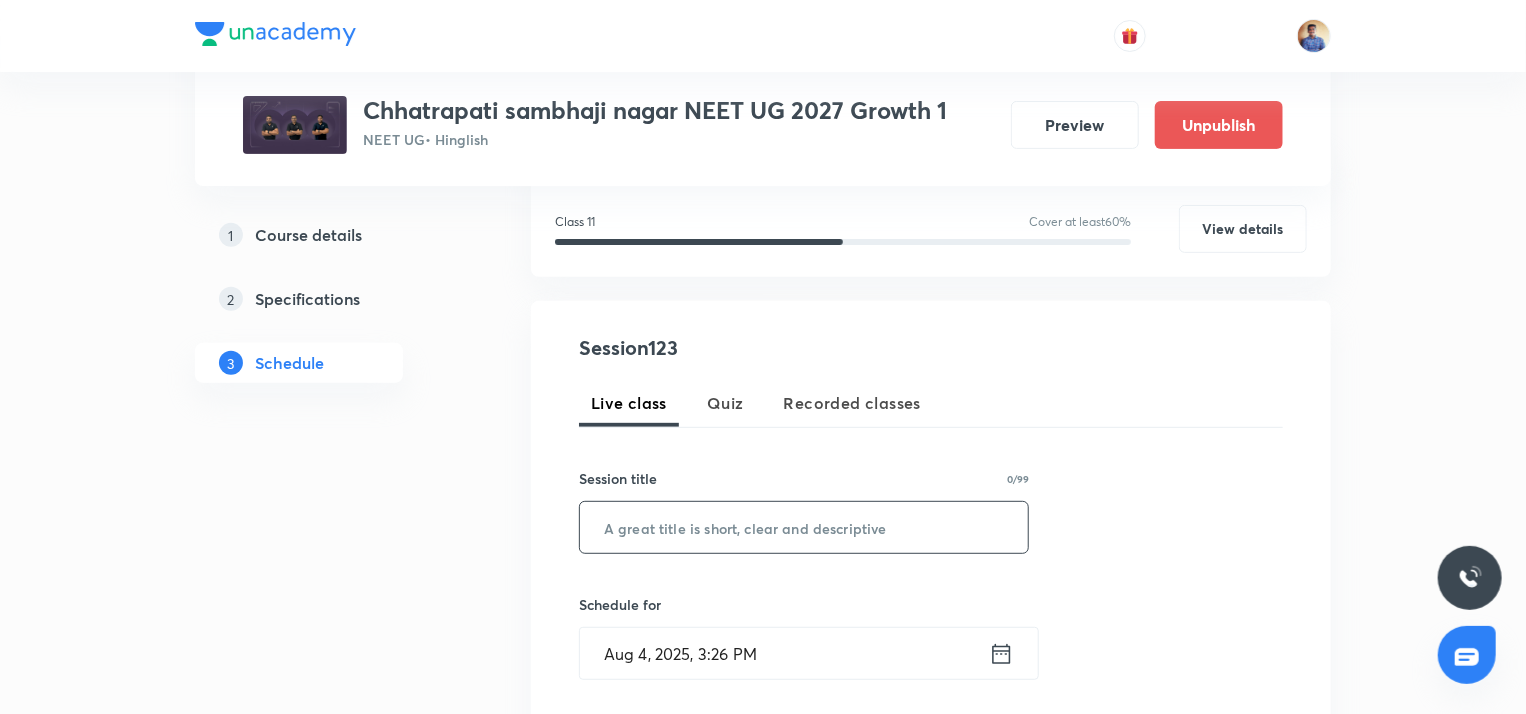 paste on "Physics (NLM L1)" 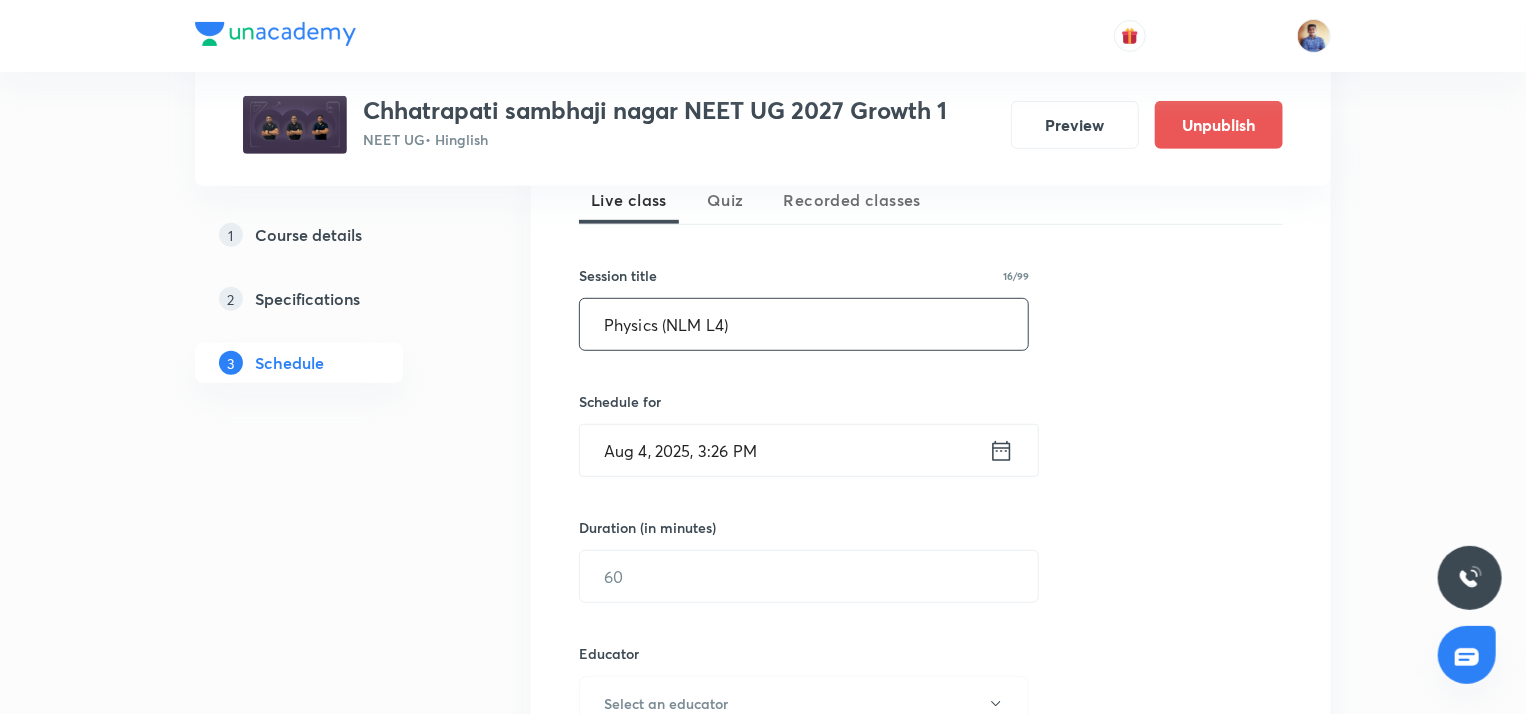 scroll, scrollTop: 463, scrollLeft: 0, axis: vertical 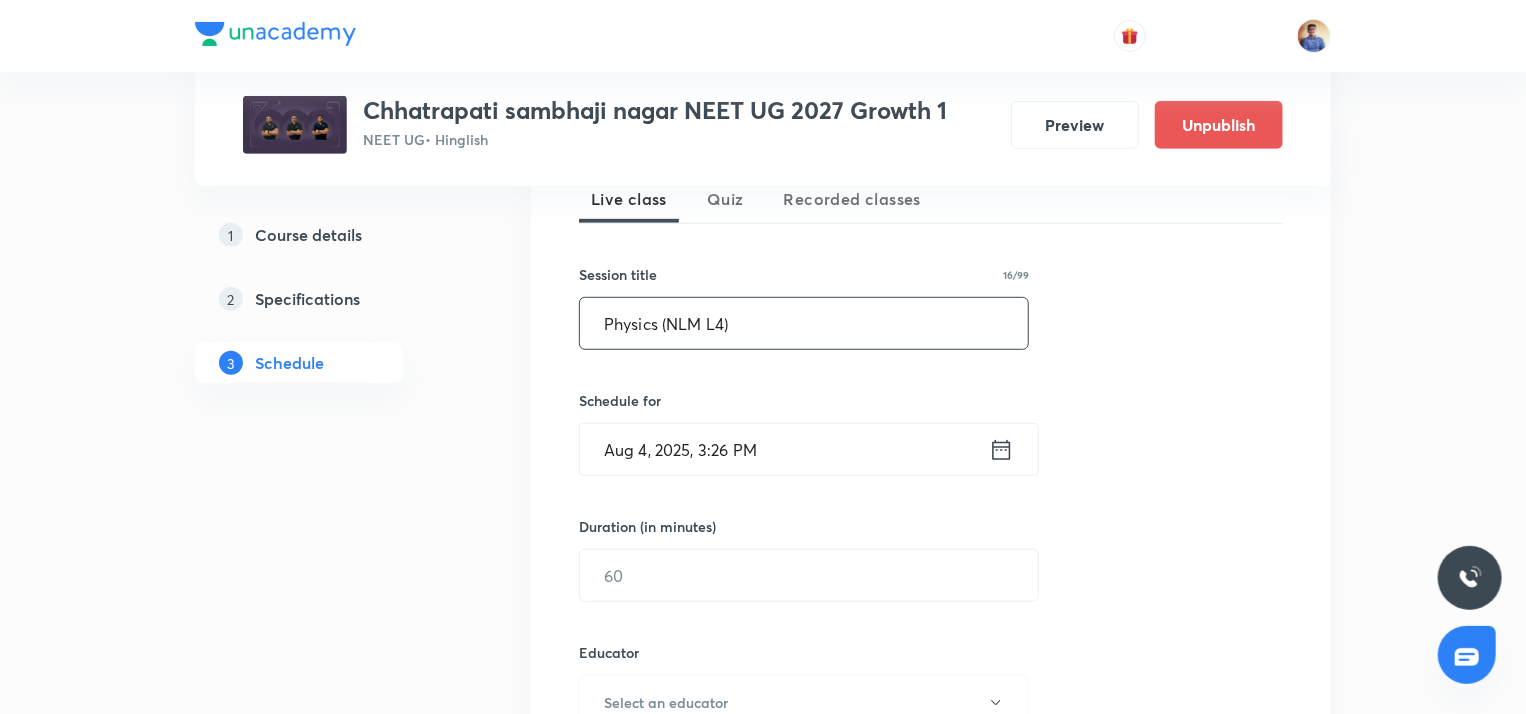 type on "Physics (NLM L4)" 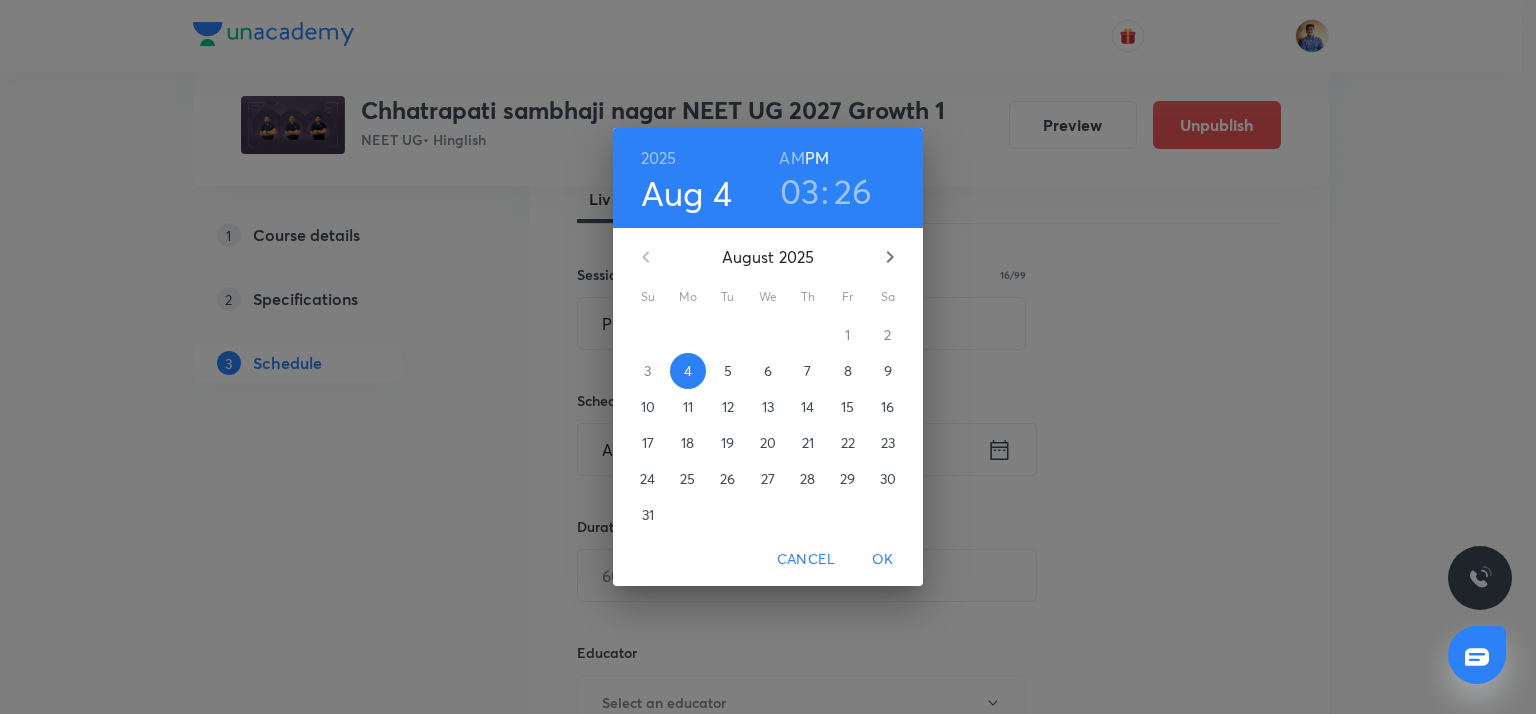 click on "7" at bounding box center [808, 371] 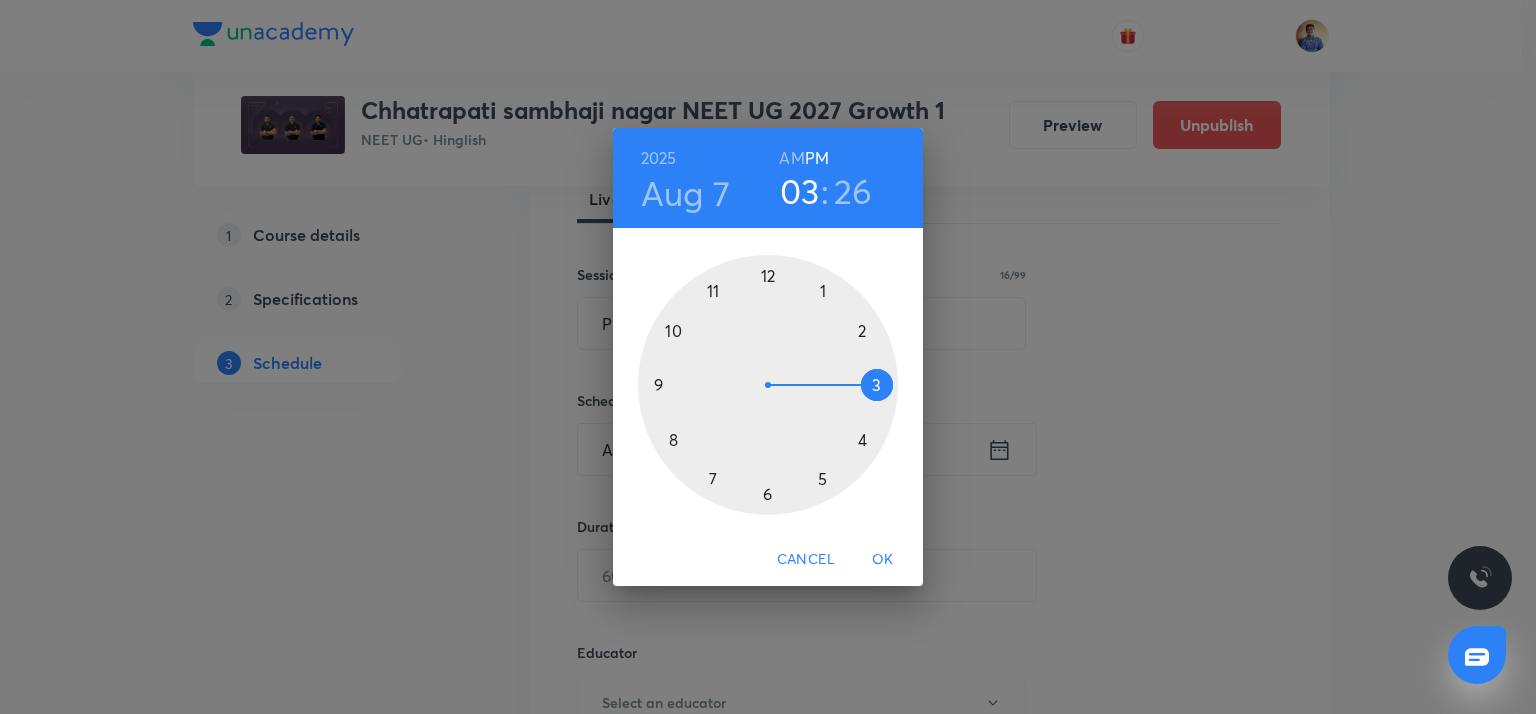 click on "AM" at bounding box center [791, 158] 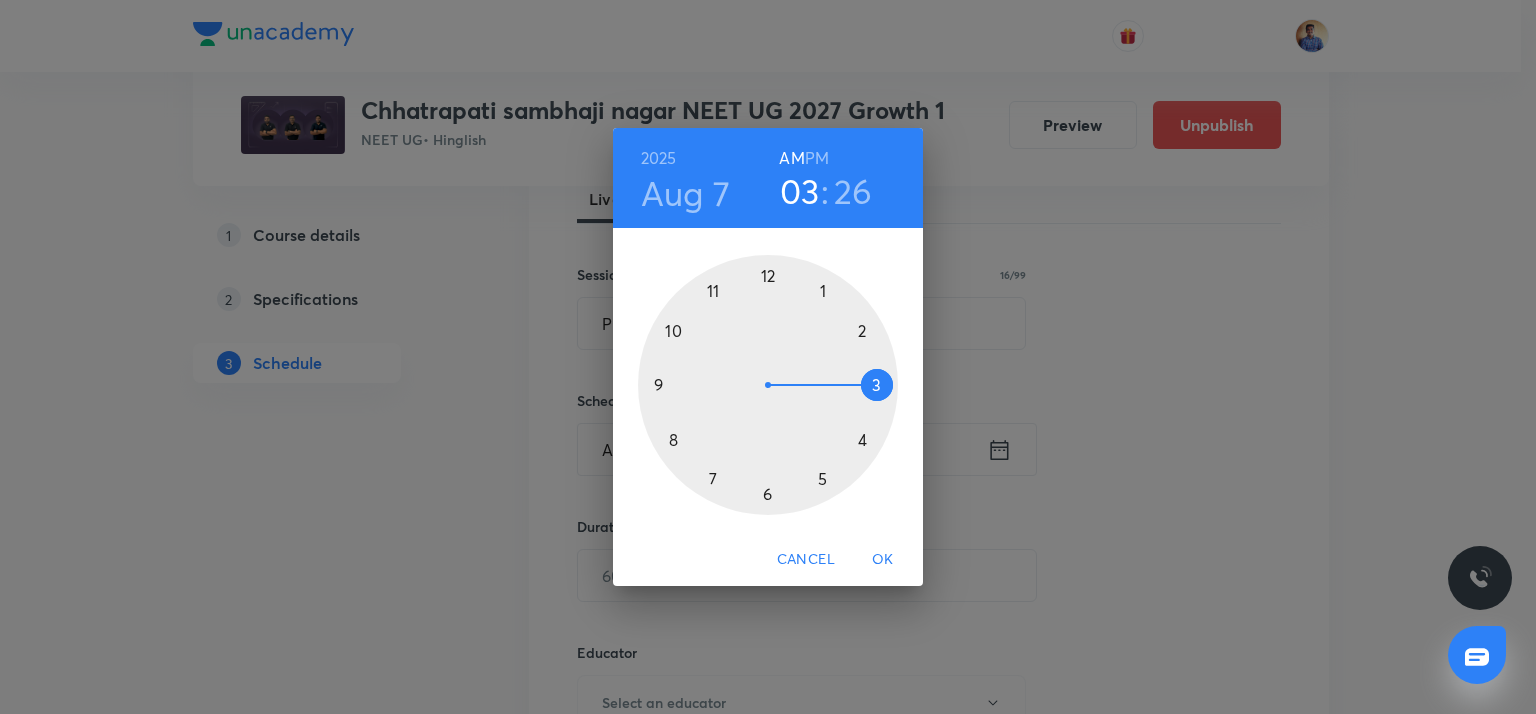 click at bounding box center [768, 385] 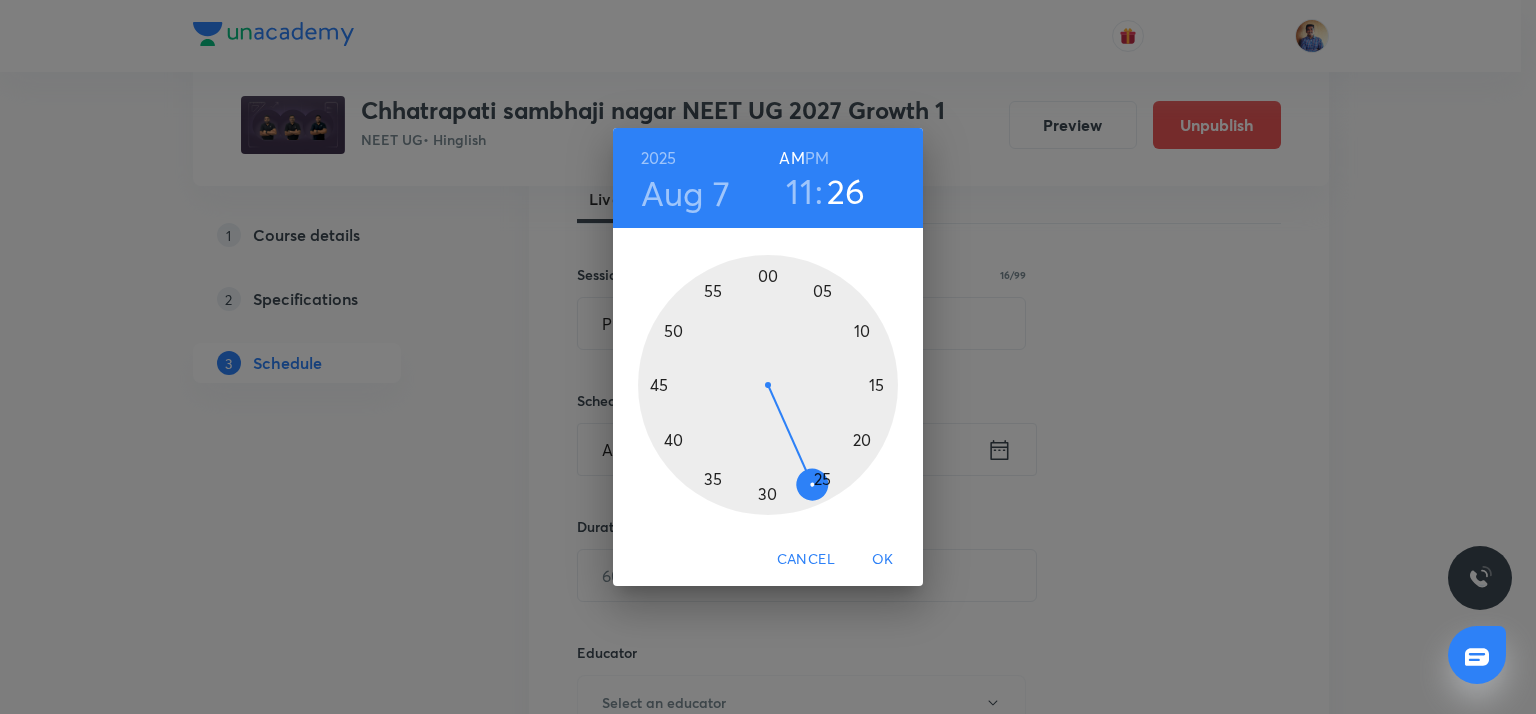click at bounding box center (768, 385) 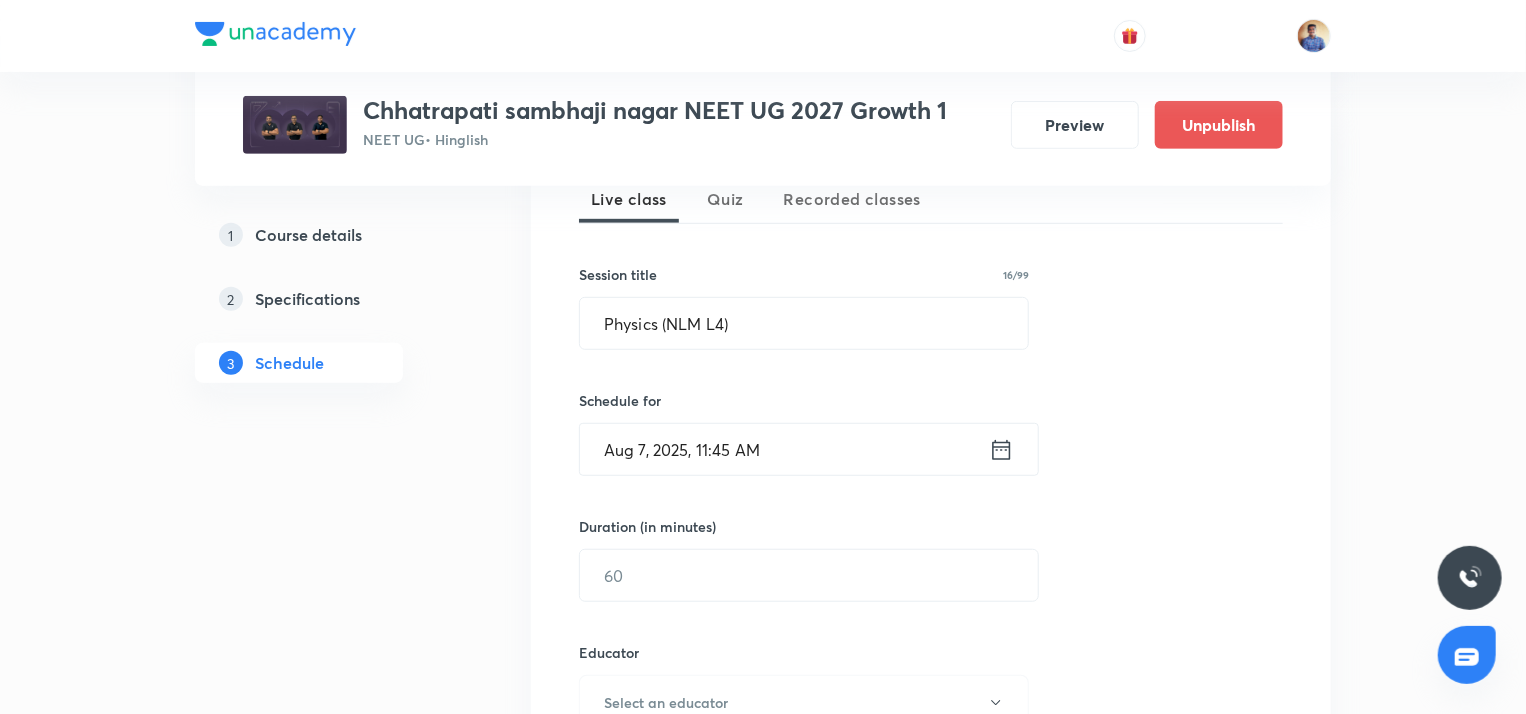 scroll, scrollTop: 564, scrollLeft: 0, axis: vertical 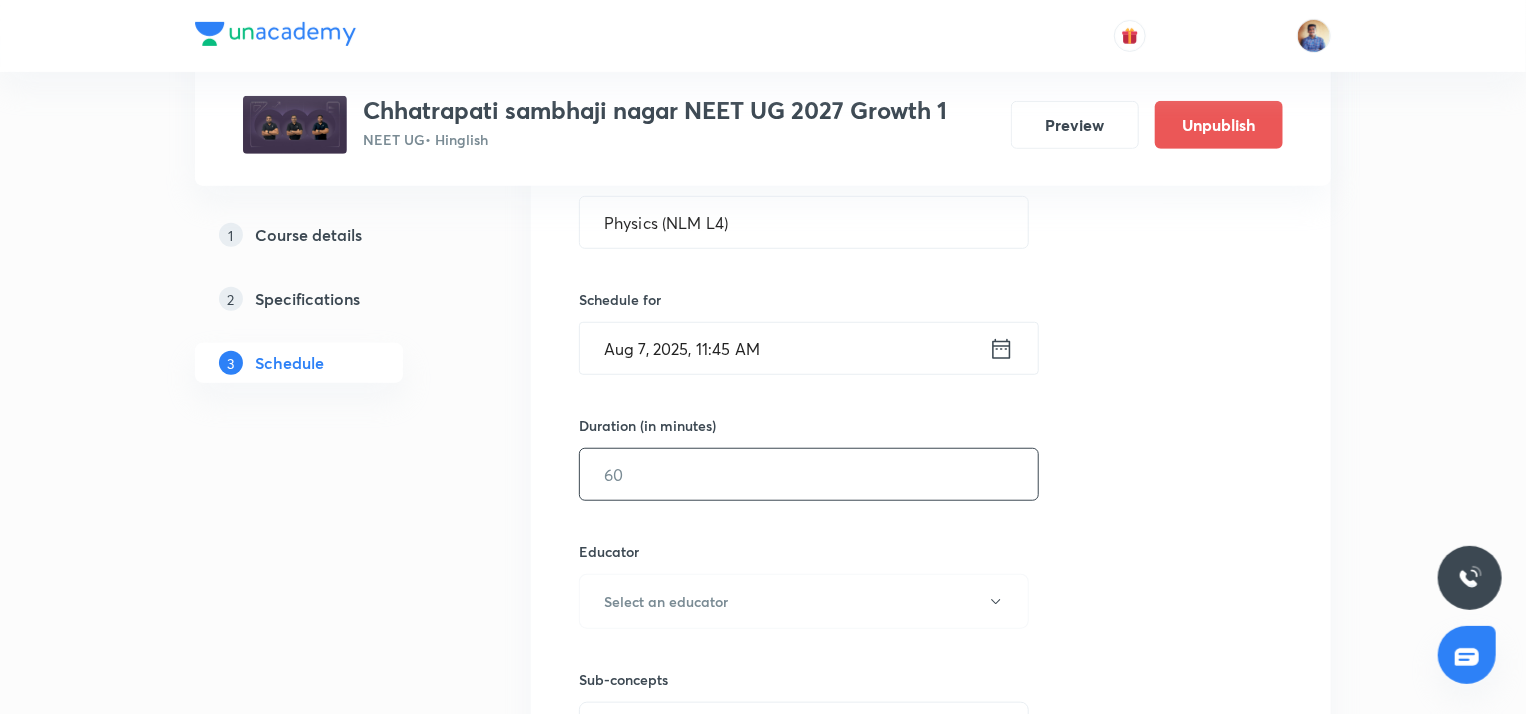 click at bounding box center (809, 474) 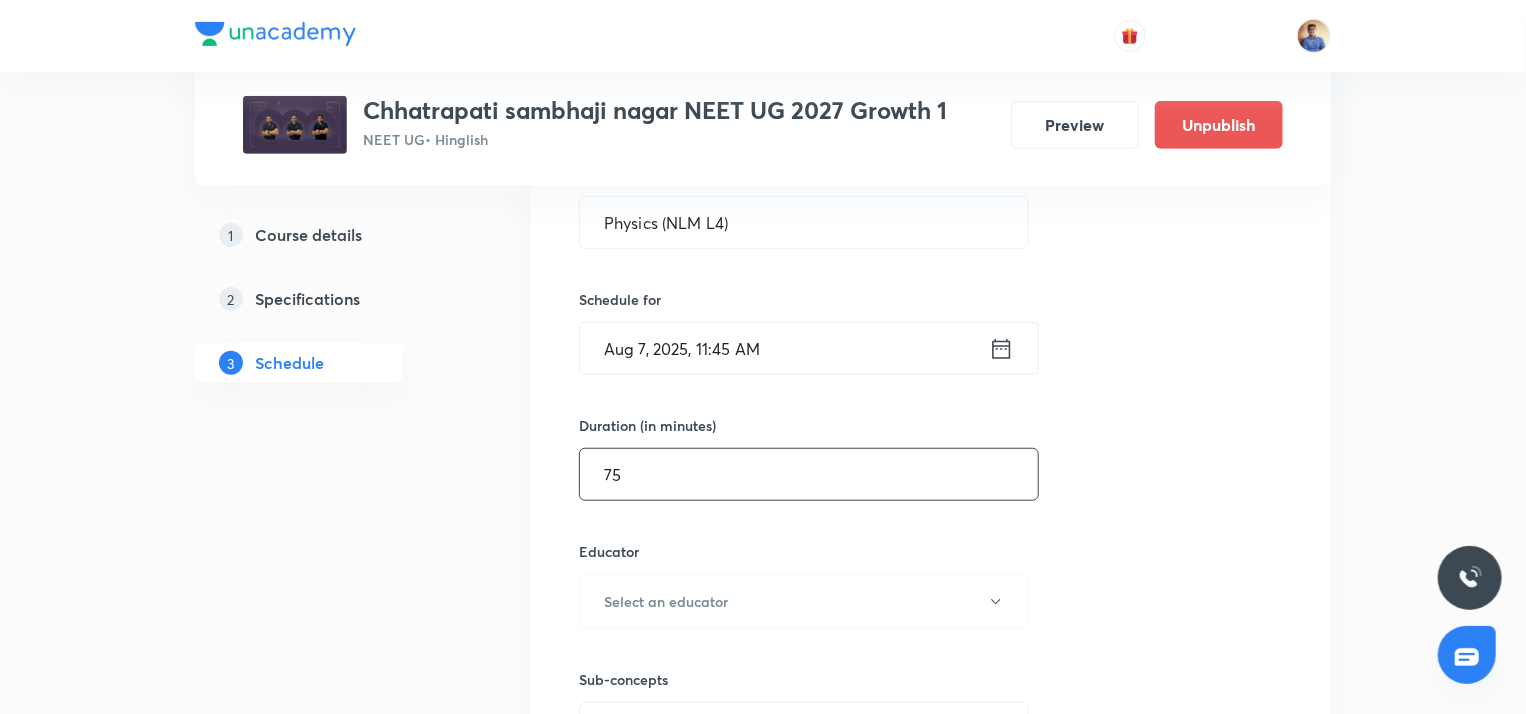 scroll, scrollTop: 704, scrollLeft: 0, axis: vertical 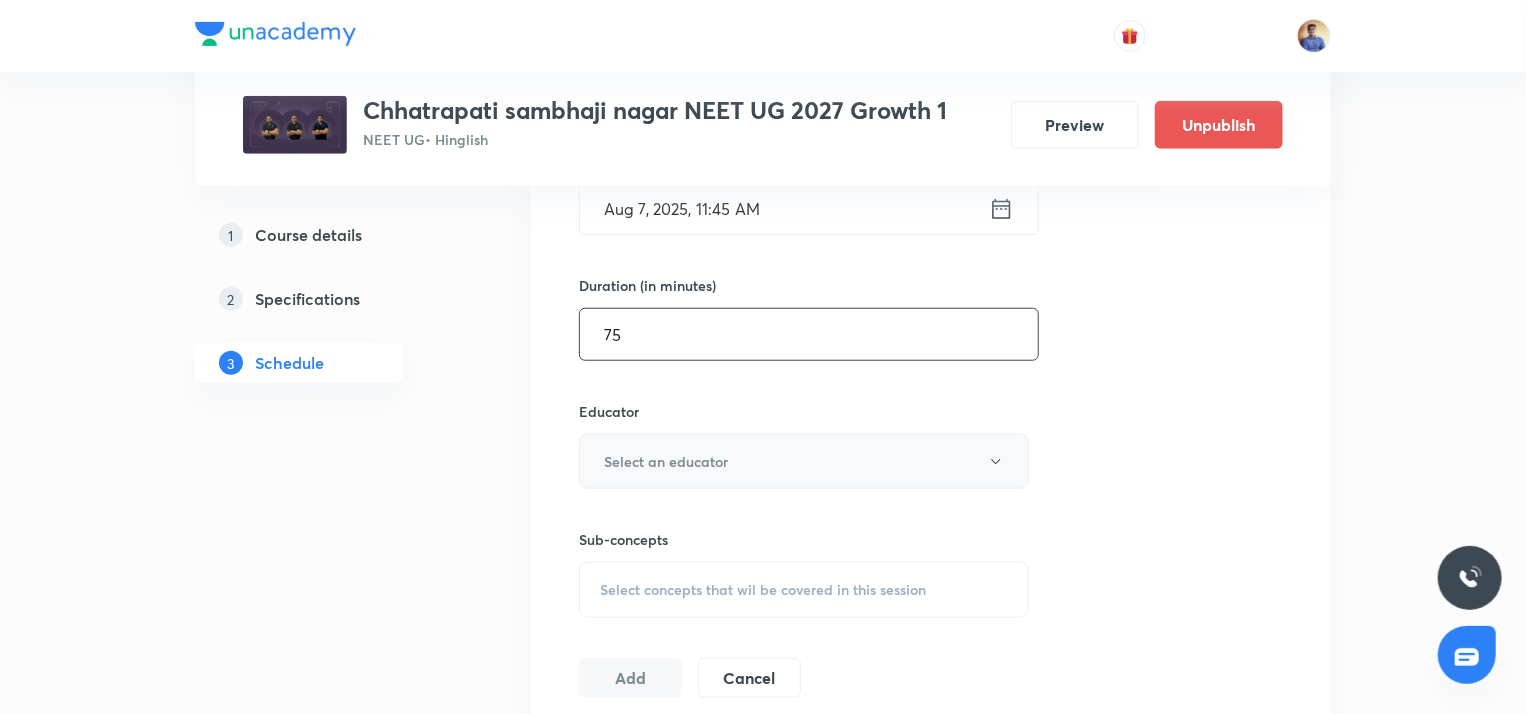 type on "75" 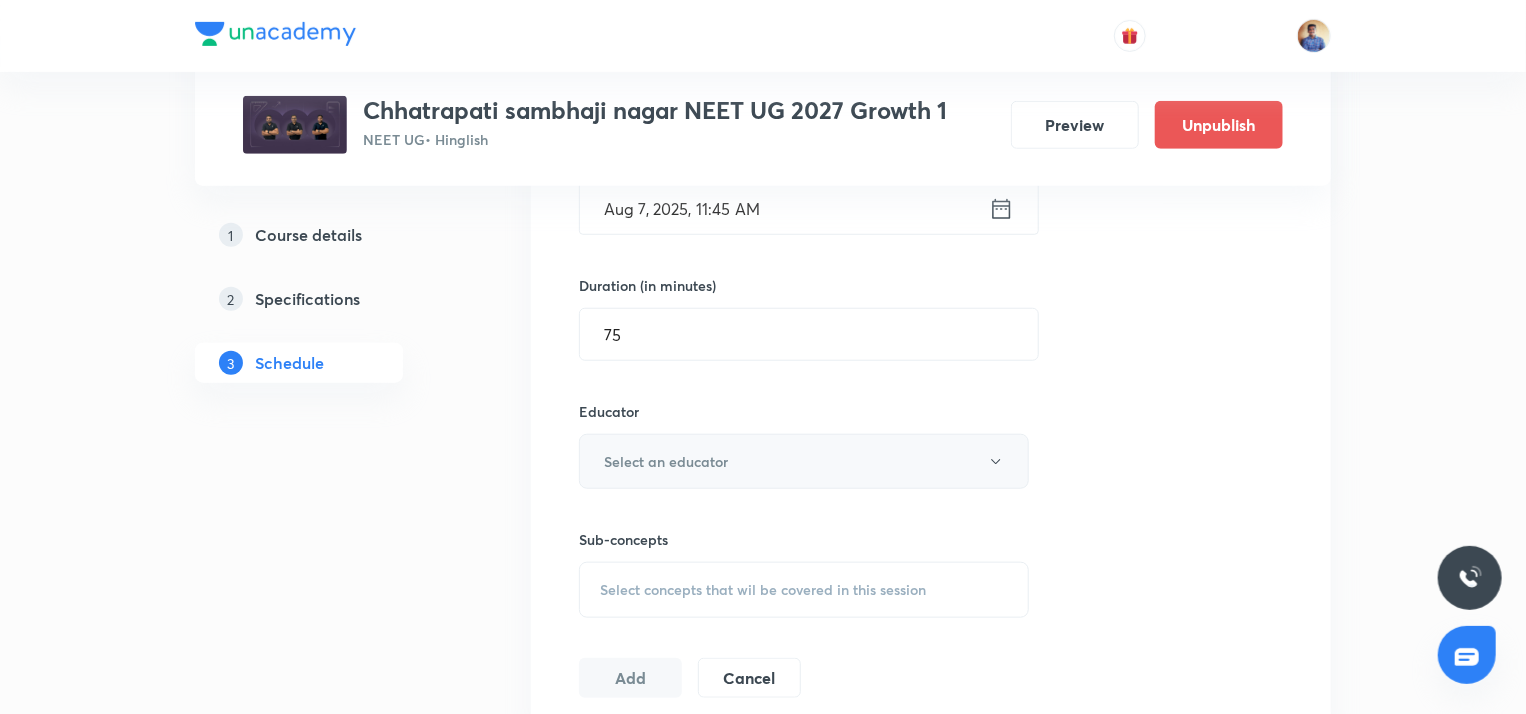 click on "Select an educator" at bounding box center [666, 461] 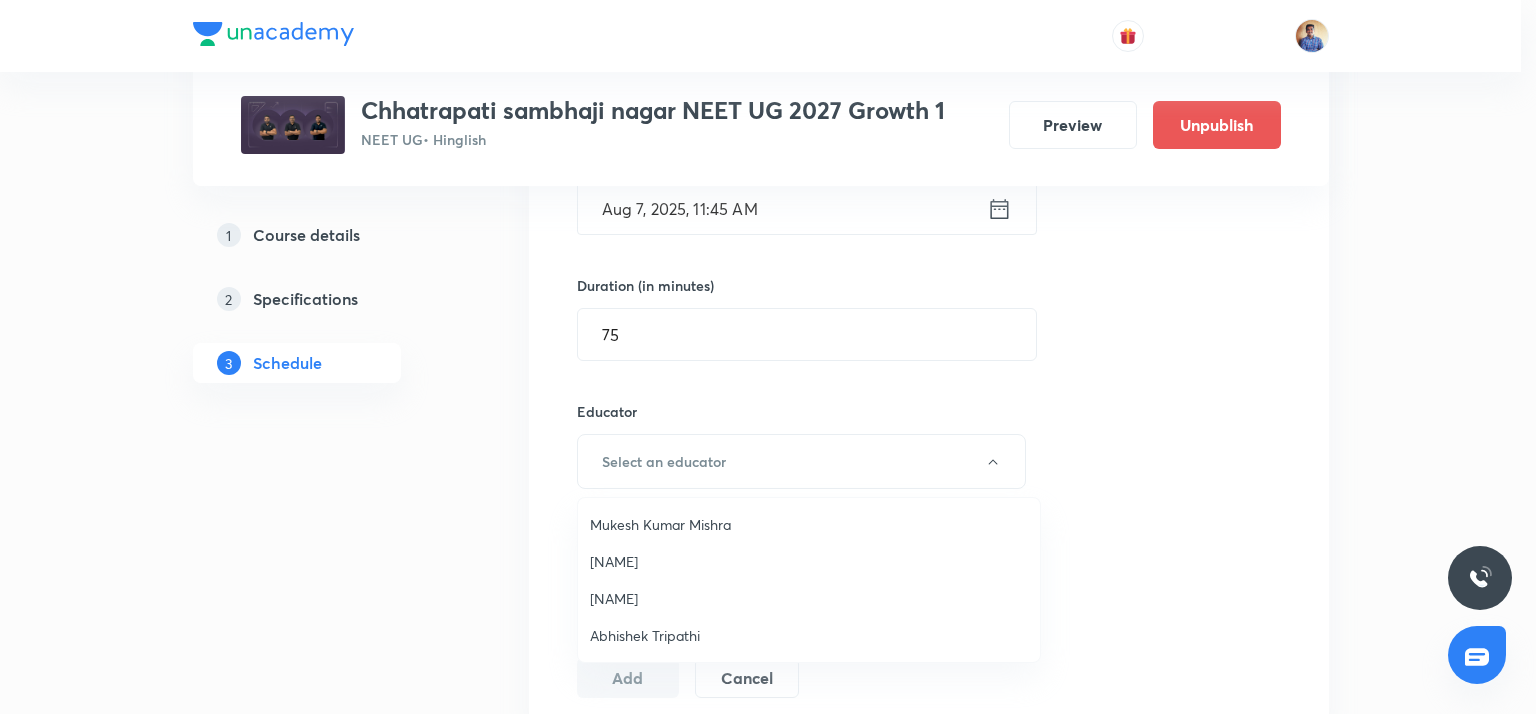 click on "[NAME]" at bounding box center [809, 561] 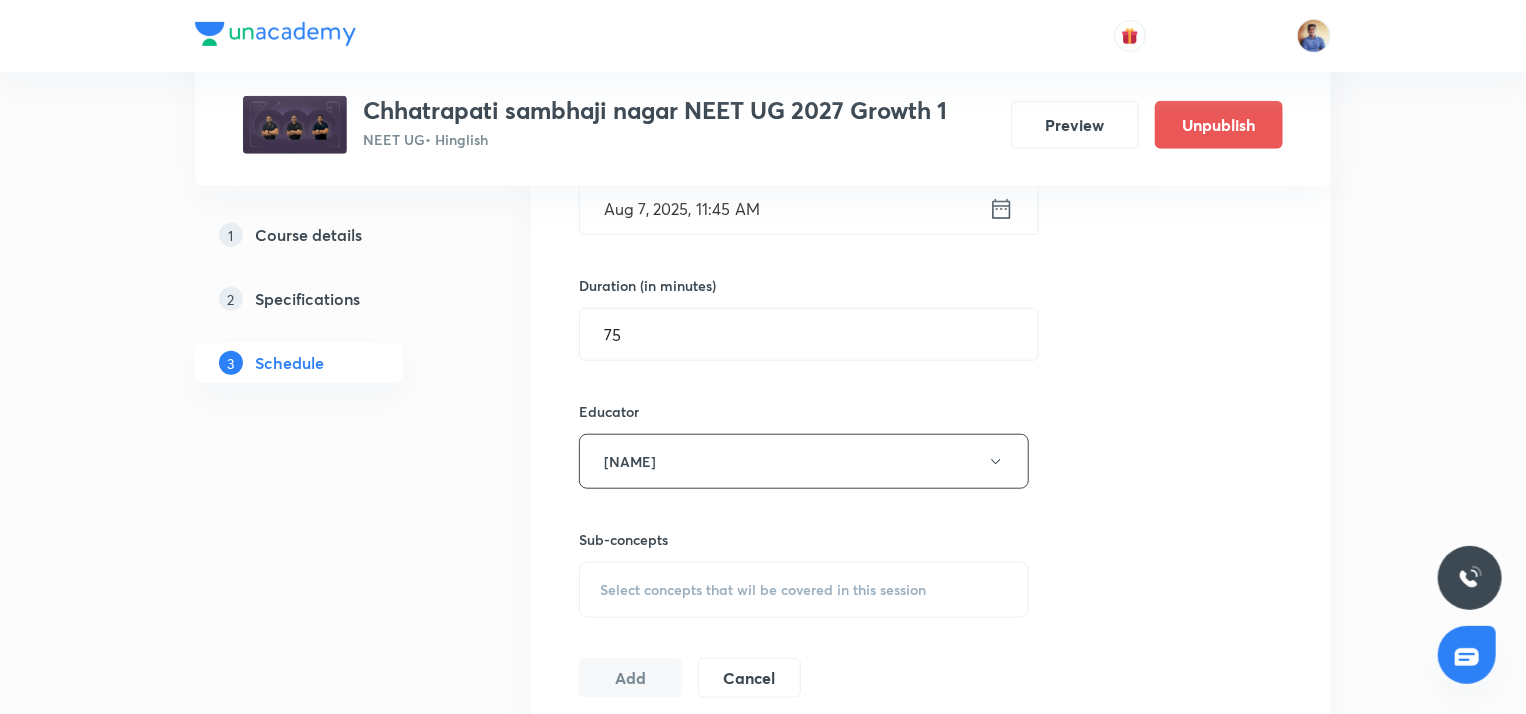 click on "Select concepts that wil be covered in this session" at bounding box center [763, 590] 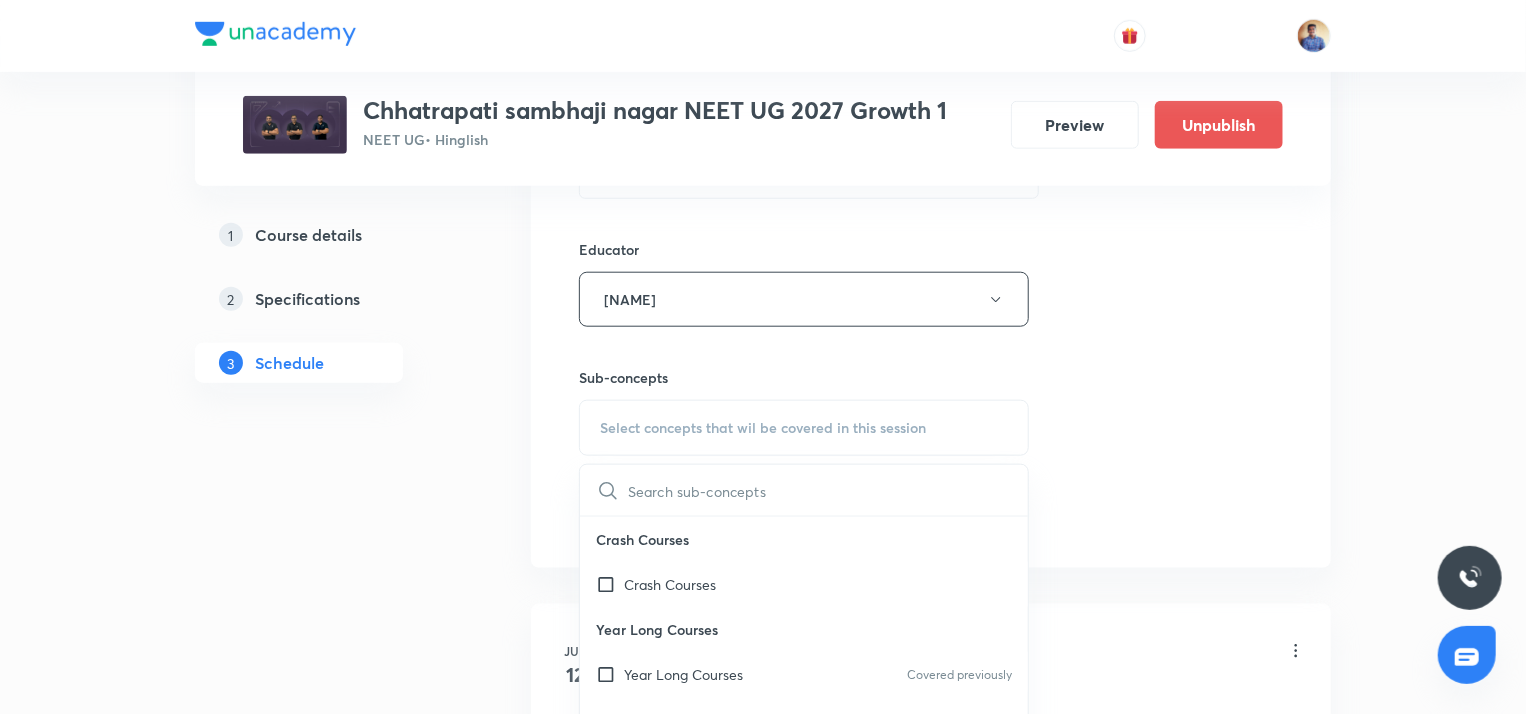 scroll, scrollTop: 868, scrollLeft: 0, axis: vertical 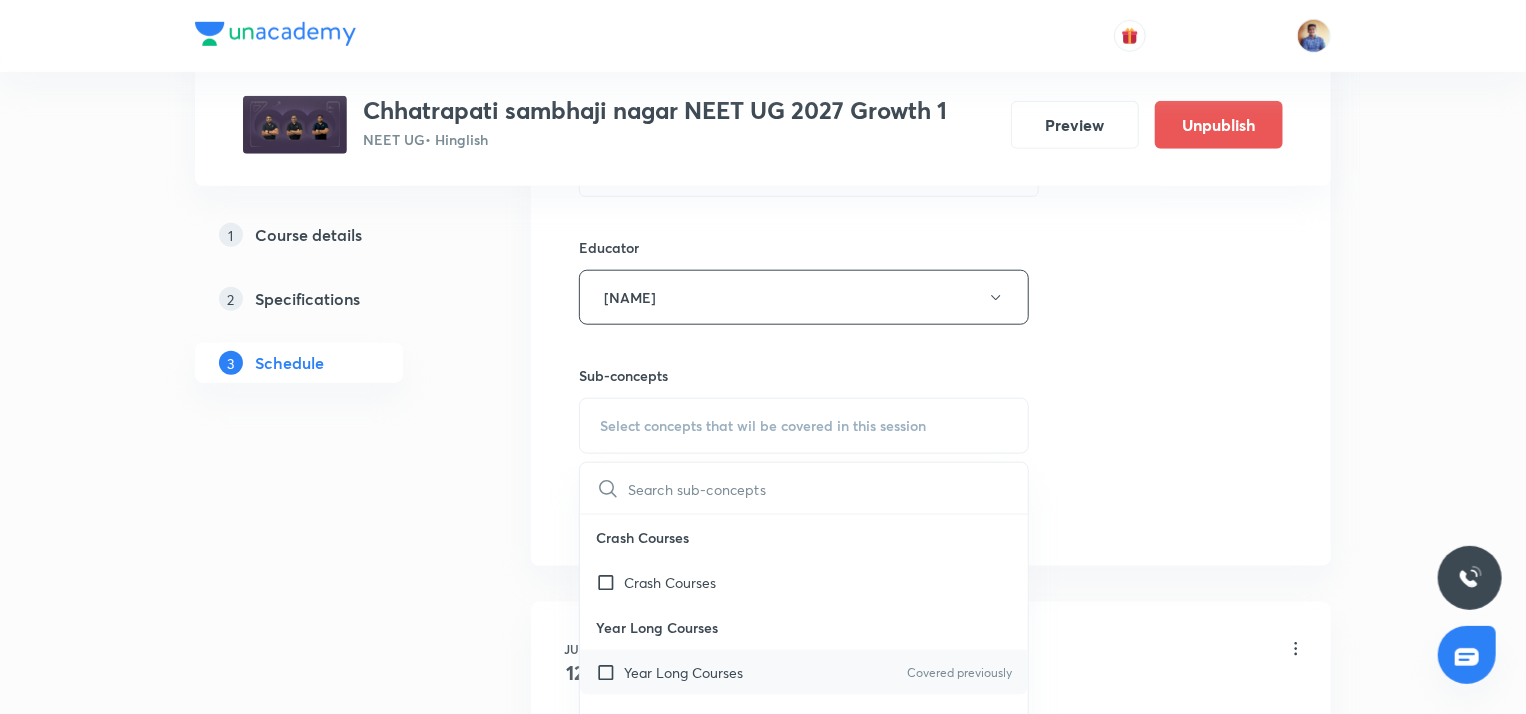 click on "Year Long Courses Covered previously" at bounding box center [804, 672] 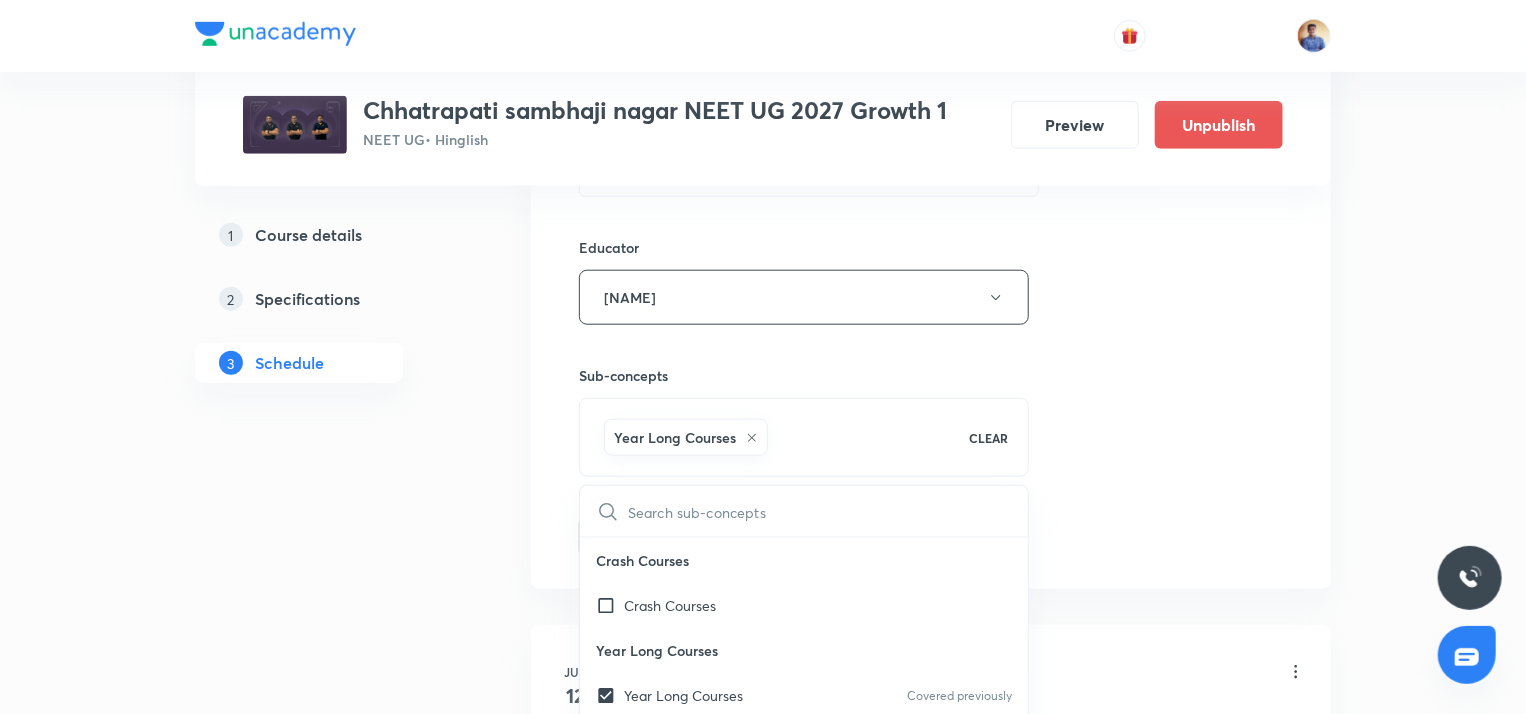 click on "Plus Courses Chhatrapati sambhaji nagar NEET UG 2027 Growth 1 NEET UG  • Hinglish Preview Unpublish 1 Course details 2 Specifications 3 Schedule Schedule 122  classes Topic coverage Class 11 Cover at least  60 % View details Session  123 Live class Quiz Recorded classes Session title 16/99 Physics (NLM L4) ​ Schedule for Aug 7, 2025, 11:45 AM ​ Duration (in minutes) 75 ​ Educator Nikita Jain Sub-concepts Year Long Courses CLEAR ​ Crash Courses Crash Courses Year Long Courses Year Long Courses Covered previously Add Cancel Jun 12 Physics Lesson 1 • 12:01 AM • 75 min Year Long Courses Jun 16 Physics Lesson 2 • 12:00 PM • 75 min Year Long Courses Jun 18 Botany Lesson 3 • 8:00 AM • 74 min Year Long Courses Jun 18 Chemistry Lesson 4 • 9:15 AM • 74 min Year Long Courses Jun 18 Zoology Lesson 5 • 10:45 AM • 60 min Year Long Courses Jun 18 Physics Lesson 6 • 11:46 AM • 74 min Year Long Courses Jun 19 Botany (Cell The Unit of Life) Lesson 7 • 8:00 AM • 74 min Year Long Courses Jun" at bounding box center [763, 9453] 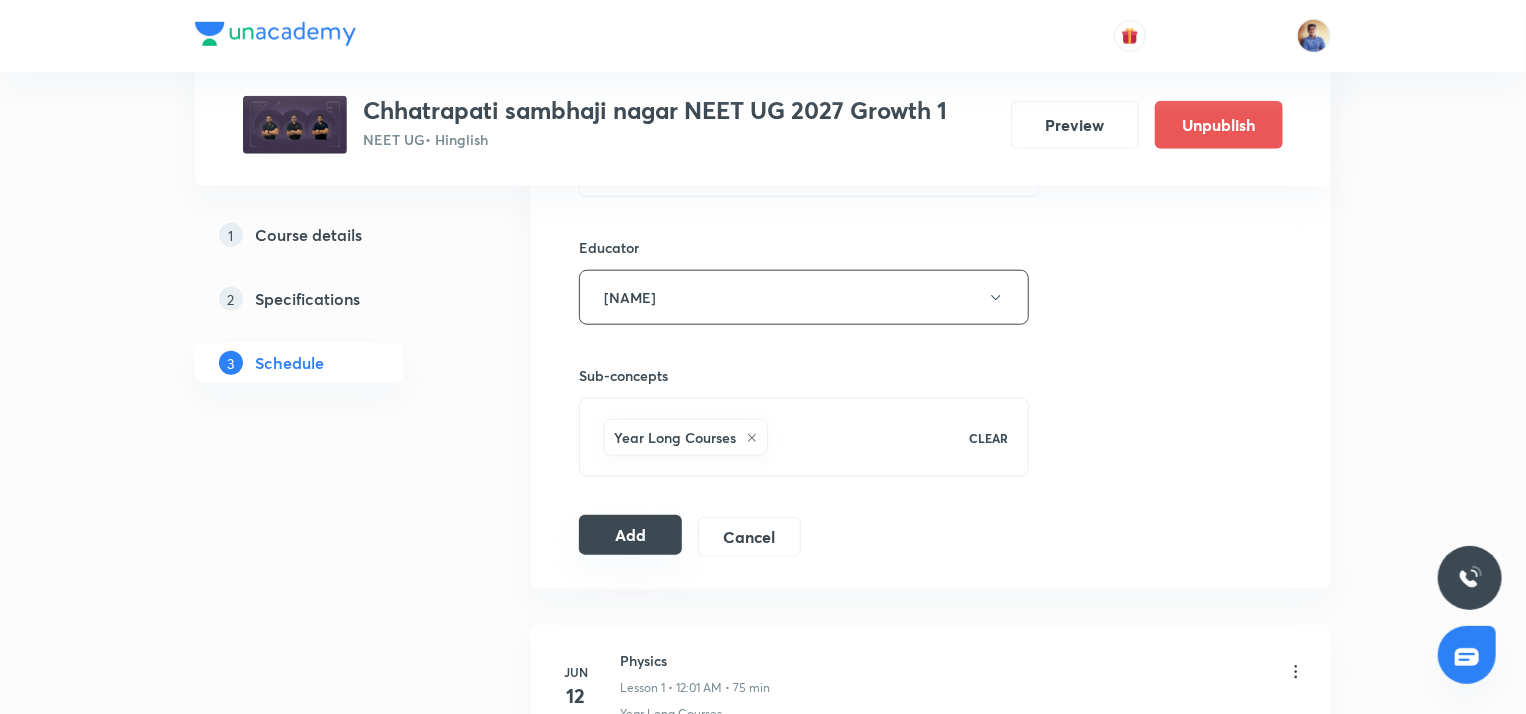 click on "Add" at bounding box center [630, 535] 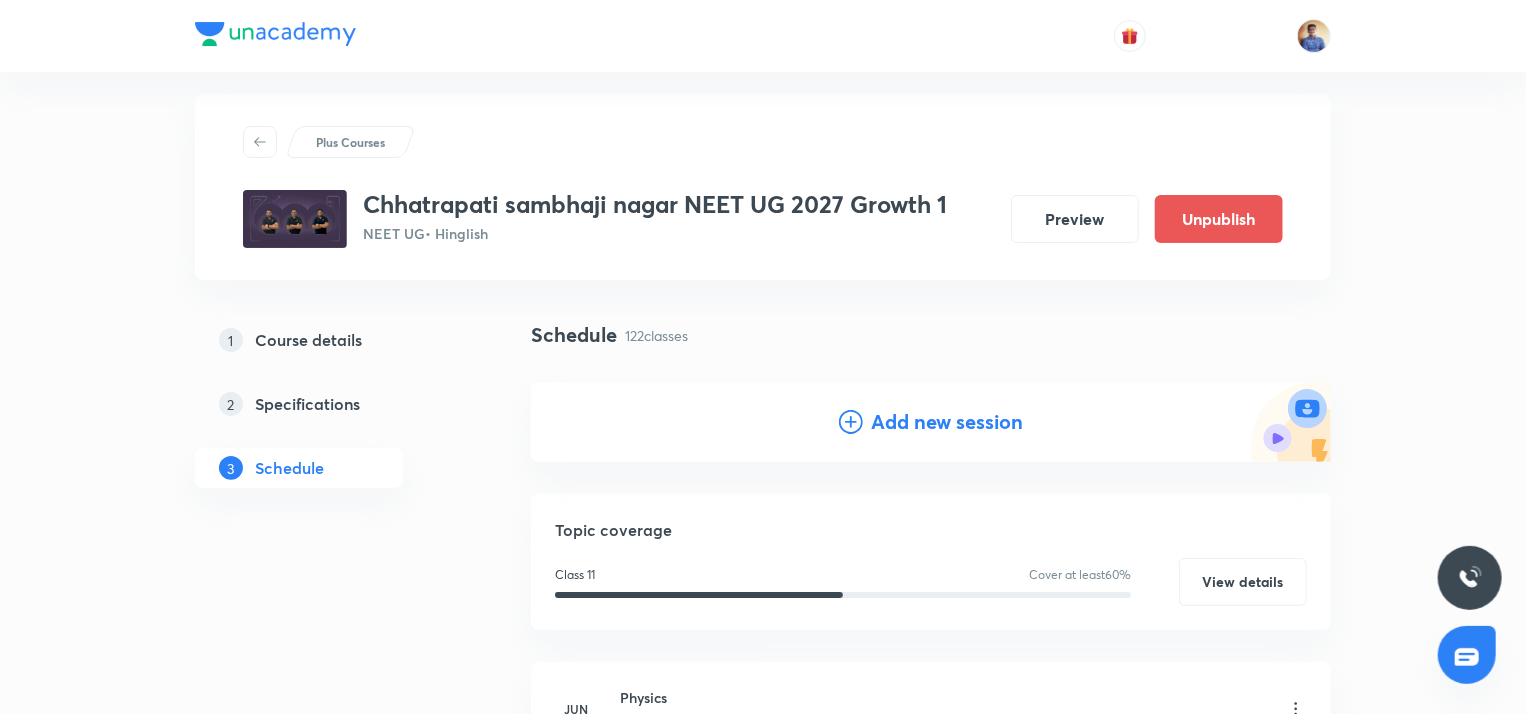 scroll, scrollTop: 16, scrollLeft: 0, axis: vertical 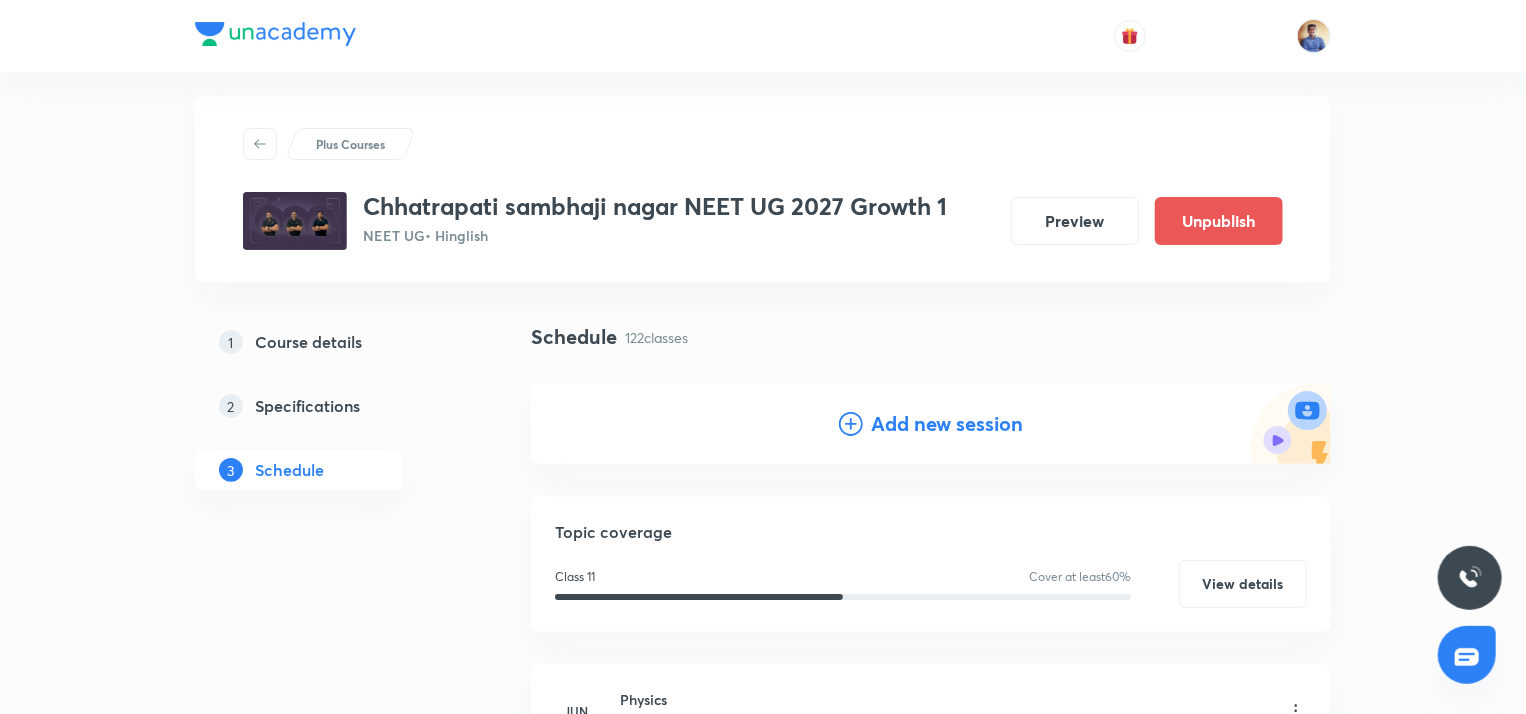 click on "Add new session" at bounding box center (947, 424) 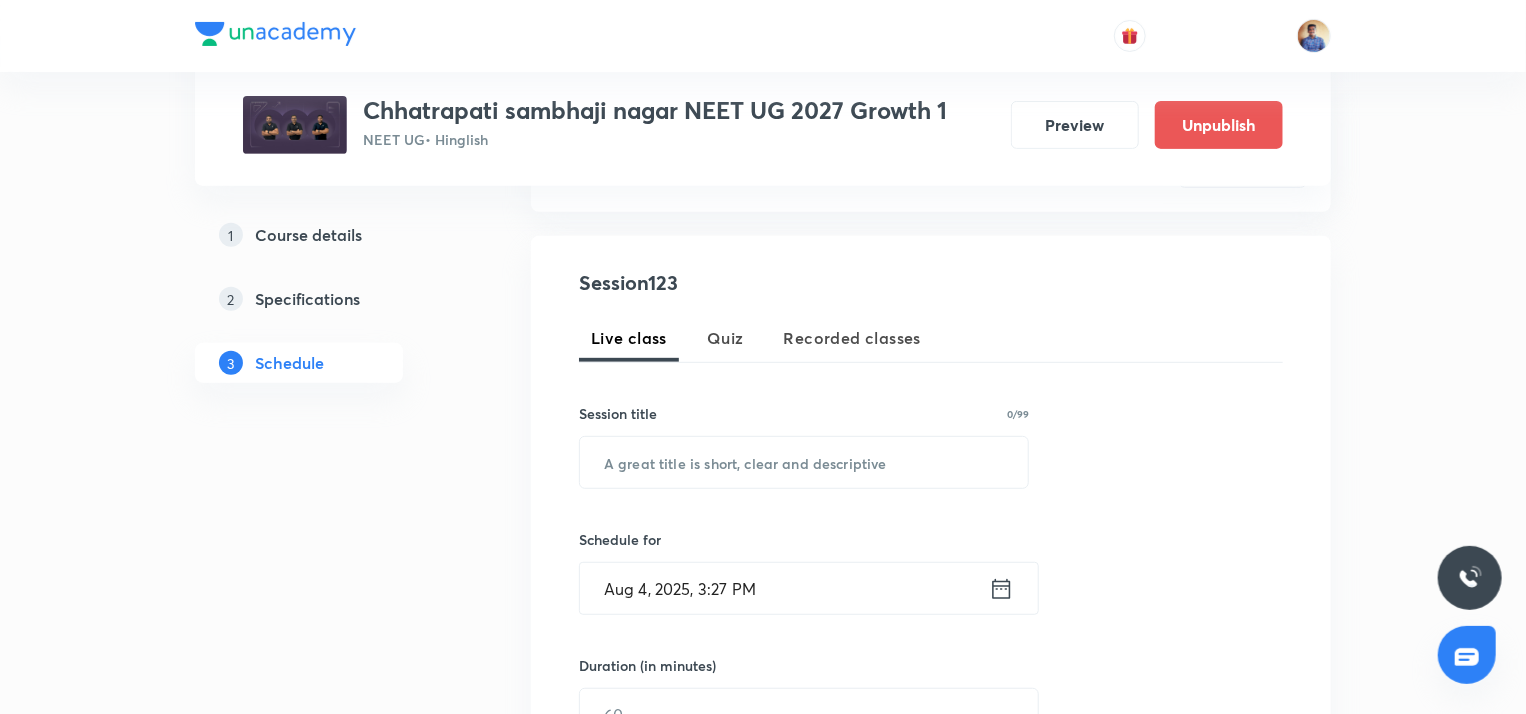 scroll, scrollTop: 334, scrollLeft: 0, axis: vertical 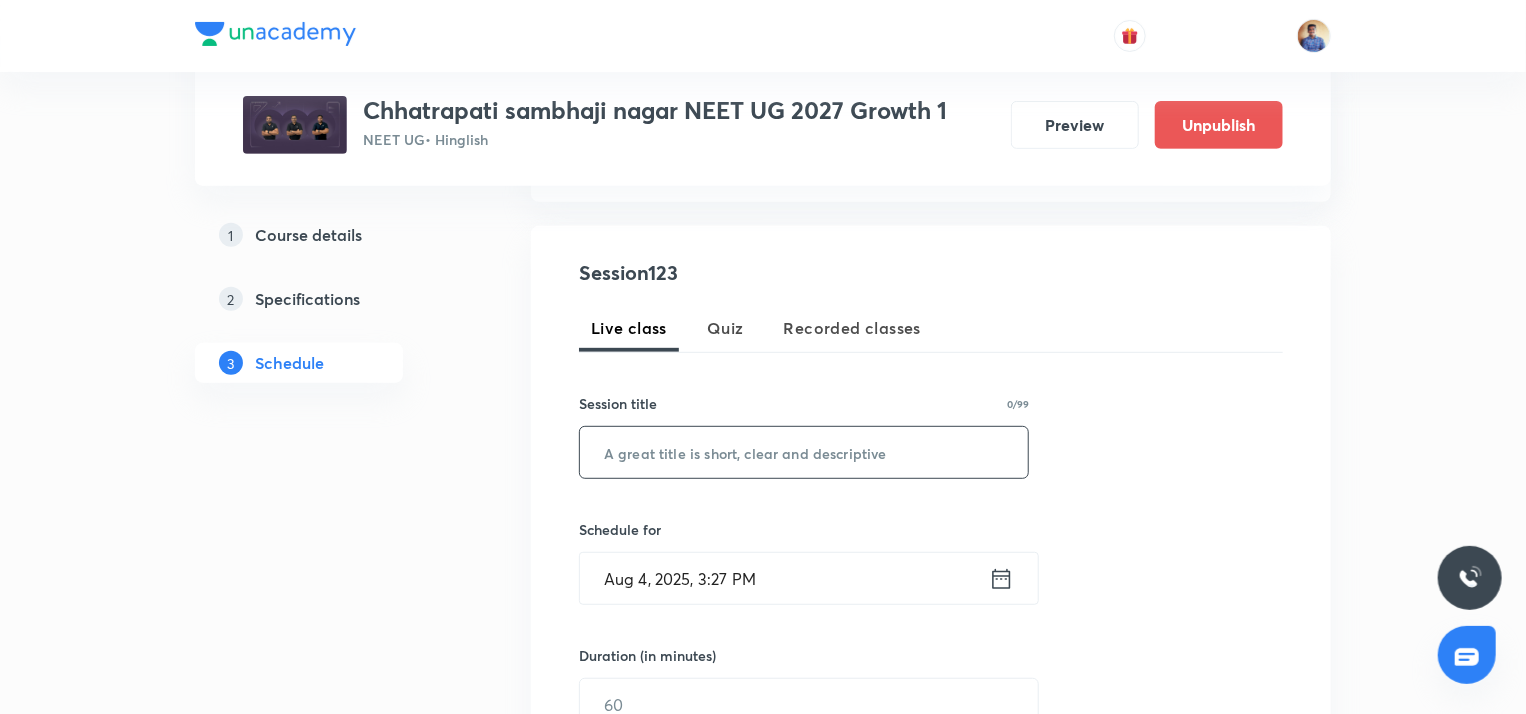 click at bounding box center (804, 452) 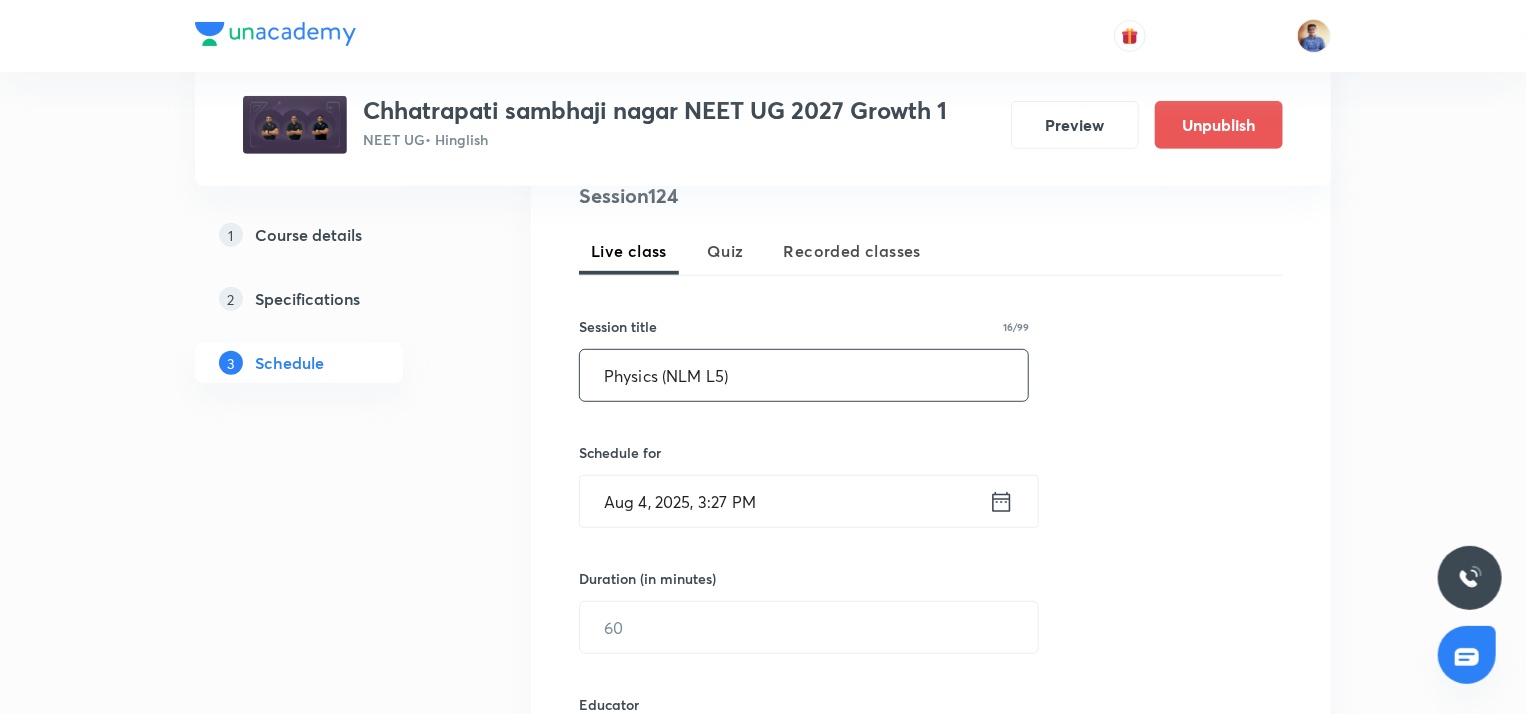 scroll, scrollTop: 412, scrollLeft: 0, axis: vertical 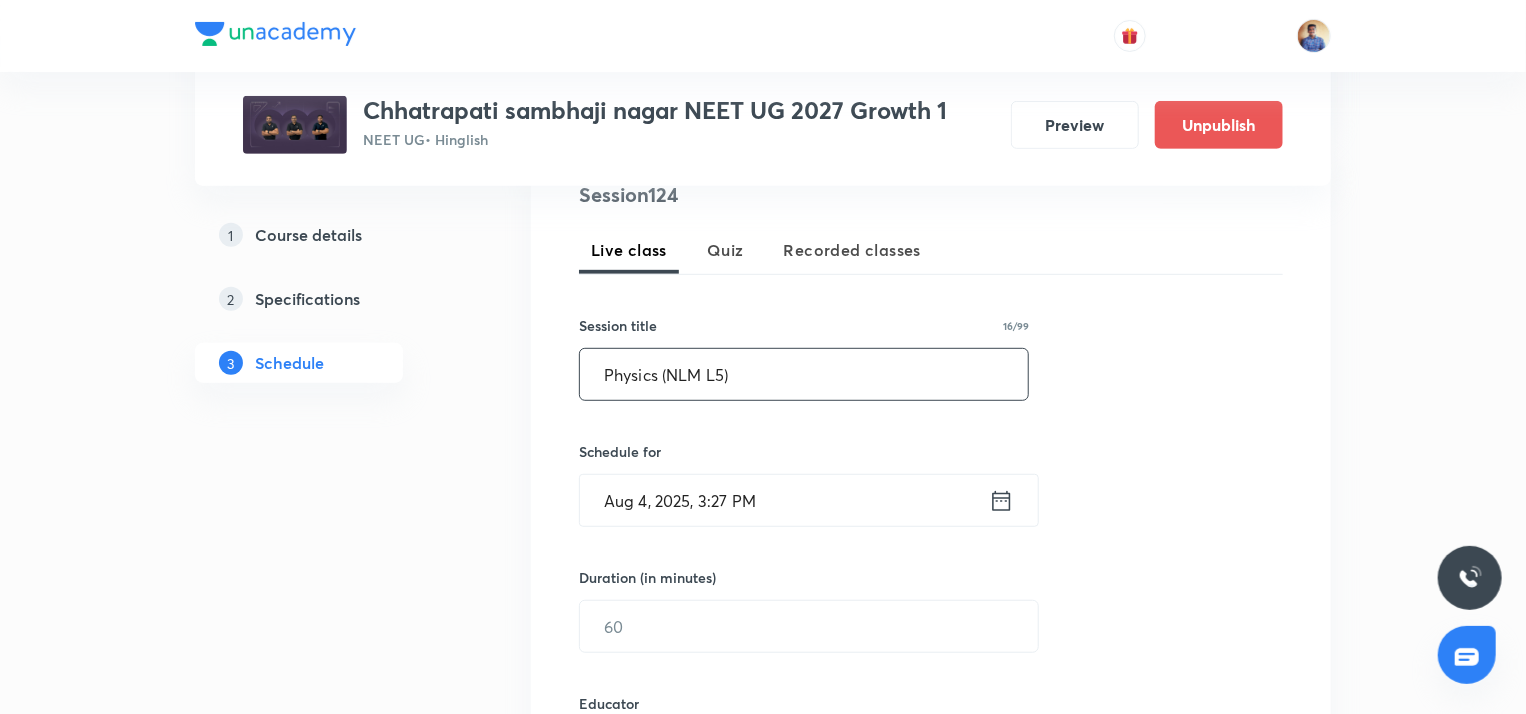 type on "Physics (NLM L5)" 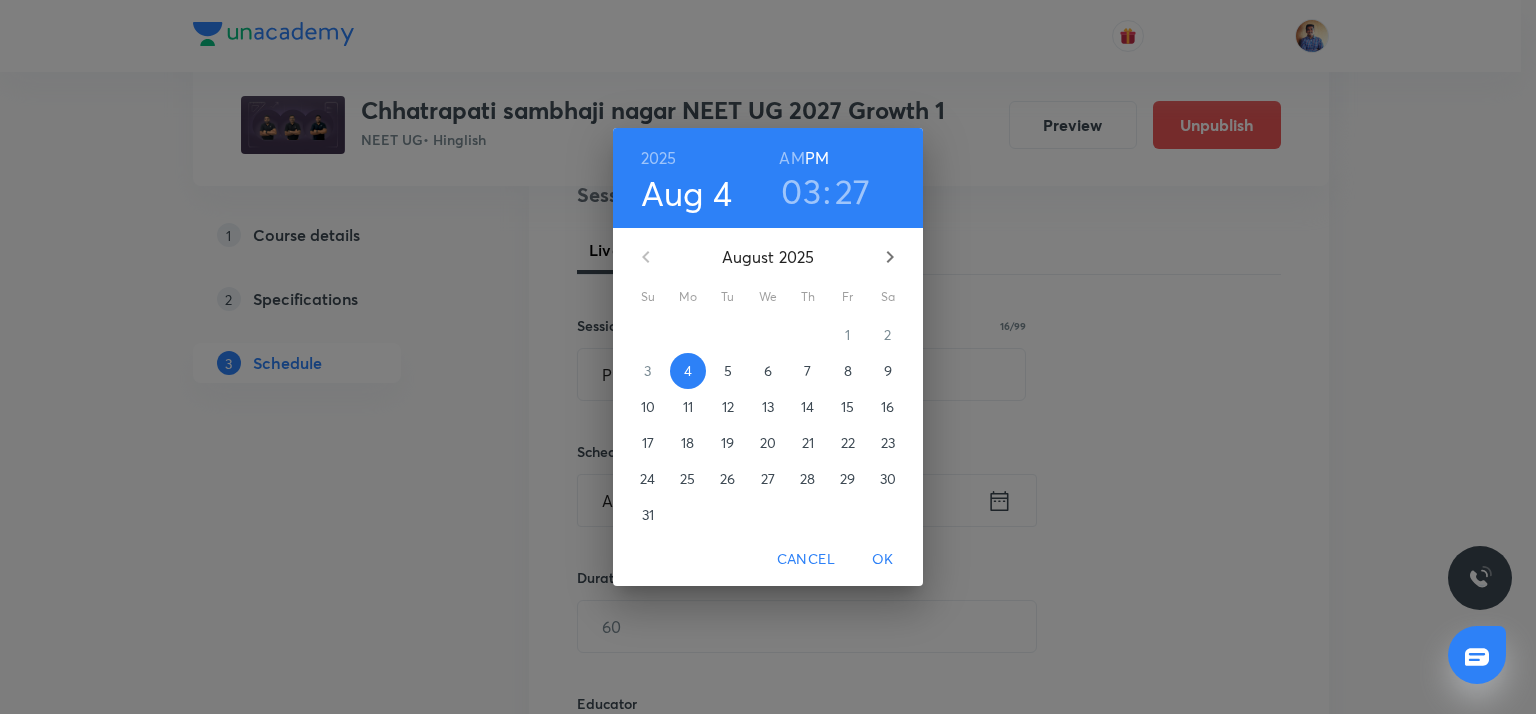 click on "8" at bounding box center (848, 371) 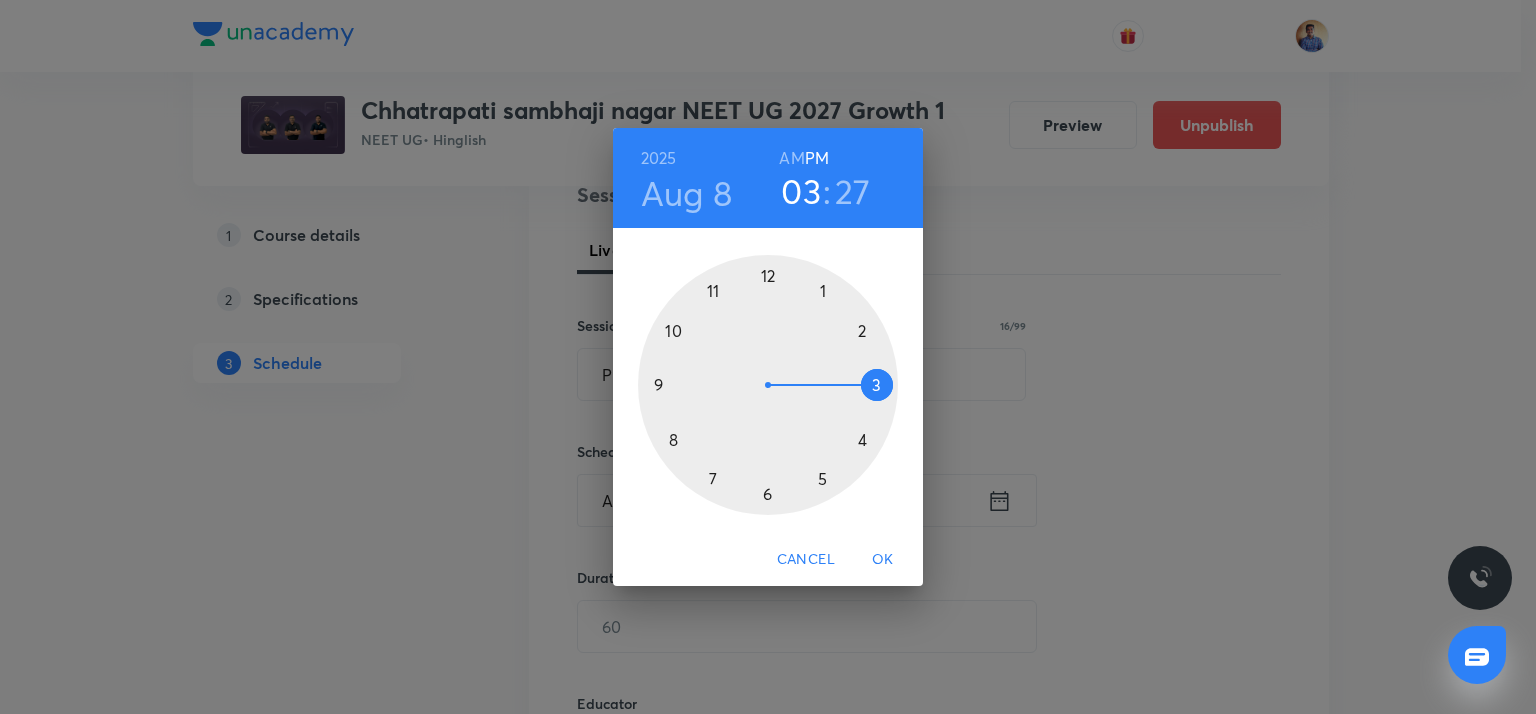 click on "AM" at bounding box center [791, 158] 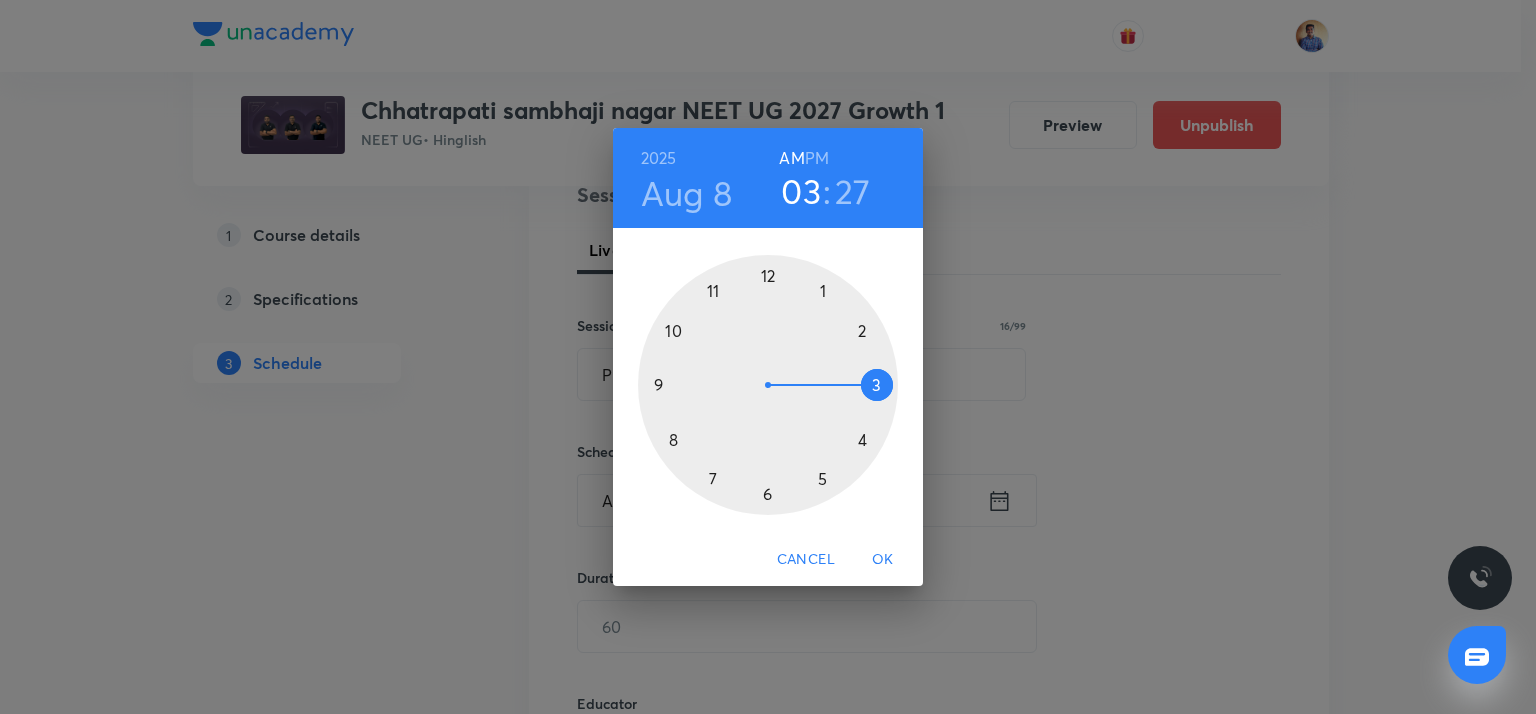 click at bounding box center (768, 385) 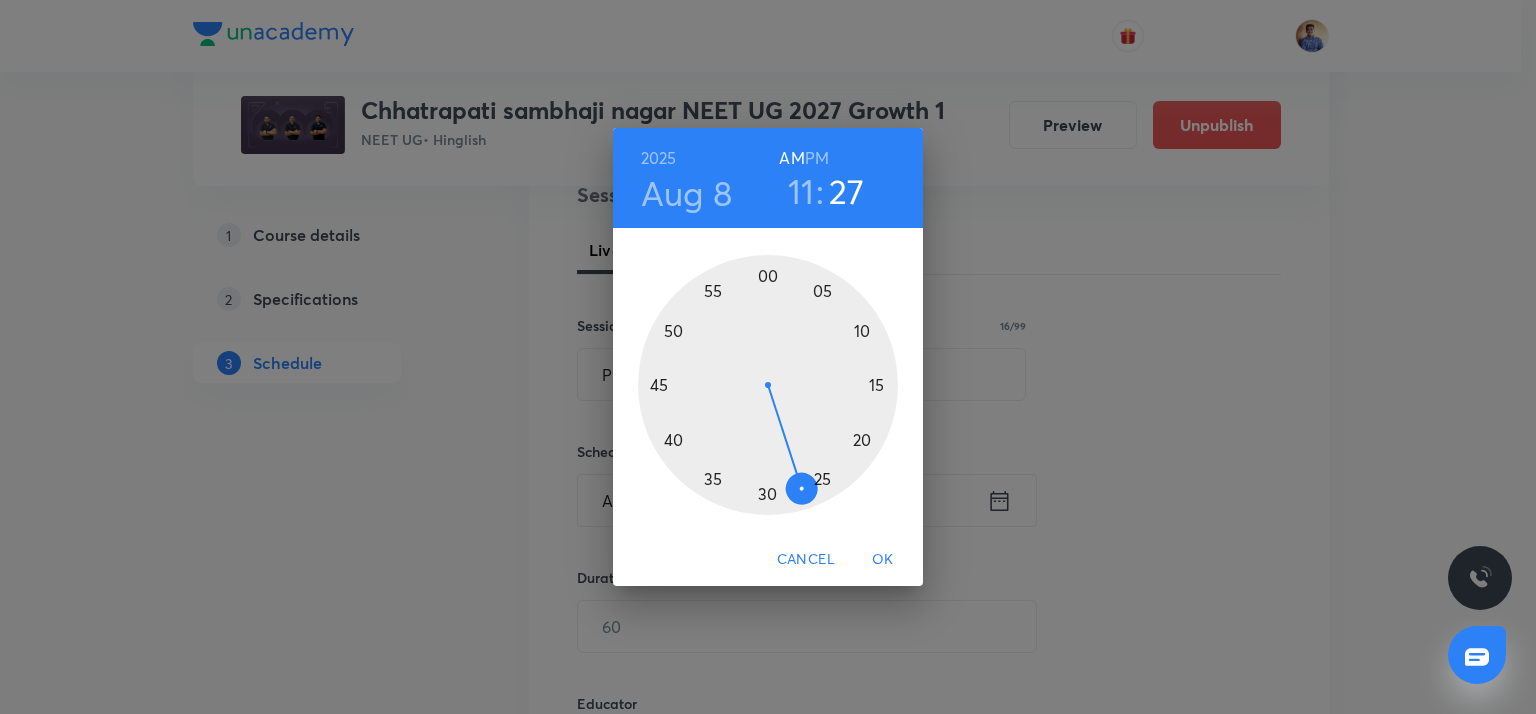click at bounding box center (768, 385) 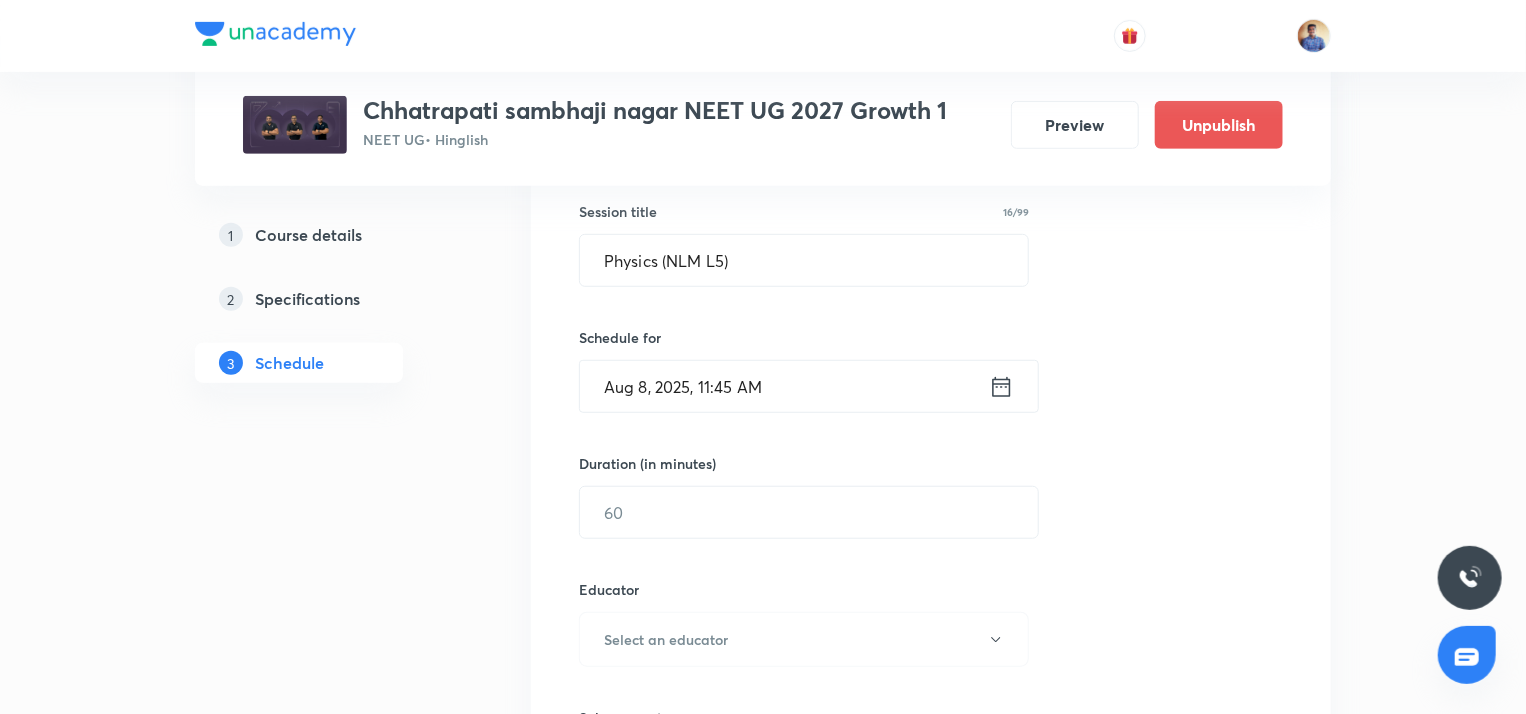 scroll, scrollTop: 527, scrollLeft: 0, axis: vertical 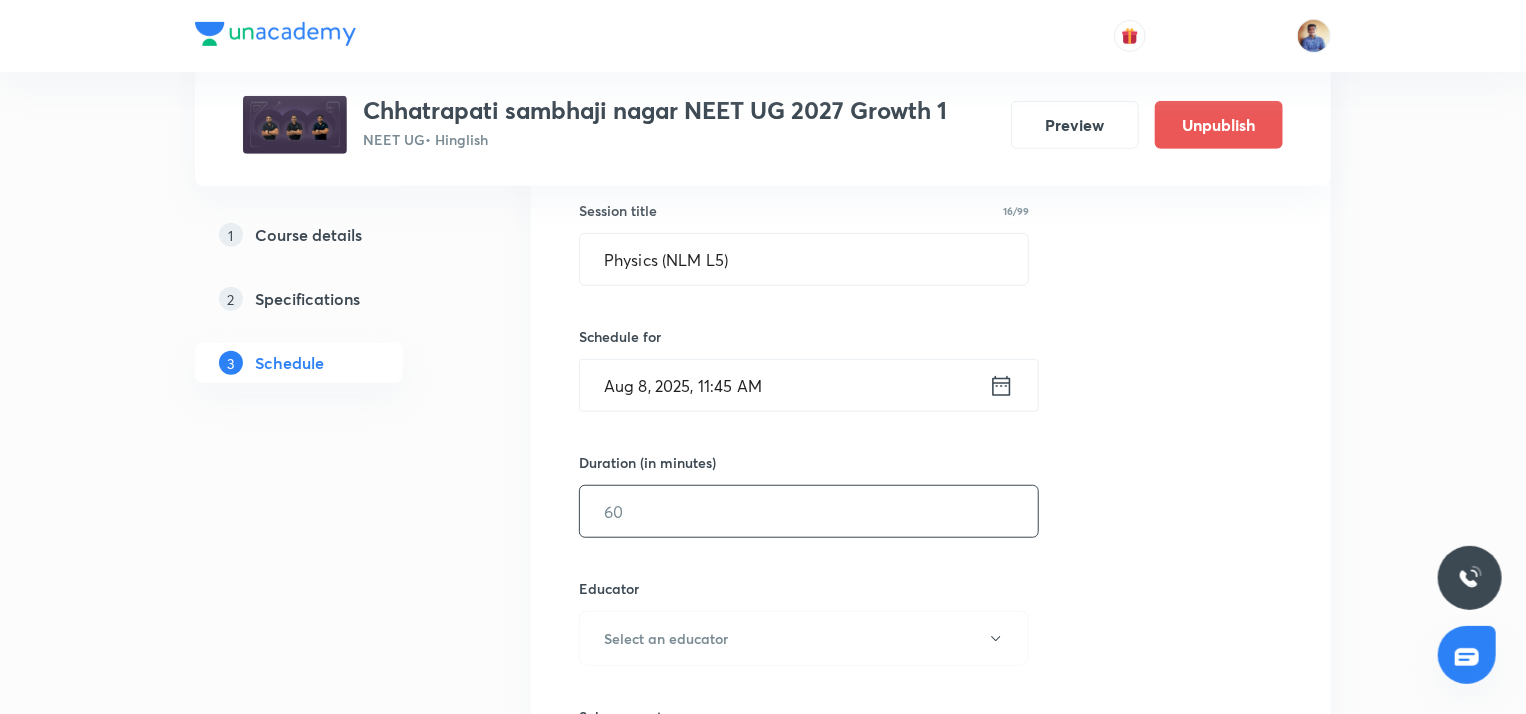 click at bounding box center [809, 511] 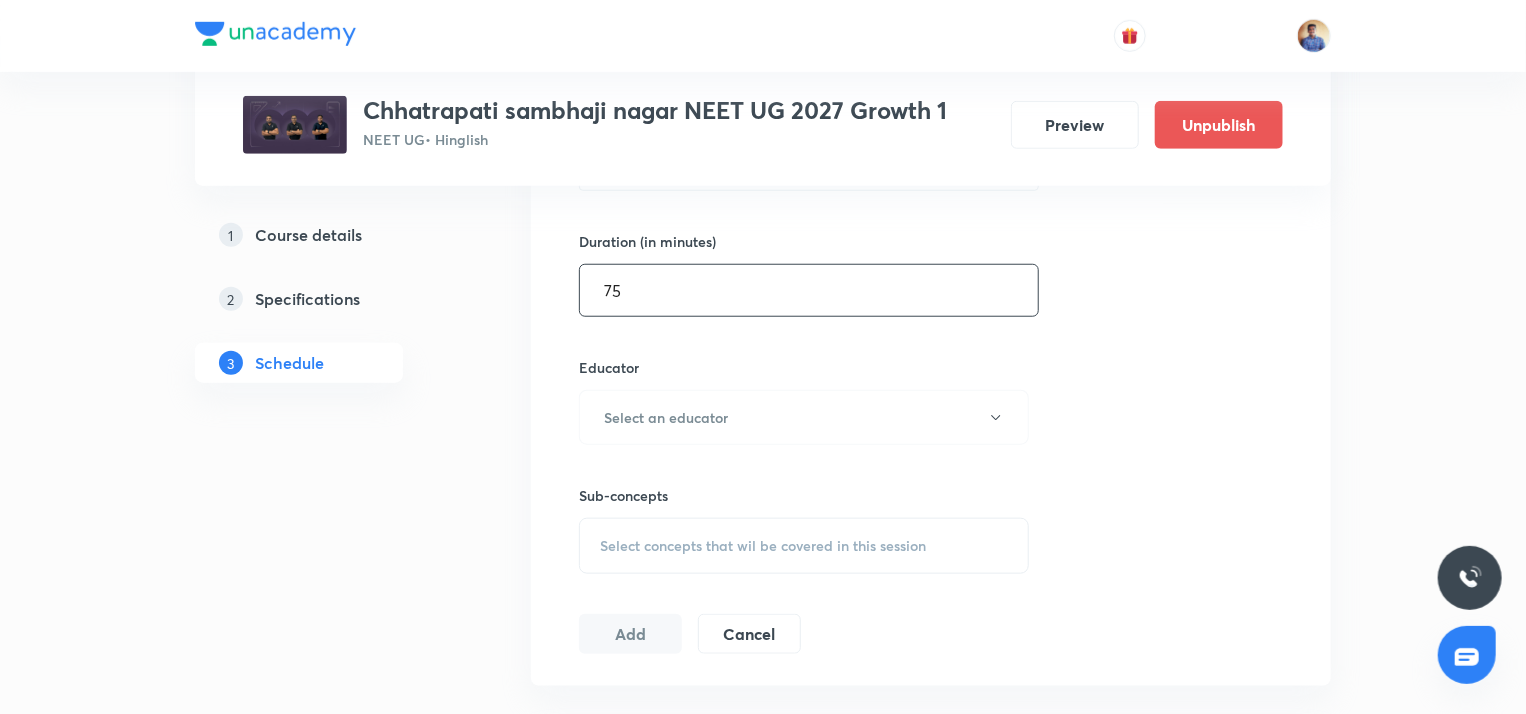 scroll, scrollTop: 752, scrollLeft: 0, axis: vertical 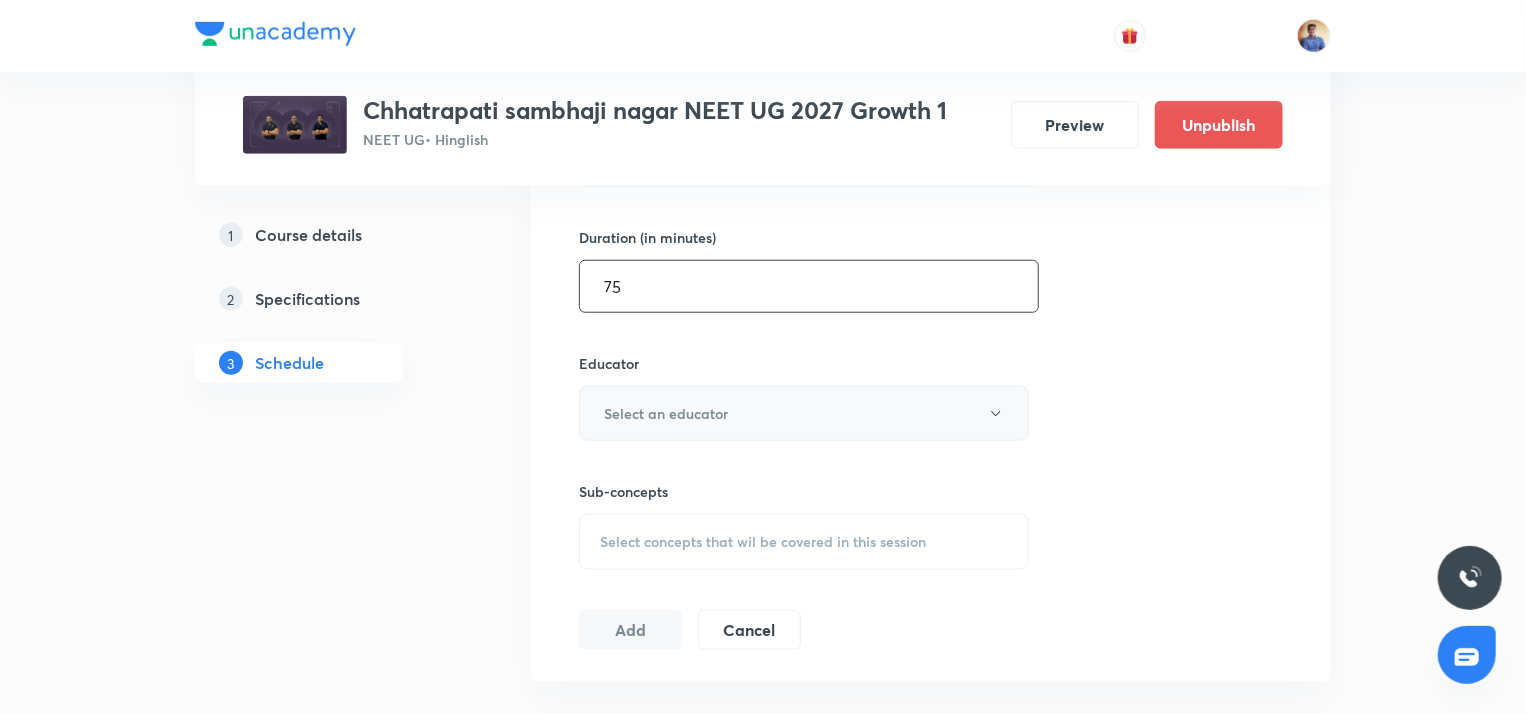 type on "75" 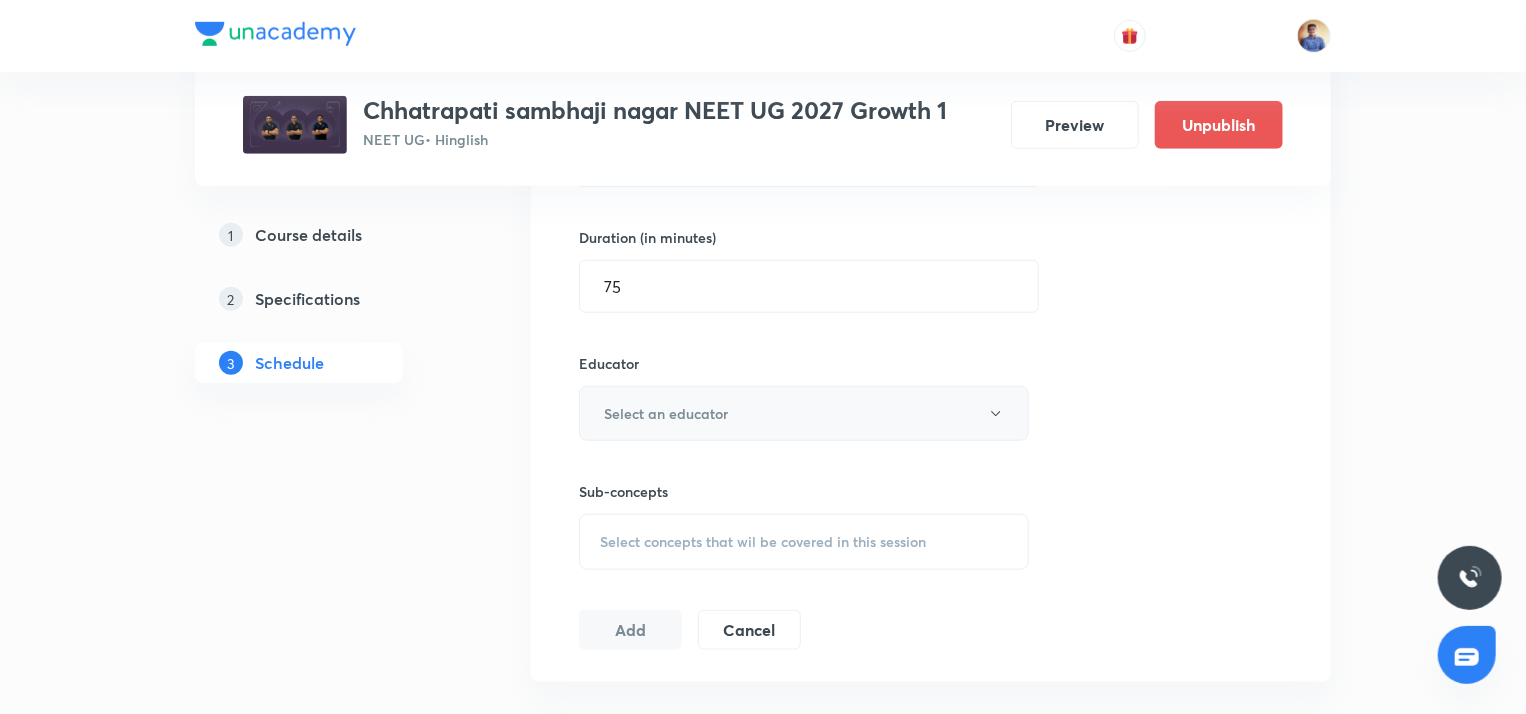click on "Select an educator" at bounding box center (666, 413) 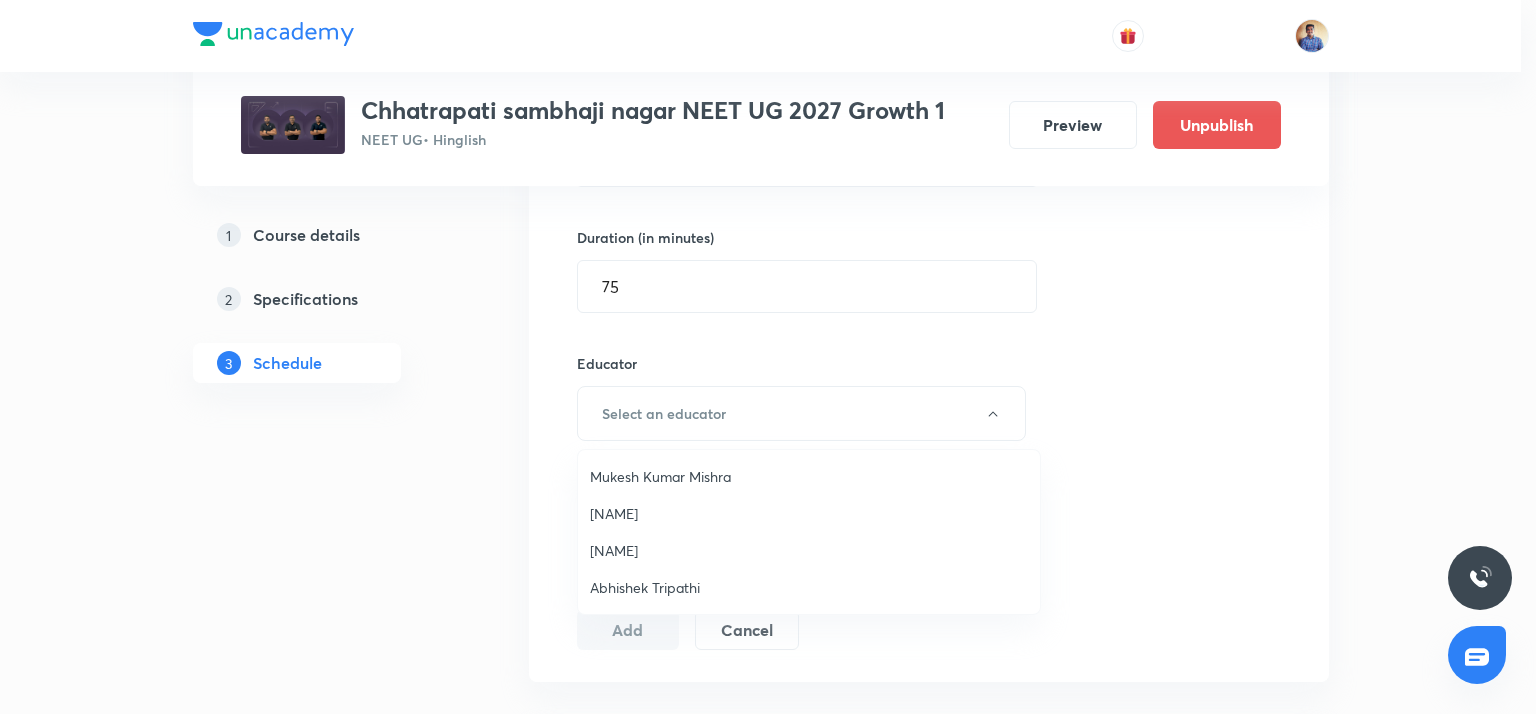 click on "[NAME]" at bounding box center (809, 513) 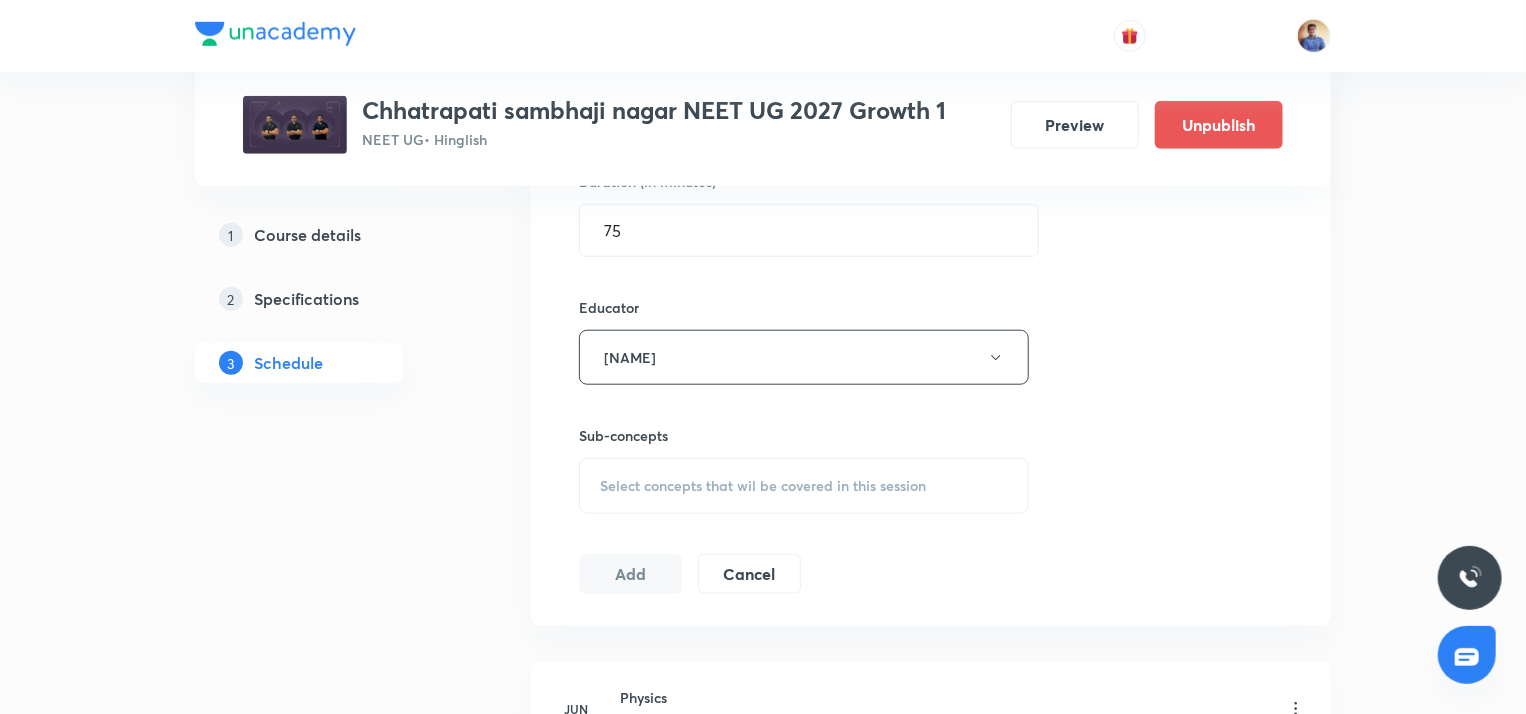 scroll, scrollTop: 810, scrollLeft: 0, axis: vertical 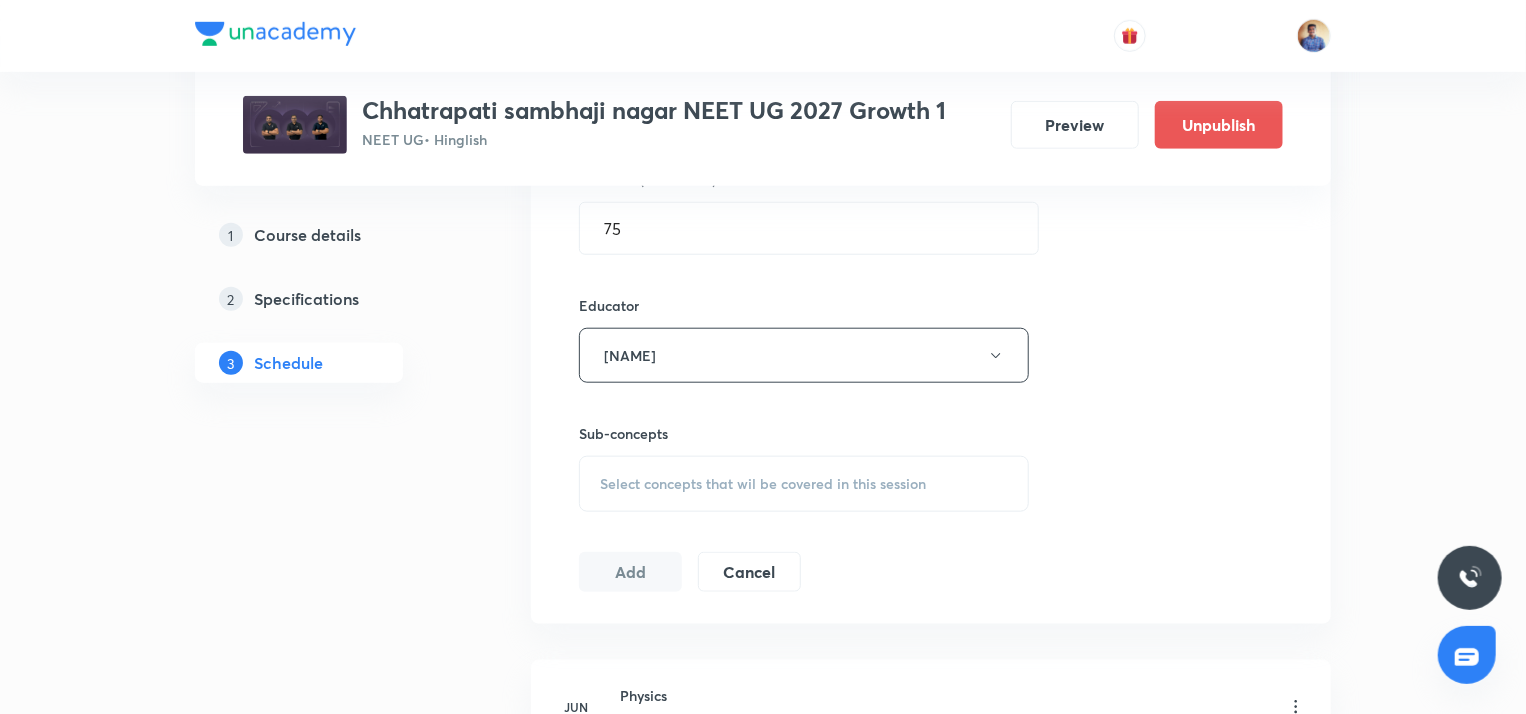 click on "Select concepts that wil be covered in this session" at bounding box center (804, 484) 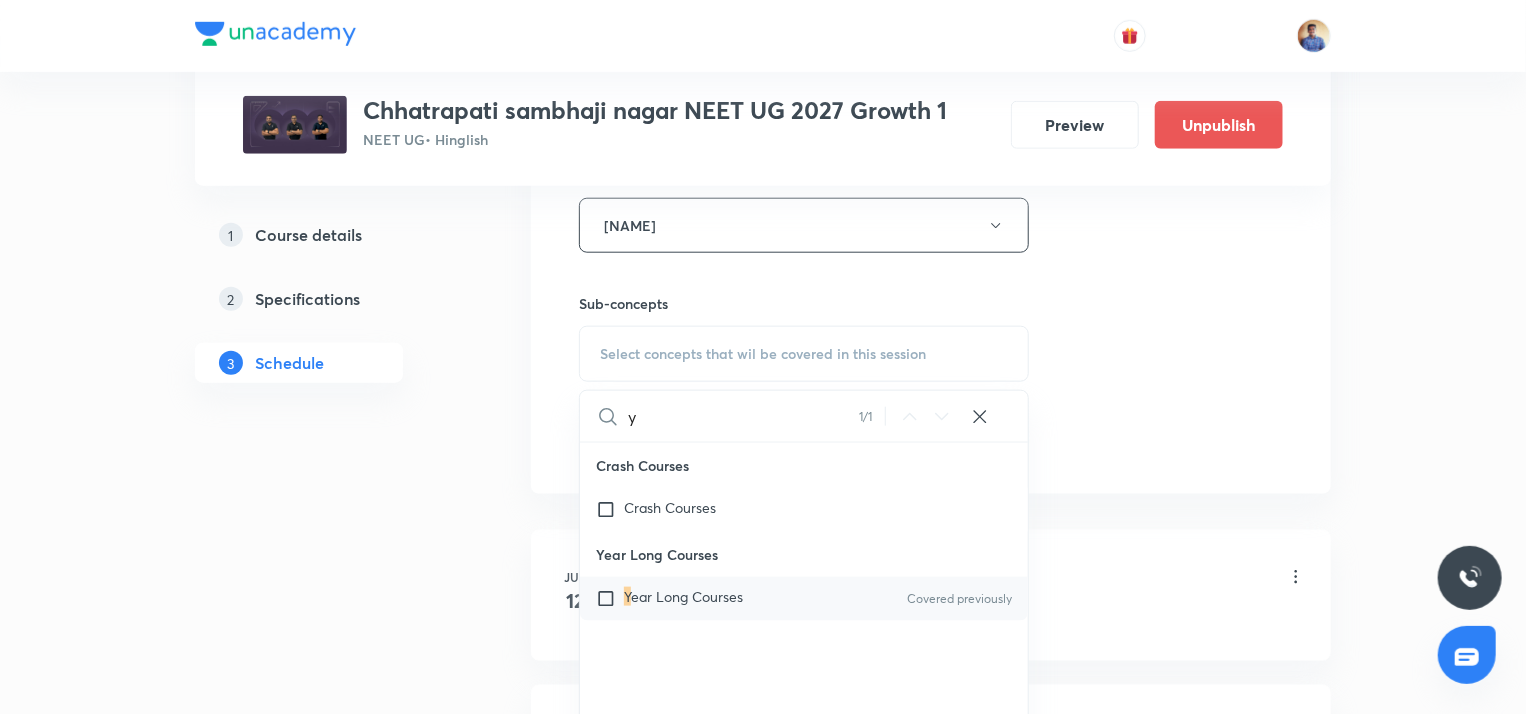 scroll, scrollTop: 942, scrollLeft: 0, axis: vertical 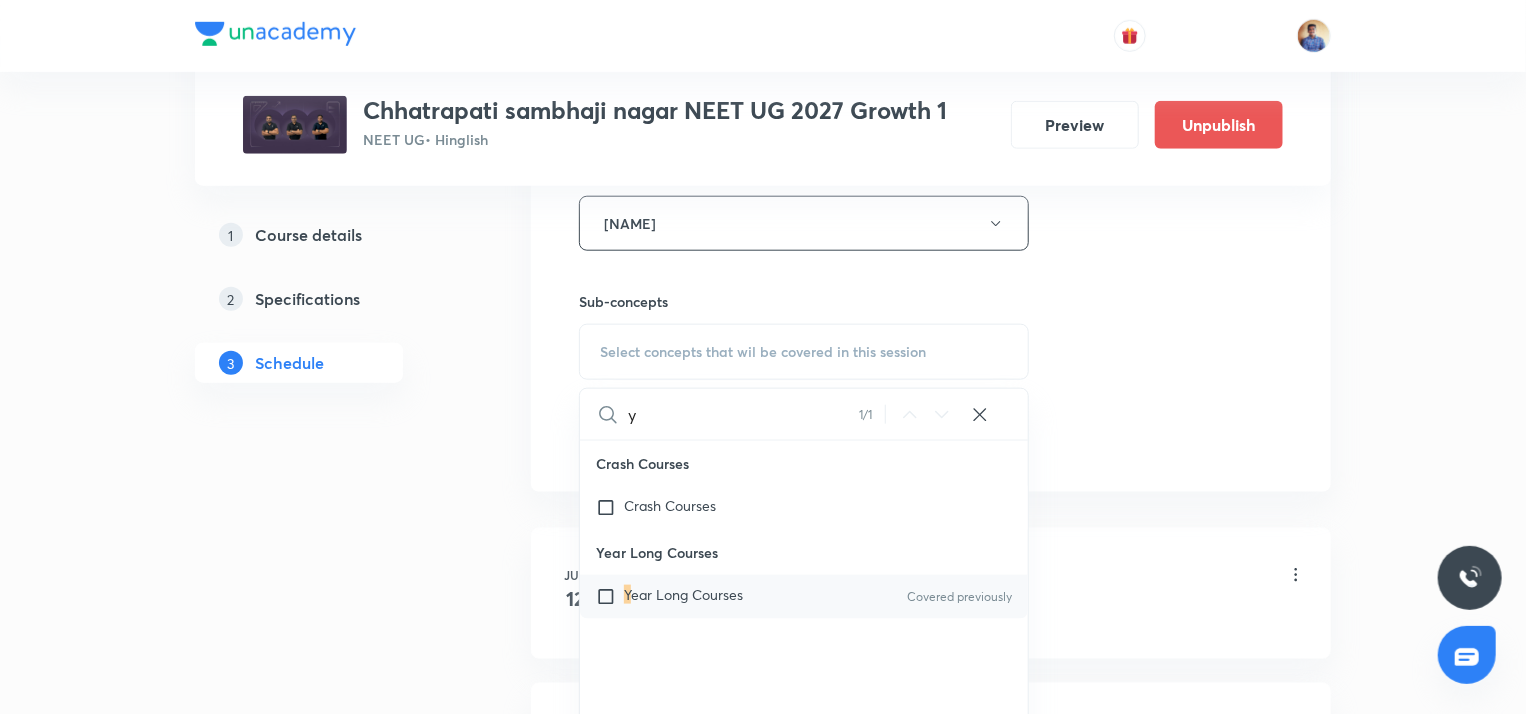 type on "y" 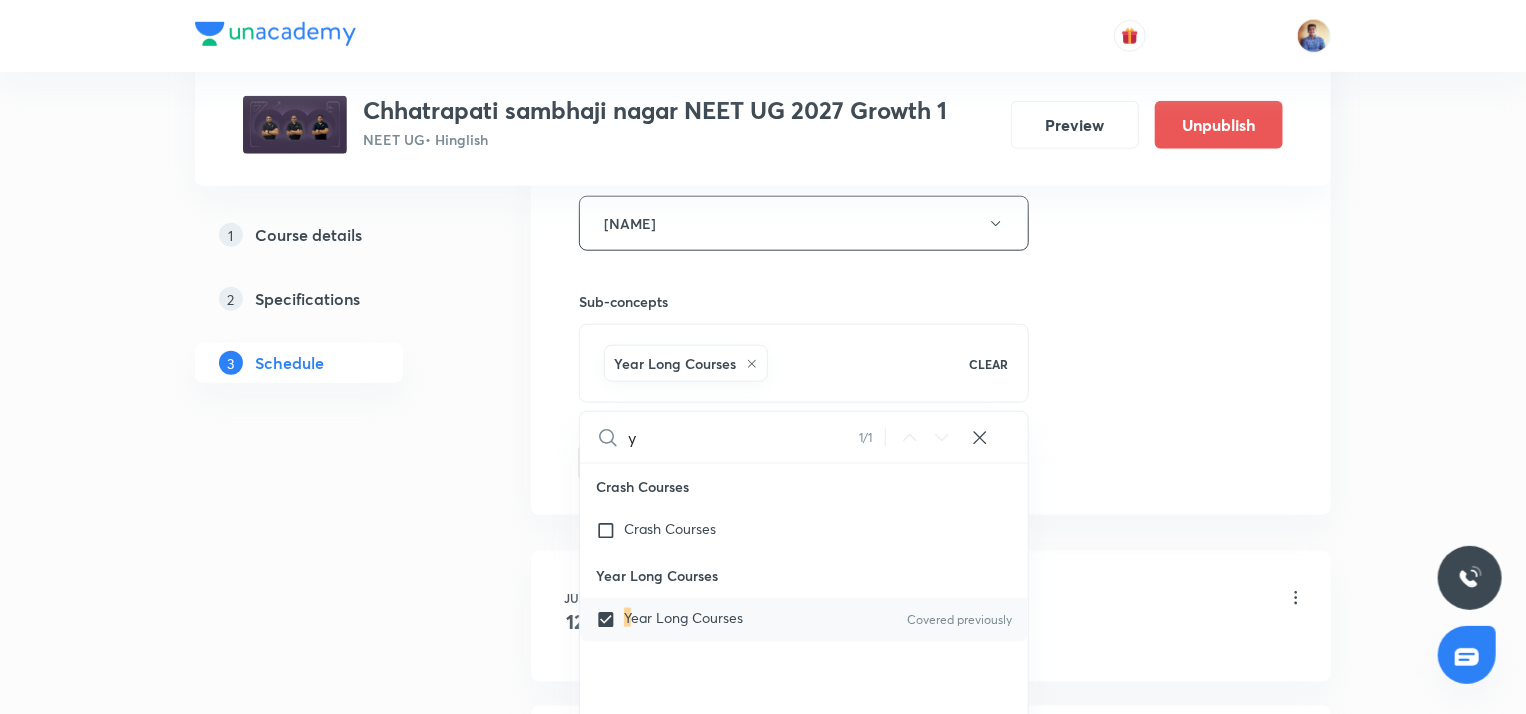 click on "Plus Courses Chhatrapati sambhaji nagar NEET UG 2027 Growth 1 NEET UG  • Hinglish Preview Unpublish 1 Course details 2 Specifications 3 Schedule Schedule 123  classes Topic coverage Class 11 Cover at least  60 % View details Session  124 Live class Quiz Recorded classes Session title 16/99 Physics (NLM L5) ​ Schedule for Aug 8, 2025, 11:45 AM ​ Duration (in minutes) 75 ​ Educator Nikita Jain Sub-concepts Year Long Courses CLEAR y 1 / 1 ​ Crash Courses Crash Courses Year Long Courses Y ear Long Courses Covered previously Add Cancel Jun 12 Physics Lesson 1 • 12:01 AM • 75 min Year Long Courses Jun 16 Physics Lesson 2 • 12:00 PM • 75 min Year Long Courses Jun 18 Botany Lesson 3 • 8:00 AM • 74 min Year Long Courses Jun 18 Chemistry Lesson 4 • 9:15 AM • 74 min Year Long Courses Jun 18 Zoology Lesson 5 • 10:45 AM • 60 min Year Long Courses Jun 18 Physics Lesson 6 • 11:46 AM • 74 min Year Long Courses Jun 19 Botany (Cell The Unit of Life) Lesson 7 • 8:00 AM • 74 min Jun 19 Jun 1" at bounding box center (763, 9457) 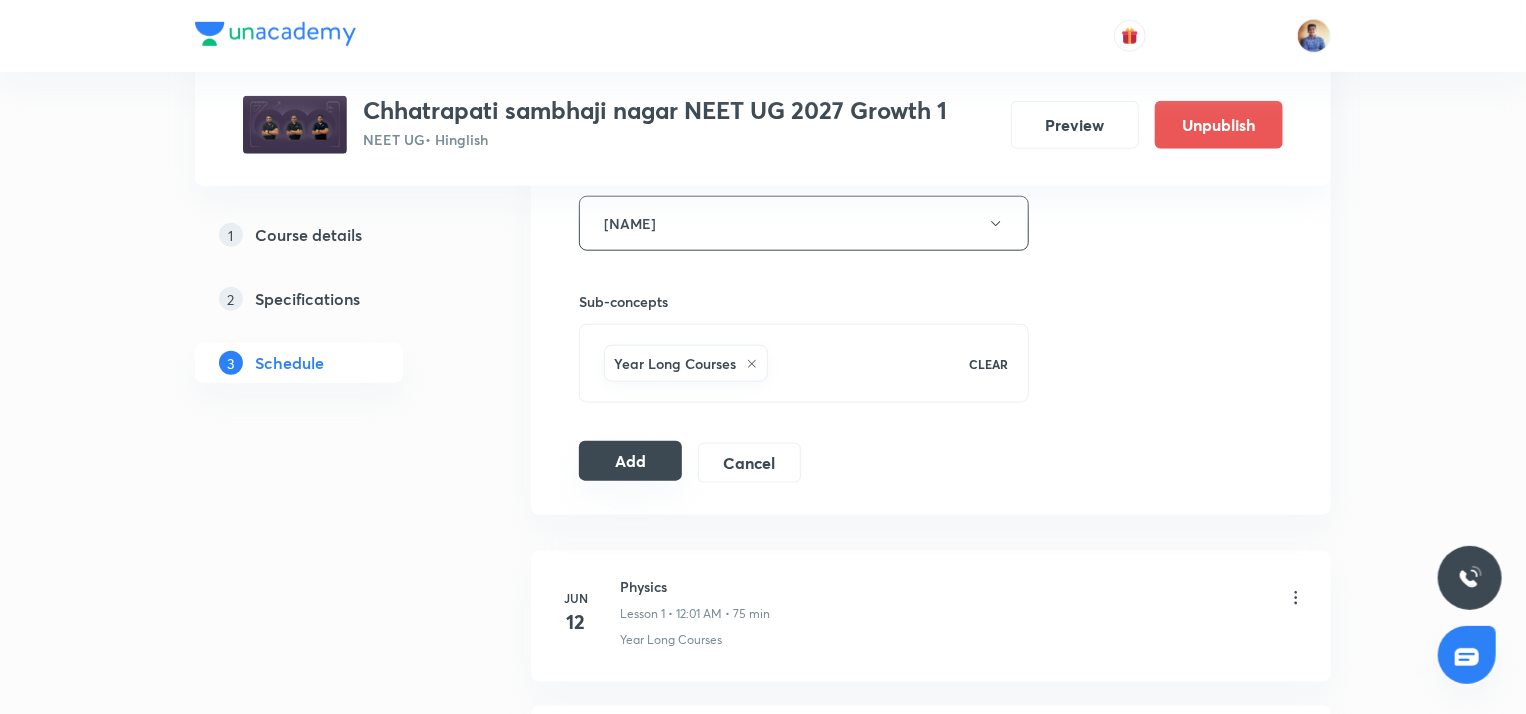 click on "Add" at bounding box center (630, 461) 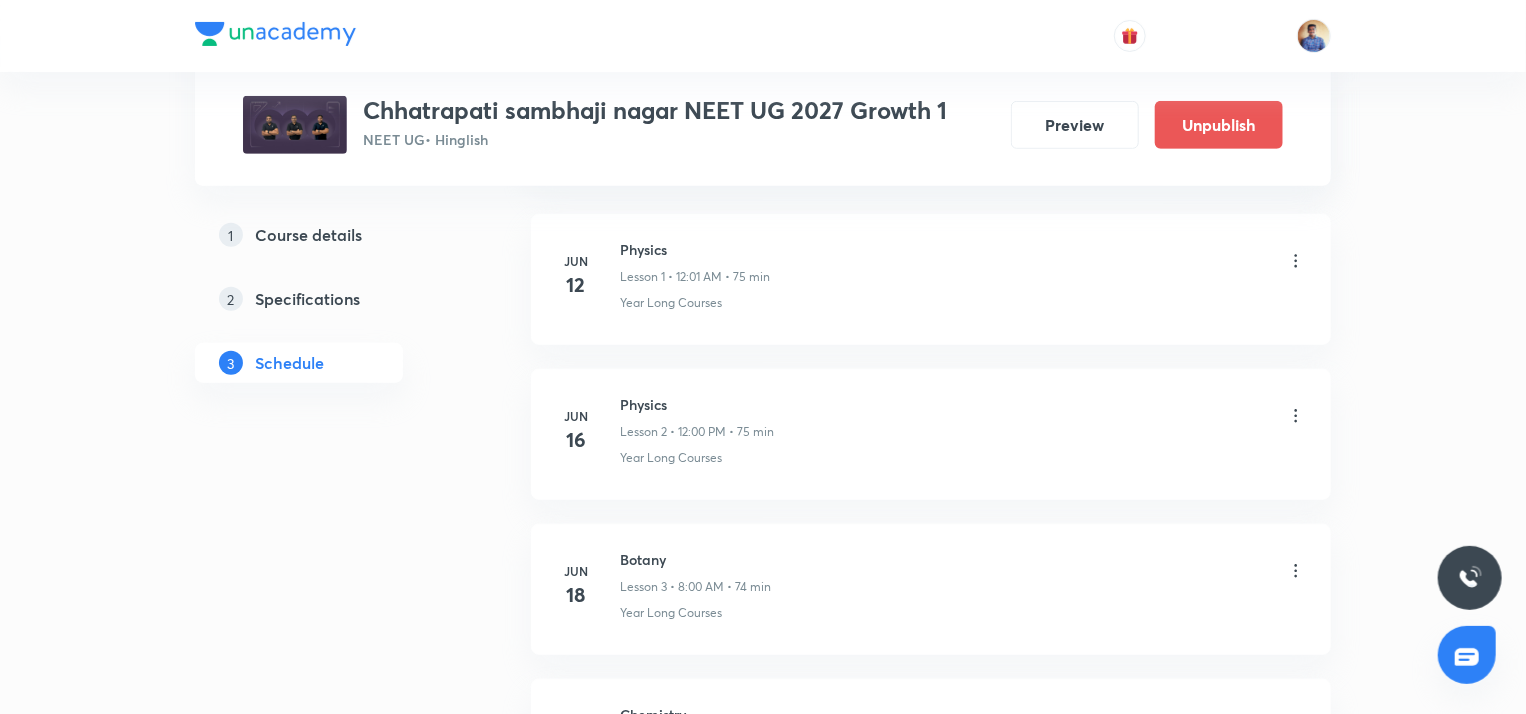 scroll, scrollTop: 0, scrollLeft: 0, axis: both 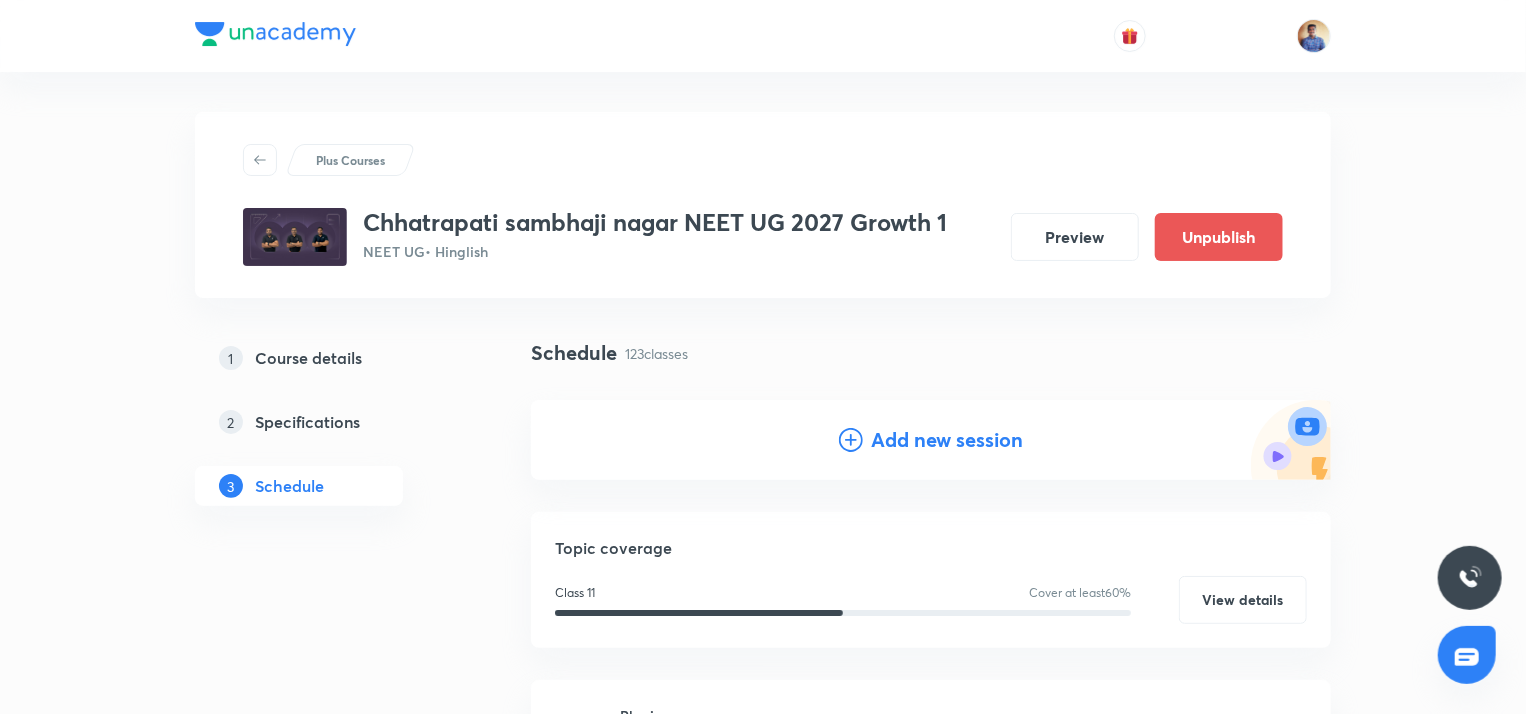 click on "Add new session" at bounding box center (931, 440) 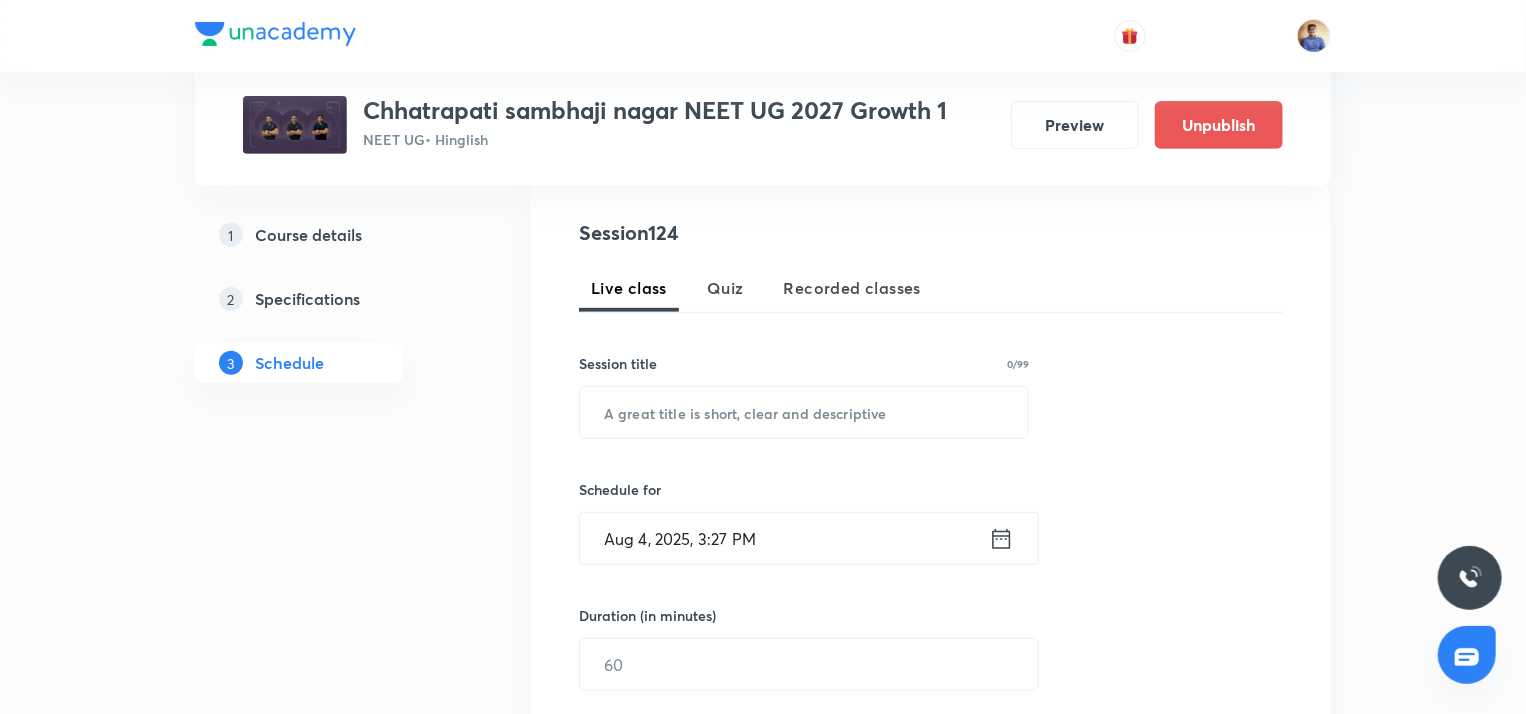 scroll, scrollTop: 388, scrollLeft: 0, axis: vertical 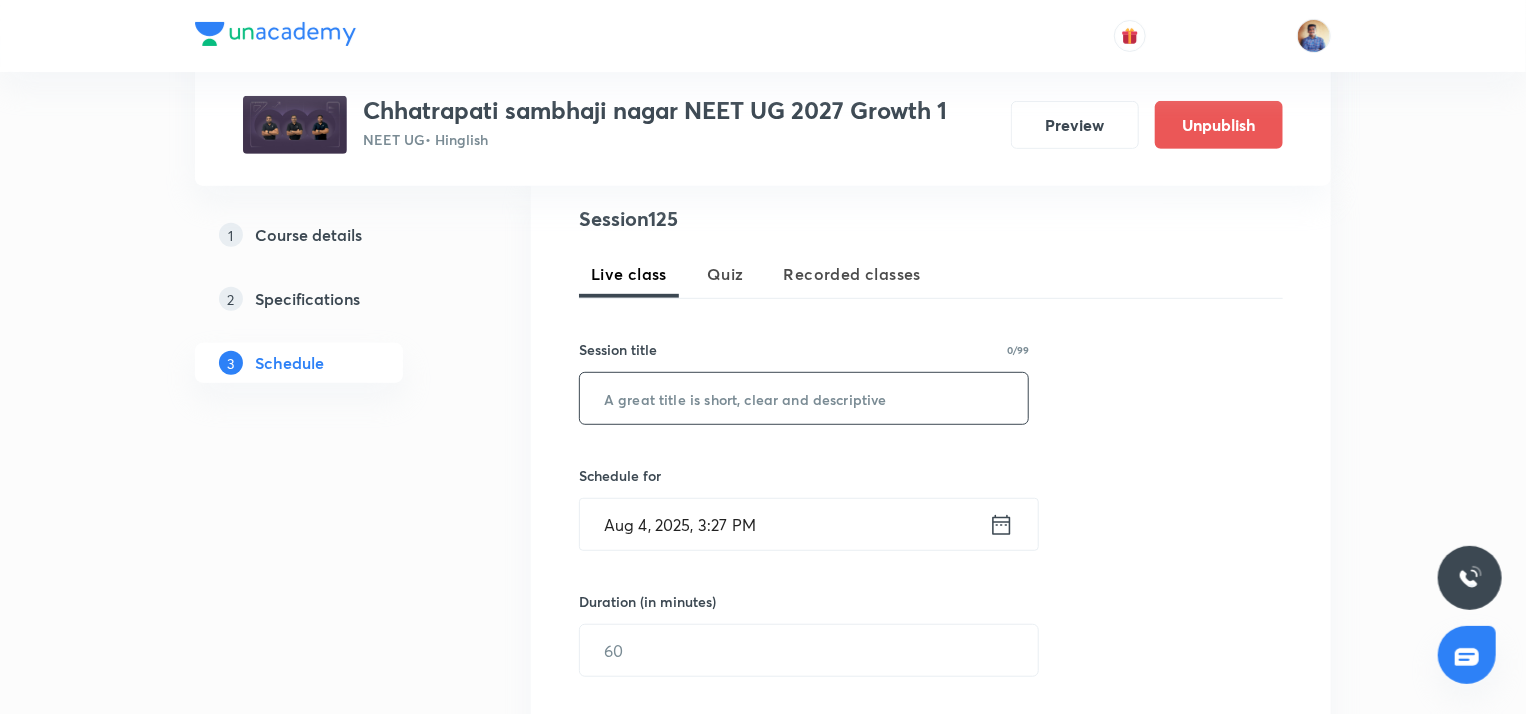 click at bounding box center [804, 398] 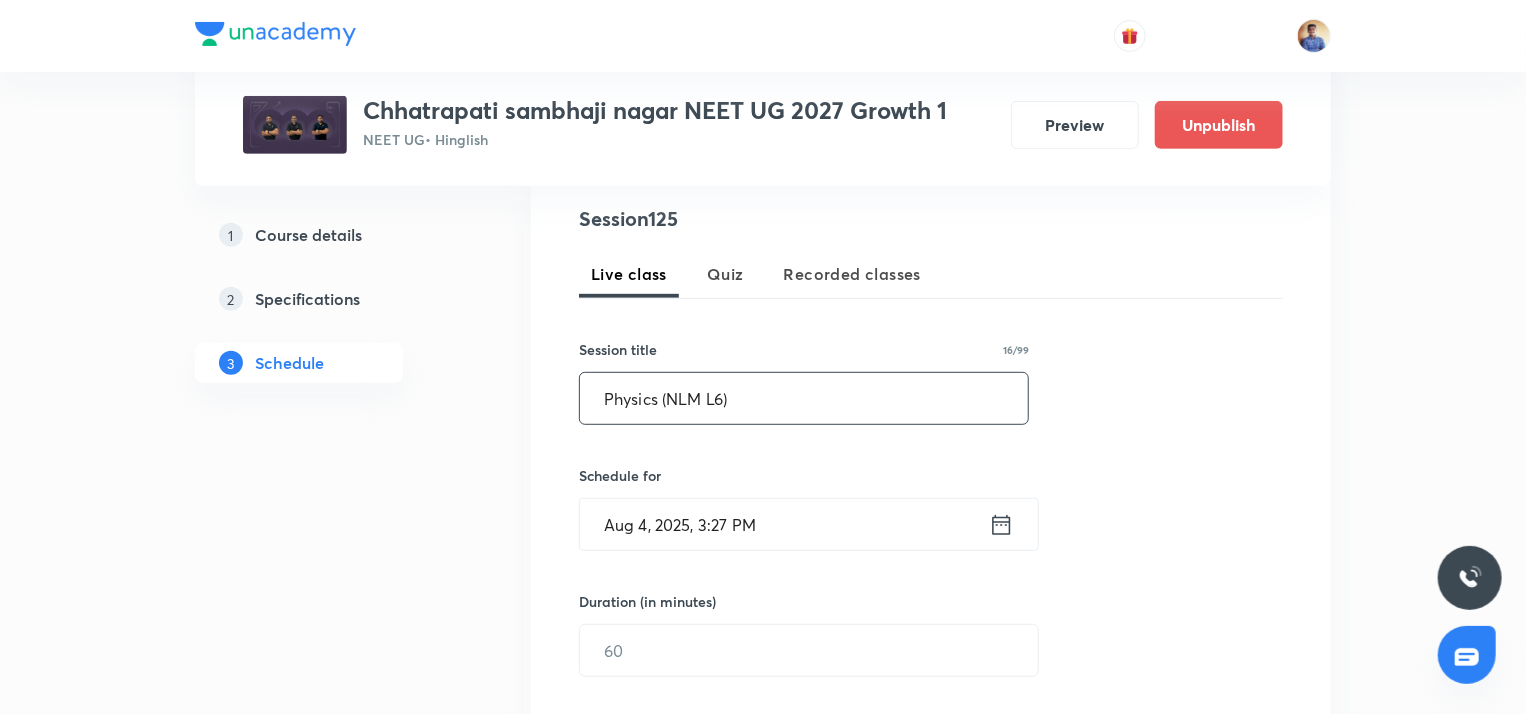 scroll, scrollTop: 476, scrollLeft: 0, axis: vertical 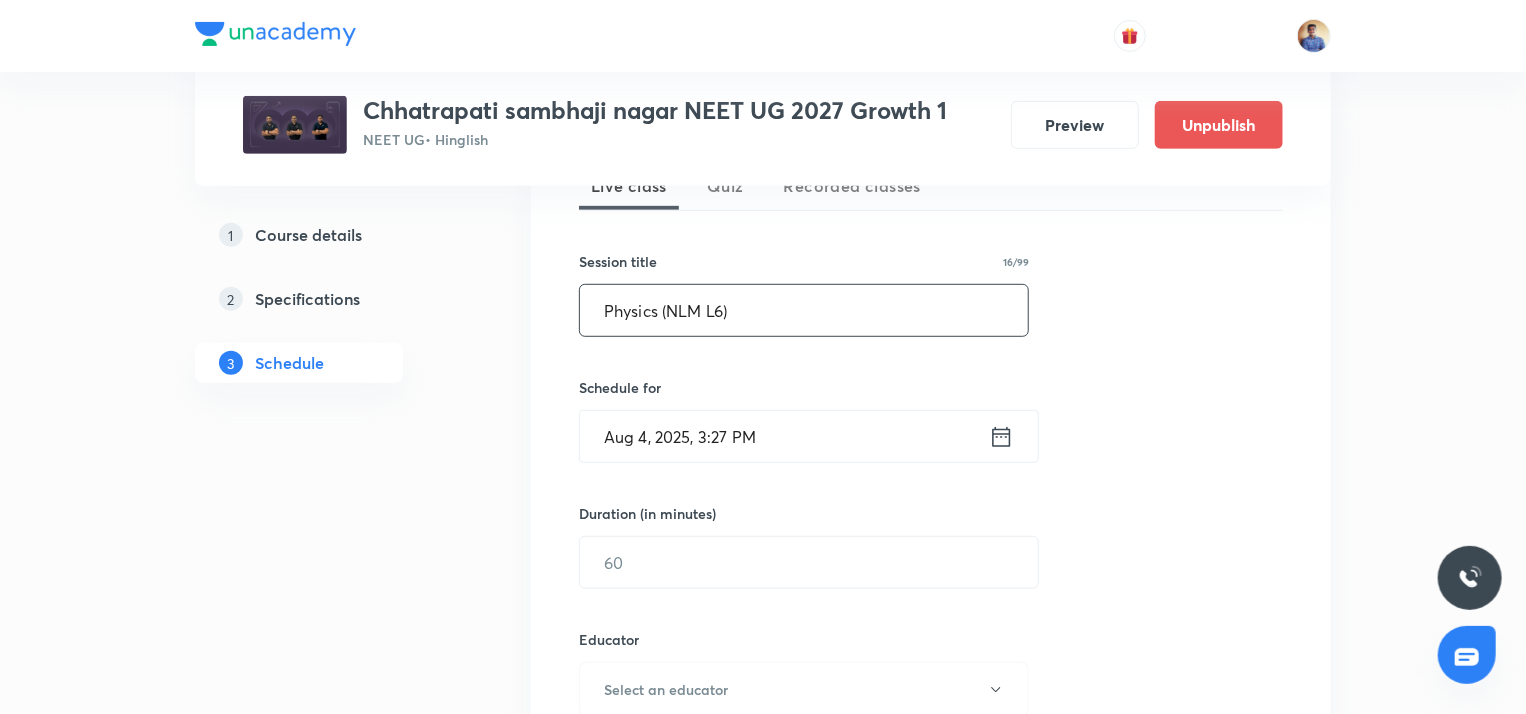 type on "Physics (NLM L6)" 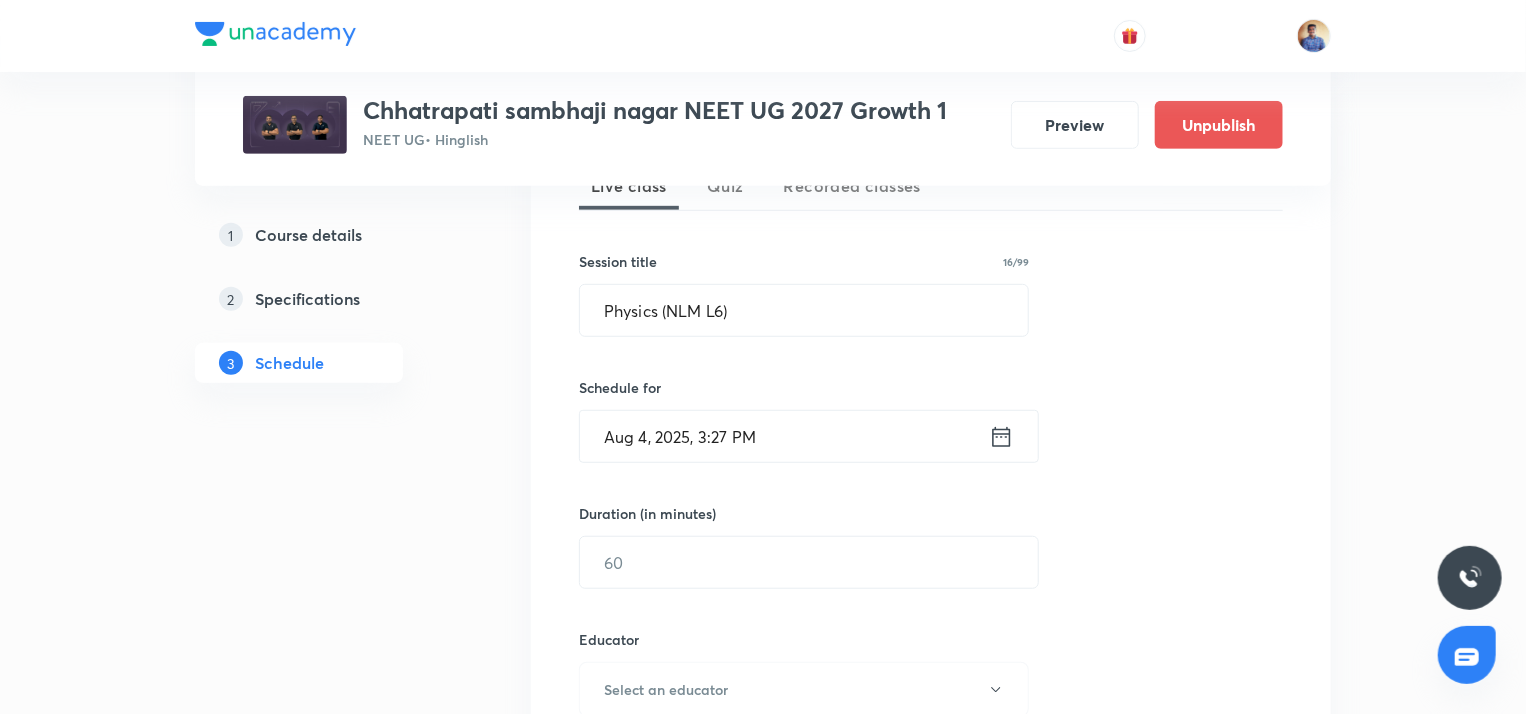click on "Aug 4, 2025, 3:27 PM" at bounding box center (784, 436) 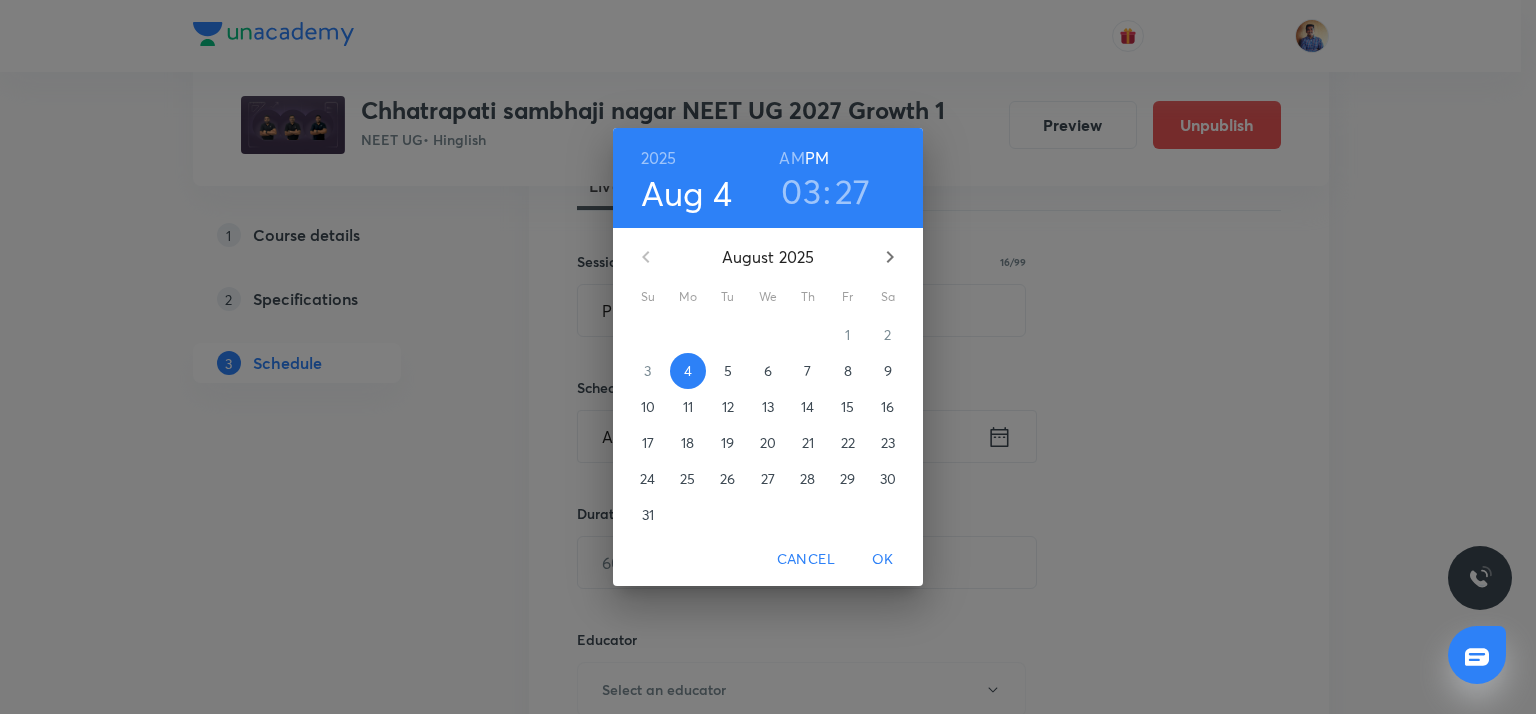 click on "11" at bounding box center (688, 407) 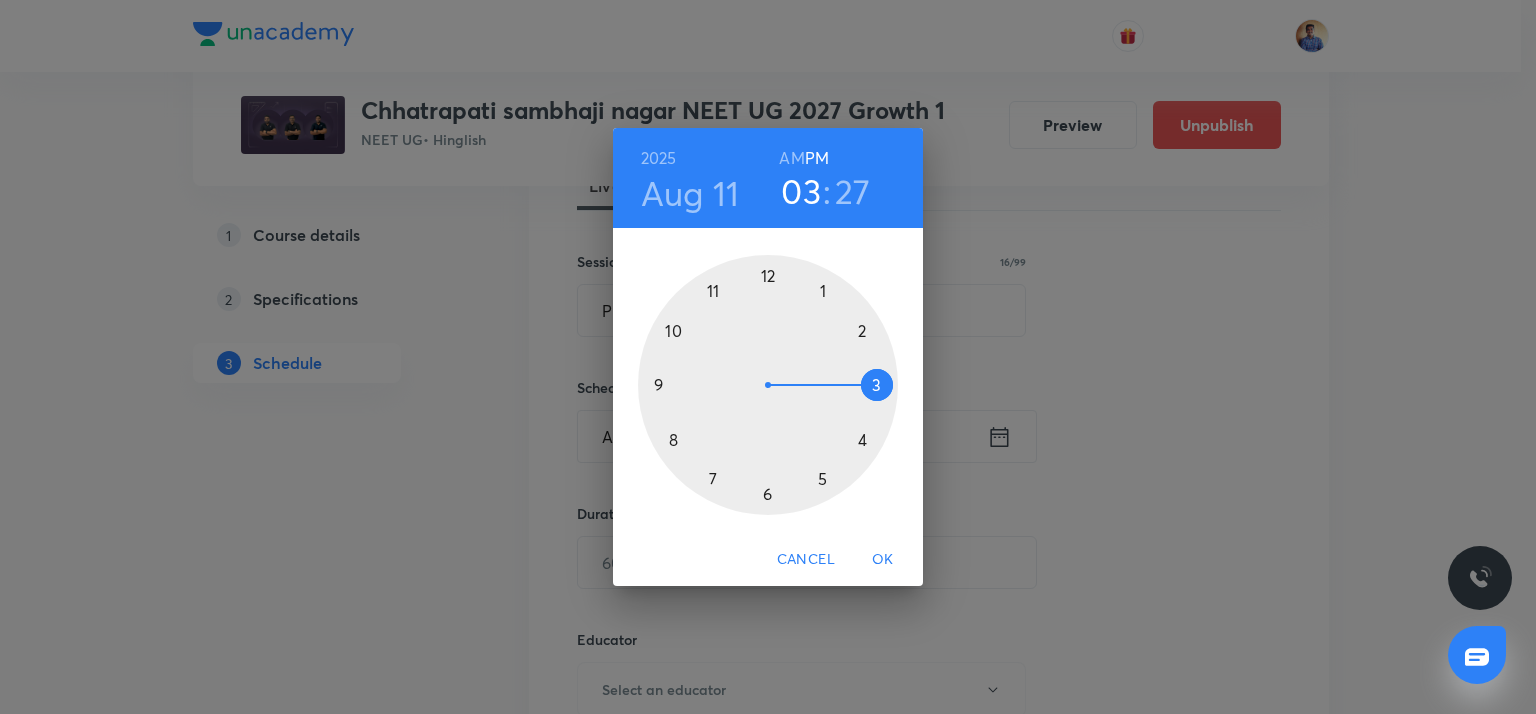click on "AM" at bounding box center (791, 158) 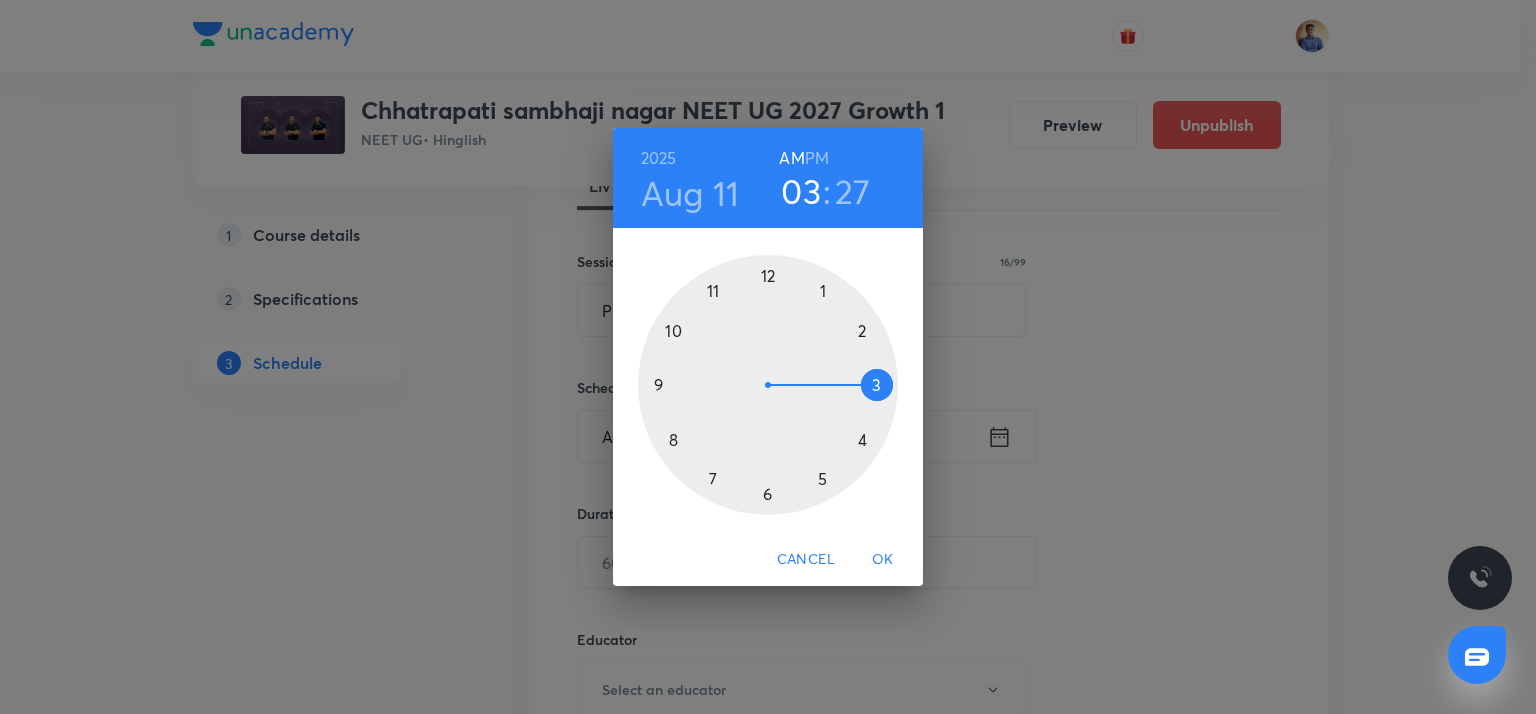 click at bounding box center (768, 385) 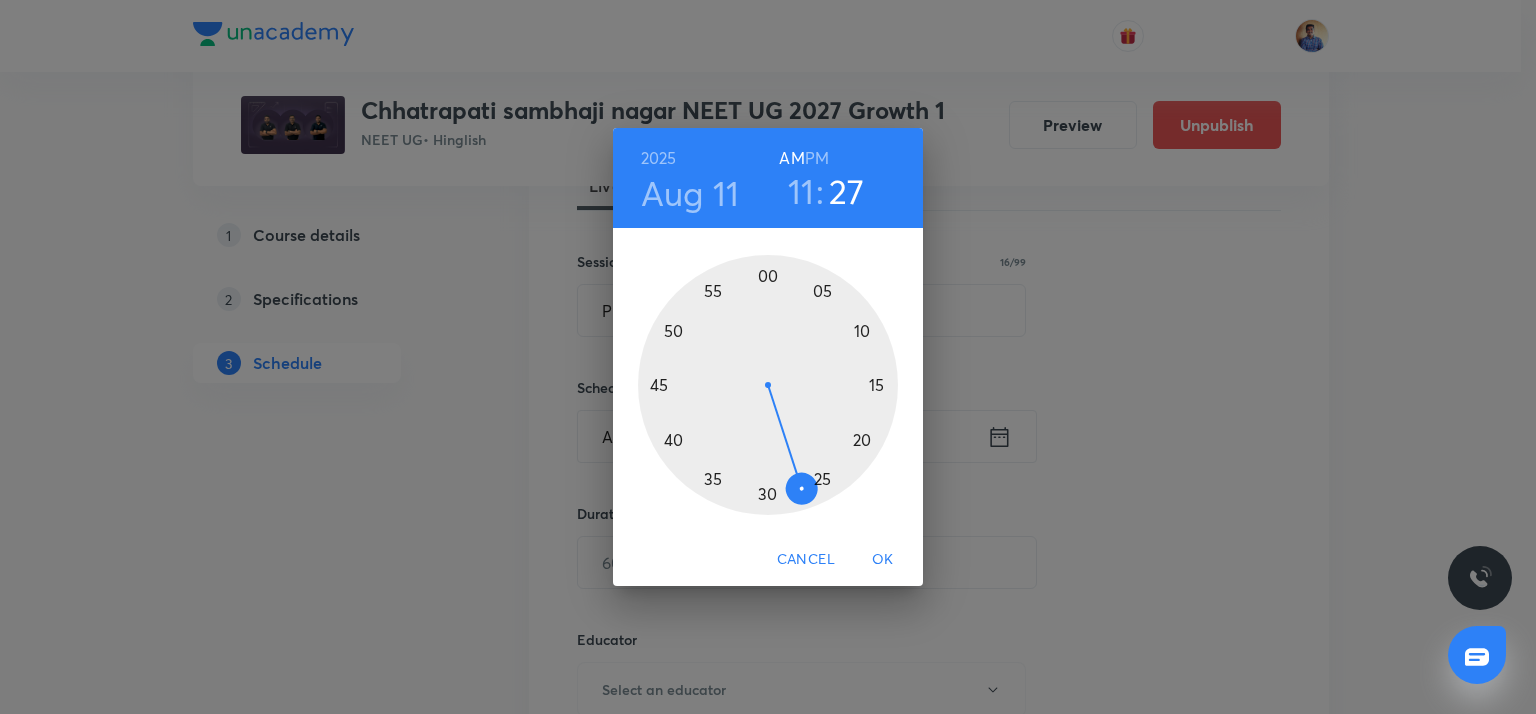 click at bounding box center [768, 385] 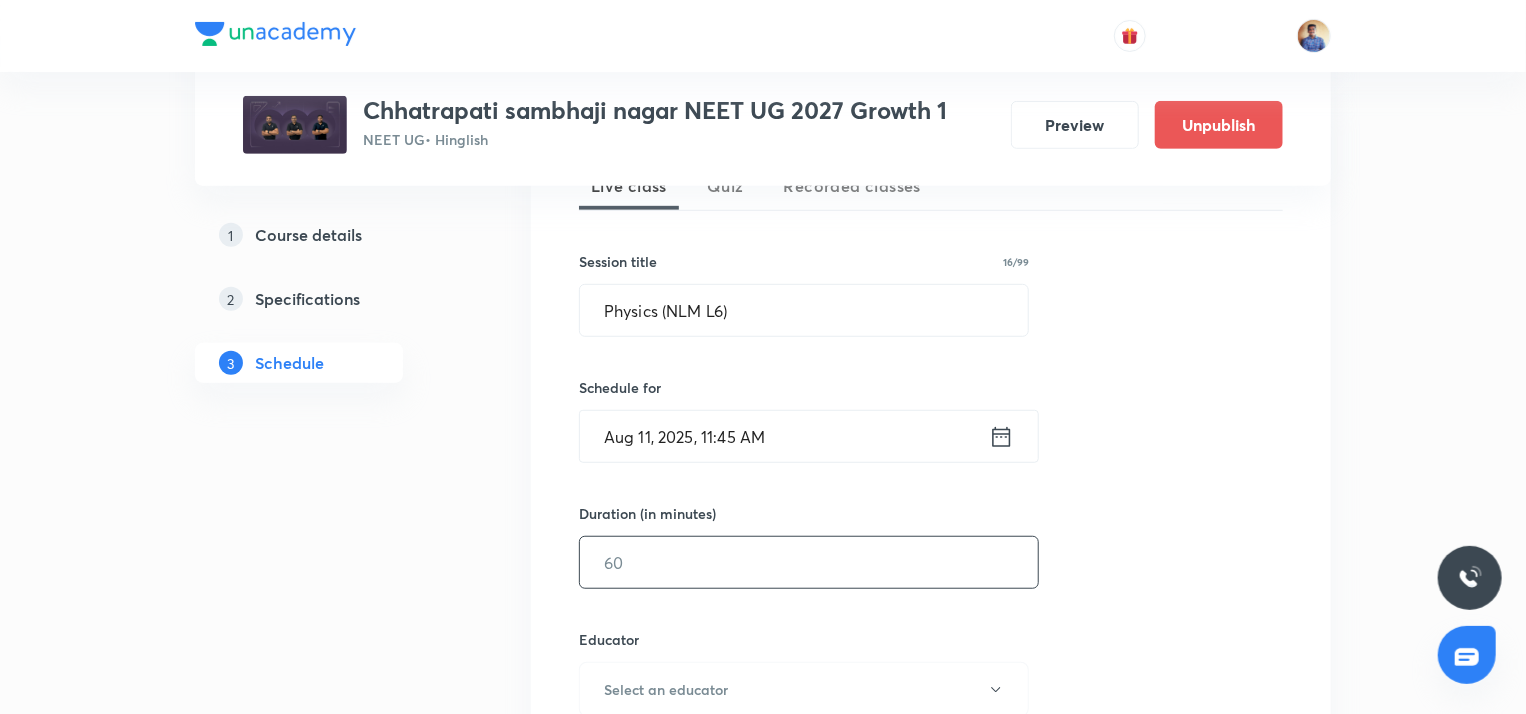 click at bounding box center [809, 562] 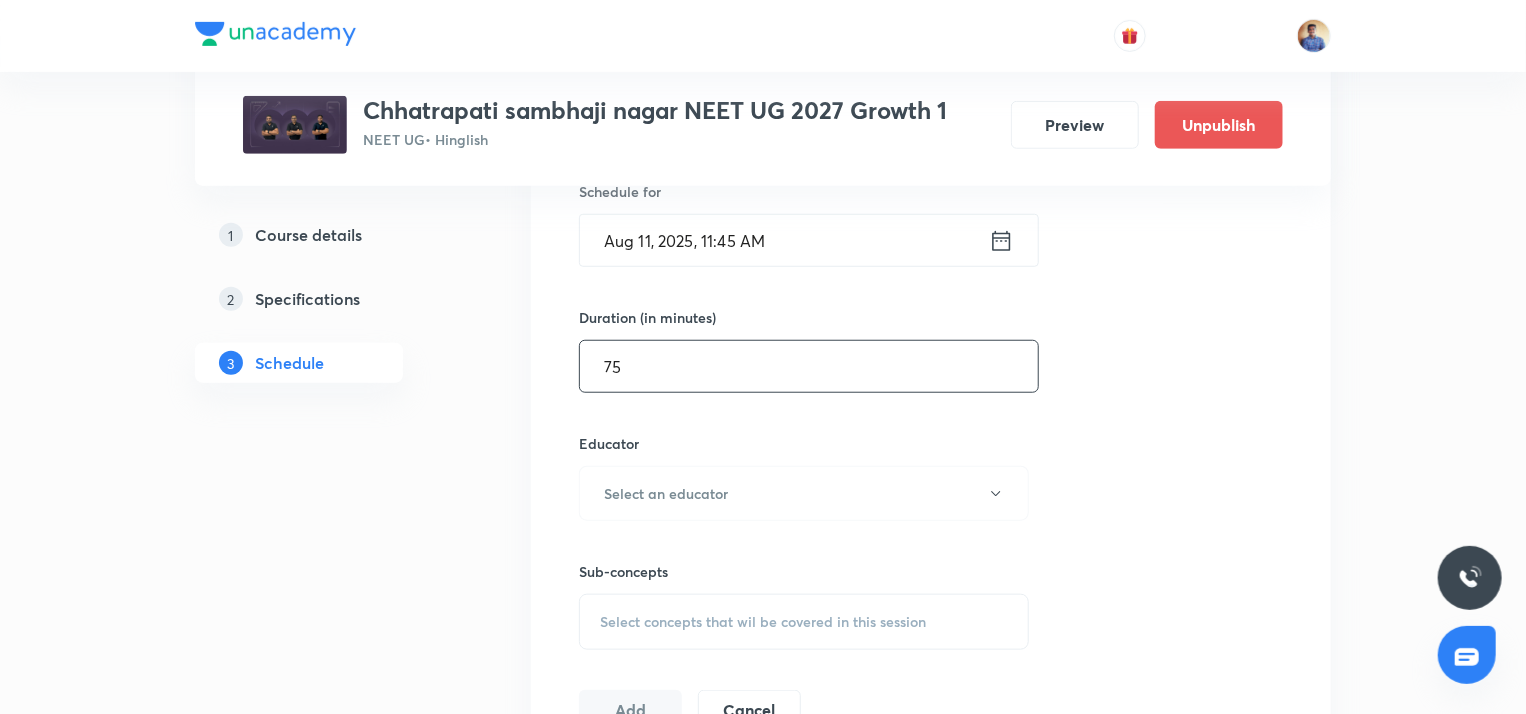 scroll, scrollTop: 684, scrollLeft: 0, axis: vertical 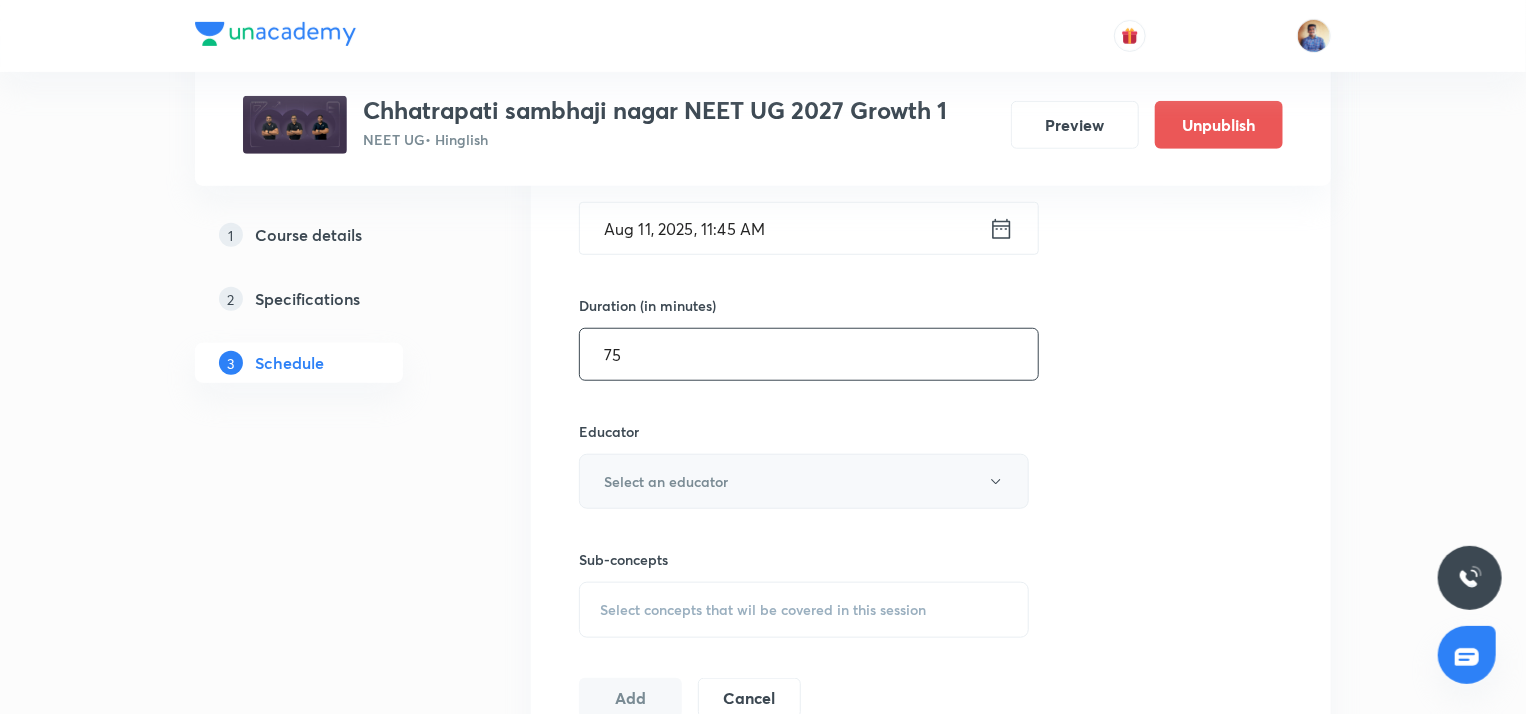 type on "75" 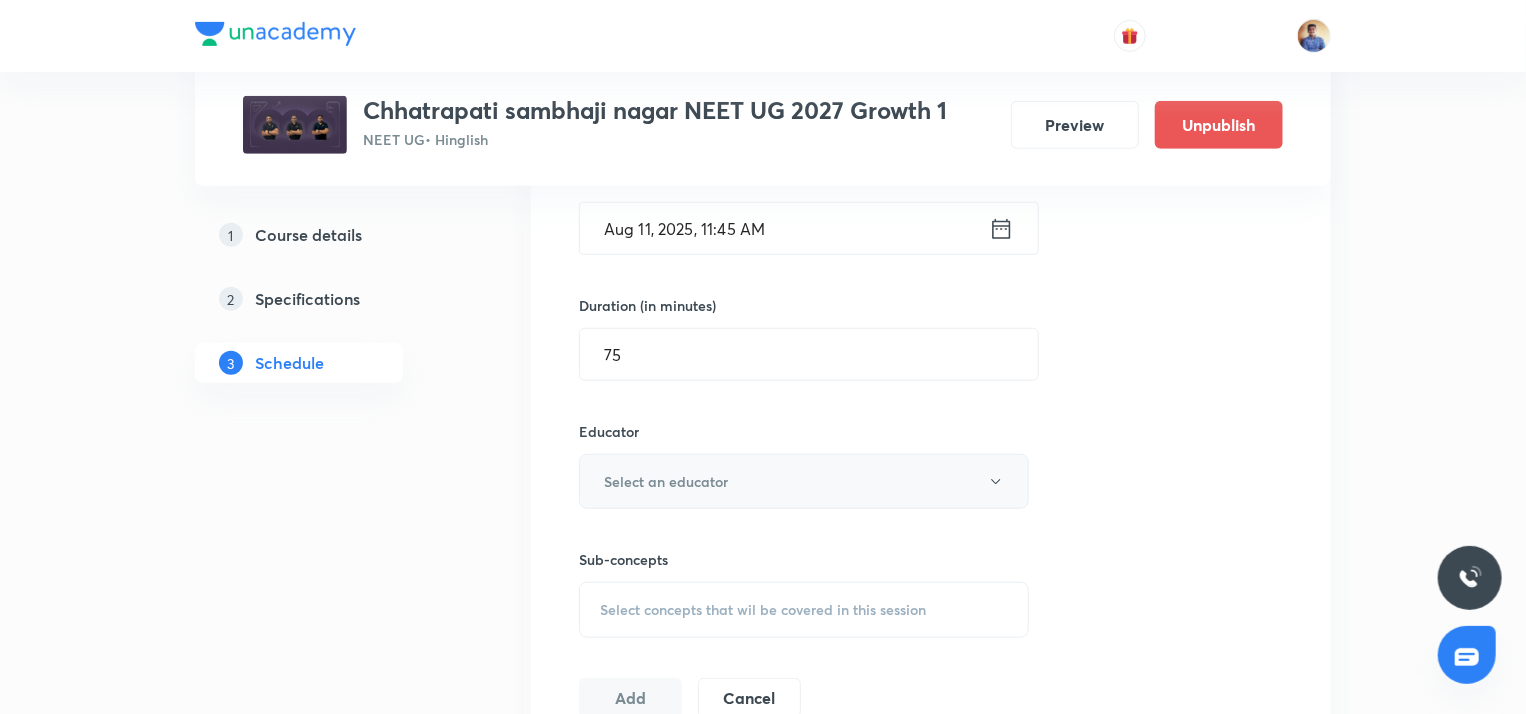 click on "Select an educator" at bounding box center [804, 481] 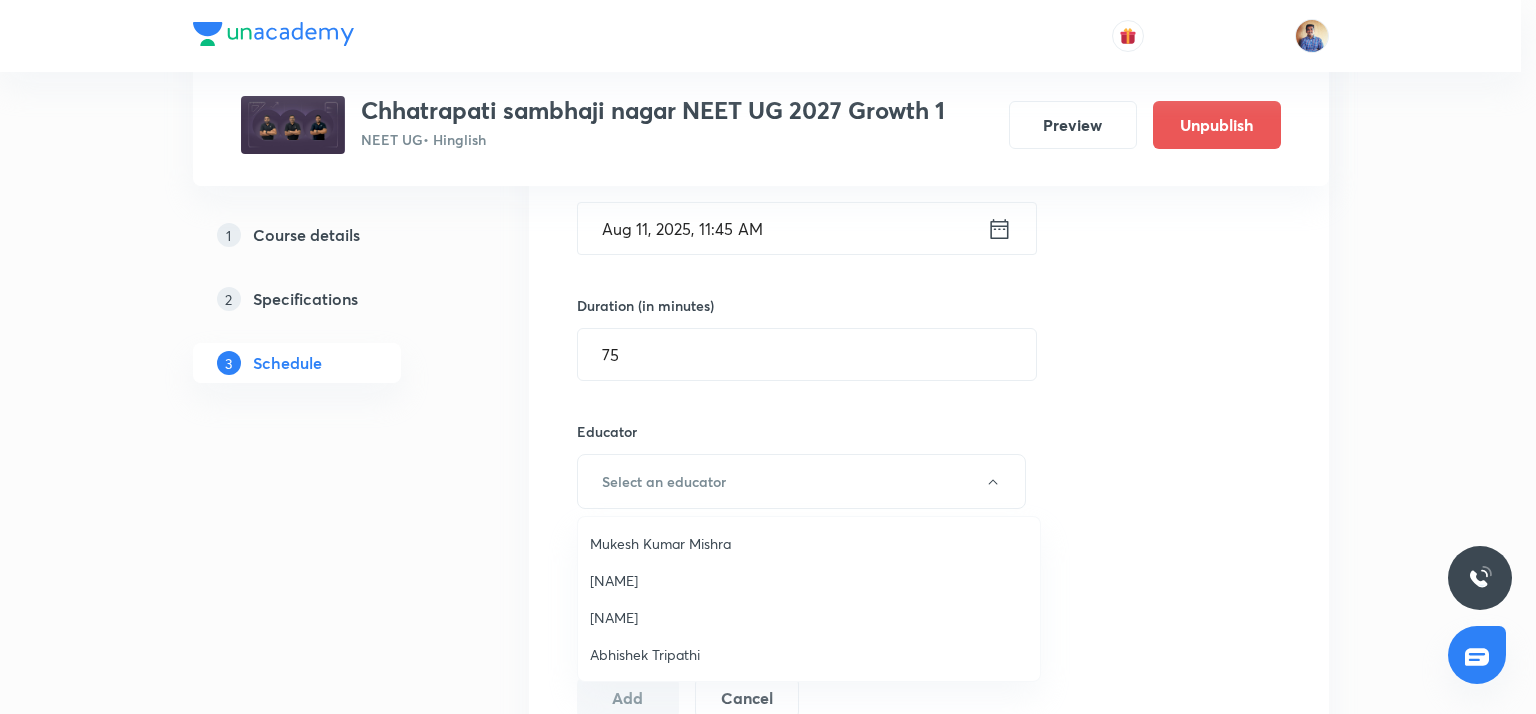 click on "[NAME]" at bounding box center (809, 580) 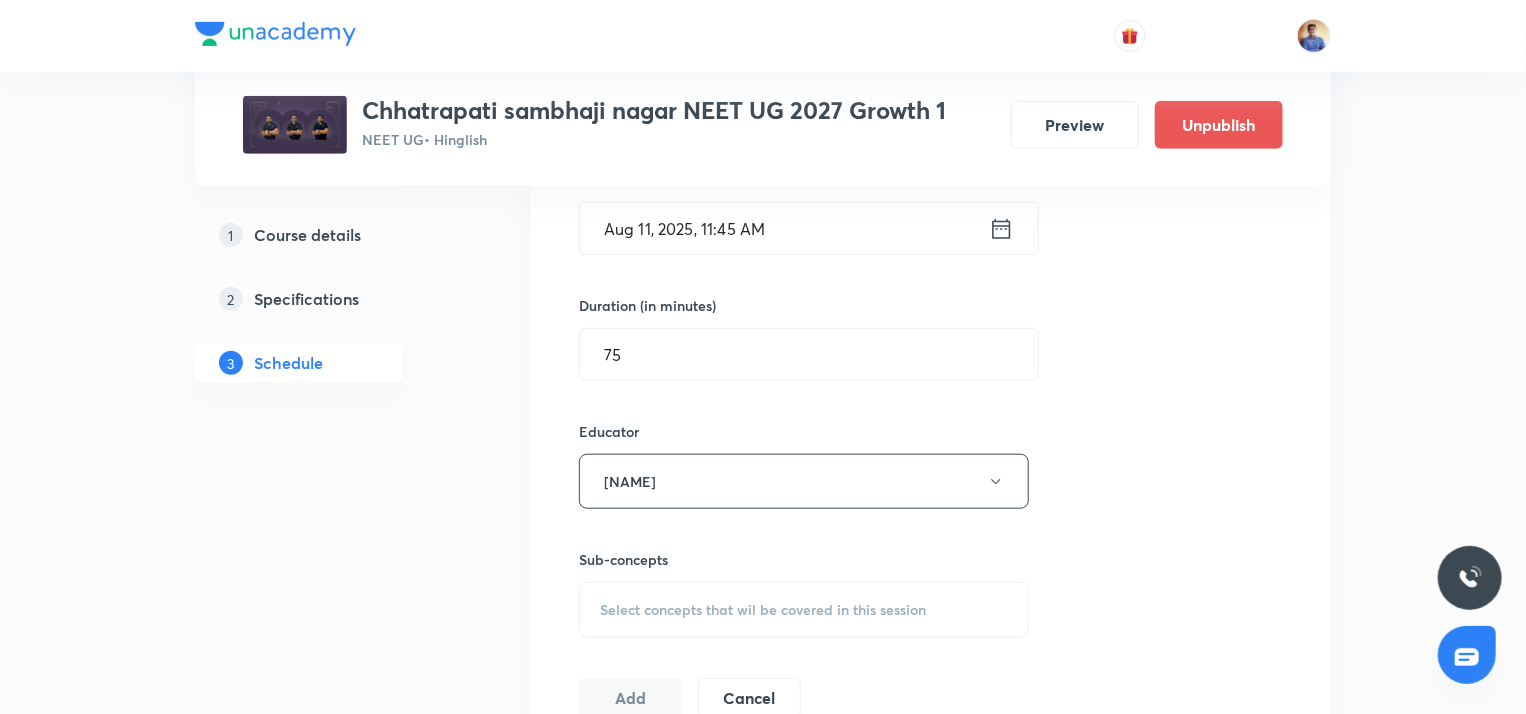 click on "Plus Courses [CITY] NEET UG 2027 Growth 1 NEET UG  • Hinglish Preview Unpublish 1 Course details 2 Specifications 3 Schedule Schedule 124  classes Topic coverage Class 11 Cover at least  60 % View details Session  125 Live class Quiz Recorded classes Session title 16/99 Physics (NLM L6) ​ Schedule for Aug 11, 2025, 11:45 AM ​ Duration (in minutes) 75 ​ Educator [NAME] Sub-concepts Select concepts that wil be covered in this session Add Cancel Jun 12 Physics Lesson 1 • 12:01 AM • 75 min Year Long Courses Jun 16 Physics Lesson 2 • 12:00 PM • 75 min Year Long Courses Jun 18 Botany Lesson 3 • 8:00 AM • 74 min Year Long Courses Jun 18 Chemistry Lesson 4 • 9:15 AM • 74 min Year Long Courses Jun 18 Zoology Lesson 5 • 10:45 AM • 60 min Year Long Courses Jun 18 Physics Lesson 6 • 11:46 AM • 74 min Year Long Courses Jun 19 Botany (Cell The Unit of Life) Lesson 7 • 8:00 AM • 74 min Year Long Courses Jun 19 Chemistry Lesson 8 • 9:15 AM • 75 min Jun 19 Jun 1" at bounding box center (763, 9781) 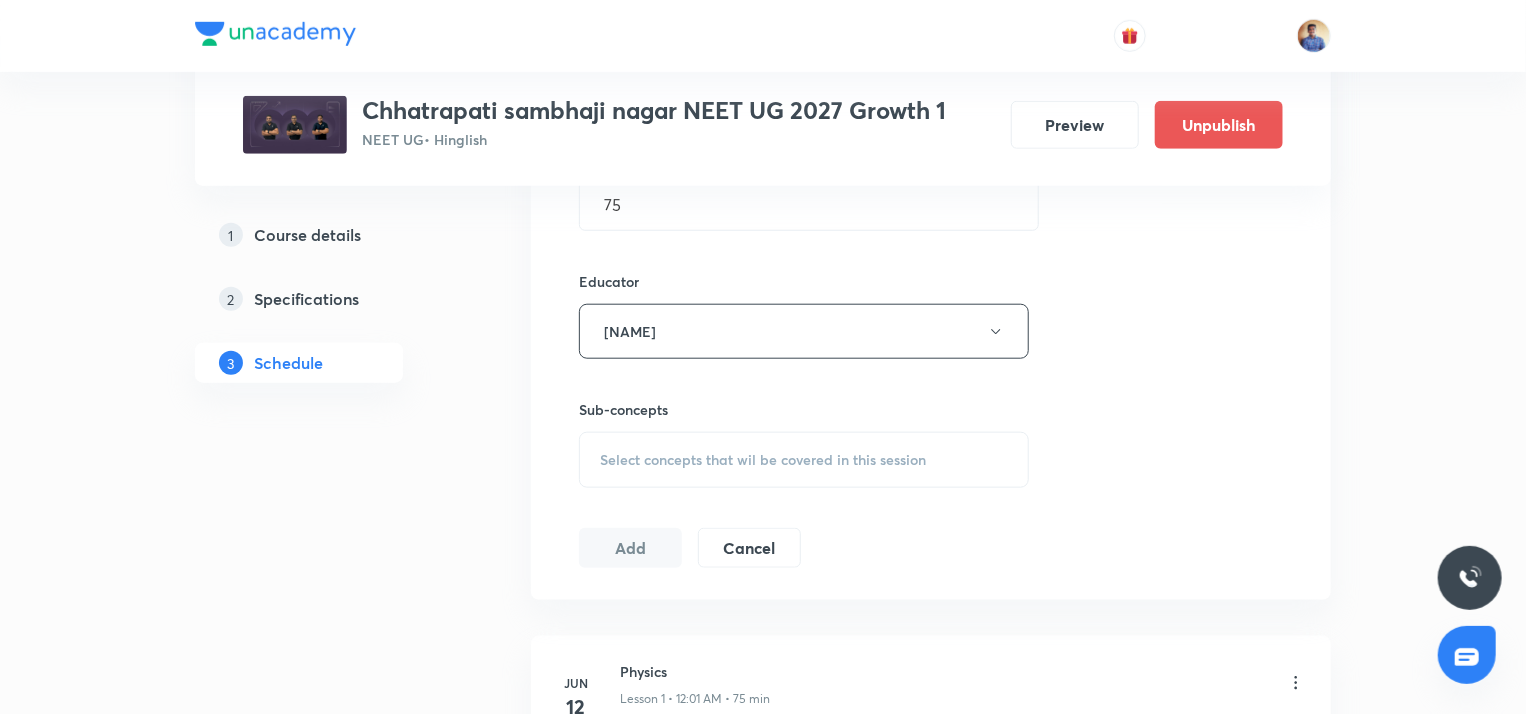 scroll, scrollTop: 836, scrollLeft: 0, axis: vertical 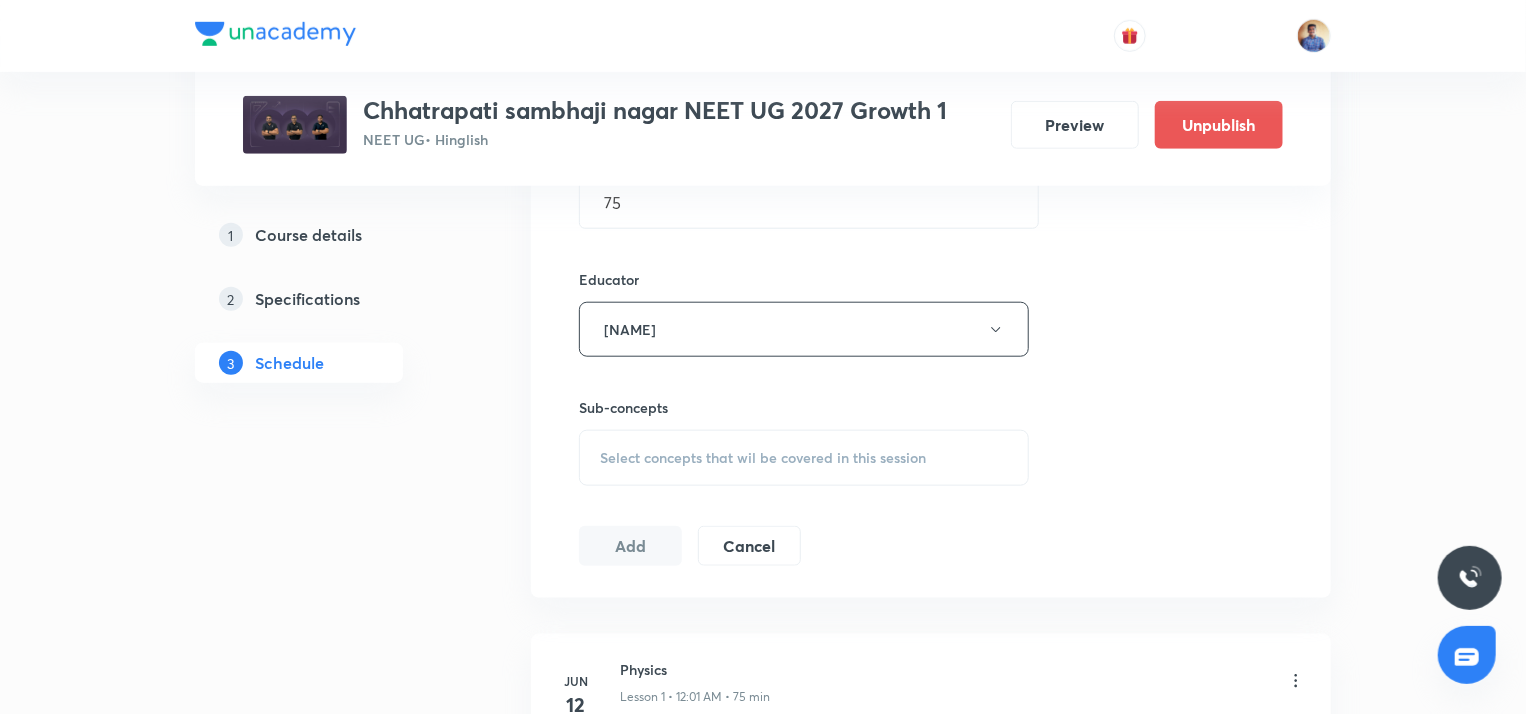 click on "Select concepts that wil be covered in this session" at bounding box center [804, 458] 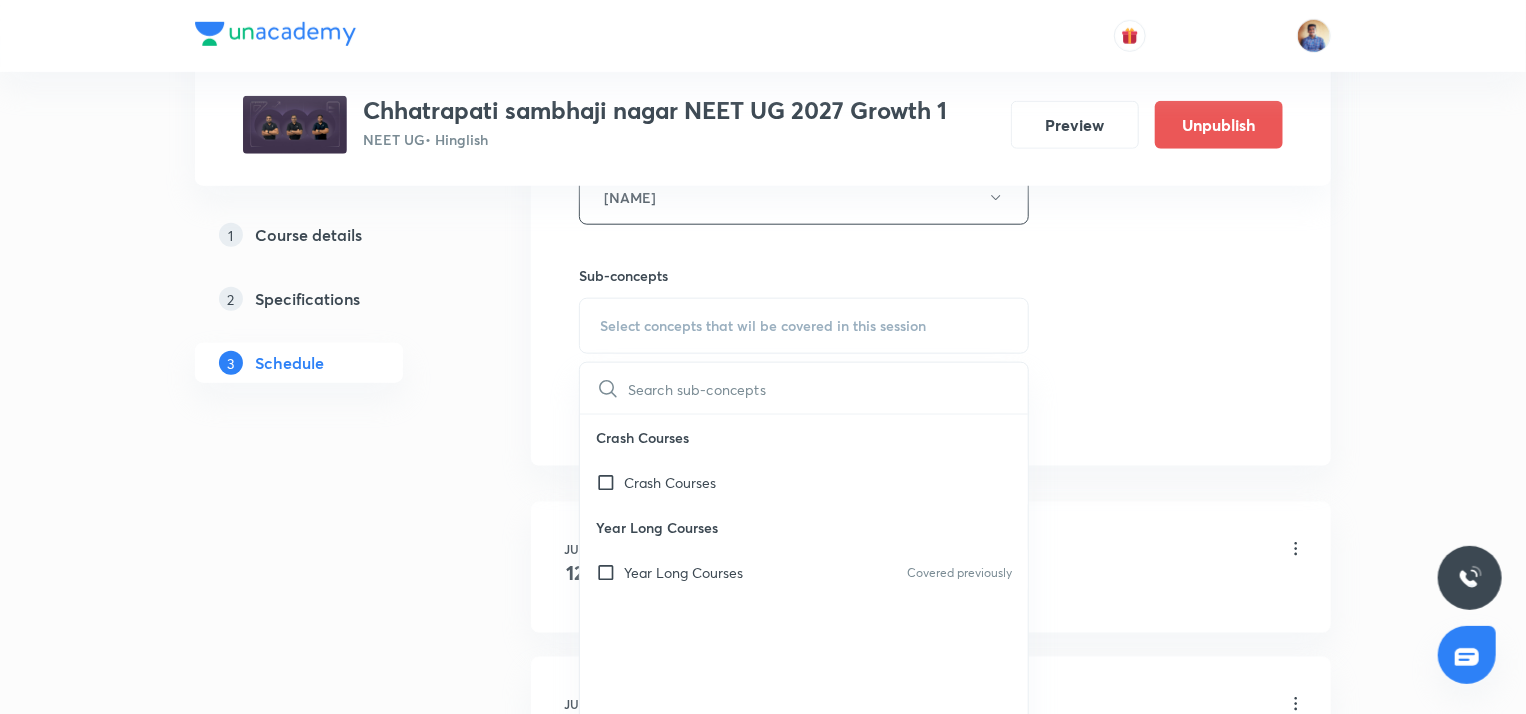 scroll, scrollTop: 970, scrollLeft: 0, axis: vertical 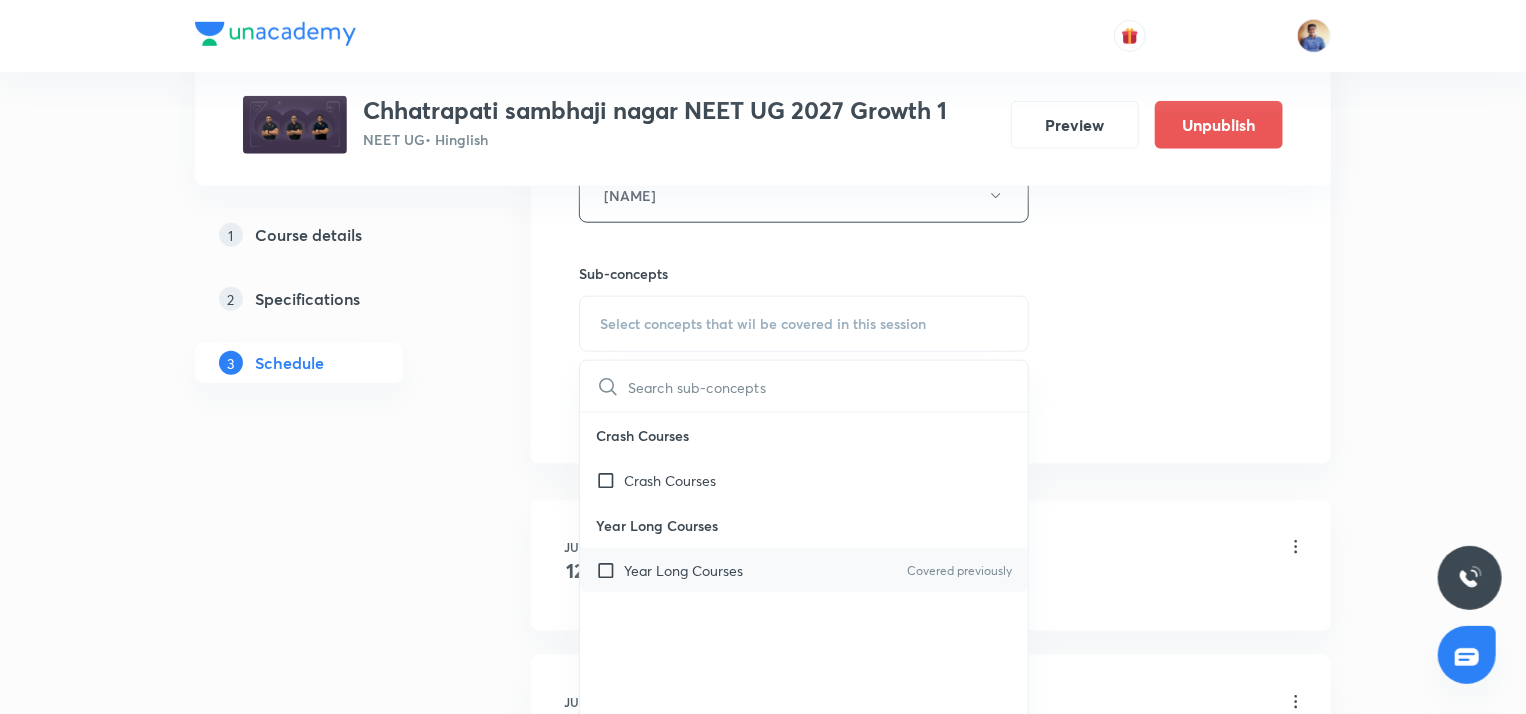 click on "Year Long Courses Covered previously" at bounding box center [804, 570] 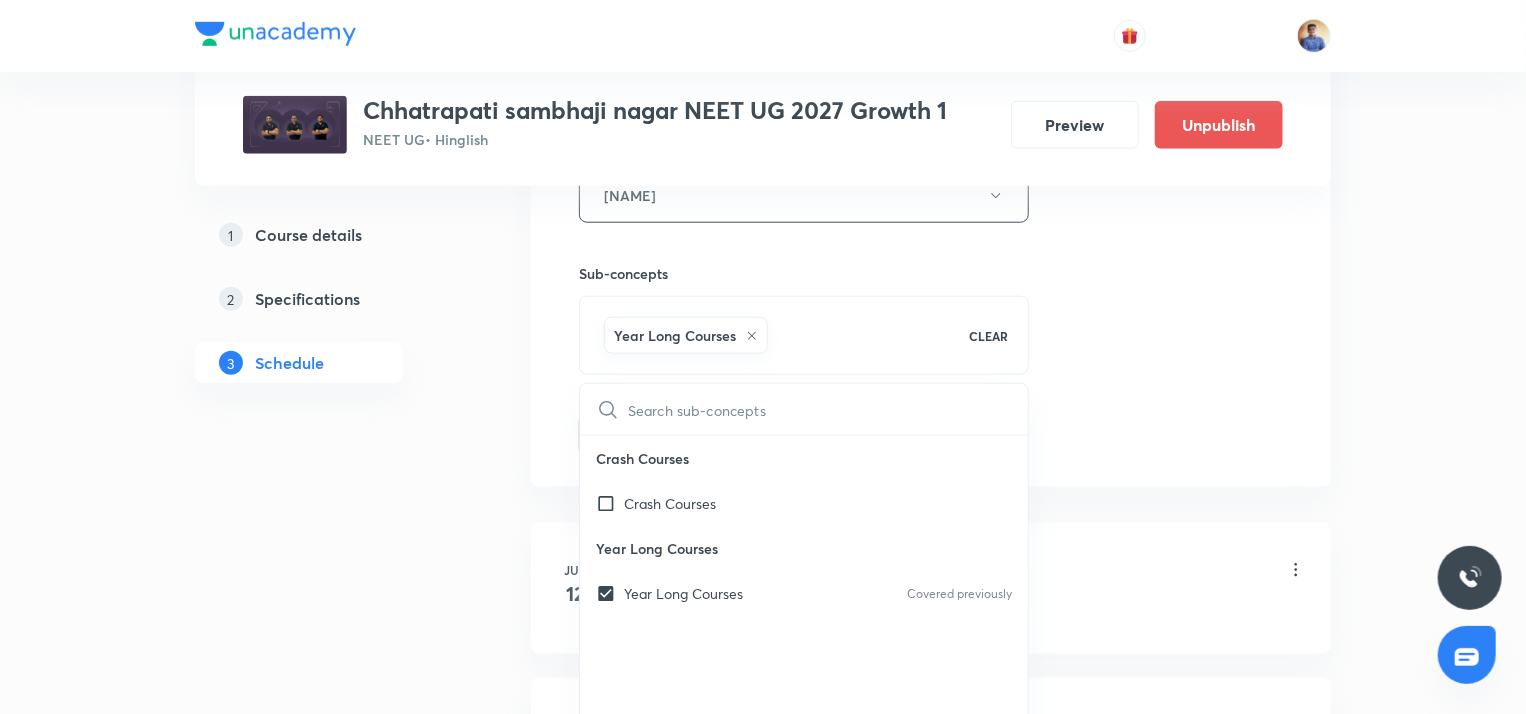 click on "1 Course details 2 Specifications 3 Schedule" at bounding box center [331, 9619] 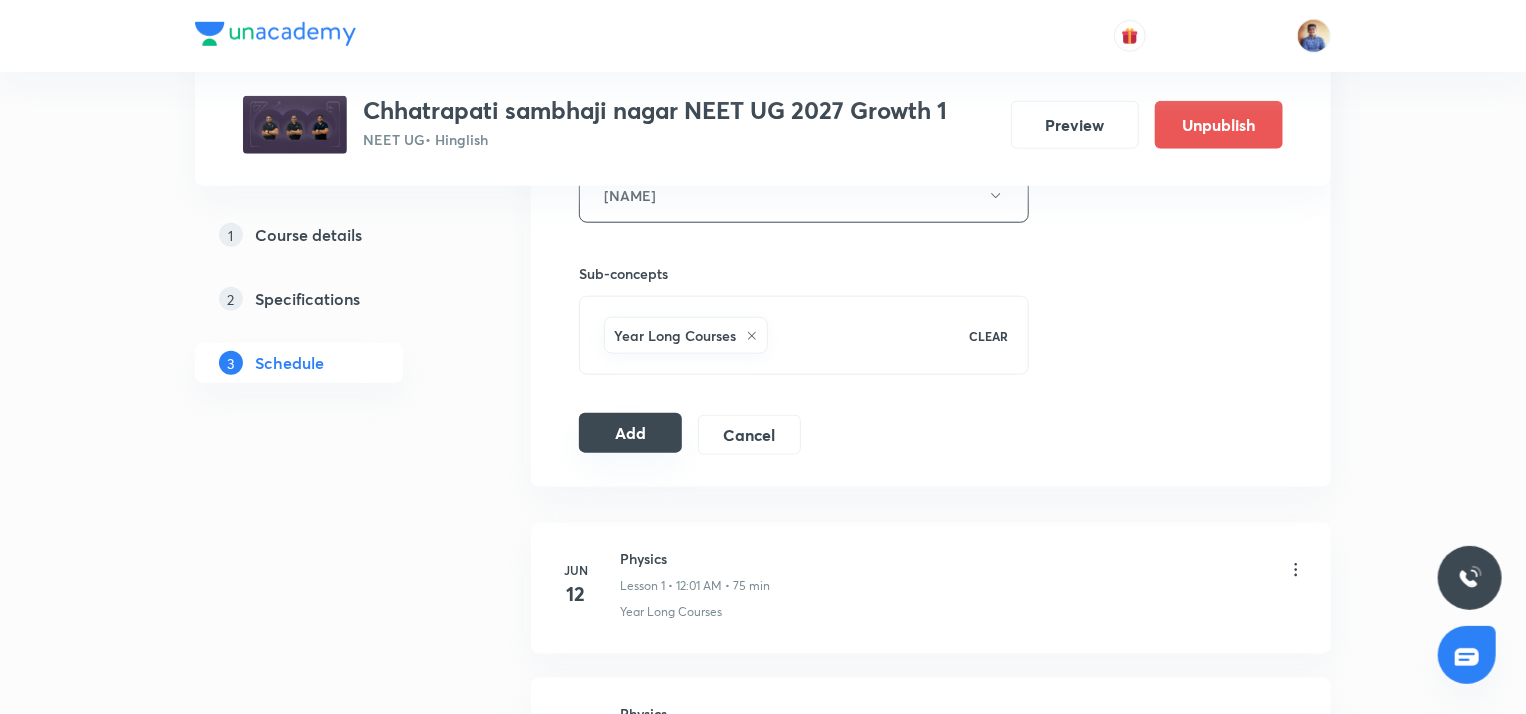 click on "Add" at bounding box center (630, 433) 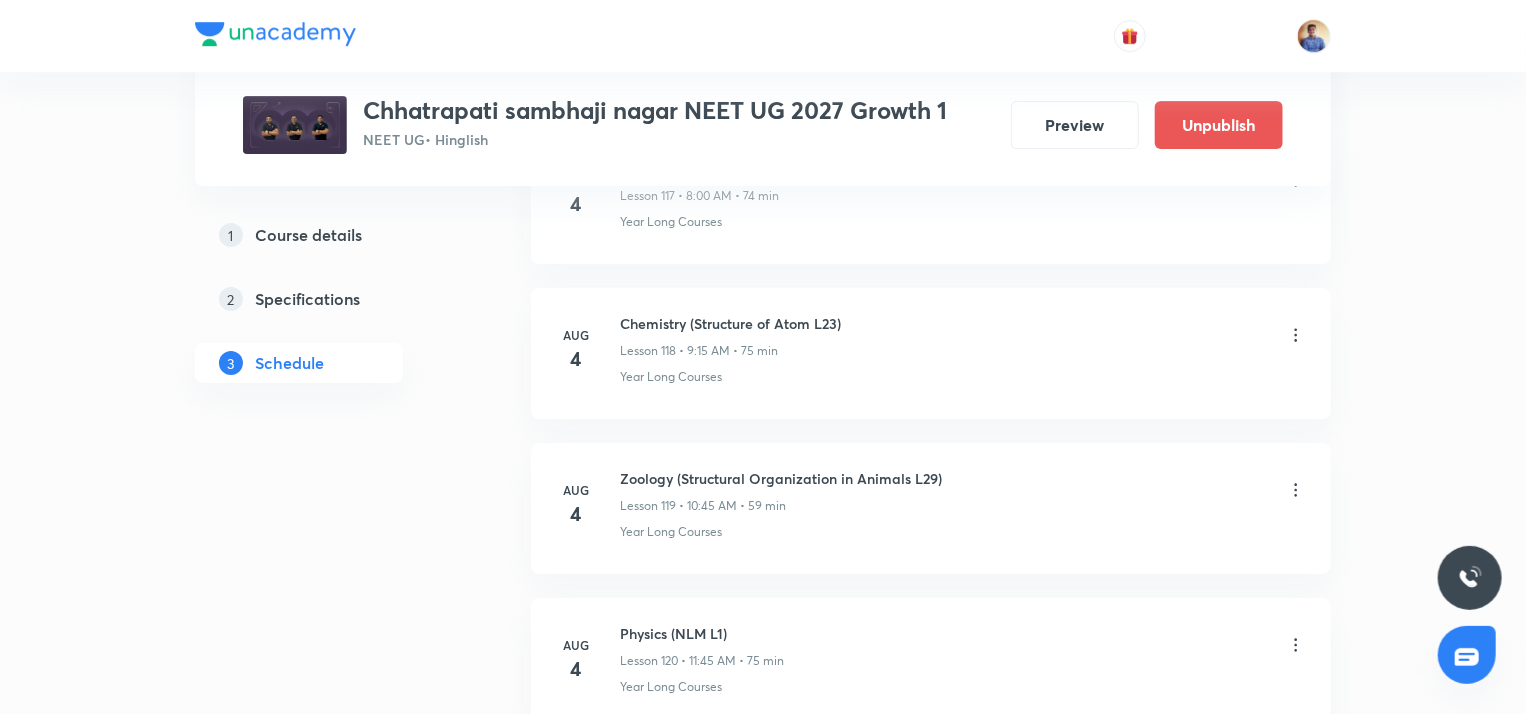 scroll, scrollTop: 18517, scrollLeft: 0, axis: vertical 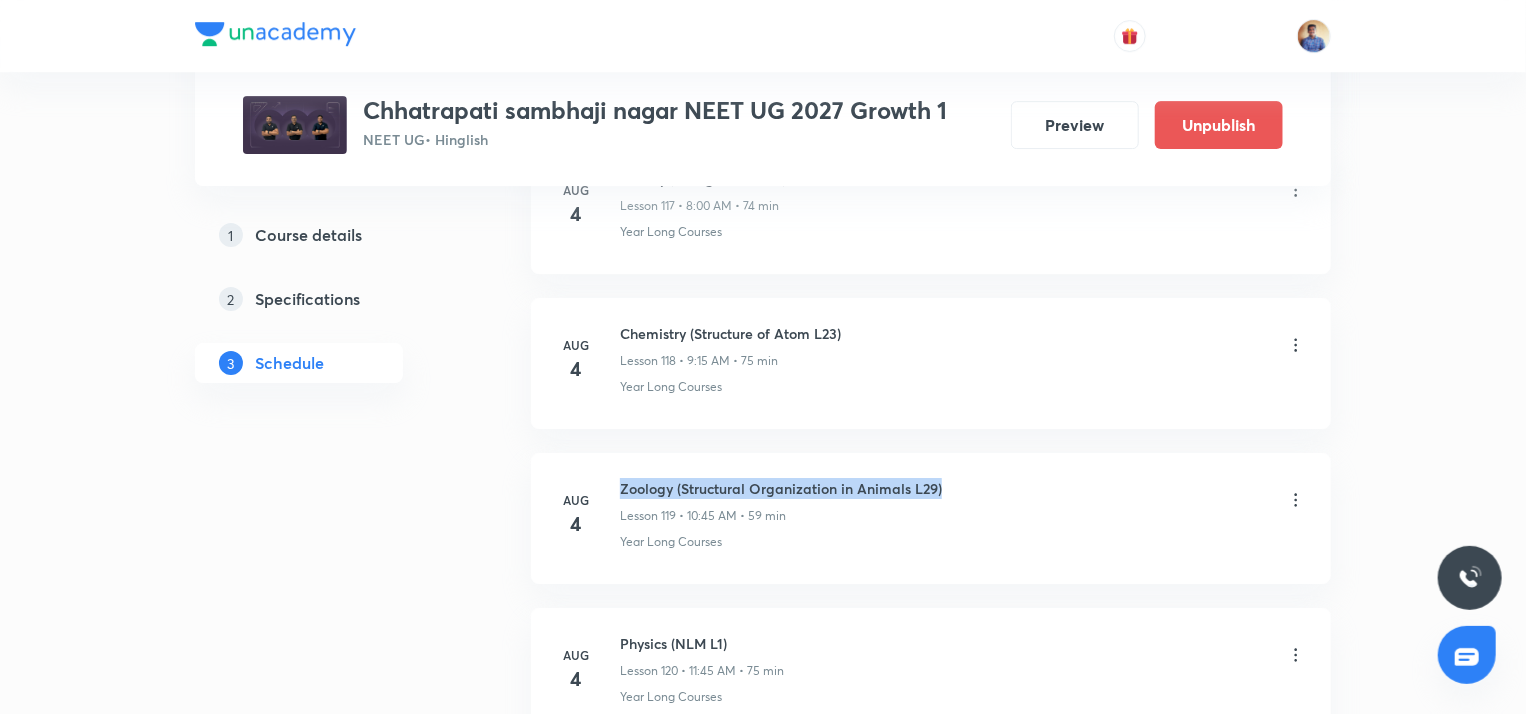 drag, startPoint x: 620, startPoint y: 441, endPoint x: 1085, endPoint y: 425, distance: 465.27518 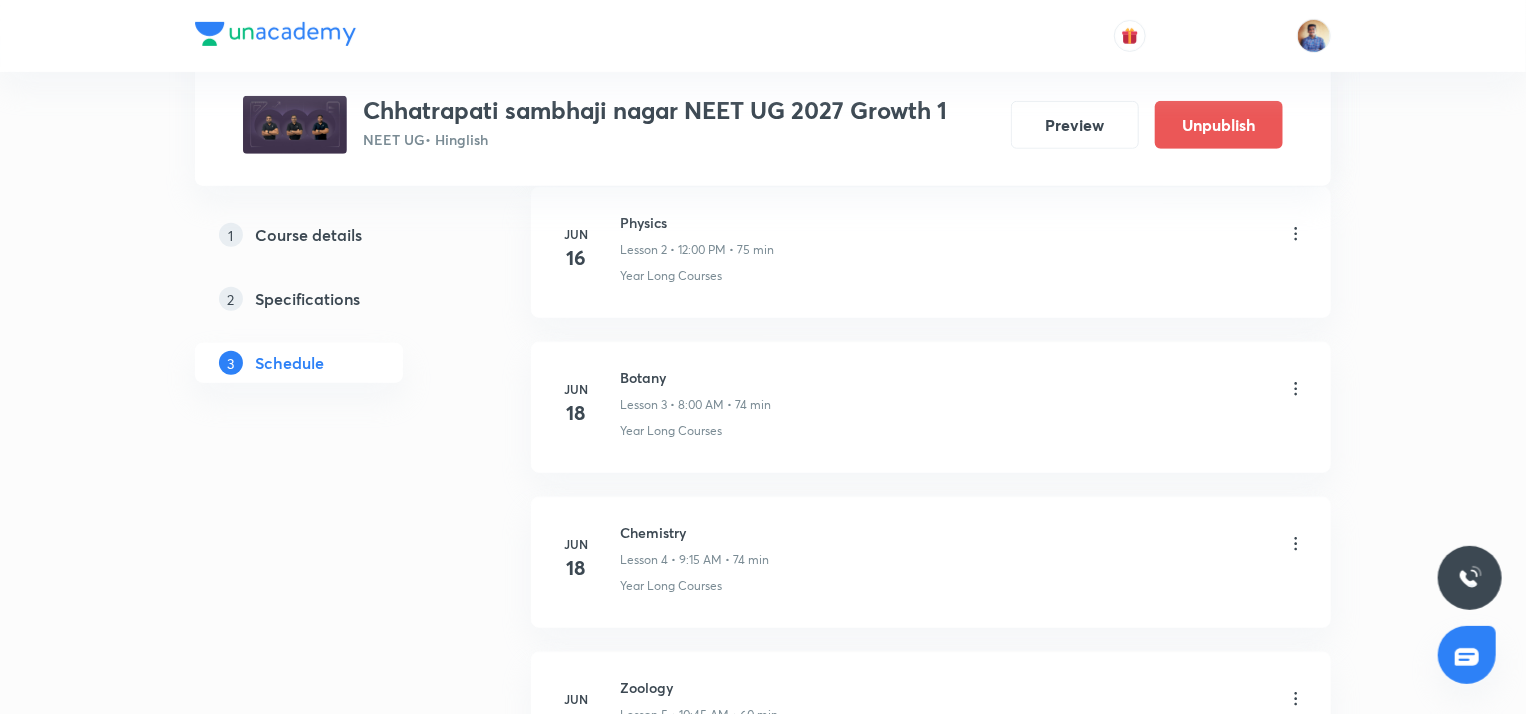 scroll, scrollTop: 0, scrollLeft: 0, axis: both 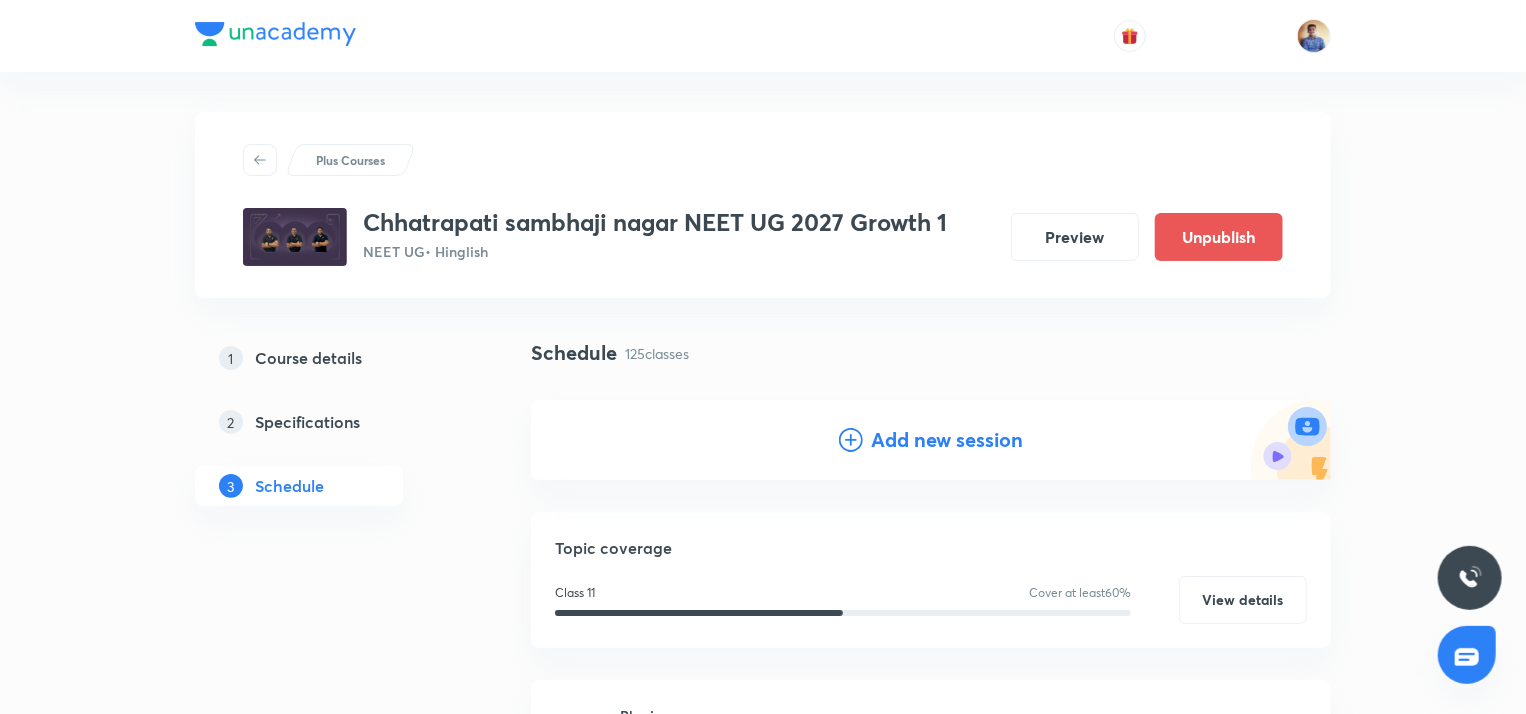 click 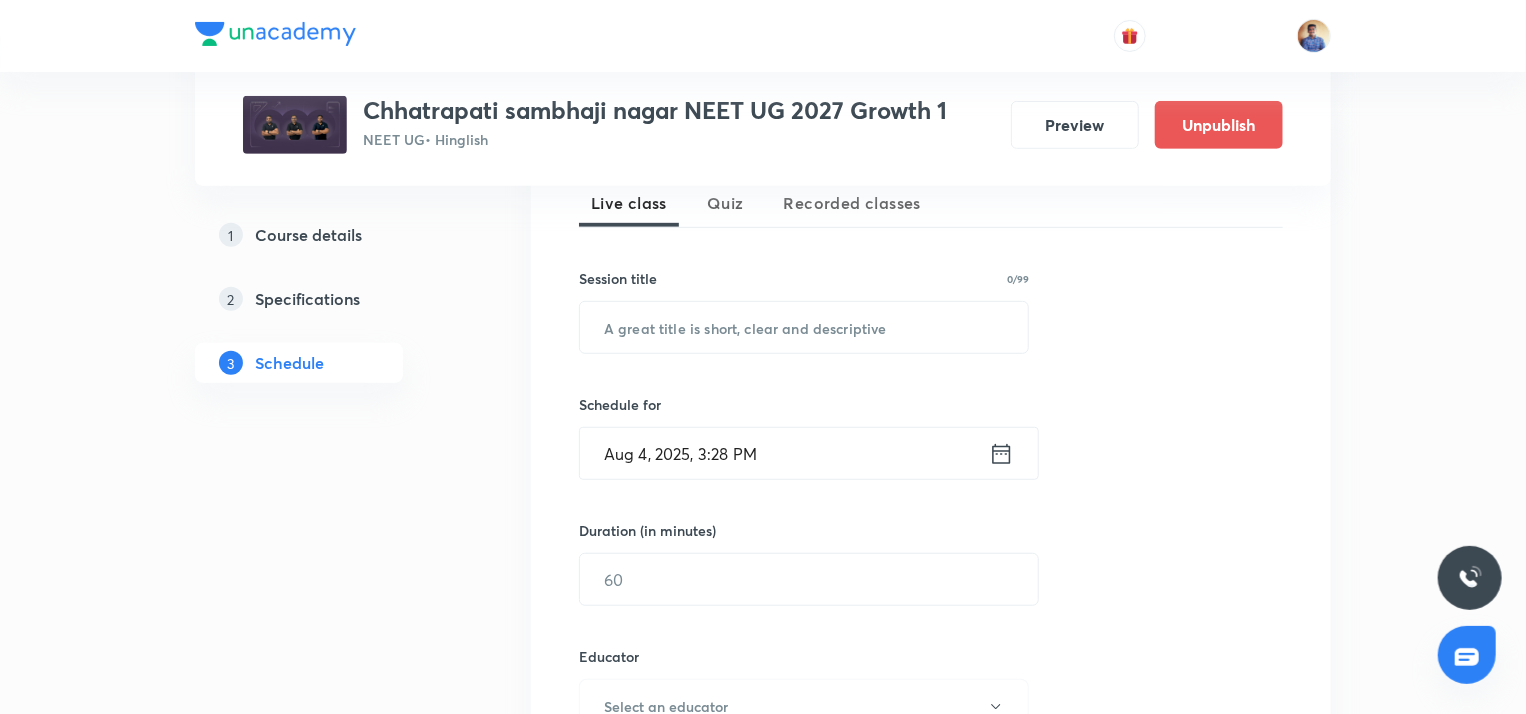 scroll, scrollTop: 460, scrollLeft: 0, axis: vertical 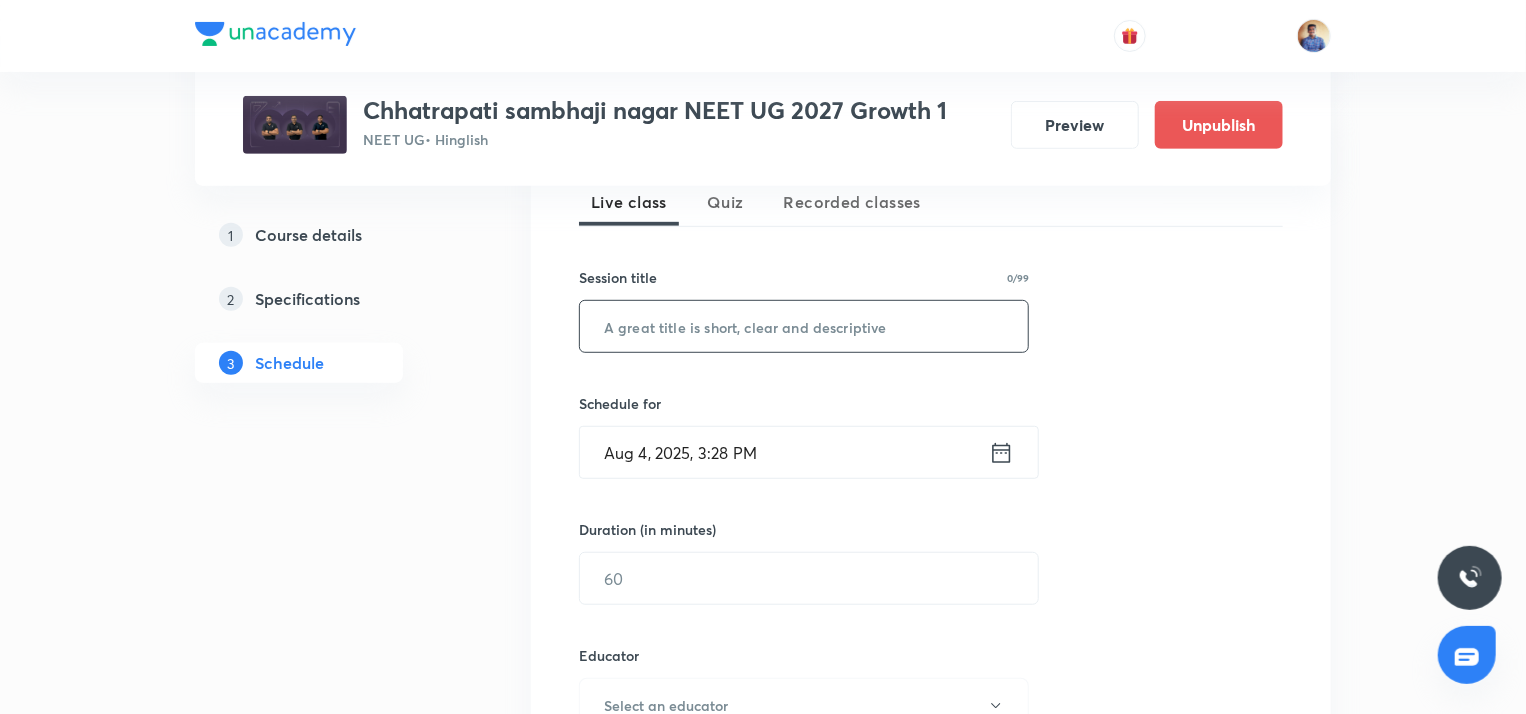 click at bounding box center (804, 326) 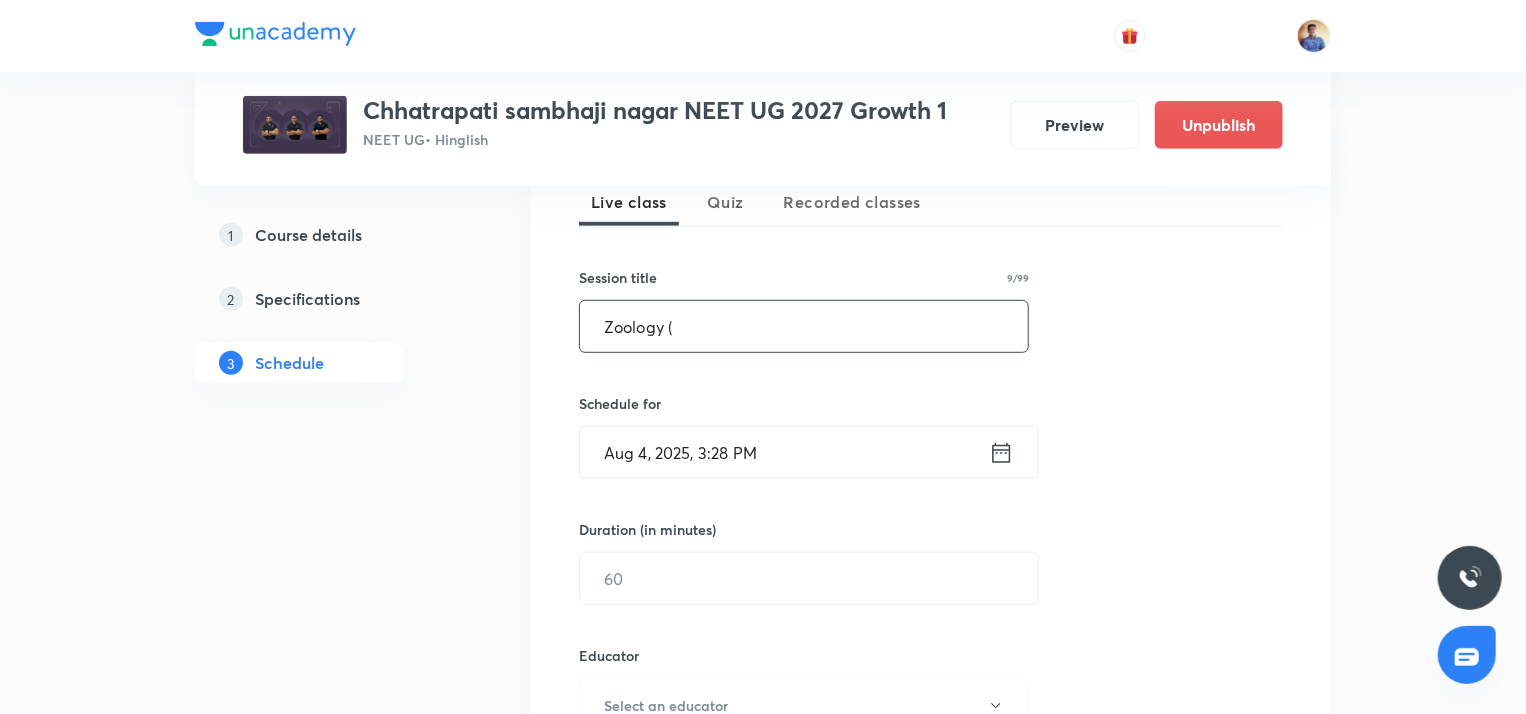 paste on "biomolecules" 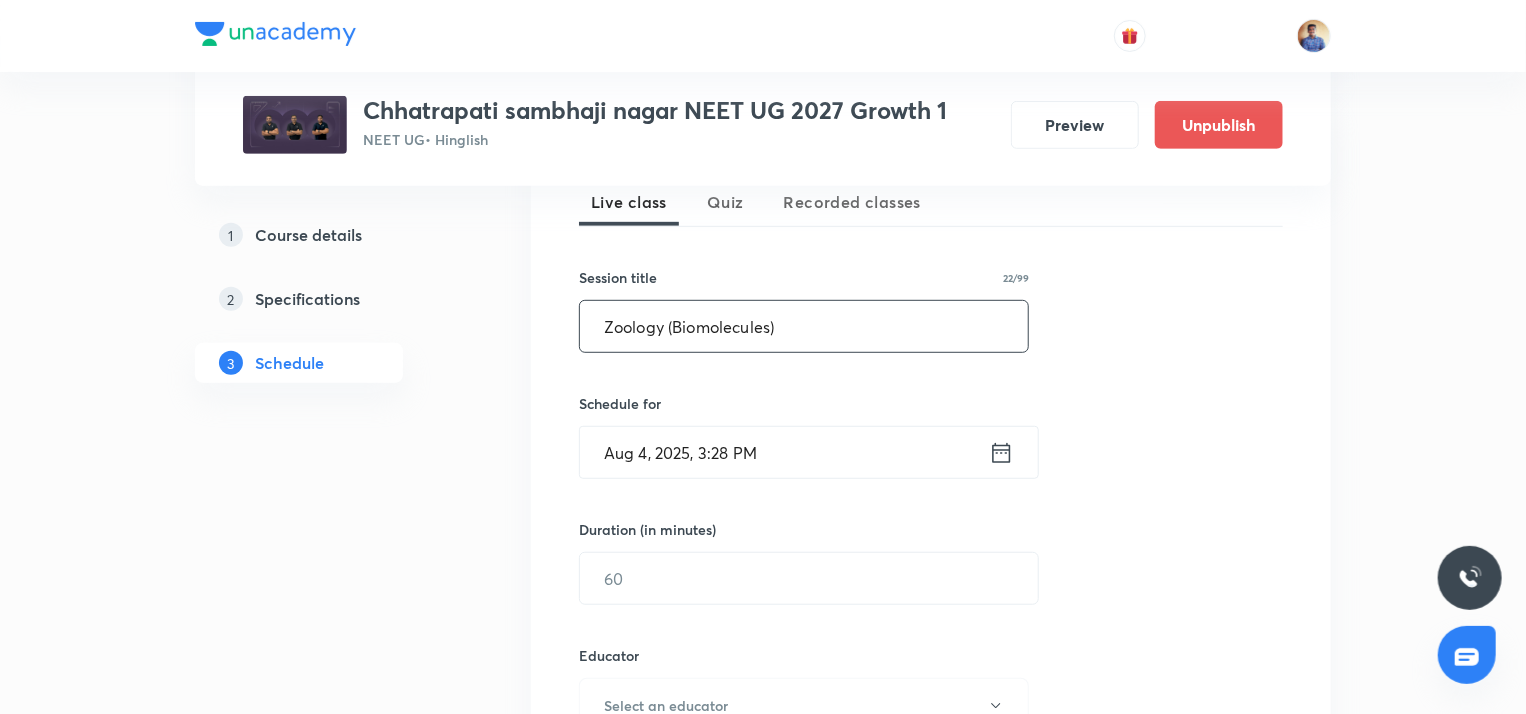 type on "Zoology (Biomolecules)" 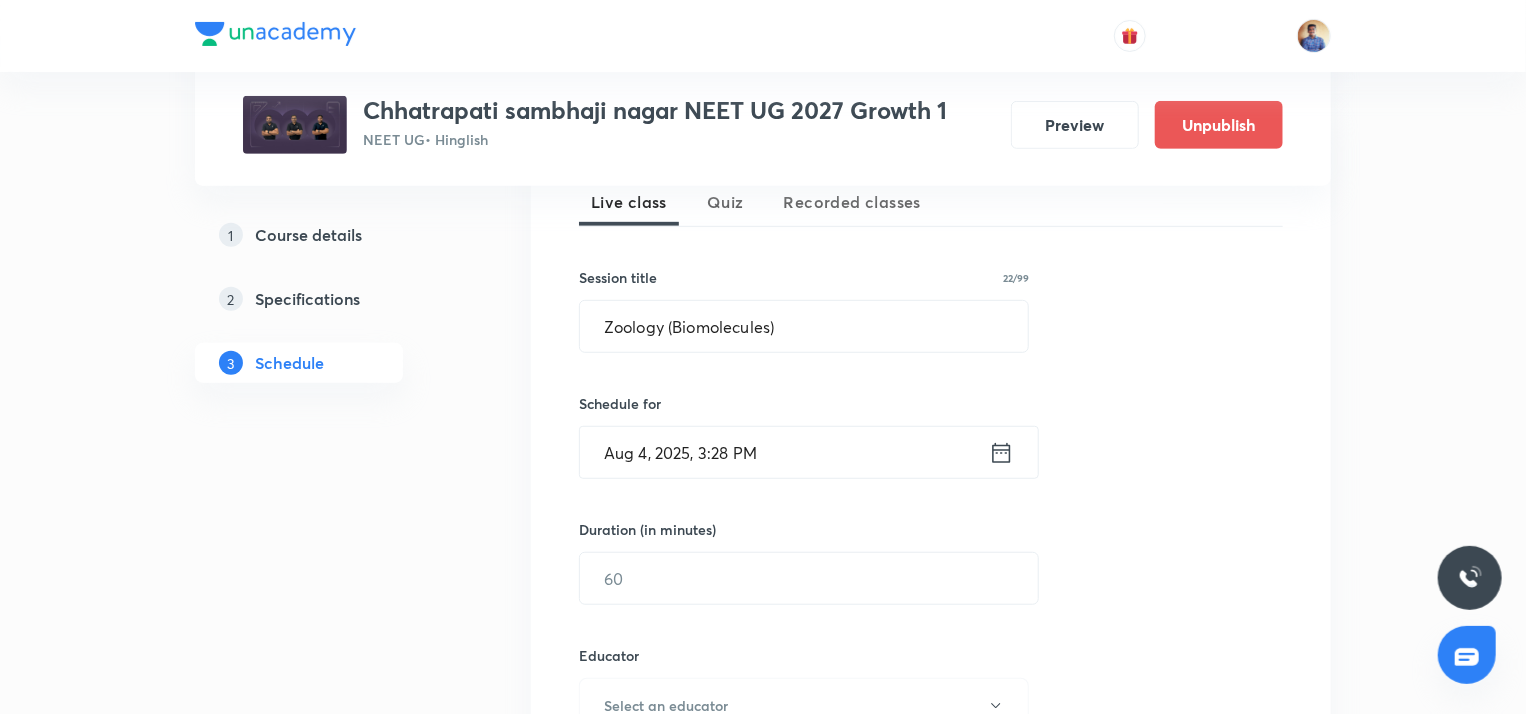 click on "Aug 4, 2025, 3:28 PM" at bounding box center [784, 452] 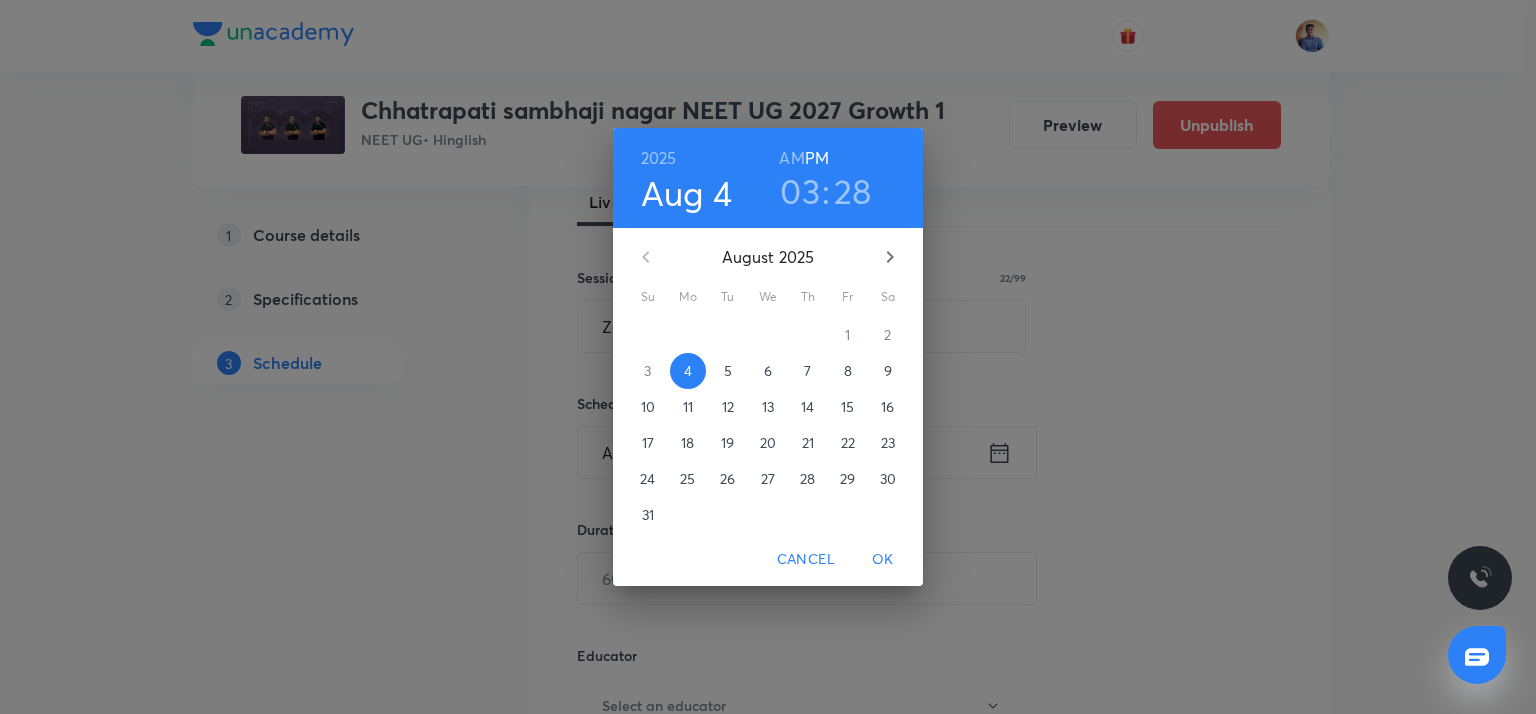 click on "5" at bounding box center [728, 371] 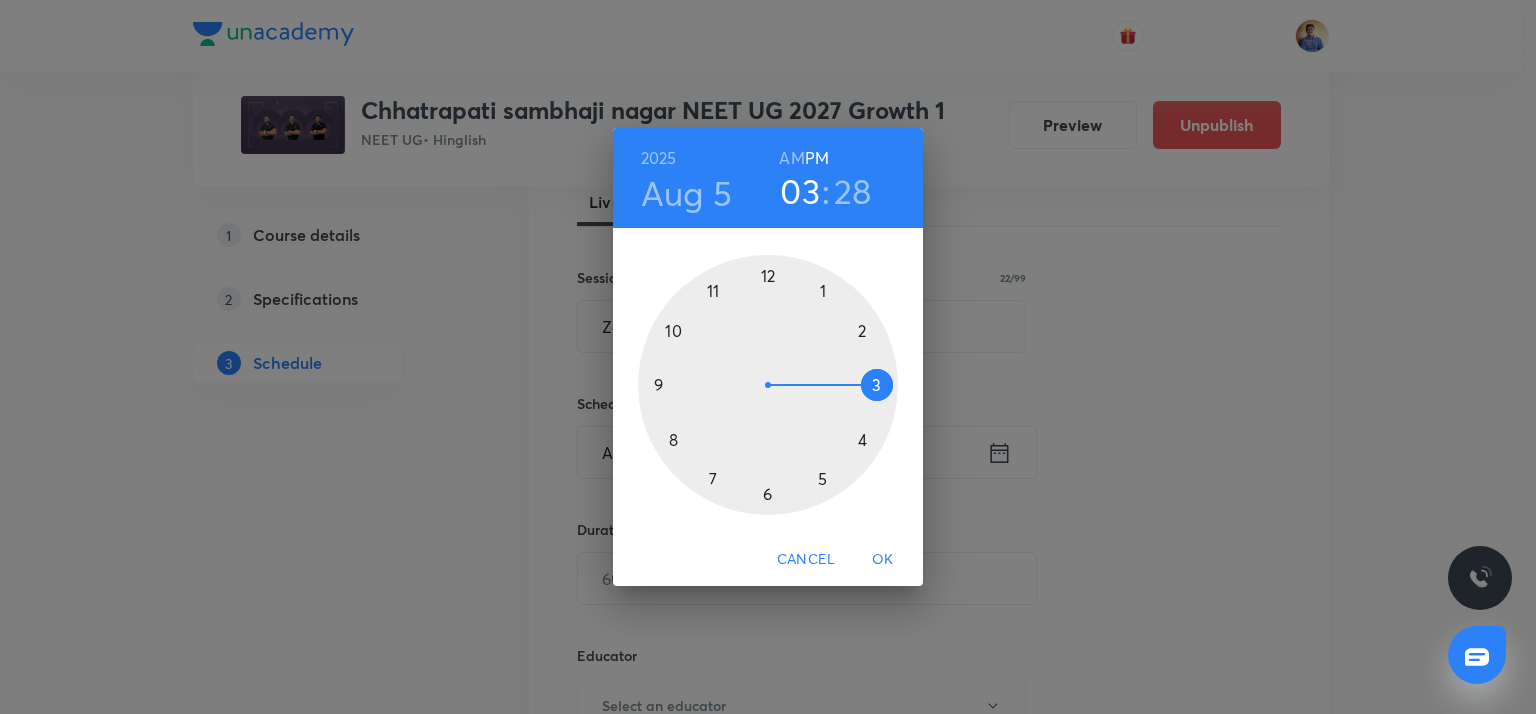 click on "AM" at bounding box center (791, 158) 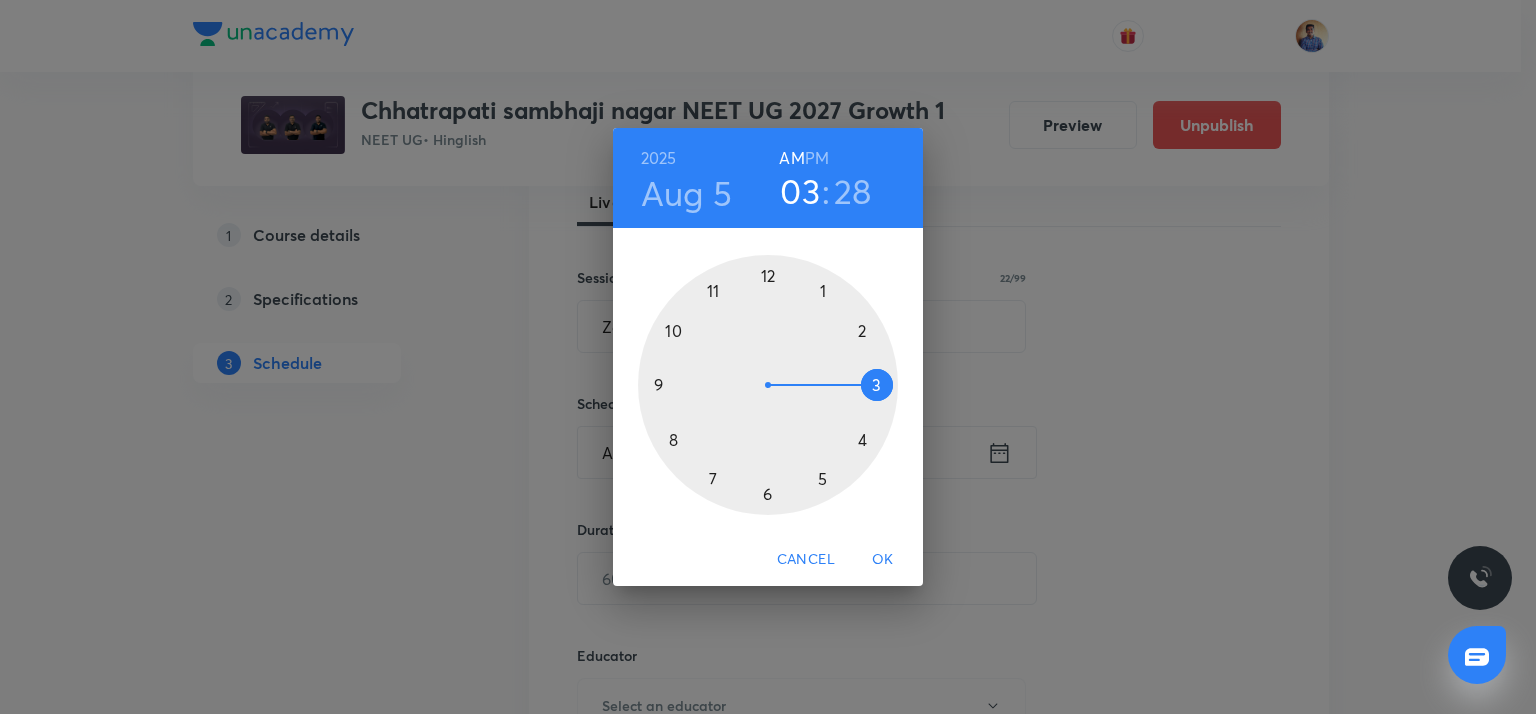 click at bounding box center [768, 385] 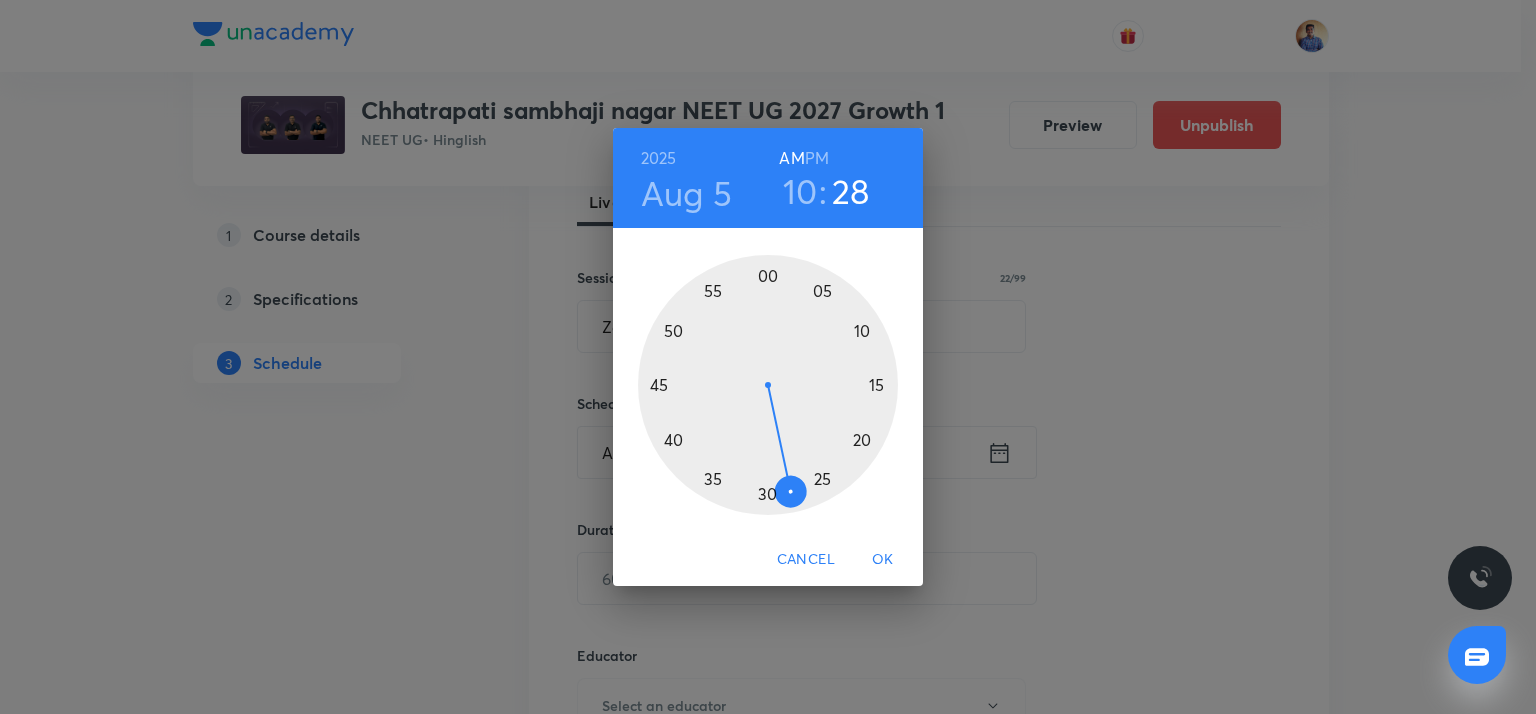 click at bounding box center (768, 385) 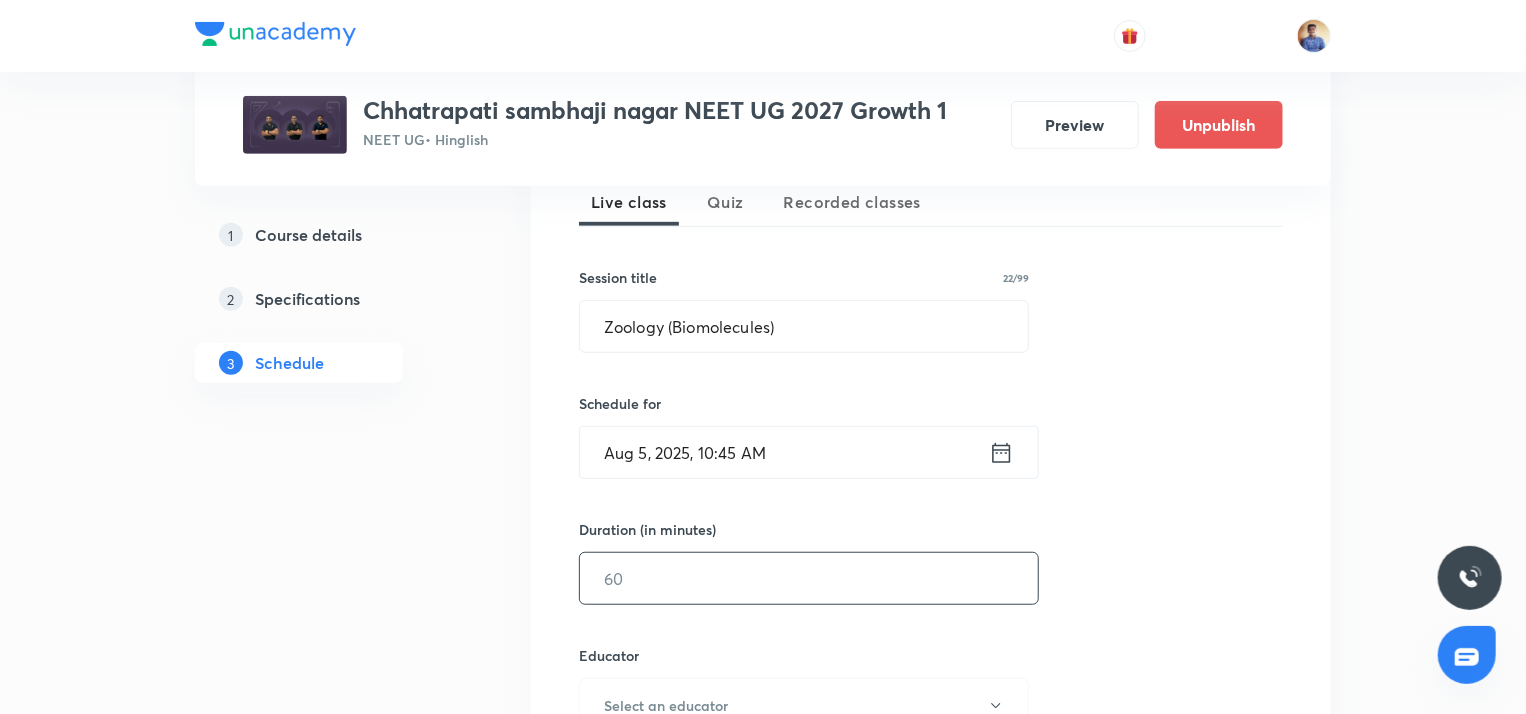 click at bounding box center [809, 578] 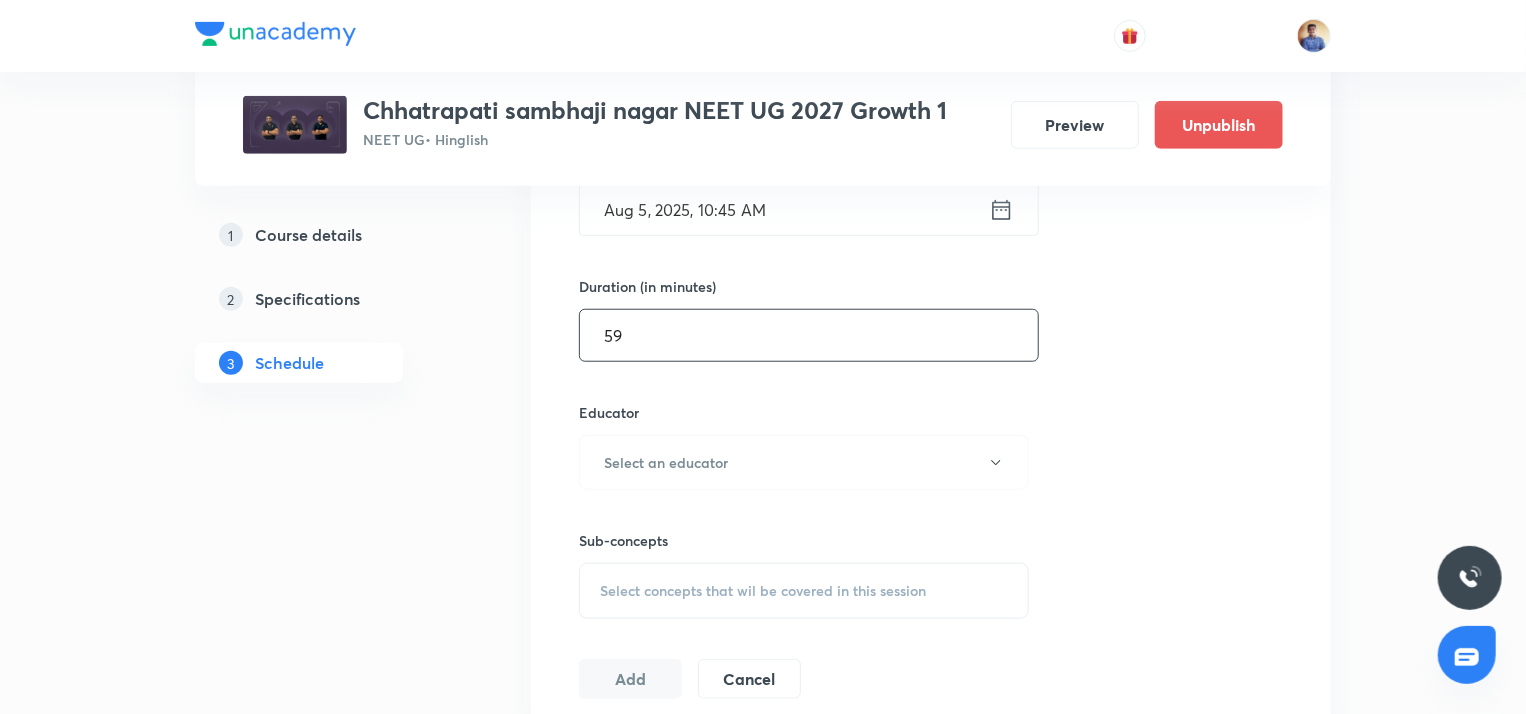 scroll, scrollTop: 706, scrollLeft: 0, axis: vertical 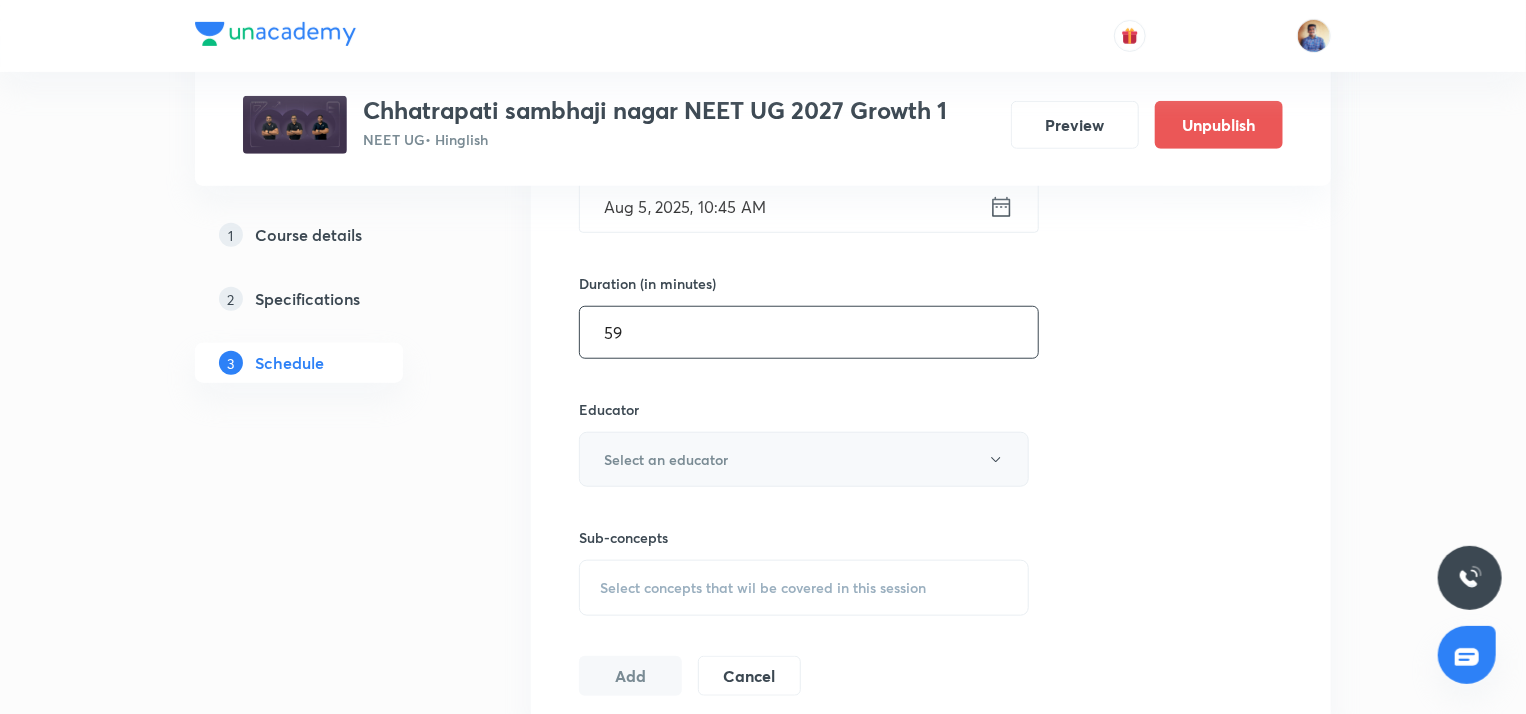 type on "59" 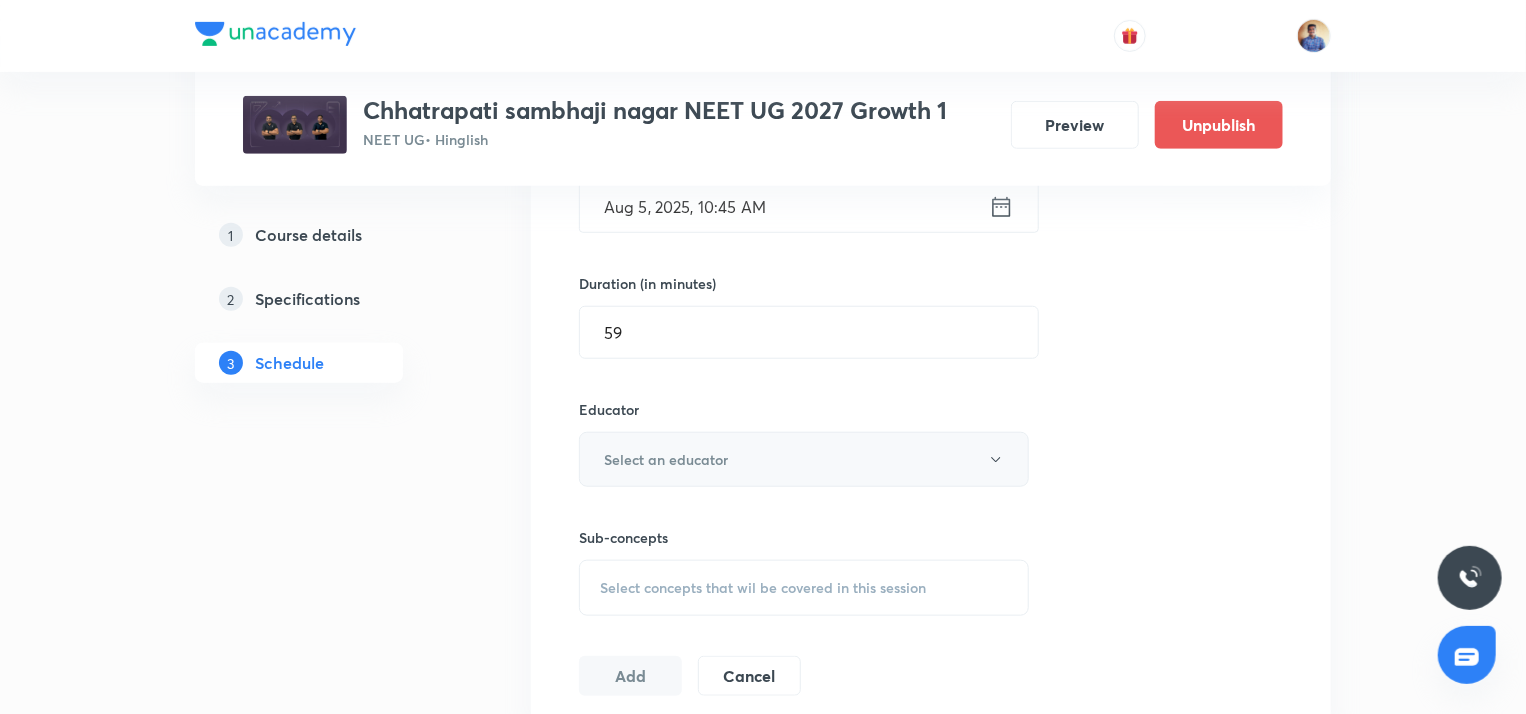click on "Select an educator" at bounding box center [666, 459] 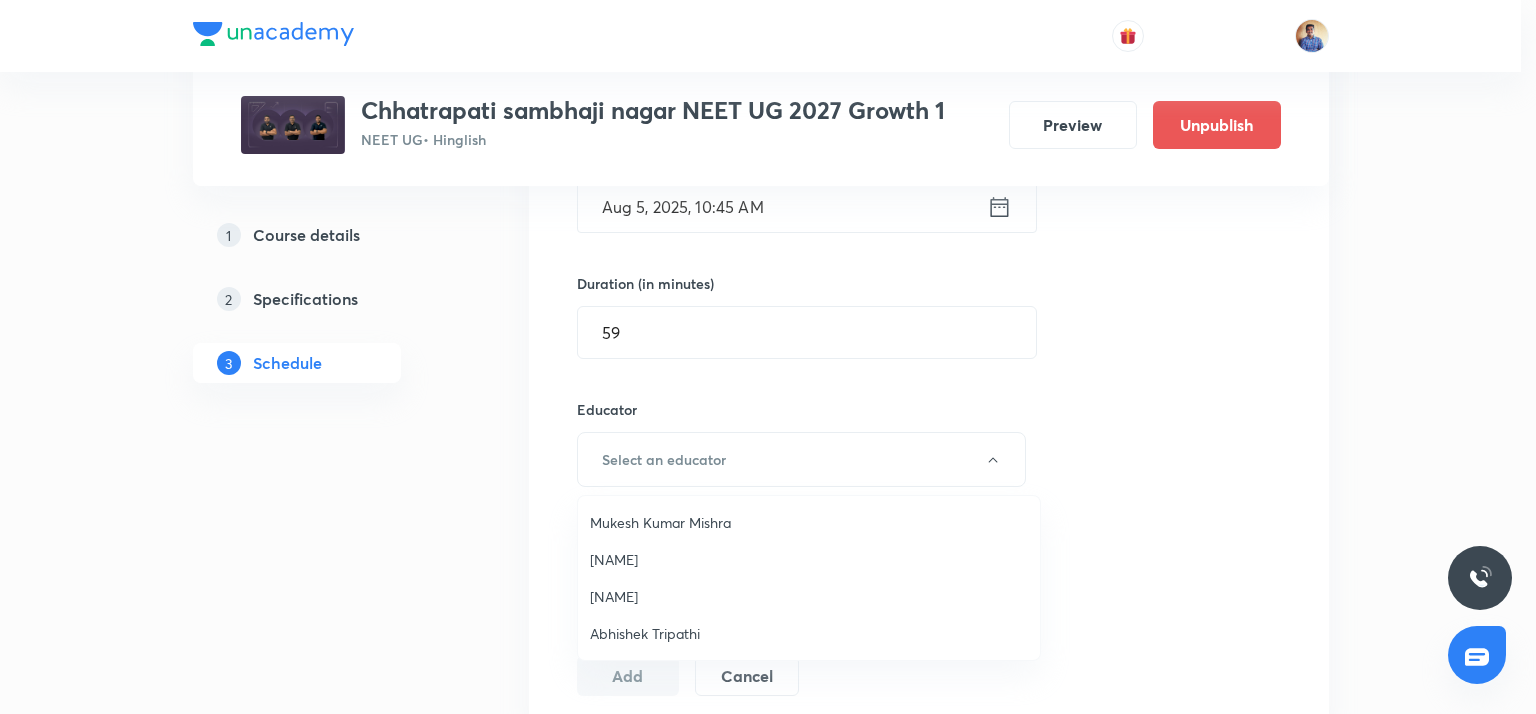 click on "[NAME]" at bounding box center (809, 596) 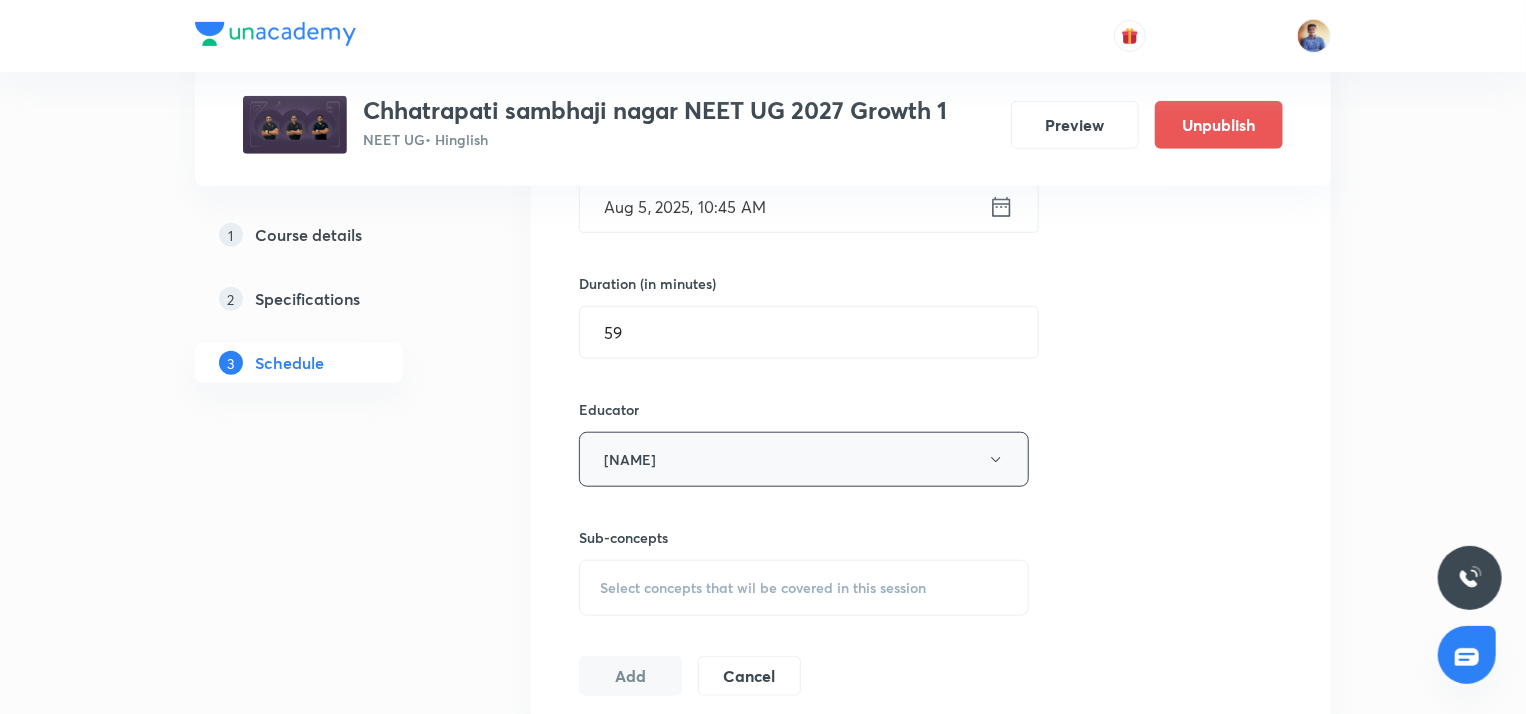 click on "[NAME]" at bounding box center [804, 459] 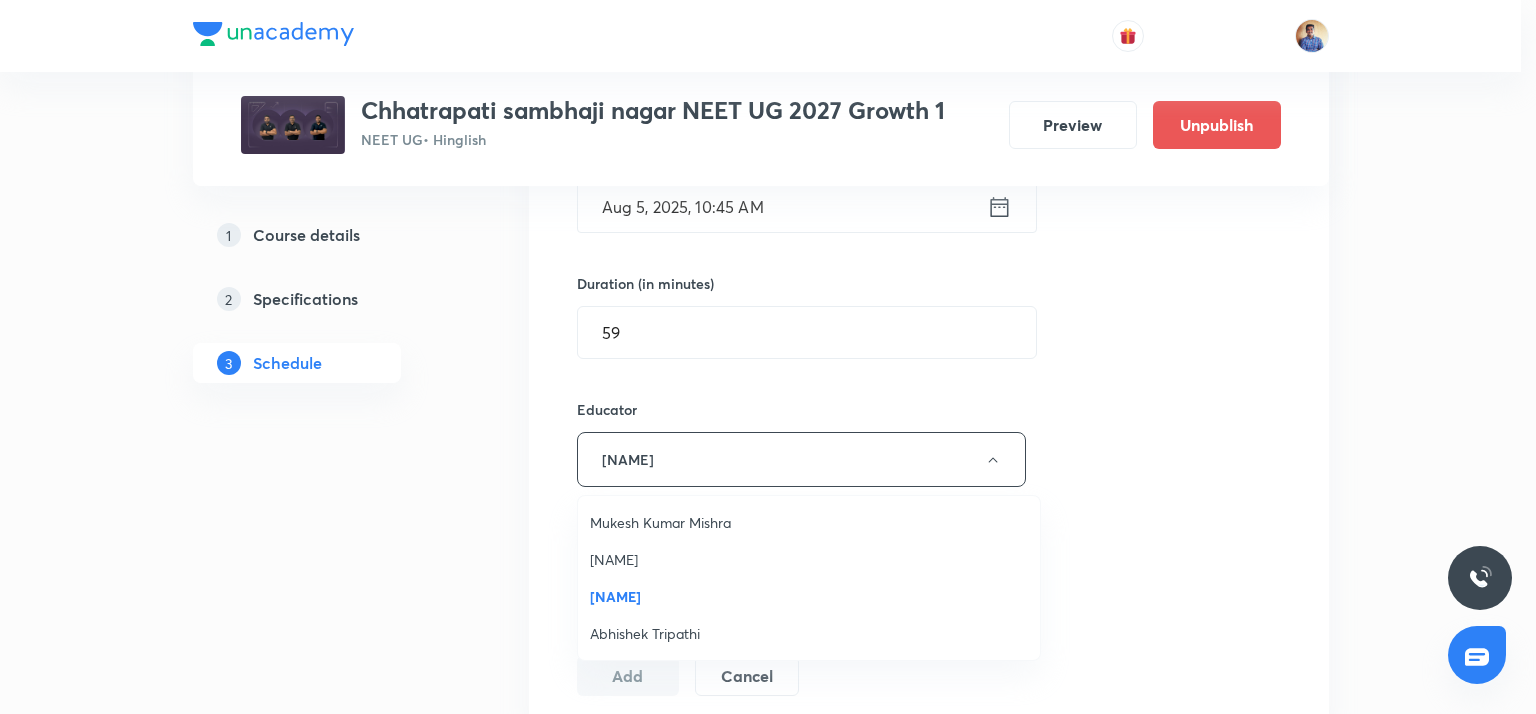 click on "Abhishek Tripathi" at bounding box center (809, 633) 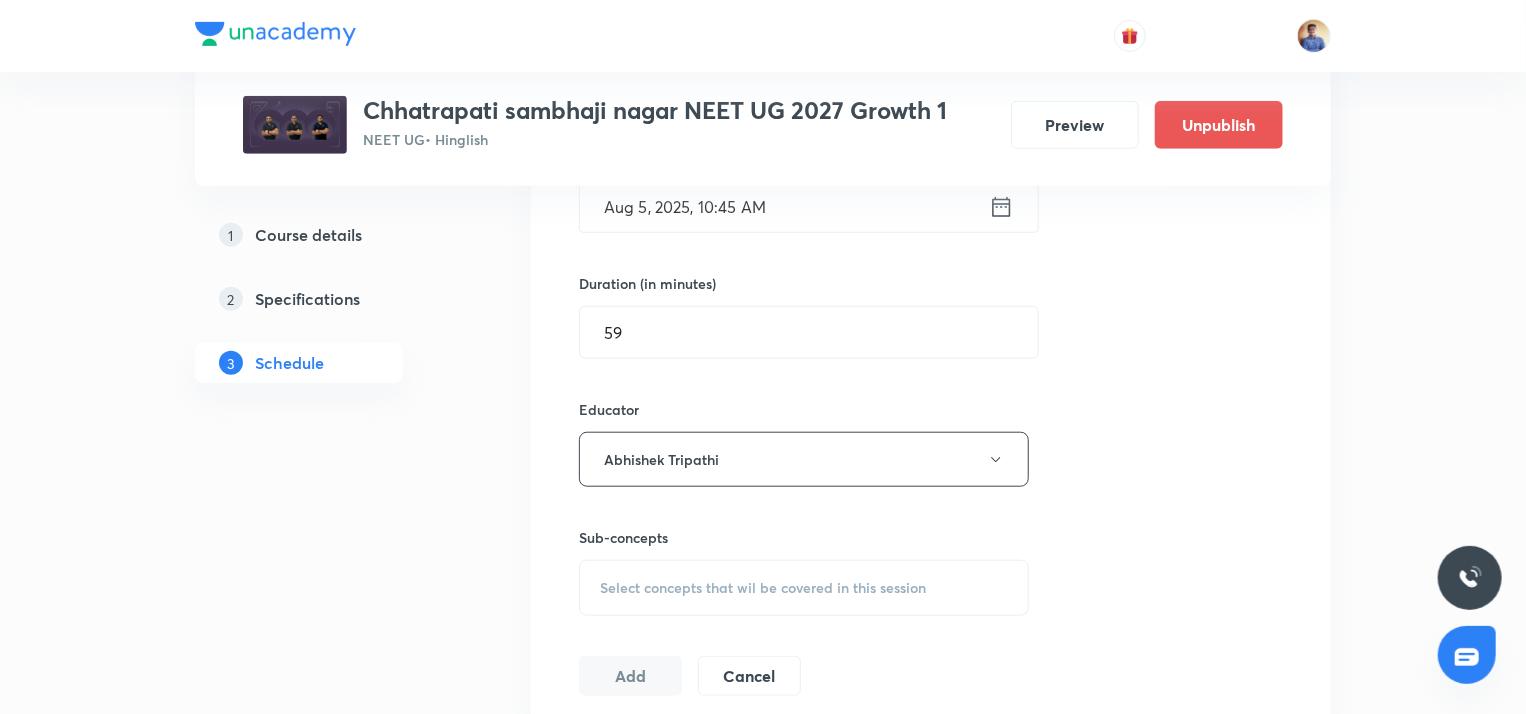 click on "Select concepts that wil be covered in this session" at bounding box center [763, 588] 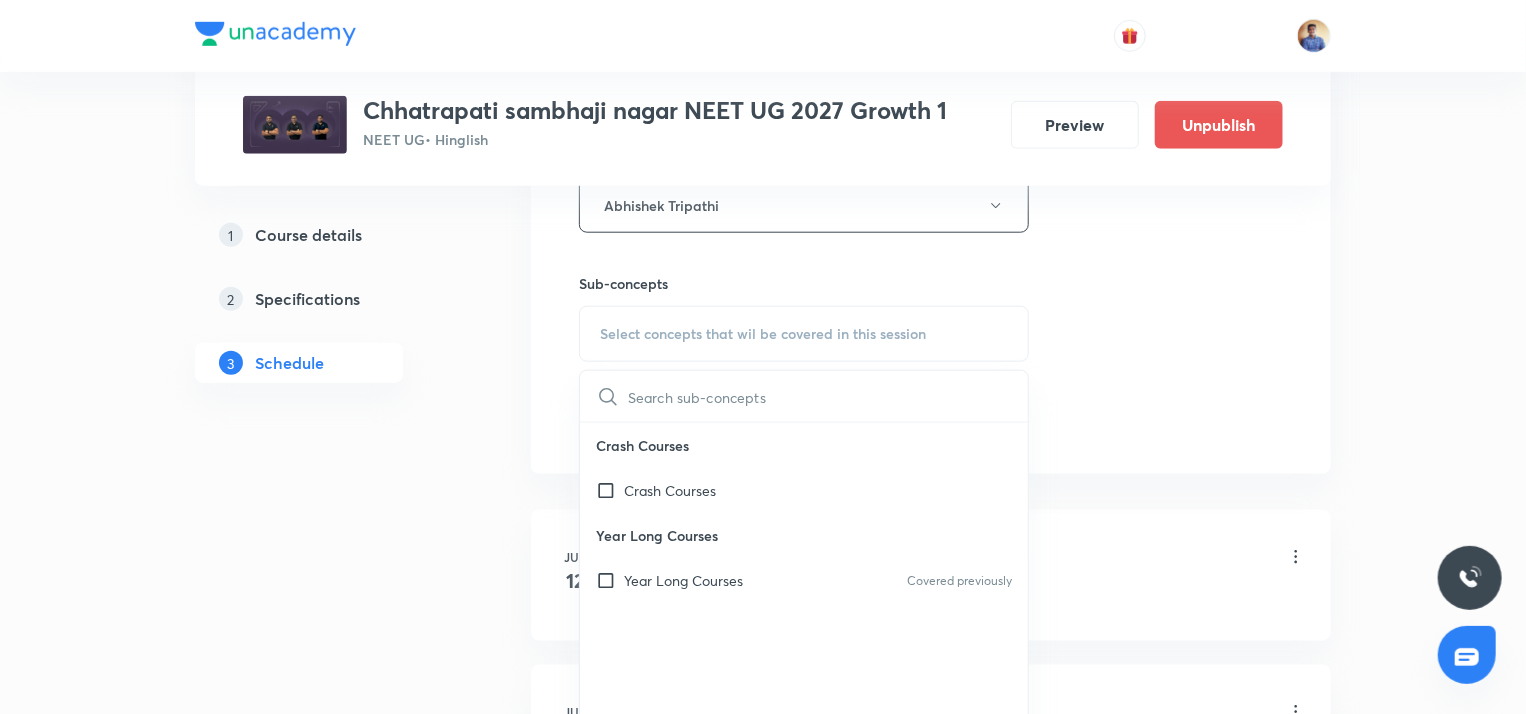scroll, scrollTop: 1018, scrollLeft: 0, axis: vertical 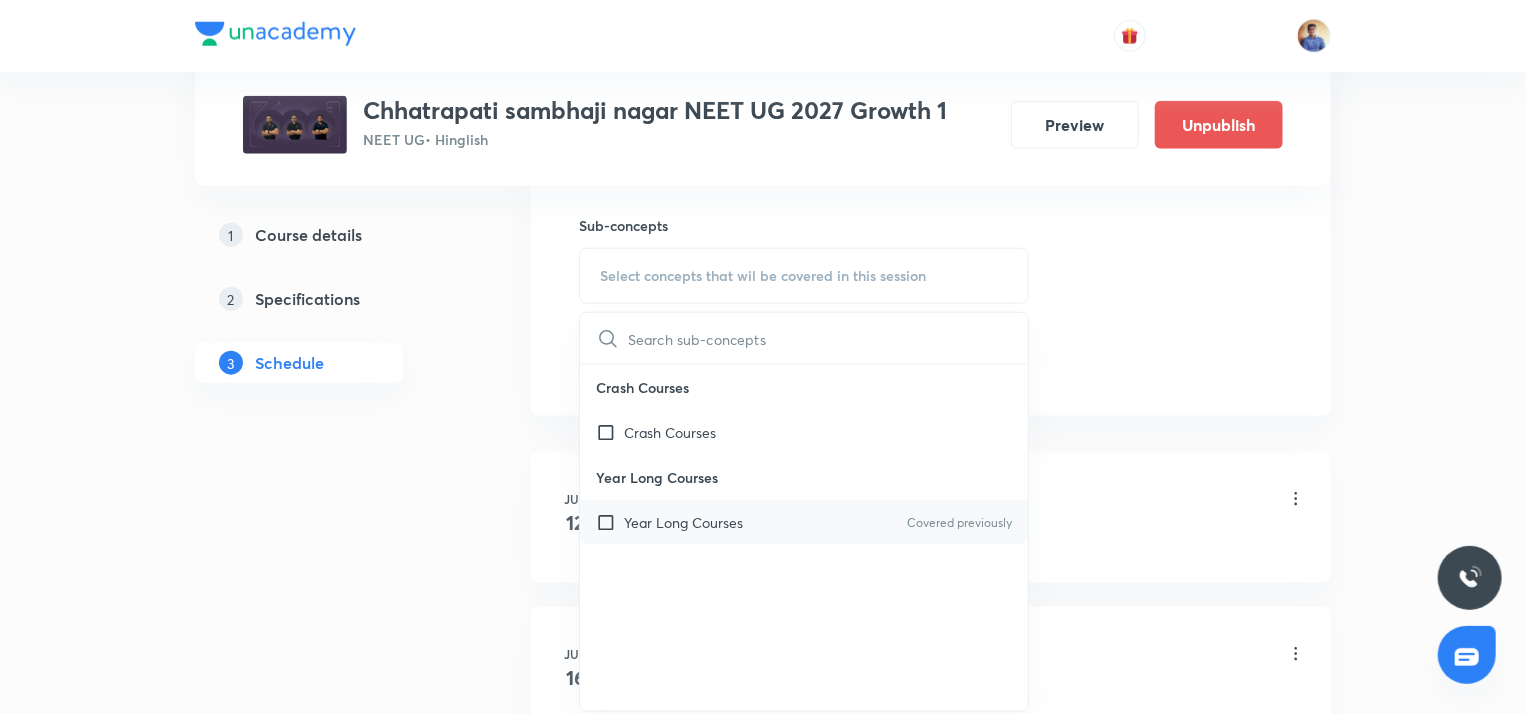 click at bounding box center (610, 522) 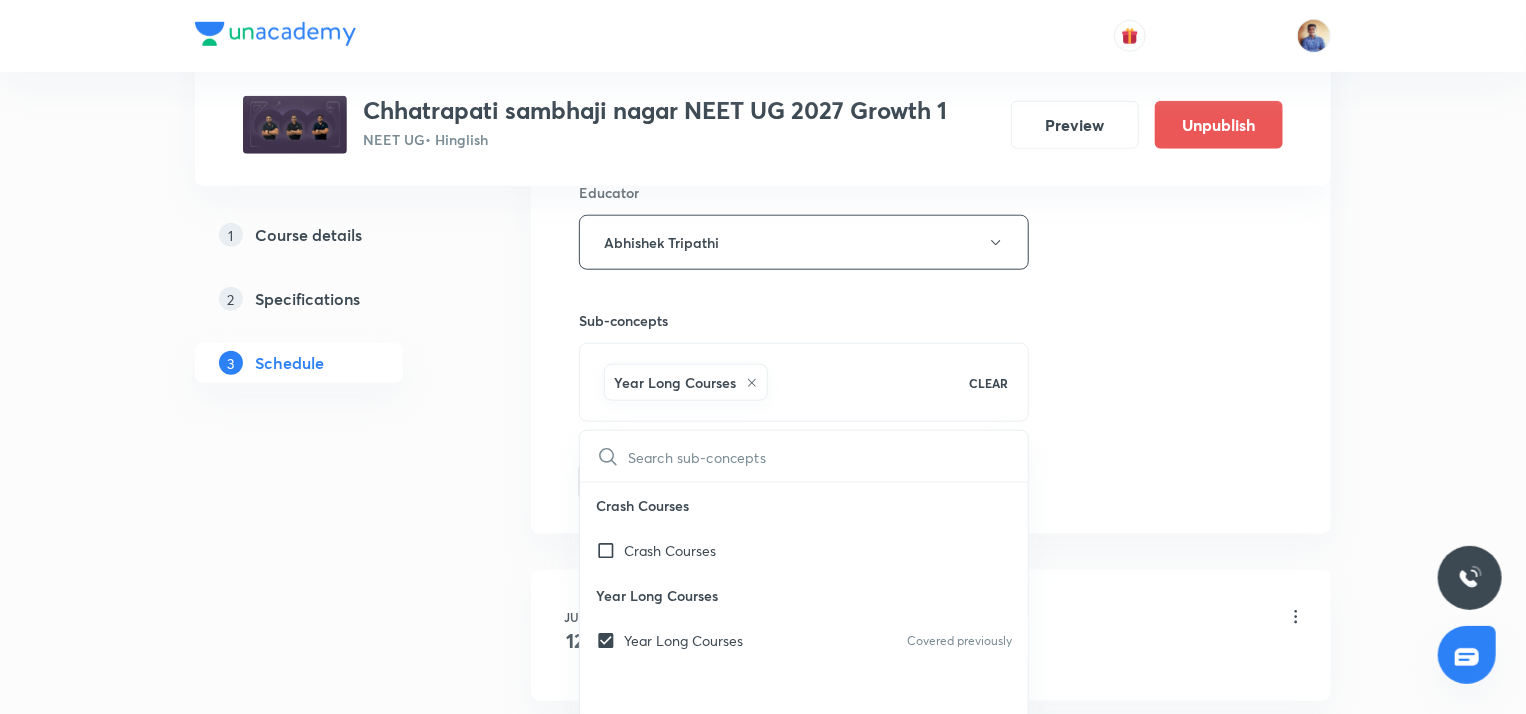 scroll, scrollTop: 922, scrollLeft: 0, axis: vertical 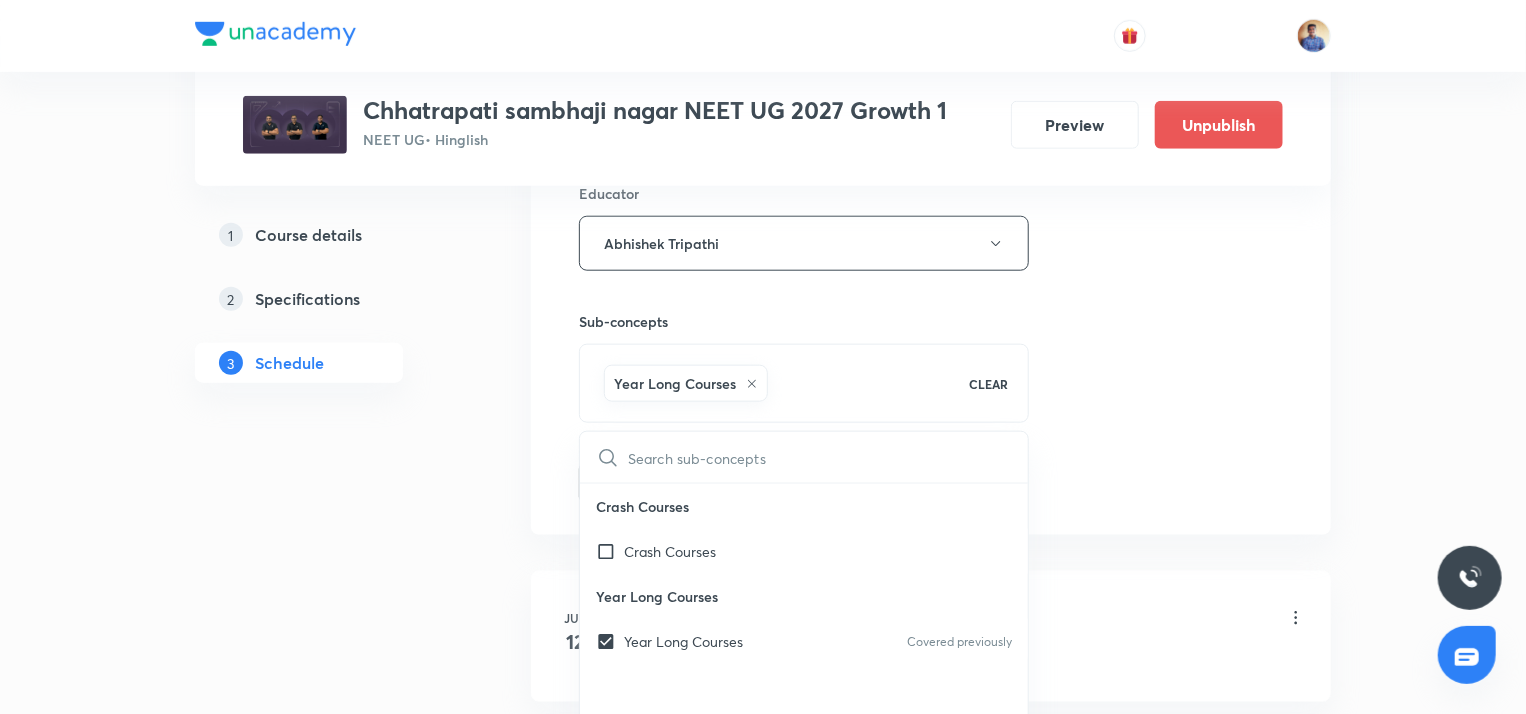click on "Plus Courses Chhatrapati sambhaji nagar NEET UG 2027 Growth 1 NEET UG  • Hinglish Preview Unpublish 1 Course details 2 Specifications 3 Schedule Schedule 125  classes Topic coverage Class 11 Cover at least  60 % View details Session  126 Live class Quiz Recorded classes Session title 22/99 Zoology (Biomolecules) ​ Schedule for Aug 5, 2025, 10:45 AM ​ Duration (in minutes) 59 ​ Educator Abhishek Tripathi Sub-concepts Year Long Courses CLEAR ​ Crash Courses Crash Courses Year Long Courses Year Long Courses Covered previously Add Cancel Jun 12 Physics Lesson 1 • 12:01 AM • 75 min Year Long Courses Jun 16 Physics Lesson 2 • 12:00 PM • 75 min Year Long Courses Jun 18 Botany Lesson 3 • 8:00 AM • 74 min Year Long Courses Jun 18 Chemistry Lesson 4 • 9:15 AM • 74 min Year Long Courses Jun 18 Zoology Lesson 5 • 10:45 AM • 60 min Year Long Courses Jun 18 Physics Lesson 6 • 11:46 AM • 74 min Year Long Courses Jun 19 Botany (Cell The Unit of Life) Lesson 7 • 8:00 AM • 74 min Jun 19 19" at bounding box center [763, 9632] 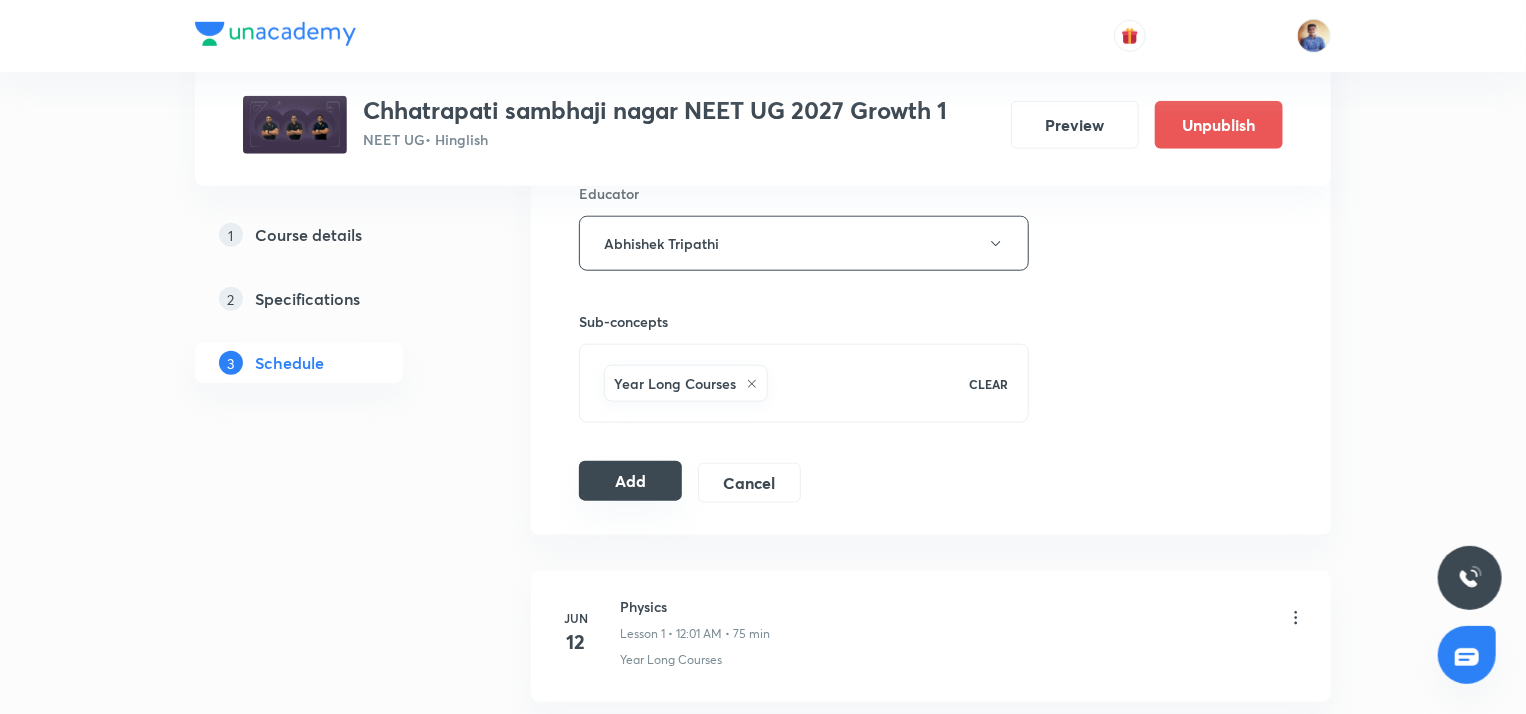 click on "Add" at bounding box center (630, 481) 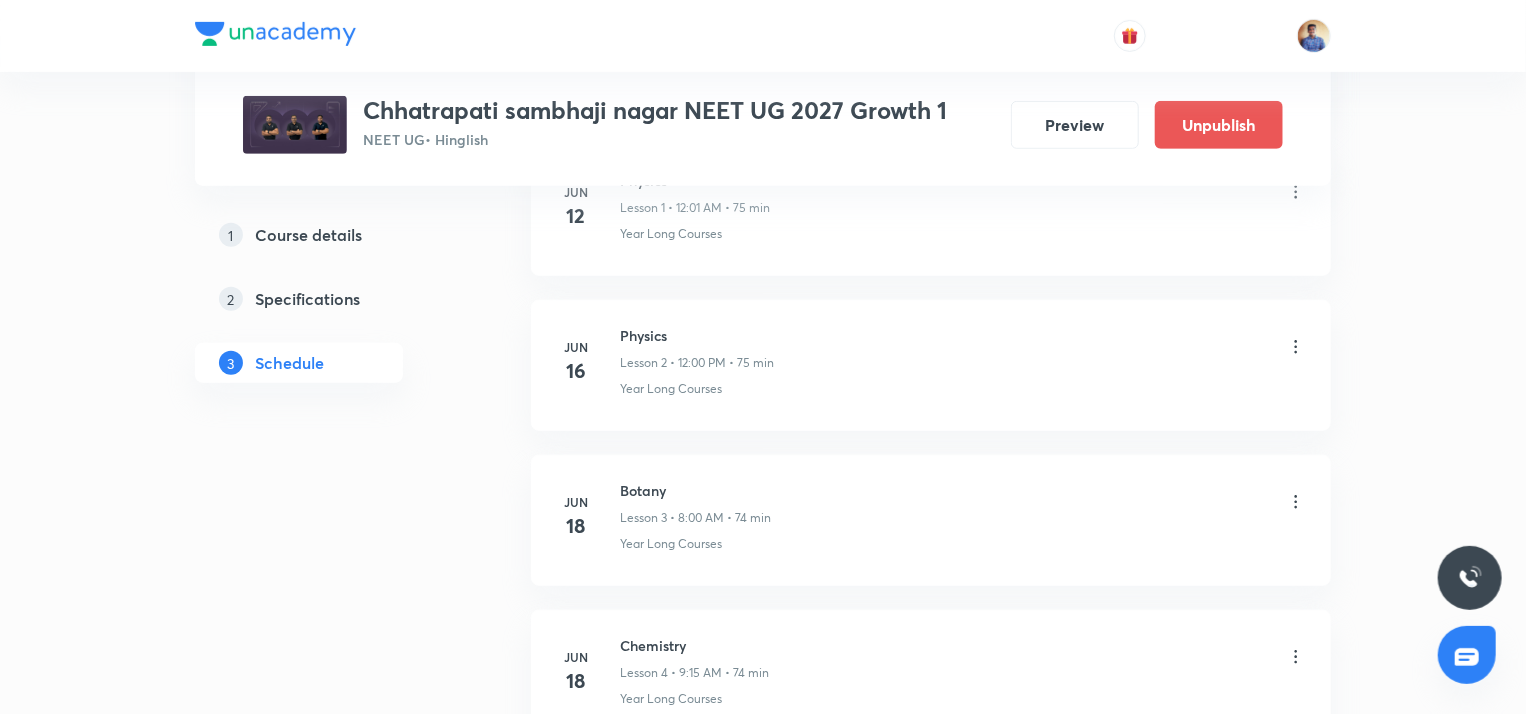 scroll, scrollTop: 0, scrollLeft: 0, axis: both 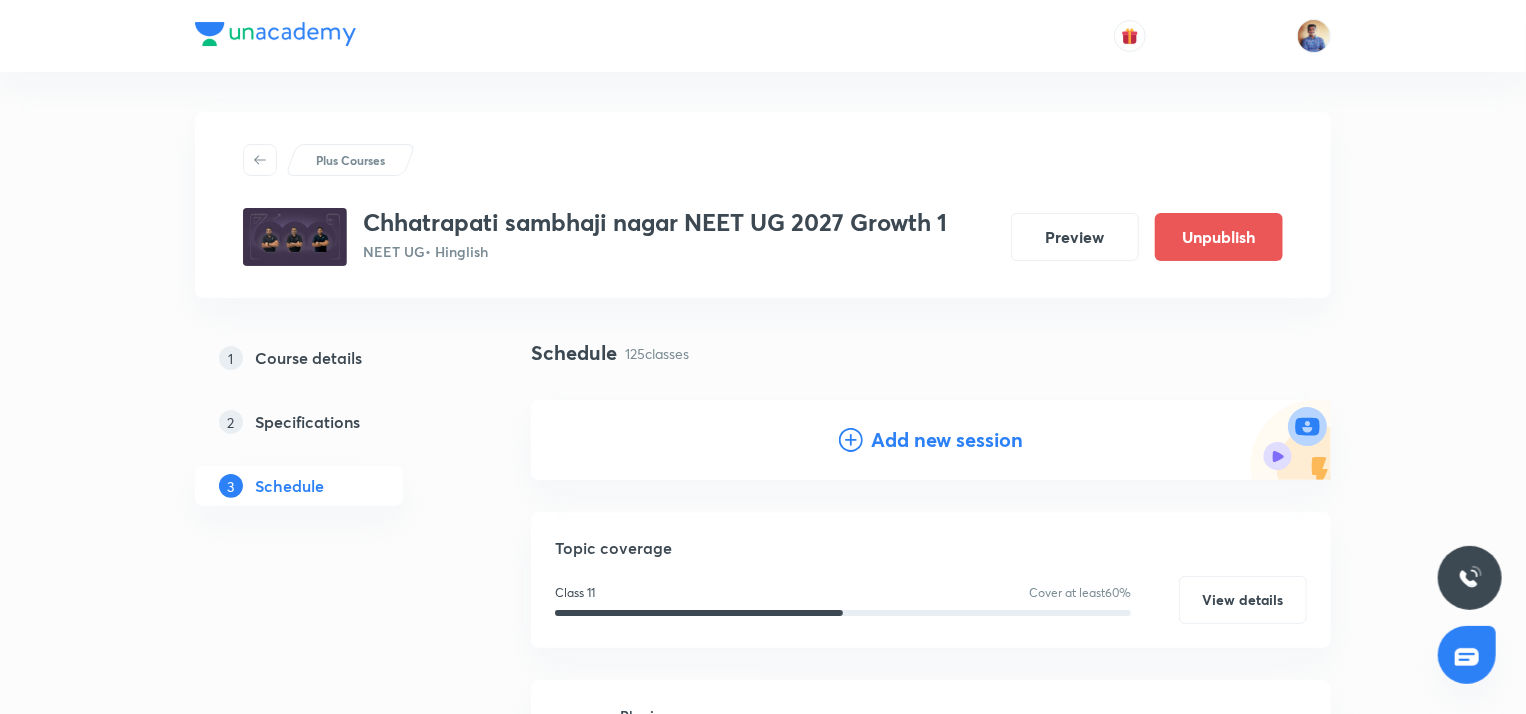 click 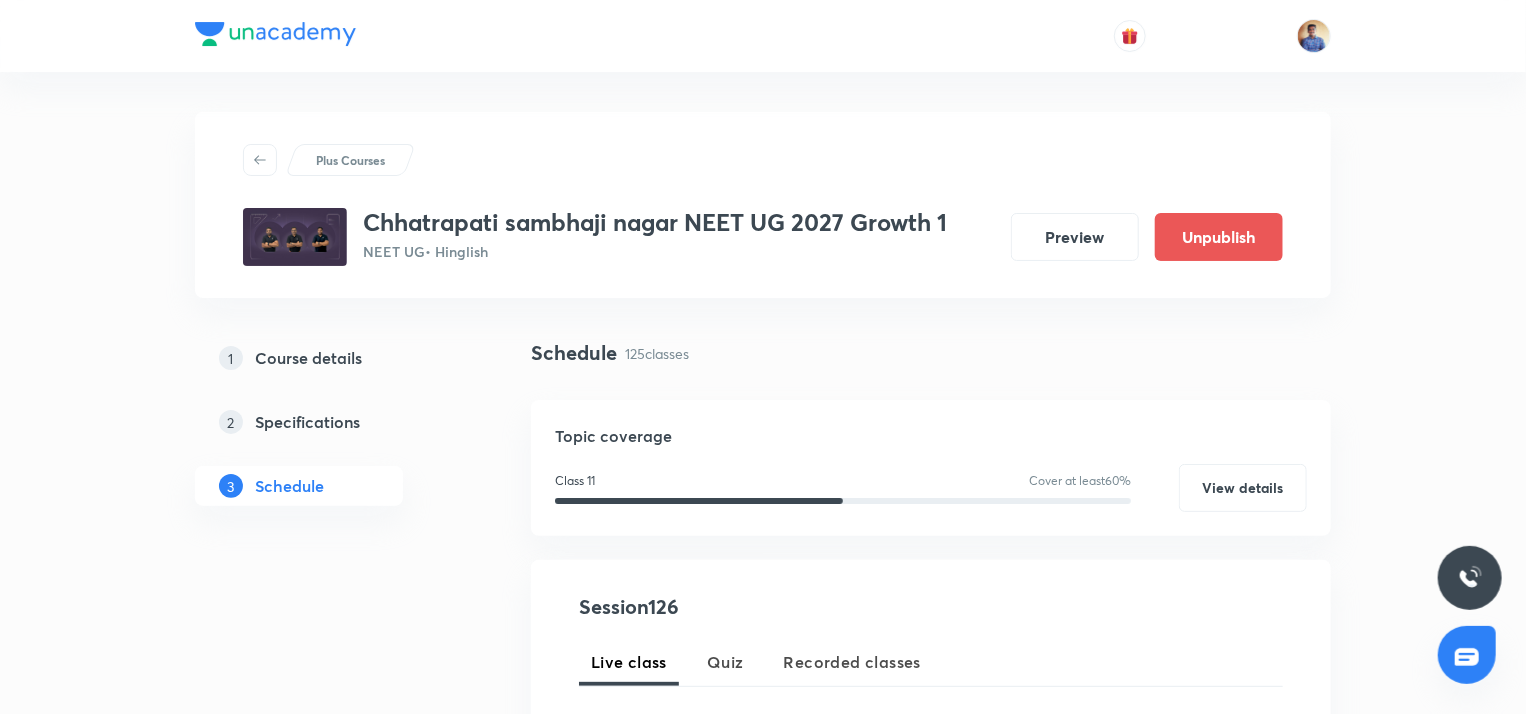 scroll, scrollTop: 484, scrollLeft: 0, axis: vertical 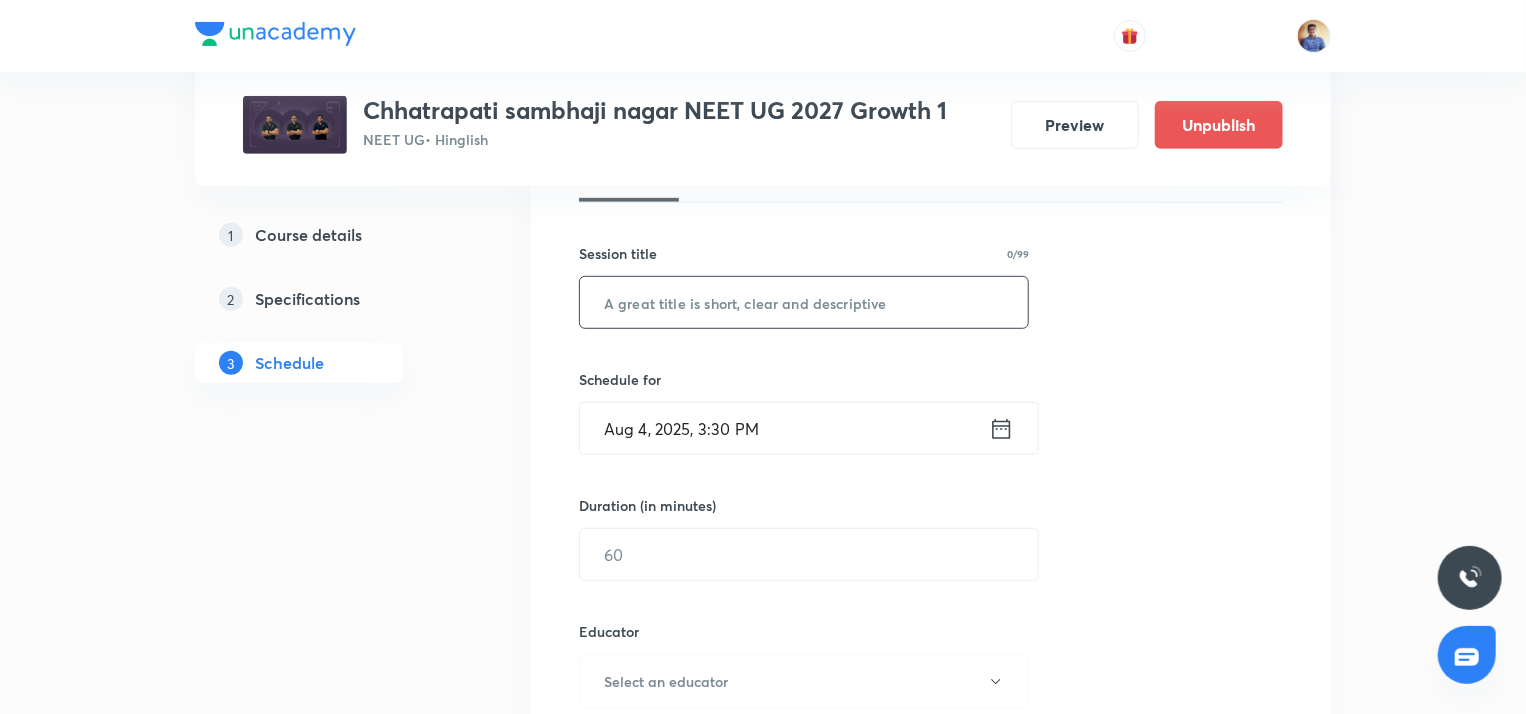 click at bounding box center (804, 302) 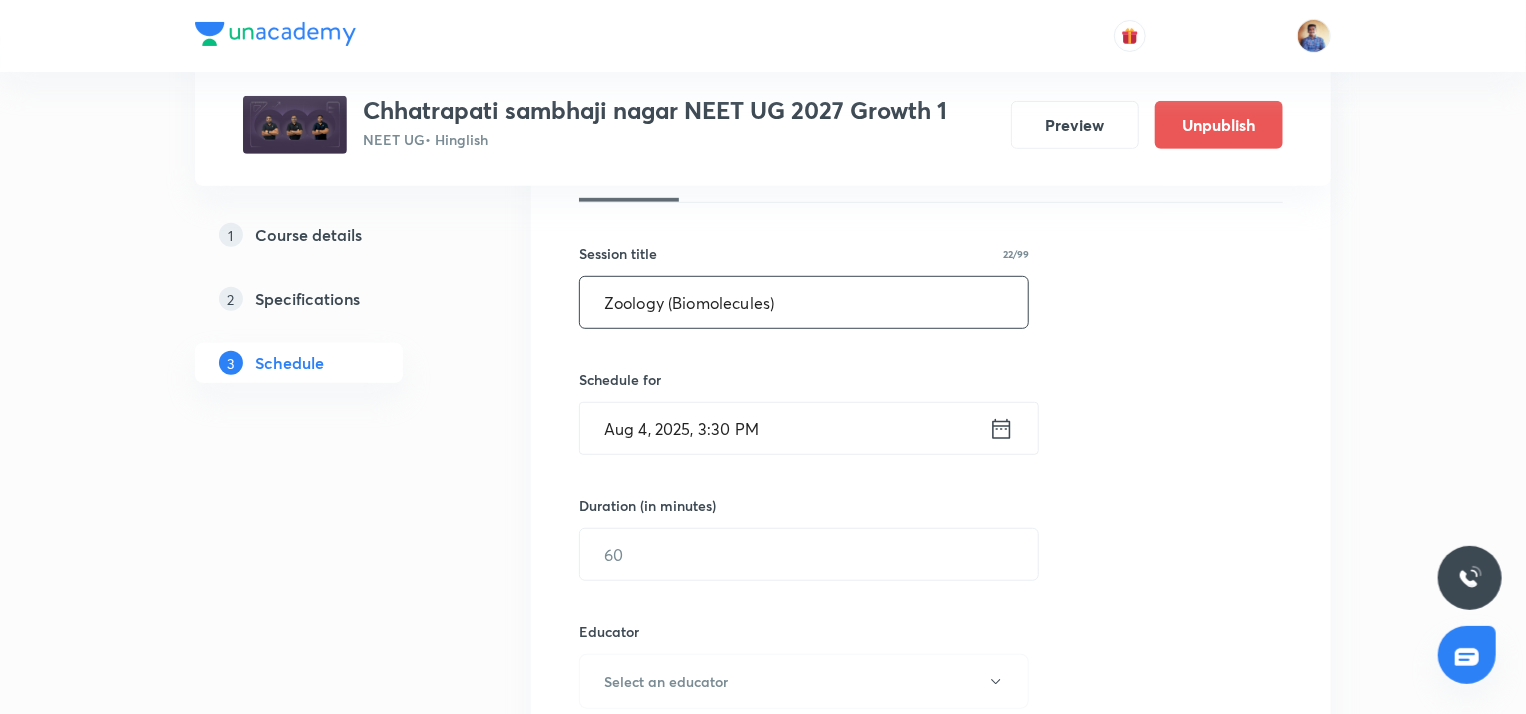 type on "Zoology (Biomolecules)" 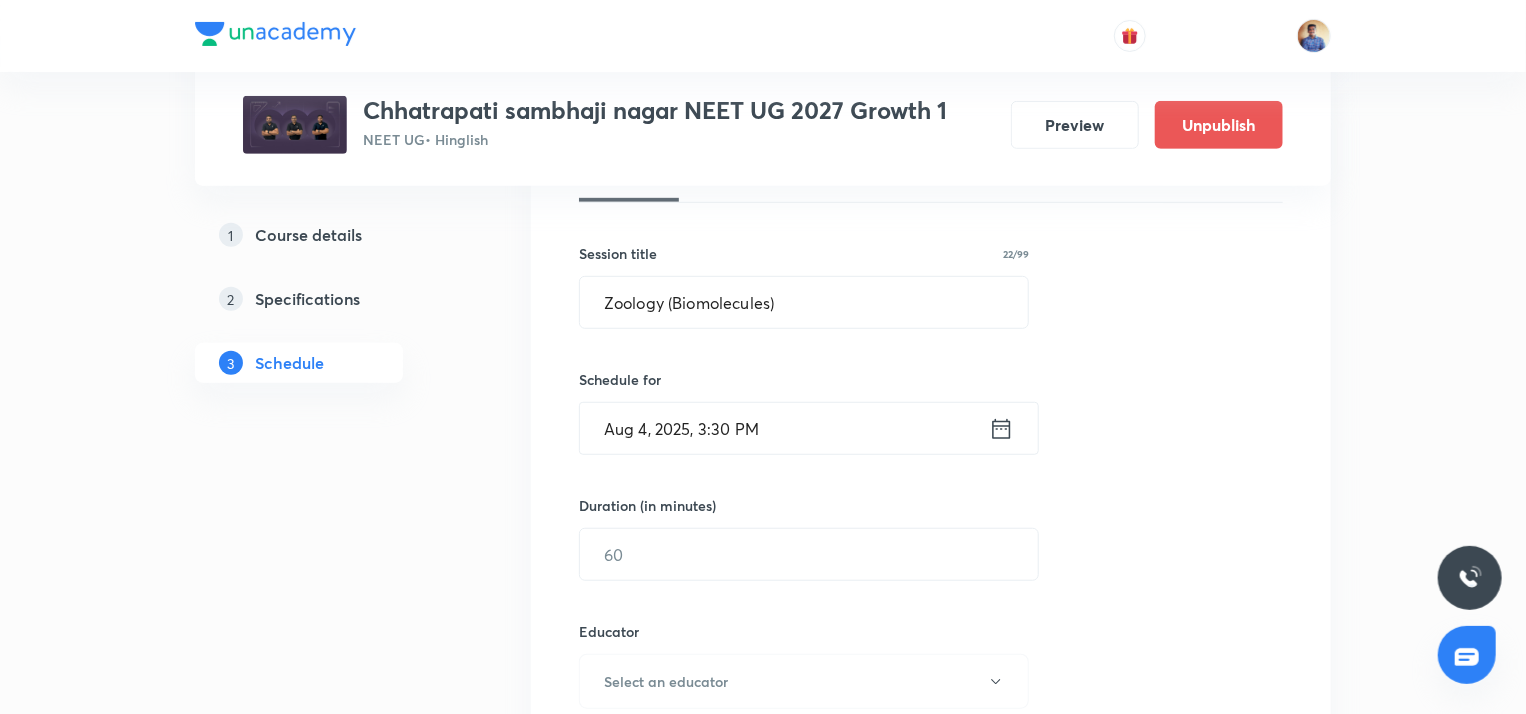 click on "Aug 4, 2025, 3:30 PM" at bounding box center (784, 428) 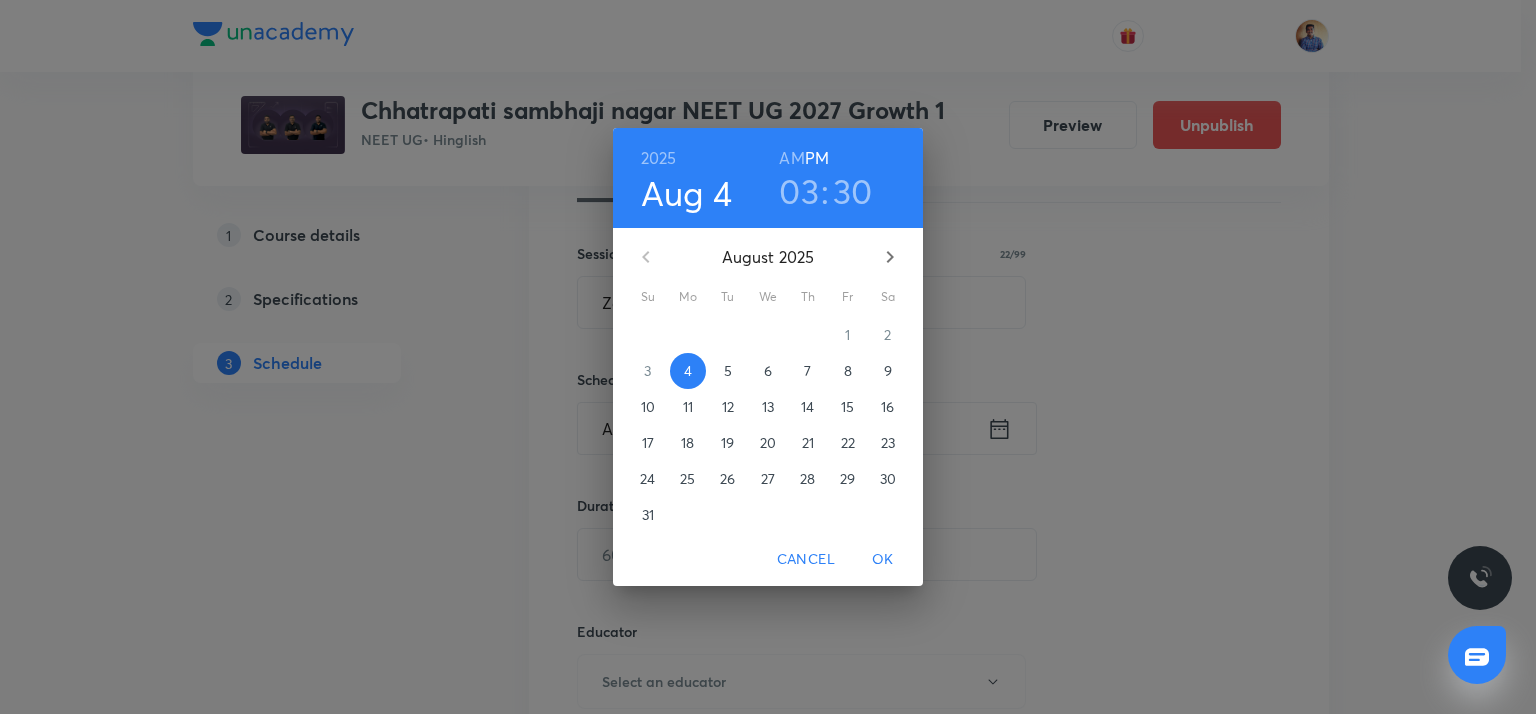click on "6" at bounding box center (768, 371) 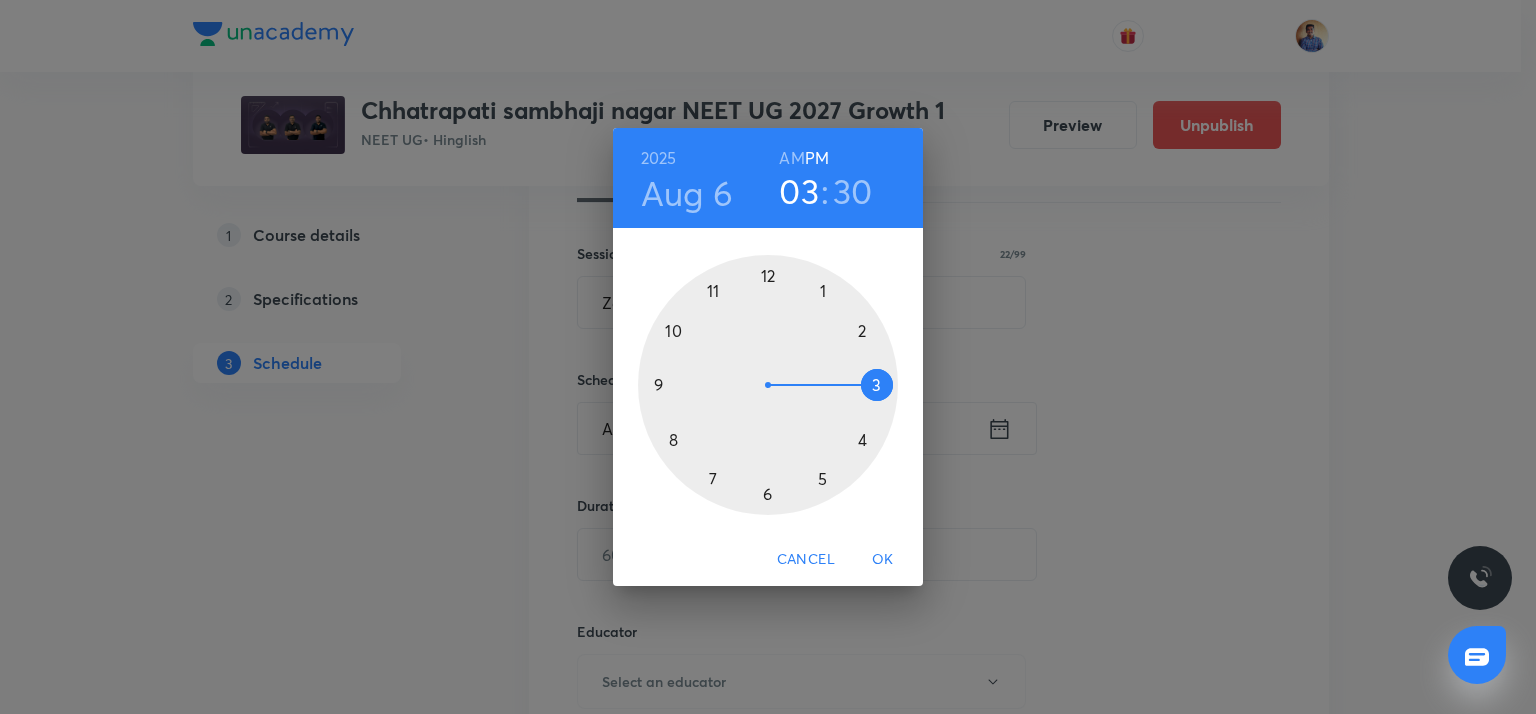 click on "AM" at bounding box center [791, 158] 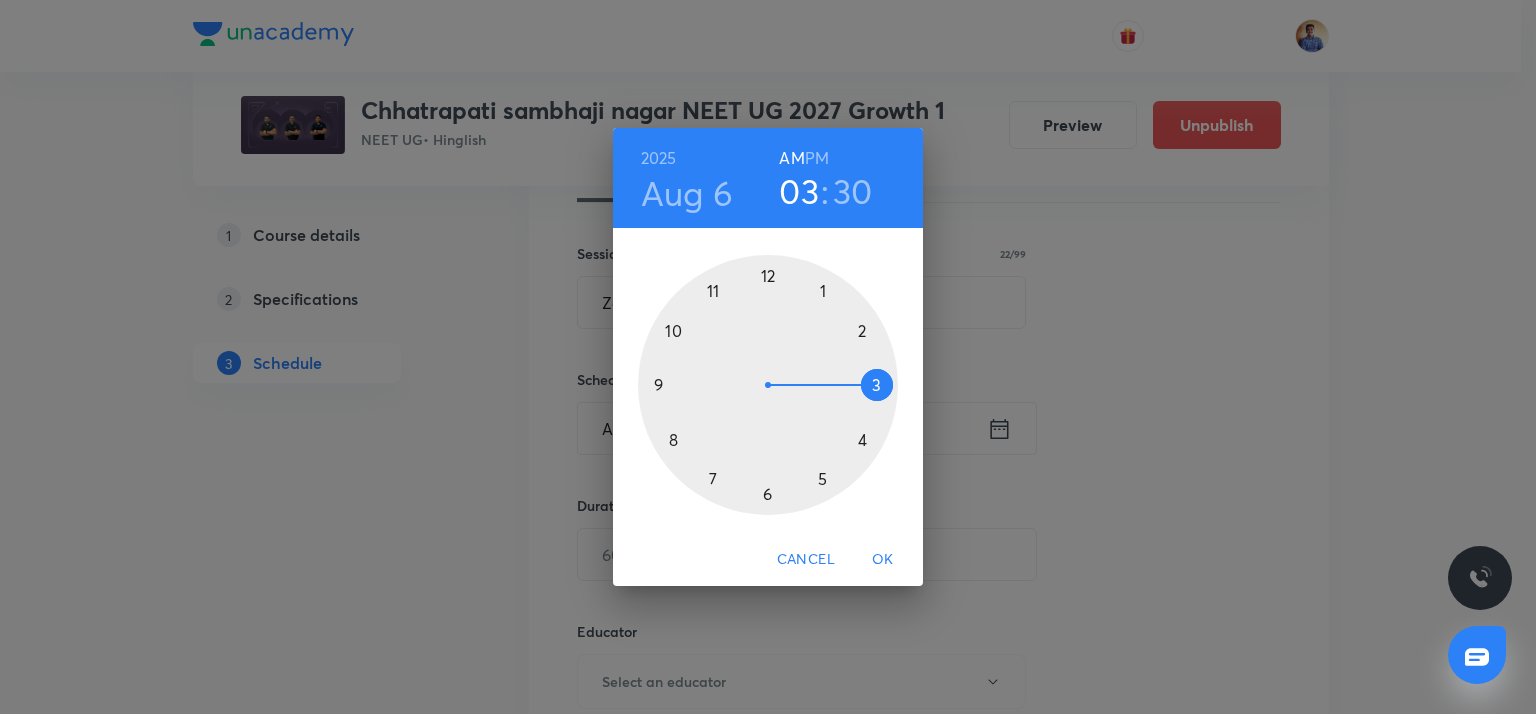 click at bounding box center (768, 385) 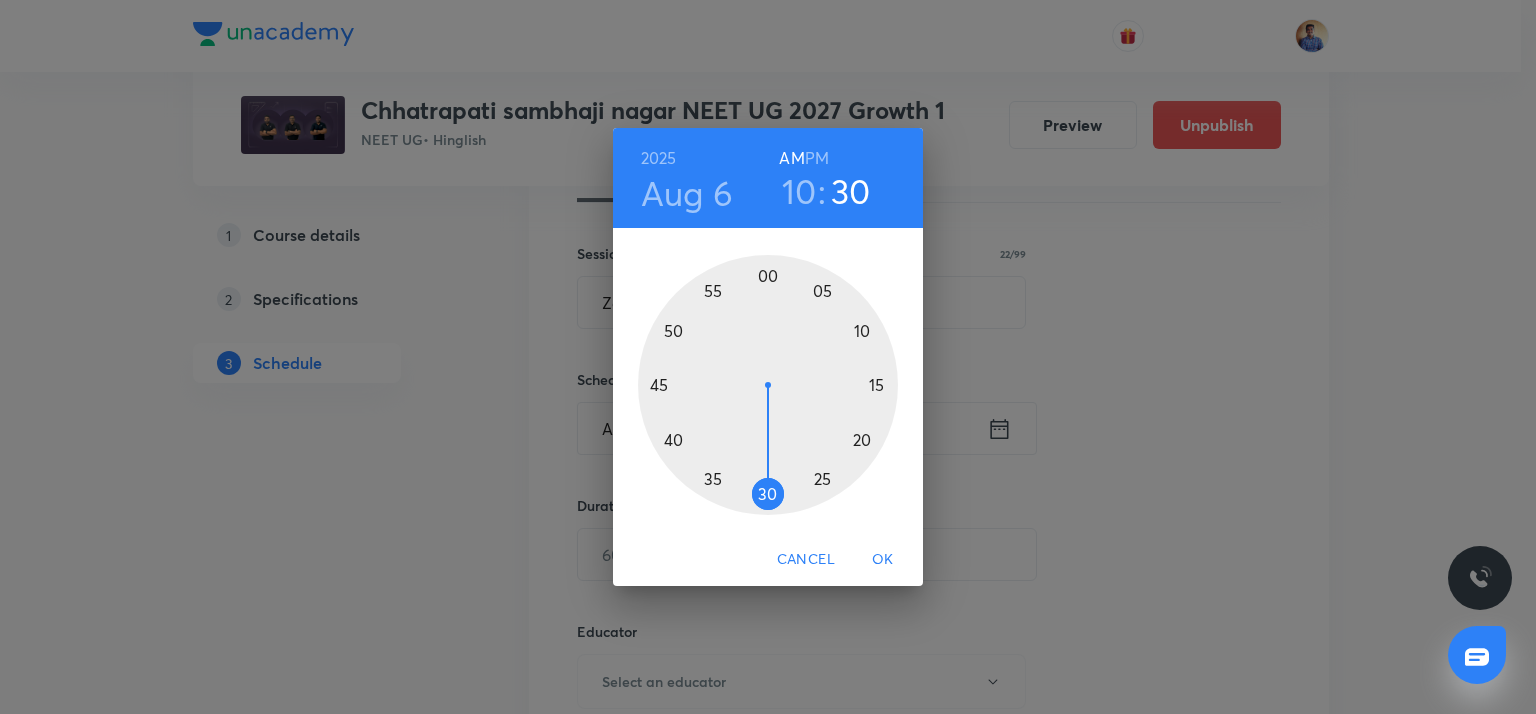 click at bounding box center [768, 385] 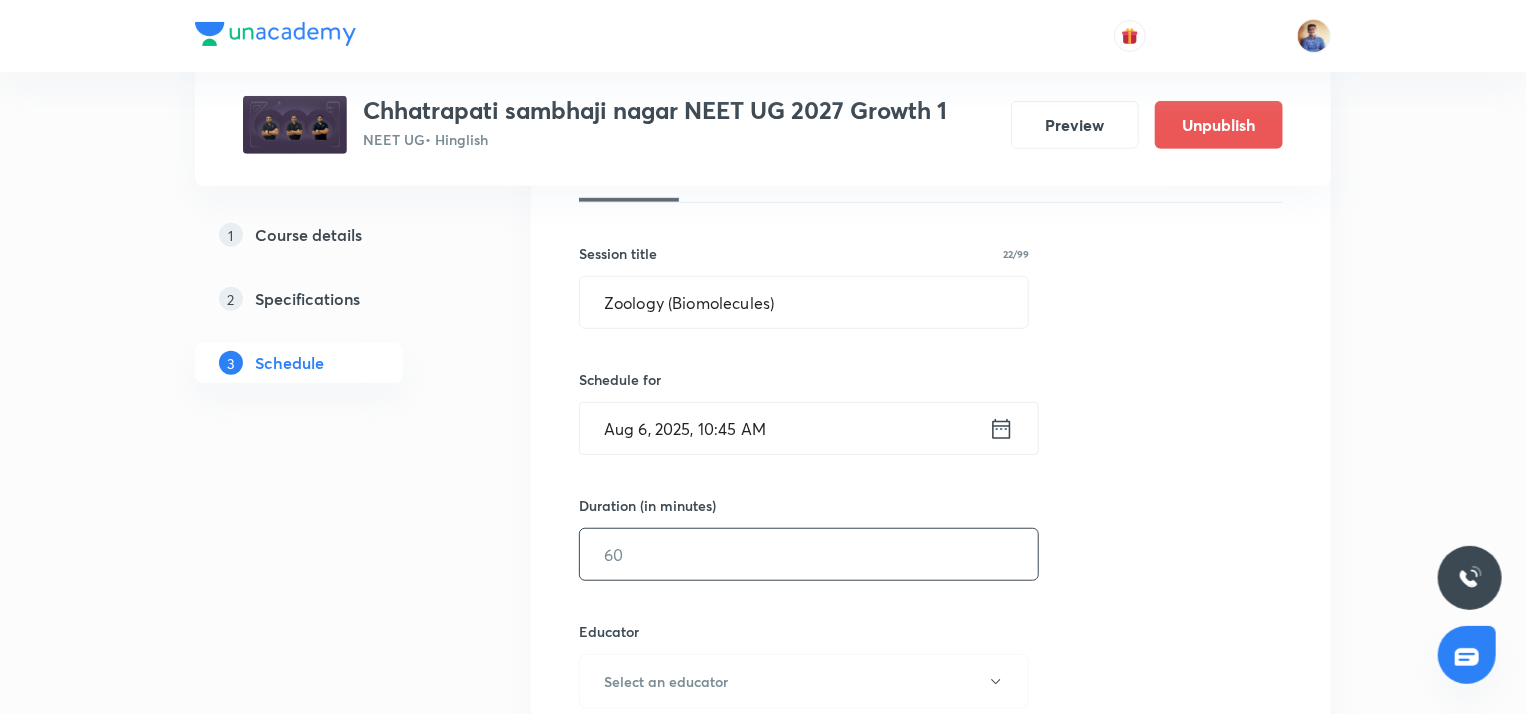 click at bounding box center (809, 554) 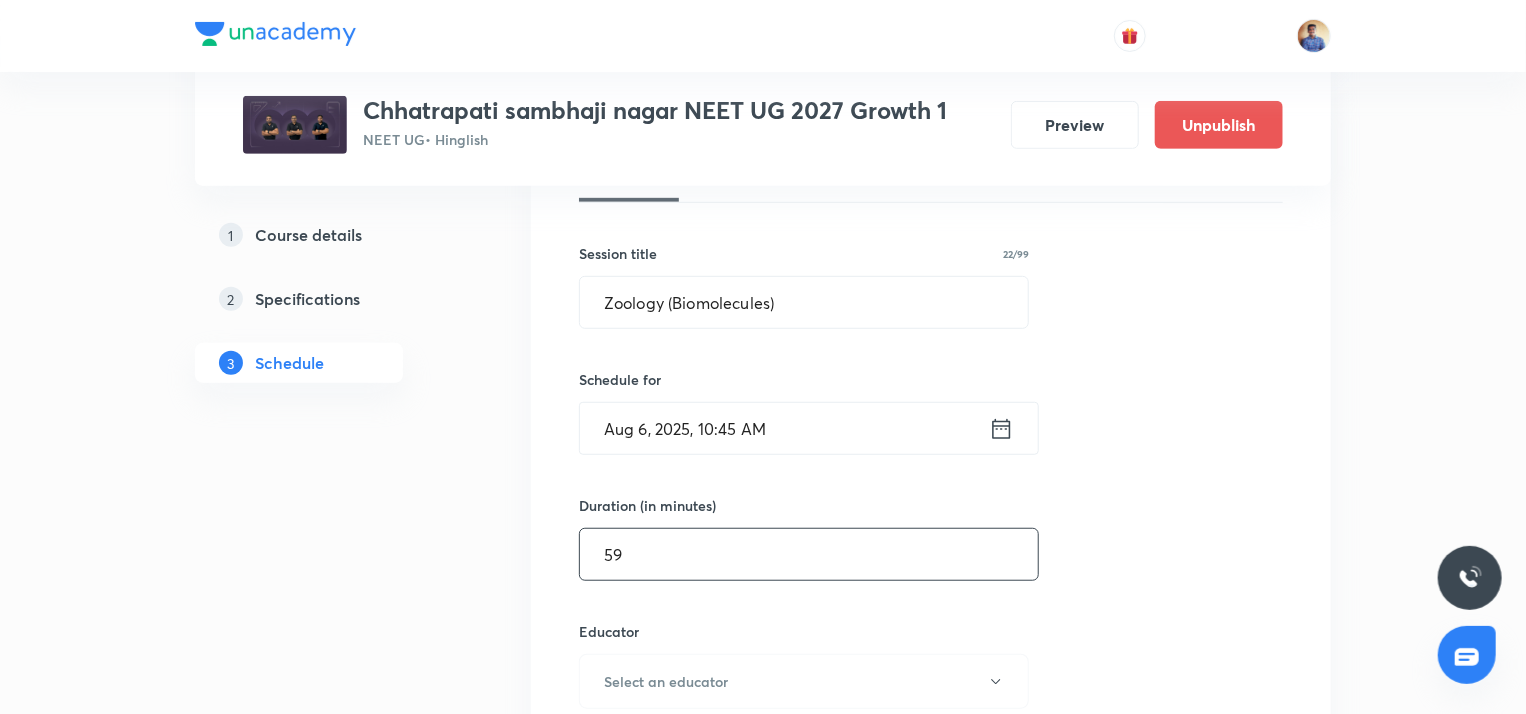 scroll, scrollTop: 704, scrollLeft: 0, axis: vertical 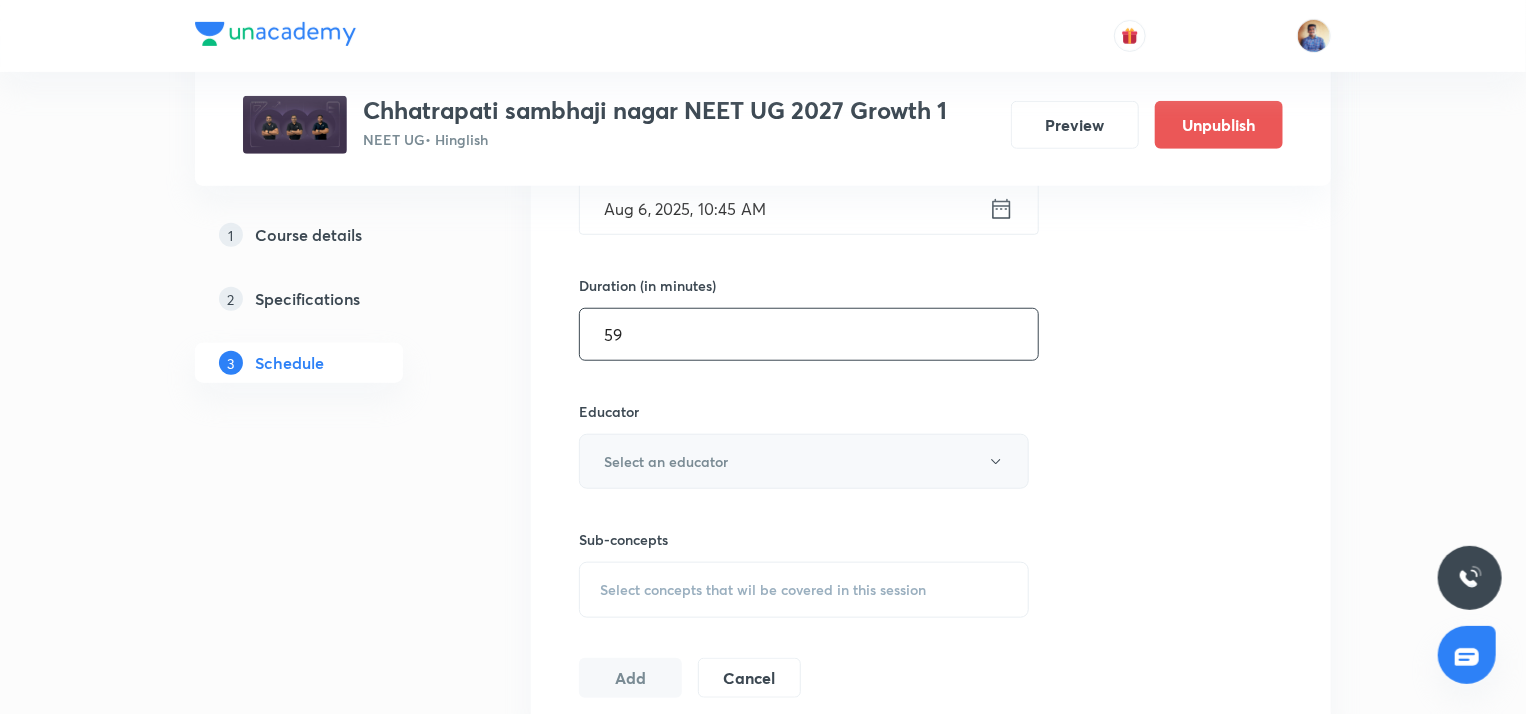 type on "59" 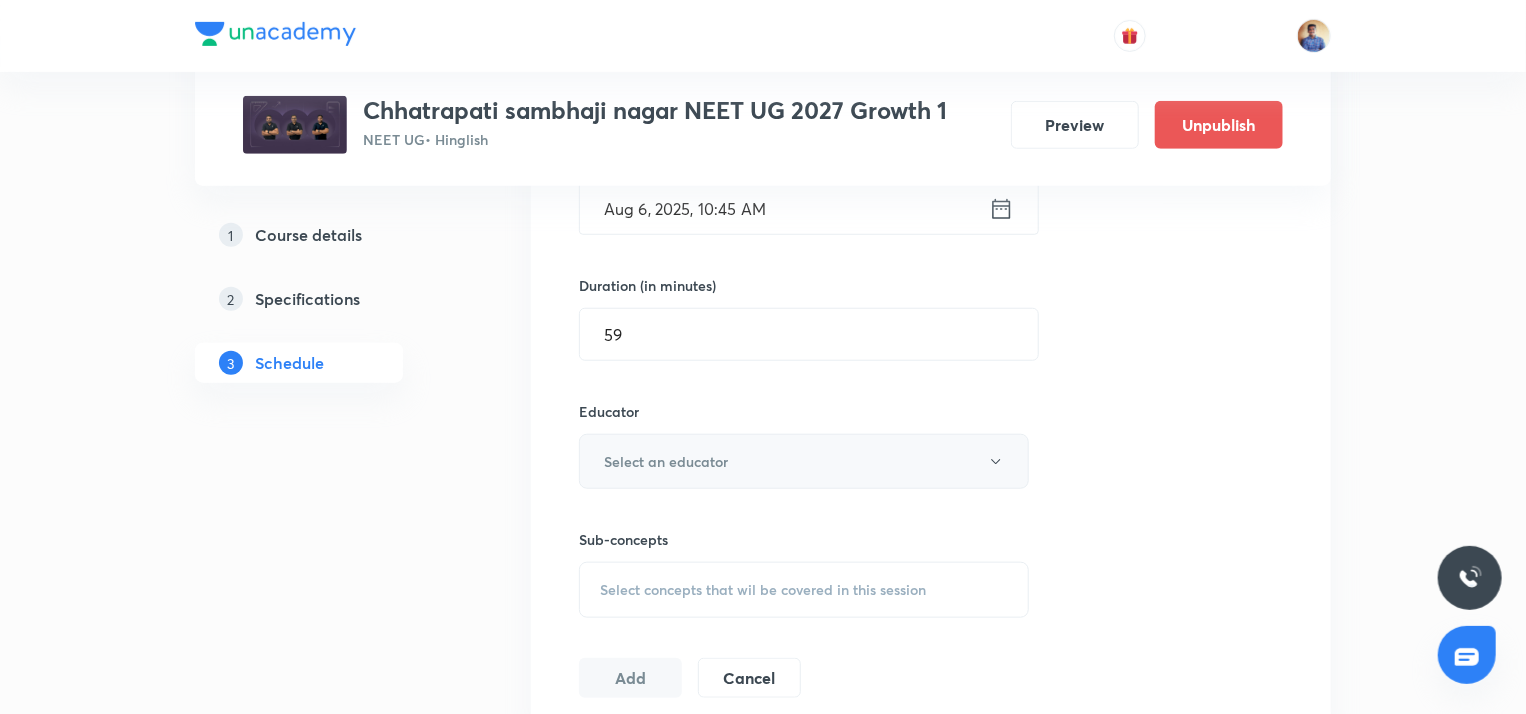 click on "Select an educator" at bounding box center (666, 461) 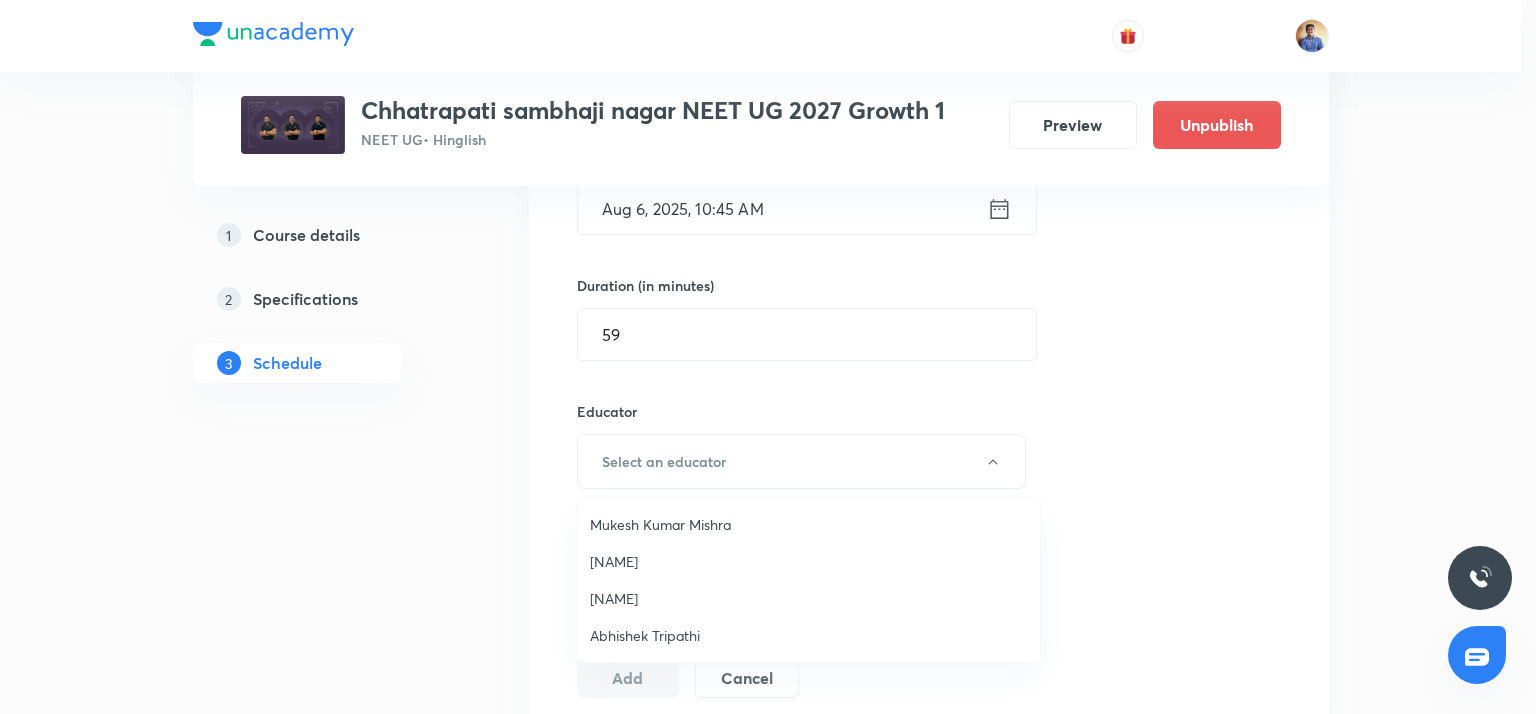 click on "Abhishek Tripathi" at bounding box center [809, 635] 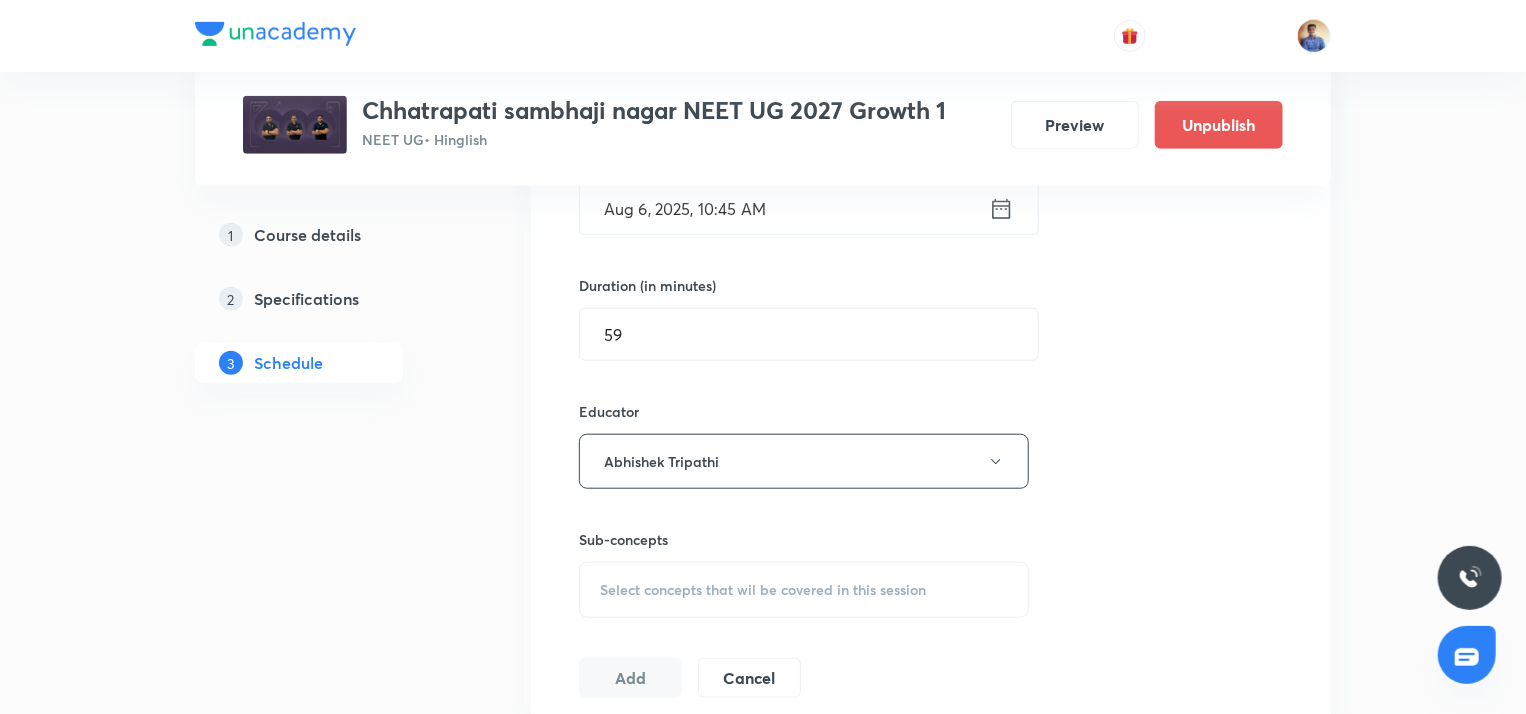 click on "Plus Courses Chhatrapati sambhaji nagar NEET UG 2027 Growth 1 NEET UG  • Hinglish Preview Unpublish 1 Course details 2 Specifications 3 Schedule Schedule 126  classes Topic coverage Class 11 Cover at least  60 % View details Session  127 Live class Quiz Recorded classes Session title 22/99 Zoology (Biomolecules) ​ Schedule for Aug 6, 2025, 10:45 AM ​ Duration (in minutes) 59 ​ Educator Abhishek Tripathi Sub-concepts Select concepts that wil be covered in this session Add Cancel Jun 12 Physics Lesson 1 • 12:01 AM • 75 min Year Long Courses Jun 16 Physics Lesson 2 • 12:00 PM • 75 min Year Long Courses Jun 18 Botany Lesson 3 • 8:00 AM • 74 min Year Long Courses Jun 18 Chemistry Lesson 4 • 9:15 AM • 74 min Year Long Courses Jun 18 Zoology Lesson 5 • 10:45 AM • 60 min Year Long Courses Jun 18 Physics Lesson 6 • 11:46 AM • 74 min Year Long Courses Jun 19 Botany (Cell The Unit of Life) Lesson 7 • 8:00 AM • 74 min Jun 19 Chemistry Lesson 8 • 9:15 AM • 75 min" at bounding box center [763, 9916] 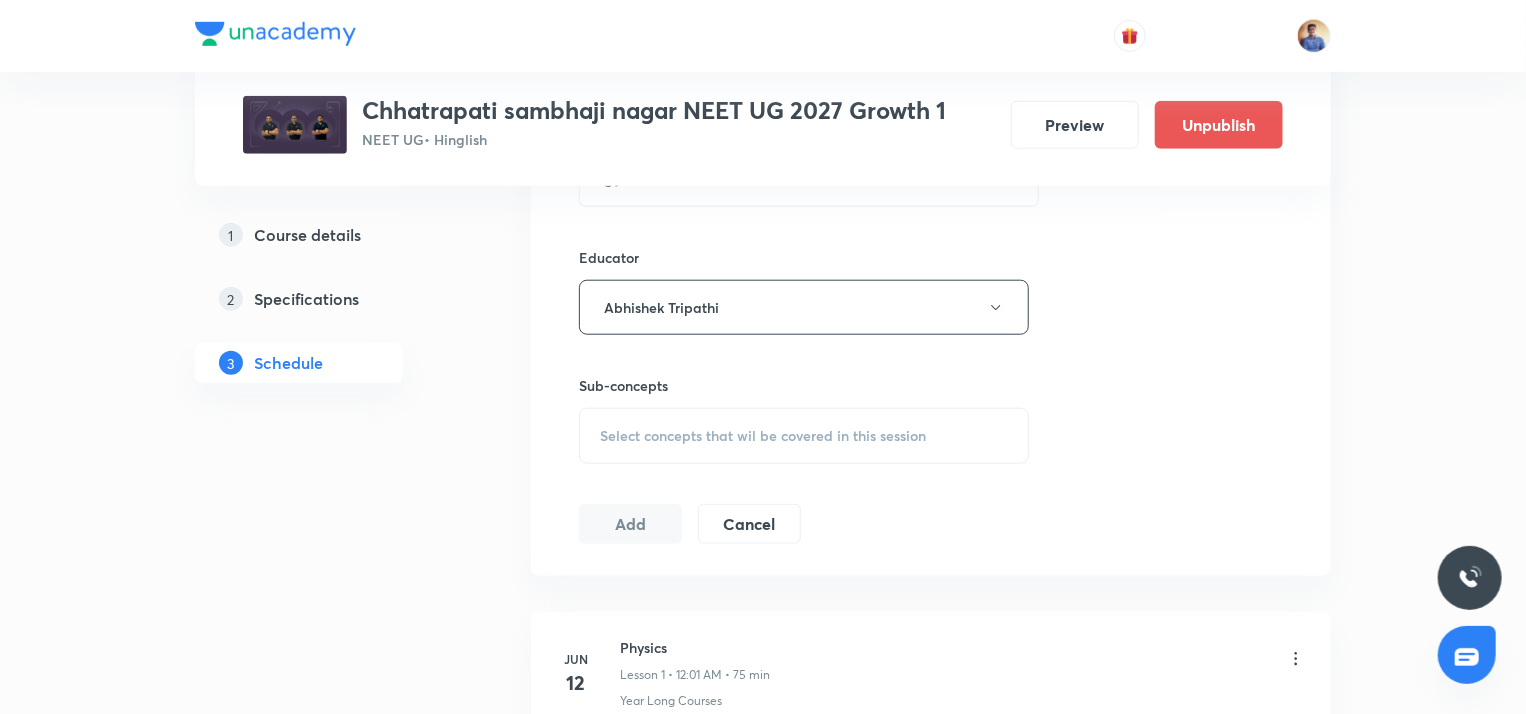 scroll, scrollTop: 859, scrollLeft: 0, axis: vertical 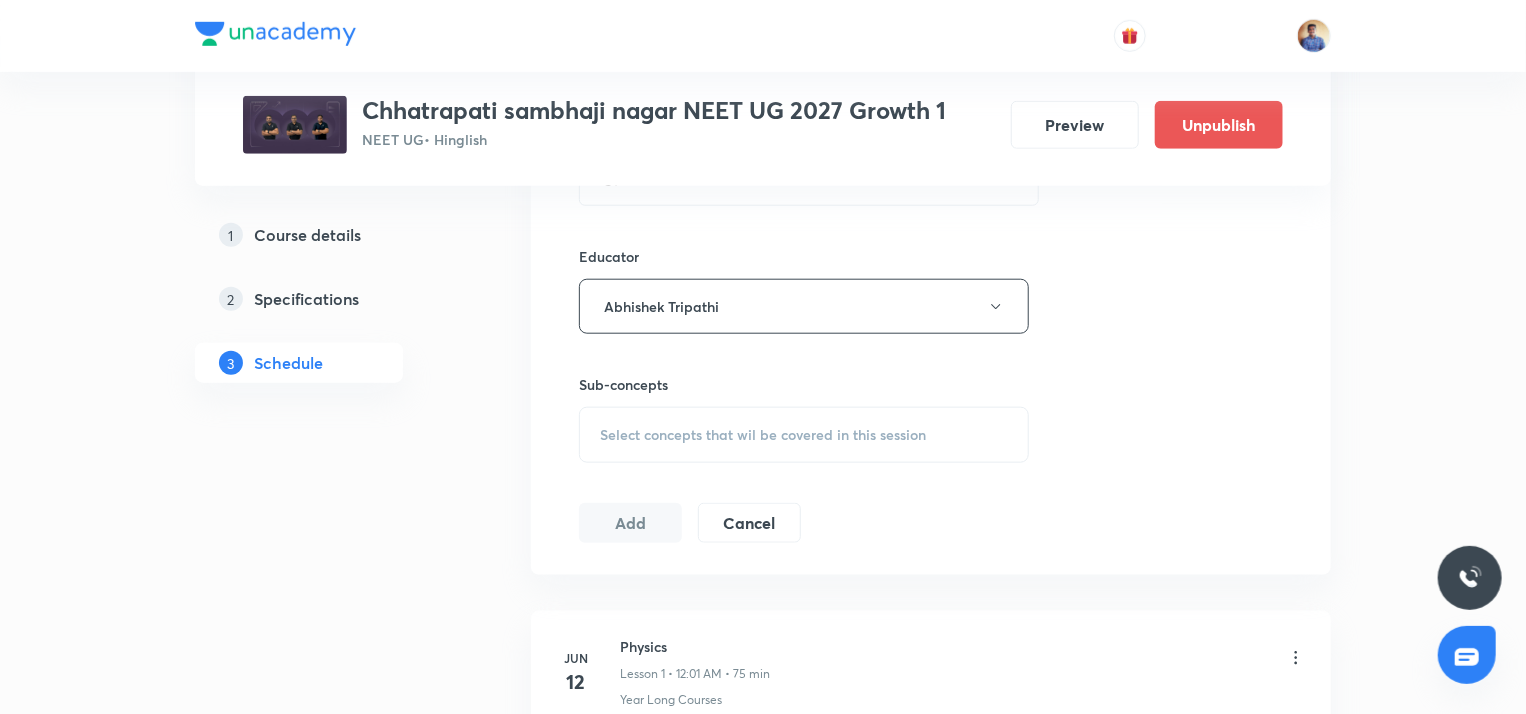 click on "Select concepts that wil be covered in this session" at bounding box center (763, 435) 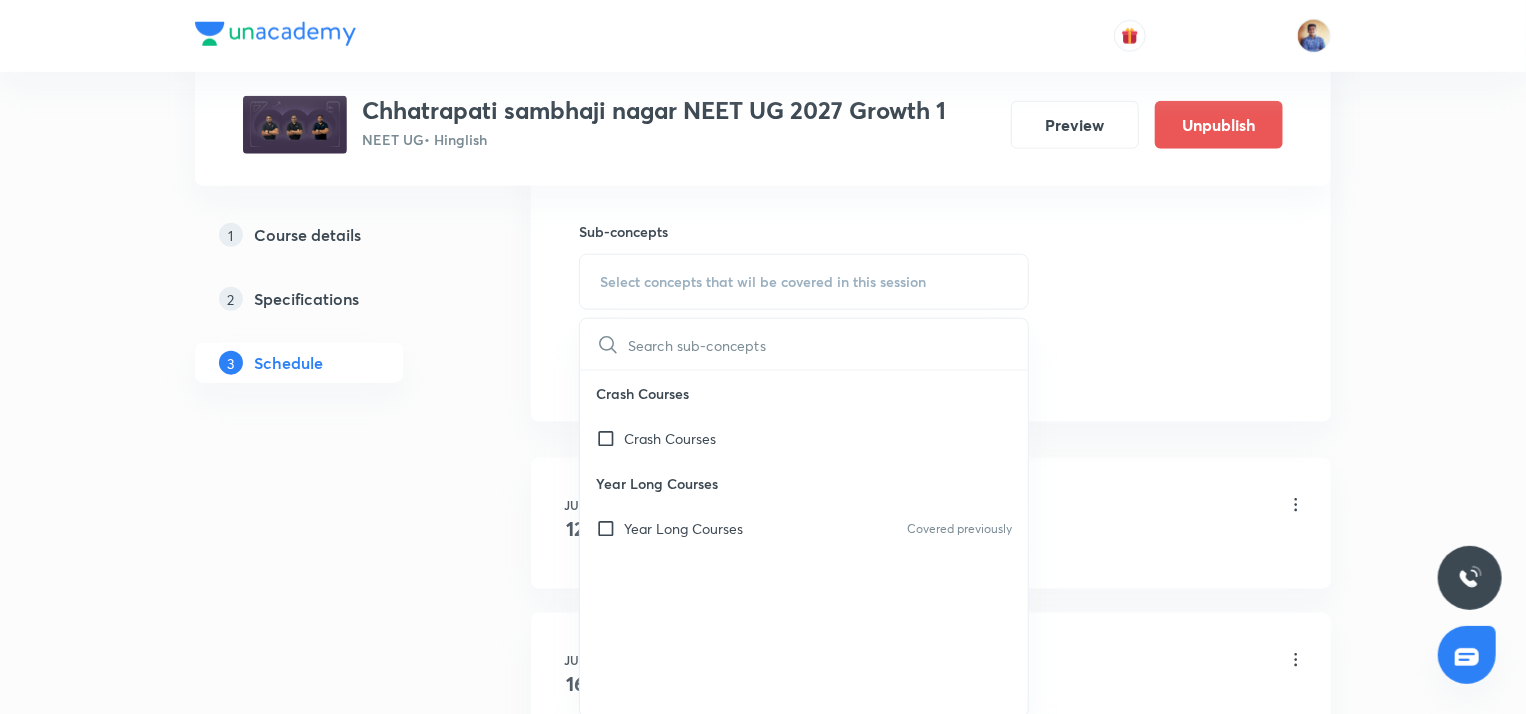 scroll, scrollTop: 1030, scrollLeft: 0, axis: vertical 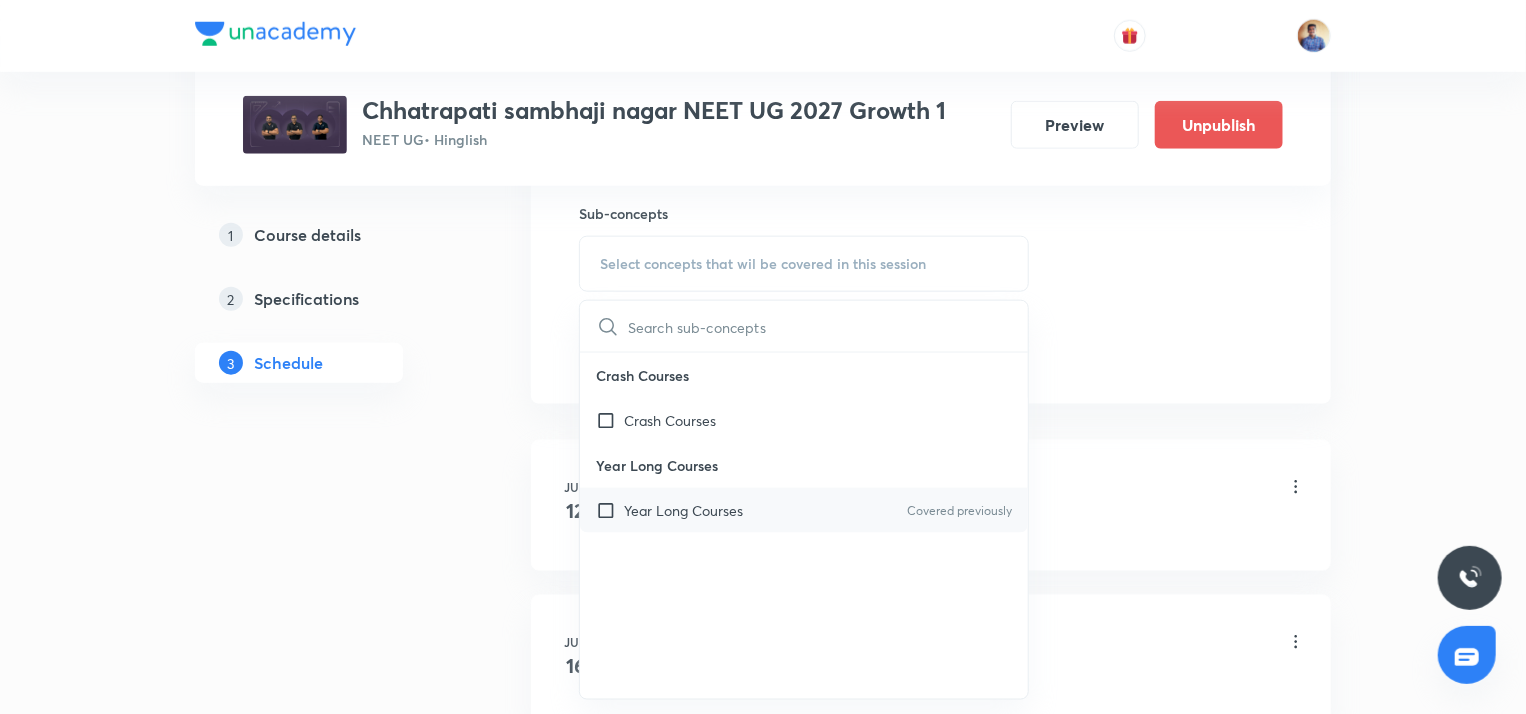 click at bounding box center [610, 510] 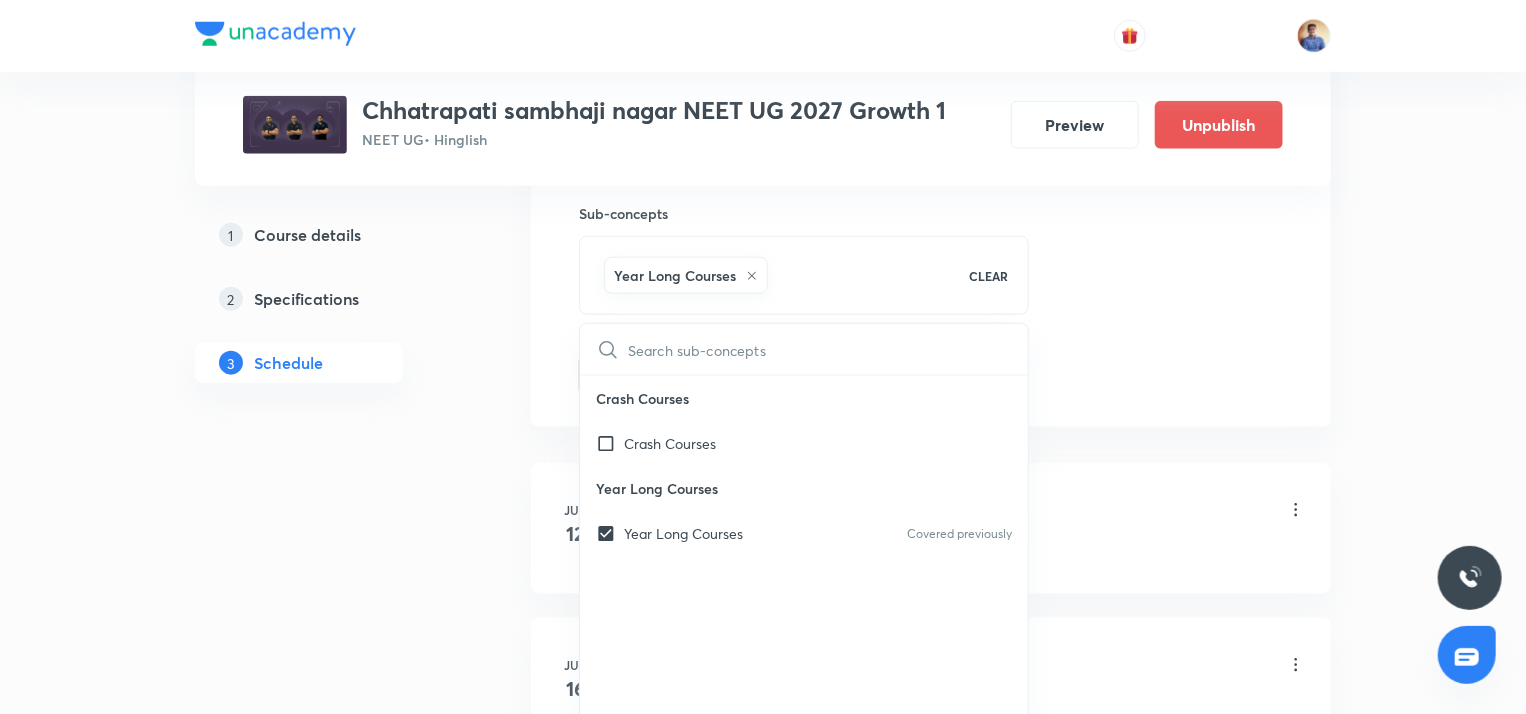 click on "Plus Courses [CITY] NEET UG 2027 Growth 1 NEET UG  • Hinglish Preview Unpublish 1 Course details 2 Specifications 3 Schedule Schedule 126  classes Topic coverage Class 11 Cover at least  60 % View details Session  127 Live class Quiz Recorded classes Session title 22/99 Zoology (Biomolecules) ​ Schedule for Aug 6, 2025, 10:45 AM ​ Duration (in minutes) 59 ​ Educator [NAME] Sub-concepts Year Long Courses CLEAR ​ Crash Courses Crash Courses Year Long Courses Year Long Courses Covered previously Add Cancel Jun 12 Physics Lesson 1 • 12:01 AM • 75 min Year Long Courses Jun 16 Physics Lesson 2 • 12:00 PM • 75 min Year Long Courses Jun 18 Botany Lesson 3 • 8:00 AM • 74 min Year Long Courses Jun 18 Chemistry Lesson 4 • 9:15 AM • 74 min Year Long Courses Jun 18 Zoology Lesson 5 • 10:45 AM • 60 min Year Long Courses Jun 18 Physics Lesson 6 • 11:46 AM • 74 min Year Long Courses Jun 19 Botany (Cell The Unit of Life) Lesson 7 • 8:00 AM • 74 min Jun 19 19" at bounding box center [763, 9601] 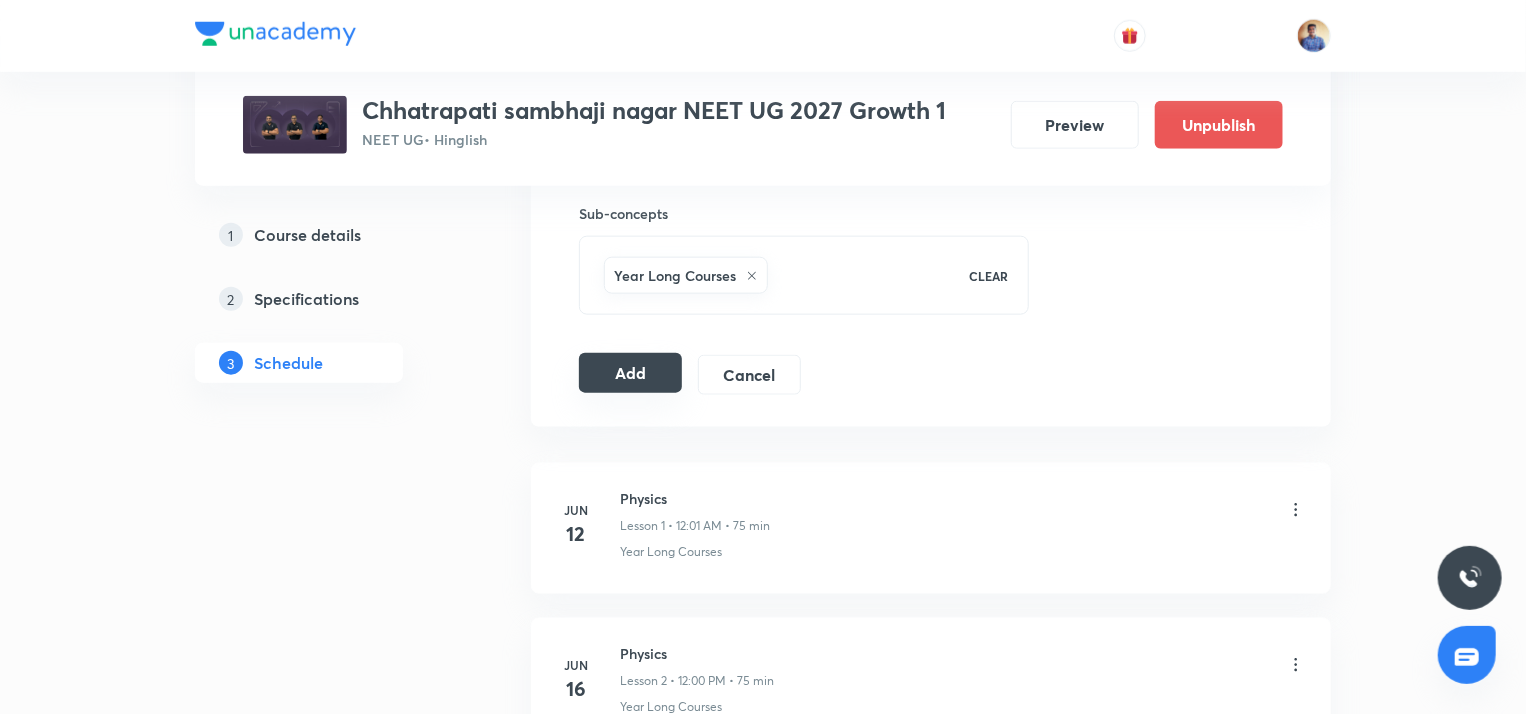 click on "Add" at bounding box center [630, 373] 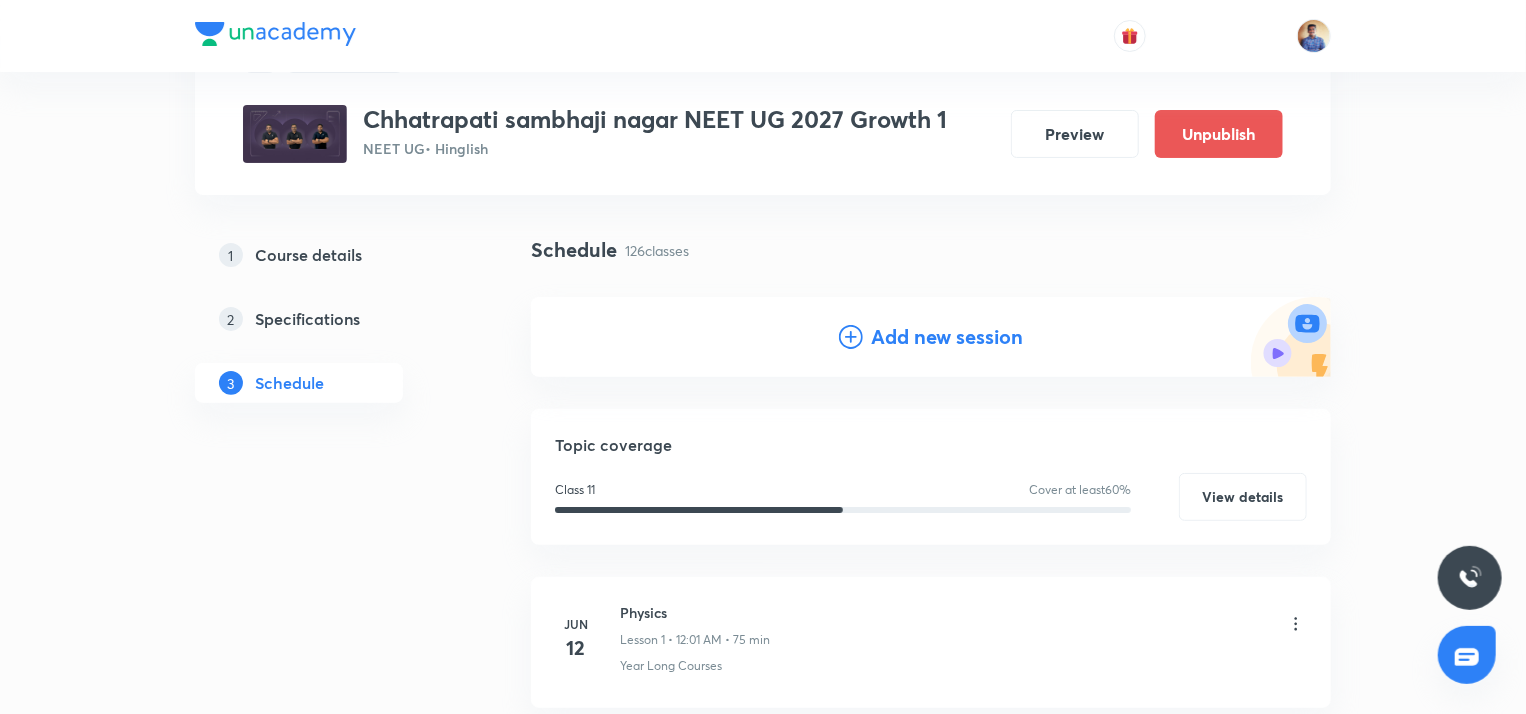 scroll, scrollTop: 96, scrollLeft: 0, axis: vertical 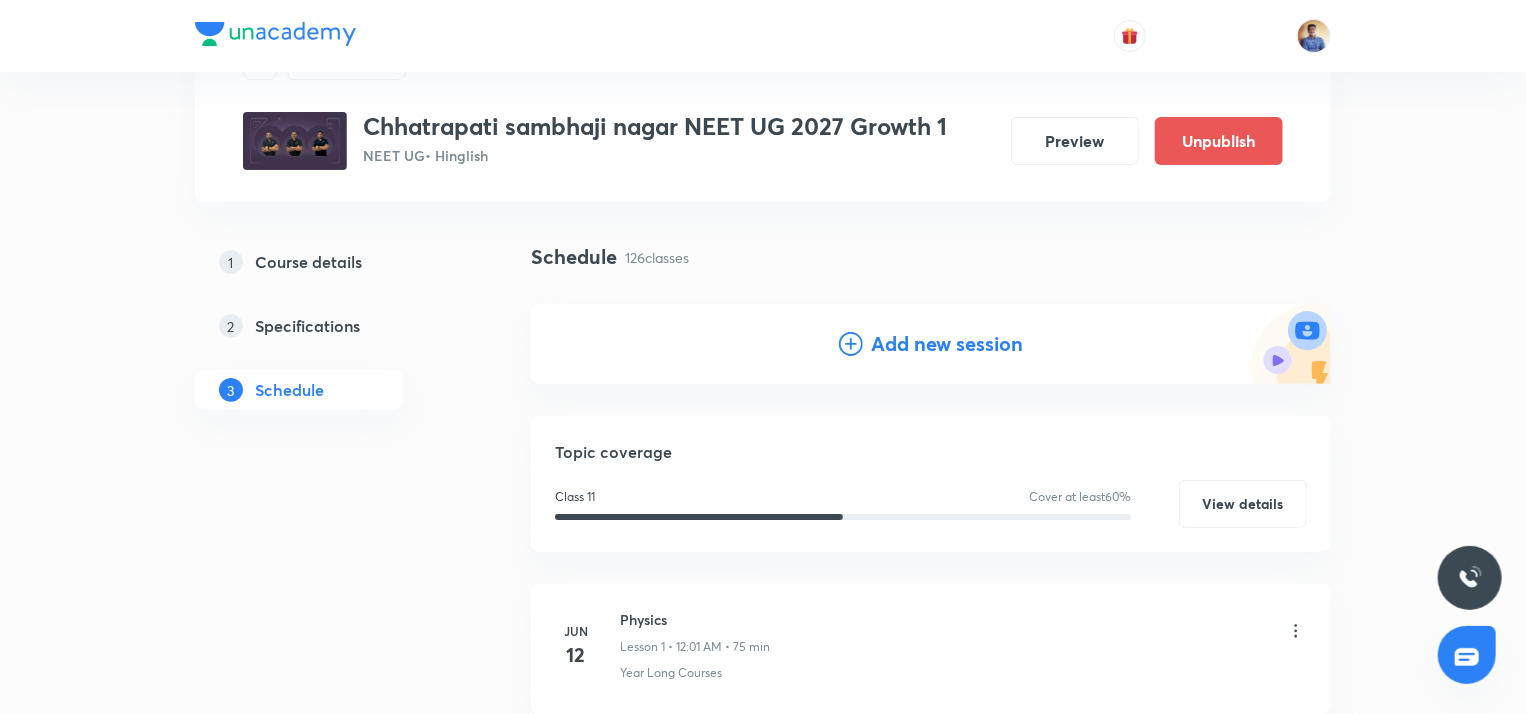 click on "Add new session" at bounding box center (931, 344) 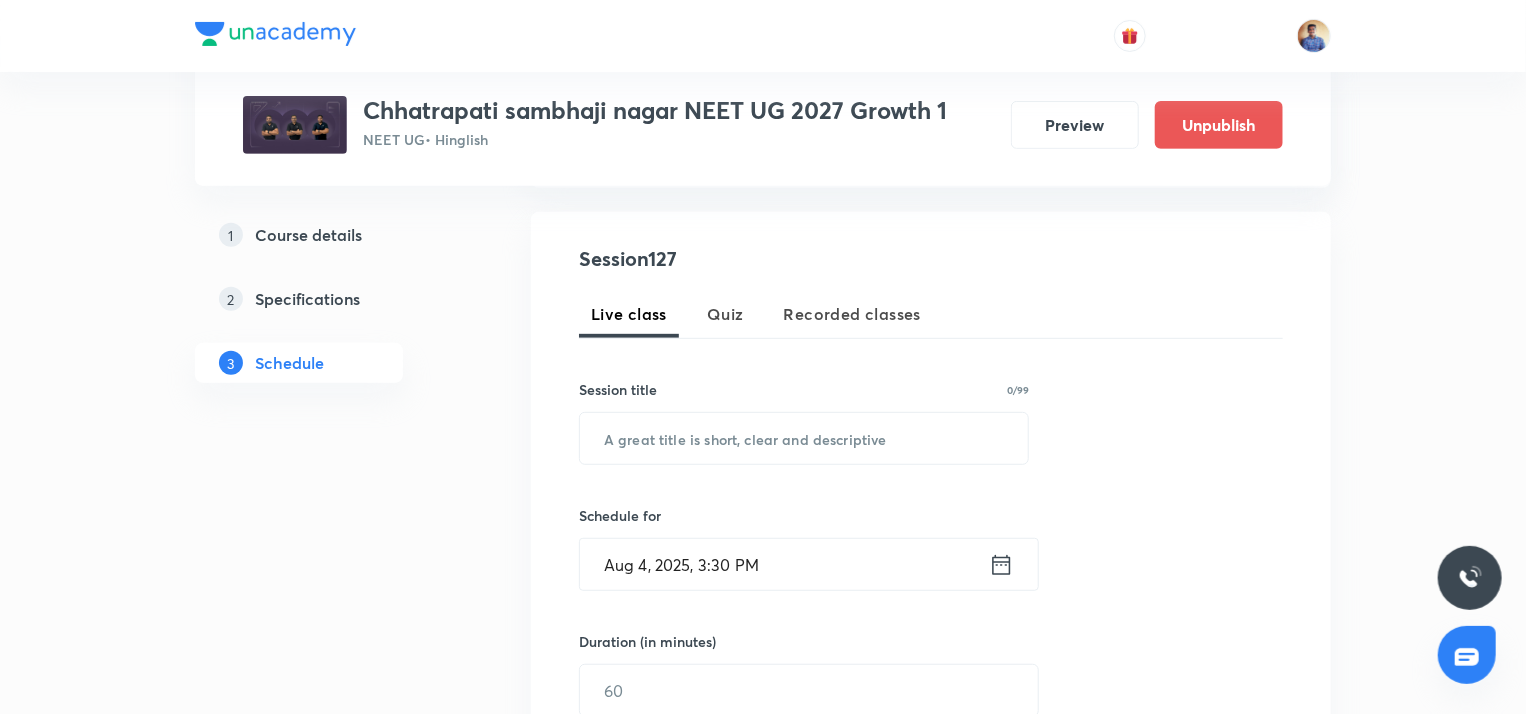 scroll, scrollTop: 351, scrollLeft: 0, axis: vertical 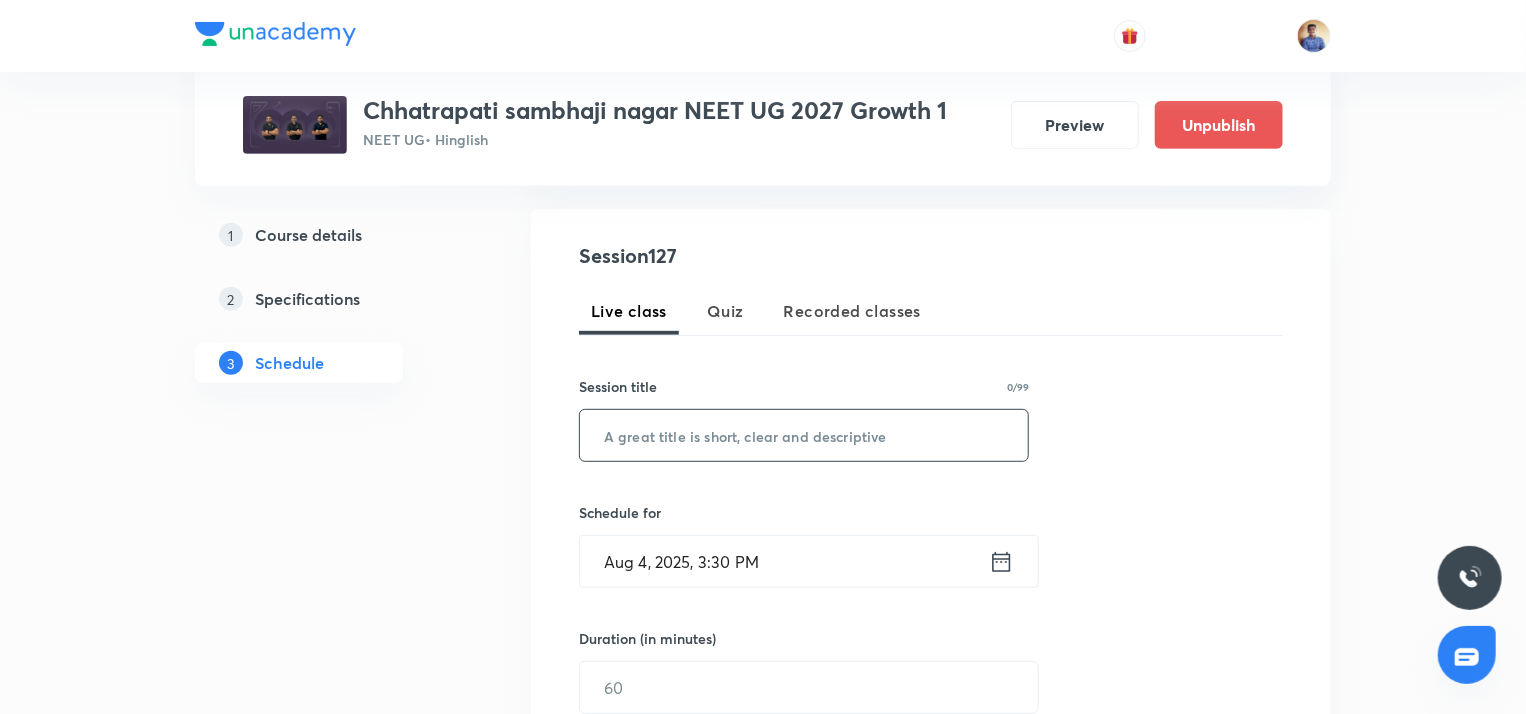 click at bounding box center [804, 435] 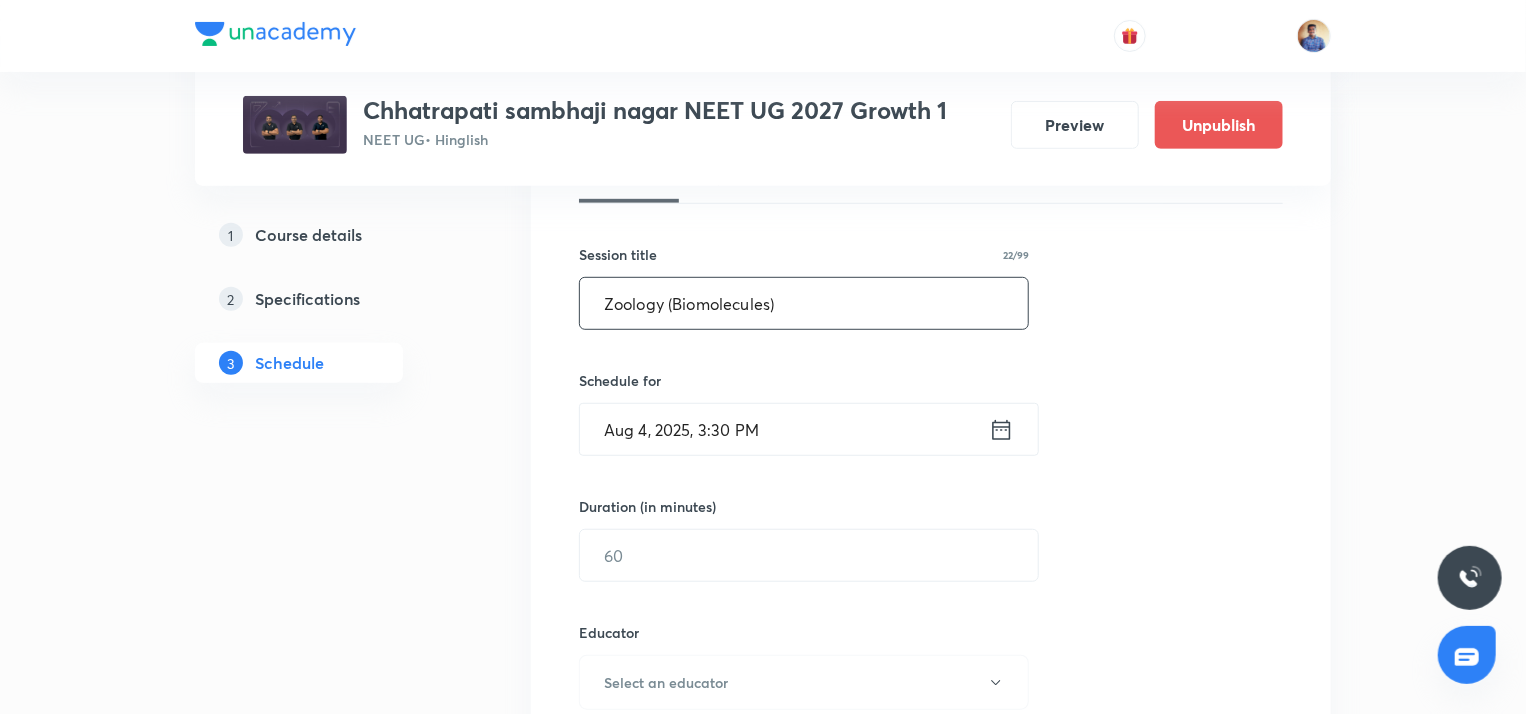 scroll, scrollTop: 484, scrollLeft: 0, axis: vertical 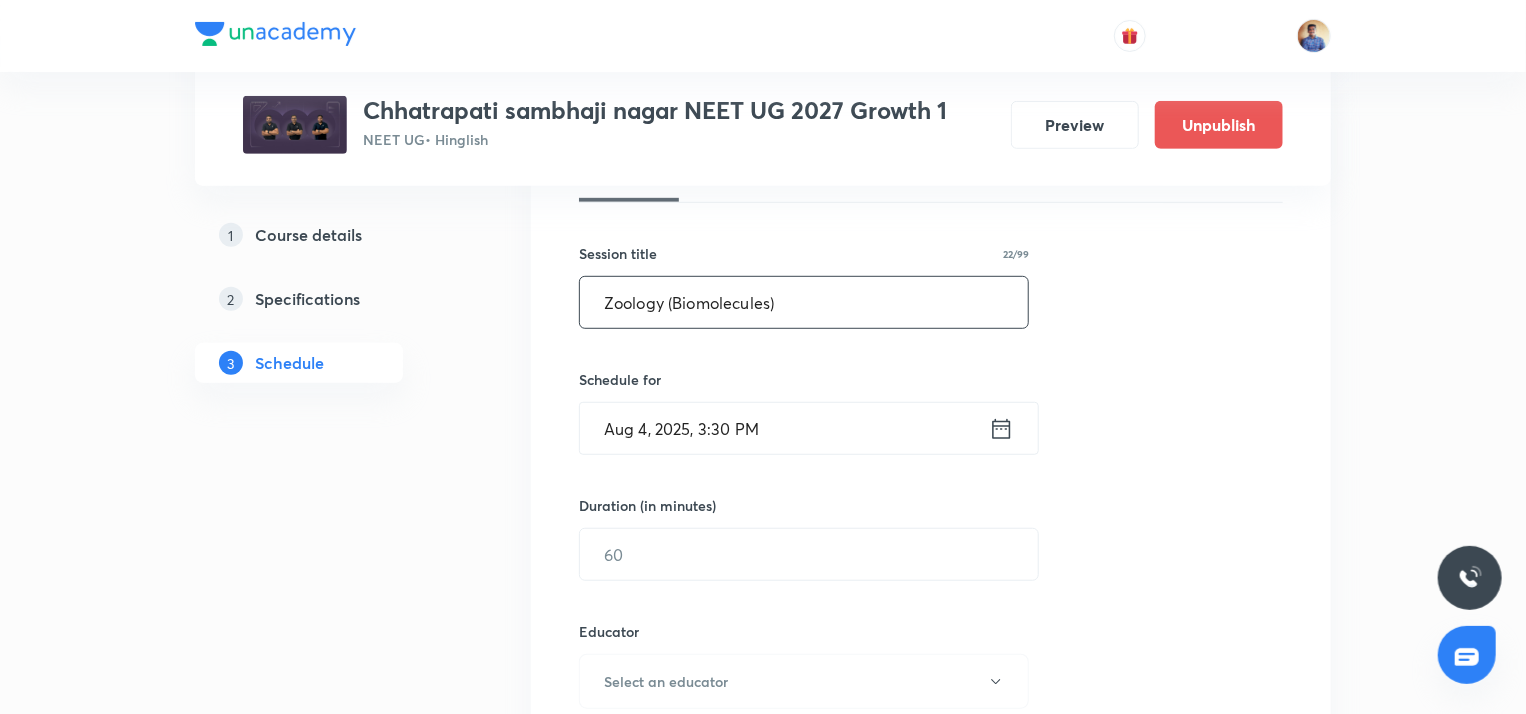 type on "Zoology (Biomolecules)" 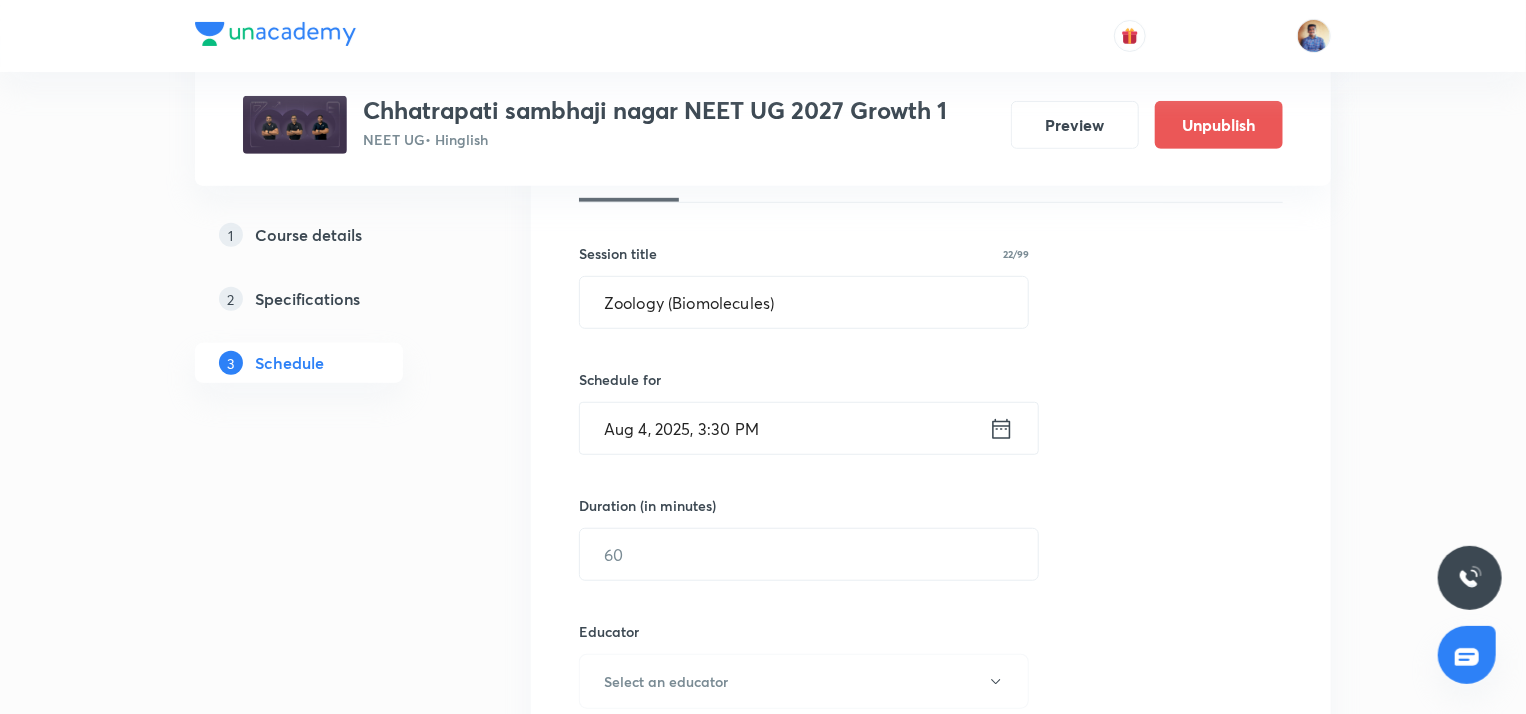 click on "Aug 4, 2025, 3:30 PM" at bounding box center [784, 428] 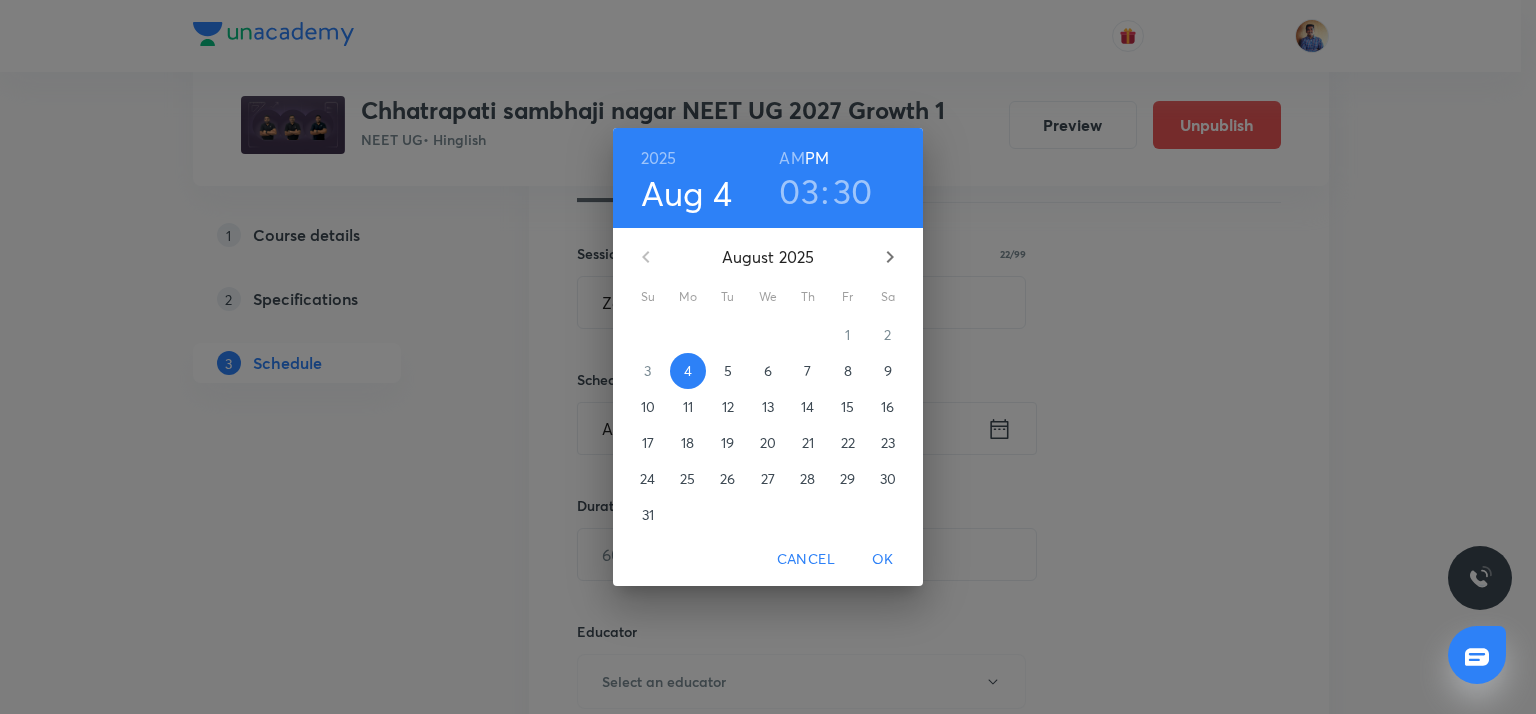 click on "7" at bounding box center [808, 371] 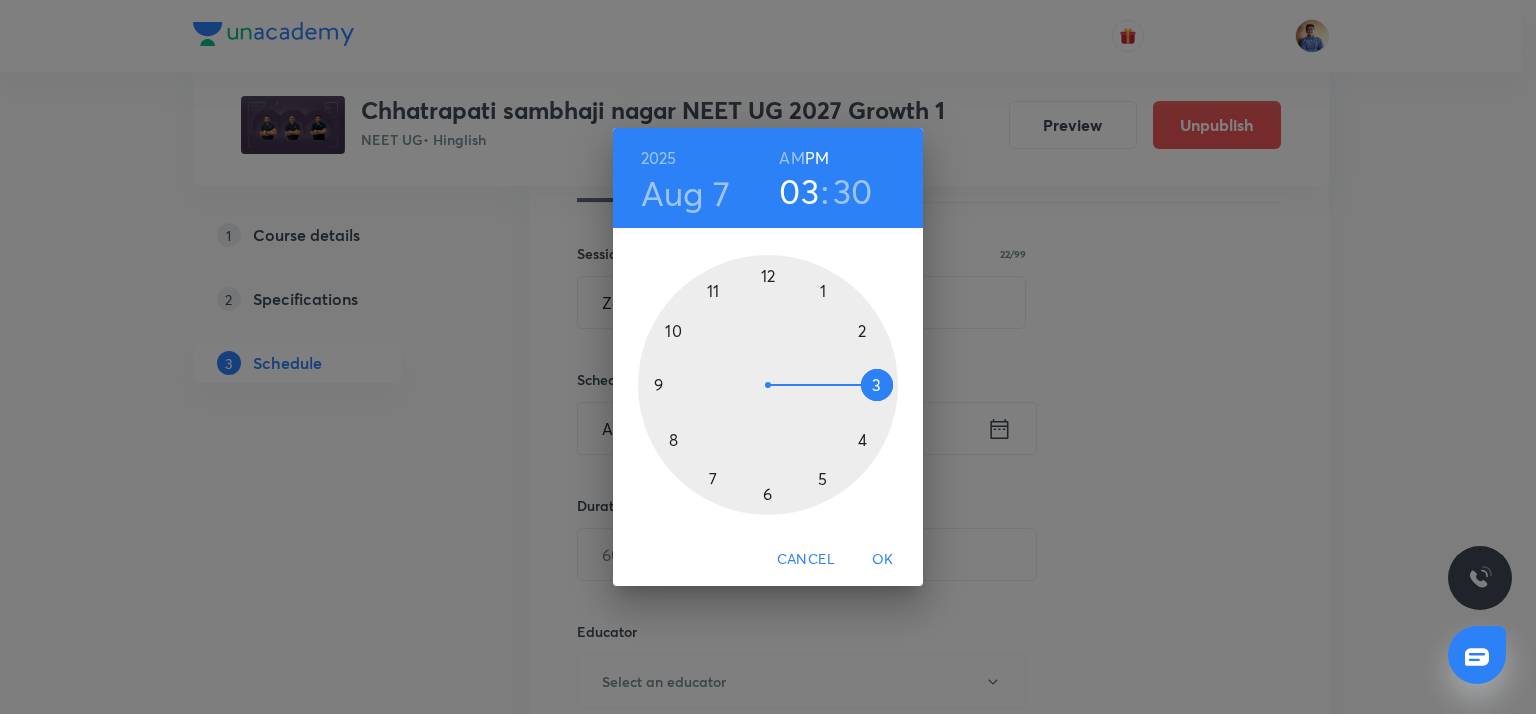 click on "AM" at bounding box center (791, 158) 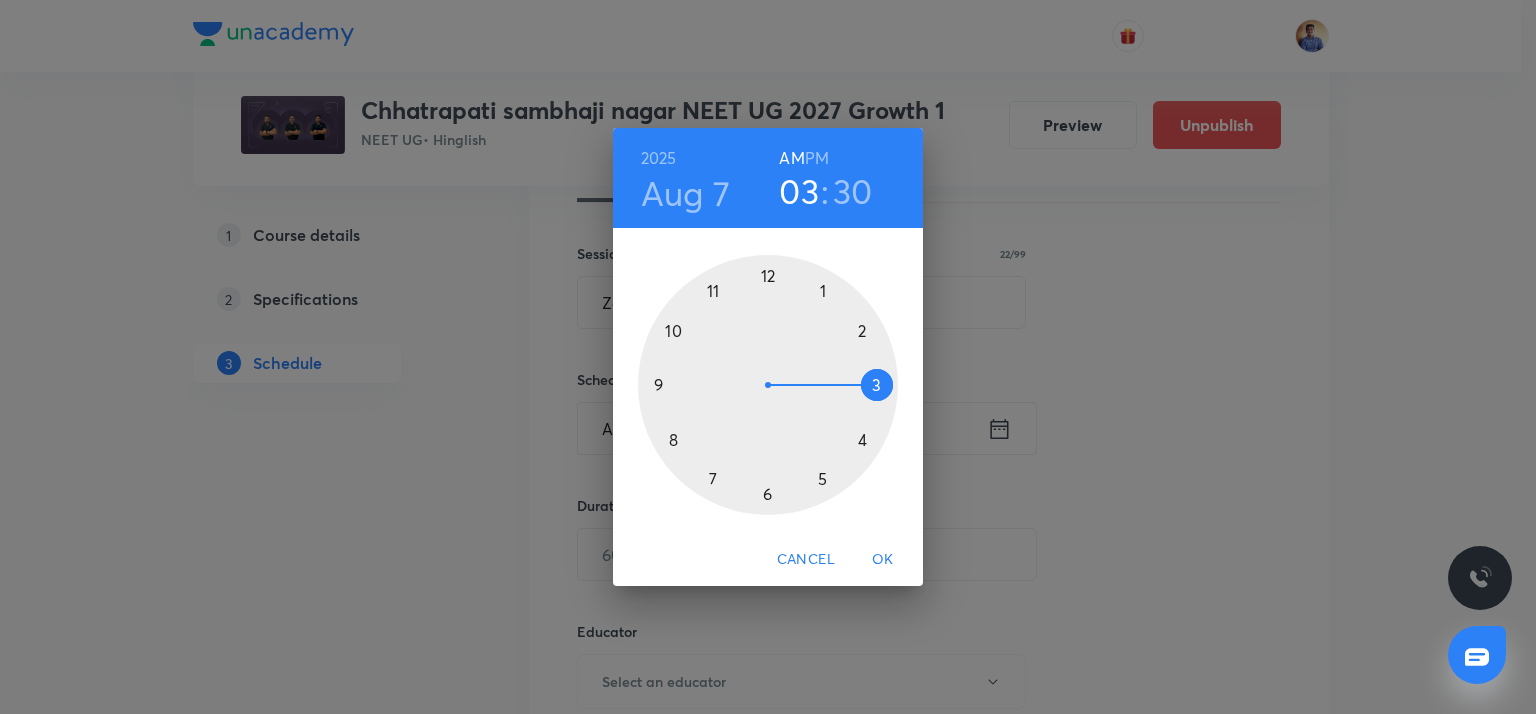 click at bounding box center [768, 385] 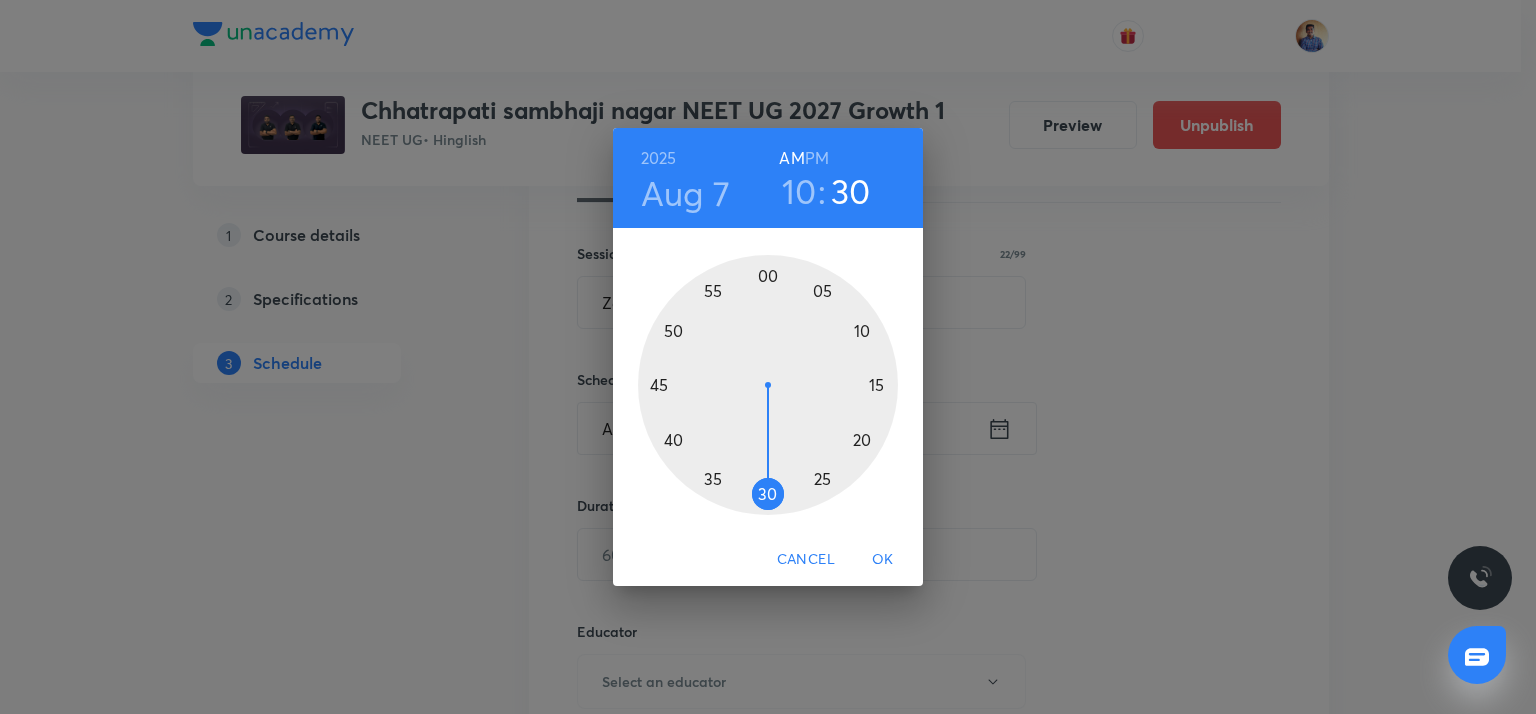 click at bounding box center [768, 385] 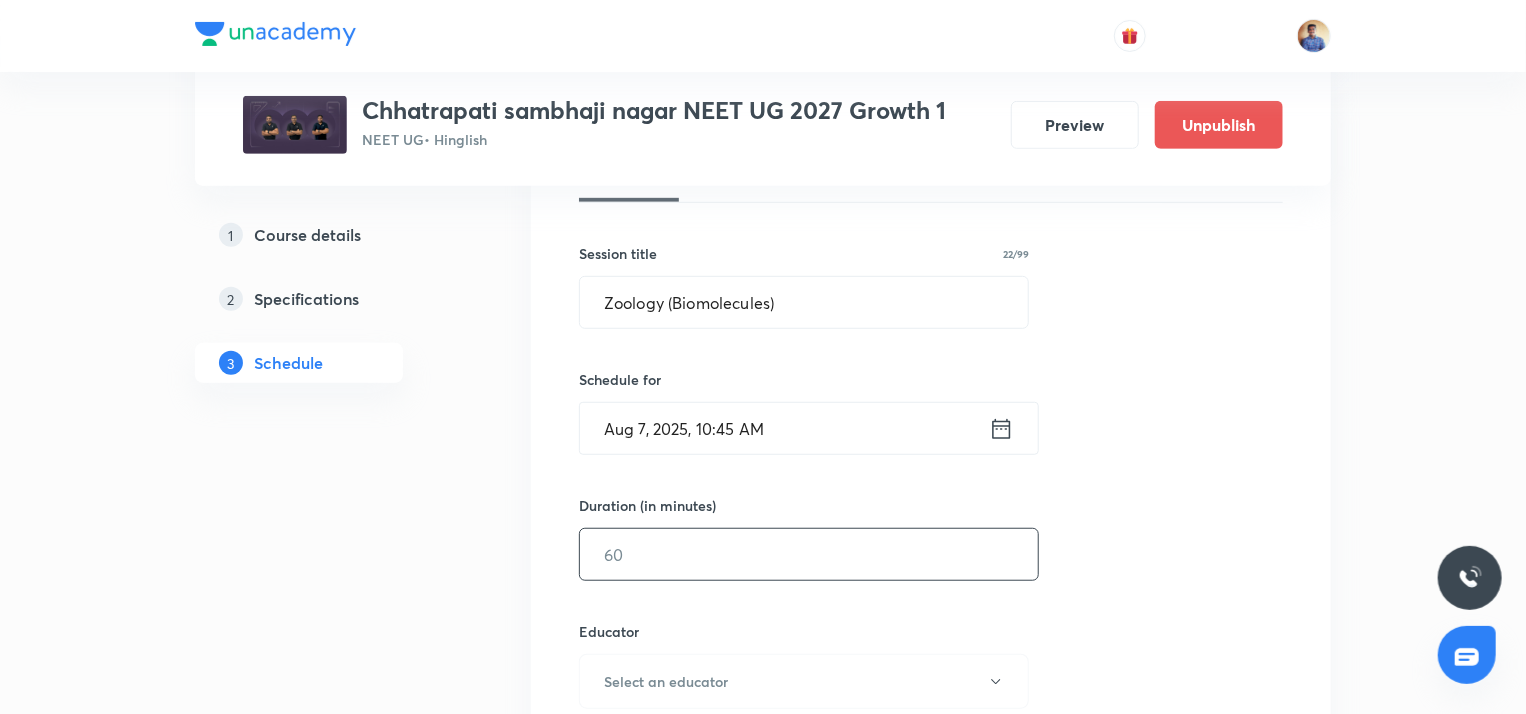 click at bounding box center [809, 554] 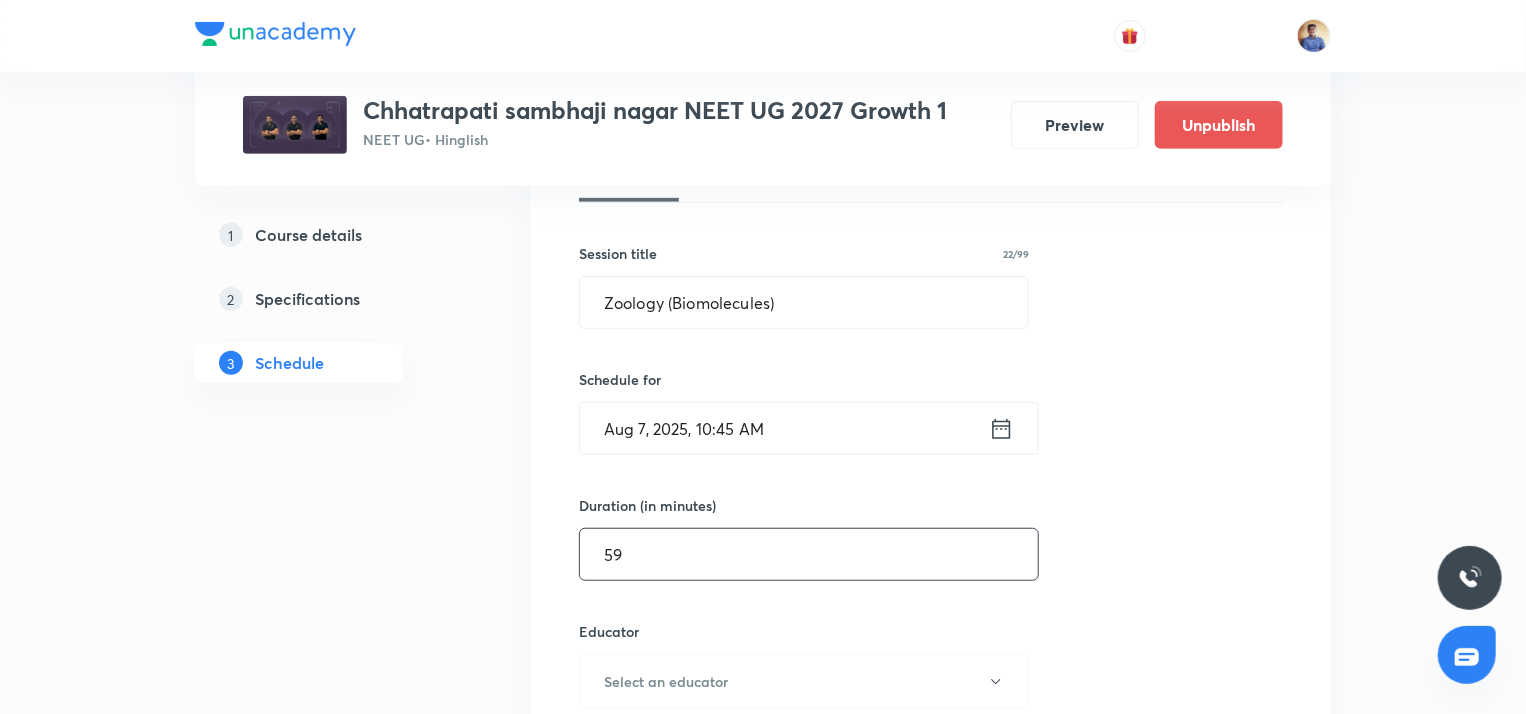 scroll, scrollTop: 676, scrollLeft: 0, axis: vertical 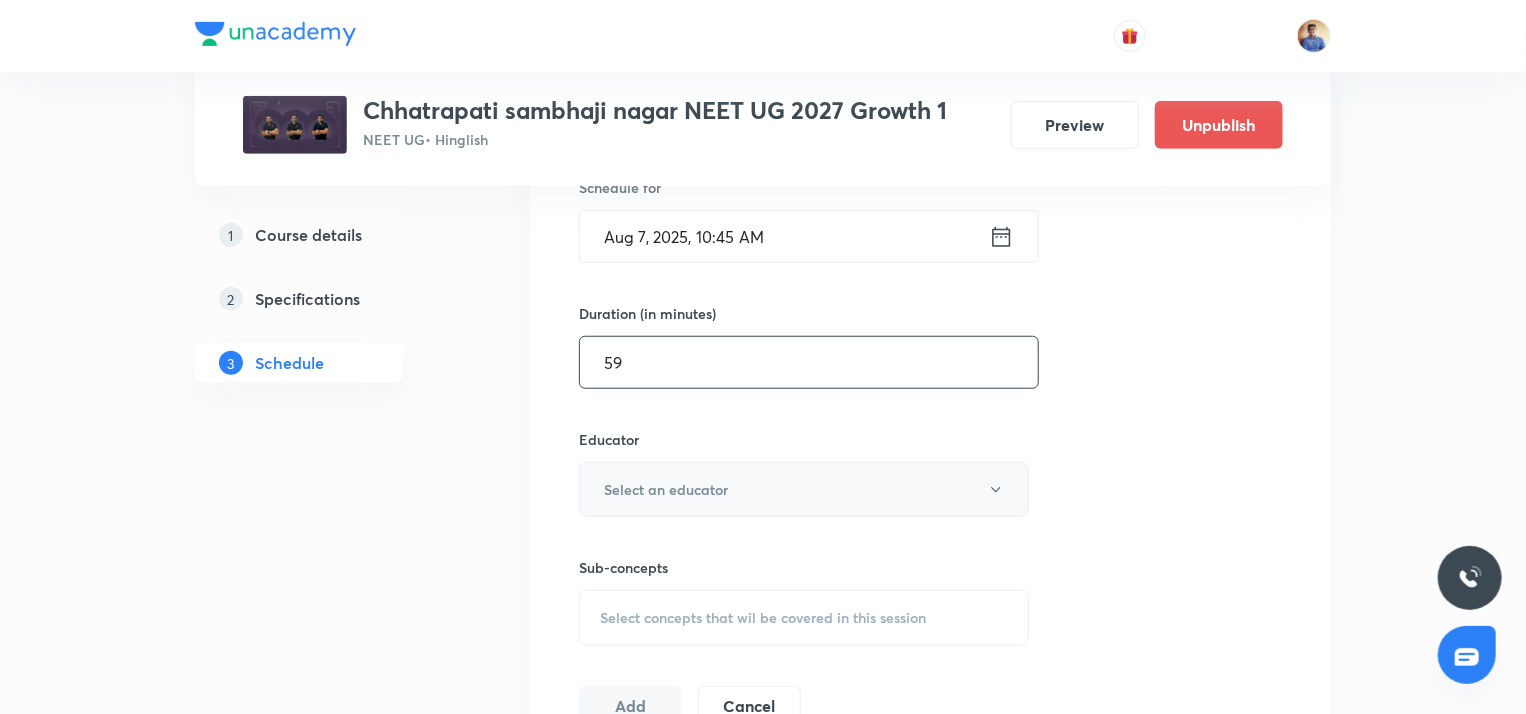 type on "59" 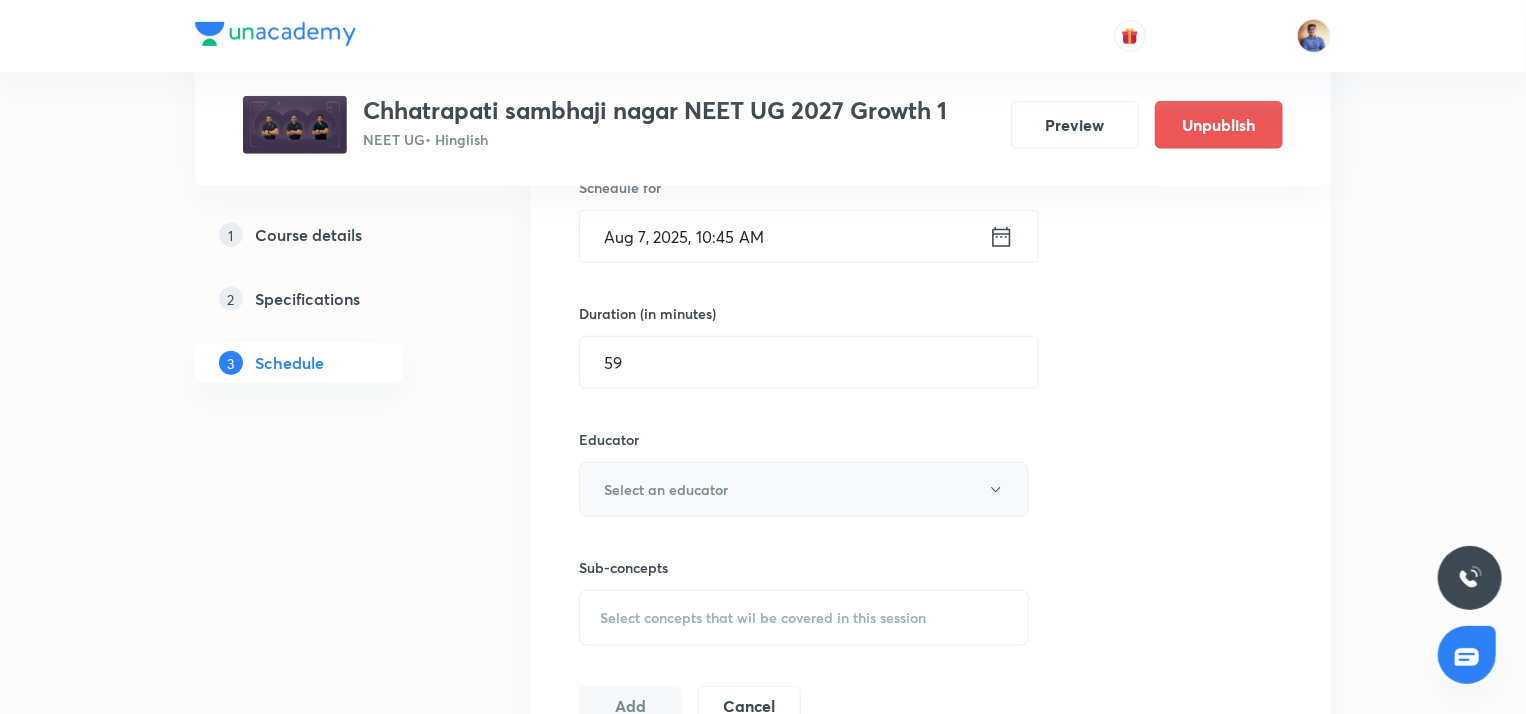 click on "Select an educator" at bounding box center (804, 489) 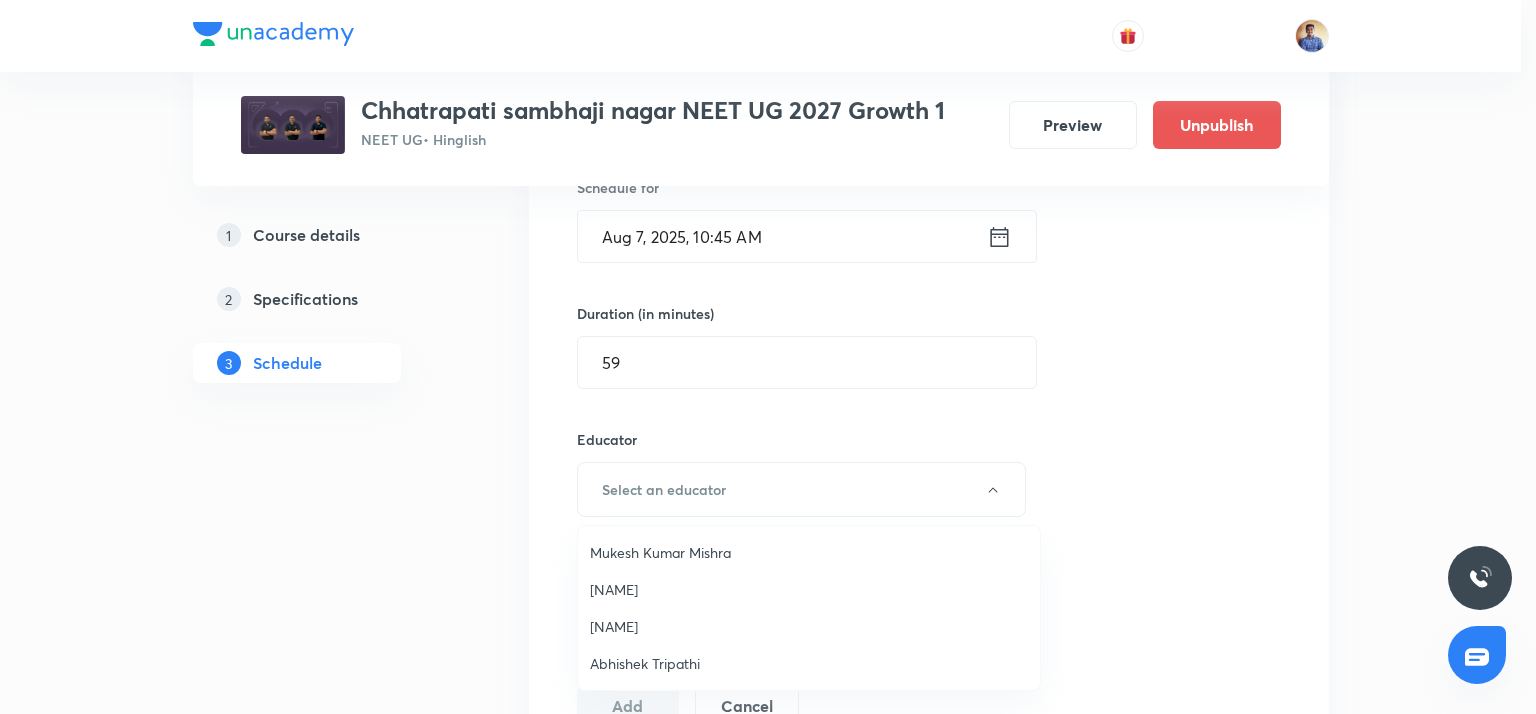 click on "Abhishek Tripathi" at bounding box center [809, 663] 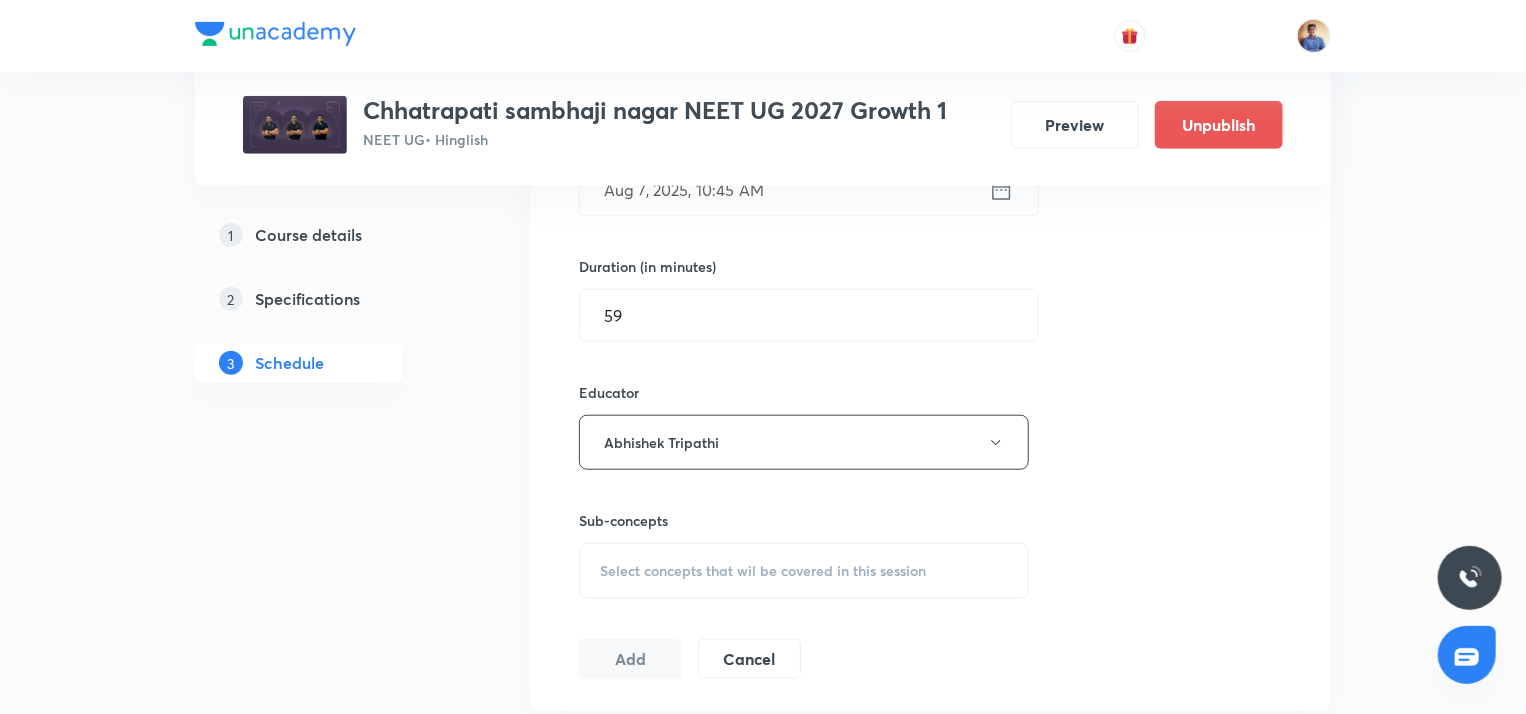 scroll, scrollTop: 724, scrollLeft: 0, axis: vertical 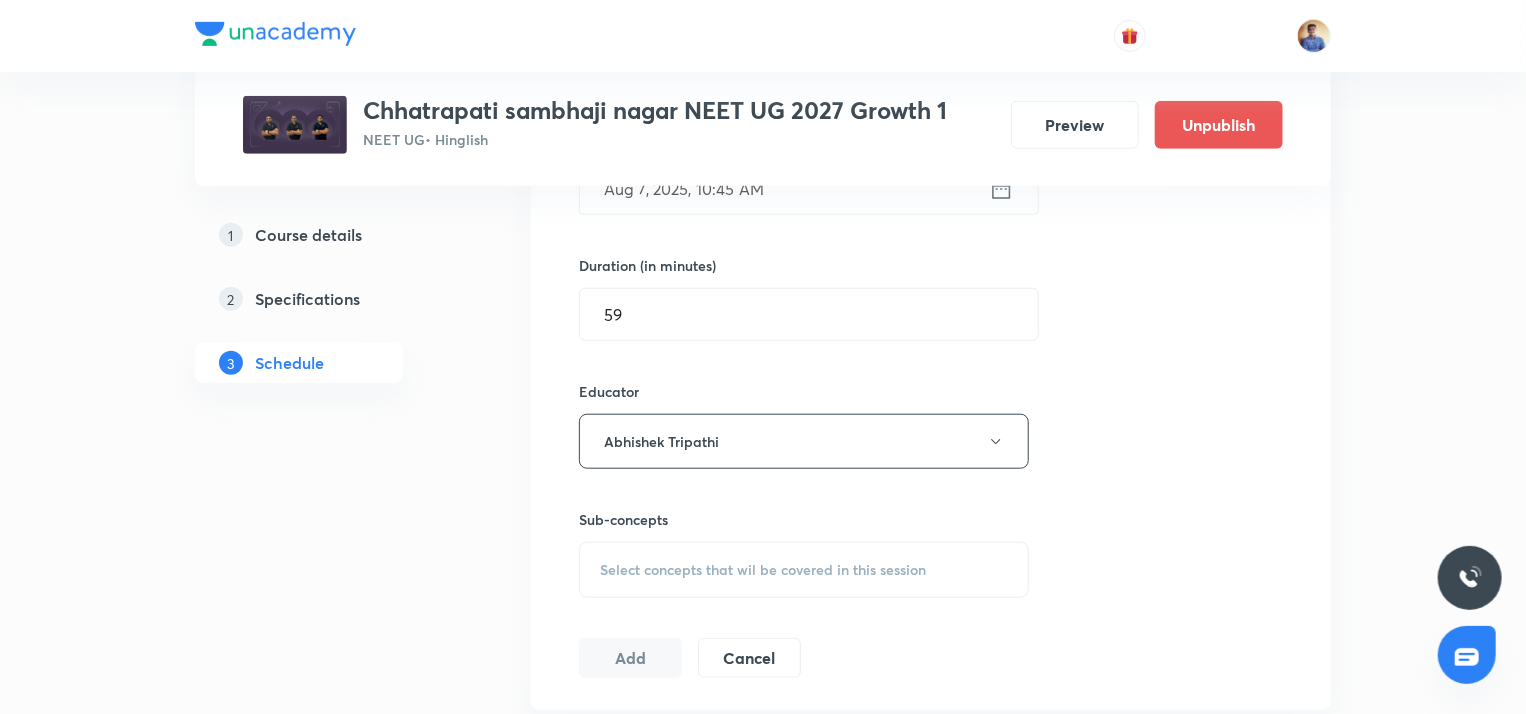 click on "Select concepts that wil be covered in this session" at bounding box center (763, 570) 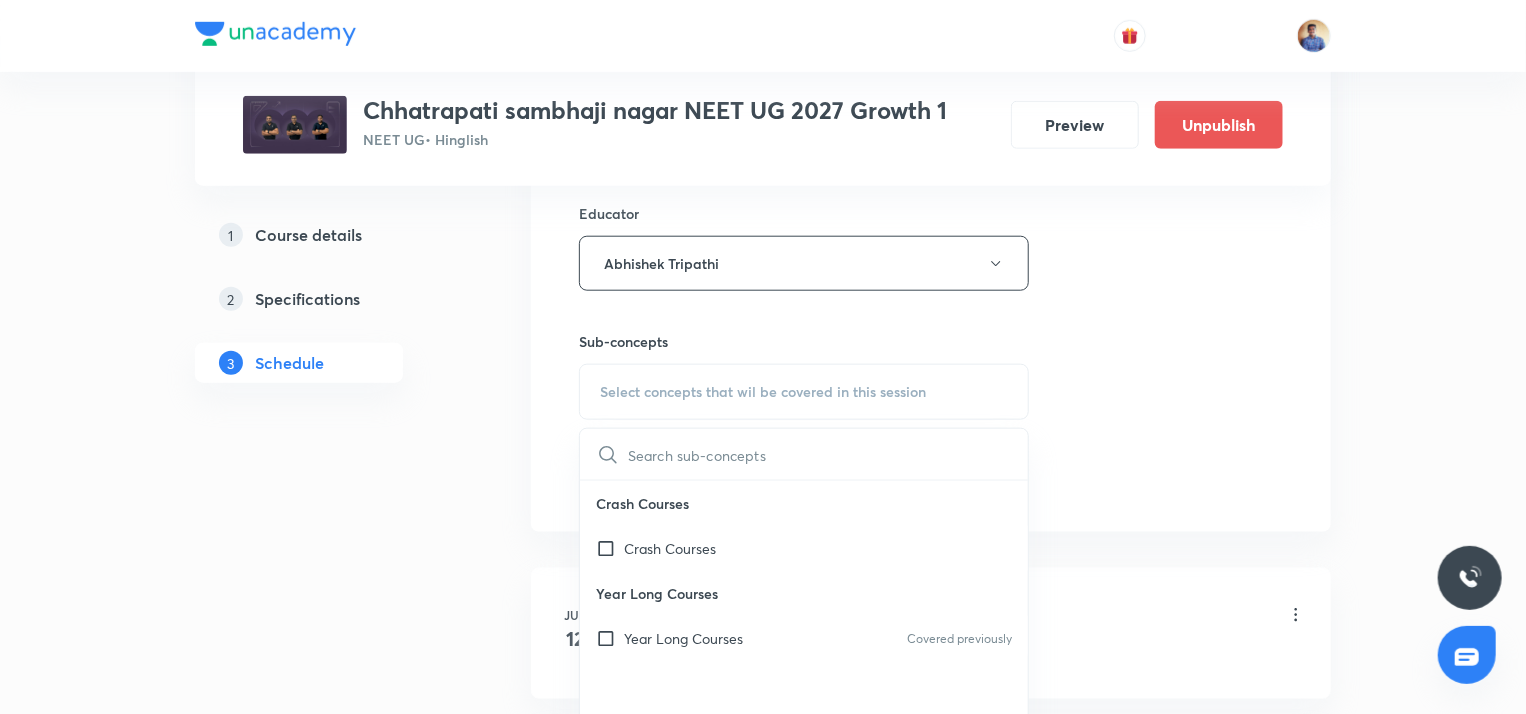 scroll, scrollTop: 903, scrollLeft: 0, axis: vertical 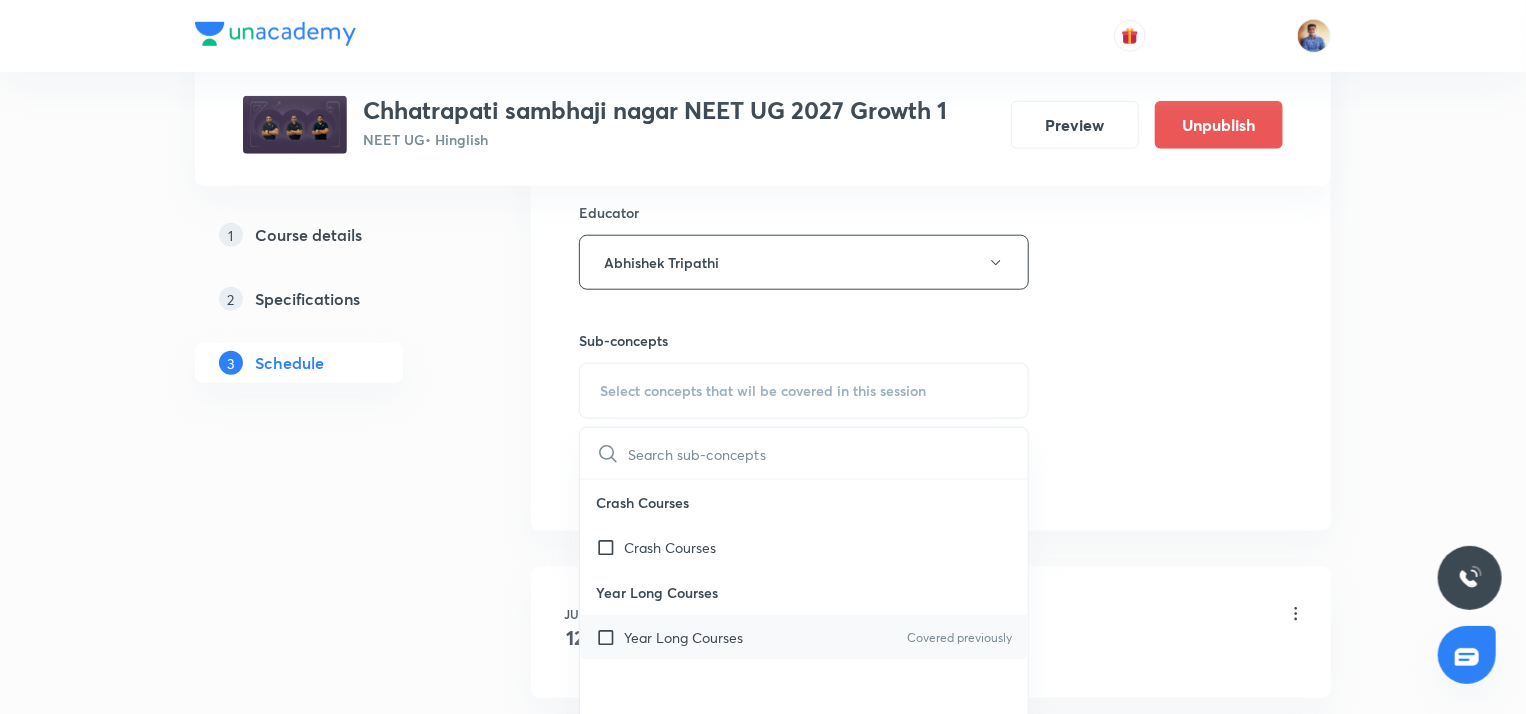 click on "Year Long Courses Covered previously" at bounding box center (804, 637) 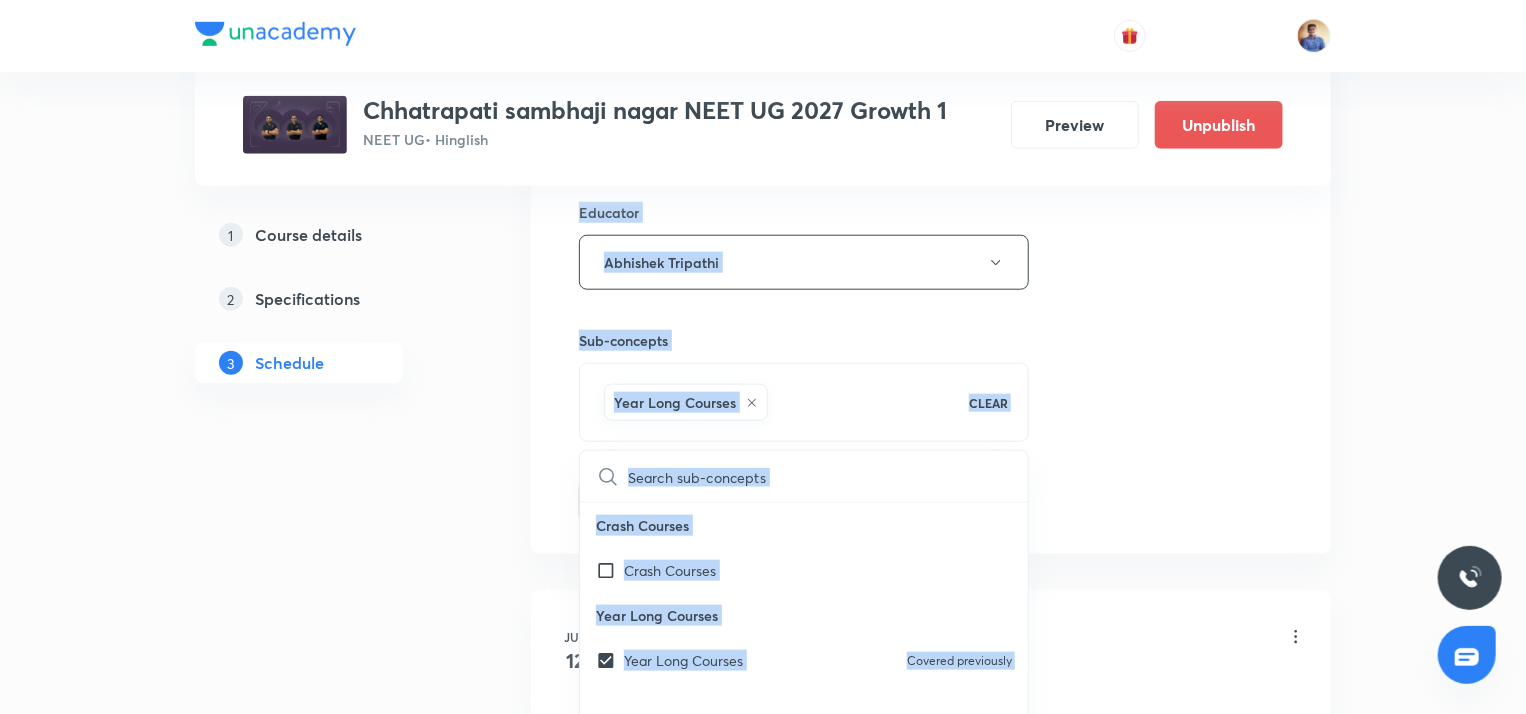 drag, startPoint x: 418, startPoint y: 514, endPoint x: 529, endPoint y: 474, distance: 117.98729 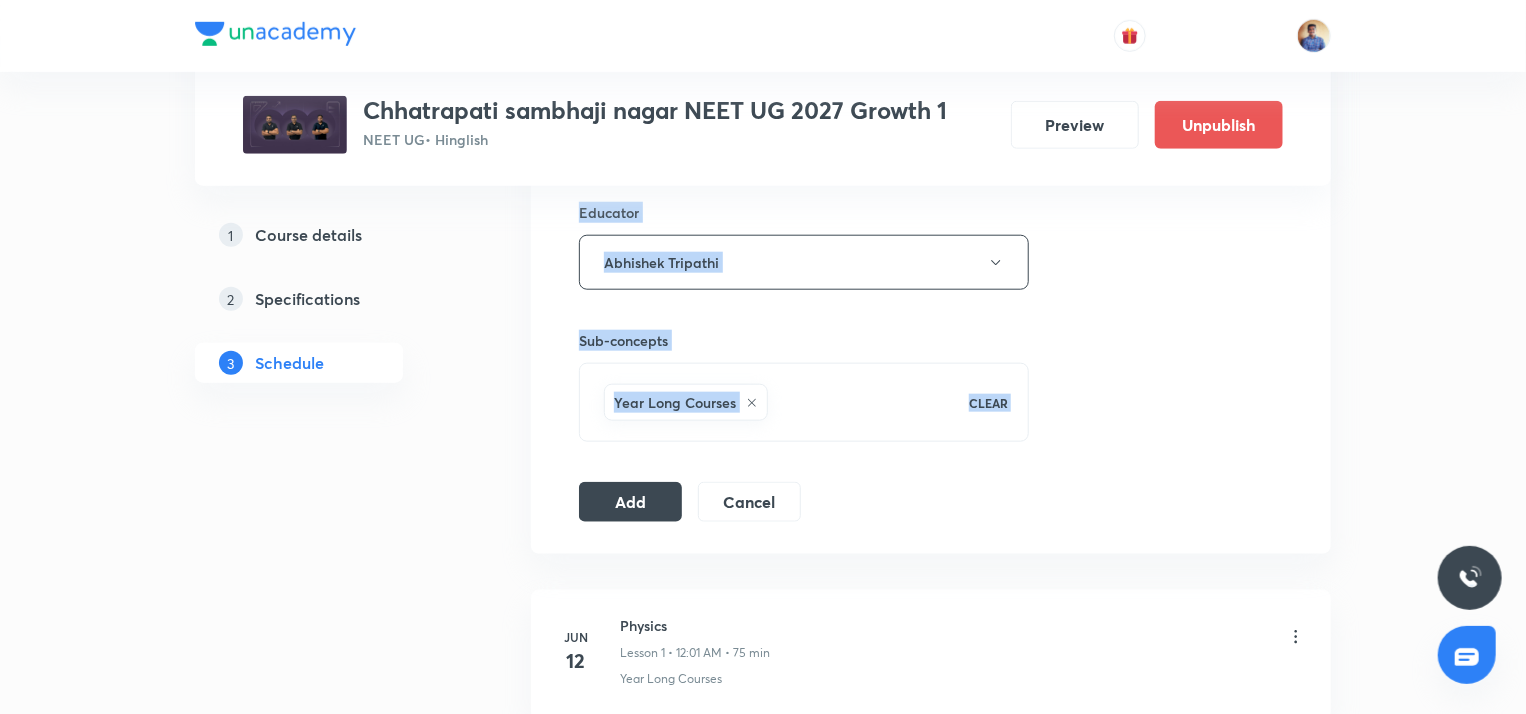 click on "Plus Courses Chhatrapati sambhaji nagar NEET UG 2027 Growth 1 NEET UG  • Hinglish Preview Unpublish 1 Course details 2 Specifications 3 Schedule Schedule 127  classes Topic coverage Class 11 Cover at least  60 % View details Session  128 Live class Quiz Recorded classes Session title 22/99 Zoology (Biomolecules) ​ Schedule for Aug 7, 2025, 10:45 AM ​ Duration (in minutes) 59 ​ Educator Abhishek Tripathi Sub-concepts Year Long Courses CLEAR Add Cancel Jun 12 Physics Lesson 1 • 12:01 AM • 75 min Year Long Courses Jun 16 Physics Lesson 2 • 12:00 PM • 75 min Year Long Courses Jun 18 Botany Lesson 3 • 8:00 AM • 74 min Year Long Courses Jun 18 Chemistry Lesson 4 • 9:15 AM • 74 min Year Long Courses Jun 18 Zoology Lesson 5 • 10:45 AM • 60 min Year Long Courses Jun 18 Physics Lesson 6 • 11:46 AM • 74 min Year Long Courses Jun 19 Botany (Cell The Unit of Life) Lesson 7 • 8:00 AM • 74 min Year Long Courses Jun 19 Chemistry Lesson 8 • 9:15 AM • 75 min Year Long Courses Jun 19 Jun" at bounding box center (763, 9806) 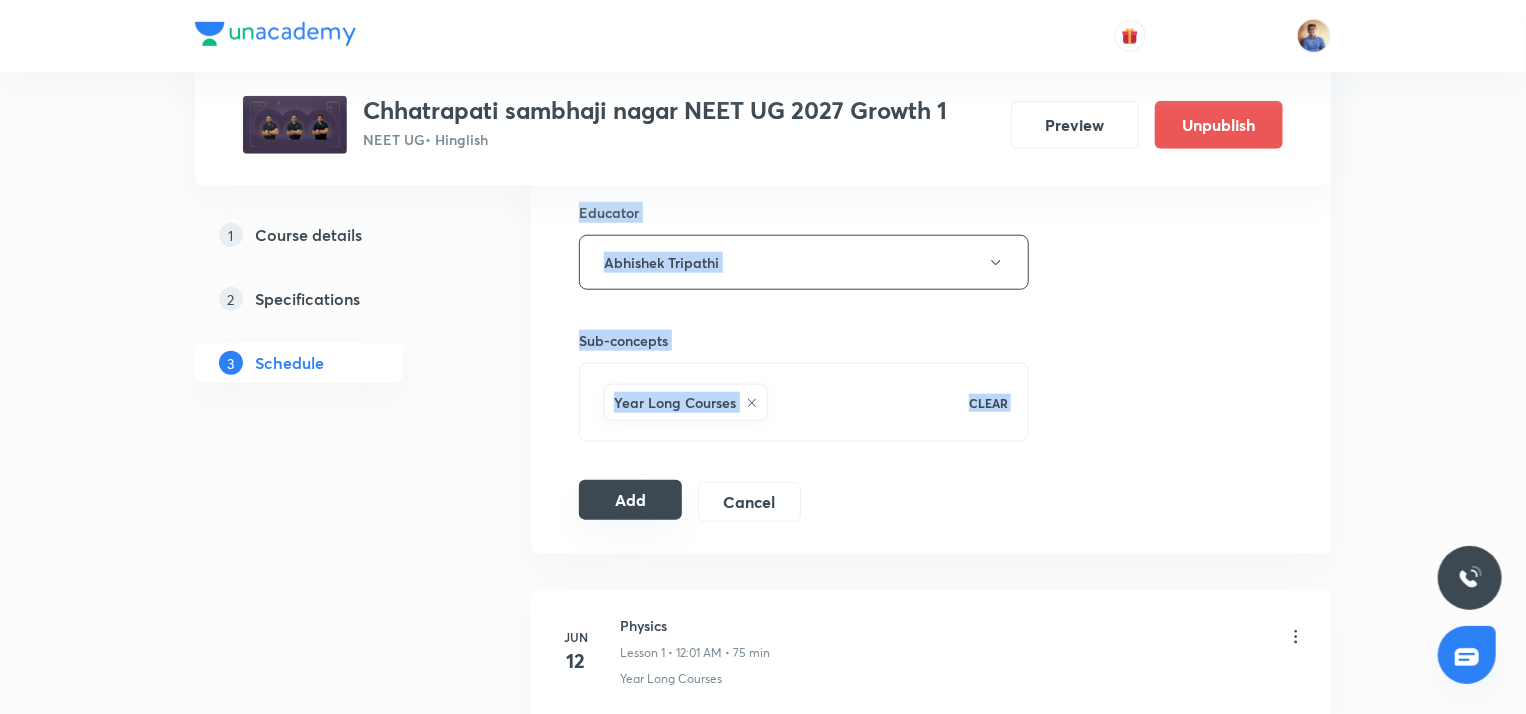 click on "Add" at bounding box center (630, 500) 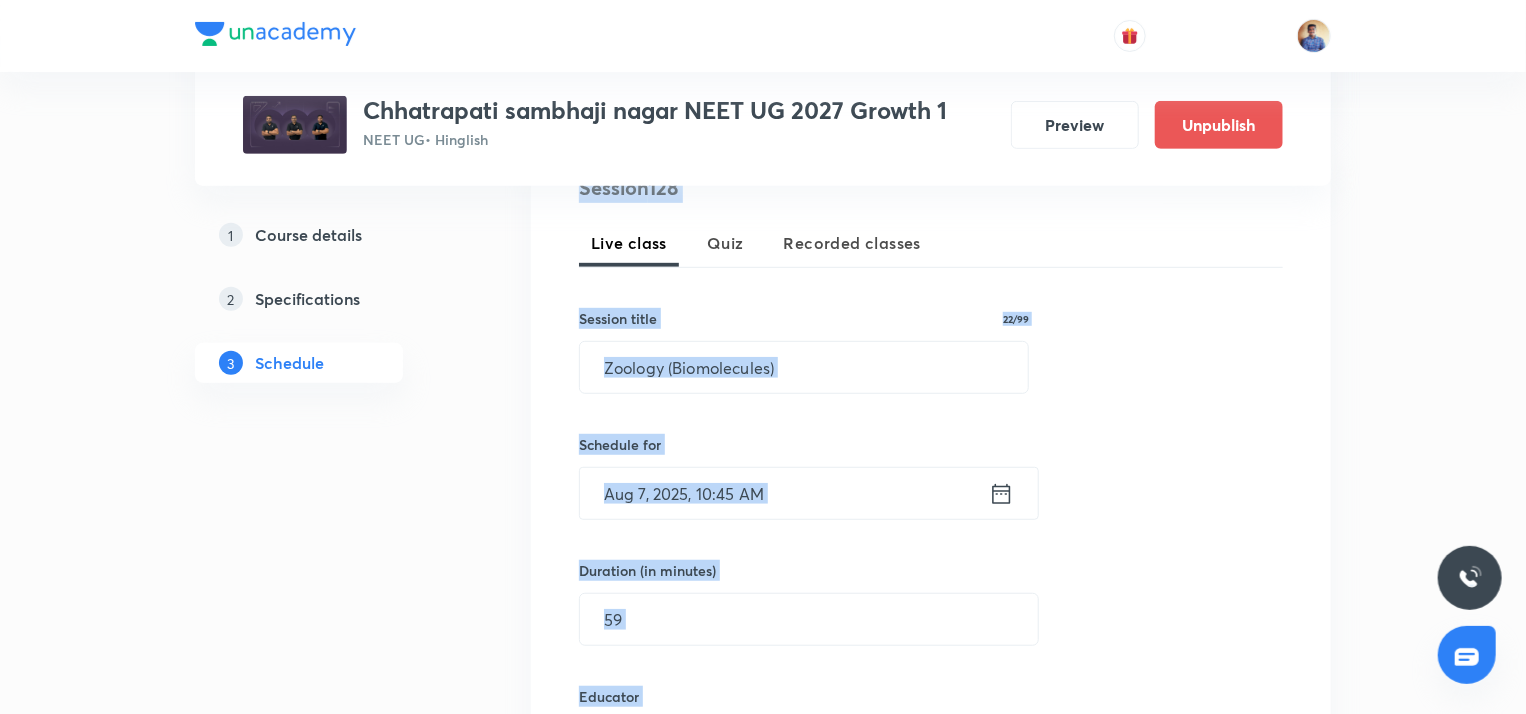 scroll, scrollTop: 418, scrollLeft: 0, axis: vertical 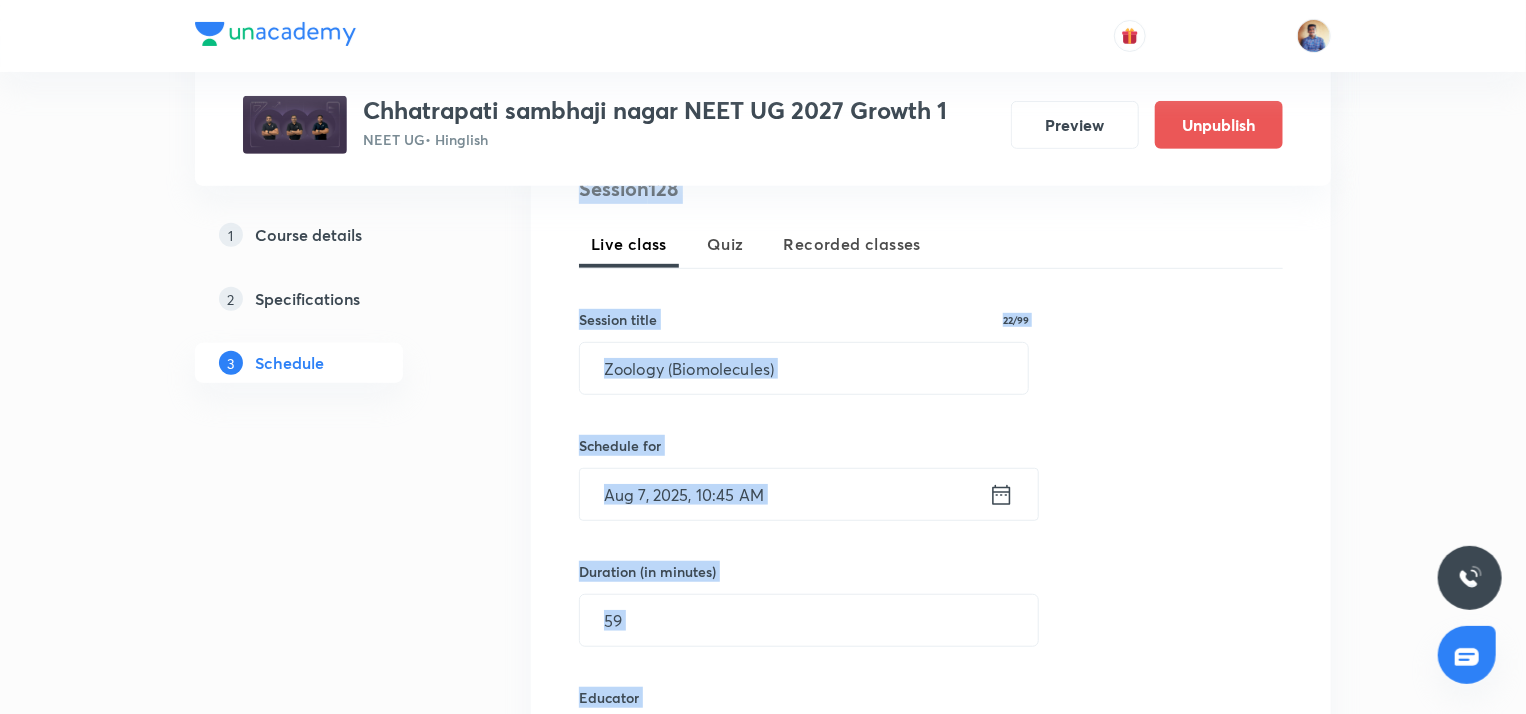 click on "Session  128 Live class Quiz Recorded classes Session title 22/99 Zoology (Biomolecules) ​ Schedule for Aug 7, 2025, 10:45 AM ​ Duration (in minutes) 59 ​ Educator Abhishek Tripathi Sub-concepts Year Long Courses CLEAR Add Cancel" at bounding box center (931, 590) 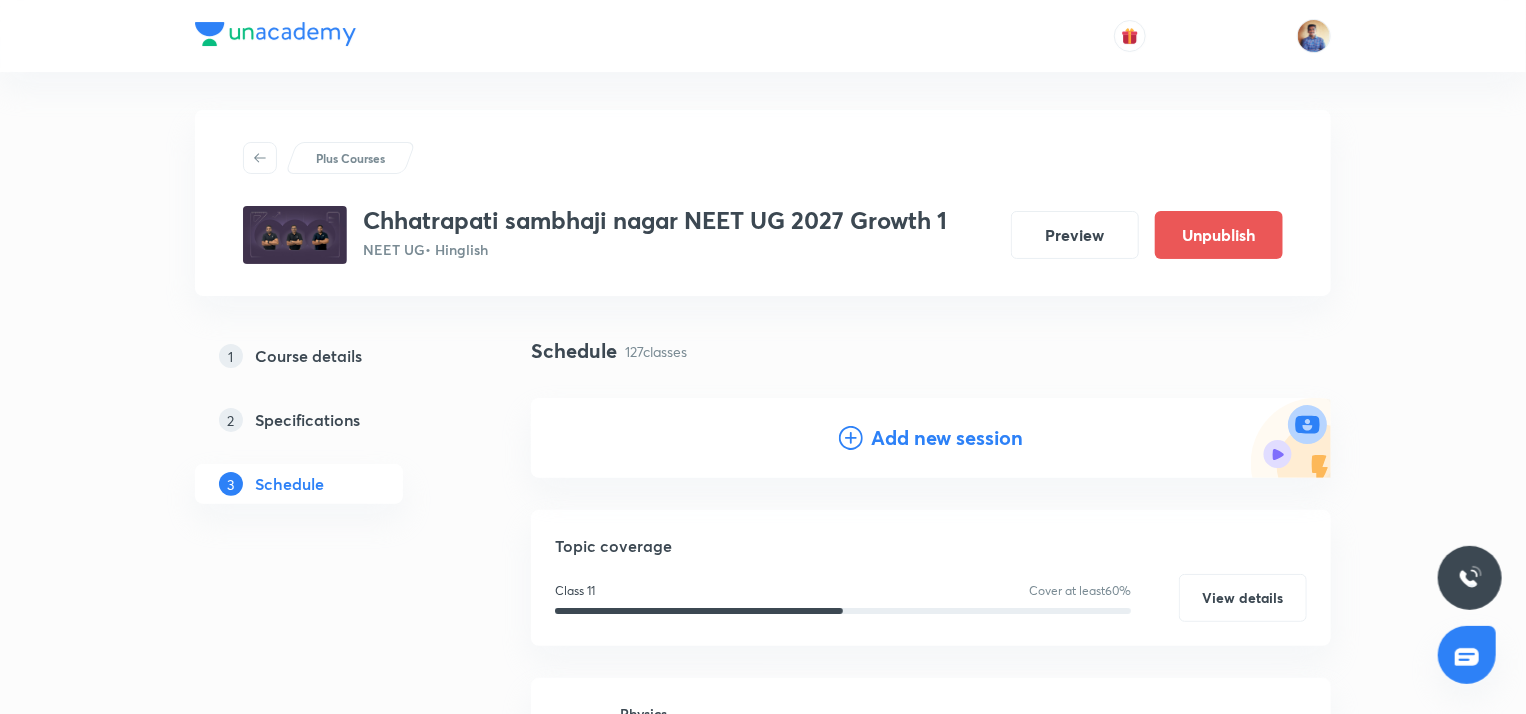 scroll, scrollTop: 0, scrollLeft: 0, axis: both 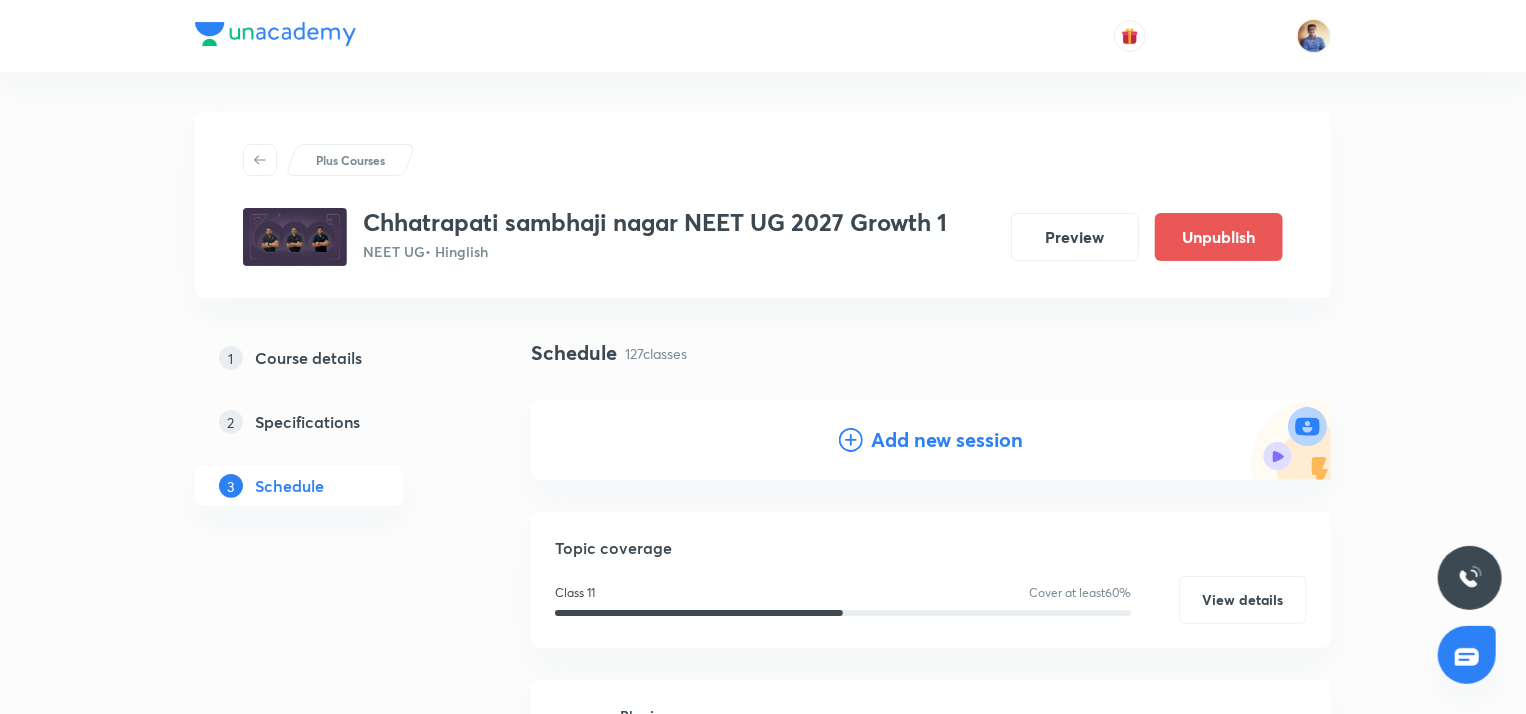 click 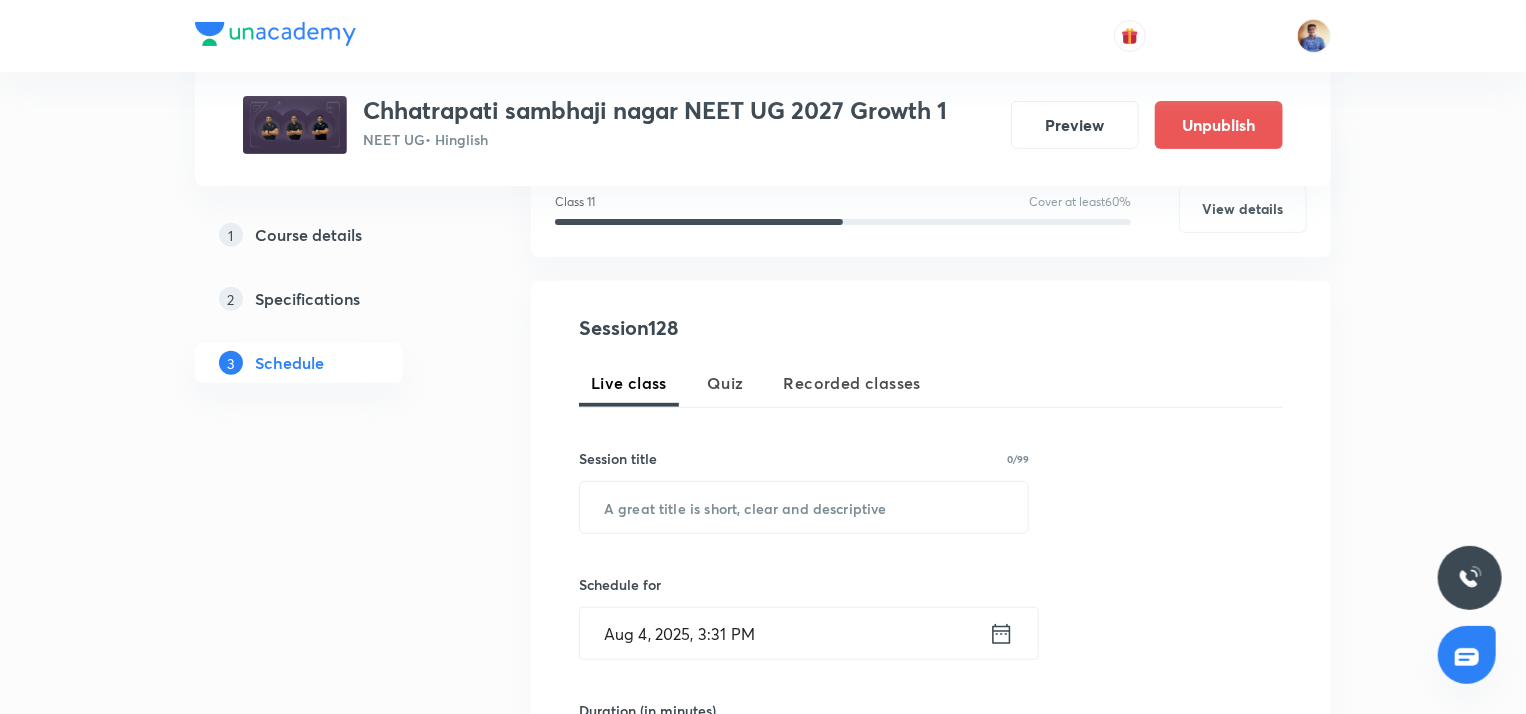 scroll, scrollTop: 288, scrollLeft: 0, axis: vertical 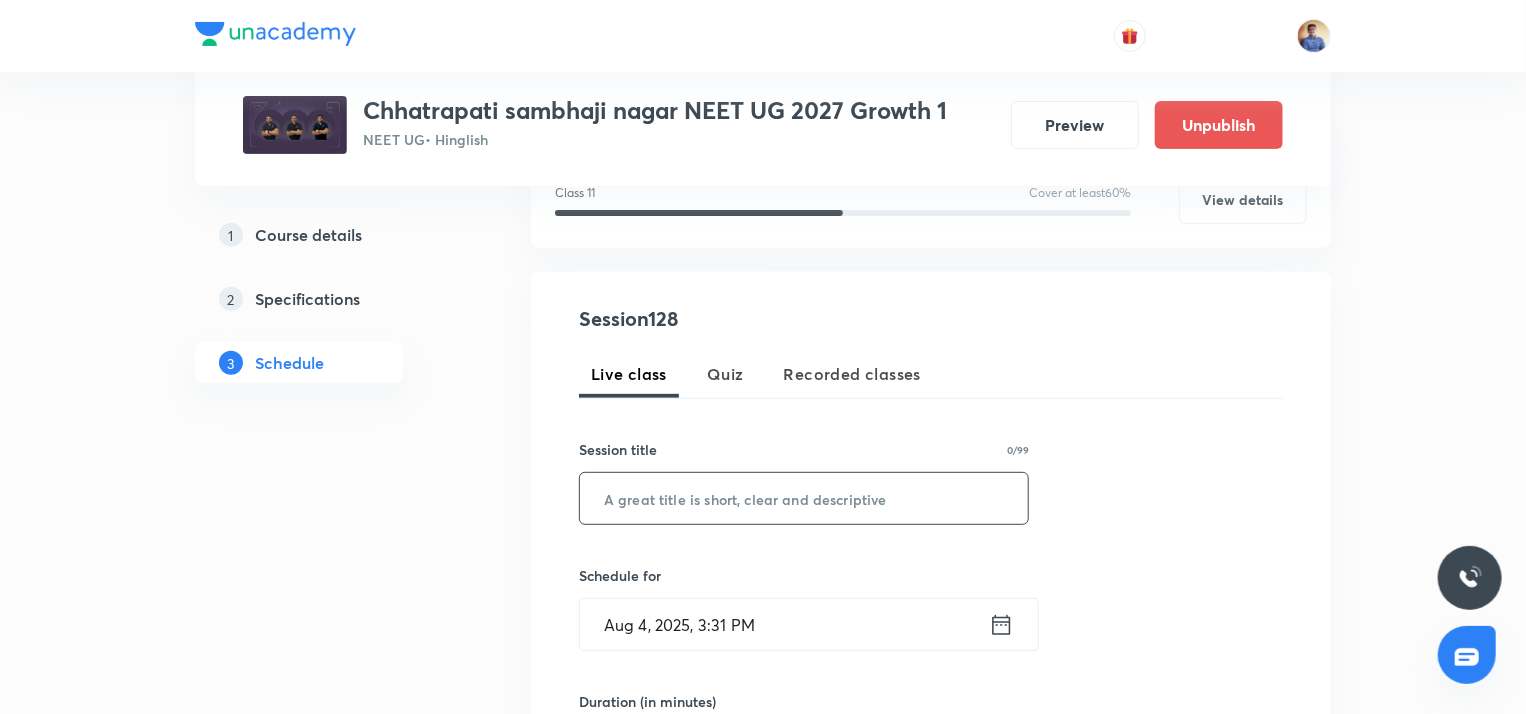 click at bounding box center [804, 498] 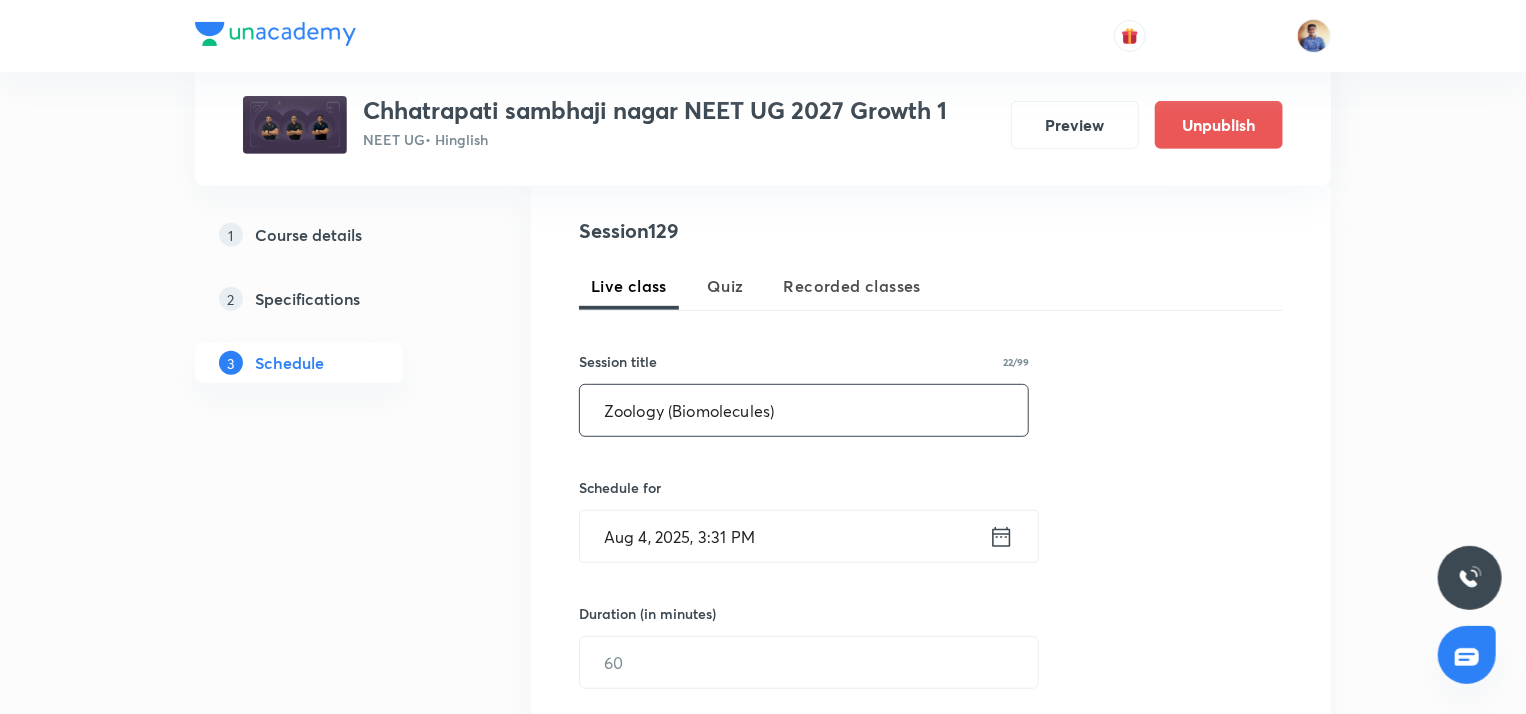 scroll, scrollTop: 380, scrollLeft: 0, axis: vertical 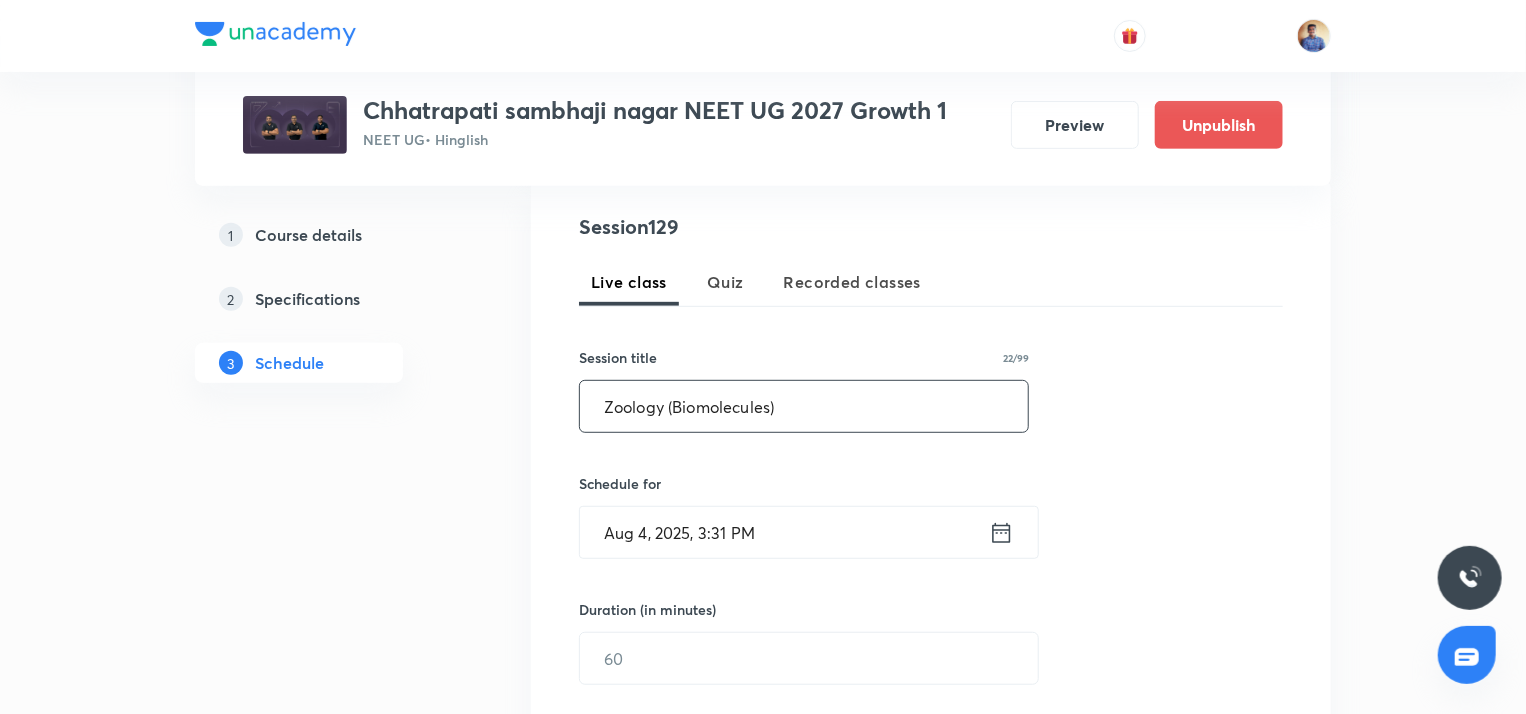 type on "Zoology (Biomolecules)" 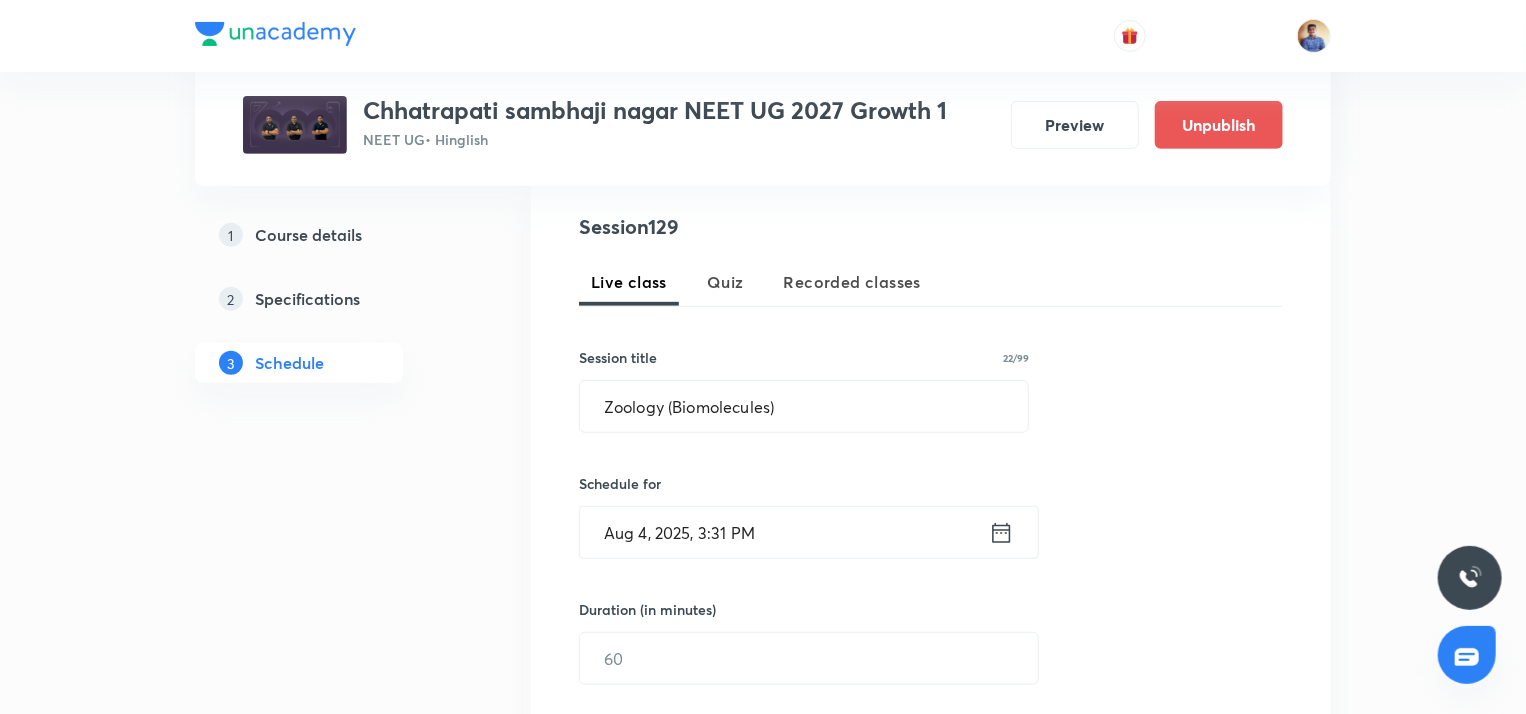 click on "Aug 4, 2025, 3:31 PM" at bounding box center (784, 532) 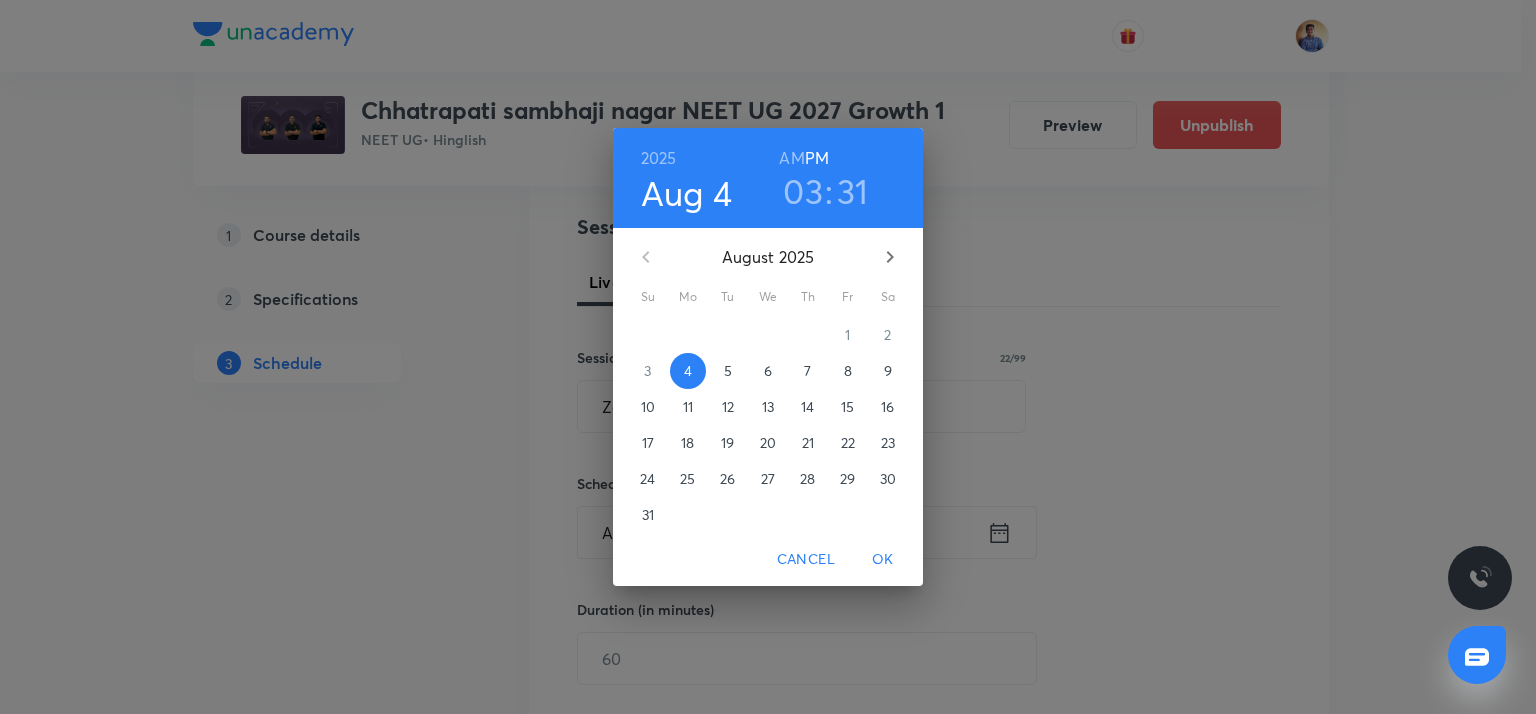 click on "8" at bounding box center (848, 371) 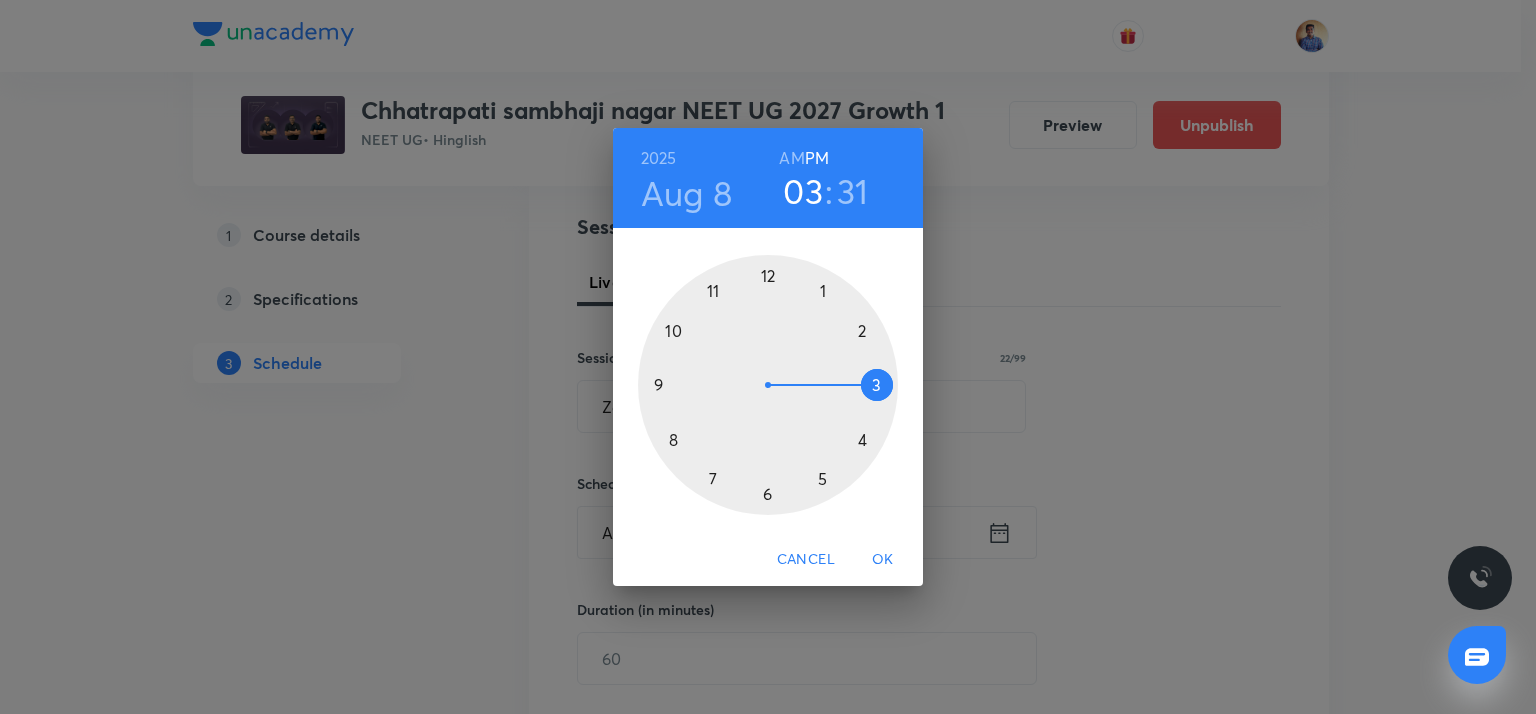 click on "AM" at bounding box center (791, 158) 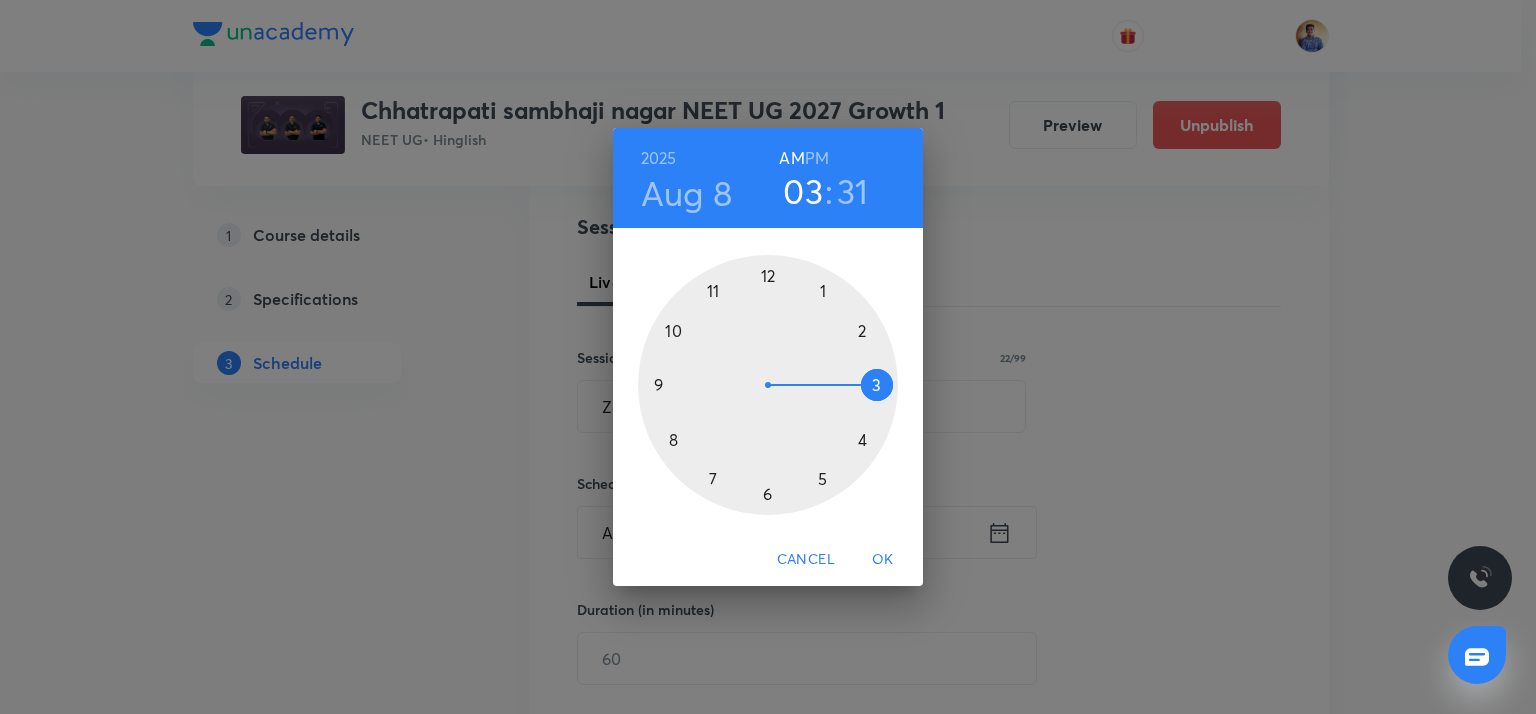 click at bounding box center (768, 385) 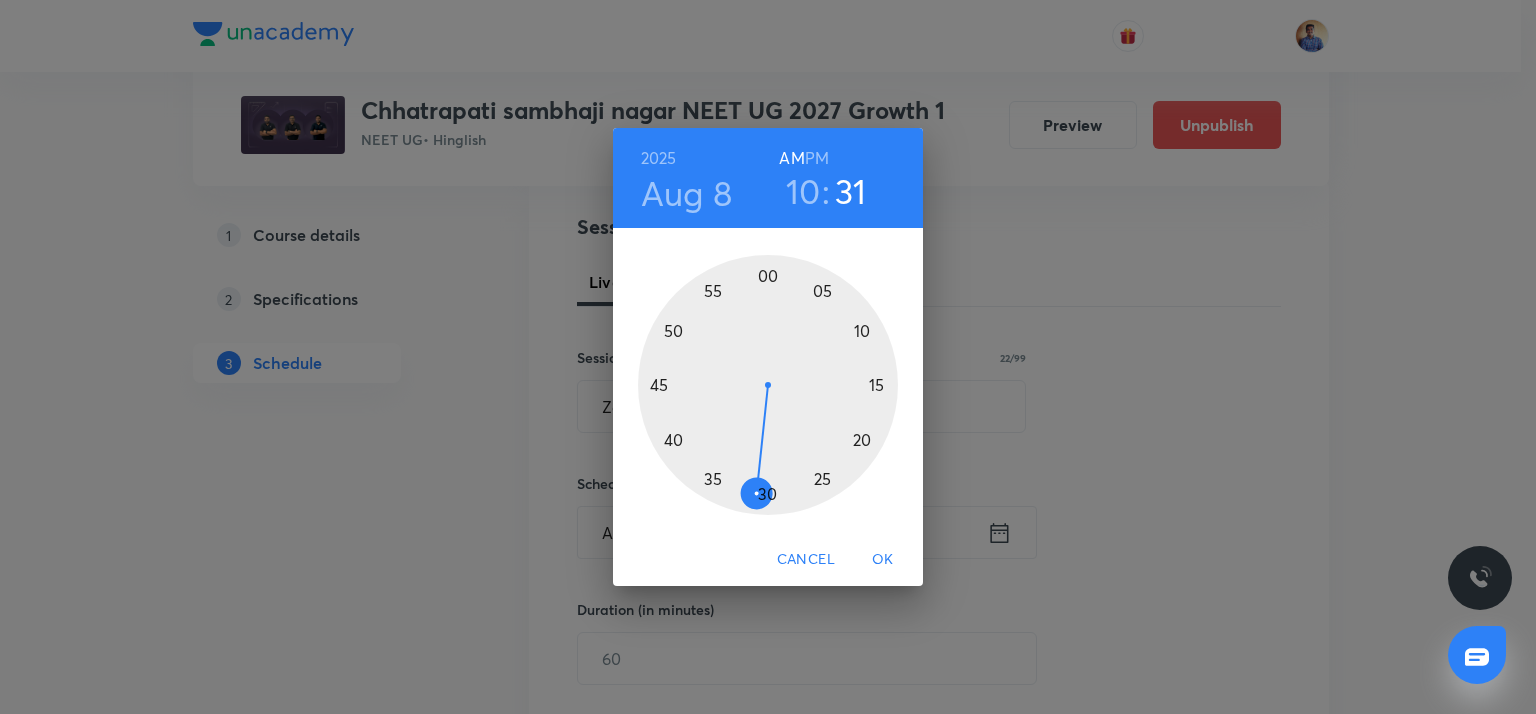 click at bounding box center [768, 385] 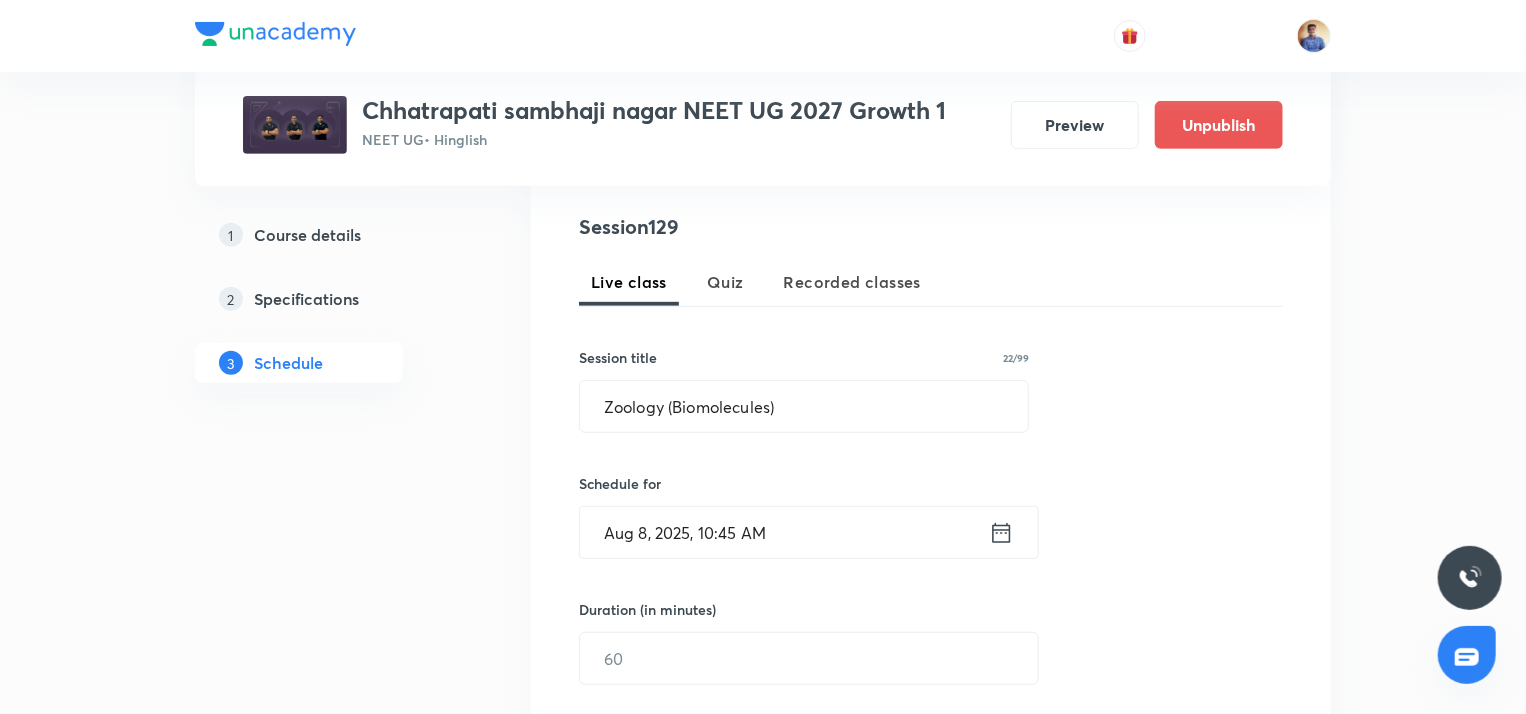 scroll, scrollTop: 652, scrollLeft: 0, axis: vertical 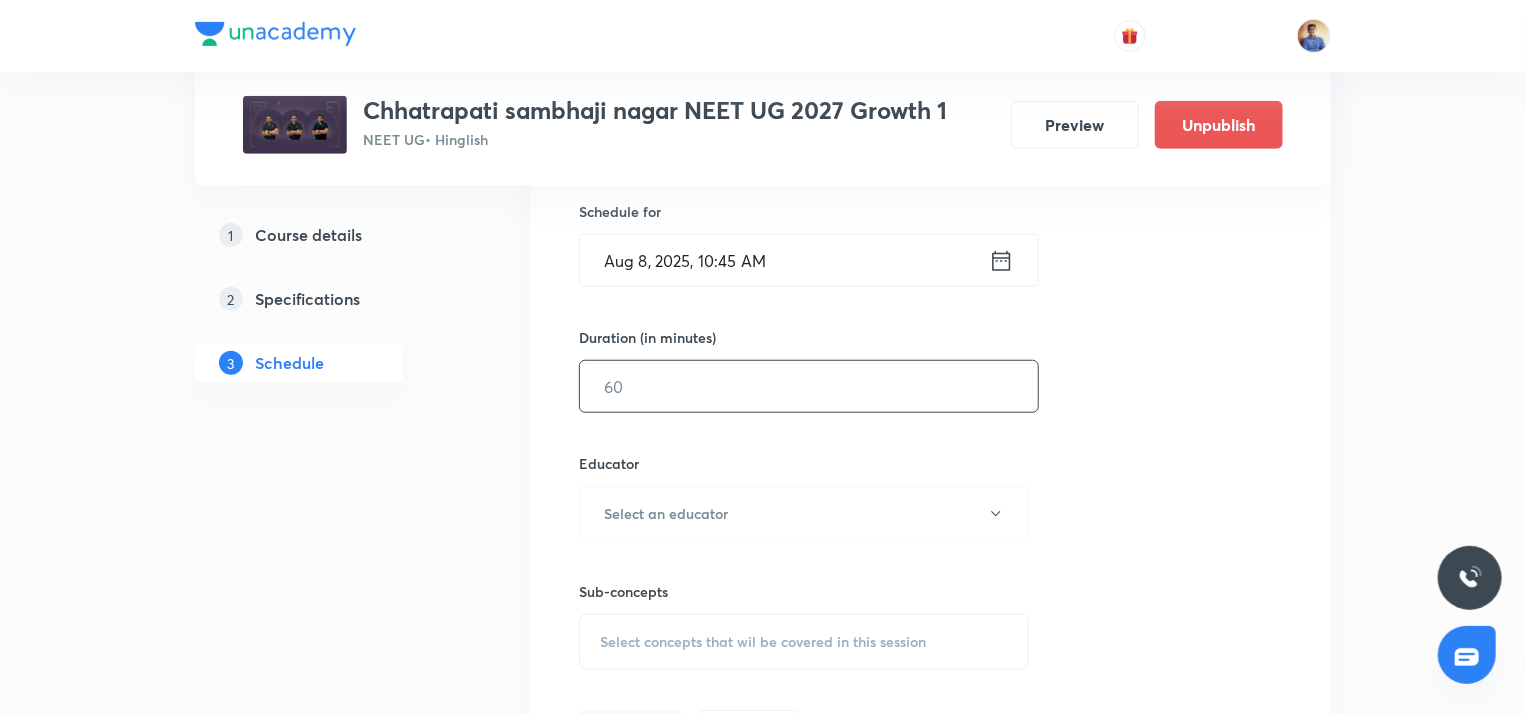 click at bounding box center [809, 386] 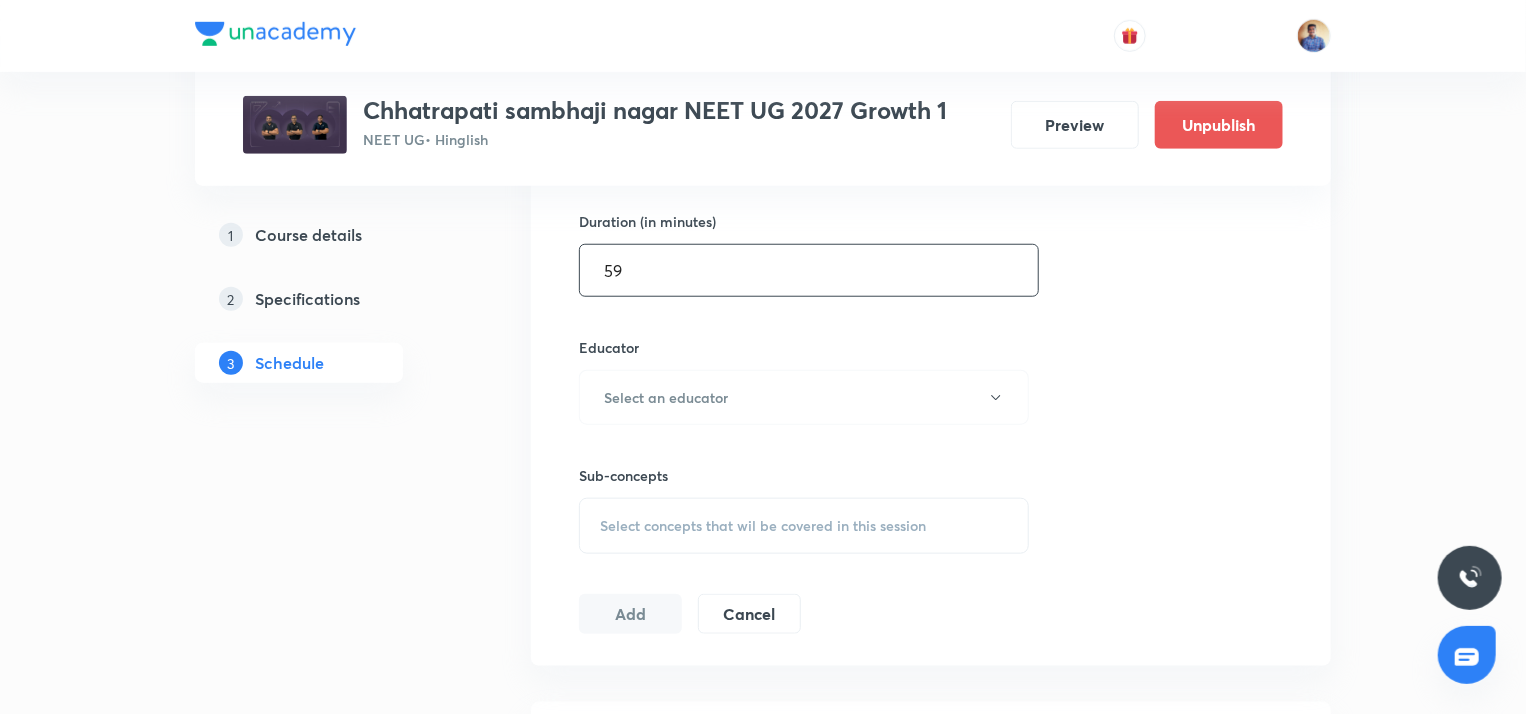 scroll, scrollTop: 770, scrollLeft: 0, axis: vertical 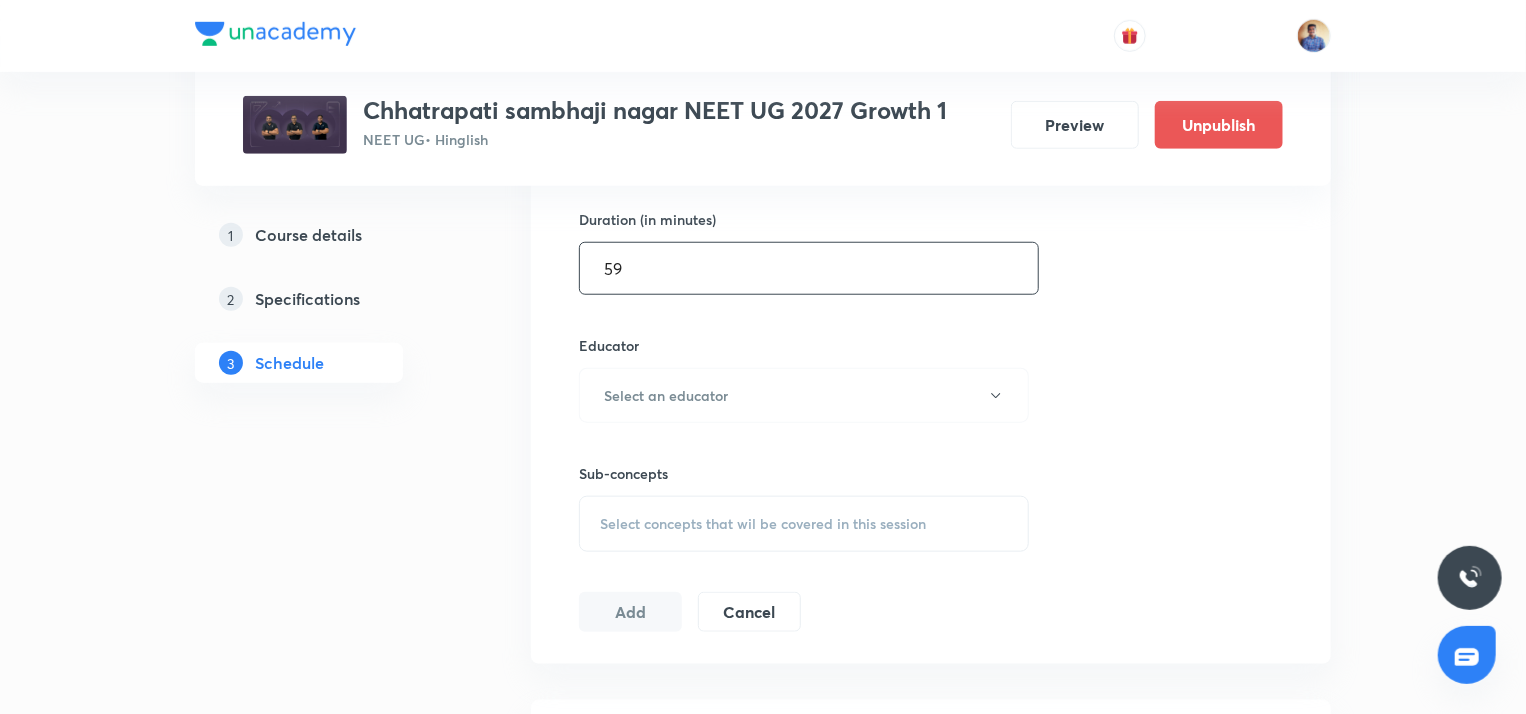 type on "59" 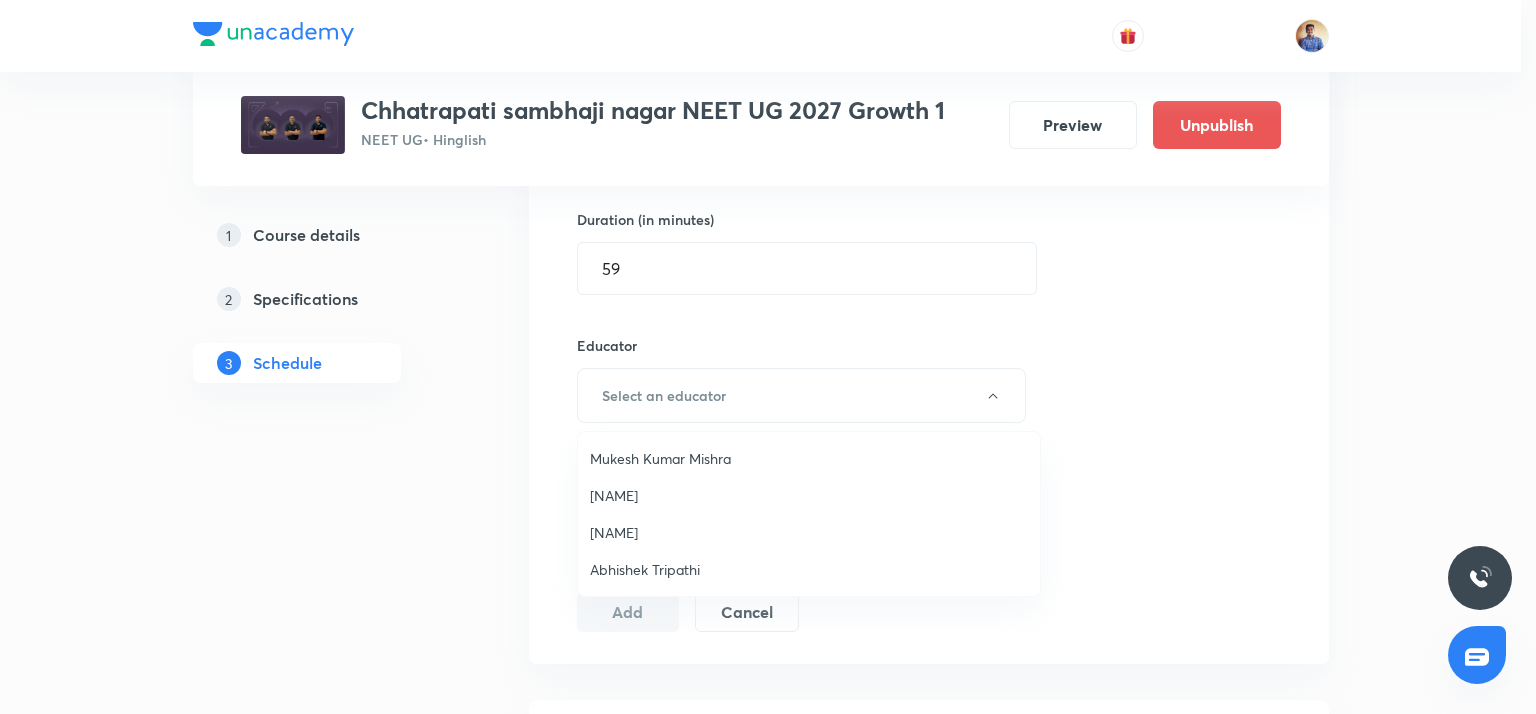 click on "Abhishek Tripathi" at bounding box center (809, 569) 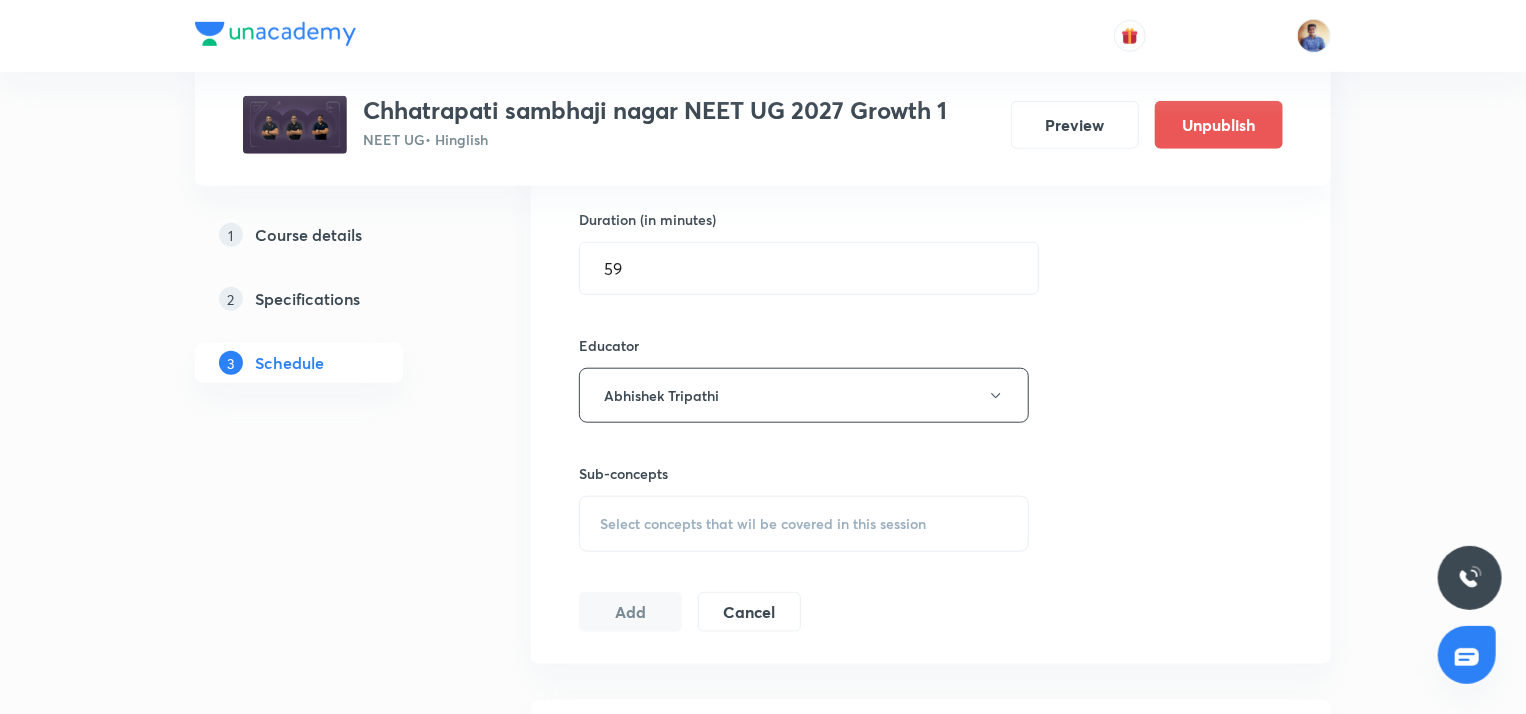 click on "Select concepts that wil be covered in this session" at bounding box center (763, 524) 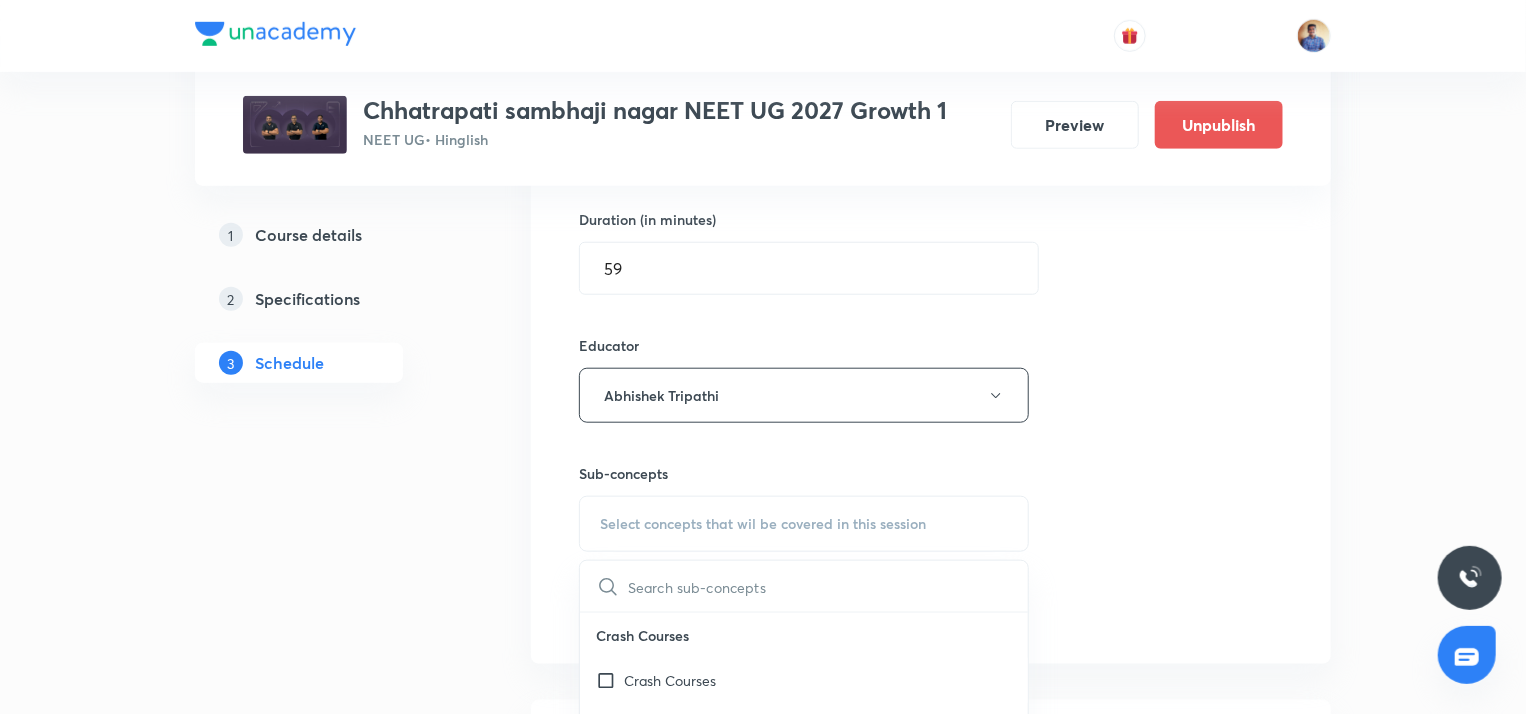 scroll, scrollTop: 964, scrollLeft: 0, axis: vertical 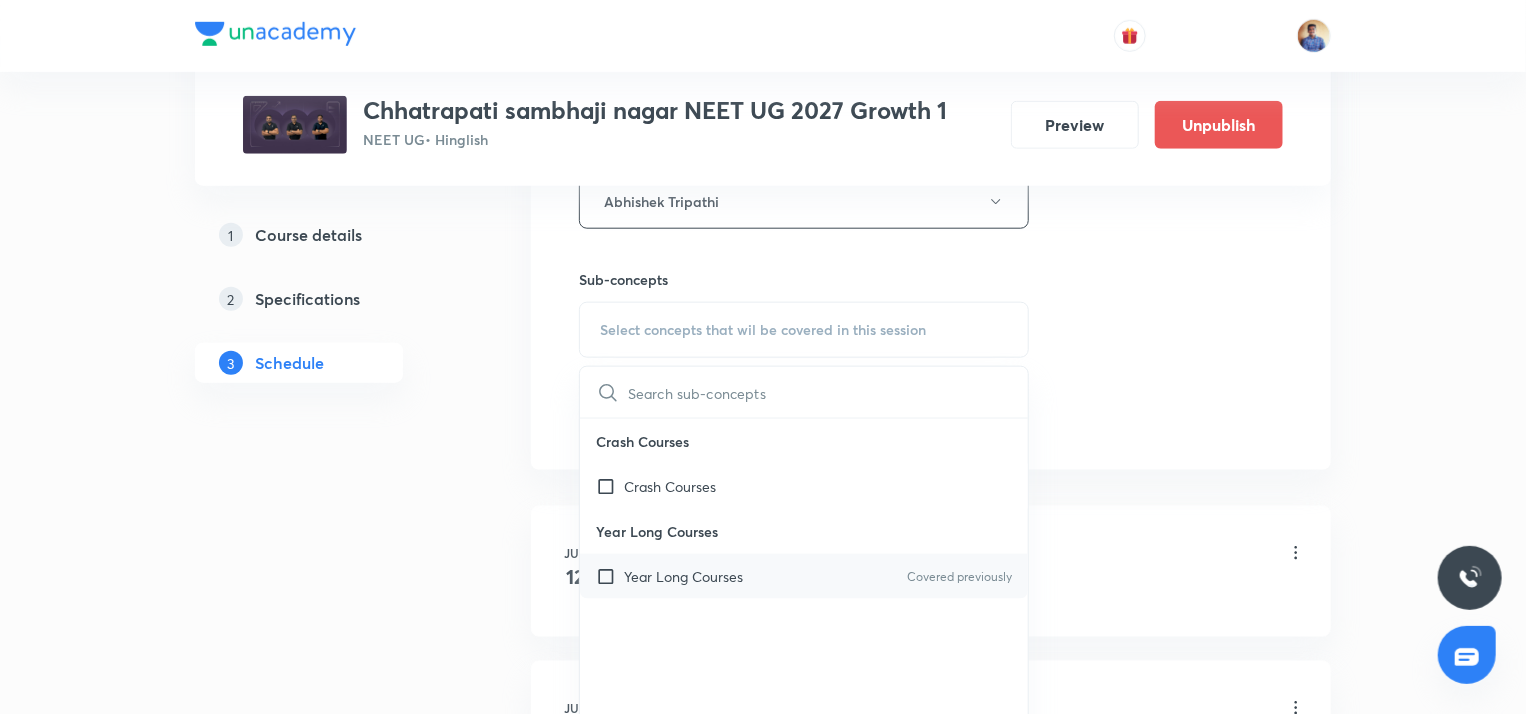 click on "Year Long Courses" at bounding box center (683, 576) 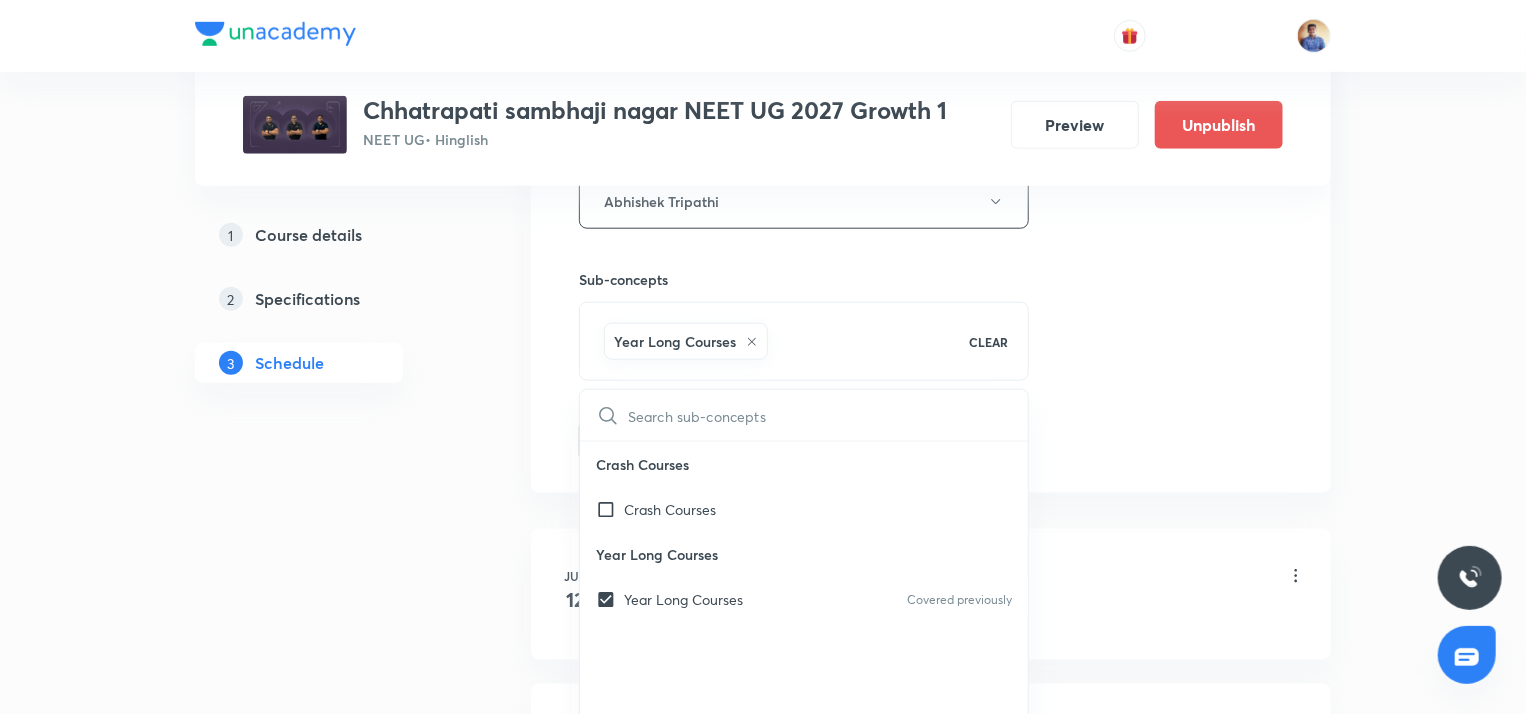 click on "Session  129 Live class Quiz Recorded classes Session title 22/99 Zoology (Biomolecules) ​ Schedule for Aug 8, 2025, 10:45 AM ​ Duration (in minutes) 59 ​ Educator Abhishek Tripathi Sub-concepts Year Long Courses CLEAR ​ Crash Courses Crash Courses Year Long Courses Year Long Courses Covered previously Add Cancel" at bounding box center [931, 44] 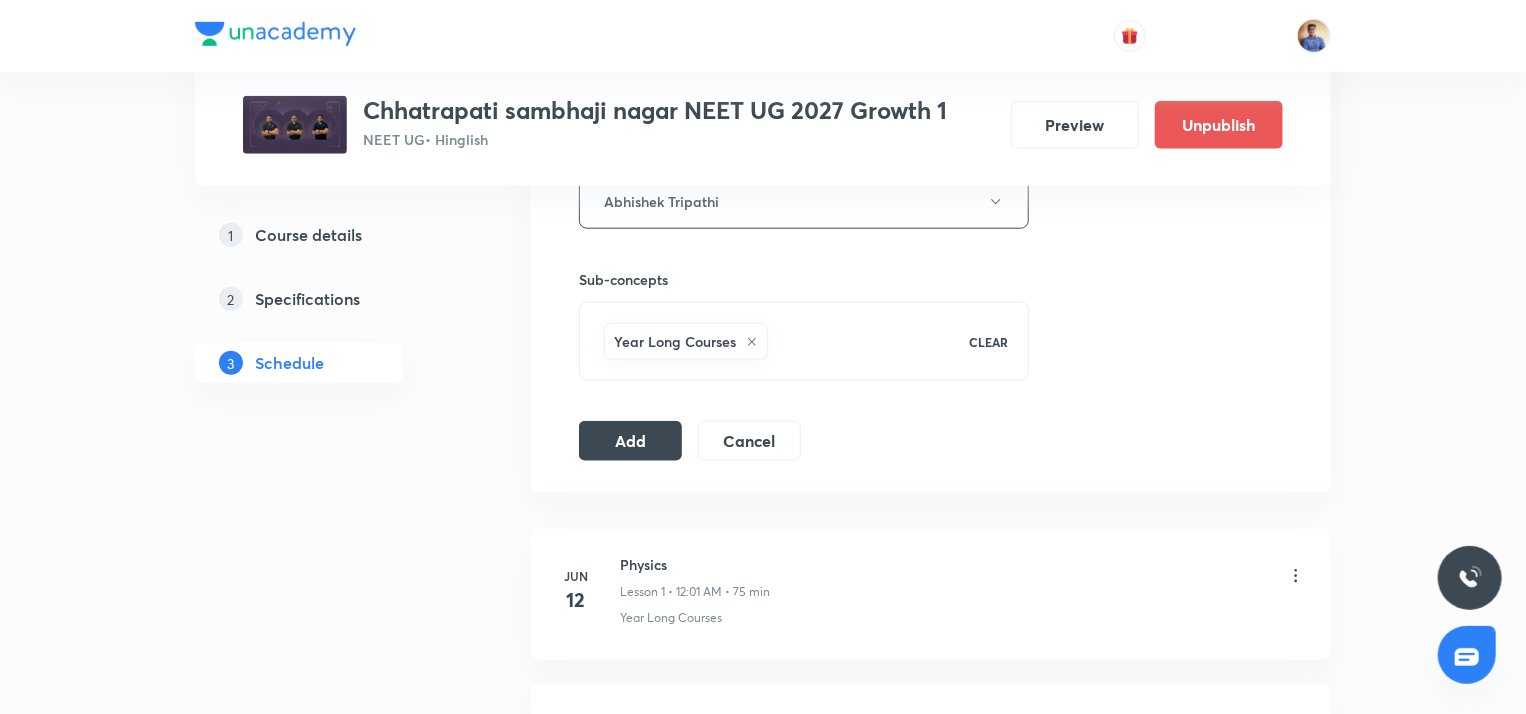 click on "Session  129 Live class Quiz Recorded classes Session title 22/99 Zoology (Biomolecules) ​ Schedule for Aug 8, 2025, 10:45 AM ​ Duration (in minutes) 59 ​ Educator [NAME] Sub-concepts Year Long Courses CLEAR Add Cancel" at bounding box center [931, 44] 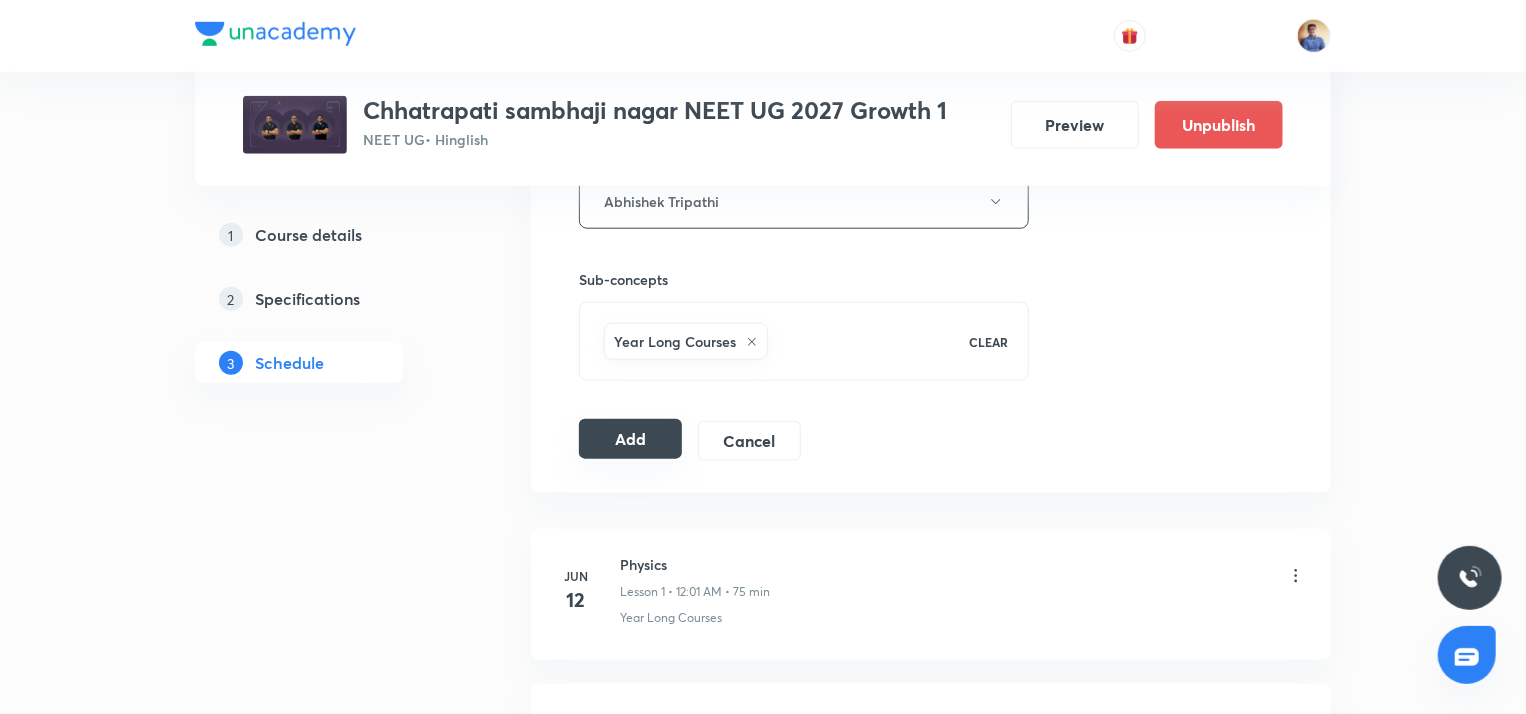 click on "Add" at bounding box center [630, 439] 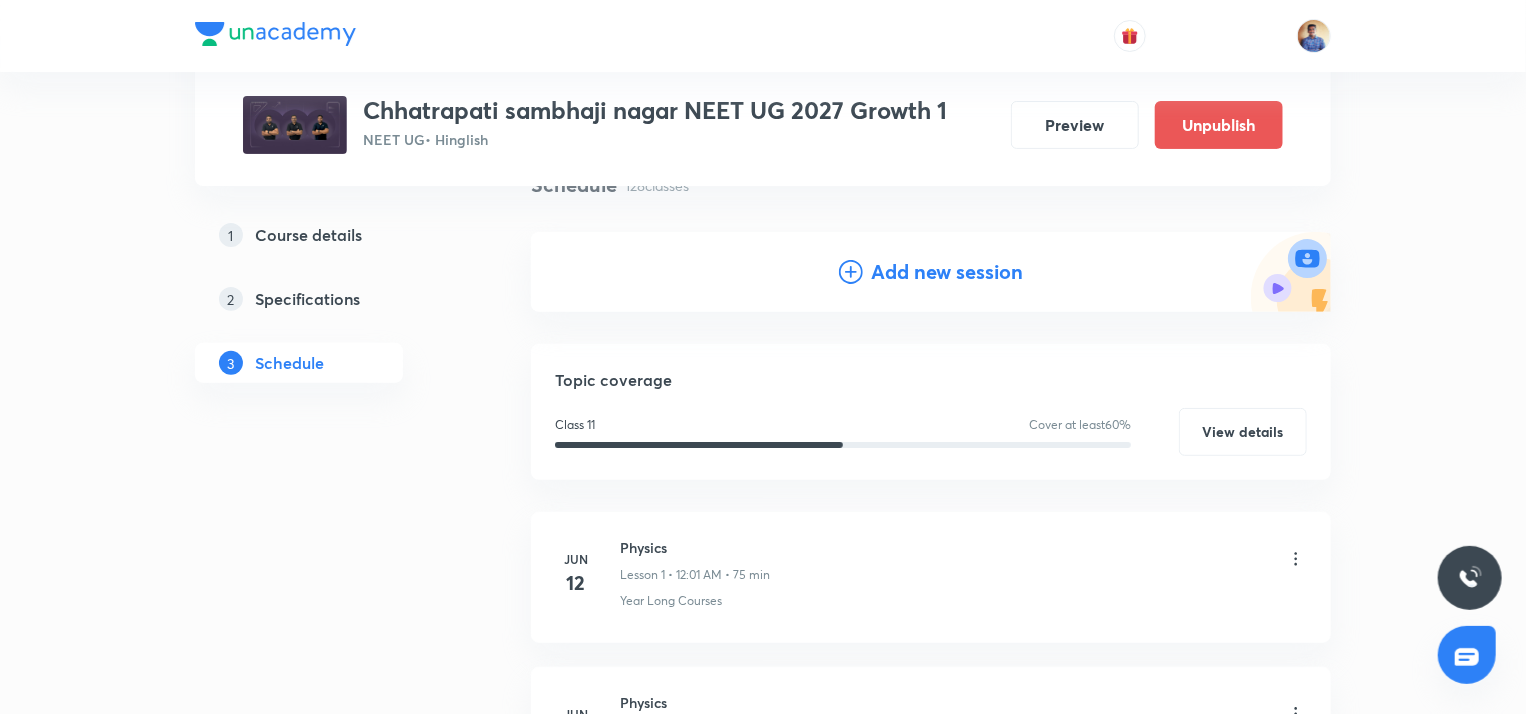 scroll, scrollTop: 168, scrollLeft: 0, axis: vertical 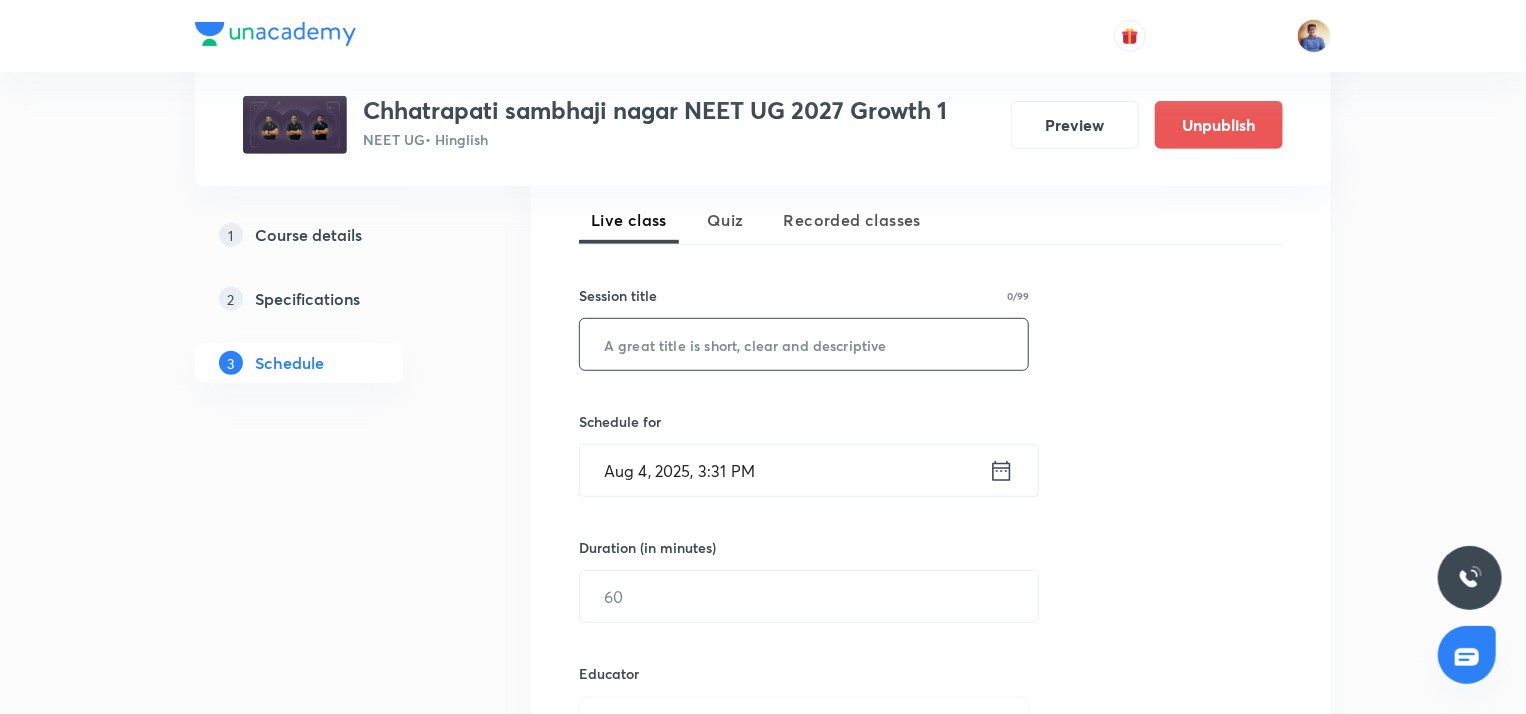 drag, startPoint x: 658, startPoint y: 370, endPoint x: 640, endPoint y: 333, distance: 41.14608 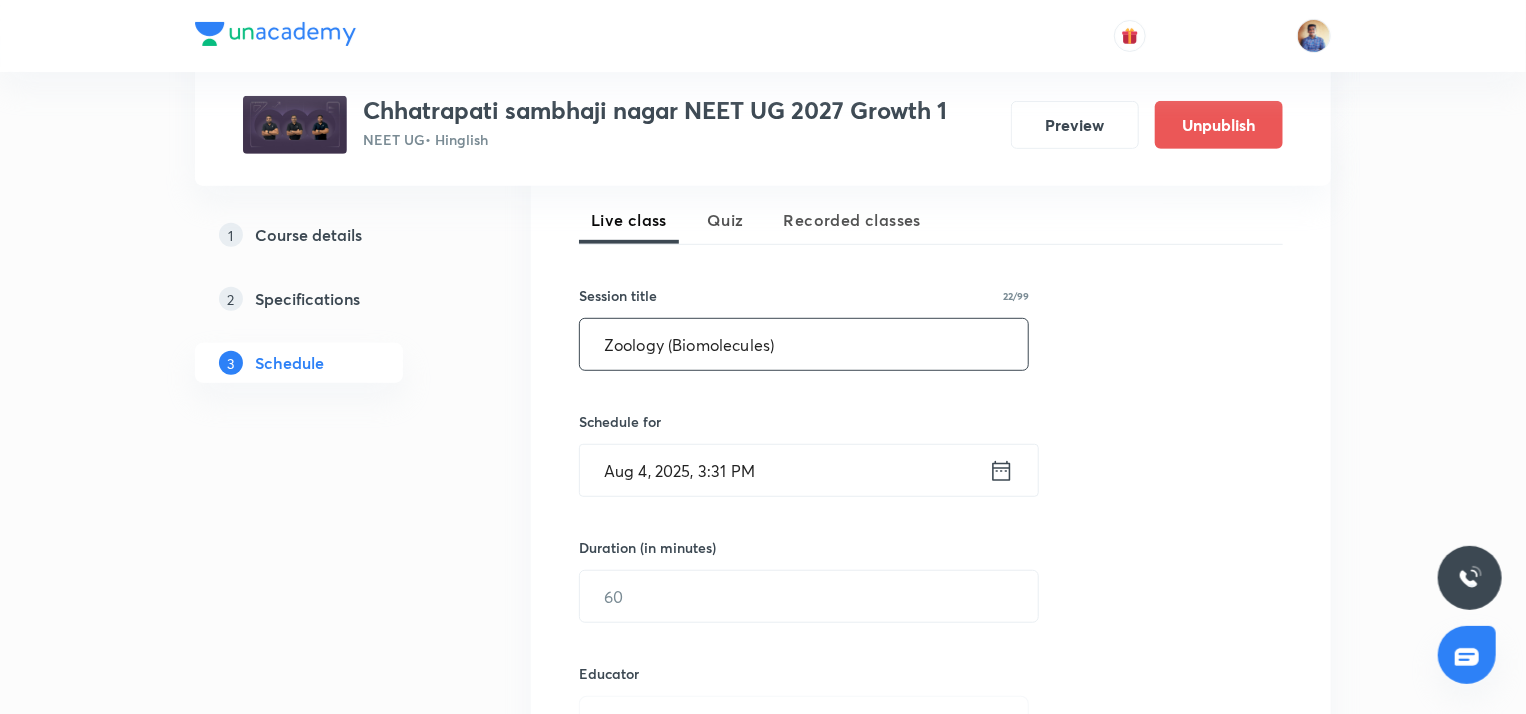 type on "Zoology (Biomolecules)" 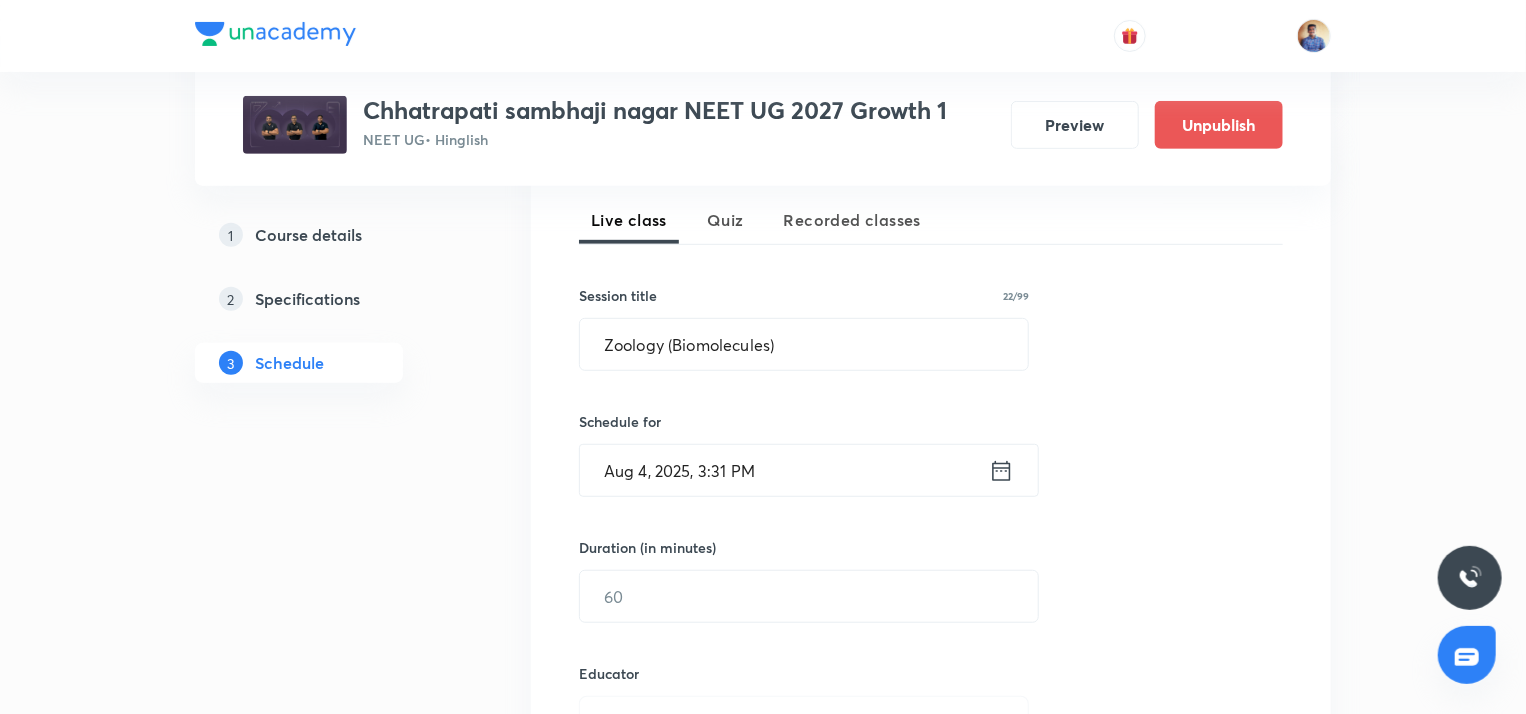 click on "Aug 4, 2025, 3:31 PM" at bounding box center [784, 470] 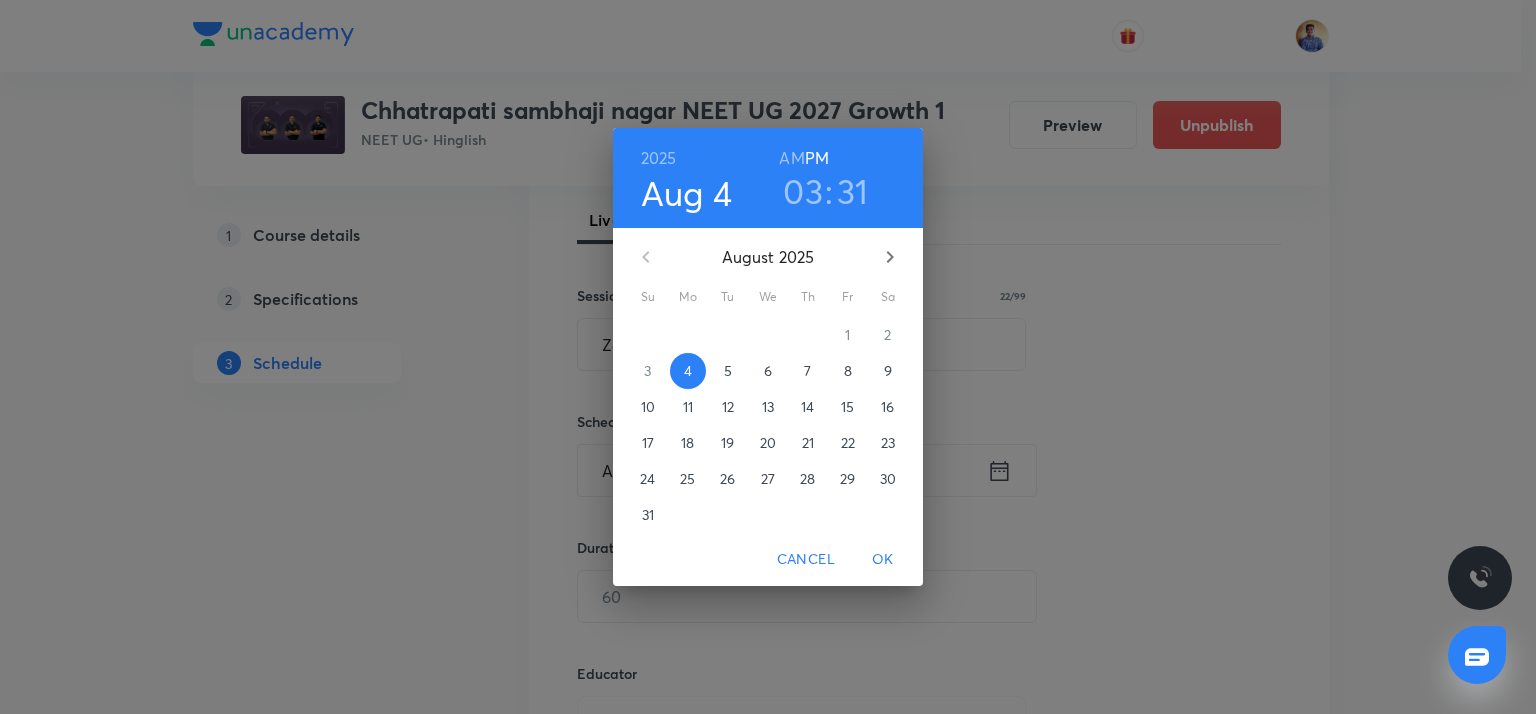 click on "11" at bounding box center [688, 407] 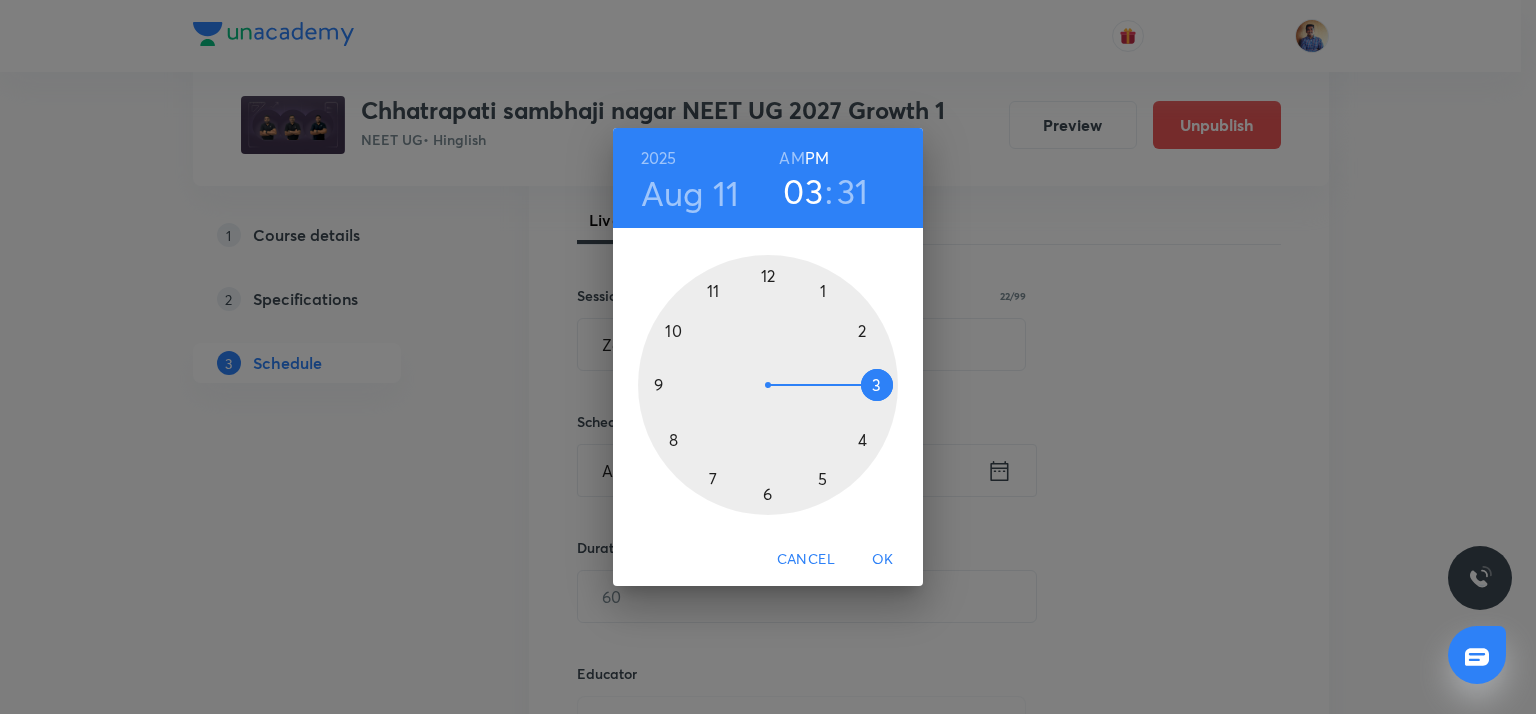click on "AM" at bounding box center [791, 158] 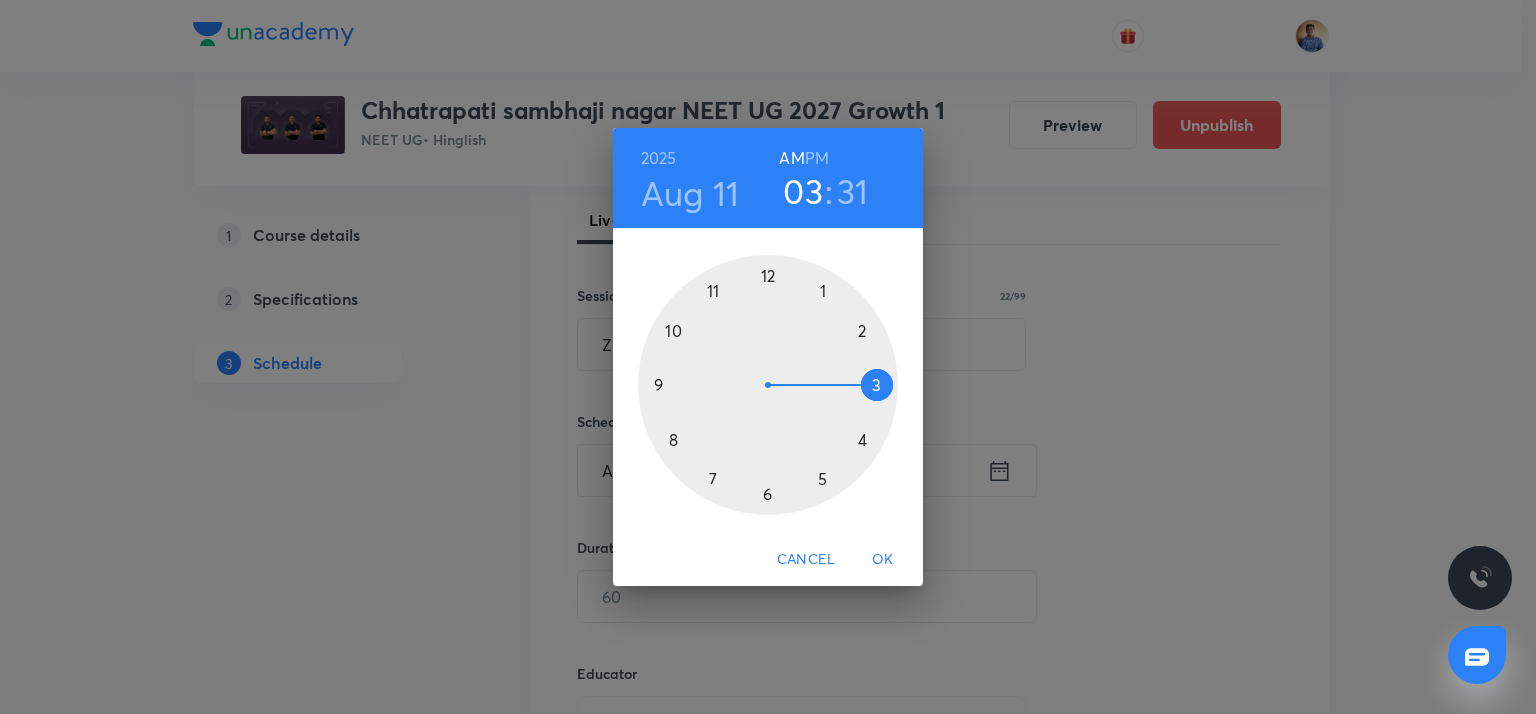 click at bounding box center (768, 385) 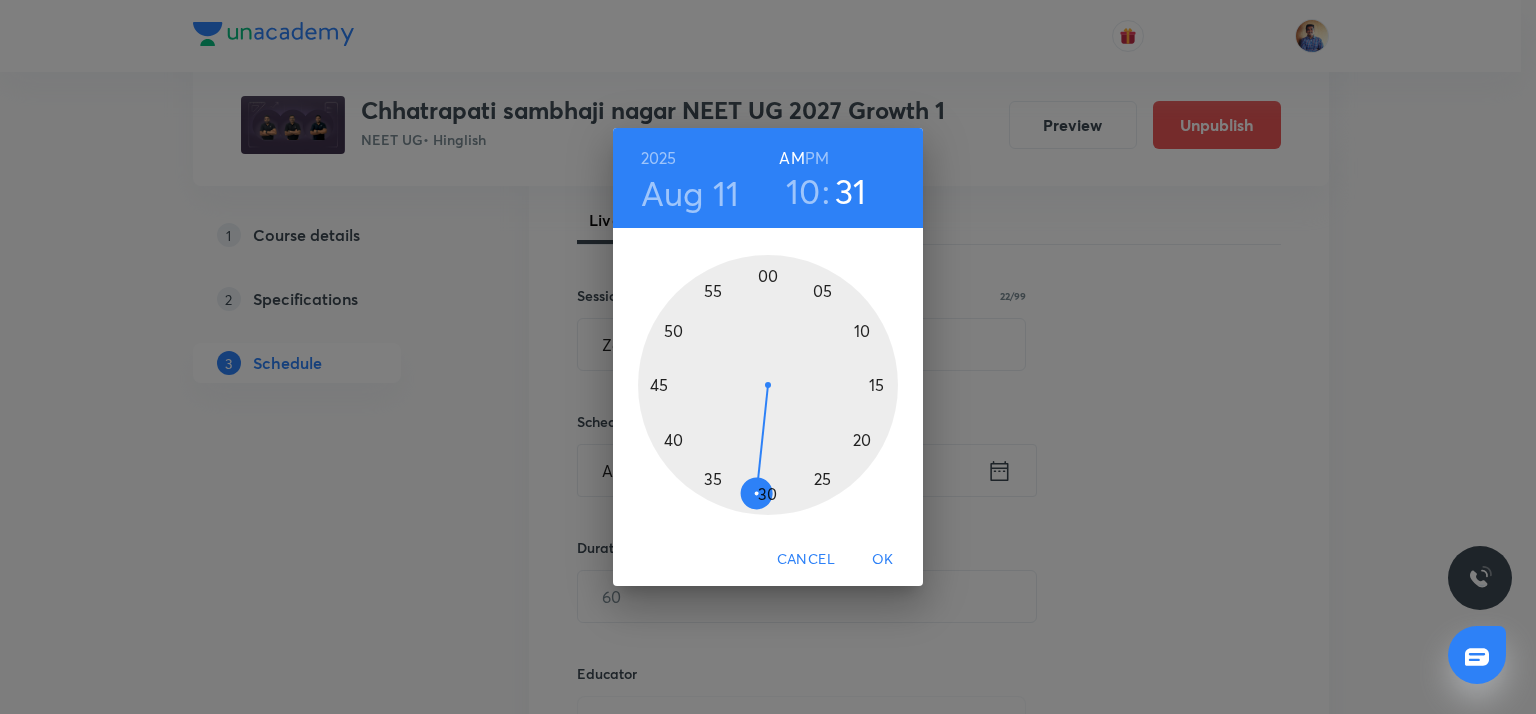 click at bounding box center (768, 385) 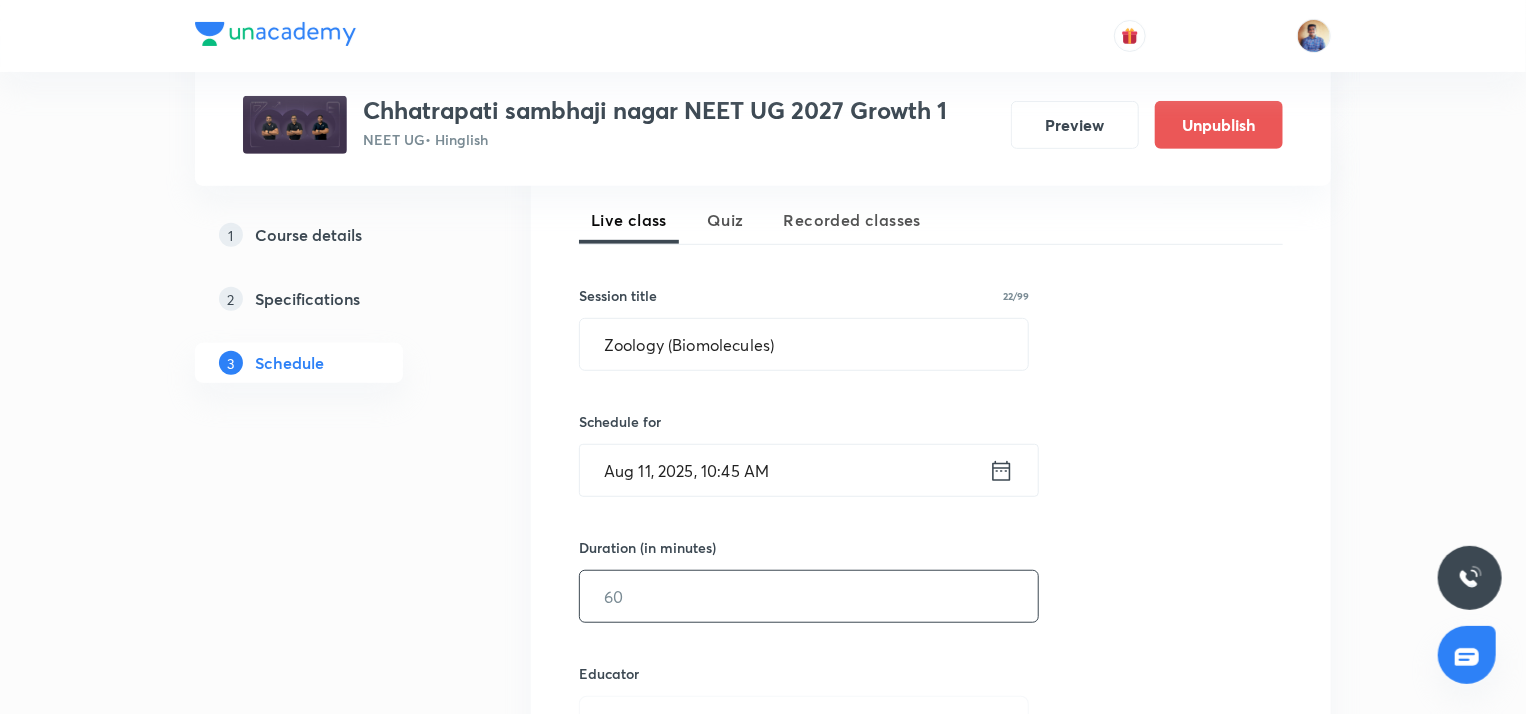 click at bounding box center [809, 596] 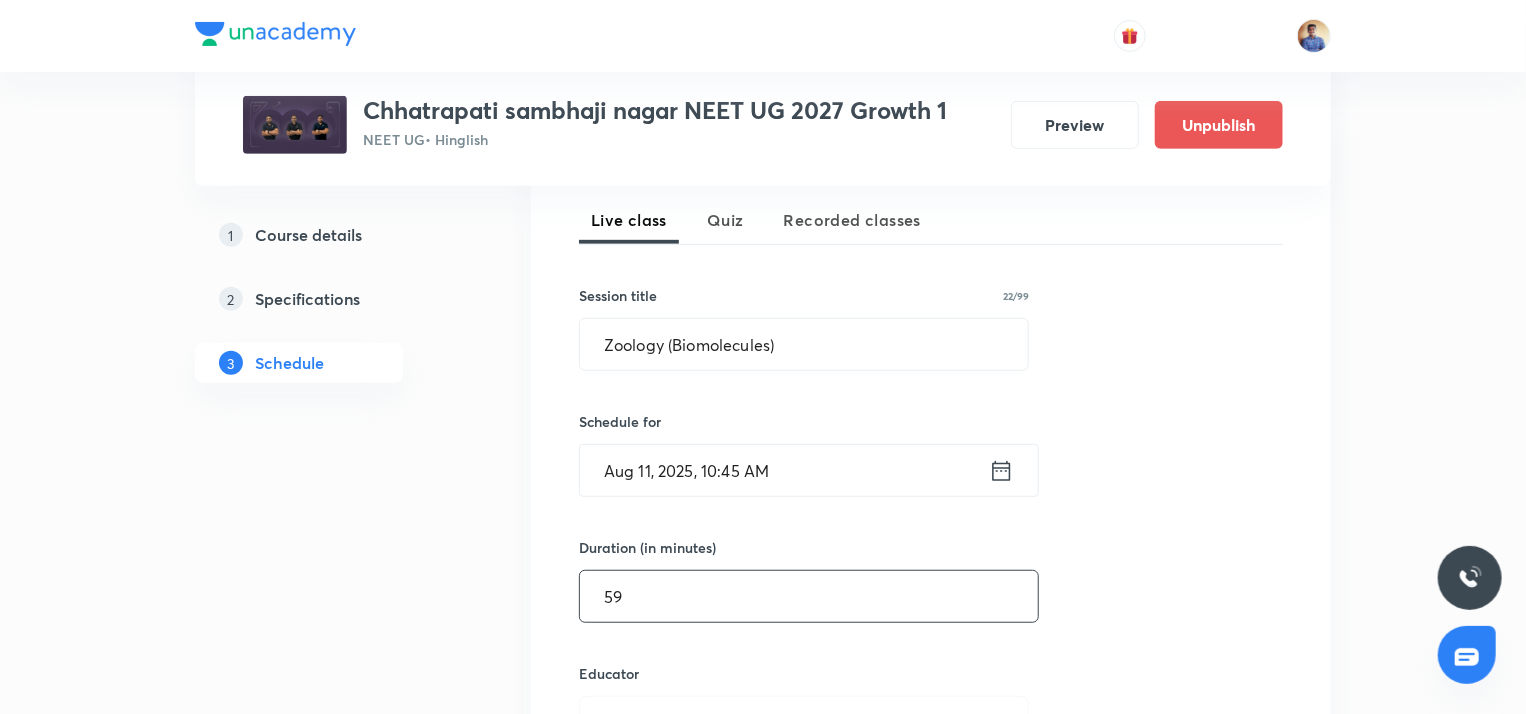 scroll, scrollTop: 652, scrollLeft: 0, axis: vertical 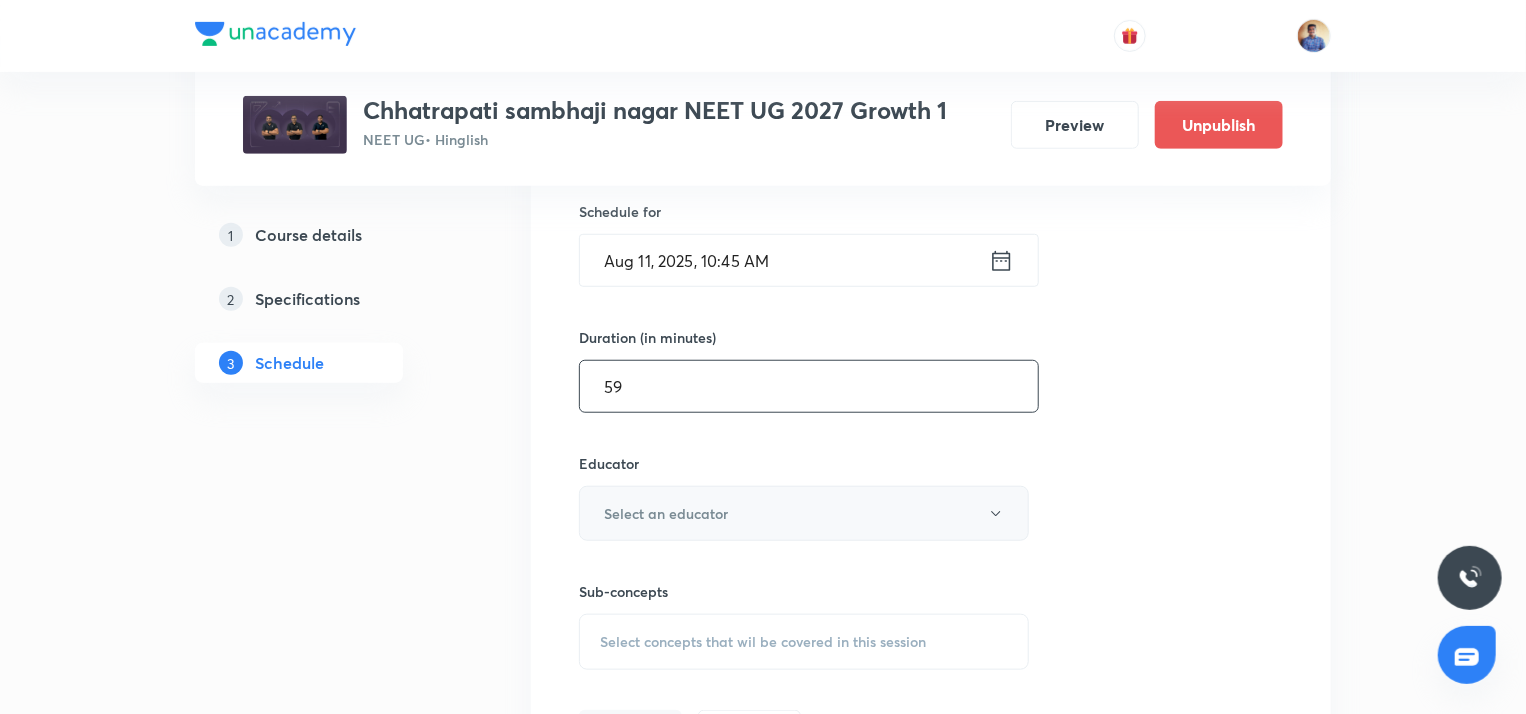 type on "59" 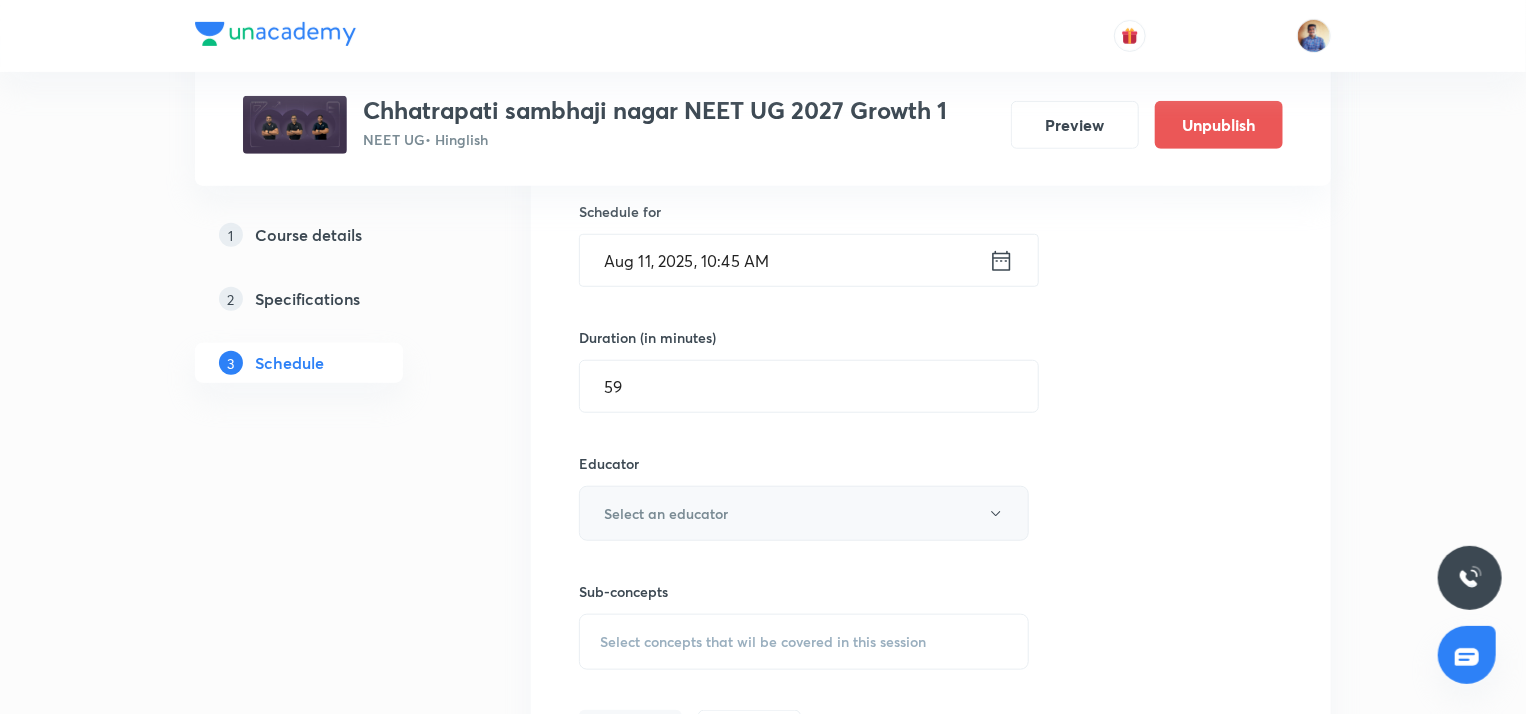 click on "Select an educator" at bounding box center [666, 513] 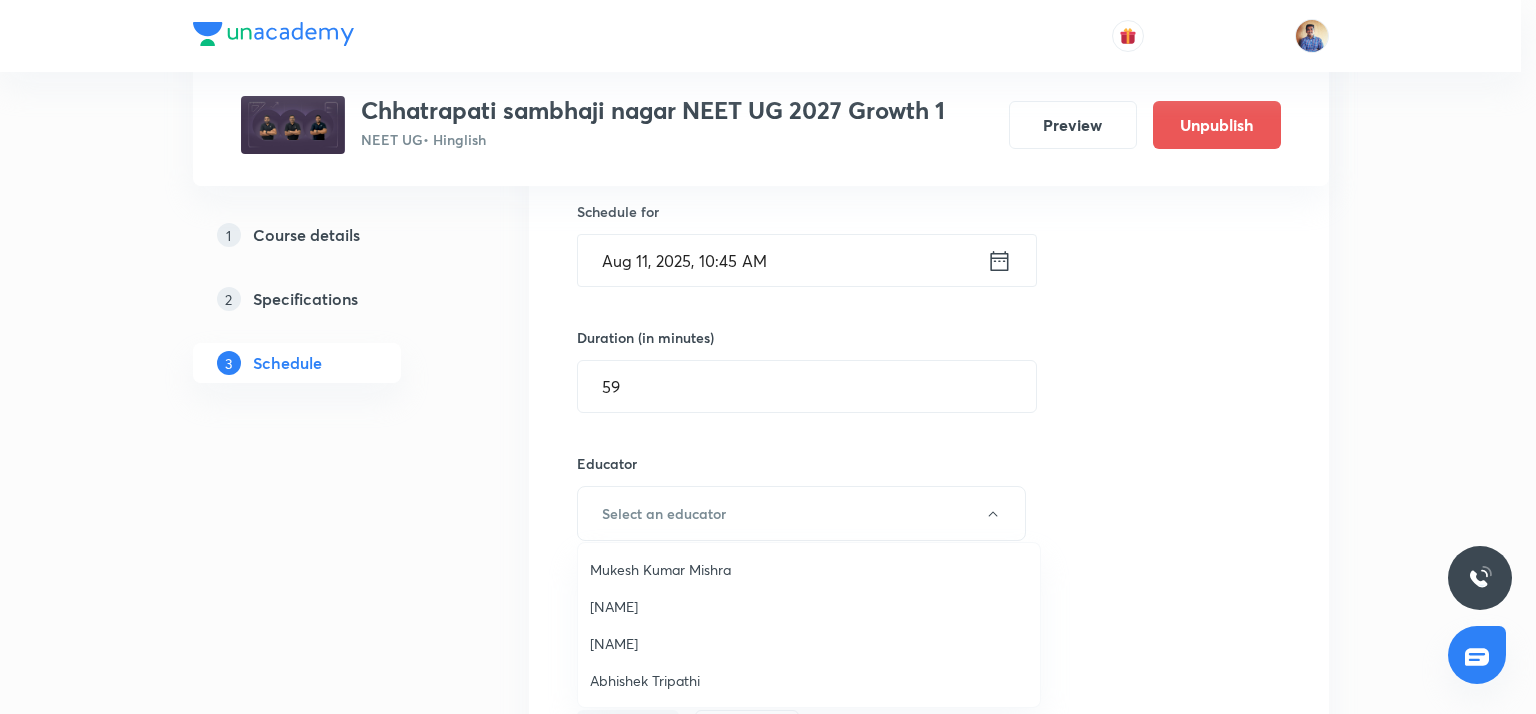 click on "Abhishek Tripathi" at bounding box center [809, 680] 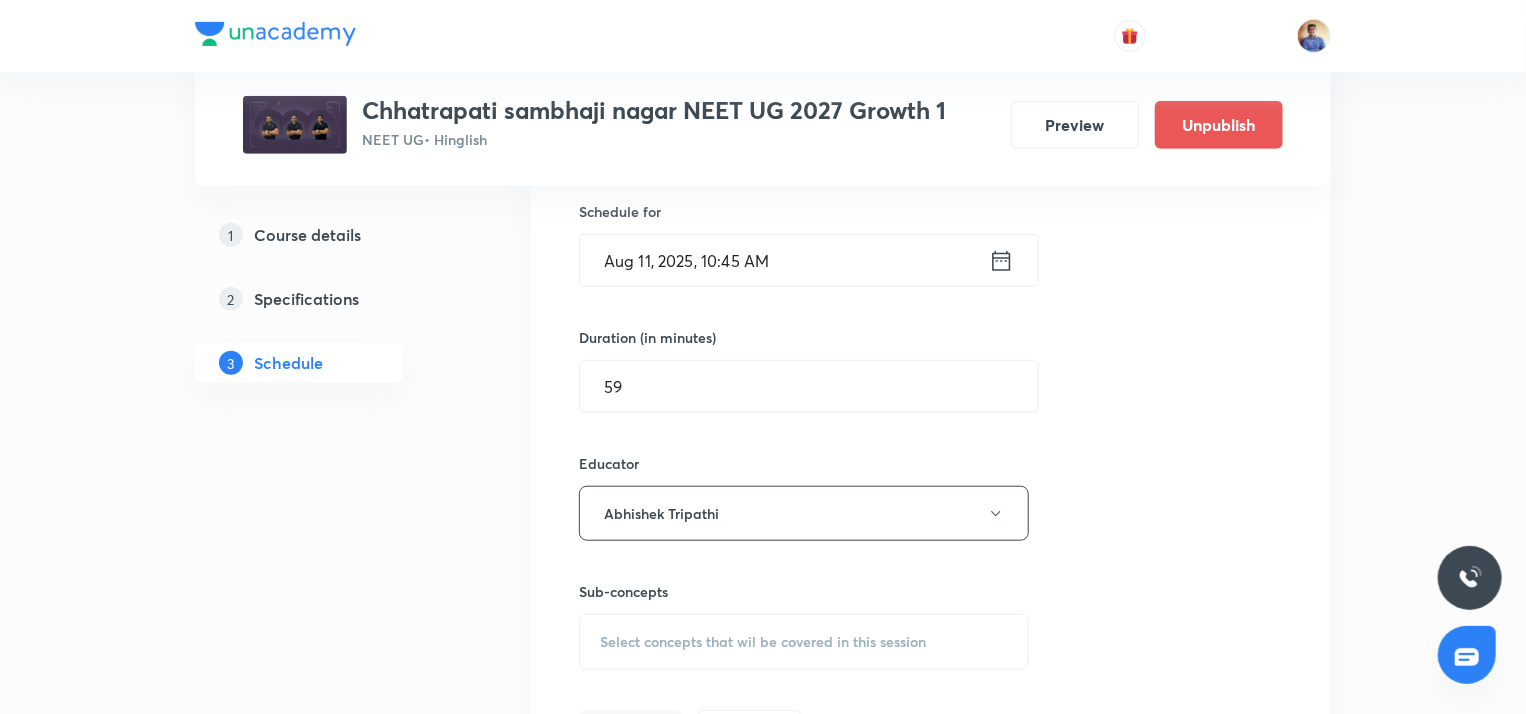 click on "1 Course details 2 Specifications 3 Schedule" at bounding box center (331, 10313) 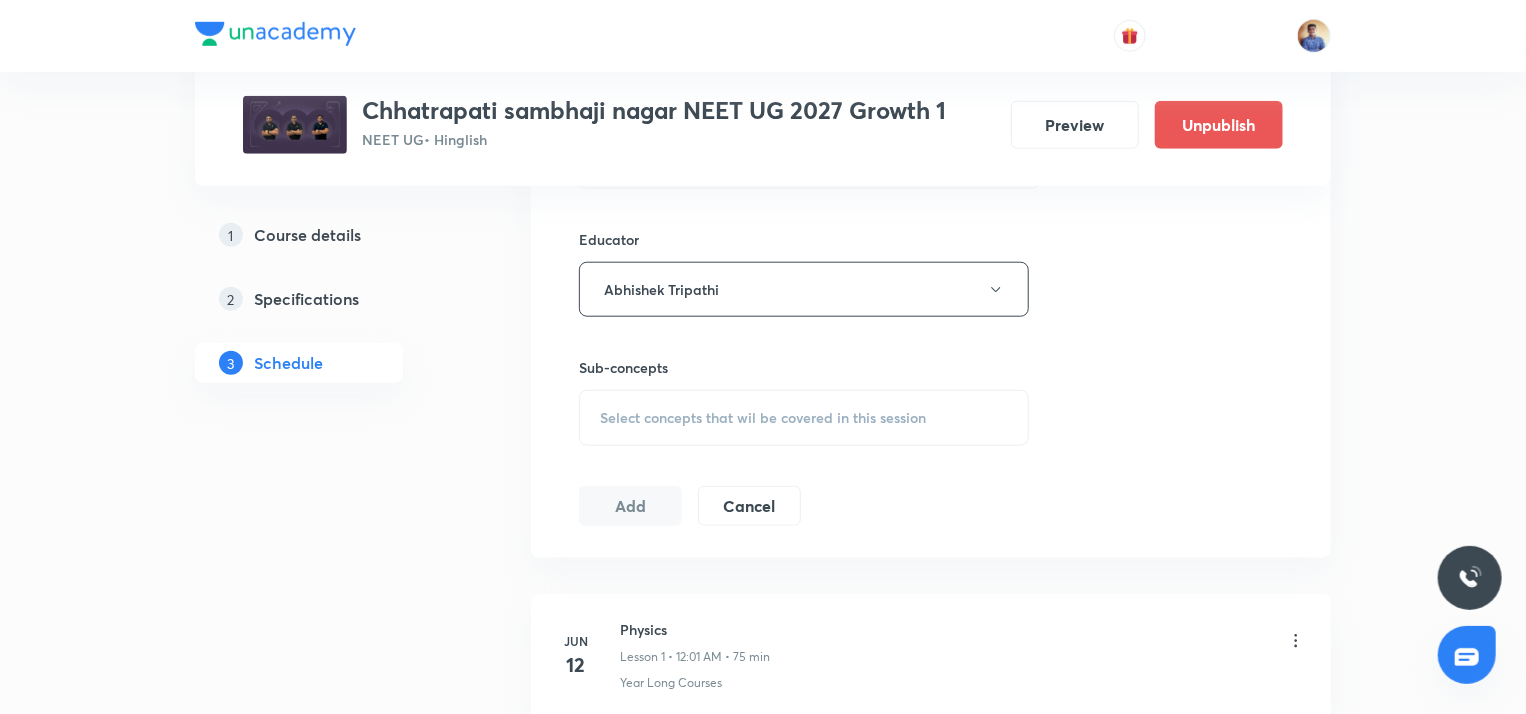 scroll, scrollTop: 878, scrollLeft: 0, axis: vertical 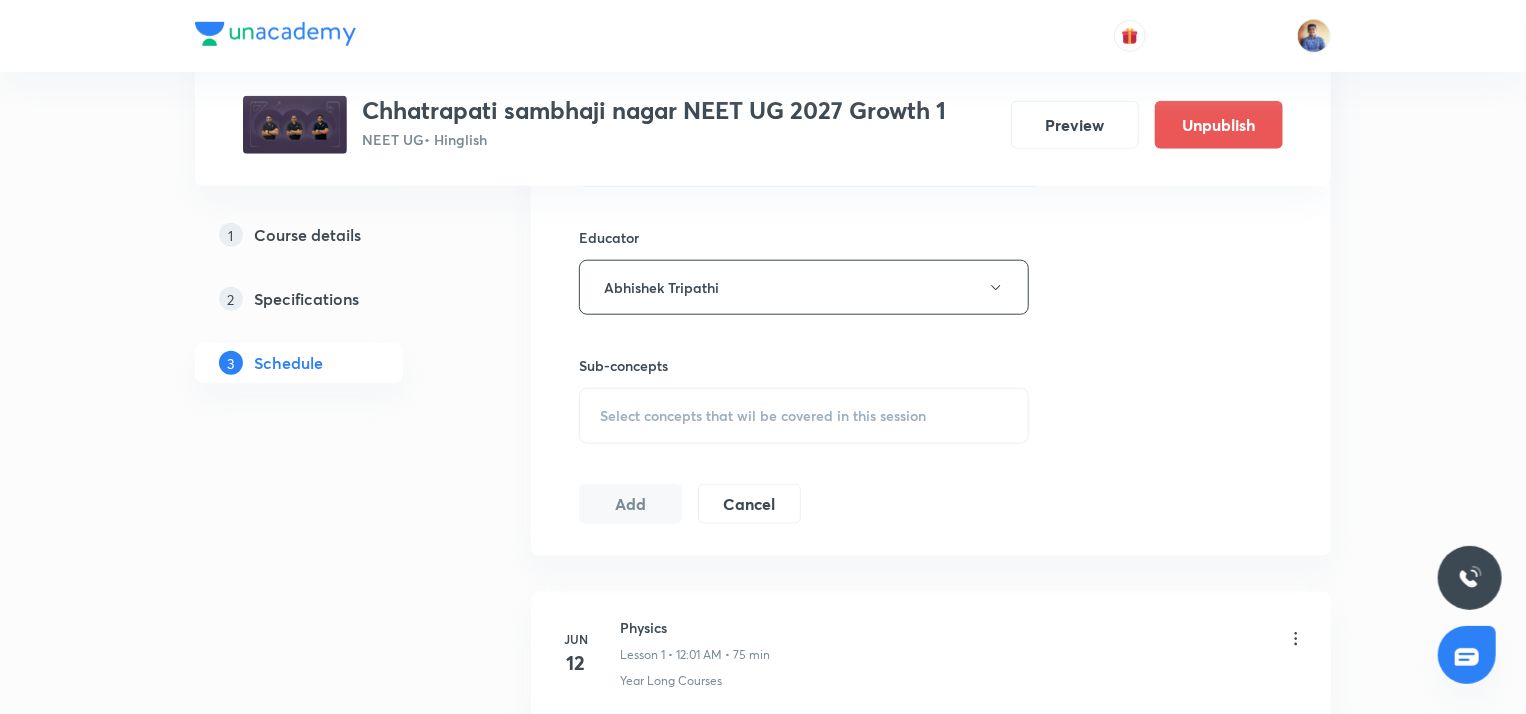 click on "Select concepts that wil be covered in this session" at bounding box center (763, 416) 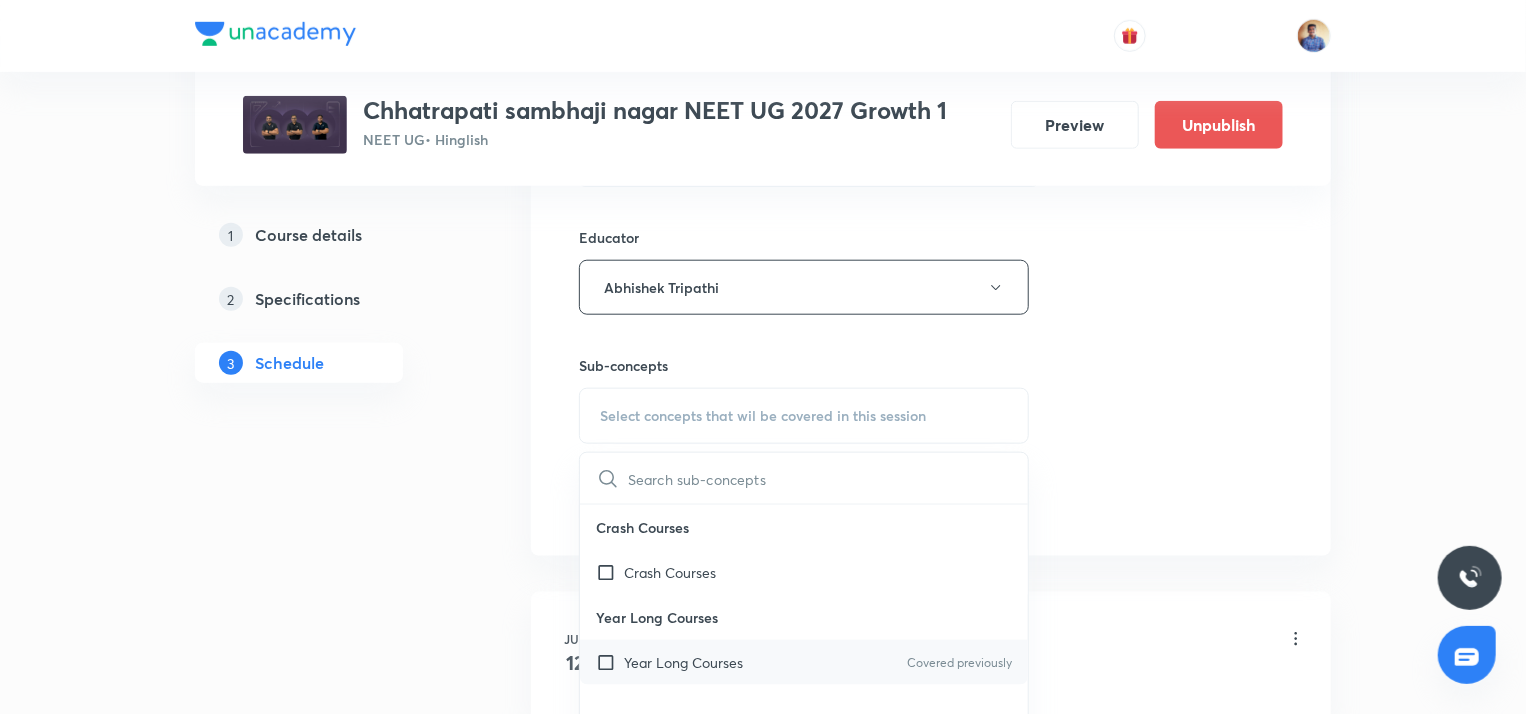 click at bounding box center (610, 662) 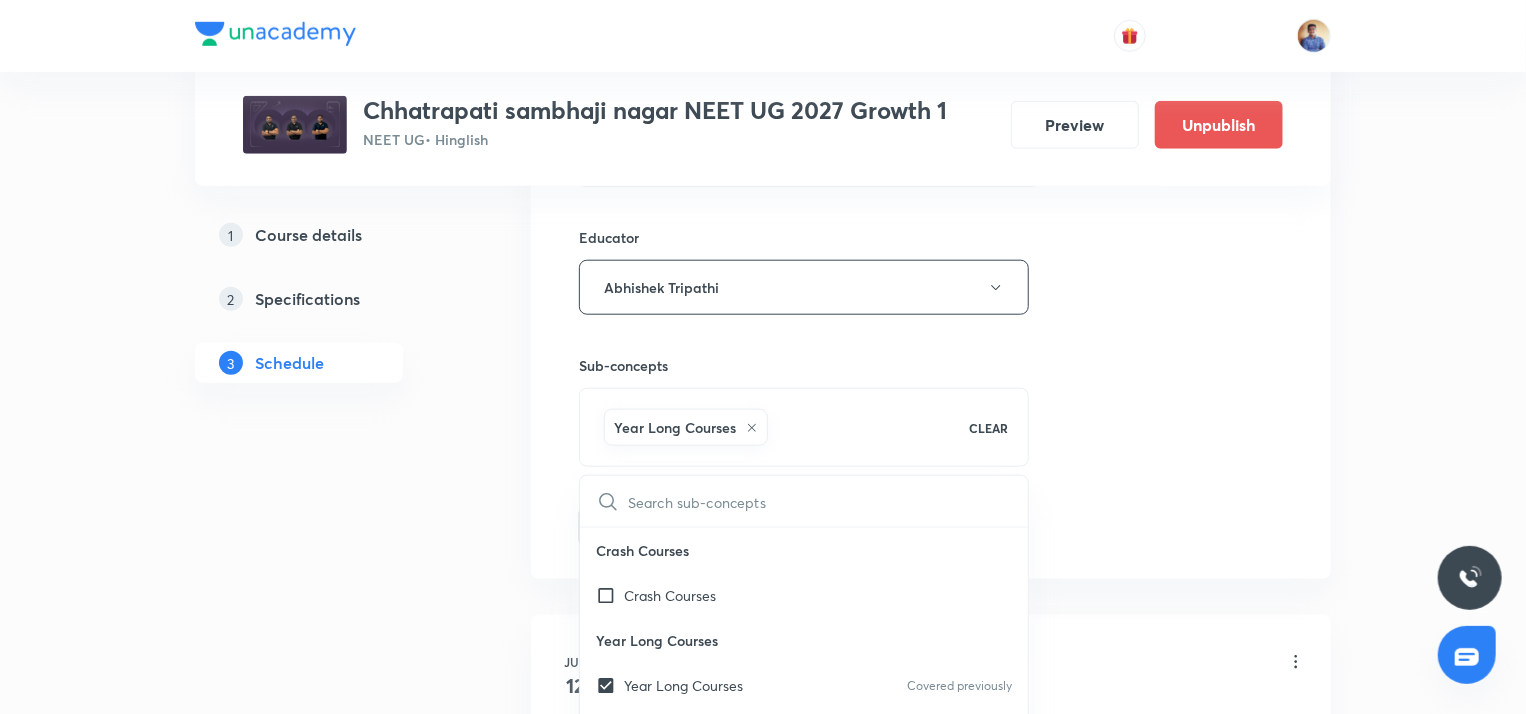 click on "1 Course details 2 Specifications 3 Schedule" at bounding box center [331, 10099] 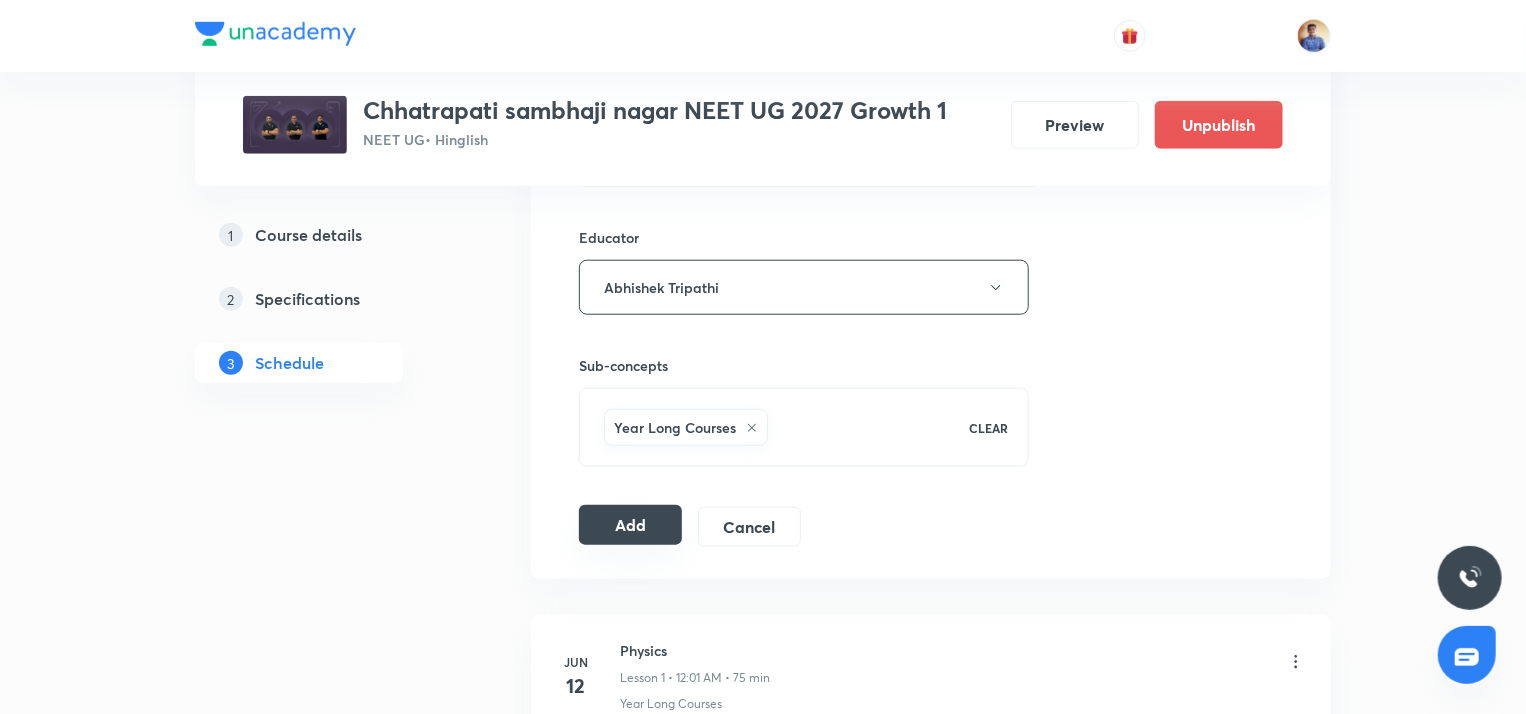 click on "Add" at bounding box center [630, 525] 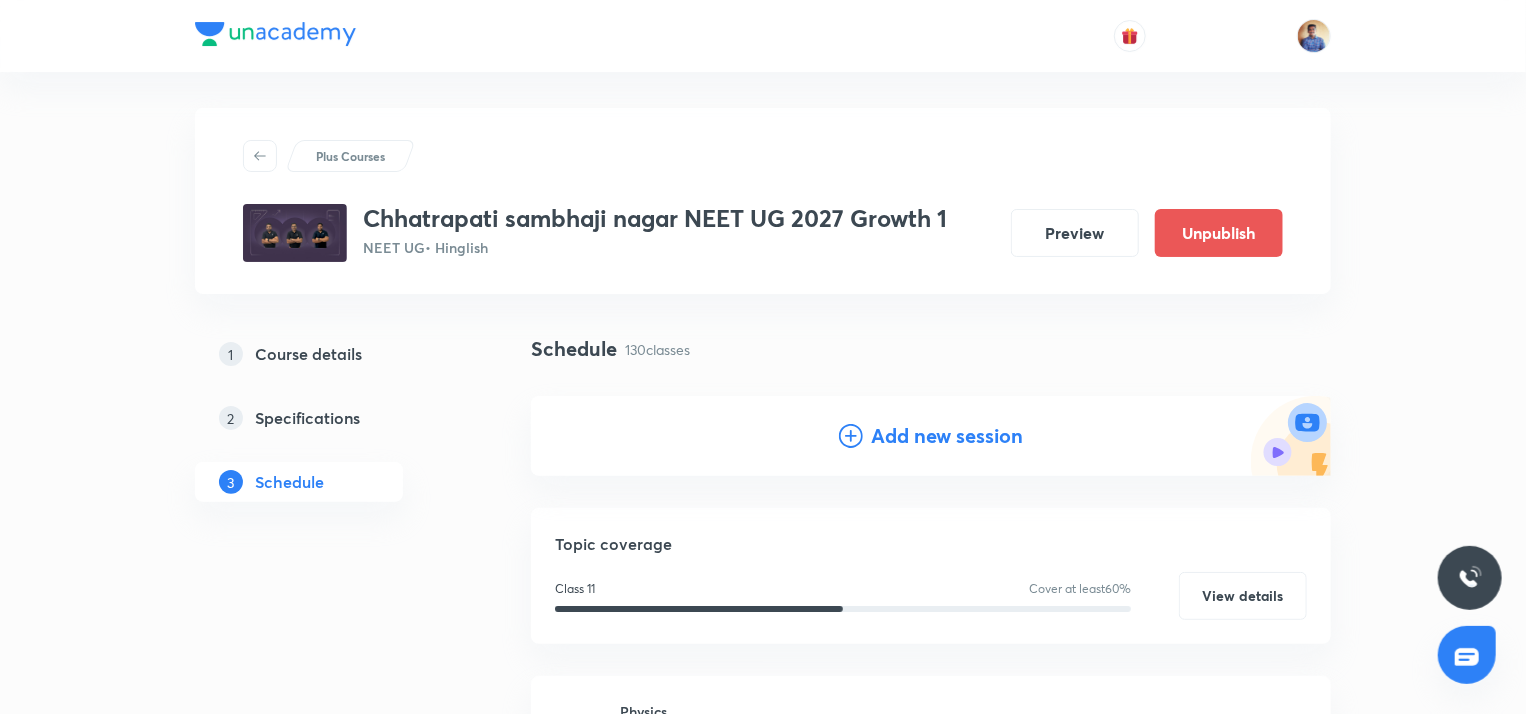 scroll, scrollTop: 0, scrollLeft: 0, axis: both 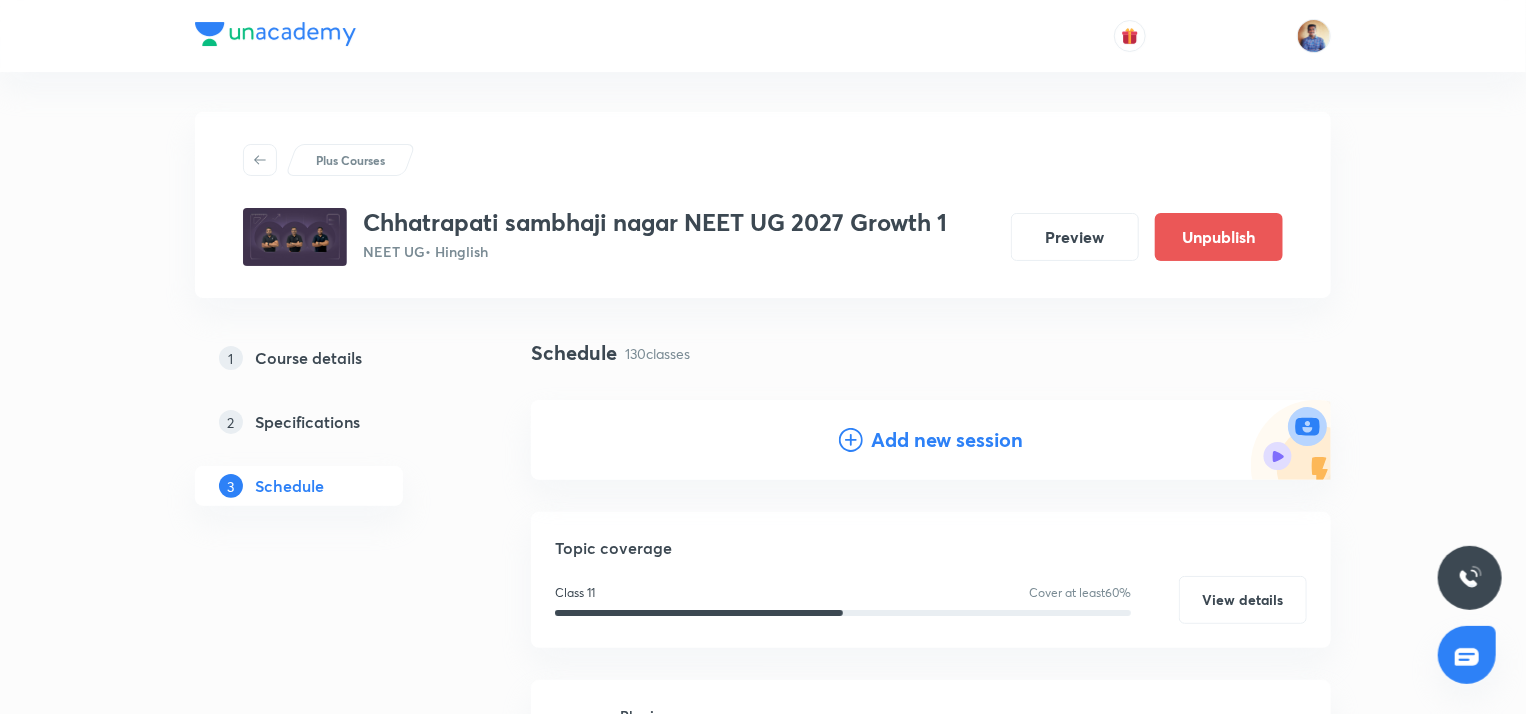 click on "Add new session" at bounding box center (947, 440) 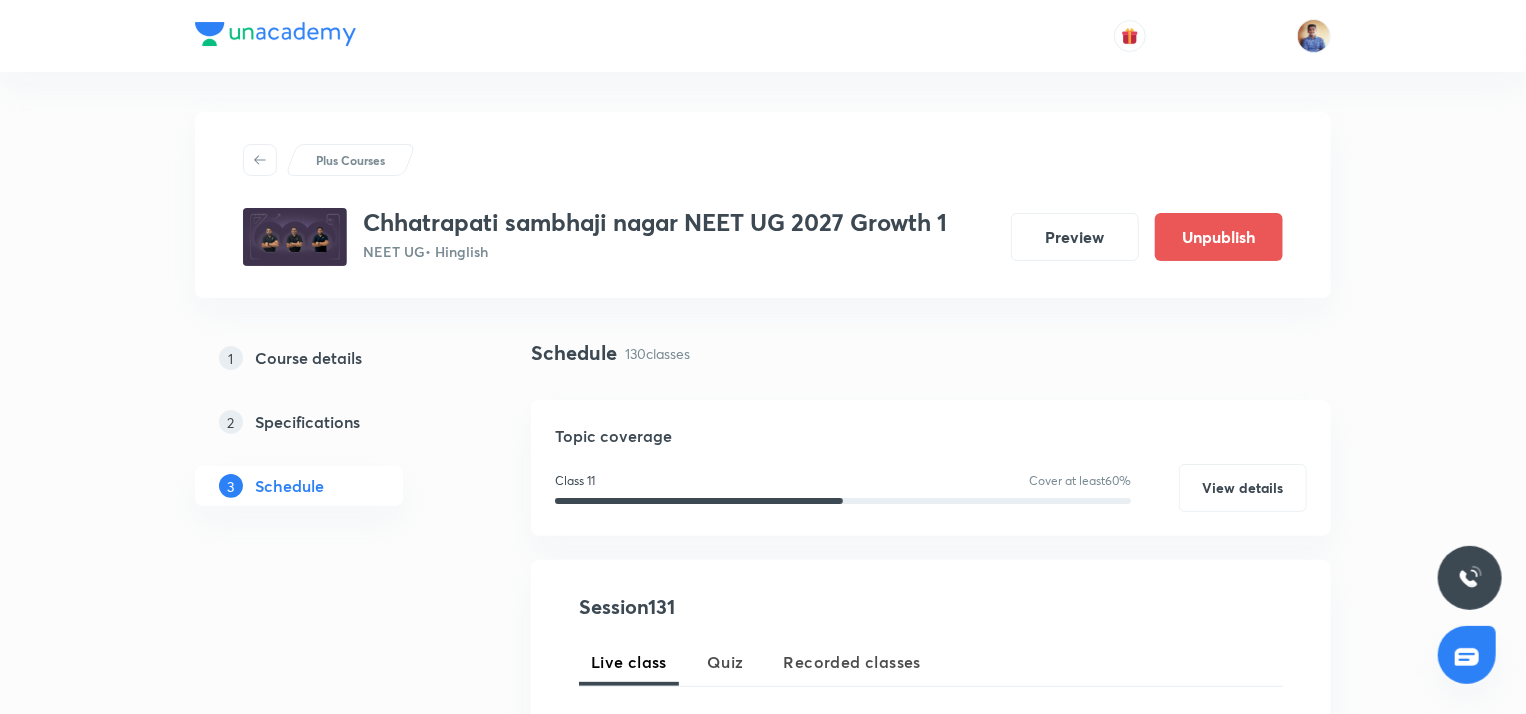 scroll, scrollTop: 227, scrollLeft: 0, axis: vertical 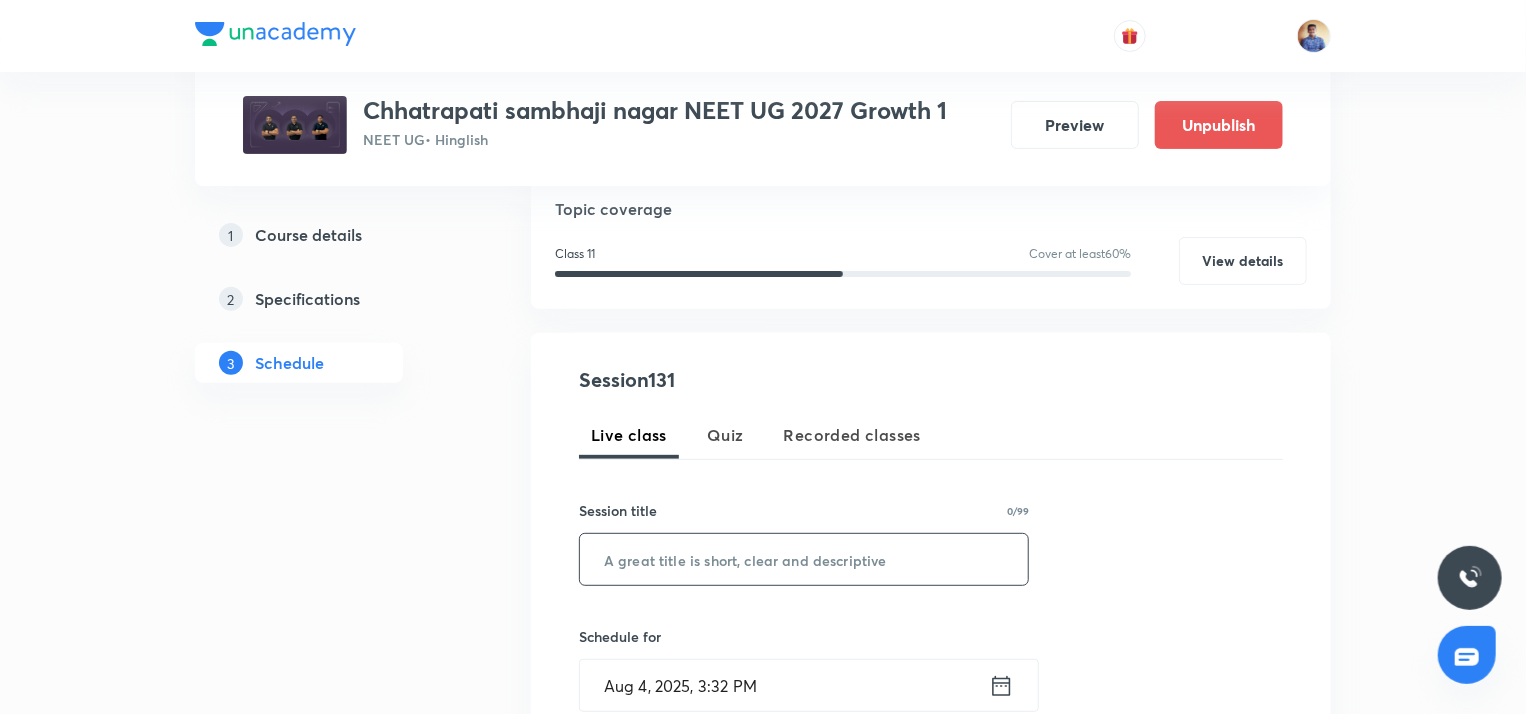 click at bounding box center (804, 559) 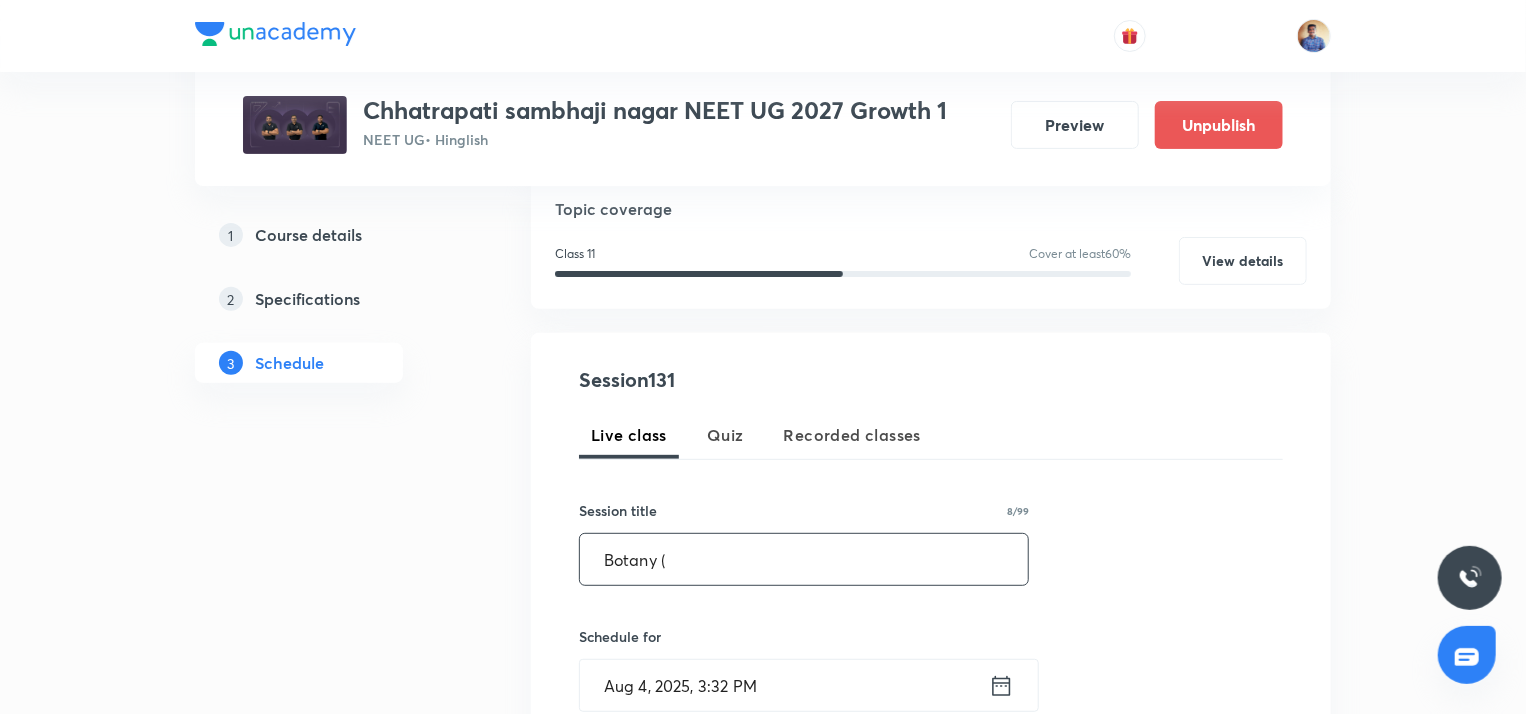 paste on "Biological classification" 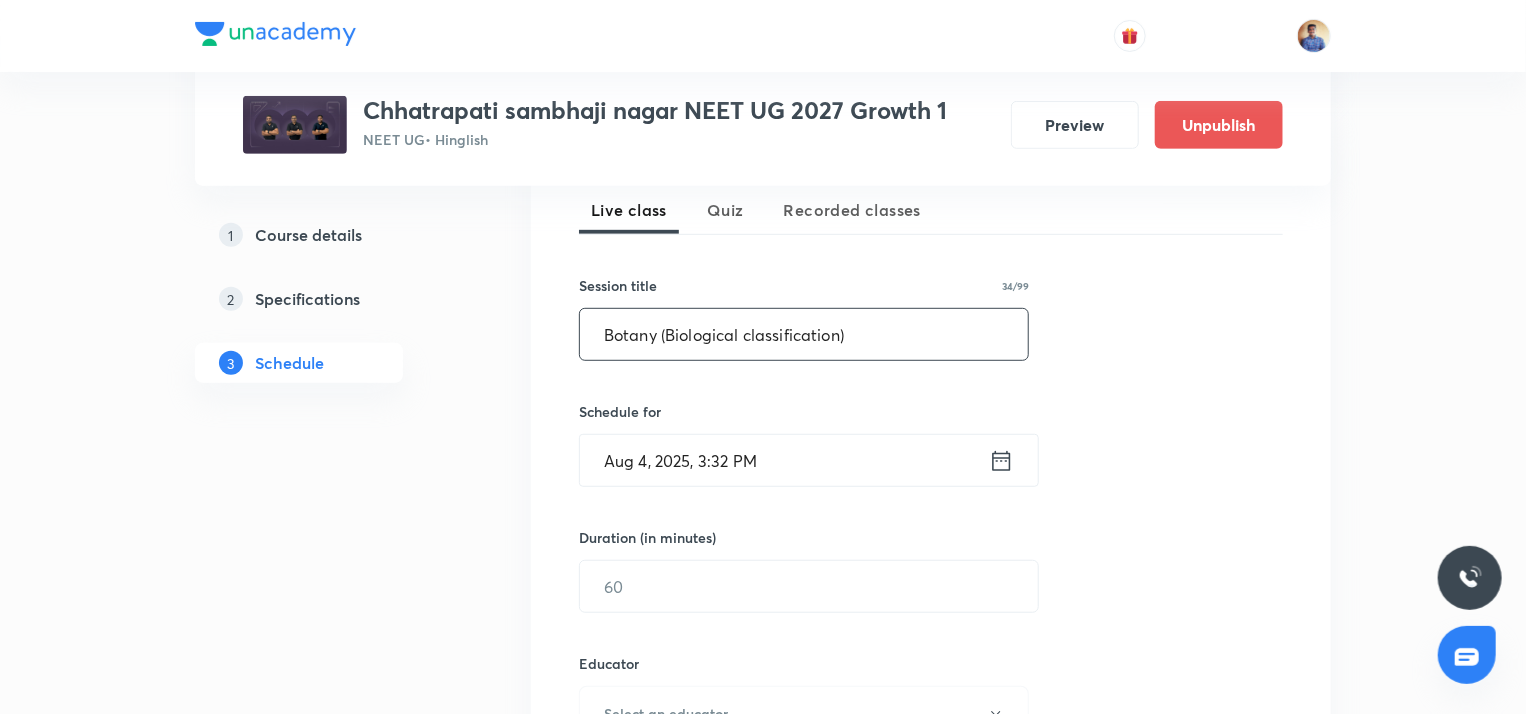 scroll, scrollTop: 452, scrollLeft: 0, axis: vertical 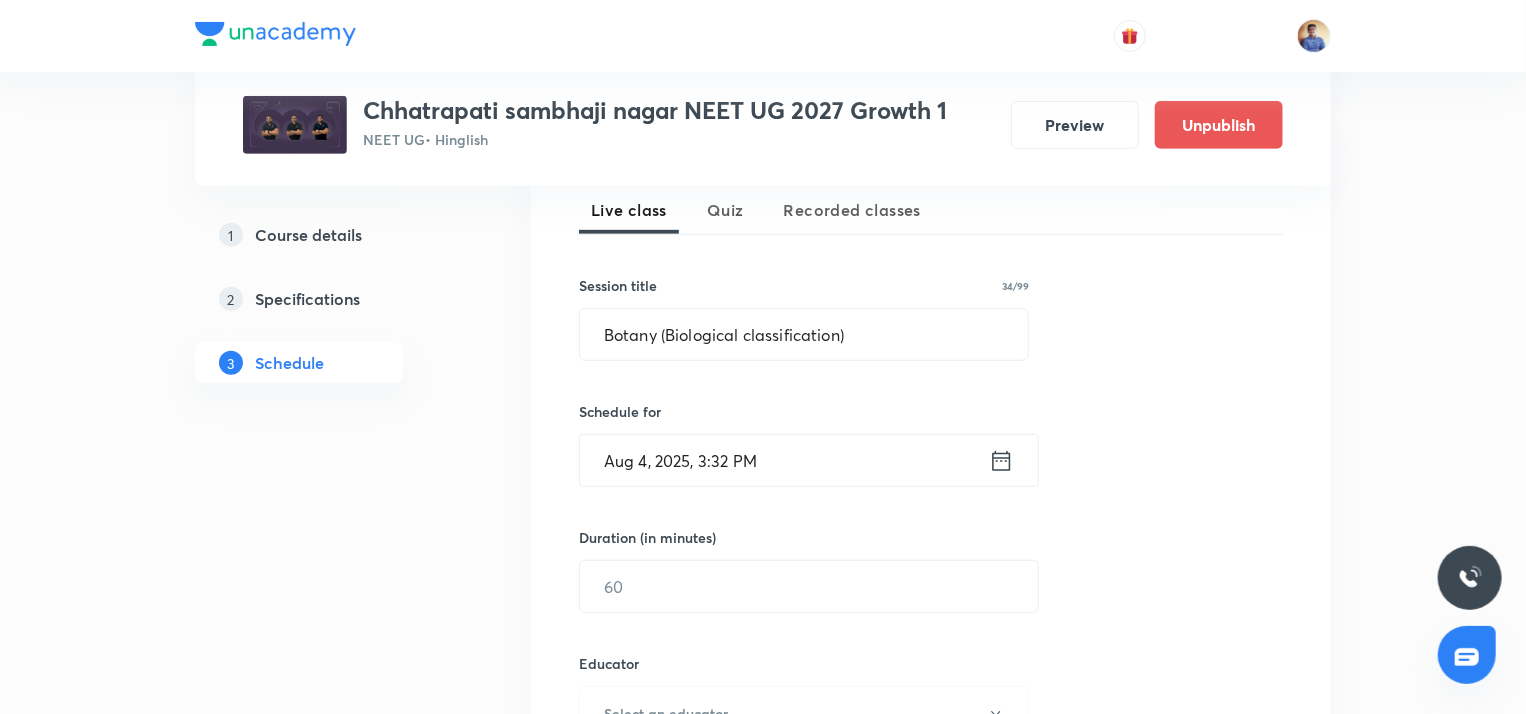 click on "Aug 4, 2025, 3:32 PM" at bounding box center (784, 460) 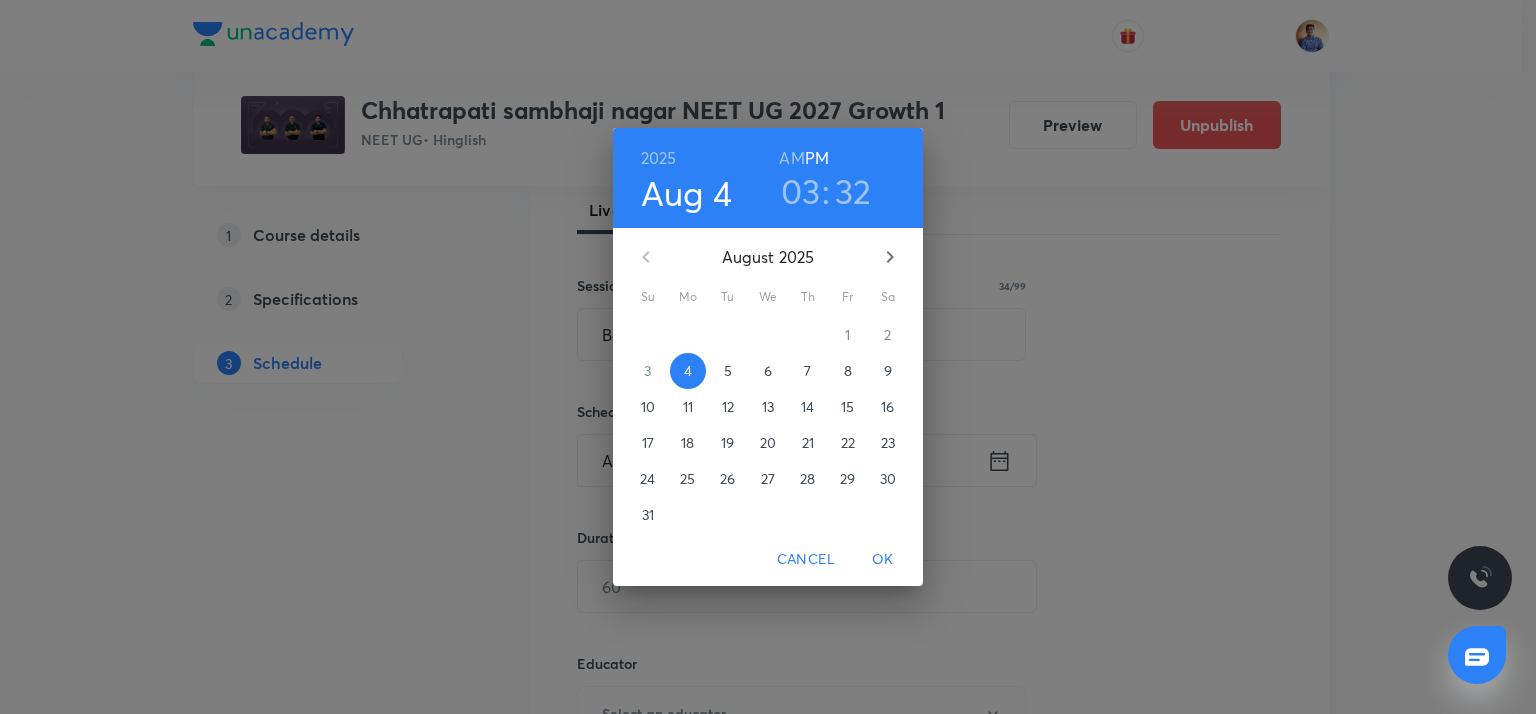 click on "5" at bounding box center [728, 371] 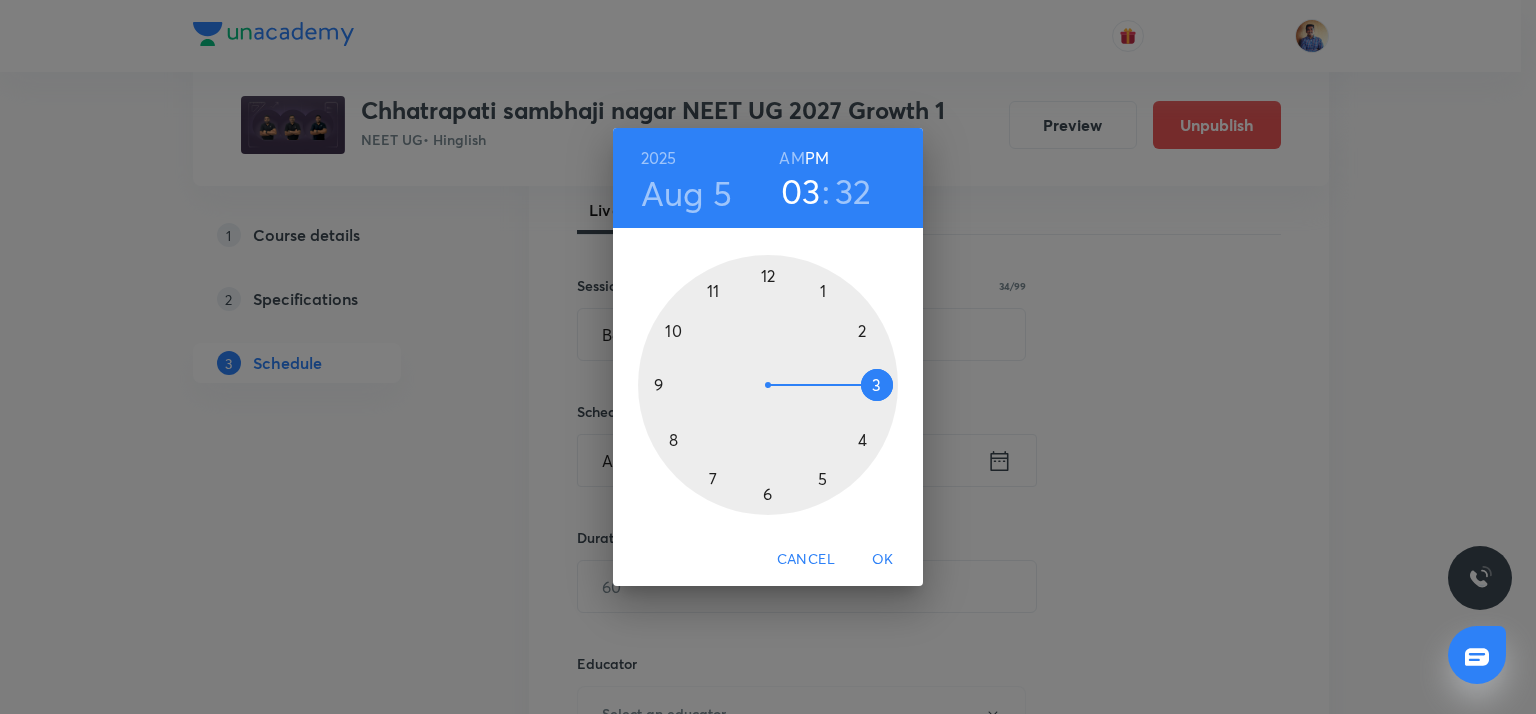 click on "AM" at bounding box center (791, 158) 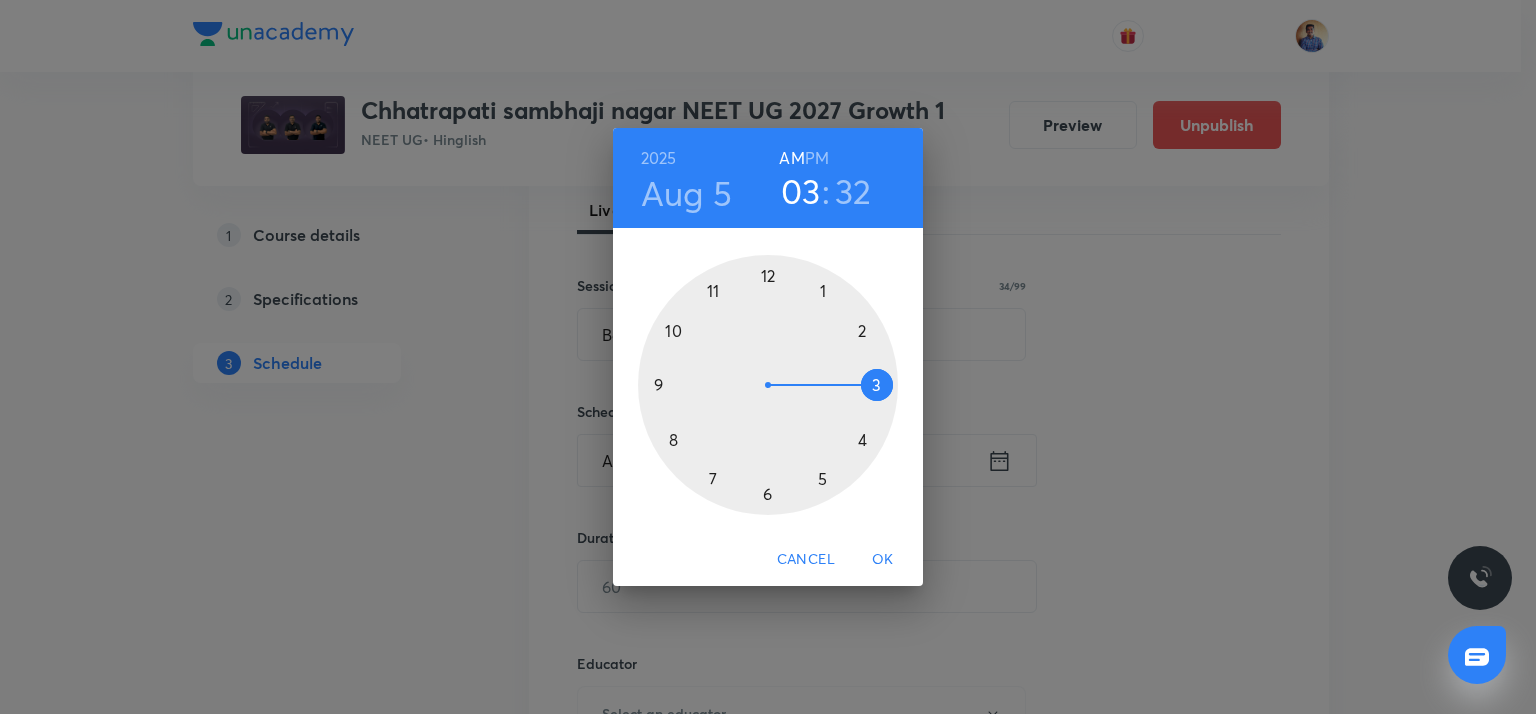 click at bounding box center (768, 385) 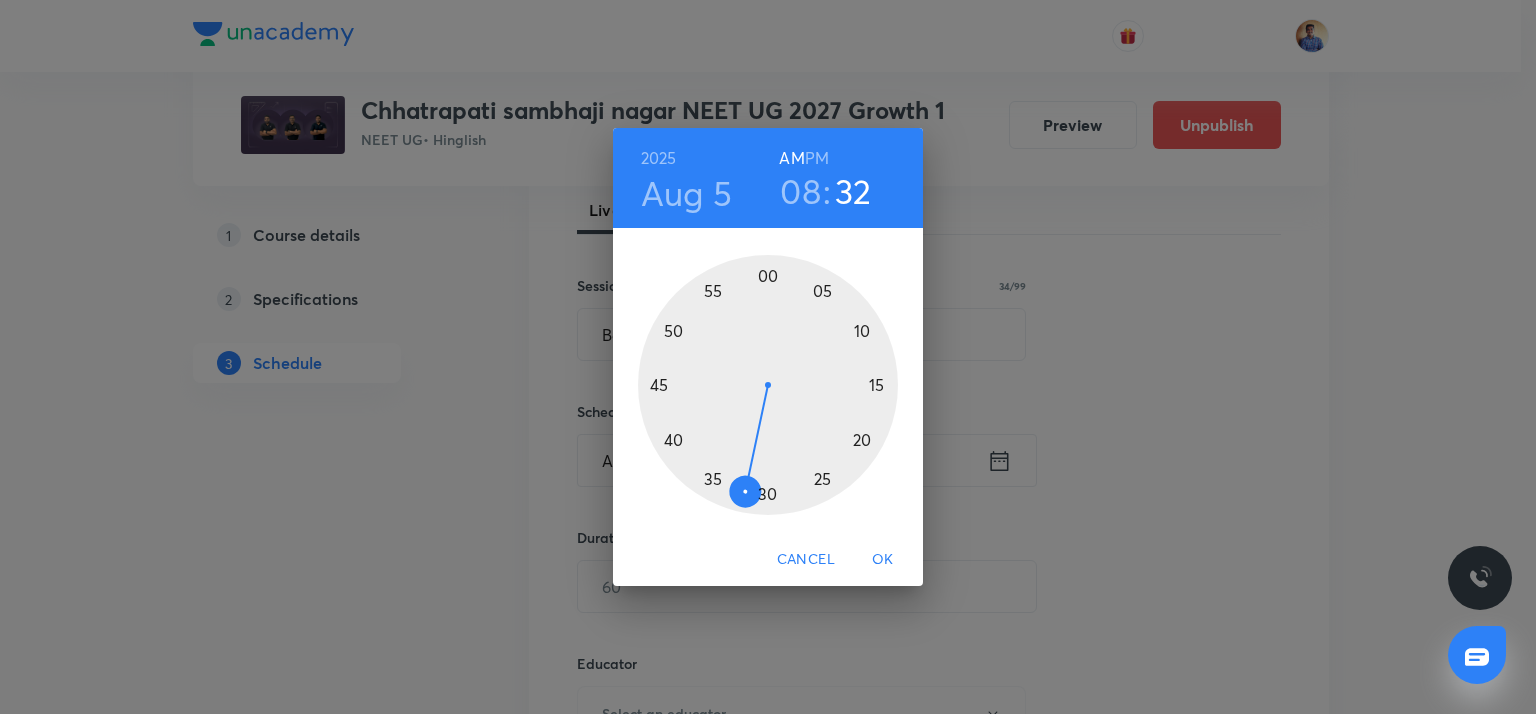 click at bounding box center [768, 385] 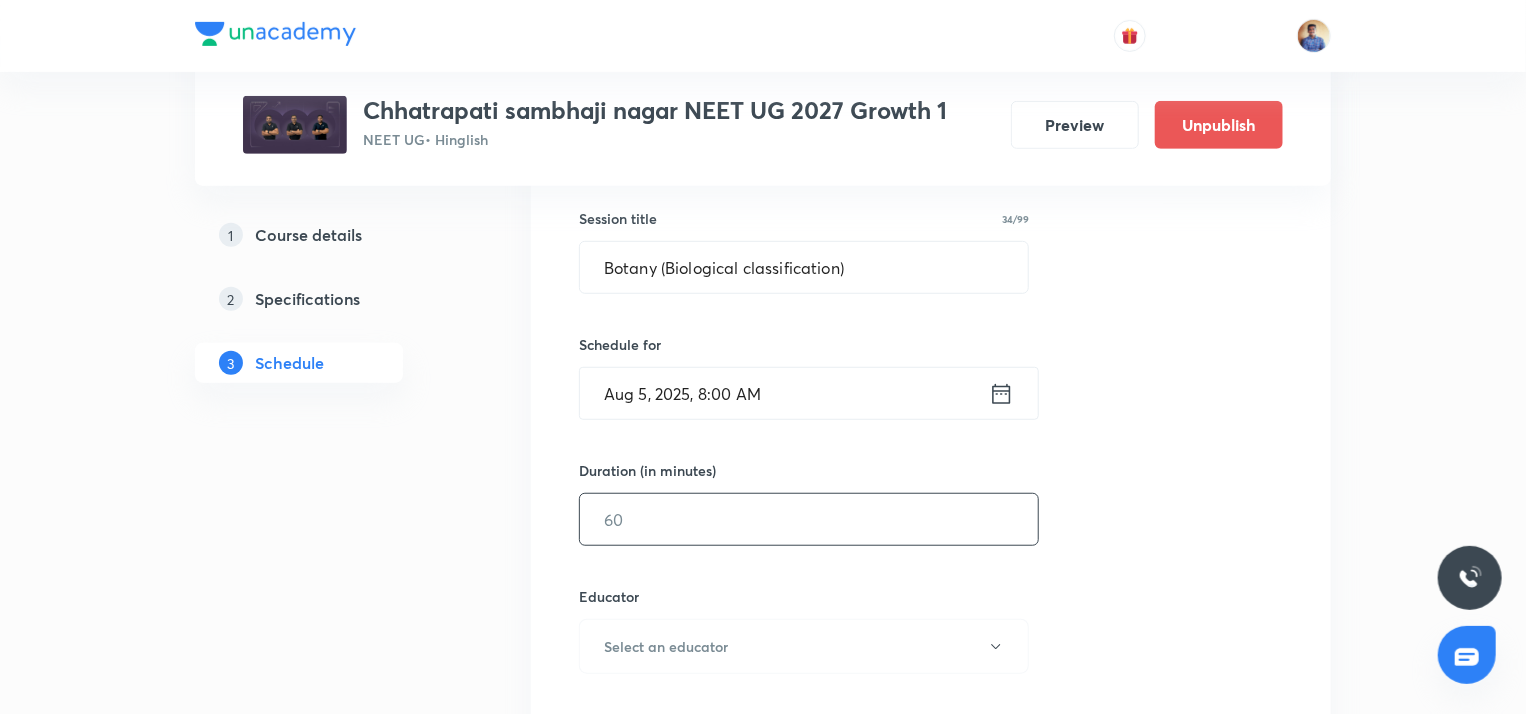 scroll, scrollTop: 520, scrollLeft: 0, axis: vertical 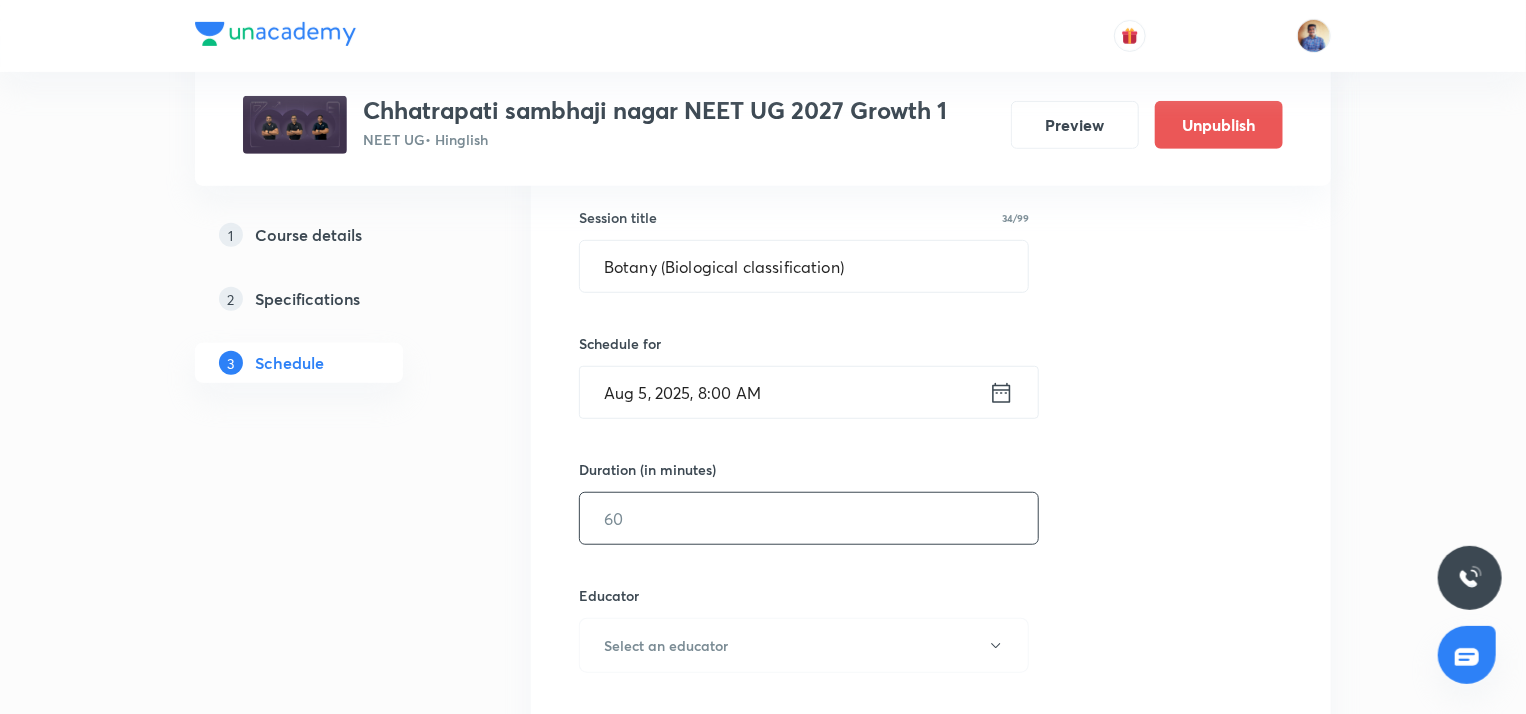 click at bounding box center [809, 518] 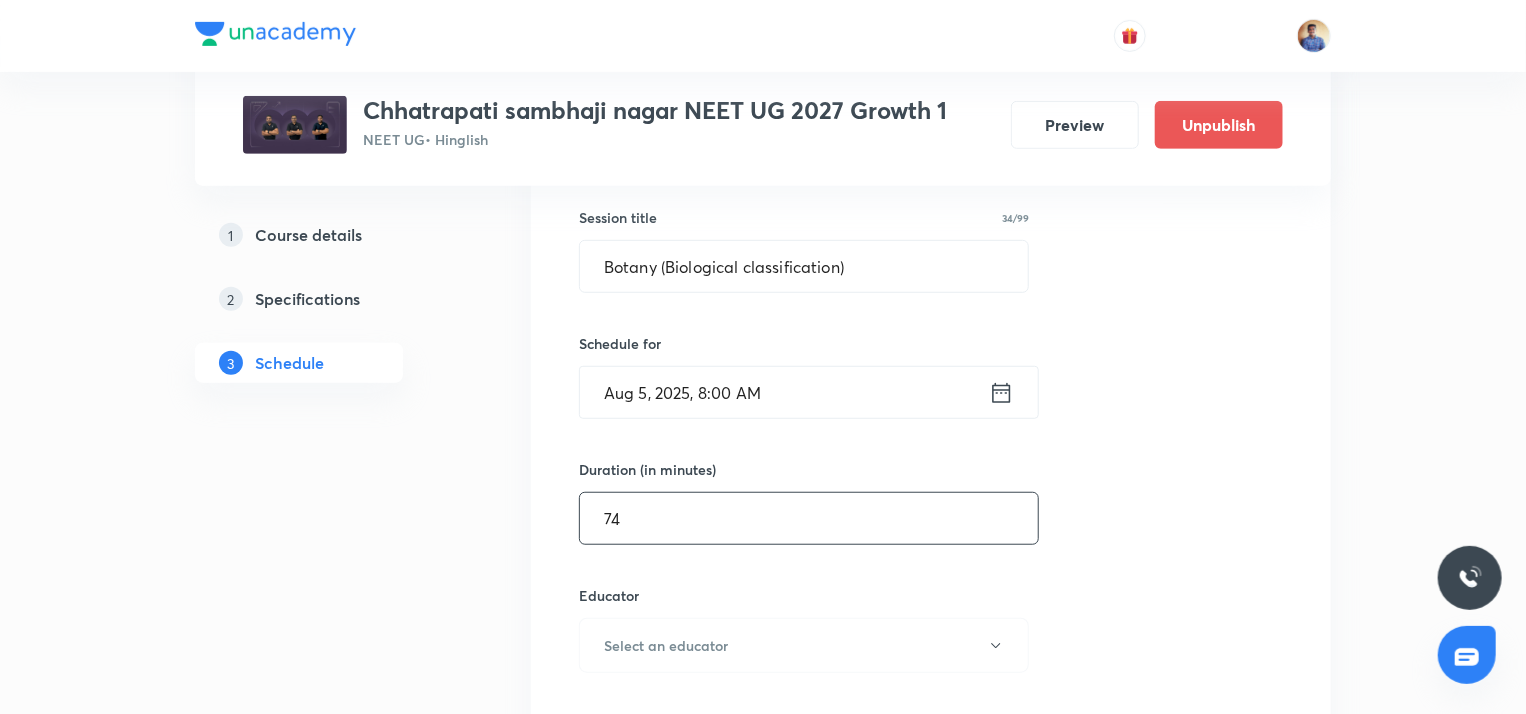 scroll, scrollTop: 612, scrollLeft: 0, axis: vertical 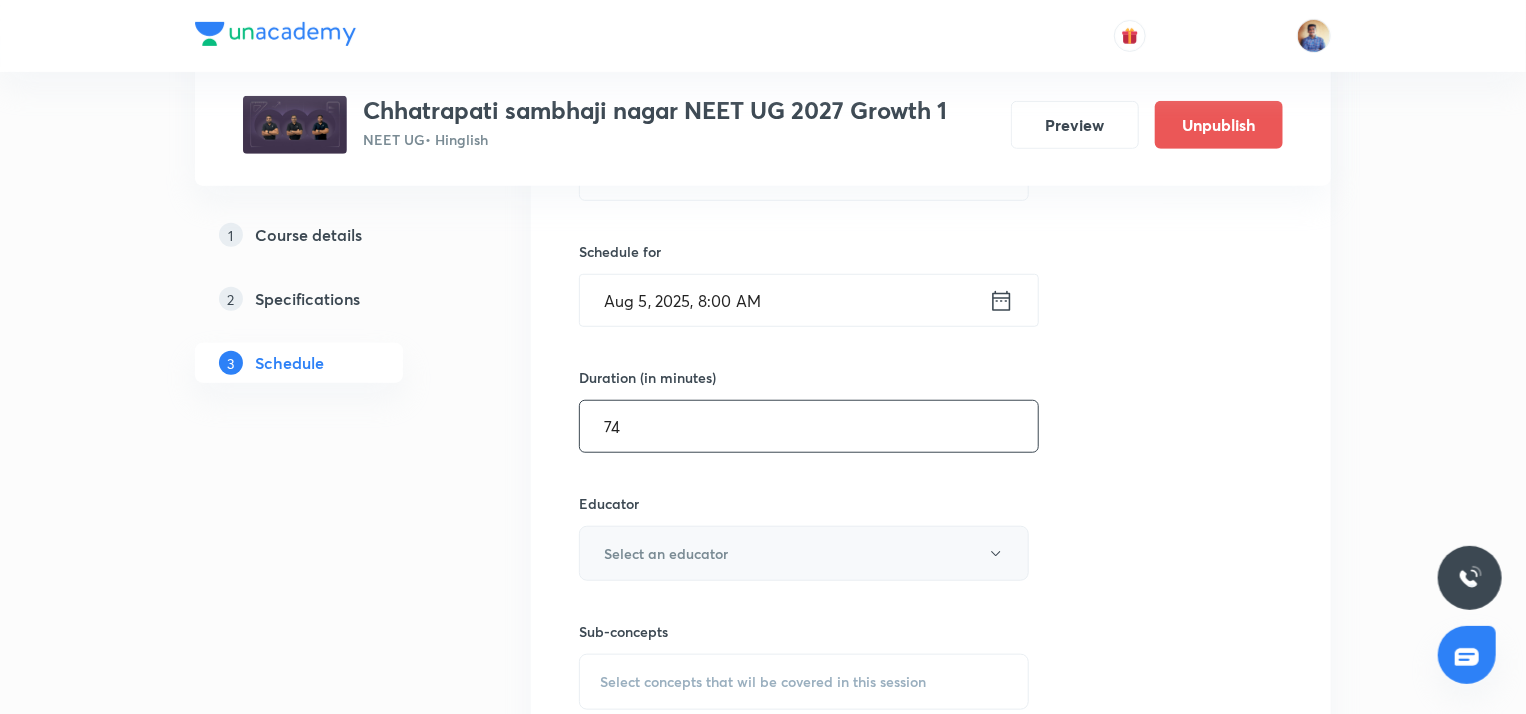 type on "74" 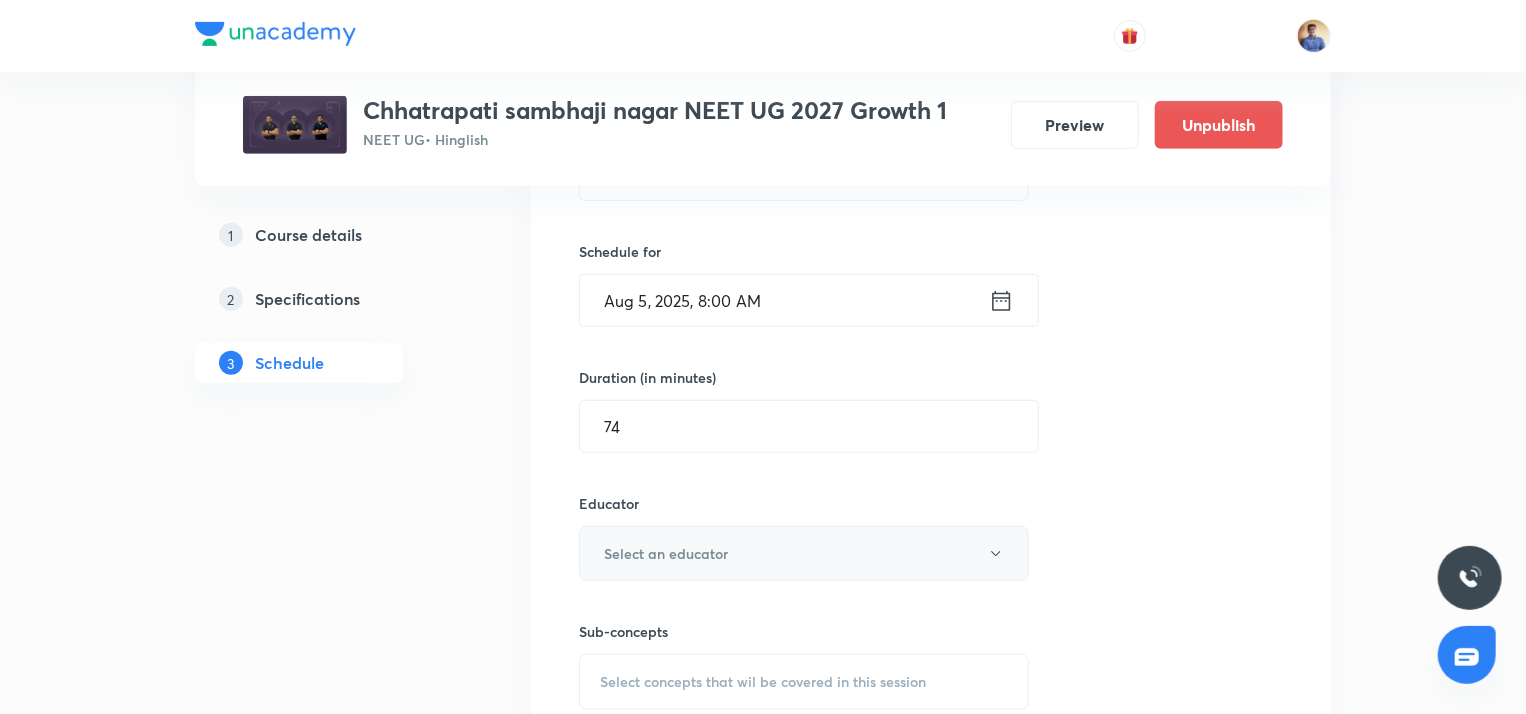 click on "Select an educator" at bounding box center (666, 553) 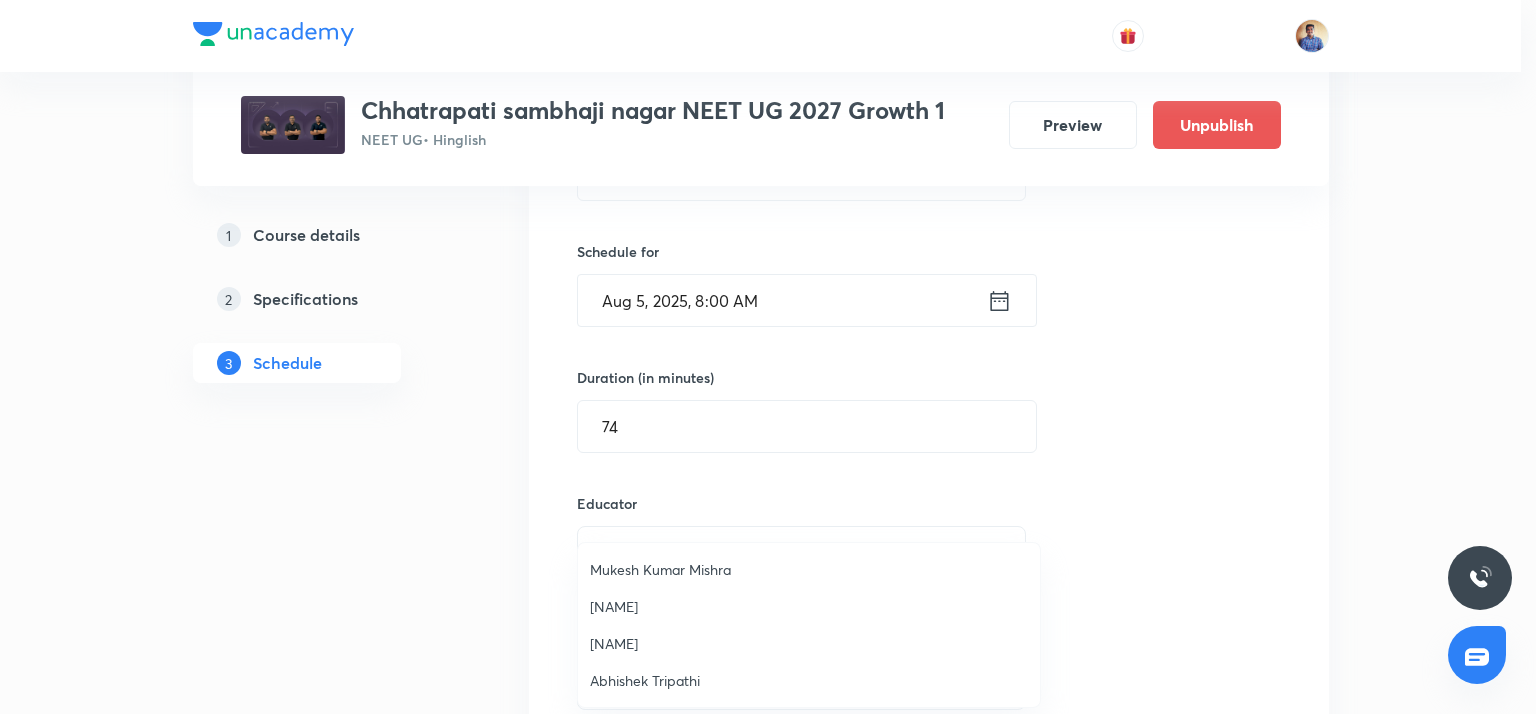 click on "Abhishek Tripathi" at bounding box center (809, 680) 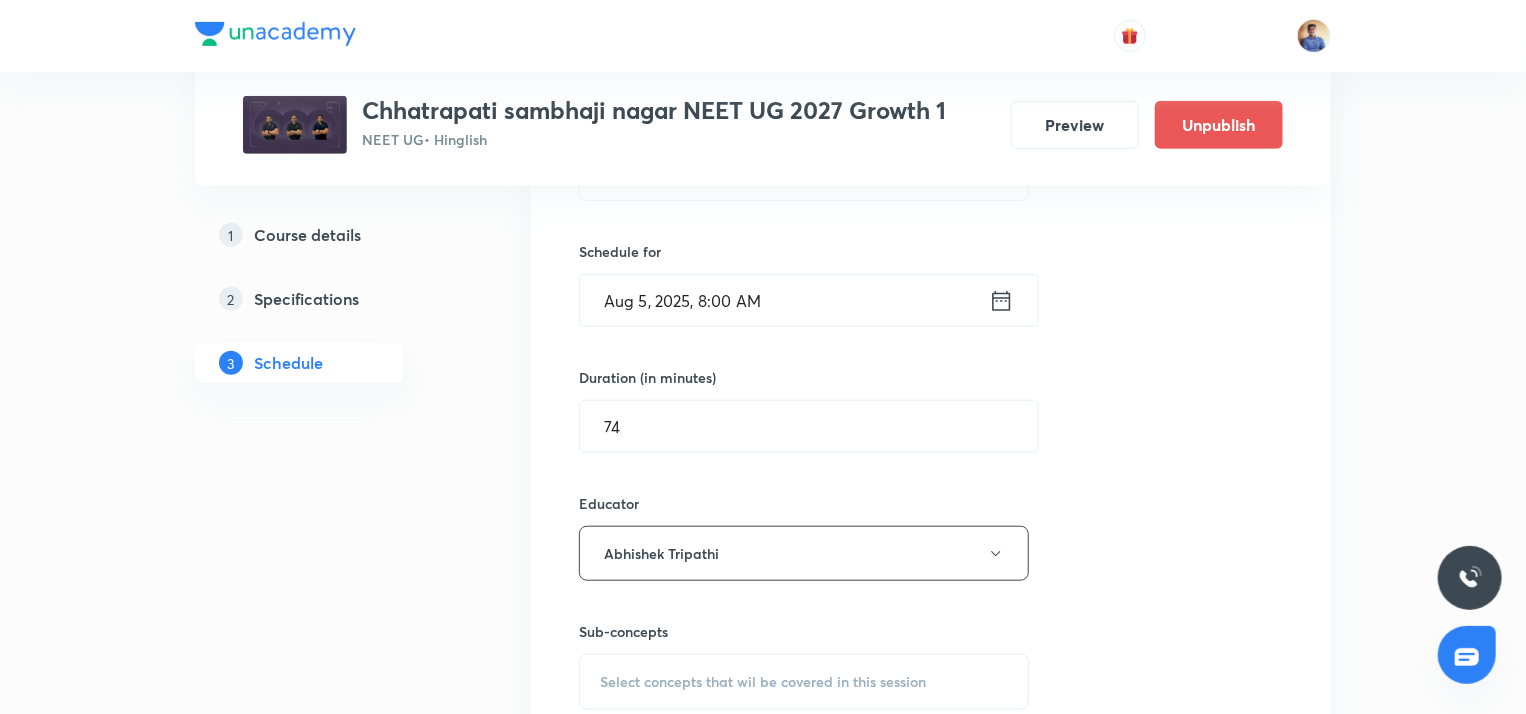 click on "1 Course details 2 Specifications 3 Schedule" at bounding box center (331, 10431) 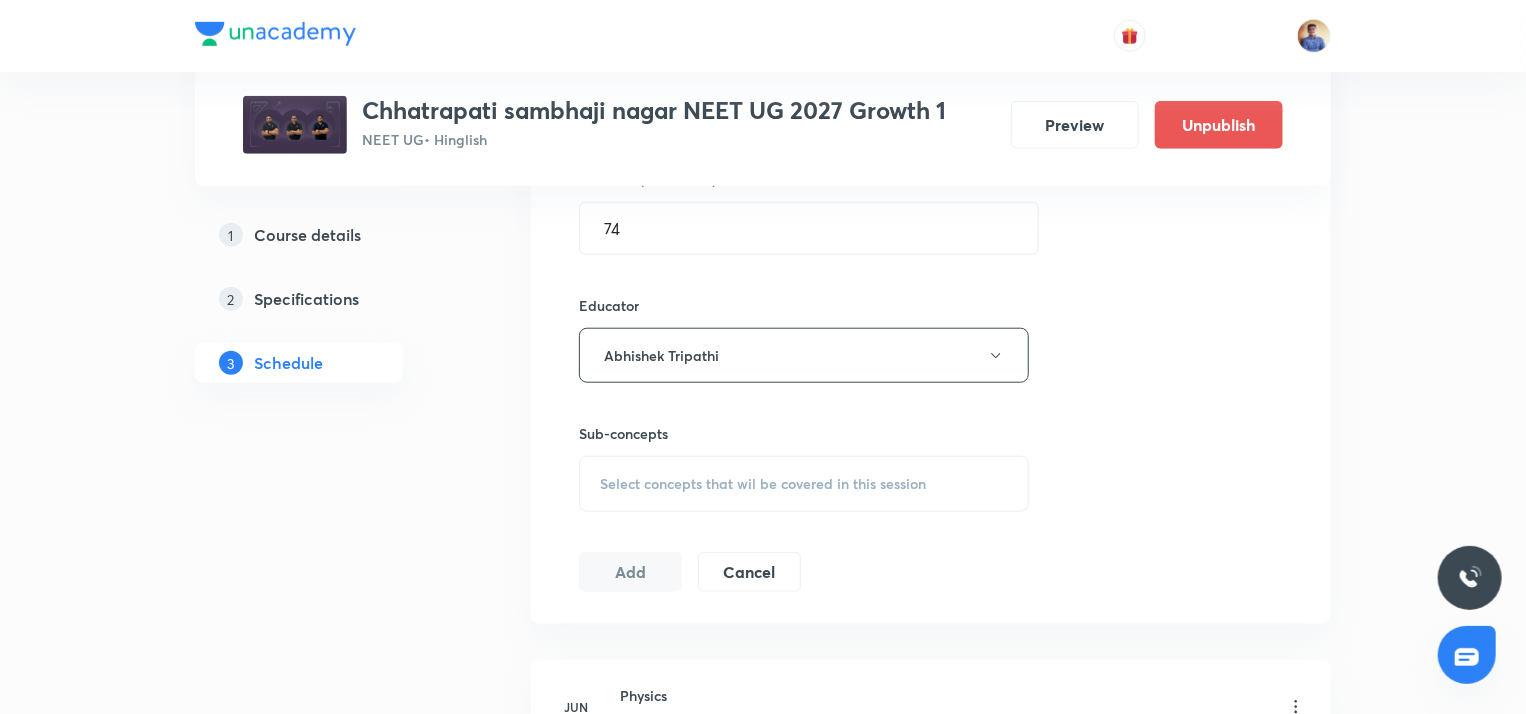 scroll, scrollTop: 808, scrollLeft: 0, axis: vertical 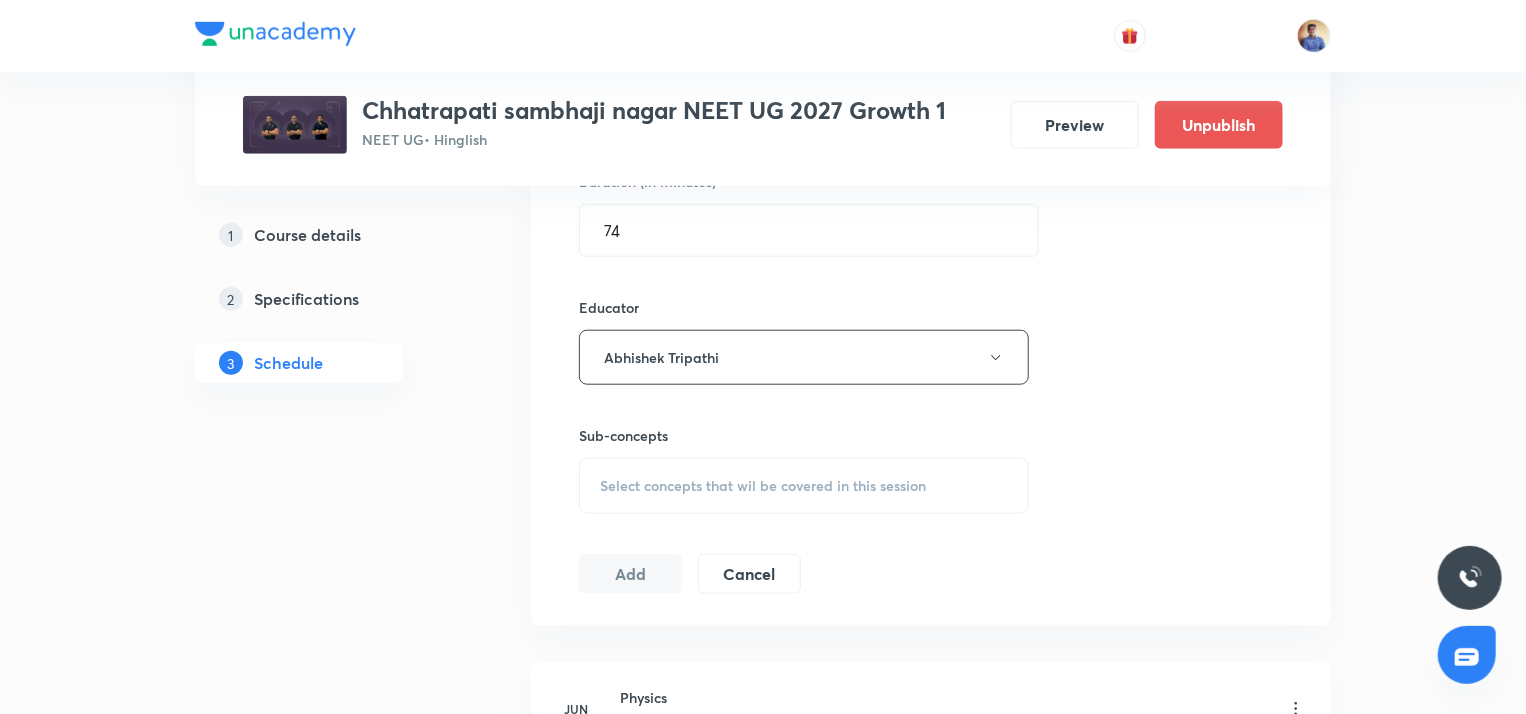 click on "Select concepts that wil be covered in this session" at bounding box center [763, 486] 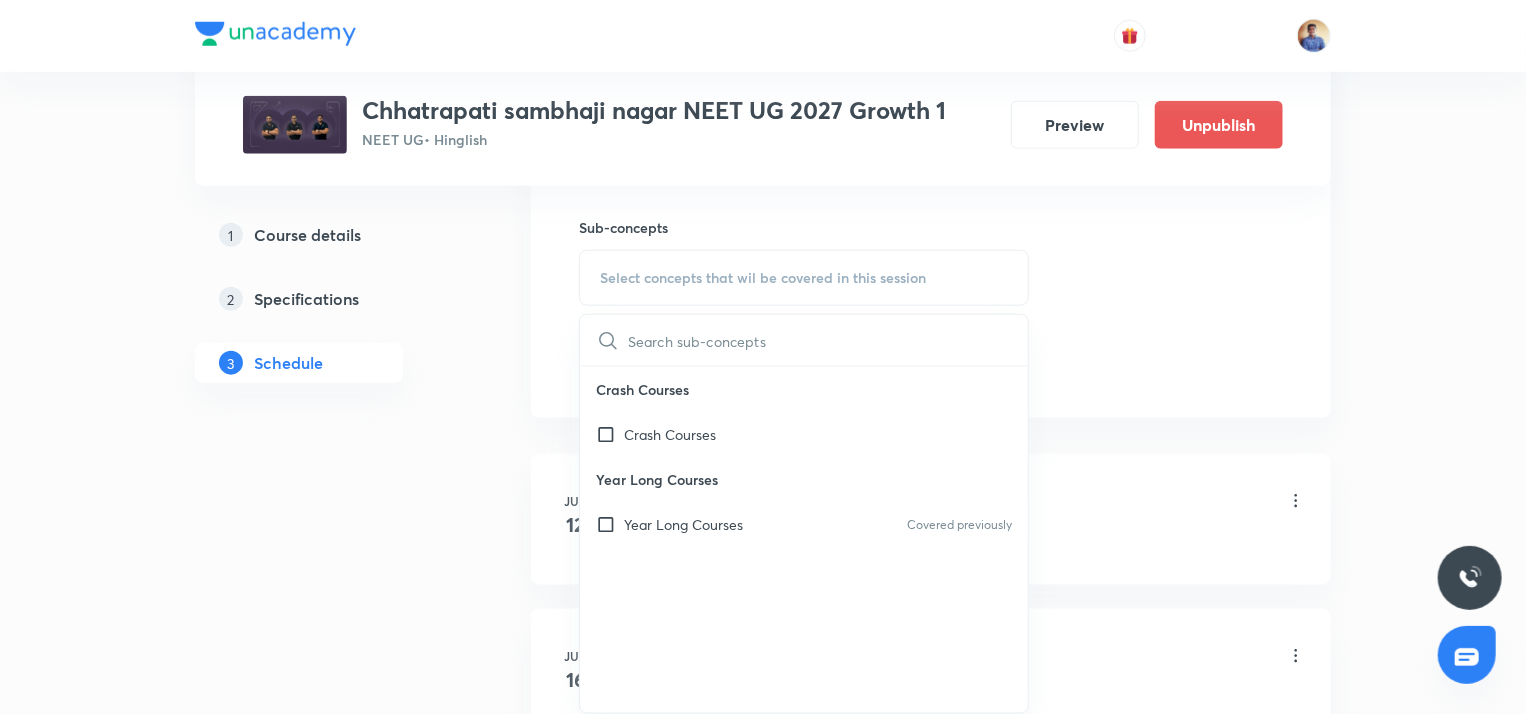 scroll, scrollTop: 1016, scrollLeft: 0, axis: vertical 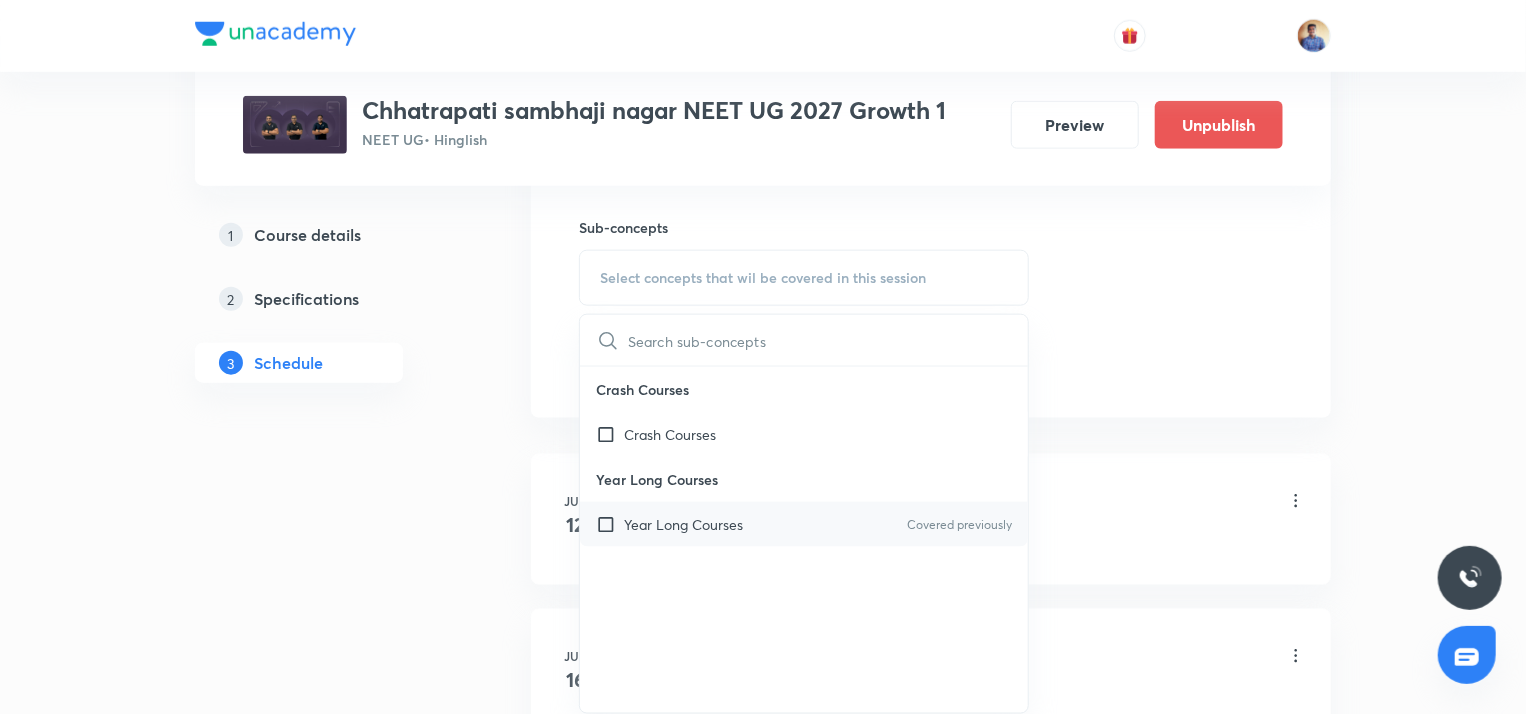 click at bounding box center [610, 524] 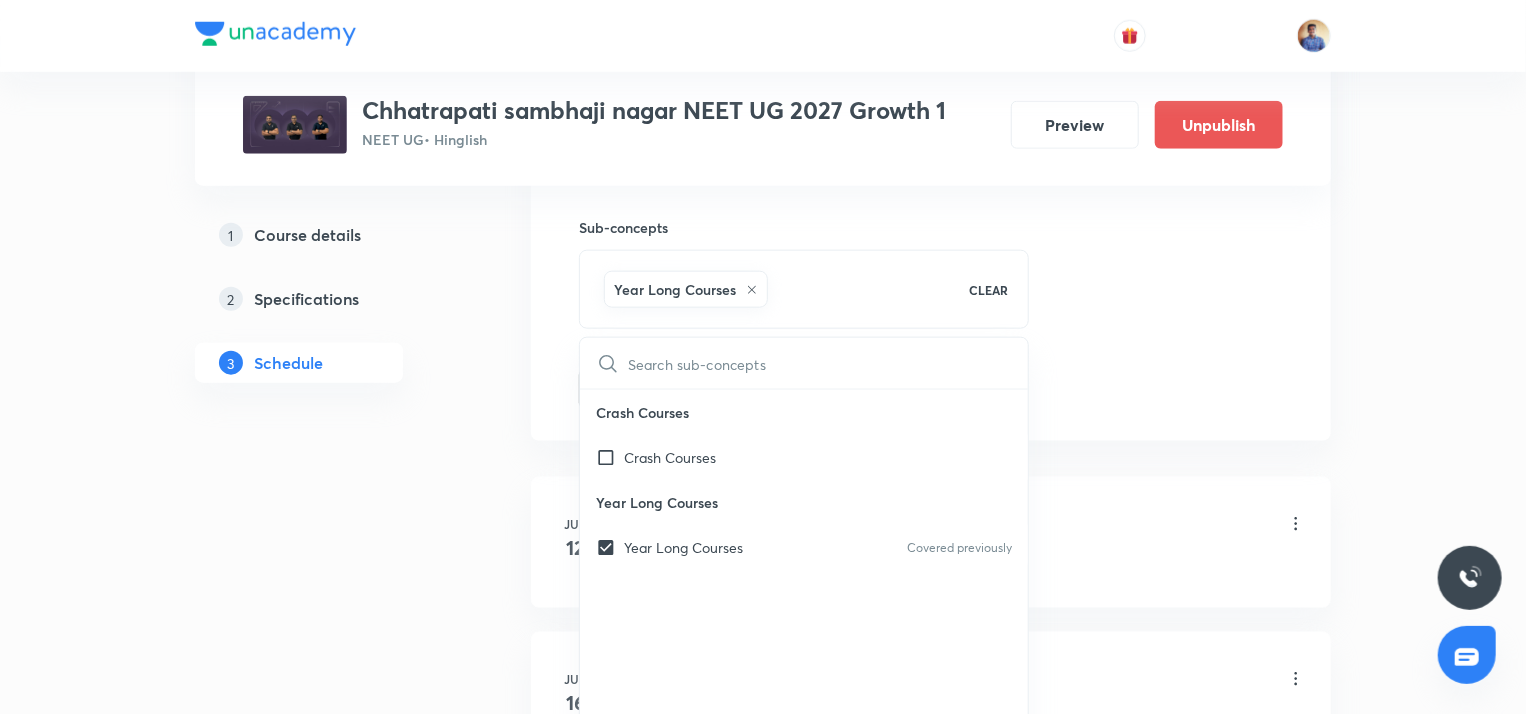 click on "Plus Courses Chhatrapati sambhaji nagar NEET UG 2027 Growth 1 NEET UG  • Hinglish Preview Unpublish 1 Course details 2 Specifications 3 Schedule Schedule 130  classes Topic coverage Class 11 Cover at least  60 % View details Session  131 Live class Quiz Recorded classes Session title 34/99 Botany (Biological classification) ​ Schedule for Aug 5, 2025, 8:00 AM ​ Duration (in minutes) 74 ​ Educator Abhishek Tripathi Sub-concepts Year Long Courses CLEAR ​ Crash Courses Crash Courses Year Long Courses Year Long Courses Covered previously Add Cancel Jun 12 Physics Lesson 1 • 12:01 AM • 75 min Year Long Courses Jun 16 Physics Lesson 2 • 12:00 PM • 75 min Year Long Courses Jun 18 Botany Lesson 3 • 8:00 AM • 74 min Year Long Courses Jun 18 Chemistry Lesson 4 • 9:15 AM • 74 min Year Long Courses Jun 18 Zoology Lesson 5 • 10:45 AM • 60 min Year Long Courses Jun 18 Physics Lesson 6 • 11:46 AM • 74 min Year Long Courses Jun 19 Botany (Cell The Unit of Life) Year Long Courses Jun 19 Jun 1" at bounding box center [763, 9925] 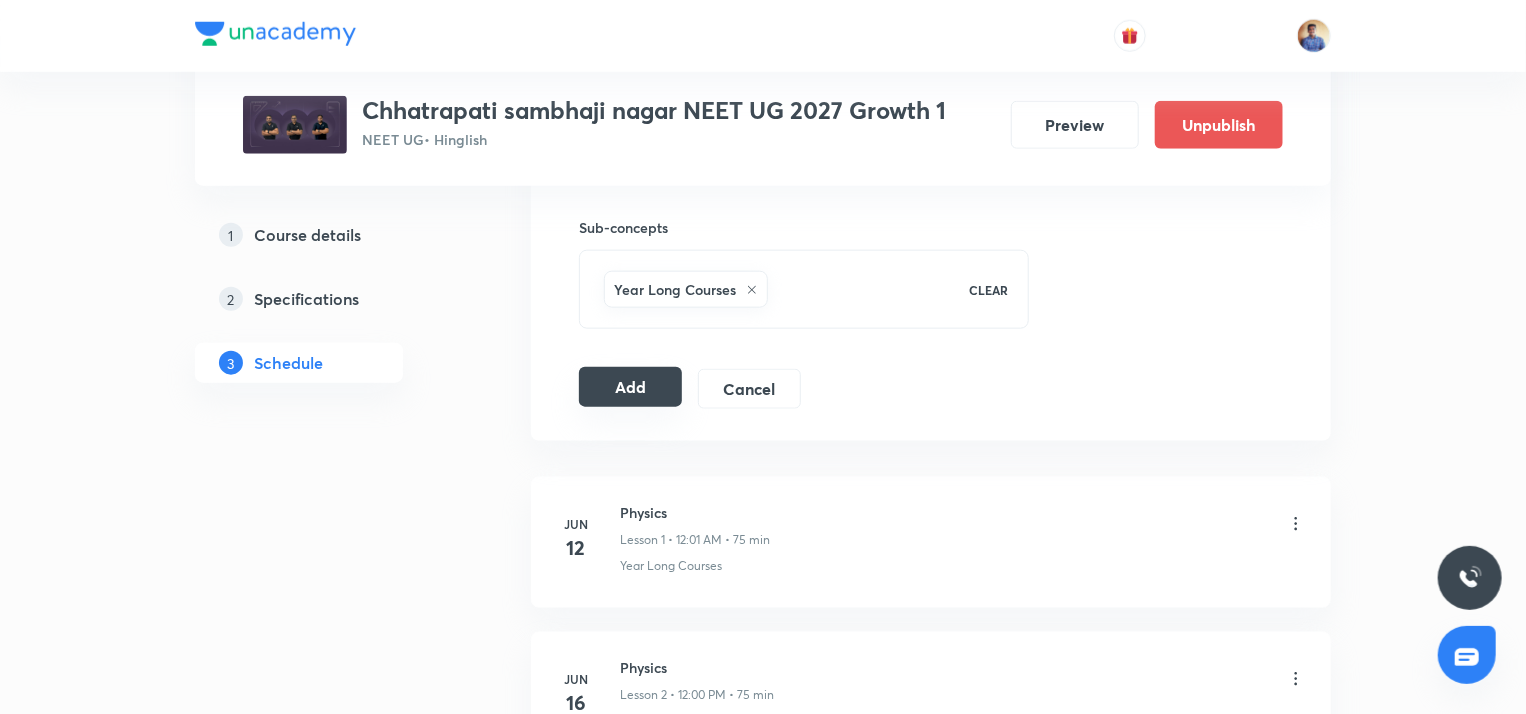 click on "Add" at bounding box center [630, 387] 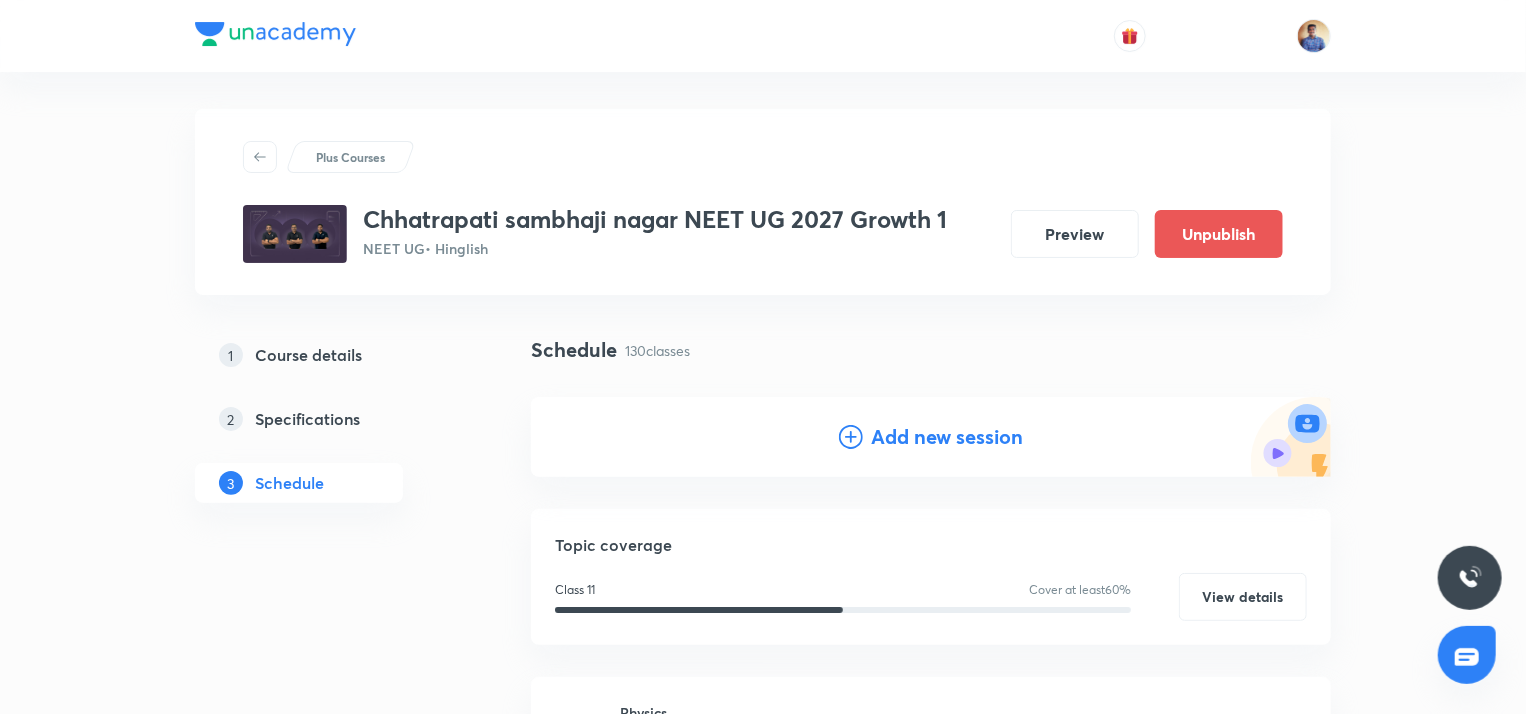 scroll, scrollTop: 0, scrollLeft: 0, axis: both 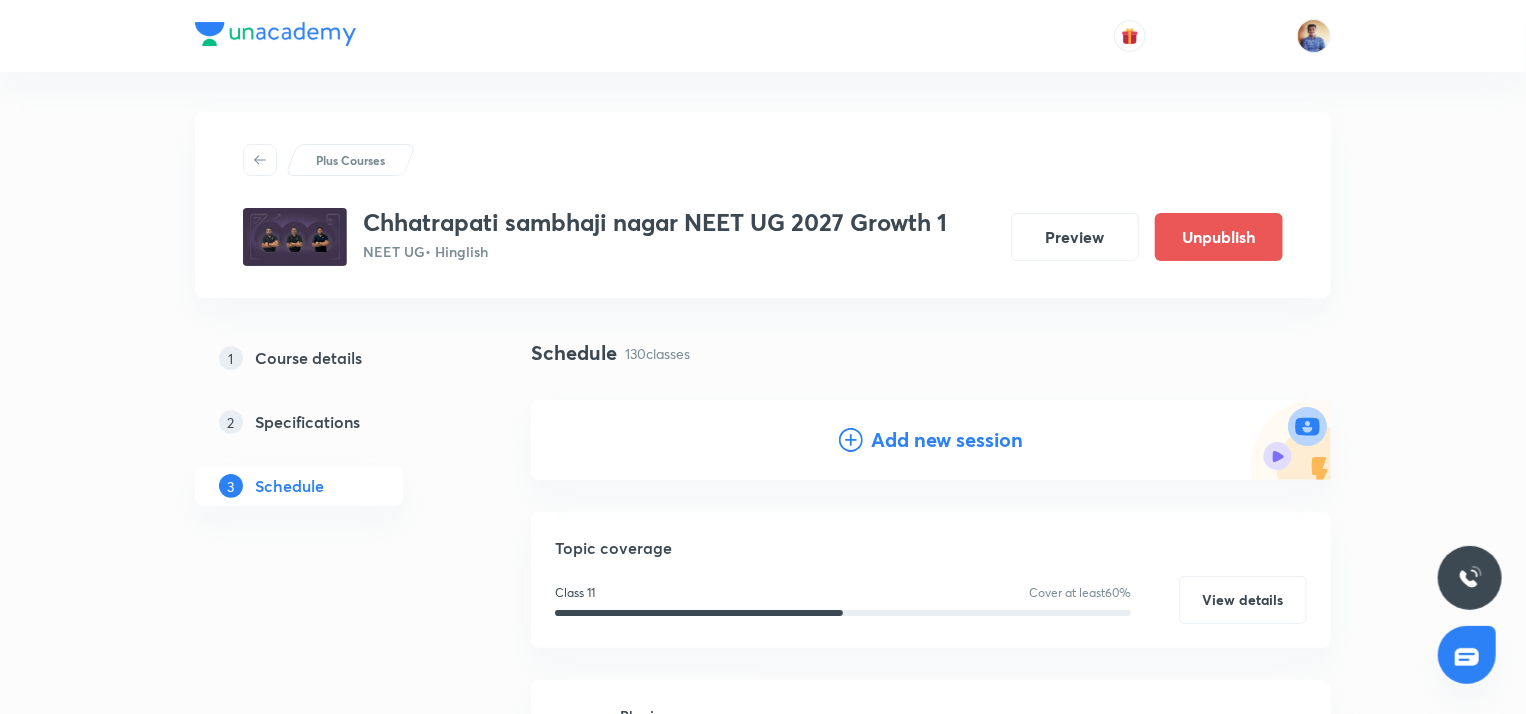 click 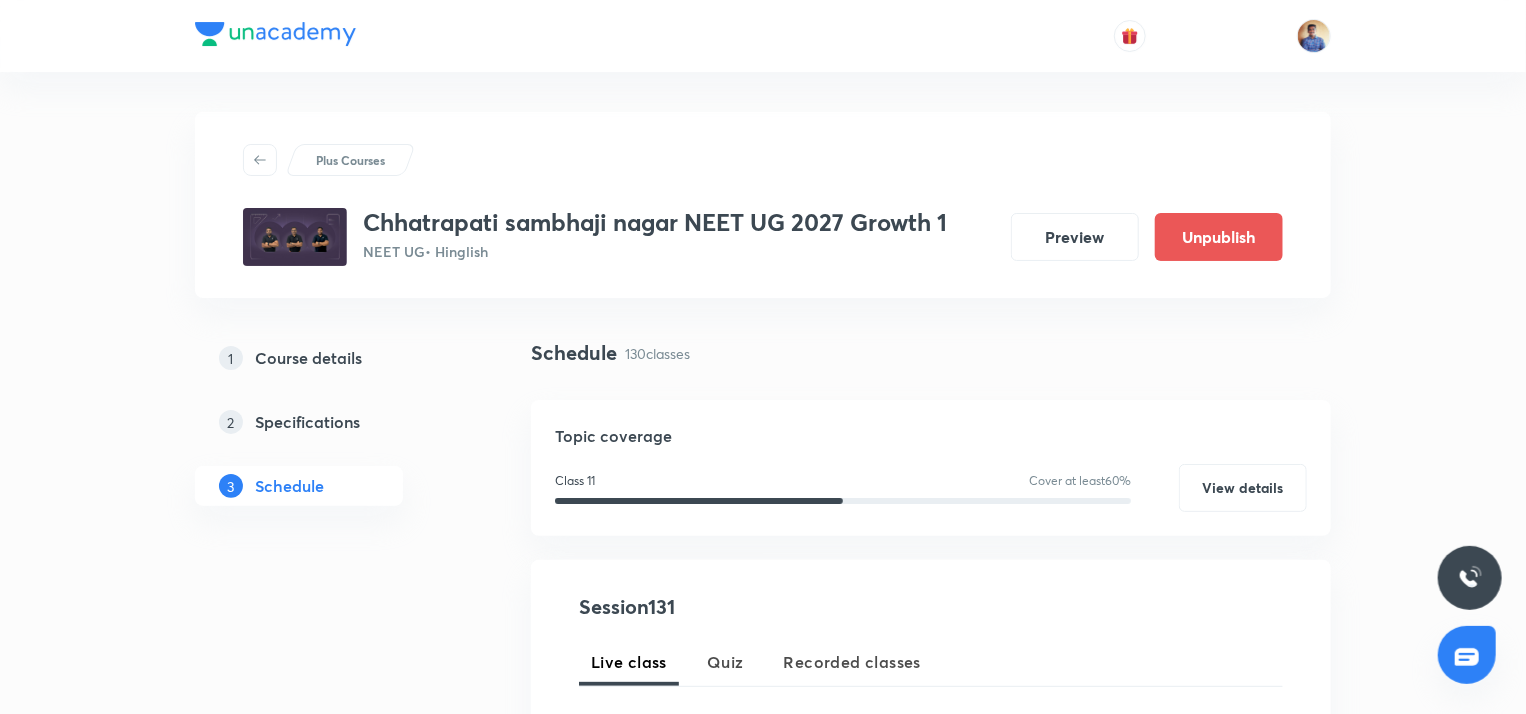 scroll, scrollTop: 175, scrollLeft: 0, axis: vertical 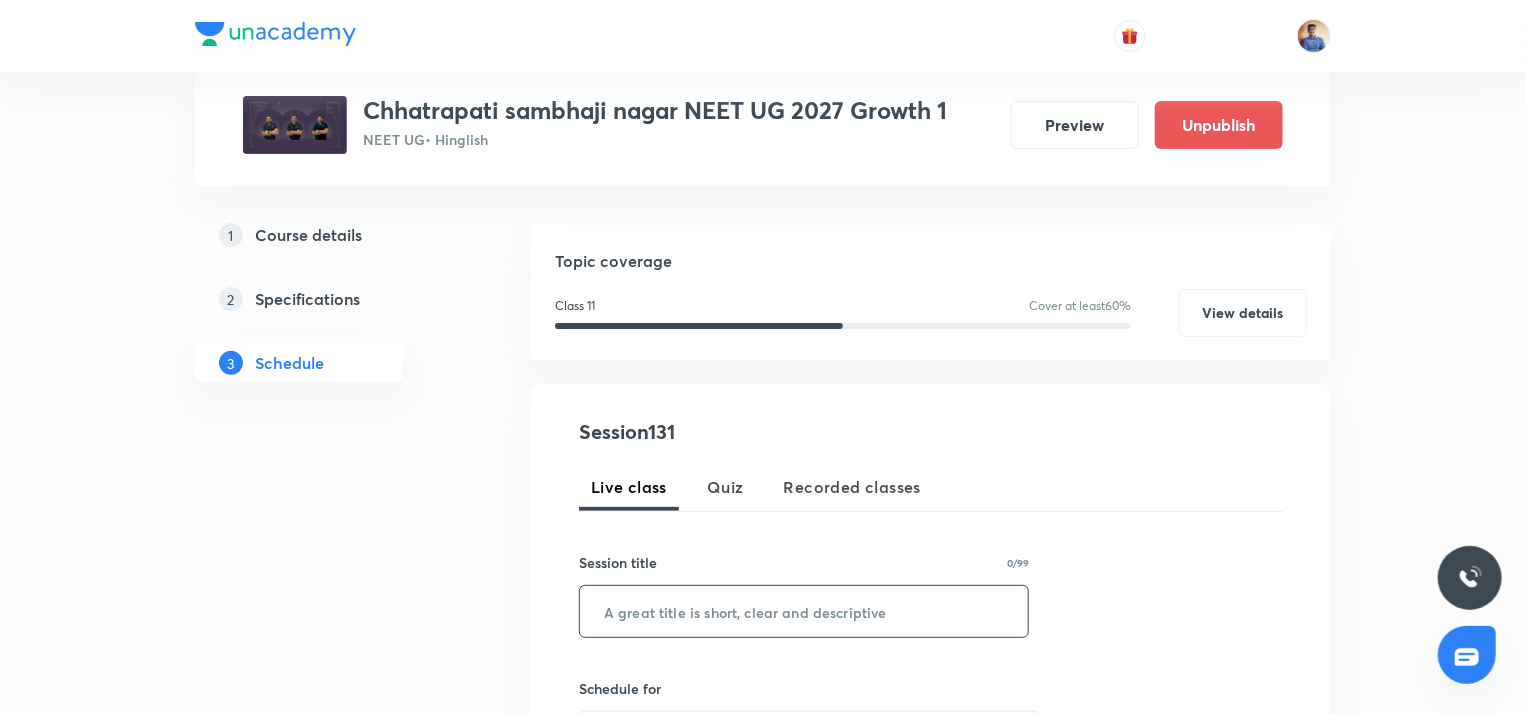click at bounding box center (804, 611) 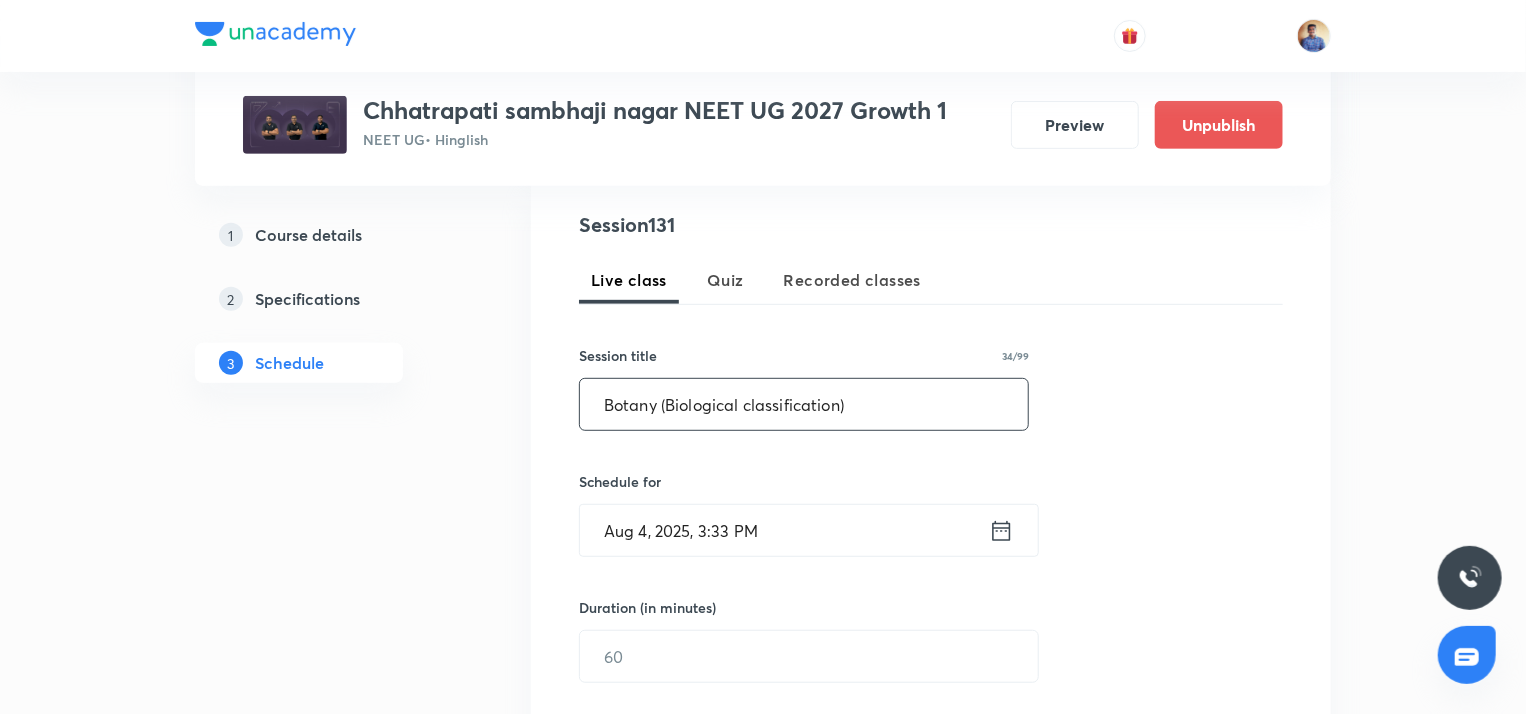 scroll, scrollTop: 383, scrollLeft: 0, axis: vertical 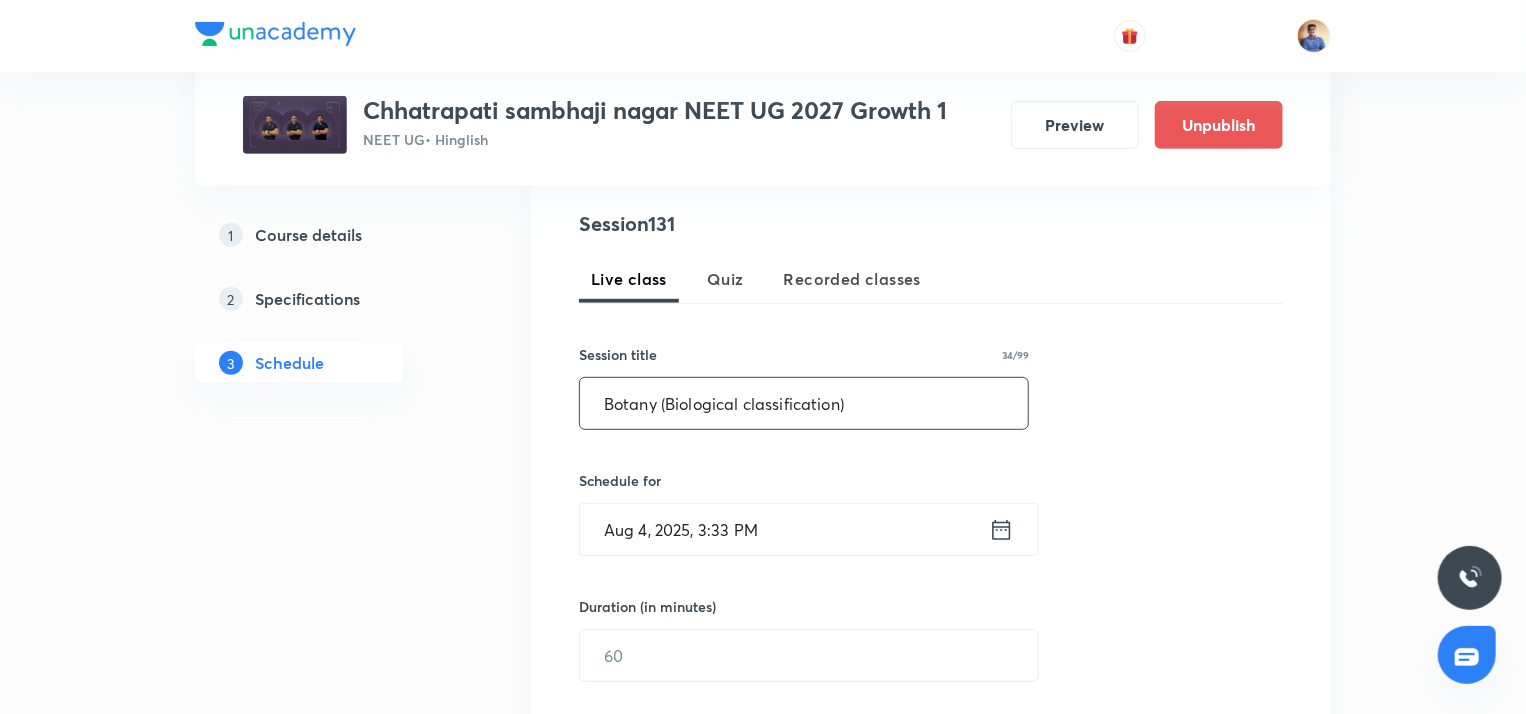 type on "Botany (Biological classification)" 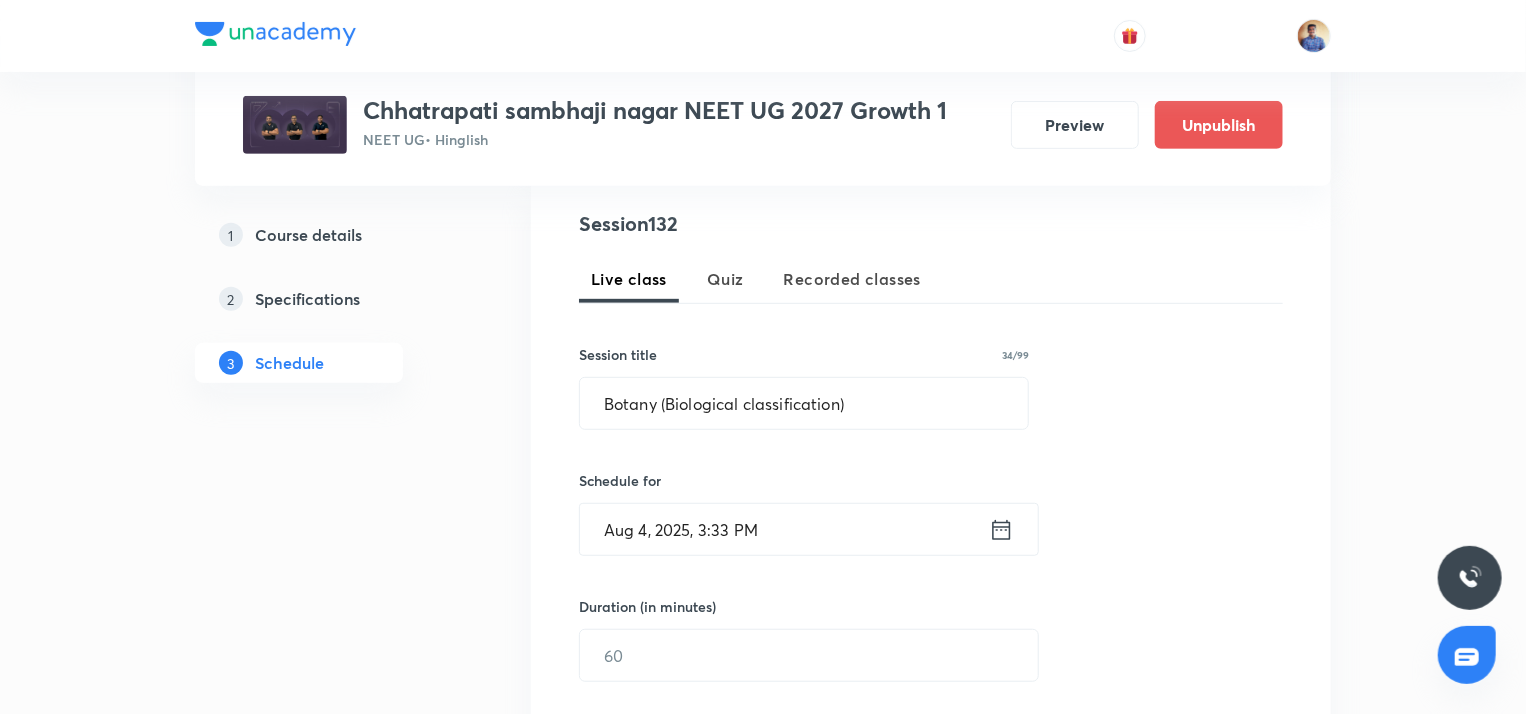 click on "Aug 4, 2025, 3:33 PM" at bounding box center [784, 529] 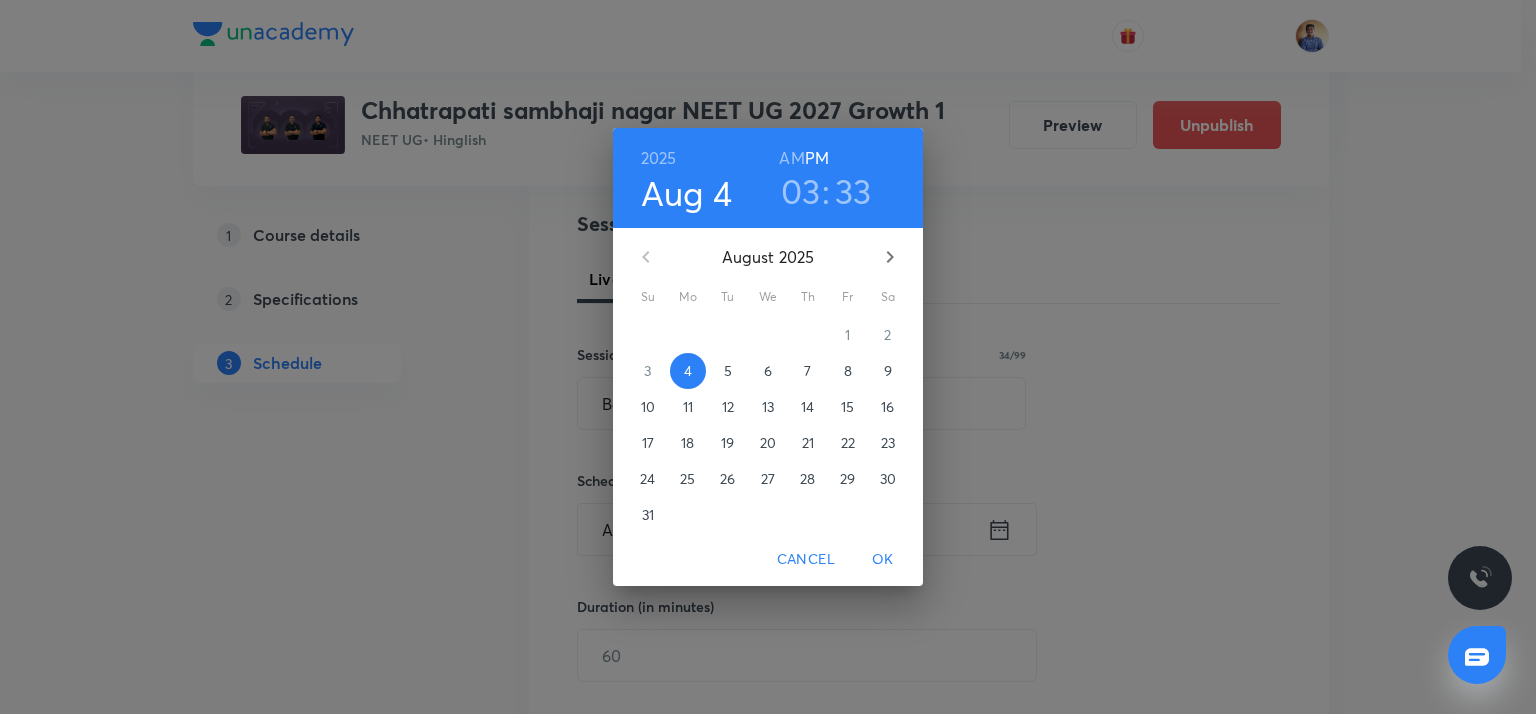 click on "6" at bounding box center [768, 371] 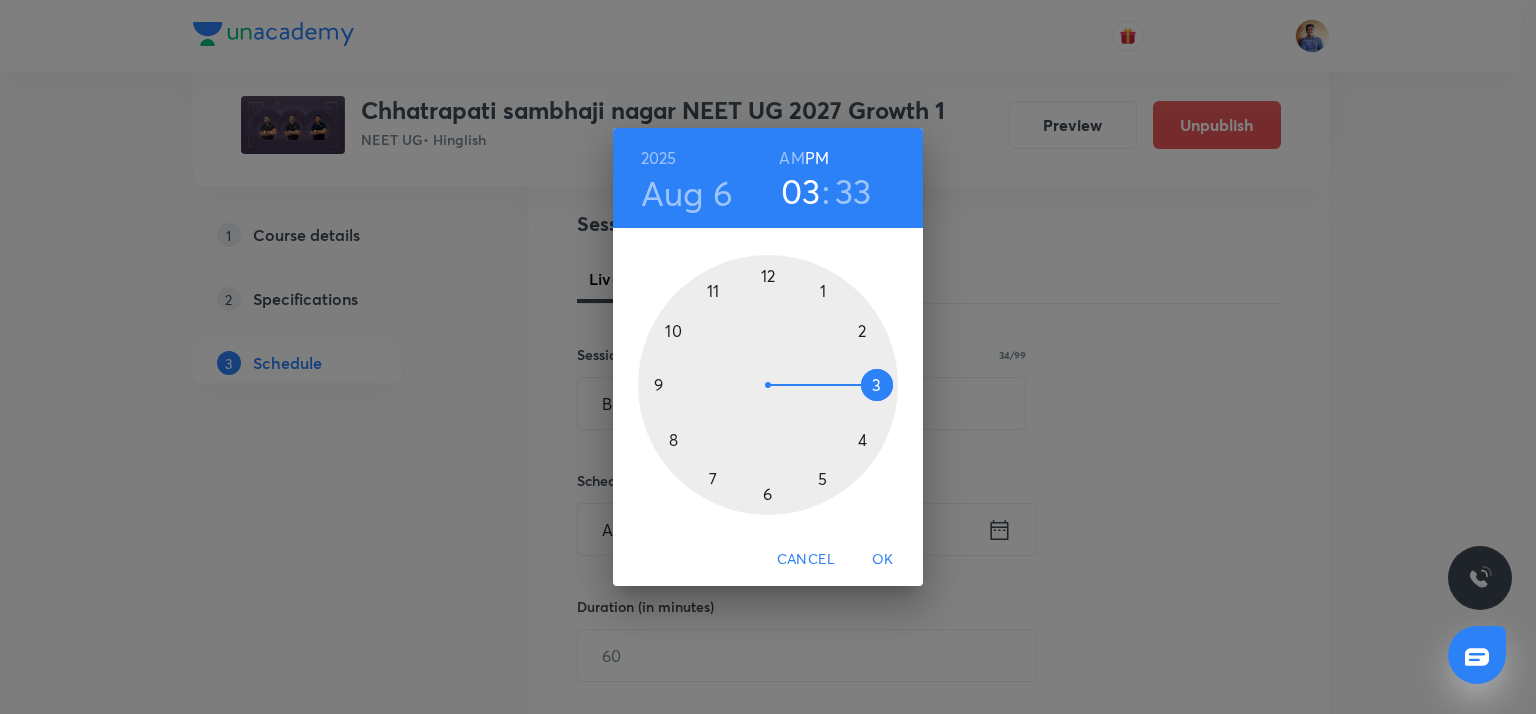 click on "AM" at bounding box center [791, 158] 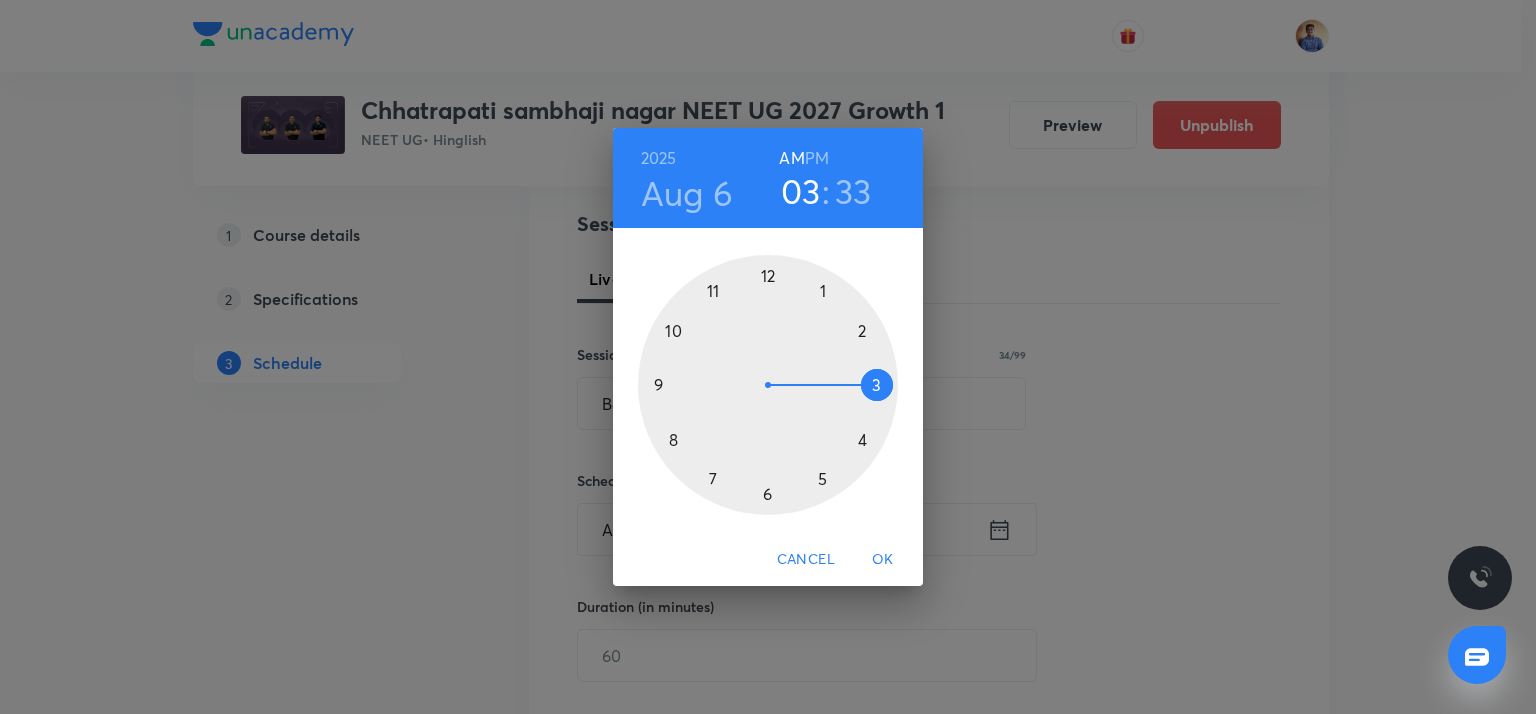 click at bounding box center (768, 385) 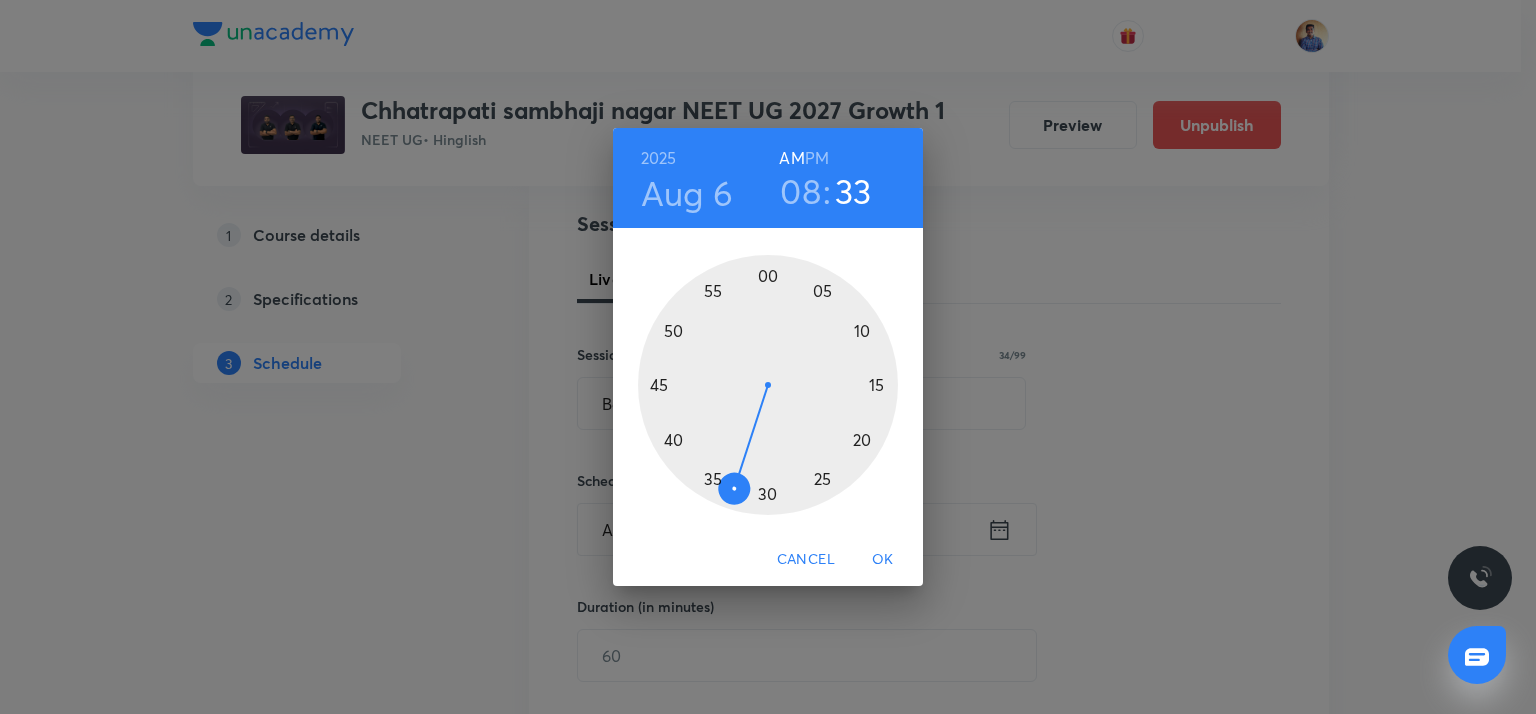 click at bounding box center (768, 385) 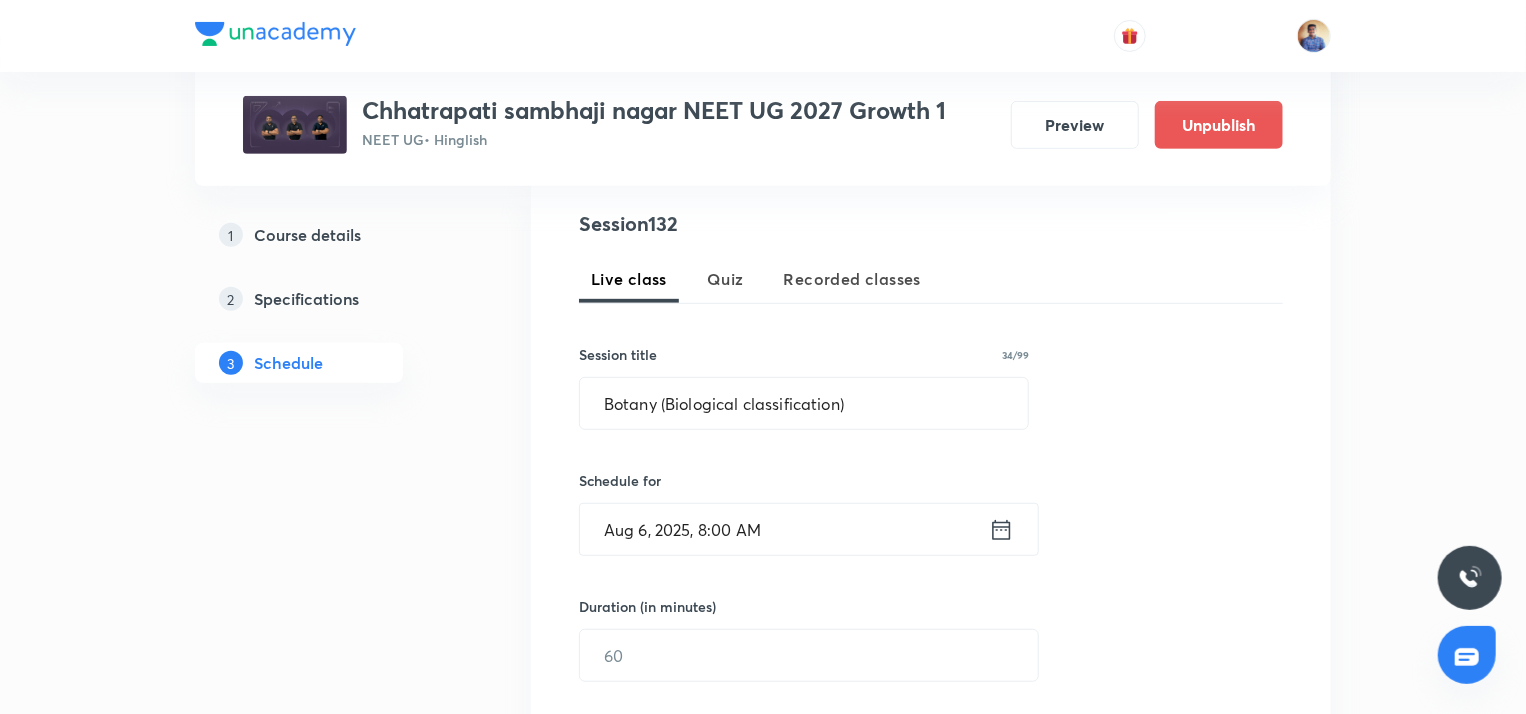 scroll, scrollTop: 548, scrollLeft: 0, axis: vertical 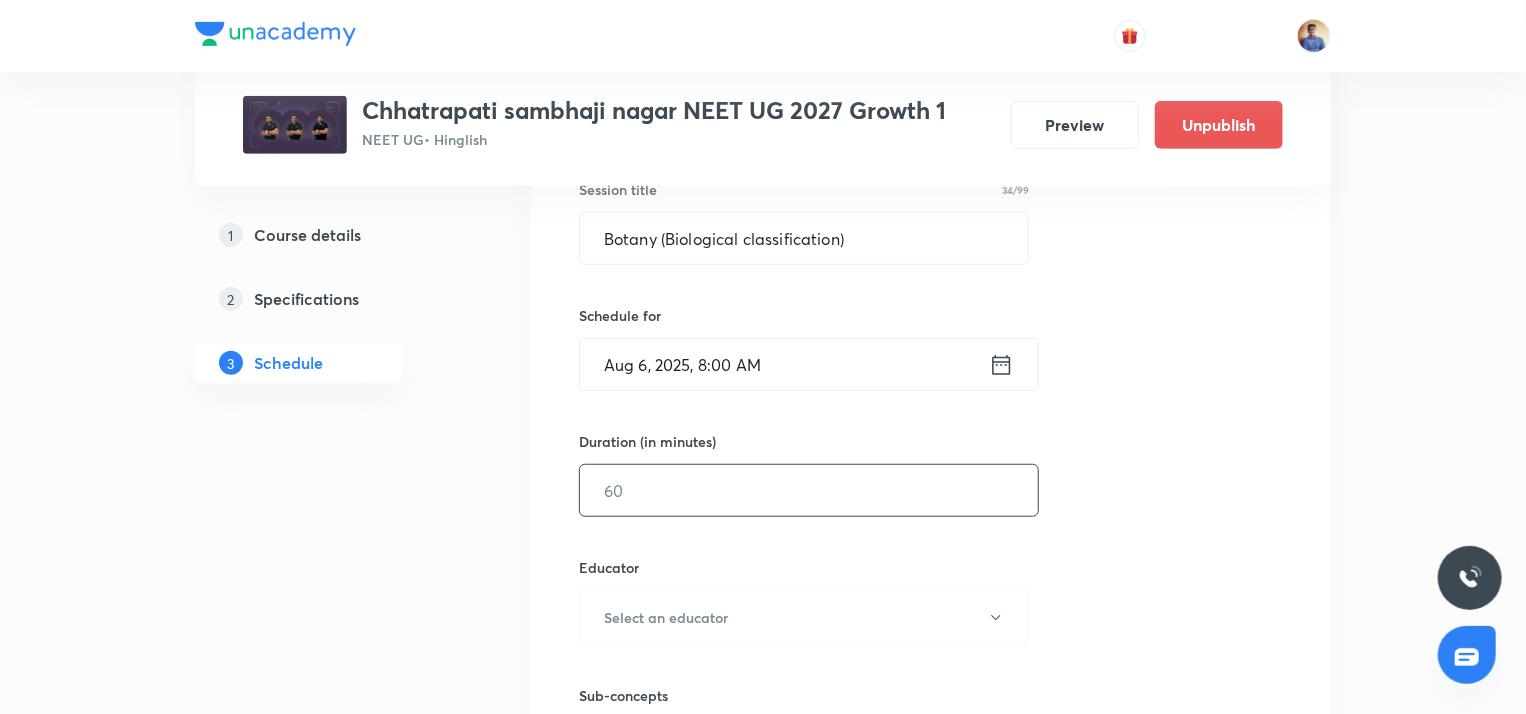 click at bounding box center [809, 490] 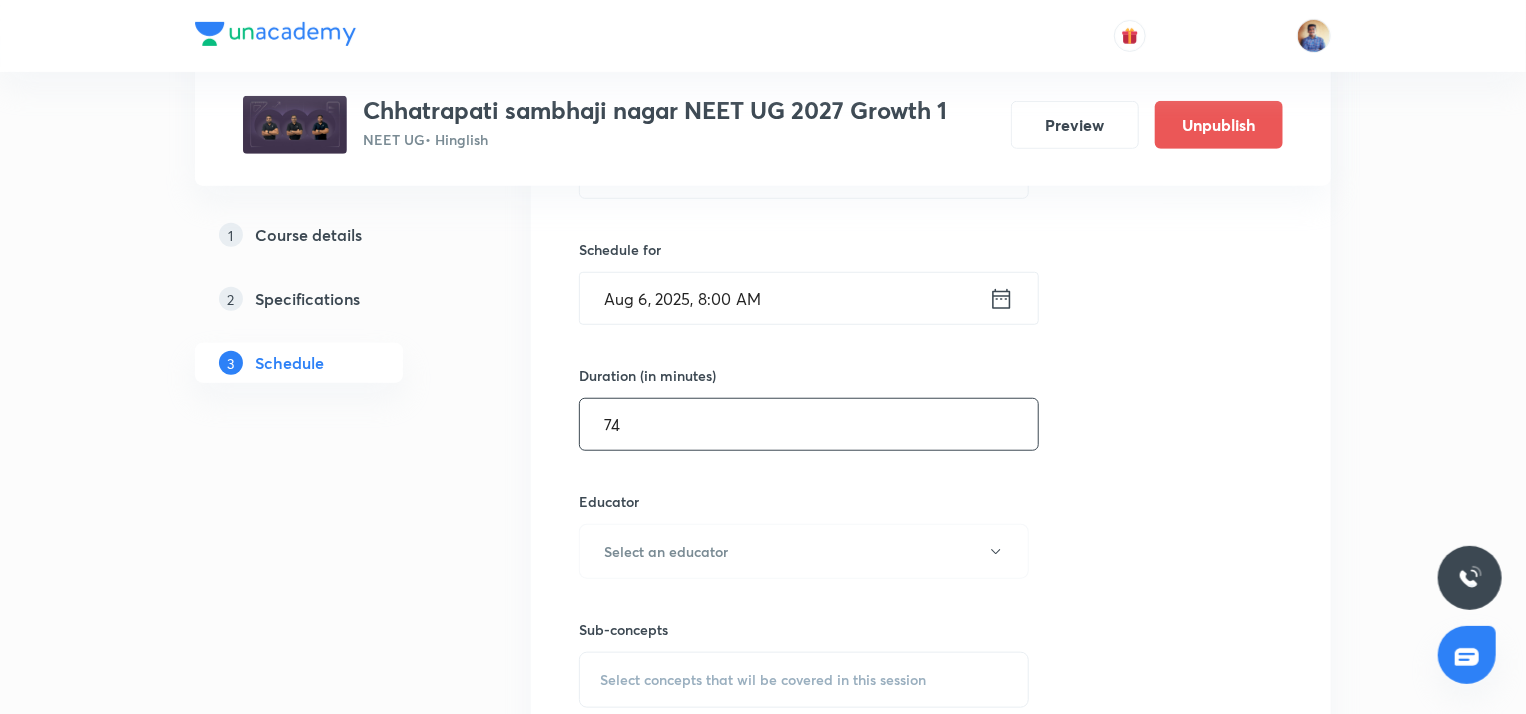 scroll, scrollTop: 616, scrollLeft: 0, axis: vertical 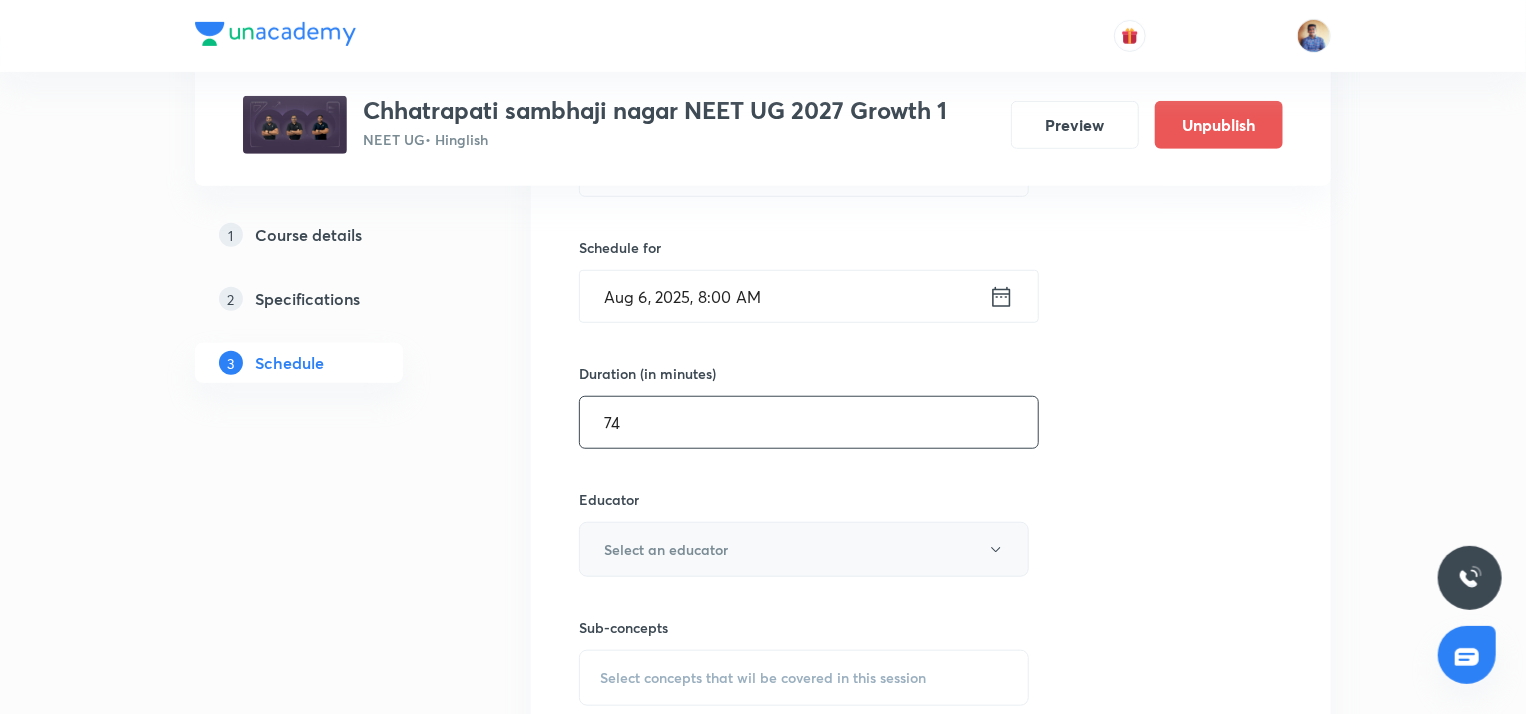 type on "74" 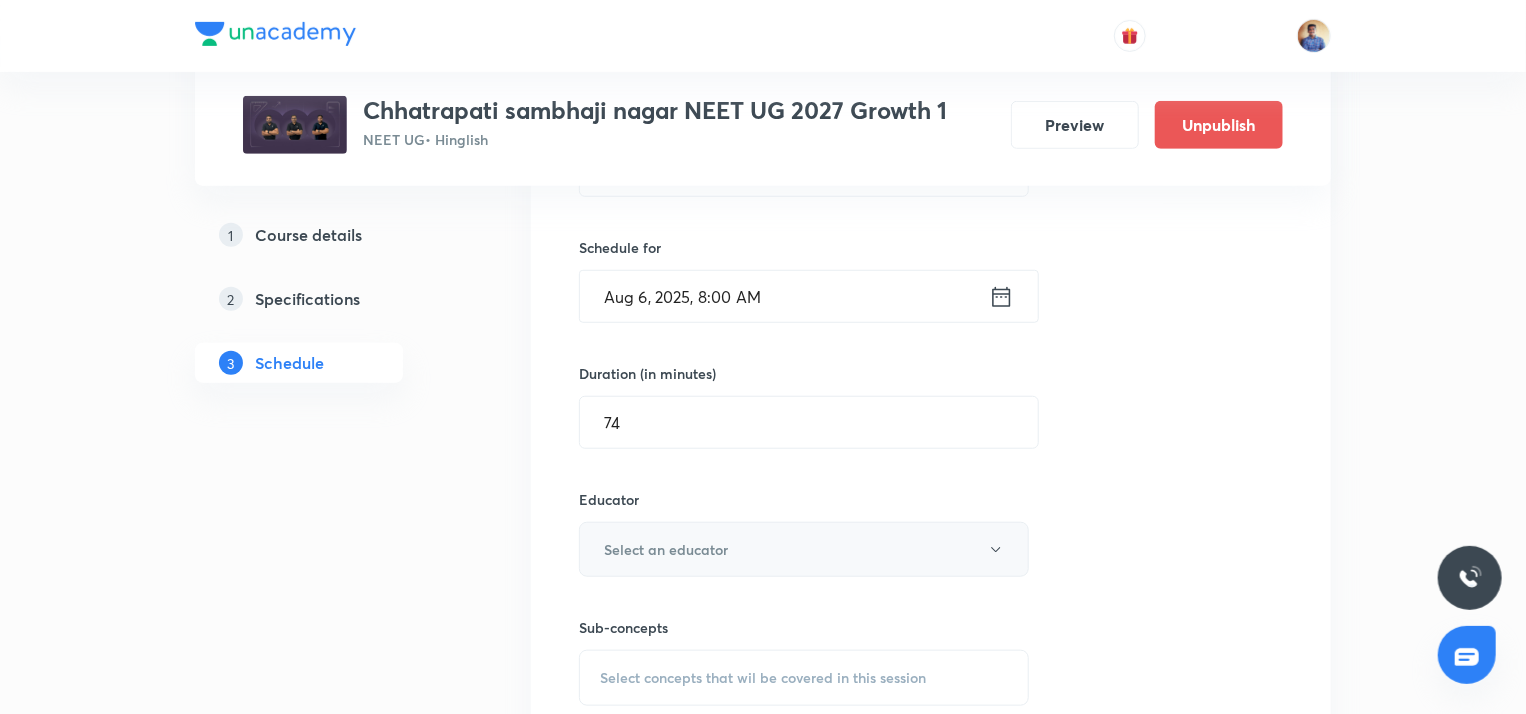 click on "Select an educator" at bounding box center [804, 549] 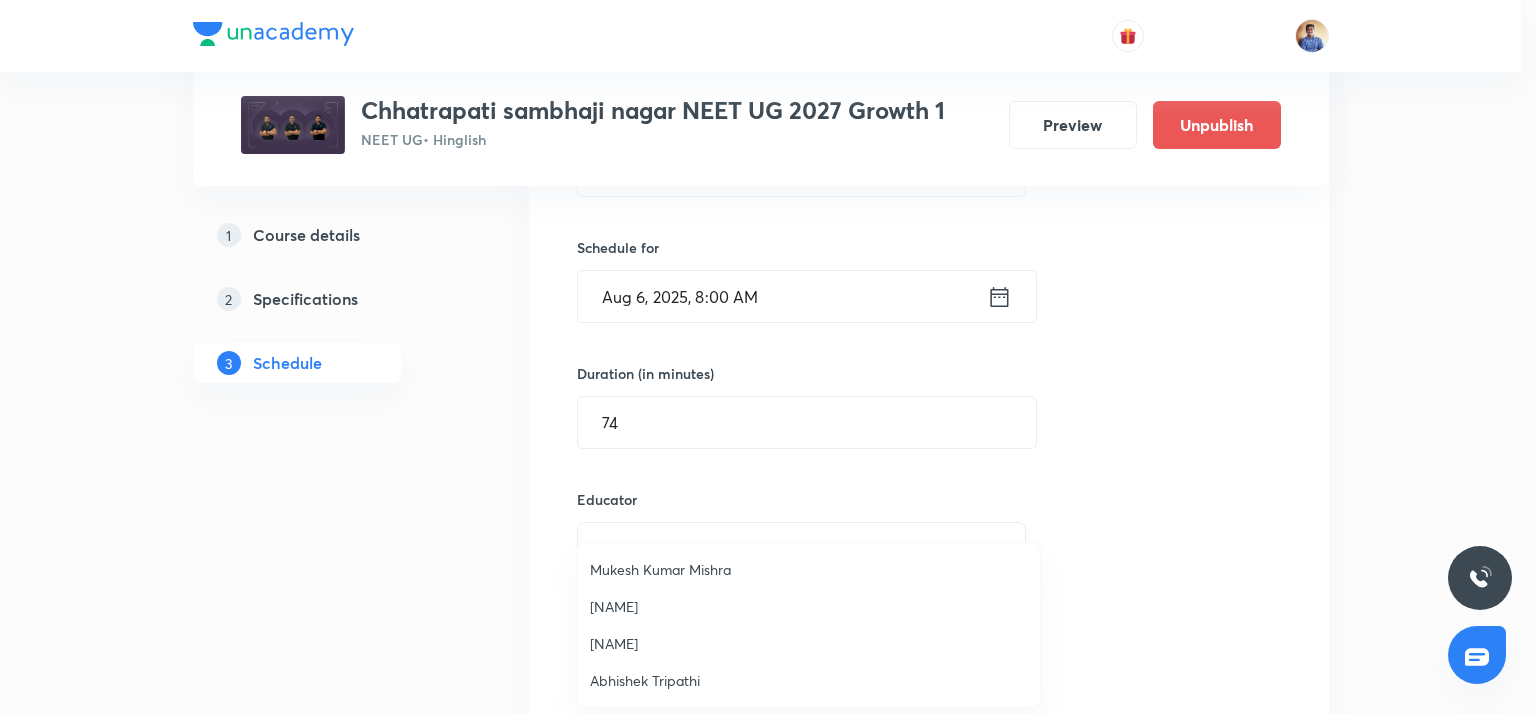 click on "Abhishek Tripathi" at bounding box center (809, 680) 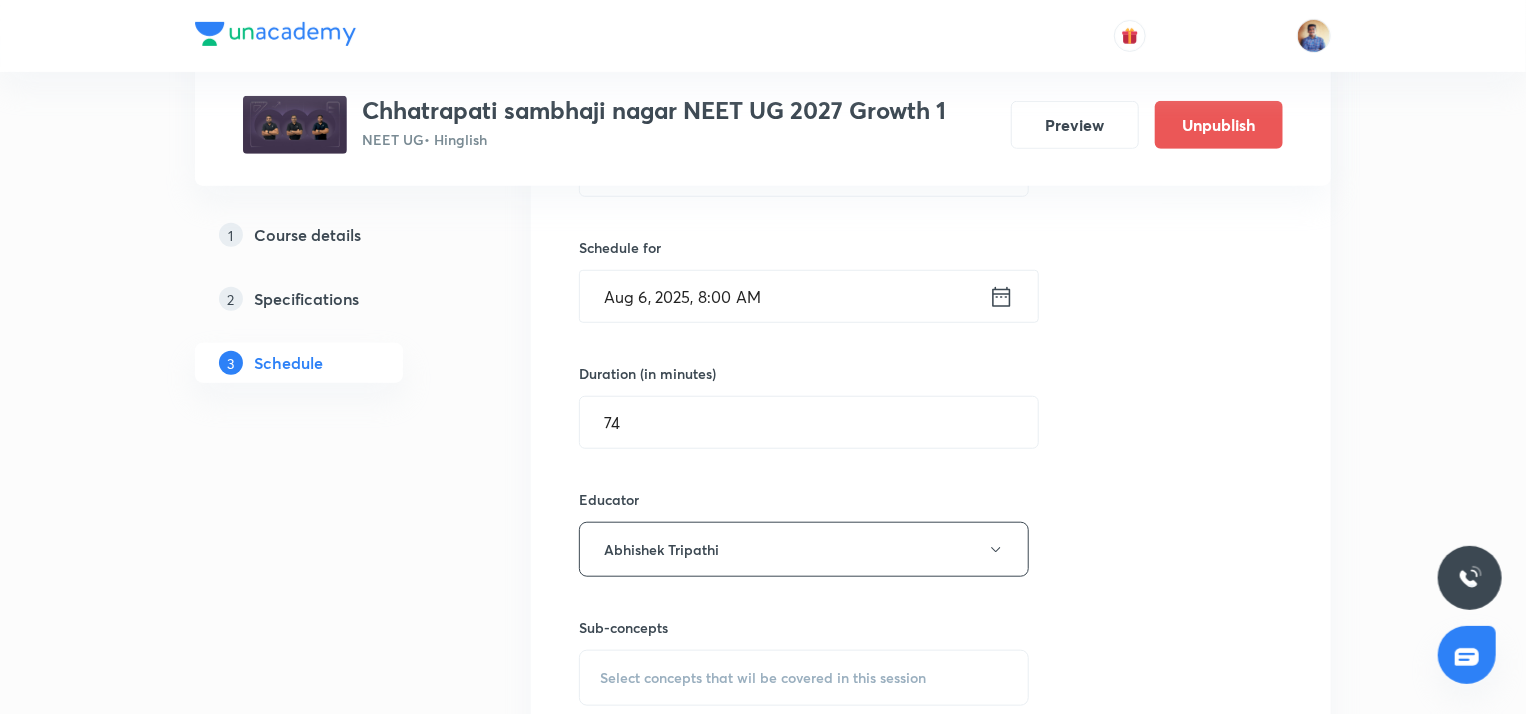 click on "Plus Courses Chhatrapati sambhaji nagar NEET UG 2027 Growth 1 NEET UG  • Hinglish Preview Unpublish 1 Course details 2 Specifications 3 Schedule Schedule 131  classes Topic coverage Class 11 Cover at least  60 % View details Session  132 Live class Quiz Recorded classes Session title 34/99 Botany (Biological classification) ​ Schedule for Aug 6, 2025, 8:00 AM ​ Duration (in minutes) 74 ​ Educator Abhishek Tripathi Sub-concepts Select concepts that wil be covered in this session Add Cancel Jun 12 Physics Lesson 1 • 12:01 AM • 75 min Year Long Courses Jun 16 Physics Lesson 2 • 12:00 PM • 75 min Year Long Courses Jun 18 Botany Lesson 3 • 8:00 AM • 74 min Year Long Courses Jun 18 Chemistry Lesson 4 • 9:15 AM • 74 min Year Long Courses Jun 18 Zoology Lesson 5 • 10:45 AM • 60 min Year Long Courses Jun 18 Physics Lesson 6 • 11:46 AM • 74 min Year Long Courses Jun 19 Botany (Cell The Unit of Life) Lesson 7 • 8:00 AM • 74 min Year Long Courses Jun 19 Chemistry Year Long Courses Jun" at bounding box center (763, 10391) 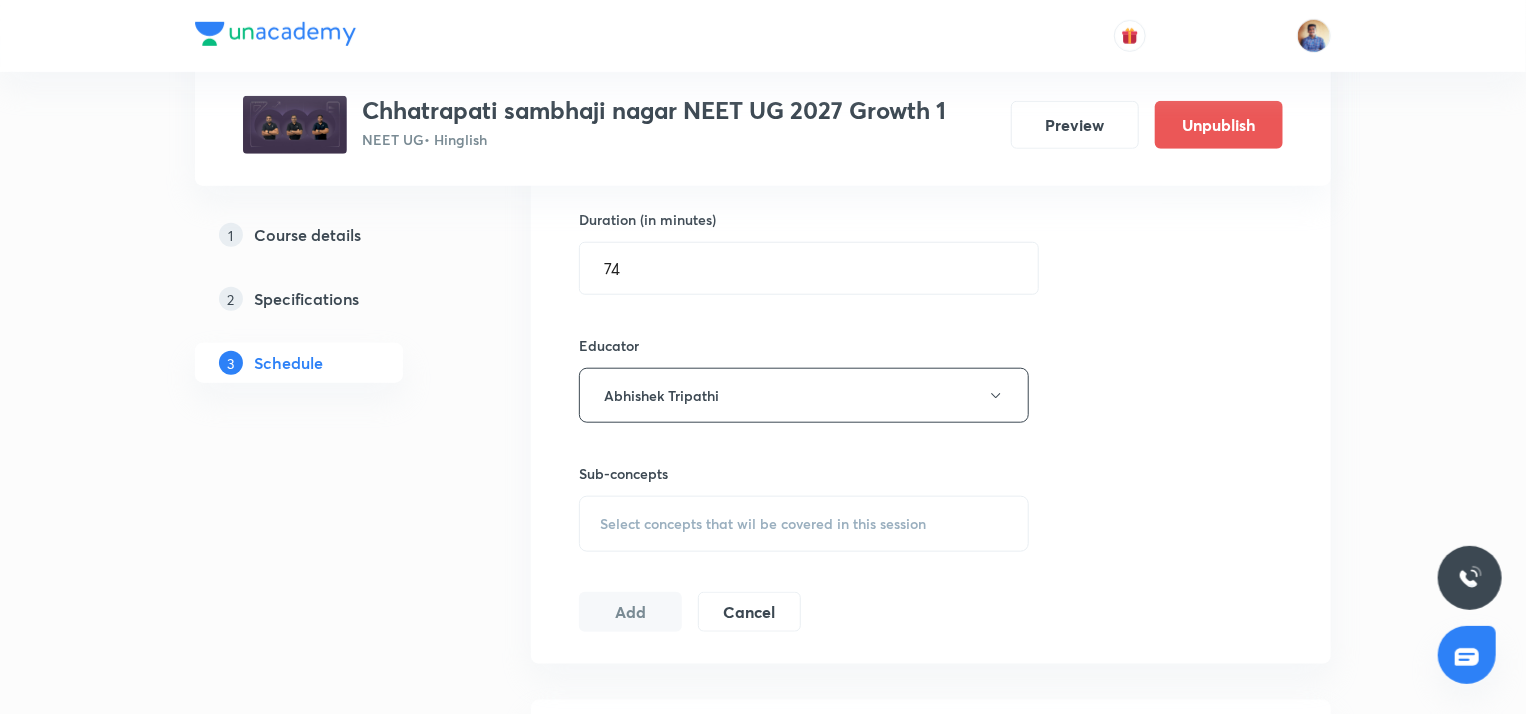 scroll, scrollTop: 771, scrollLeft: 0, axis: vertical 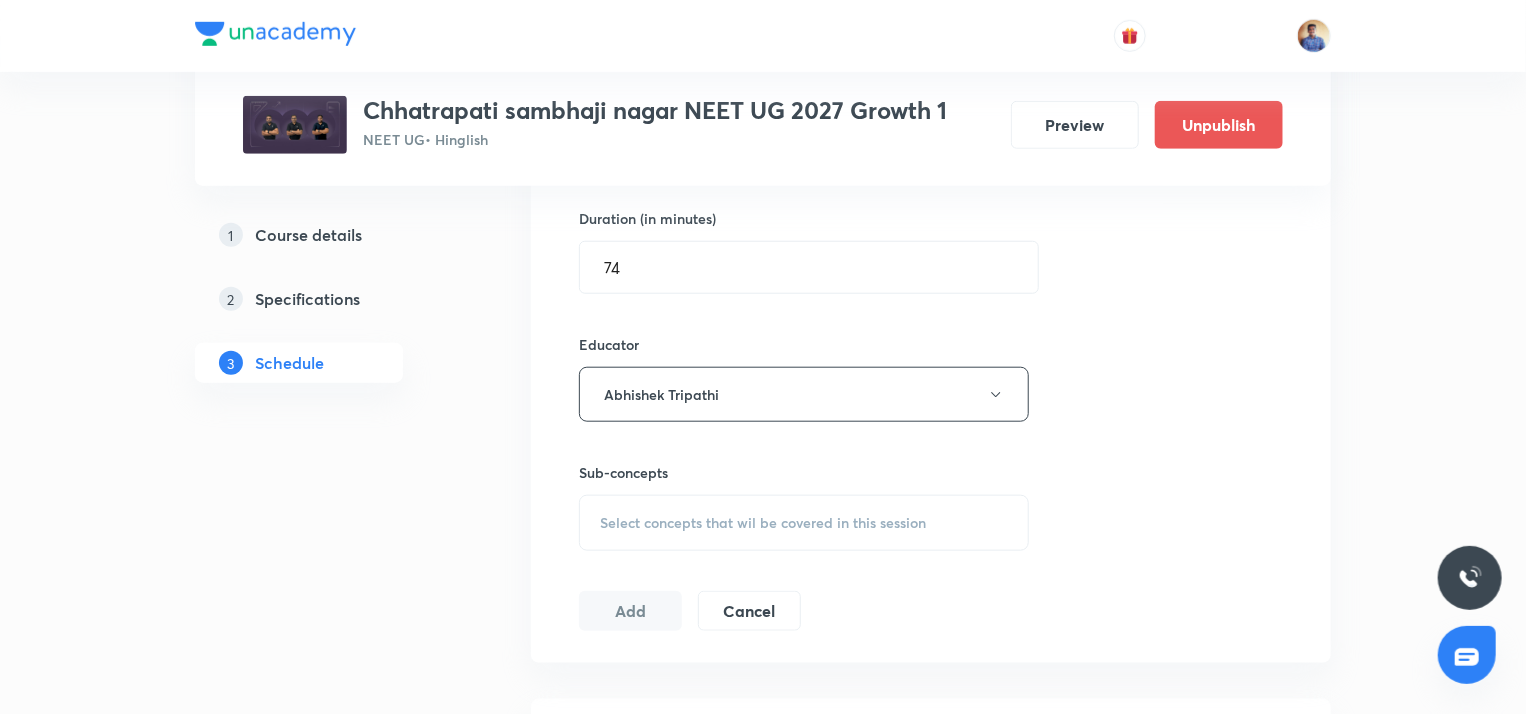 click on "Select concepts that wil be covered in this session" at bounding box center (763, 523) 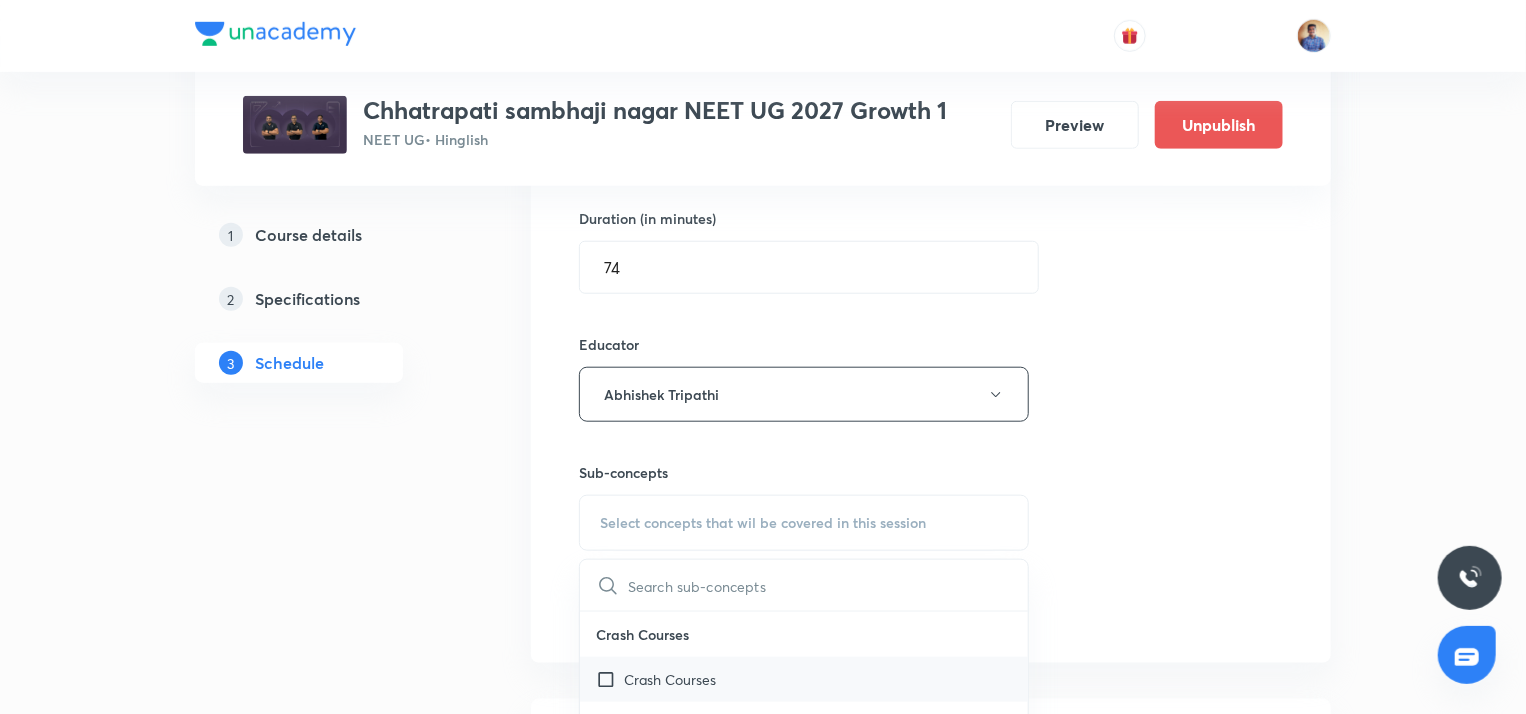 scroll, scrollTop: 884, scrollLeft: 0, axis: vertical 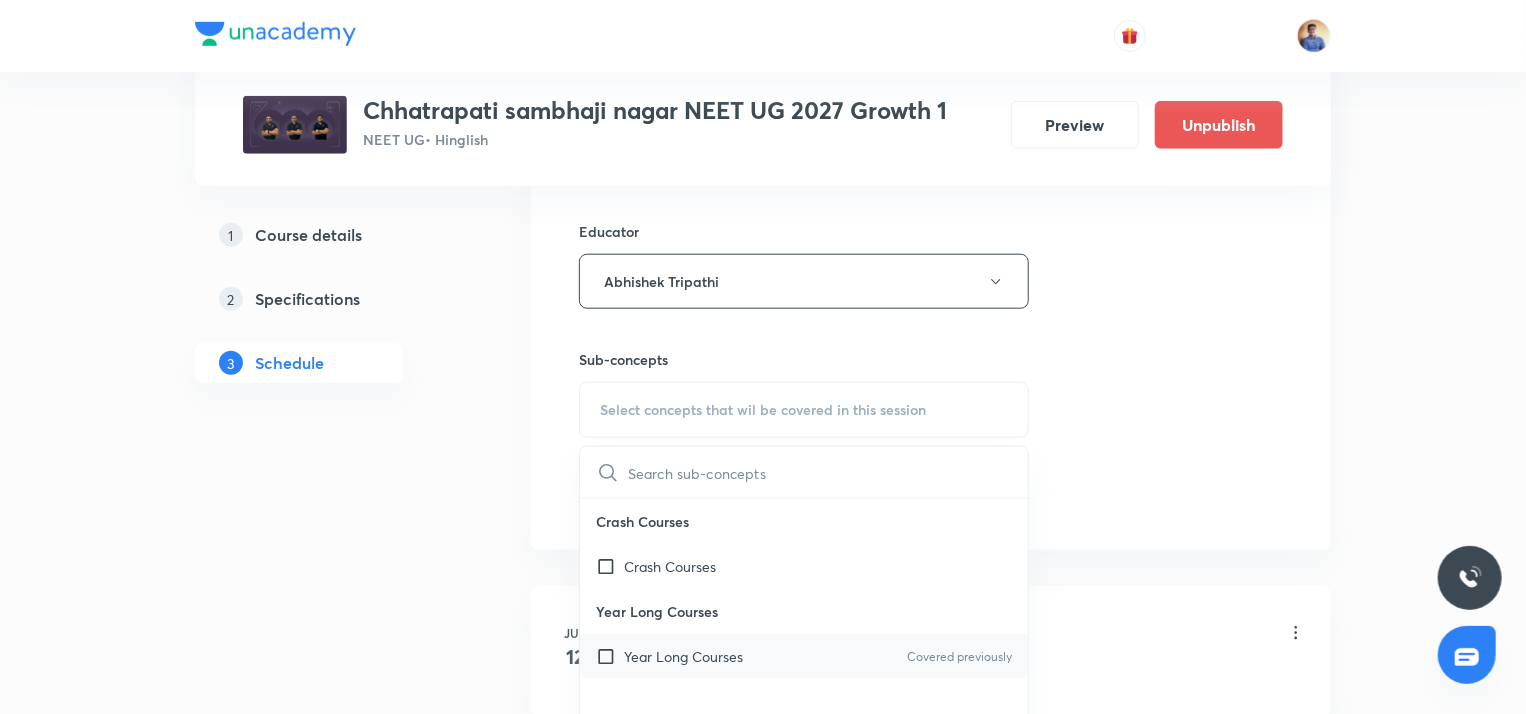 click at bounding box center (610, 656) 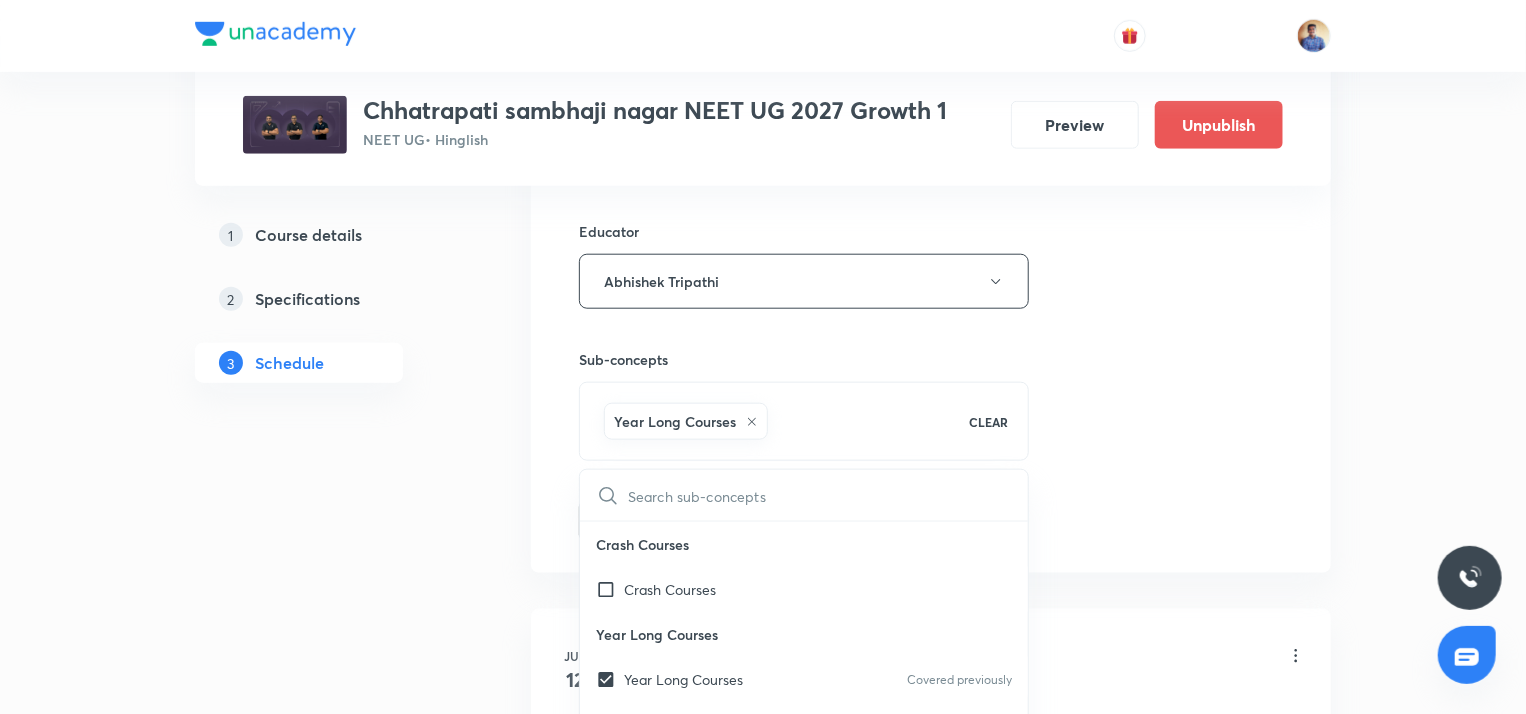 click on "1 Course details 2 Specifications 3 Schedule" at bounding box center [331, 10248] 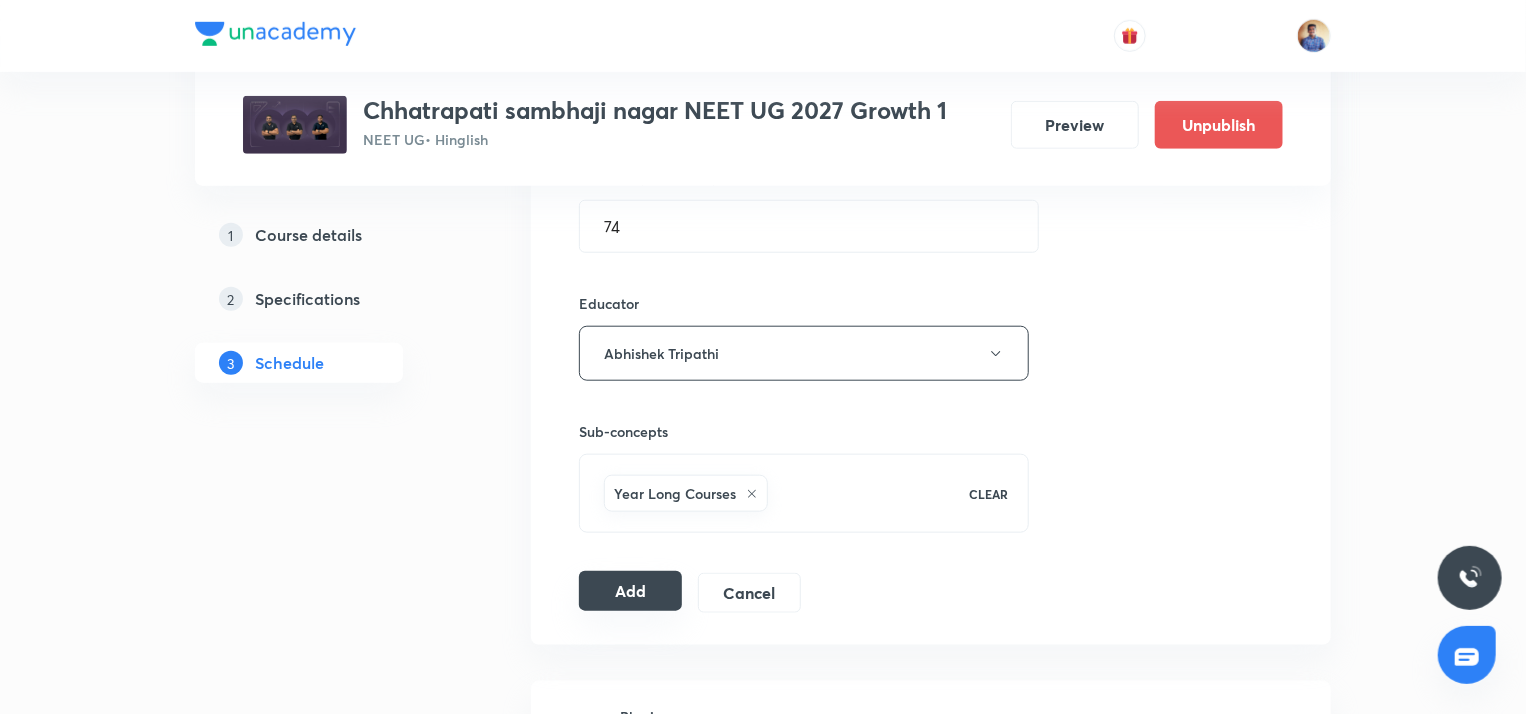 scroll, scrollTop: 818, scrollLeft: 0, axis: vertical 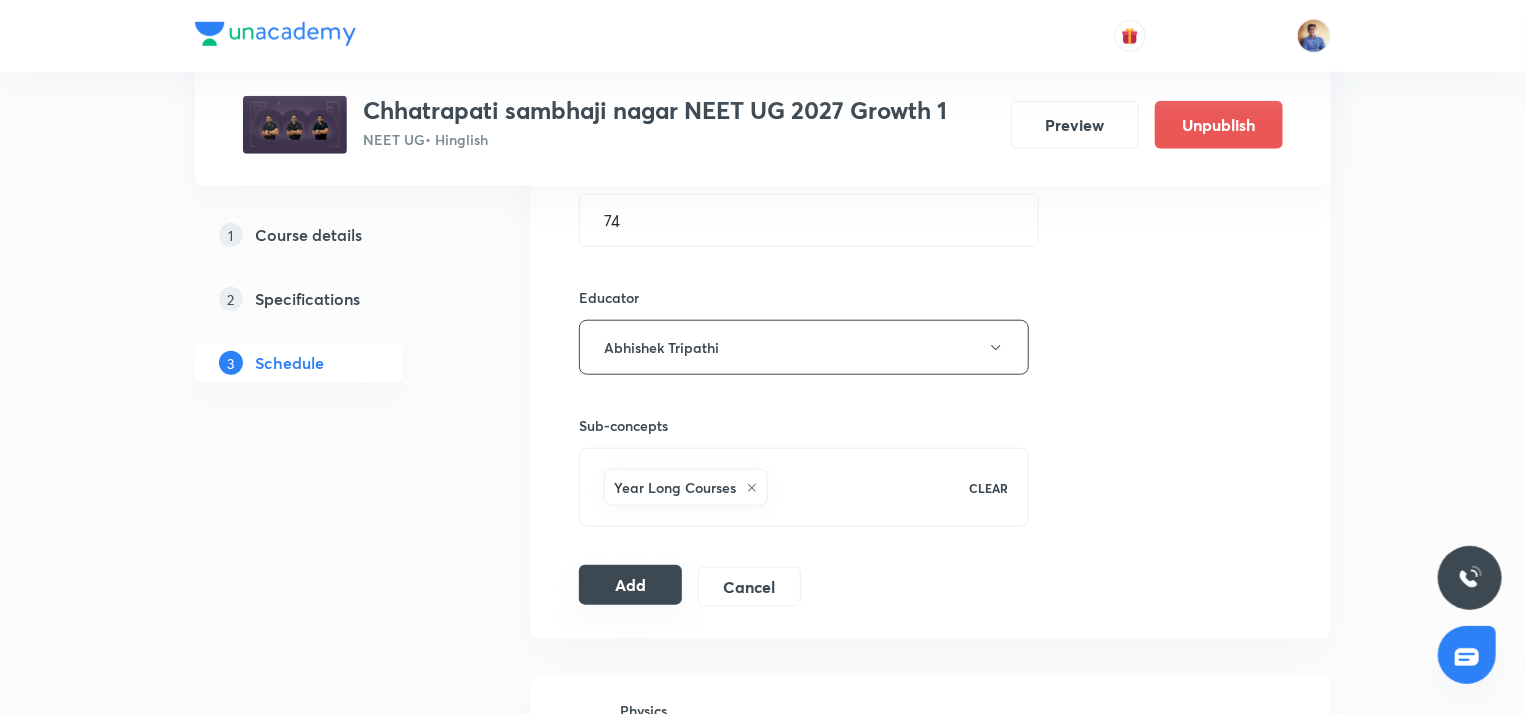 click on "Add" at bounding box center [630, 585] 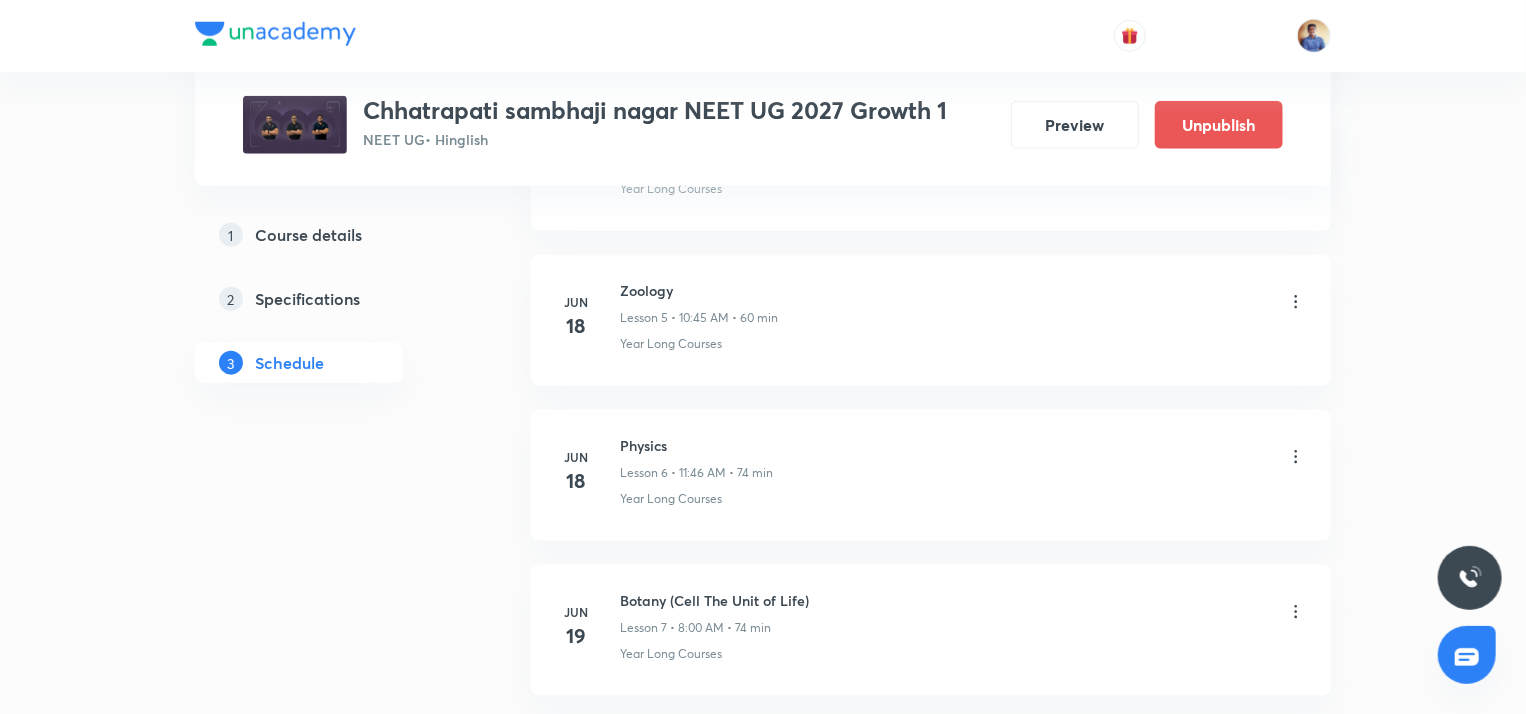 scroll, scrollTop: 0, scrollLeft: 0, axis: both 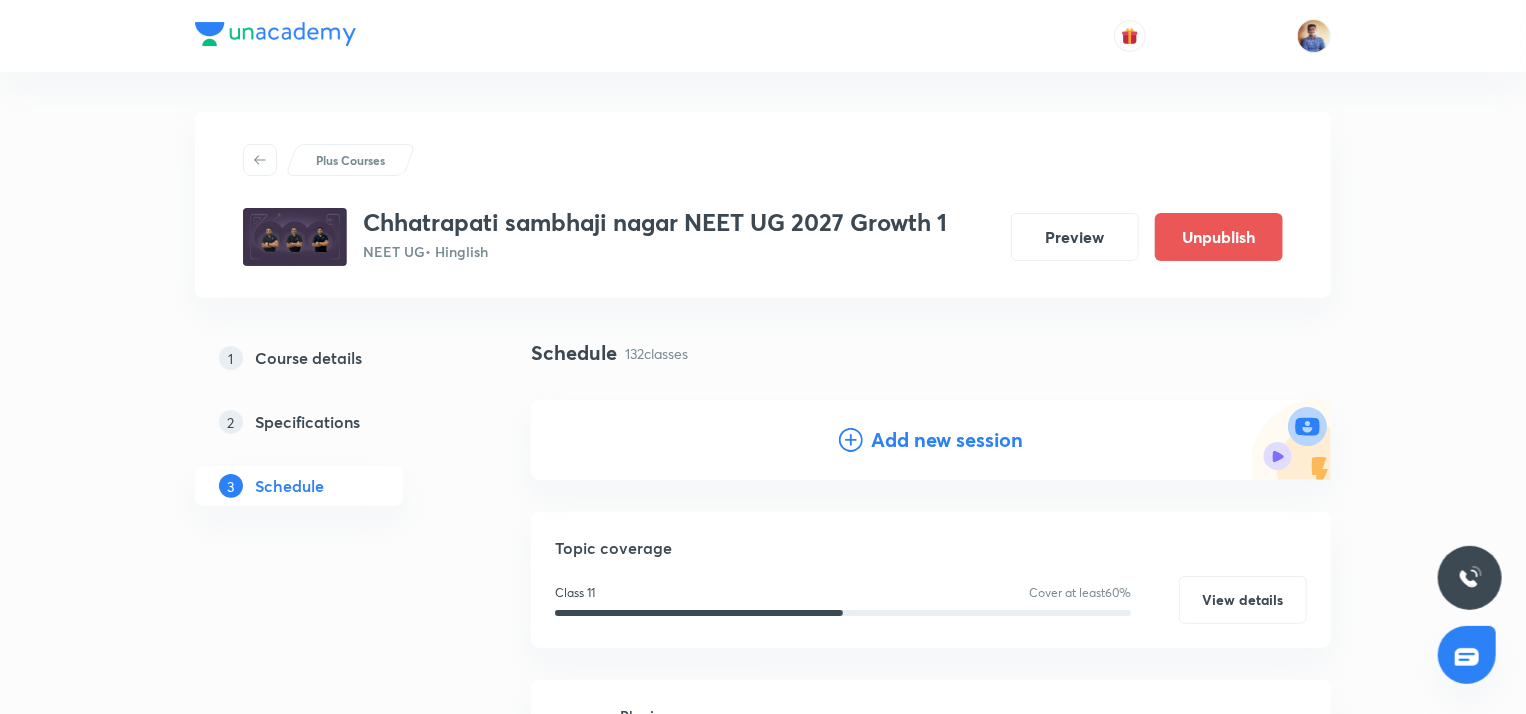 click on "Add new session" at bounding box center (947, 440) 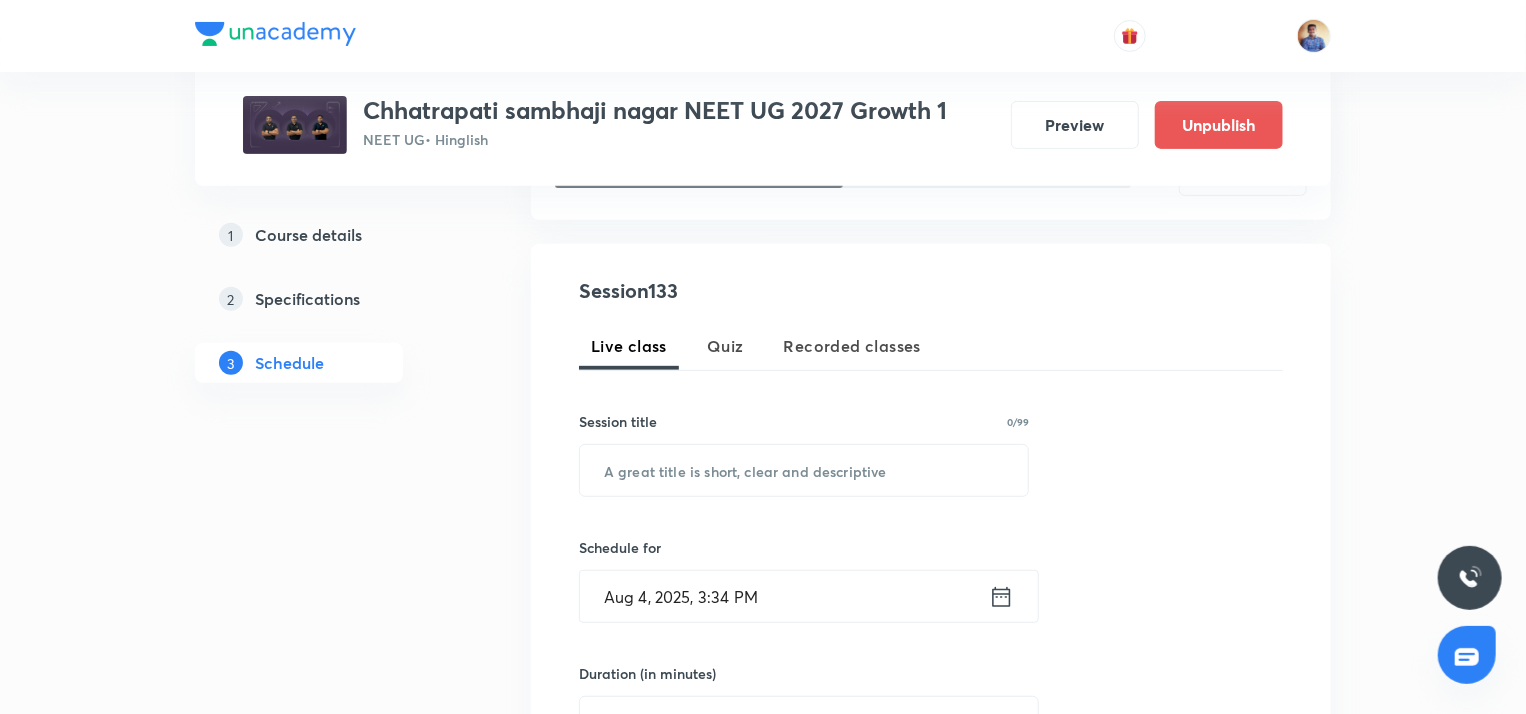 scroll, scrollTop: 319, scrollLeft: 0, axis: vertical 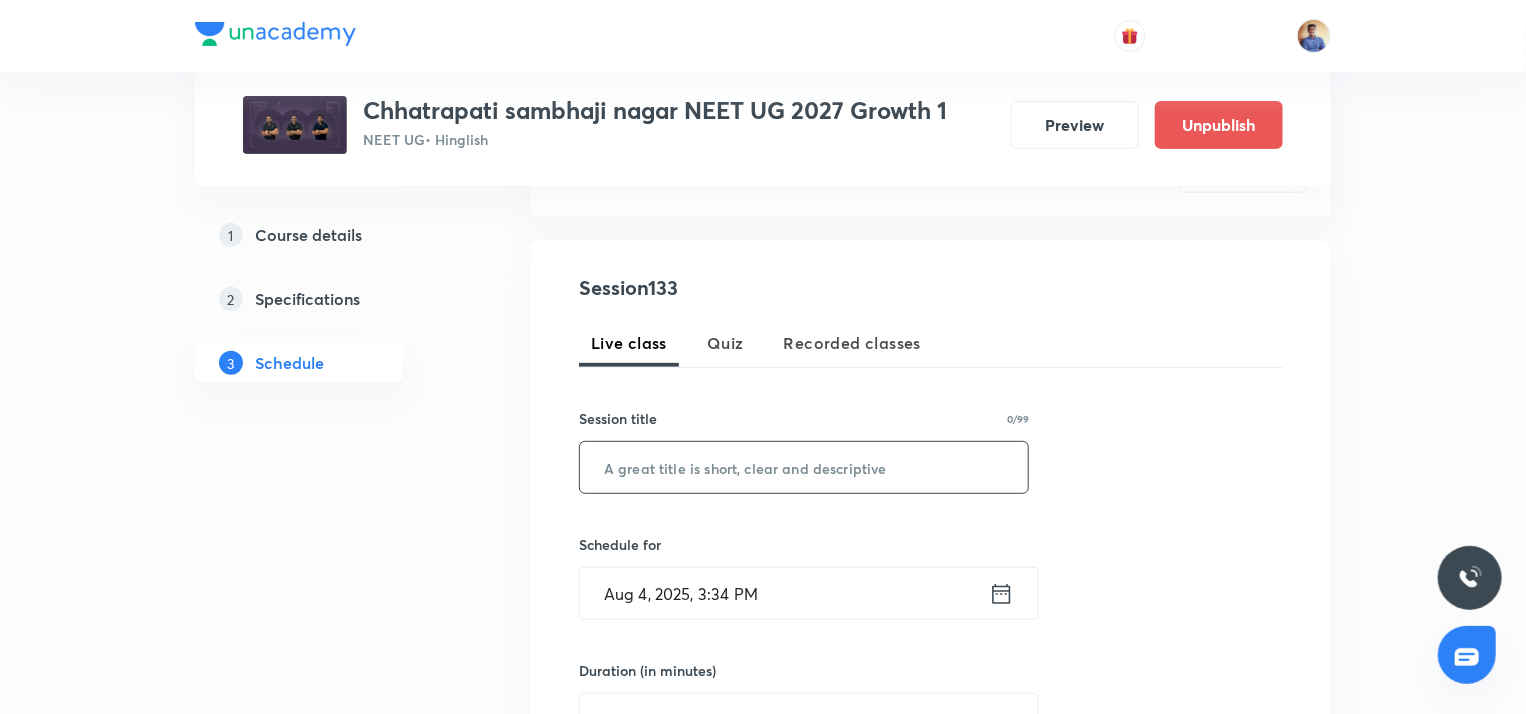 click at bounding box center (804, 467) 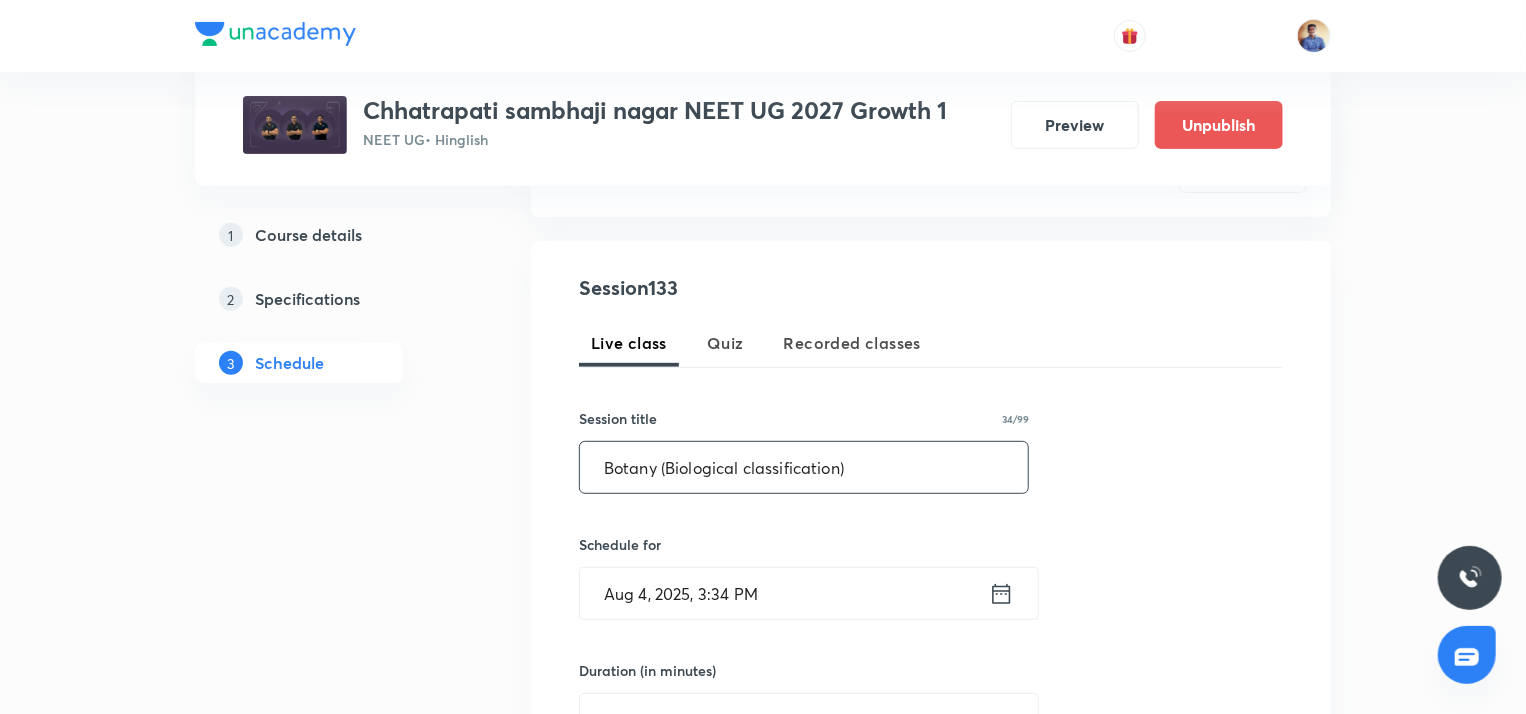 type on "Botany (Biological classification)" 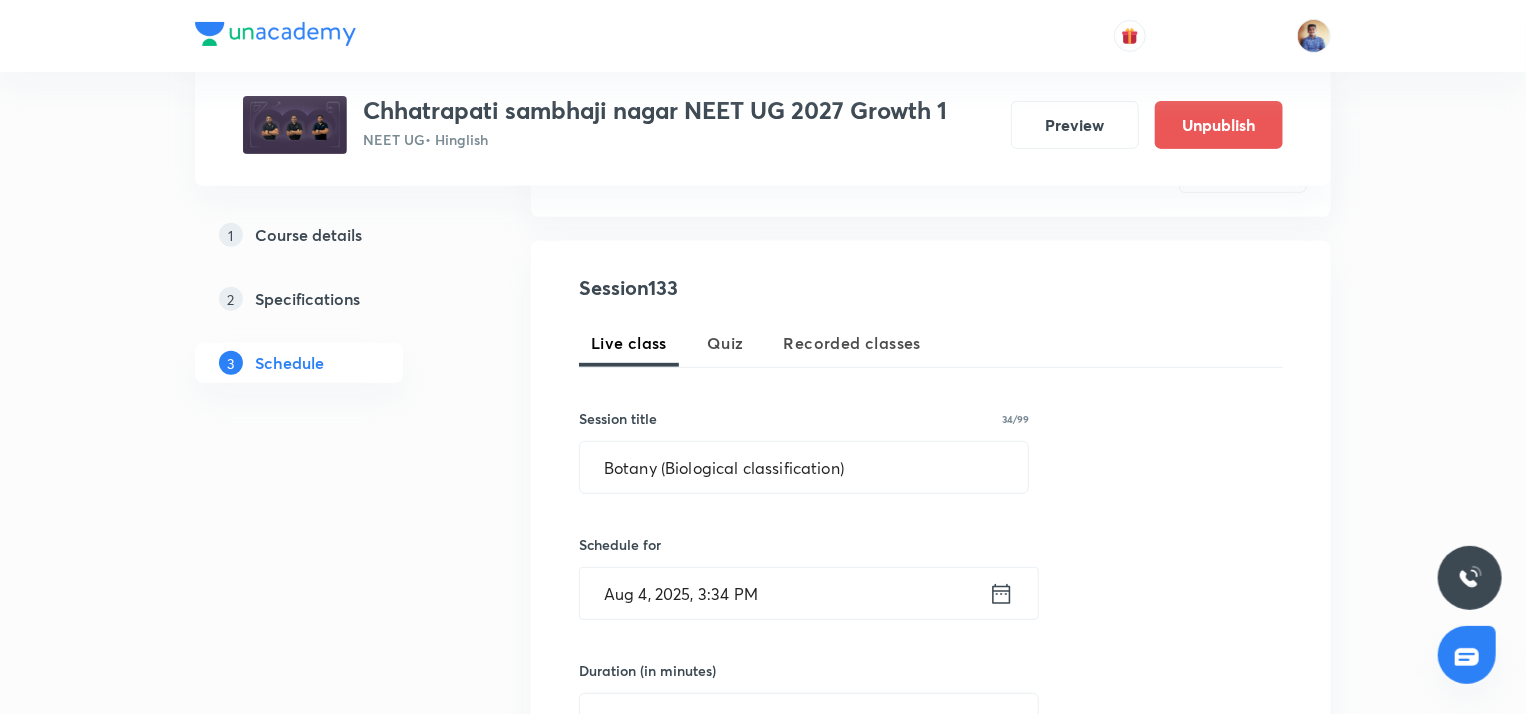 click on "Aug 4, 2025, 3:34 PM" at bounding box center [784, 593] 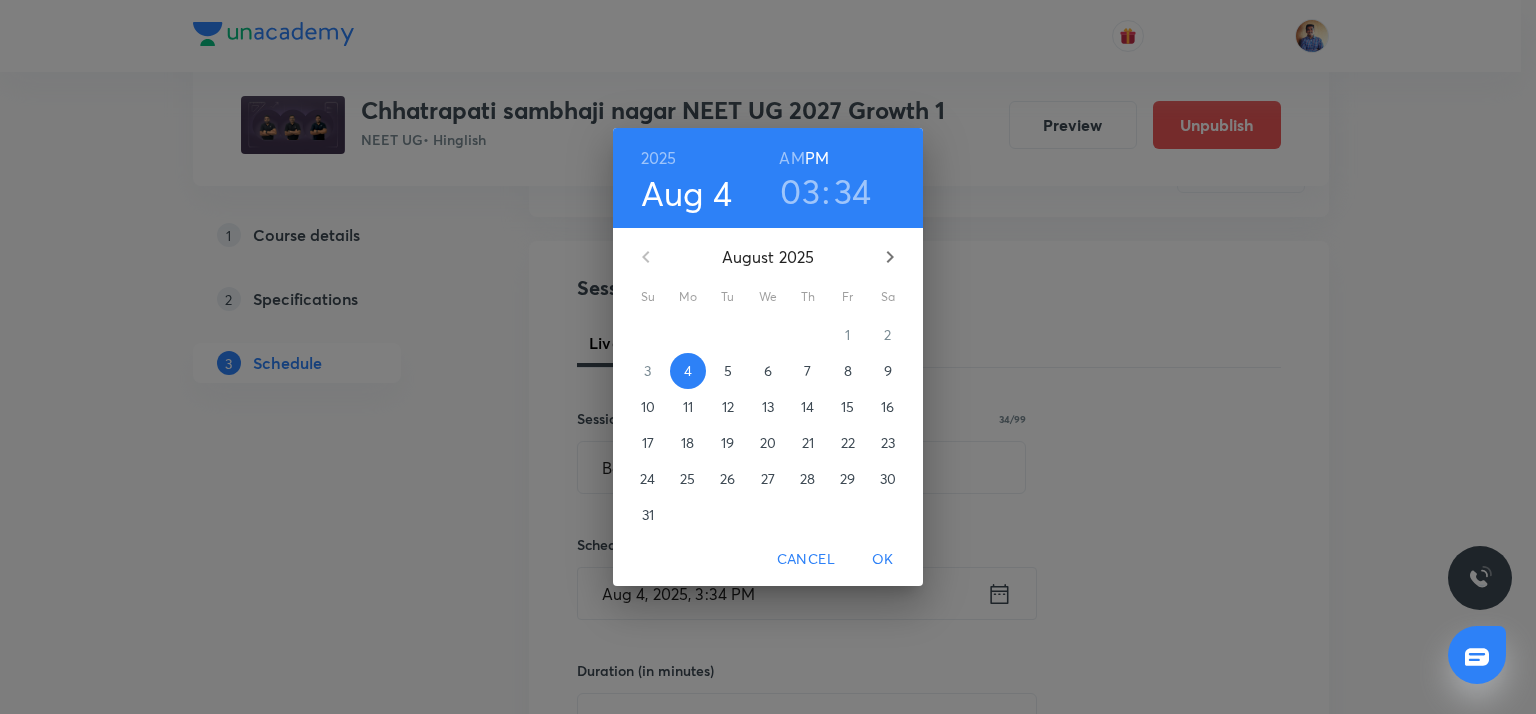 click on "7" at bounding box center (808, 371) 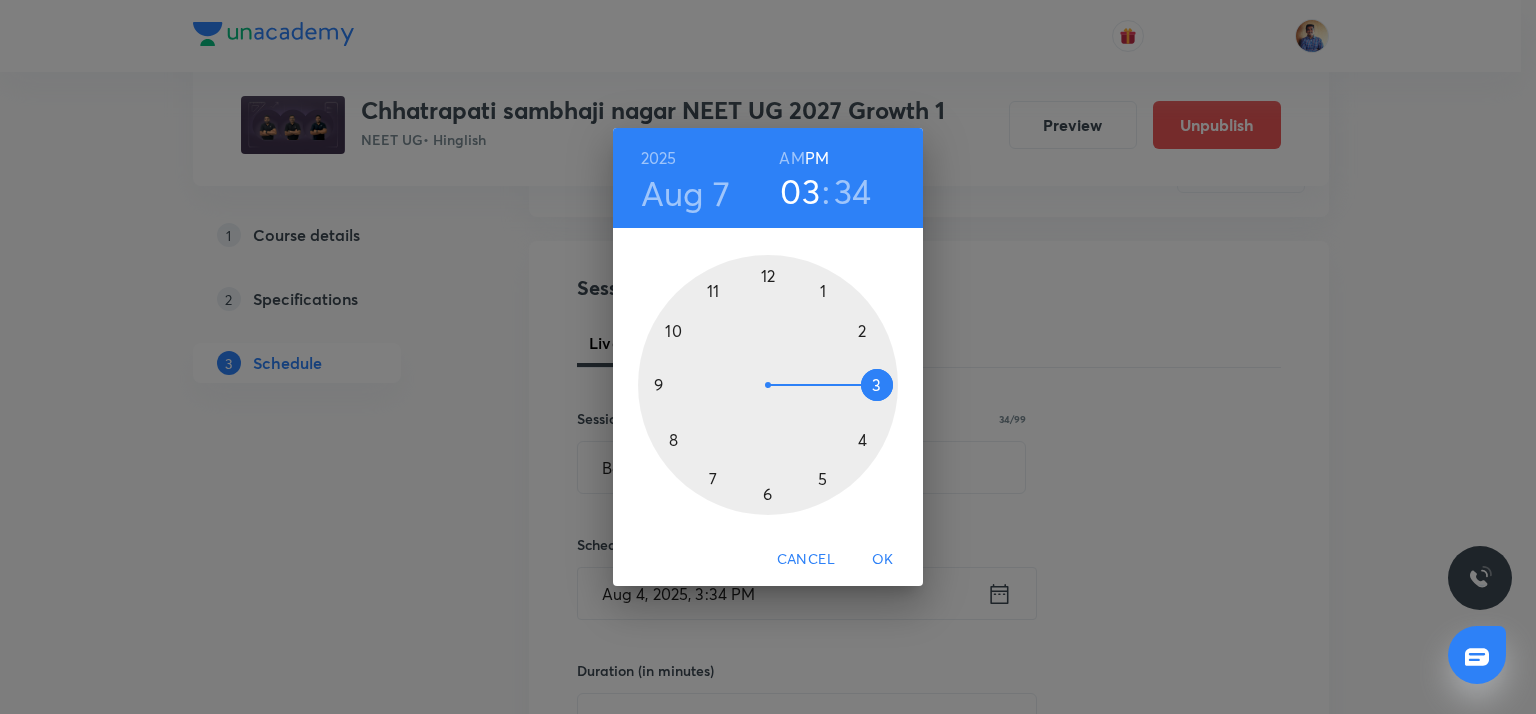 click on "AM" at bounding box center (791, 158) 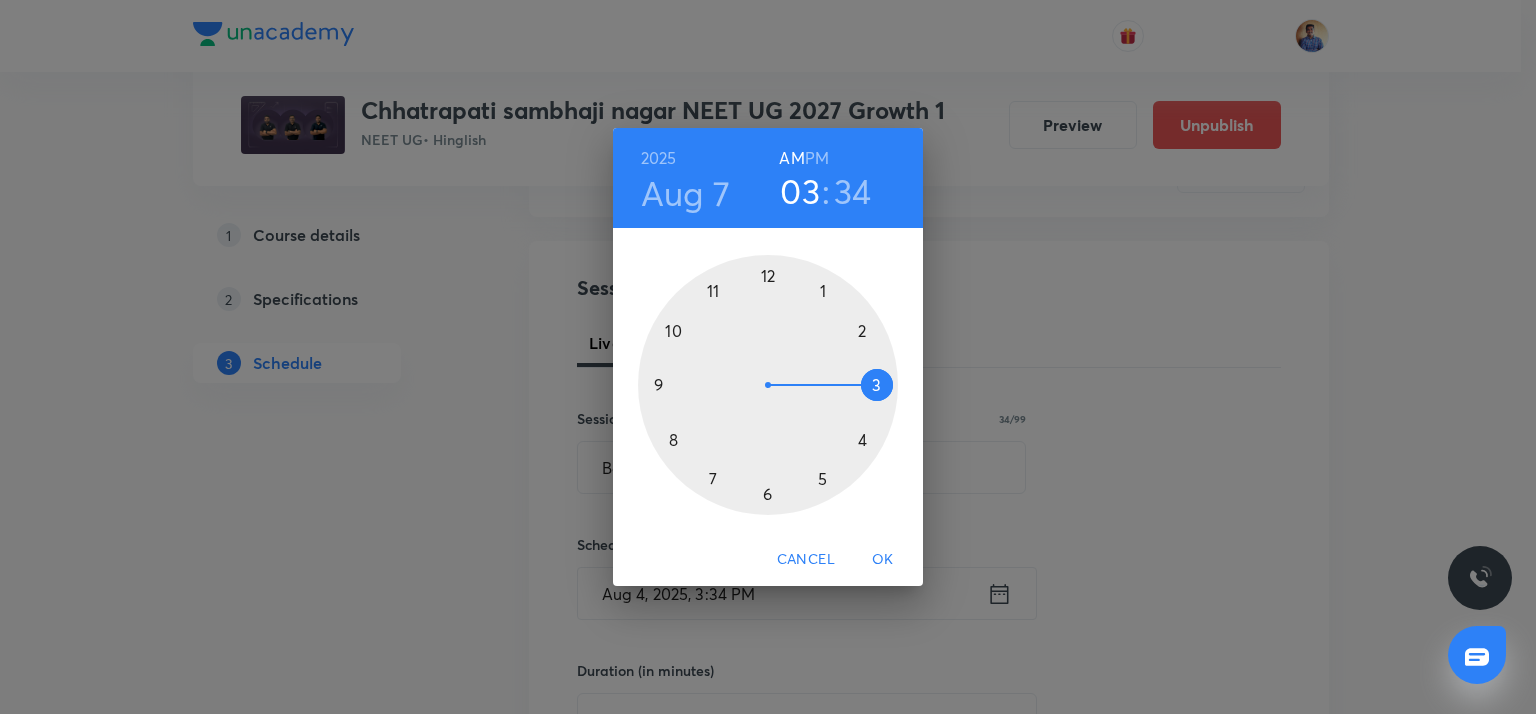 click at bounding box center (768, 385) 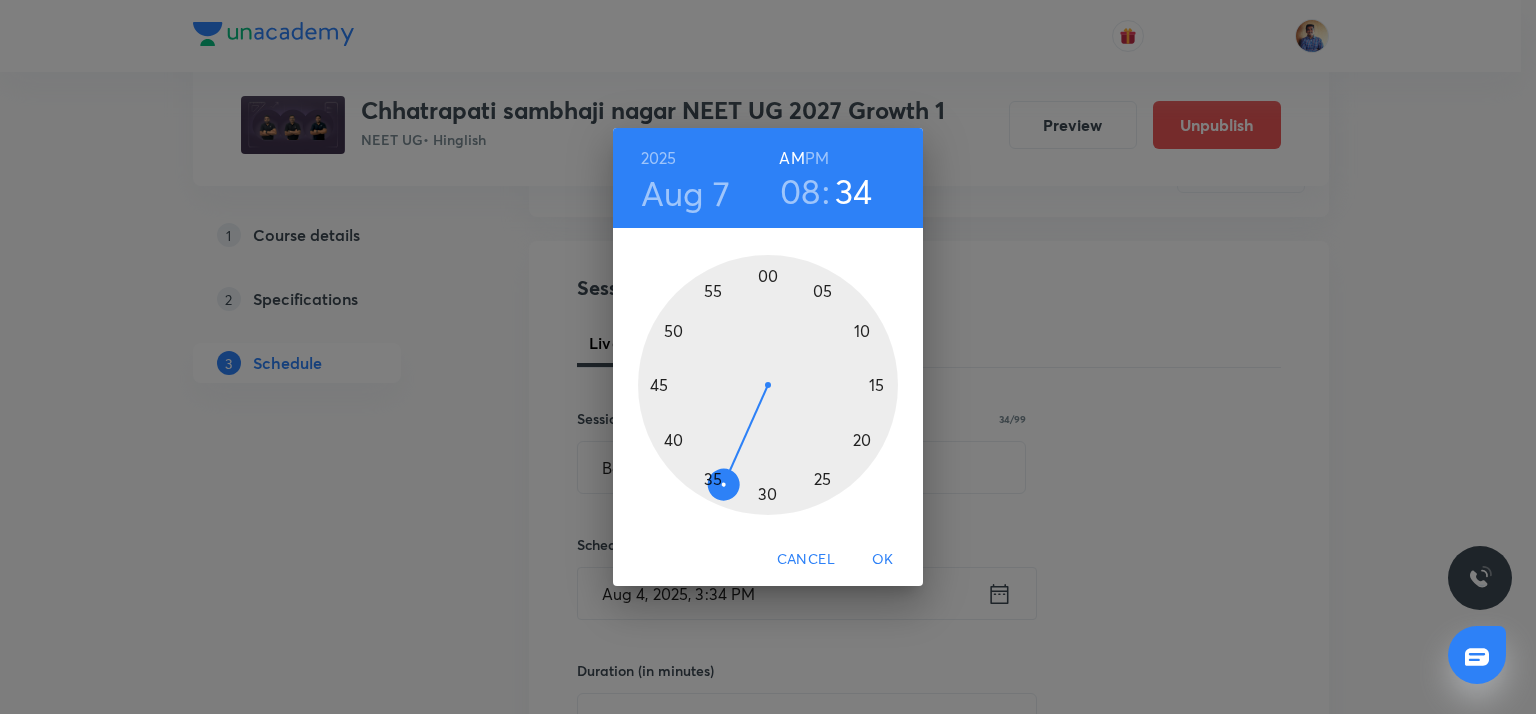 click at bounding box center (768, 385) 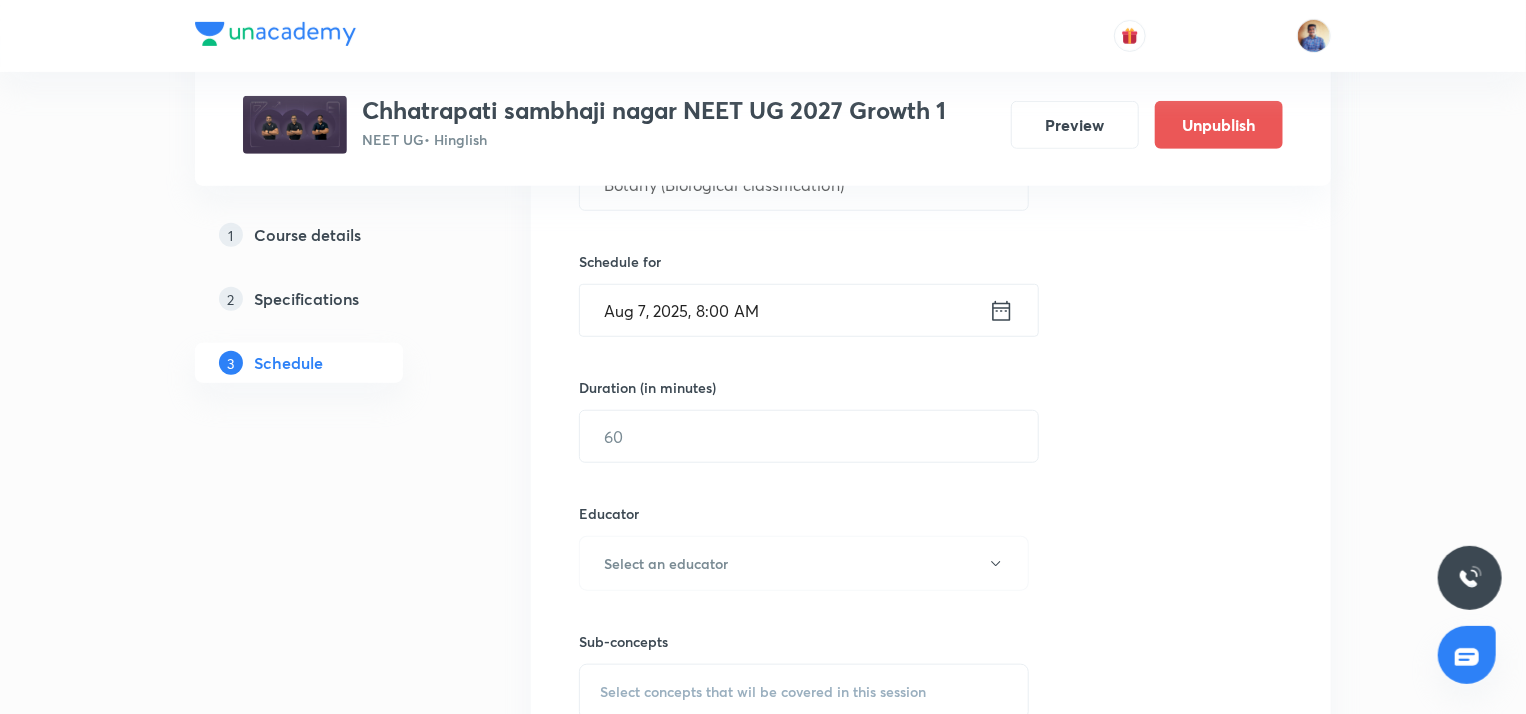 scroll, scrollTop: 607, scrollLeft: 0, axis: vertical 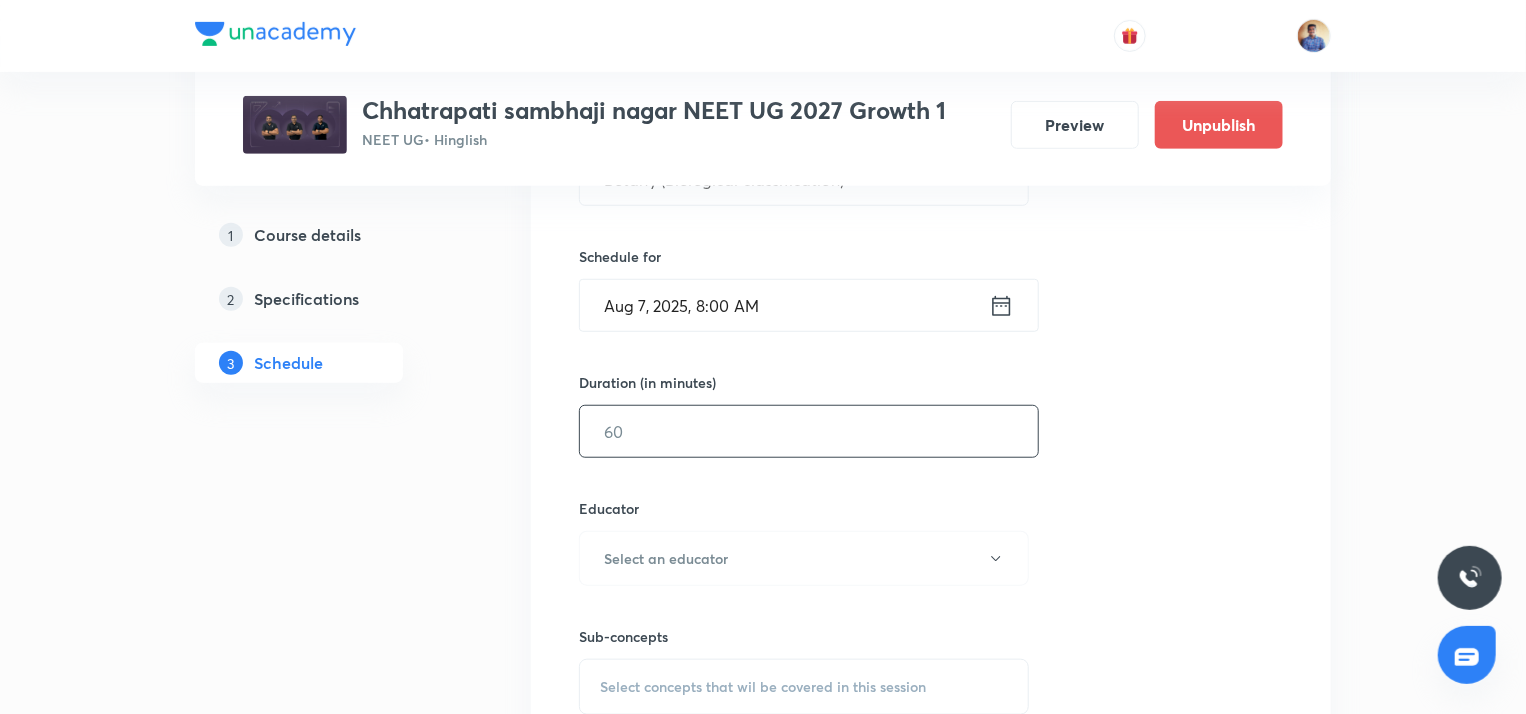 click at bounding box center [809, 431] 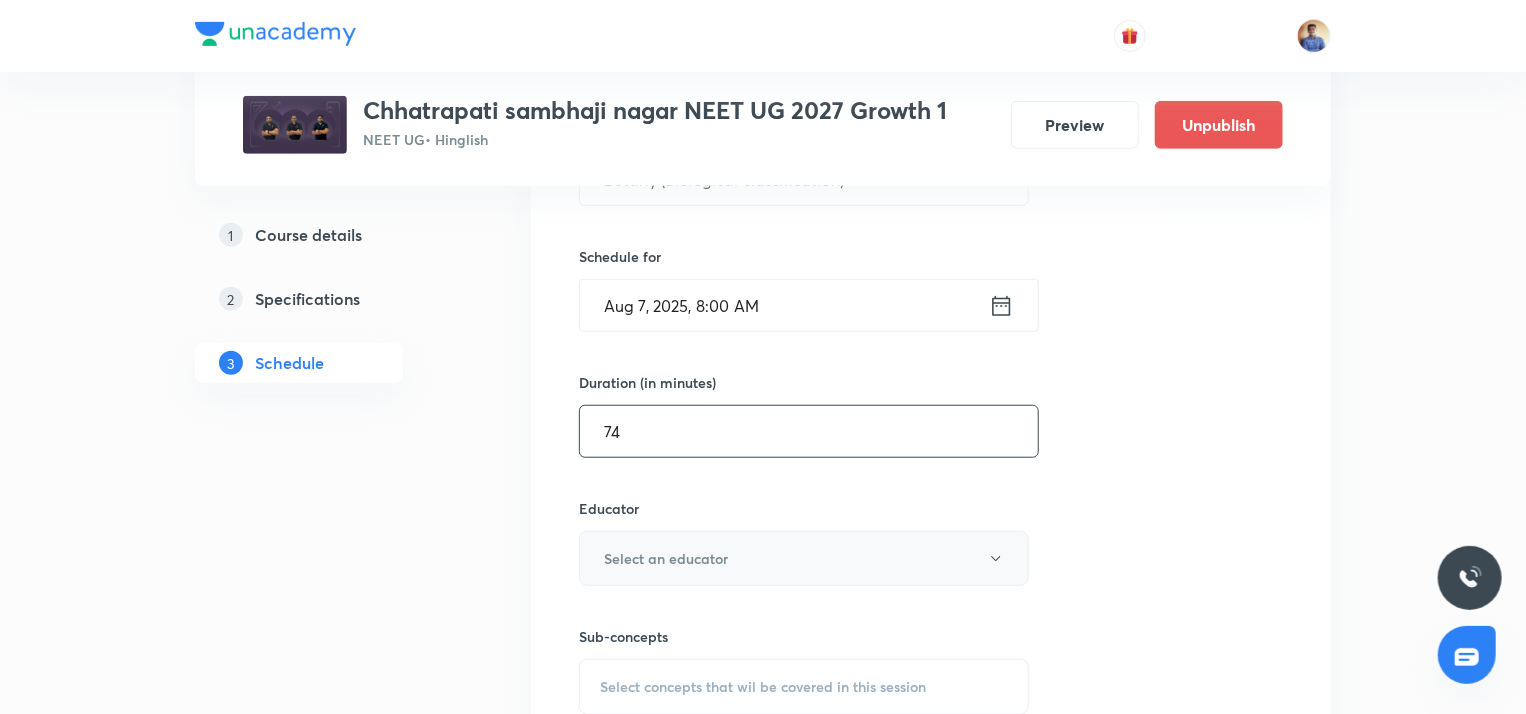type on "74" 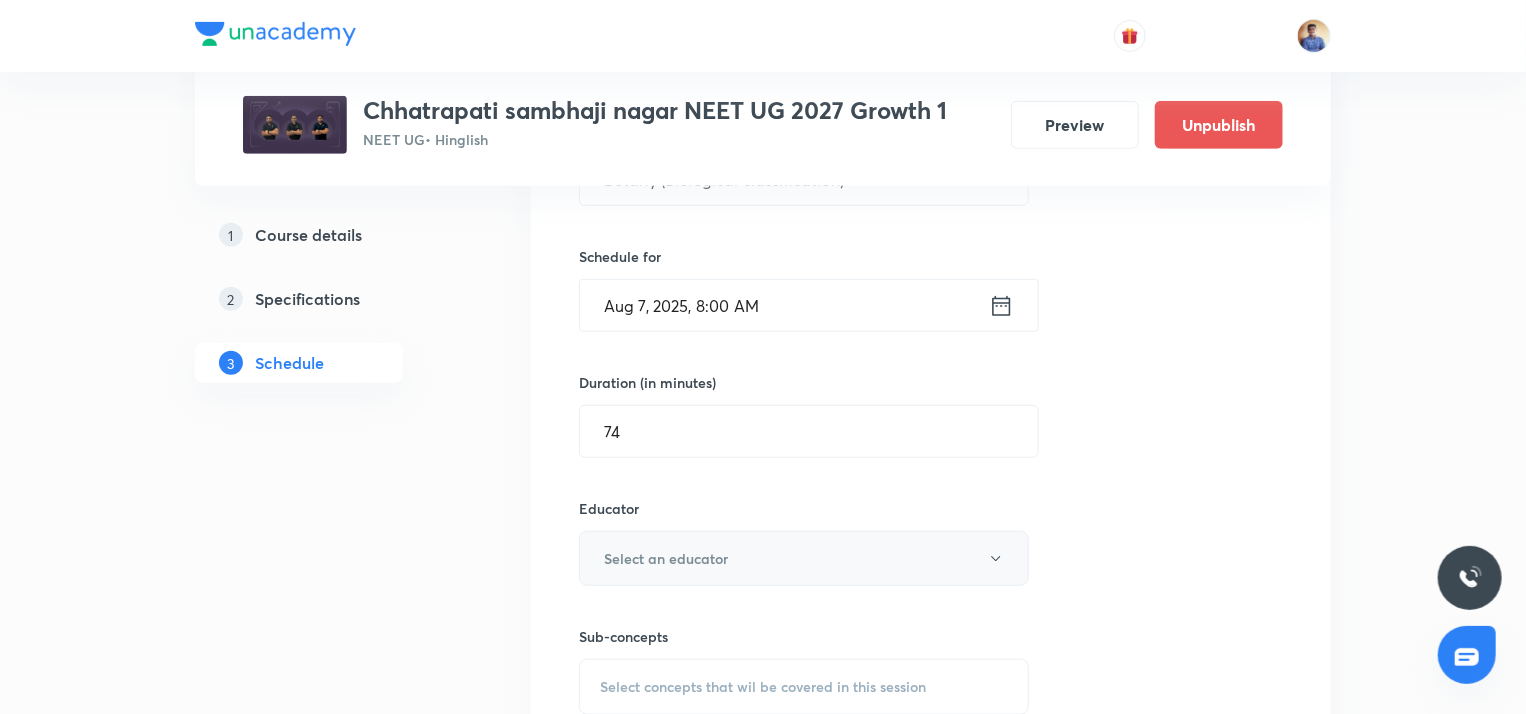 click on "Select an educator" at bounding box center [666, 558] 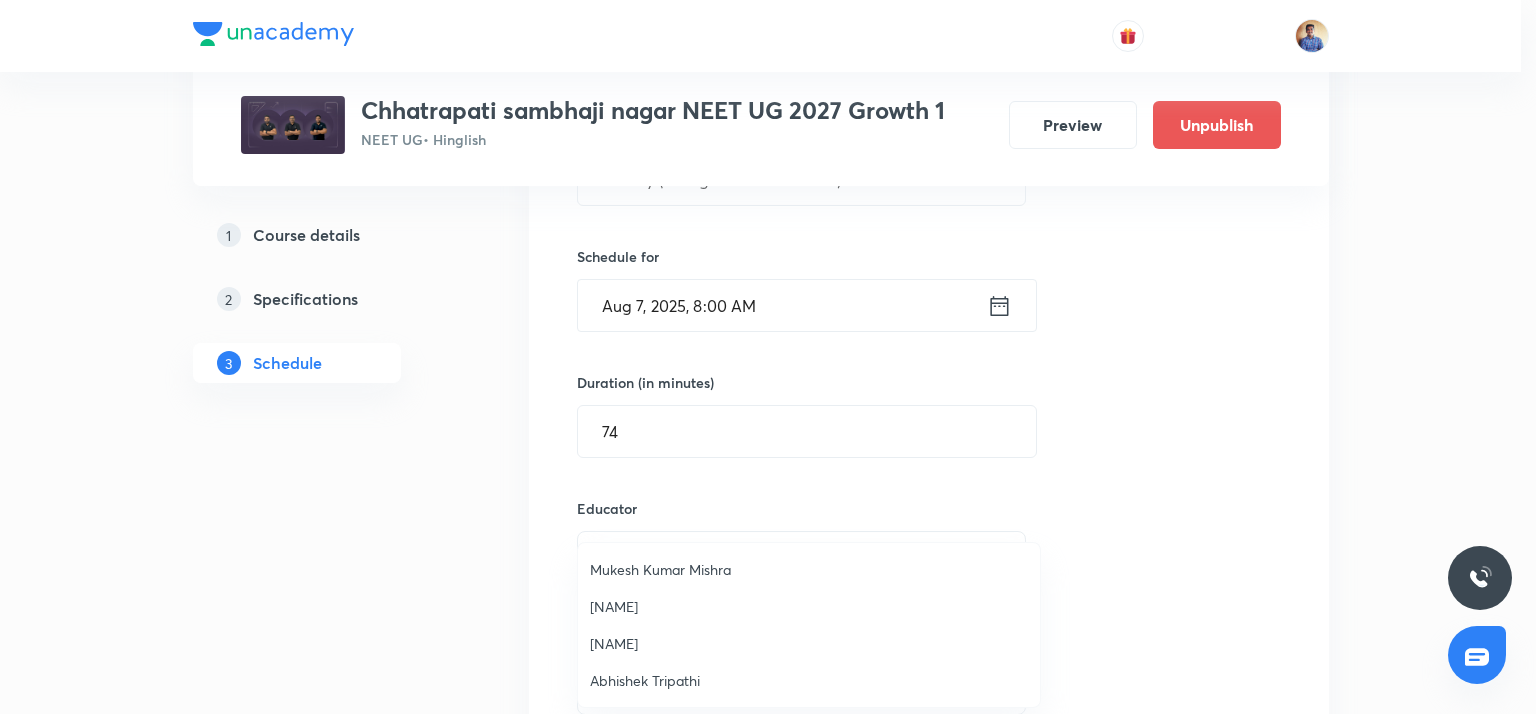 click on "Abhishek Tripathi" at bounding box center [809, 680] 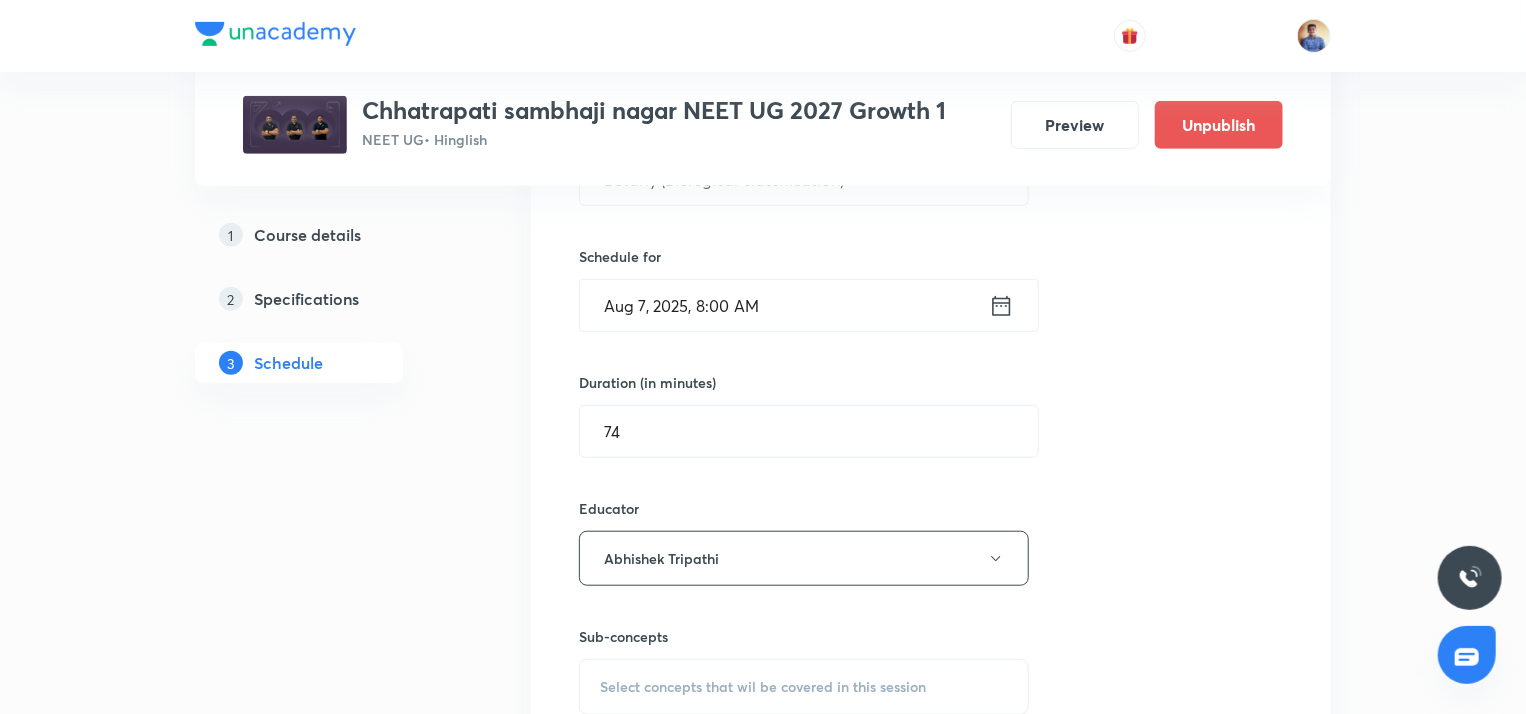 click on "Plus Courses Chhatrapati sambhaji nagar NEET UG 2027 Growth 1 NEET UG  • Hinglish Preview Unpublish 1 Course details 2 Specifications 3 Schedule Schedule 132  classes Topic coverage Class 11 Cover at least  60 % View details Session  133 Live class Quiz Recorded classes Session title 34/99 Botany (Biological classification) ​ Schedule for Aug 7, 2025, 8:00 AM ​ Duration (in minutes) 74 ​ Educator Abhishek Tripathi Sub-concepts Select concepts that wil be covered in this session Add Cancel Jun 12 Physics Lesson 1 • 12:01 AM • 75 min Year Long Courses Jun 16 Physics Lesson 2 • 12:00 PM • 75 min Year Long Courses Jun 18 Botany Lesson 3 • 8:00 AM • 74 min Year Long Courses Jun 18 Chemistry Lesson 4 • 9:15 AM • 74 min Year Long Courses Jun 18 Zoology Lesson 5 • 10:45 AM • 60 min Year Long Courses Jun 18 Physics Lesson 6 • 11:46 AM • 74 min Year Long Courses Jun 19 Botany (Cell The Unit of Life) Lesson 7 • 8:00 AM • 74 min Year Long Courses Jun 19 Chemistry Year Long Courses Jun" at bounding box center [763, 10478] 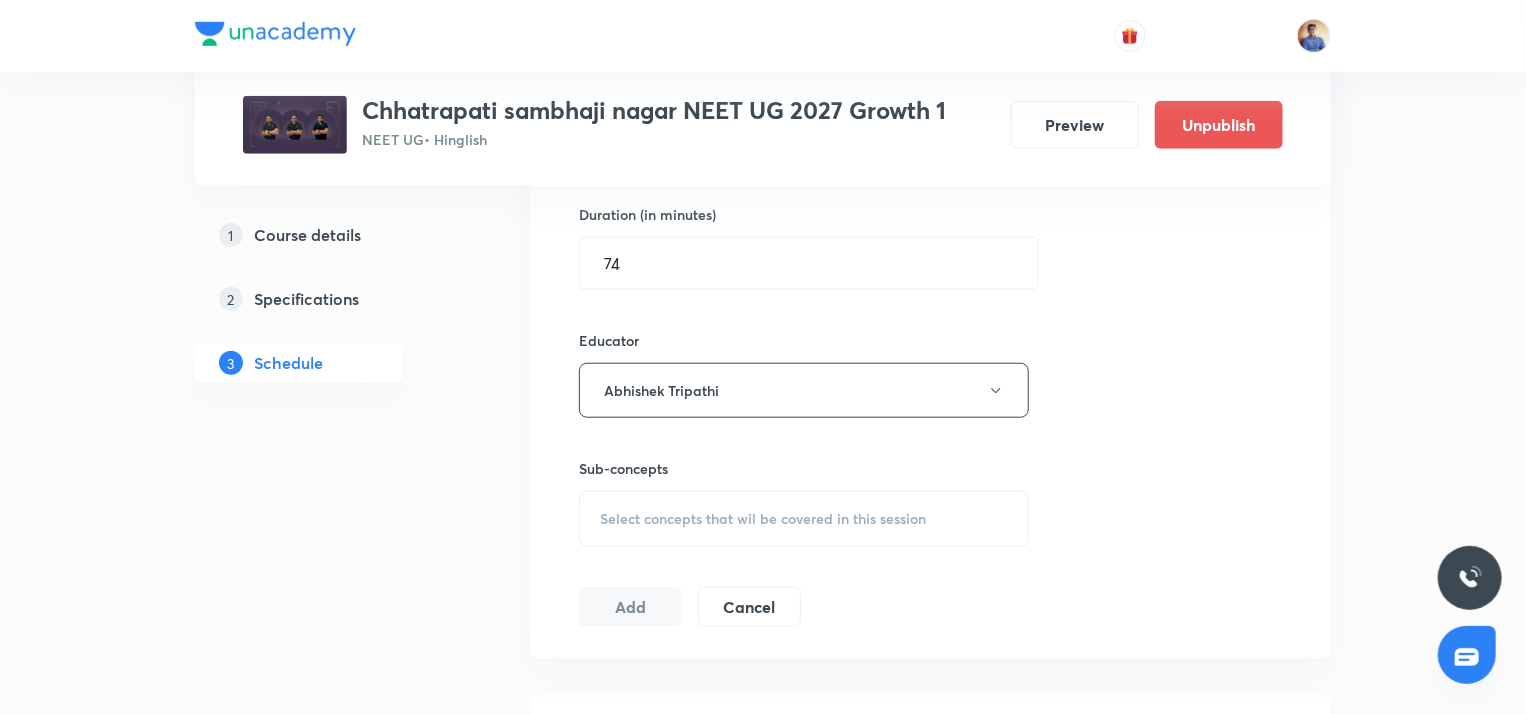 scroll, scrollTop: 778, scrollLeft: 0, axis: vertical 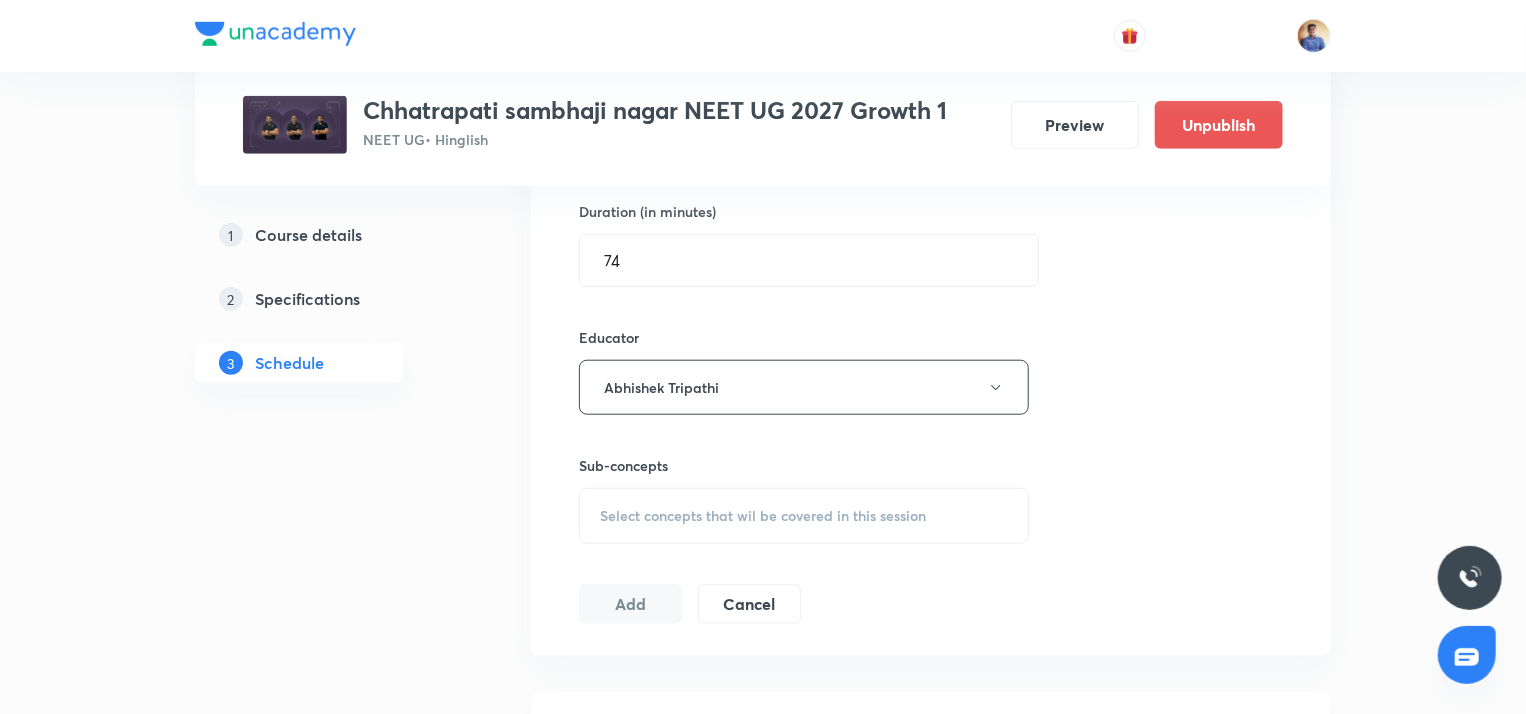 click on "Select concepts that wil be covered in this session" at bounding box center (763, 516) 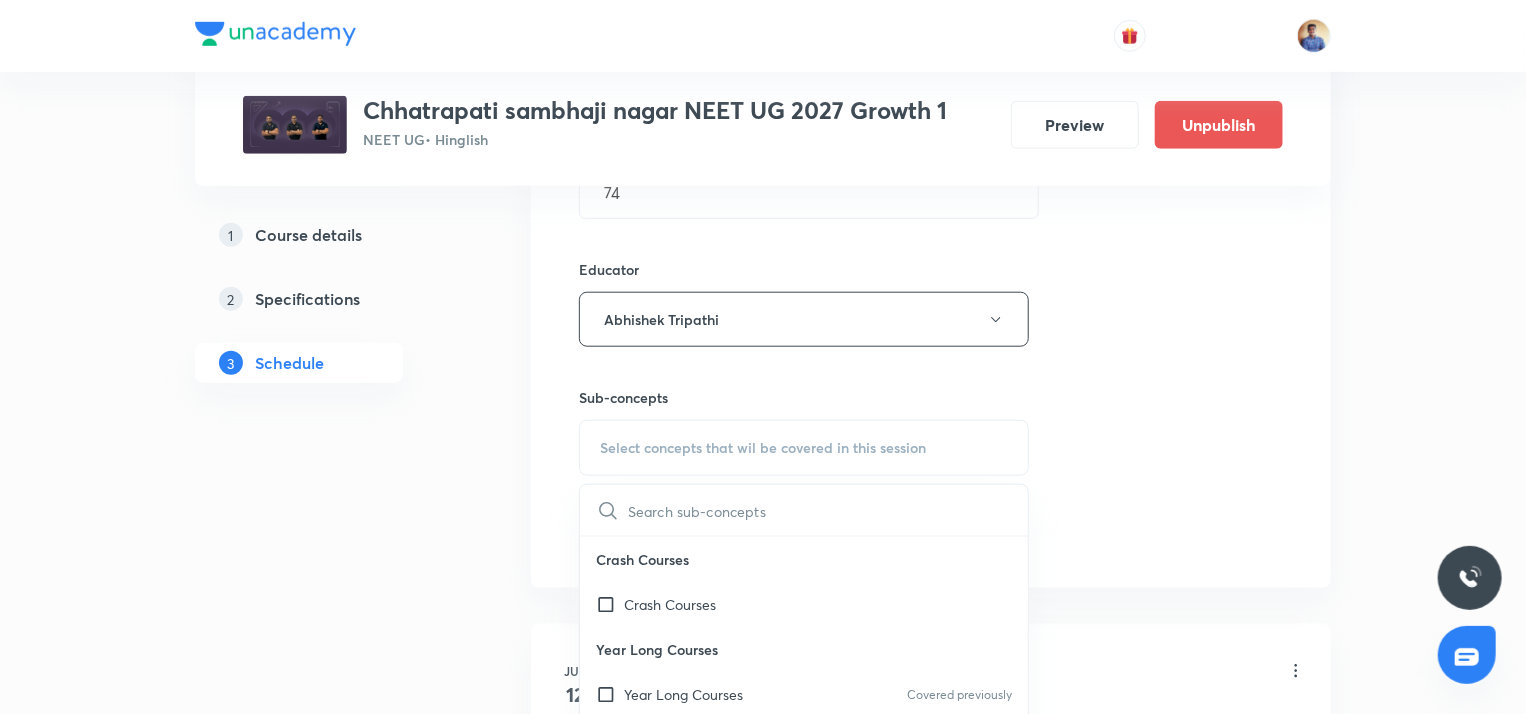 scroll, scrollTop: 848, scrollLeft: 0, axis: vertical 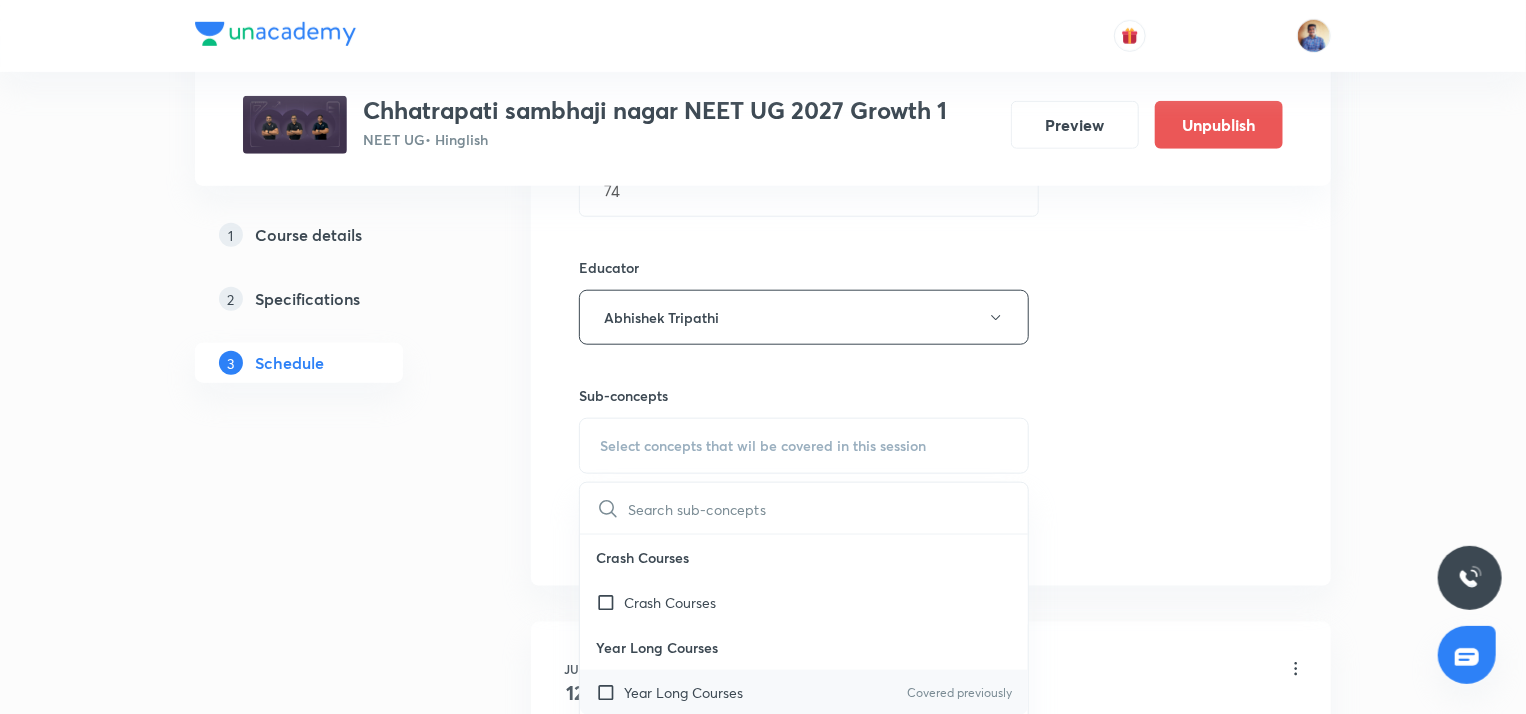 click at bounding box center (610, 692) 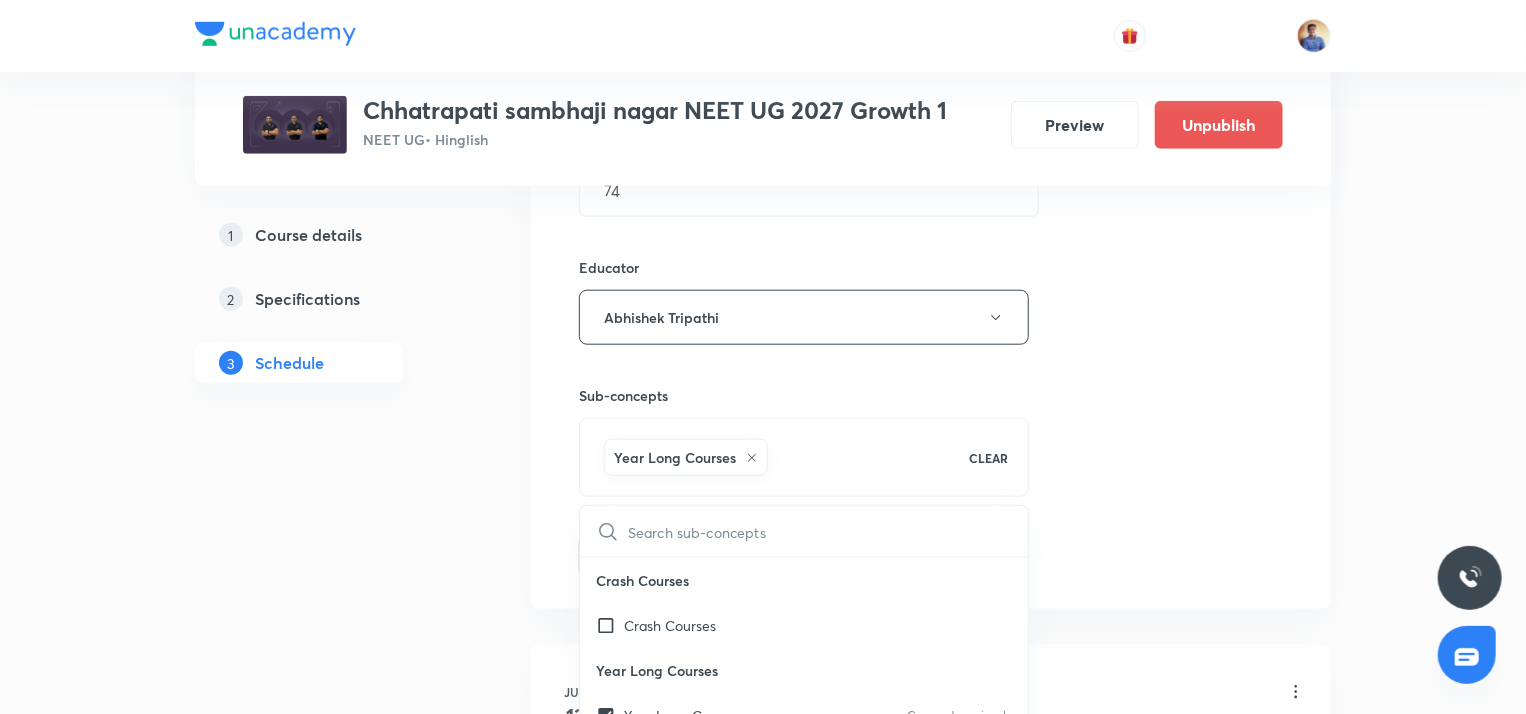 click on "Plus Courses [CITY] NEET UG 2027 Growth 1 NEET UG  • Hinglish Preview Unpublish 1 Course details 2 Specifications 3 Schedule Schedule 132  classes Topic coverage Class 11 Cover at least  60 % View details Session  133 Live class Quiz Recorded classes Session title 34/99 Botany (Biological classification) ​ Schedule for Aug 7, 2025, 8:00 AM ​ Duration (in minutes) 74 ​ Educator [NAME] Sub-concepts Year Long Courses CLEAR ​ Crash Courses Crash Courses Year Long Courses Year Long Courses Covered previously Add Cancel Jun 12 Physics Lesson 1 • 12:01 AM • 75 min Year Long Courses Jun 16 Physics Lesson 2 • 12:00 PM • 75 min Year Long Courses Jun 18 Botany Lesson 3 • 8:00 AM • 74 min Year Long Courses Jun 18 Chemistry Lesson 4 • 9:15 AM • 74 min Year Long Courses Jun 18 Zoology Lesson 5 • 10:45 AM • 60 min Year Long Courses Jun 18 Physics Lesson 6 • 11:46 AM • 74 min Year Long Courses Jun 19 Botany (Cell The Unit of Life) Year Long Courses Jun 19 Jun 1" at bounding box center (763, 10248) 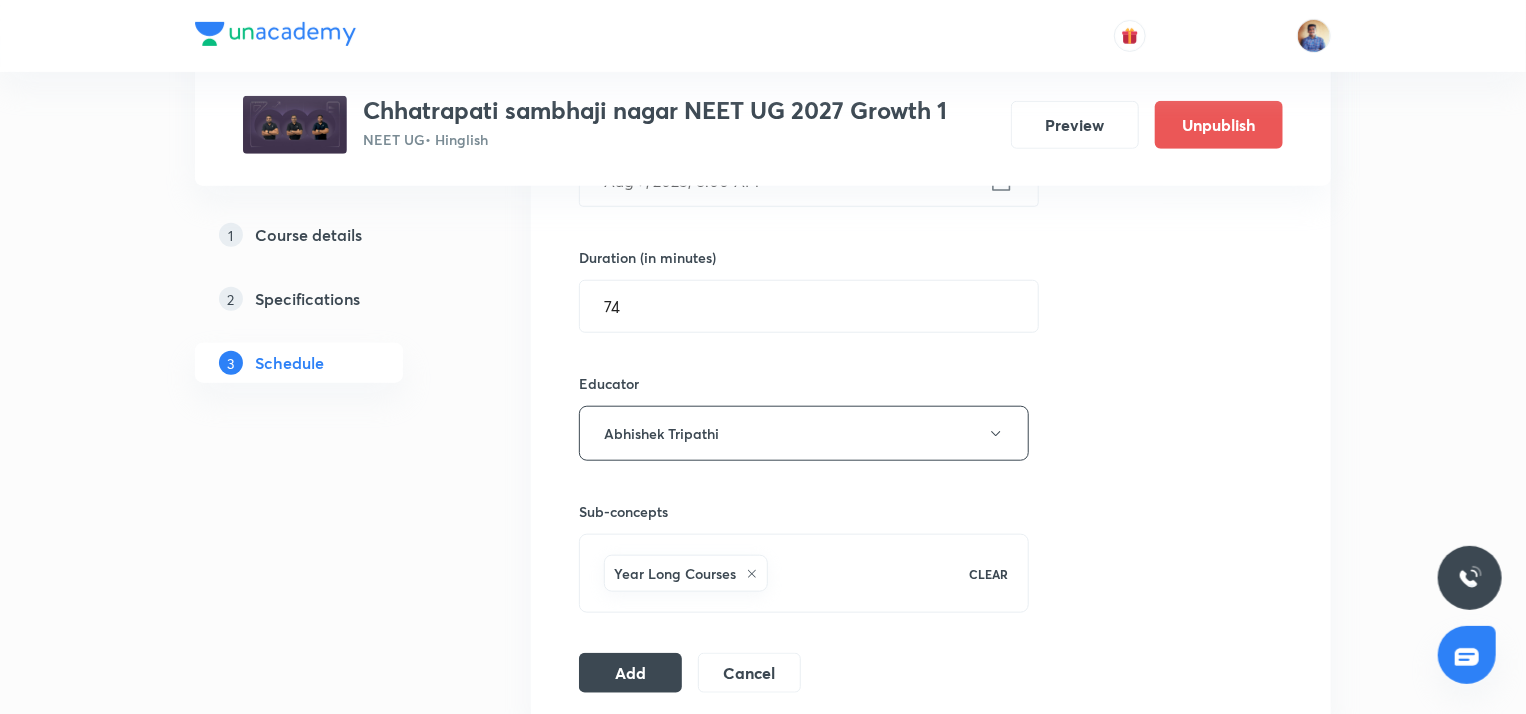 scroll, scrollTop: 732, scrollLeft: 0, axis: vertical 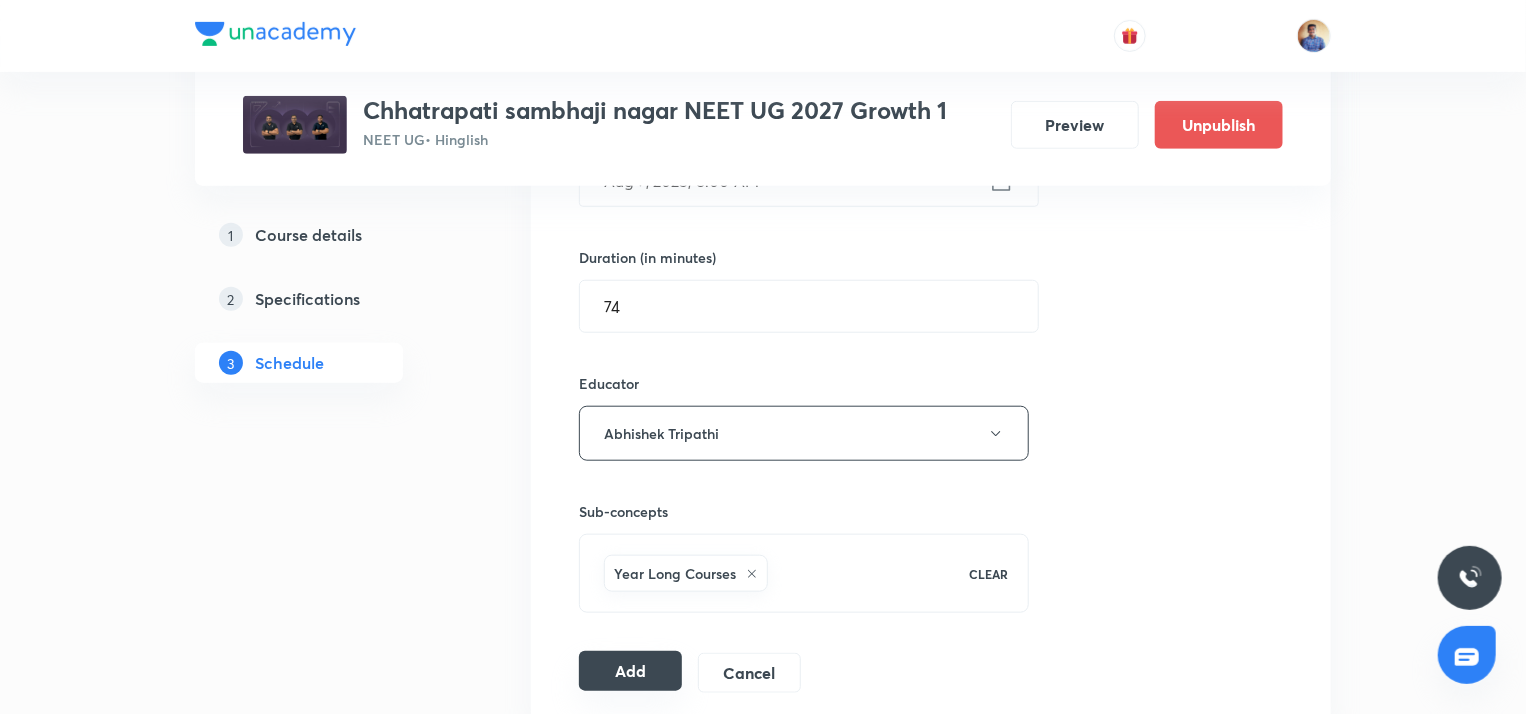 click on "Add" at bounding box center [630, 671] 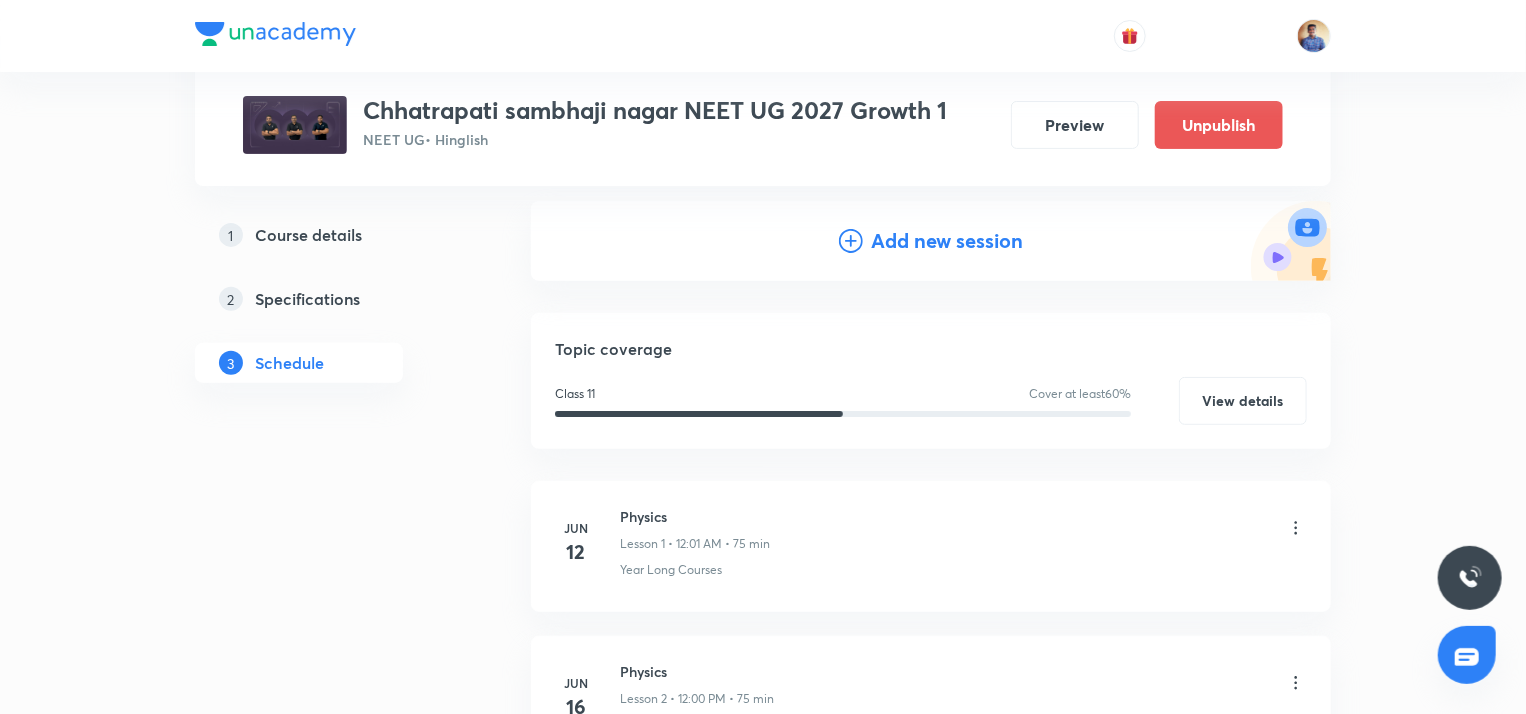 scroll, scrollTop: 0, scrollLeft: 0, axis: both 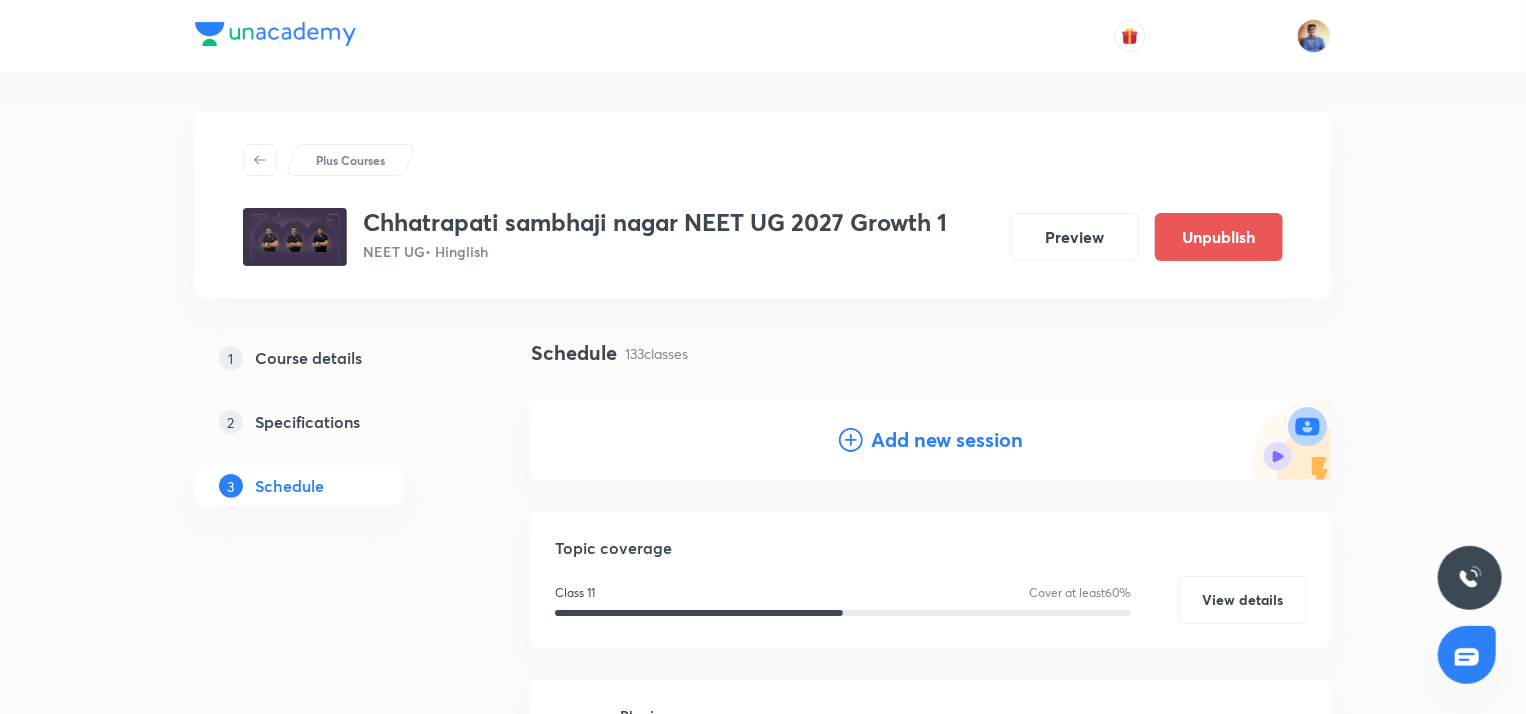 click 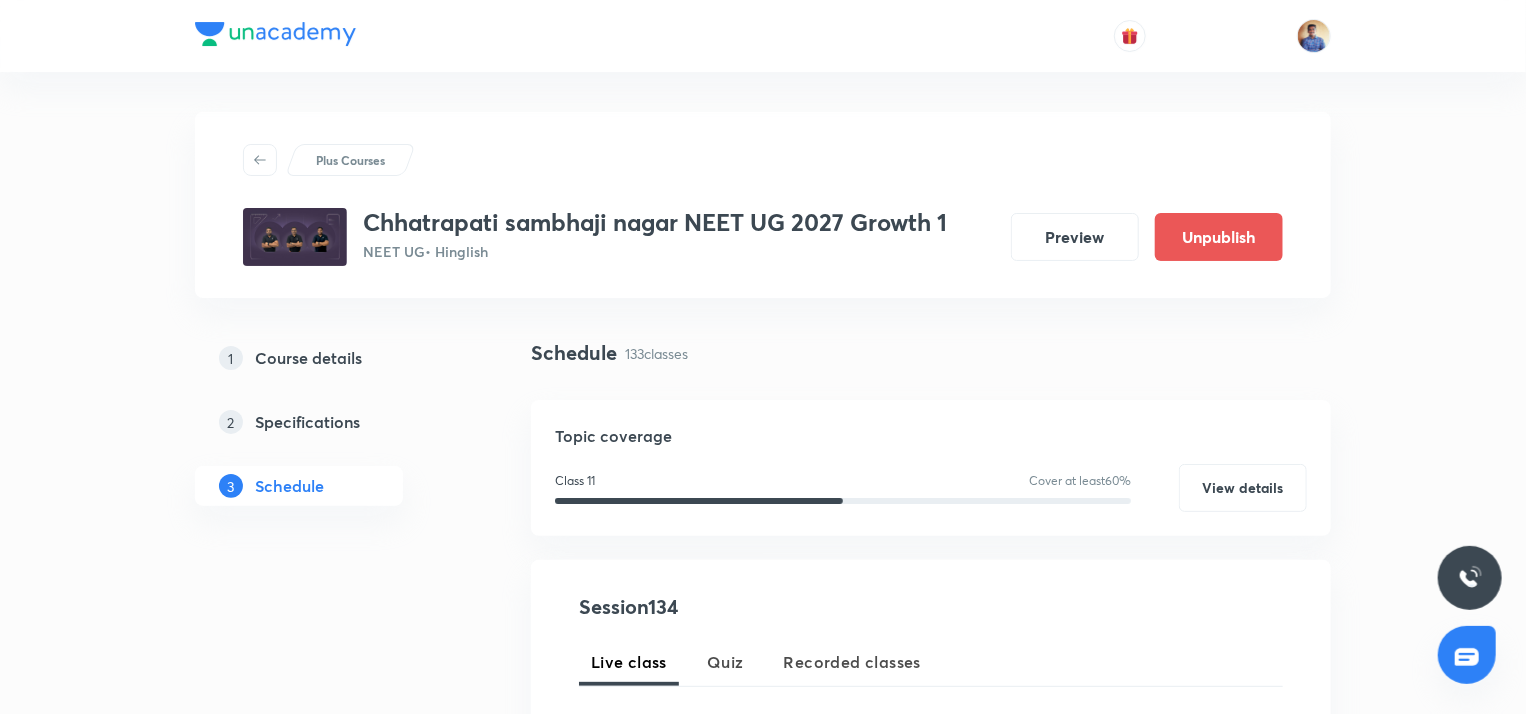 scroll, scrollTop: 288, scrollLeft: 0, axis: vertical 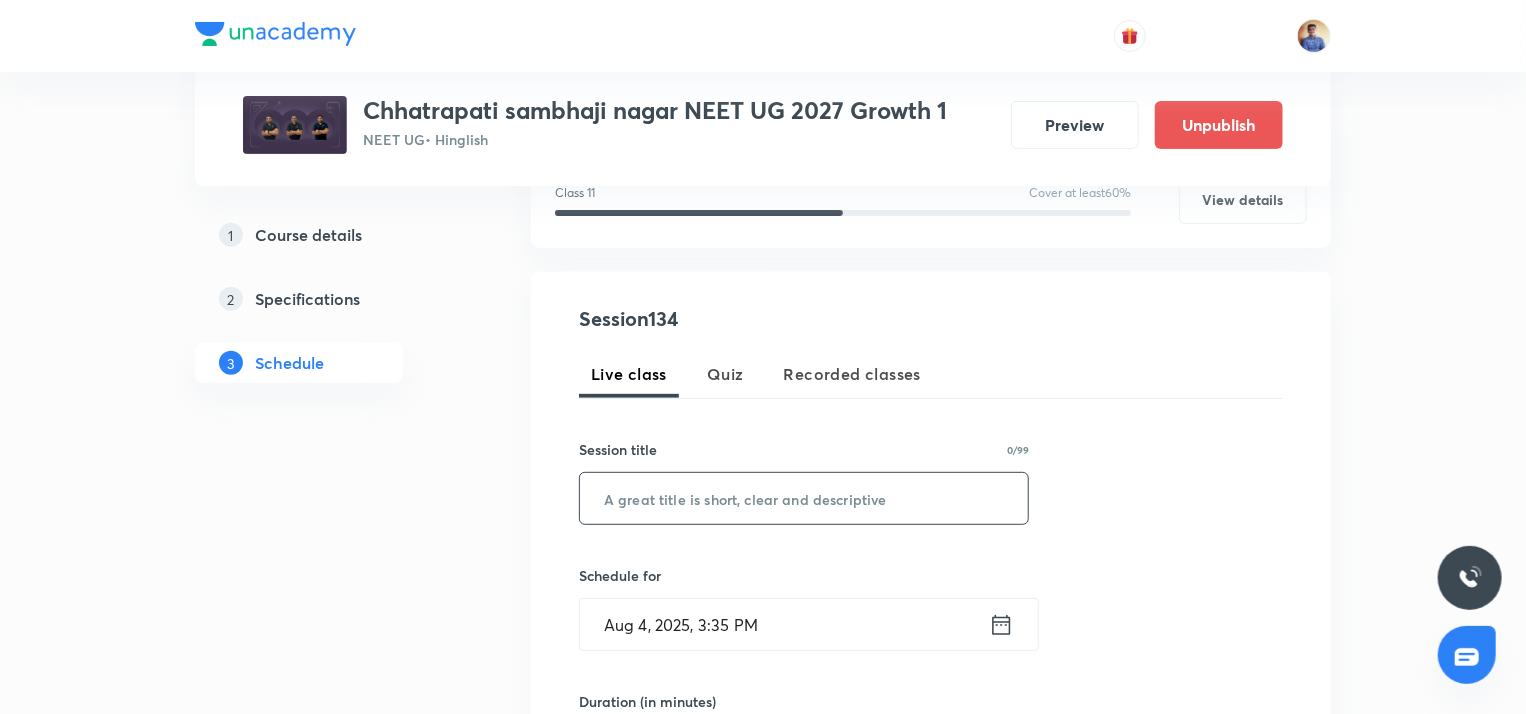click at bounding box center [804, 498] 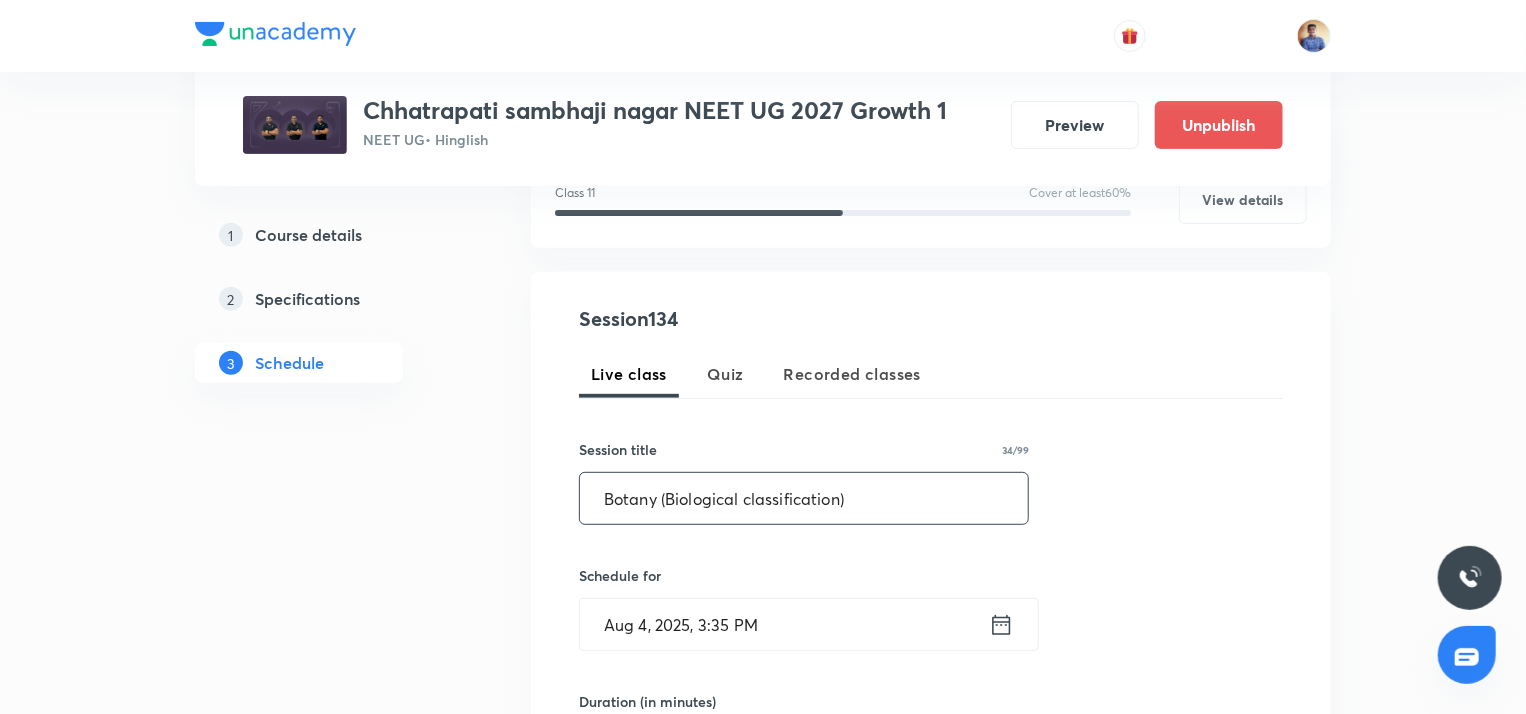 scroll, scrollTop: 432, scrollLeft: 0, axis: vertical 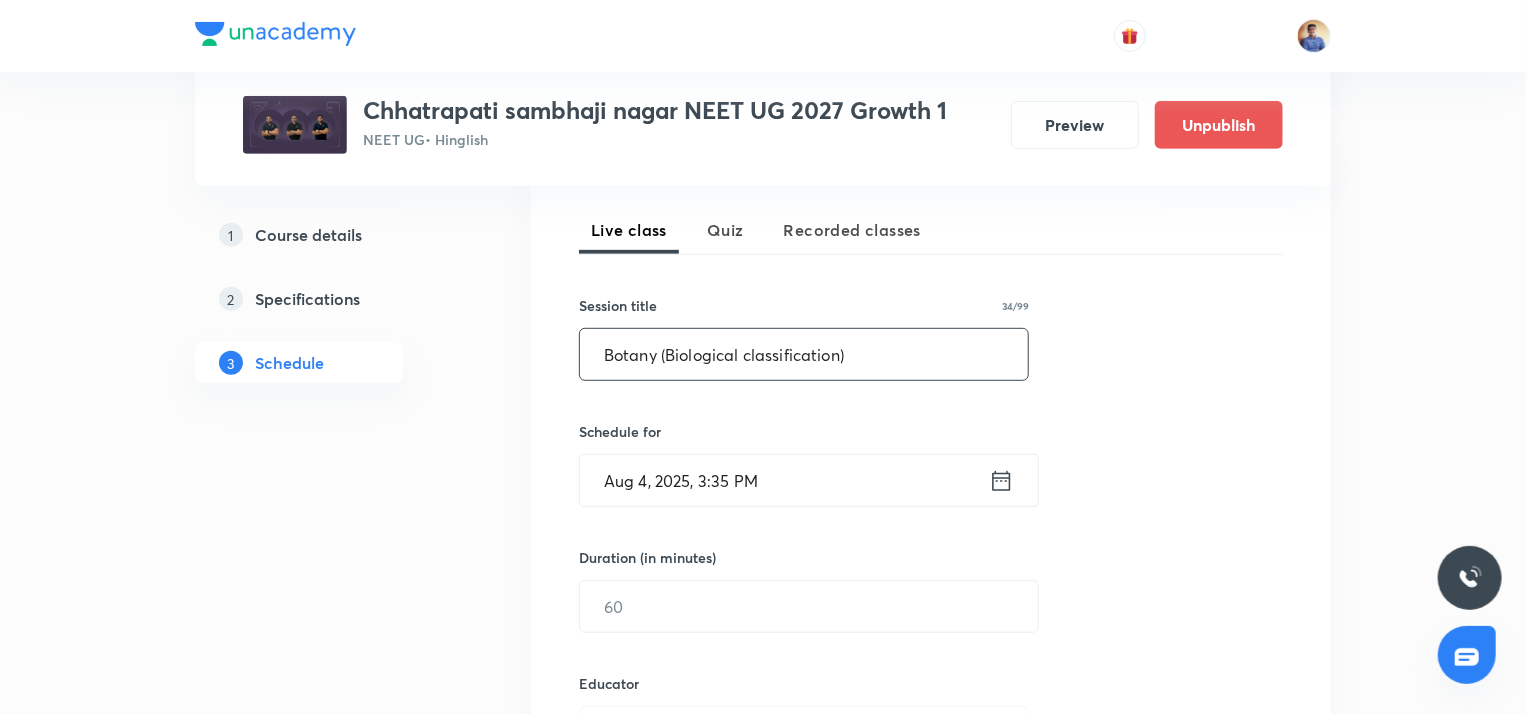 type on "Botany (Biological classification)" 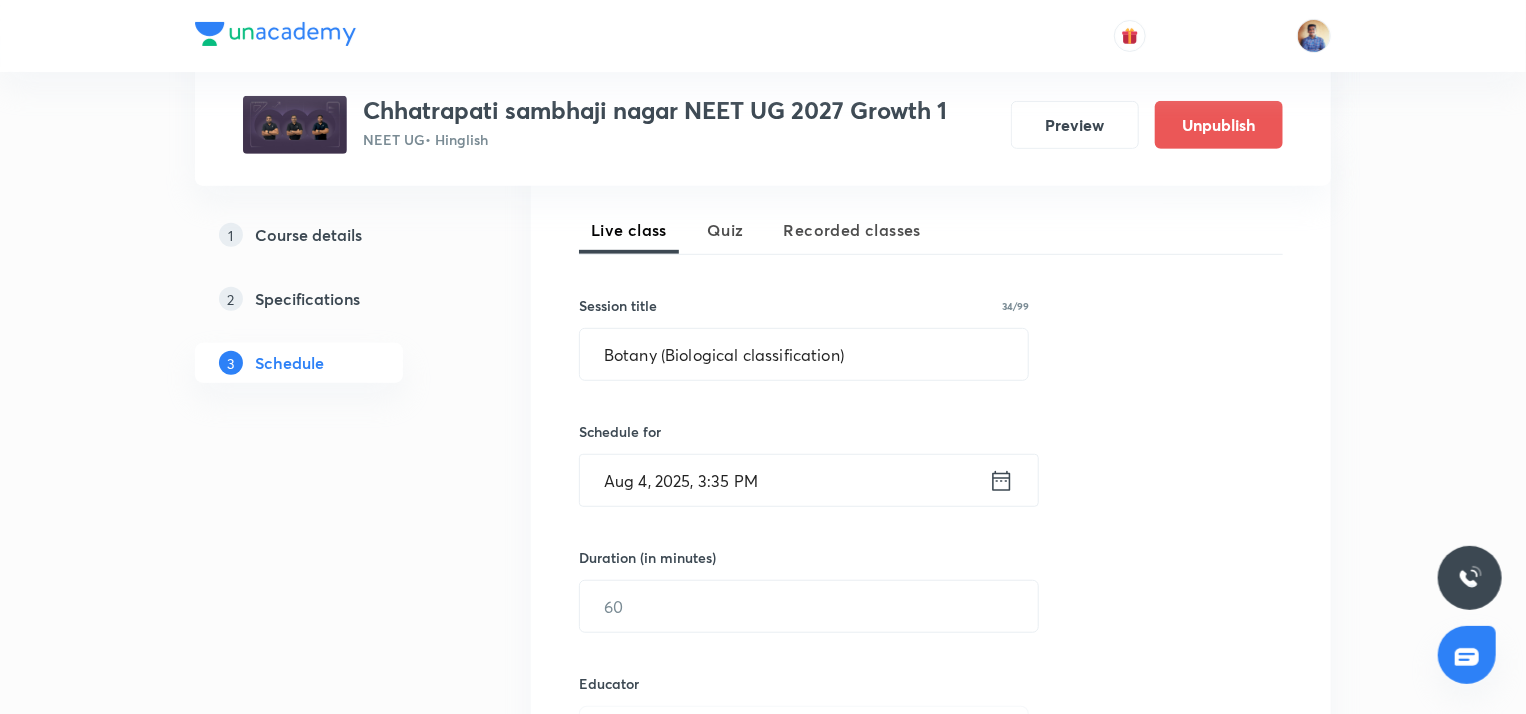 click on "Aug 4, 2025, 3:35 PM" at bounding box center (784, 480) 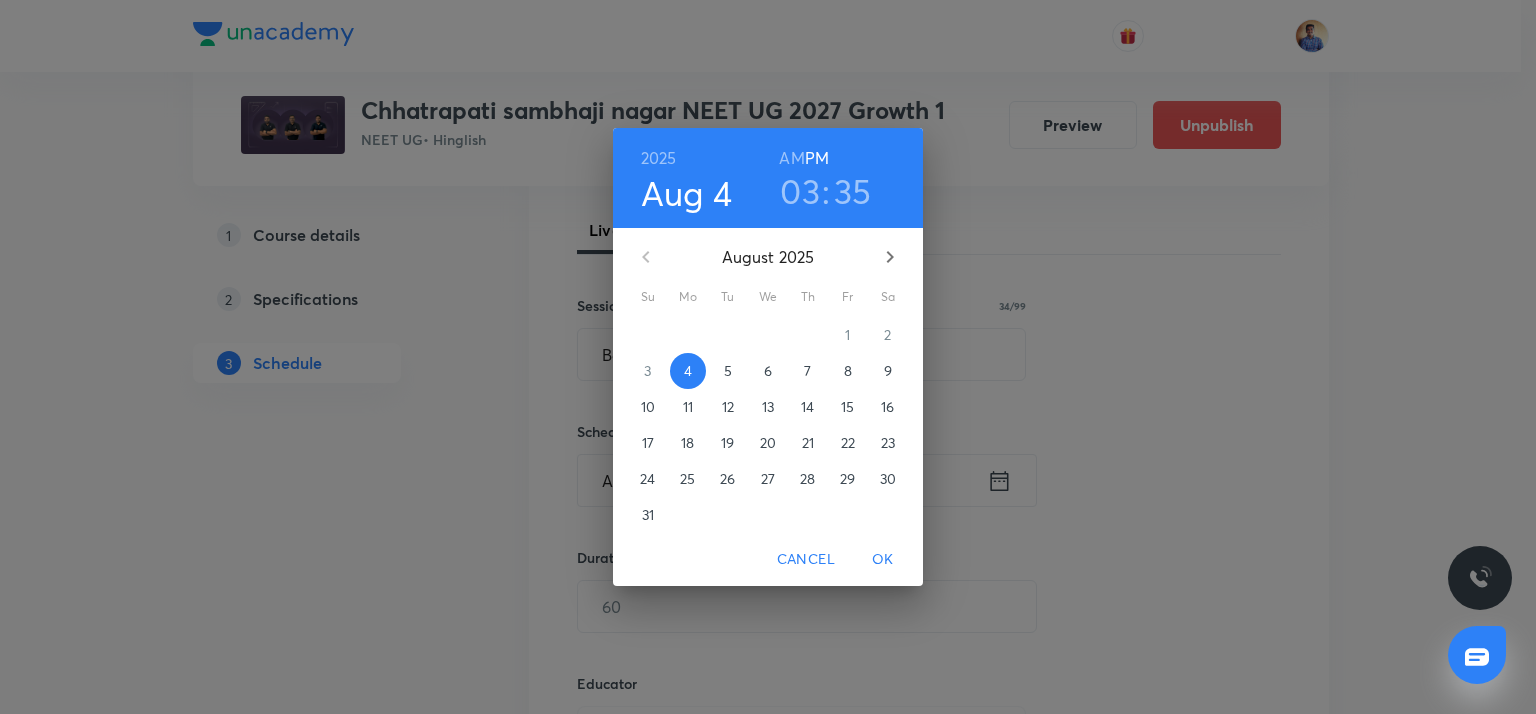 click on "8" at bounding box center [848, 371] 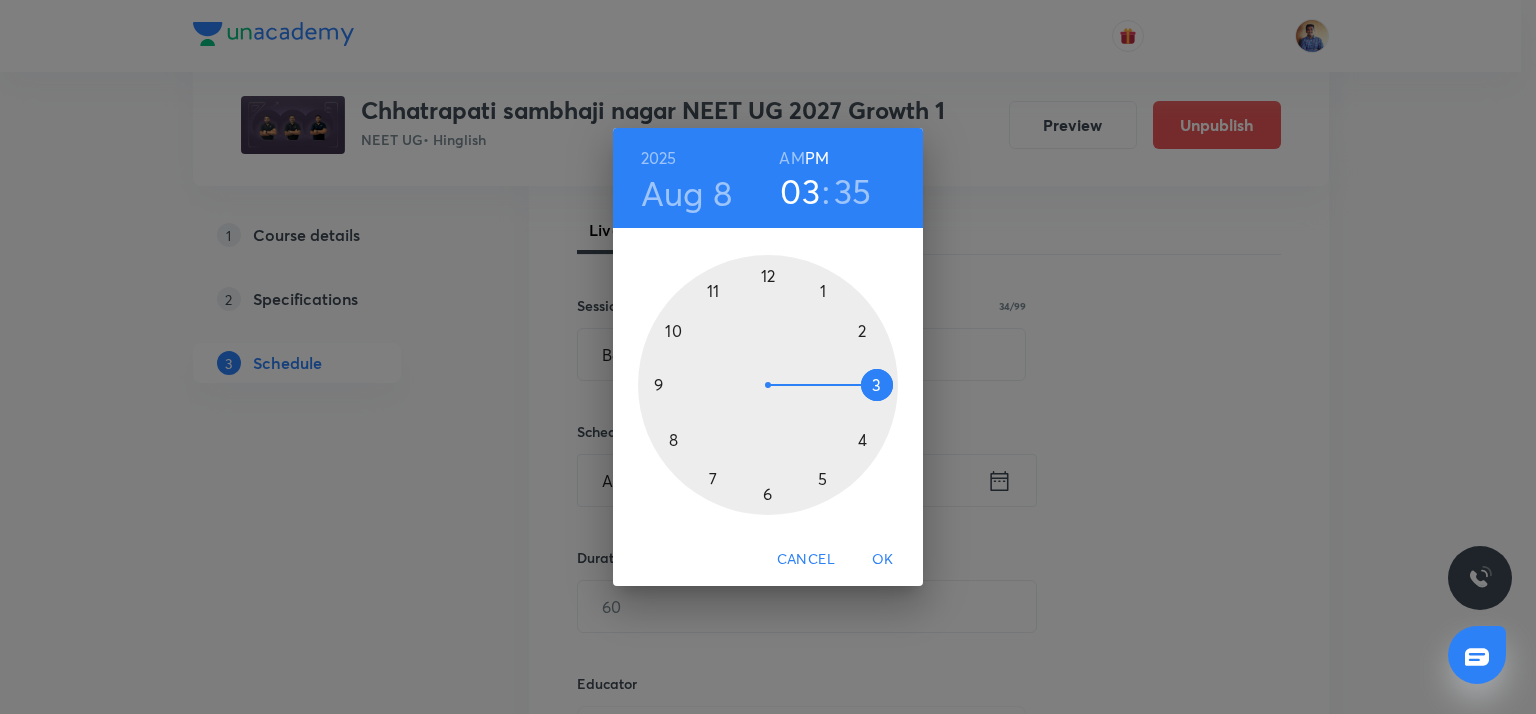 click on "AM" at bounding box center [791, 158] 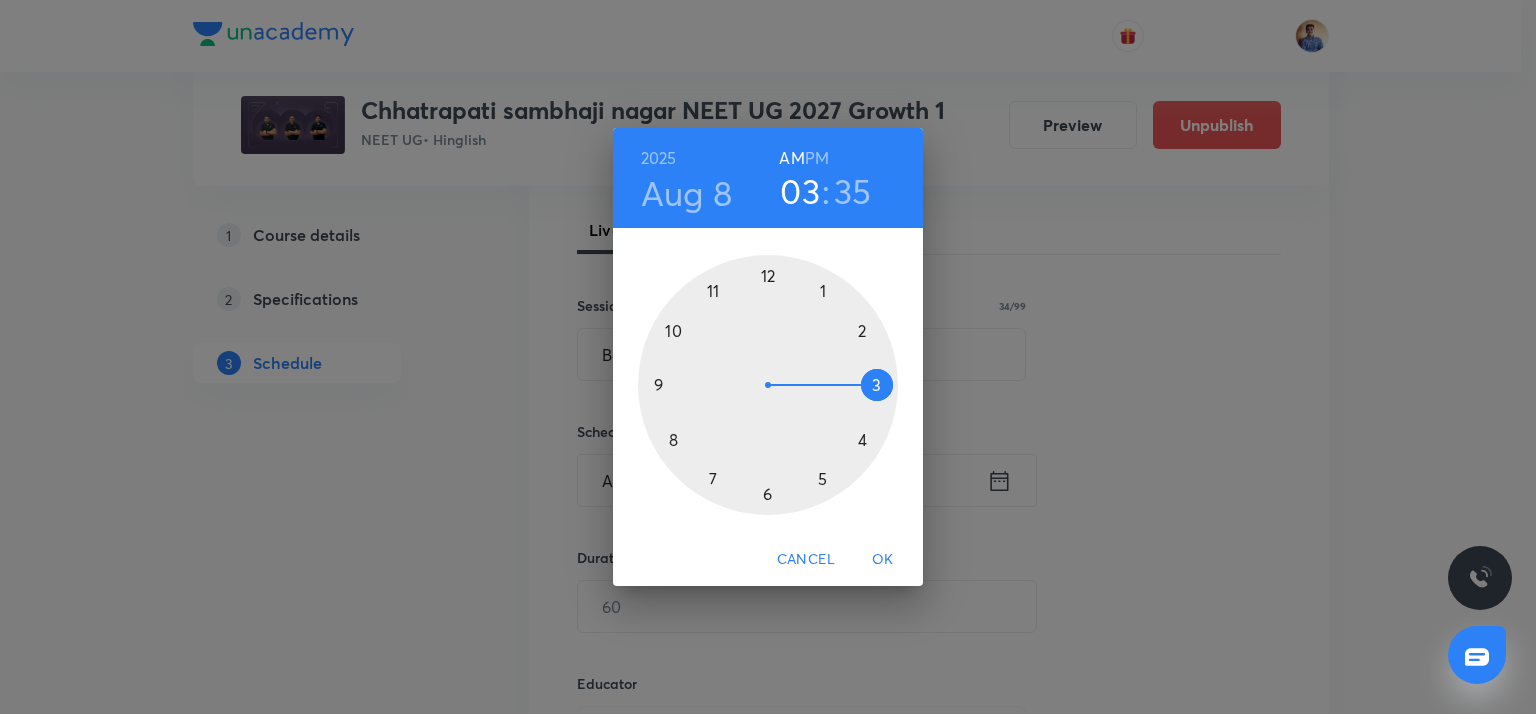 click at bounding box center [768, 385] 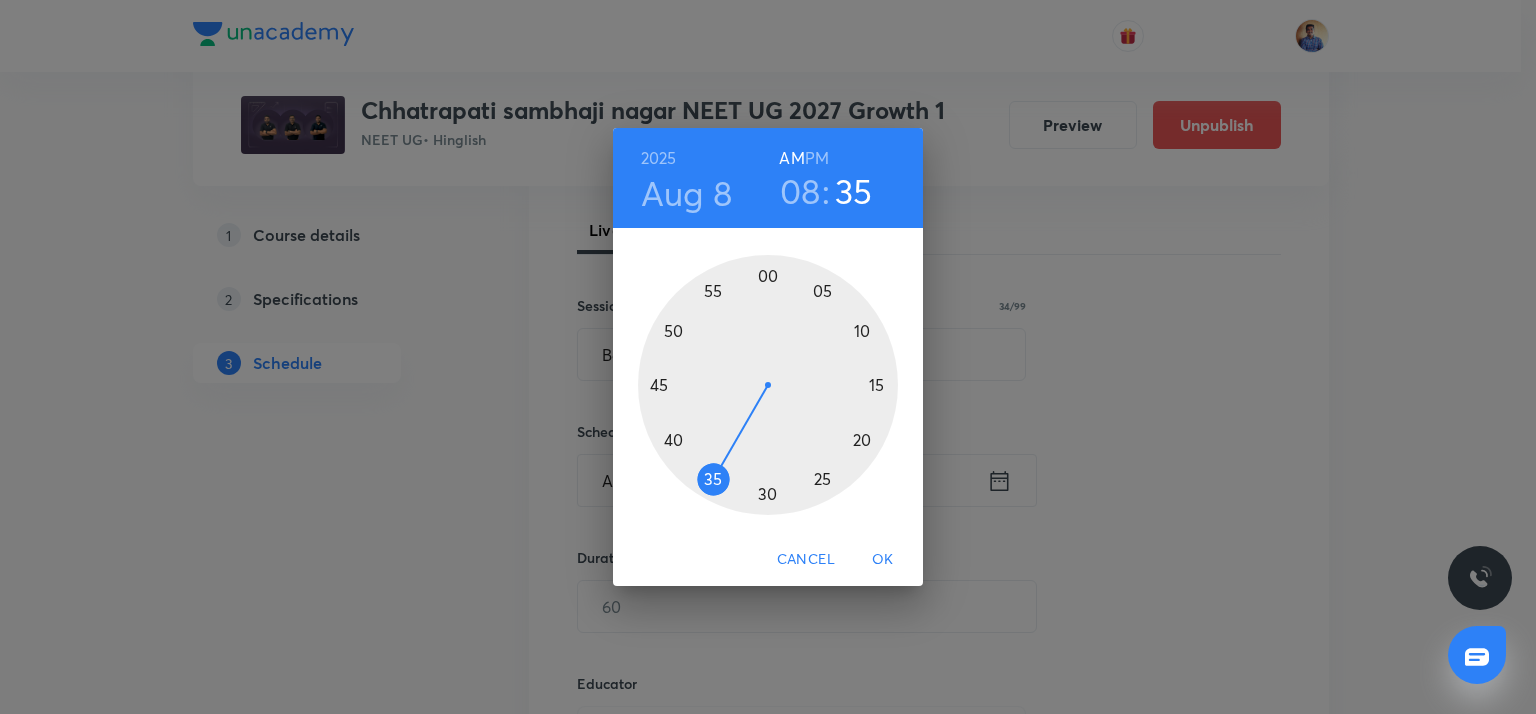 click at bounding box center (768, 385) 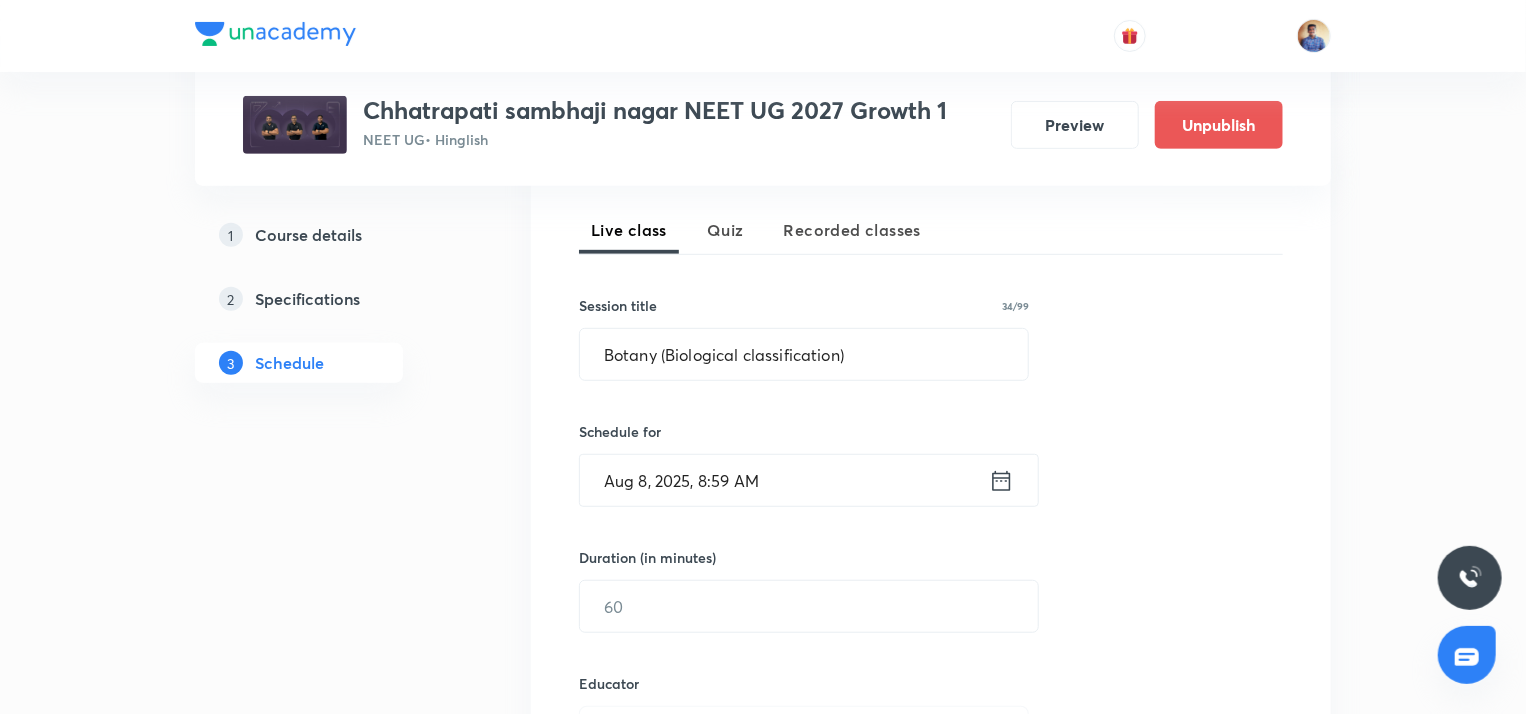 click on "Aug 8, 2025, 8:59 AM" at bounding box center [784, 480] 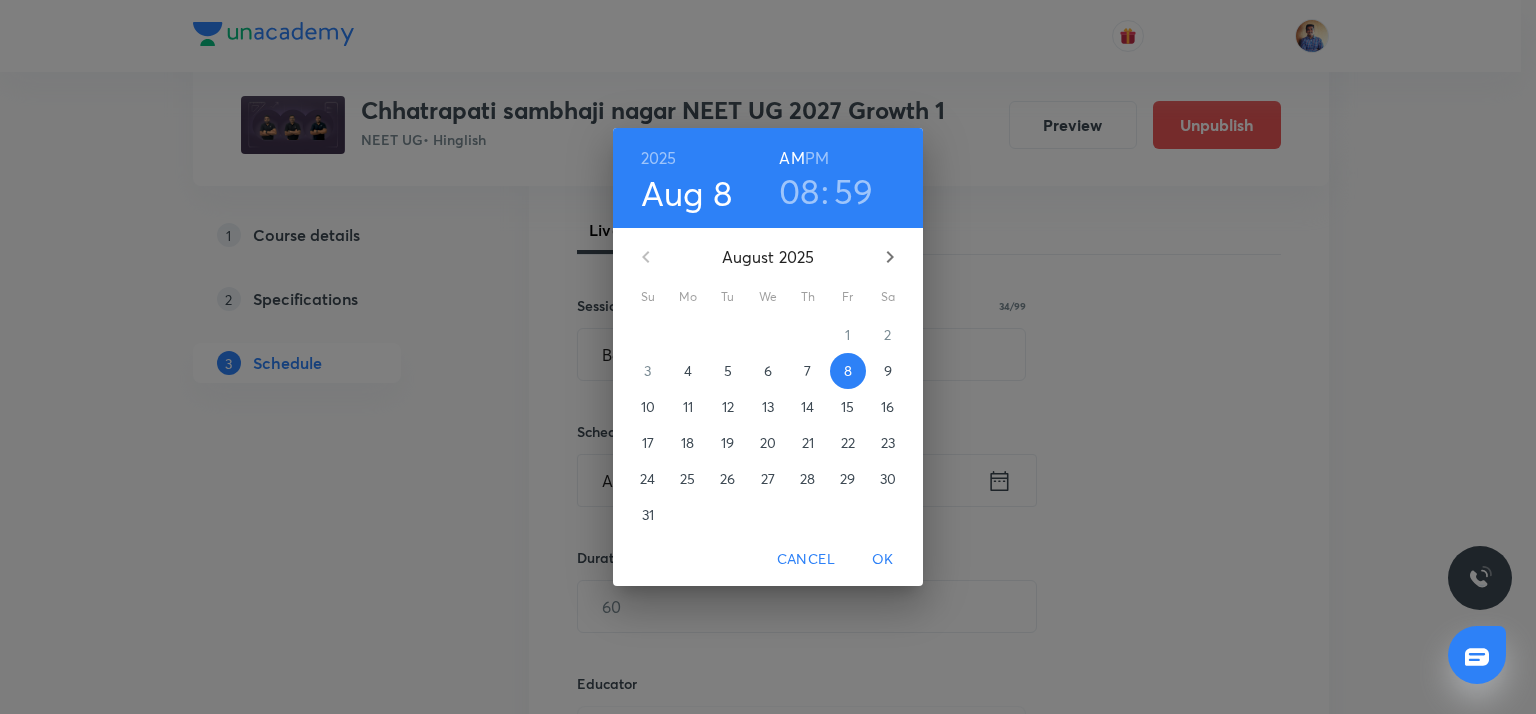 click on "59" at bounding box center (854, 191) 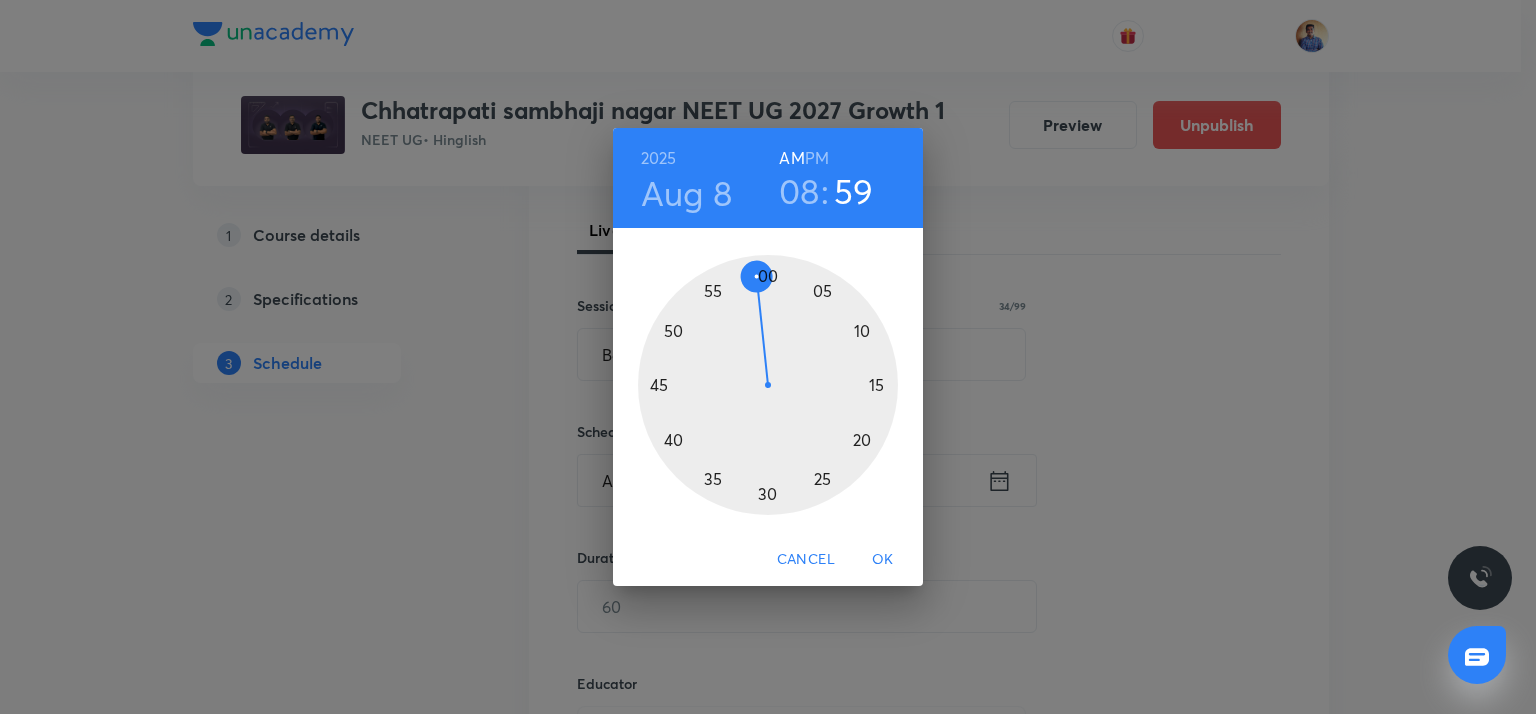 click at bounding box center [768, 385] 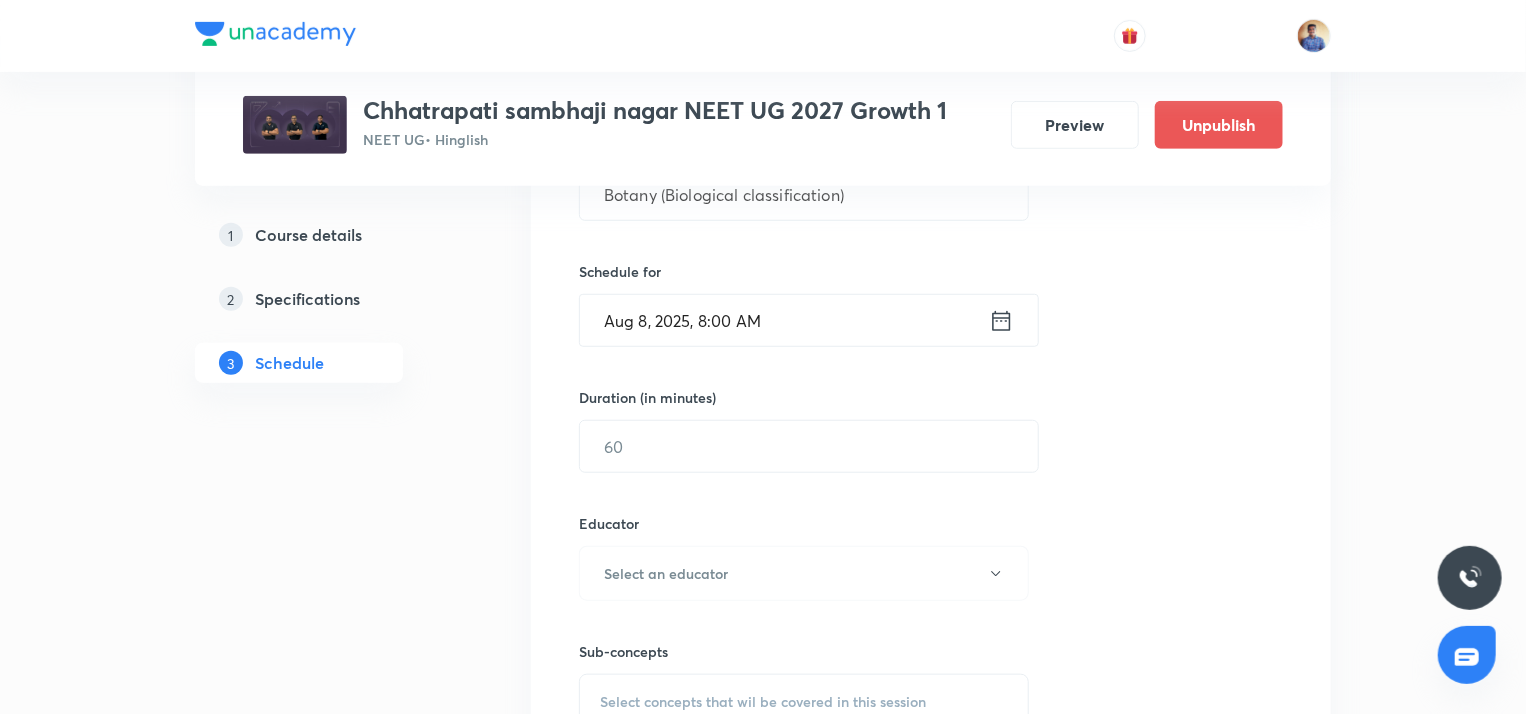scroll, scrollTop: 596, scrollLeft: 0, axis: vertical 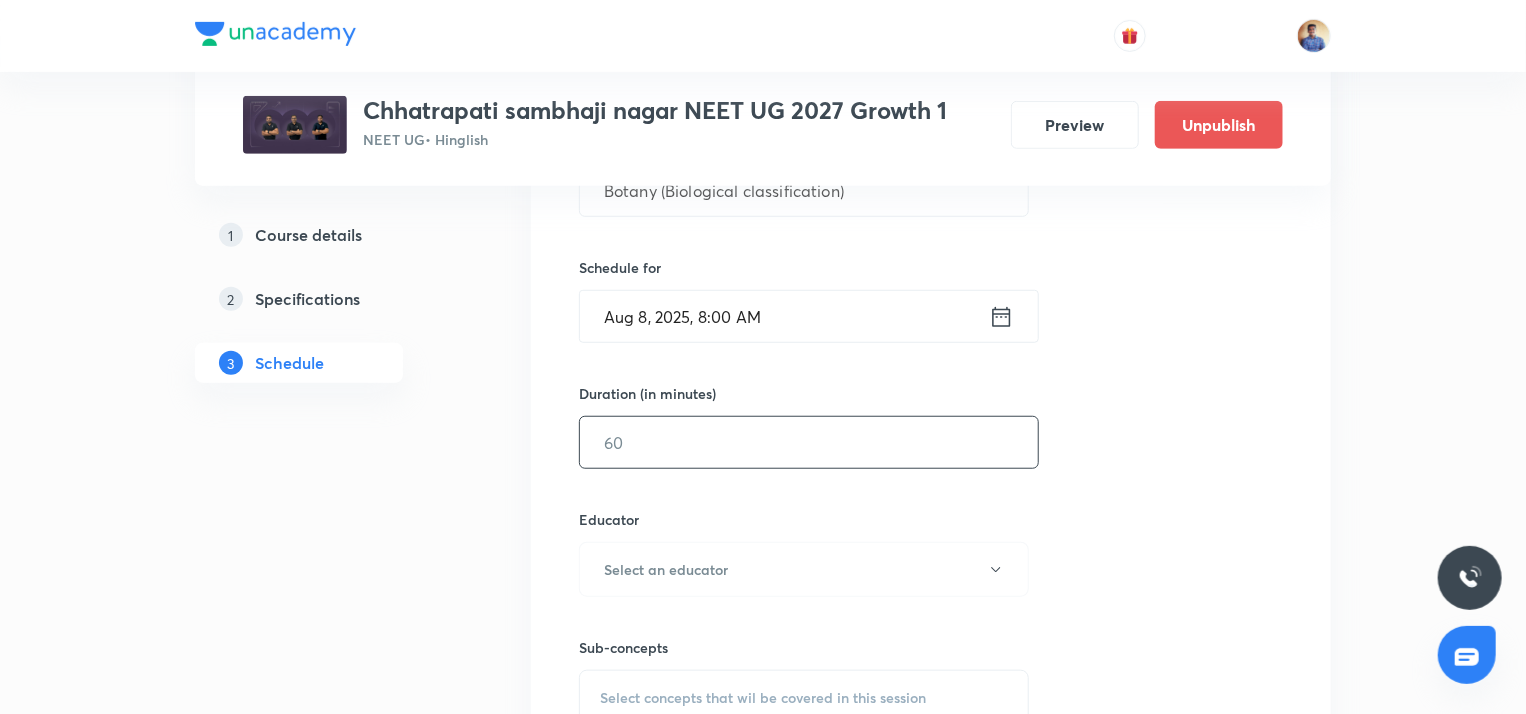 click at bounding box center [809, 442] 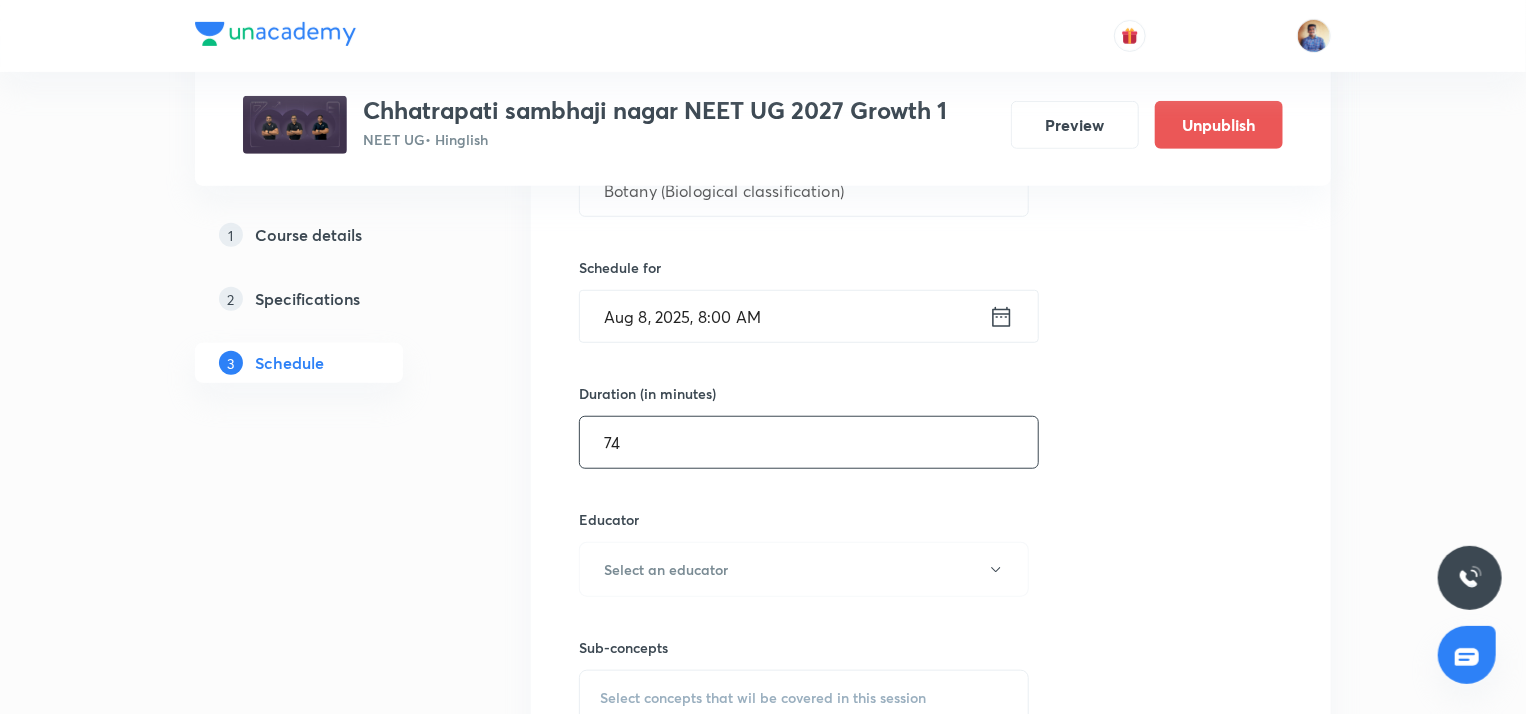scroll, scrollTop: 732, scrollLeft: 0, axis: vertical 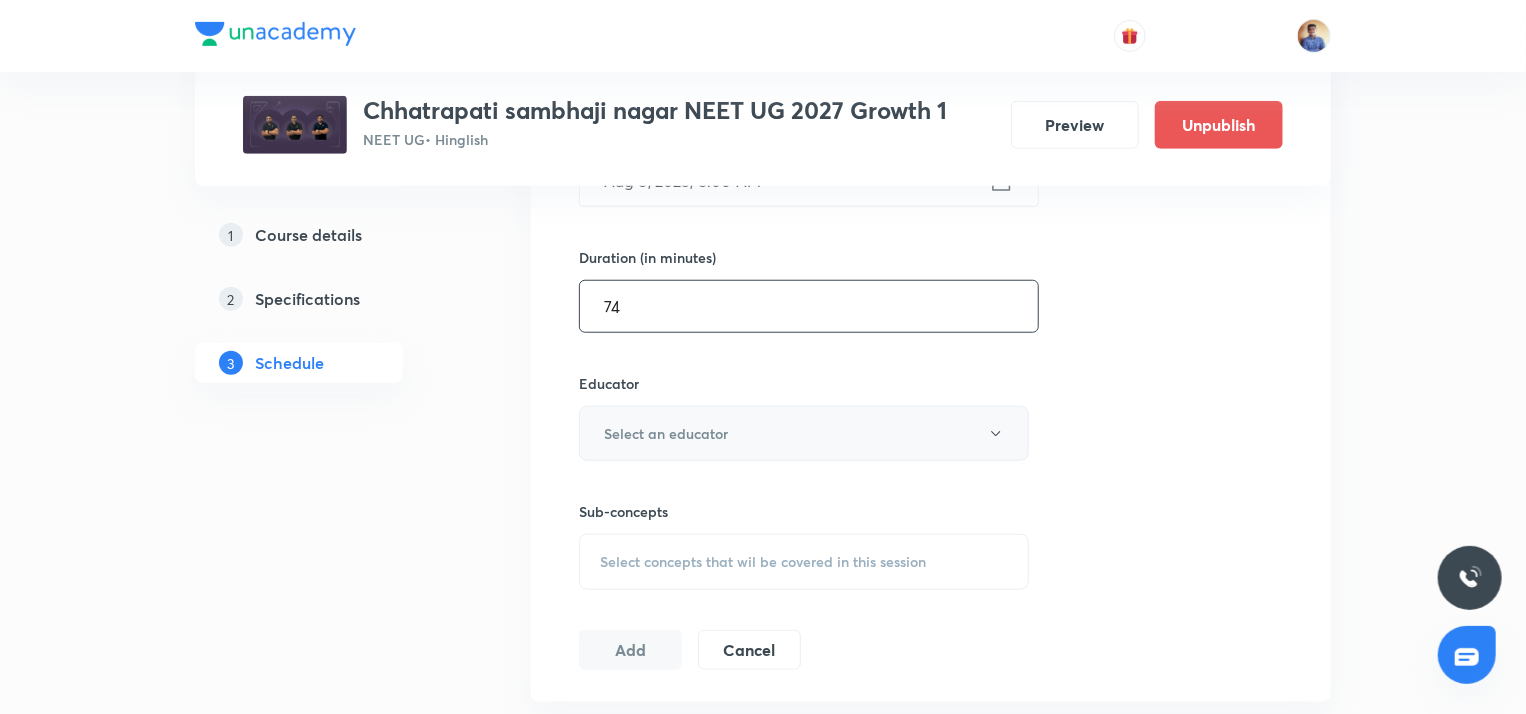 type on "74" 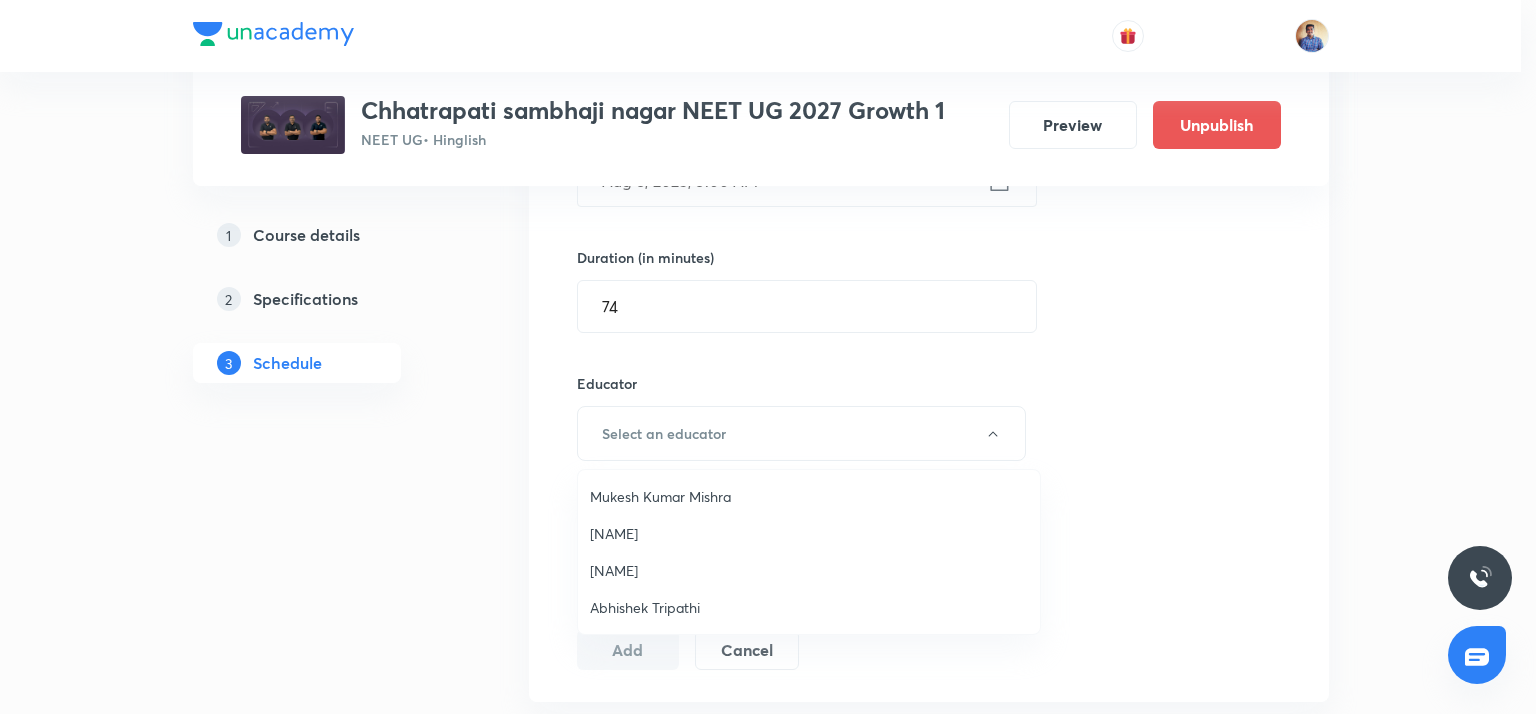 click on "Abhishek Tripathi" at bounding box center (809, 607) 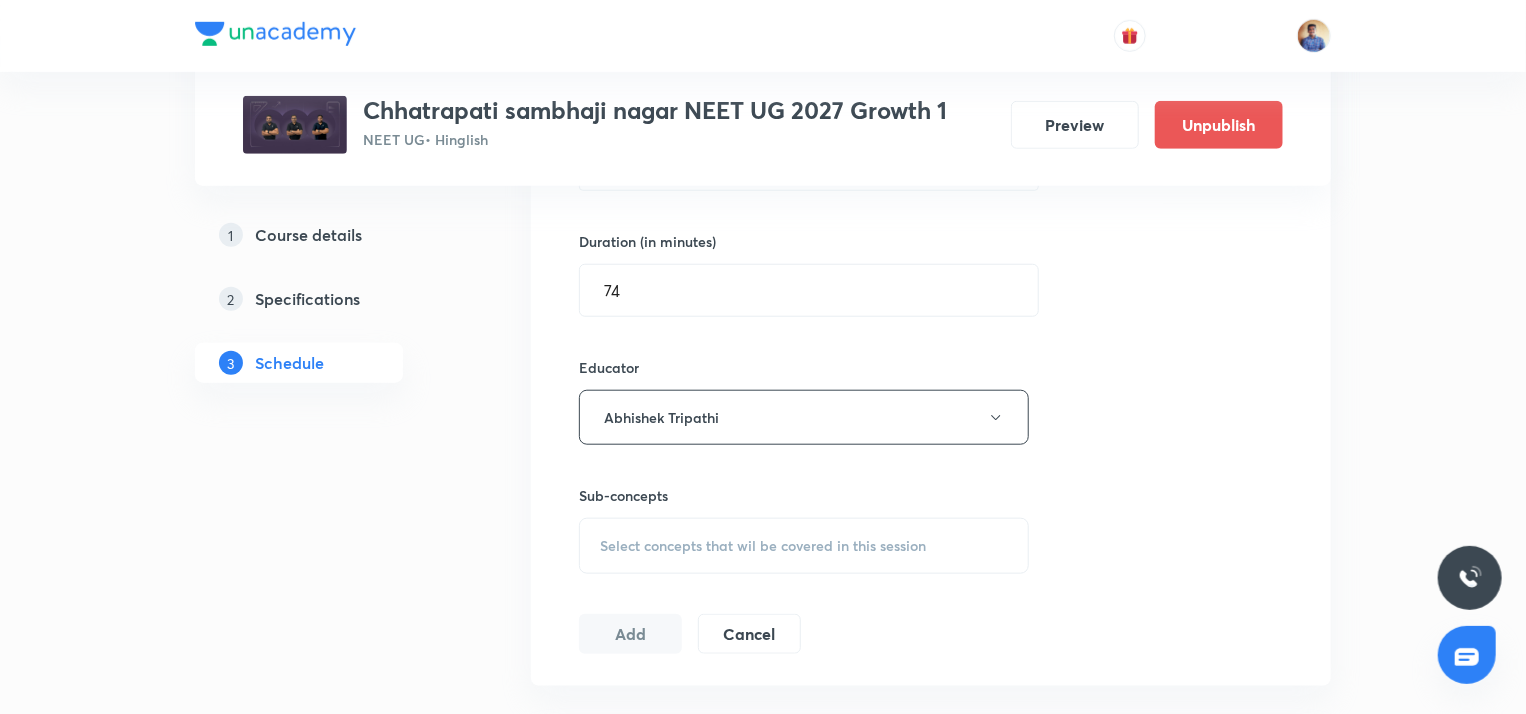 scroll, scrollTop: 750, scrollLeft: 0, axis: vertical 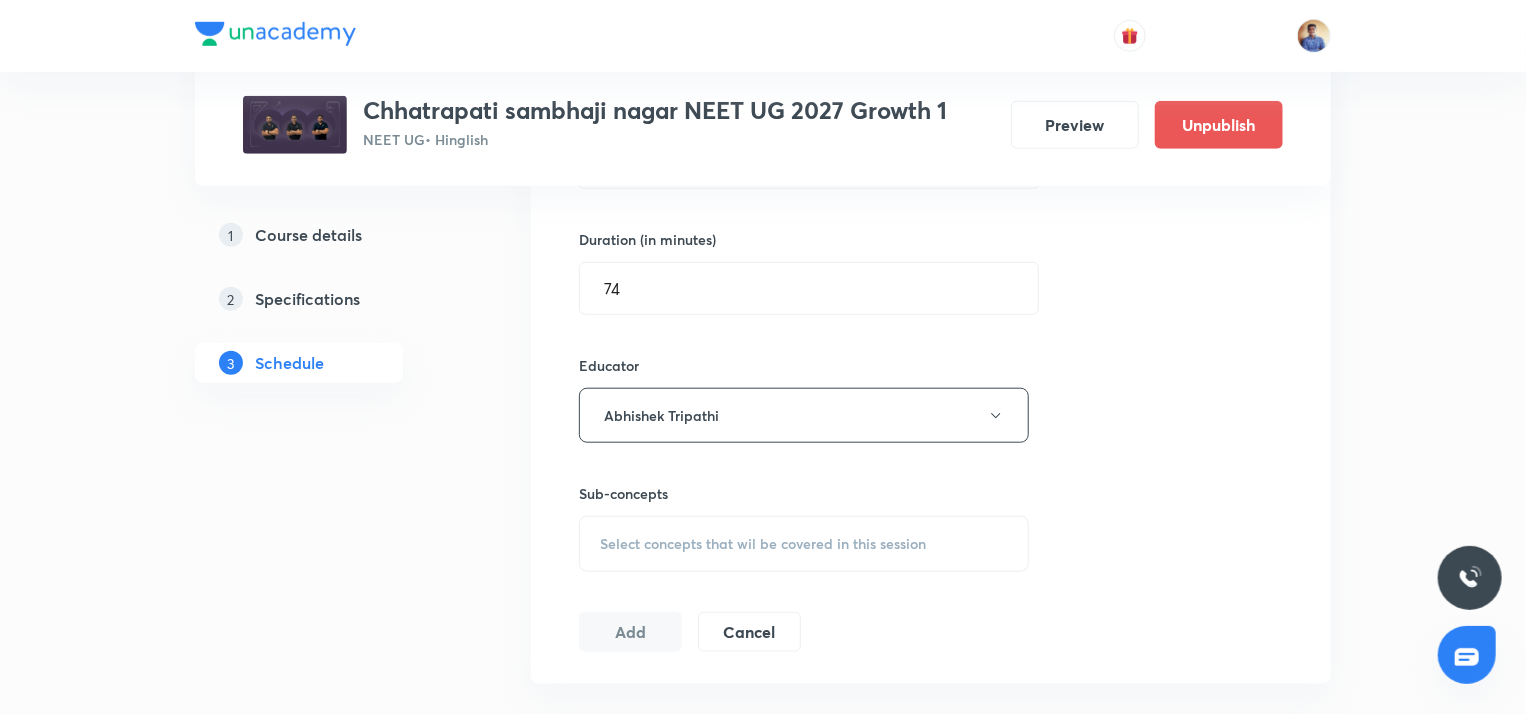 click on "Select concepts that wil be covered in this session" at bounding box center [763, 544] 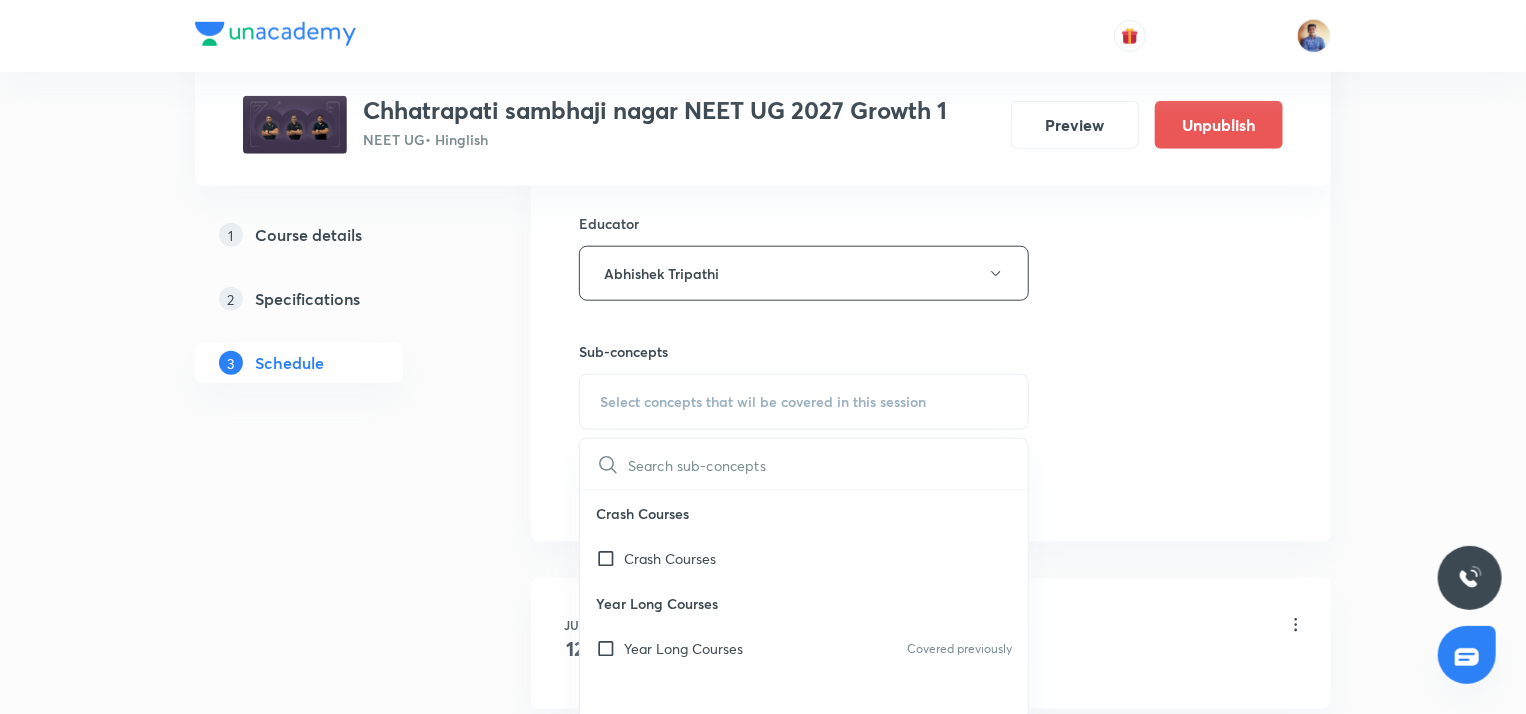 scroll, scrollTop: 904, scrollLeft: 0, axis: vertical 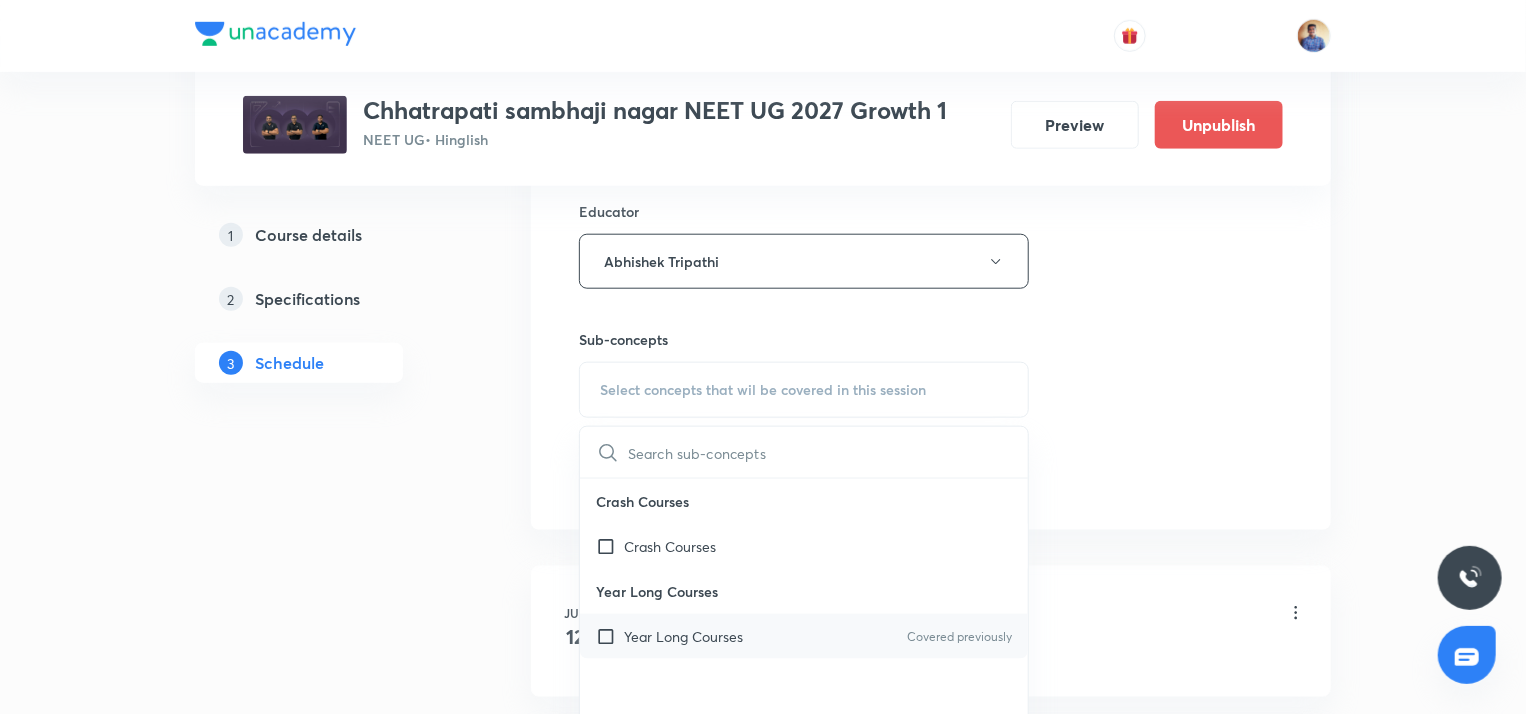 click on "Year Long Courses" at bounding box center [683, 636] 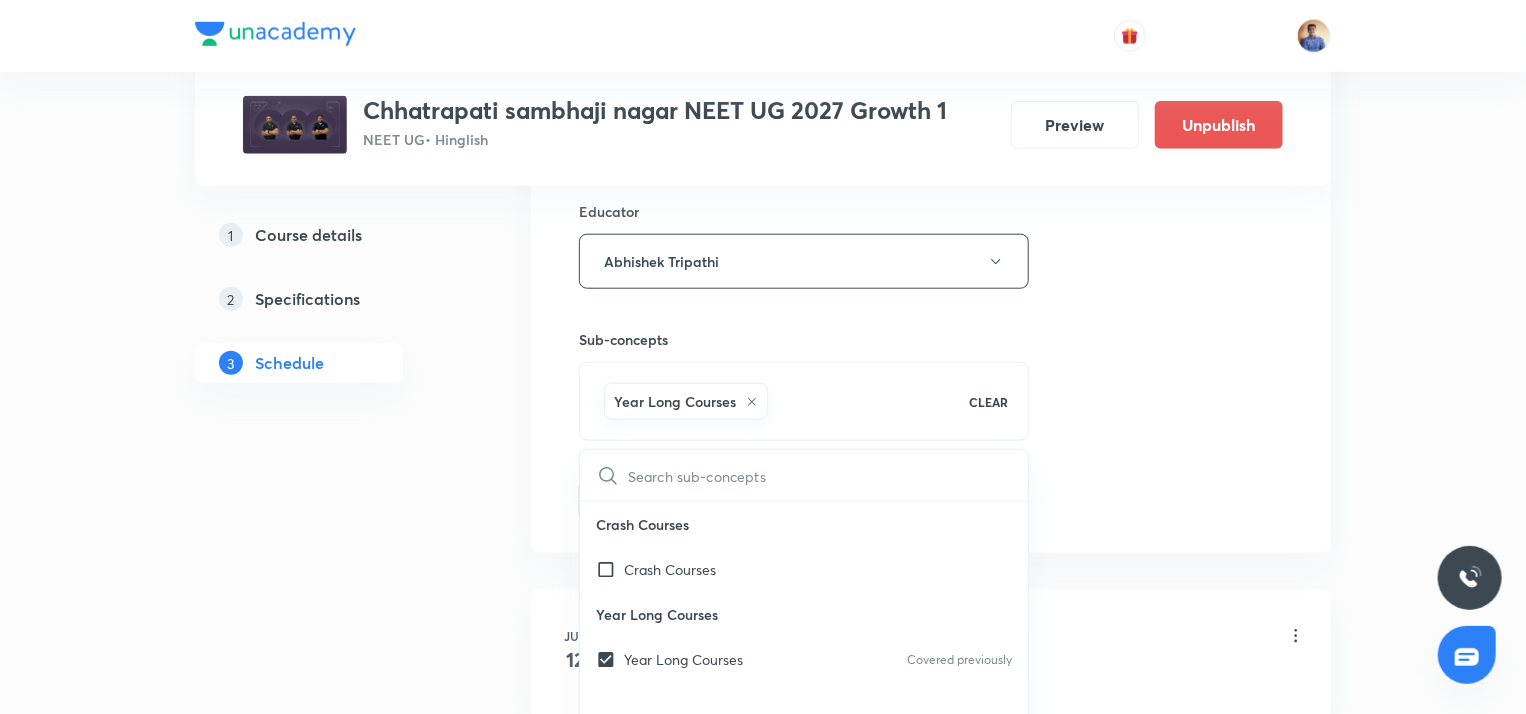 click on "1 Course details 2 Specifications 3 Schedule" at bounding box center [331, 10383] 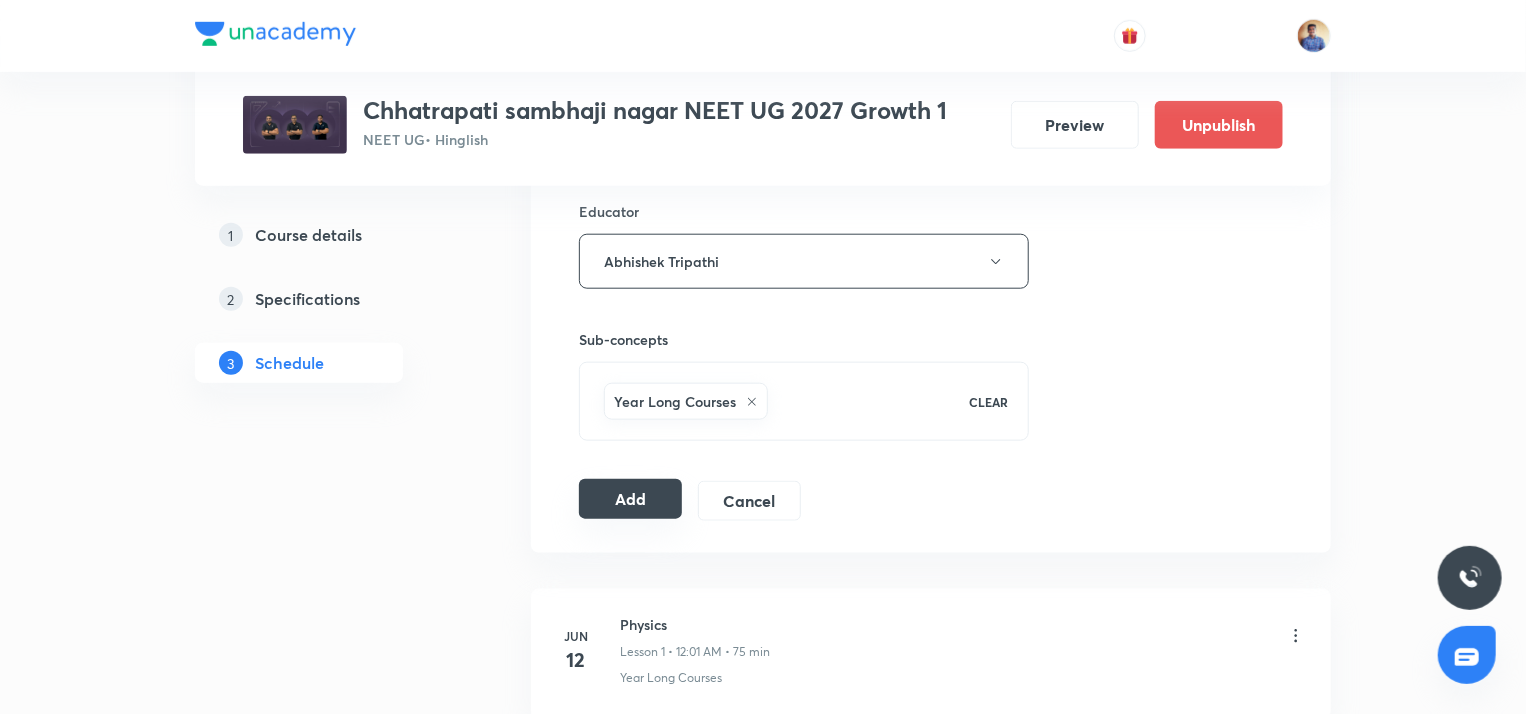 click on "Add" at bounding box center (630, 499) 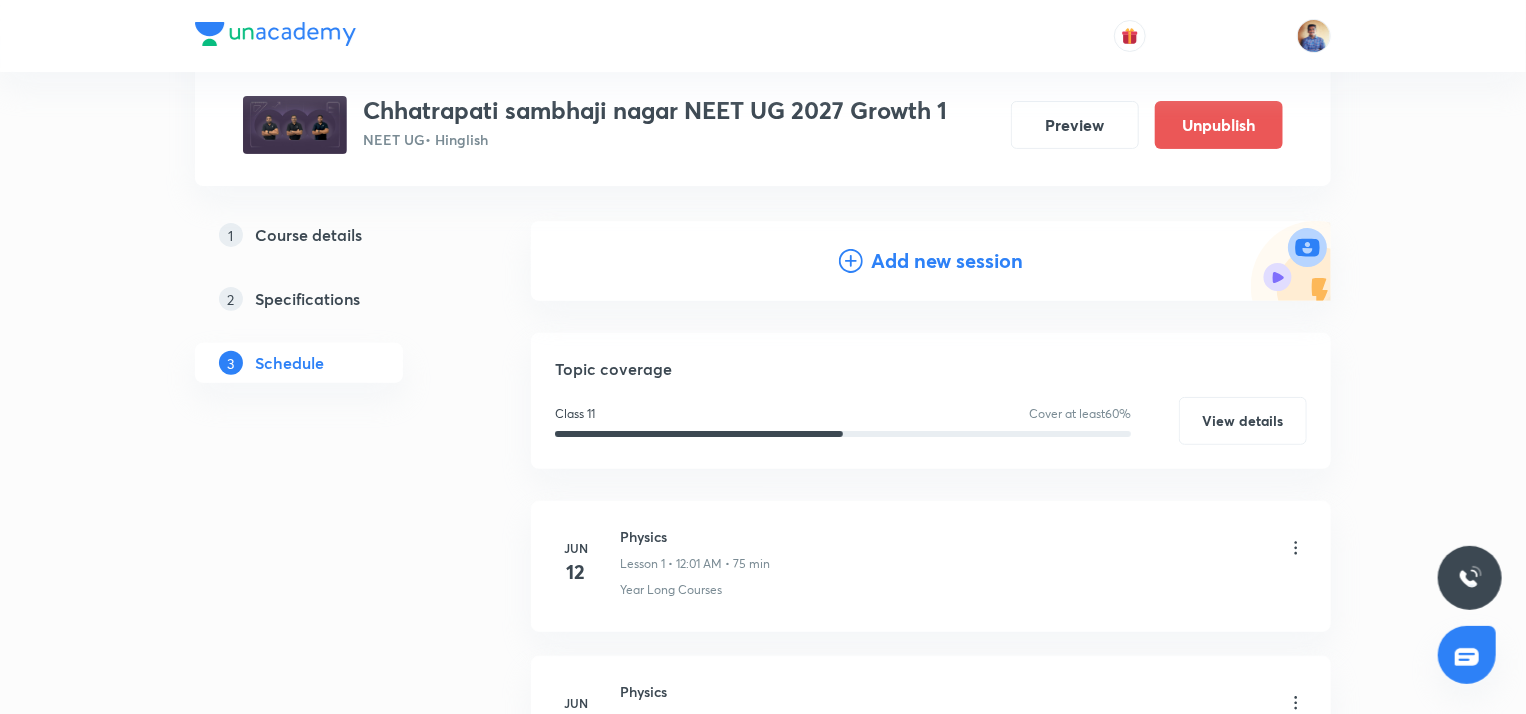 scroll, scrollTop: 0, scrollLeft: 0, axis: both 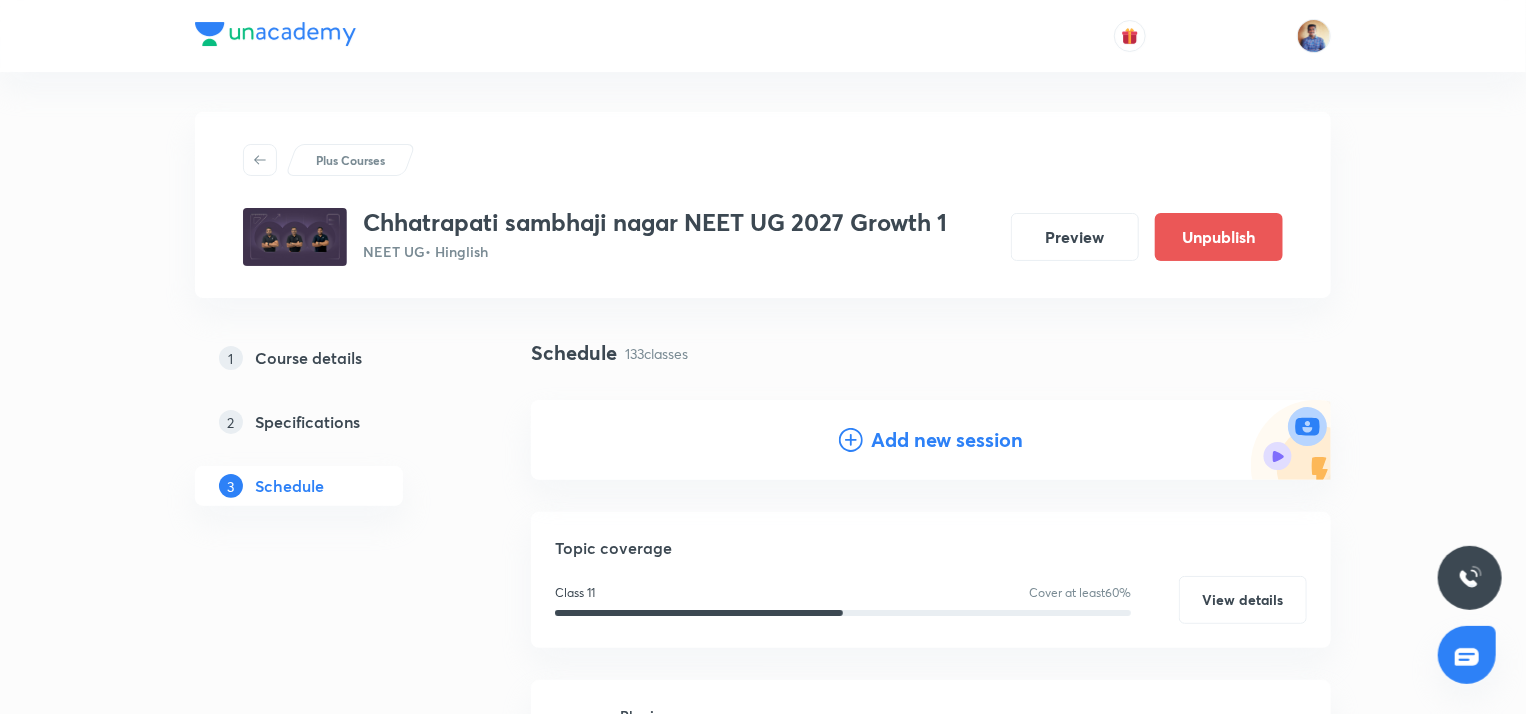 click on "Add new session" at bounding box center [931, 440] 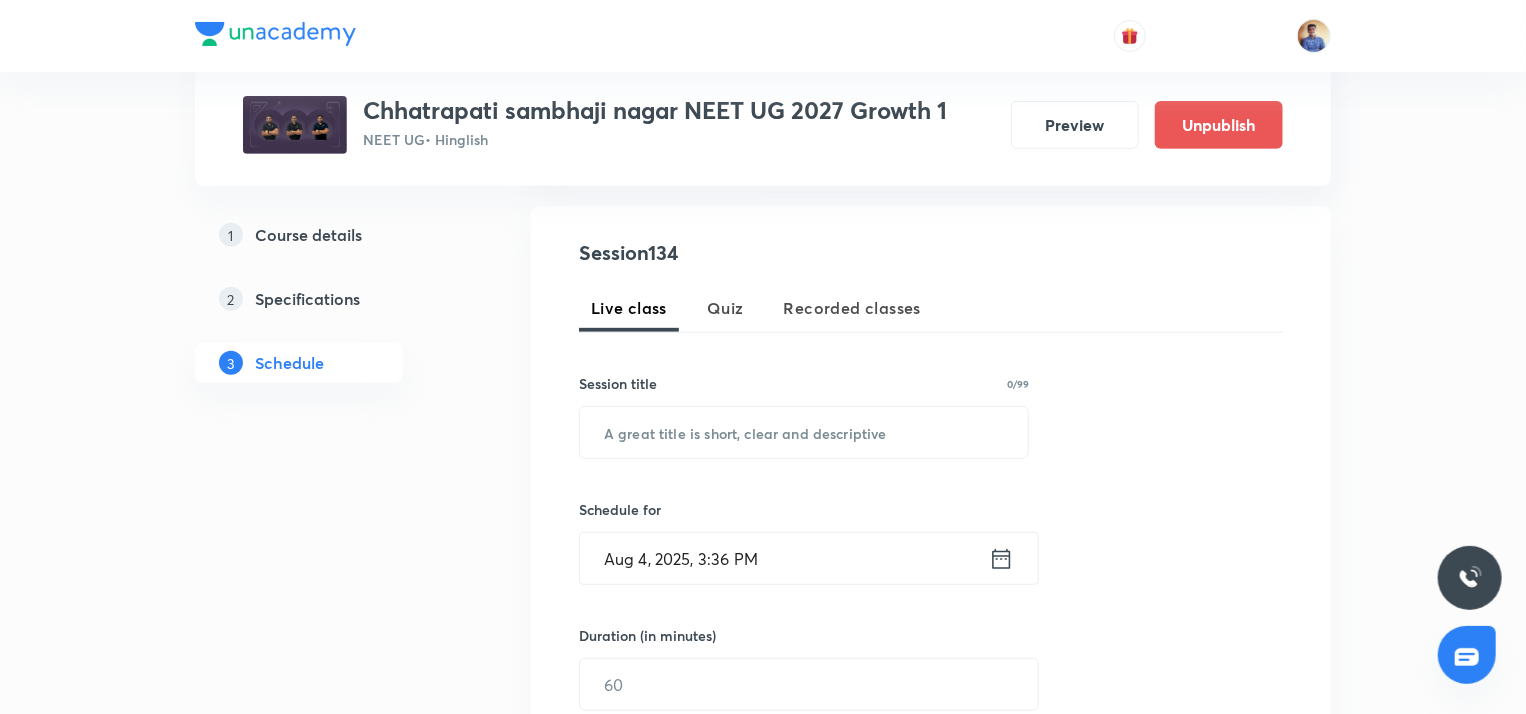 scroll, scrollTop: 358, scrollLeft: 0, axis: vertical 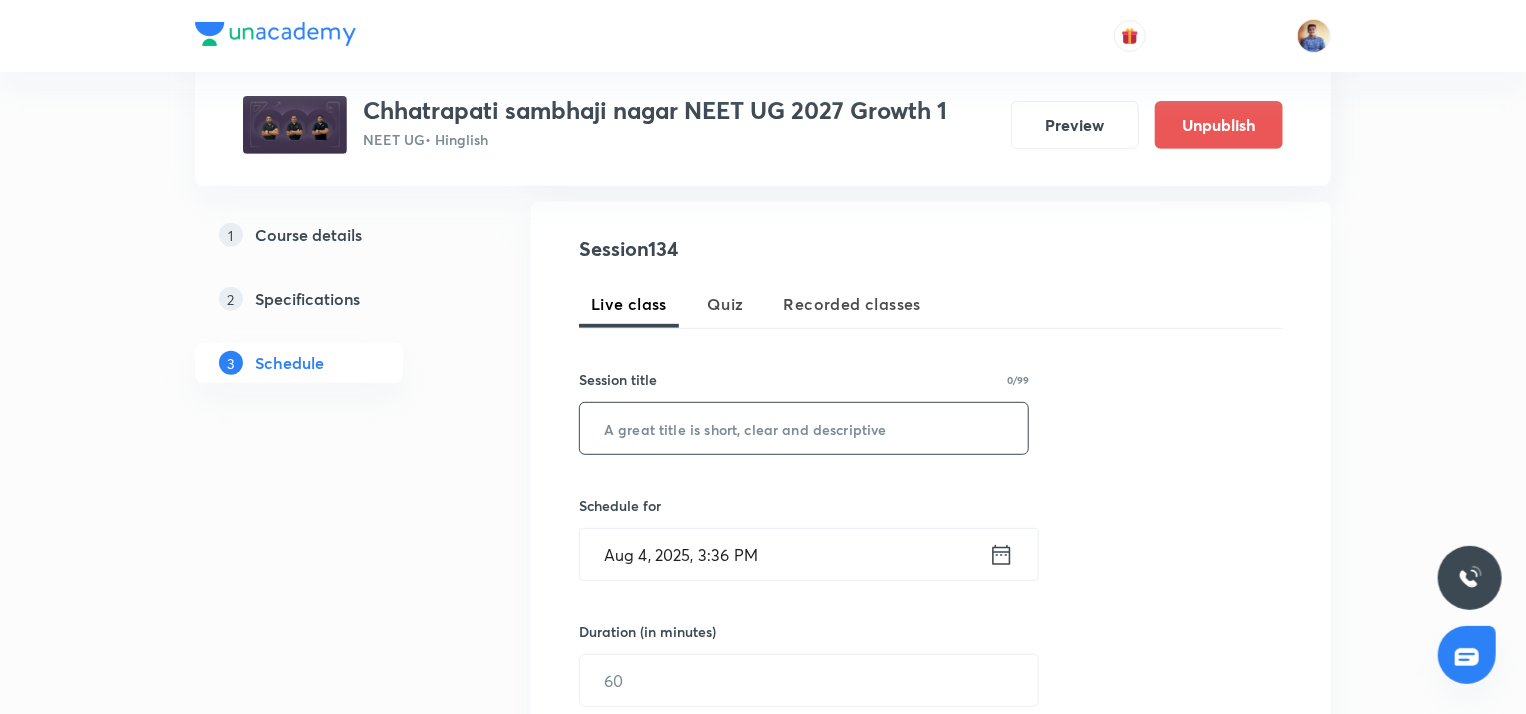 click at bounding box center [804, 428] 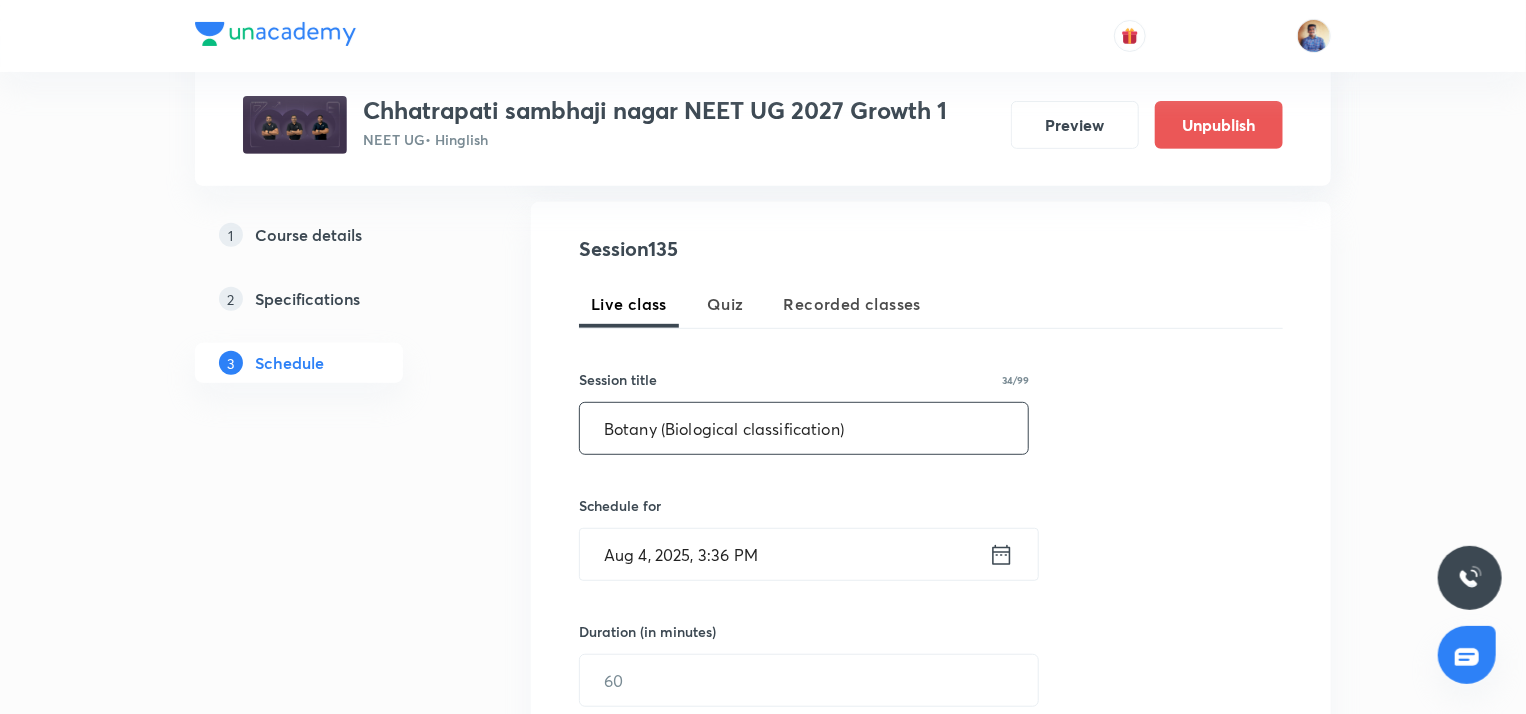 type on "Botany (Biological classification)" 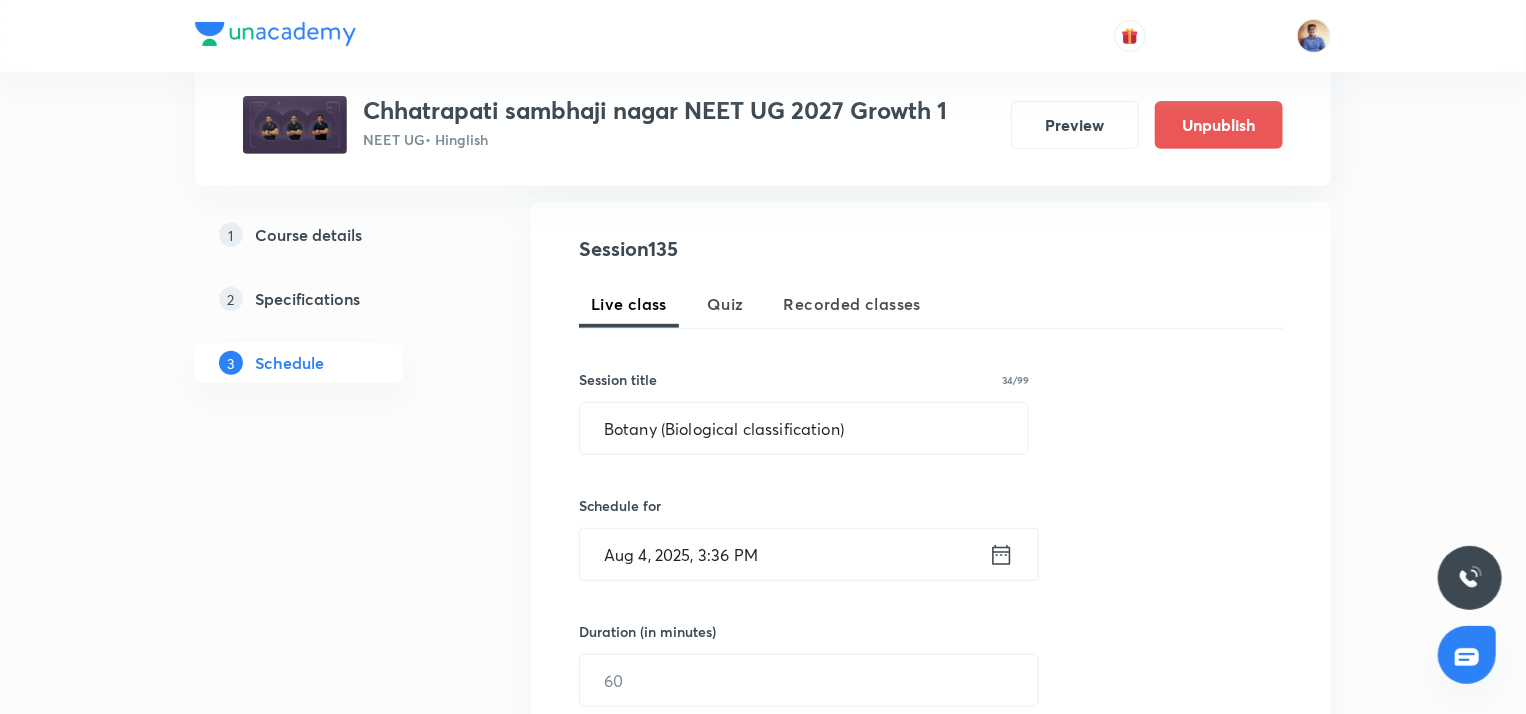 click on "Aug 4, 2025, 3:36 PM" at bounding box center [784, 554] 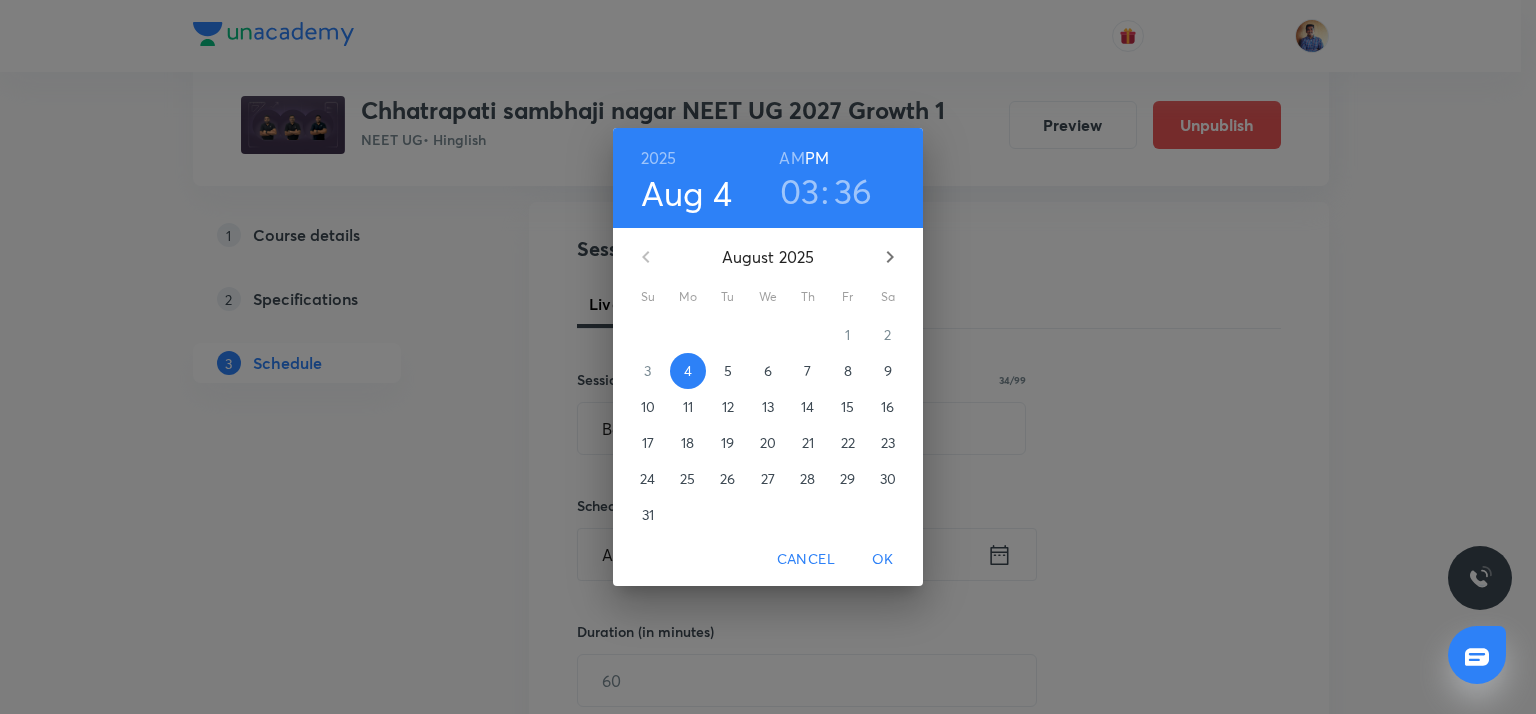 click on "11" at bounding box center (688, 407) 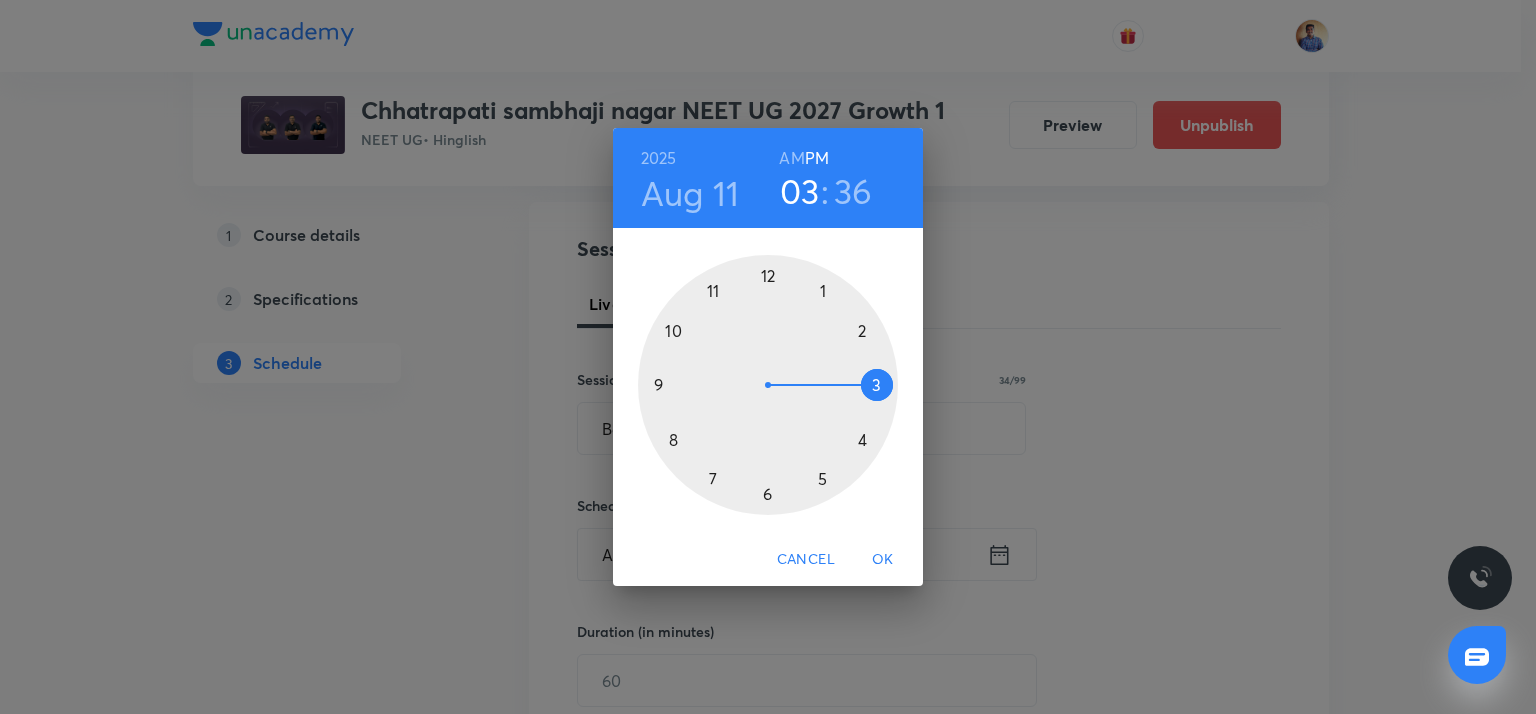 click on "AM" at bounding box center [791, 158] 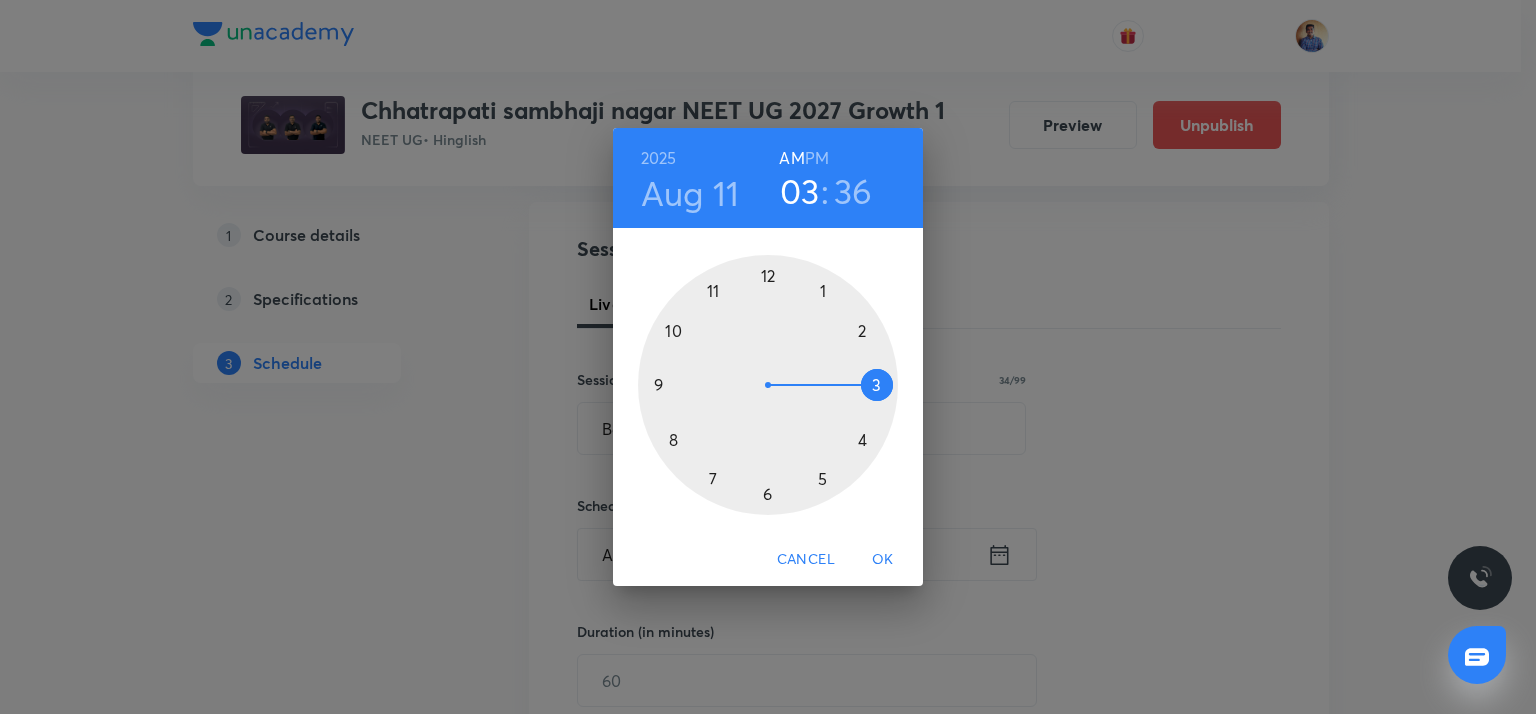 click at bounding box center (768, 385) 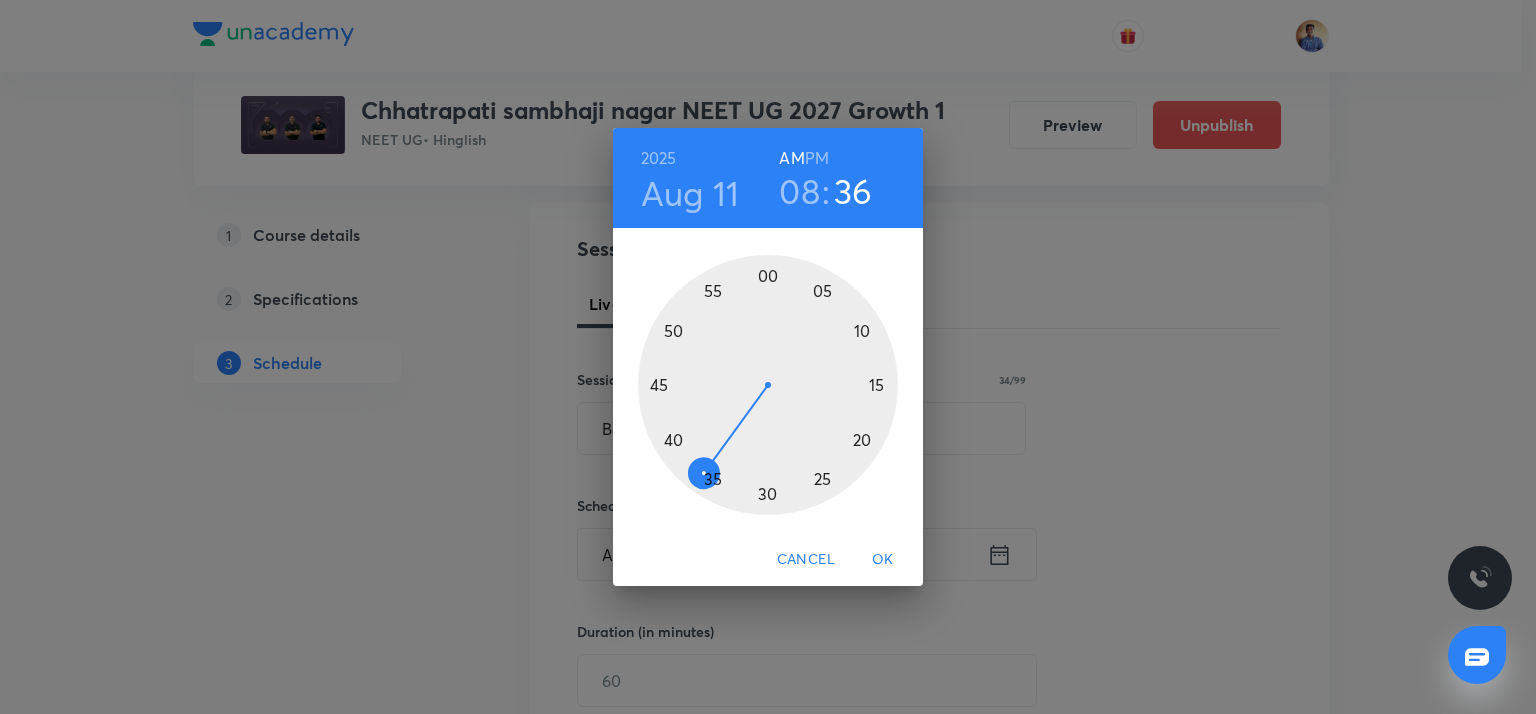 click at bounding box center (768, 385) 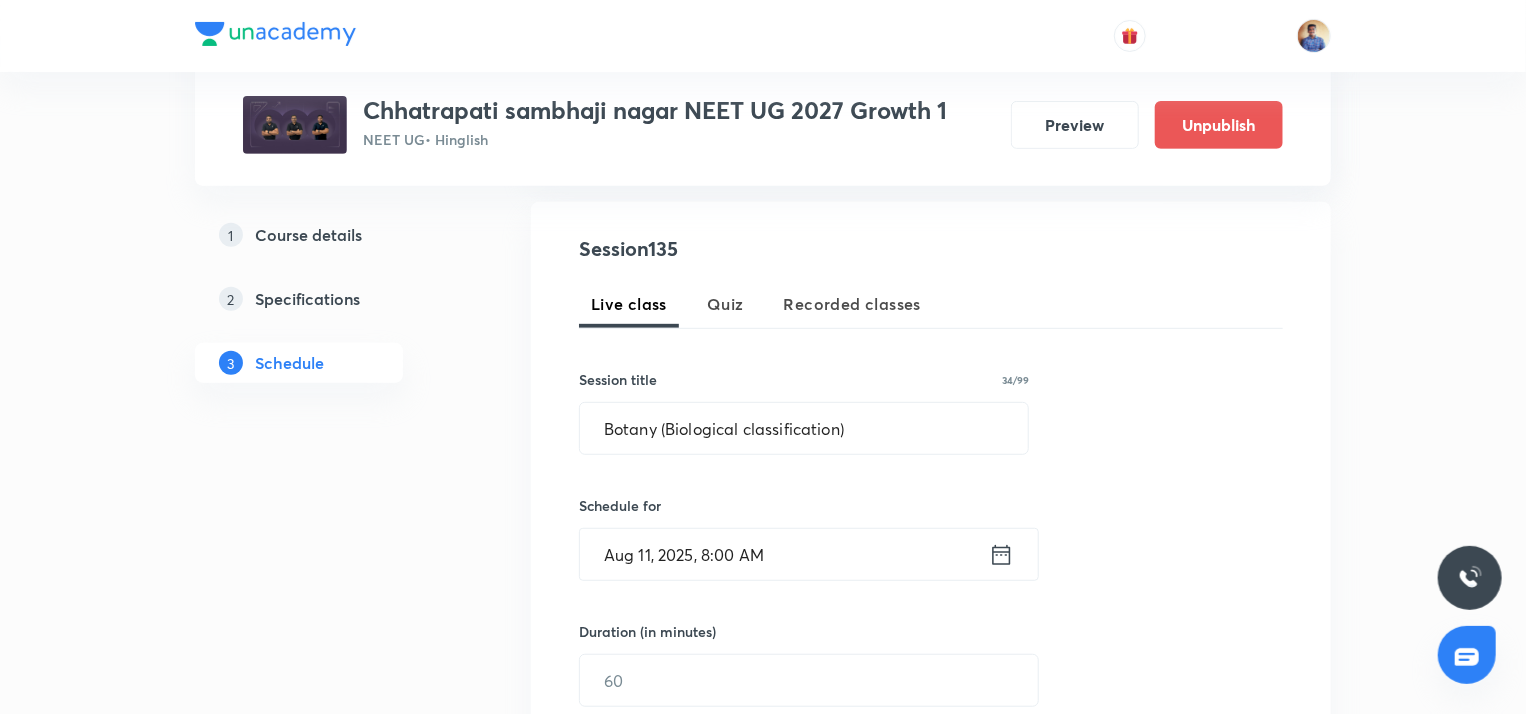 scroll, scrollTop: 506, scrollLeft: 0, axis: vertical 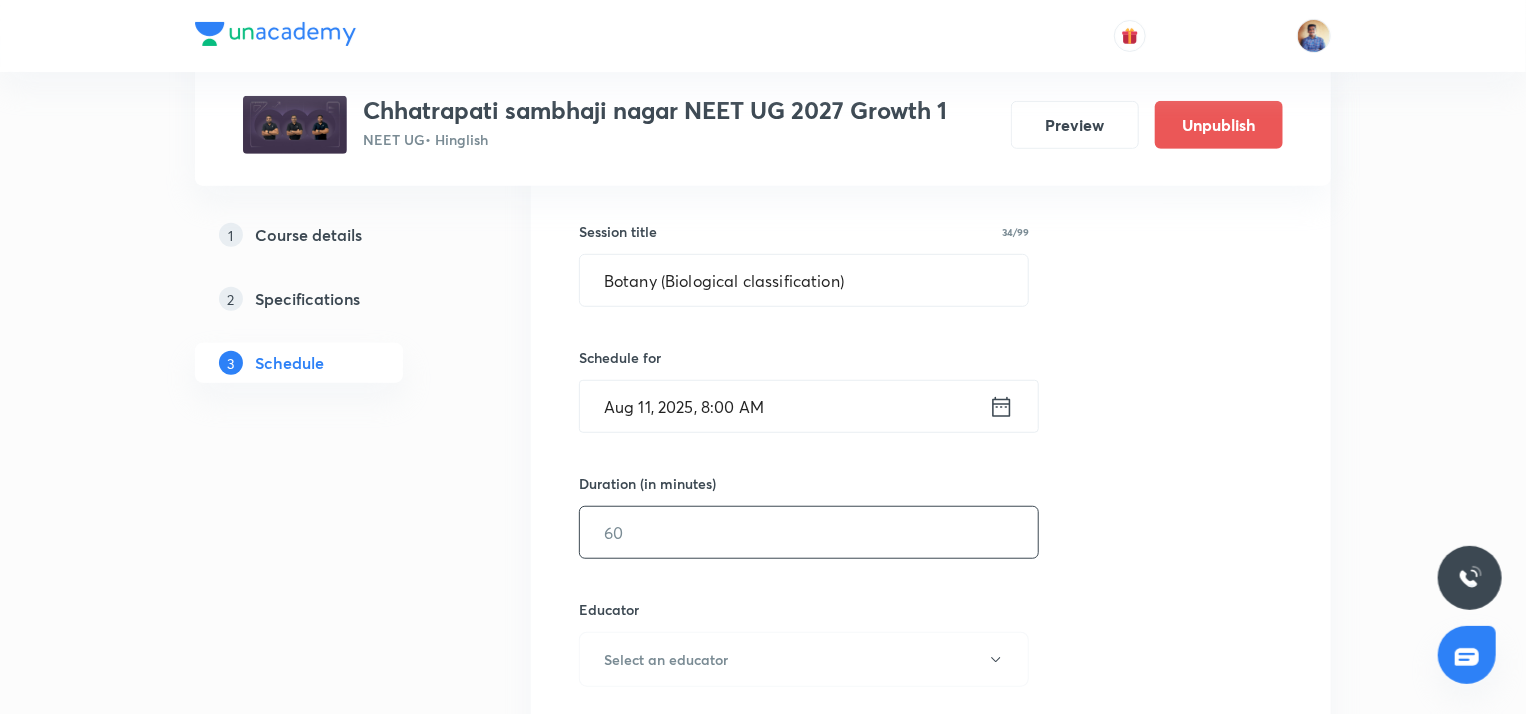 click at bounding box center (809, 532) 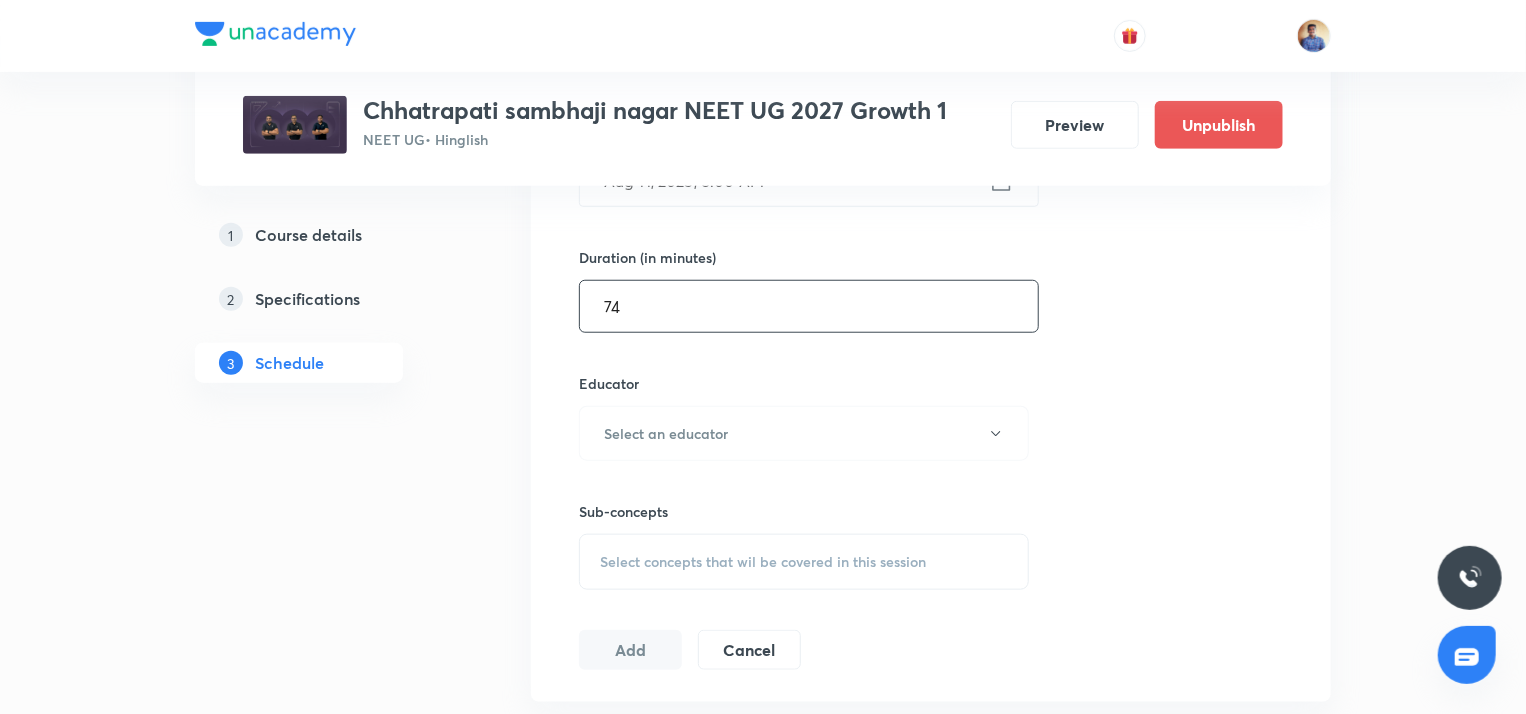 scroll, scrollTop: 743, scrollLeft: 0, axis: vertical 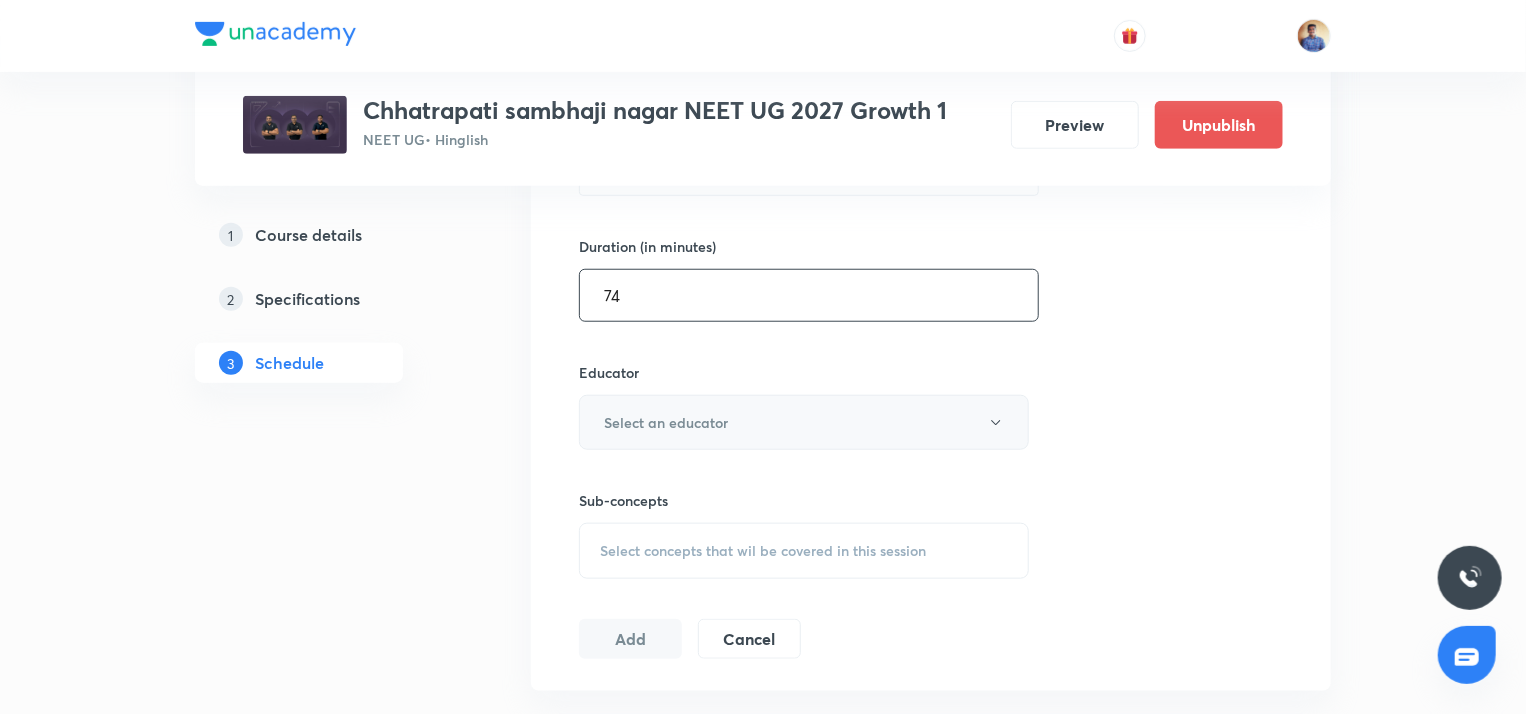 type on "74" 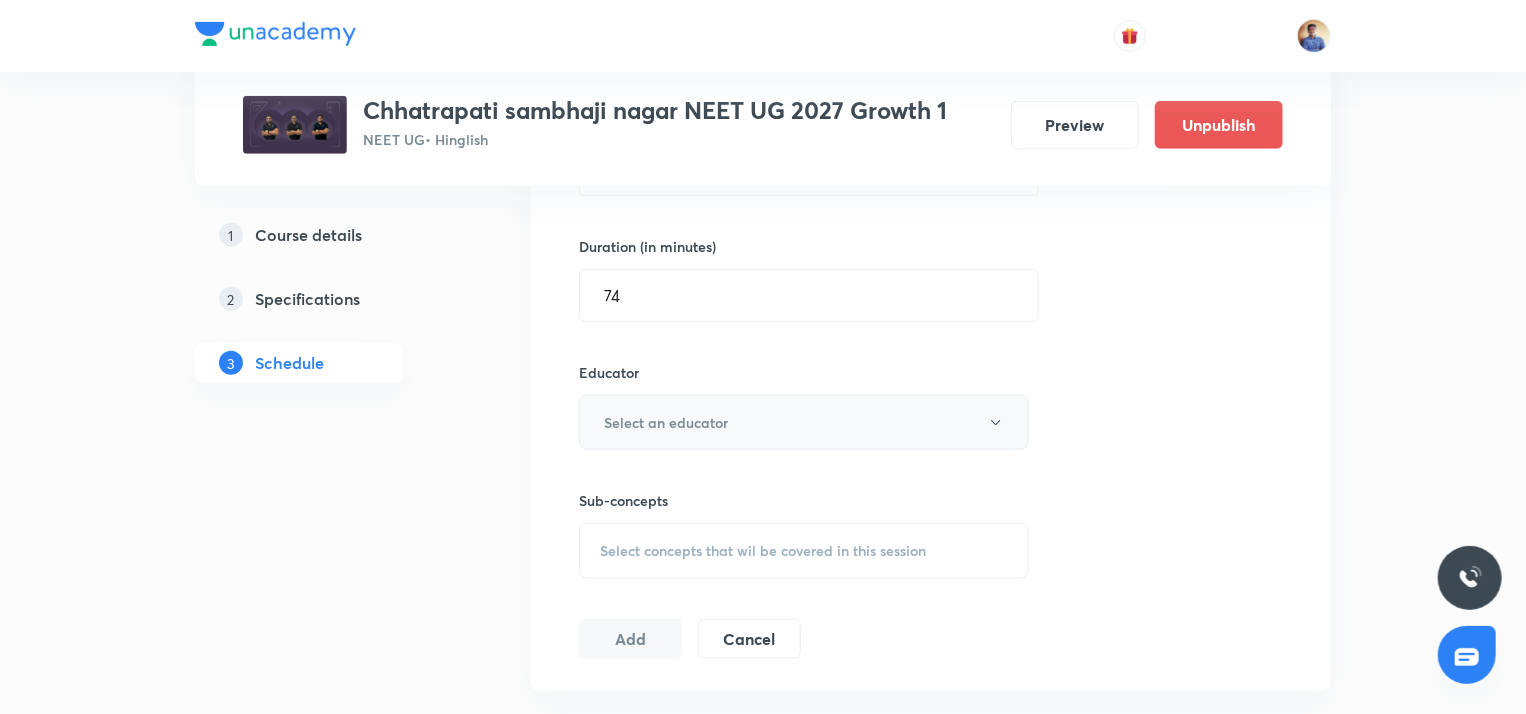 click on "Select an educator" at bounding box center (804, 422) 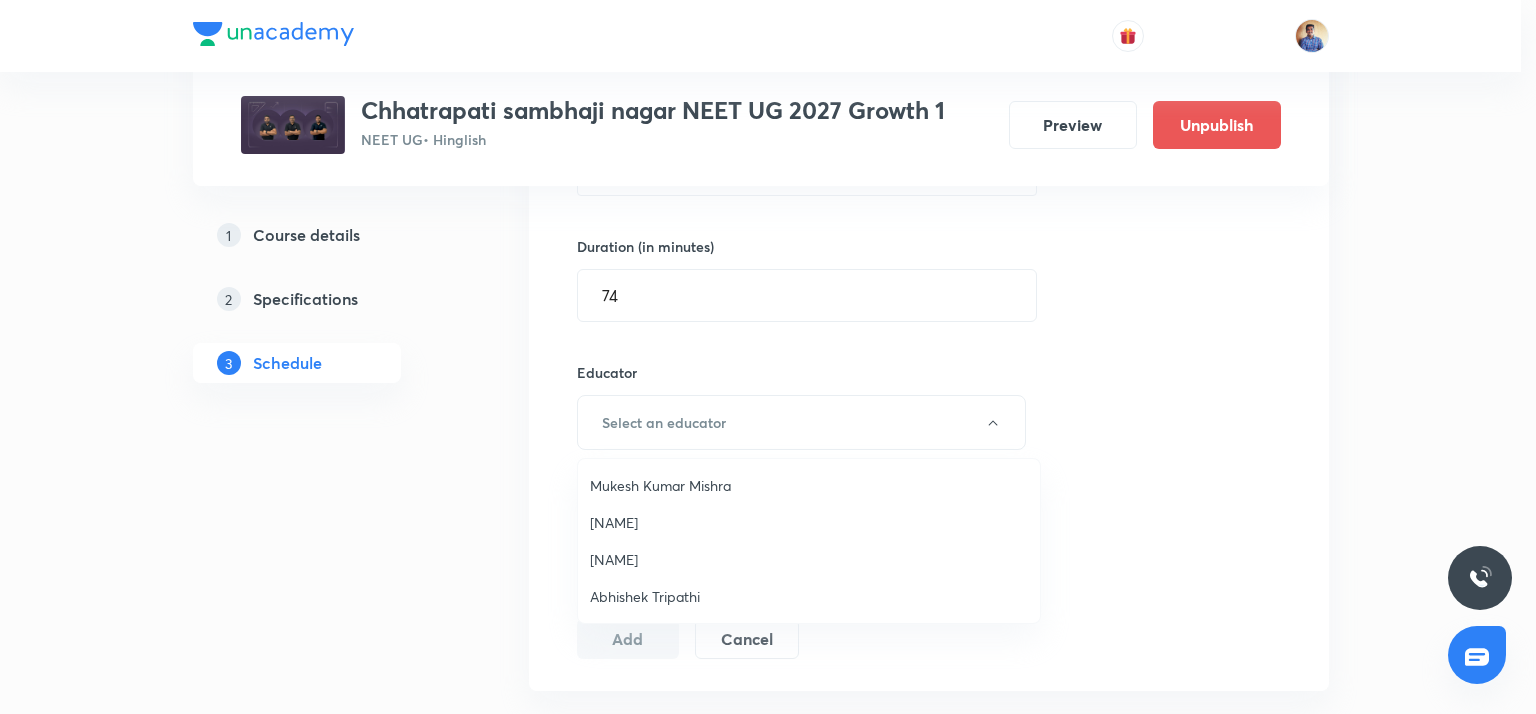 click on "Abhishek Tripathi" at bounding box center [809, 596] 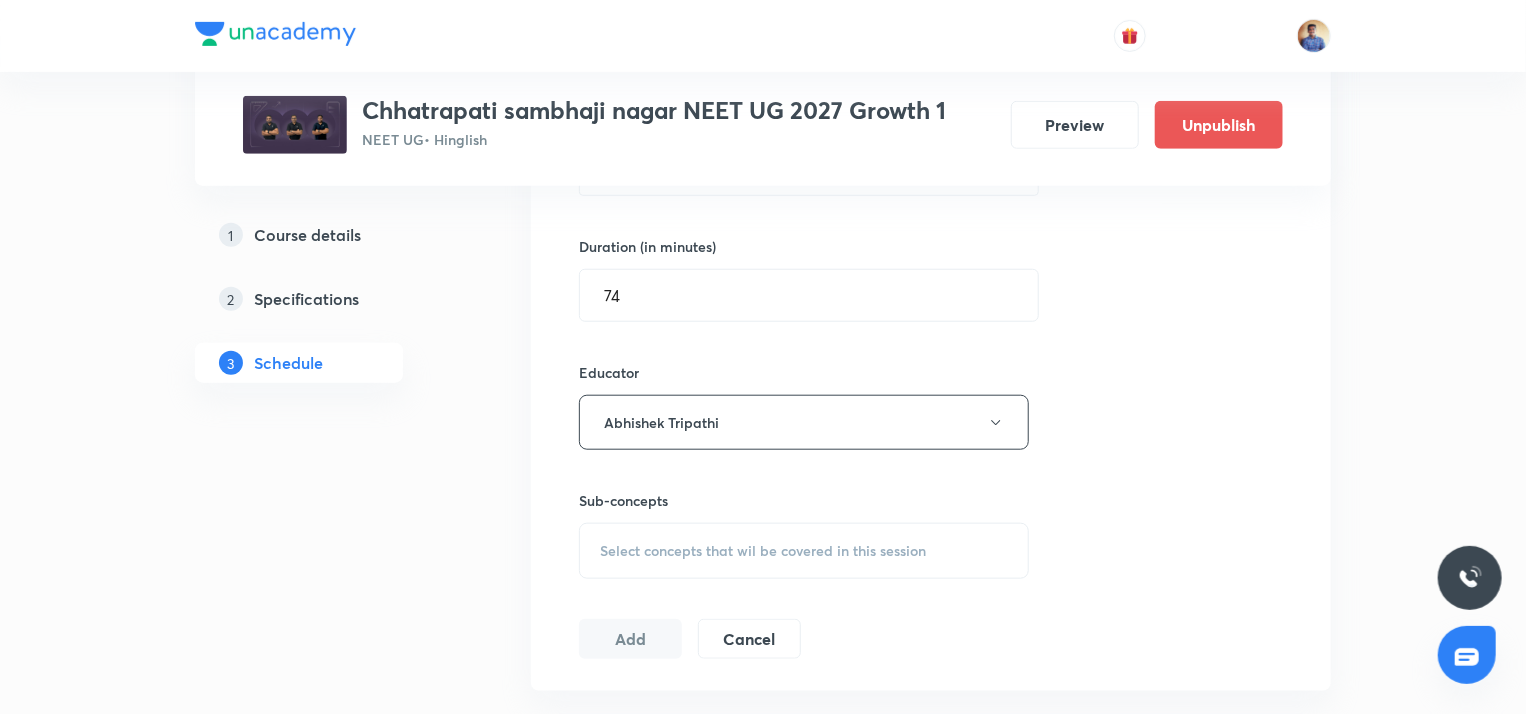 click on "Plus Courses [CITY] NEET UG 2027 Growth 1 NEET UG  • Hinglish Preview Unpublish 1 Course details 2 Specifications 3 Schedule Schedule 134  classes Topic coverage Class 11 Cover at least  60 % View details Session  135 Live class Quiz Recorded classes Session title 34/99 Botany (Biological classification) ​ Schedule for Aug 11, 2025, 8:00 AM ​ Duration (in minutes) 74 ​ Educator [NAME] Sub-concepts Select concepts that wil be covered in this session Add Cancel Jun 12 Physics Lesson 1 • 12:01 AM • 75 min Year Long Courses Jun 16 Physics Lesson 2 • 12:00 PM • 75 min Year Long Courses Jun 18 Botany Lesson 3 • 8:00 AM • 74 min Year Long Courses Jun 18 Chemistry Lesson 4 • 9:15 AM • 74 min Year Long Courses Jun 18 Zoology Lesson 5 • 10:45 AM • 60 min Year Long Courses Jun 18 Physics Lesson 6 • 11:46 AM • 74 min Year Long Courses Jun 19 Botany (Cell The Unit of Life) Lesson 7 • 8:00 AM • 74 min Year Long Courses Jun 19 Chemistry Year Long Courses Jun" at bounding box center [763, 10497] 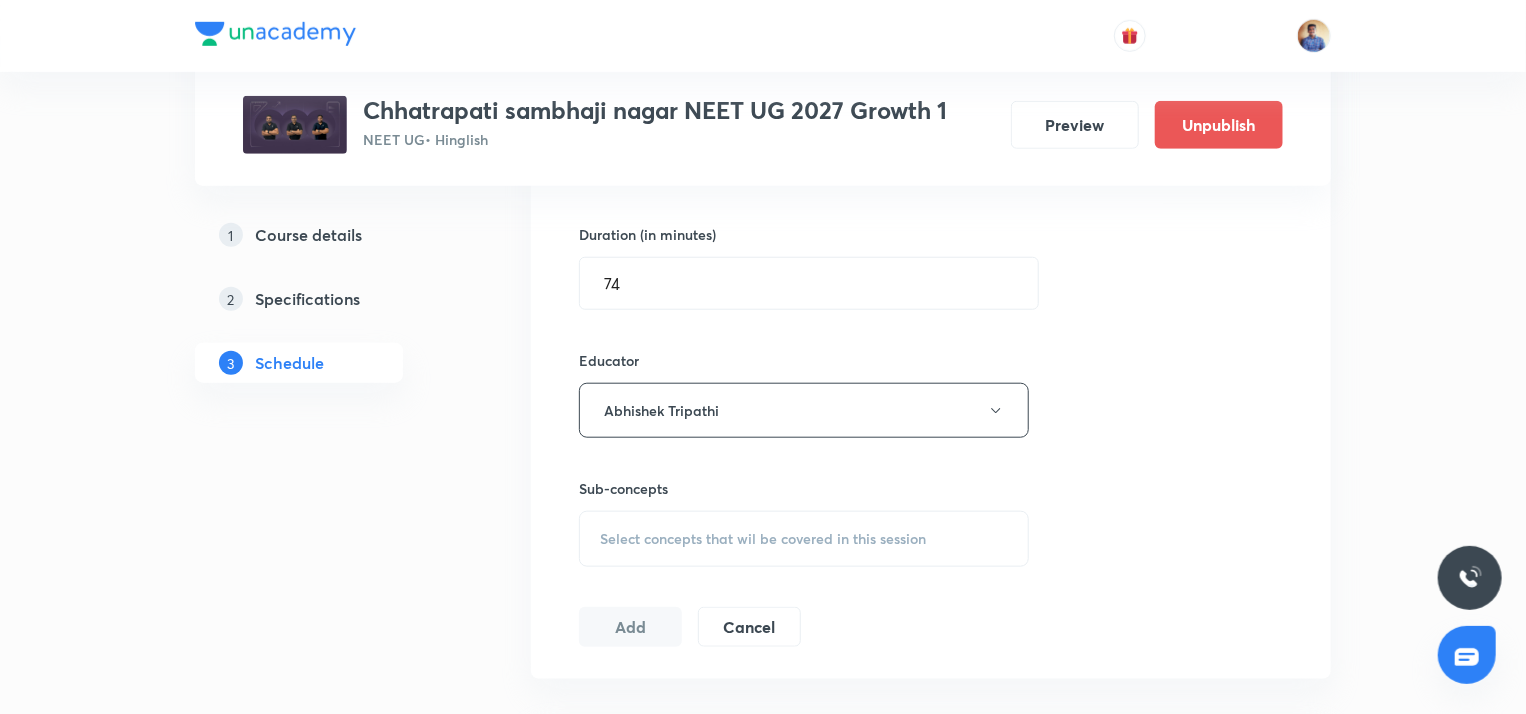 scroll, scrollTop: 756, scrollLeft: 0, axis: vertical 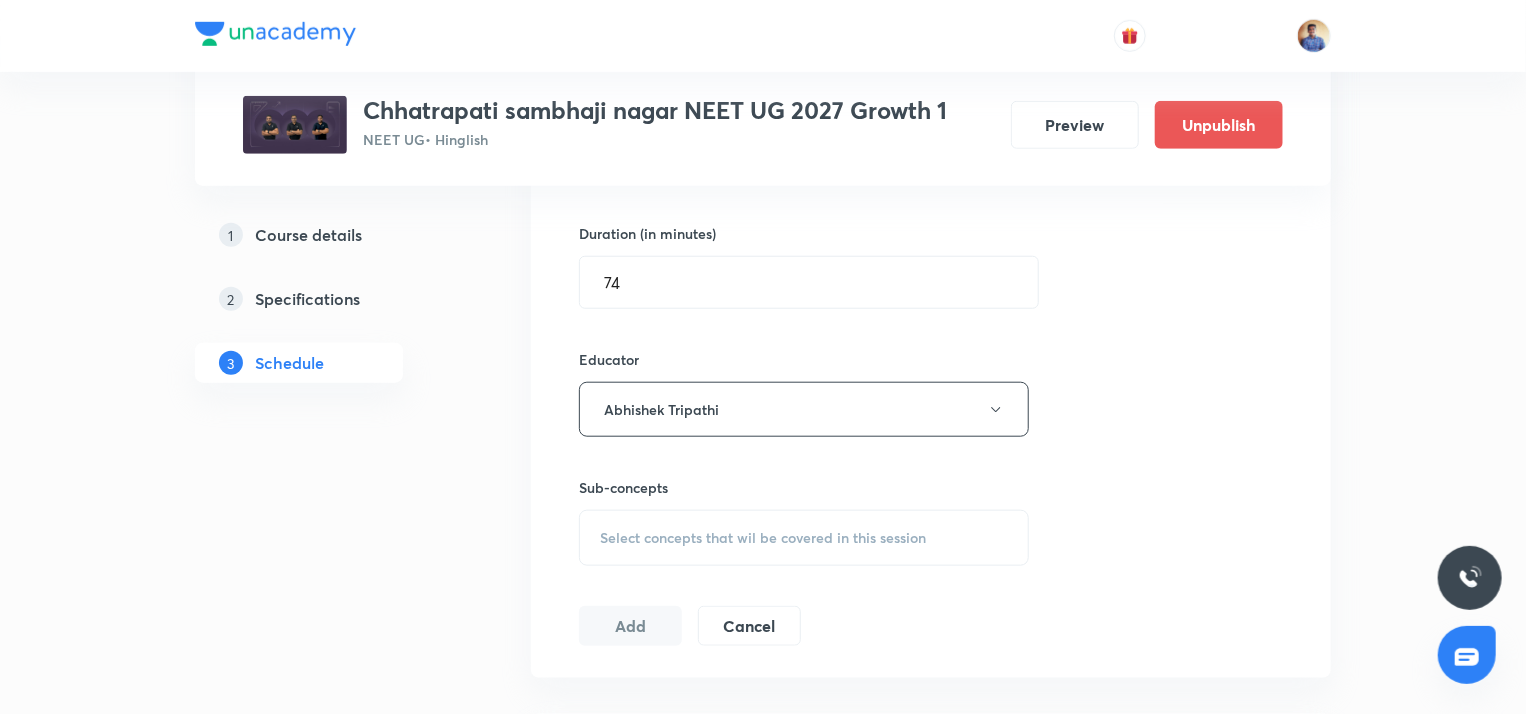 click on "Select concepts that wil be covered in this session" at bounding box center (763, 538) 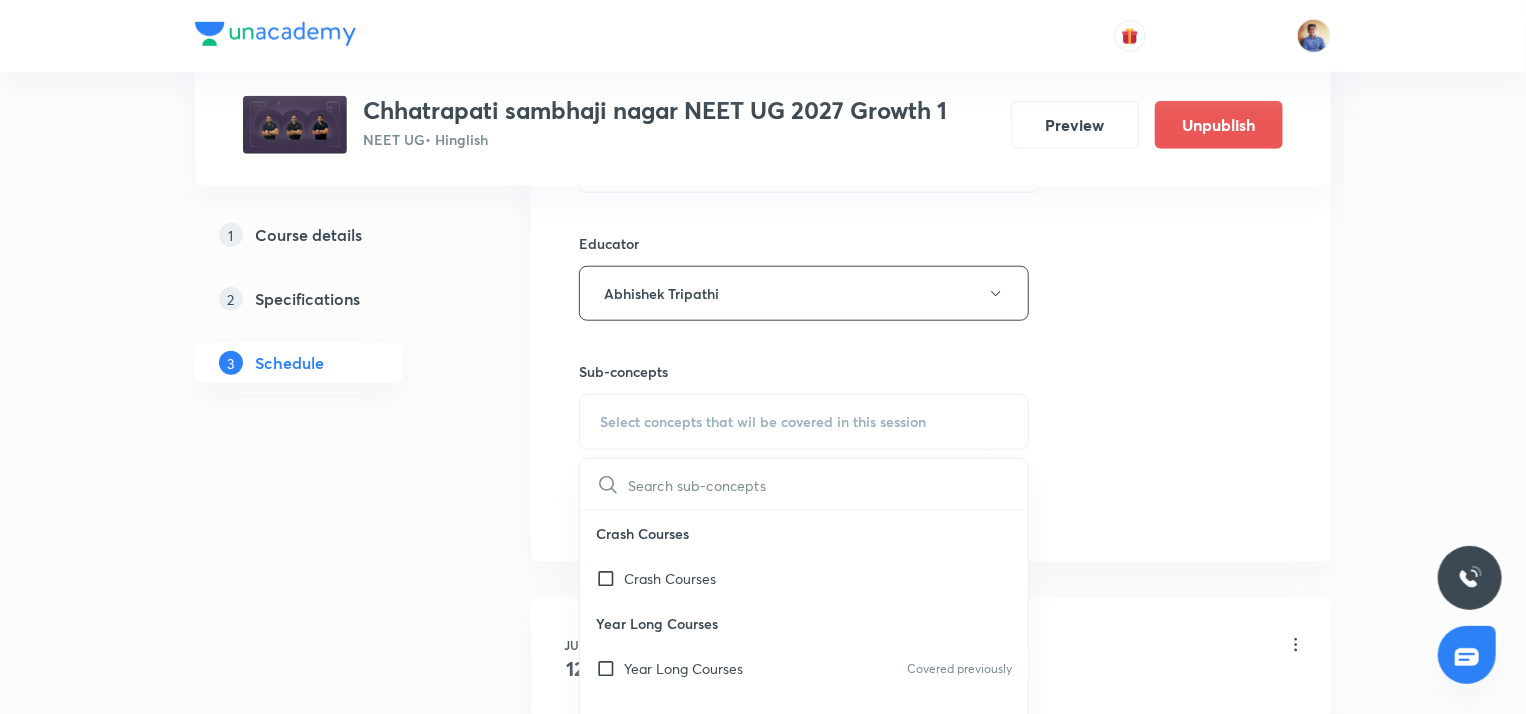 scroll, scrollTop: 874, scrollLeft: 0, axis: vertical 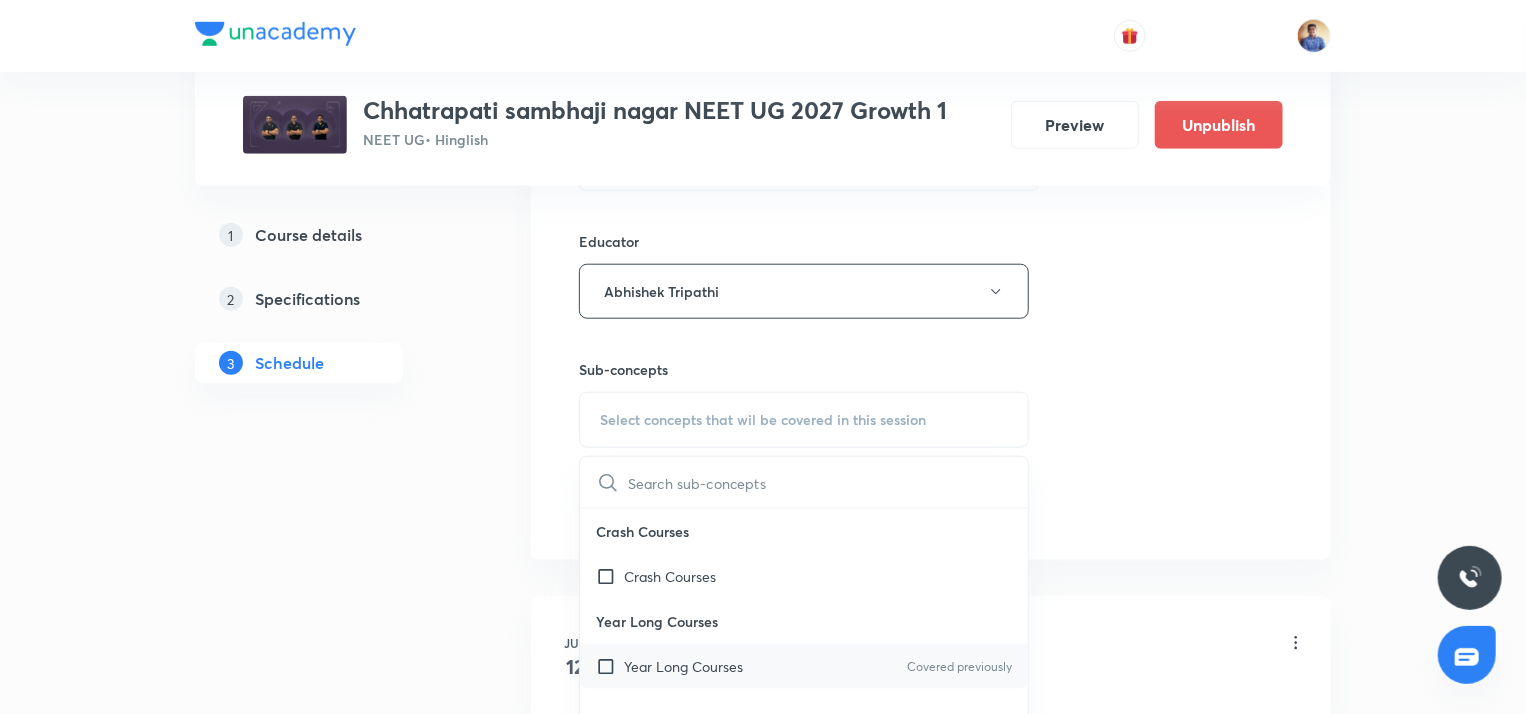 click on "Year Long Courses" at bounding box center [683, 666] 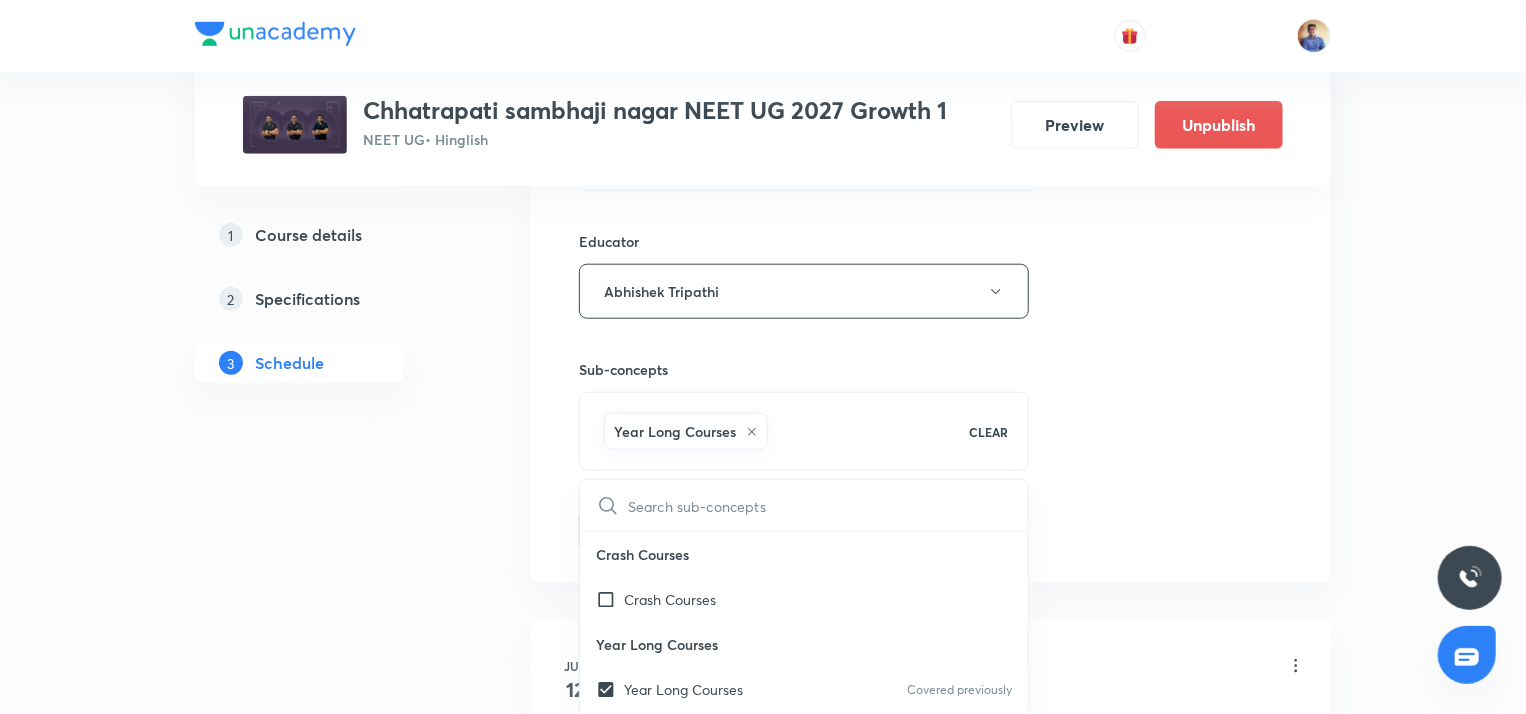 click on "1 Course details 2 Specifications 3 Schedule" at bounding box center (331, 10490) 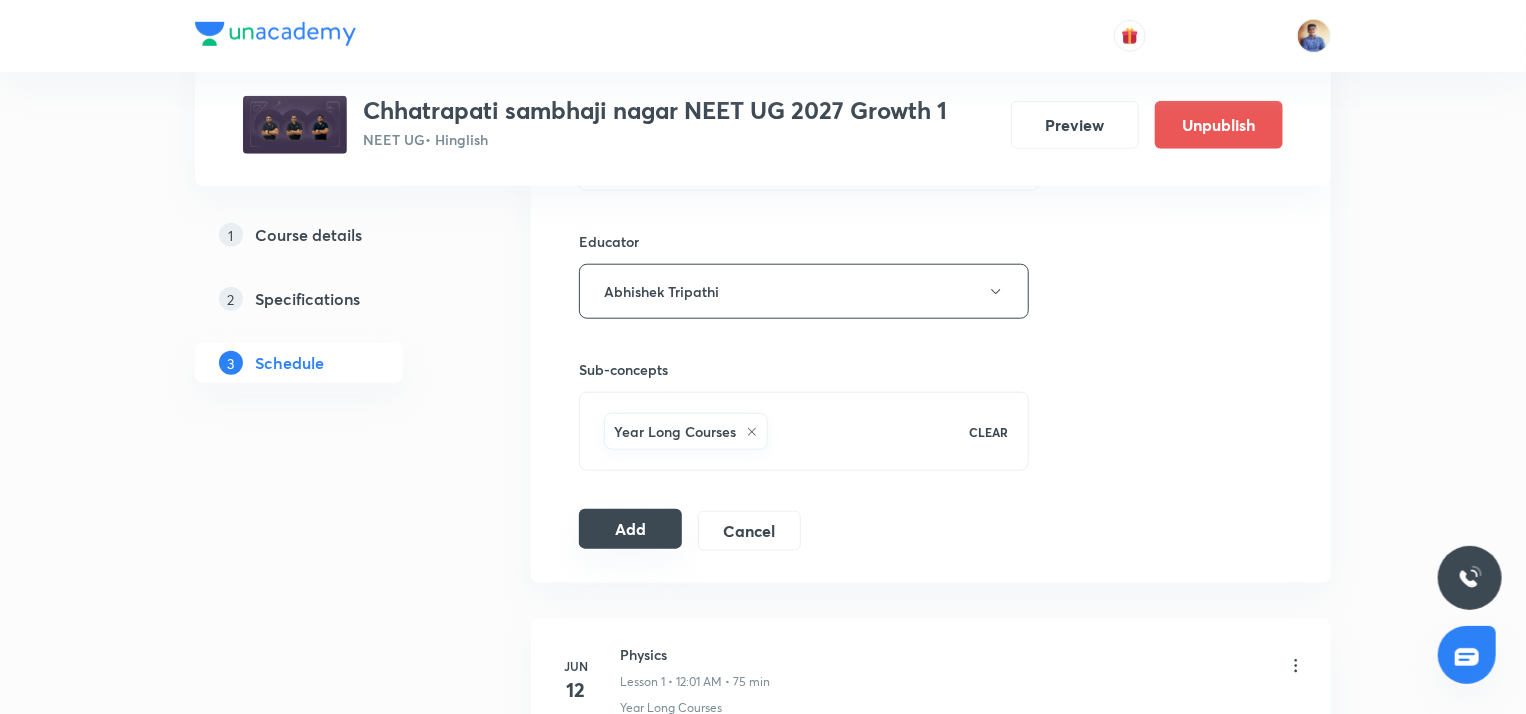click on "Add" at bounding box center [630, 529] 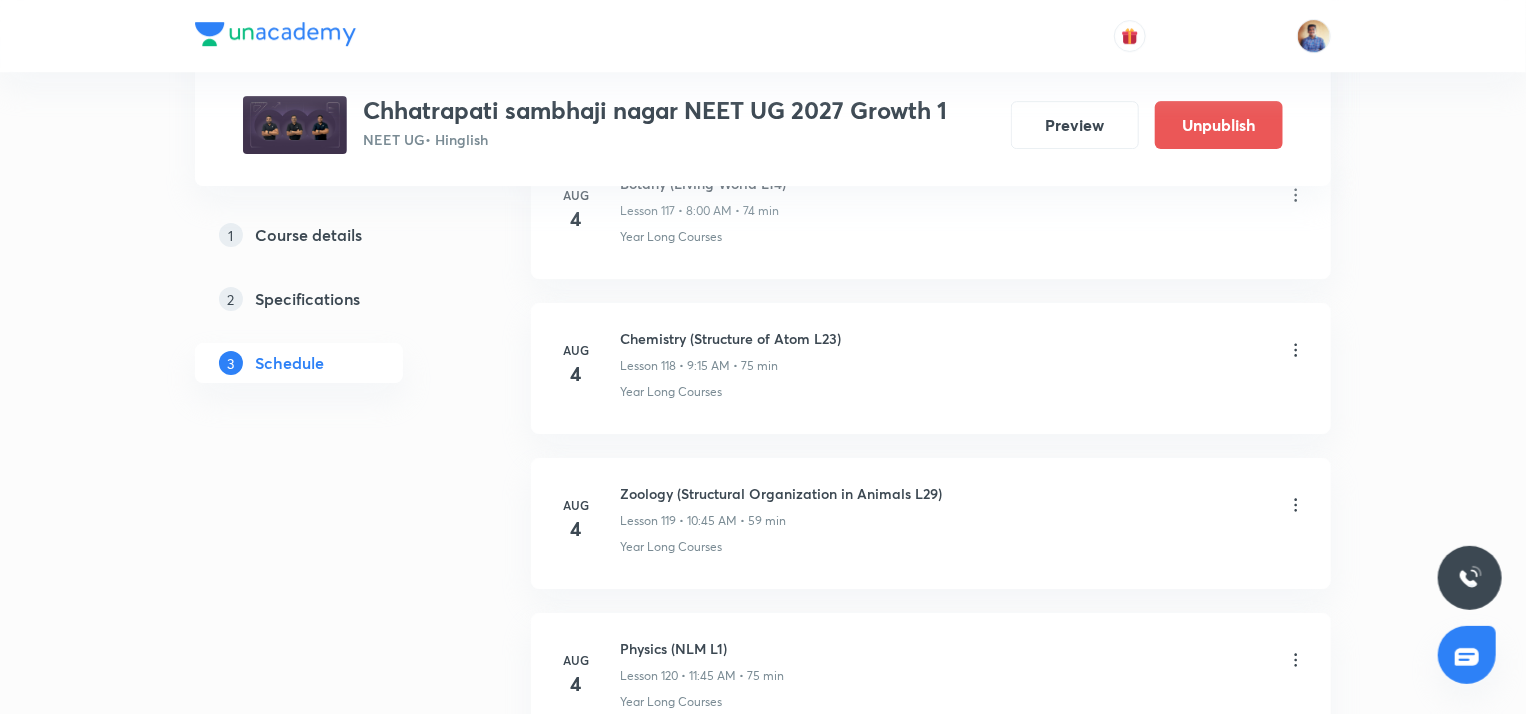 scroll, scrollTop: 18510, scrollLeft: 0, axis: vertical 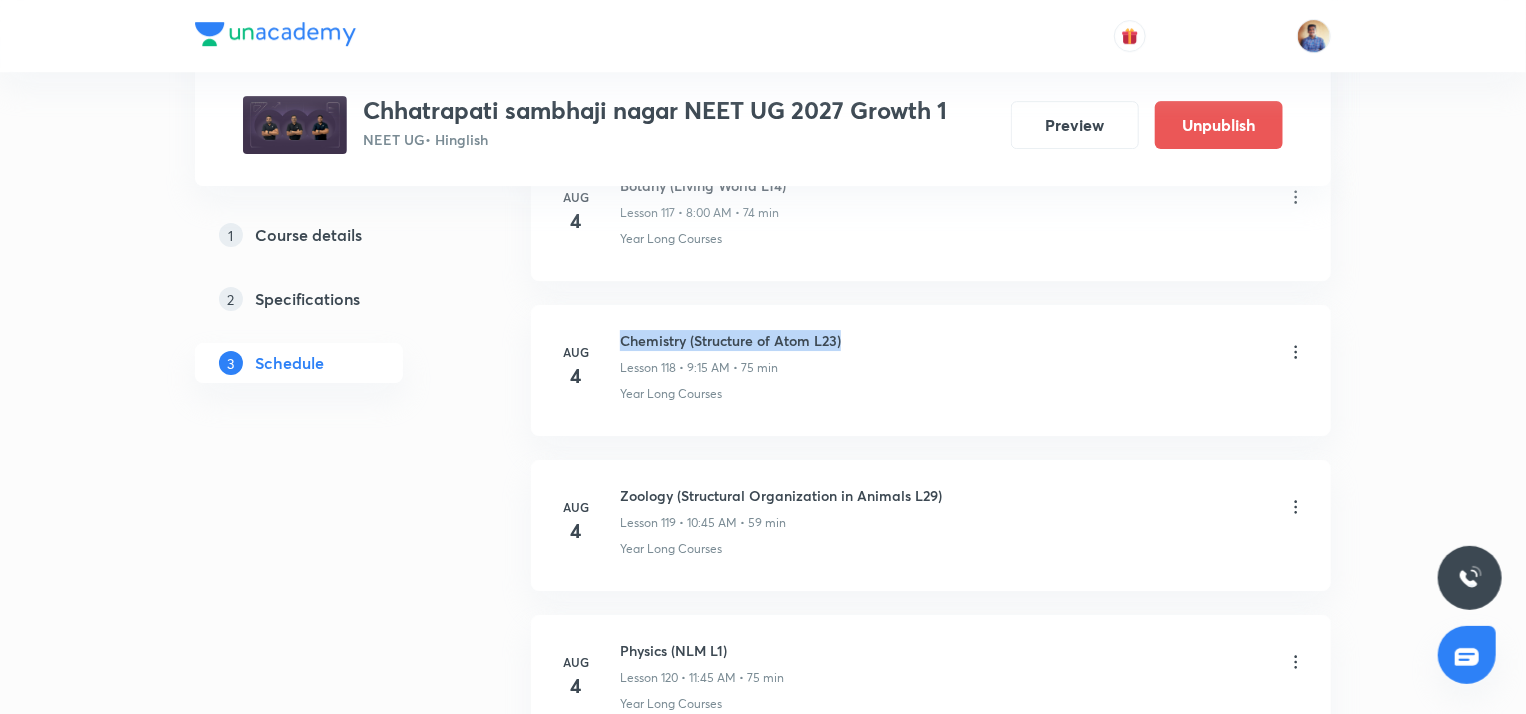 drag, startPoint x: 620, startPoint y: 295, endPoint x: 850, endPoint y: 285, distance: 230.21729 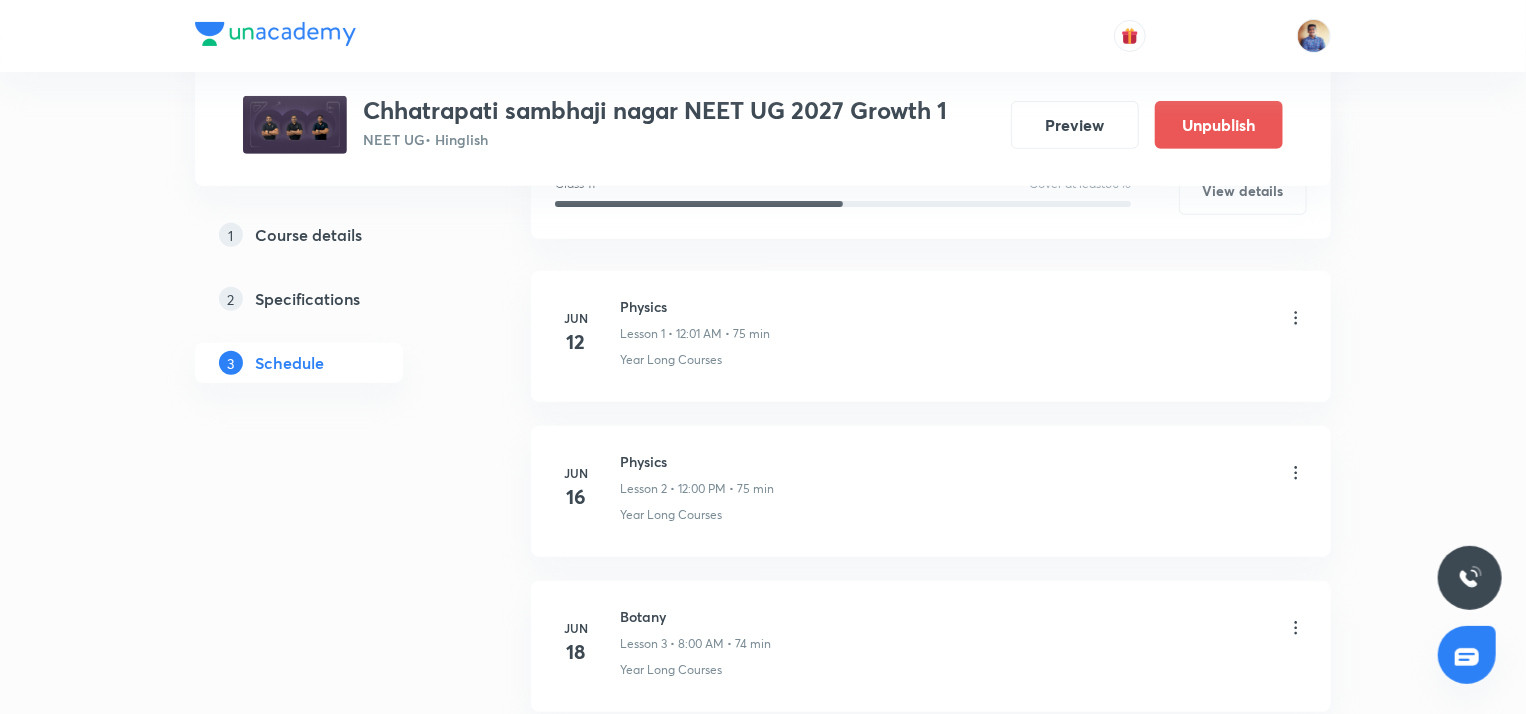 scroll, scrollTop: 0, scrollLeft: 0, axis: both 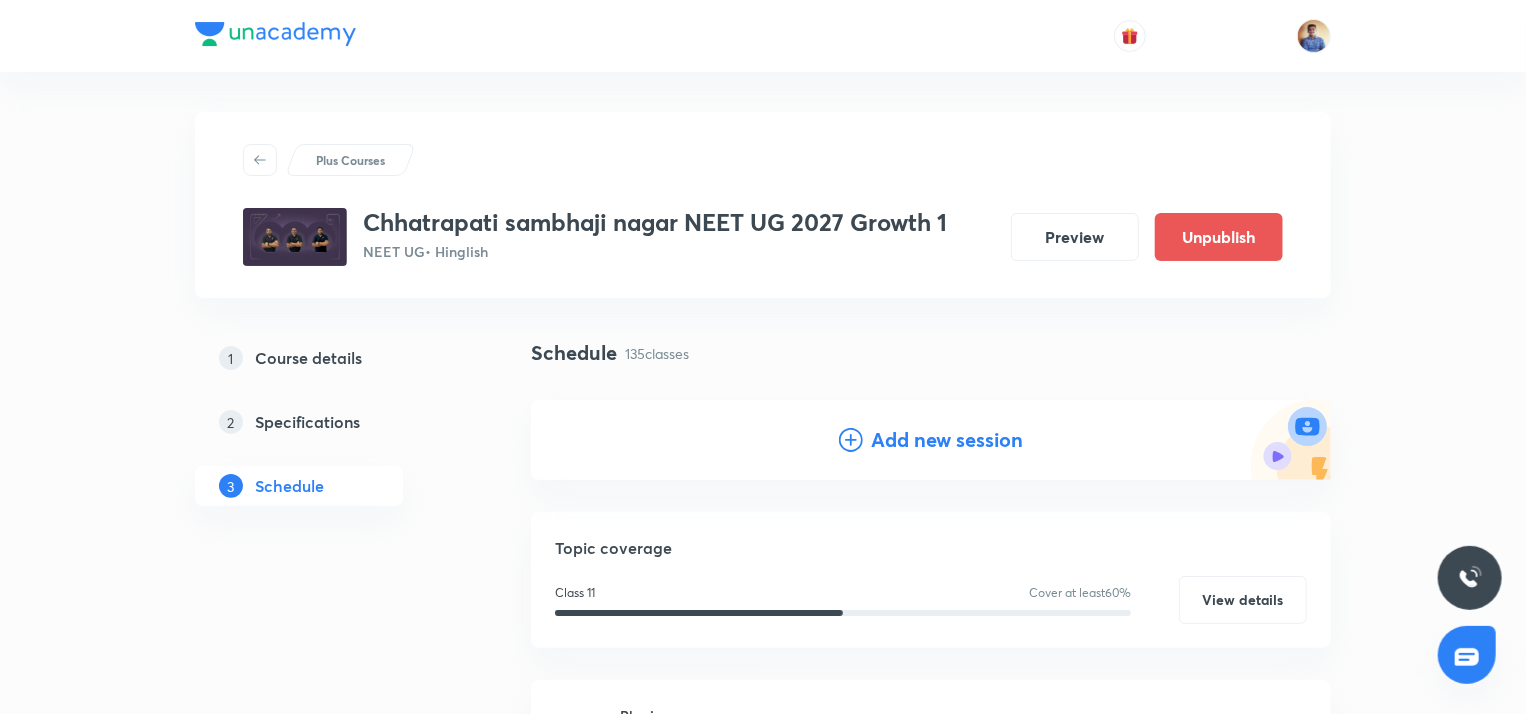 click 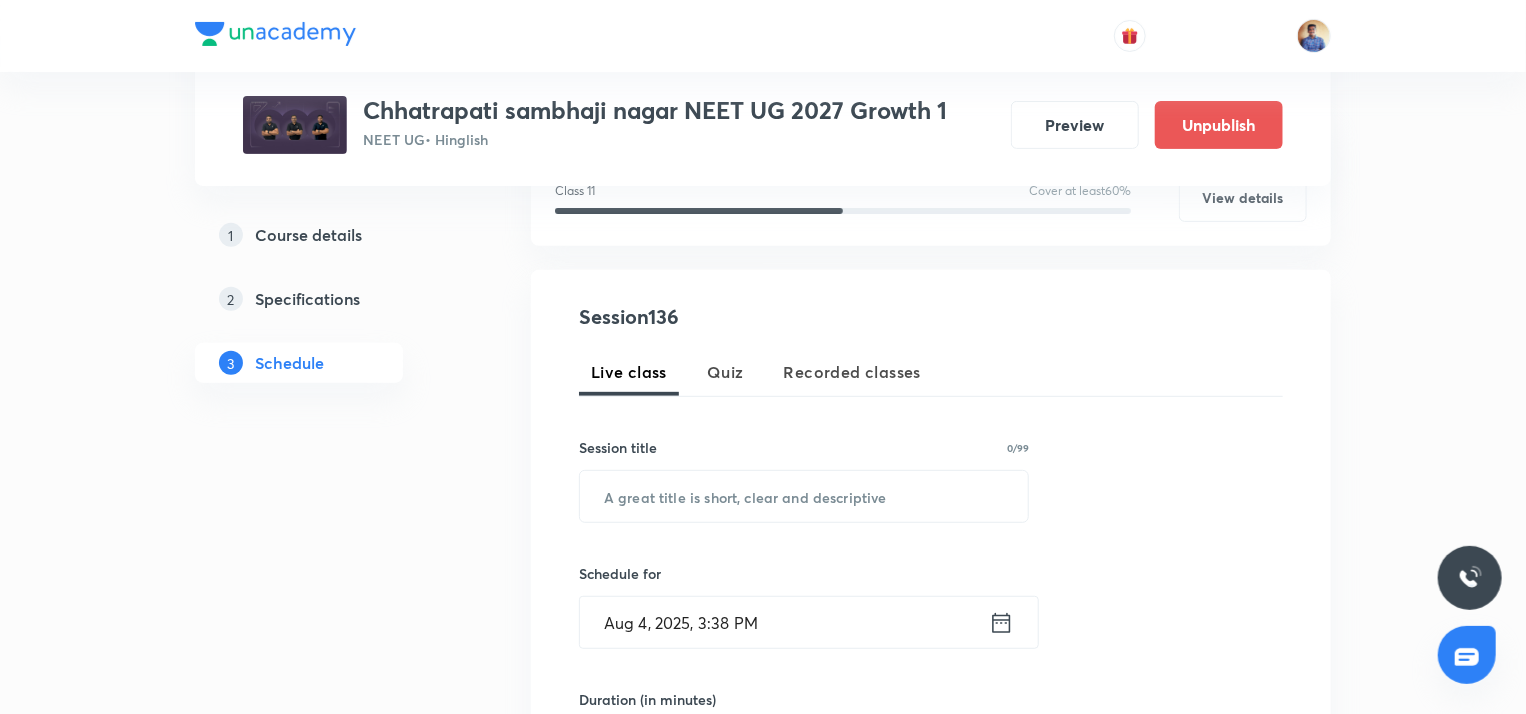 scroll, scrollTop: 298, scrollLeft: 0, axis: vertical 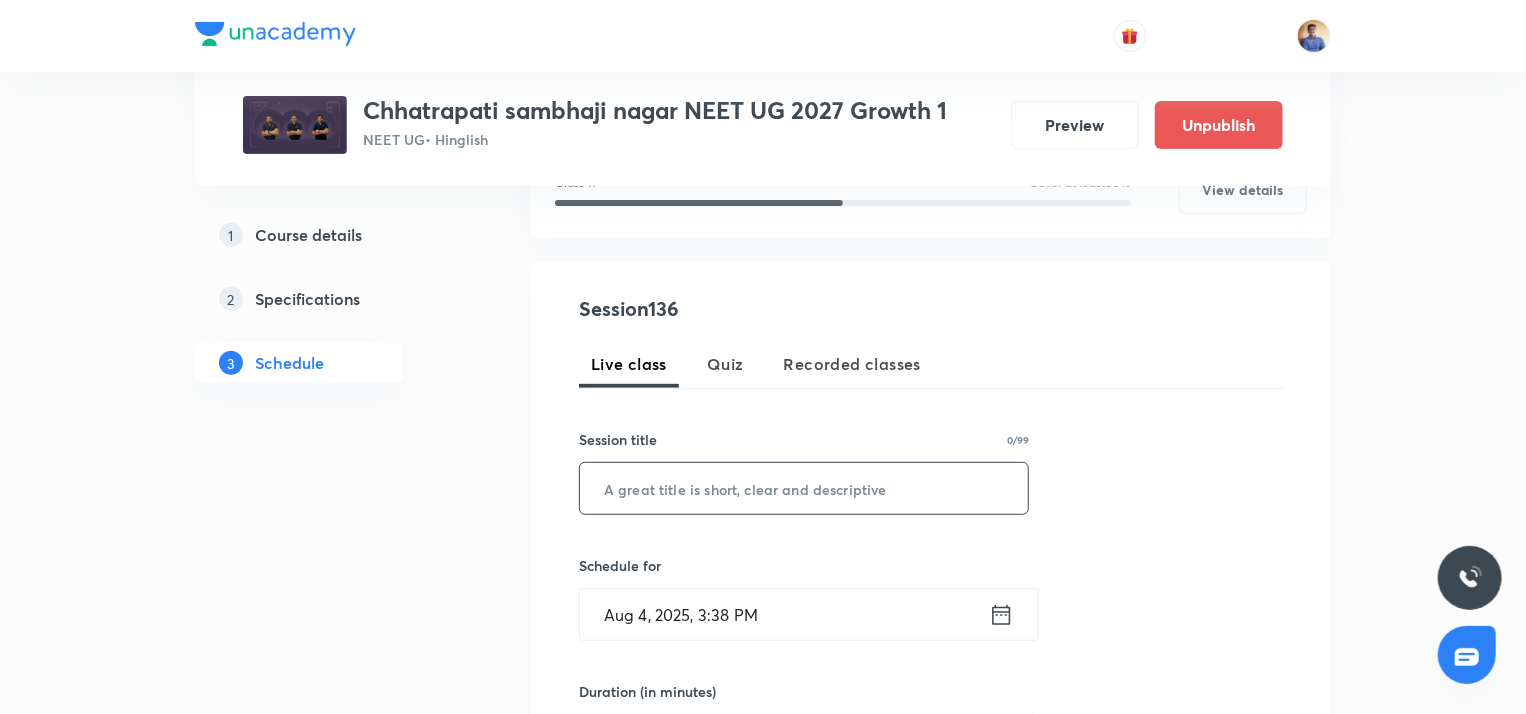 click at bounding box center (804, 488) 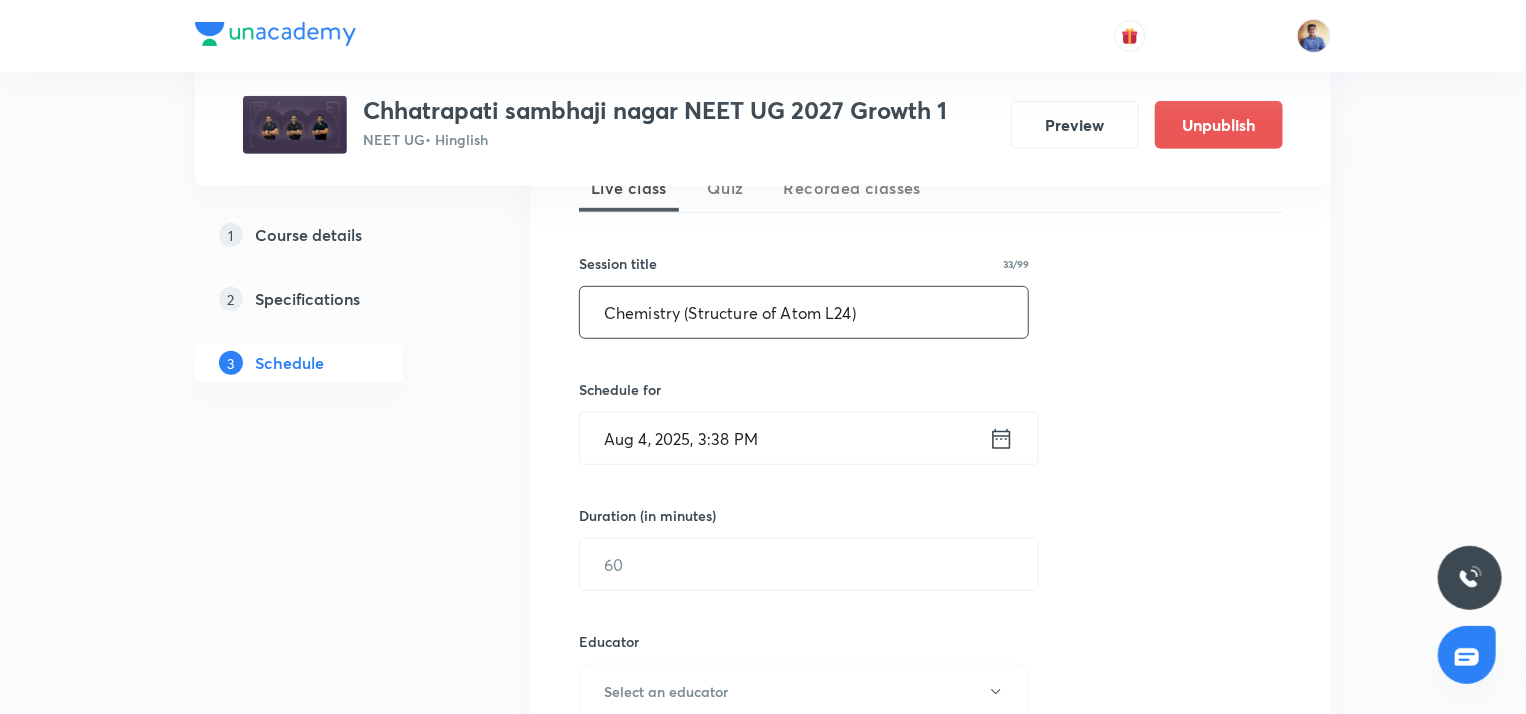 scroll, scrollTop: 484, scrollLeft: 0, axis: vertical 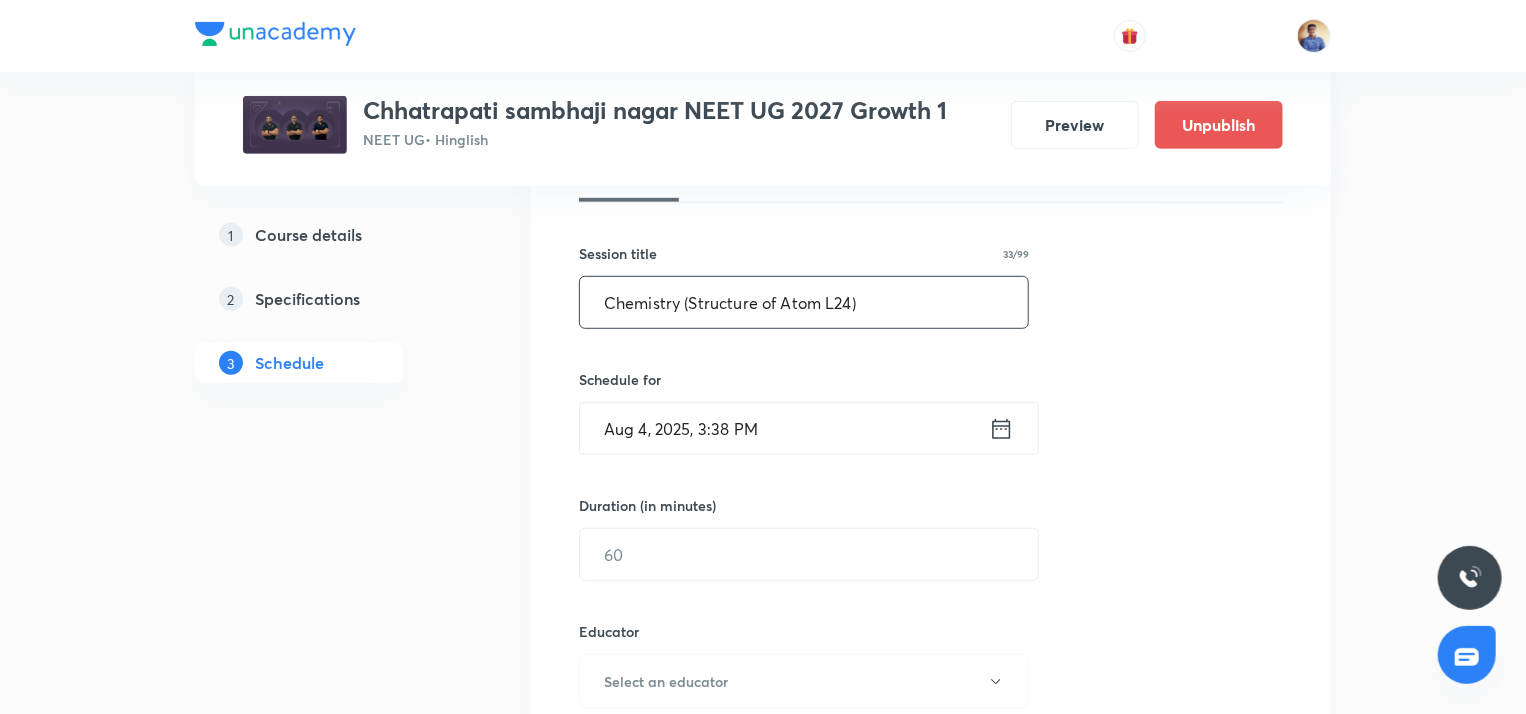 type on "Chemistry (Structure of Atom L24)" 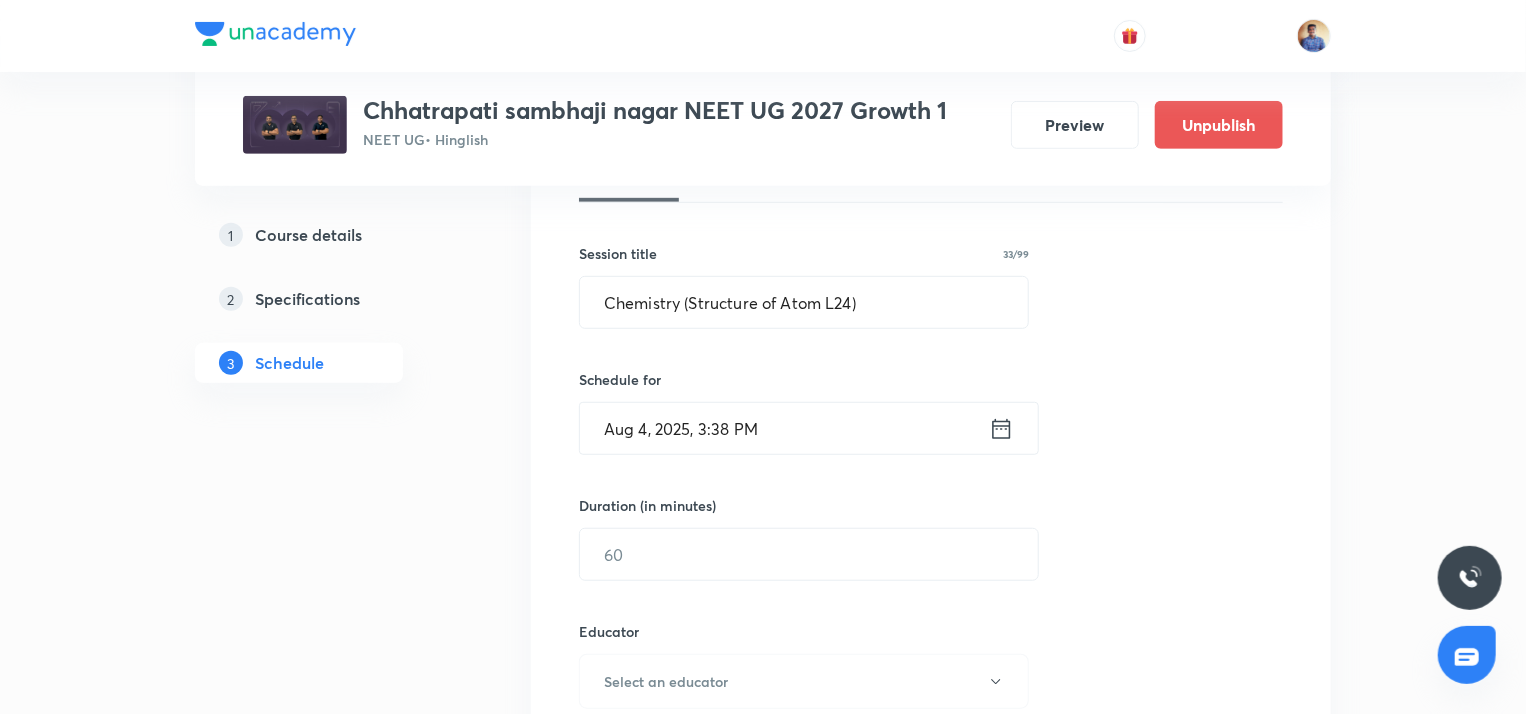 click on "Aug 4, 2025, 3:38 PM" at bounding box center (784, 428) 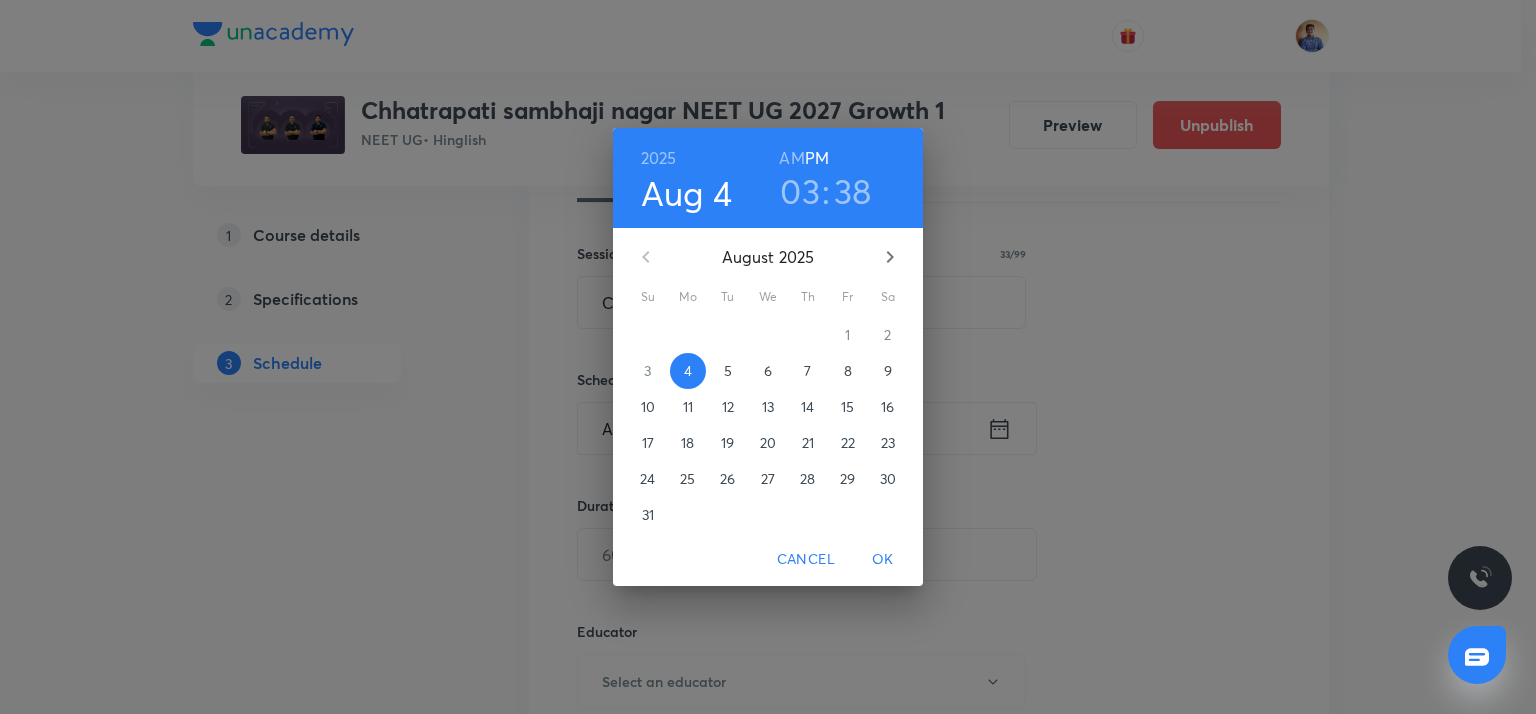 click on "5" at bounding box center (728, 371) 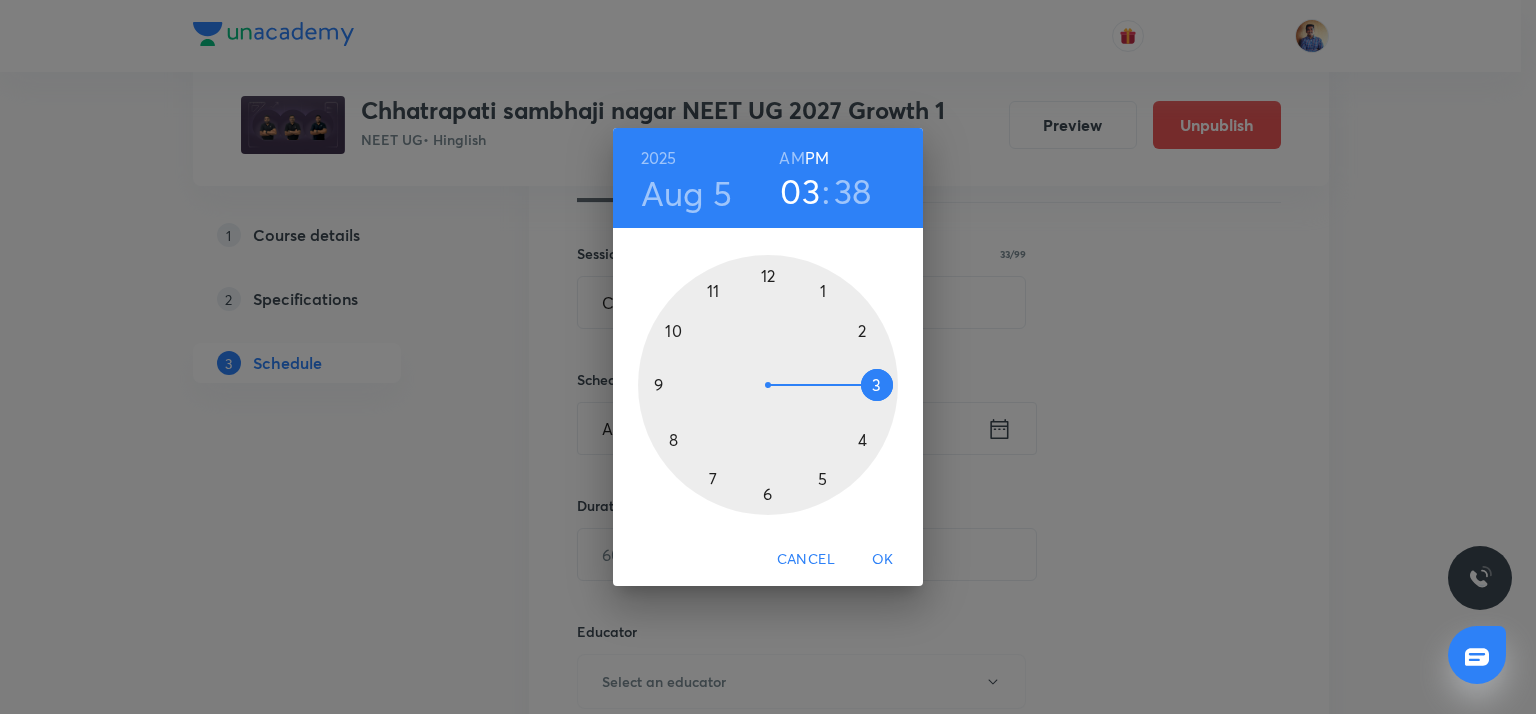 click on "AM" at bounding box center (791, 158) 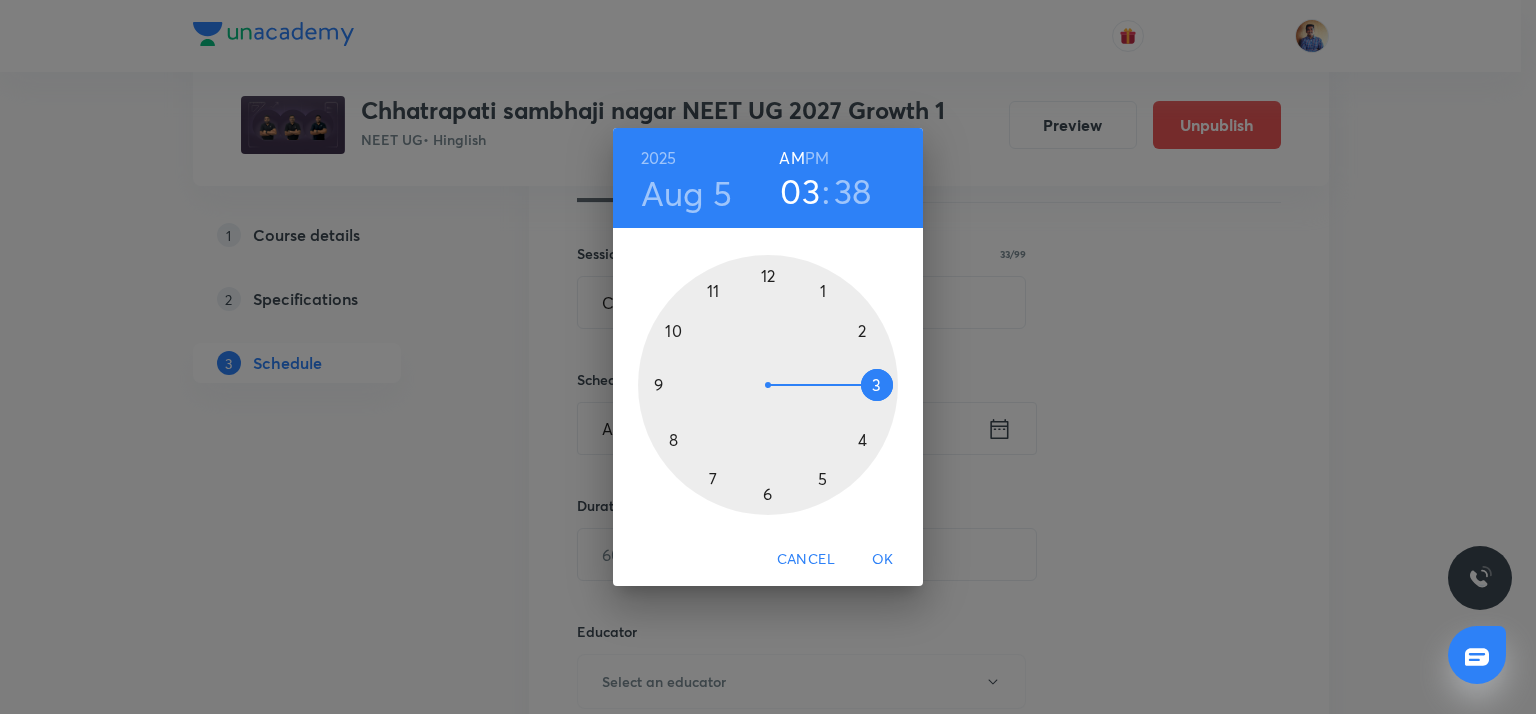 click at bounding box center (768, 385) 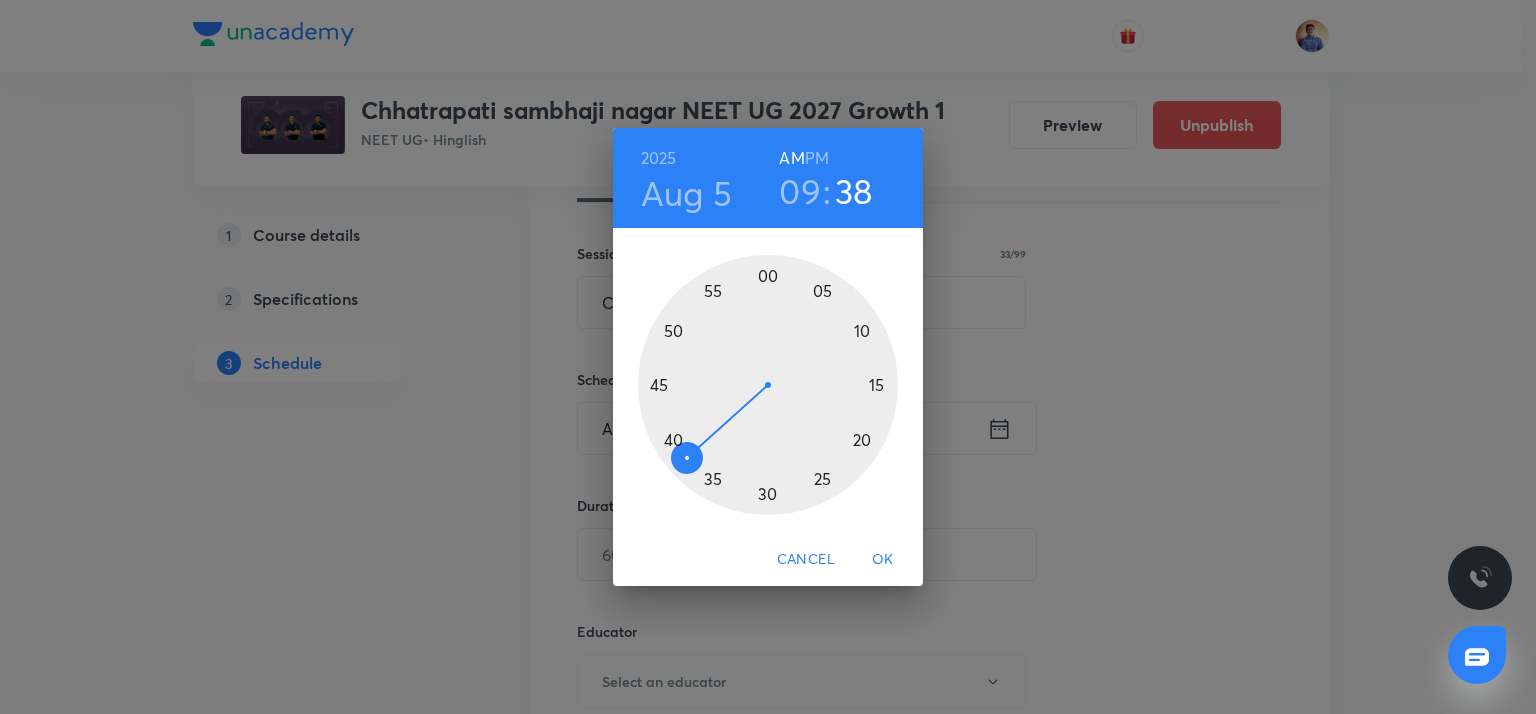 click at bounding box center [768, 385] 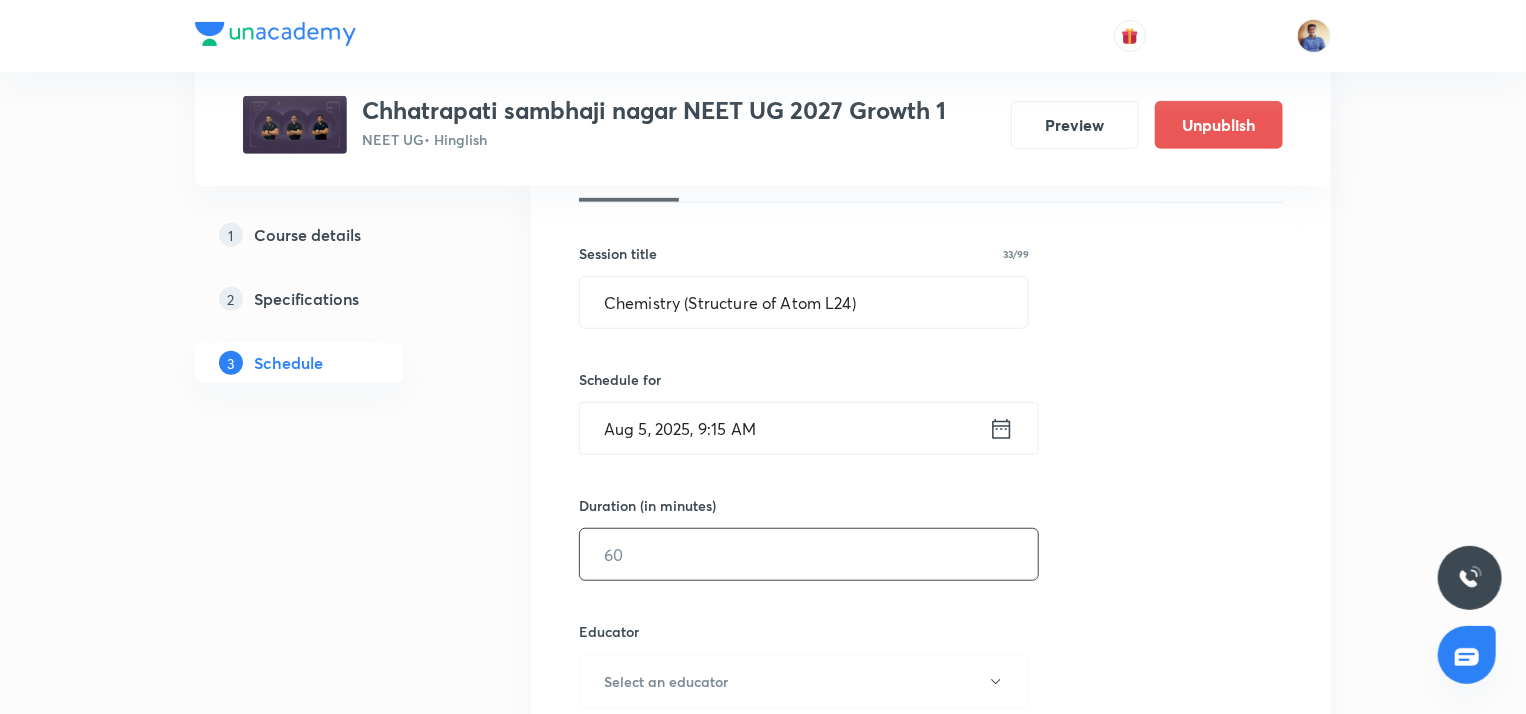 click at bounding box center [809, 554] 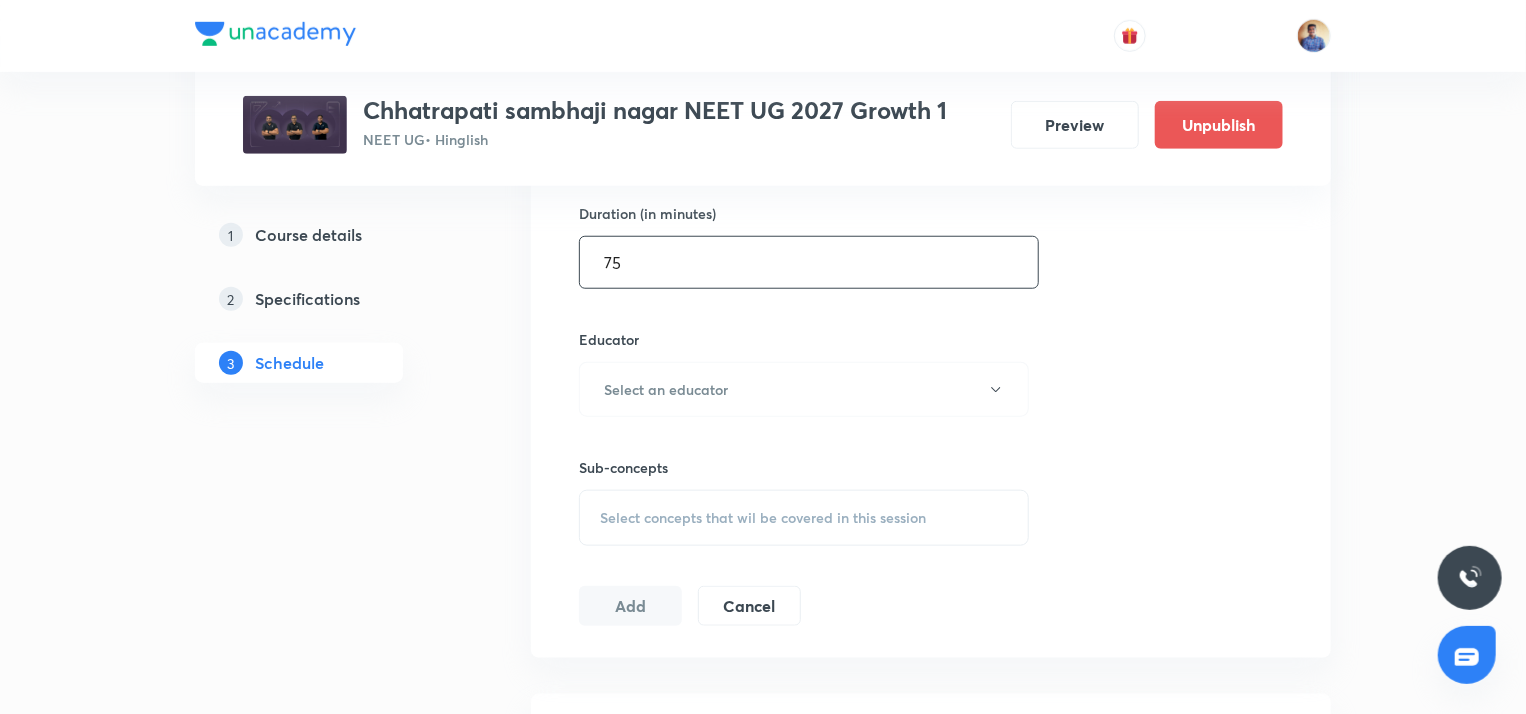 scroll, scrollTop: 776, scrollLeft: 0, axis: vertical 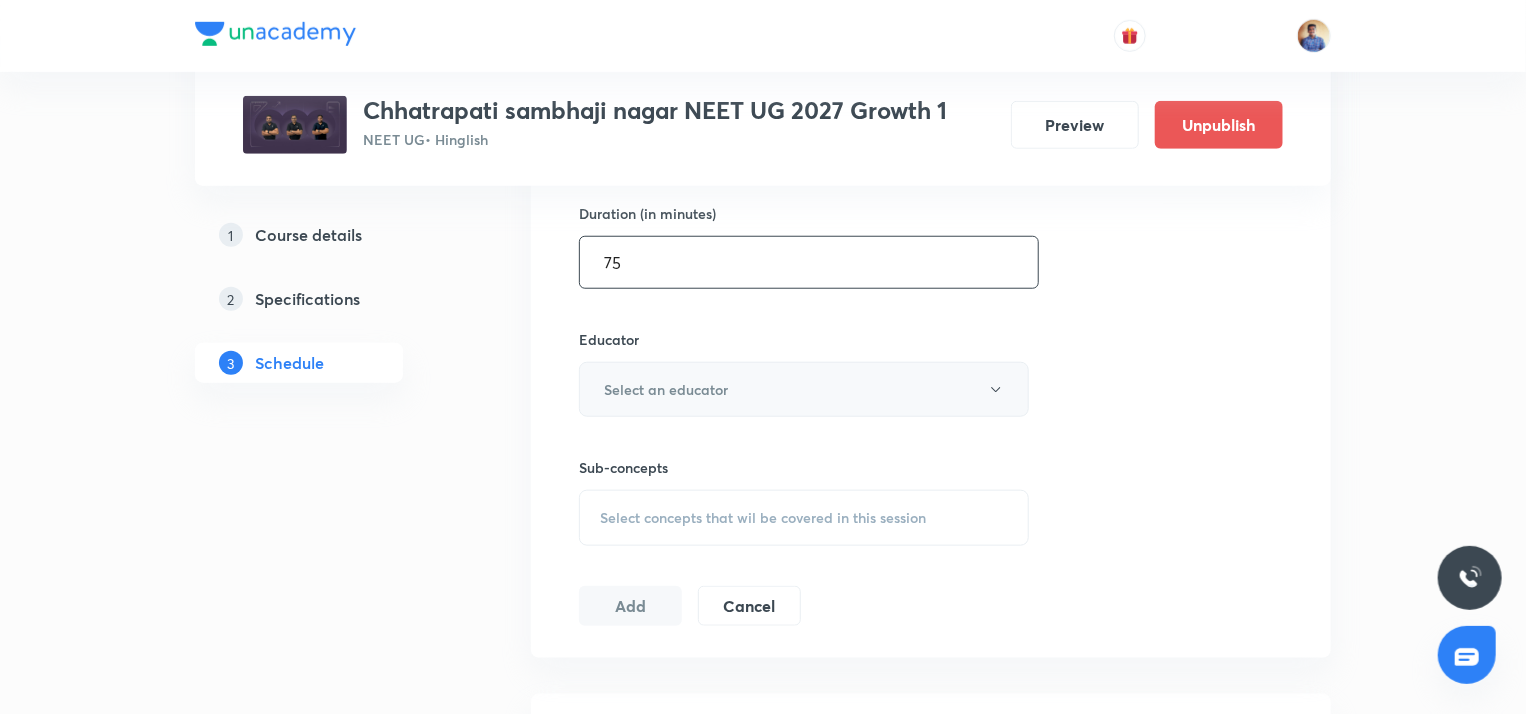 type on "75" 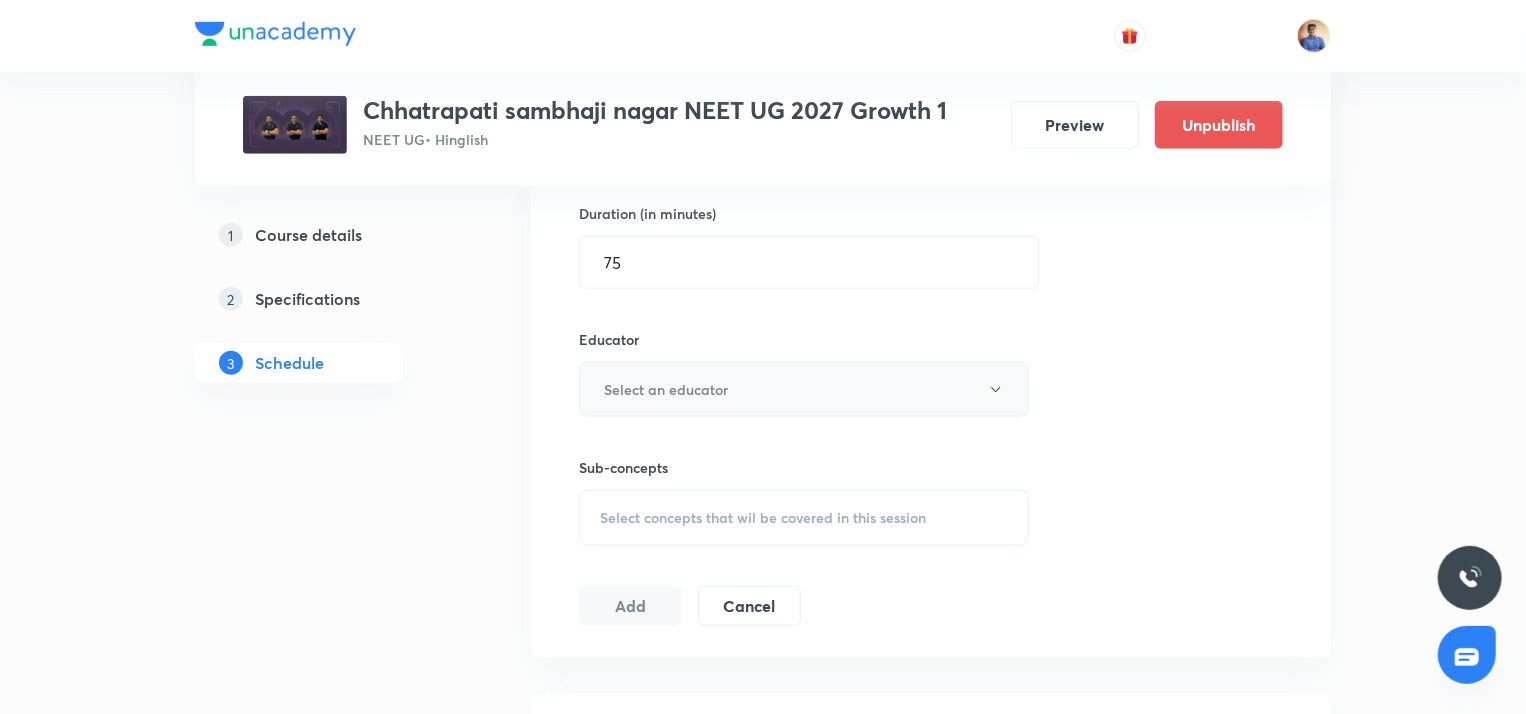 click on "Select an educator" at bounding box center (666, 389) 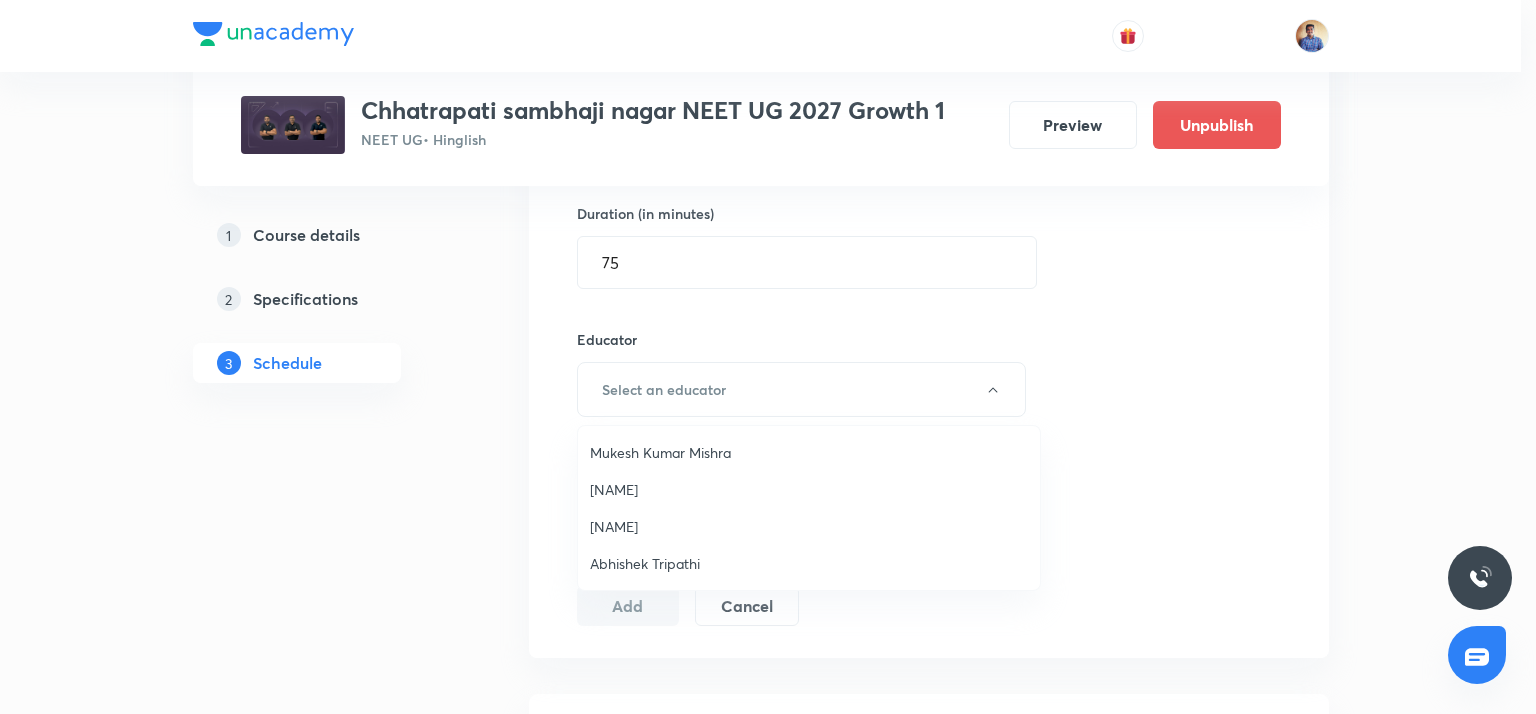 click on "Mukesh Kumar Mishra" at bounding box center [809, 452] 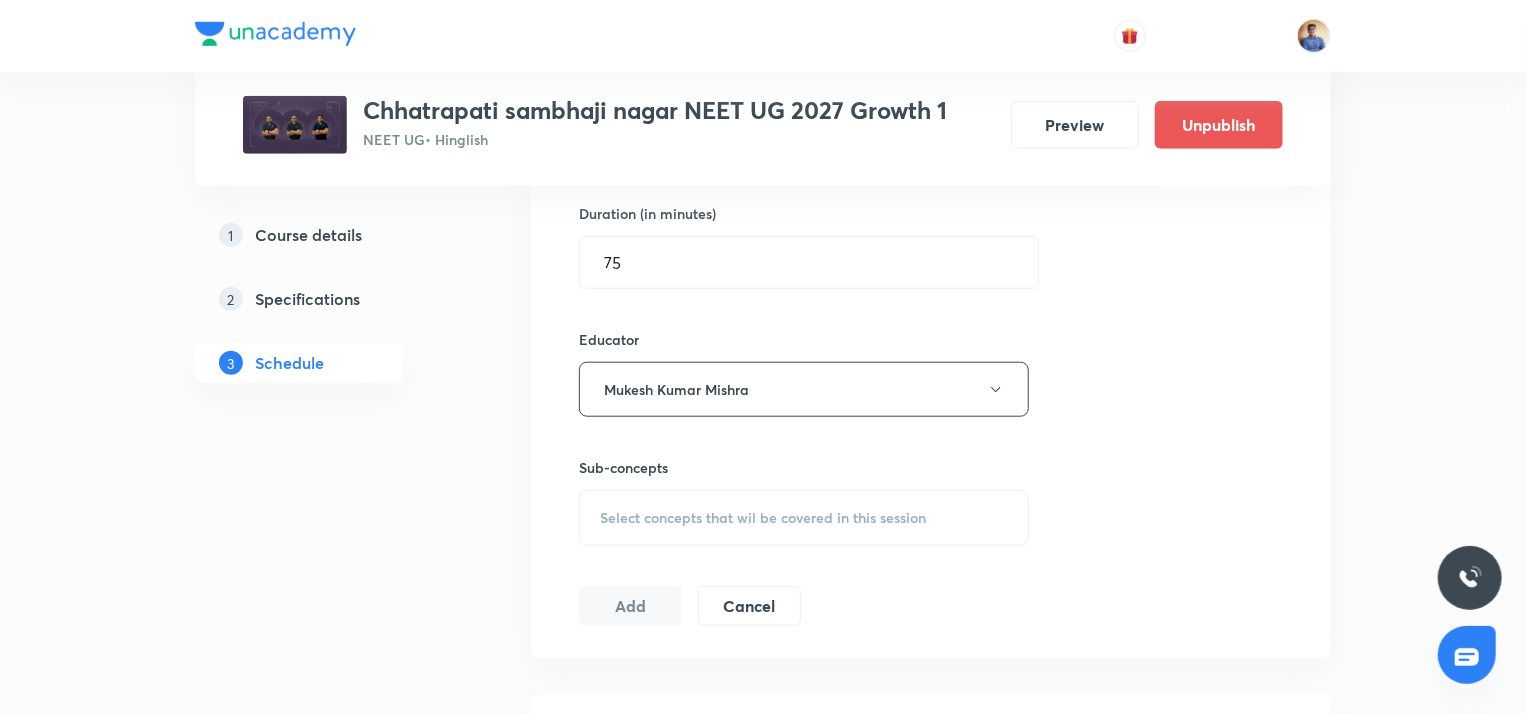click on "Select concepts that wil be covered in this session" at bounding box center (763, 518) 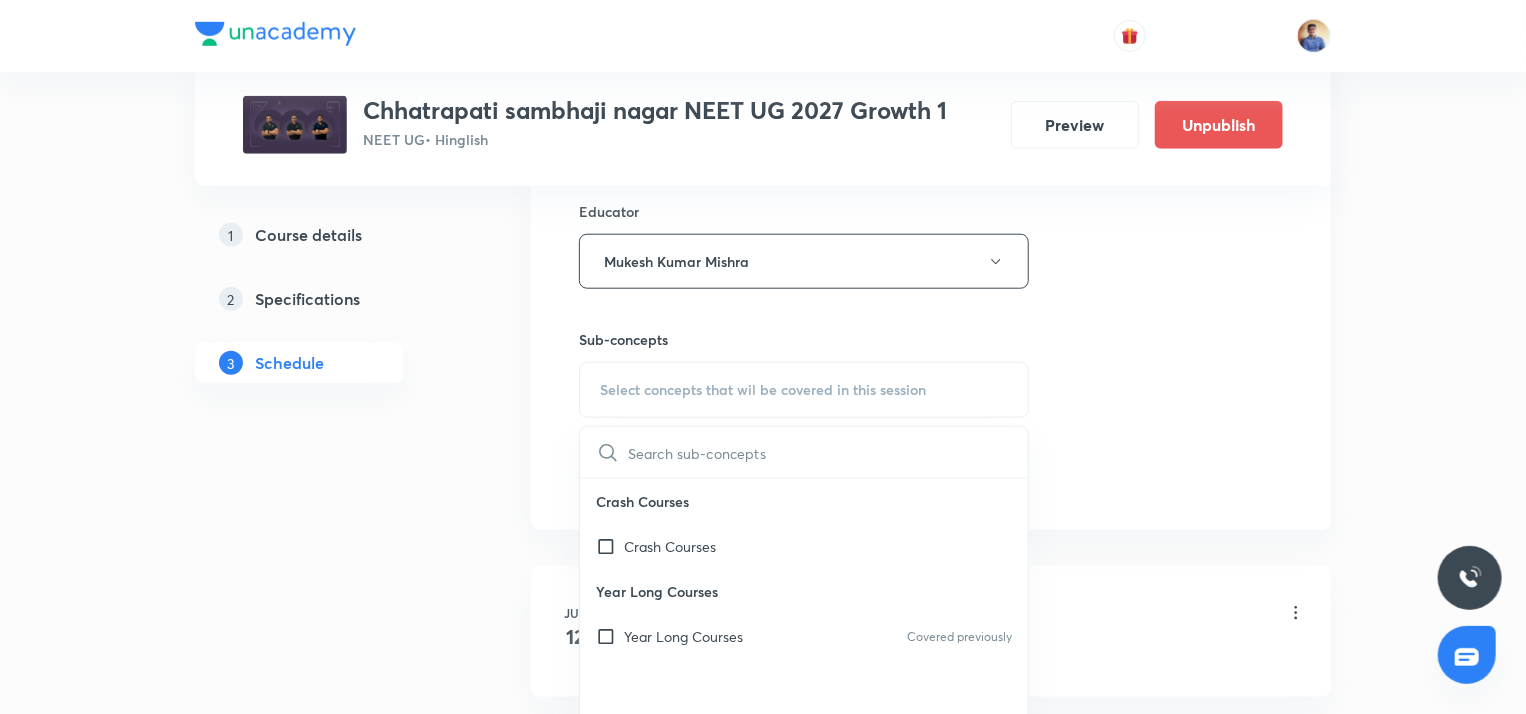 scroll, scrollTop: 912, scrollLeft: 0, axis: vertical 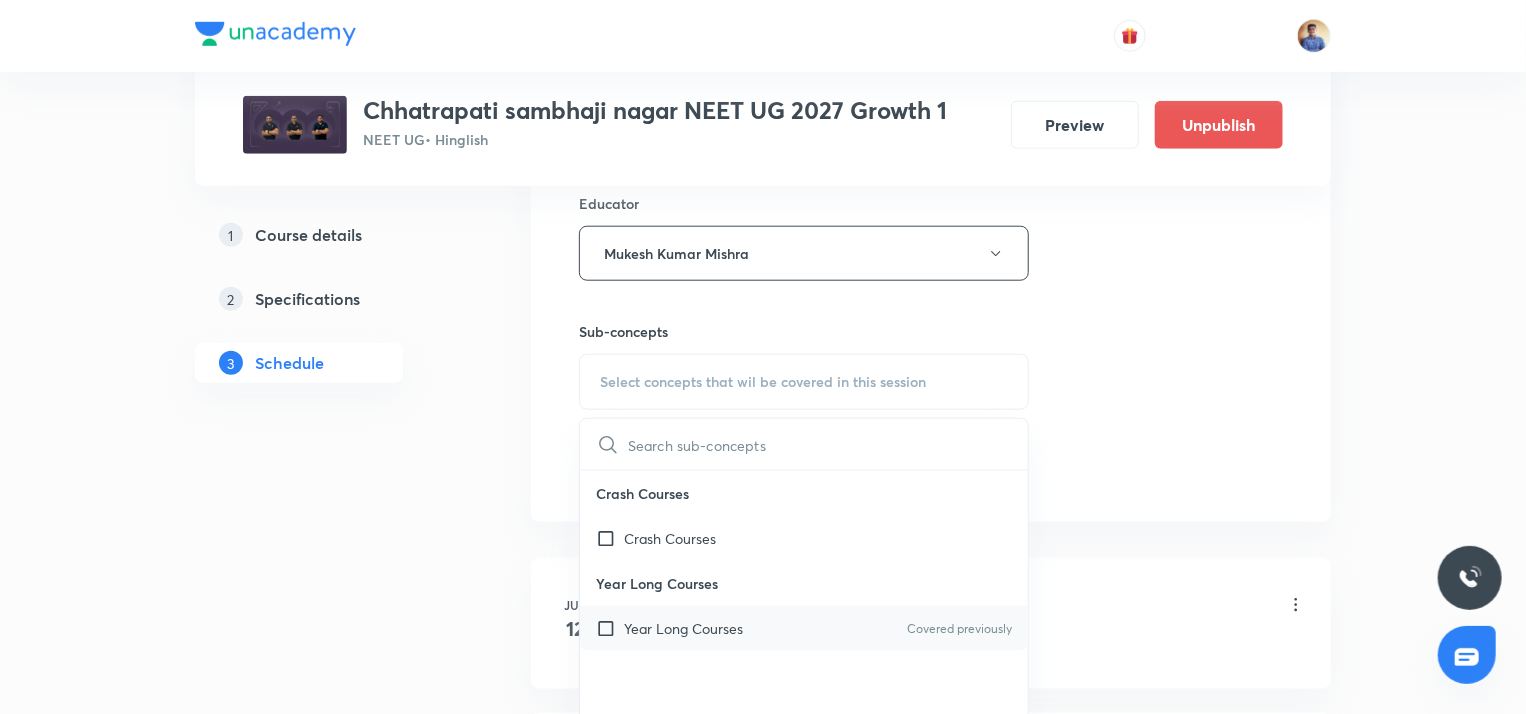 click on "Year Long Courses Covered previously" at bounding box center (804, 628) 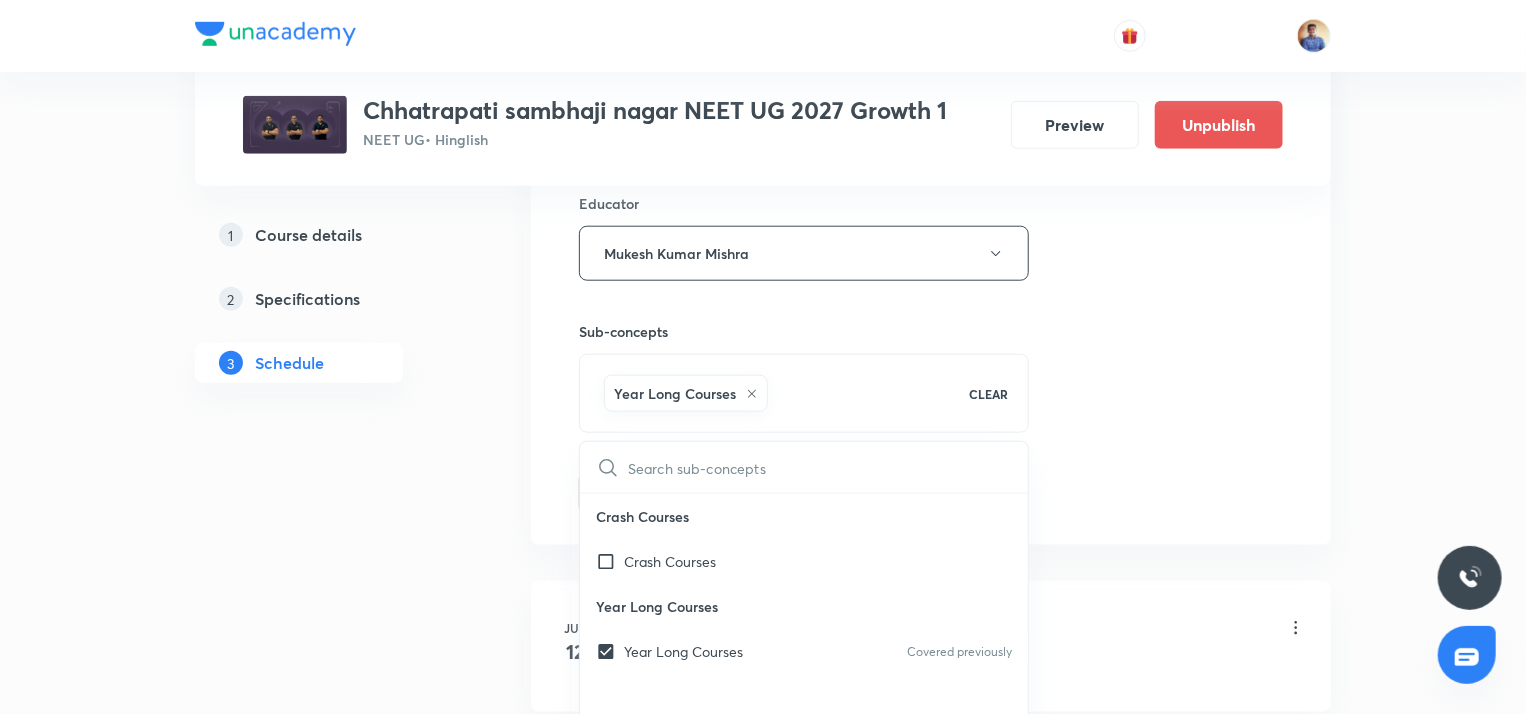 click on "1 Course details 2 Specifications 3 Schedule" at bounding box center [331, 10530] 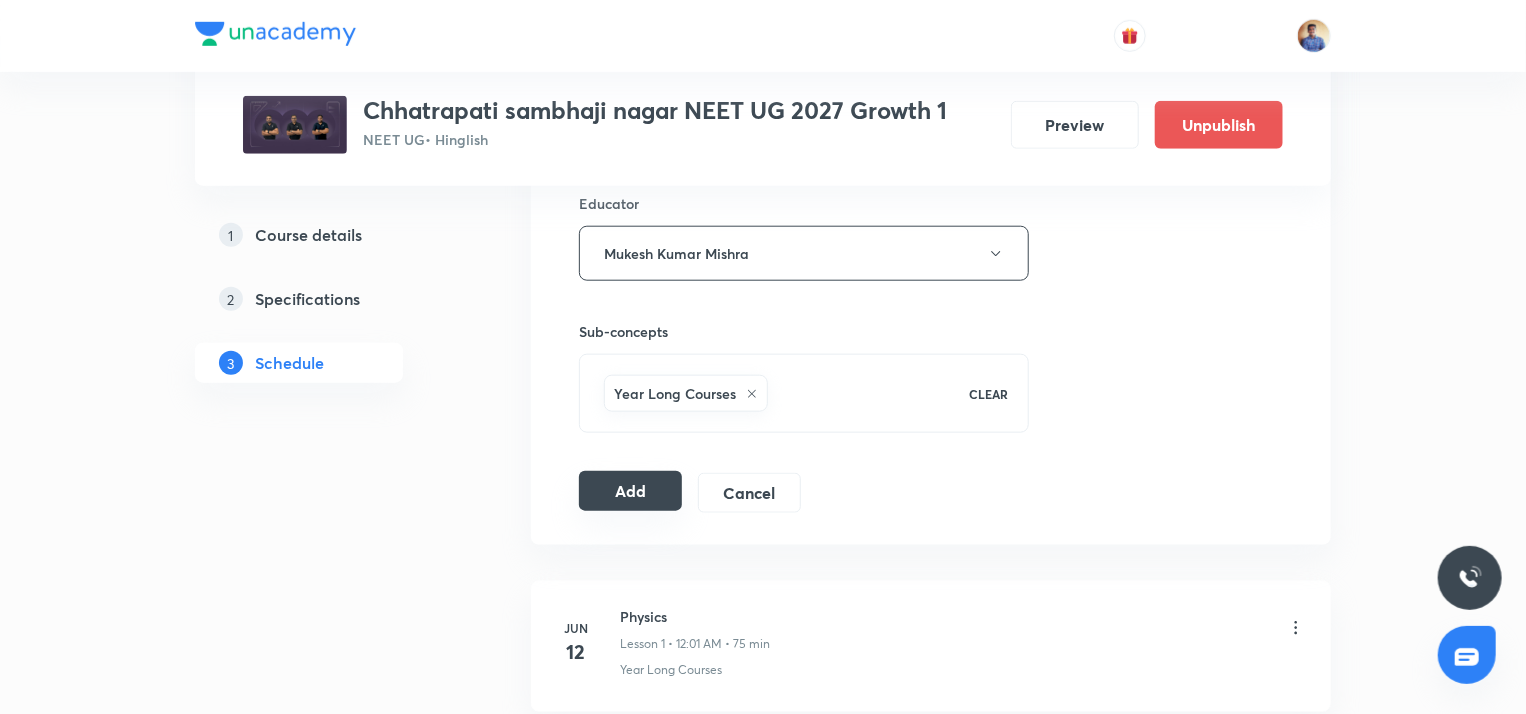 click on "Add" at bounding box center [630, 491] 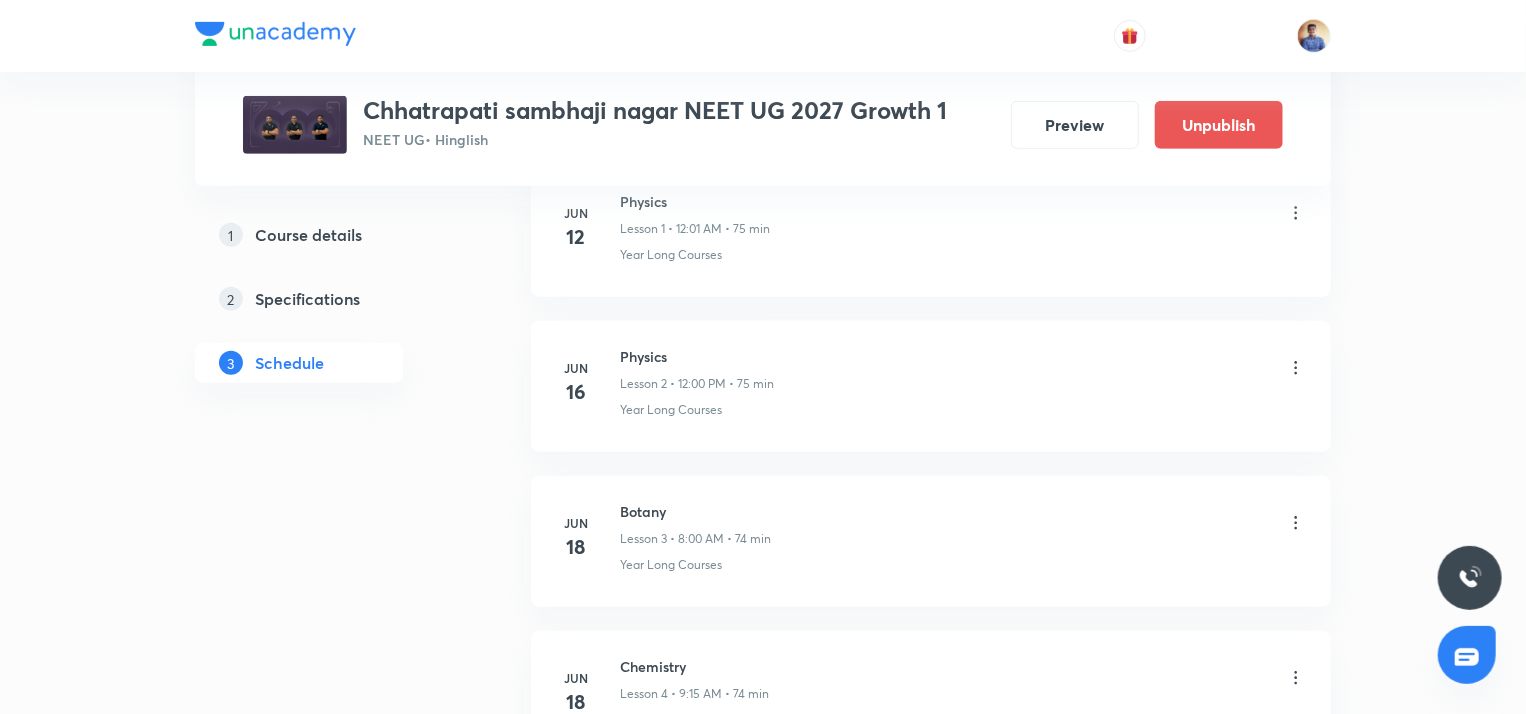 scroll, scrollTop: 0, scrollLeft: 0, axis: both 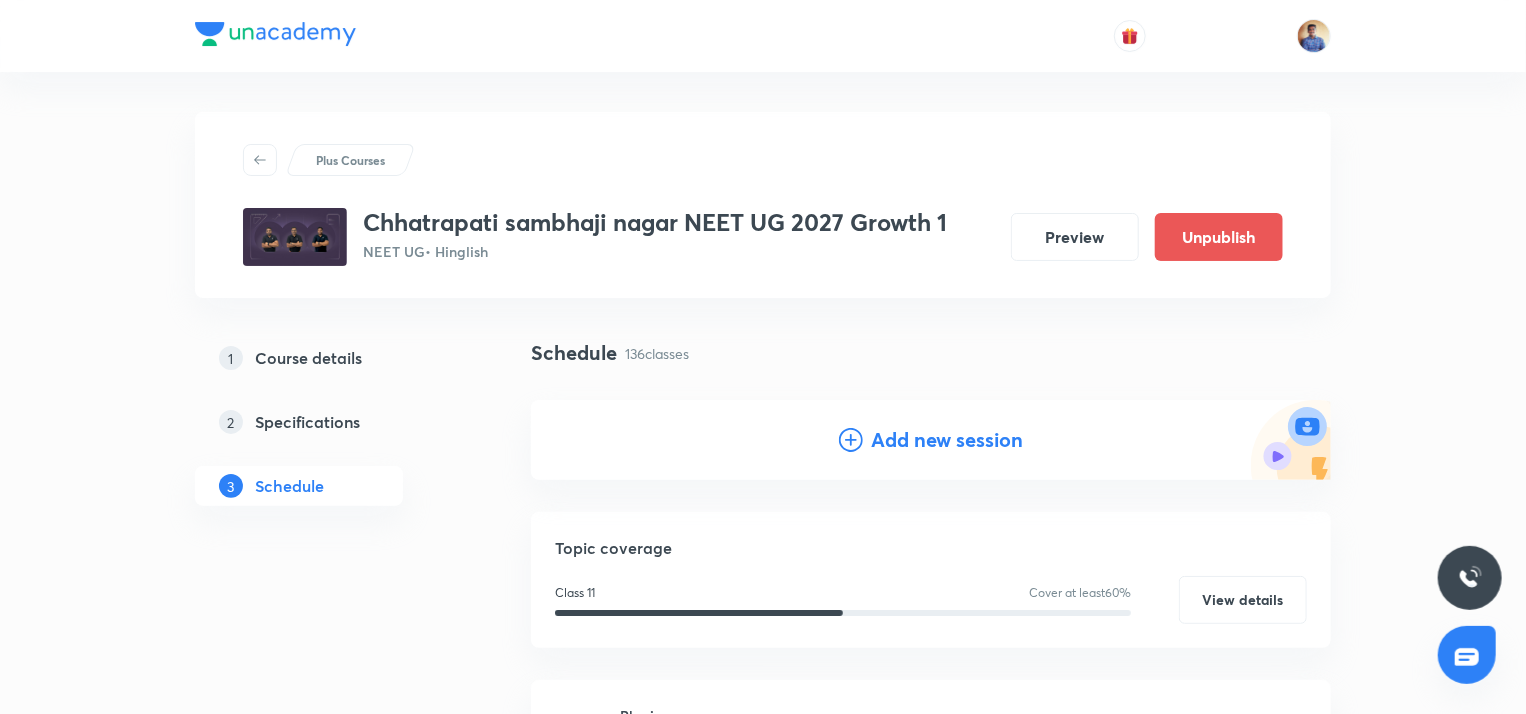 click 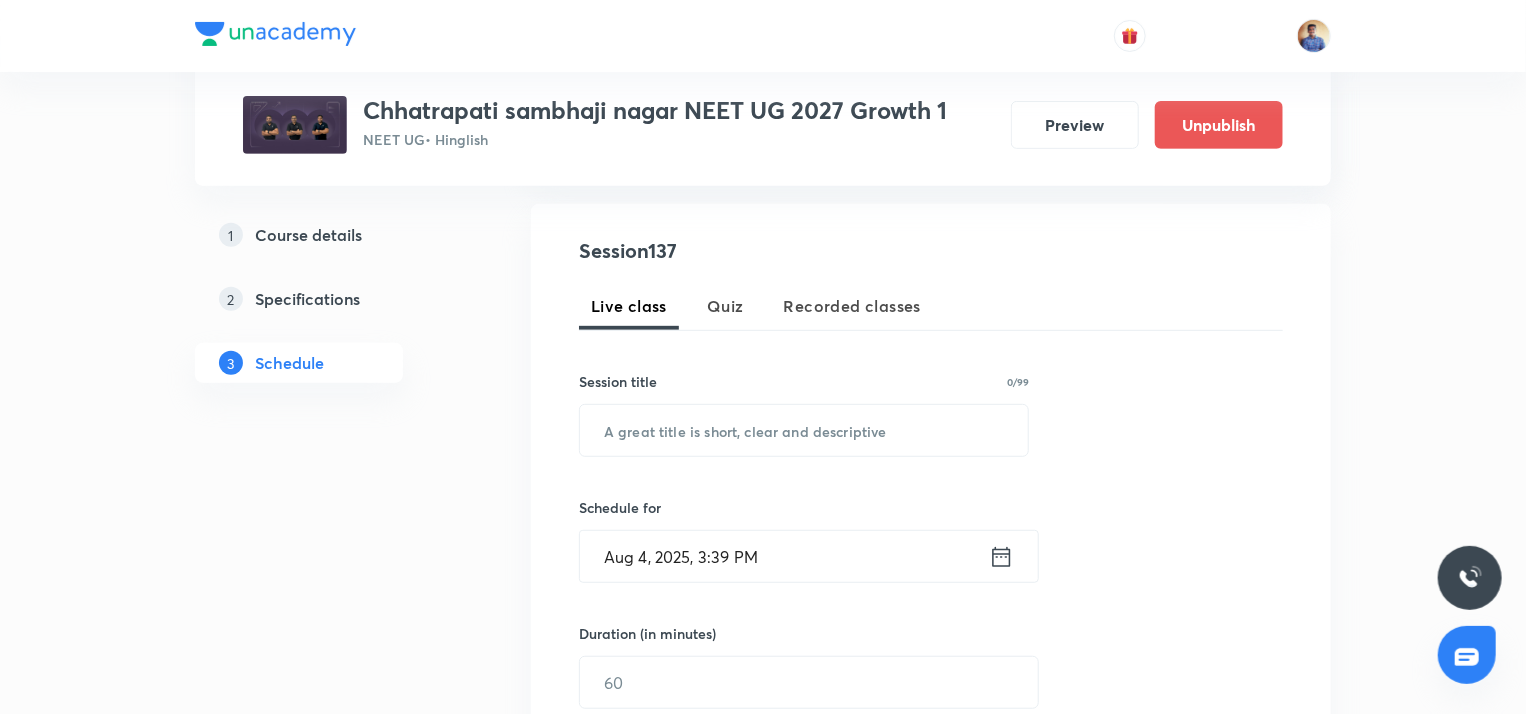 scroll, scrollTop: 358, scrollLeft: 0, axis: vertical 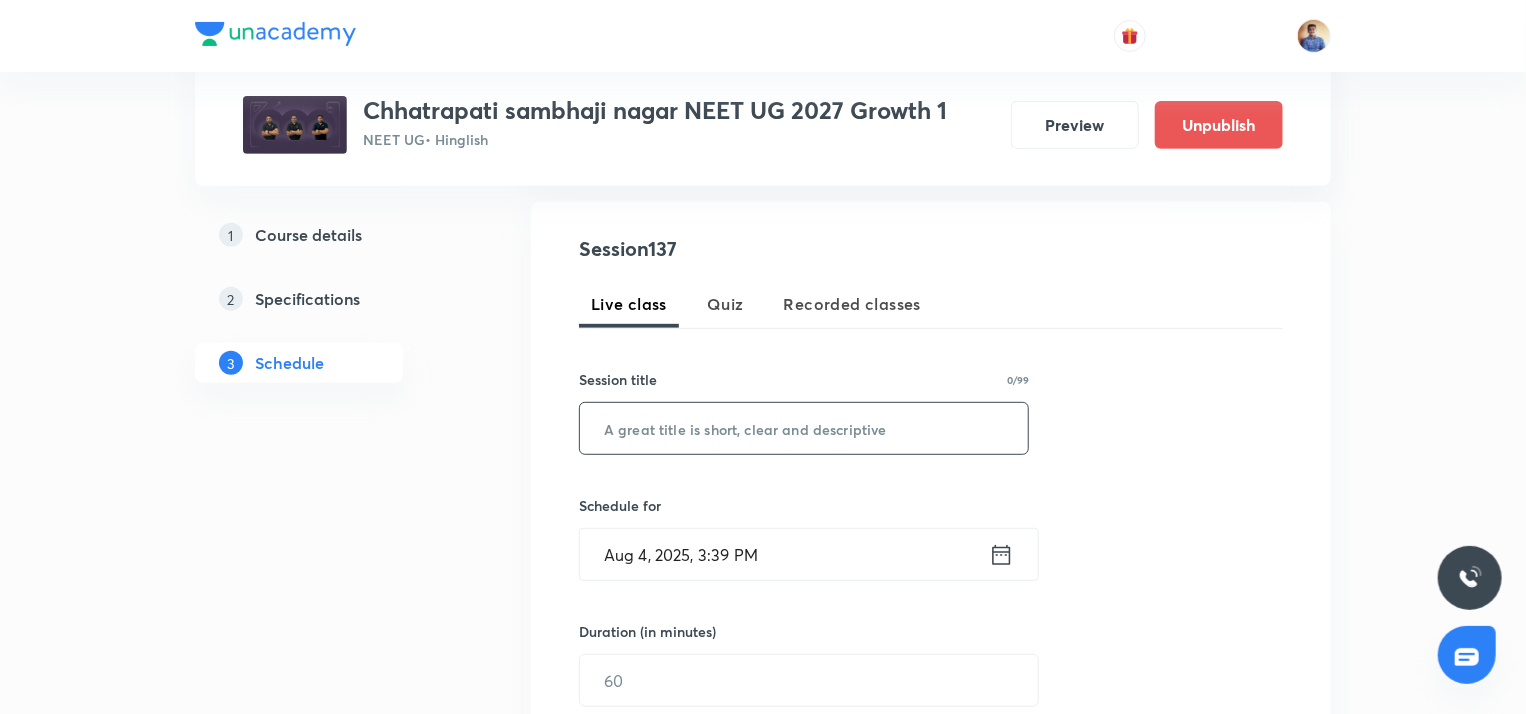 click at bounding box center [804, 428] 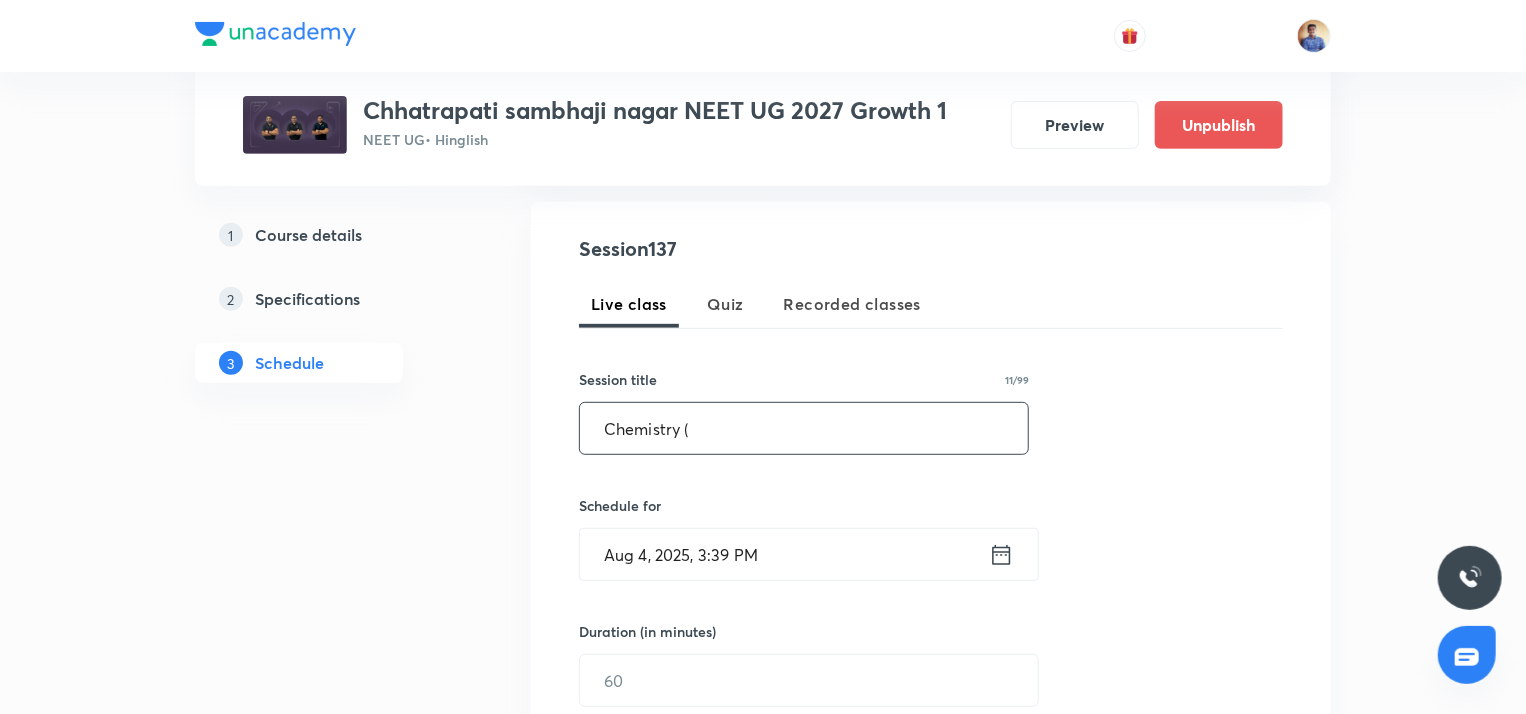 paste on "Periodic classification and their properties" 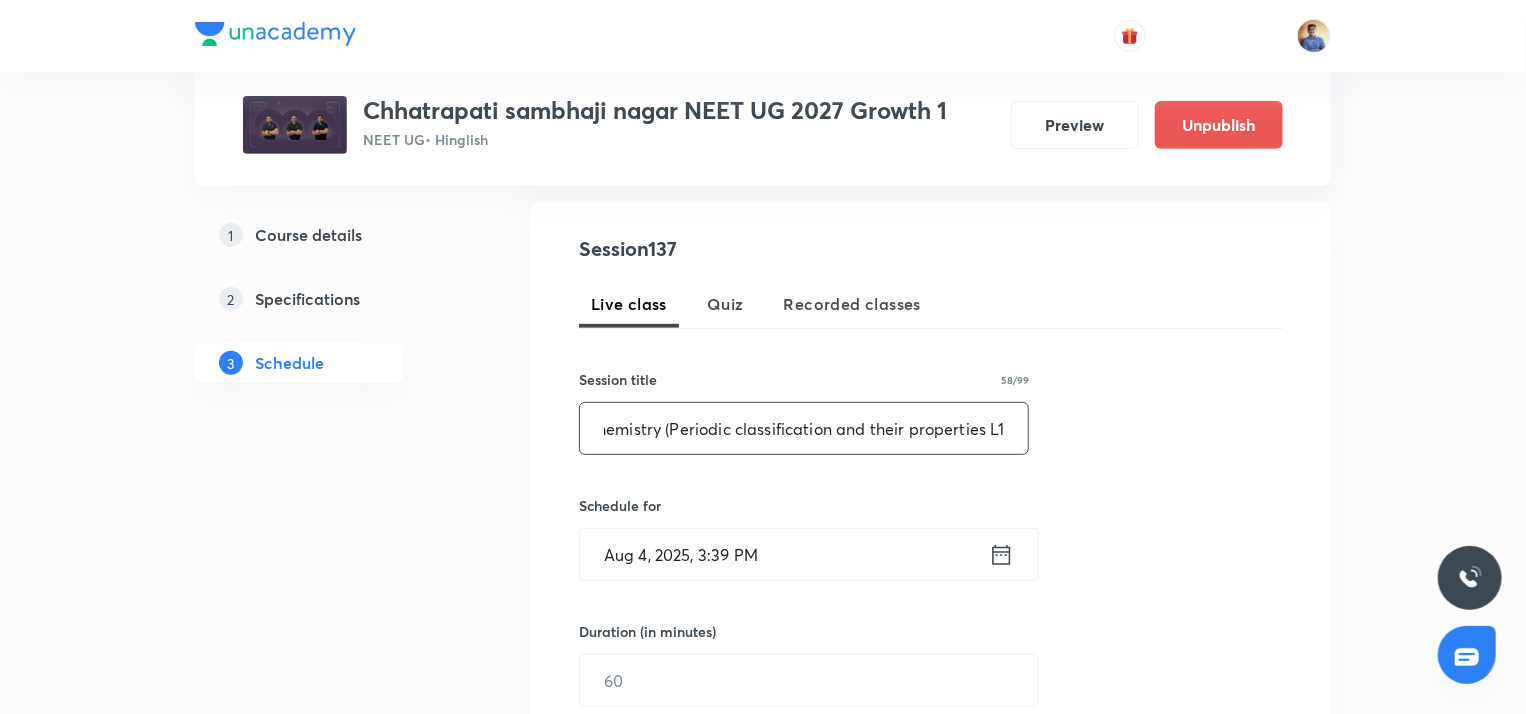 scroll, scrollTop: 0, scrollLeft: 24, axis: horizontal 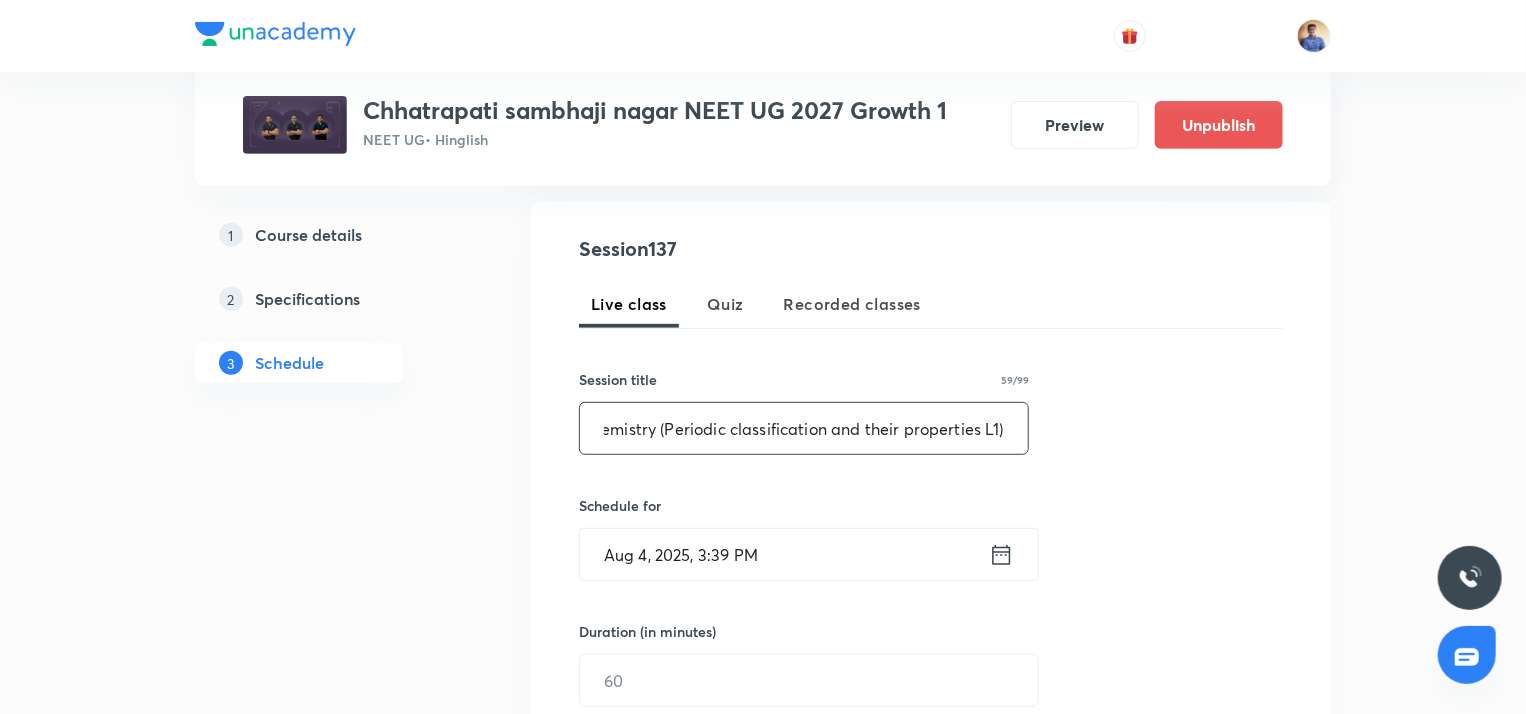 type on "Chemistry (Periodic classification and their properties L1)" 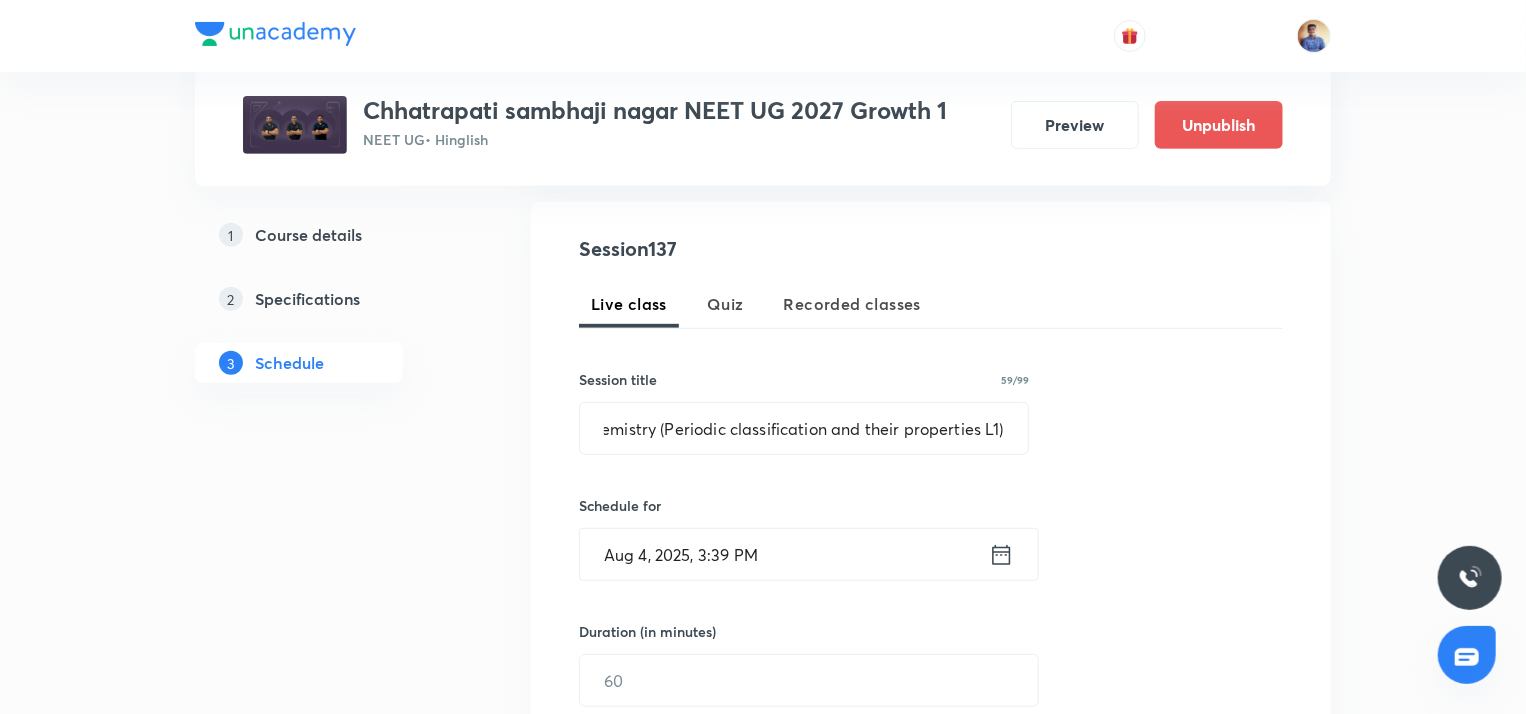 scroll, scrollTop: 0, scrollLeft: 0, axis: both 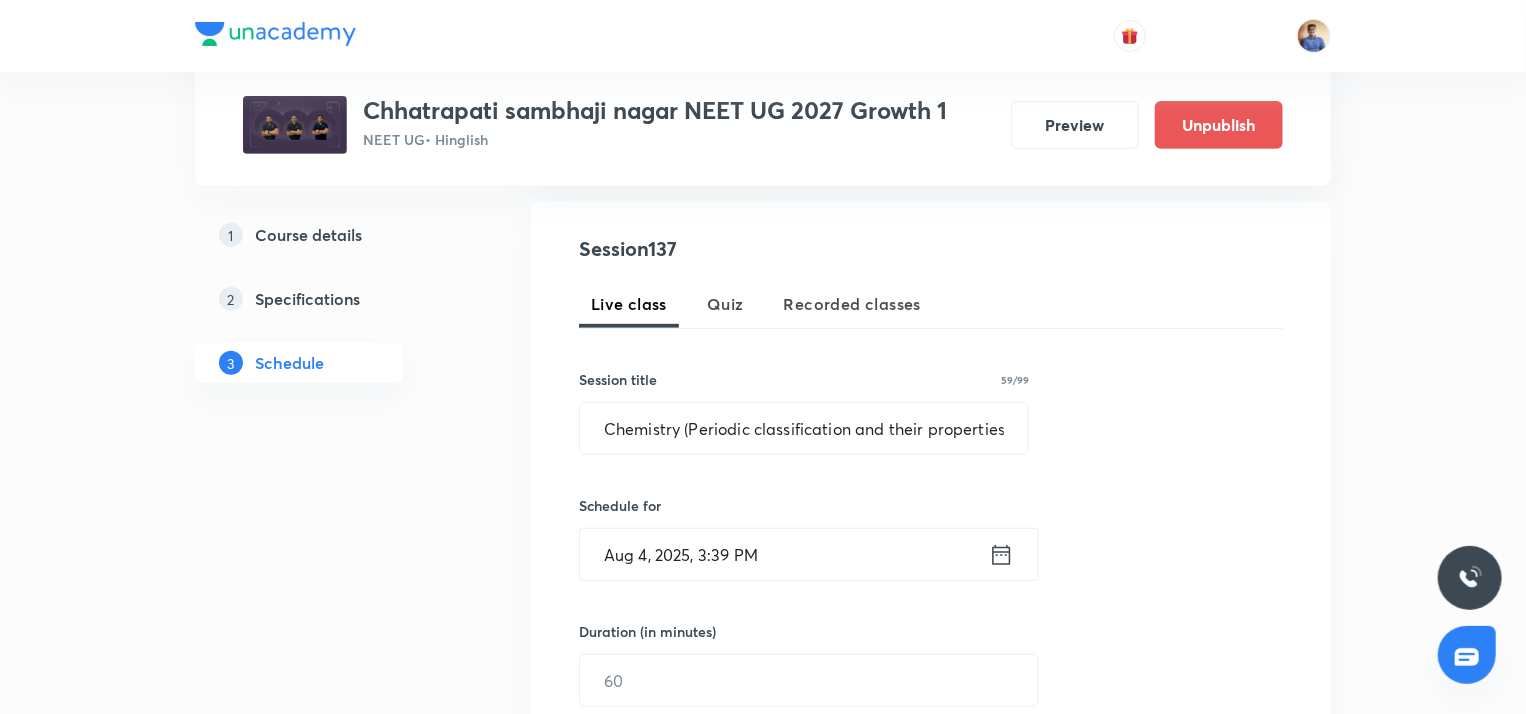 click on "Aug 4, 2025, 3:39 PM" at bounding box center (784, 554) 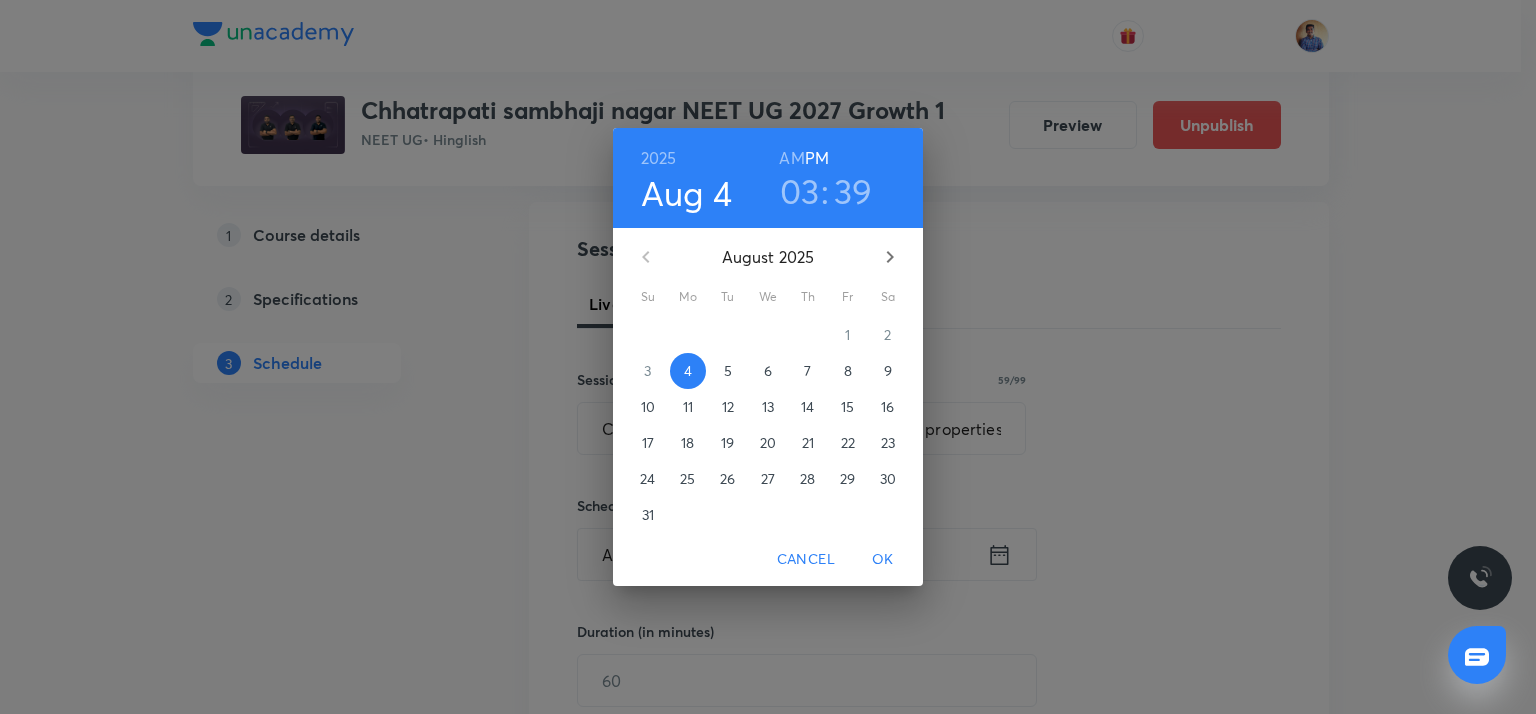 click on "5" at bounding box center (728, 371) 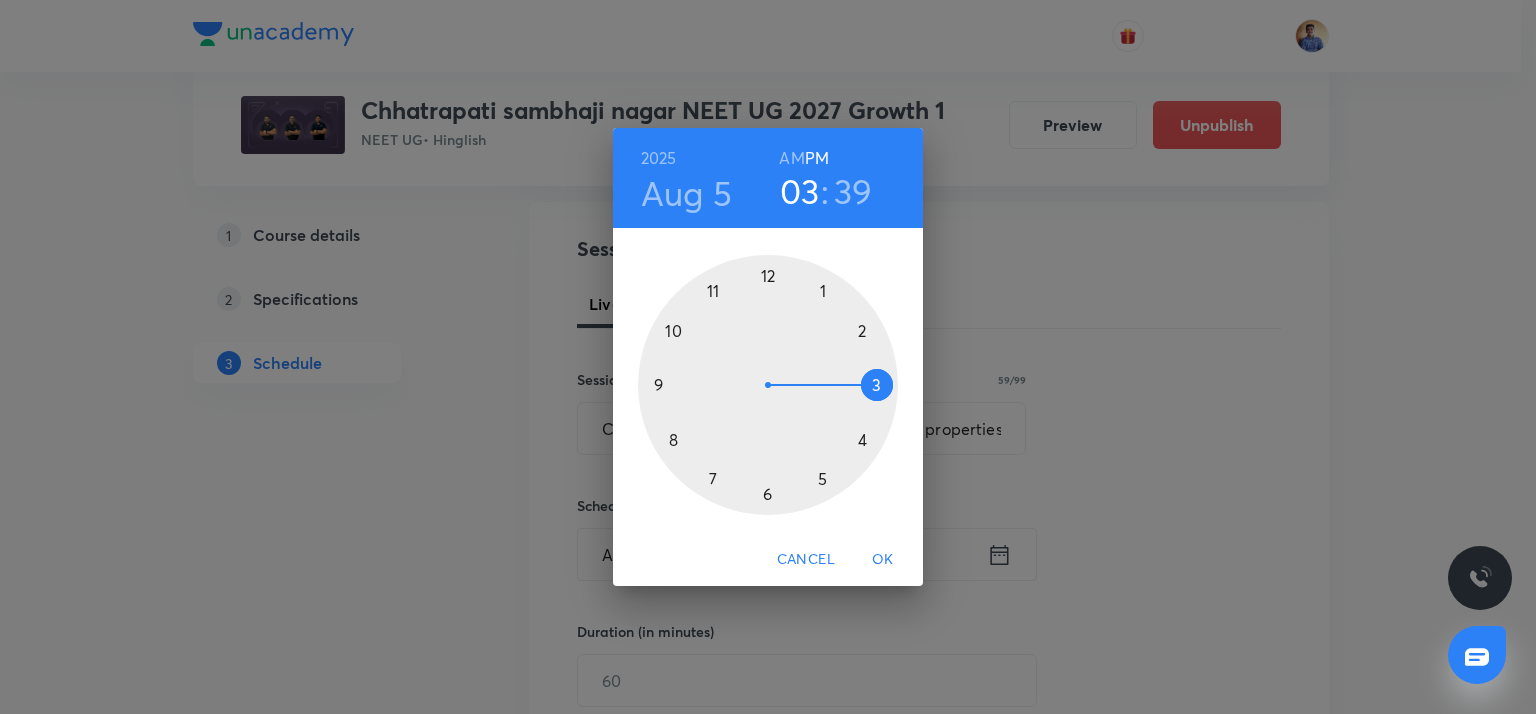 click on "Aug 5" at bounding box center (686, 193) 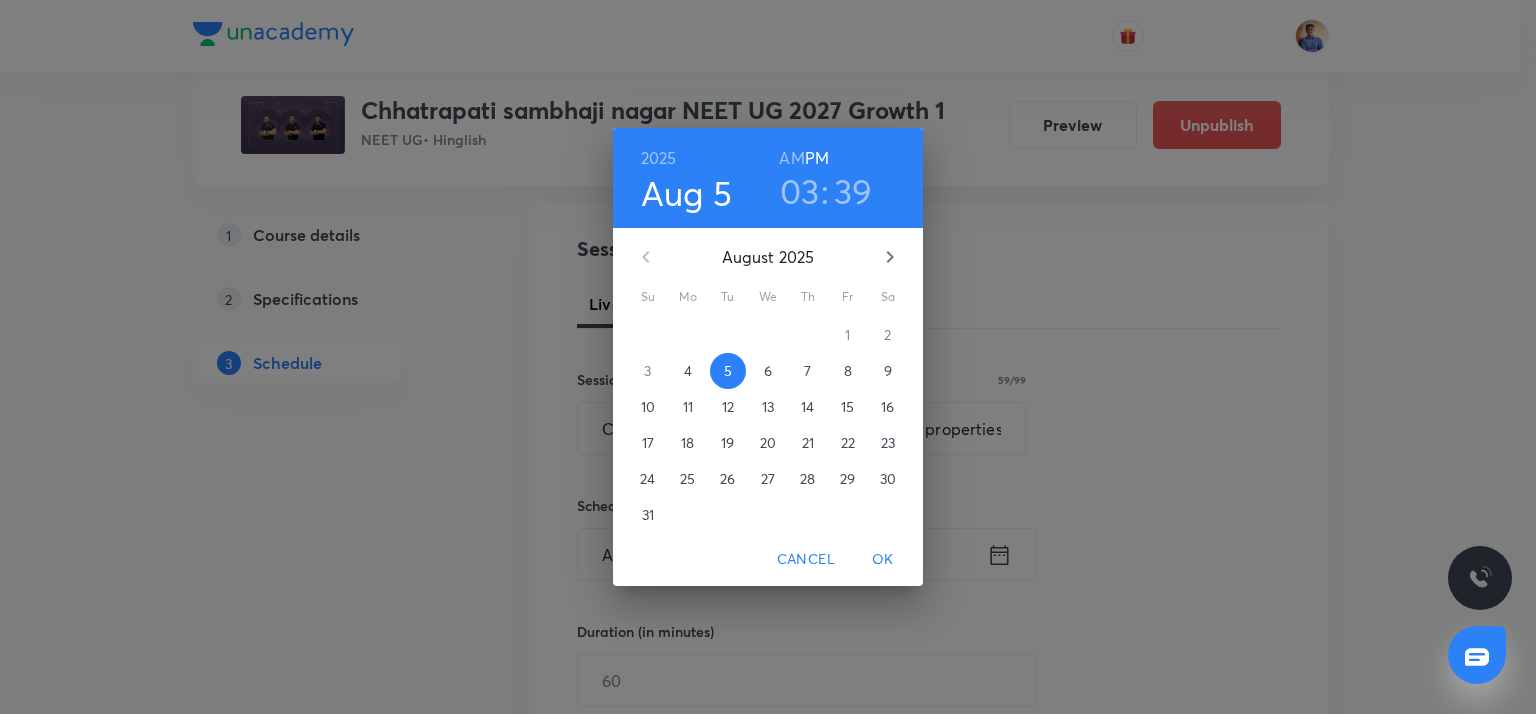 click on "6" at bounding box center (768, 371) 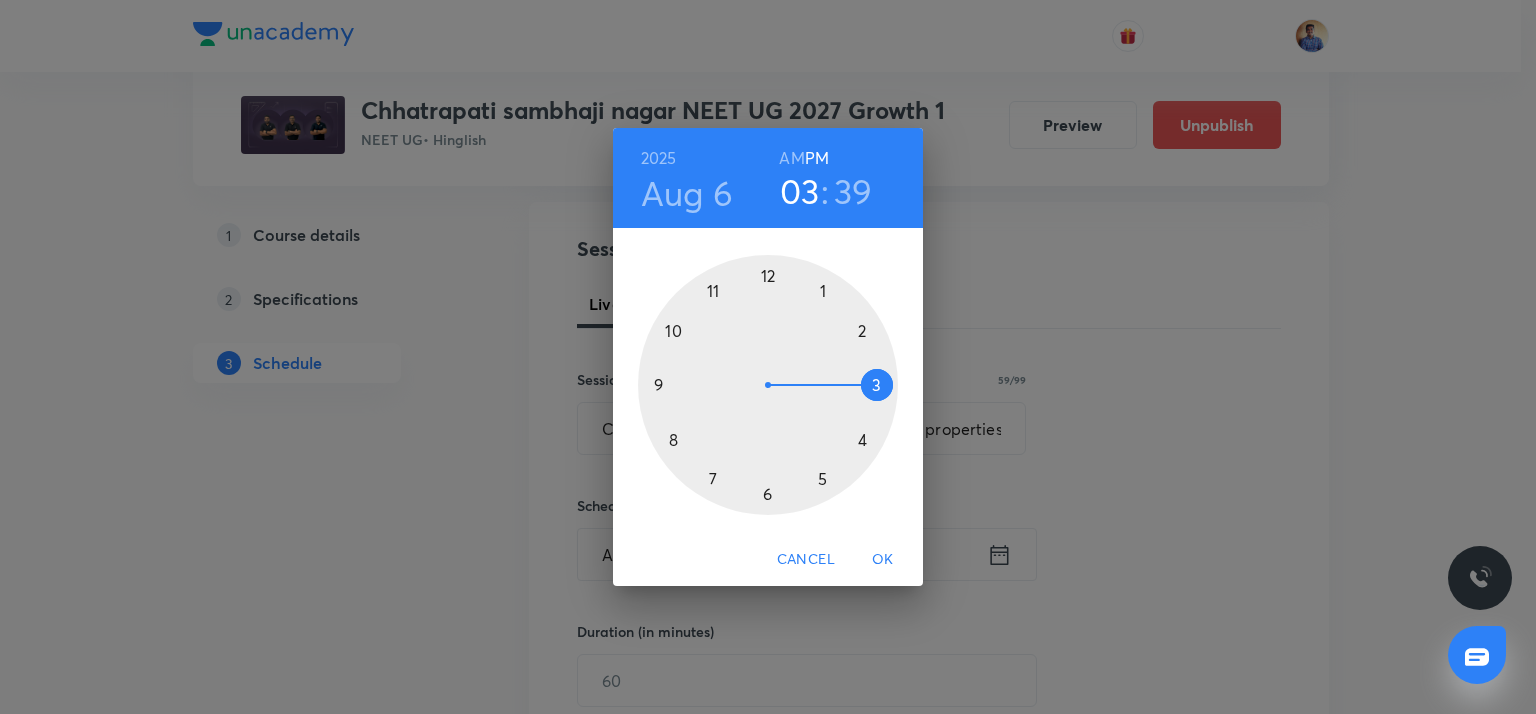 click on "AM" at bounding box center (791, 158) 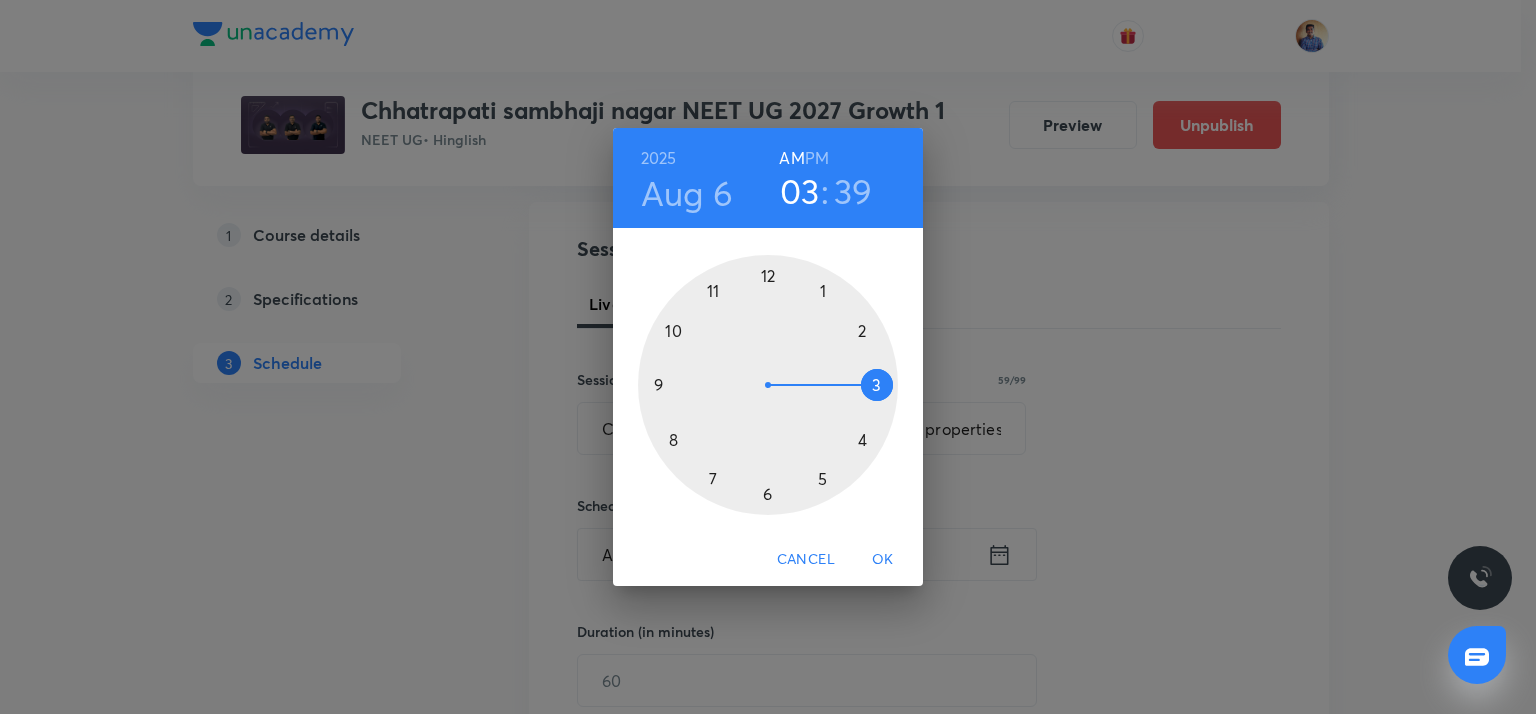 click at bounding box center [768, 385] 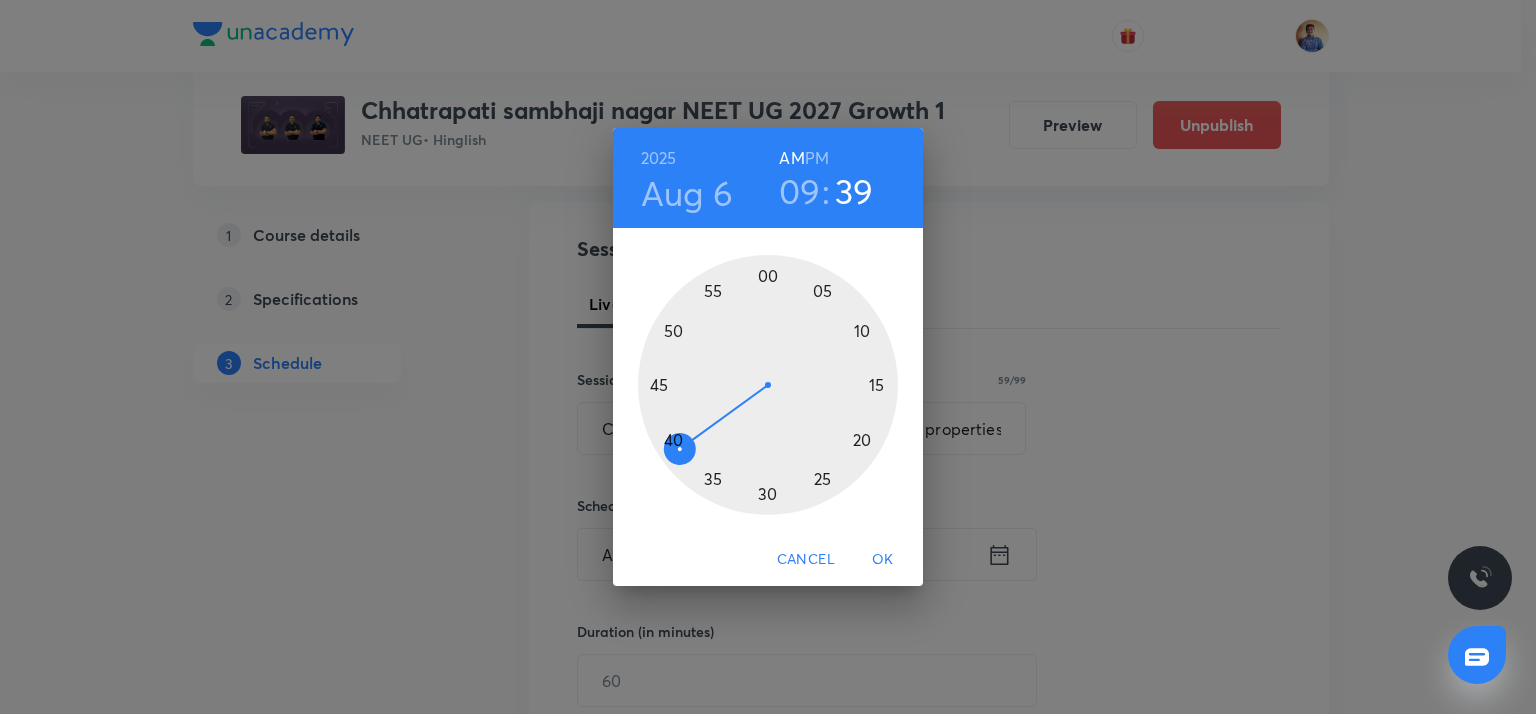 click at bounding box center [768, 385] 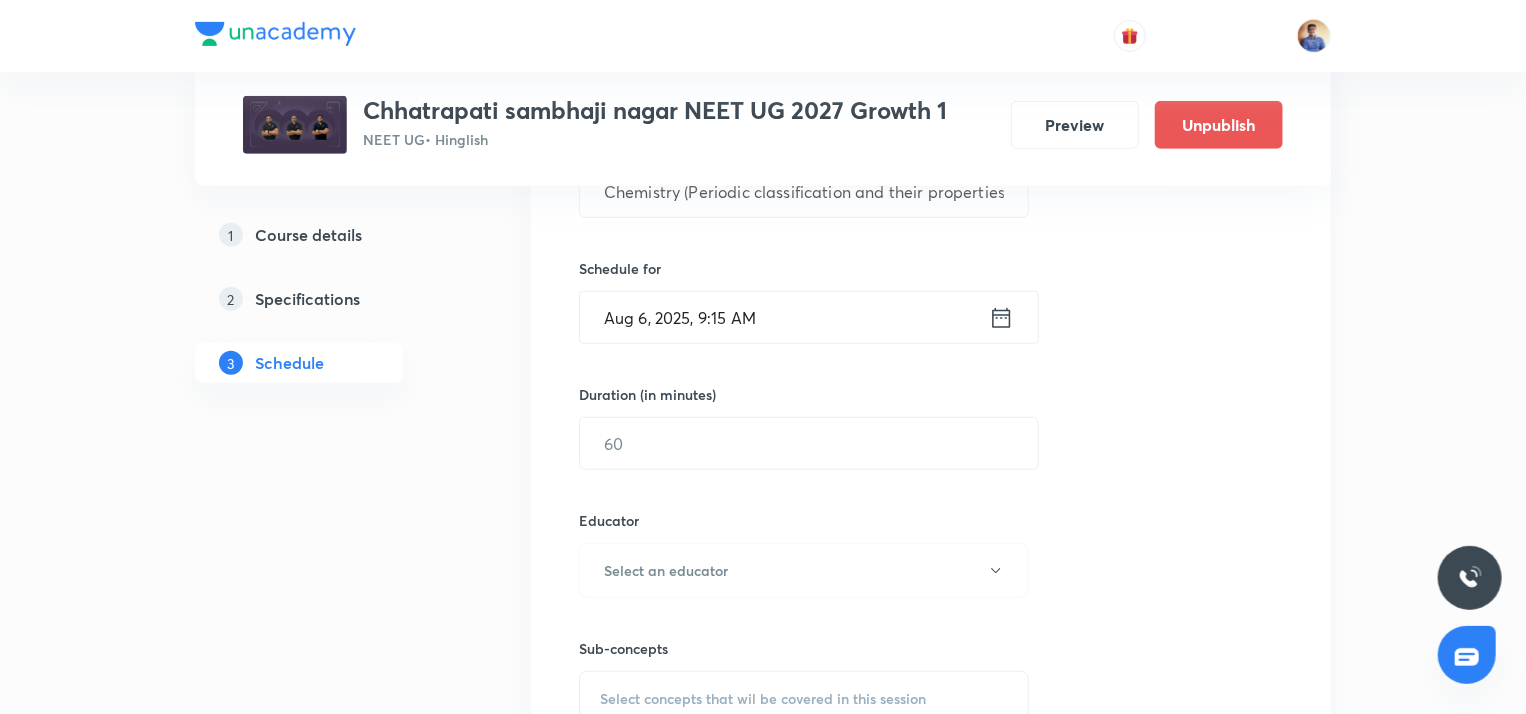 scroll, scrollTop: 596, scrollLeft: 0, axis: vertical 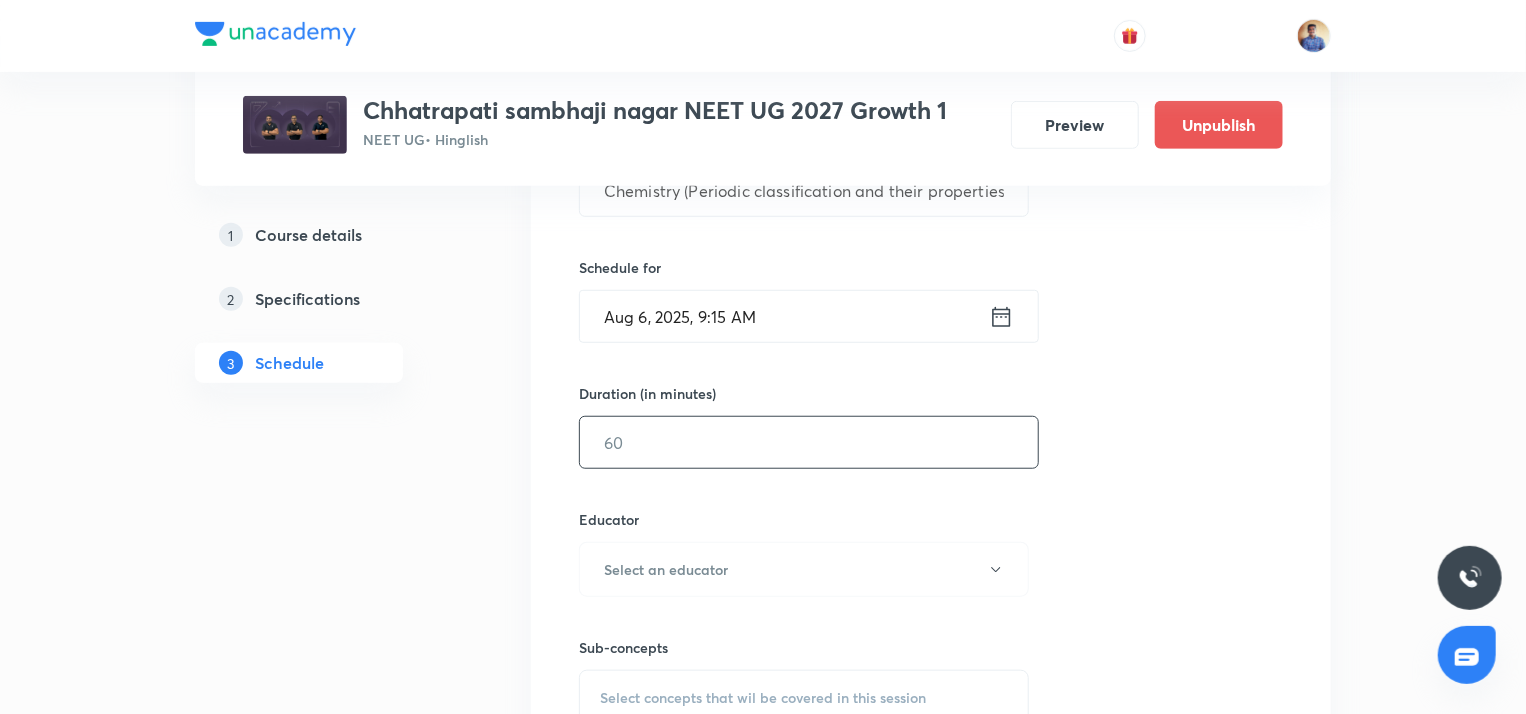 click at bounding box center (809, 442) 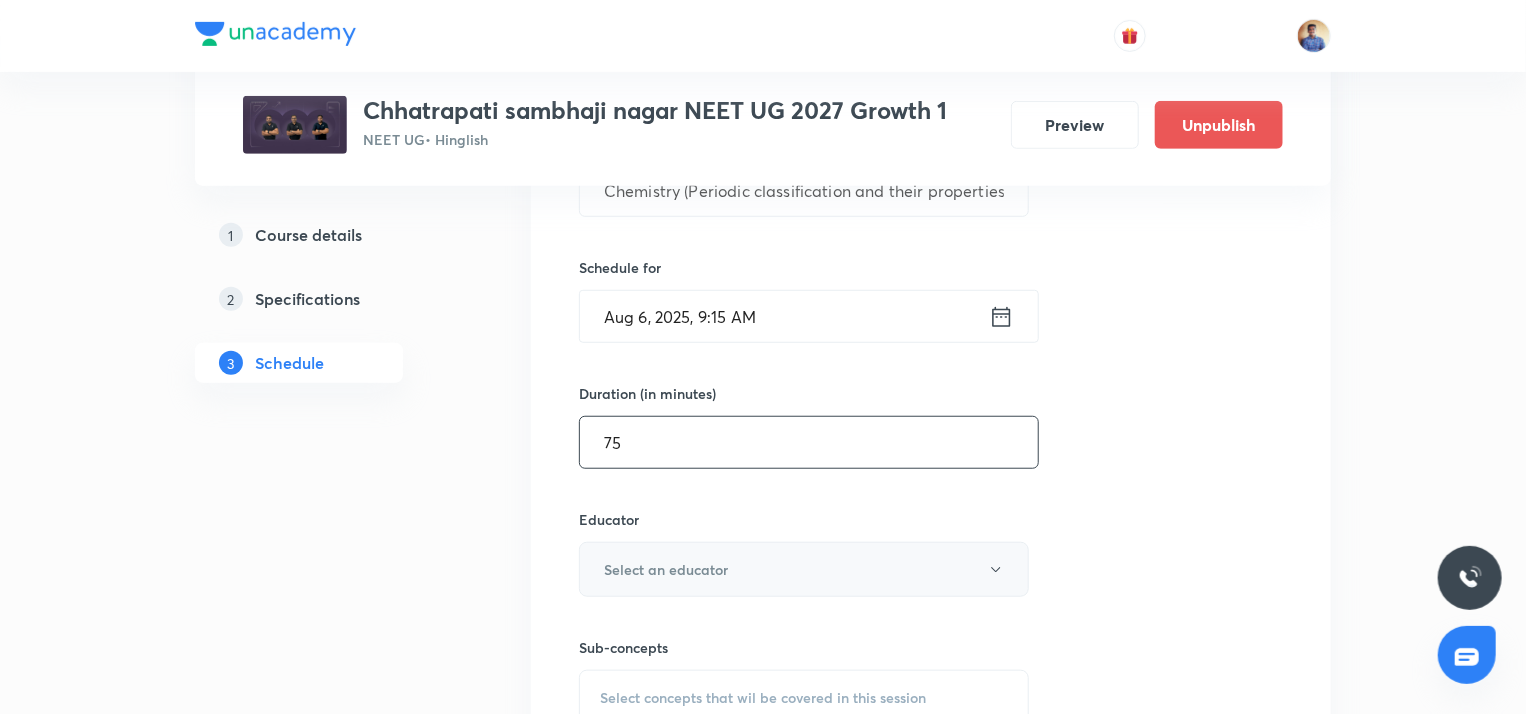type on "75" 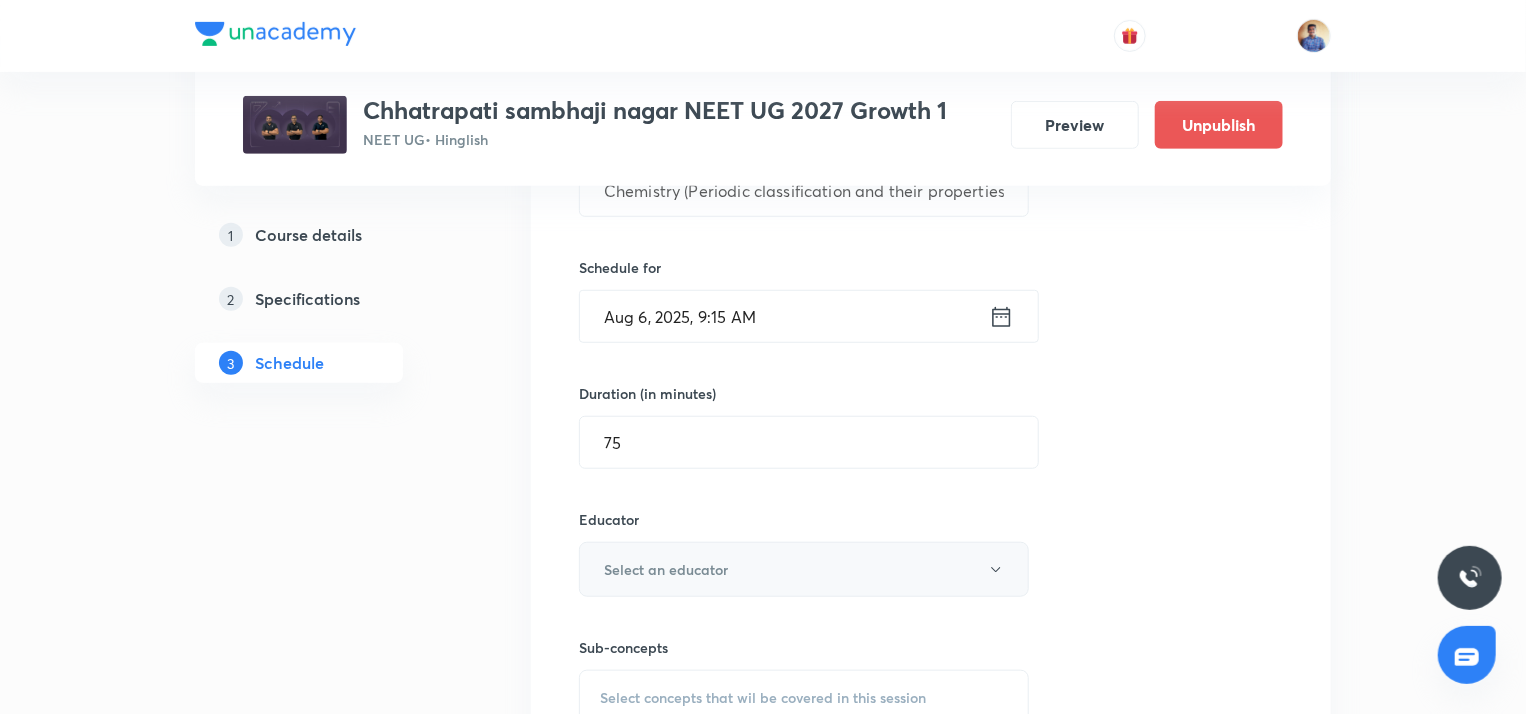 click on "Select an educator" at bounding box center (804, 569) 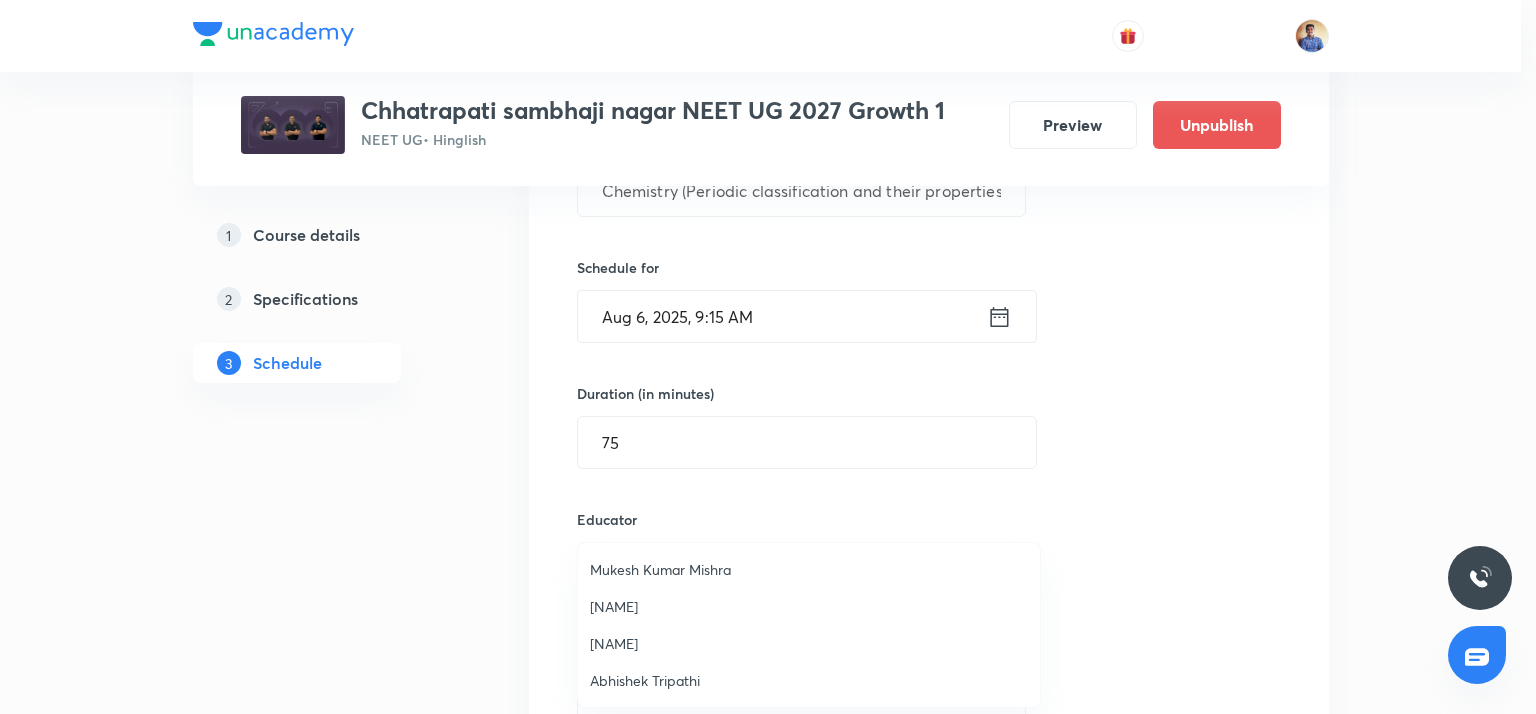 click on "Mukesh Kumar Mishra" at bounding box center (809, 569) 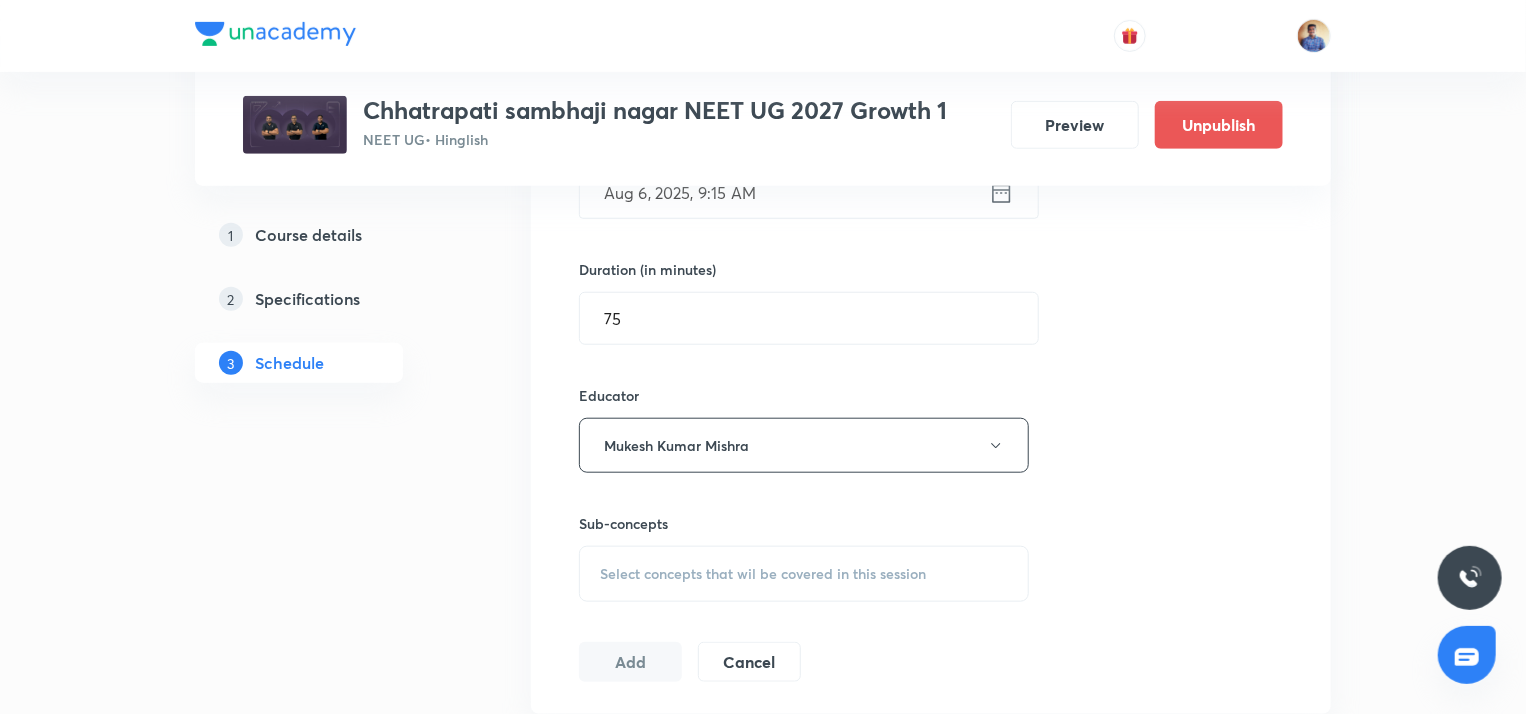 scroll, scrollTop: 720, scrollLeft: 0, axis: vertical 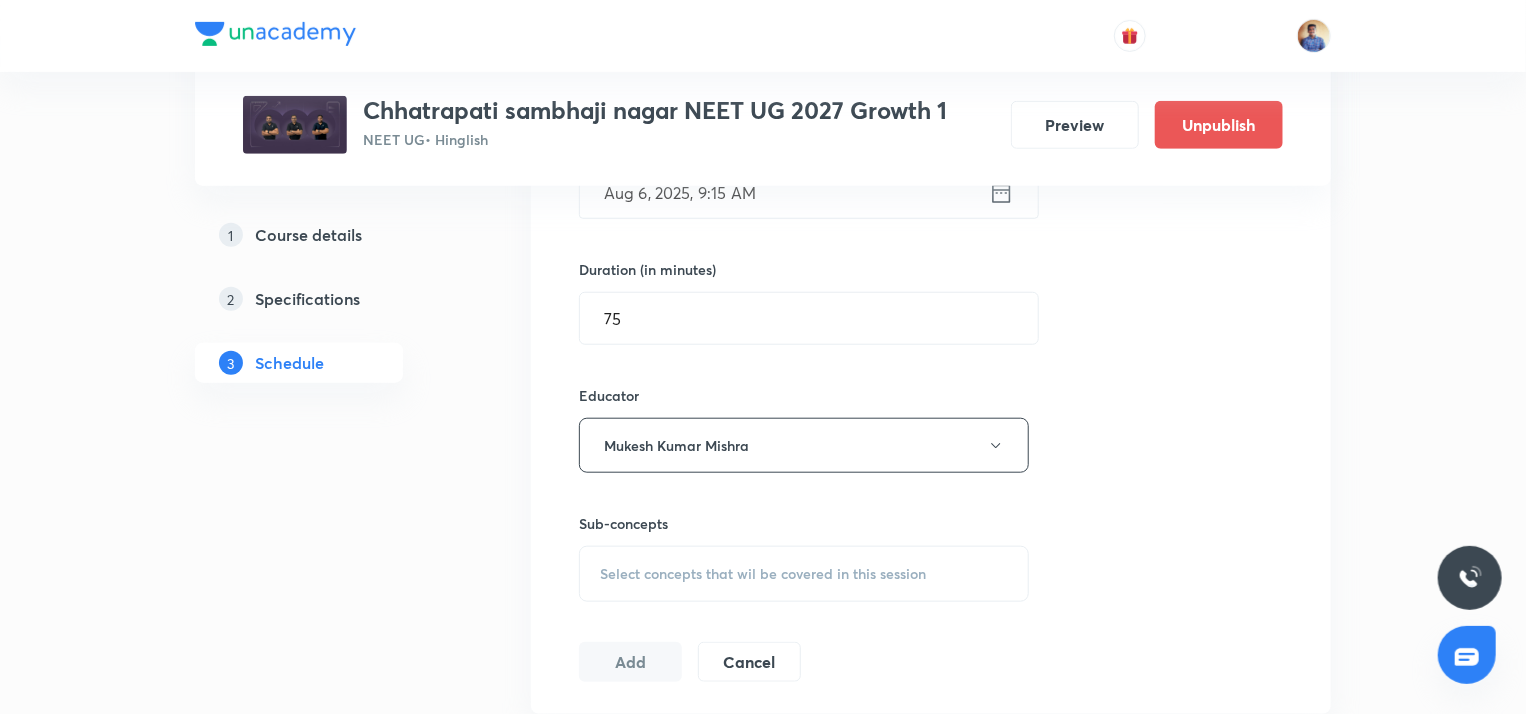 click on "Select concepts that wil be covered in this session" at bounding box center (763, 574) 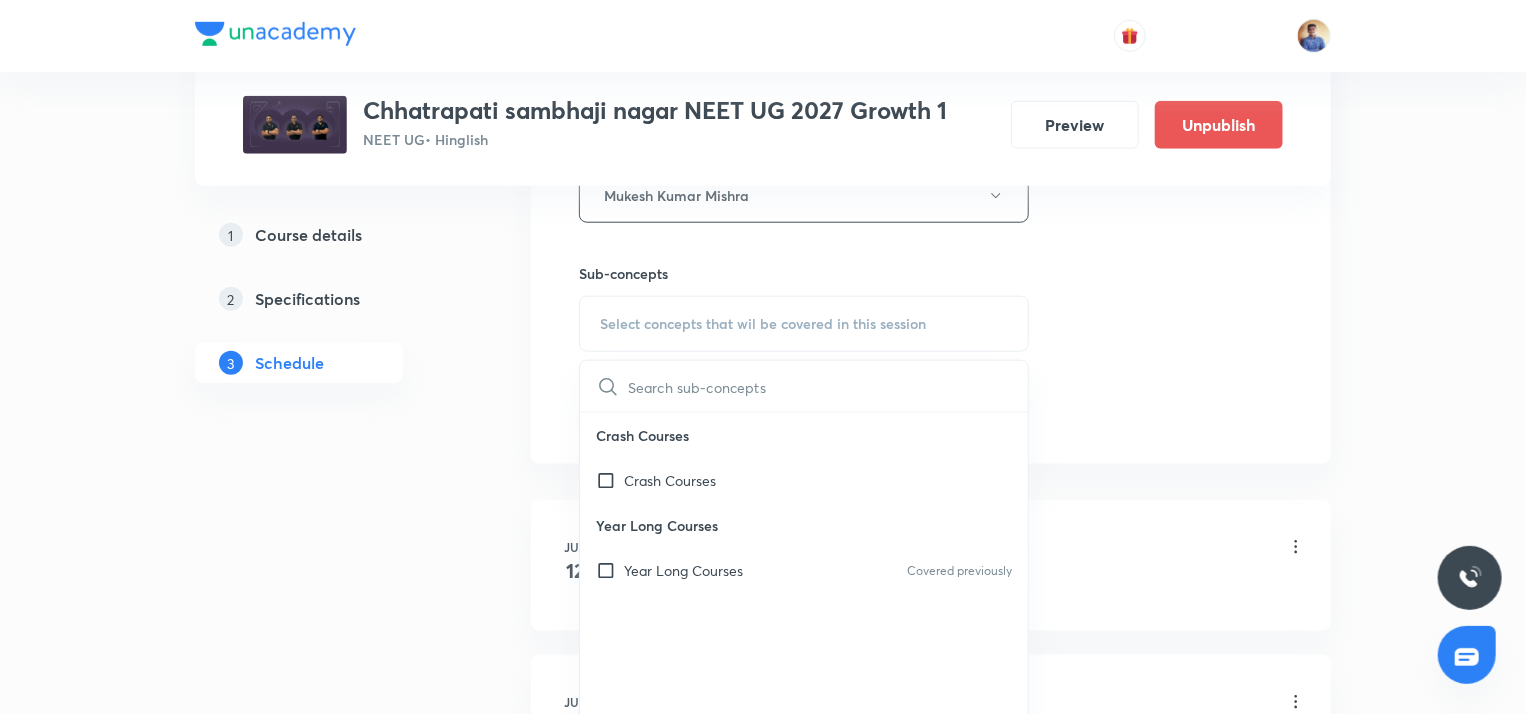 scroll, scrollTop: 972, scrollLeft: 0, axis: vertical 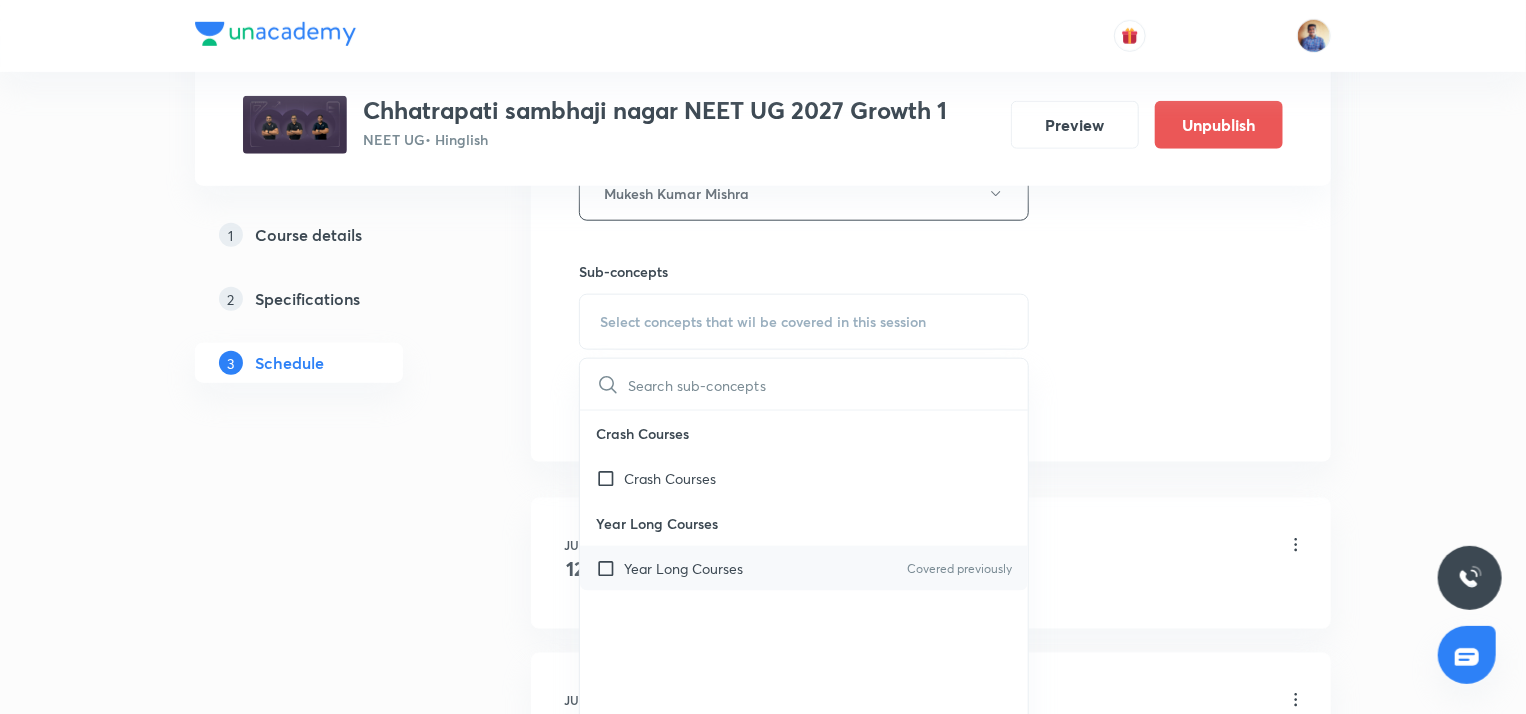 click on "Year Long Courses" at bounding box center (683, 568) 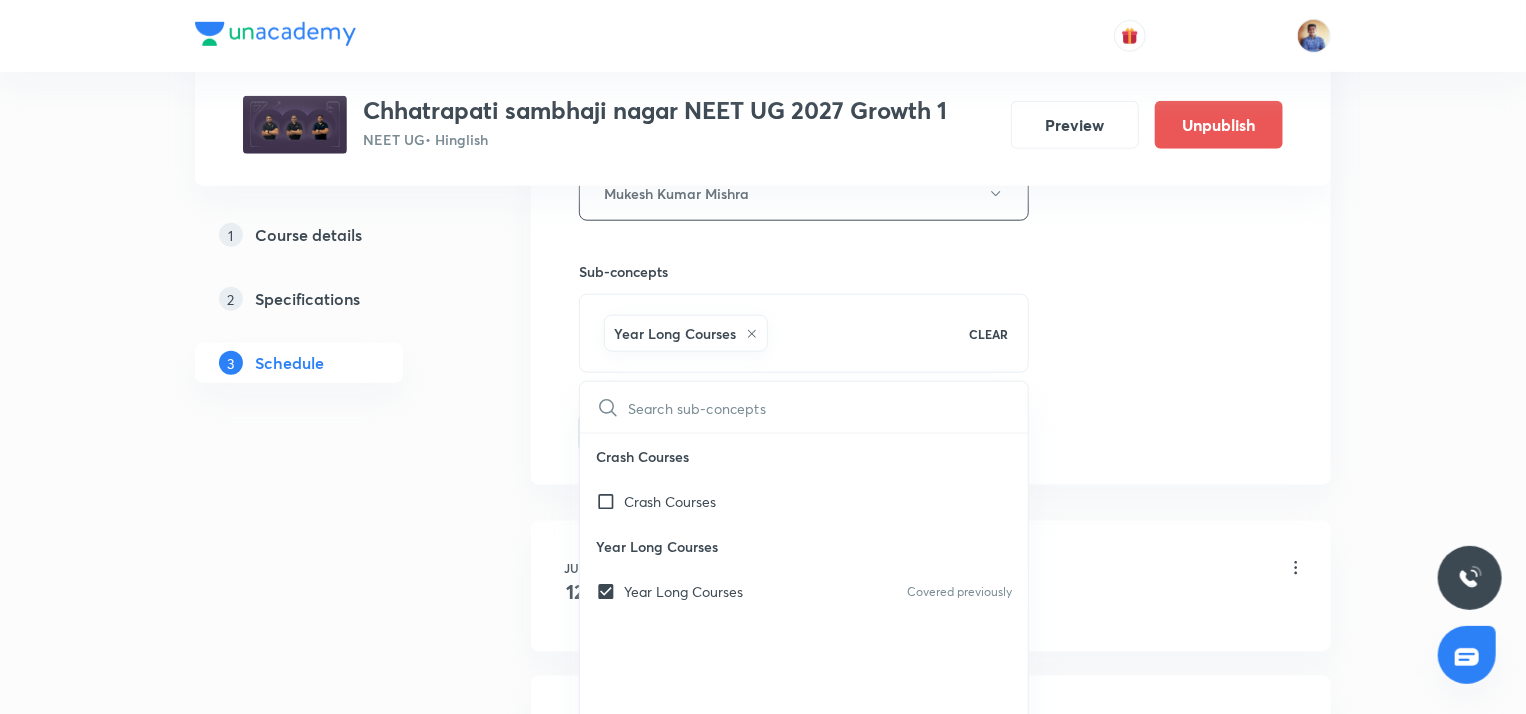 click on "1 Course details 2 Specifications 3 Schedule" at bounding box center (331, 10547) 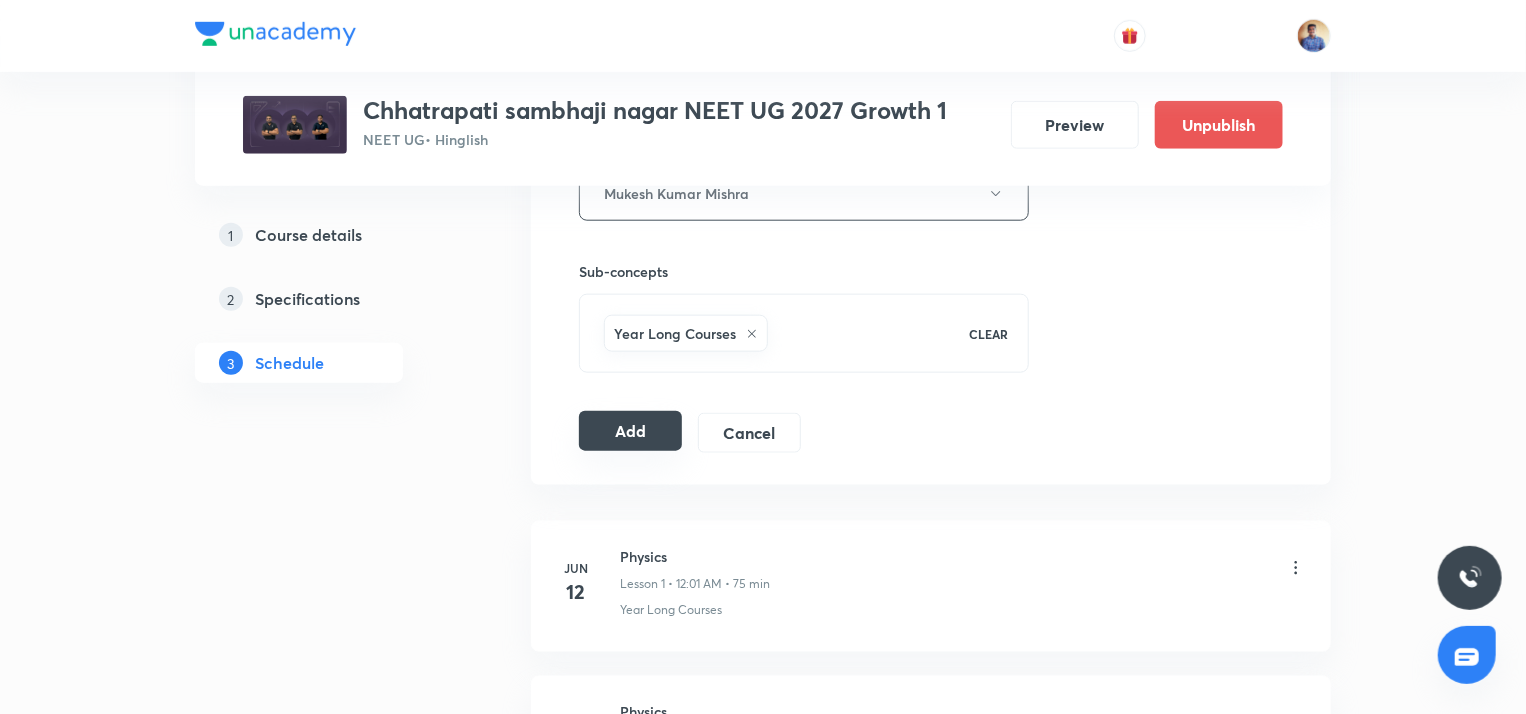 click on "Add" at bounding box center (630, 431) 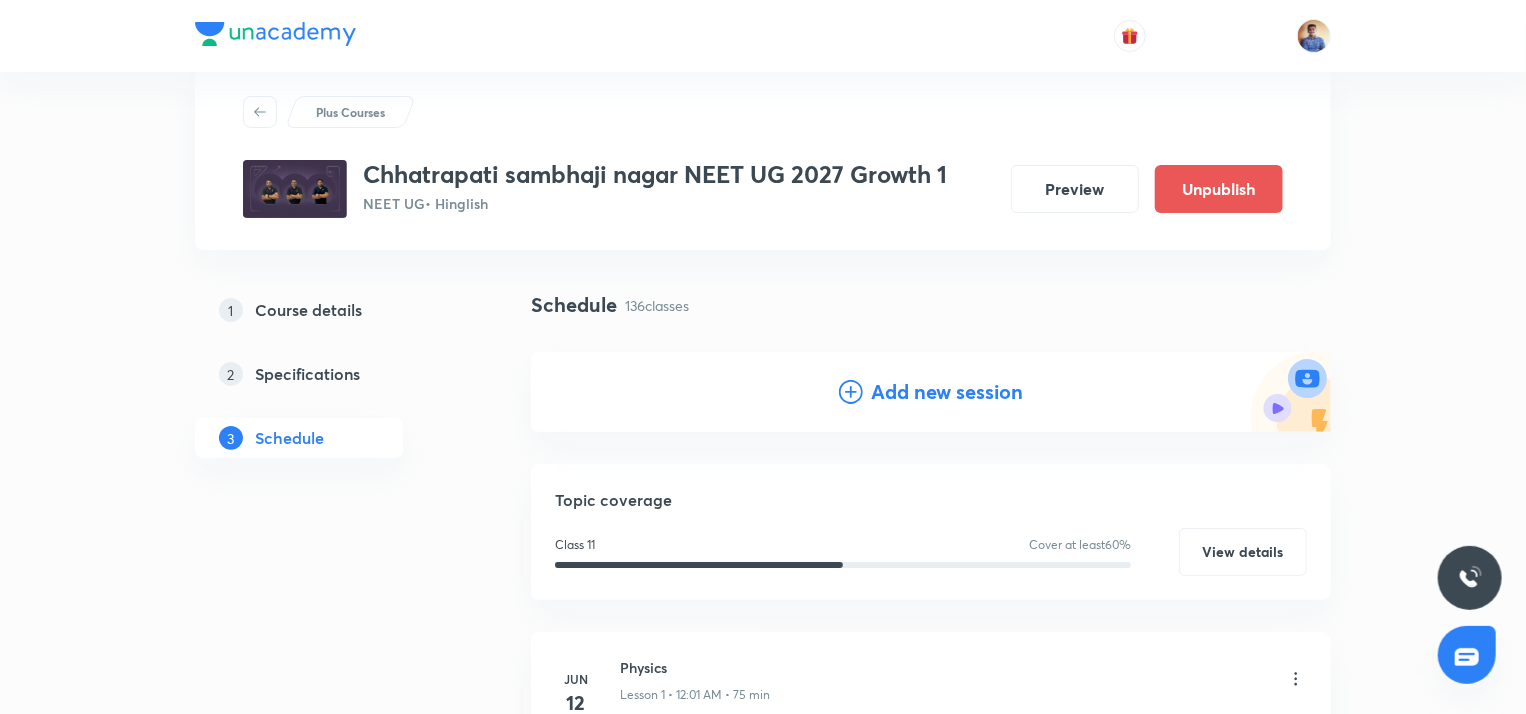scroll, scrollTop: 47, scrollLeft: 0, axis: vertical 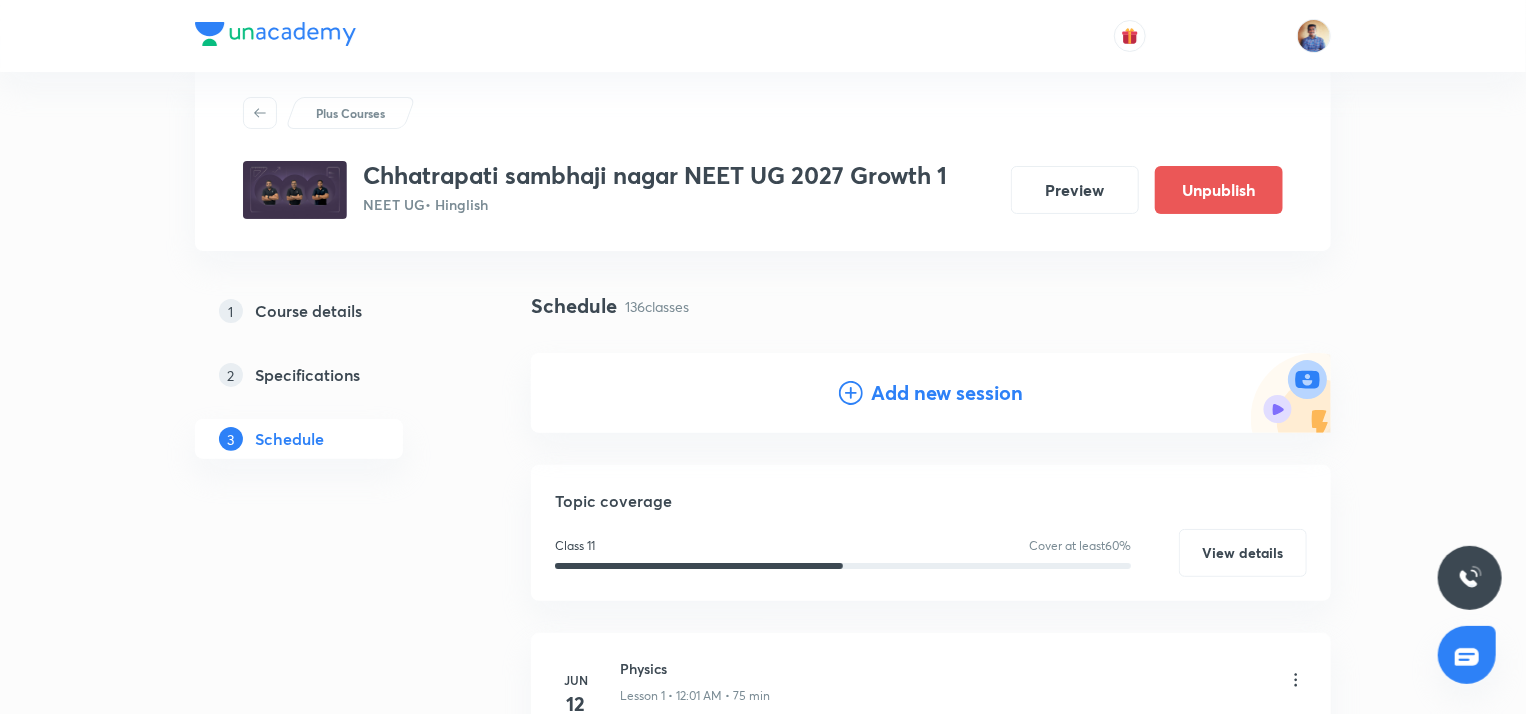 click on "Add new session" at bounding box center [931, 393] 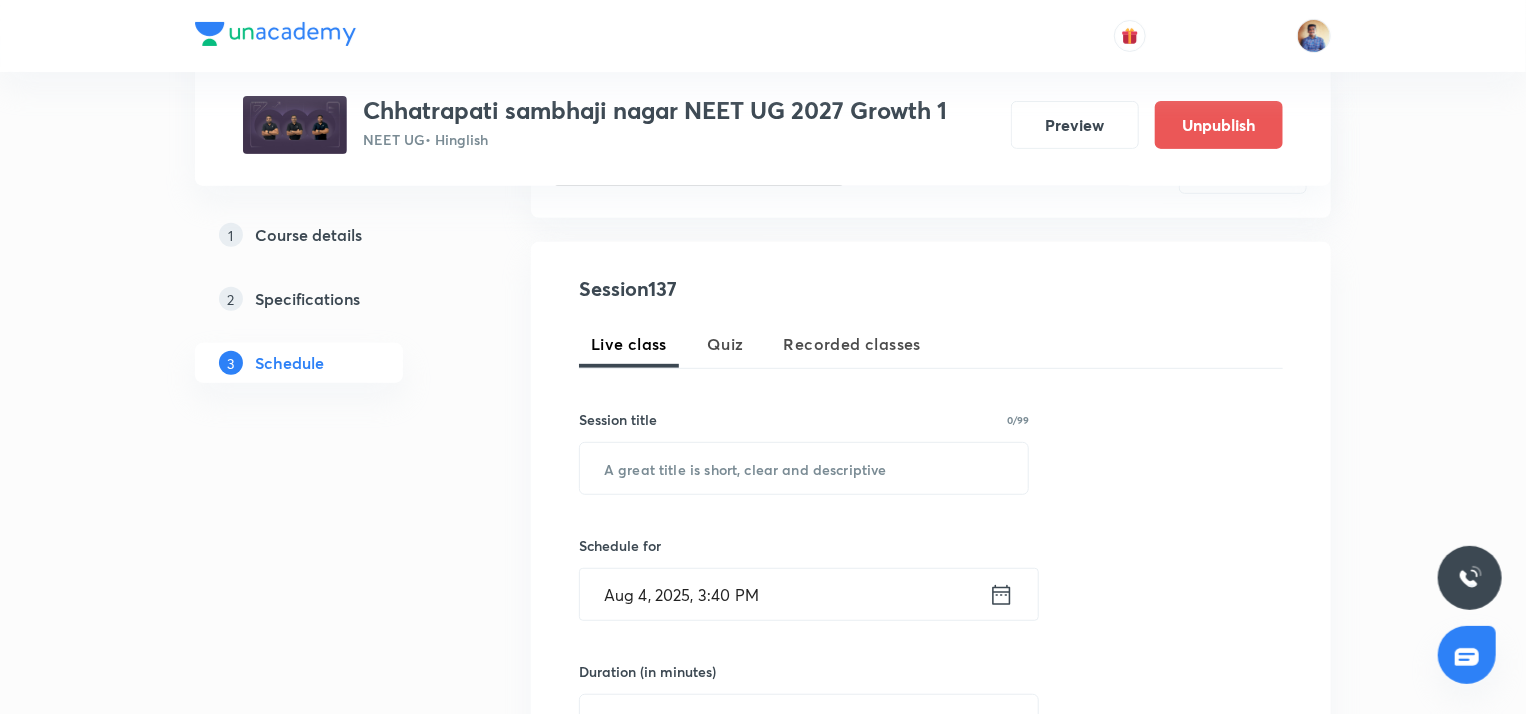 scroll, scrollTop: 319, scrollLeft: 0, axis: vertical 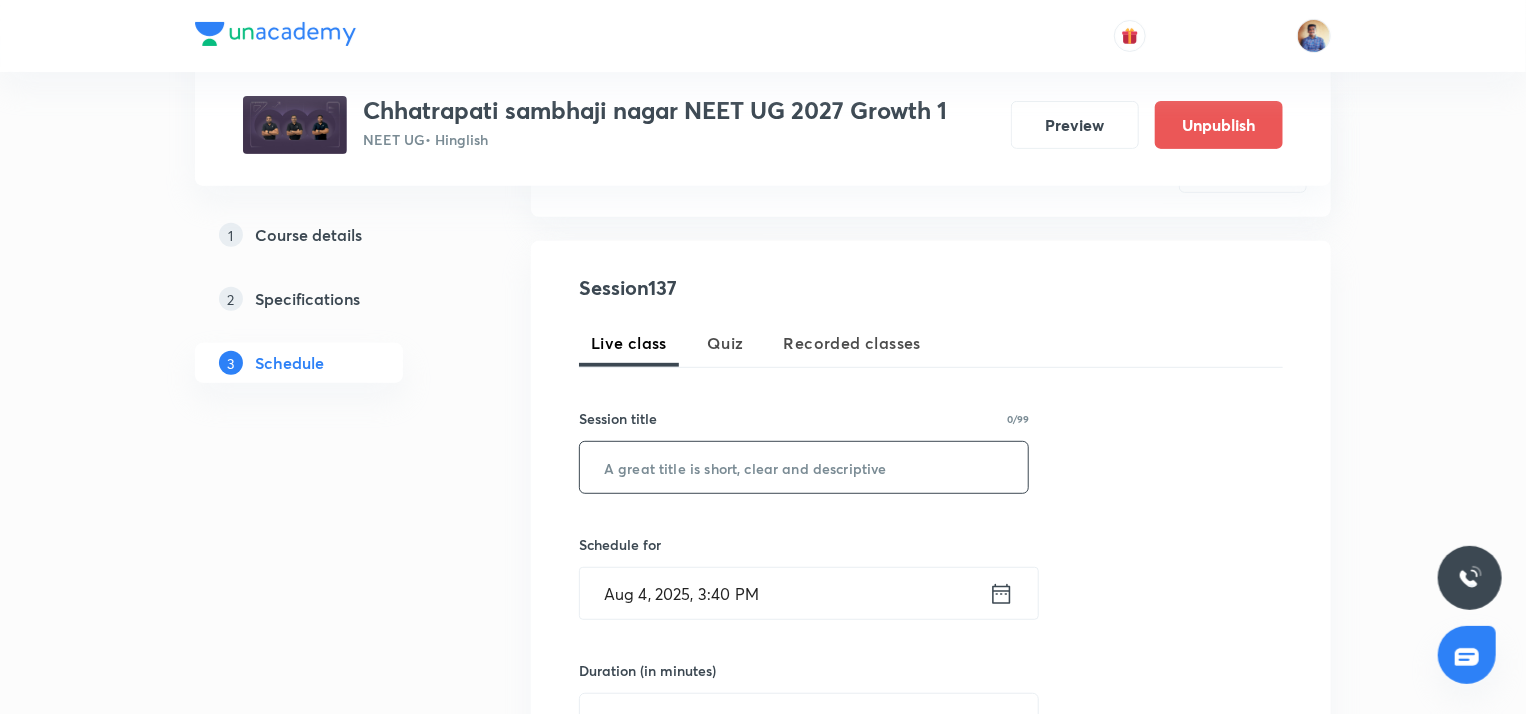 click at bounding box center [804, 467] 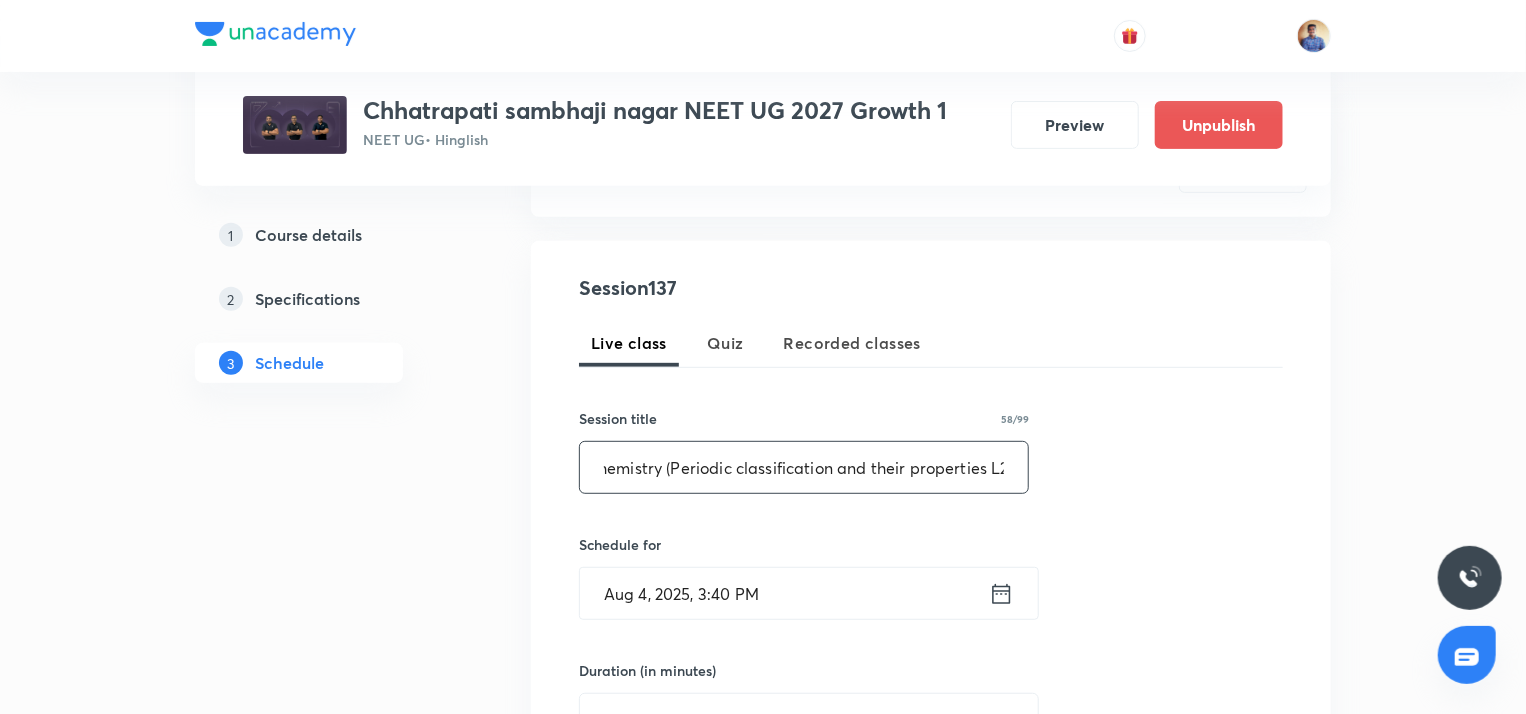 scroll, scrollTop: 0, scrollLeft: 23, axis: horizontal 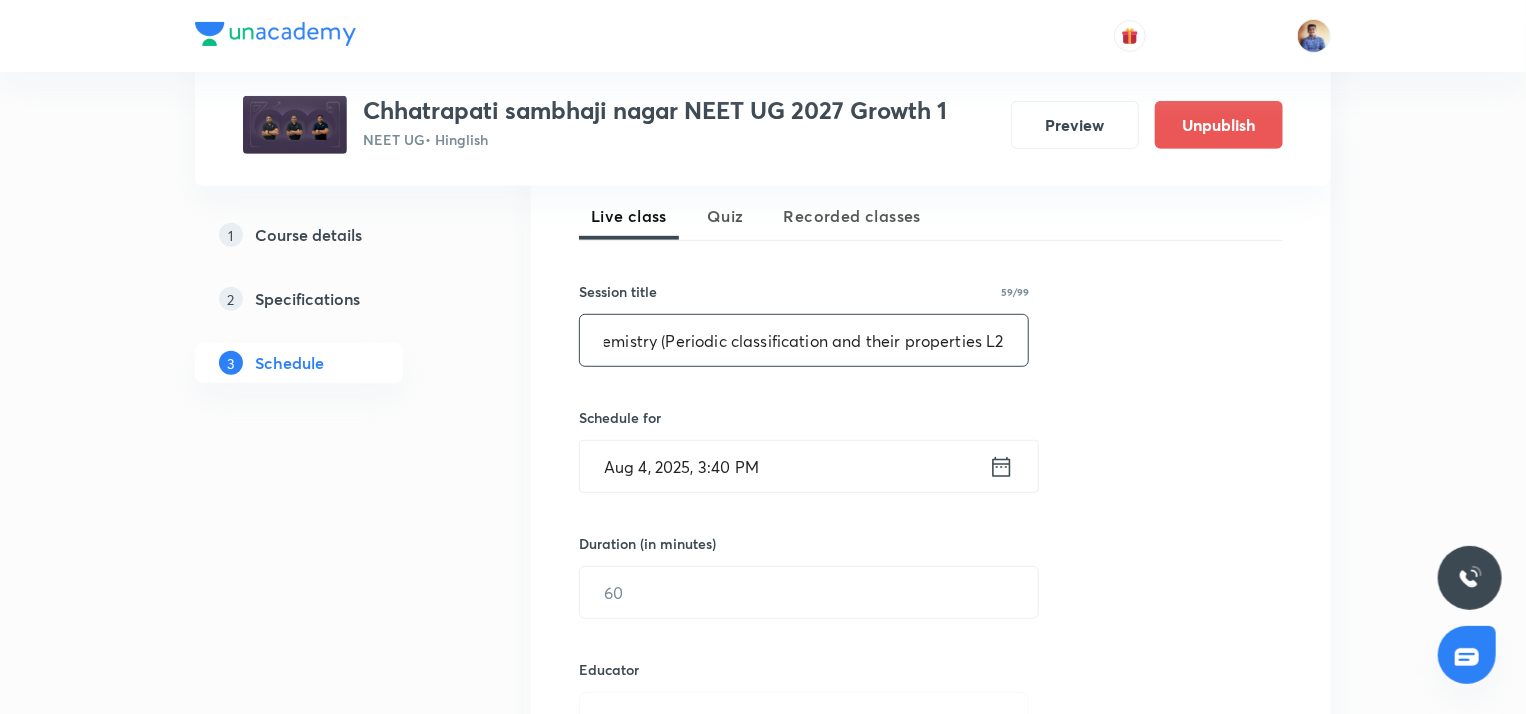 type on "Chemistry (Periodic classification and their properties L2)" 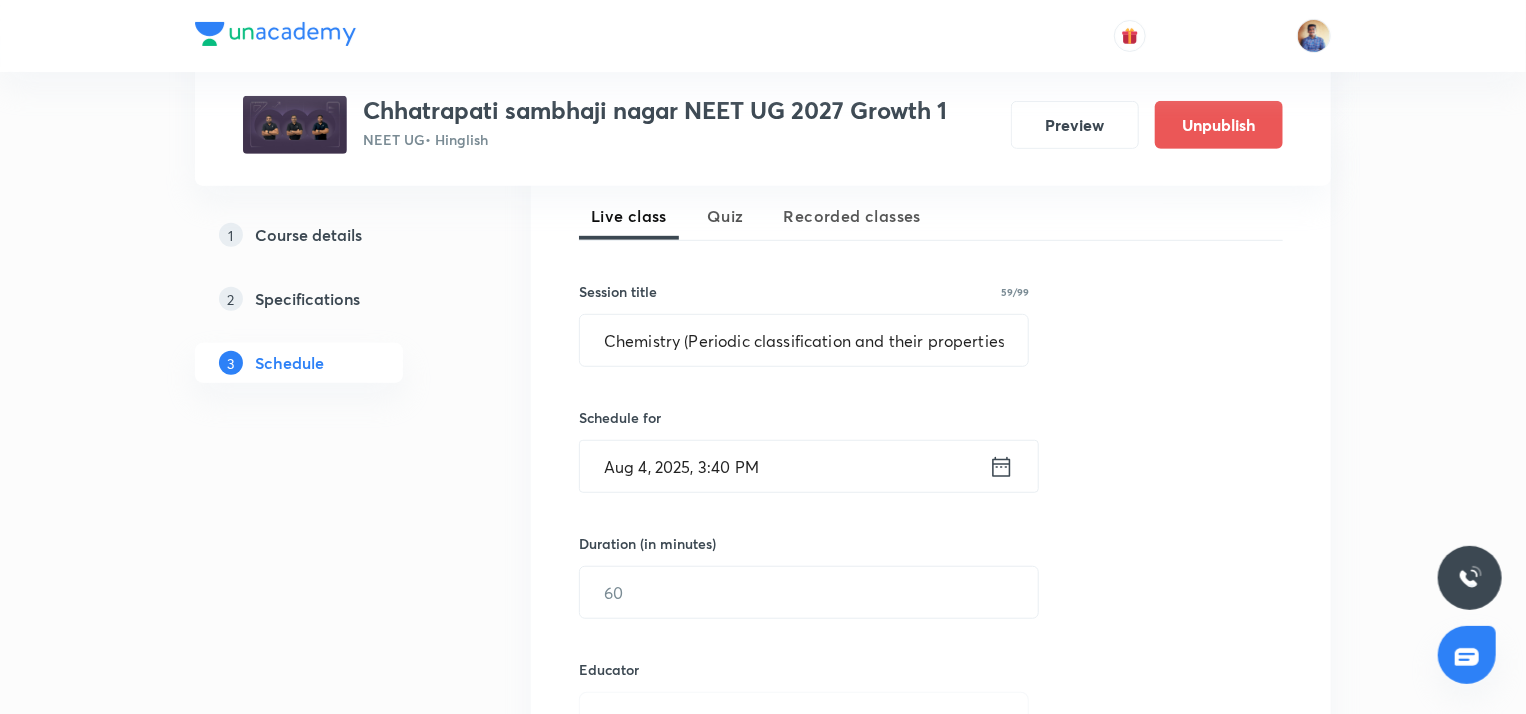click on "Aug 4, 2025, 3:40 PM" at bounding box center [784, 466] 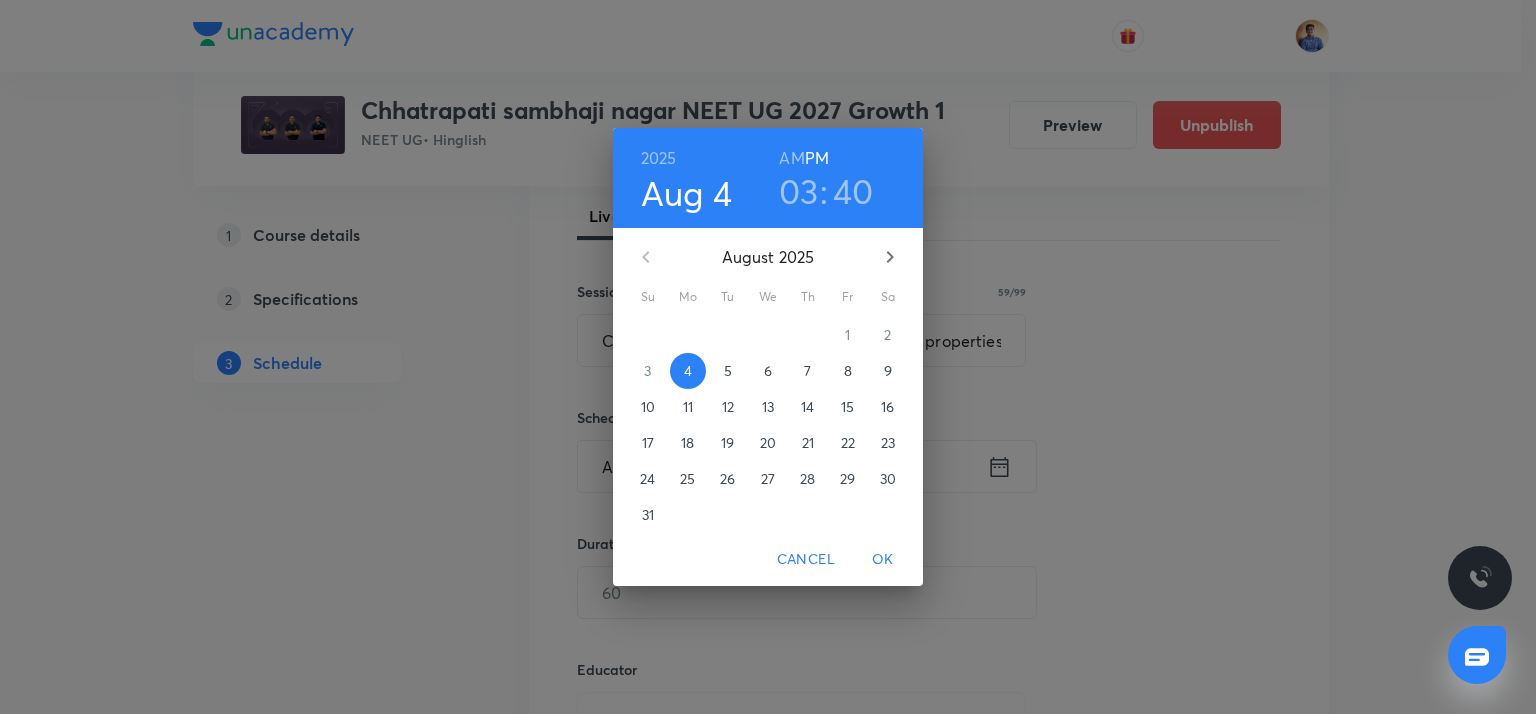 click on "6" at bounding box center (768, 371) 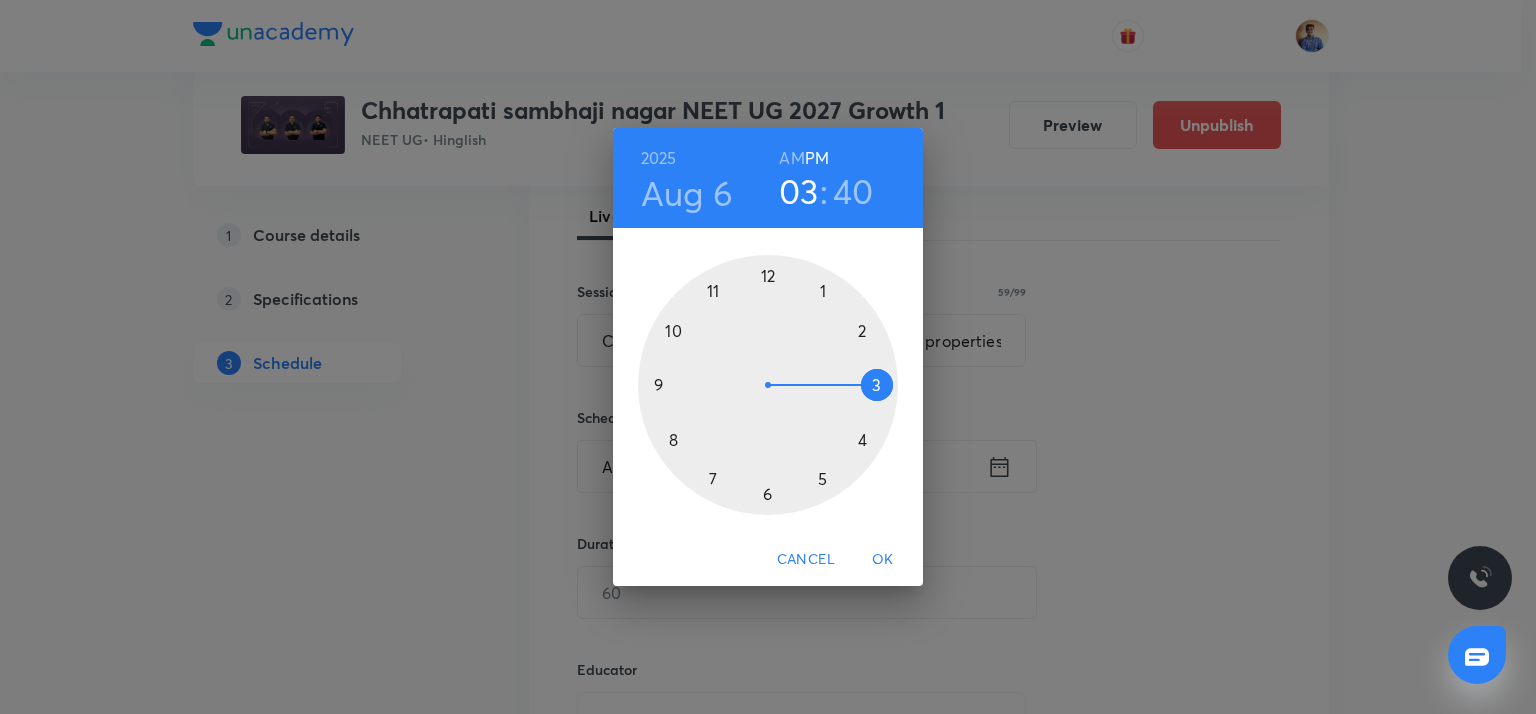 click on "AM" at bounding box center (791, 158) 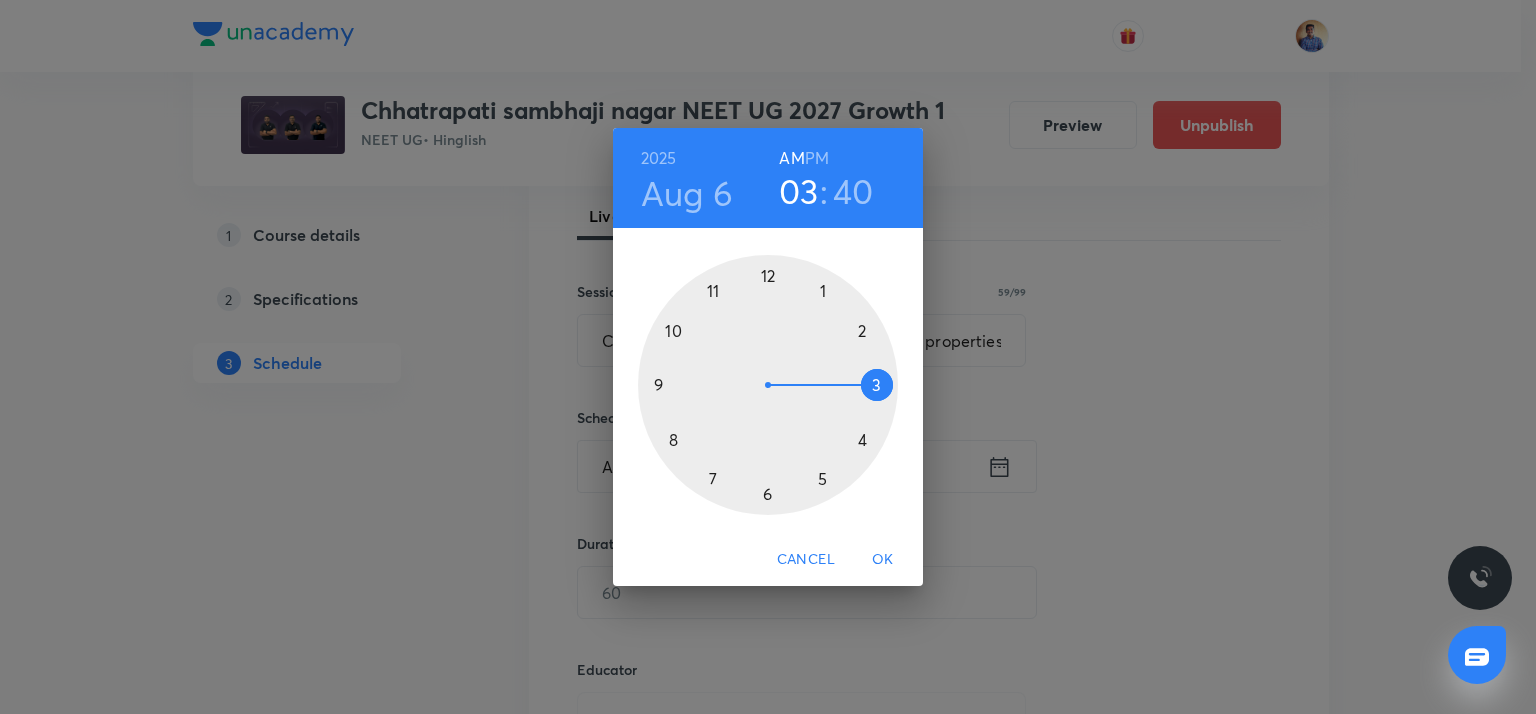 click at bounding box center (768, 385) 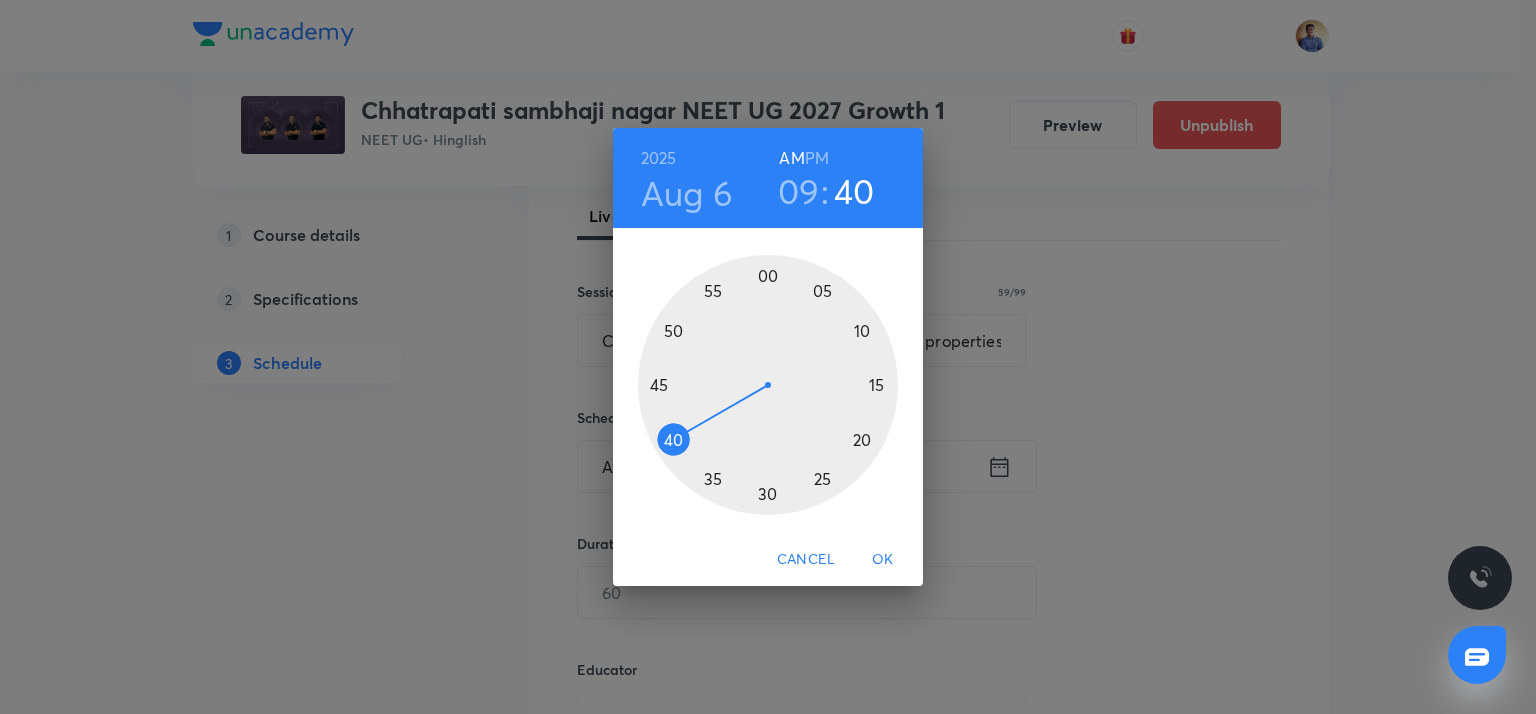 click at bounding box center [768, 385] 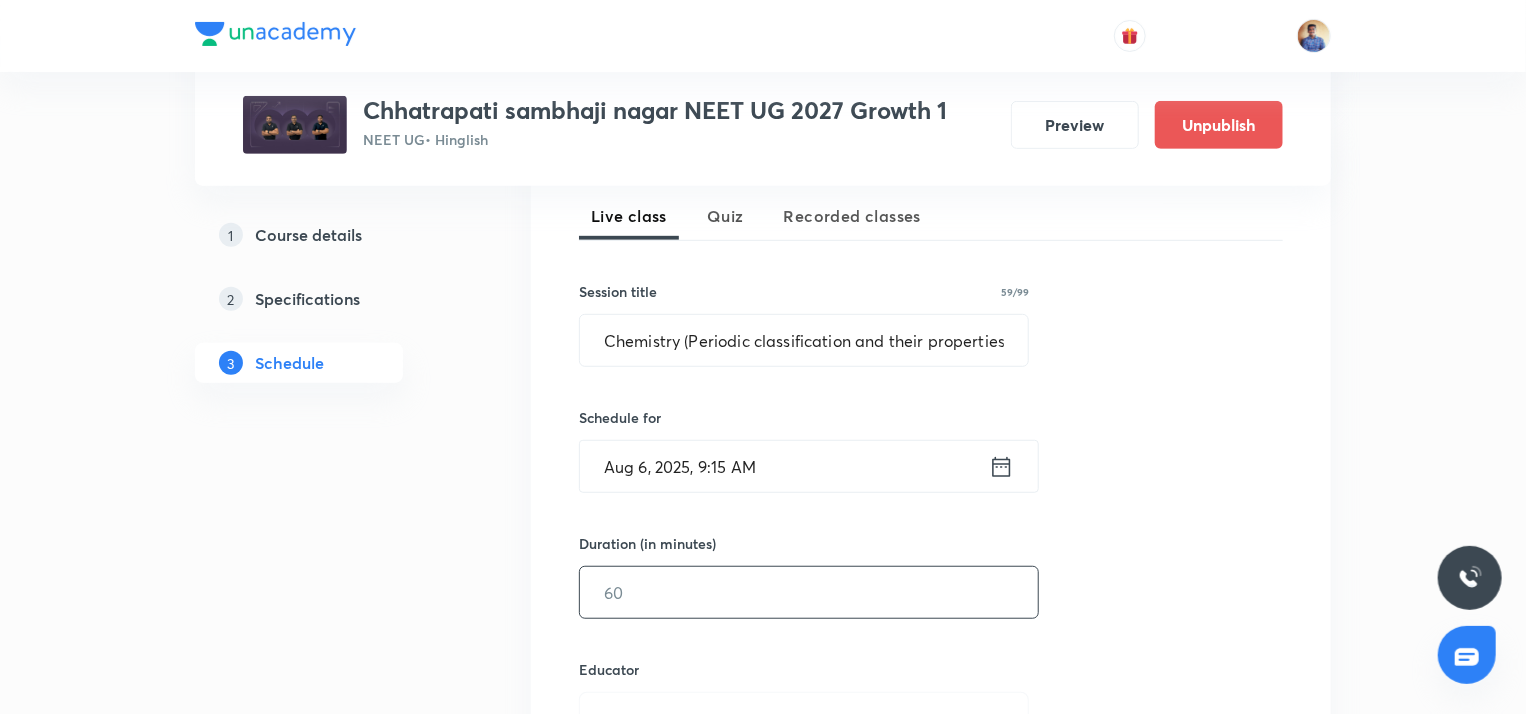 click at bounding box center [809, 592] 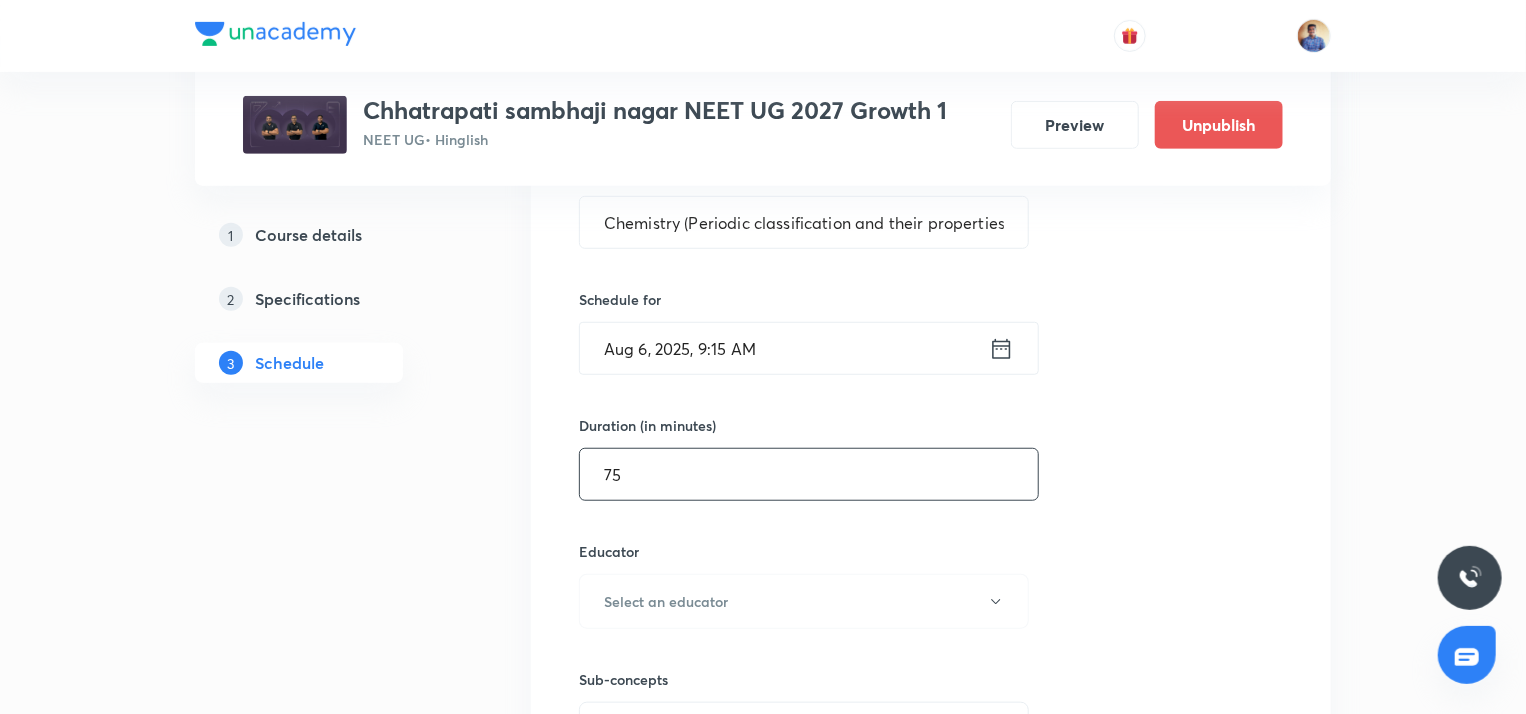 scroll, scrollTop: 572, scrollLeft: 0, axis: vertical 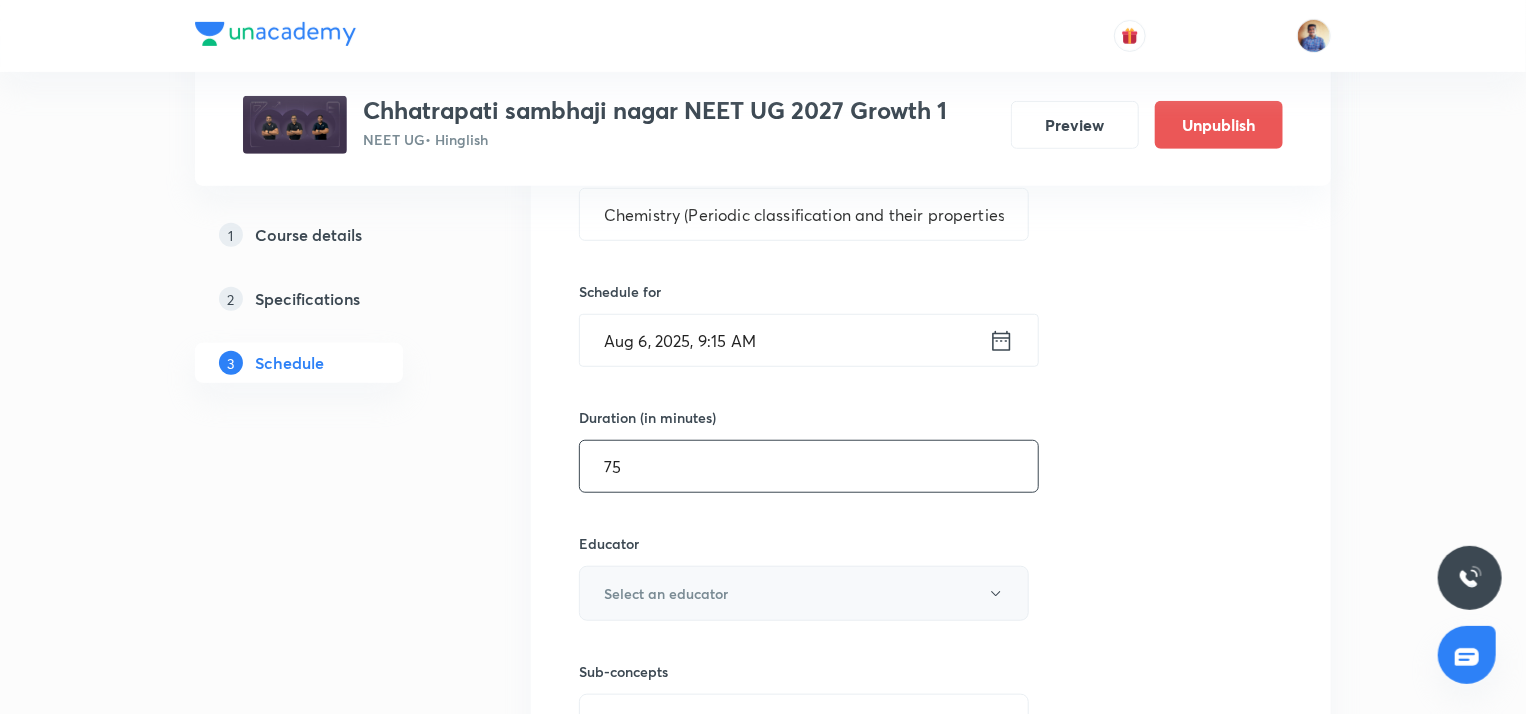 type on "75" 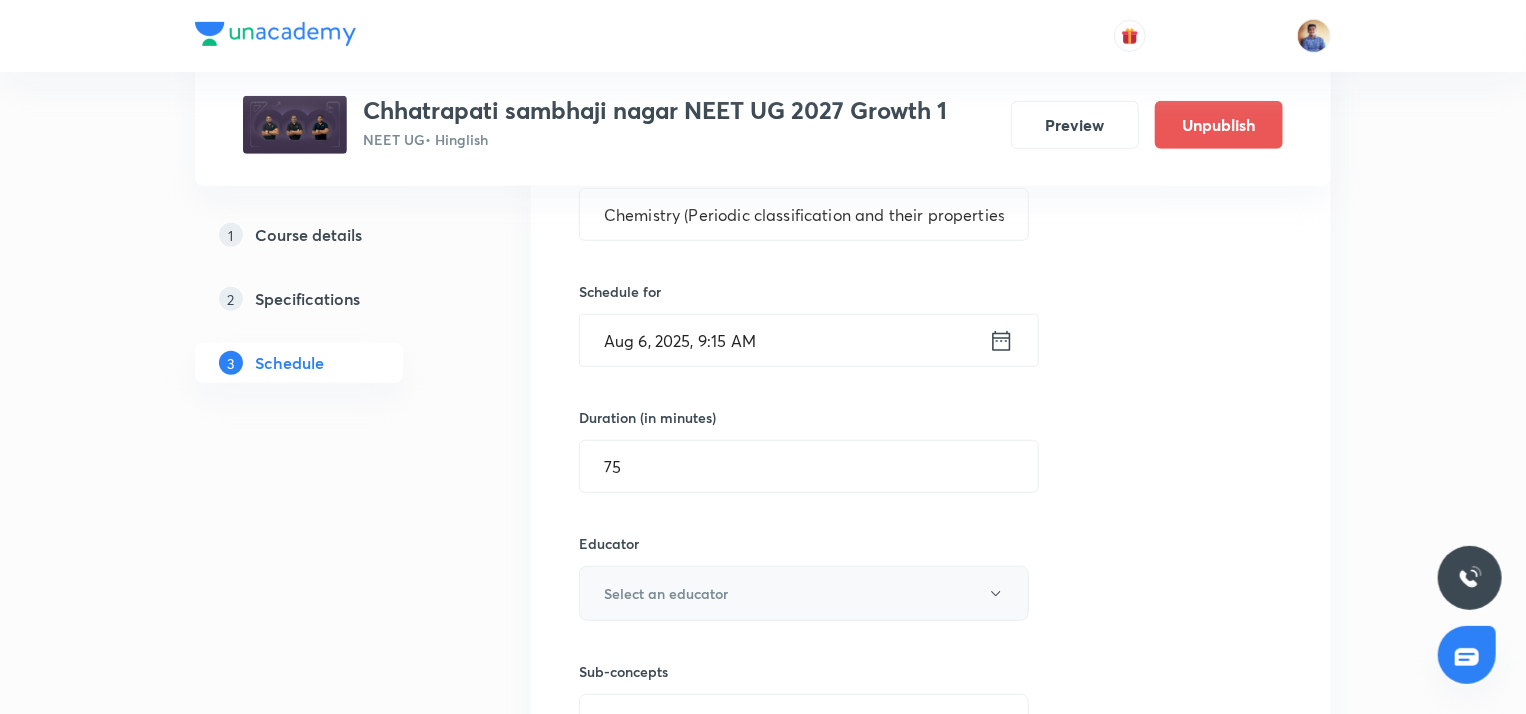 click on "Select an educator" at bounding box center (804, 593) 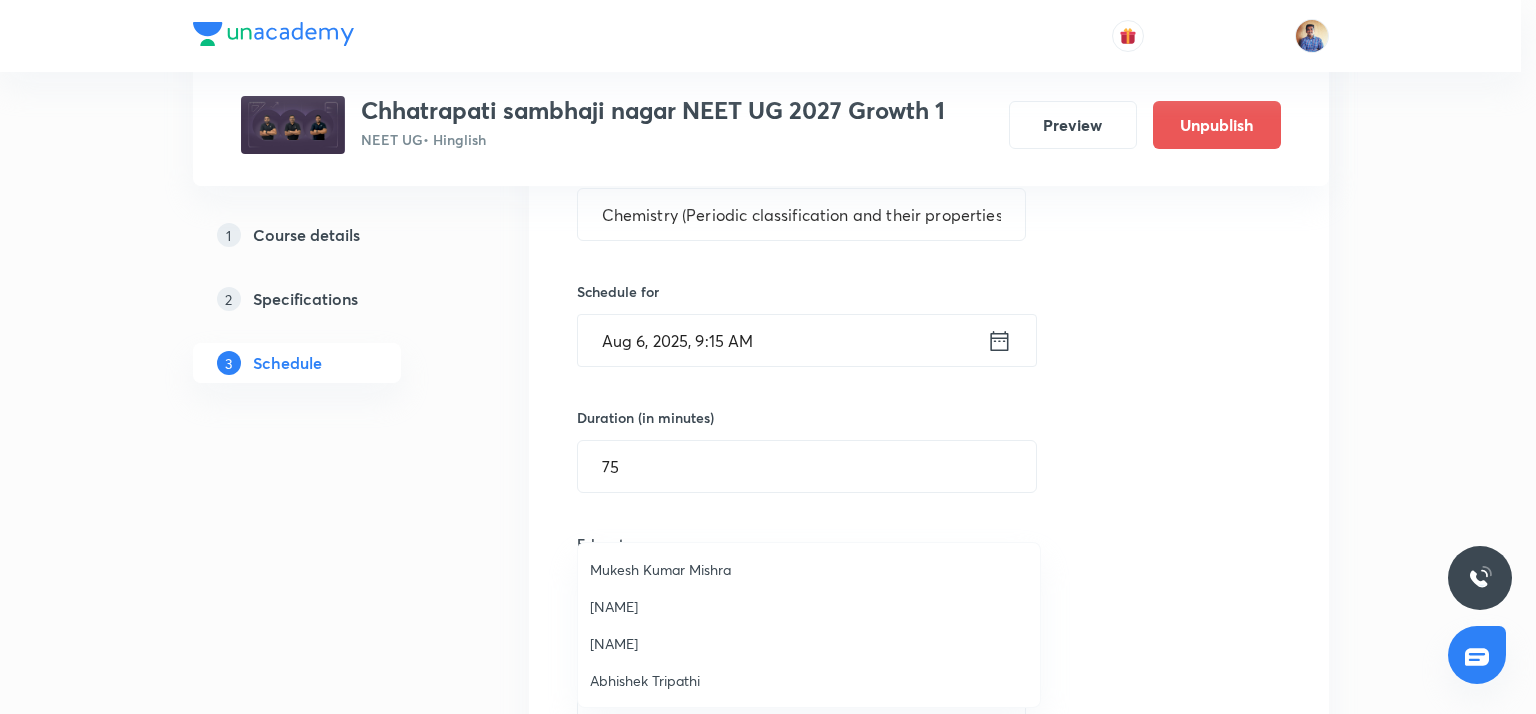 click on "Mukesh Kumar Mishra" at bounding box center (809, 569) 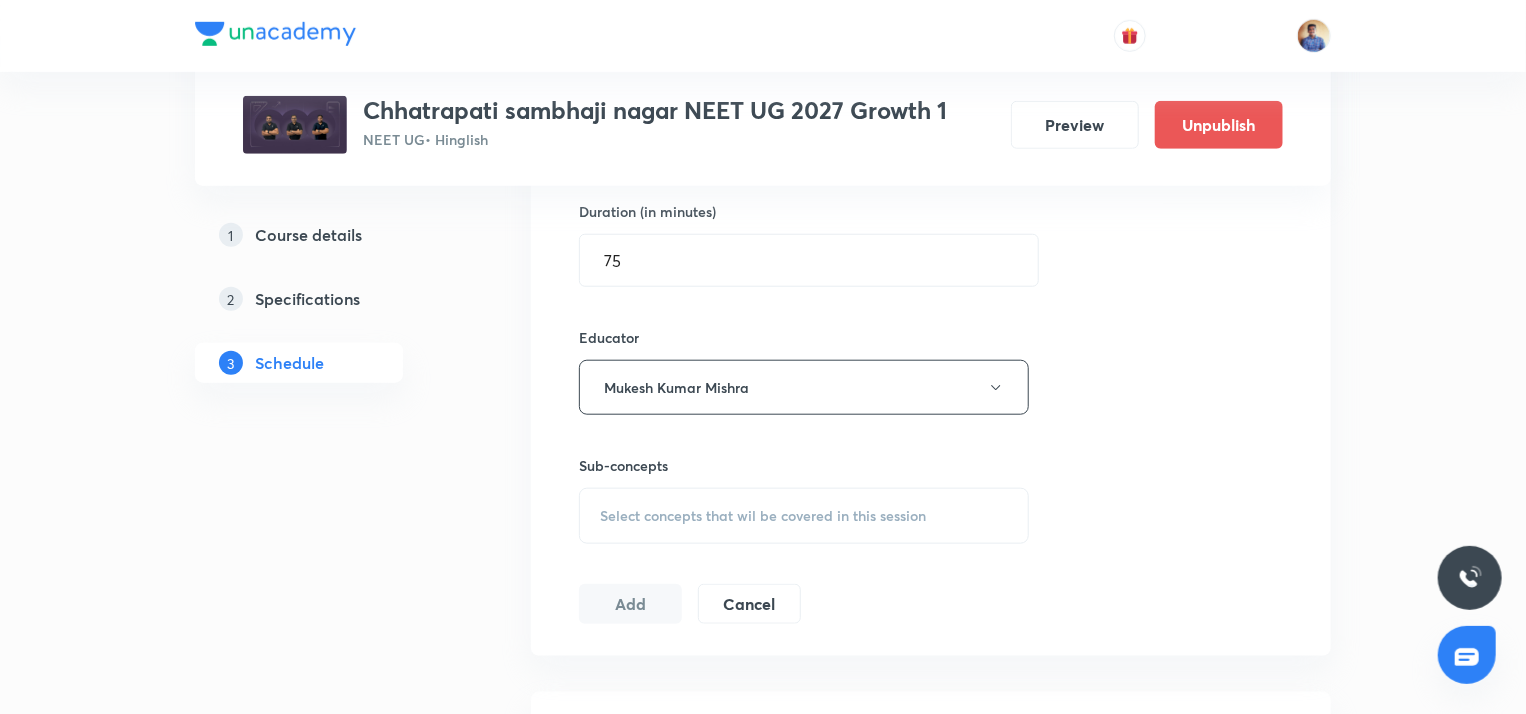 scroll, scrollTop: 792, scrollLeft: 0, axis: vertical 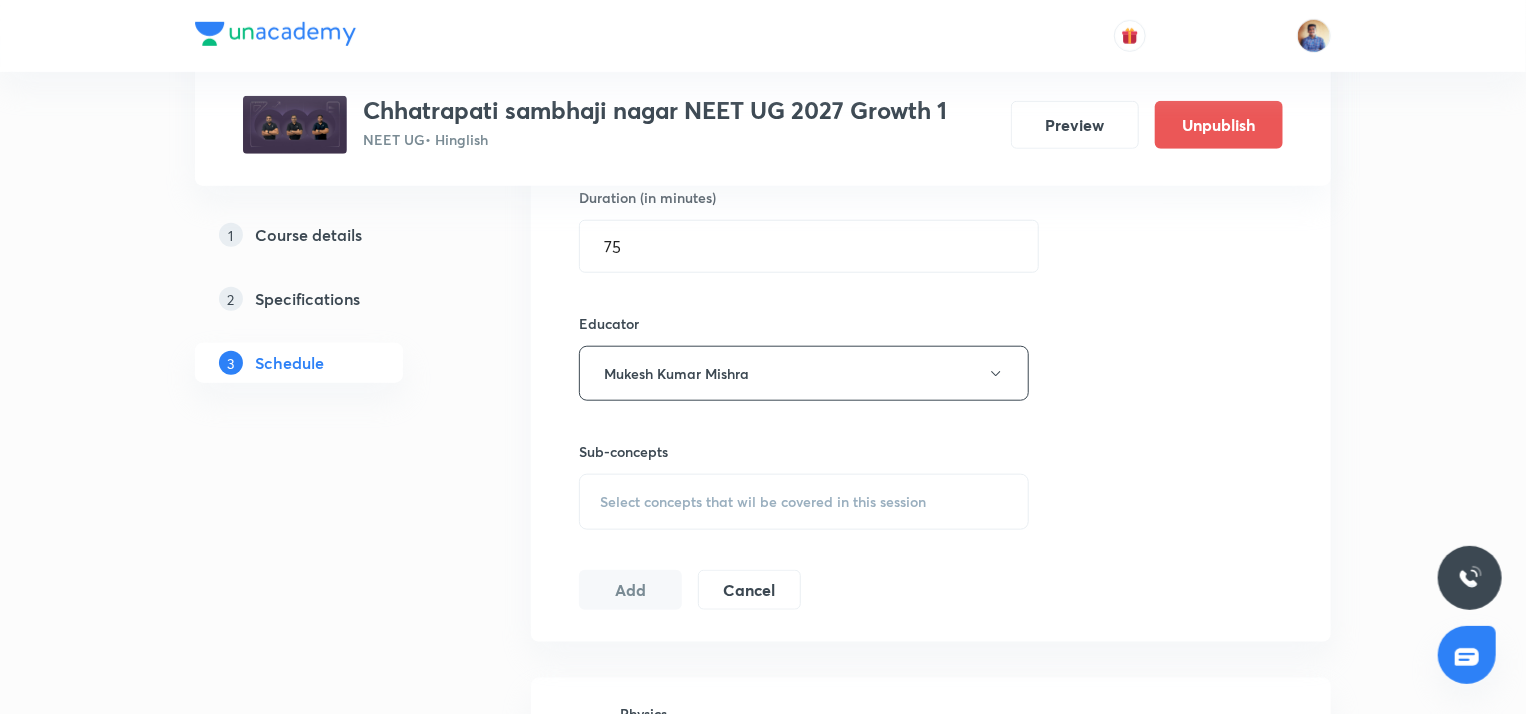 click on "Select concepts that wil be covered in this session" at bounding box center [763, 502] 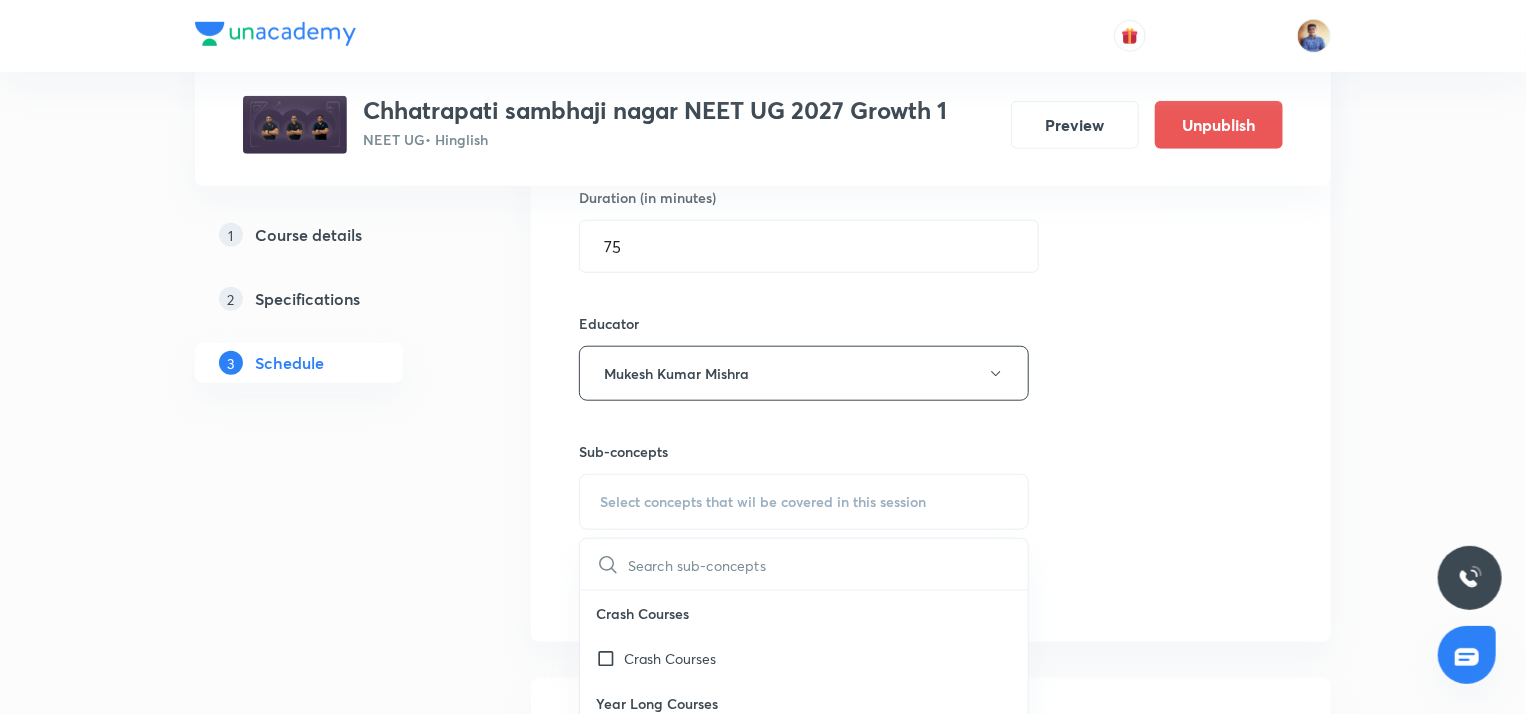 scroll, scrollTop: 928, scrollLeft: 0, axis: vertical 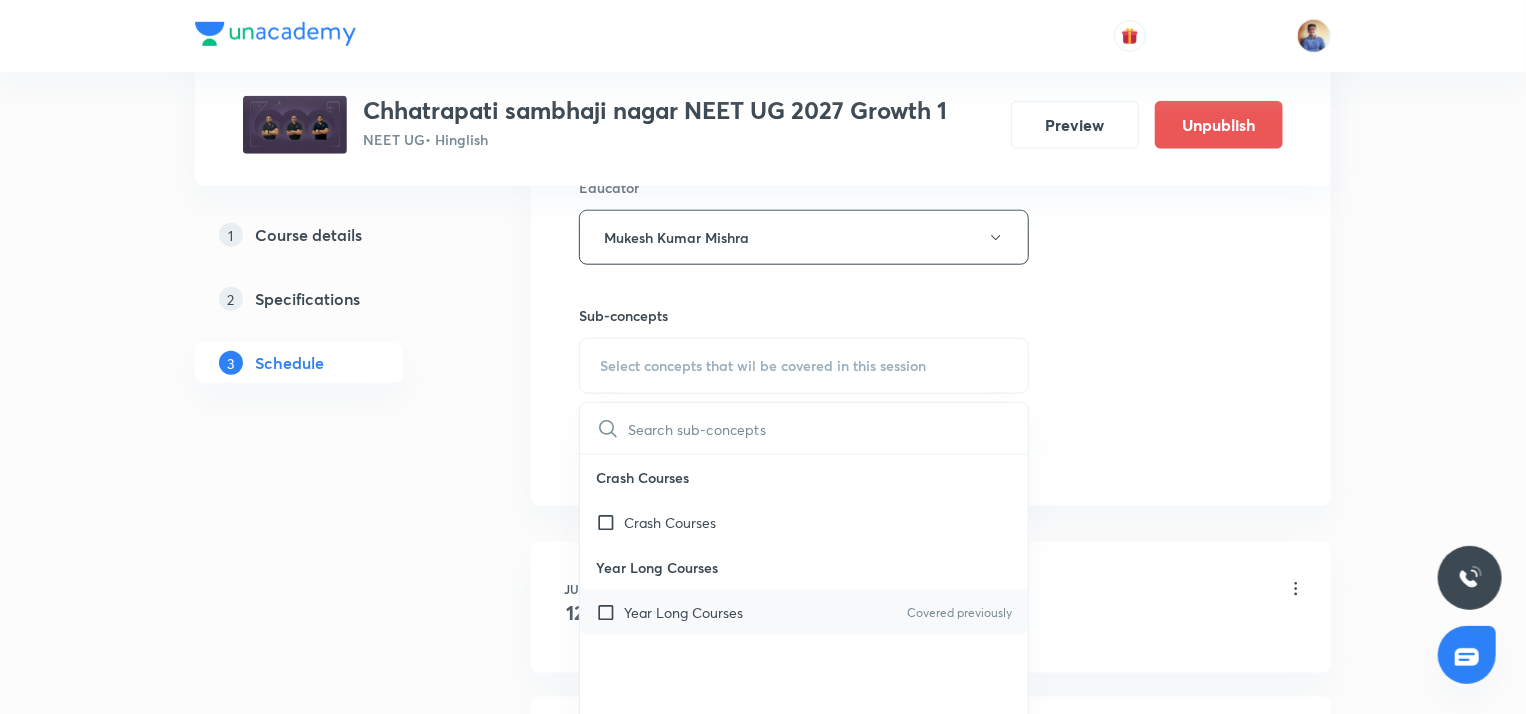 click at bounding box center (610, 612) 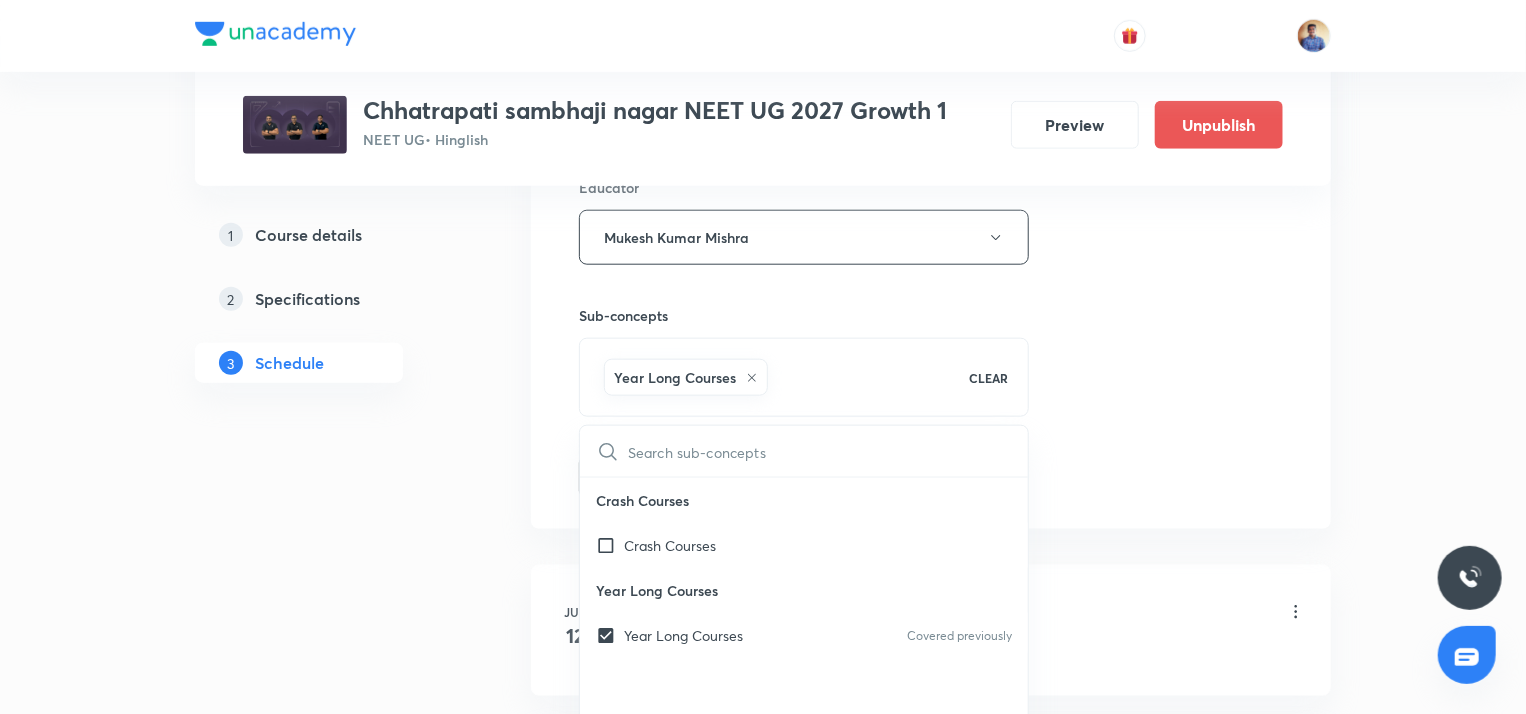 click on "1 Course details 2 Specifications 3 Schedule" at bounding box center (331, 10669) 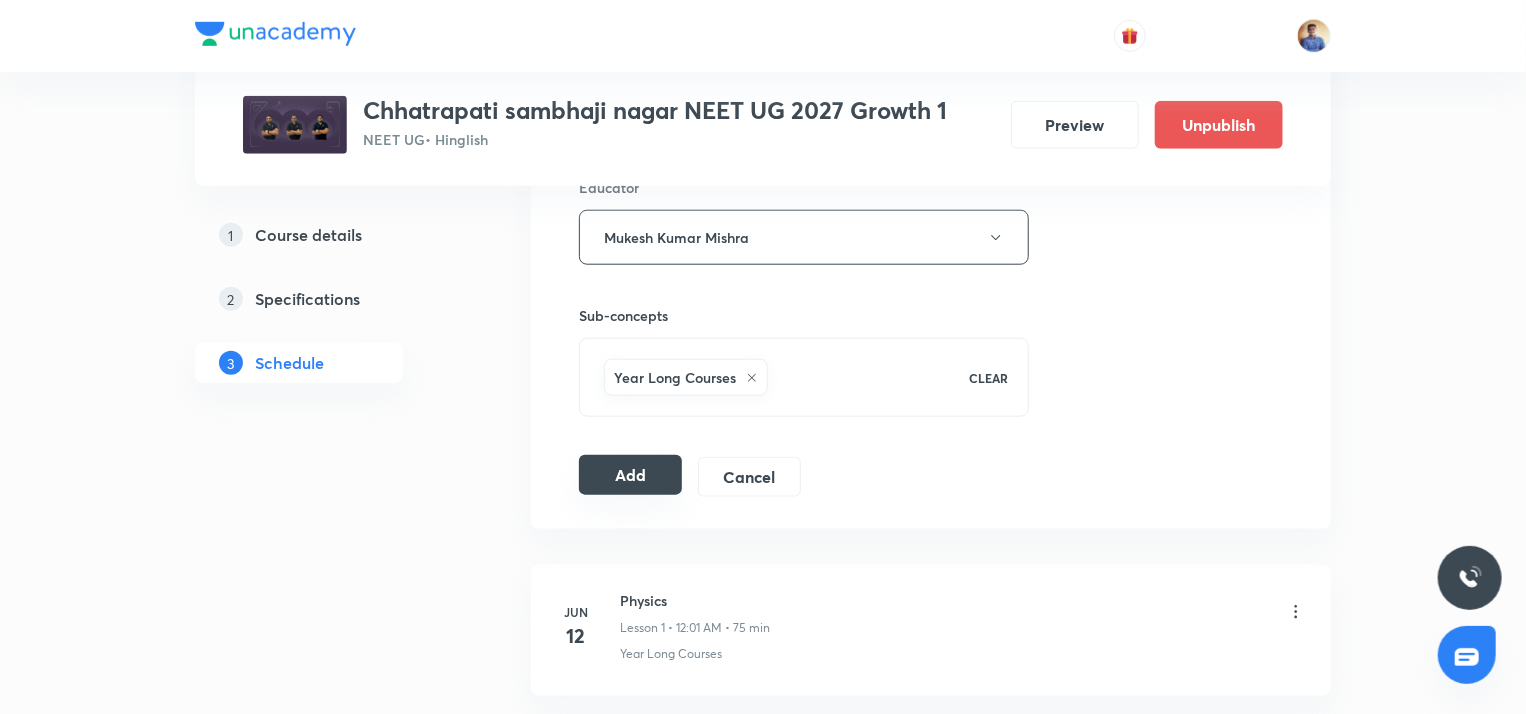 click on "Add" at bounding box center (630, 475) 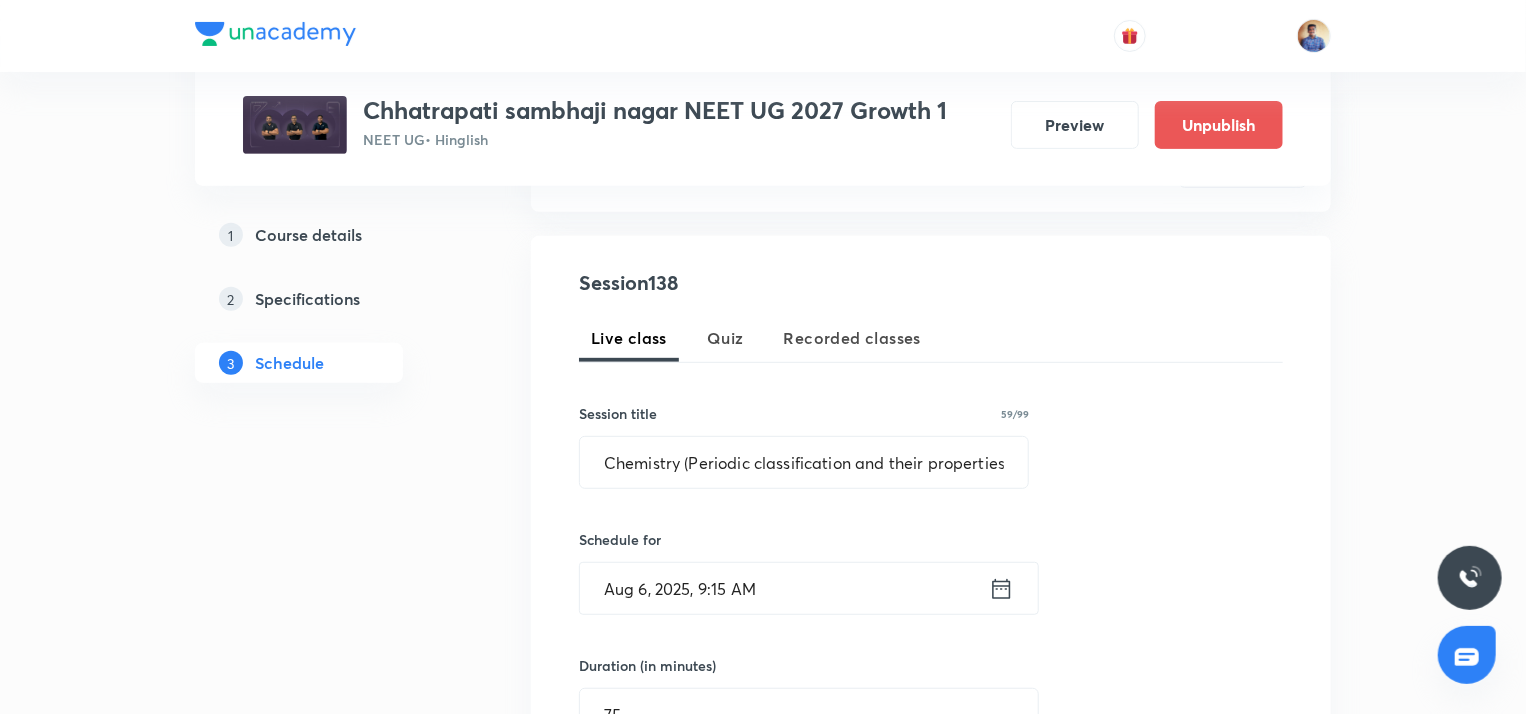 scroll, scrollTop: 354, scrollLeft: 0, axis: vertical 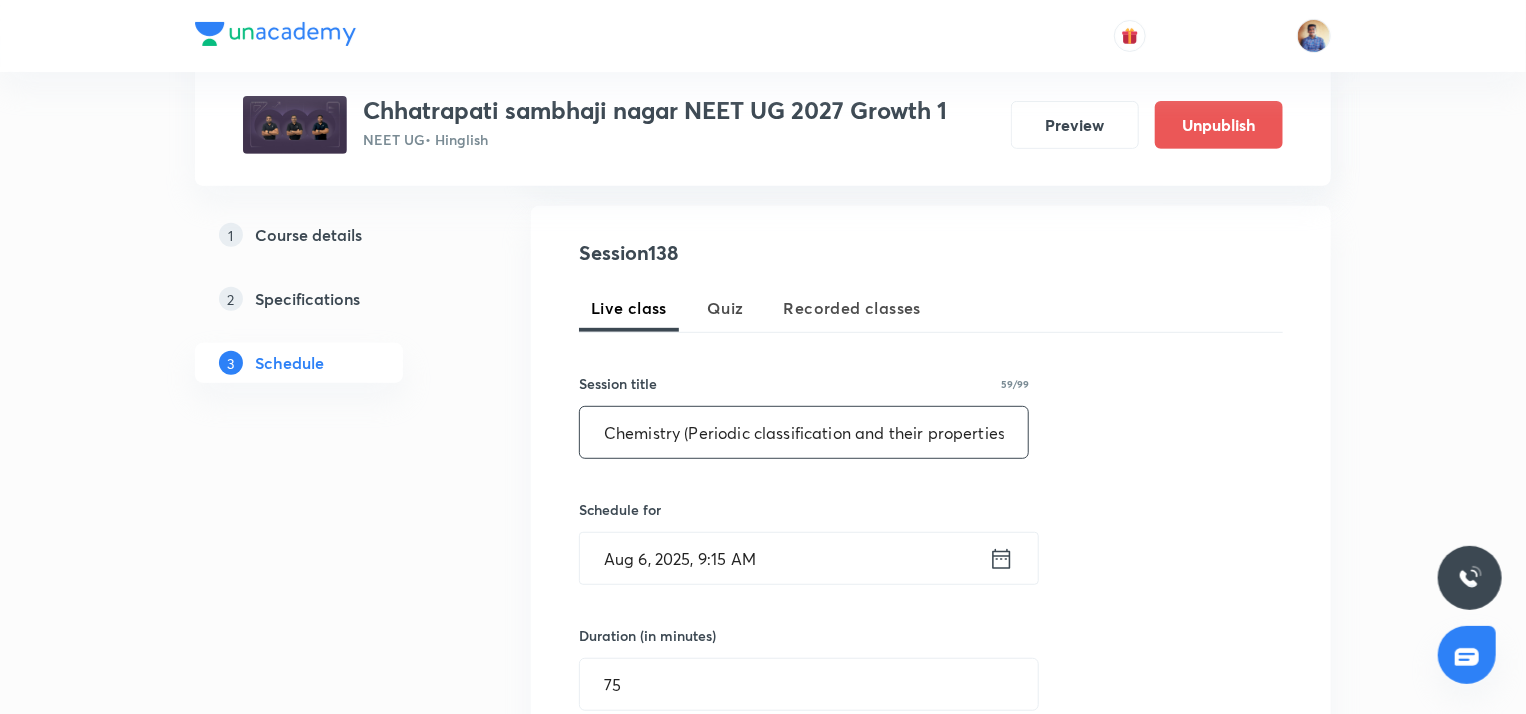 click on "Chemistry (Periodic classification and their properties L2)" at bounding box center [804, 432] 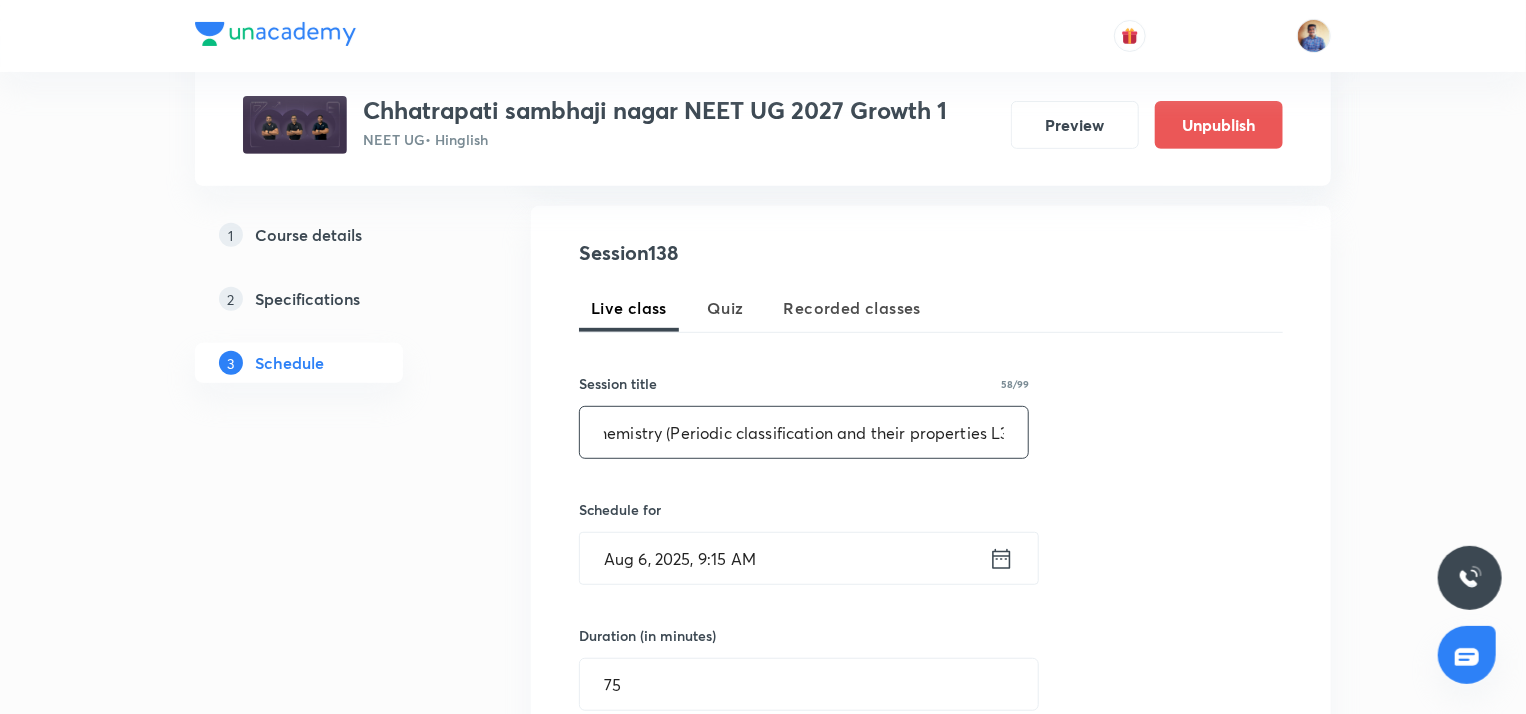 scroll, scrollTop: 0, scrollLeft: 24, axis: horizontal 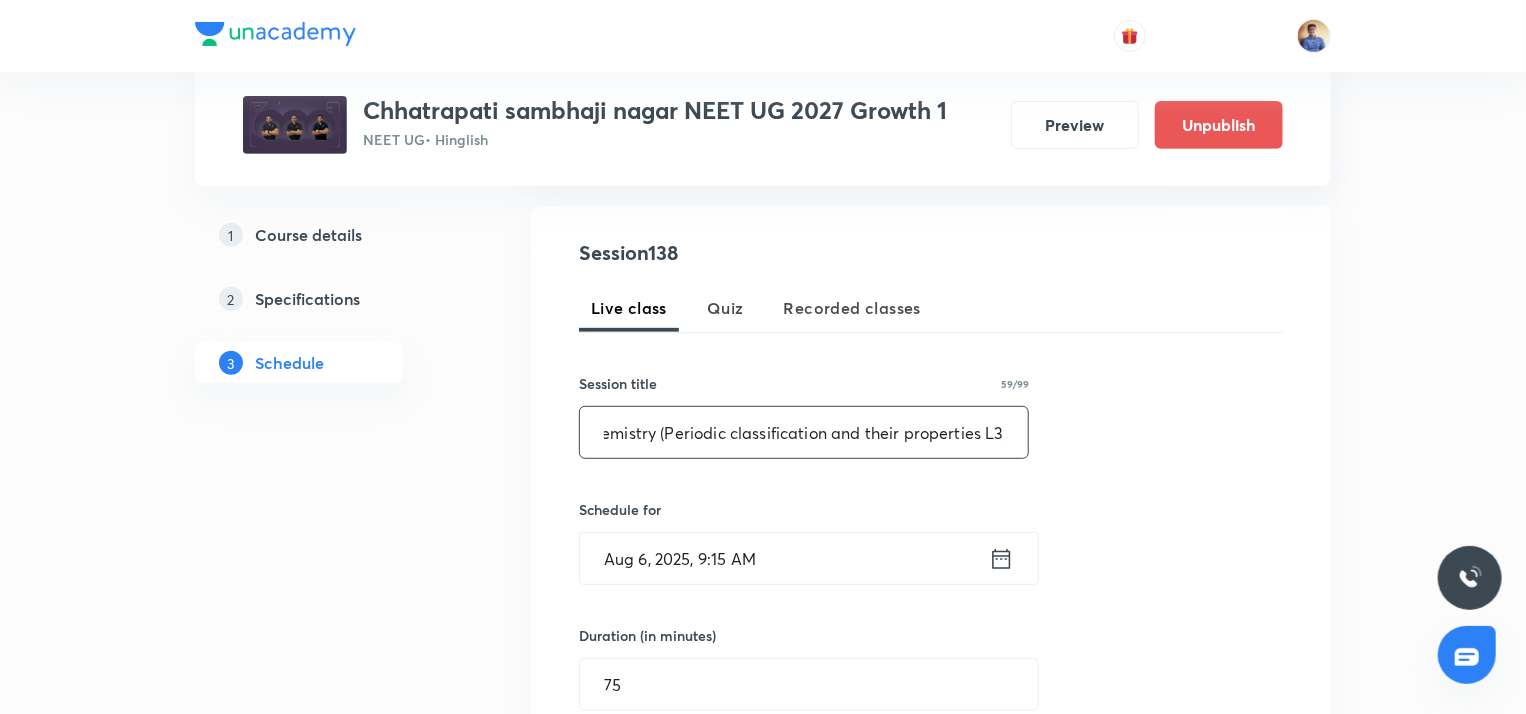 type on "Chemistry (Periodic classification and their properties L3)" 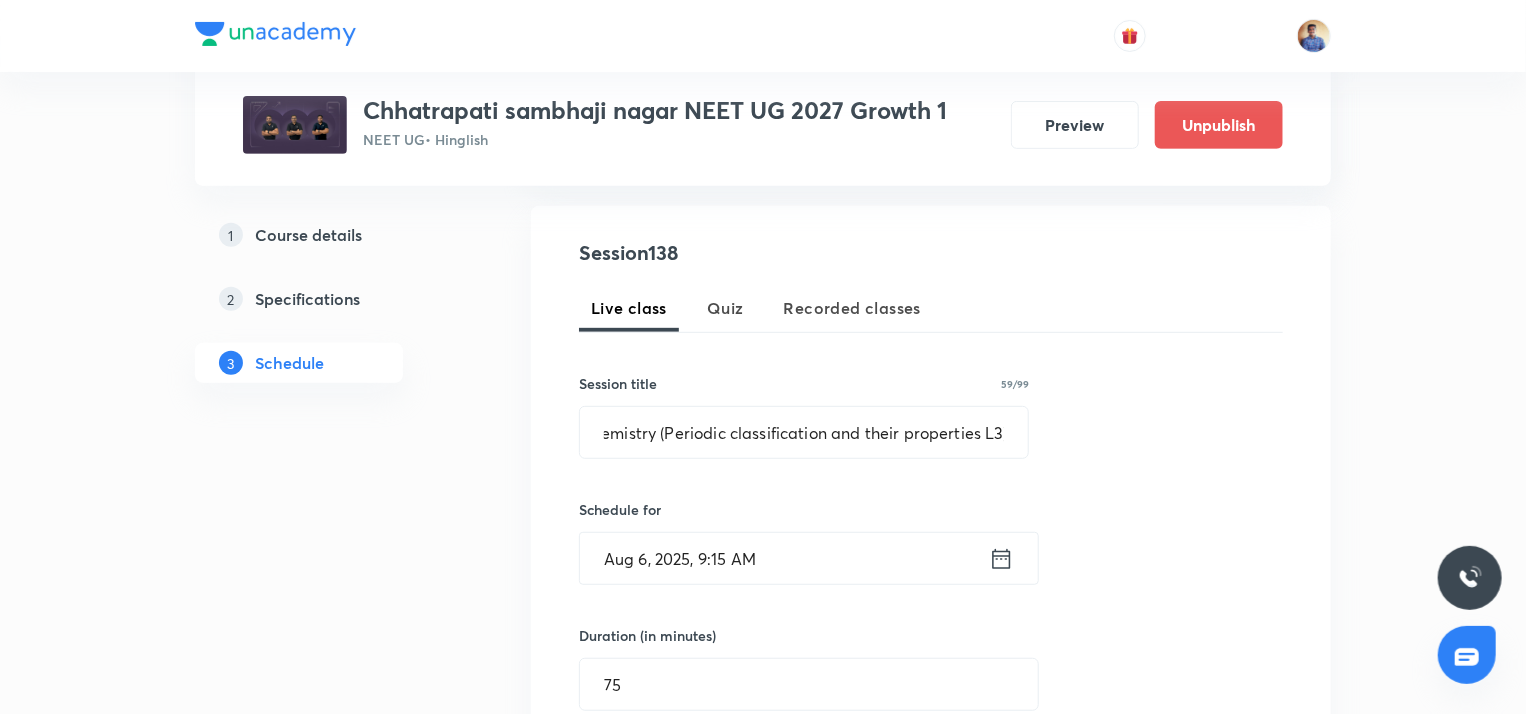 scroll, scrollTop: 0, scrollLeft: 0, axis: both 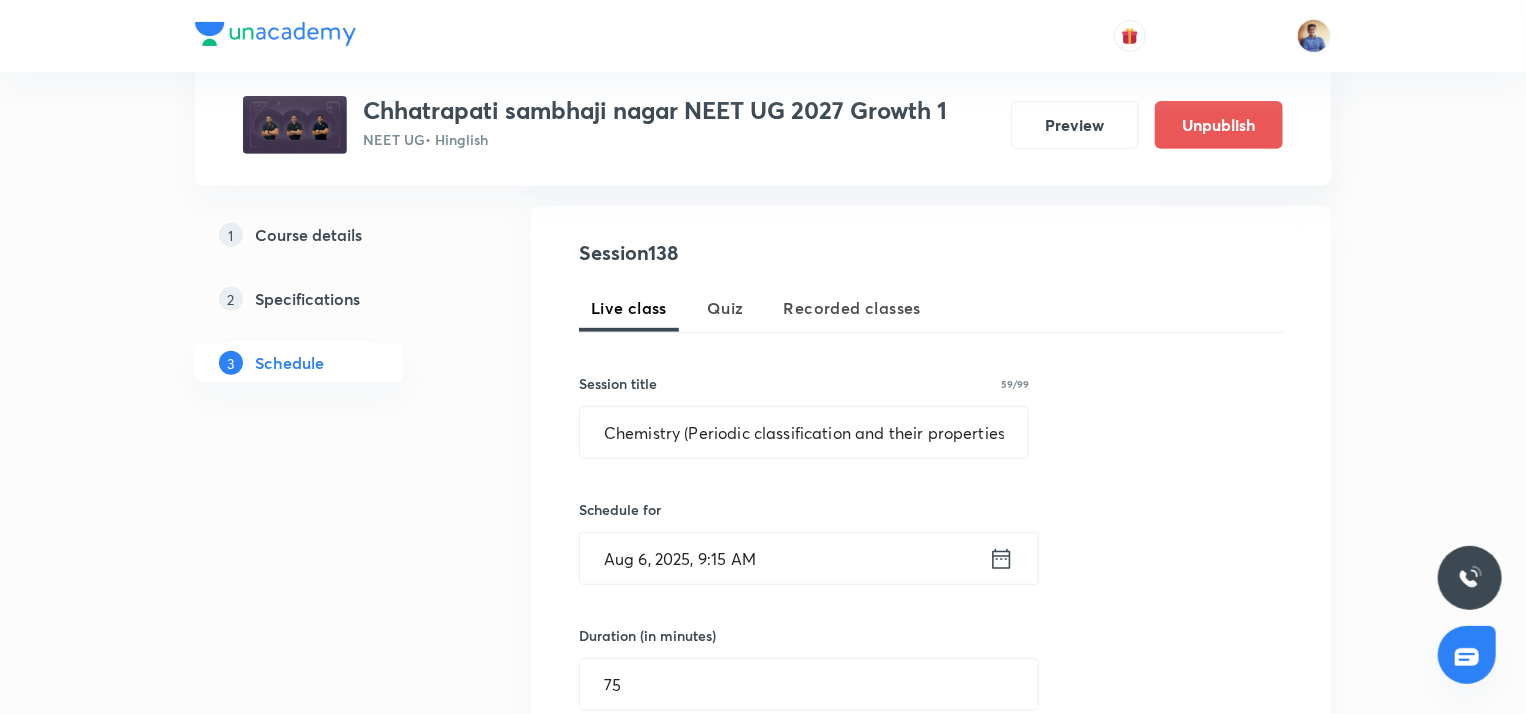 click on "Aug 6, 2025, 9:15 AM" at bounding box center [784, 558] 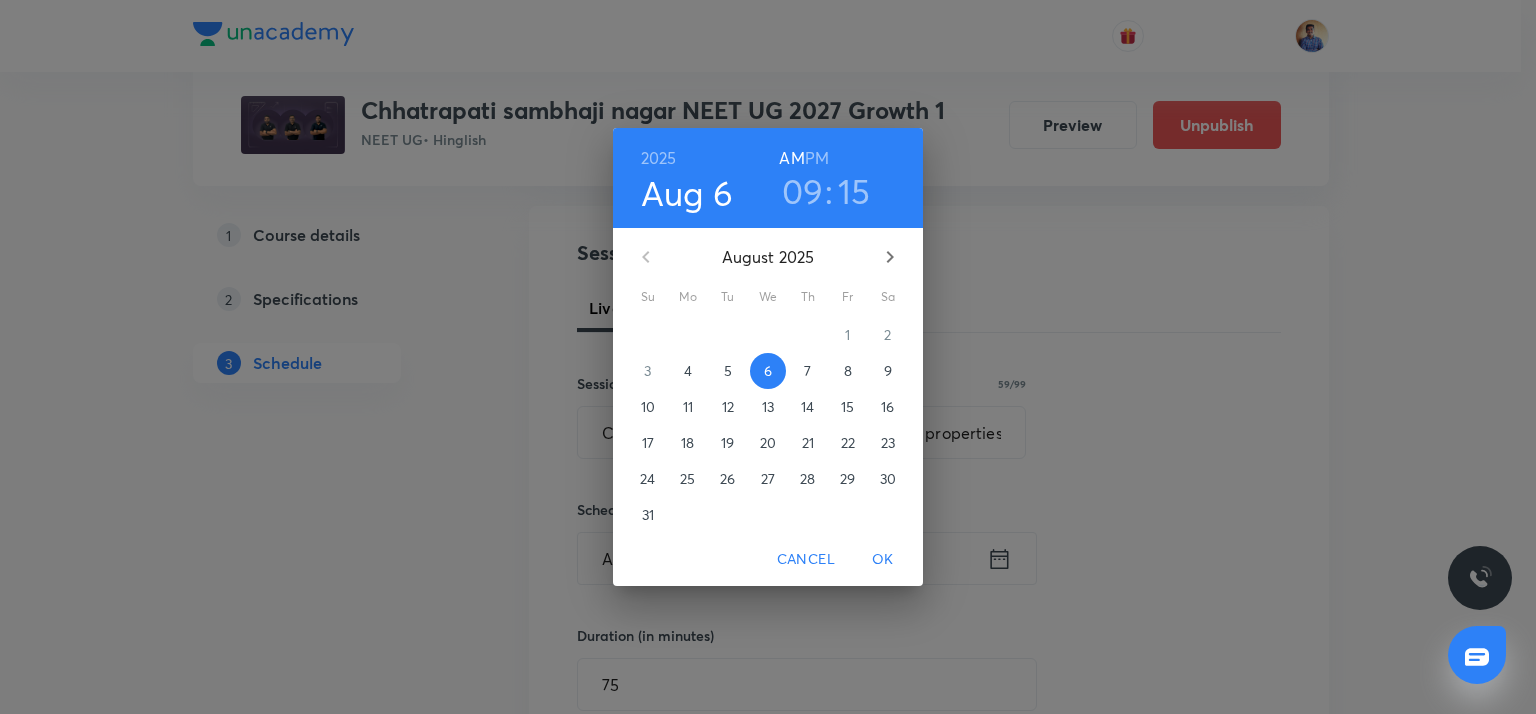 click on "7" at bounding box center (807, 371) 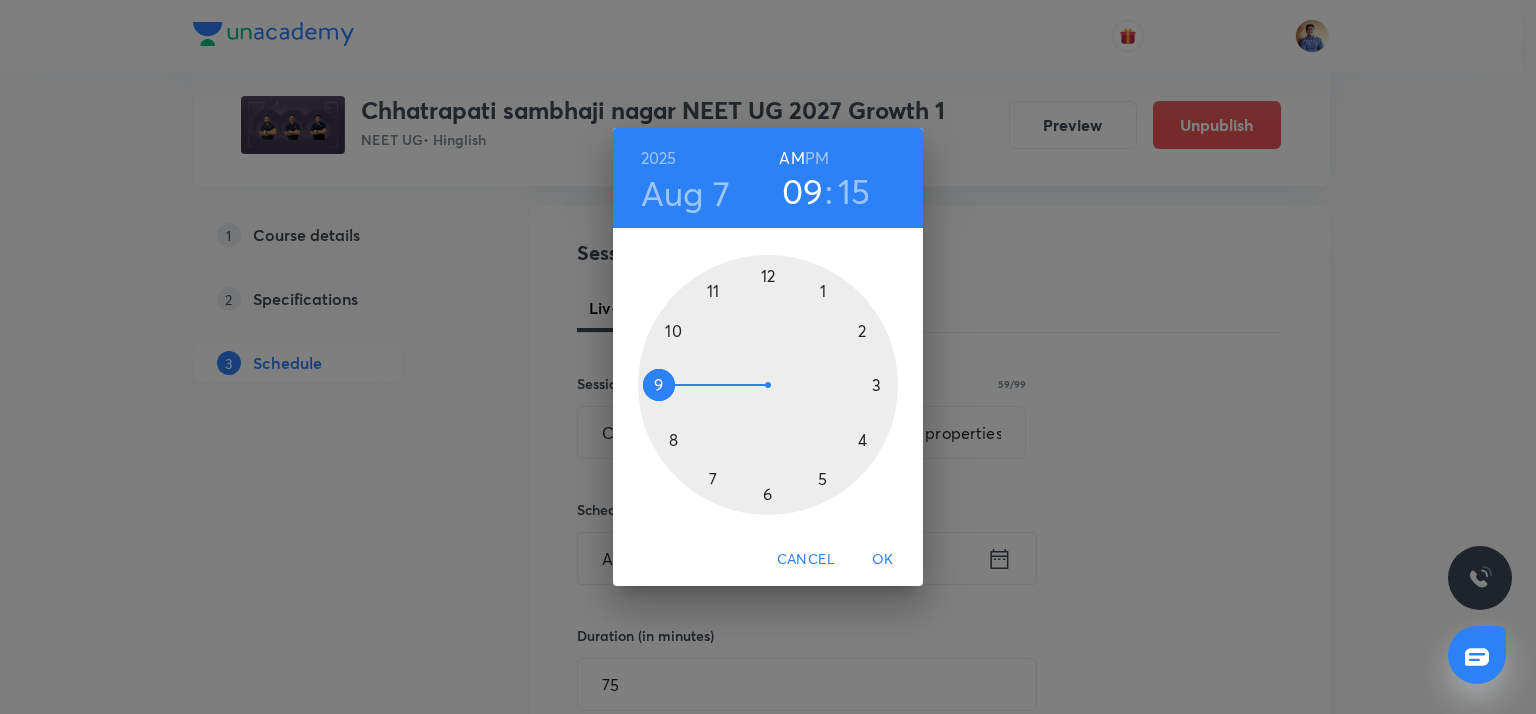 click on "OK" at bounding box center [883, 559] 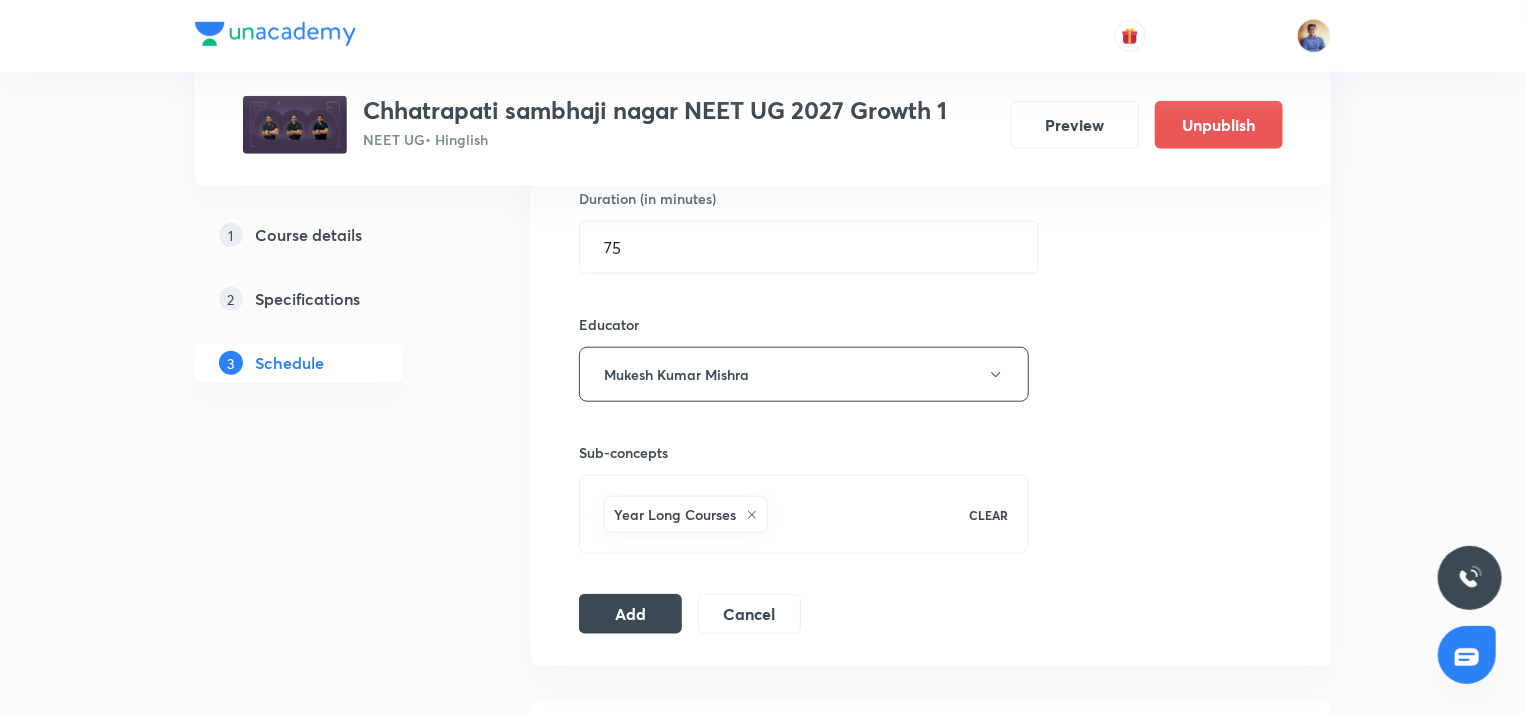 scroll, scrollTop: 792, scrollLeft: 0, axis: vertical 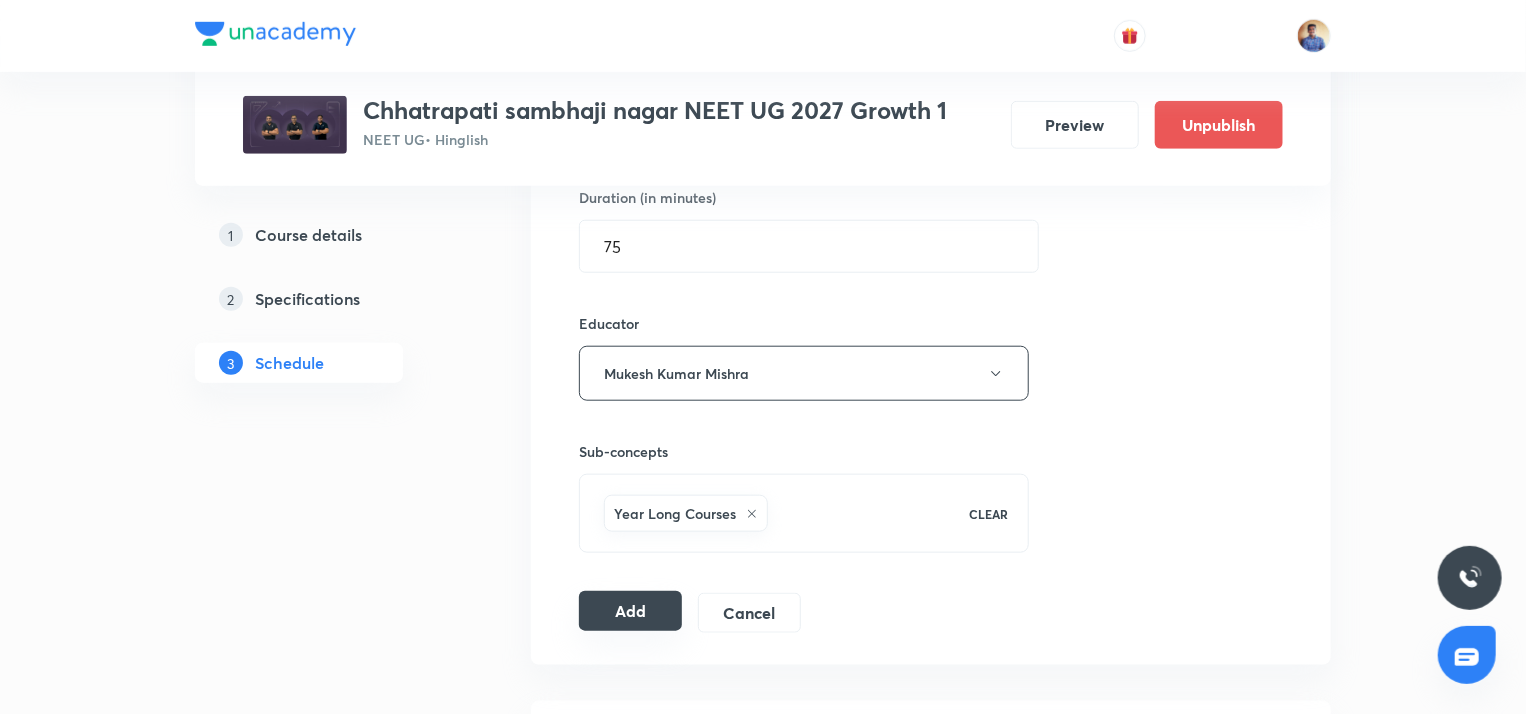 click on "Add" at bounding box center (630, 611) 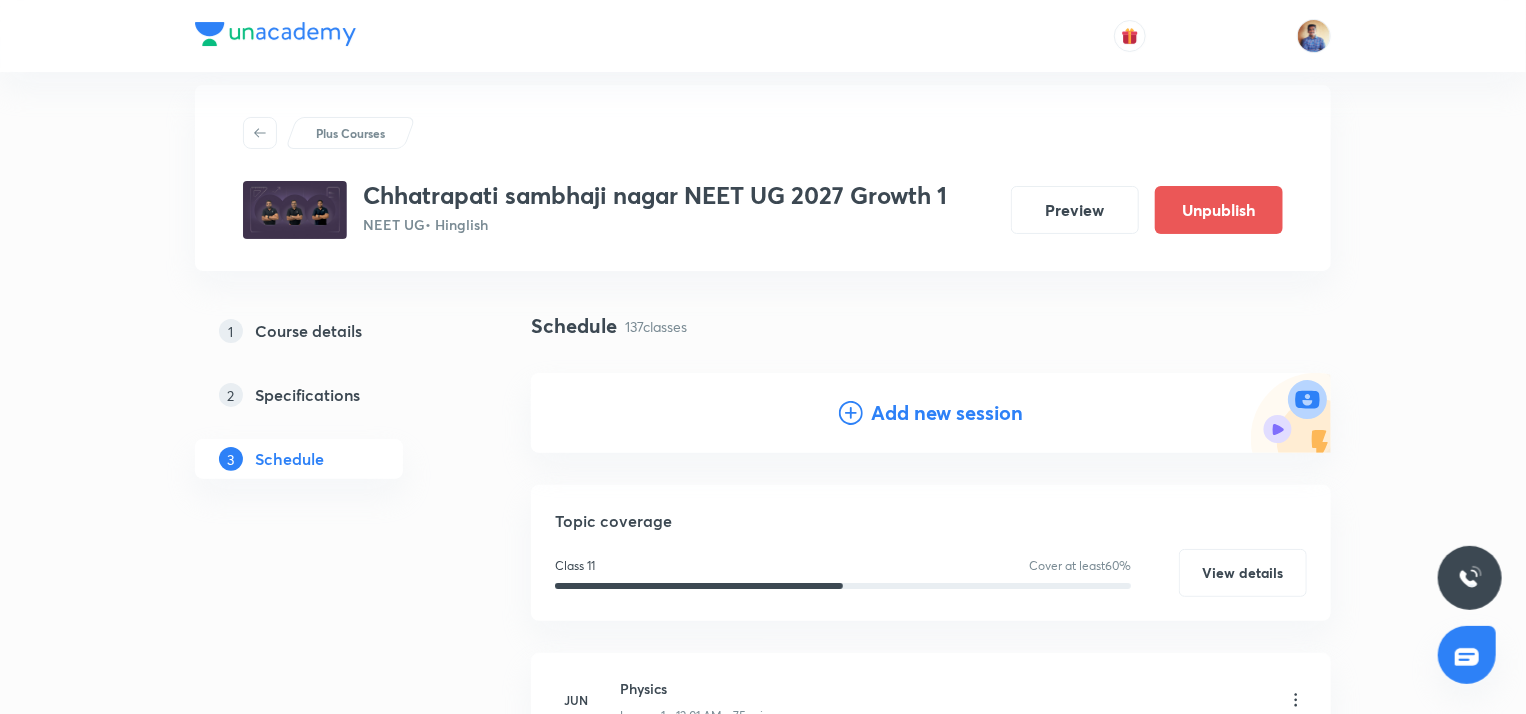 scroll, scrollTop: 23, scrollLeft: 0, axis: vertical 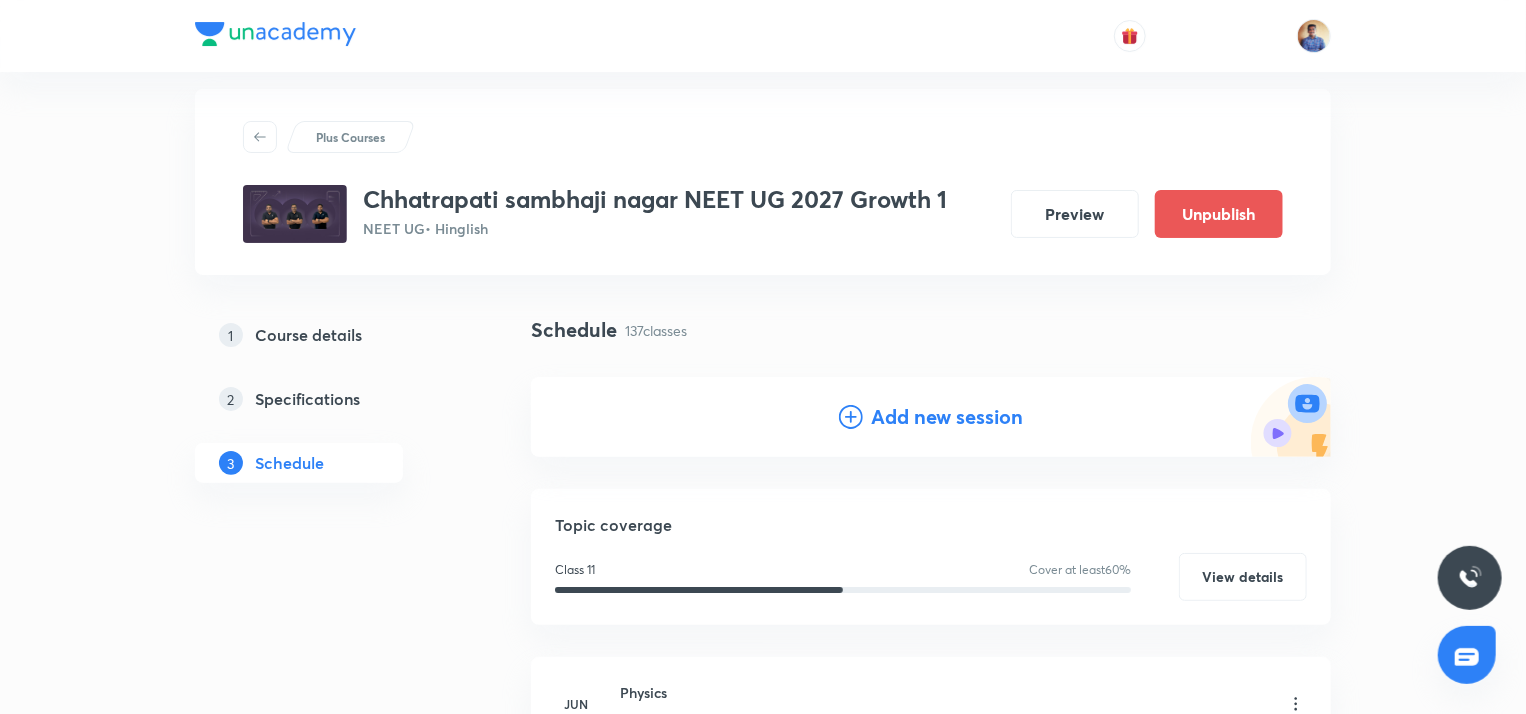 click 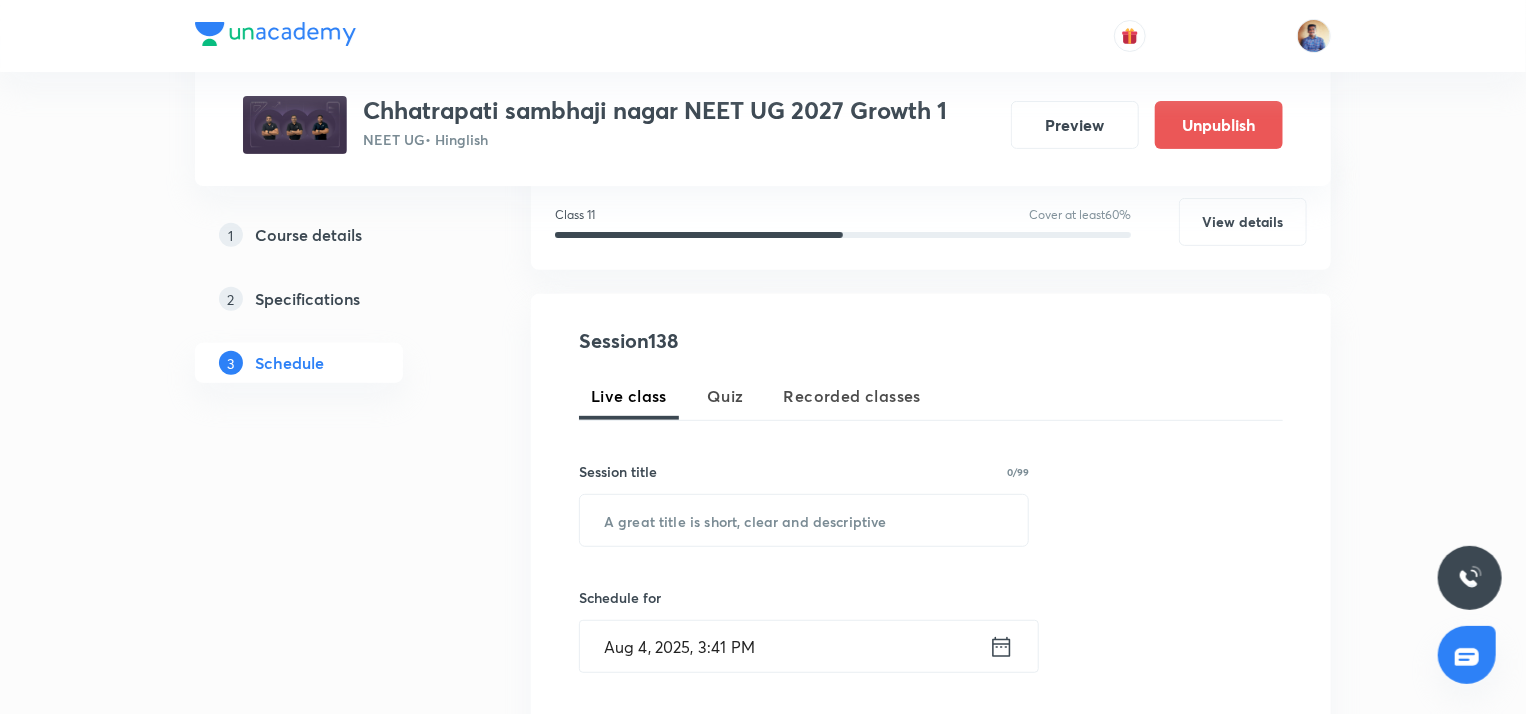 scroll, scrollTop: 274, scrollLeft: 0, axis: vertical 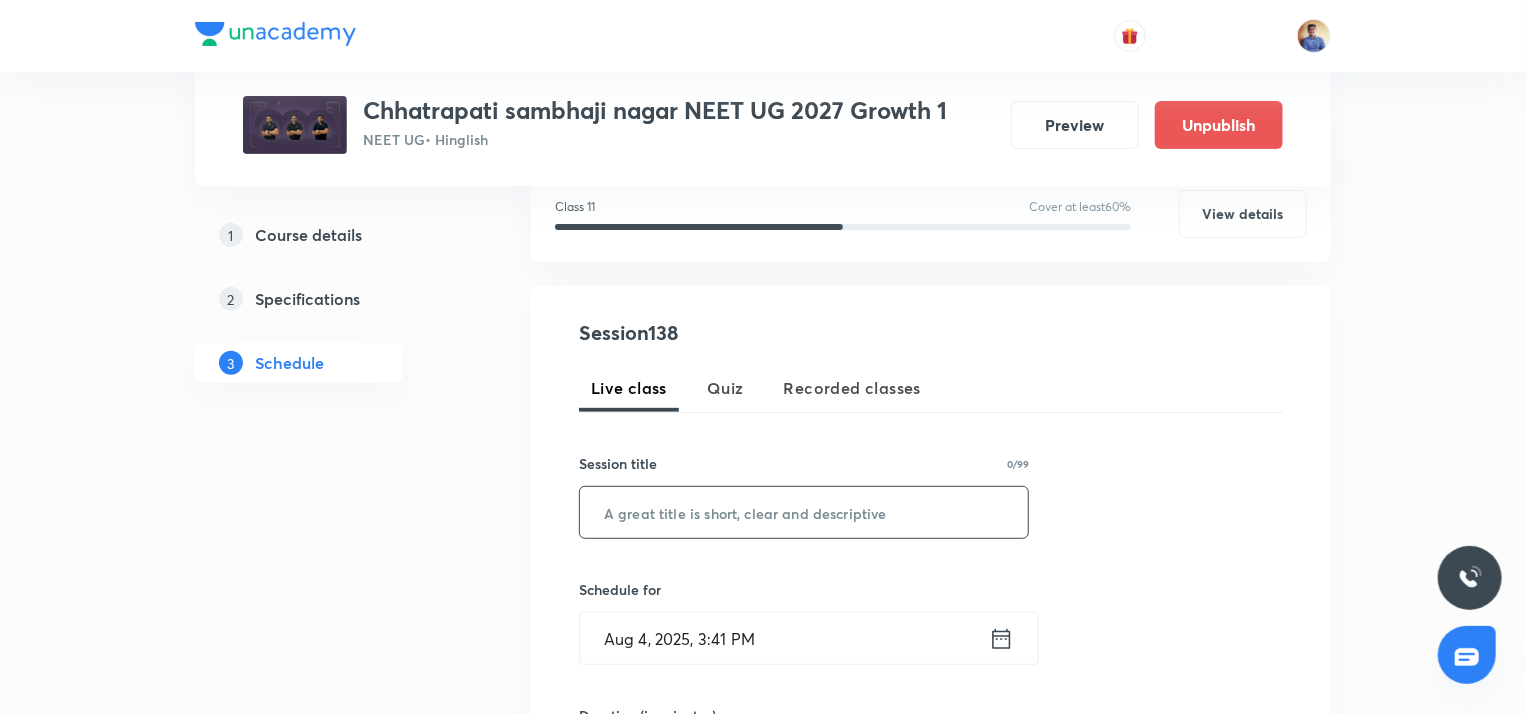 click at bounding box center (804, 512) 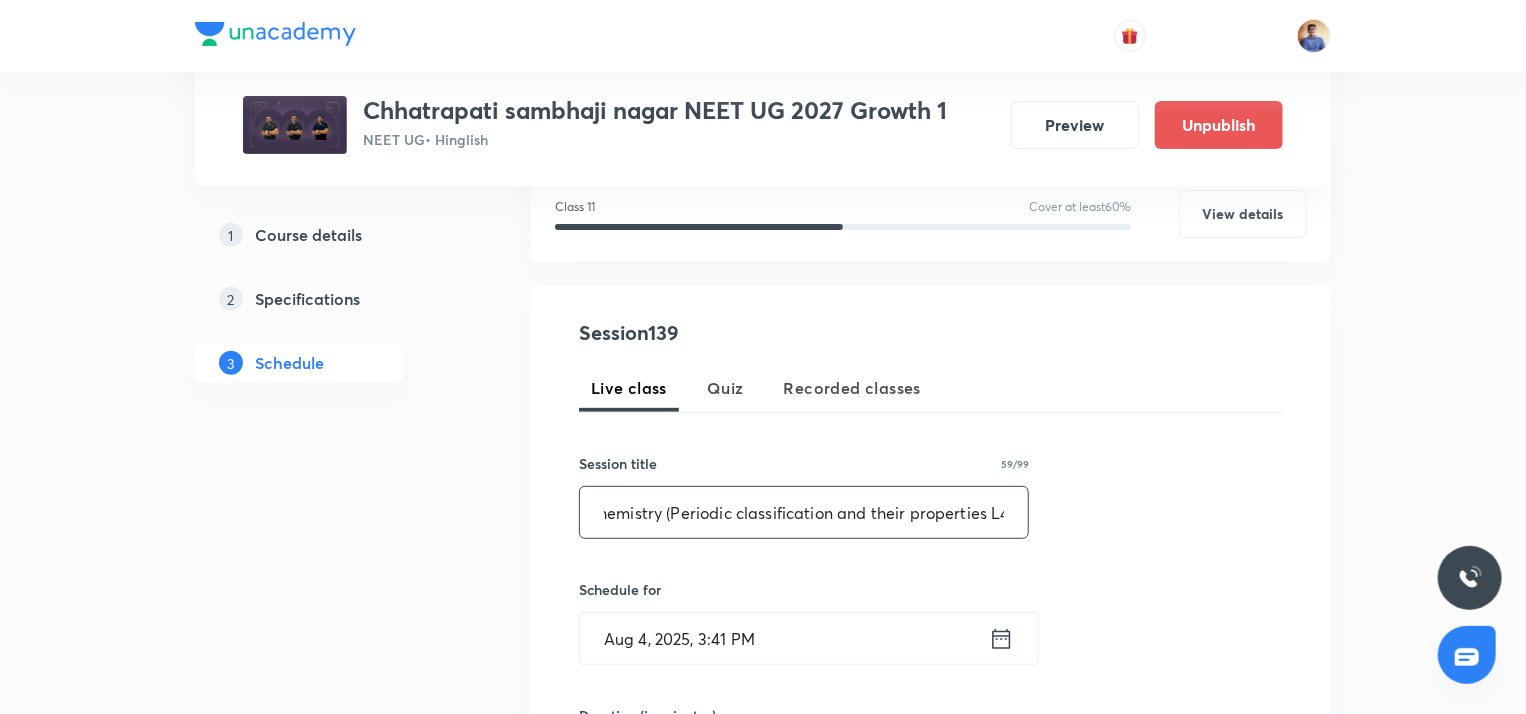 scroll, scrollTop: 0, scrollLeft: 24, axis: horizontal 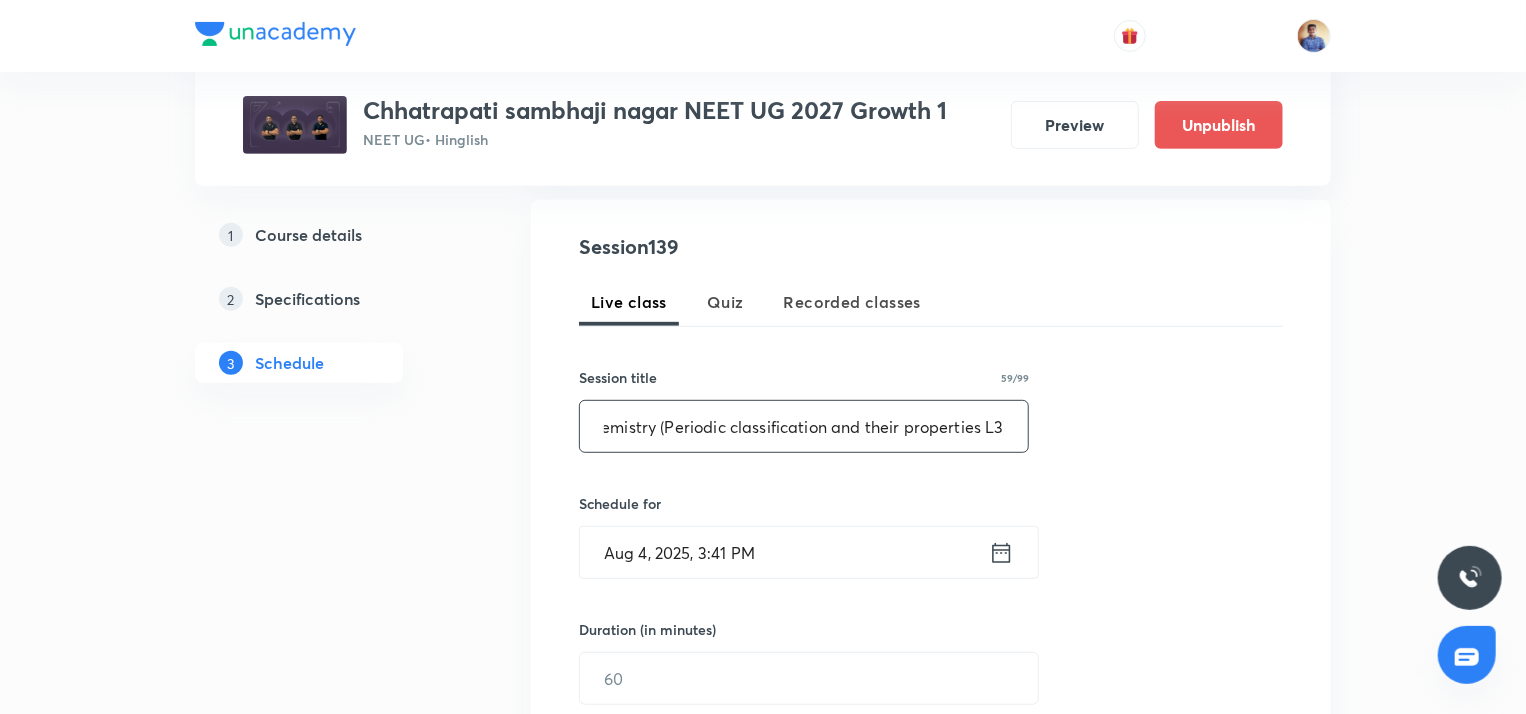type on "Chemistry (Periodic classification and their properties L3)" 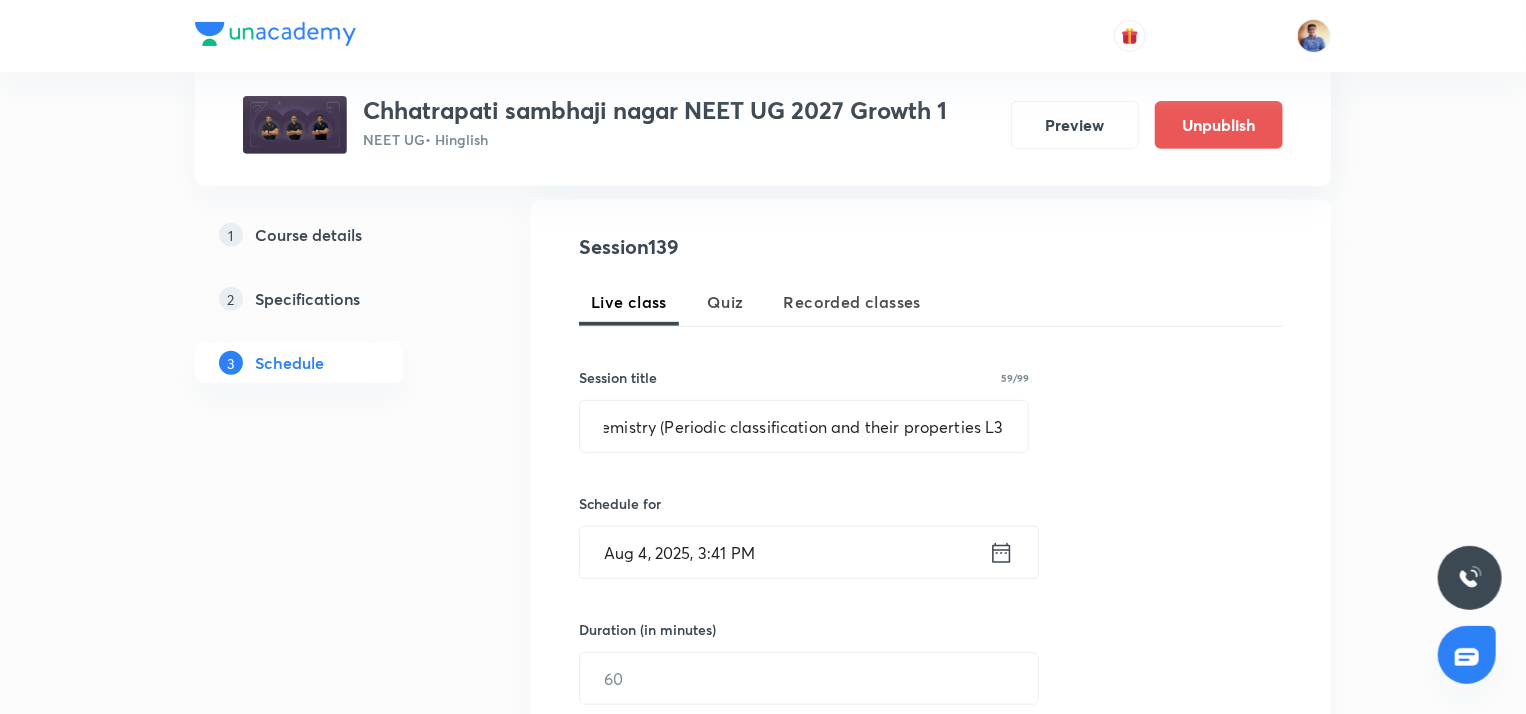 scroll, scrollTop: 0, scrollLeft: 0, axis: both 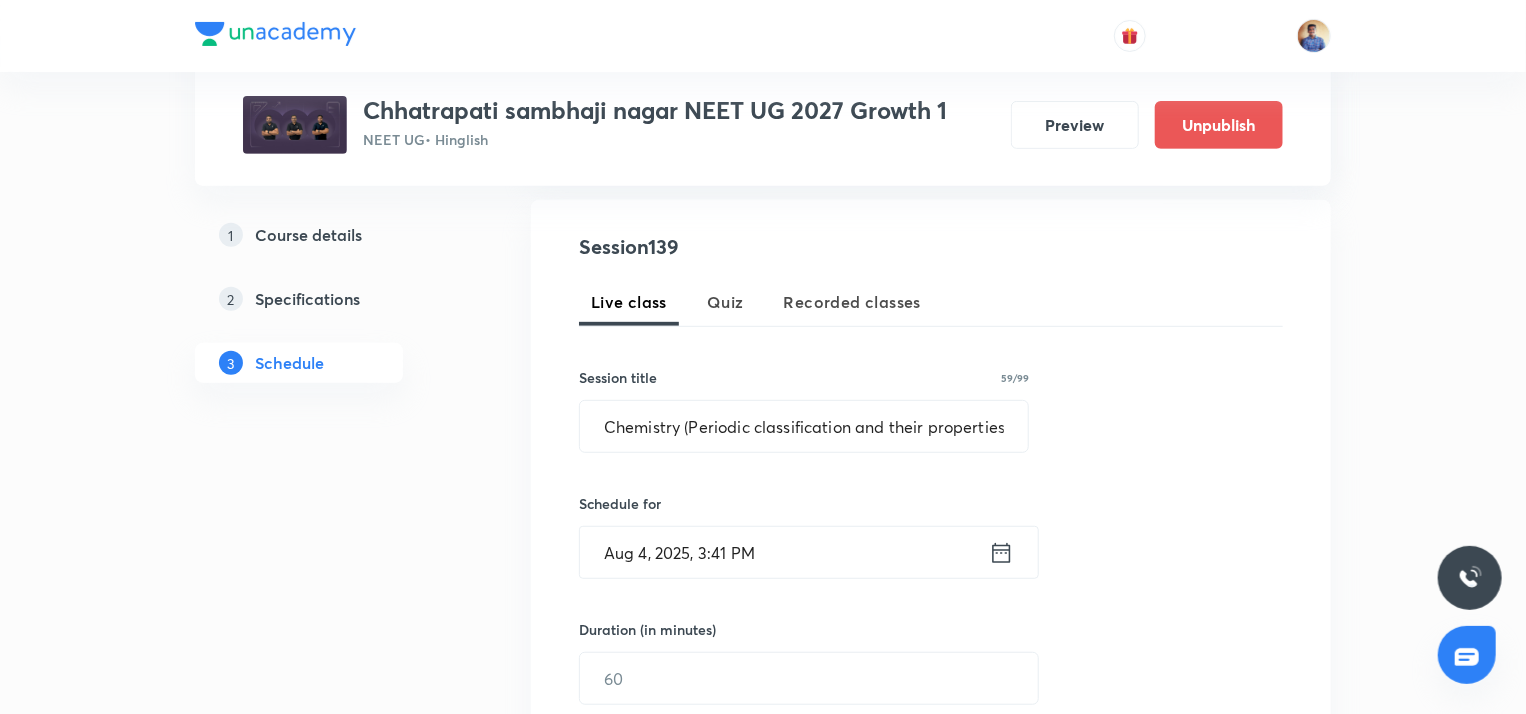 click on "Aug 4, 2025, 3:41 PM" at bounding box center [784, 552] 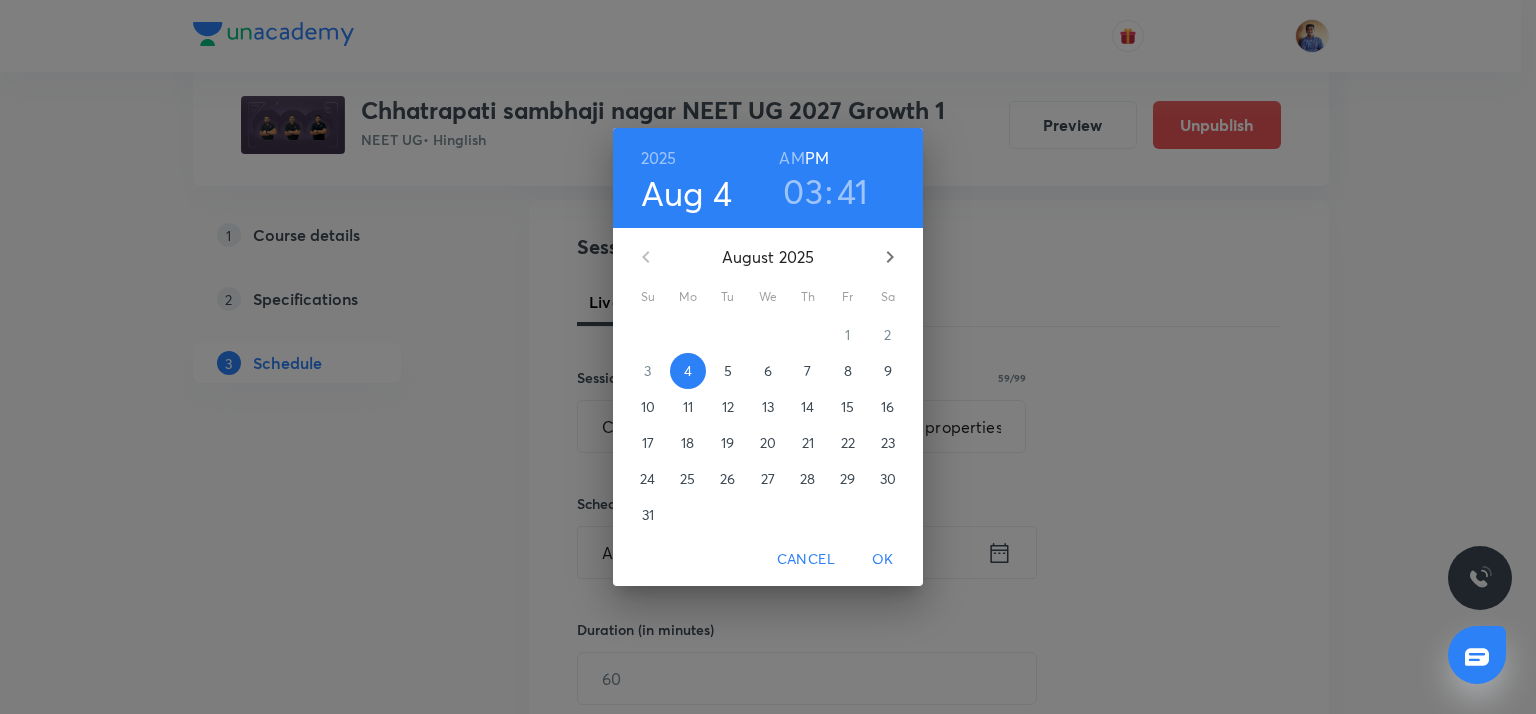 click on "8" at bounding box center [848, 371] 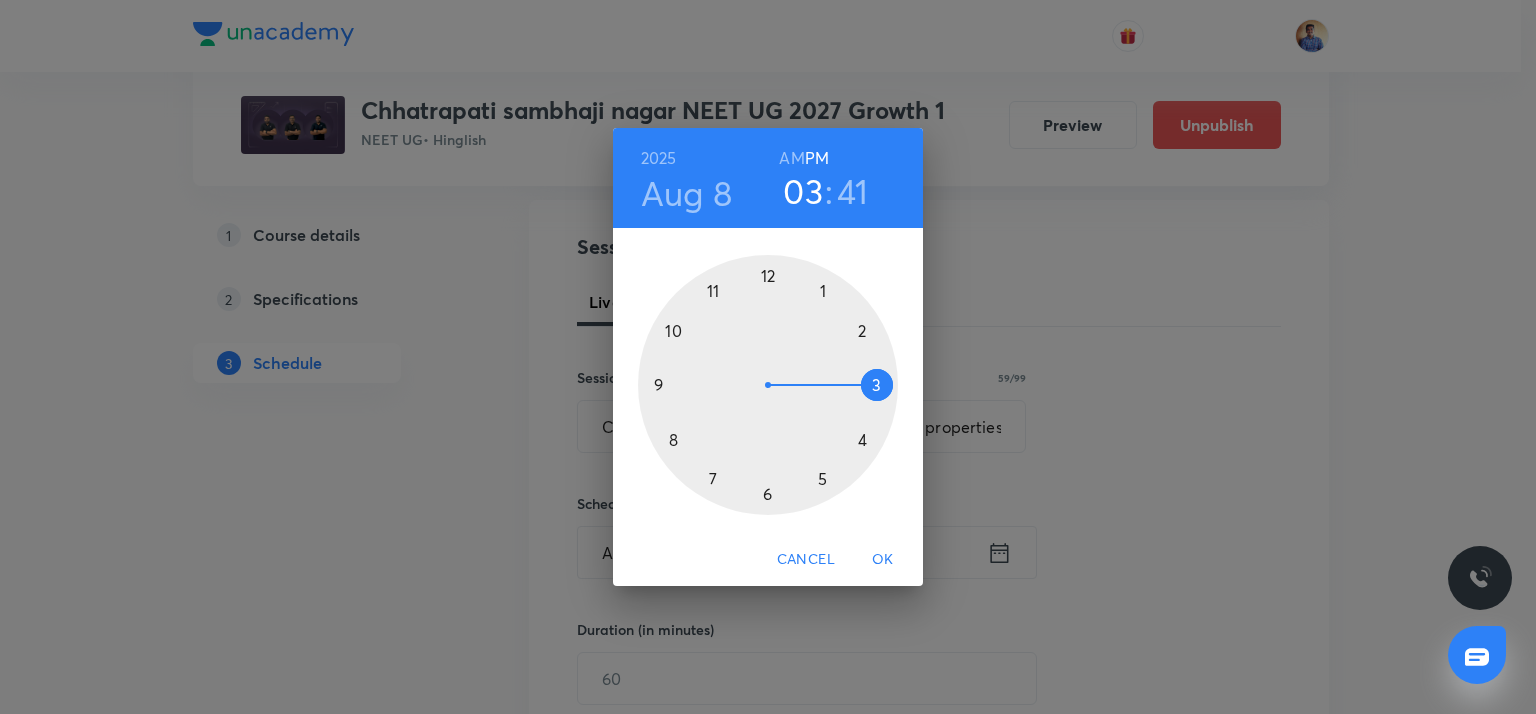 click on "AM" at bounding box center [791, 158] 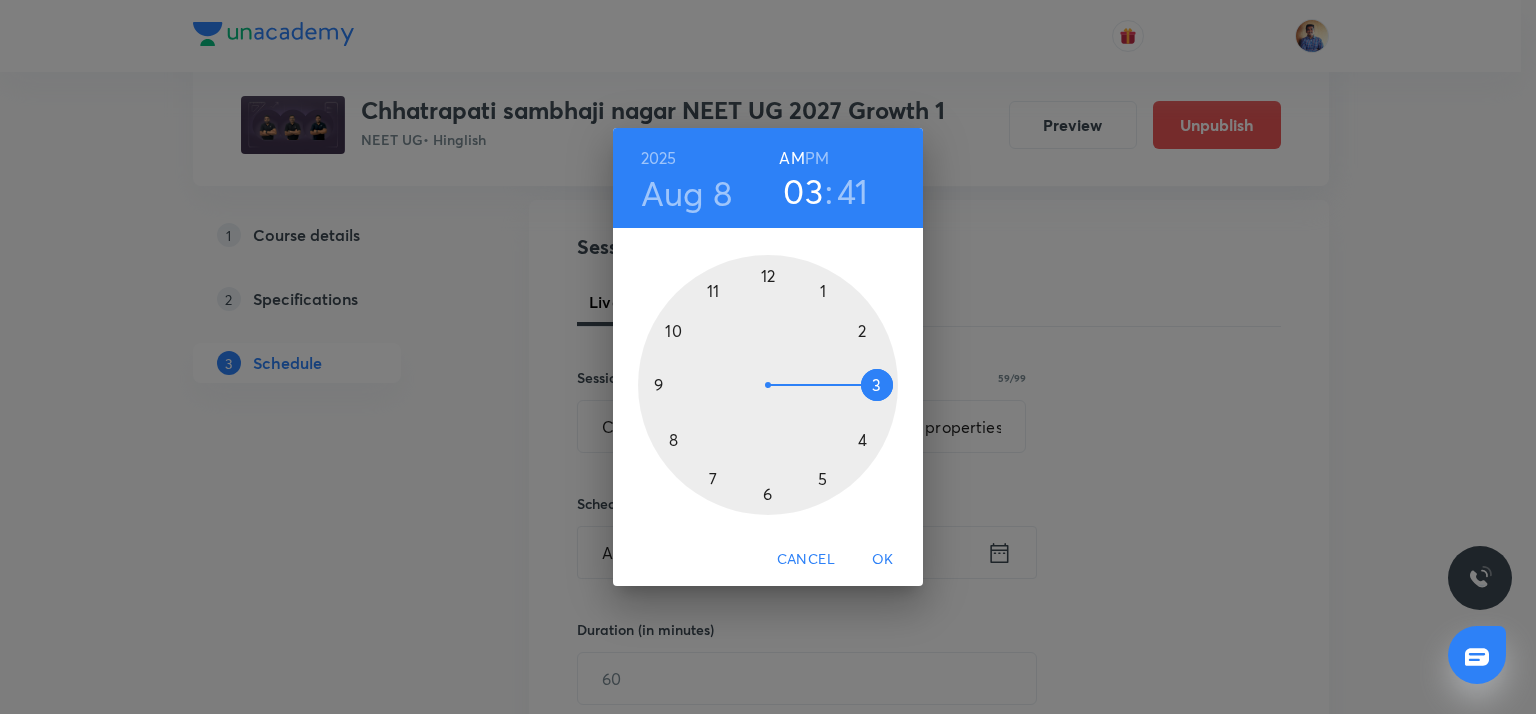 click at bounding box center (768, 385) 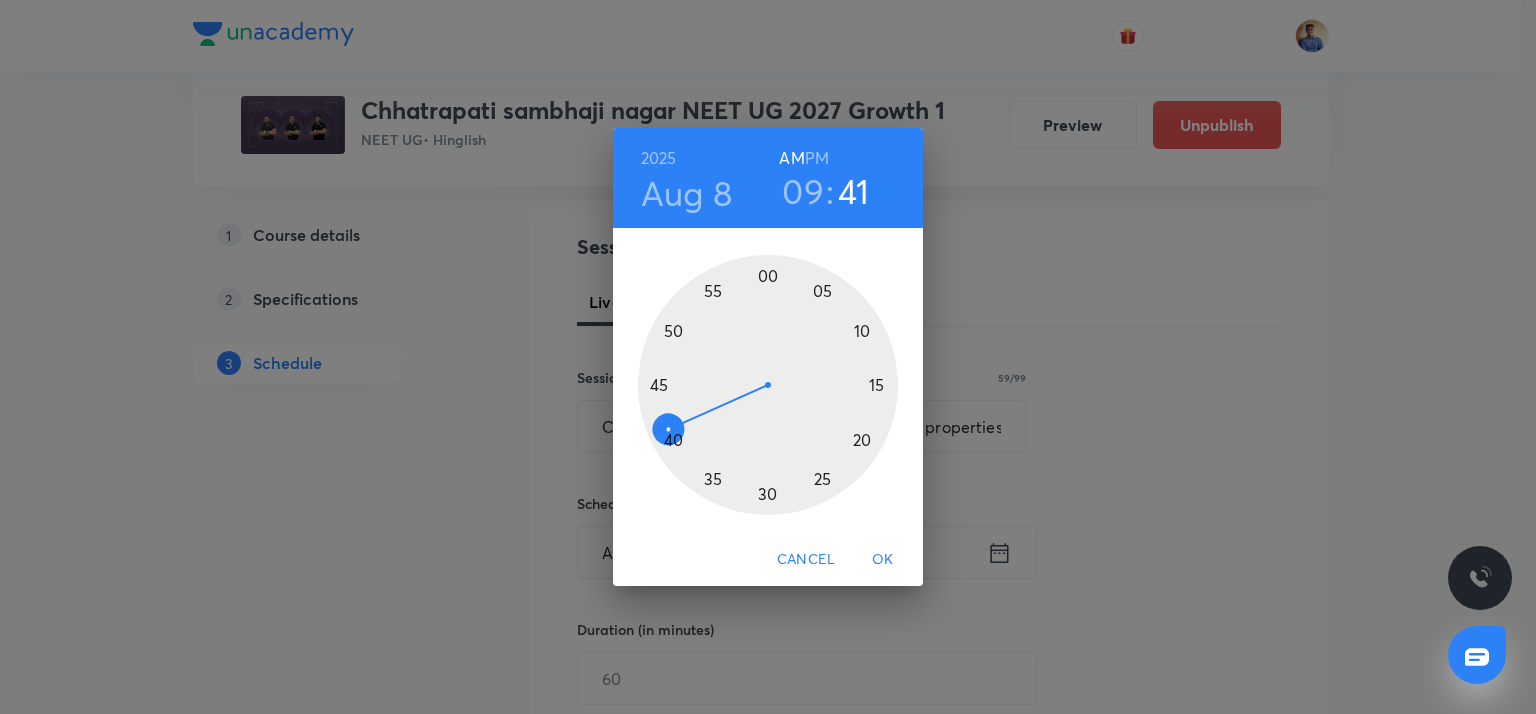 click at bounding box center (768, 385) 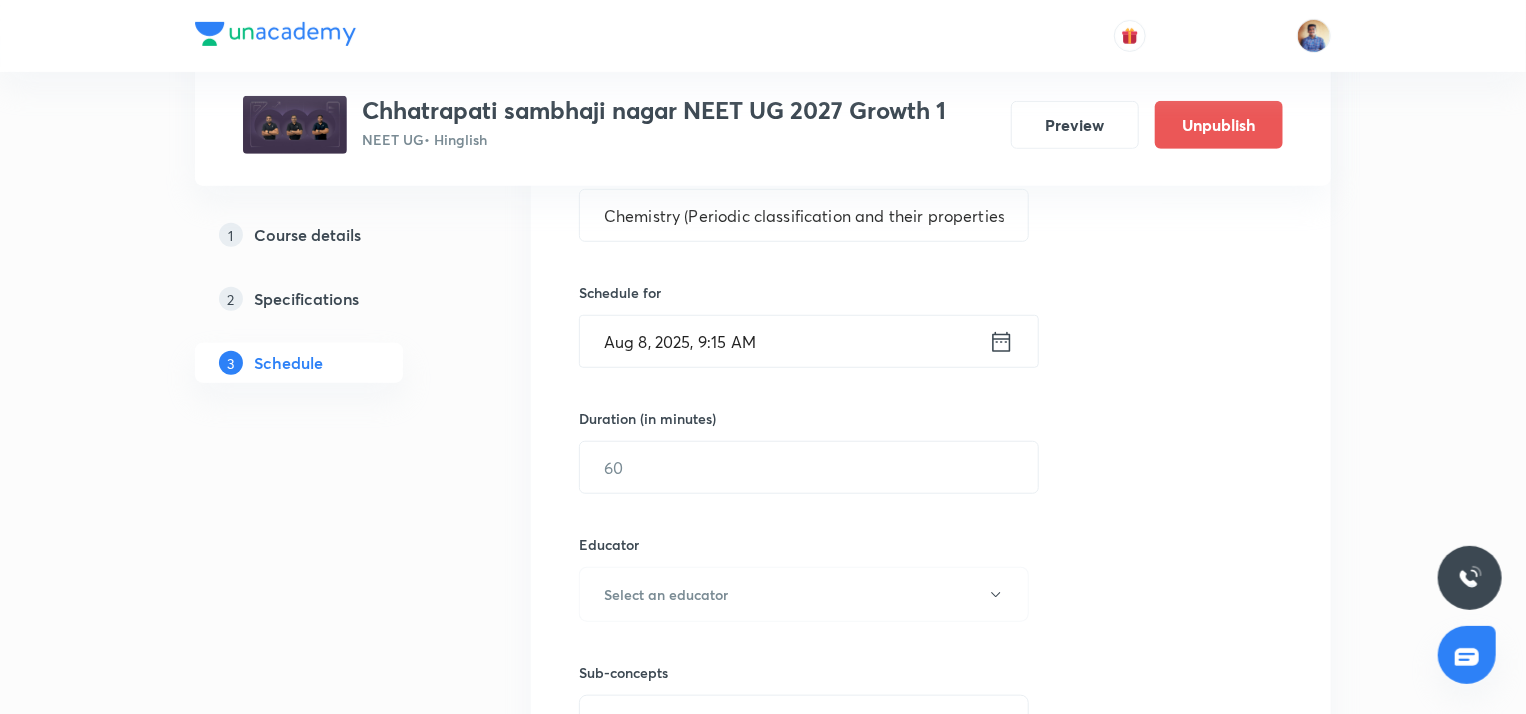 scroll, scrollTop: 575, scrollLeft: 0, axis: vertical 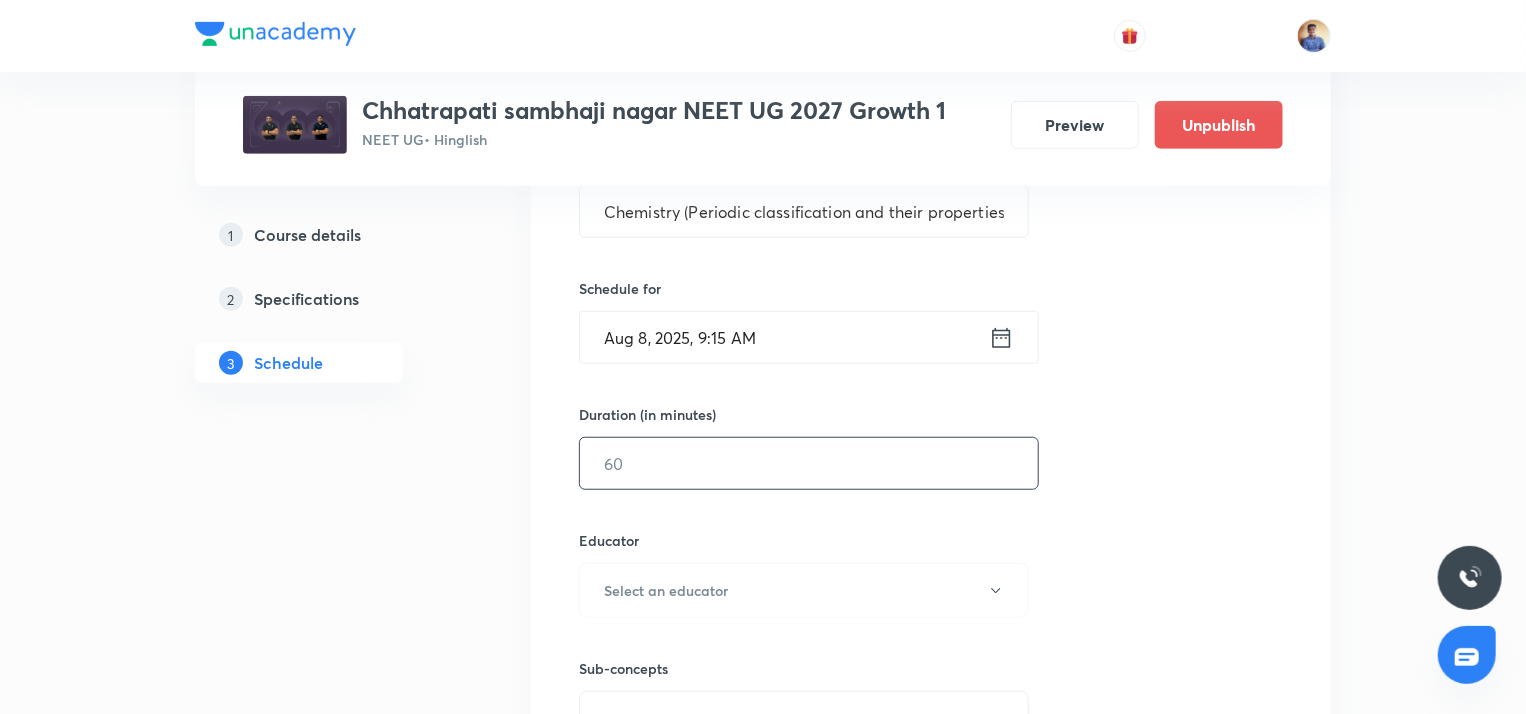 click at bounding box center [809, 463] 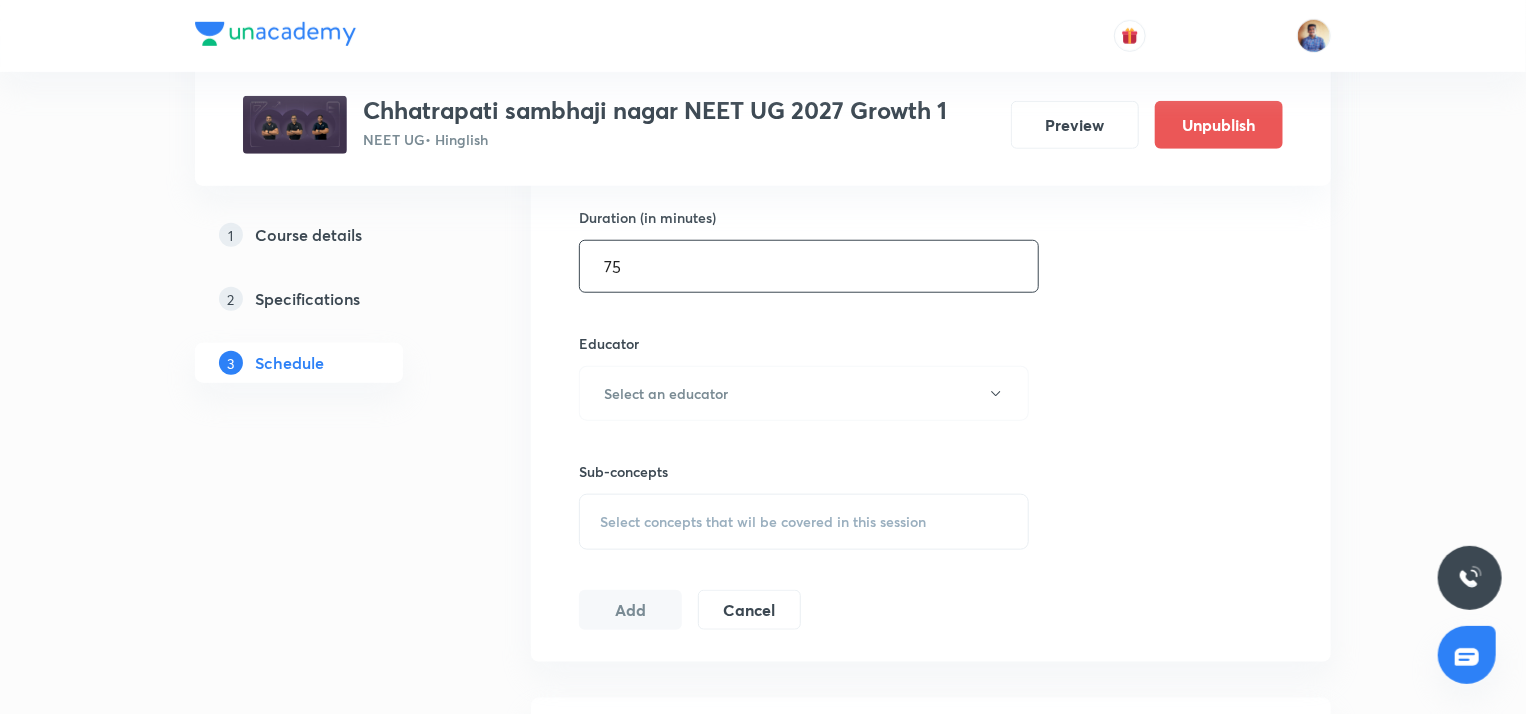 scroll, scrollTop: 771, scrollLeft: 0, axis: vertical 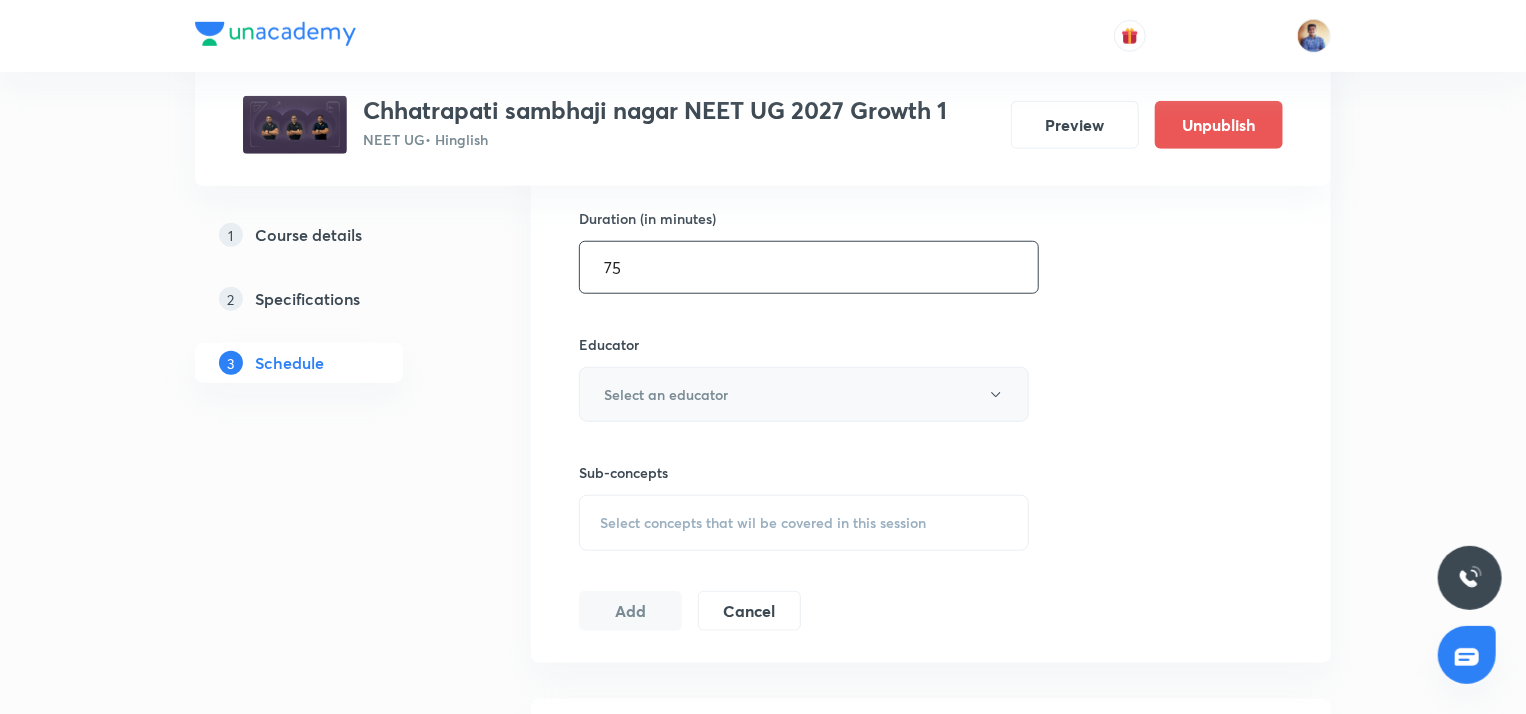 type on "75" 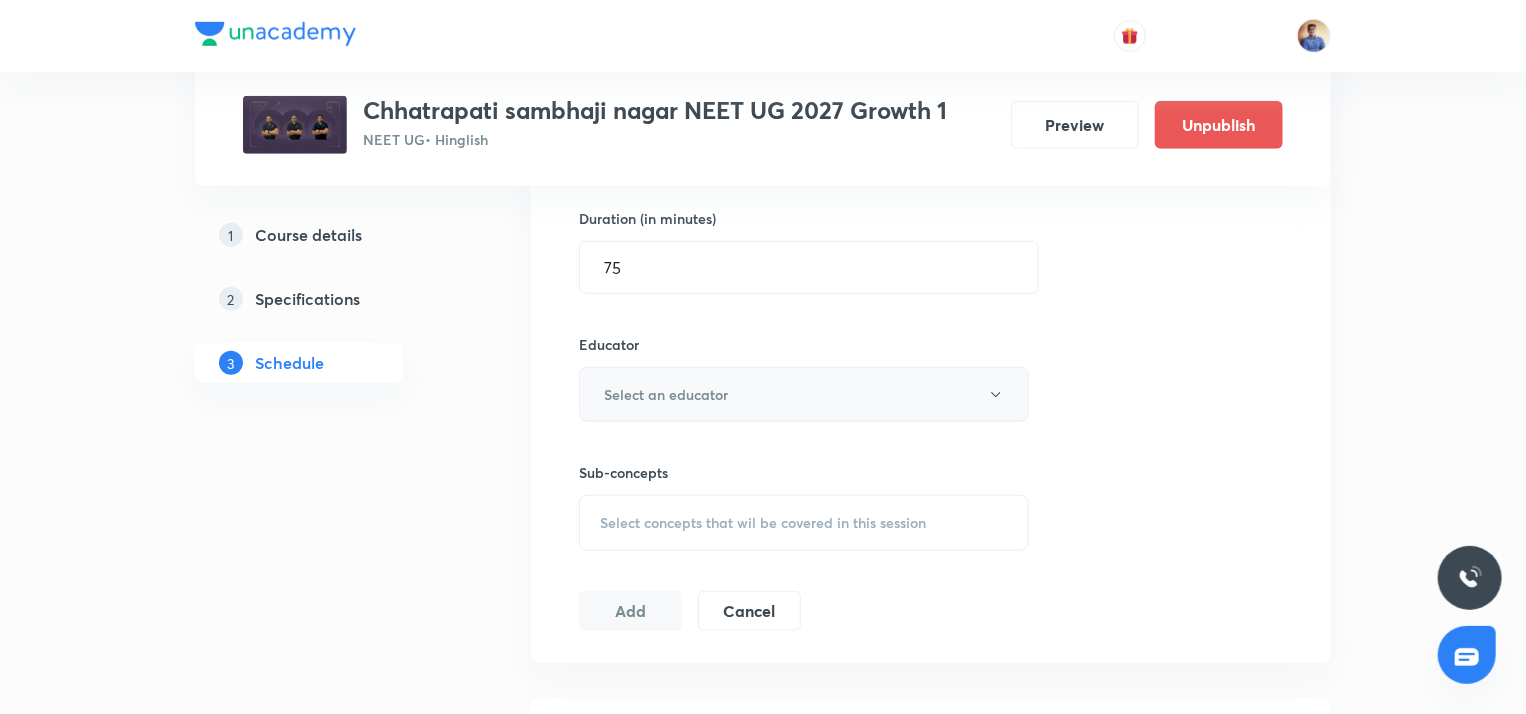 click on "Select an educator" at bounding box center (666, 394) 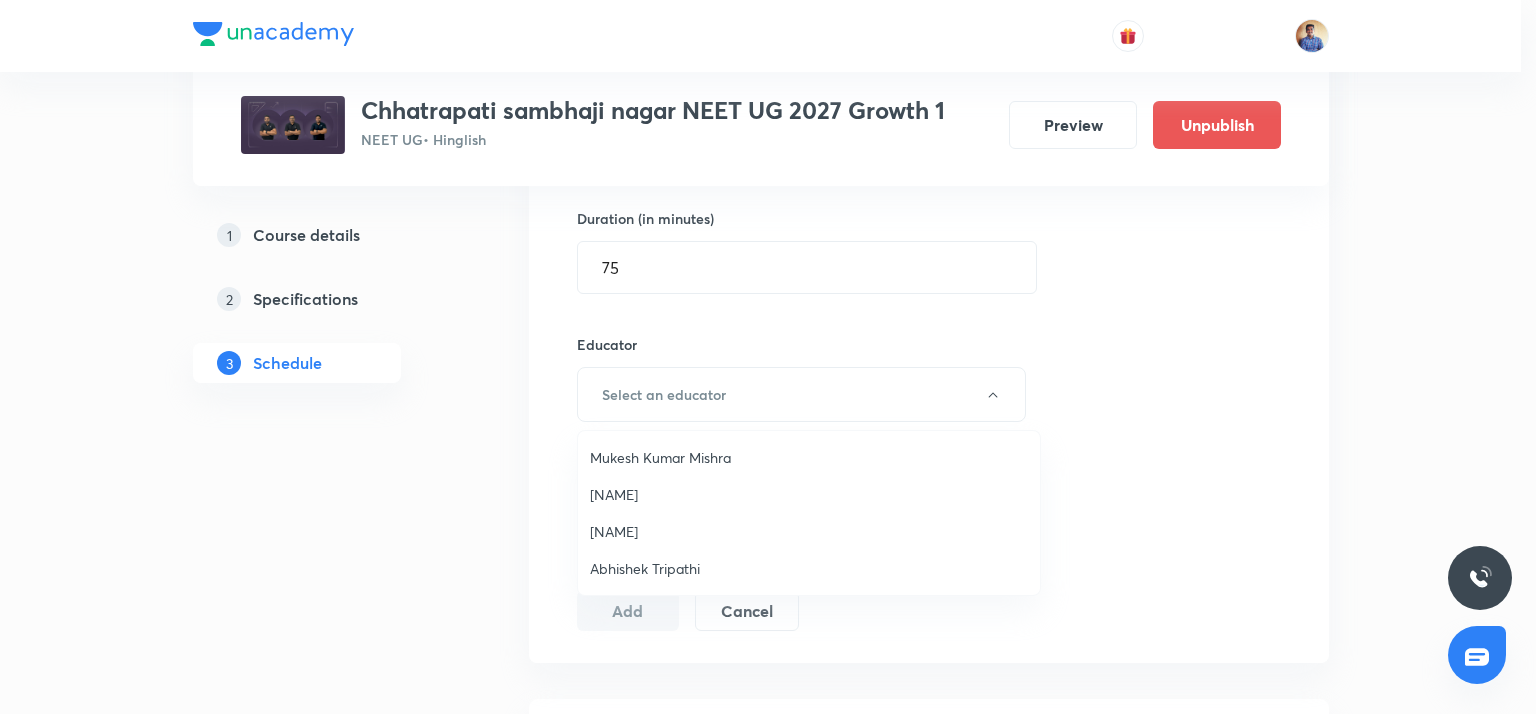 click on "Mukesh Kumar Mishra" at bounding box center [809, 457] 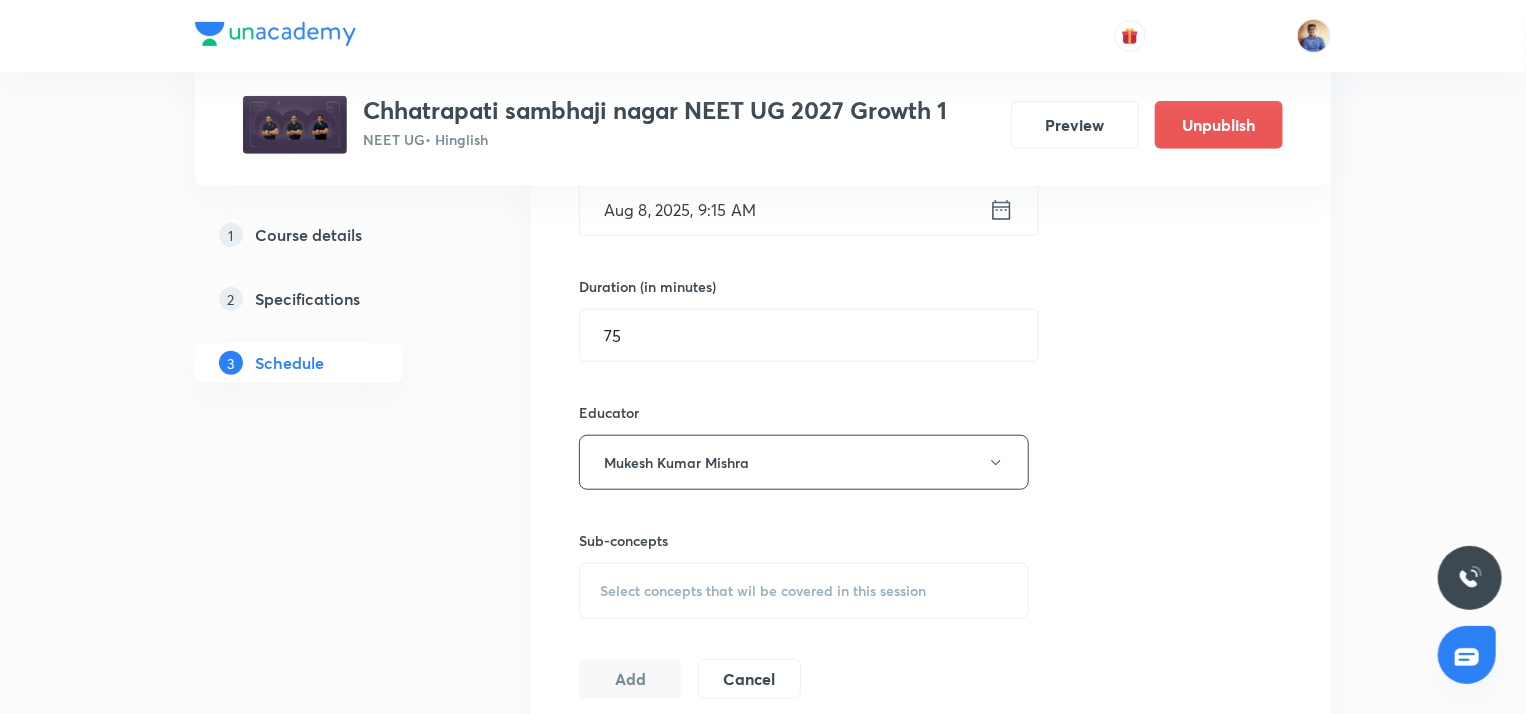 scroll, scrollTop: 784, scrollLeft: 0, axis: vertical 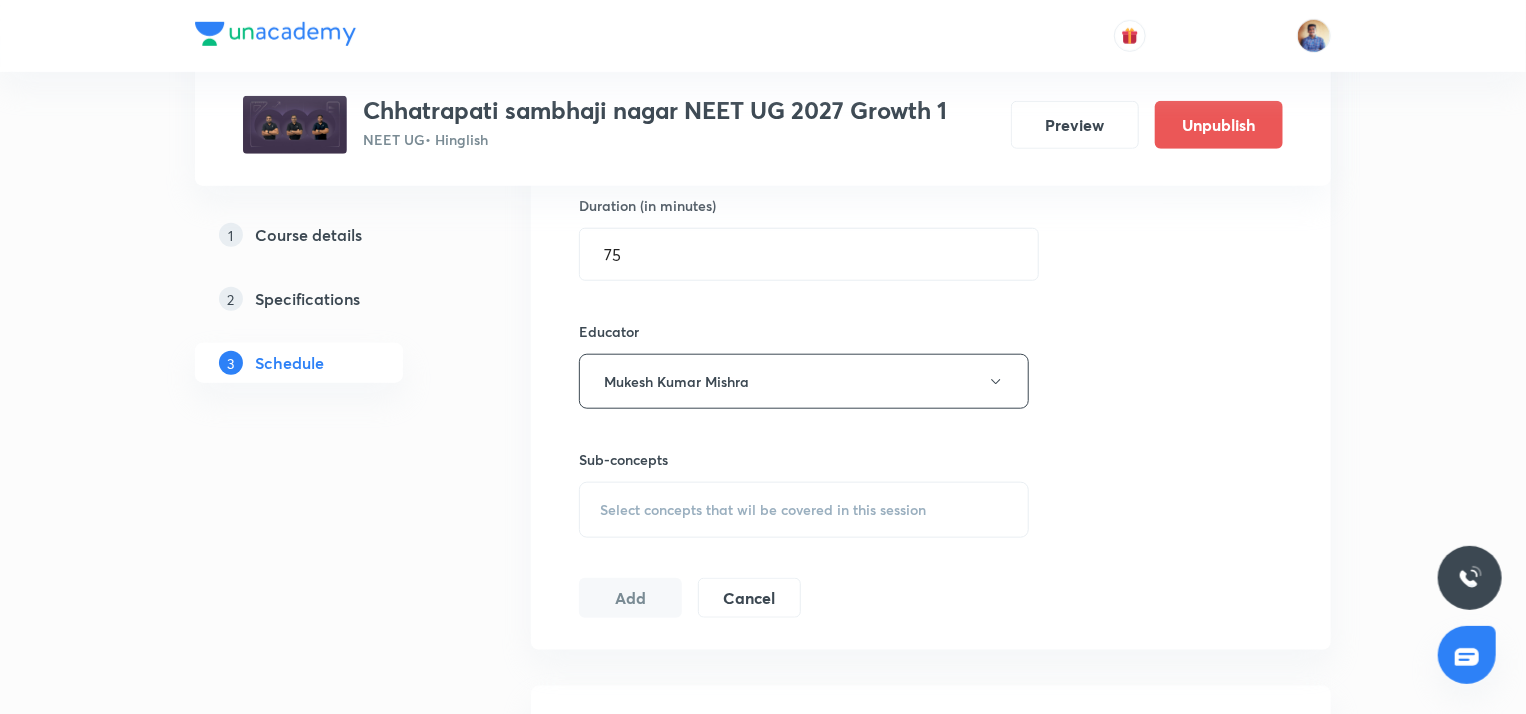 click on "Select concepts that wil be covered in this session" at bounding box center [804, 510] 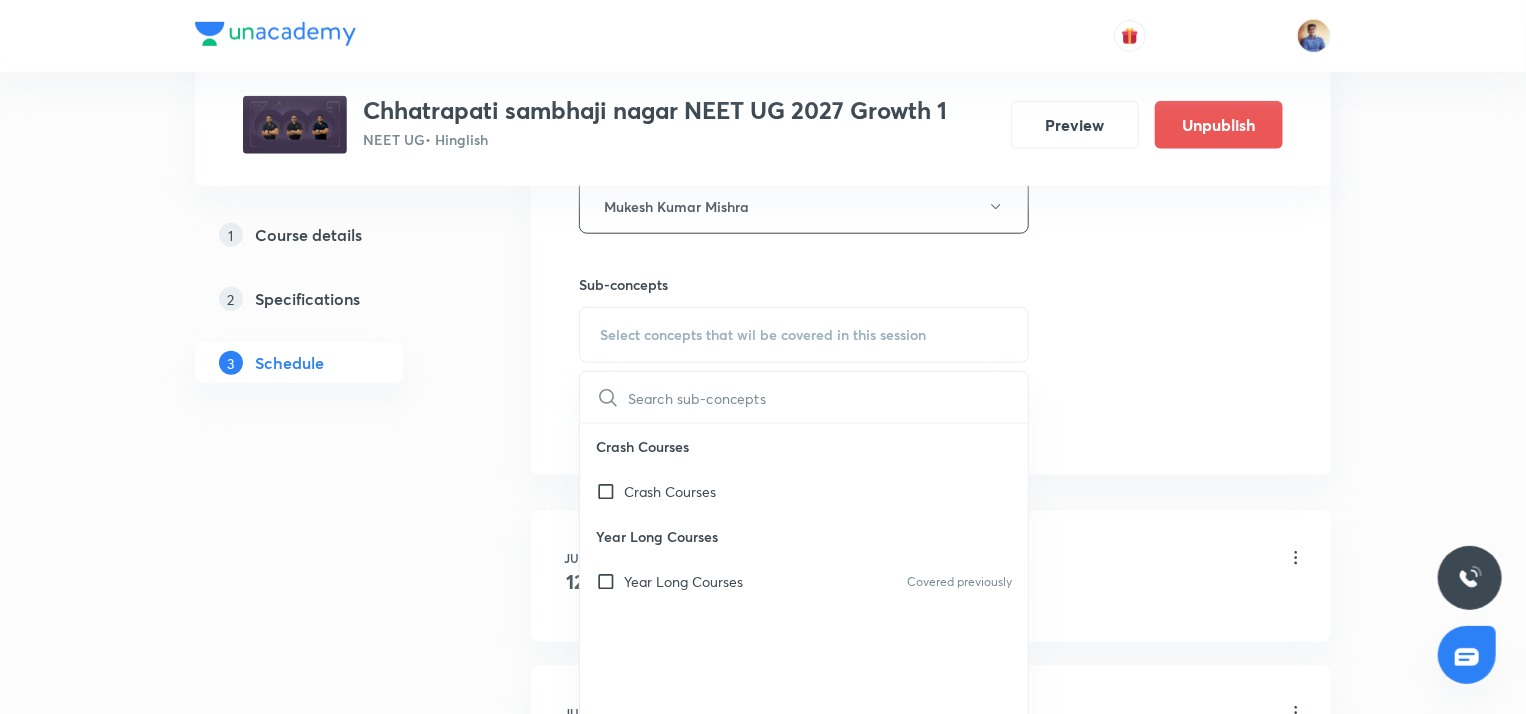 scroll, scrollTop: 960, scrollLeft: 0, axis: vertical 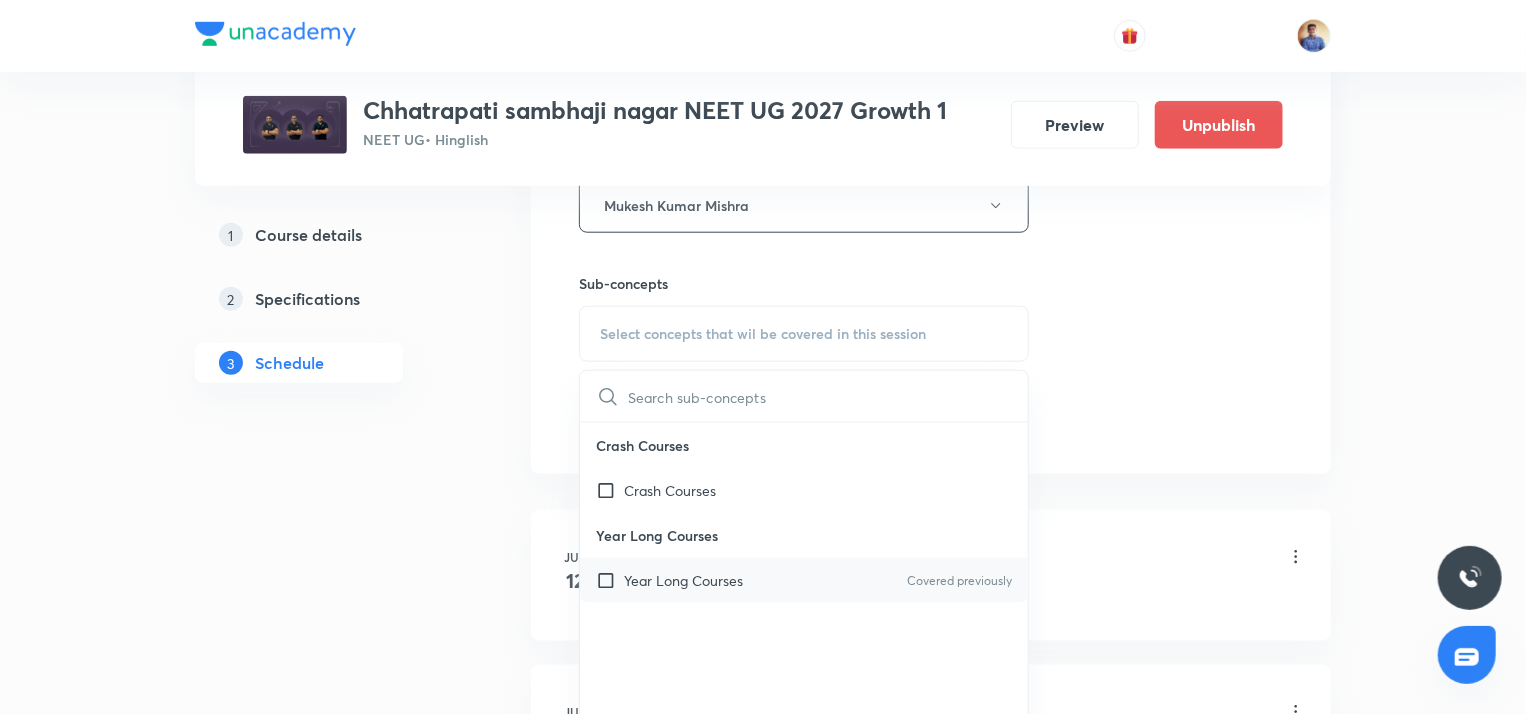 click on "Year Long Courses" at bounding box center [683, 580] 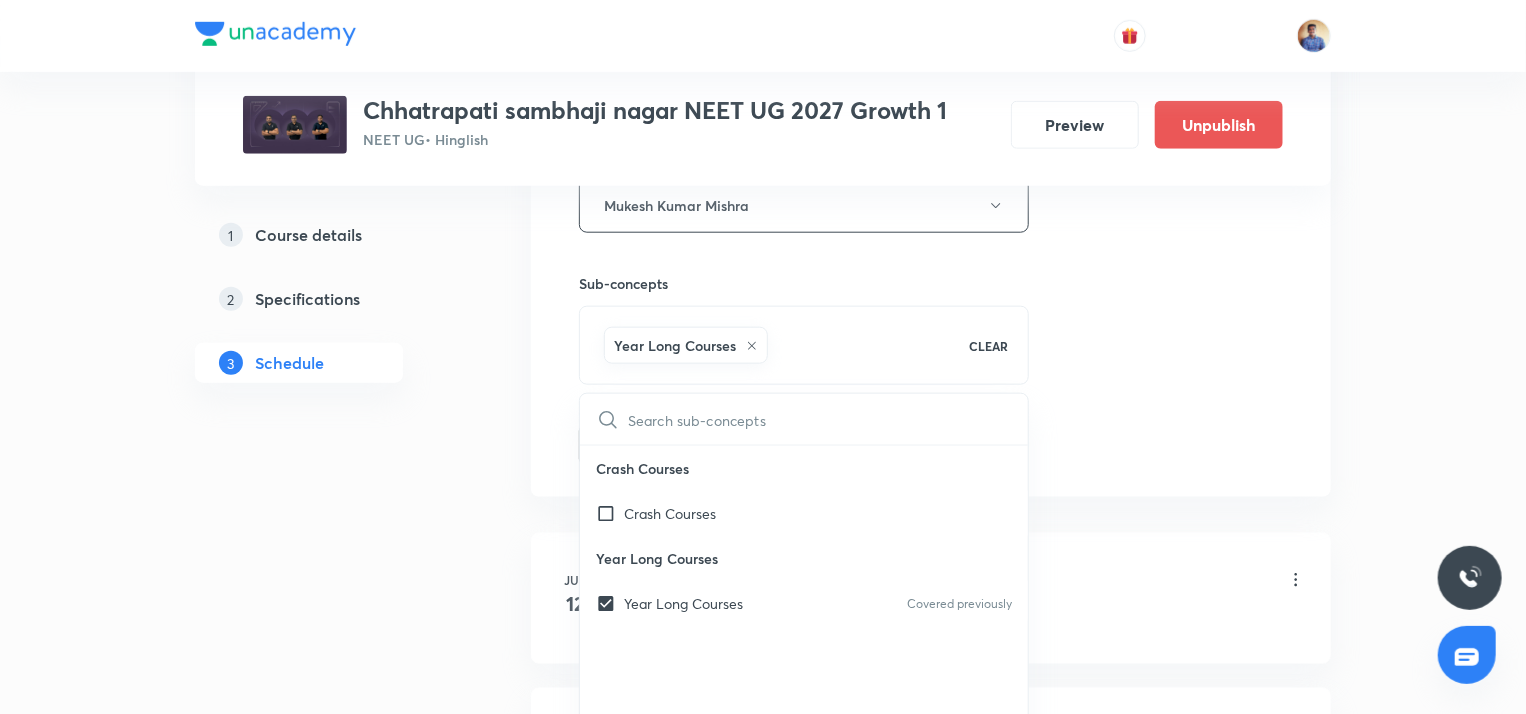 drag, startPoint x: 536, startPoint y: 413, endPoint x: 526, endPoint y: 410, distance: 10.440307 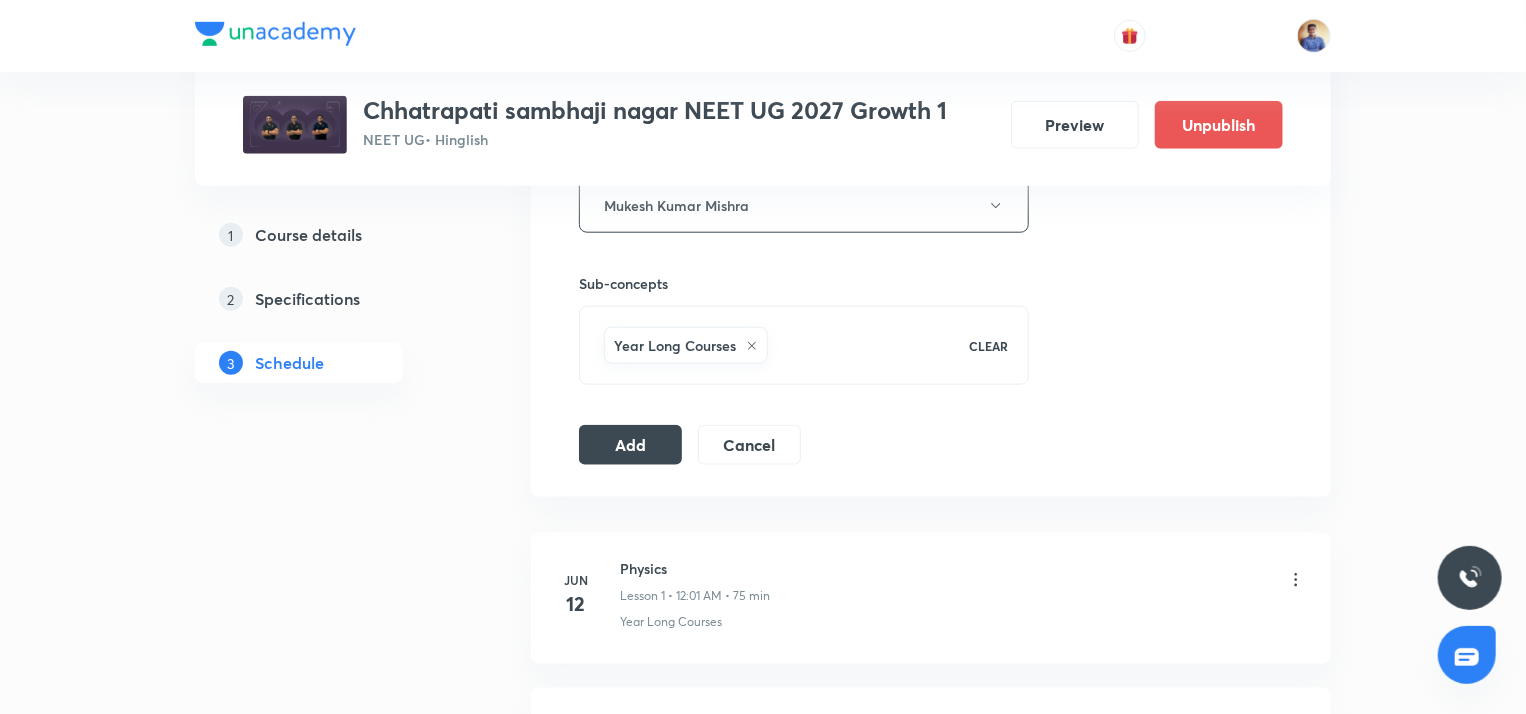 click on "Plus Courses Chhatrapati sambhaji nagar NEET UG 2027 Growth 1 NEET UG  • Hinglish Preview Unpublish 1 Course details 2 Specifications 3 Schedule Schedule 138  classes Topic coverage Class 11 Cover at least  60 % View details Session  139 Live class Quiz Recorded classes Session title 59/99 Chemistry (Periodic classification and their properties L3) ​ Schedule for Aug 8, 2025, 9:15 AM ​ Duration (in minutes) 75 ​ Educator Mukesh Kumar Mishra Sub-concepts Year Long Courses CLEAR Add Cancel Jun 12 Physics Lesson 1 • 12:01 AM • 75 min Year Long Courses Jun 16 Physics Lesson 2 • 12:00 PM • 75 min Year Long Courses Jun 18 Botany Lesson 3 • 8:00 AM • 74 min Year Long Courses Jun 18 Chemistry Lesson 4 • 9:15 AM • 74 min Year Long Courses Jun 18 Zoology Lesson 5 • 10:45 AM • 60 min Year Long Courses Jun 18 Physics Lesson 6 • 11:46 AM • 74 min Year Long Courses Jun 19 Botany (Cell The Unit of Life) Lesson 7 • 8:00 AM • 74 min Year Long Courses Jun 19 Chemistry Year Long Courses Jun 1" at bounding box center [763, 10601] 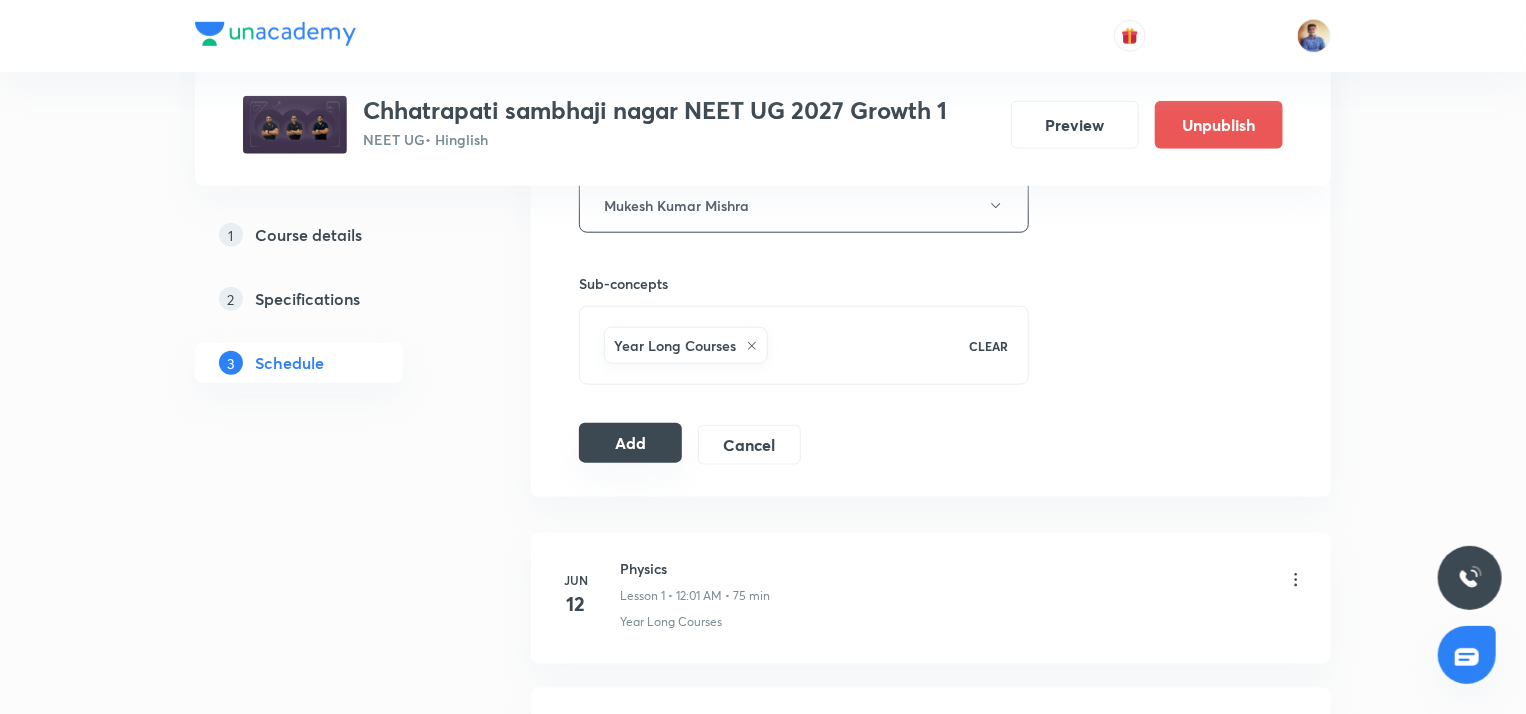 click on "Add" at bounding box center [630, 443] 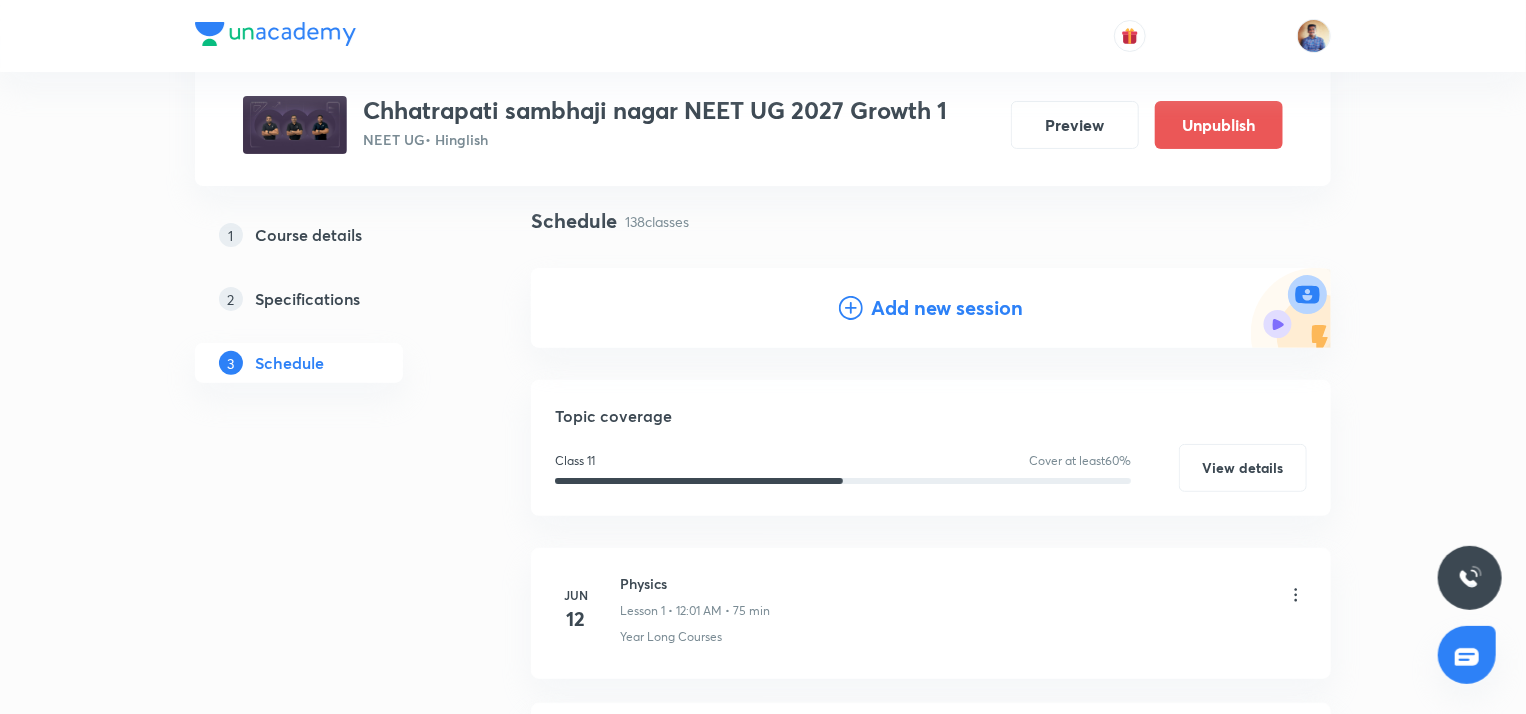 scroll, scrollTop: 128, scrollLeft: 0, axis: vertical 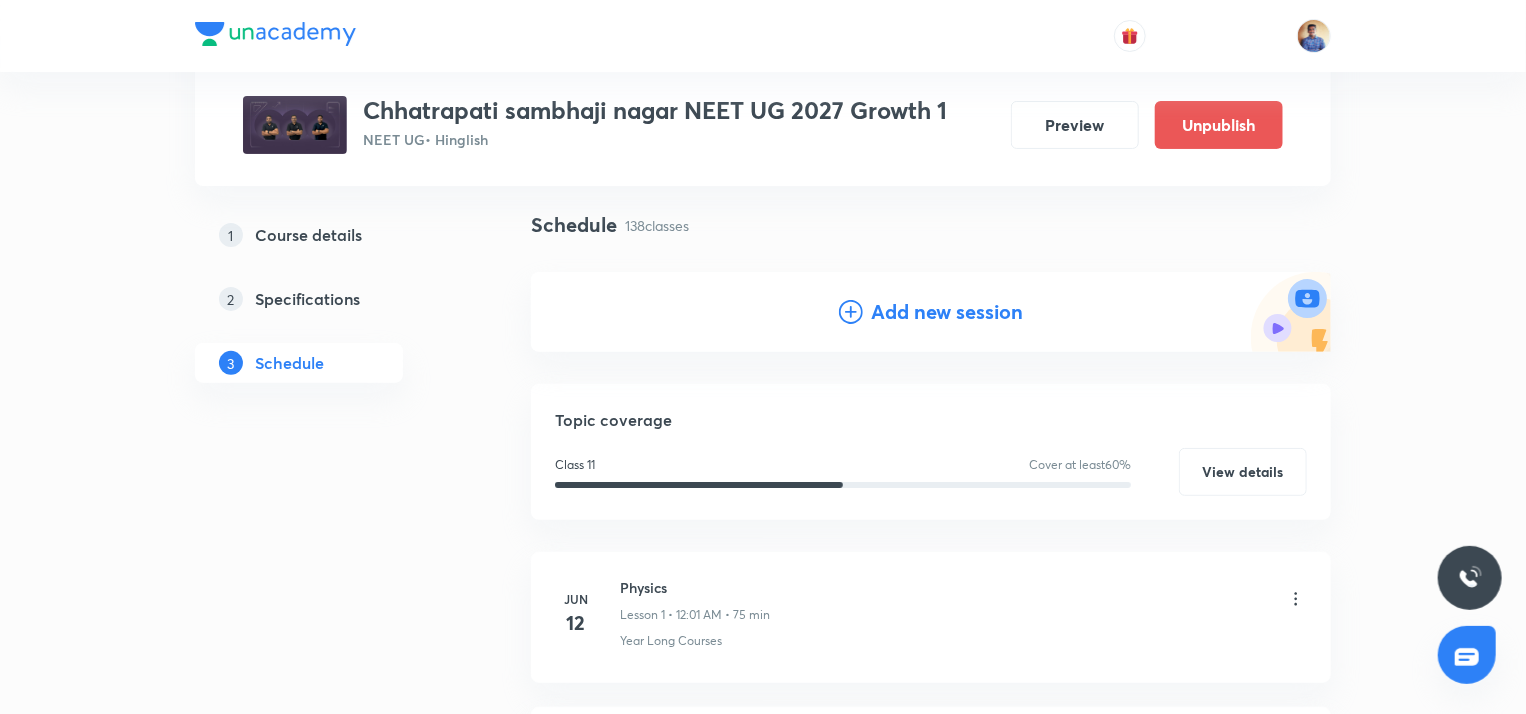 click 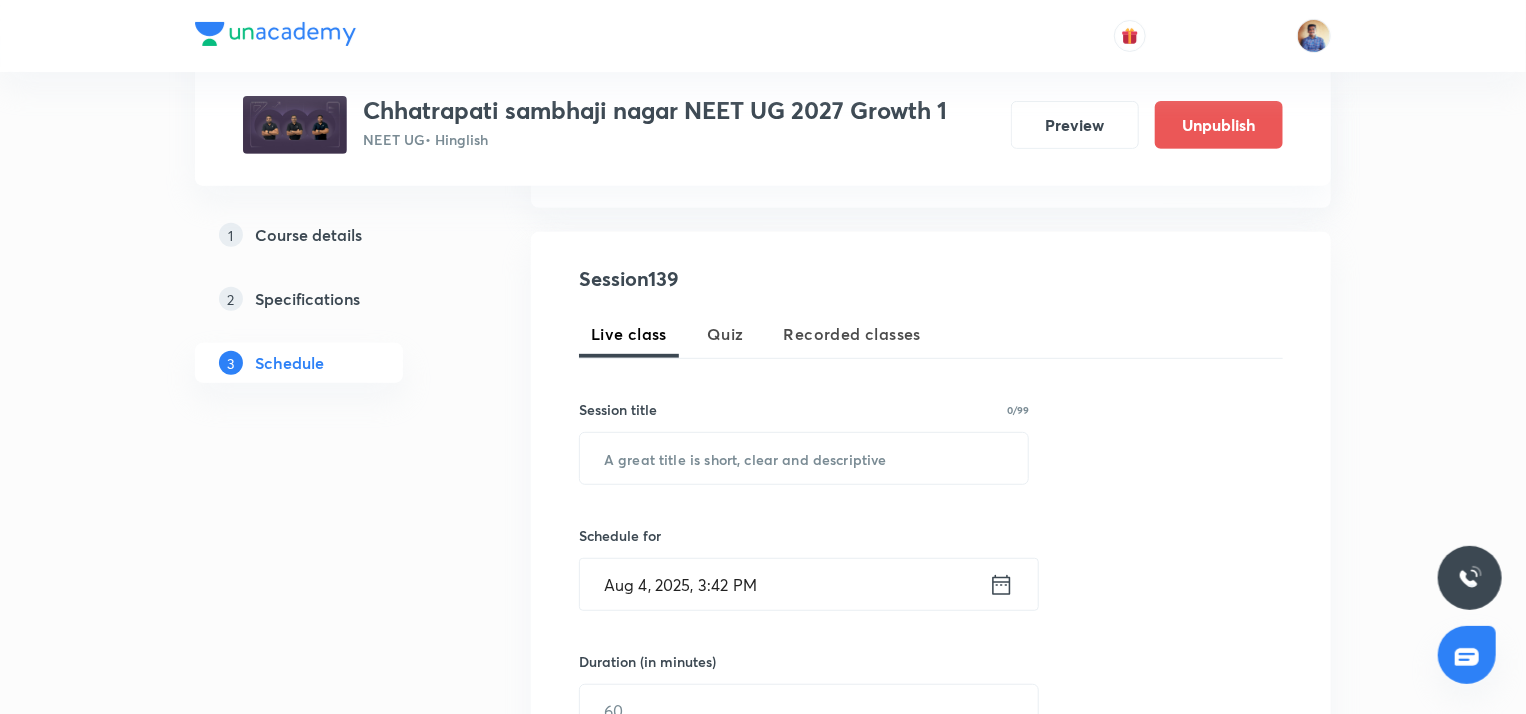 scroll, scrollTop: 332, scrollLeft: 0, axis: vertical 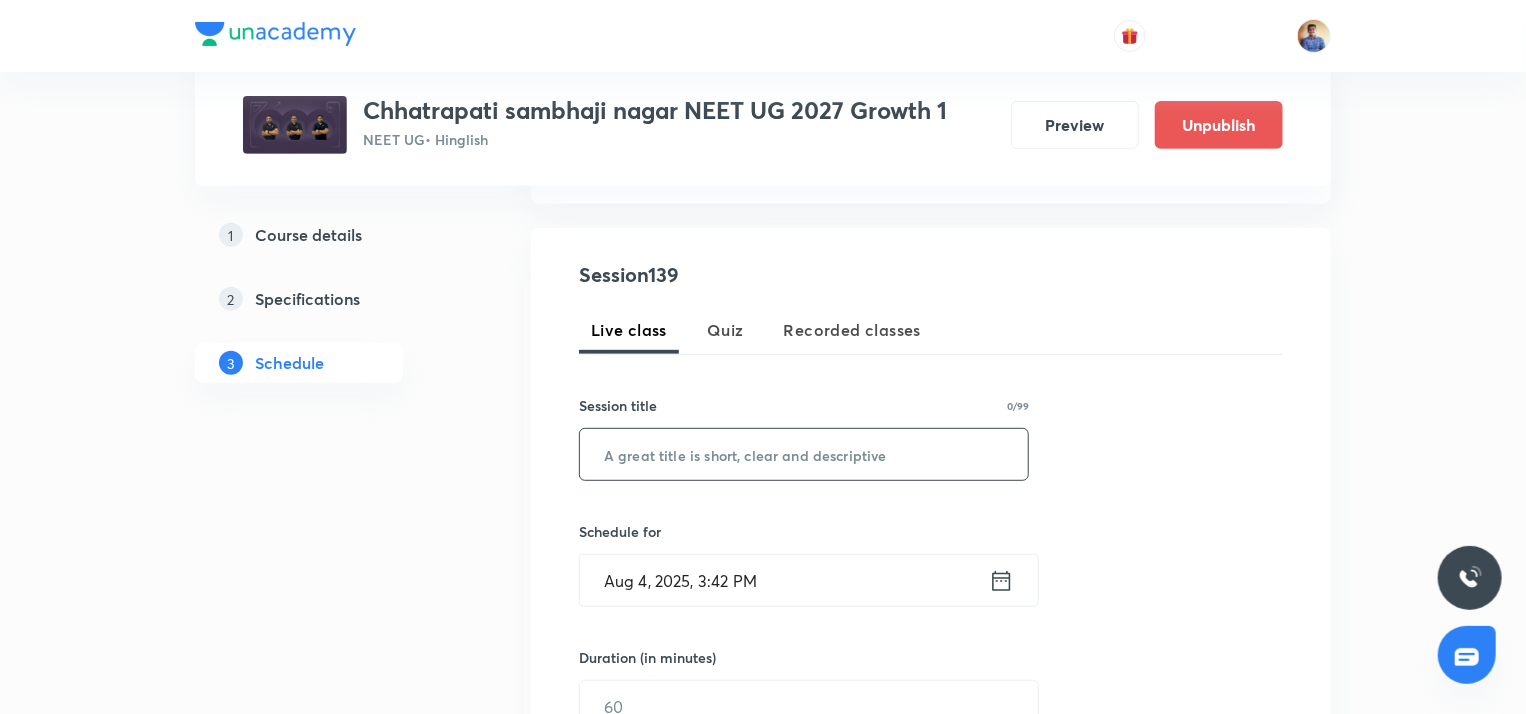 click at bounding box center [804, 454] 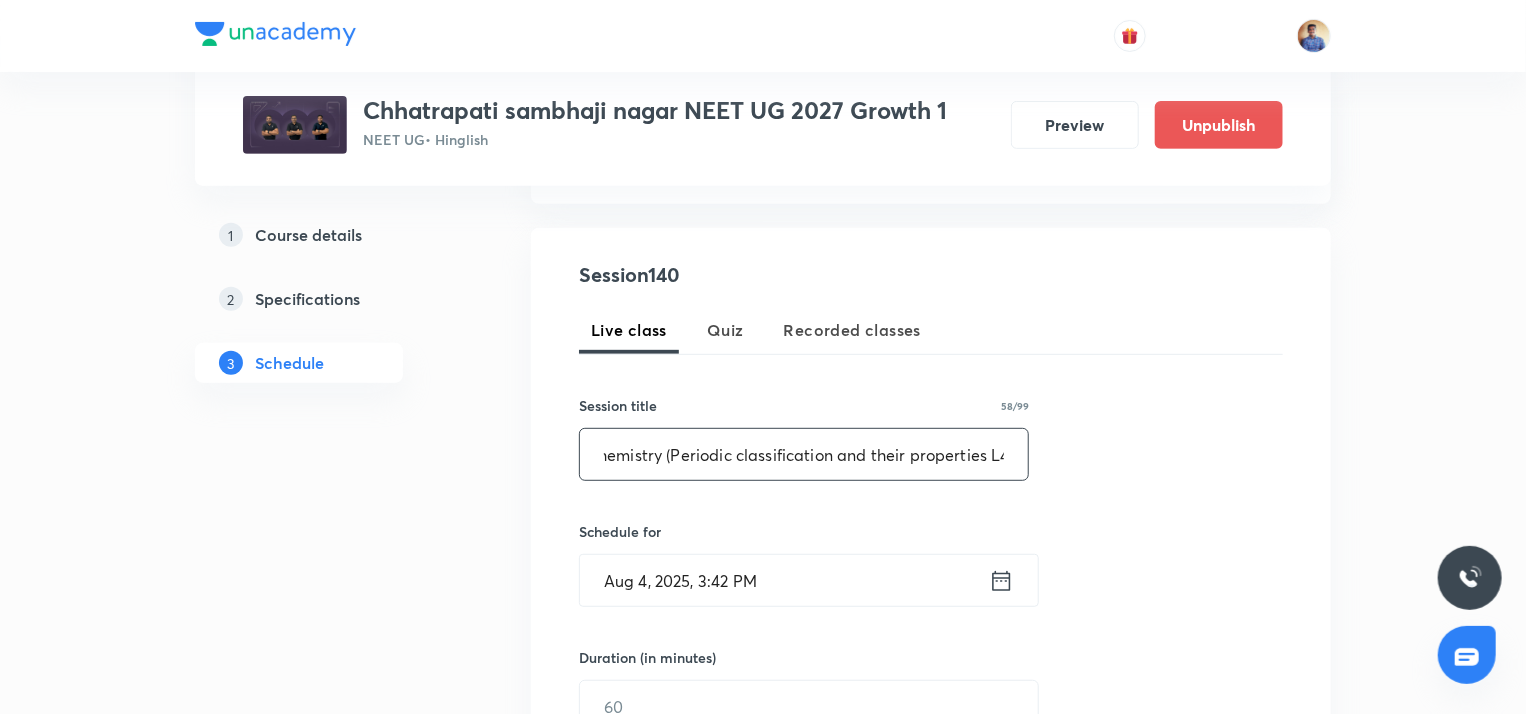 scroll, scrollTop: 0, scrollLeft: 24, axis: horizontal 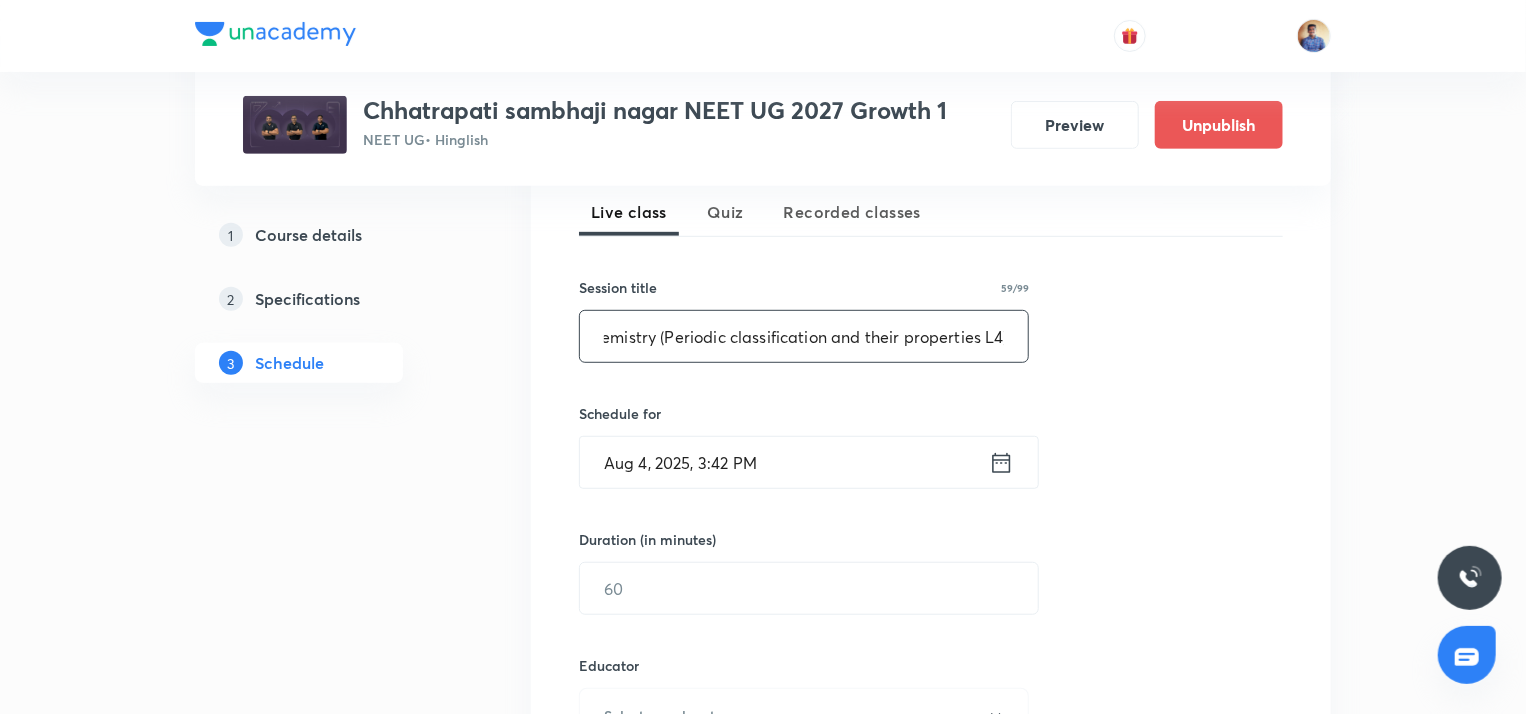 type on "Chemistry (Periodic classification and their properties L4)" 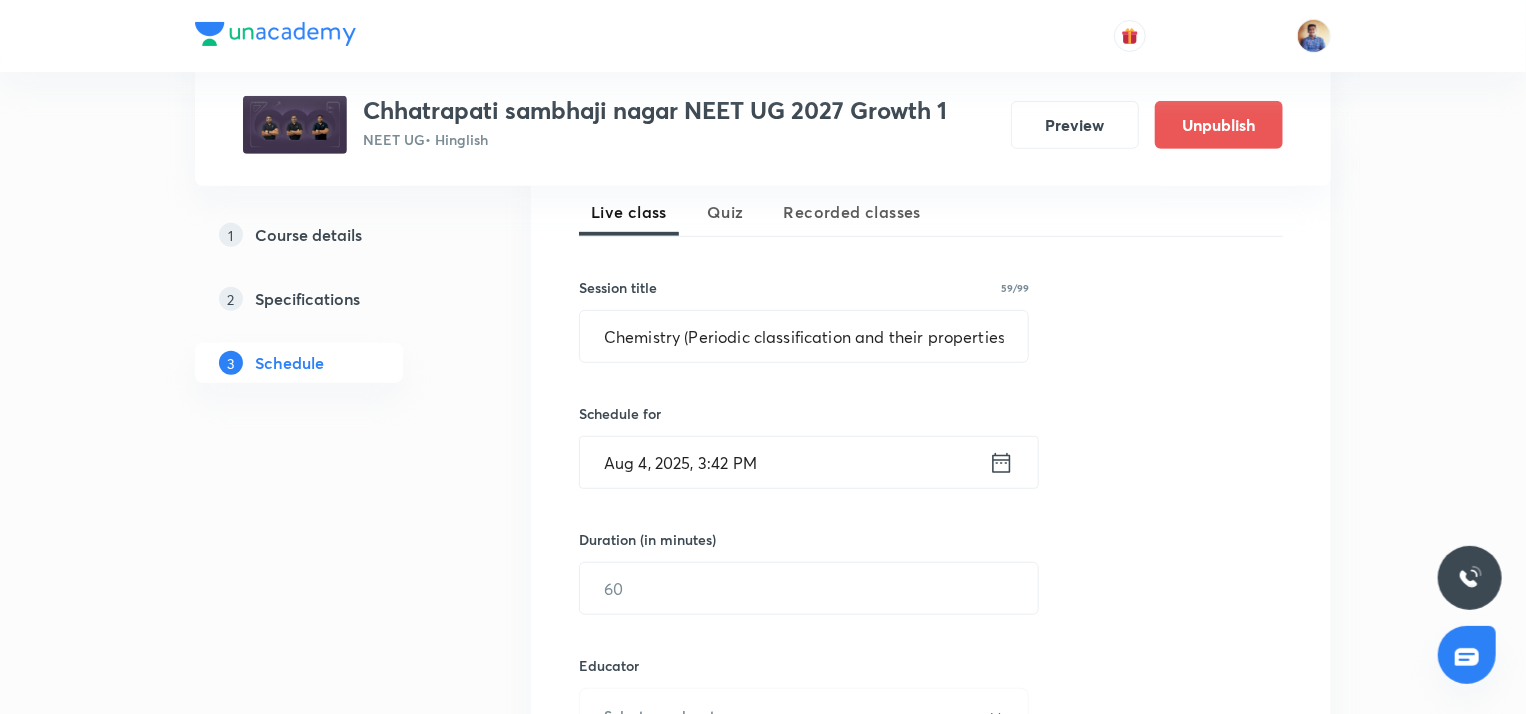 click on "Aug 4, 2025, 3:42 PM" at bounding box center (784, 462) 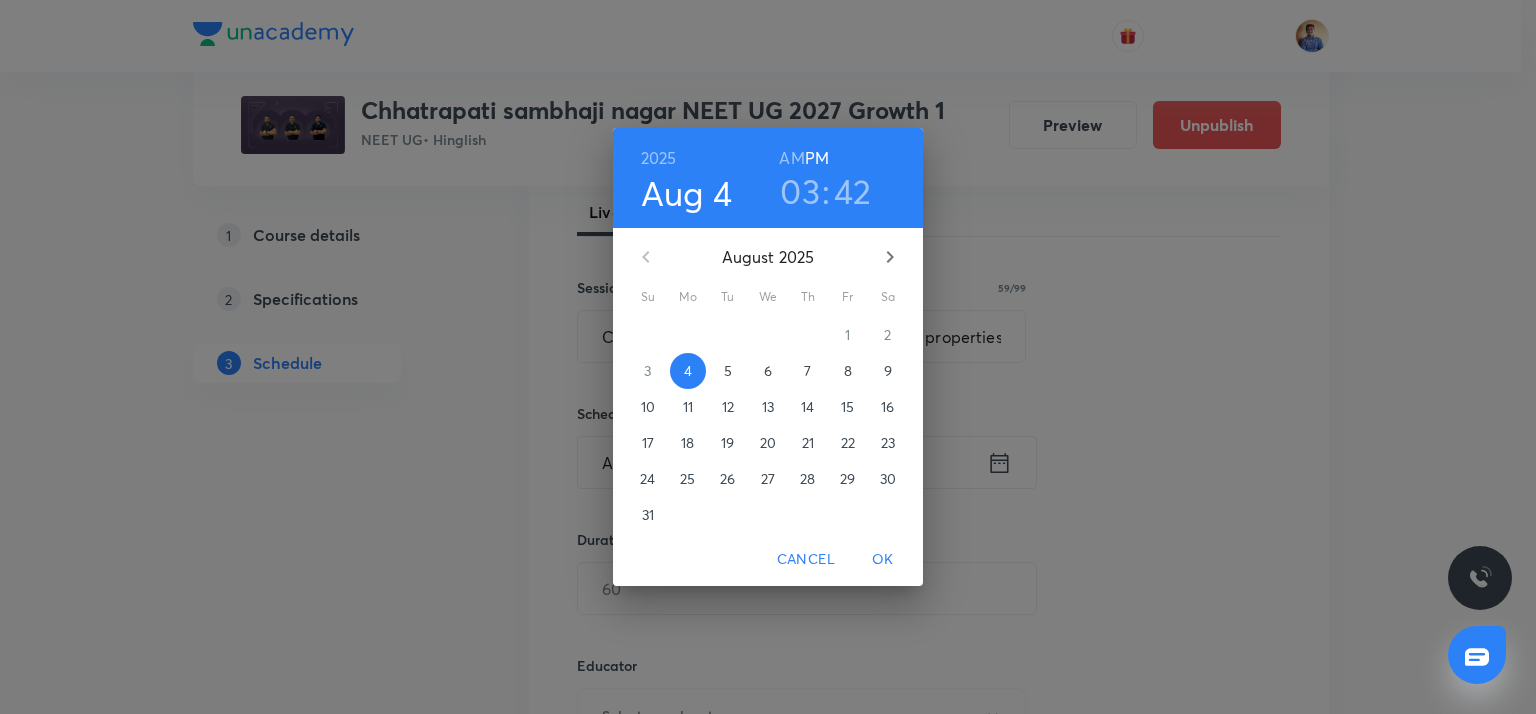 click on "11" at bounding box center (688, 407) 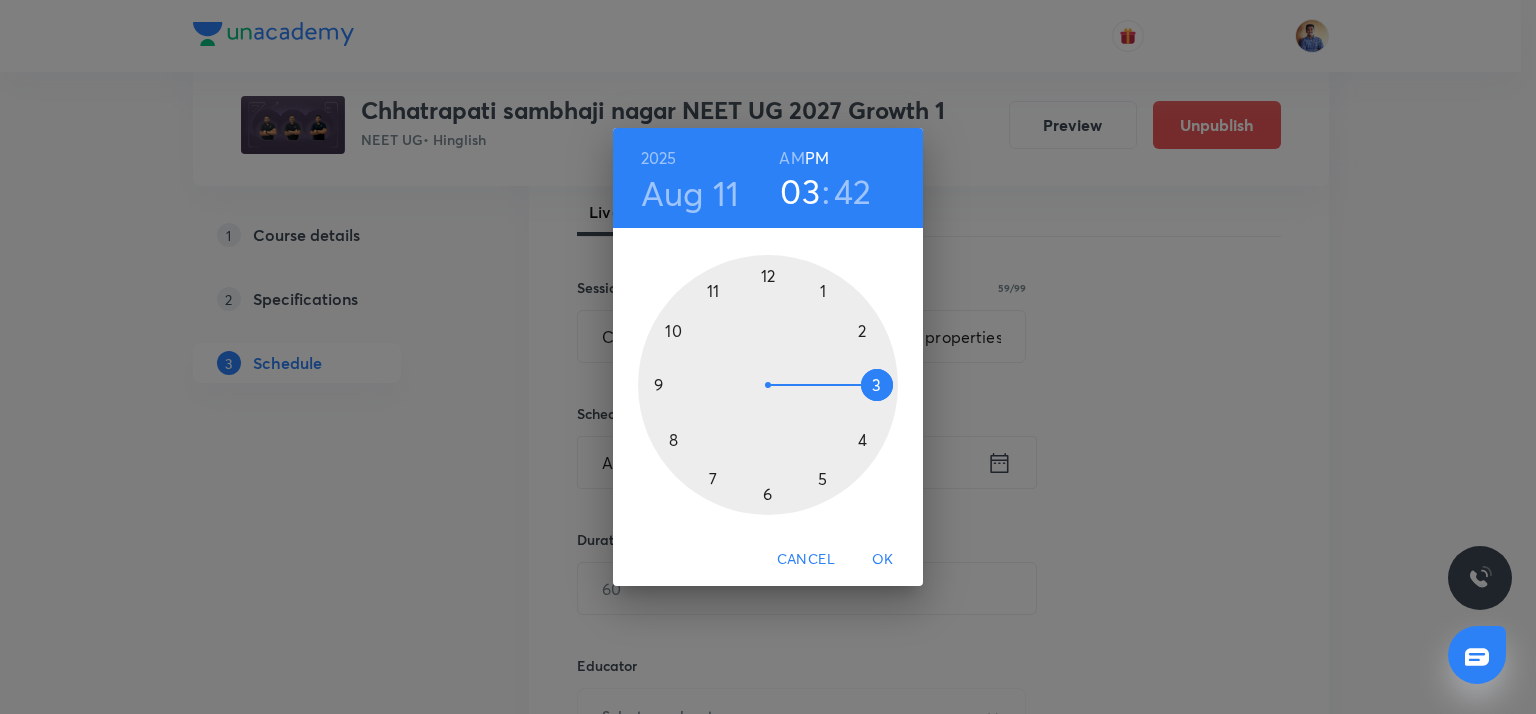 click on "AM" at bounding box center [791, 158] 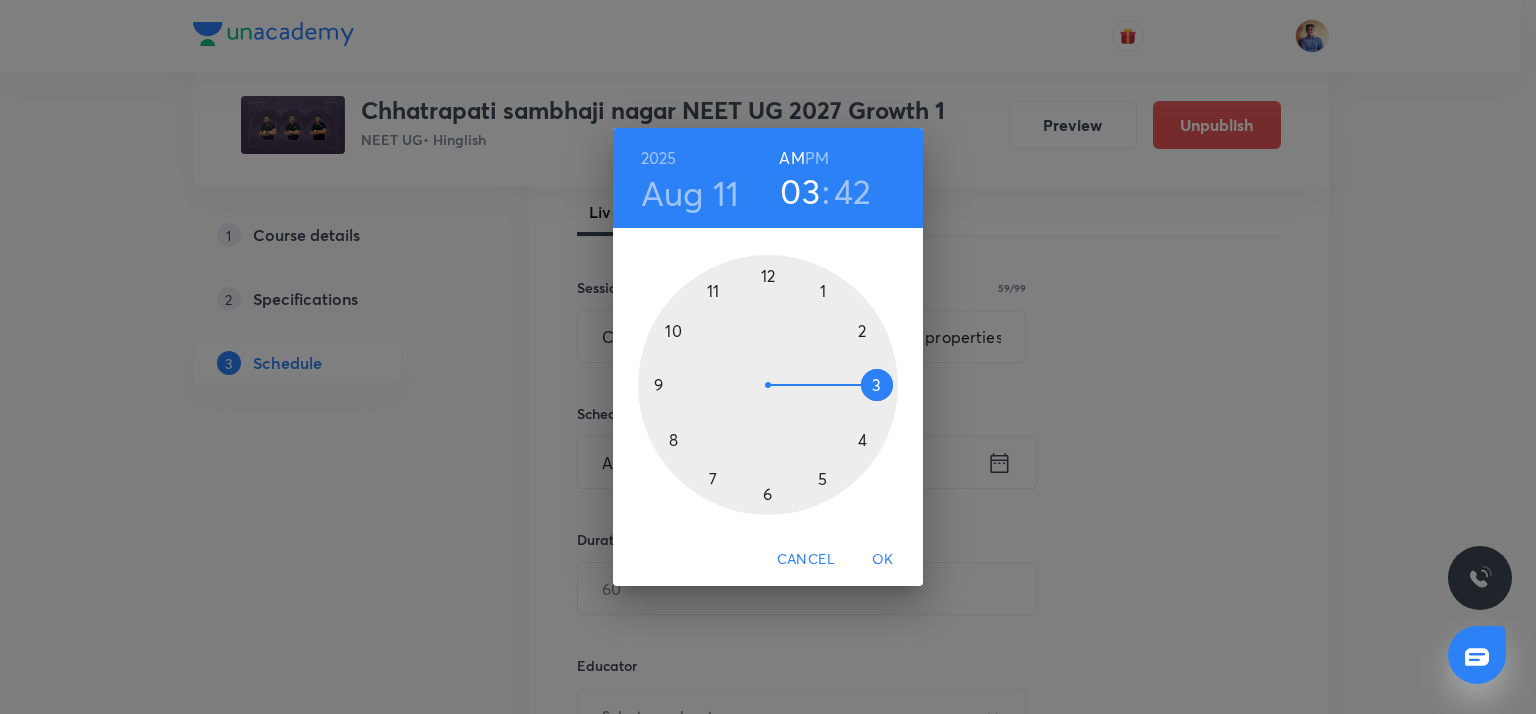 click at bounding box center [768, 385] 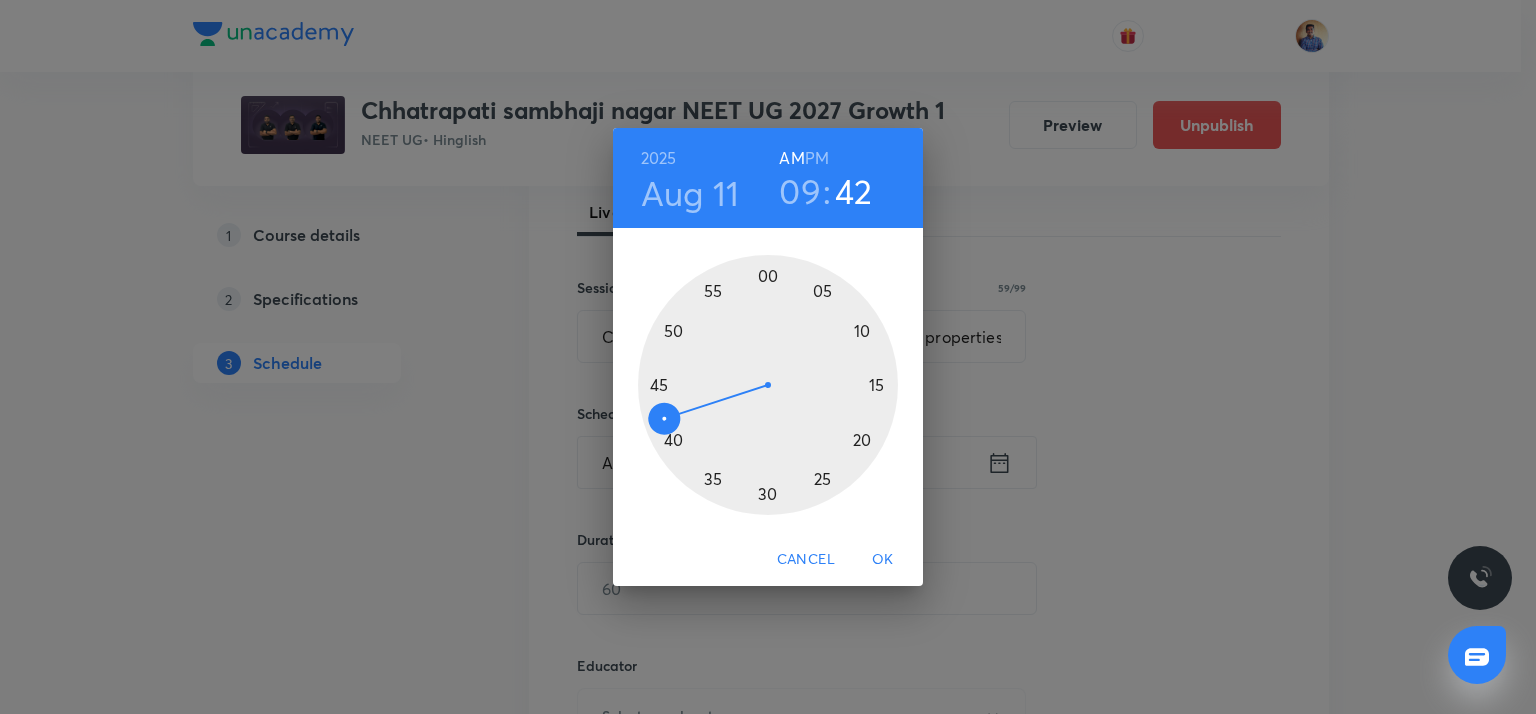 click at bounding box center [768, 385] 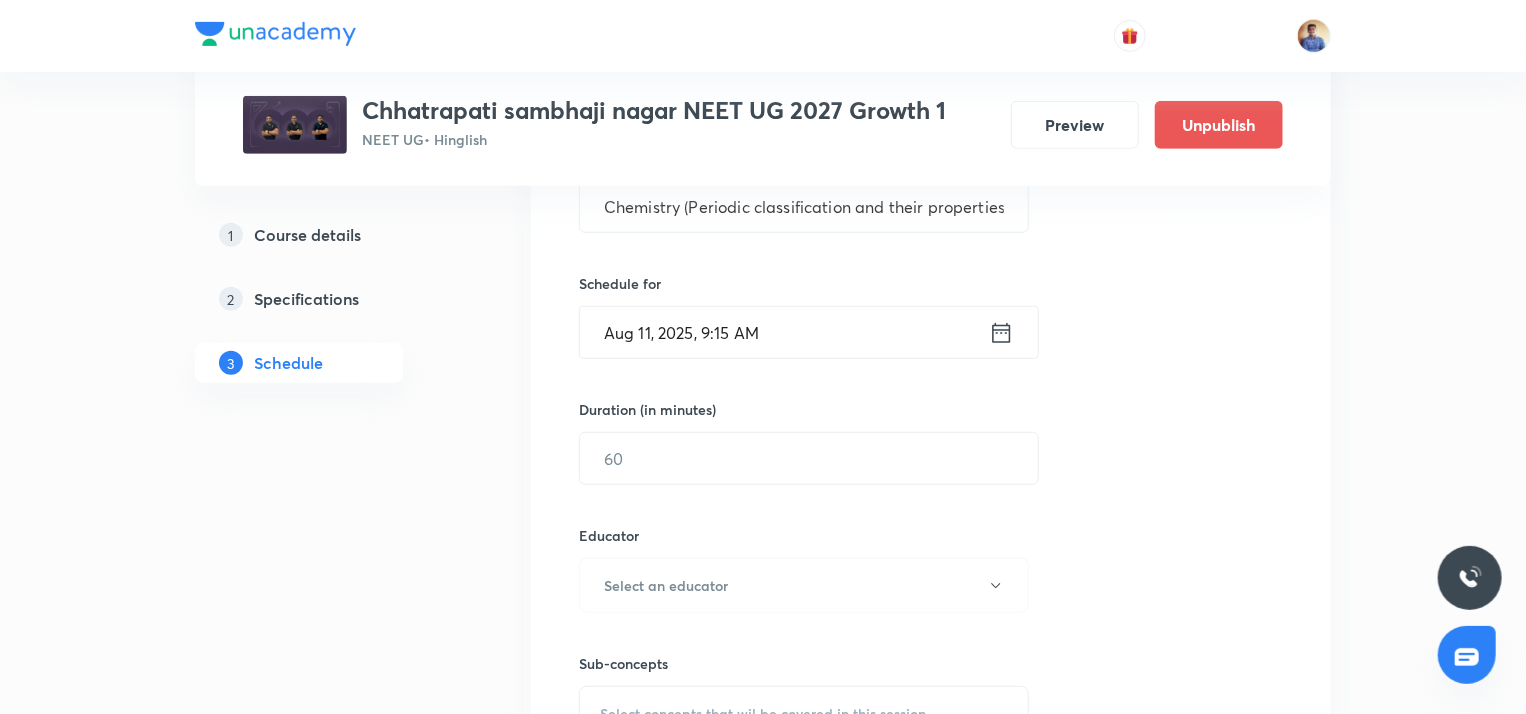scroll, scrollTop: 580, scrollLeft: 0, axis: vertical 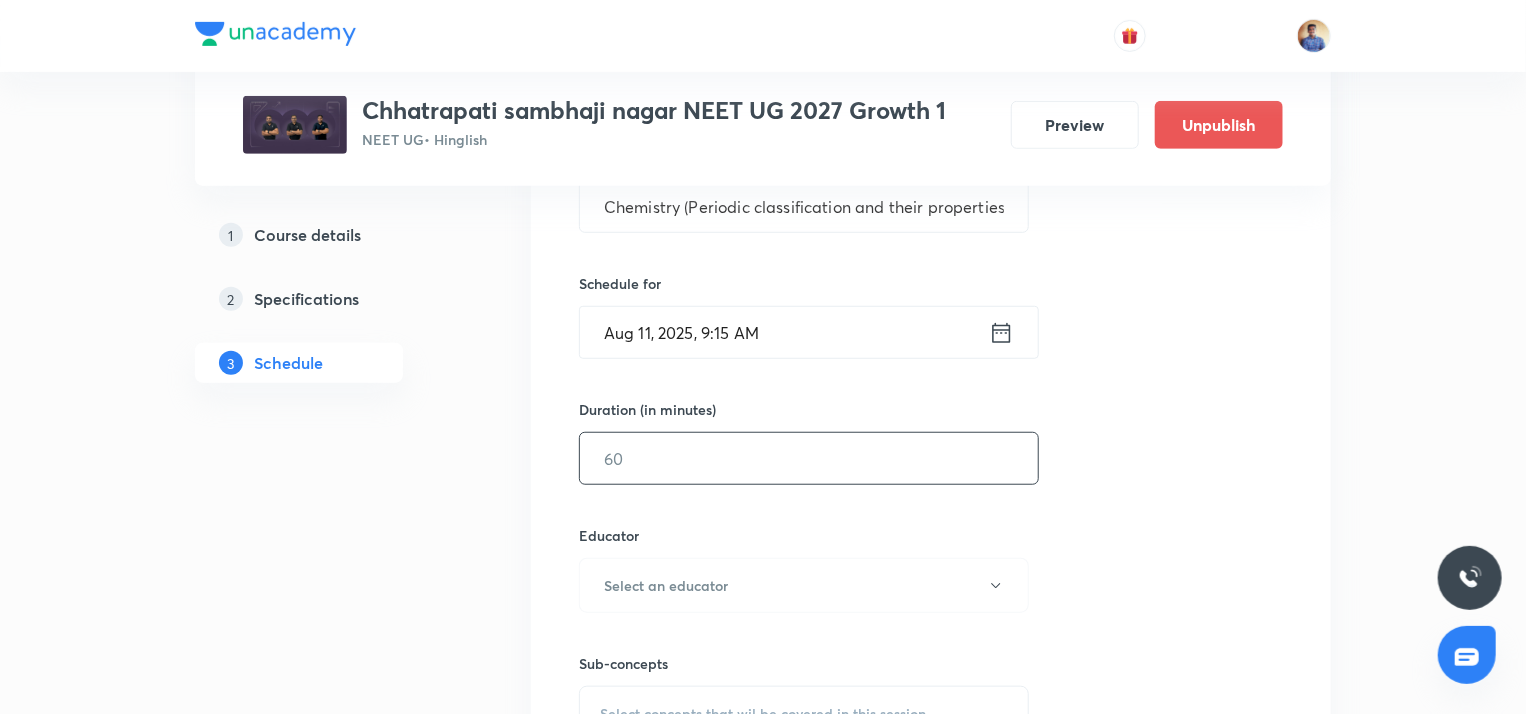 click at bounding box center [809, 458] 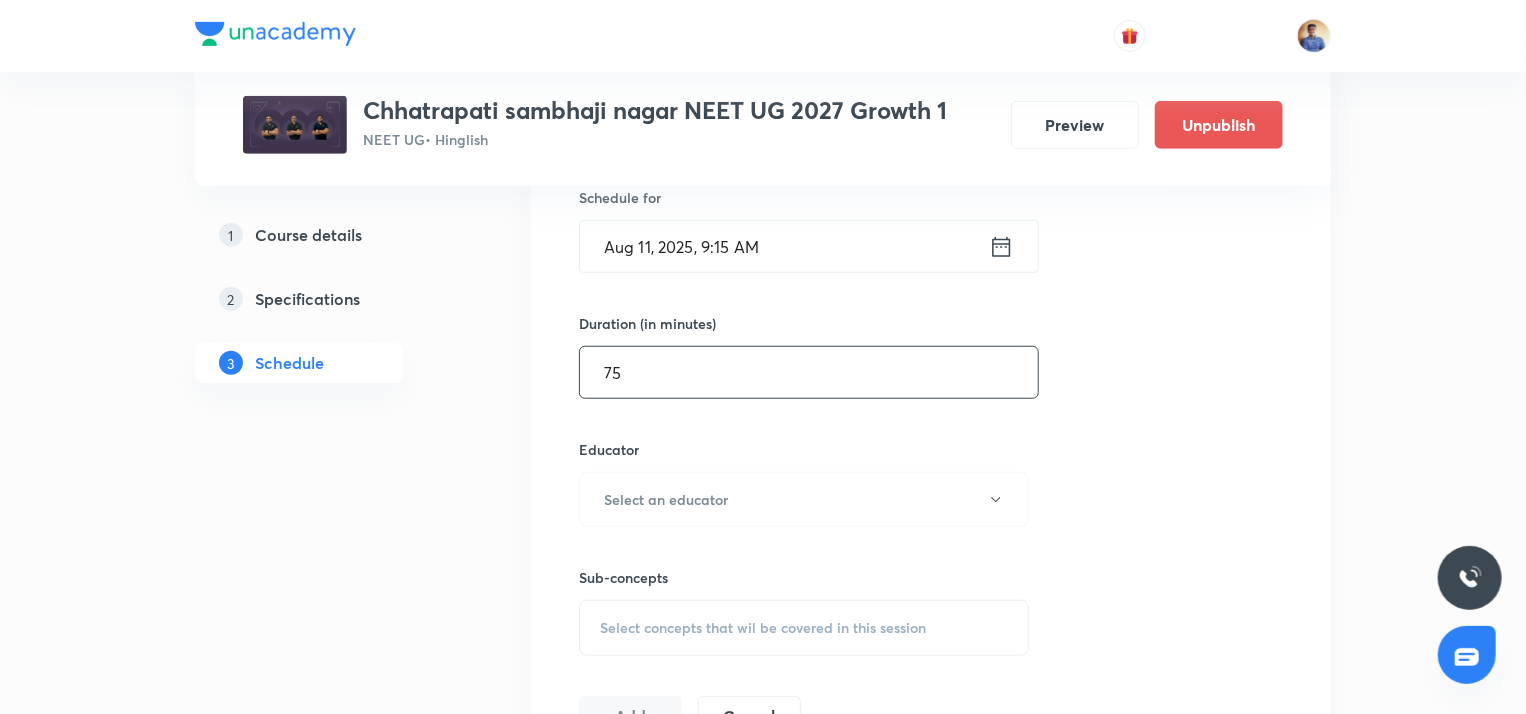 scroll, scrollTop: 674, scrollLeft: 0, axis: vertical 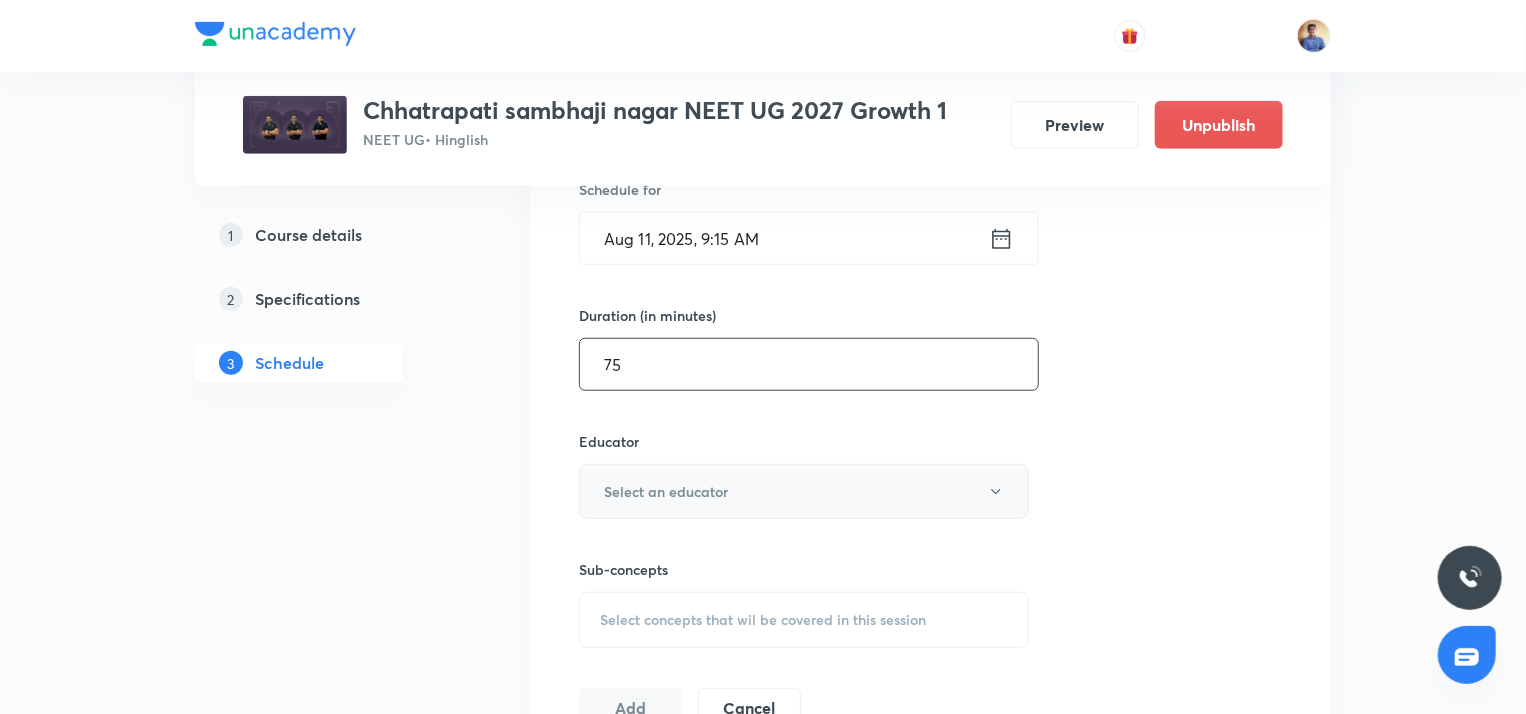 type on "75" 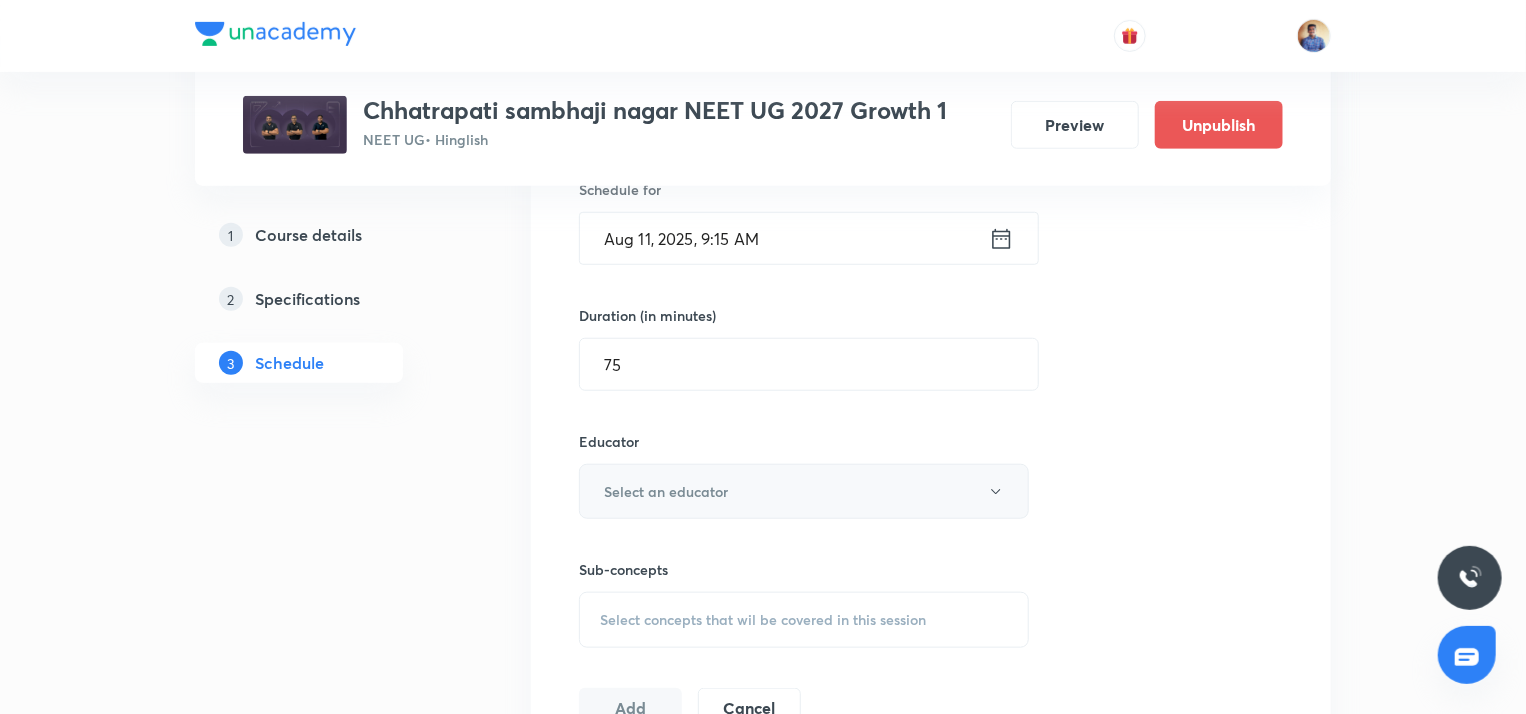 click on "Select an educator" at bounding box center [804, 491] 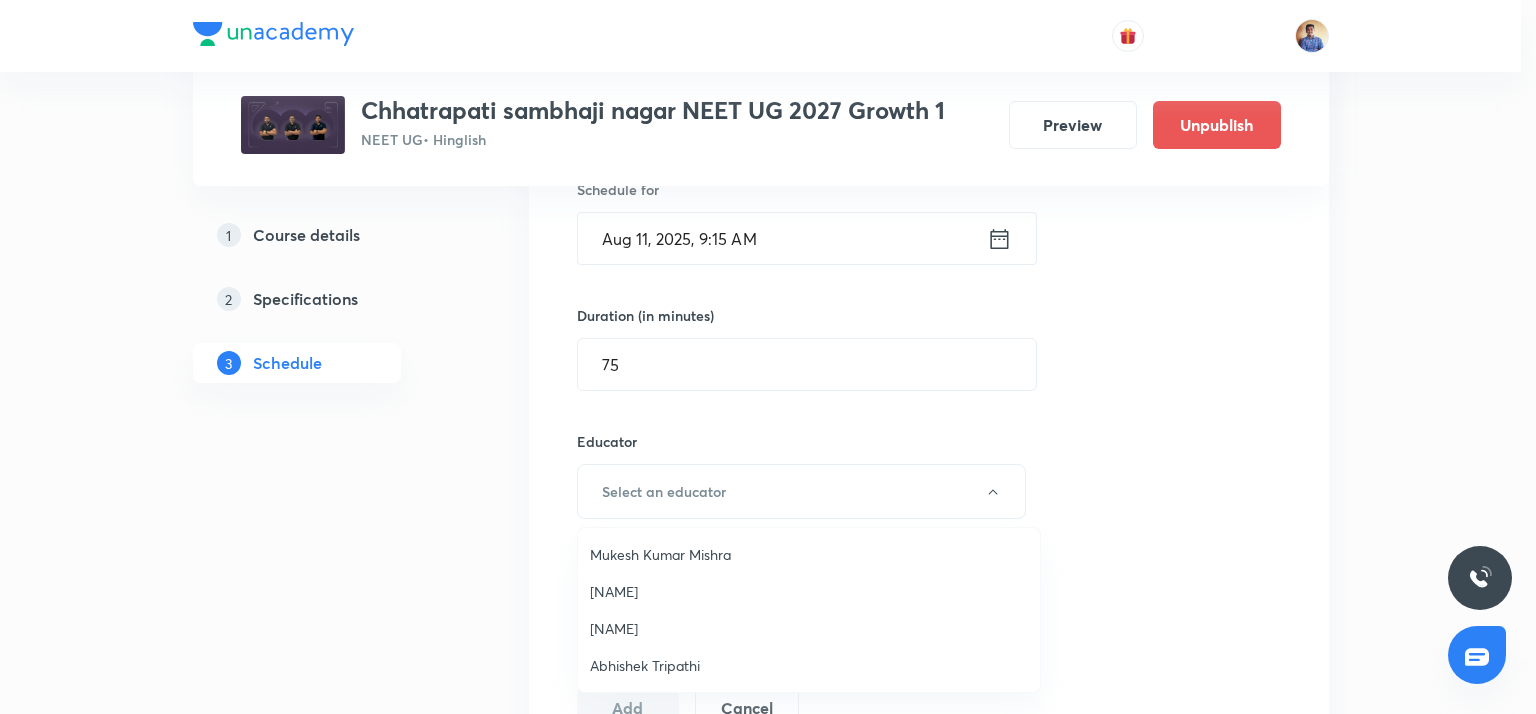 click on "Mukesh Kumar Mishra" at bounding box center [809, 554] 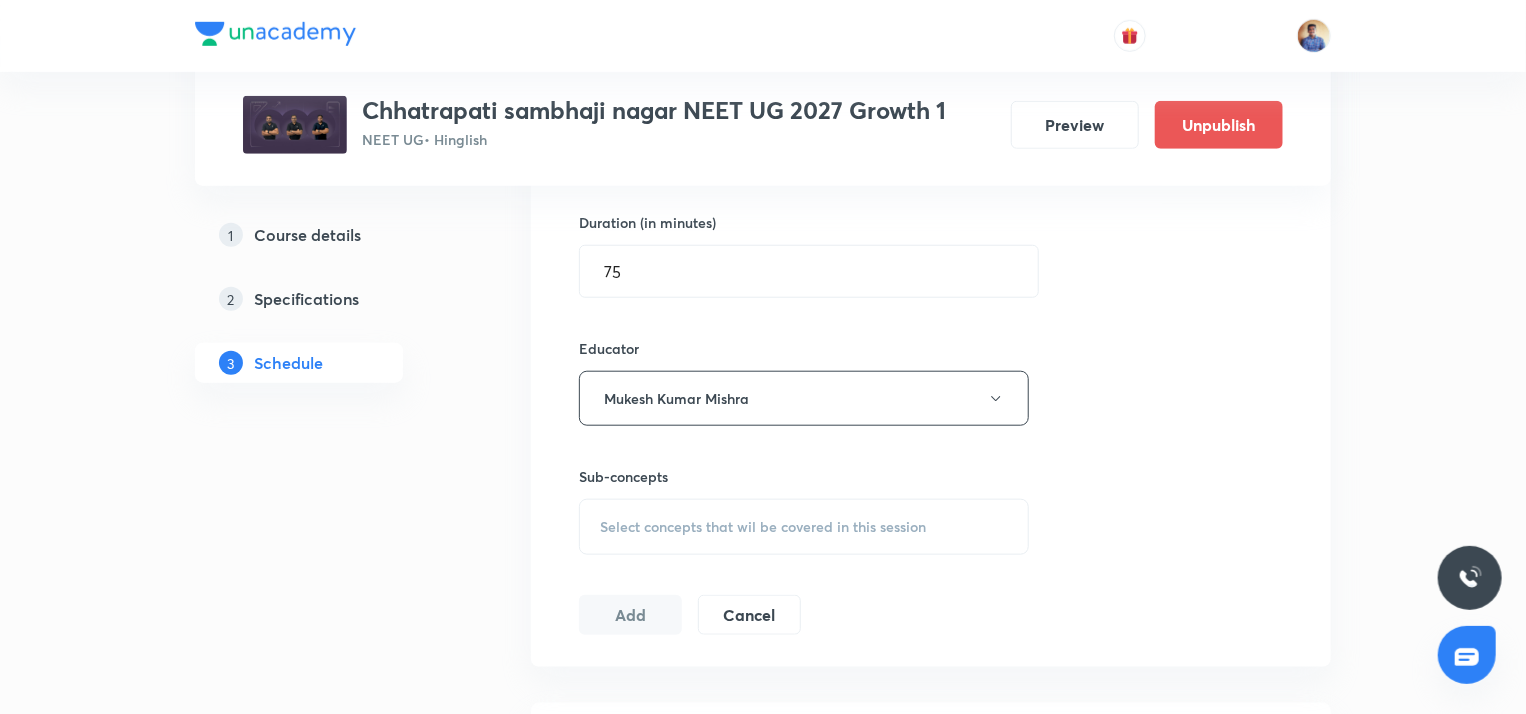 scroll, scrollTop: 768, scrollLeft: 0, axis: vertical 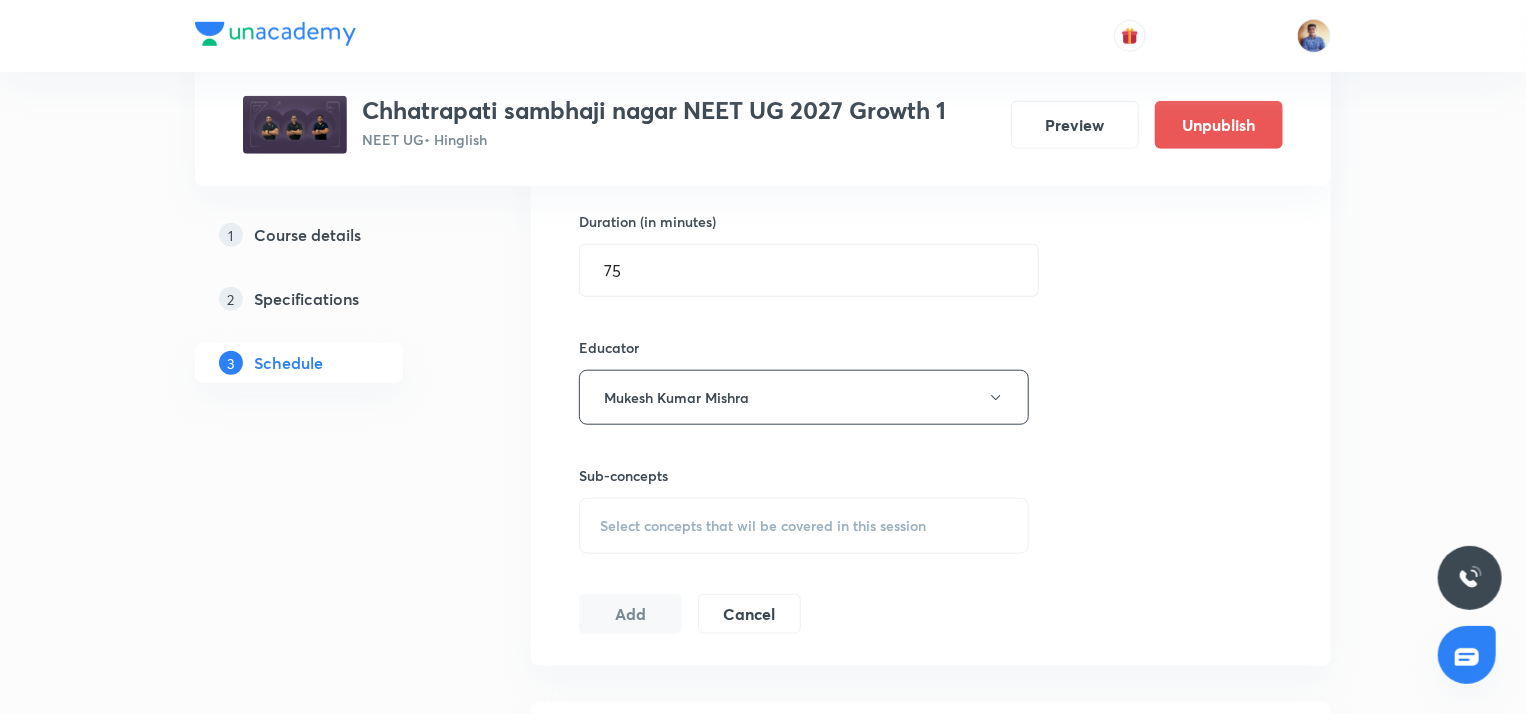 click on "Select concepts that wil be covered in this session" at bounding box center (804, 526) 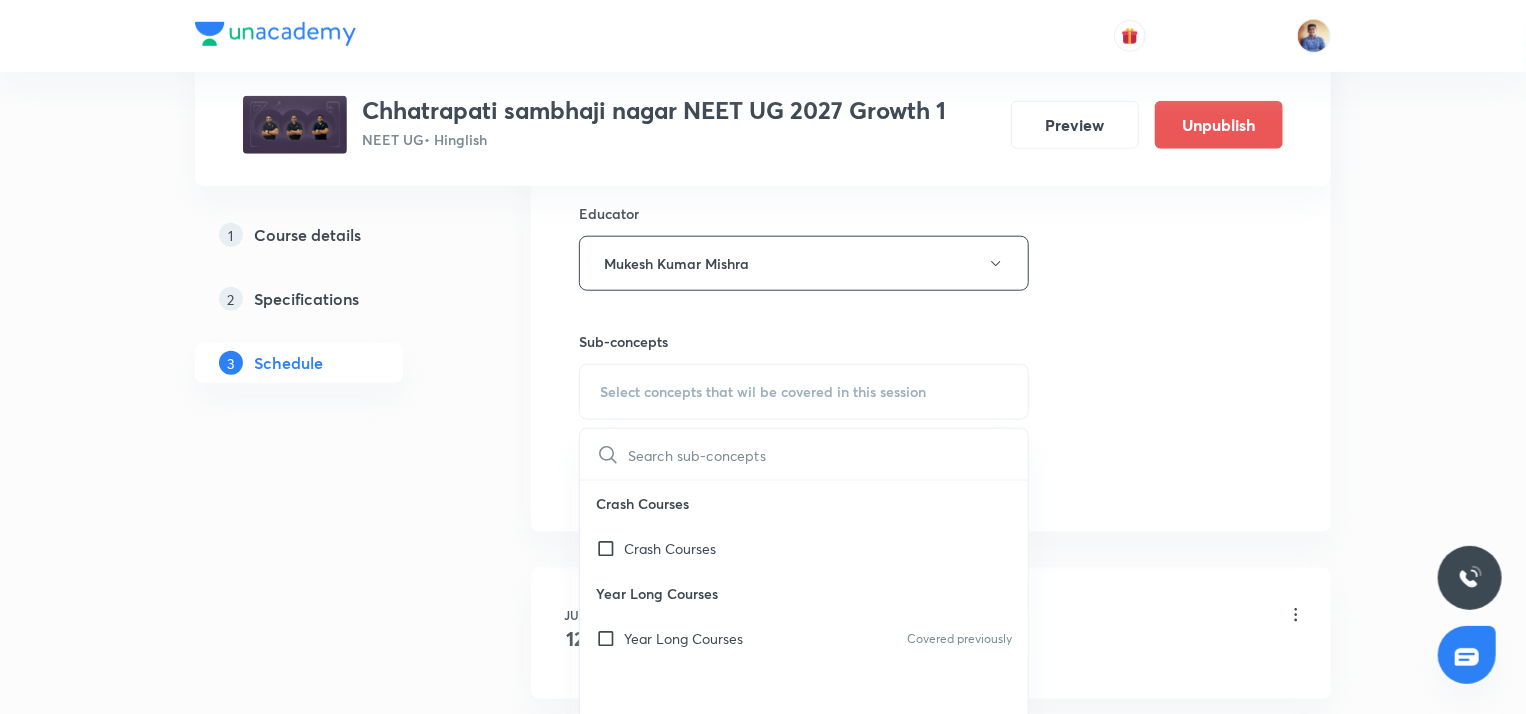 scroll, scrollTop: 904, scrollLeft: 0, axis: vertical 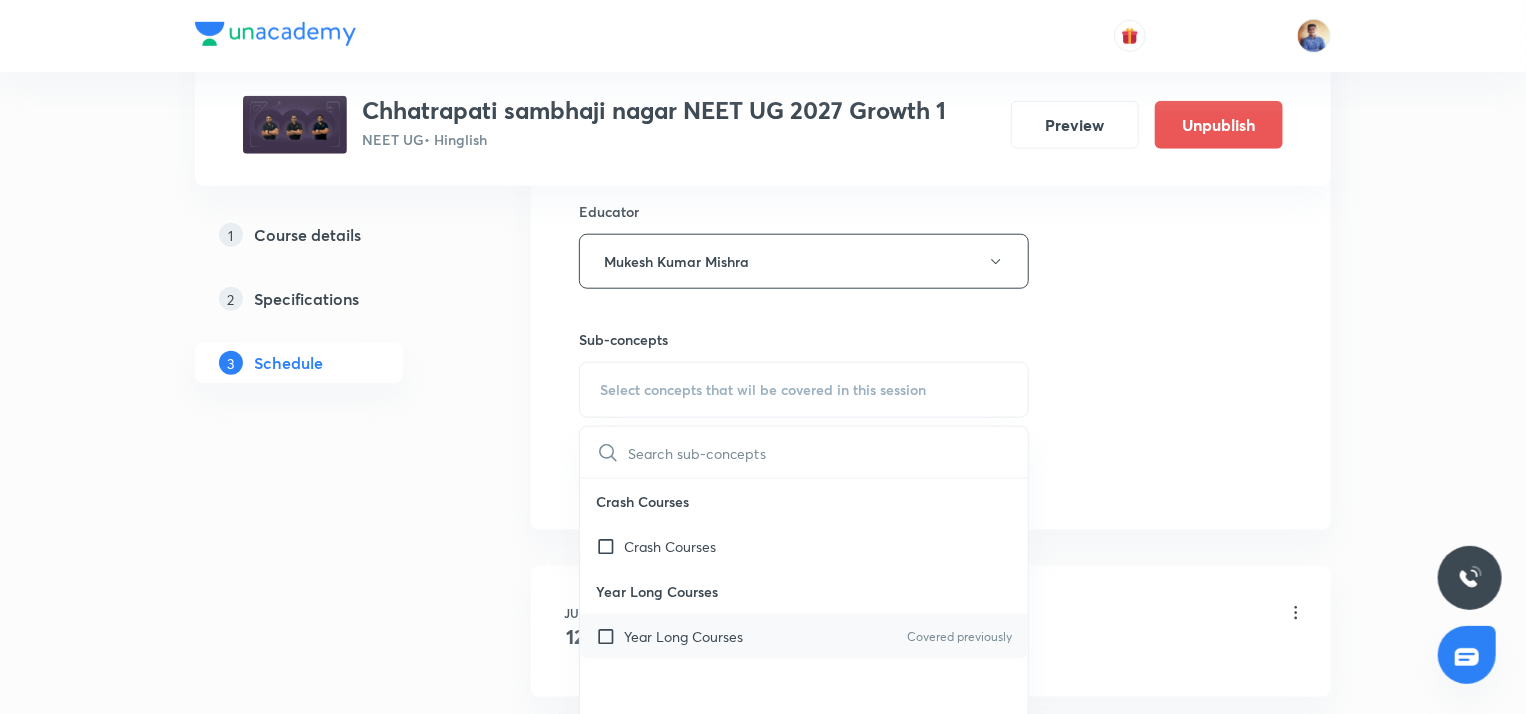 click at bounding box center [610, 636] 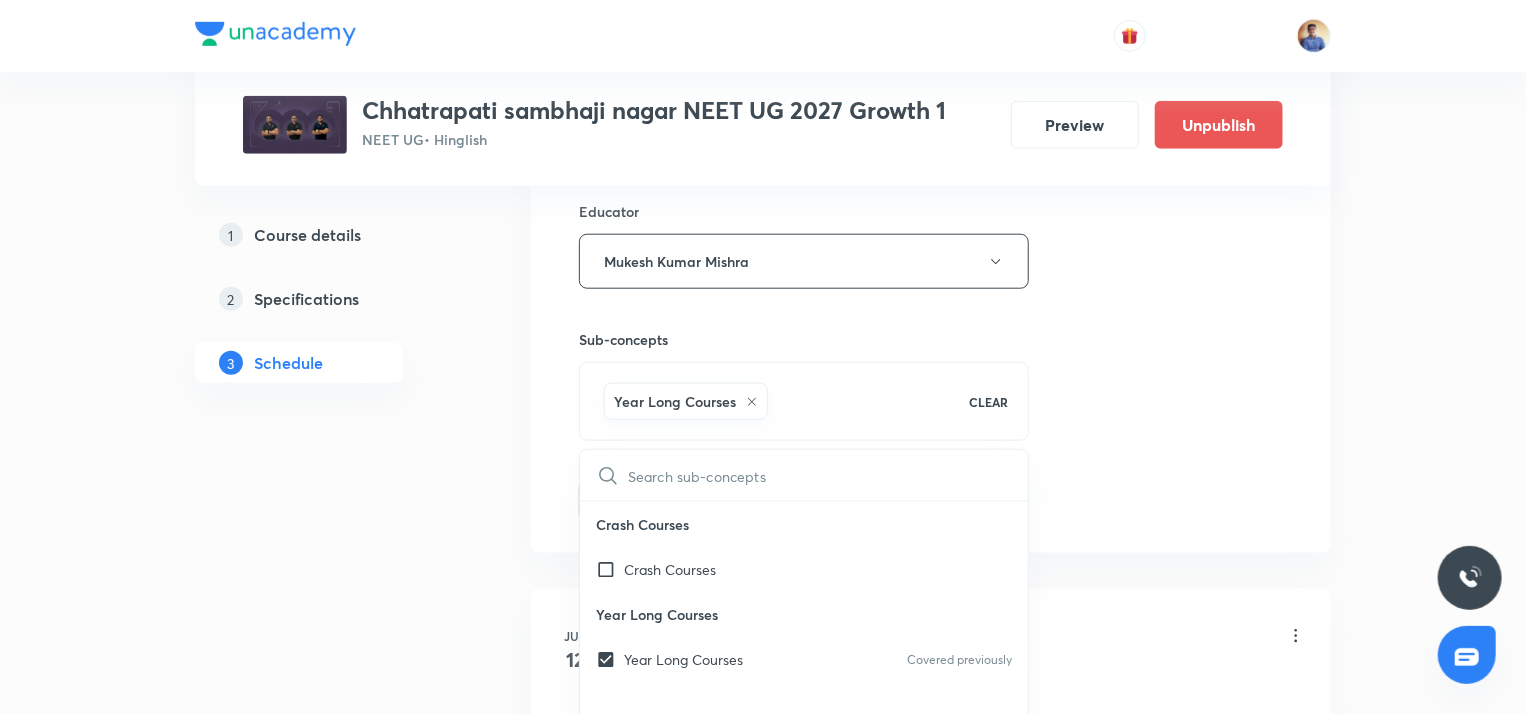 click on "1 Course details 2 Specifications 3 Schedule" at bounding box center (331, 10848) 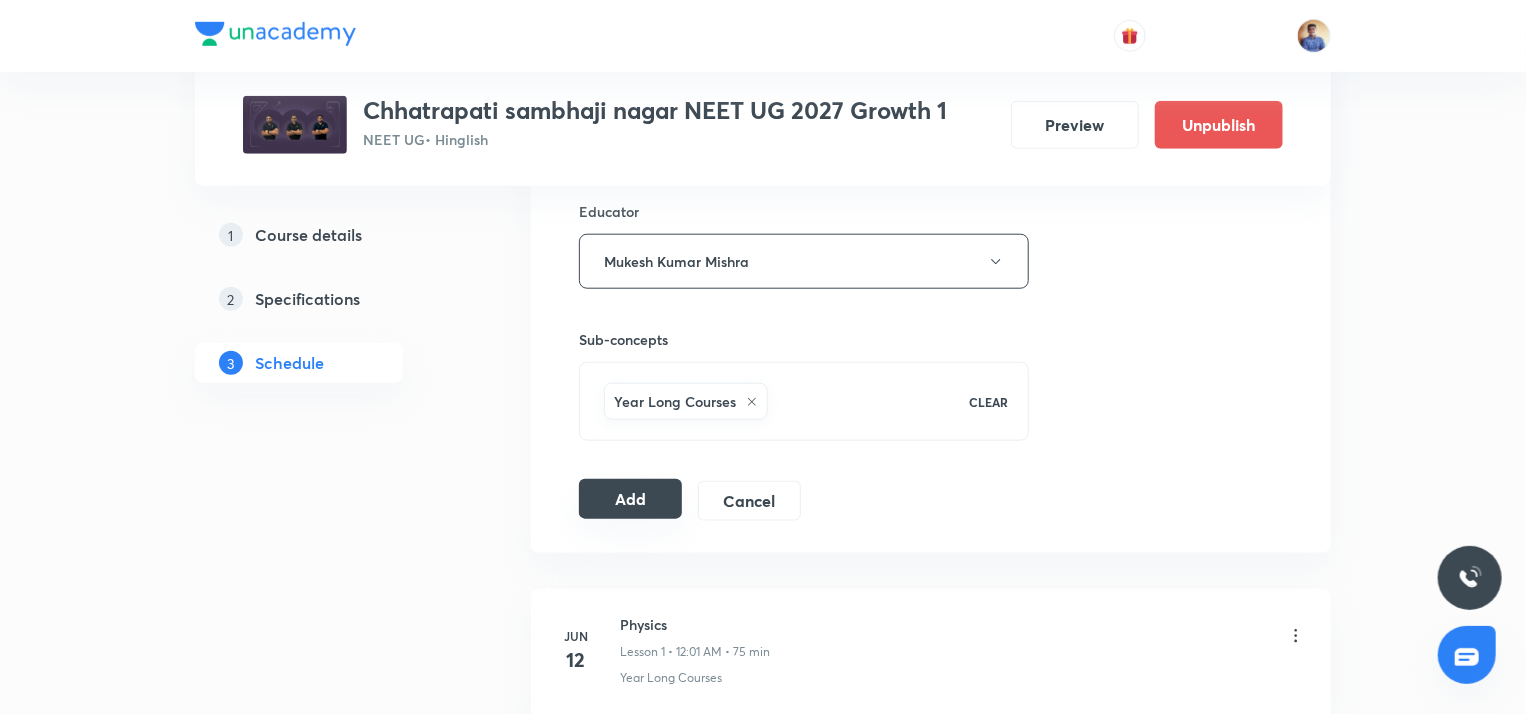 click on "Add" at bounding box center [630, 499] 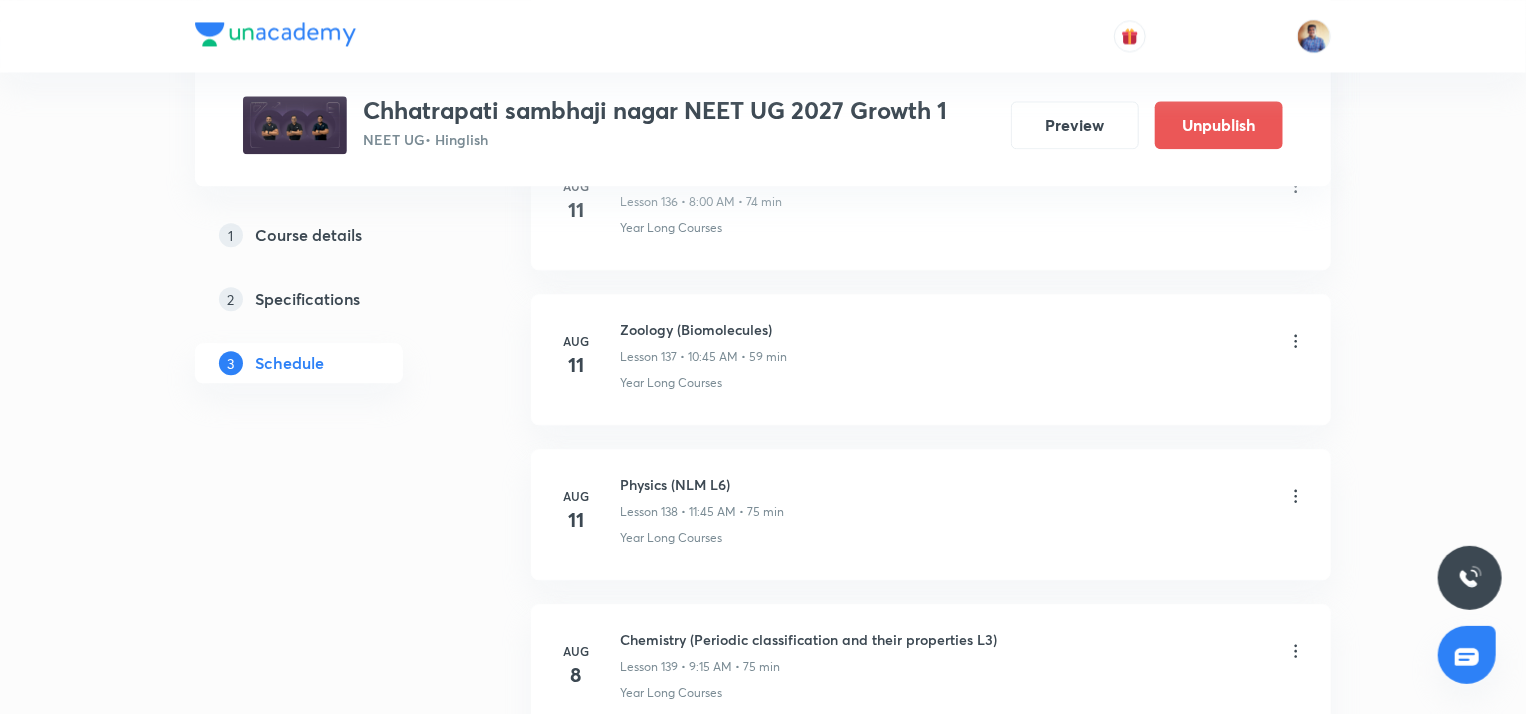 click on "Aug 11" at bounding box center [588, 511] 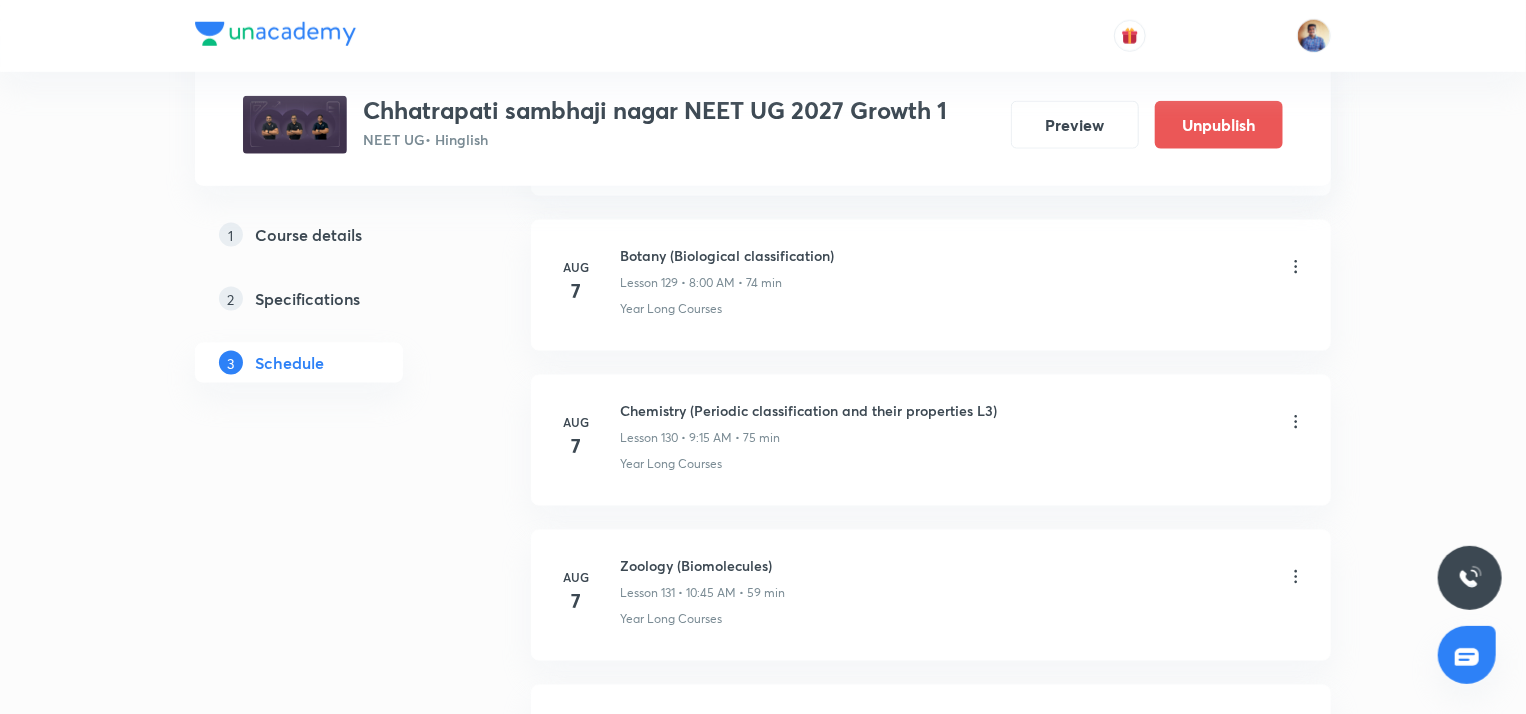 scroll, scrollTop: 20299, scrollLeft: 0, axis: vertical 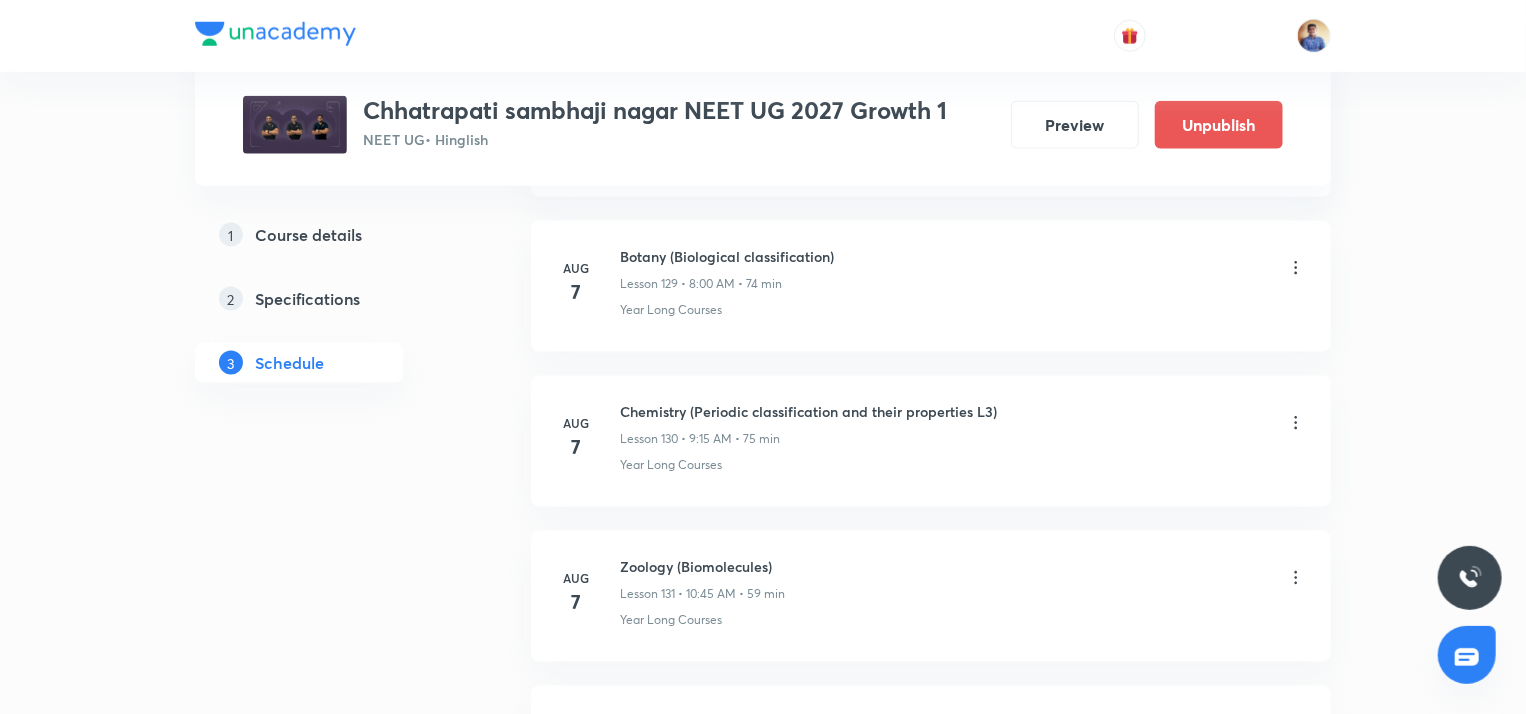 click 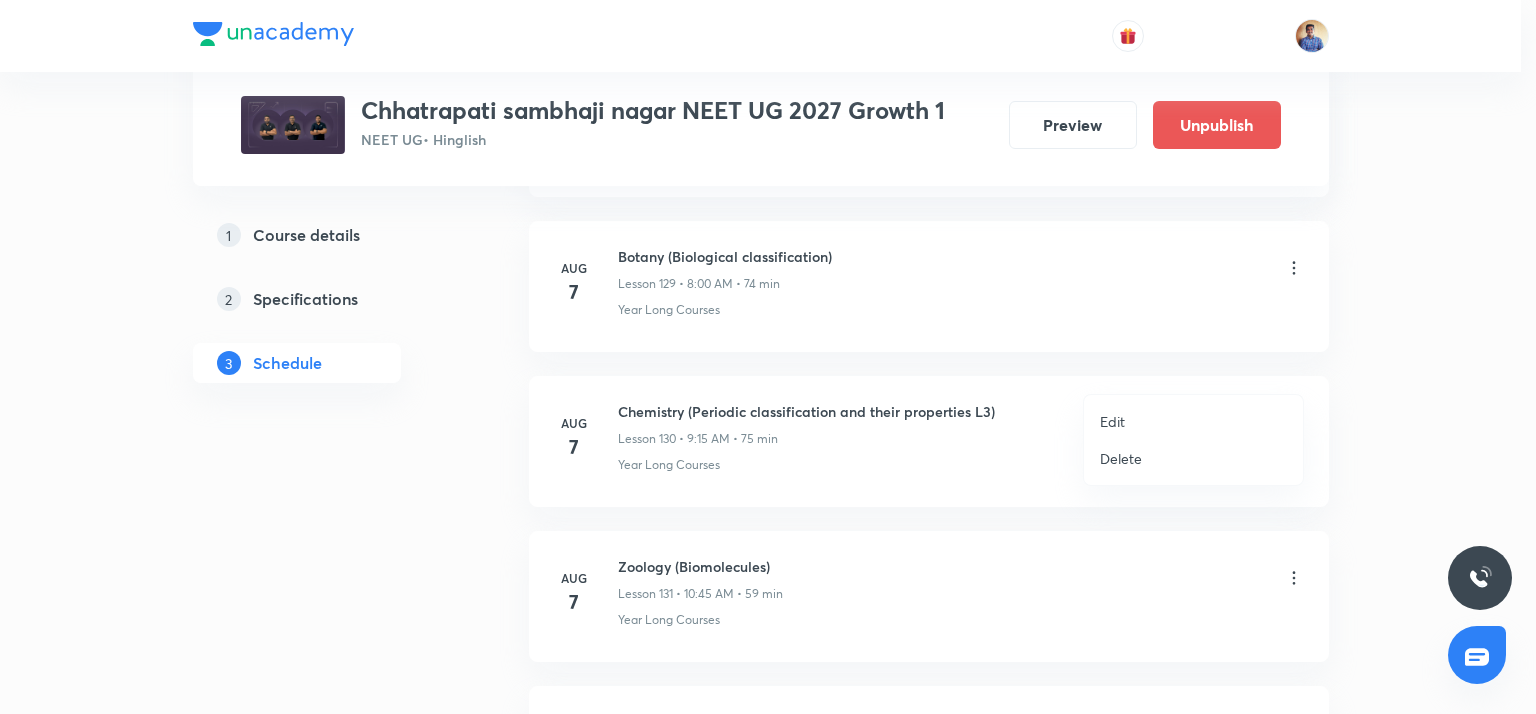 click on "Edit" at bounding box center [1193, 421] 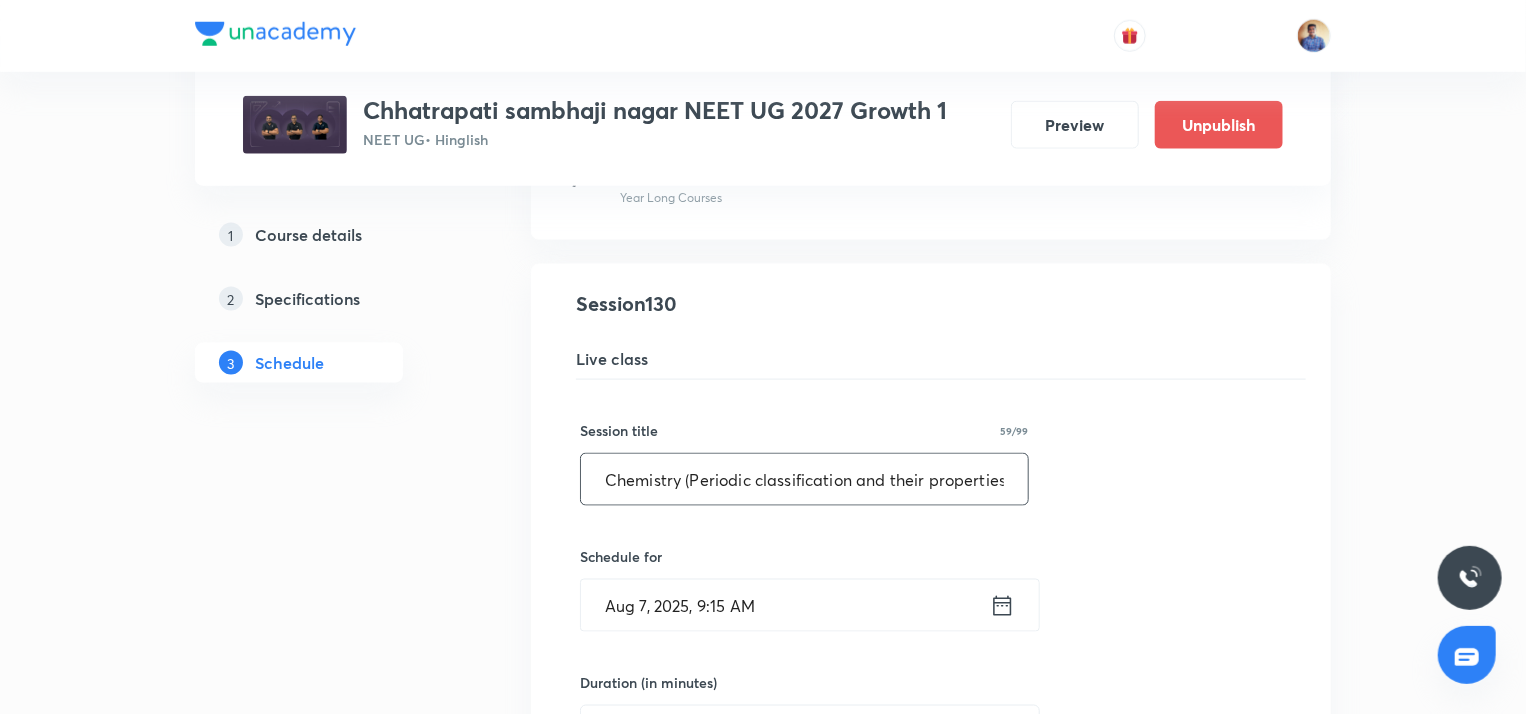 click on "Chemistry (Periodic classification and their properties L3)" at bounding box center [804, 479] 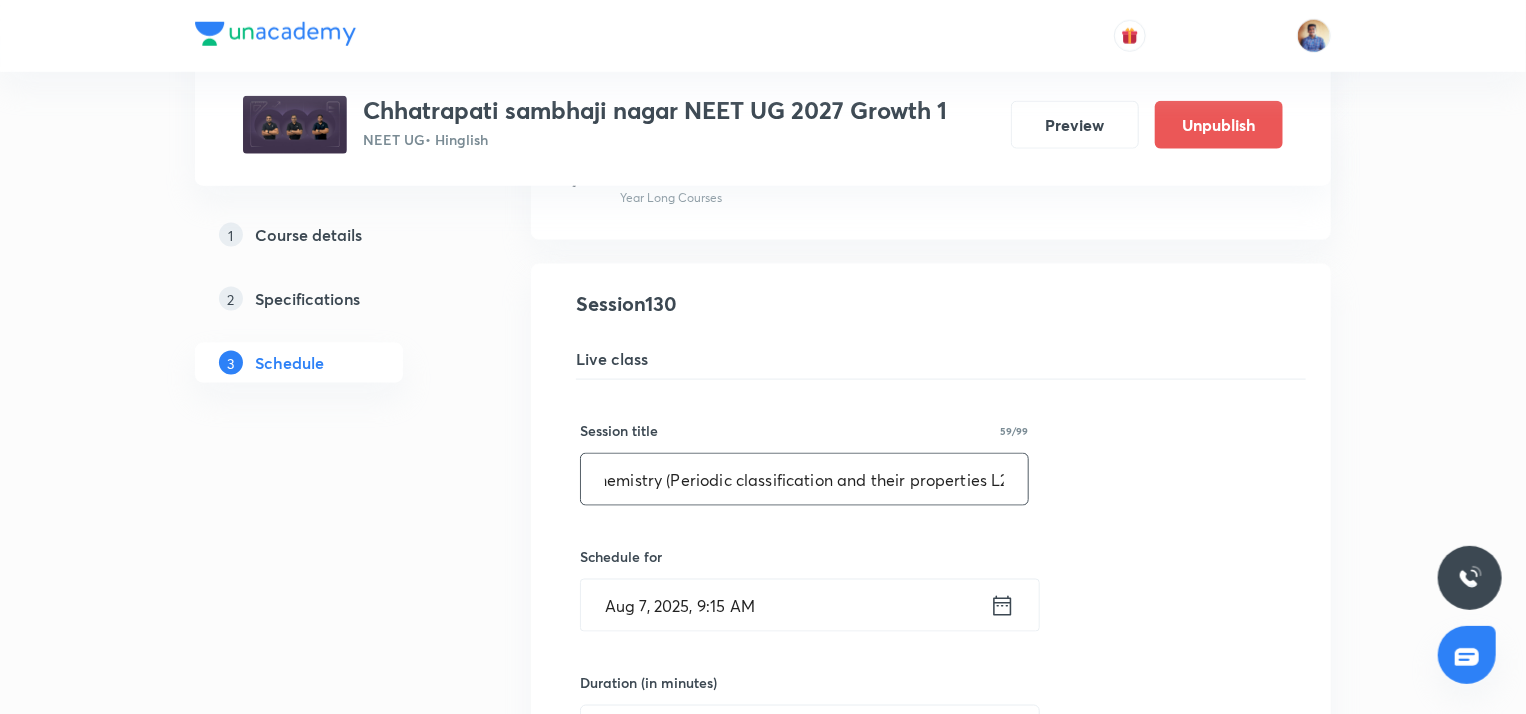scroll, scrollTop: 0, scrollLeft: 24, axis: horizontal 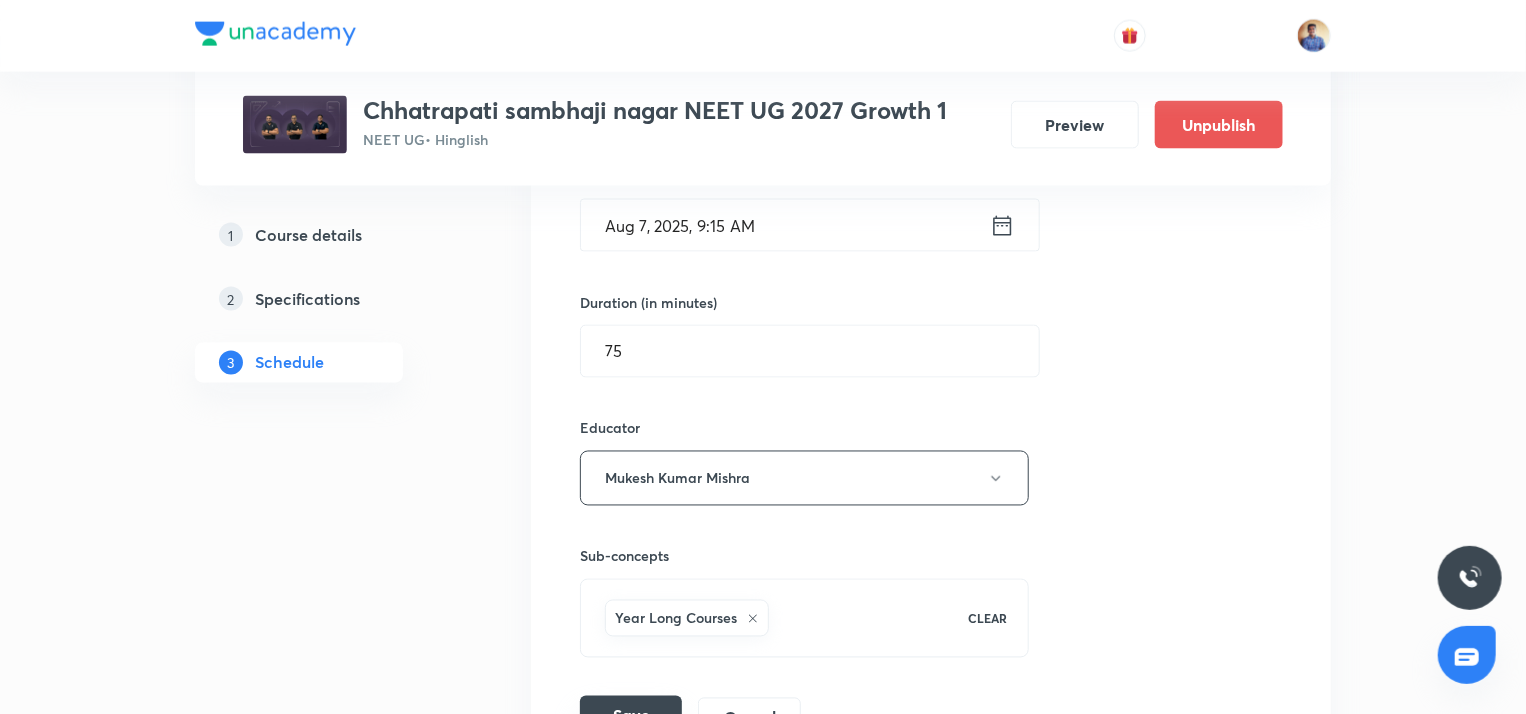 type on "Chemistry (Periodic classification and their properties L2)" 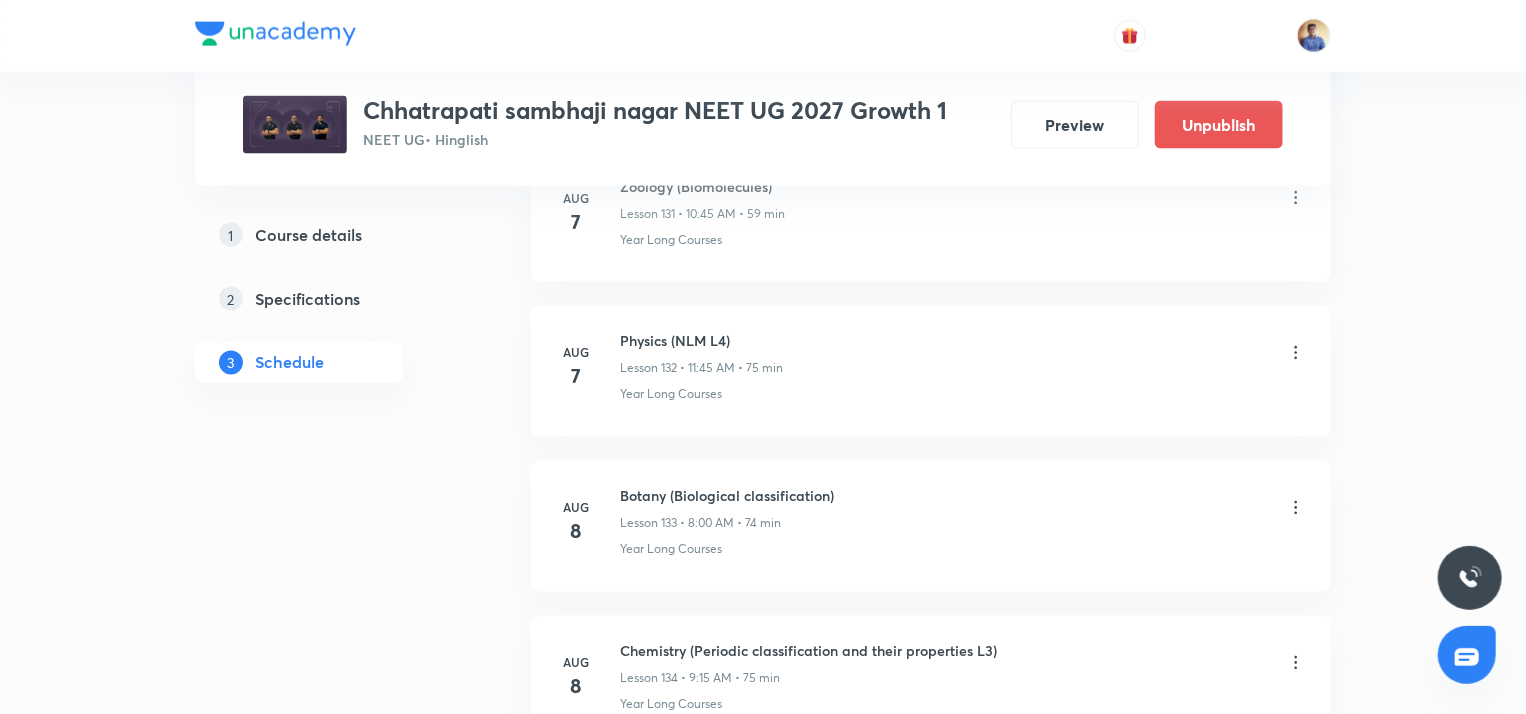 click on "1 Course details 2 Specifications 3 Schedule" at bounding box center (331, -9256) 